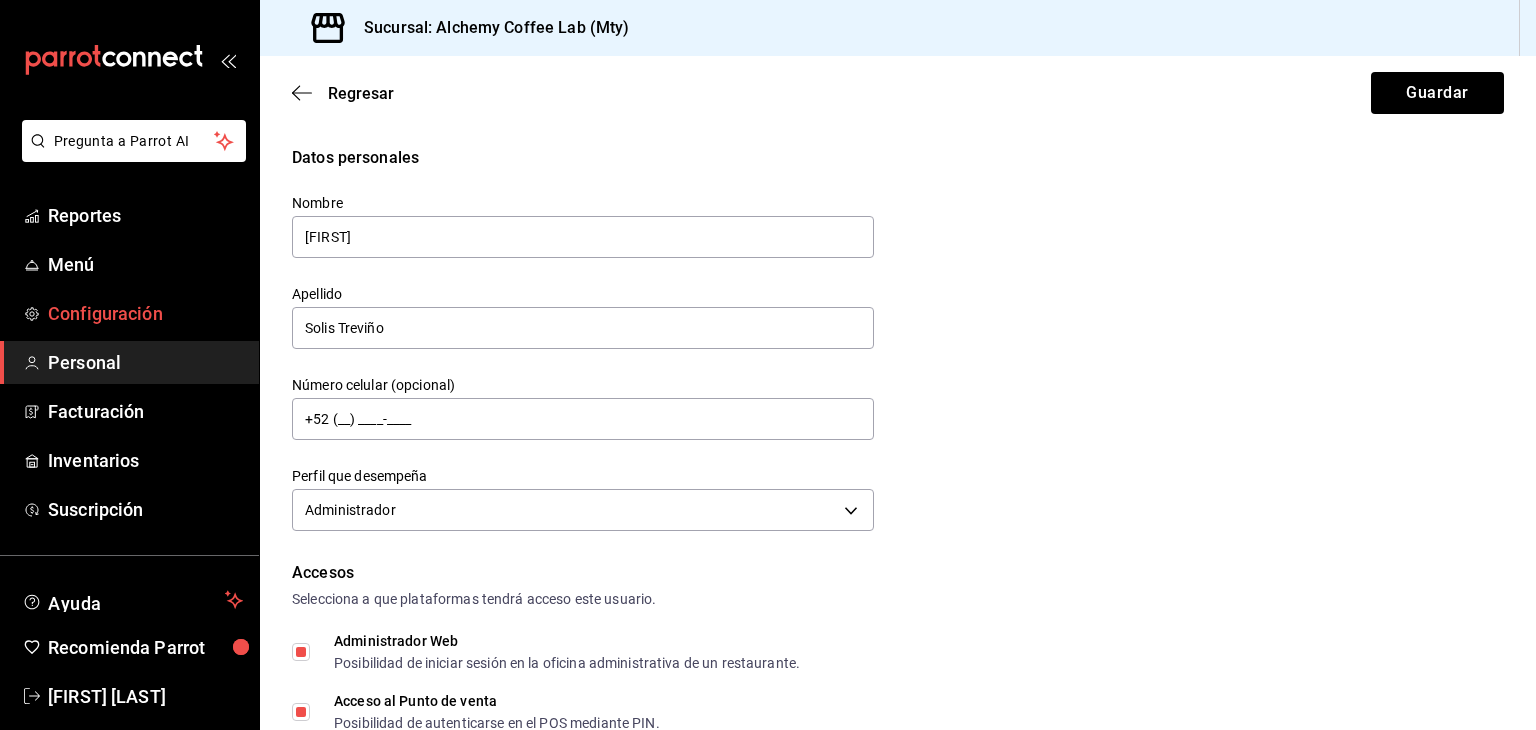 scroll, scrollTop: 0, scrollLeft: 0, axis: both 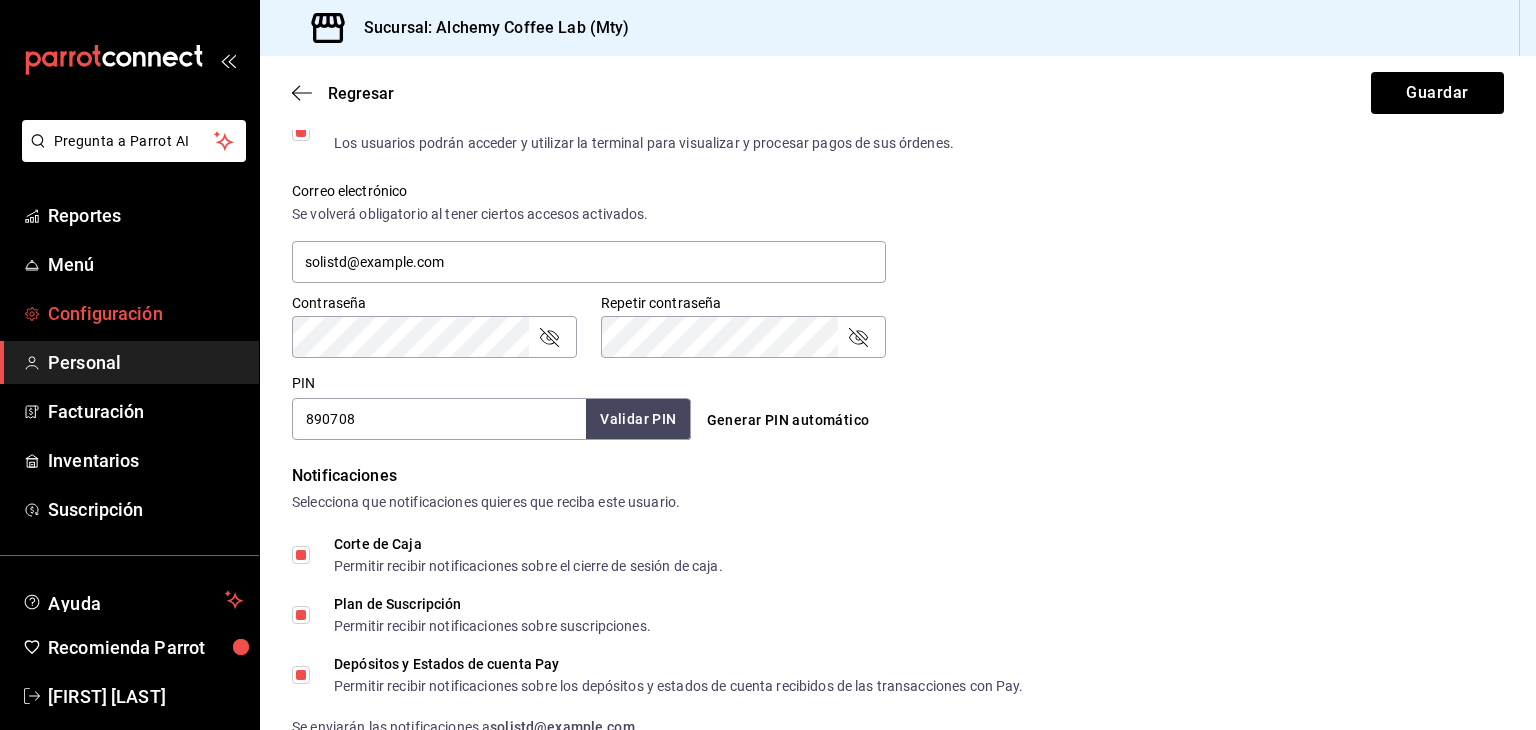 click on "Configuración" at bounding box center (145, 313) 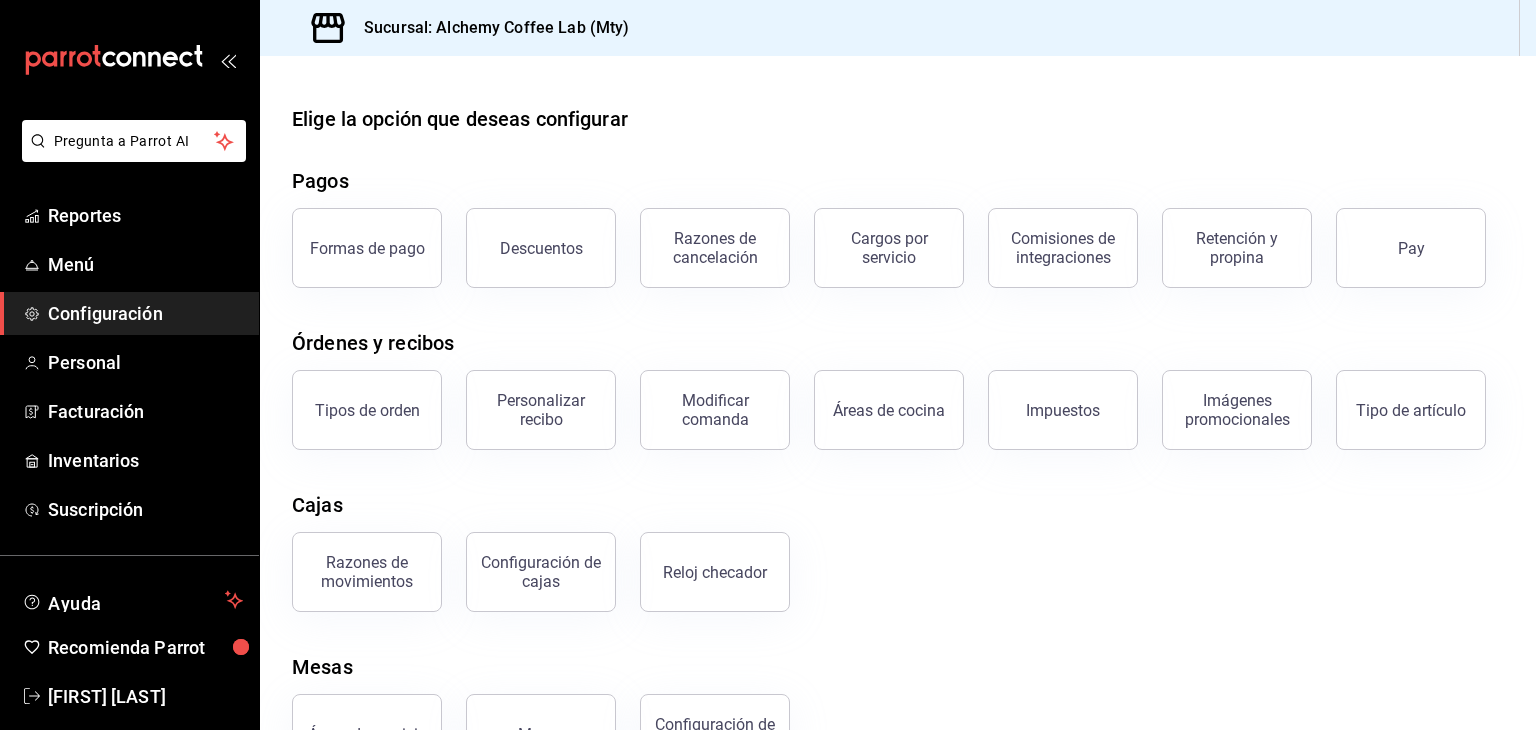 click on "Pay" at bounding box center (1411, 248) 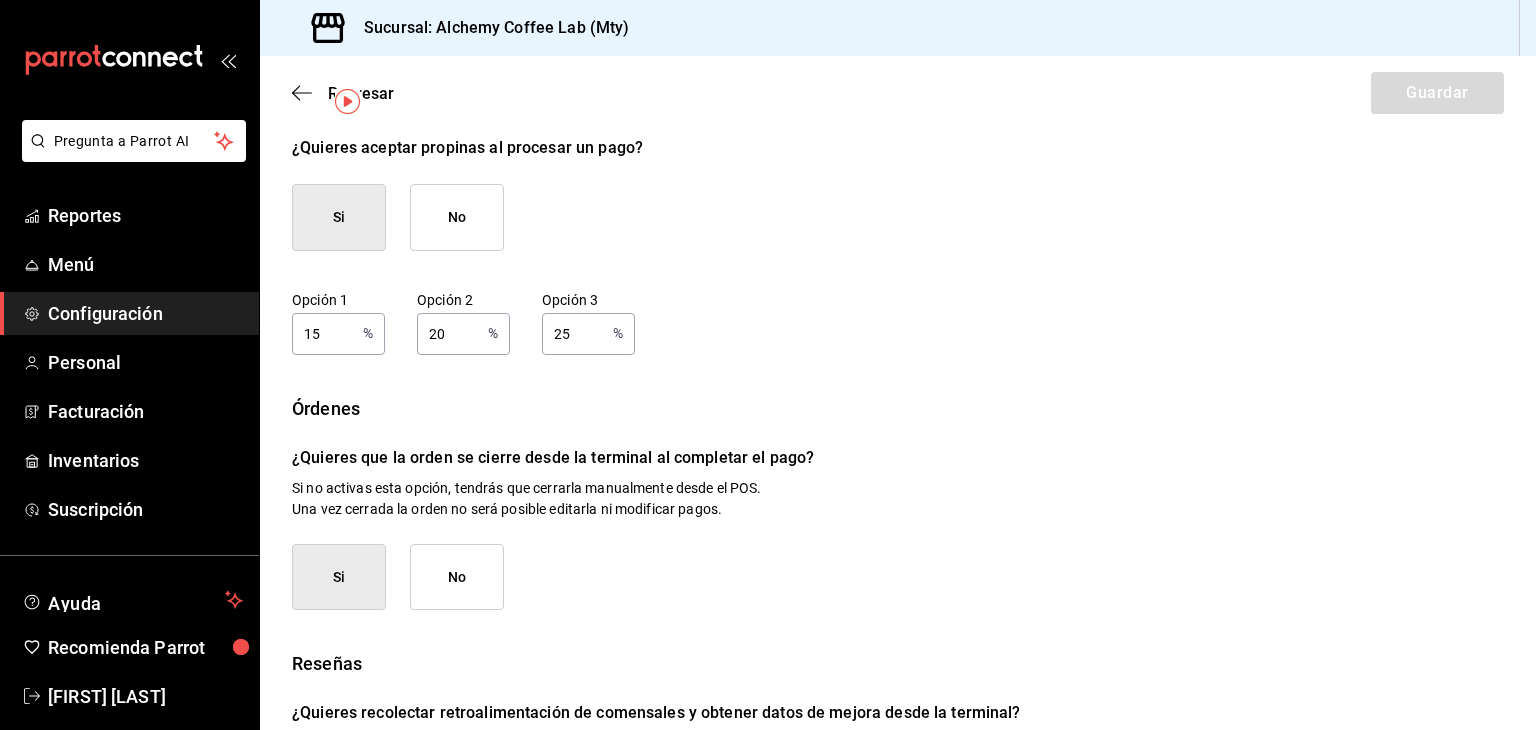 scroll, scrollTop: 289, scrollLeft: 0, axis: vertical 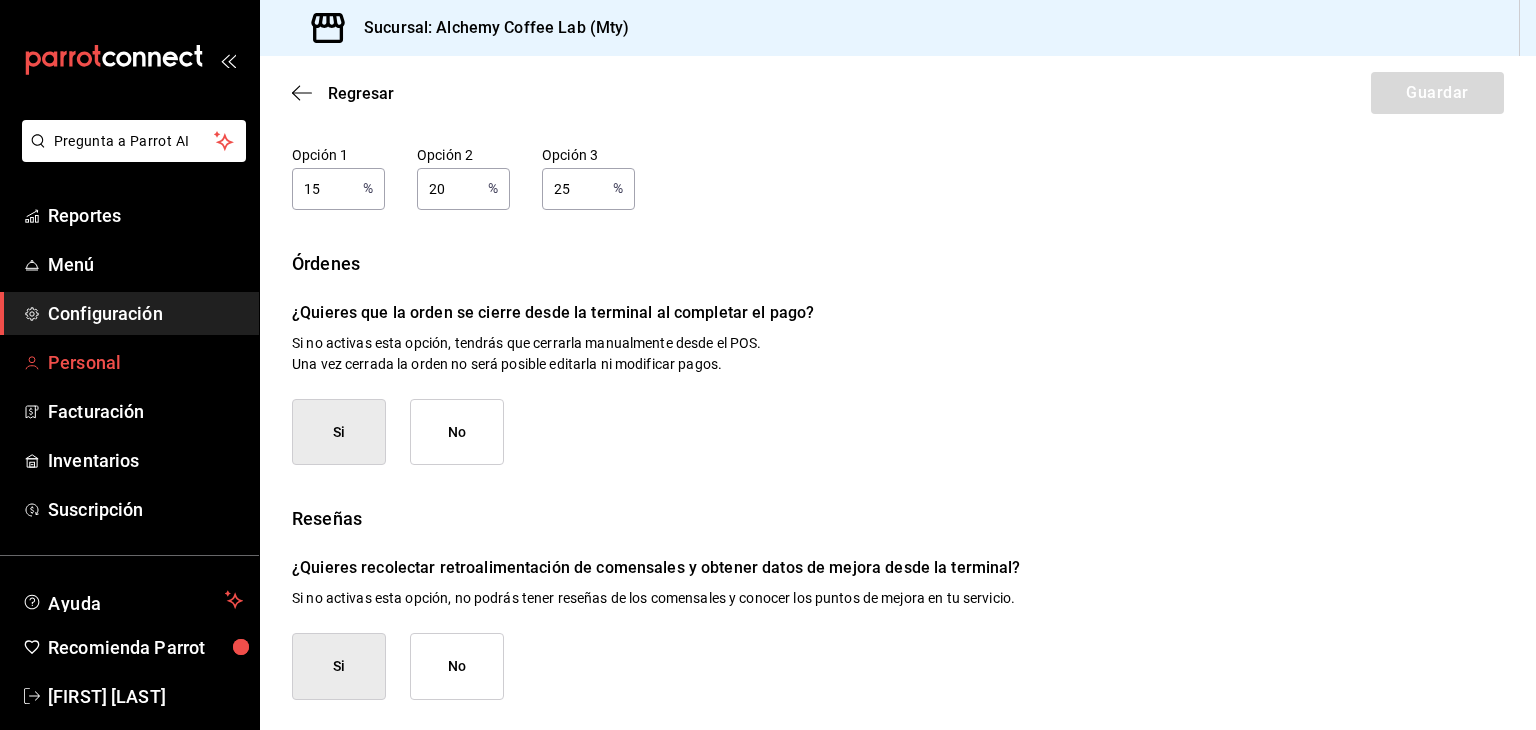 click on "Personal" at bounding box center [145, 362] 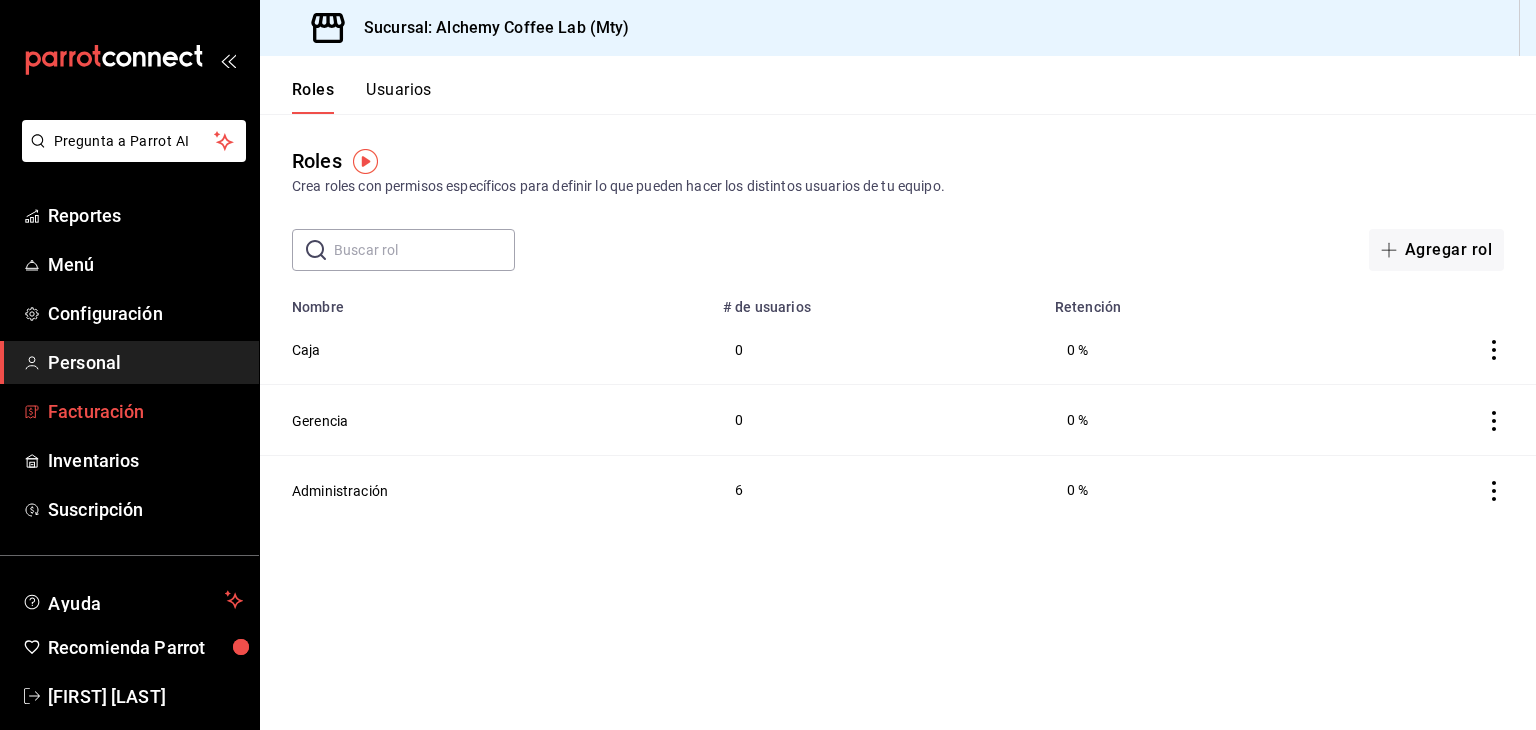 click on "Facturación" at bounding box center [145, 411] 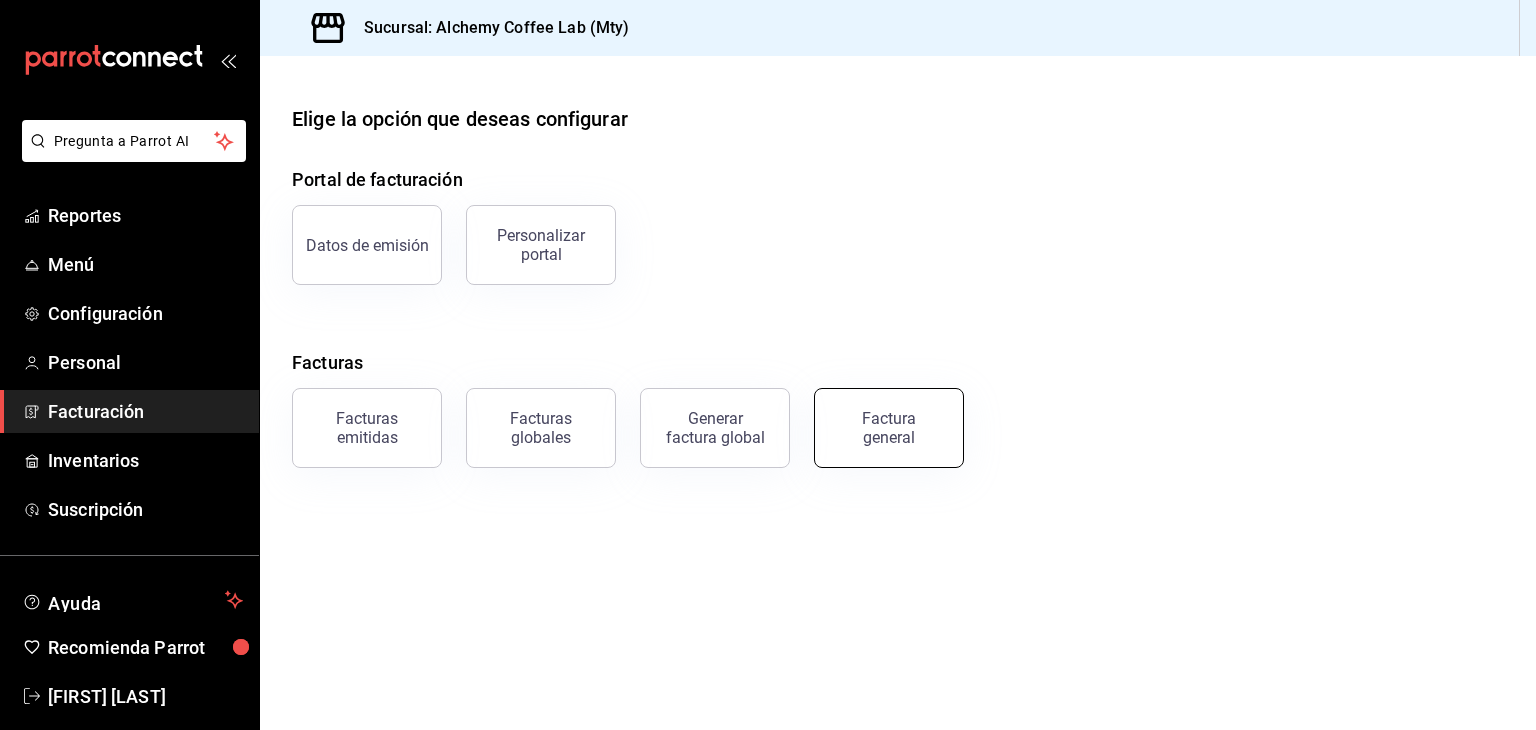 click on "Factura general" at bounding box center (889, 428) 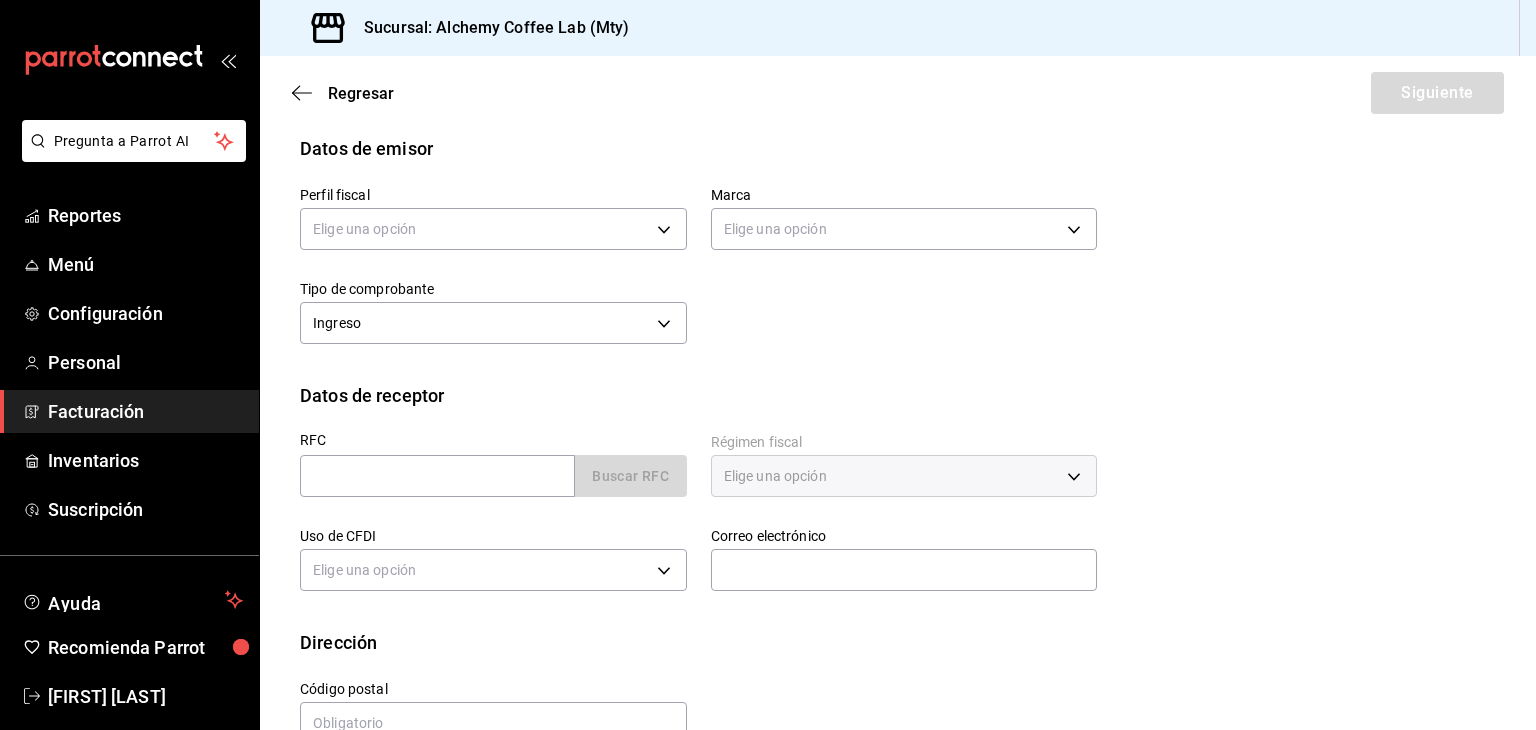 scroll, scrollTop: 143, scrollLeft: 0, axis: vertical 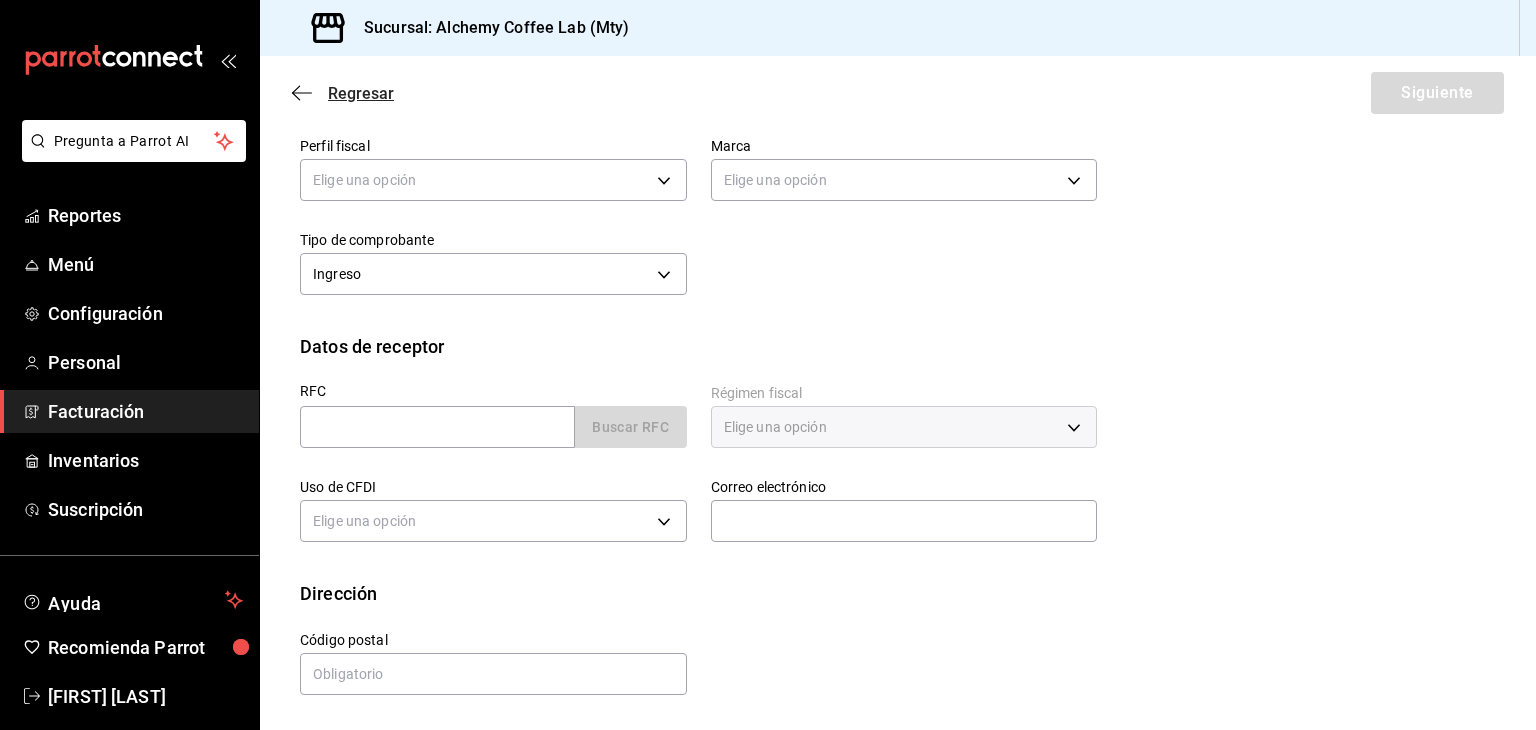 click 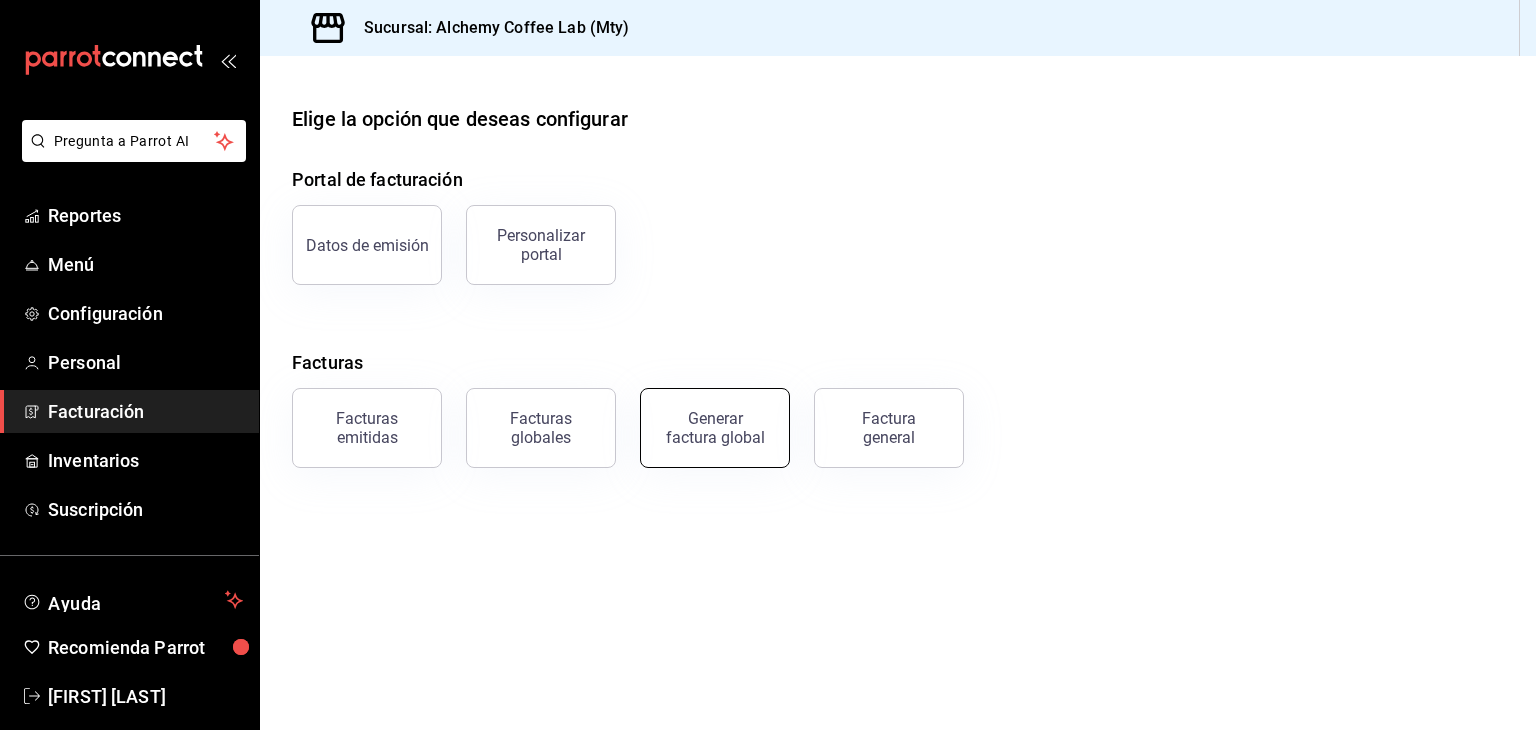 click on "Generar factura global" at bounding box center (715, 428) 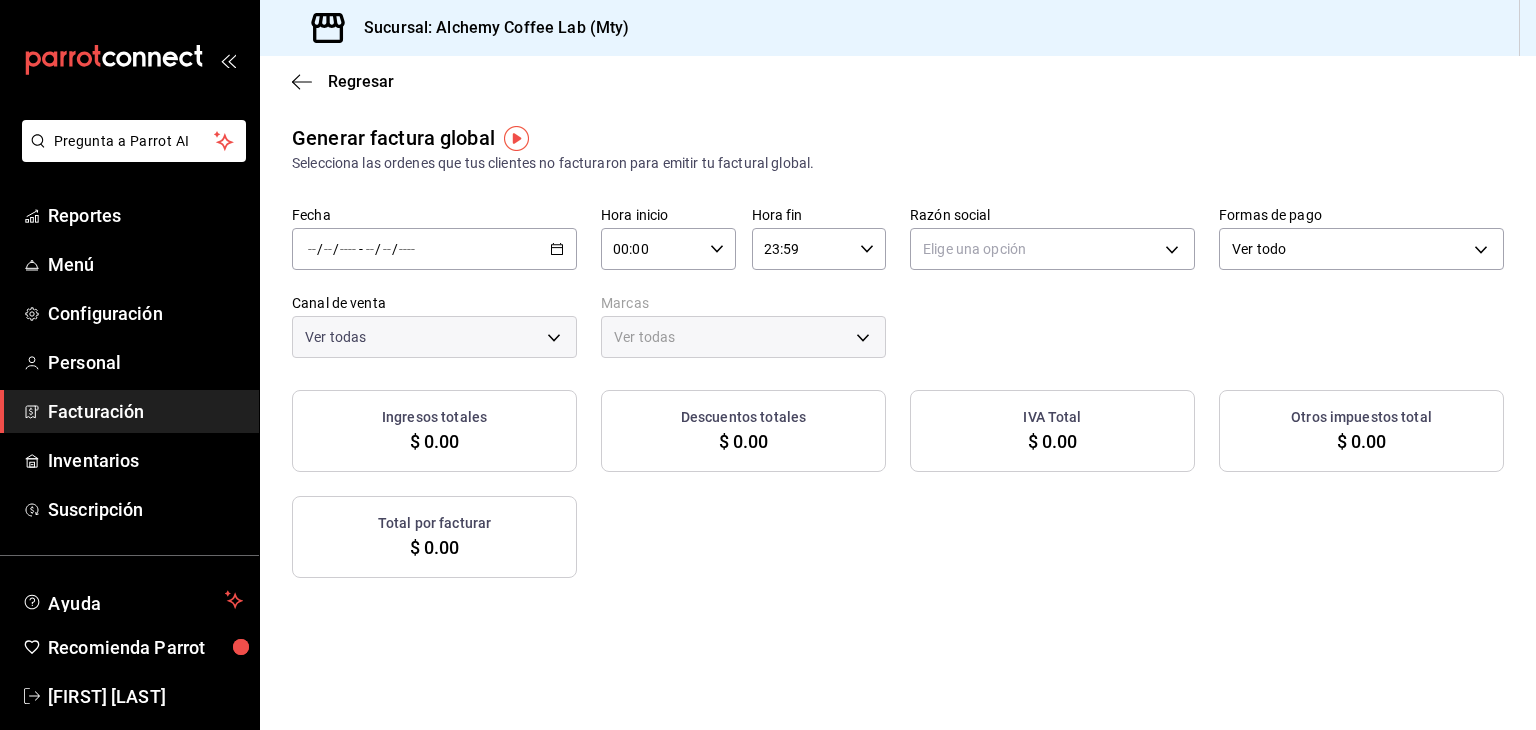 type on "PARROT,UBER_EATS,RAPPI,DIDI_FOOD,ONLINE" 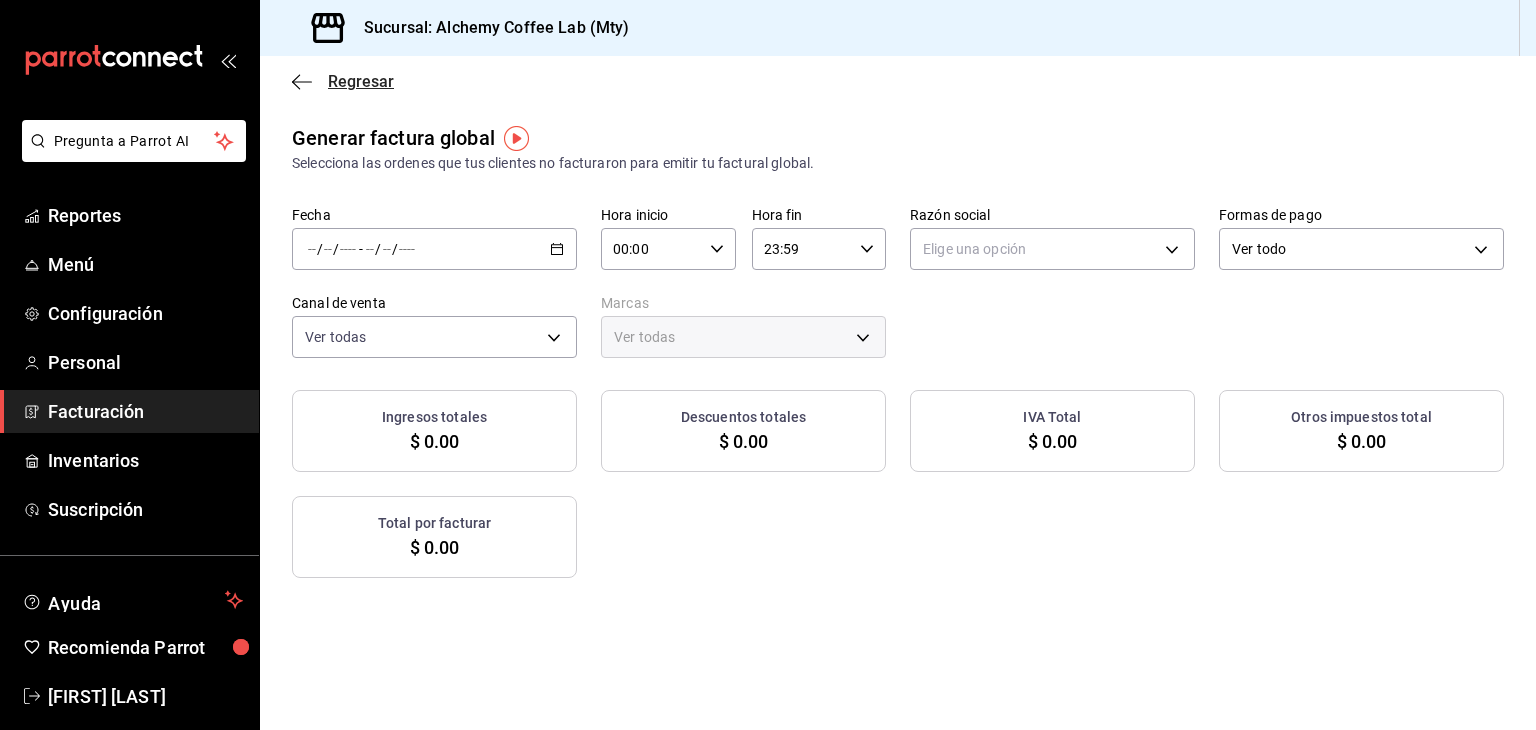 click 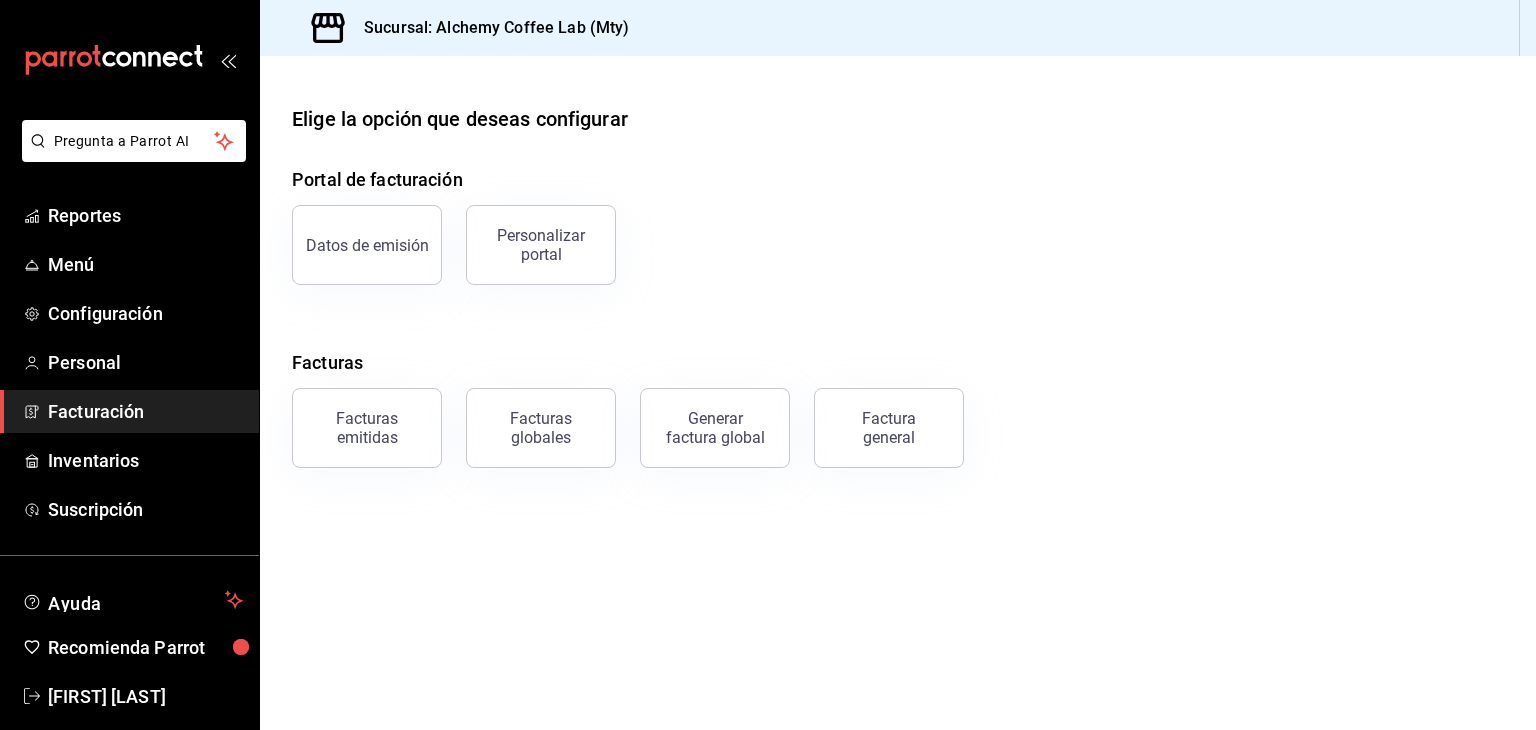 click on "Facturas globales" at bounding box center [541, 428] 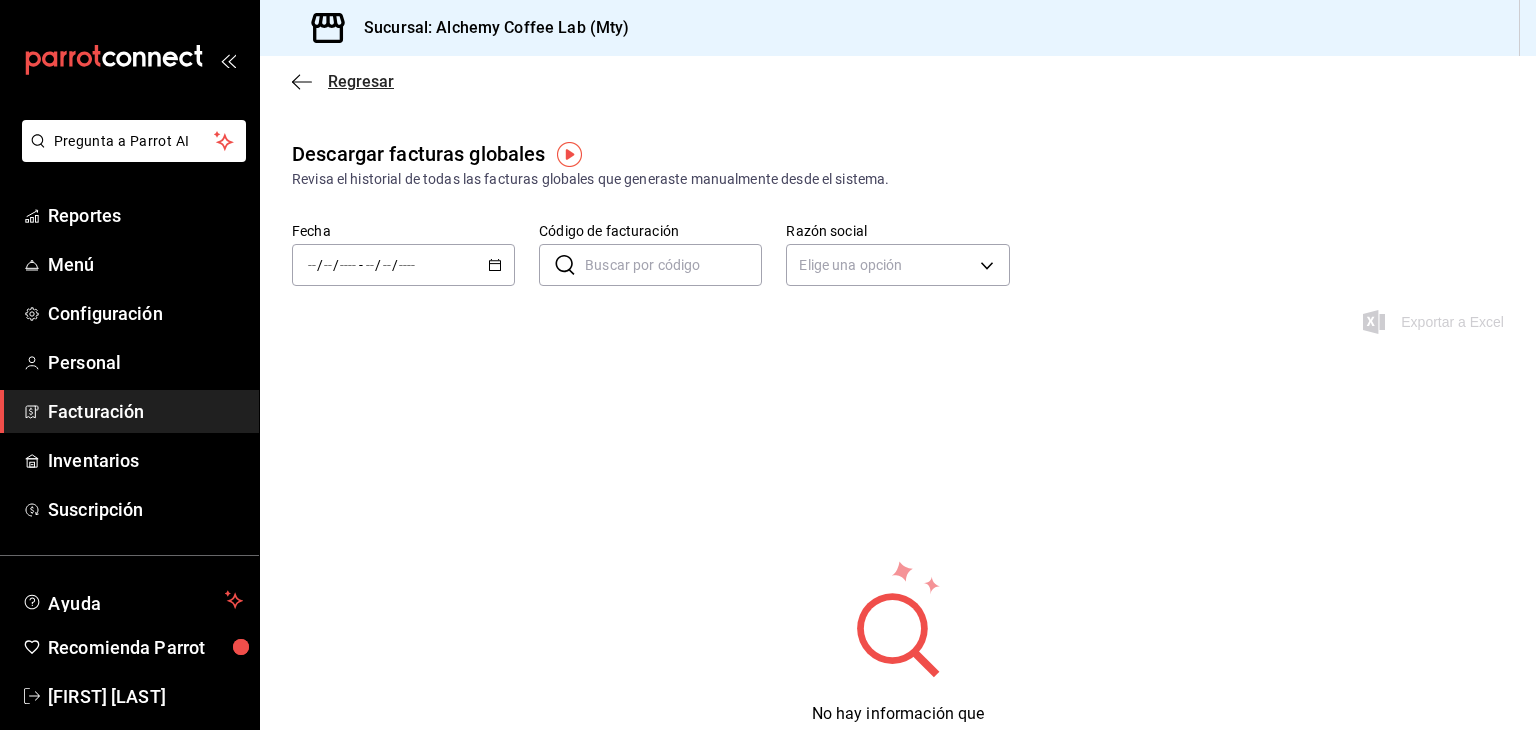 click on "Regresar" at bounding box center [361, 81] 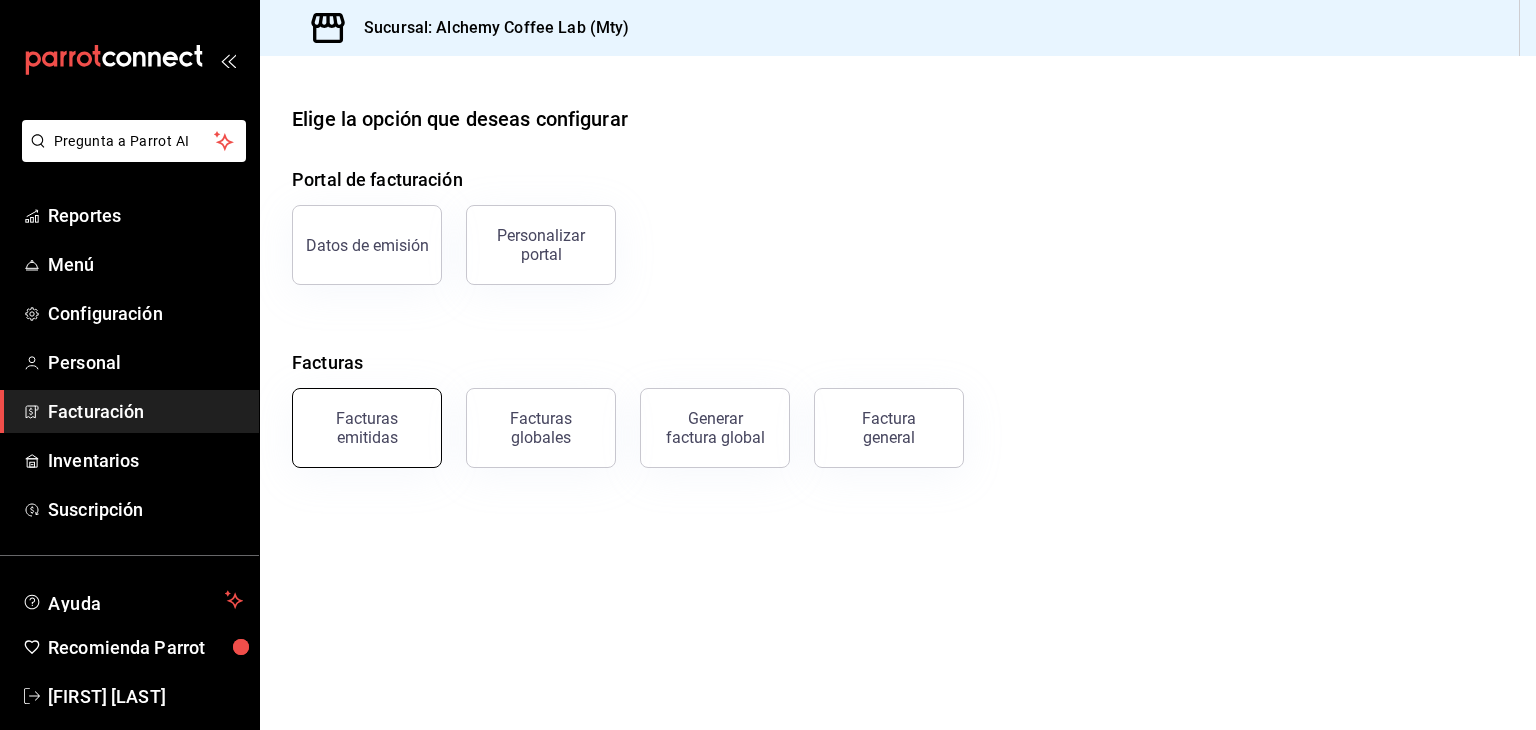 click on "Facturas emitidas" at bounding box center (367, 428) 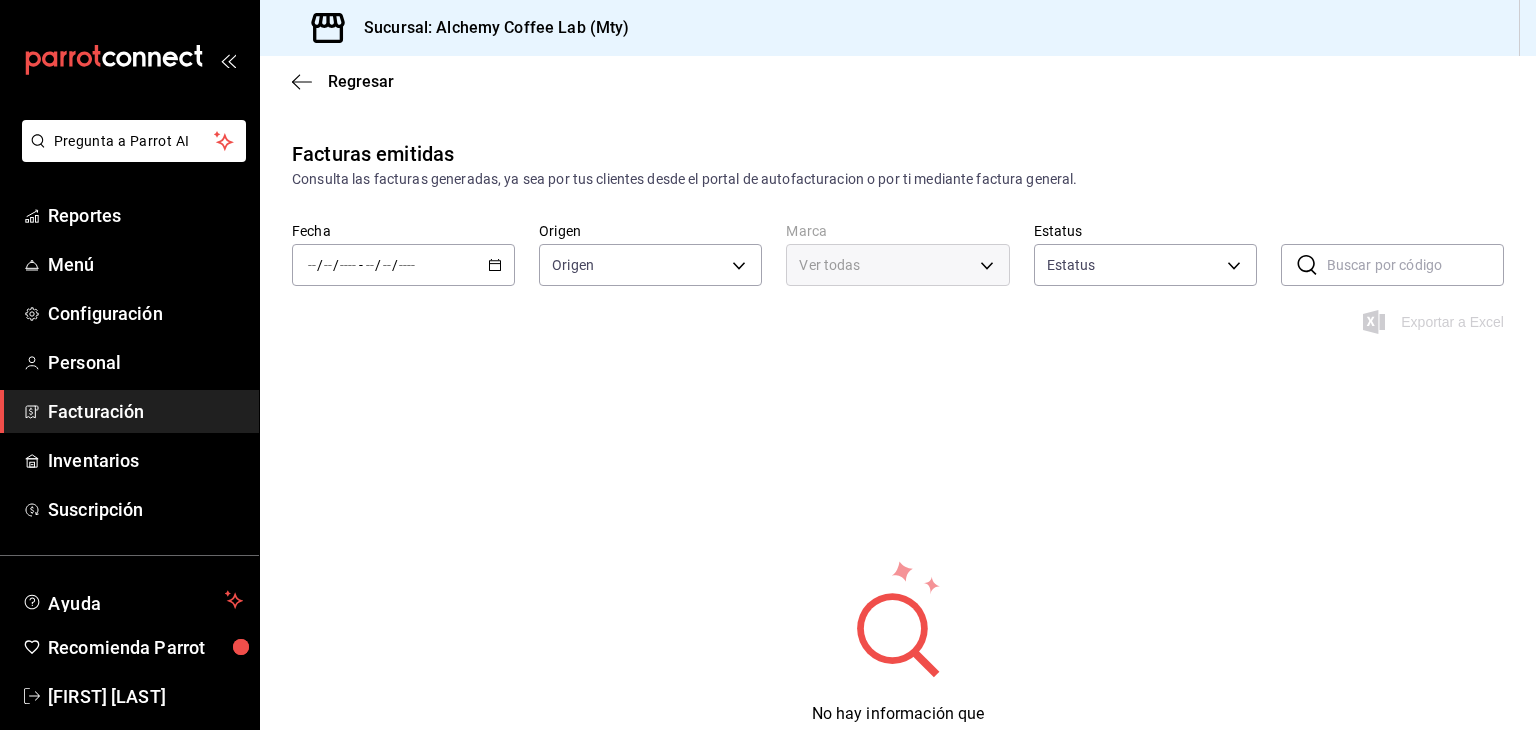 type on "ORDER_INVOICE,GENERAL_INVOICE" 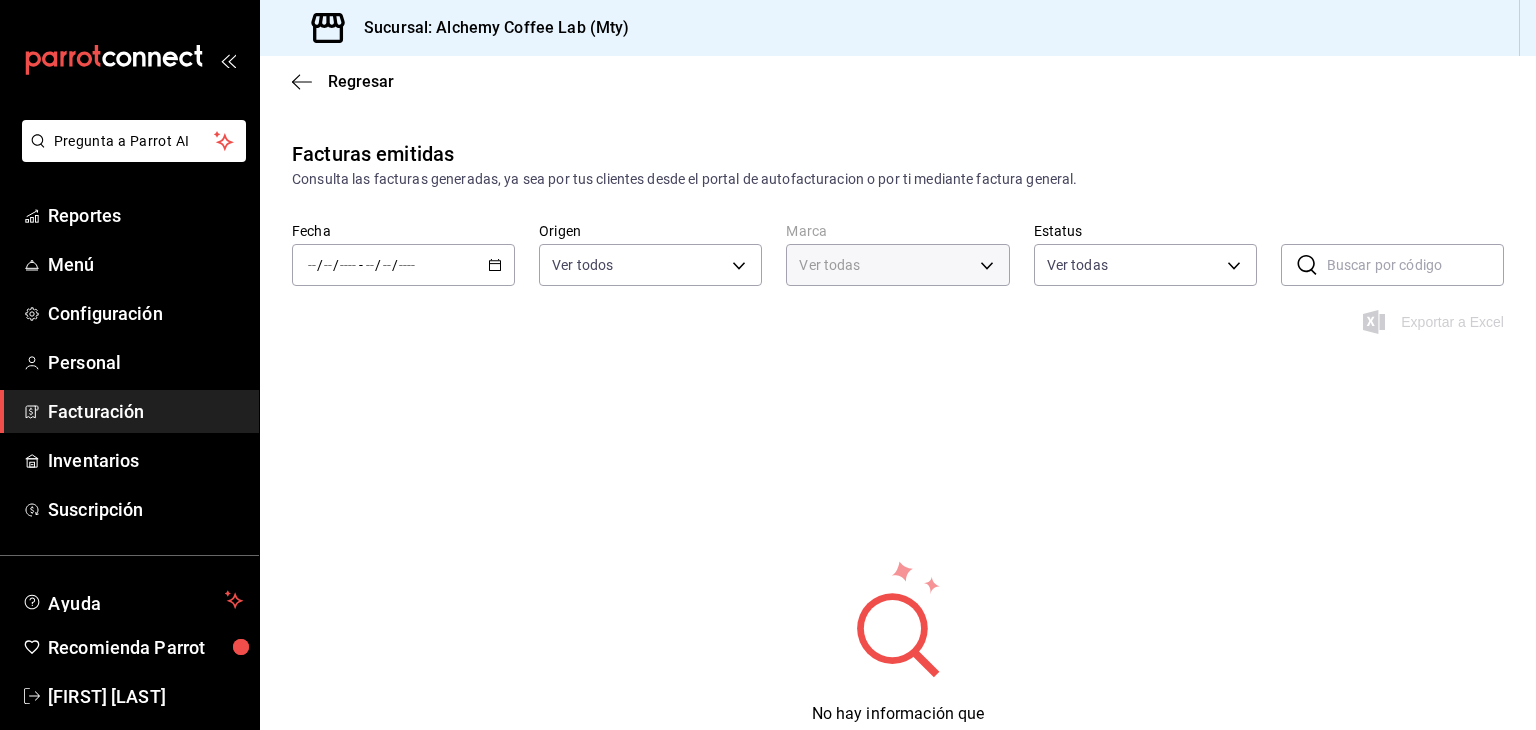 type on "147fd5db-d129-484d-8765-362391796a66" 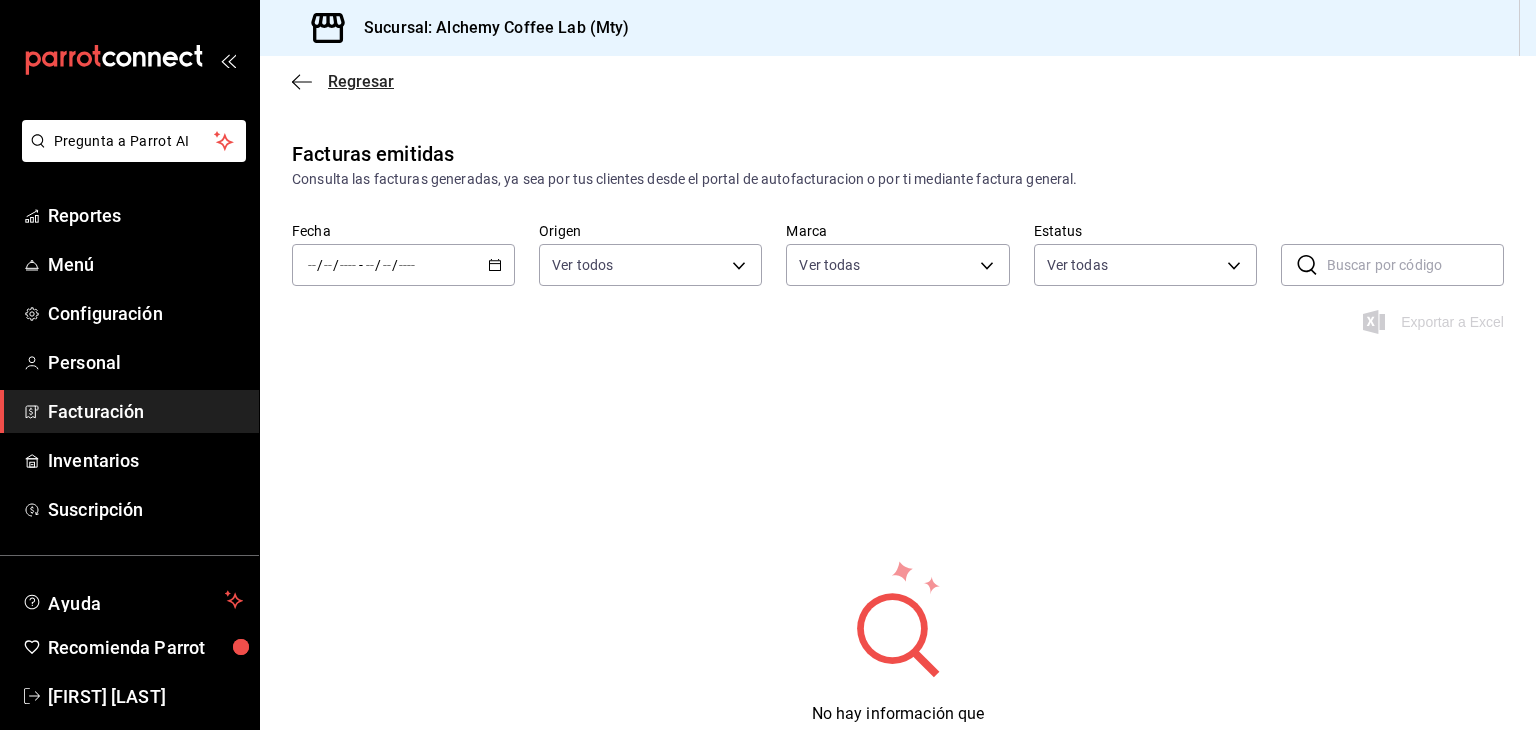 click on "Regresar" at bounding box center (361, 81) 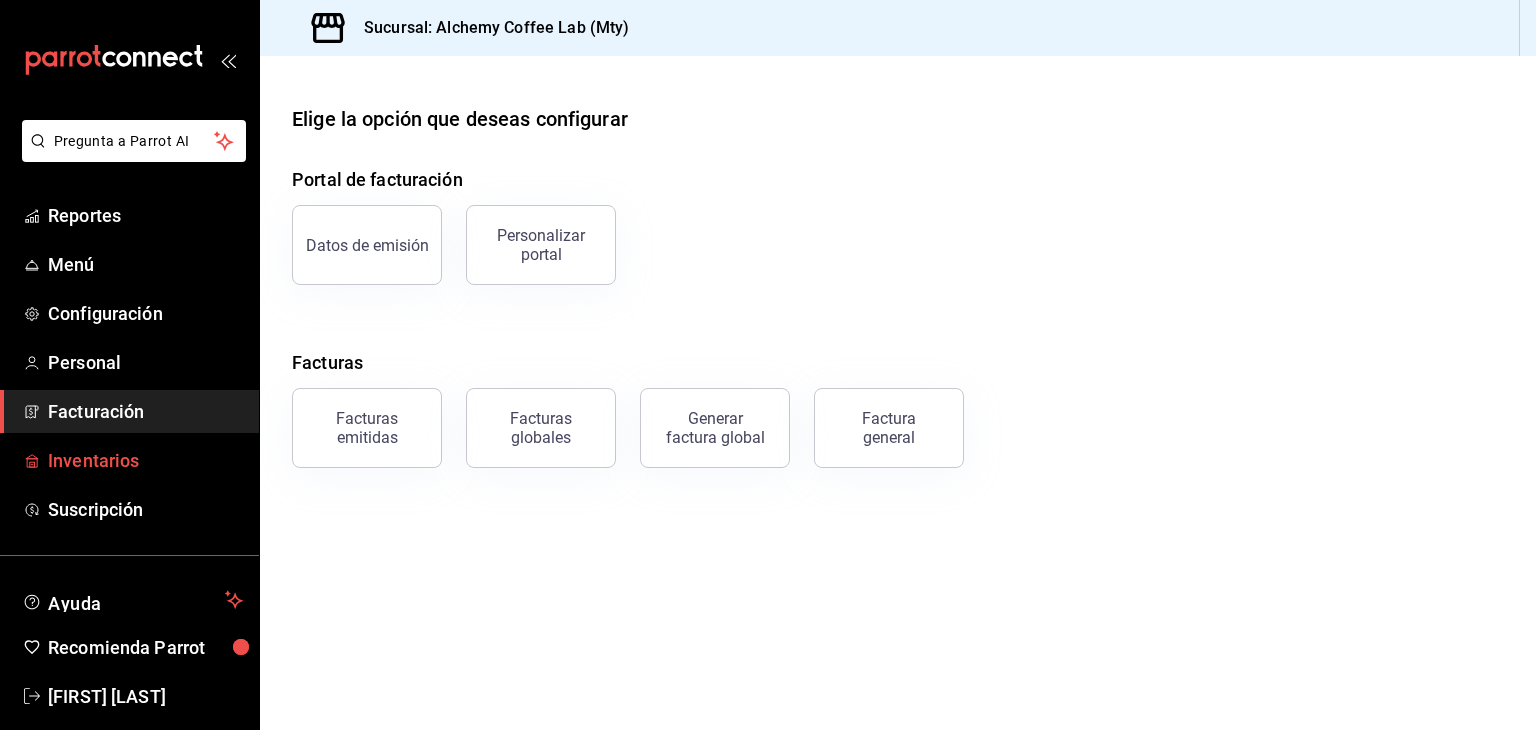 click on "Inventarios" at bounding box center (145, 460) 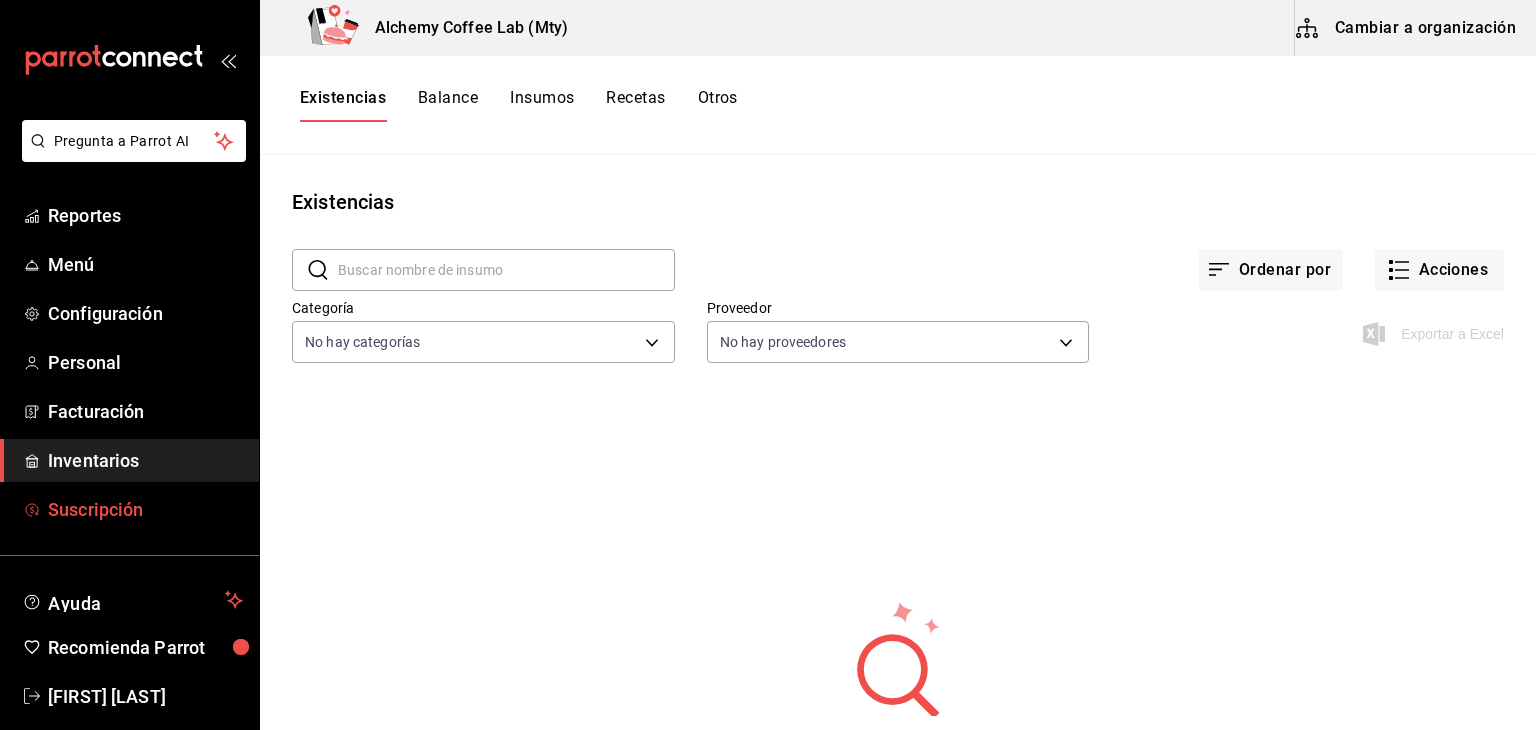 click on "Suscripción" at bounding box center (145, 509) 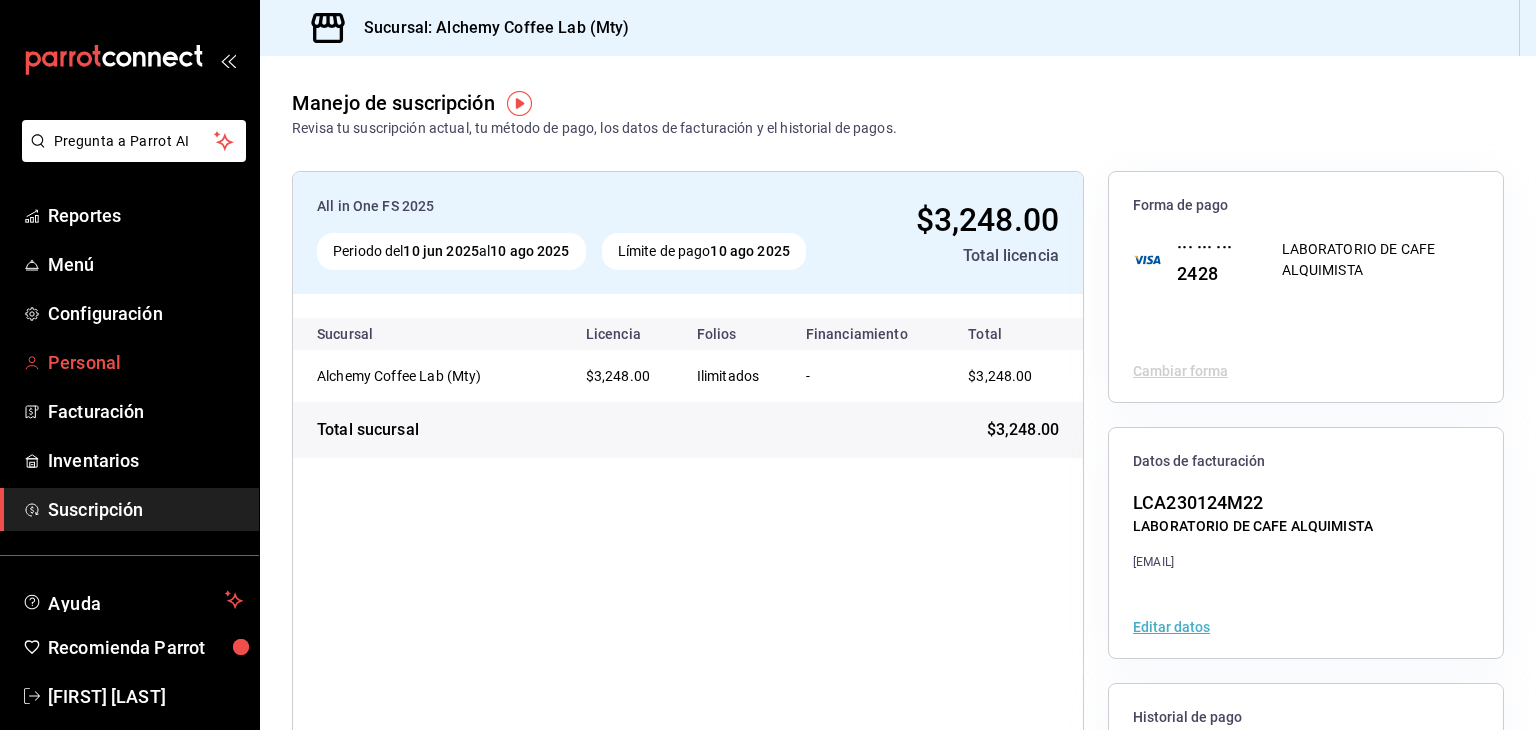 click on "Personal" at bounding box center [145, 362] 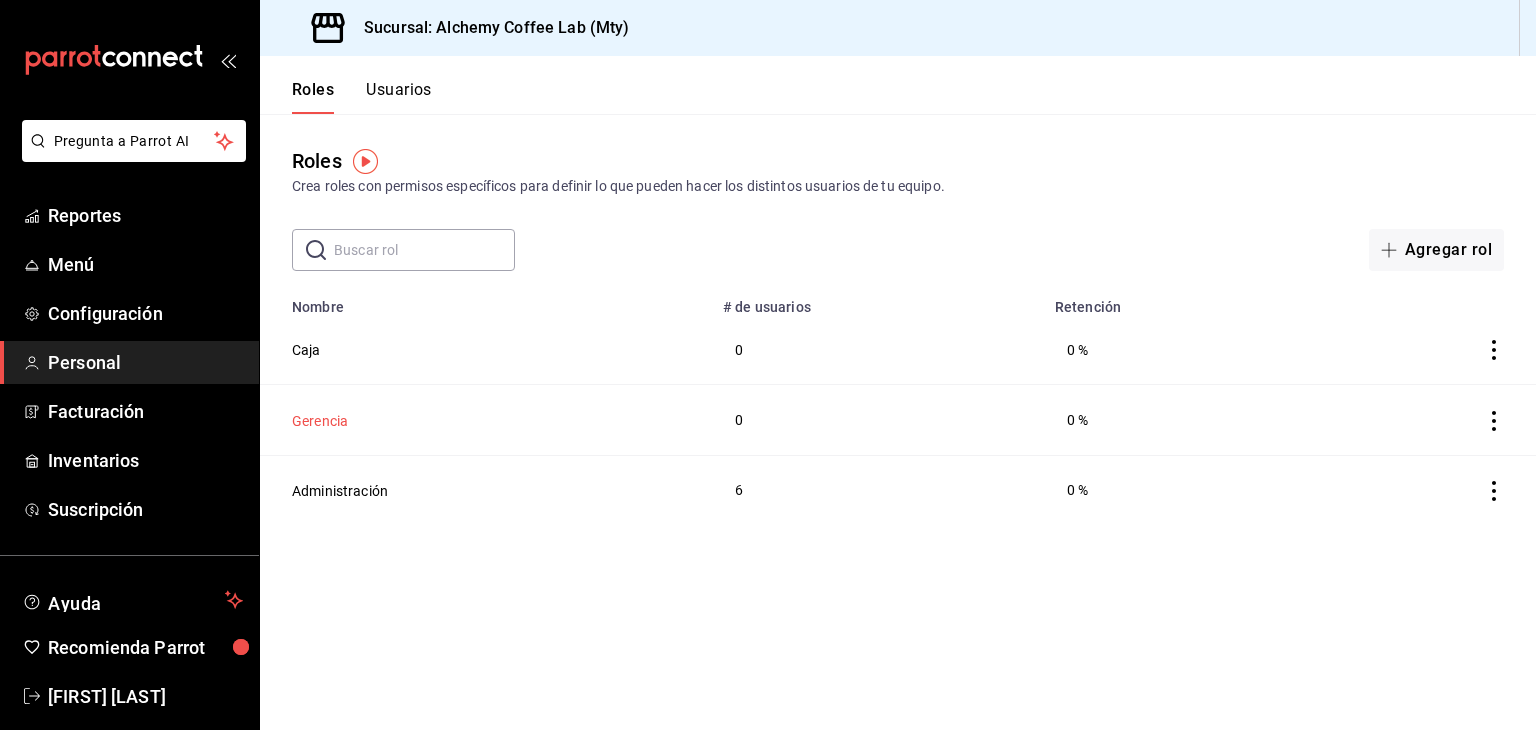 click on "Gerencia" at bounding box center [320, 421] 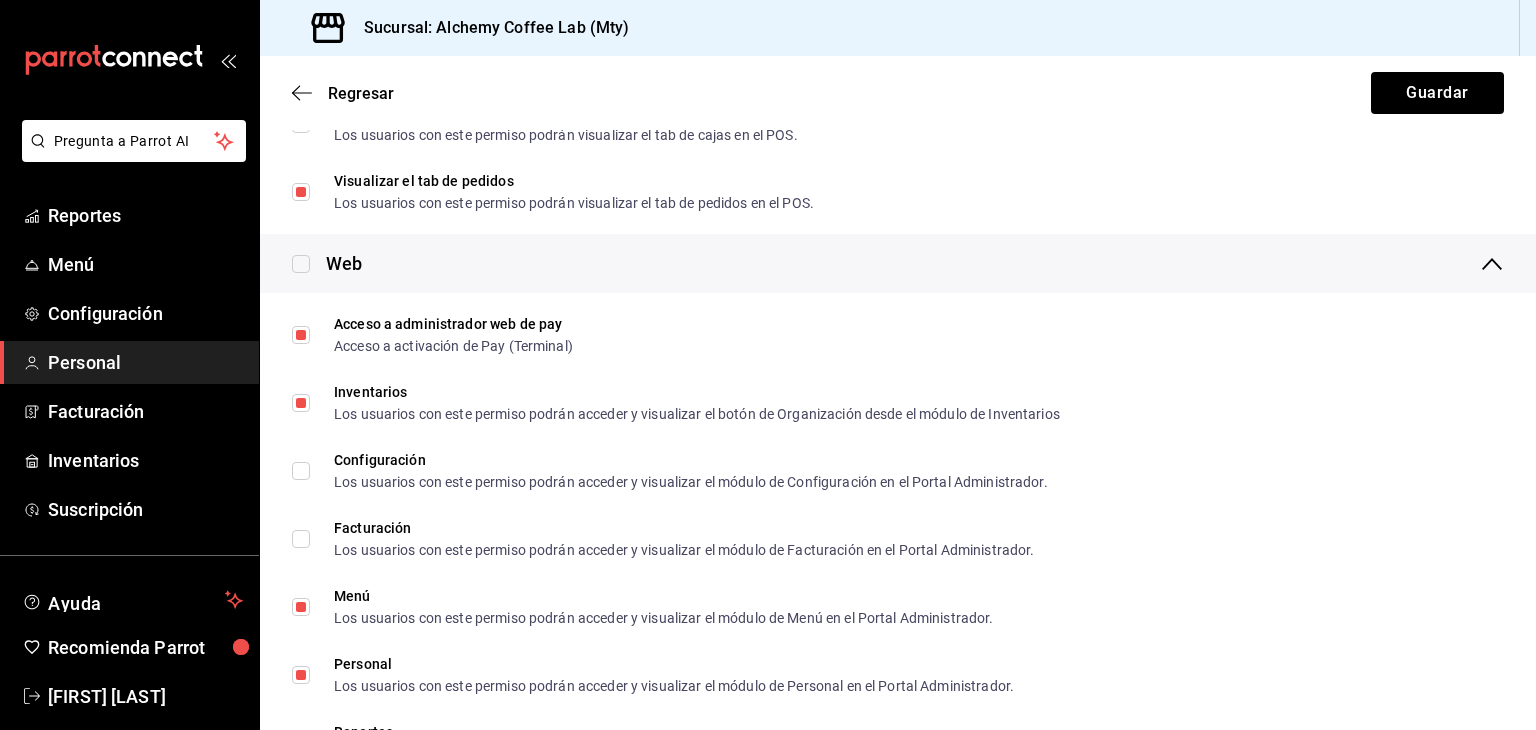 scroll, scrollTop: 1300, scrollLeft: 0, axis: vertical 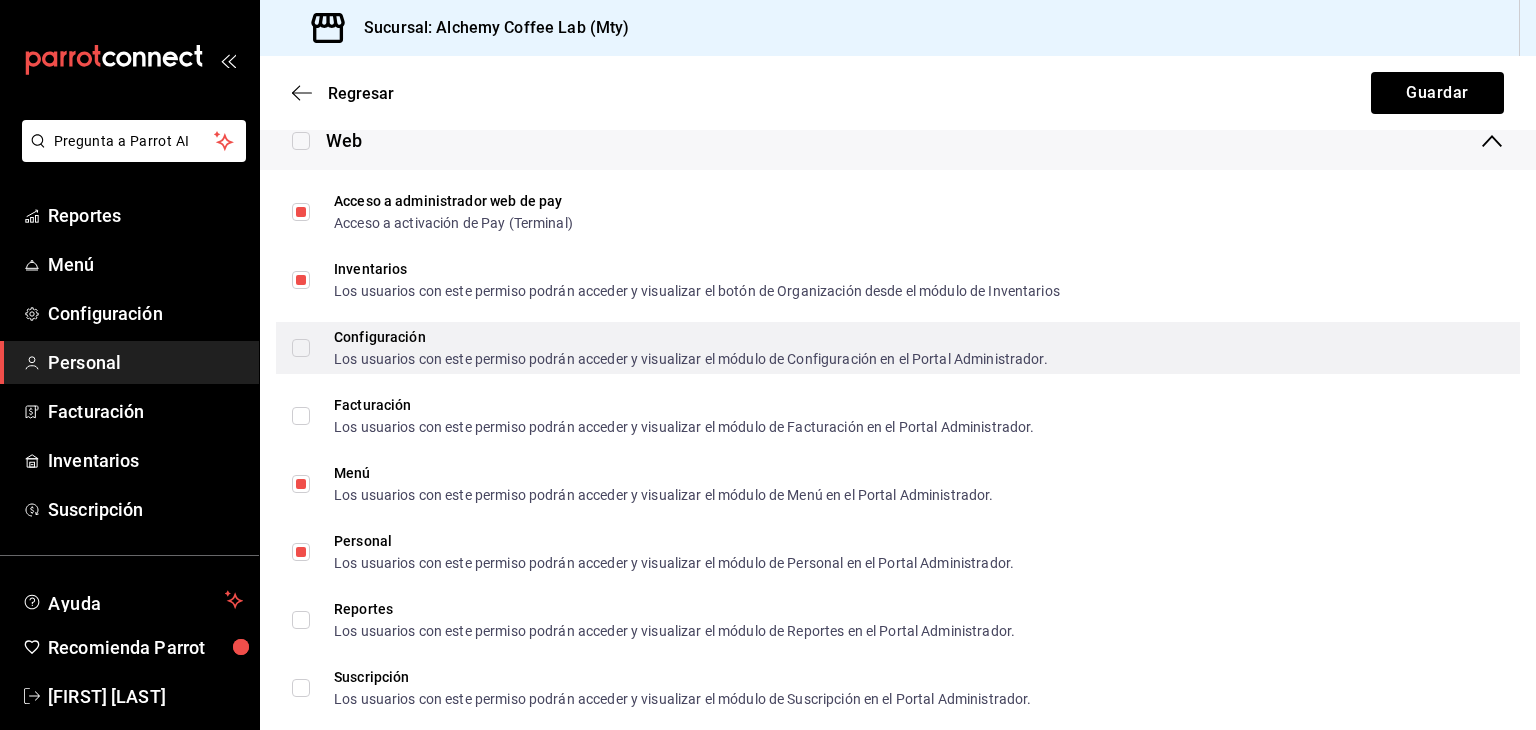 click on "Configuración Los usuarios con este permiso podrán acceder y visualizar el módulo de Configuración en el Portal Administrador." at bounding box center [301, 348] 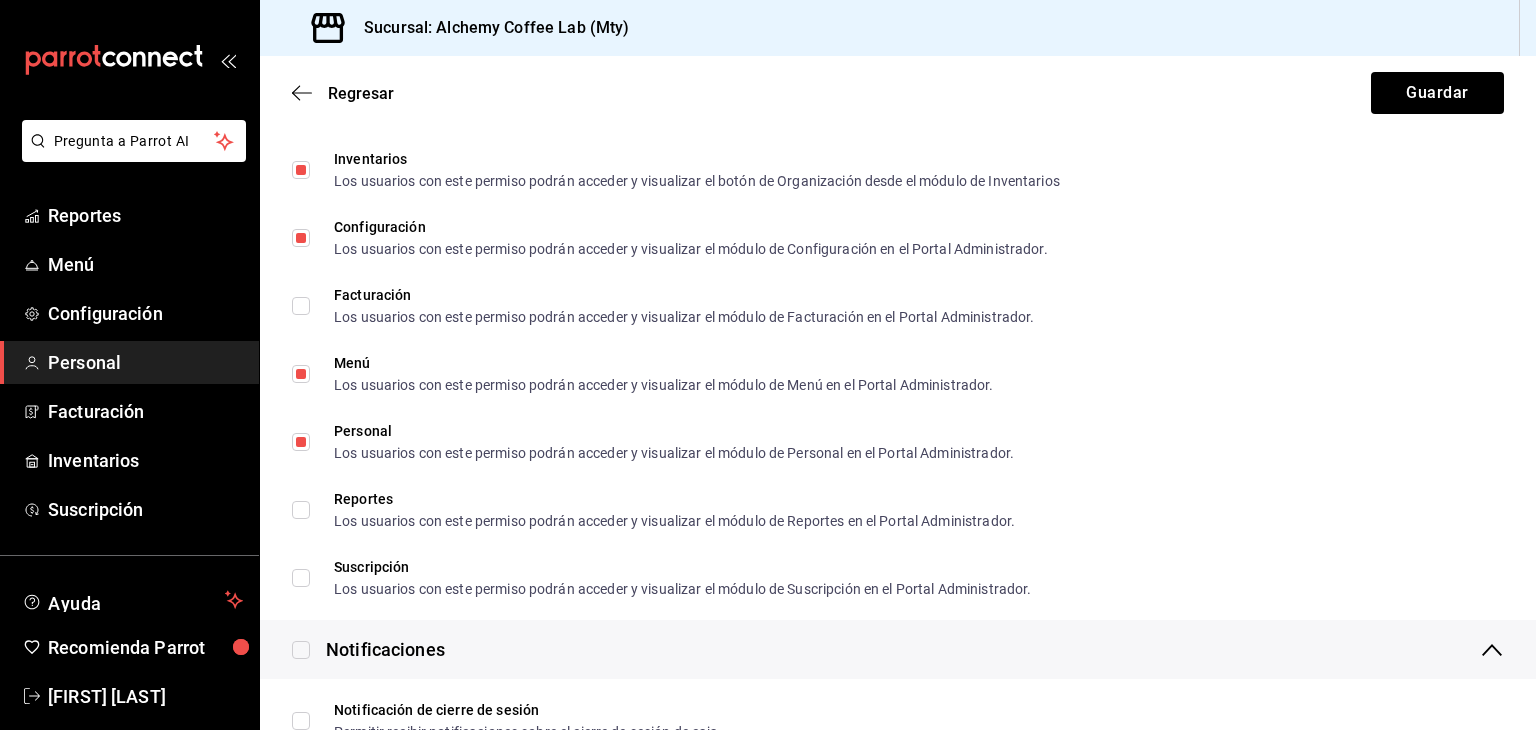 scroll, scrollTop: 1500, scrollLeft: 0, axis: vertical 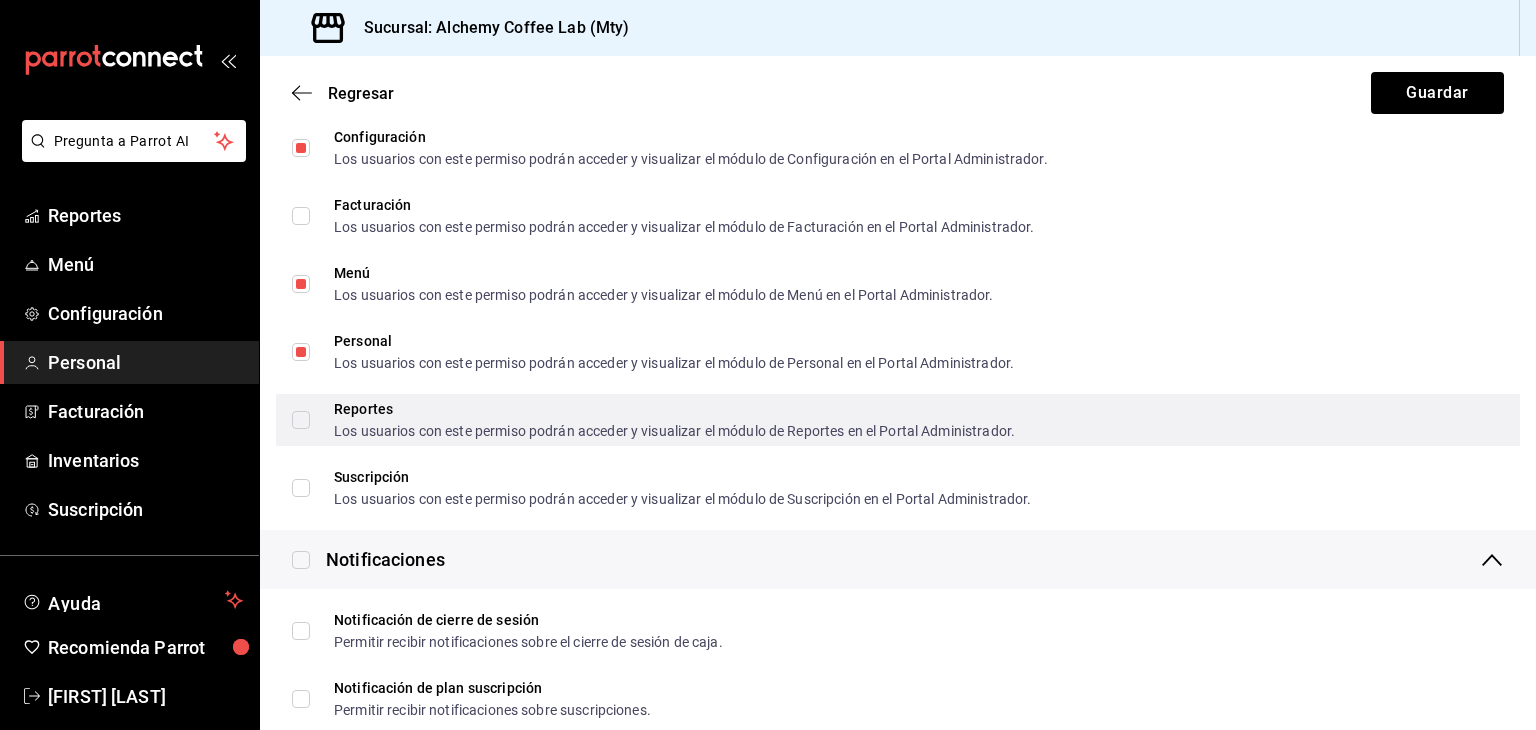 click on "Reportes Los usuarios con este permiso podrán acceder y visualizar el módulo de Reportes en el Portal Administrador." at bounding box center [898, 420] 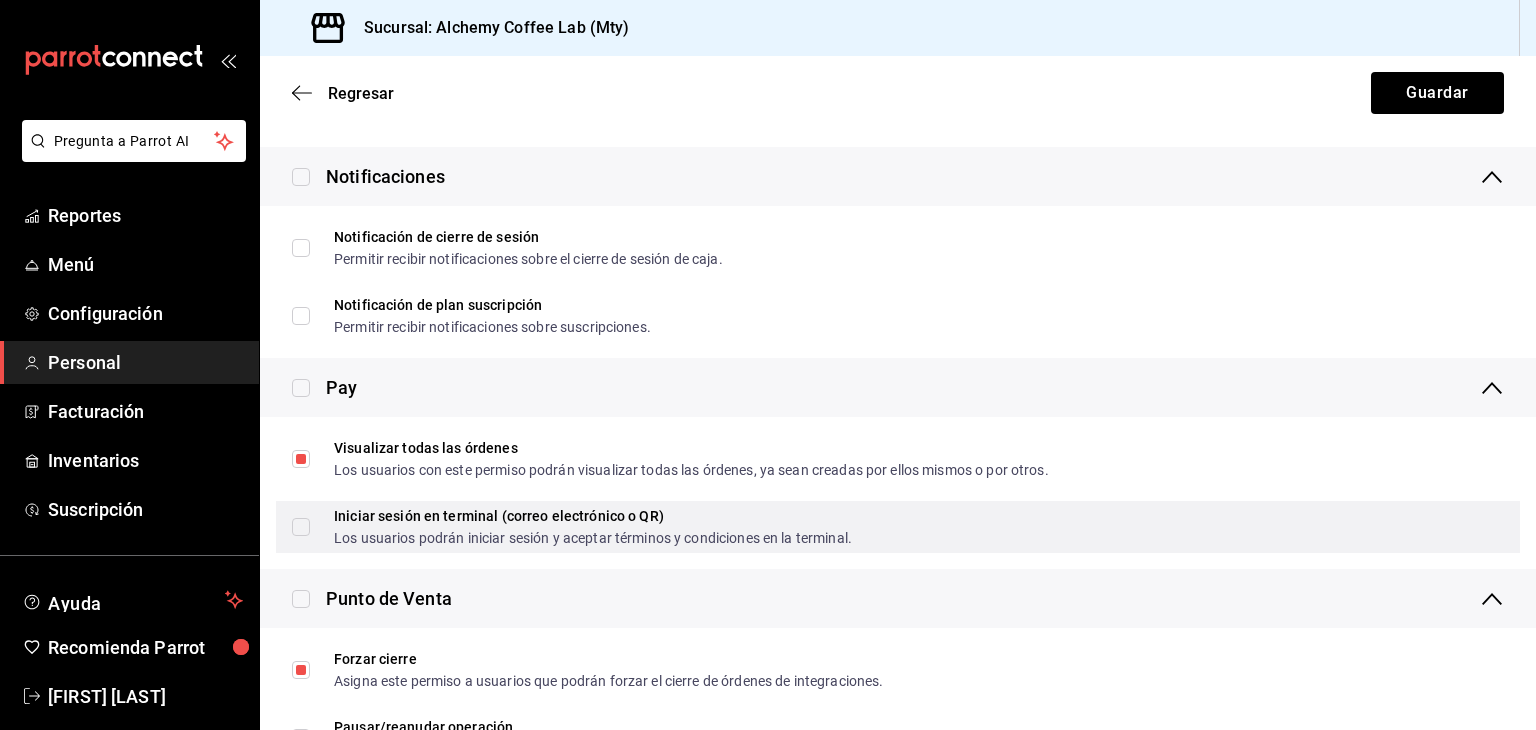 scroll, scrollTop: 2000, scrollLeft: 0, axis: vertical 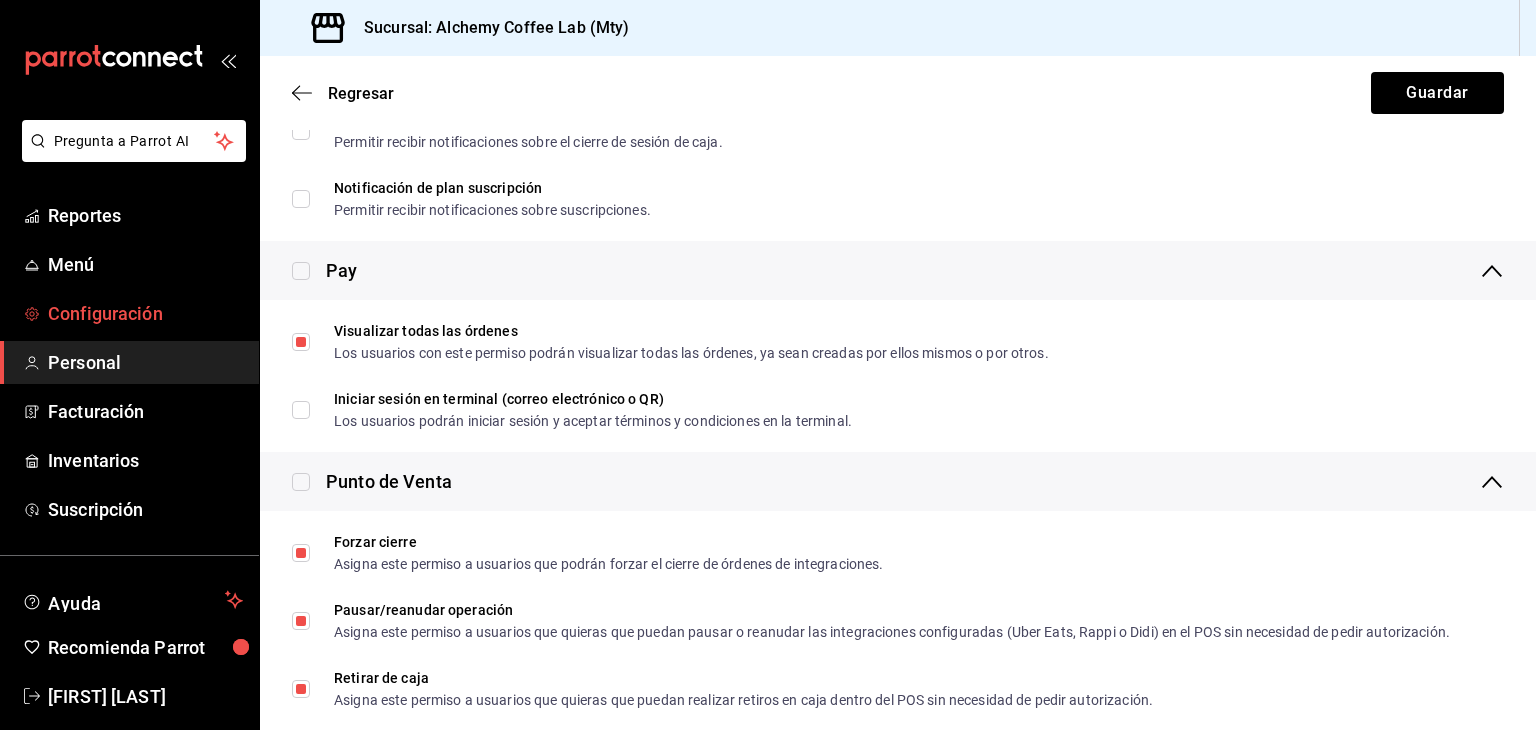 click on "Configuración" at bounding box center (145, 313) 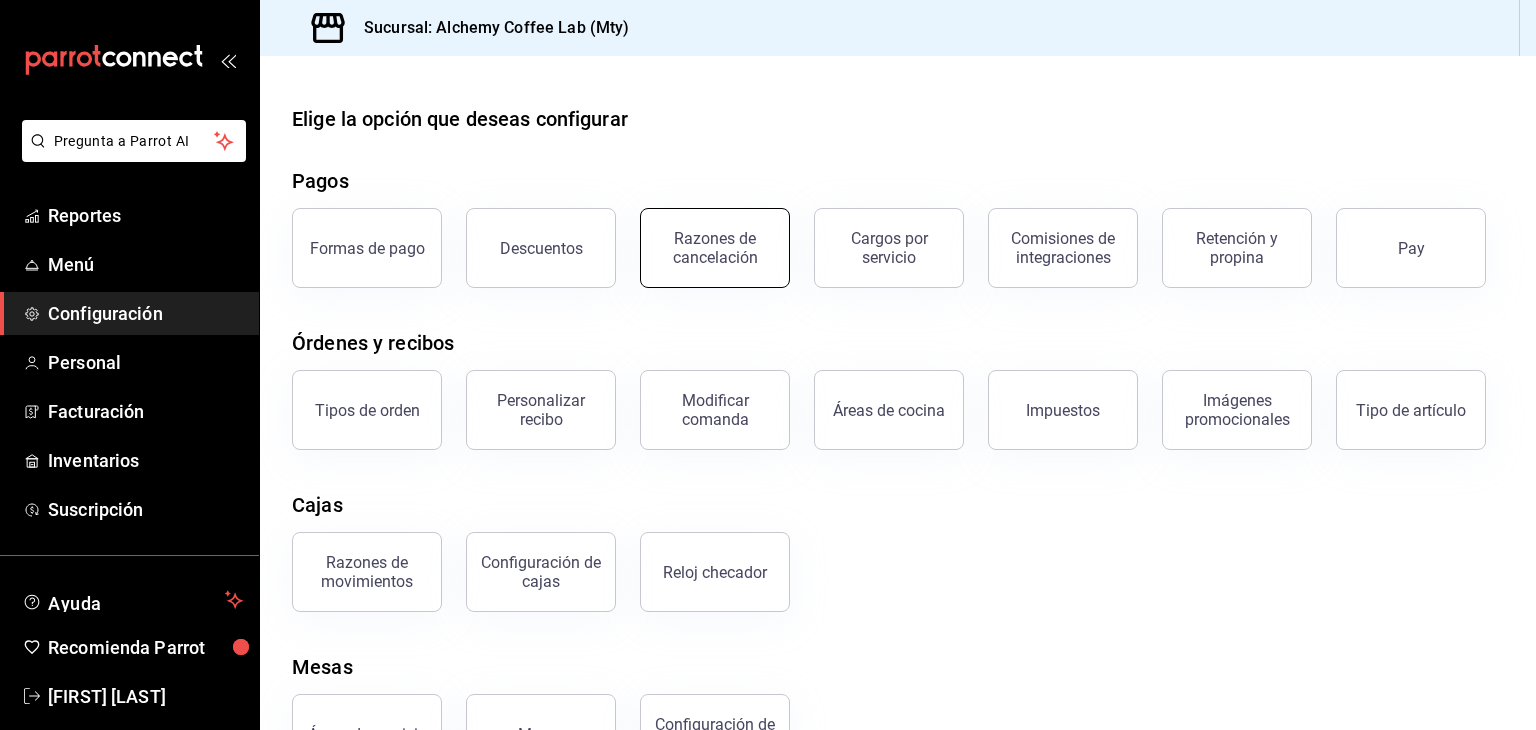 click on "Razones de cancelación" at bounding box center (715, 248) 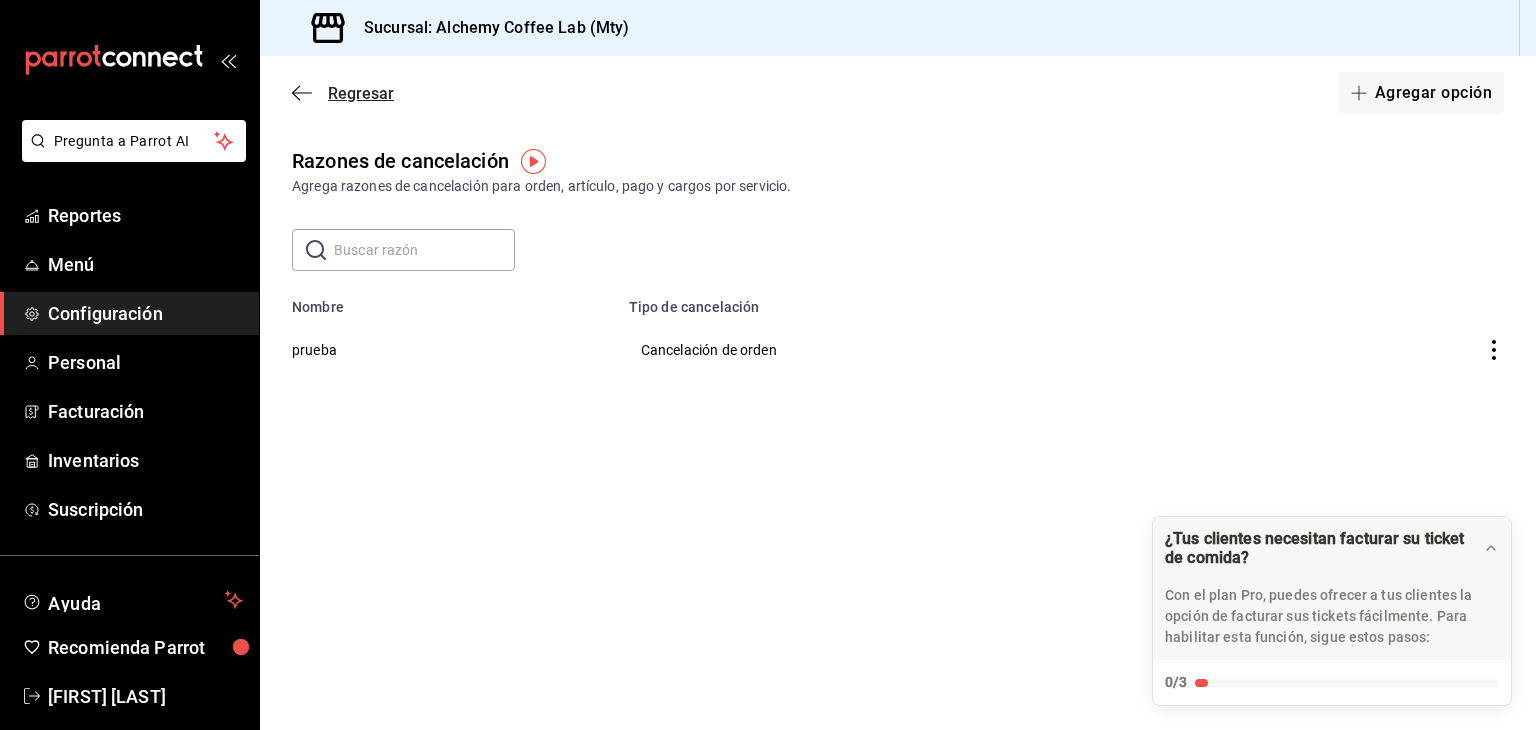 click on "Regresar" at bounding box center (361, 93) 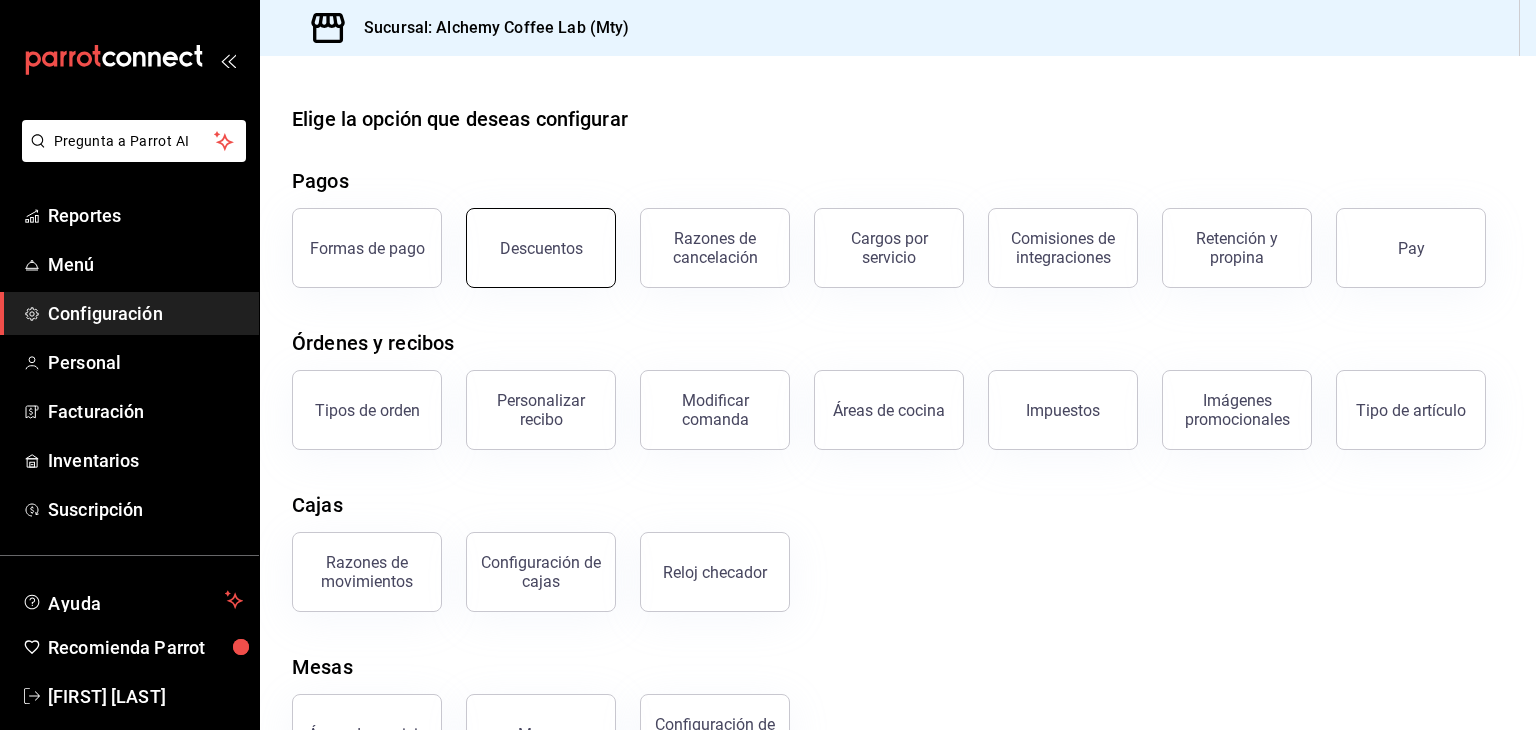 click on "Descuentos" at bounding box center (541, 248) 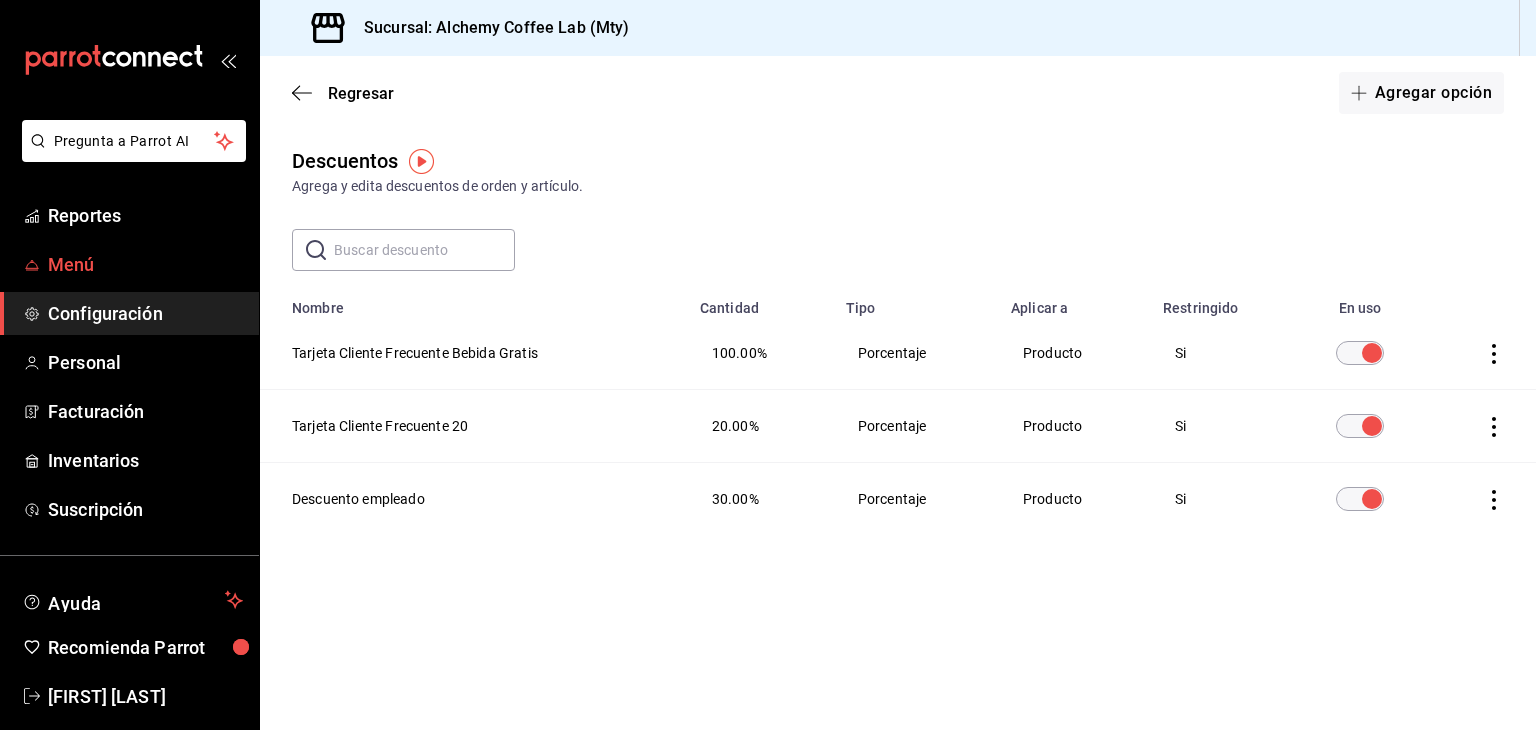 click on "Menú" at bounding box center (145, 264) 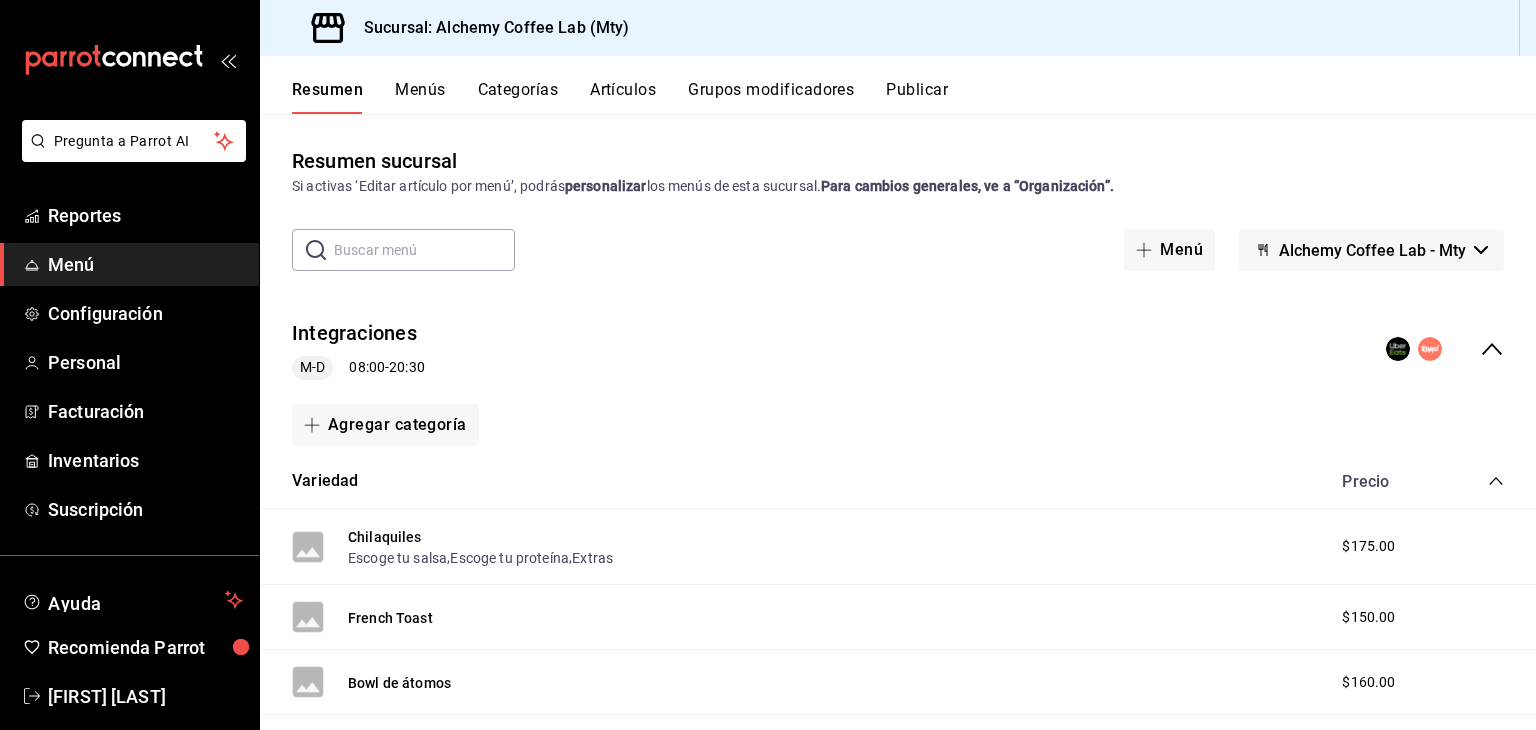 click on "Grupos modificadores" at bounding box center [771, 97] 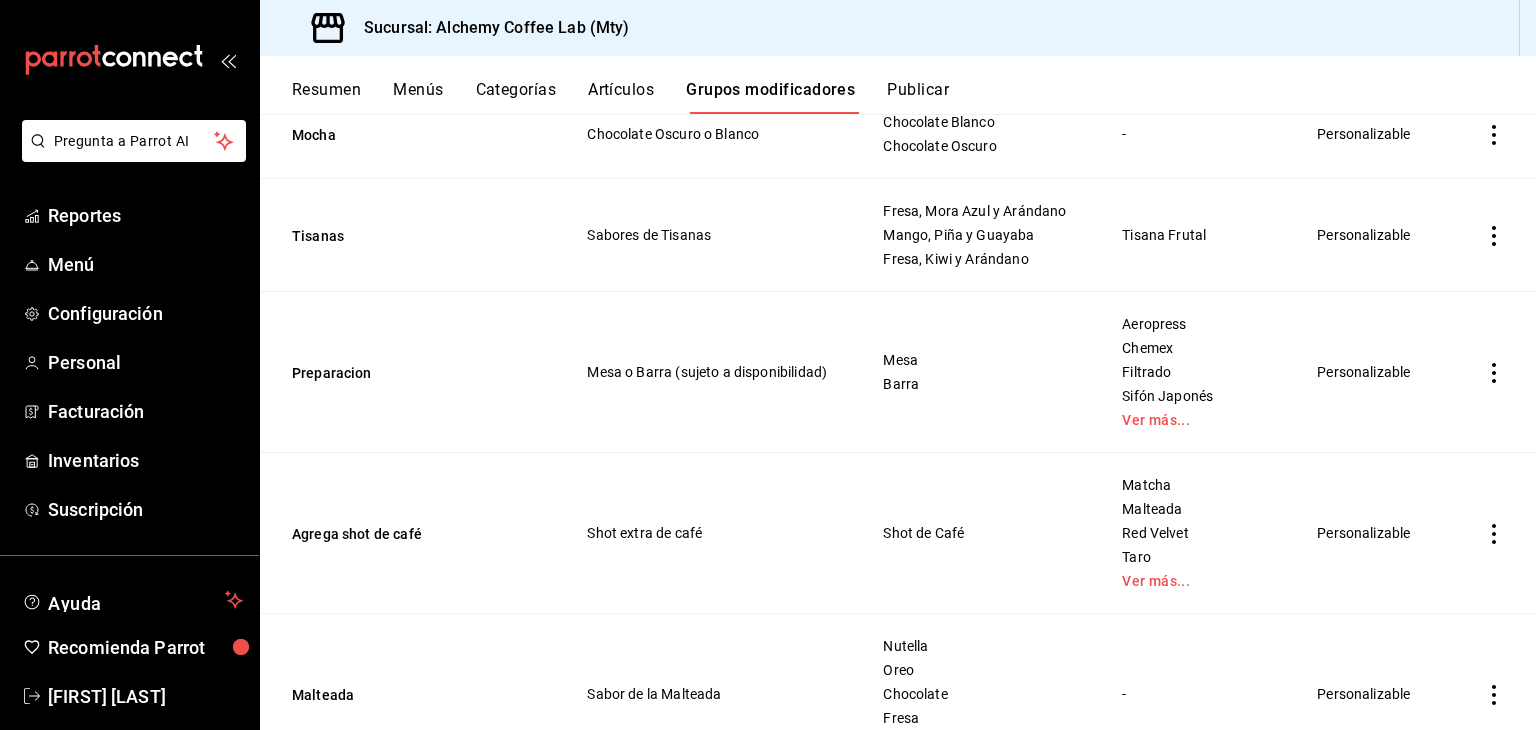 scroll, scrollTop: 0, scrollLeft: 0, axis: both 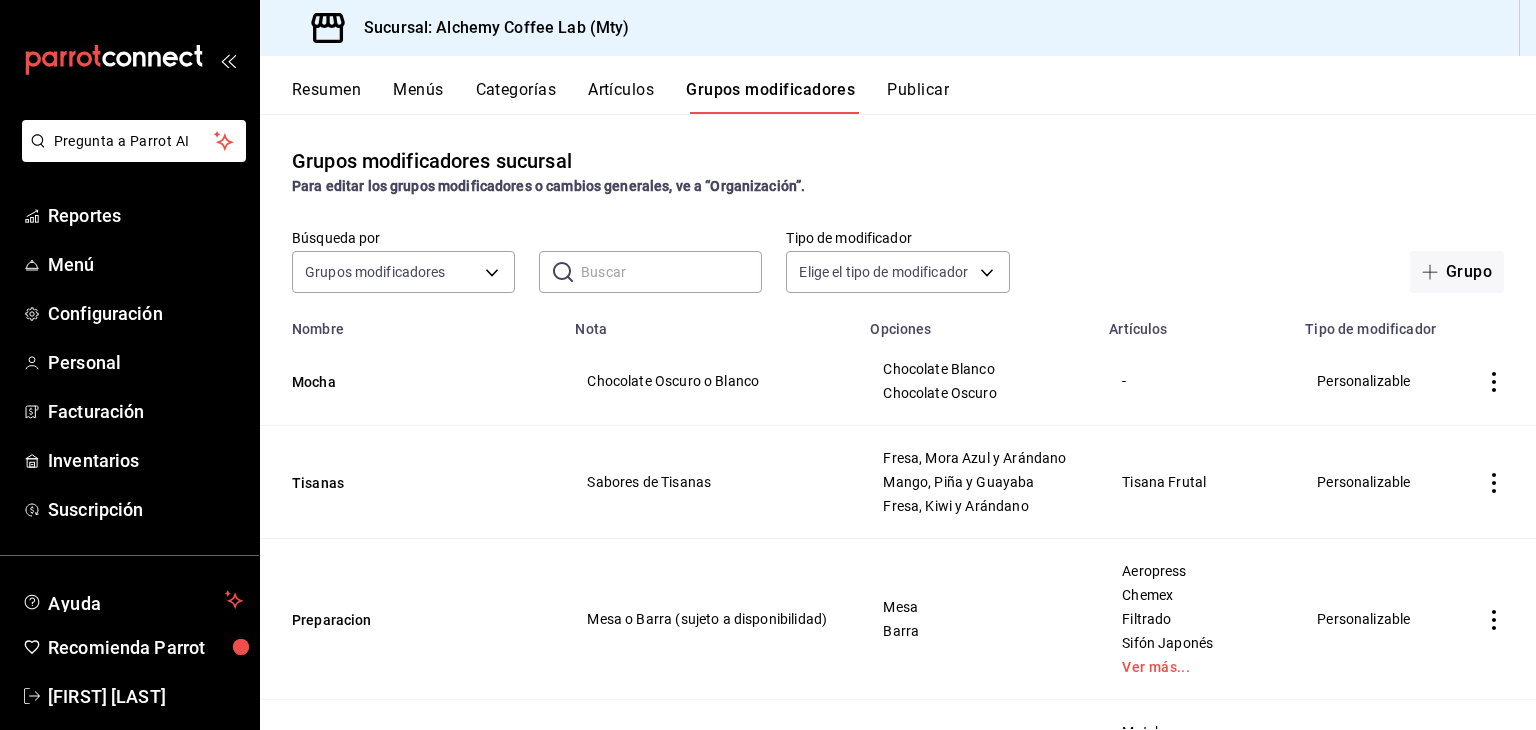 click on "Resumen Menús Categorías Artículos Grupos modificadores Publicar" at bounding box center (898, 85) 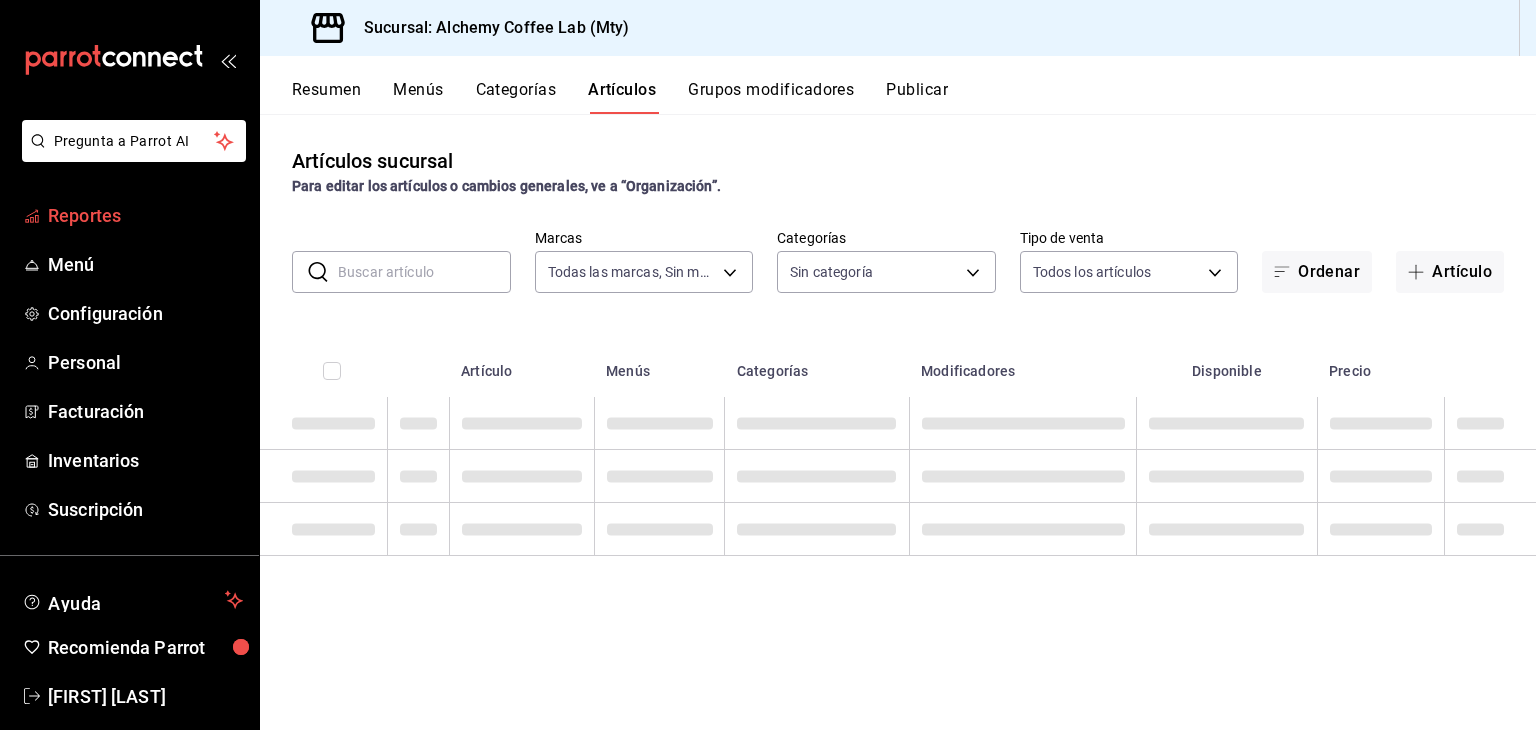 click on "Reportes" at bounding box center (145, 215) 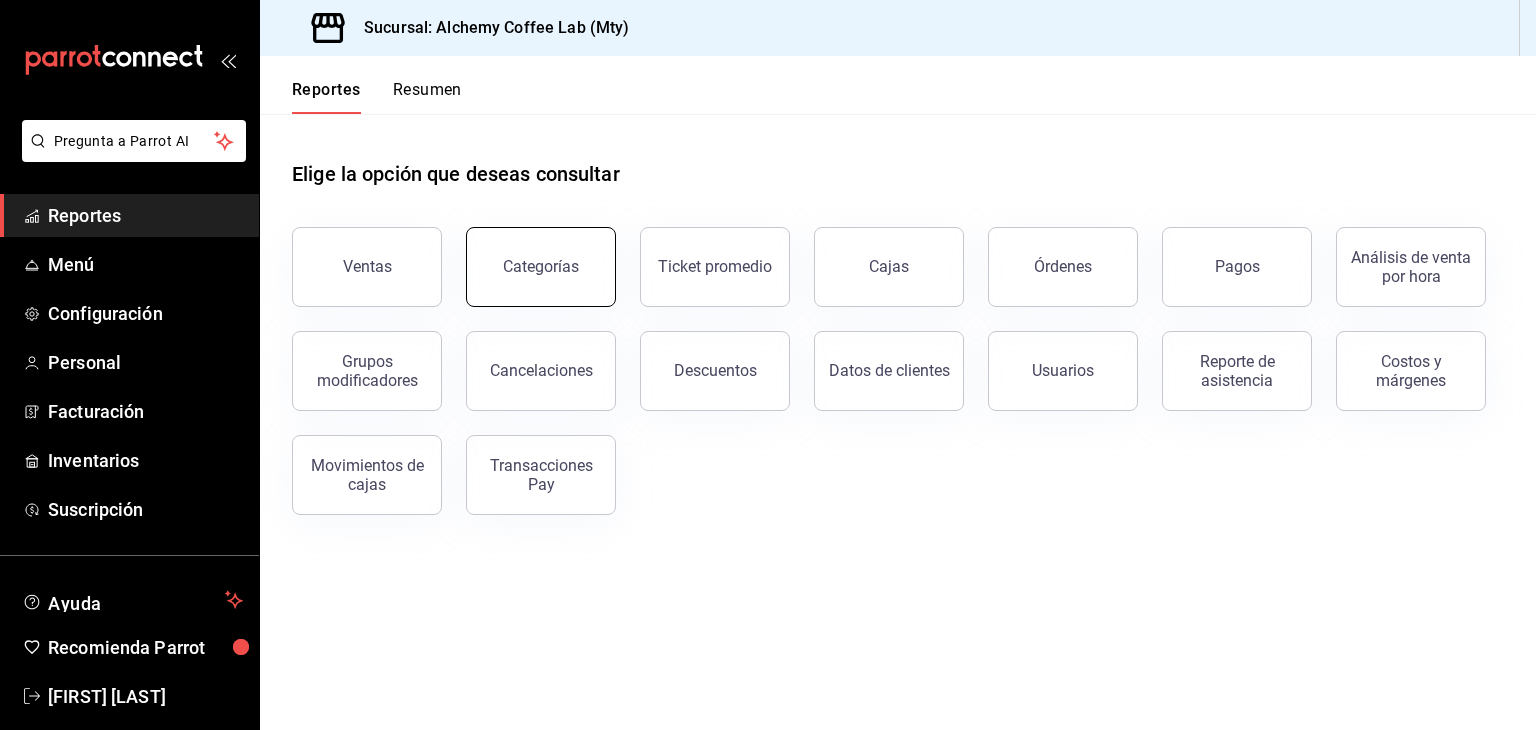 click on "Categorías" at bounding box center [541, 267] 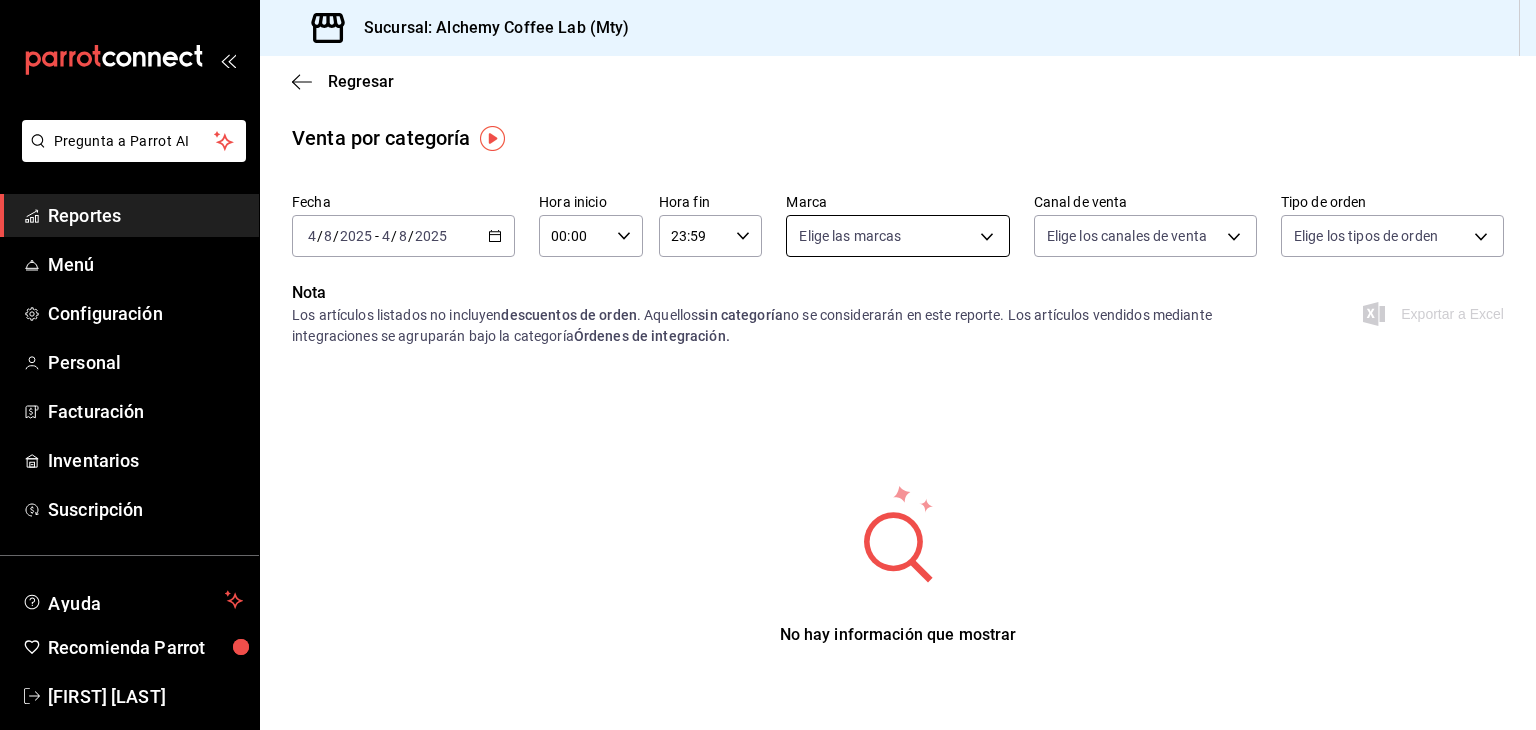 click on "Pregunta a Parrot AI Reportes   Menú   Configuración   Personal   Facturación   Inventarios   Suscripción   Ayuda Recomienda Parrot   David Eugenio Solis Treviño   Sugerir nueva función   Sucursal: Alchemy Coffee Lab (Mty) Regresar Venta por categoría Fecha 2025-08-04 4 / 8 / 2025 - 2025-08-04 4 / 8 / 2025 Hora inicio 00:00 Hora inicio Hora fin 23:59 Hora fin Marca Elige las marcas Canal de venta Elige los canales de venta Tipo de orden Elige los tipos de orden Nota Los artículos listados no incluyen  descuentos de orden . Aquellos  sin categoría  no se considerarán en este reporte. Los artículos vendidos mediante integraciones se agruparán bajo la categoría  Órdenes de integración. Exportar a Excel No hay información que mostrar GANA 1 MES GRATIS EN TU SUSCRIPCIÓN AQUÍ Ver video tutorial Ir a video Pregunta a Parrot AI Reportes   Menú   Configuración   Personal   Facturación   Inventarios   Suscripción   Ayuda Recomienda Parrot   David Eugenio Solis Treviño   Sugerir nueva función" at bounding box center (768, 365) 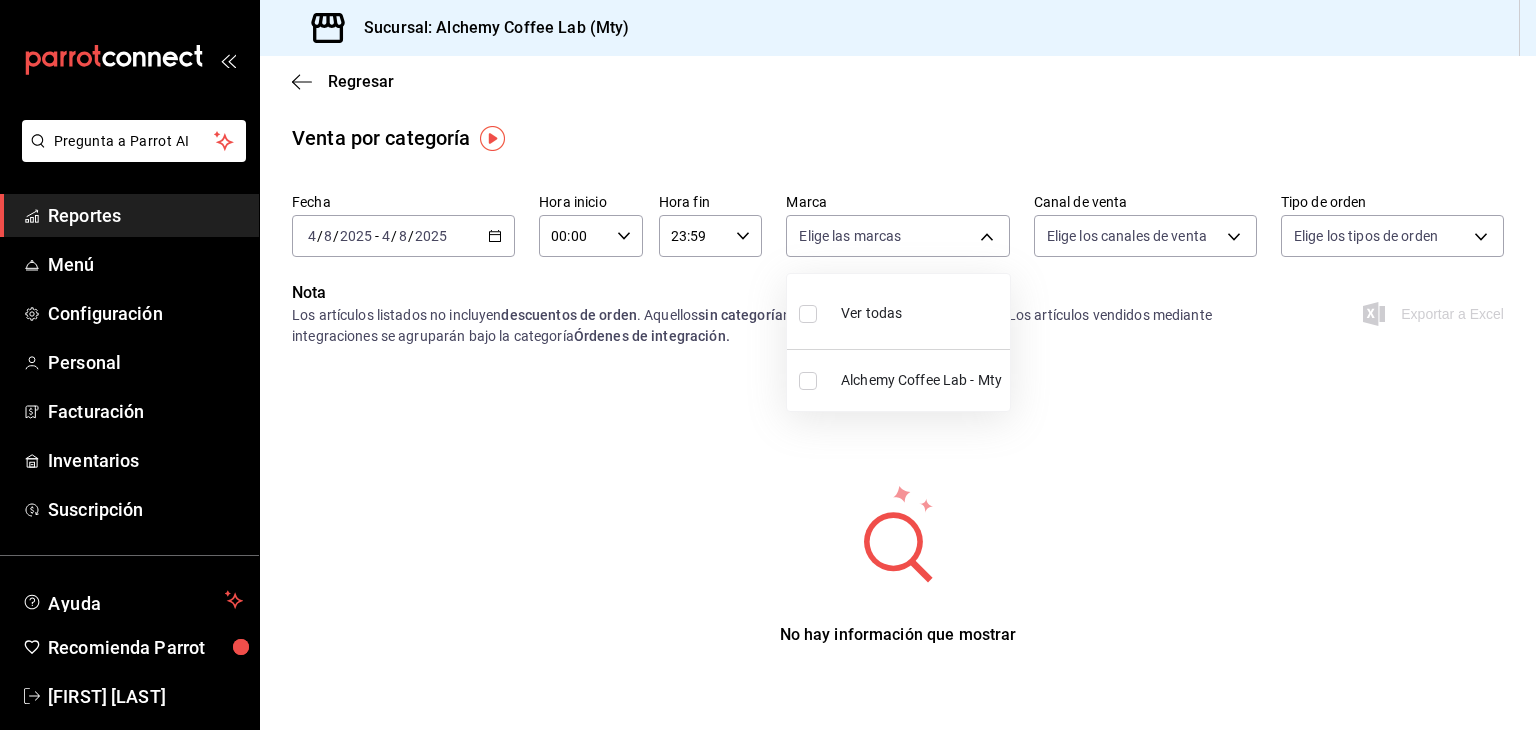 click on "Alchemy Coffee Lab - Mty" at bounding box center (921, 380) 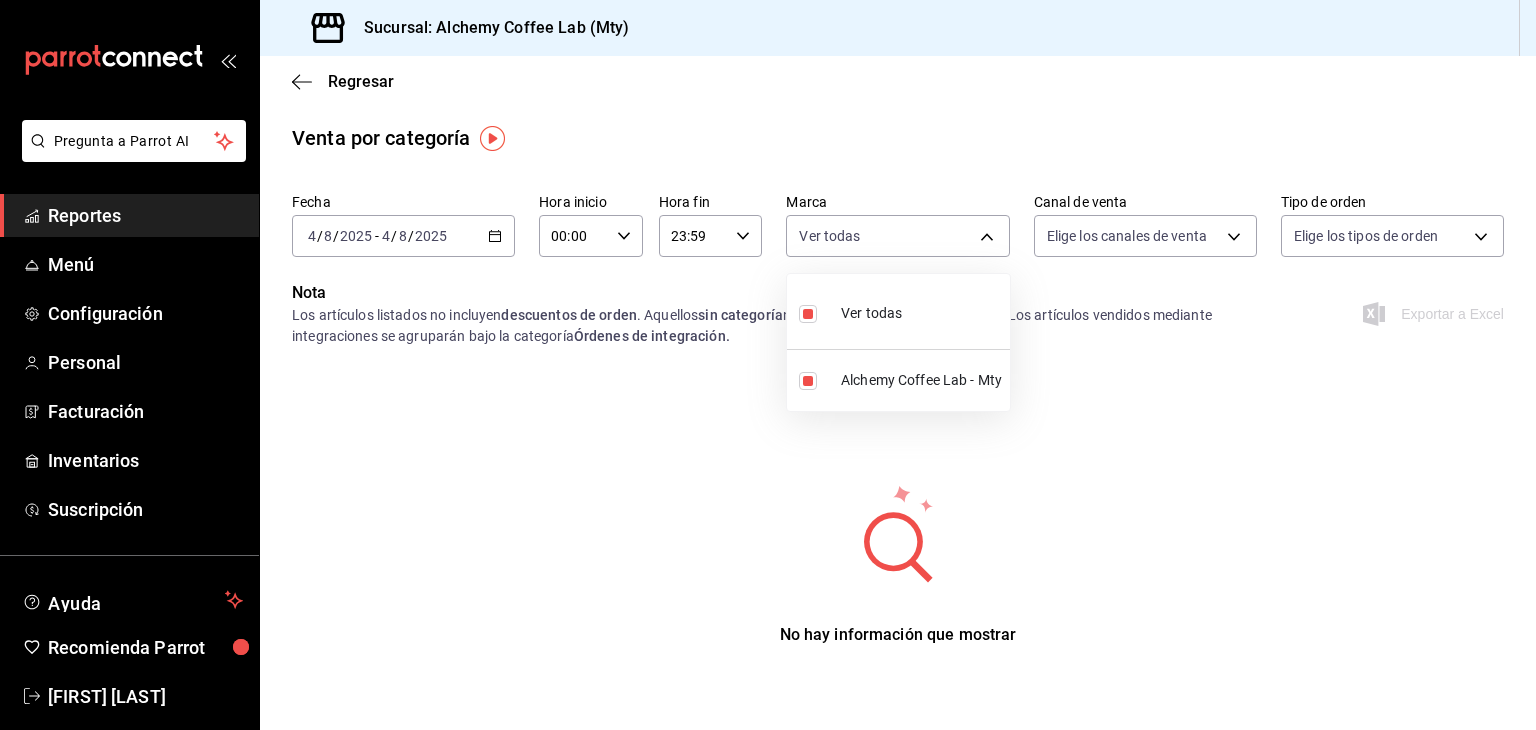 click at bounding box center [768, 365] 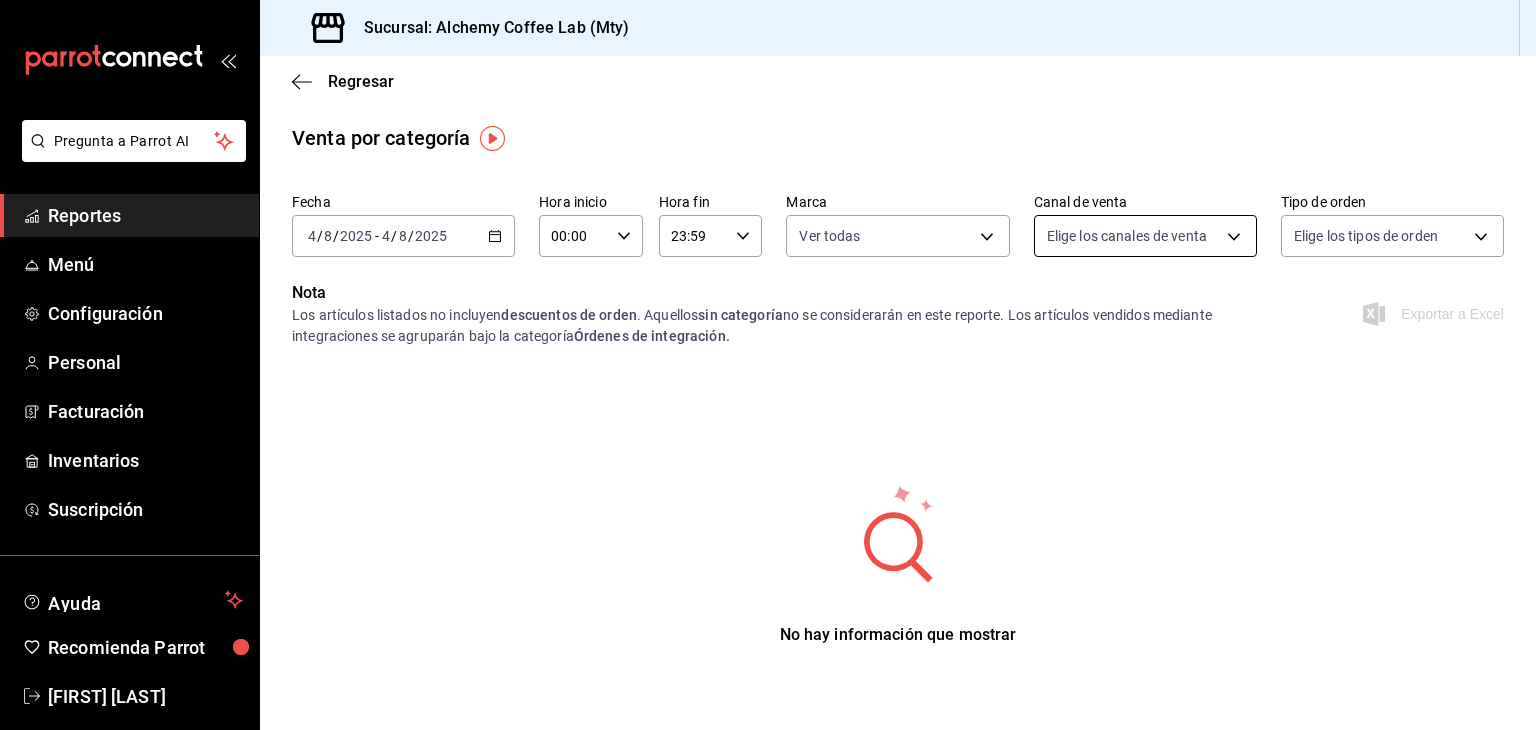 click on "Pregunta a Parrot AI Reportes   Menú   Configuración   Personal   Facturación   Inventarios   Suscripción   Ayuda Recomienda Parrot   David Eugenio Solis Treviño   Sugerir nueva función   Sucursal: Alchemy Coffee Lab (Mty) Regresar Venta por categoría Fecha 2025-08-04 4 / 8 / 2025 - 2025-08-04 4 / 8 / 2025 Hora inicio 00:00 Hora inicio Hora fin 23:59 Hora fin Marca Ver todas 147fd5db-d129-484d-8765-362391796a66 Canal de venta Elige los canales de venta Tipo de orden Elige los tipos de orden Nota Los artículos listados no incluyen  descuentos de orden . Aquellos  sin categoría  no se considerarán en este reporte. Los artículos vendidos mediante integraciones se agruparán bajo la categoría  Órdenes de integración. Exportar a Excel No hay información que mostrar GANA 1 MES GRATIS EN TU SUSCRIPCIÓN AQUÍ Ver video tutorial Ir a video Pregunta a Parrot AI Reportes   Menú   Configuración   Personal   Facturación   Inventarios   Suscripción   Ayuda Recomienda Parrot     Sugerir nueva función" at bounding box center [768, 365] 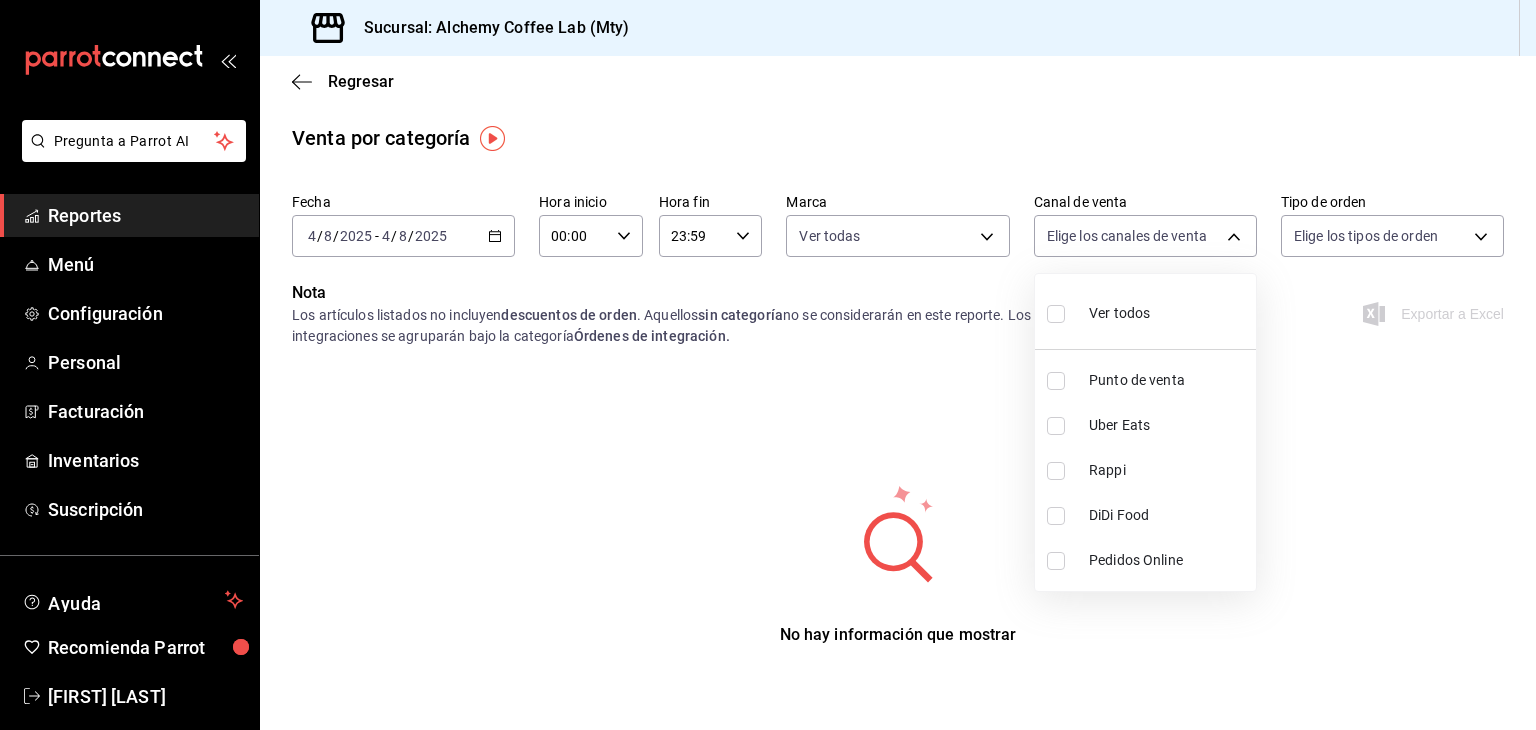 click on "Punto de venta" at bounding box center [1168, 380] 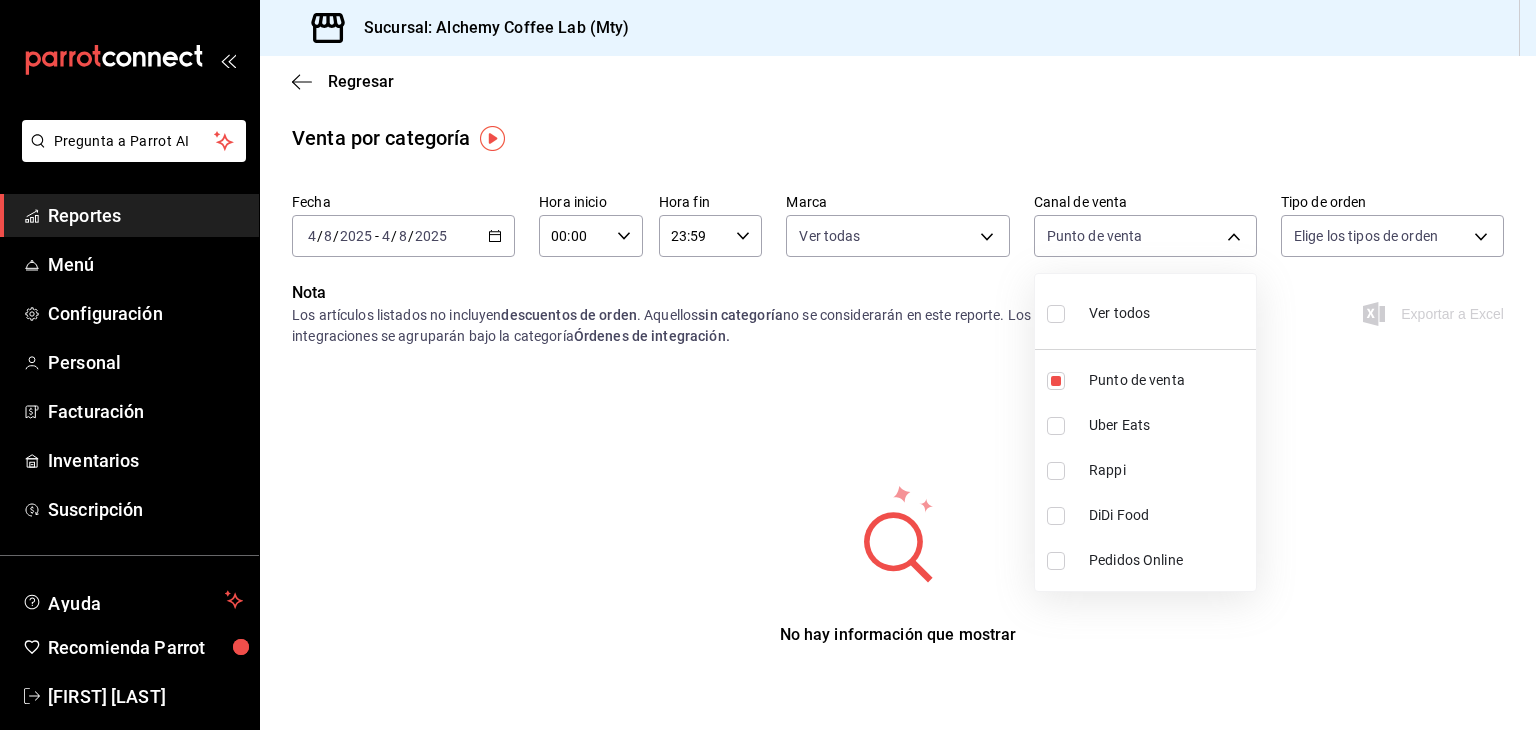 click at bounding box center [768, 365] 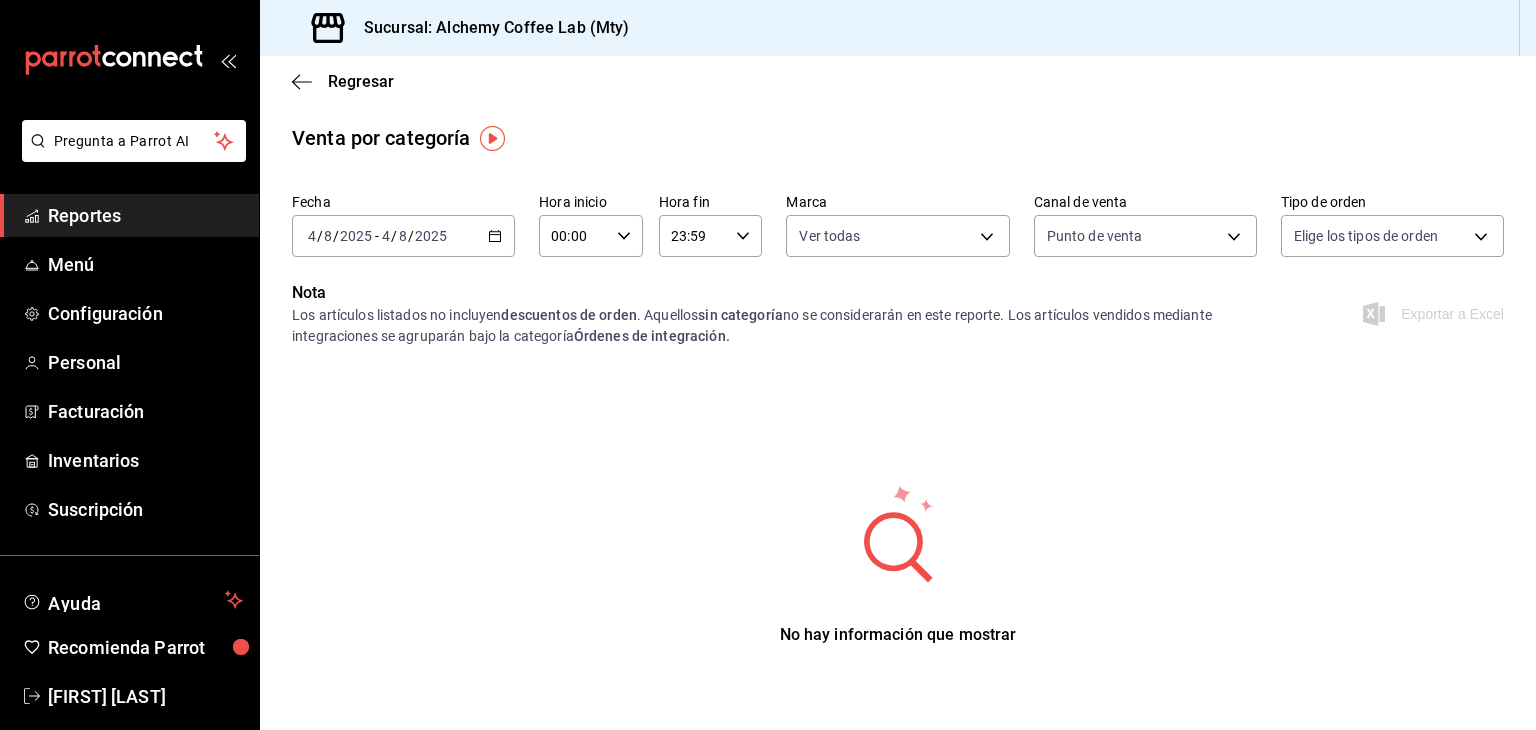 click on "Pregunta a Parrot AI Reportes   Menú   Configuración   Personal   Facturación   Inventarios   Suscripción   Ayuda Recomienda Parrot   David Eugenio Solis Treviño   Sugerir nueva función   Sucursal: Alchemy Coffee Lab (Mty) Regresar Venta por categoría Fecha 2025-08-04 4 / 8 / 2025 - 2025-08-04 4 / 8 / 2025 Hora inicio 00:00 Hora inicio Hora fin 23:59 Hora fin Marca Ver todas 147fd5db-d129-484d-8765-362391796a66 Canal de venta Punto de venta PARROT Tipo de orden Elige los tipos de orden Nota Los artículos listados no incluyen  descuentos de orden . Aquellos  sin categoría  no se considerarán en este reporte. Los artículos vendidos mediante integraciones se agruparán bajo la categoría  Órdenes de integración. Exportar a Excel No hay información que mostrar GANA 1 MES GRATIS EN TU SUSCRIPCIÓN AQUÍ Ver video tutorial Ir a video Pregunta a Parrot AI Reportes   Menú   Configuración   Personal   Facturación   Inventarios   Suscripción   Ayuda Recomienda Parrot   David Eugenio Solis Treviño" at bounding box center [768, 365] 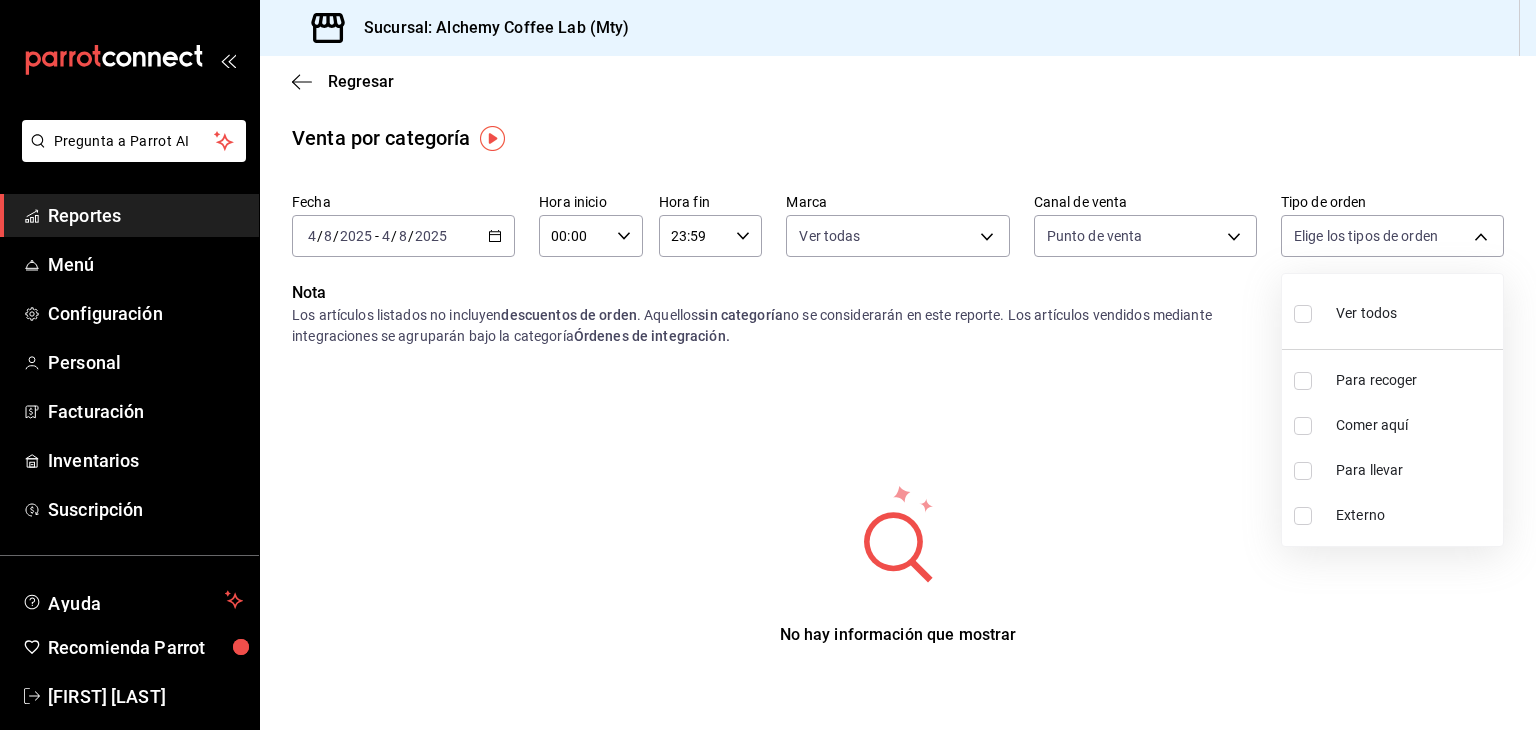 click at bounding box center [1303, 426] 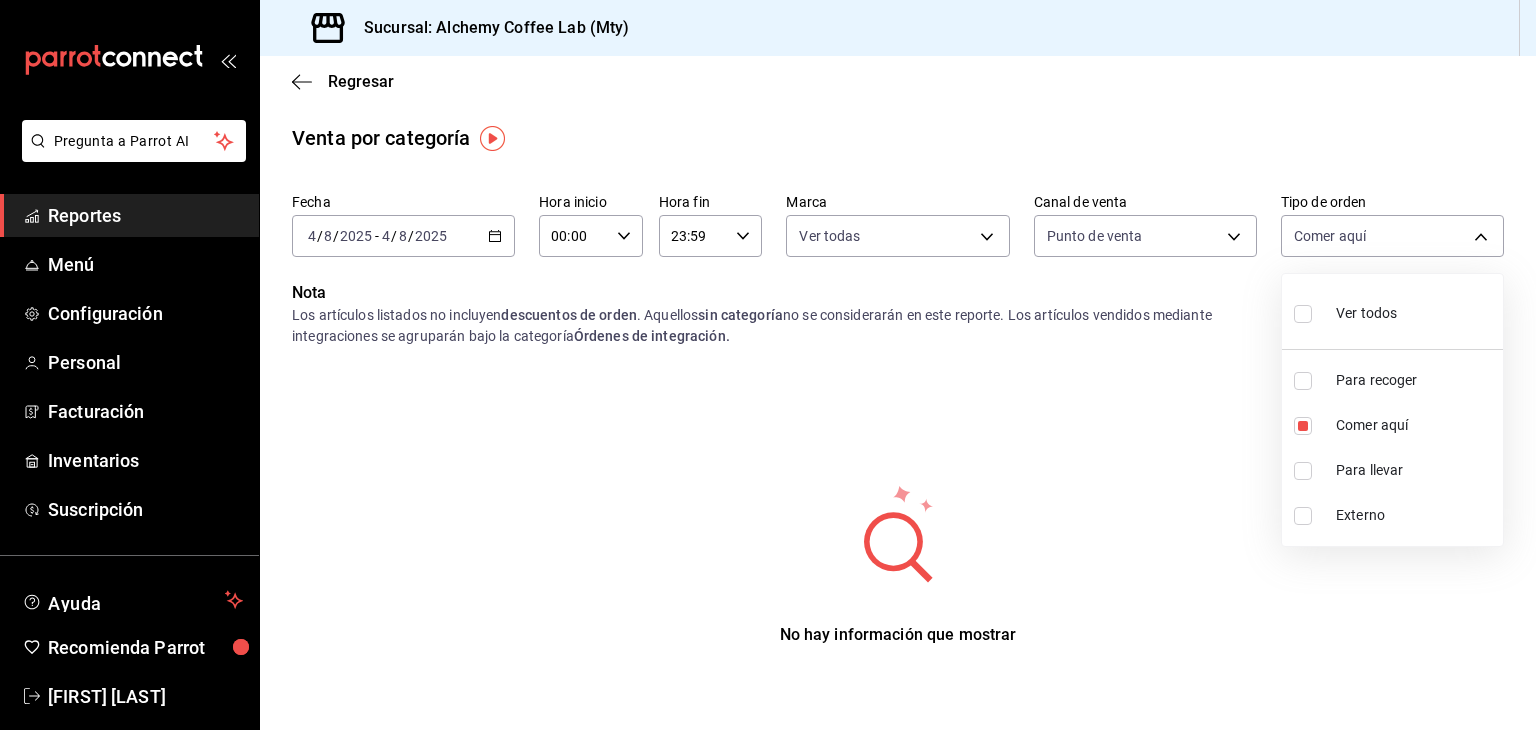 click at bounding box center [1303, 471] 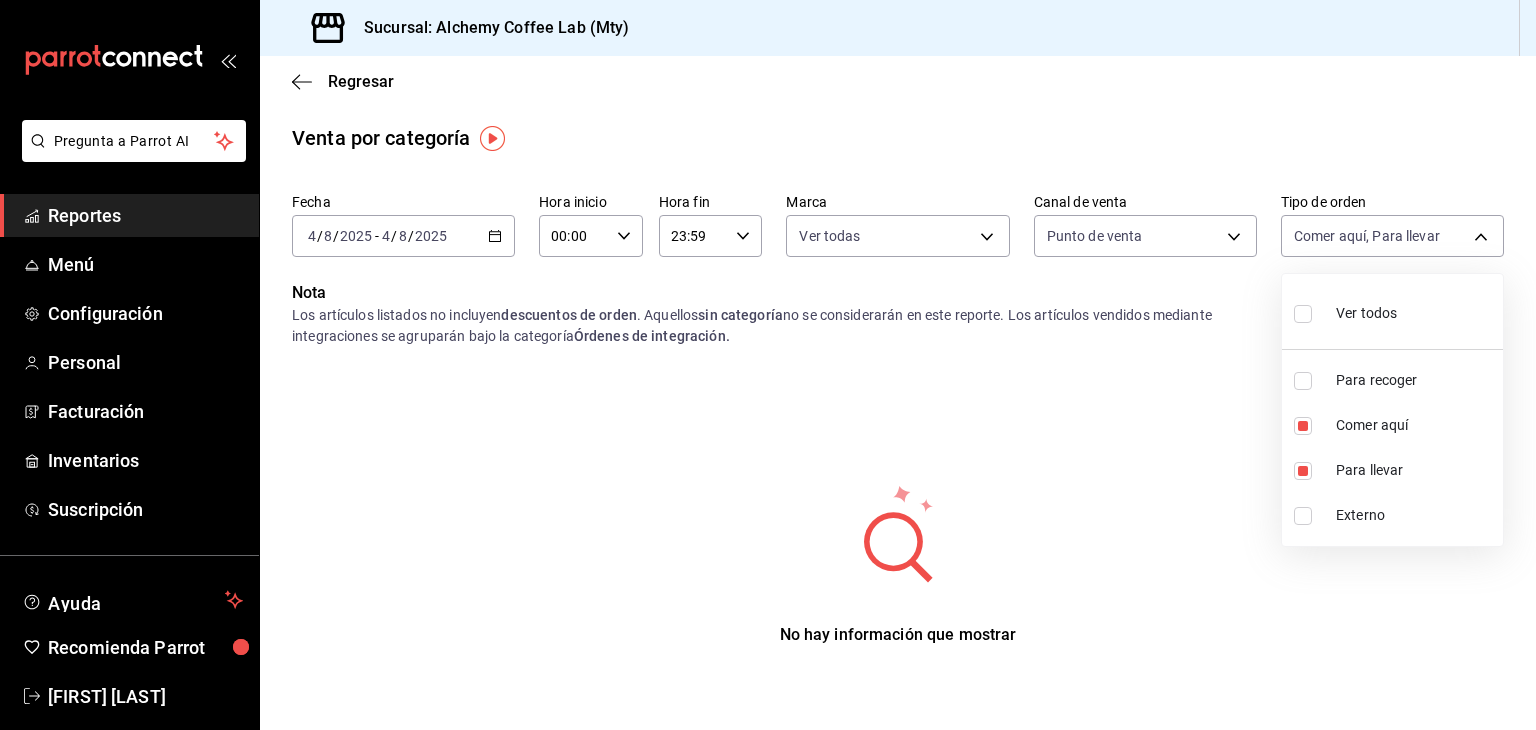 click at bounding box center (768, 365) 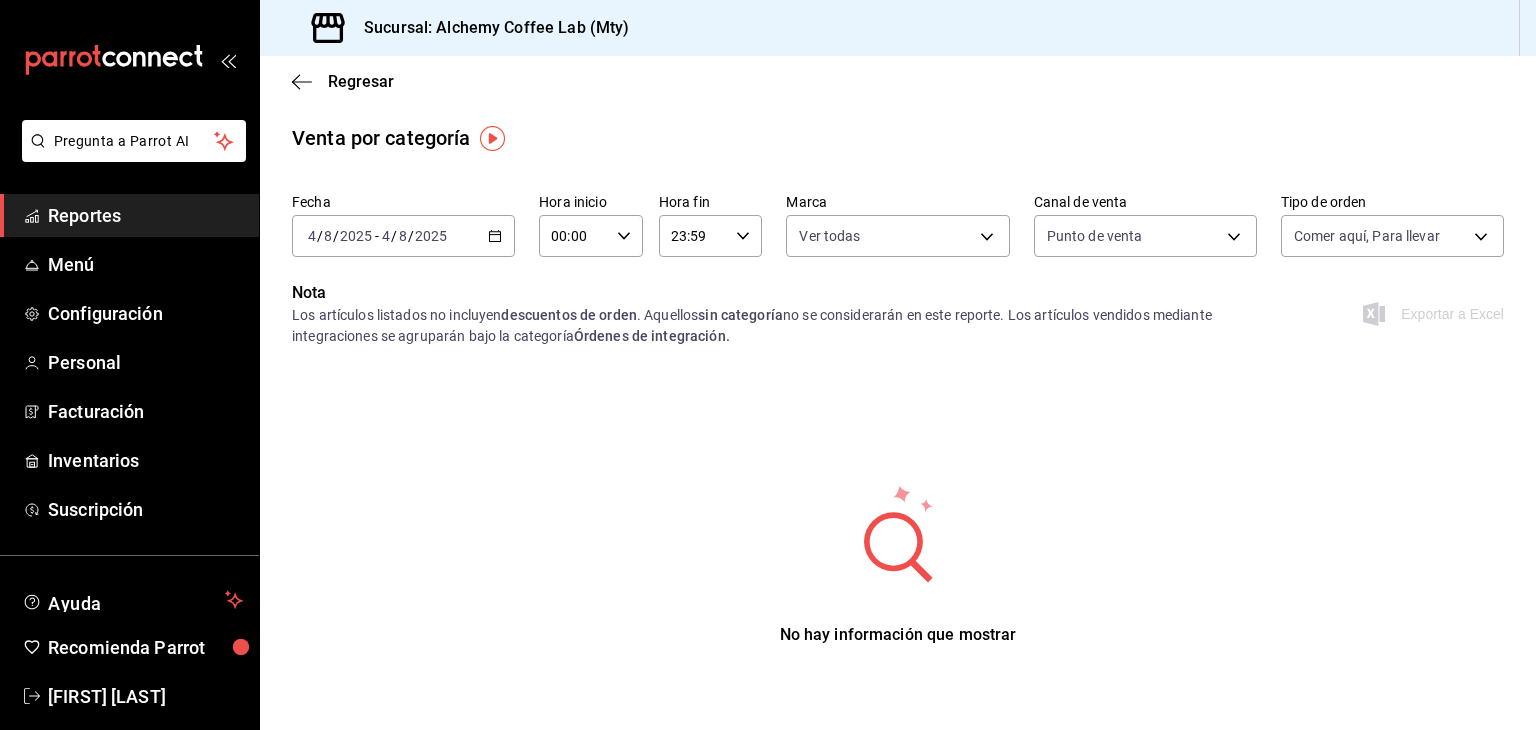 click 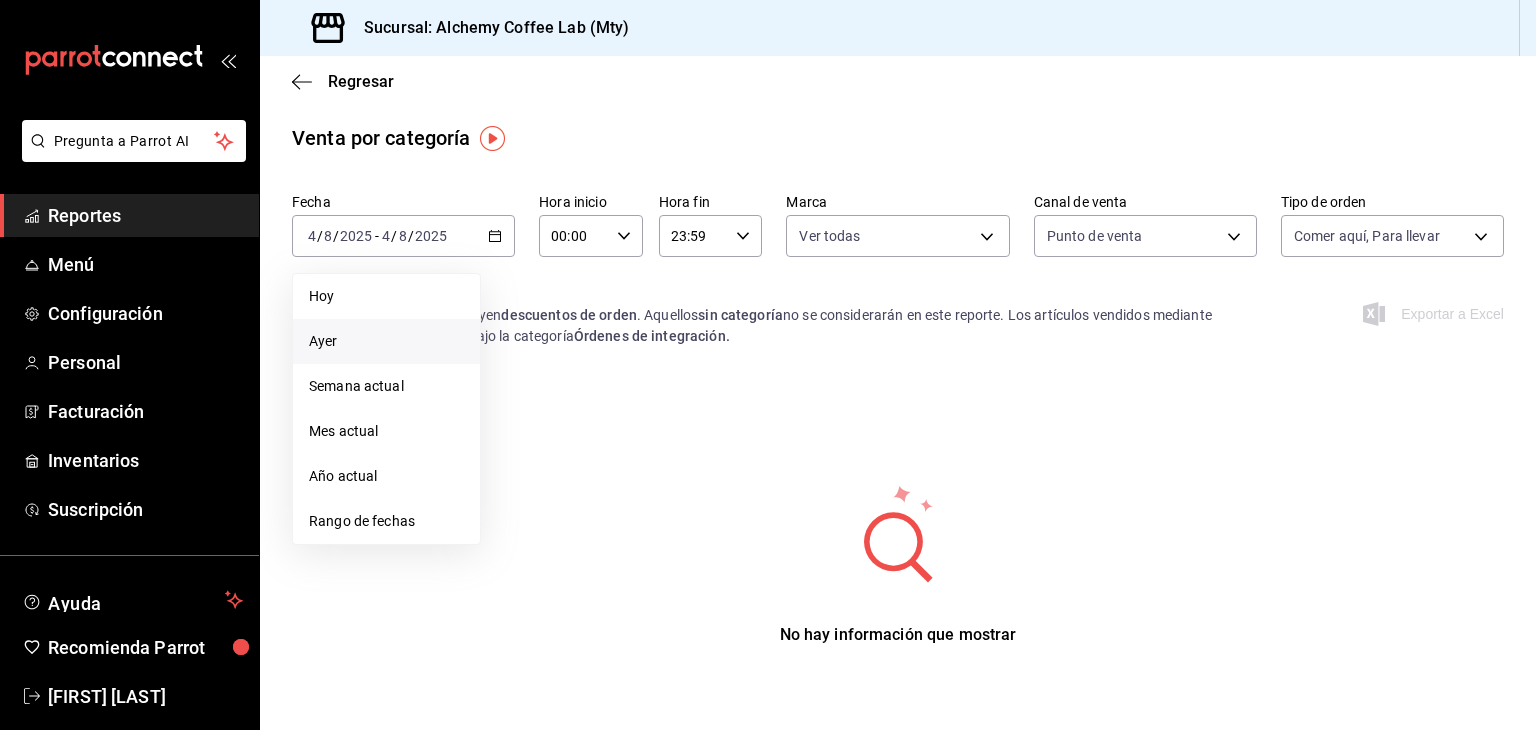 click on "Ayer" at bounding box center (386, 341) 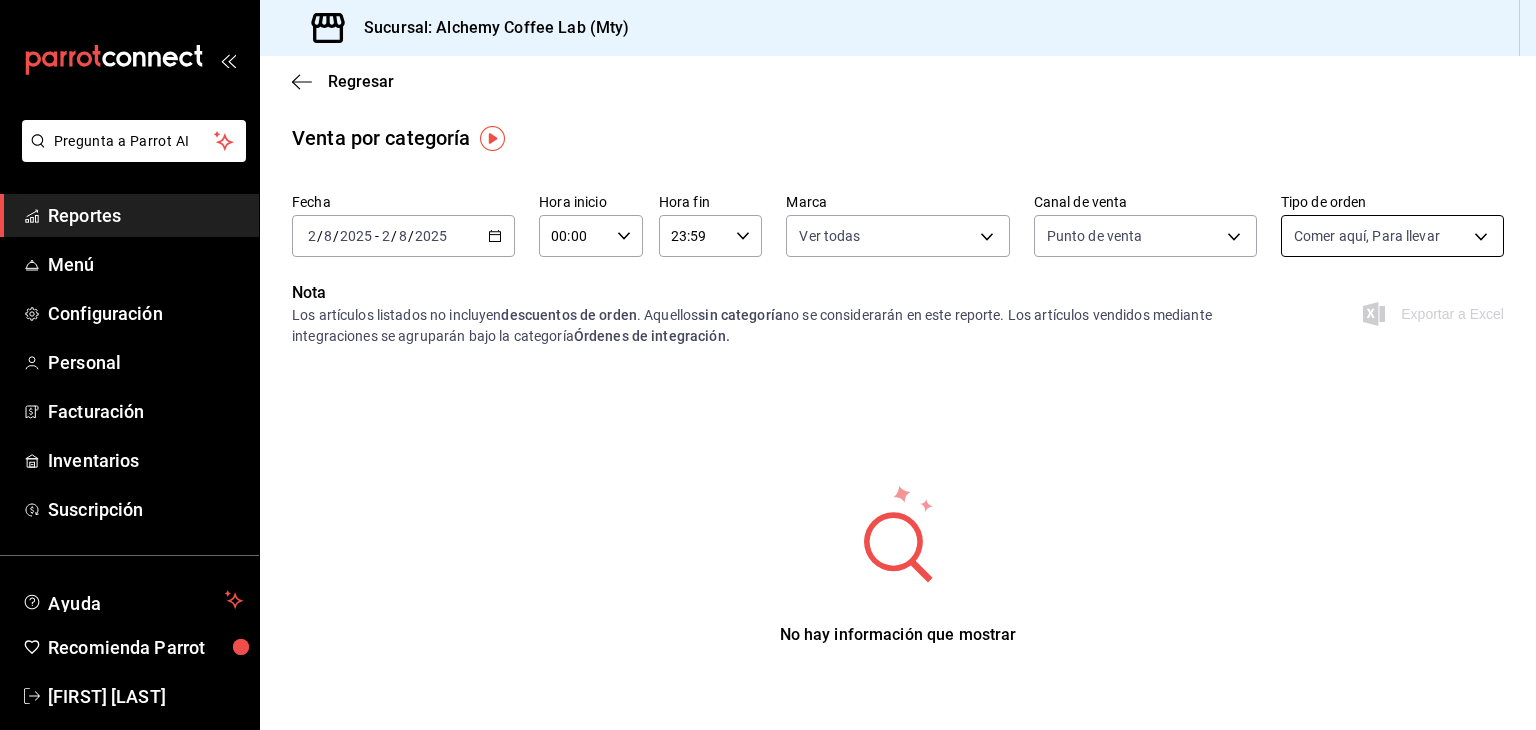 click on "Pregunta a Parrot AI Reportes   Menú   Configuración   Personal   Facturación   Inventarios   Suscripción   Ayuda Recomienda Parrot   David Eugenio Solis Treviño   Sugerir nueva función   Sucursal: Alchemy Coffee Lab (Mty) Regresar Venta por categoría Fecha 2025-08-02 2 / 8 / 2025 - 2025-08-02 2 / 8 / 2025 Hora inicio 00:00 Hora inicio Hora fin 23:59 Hora fin Marca Ver todas 147fd5db-d129-484d-8765-362391796a66 Canal de venta Punto de venta PARROT Tipo de orden Comer aquí, Para llevar 32c4f34c-6012-4314-b390-4d46c86d6356,da8e88e5-d7cc-4f27-b934-b4c1832b591a Nota Los artículos listados no incluyen  descuentos de orden . Aquellos  sin categoría  no se considerarán en este reporte. Los artículos vendidos mediante integraciones se agruparán bajo la categoría  Órdenes de integración. Exportar a Excel No hay información que mostrar GANA 1 MES GRATIS EN TU SUSCRIPCIÓN AQUÍ Ver video tutorial Ir a video Pregunta a Parrot AI Reportes   Menú   Configuración   Personal   Facturación   Inventarios" at bounding box center (768, 365) 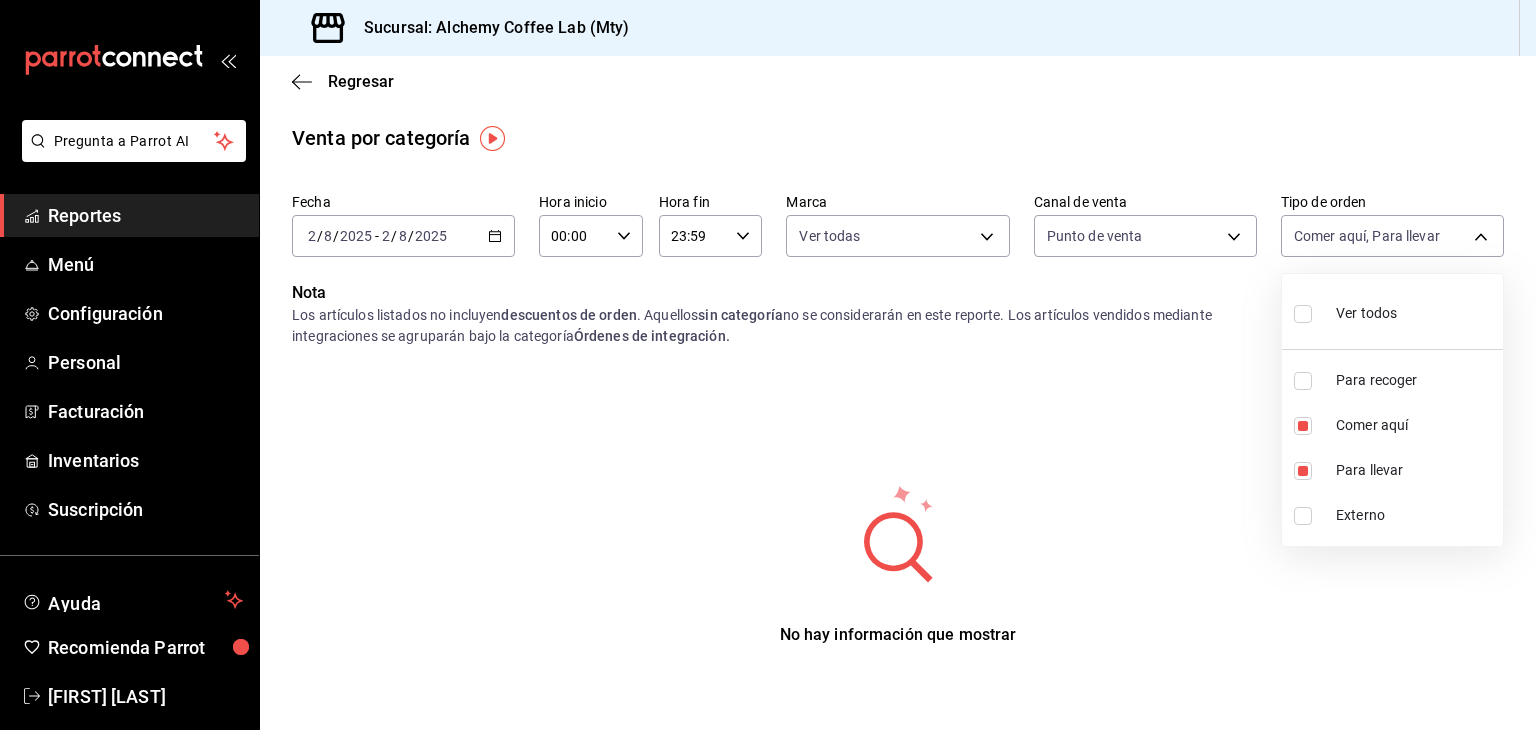 click at bounding box center (768, 365) 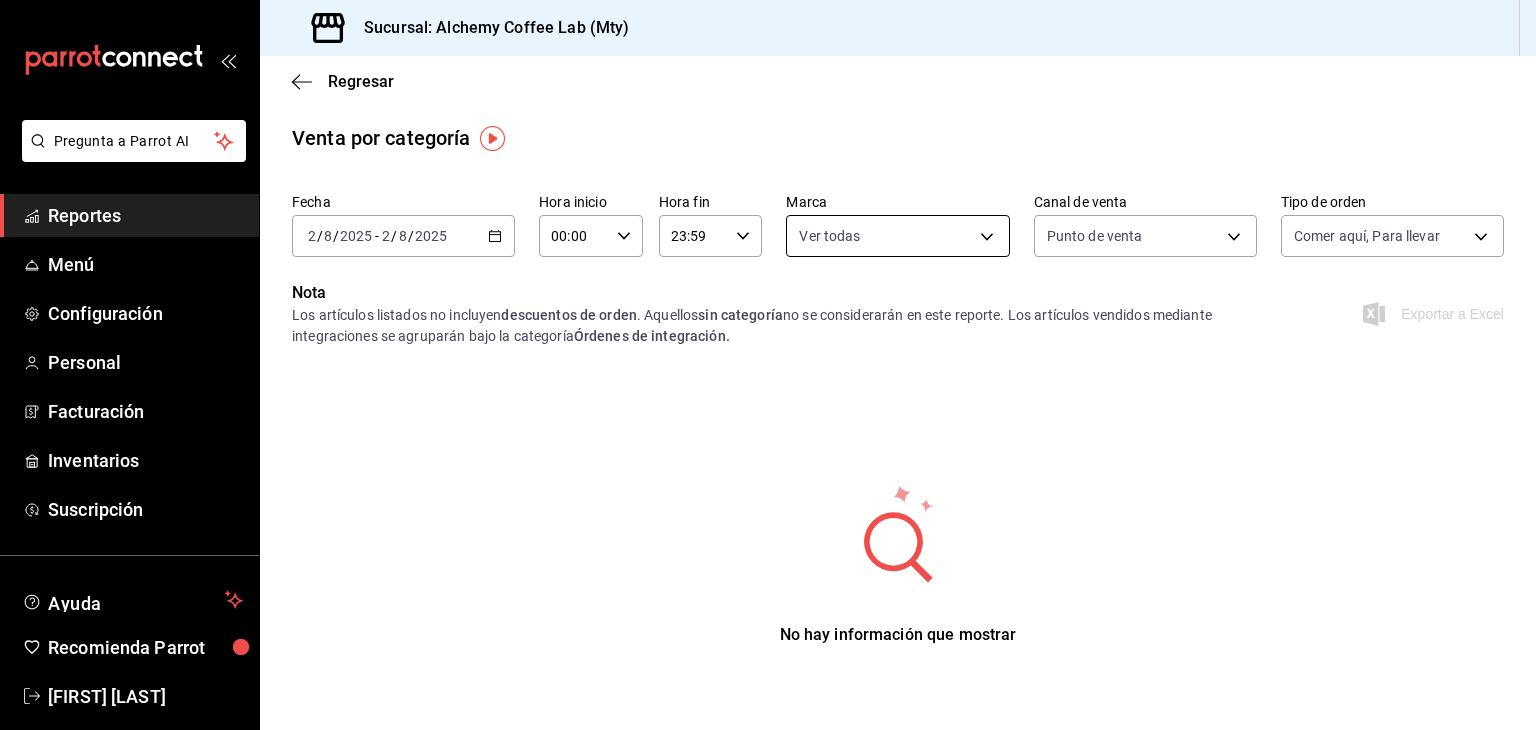 click on "Pregunta a Parrot AI Reportes   Menú   Configuración   Personal   Facturación   Inventarios   Suscripción   Ayuda Recomienda Parrot   David Eugenio Solis Treviño   Sugerir nueva función   Sucursal: Alchemy Coffee Lab (Mty) Regresar Venta por categoría Fecha 2025-08-02 2 / 8 / 2025 - 2025-08-02 2 / 8 / 2025 Hora inicio 00:00 Hora inicio Hora fin 23:59 Hora fin Marca Ver todas 147fd5db-d129-484d-8765-362391796a66 Canal de venta Punto de venta PARROT Tipo de orden Comer aquí, Para llevar 32c4f34c-6012-4314-b390-4d46c86d6356,da8e88e5-d7cc-4f27-b934-b4c1832b591a Nota Los artículos listados no incluyen  descuentos de orden . Aquellos  sin categoría  no se considerarán en este reporte. Los artículos vendidos mediante integraciones se agruparán bajo la categoría  Órdenes de integración. Exportar a Excel No hay información que mostrar GANA 1 MES GRATIS EN TU SUSCRIPCIÓN AQUÍ Ver video tutorial Ir a video Pregunta a Parrot AI Reportes   Menú   Configuración   Personal   Facturación   Inventarios" at bounding box center (768, 365) 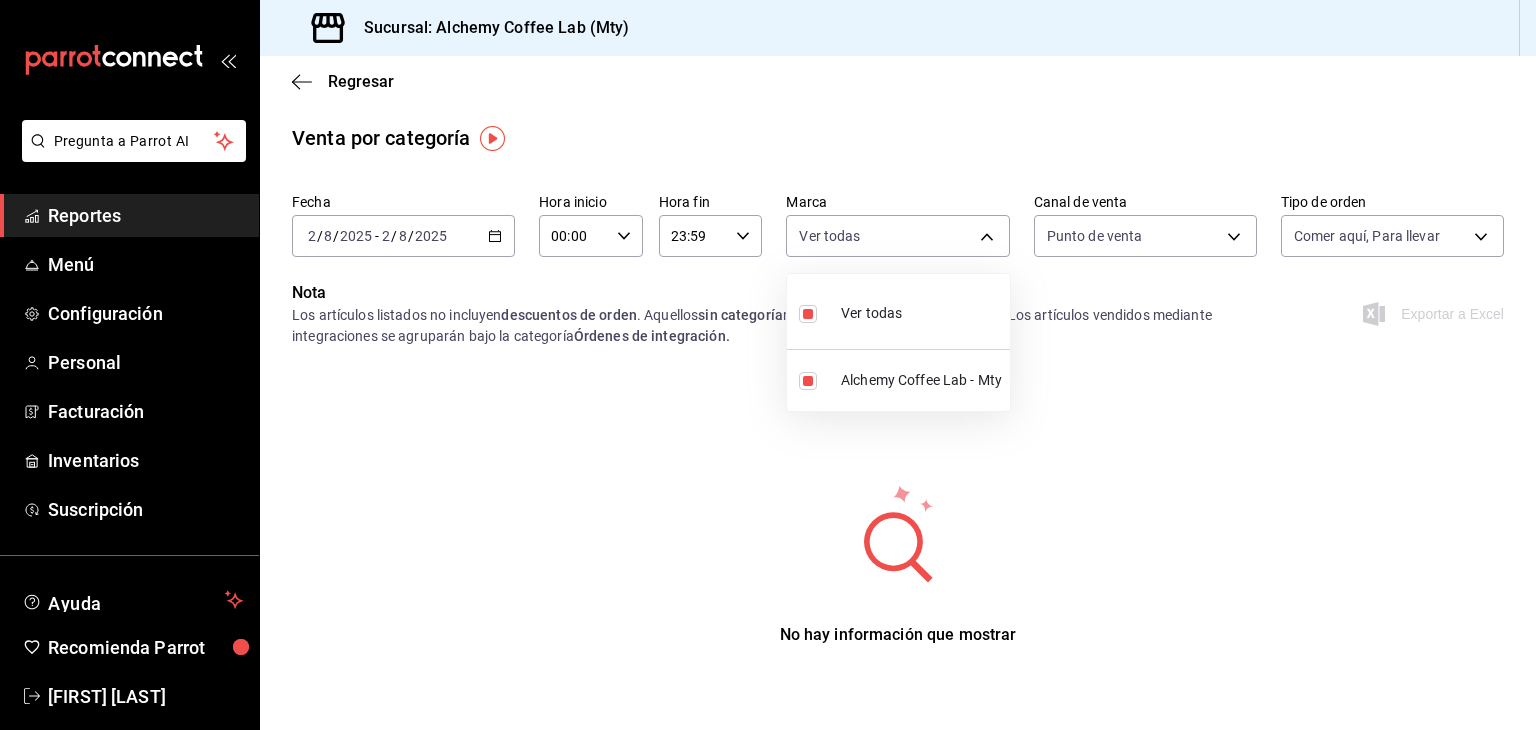 click at bounding box center [768, 365] 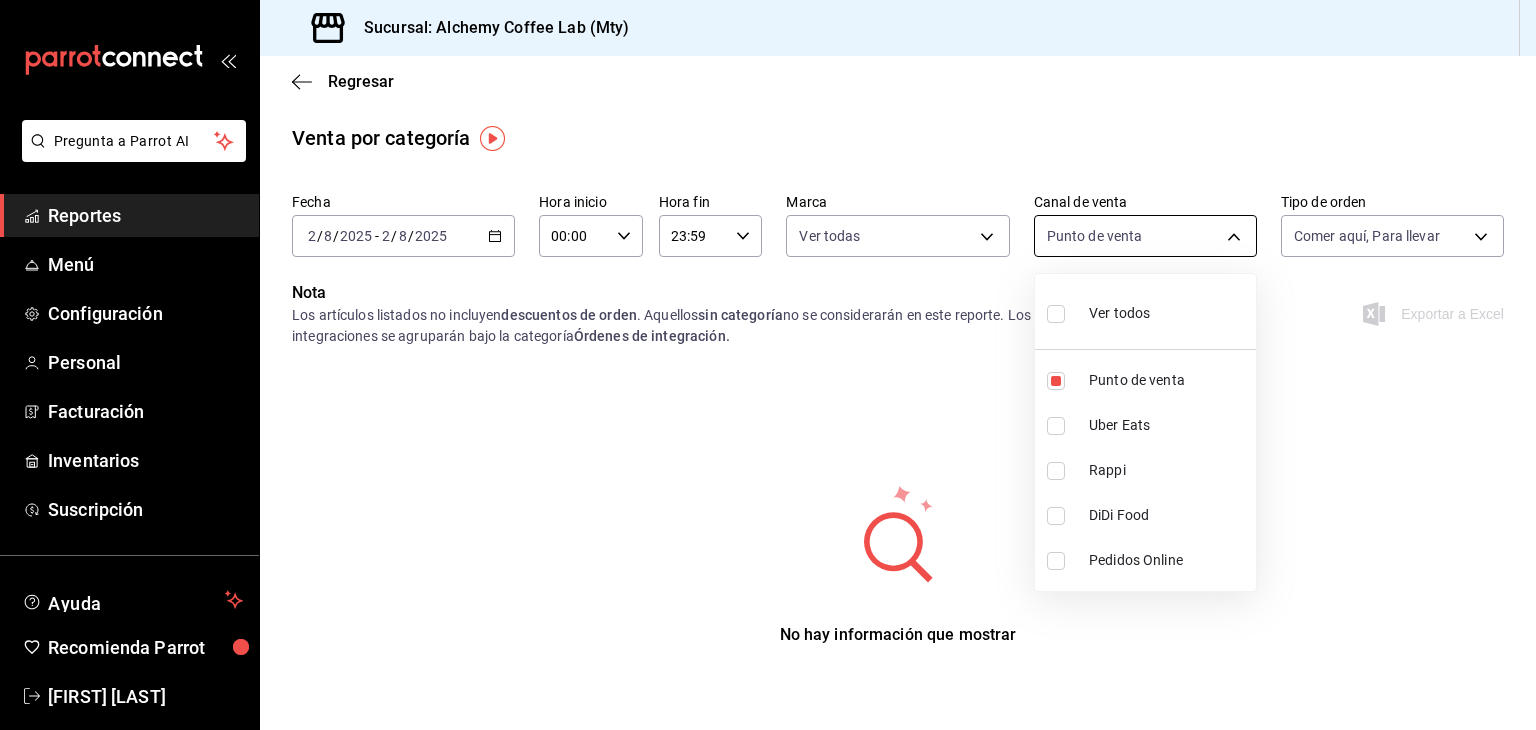 click on "Pregunta a Parrot AI Reportes   Menú   Configuración   Personal   Facturación   Inventarios   Suscripción   Ayuda Recomienda Parrot   David Eugenio Solis Treviño   Sugerir nueva función   Sucursal: Alchemy Coffee Lab (Mty) Regresar Venta por categoría Fecha 2025-08-02 2 / 8 / 2025 - 2025-08-02 2 / 8 / 2025 Hora inicio 00:00 Hora inicio Hora fin 23:59 Hora fin Marca Ver todas 147fd5db-d129-484d-8765-362391796a66 Canal de venta Punto de venta PARROT Tipo de orden Comer aquí, Para llevar 32c4f34c-6012-4314-b390-4d46c86d6356,da8e88e5-d7cc-4f27-b934-b4c1832b591a Nota Los artículos listados no incluyen  descuentos de orden . Aquellos  sin categoría  no se considerarán en este reporte. Los artículos vendidos mediante integraciones se agruparán bajo la categoría  Órdenes de integración. Exportar a Excel No hay información que mostrar GANA 1 MES GRATIS EN TU SUSCRIPCIÓN AQUÍ Ver video tutorial Ir a video Pregunta a Parrot AI Reportes   Menú   Configuración   Personal   Facturación   Inventarios" at bounding box center (768, 365) 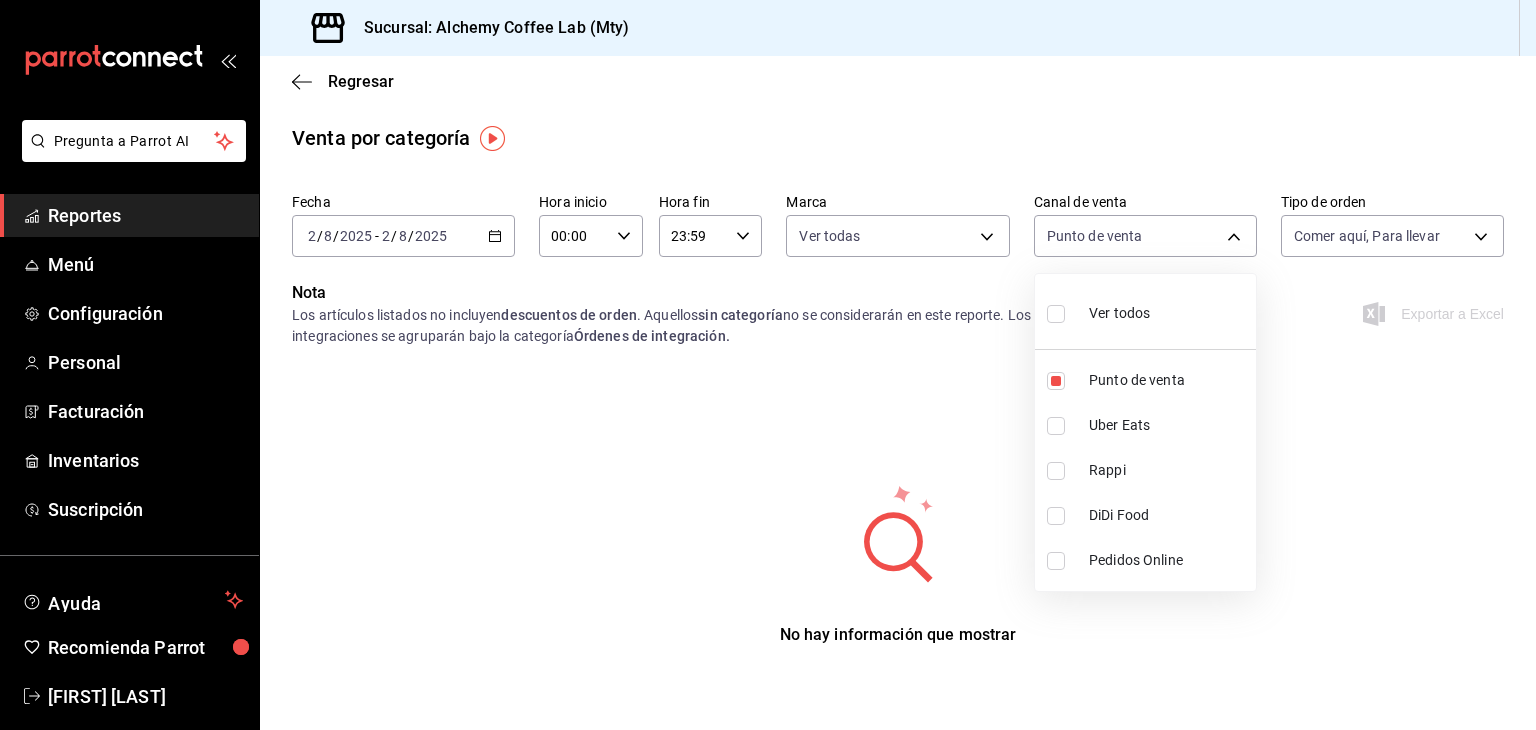 click on "Ver todos" at bounding box center [1145, 311] 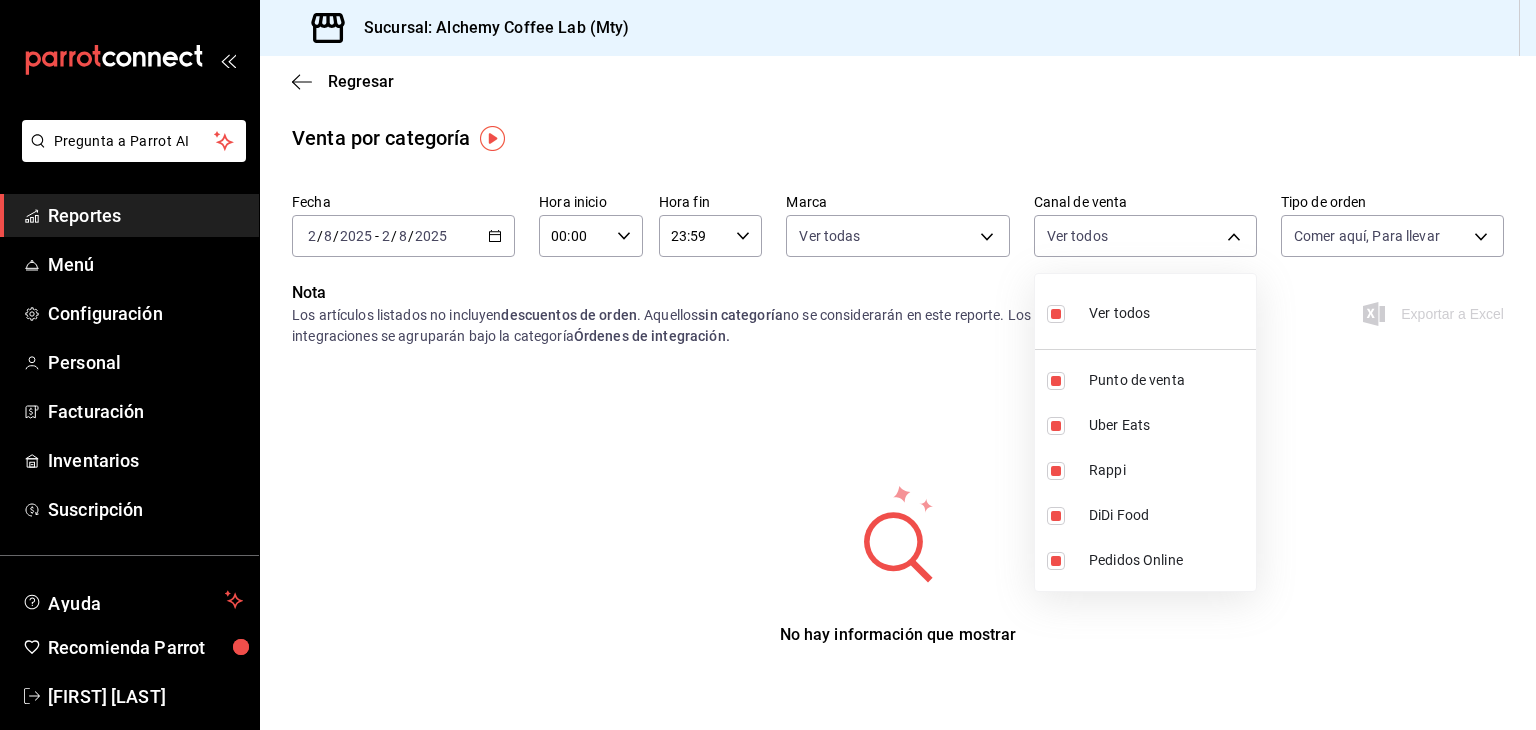 click at bounding box center (768, 365) 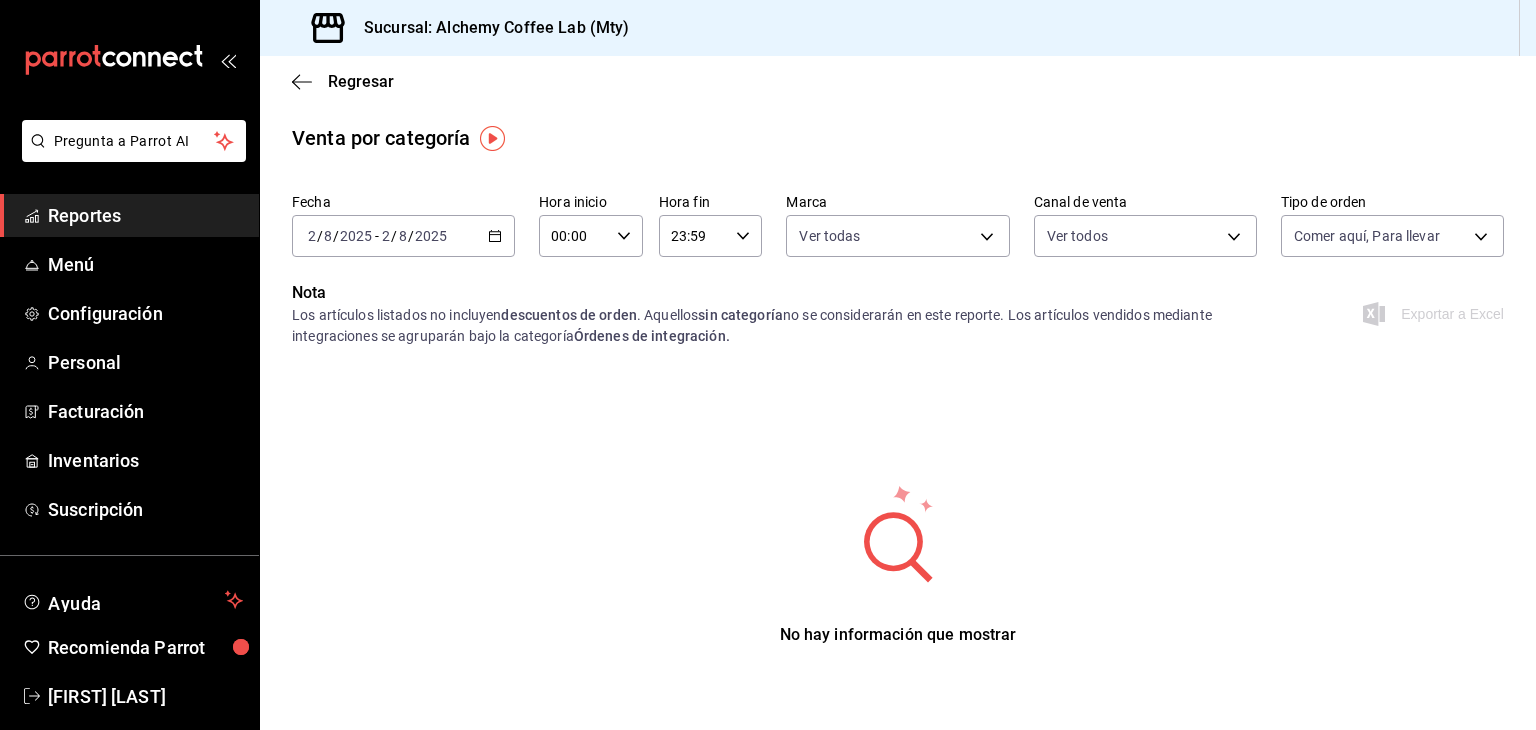 click on "Pregunta a Parrot AI Reportes   Menú   Configuración   Personal   Facturación   Inventarios   Suscripción   Ayuda Recomienda Parrot   David Eugenio Solis Treviño   Sugerir nueva función   Sucursal: Alchemy Coffee Lab (Mty) Regresar Venta por categoría Fecha 2025-08-02 2 / 8 / 2025 - 2025-08-02 2 / 8 / 2025 Hora inicio 00:00 Hora inicio Hora fin 23:59 Hora fin Marca Ver todas 147fd5db-d129-484d-8765-362391796a66 Canal de venta Ver todos PARROT,UBER_EATS,RAPPI,DIDI_FOOD,ONLINE Tipo de orden Comer aquí, Para llevar 32c4f34c-6012-4314-b390-4d46c86d6356,da8e88e5-d7cc-4f27-b934-b4c1832b591a Nota Los artículos listados no incluyen  descuentos de orden . Aquellos  sin categoría  no se considerarán en este reporte. Los artículos vendidos mediante integraciones se agruparán bajo la categoría  Órdenes de integración. Exportar a Excel No hay información que mostrar GANA 1 MES GRATIS EN TU SUSCRIPCIÓN AQUÍ Ver video tutorial Ir a video Pregunta a Parrot AI Reportes   Menú   Configuración   Personal" at bounding box center [768, 365] 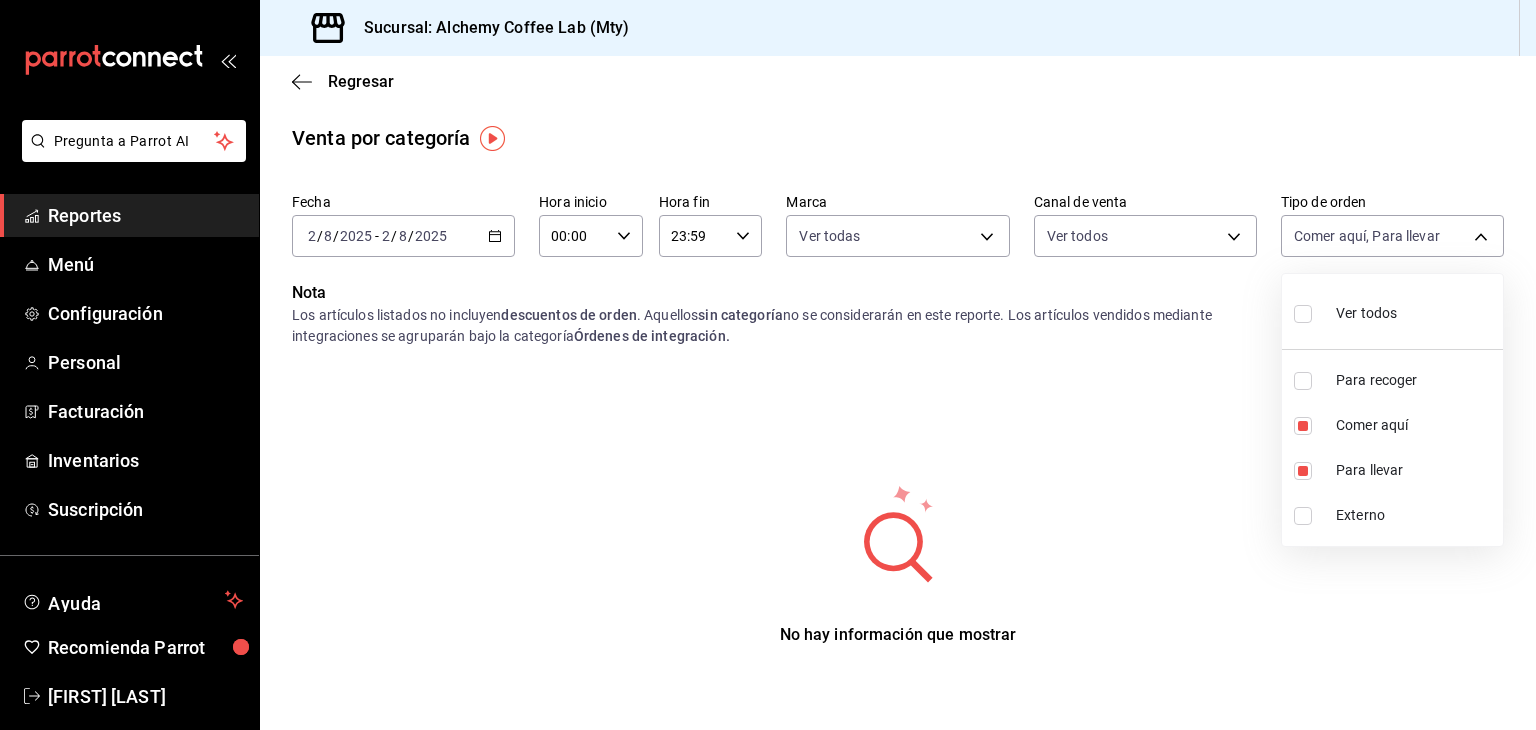 click on "Ver todos" at bounding box center [1366, 313] 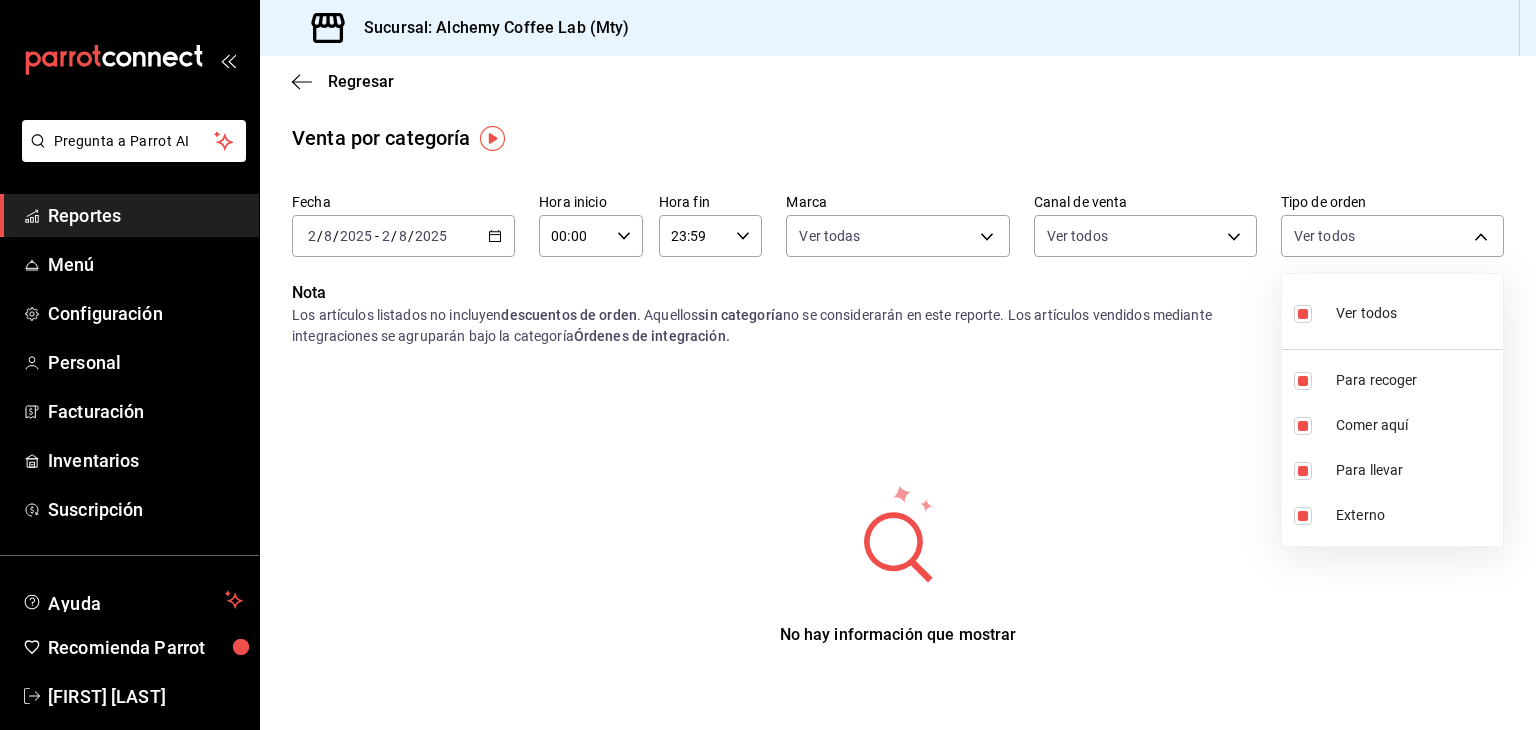 click at bounding box center [768, 365] 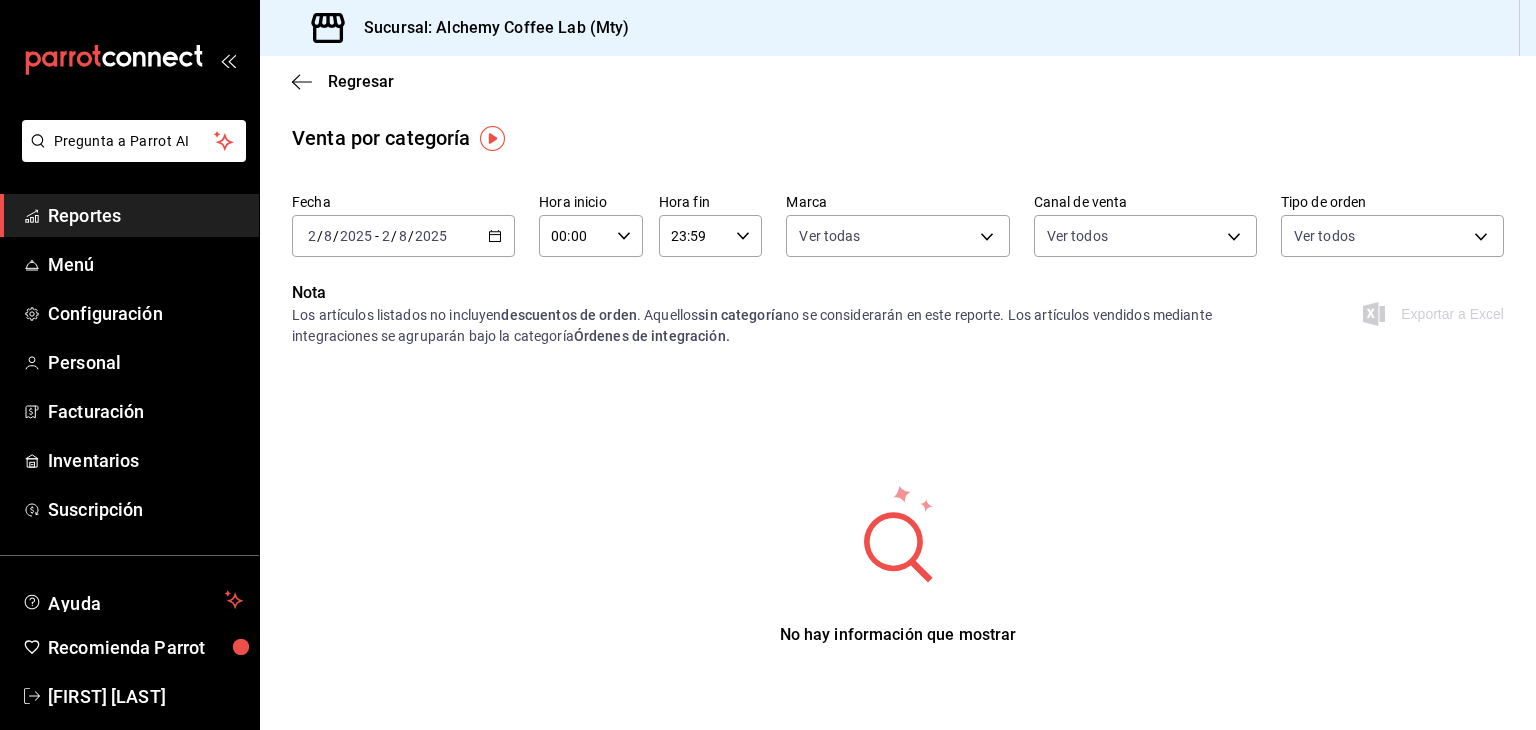 click 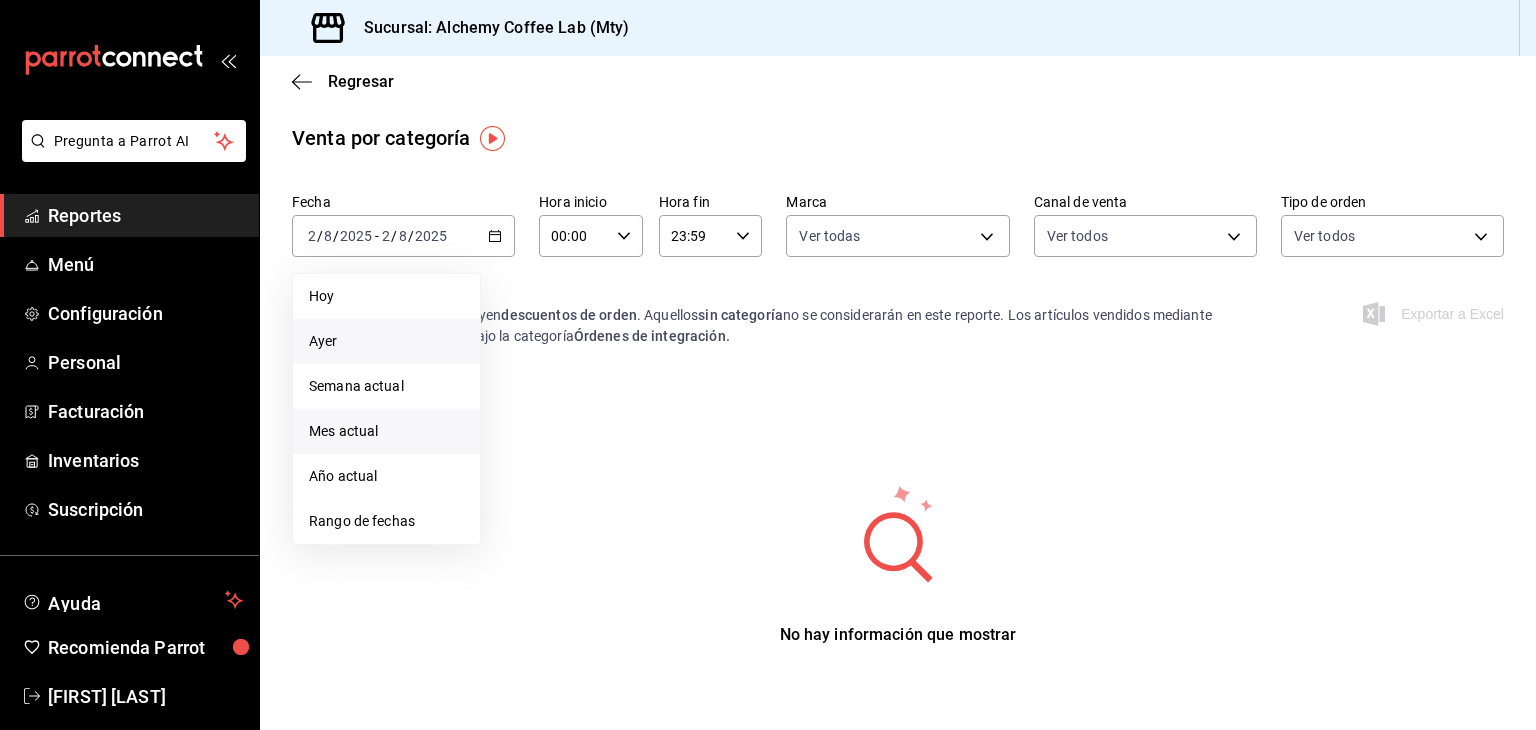 click on "Mes actual" at bounding box center (386, 431) 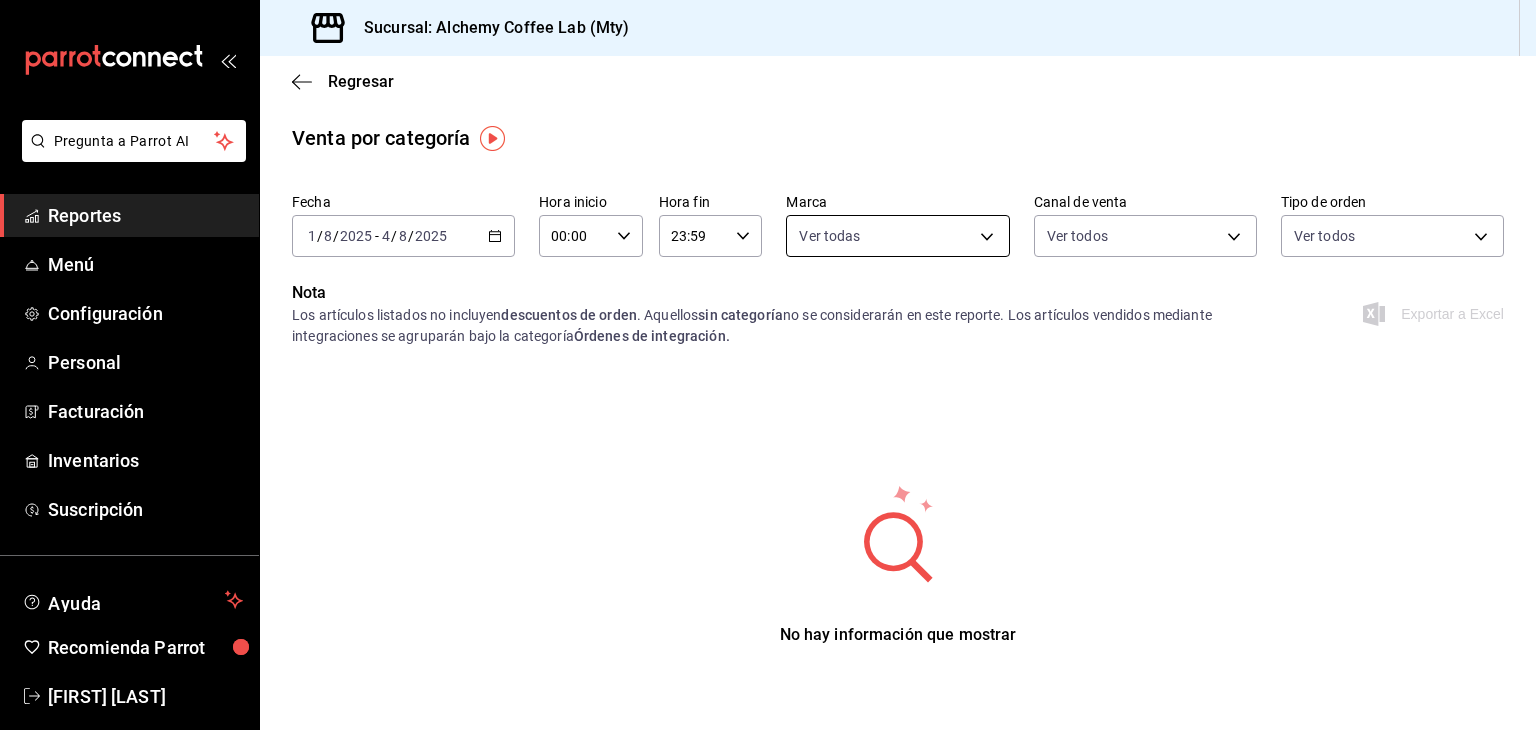 click on "Pregunta a Parrot AI Reportes   Menú   Configuración   Personal   Facturación   Inventarios   Suscripción   Ayuda Recomienda Parrot   David Eugenio Solis Treviño   Sugerir nueva función   Sucursal: Alchemy Coffee Lab (Mty) Regresar Venta por categoría Fecha 2025-08-01 1 / 8 / 2025 - 2025-08-04 4 / 8 / 2025 Hora inicio 00:00 Hora inicio Hora fin 23:59 Hora fin Marca Ver todas 147fd5db-d129-484d-8765-362391796a66 Canal de venta Ver todos PARROT,UBER_EATS,RAPPI,DIDI_FOOD,ONLINE Tipo de orden Ver todos dfdd72ae-8a7a-4685-b929-b1ce200667ec,32c4f34c-6012-4314-b390-4d46c86d6356,da8e88e5-d7cc-4f27-b934-b4c1832b591a,EXTERNAL Nota Los artículos listados no incluyen  descuentos de orden . Aquellos  sin categoría  no se considerarán en este reporte. Los artículos vendidos mediante integraciones se agruparán bajo la categoría  Órdenes de integración. Exportar a Excel No hay información que mostrar GANA 1 MES GRATIS EN TU SUSCRIPCIÓN AQUÍ Ver video tutorial Ir a video Pregunta a Parrot AI Reportes   Menú" at bounding box center [768, 365] 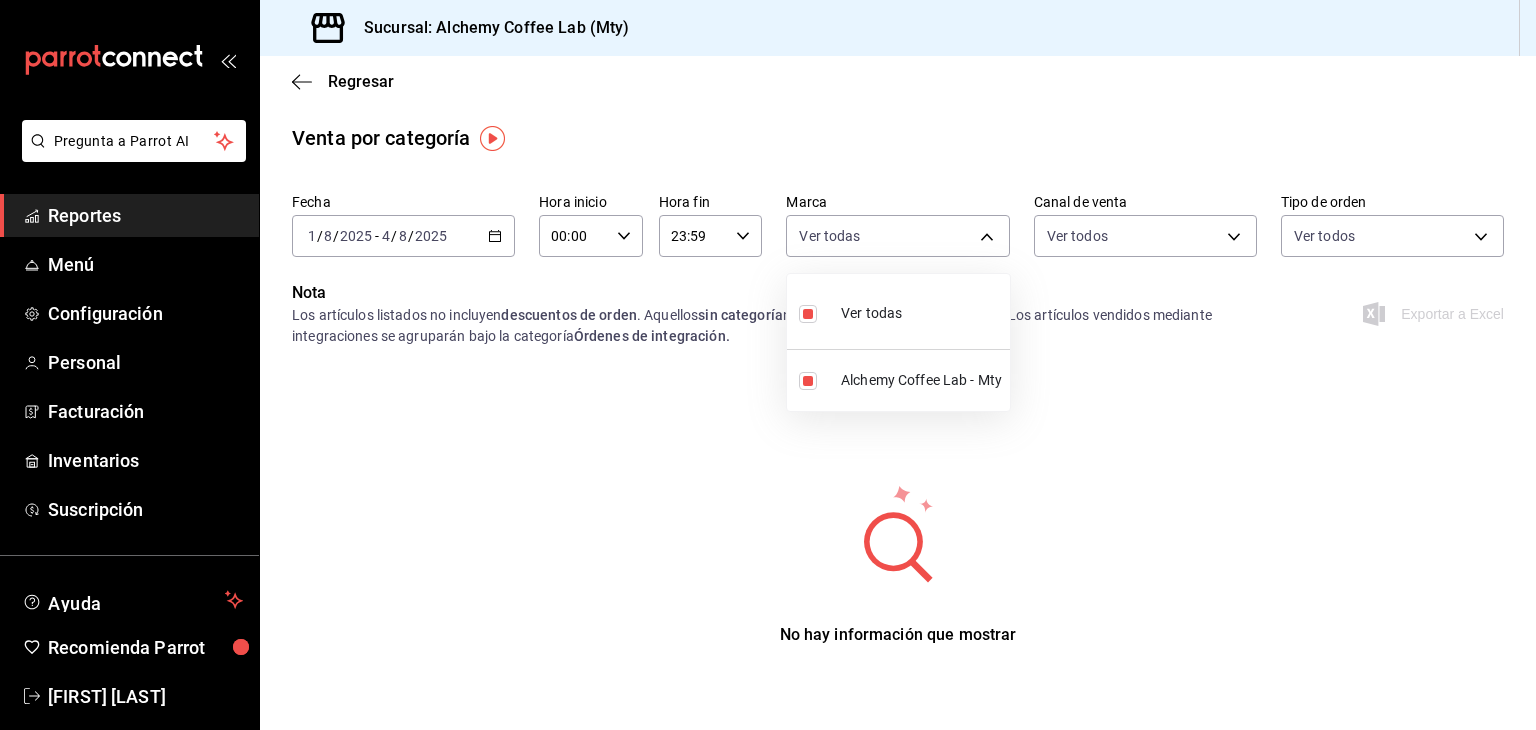 click at bounding box center (768, 365) 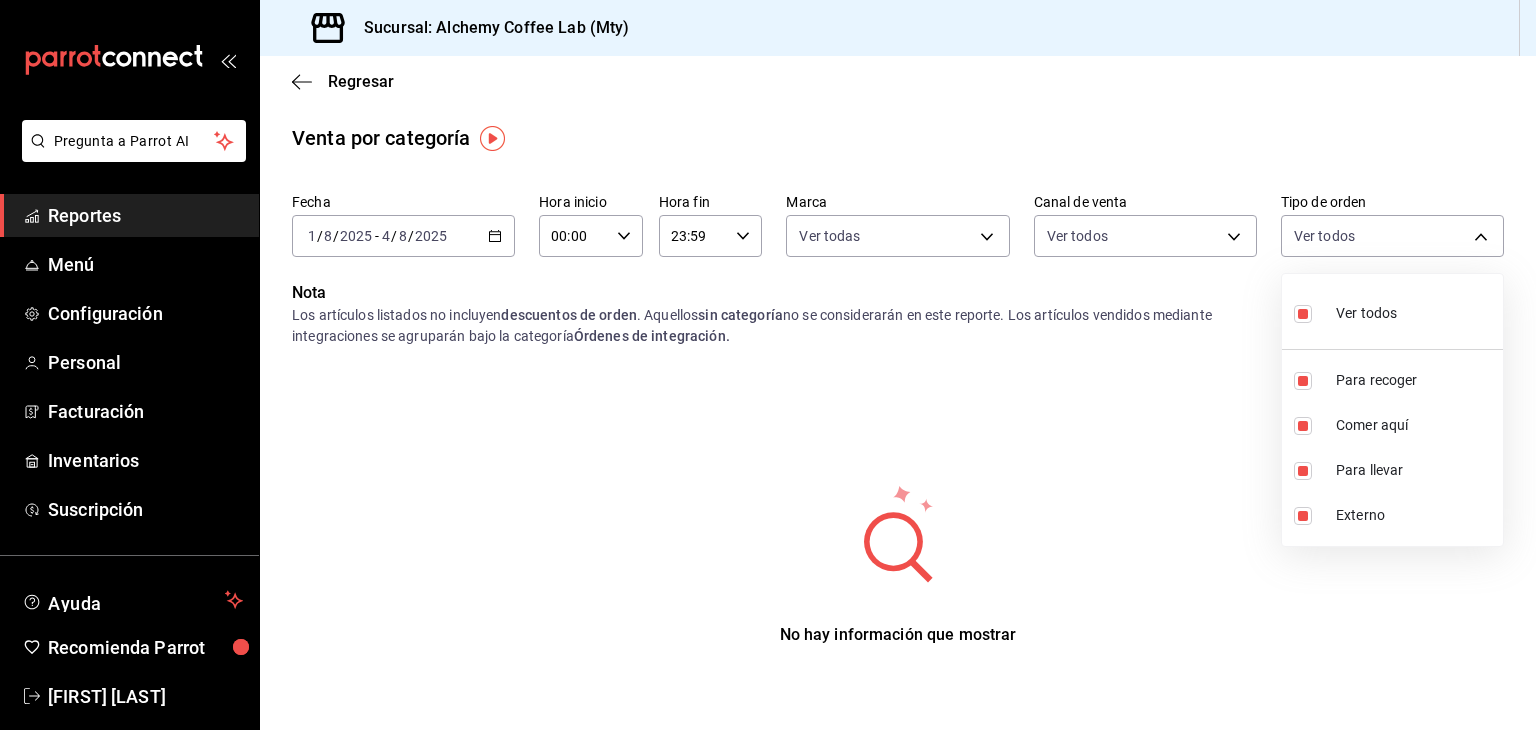 click on "Pregunta a Parrot AI Reportes   Menú   Configuración   Personal   Facturación   Inventarios   Suscripción   Ayuda Recomienda Parrot   David Eugenio Solis Treviño   Sugerir nueva función   Sucursal: Alchemy Coffee Lab (Mty) Regresar Venta por categoría Fecha 2025-08-01 1 / 8 / 2025 - 2025-08-04 4 / 8 / 2025 Hora inicio 00:00 Hora inicio Hora fin 23:59 Hora fin Marca Ver todas 147fd5db-d129-484d-8765-362391796a66 Canal de venta Ver todos PARROT,UBER_EATS,RAPPI,DIDI_FOOD,ONLINE Tipo de orden Ver todos dfdd72ae-8a7a-4685-b929-b1ce200667ec,32c4f34c-6012-4314-b390-4d46c86d6356,da8e88e5-d7cc-4f27-b934-b4c1832b591a,EXTERNAL Nota Los artículos listados no incluyen  descuentos de orden . Aquellos  sin categoría  no se considerarán en este reporte. Los artículos vendidos mediante integraciones se agruparán bajo la categoría  Órdenes de integración. Exportar a Excel No hay información que mostrar GANA 1 MES GRATIS EN TU SUSCRIPCIÓN AQUÍ Ver video tutorial Ir a video Pregunta a Parrot AI Reportes   Menú" at bounding box center [768, 365] 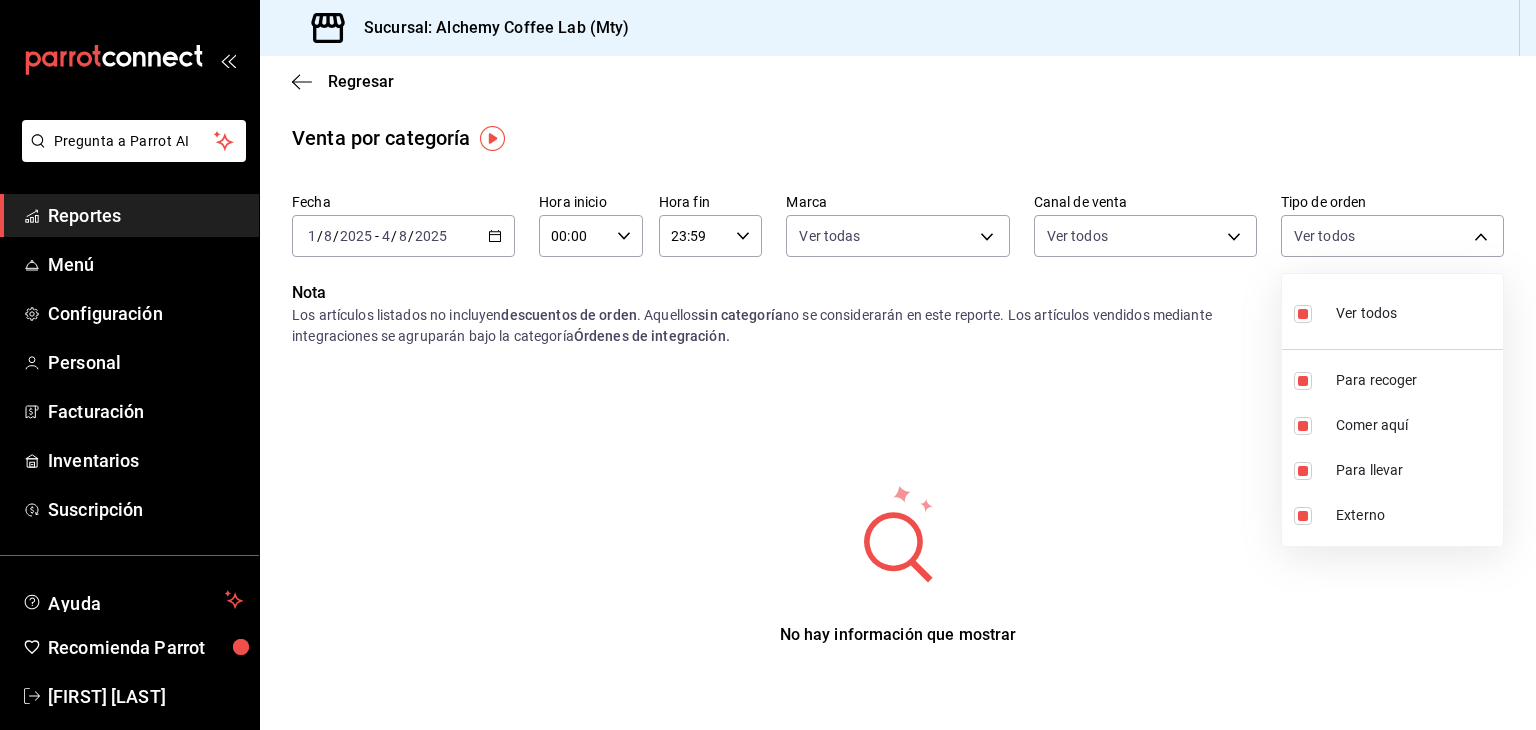 click at bounding box center (768, 365) 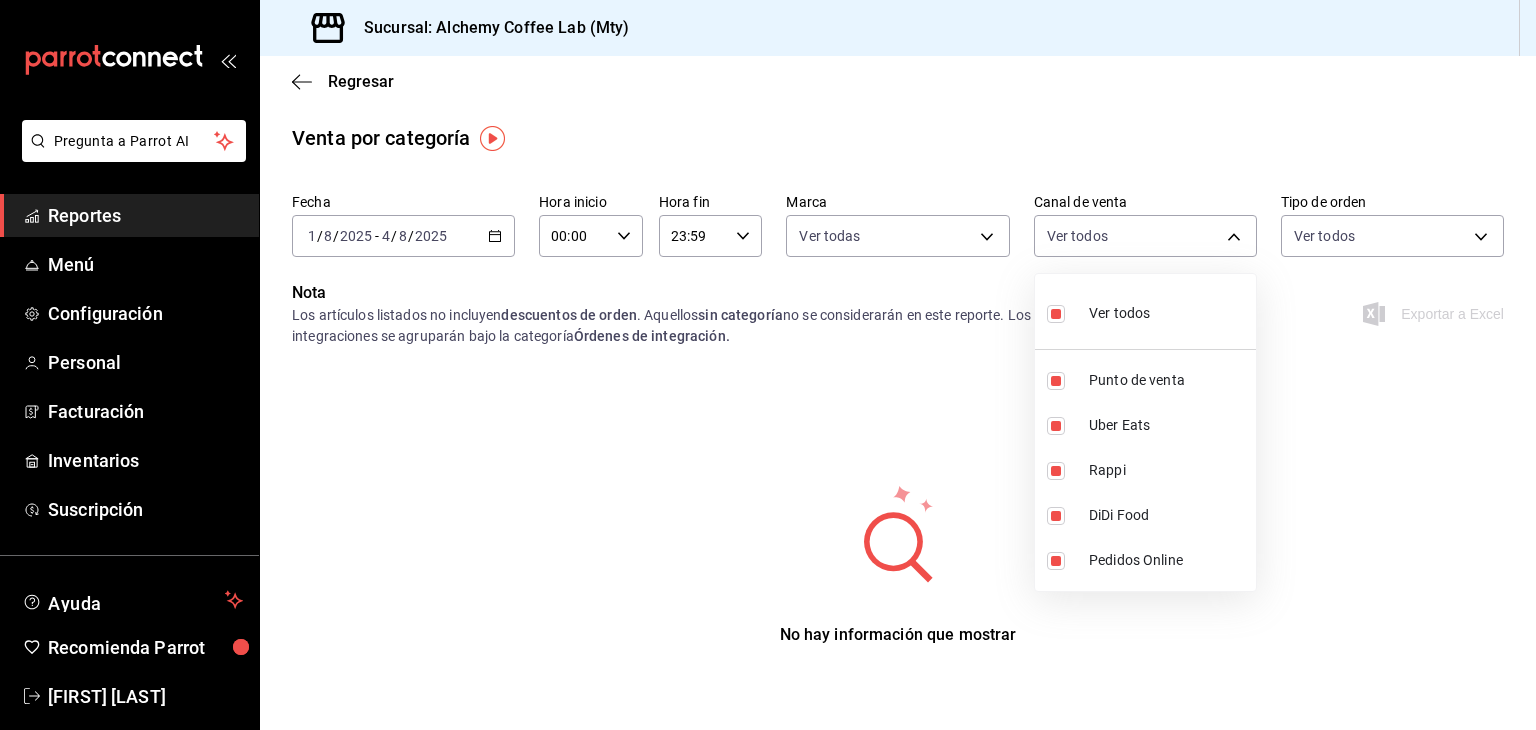 click on "Pregunta a Parrot AI Reportes   Menú   Configuración   Personal   Facturación   Inventarios   Suscripción   Ayuda Recomienda Parrot   David Eugenio Solis Treviño   Sugerir nueva función   Sucursal: Alchemy Coffee Lab (Mty) Regresar Venta por categoría Fecha 2025-08-01 1 / 8 / 2025 - 2025-08-04 4 / 8 / 2025 Hora inicio 00:00 Hora inicio Hora fin 23:59 Hora fin Marca Ver todas 147fd5db-d129-484d-8765-362391796a66 Canal de venta Ver todos PARROT,UBER_EATS,RAPPI,DIDI_FOOD,ONLINE Tipo de orden Ver todos dfdd72ae-8a7a-4685-b929-b1ce200667ec,32c4f34c-6012-4314-b390-4d46c86d6356,da8e88e5-d7cc-4f27-b934-b4c1832b591a,EXTERNAL Nota Los artículos listados no incluyen  descuentos de orden . Aquellos  sin categoría  no se considerarán en este reporte. Los artículos vendidos mediante integraciones se agruparán bajo la categoría  Órdenes de integración. Exportar a Excel No hay información que mostrar GANA 1 MES GRATIS EN TU SUSCRIPCIÓN AQUÍ Ver video tutorial Ir a video Pregunta a Parrot AI Reportes   Menú" at bounding box center [768, 365] 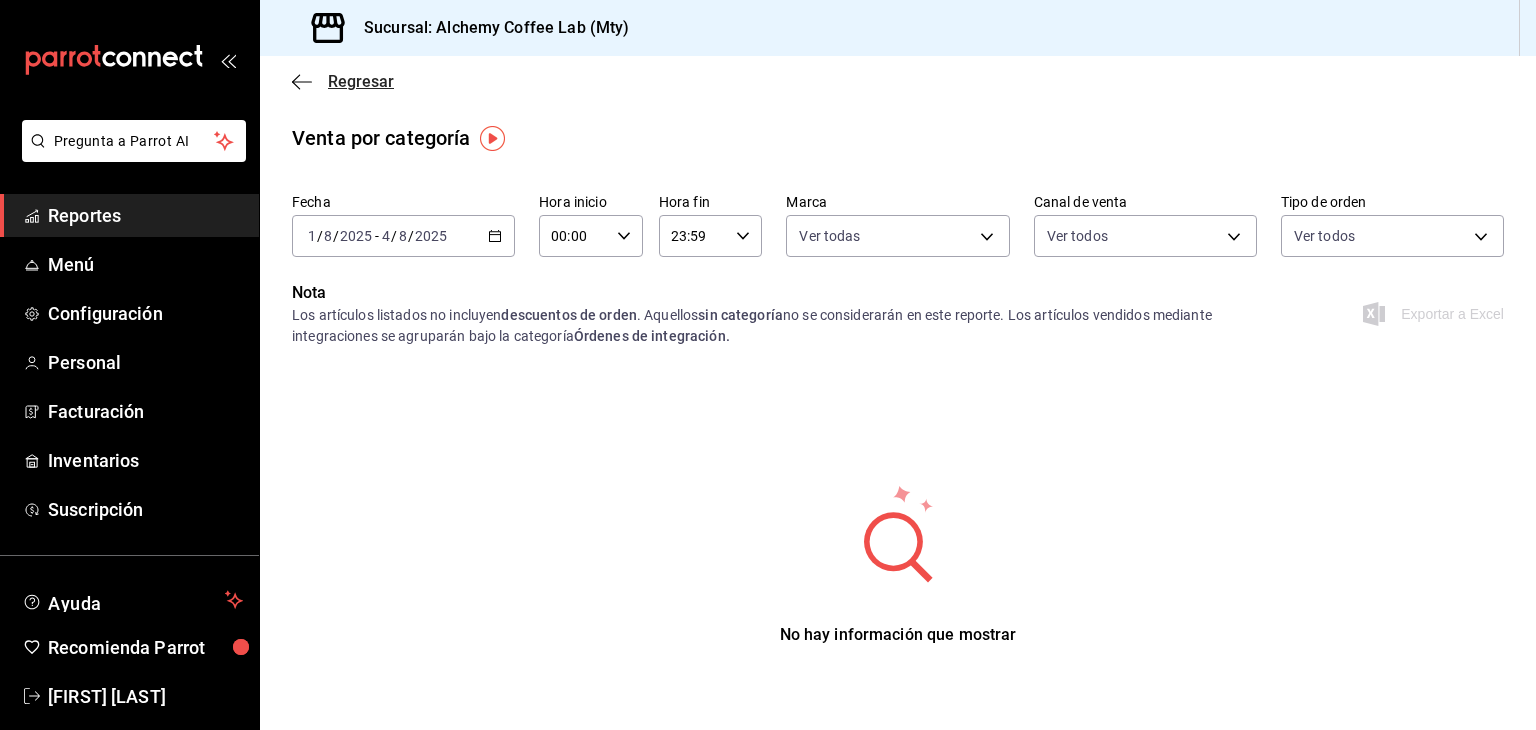 click 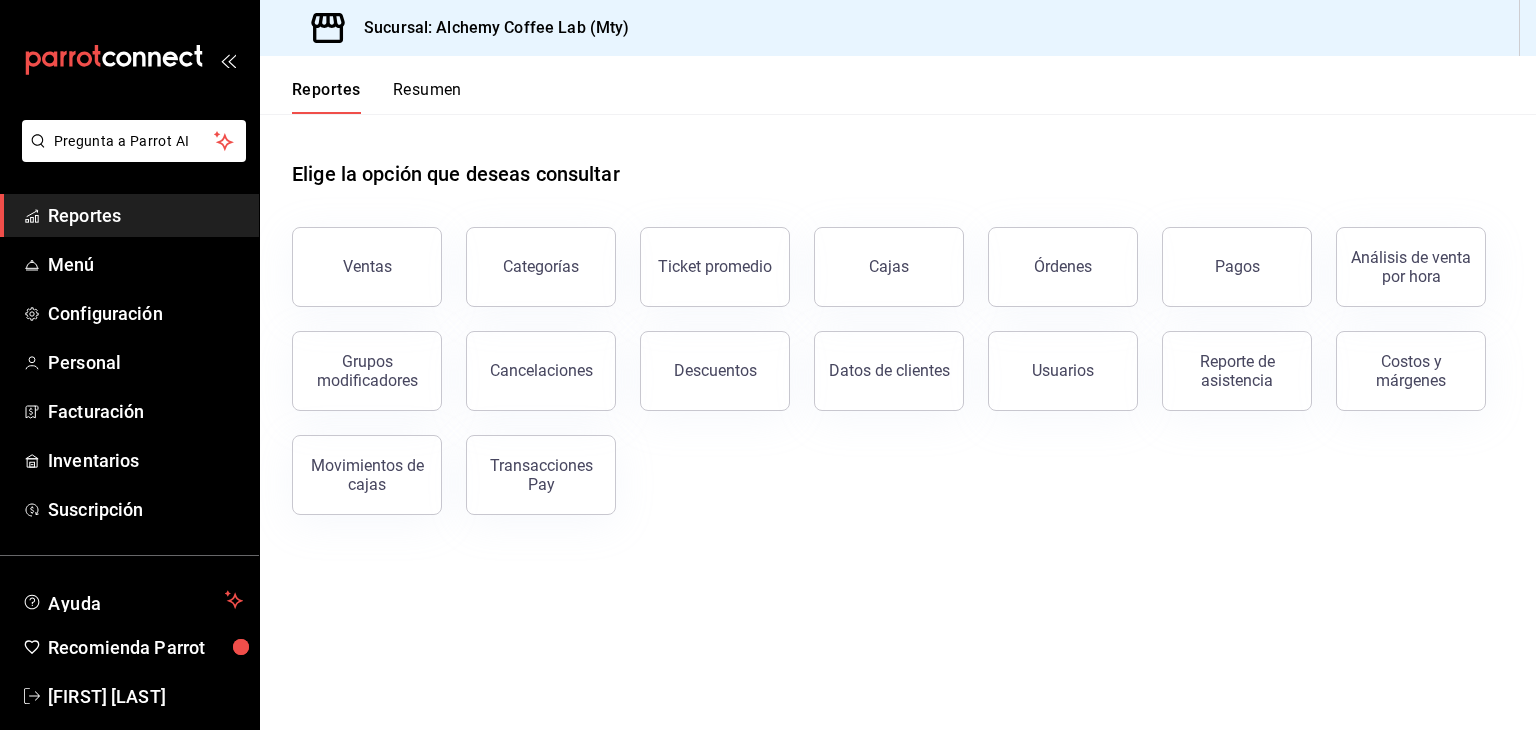 click on "Categorías" at bounding box center (529, 255) 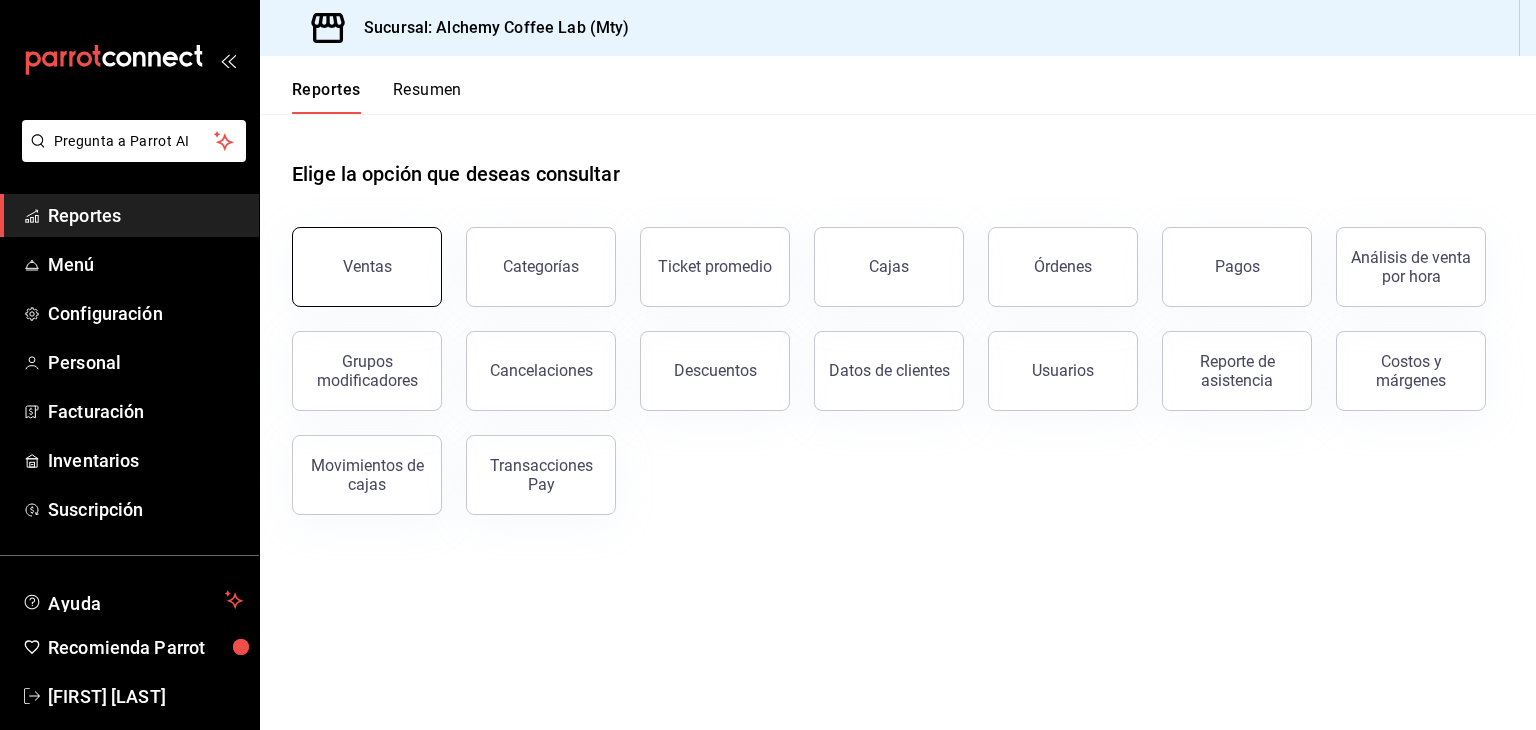 click on "Ventas" at bounding box center [367, 267] 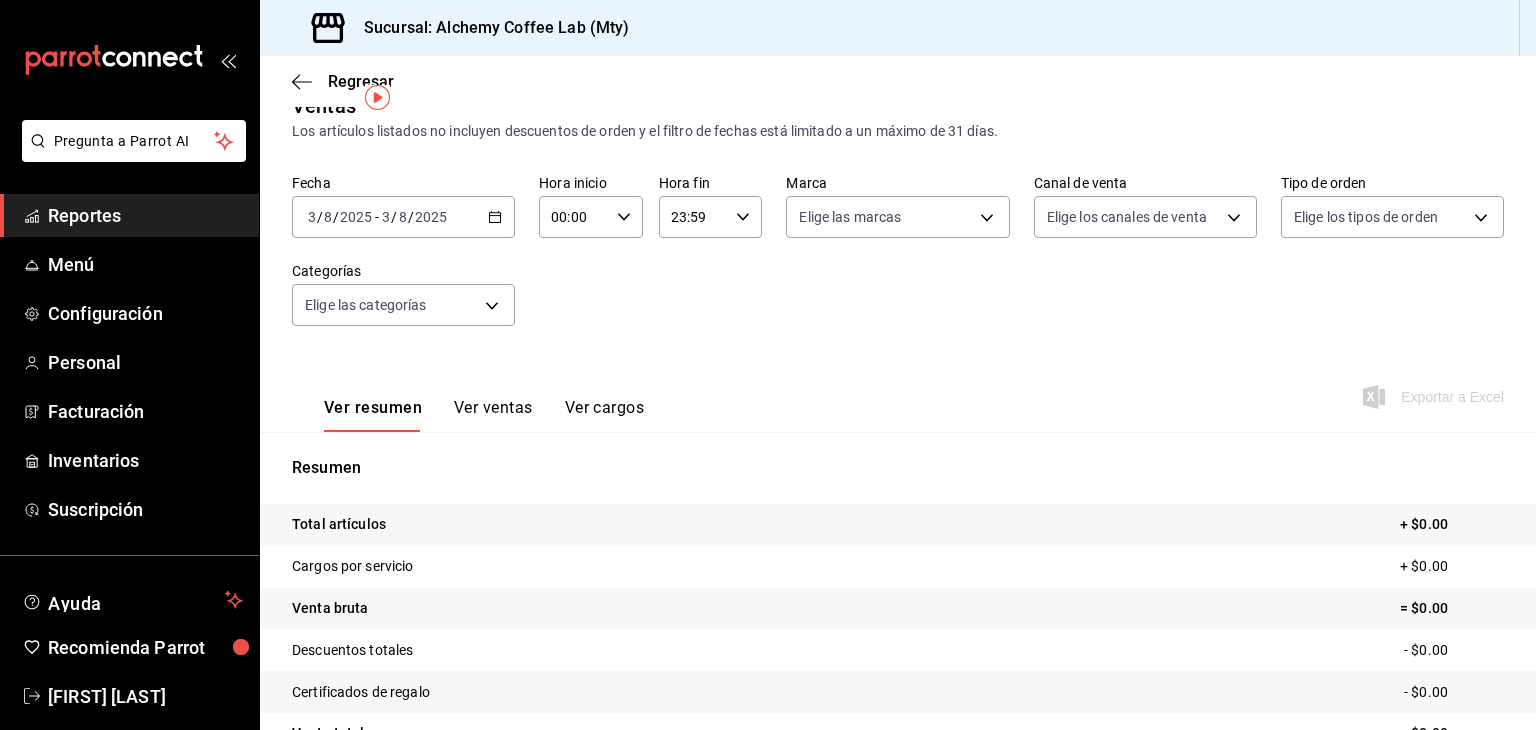 scroll, scrollTop: 0, scrollLeft: 0, axis: both 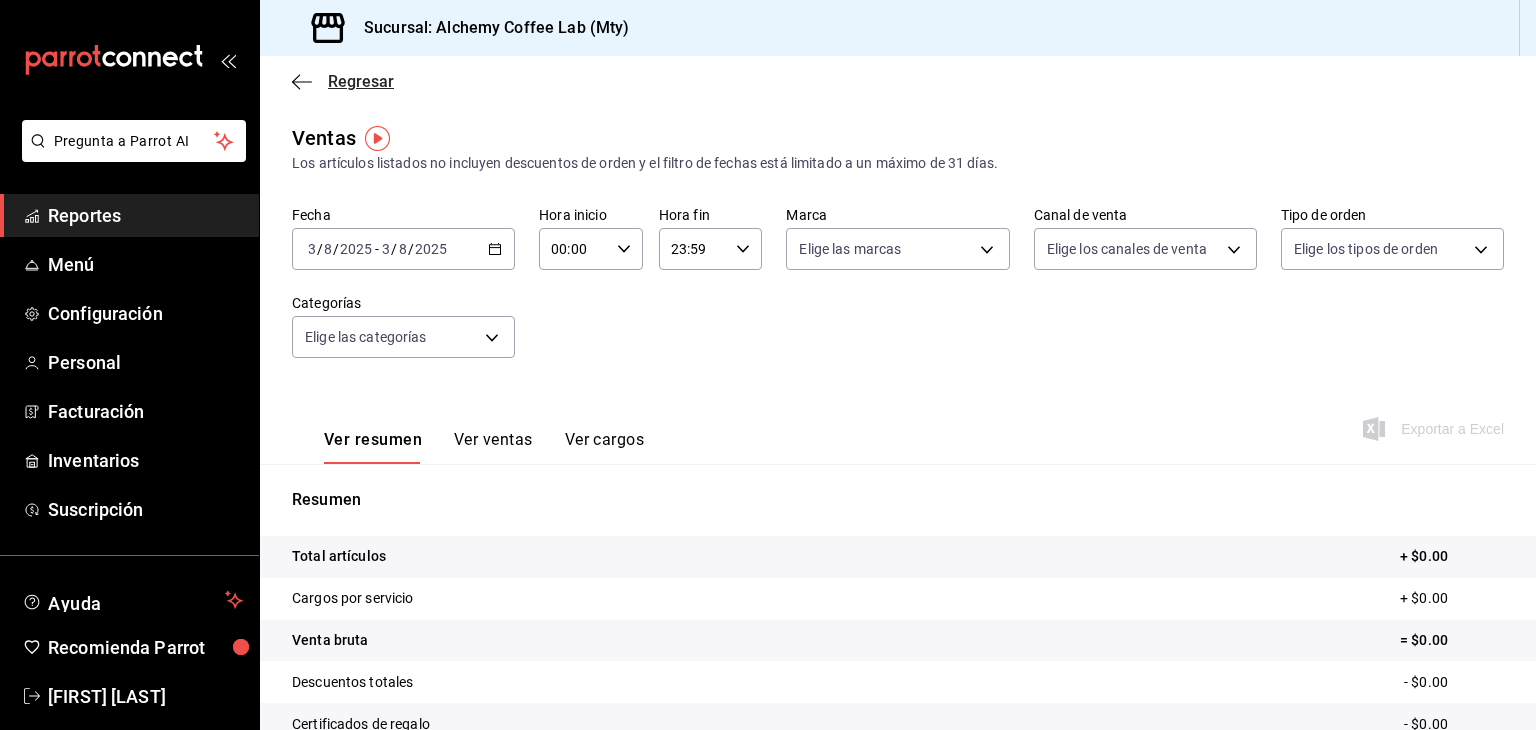 click on "Regresar" at bounding box center [361, 81] 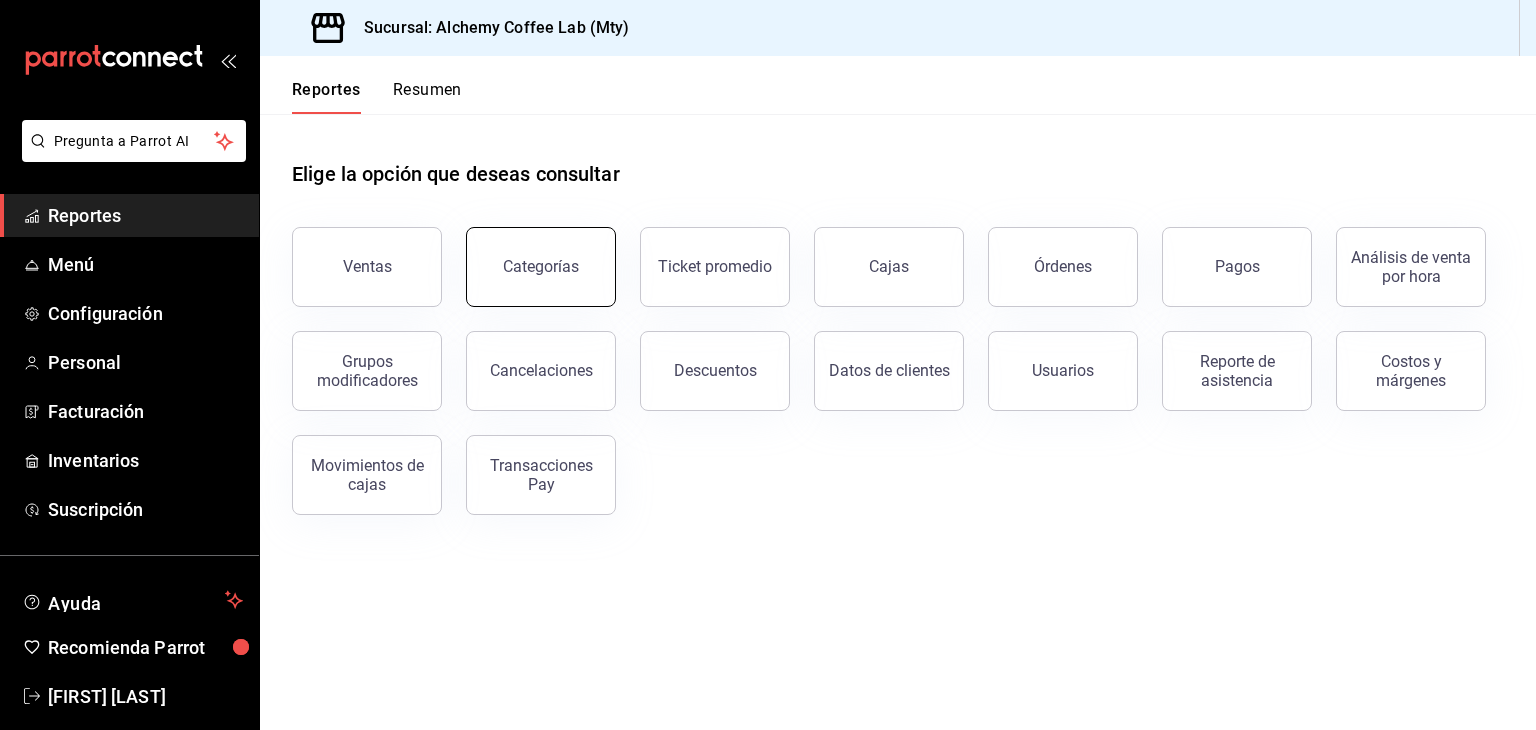 click on "Categorías" at bounding box center (541, 266) 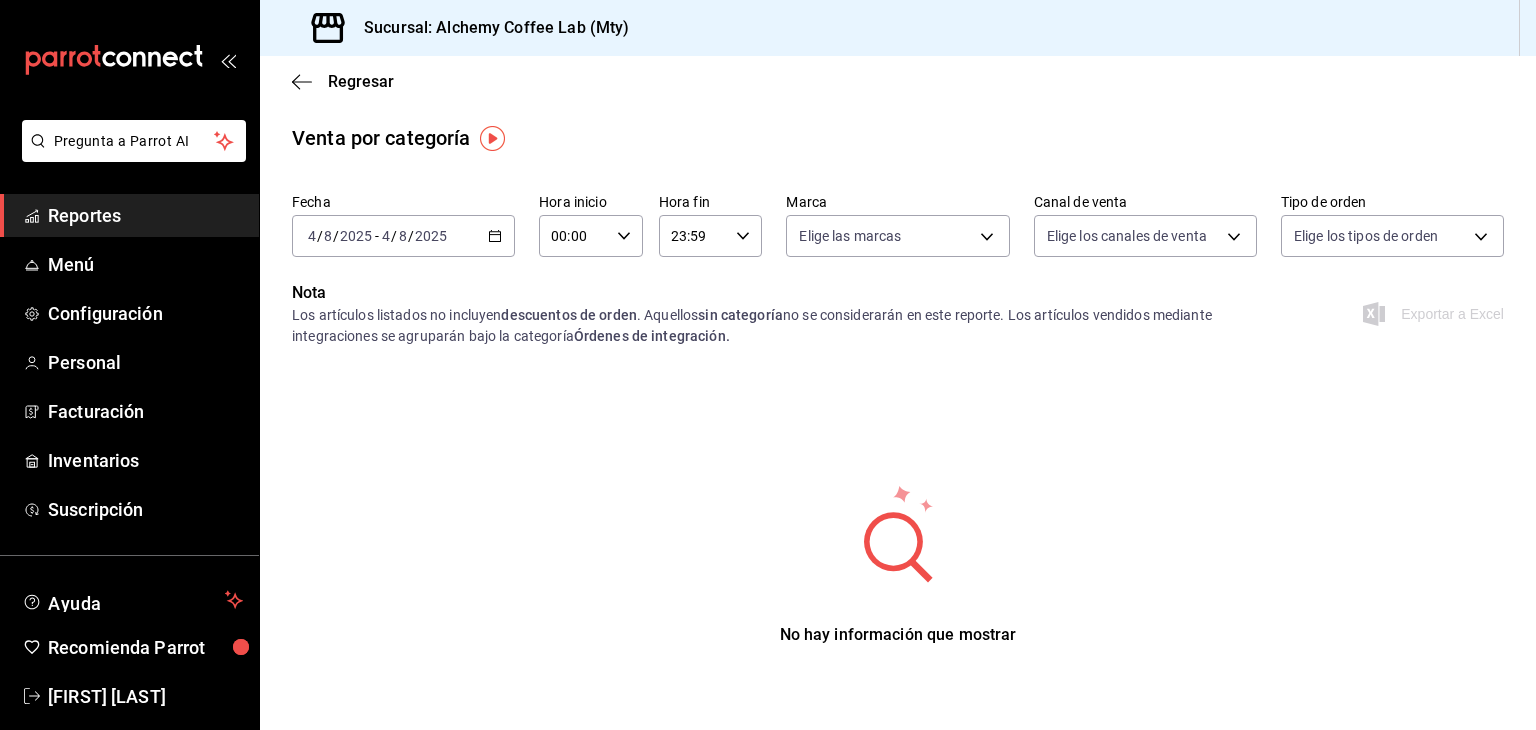 click on "Regresar" at bounding box center (898, 81) 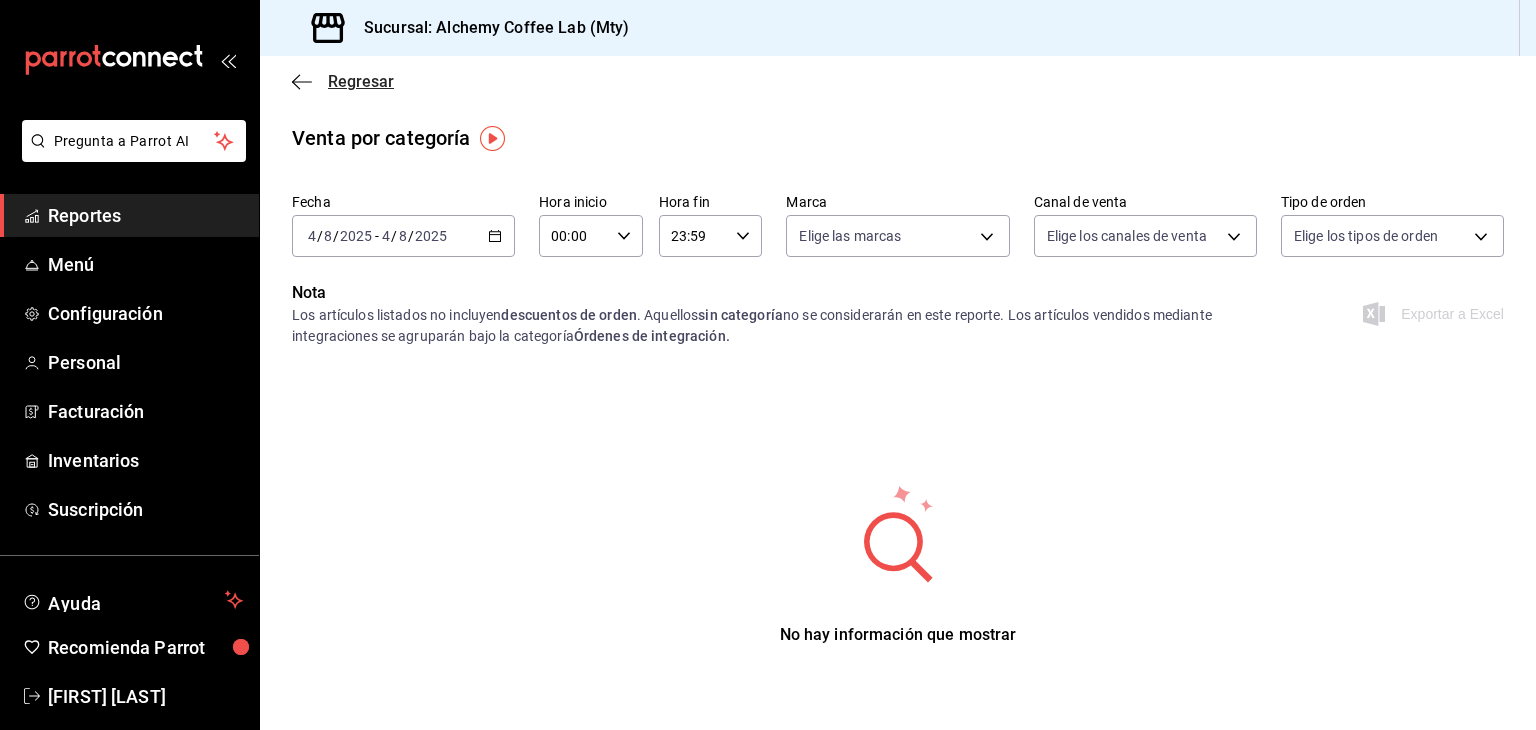 click on "Regresar" at bounding box center (361, 81) 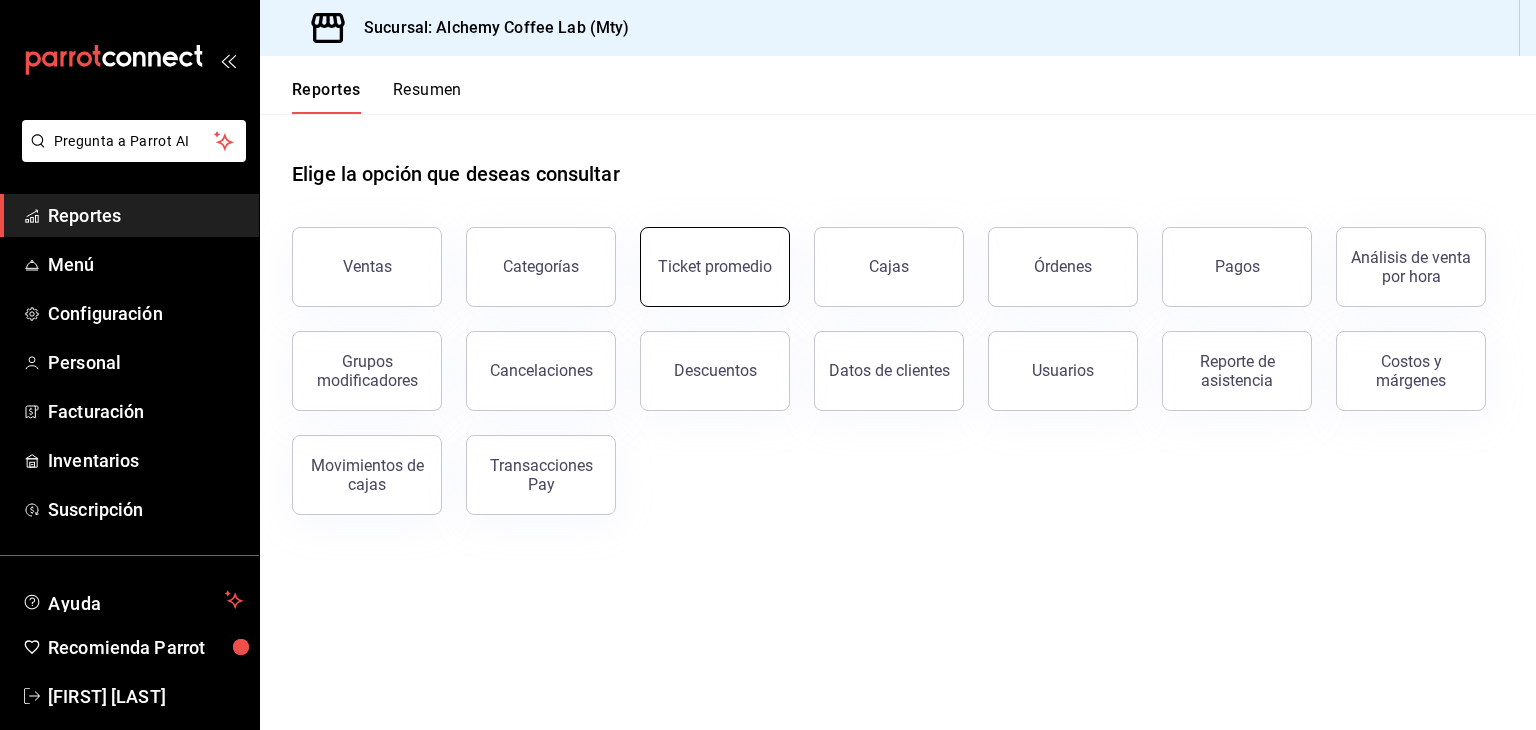 click on "Ticket promedio" at bounding box center (715, 267) 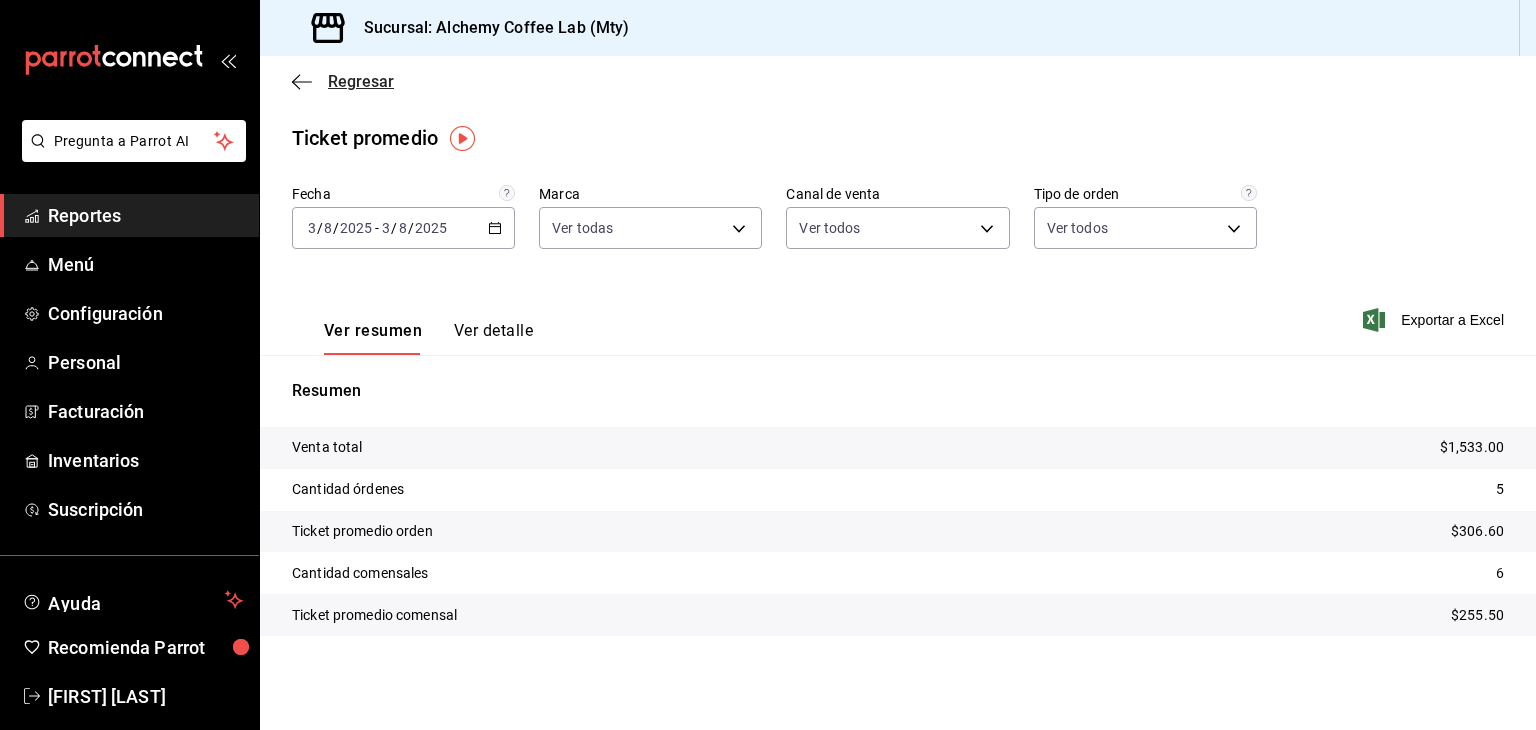 click on "Regresar" at bounding box center (361, 81) 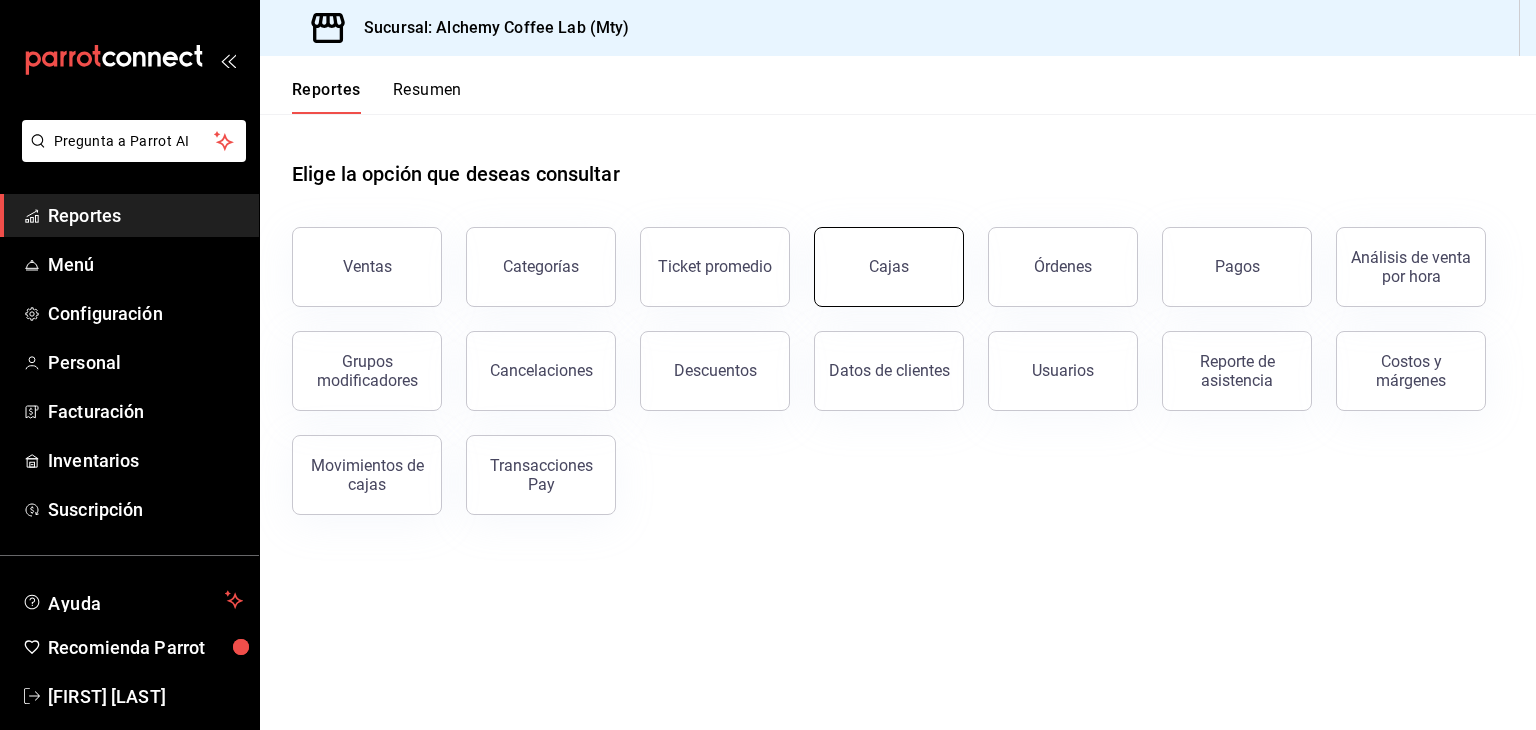 click on "Cajas" at bounding box center (889, 266) 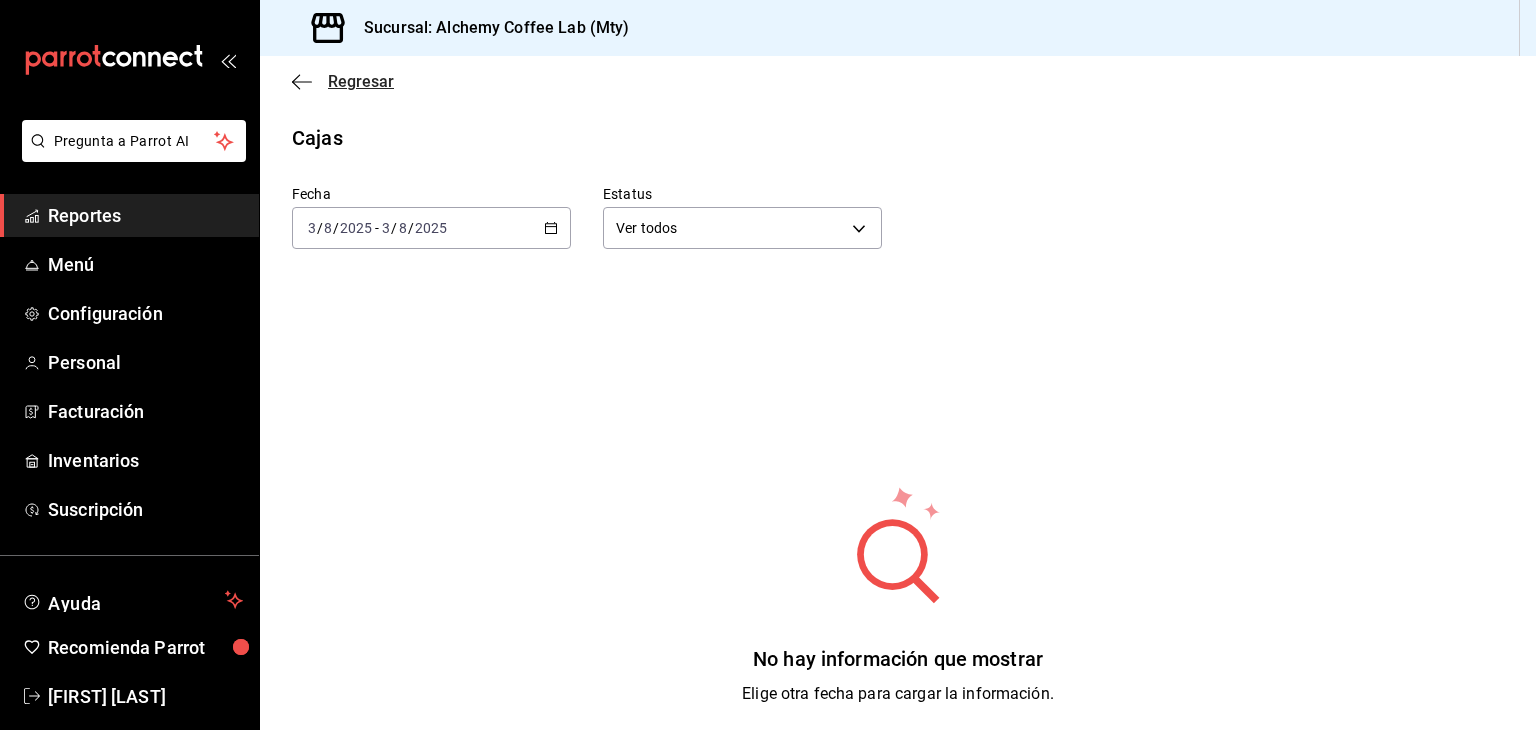 click on "Regresar" at bounding box center (361, 81) 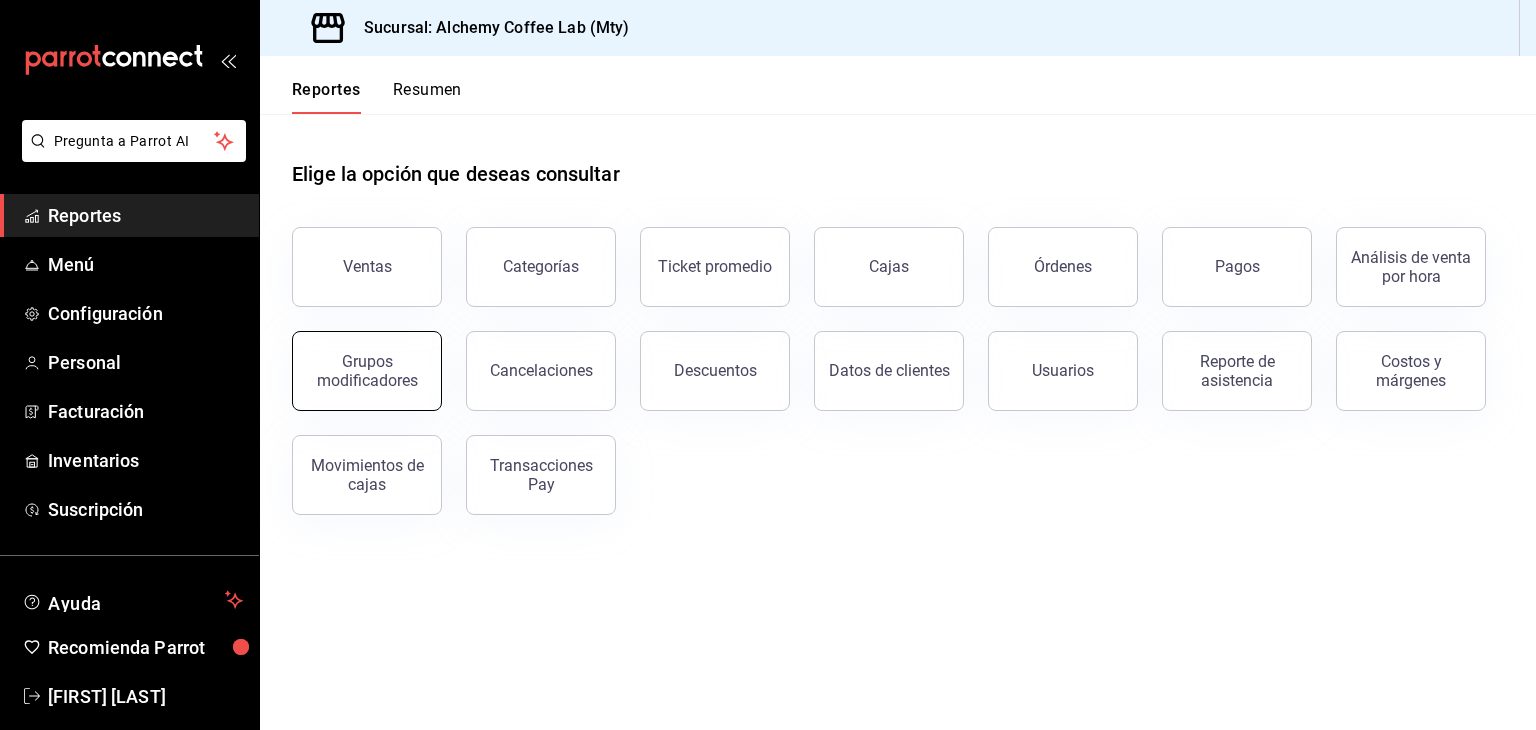 click on "Grupos modificadores" at bounding box center [367, 371] 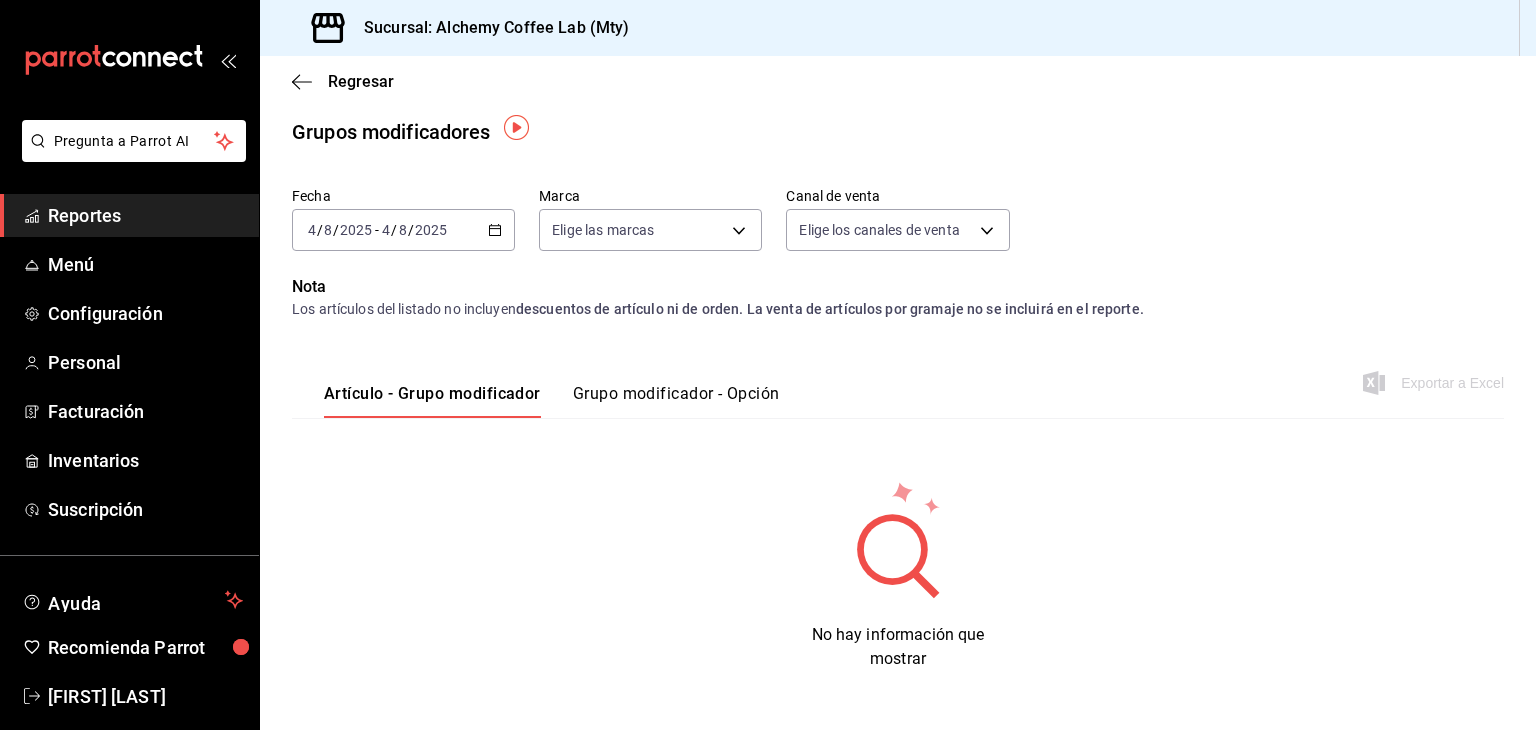 scroll, scrollTop: 10, scrollLeft: 0, axis: vertical 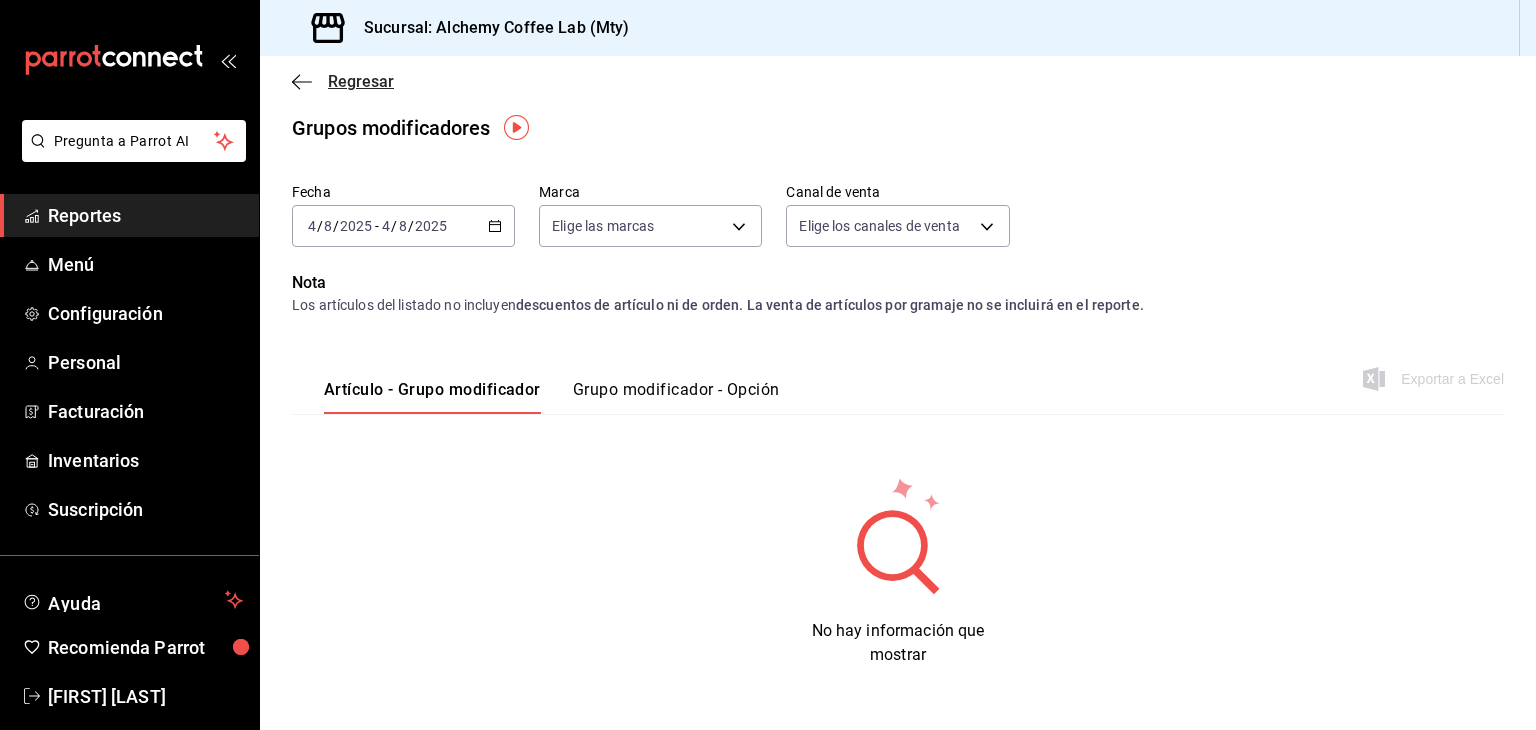 click on "Regresar" at bounding box center [361, 81] 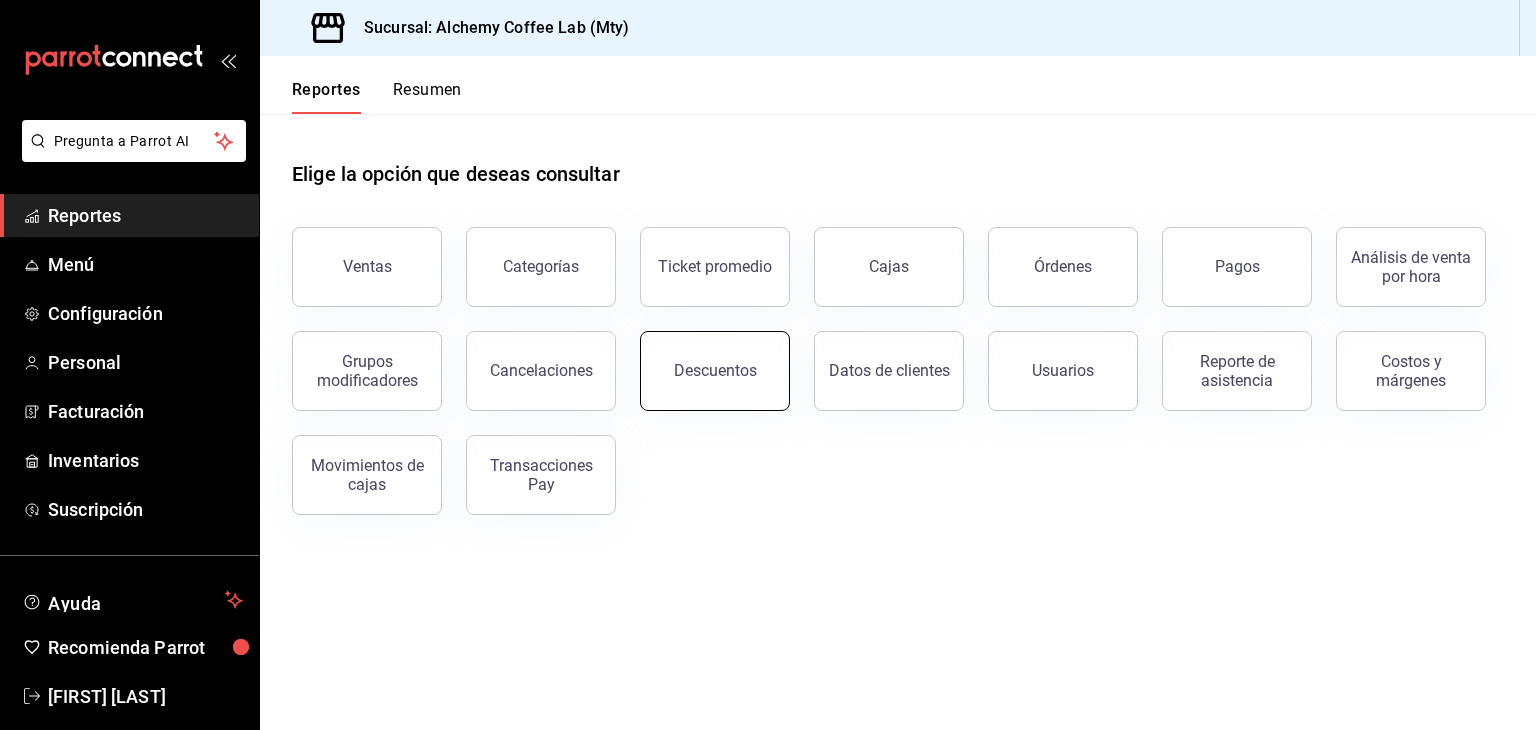 click on "Descuentos" at bounding box center (715, 371) 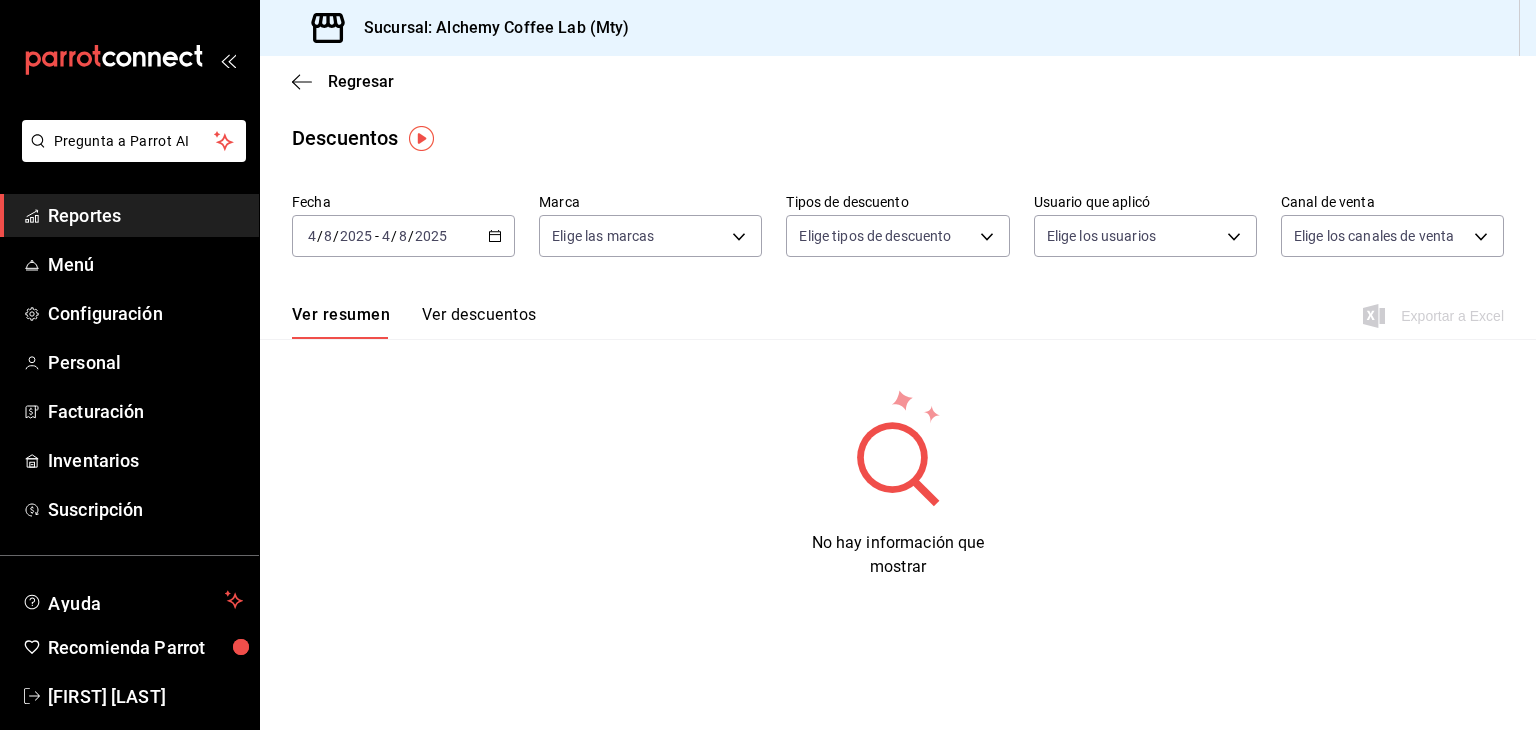 click on "Ver descuentos" at bounding box center (479, 322) 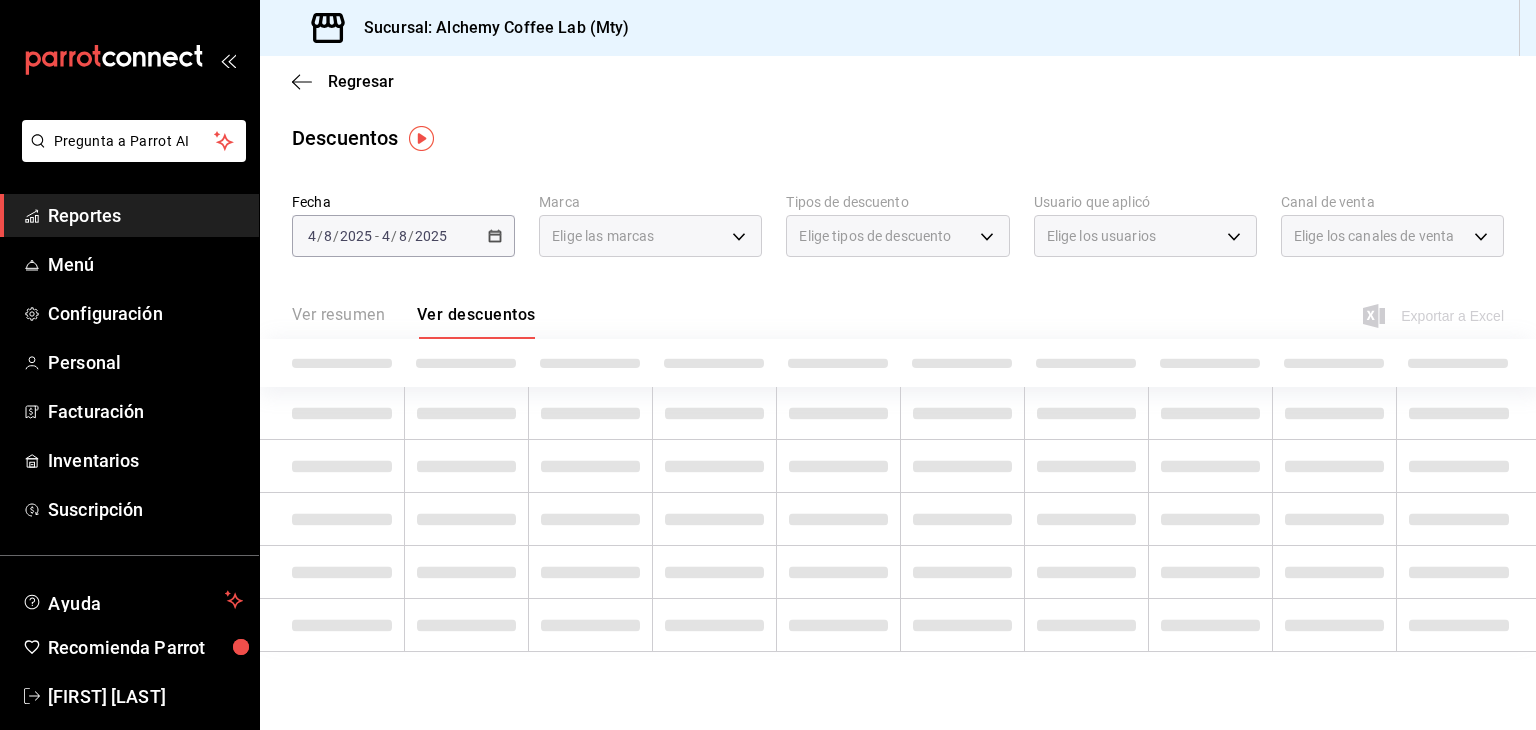 click on "Ver resumen Ver descuentos" at bounding box center [413, 322] 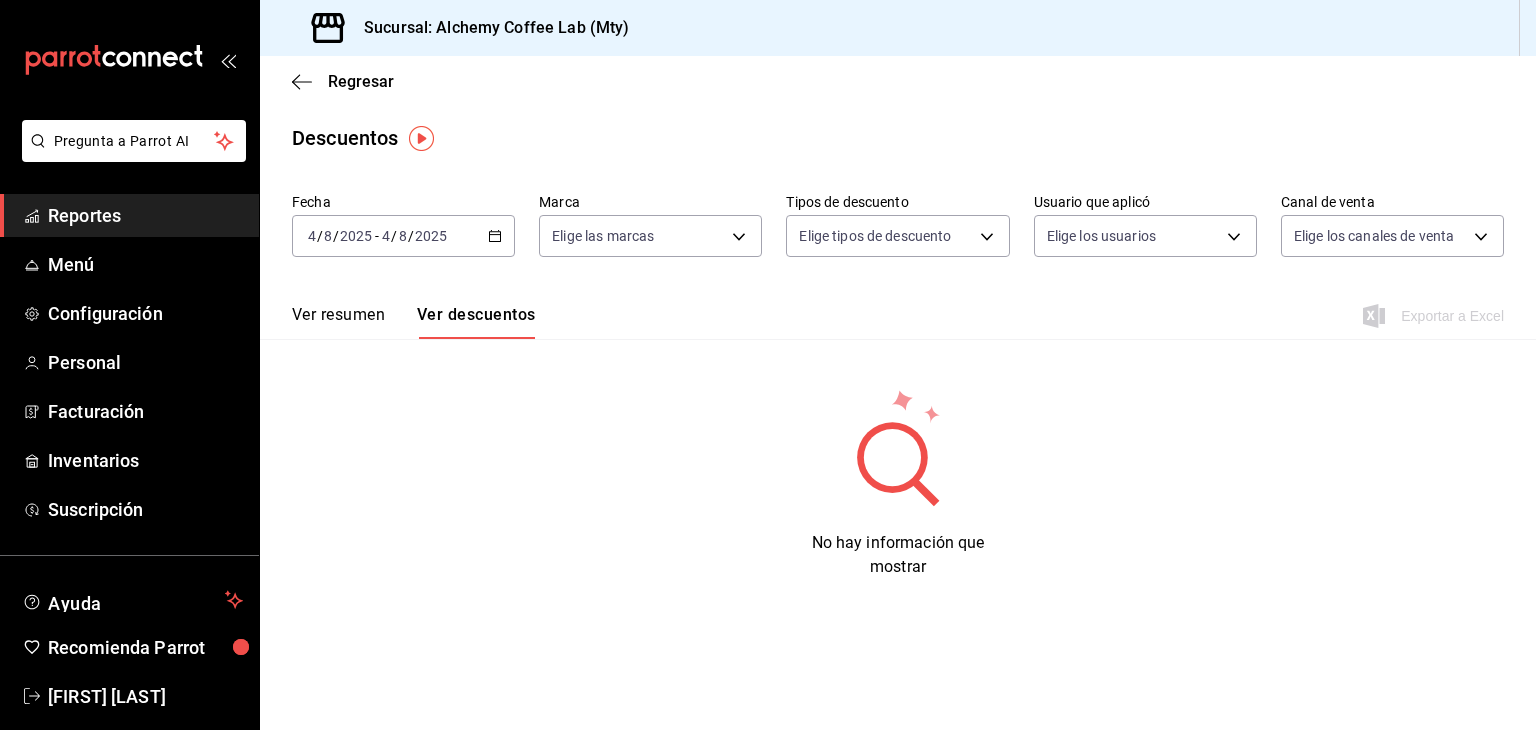 click on "Ver resumen" at bounding box center (338, 322) 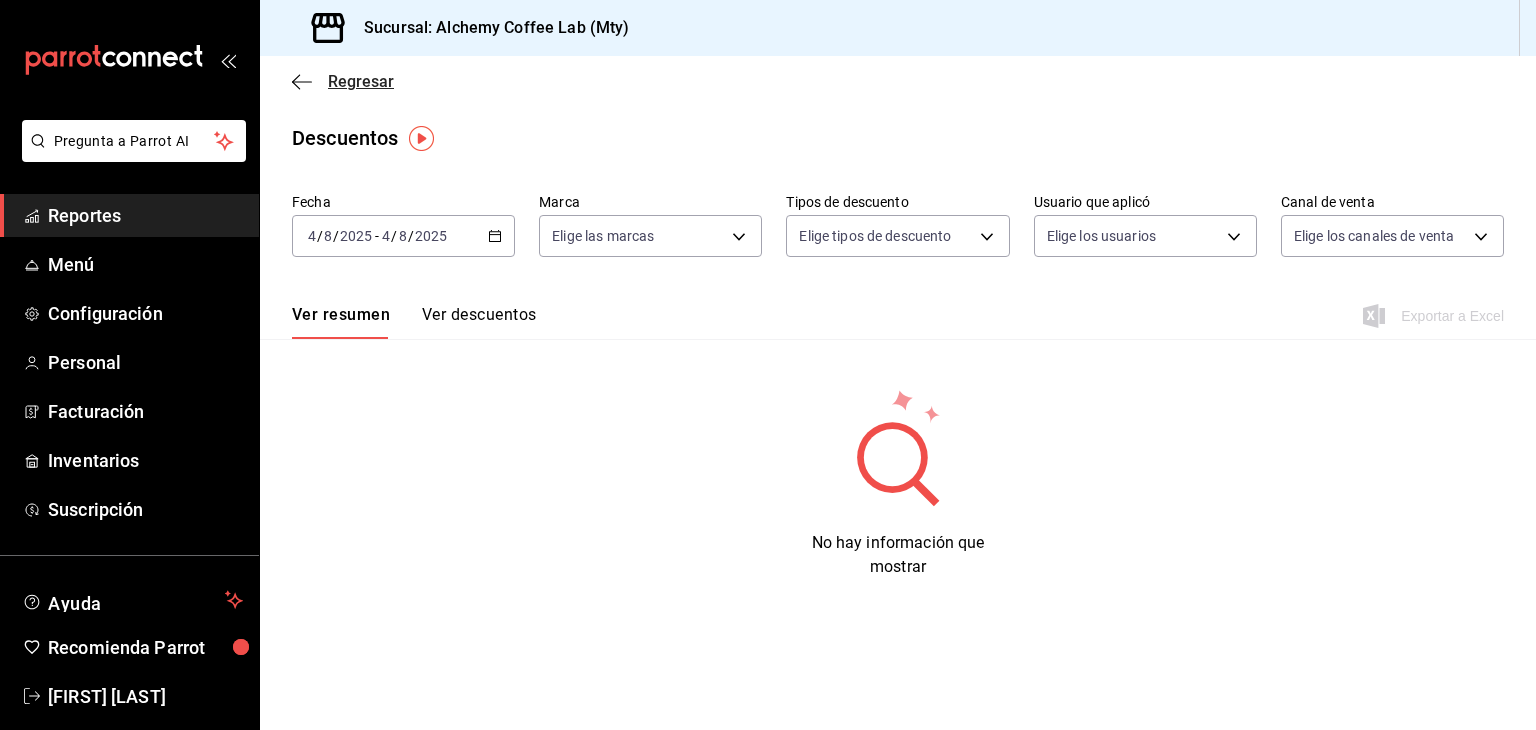 click on "Regresar" at bounding box center (361, 81) 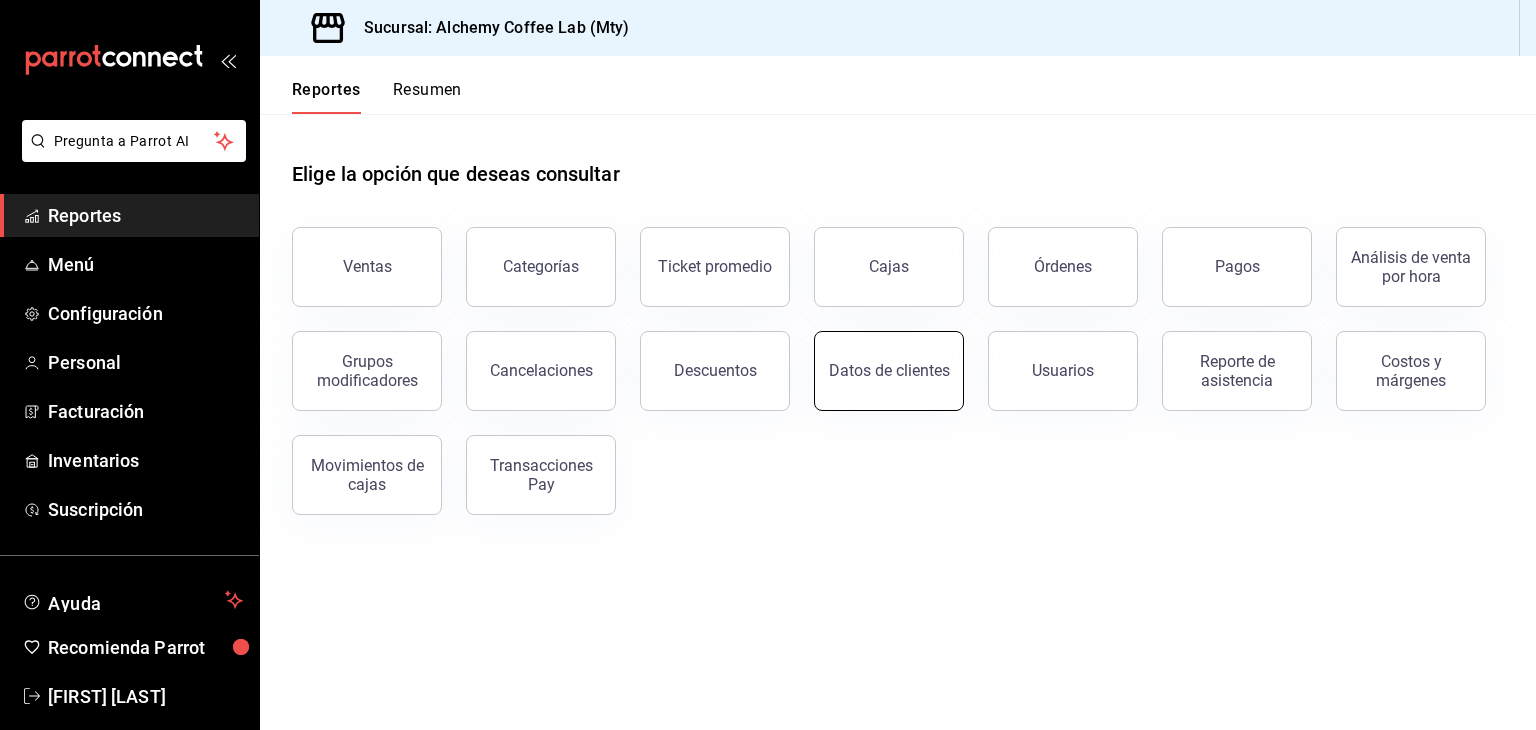 click on "Datos de clientes" at bounding box center [889, 371] 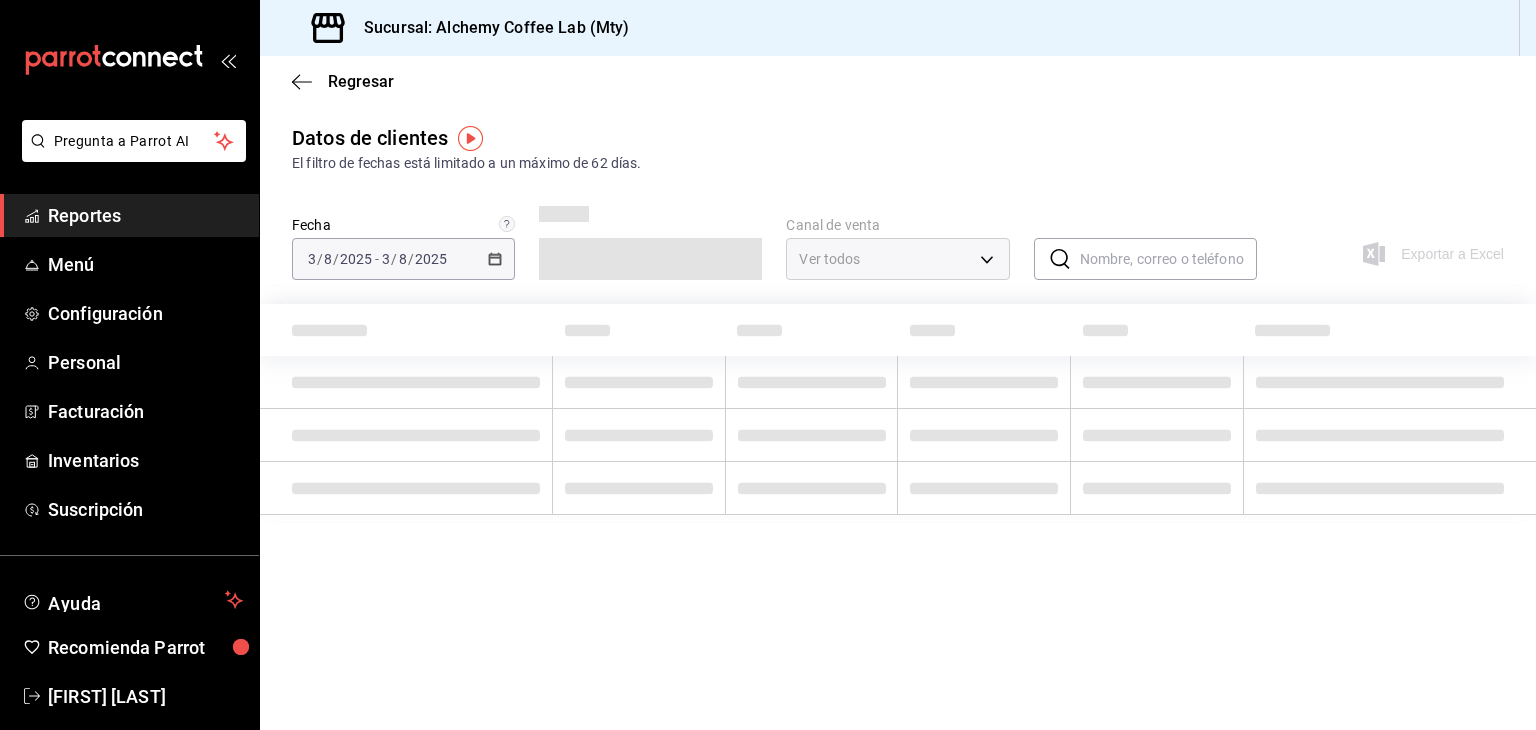 type on "PARROT,DIDI_FOOD,ONLINE" 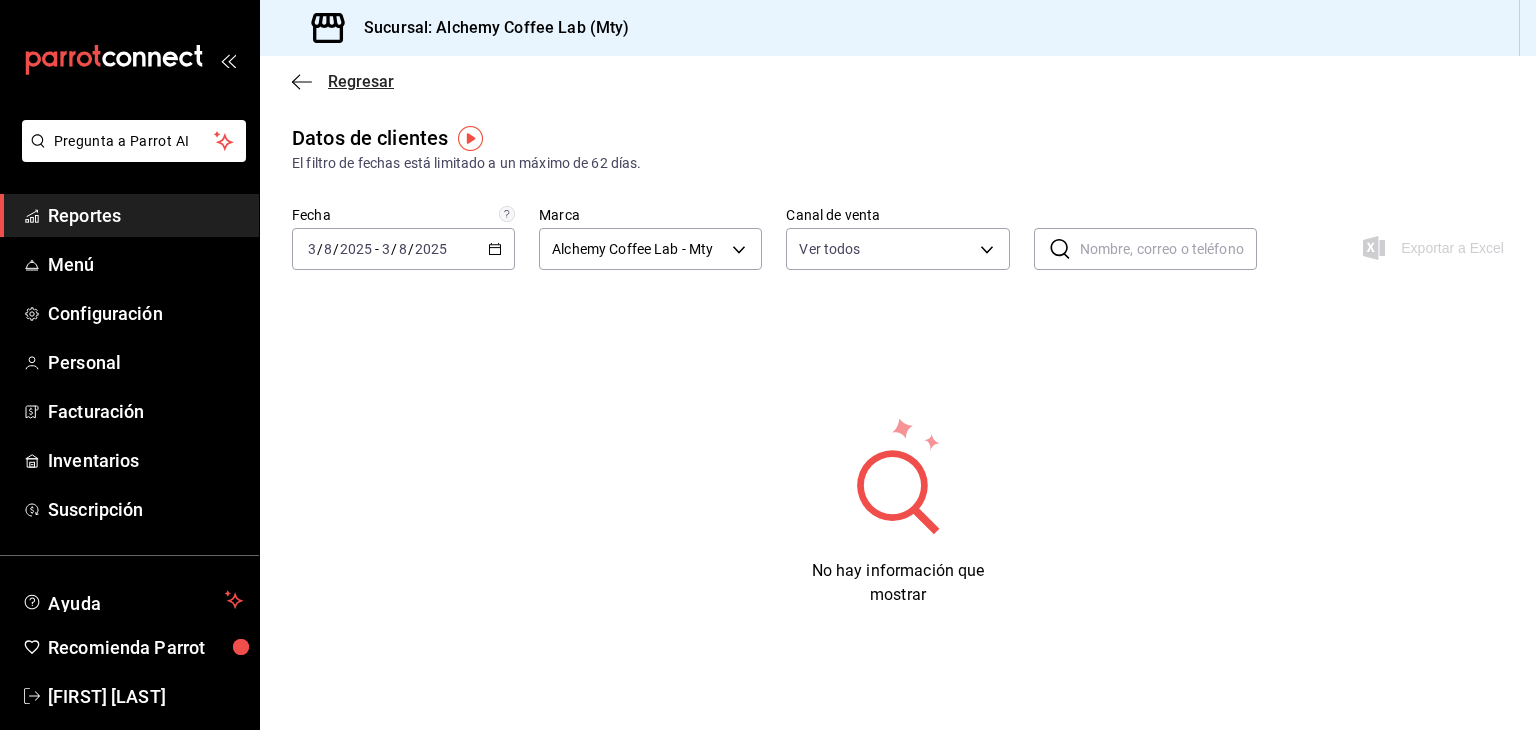click on "Regresar" at bounding box center (361, 81) 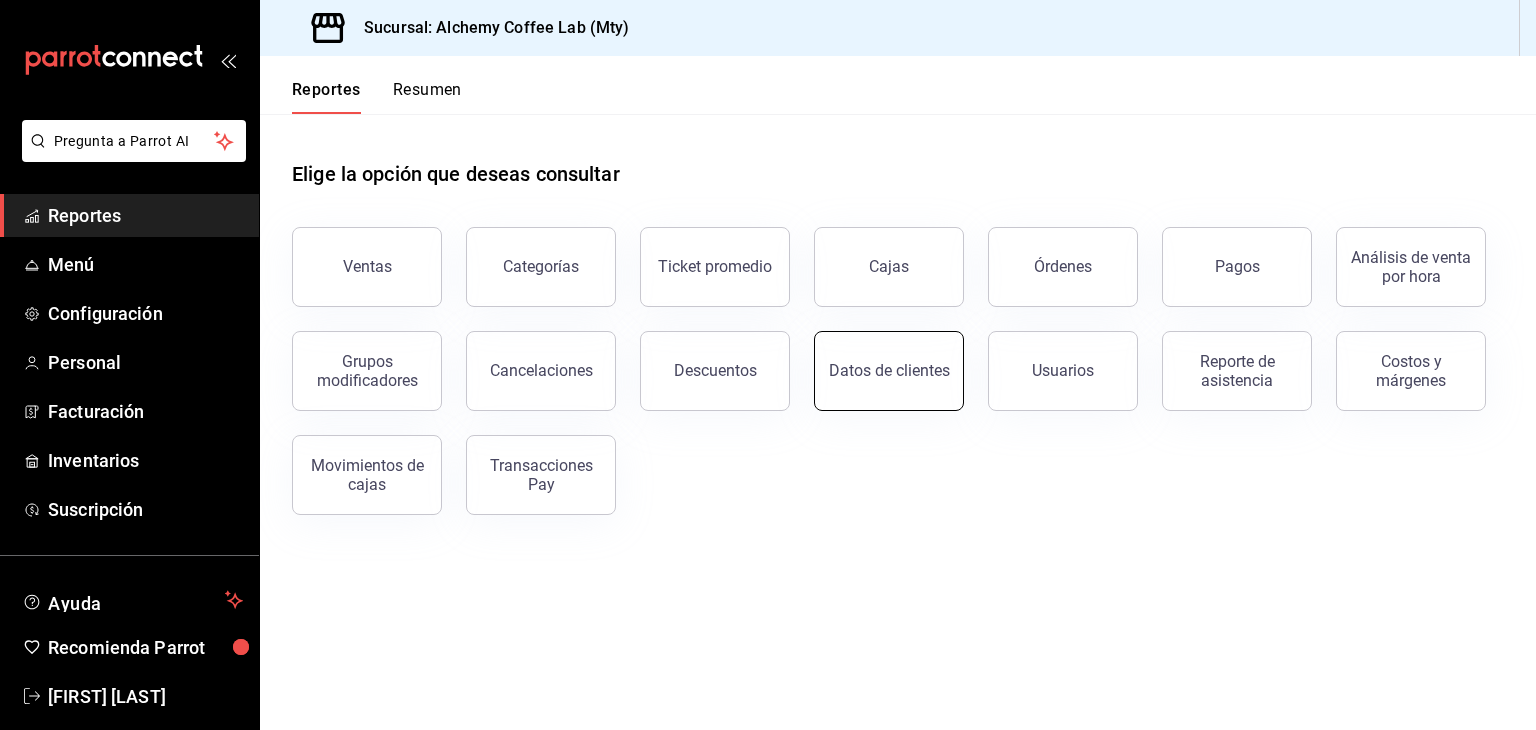 click on "Datos de clientes" at bounding box center (889, 371) 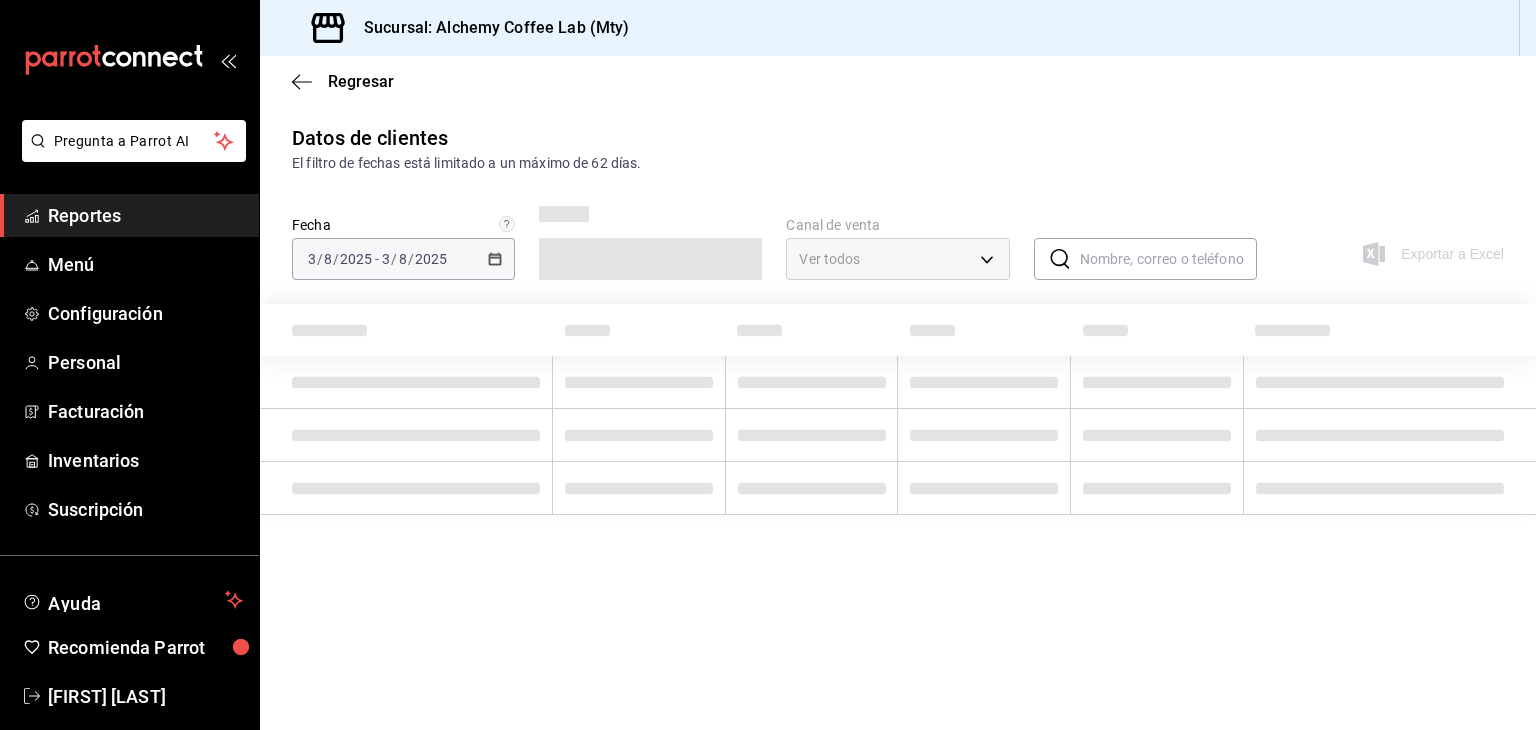 type on "PARROT,DIDI_FOOD,ONLINE" 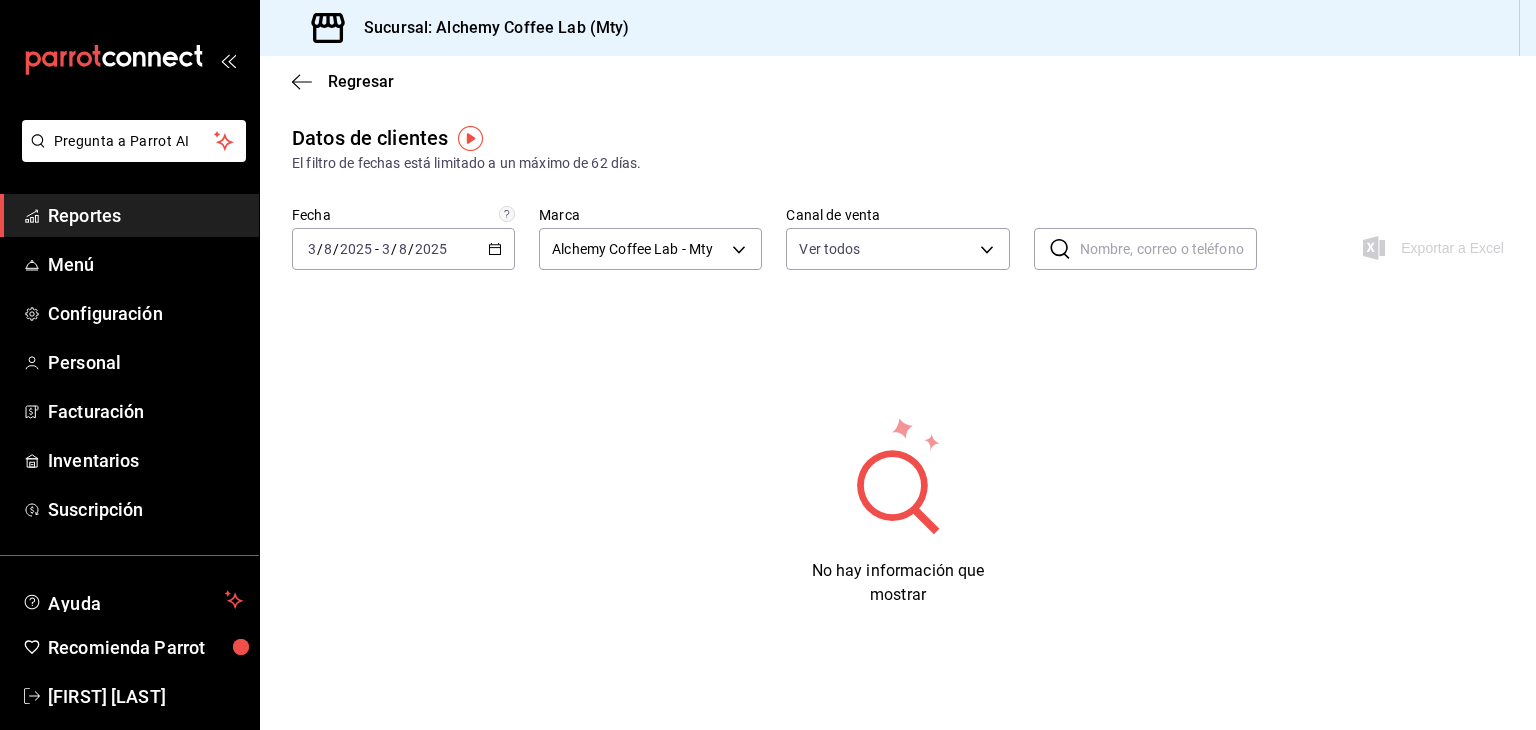 click 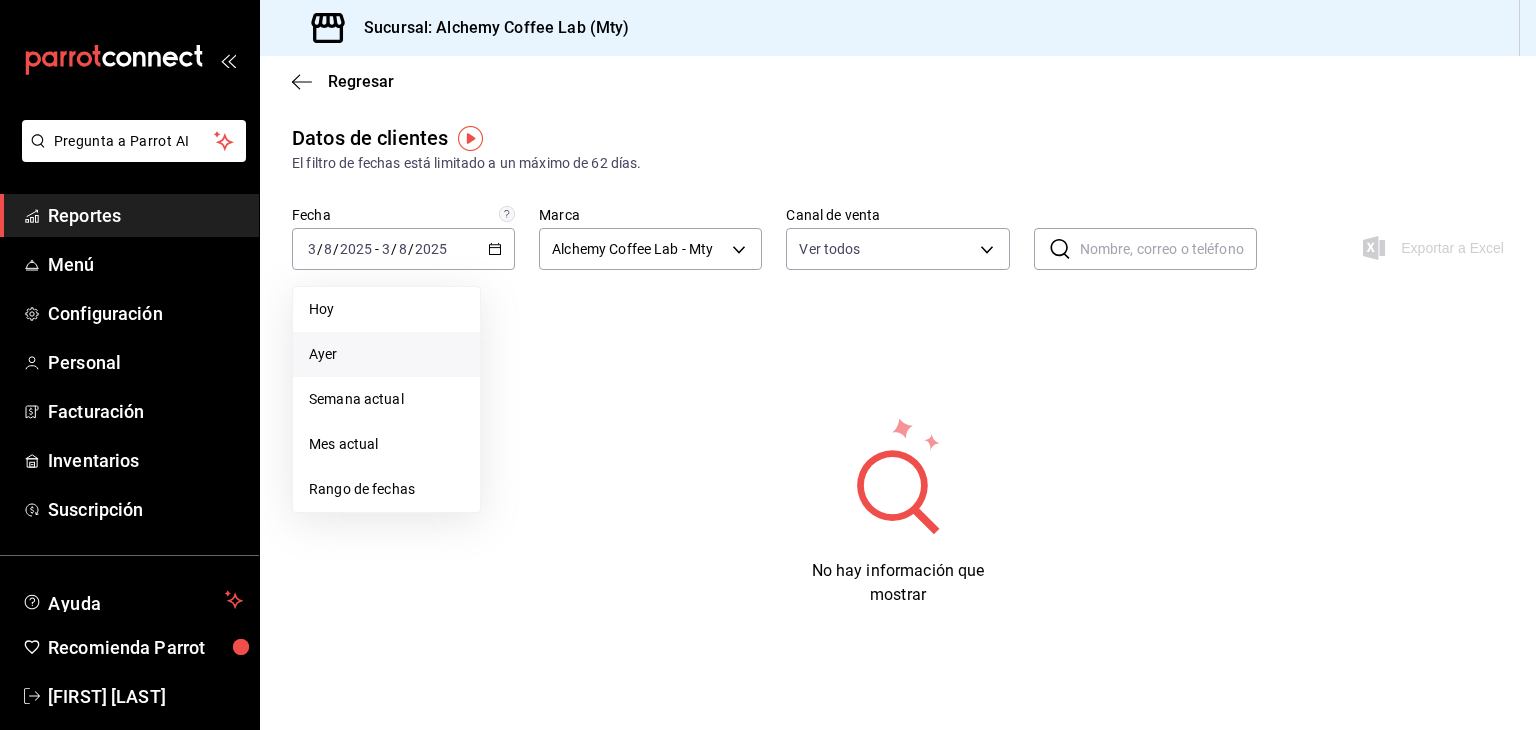 click on "Ayer" at bounding box center (386, 354) 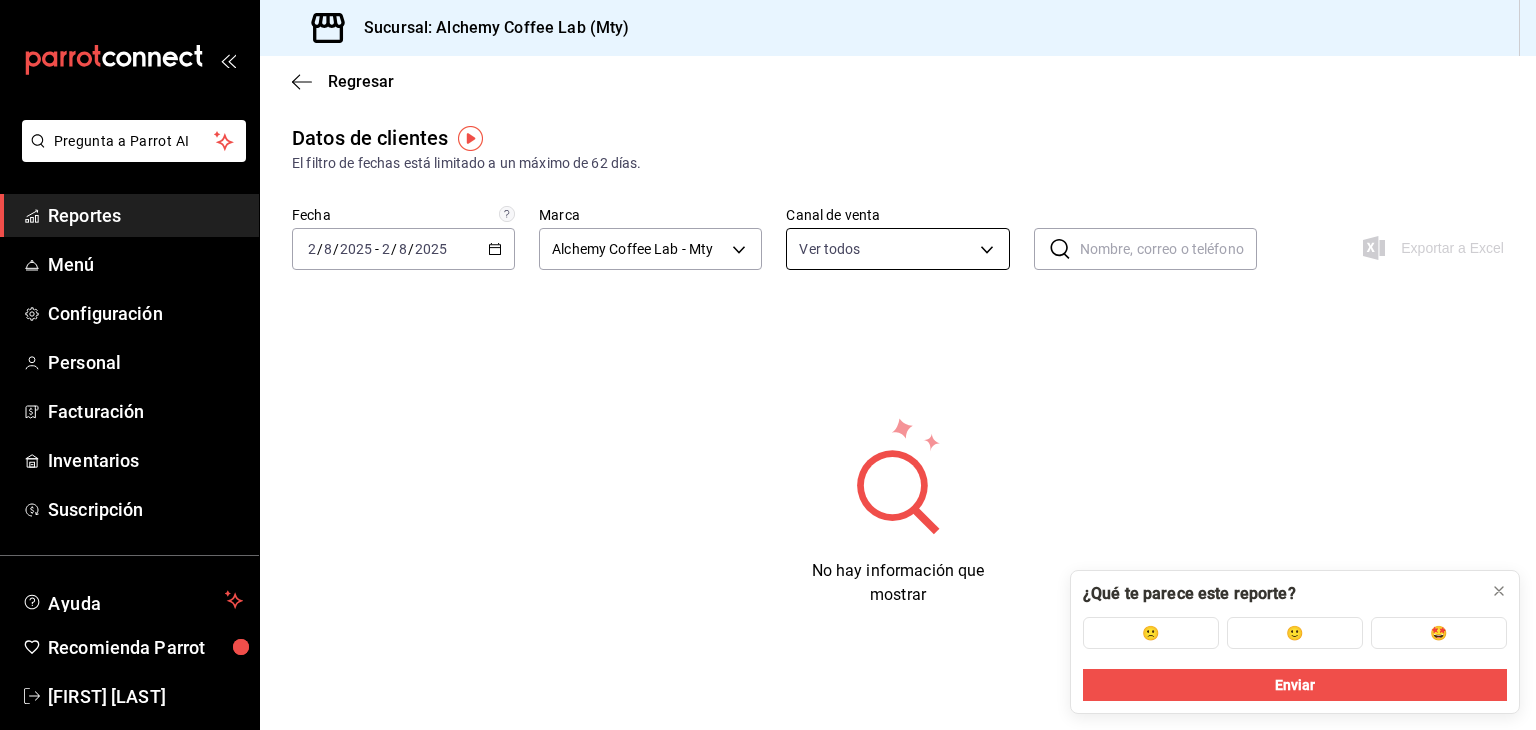 click on "Pregunta a Parrot AI Reportes   Menú   Configuración   Personal   Facturación   Inventarios   Suscripción   Ayuda Recomienda Parrot   David Eugenio Solis Treviño   Sugerir nueva función   Sucursal: Alchemy Coffee Lab (Mty) Regresar Datos de clientes El filtro de fechas está limitado a un máximo de 62 días.   Fecha 2025-08-02 2 / 8 / 2025 - 2025-08-02 2 / 8 / 2025 Marca Alchemy Coffee Lab - Mty 147fd5db-d129-484d-8765-362391796a66 Canal de venta Ver todos PARROT,DIDI_FOOD,ONLINE ​ ​ Exportar a Excel No hay información que mostrar Select a rating to continue GANA 1 MES GRATIS EN TU SUSCRIPCIÓN AQUÍ ¿Recuerdas cómo empezó tu restaurante?
Hoy puedes ayudar a un colega a tener el mismo cambio que tú viviste.
Recomienda Parrot directamente desde tu Portal Administrador.
Es fácil y rápido.
🎁 Por cada restaurante que se una, ganas 1 mes gratis. Ver video tutorial Ir a video ¿Qué te parece este reporte? 🙁 🙂 🤩 Enviar Pregunta a Parrot AI Reportes   Menú   Configuración" at bounding box center [768, 365] 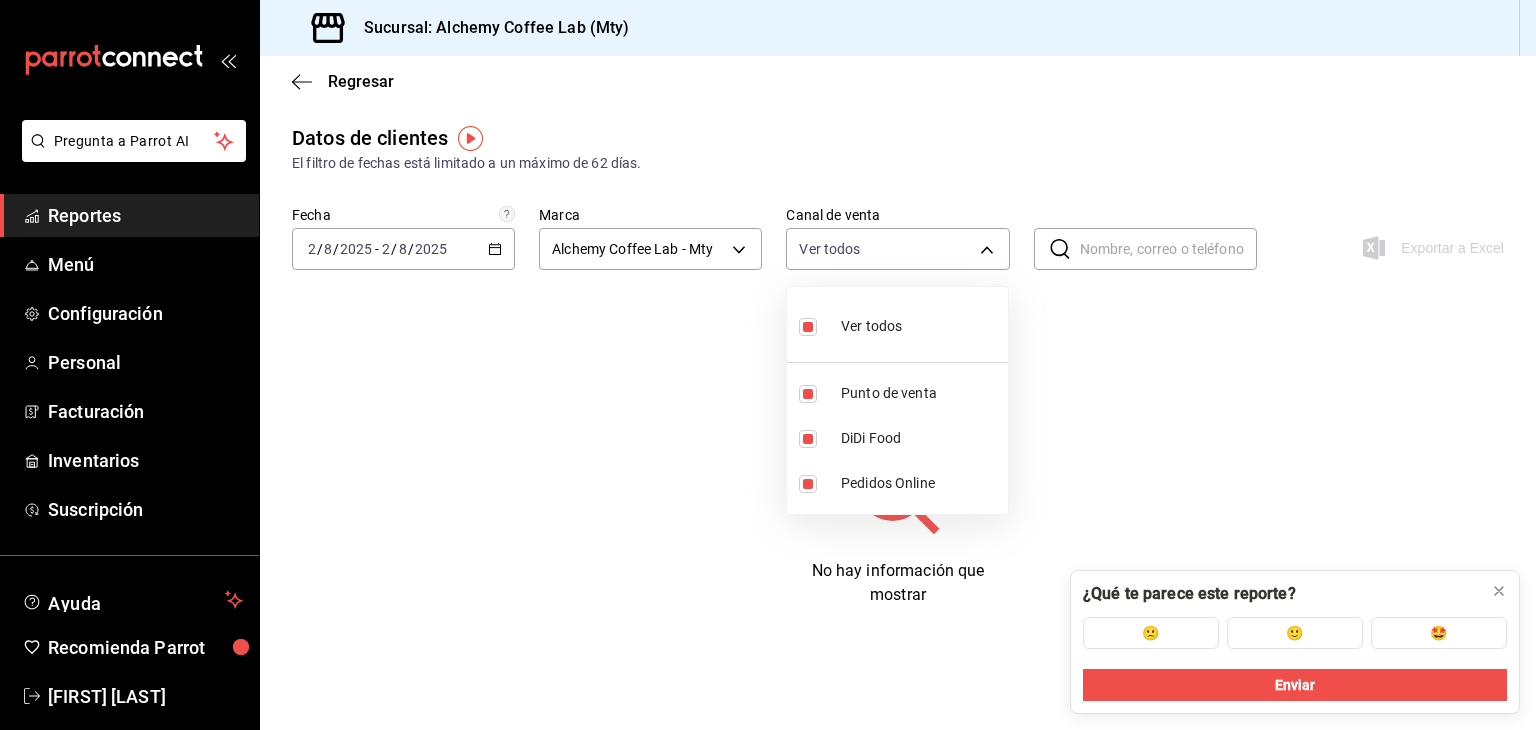 click at bounding box center [768, 365] 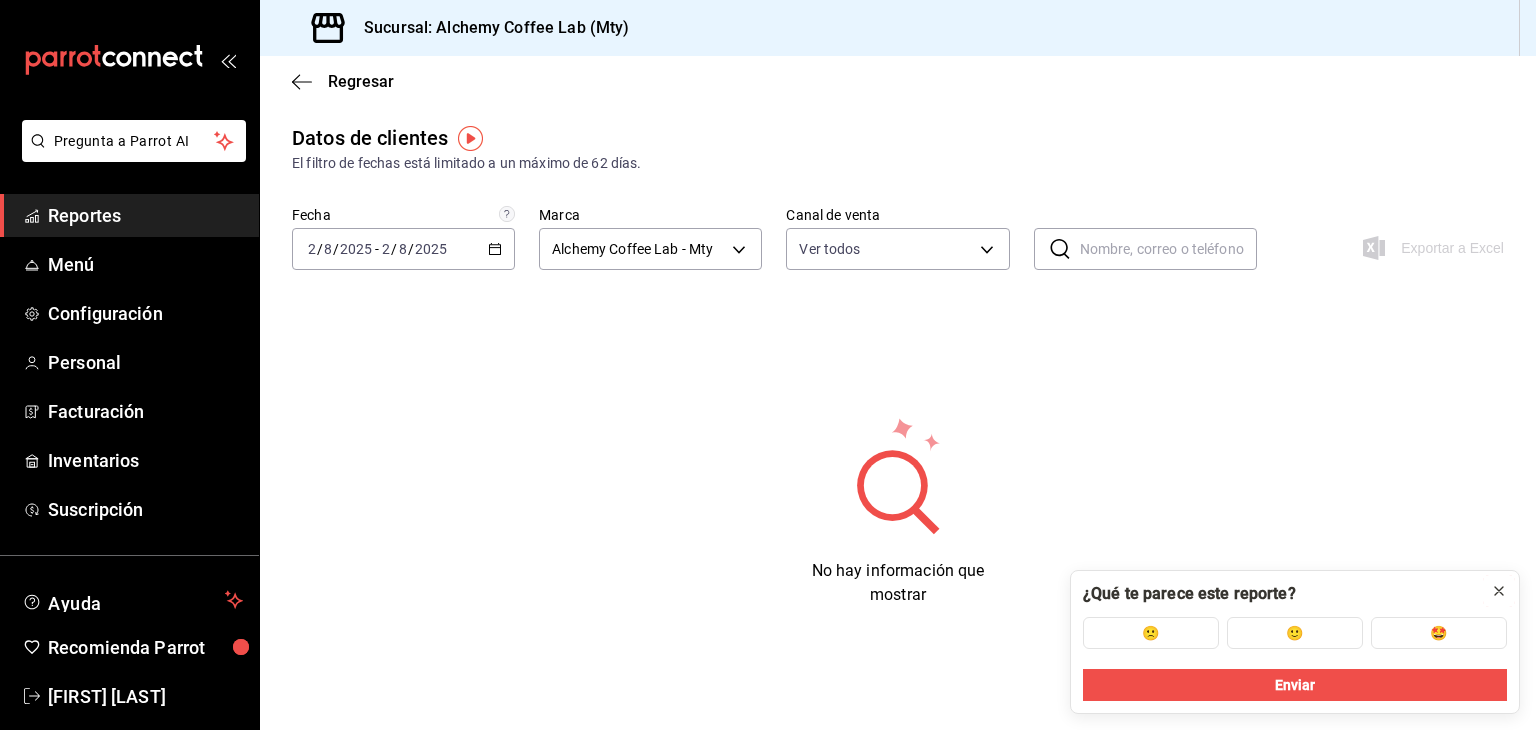 click 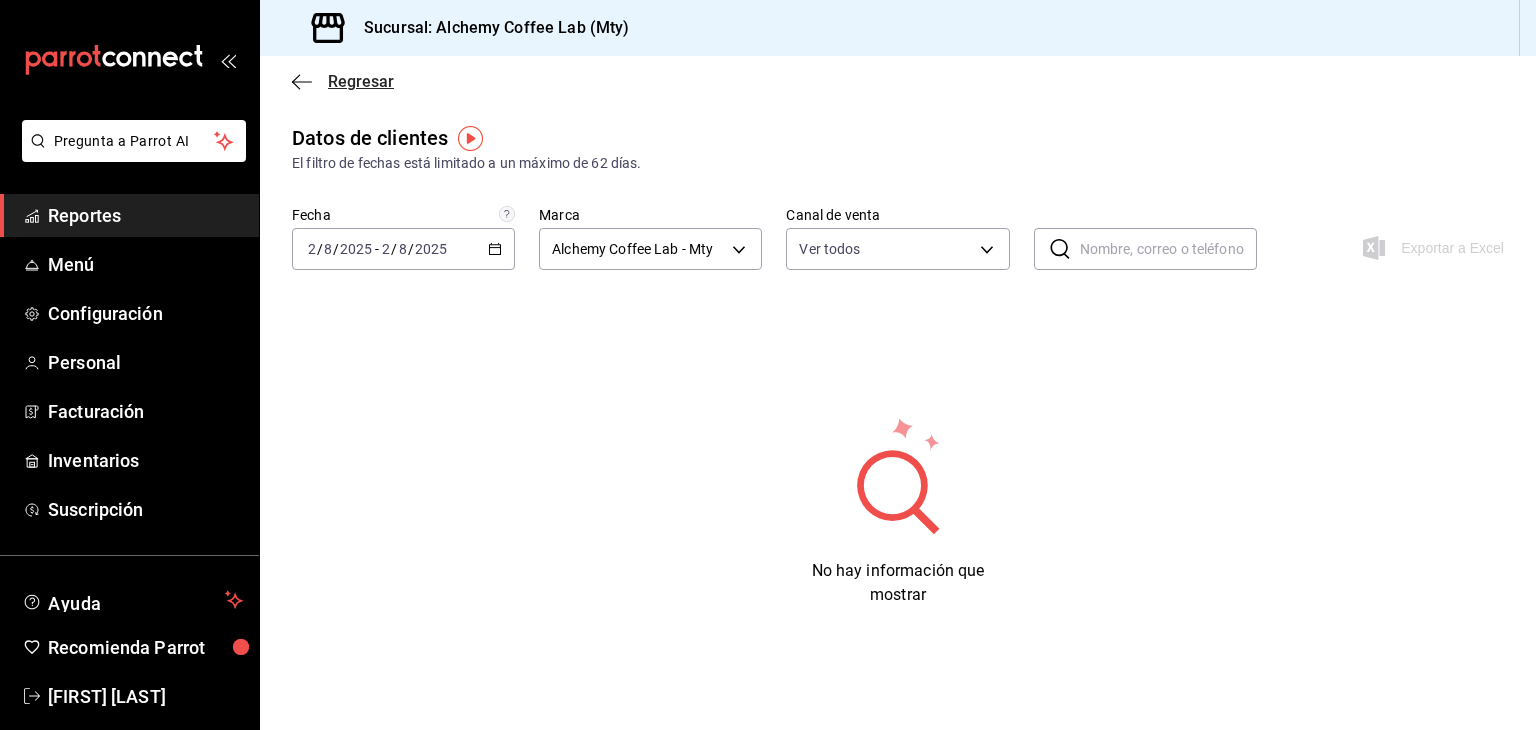 click on "Regresar" at bounding box center [361, 81] 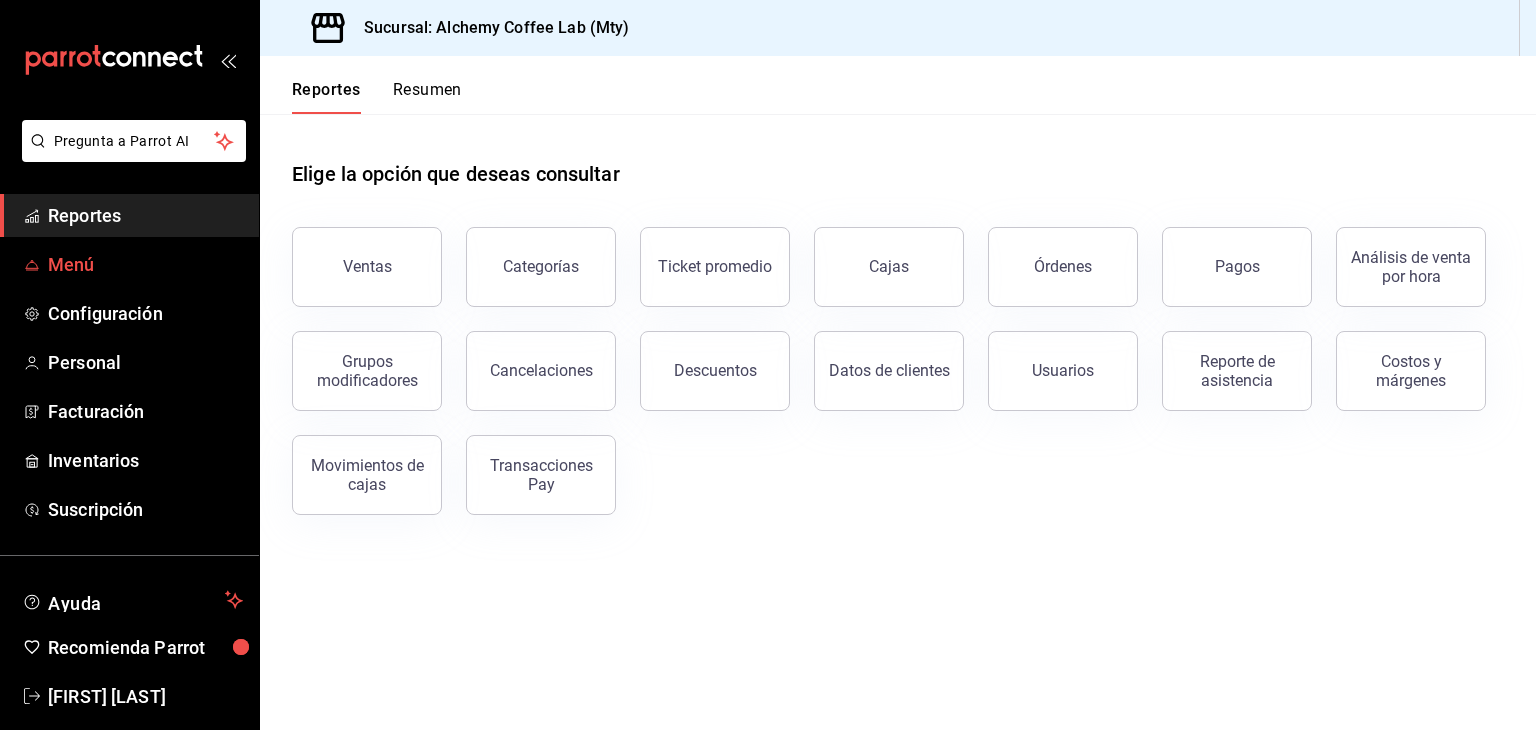 click on "Menú" at bounding box center (145, 264) 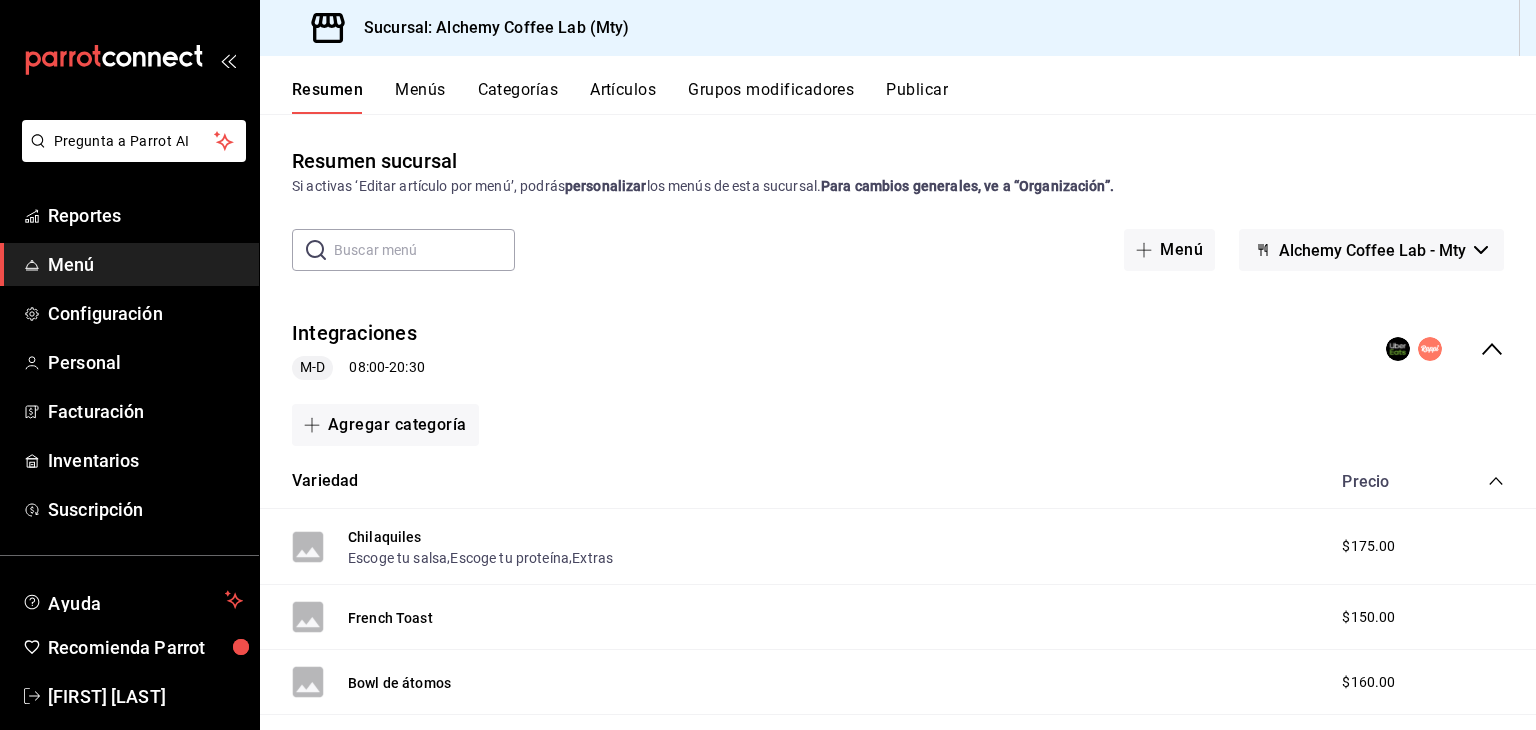 click on "Grupos modificadores" at bounding box center [771, 97] 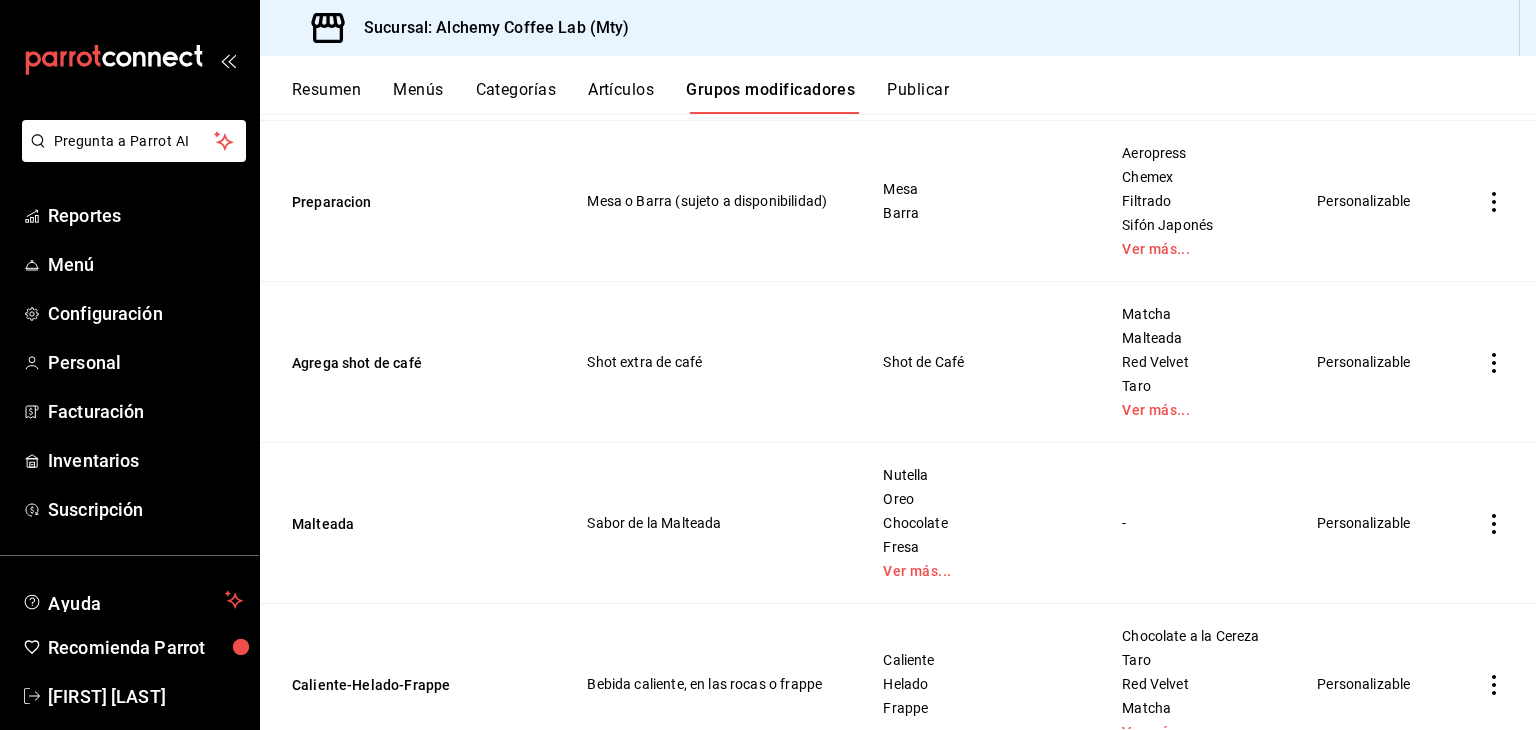 scroll, scrollTop: 500, scrollLeft: 0, axis: vertical 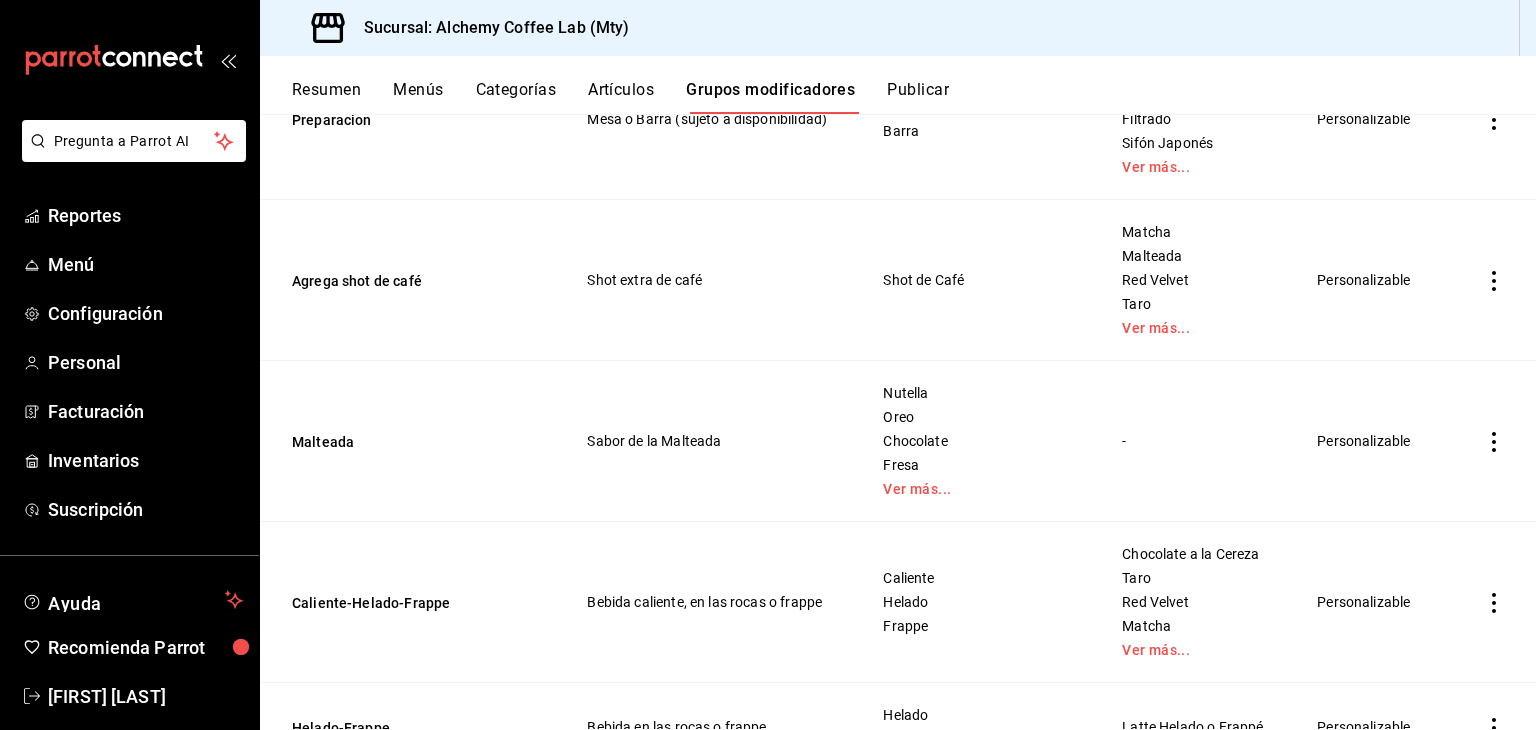 click on "Artículos" at bounding box center [621, 97] 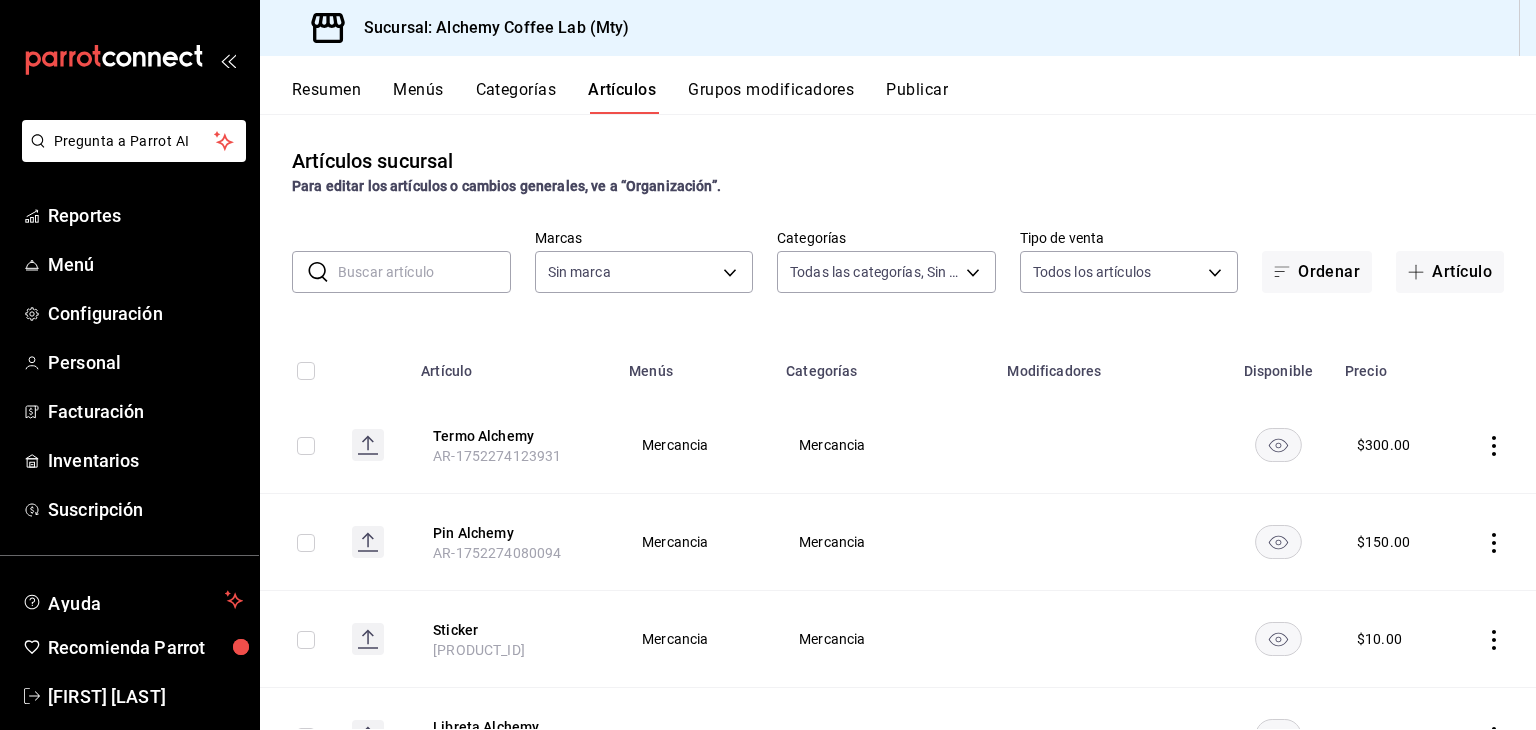 type on "475d1d53-3dd2-4a4e-b59e-75da982537cc,9128c269-13cc-49c0-a61c-98ae135d2966,1489ea8f-3c5b-4bed-8712-fb1efc8e1484,237dd9fd-525f-4126-935d-1d618c95d359,1759a289-da96-444c-a3da-589932e8f911,32a25308-5a1a-4b27-9101-20aae4ecbe3b,5720fba0-4b3c-4af1-99c2-310b9d32b626,6f391e13-d369-4fd1-9e07-81fa35695065,6cee18f7-63d6-4ae0-a5fa-7f66450c5234,8f56fa9d-b5f7-423d-8f11-eda24a9be7dc,0959238c-b2f0-4e50-a72b-9acd913a0e6d,87d7d329-ef4d-4ea2-b0cc-7aa43f232e86,0d94947a-2237-44fd-9659-405017dccbcb,4f878af2-bd33-4ff2-b57a-7be79110d9e1,7dbad2d2-8702-4494-bd85-95c08bbe0766,19e81b95-3a6a-45a7-b76c-705b7ea18356,ab0ce2b7-02f2-4a6d-b2a0-8d884bdd482f,f61d6689-96be-4dbf-b04d-1c056a84d092,bbe26e67-8ee3-44bb-aa42-10b56f436607,868379b8-0d20-4bb5-b8c7-30117c1a963f,3b48f957-8fb6-4fb6-81e1-ab77b4847770,0e1e856b-c234-4bde-b480-7e0d984a0171" 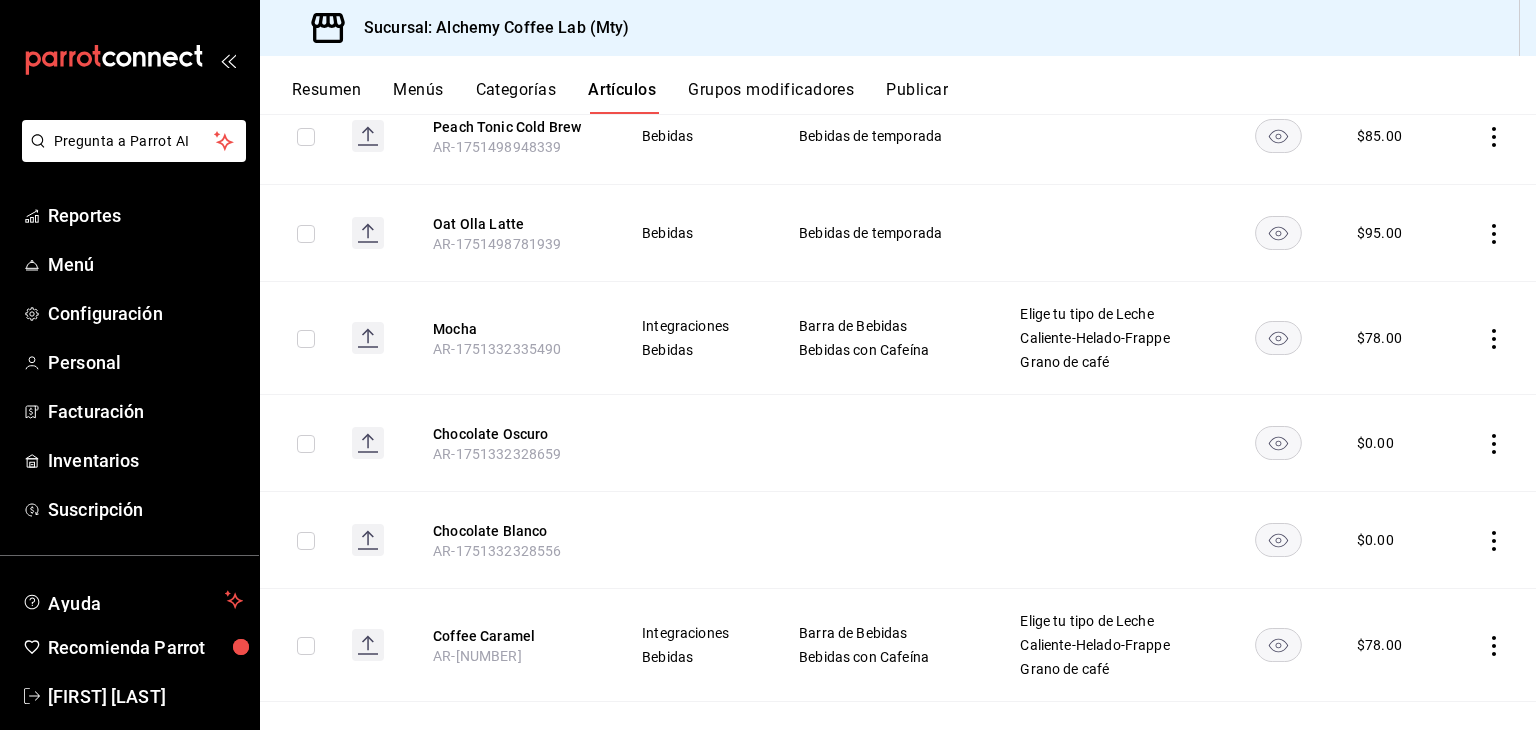 type on "147fd5db-d129-484d-8765-362391796a66" 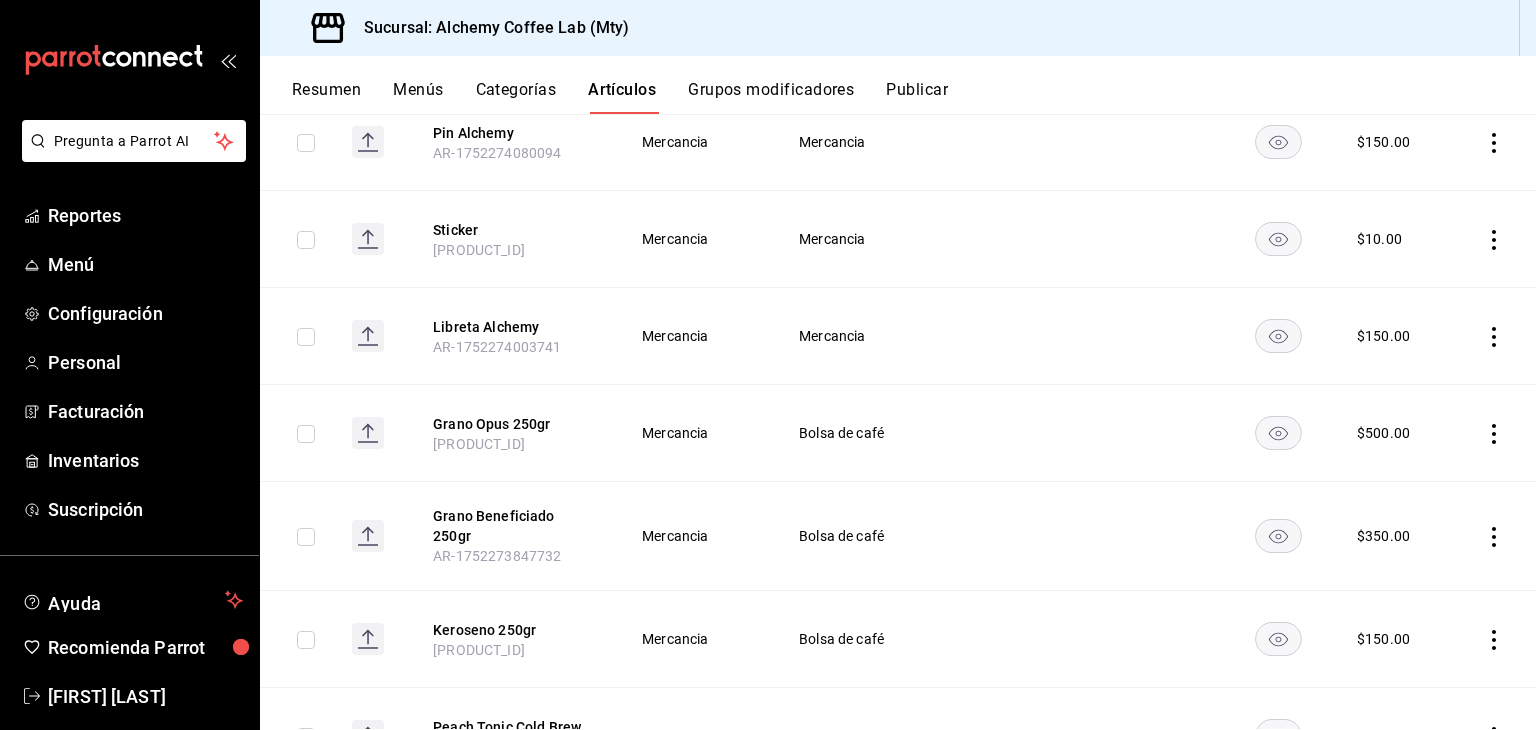 scroll, scrollTop: 0, scrollLeft: 0, axis: both 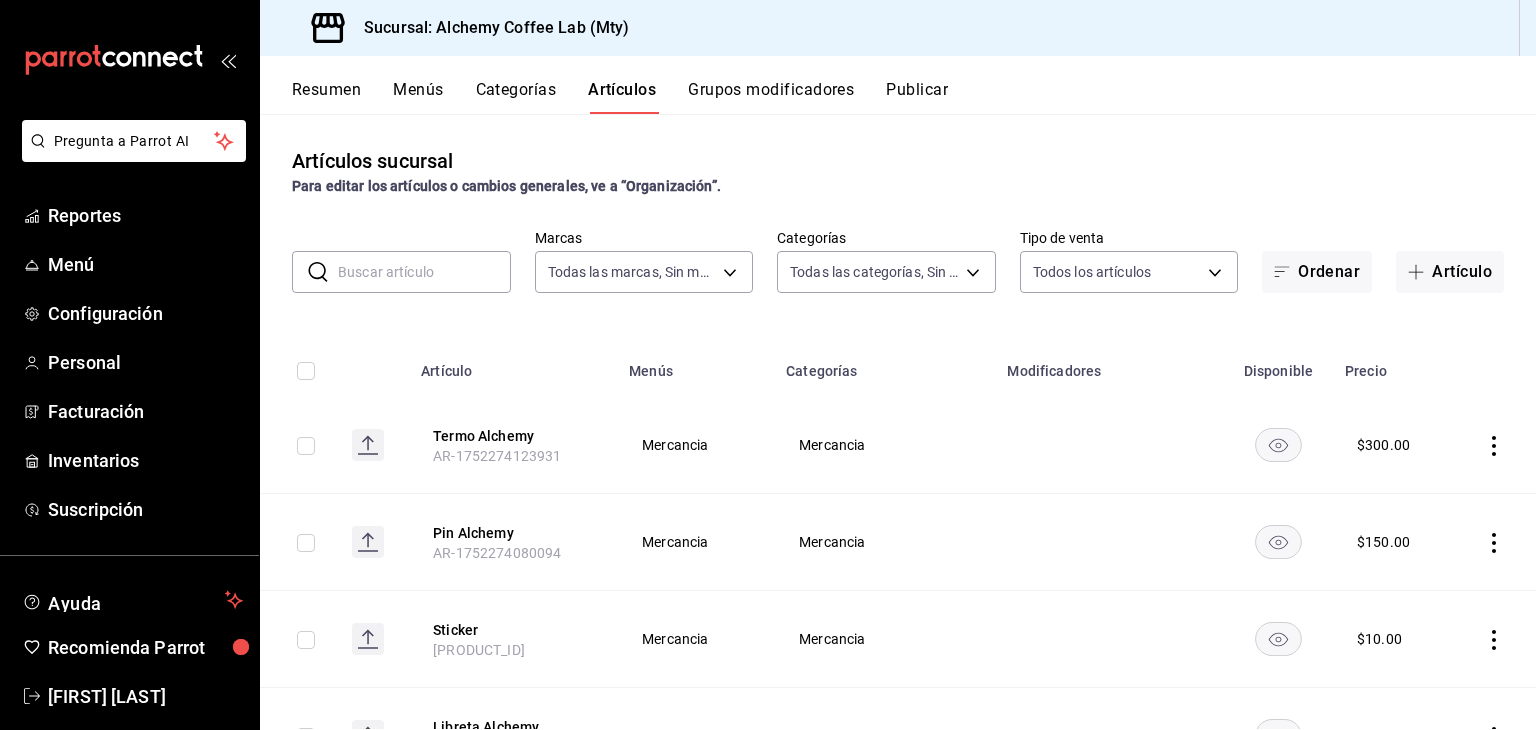 click at bounding box center [424, 272] 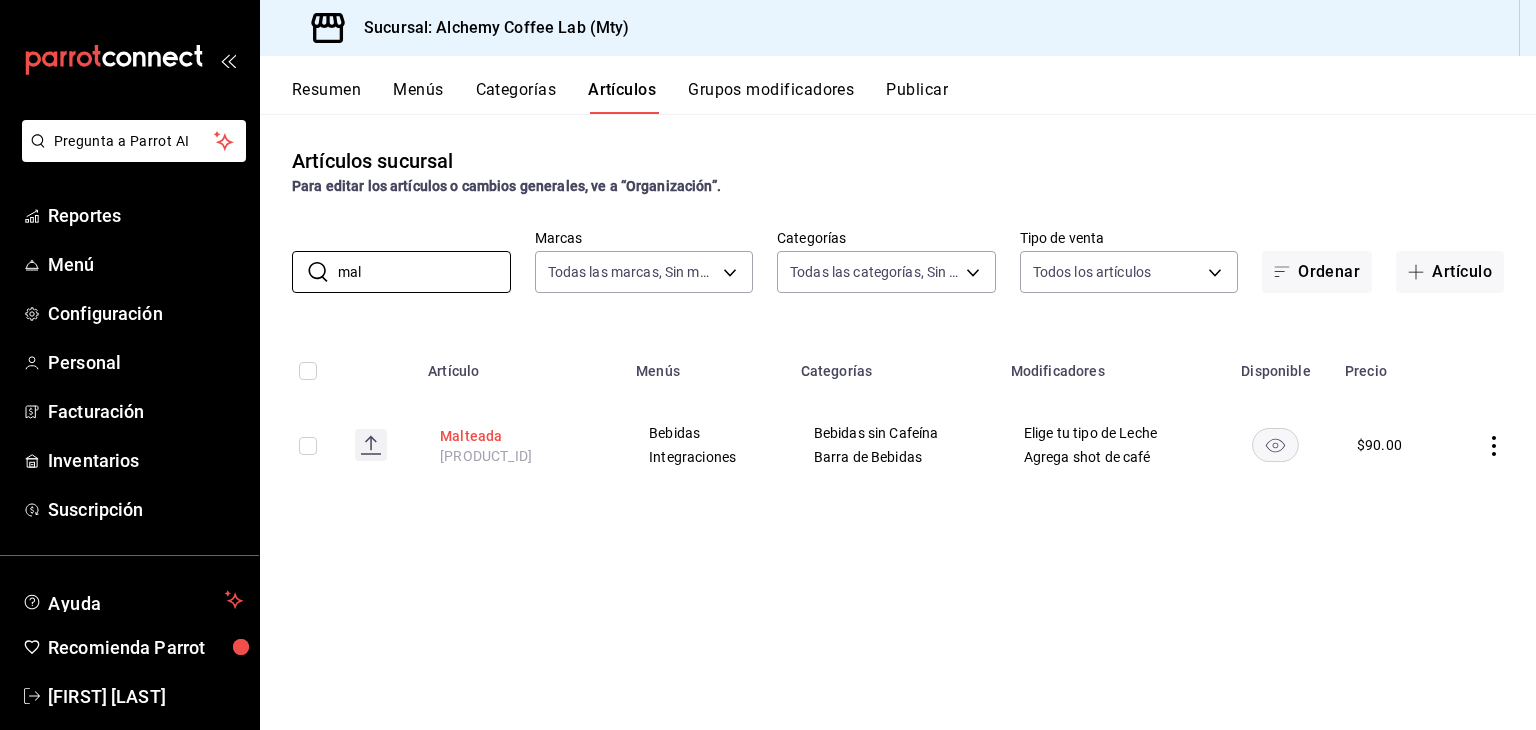 type on "mal" 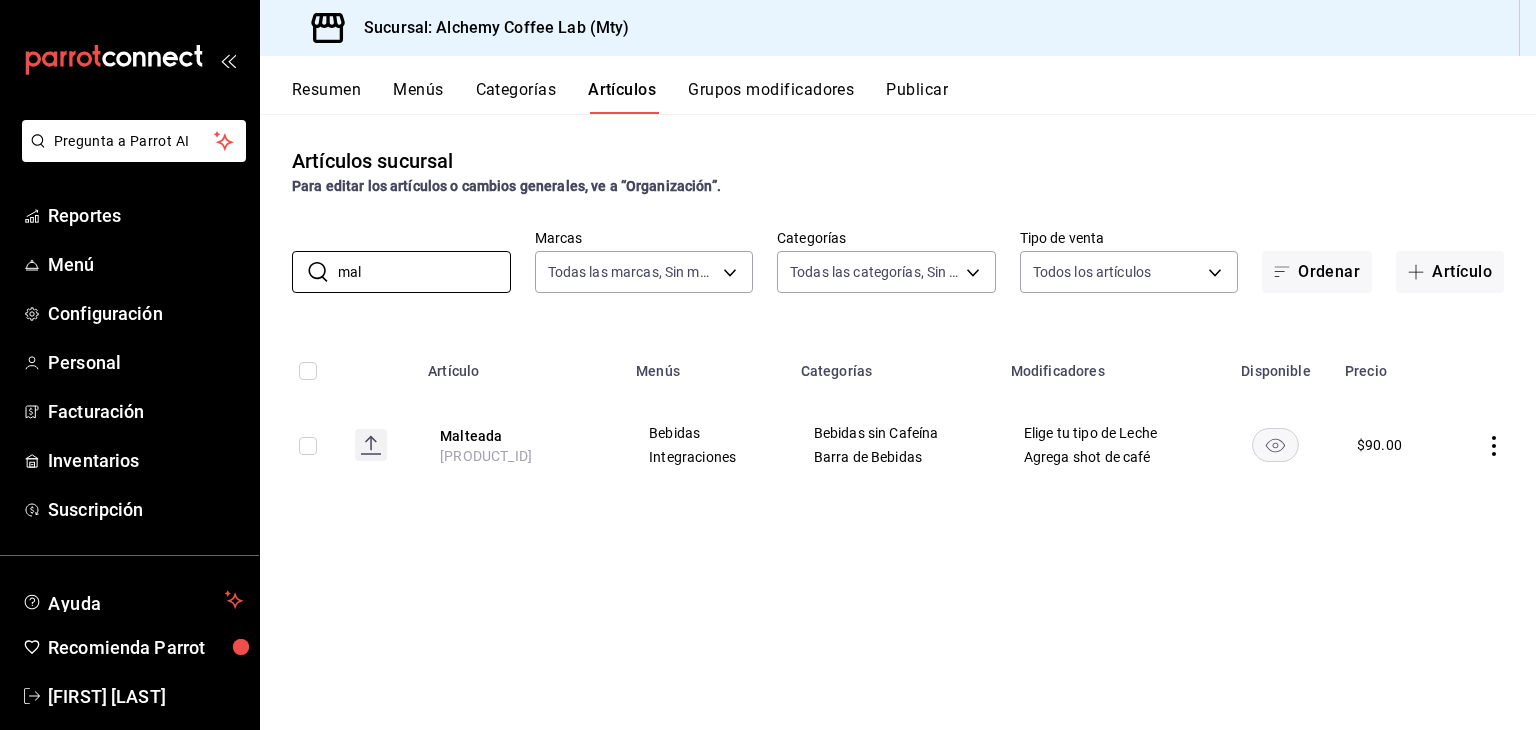 click on "Malteada" at bounding box center (520, 436) 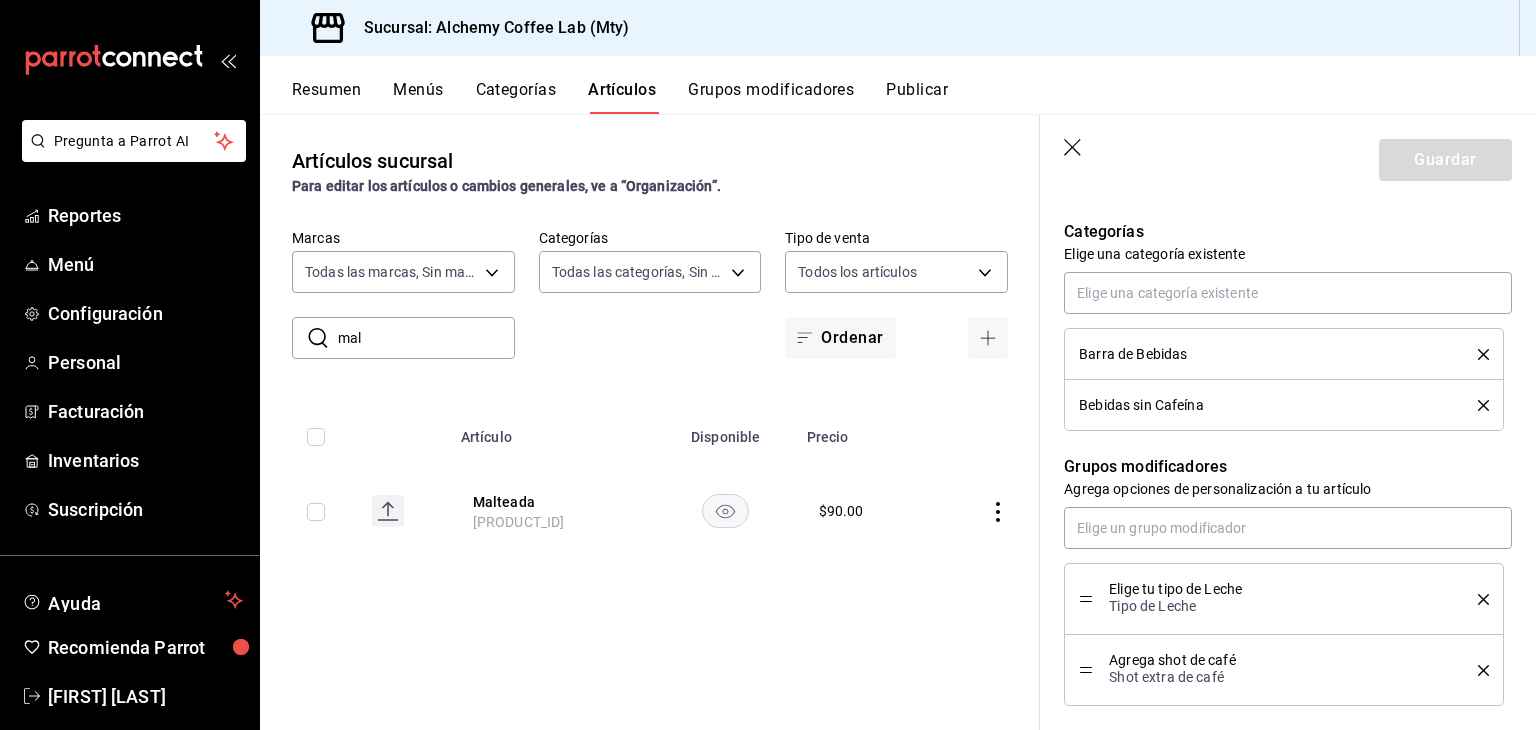 scroll, scrollTop: 700, scrollLeft: 0, axis: vertical 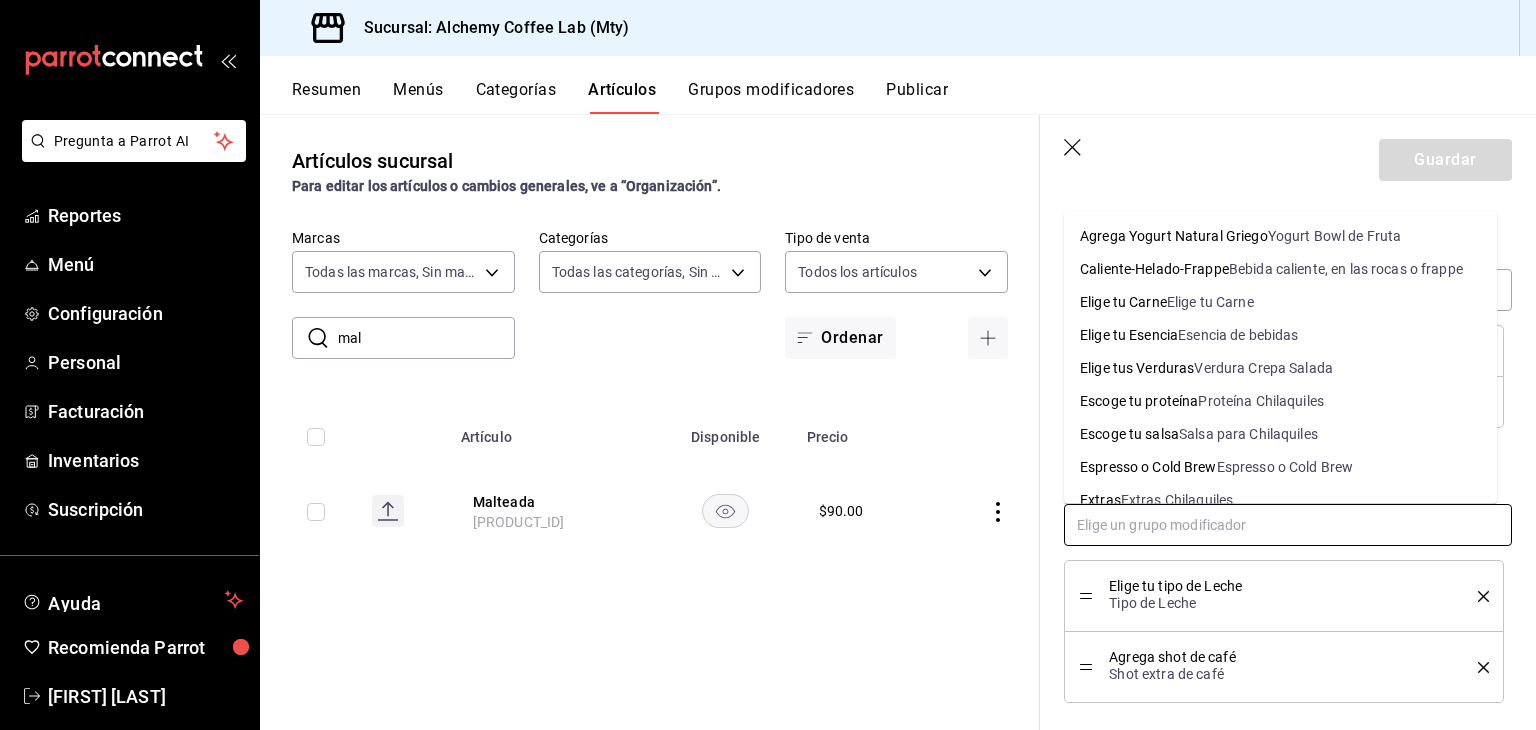 click at bounding box center (1288, 525) 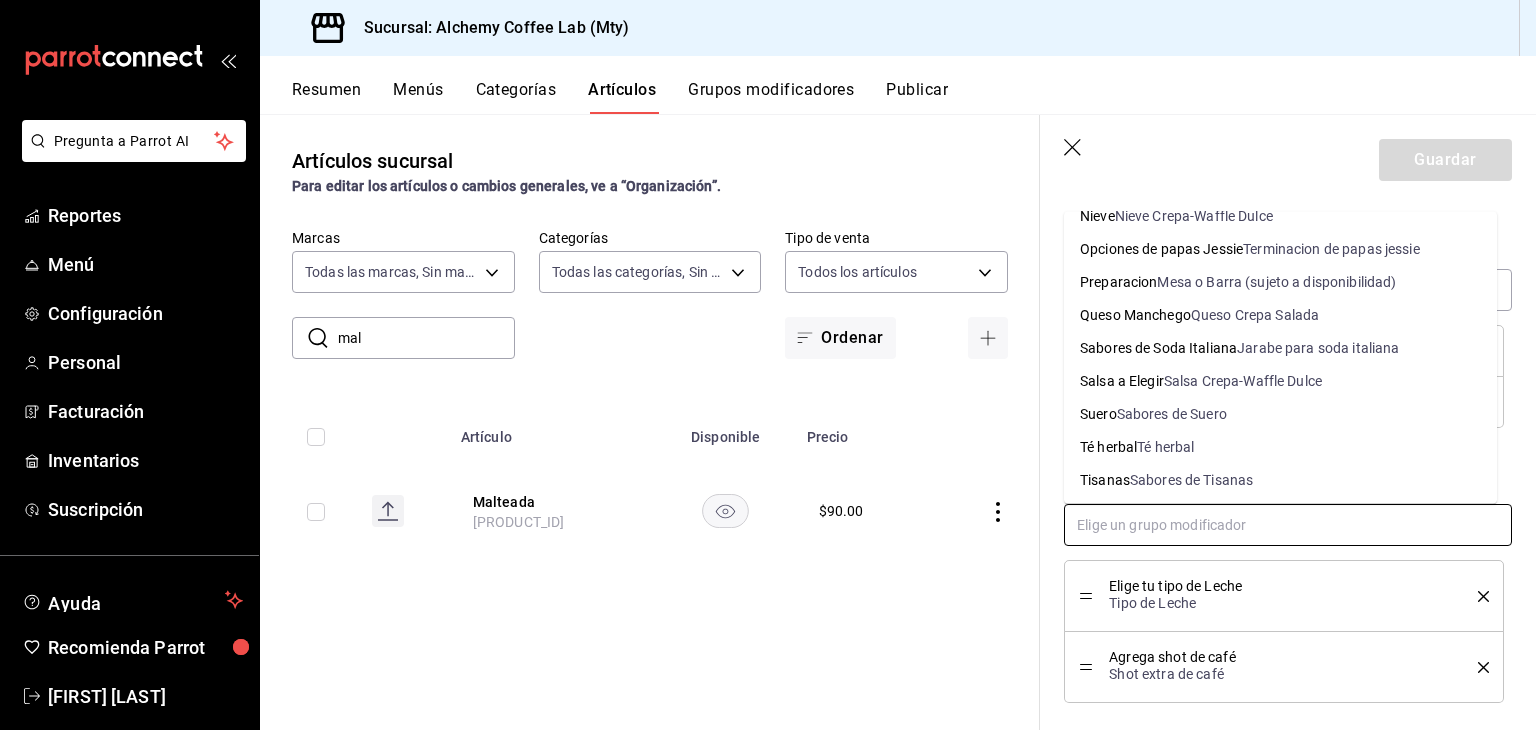 scroll, scrollTop: 548, scrollLeft: 0, axis: vertical 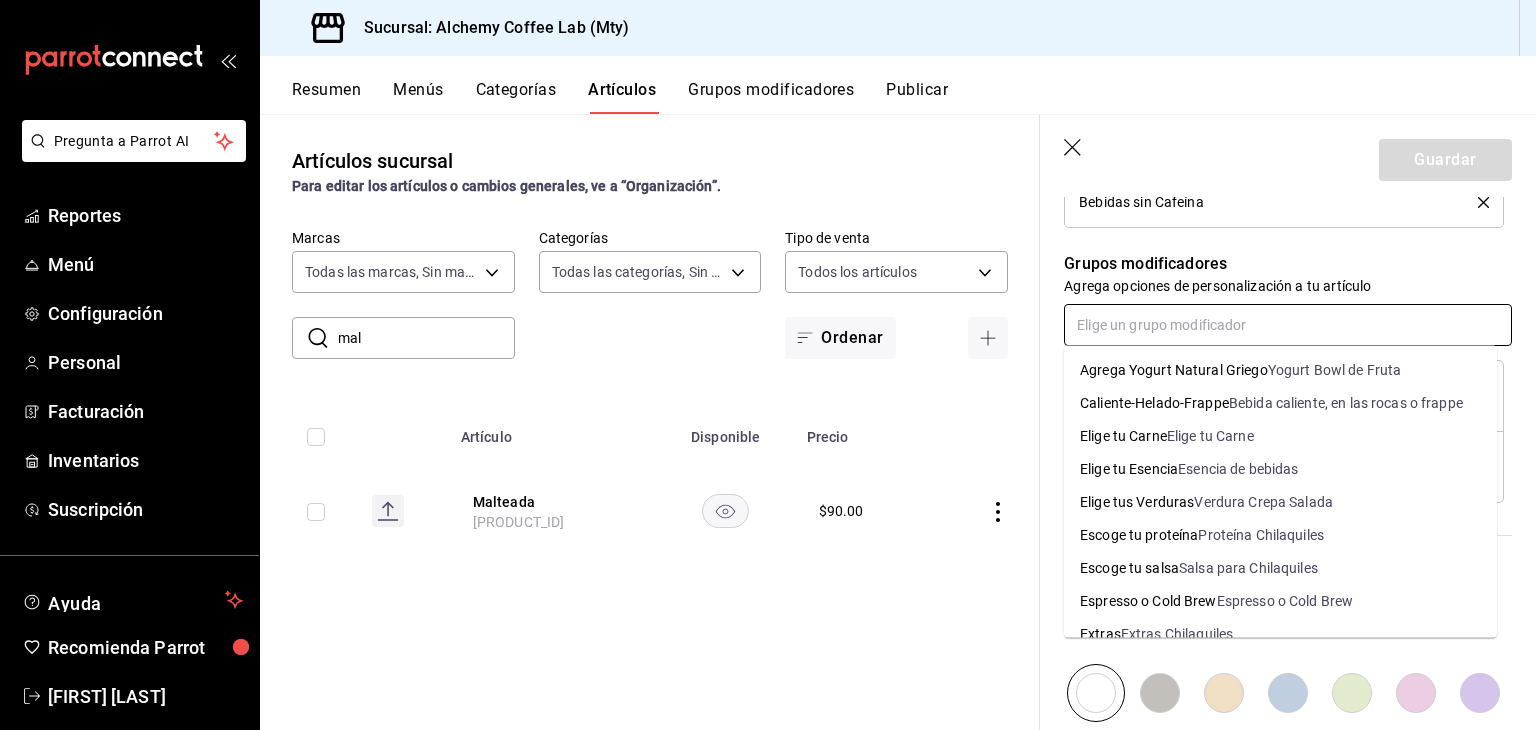 click at bounding box center [1288, 325] 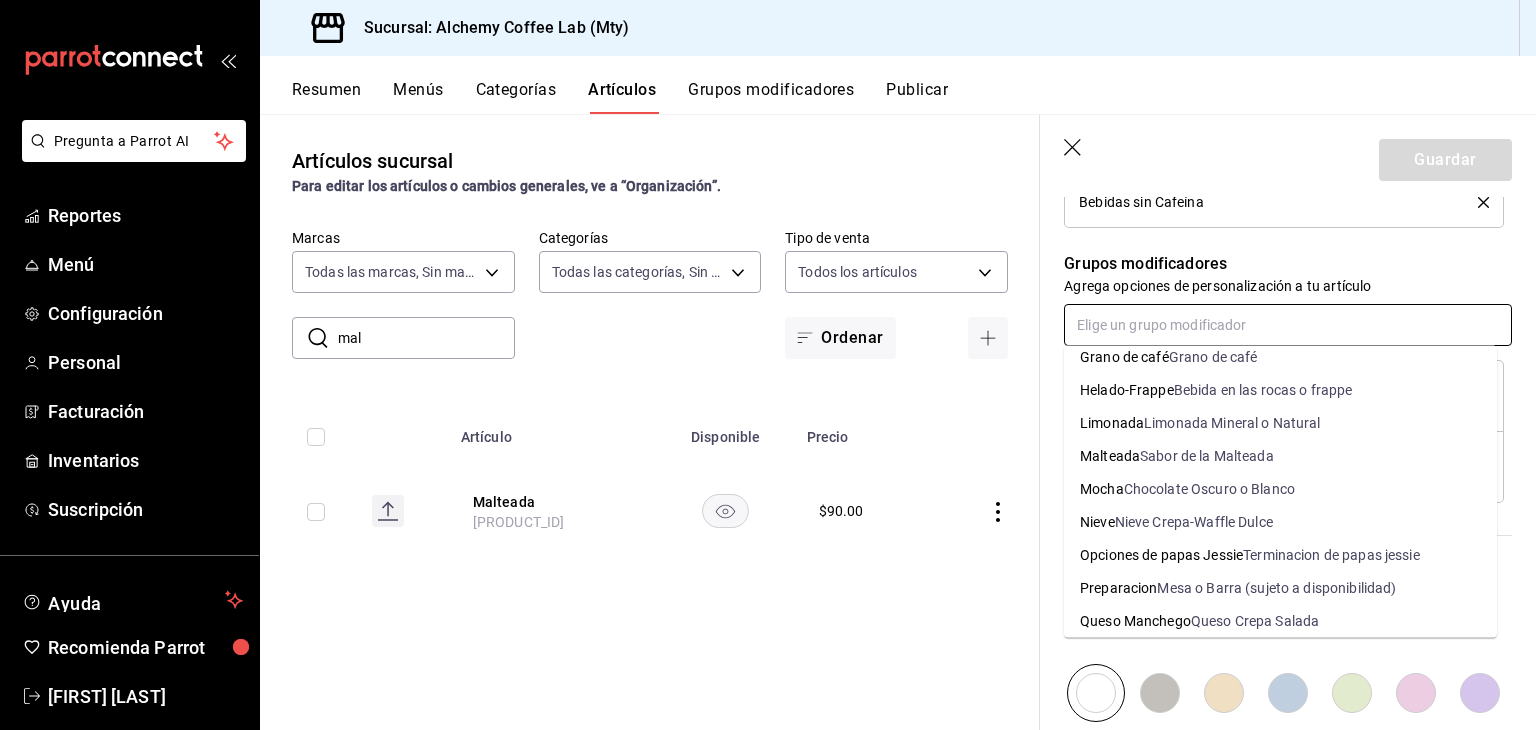 scroll, scrollTop: 400, scrollLeft: 0, axis: vertical 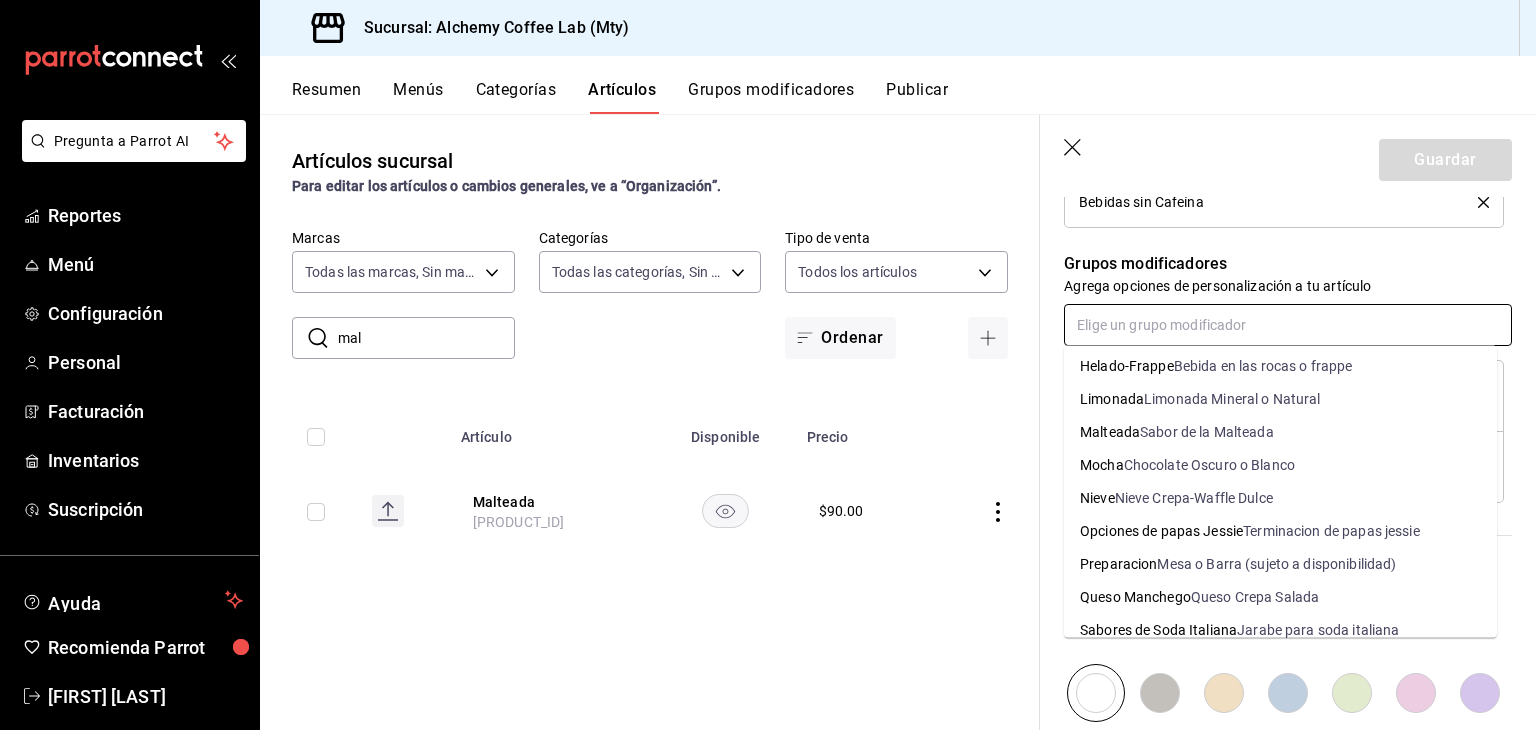 click on "Malteada Sabor de la Malteada" at bounding box center [1280, 432] 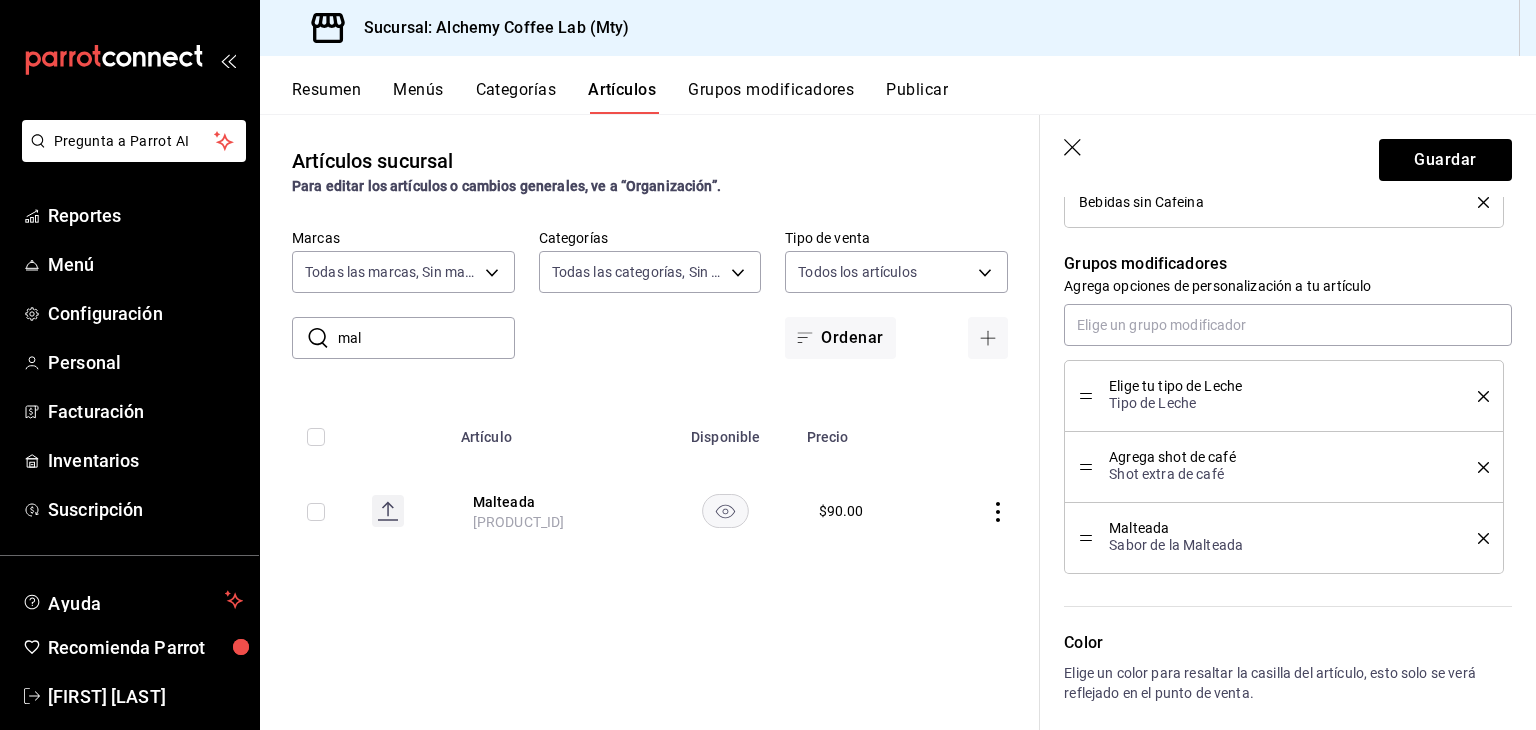 drag, startPoint x: 1264, startPoint y: 547, endPoint x: 1271, endPoint y: 533, distance: 15.652476 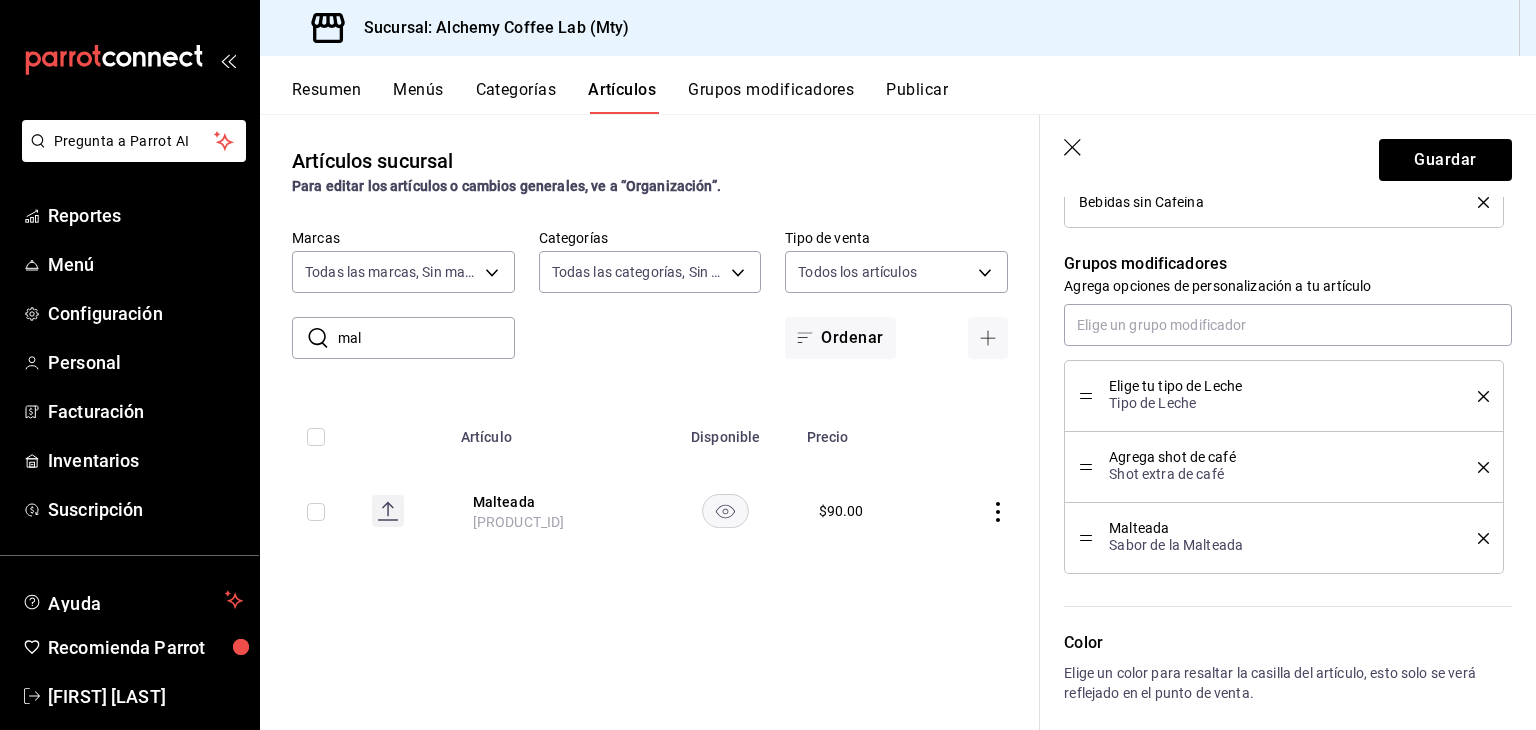 click on "Sabor de la Malteada" at bounding box center (1278, 545) 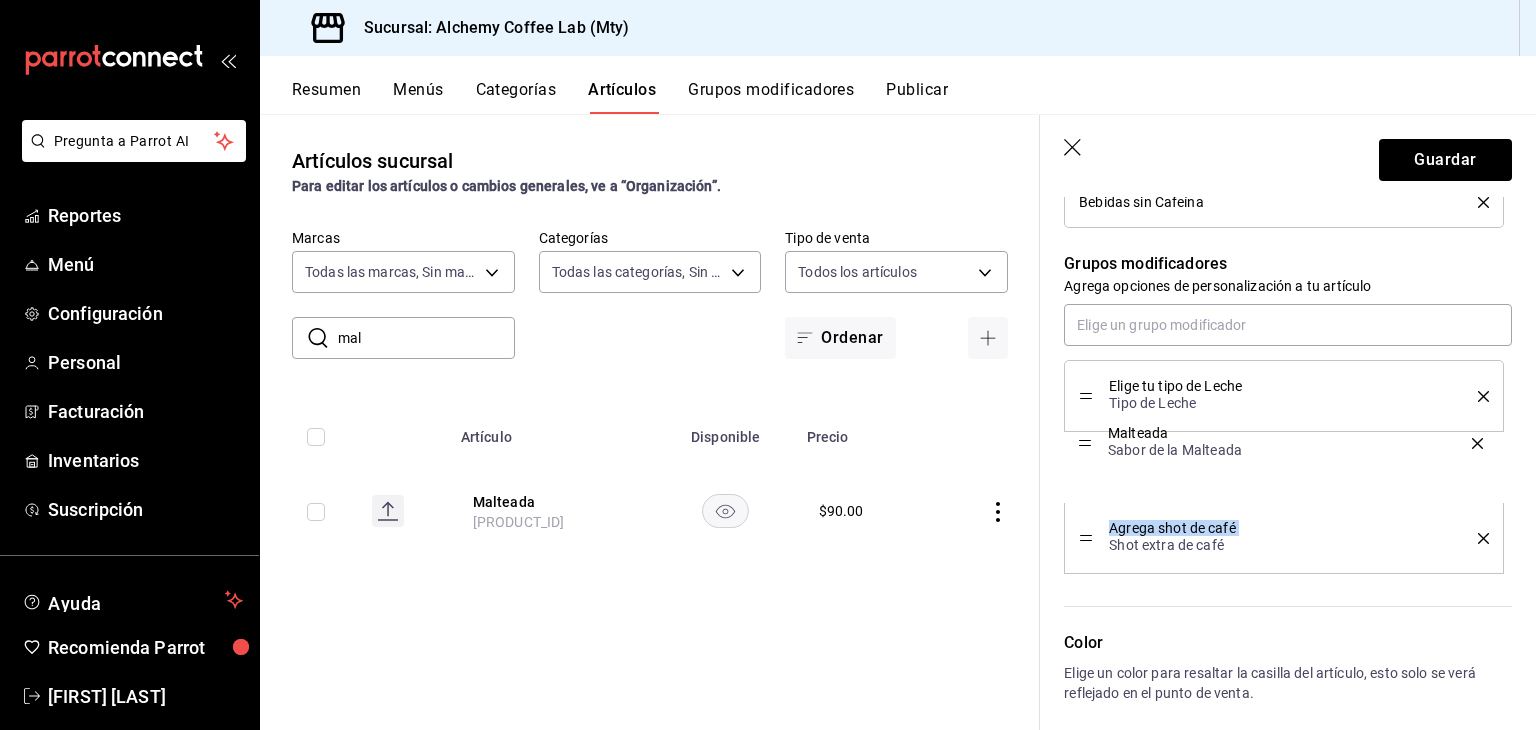 drag, startPoint x: 1085, startPoint y: 541, endPoint x: 1100, endPoint y: 447, distance: 95.189285 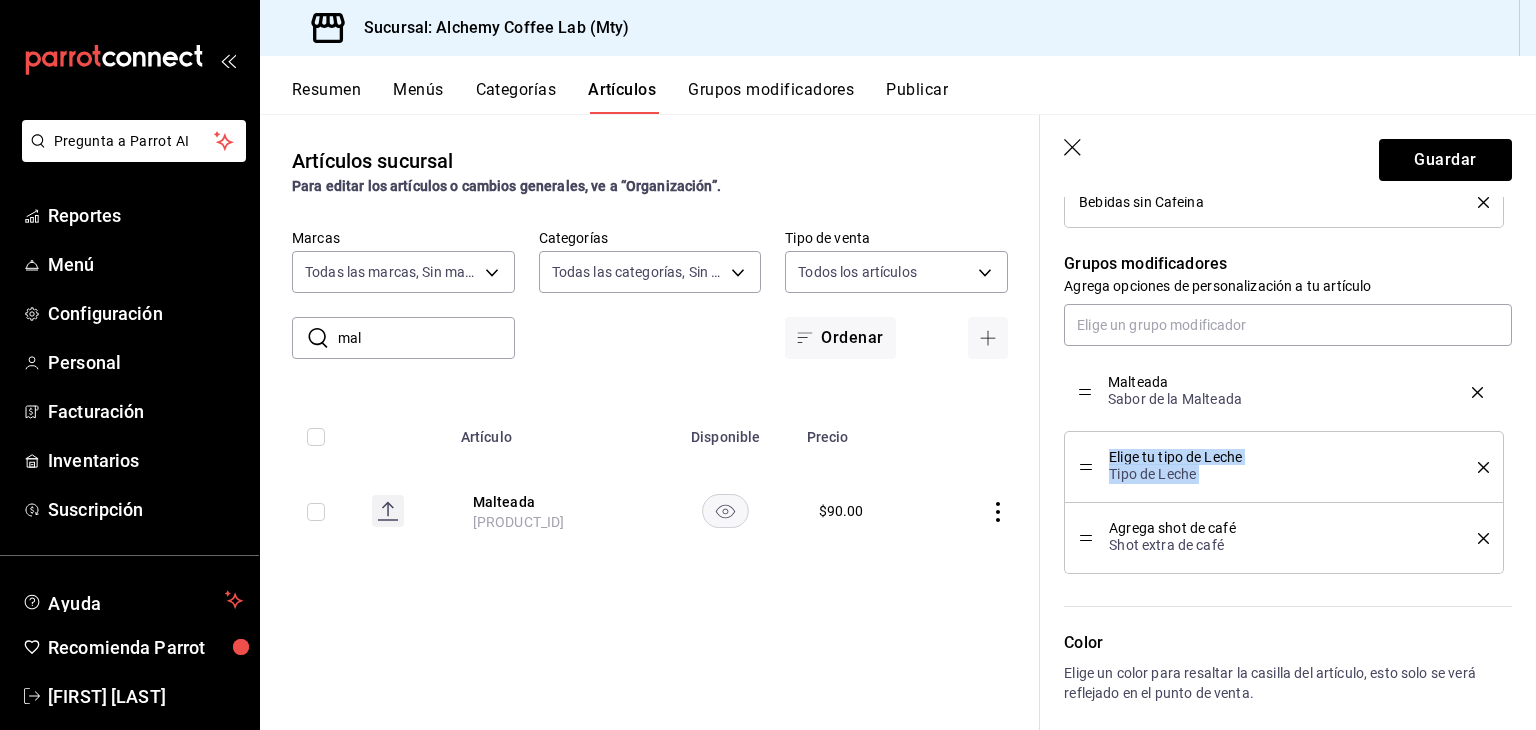 drag, startPoint x: 1084, startPoint y: 467, endPoint x: 1073, endPoint y: 391, distance: 76.79192 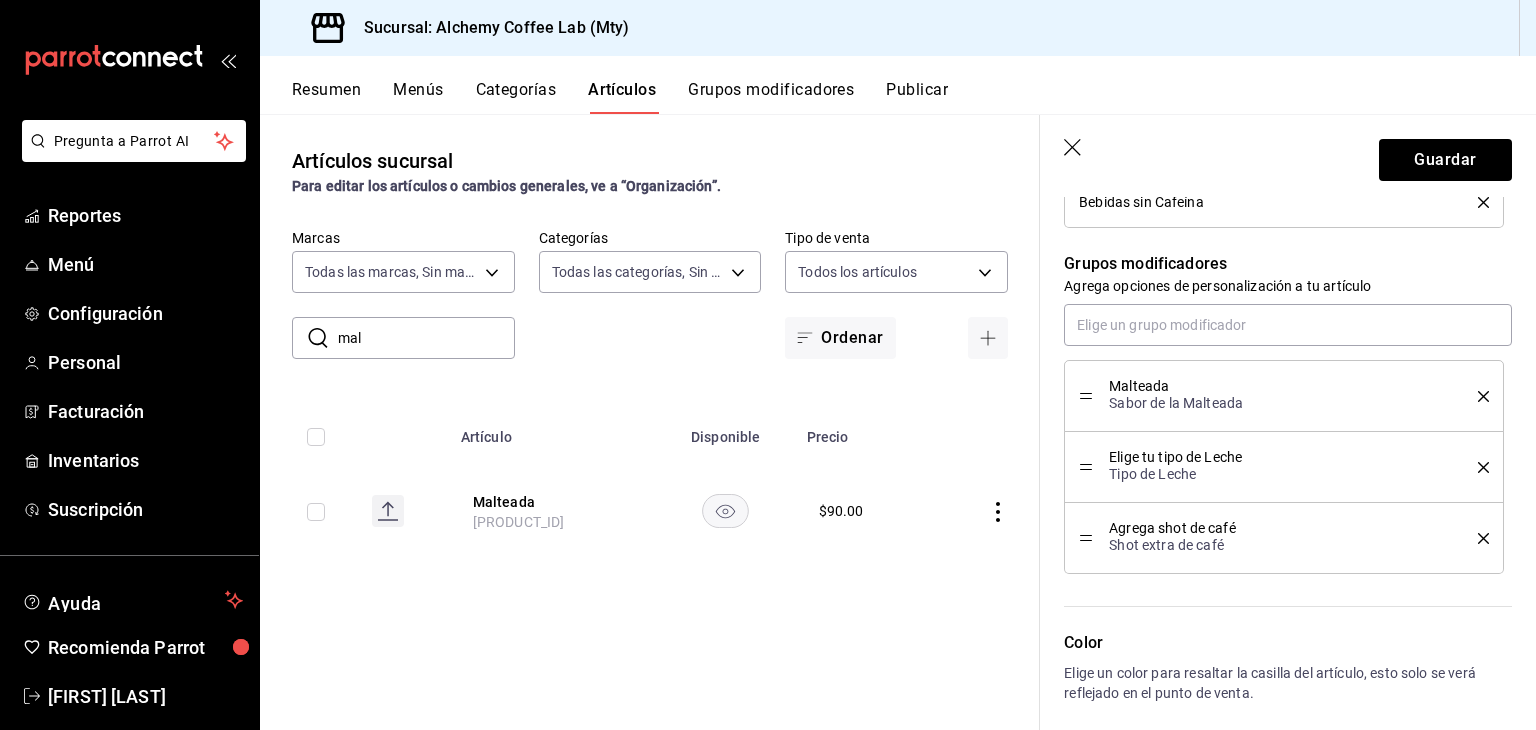 click on "Color Elige un color para resaltar la casilla del artículo, esto solo se verá reflejado en el punto de venta." at bounding box center (1276, 683) 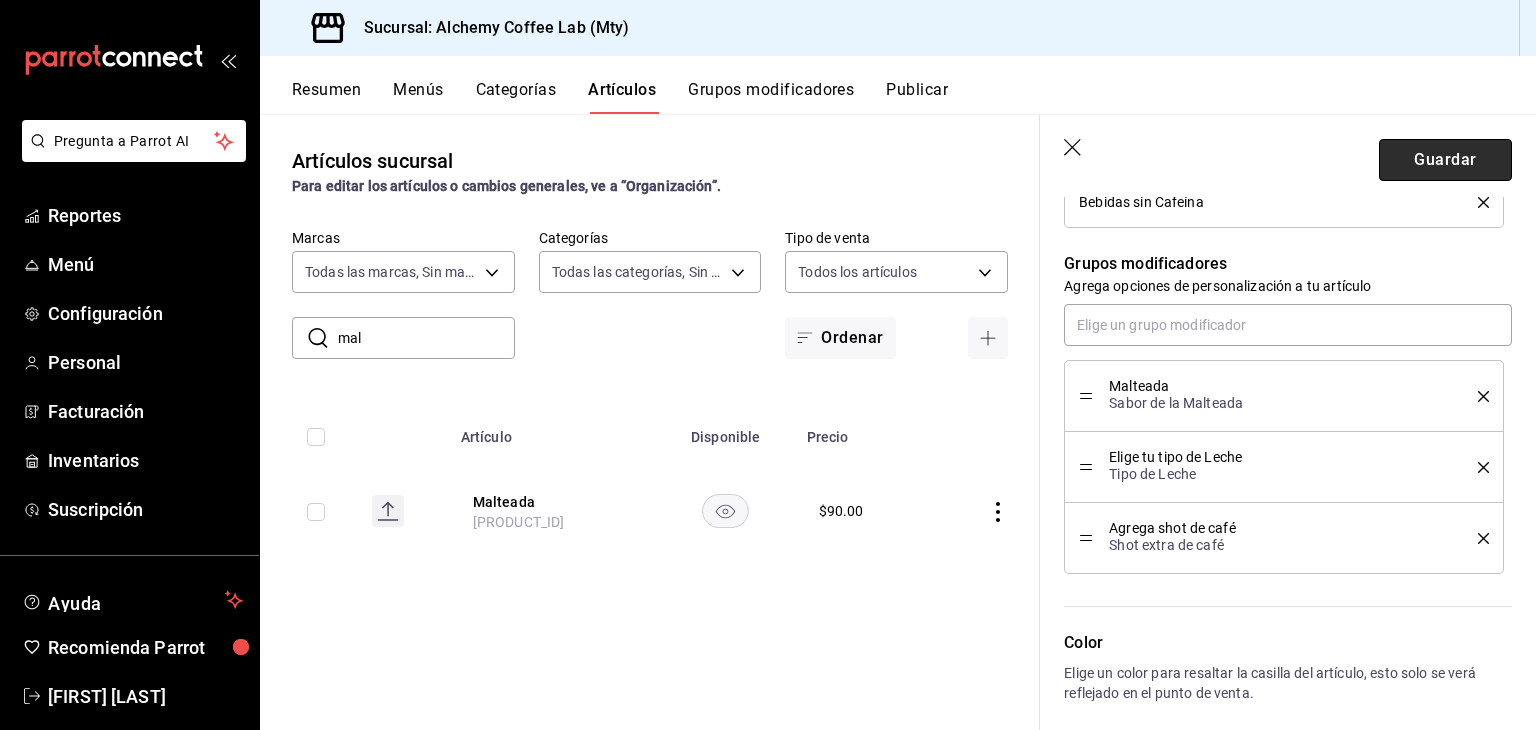 click on "Guardar" at bounding box center [1445, 160] 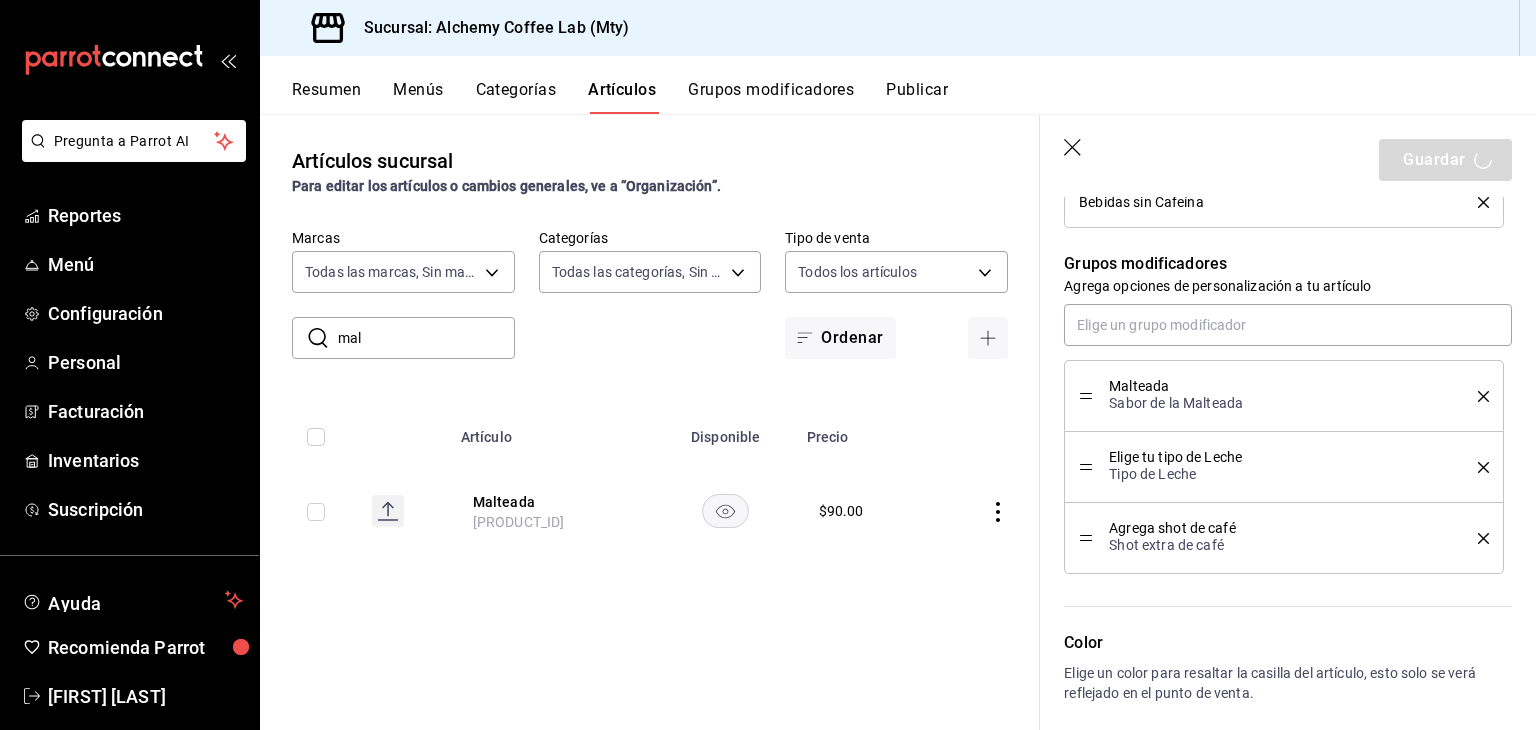 type on "x" 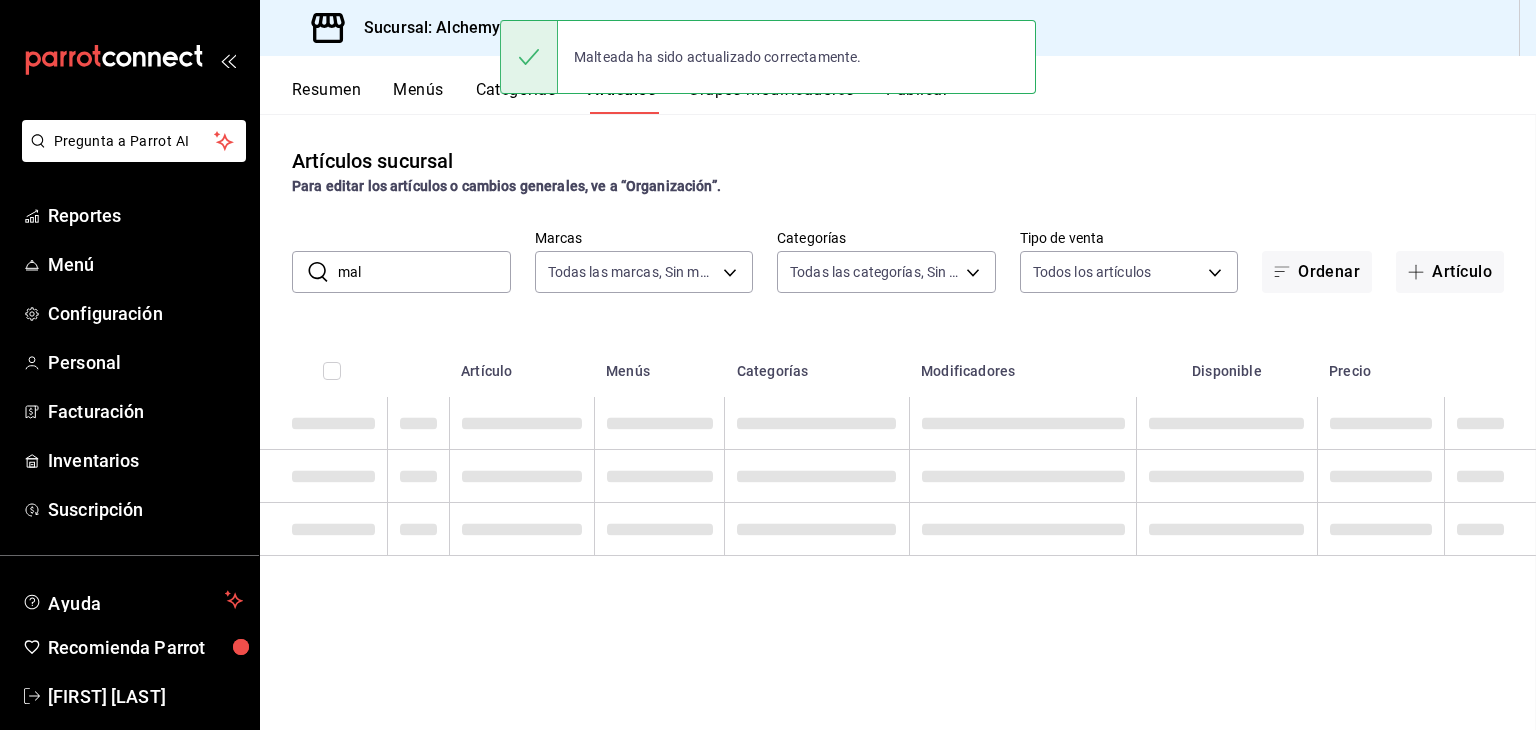 scroll, scrollTop: 0, scrollLeft: 0, axis: both 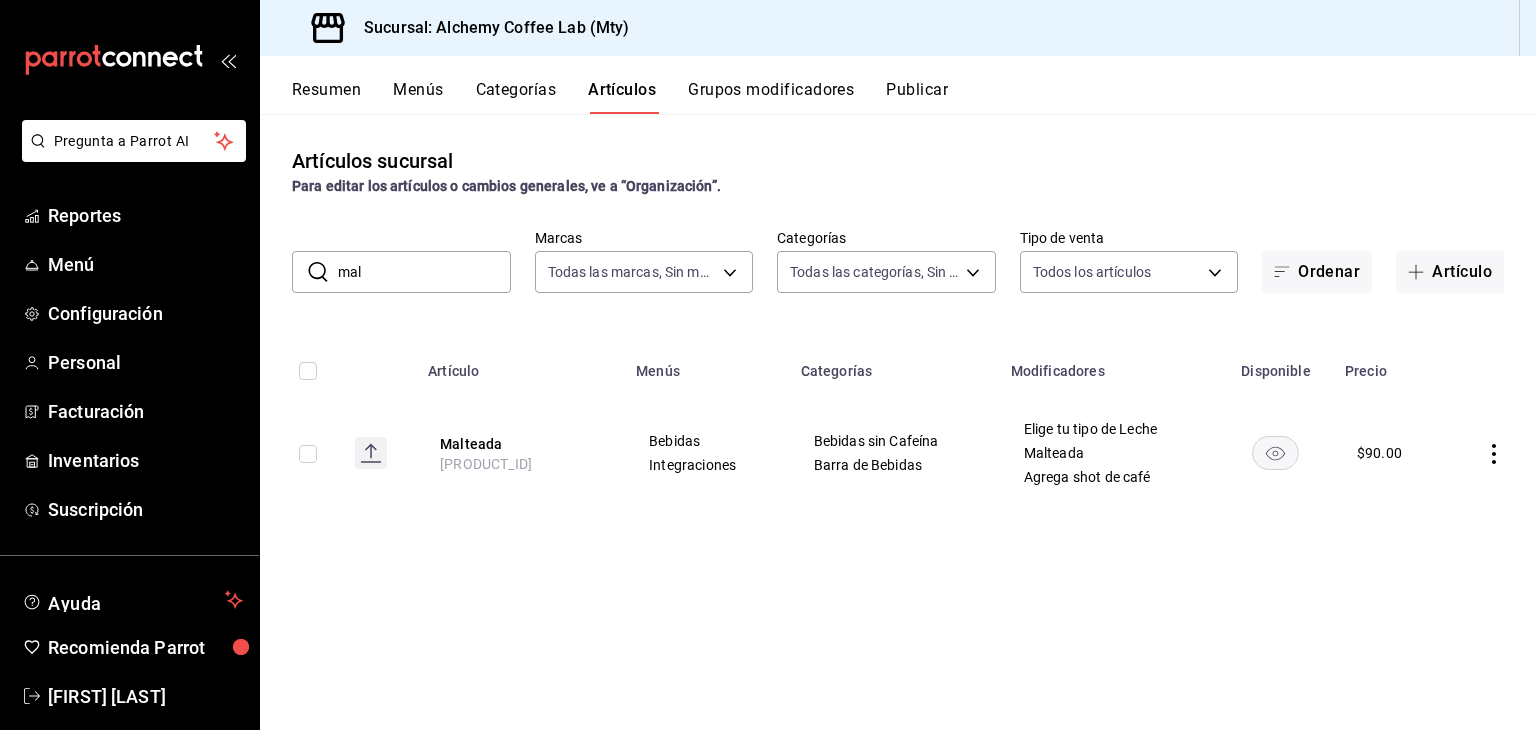 click on "Grupos modificadores" at bounding box center [771, 97] 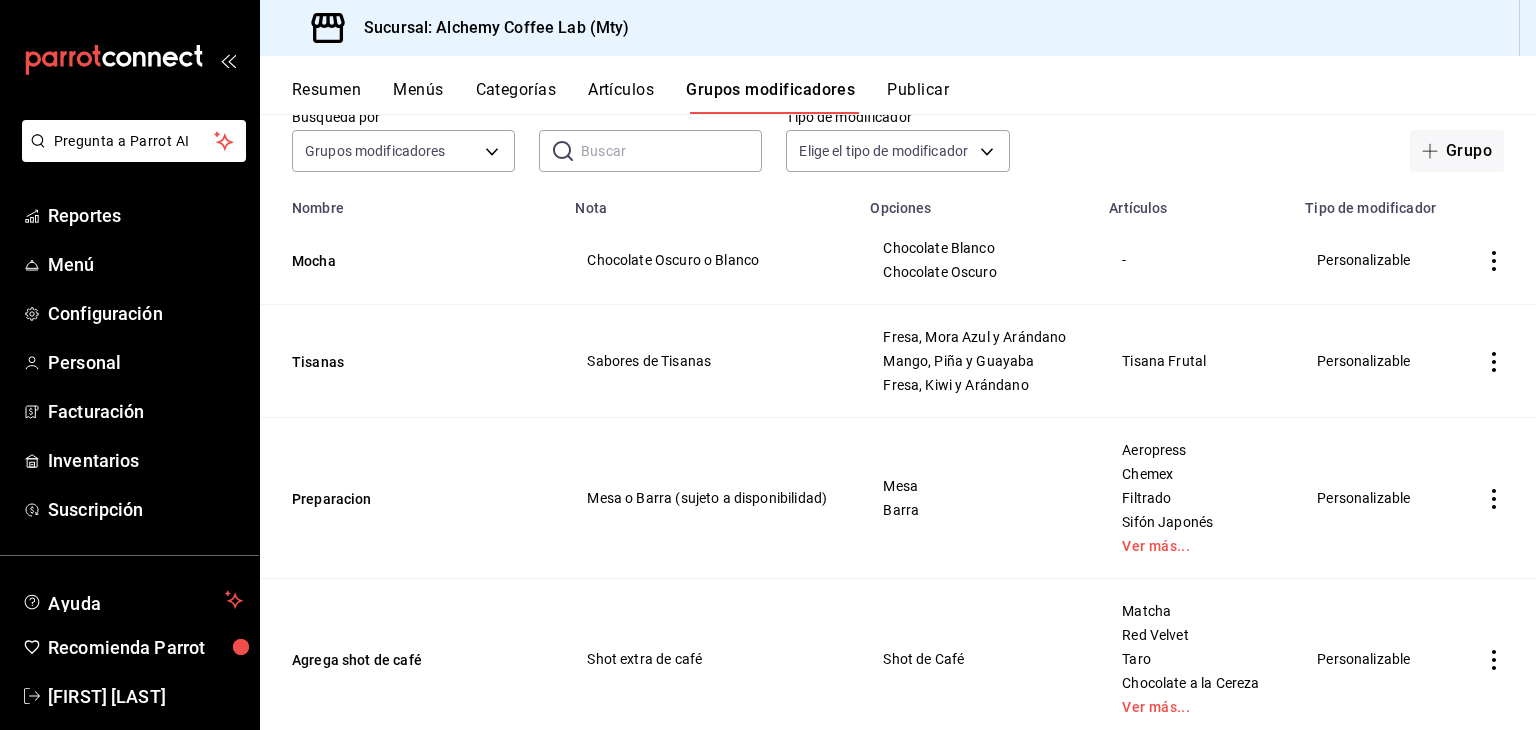 scroll, scrollTop: 0, scrollLeft: 0, axis: both 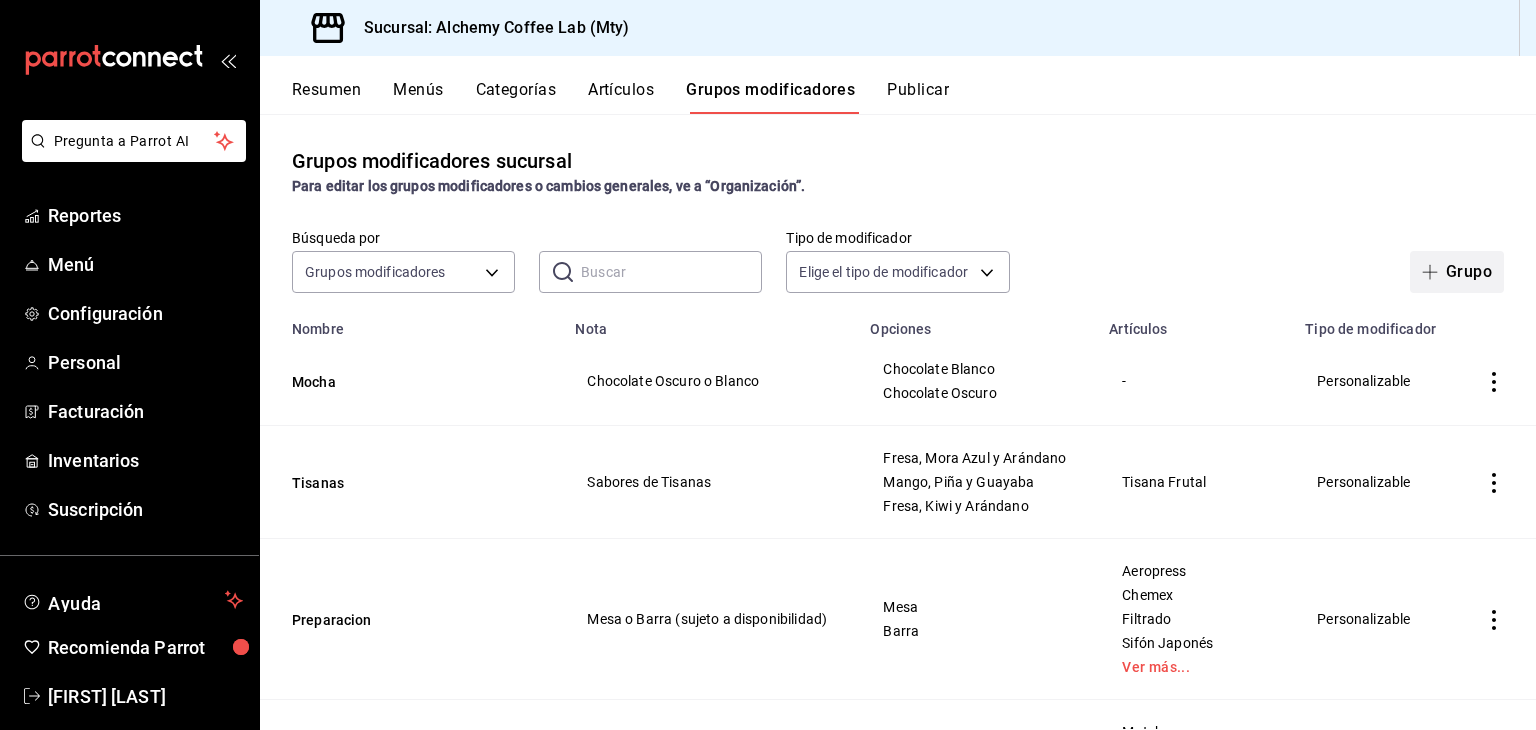 click on "Grupo" at bounding box center (1457, 272) 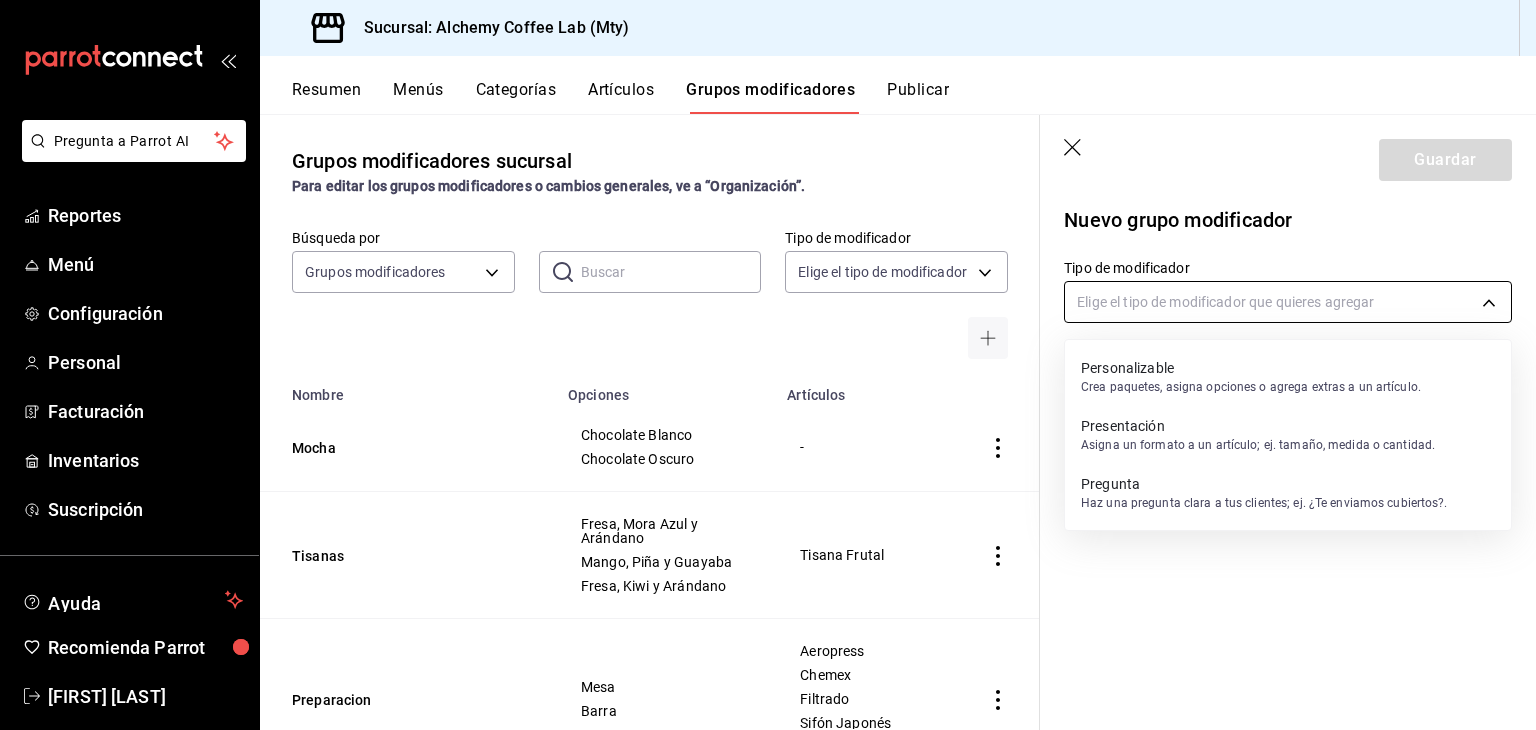 click on "Pregunta a Parrot AI Reportes   Menú   Configuración   Personal   Facturación   Inventarios   Suscripción   Ayuda Recomienda Parrot   David Eugenio Solis Treviño   Sugerir nueva función   Sucursal: Alchemy Coffee Lab (Mty) Resumen Menús Categorías Artículos Grupos modificadores Publicar Grupos modificadores sucursal Para editar los grupos modificadores o cambios generales, ve a “Organización”. Búsqueda por Grupos modificadores GROUP ​ ​ Tipo de modificador Elige el tipo de modificador Nombre Opciones Artículos Mocha Chocolate Blanco Chocolate Oscuro - Tisanas Fresa, Mora Azul y Arándano Mango, Piña y Guayaba Fresa, Kiwi y Arándano Tisana Frutal Preparacion Mesa Barra Aeropress Chemex Filtrado Sifón Japonés Ver más... Agrega shot de café Shot de Café Matcha Red Velvet Taro Chocolate a la Cereza Ver más... Malteada Nutella Oreo Chocolate Fresa Ver más... Malteada Caliente-Helado-Frappe Caliente Helado Frappe Chocolate a la Cereza Taro Matcha Vainilla Chai Ver más... Helado-Frappe" at bounding box center (768, 365) 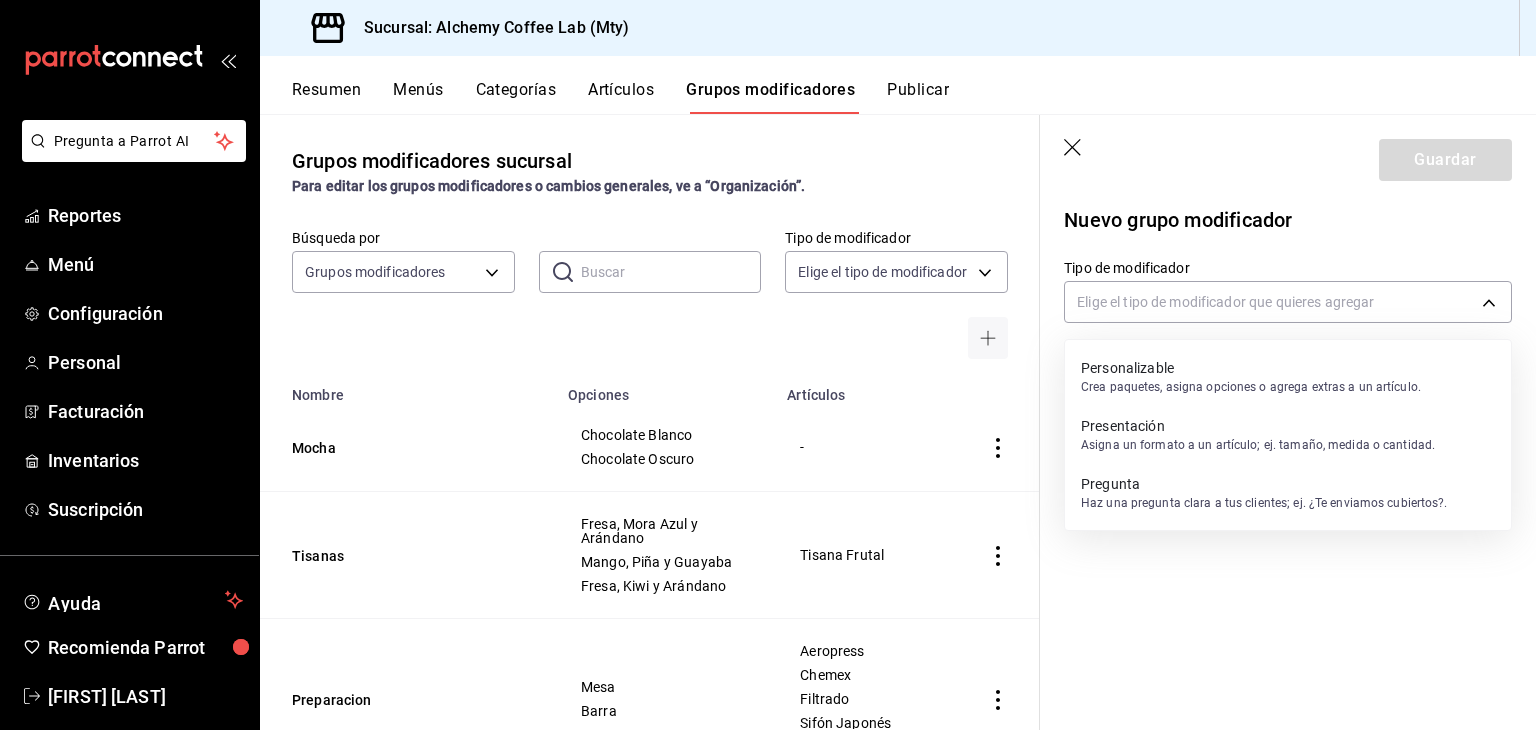 click on "Personalizable" at bounding box center [1251, 368] 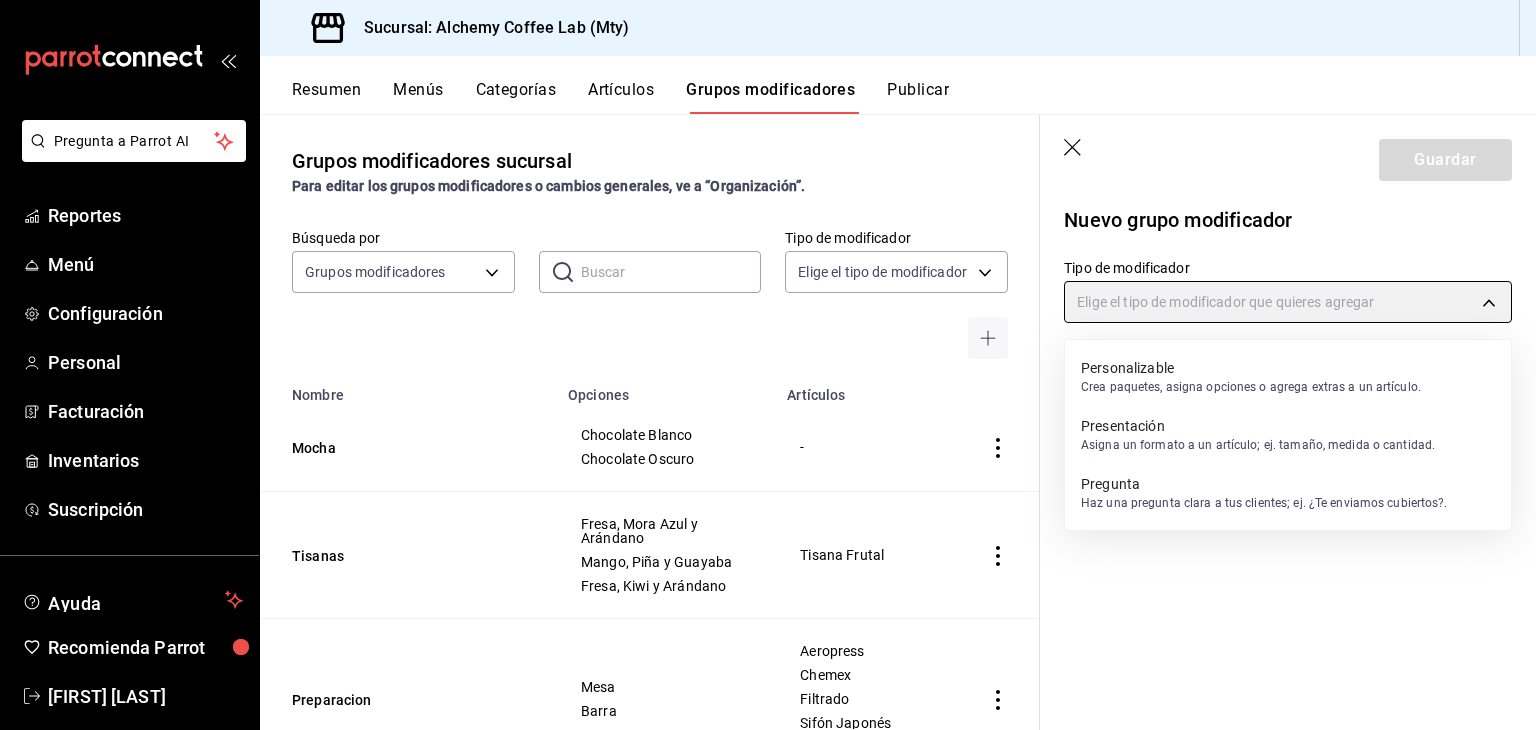type on "CUSTOMIZABLE" 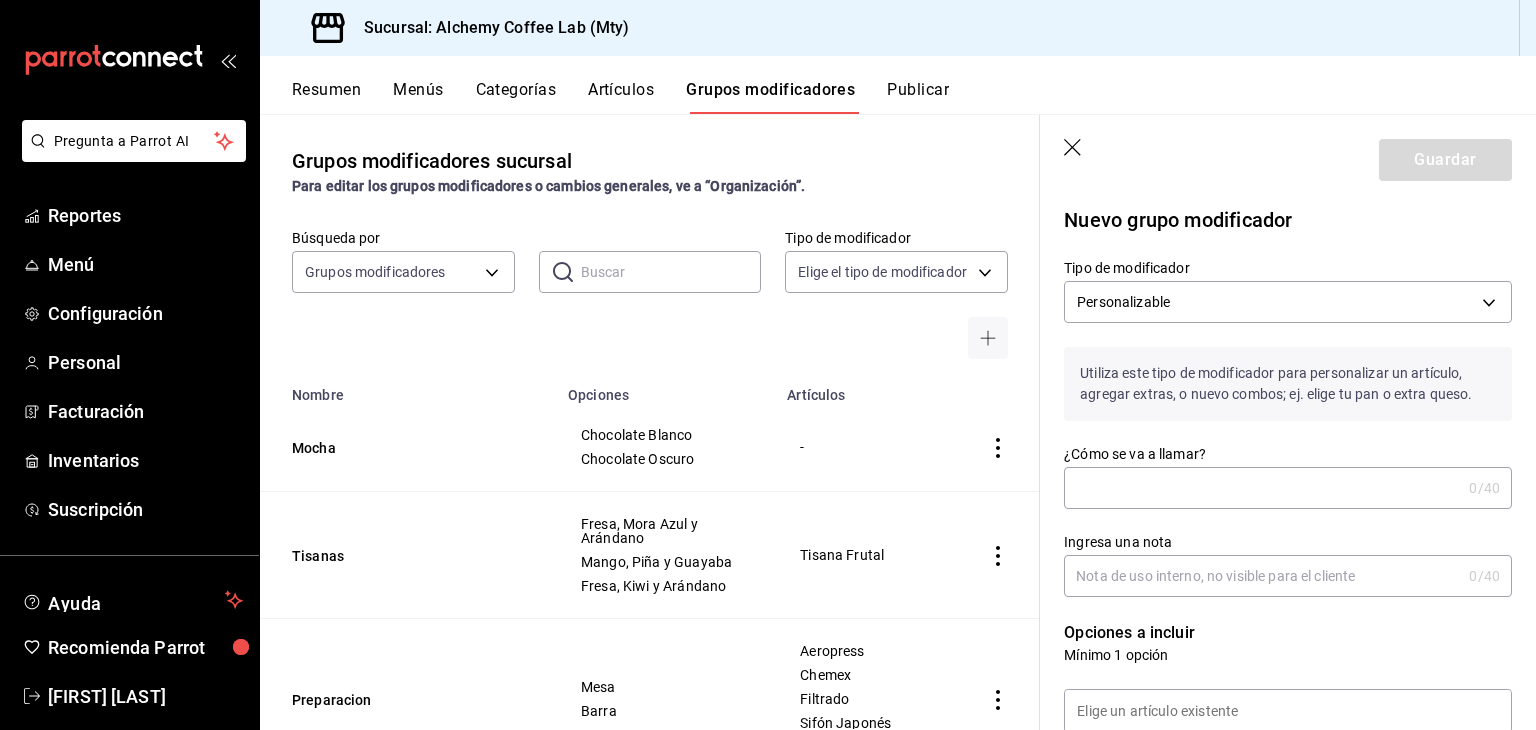 click on "¿Cómo se va a llamar?" at bounding box center (1262, 488) 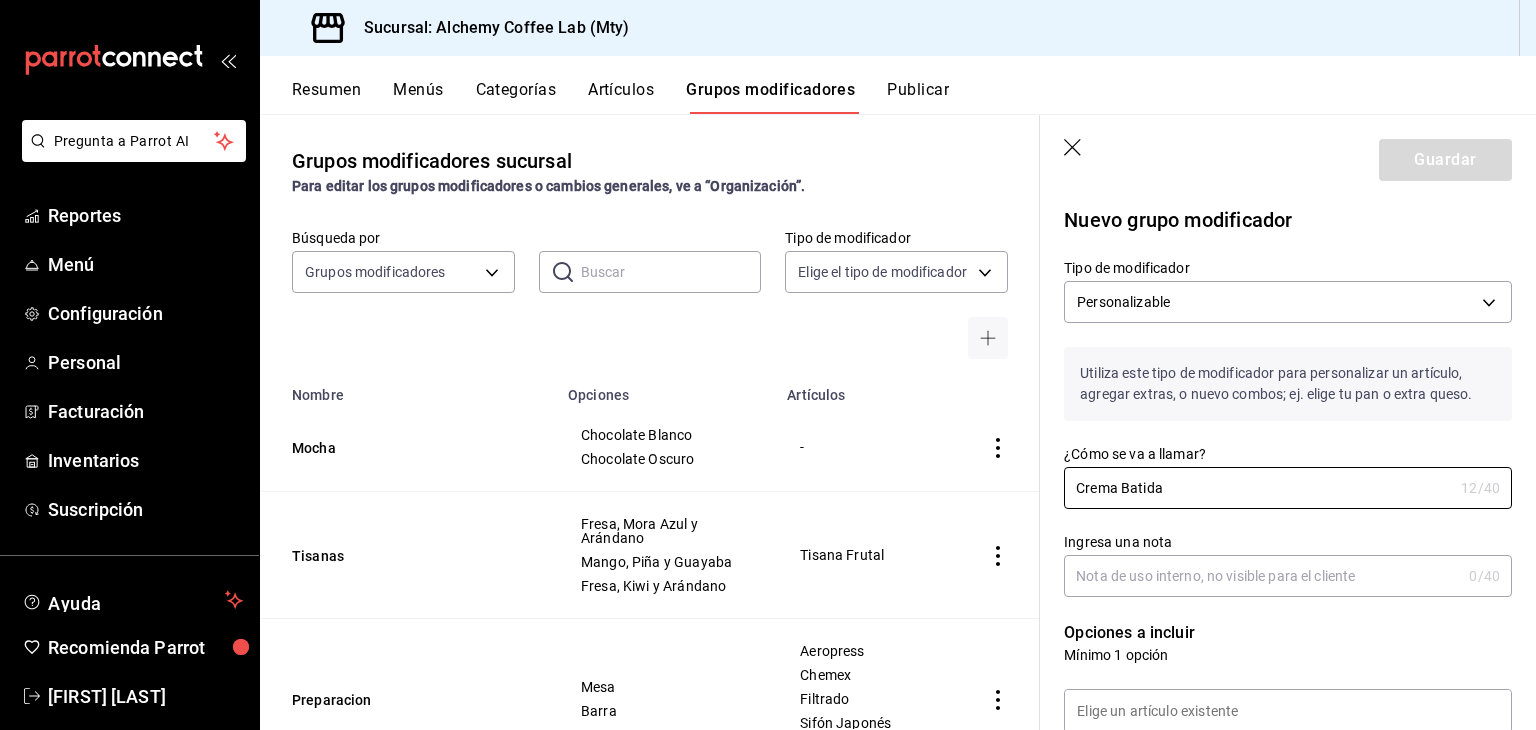 type on "Crema Batida" 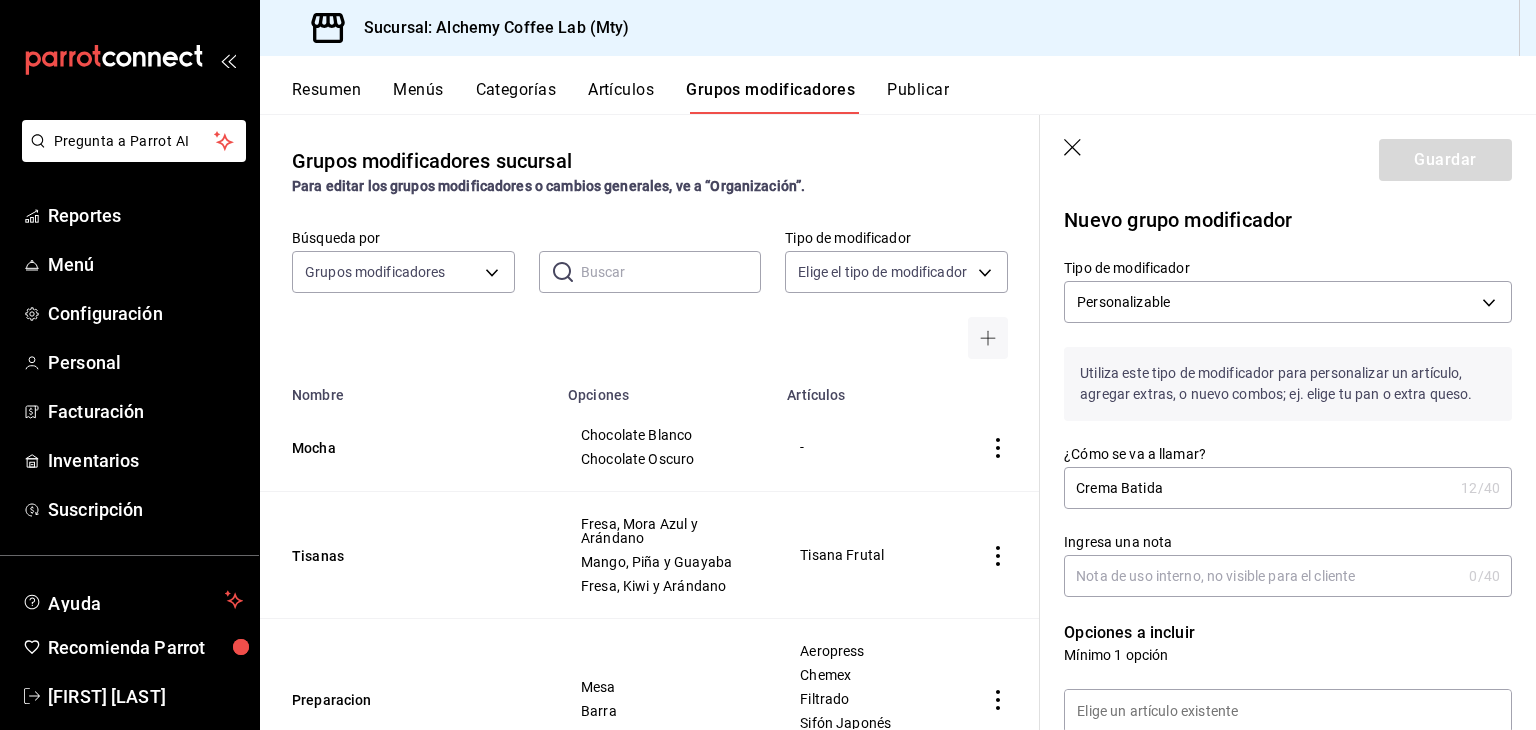 click on "Ingresa una nota" at bounding box center [1262, 576] 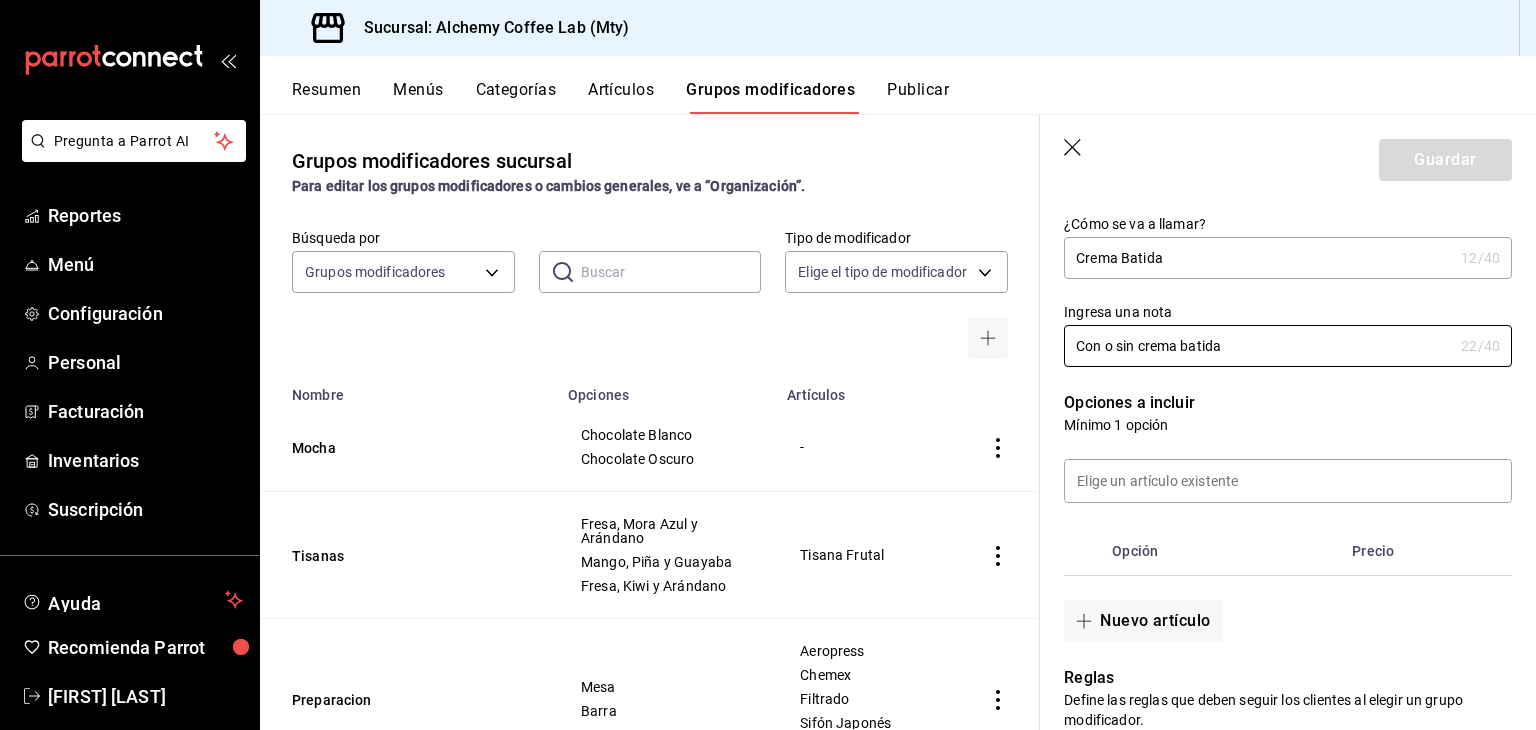 scroll, scrollTop: 300, scrollLeft: 0, axis: vertical 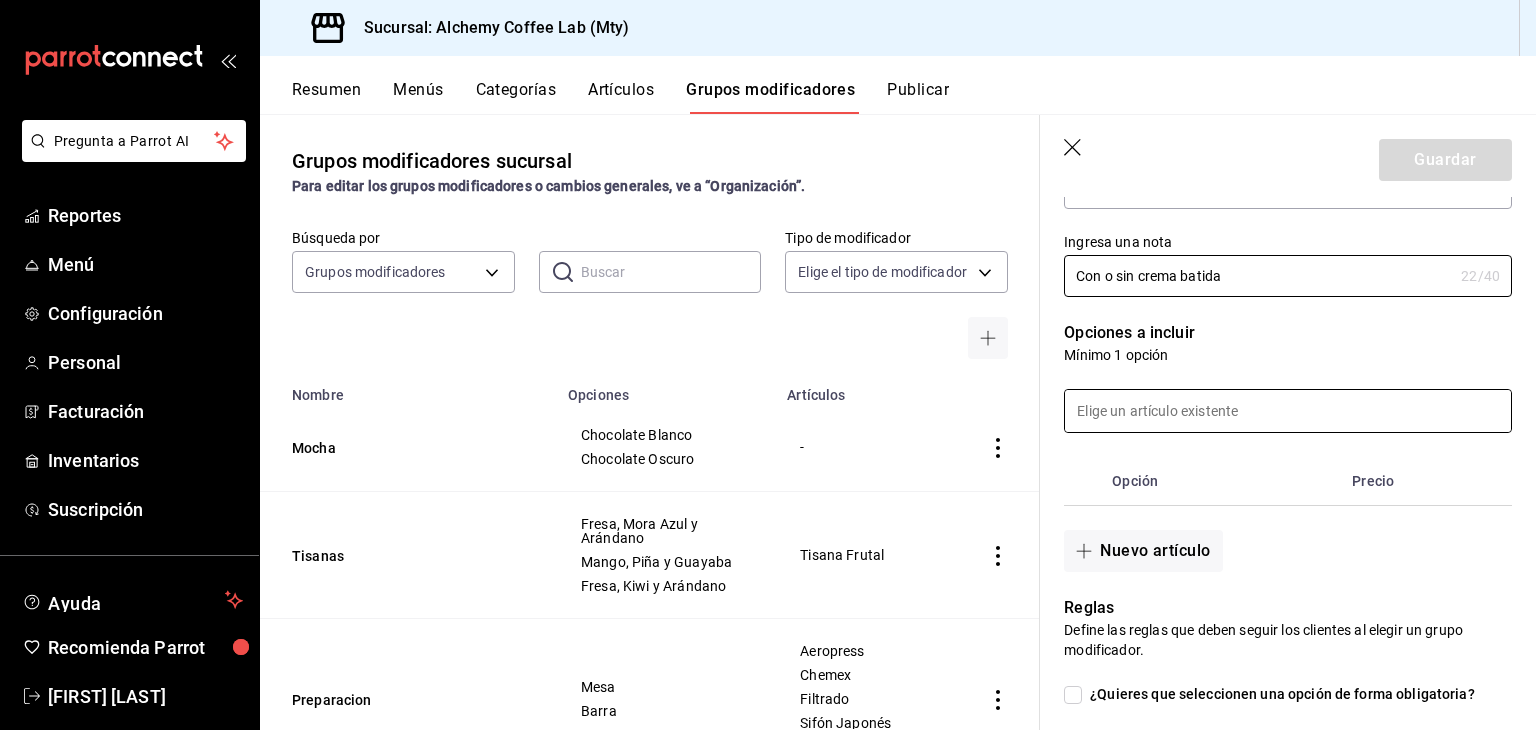type on "Con o sin crema batida" 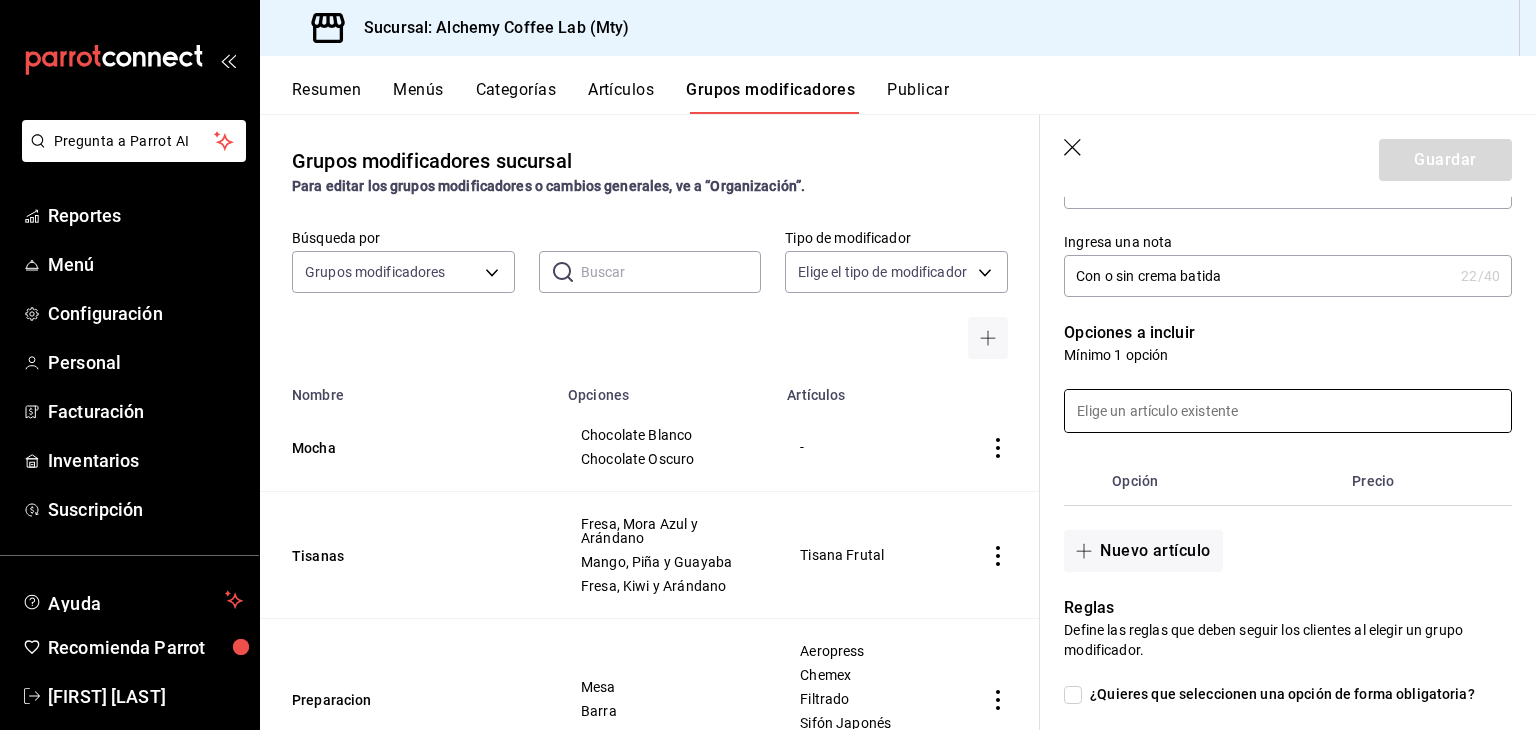 click at bounding box center (1288, 411) 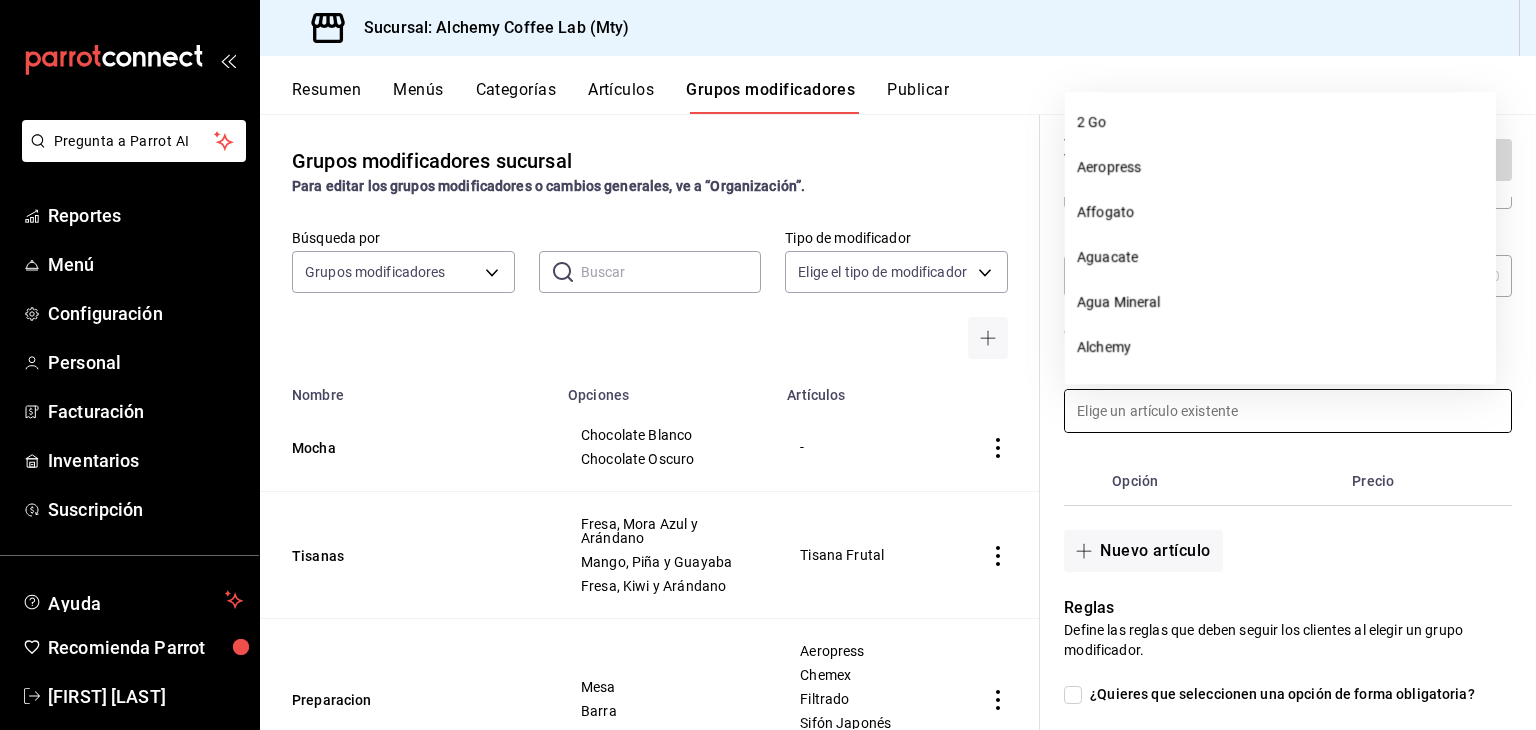 click on "Opción" at bounding box center [1224, 481] 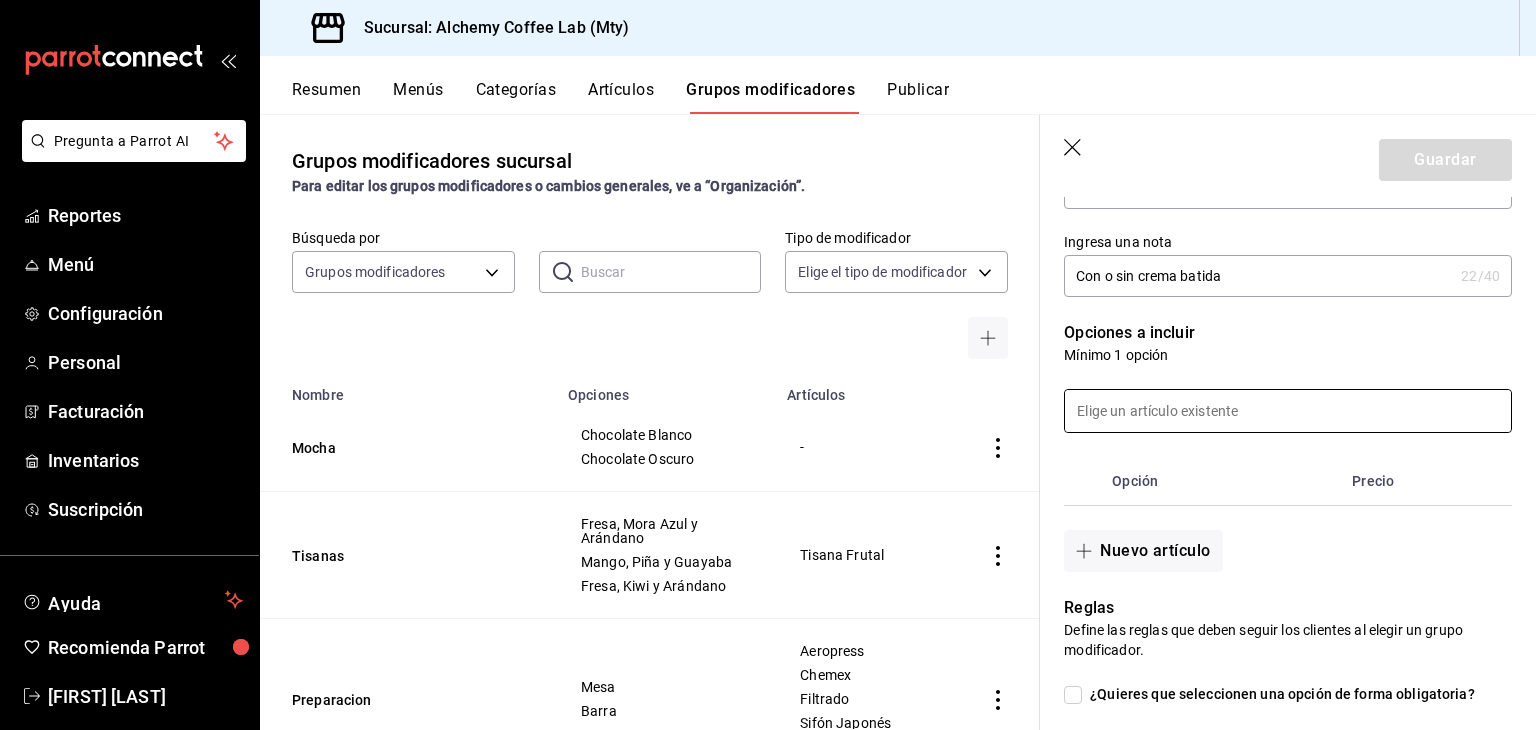 click at bounding box center (1288, 411) 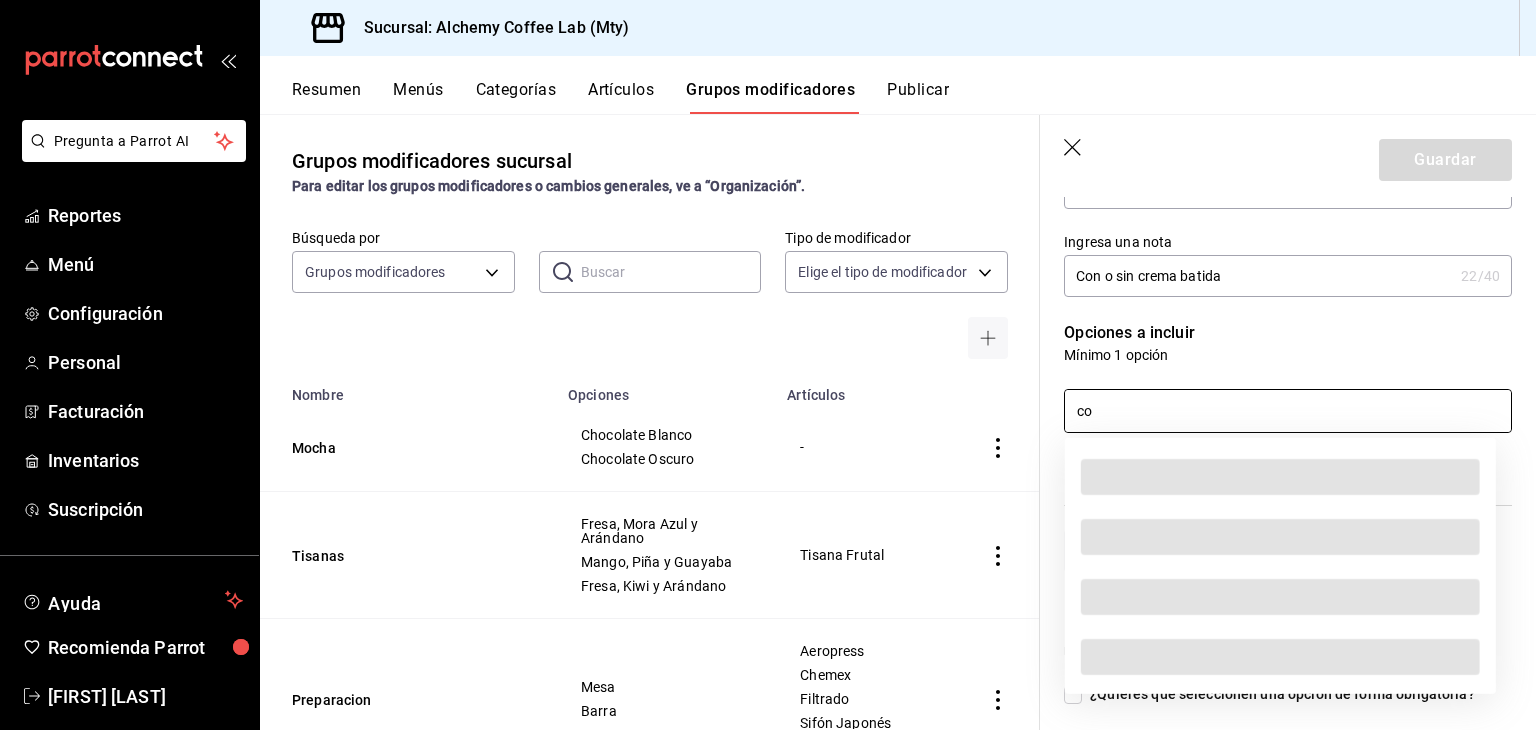 type on "c" 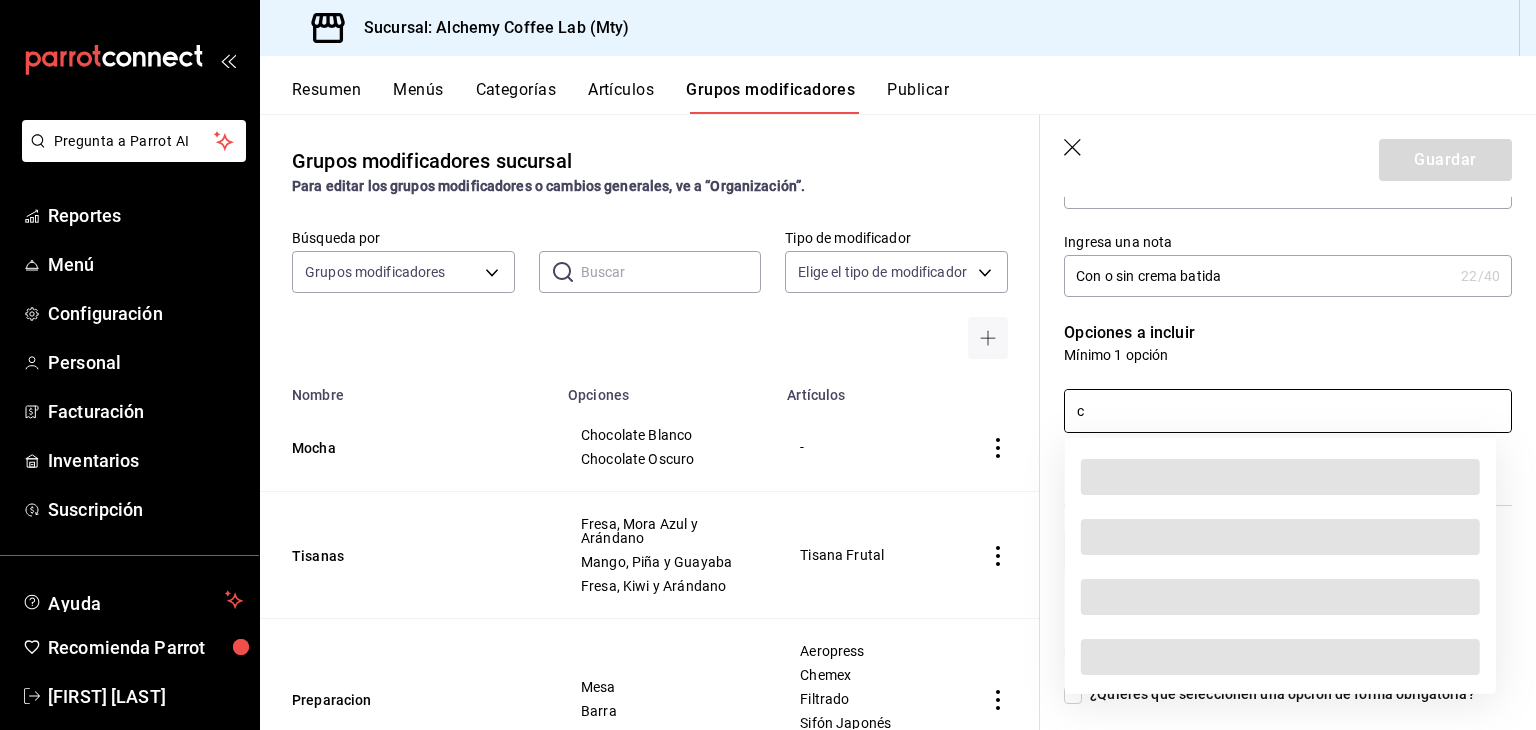 type 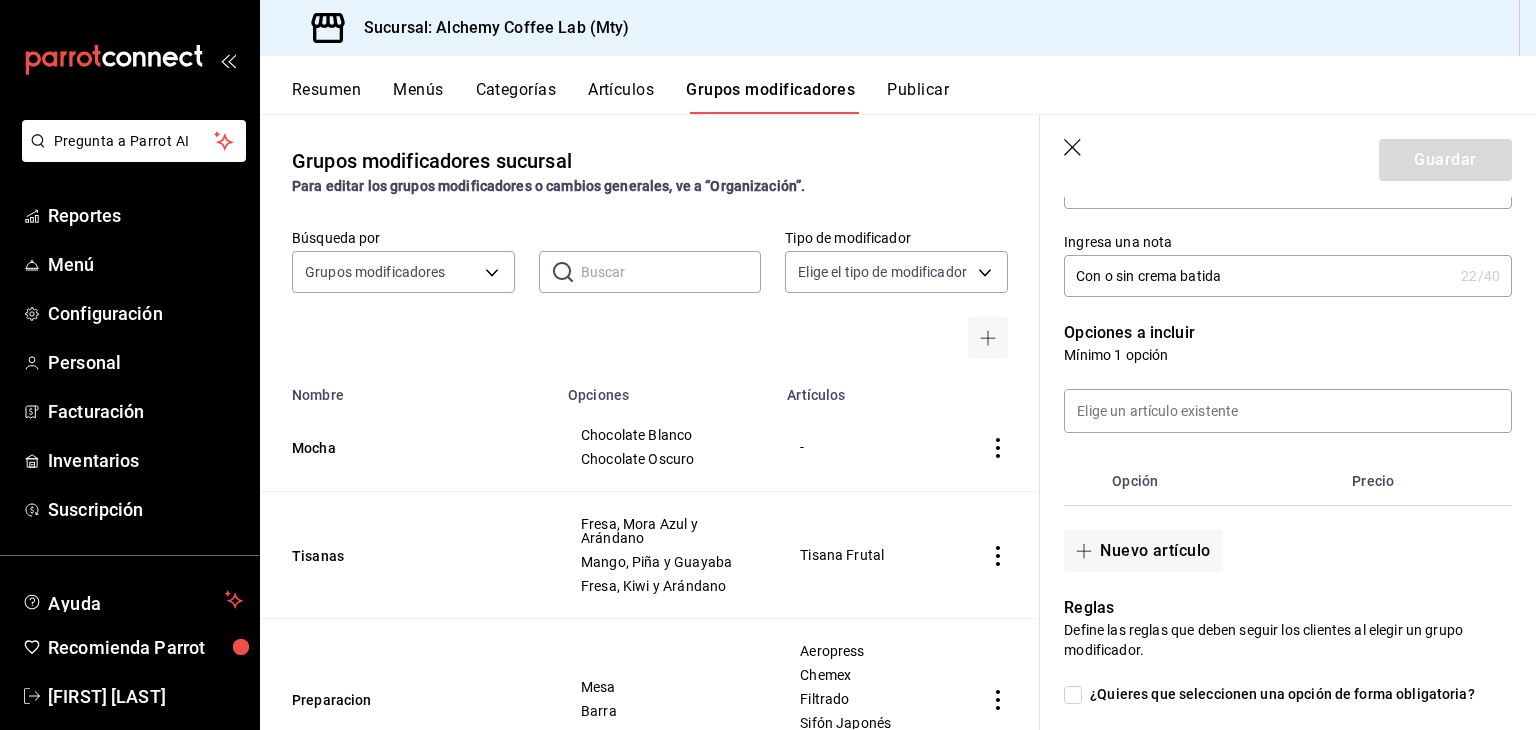 drag, startPoint x: 1248, startPoint y: 401, endPoint x: 1216, endPoint y: 365, distance: 48.166378 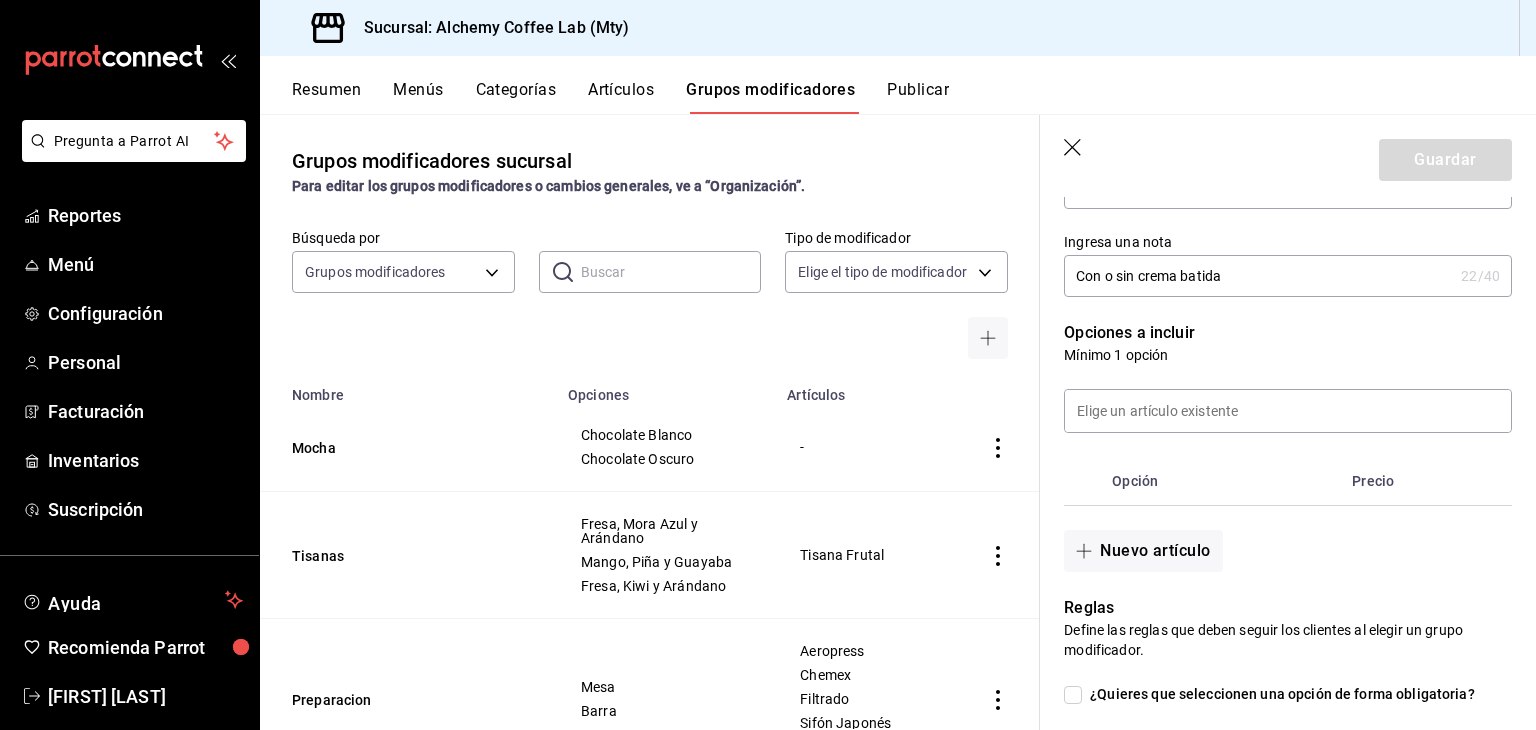 click at bounding box center (1276, 399) 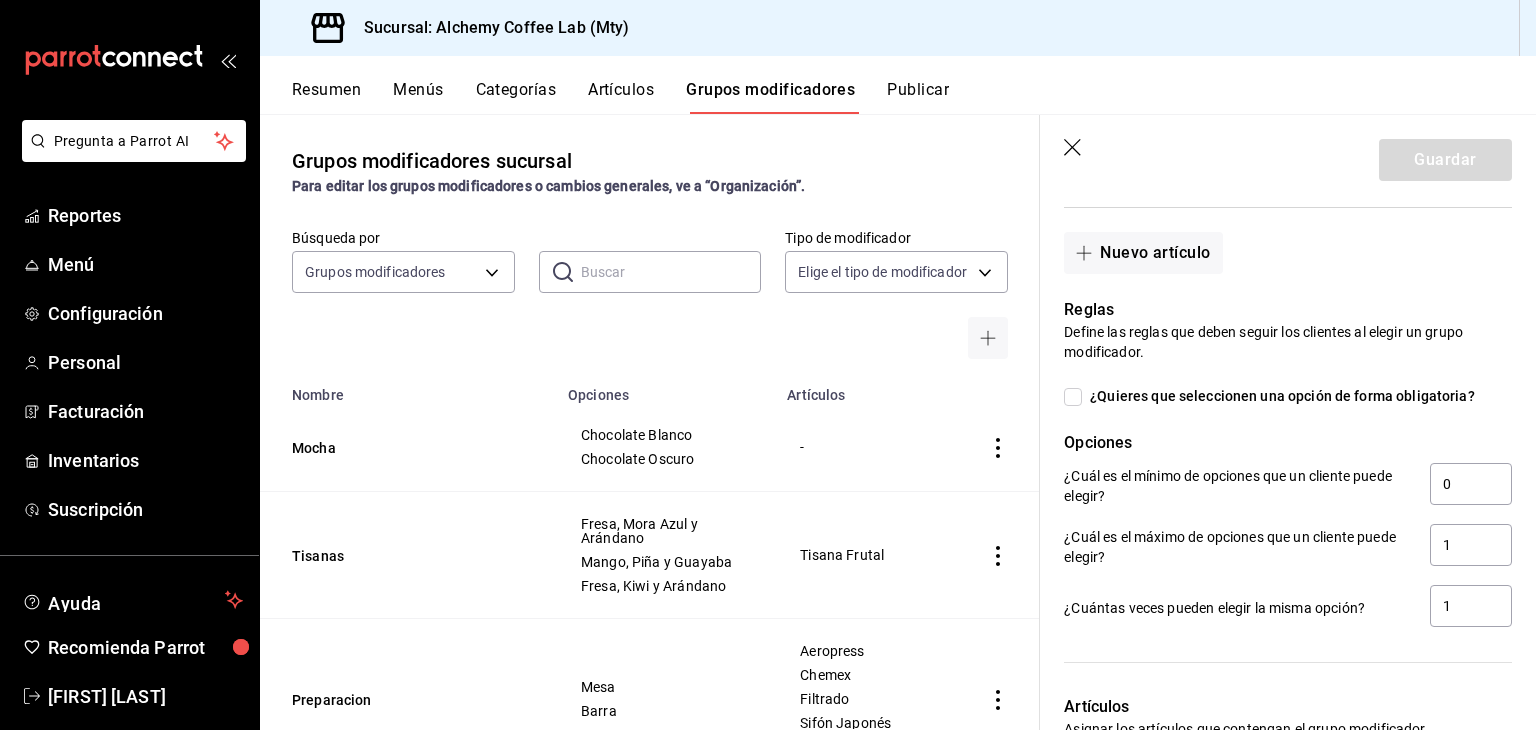 scroll, scrollTop: 600, scrollLeft: 0, axis: vertical 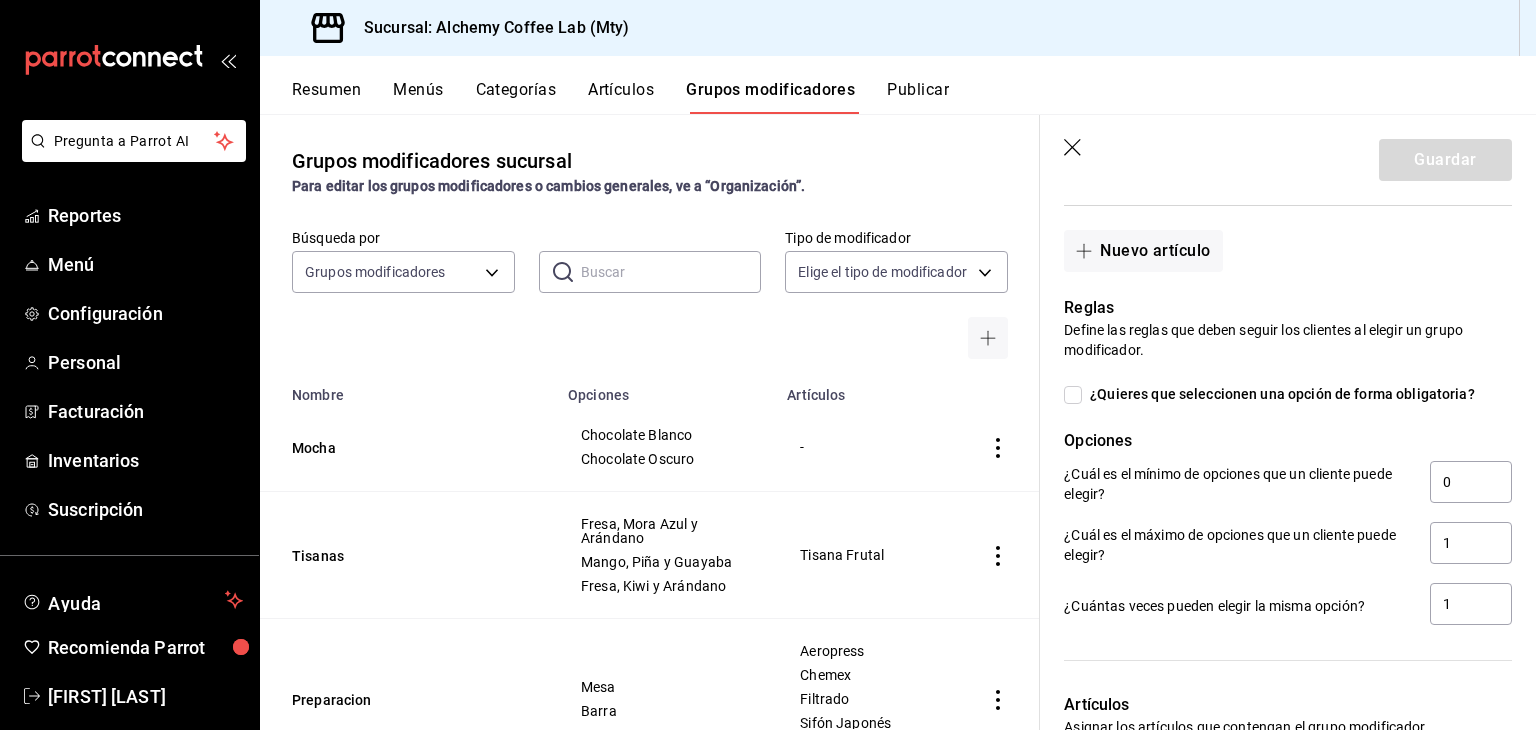 click on "Artículos" at bounding box center [621, 97] 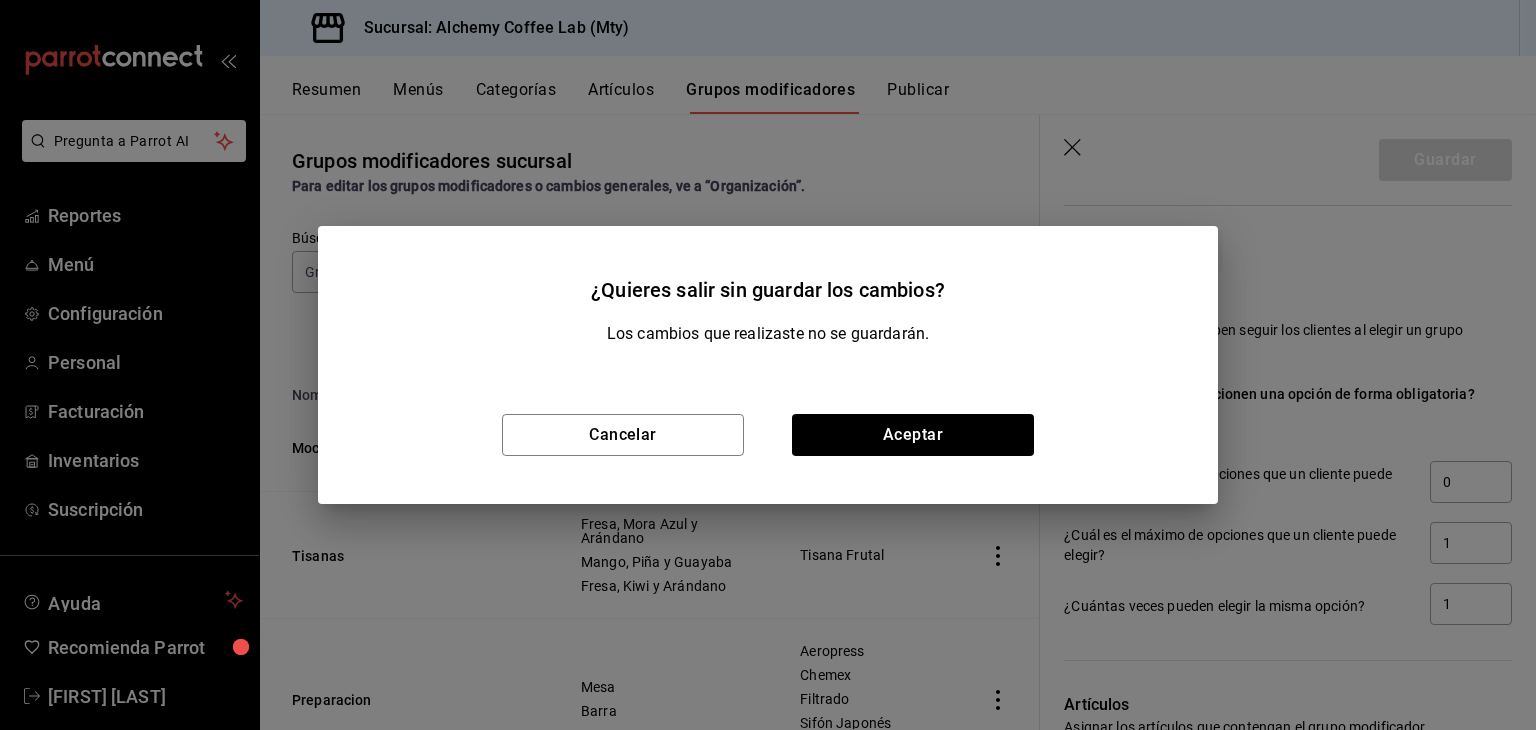 click on "¿Quieres salir sin guardar los cambios? Los cambios que realizaste no se guardarán. Cancelar Aceptar" at bounding box center (768, 365) 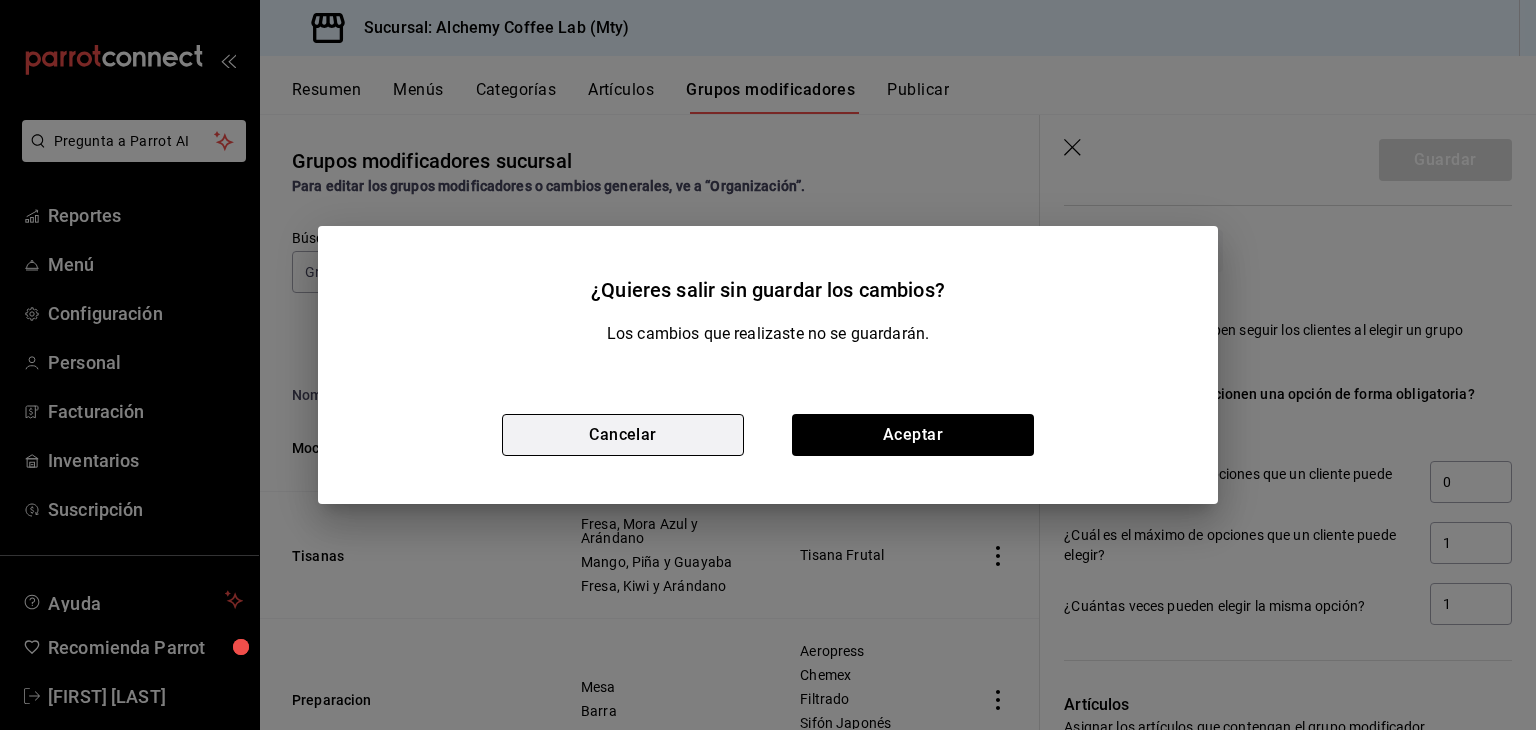 click on "Cancelar" at bounding box center [623, 435] 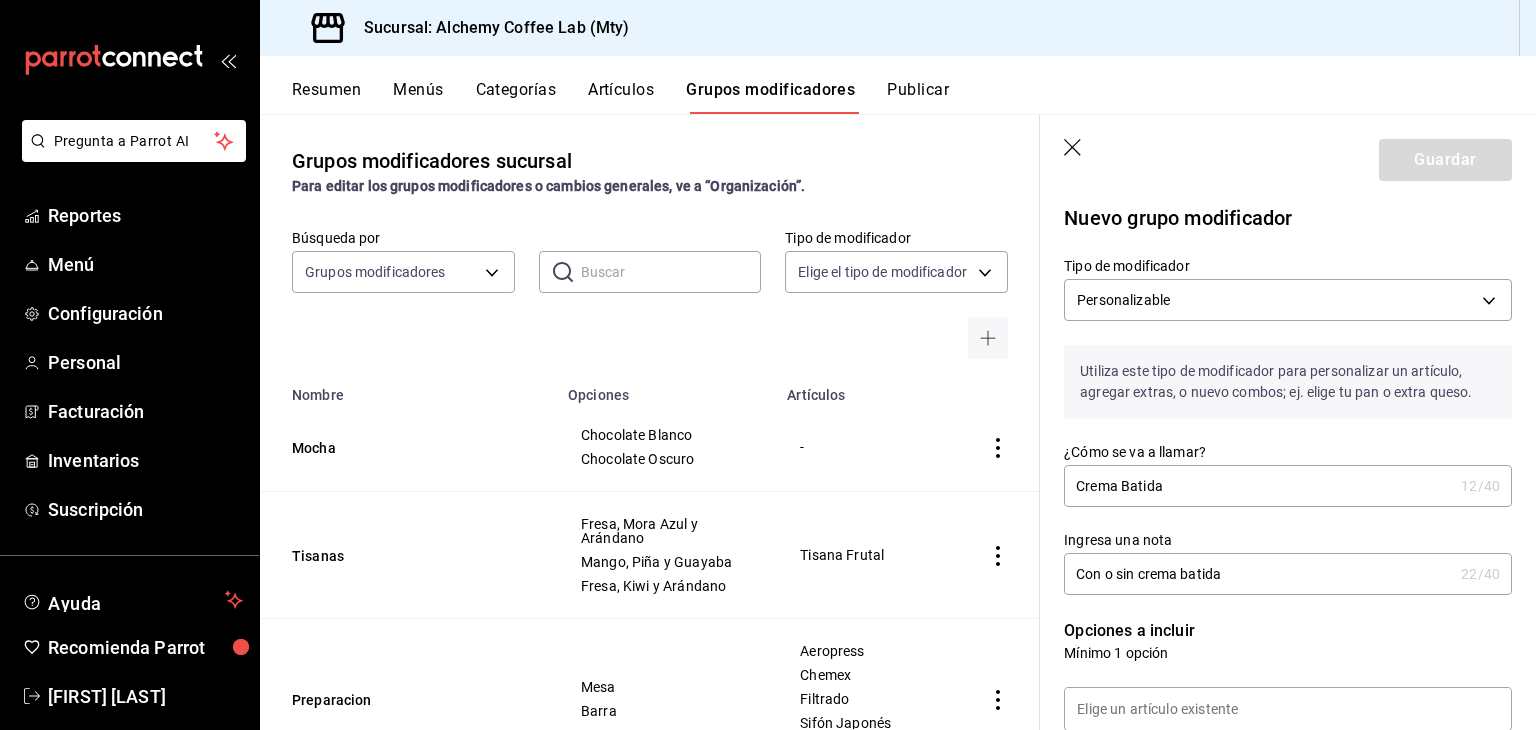 scroll, scrollTop: 0, scrollLeft: 0, axis: both 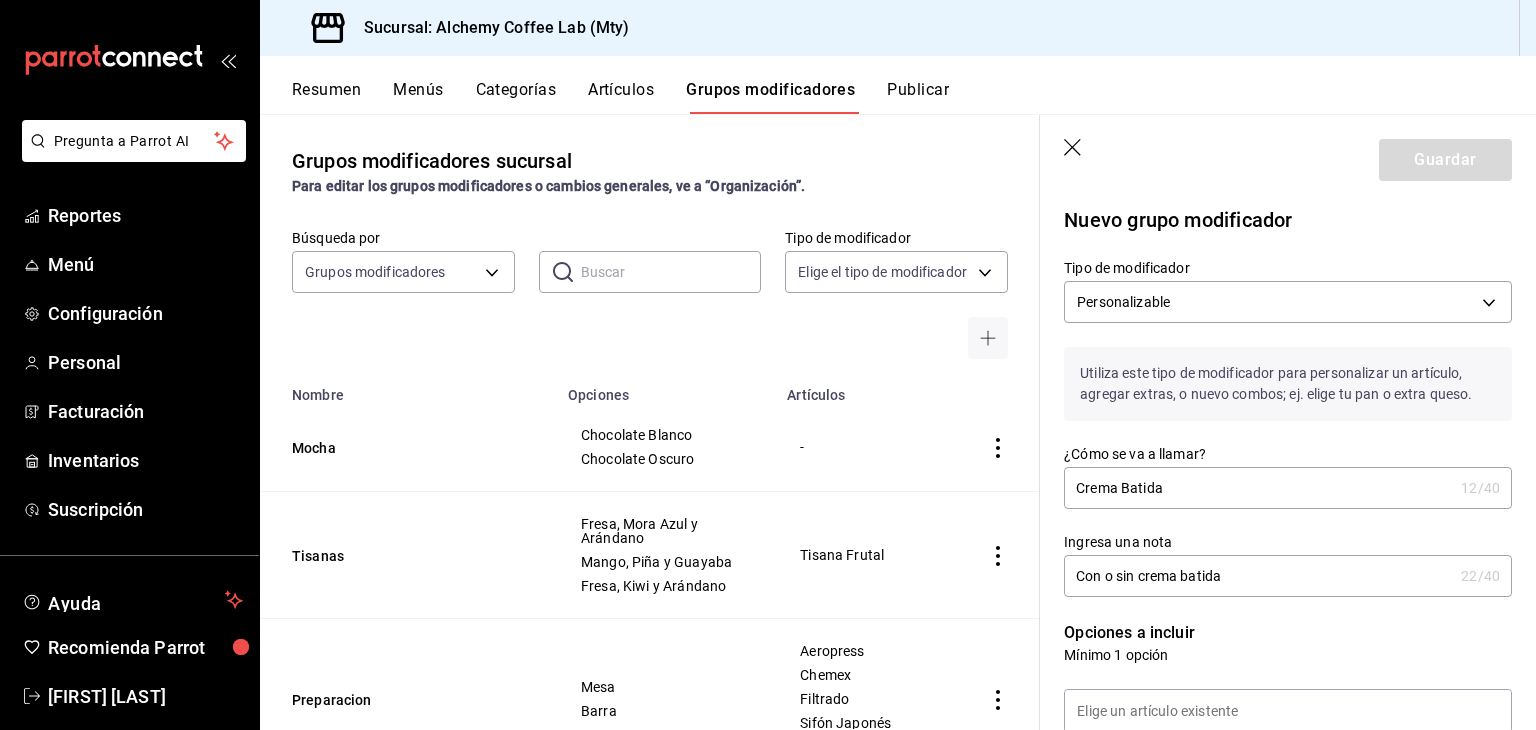 click on "Artículos" at bounding box center [621, 97] 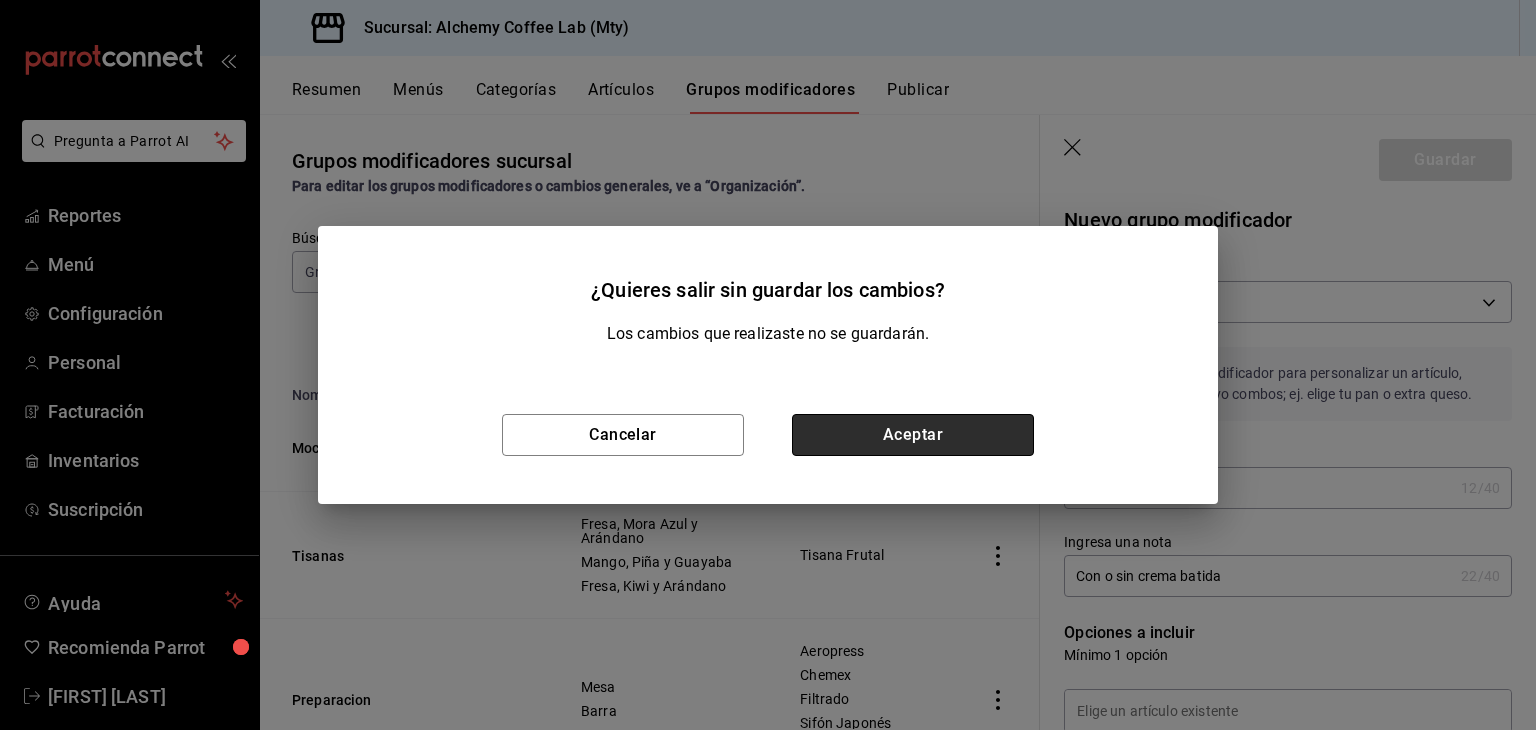 click on "Aceptar" at bounding box center (913, 435) 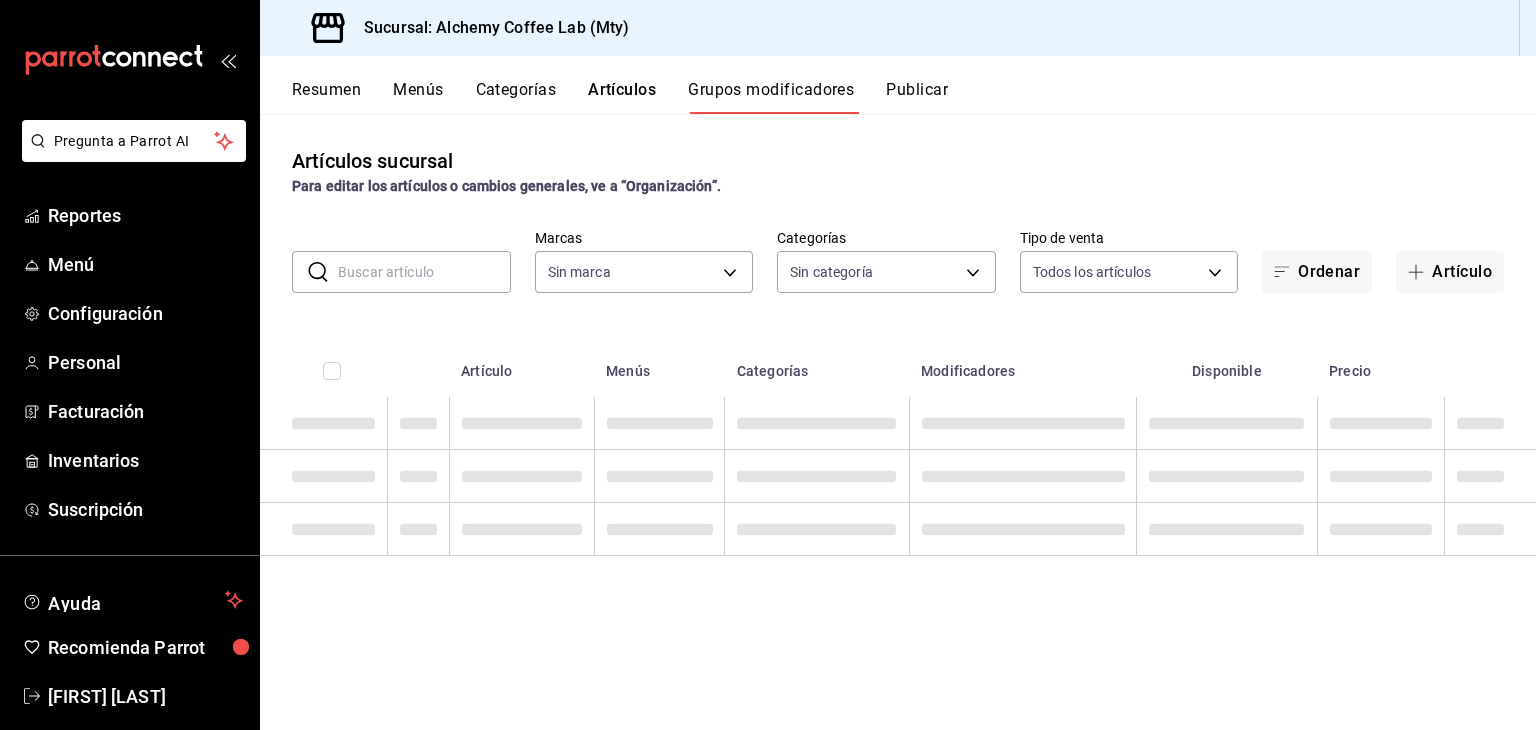 type on "147fd5db-d129-484d-8765-362391796a66" 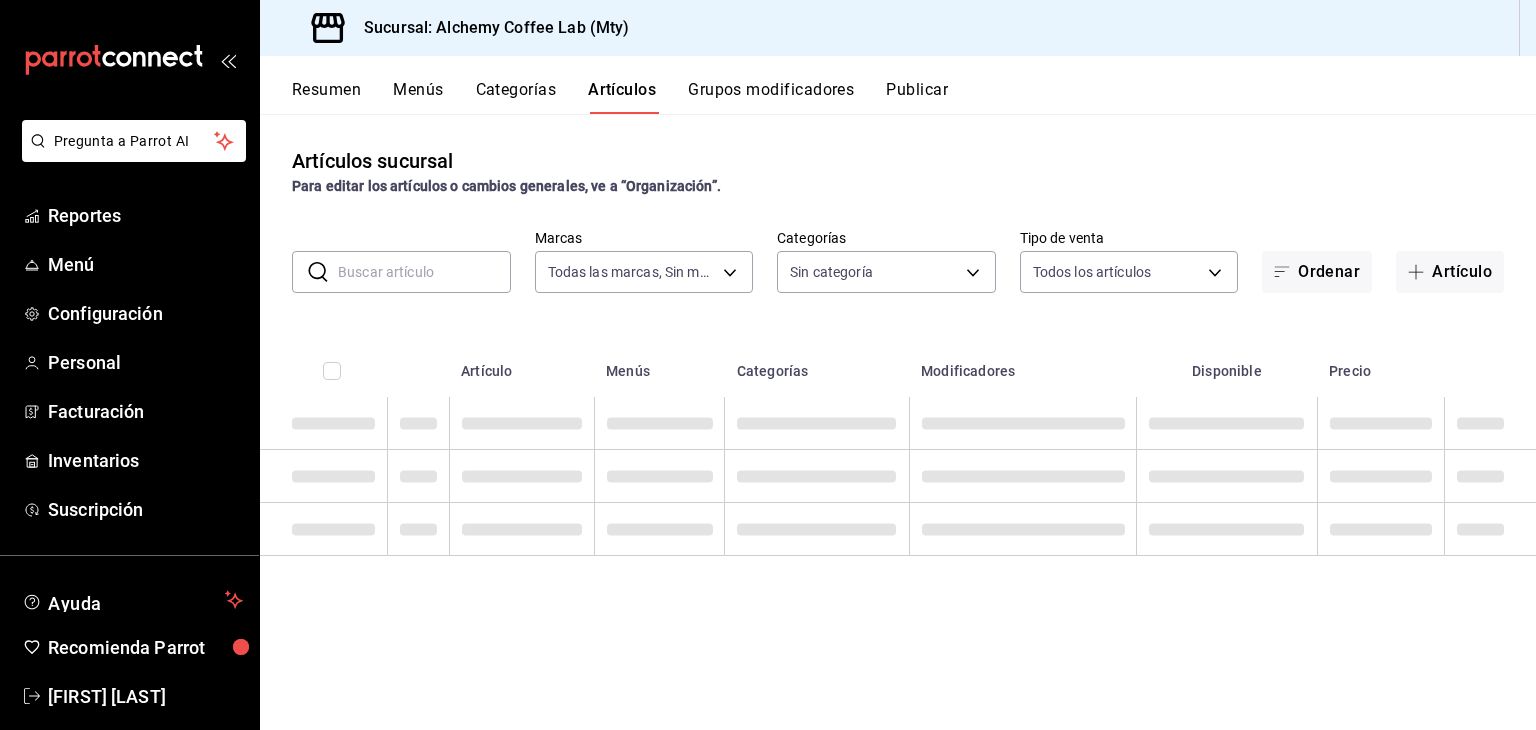 type on "147fd5db-d129-484d-8765-362391796a66" 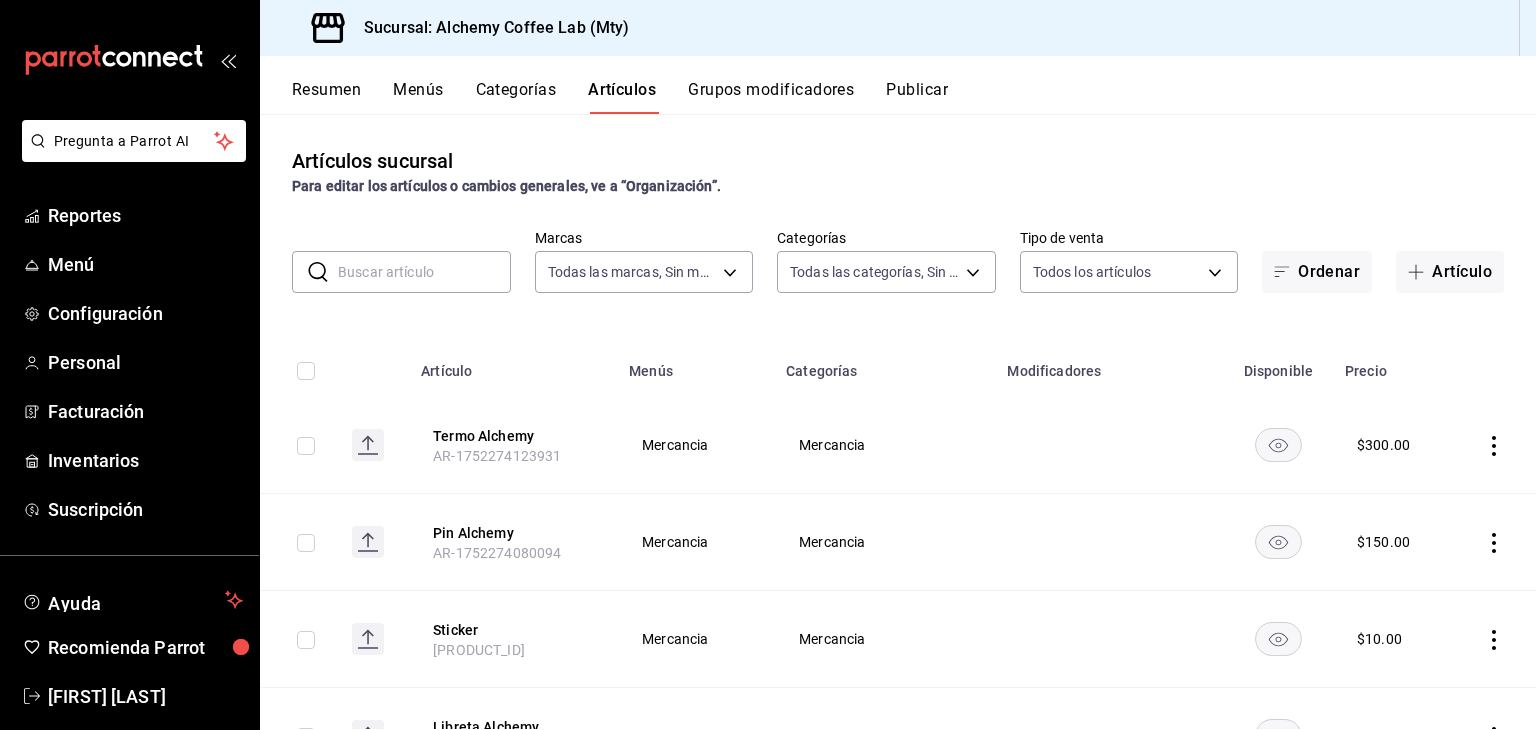 type on "475d1d53-3dd2-4a4e-b59e-75da982537cc,9128c269-13cc-49c0-a61c-98ae135d2966,1489ea8f-3c5b-4bed-8712-fb1efc8e1484,237dd9fd-525f-4126-935d-1d618c95d359,1759a289-da96-444c-a3da-589932e8f911,32a25308-5a1a-4b27-9101-20aae4ecbe3b,5720fba0-4b3c-4af1-99c2-310b9d32b626,6f391e13-d369-4fd1-9e07-81fa35695065,6cee18f7-63d6-4ae0-a5fa-7f66450c5234,8f56fa9d-b5f7-423d-8f11-eda24a9be7dc,0959238c-b2f0-4e50-a72b-9acd913a0e6d,87d7d329-ef4d-4ea2-b0cc-7aa43f232e86,0d94947a-2237-44fd-9659-405017dccbcb,4f878af2-bd33-4ff2-b57a-7be79110d9e1,7dbad2d2-8702-4494-bd85-95c08bbe0766,19e81b95-3a6a-45a7-b76c-705b7ea18356,ab0ce2b7-02f2-4a6d-b2a0-8d884bdd482f,f61d6689-96be-4dbf-b04d-1c056a84d092,bbe26e67-8ee3-44bb-aa42-10b56f436607,868379b8-0d20-4bb5-b8c7-30117c1a963f,3b48f957-8fb6-4fb6-81e1-ab77b4847770,0e1e856b-c234-4bde-b480-7e0d984a0171" 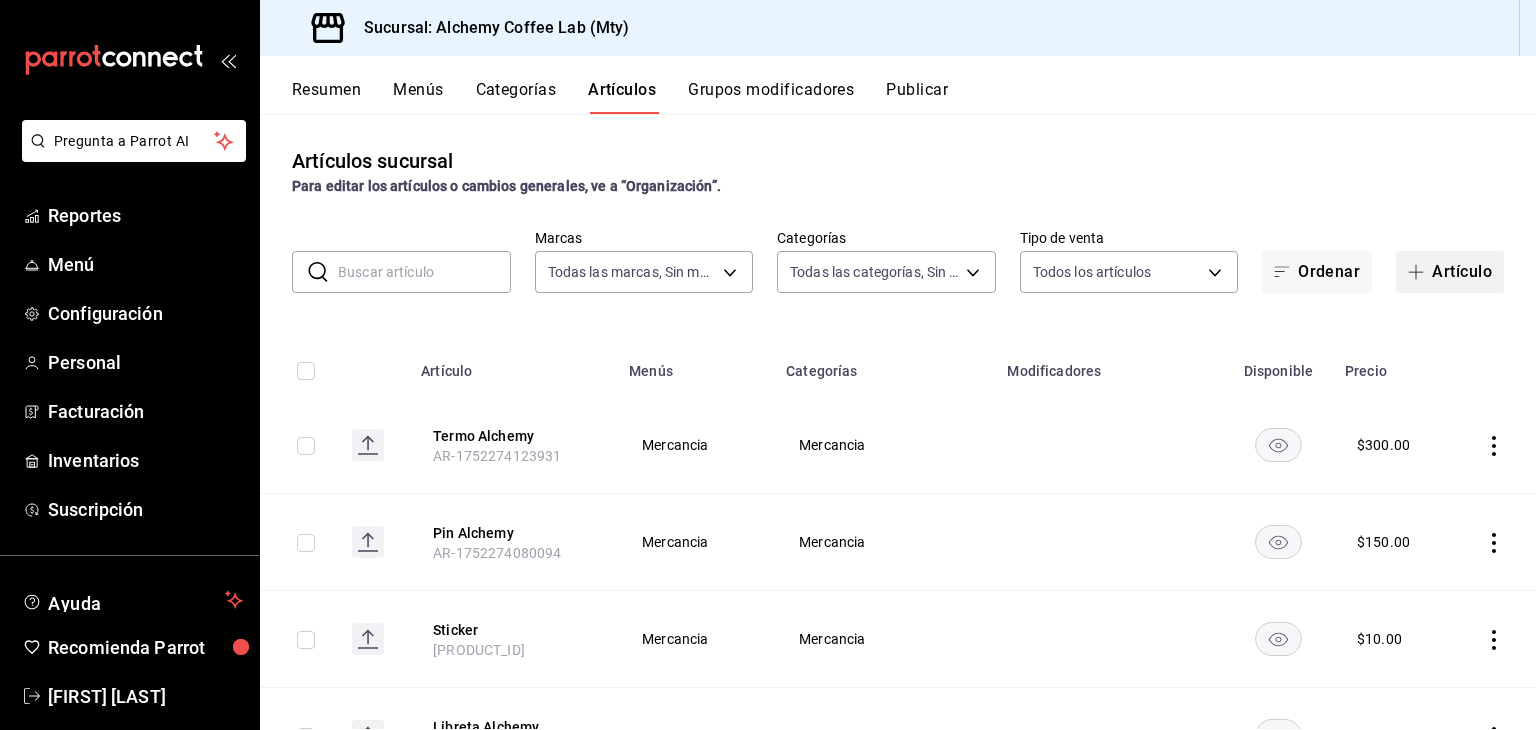 click on "Artículo" at bounding box center (1450, 272) 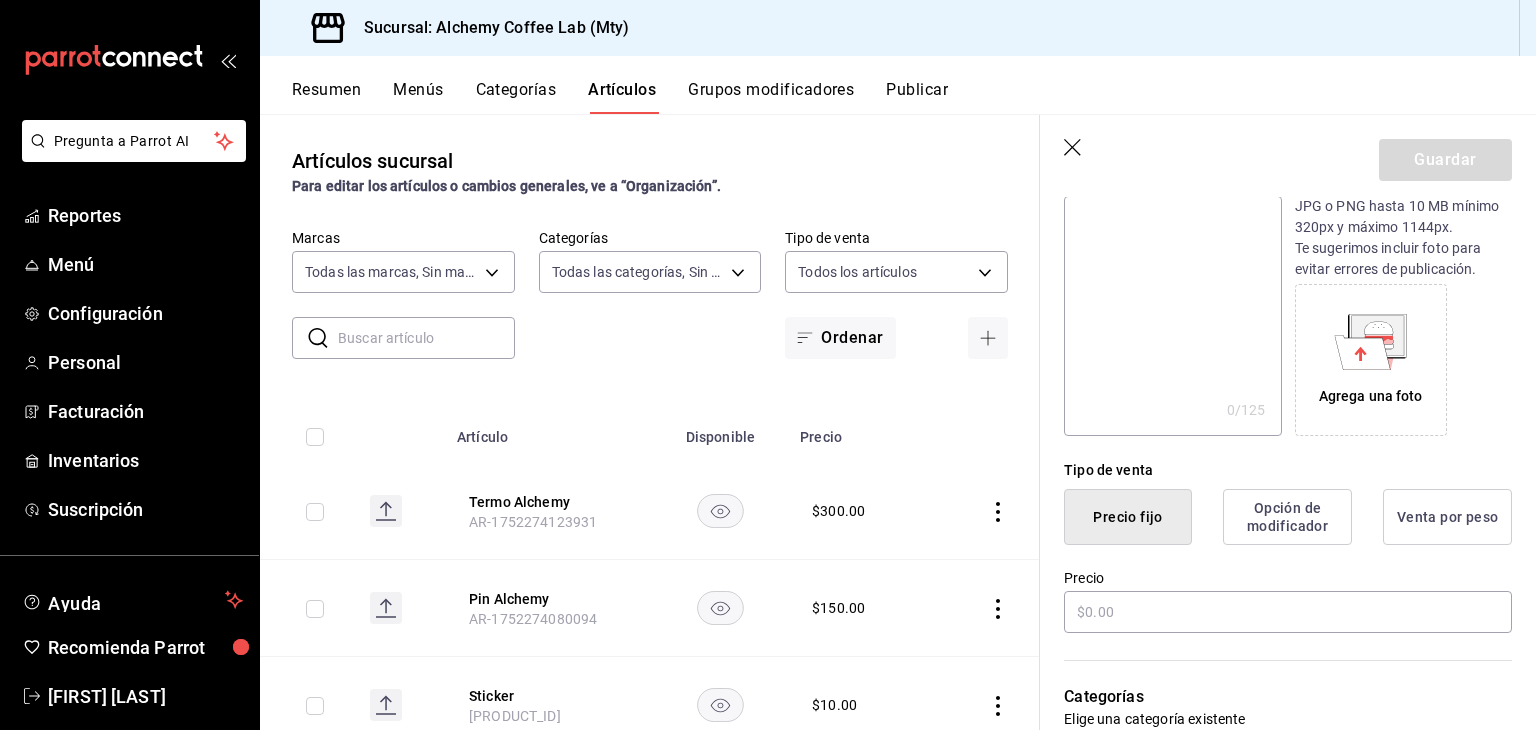 scroll, scrollTop: 300, scrollLeft: 0, axis: vertical 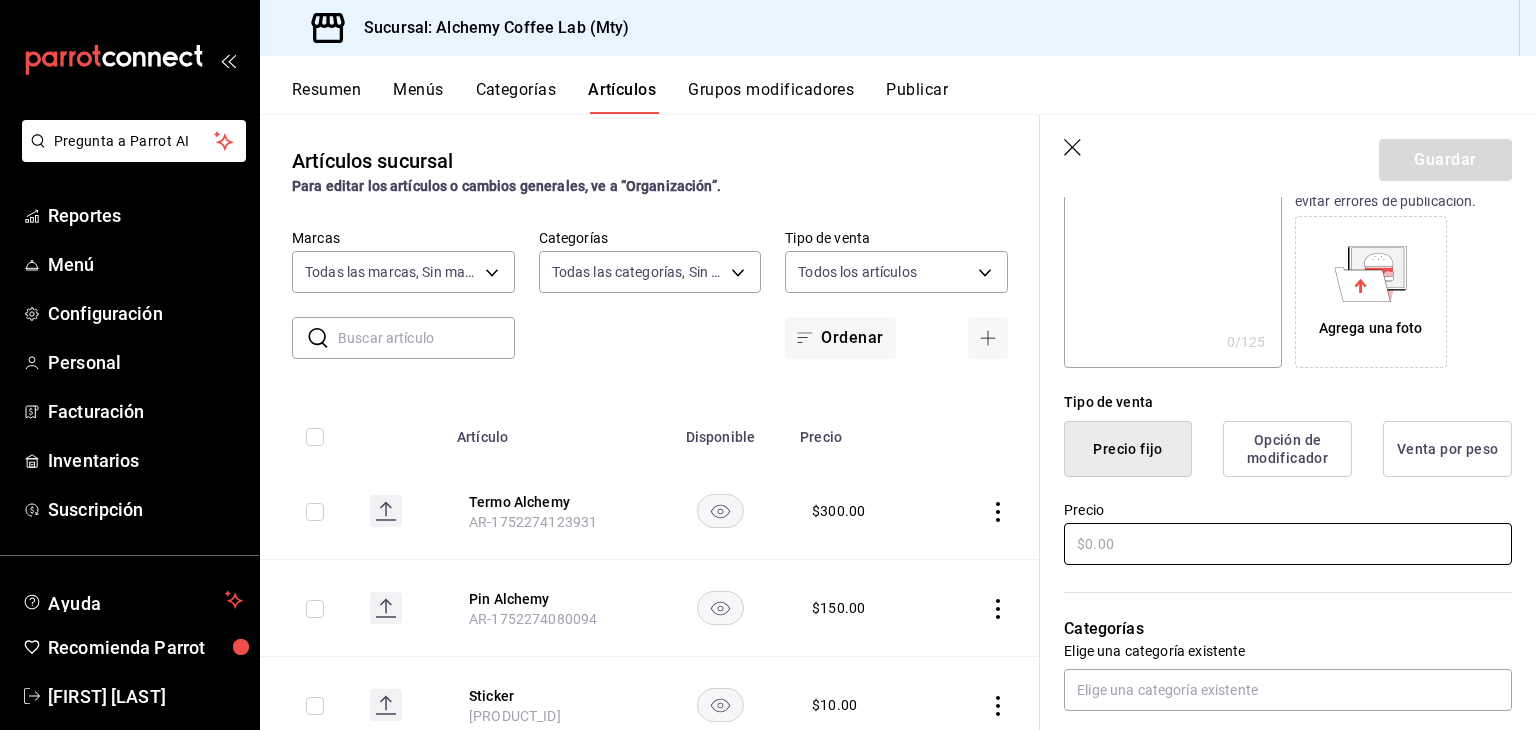 type on "Huevo Estrellado" 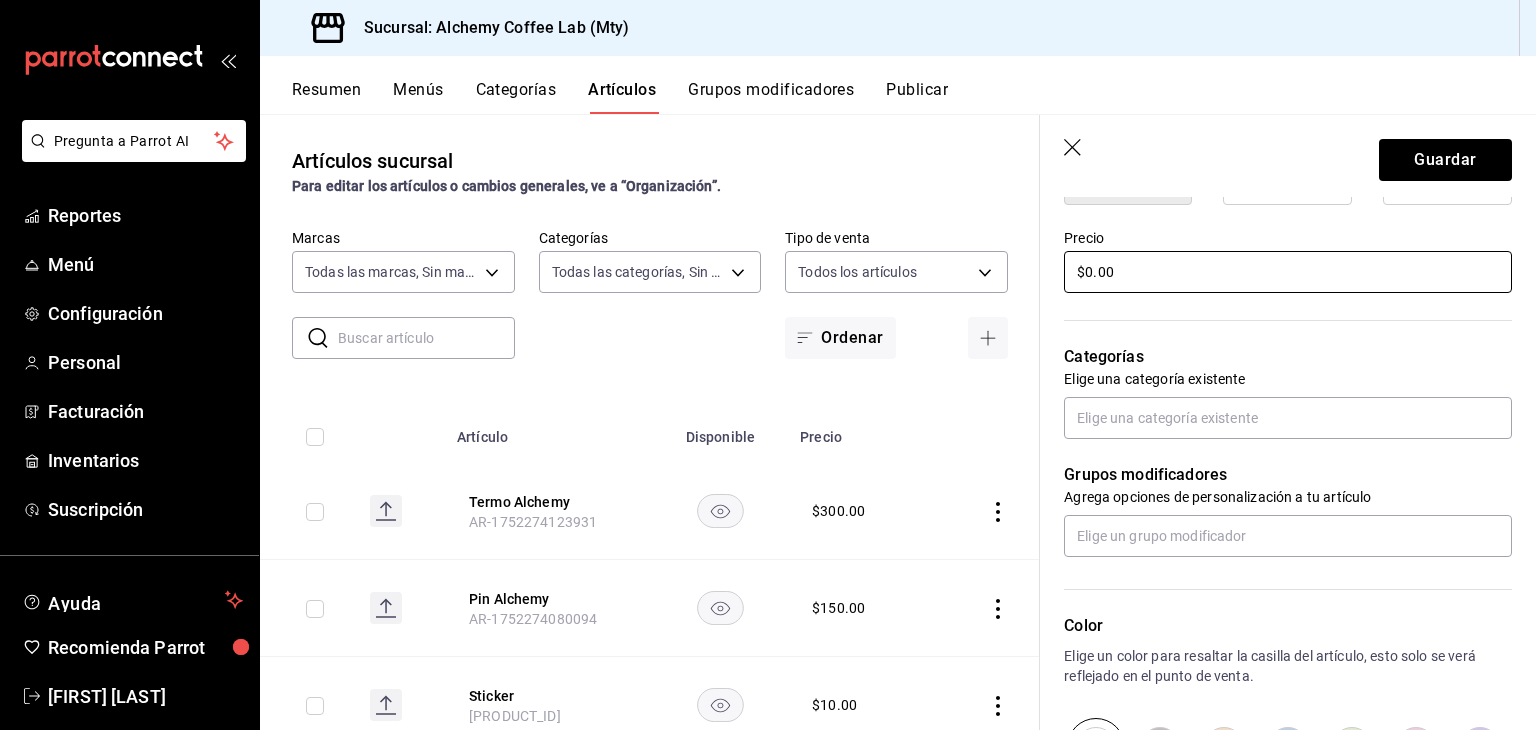 scroll, scrollTop: 600, scrollLeft: 0, axis: vertical 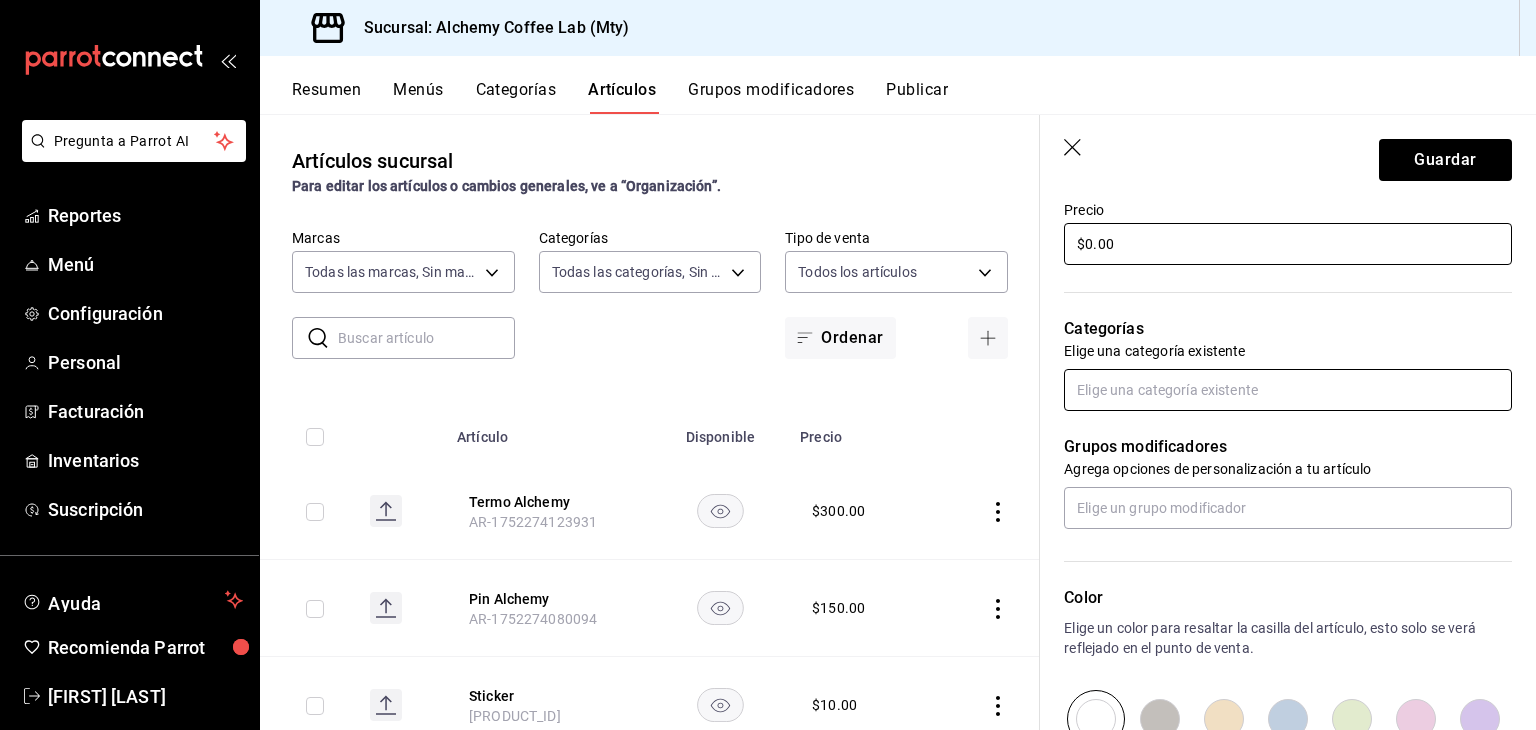 type on "$0.00" 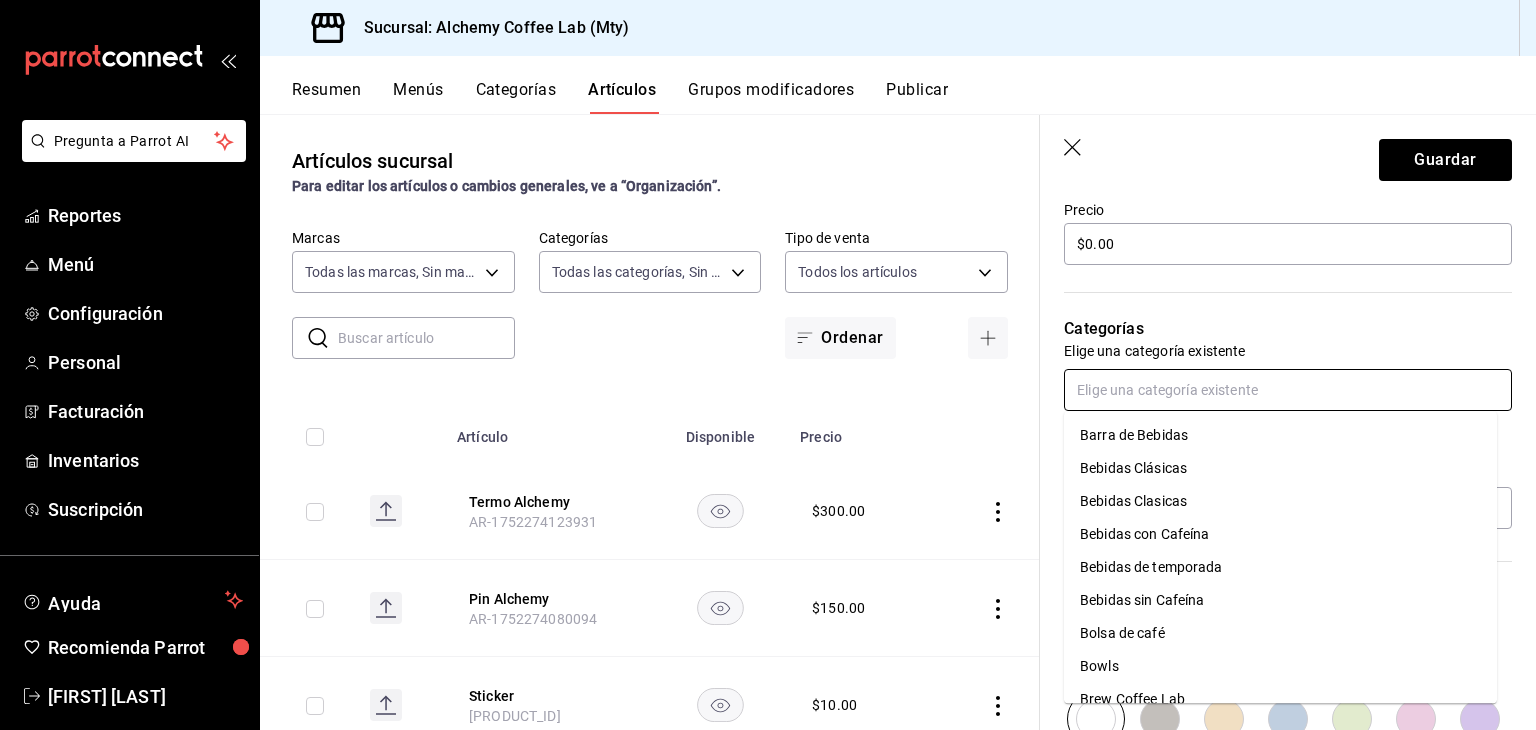 click at bounding box center [1288, 390] 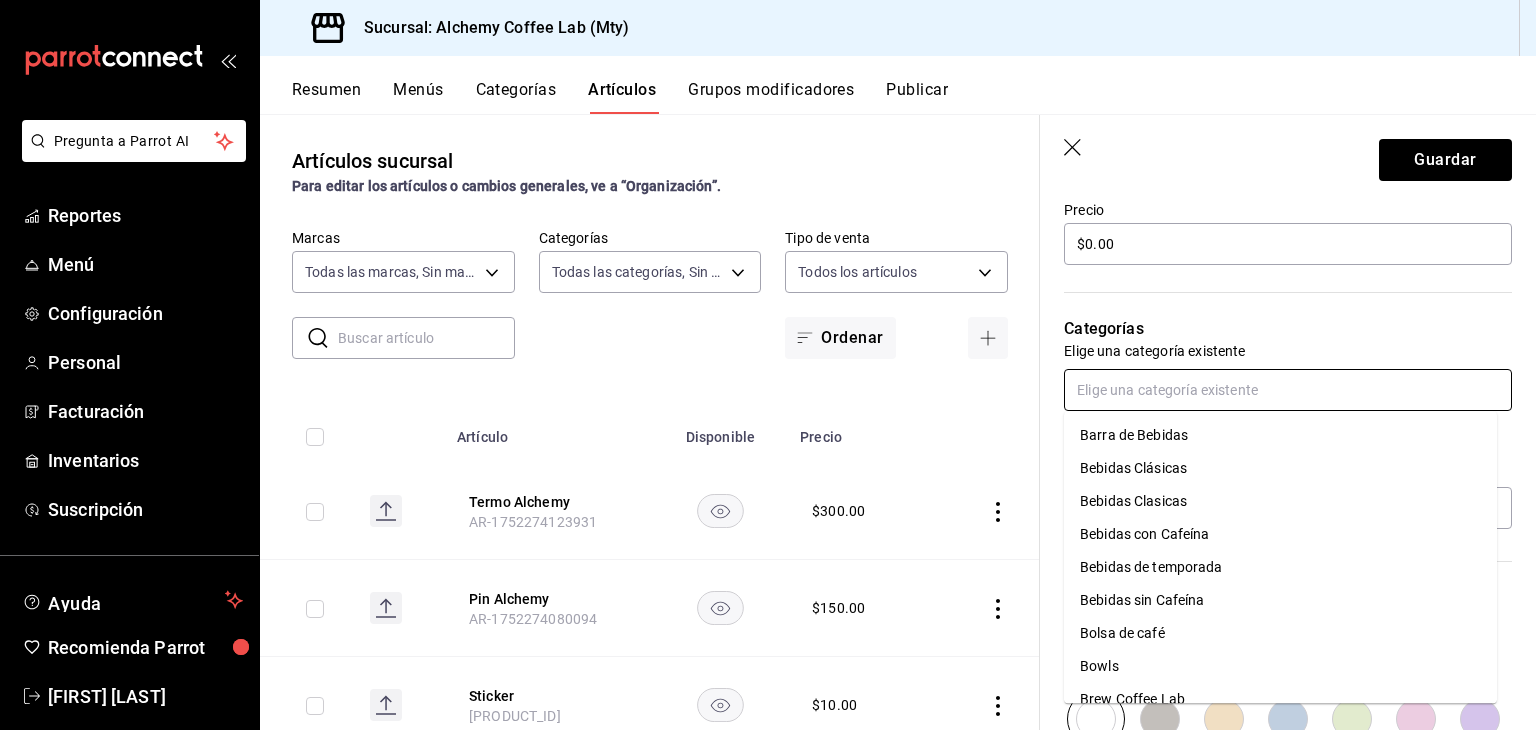 click at bounding box center [1288, 390] 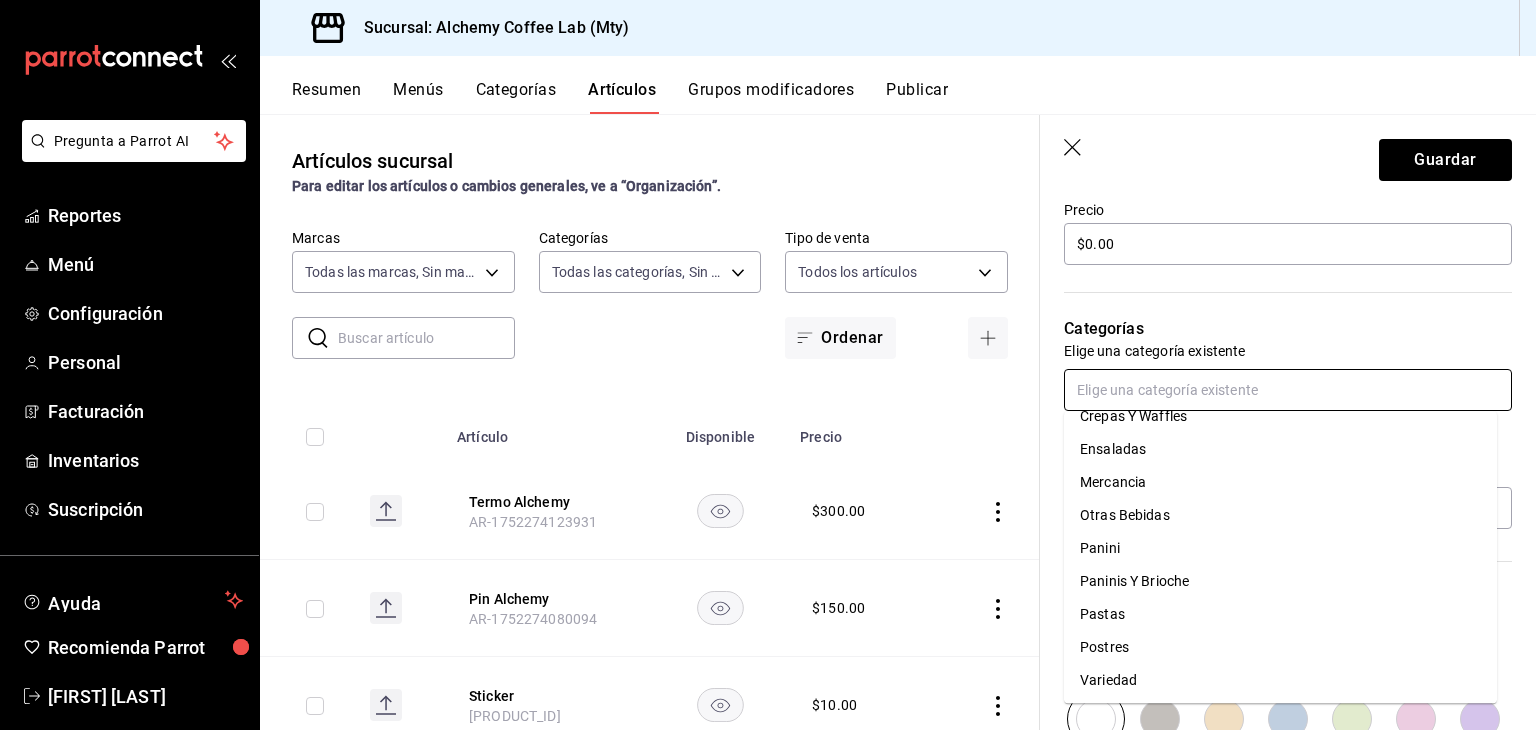 scroll, scrollTop: 450, scrollLeft: 0, axis: vertical 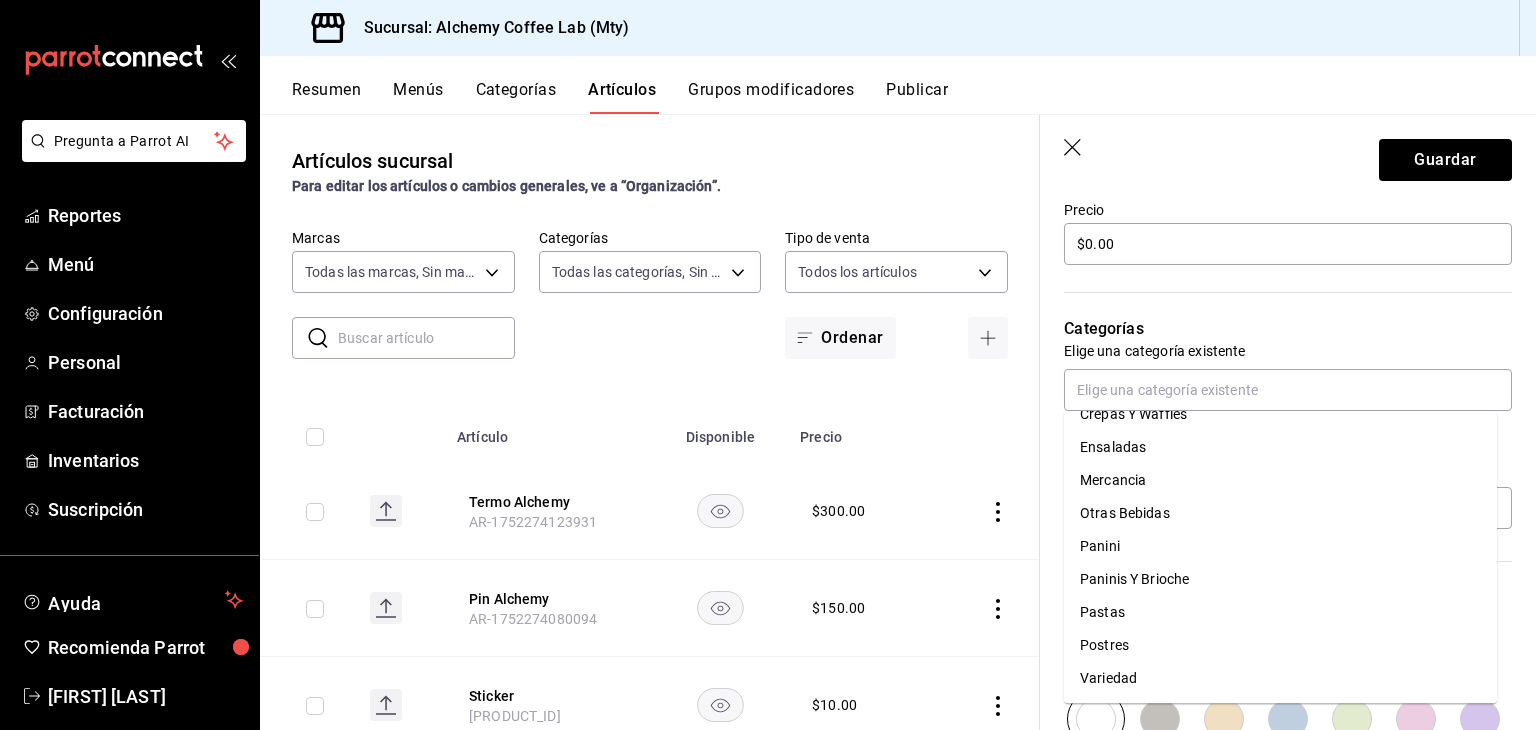click on "Guardar" at bounding box center (1288, 156) 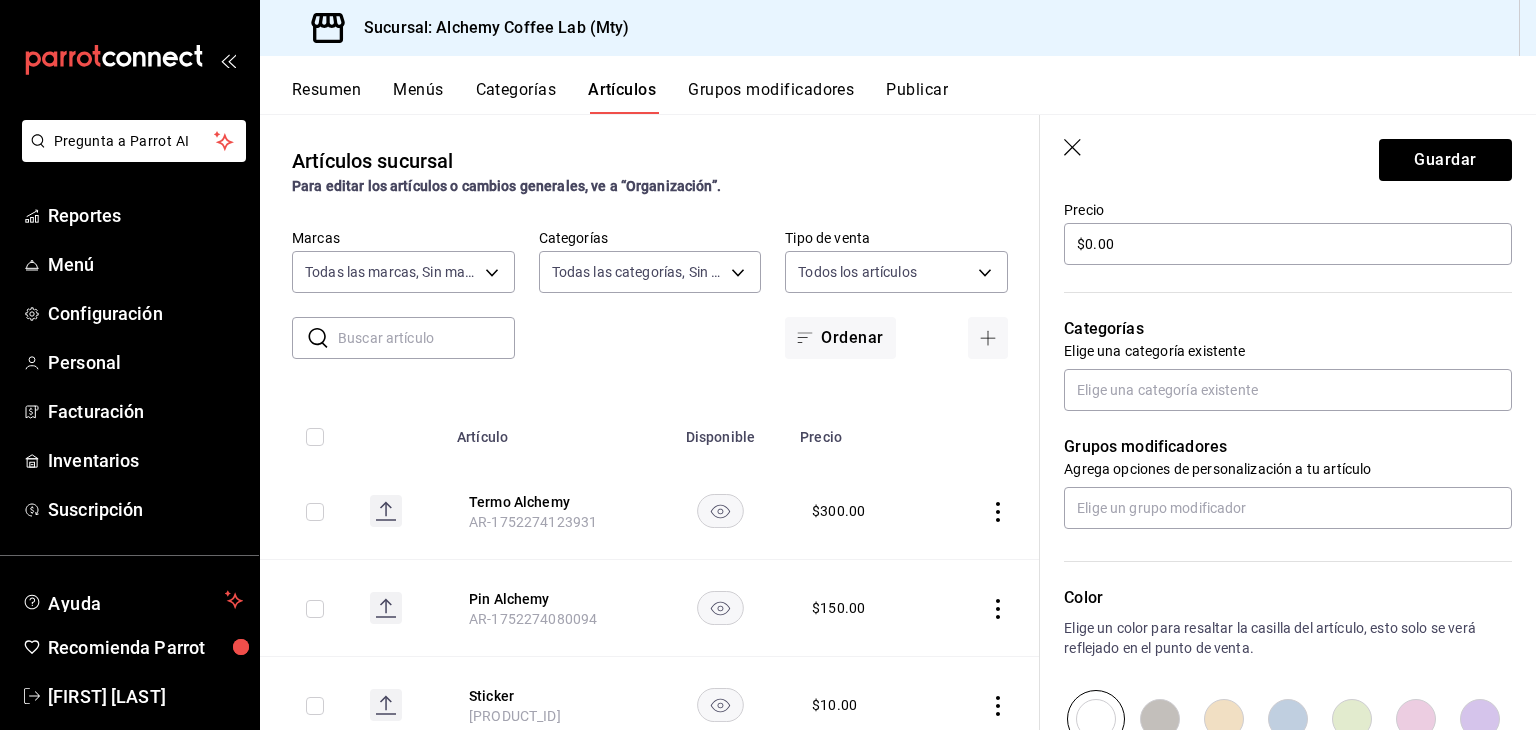click 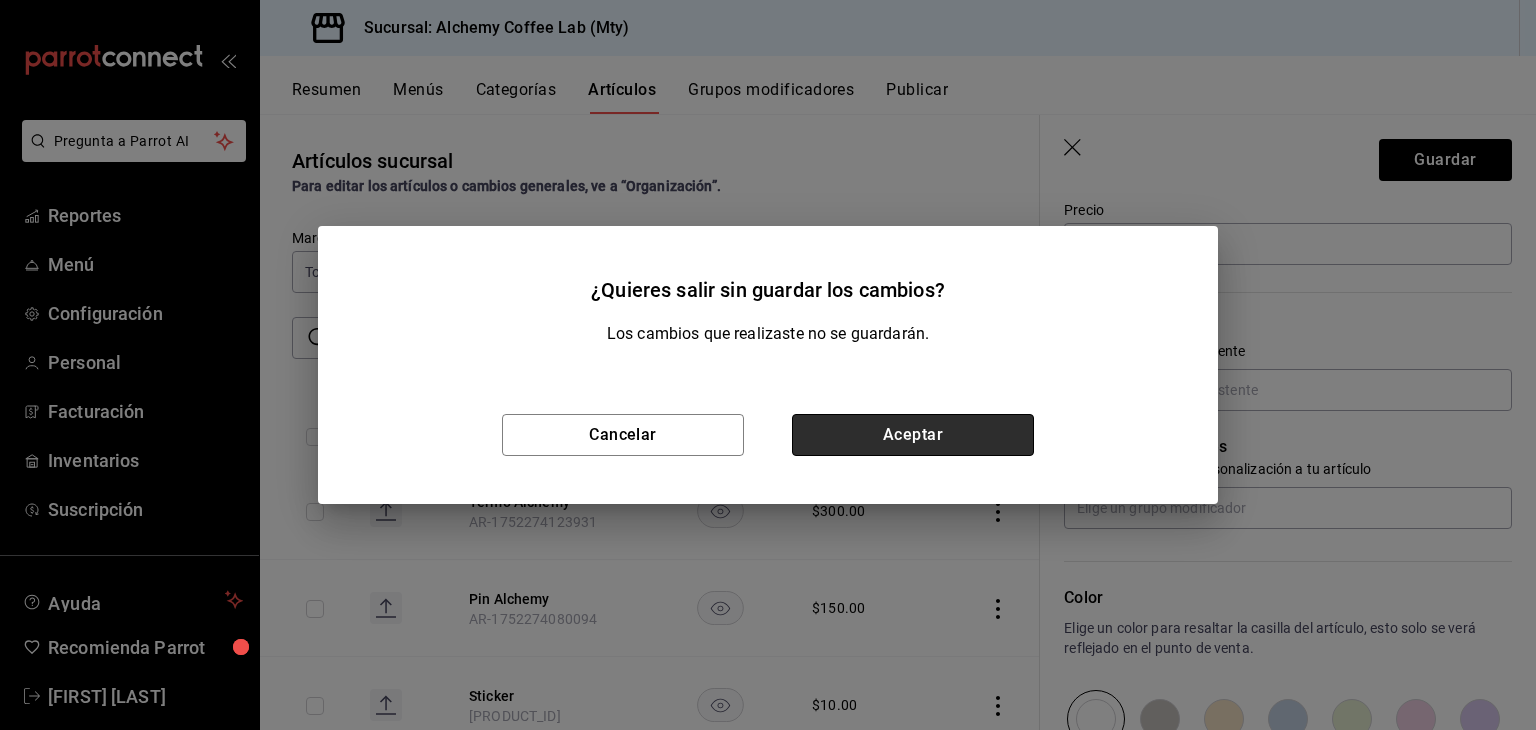 click on "Aceptar" at bounding box center (913, 435) 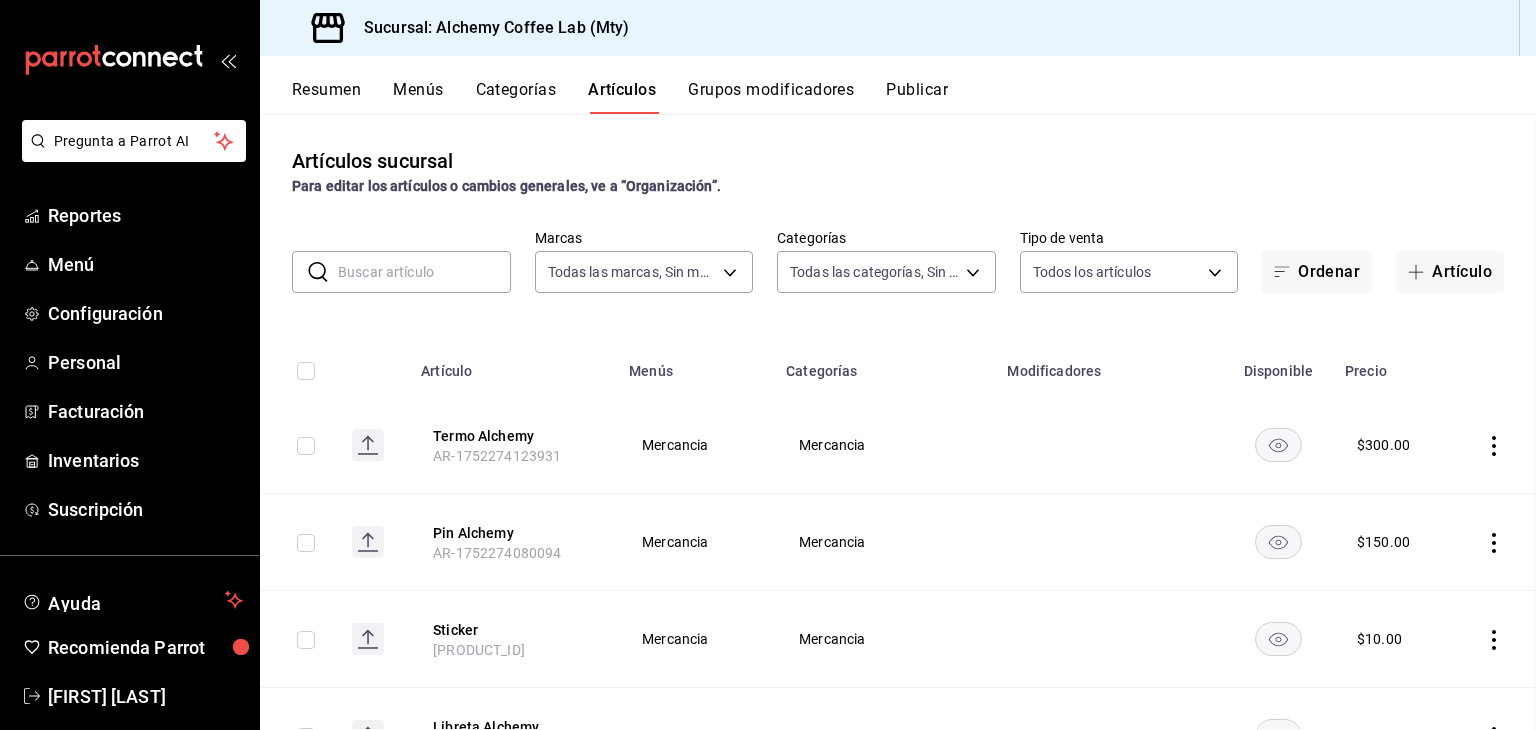 scroll, scrollTop: 0, scrollLeft: 0, axis: both 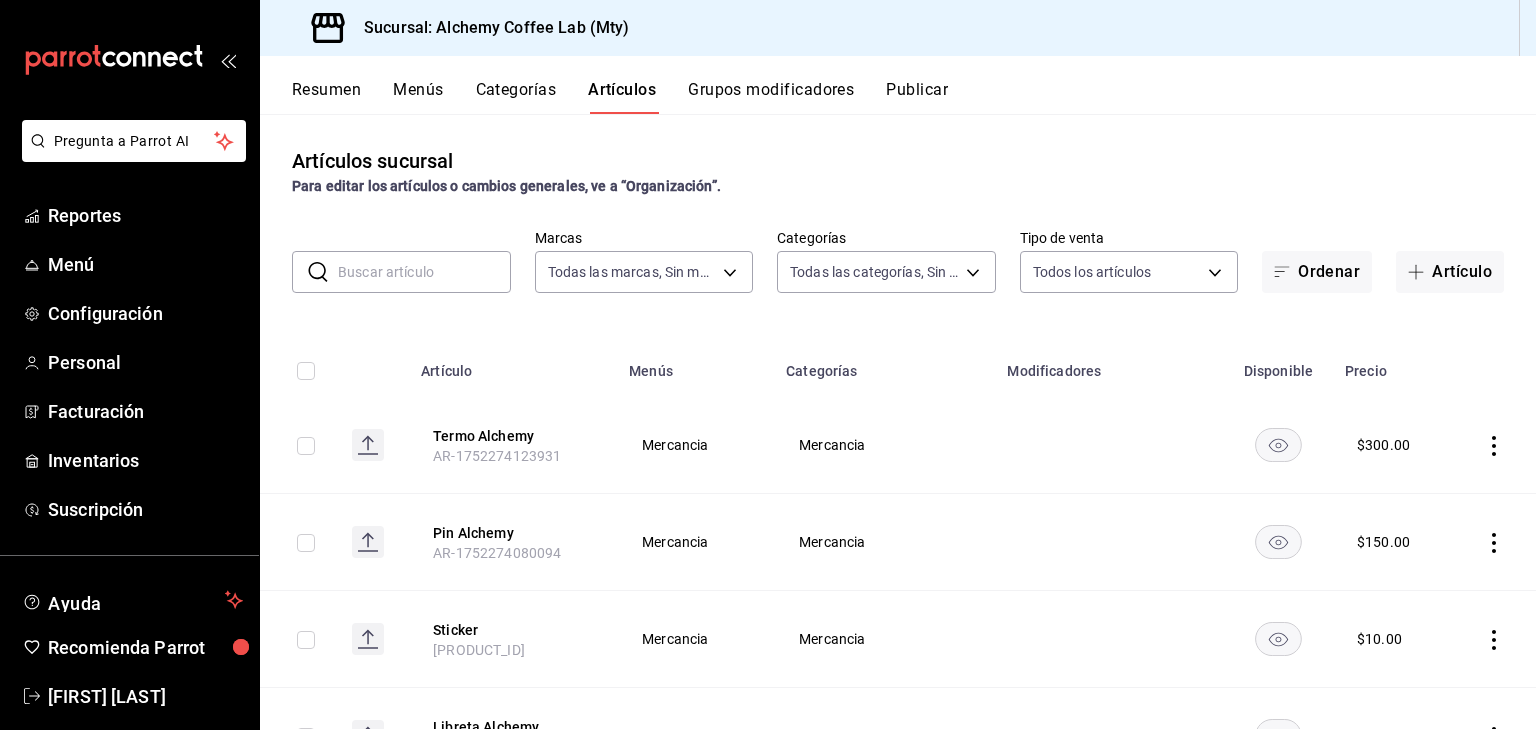 click on "Categorías" at bounding box center (516, 97) 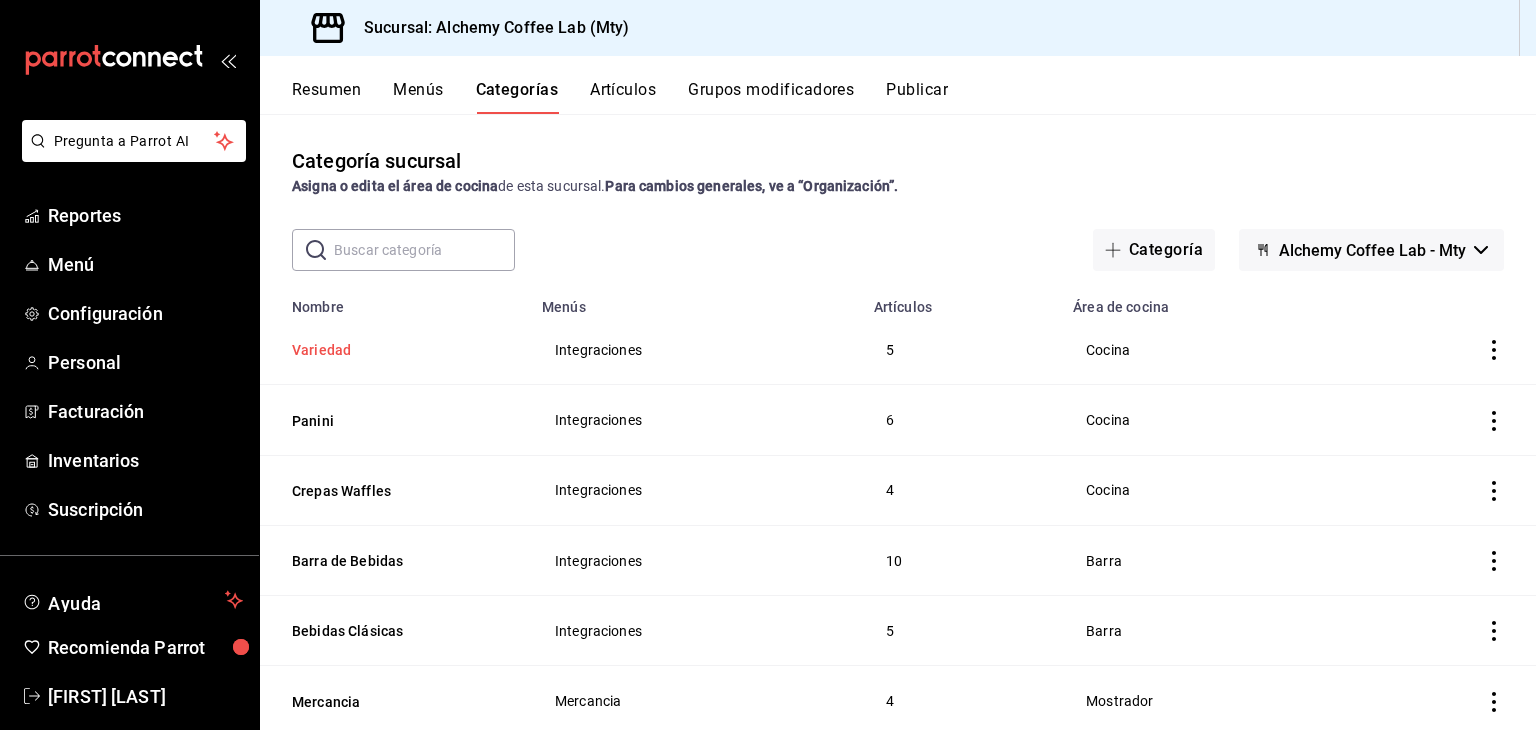 click on "Variedad" at bounding box center [392, 350] 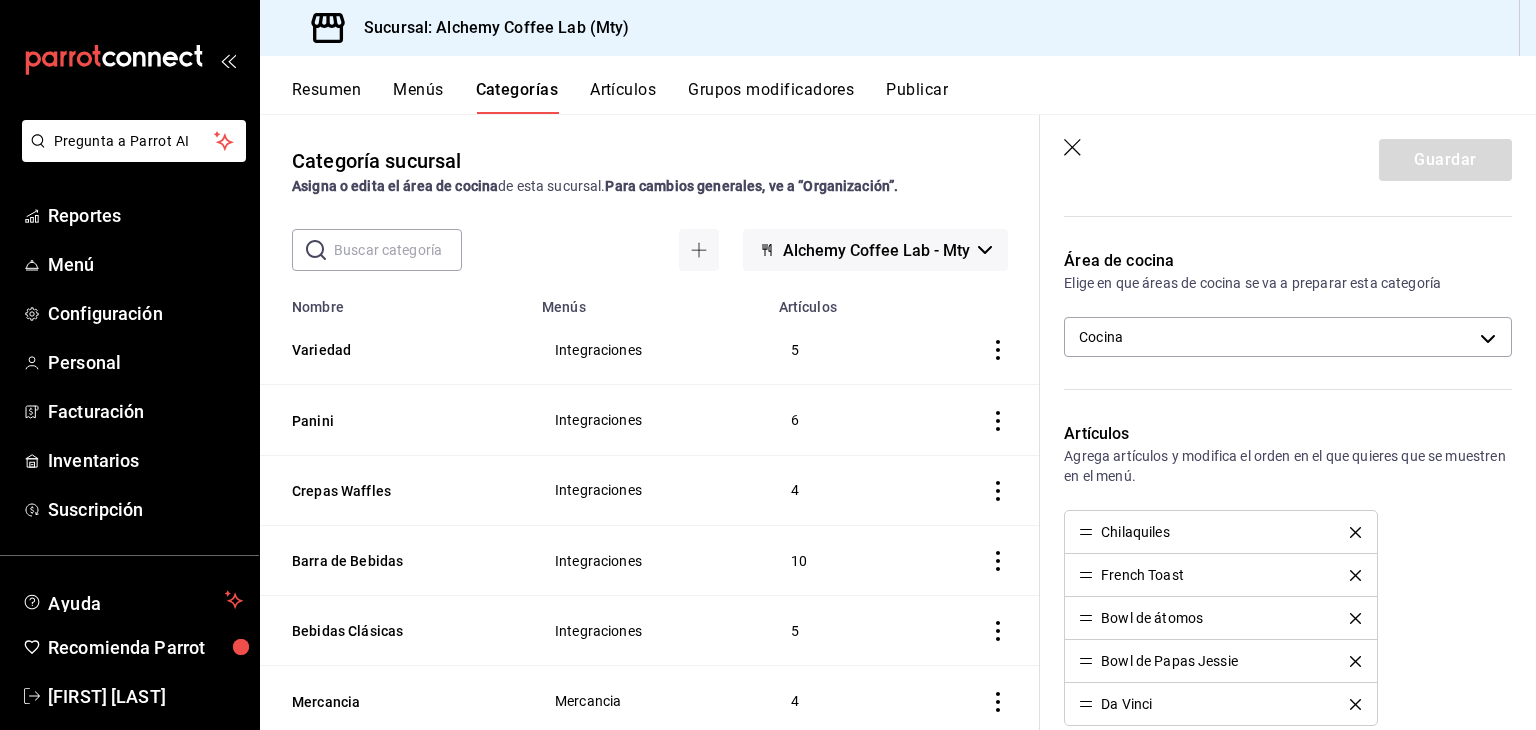 scroll, scrollTop: 300, scrollLeft: 0, axis: vertical 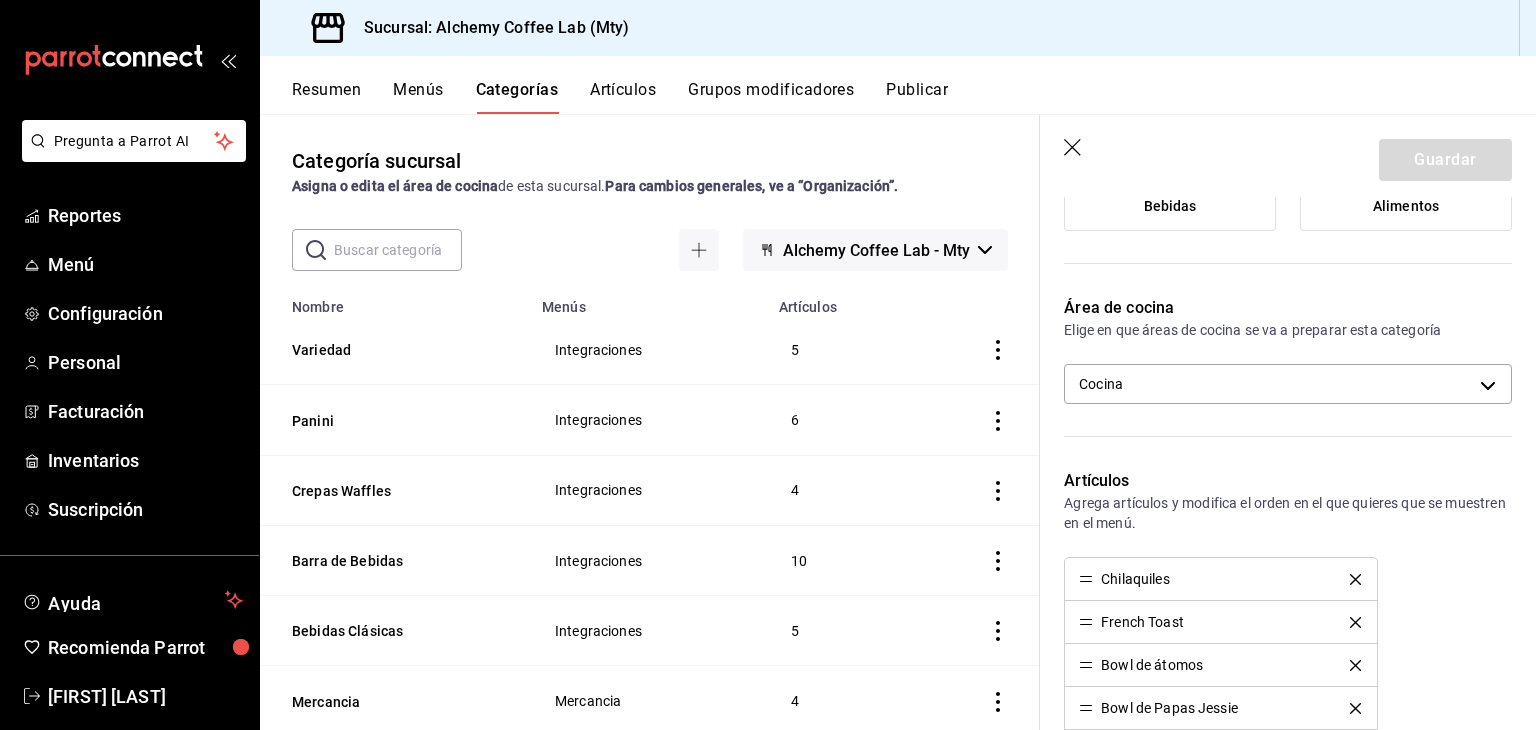 click 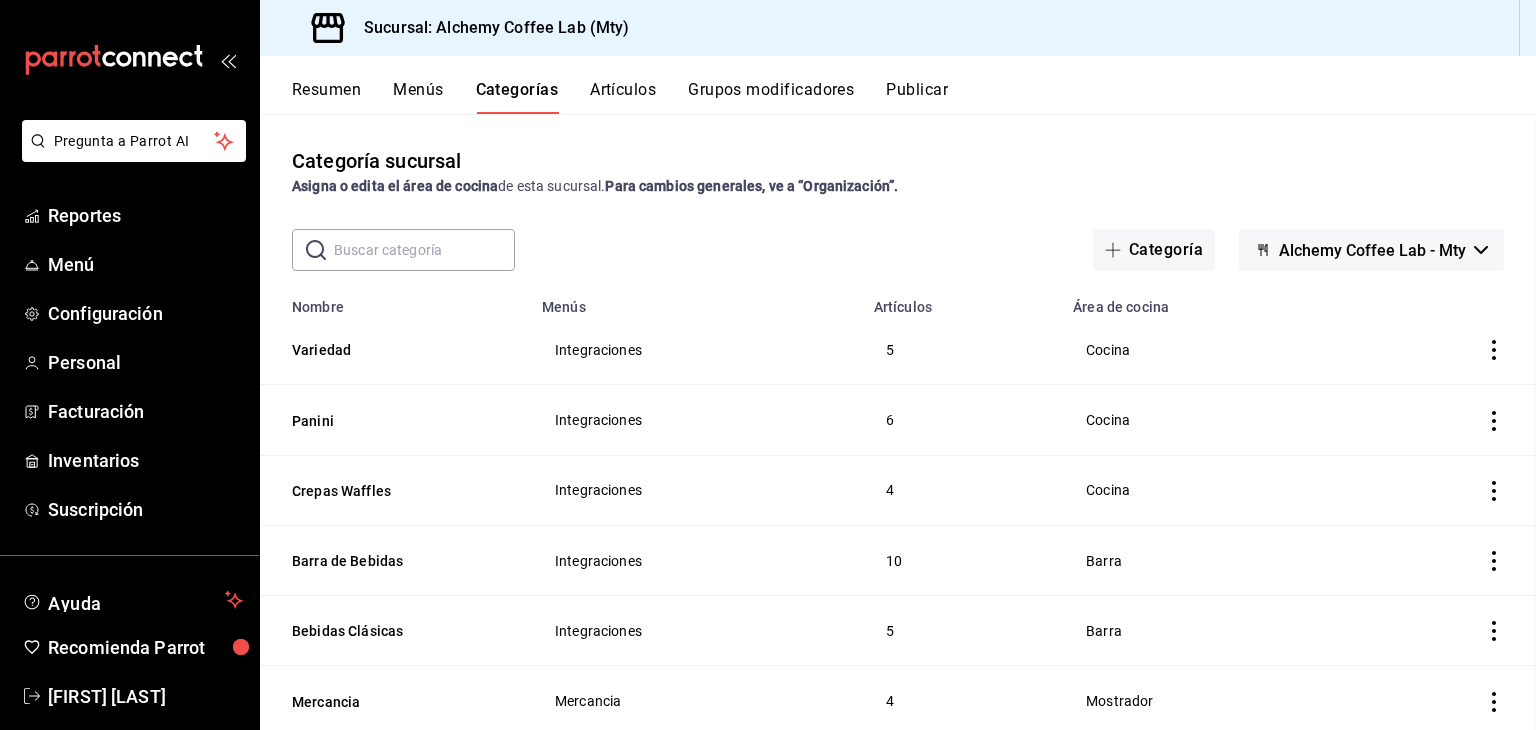 scroll, scrollTop: 0, scrollLeft: 0, axis: both 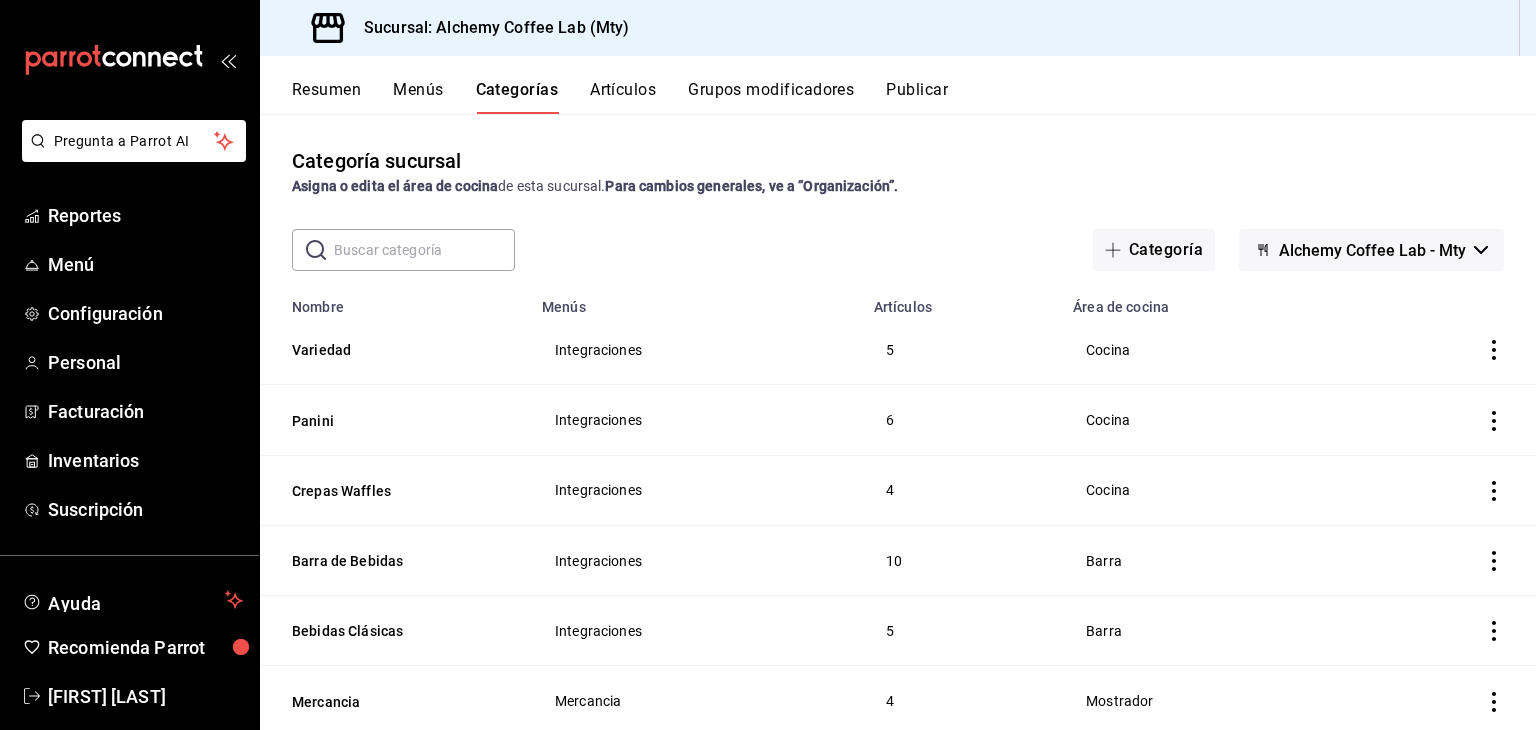 click at bounding box center (424, 250) 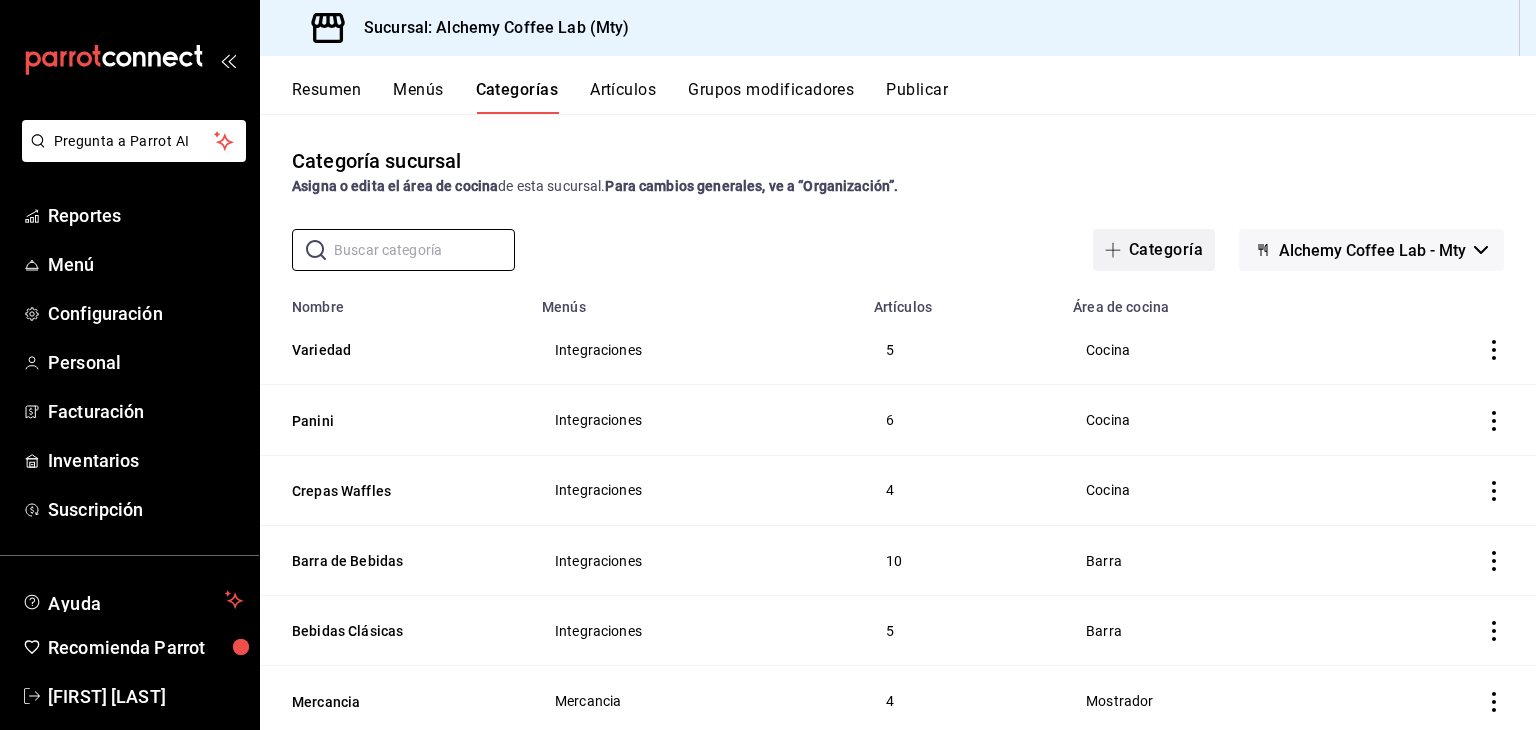 click on "Categoría" at bounding box center [1154, 250] 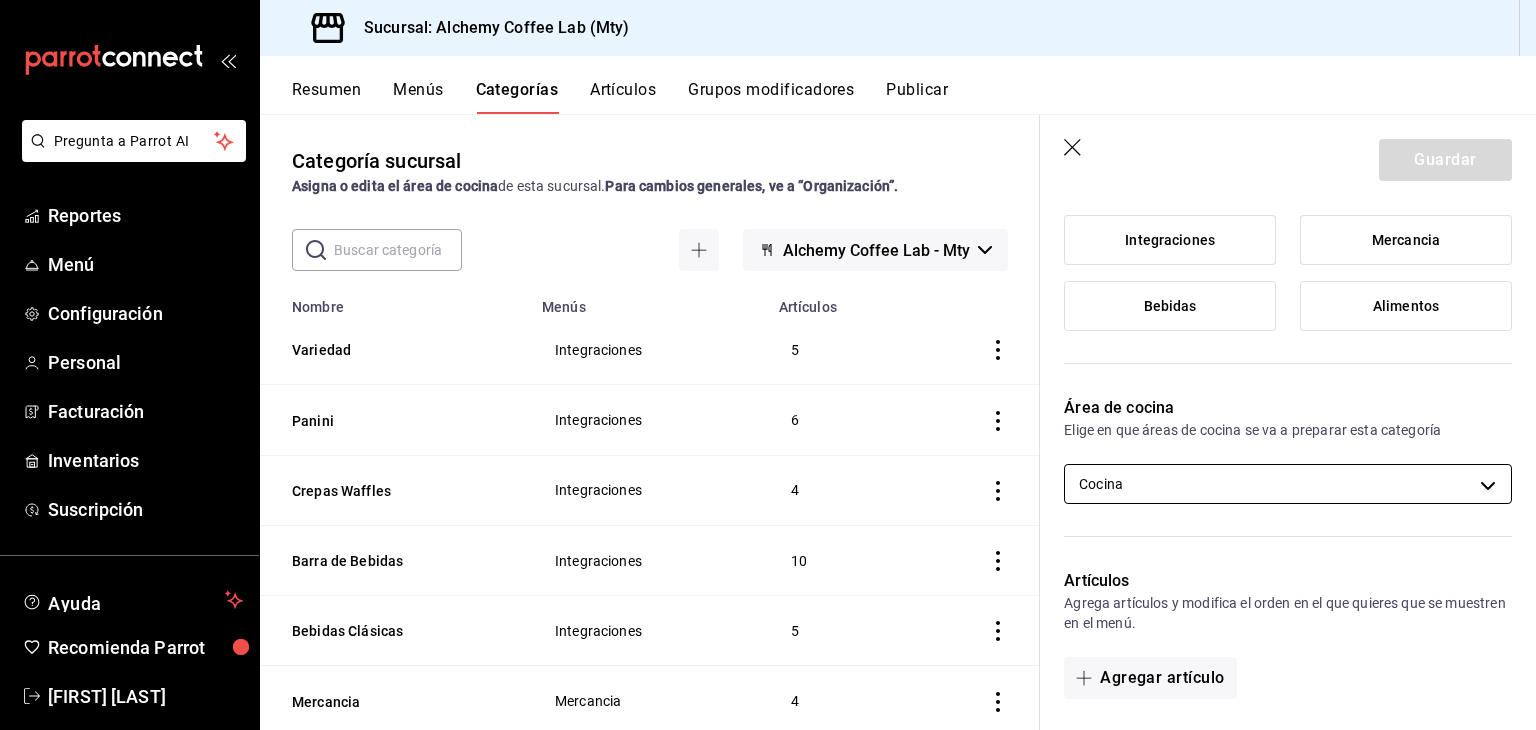 scroll, scrollTop: 200, scrollLeft: 0, axis: vertical 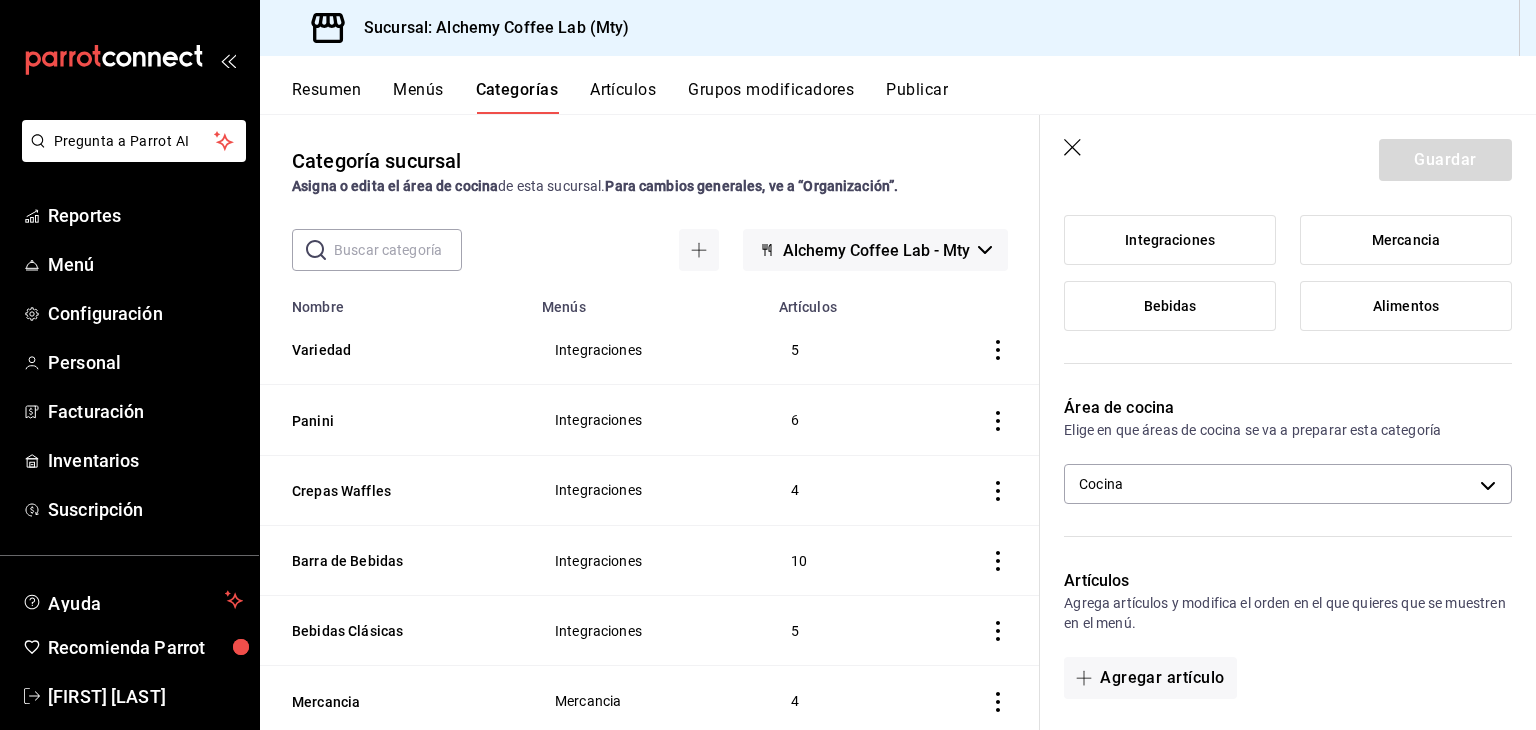 type on "Extras alimentos" 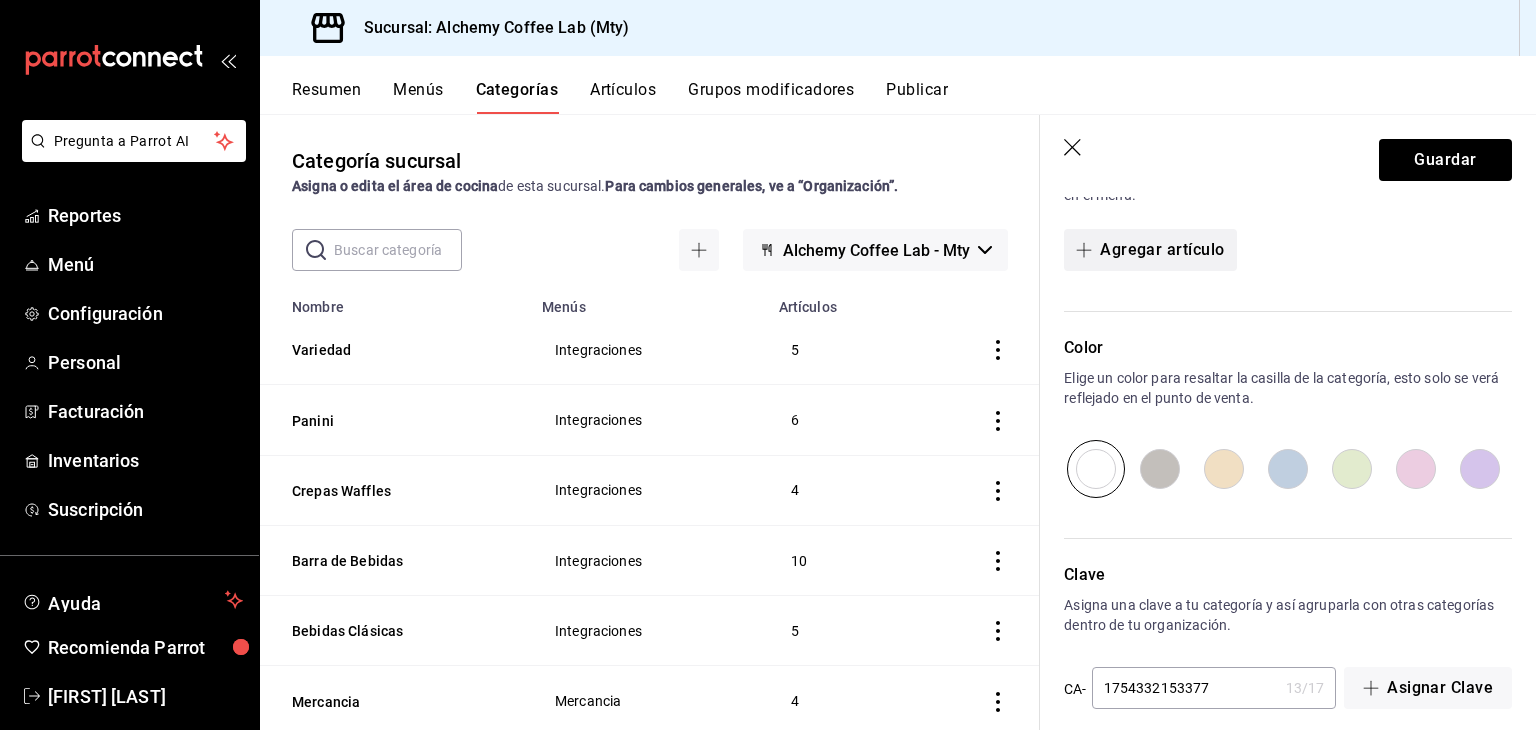 scroll, scrollTop: 648, scrollLeft: 0, axis: vertical 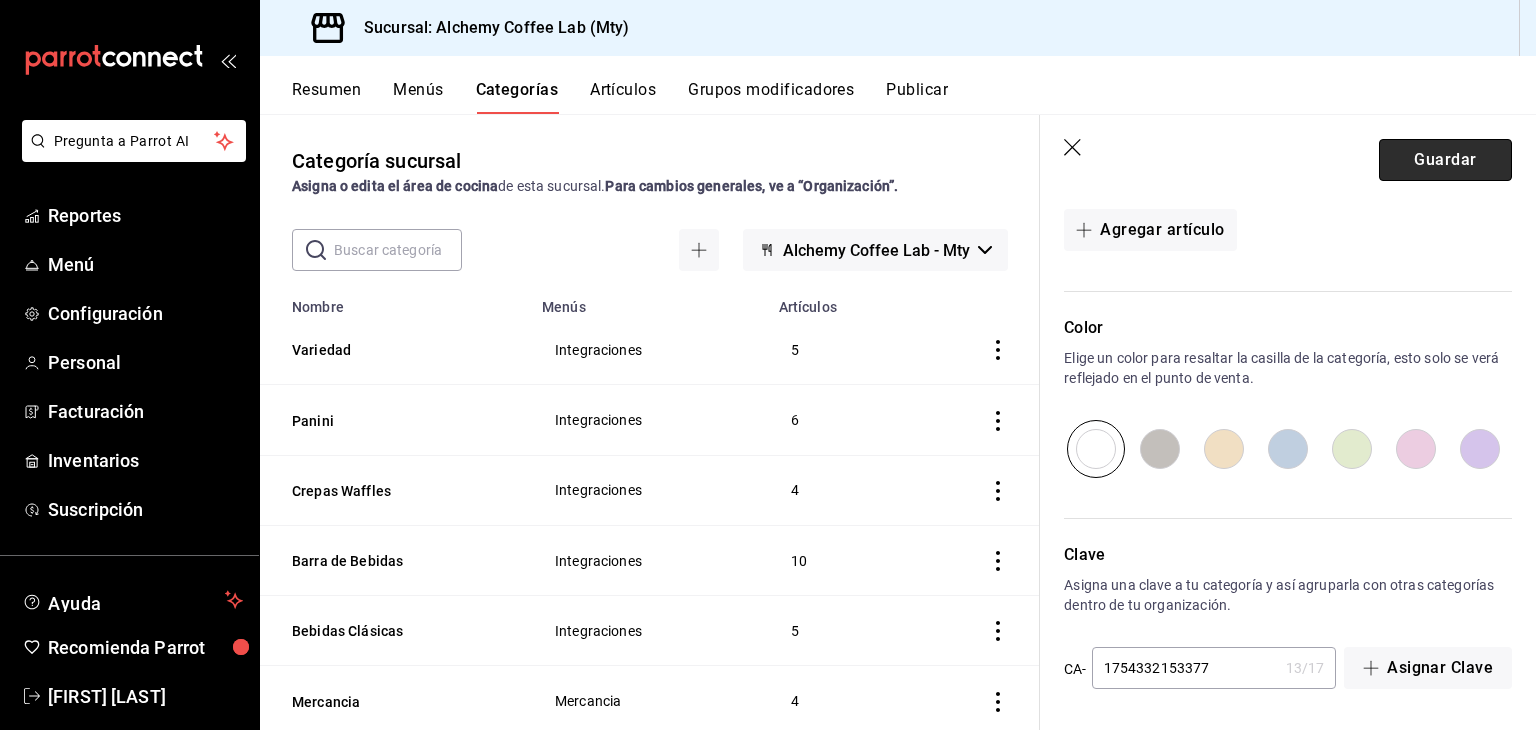 click on "Guardar" at bounding box center [1445, 160] 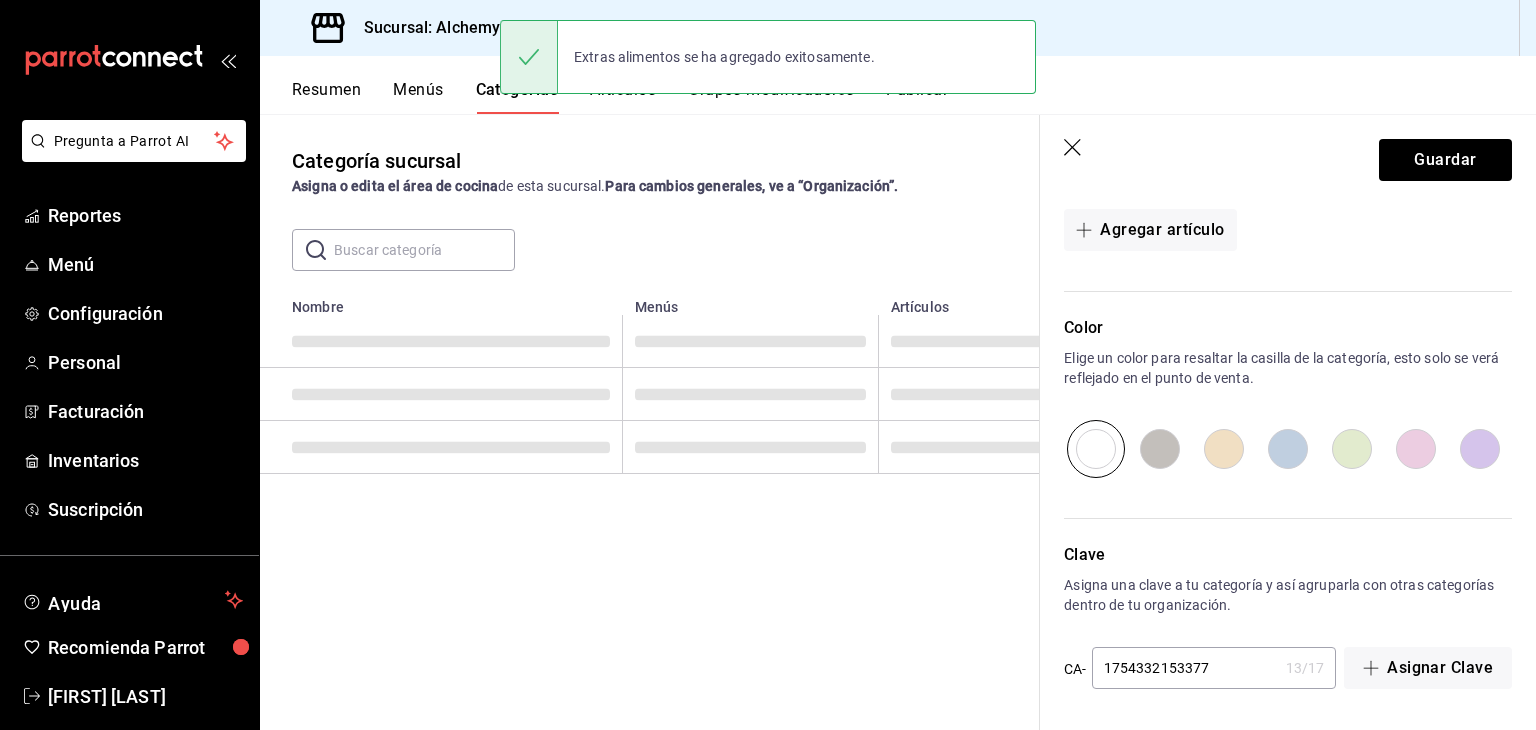 scroll, scrollTop: 0, scrollLeft: 0, axis: both 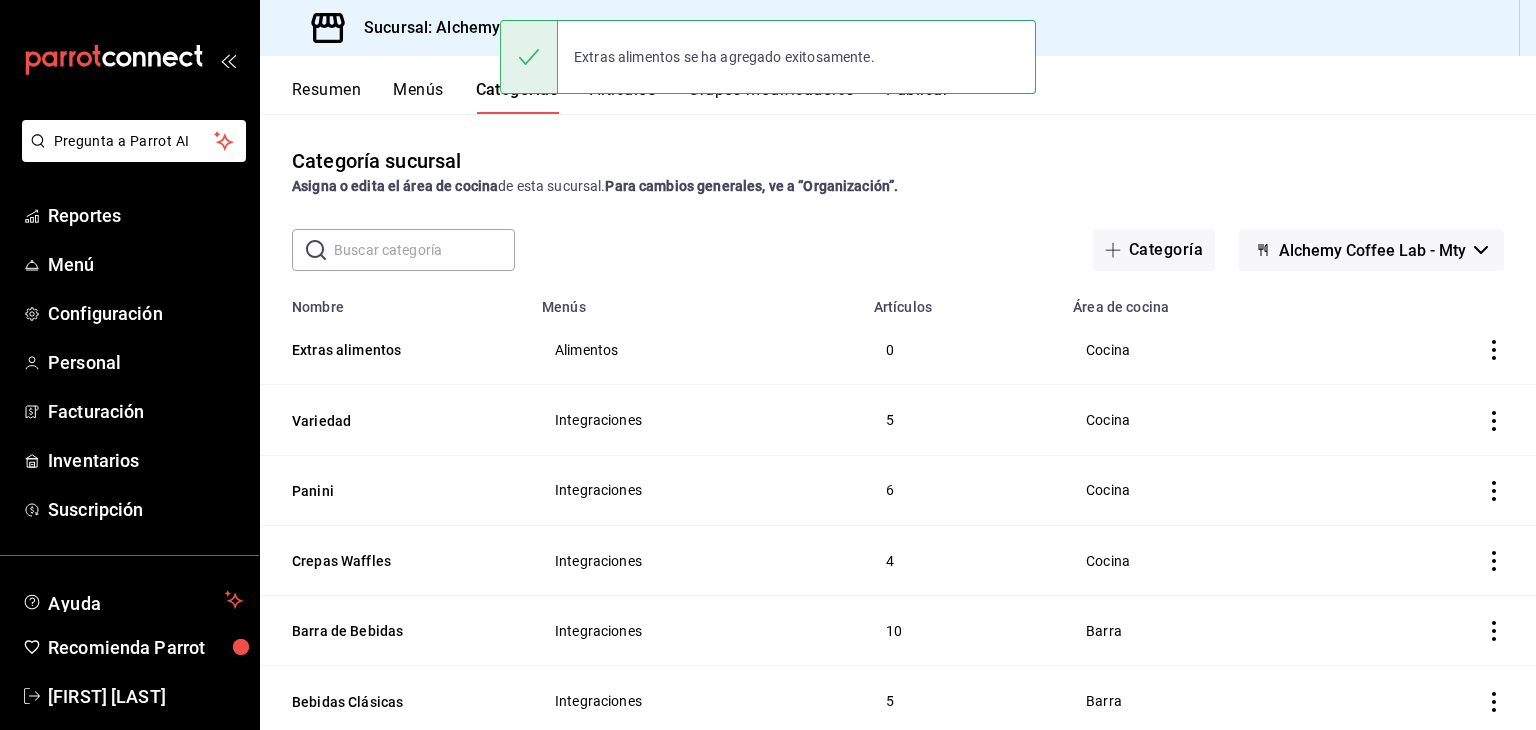 click on "Categoría sucursal Asigna o edita el área de cocina  de esta sucursal.  Para cambios generales, ve a “Organización”. ​ ​ Categoría Alchemy Coffee Lab - Mty Nombre Menús Artículos Área de cocina Extras alimentos Alimentos 0 Cocina Variedad Integraciones 5 Cocina Panini Integraciones 6 Cocina Crepas Waffles Integraciones 4 Cocina Barra de Bebidas Integraciones 10 Barra Bebidas Clásicas Integraciones 5 Barra Mercancia Mercancia 4 Mostrador Bolsa de café Mercancia 3 Mostrador Bebidas de temporada Bebidas 2 Barra Brew Coffee Lab Bebidas 7 Barra Otras Bebidas Bebidas 7 Barra Bebidas sin Cafeína Bebidas 7 Barra Bebidas con Cafeína Bebidas 5 Barra Coffee Mocktails Bebidas 3 Barra Bebidas Clasicas Bebidas 9 Barra Crepas Y Waffles Alimentos 5 Cocina Postres Alimentos 6 Cocina Pastas Alimentos 3 Cocina Ensaladas Alimentos 3 Cocina Bowls Alimentos 5 Cocina" at bounding box center (898, 421) 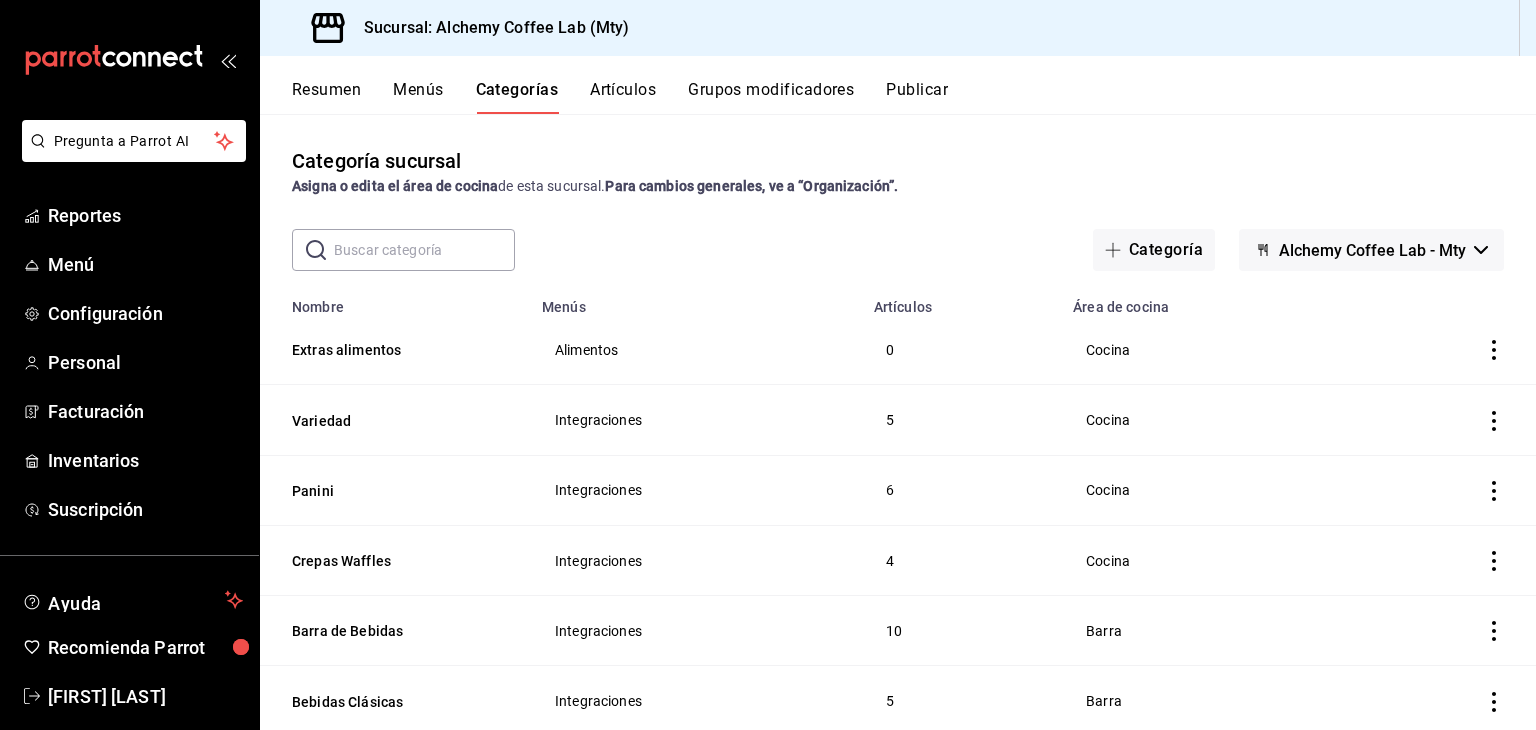 click on "Artículos" at bounding box center [623, 97] 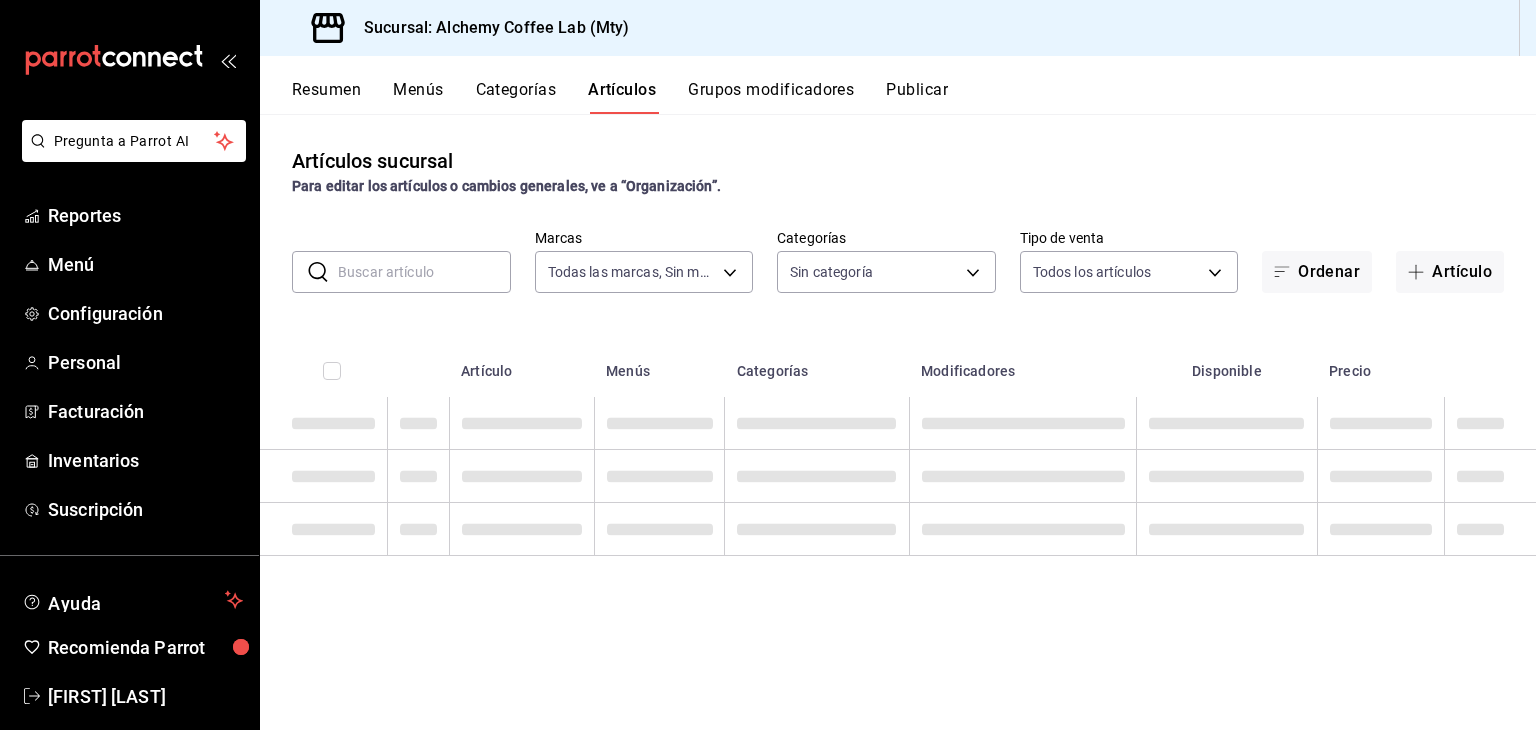 type on "147fd5db-d129-484d-8765-362391796a66" 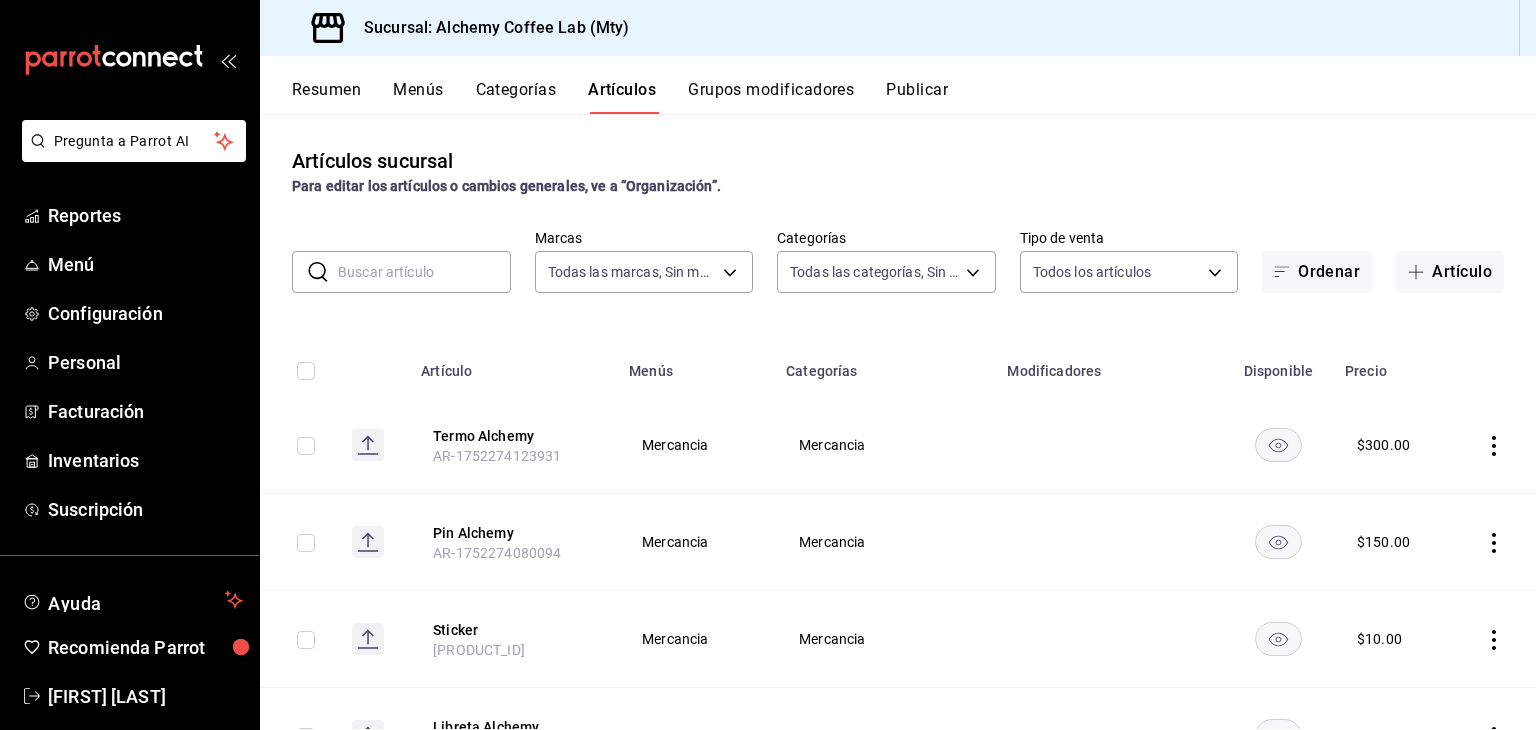 type on "7ab846a4-076e-4a1d-a629-53197790f2cd,475d1d53-3dd2-4a4e-b59e-75da982537cc,9128c269-13cc-49c0-a61c-98ae135d2966,1489ea8f-3c5b-4bed-8712-fb1efc8e1484,237dd9fd-525f-4126-935d-1d618c95d359,1759a289-da96-444c-a3da-589932e8f911,32a25308-5a1a-4b27-9101-20aae4ecbe3b,5720fba0-4b3c-4af1-99c2-310b9d32b626,6f391e13-d369-4fd1-9e07-81fa35695065,6cee18f7-63d6-4ae0-a5fa-7f66450c5234,8f56fa9d-b5f7-423d-8f11-eda24a9be7dc,0959238c-b2f0-4e50-a72b-9acd913a0e6d,87d7d329-ef4d-4ea2-b0cc-7aa43f232e86,0d94947a-2237-44fd-9659-405017dccbcb,4f878af2-bd33-4ff2-b57a-7be79110d9e1,7dbad2d2-8702-4494-bd85-95c08bbe0766,19e81b95-3a6a-45a7-b76c-705b7ea18356,ab0ce2b7-02f2-4a6d-b2a0-8d884bdd482f,f61d6689-96be-4dbf-b04d-1c056a84d092,bbe26e67-8ee3-44bb-aa42-10b56f436607,868379b8-0d20-4bb5-b8c7-30117c1a963f,3b48f957-8fb6-4fb6-81e1-ab77b4847770,0e1e856b-c234-4bde-b480-7e0d984a0171" 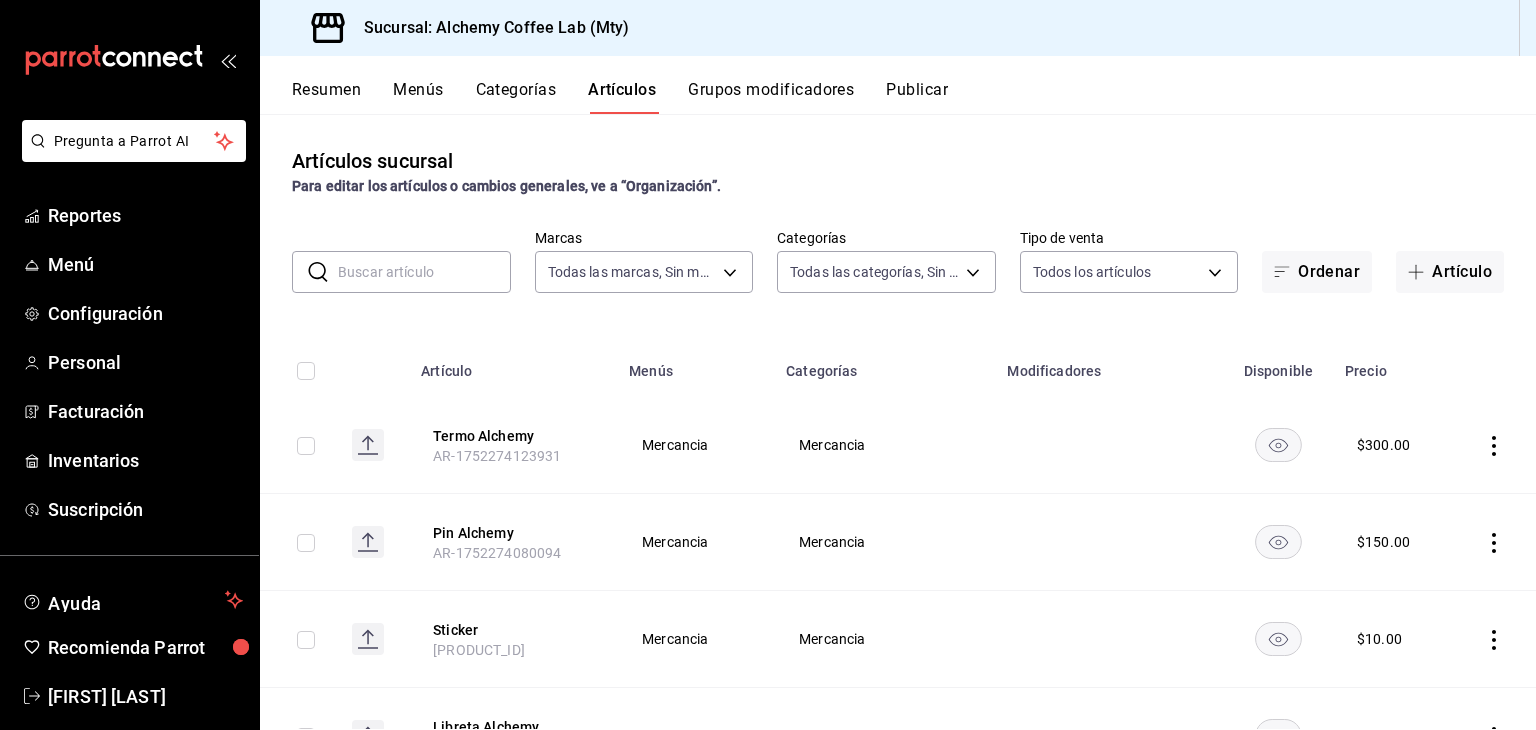click at bounding box center (424, 272) 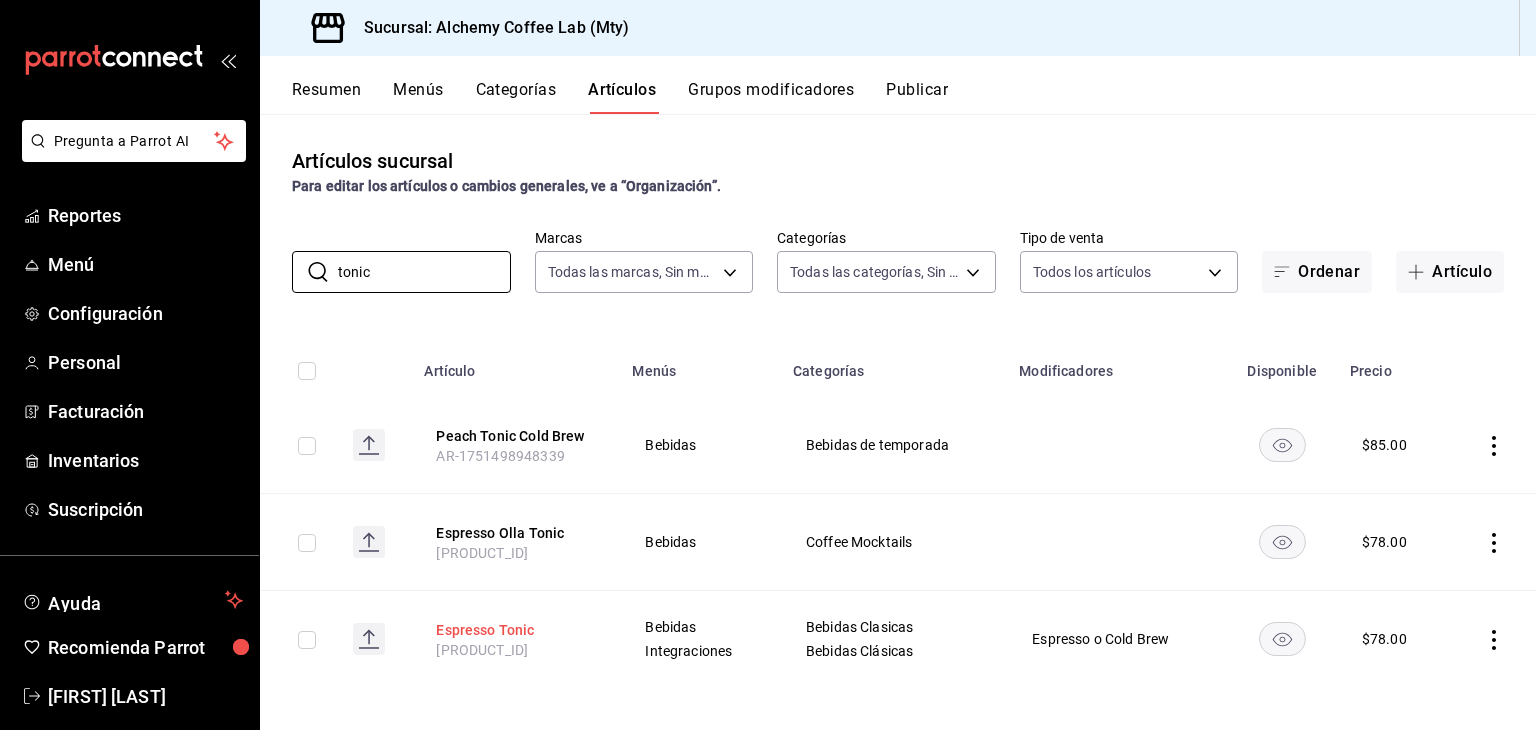 type on "tonic" 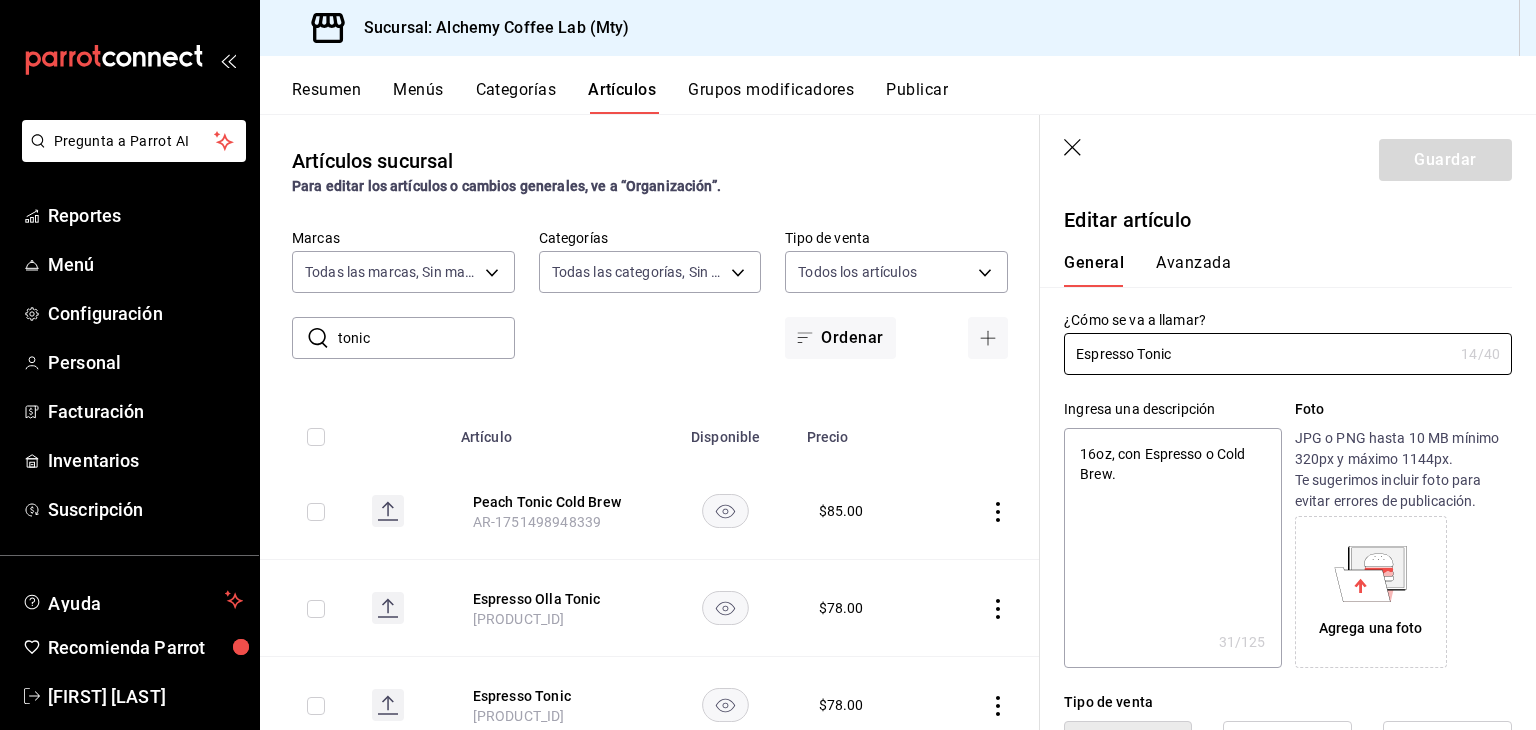 type on "x" 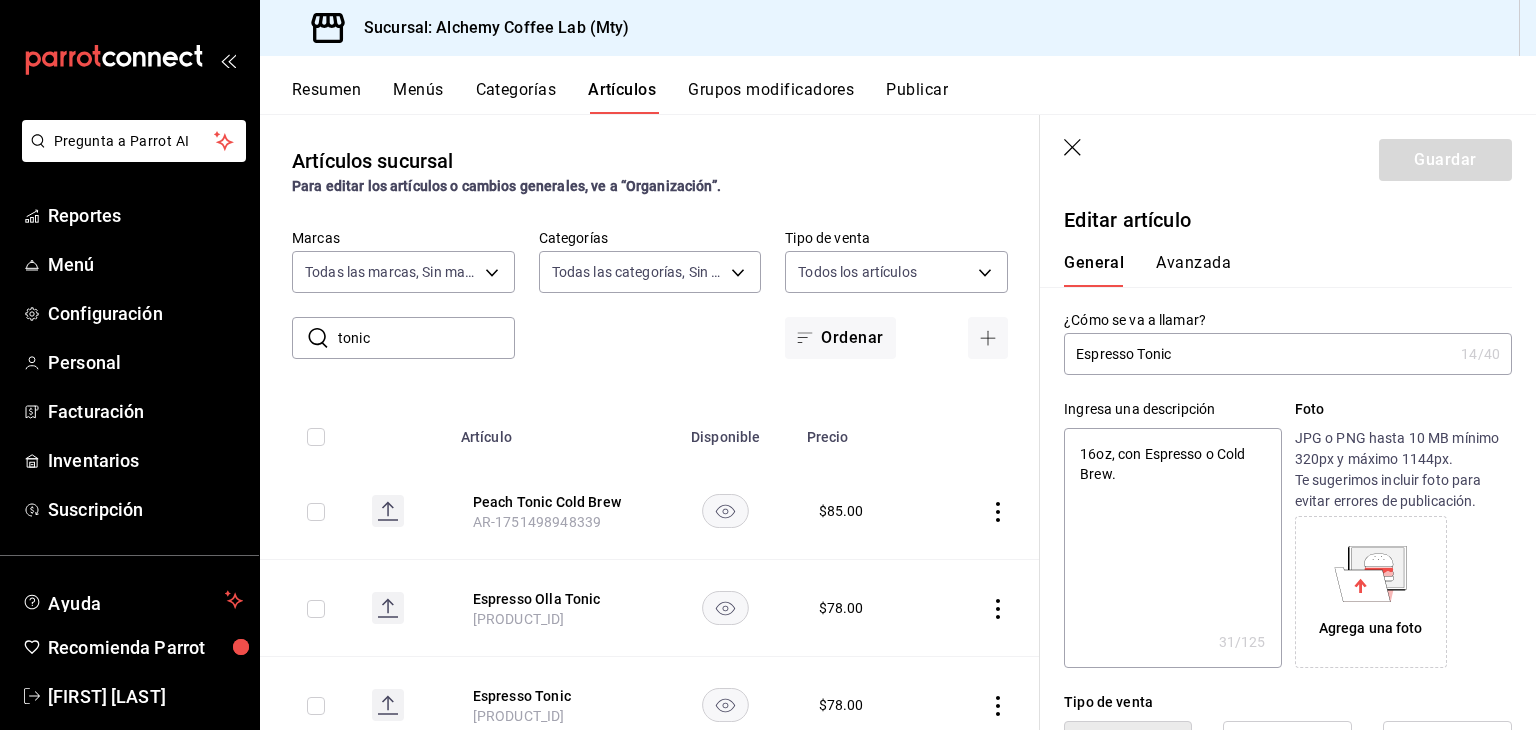click on "Espresso Tonic" at bounding box center [1258, 354] 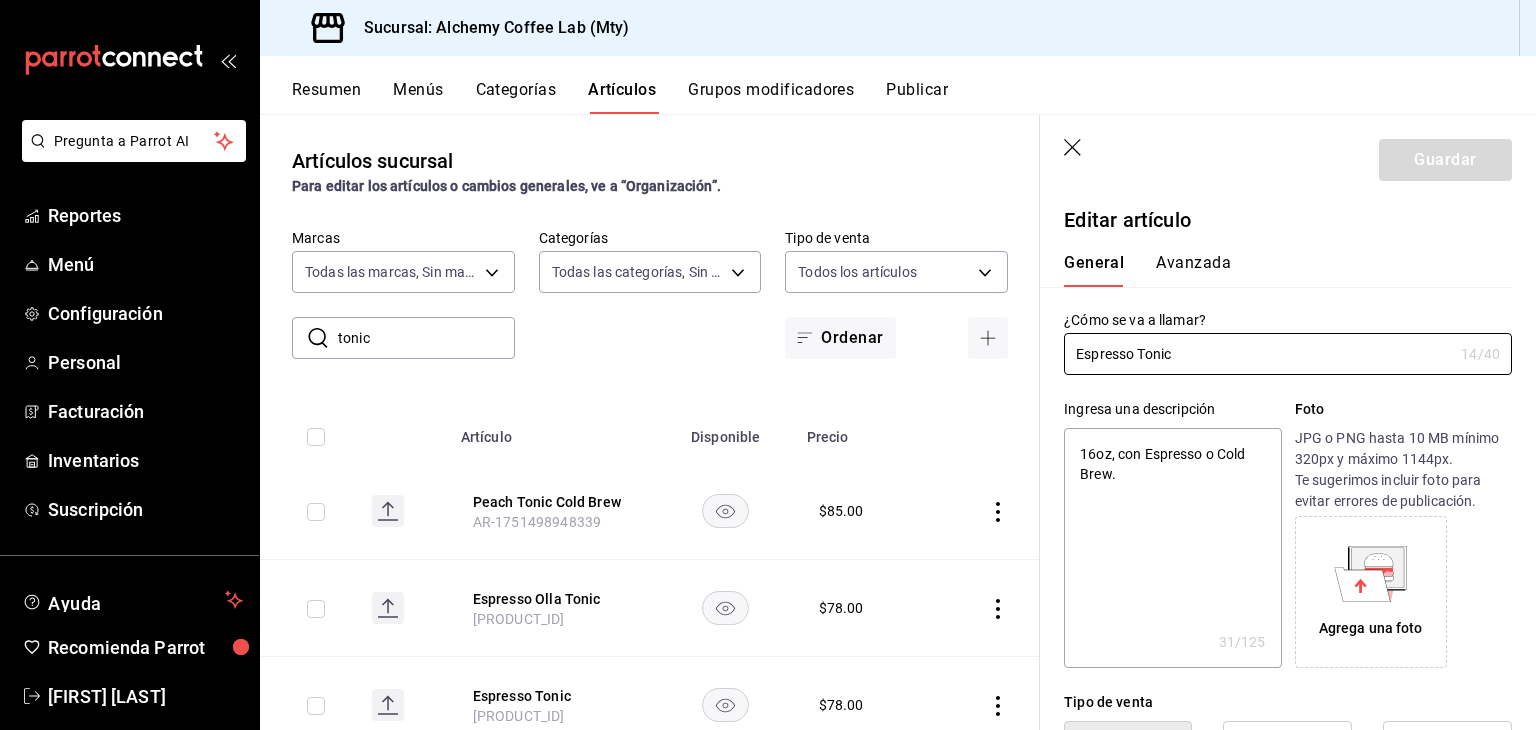 type on "EspressoTonic" 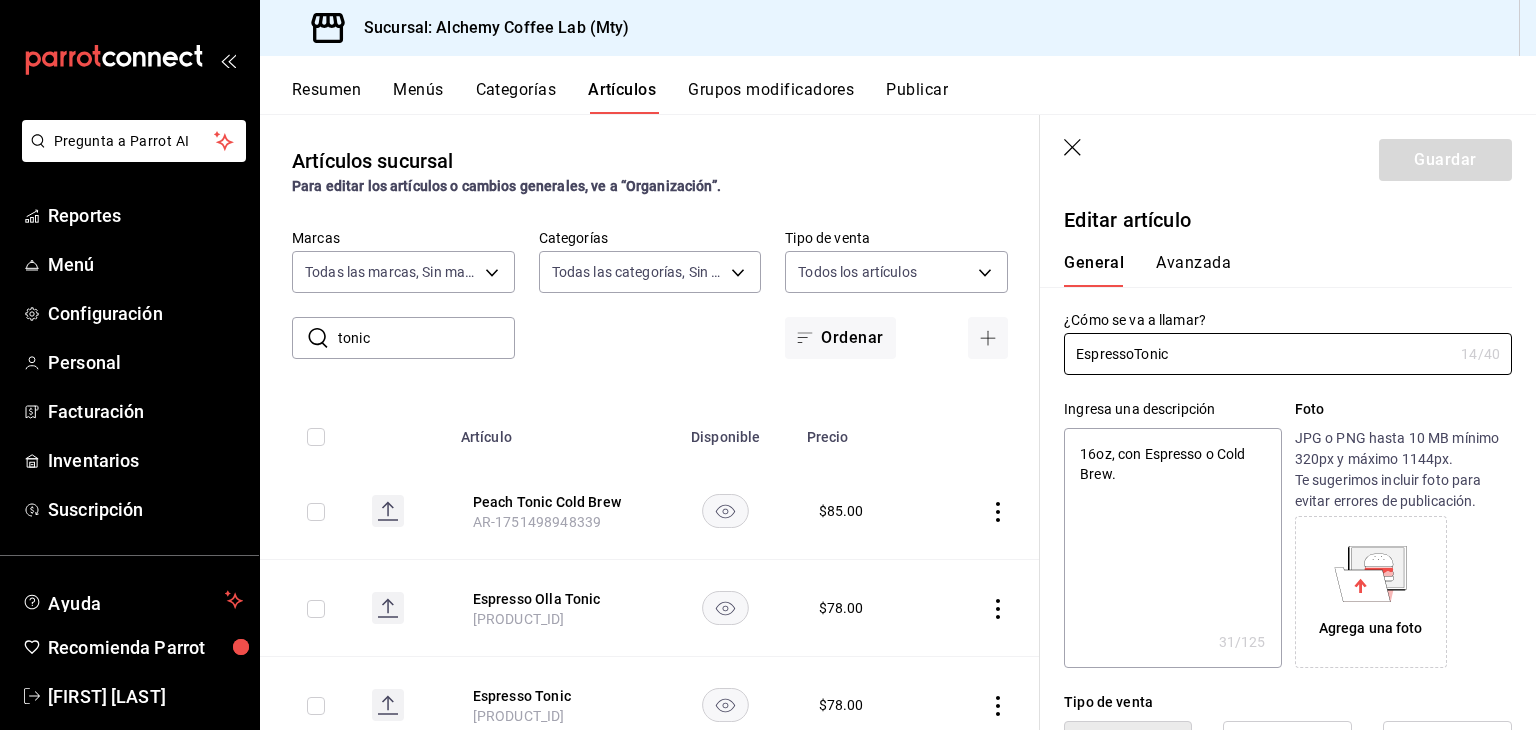 type on "x" 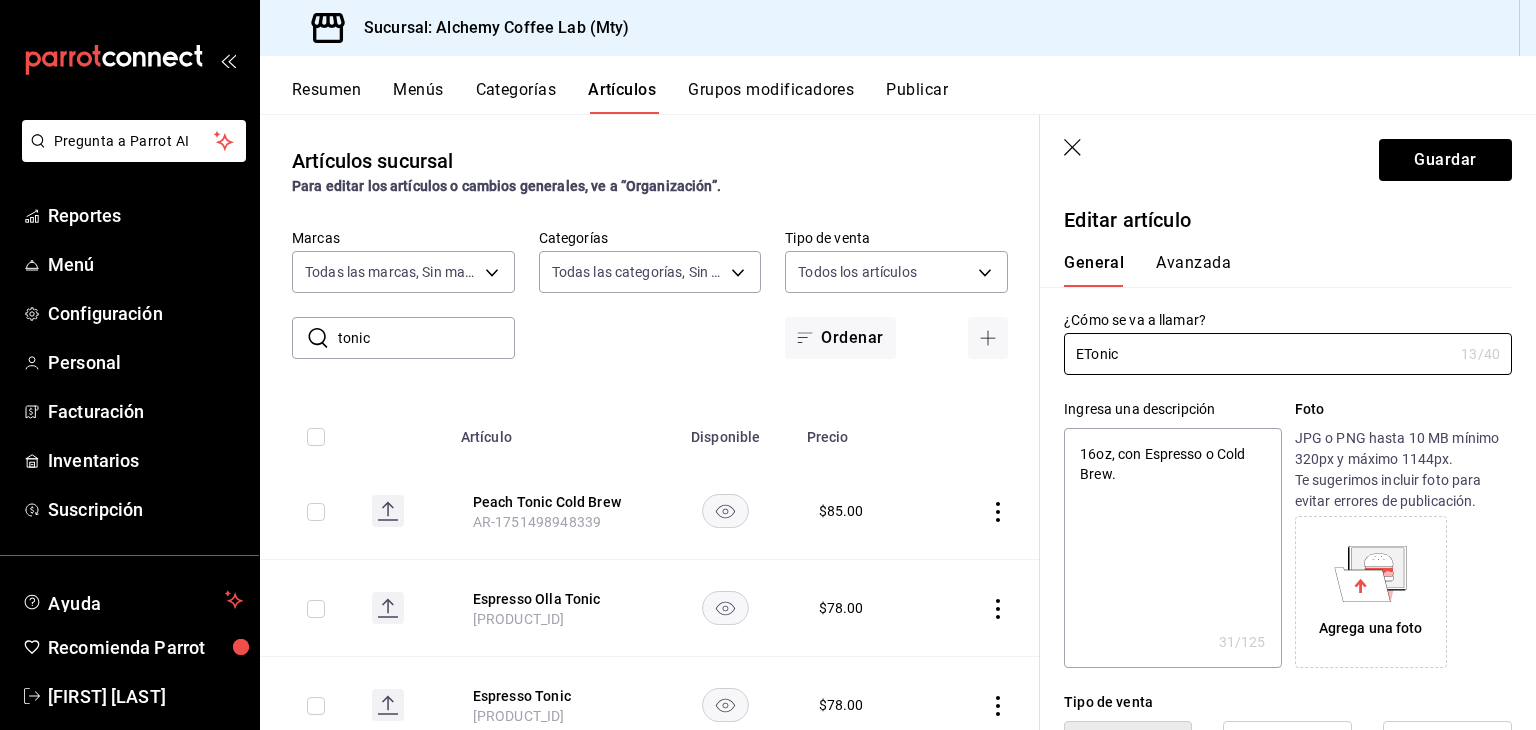 type on "Tonic" 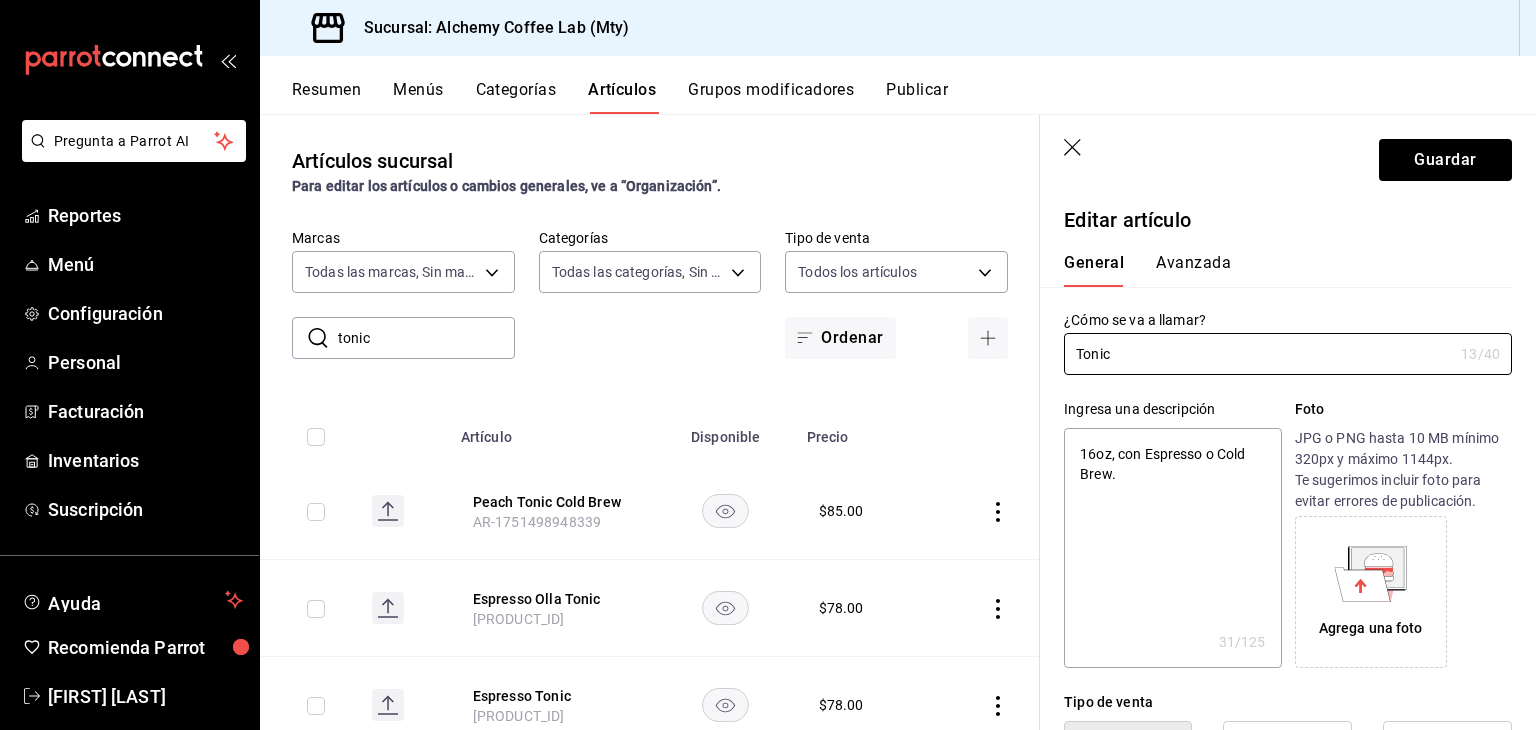 type on "x" 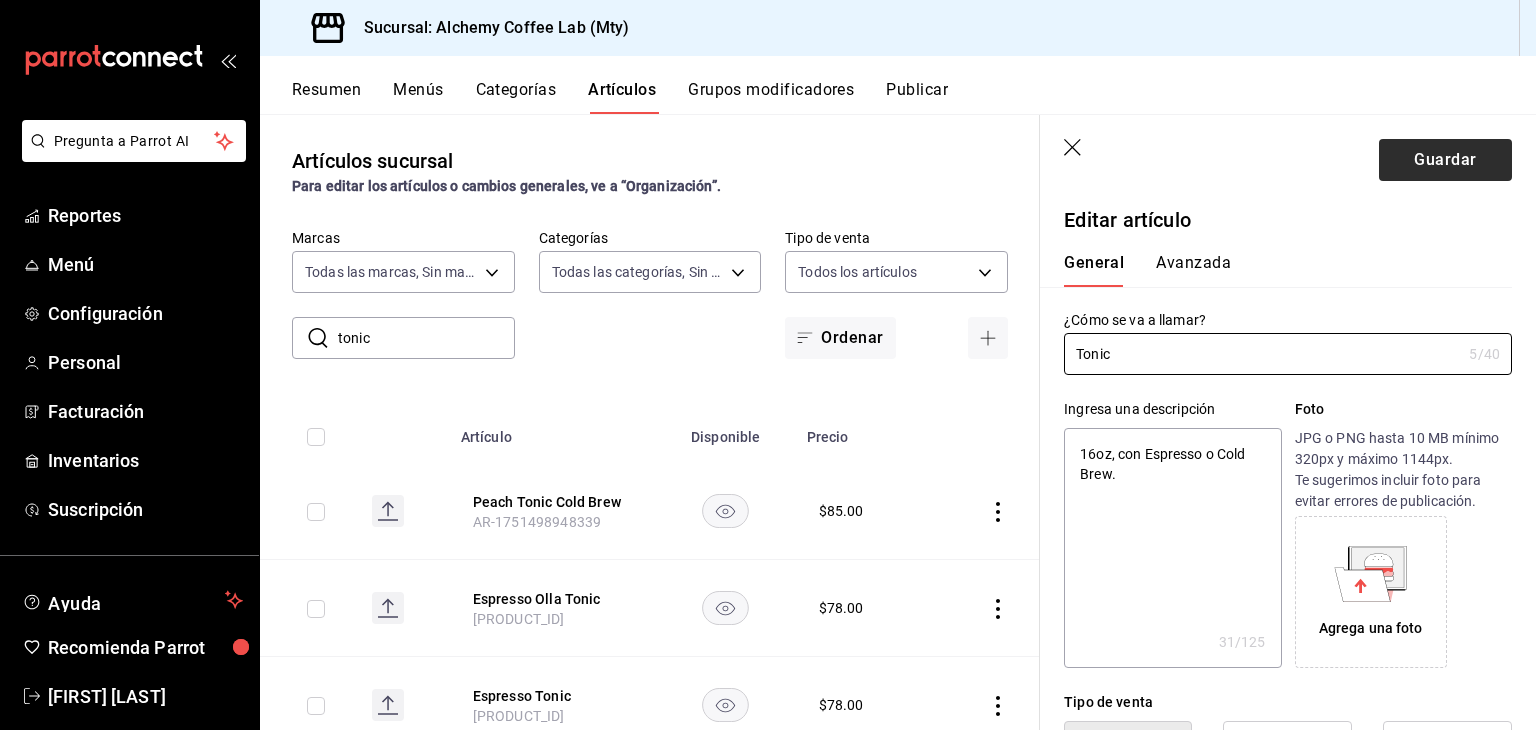 type on "Tonic" 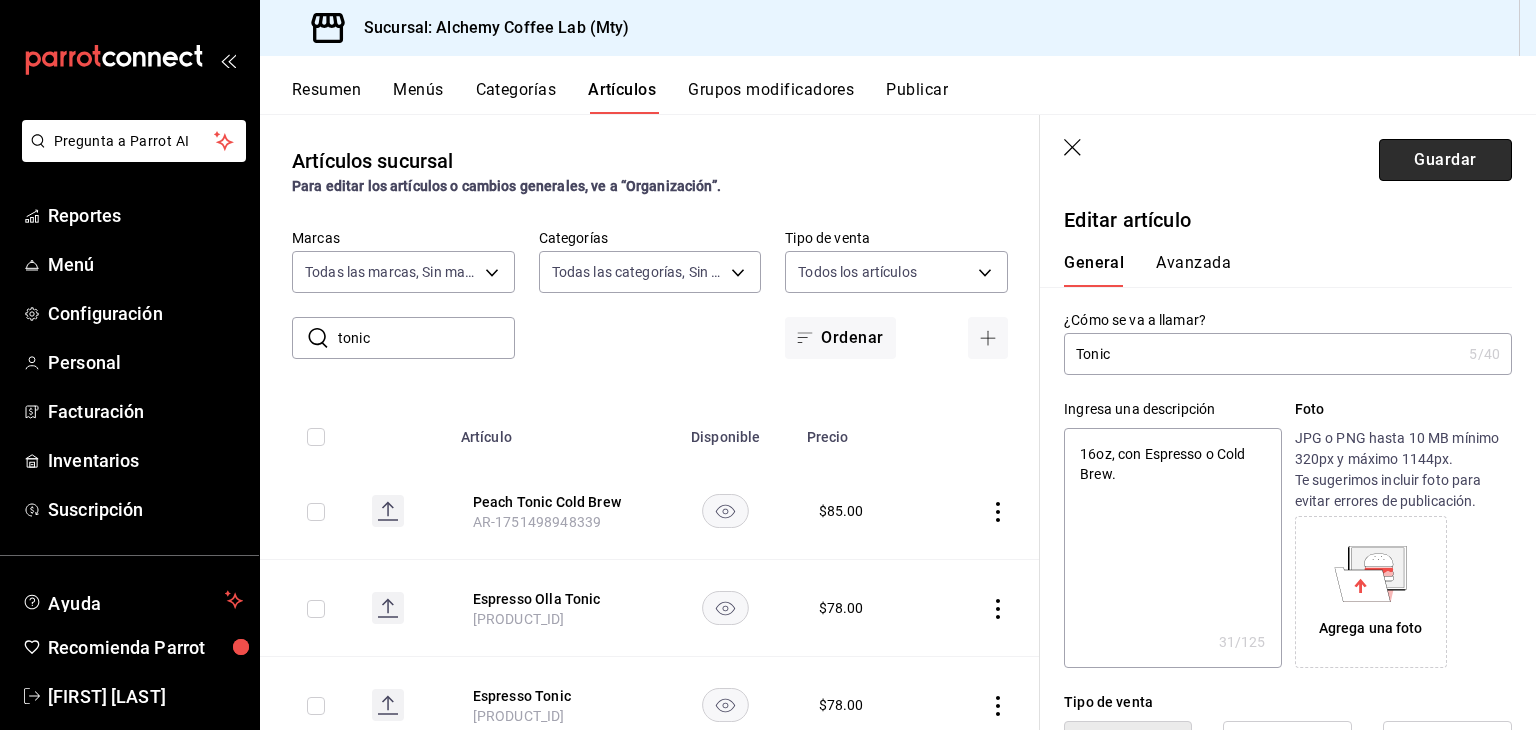 click on "Guardar" at bounding box center [1445, 160] 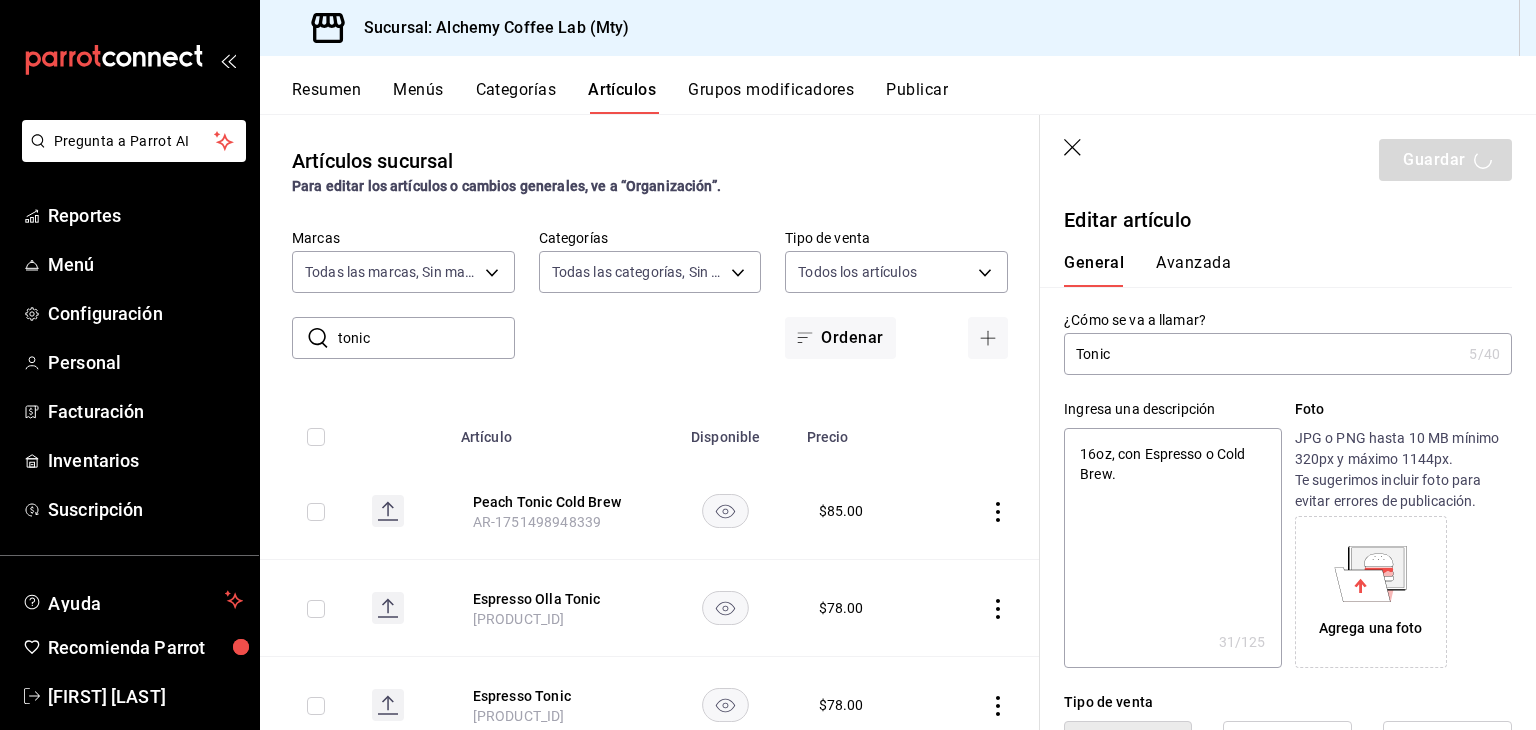 type on "x" 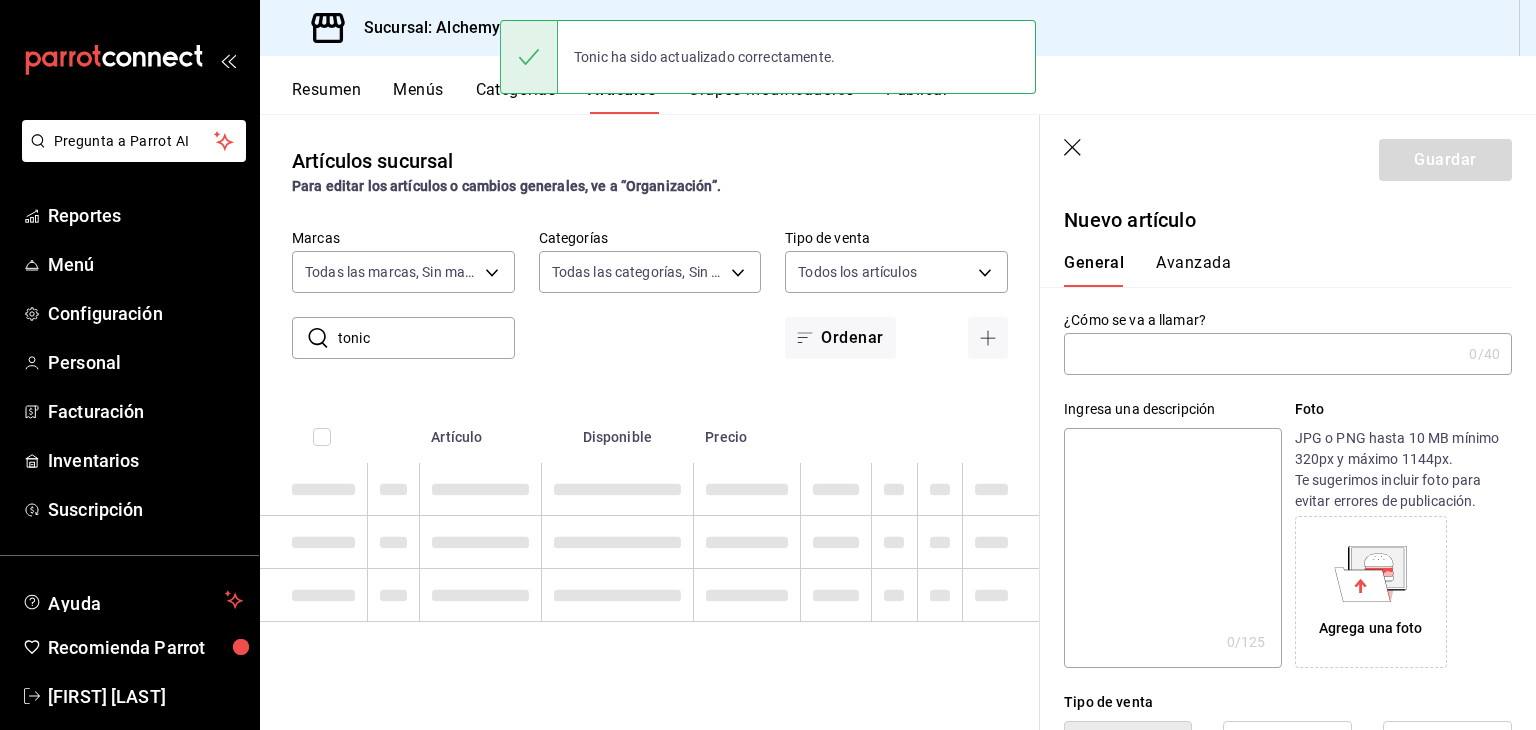 scroll, scrollTop: 0, scrollLeft: 0, axis: both 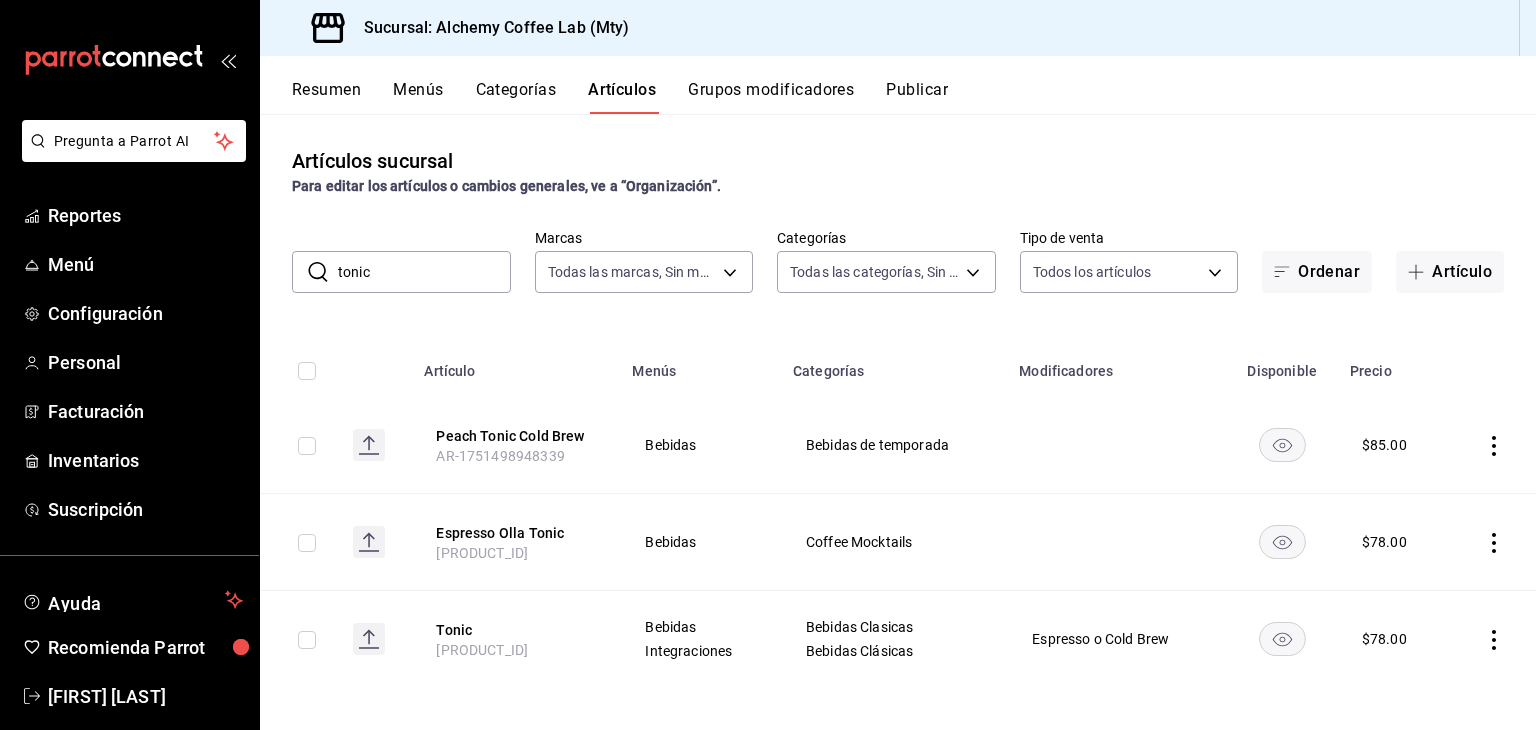 click on "tonic" at bounding box center [424, 272] 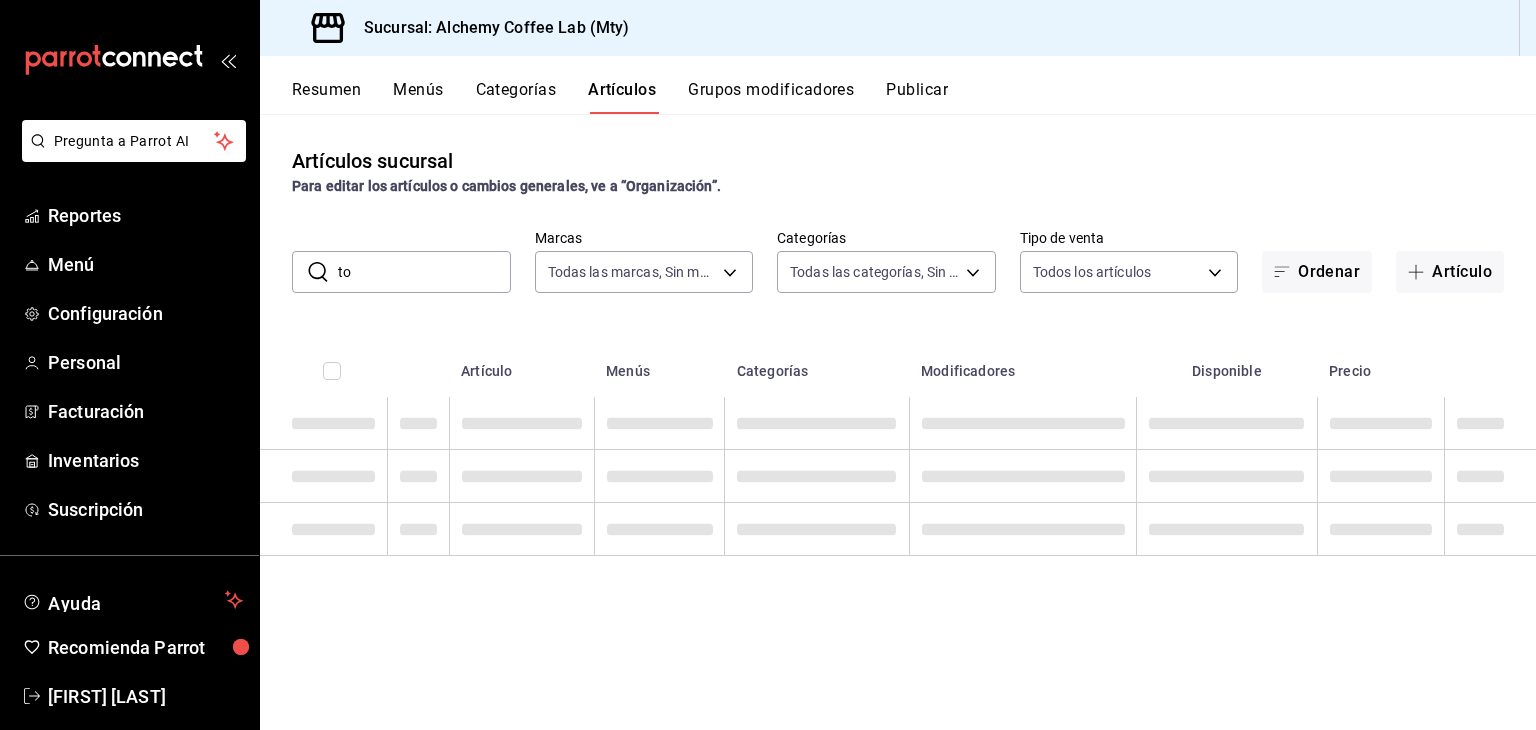 type on "t" 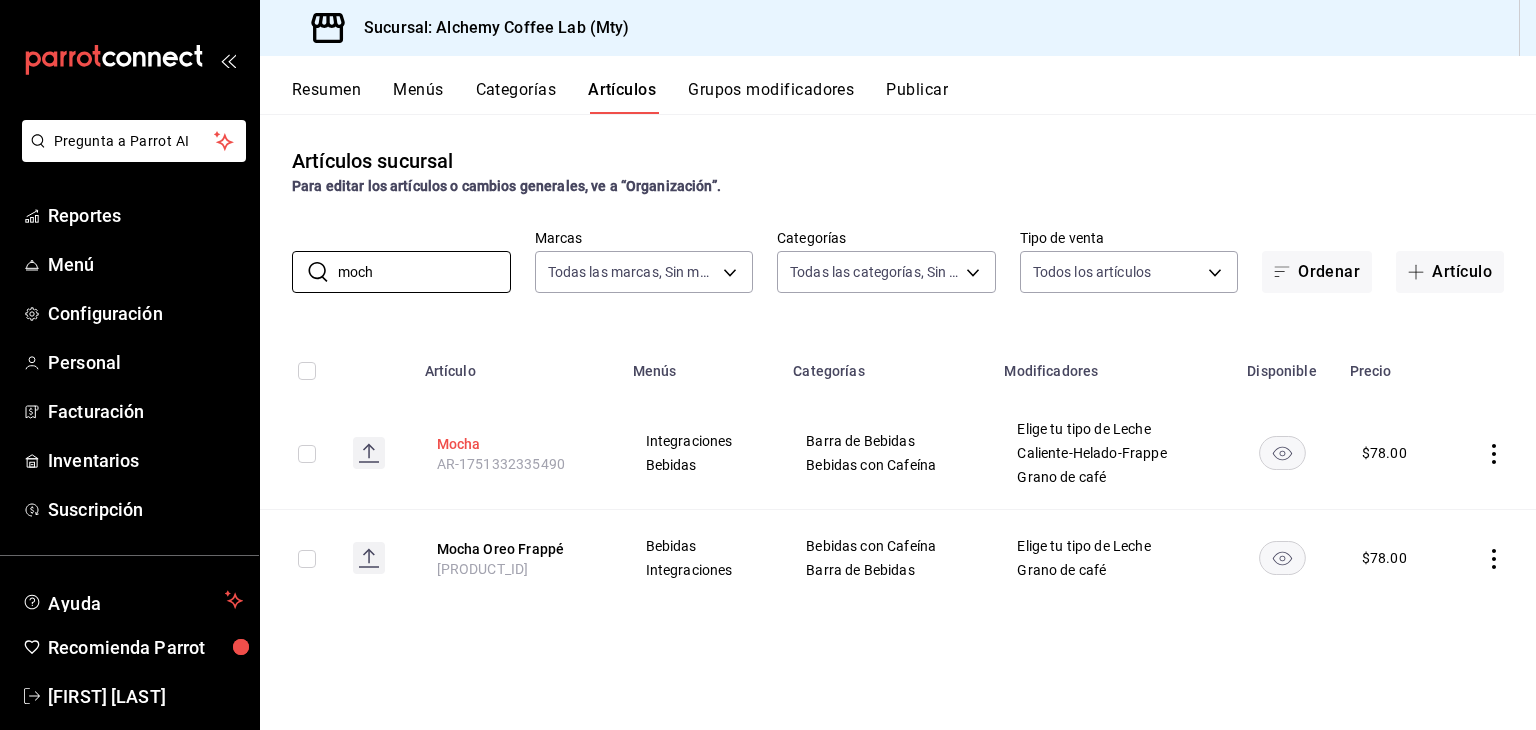 type on "moch" 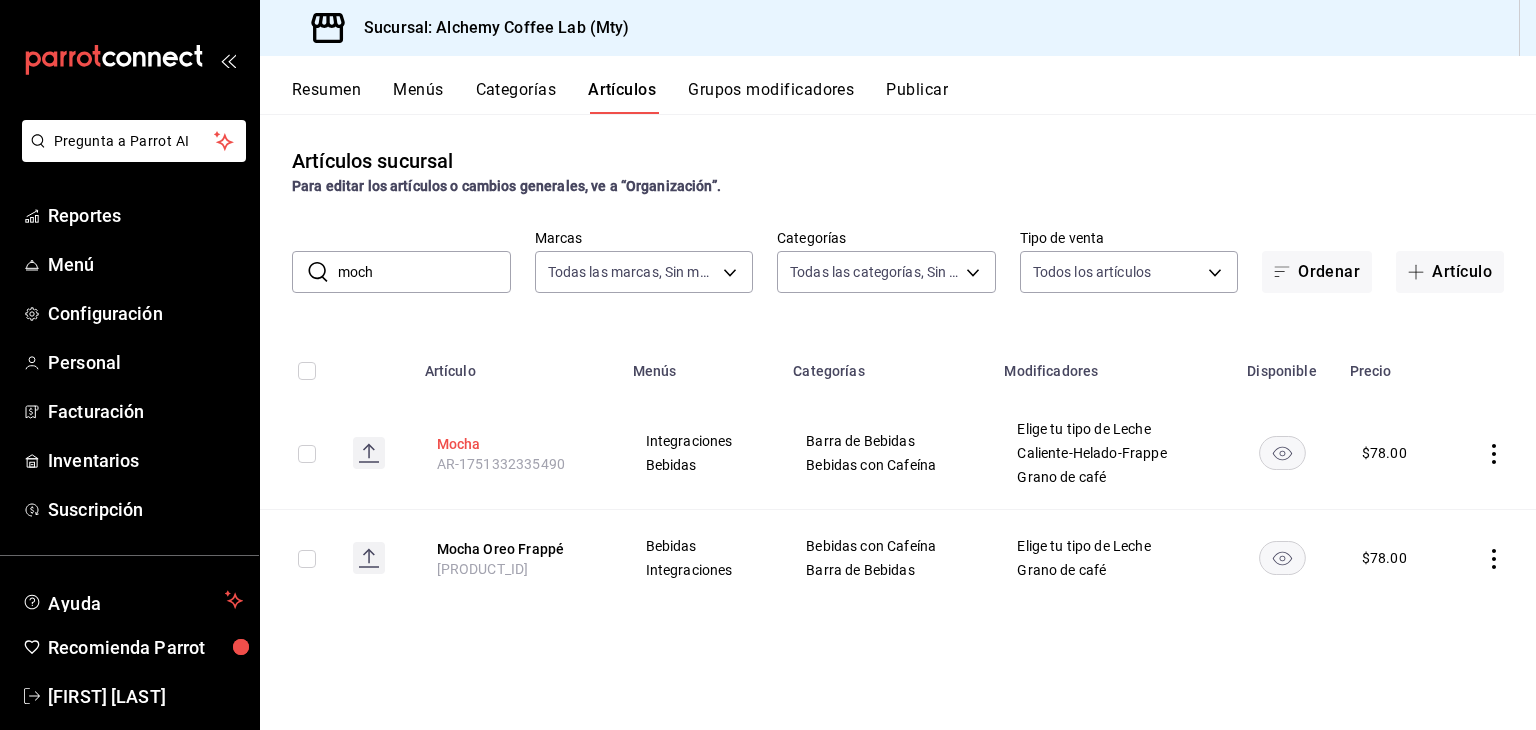 click on "Mocha" at bounding box center (517, 444) 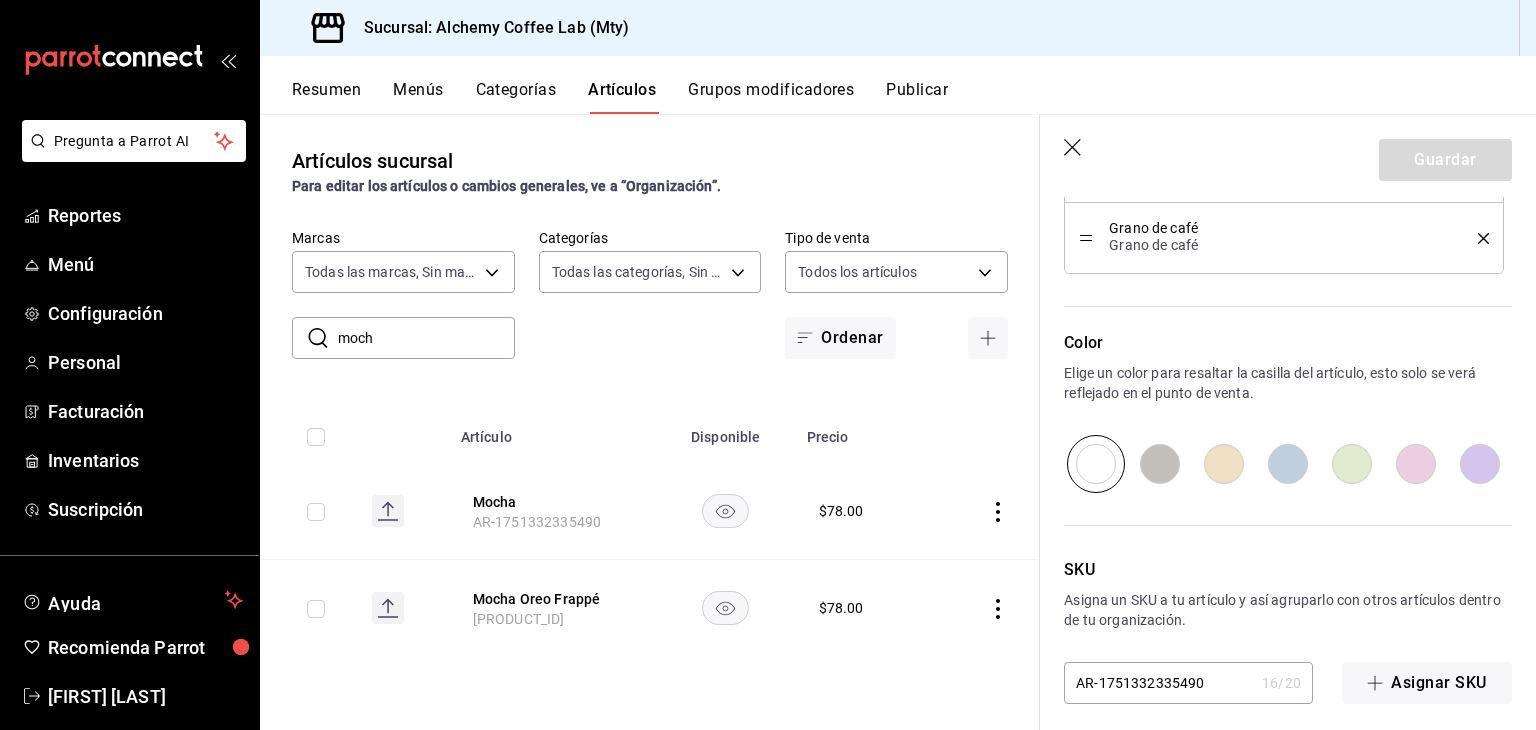 scroll, scrollTop: 1212, scrollLeft: 0, axis: vertical 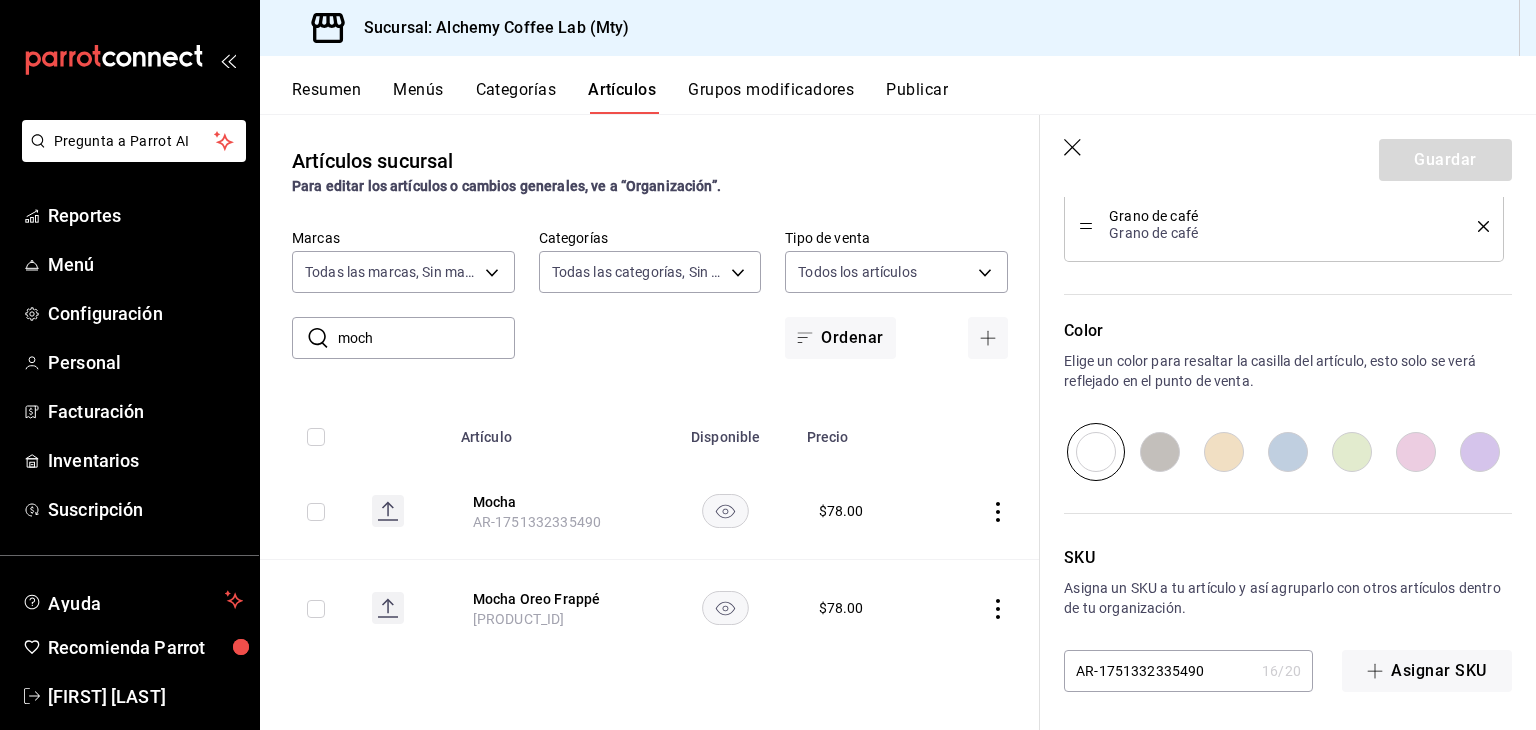 click on "Grupos modificadores" at bounding box center (771, 97) 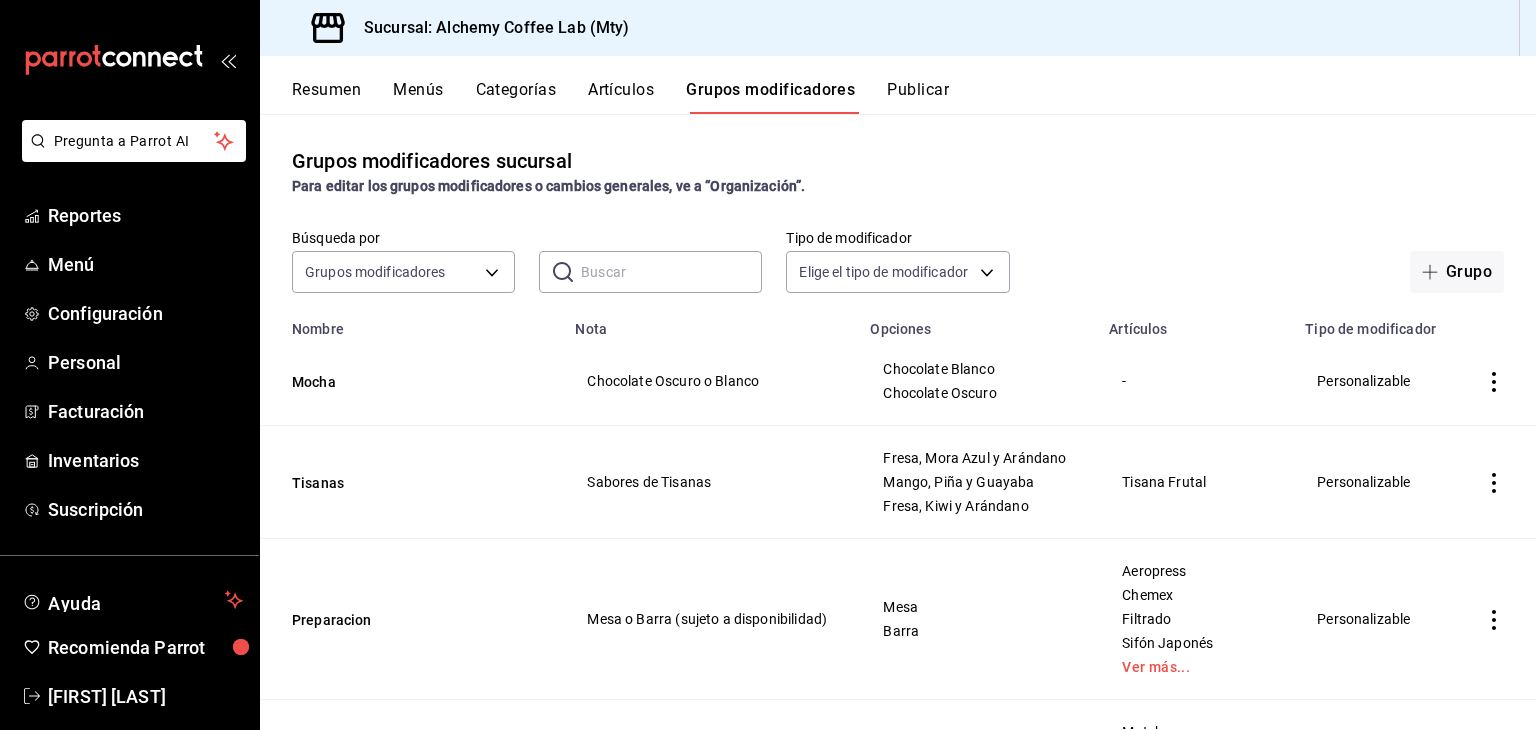 click on "Artículos" at bounding box center (621, 97) 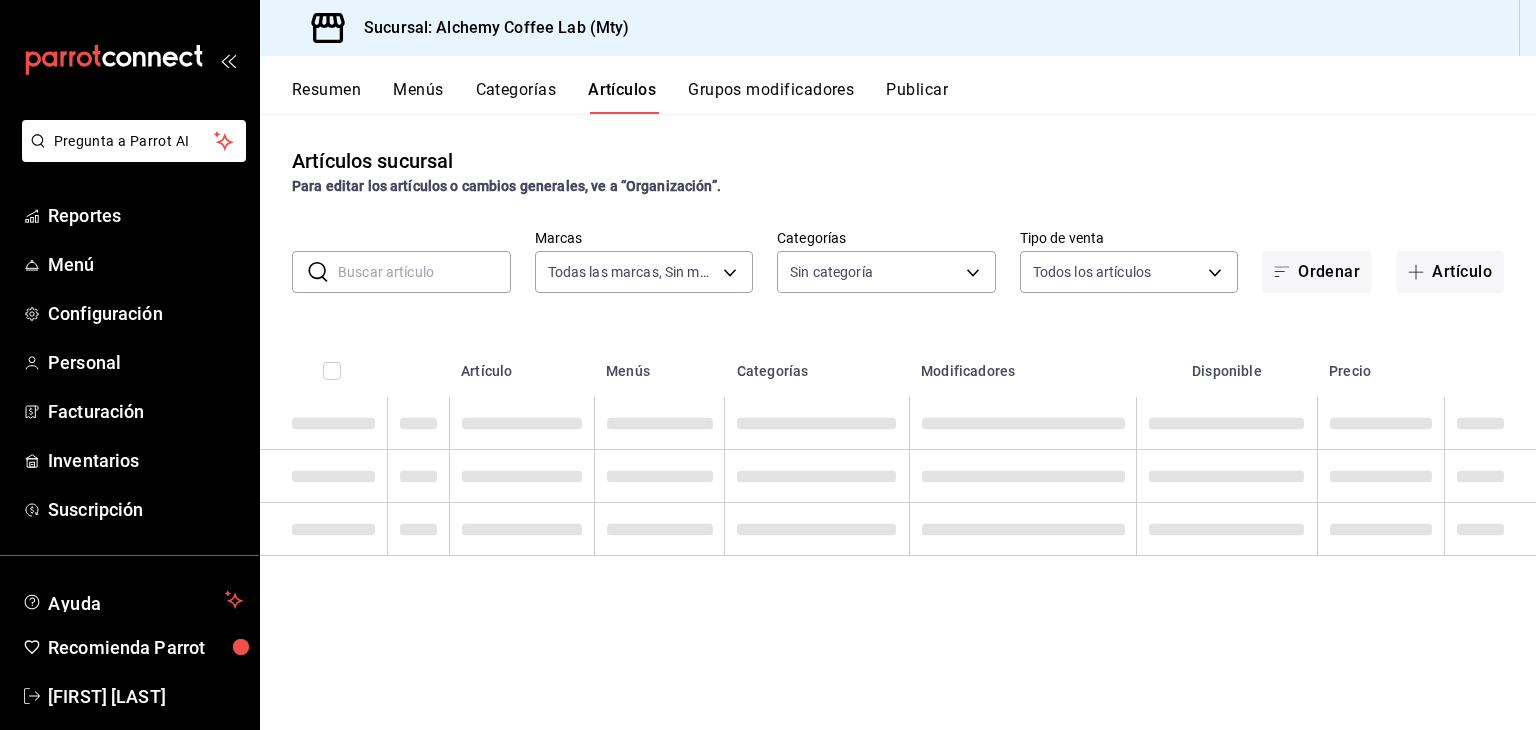 type on "147fd5db-d129-484d-8765-362391796a66" 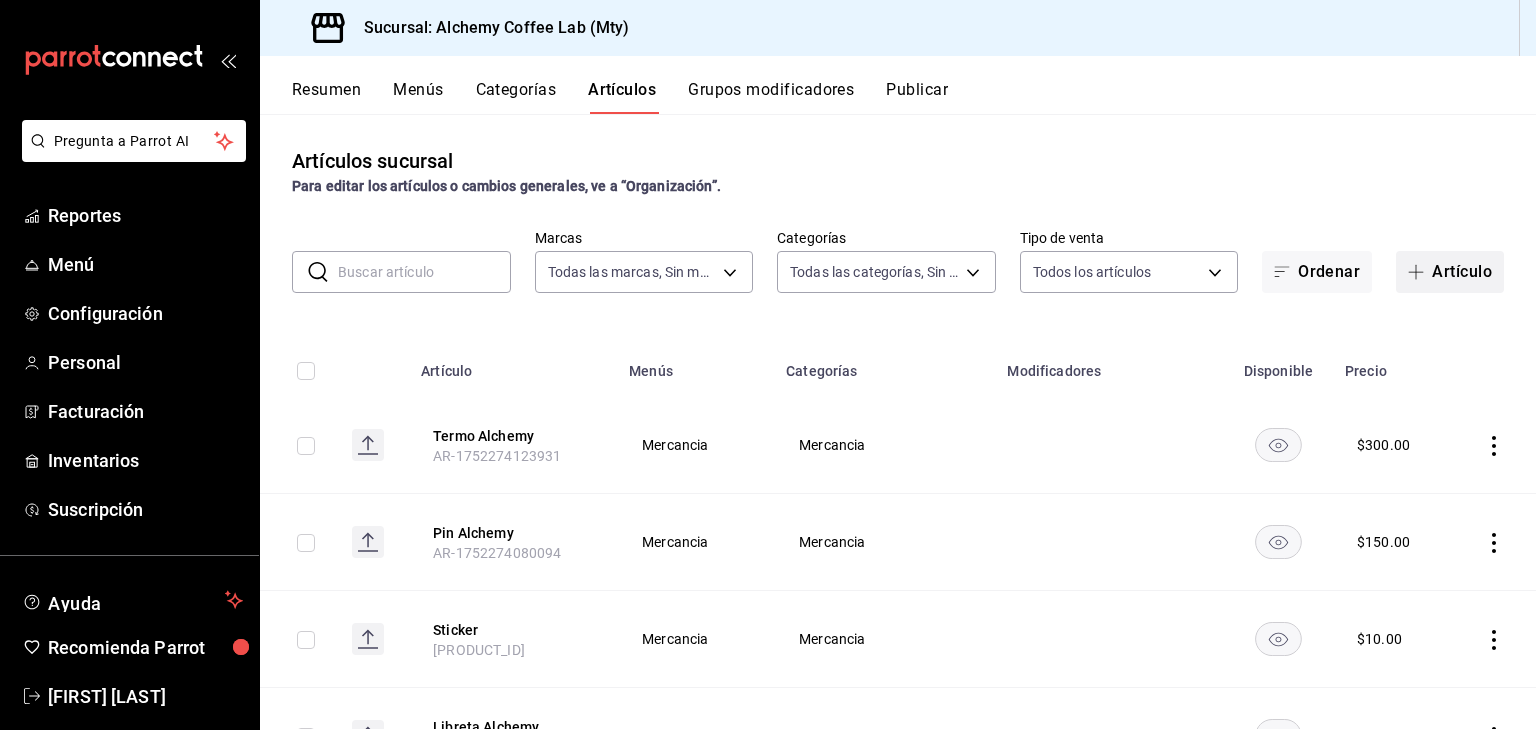 type on "7ab846a4-076e-4a1d-a629-53197790f2cd,475d1d53-3dd2-4a4e-b59e-75da982537cc,9128c269-13cc-49c0-a61c-98ae135d2966,1489ea8f-3c5b-4bed-8712-fb1efc8e1484,237dd9fd-525f-4126-935d-1d618c95d359,1759a289-da96-444c-a3da-589932e8f911,32a25308-5a1a-4b27-9101-20aae4ecbe3b,5720fba0-4b3c-4af1-99c2-310b9d32b626,6f391e13-d369-4fd1-9e07-81fa35695065,6cee18f7-63d6-4ae0-a5fa-7f66450c5234,8f56fa9d-b5f7-423d-8f11-eda24a9be7dc,0959238c-b2f0-4e50-a72b-9acd913a0e6d,87d7d329-ef4d-4ea2-b0cc-7aa43f232e86,0d94947a-2237-44fd-9659-405017dccbcb,4f878af2-bd33-4ff2-b57a-7be79110d9e1,7dbad2d2-8702-4494-bd85-95c08bbe0766,19e81b95-3a6a-45a7-b76c-705b7ea18356,ab0ce2b7-02f2-4a6d-b2a0-8d884bdd482f,f61d6689-96be-4dbf-b04d-1c056a84d092,bbe26e67-8ee3-44bb-aa42-10b56f436607,868379b8-0d20-4bb5-b8c7-30117c1a963f,3b48f957-8fb6-4fb6-81e1-ab77b4847770,0e1e856b-c234-4bde-b480-7e0d984a0171" 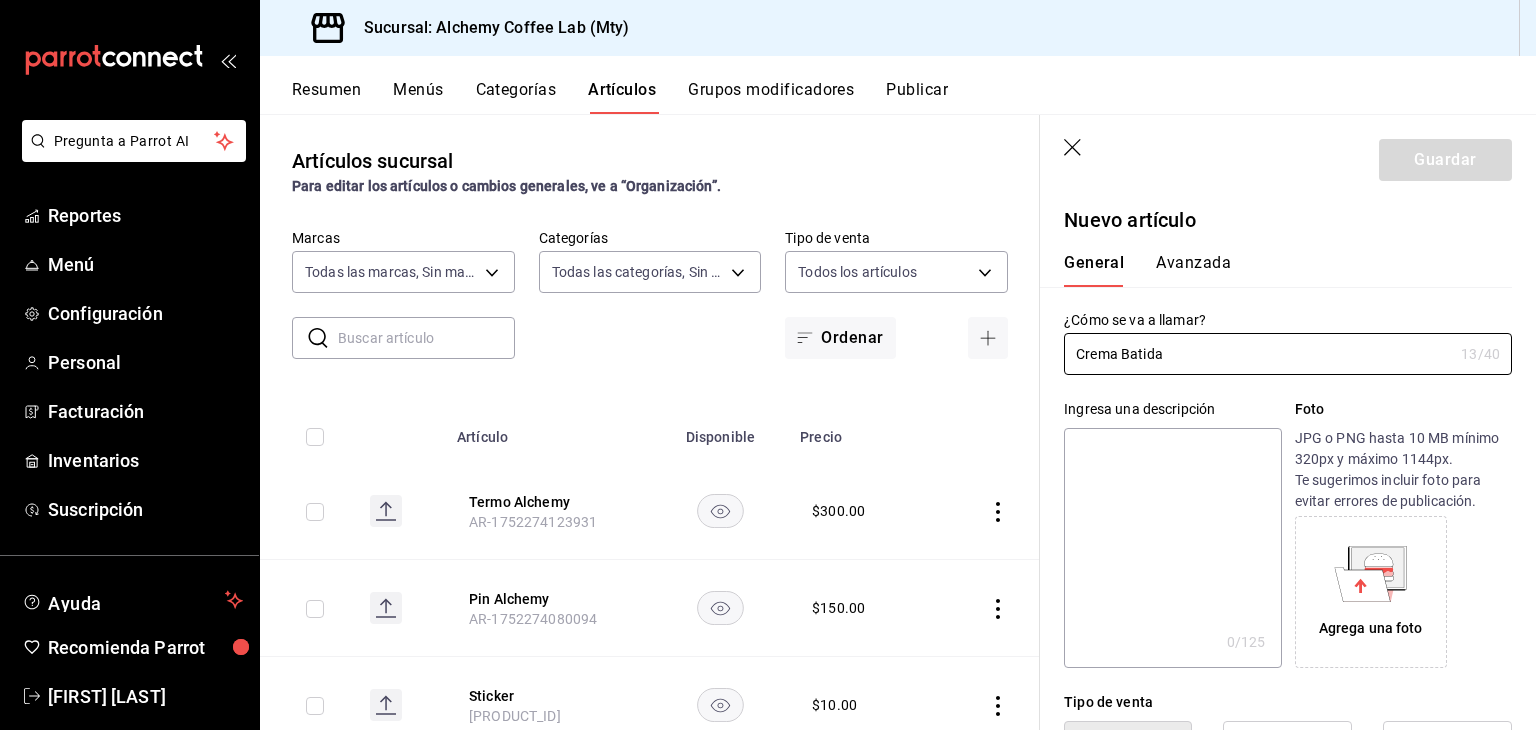 type on "Crema Batida" 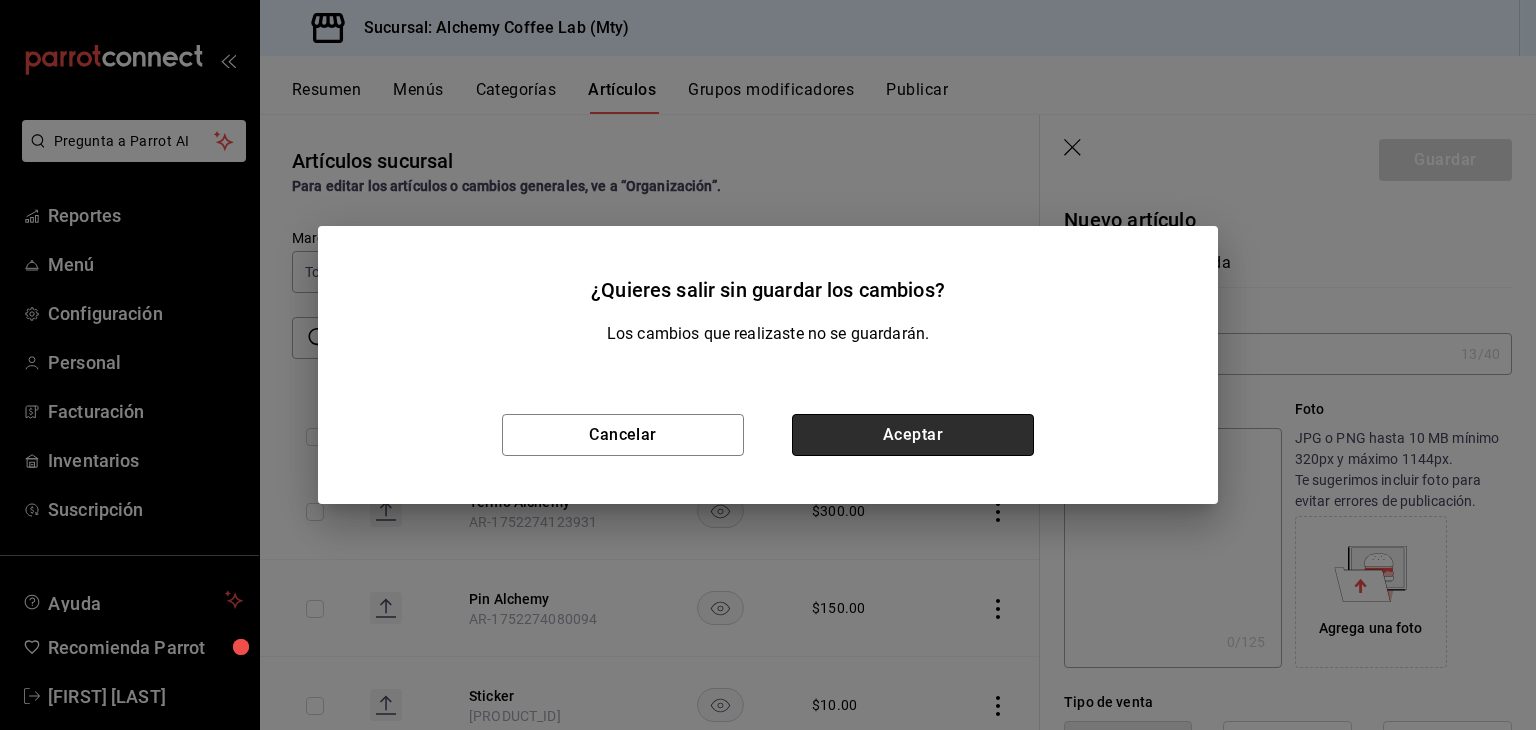 click on "Aceptar" at bounding box center (913, 435) 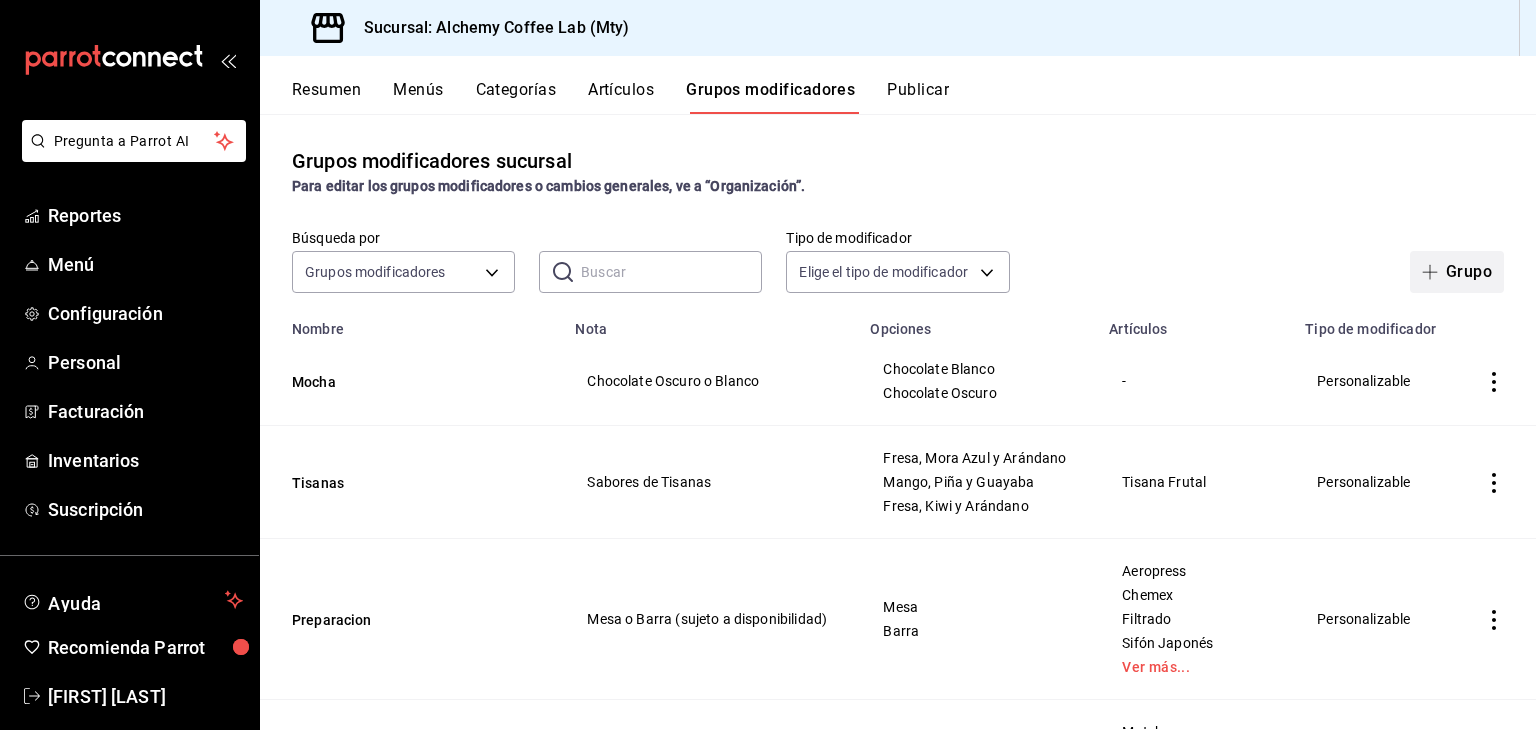 click on "Grupo" at bounding box center [1457, 272] 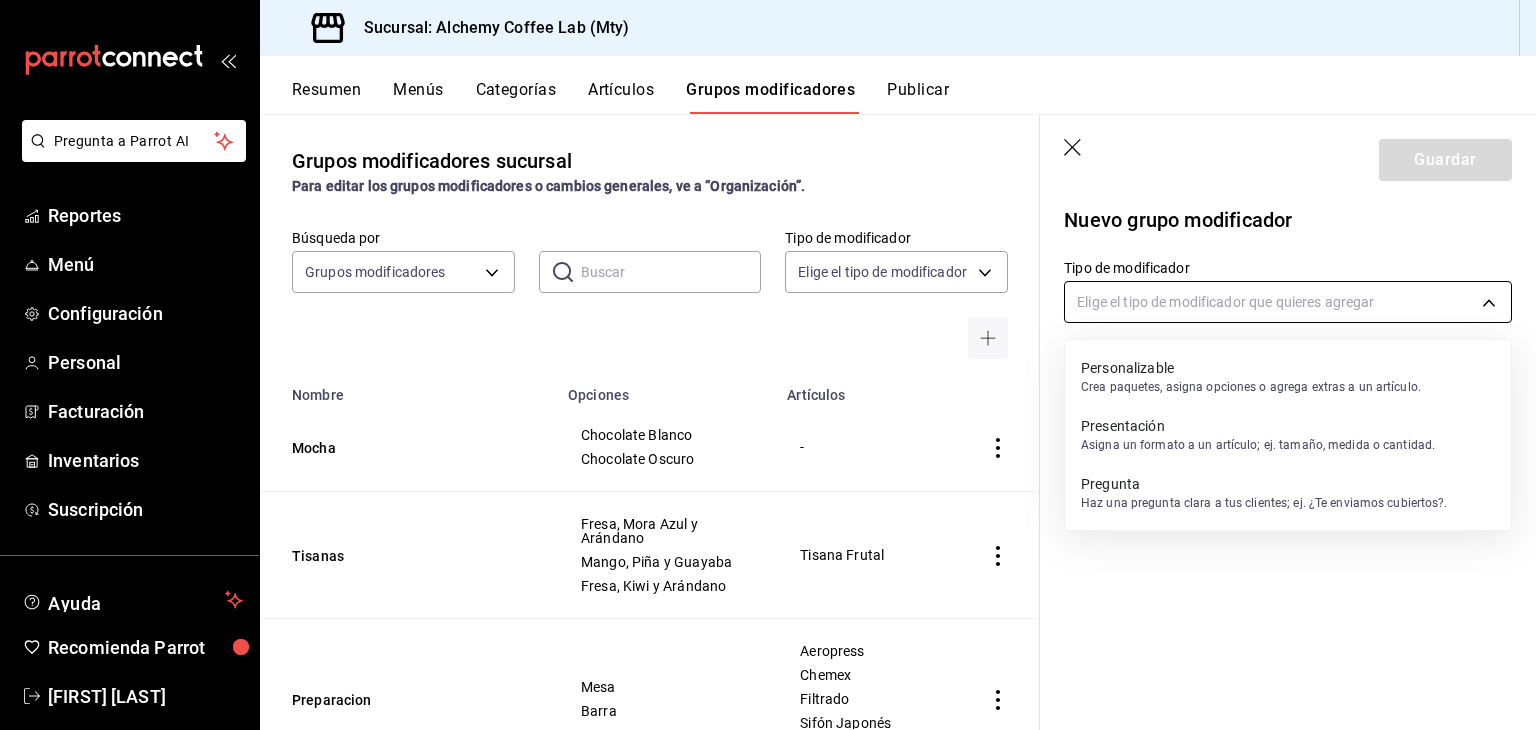 click on "Pregunta a Parrot AI Reportes   Menú   Configuración   Personal   Facturación   Inventarios   Suscripción   Ayuda Recomienda Parrot   David Eugenio Solis Treviño   Sugerir nueva función   Sucursal: Alchemy Coffee Lab (Mty) Resumen Menús Categorías Artículos Grupos modificadores Publicar Grupos modificadores sucursal Para editar los grupos modificadores o cambios generales, ve a “Organización”. Búsqueda por Grupos modificadores GROUP ​ ​ Tipo de modificador Elige el tipo de modificador Nombre Opciones Artículos Mocha Chocolate Blanco Chocolate Oscuro - Tisanas Fresa, Mora Azul y Arándano Mango, Piña y Guayaba Fresa, Kiwi y Arándano Tisana Frutal Preparacion Mesa Barra Aeropress Chemex Filtrado Sifón Japonés Ver más... Agrega shot de café Shot de Café Matcha Red Velvet Taro Chocolate a la Cereza Ver más... Malteada Nutella Oreo Chocolate Fresa Ver más... Malteada Caliente-Helado-Frappe Caliente Helado Frappe Chocolate a la Cereza Taro Red Velvet Matcha Ver más... Helado-Frappe" at bounding box center [768, 365] 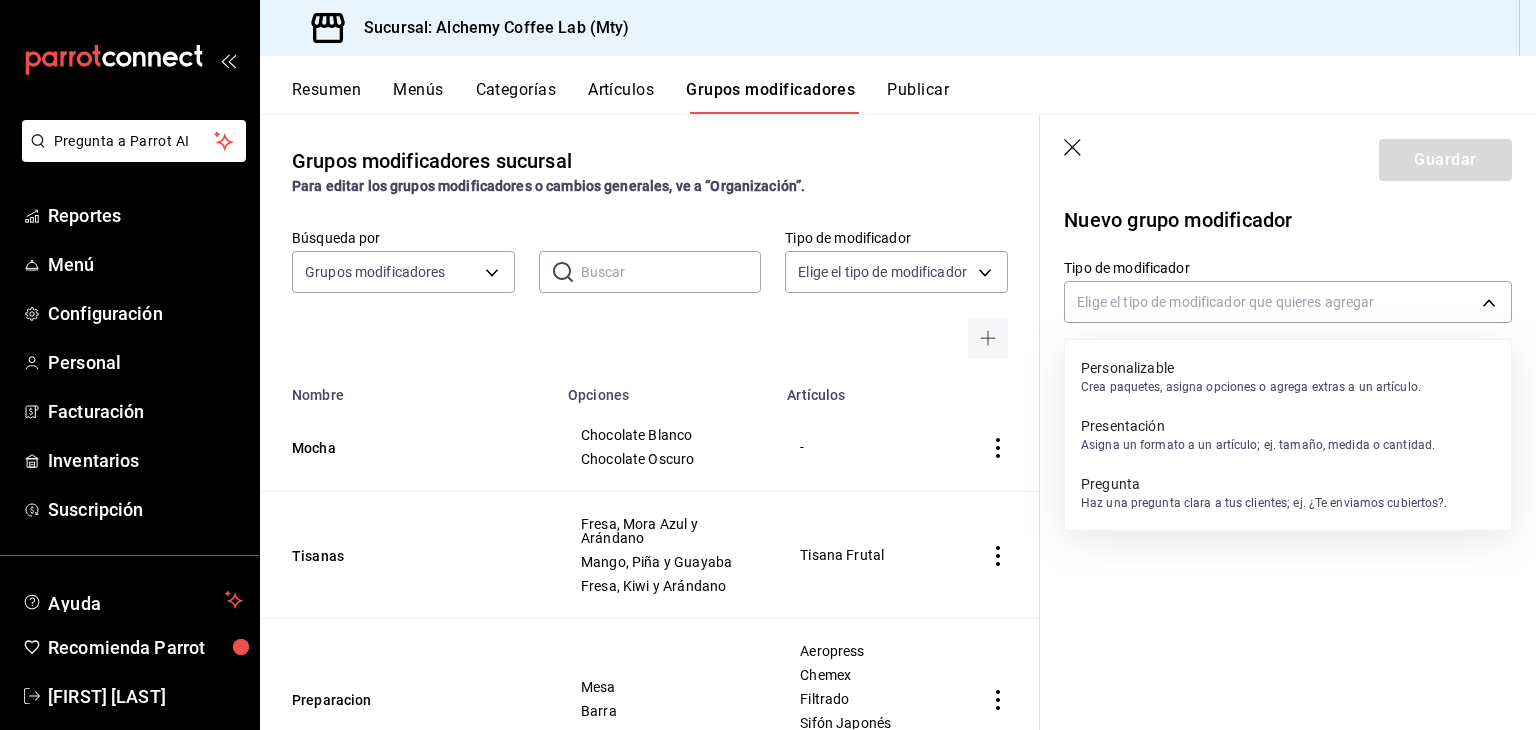 click on "Haz una pregunta clara a tus clientes; ej. ¿Te enviamos cubiertos?." at bounding box center (1264, 503) 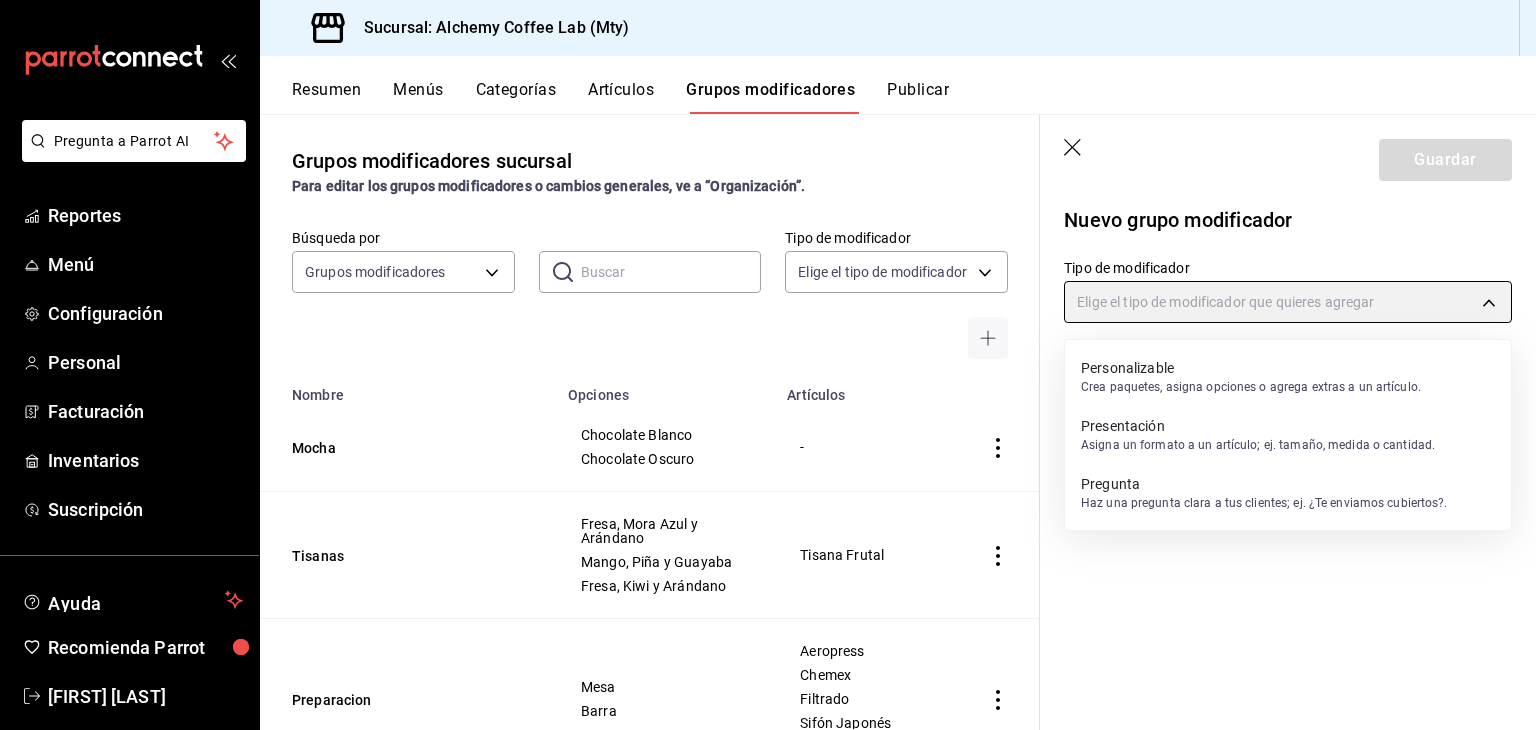 type on "QUESTION" 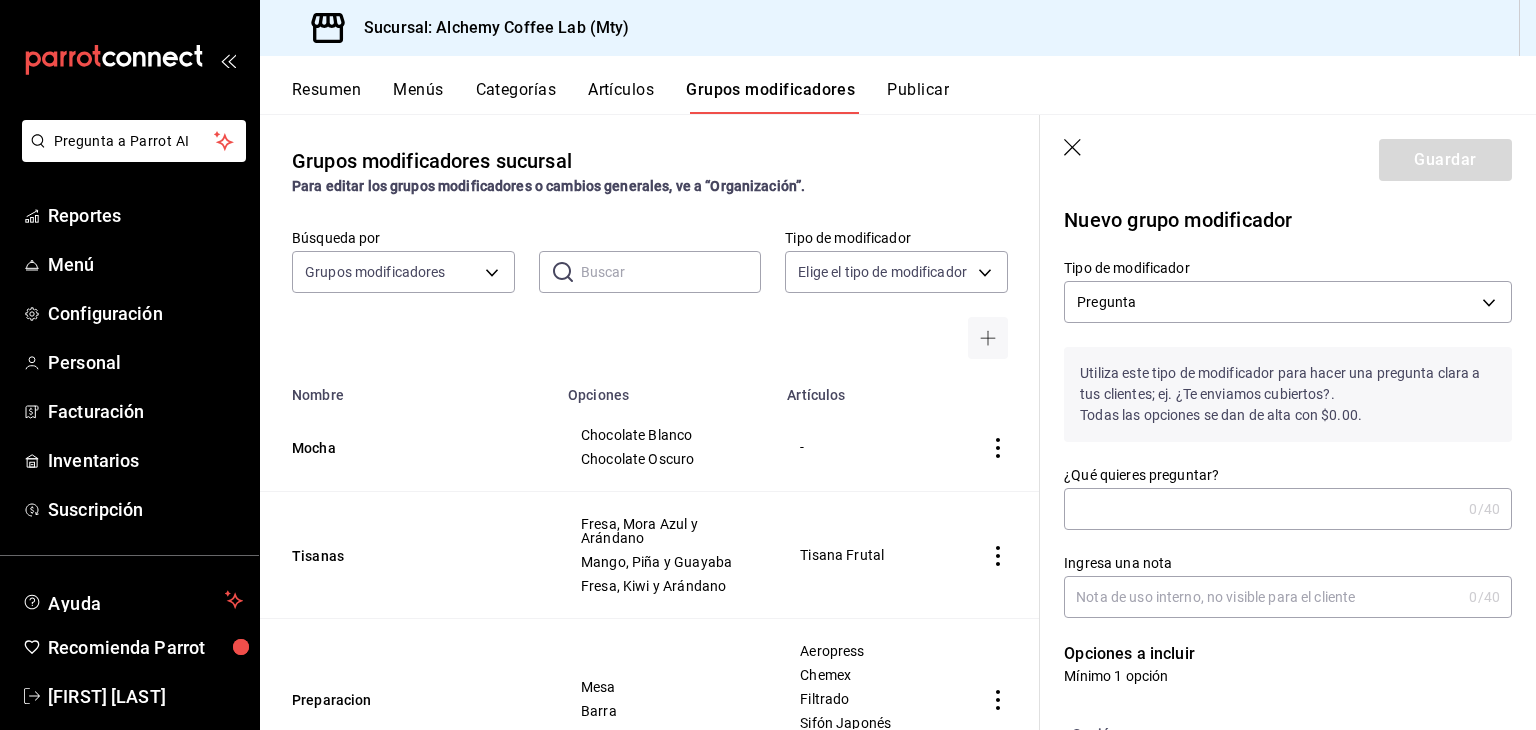 click on "¿Qué quieres preguntar?" at bounding box center [1262, 509] 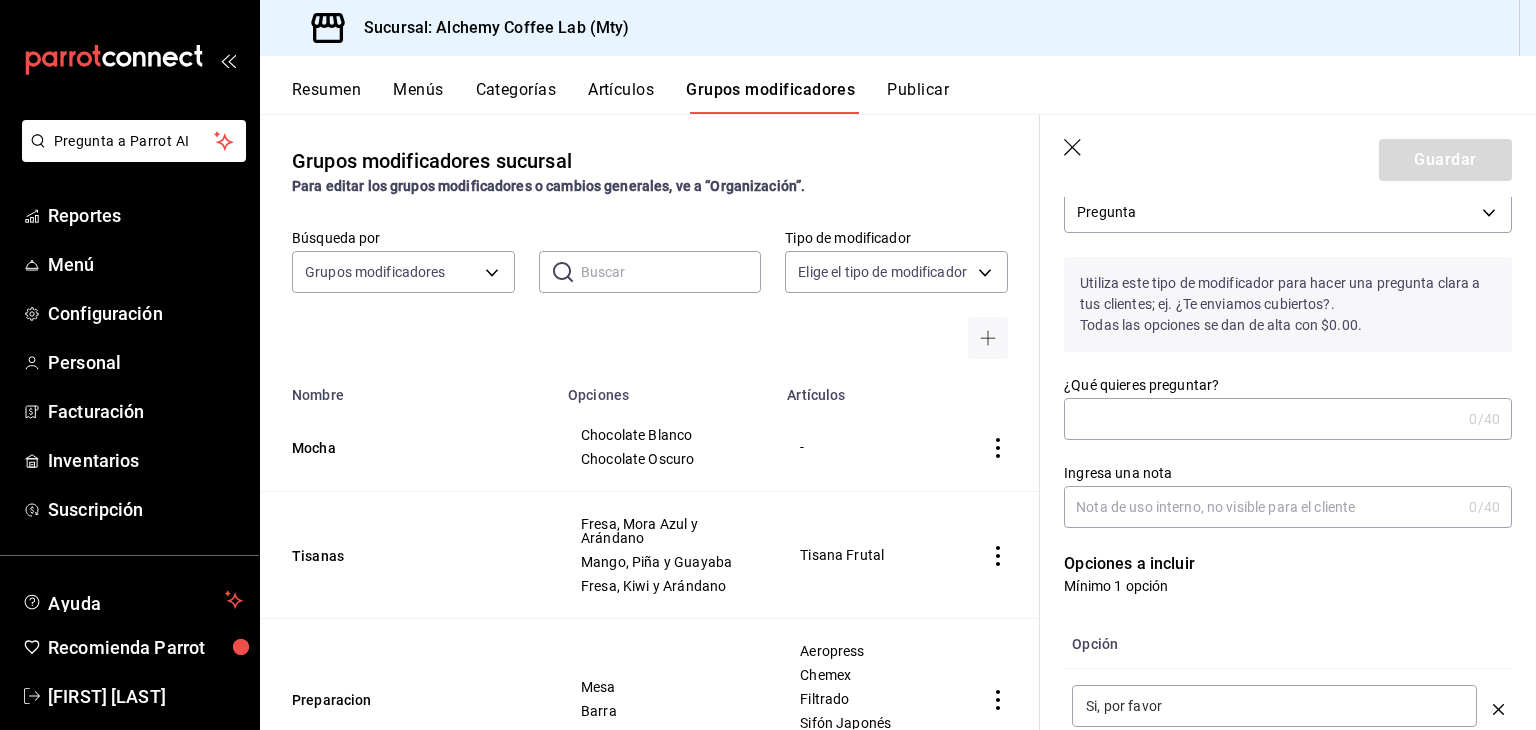 scroll, scrollTop: 0, scrollLeft: 0, axis: both 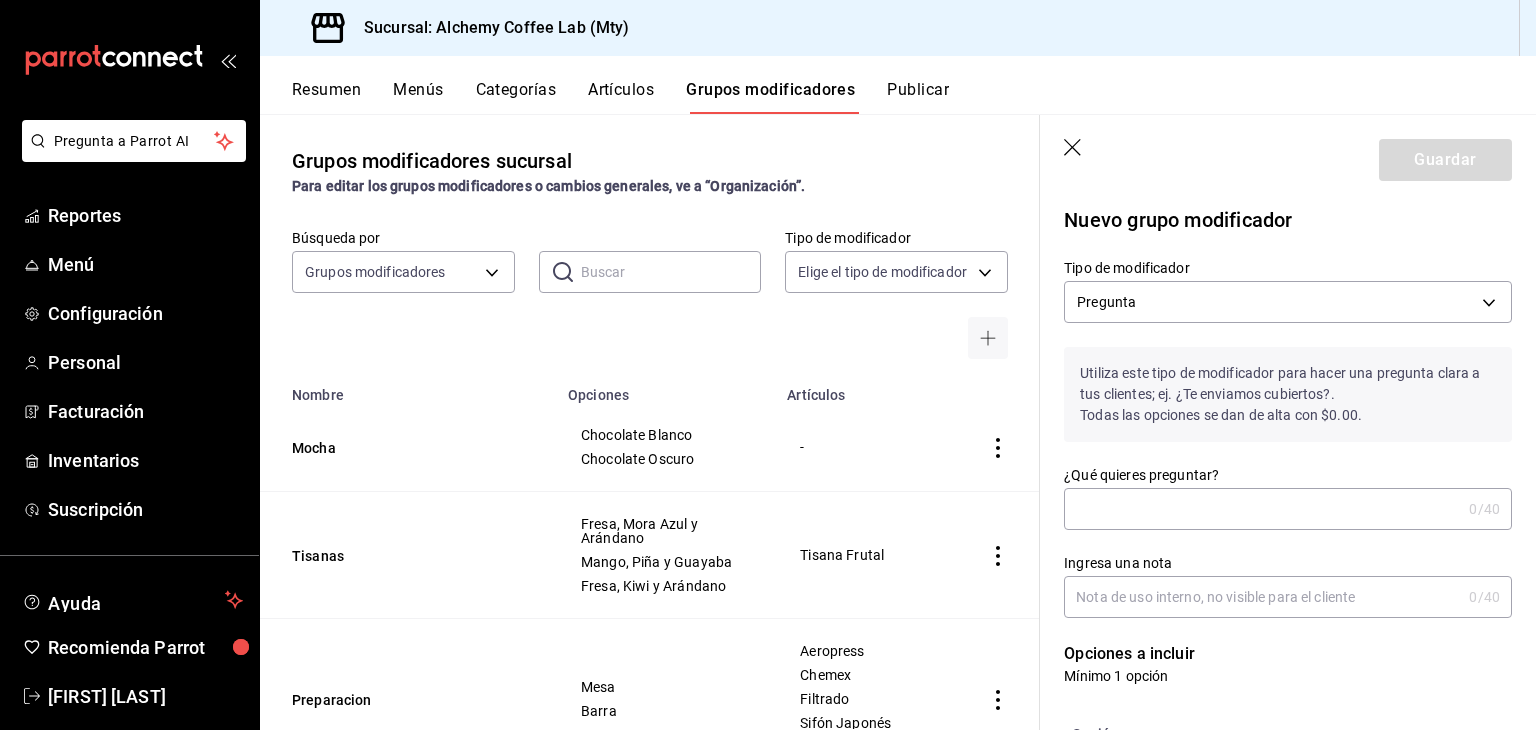 click on "¿Qué quieres preguntar?" at bounding box center (1262, 509) 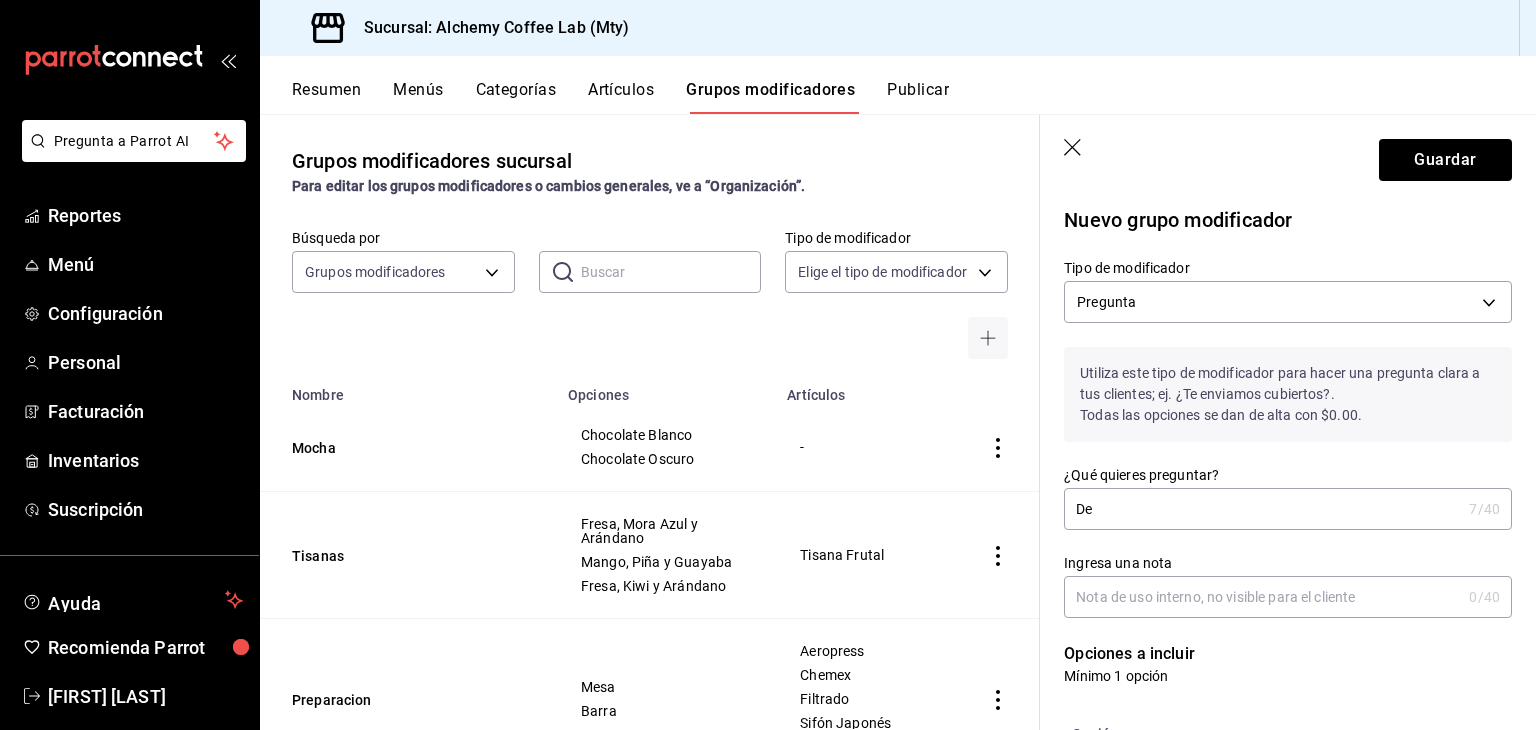 type on "D" 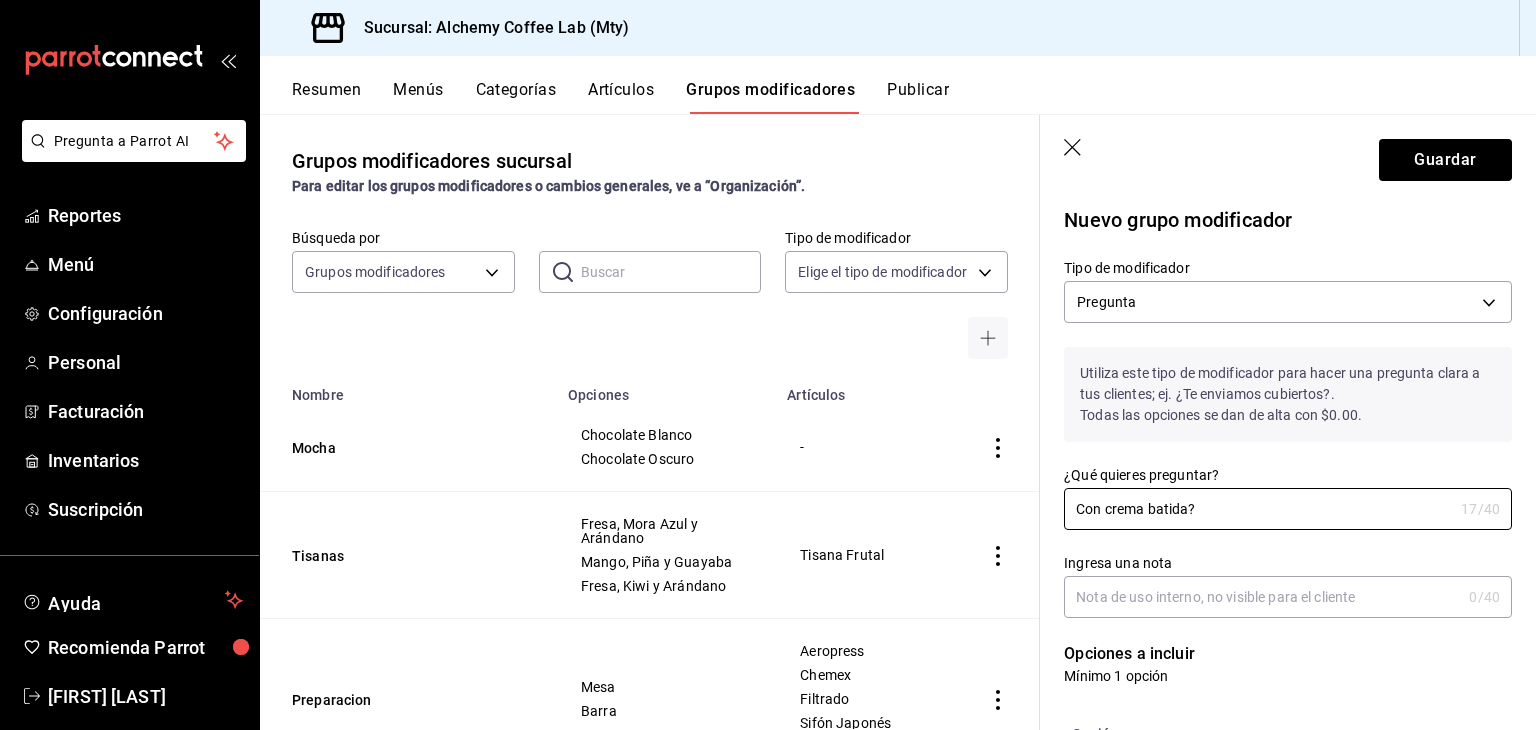 type on "Con crema batida?" 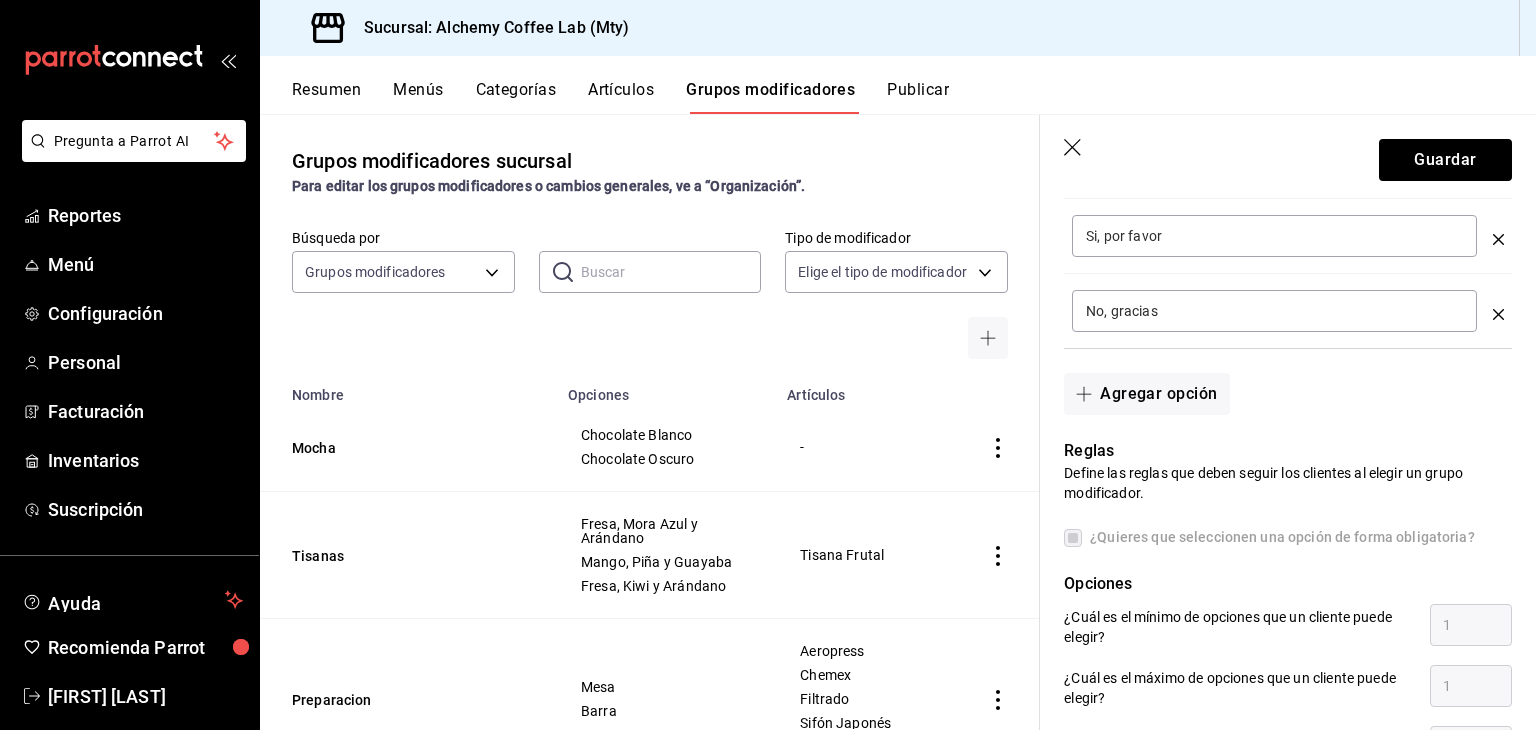scroll, scrollTop: 600, scrollLeft: 0, axis: vertical 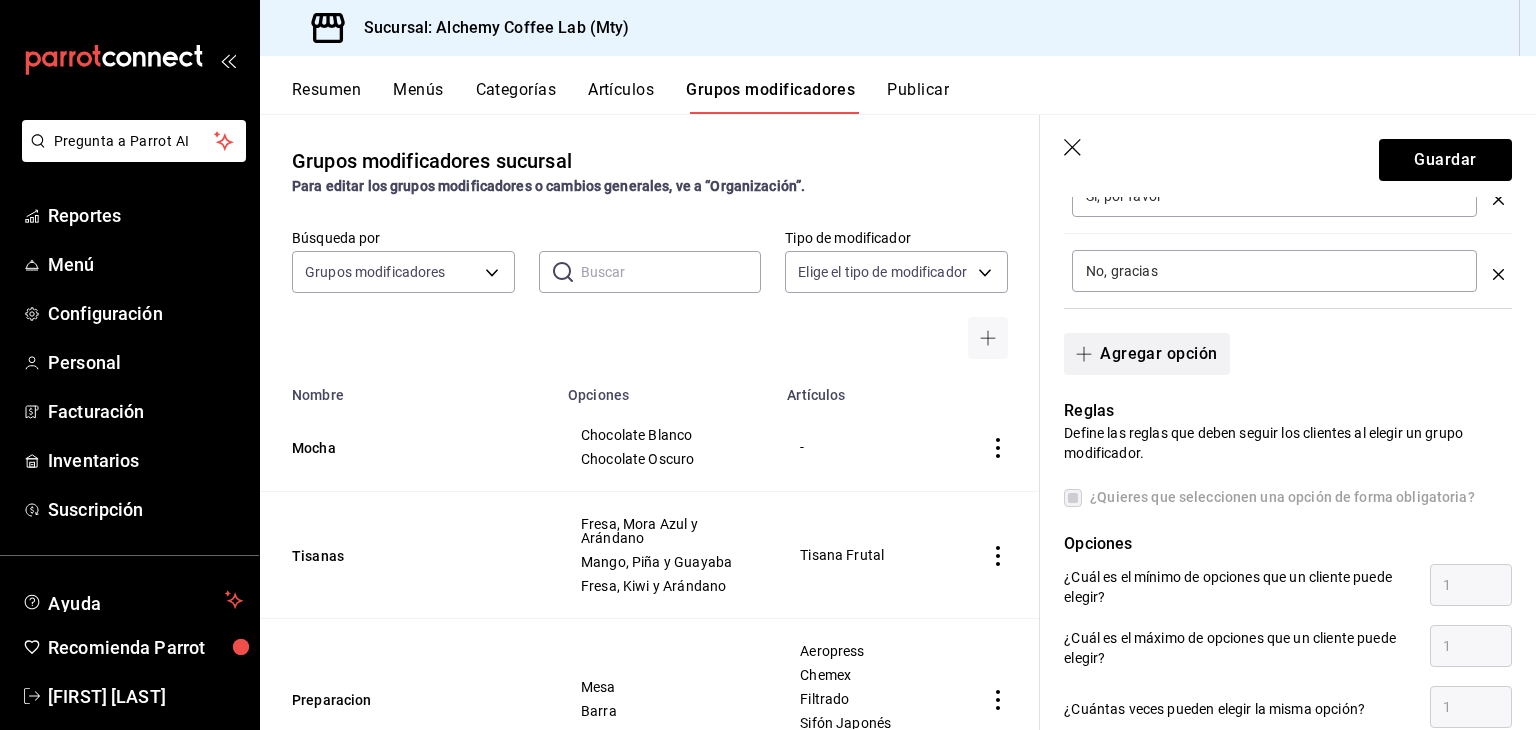 type on "Con o sin crema batida" 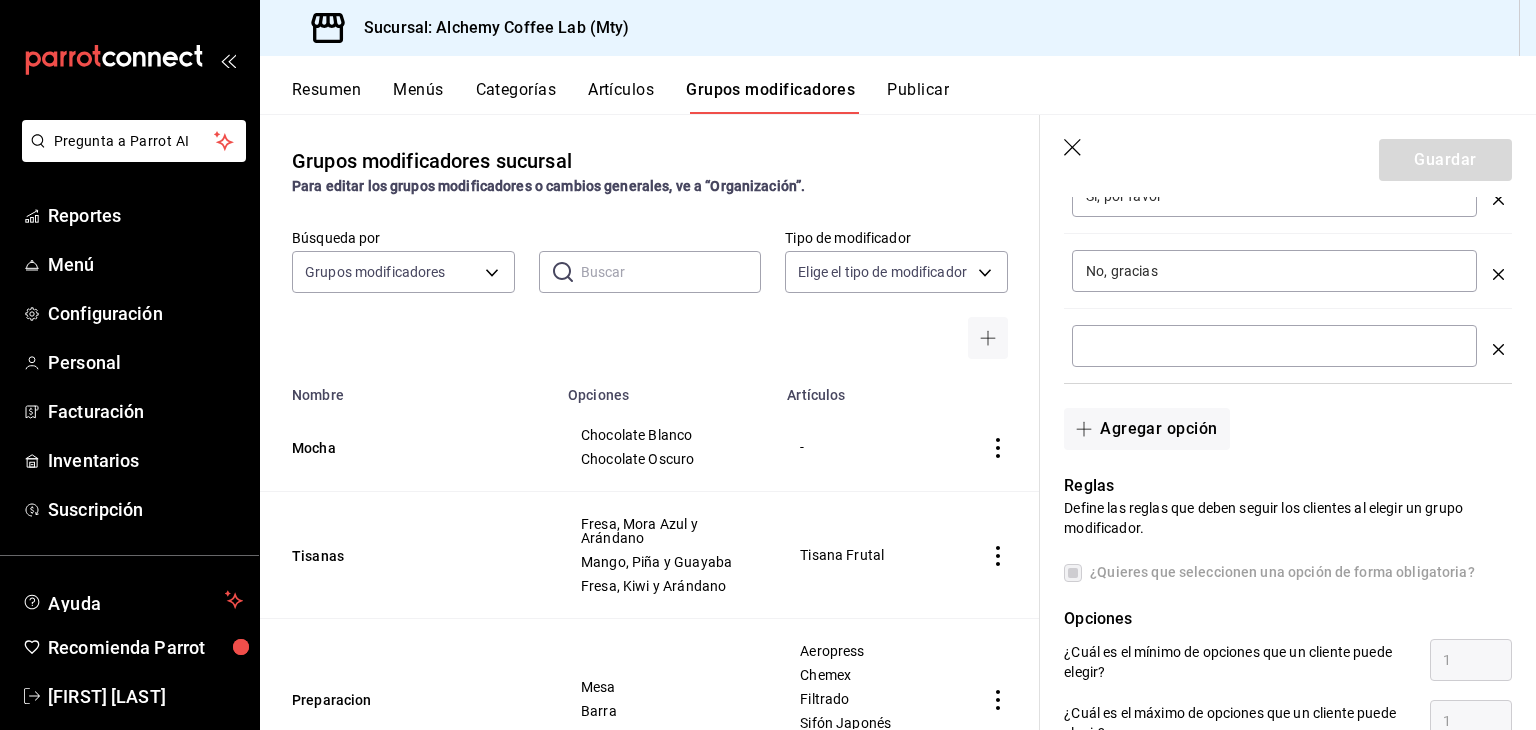 click 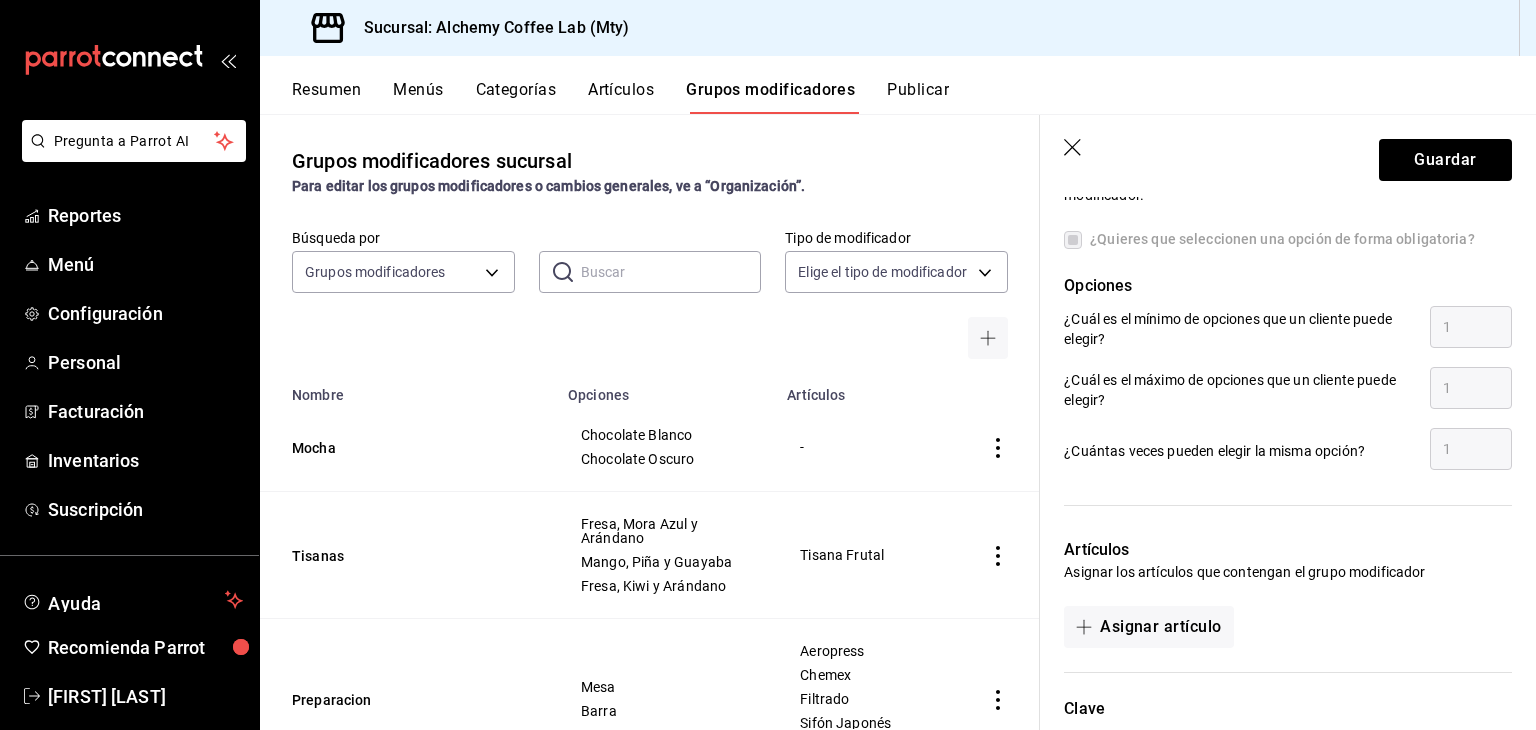 scroll, scrollTop: 900, scrollLeft: 0, axis: vertical 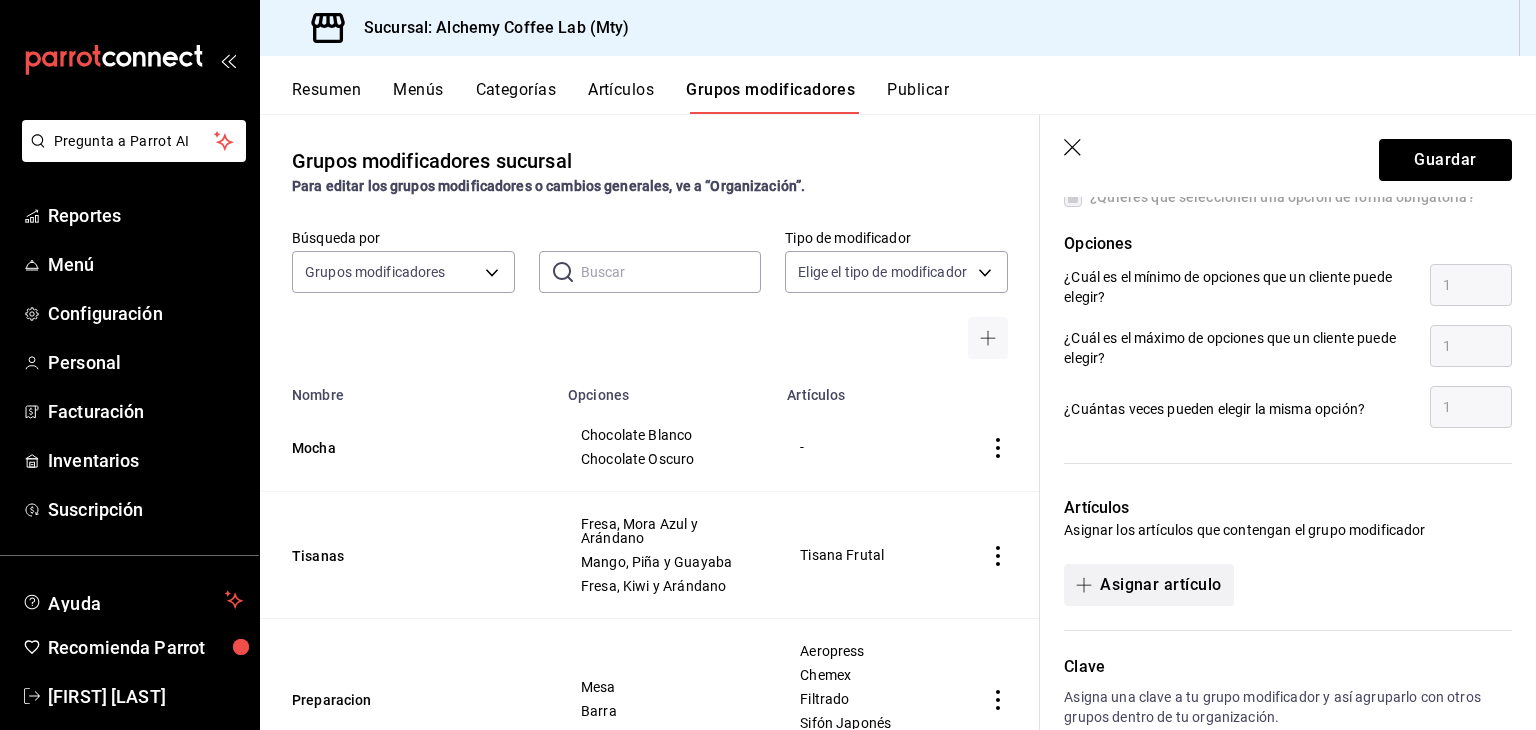 click on "Asignar artículo" at bounding box center (1148, 585) 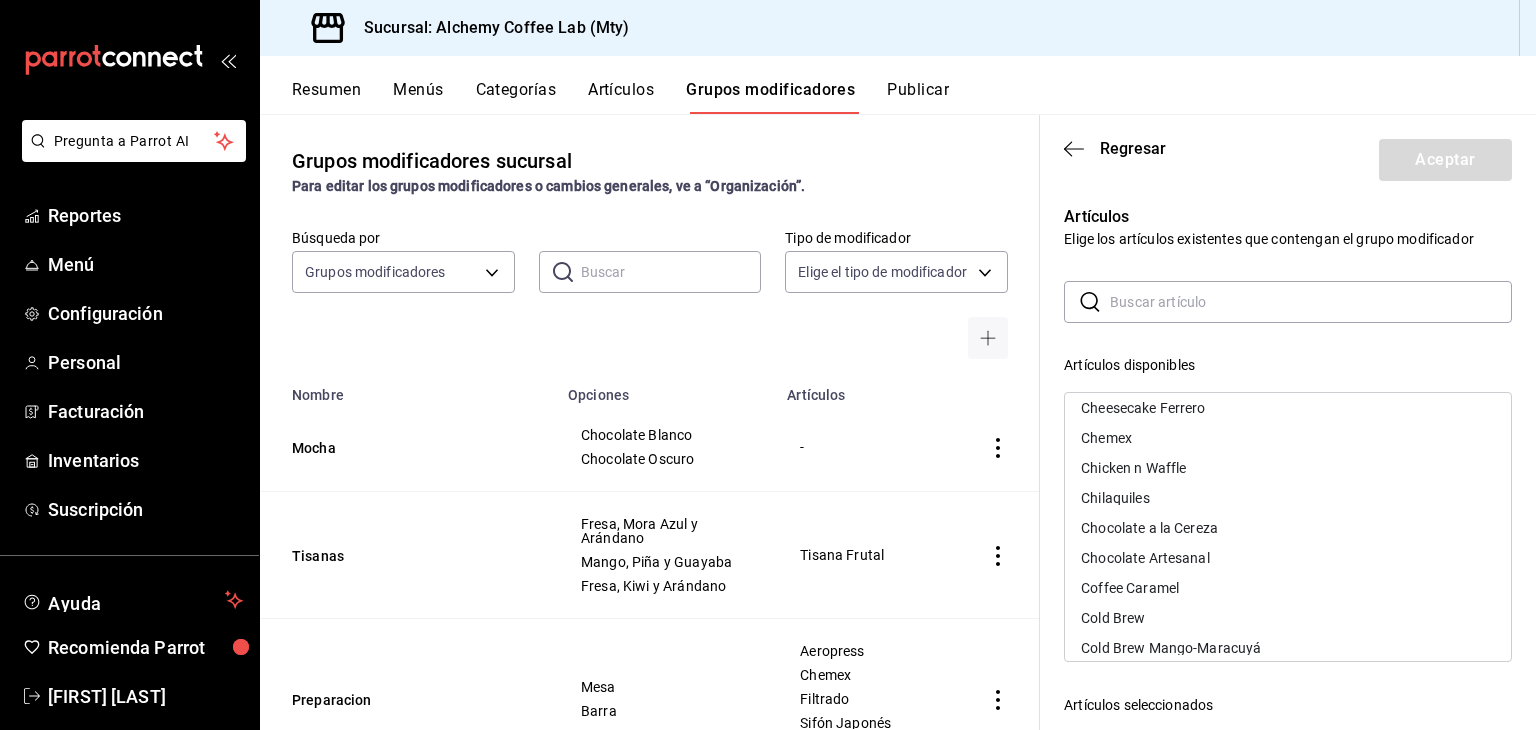 scroll, scrollTop: 400, scrollLeft: 0, axis: vertical 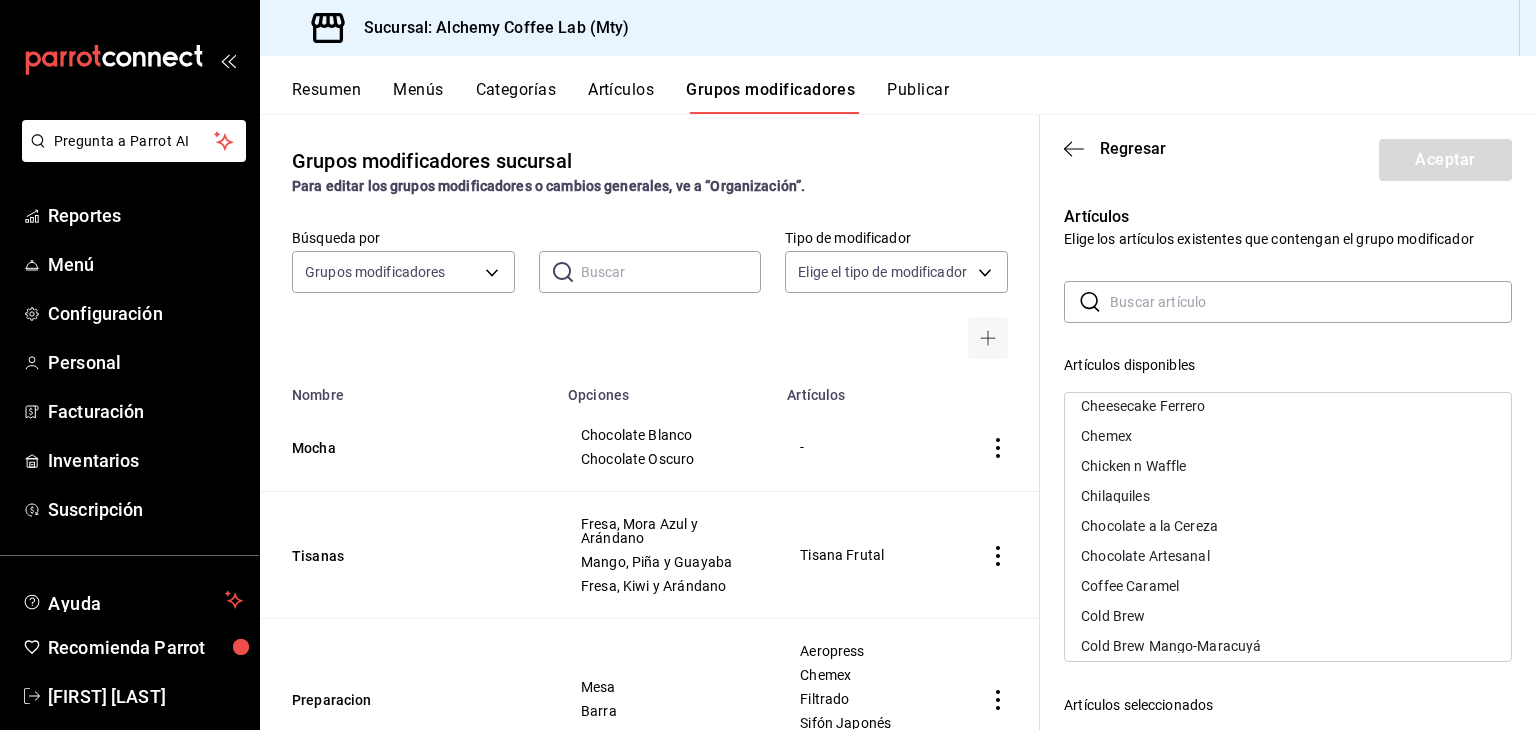 click on "Chocolate a la Cereza" at bounding box center (1149, 526) 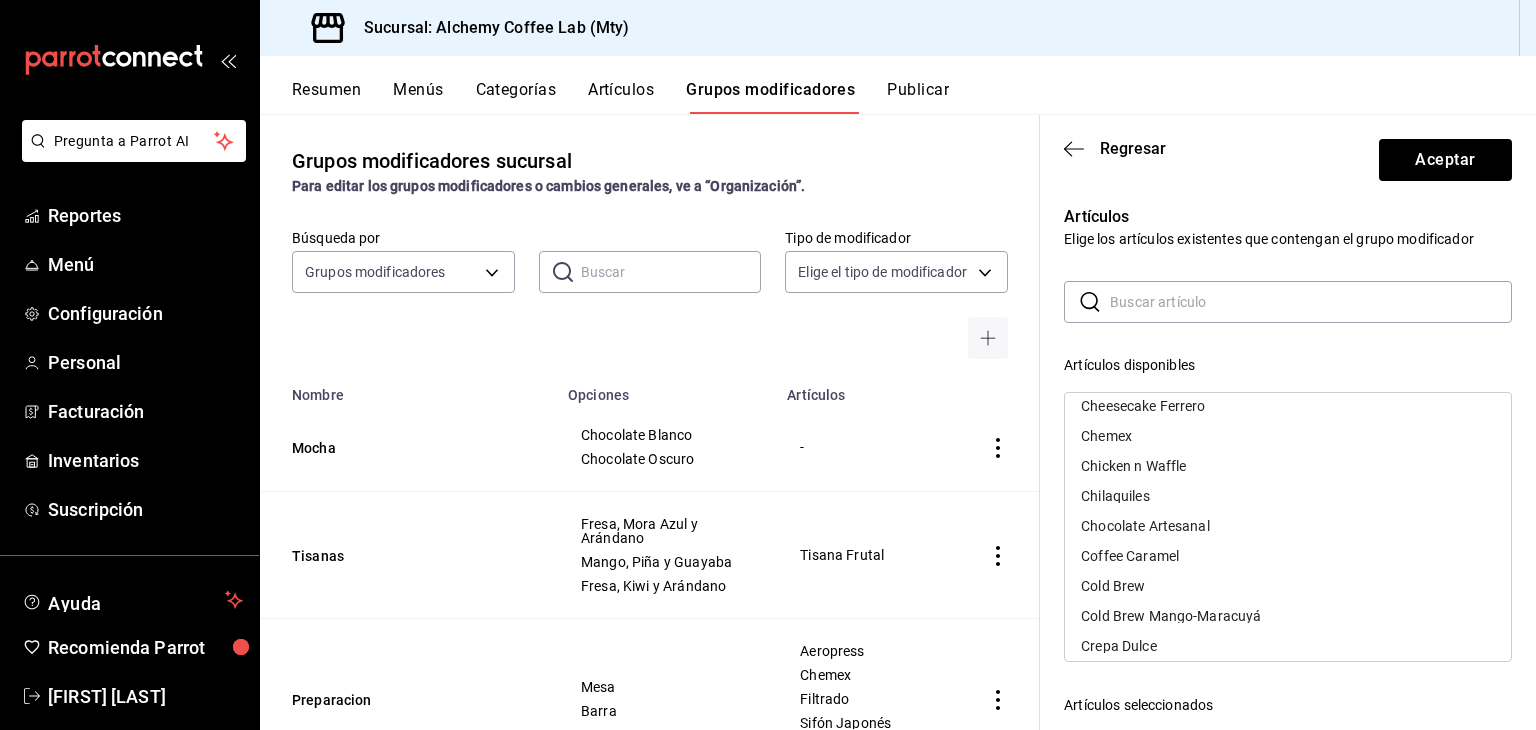 click on "Coffee Caramel" at bounding box center (1288, 556) 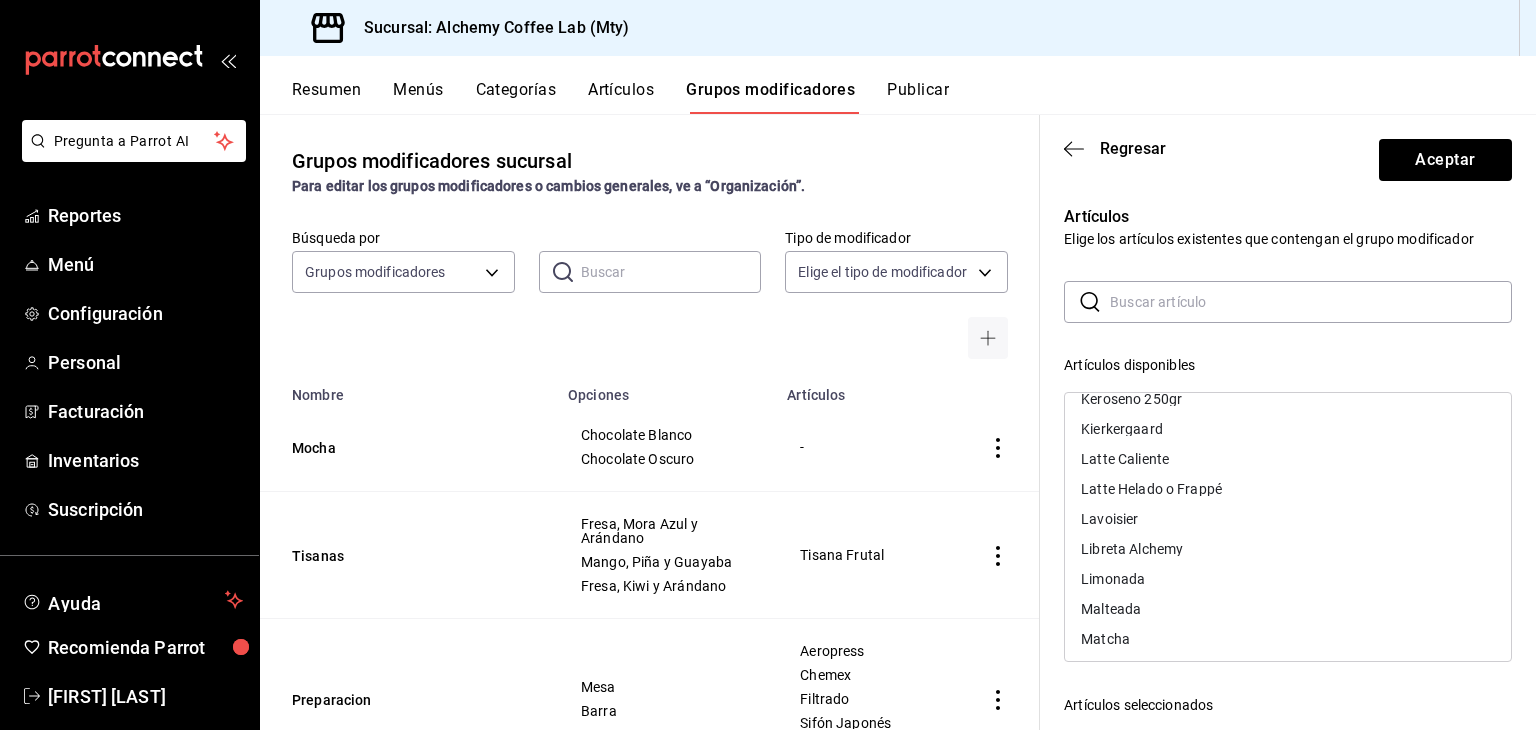 scroll, scrollTop: 1100, scrollLeft: 0, axis: vertical 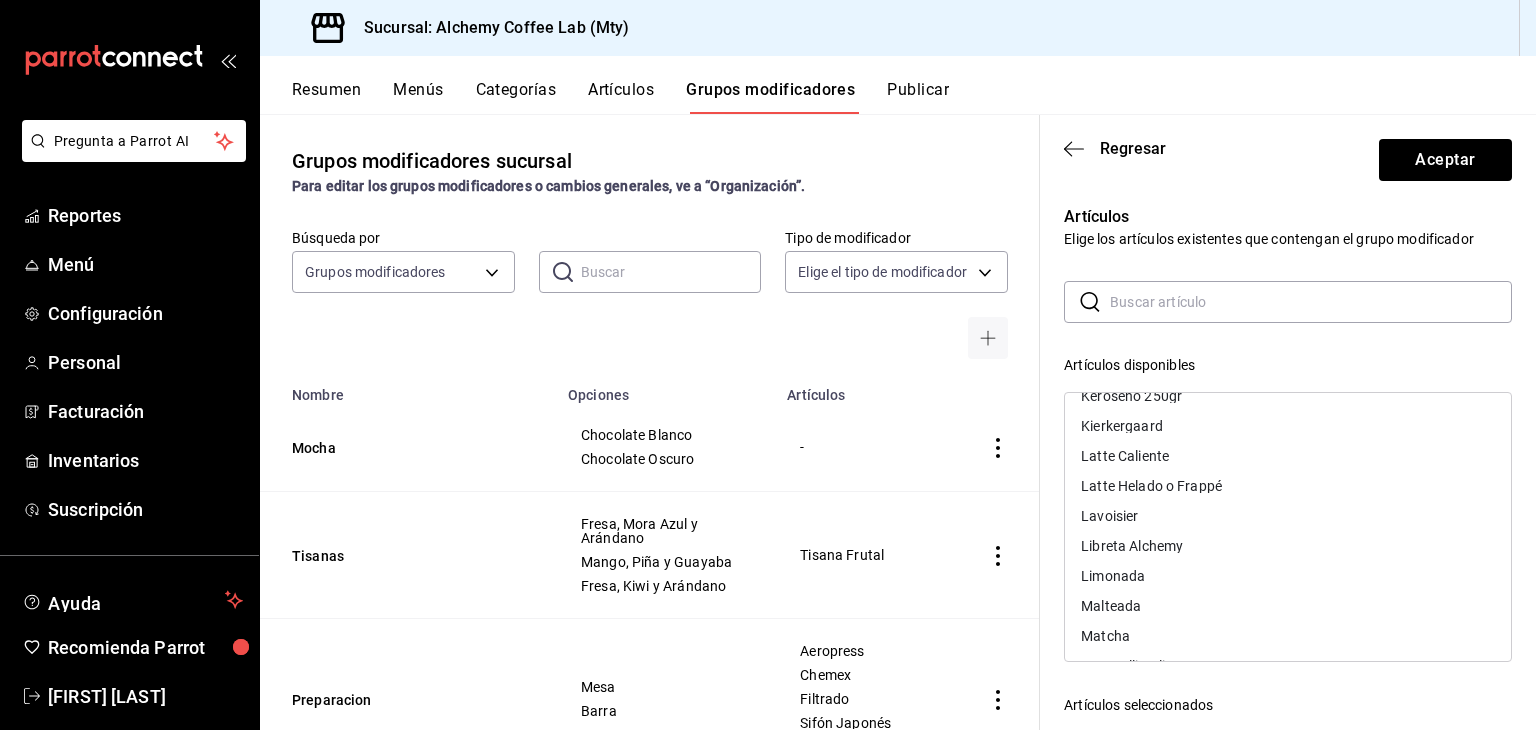 click on "Latte Helado o Frappé" at bounding box center (1151, 486) 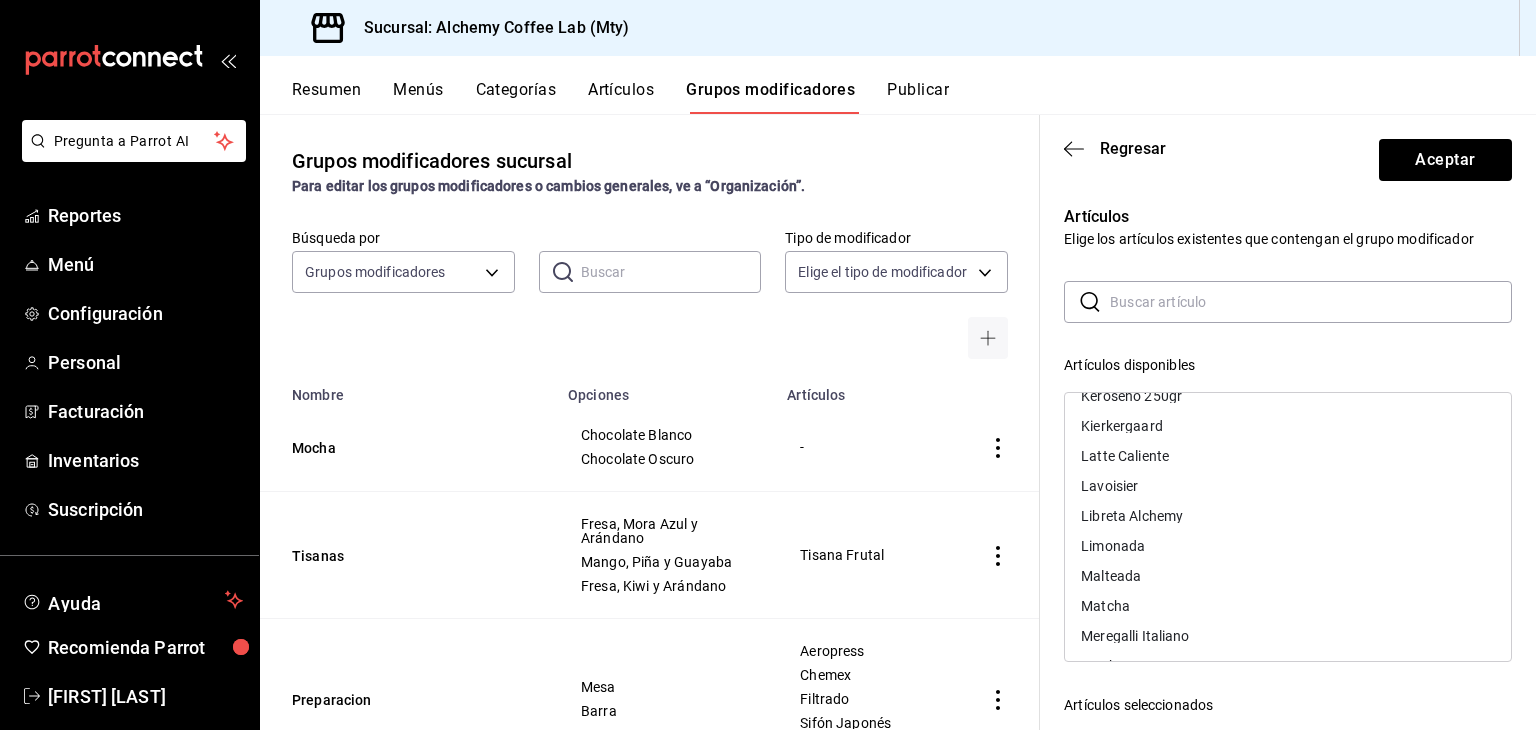 click on "Malteada" at bounding box center [1288, 576] 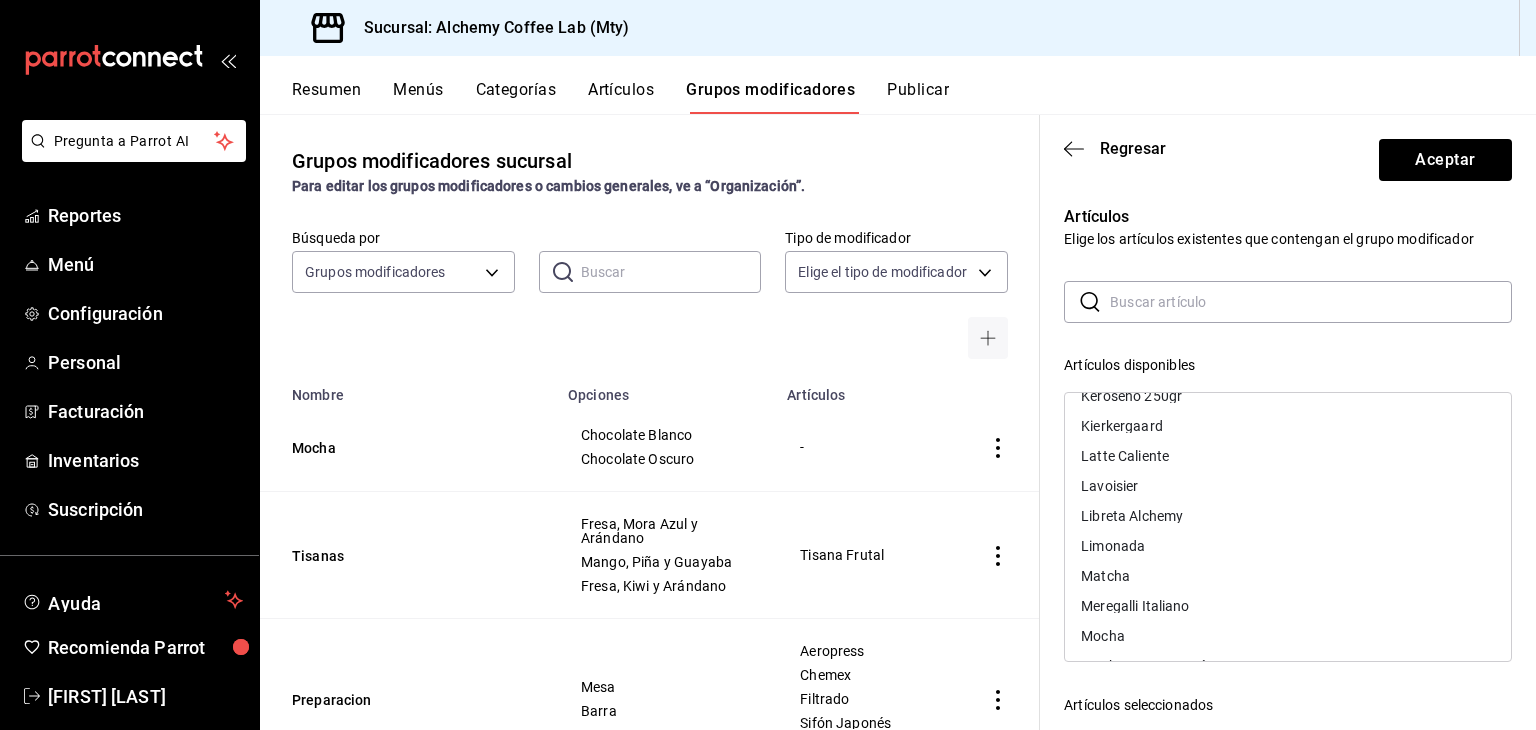 click on "Matcha" at bounding box center [1288, 576] 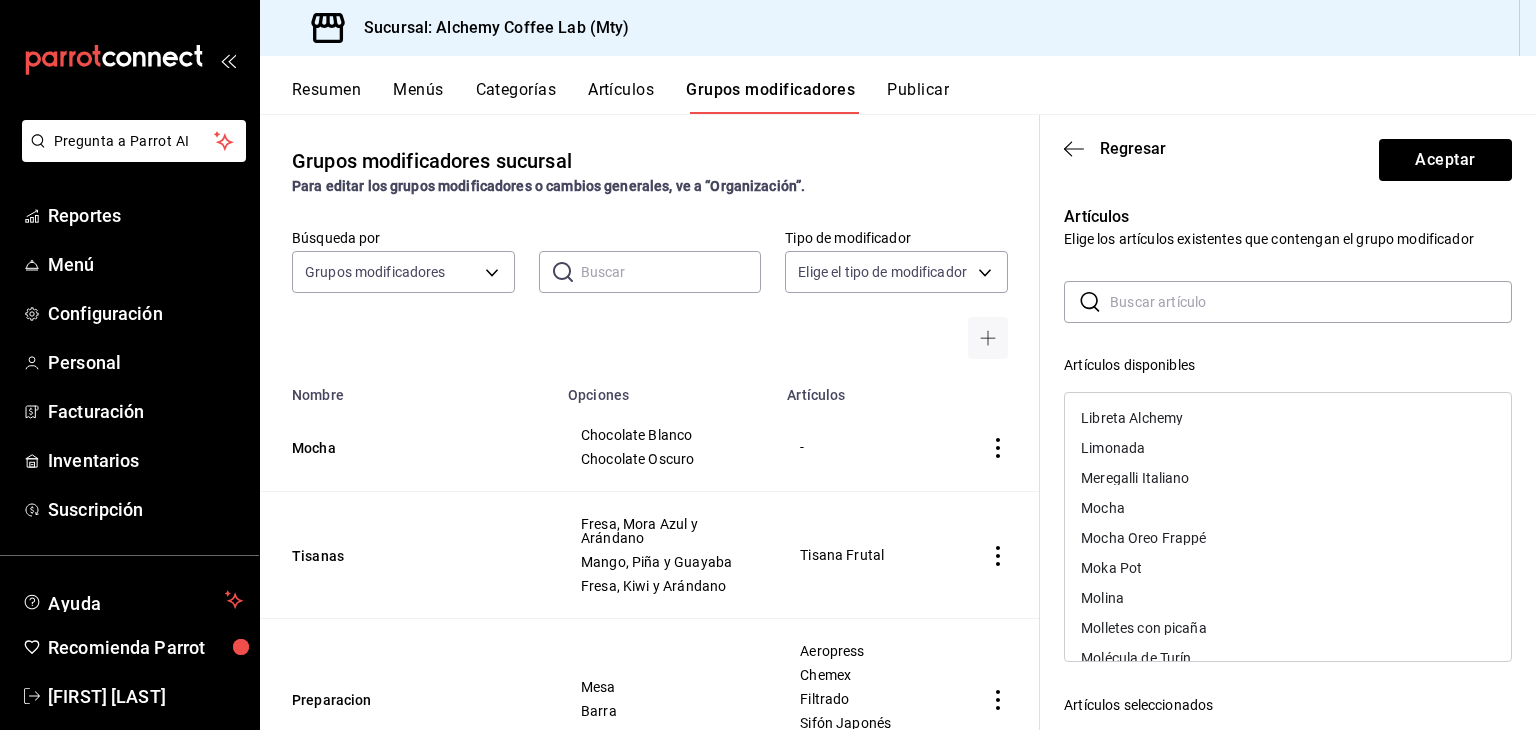 scroll, scrollTop: 1200, scrollLeft: 0, axis: vertical 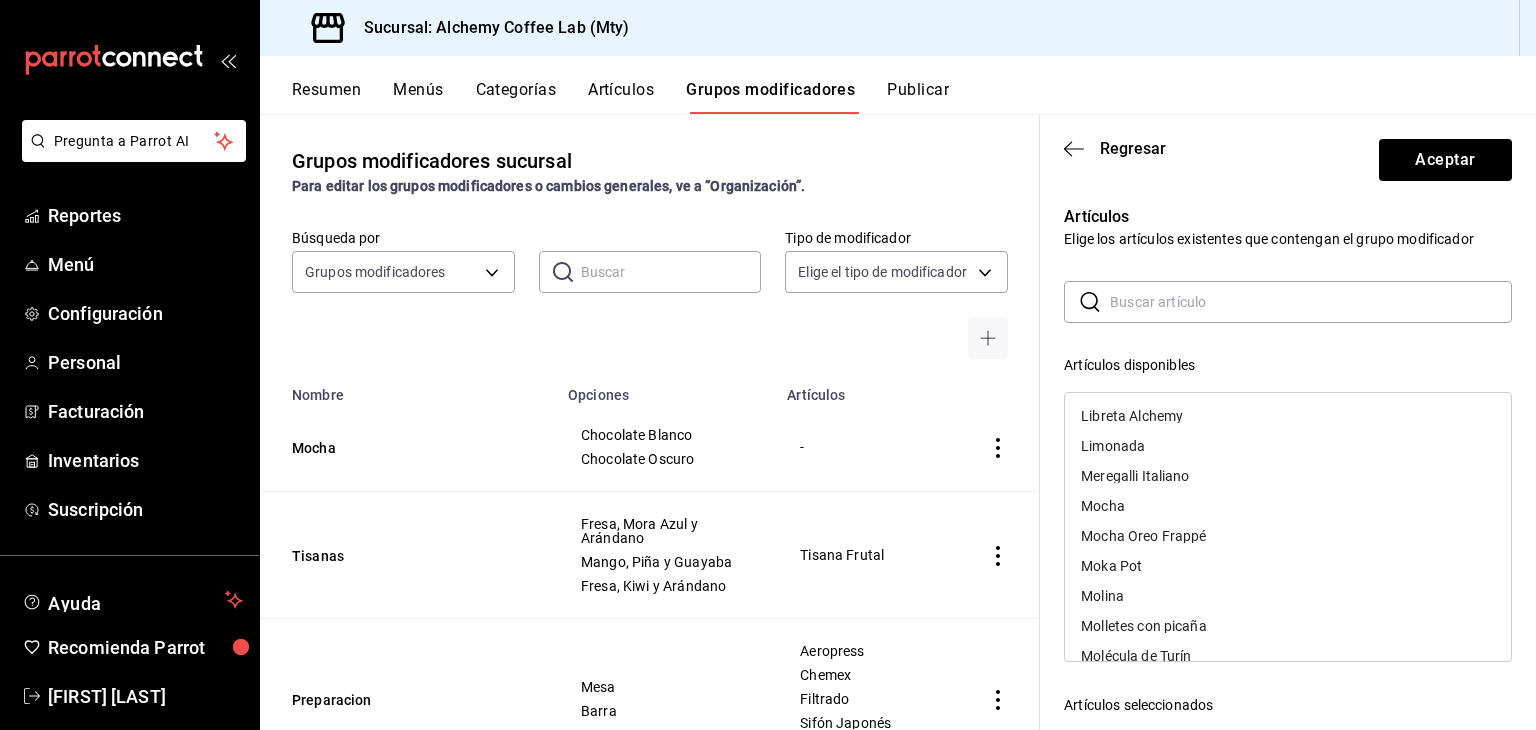 click on "Mocha Oreo Frappé" at bounding box center (1288, 536) 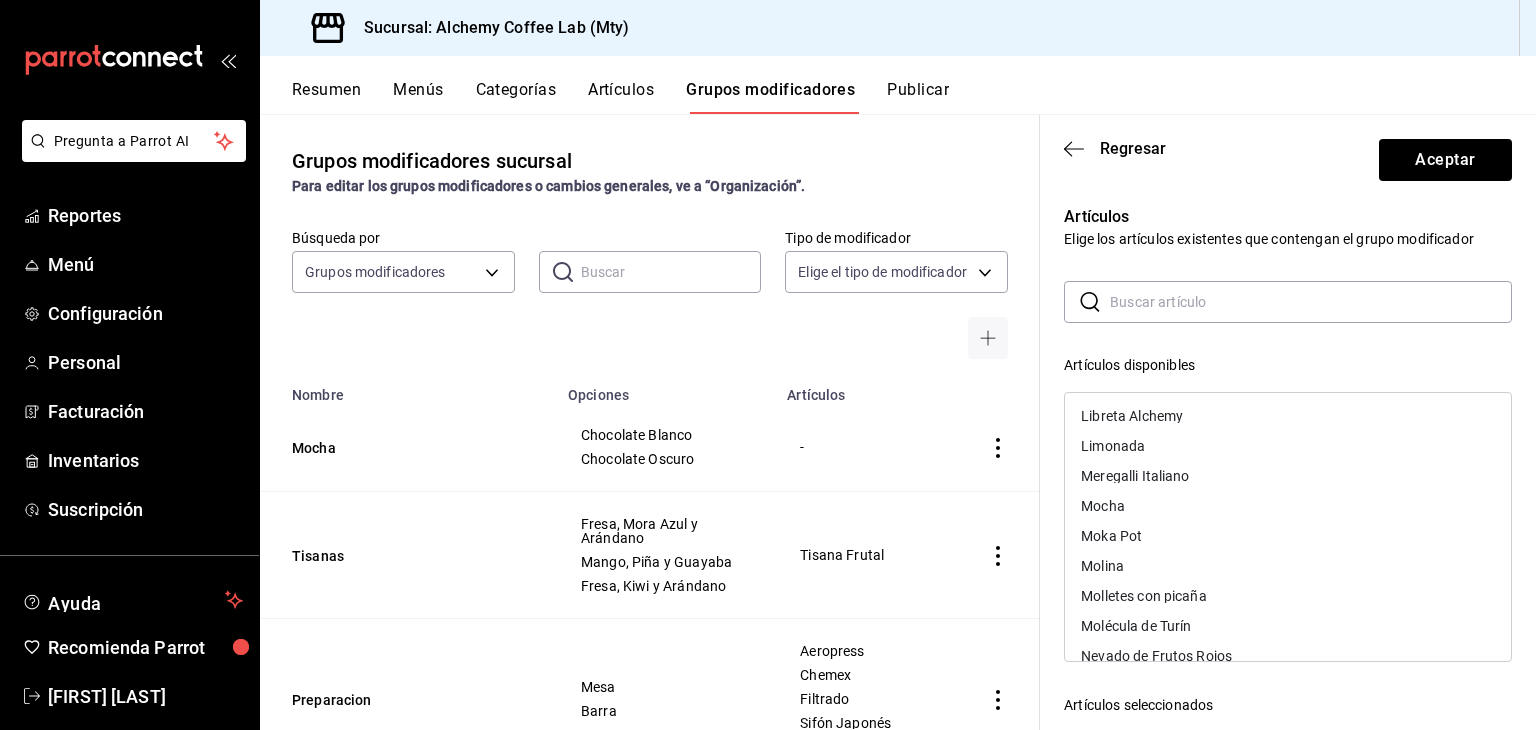 click on "Mocha" at bounding box center [1288, 506] 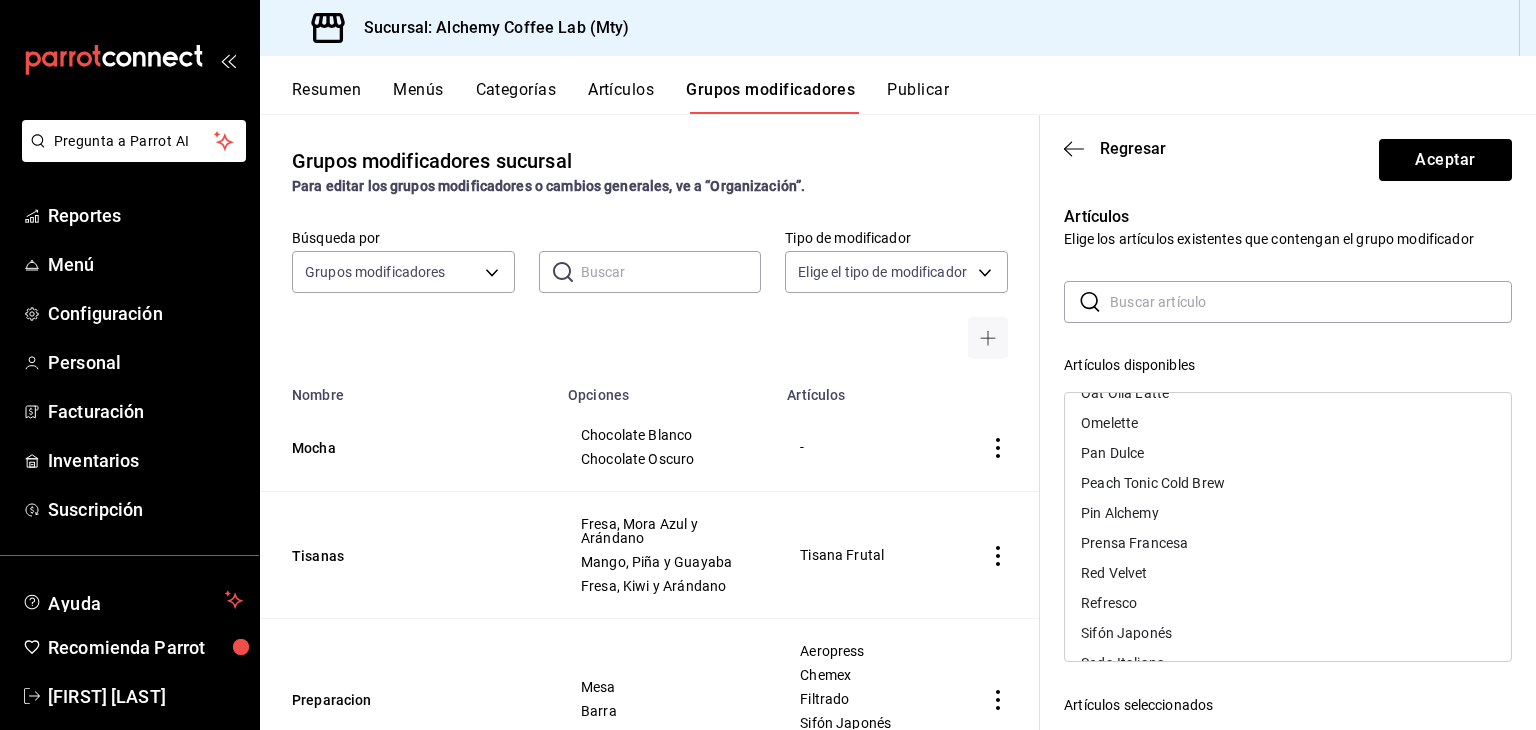 scroll, scrollTop: 1500, scrollLeft: 0, axis: vertical 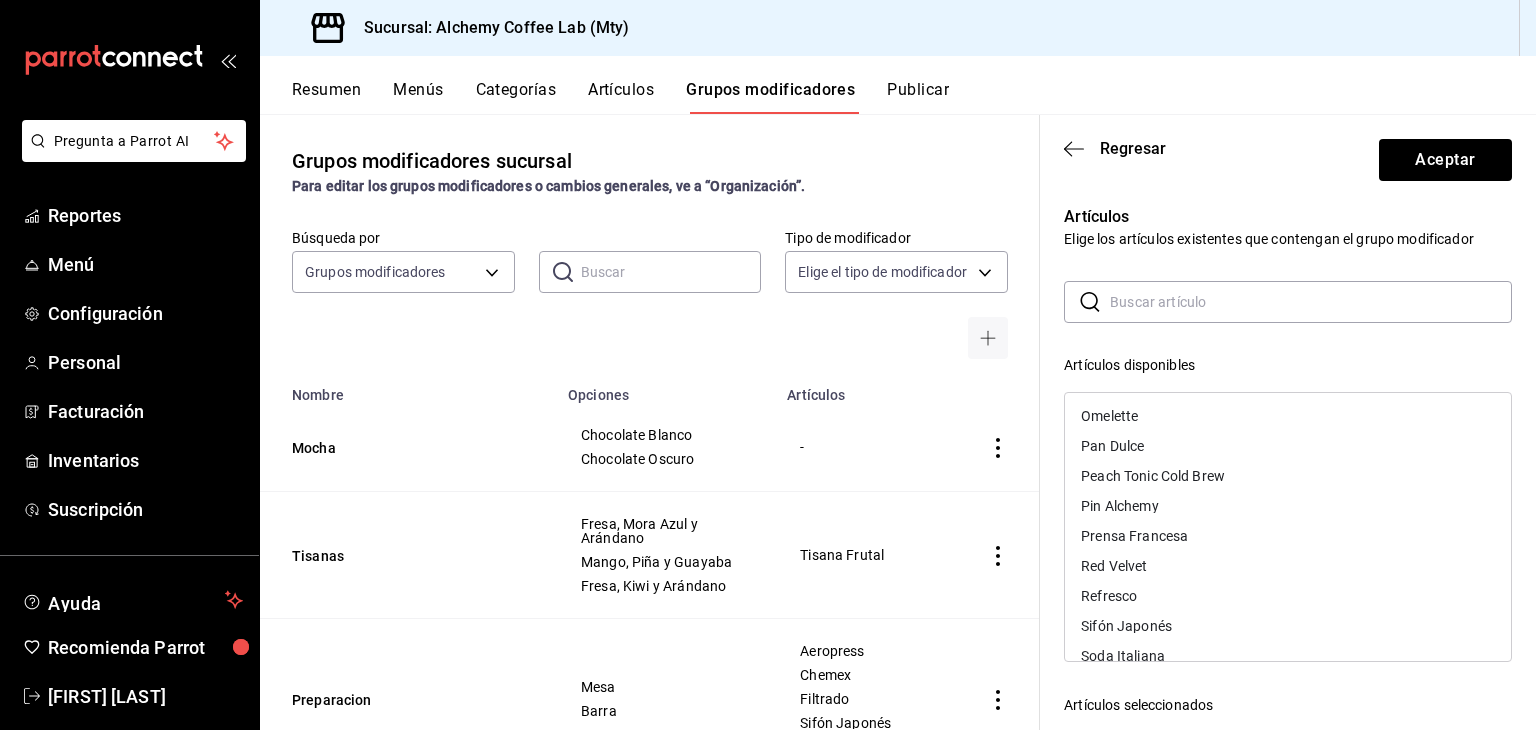 click on "Red Velvet" at bounding box center [1288, 566] 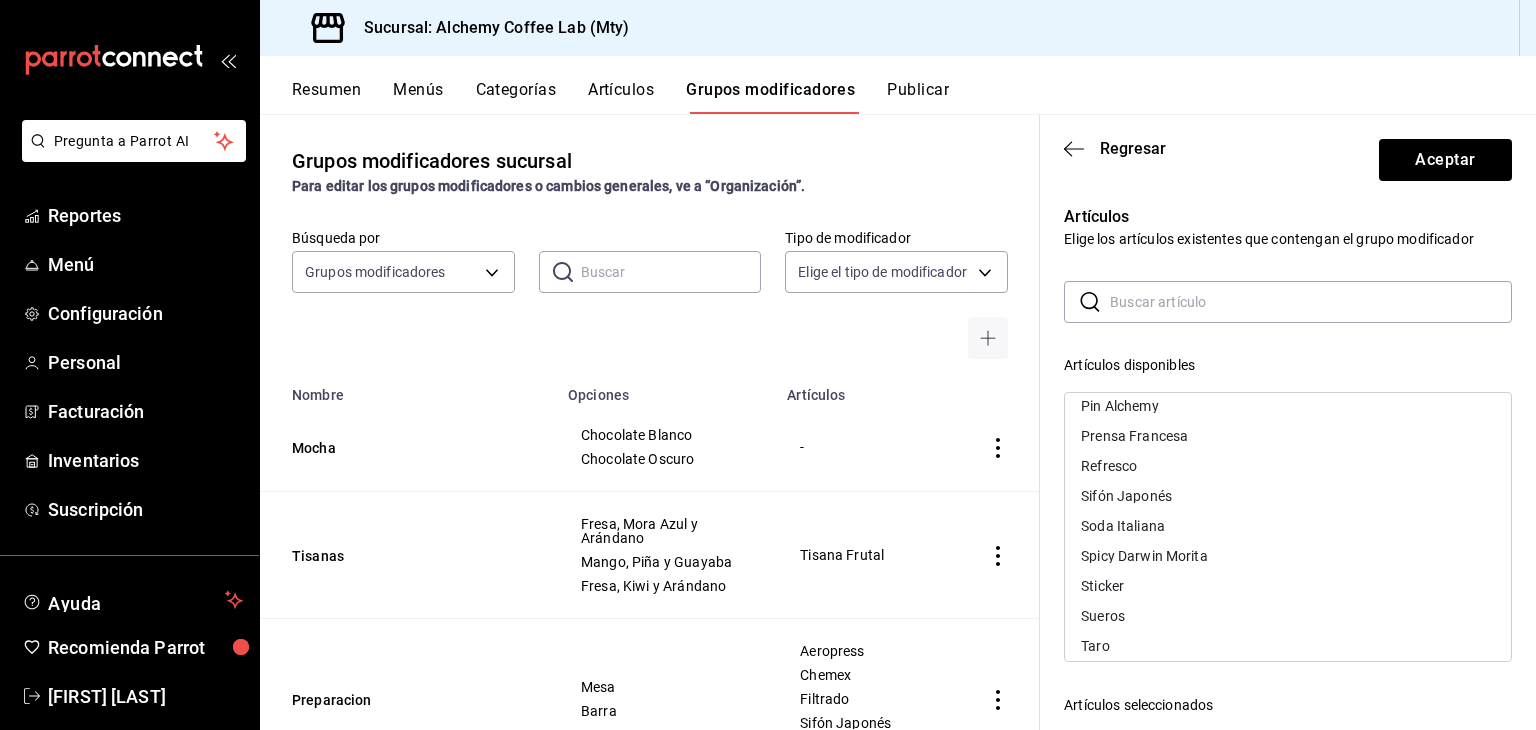 scroll, scrollTop: 1700, scrollLeft: 0, axis: vertical 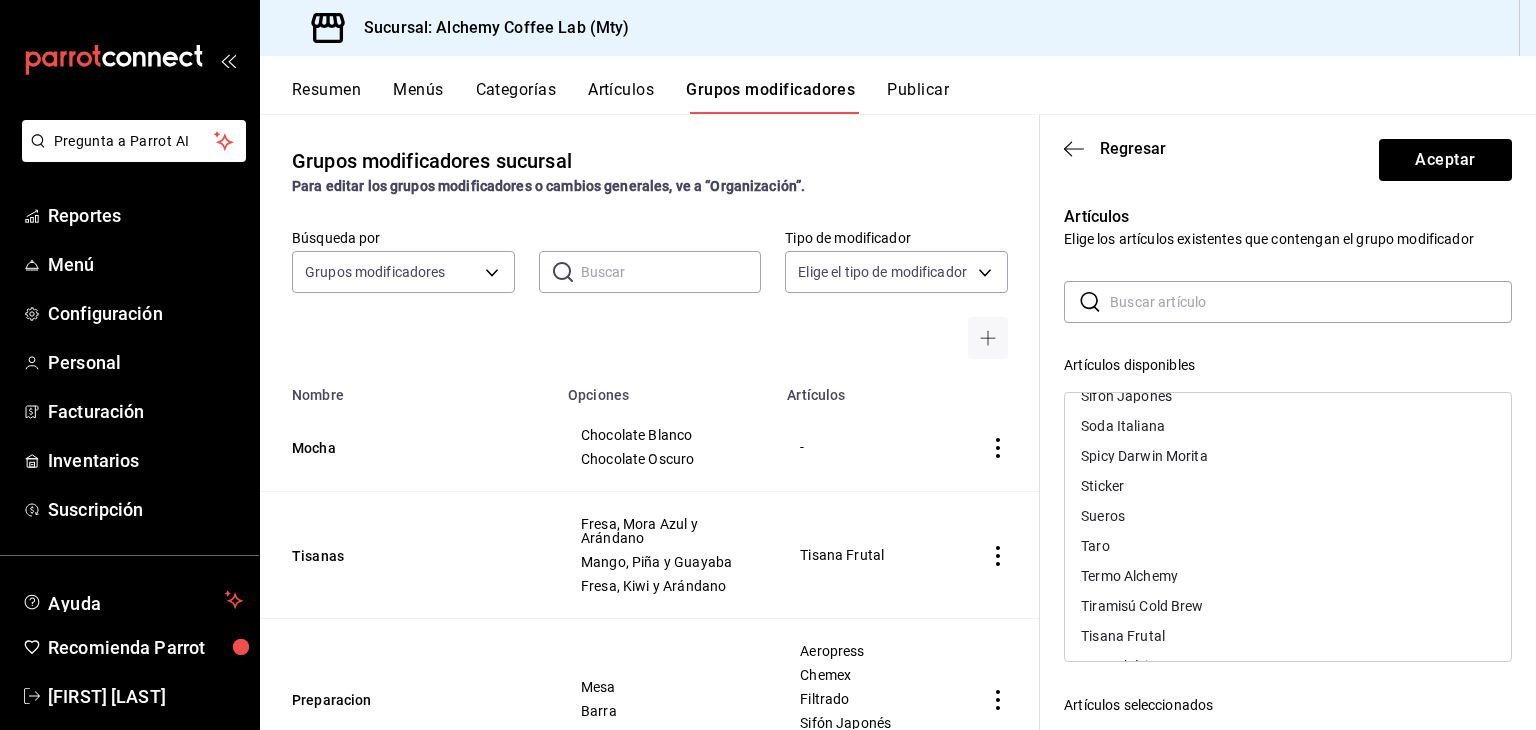 click on "Taro" at bounding box center (1288, 546) 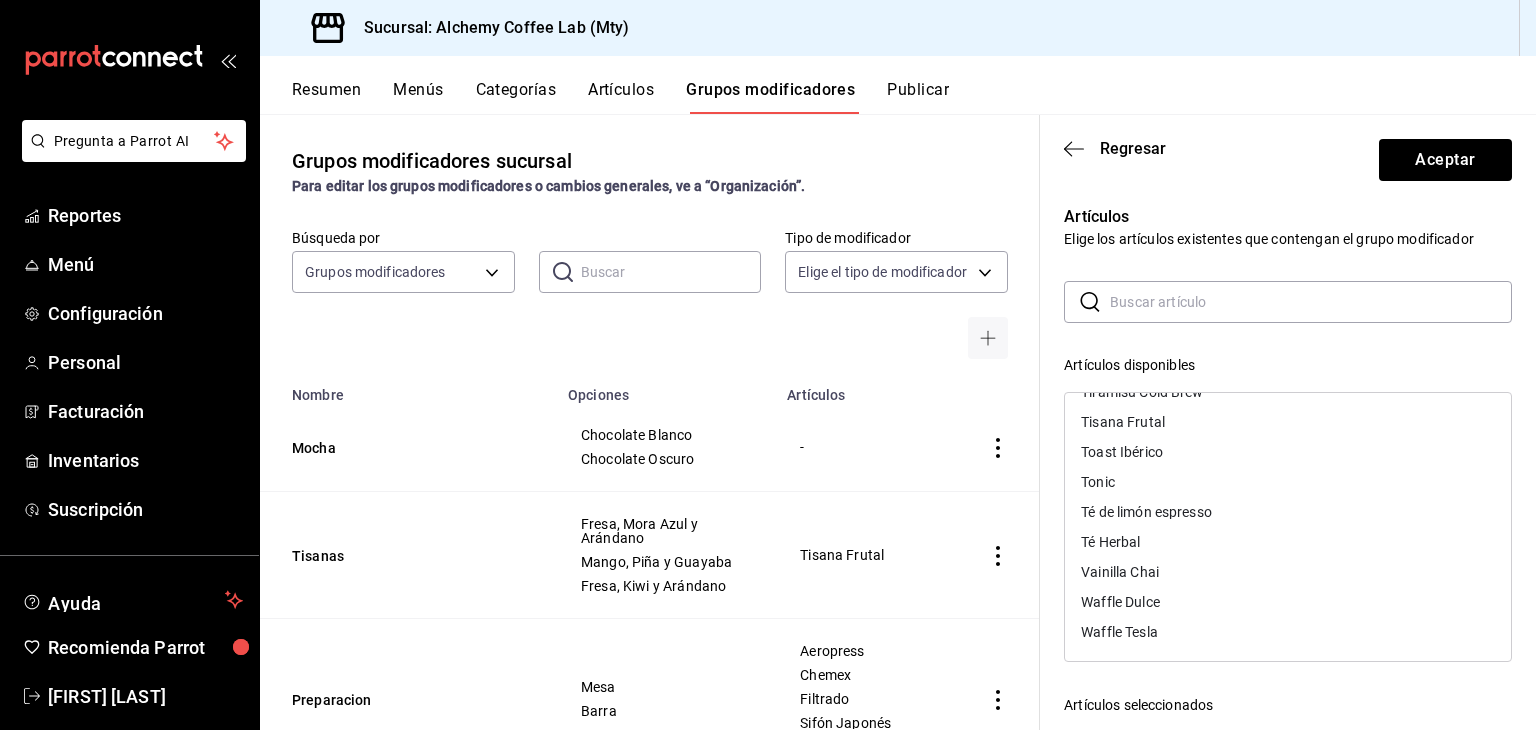 scroll, scrollTop: 1885, scrollLeft: 0, axis: vertical 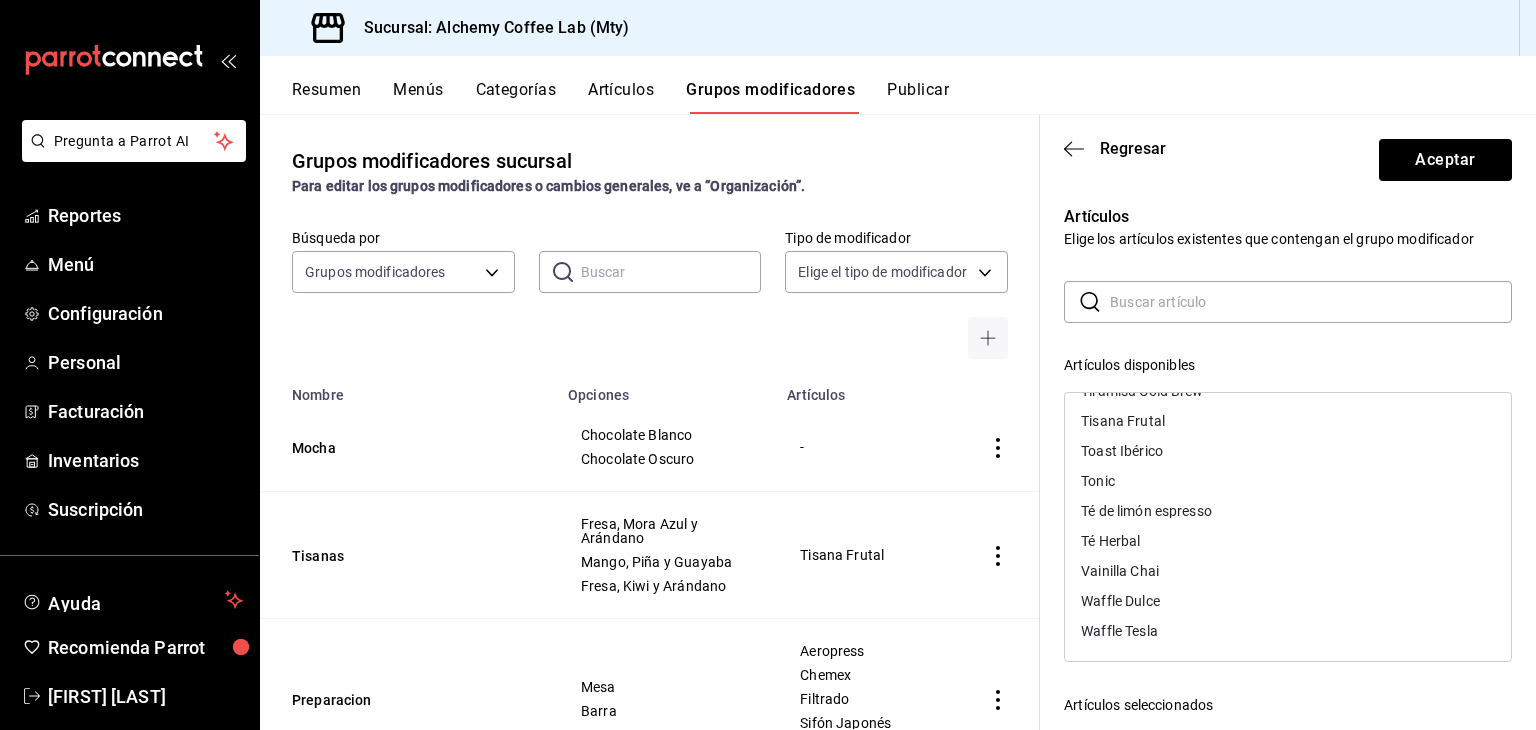 click on "Vainilla Chai" at bounding box center [1288, 571] 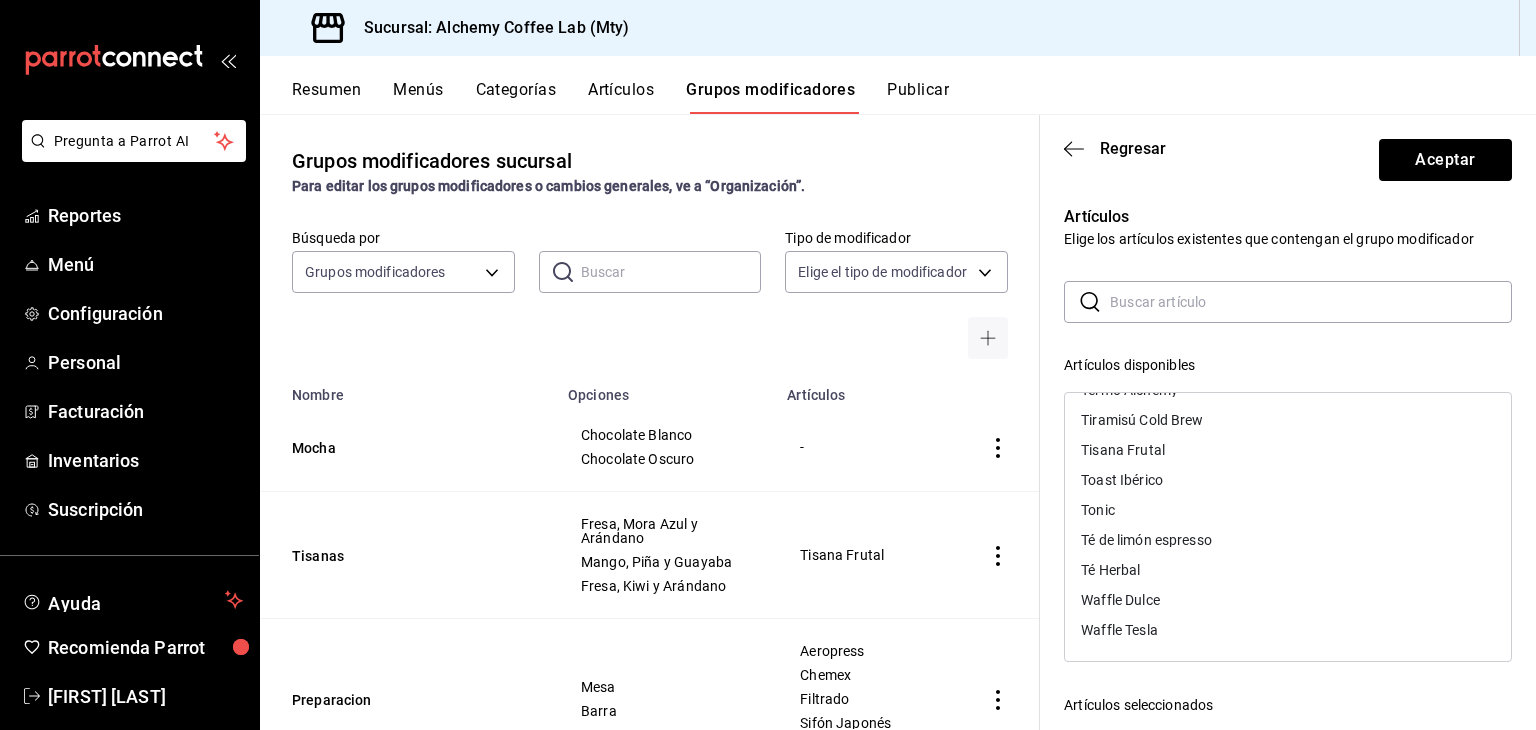 scroll, scrollTop: 1855, scrollLeft: 0, axis: vertical 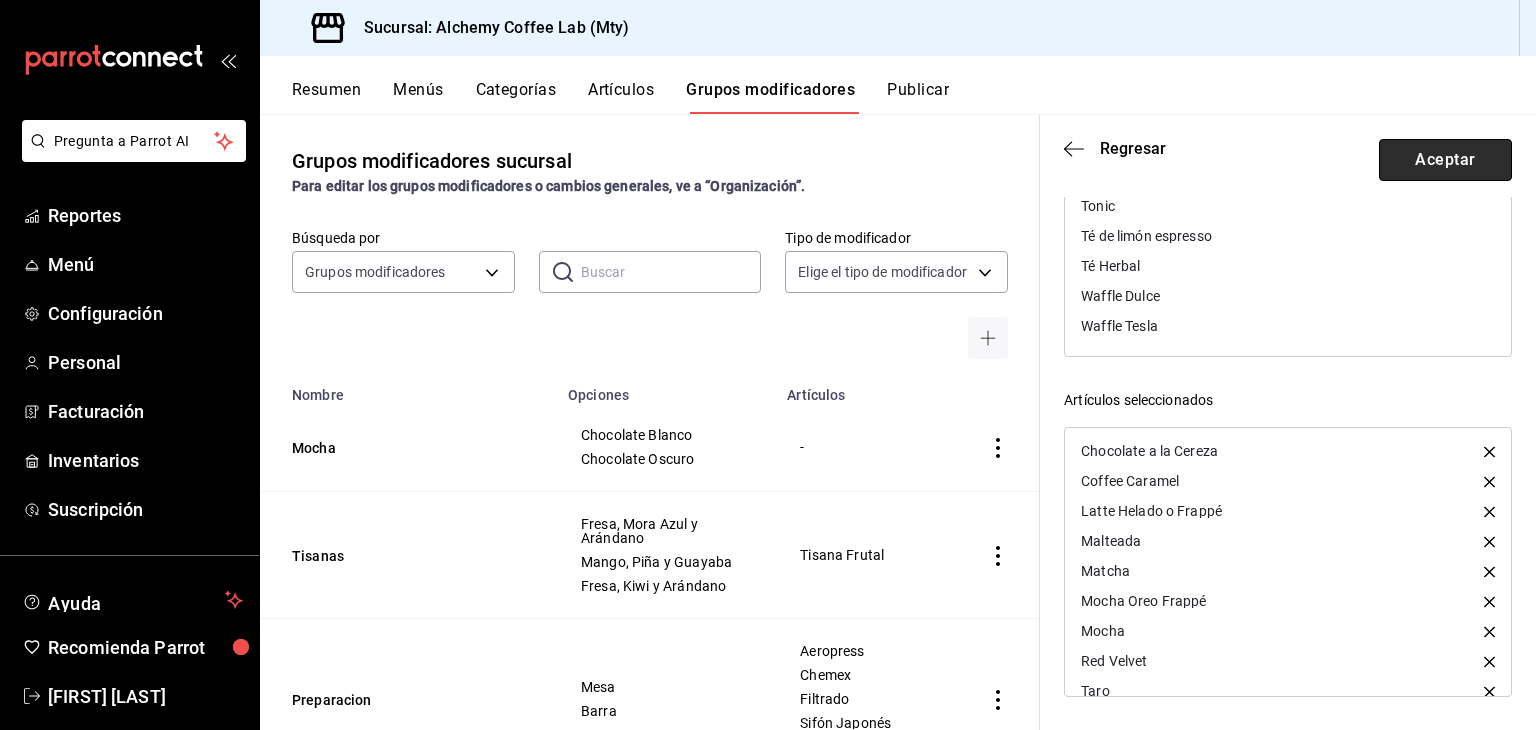 click on "Aceptar" at bounding box center [1445, 160] 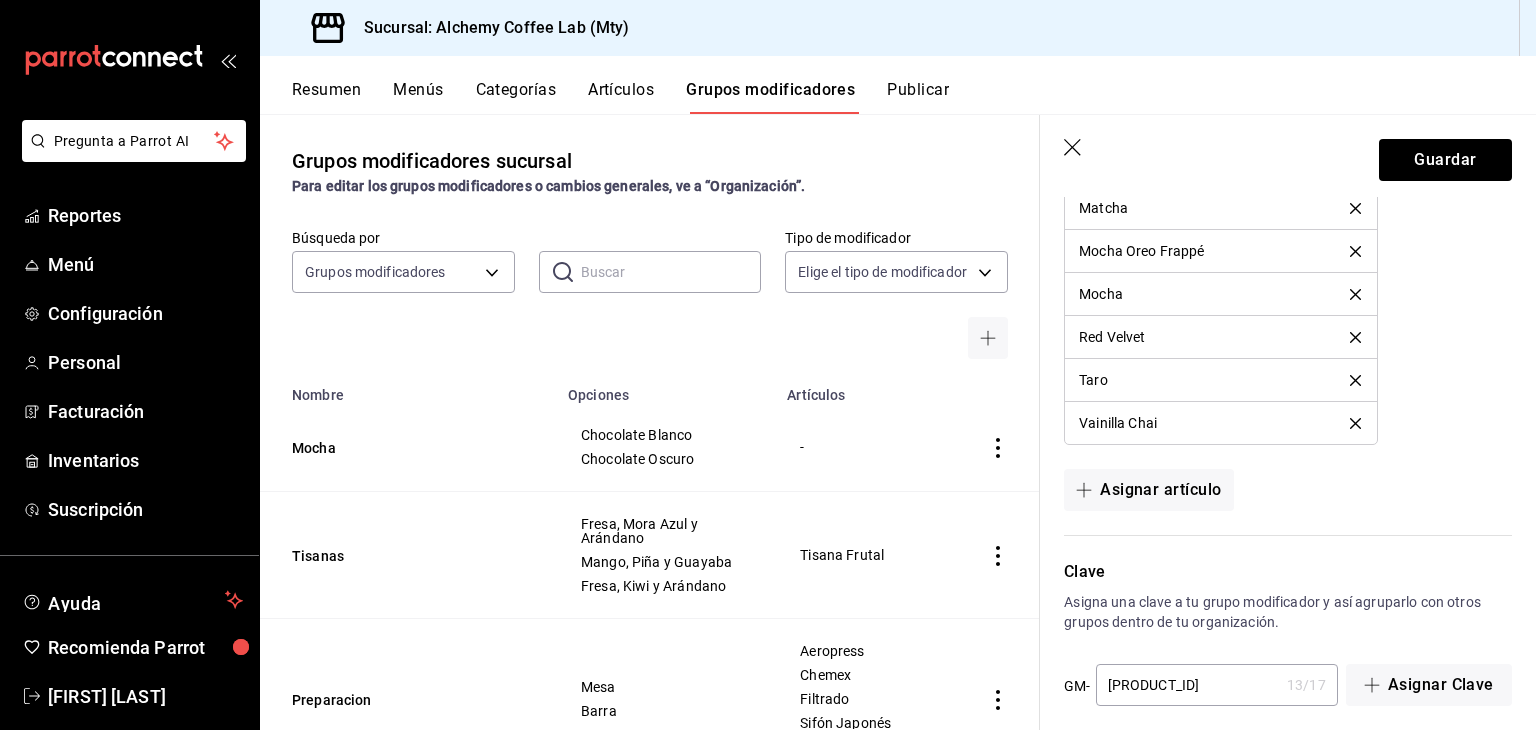 scroll, scrollTop: 1466, scrollLeft: 0, axis: vertical 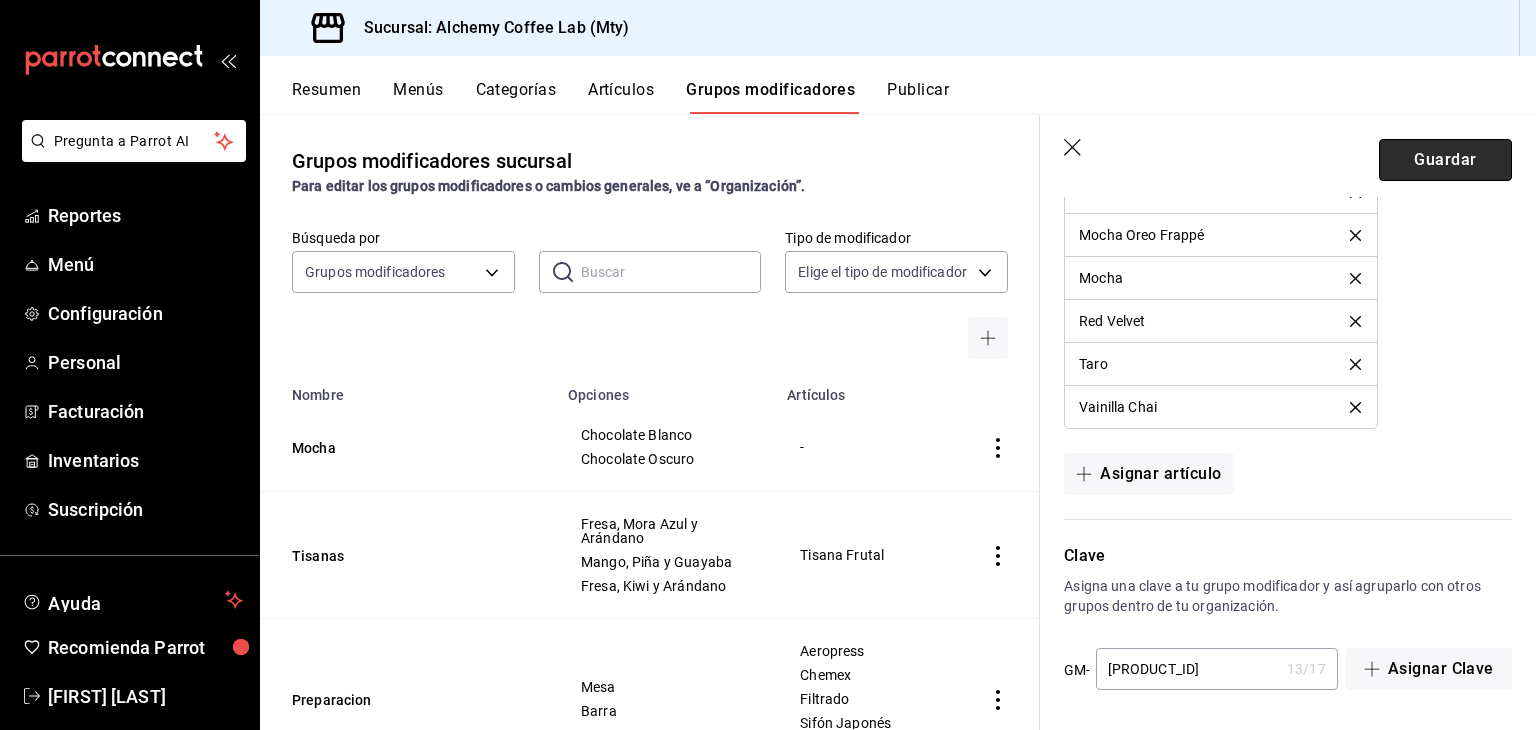 click on "Guardar" at bounding box center (1445, 160) 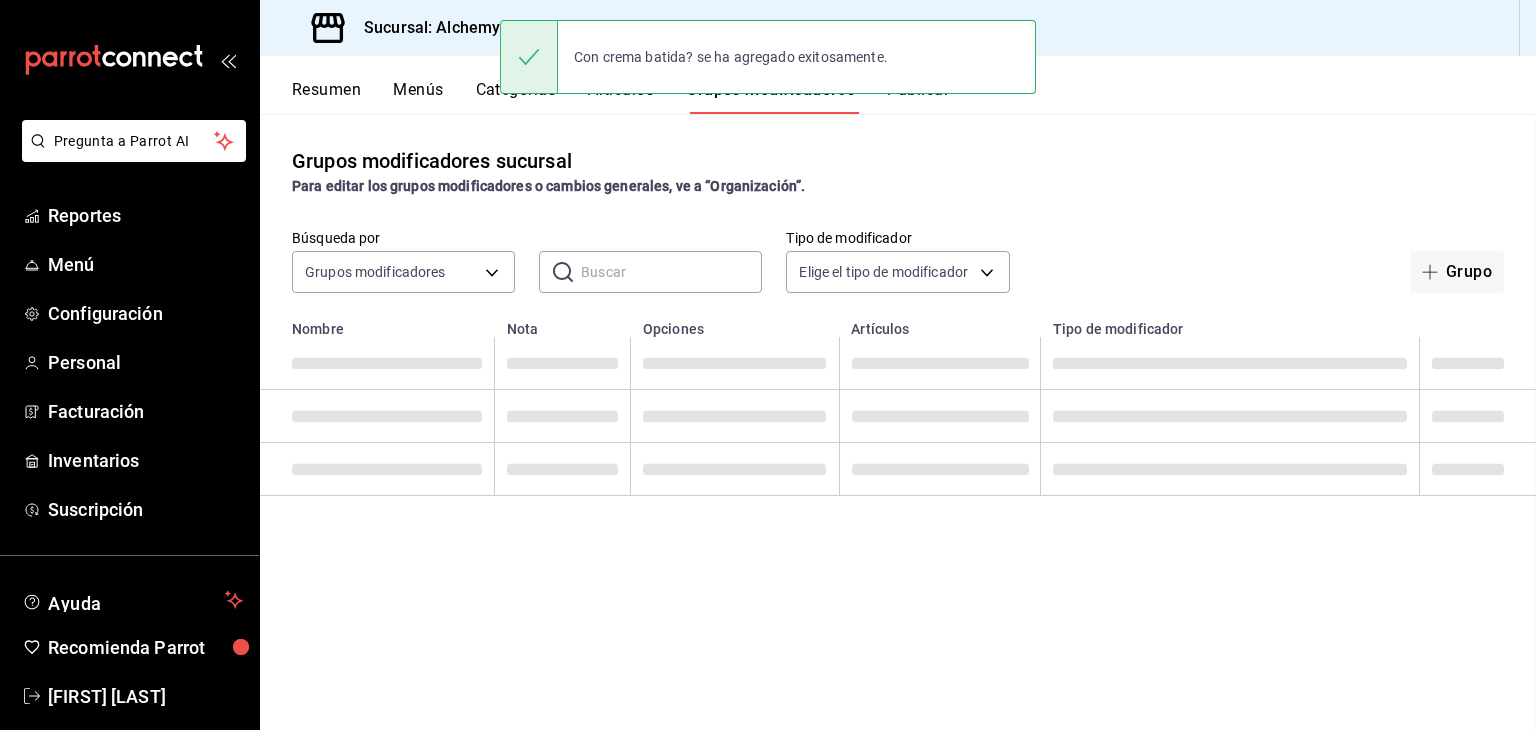 scroll, scrollTop: 0, scrollLeft: 0, axis: both 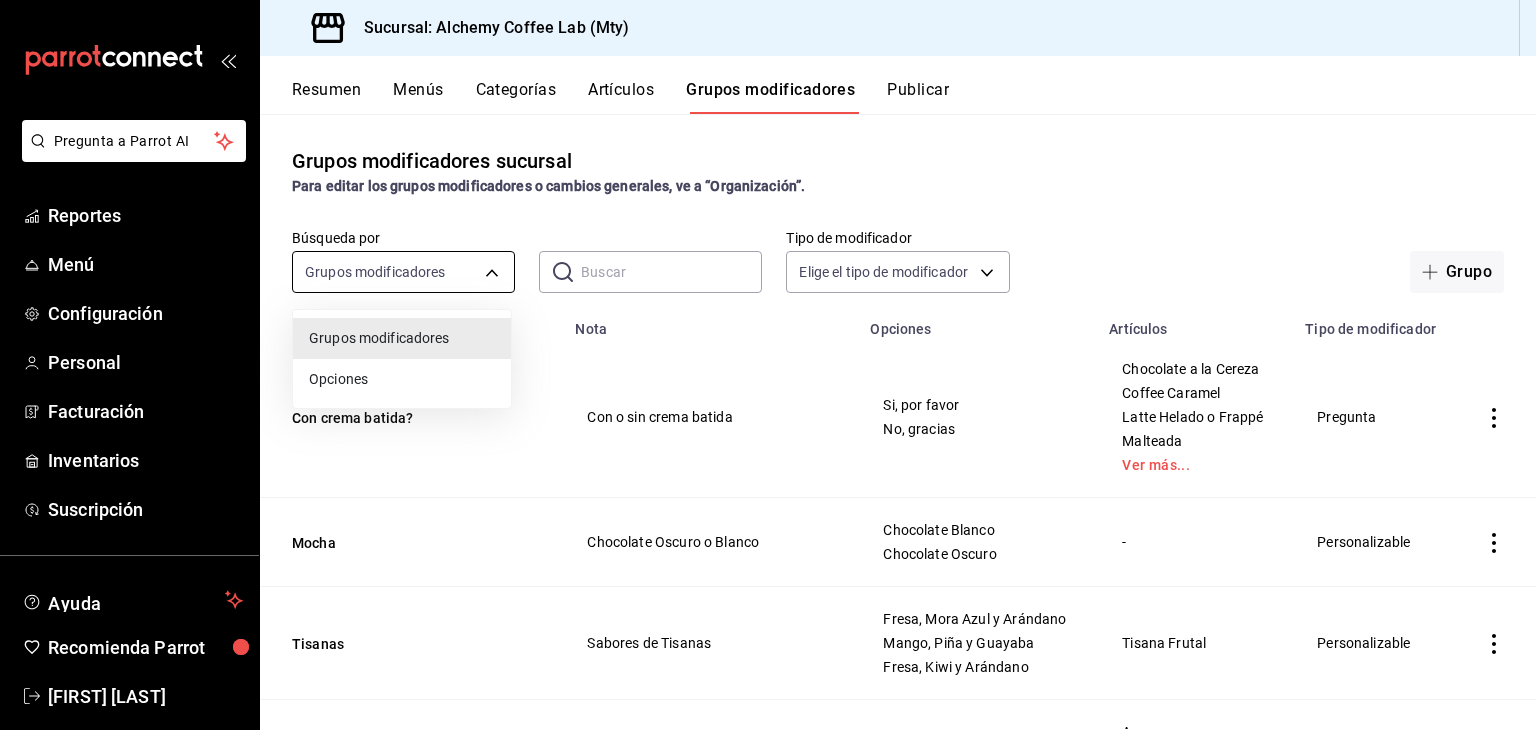 click on "Pregunta a Parrot AI Reportes   Menú   Configuración   Personal   Facturación   Inventarios   Suscripción   Ayuda Recomienda Parrot   David Eugenio Solis Treviño   Sugerir nueva función   Sucursal: Alchemy Coffee Lab (Mty) Resumen Menús Categorías Artículos Grupos modificadores Publicar Grupos modificadores sucursal Para editar los grupos modificadores o cambios generales, ve a “Organización”. Búsqueda por Grupos modificadores GROUP ​ ​ Tipo de modificador Elige el tipo de modificador Grupo Nombre Nota Opciones Artículos Tipo de modificador Con crema batida? Con o sin crema batida Si, por favor No, gracias Chocolate a la Cereza Coffee Caramel Latte Helado o Frappé Malteada Ver más... Pregunta Mocha Chocolate Oscuro o Blanco Chocolate Blanco Chocolate Oscuro - Personalizable Tisanas Sabores de Tisanas Fresa, Mora Azul y Arándano Mango, Piña y Guayaba Fresa, Kiwi y Arándano Tisana Frutal Personalizable Preparacion Mesa o Barra (sujeto a disponibilidad) Mesa Barra Aeropress Chemex Matcha" at bounding box center [768, 365] 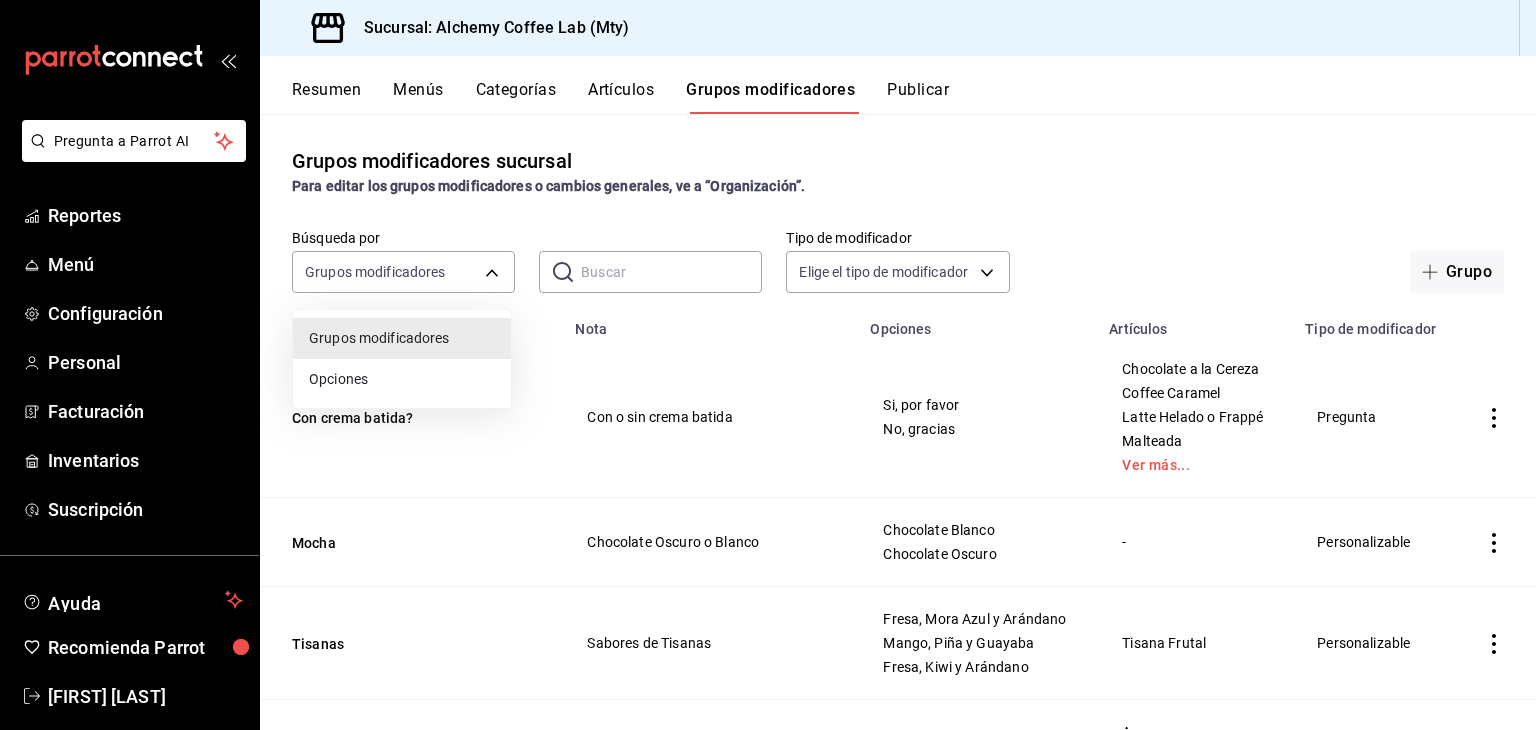 click at bounding box center (768, 365) 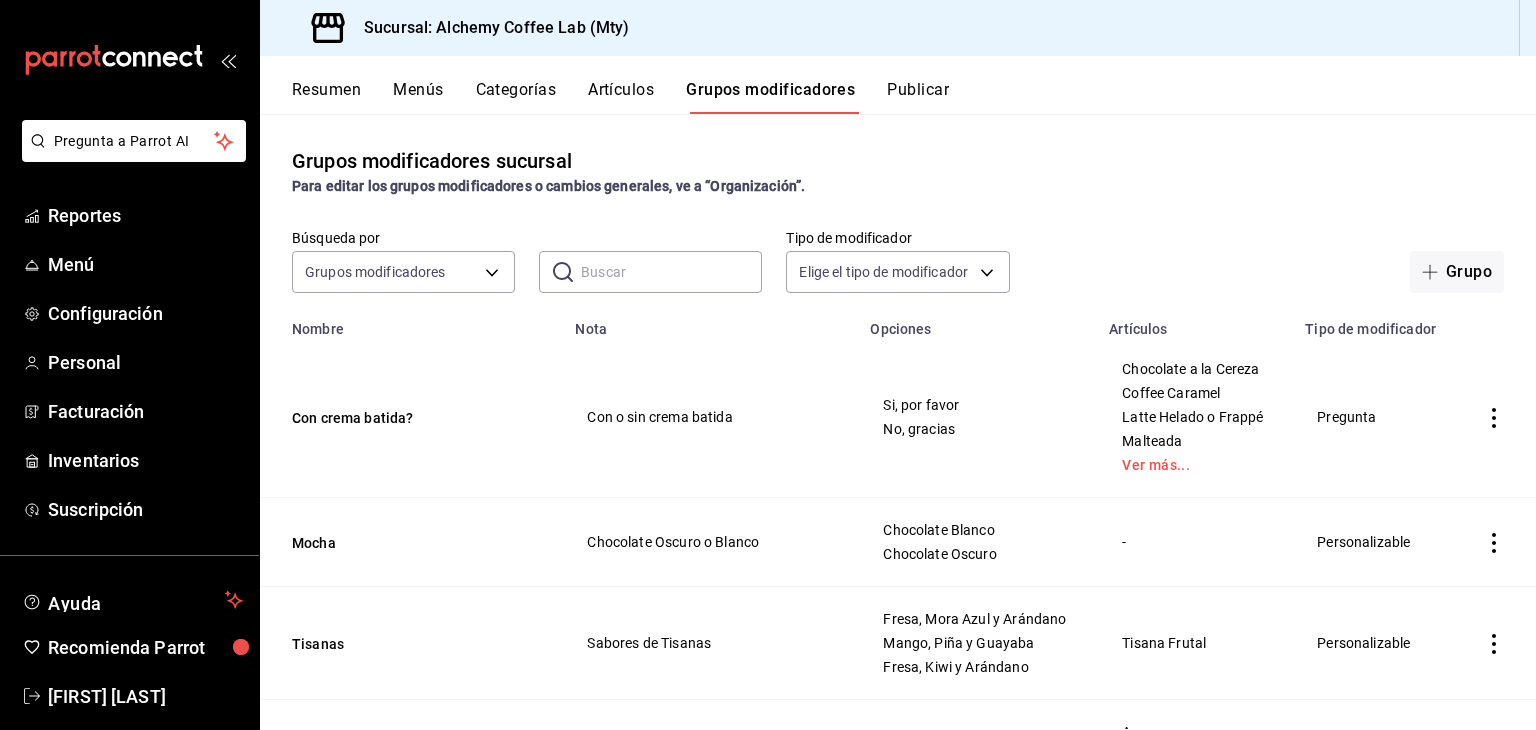 click at bounding box center (671, 272) 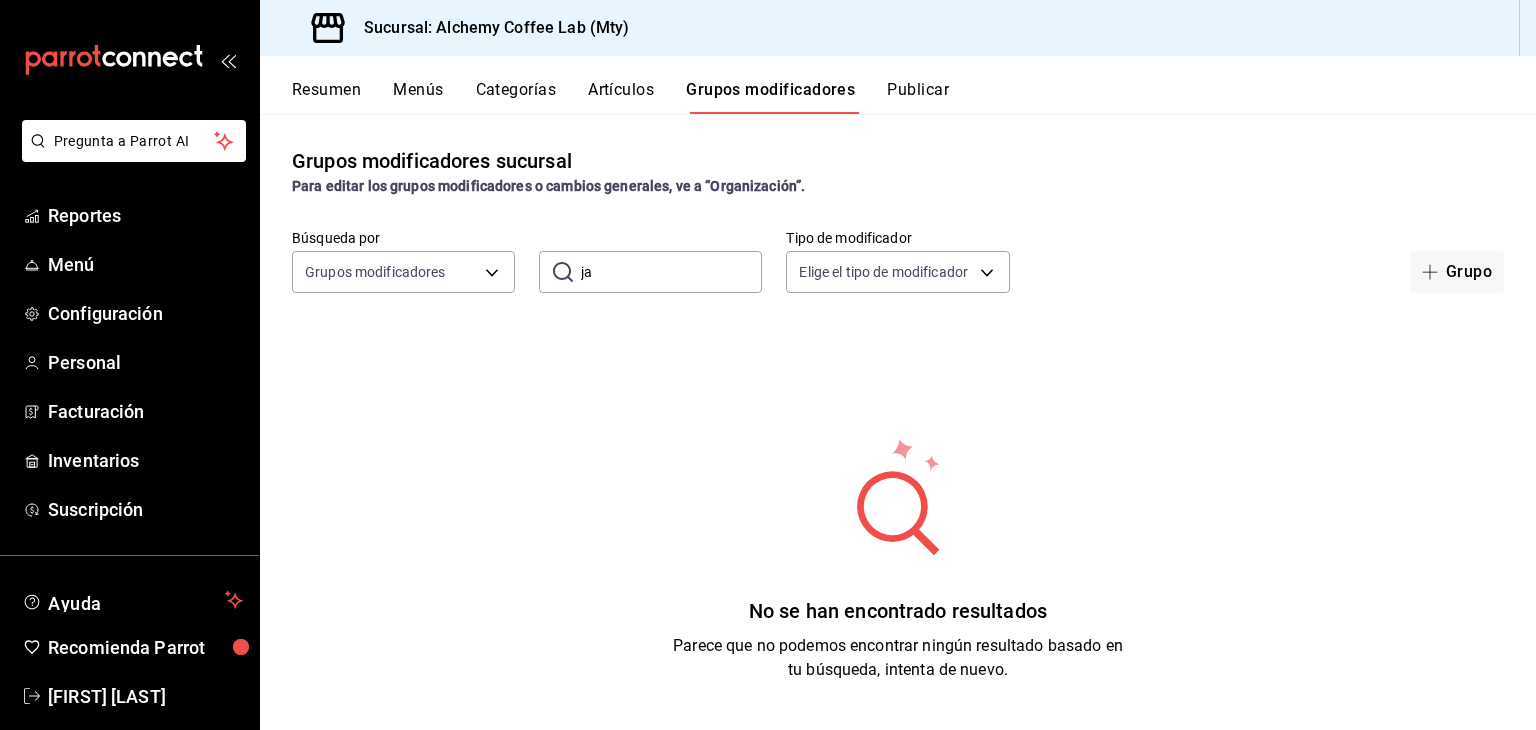 type on "j" 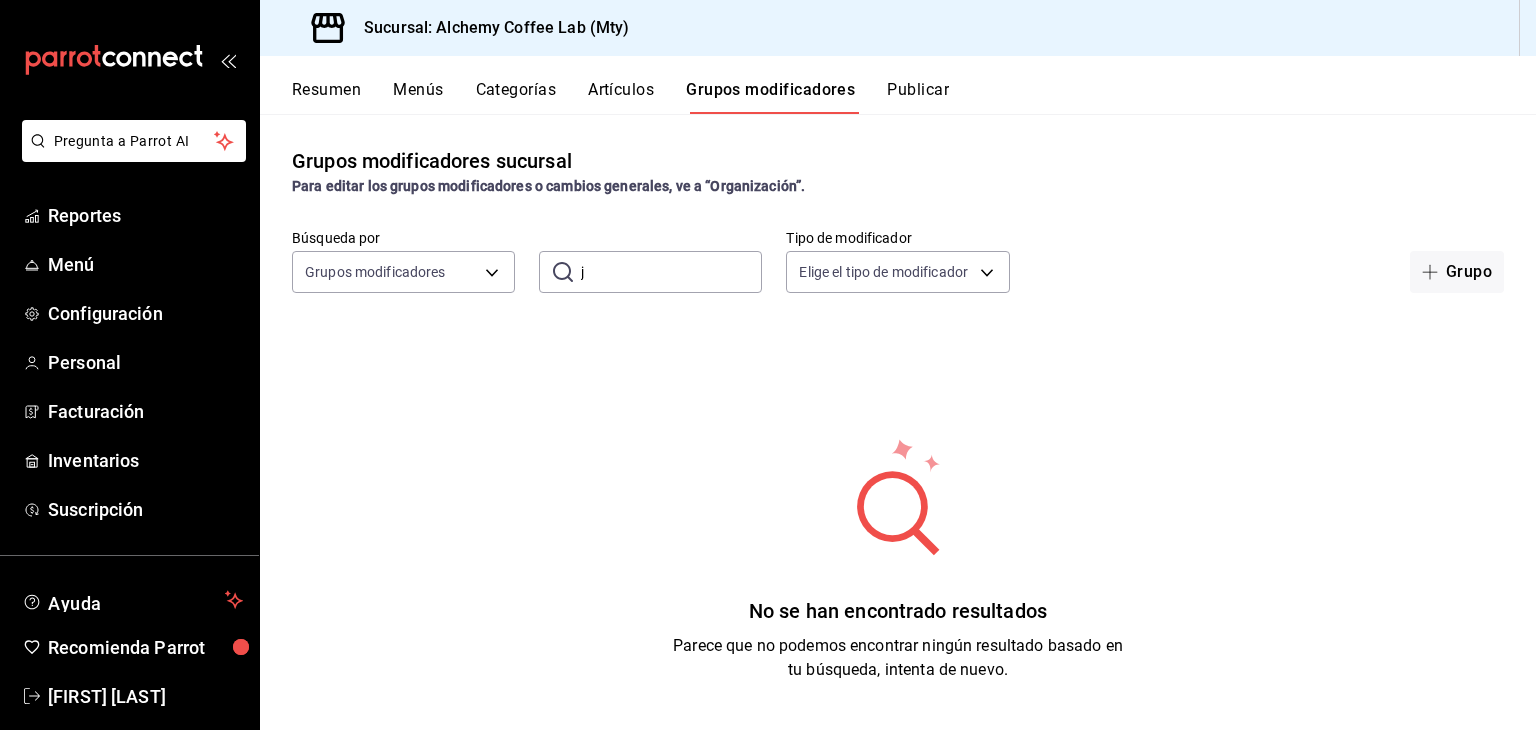 type 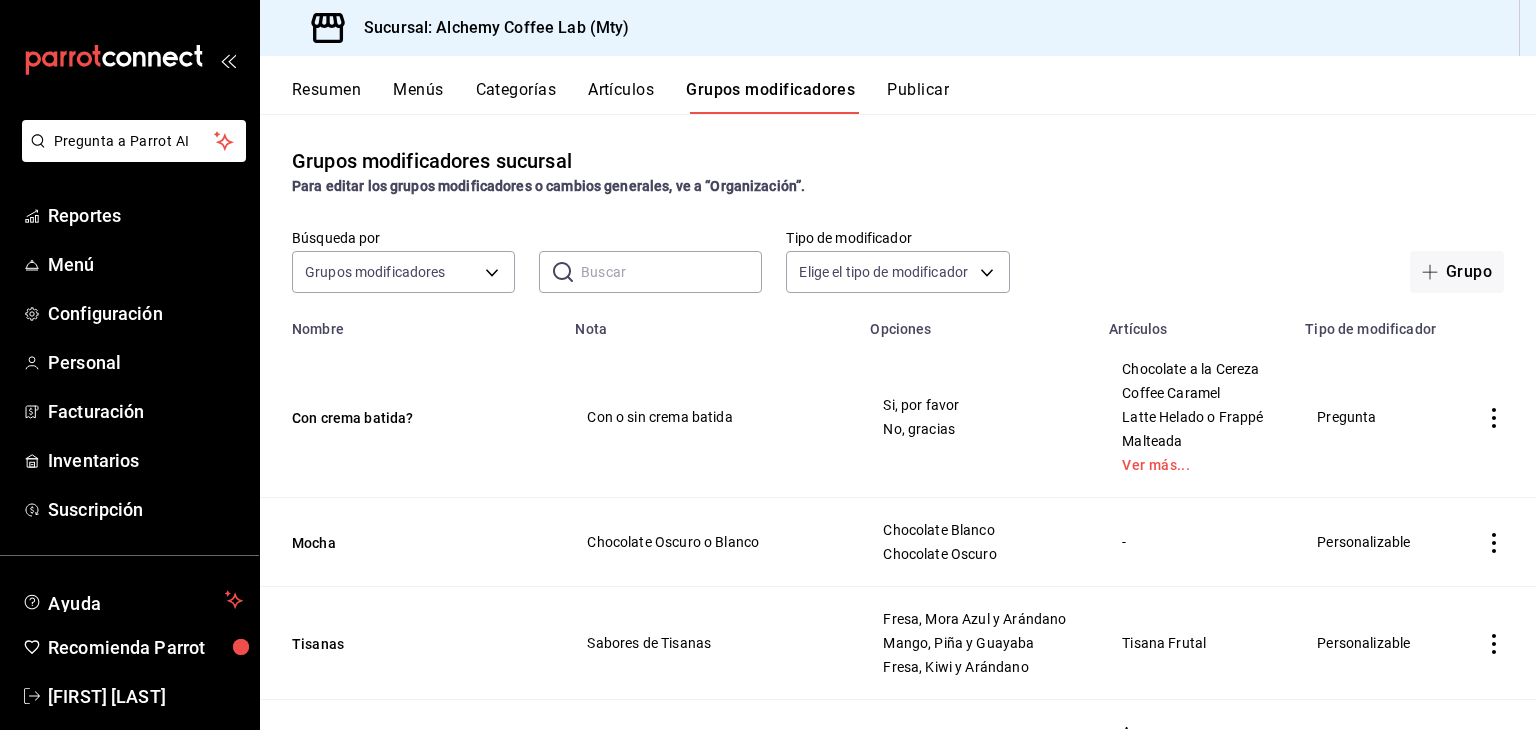 click on "Artículos" at bounding box center (621, 97) 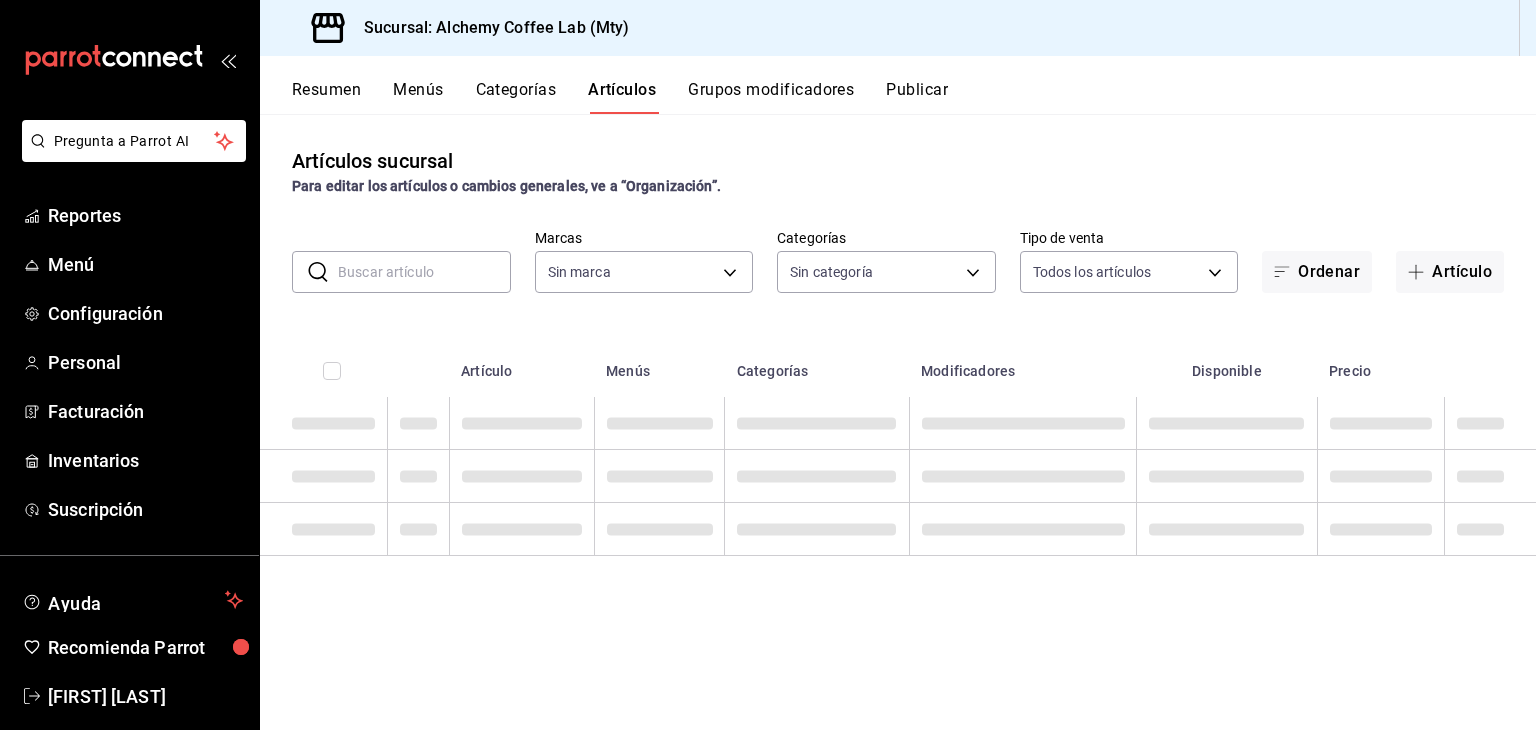 click at bounding box center (424, 272) 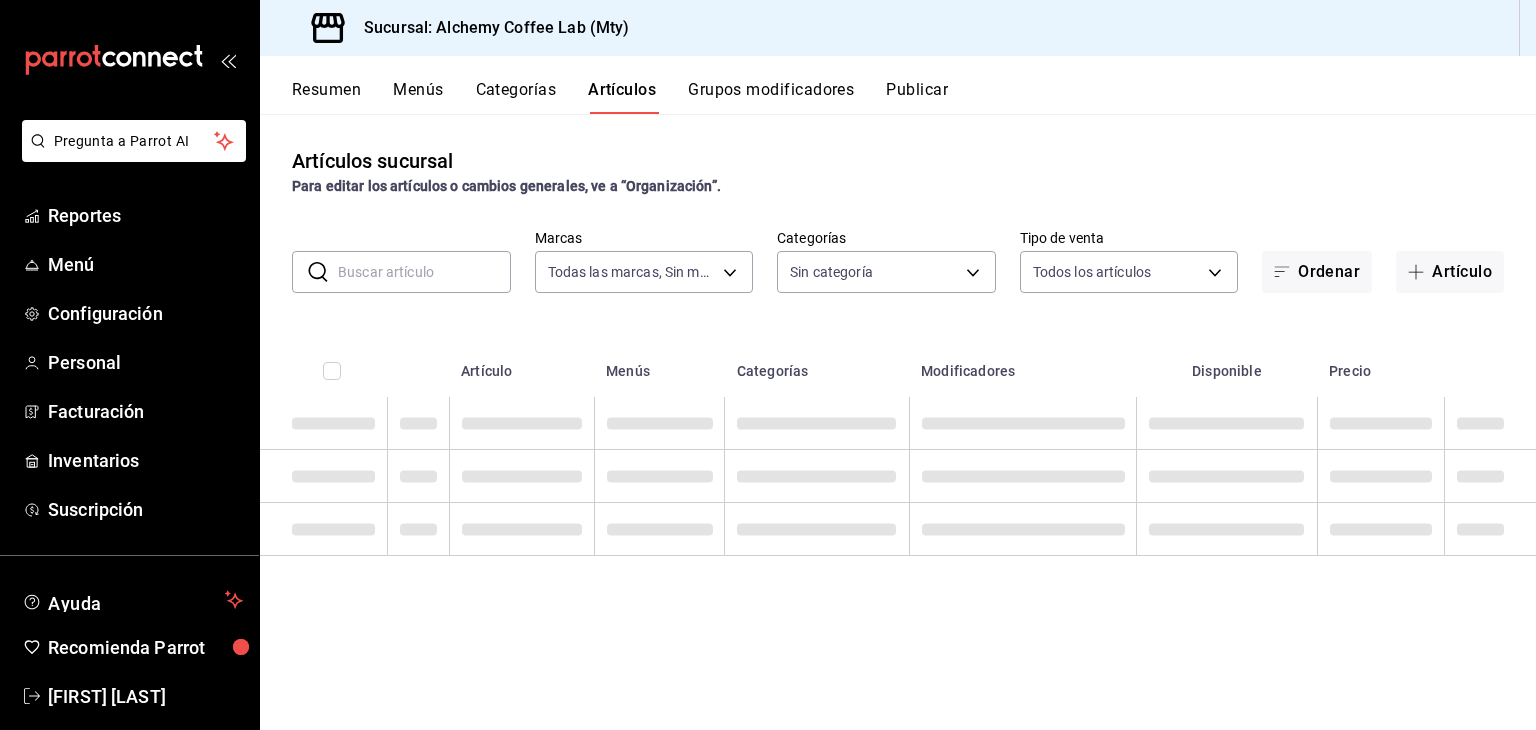 type on "147fd5db-d129-484d-8765-362391796a66" 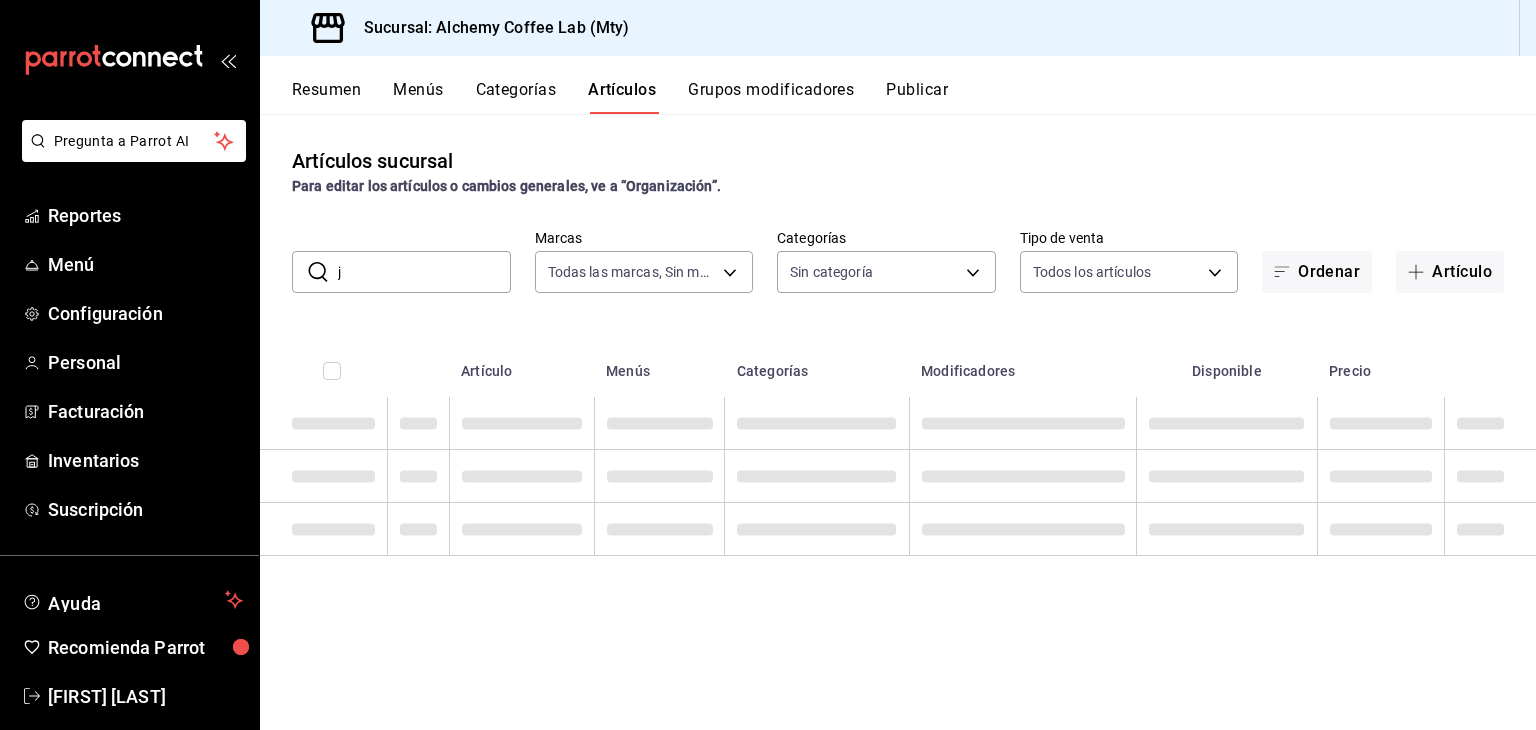 type on "ja" 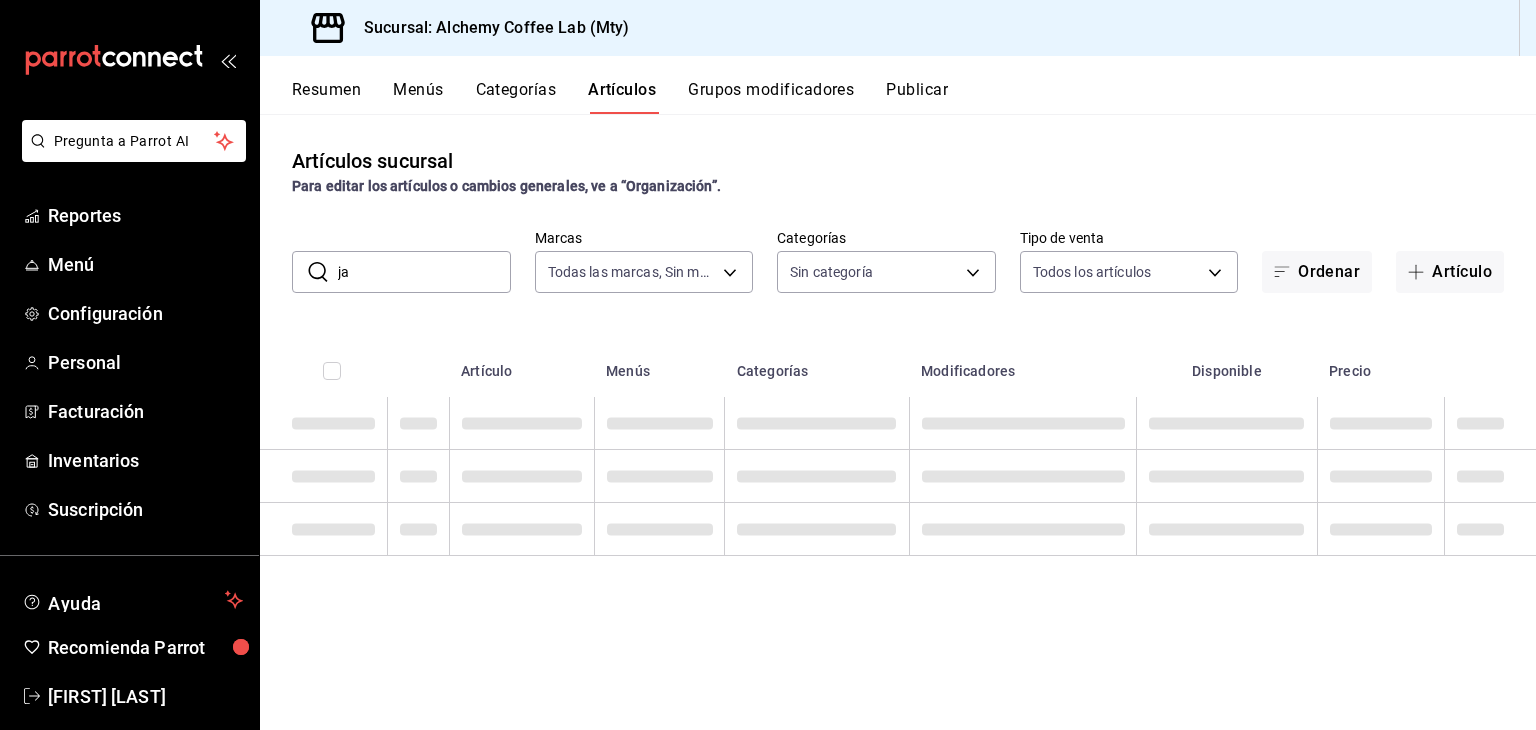 type on "7ab846a4-076e-4a1d-a629-53197790f2cd,475d1d53-3dd2-4a4e-b59e-75da982537cc,9128c269-13cc-49c0-a61c-98ae135d2966,1489ea8f-3c5b-4bed-8712-fb1efc8e1484,237dd9fd-525f-4126-935d-1d618c95d359,1759a289-da96-444c-a3da-589932e8f911,32a25308-5a1a-4b27-9101-20aae4ecbe3b,5720fba0-4b3c-4af1-99c2-310b9d32b626,6f391e13-d369-4fd1-9e07-81fa35695065,6cee18f7-63d6-4ae0-a5fa-7f66450c5234,8f56fa9d-b5f7-423d-8f11-eda24a9be7dc,0959238c-b2f0-4e50-a72b-9acd913a0e6d,87d7d329-ef4d-4ea2-b0cc-7aa43f232e86,0d94947a-2237-44fd-9659-405017dccbcb,4f878af2-bd33-4ff2-b57a-7be79110d9e1,7dbad2d2-8702-4494-bd85-95c08bbe0766,19e81b95-3a6a-45a7-b76c-705b7ea18356,ab0ce2b7-02f2-4a6d-b2a0-8d884bdd482f,f61d6689-96be-4dbf-b04d-1c056a84d092,bbe26e67-8ee3-44bb-aa42-10b56f436607,868379b8-0d20-4bb5-b8c7-30117c1a963f,3b48f957-8fb6-4fb6-81e1-ab77b4847770,0e1e856b-c234-4bde-b480-7e0d984a0171" 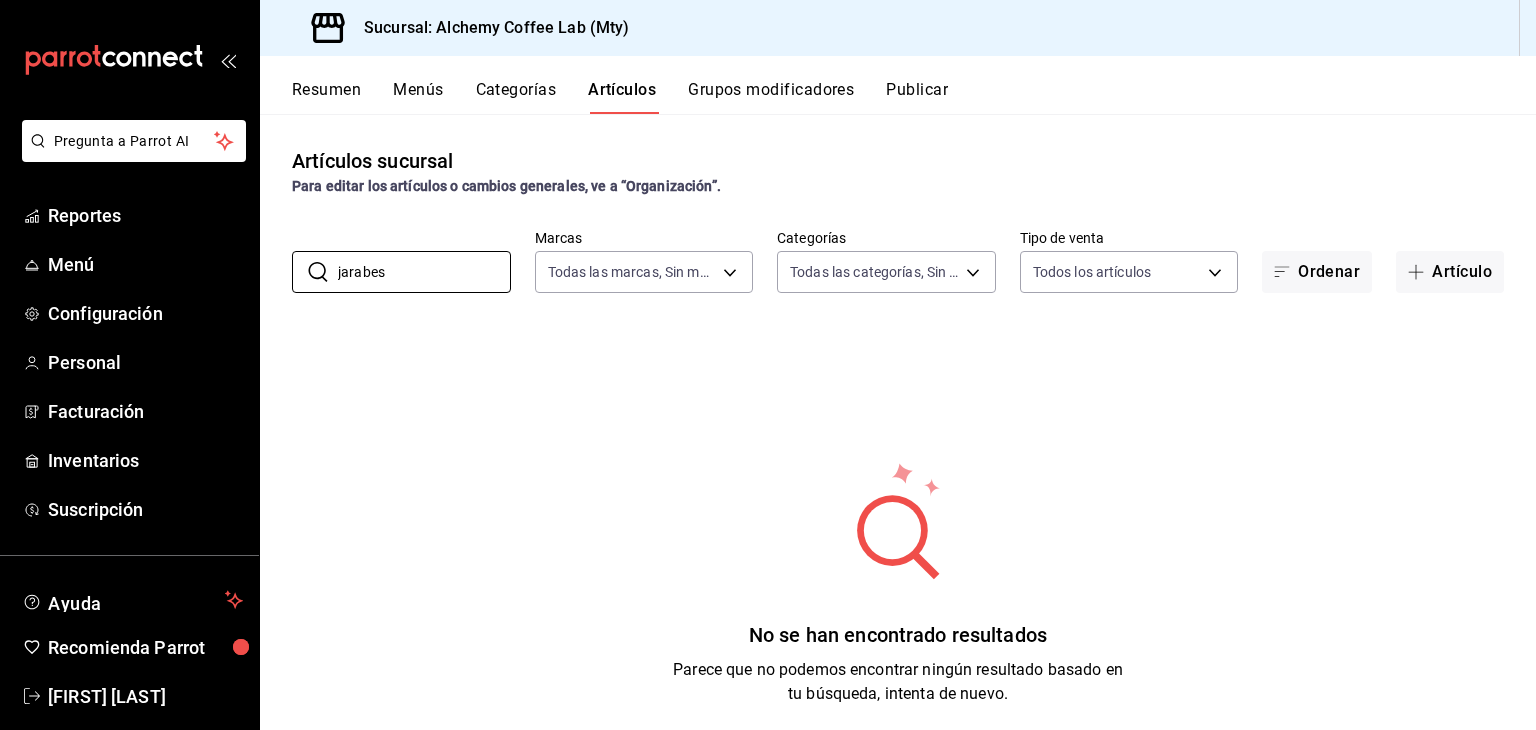 type on "jarabes" 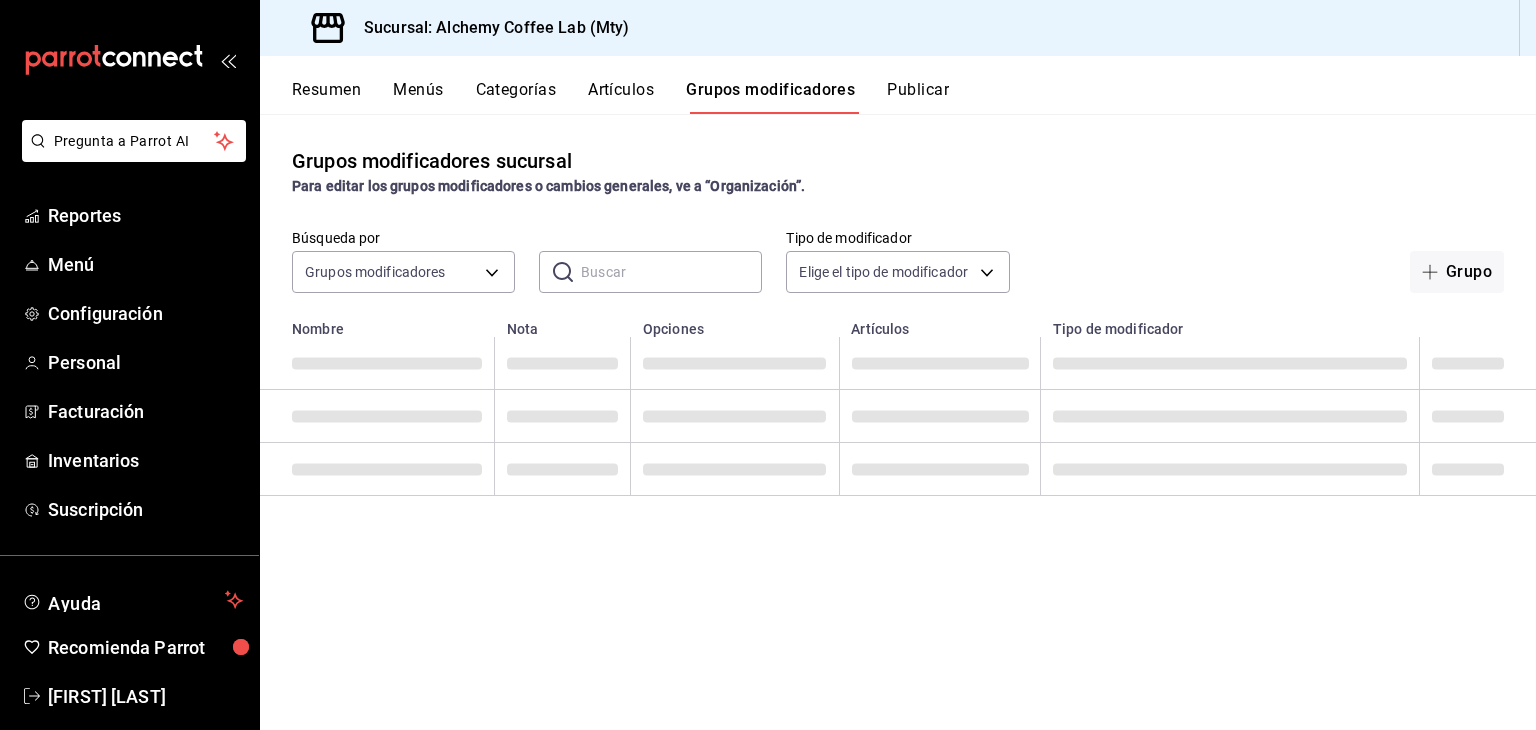 click on "Artículos" at bounding box center (621, 97) 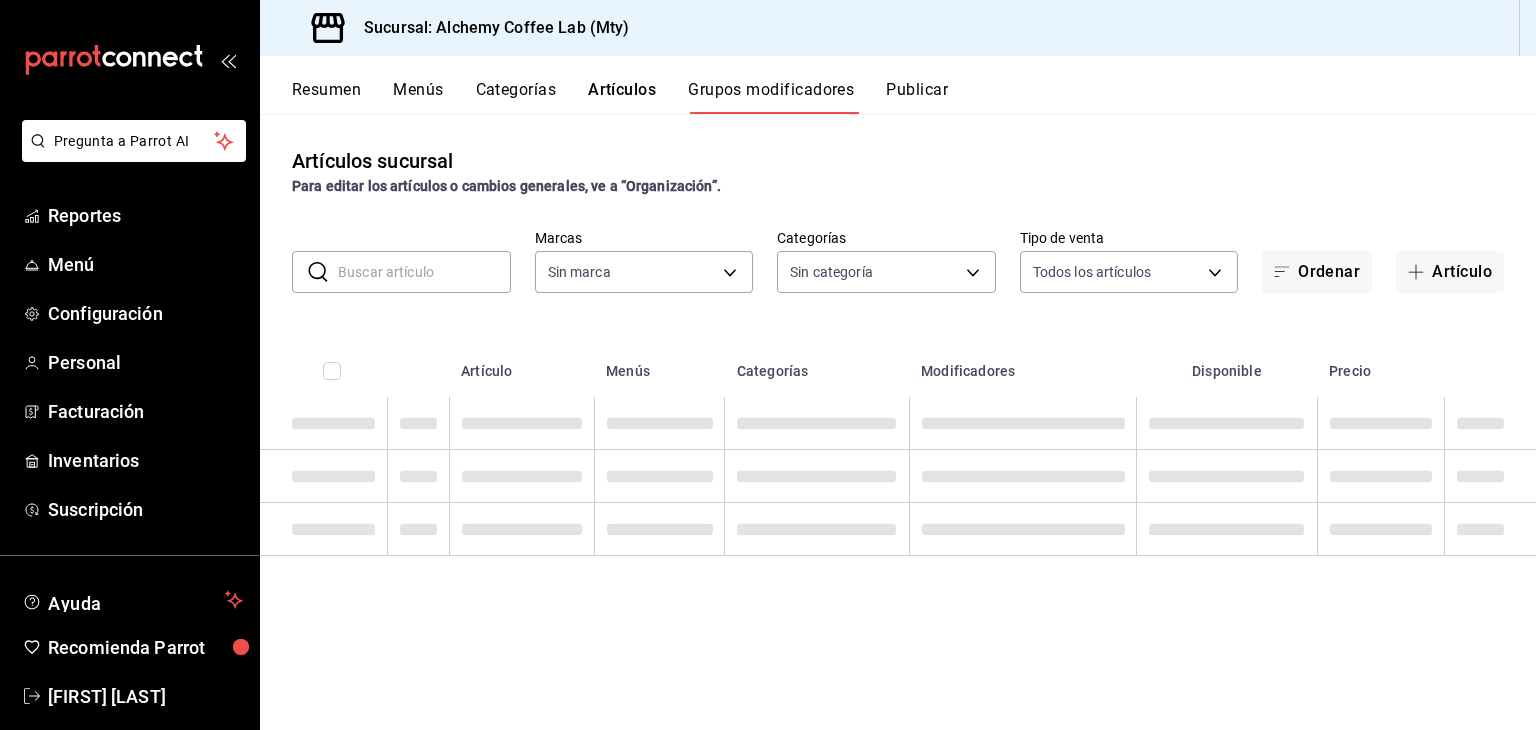 type on "147fd5db-d129-484d-8765-362391796a66" 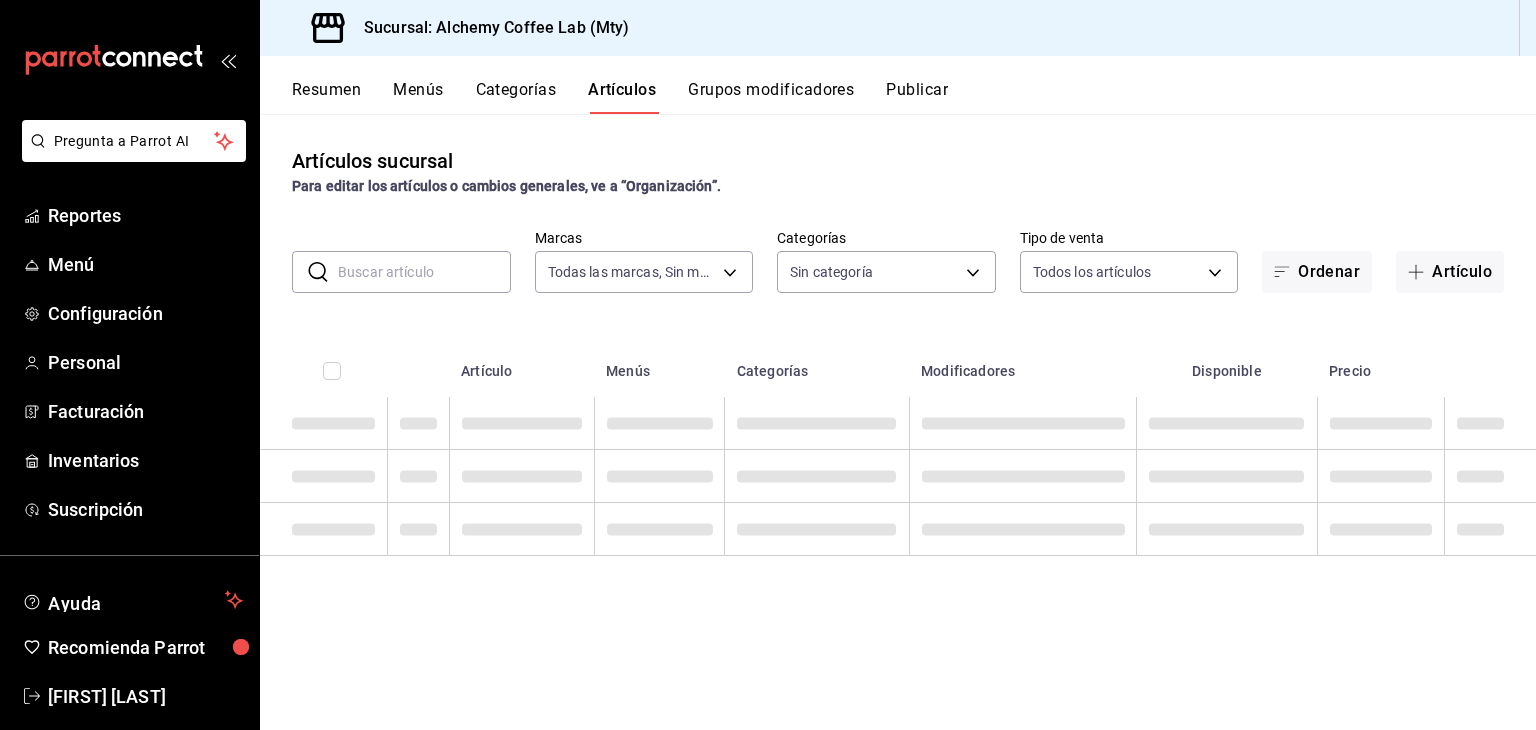 type on "147fd5db-d129-484d-8765-362391796a66" 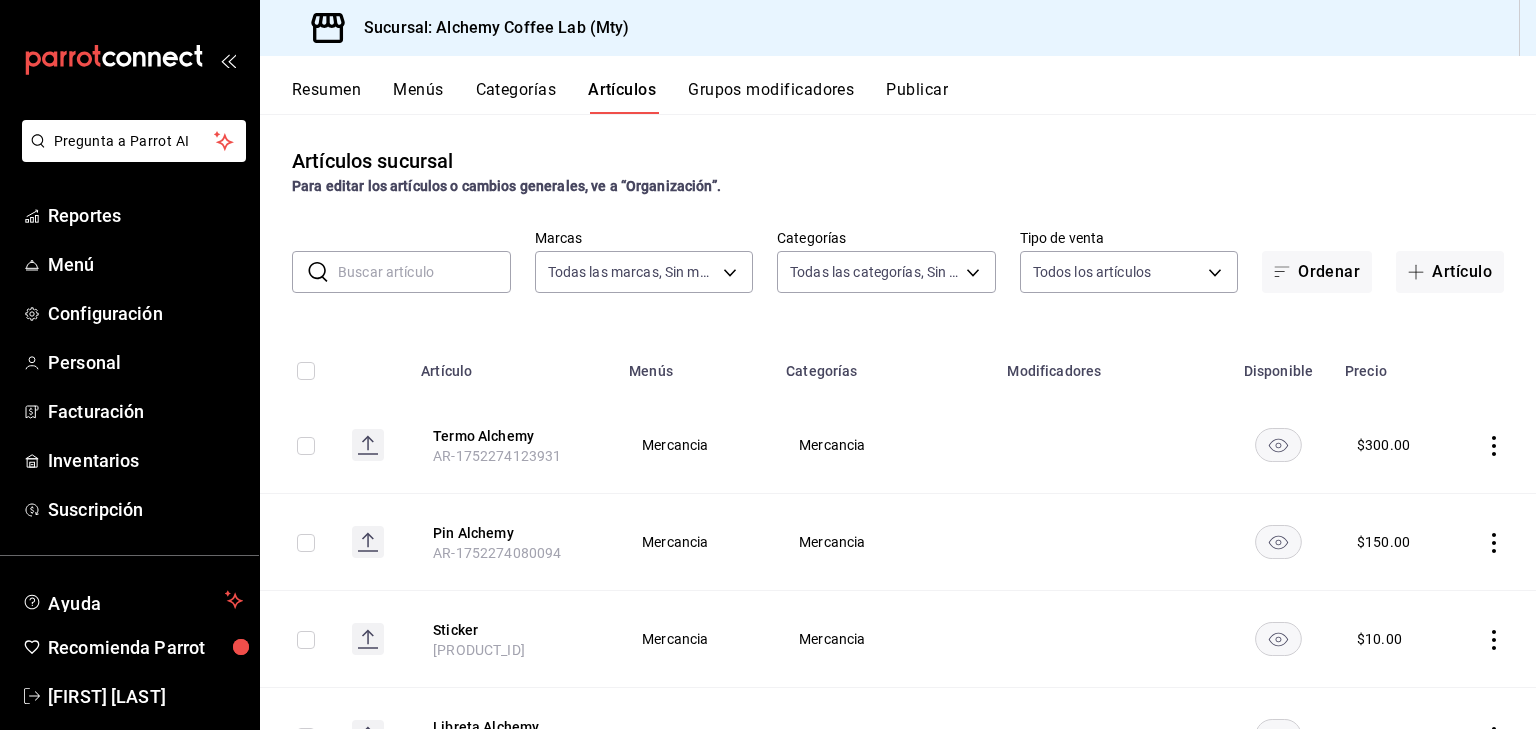 click on "Grupos modificadores" at bounding box center [771, 97] 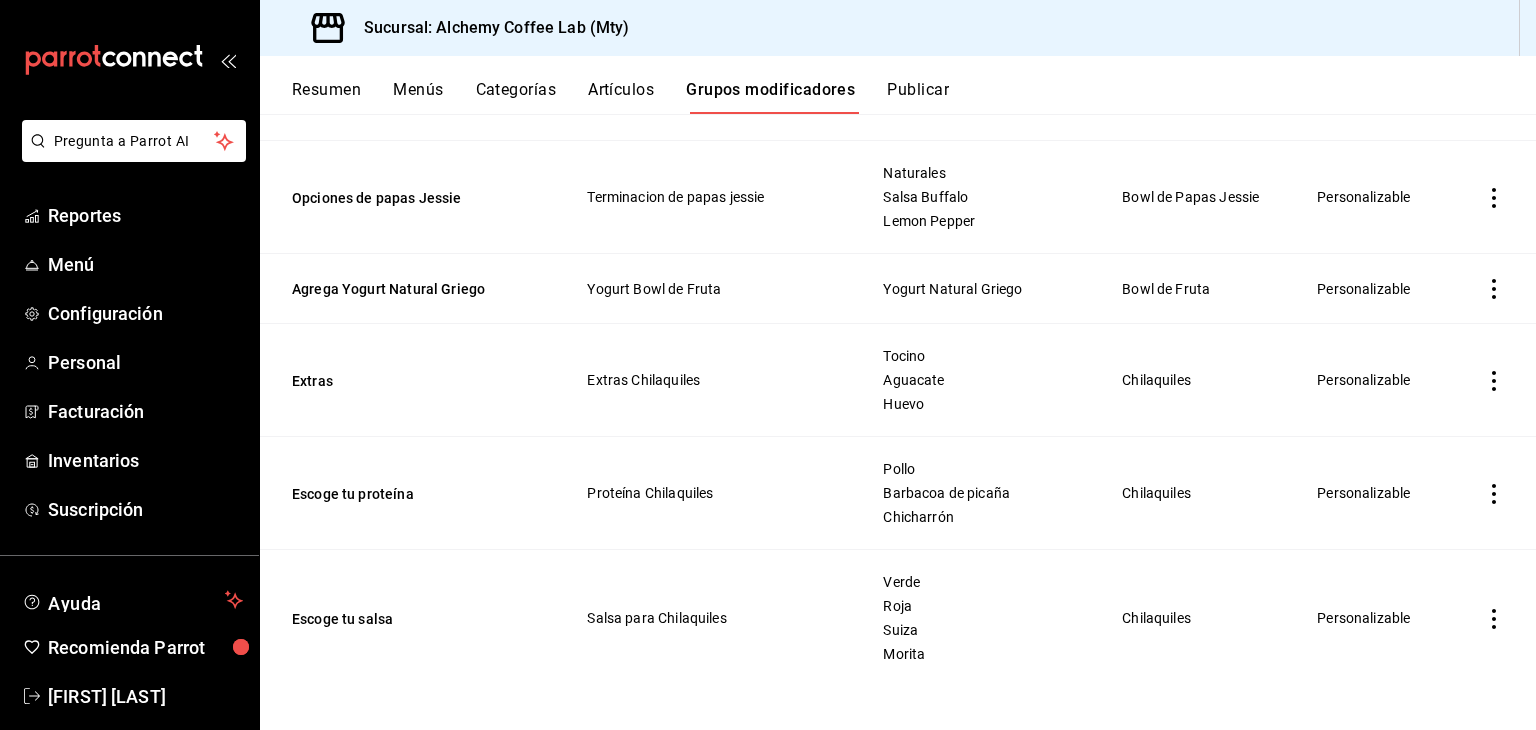scroll, scrollTop: 3204, scrollLeft: 0, axis: vertical 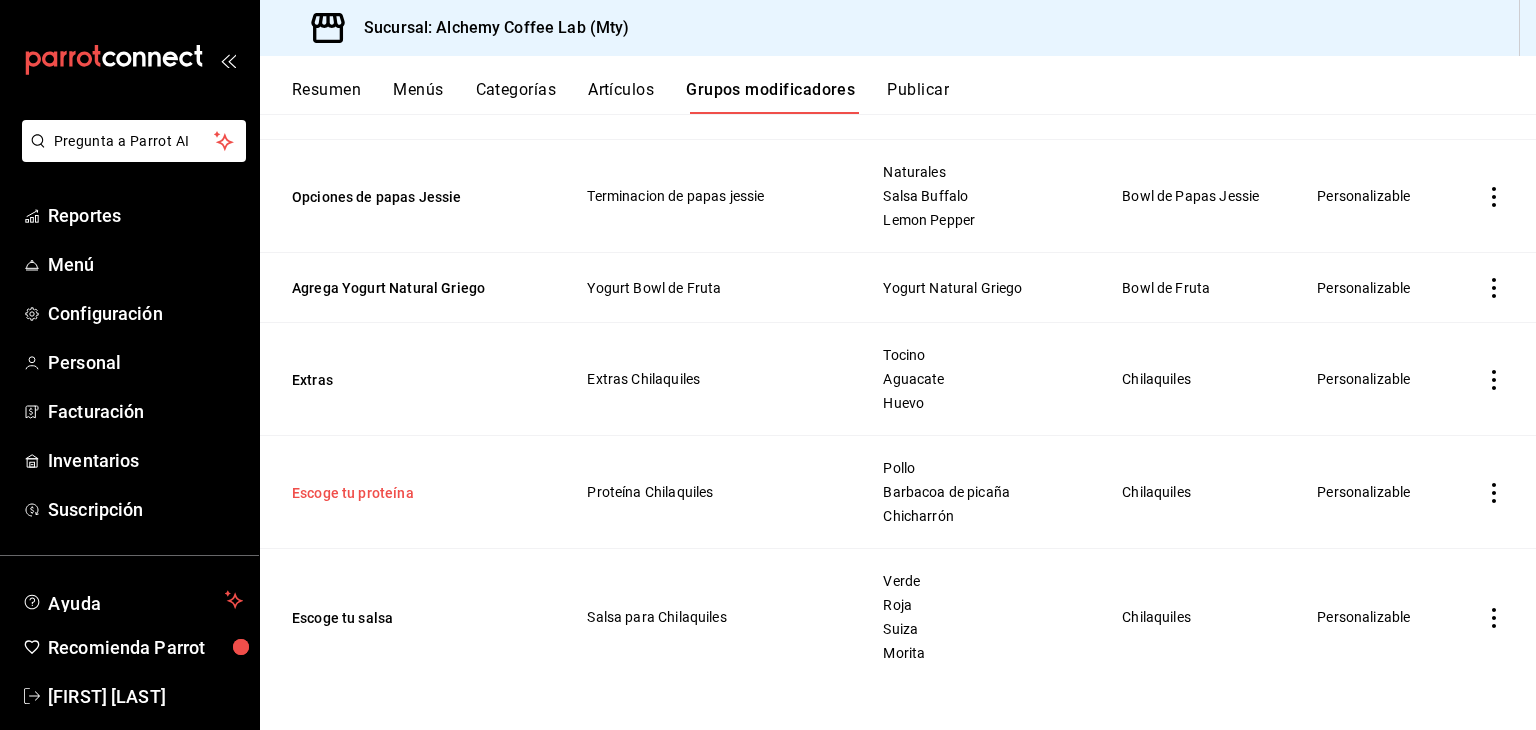 click on "Escoge tu proteína" at bounding box center (412, 493) 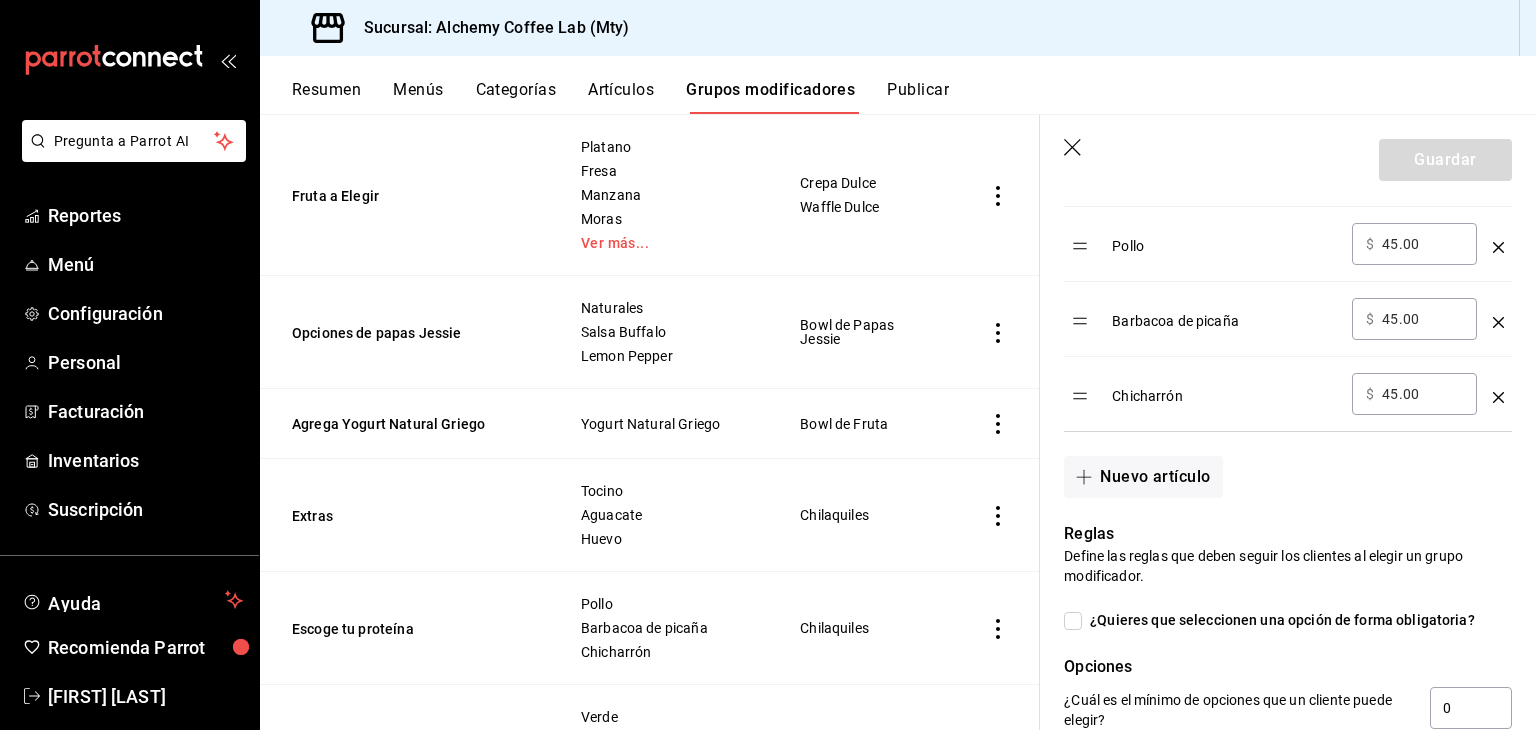 scroll, scrollTop: 700, scrollLeft: 0, axis: vertical 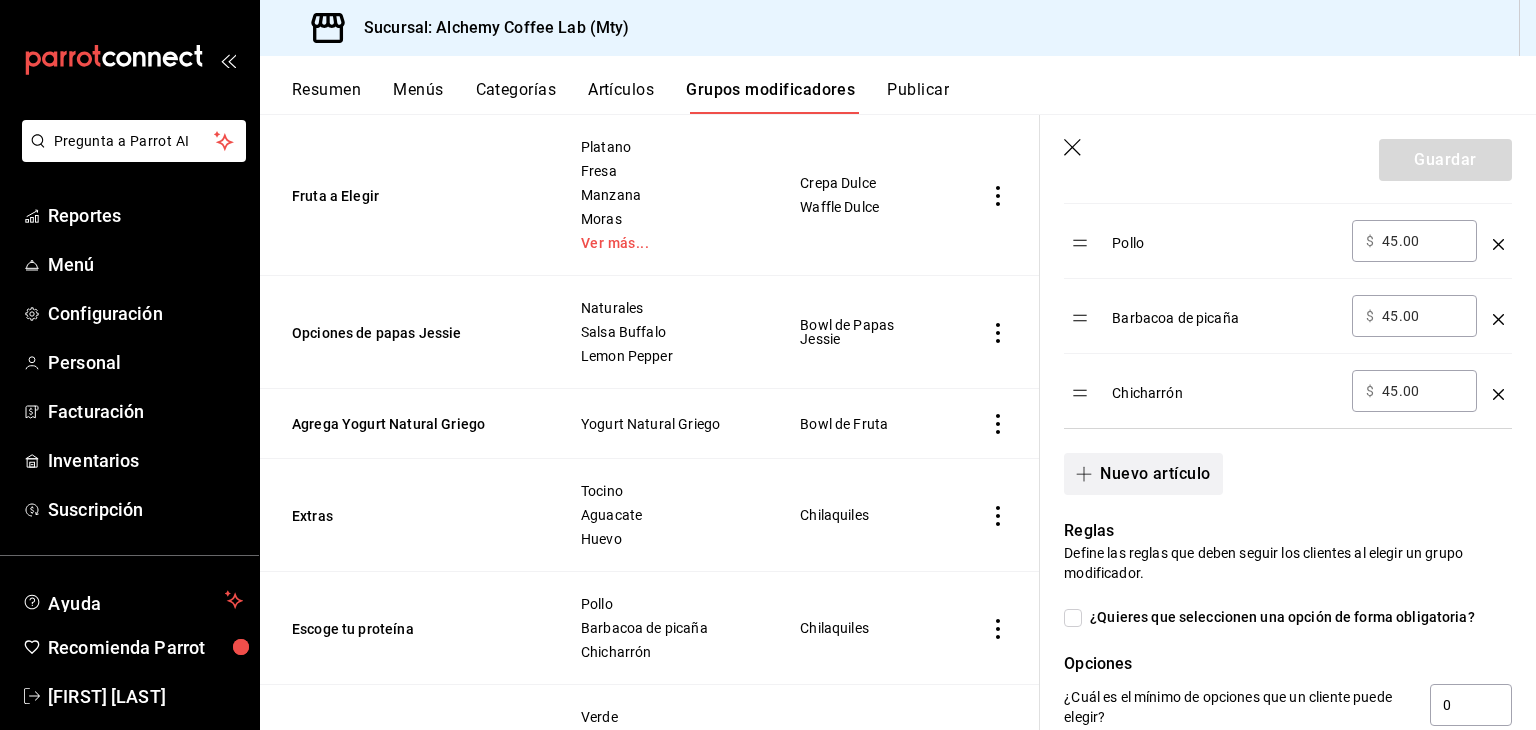 click on "Nuevo artículo" at bounding box center (1143, 474) 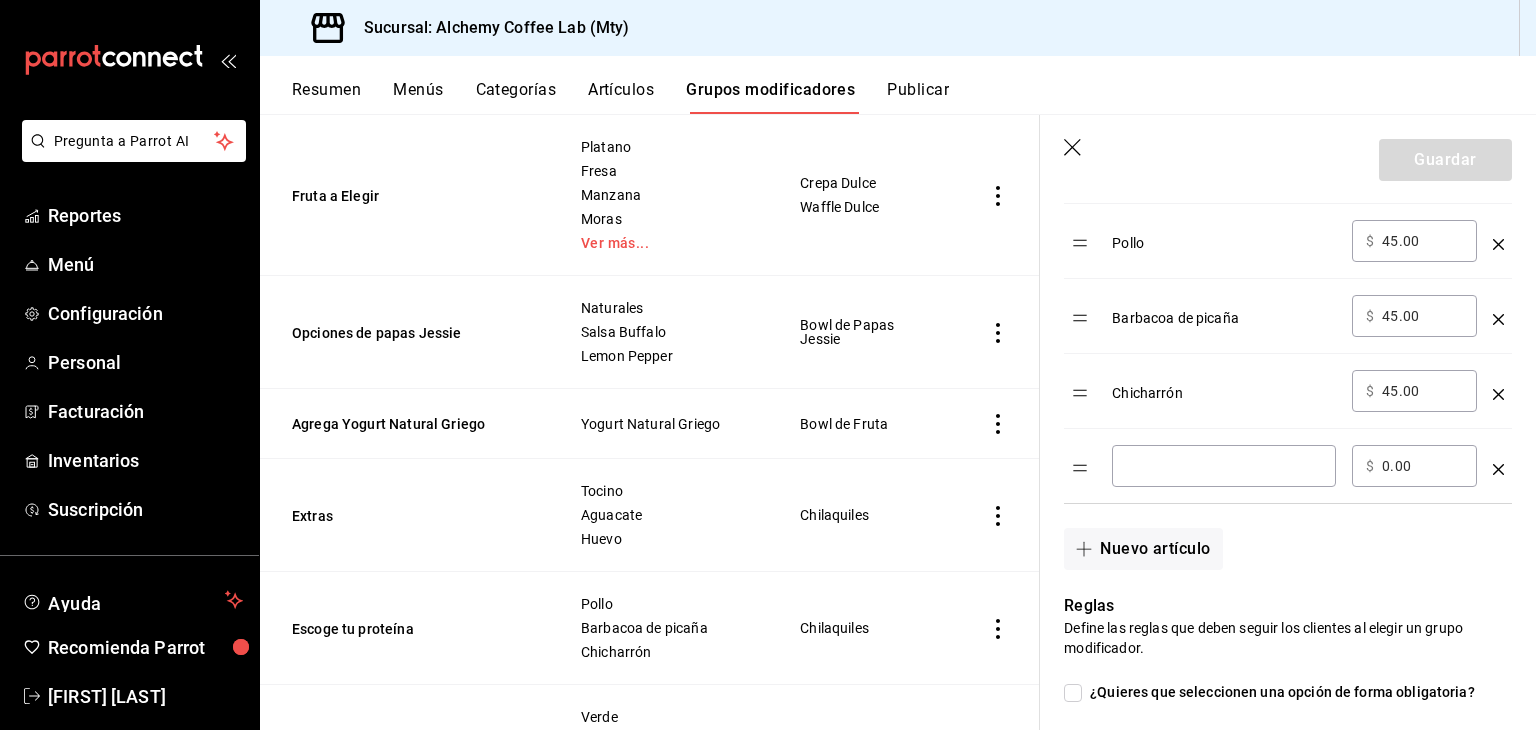 click at bounding box center [1224, 466] 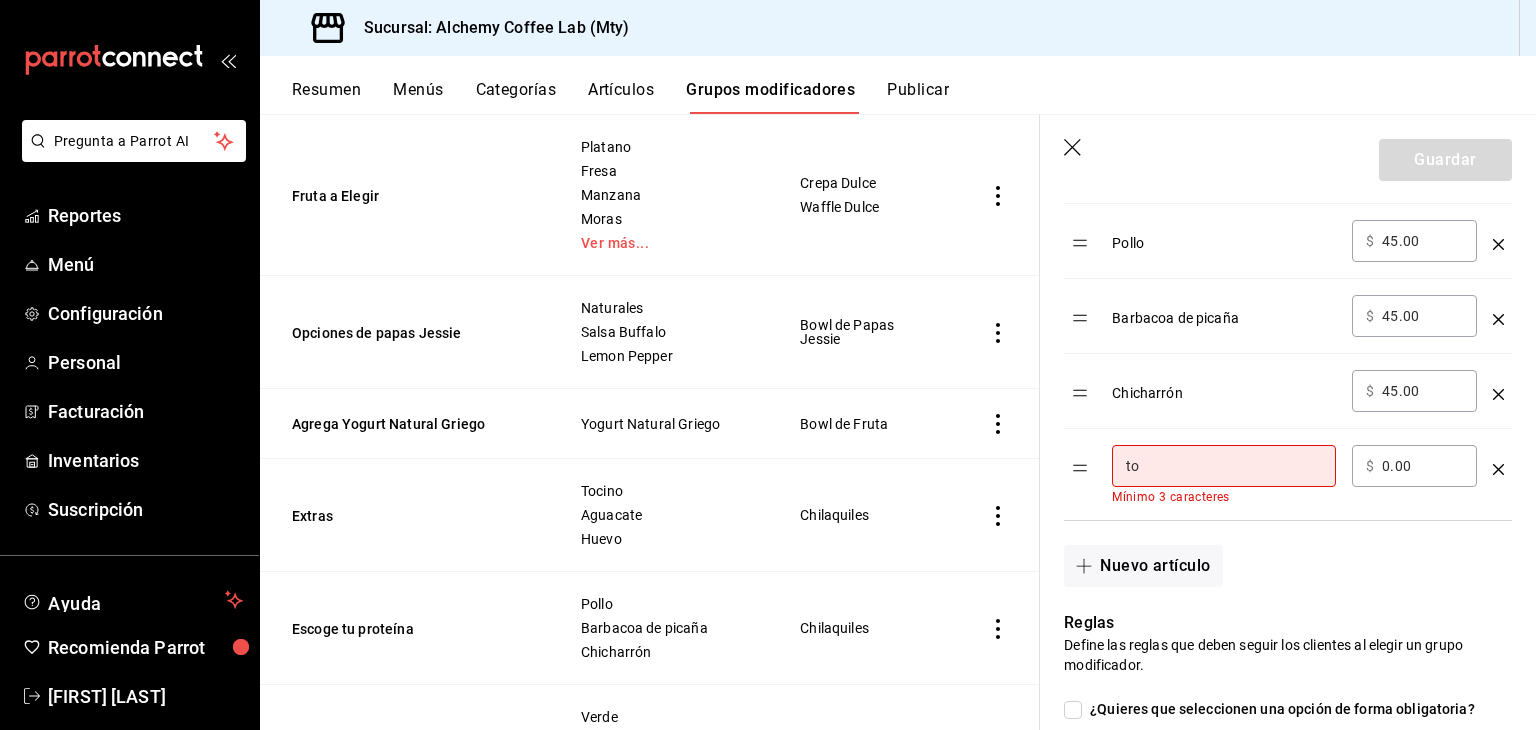 type on "t" 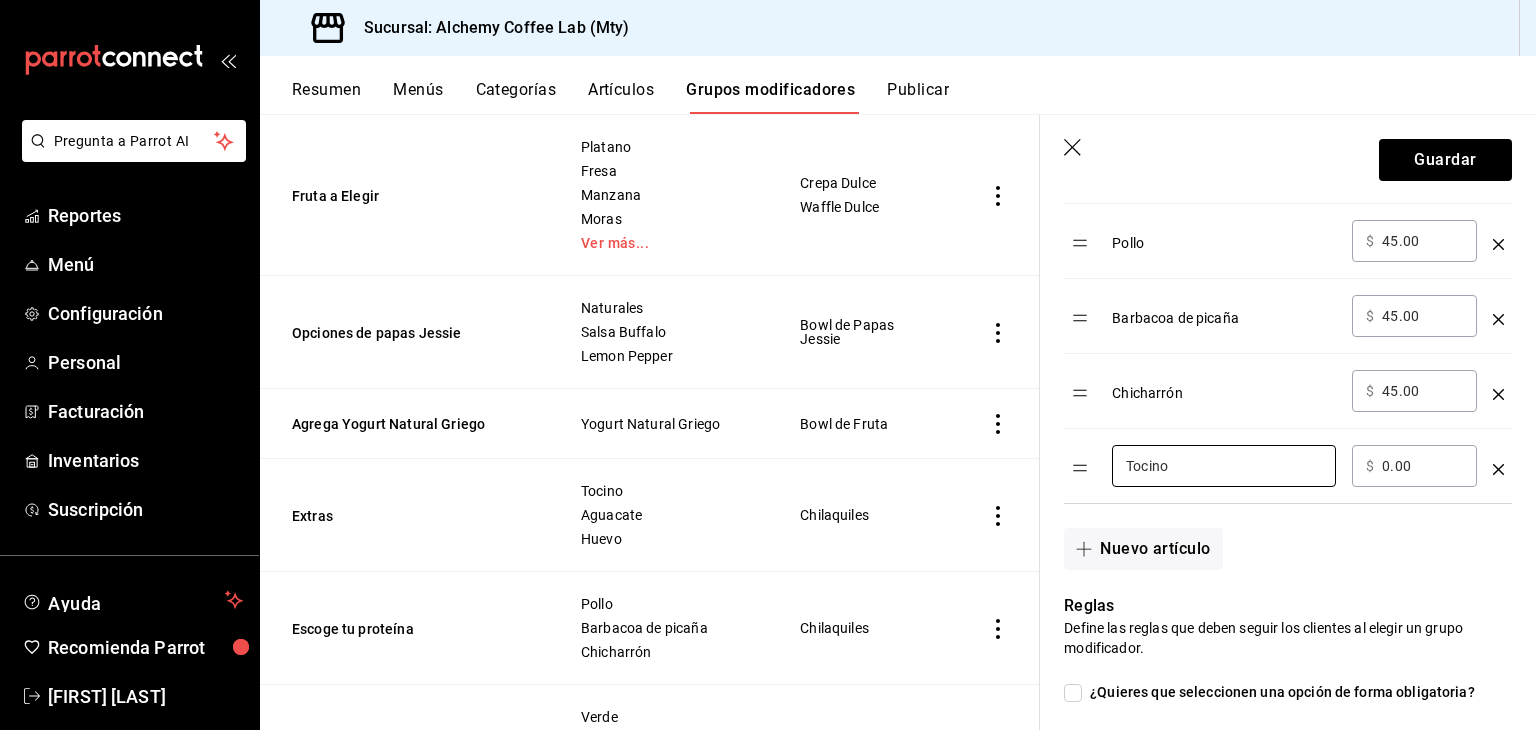 type on "Tocino" 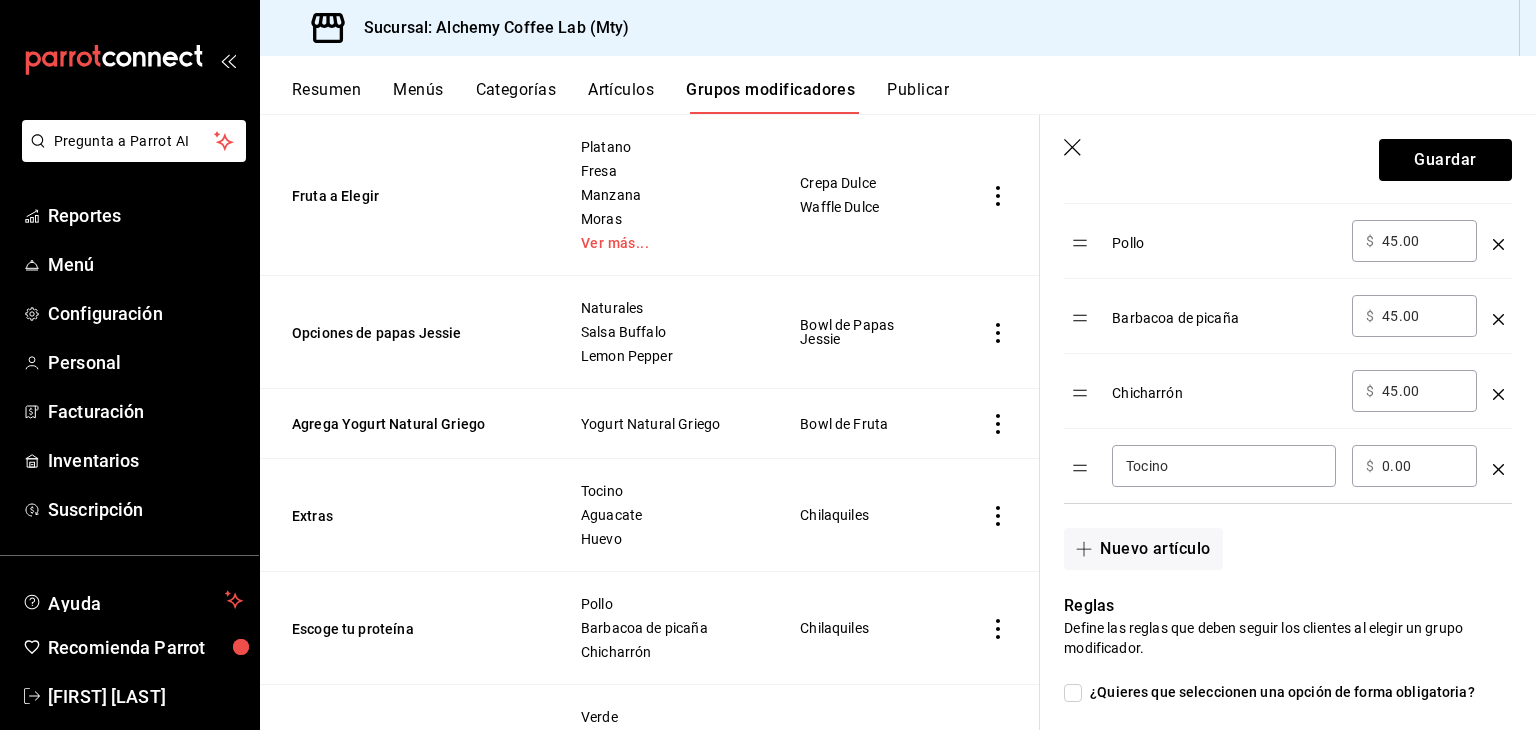 click on "0.00" at bounding box center (1422, 466) 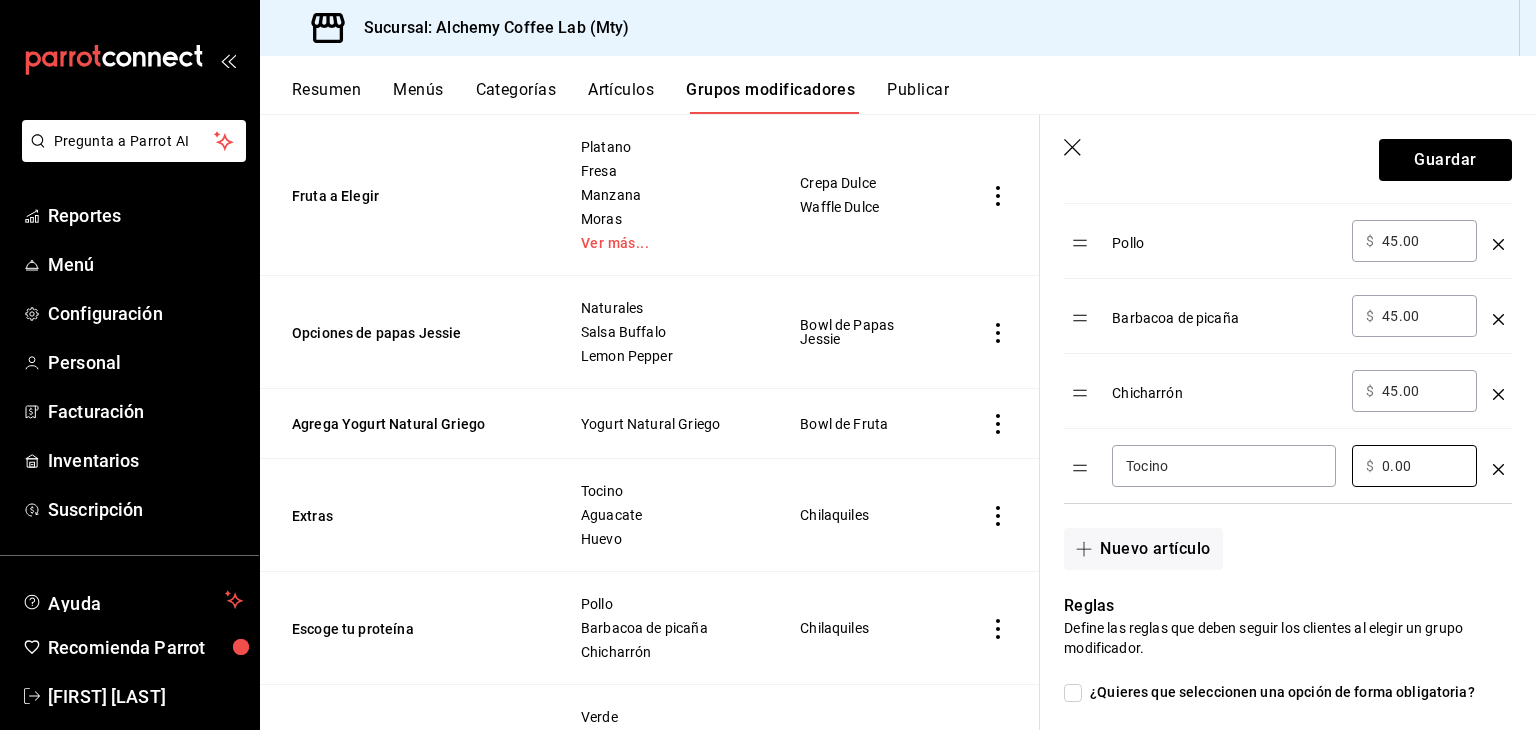 click 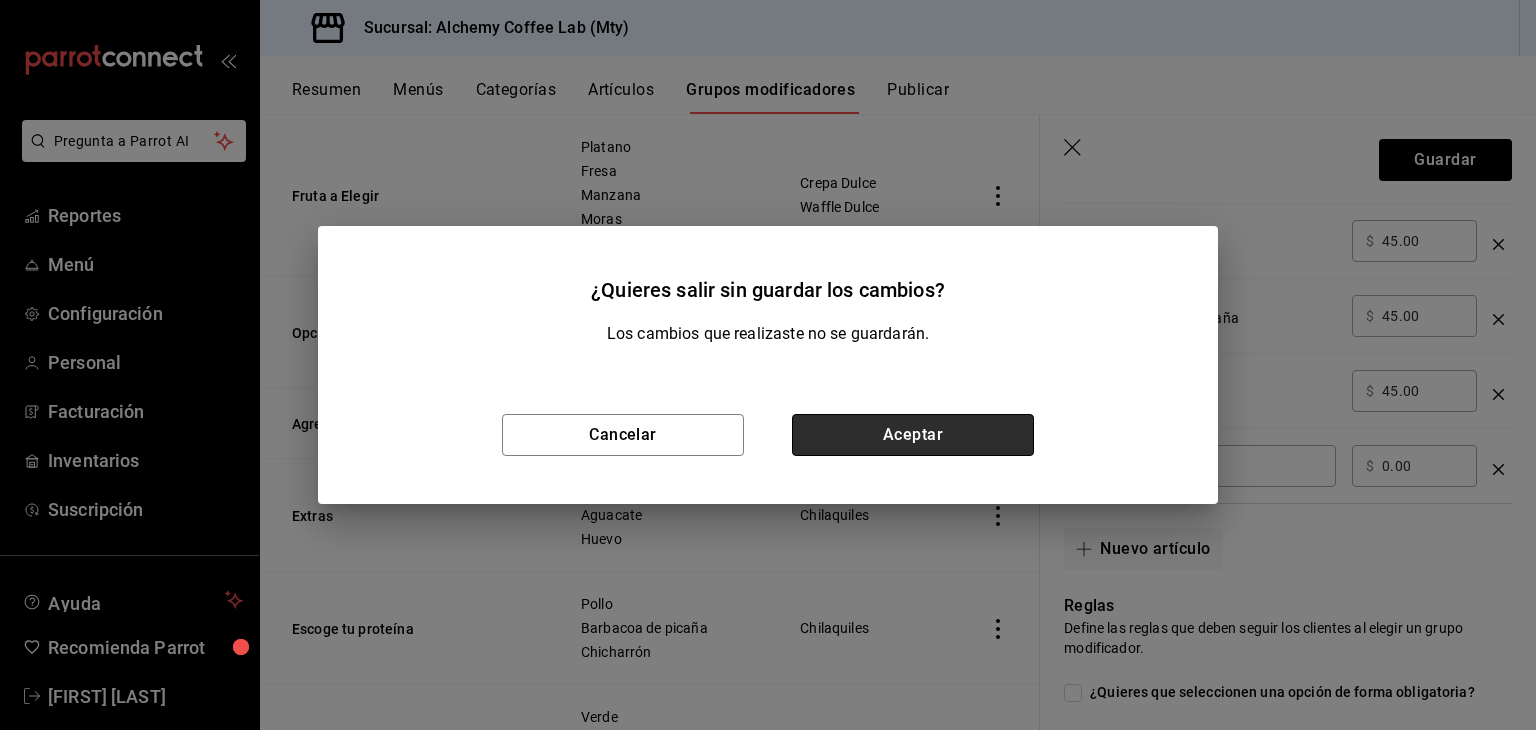 click on "Aceptar" at bounding box center [913, 435] 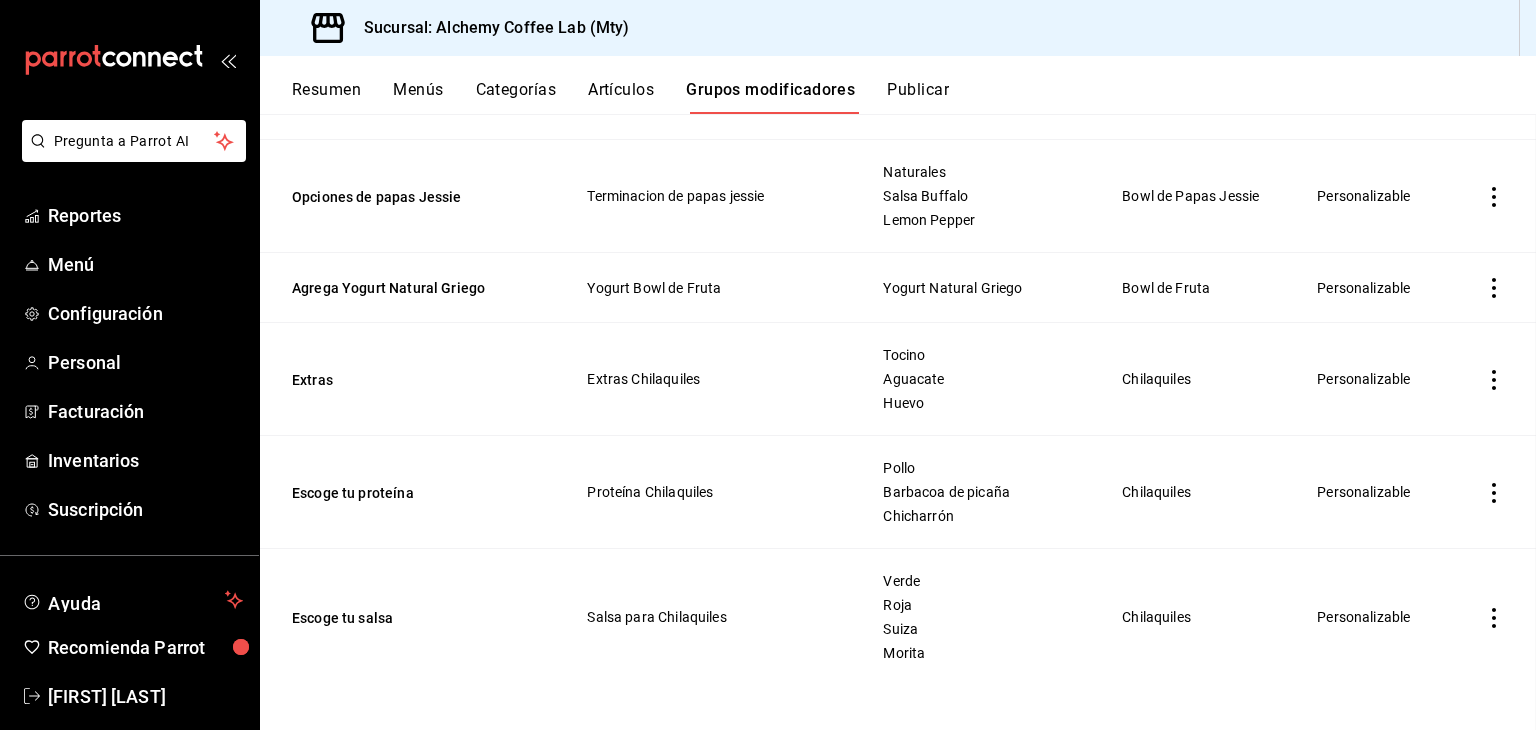 scroll, scrollTop: 0, scrollLeft: 0, axis: both 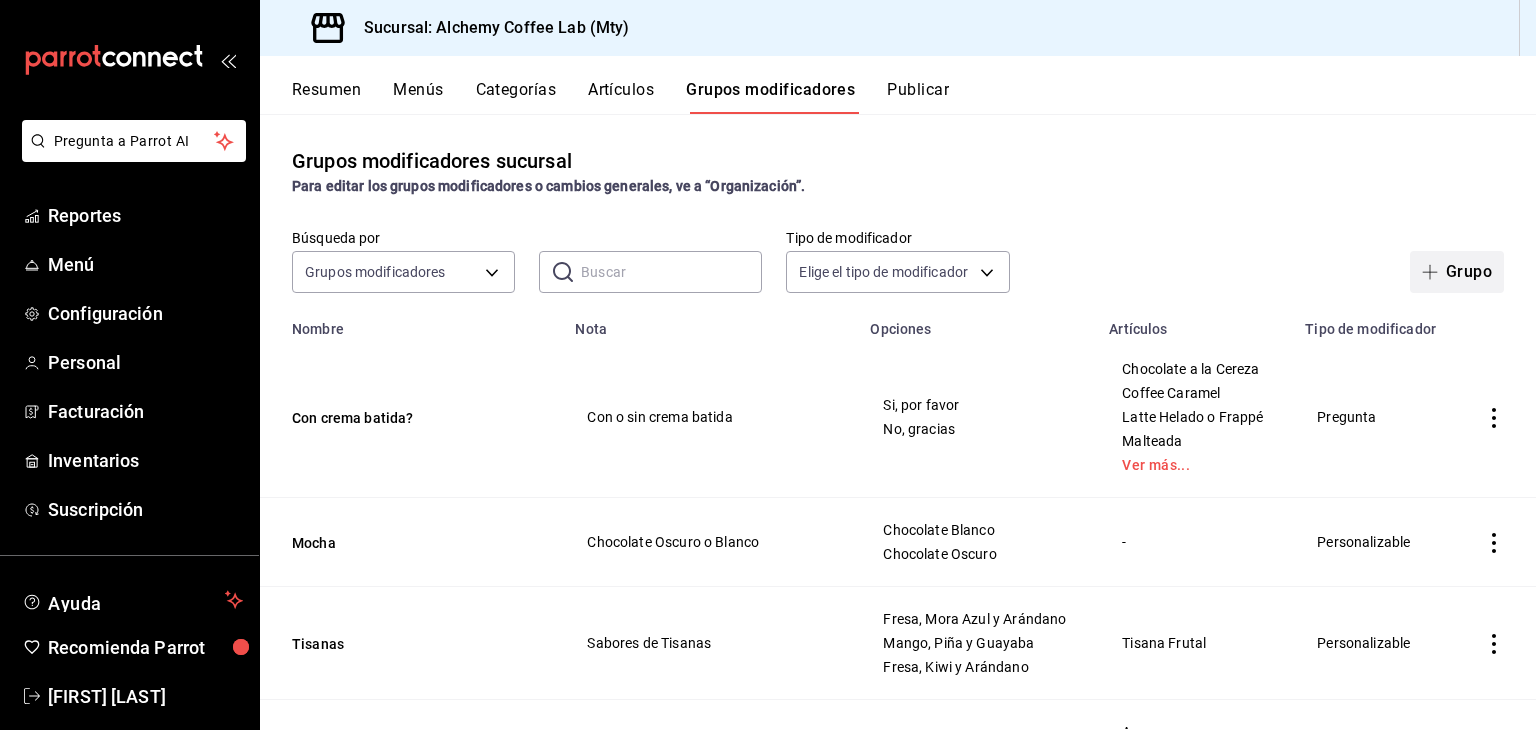 click on "Grupo" at bounding box center (1457, 272) 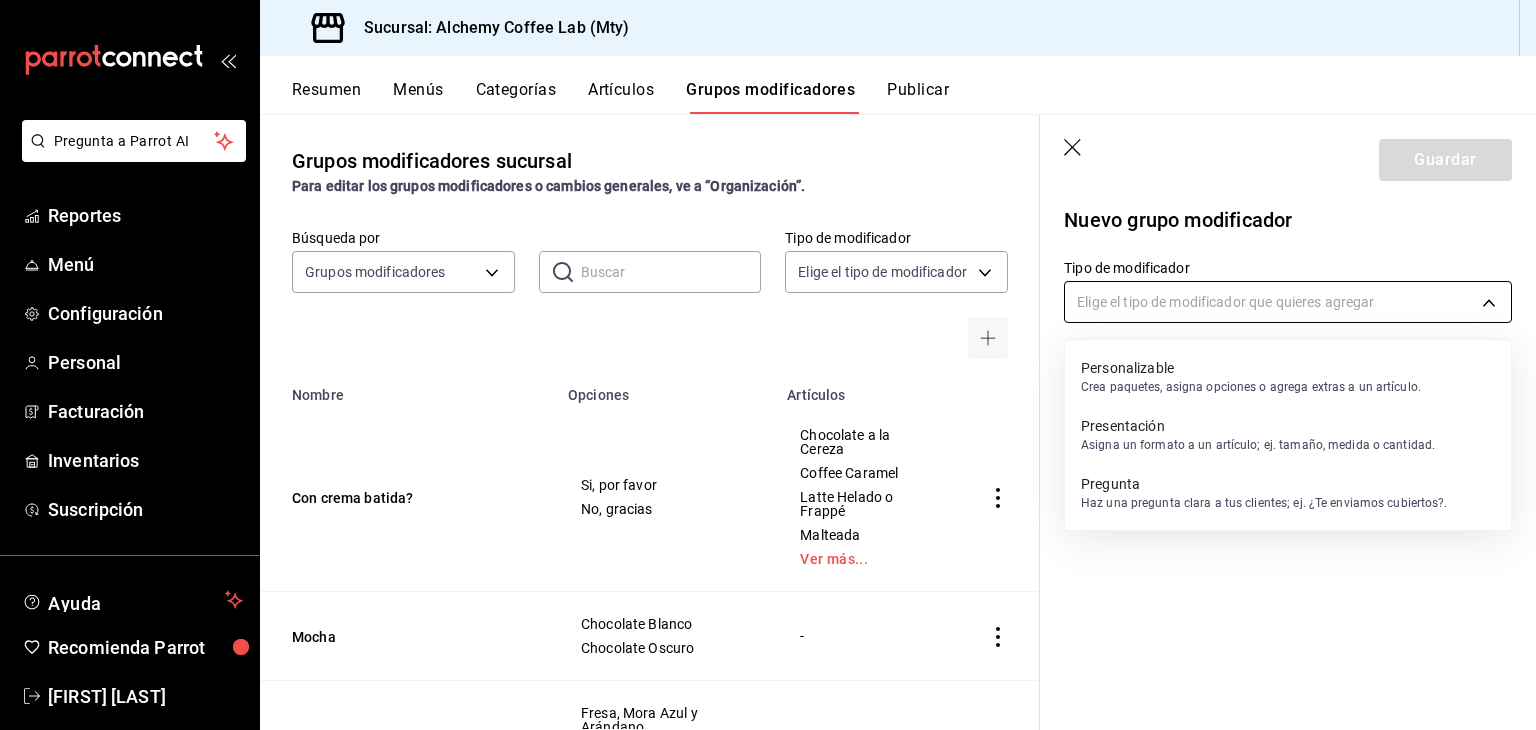 click on "Pregunta a Parrot AI Reportes   Menú   Configuración   Personal   Facturación   Inventarios   Suscripción   Ayuda Recomienda Parrot   David Eugenio Solis Treviño   Sugerir nueva función   Sucursal: Alchemy Coffee Lab (Mty) Resumen Menús Categorías Artículos Grupos modificadores Publicar Grupos modificadores sucursal Para editar los grupos modificadores o cambios generales, ve a “Organización”. Búsqueda por Grupos modificadores GROUP ​ ​ Tipo de modificador Elige el tipo de modificador Nombre Opciones Artículos Con crema batida? Si, por favor No, gracias Chocolate a la Cereza Coffee Caramel Latte Helado o Frappé Malteada Ver más... Mocha Chocolate Blanco Chocolate Oscuro - Tisanas Fresa, Mora Azul y Arándano Mango, Piña y Guayaba Fresa, Kiwi y Arándano Tisana Frutal Preparacion Mesa Barra Aeropress Chemex Filtrado Sifón Japonés Ver más... Agrega shot de café Shot de Café Matcha Red Velvet Taro Chocolate a la Cereza Ver más... Malteada Nutella Oreo Chocolate Fresa Ver más... Taro" at bounding box center [768, 365] 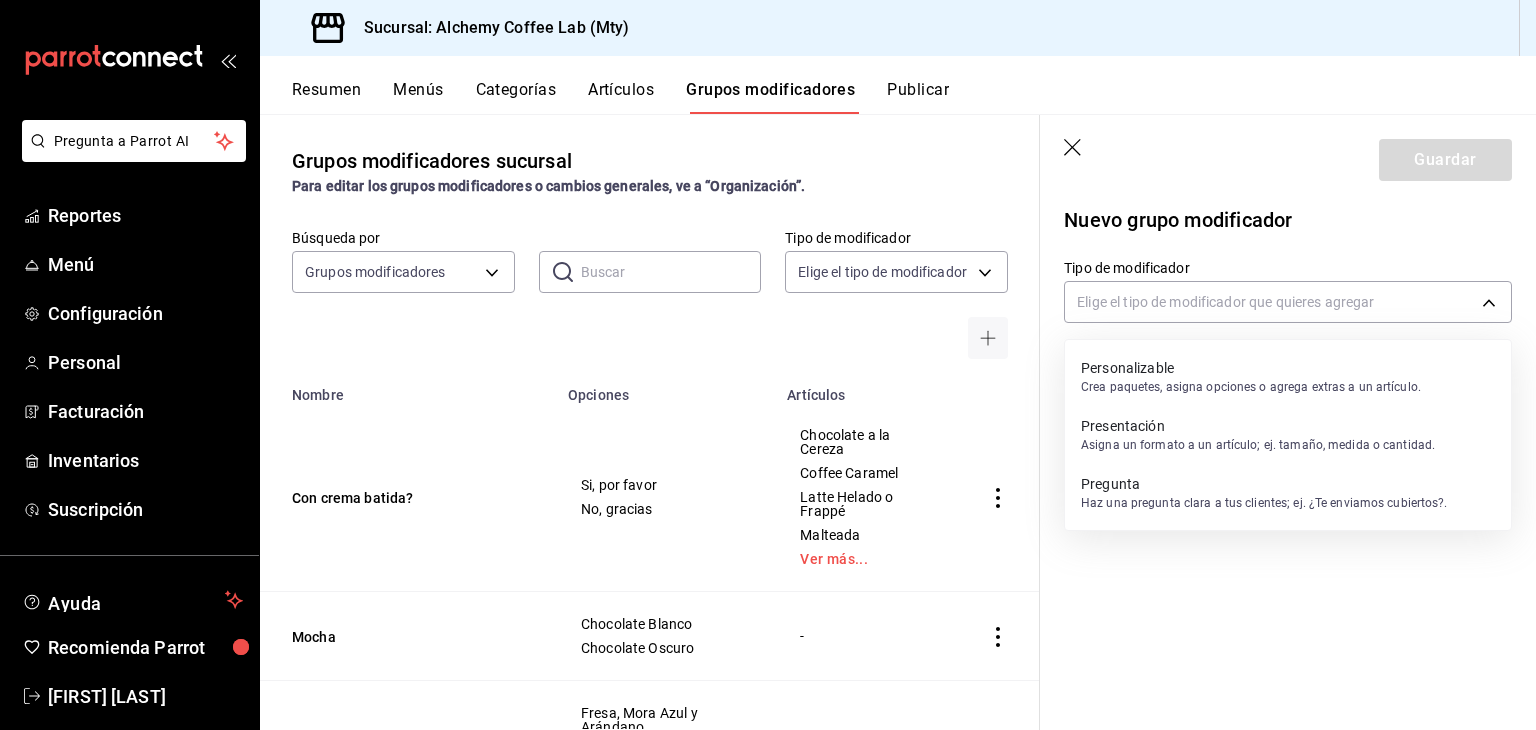 click on "Pregunta" at bounding box center [1264, 484] 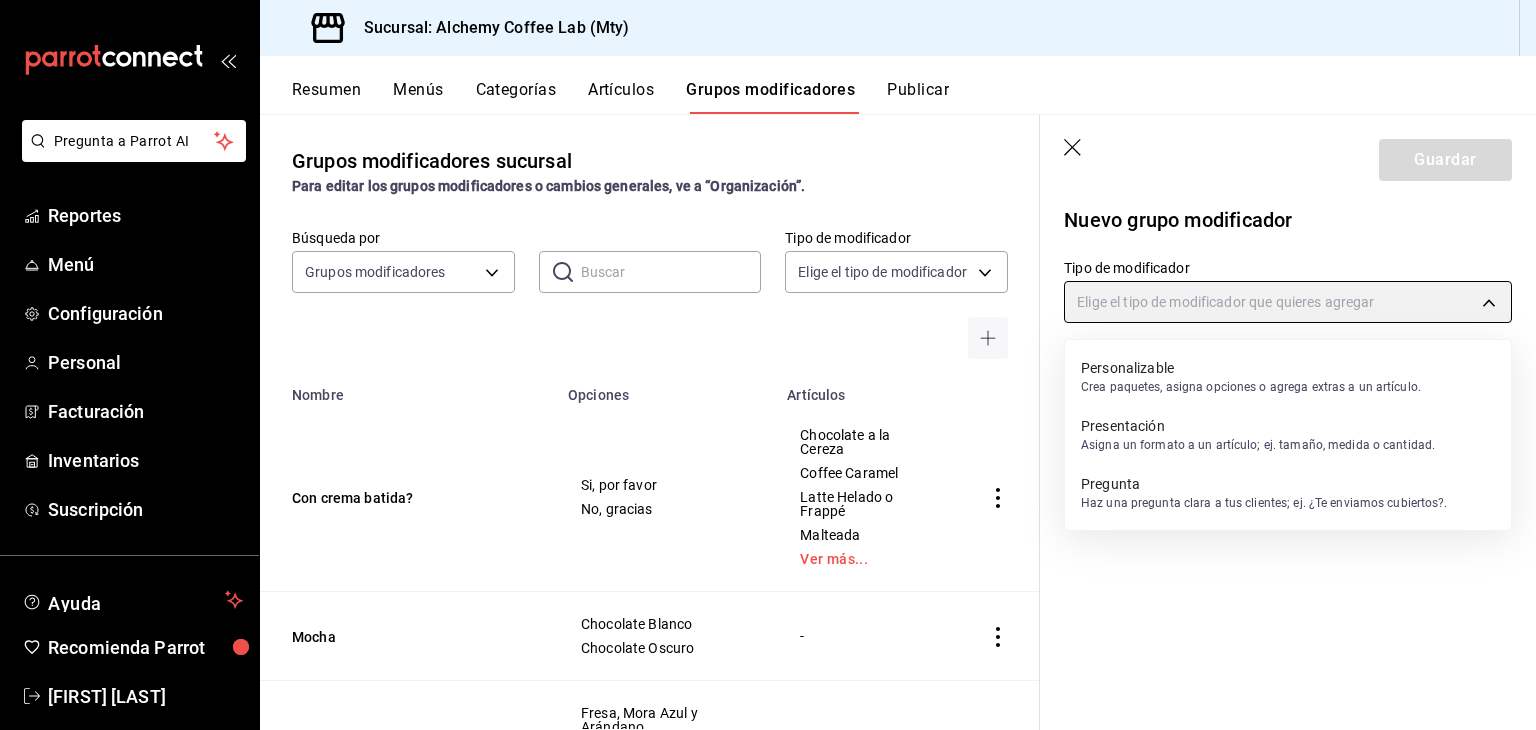 type on "QUESTION" 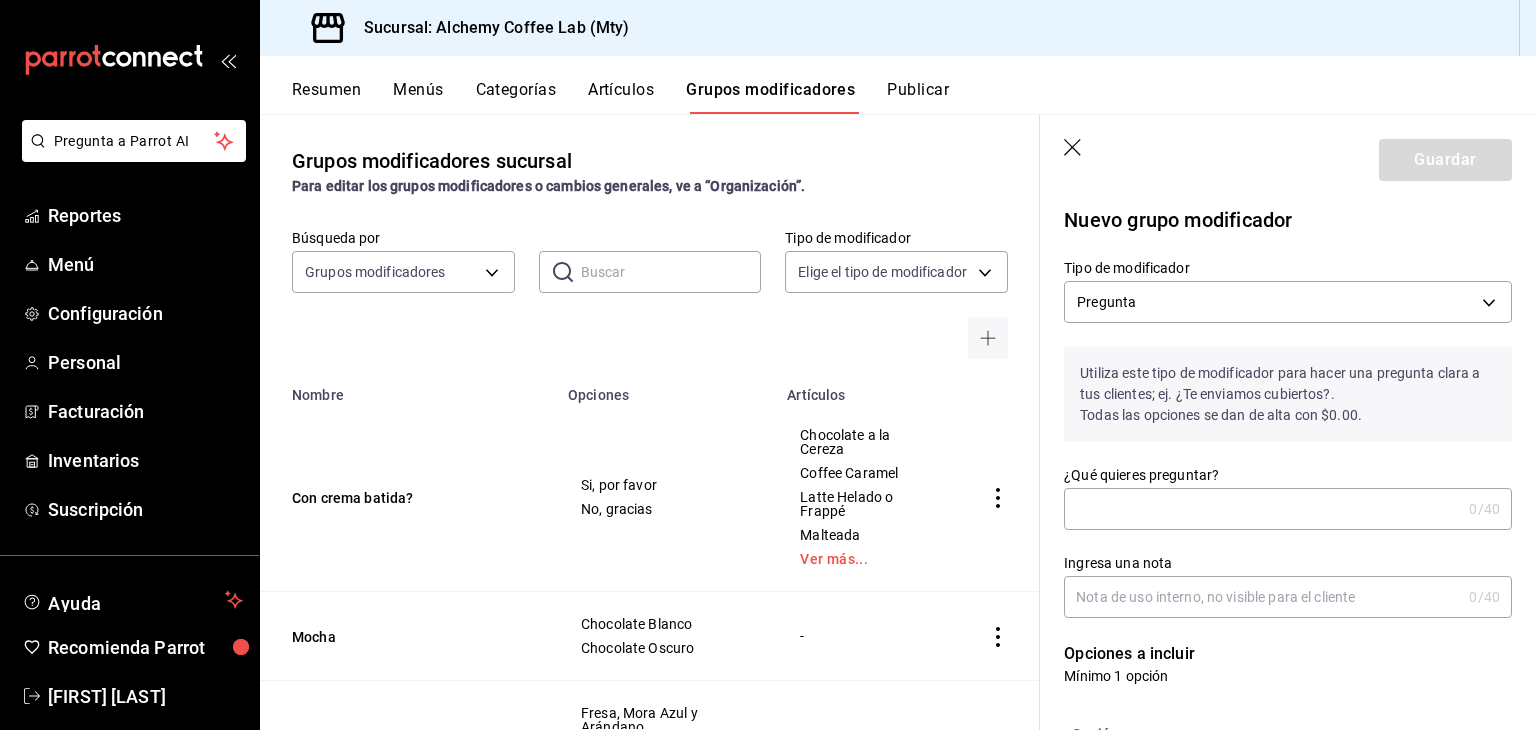 click on "¿Qué quieres preguntar?" at bounding box center (1262, 509) 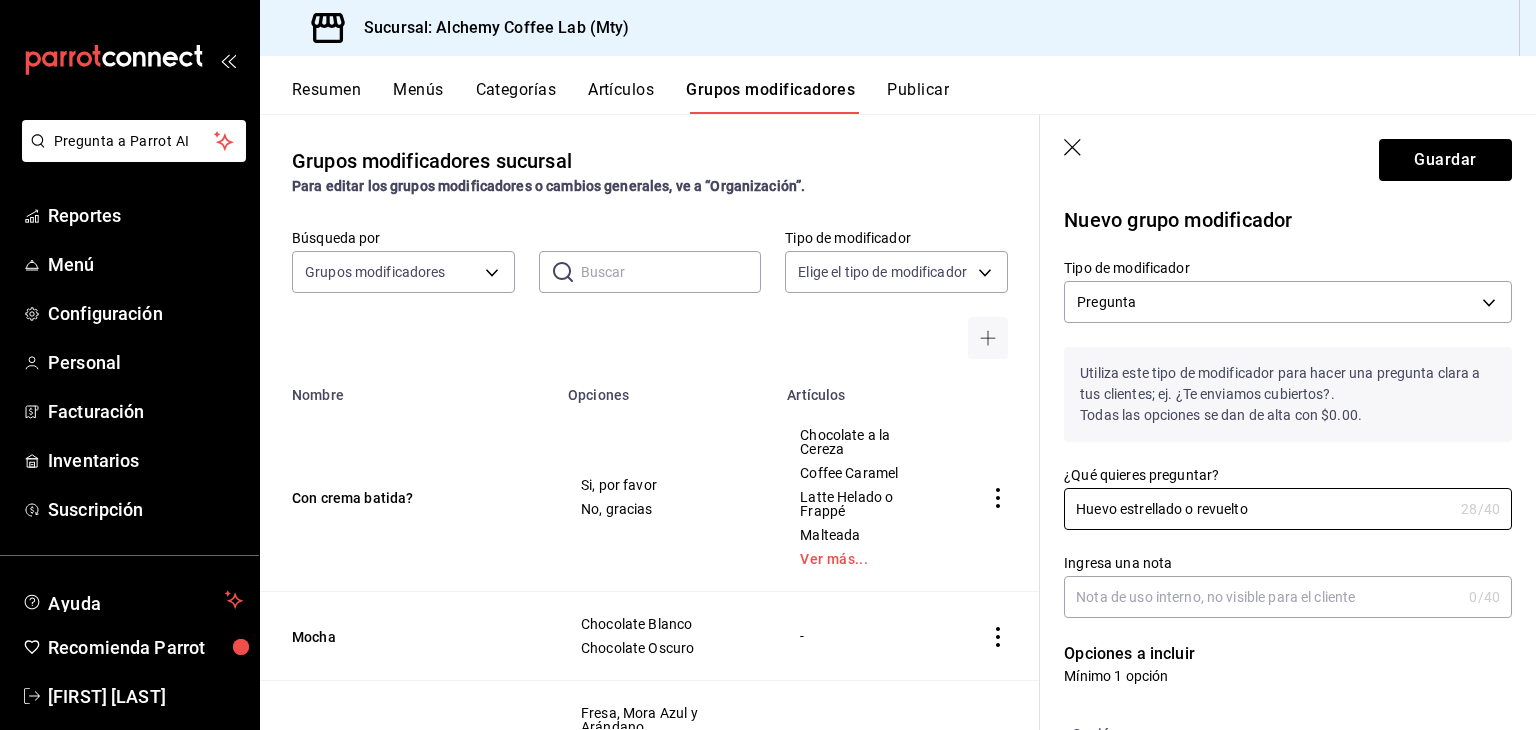 type on "Huevo estrellado o revuelto" 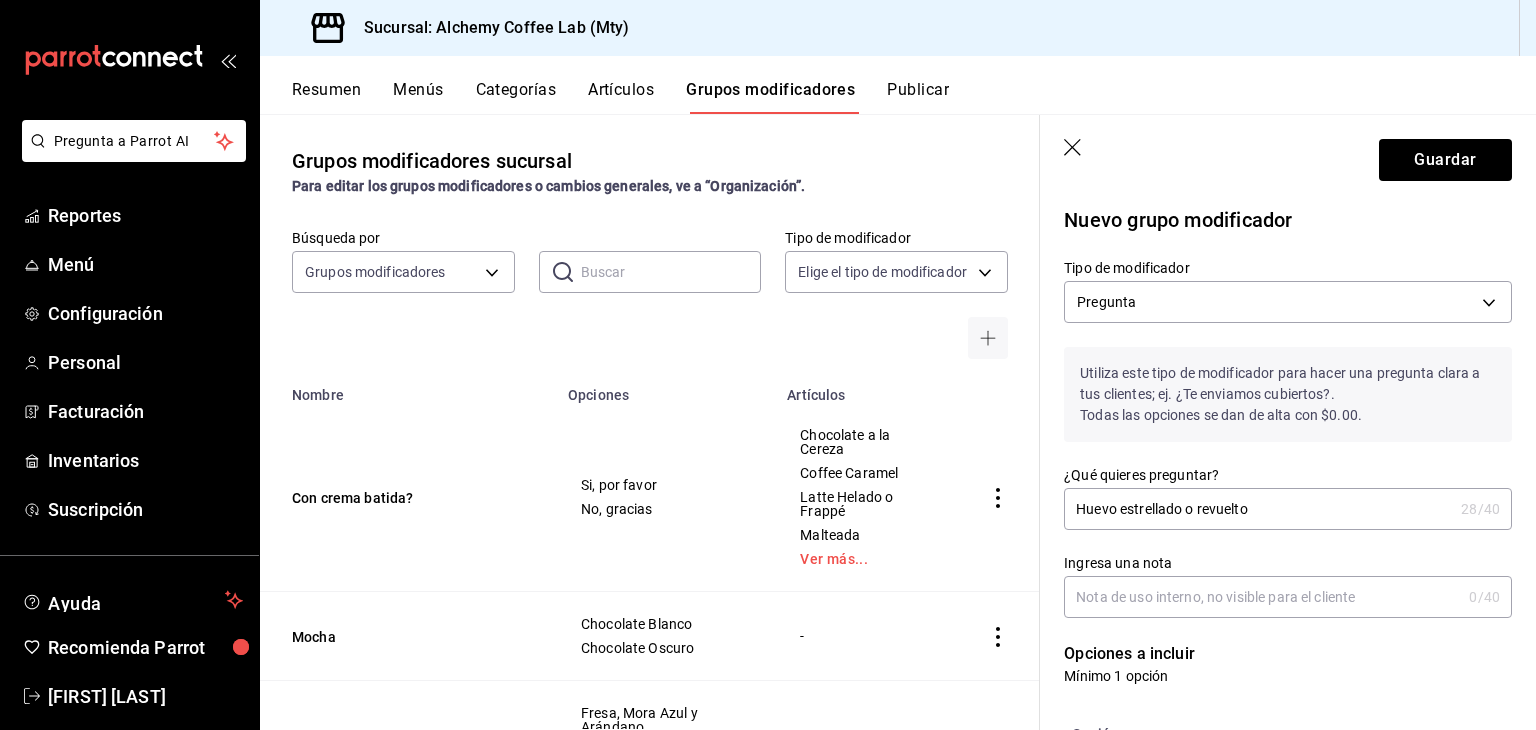 drag, startPoint x: 1280, startPoint y: 512, endPoint x: 1121, endPoint y: 517, distance: 159.0786 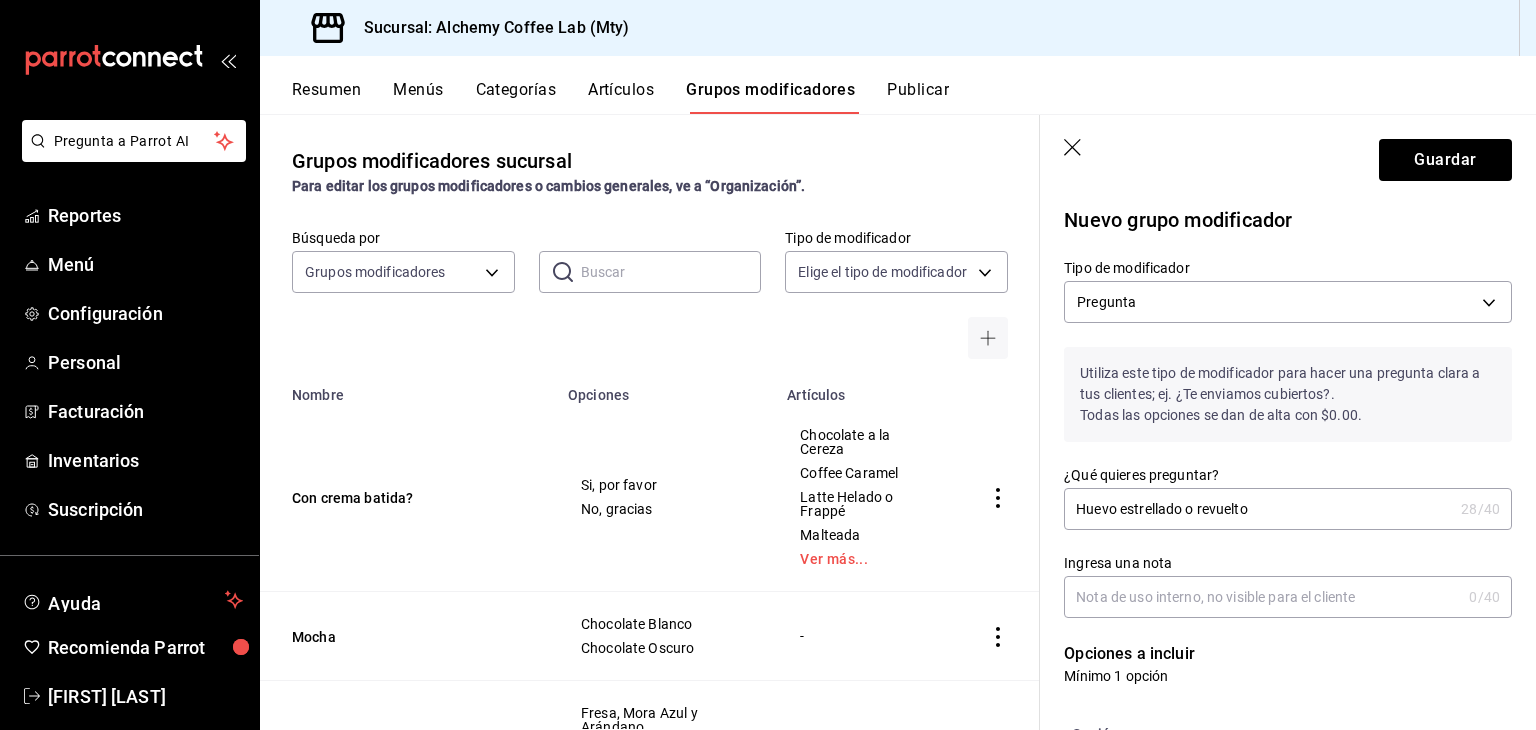 click on "Ingresa una nota" at bounding box center (1262, 597) 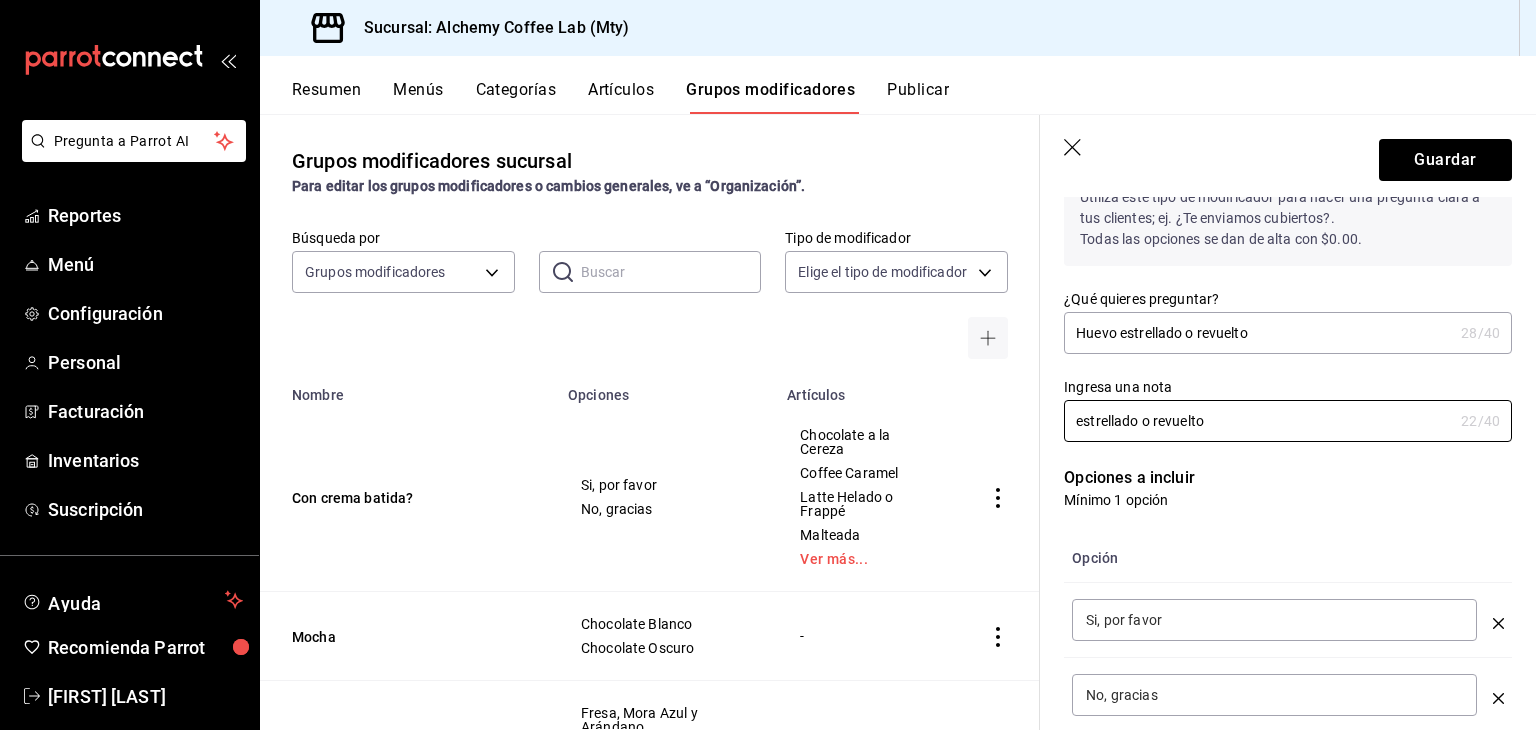 scroll, scrollTop: 200, scrollLeft: 0, axis: vertical 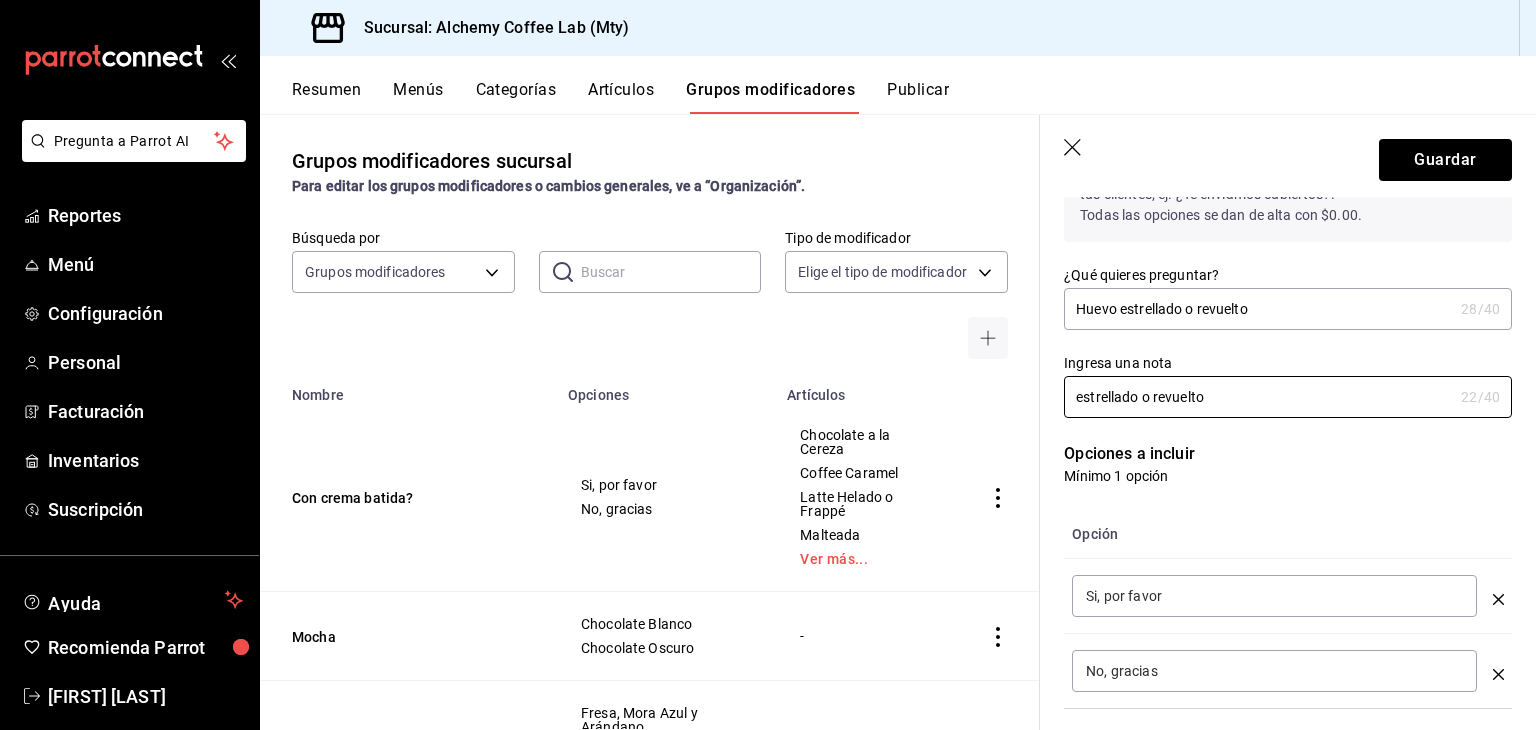 type on "estrellado o revuelto" 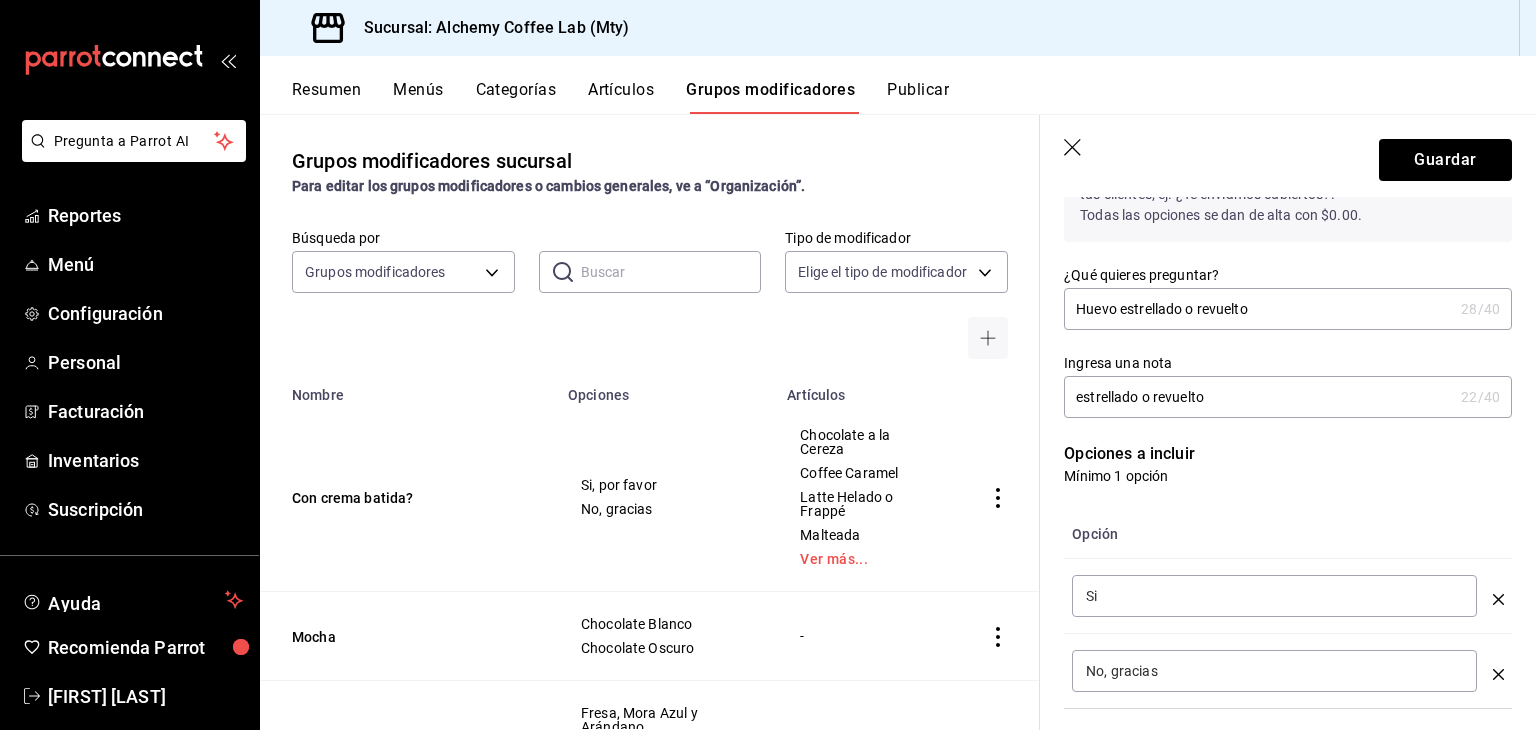 type on "S" 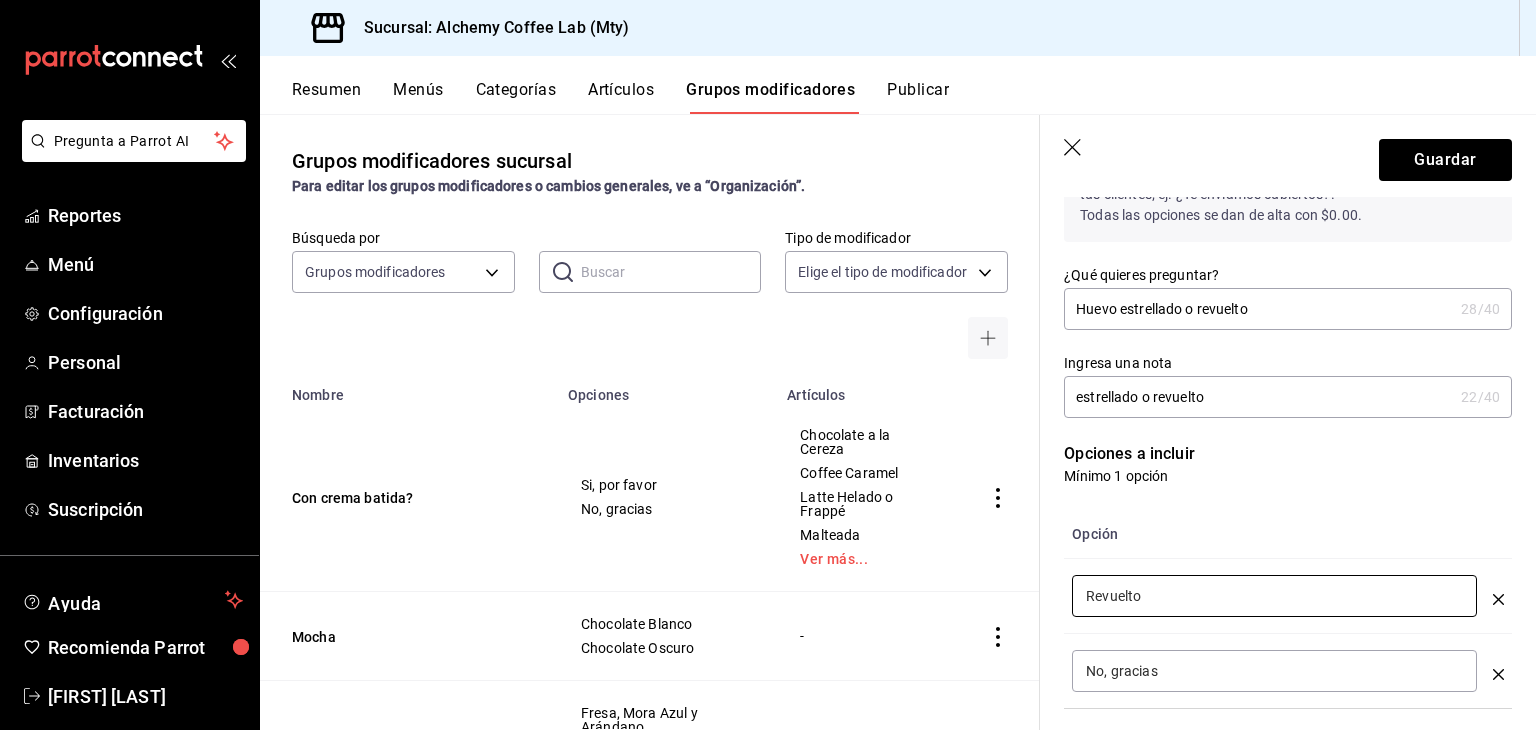 type on "Revuelto" 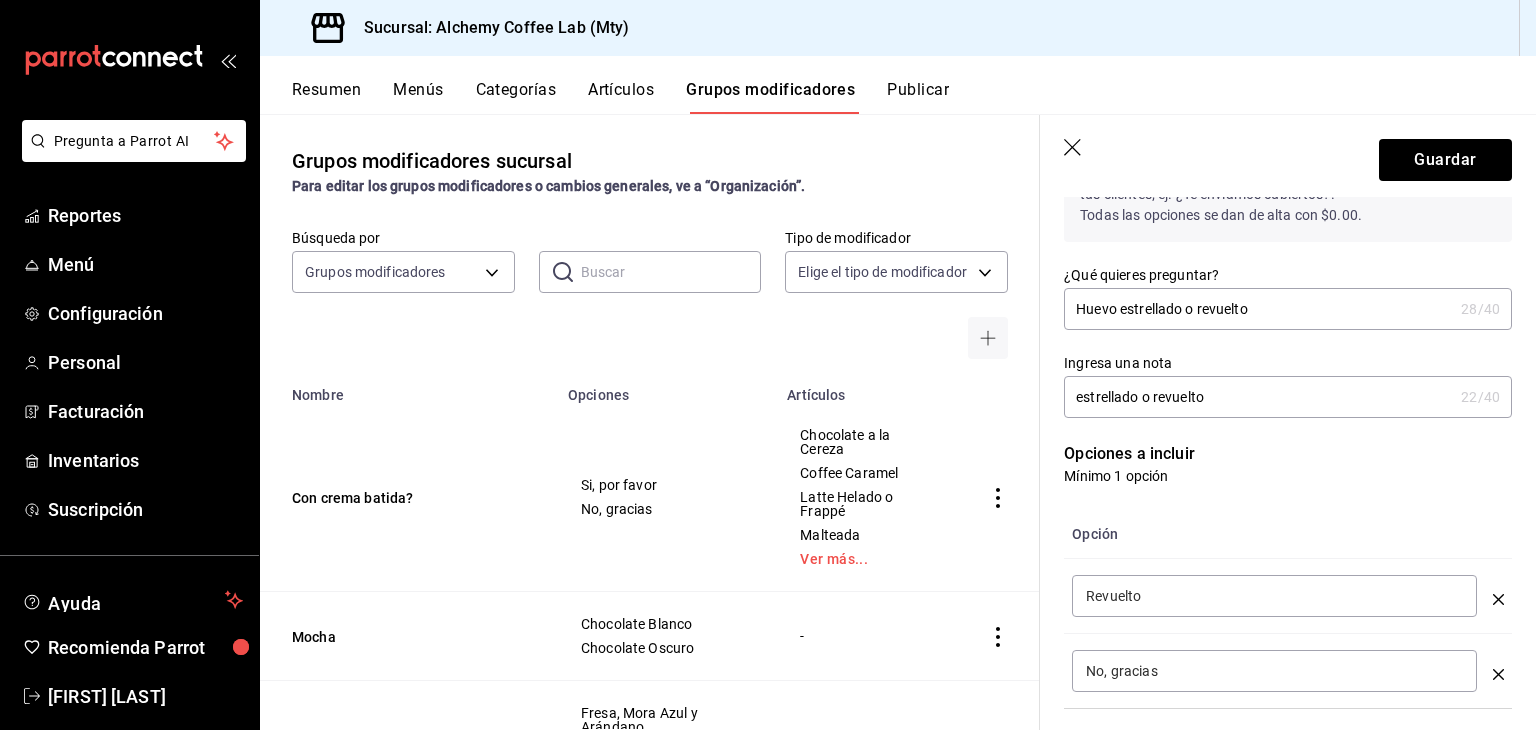 click on "No, gracias" at bounding box center [1274, 671] 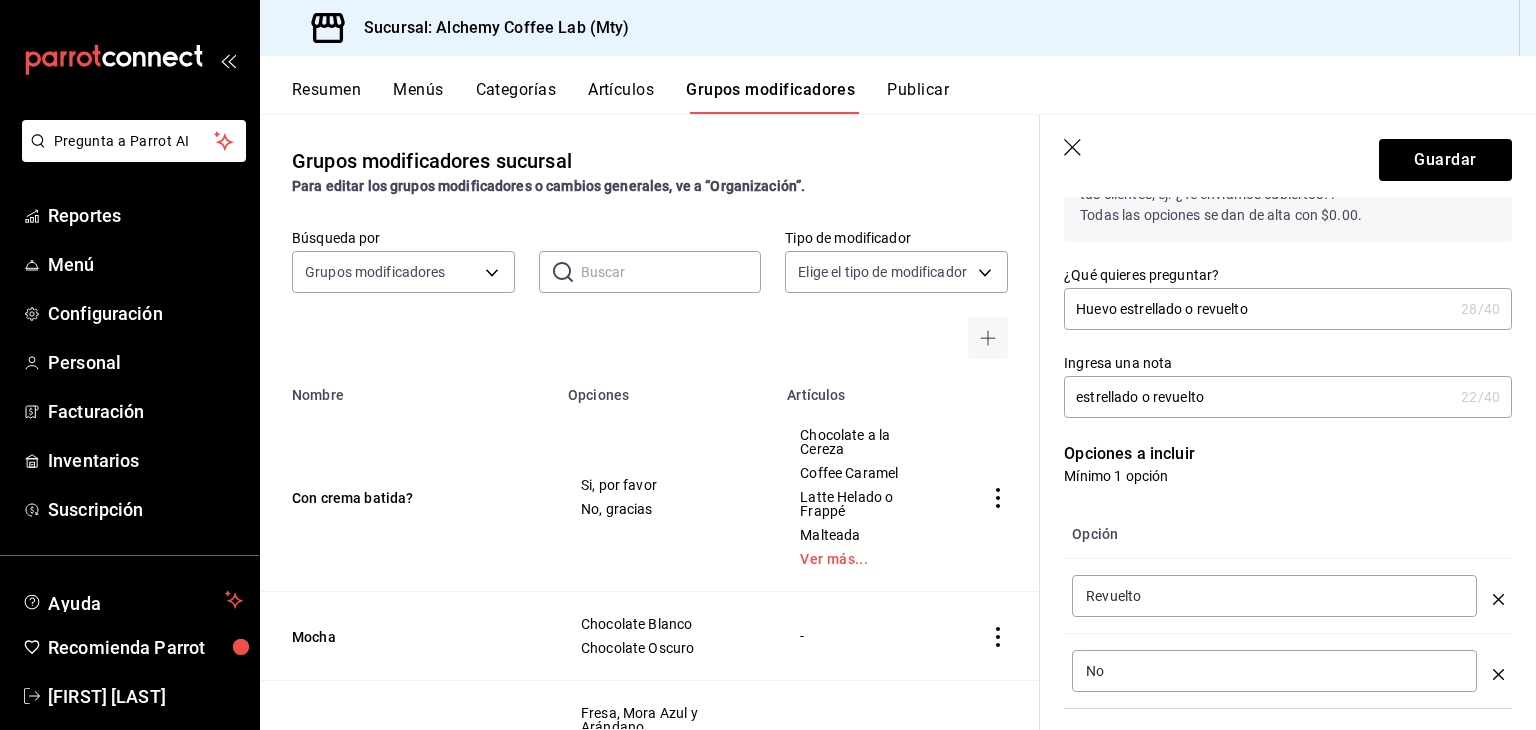 type on "N" 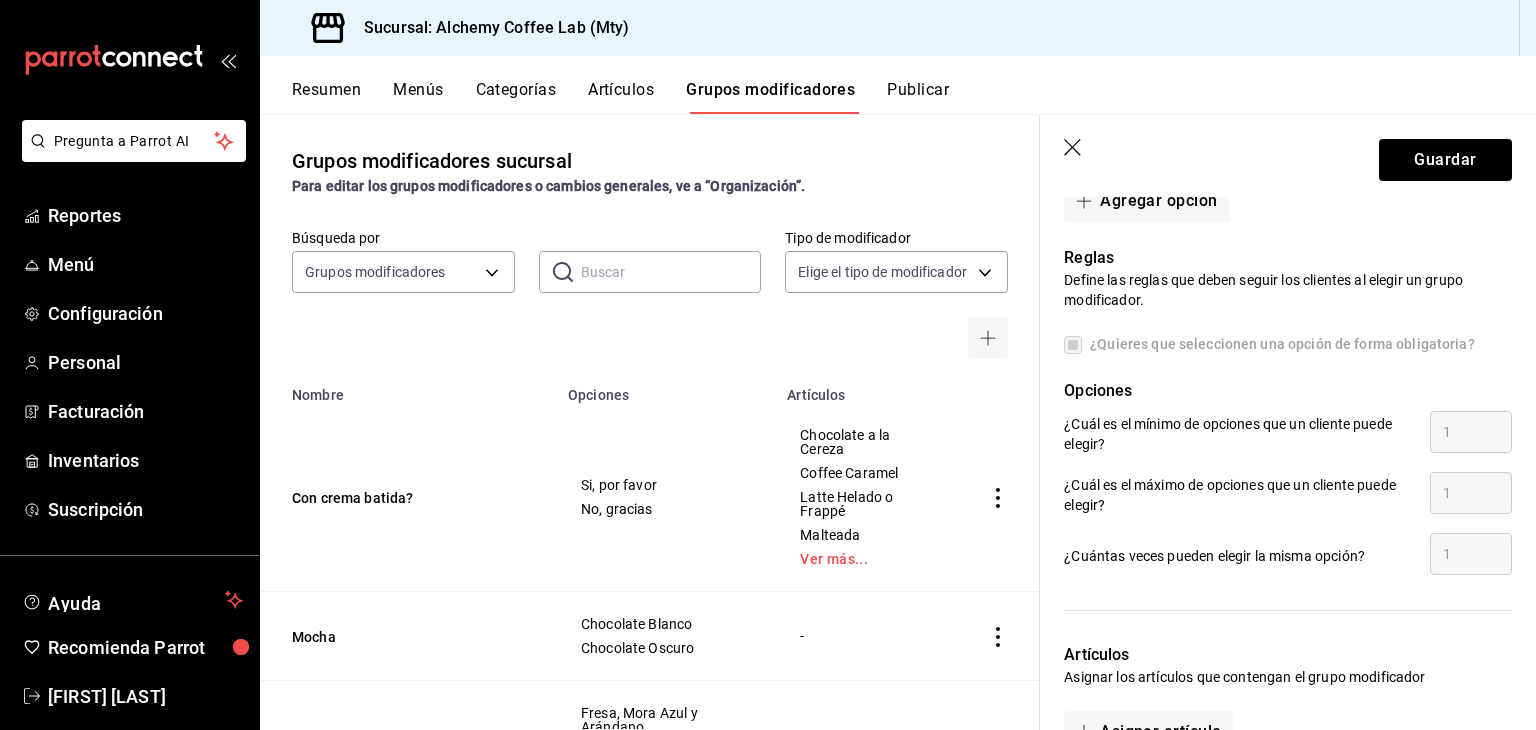 scroll, scrollTop: 1013, scrollLeft: 0, axis: vertical 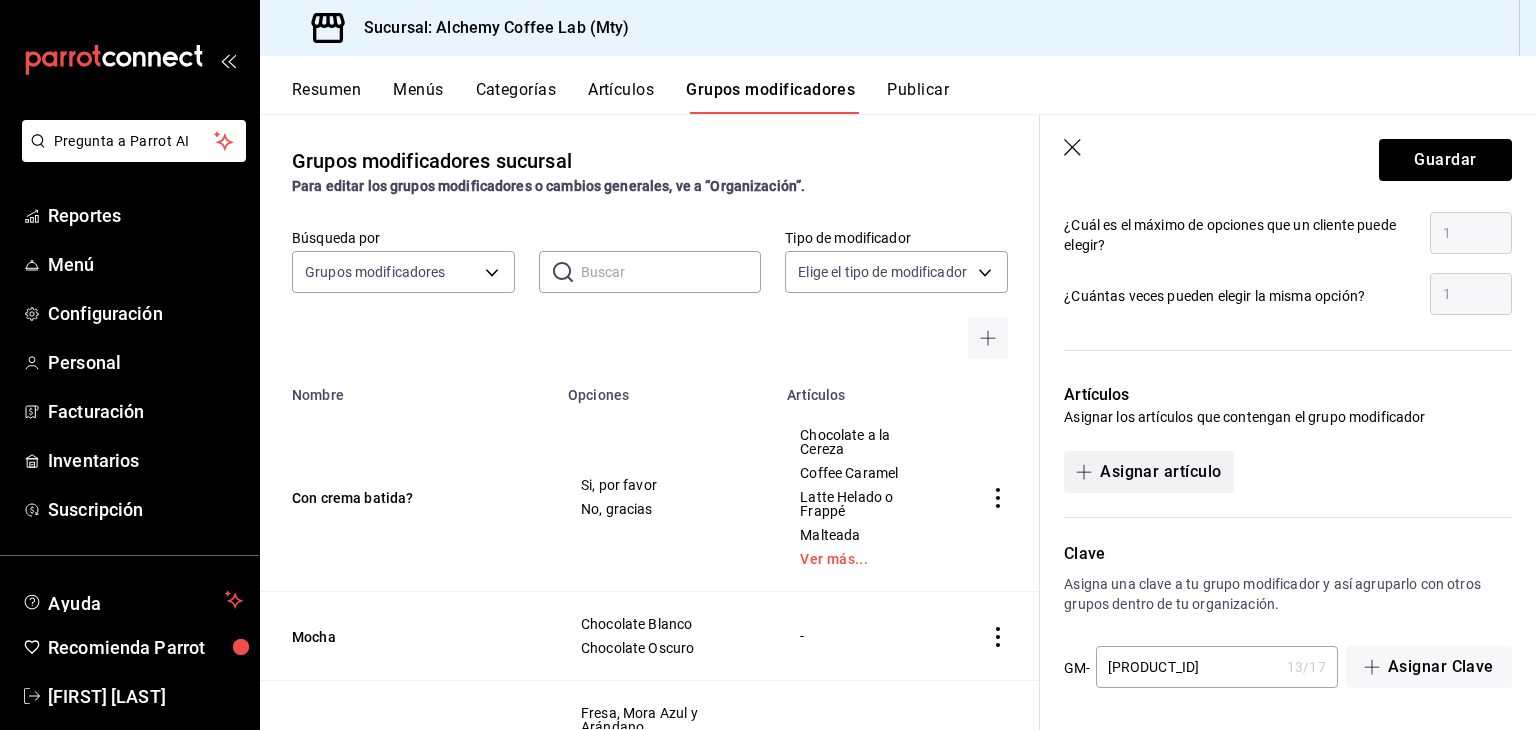 type on "Estrellado" 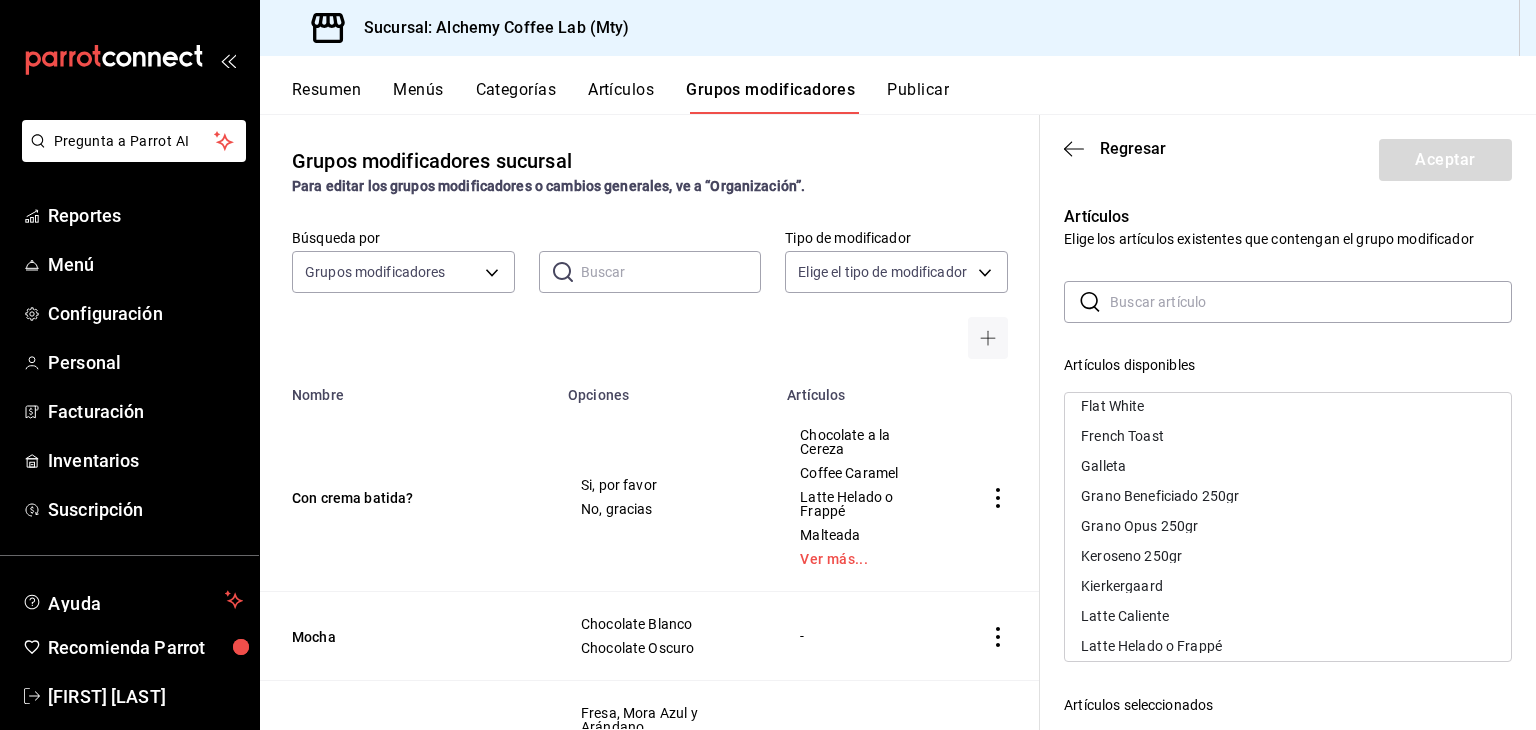 scroll, scrollTop: 1000, scrollLeft: 0, axis: vertical 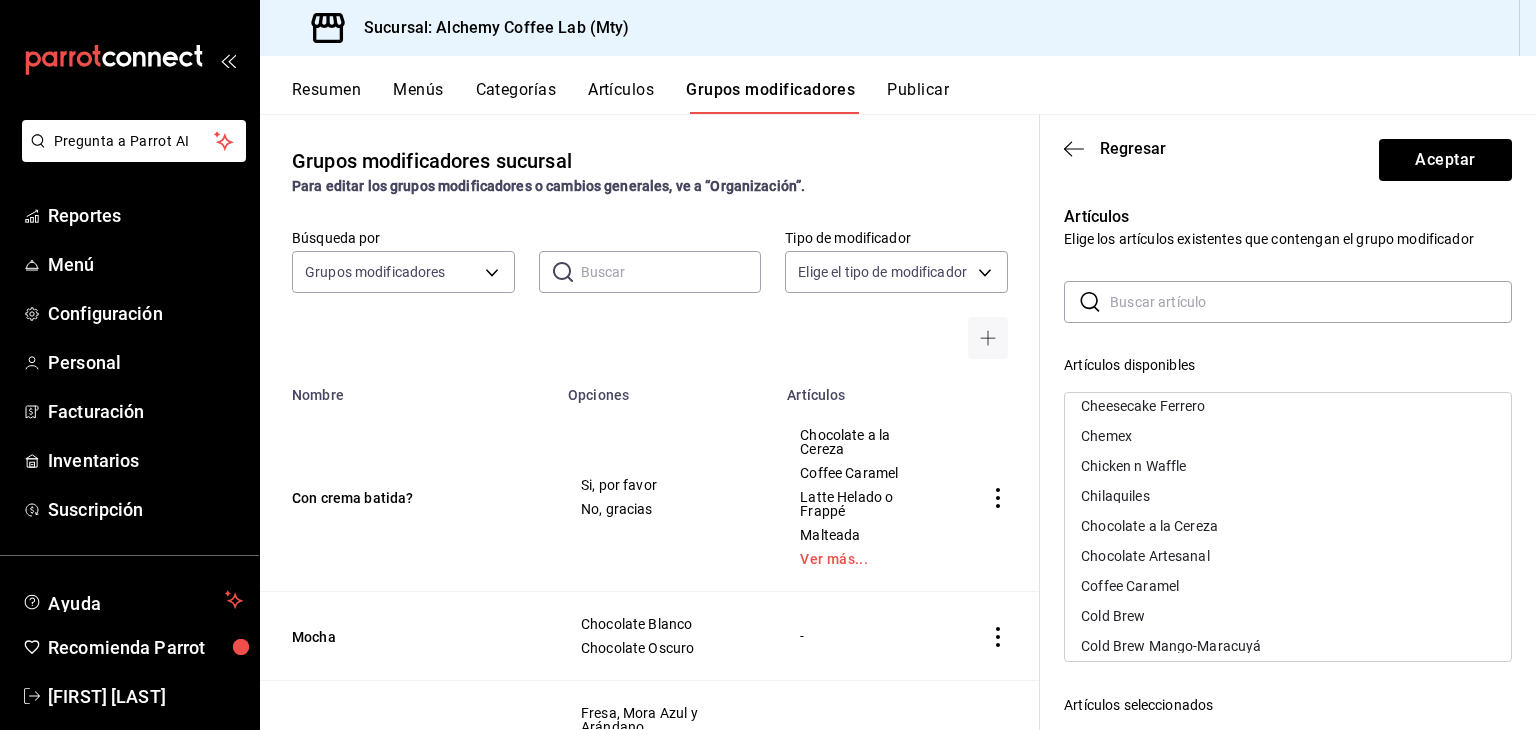 click on "Chilaquiles" at bounding box center (1115, 496) 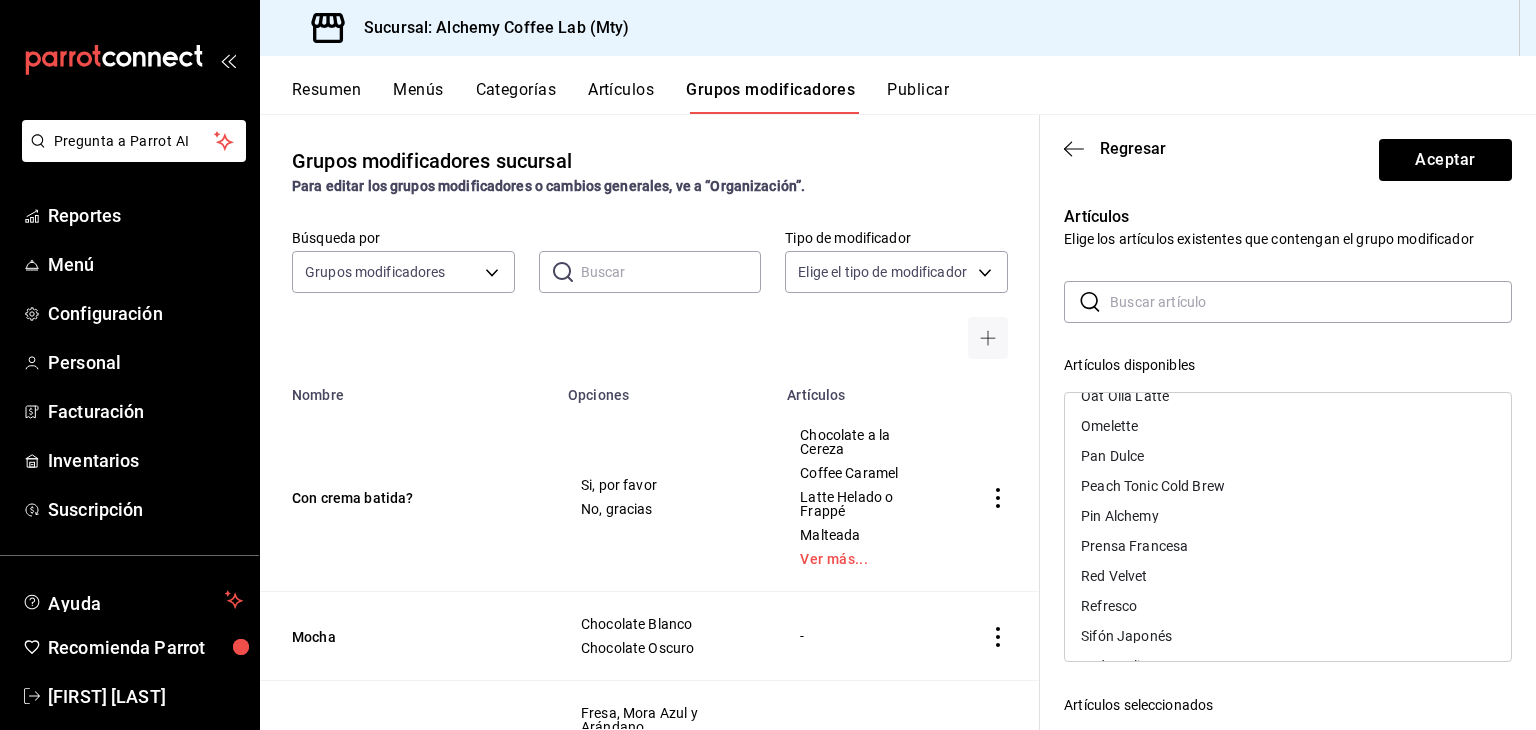 scroll, scrollTop: 1700, scrollLeft: 0, axis: vertical 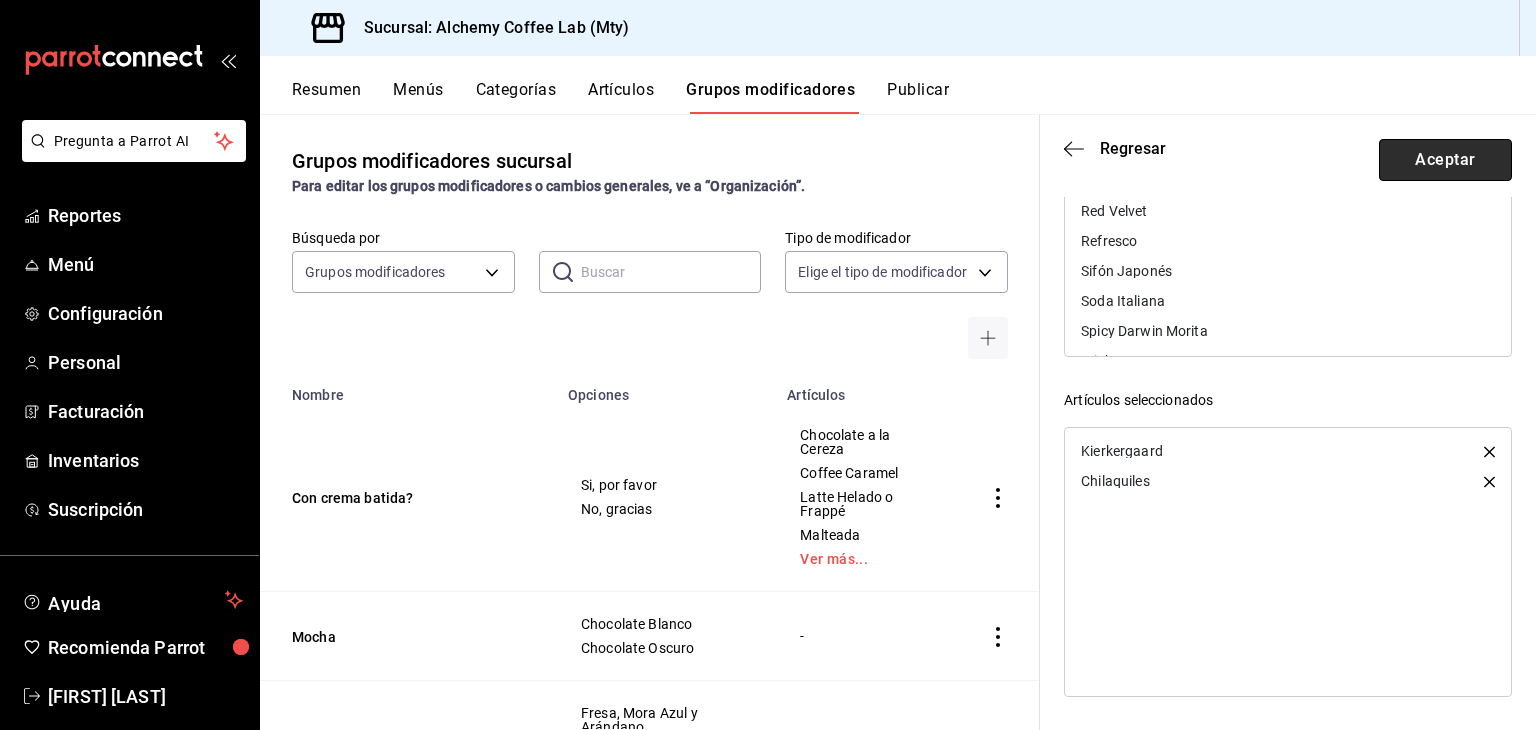 click on "Aceptar" at bounding box center (1445, 160) 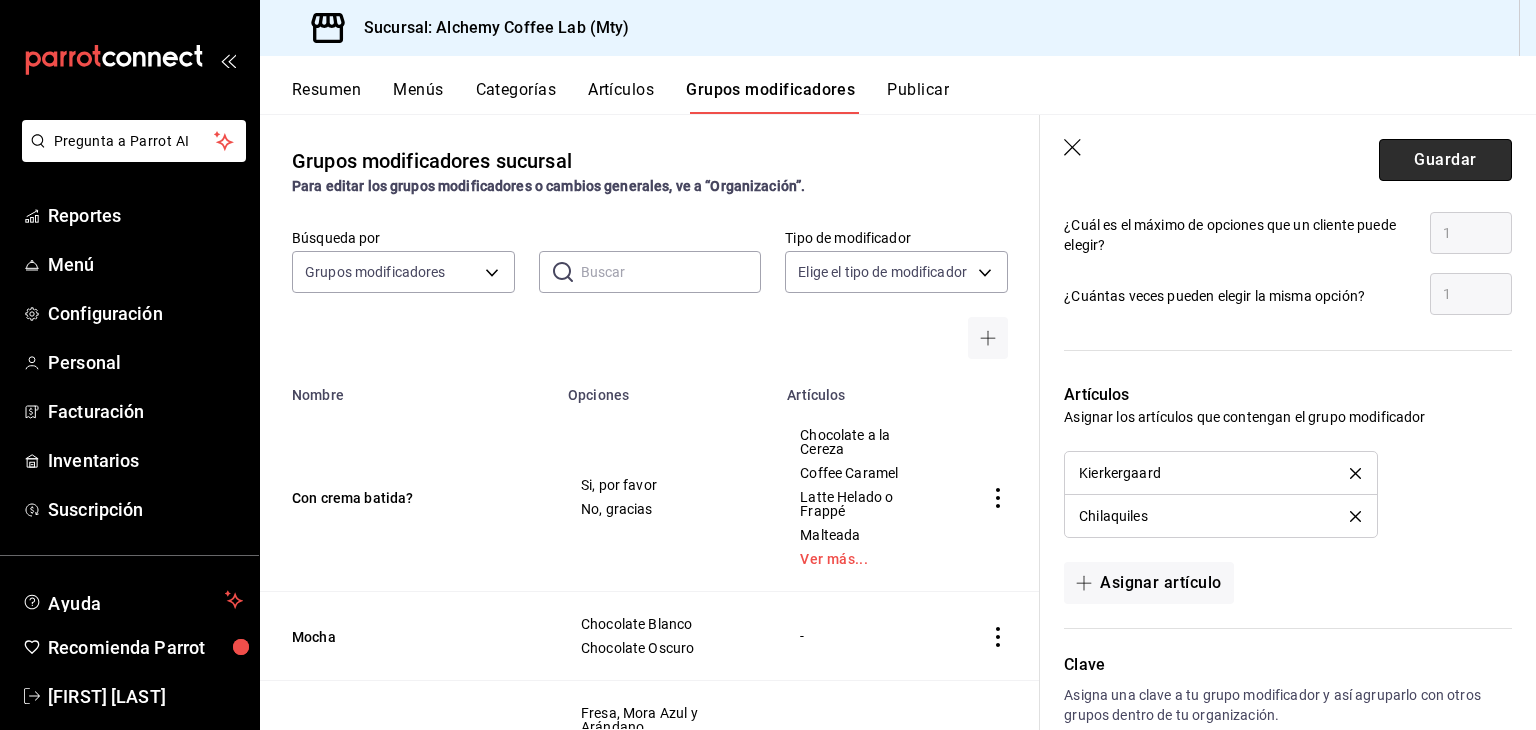 click on "Guardar" at bounding box center (1445, 160) 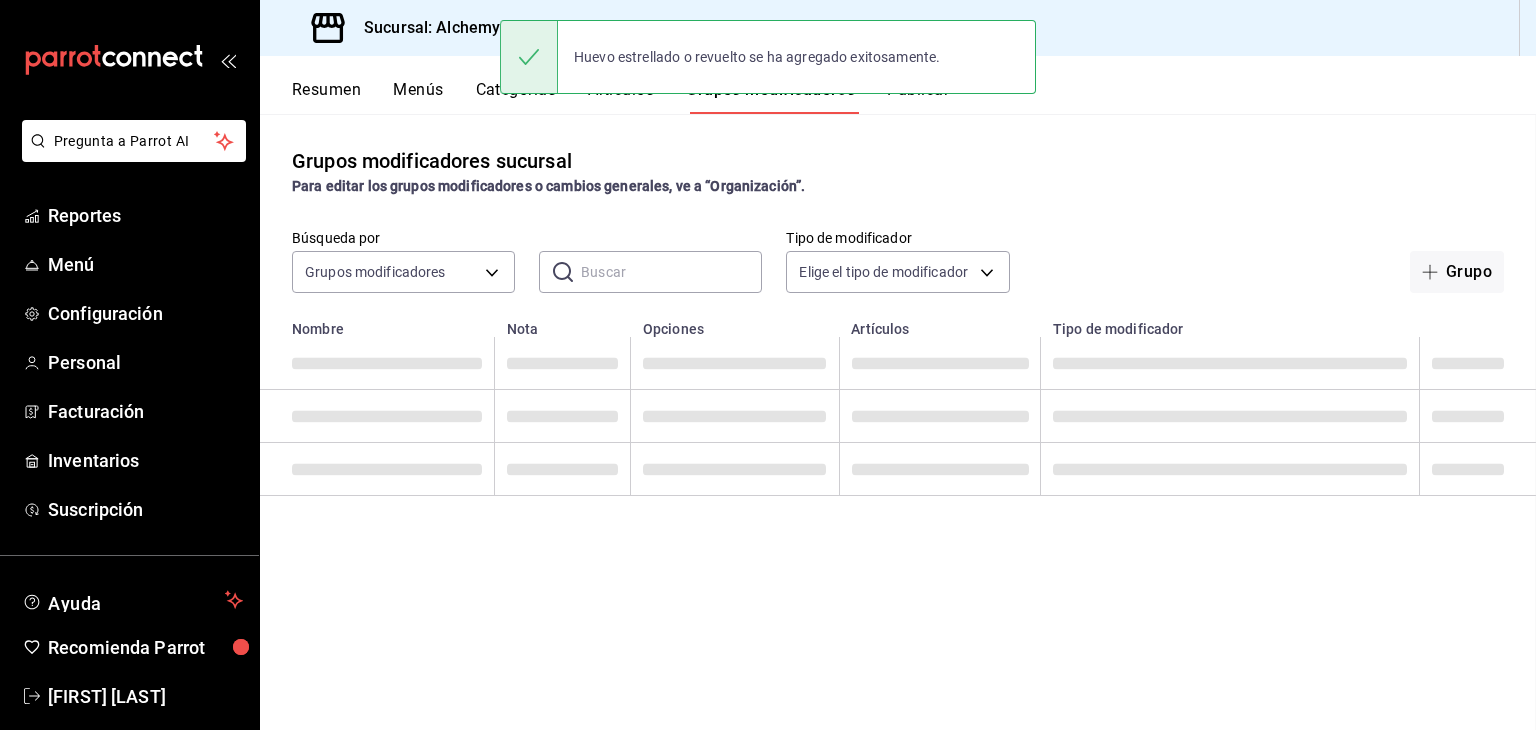 scroll, scrollTop: 0, scrollLeft: 0, axis: both 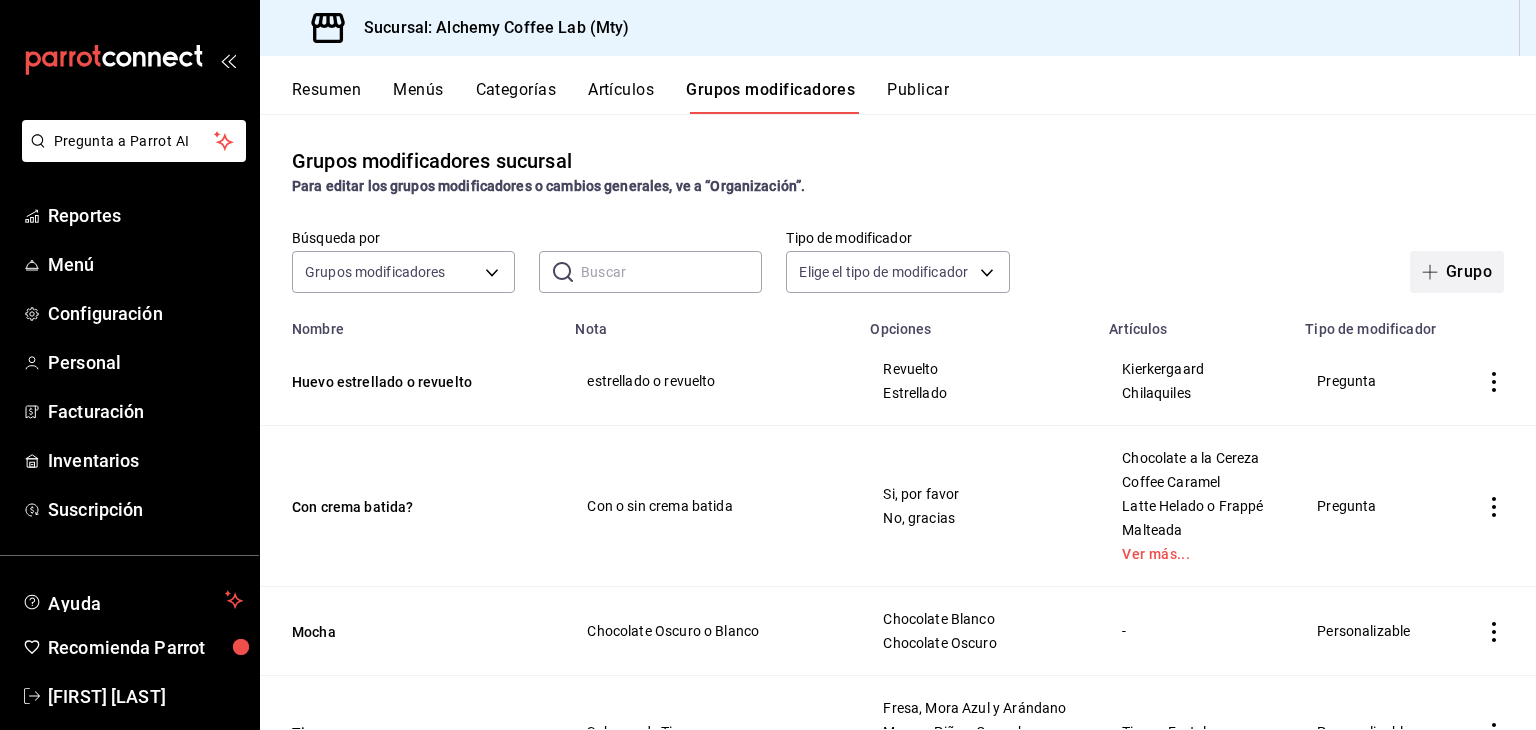 click on "Grupo" at bounding box center (1457, 272) 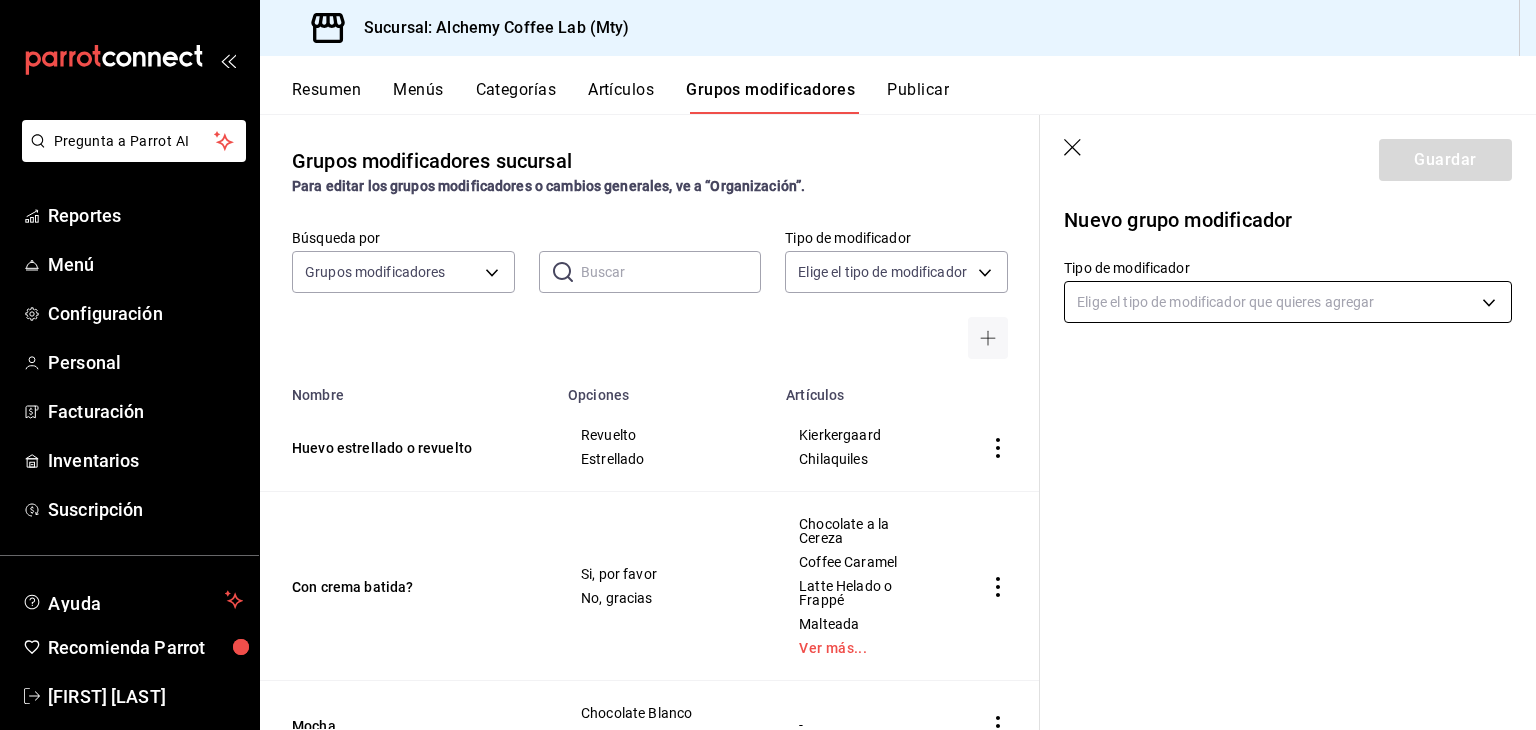 click on "Pregunta a Parrot AI Reportes   Menú   Configuración   Personal   Facturación   Inventarios   Suscripción   Ayuda Recomienda Parrot   David Eugenio Solis Treviño   Sugerir nueva función   Sucursal: Alchemy Coffee Lab (Mty) Resumen Menús Categorías Artículos Grupos modificadores Publicar Grupos modificadores sucursal Para editar los grupos modificadores o cambios generales, ve a “Organización”. Búsqueda por Grupos modificadores GROUP ​ ​ Tipo de modificador Elige el tipo de modificador Nombre Opciones Artículos Huevo estrellado o revuelto Revuelto Estrellado Kierkergaard Chilaquiles Con crema batida? Si, por favor No, gracias Chocolate a la Cereza Coffee Caramel Latte Helado o Frappé Malteada Ver más... Mocha Chocolate Blanco Chocolate Oscuro - Tisanas Fresa, Mora Azul y Arándano Mango, Piña y Guayaba Fresa, Kiwi y Arándano Tisana Frutal Preparacion Mesa Barra Aeropress Chemex Filtrado Sifón Japonés Ver más... Agrega shot de café Shot de Café Red Velvet Taro Chocolate a la Cereza" at bounding box center [768, 365] 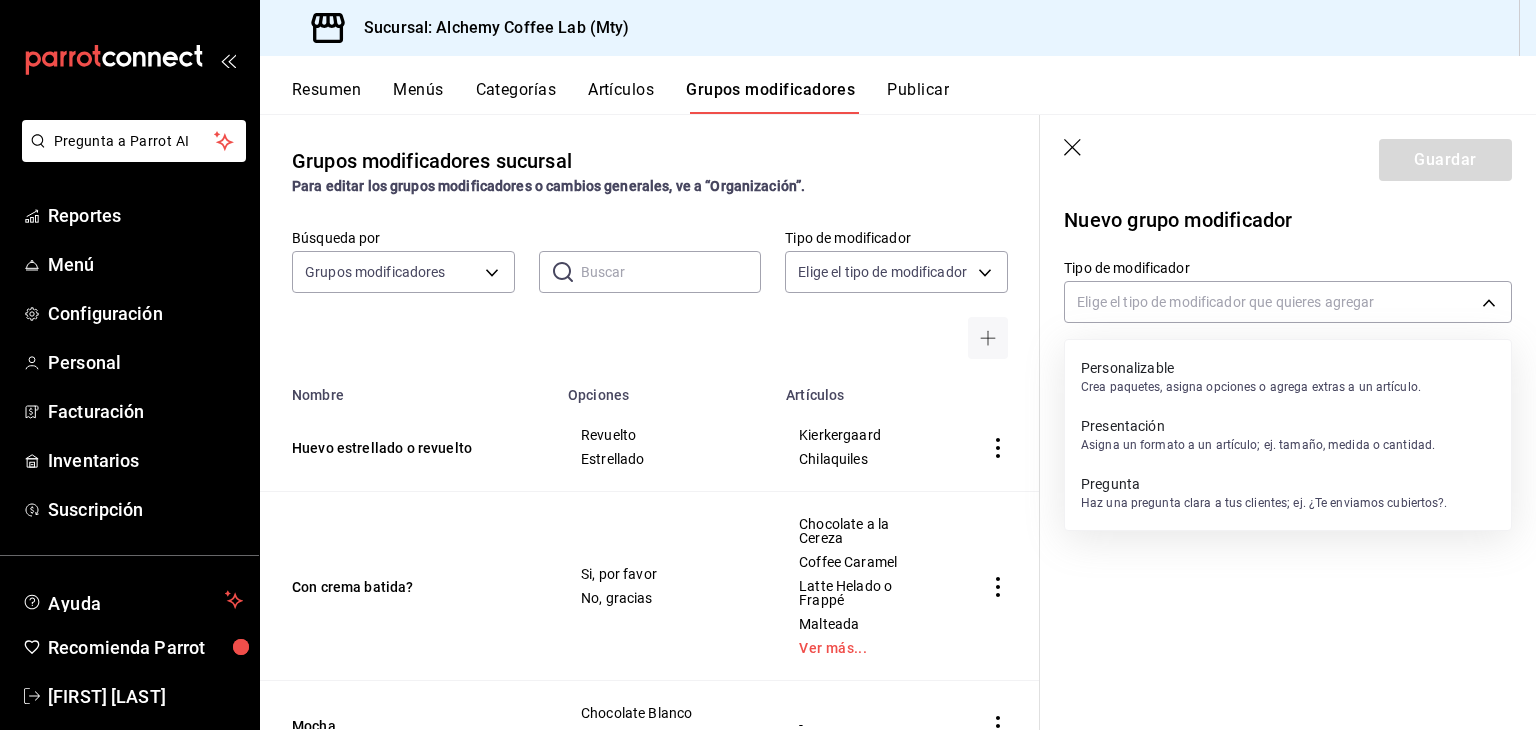 click on "Crea paquetes, asigna opciones o agrega extras a un artículo." at bounding box center (1251, 387) 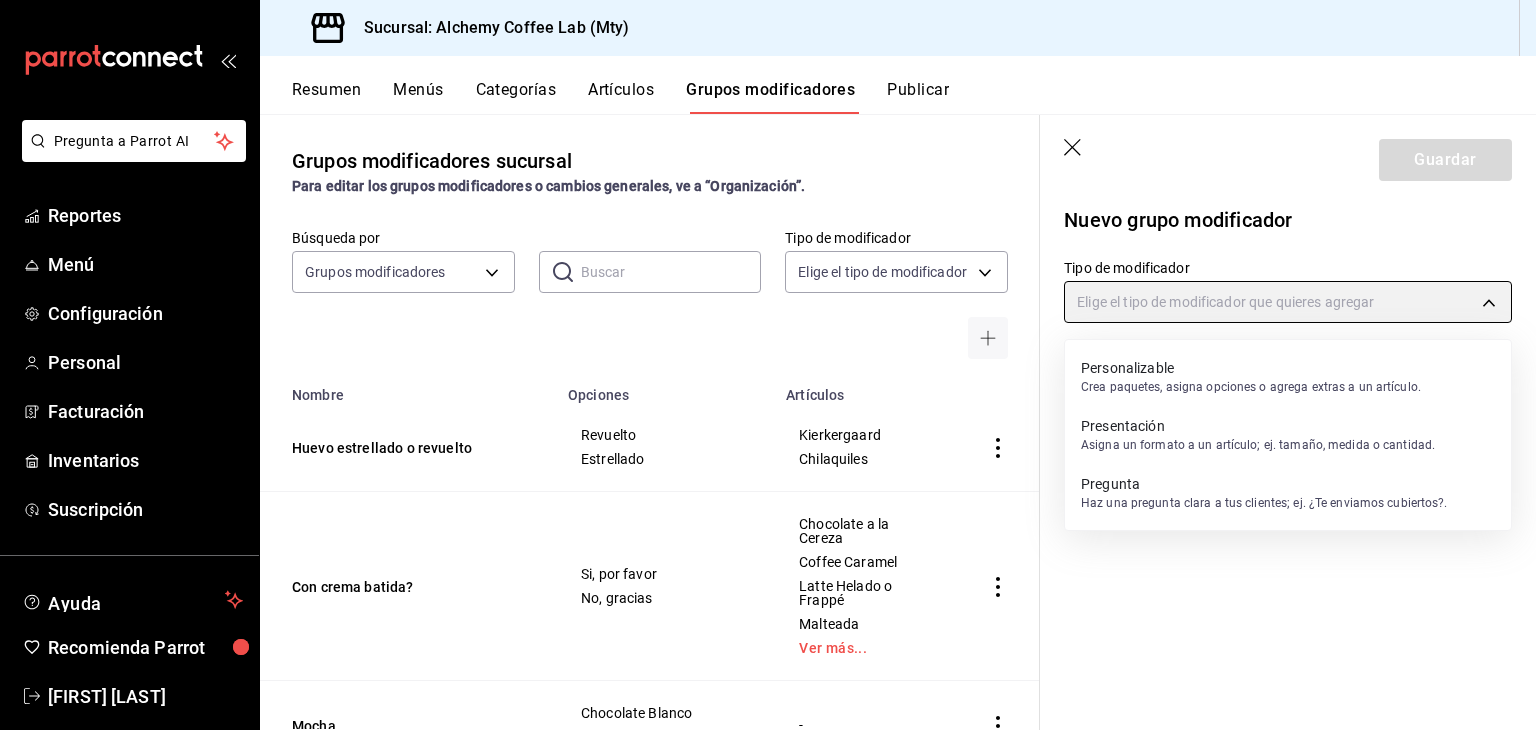 type on "CUSTOMIZABLE" 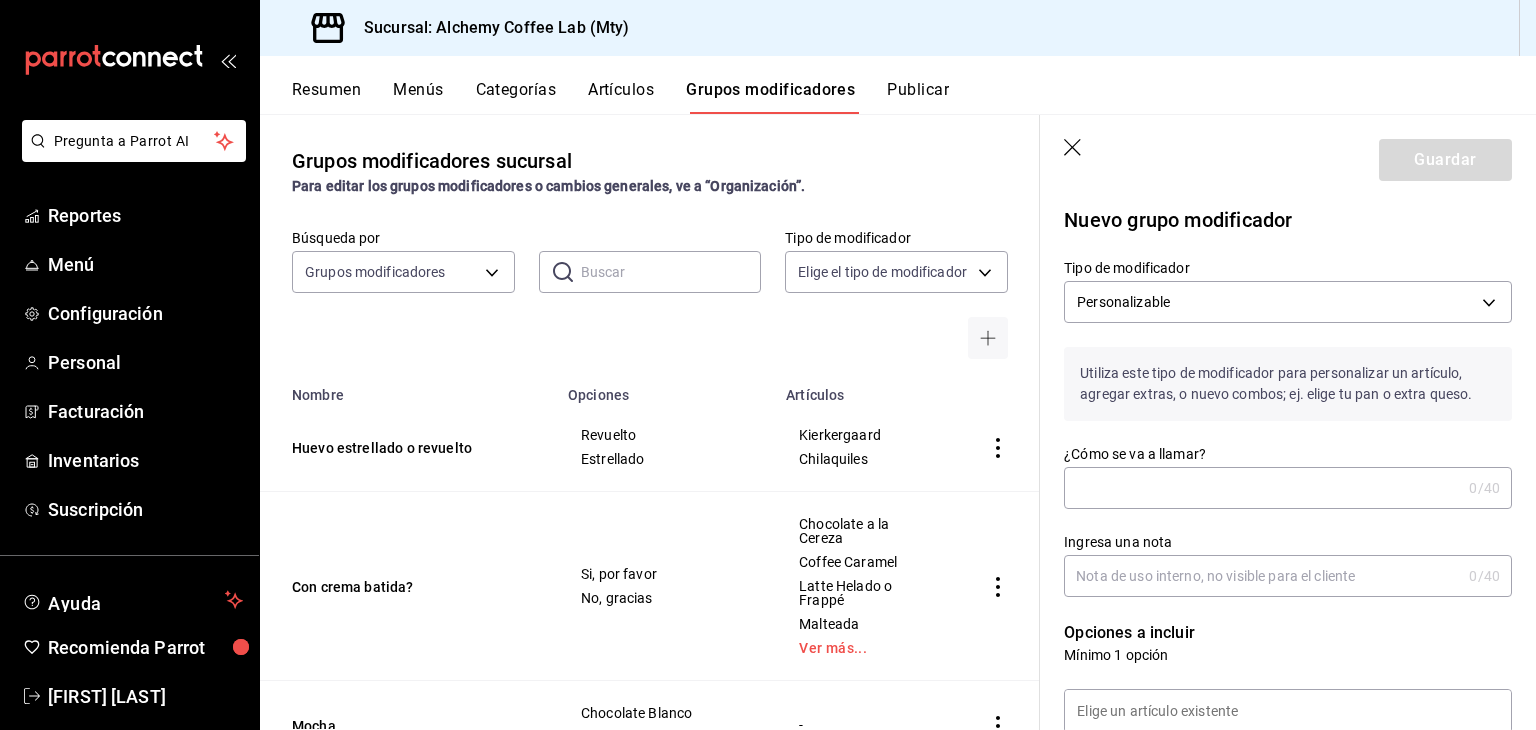 click on "¿Cómo se va a llamar?" at bounding box center [1262, 488] 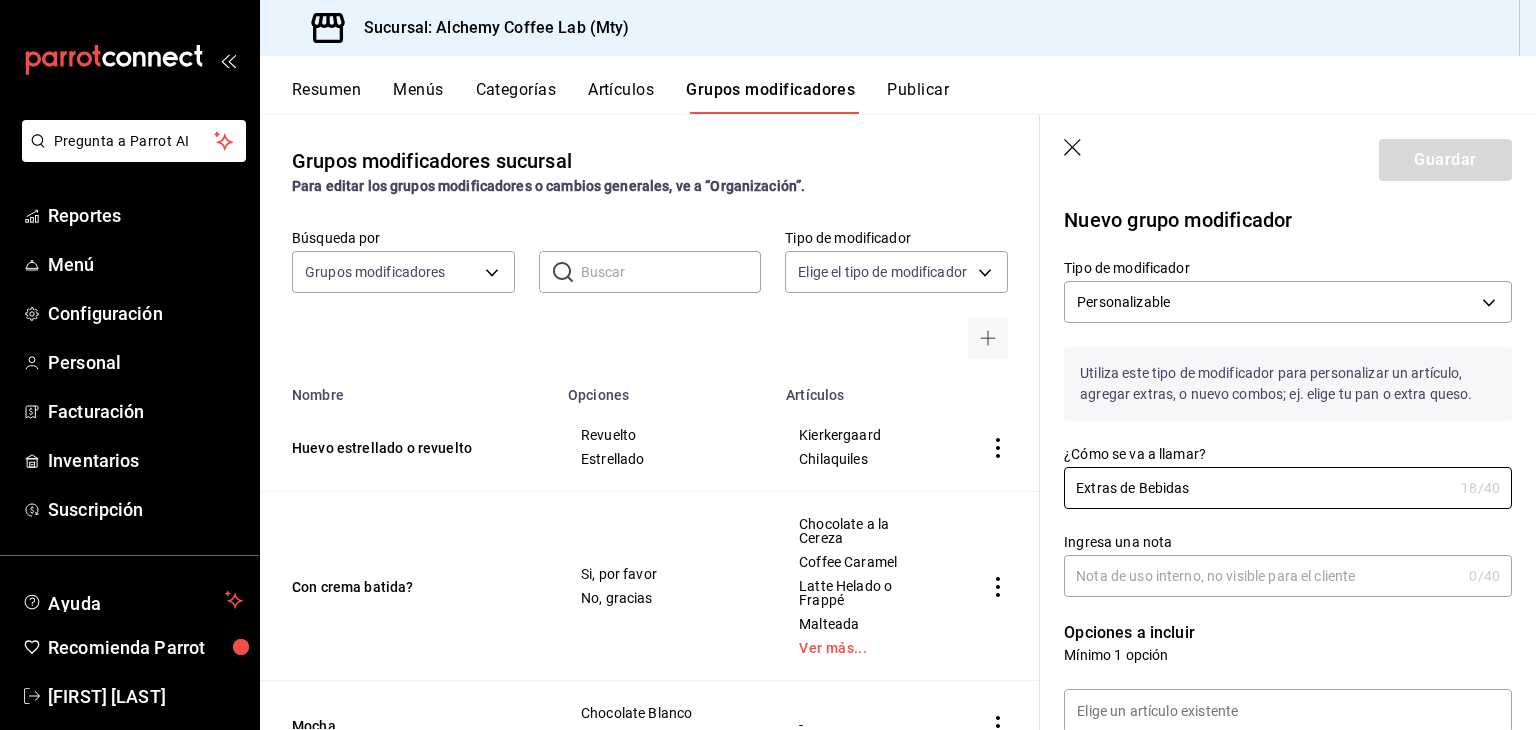 type on "Extras de Bebidas" 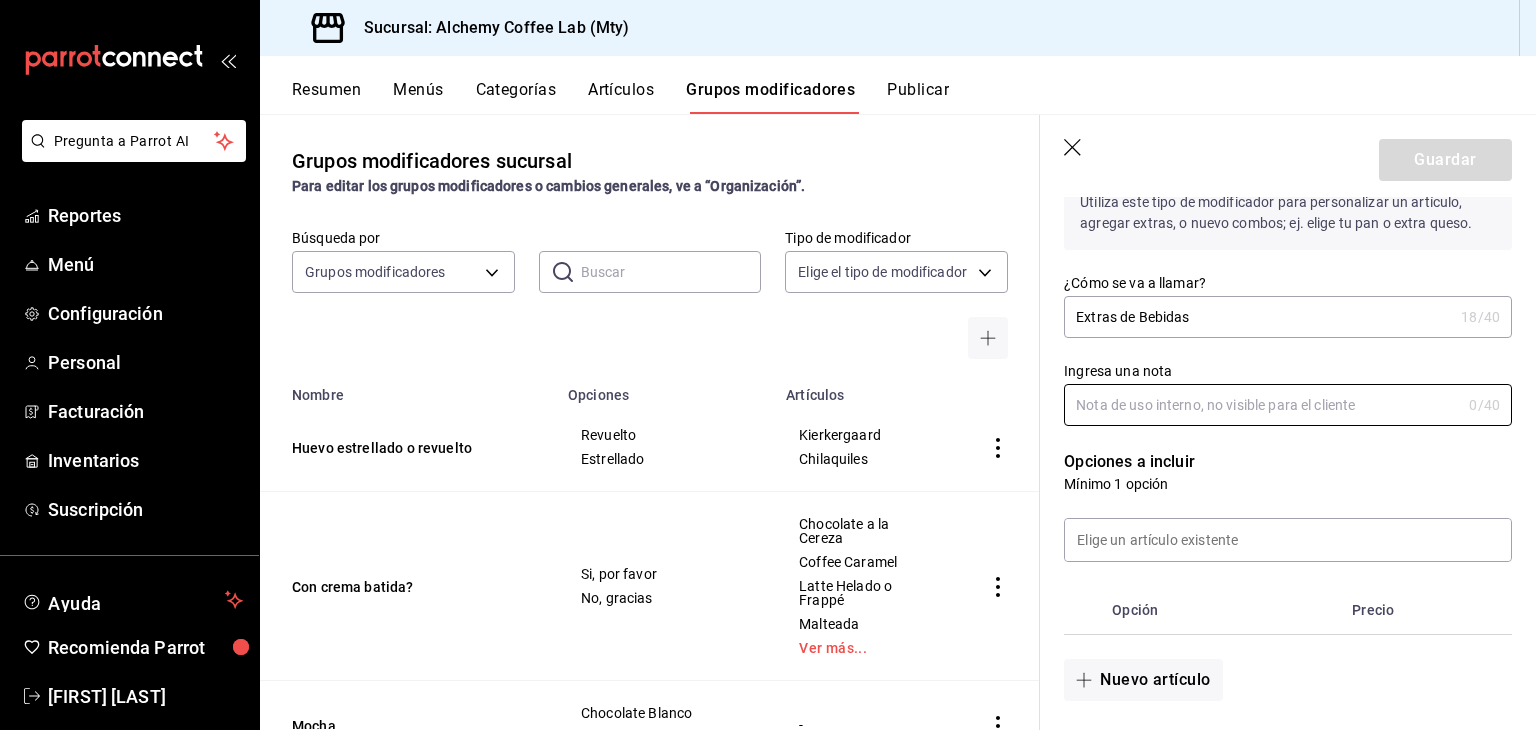 scroll, scrollTop: 200, scrollLeft: 0, axis: vertical 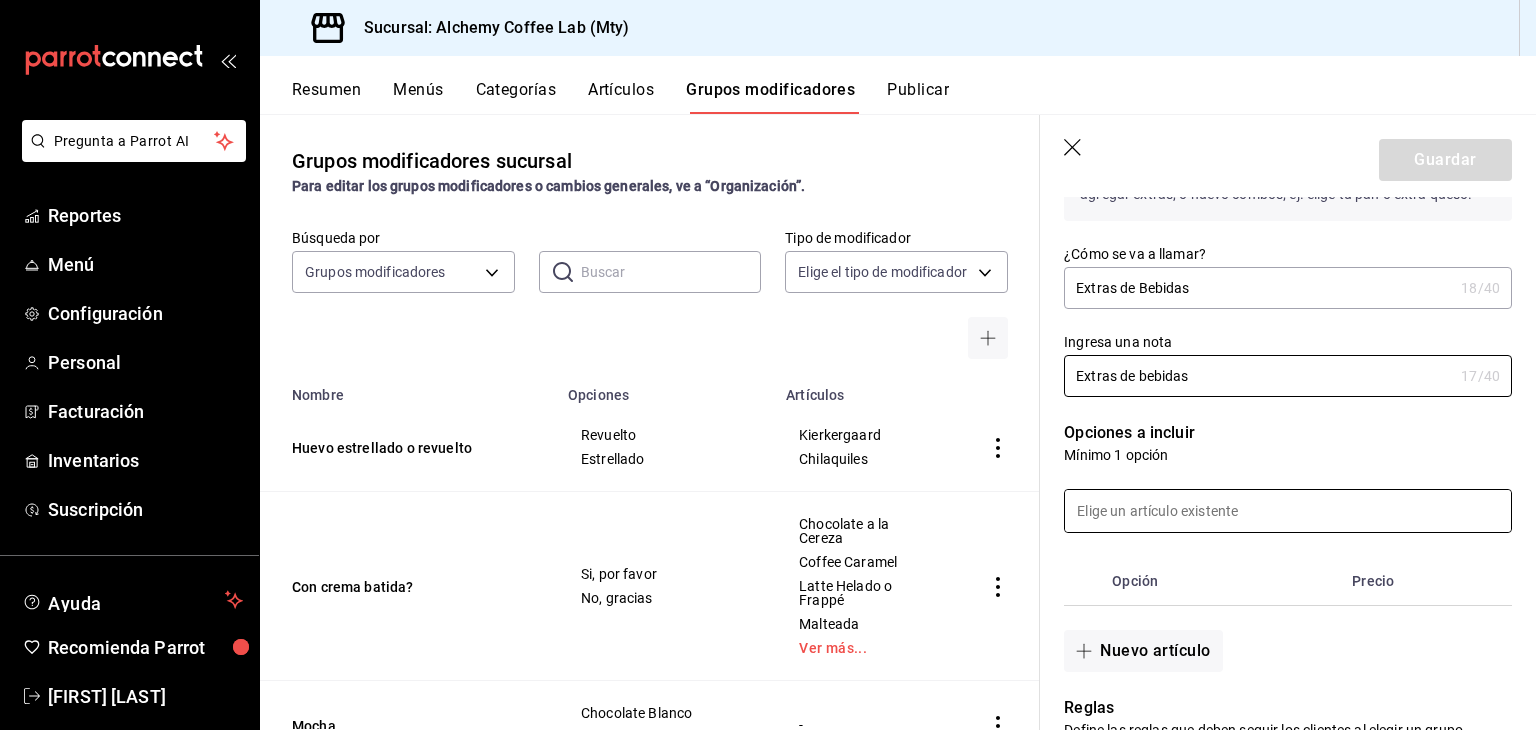 type on "Extras de bebidas" 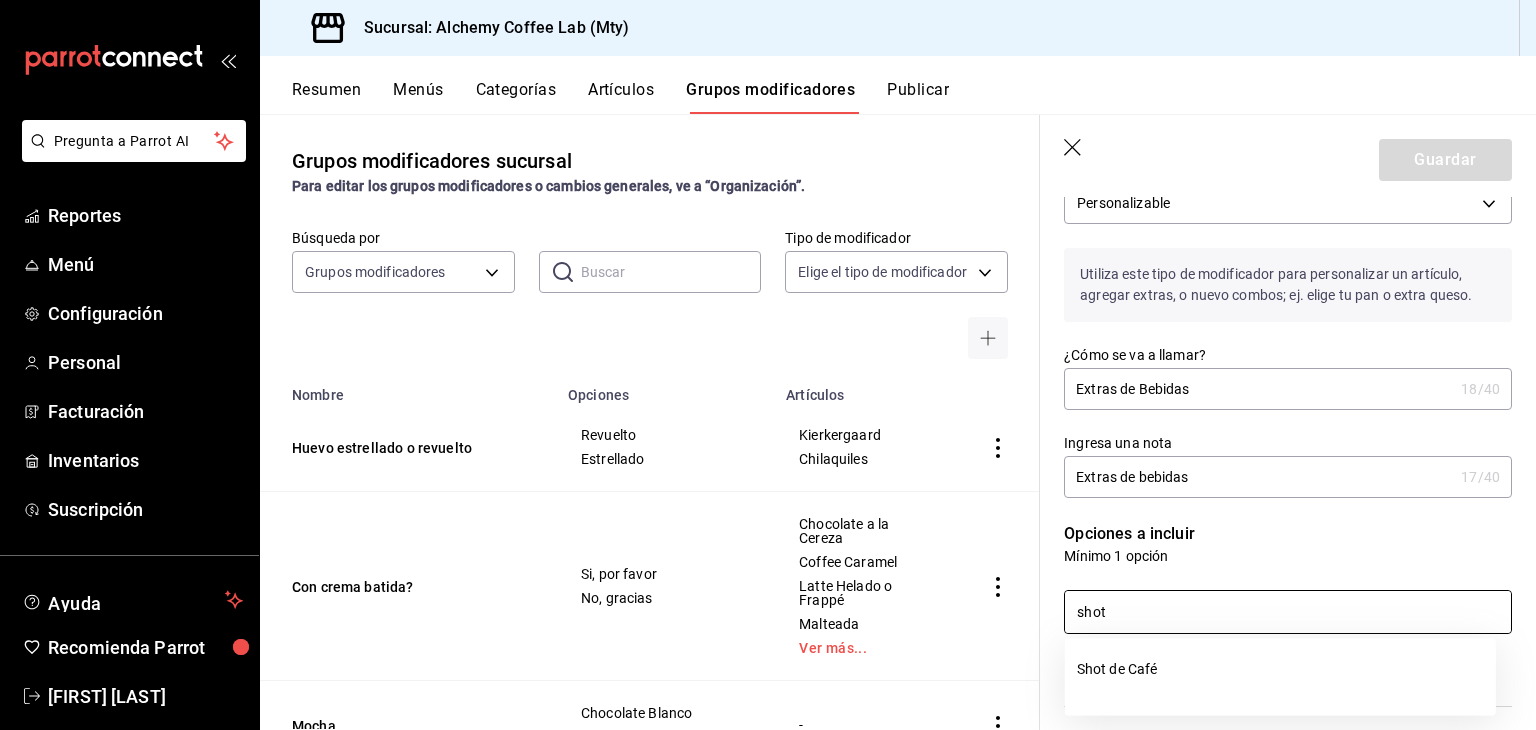 scroll, scrollTop: 100, scrollLeft: 0, axis: vertical 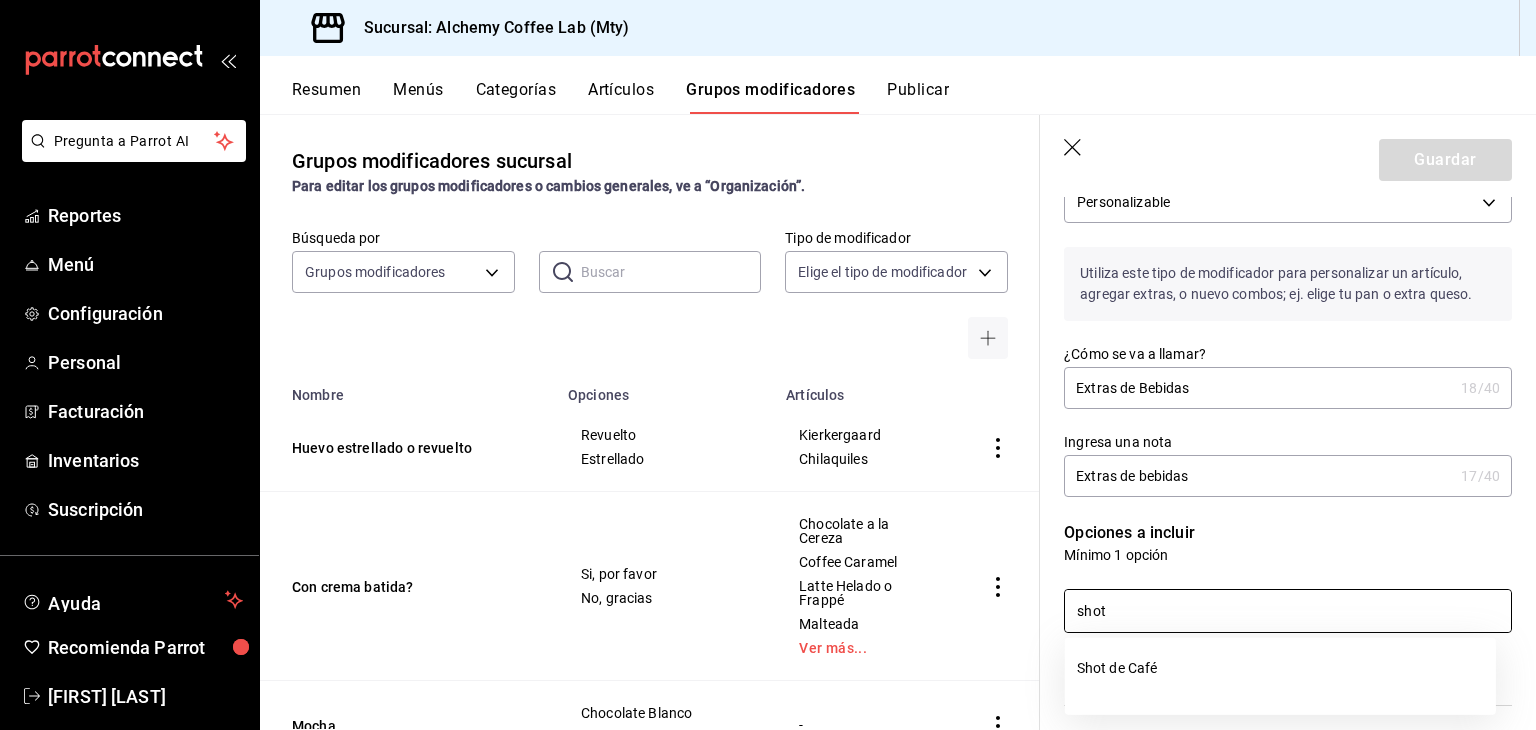 click on "shot" at bounding box center [1288, 611] 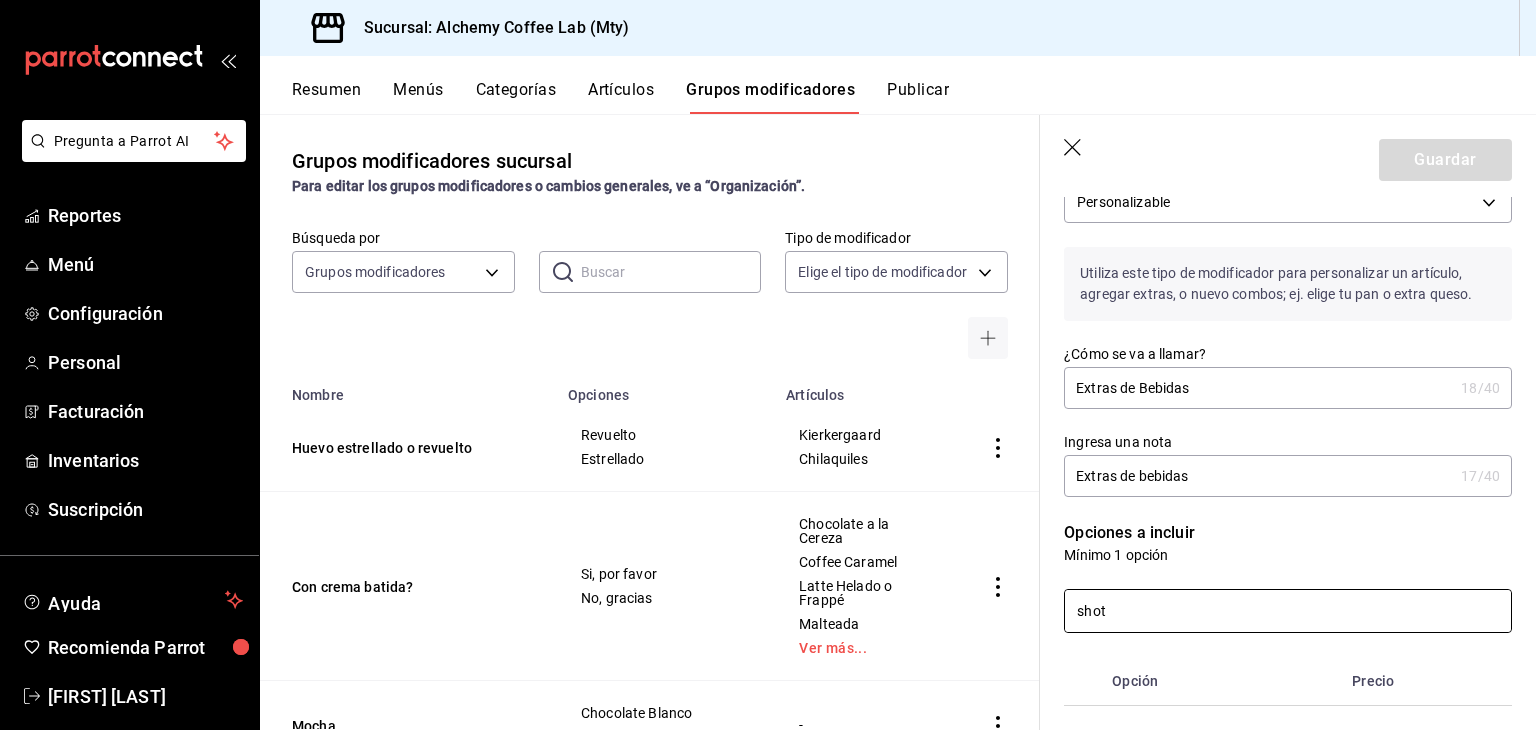 click on "shot" at bounding box center (1288, 611) 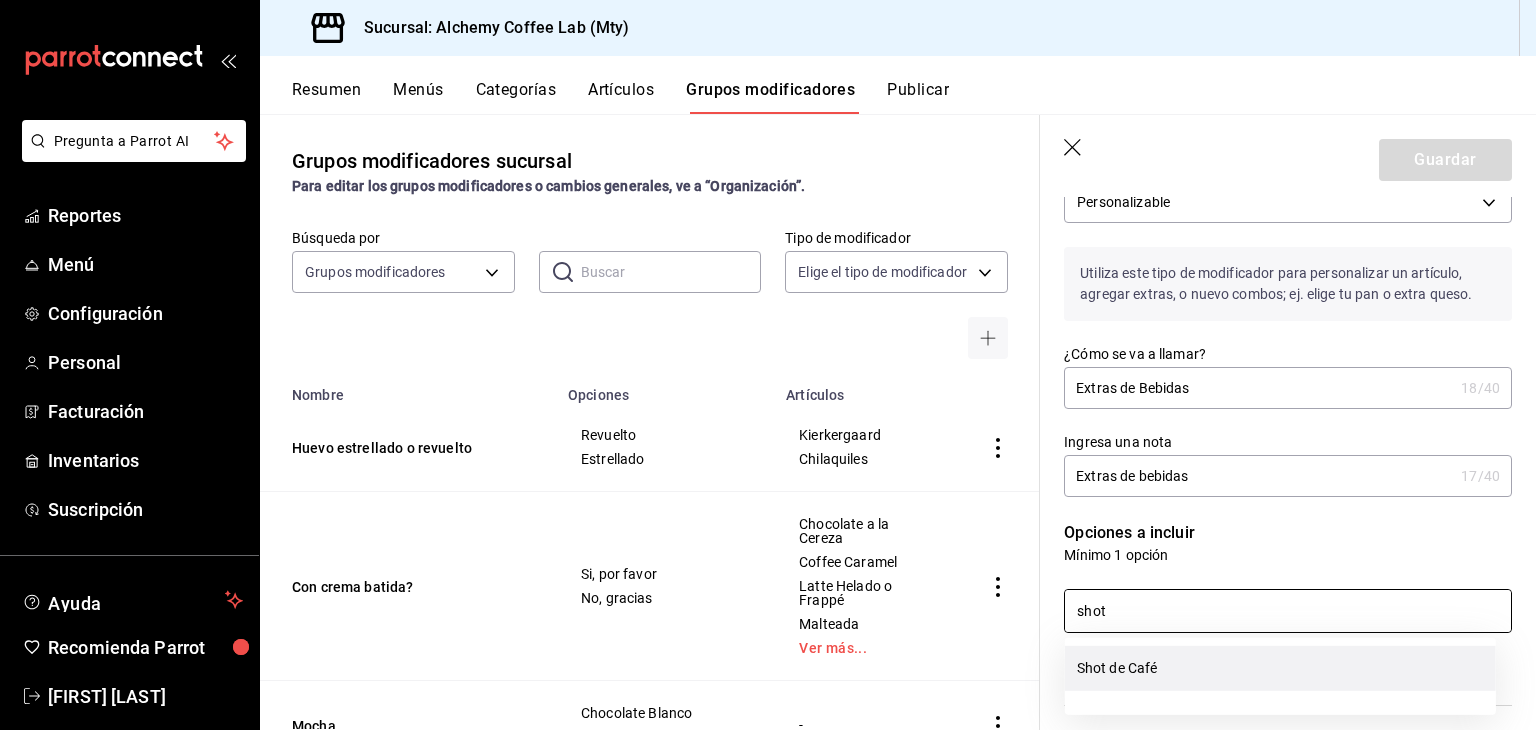 click on "Shot de Café" at bounding box center (1280, 668) 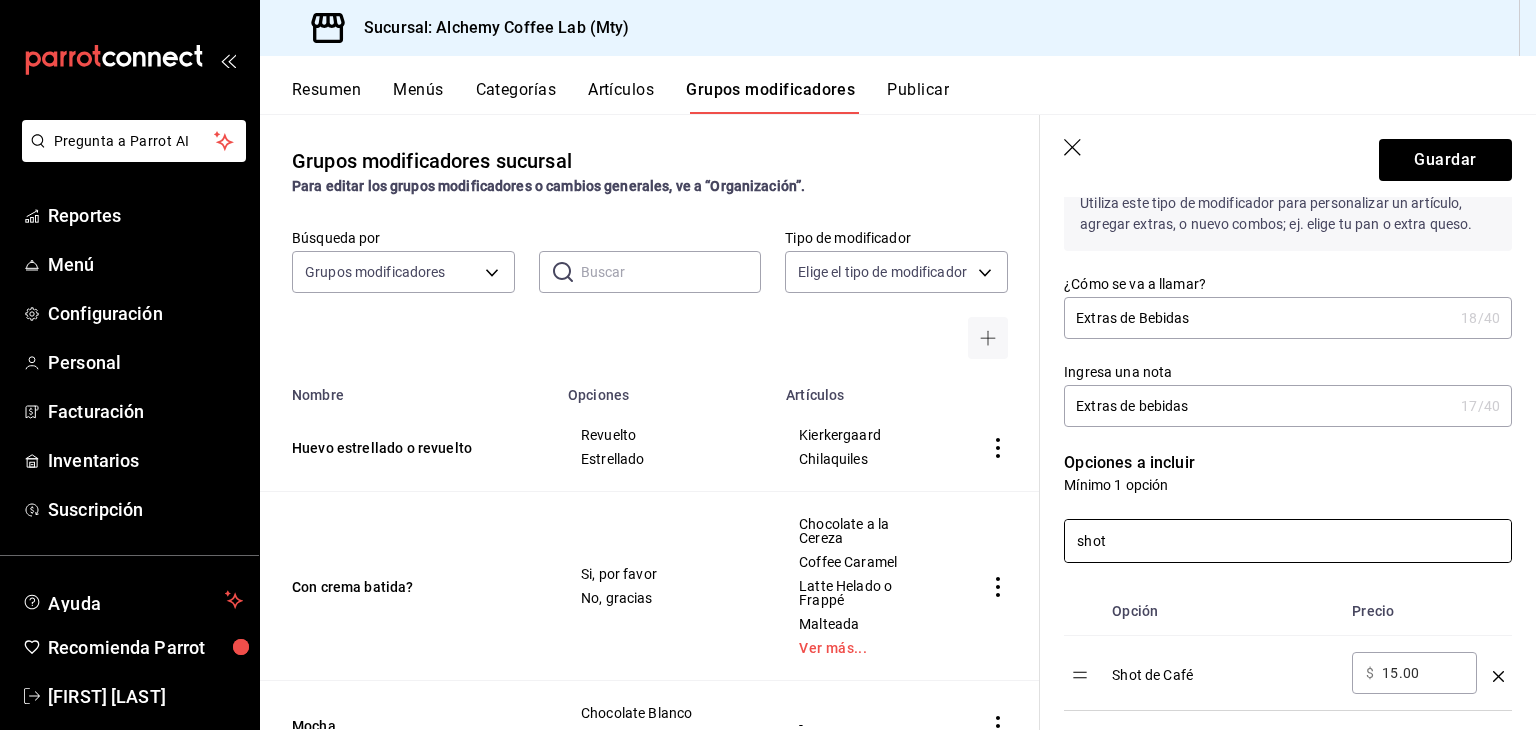 scroll, scrollTop: 300, scrollLeft: 0, axis: vertical 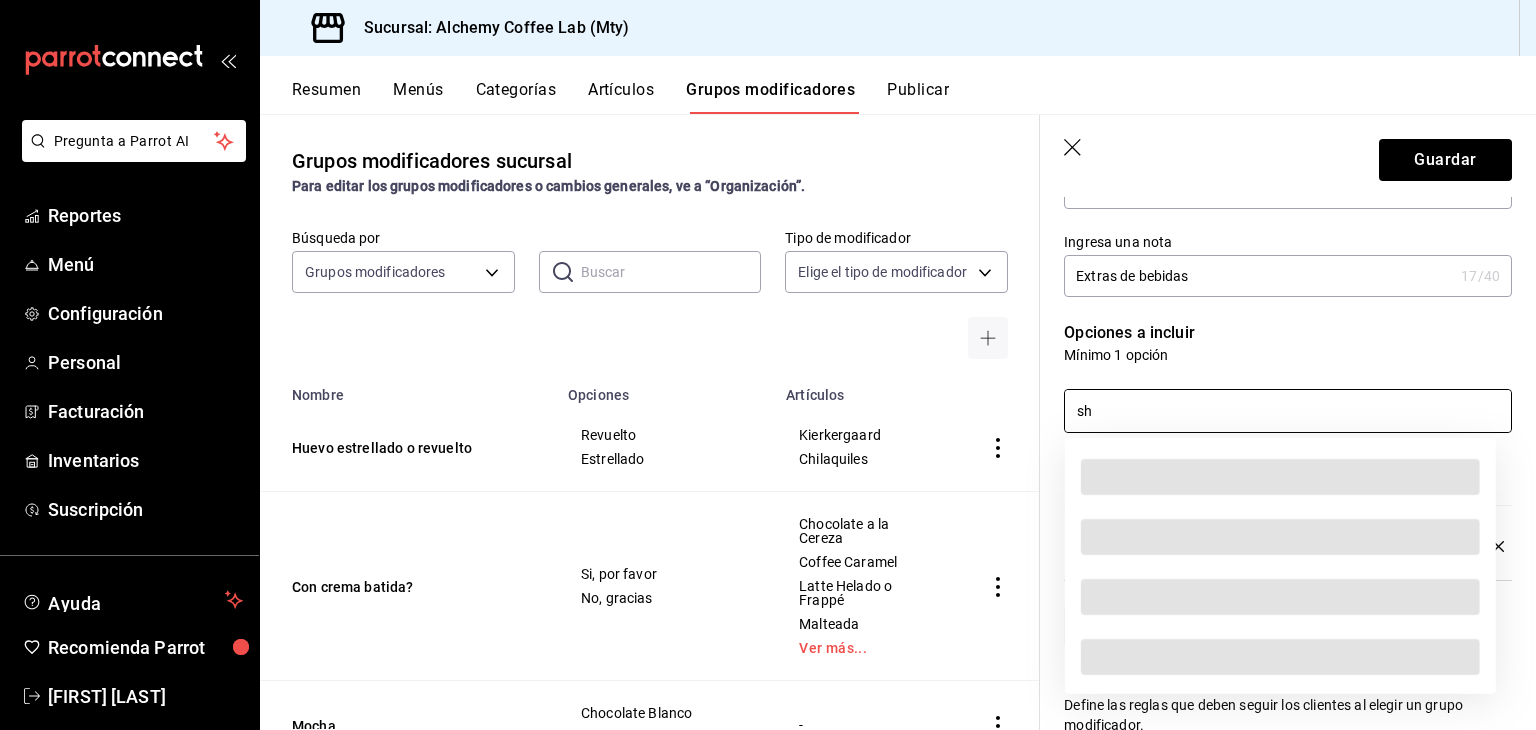 type on "s" 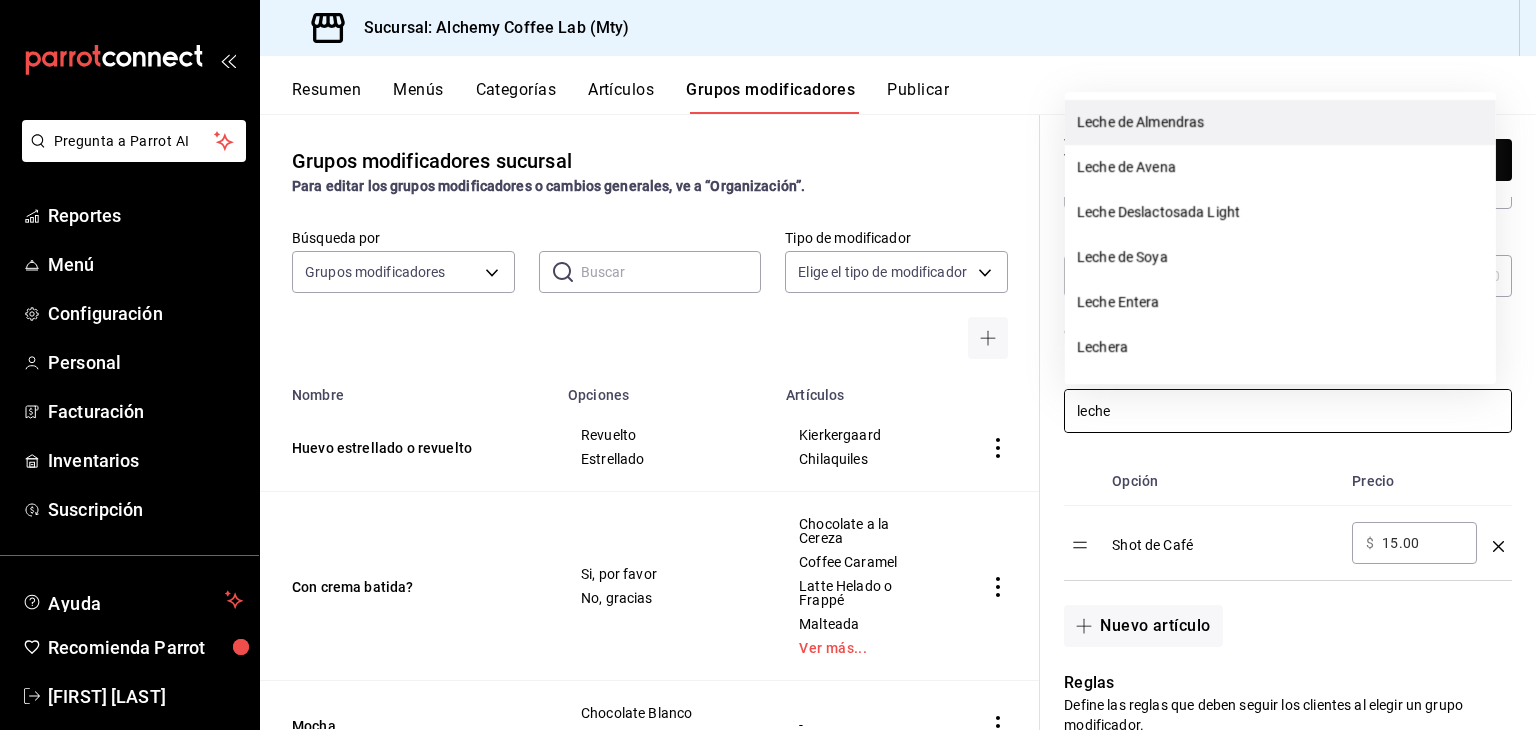 click on "Leche de Almendras" at bounding box center [1280, 122] 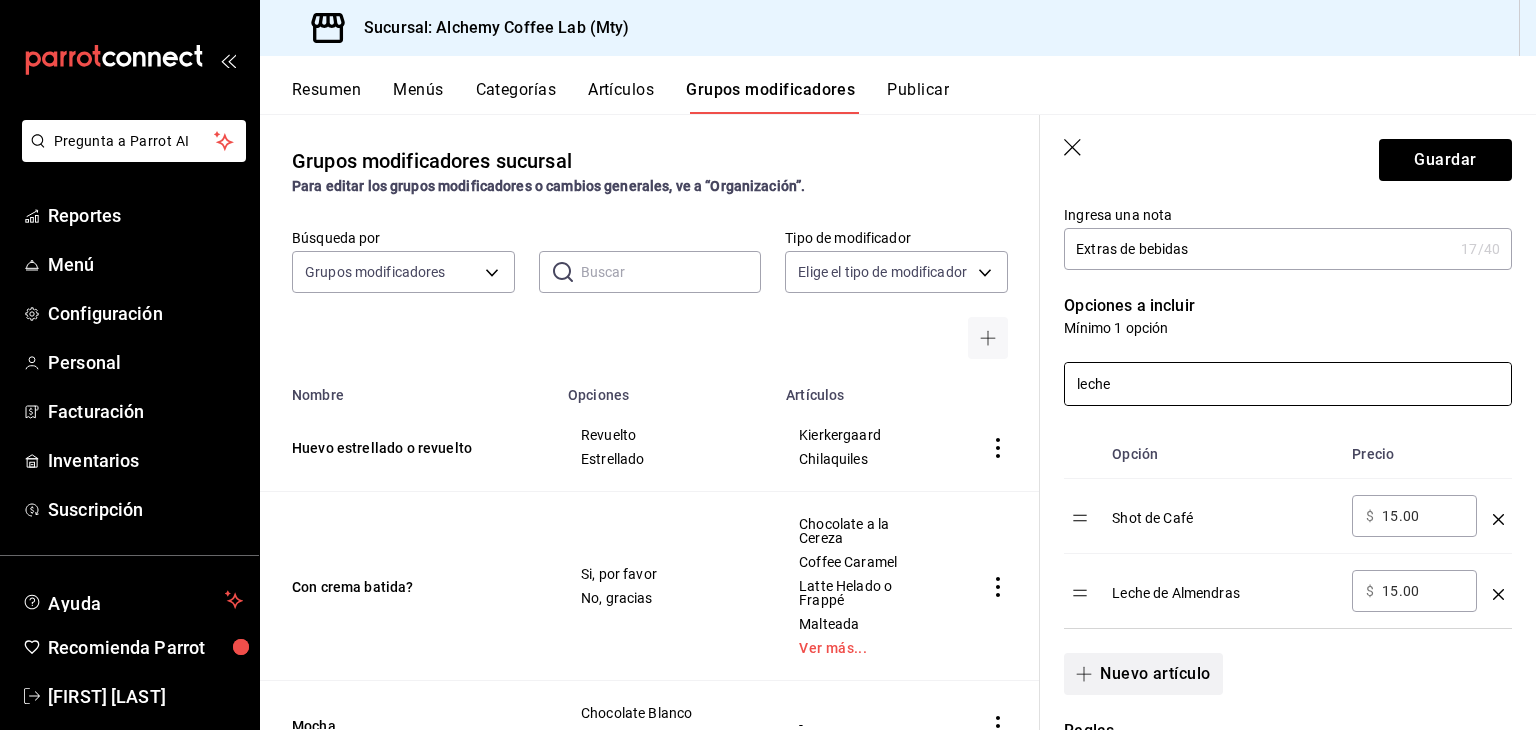 scroll, scrollTop: 300, scrollLeft: 0, axis: vertical 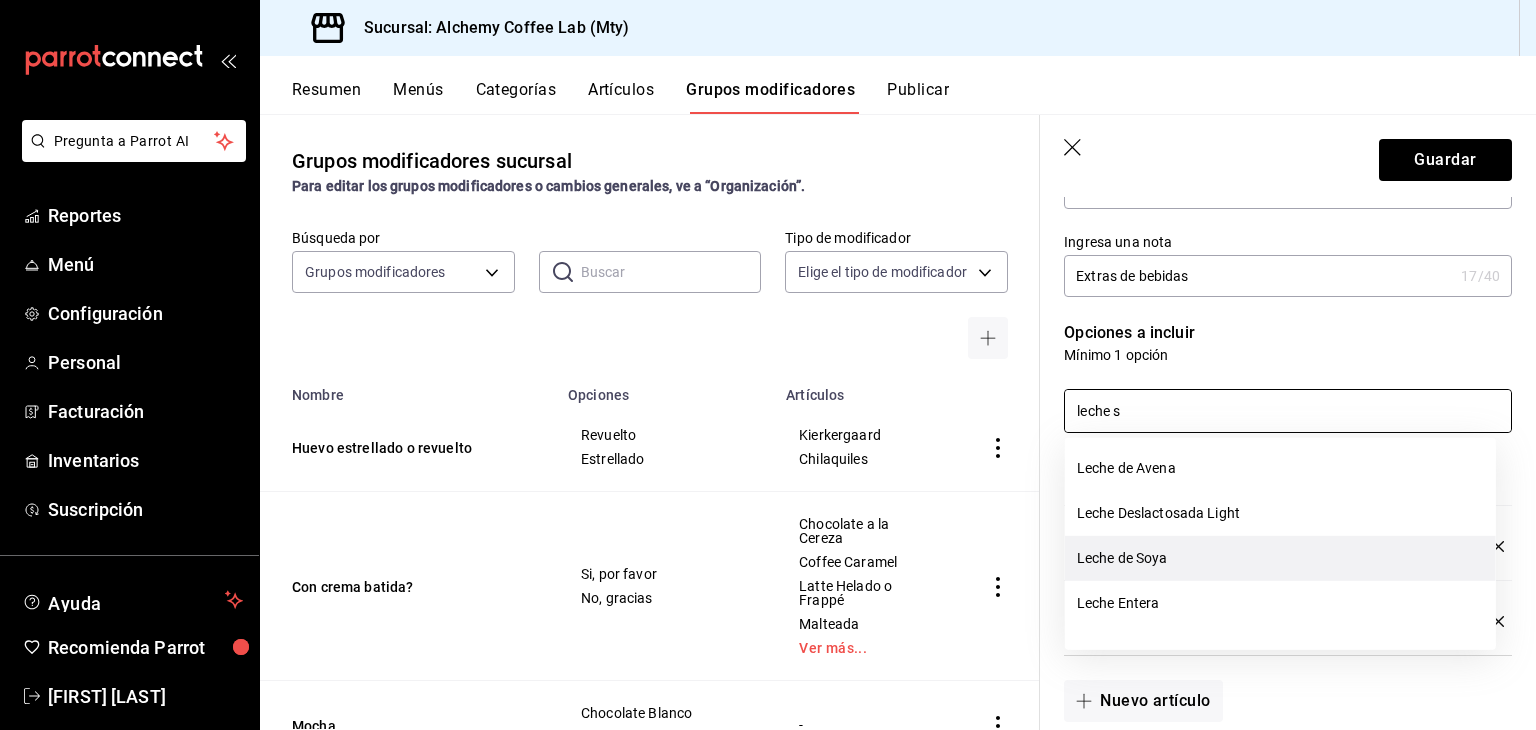 click on "Leche de Soya" at bounding box center (1280, 558) 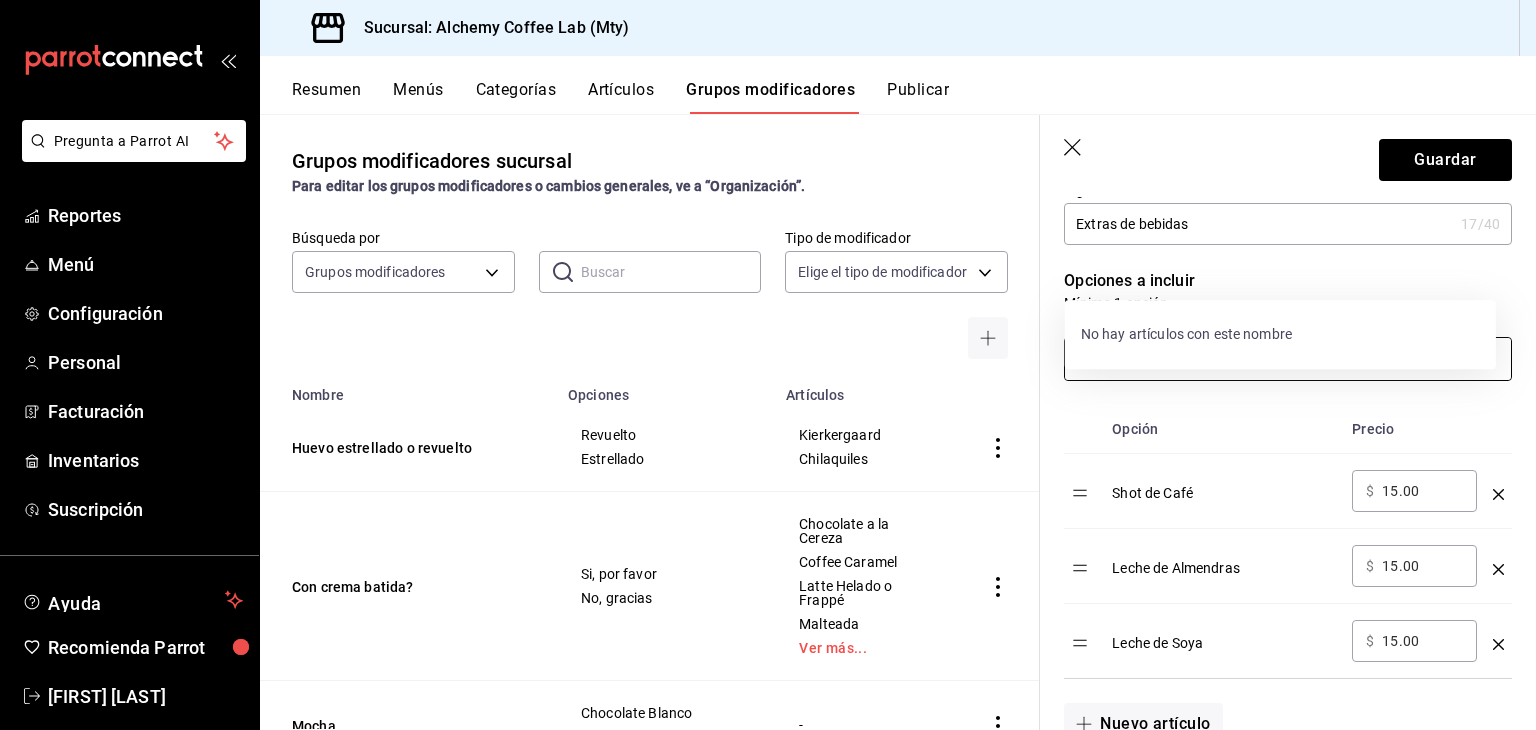 scroll, scrollTop: 300, scrollLeft: 0, axis: vertical 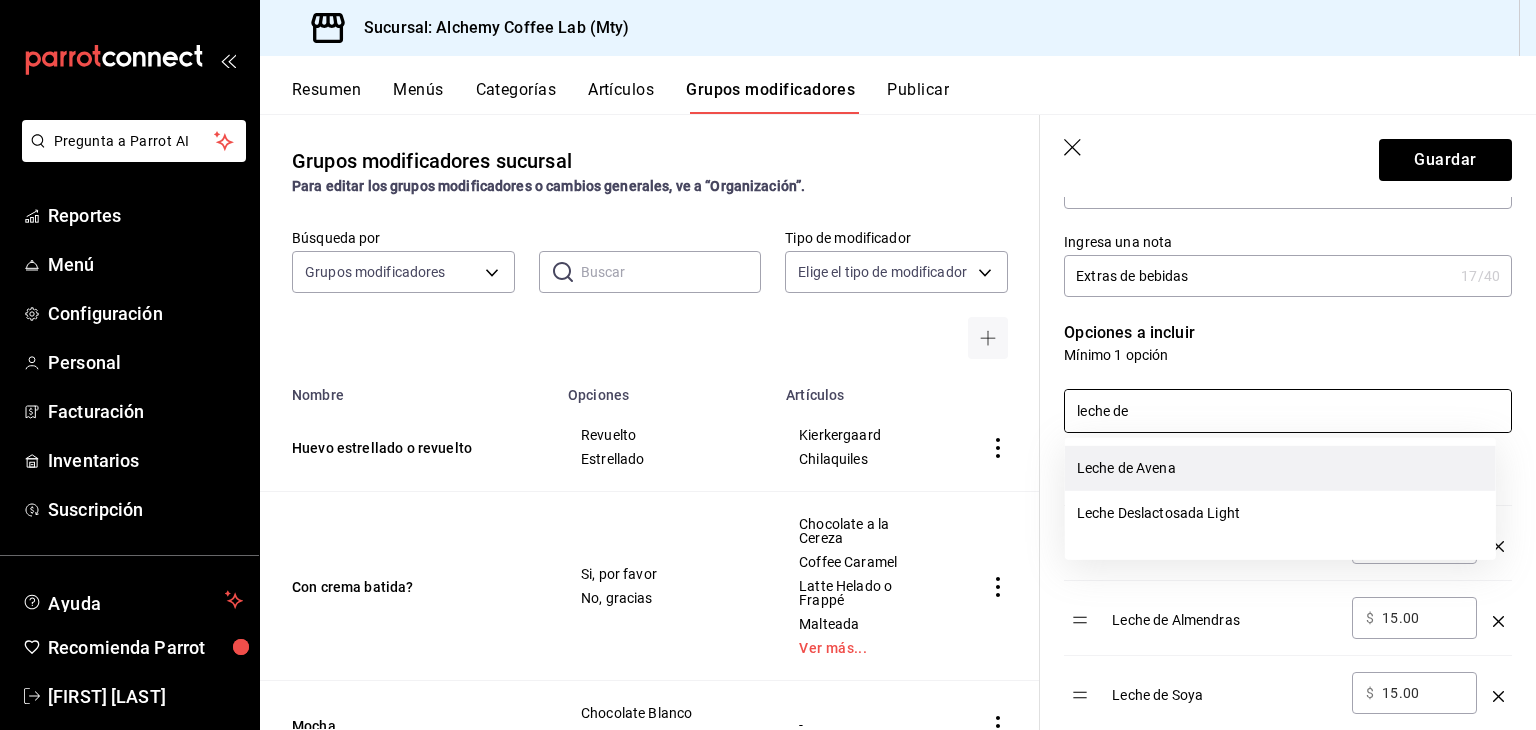 click on "Leche de Avena" at bounding box center [1280, 468] 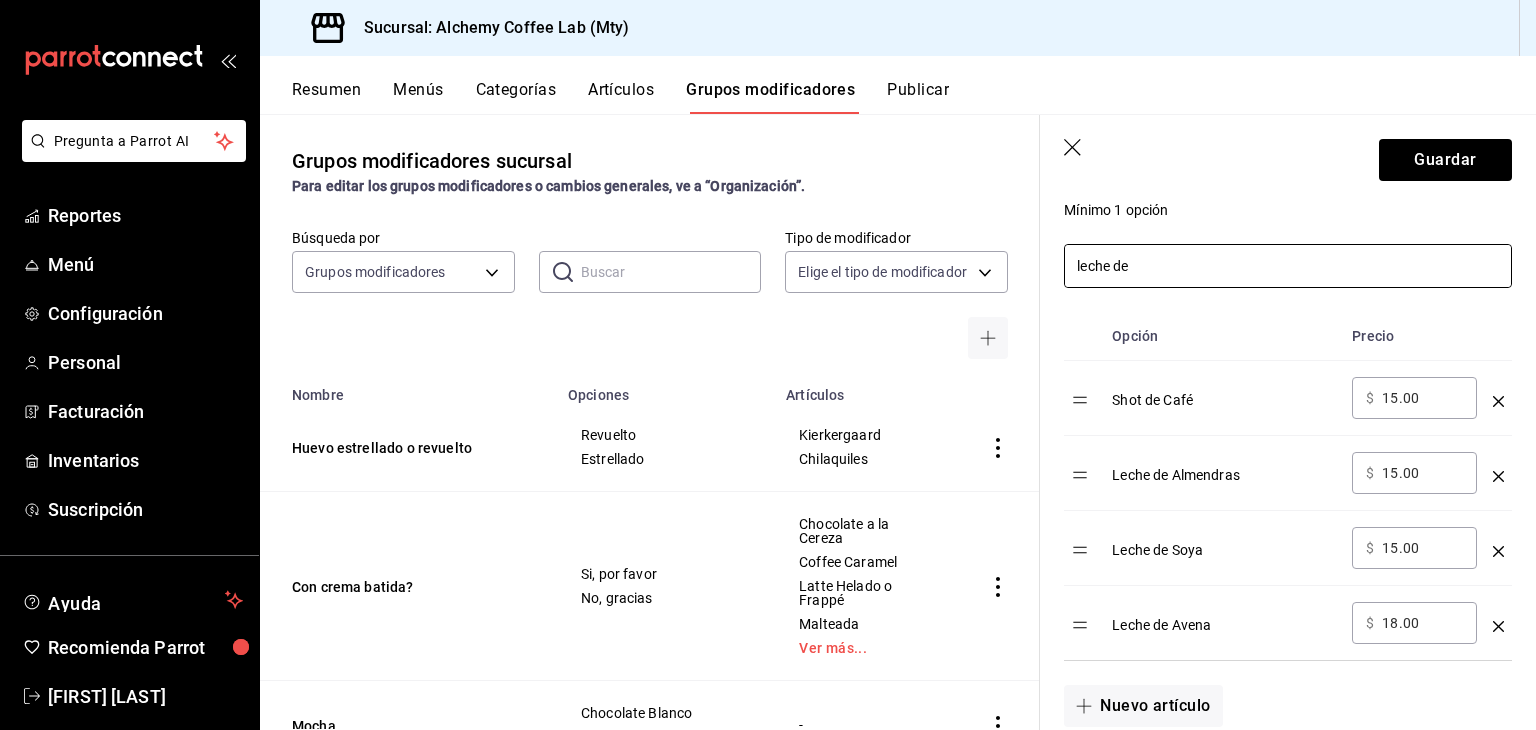 scroll, scrollTop: 500, scrollLeft: 0, axis: vertical 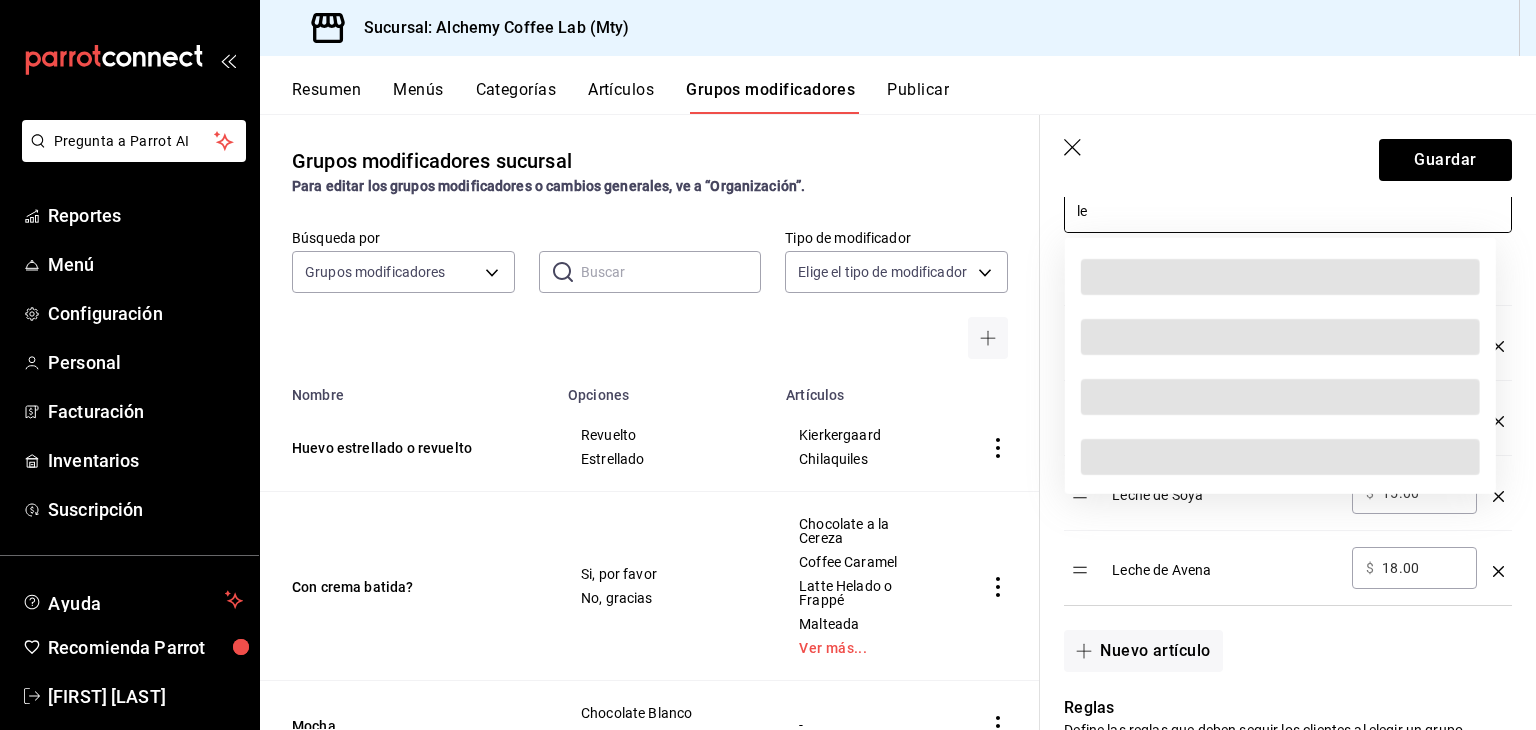 type on "l" 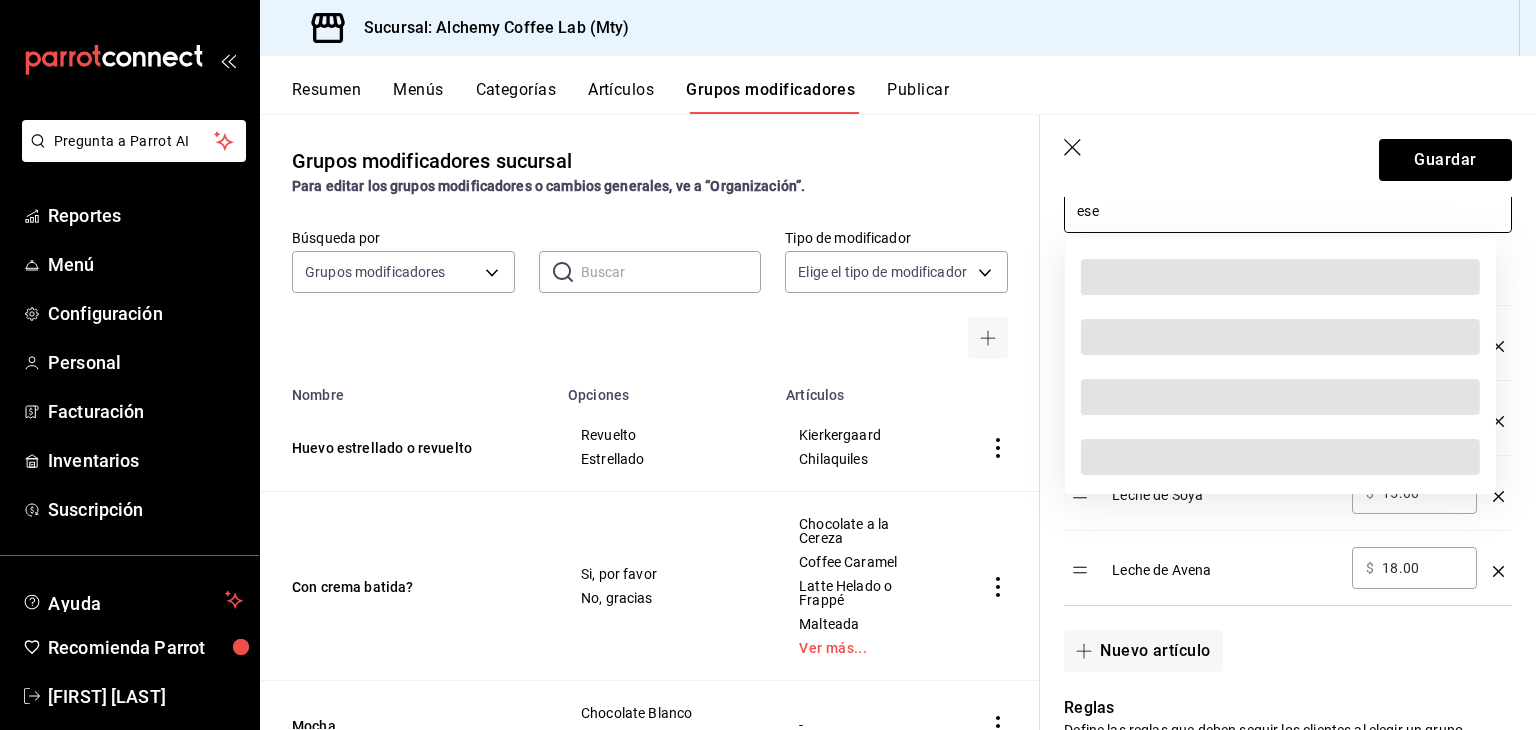 click on "Nuevo artículo" at bounding box center [1276, 639] 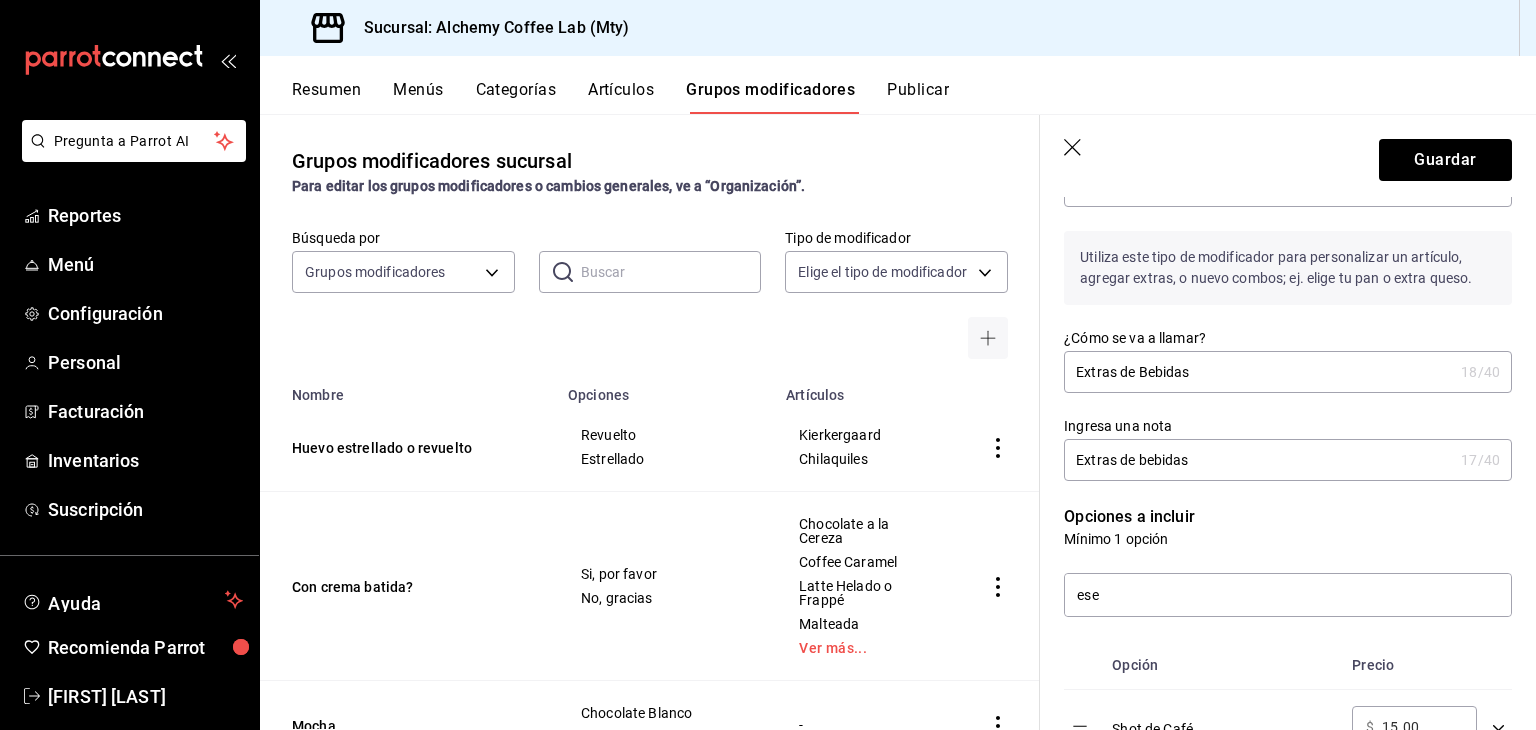 scroll, scrollTop: 100, scrollLeft: 0, axis: vertical 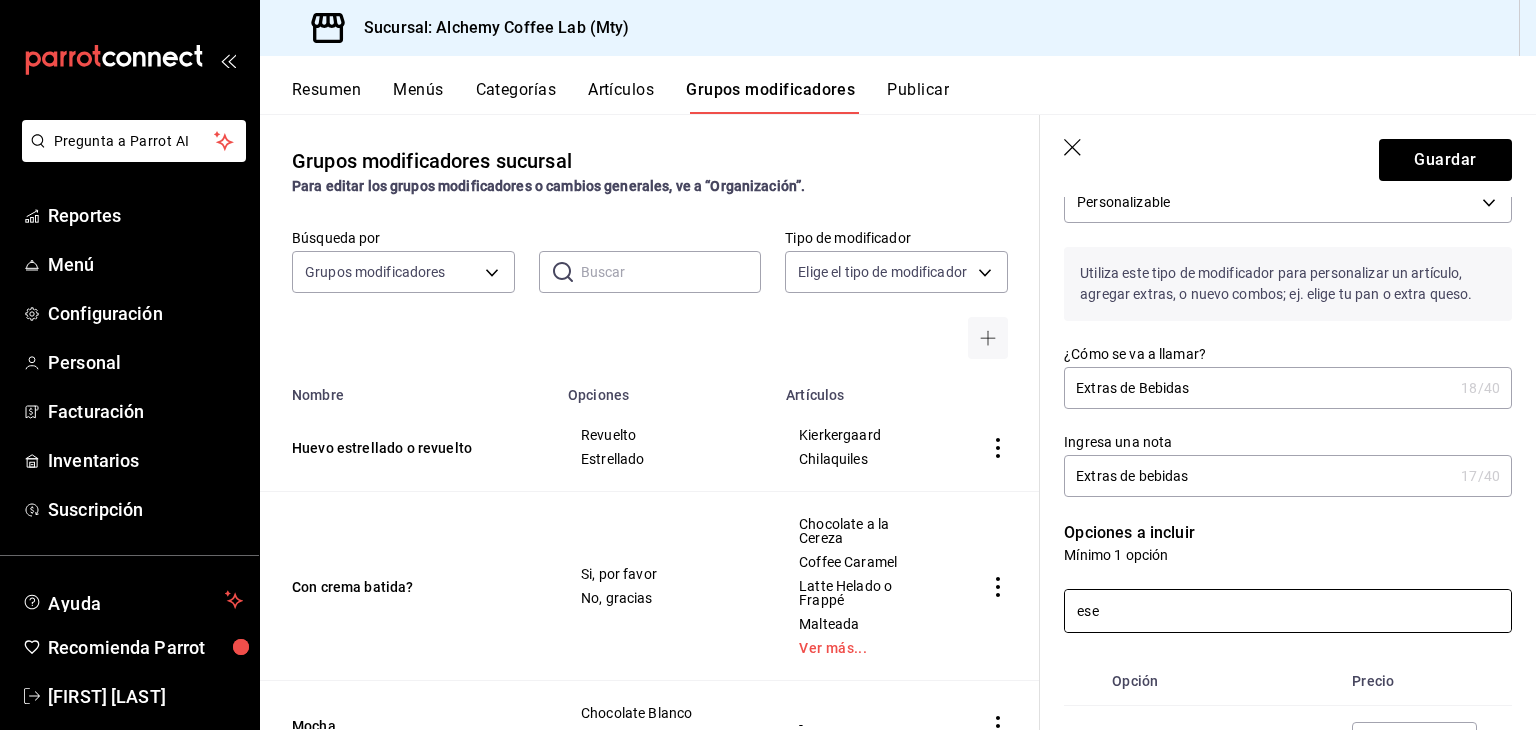 click on "ese" at bounding box center [1288, 611] 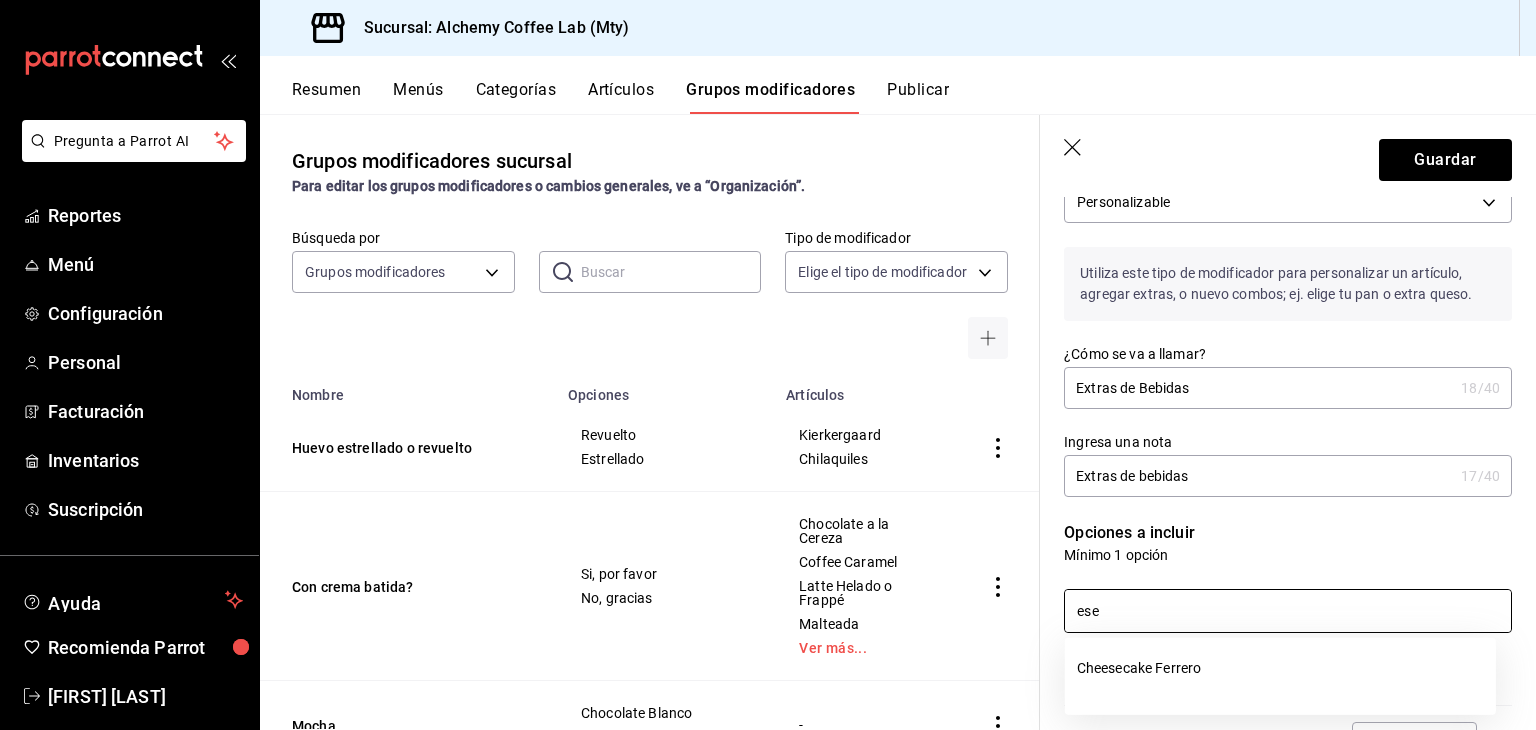 click on "ese" at bounding box center [1288, 611] 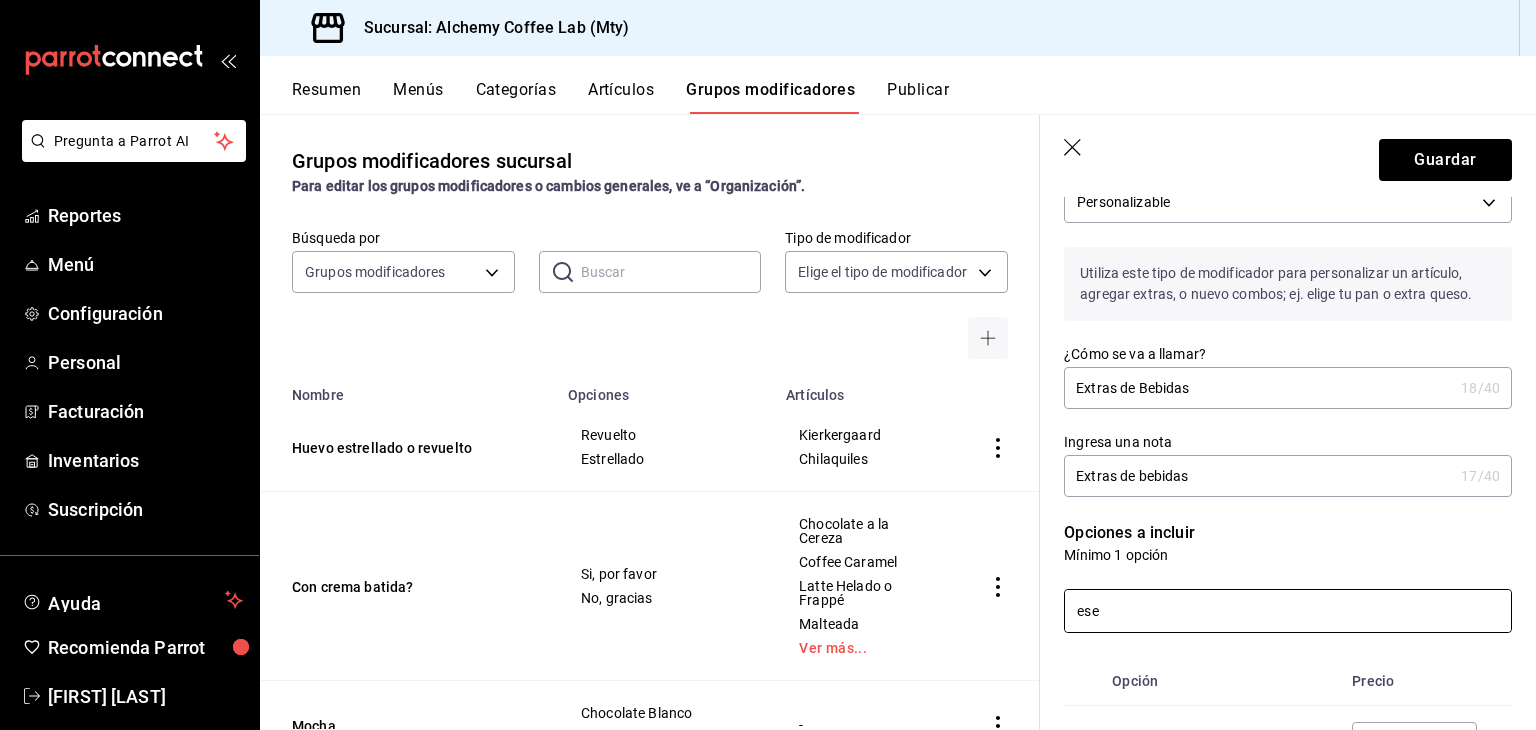 click on "ese" at bounding box center [1288, 611] 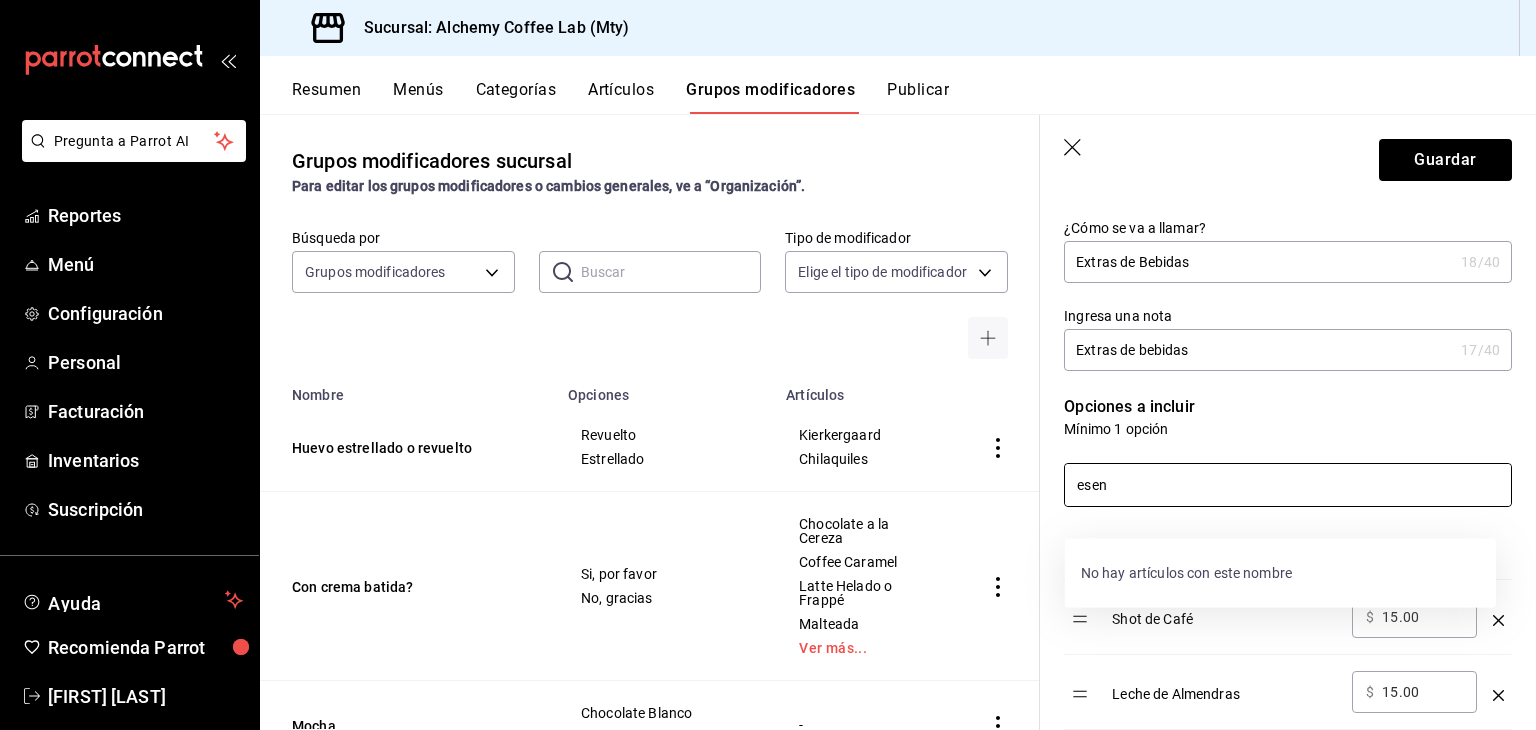 scroll, scrollTop: 300, scrollLeft: 0, axis: vertical 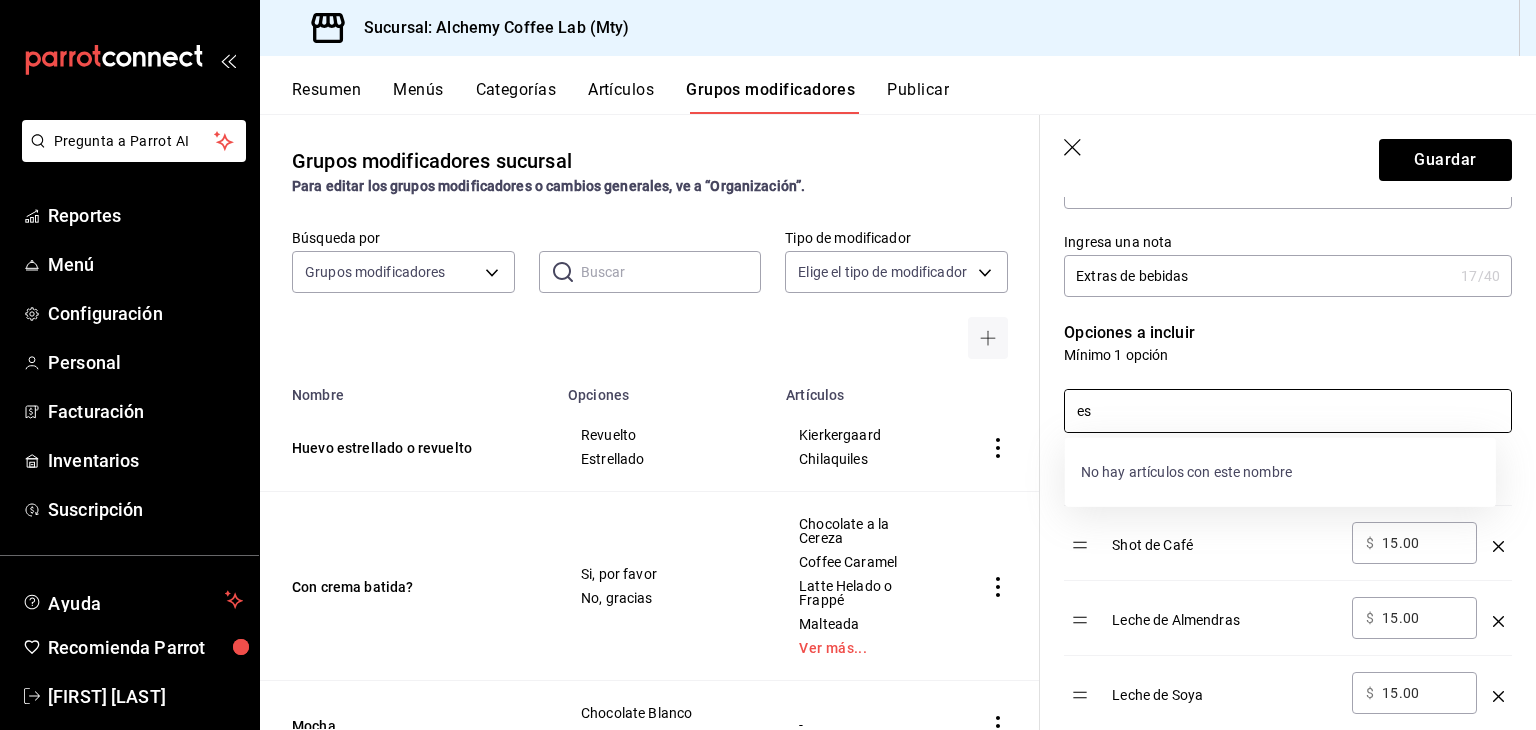 type on "e" 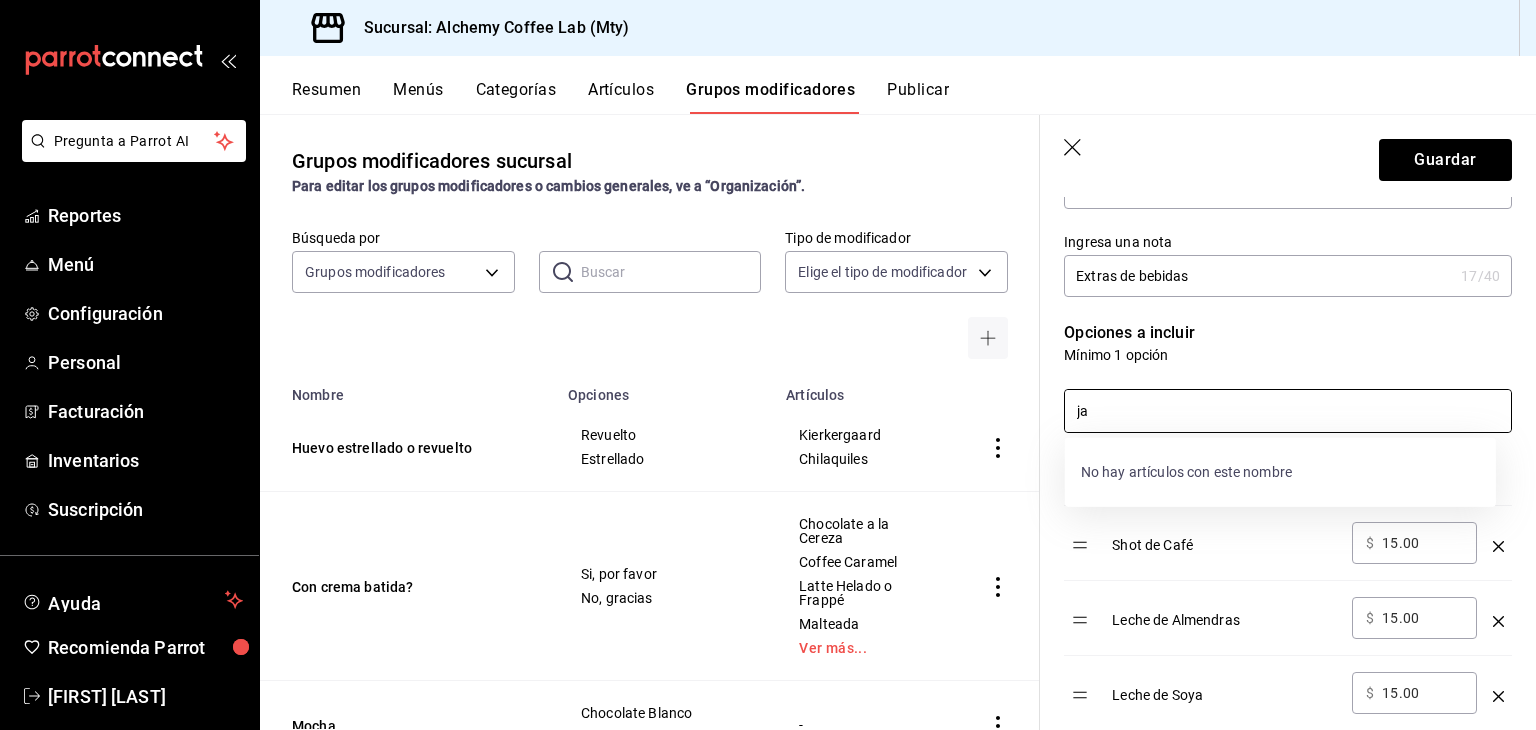 type on "j" 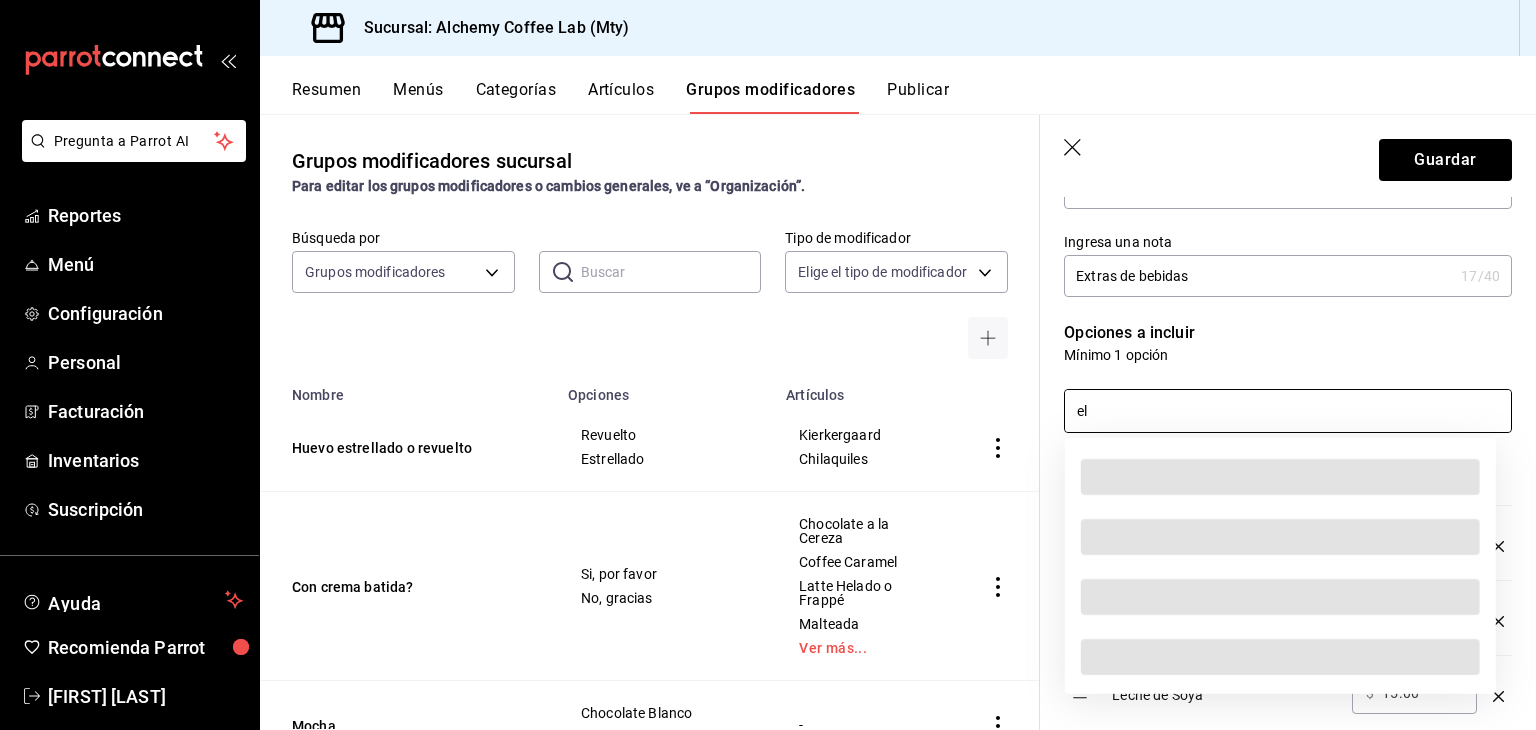 type on "e" 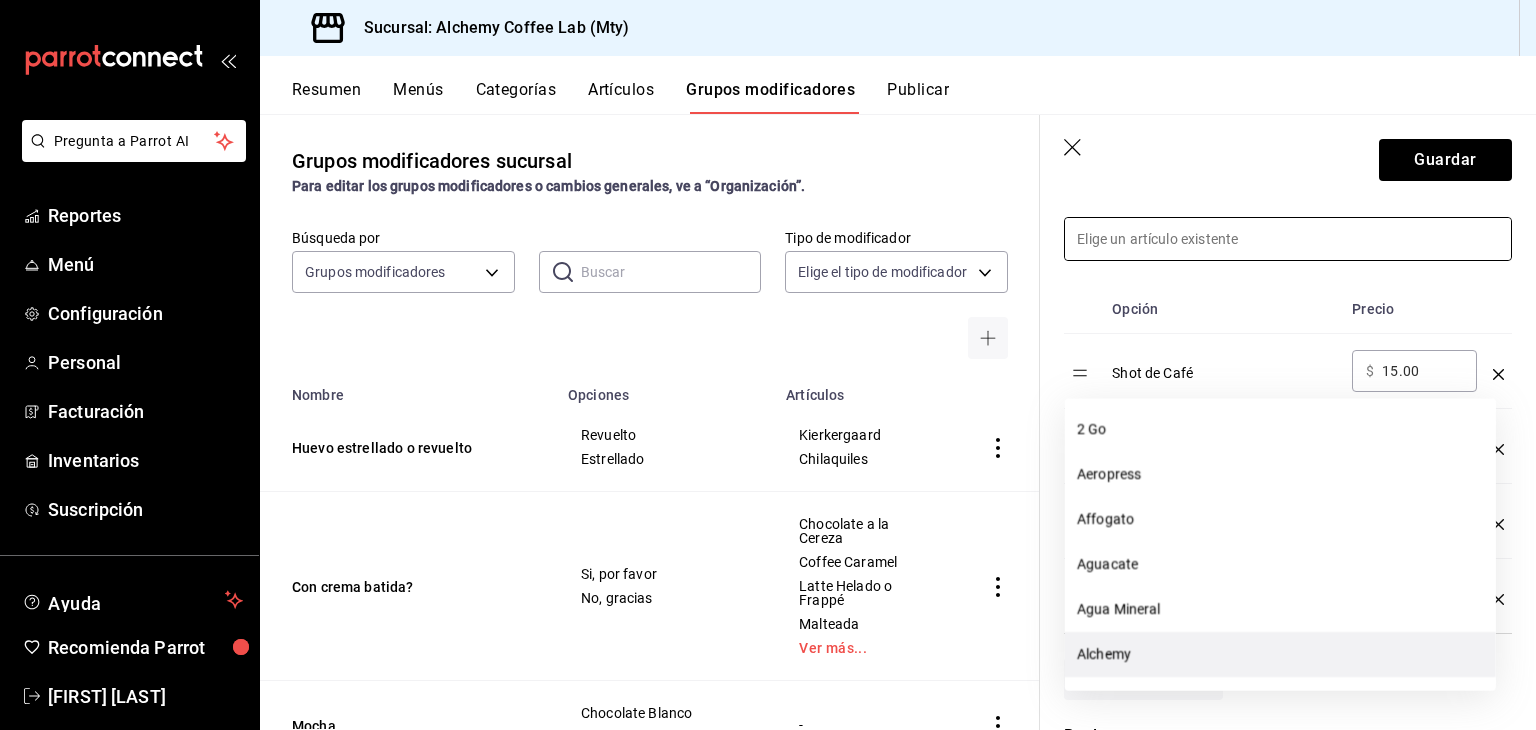 scroll, scrollTop: 500, scrollLeft: 0, axis: vertical 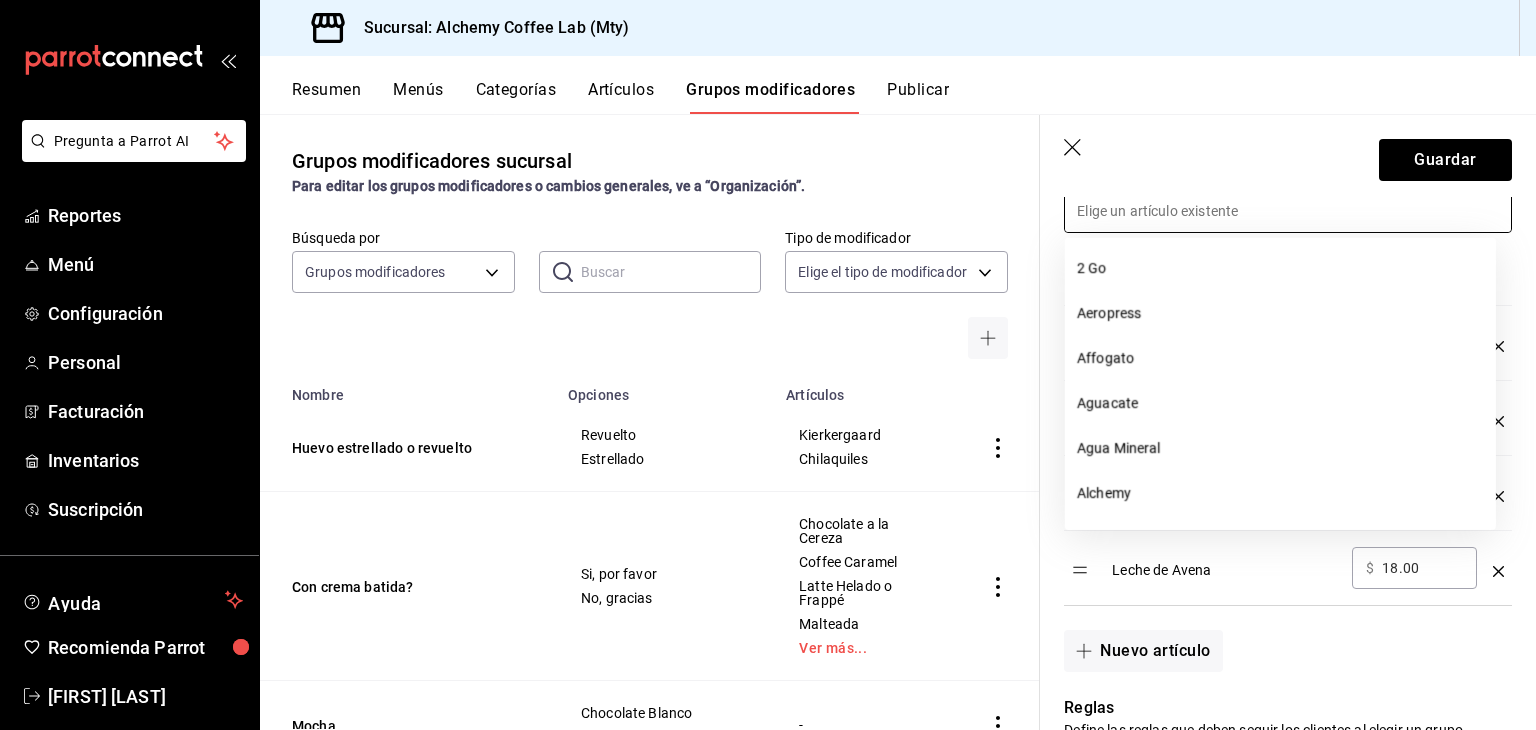 type 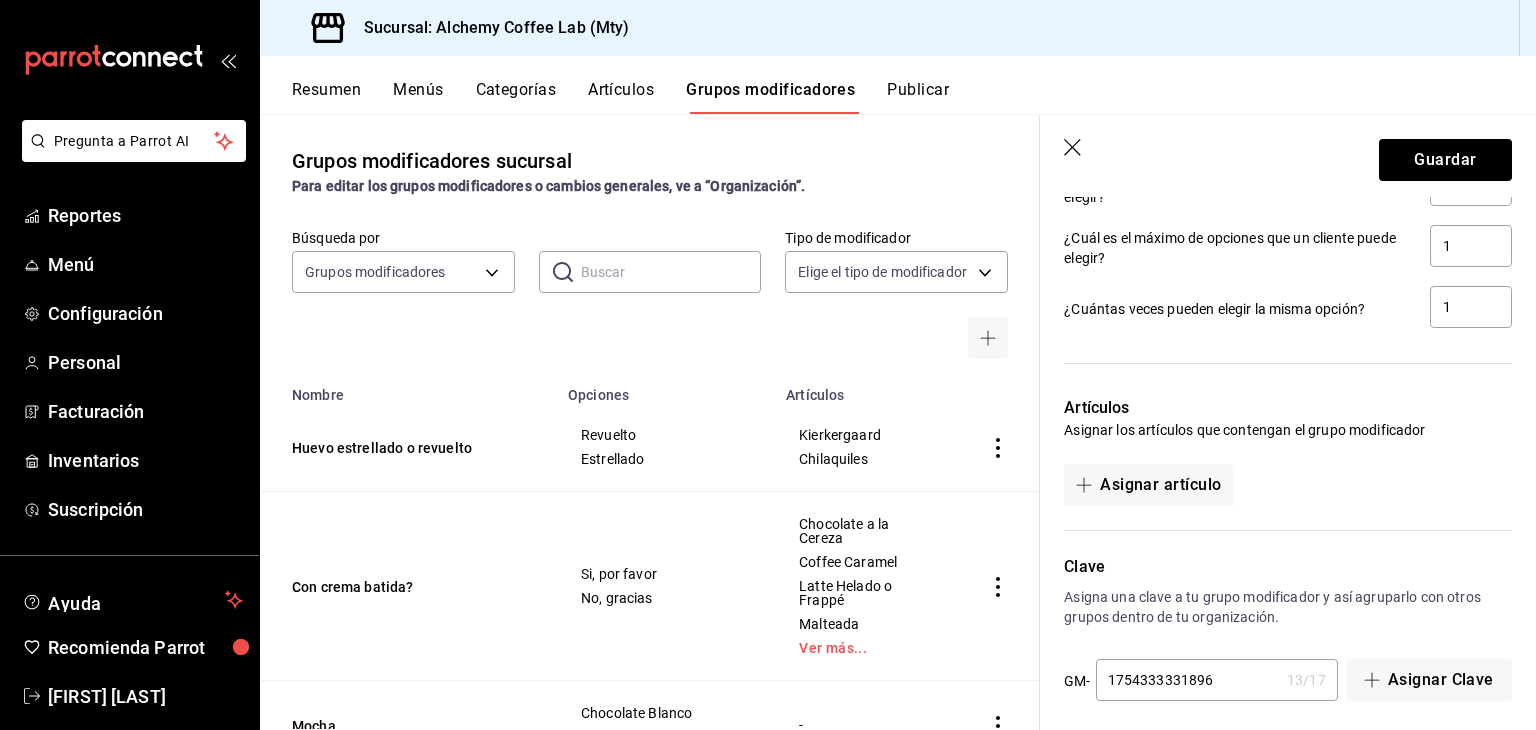 scroll, scrollTop: 1209, scrollLeft: 0, axis: vertical 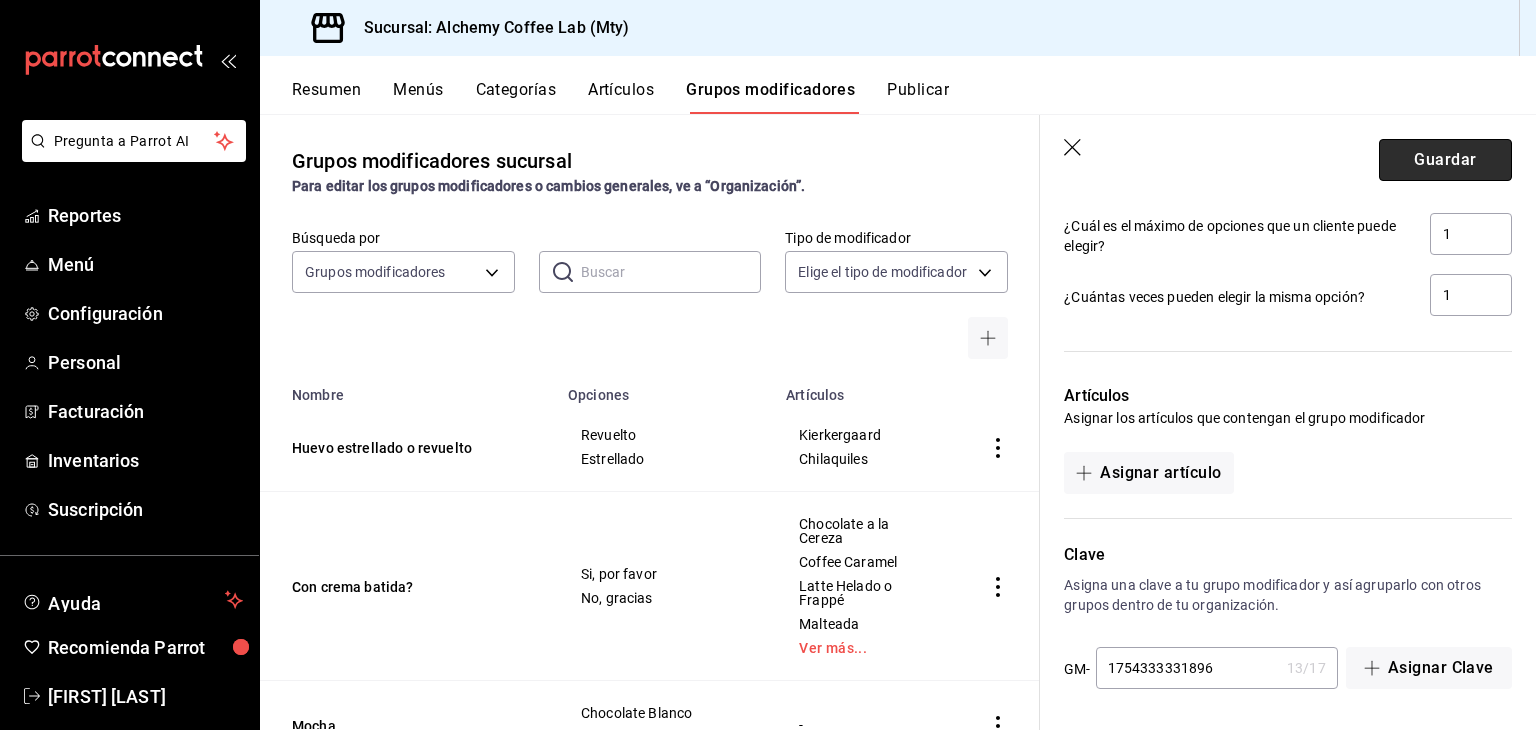 click on "Guardar" at bounding box center [1445, 160] 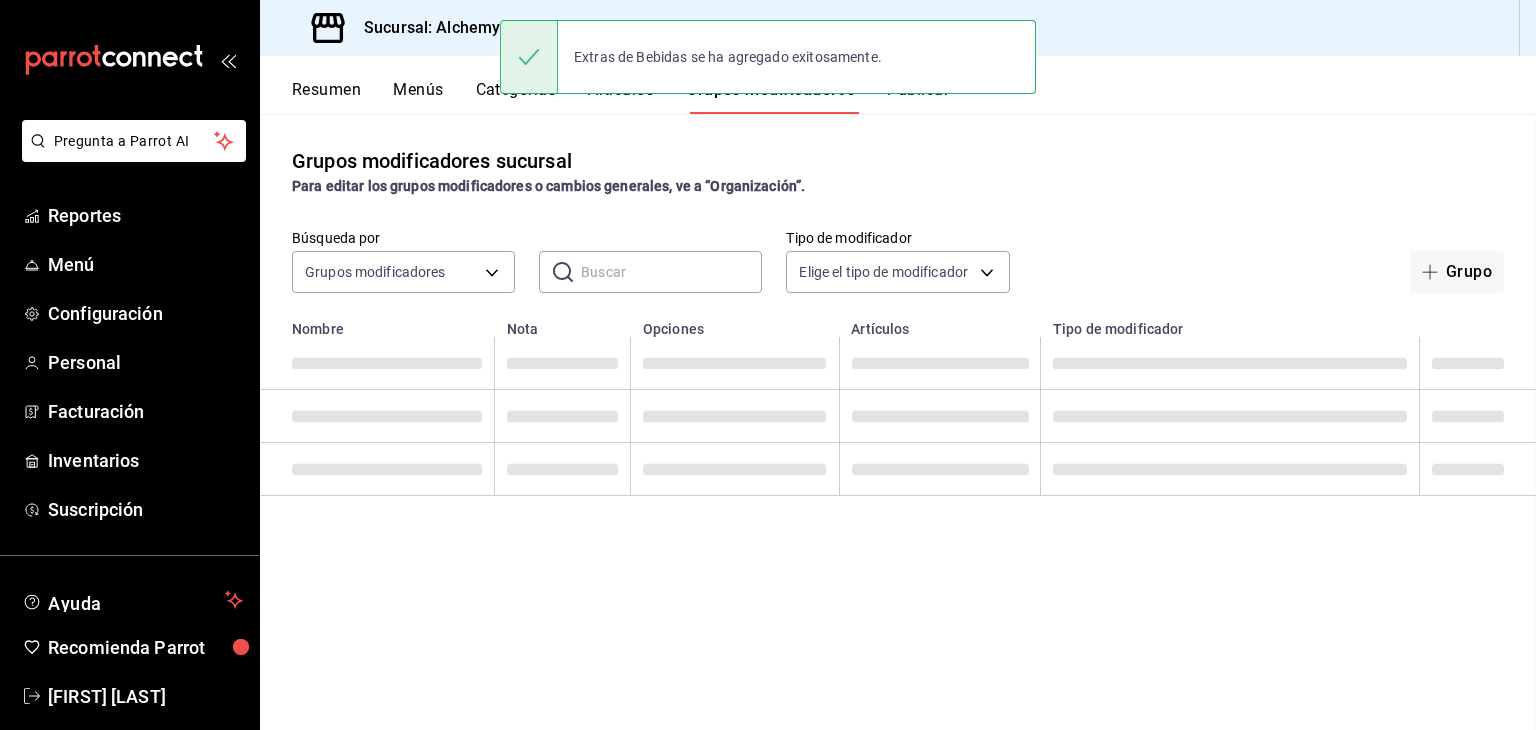 scroll, scrollTop: 0, scrollLeft: 0, axis: both 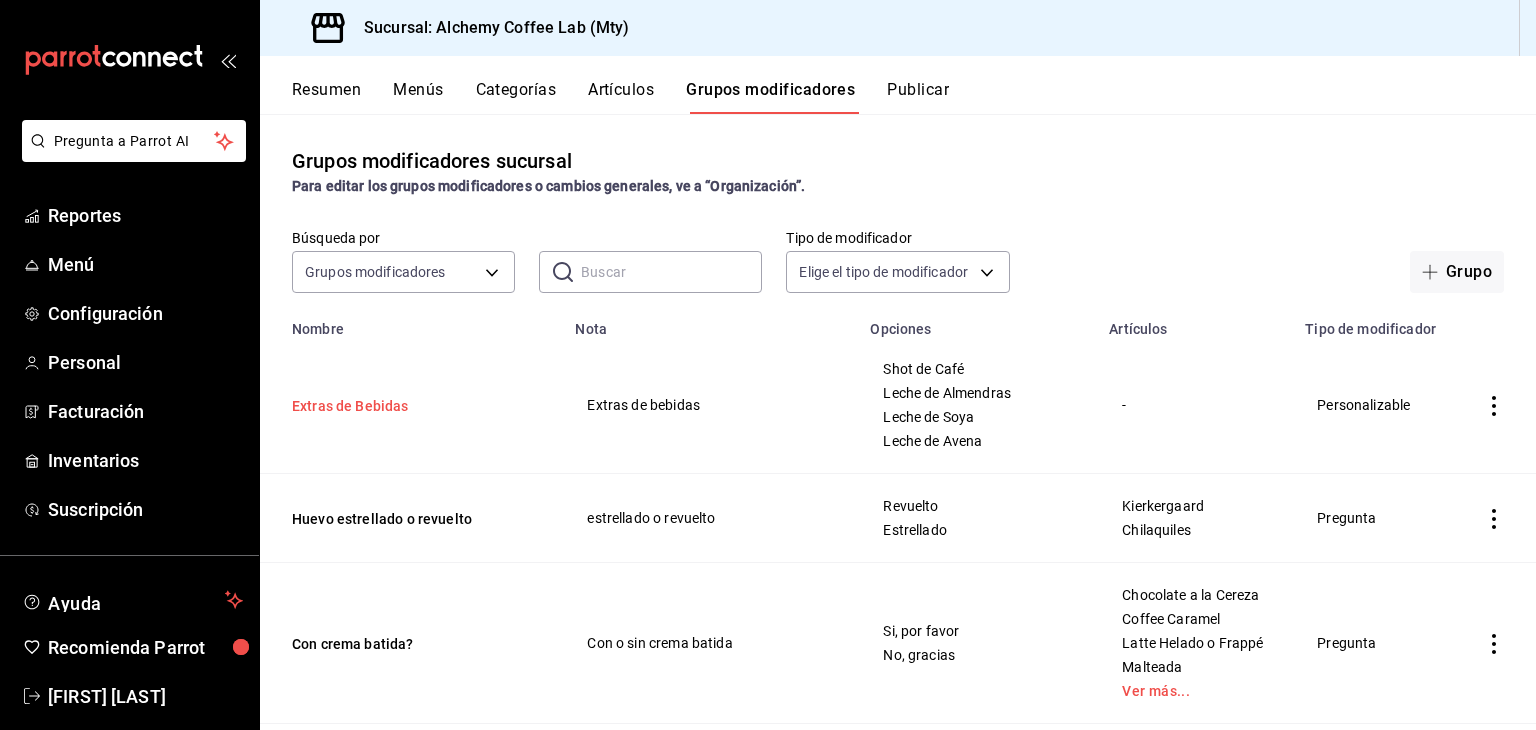 click on "Extras de Bebidas" at bounding box center (412, 406) 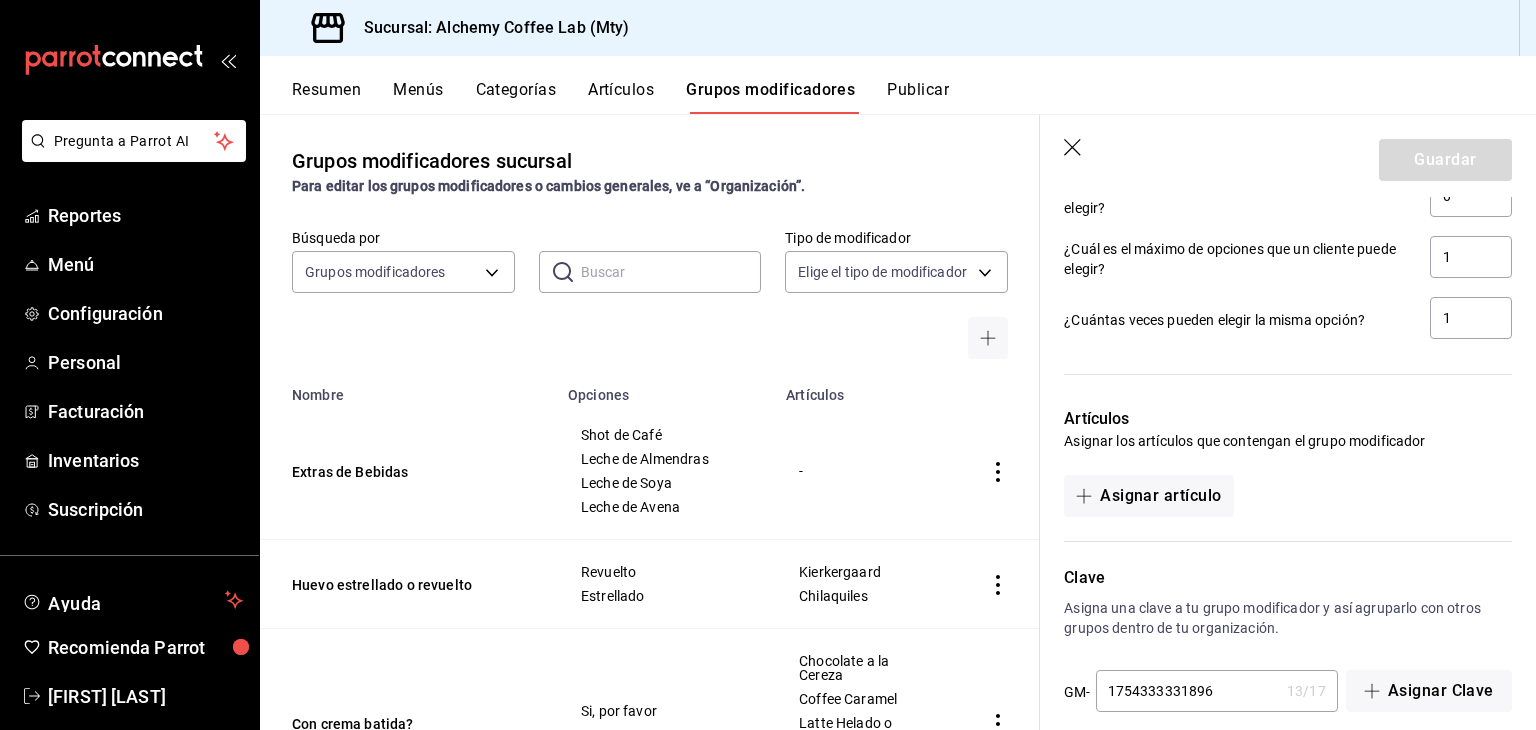 scroll, scrollTop: 1307, scrollLeft: 0, axis: vertical 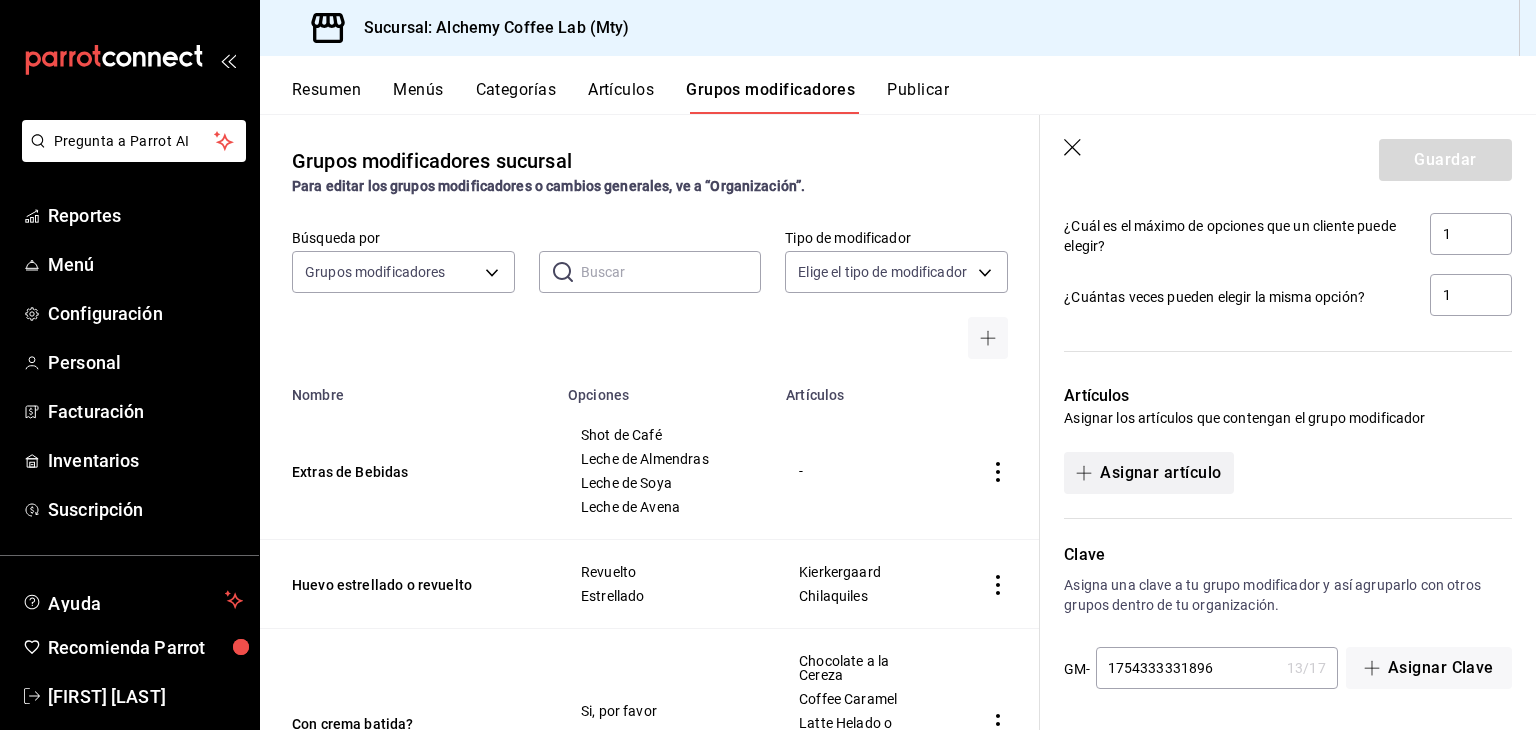 click on "Asignar artículo" at bounding box center (1148, 473) 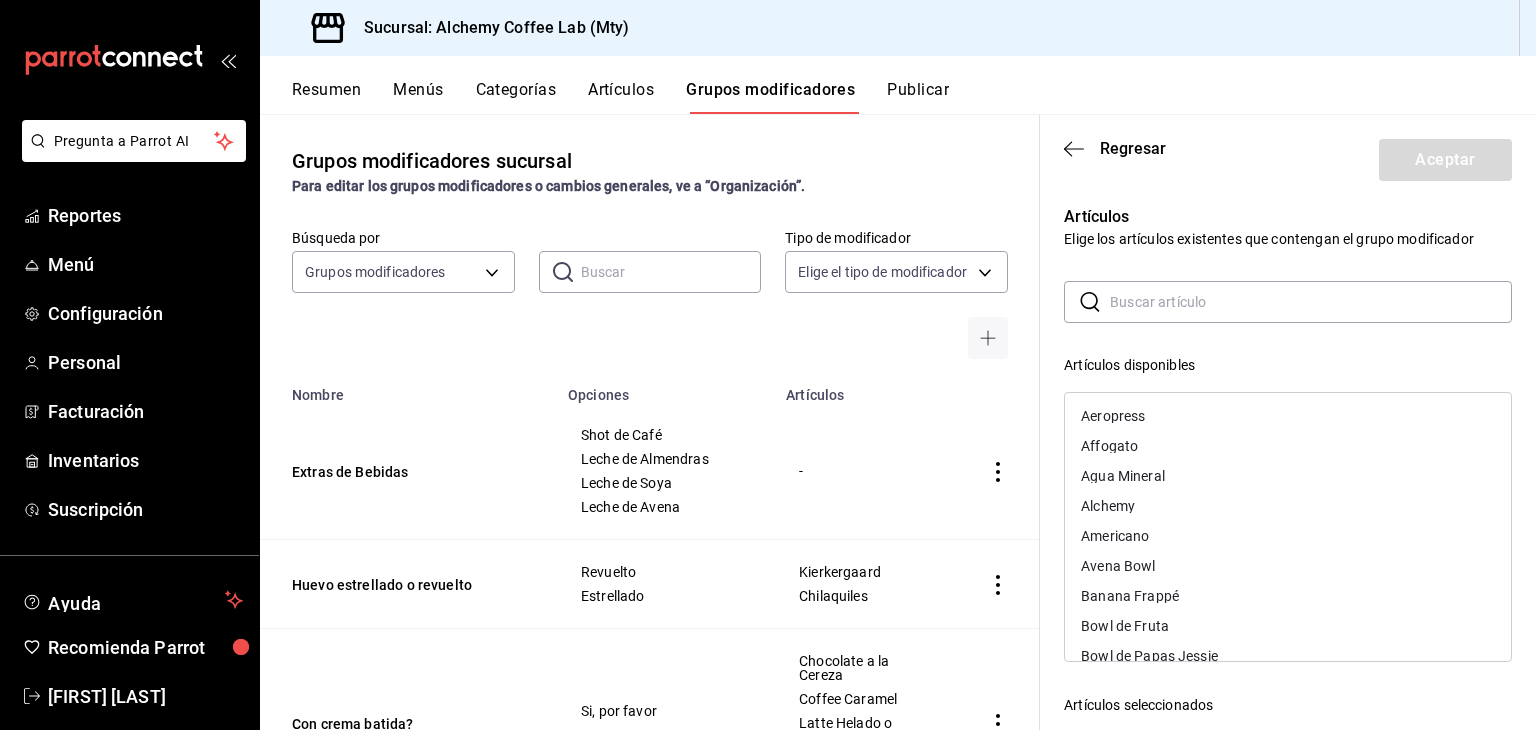click on "Aeropress" at bounding box center [1288, 416] 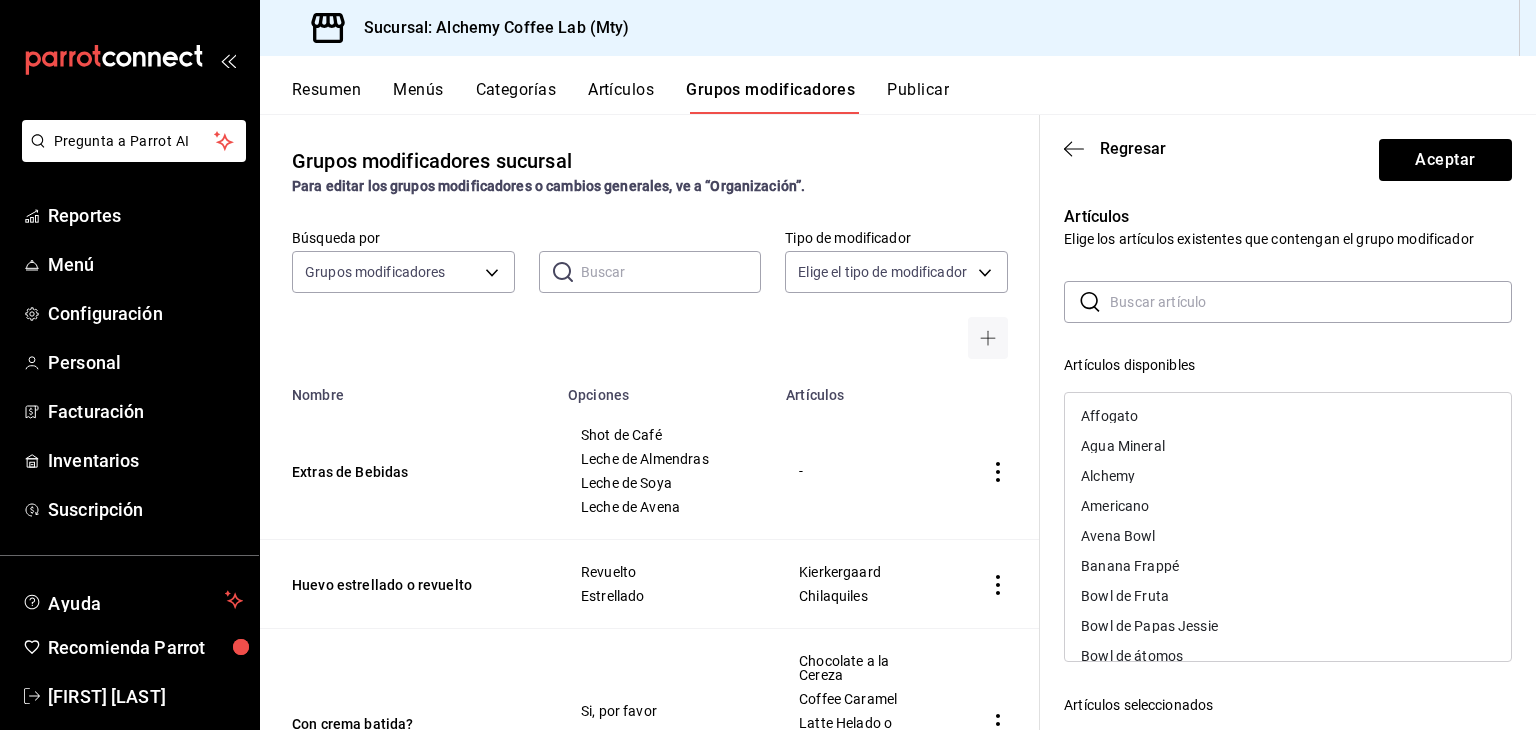 click on "Affogato" at bounding box center [1288, 416] 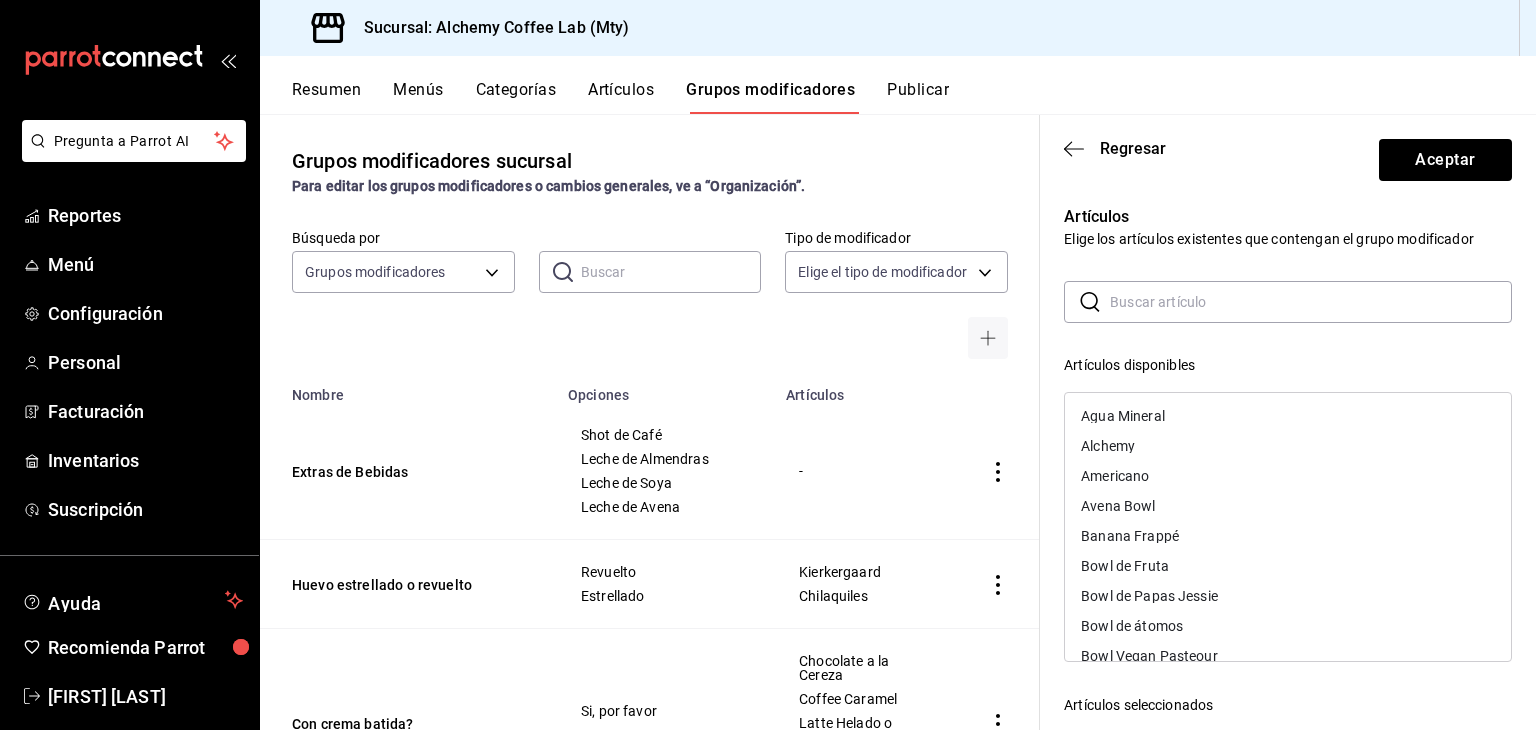 click on "Americano" at bounding box center (1288, 476) 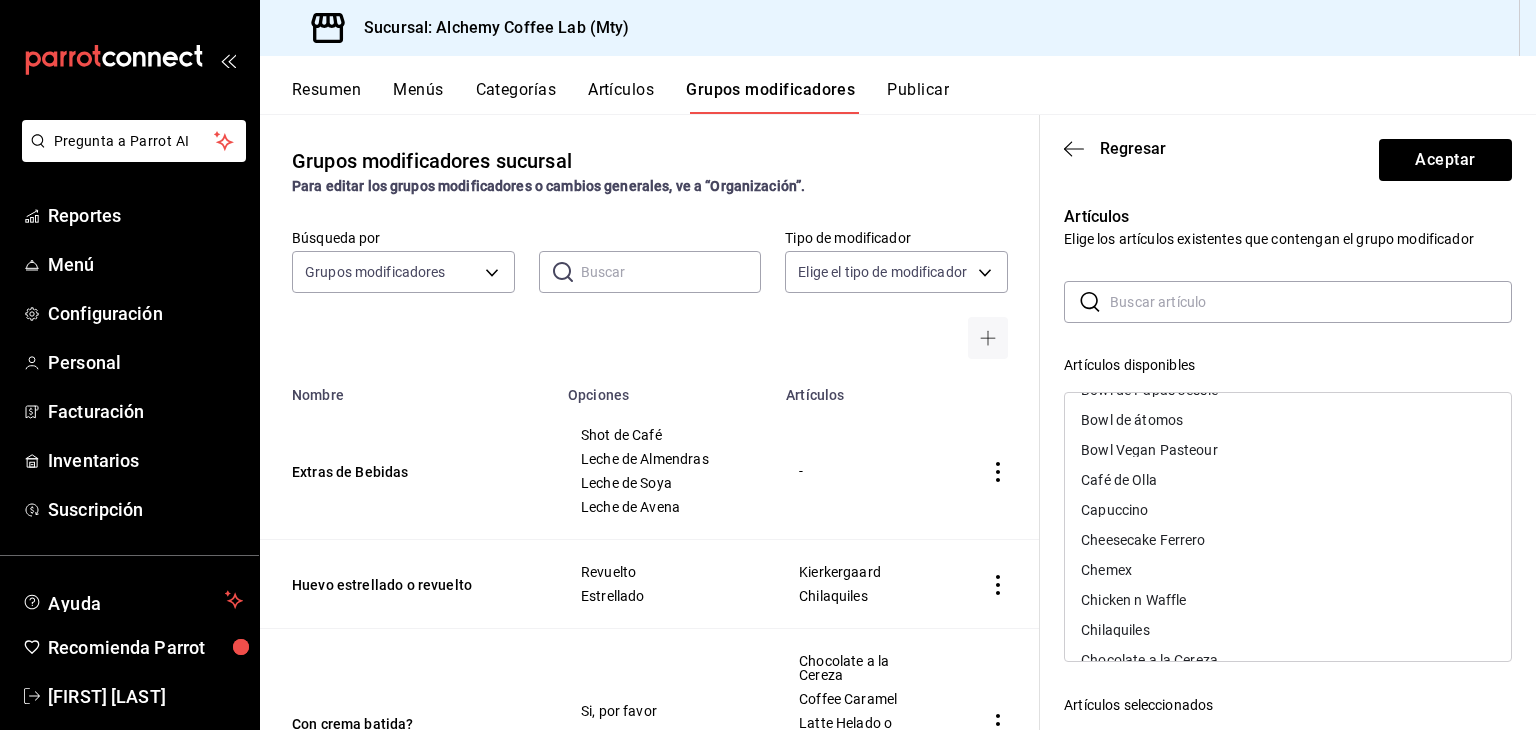 scroll, scrollTop: 200, scrollLeft: 0, axis: vertical 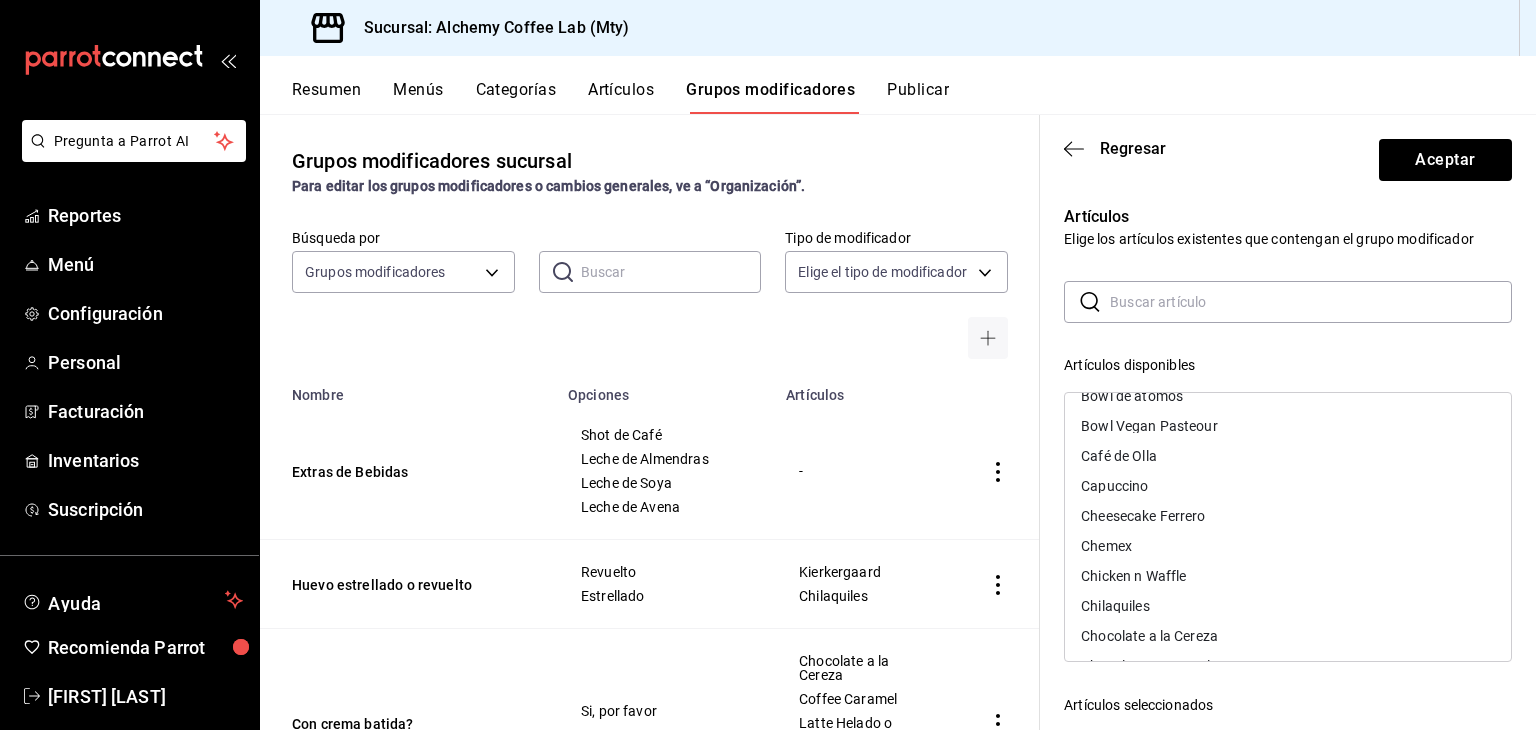 click on "Café de Olla" at bounding box center [1288, 456] 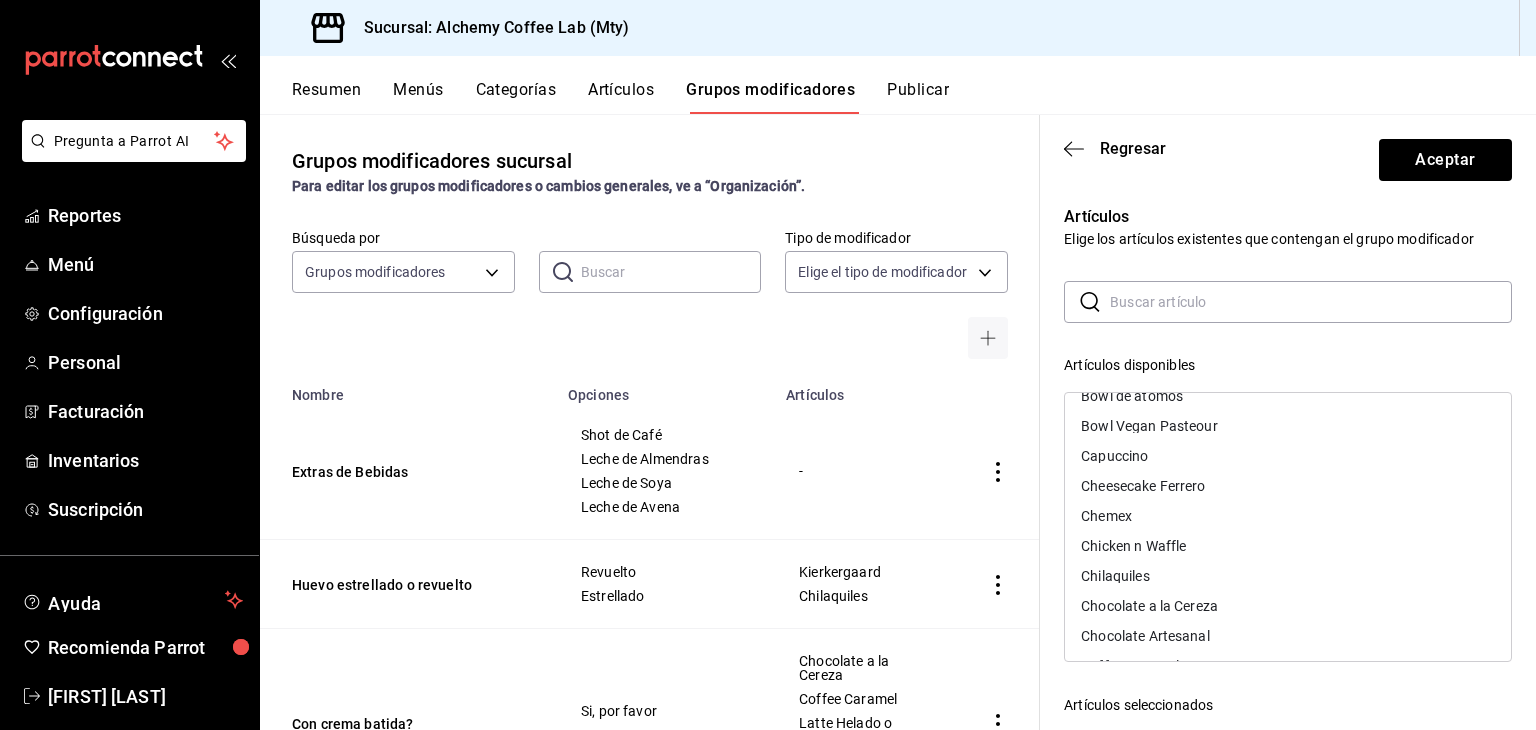 click on "Capuccino" at bounding box center (1288, 456) 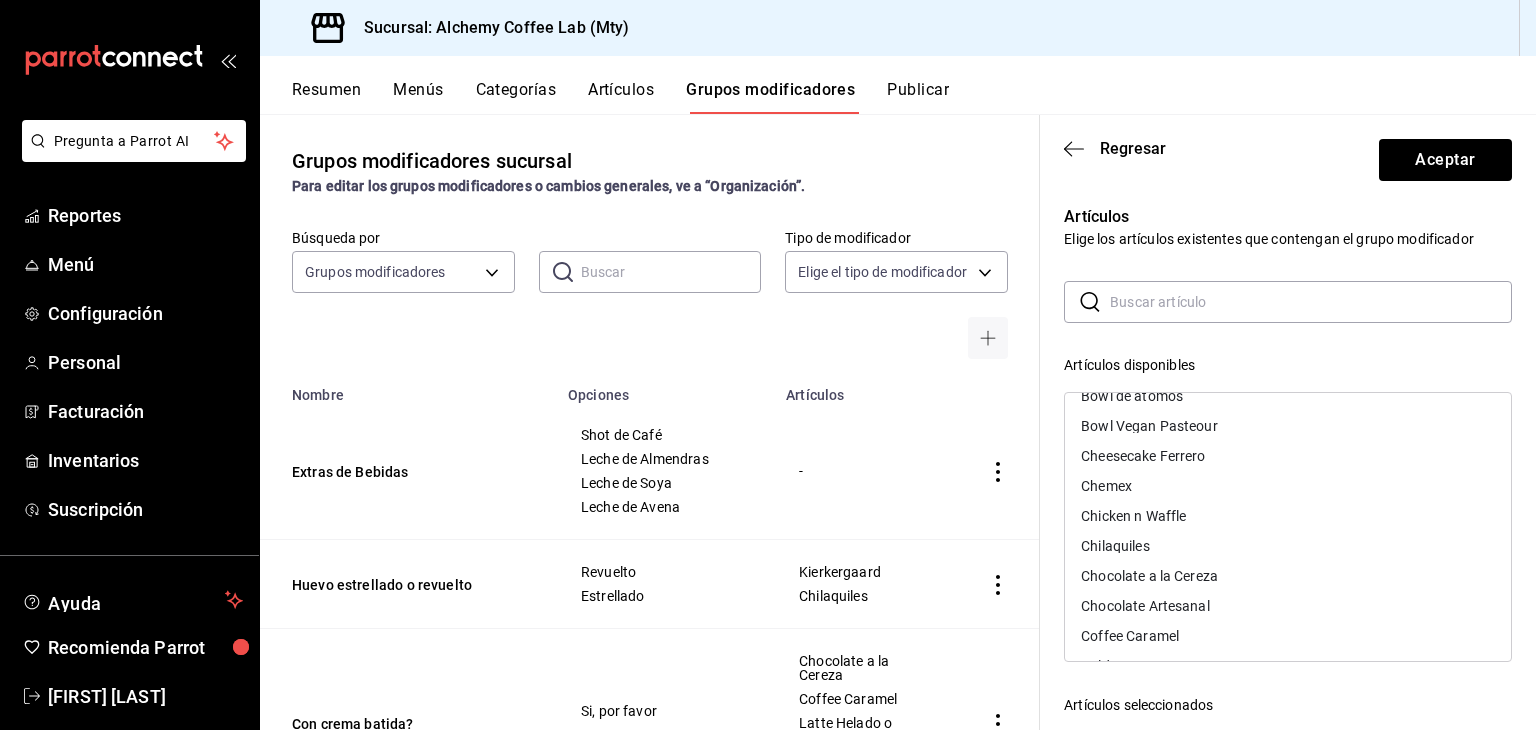 click on "Chemex" at bounding box center [1288, 486] 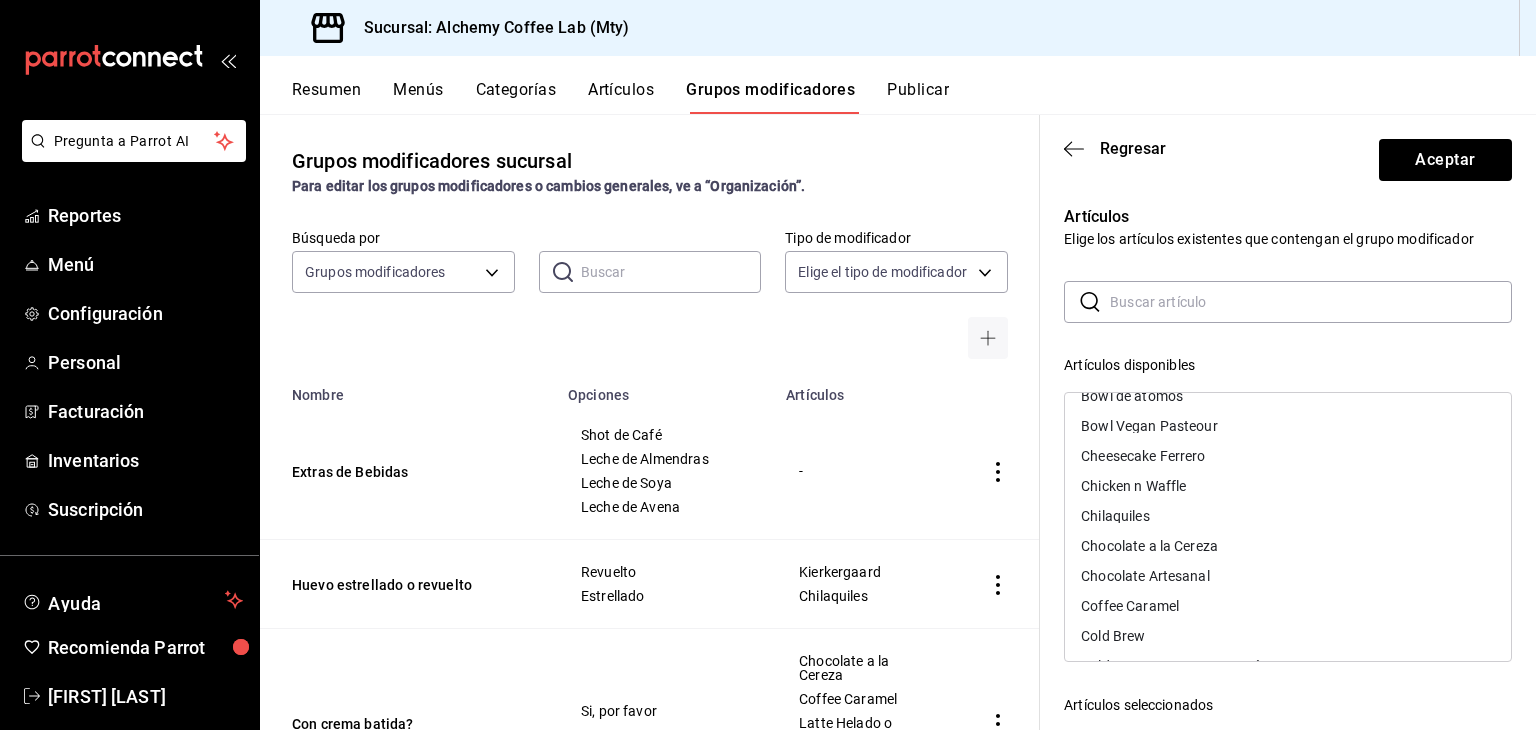 click on "Chocolate a la Cereza" at bounding box center (1288, 546) 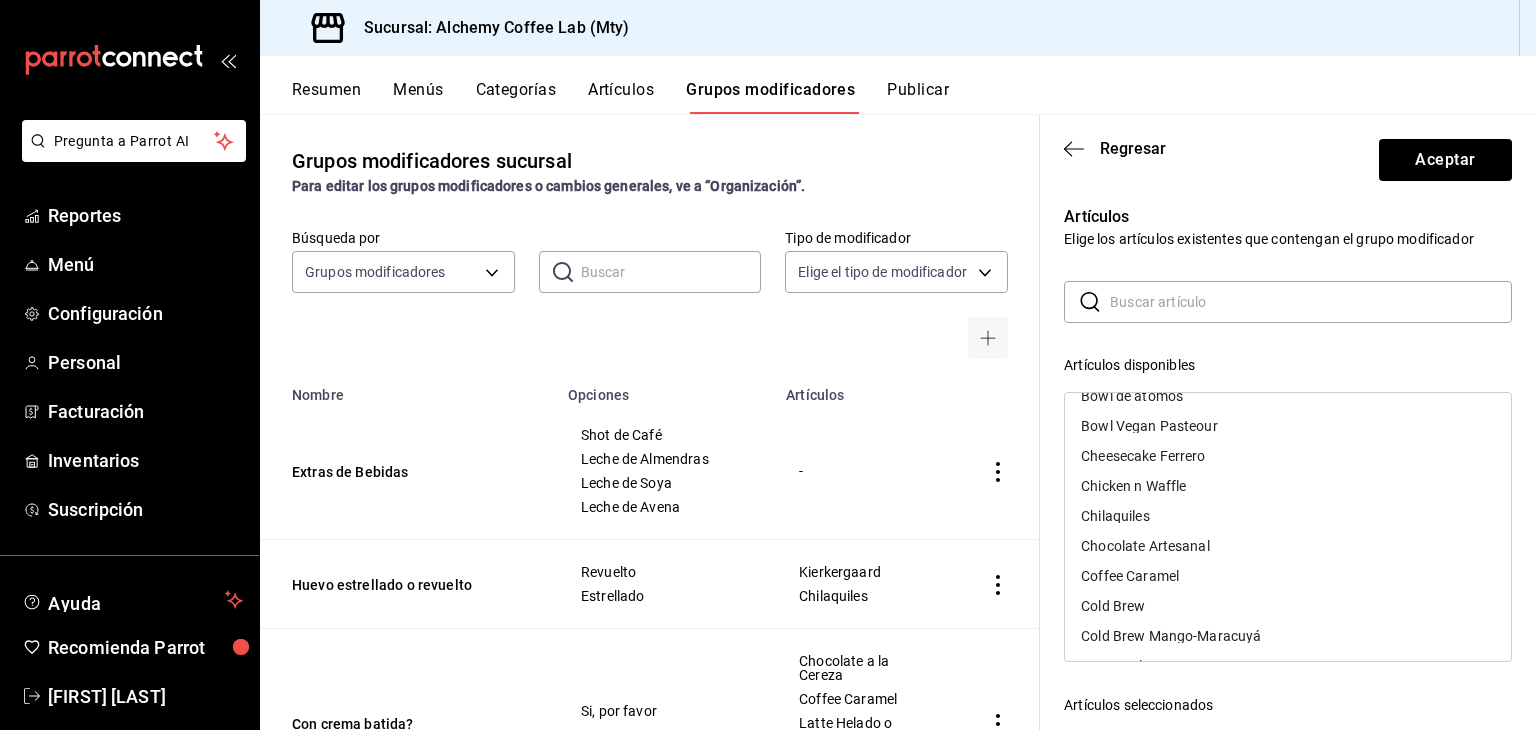 click on "Chocolate Artesanal" at bounding box center [1288, 546] 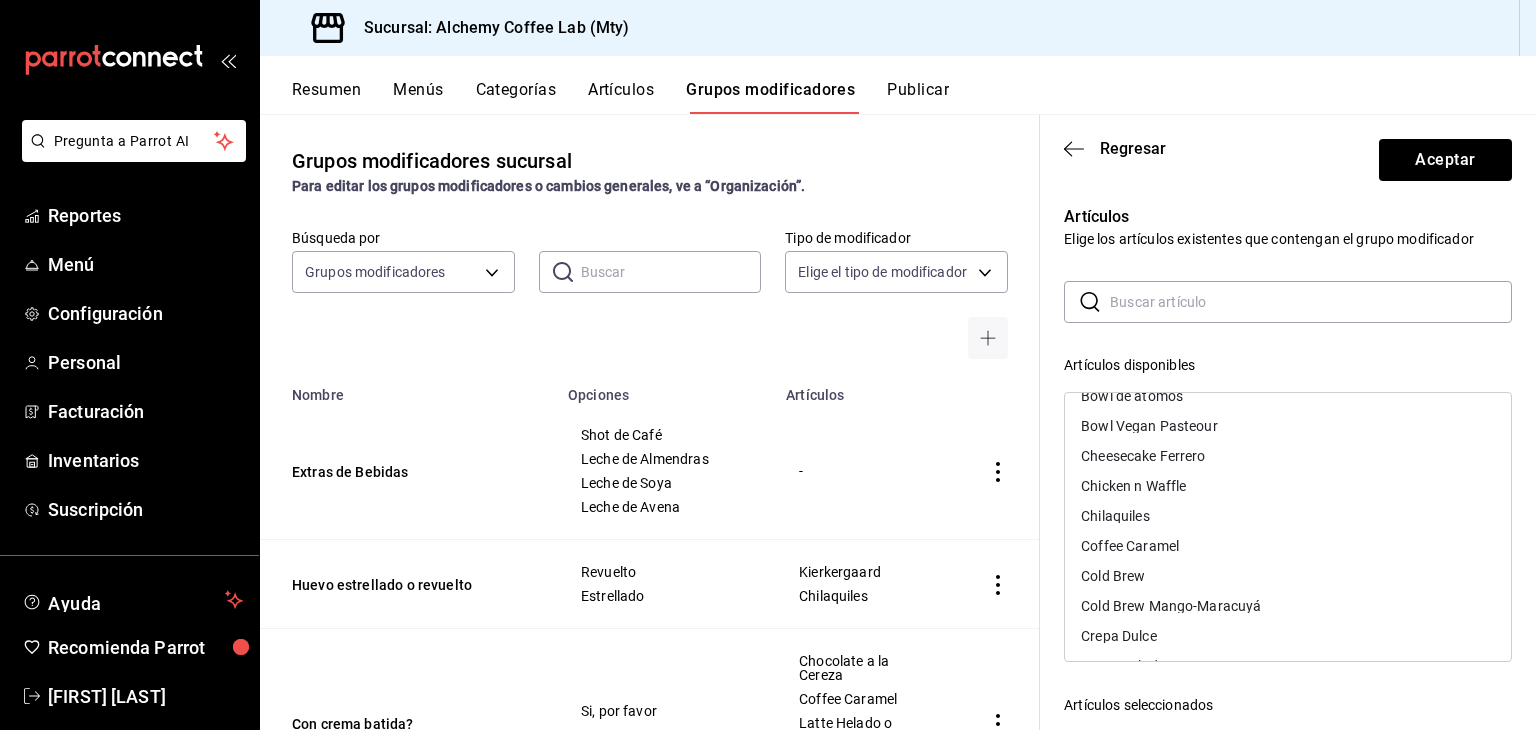 click on "Coffee Caramel" at bounding box center (1288, 546) 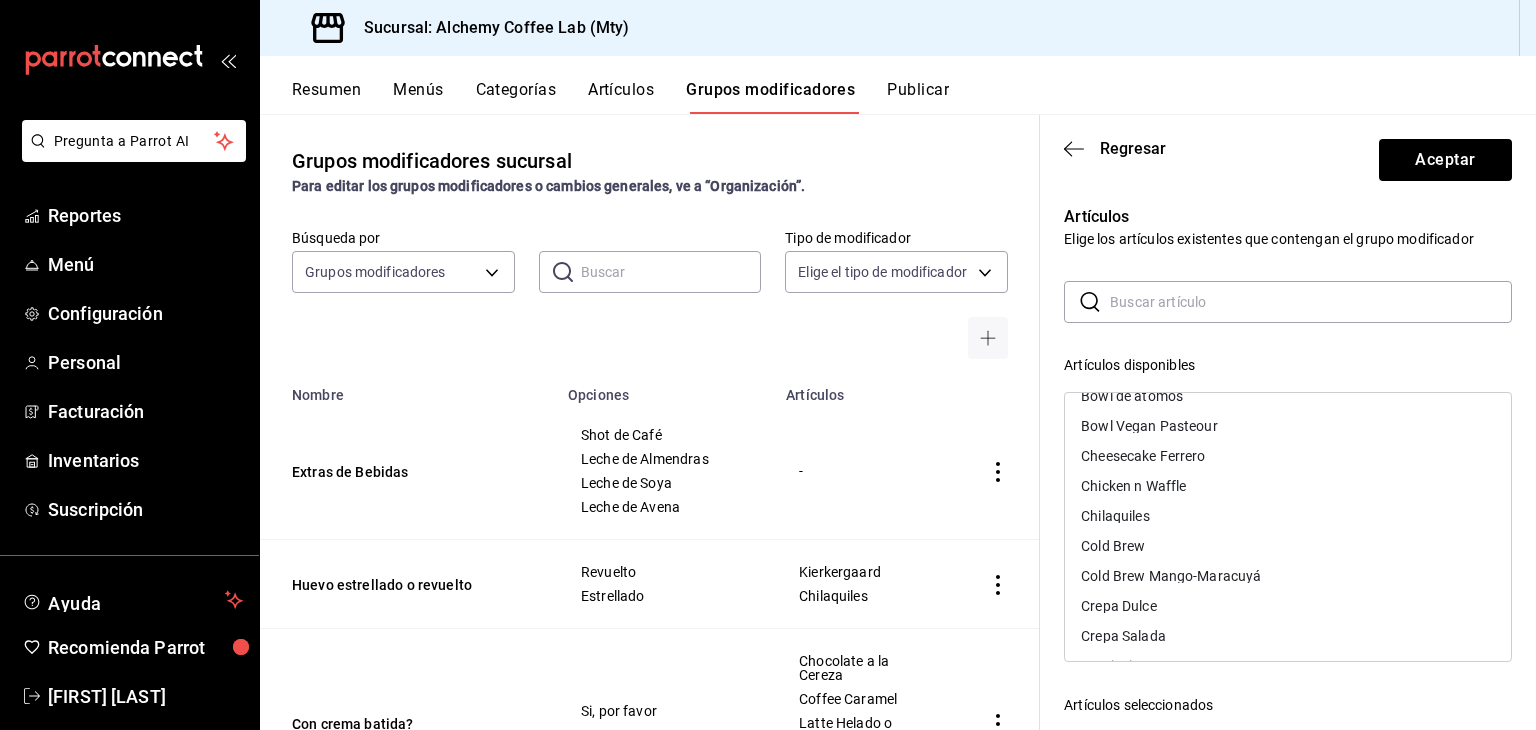 click on "Cold Brew" at bounding box center (1288, 546) 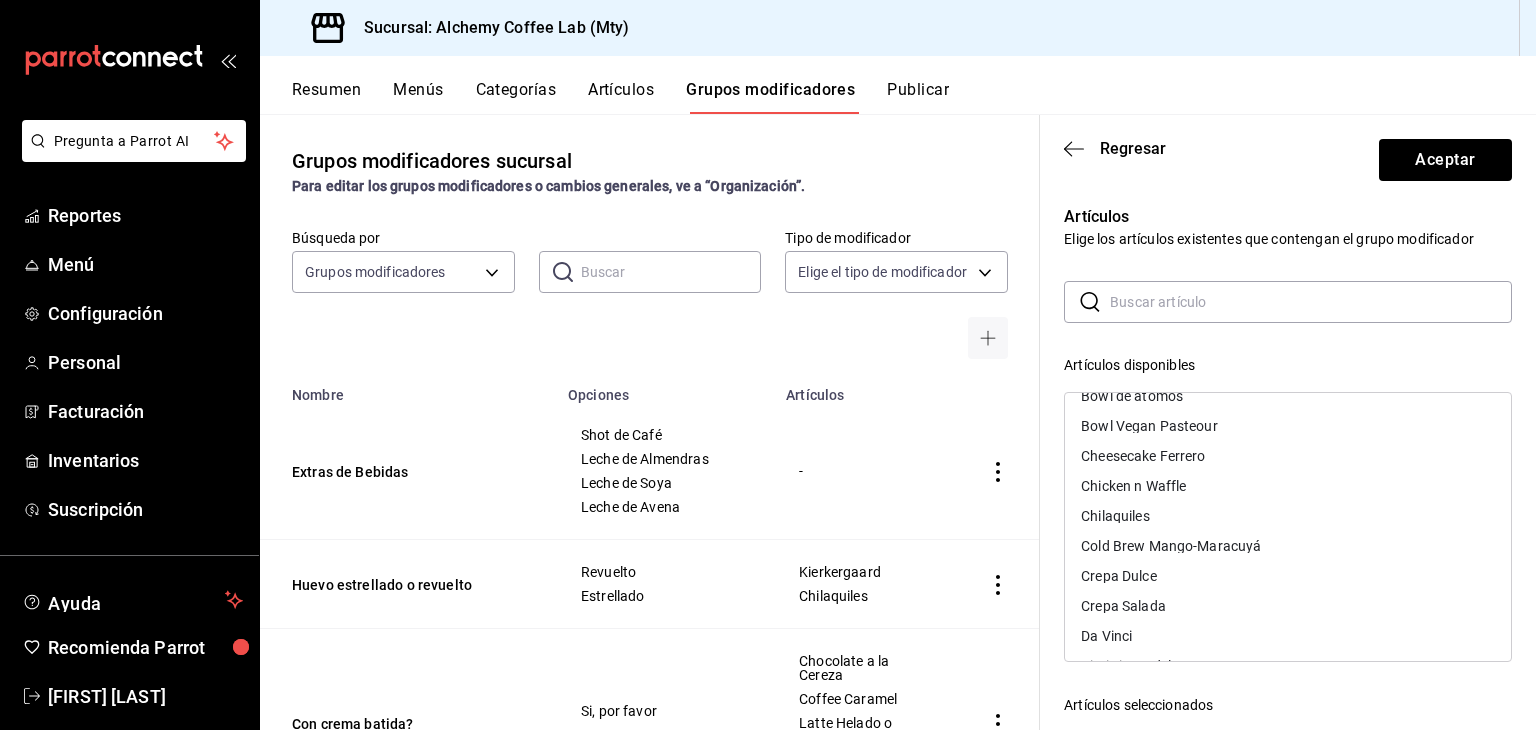 click on "Cold Brew Mango-Maracuyá" at bounding box center [1288, 546] 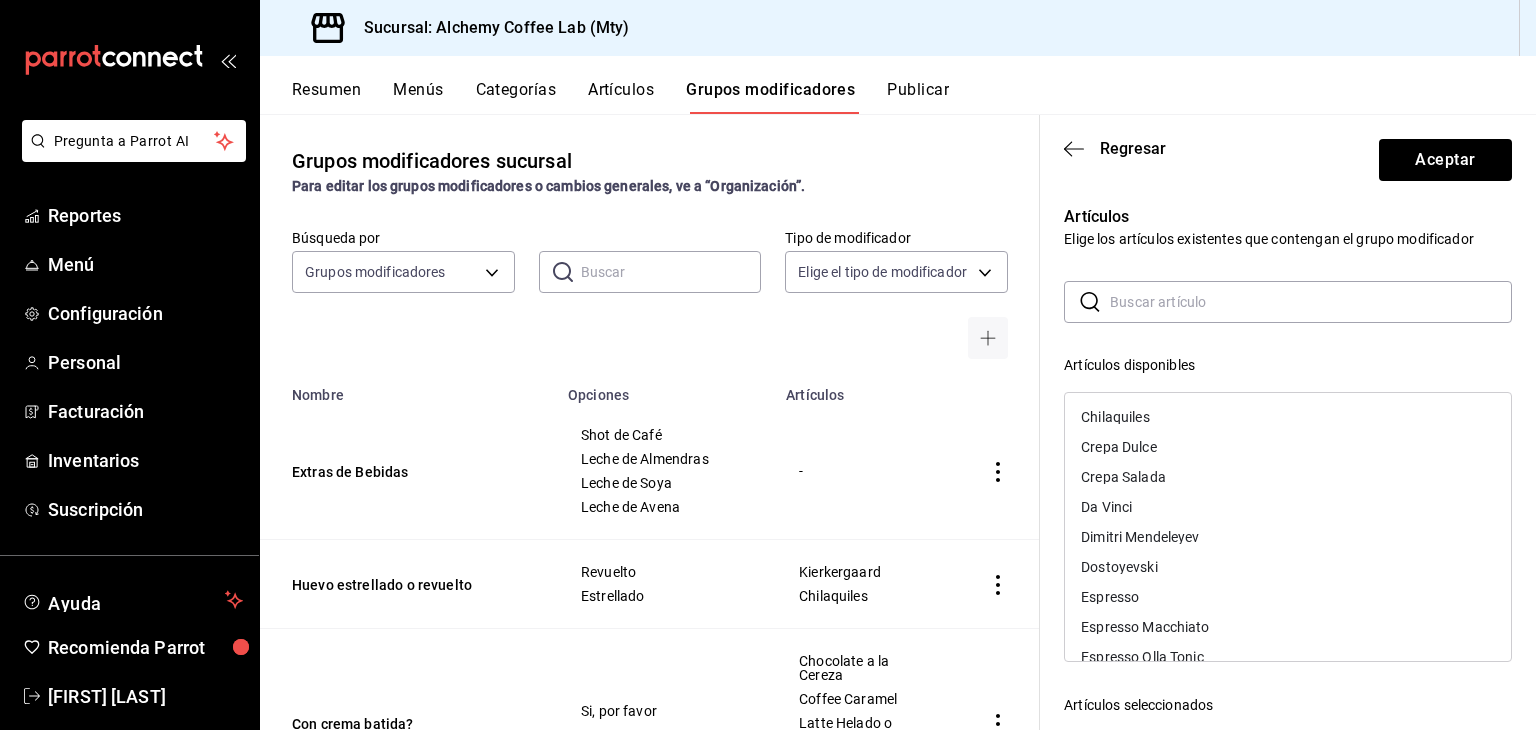 scroll, scrollTop: 300, scrollLeft: 0, axis: vertical 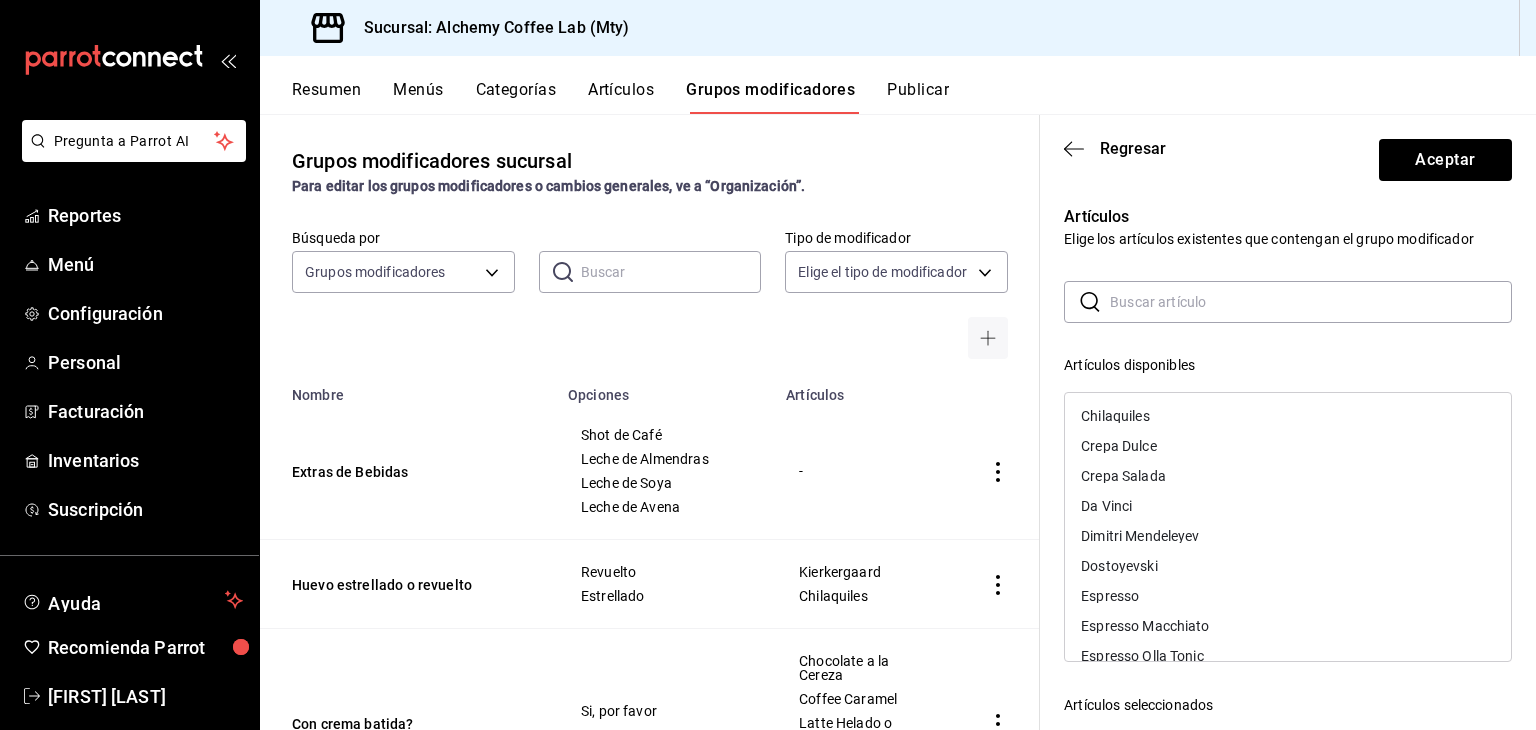 click on "Espresso" at bounding box center [1288, 596] 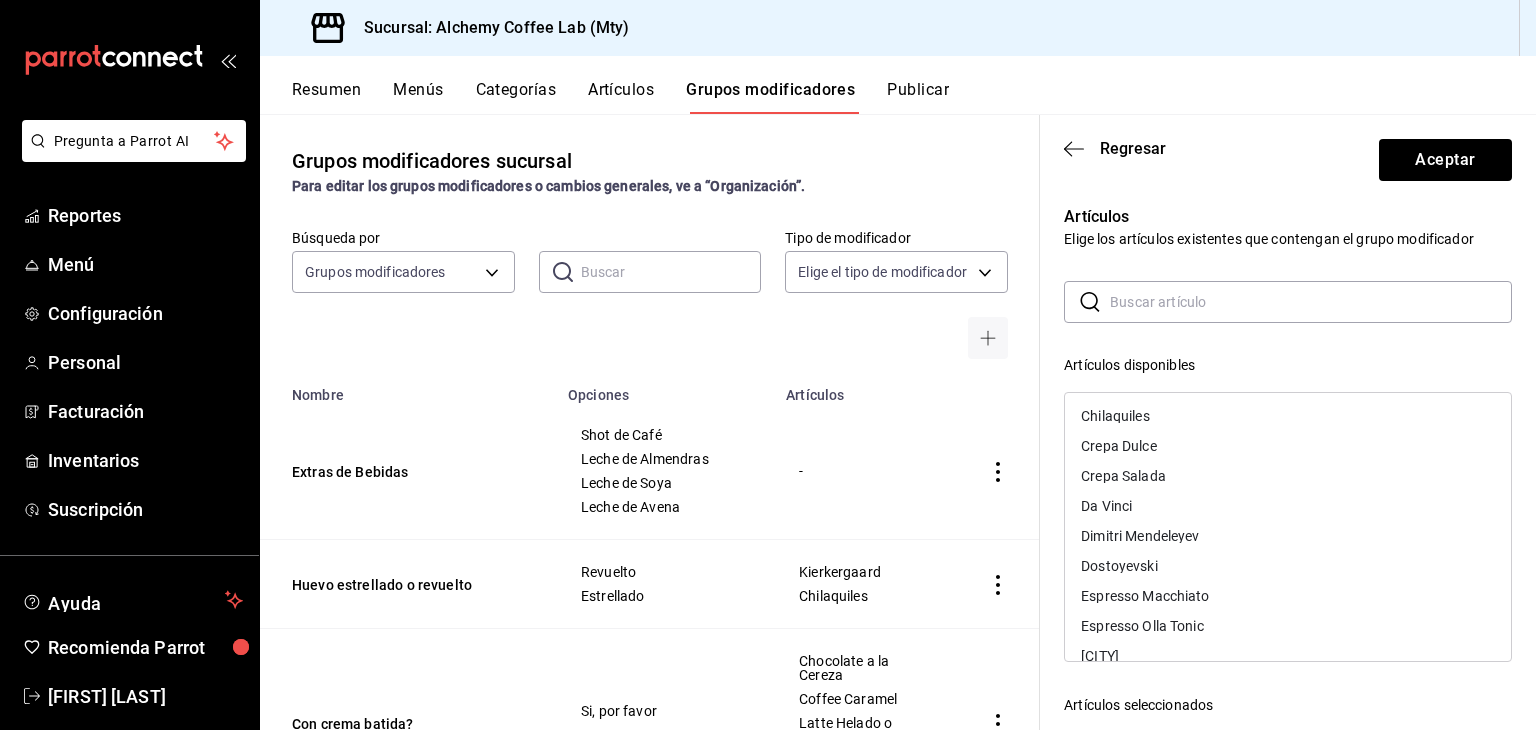 click on "Espresso Macchiato" at bounding box center (1288, 596) 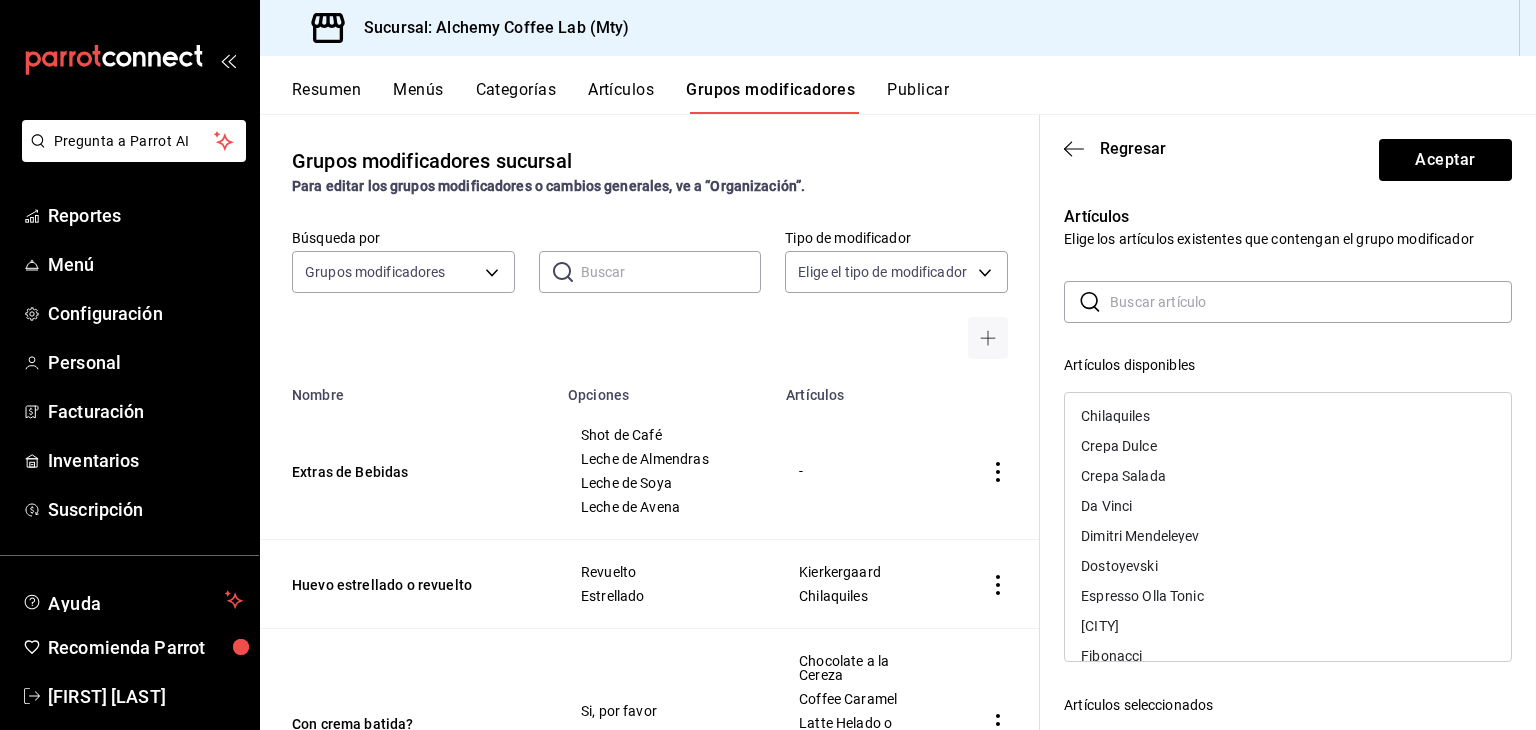 click on "Espresso Olla Tonic" at bounding box center (1288, 596) 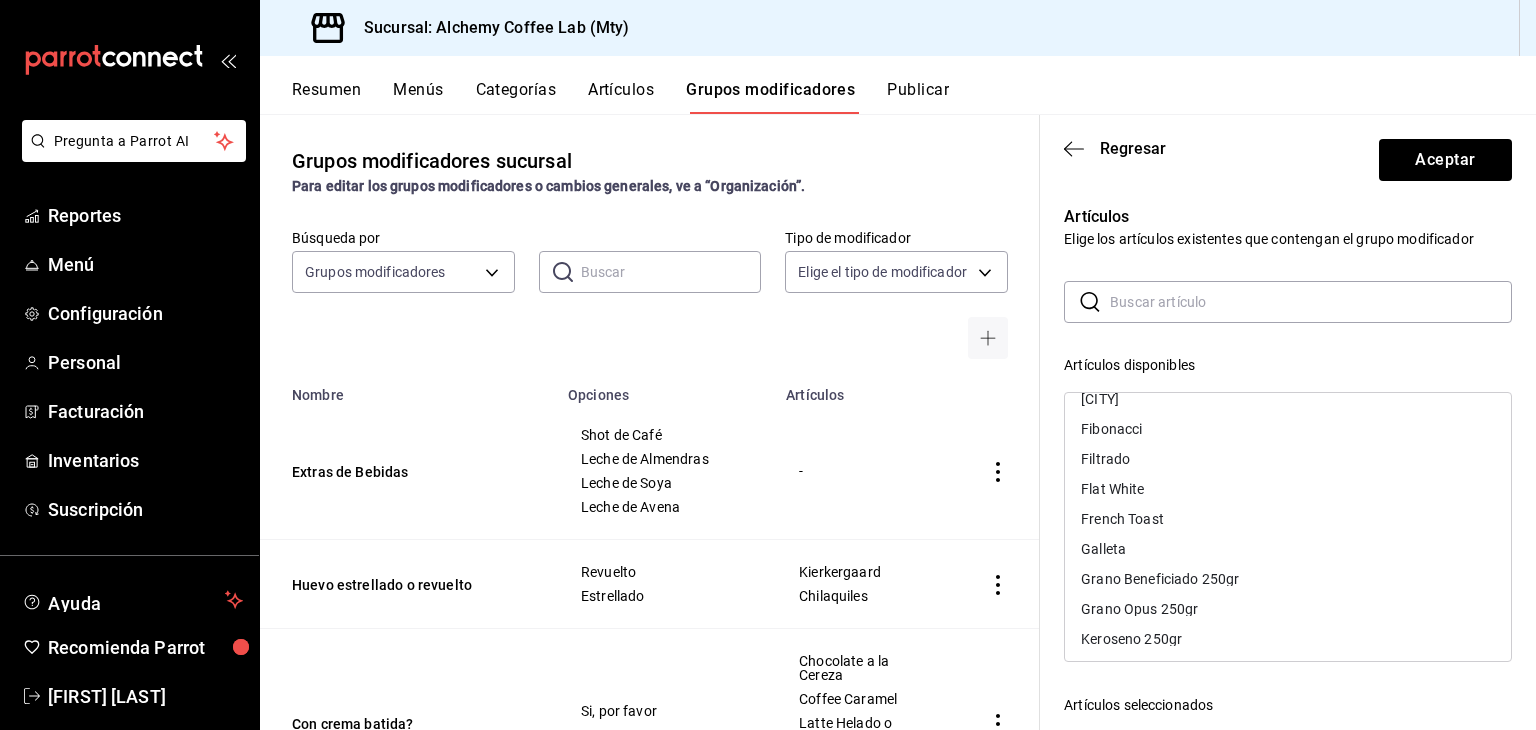 scroll, scrollTop: 500, scrollLeft: 0, axis: vertical 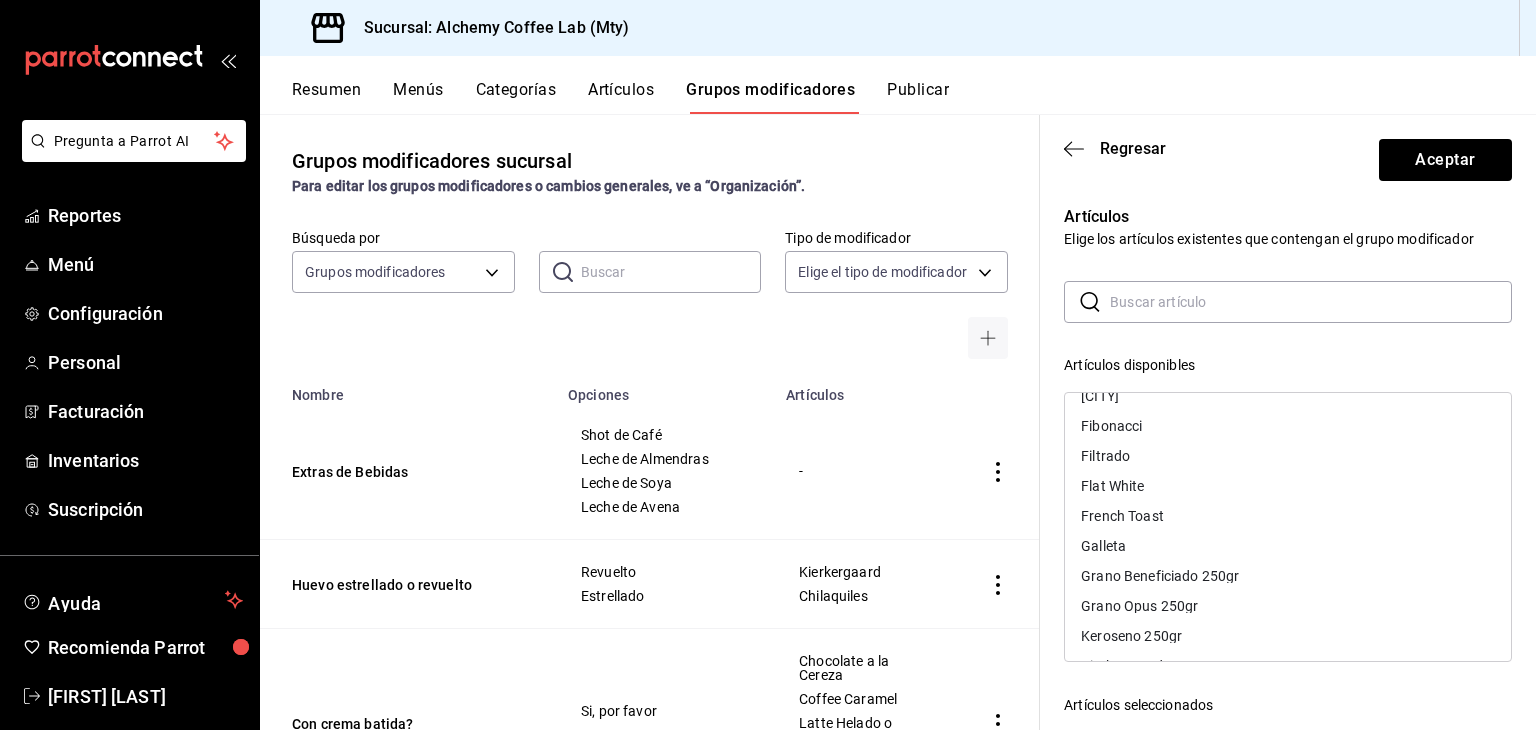 click on "Filtrado" at bounding box center (1288, 456) 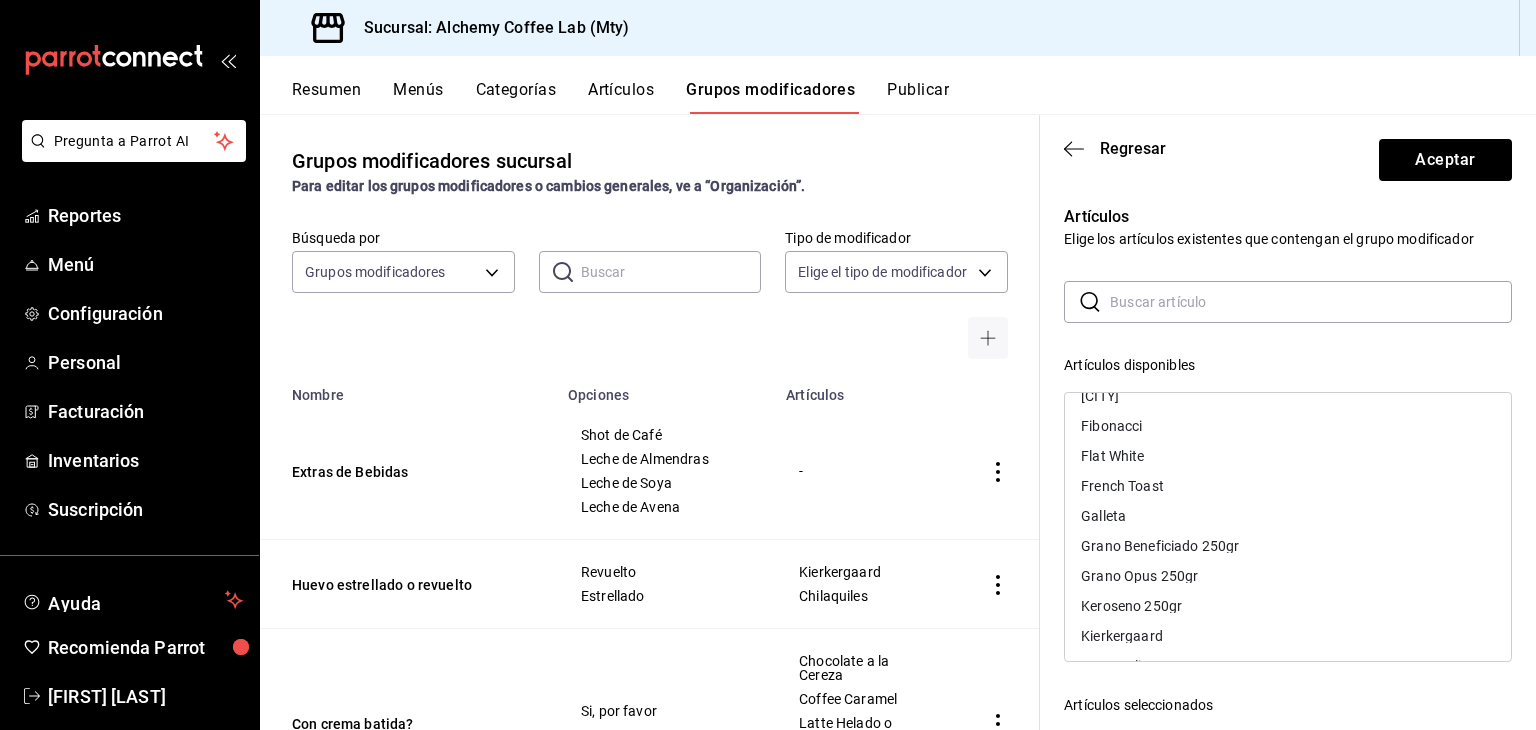 click on "Flat White" at bounding box center [1288, 456] 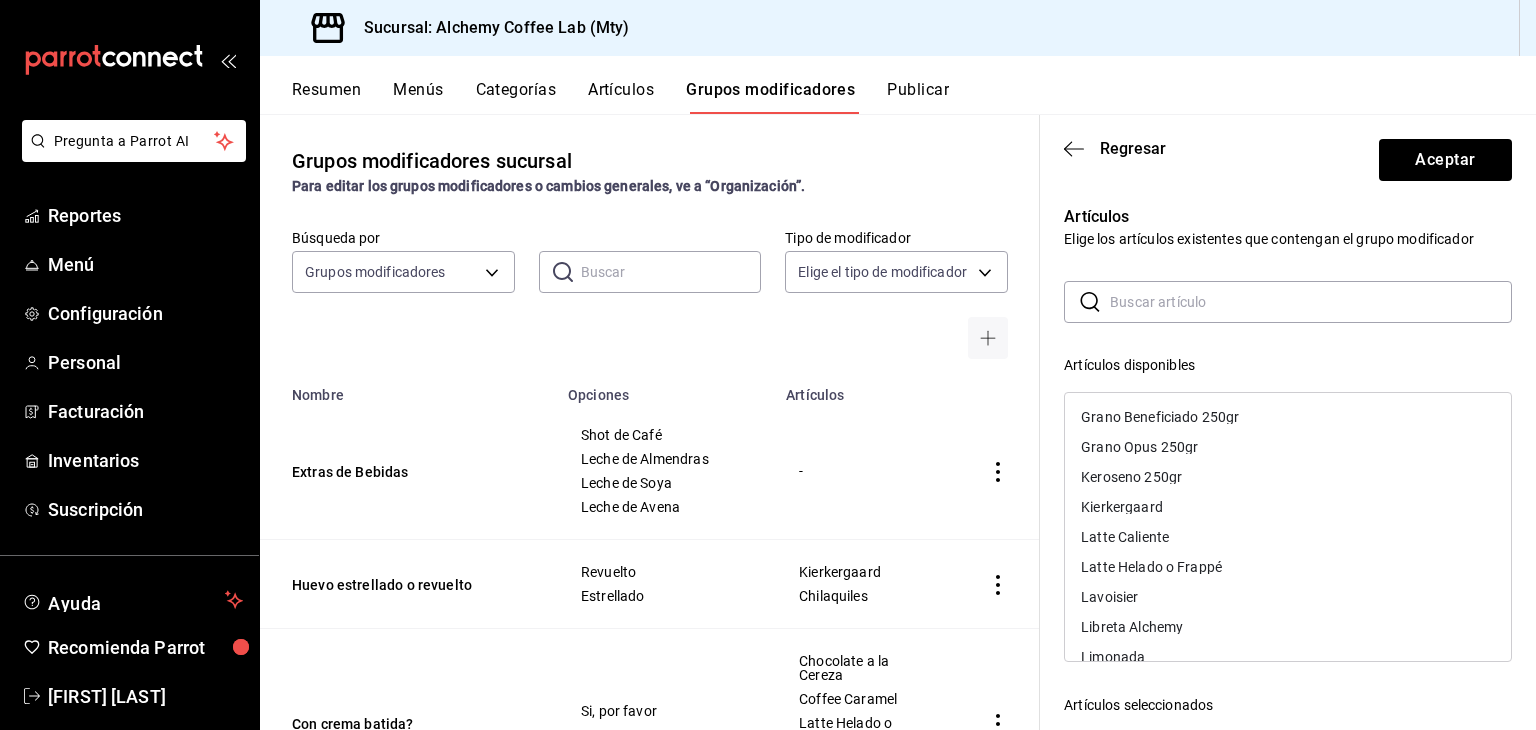scroll, scrollTop: 600, scrollLeft: 0, axis: vertical 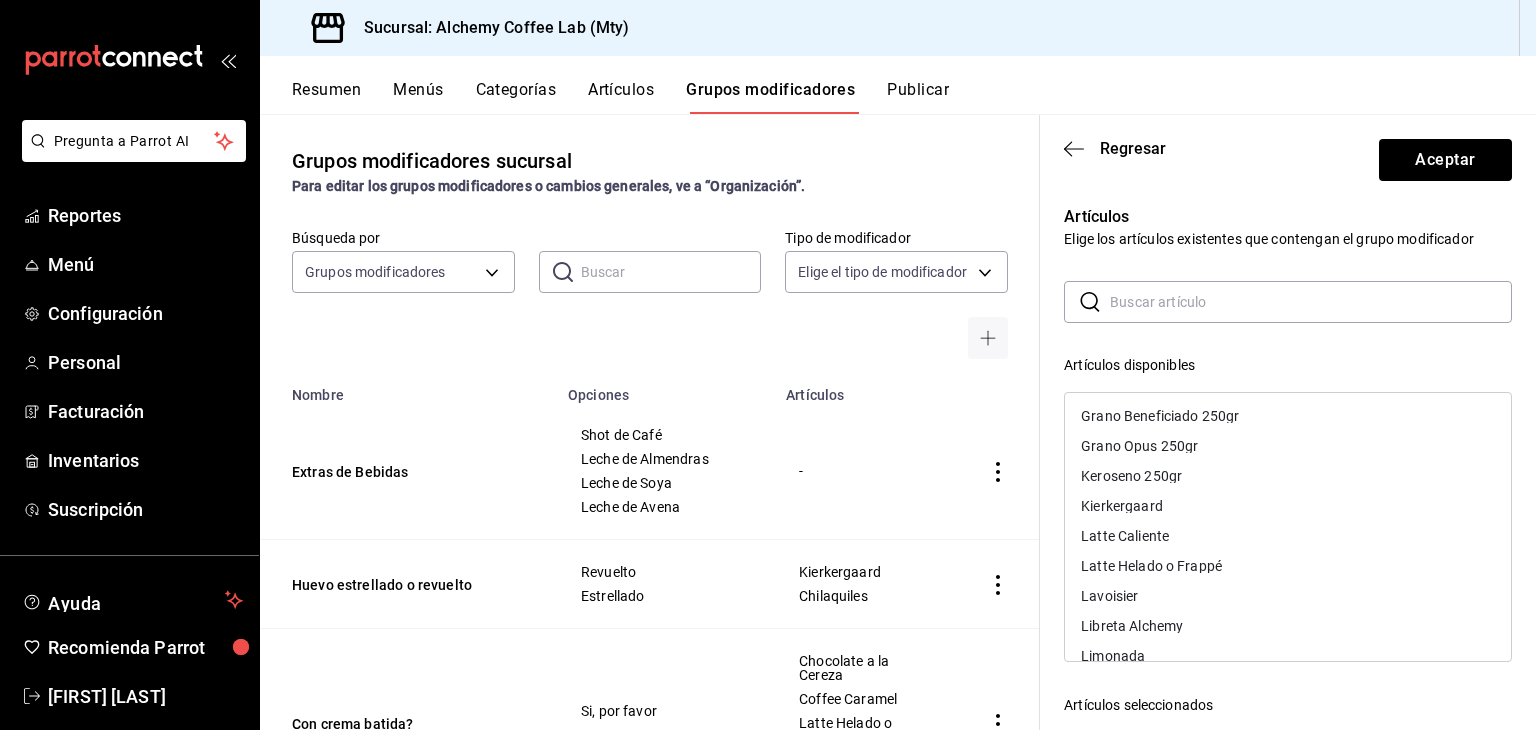 click on "Latte Caliente" at bounding box center [1288, 536] 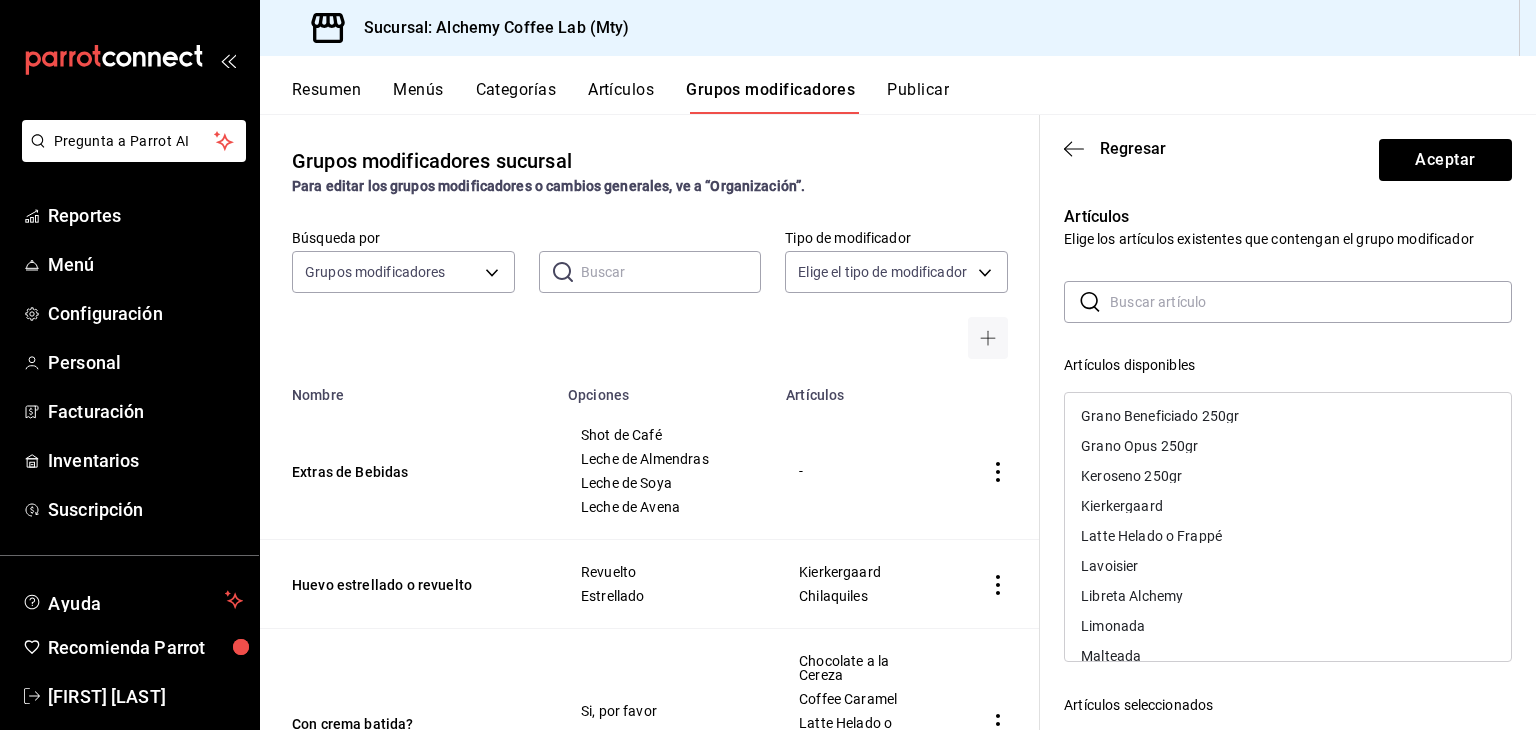 click on "Latte Helado o Frappé" at bounding box center (1288, 536) 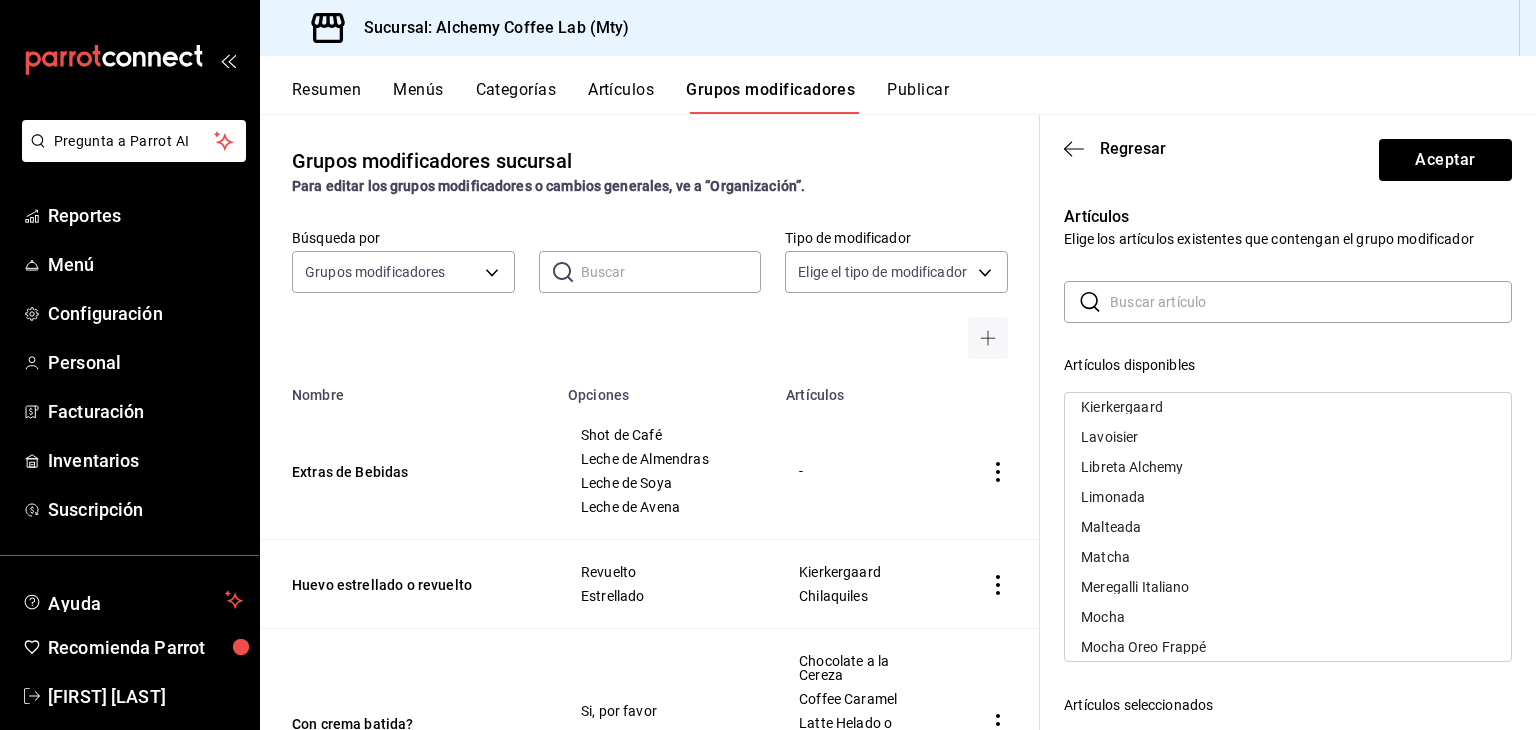 scroll, scrollTop: 700, scrollLeft: 0, axis: vertical 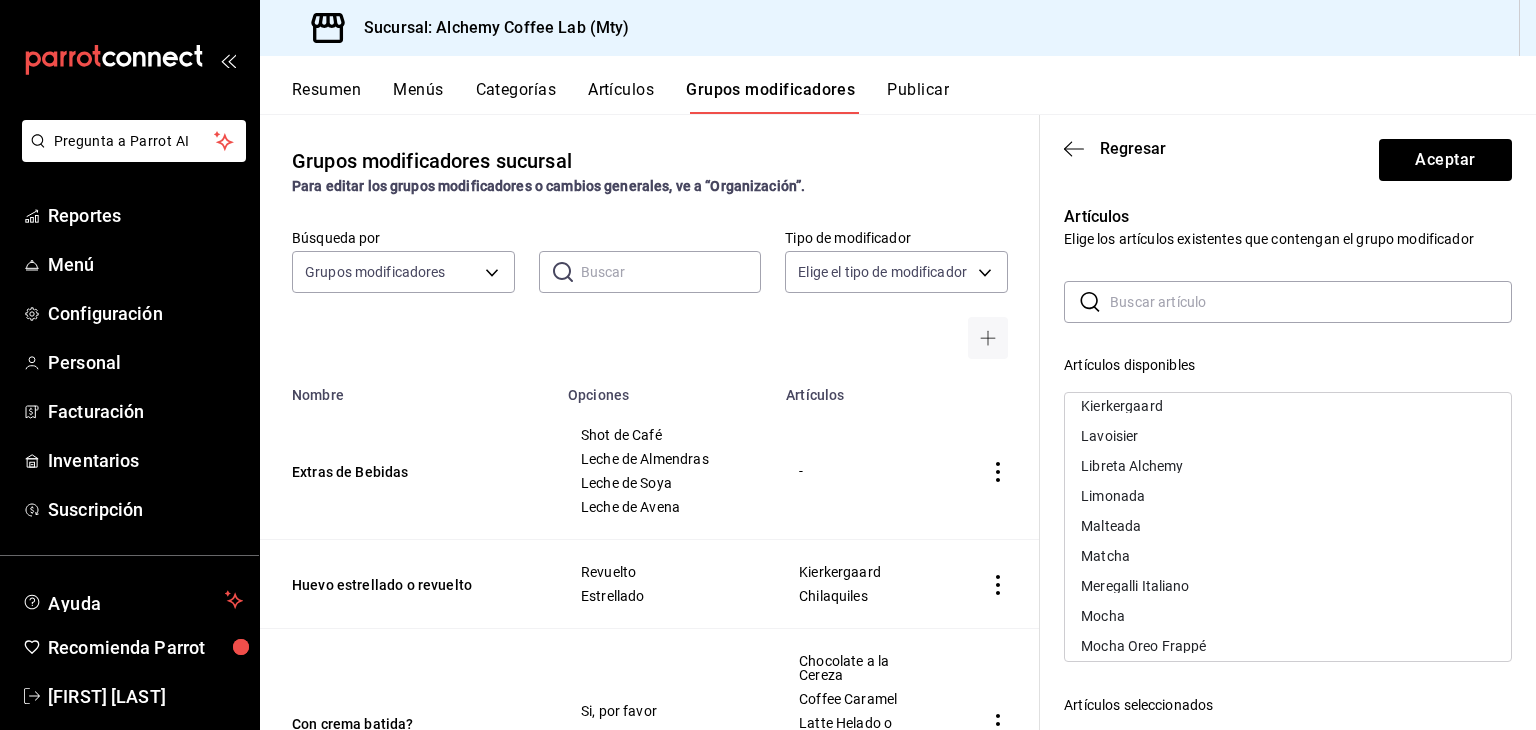 click on "Malteada" at bounding box center [1288, 526] 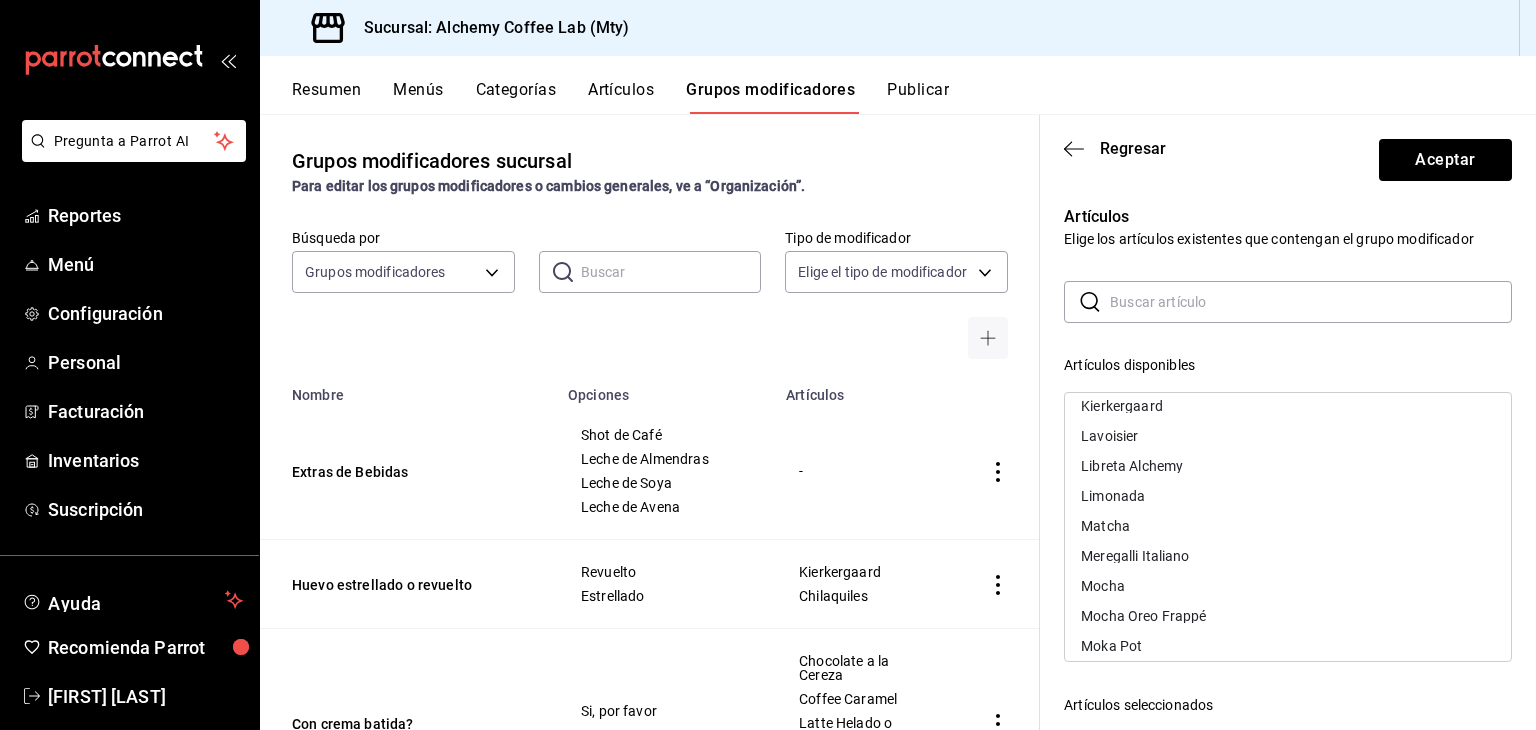 click on "Matcha" at bounding box center (1288, 526) 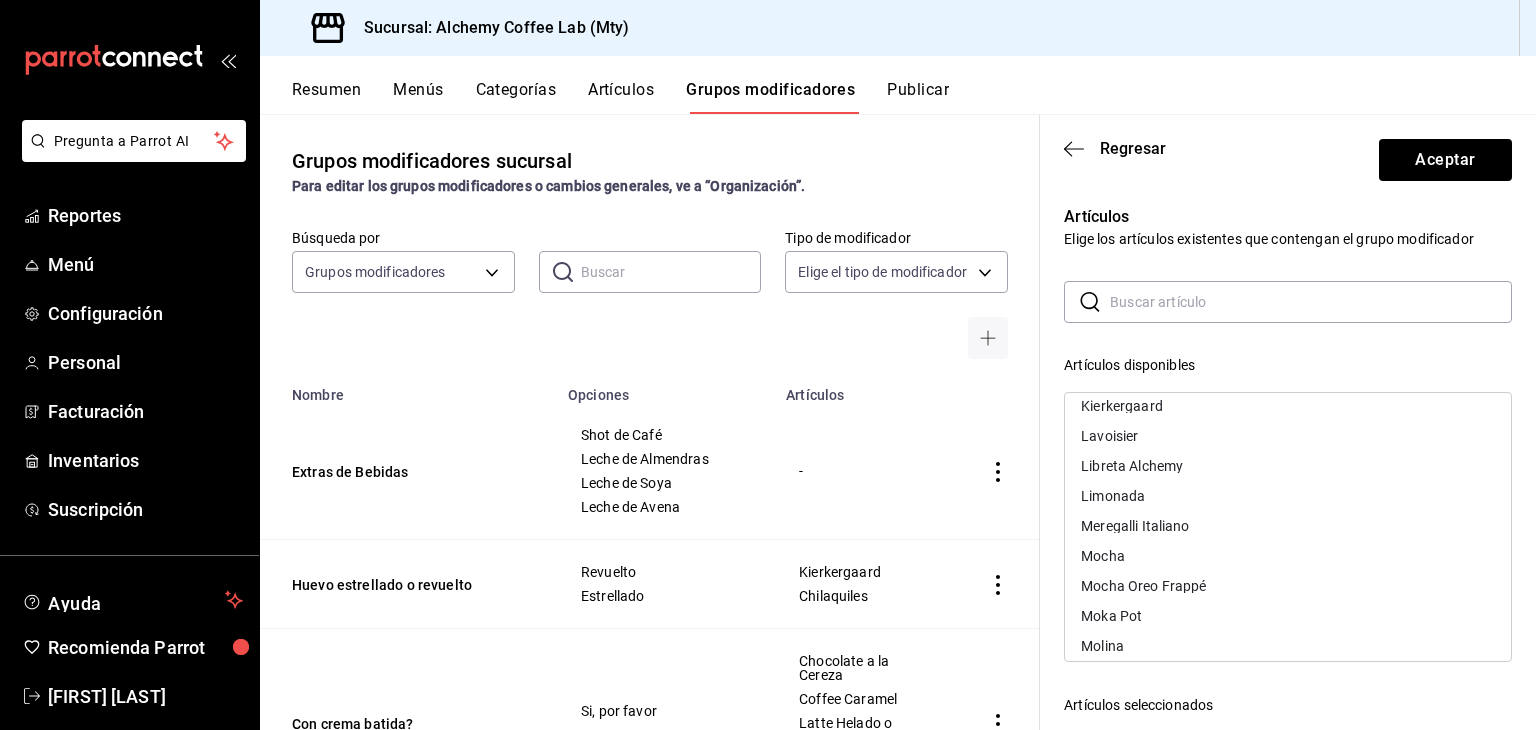 click on "Mocha" at bounding box center (1288, 556) 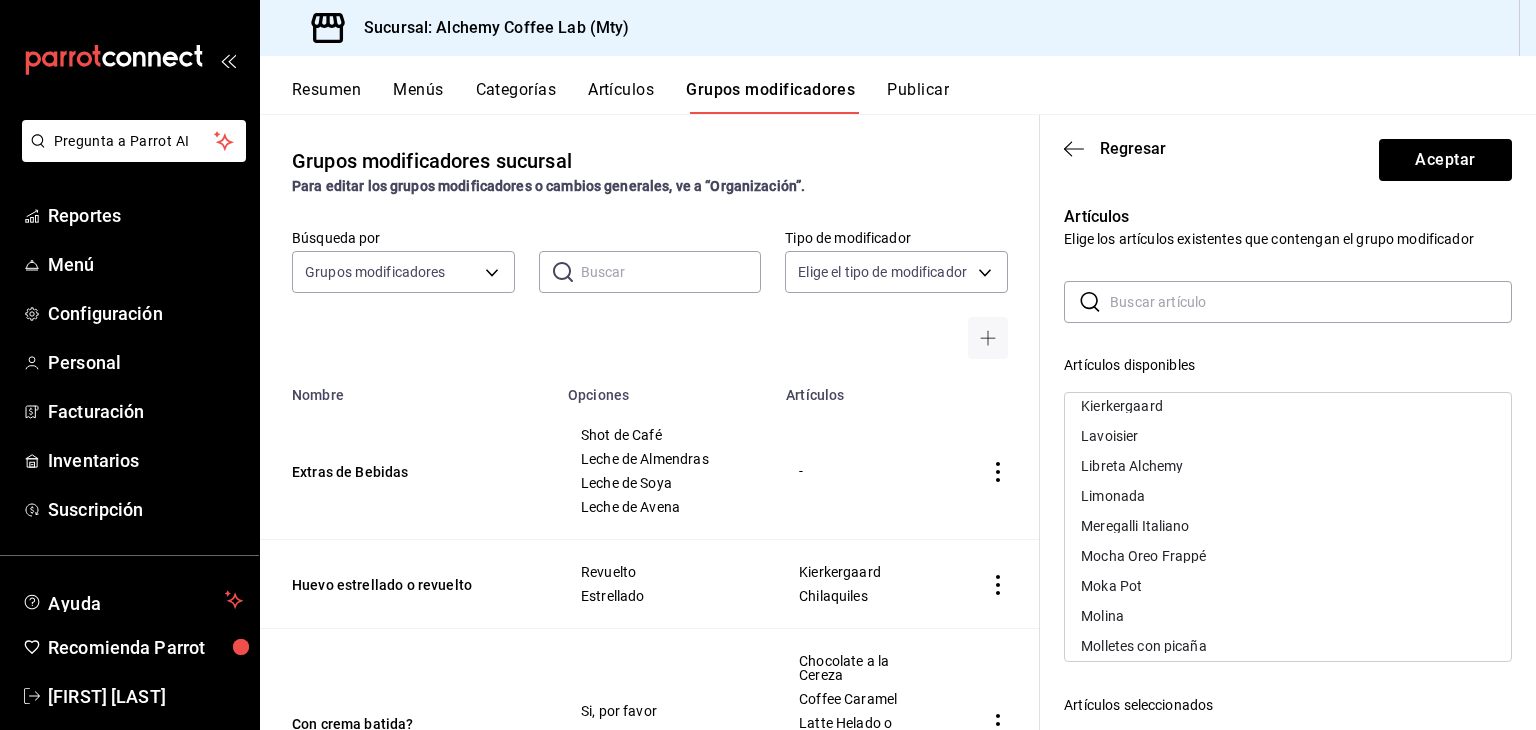 click on "Mocha Oreo Frappé" at bounding box center (1288, 556) 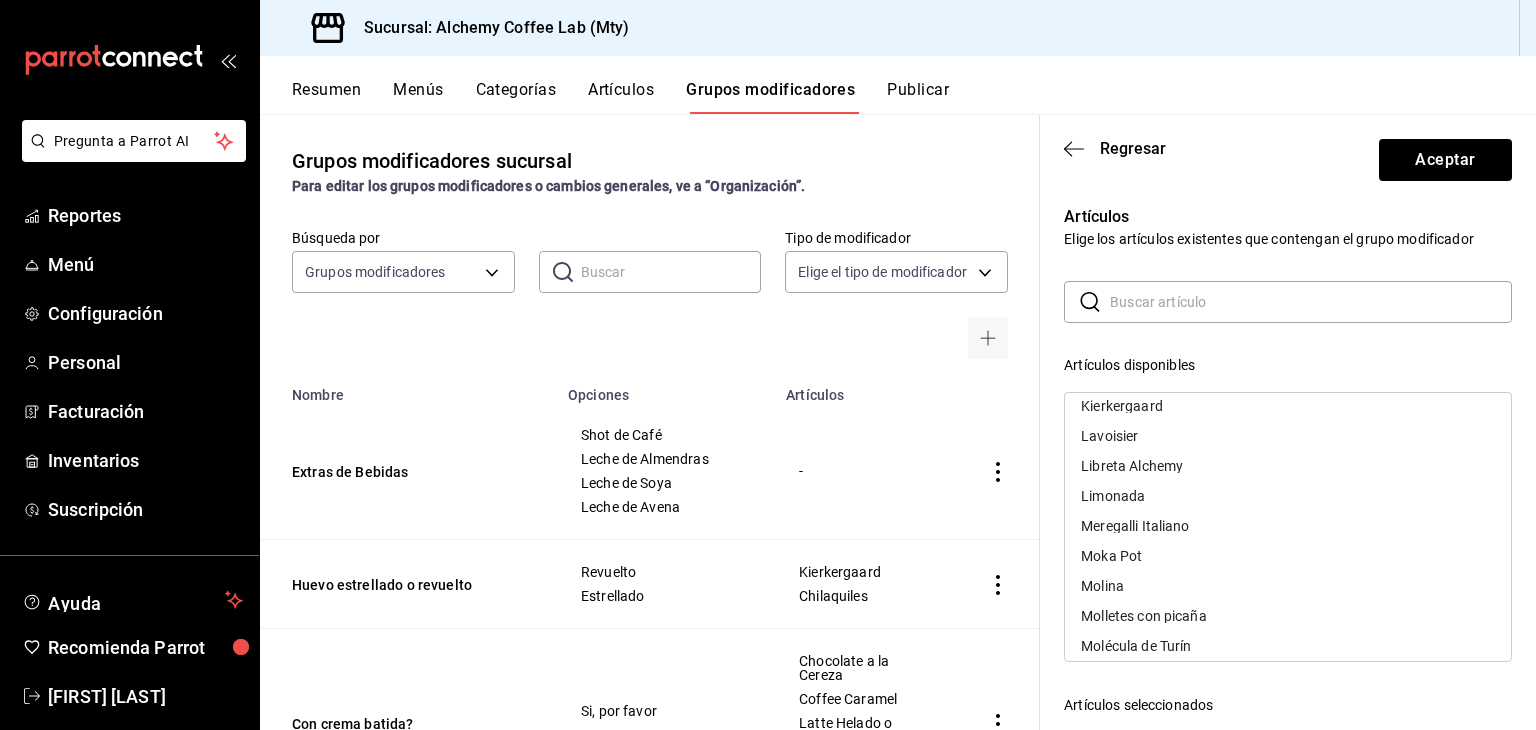 click on "Moka Pot" at bounding box center [1288, 556] 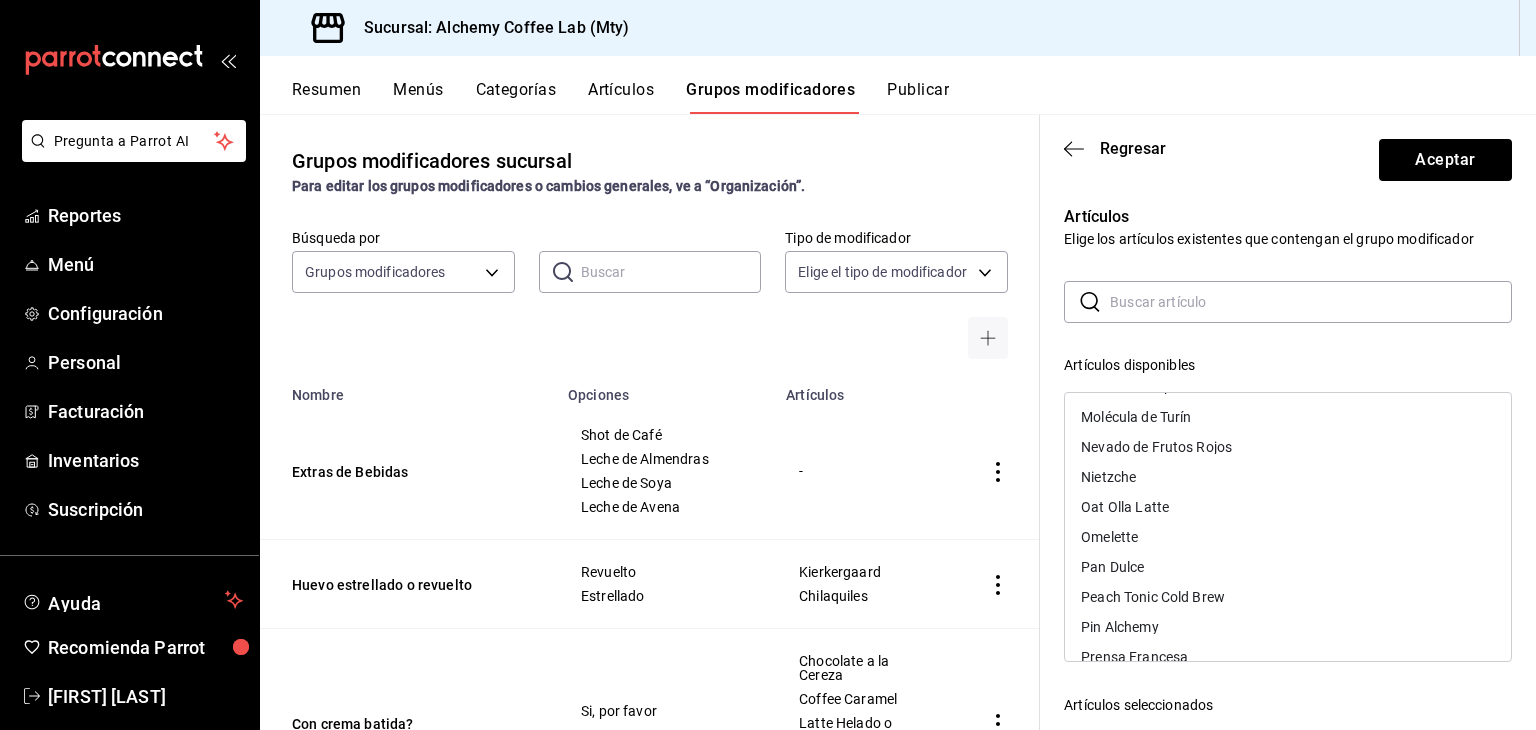 scroll, scrollTop: 900, scrollLeft: 0, axis: vertical 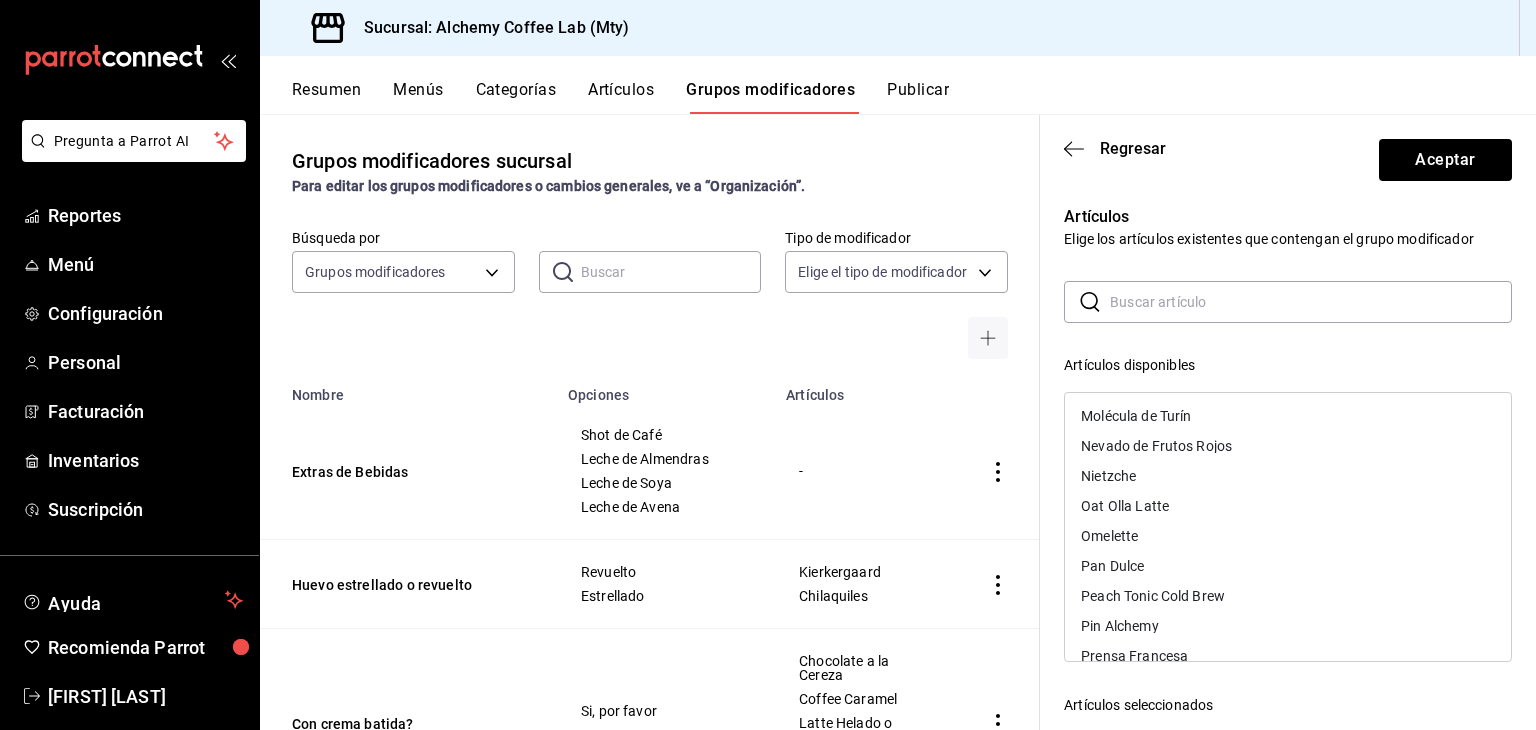 click on "Oat Olla Latte" at bounding box center [1288, 506] 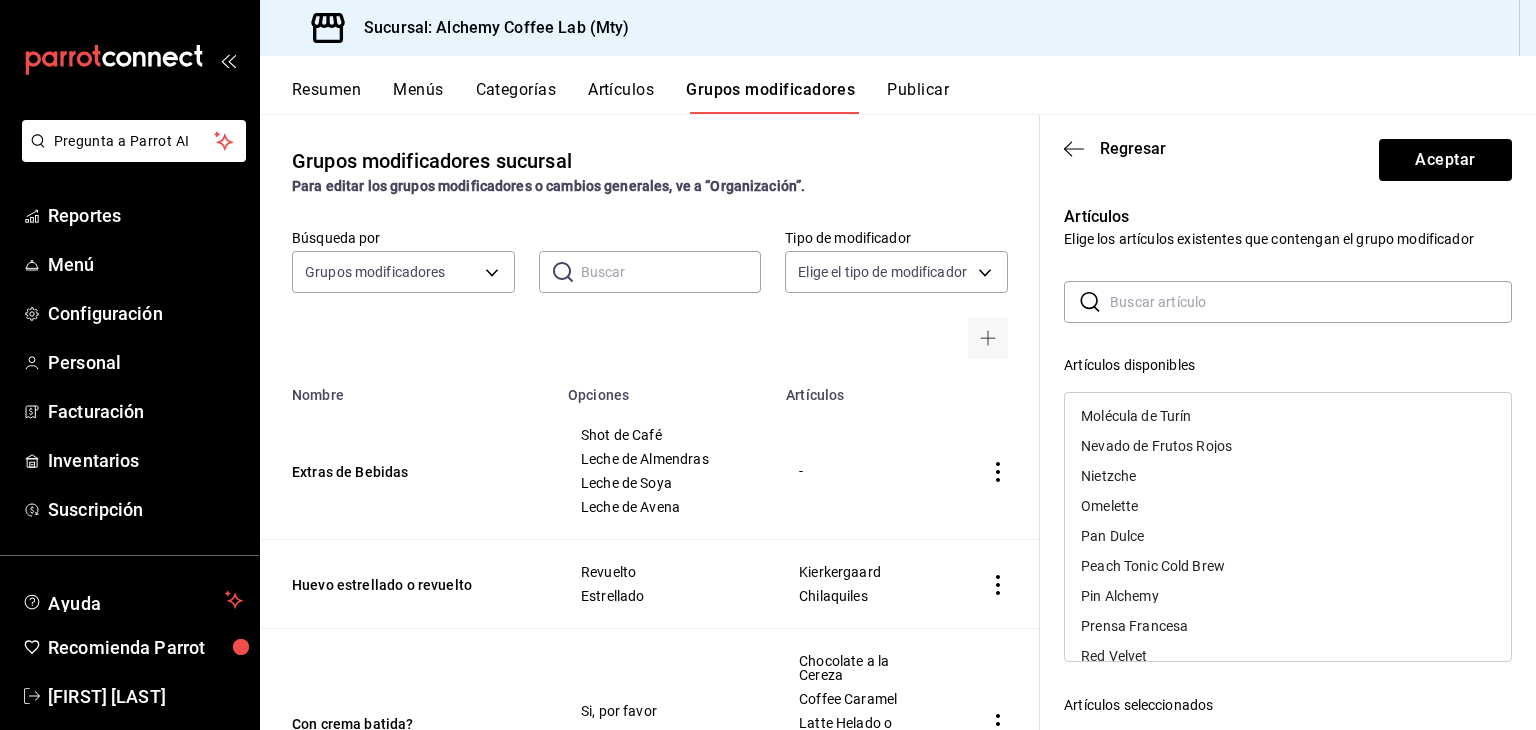 click on "Peach Tonic Cold Brew" at bounding box center (1288, 566) 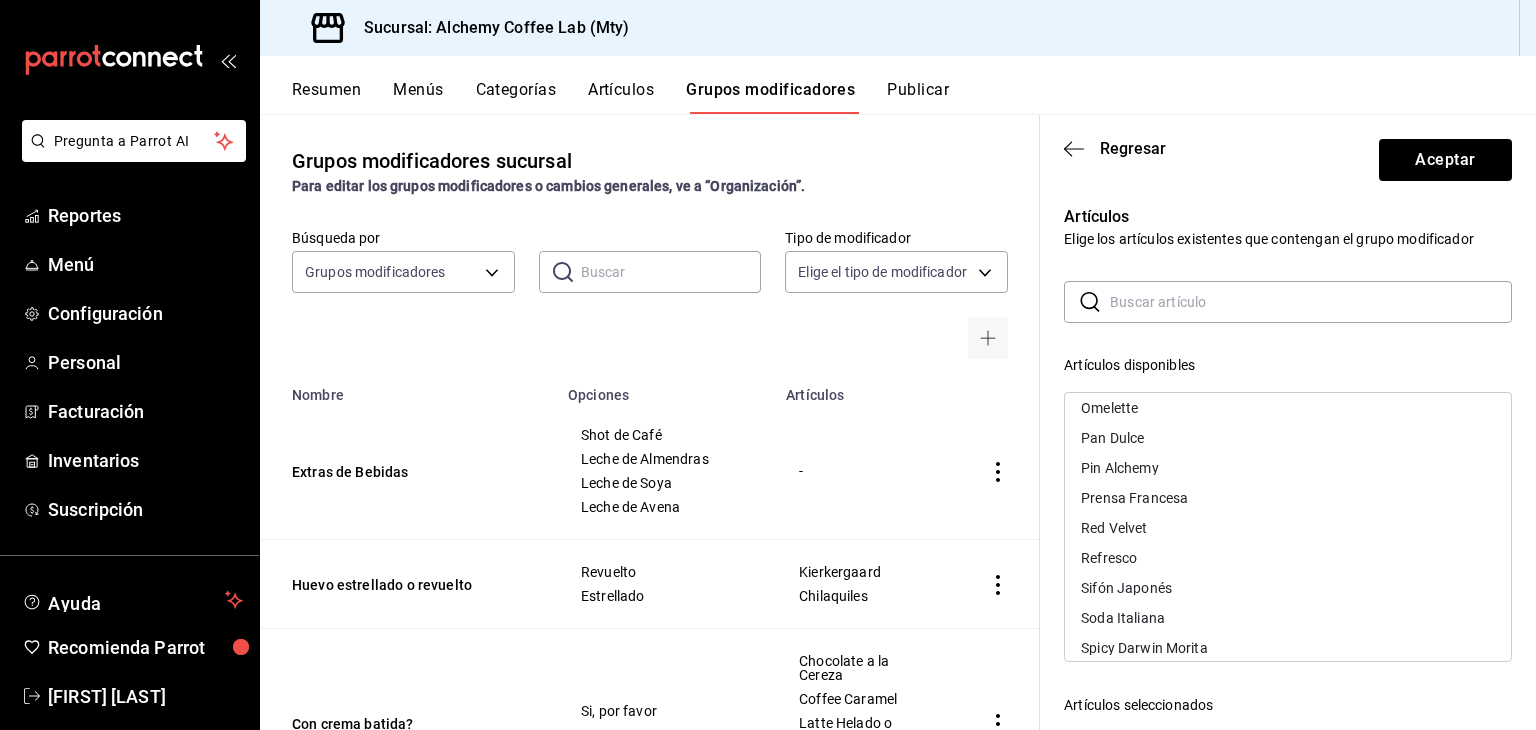 scroll, scrollTop: 1000, scrollLeft: 0, axis: vertical 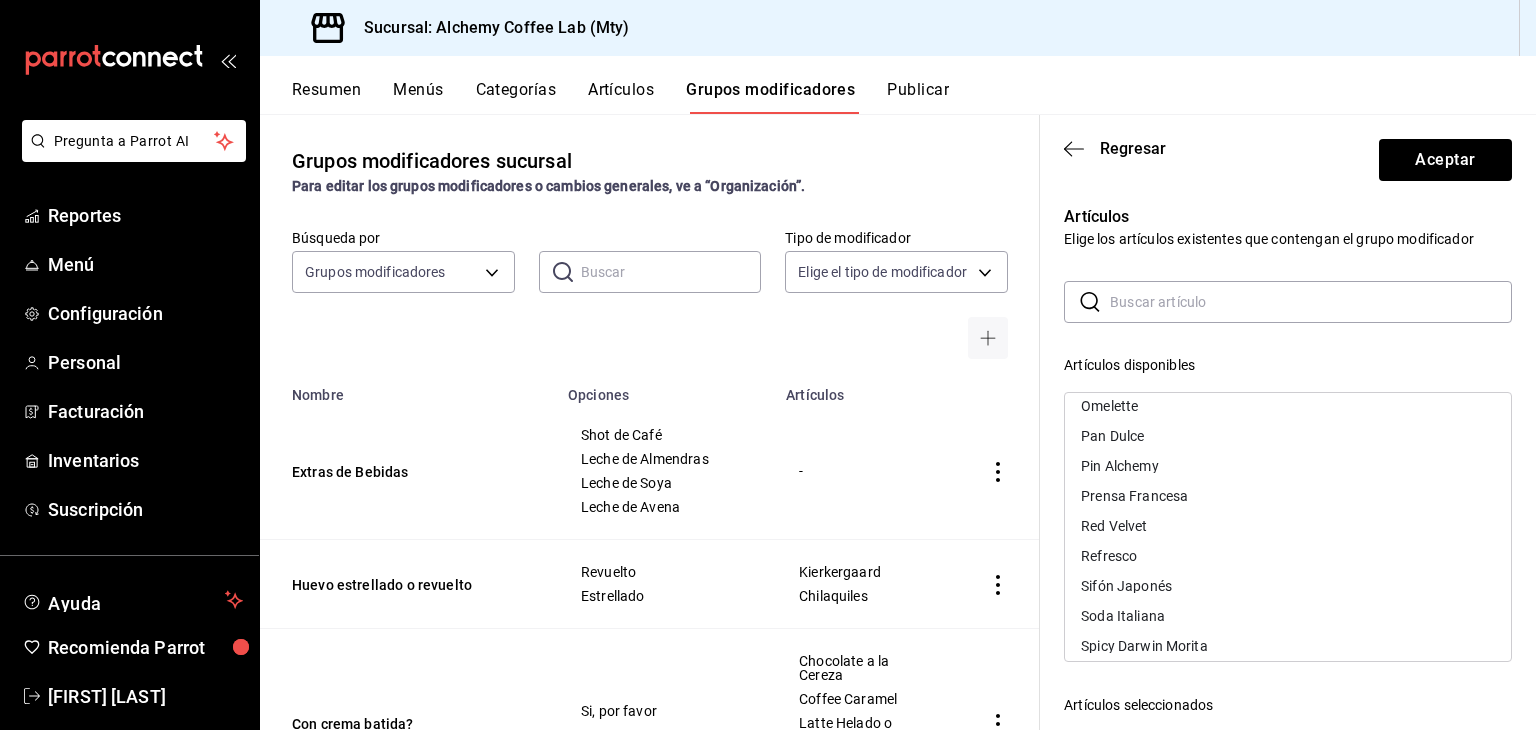 click on "Red Velvet" at bounding box center (1288, 526) 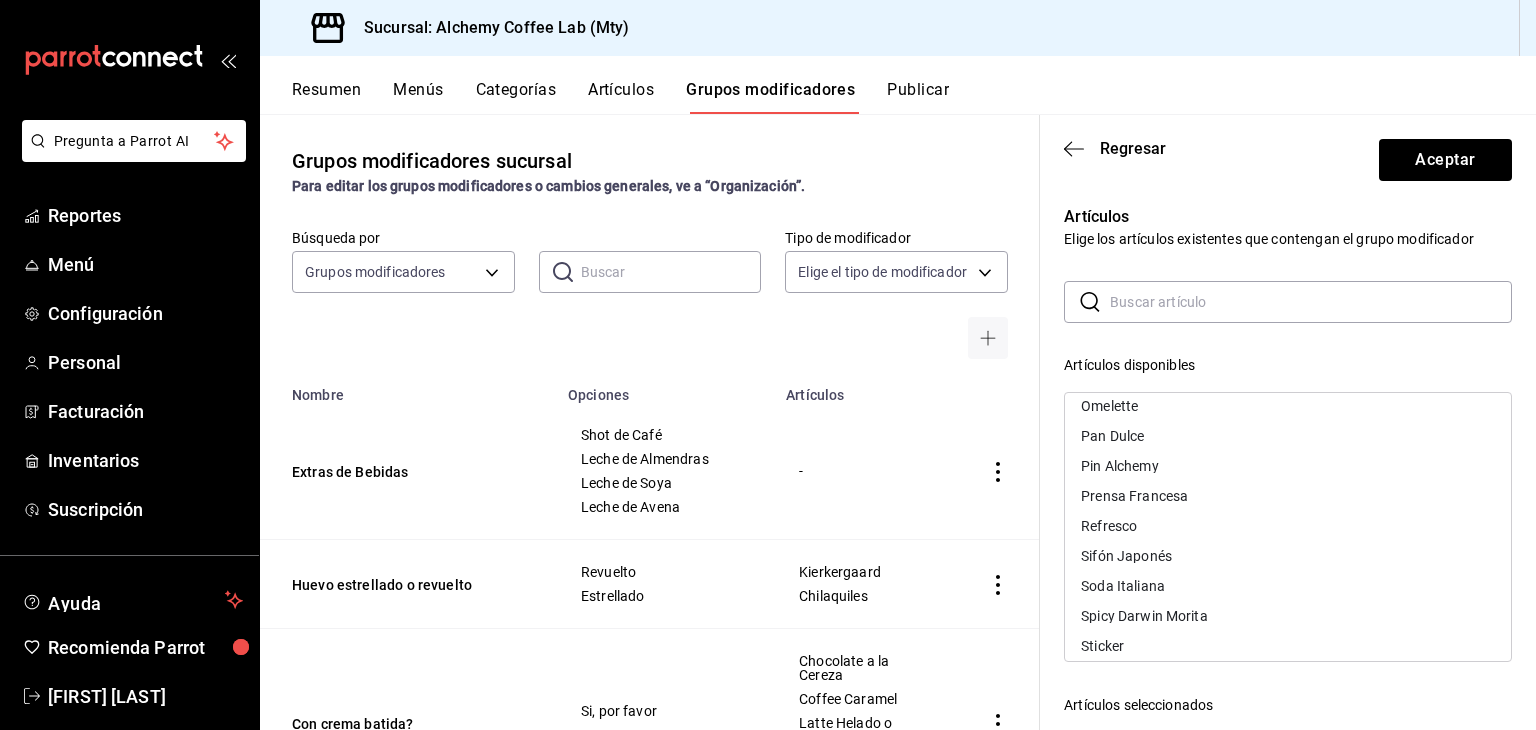 click on "Prensa Francesa" at bounding box center (1288, 496) 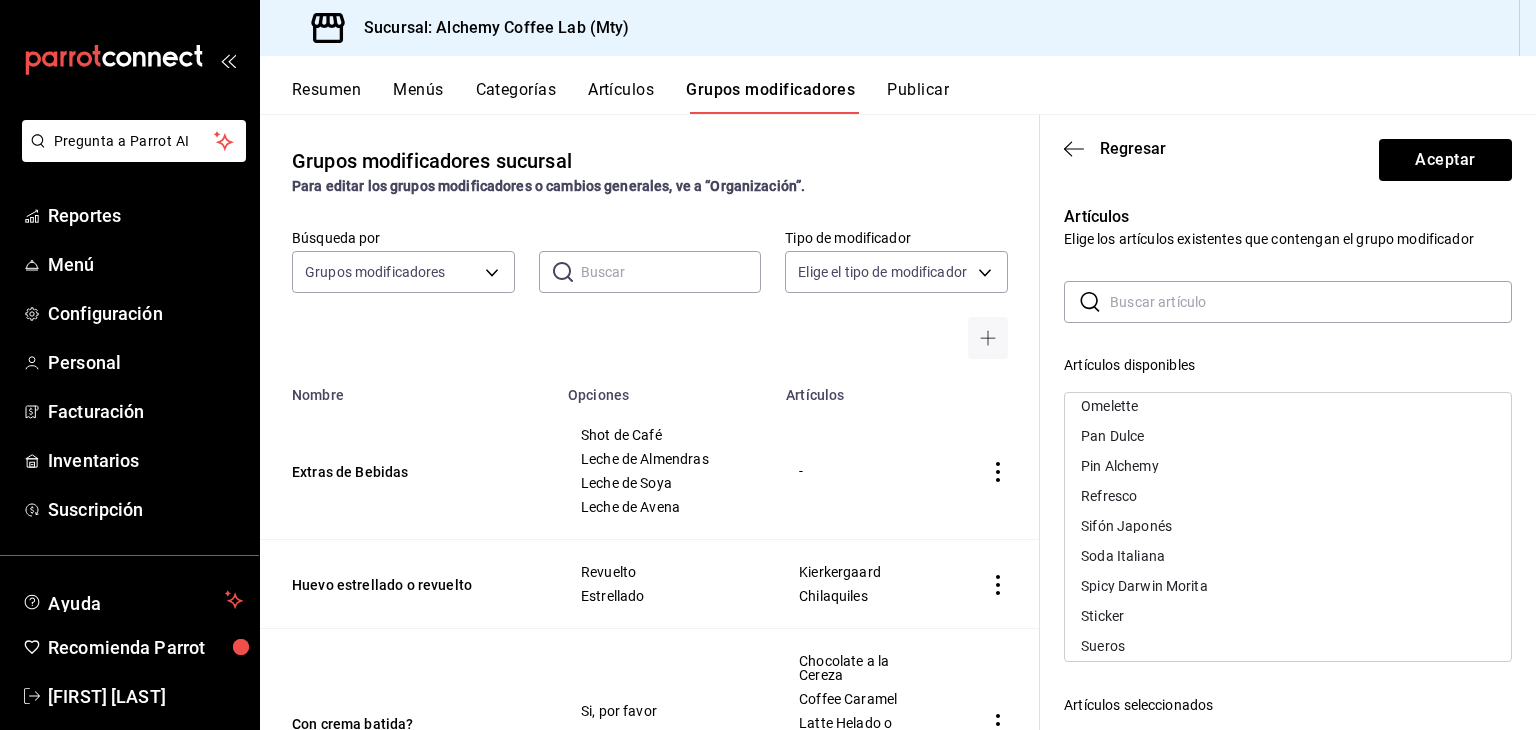 click on "Sifón Japonés" at bounding box center [1288, 526] 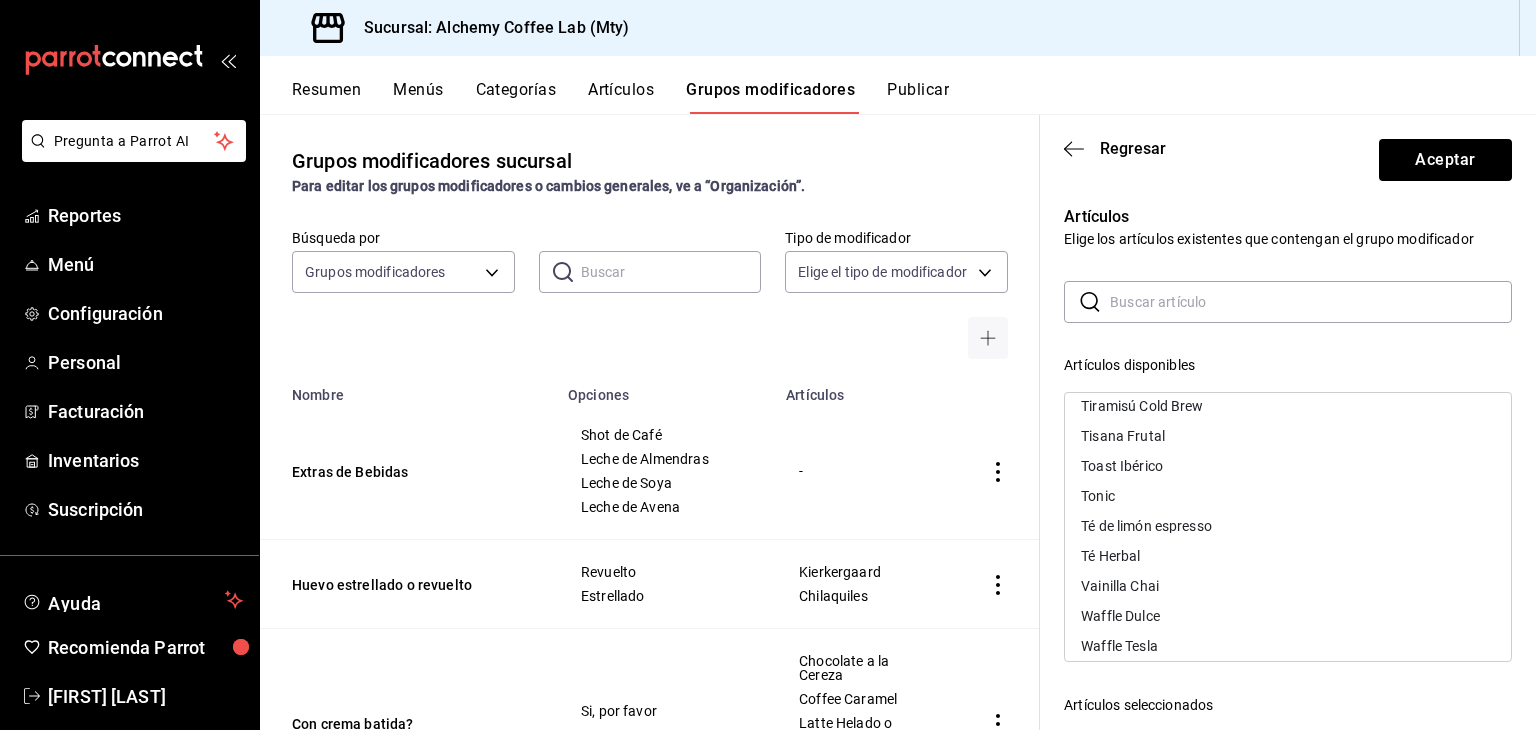 scroll, scrollTop: 1315, scrollLeft: 0, axis: vertical 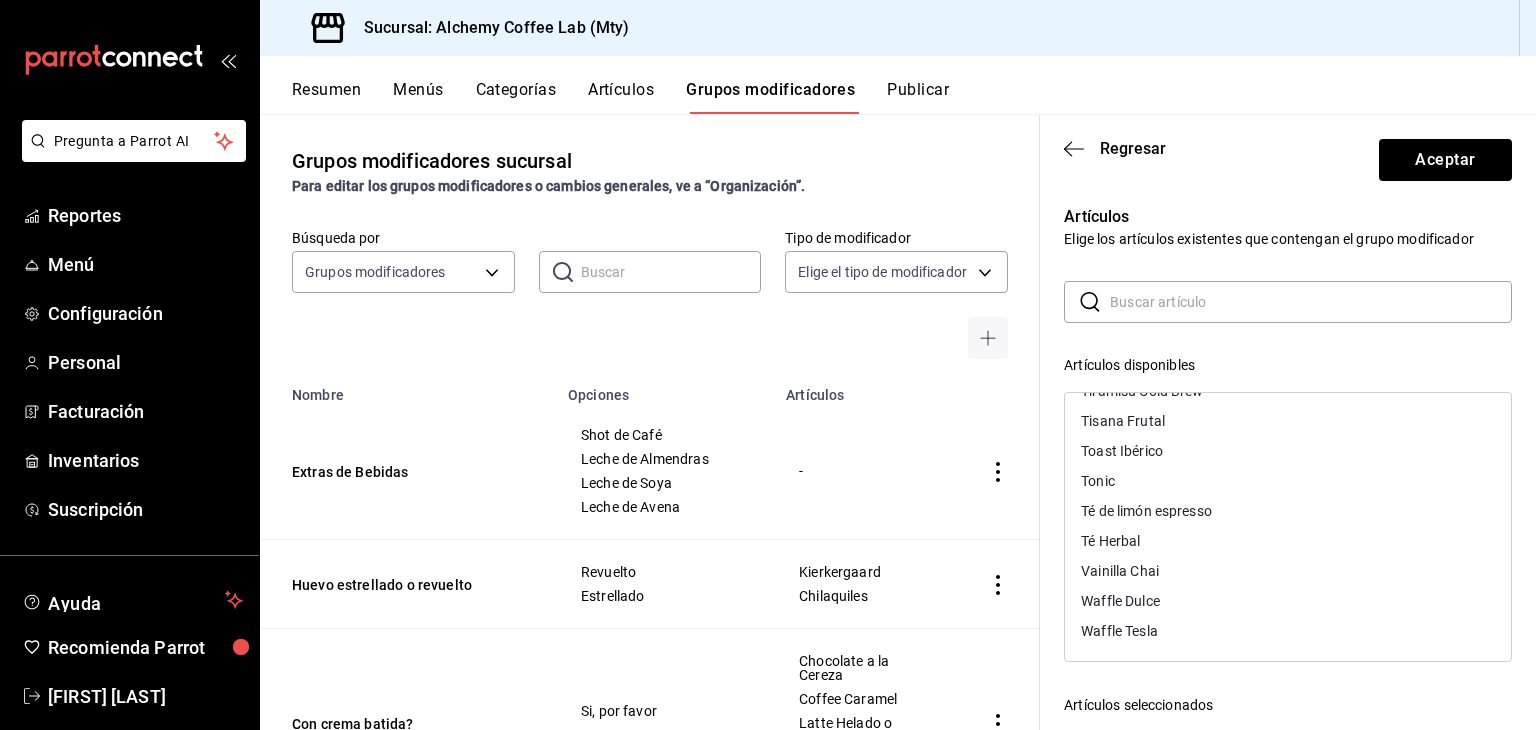 click on "Vainilla Chai" at bounding box center [1288, 571] 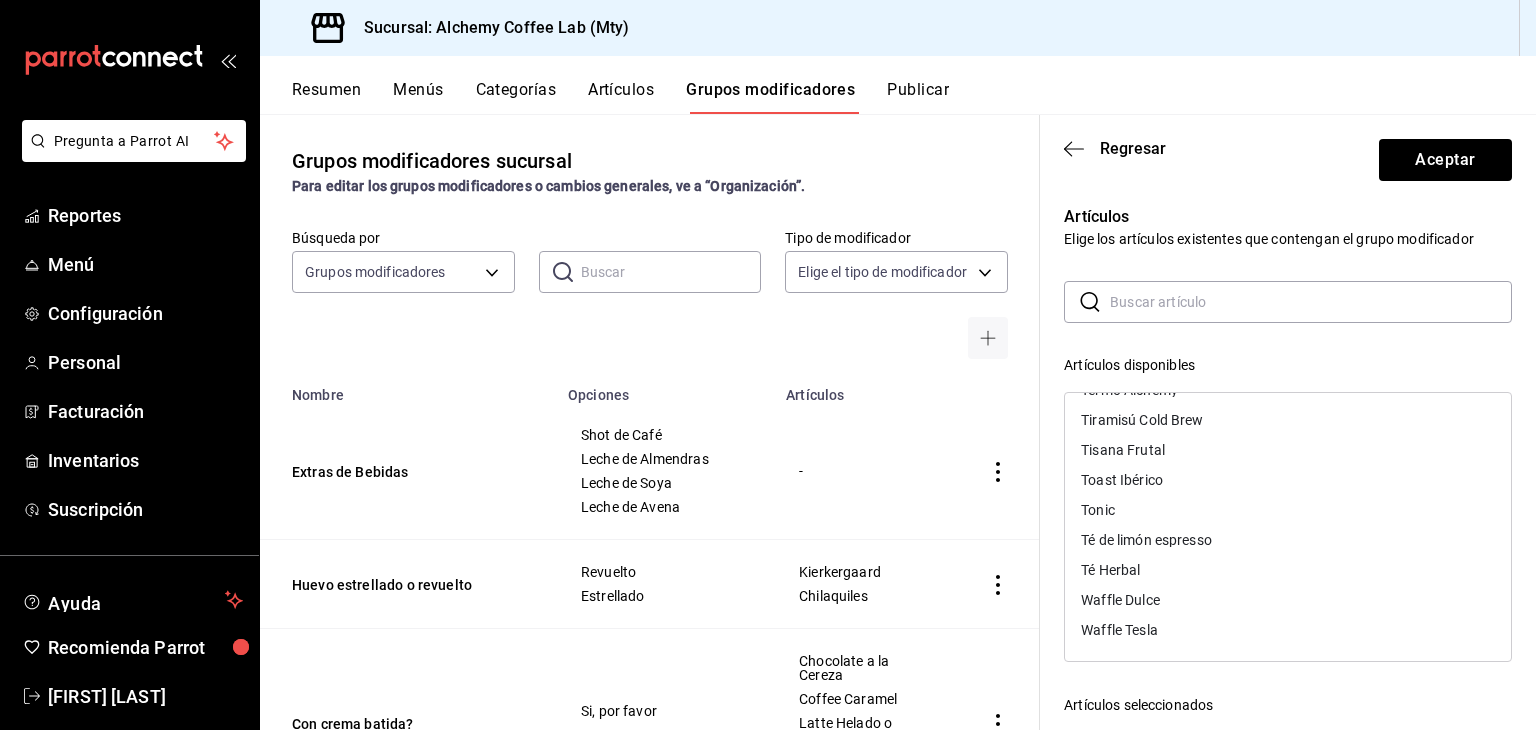 scroll, scrollTop: 1285, scrollLeft: 0, axis: vertical 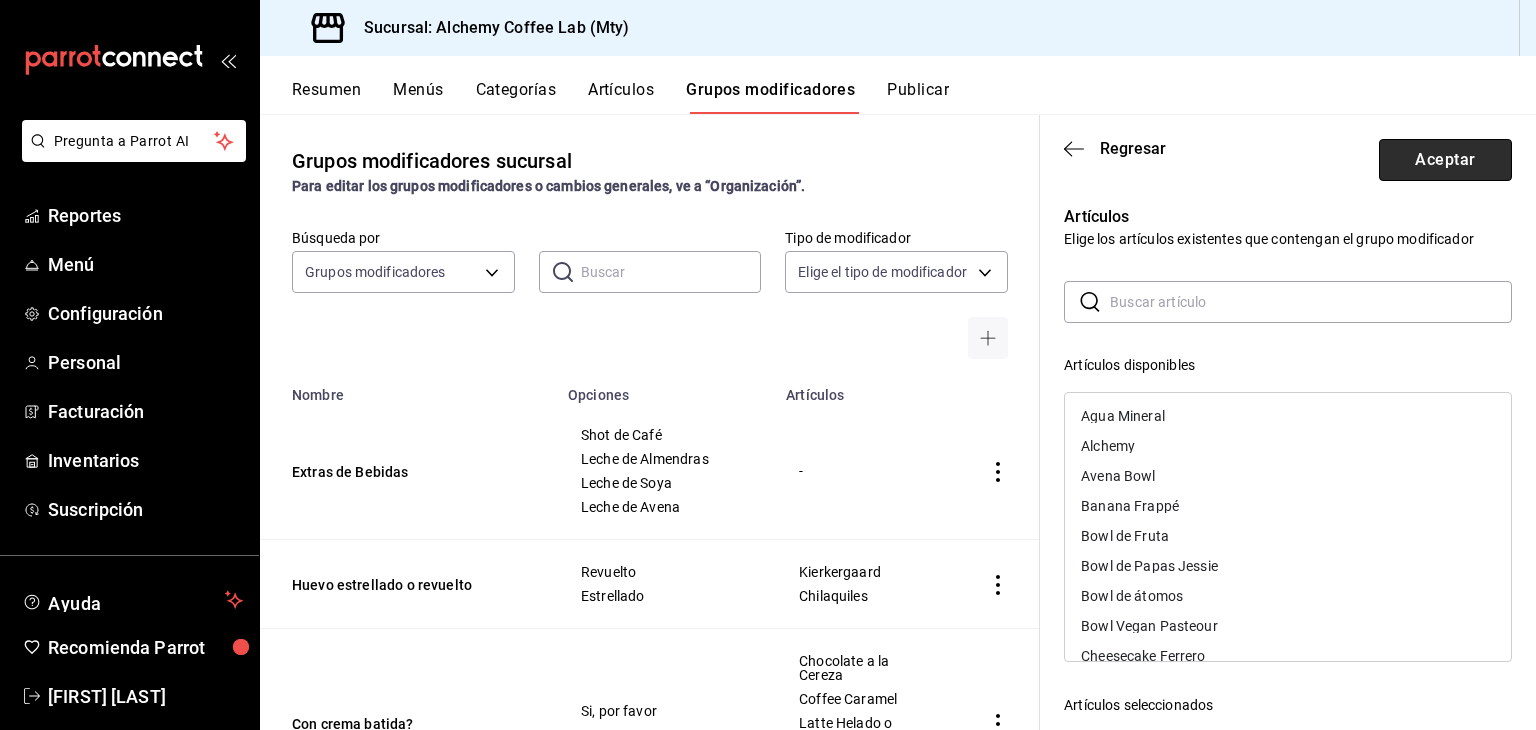 click on "Aceptar" at bounding box center (1445, 160) 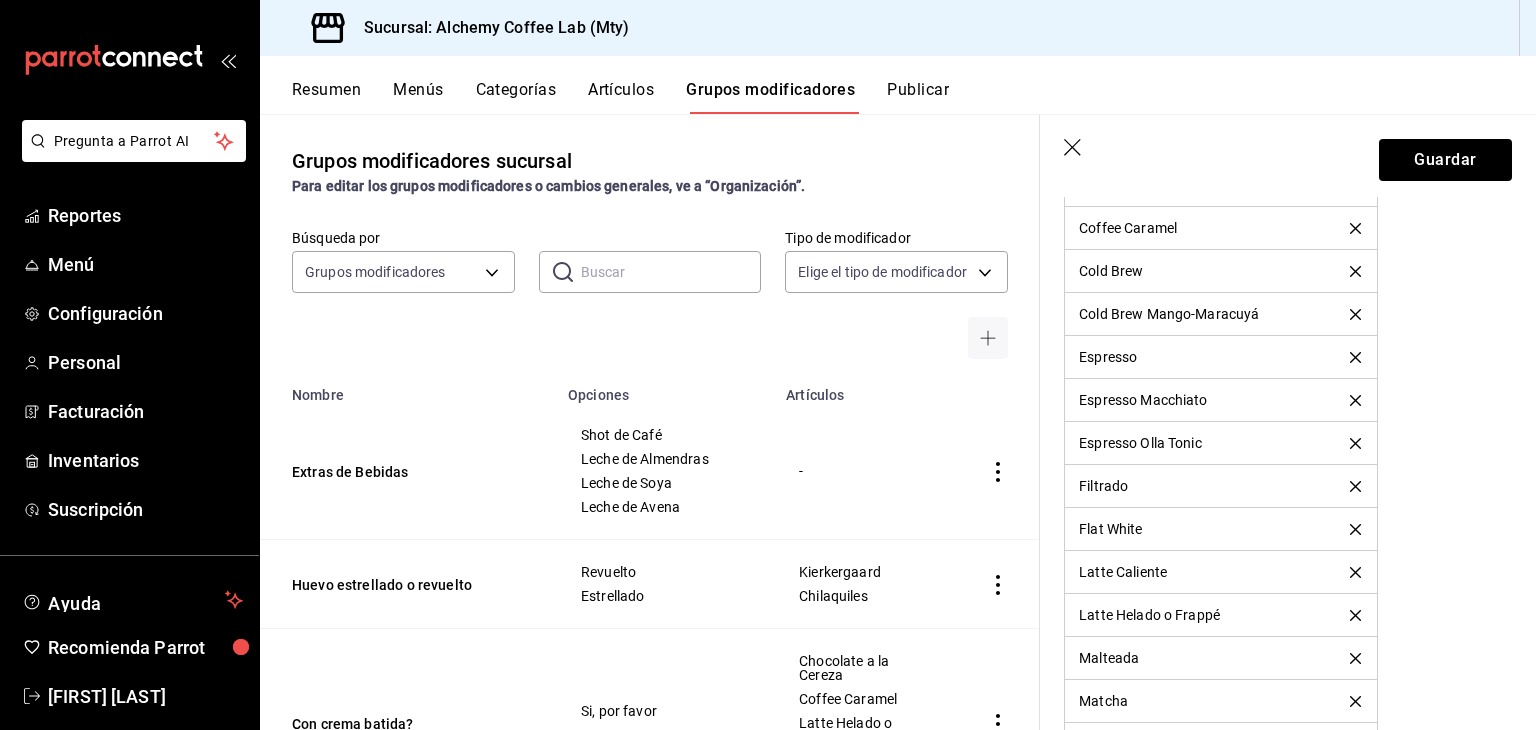 scroll, scrollTop: 1900, scrollLeft: 0, axis: vertical 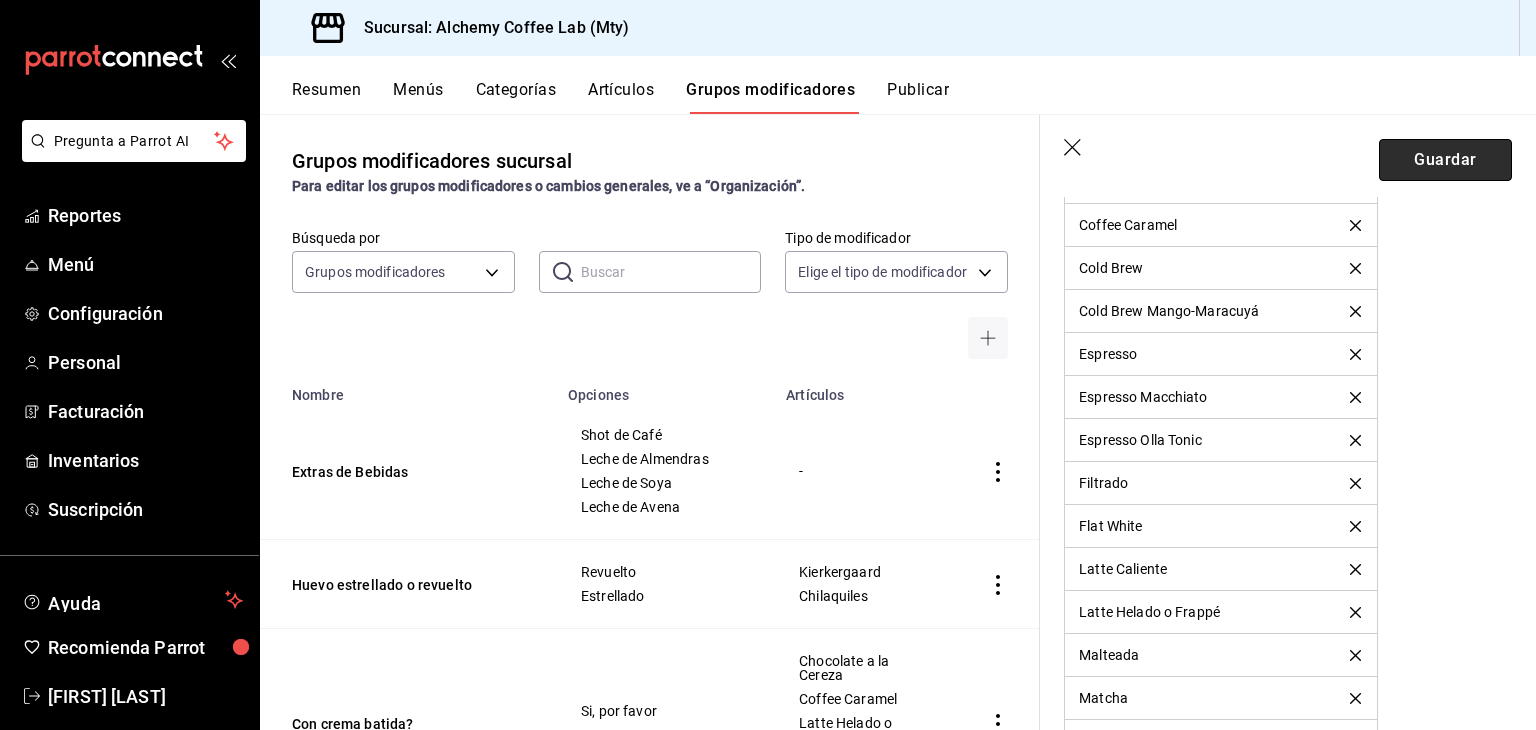 click on "Guardar" at bounding box center [1445, 160] 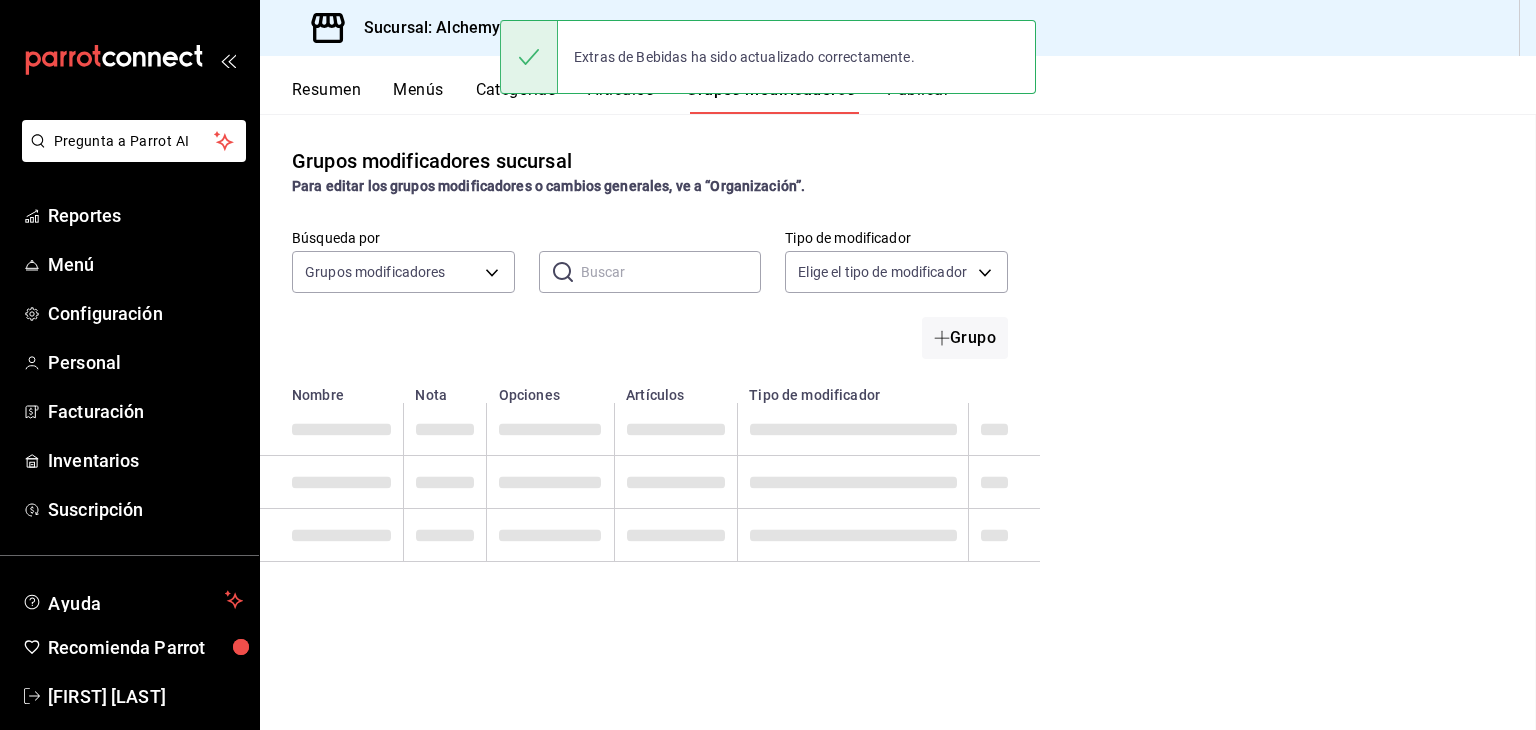 scroll, scrollTop: 0, scrollLeft: 0, axis: both 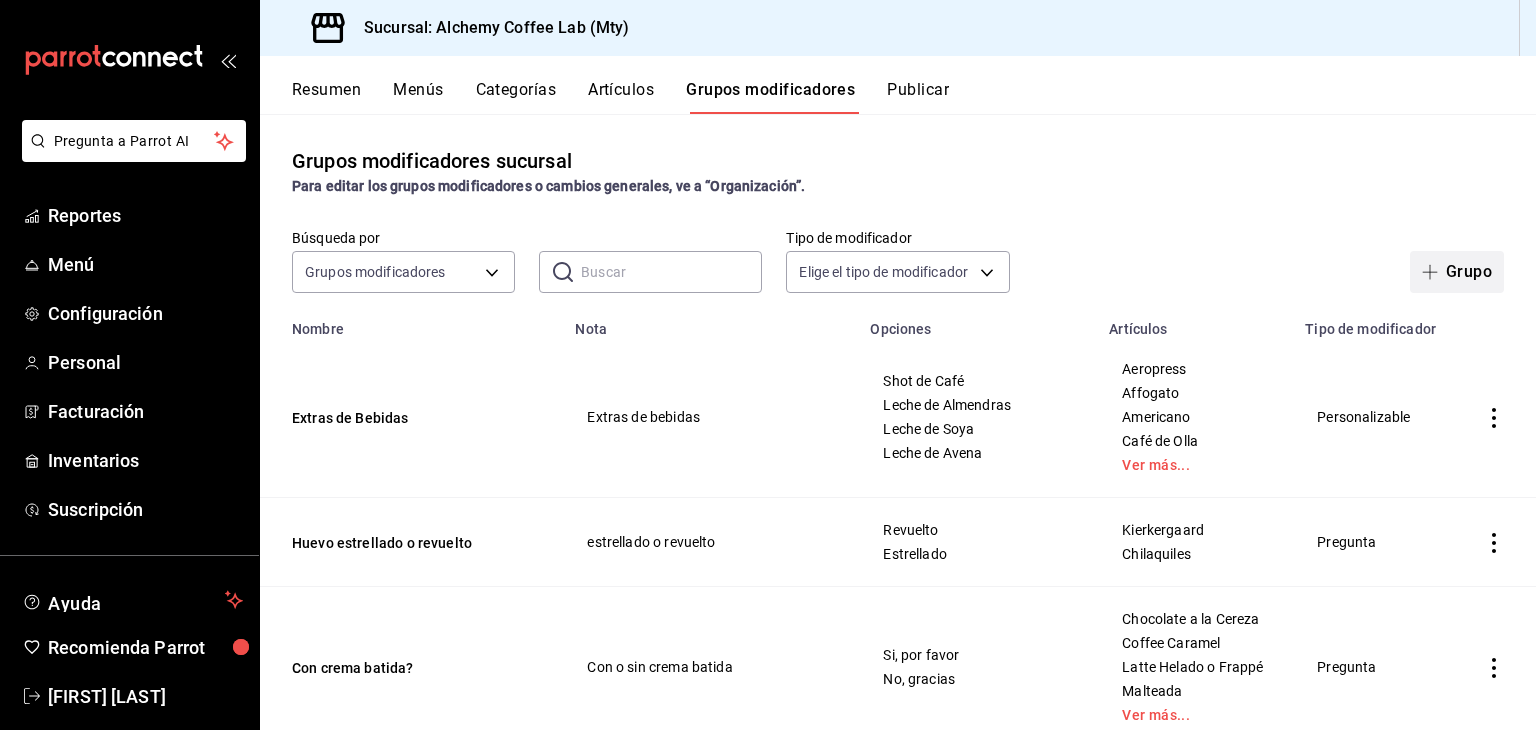 click on "Grupo" at bounding box center [1457, 272] 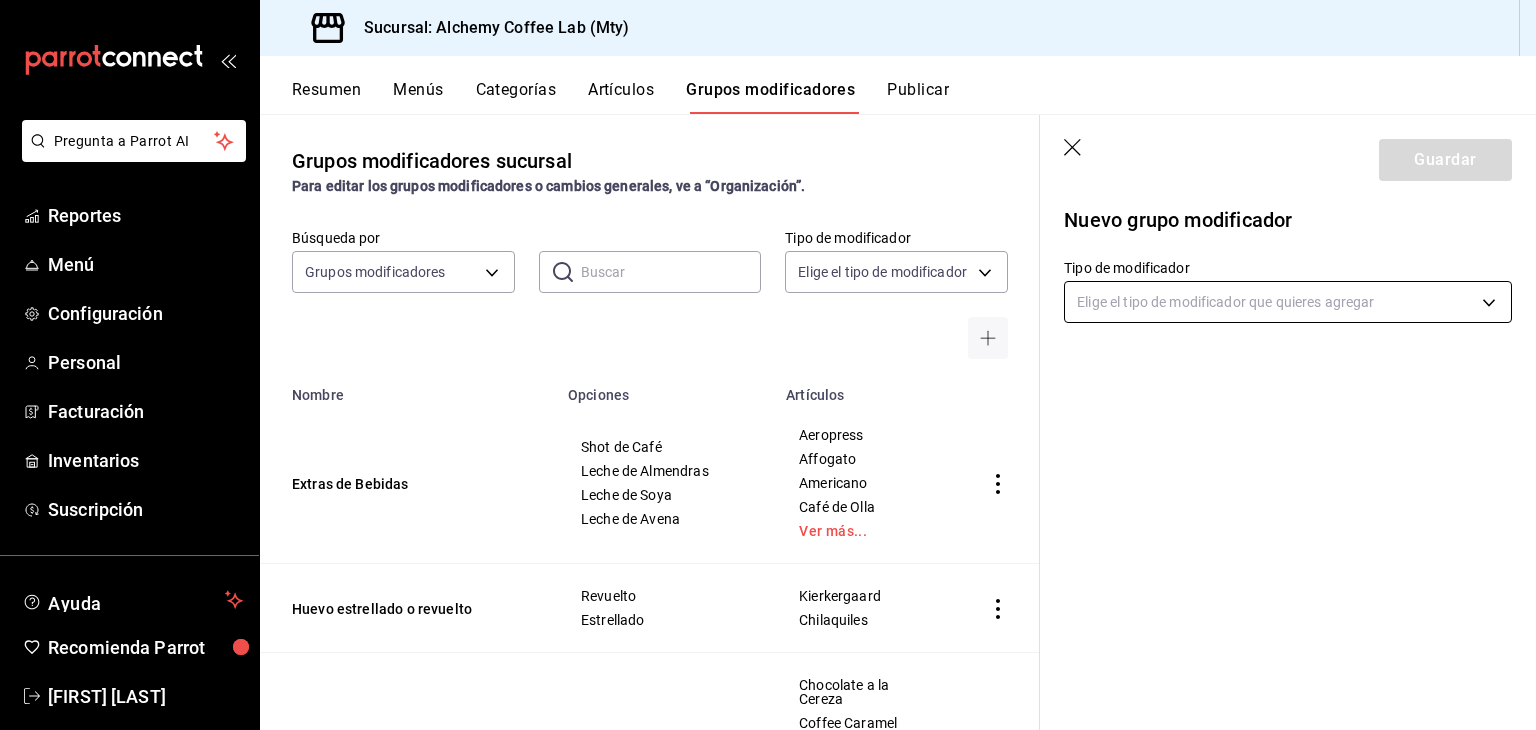 click on "Pregunta a Parrot AI Reportes   Menú   Configuración   Personal   Facturación   Inventarios   Suscripción   Ayuda Recomienda Parrot   David Eugenio Solis Treviño   Sugerir nueva función   Sucursal: Alchemy Coffee Lab (Mty) Resumen Menús Categorías Artículos Grupos modificadores Publicar Grupos modificadores sucursal Para editar los grupos modificadores o cambios generales, ve a “Organización”. Búsqueda por Grupos modificadores GROUP ​ ​ Tipo de modificador Elige el tipo de modificador Nombre Opciones Artículos Extras de Bebidas Shot de Café Leche de Almendras Leche de Soya Leche de Avena Aeropress Affogato Americano Café de Olla Ver más... Huevo estrellado o revuelto Revuelto Estrellado Kierkergaard Chilaquiles Con crema batida? Si, por favor No, gracias Chocolate a la Cereza Coffee Caramel Latte Helado o Frappé Malteada Ver más... Mocha Chocolate Blanco Chocolate Oscuro - Tisanas Fresa, Mora Azul y Arándano Mango, Piña y Guayaba Fresa, Kiwi y Arándano Tisana Frutal Preparacion" at bounding box center [768, 365] 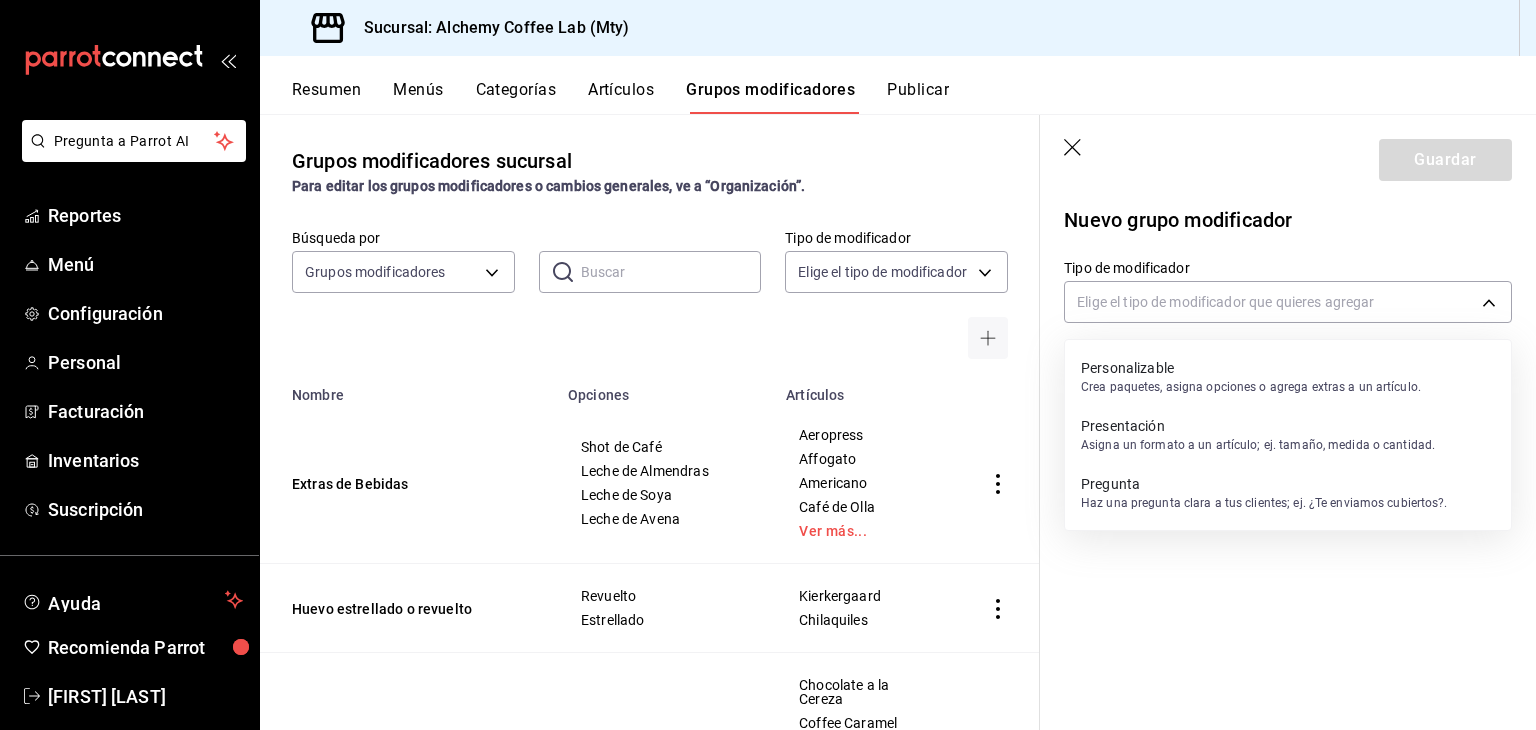 click on "Personalizable" at bounding box center [1251, 368] 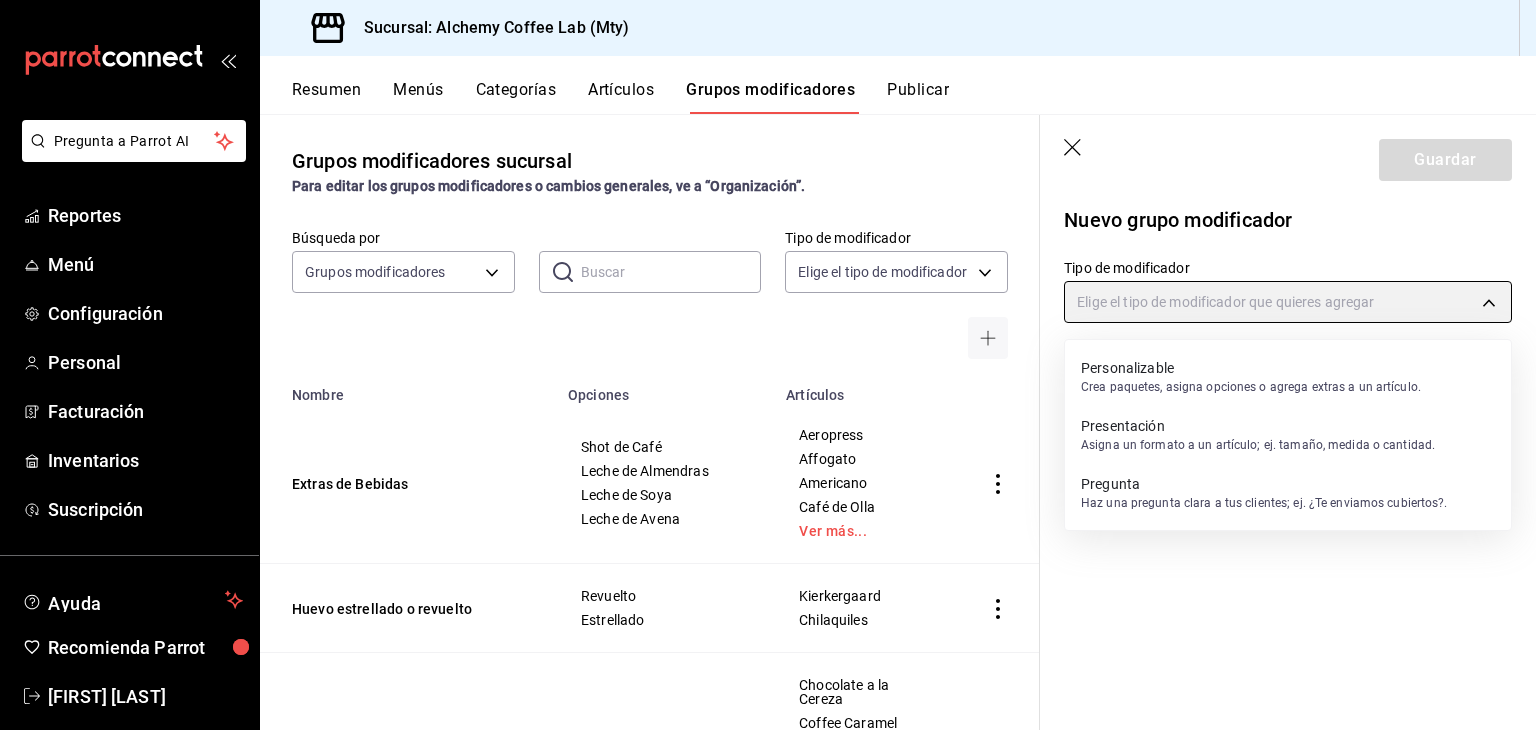 type on "CUSTOMIZABLE" 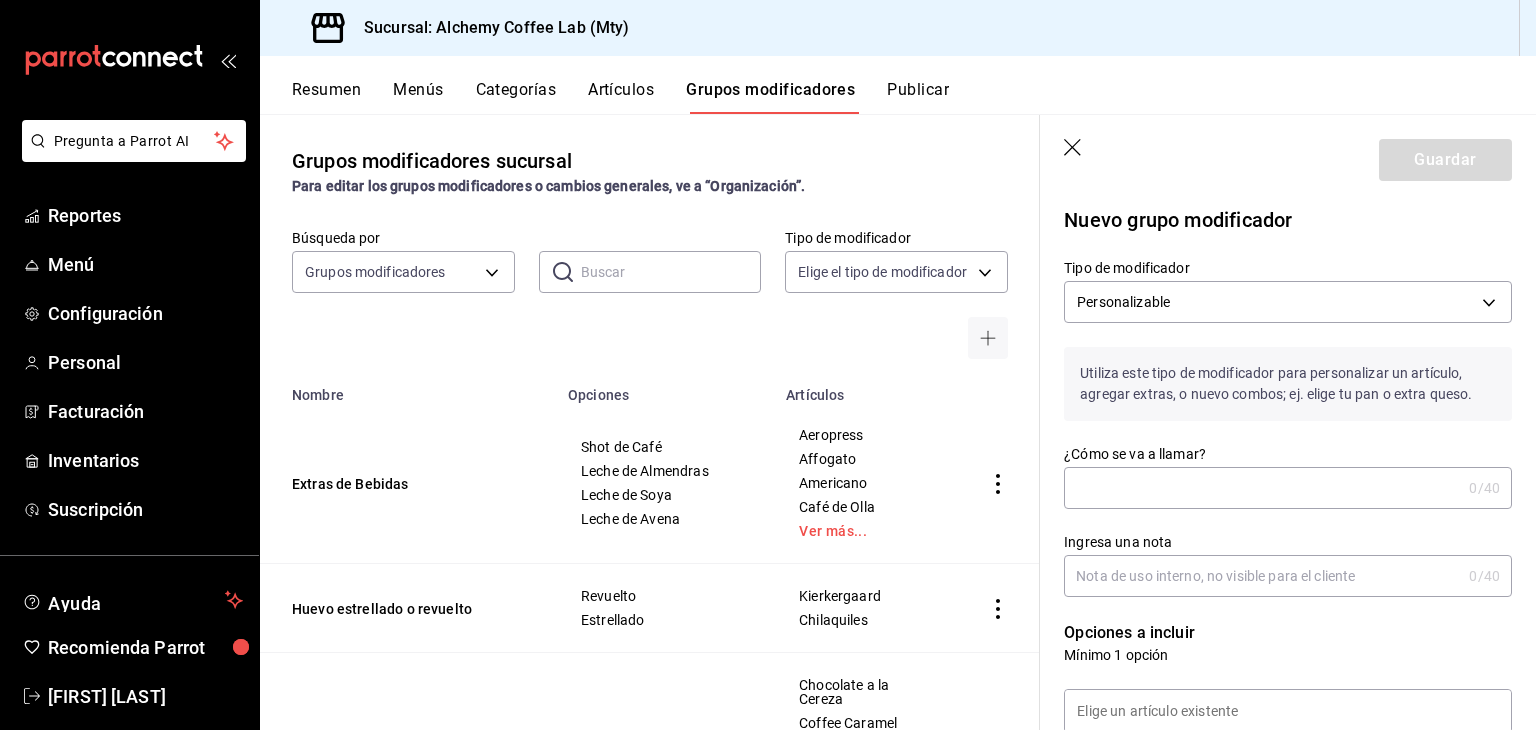 click on "¿Cómo se va a llamar?" at bounding box center (1262, 488) 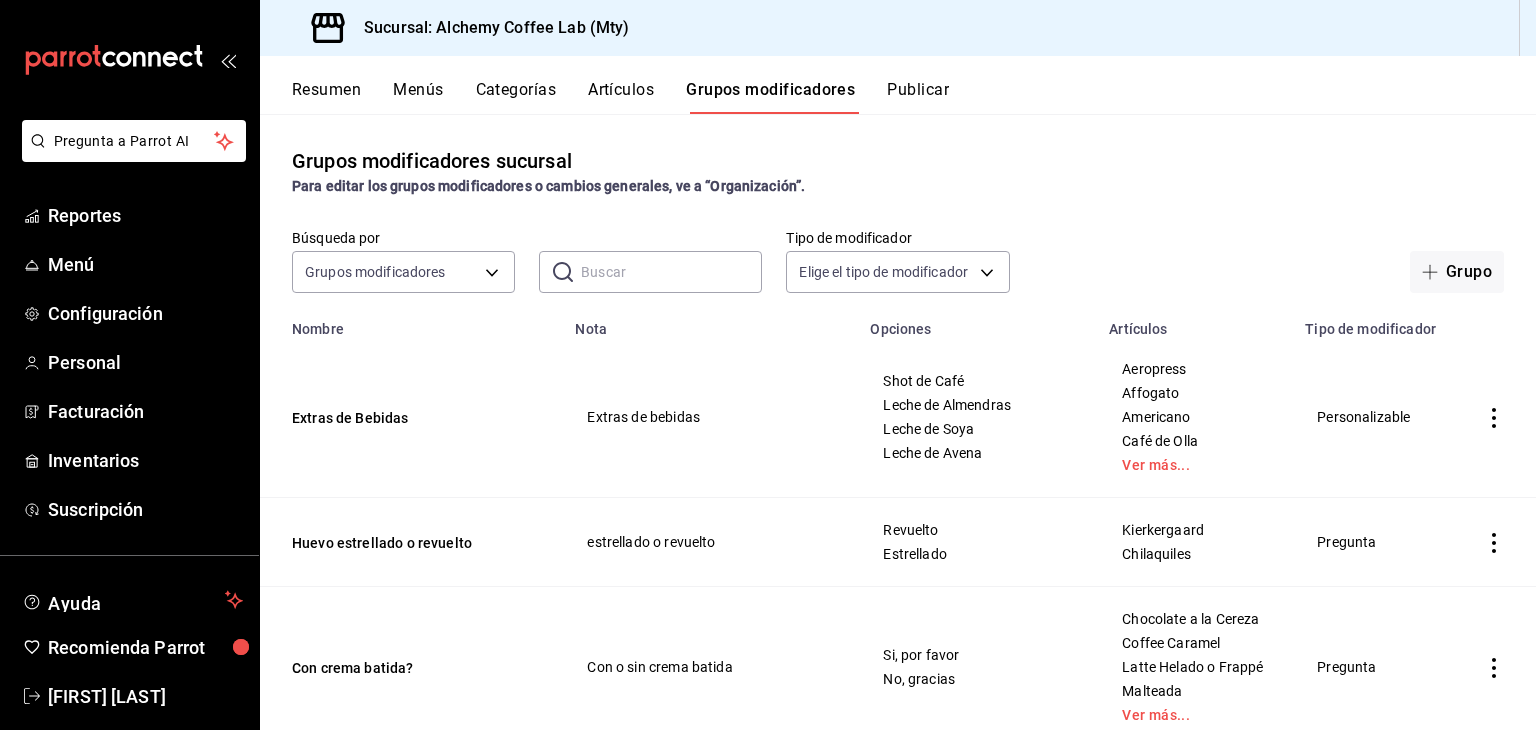 click on "Grupos modificadores" at bounding box center (770, 97) 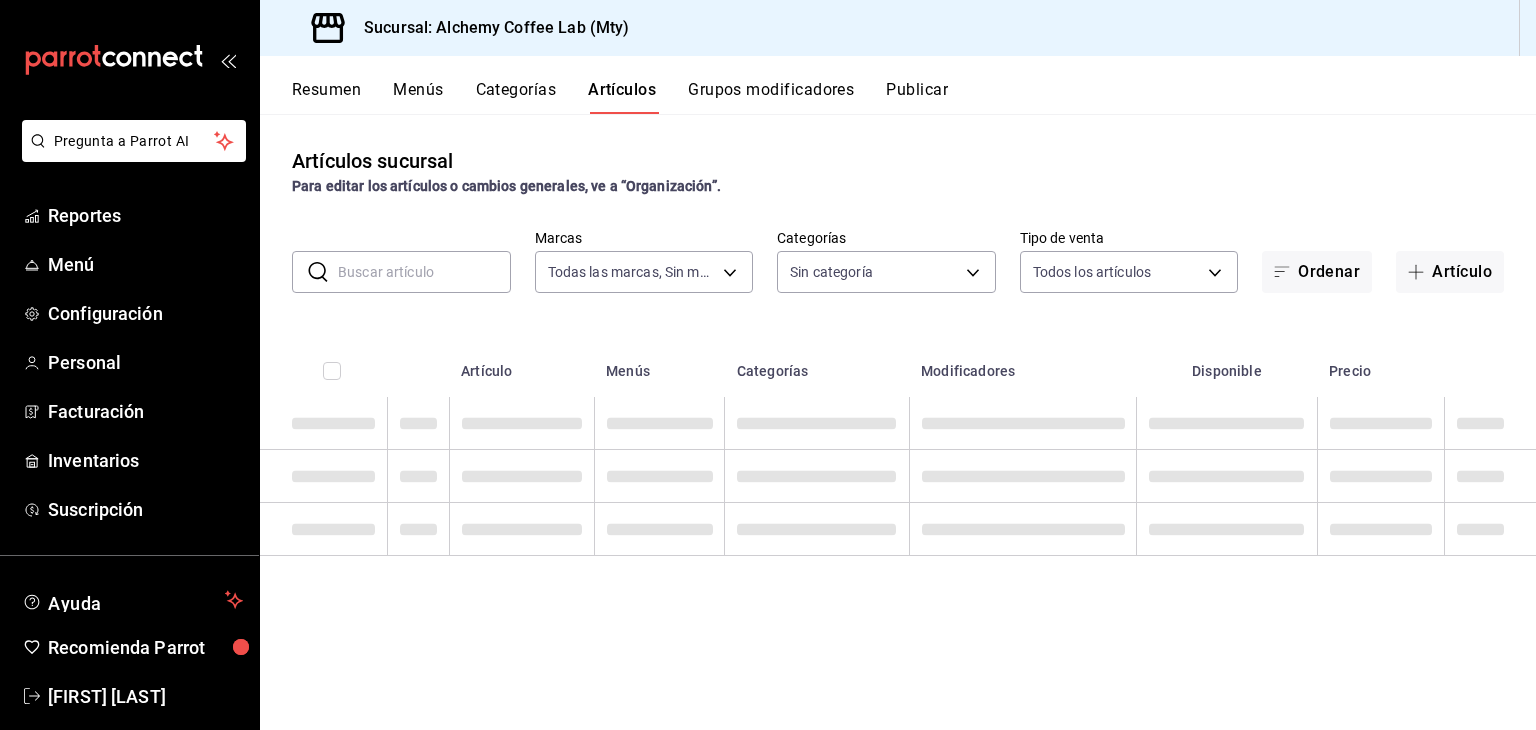 type on "147fd5db-d129-484d-8765-362391796a66" 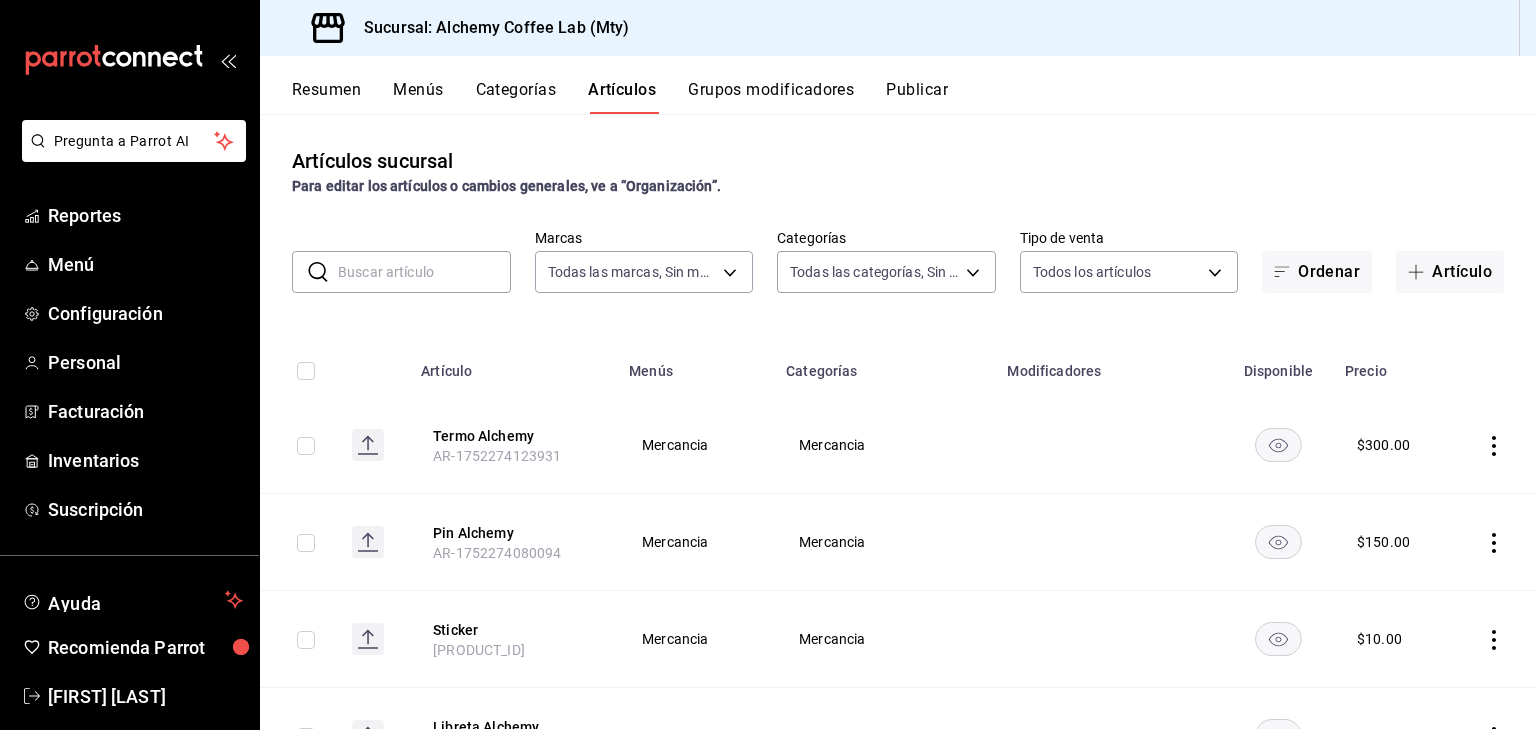 type on "7ab846a4-076e-4a1d-a629-53197790f2cd,475d1d53-3dd2-4a4e-b59e-75da982537cc,9128c269-13cc-49c0-a61c-98ae135d2966,1489ea8f-3c5b-4bed-8712-fb1efc8e1484,237dd9fd-525f-4126-935d-1d618c95d359,1759a289-da96-444c-a3da-589932e8f911,32a25308-5a1a-4b27-9101-20aae4ecbe3b,5720fba0-4b3c-4af1-99c2-310b9d32b626,6f391e13-d369-4fd1-9e07-81fa35695065,6cee18f7-63d6-4ae0-a5fa-7f66450c5234,8f56fa9d-b5f7-423d-8f11-eda24a9be7dc,0959238c-b2f0-4e50-a72b-9acd913a0e6d,87d7d329-ef4d-4ea2-b0cc-7aa43f232e86,0d94947a-2237-44fd-9659-405017dccbcb,4f878af2-bd33-4ff2-b57a-7be79110d9e1,7dbad2d2-8702-4494-bd85-95c08bbe0766,19e81b95-3a6a-45a7-b76c-705b7ea18356,ab0ce2b7-02f2-4a6d-b2a0-8d884bdd482f,f61d6689-96be-4dbf-b04d-1c056a84d092,bbe26e67-8ee3-44bb-aa42-10b56f436607,868379b8-0d20-4bb5-b8c7-30117c1a963f,3b48f957-8fb6-4fb6-81e1-ab77b4847770,0e1e856b-c234-4bde-b480-7e0d984a0171" 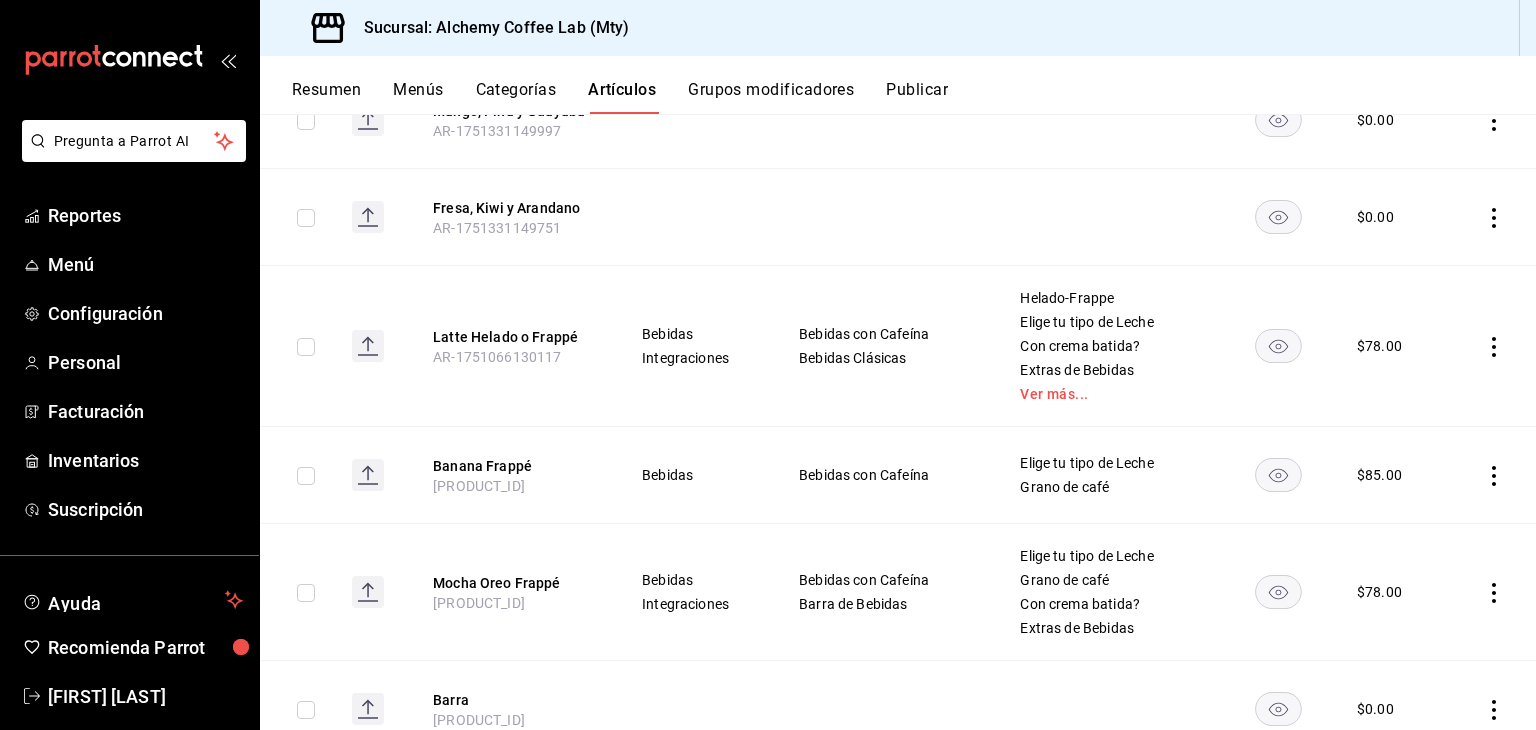 scroll, scrollTop: 2055, scrollLeft: 0, axis: vertical 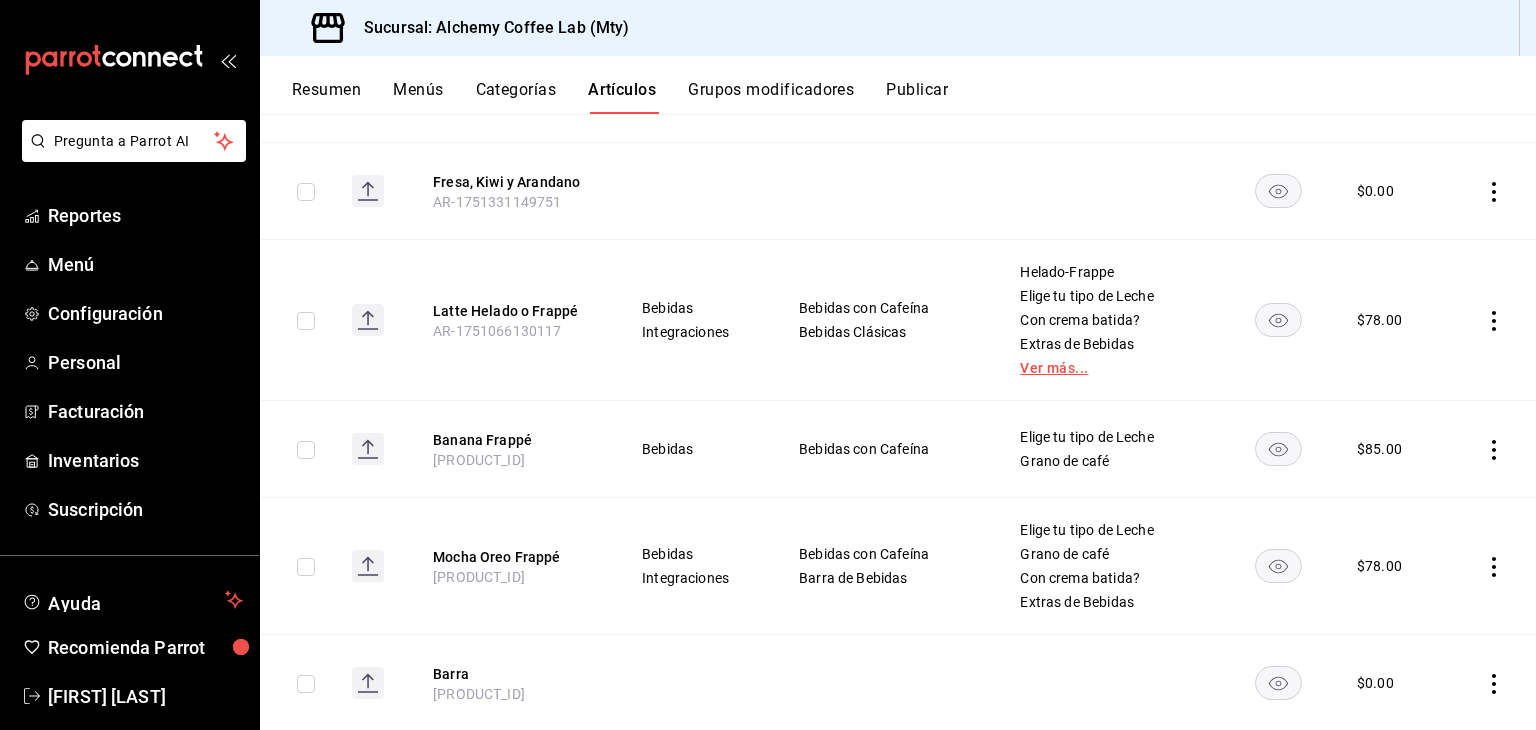 click on "Ver más..." at bounding box center (1109, 368) 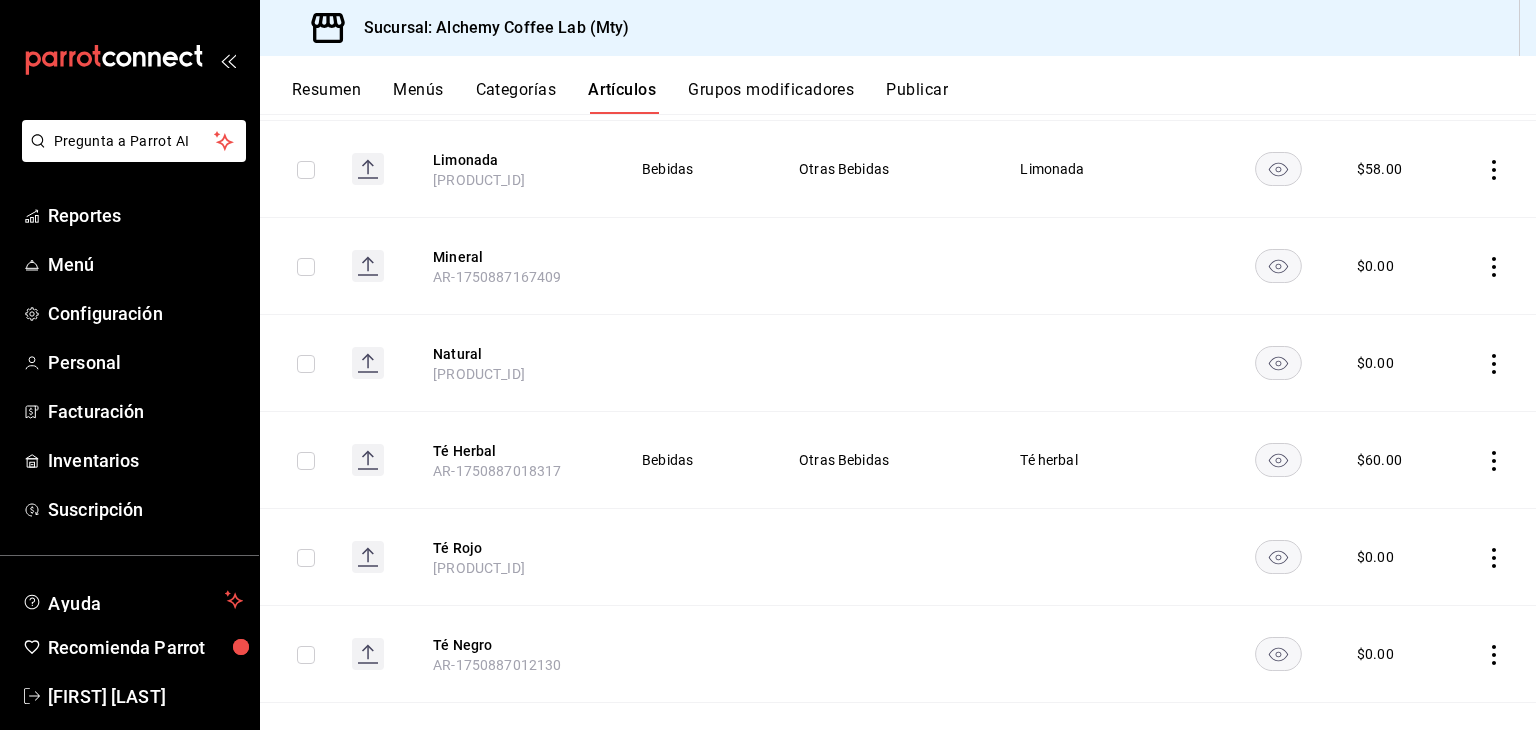 scroll, scrollTop: 5677, scrollLeft: 0, axis: vertical 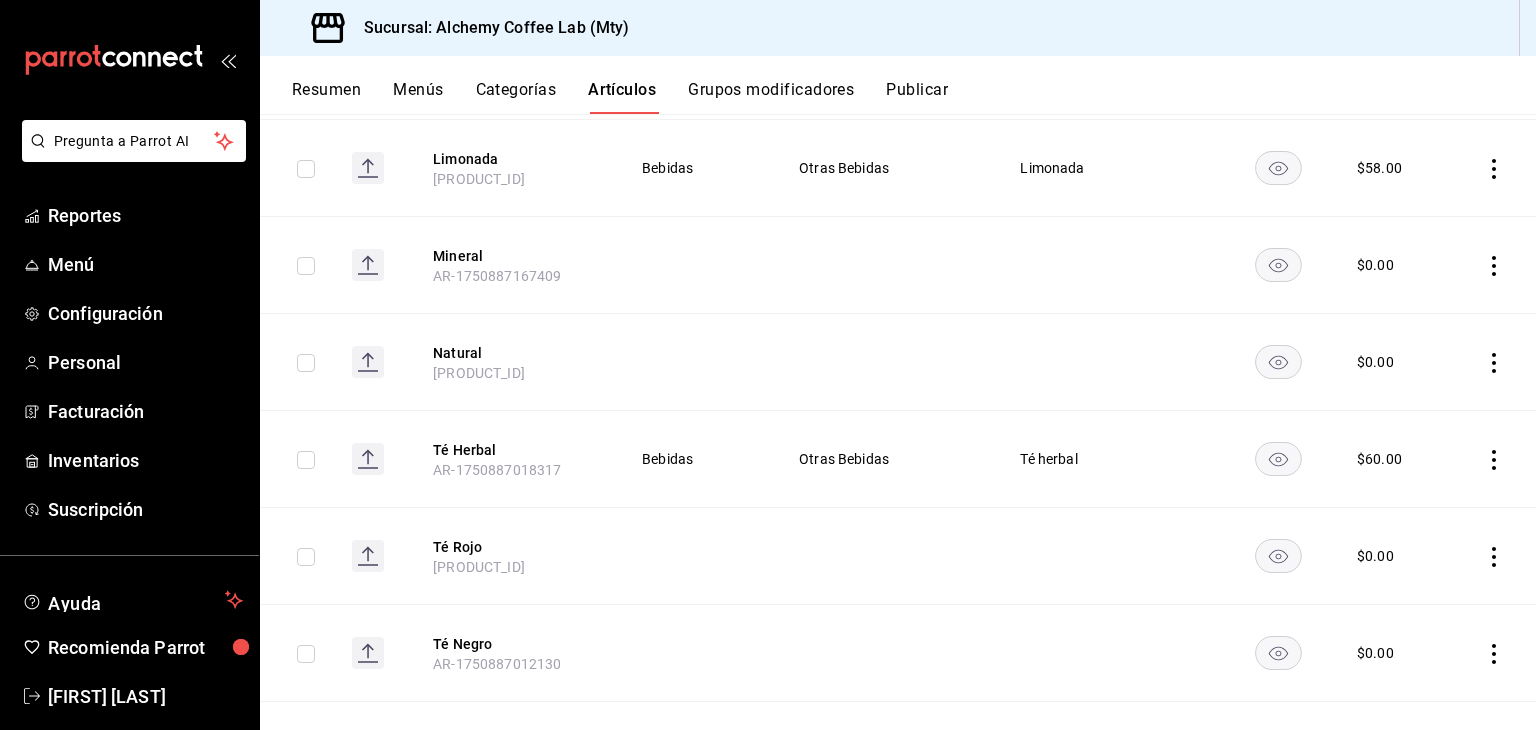 click on "Grupos modificadores" at bounding box center [771, 97] 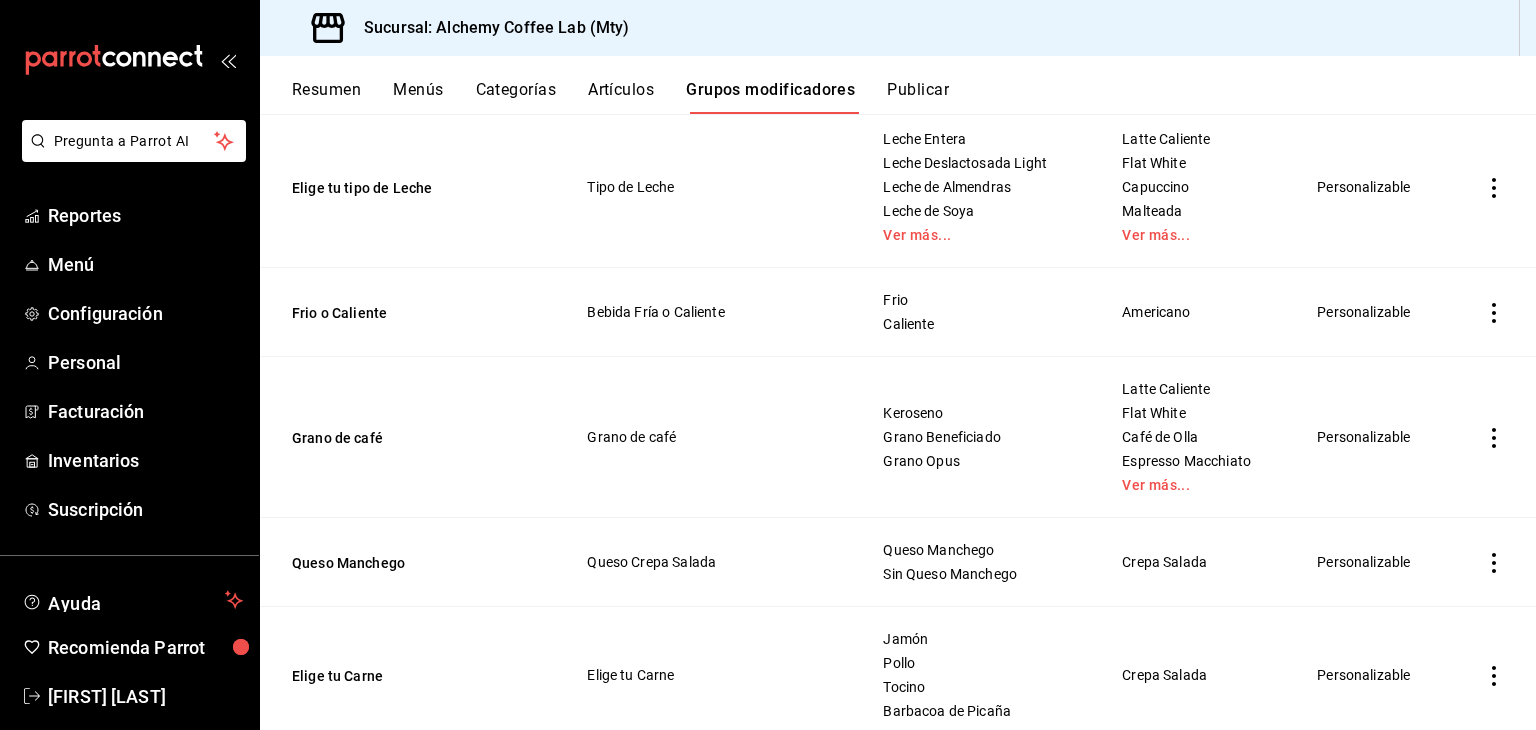 scroll, scrollTop: 2300, scrollLeft: 0, axis: vertical 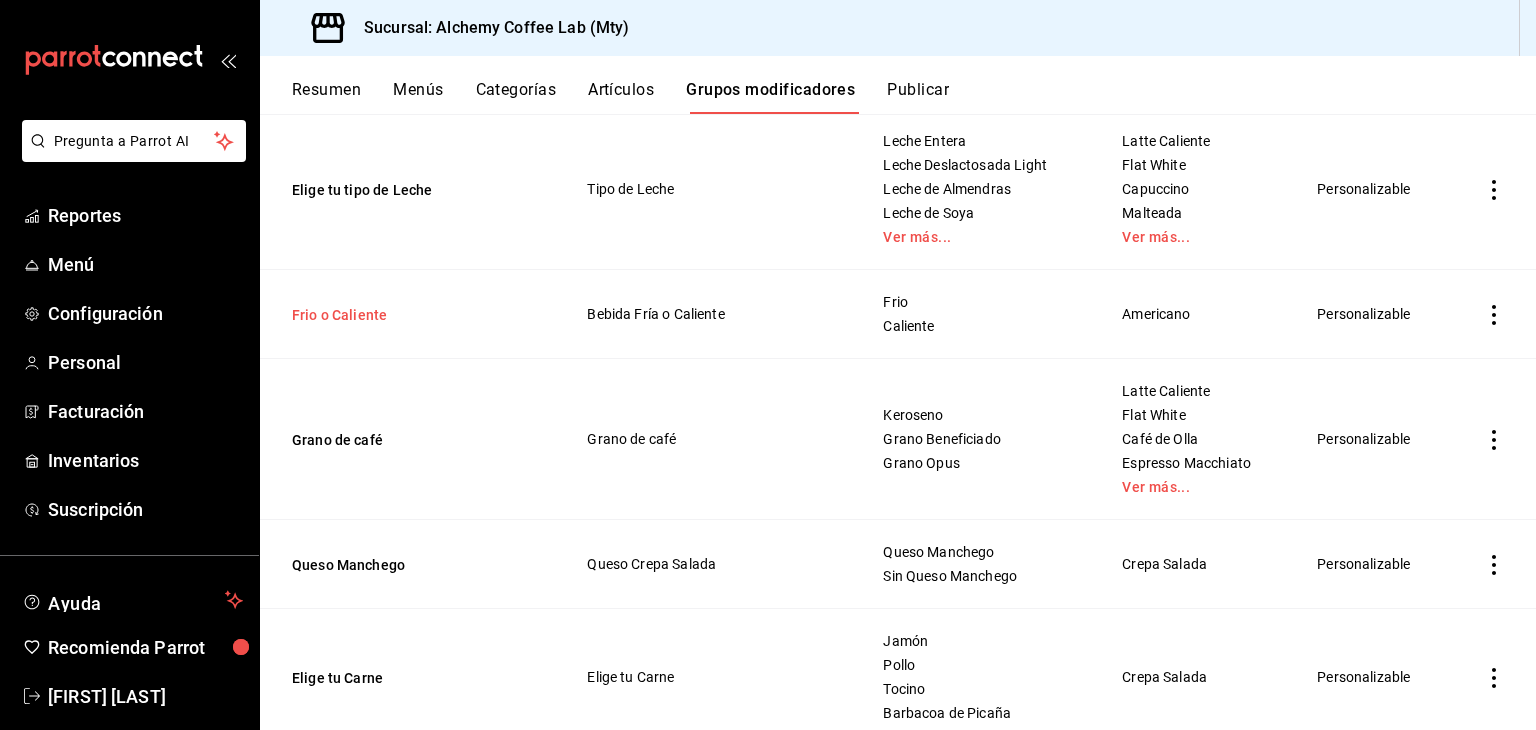 click on "Frio o Caliente" at bounding box center [412, 315] 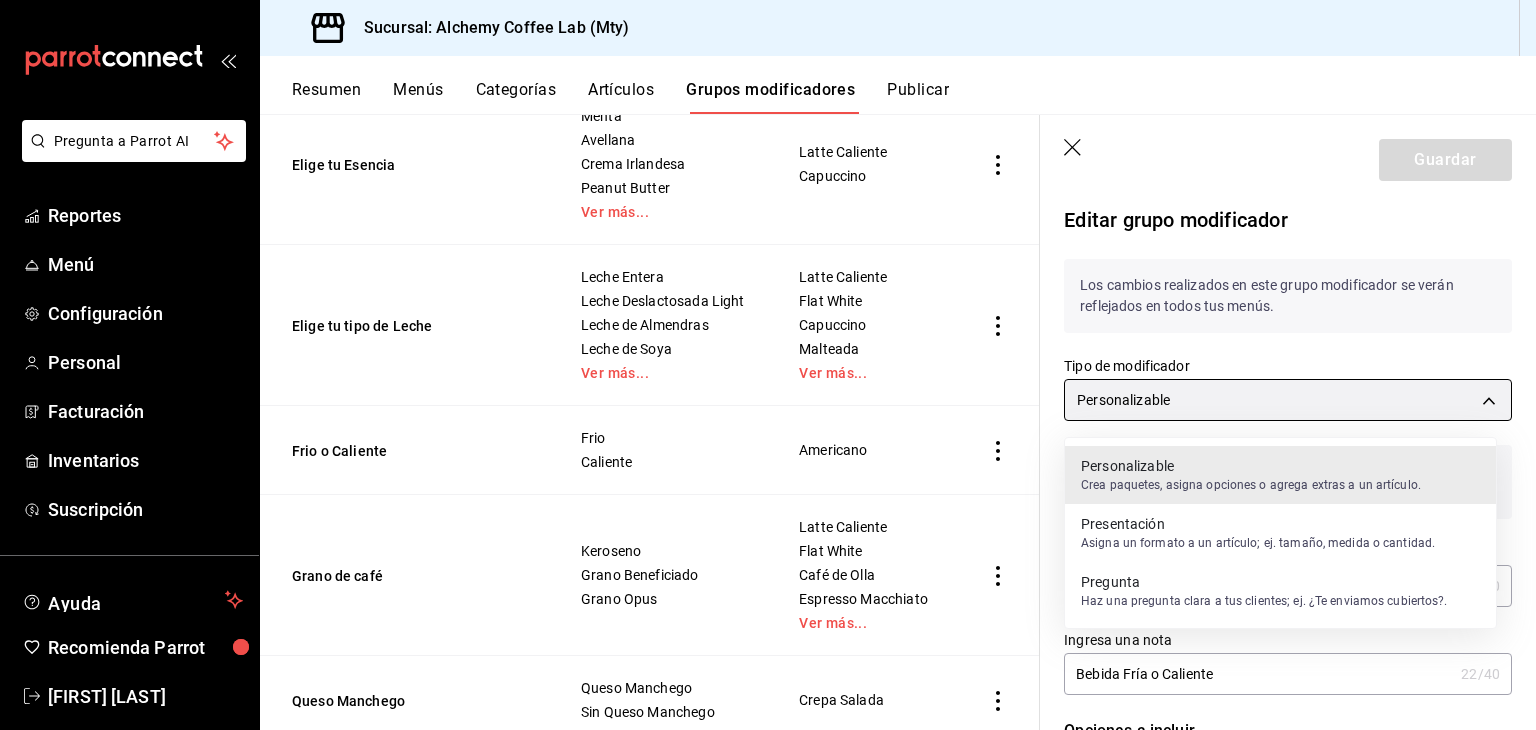 click on "Pregunta a Parrot AI Reportes   Menú   Configuración   Personal   Facturación   Inventarios   Suscripción   Ayuda Recomienda Parrot   David Eugenio Solis Treviño   Sugerir nueva función   Sucursal: Alchemy Coffee Lab (Mty) Resumen Menús Categorías Artículos Grupos modificadores Publicar Grupos modificadores sucursal Para editar los grupos modificadores o cambios generales, ve a “Organización”. Búsqueda por Grupos modificadores GROUP ​ ​ Tipo de modificador Elige el tipo de modificador Nombre Opciones Artículos Extras de Bebidas Shot de Café Leche de Almendras Leche de Soya Leche de Avena Aeropress Affogato Americano Café de Olla Ver más... Huevo estrellado o revuelto Revuelto Estrellado Kierkergaard Chilaquiles Con crema batida? Si, por favor No, gracias Chocolate a la Cereza Coffee Caramel Latte Helado o Frappé Malteada Ver más... Mocha Chocolate Blanco Chocolate Oscuro - Tisanas Fresa, Mora Azul y Arándano Mango, Piña y Guayaba Fresa, Kiwi y Arándano Tisana Frutal Preparacion 15" at bounding box center [768, 365] 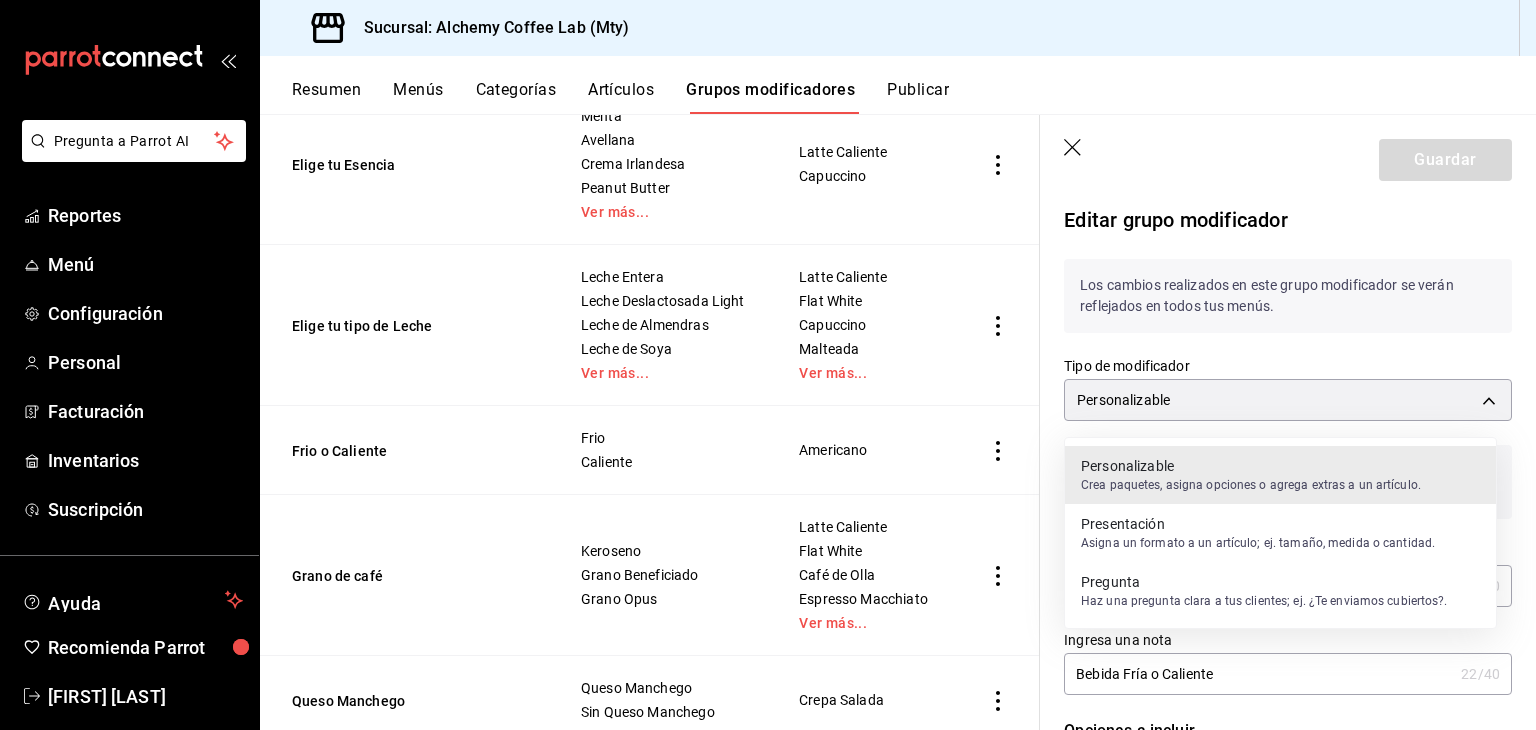 click on "Pregunta" at bounding box center (1264, 582) 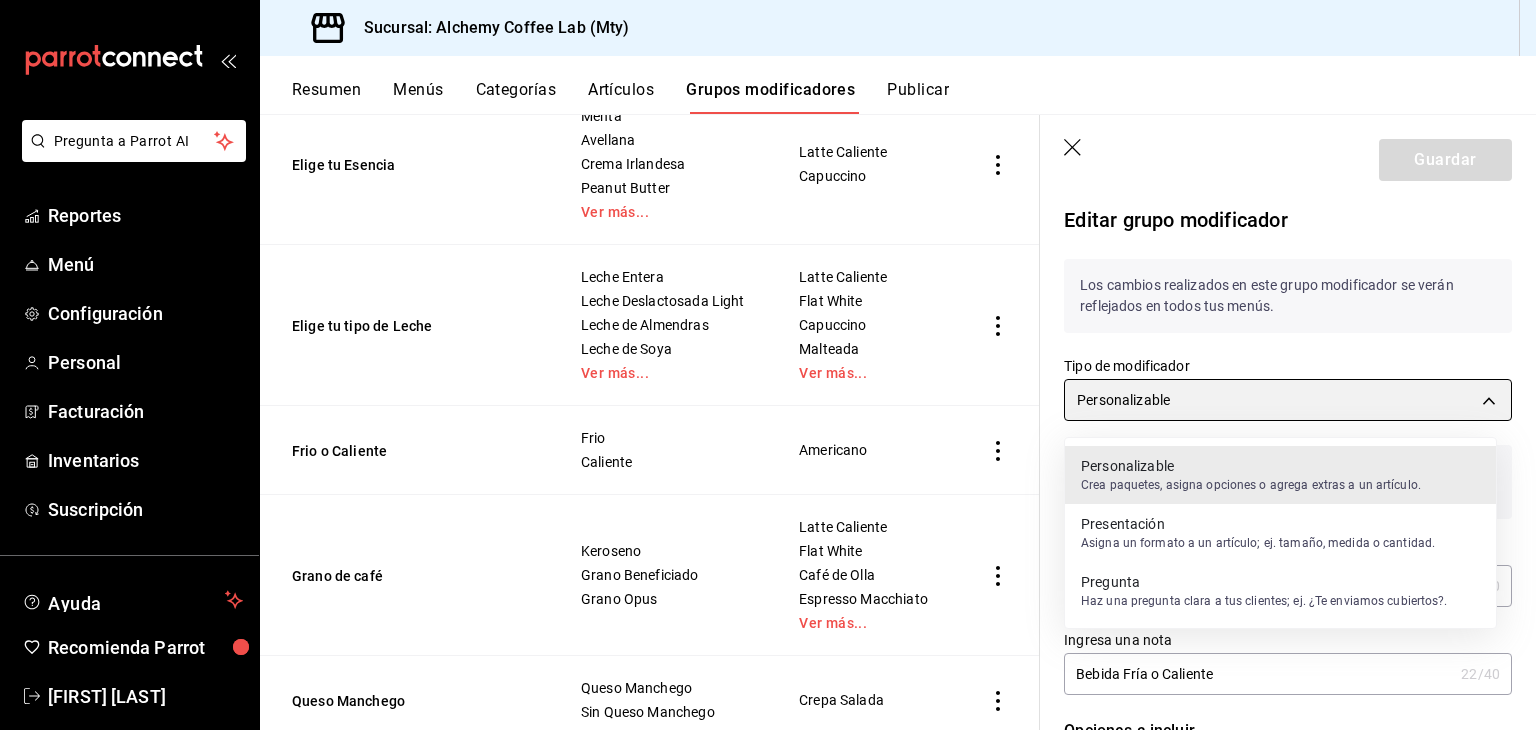 type on "CUSTOMIZABLE" 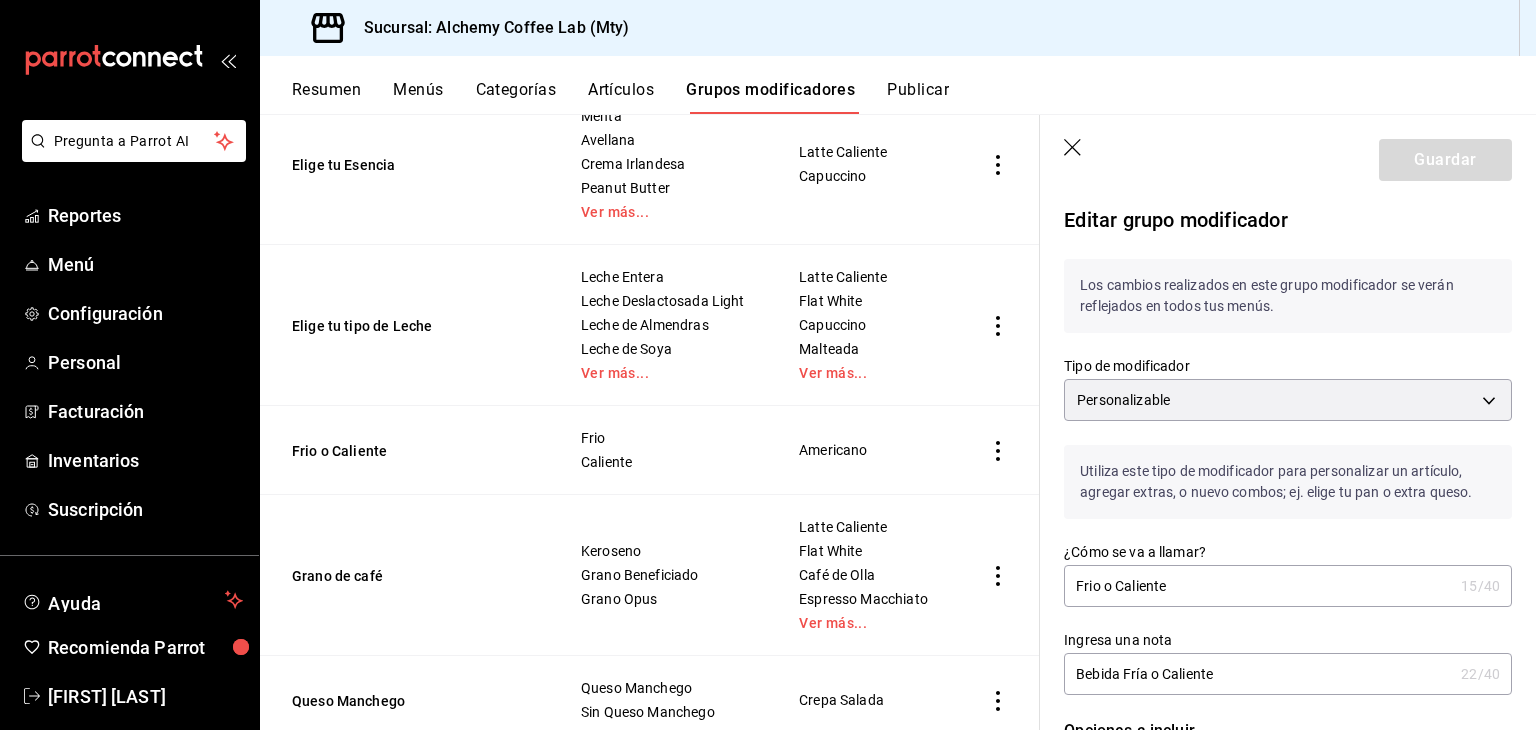 click on "Sucursal: Alchemy Coffee Lab (Mty)" at bounding box center [898, 28] 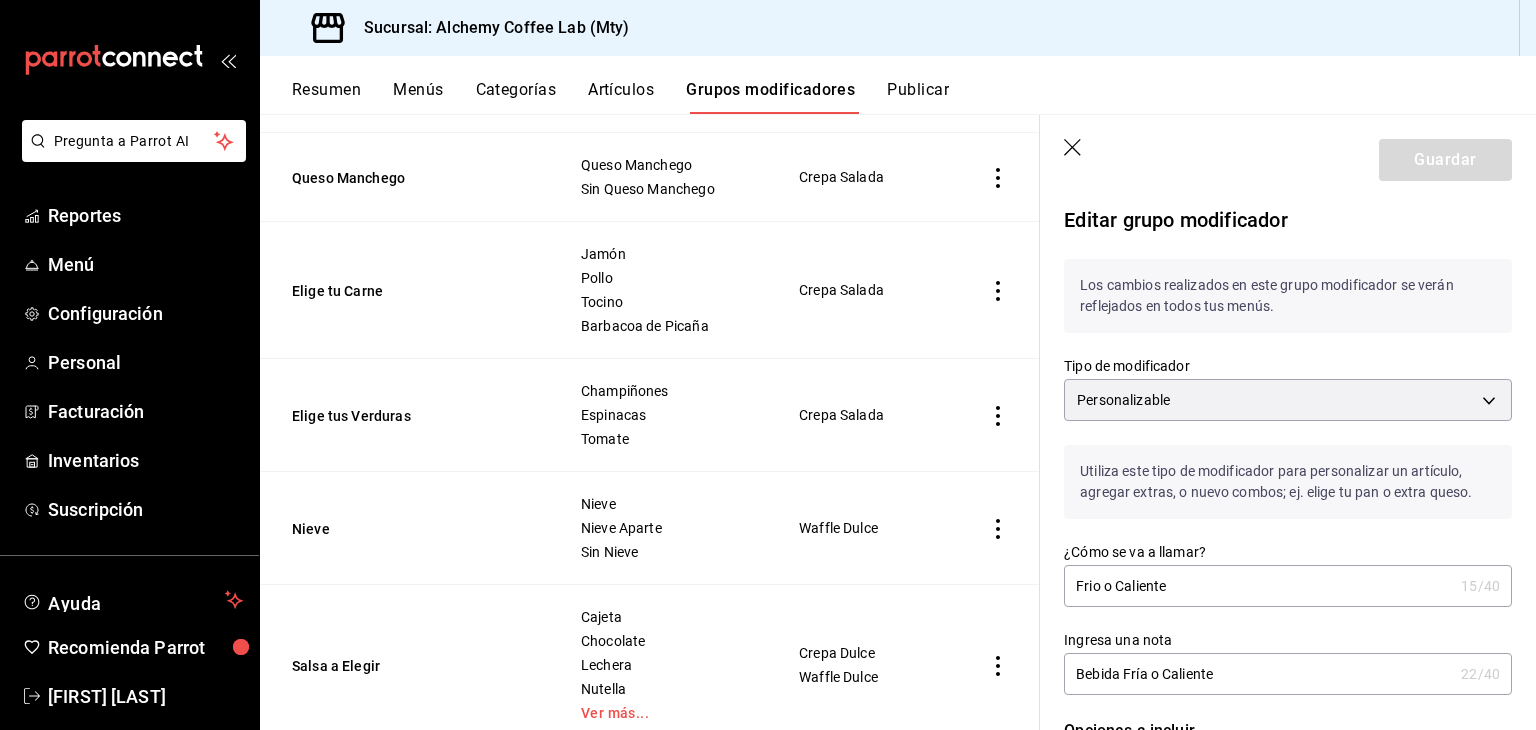 scroll, scrollTop: 2900, scrollLeft: 0, axis: vertical 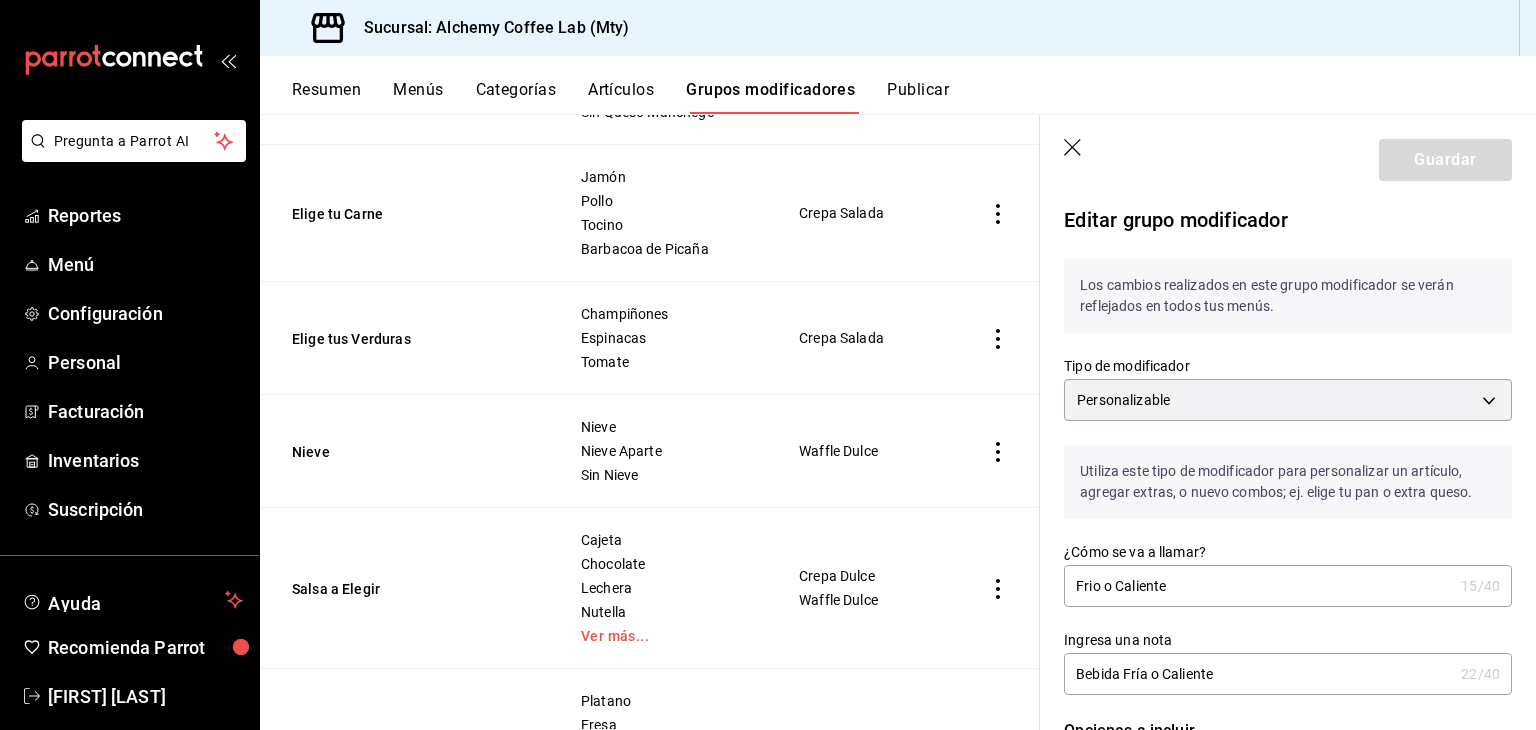 click 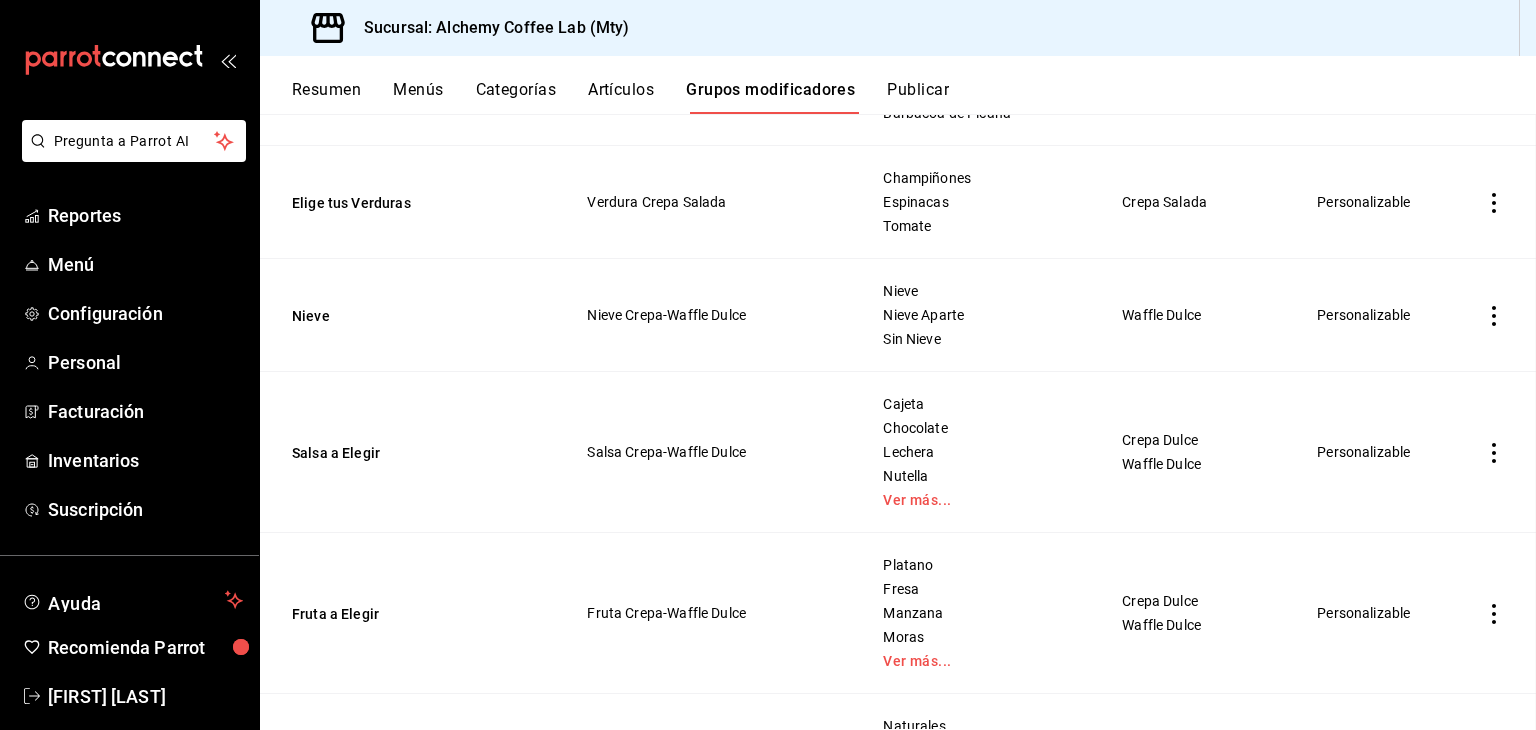 scroll, scrollTop: 0, scrollLeft: 0, axis: both 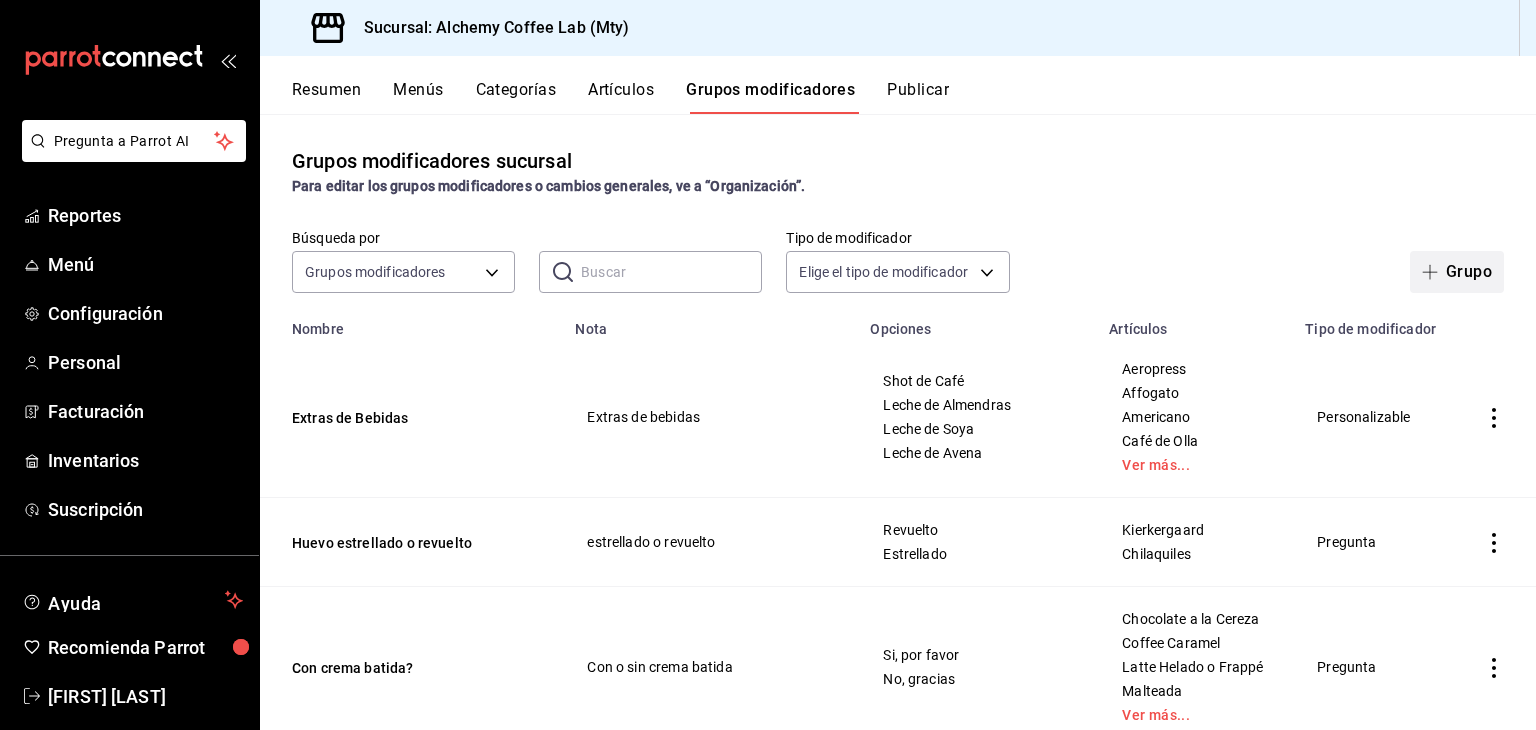 click on "Grupo" at bounding box center [1457, 272] 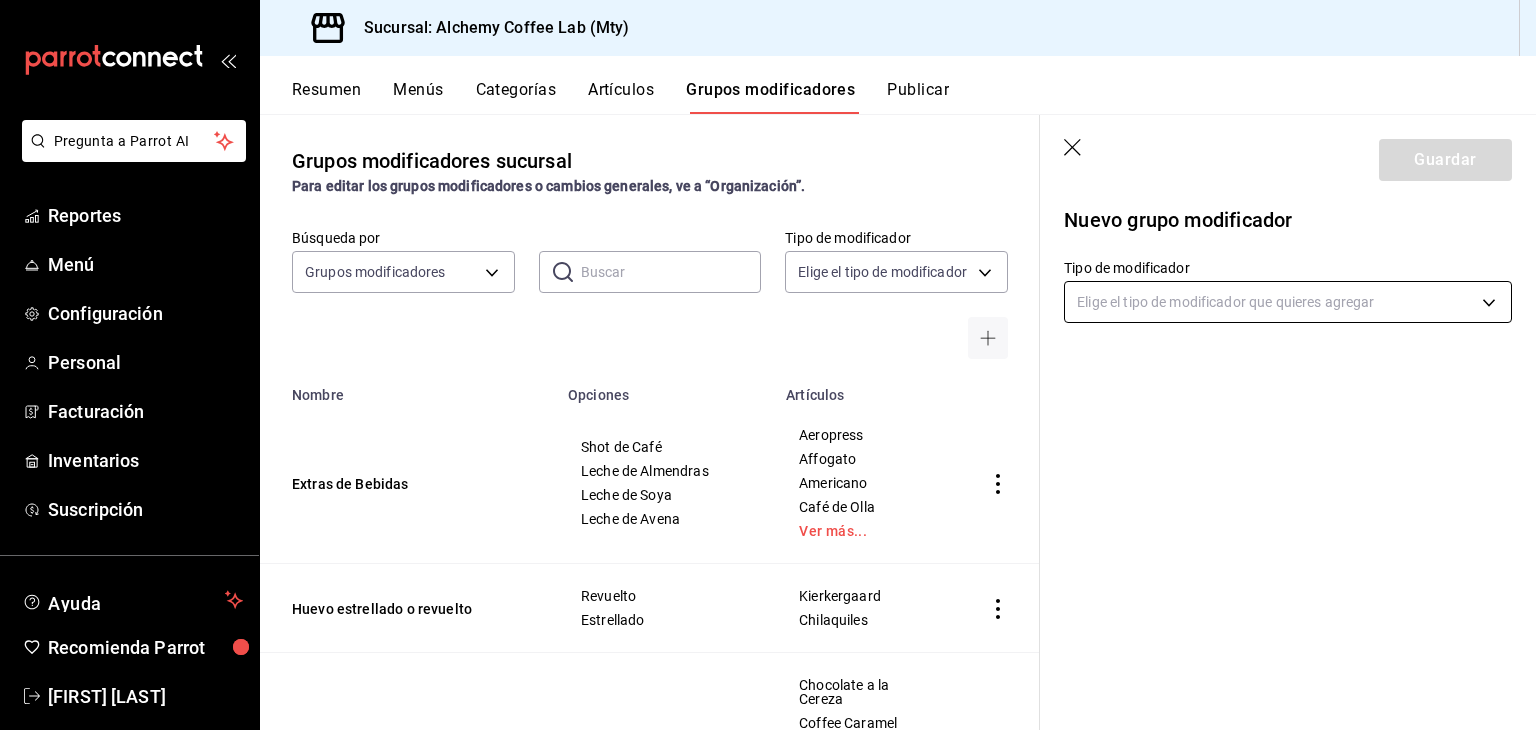 click on "Pregunta a Parrot AI Reportes   Menú   Configuración   Personal   Facturación   Inventarios   Suscripción   Ayuda Recomienda Parrot   [FIRST] [LAST]   Sugerir nueva función   Sucursal: Alchemy Coffee Lab (Mty) Resumen Menús Categorías Artículos Grupos modificadores Publicar Grupos modificadores sucursal Para editar los grupos modificadores o cambios generales, ve a “Organización”. Búsqueda por Grupos modificadores GROUP ​ ​ Tipo de modificador Elige el tipo de modificador Nombre Opciones Artículos Extras de Bebidas Shot de Café Leche de Almendras Leche de Soya Leche de Avena Aeropress Affogato Americano Café de Olla Ver más... Huevo estrellado o revuelto Revuelto Estrellado Kierkergaard Chilaquiles Con crema batida? Si, por favor No, gracias Chocolate a la Cereza Coffee Caramel Latte Helado o Frappé Malteada Ver más... Mocha Chocolate Blanco Chocolate Oscuro - Tisanas Fresa, Mora Azul y Arándano Mango, Piña y Guayaba Fresa, Kiwi y Arándano Tisana Frutal Preparacion" at bounding box center (768, 365) 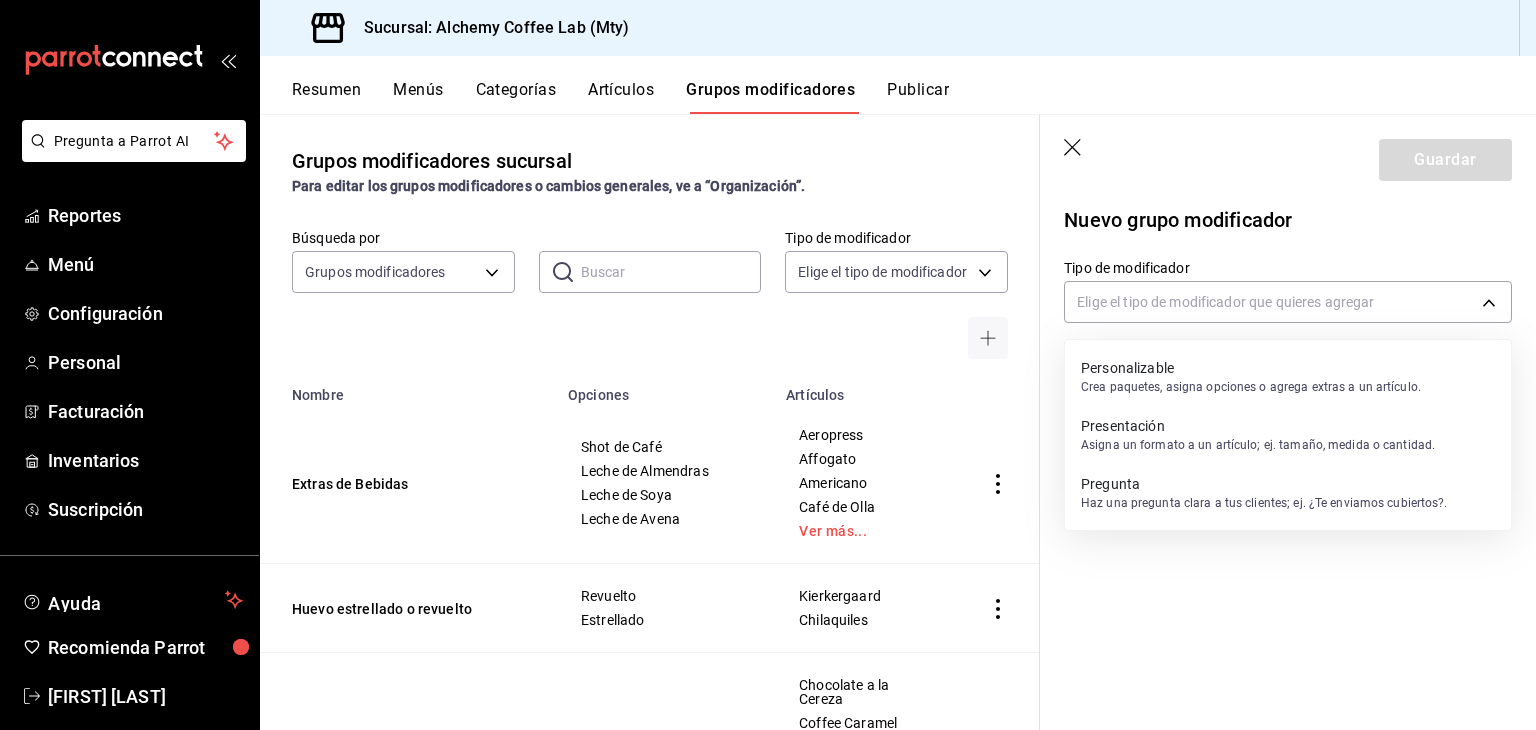 click on "Personalizable" at bounding box center (1251, 368) 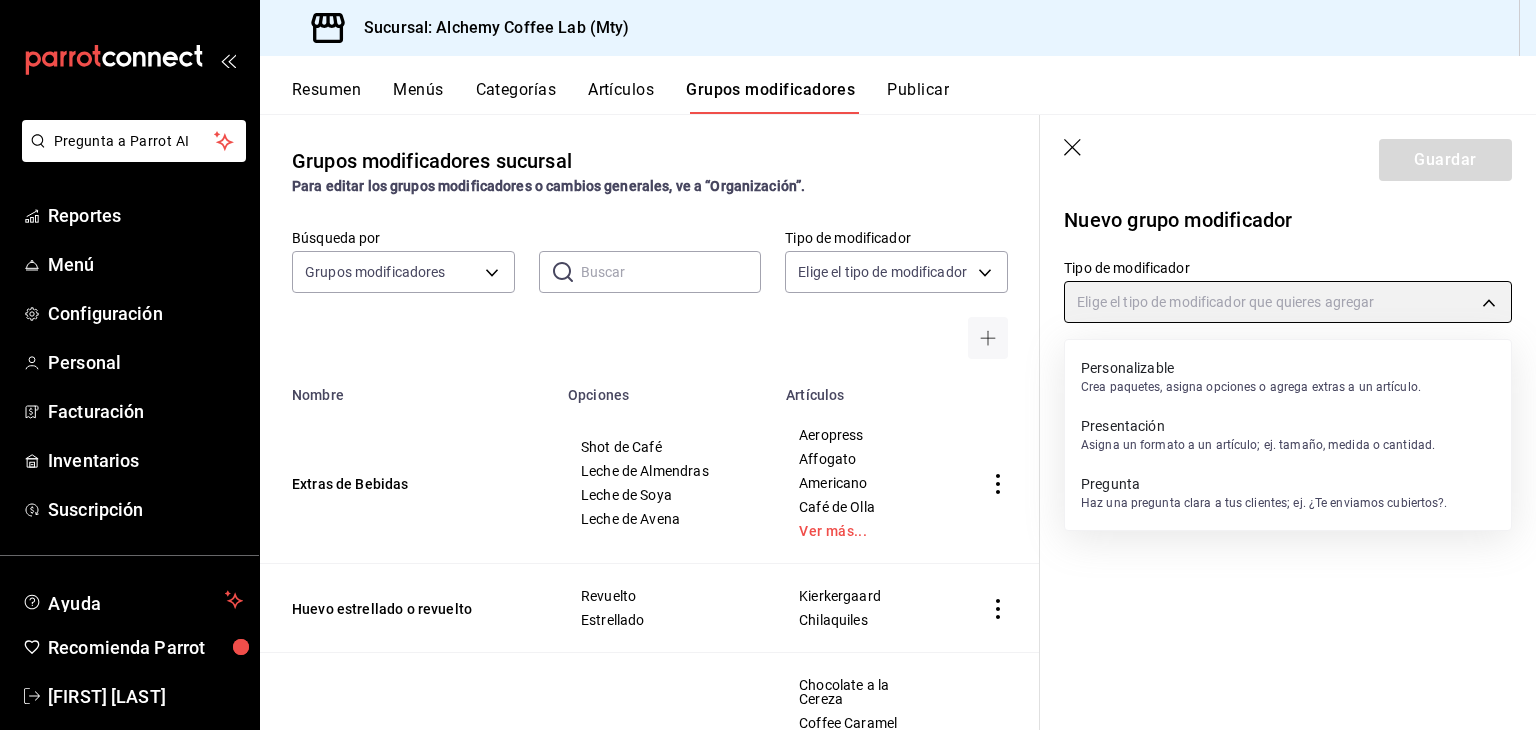 type on "CUSTOMIZABLE" 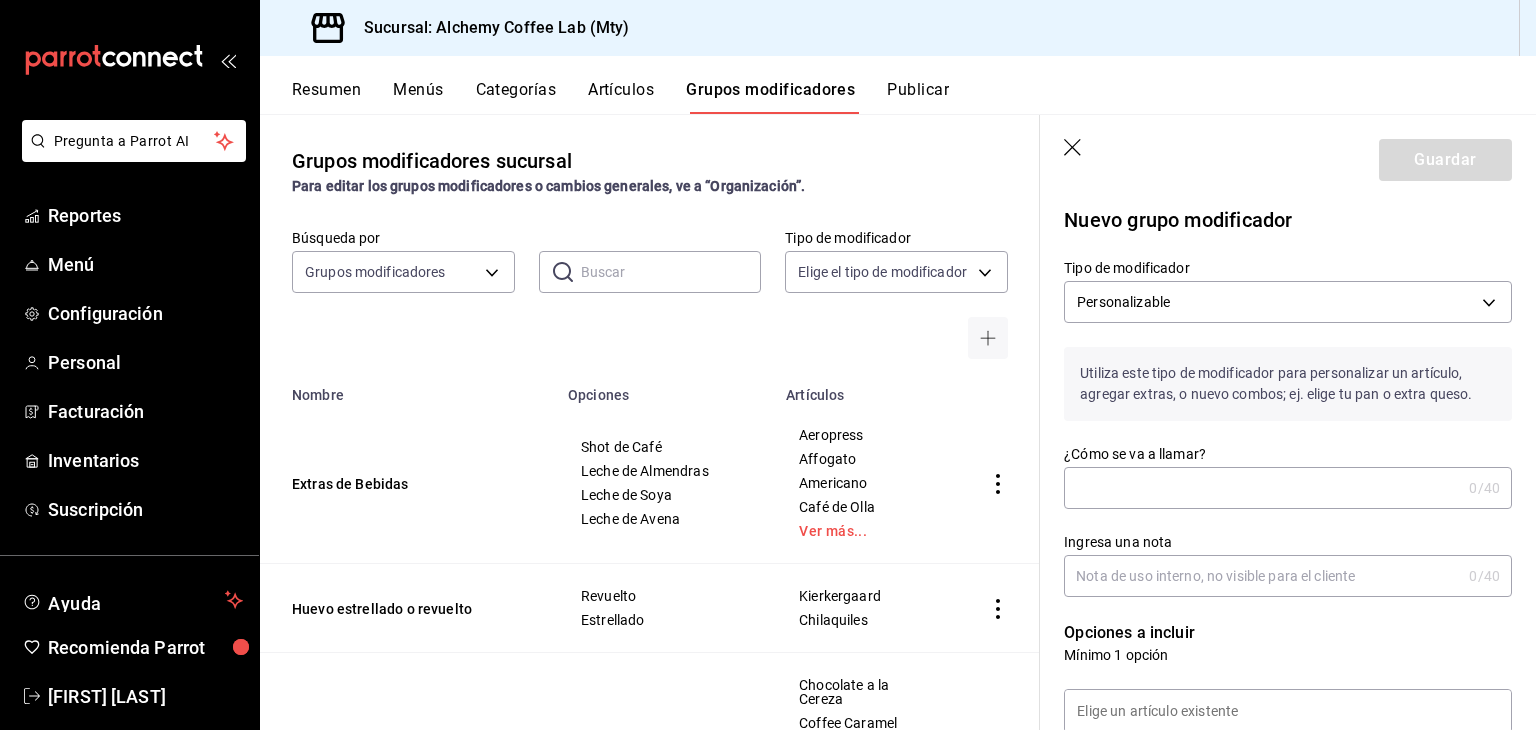 click on "¿Cómo se va a llamar?" at bounding box center (1262, 488) 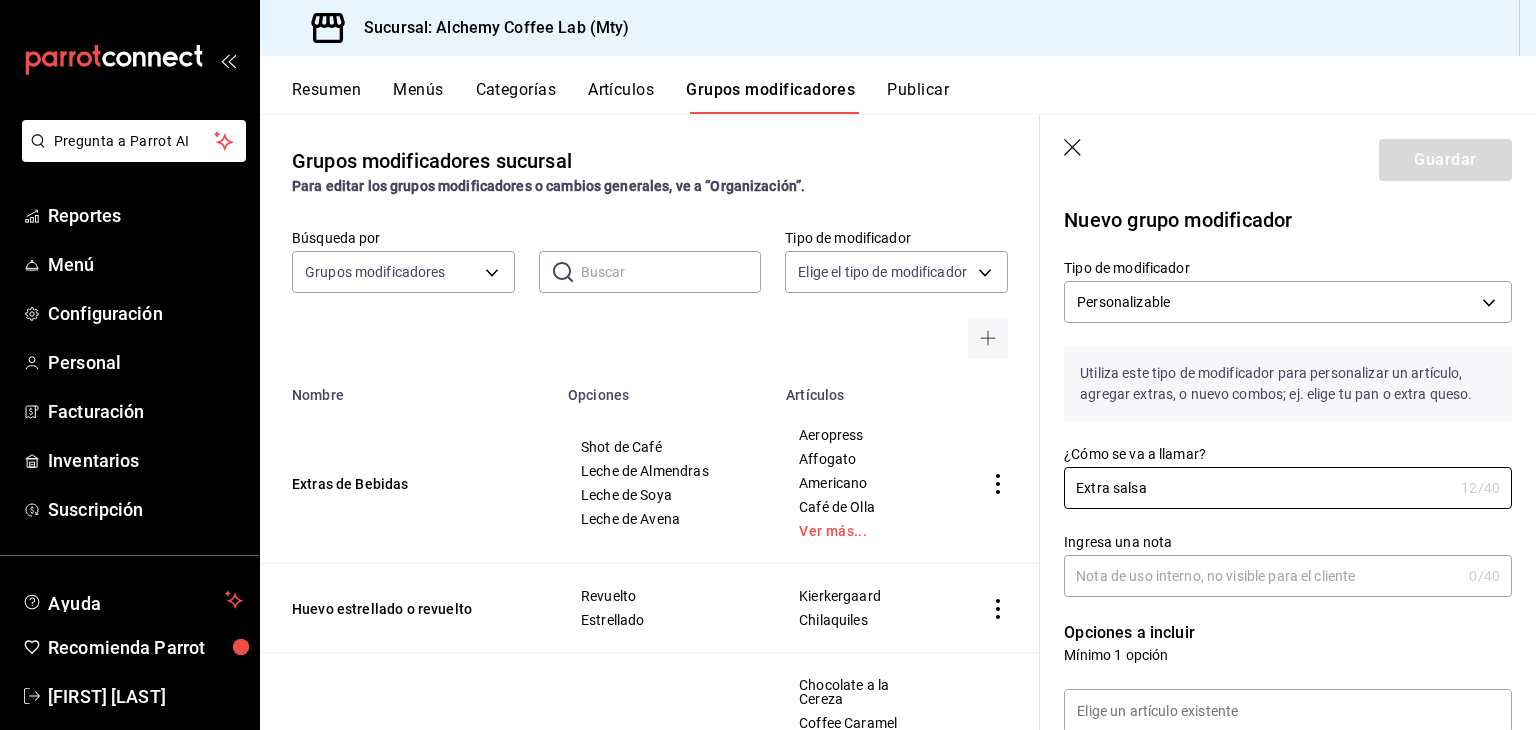 click on "Ingresa una nota" at bounding box center [1262, 576] 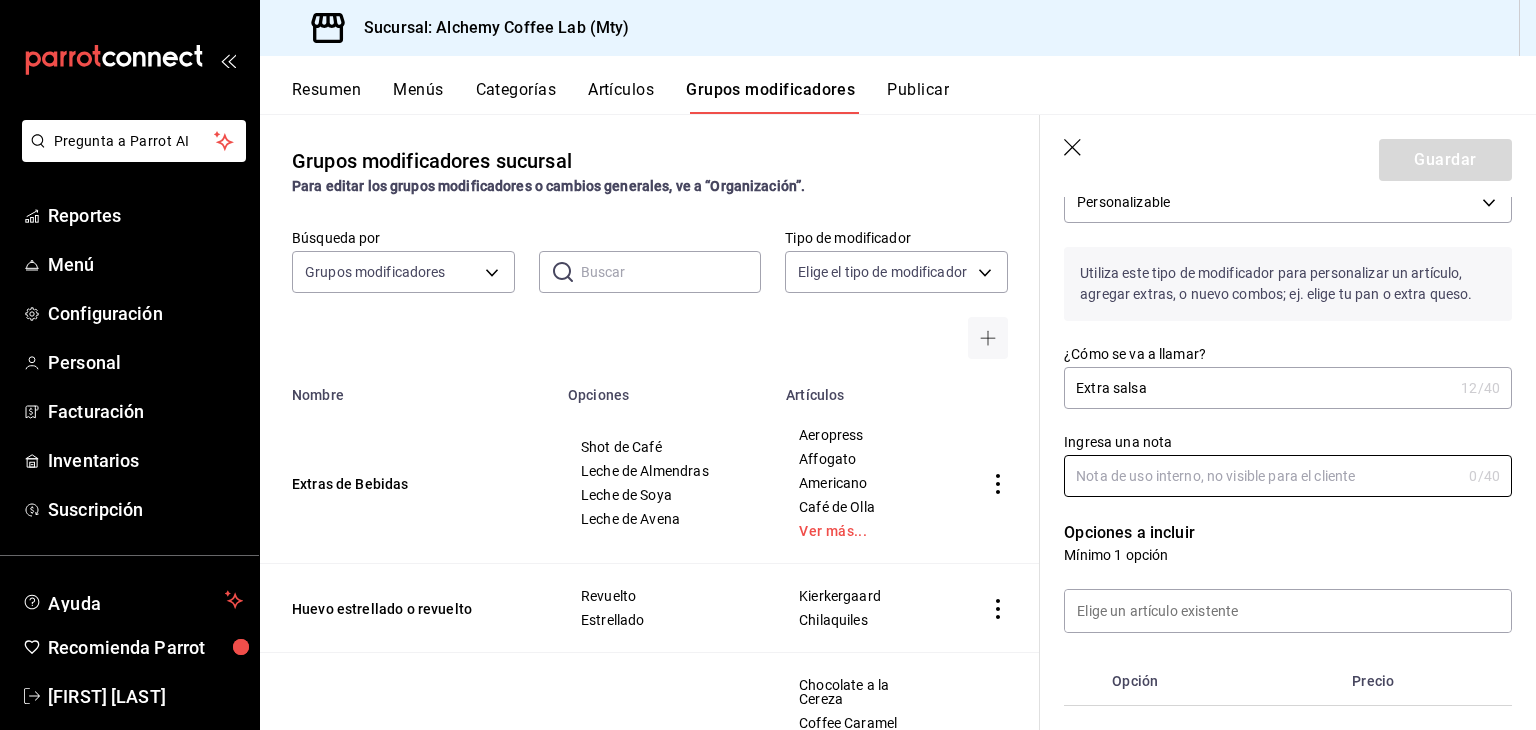 scroll, scrollTop: 100, scrollLeft: 0, axis: vertical 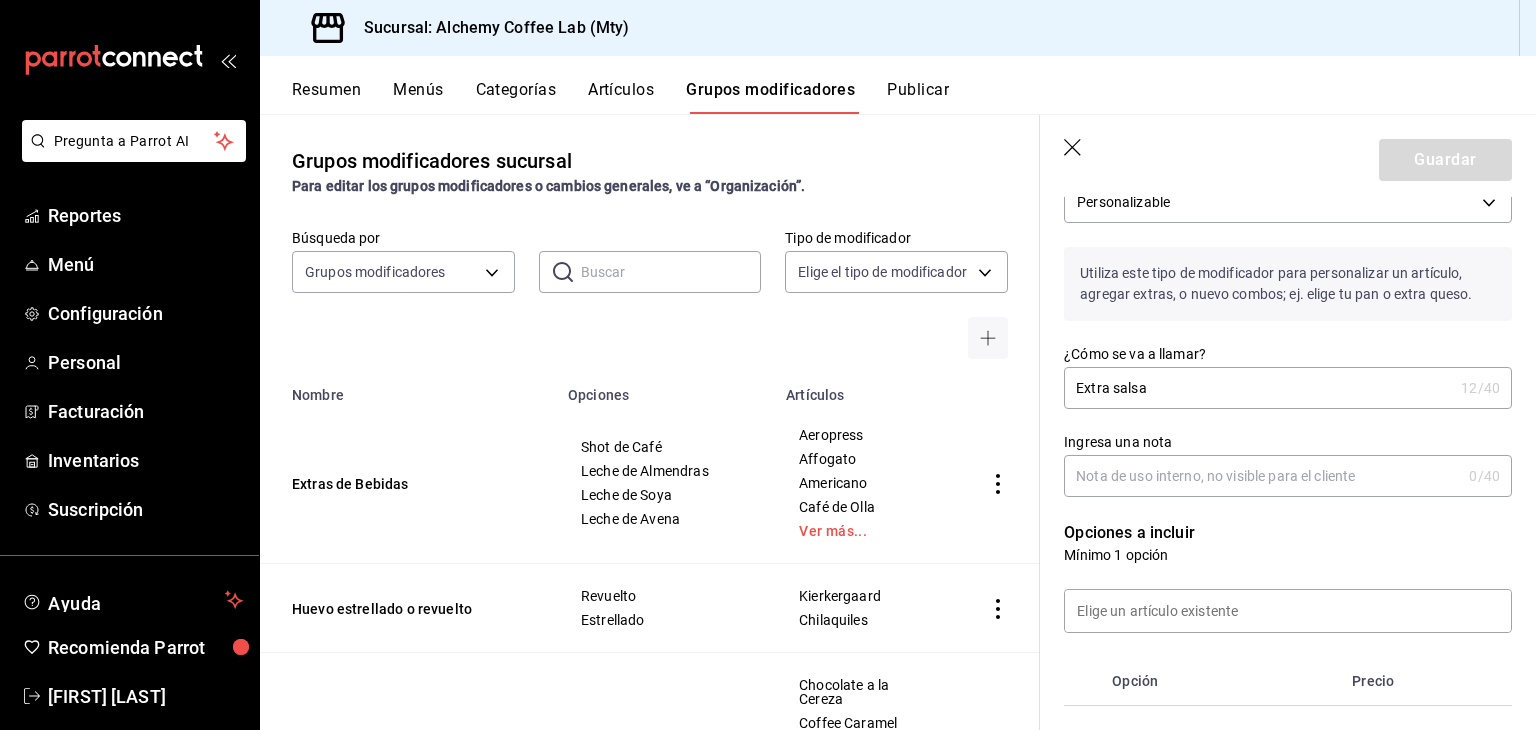 click on "Extra salsa" at bounding box center [1258, 388] 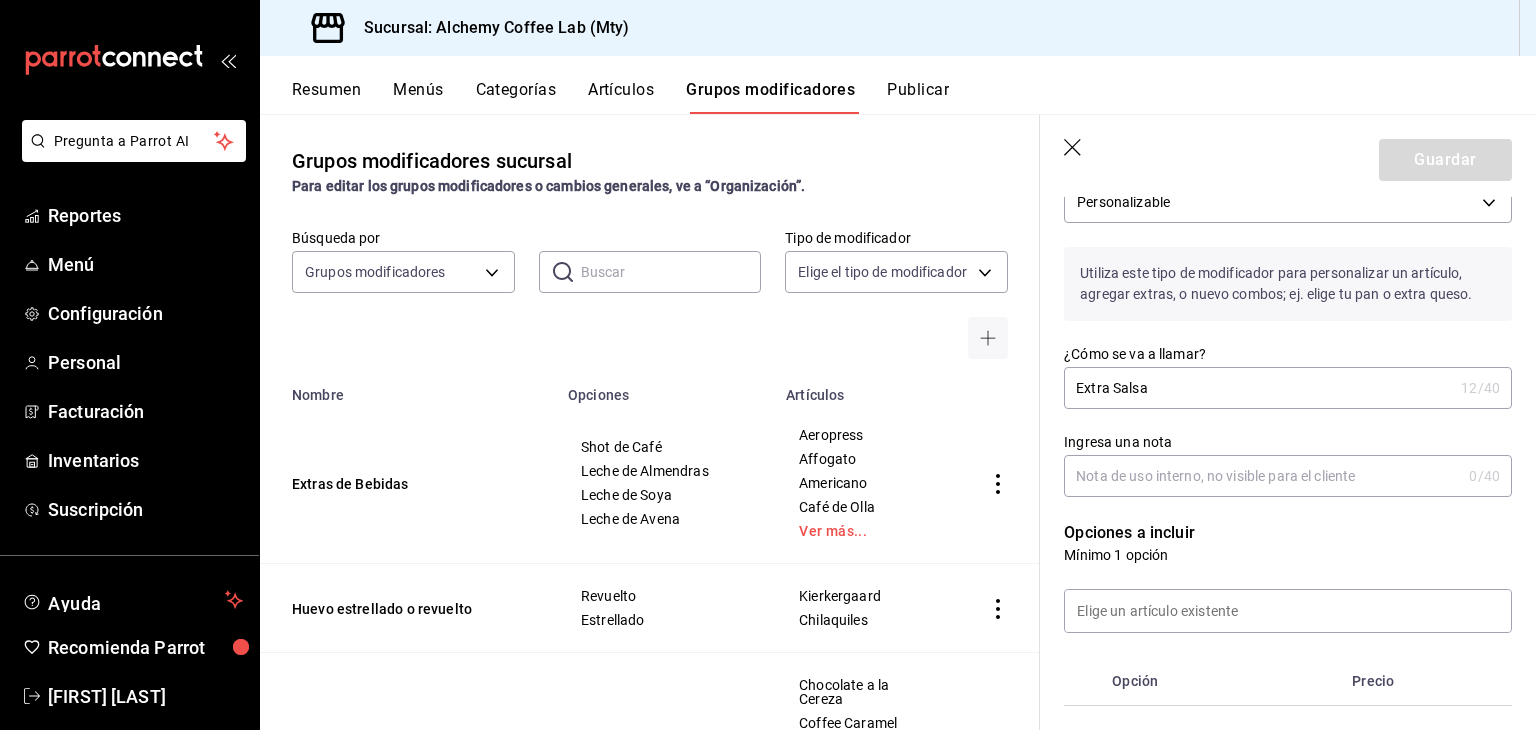 drag, startPoint x: 1161, startPoint y: 385, endPoint x: 1145, endPoint y: 393, distance: 17.888544 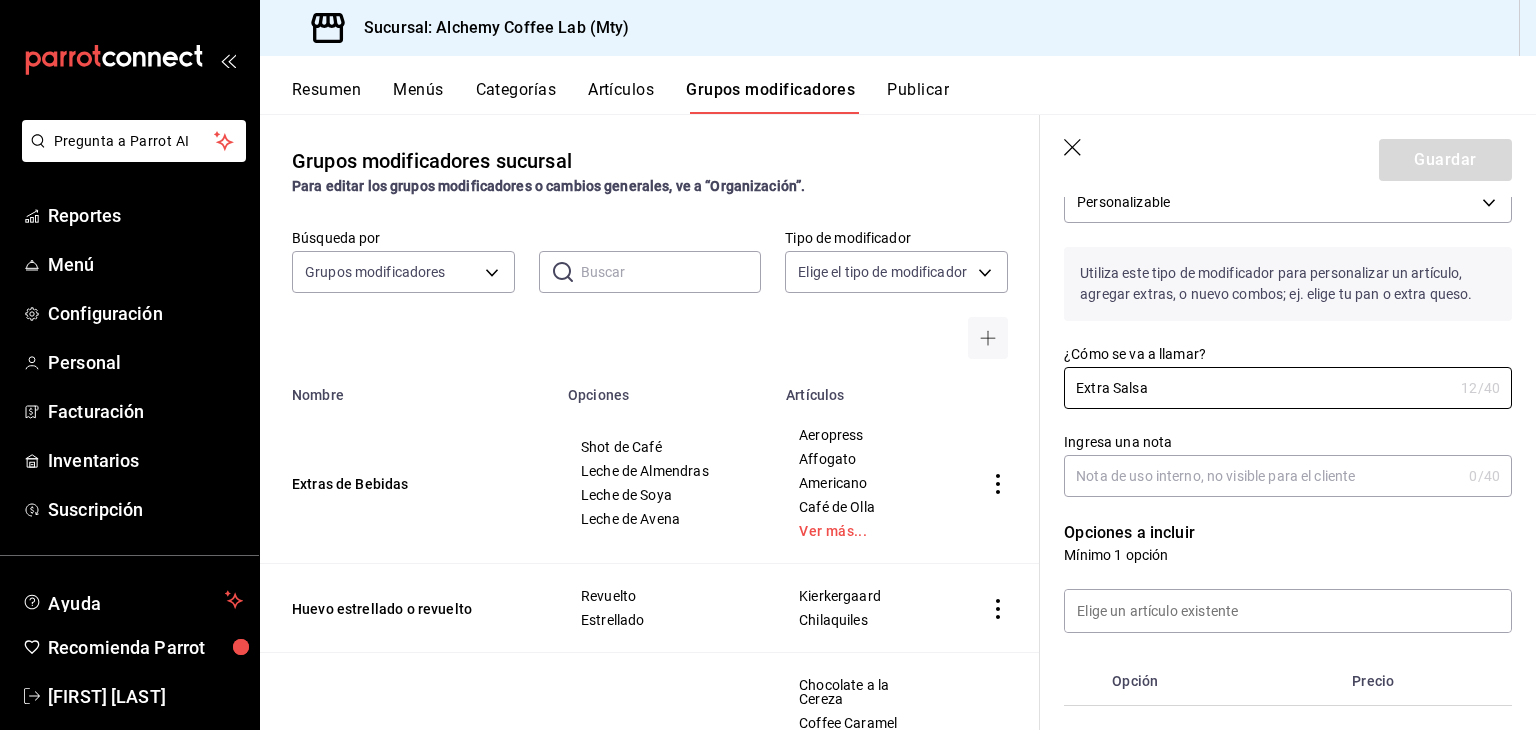 type on "Extra Salsa" 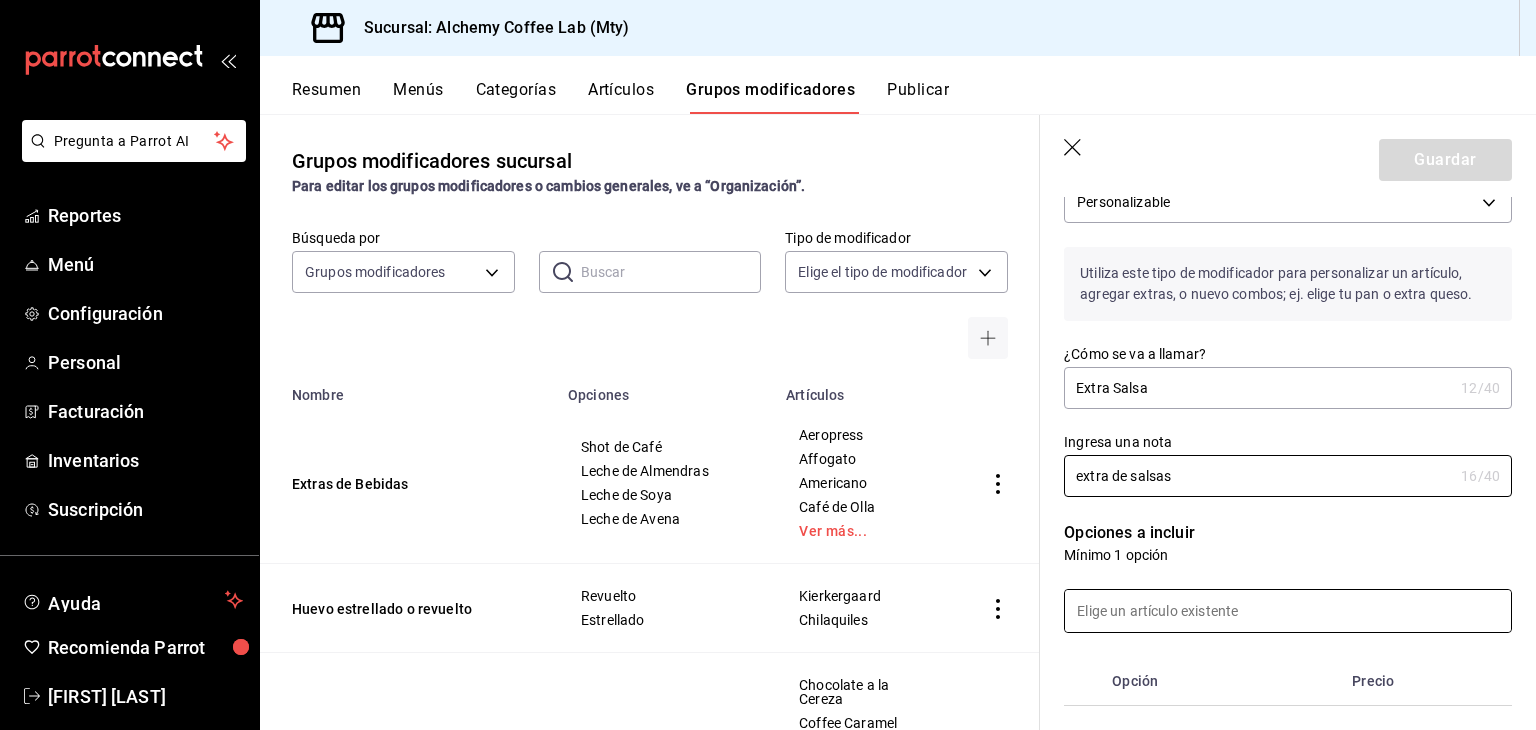 type on "extra de salsas" 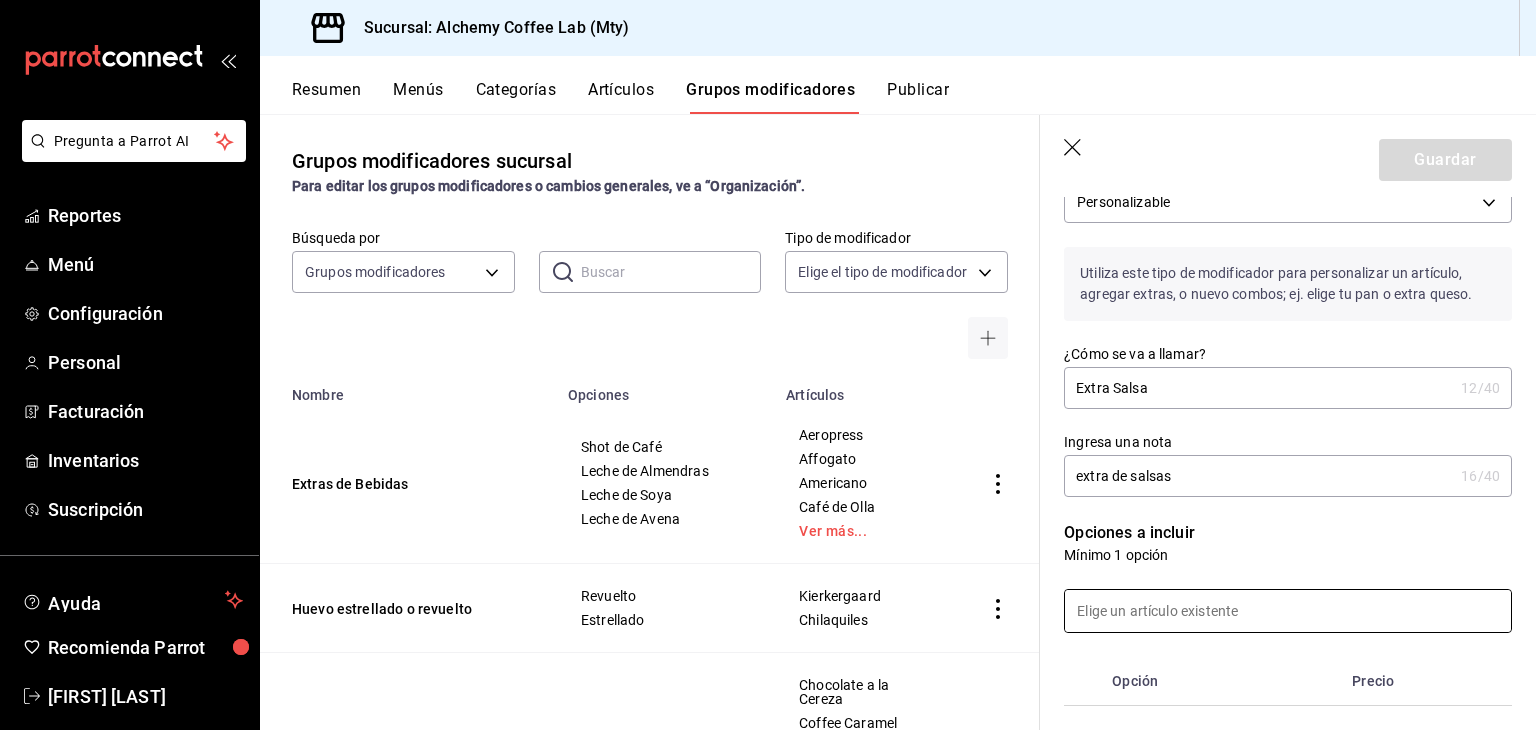 click at bounding box center [1288, 611] 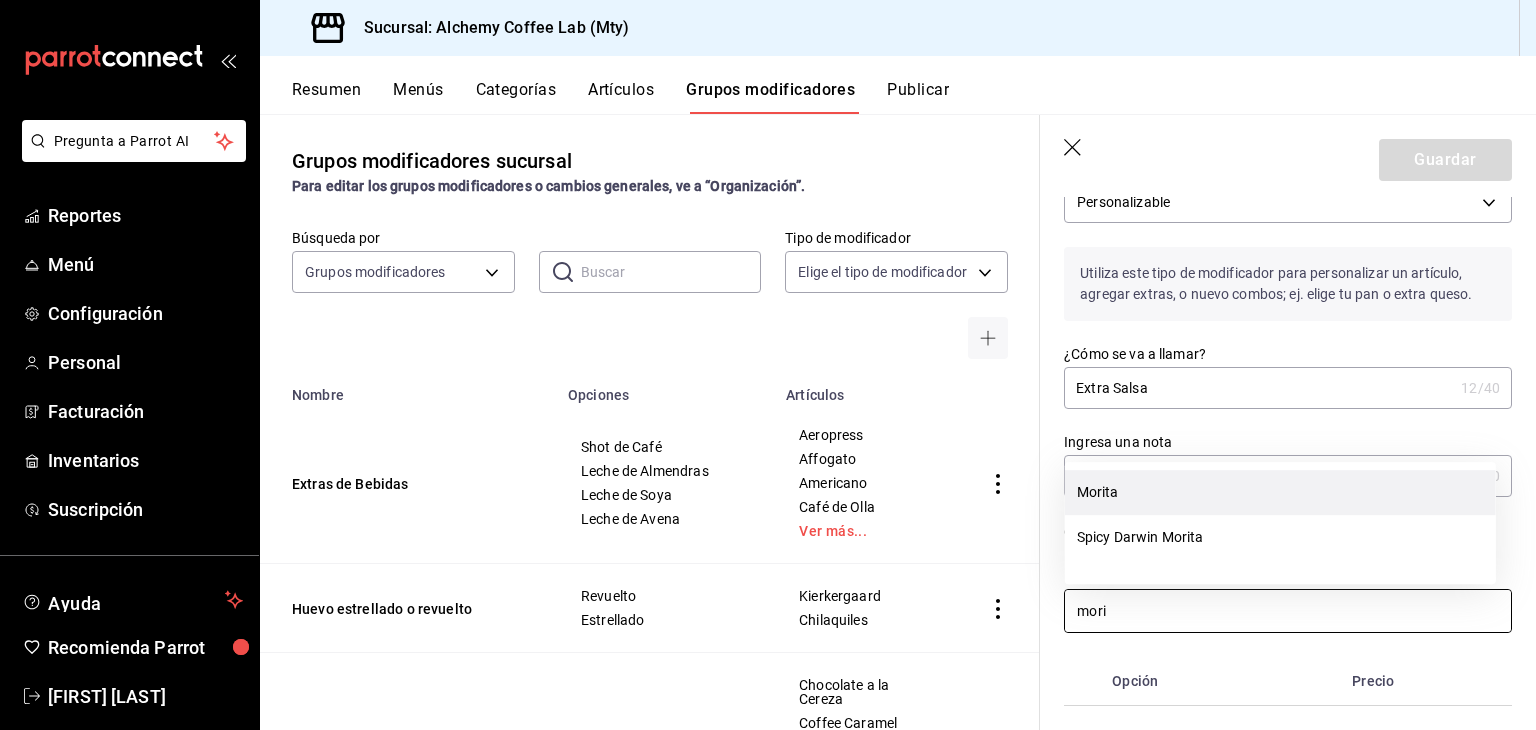 click on "Morita" at bounding box center [1280, 492] 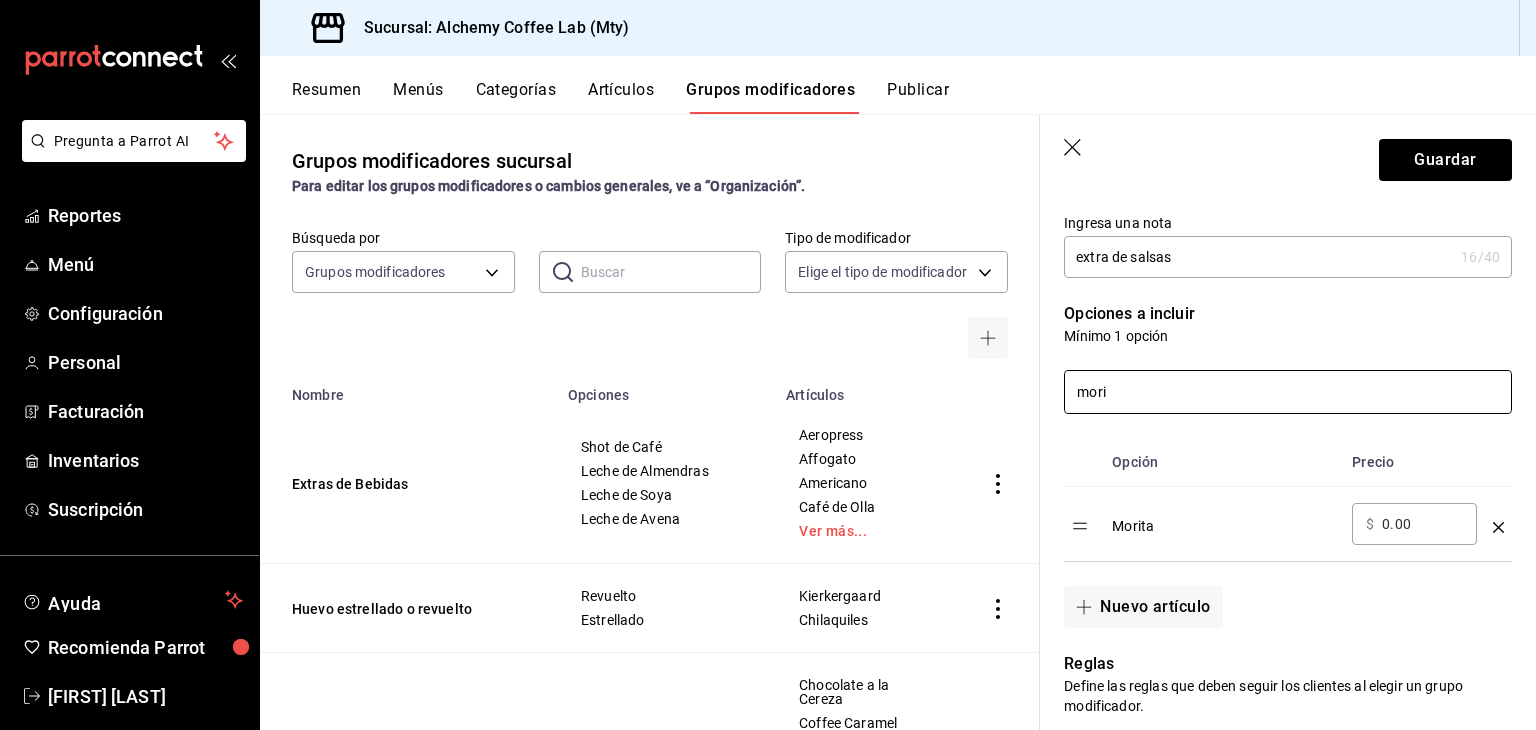 scroll, scrollTop: 400, scrollLeft: 0, axis: vertical 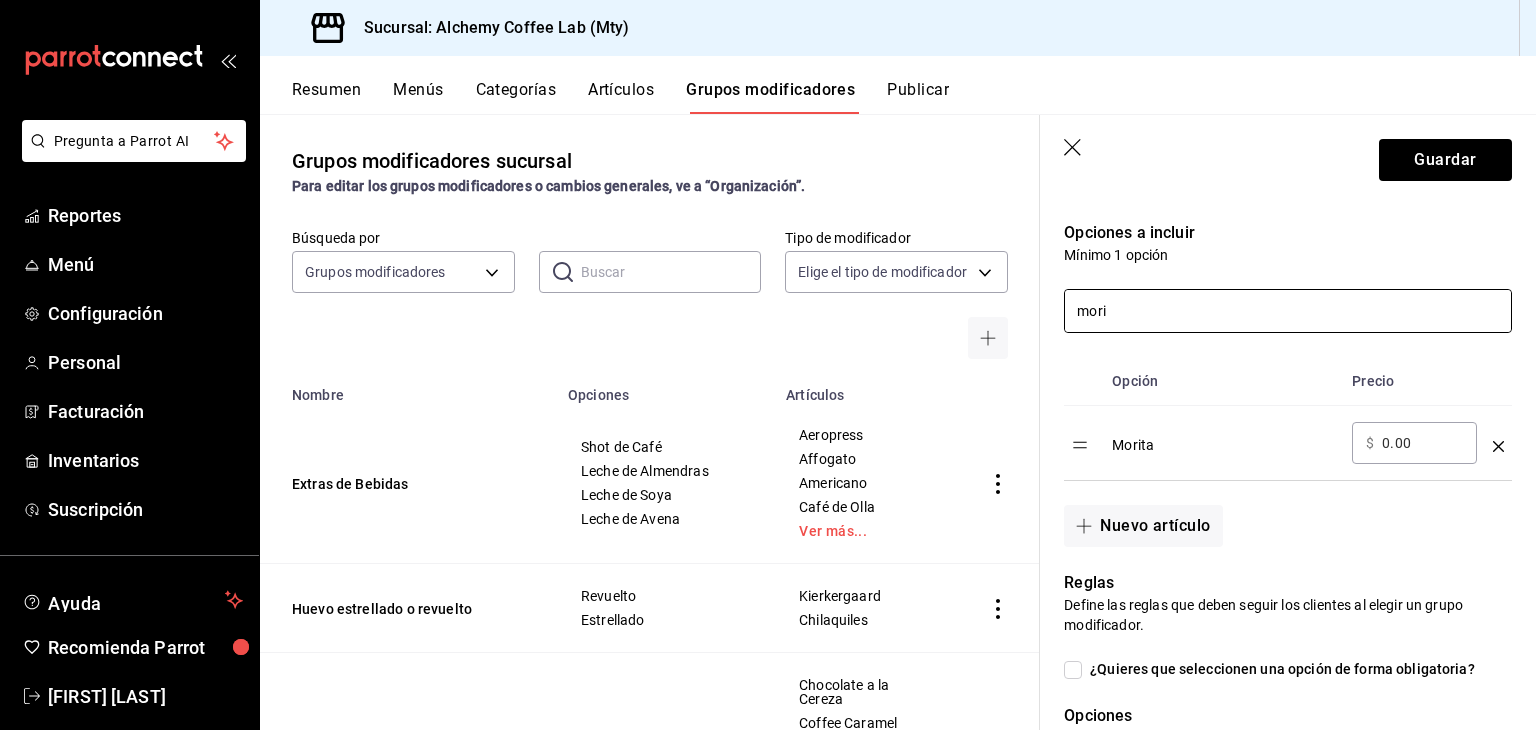 type on "mori" 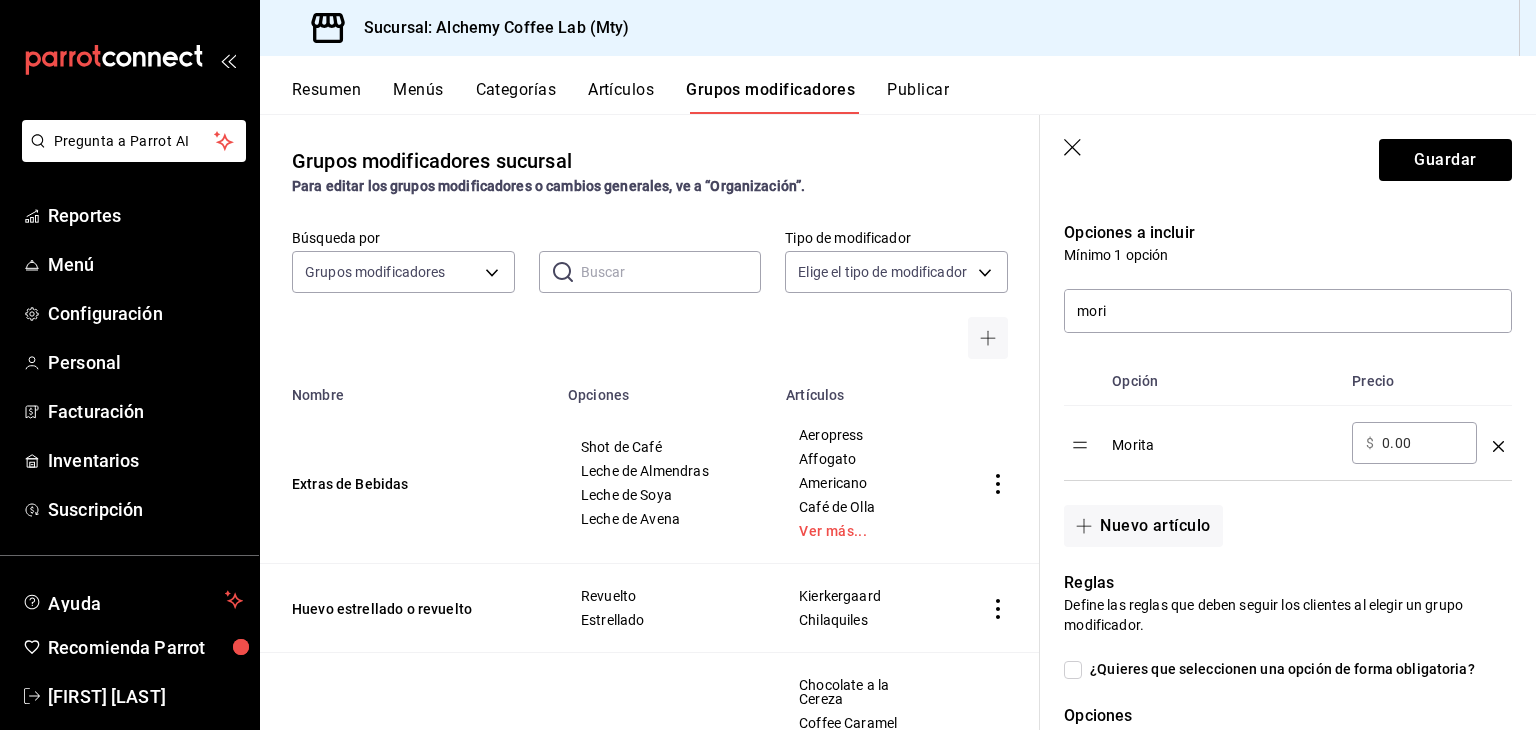click on "0.00" at bounding box center (1422, 443) 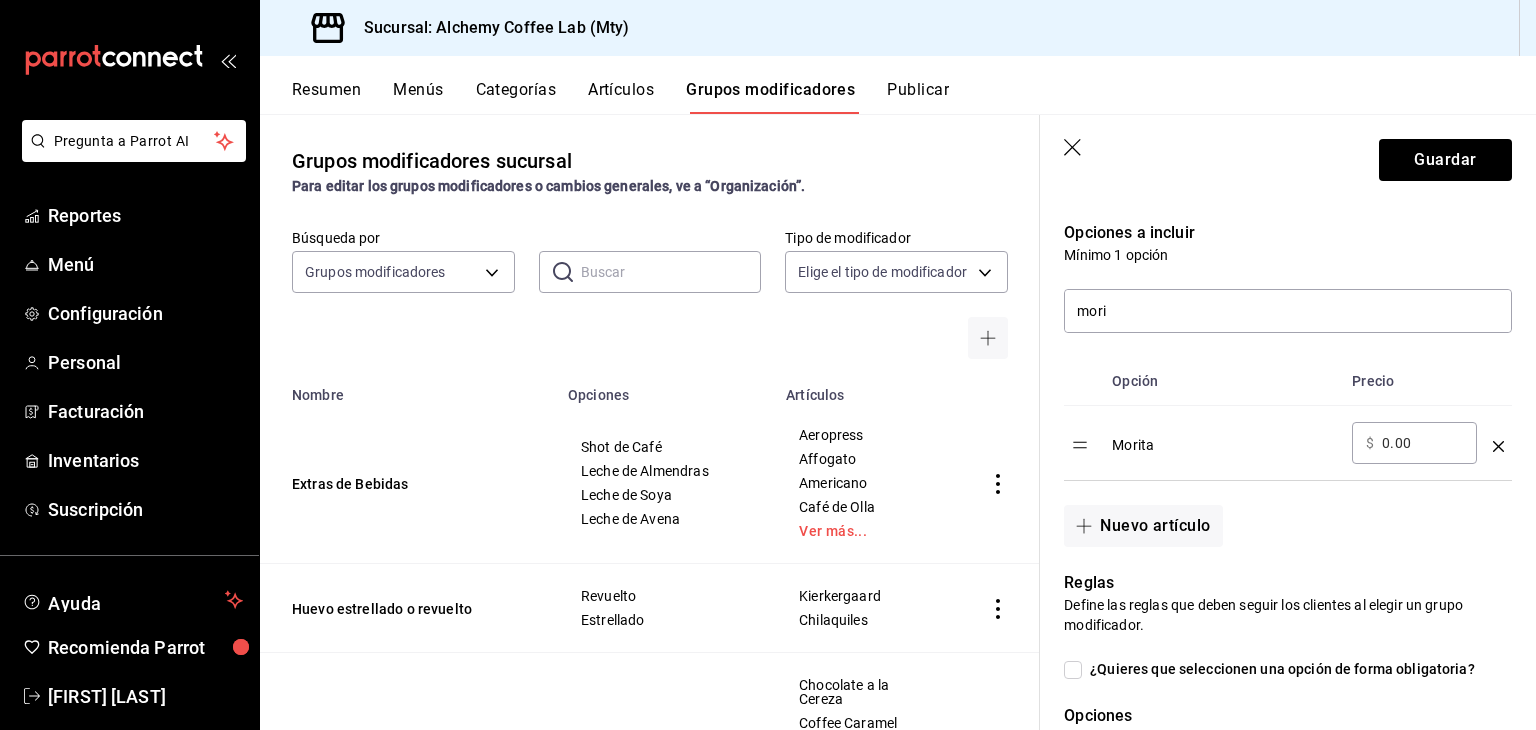 type on "0.00" 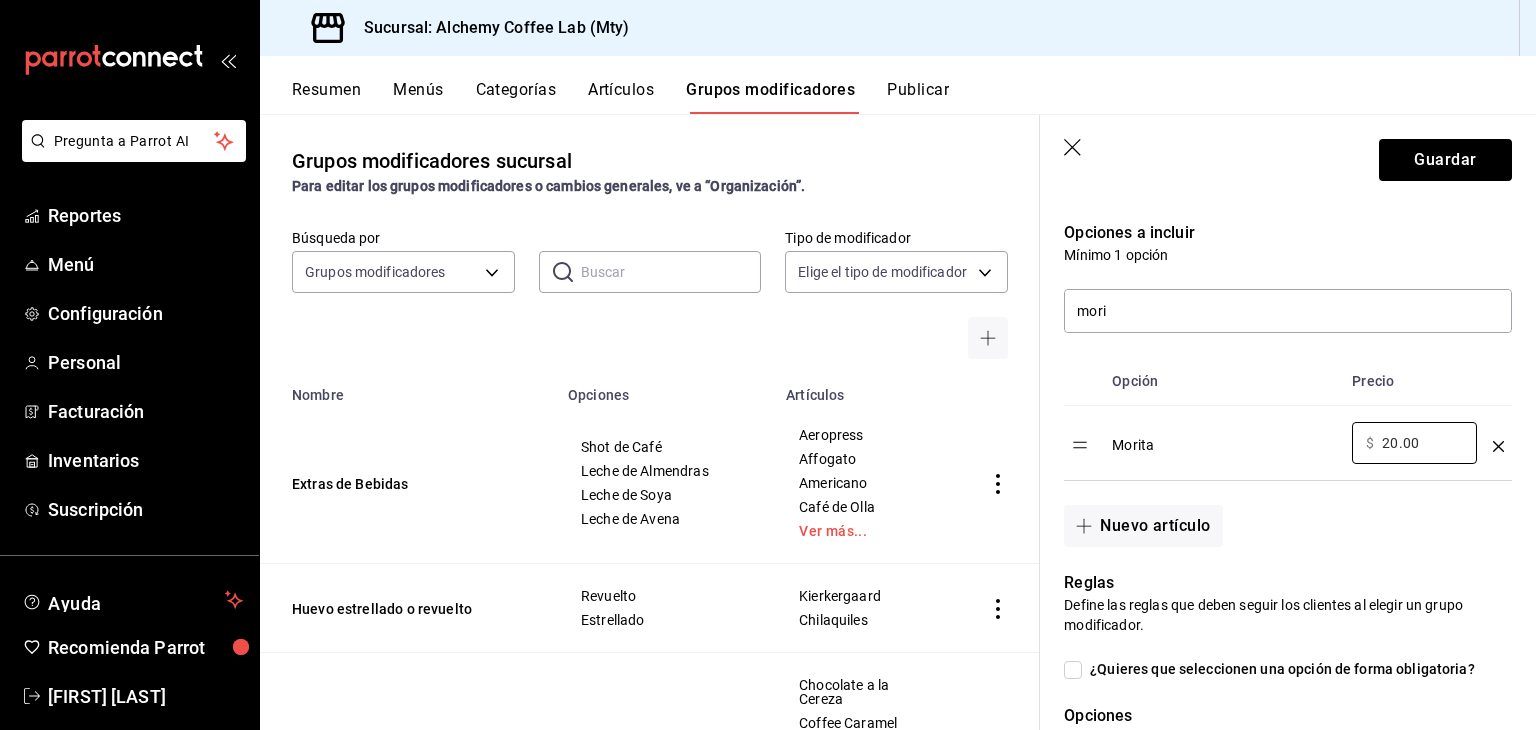 type on "20.00" 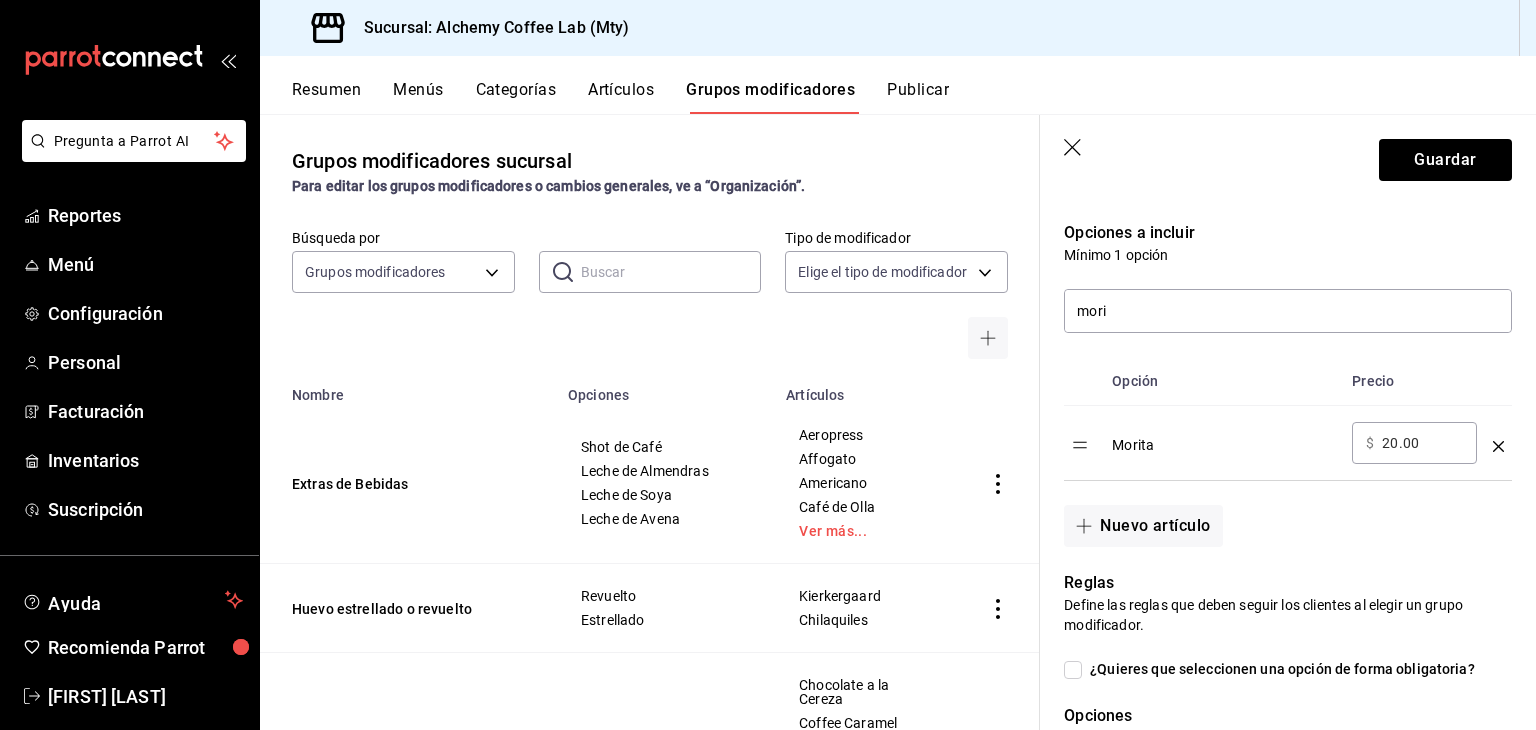 click on "Nuevo artículo" at bounding box center [1276, 514] 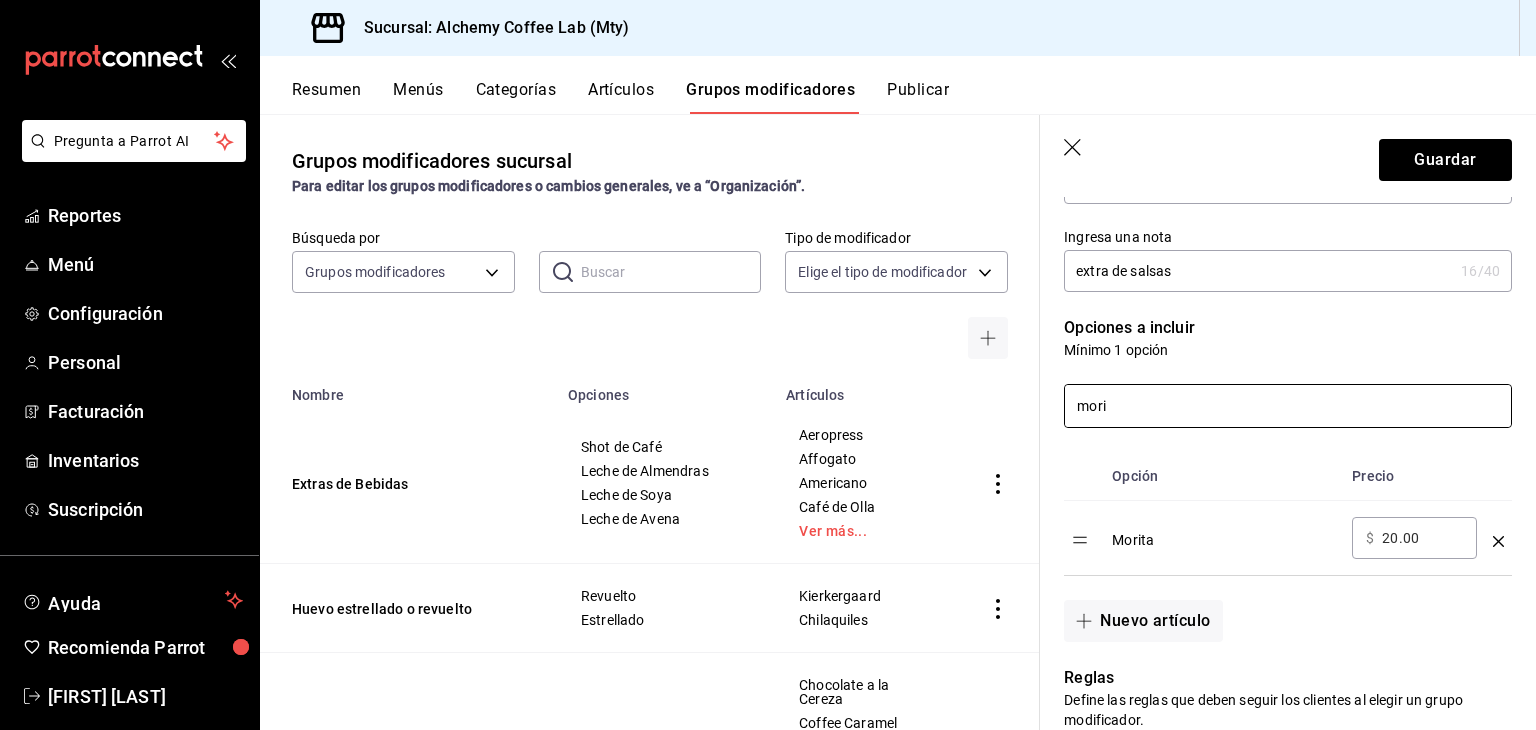 scroll, scrollTop: 300, scrollLeft: 0, axis: vertical 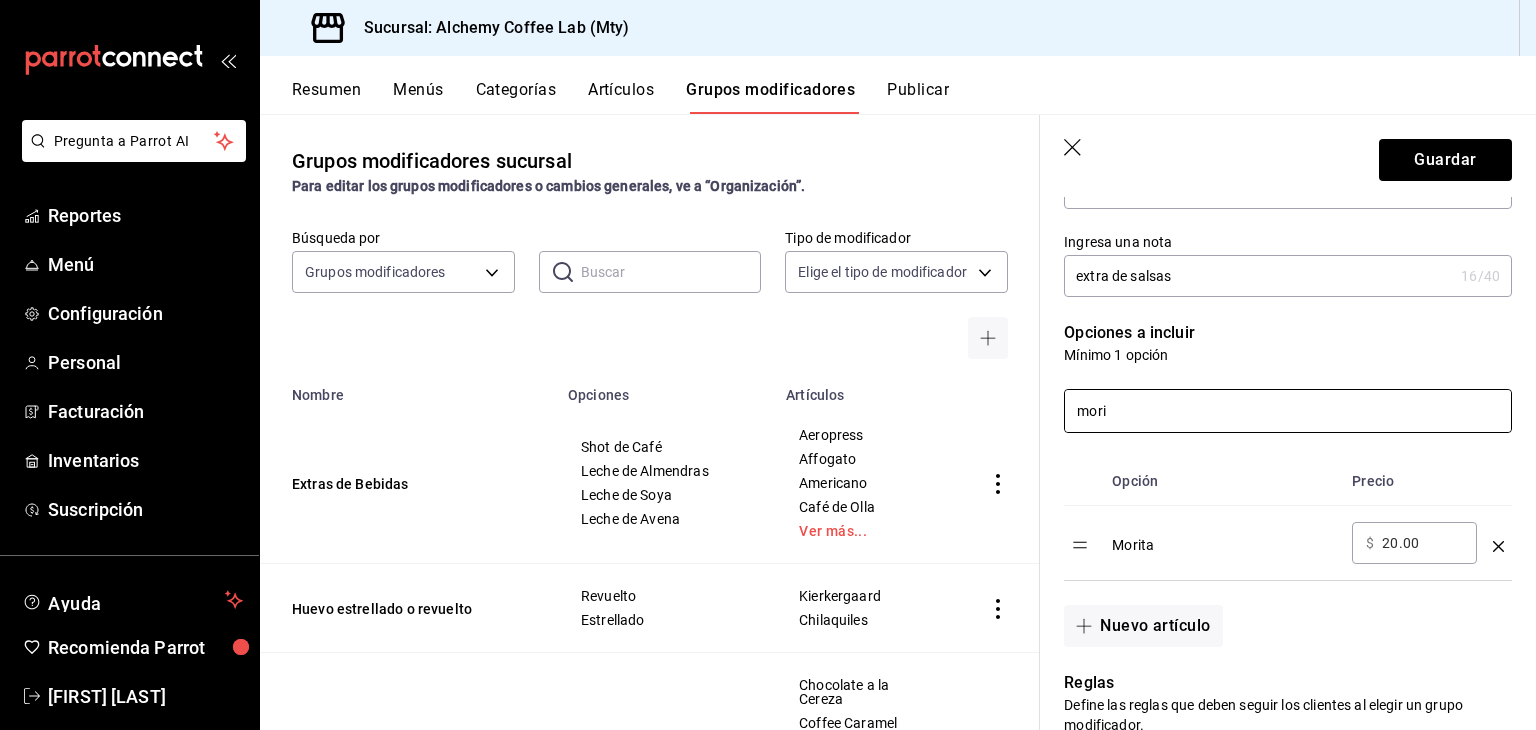 click on "mori" at bounding box center [1288, 411] 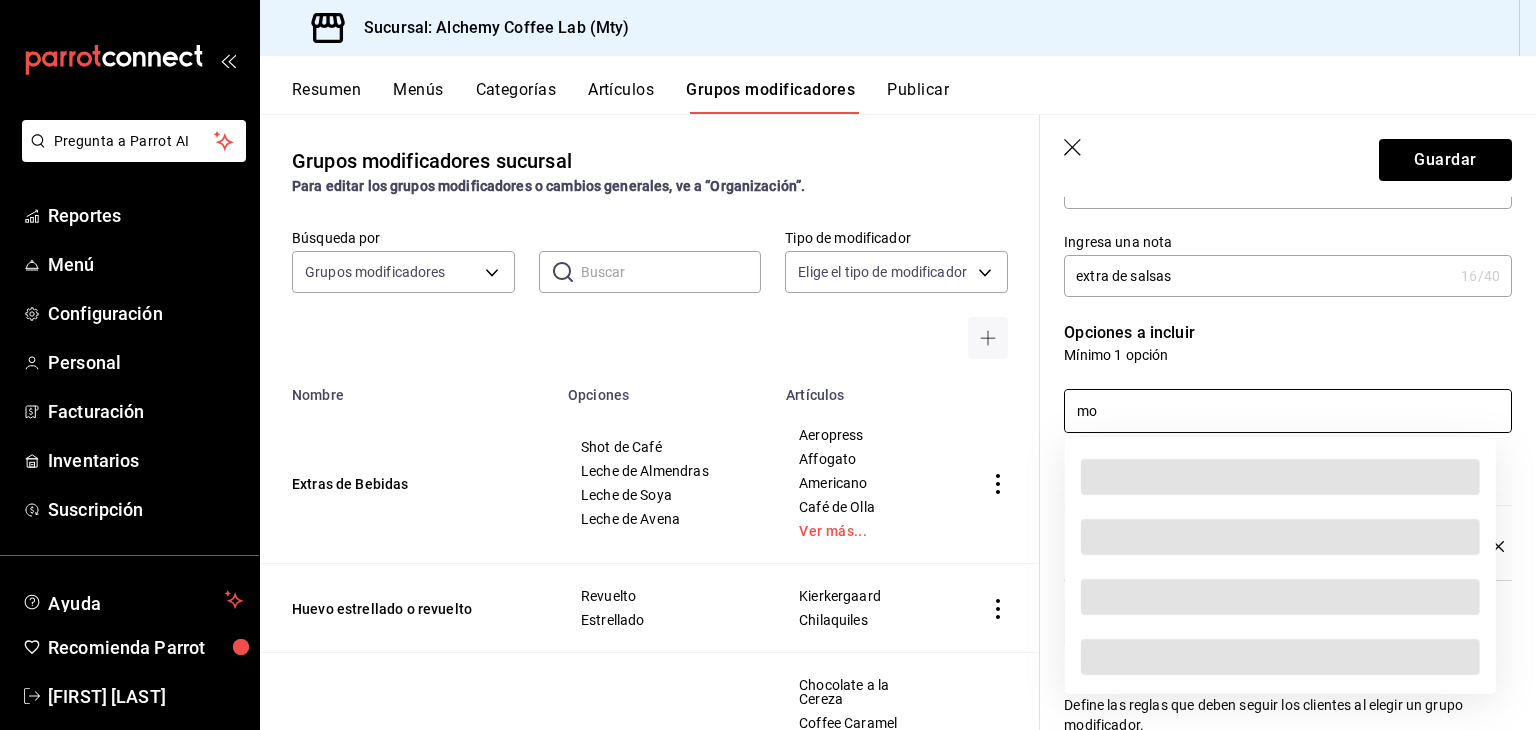 type on "m" 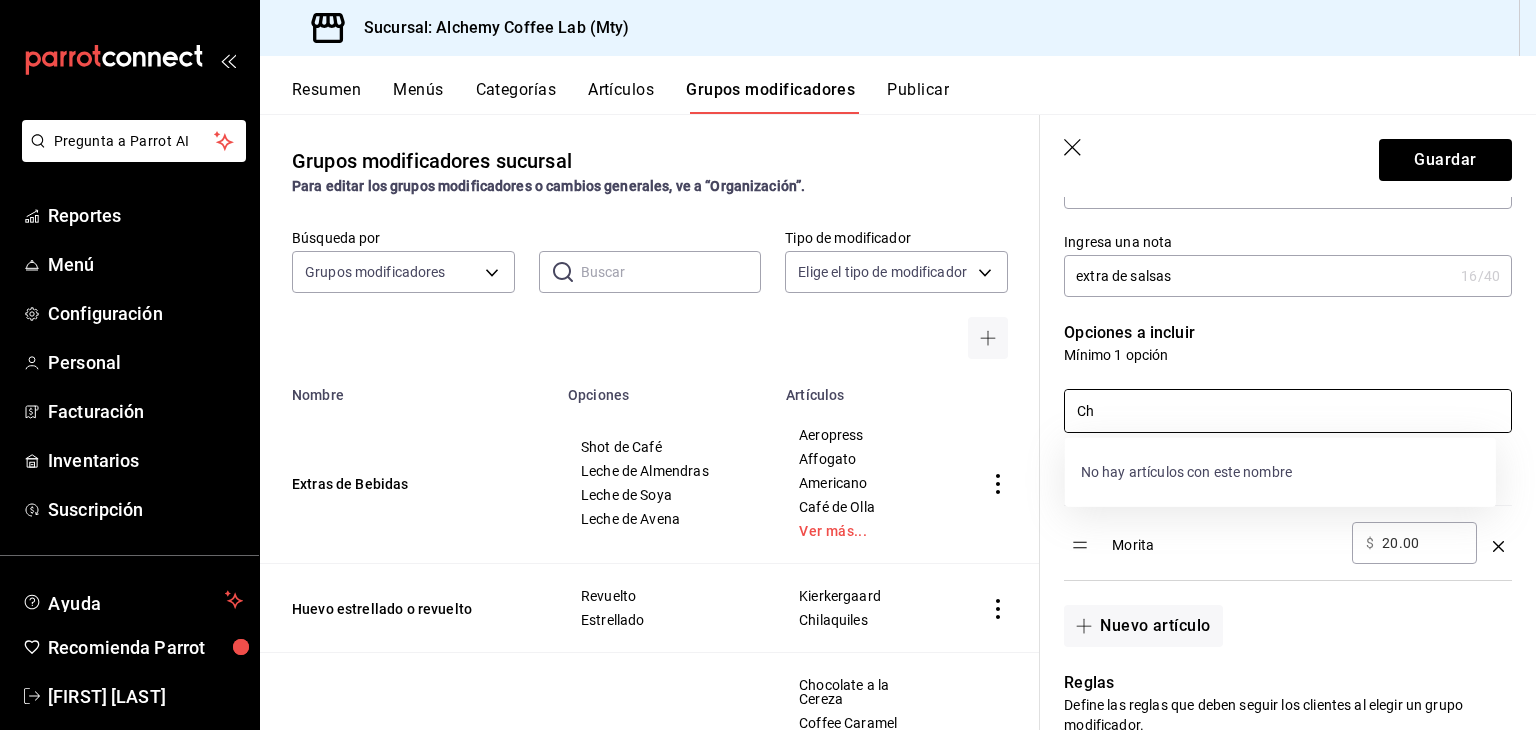 type on "C" 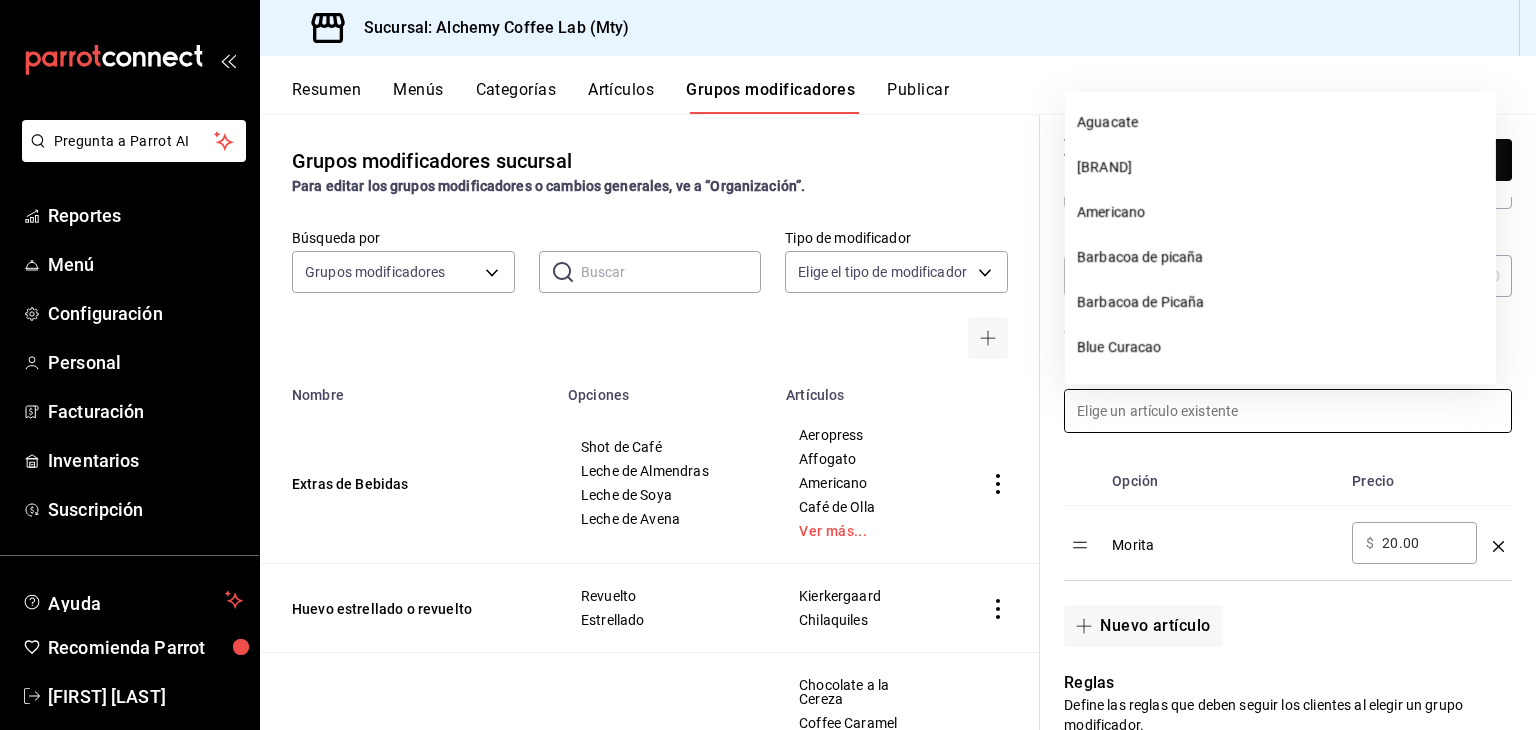 type 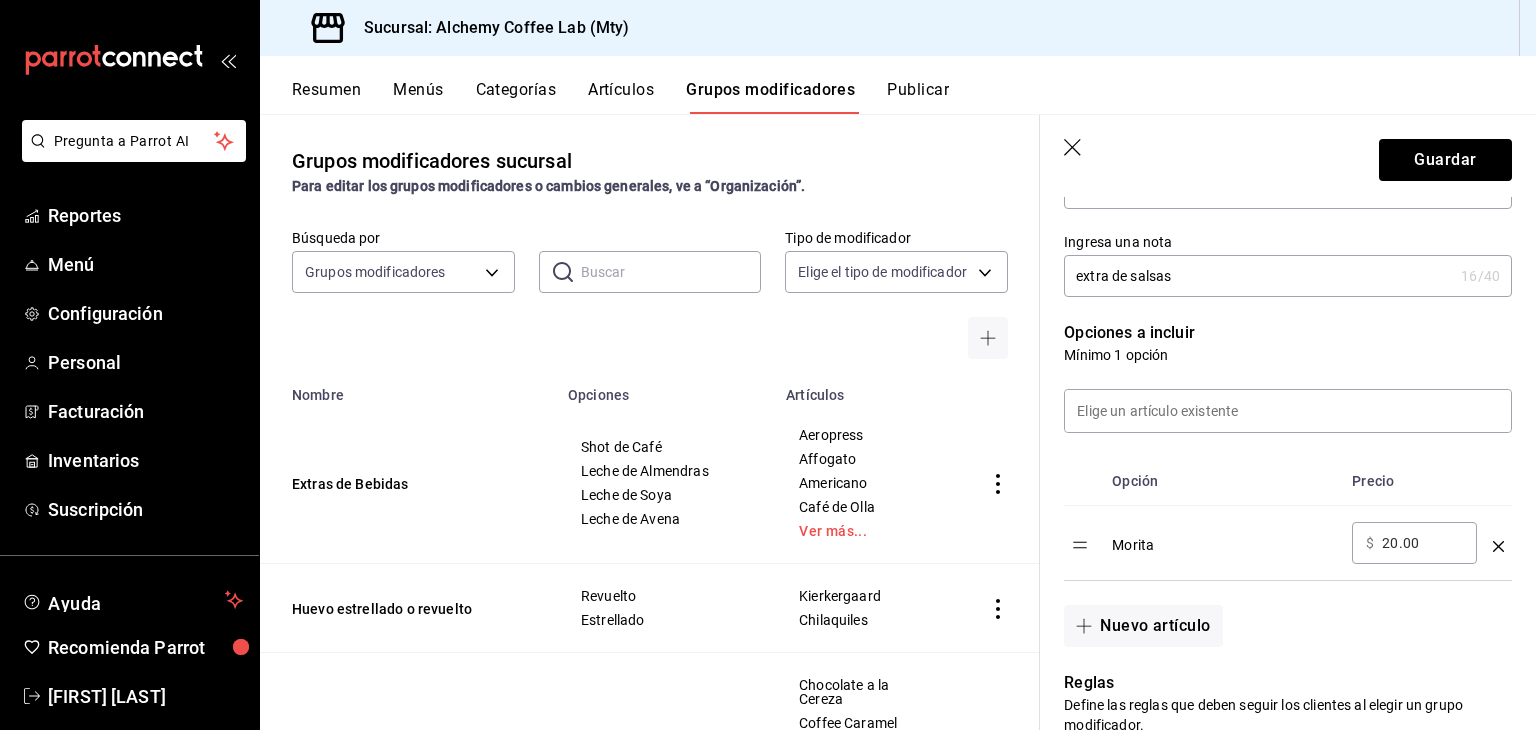 click on "Artículos" at bounding box center (621, 97) 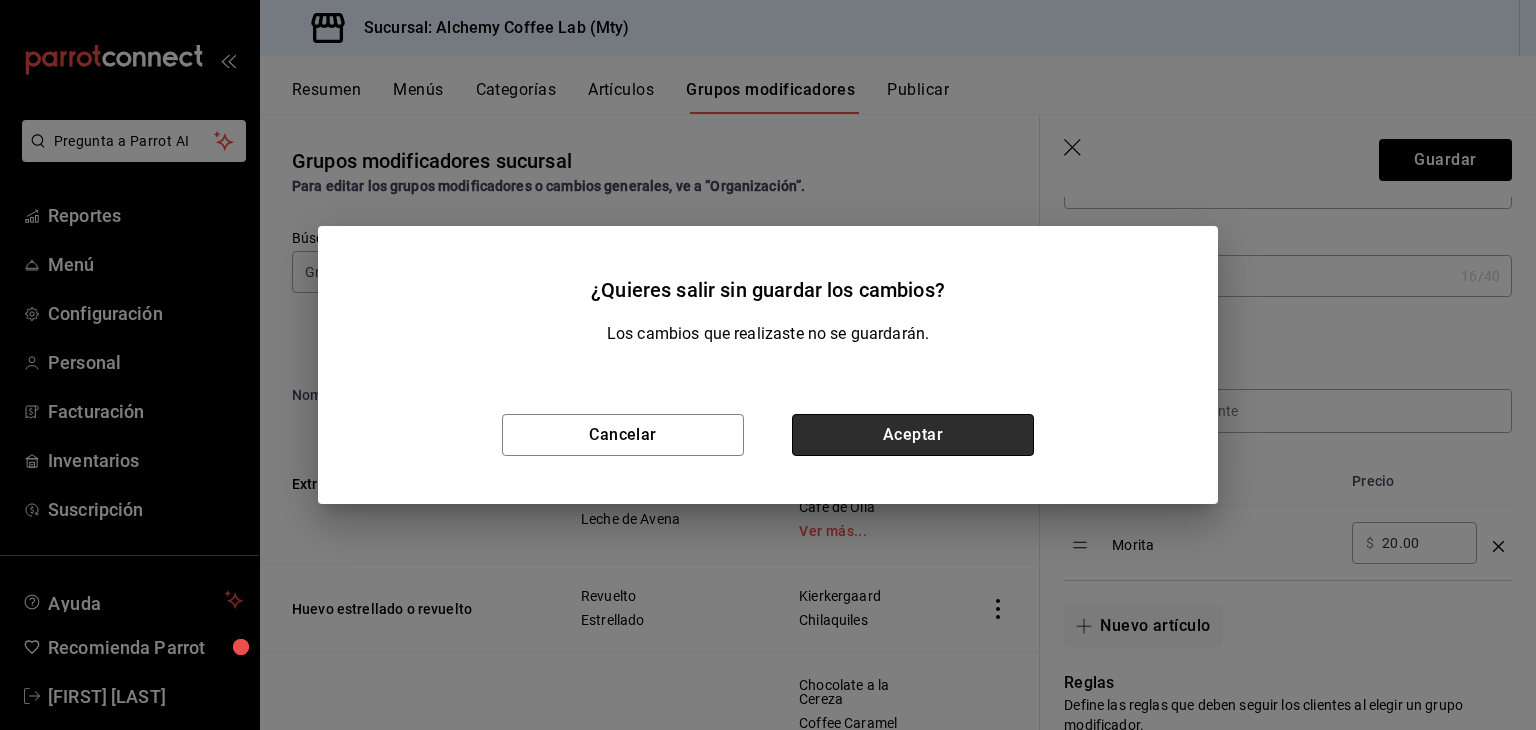 click on "Aceptar" at bounding box center (913, 435) 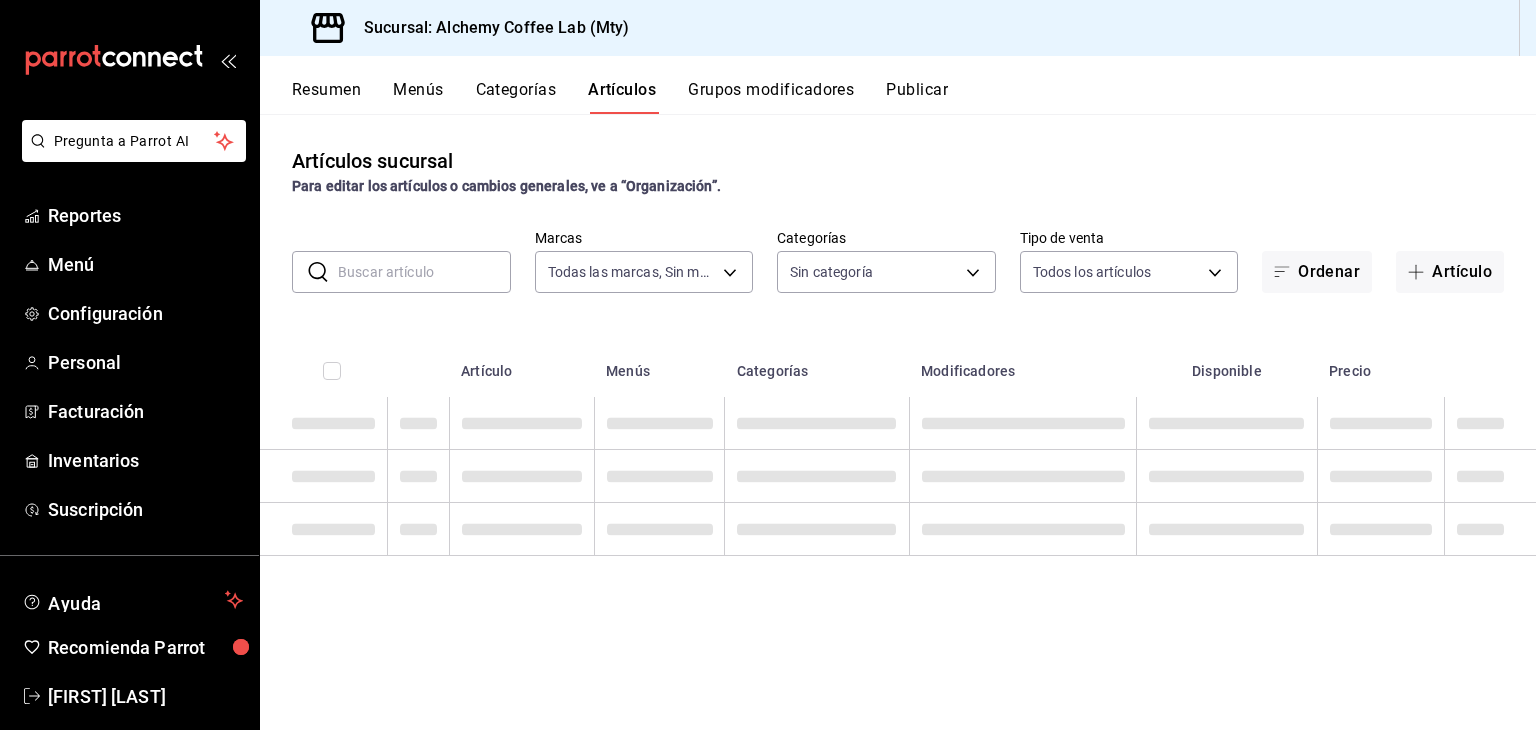 type on "147fd5db-d129-484d-8765-362391796a66" 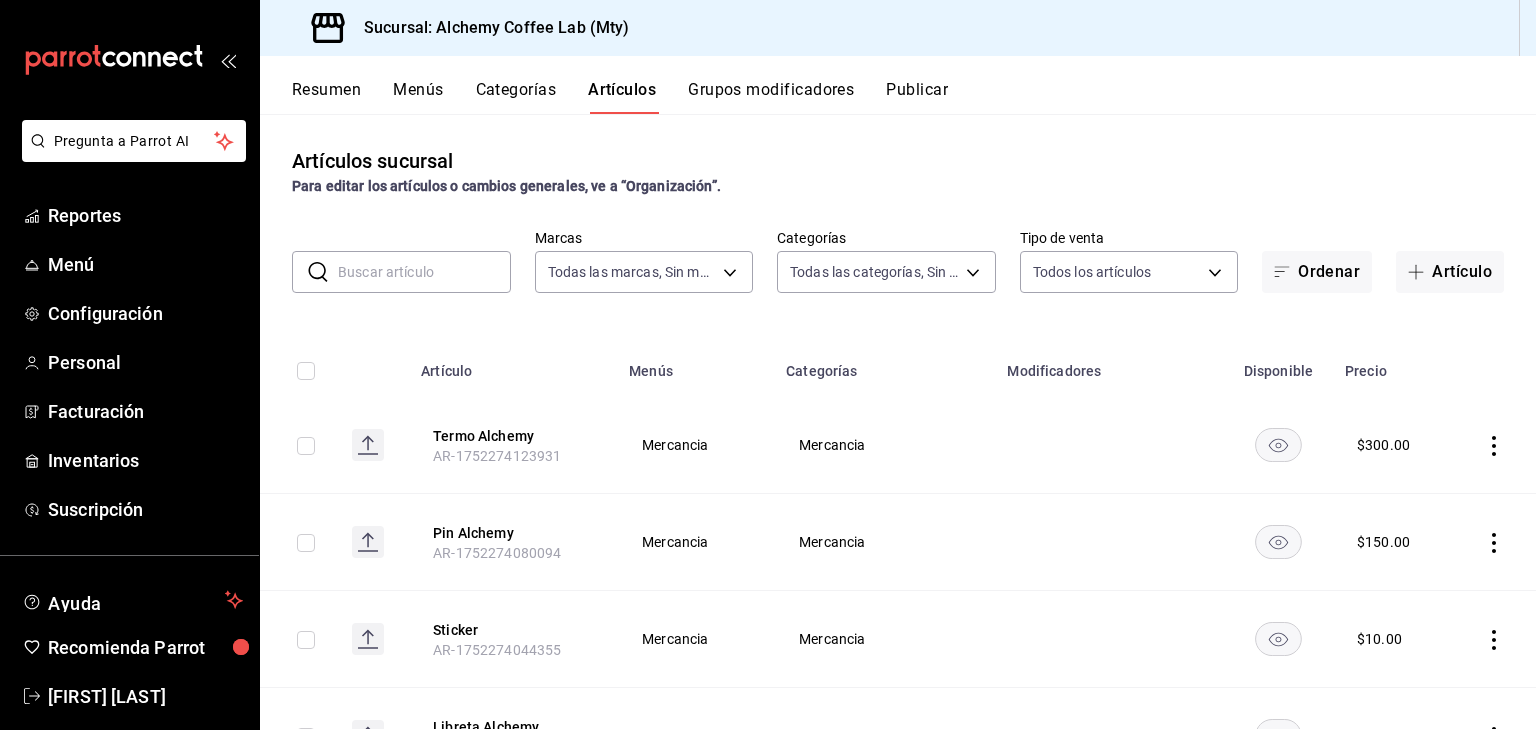 click at bounding box center (624, 113) 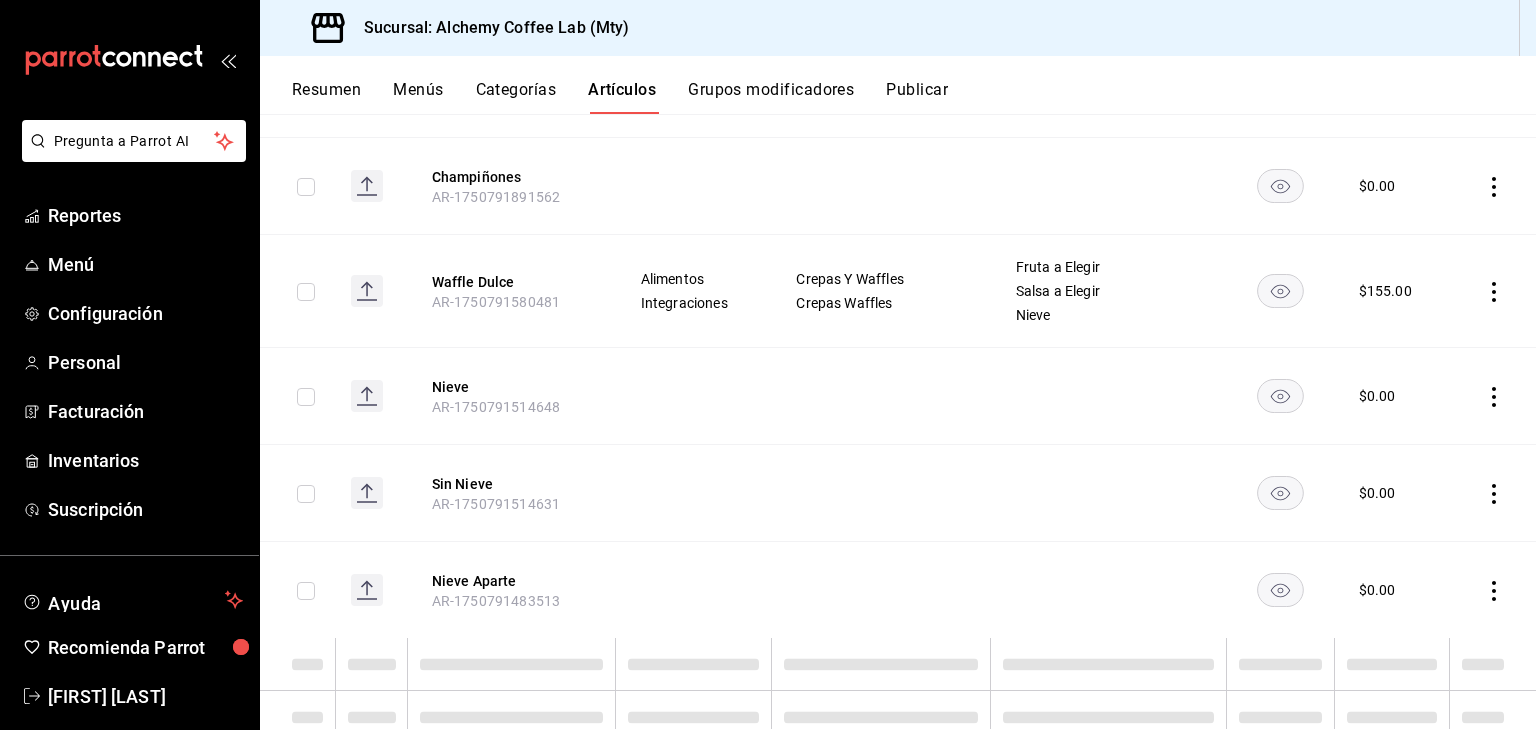 scroll, scrollTop: 12405, scrollLeft: 0, axis: vertical 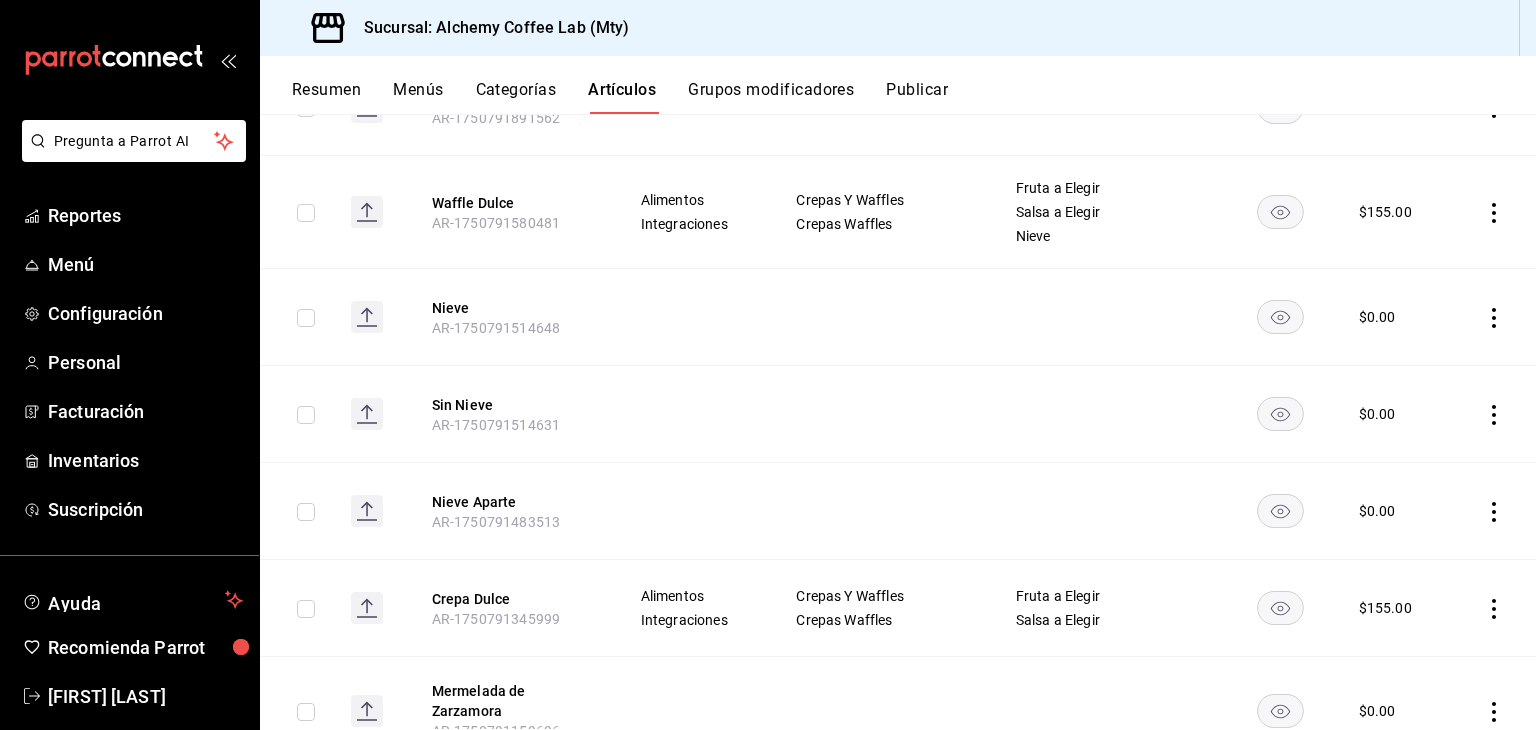 click on "Categorías" at bounding box center [516, 97] 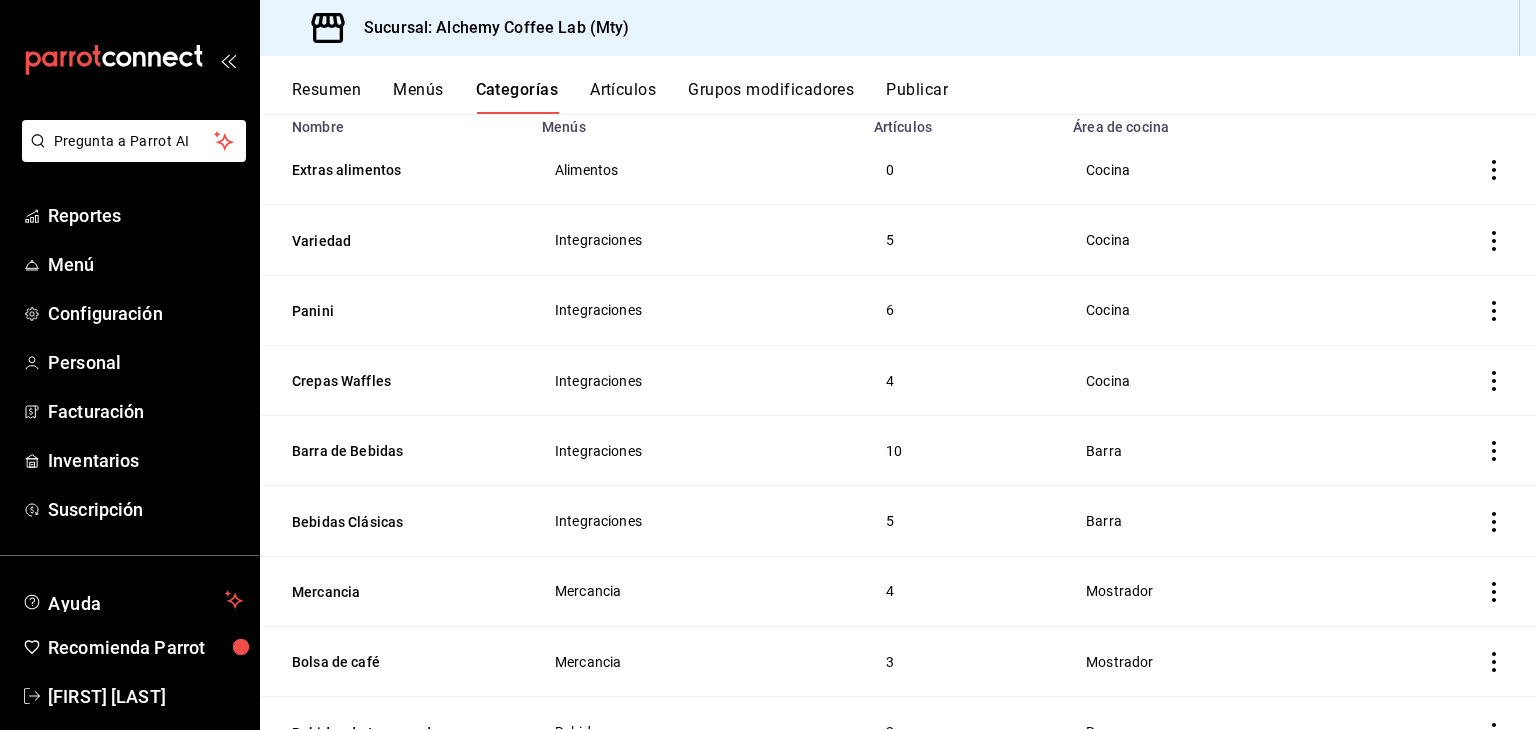 scroll, scrollTop: 300, scrollLeft: 0, axis: vertical 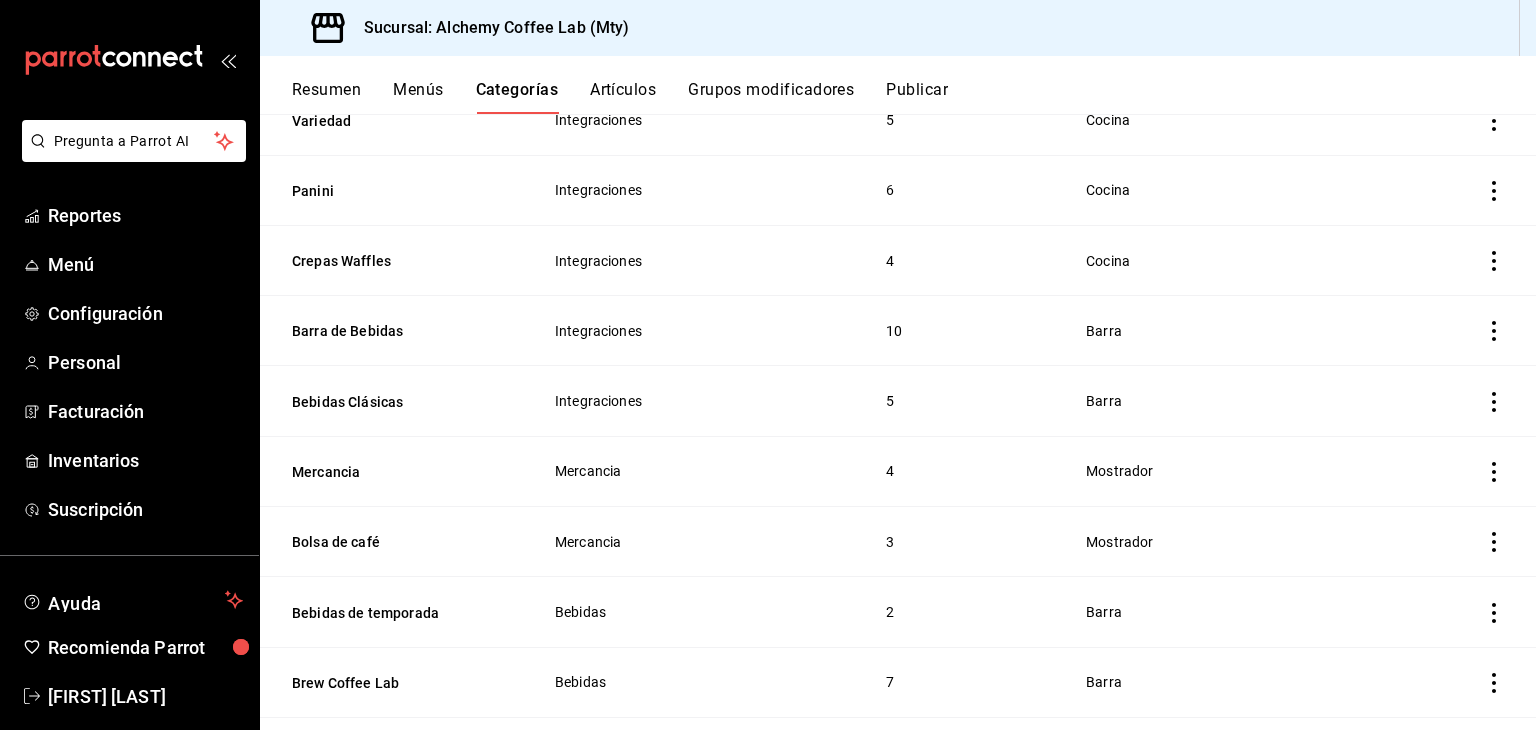 click on "Grupos modificadores" at bounding box center (771, 97) 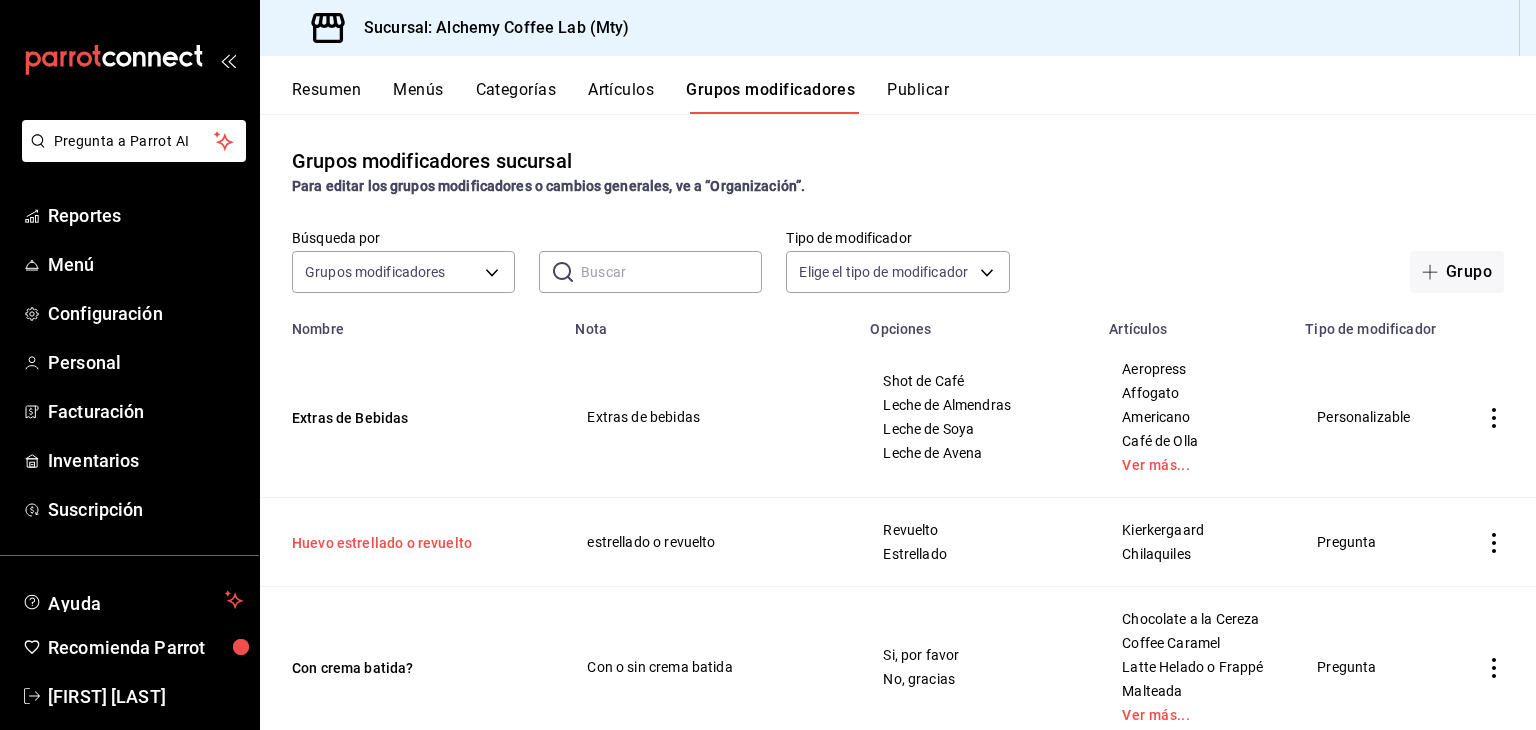 click on "Huevo estrellado o revuelto" at bounding box center [412, 543] 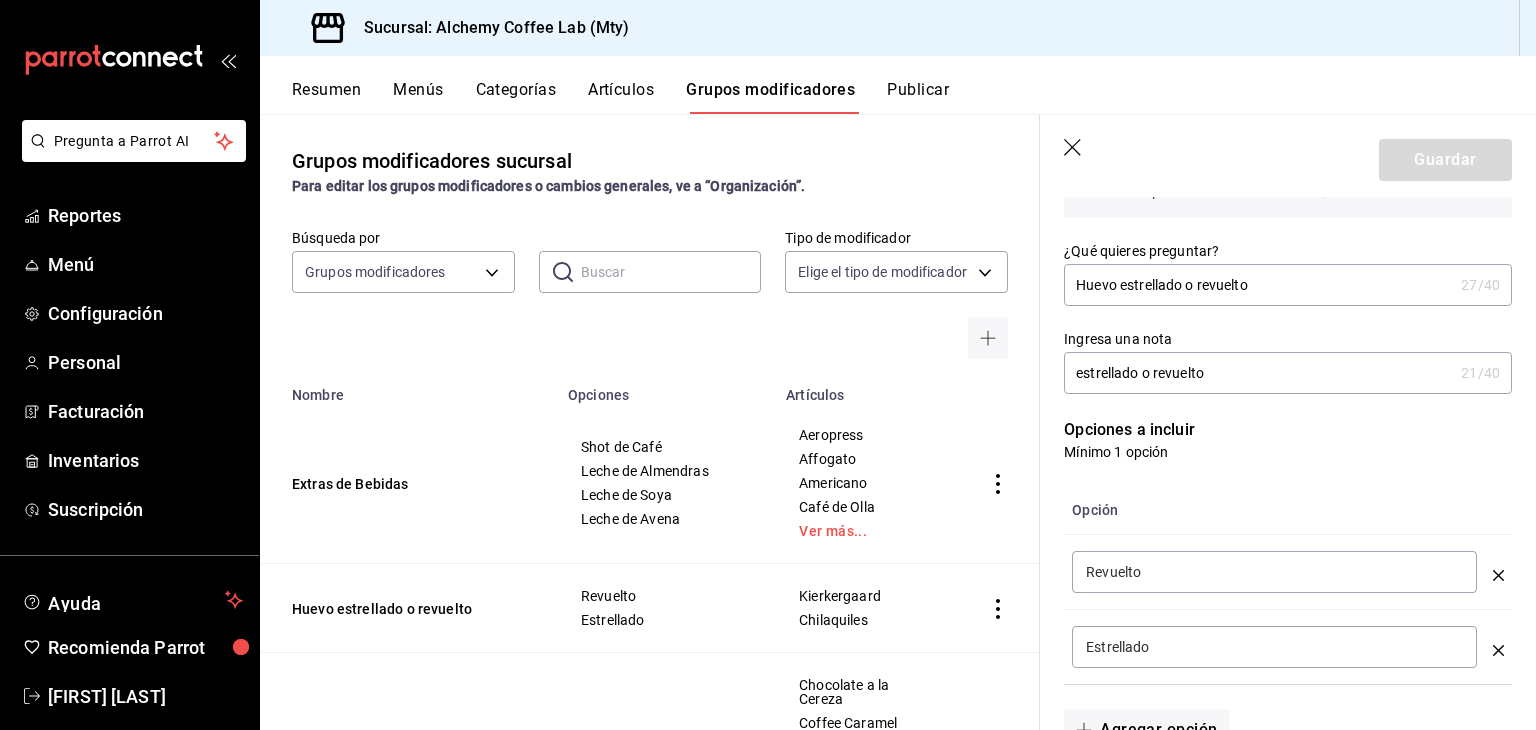 scroll, scrollTop: 400, scrollLeft: 0, axis: vertical 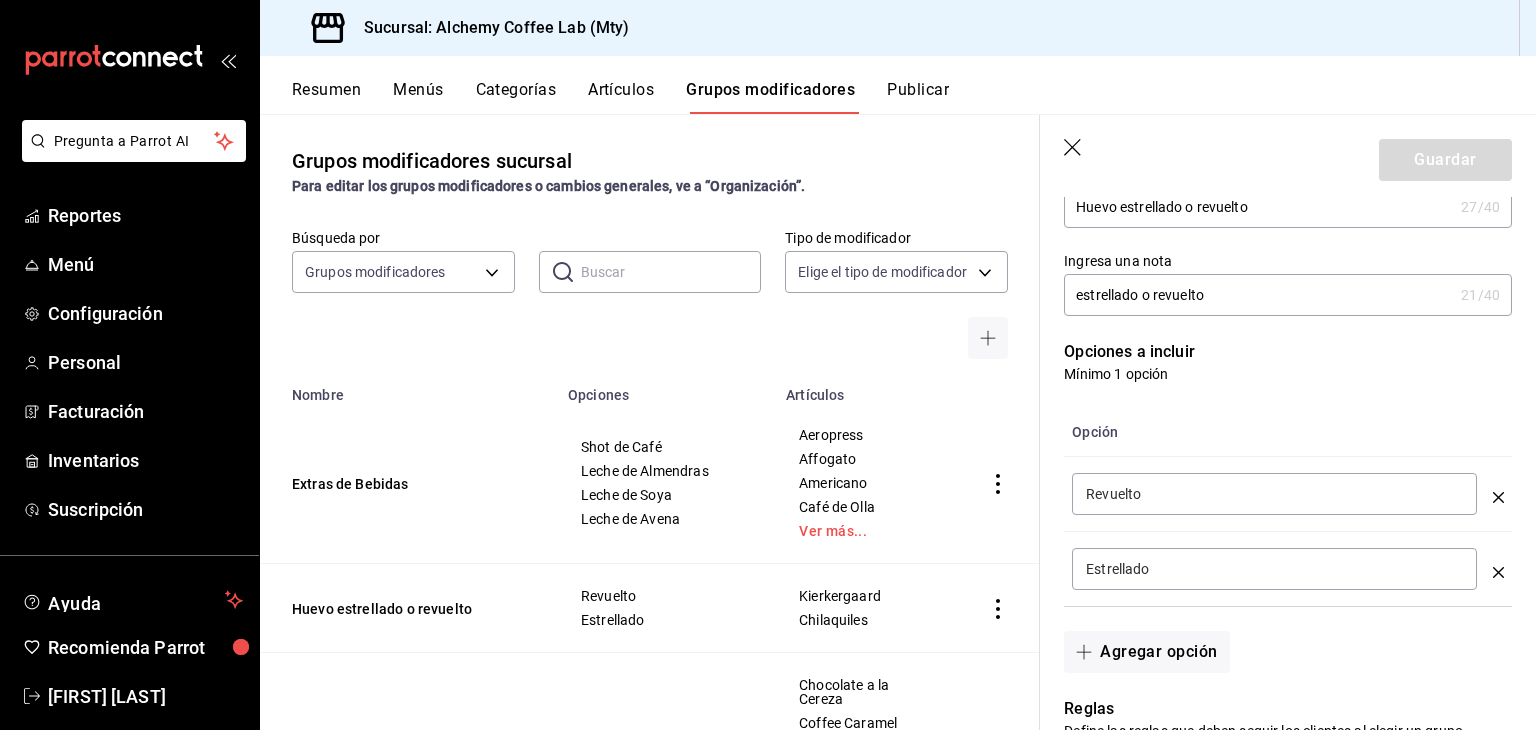 click on "Revuelto" at bounding box center (1274, 494) 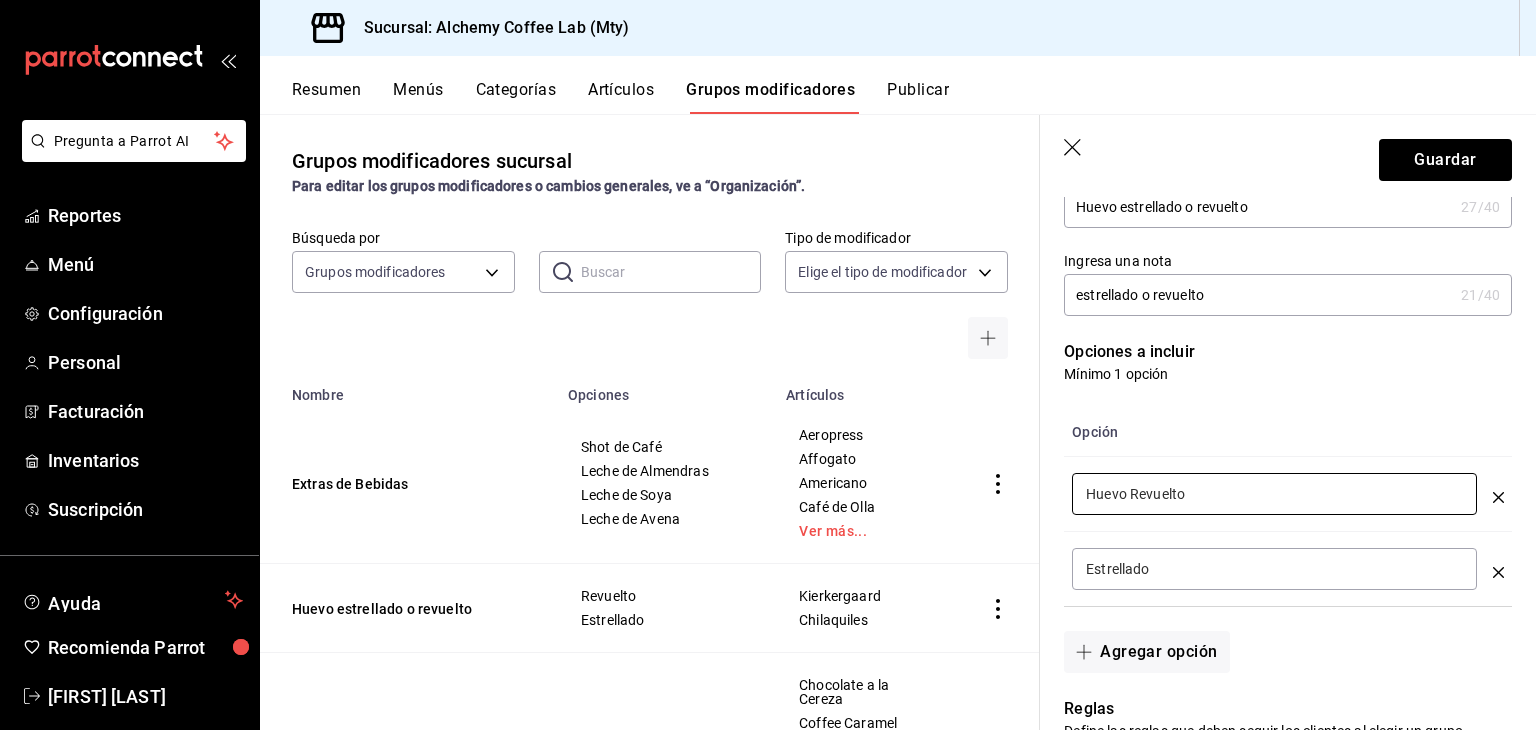 type on "Huevo Revuelto" 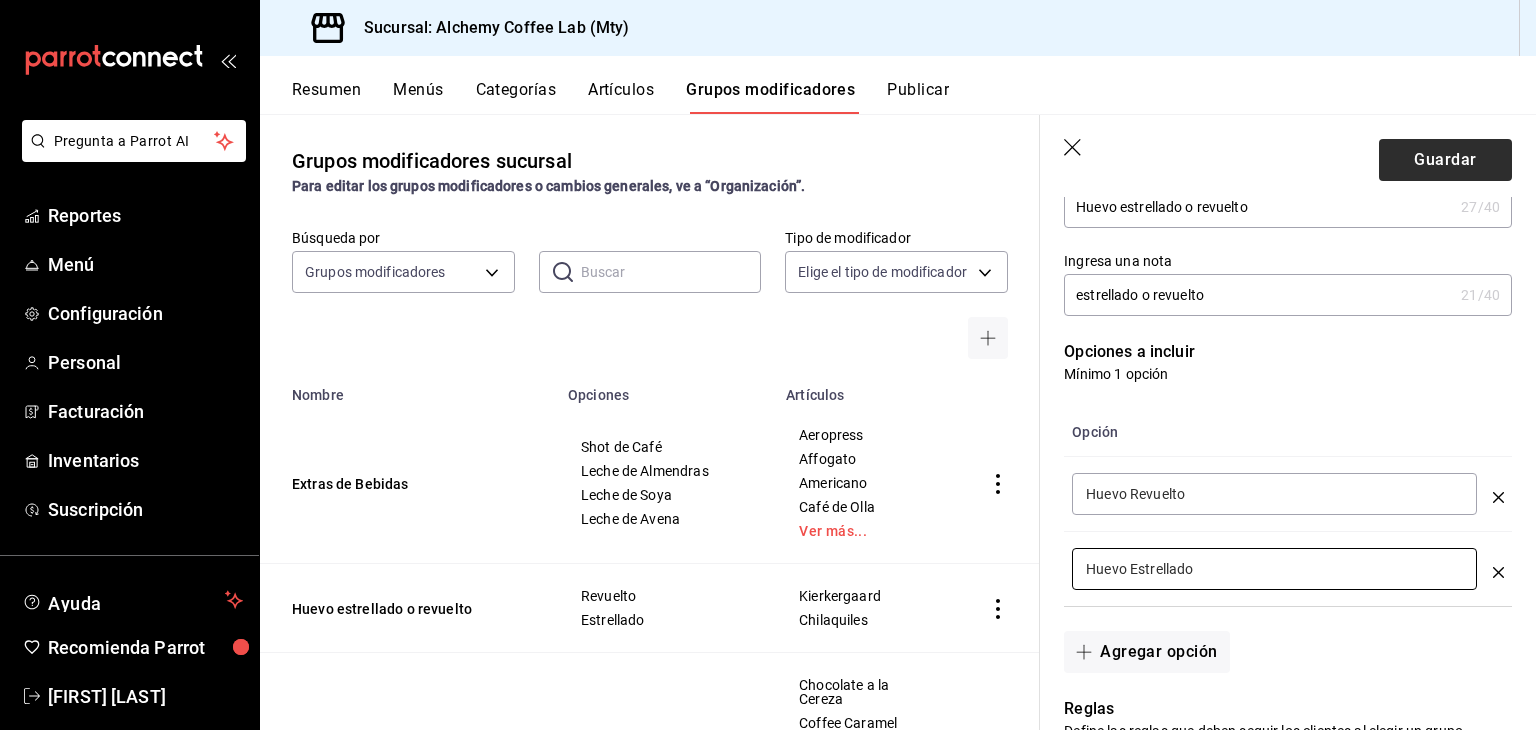 type on "Huevo Estrellado" 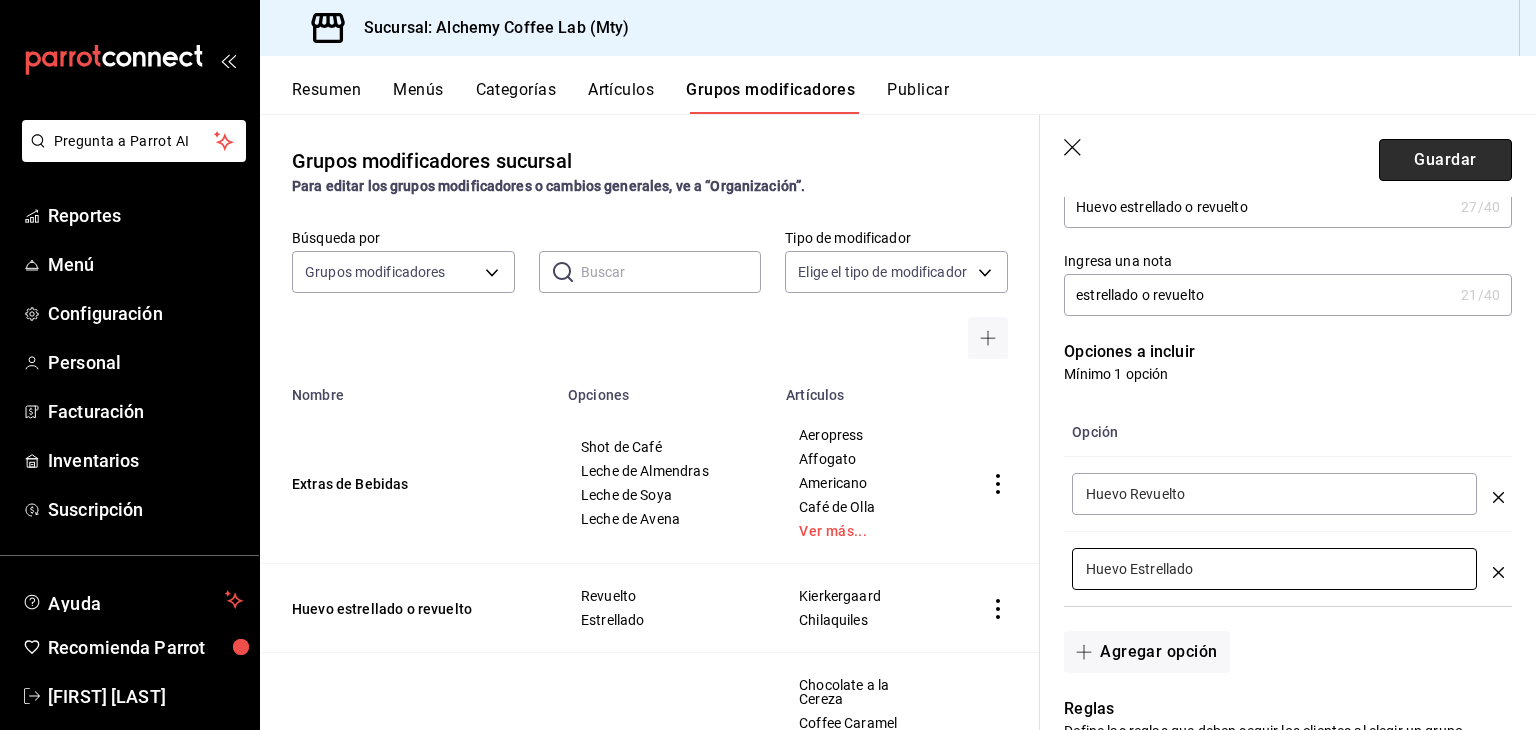 click on "Guardar" at bounding box center [1445, 160] 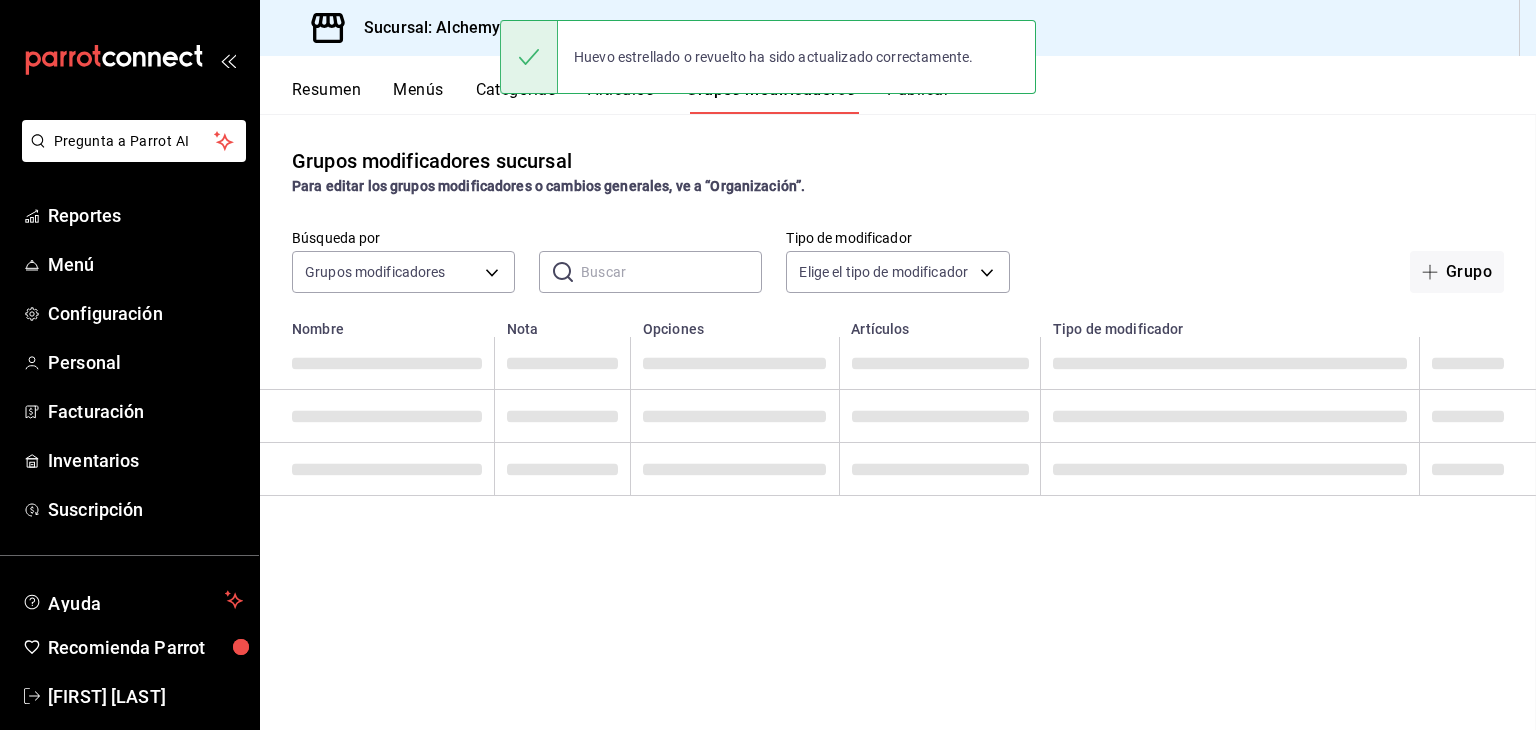 scroll, scrollTop: 0, scrollLeft: 0, axis: both 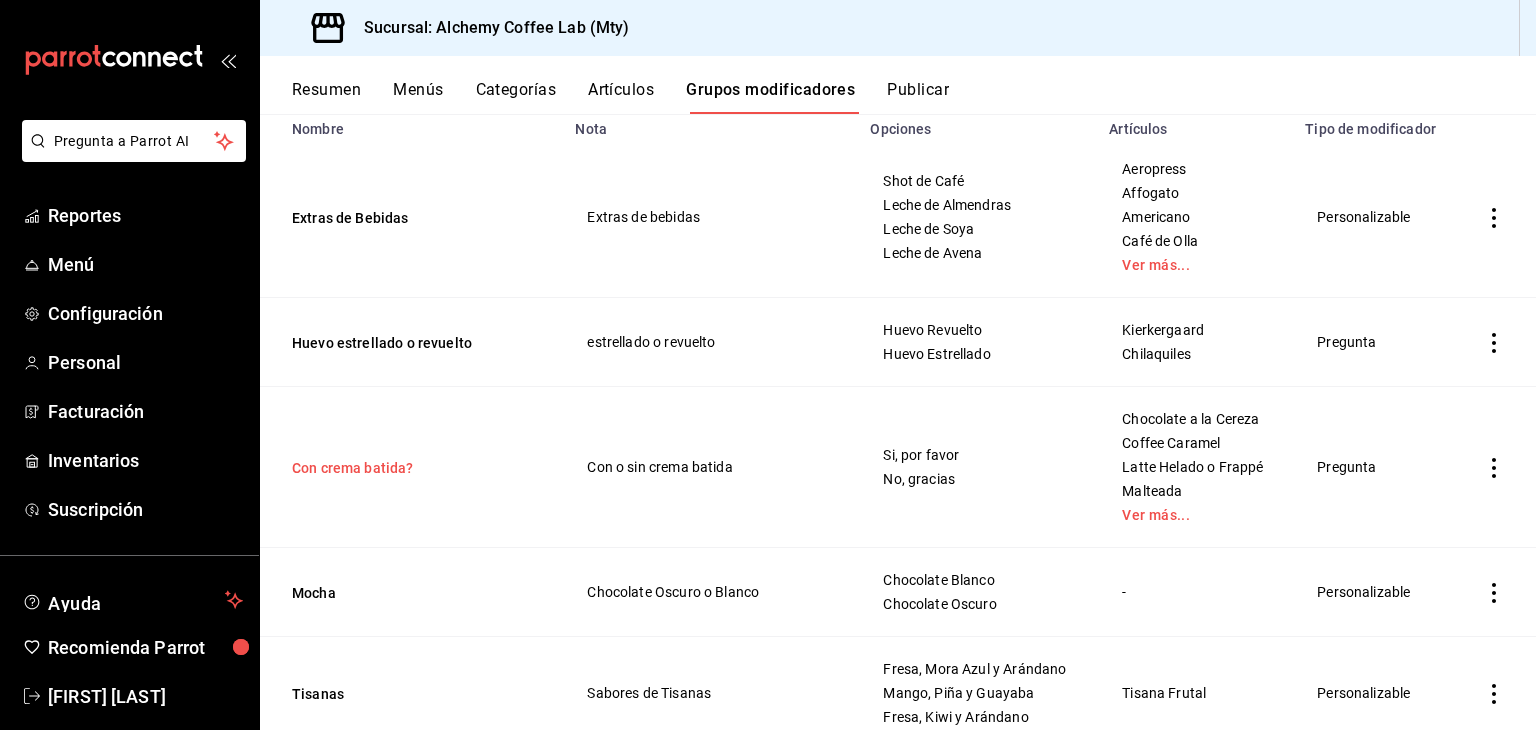 click on "Con crema batida?" at bounding box center [412, 468] 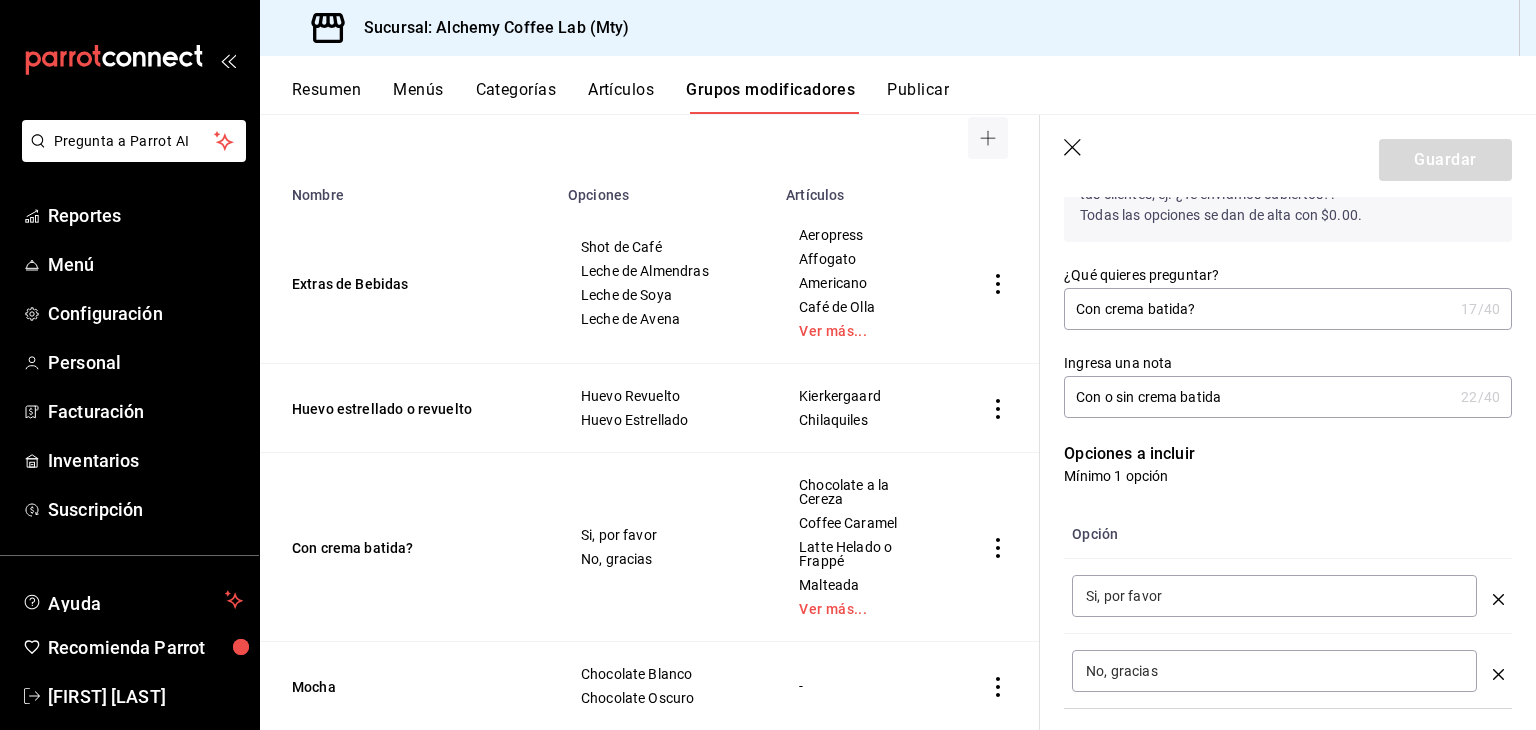 scroll, scrollTop: 300, scrollLeft: 0, axis: vertical 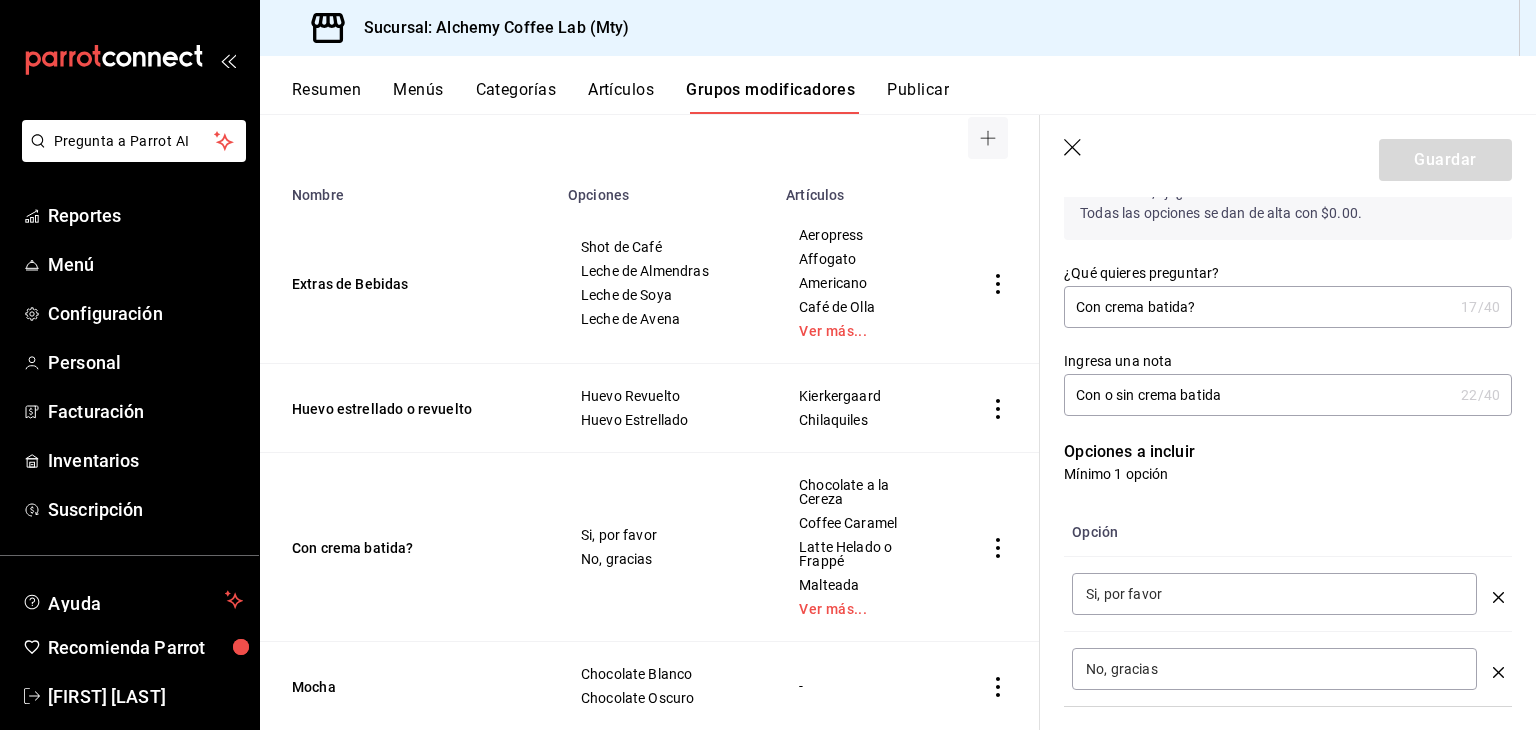 click on "Si, por favor ​" at bounding box center [1274, 594] 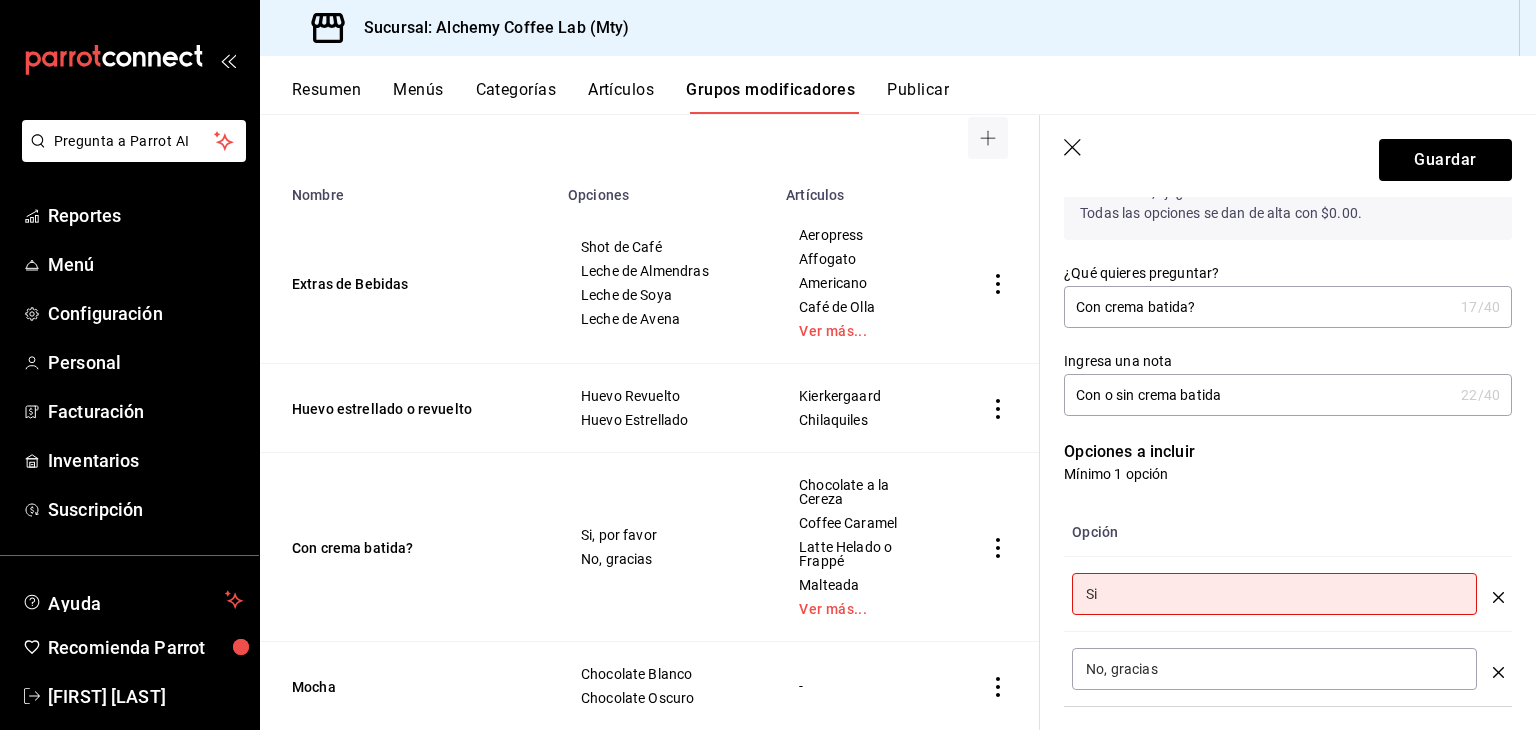 type on "S" 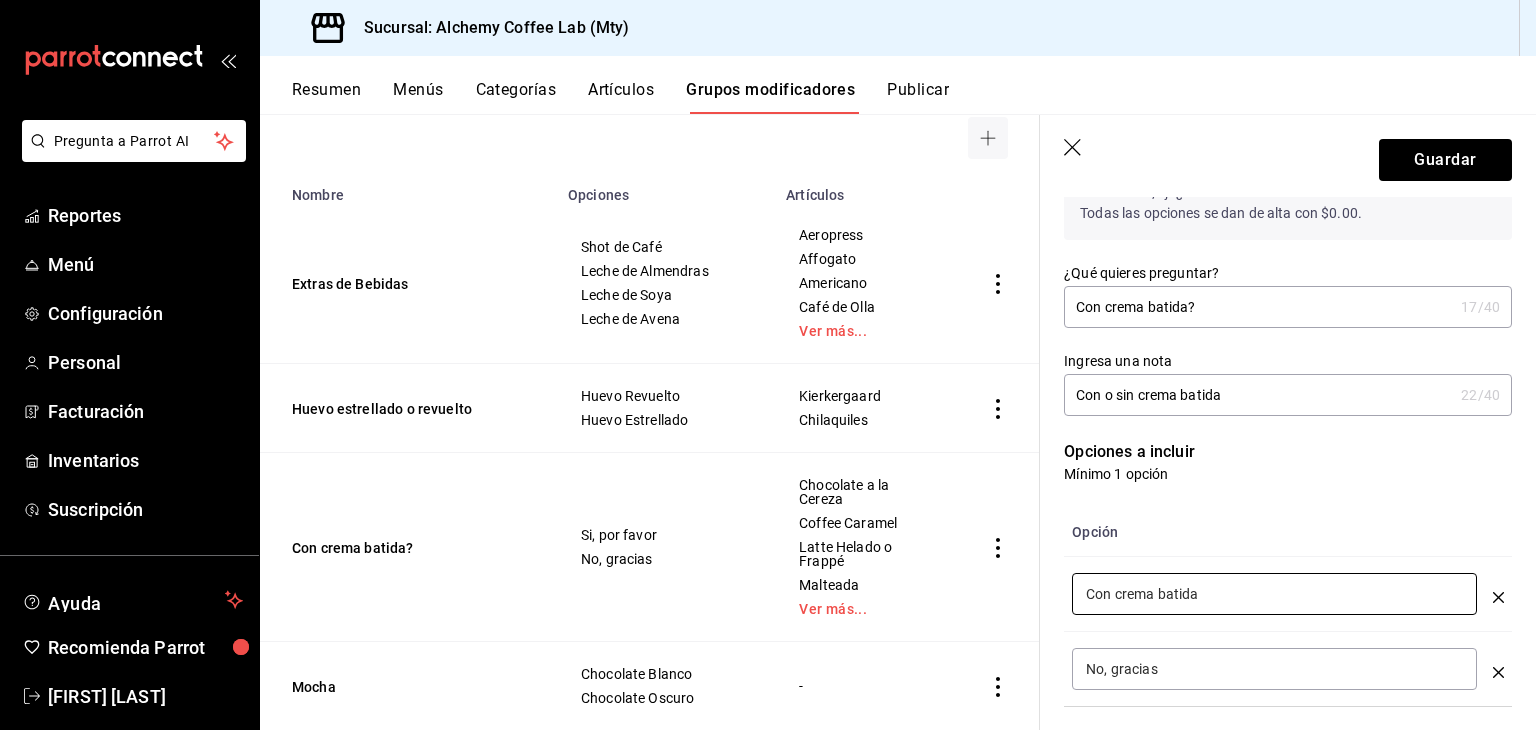 type on "Con crema batida" 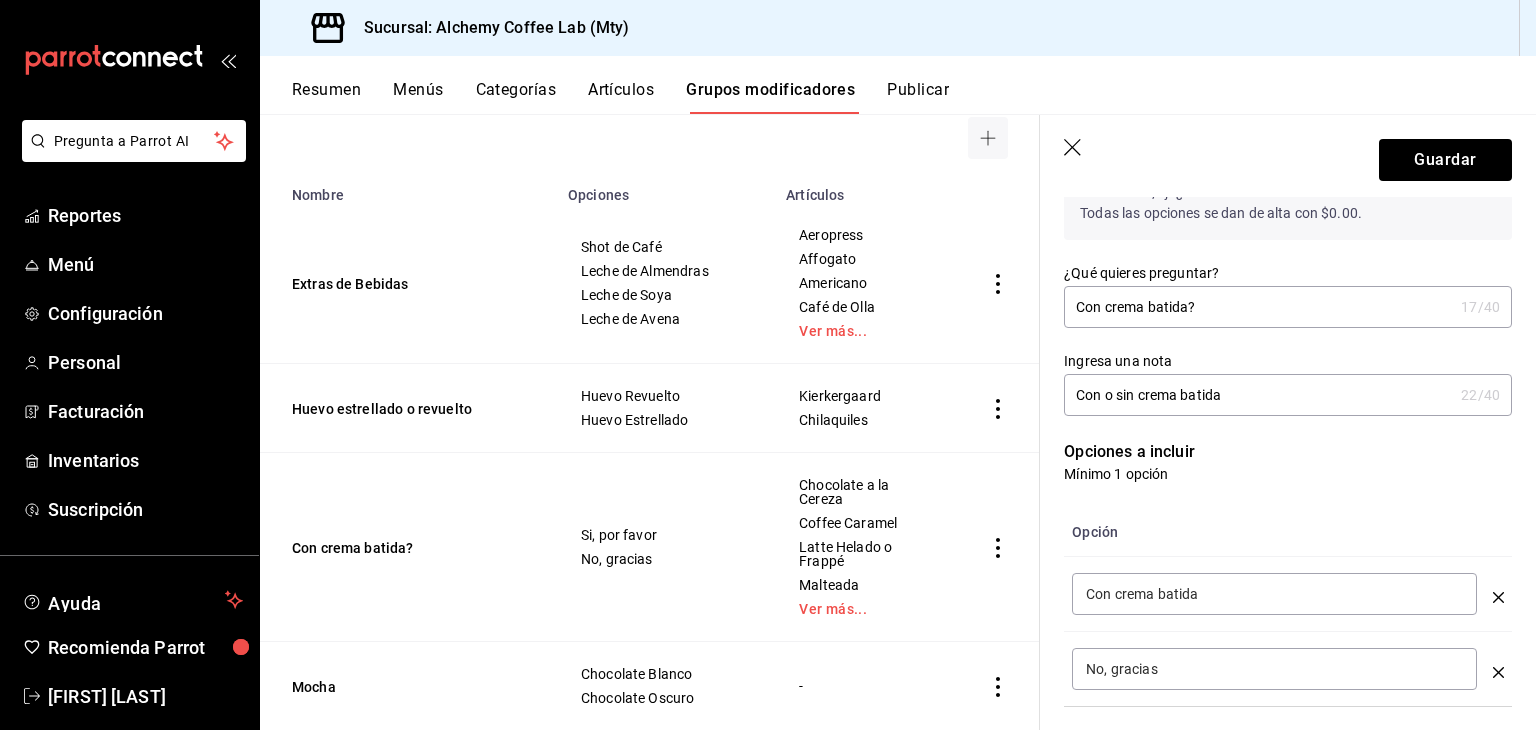 click on "No, gracias" at bounding box center (1274, 669) 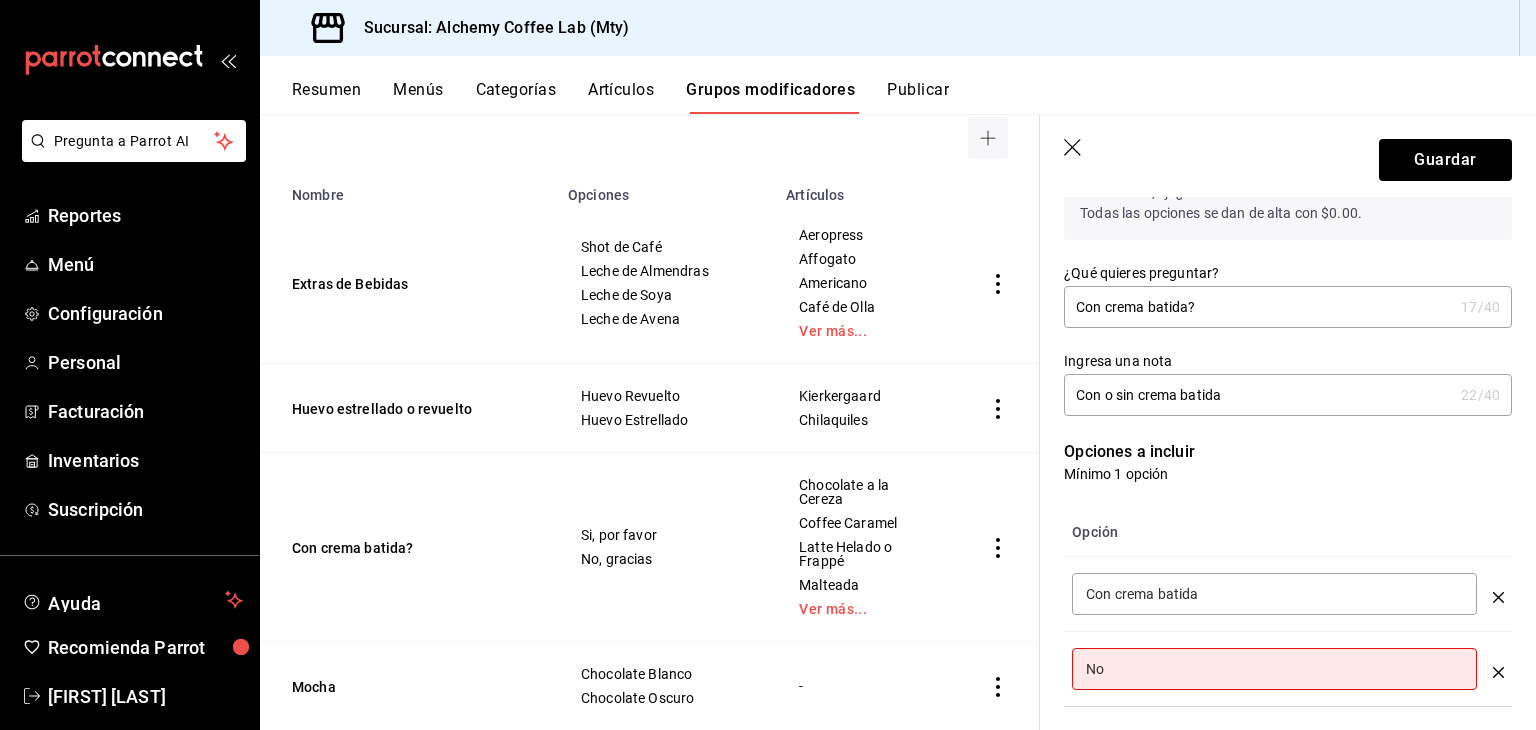 type on "N" 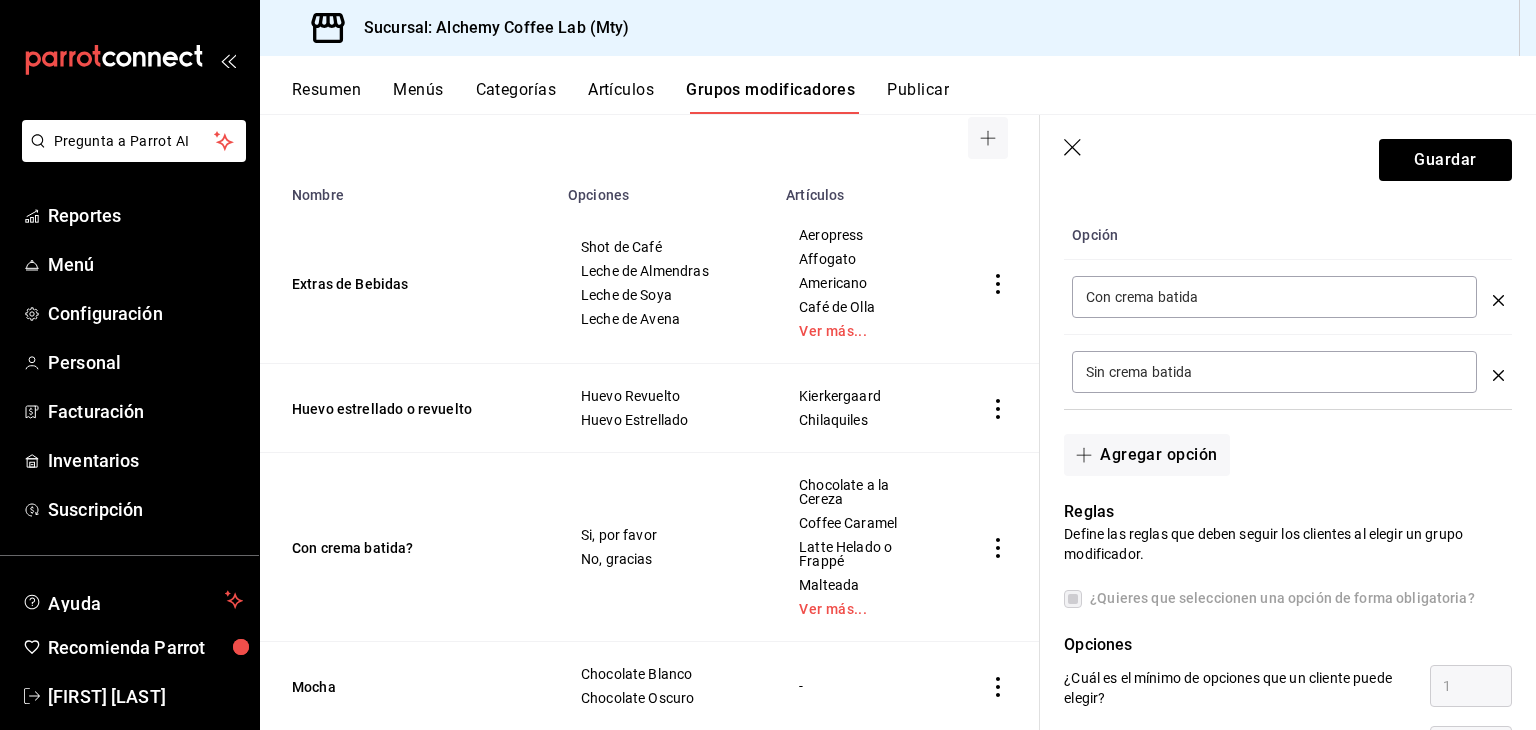 scroll, scrollTop: 600, scrollLeft: 0, axis: vertical 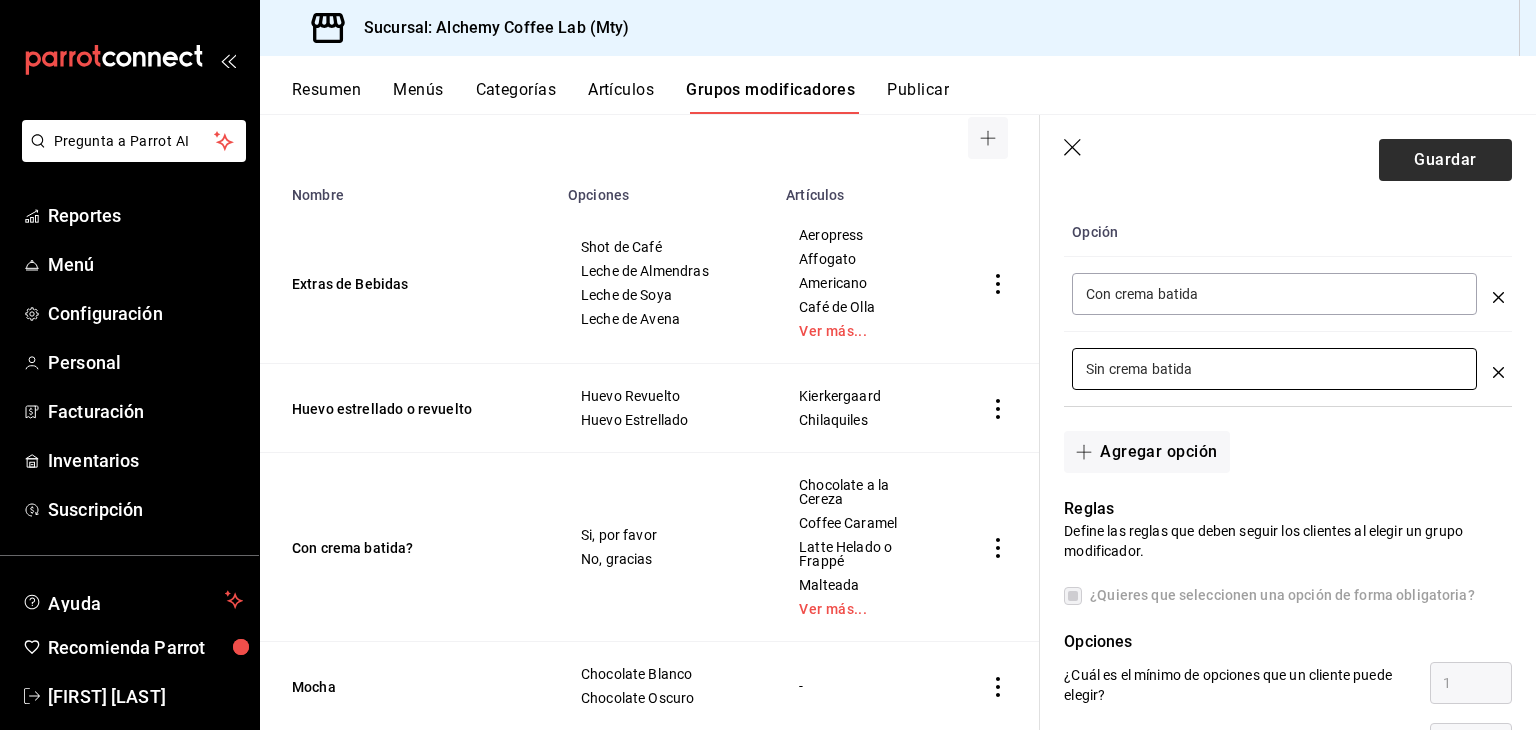 type on "Sin crema batida" 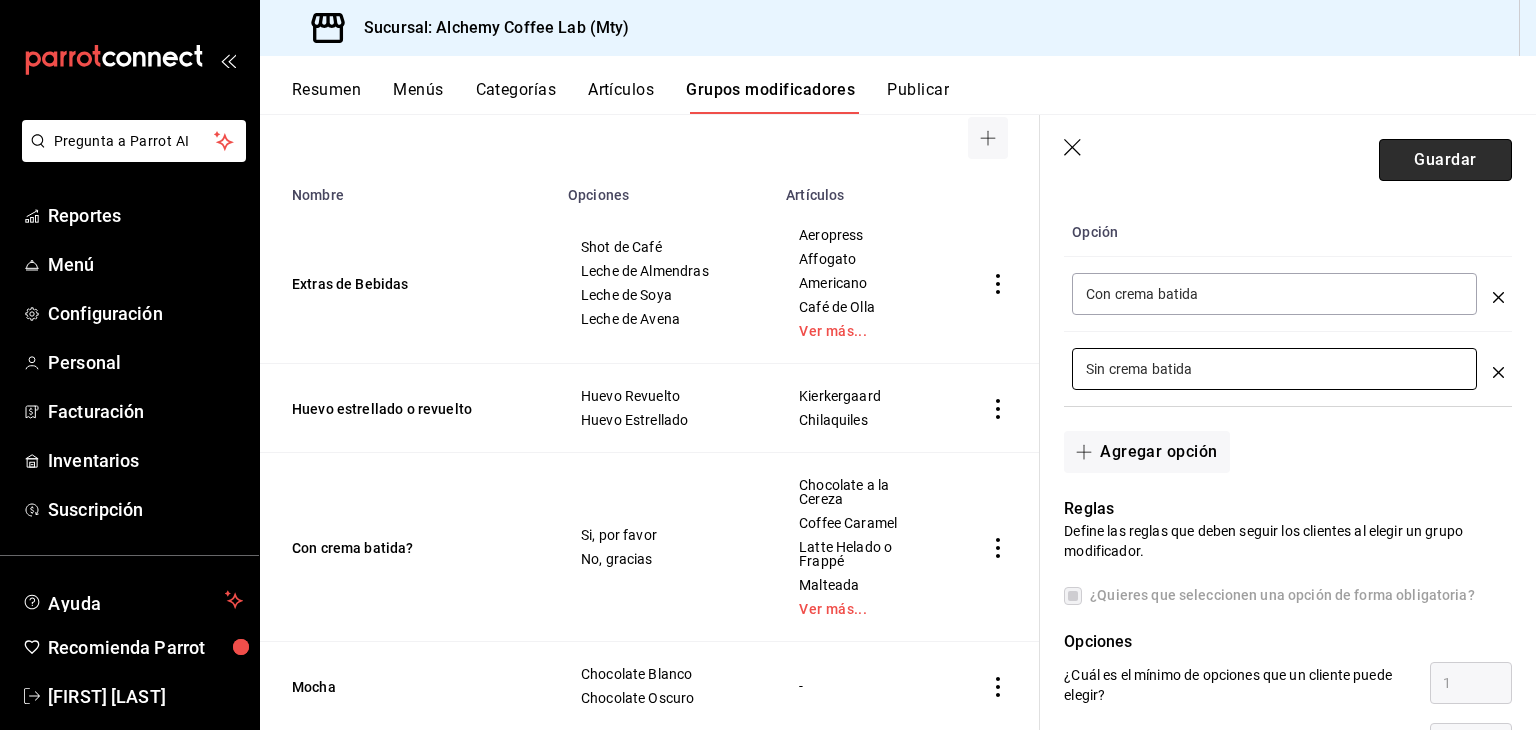 click on "Guardar" at bounding box center [1445, 160] 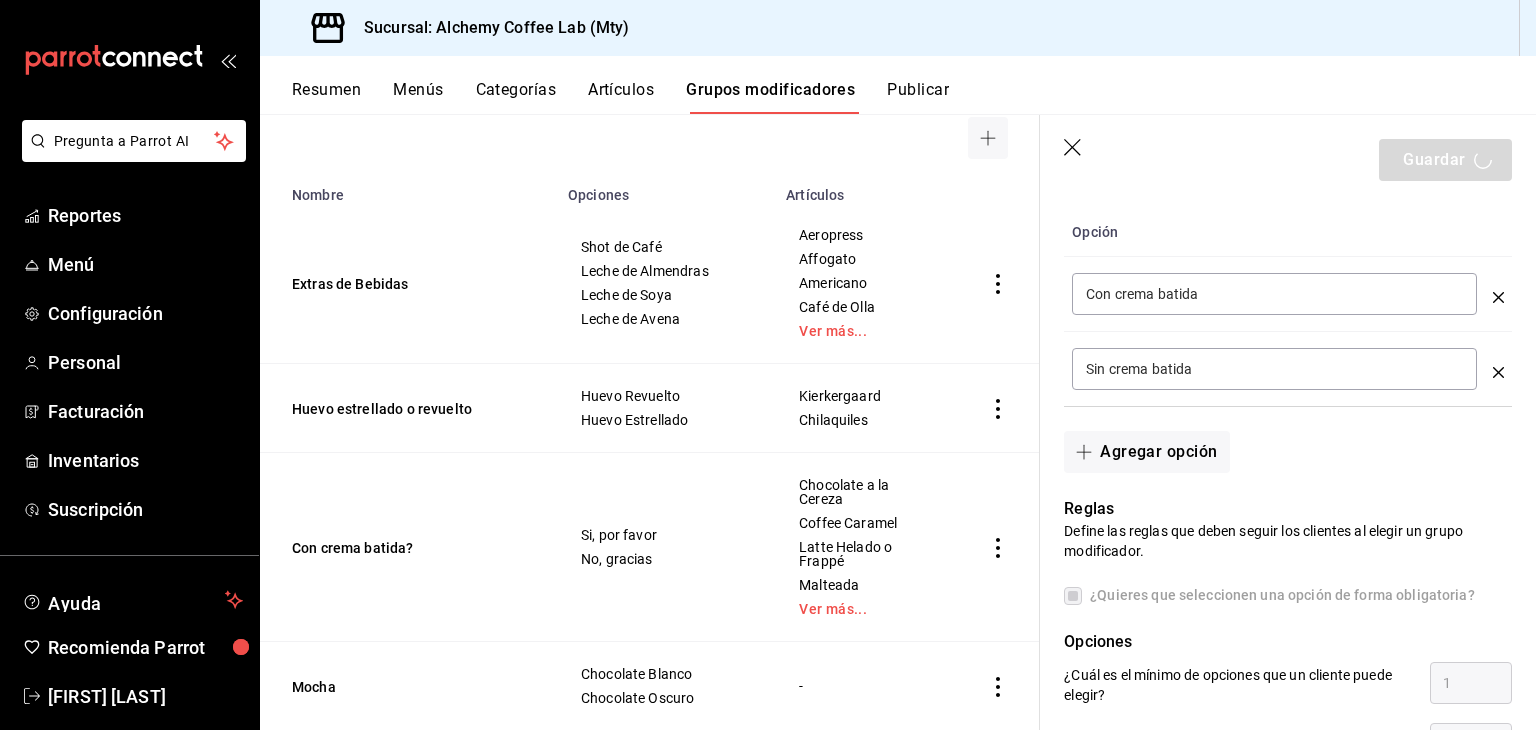 scroll, scrollTop: 0, scrollLeft: 0, axis: both 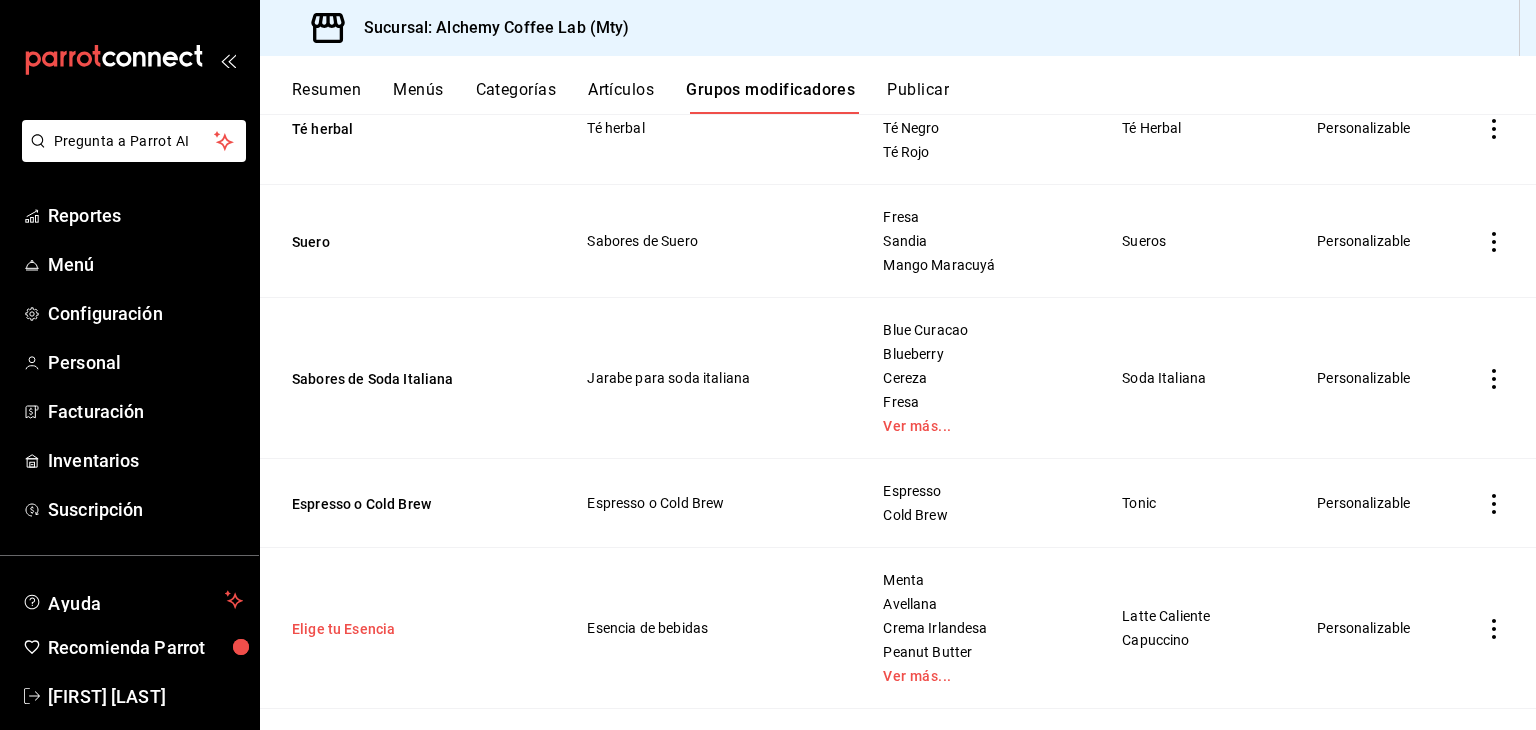 click on "Elige tu Esencia" at bounding box center (412, 629) 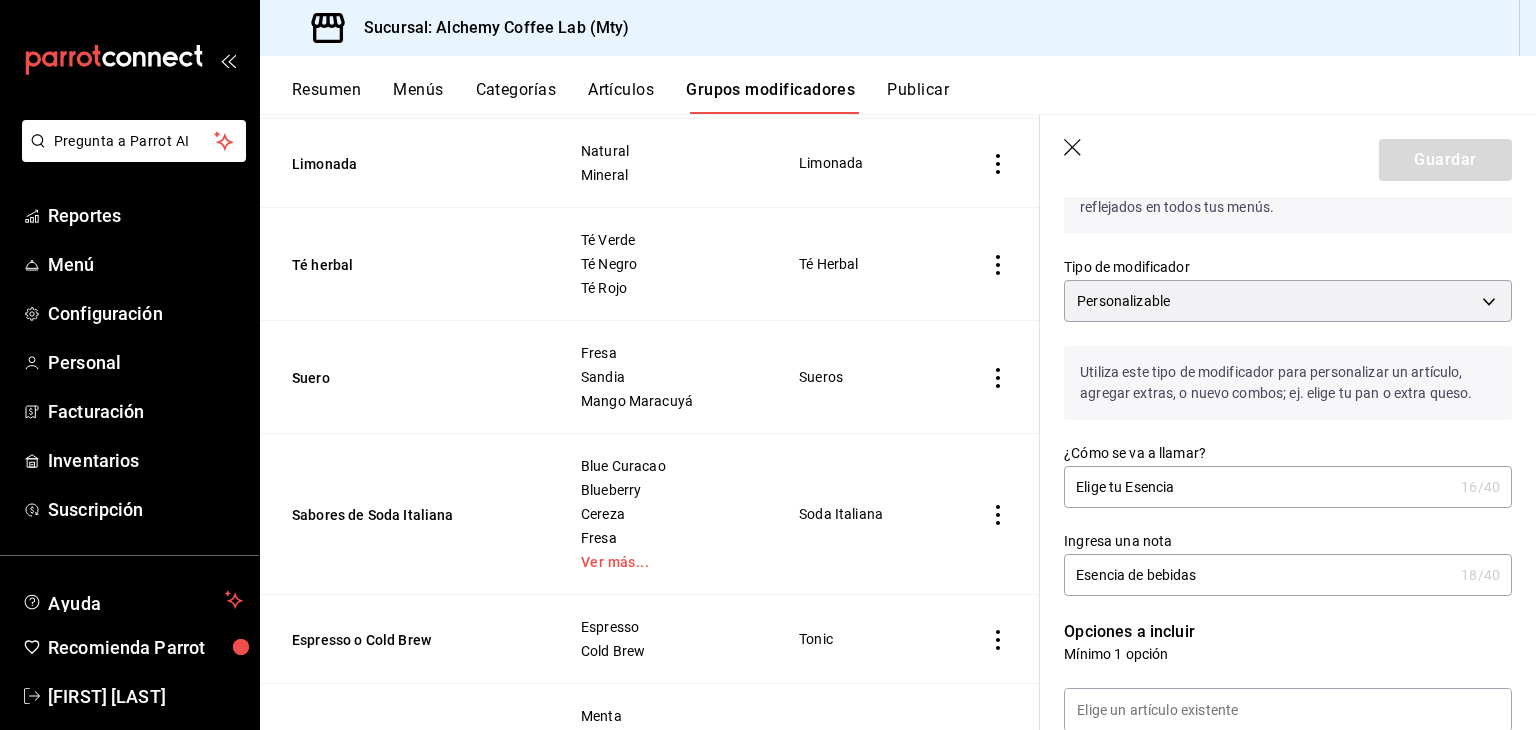 scroll, scrollTop: 100, scrollLeft: 0, axis: vertical 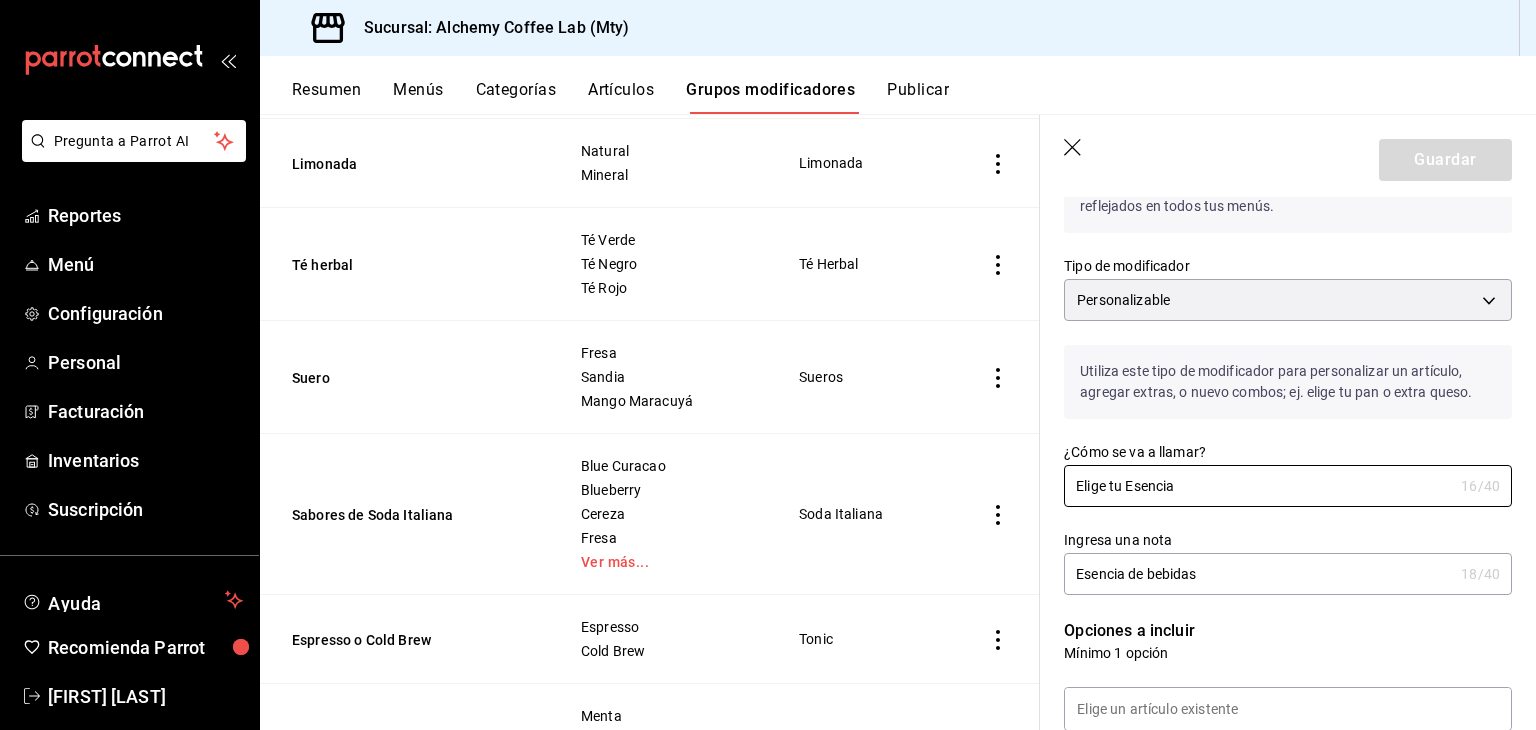 drag, startPoint x: 1123, startPoint y: 486, endPoint x: 1056, endPoint y: 490, distance: 67.11929 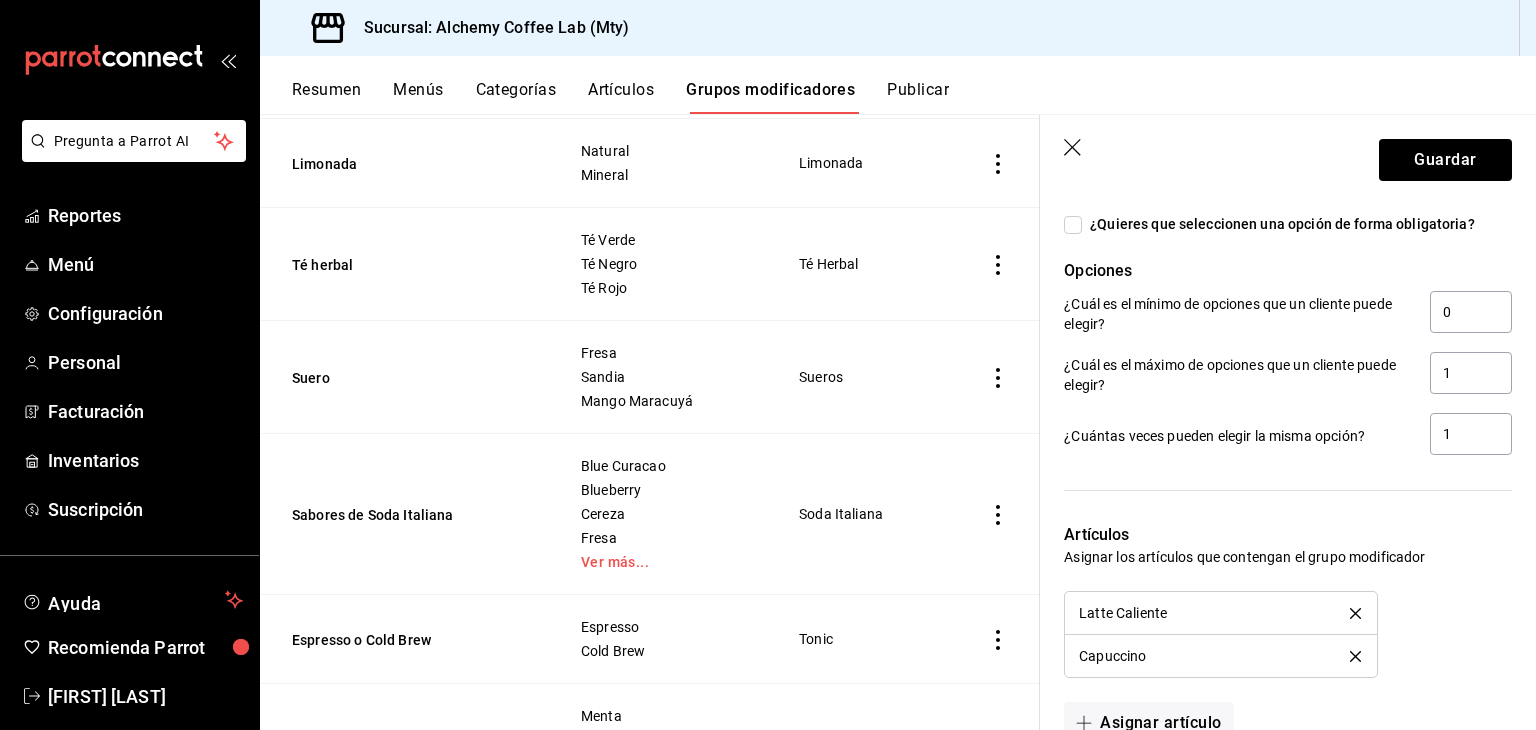 scroll, scrollTop: 1500, scrollLeft: 0, axis: vertical 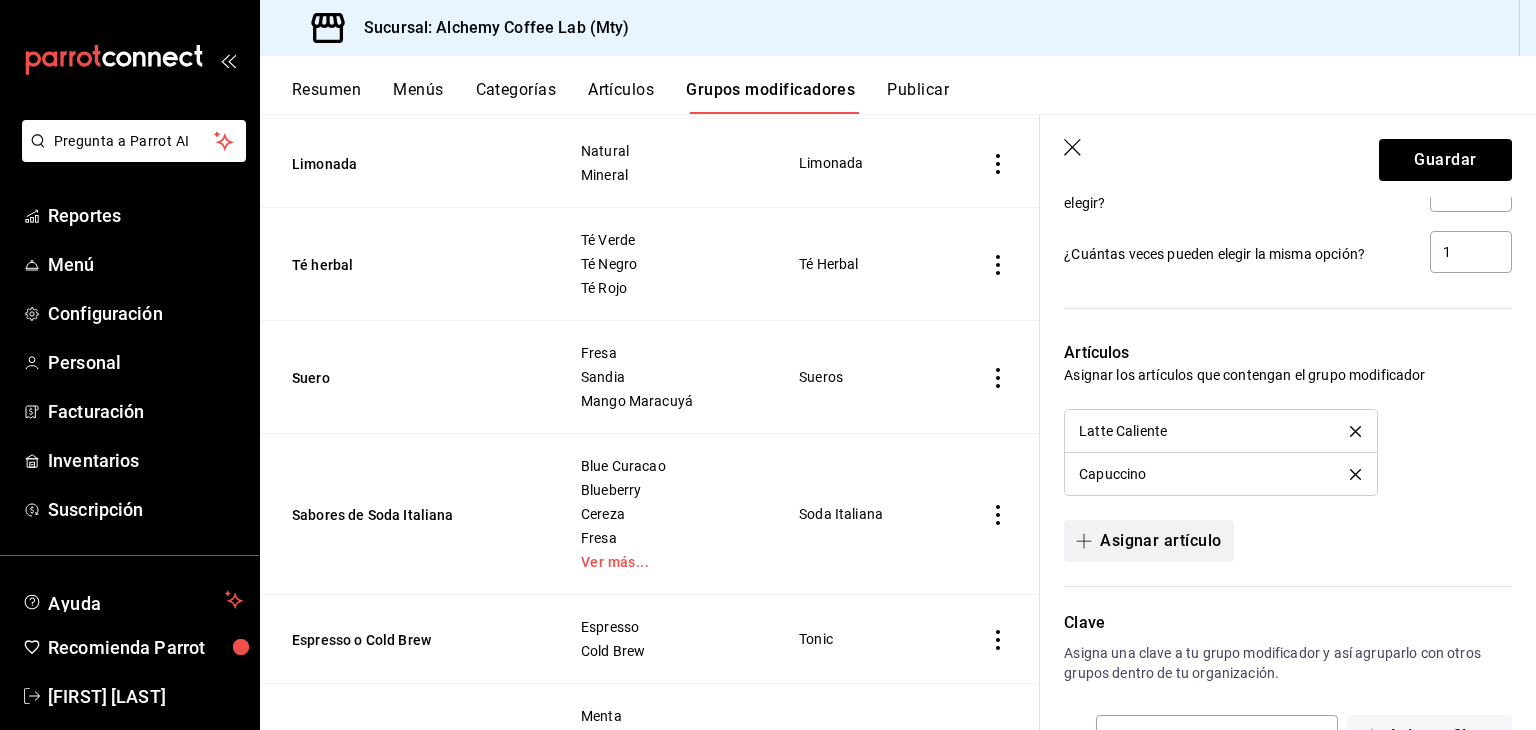 type on "Extra Esencia" 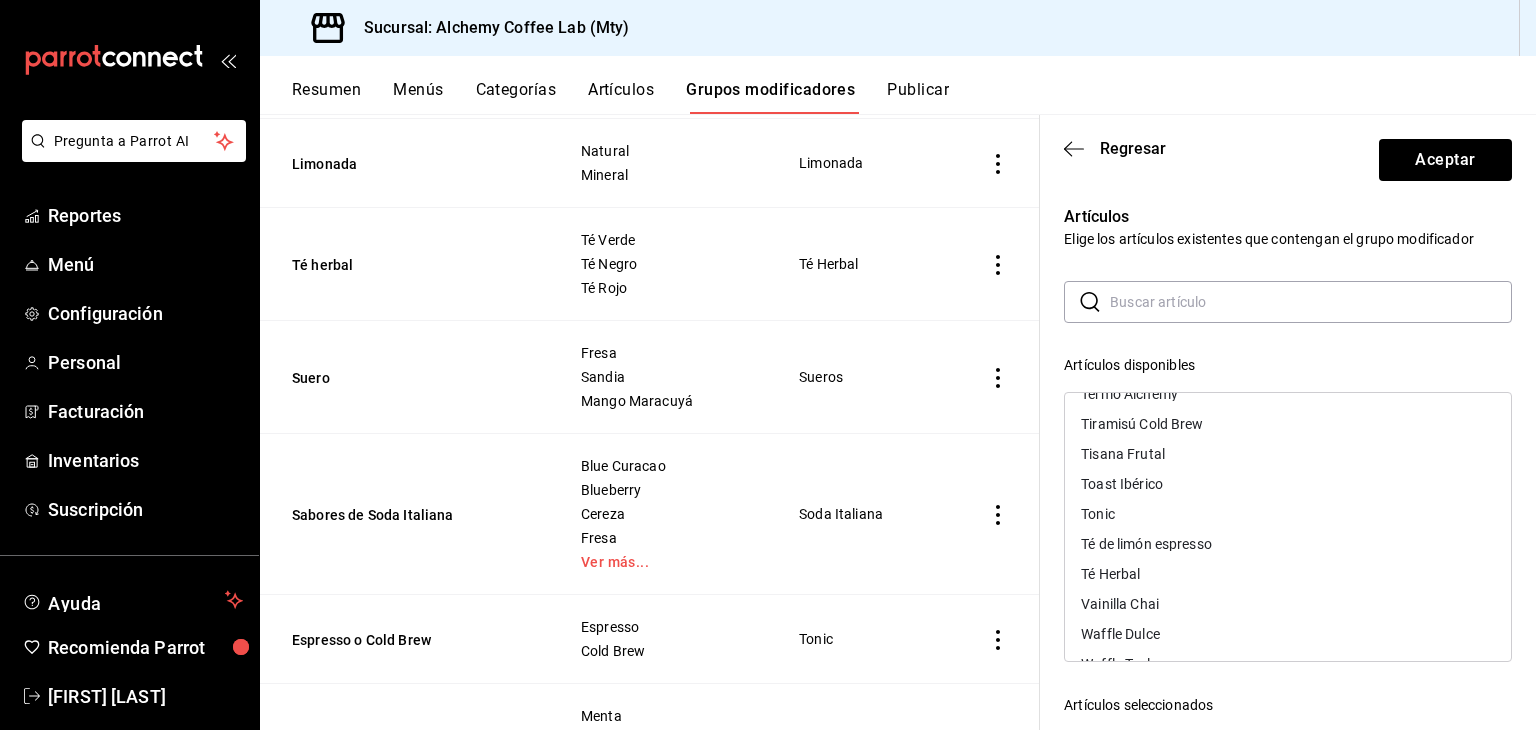 scroll, scrollTop: 2095, scrollLeft: 0, axis: vertical 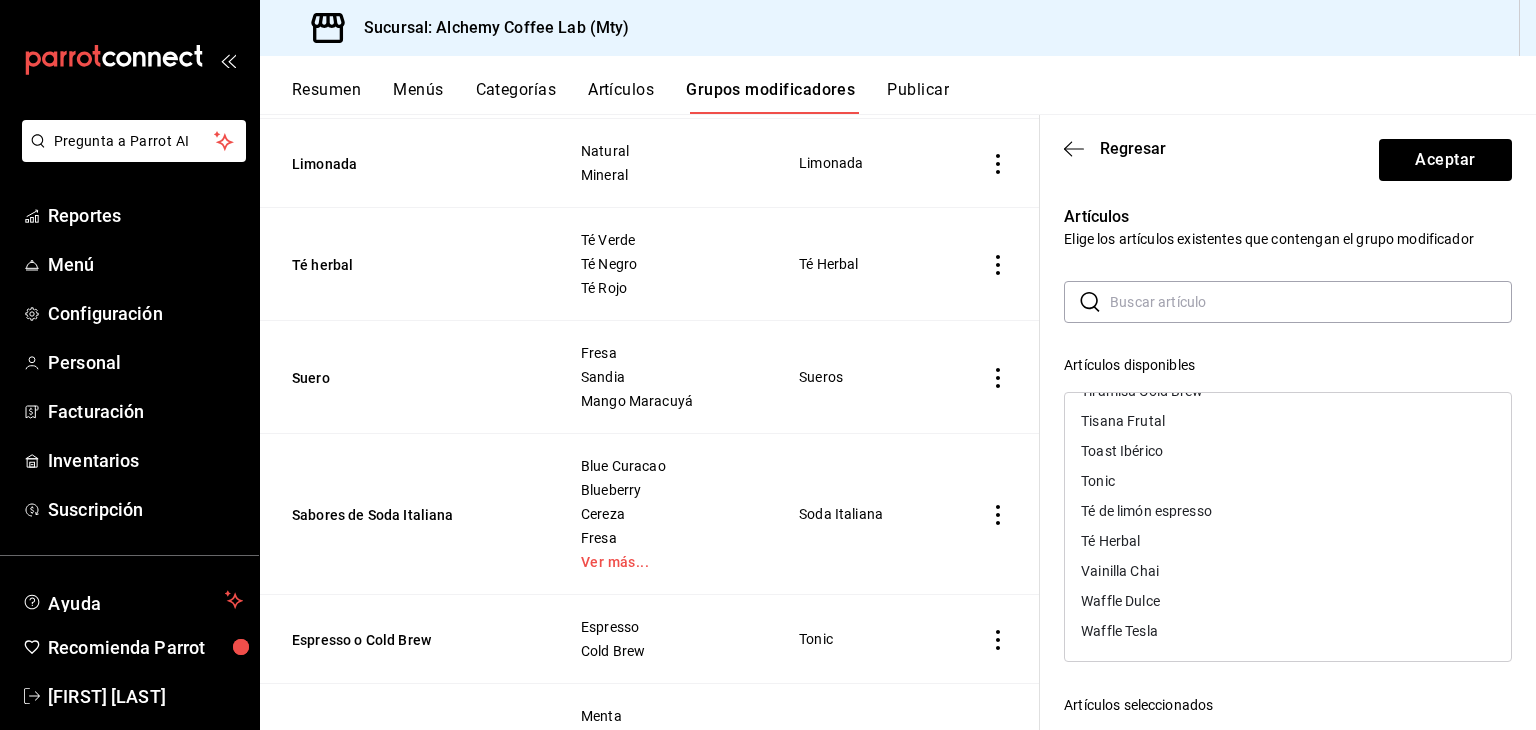 click on "Tonic" at bounding box center [1288, 481] 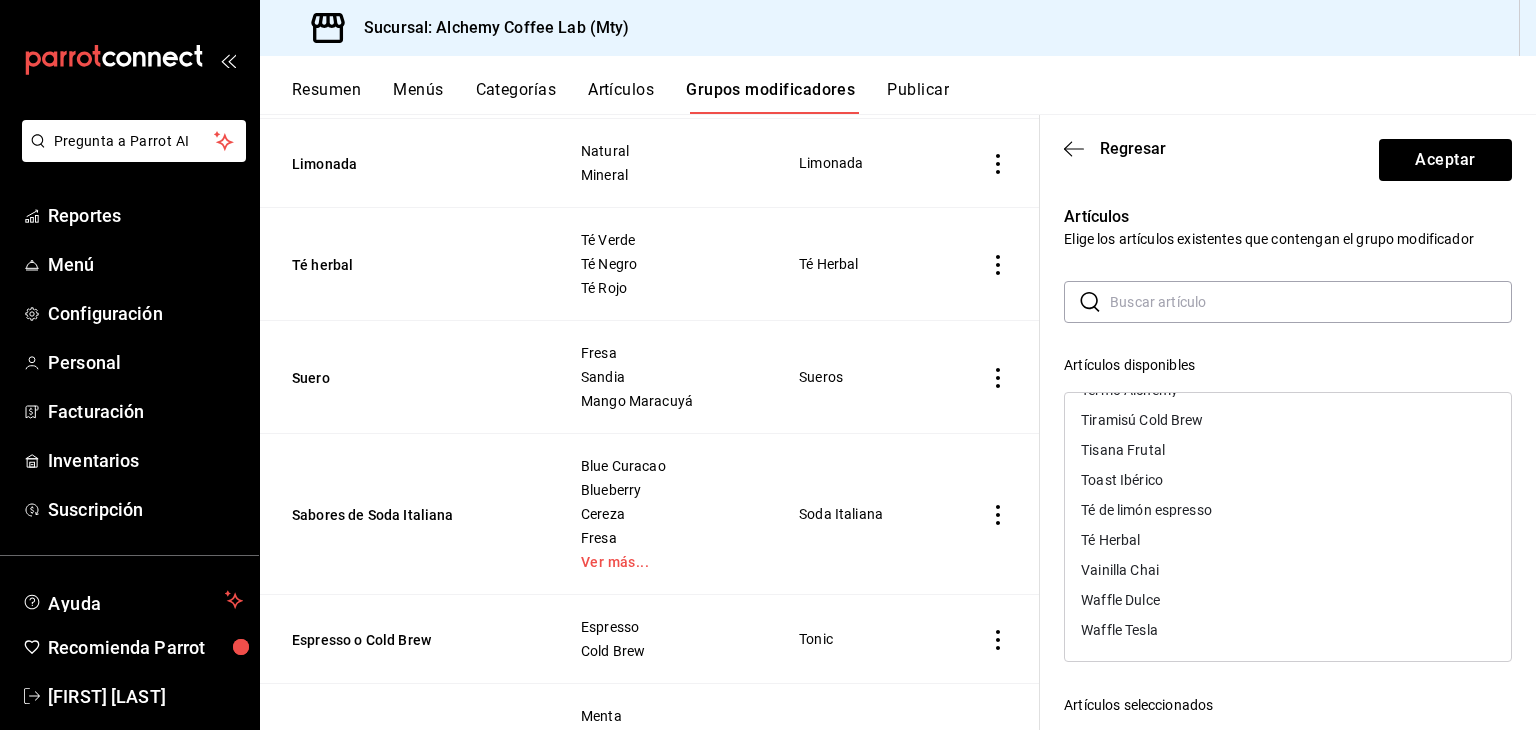 scroll, scrollTop: 2065, scrollLeft: 0, axis: vertical 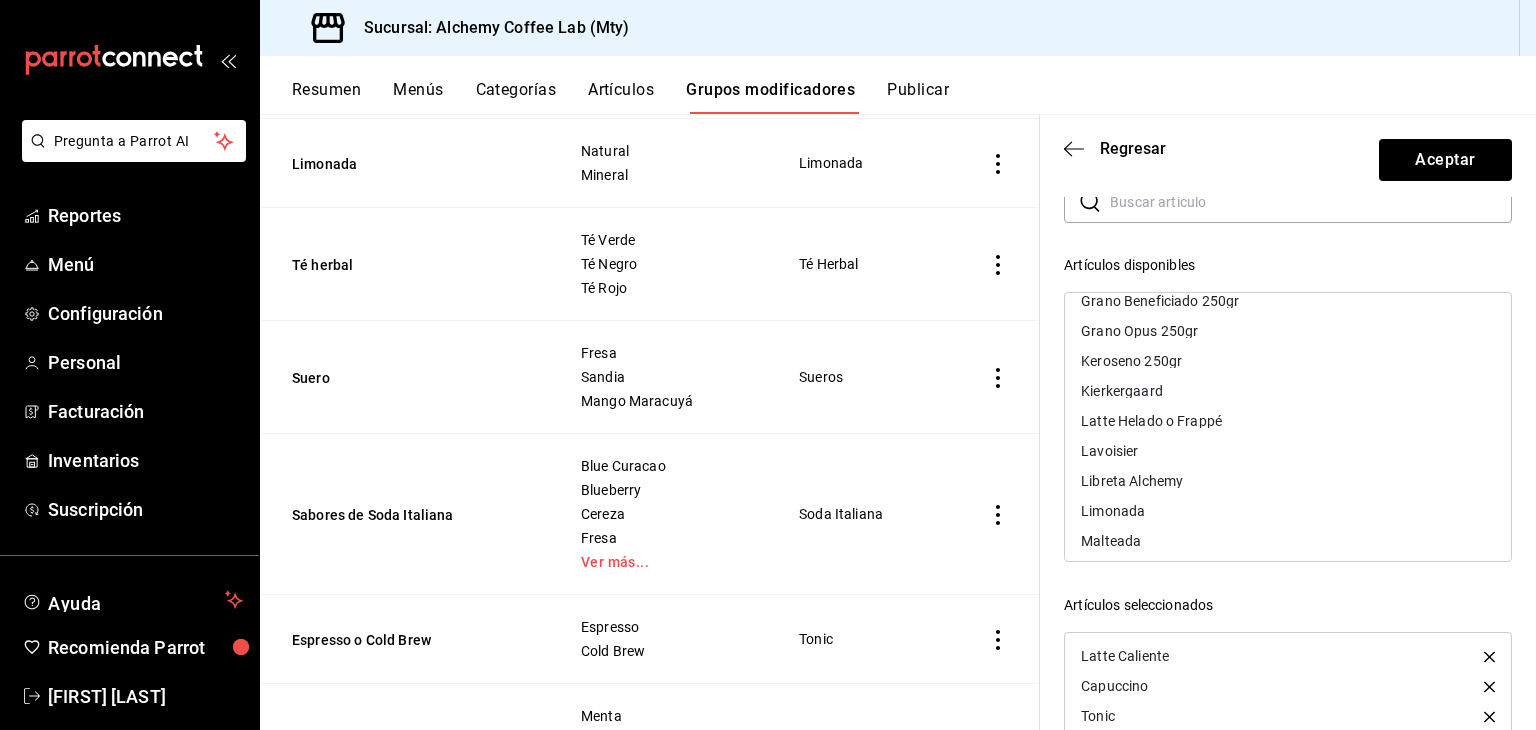 click on "Latte Helado o Frappé" at bounding box center (1151, 421) 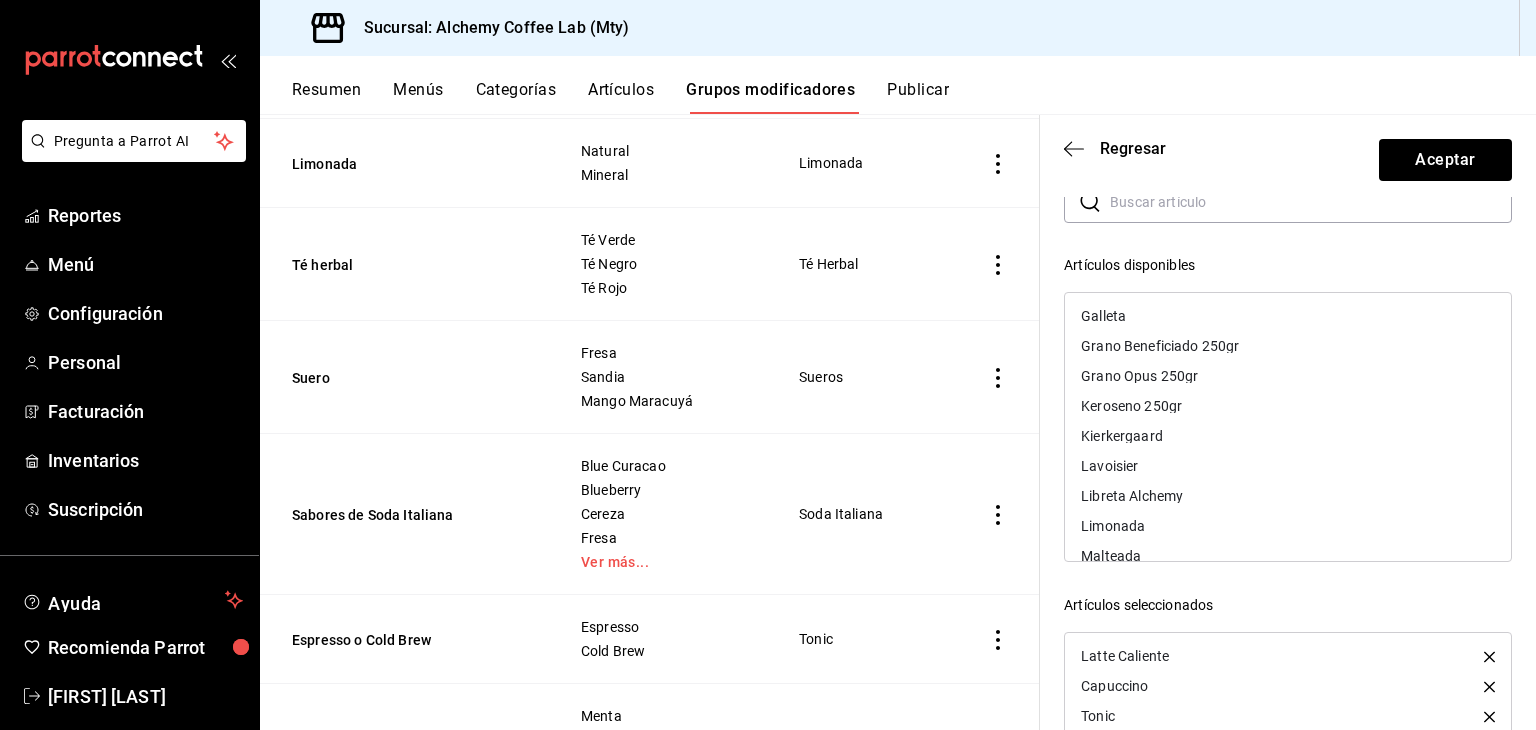 scroll, scrollTop: 965, scrollLeft: 0, axis: vertical 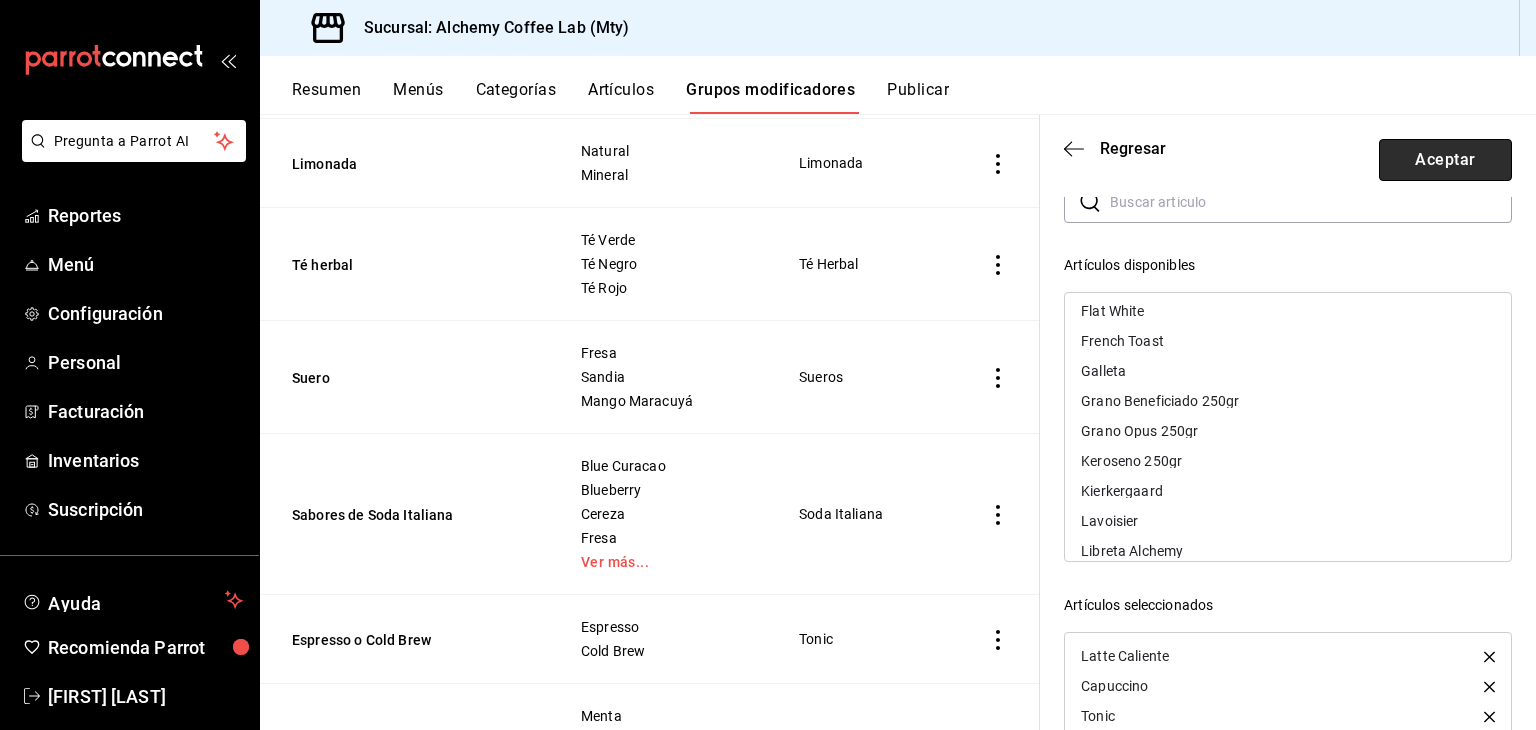 click on "Aceptar" at bounding box center (1445, 160) 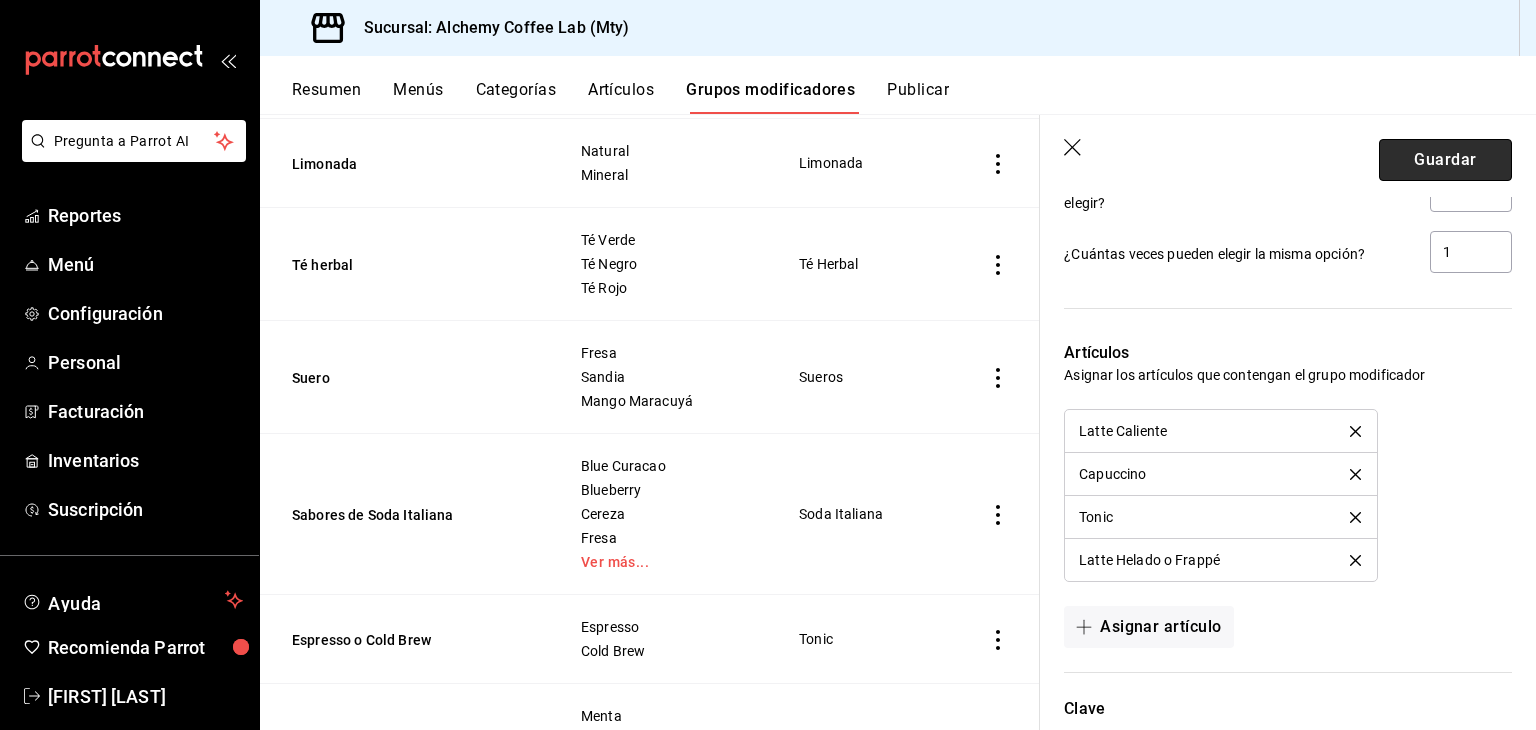 click on "Guardar" at bounding box center [1445, 160] 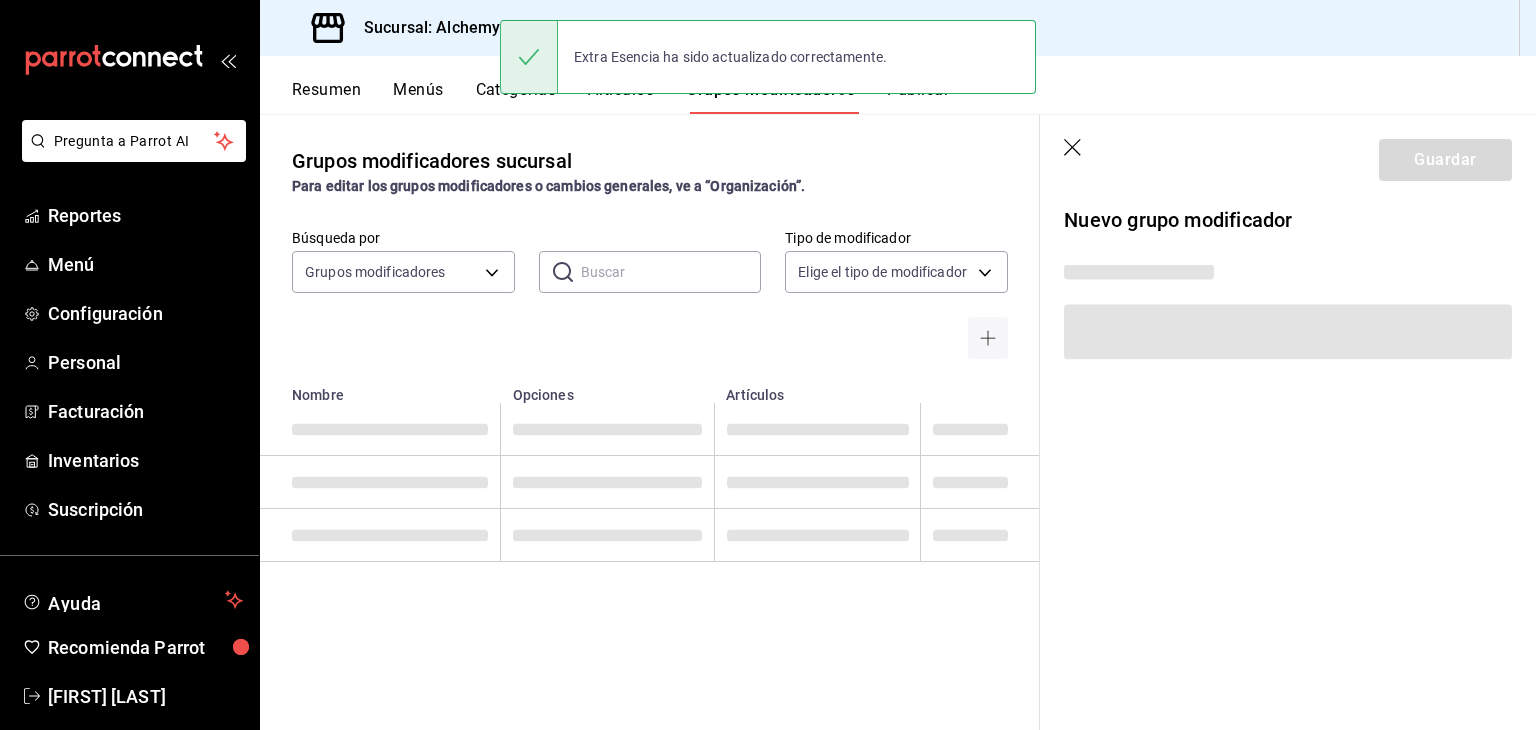 scroll, scrollTop: 0, scrollLeft: 0, axis: both 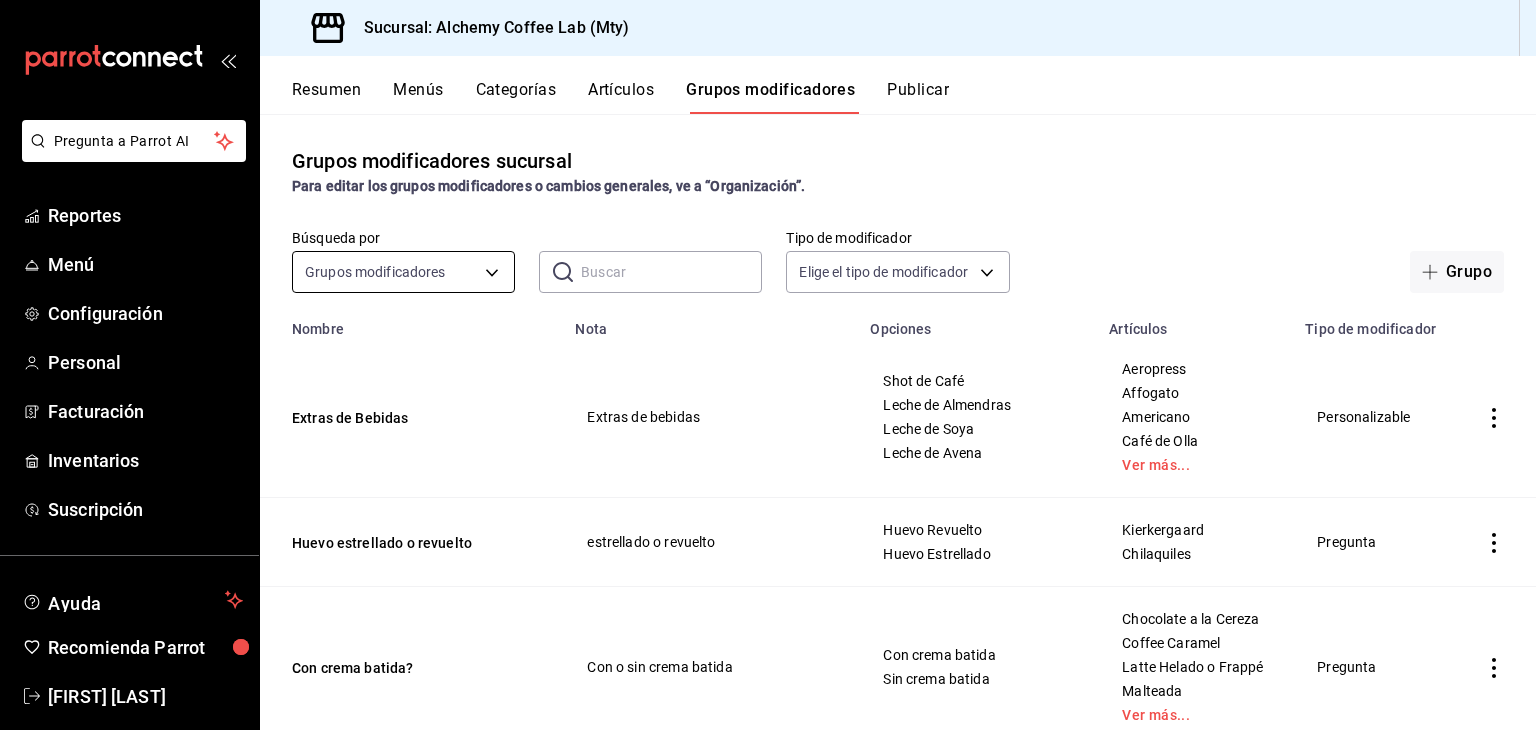 click on "Pregunta a Parrot AI Reportes   Menú   Configuración   Personal   Facturación   Inventarios   Suscripción   Ayuda Recomienda Parrot   David Eugenio Solis Treviño   Sugerir nueva función   Sucursal: Alchemy Coffee Lab (Mty) Resumen Menús Categorías Artículos Grupos modificadores Publicar Grupos modificadores sucursal Para editar los grupos modificadores o cambios generales, ve a “Organización”. Búsqueda por Grupos modificadores GROUP ​ ​ Tipo de modificador Elige el tipo de modificador Grupo Nombre Nota Opciones Artículos Tipo de modificador Extras de Bebidas Extras de bebidas Shot de Café Leche de Almendras Leche de Soya Leche de Avena Aeropress Affogato Americano Café de Olla Ver más... Personalizable Huevo estrellado o revuelto estrellado o revuelto Huevo Revuelto Huevo Estrellado Kierkergaard Chilaquiles Pregunta Con crema batida? Con o sin crema batida Con crema batida Sin crema batida Chocolate a la Cereza Coffee Caramel Latte Helado o Frappé Malteada Ver más... Pregunta Mocha -" at bounding box center (768, 365) 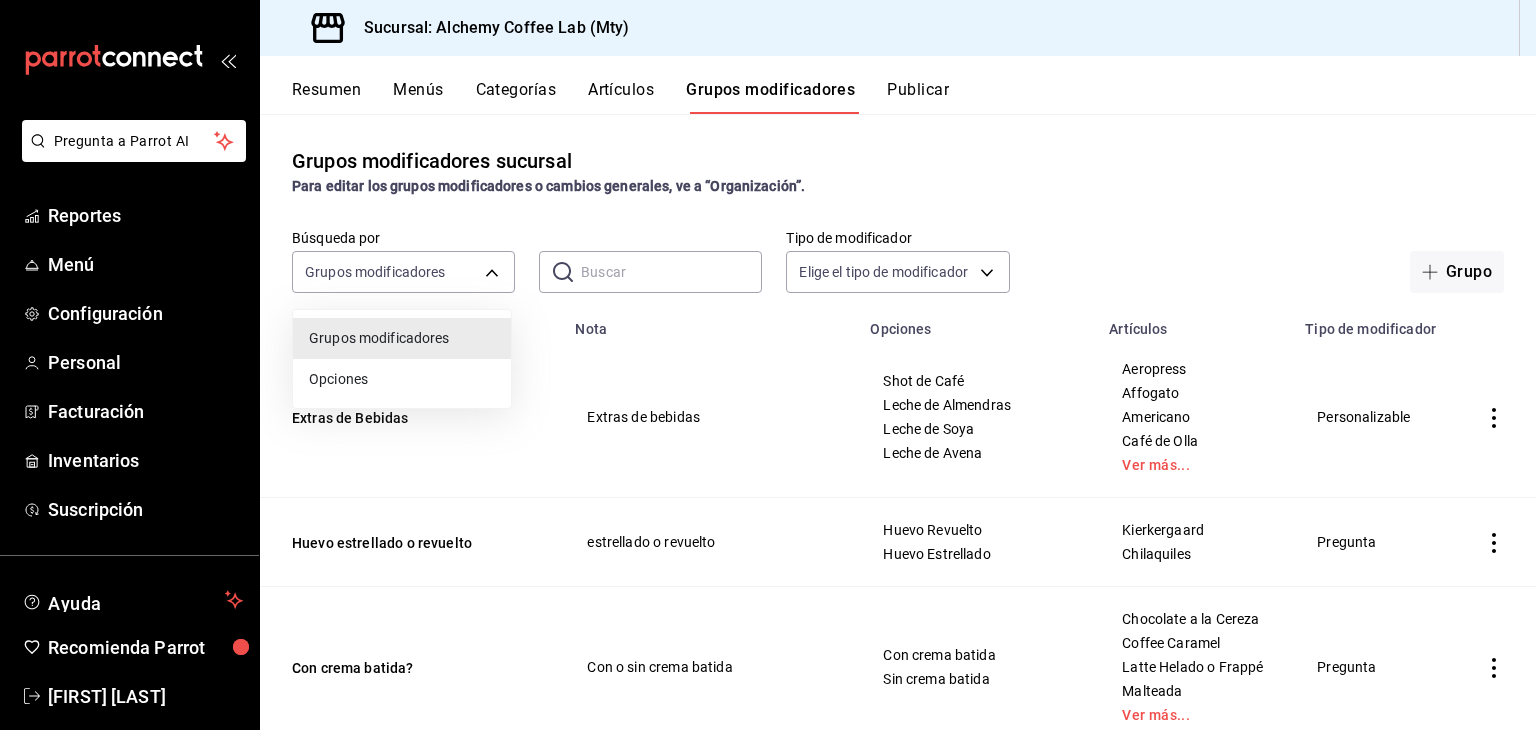 click at bounding box center (768, 365) 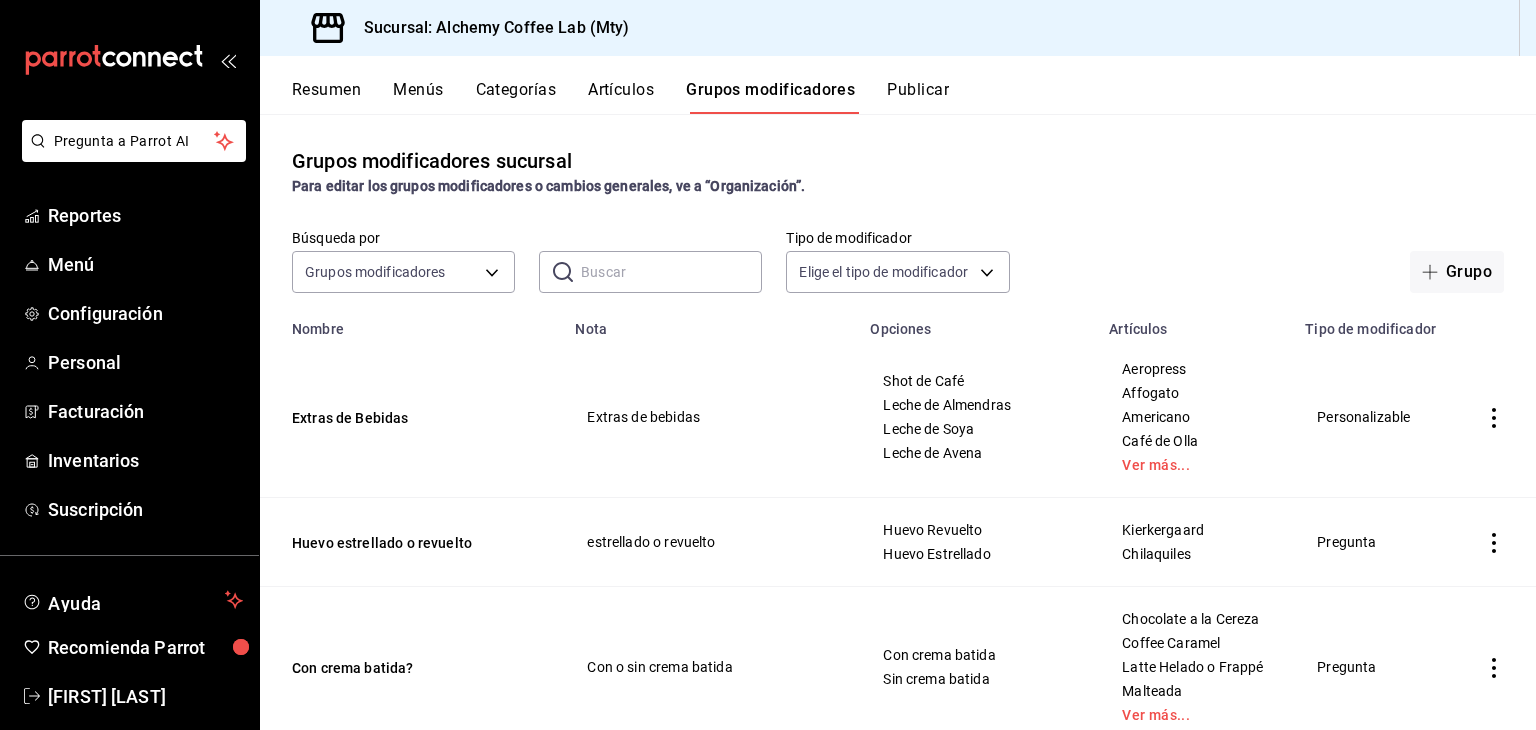 click on "Artículos" at bounding box center [621, 97] 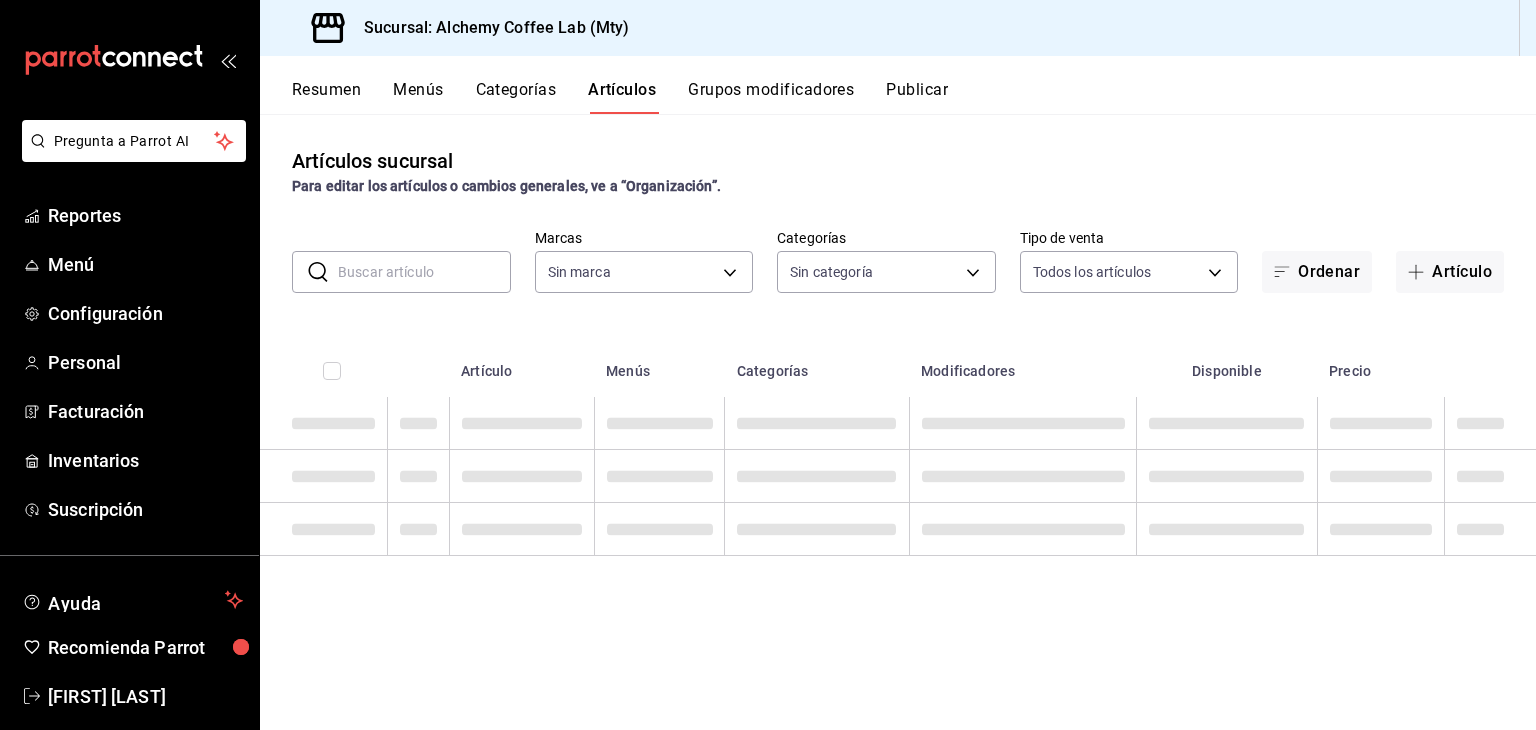 type on "147fd5db-d129-484d-8765-362391796a66" 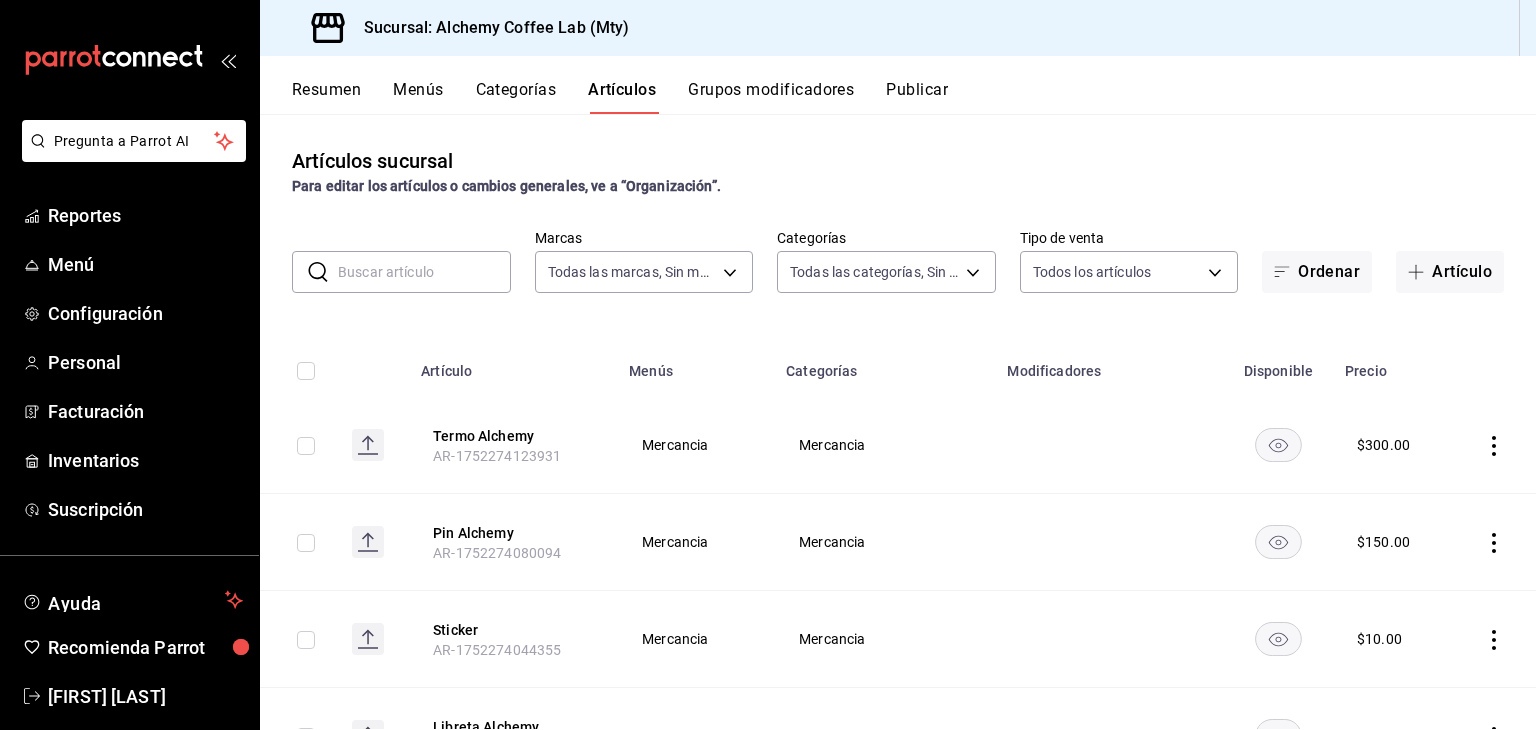 type on "7ab846a4-076e-4a1d-a629-53197790f2cd,475d1d53-3dd2-4a4e-b59e-75da982537cc,9128c269-13cc-49c0-a61c-98ae135d2966,1489ea8f-3c5b-4bed-8712-fb1efc8e1484,237dd9fd-525f-4126-935d-1d618c95d359,1759a289-da96-444c-a3da-589932e8f911,32a25308-5a1a-4b27-9101-20aae4ecbe3b,5720fba0-4b3c-4af1-99c2-310b9d32b626,6f391e13-d369-4fd1-9e07-81fa35695065,6cee18f7-63d6-4ae0-a5fa-7f66450c5234,8f56fa9d-b5f7-423d-8f11-eda24a9be7dc,0959238c-b2f0-4e50-a72b-9acd913a0e6d,87d7d329-ef4d-4ea2-b0cc-7aa43f232e86,0d94947a-2237-44fd-9659-405017dccbcb,4f878af2-bd33-4ff2-b57a-7be79110d9e1,7dbad2d2-8702-4494-bd85-95c08bbe0766,19e81b95-3a6a-45a7-b76c-705b7ea18356,ab0ce2b7-02f2-4a6d-b2a0-8d884bdd482f,f61d6689-96be-4dbf-b04d-1c056a84d092,bbe26e67-8ee3-44bb-aa42-10b56f436607,868379b8-0d20-4bb5-b8c7-30117c1a963f,3b48f957-8fb6-4fb6-81e1-ab77b4847770,0e1e856b-c234-4bde-b480-7e0d984a0171" 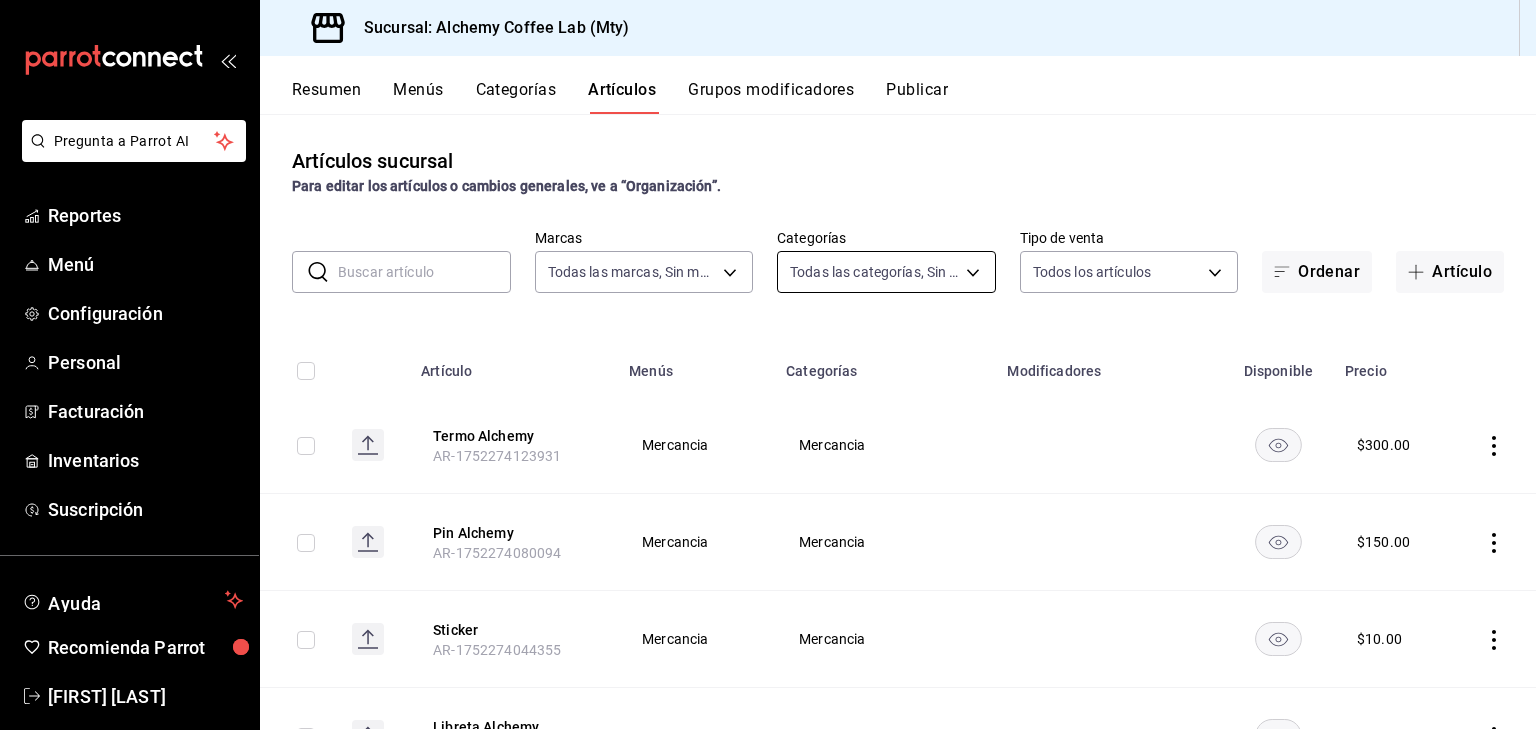 click on "Pregunta a Parrot AI Reportes   Menú   Configuración   Personal   Facturación   Inventarios   Suscripción   Ayuda Recomienda Parrot   David Eugenio Solis Treviño   Sugerir nueva función   Sucursal: Alchemy Coffee Lab (Mty) Resumen Menús Categorías Artículos Grupos modificadores Publicar Artículos sucursal Para editar los artículos o cambios generales, ve a “Organización”. ​ ​ Marcas Todas las marcas, Sin marca 147fd5db-d129-484d-8765-362391796a66 Categorías Todas las categorías, Sin categoría Tipo de venta Todos los artículos ALL Ordenar Artículo Artículo Menús Categorías Modificadores Disponible Precio Termo Alchemy AR-1752274123931 Mercancia Mercancia $ 300.00 Pin Alchemy AR-1752274080094 Mercancia Mercancia $ 150.00 Sticker AR-1752274044355 Mercancia Mercancia $ 10.00 Libreta Alchemy AR-1752274003741 Mercancia Mercancia $ 150.00 Grano Opus 250gr AR-1752273878509 Mercancia Bolsa de café $ 500.00 Grano Beneficiado 250gr AR-1752273847732 Mercancia Bolsa de café $ 350.00 Mercancia" at bounding box center (768, 365) 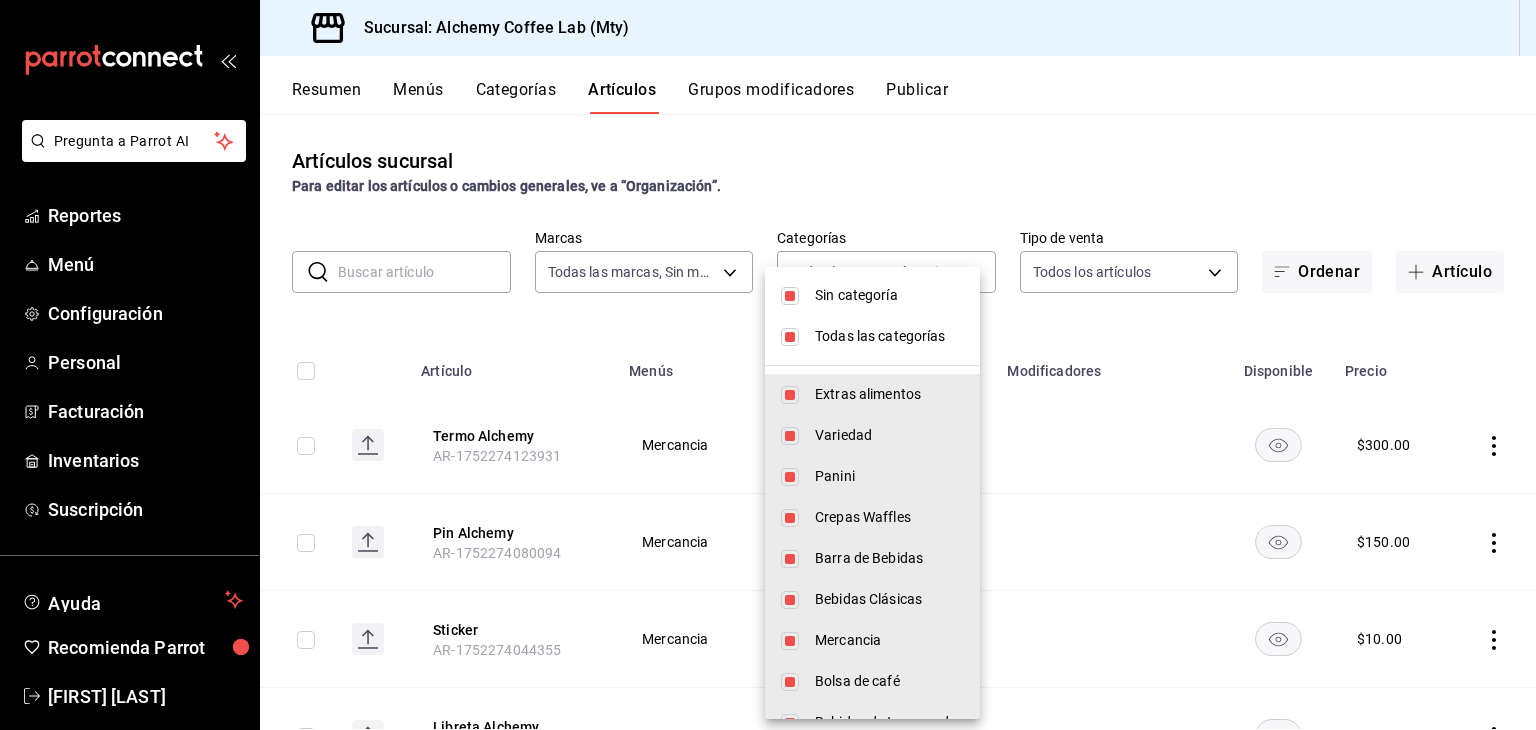 click at bounding box center [768, 365] 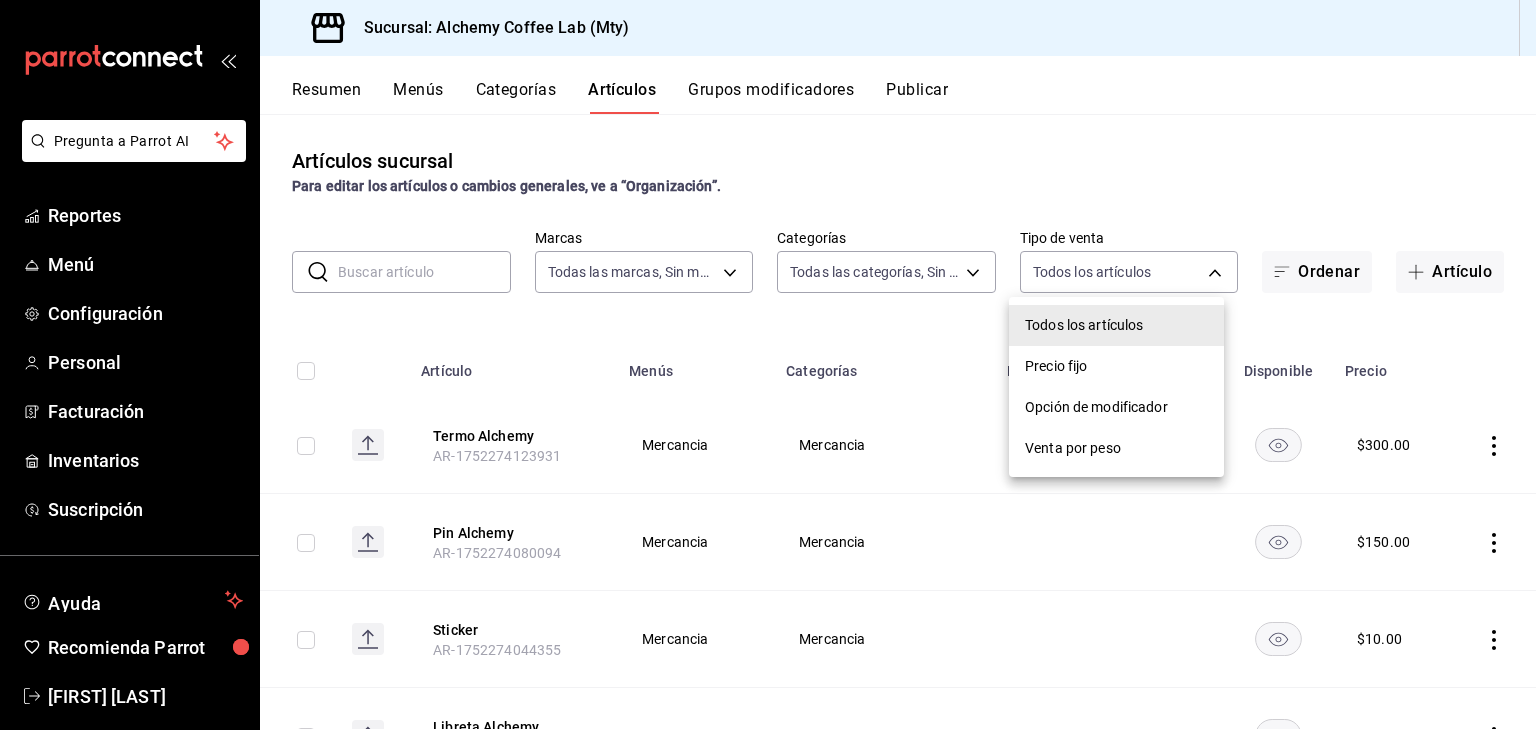 click on "Pregunta a Parrot AI Reportes   Menú   Configuración   Personal   Facturación   Inventarios   Suscripción   Ayuda Recomienda Parrot   David Eugenio Solis Treviño   Sugerir nueva función   Sucursal: Alchemy Coffee Lab (Mty) Resumen Menús Categorías Artículos Grupos modificadores Publicar Artículos sucursal Para editar los artículos o cambios generales, ve a “Organización”. ​ ​ Marcas Todas las marcas, Sin marca 147fd5db-d129-484d-8765-362391796a66 Categorías Todas las categorías, Sin categoría Tipo de venta Todos los artículos ALL Ordenar Artículo Artículo Menús Categorías Modificadores Disponible Precio Termo Alchemy AR-1752274123931 Mercancia Mercancia $ 300.00 Pin Alchemy AR-1752274080094 Mercancia Mercancia $ 150.00 Sticker AR-1752274044355 Mercancia Mercancia $ 10.00 Libreta Alchemy AR-1752274003741 Mercancia Mercancia $ 150.00 Grano Opus 250gr AR-1752273878509 Mercancia Bolsa de café $ 500.00 Grano Beneficiado 250gr AR-1752273847732 Mercancia Bolsa de café $ 350.00 Mercancia" at bounding box center [768, 365] 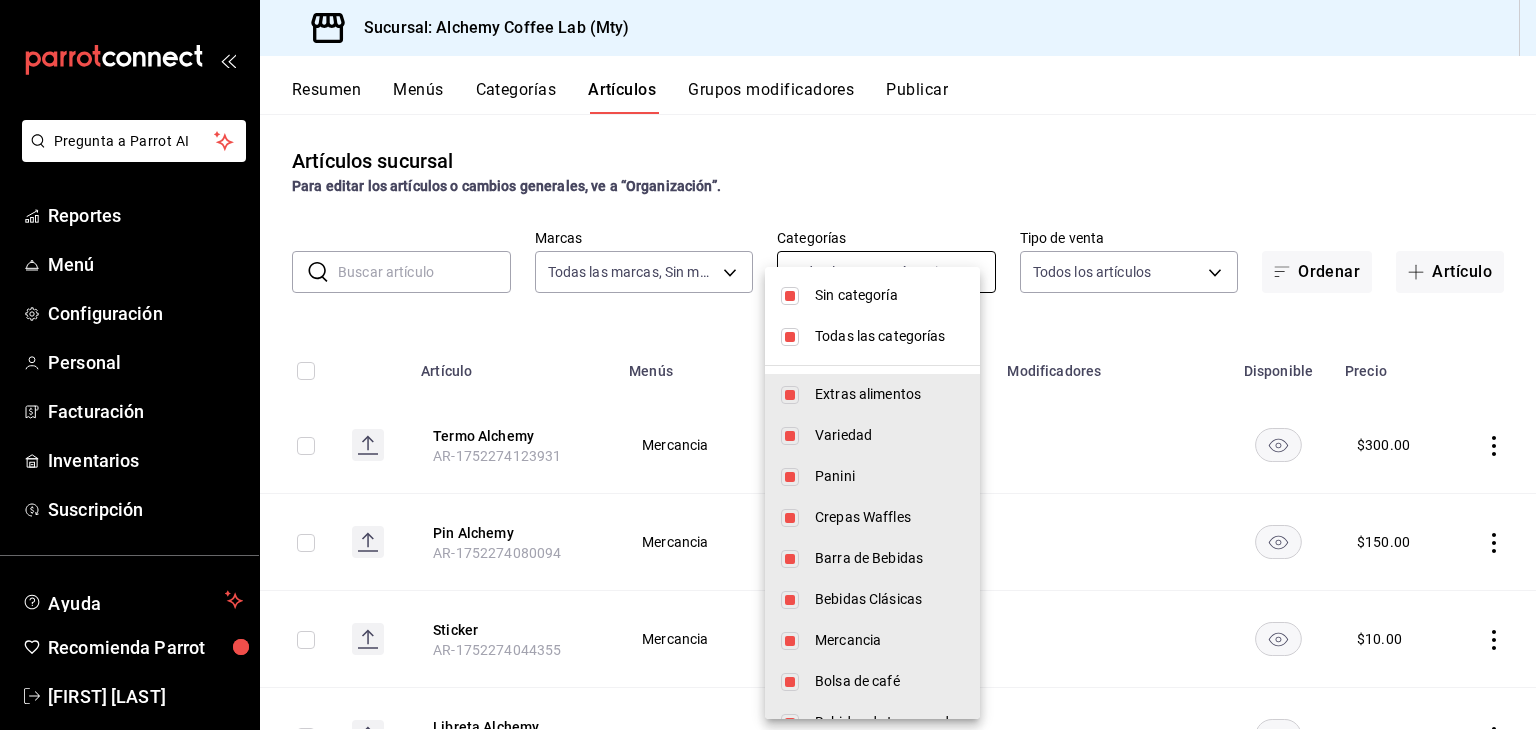 click on "Pregunta a Parrot AI Reportes   Menú   Configuración   Personal   Facturación   Inventarios   Suscripción   Ayuda Recomienda Parrot   David Eugenio Solis Treviño   Sugerir nueva función   Sucursal: Alchemy Coffee Lab (Mty) Resumen Menús Categorías Artículos Grupos modificadores Publicar Artículos sucursal Para editar los artículos o cambios generales, ve a “Organización”. ​ ​ Marcas Todas las marcas, Sin marca 147fd5db-d129-484d-8765-362391796a66 Categorías Todas las categorías, Sin categoría Tipo de venta Todos los artículos ALL Ordenar Artículo Artículo Menús Categorías Modificadores Disponible Precio Termo Alchemy AR-1752274123931 Mercancia Mercancia $ 300.00 Pin Alchemy AR-1752274080094 Mercancia Mercancia $ 150.00 Sticker AR-1752274044355 Mercancia Mercancia $ 10.00 Libreta Alchemy AR-1752274003741 Mercancia Mercancia $ 150.00 Grano Opus 250gr AR-1752273878509 Mercancia Bolsa de café $ 500.00 Grano Beneficiado 250gr AR-1752273847732 Mercancia Bolsa de café $ 350.00 Mercancia" at bounding box center [768, 365] 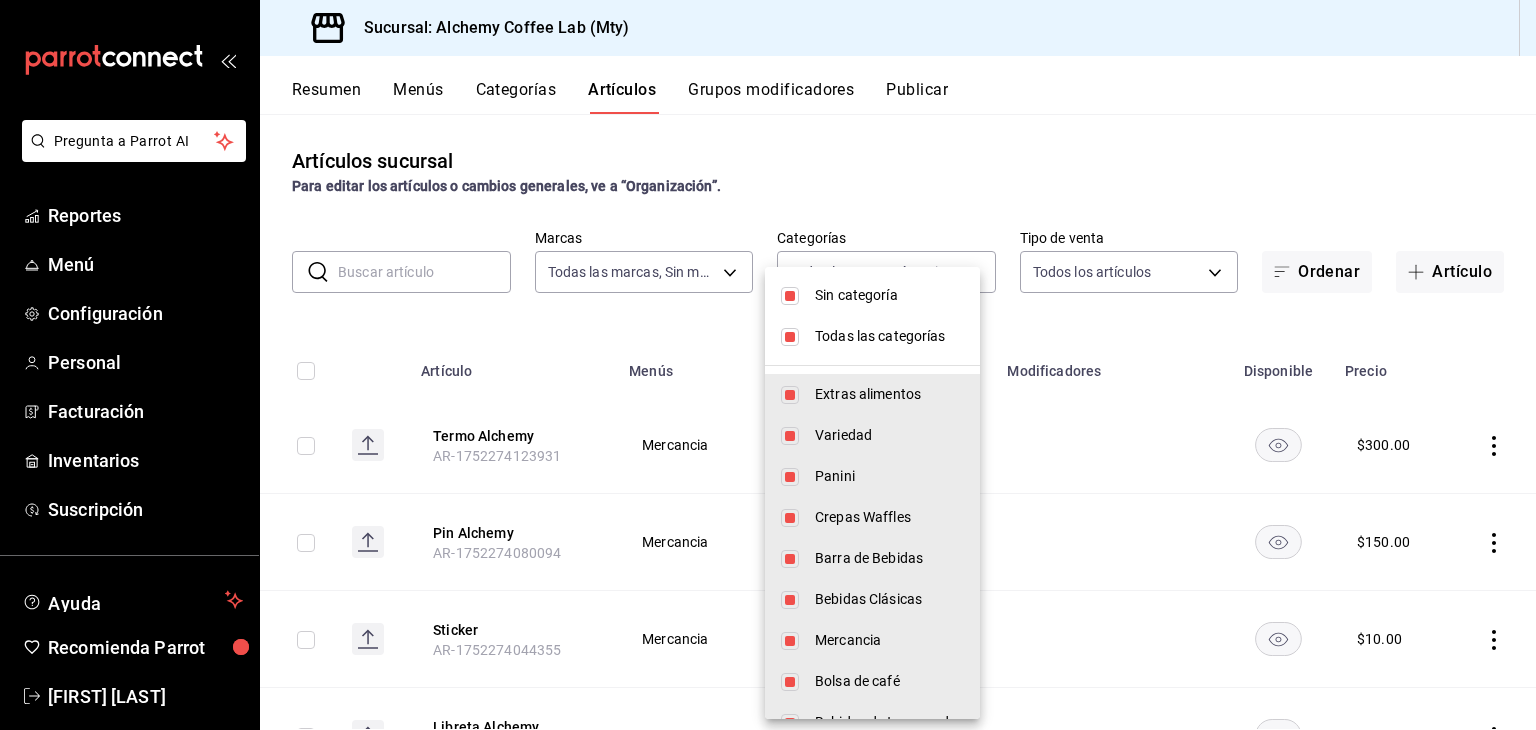 click at bounding box center (790, 296) 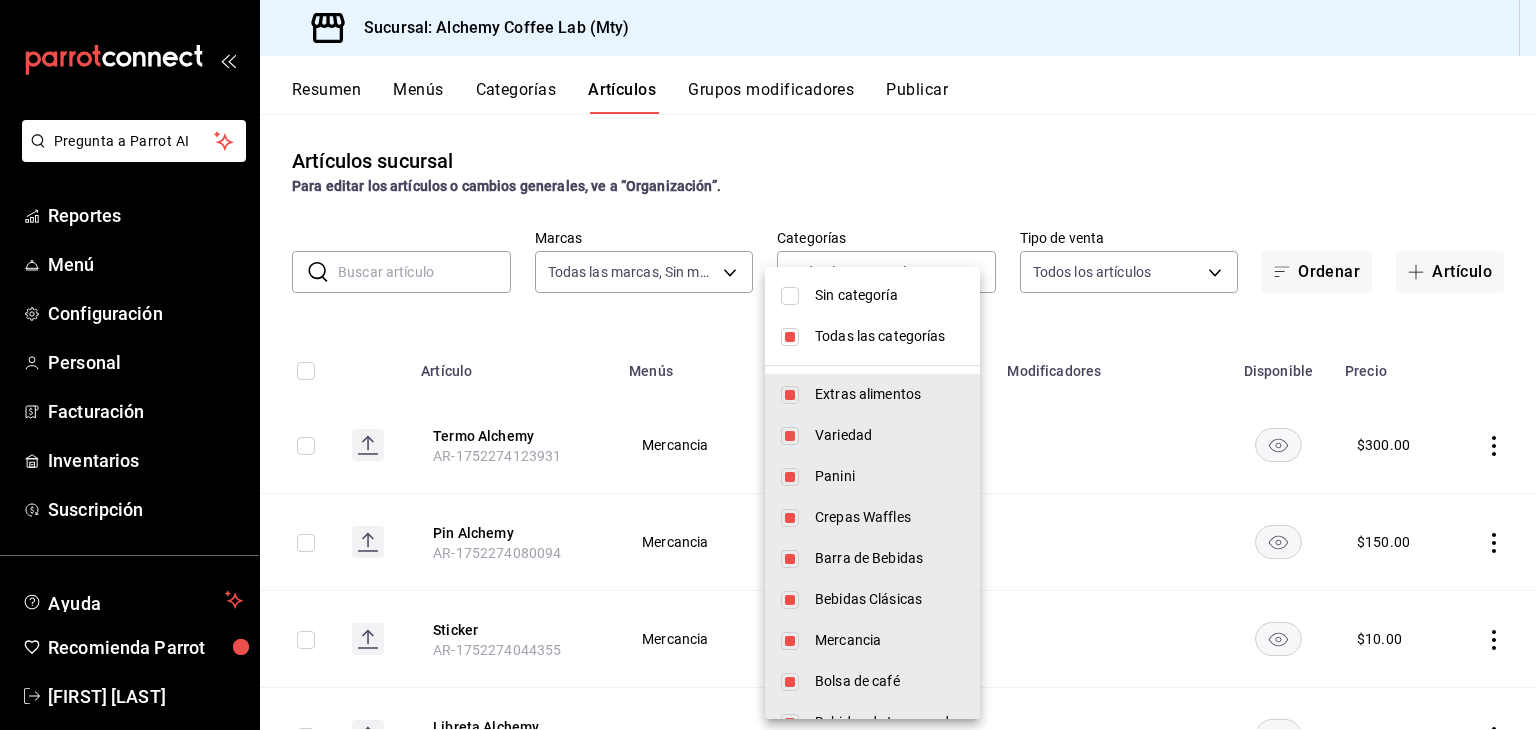 click at bounding box center (790, 296) 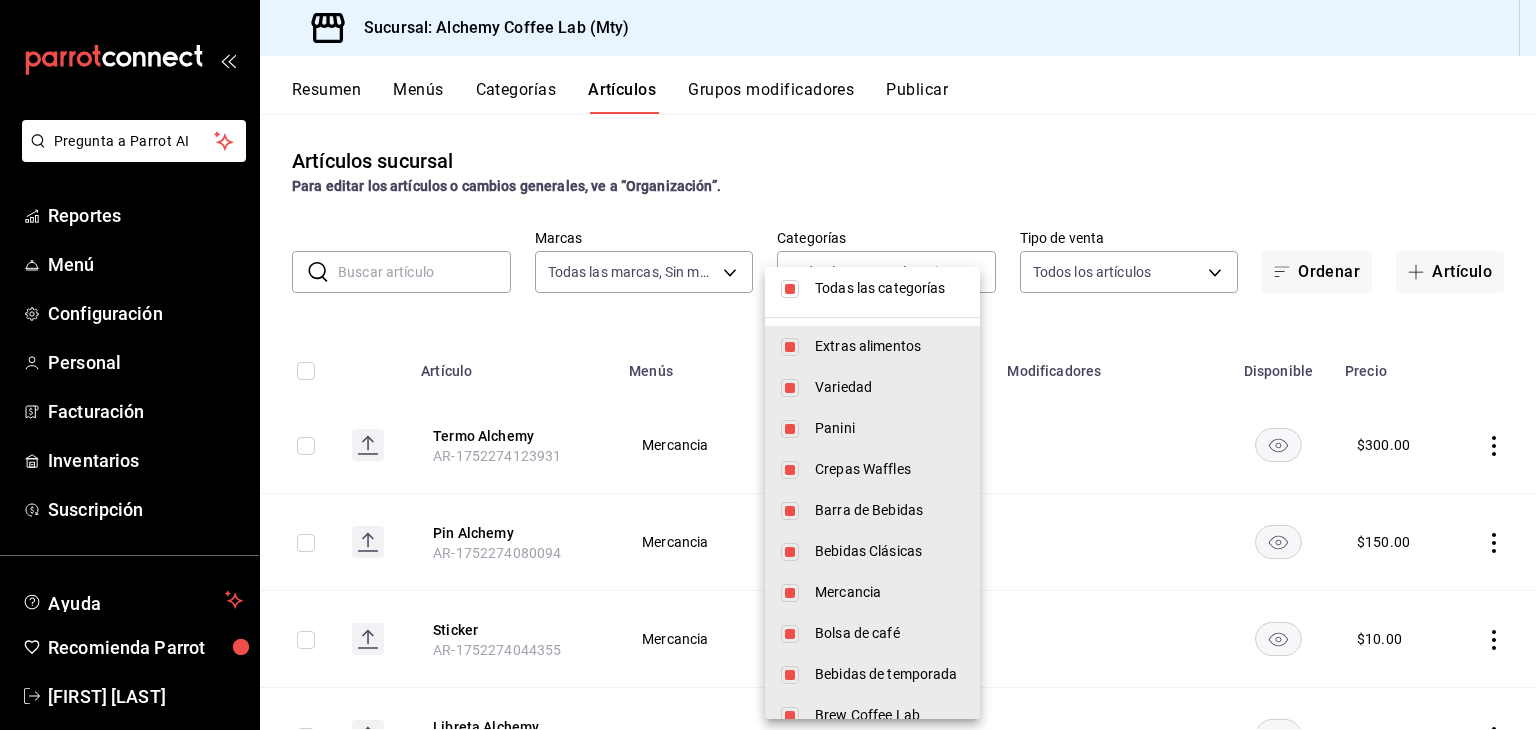 scroll, scrollTop: 0, scrollLeft: 0, axis: both 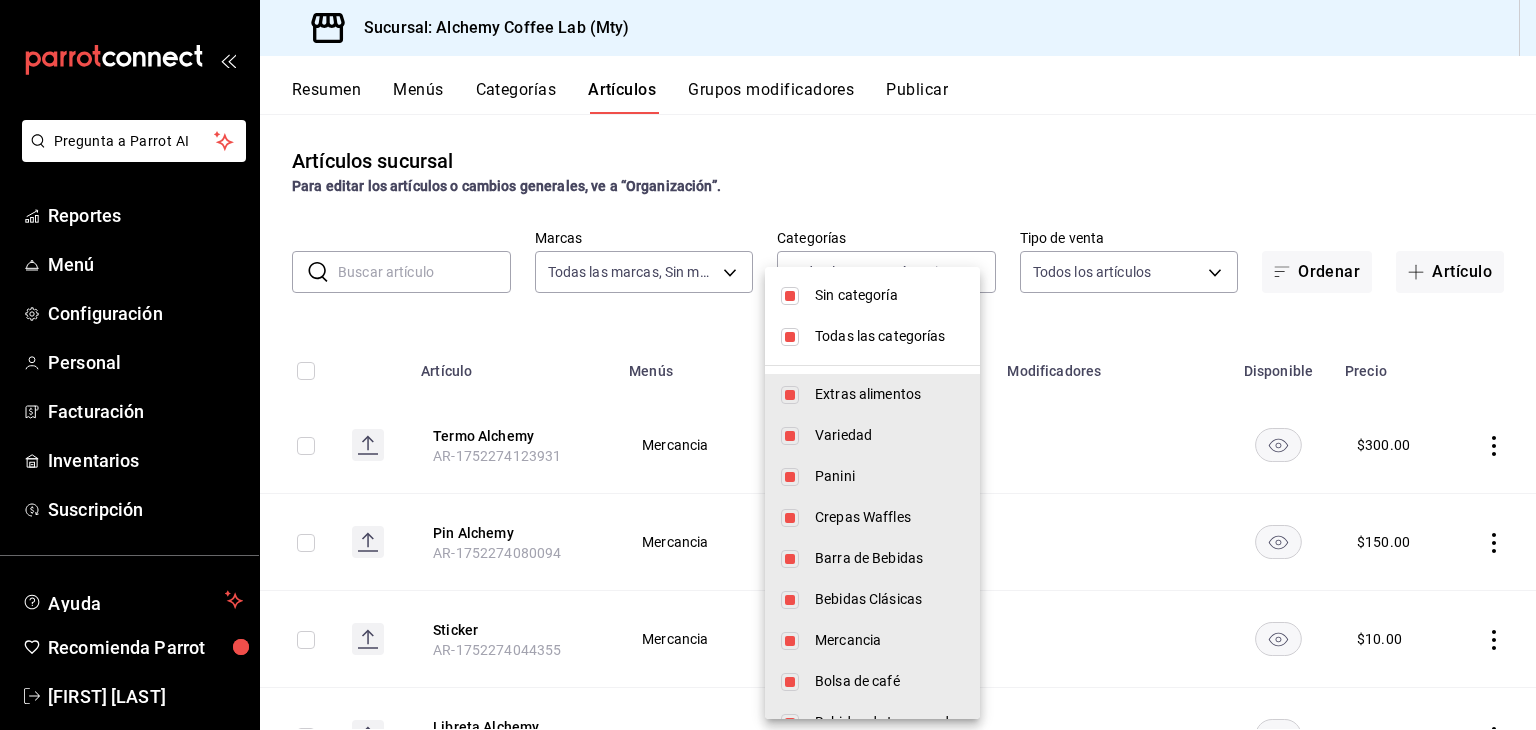 click at bounding box center [790, 296] 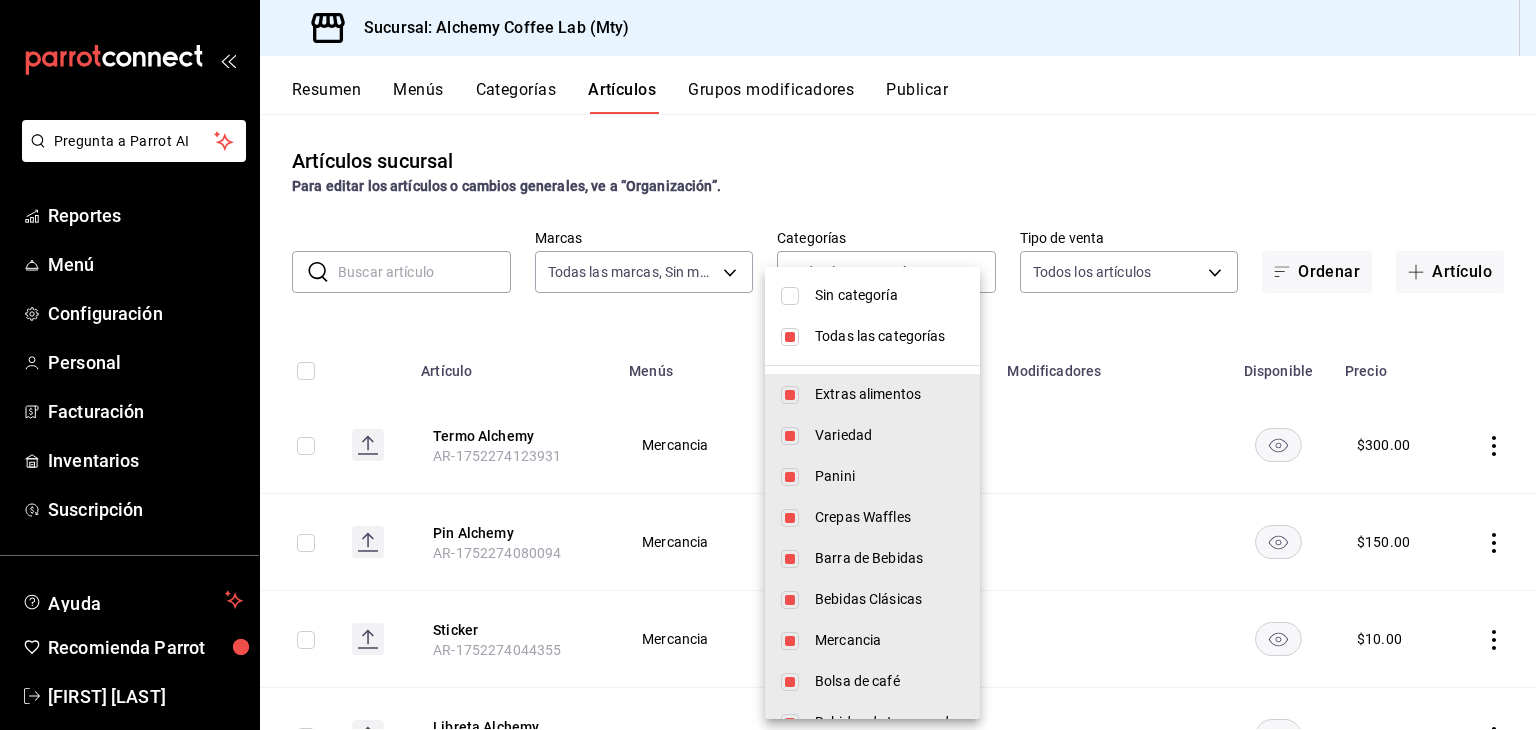 click at bounding box center [768, 365] 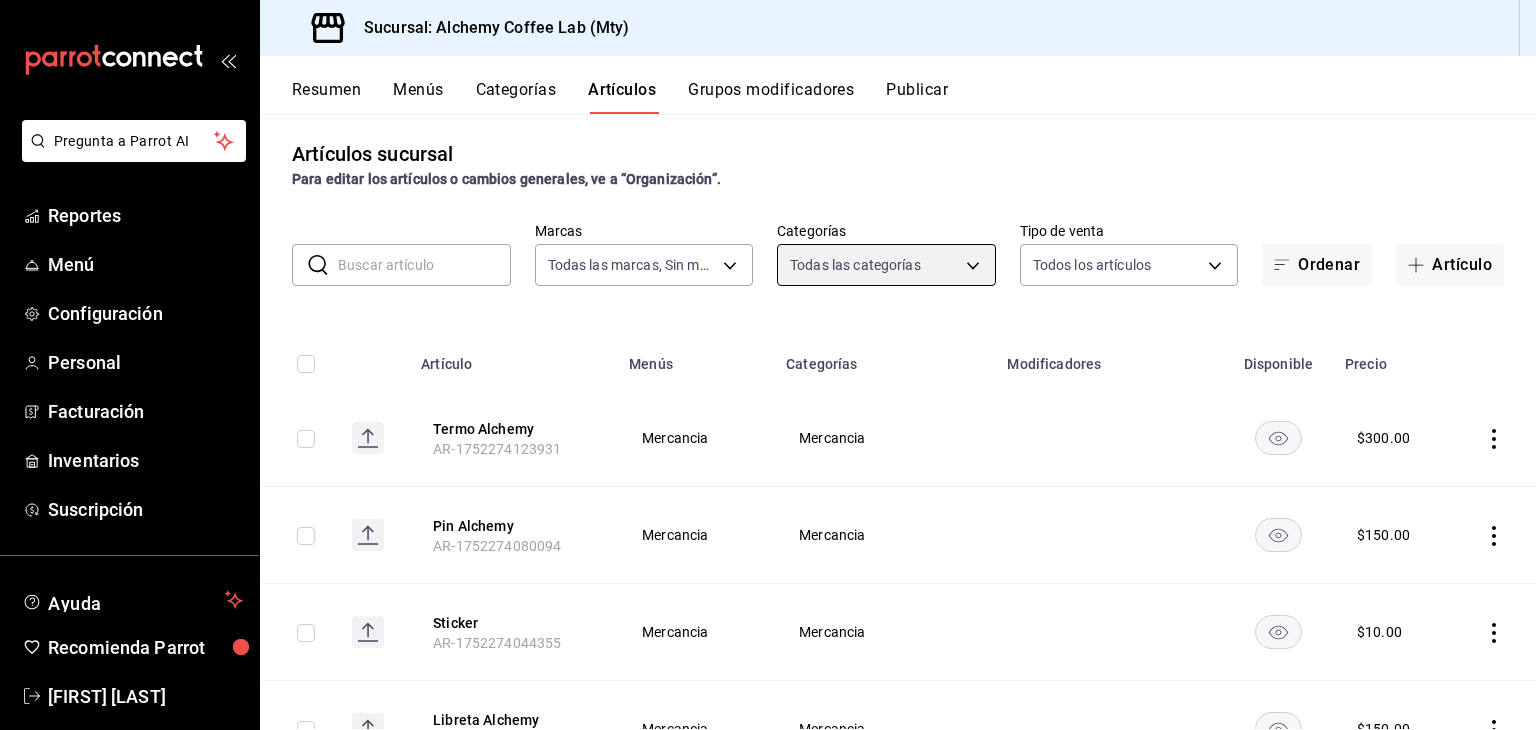 scroll, scrollTop: 0, scrollLeft: 0, axis: both 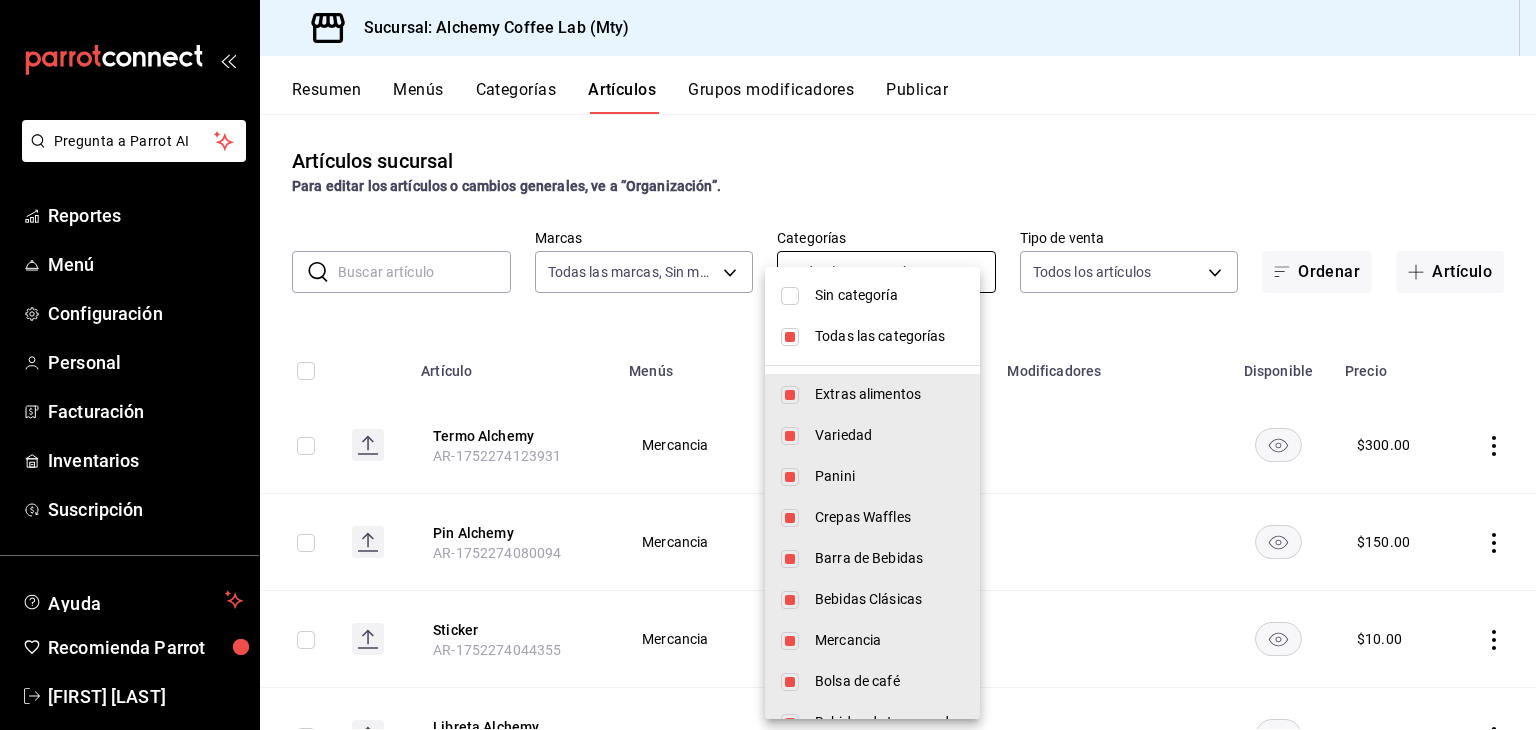 click on "Pregunta a Parrot AI Reportes   Menú   Configuración   Personal   Facturación   Inventarios   Suscripción   Ayuda Recomienda Parrot   David Eugenio Solis Treviño   Sugerir nueva función   Sucursal: Alchemy Coffee Lab (Mty) Resumen Menús Categorías Artículos Grupos modificadores Publicar Artículos sucursal Para editar los artículos o cambios generales, ve a “Organización”. ​ ​ Marcas Todas las marcas, Sin marca 147fd5db-d129-484d-8765-362391796a66 Categorías Todas las categorías Tipo de venta Todos los artículos ALL Ordenar Artículo Artículo Menús Categorías Modificadores Disponible Precio Termo Alchemy AR-1752274123931 Mercancia Mercancia $ 300.00 Pin Alchemy AR-1752274080094 Mercancia Mercancia $ 150.00 Sticker AR-1752274044355 Mercancia Mercancia $ 10.00 Libreta Alchemy AR-1752274003741 Mercancia Mercancia $ 150.00 Grano Opus 250gr AR-1752273878509 Mercancia Bolsa de café $ 500.00 Grano Beneficiado 250gr AR-1752273847732 Mercancia Bolsa de café $ 350.00 Keroseno 250gr Mercancia" at bounding box center (768, 365) 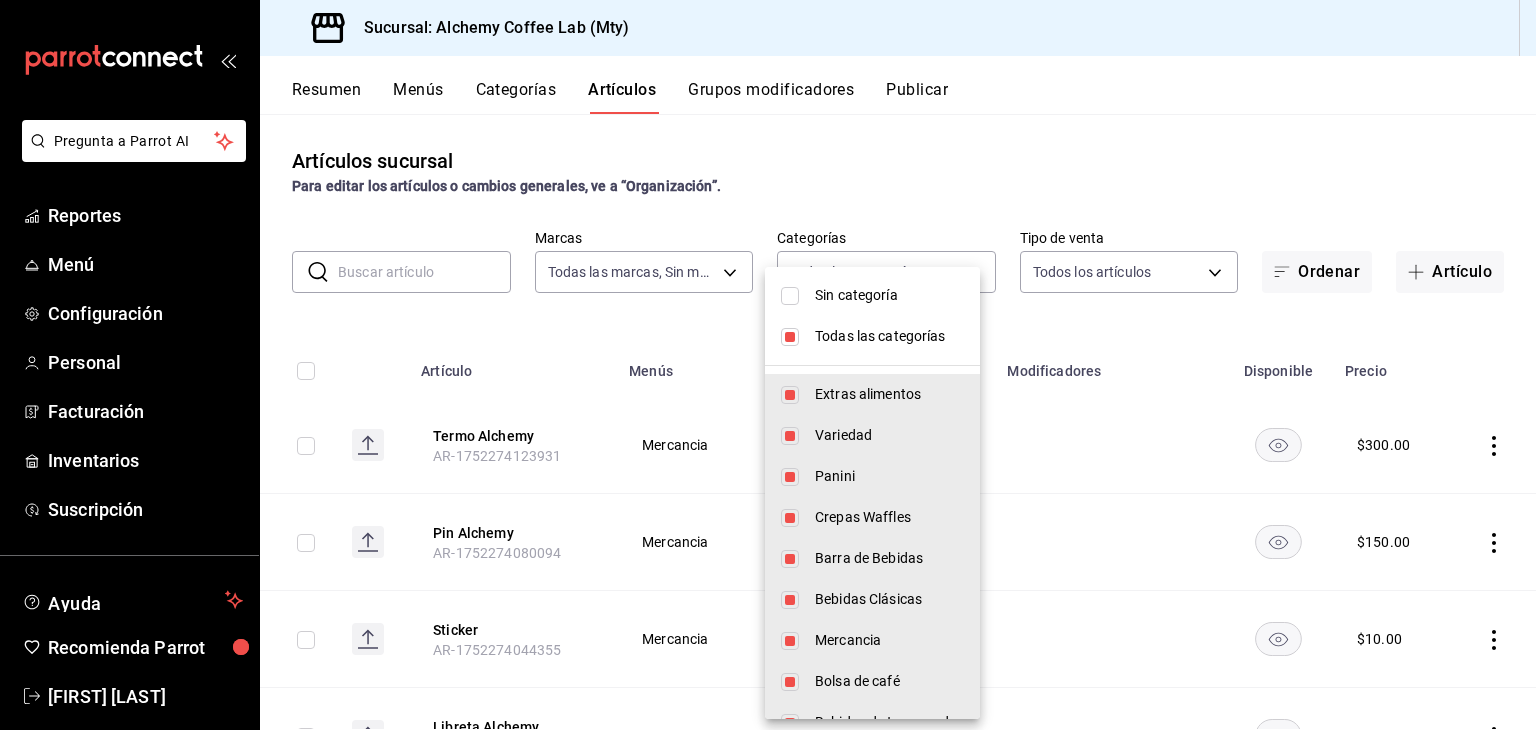 click on "Sin categoría" at bounding box center (872, 295) 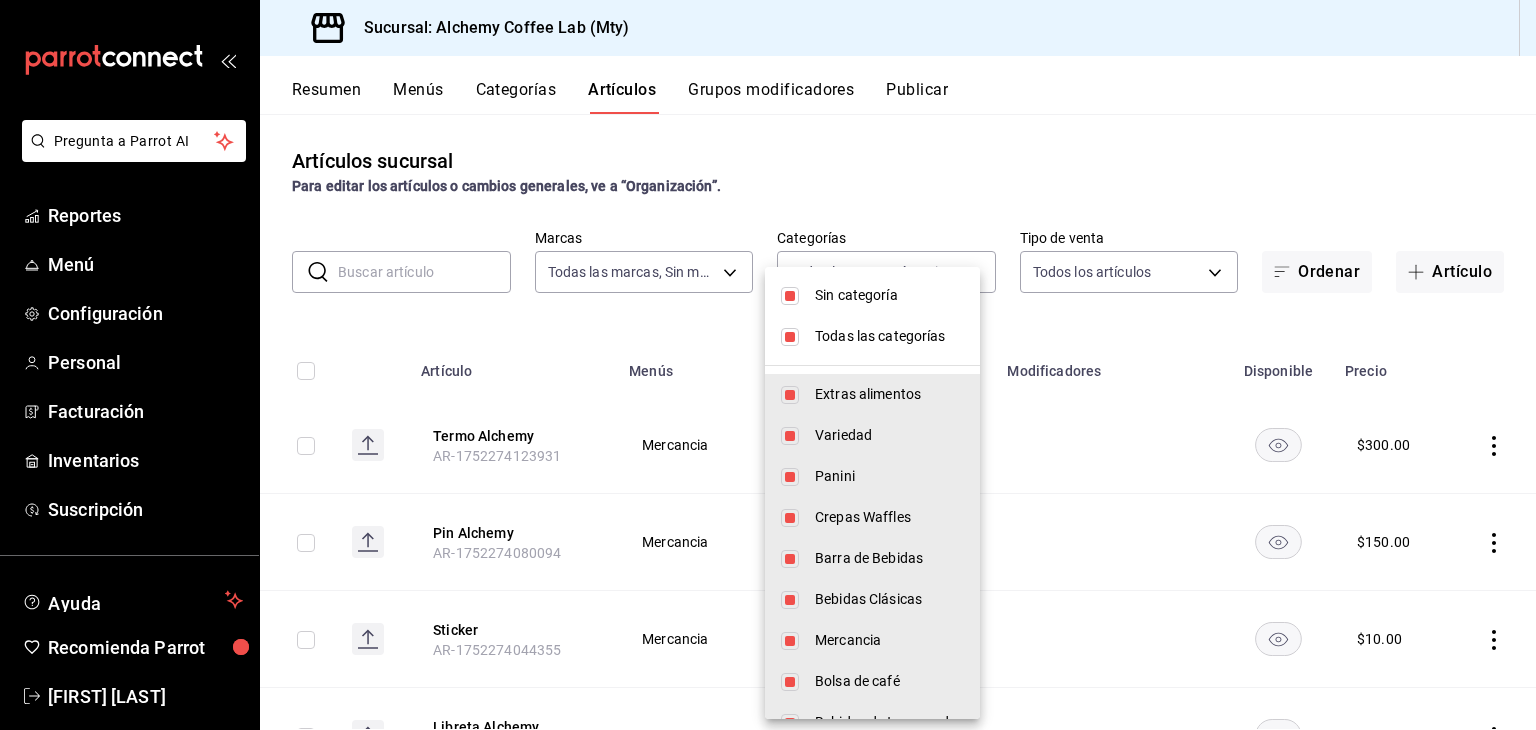 click at bounding box center [790, 337] 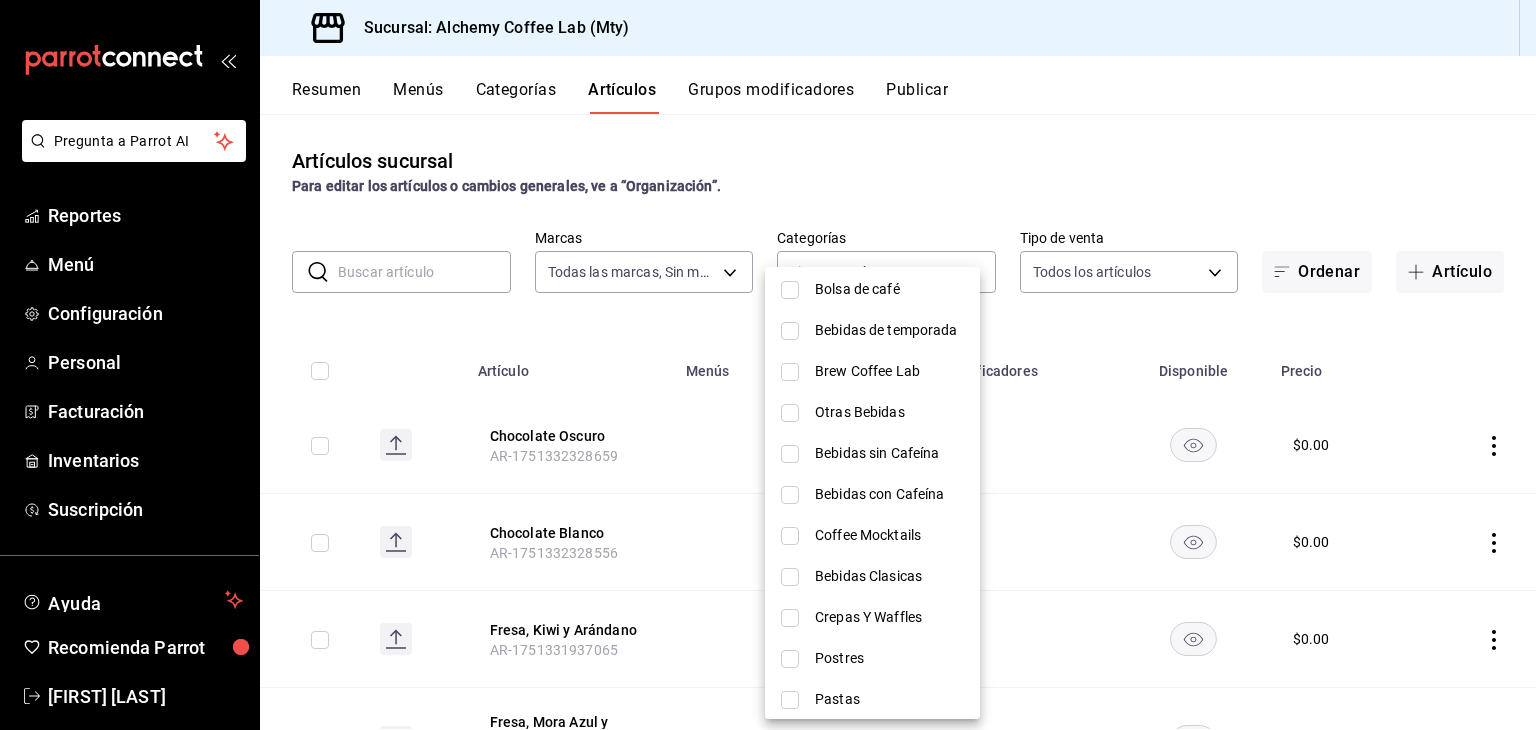 scroll, scrollTop: 400, scrollLeft: 0, axis: vertical 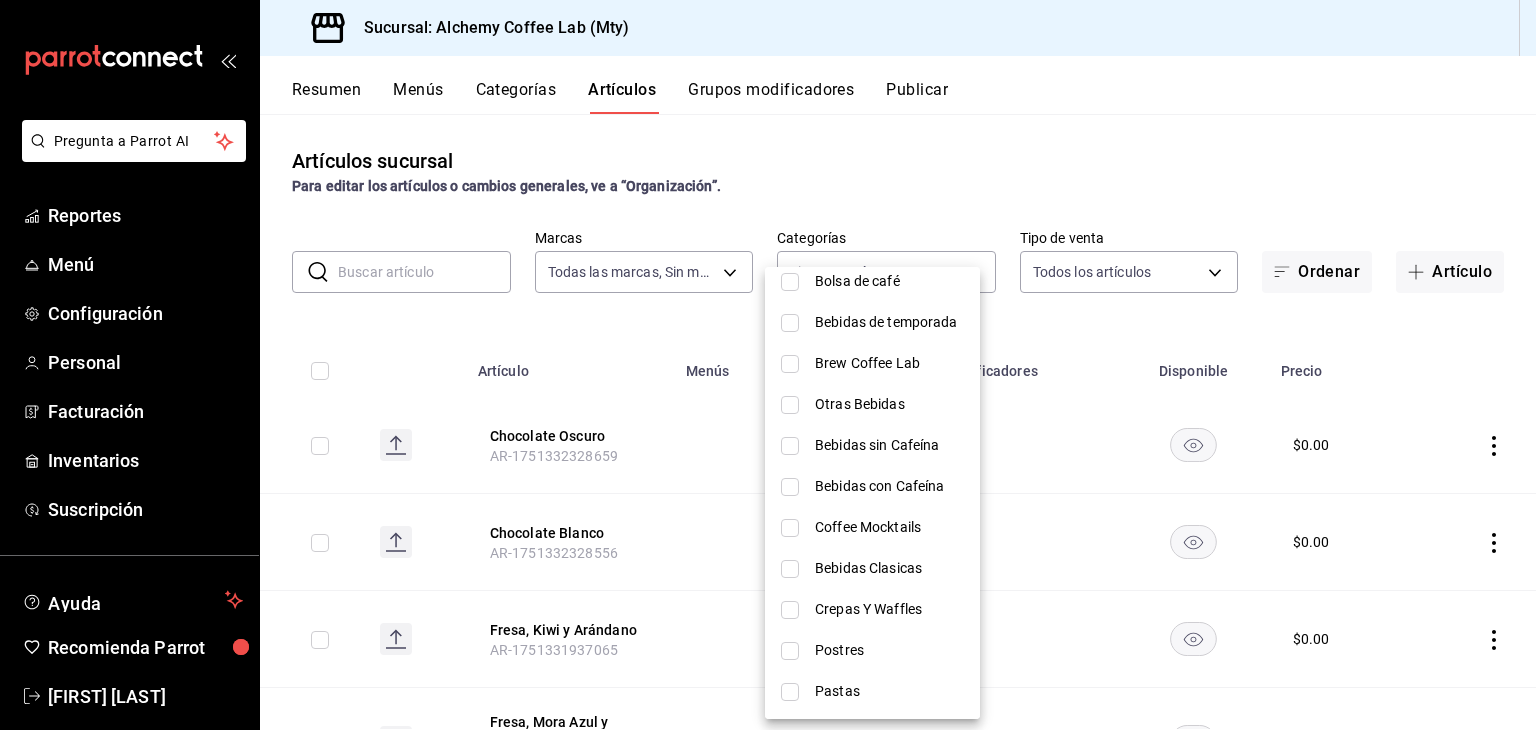 click at bounding box center (790, 323) 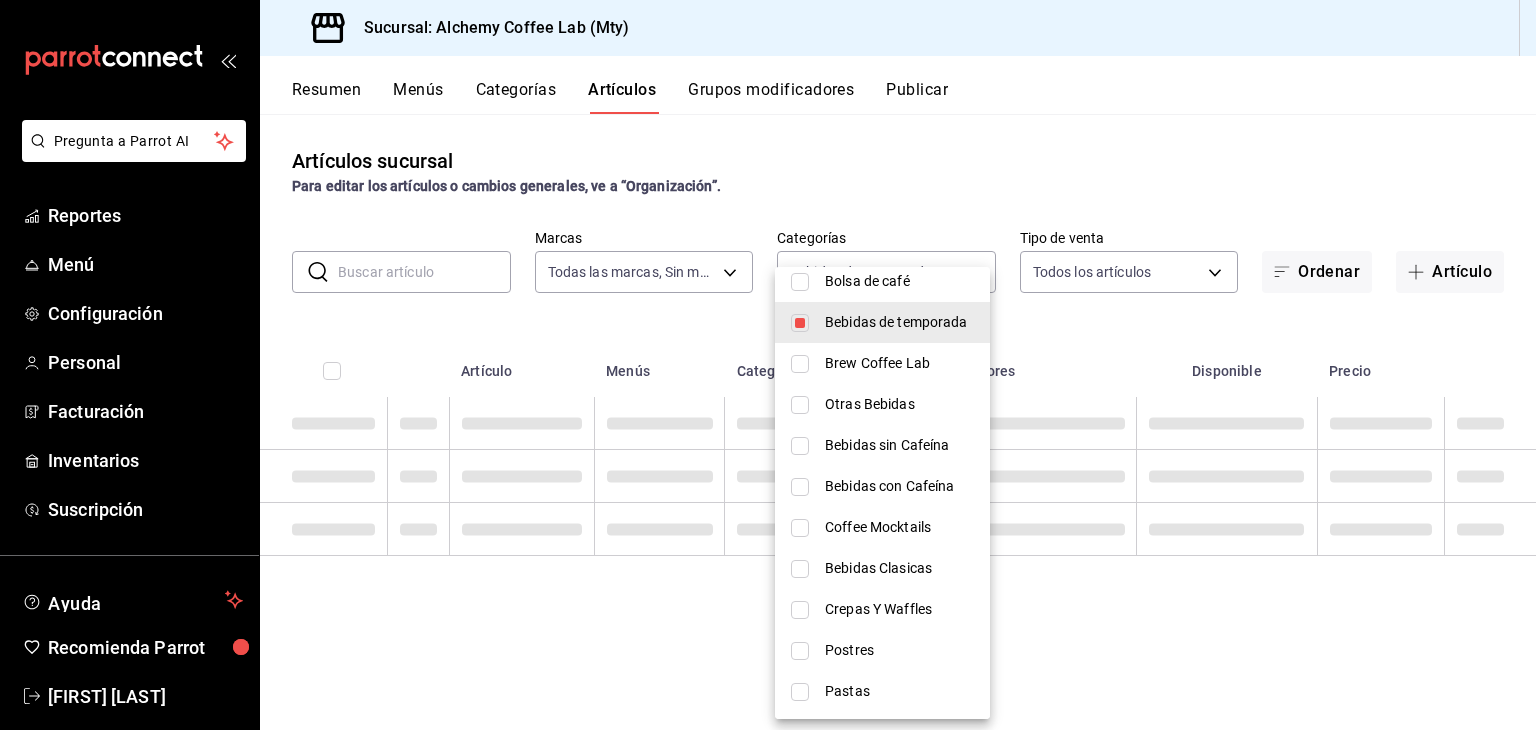 click at bounding box center (800, 364) 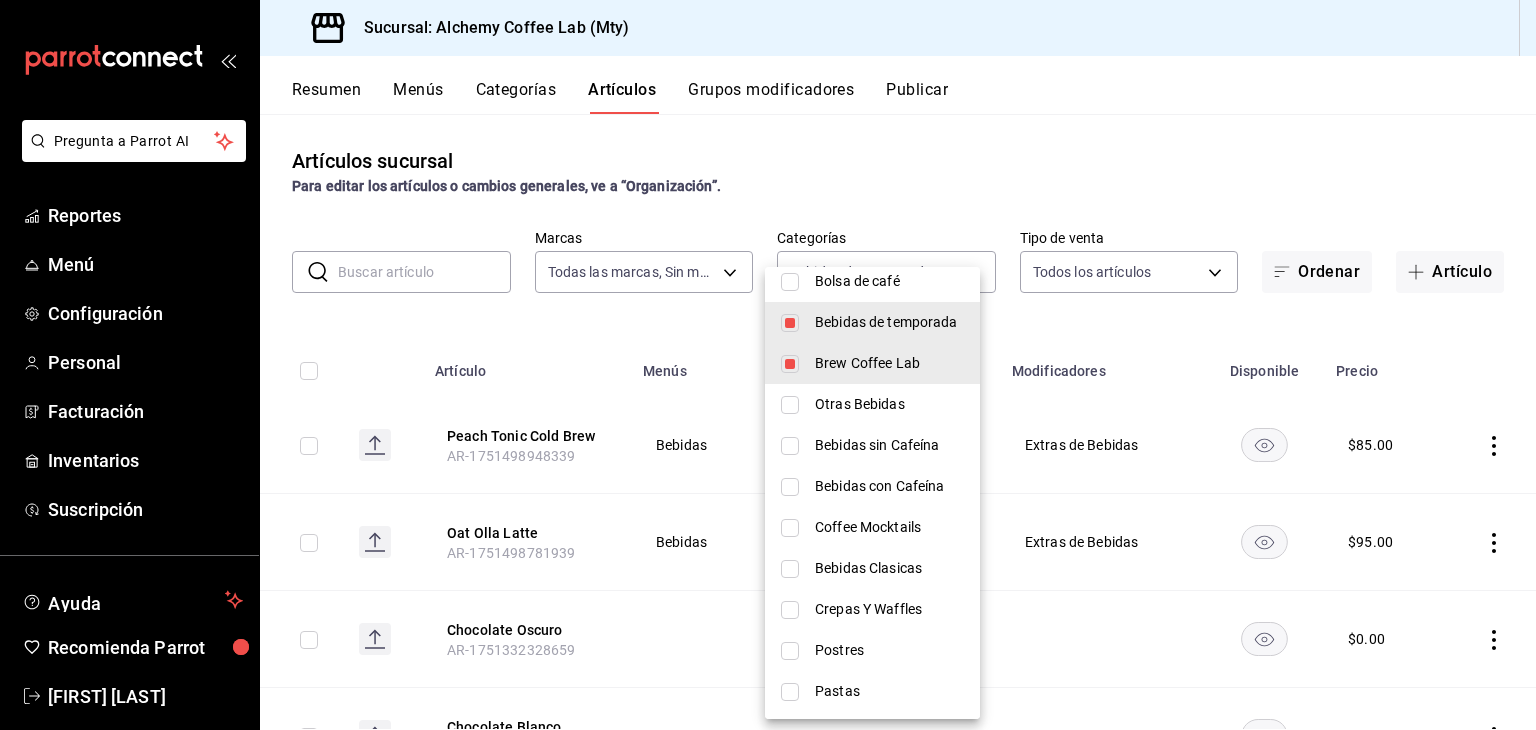click at bounding box center [790, 405] 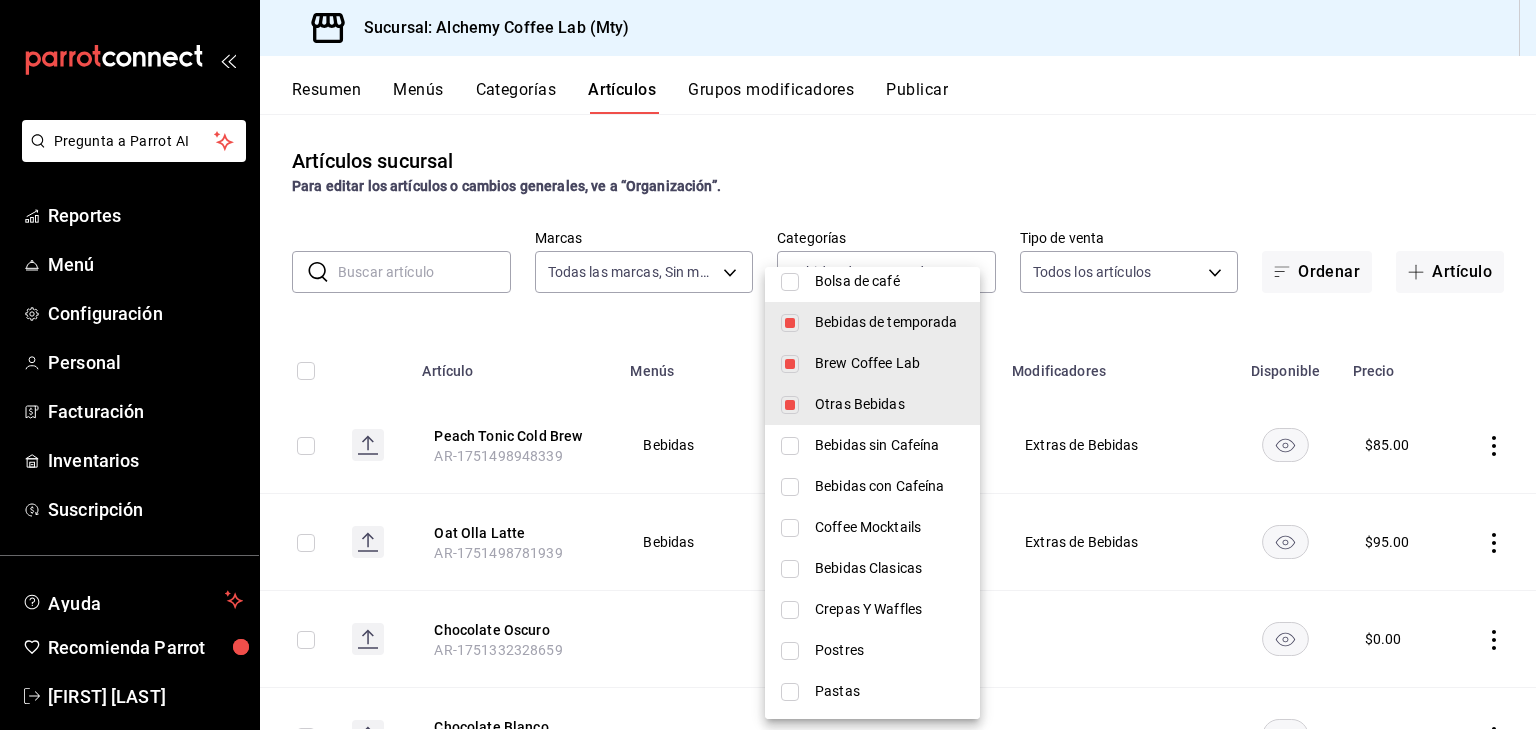 click on "Bebidas sin Cafeína" at bounding box center (872, 445) 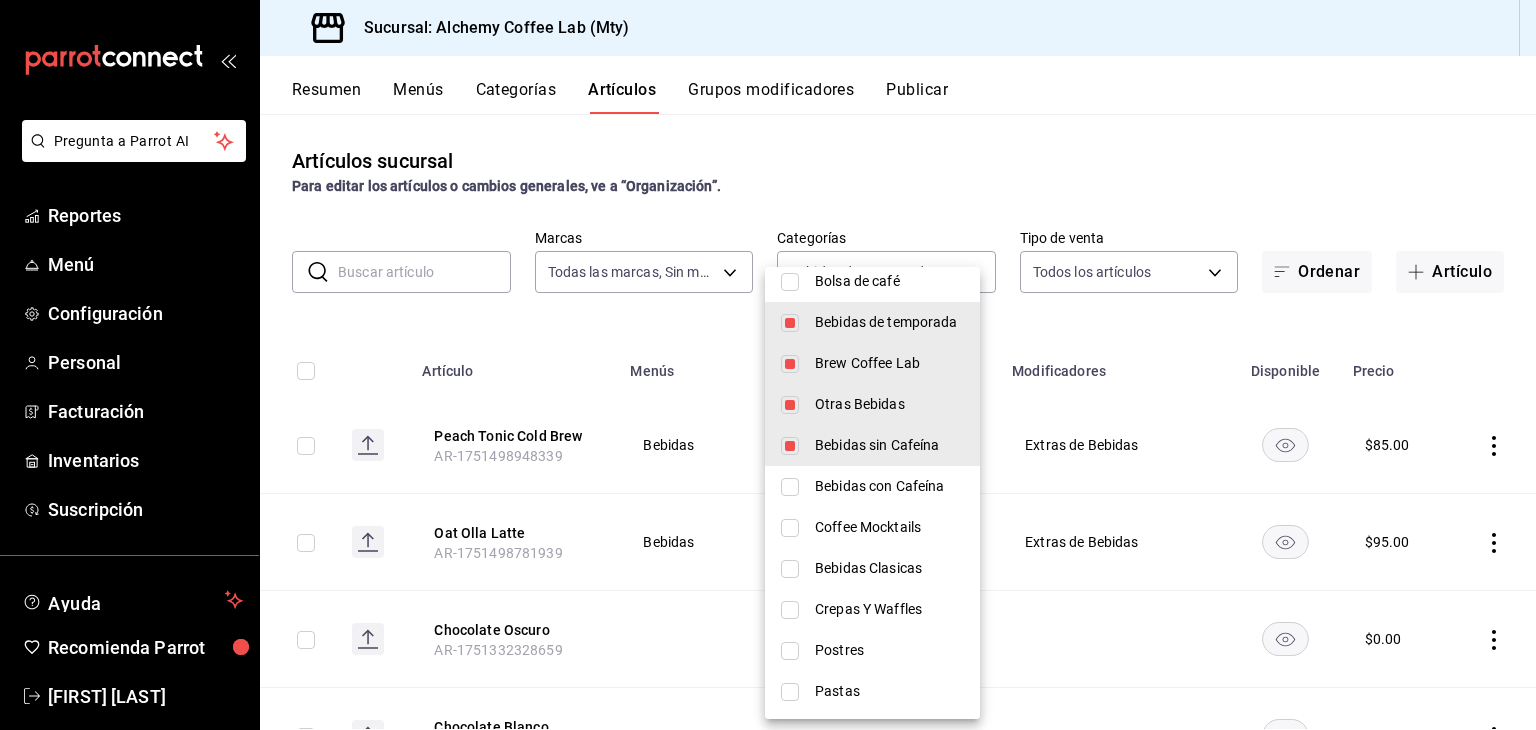 click at bounding box center (790, 487) 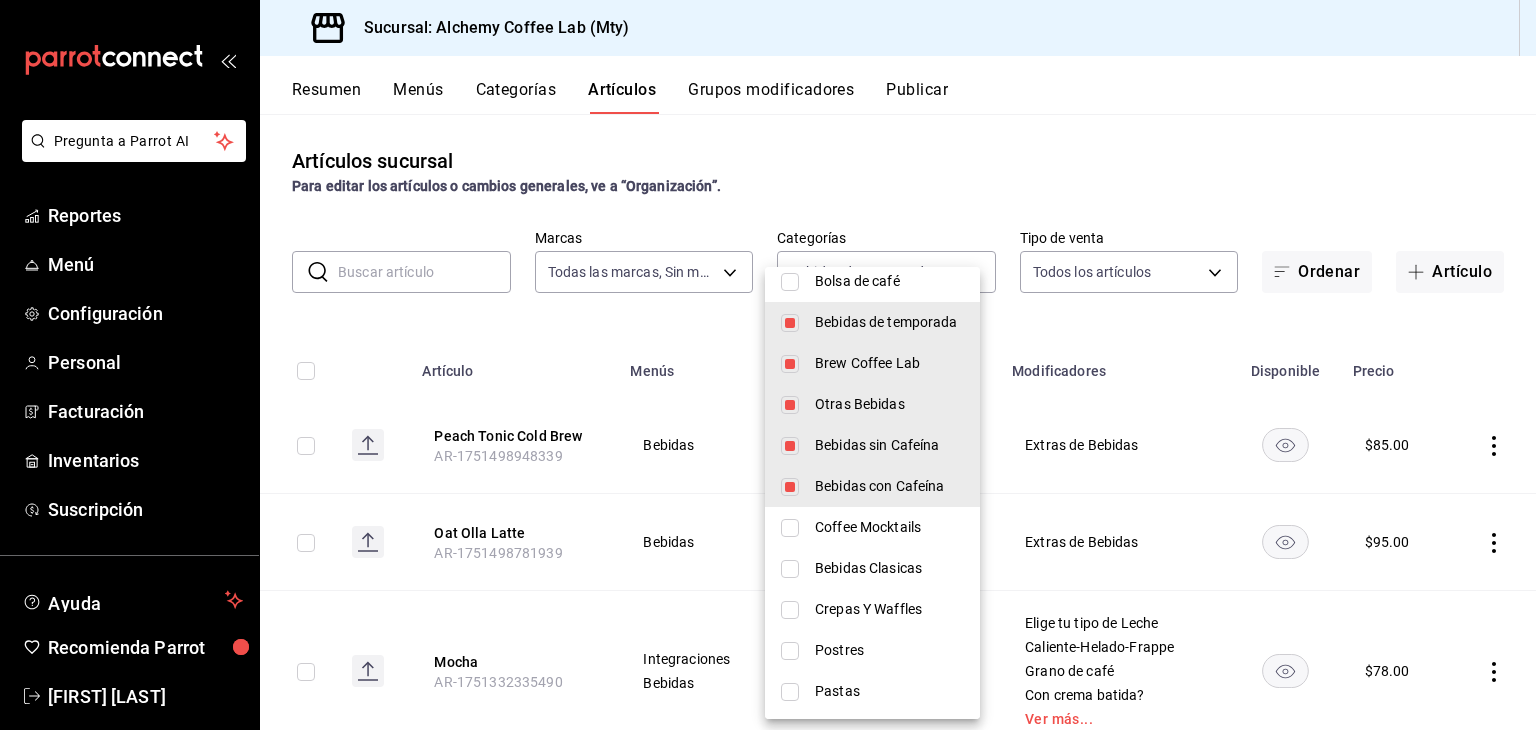click at bounding box center (790, 528) 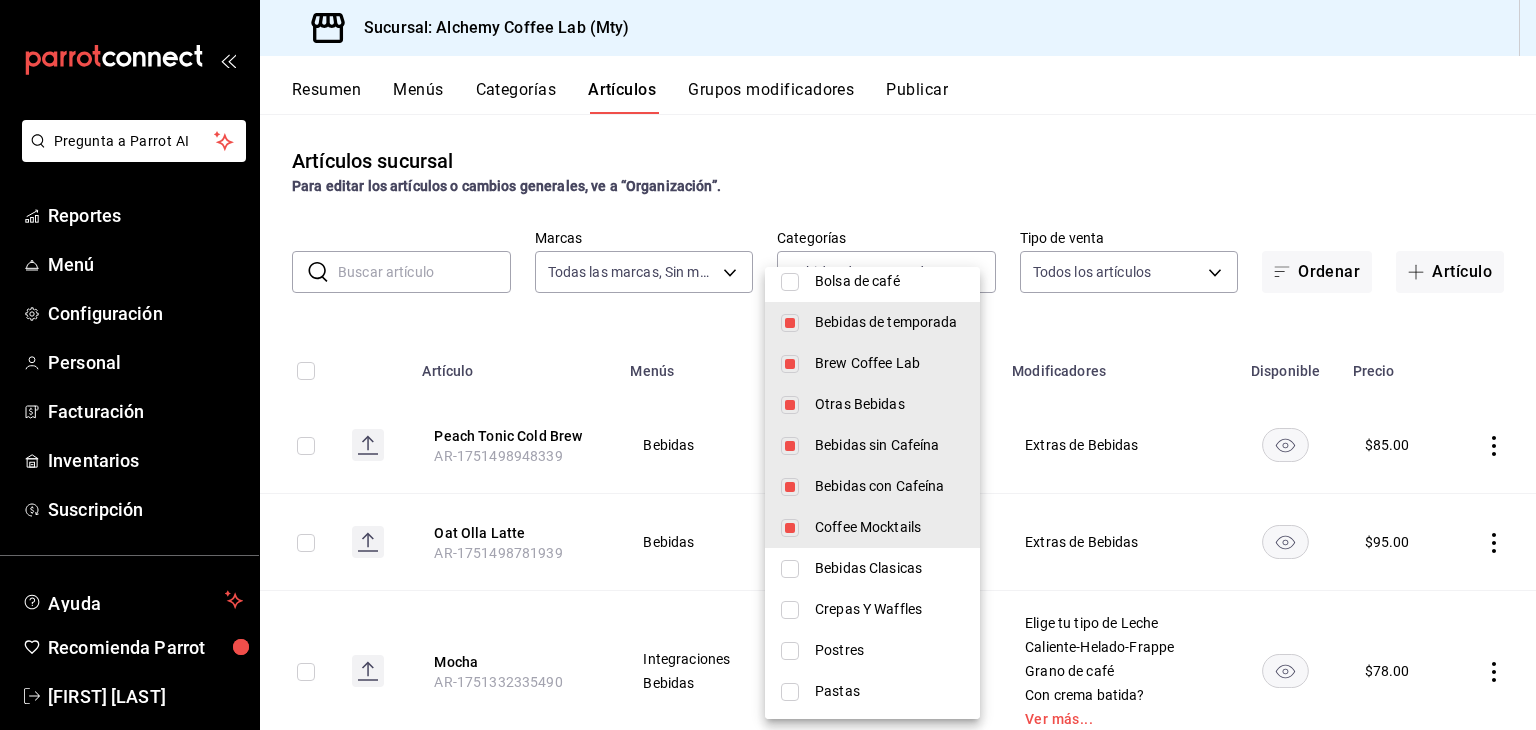 click at bounding box center (790, 569) 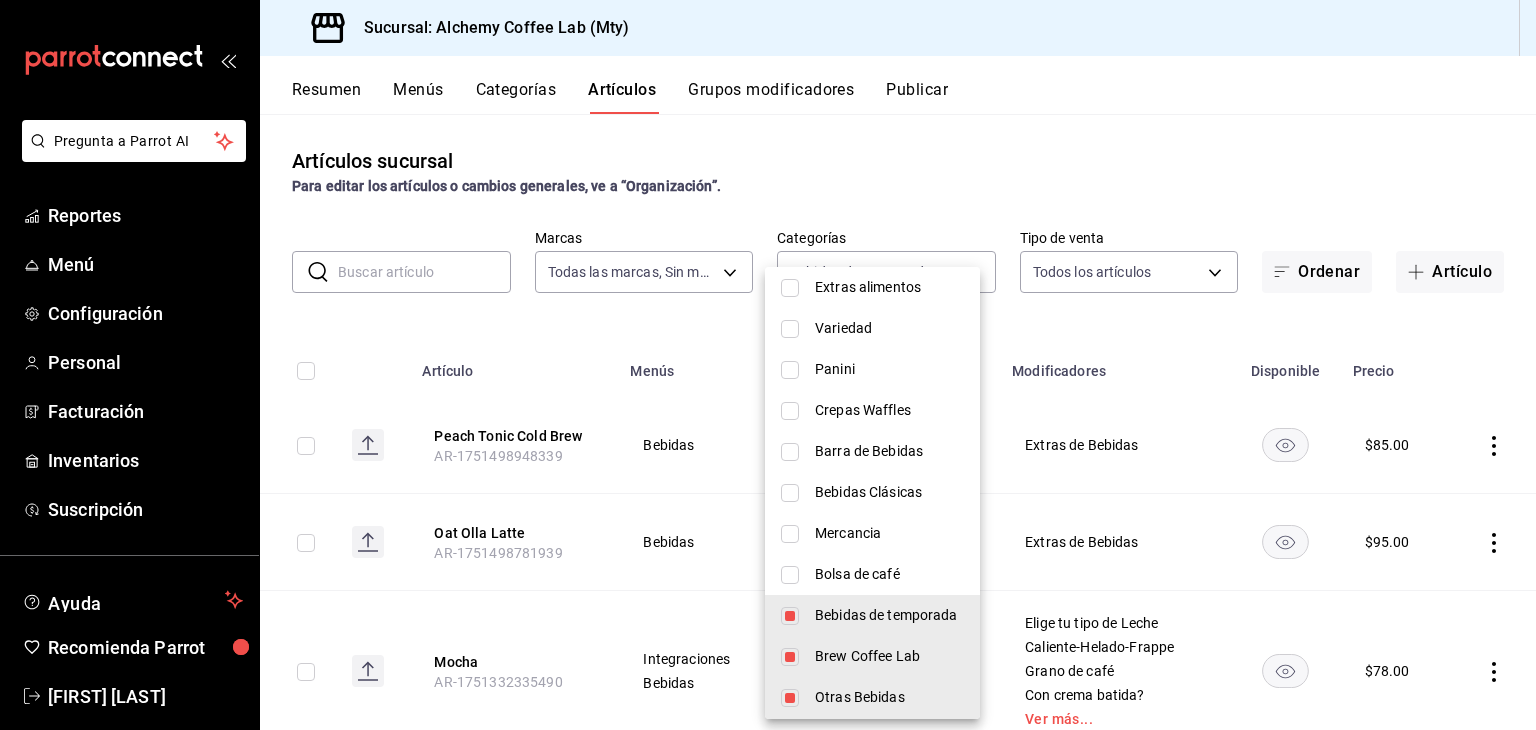 scroll, scrollTop: 106, scrollLeft: 0, axis: vertical 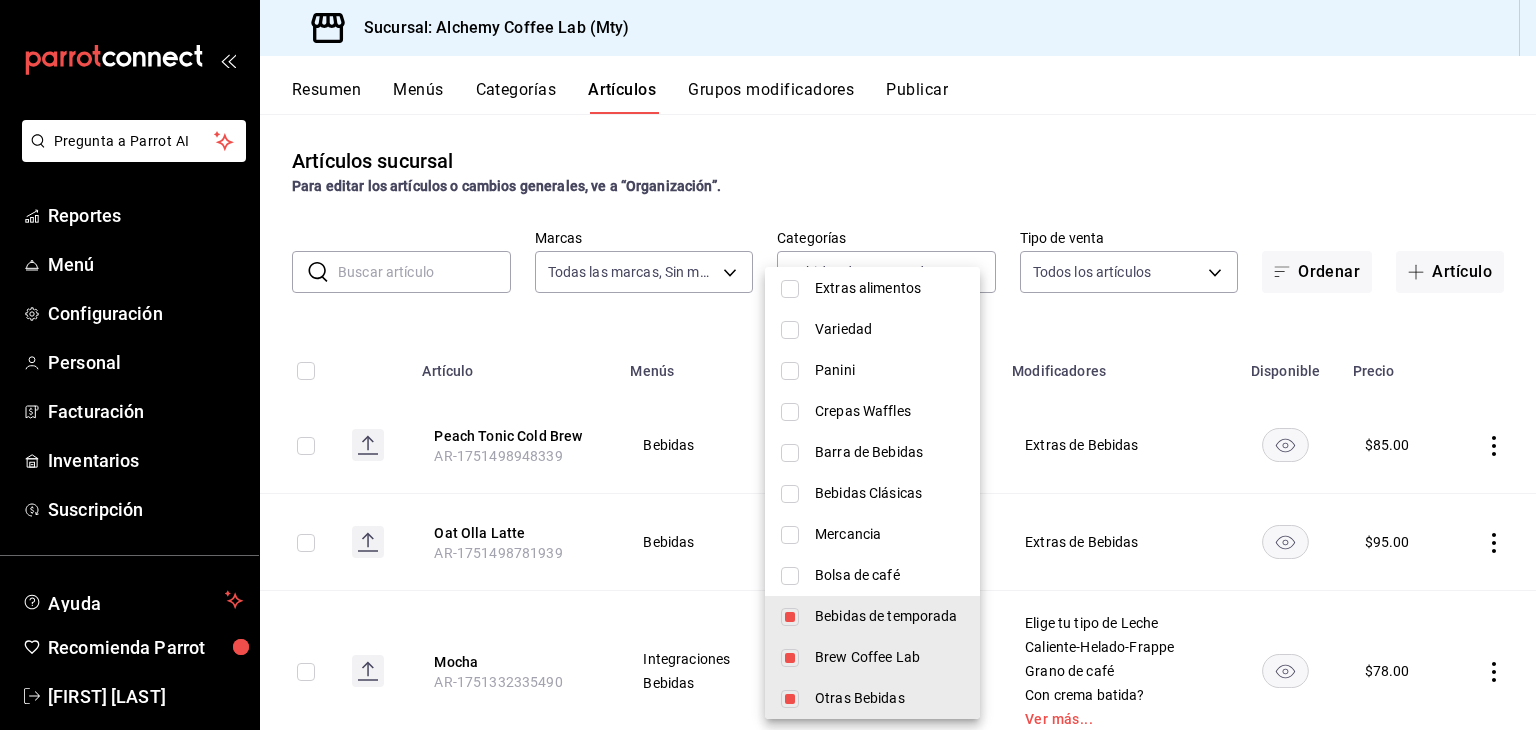 click at bounding box center (790, 494) 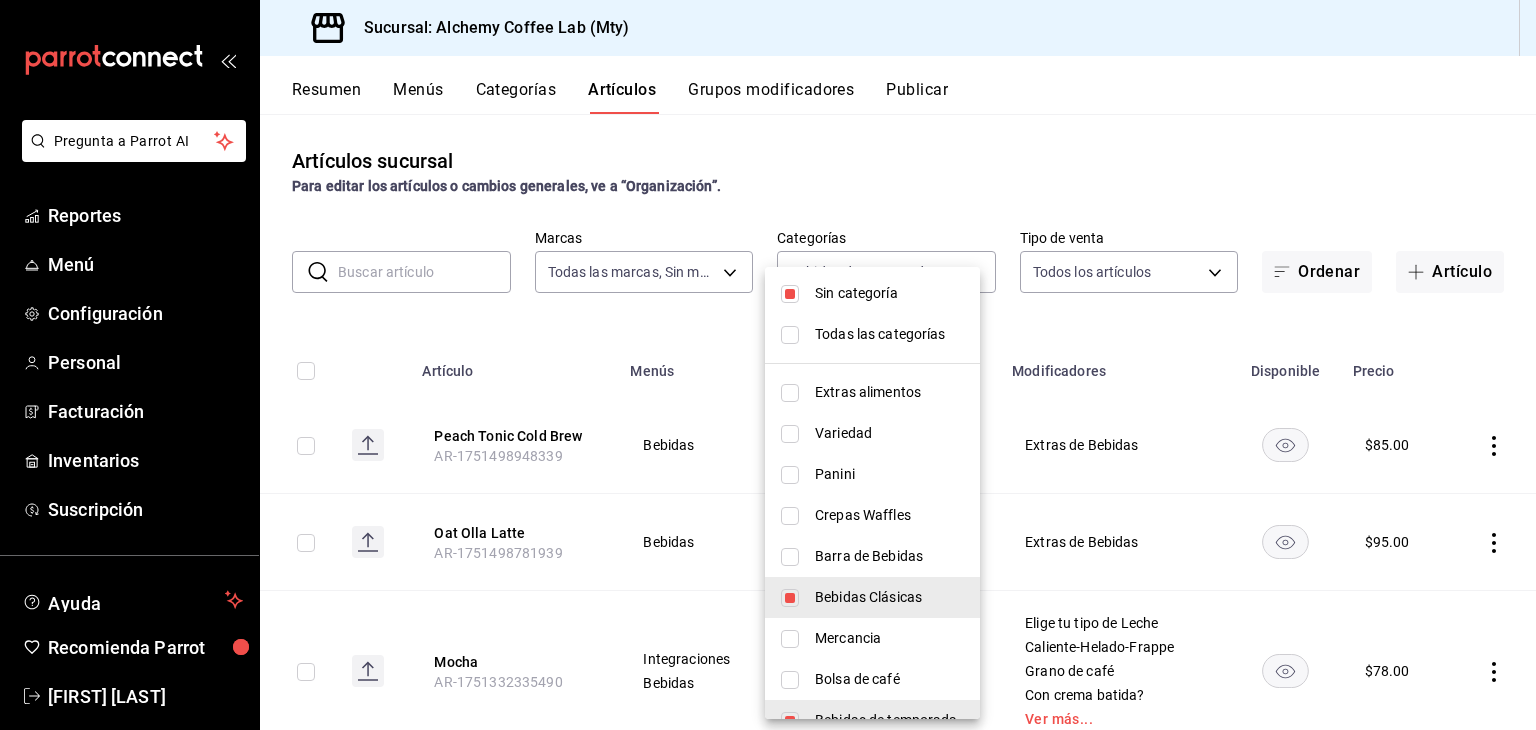 scroll, scrollTop: 0, scrollLeft: 0, axis: both 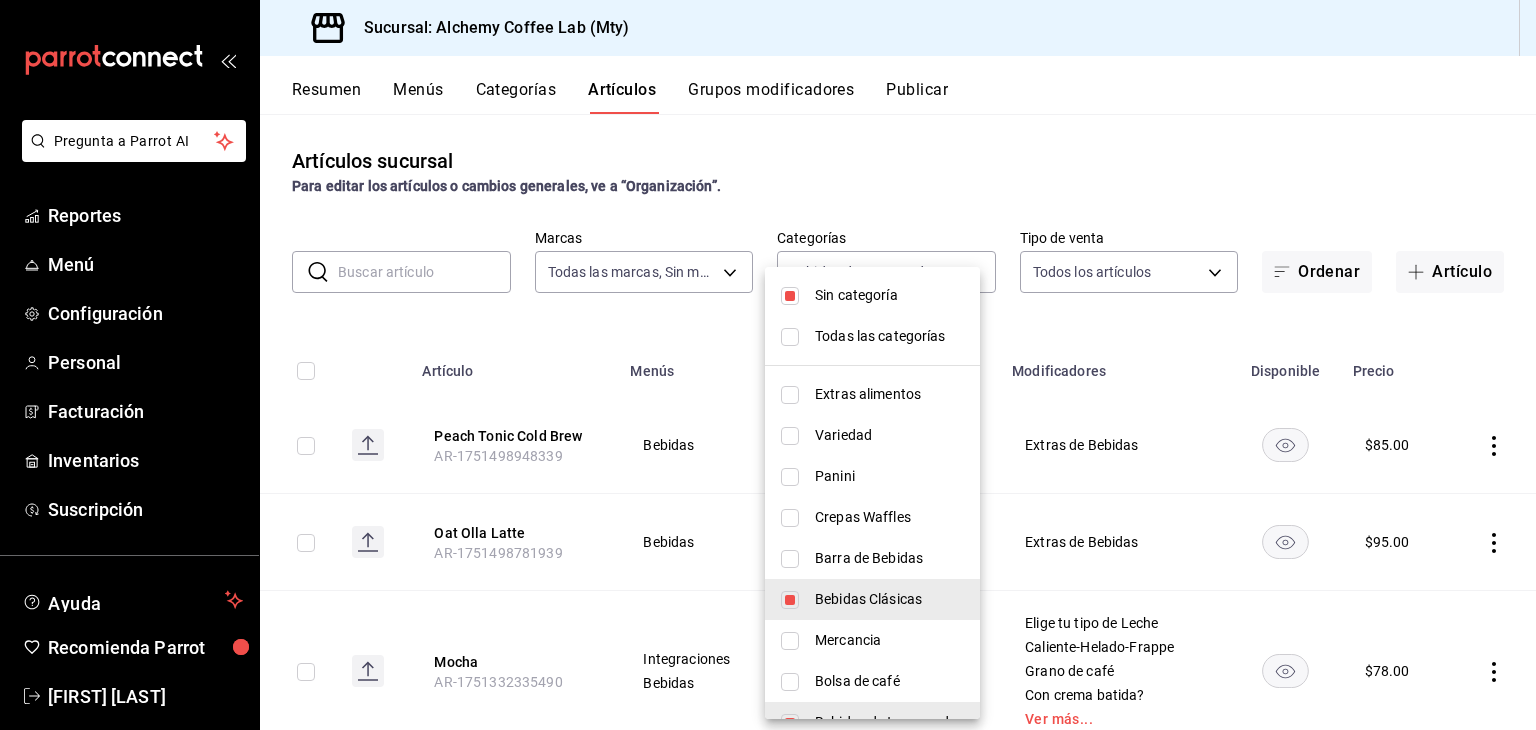 click at bounding box center (768, 365) 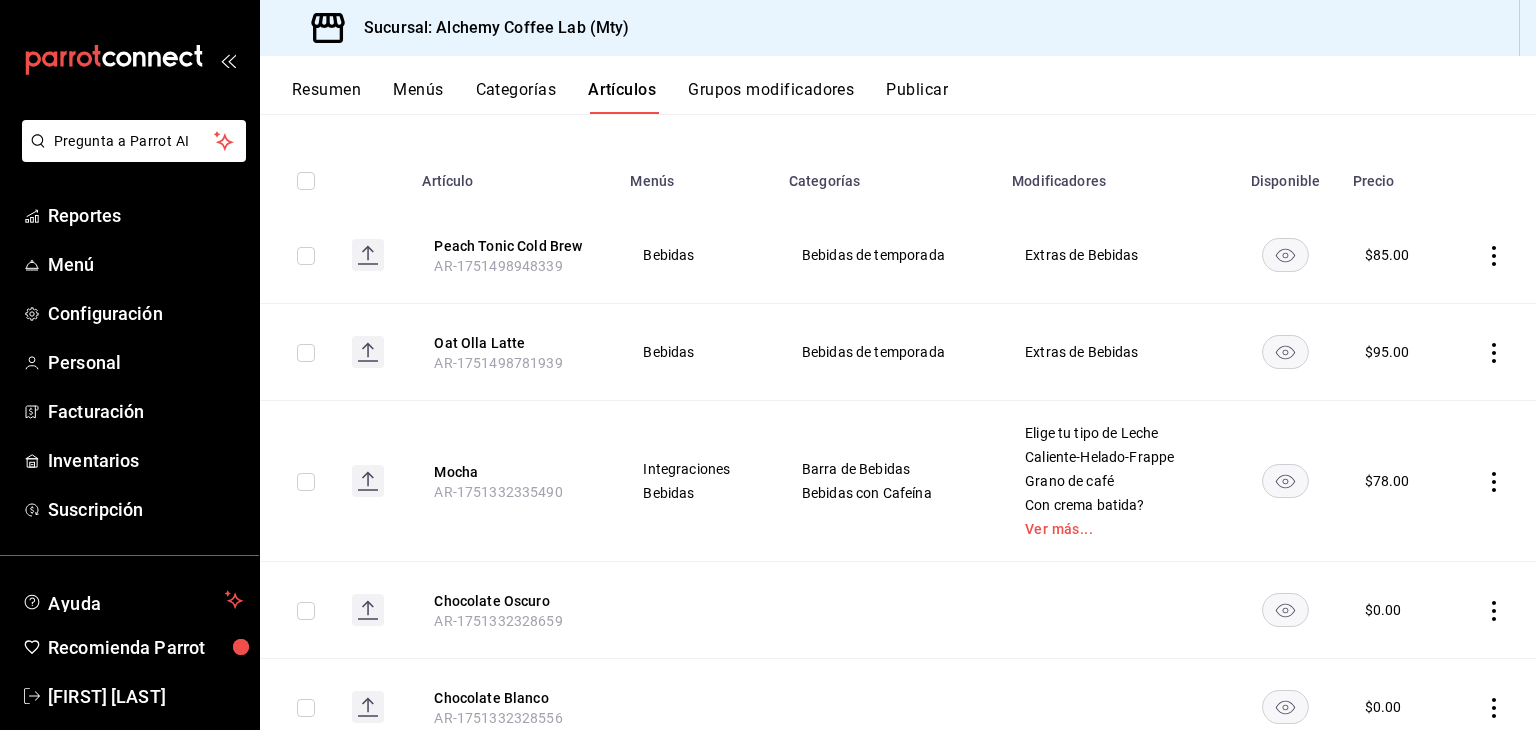 scroll, scrollTop: 200, scrollLeft: 0, axis: vertical 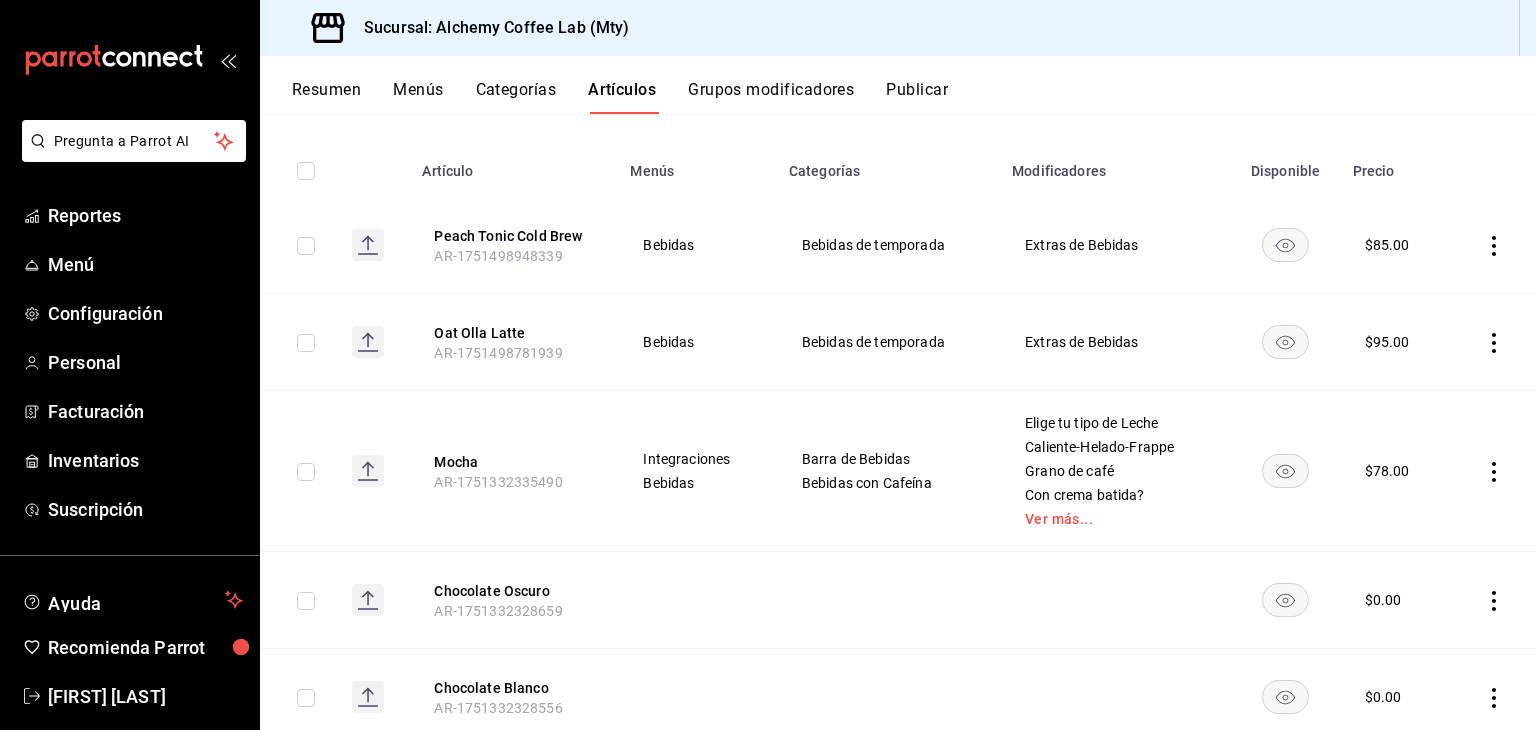 click on "Grupos modificadores" at bounding box center [771, 97] 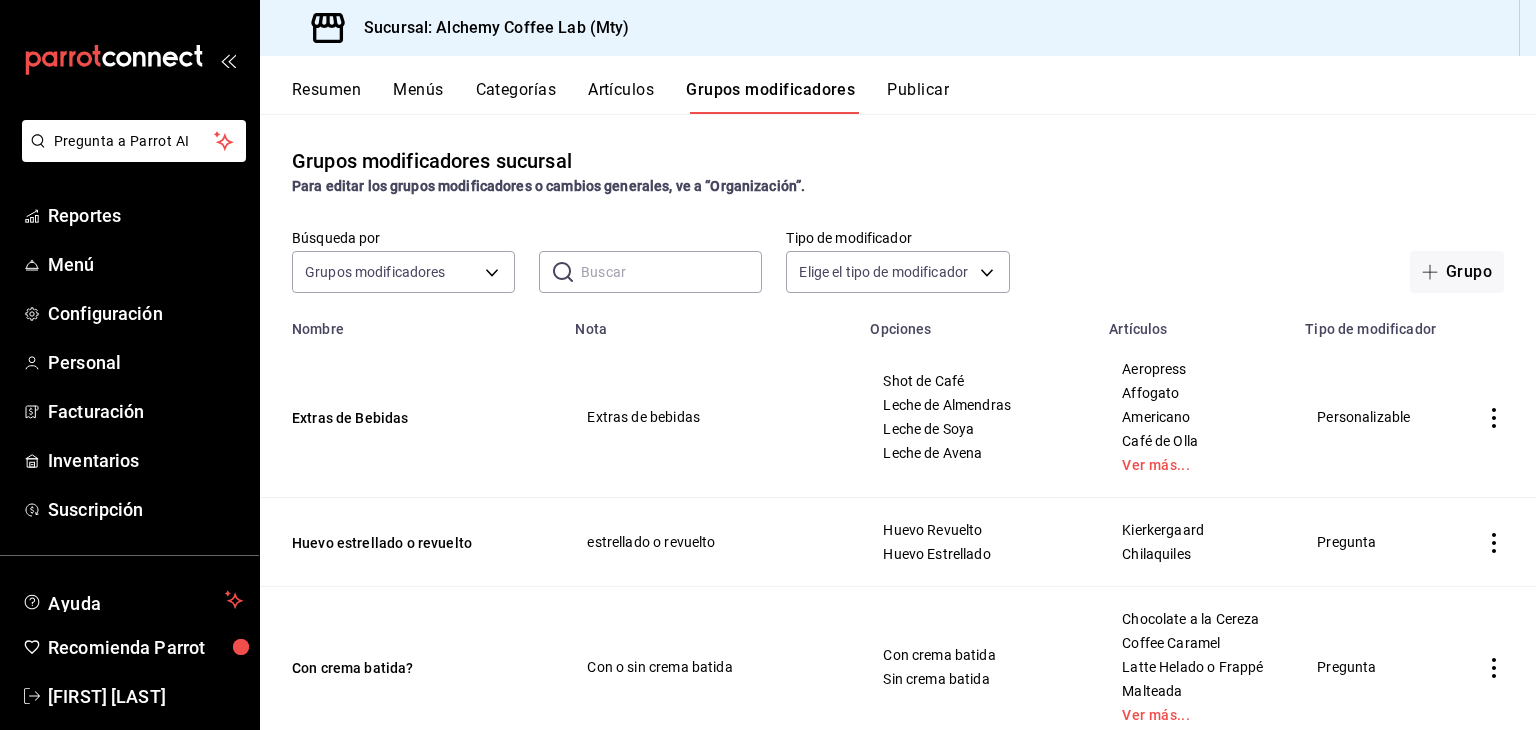 drag, startPoint x: 618, startPoint y: 57, endPoint x: 620, endPoint y: 81, distance: 24.083189 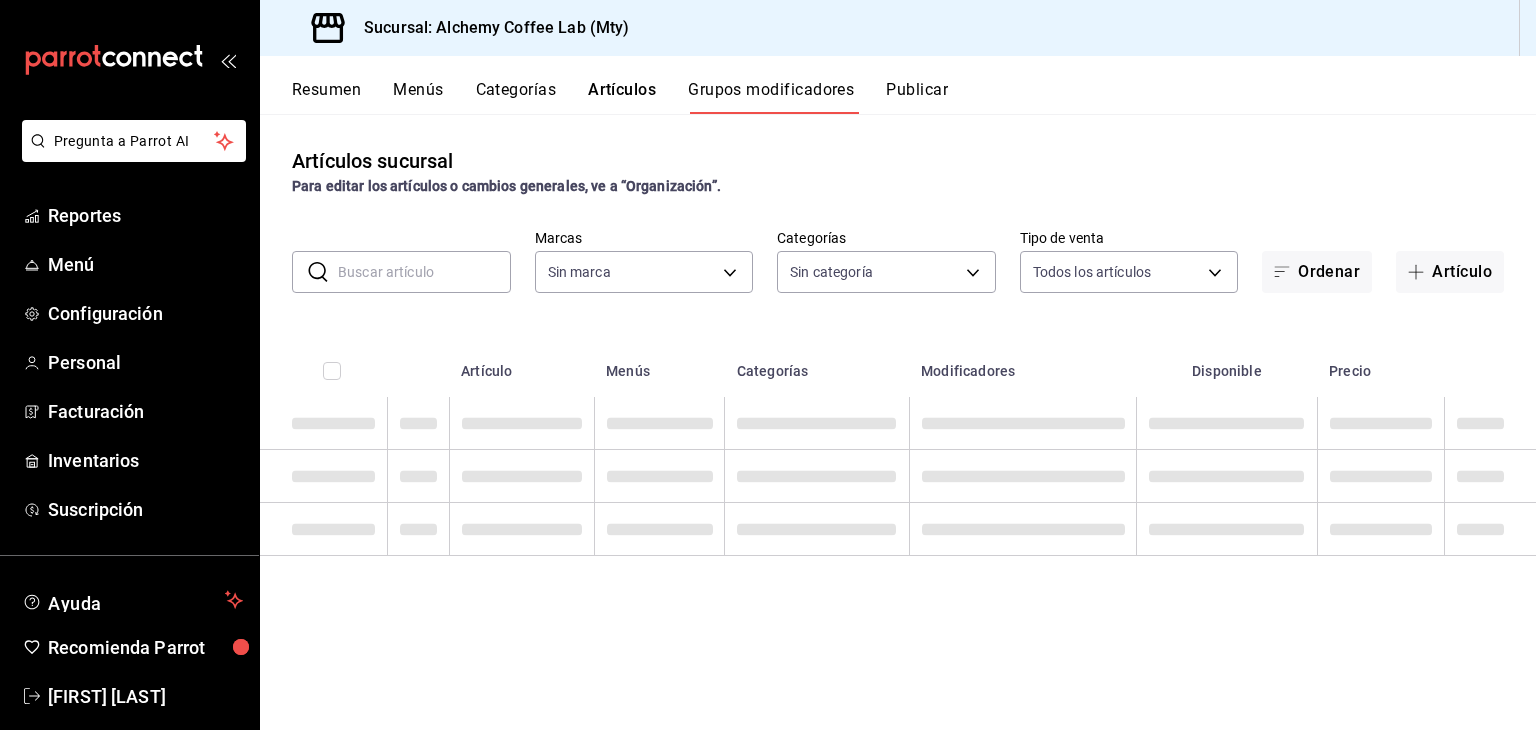 type on "147fd5db-d129-484d-8765-362391796a66" 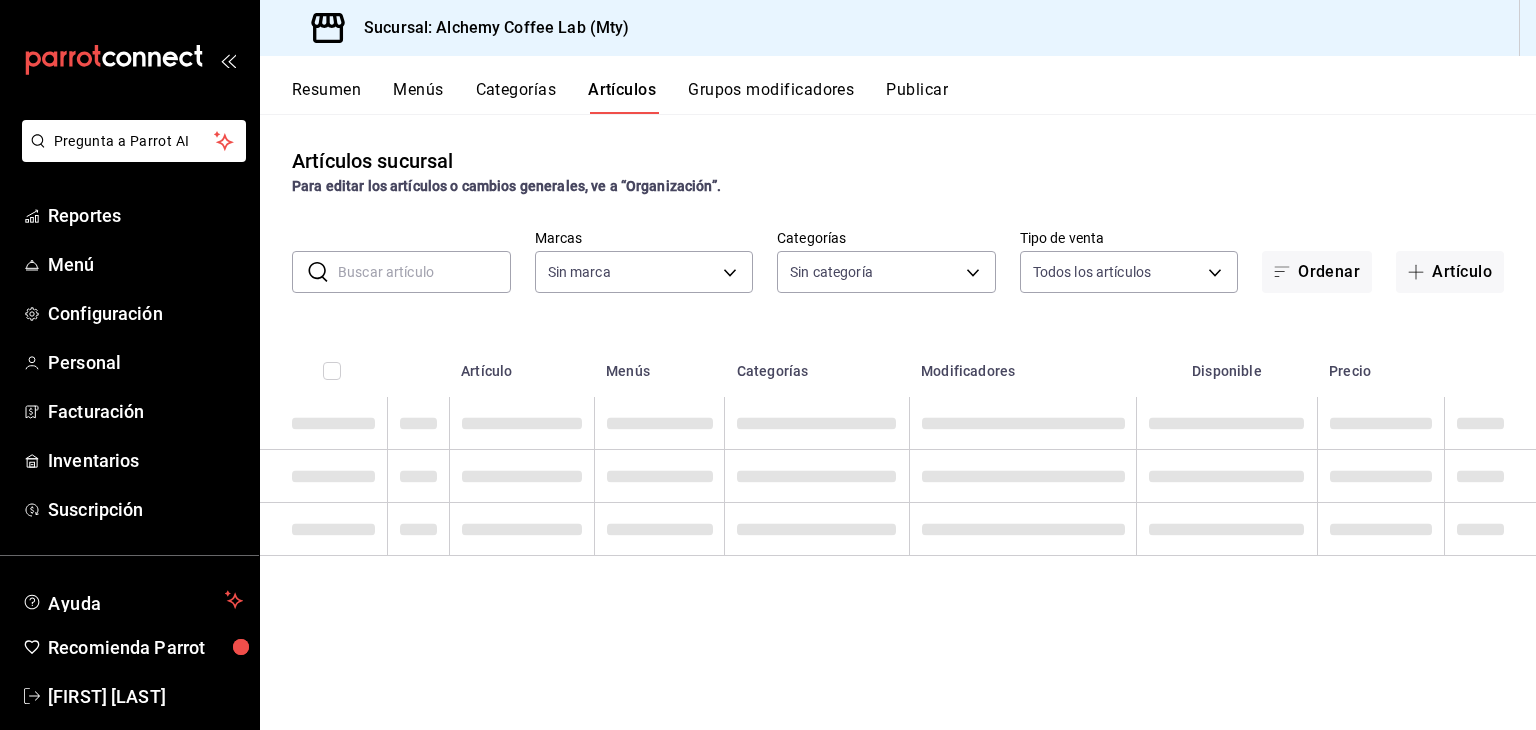 type on "147fd5db-d129-484d-8765-362391796a66" 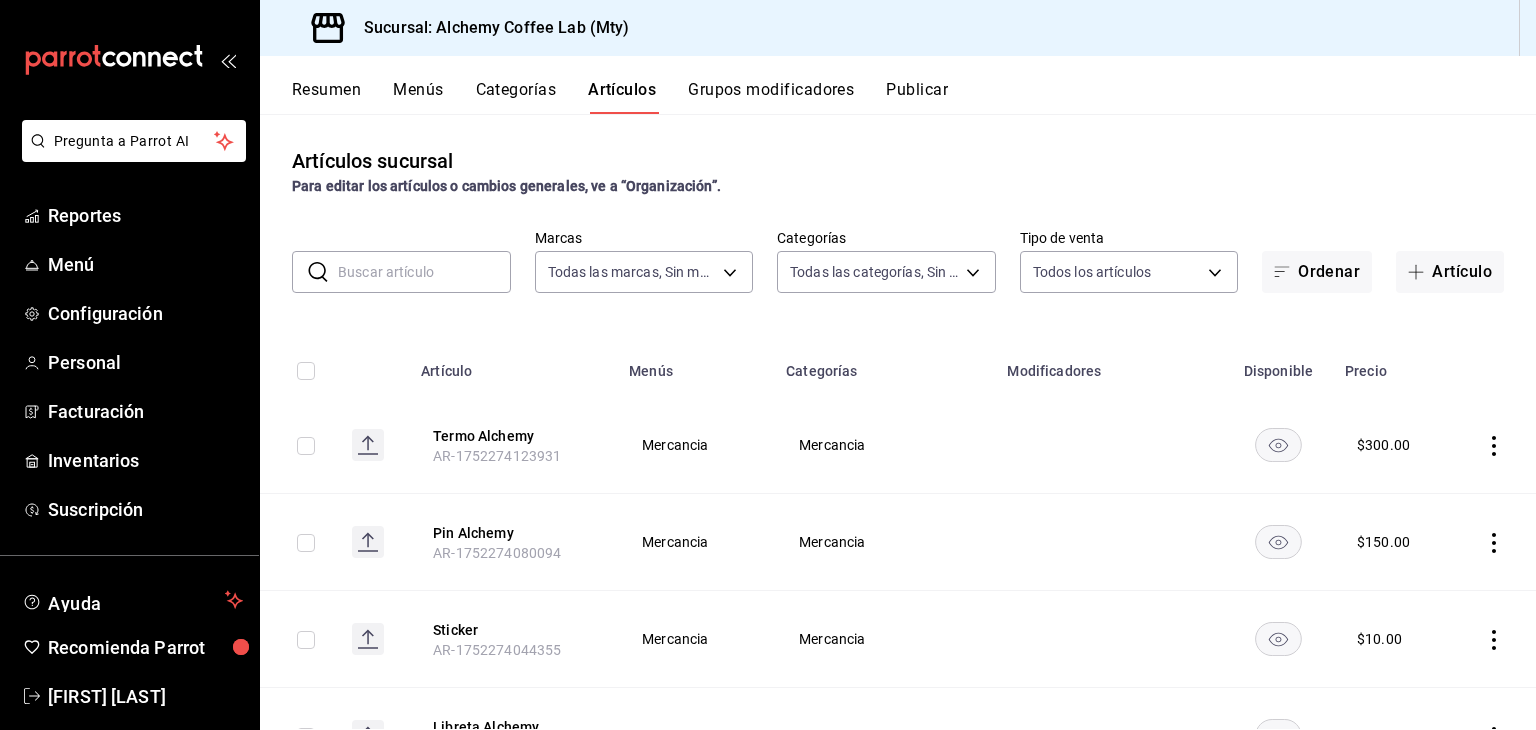 type on "7ab846a4-076e-4a1d-a629-53197790f2cd,475d1d53-3dd2-4a4e-b59e-75da982537cc,9128c269-13cc-49c0-a61c-98ae135d2966,1489ea8f-3c5b-4bed-8712-fb1efc8e1484,237dd9fd-525f-4126-935d-1d618c95d359,1759a289-da96-444c-a3da-589932e8f911,32a25308-5a1a-4b27-9101-20aae4ecbe3b,5720fba0-4b3c-4af1-99c2-310b9d32b626,6f391e13-d369-4fd1-9e07-81fa35695065,6cee18f7-63d6-4ae0-a5fa-7f66450c5234,8f56fa9d-b5f7-423d-8f11-eda24a9be7dc,0959238c-b2f0-4e50-a72b-9acd913a0e6d,87d7d329-ef4d-4ea2-b0cc-7aa43f232e86,0d94947a-2237-44fd-9659-405017dccbcb,4f878af2-bd33-4ff2-b57a-7be79110d9e1,7dbad2d2-8702-4494-bd85-95c08bbe0766,19e81b95-3a6a-45a7-b76c-705b7ea18356,ab0ce2b7-02f2-4a6d-b2a0-8d884bdd482f,f61d6689-96be-4dbf-b04d-1c056a84d092,bbe26e67-8ee3-44bb-aa42-10b56f436607,868379b8-0d20-4bb5-b8c7-30117c1a963f,3b48f957-8fb6-4fb6-81e1-ab77b4847770,0e1e856b-c234-4bde-b480-7e0d984a0171" 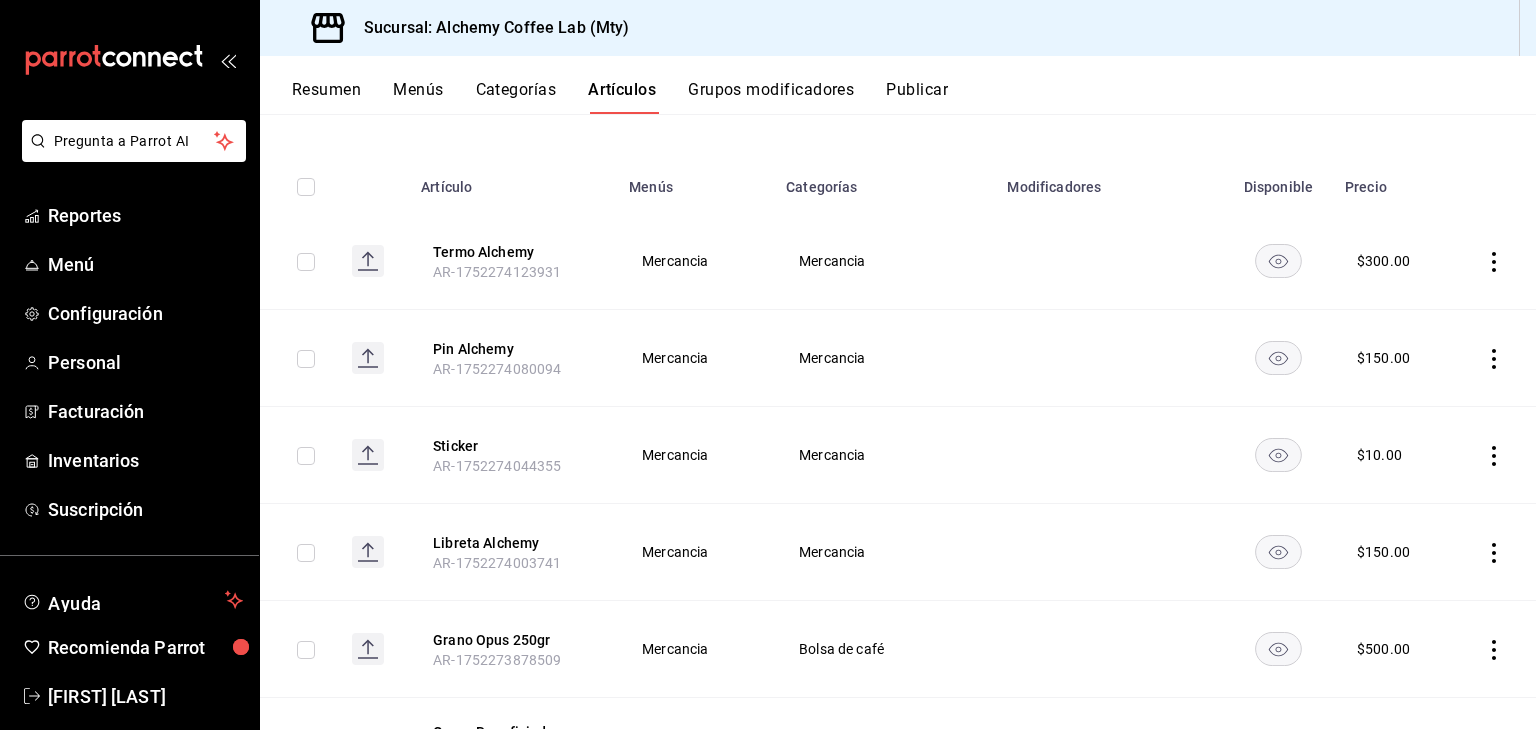 scroll, scrollTop: 0, scrollLeft: 0, axis: both 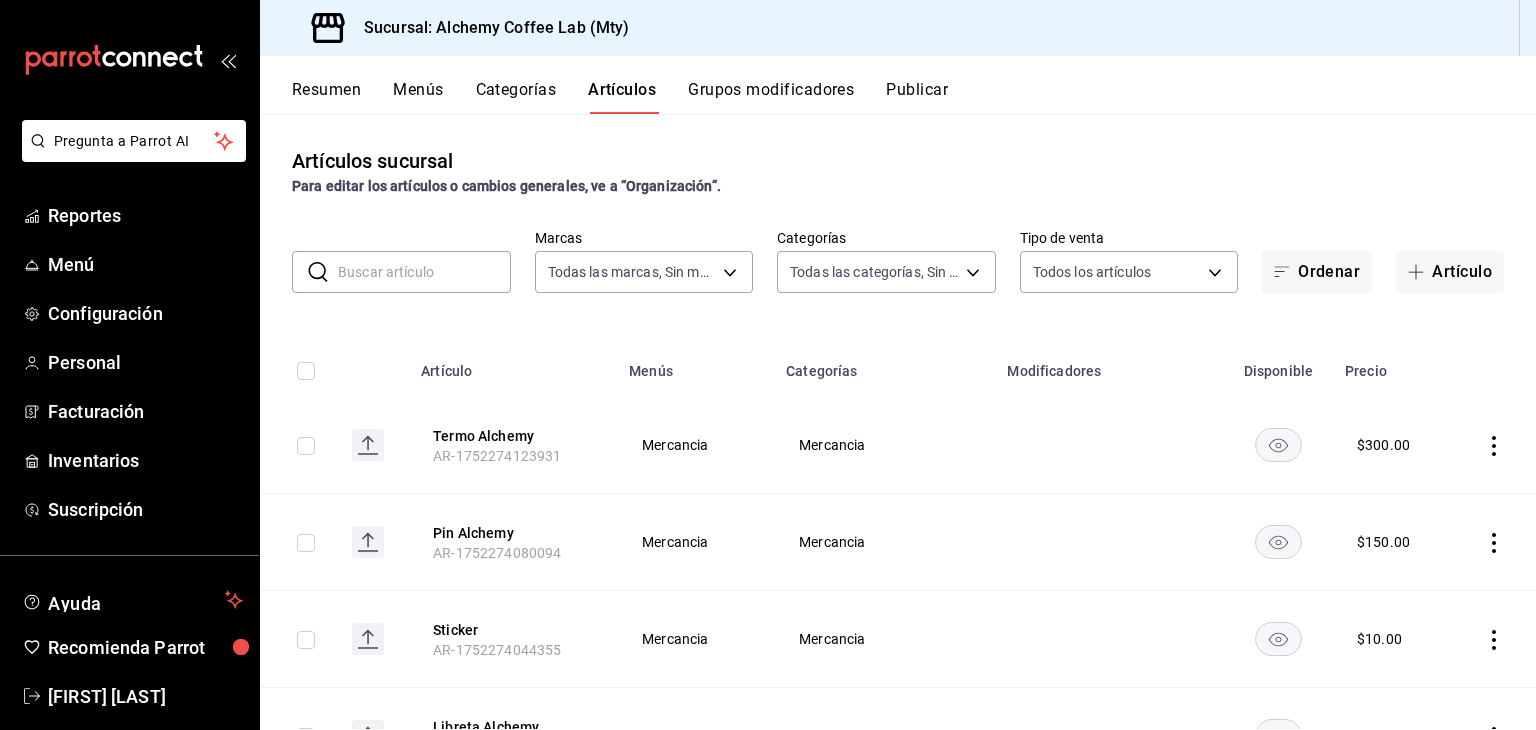 click on "Grupos modificadores" at bounding box center [771, 97] 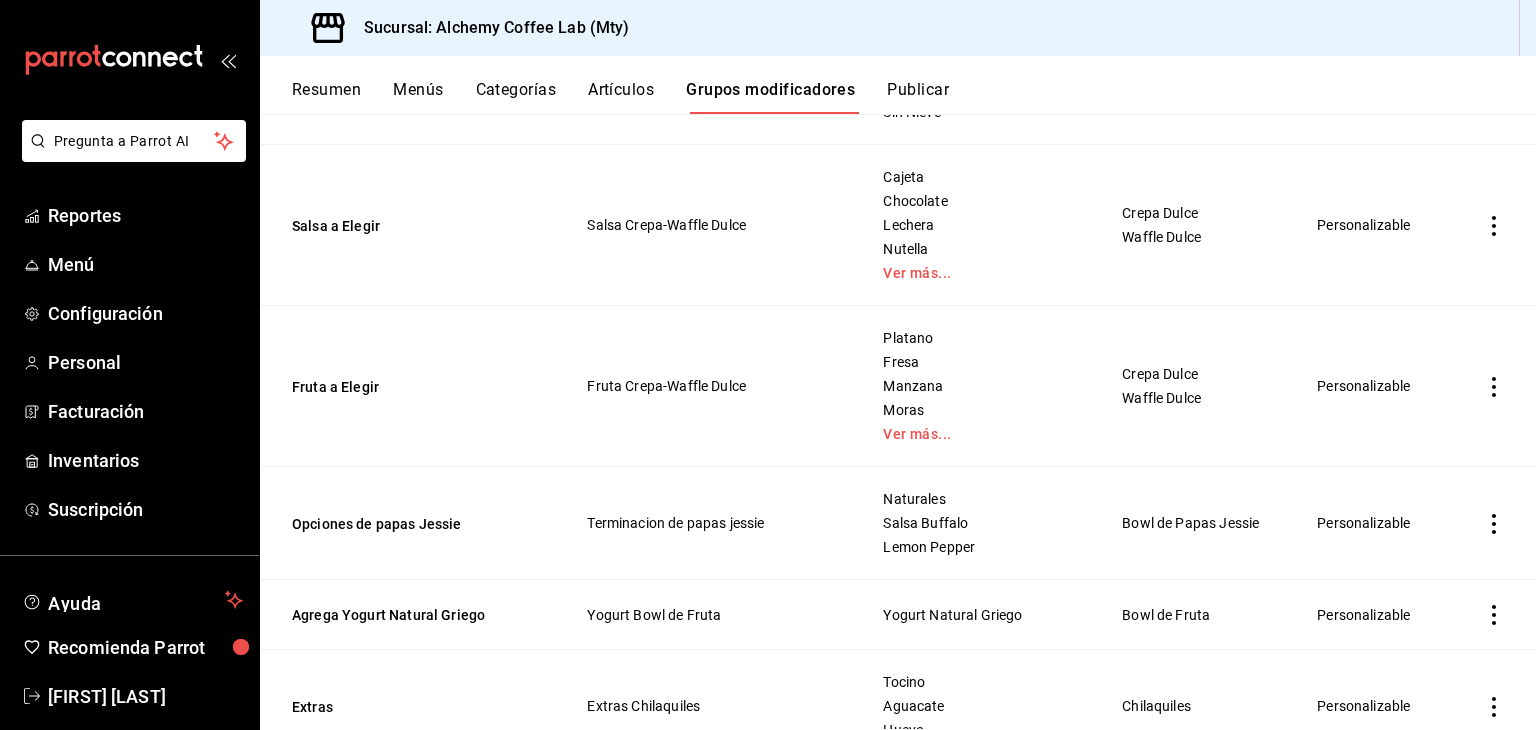 scroll, scrollTop: 2953, scrollLeft: 0, axis: vertical 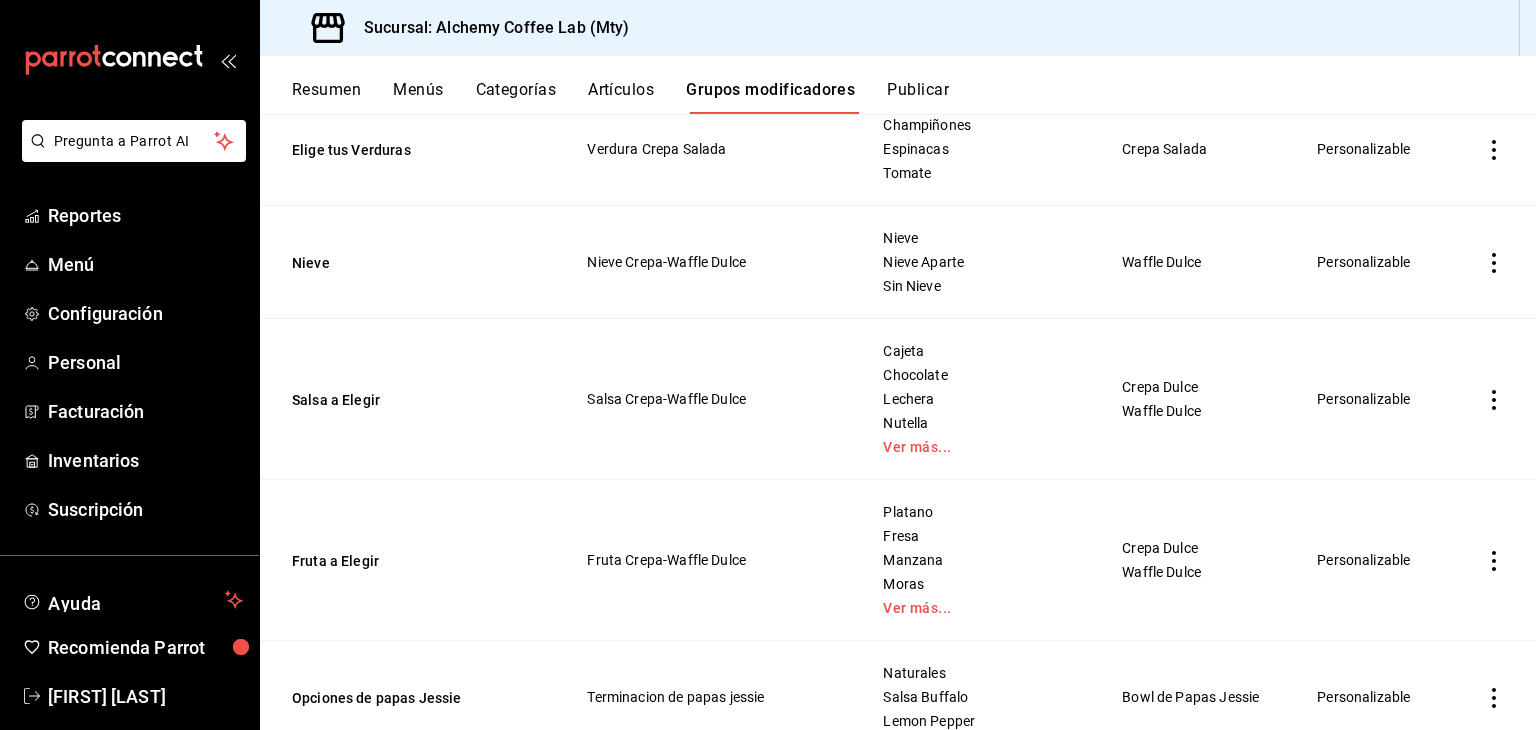 click on "Artículos" at bounding box center (621, 97) 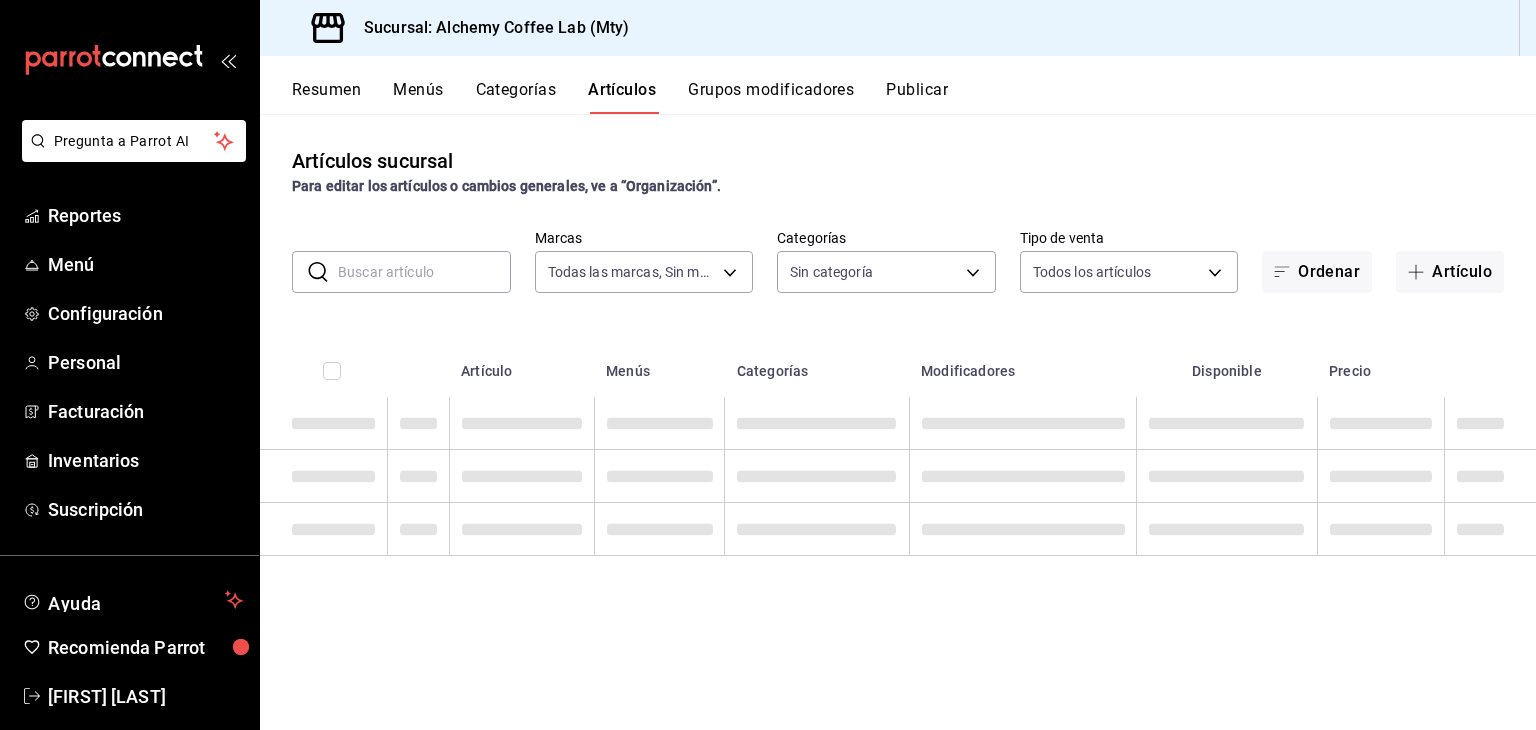 type on "147fd5db-d129-484d-8765-362391796a66" 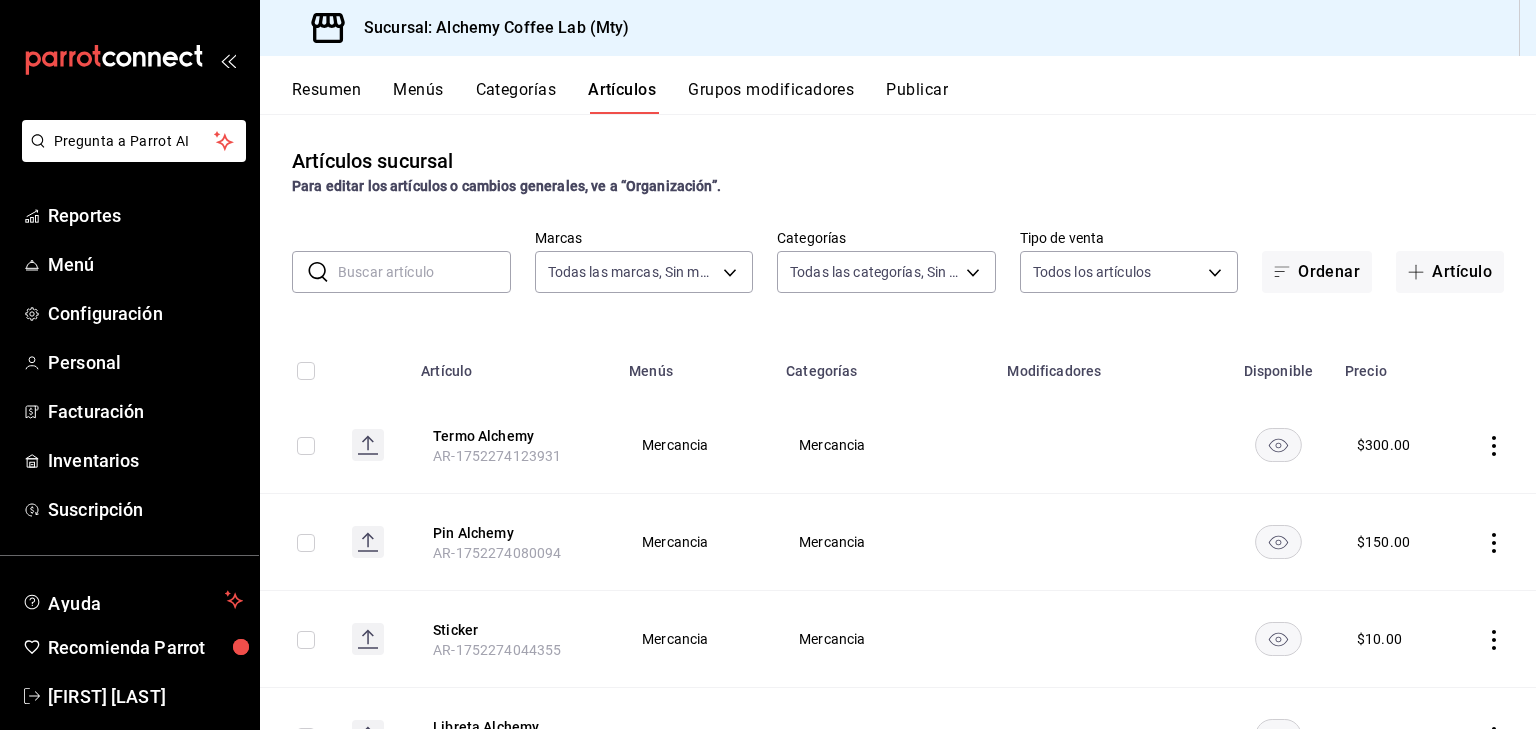 click on "Grupos modificadores" at bounding box center (771, 97) 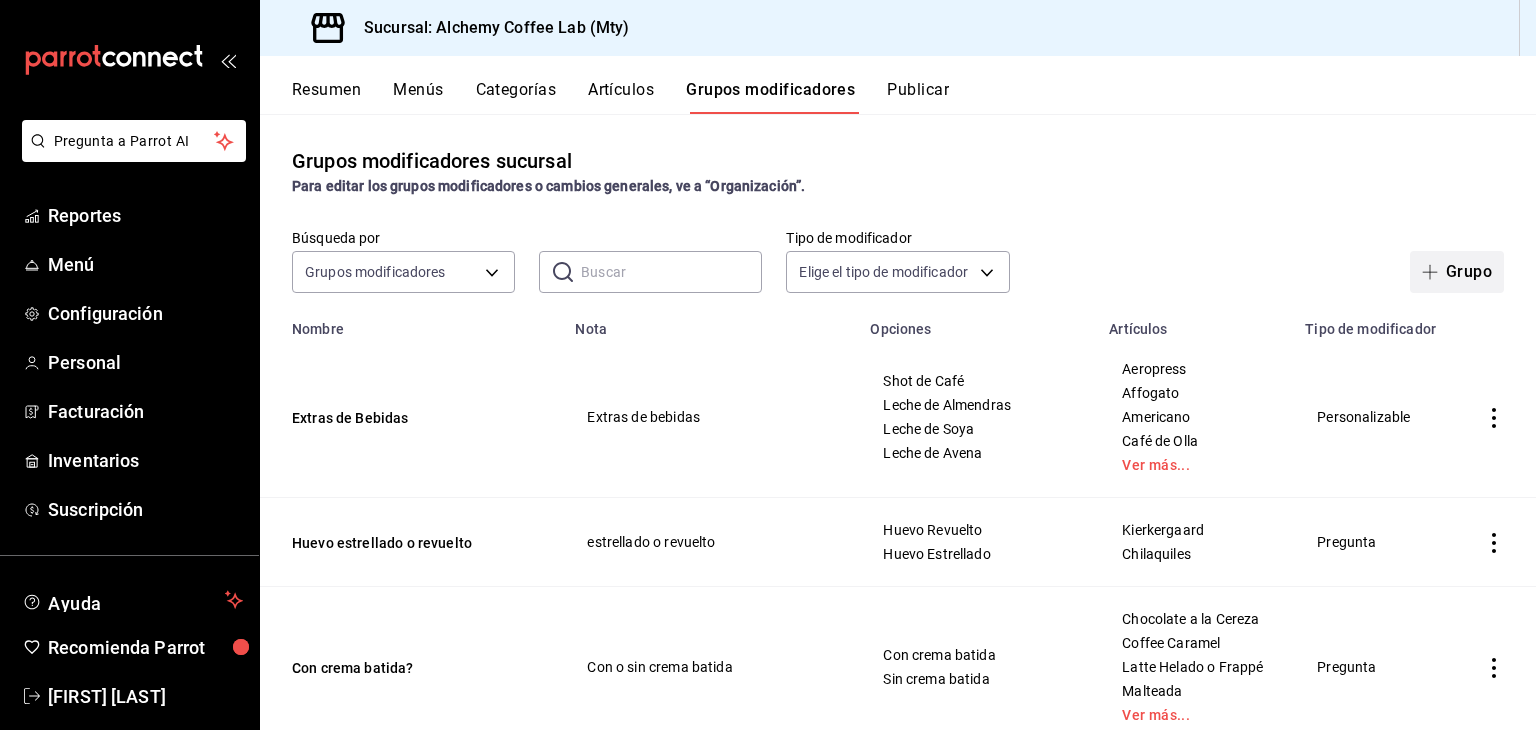 click at bounding box center (1434, 272) 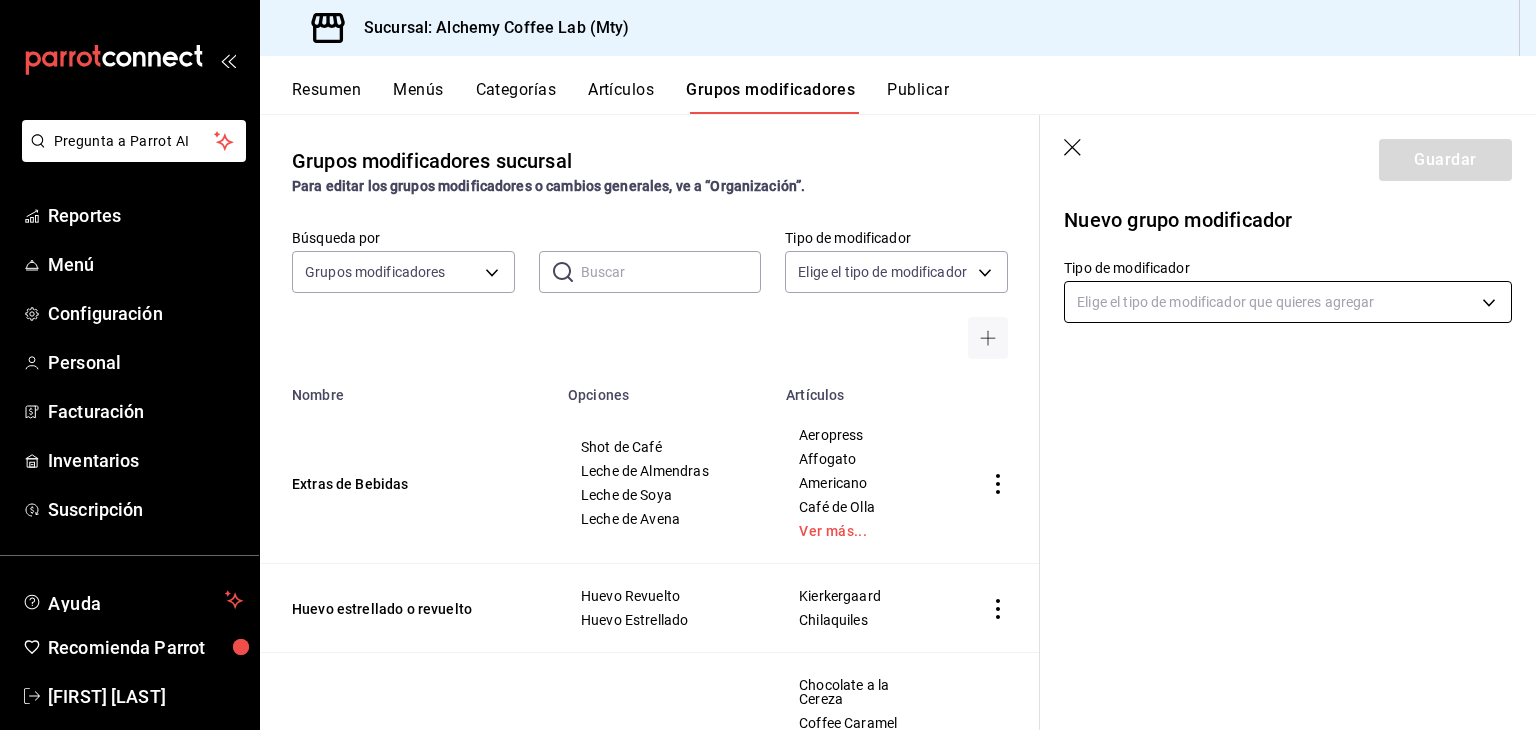 click on "Pregunta a Parrot AI Reportes   Menú   Configuración   Personal   Facturación   Inventarios   Suscripción   Ayuda Recomienda Parrot   David Eugenio Solis Treviño   Sugerir nueva función   Sucursal: Alchemy Coffee Lab (Mty) Resumen Menús Categorías Artículos Grupos modificadores Publicar Grupos modificadores sucursal Para editar los grupos modificadores o cambios generales, ve a “Organización”. Búsqueda por Grupos modificadores GROUP ​ ​ Tipo de modificador Elige el tipo de modificador Nombre Opciones Artículos Extras de Bebidas Shot de Café Leche de Almendras Leche de Soya Leche de Avena Aeropress Affogato Americano Café de Olla Ver más... Huevo estrellado o revuelto Huevo Revuelto Huevo Estrellado Kierkergaard Chilaquiles Con crema batida? Con crema batida Sin crema batida Chocolate a la Cereza Coffee Caramel Latte Helado o Frappé Malteada Ver más... Mocha Chocolate Blanco Chocolate Oscuro - Tisanas Fresa, Mora Azul y Arándano Mango, Piña y Guayaba Fresa, Kiwi y Arándano Mesa Taro" at bounding box center [768, 365] 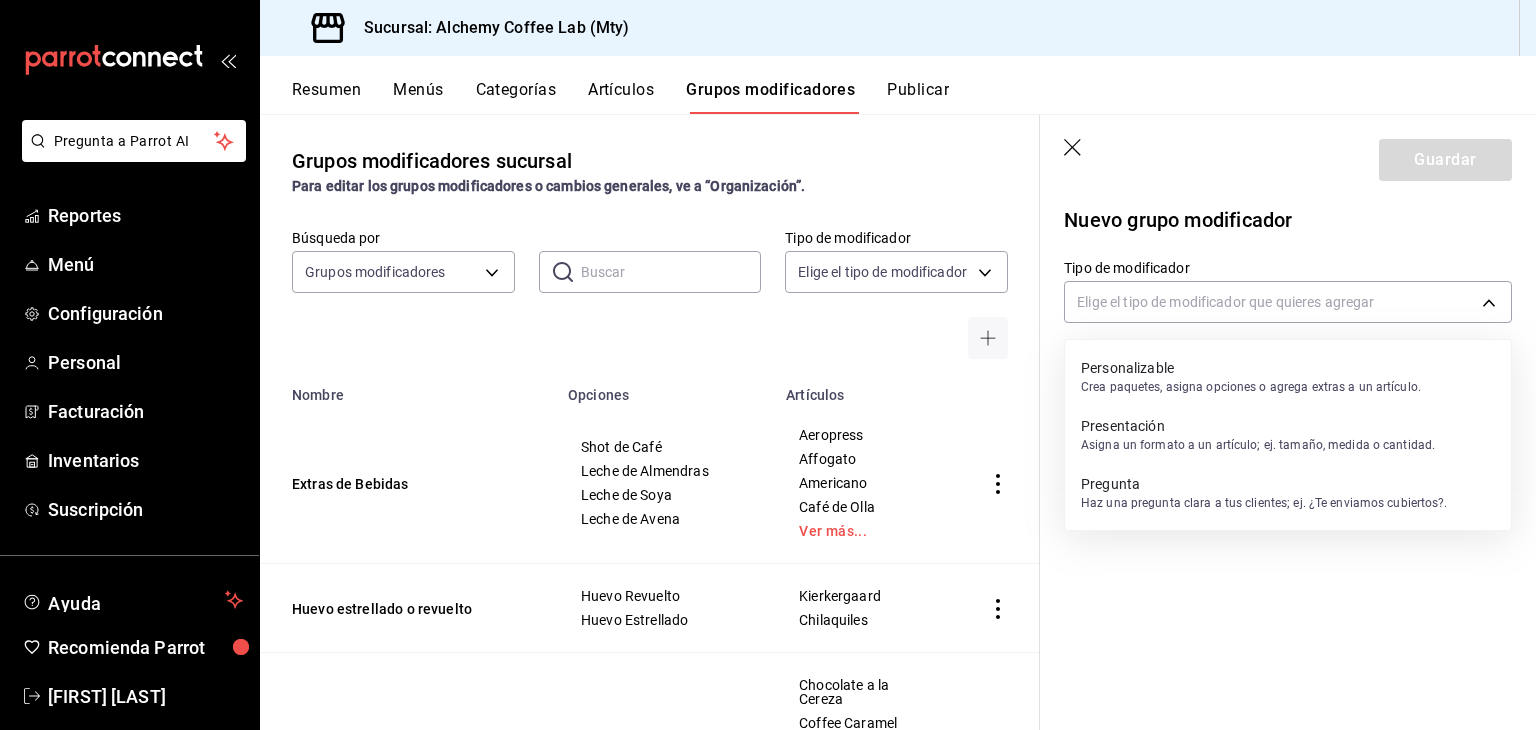 click on "Pregunta" at bounding box center (1264, 484) 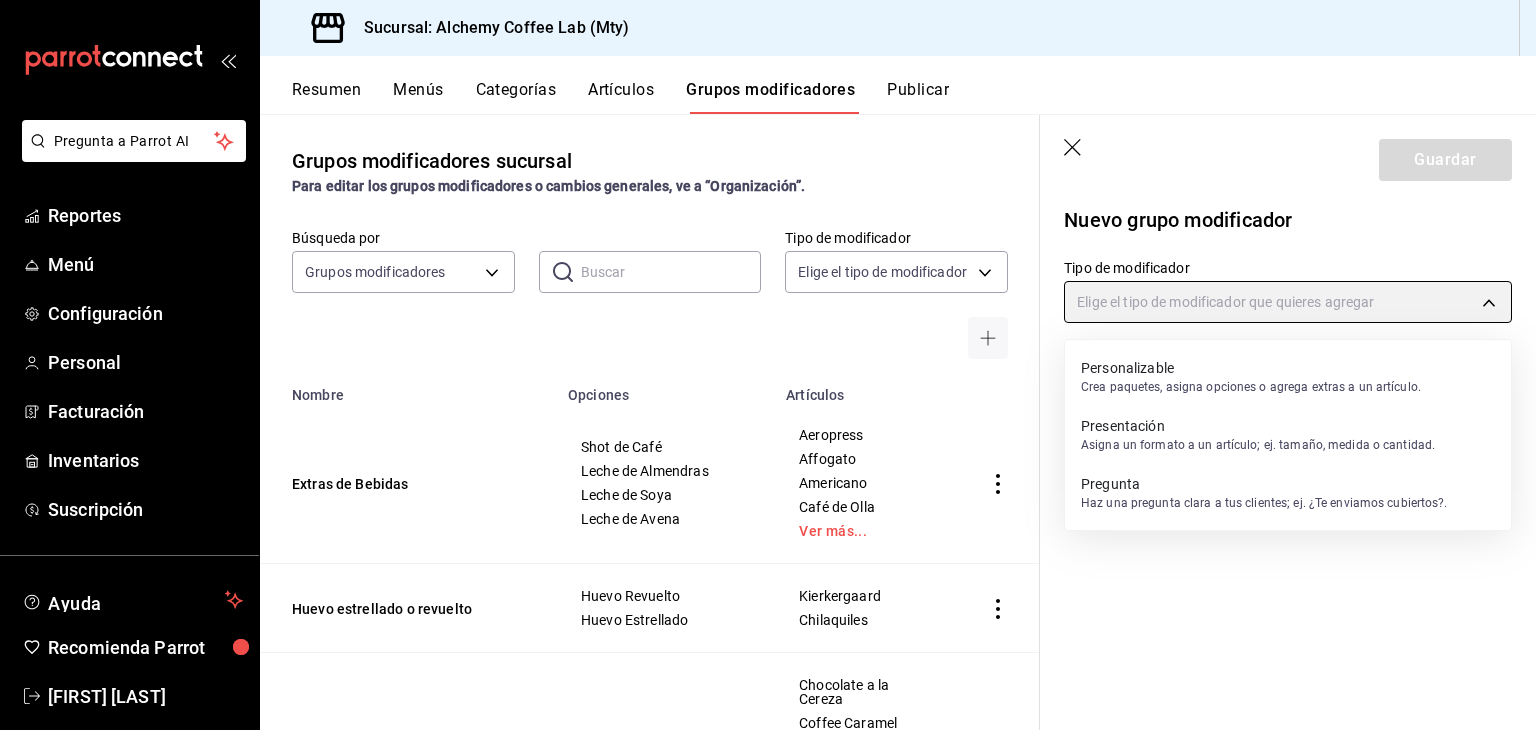 type on "QUESTION" 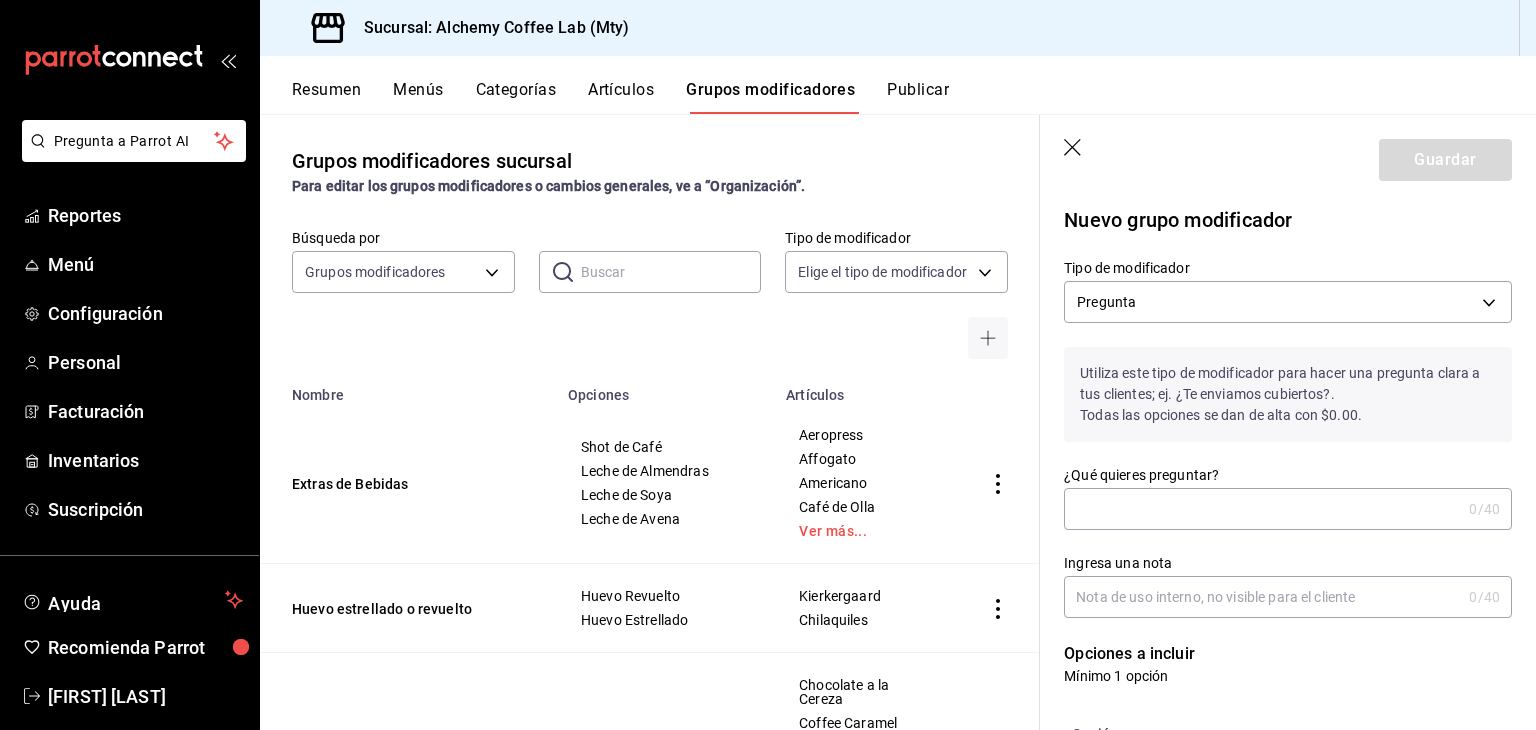 click on "¿Qué quieres preguntar?" at bounding box center (1262, 509) 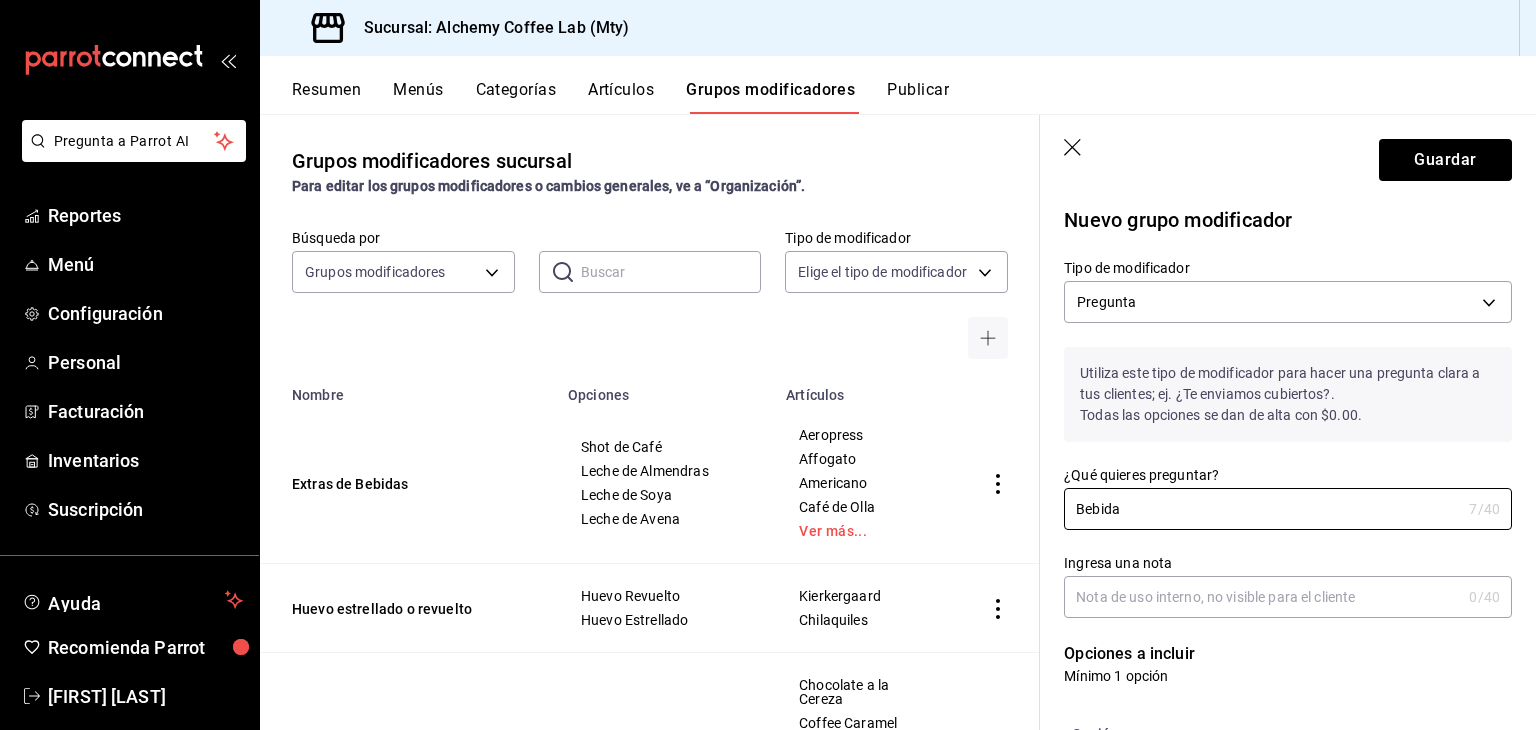 type on "Bebida" 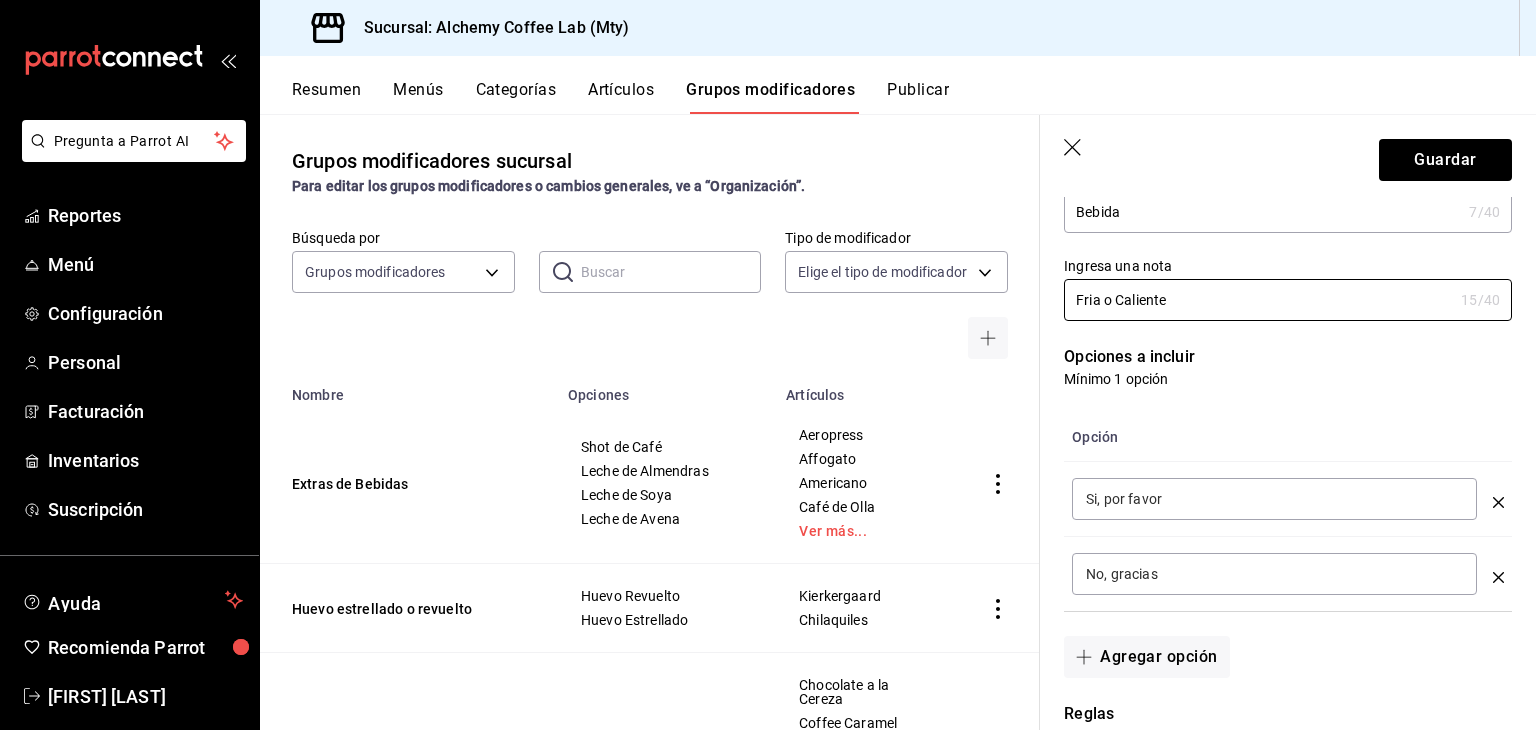 scroll, scrollTop: 300, scrollLeft: 0, axis: vertical 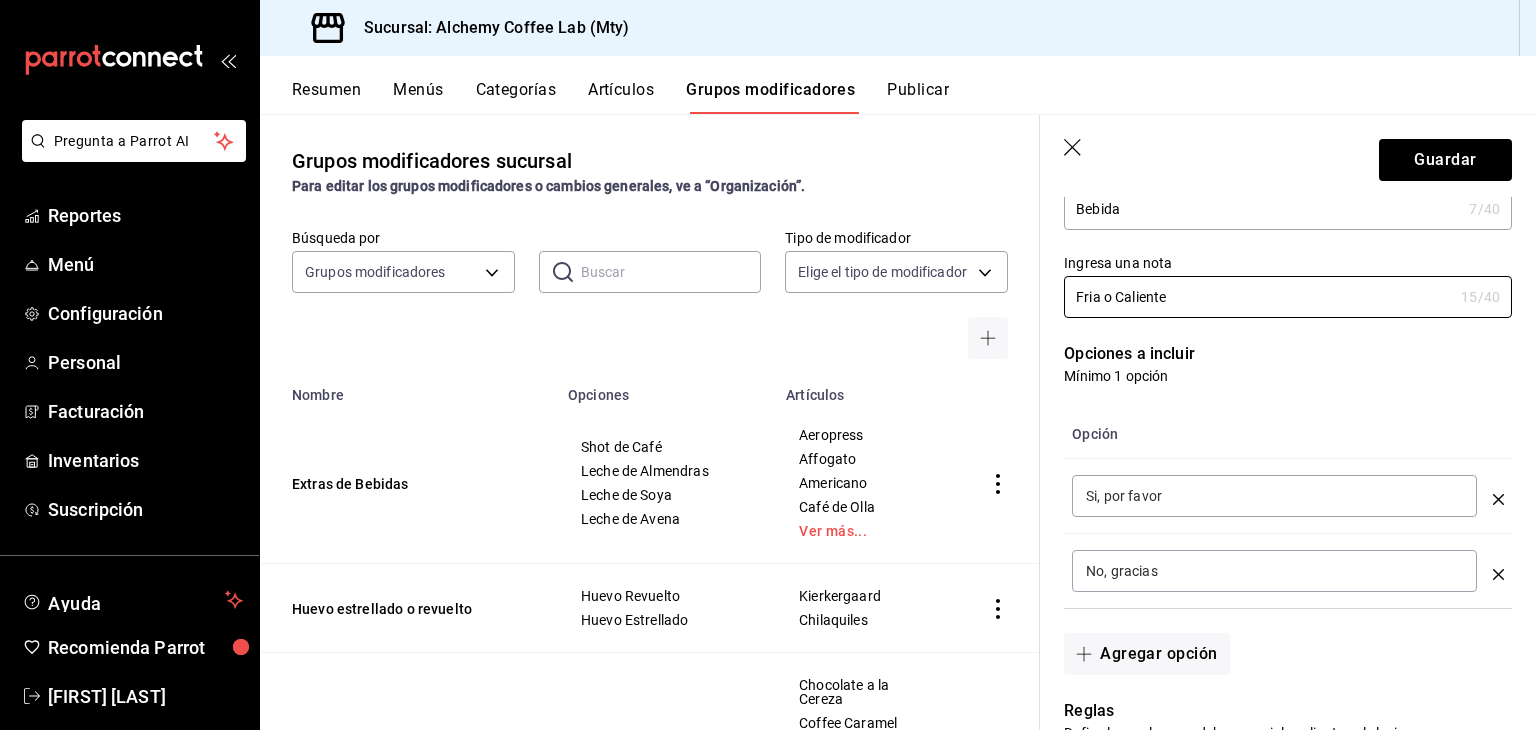 type on "Fria o Caliente" 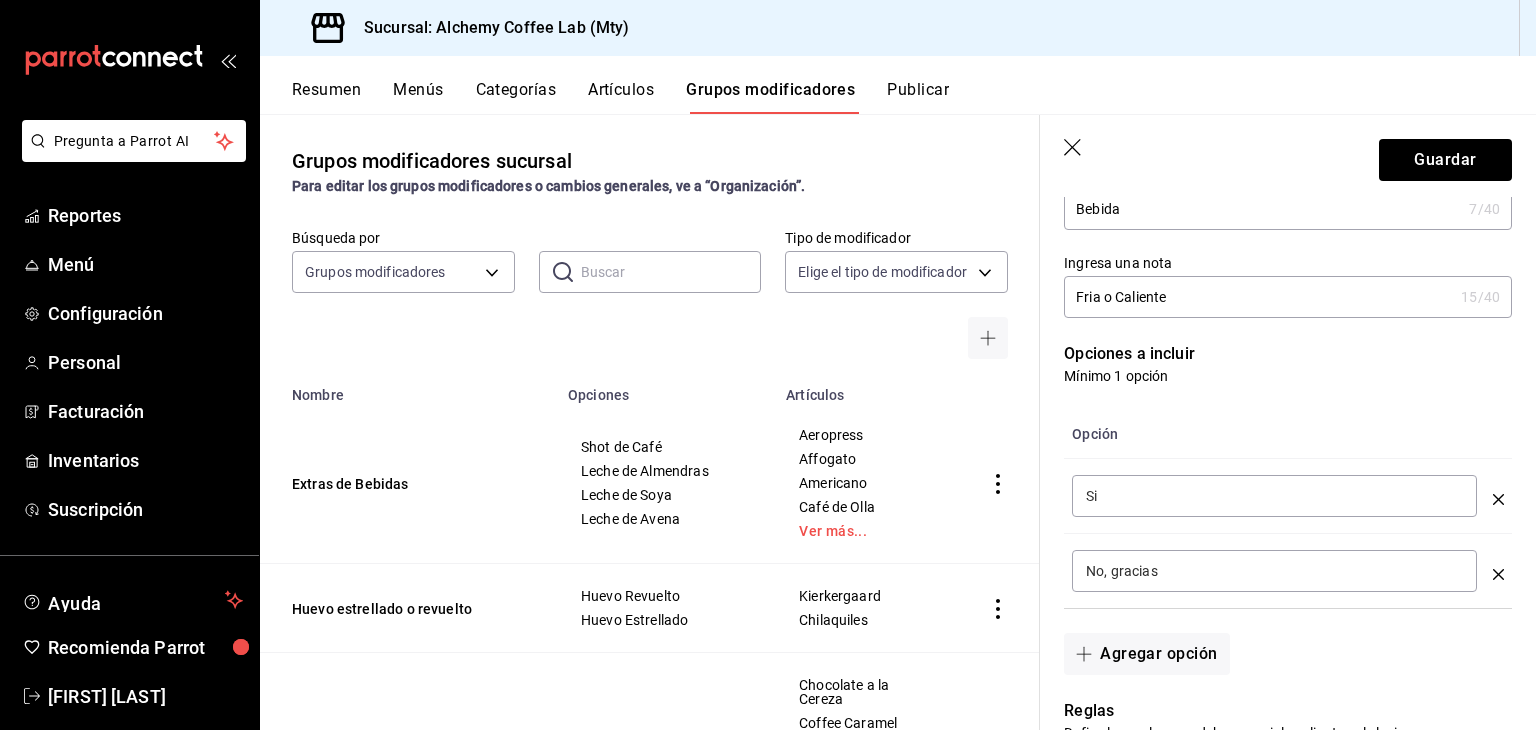 type on "S" 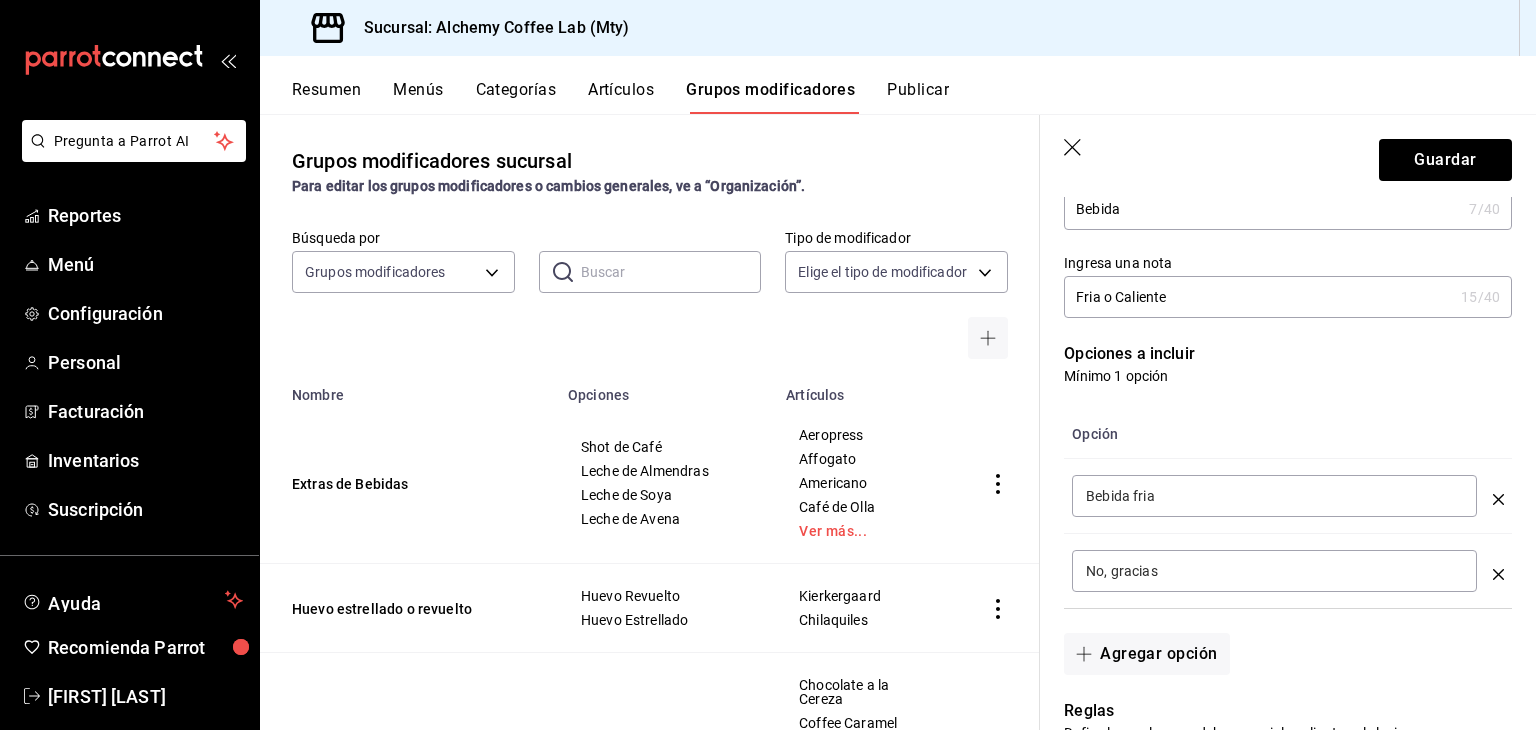 click on "No, gracias" at bounding box center [1274, 571] 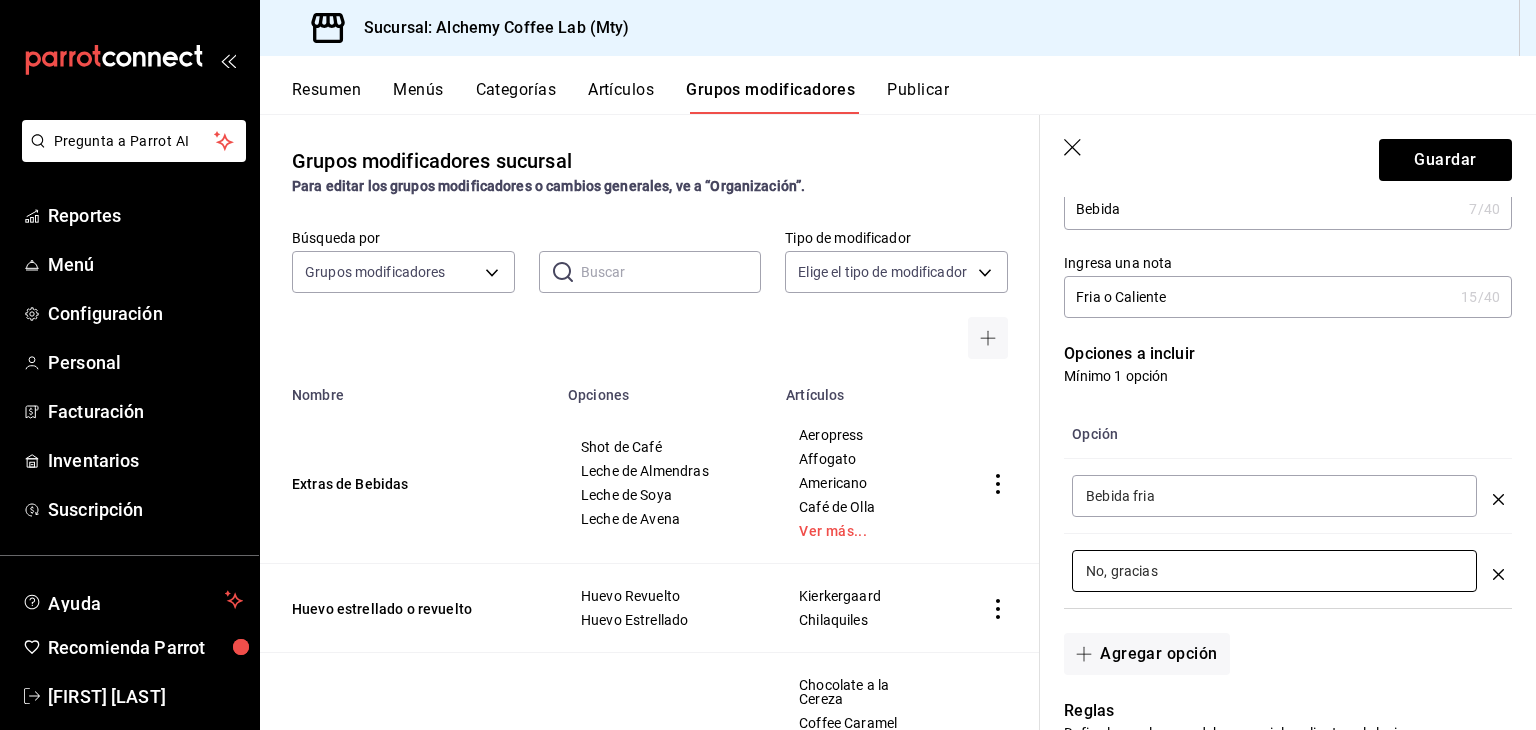 click on "Bebida fria" at bounding box center [1274, 496] 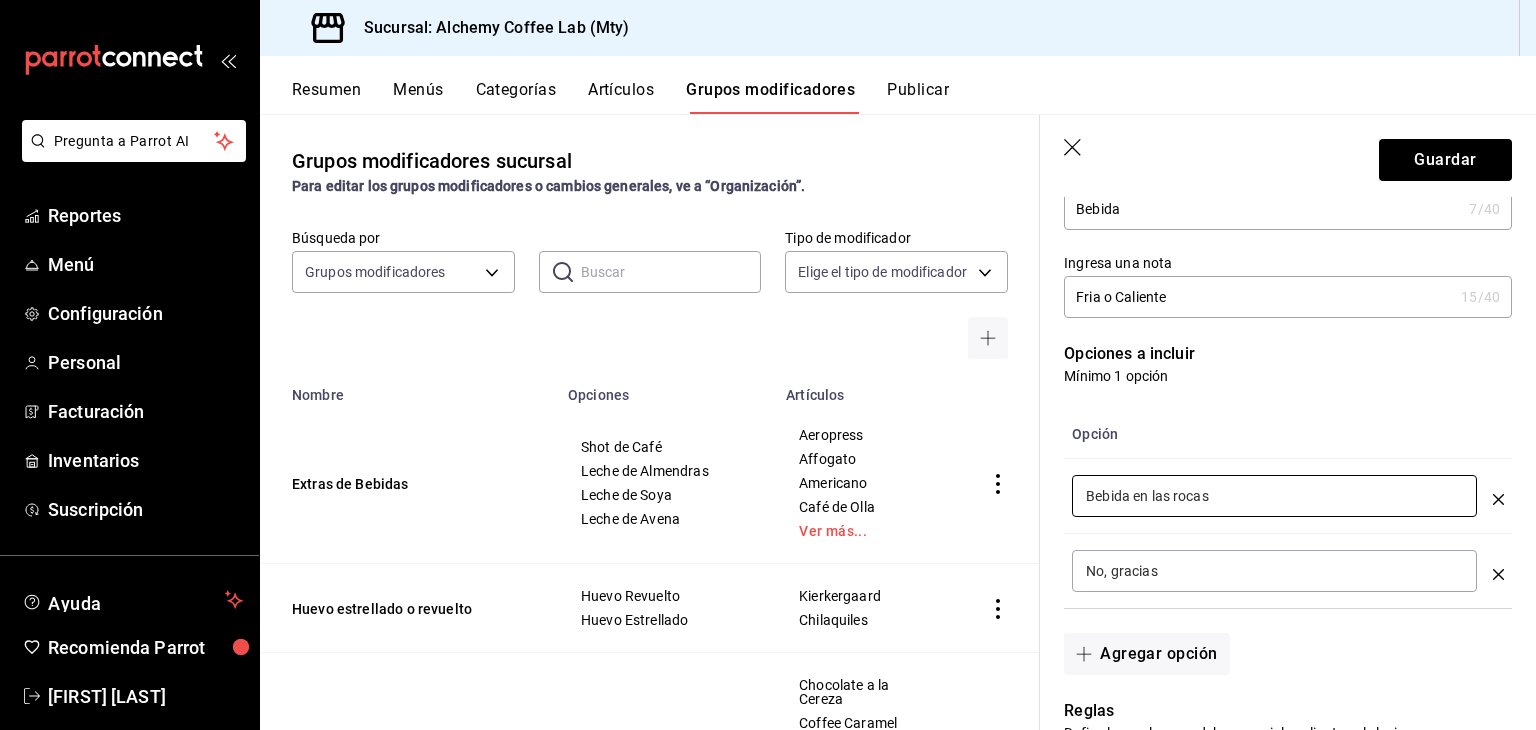 type on "Bebida en las rocas" 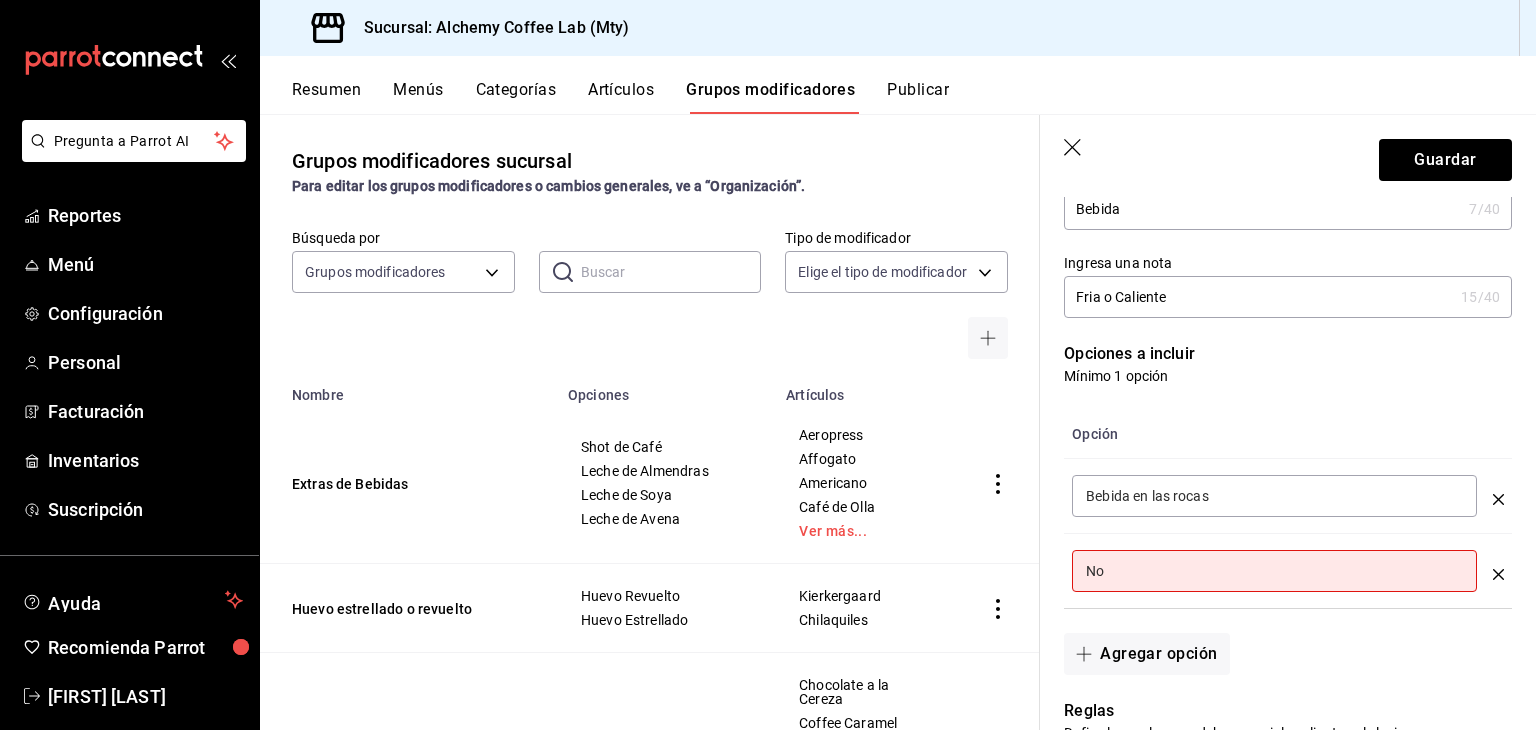type on "N" 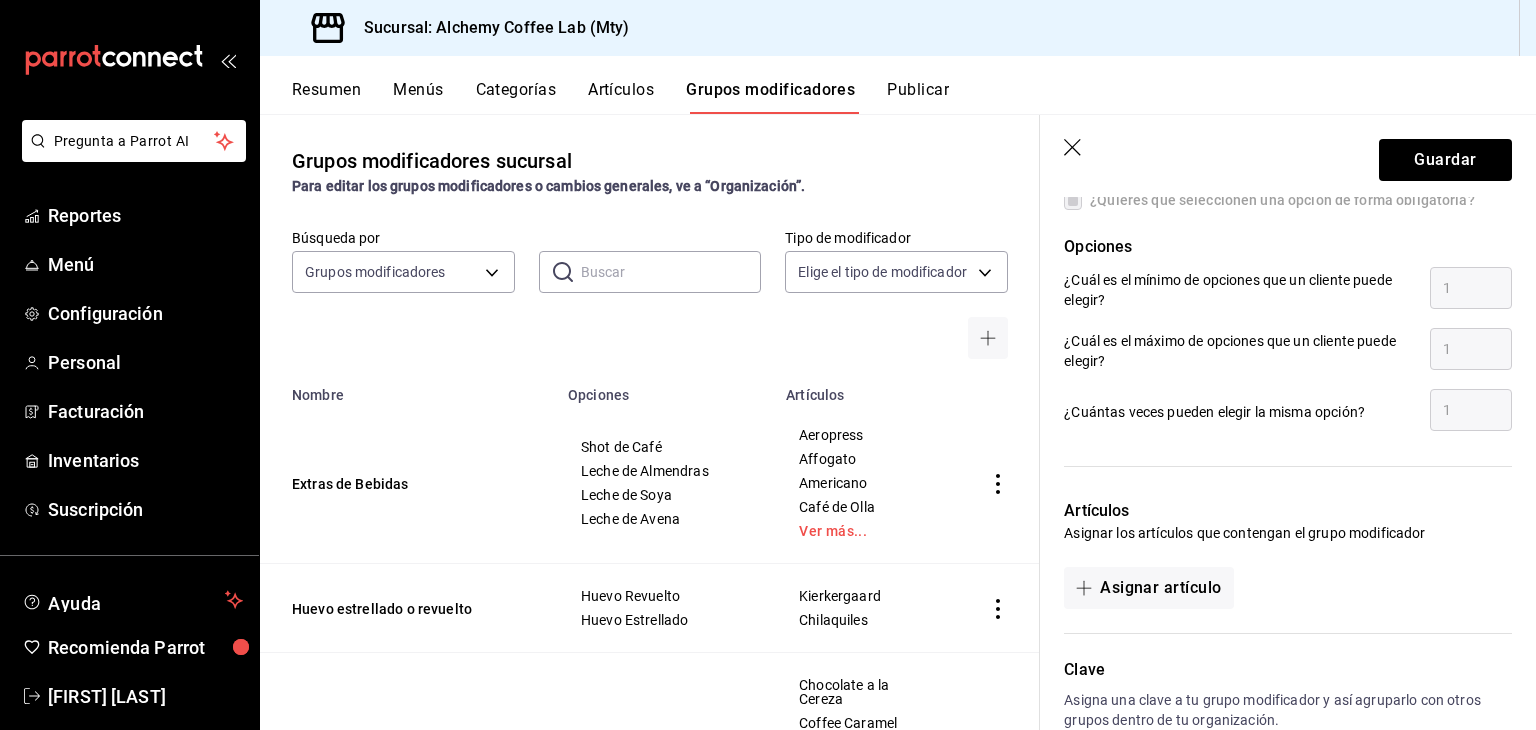 scroll, scrollTop: 900, scrollLeft: 0, axis: vertical 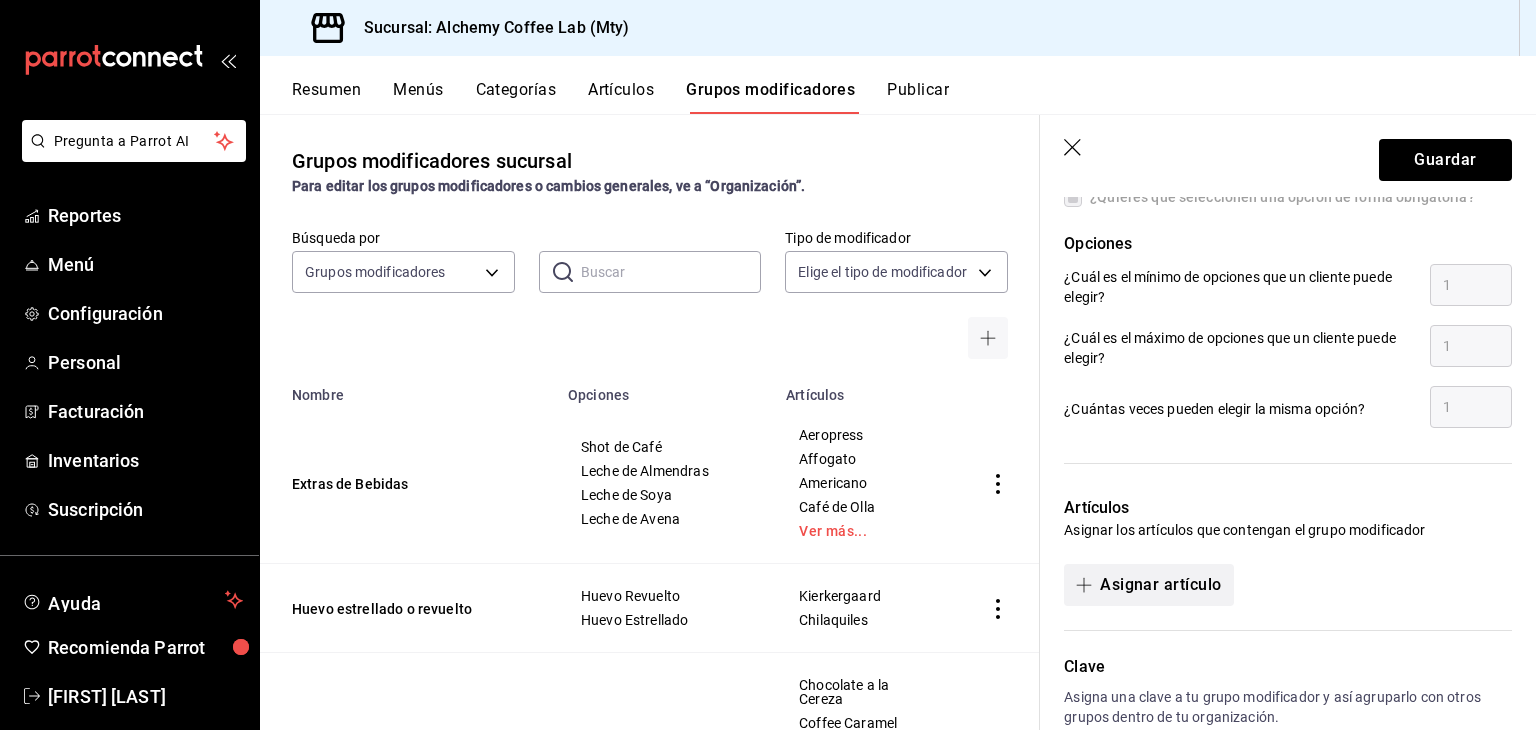 type on "Bebida caliente" 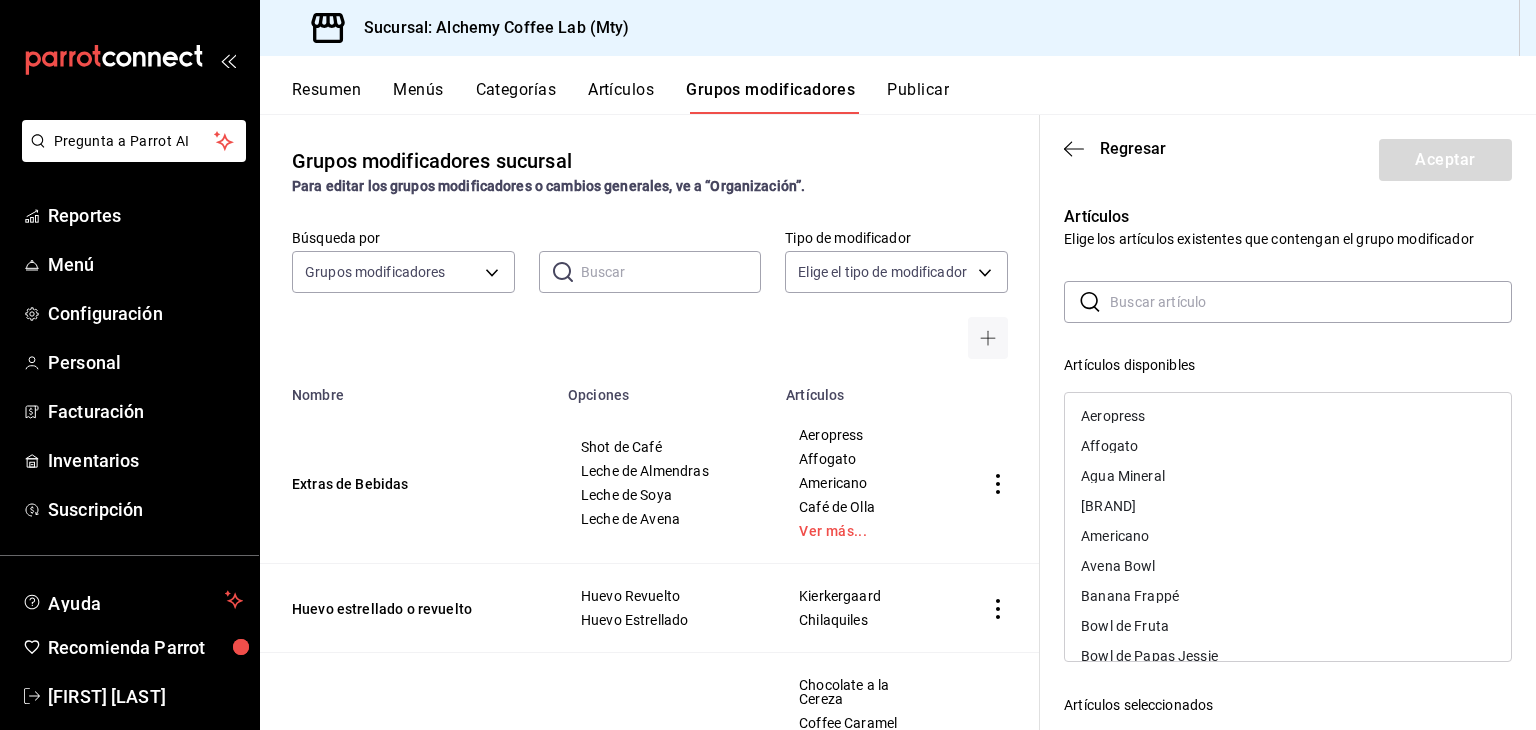 click on "Regresar Aceptar" at bounding box center (1288, 156) 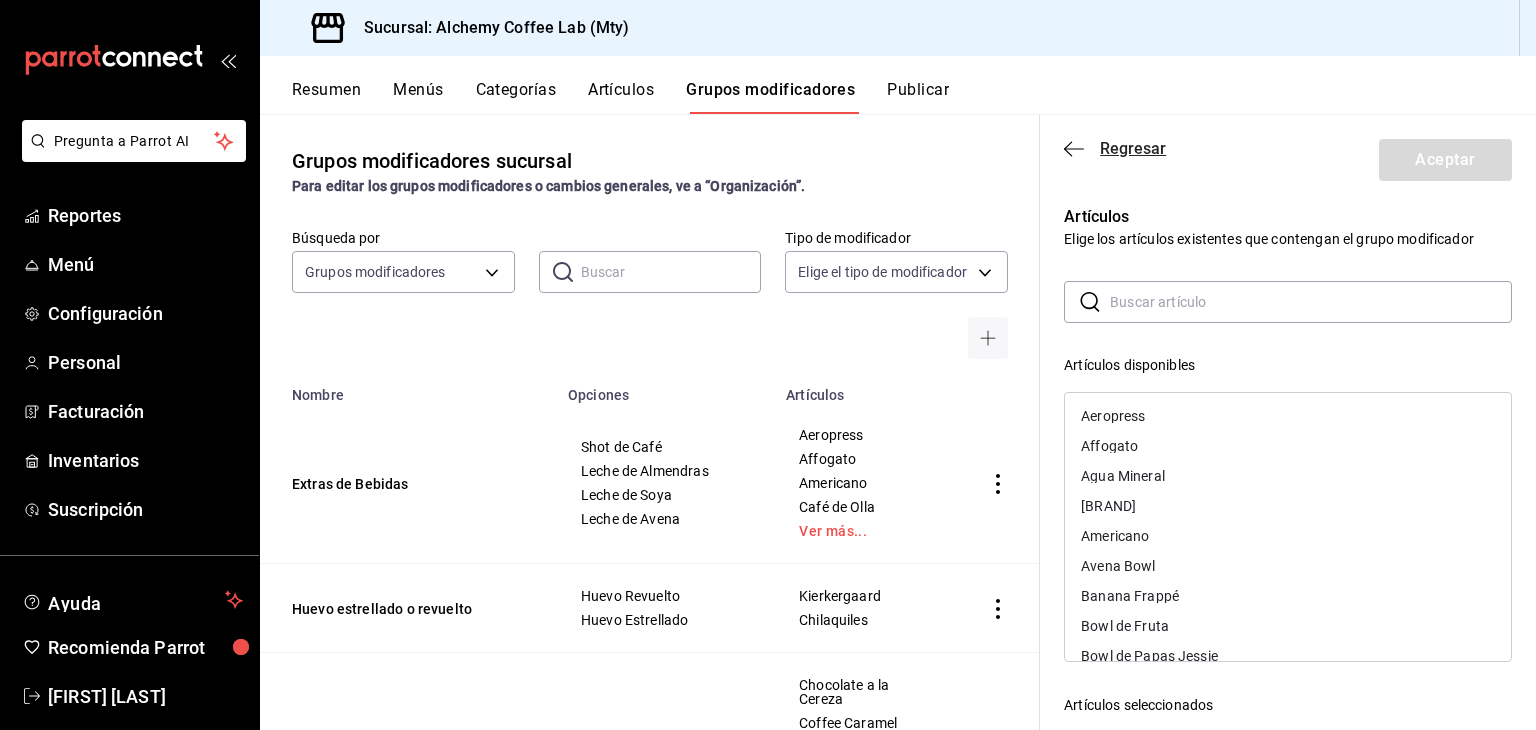 click on "Regresar" at bounding box center [1133, 148] 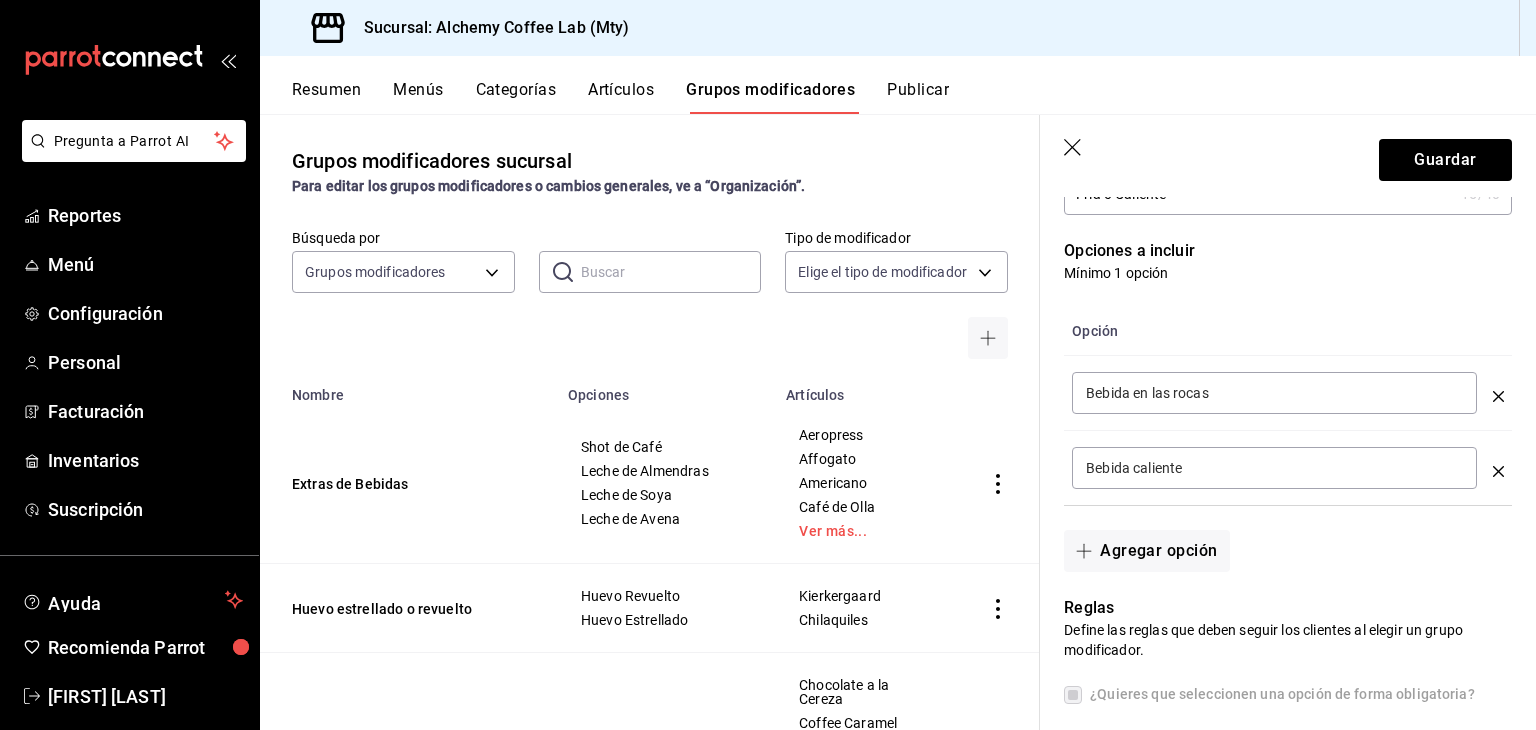 scroll, scrollTop: 100, scrollLeft: 0, axis: vertical 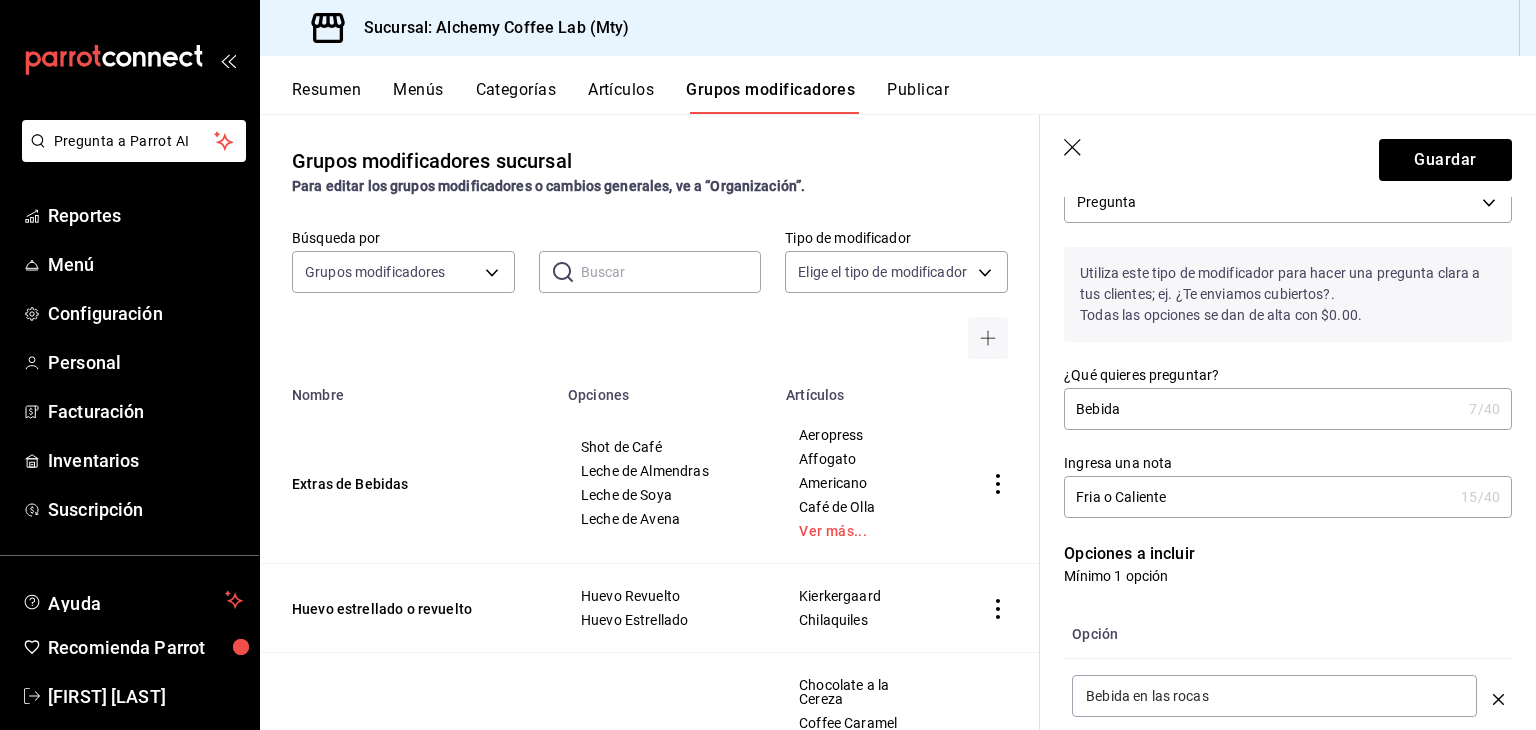 click on "Bebida" at bounding box center [1262, 409] 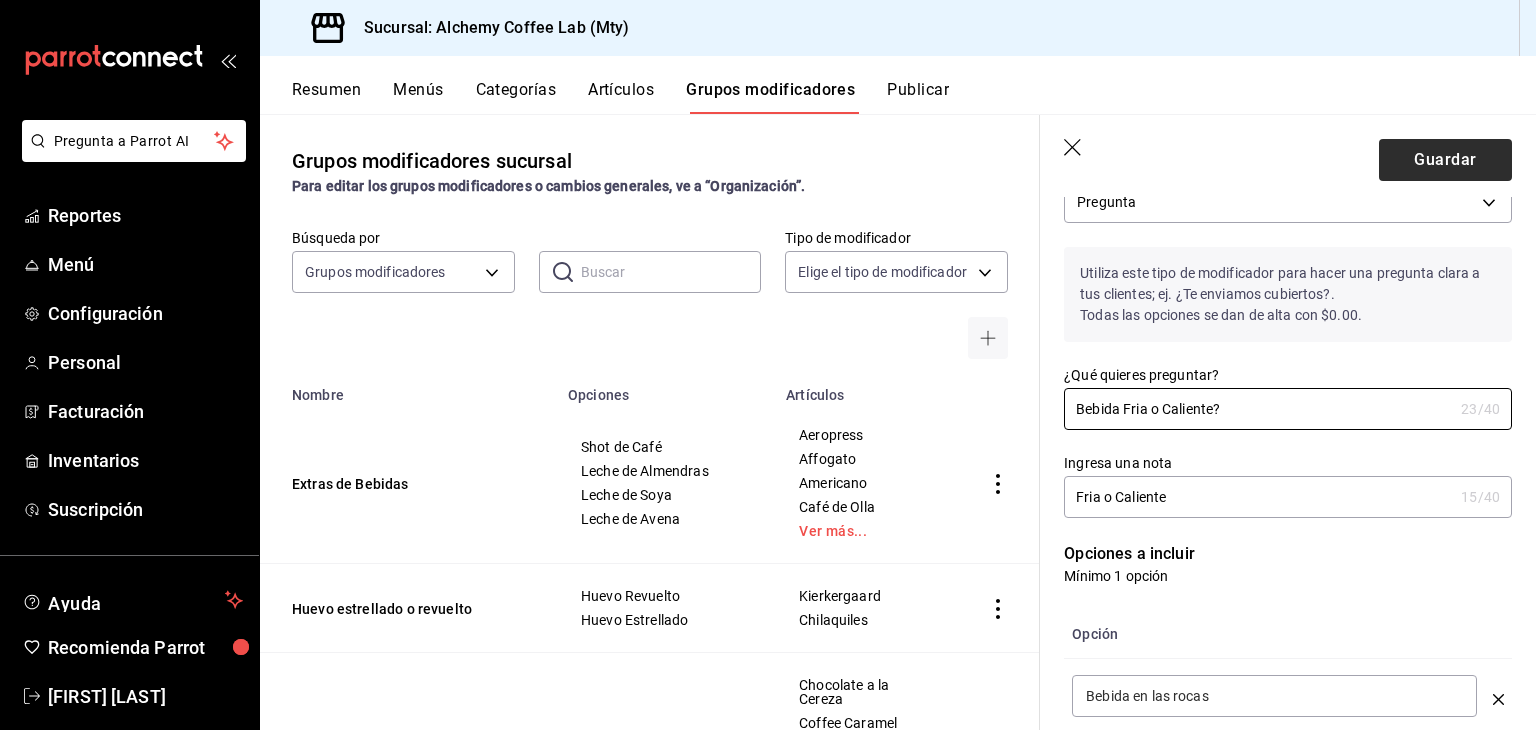 type on "Bebida Fria o Caliente?" 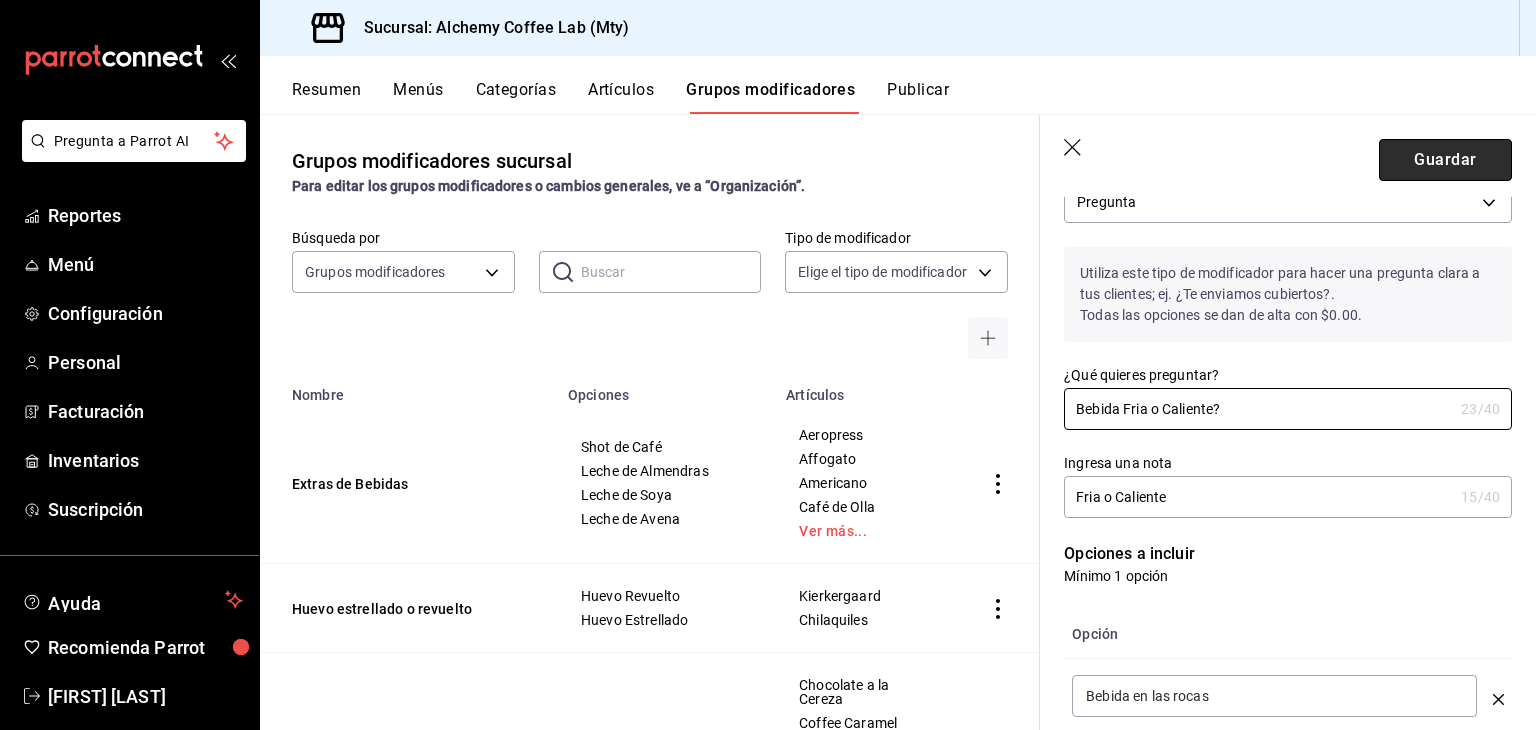 click on "Guardar" at bounding box center [1445, 160] 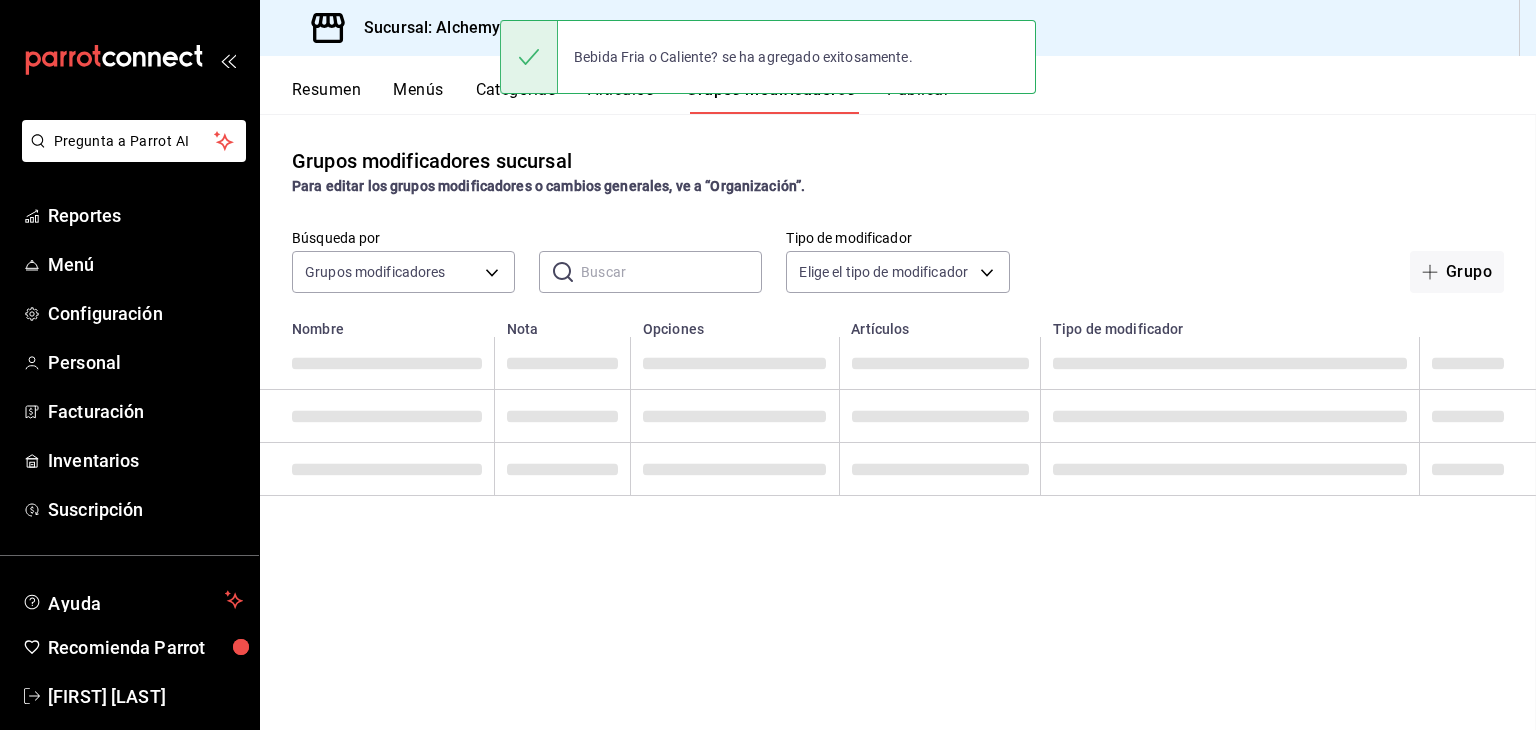 scroll, scrollTop: 0, scrollLeft: 0, axis: both 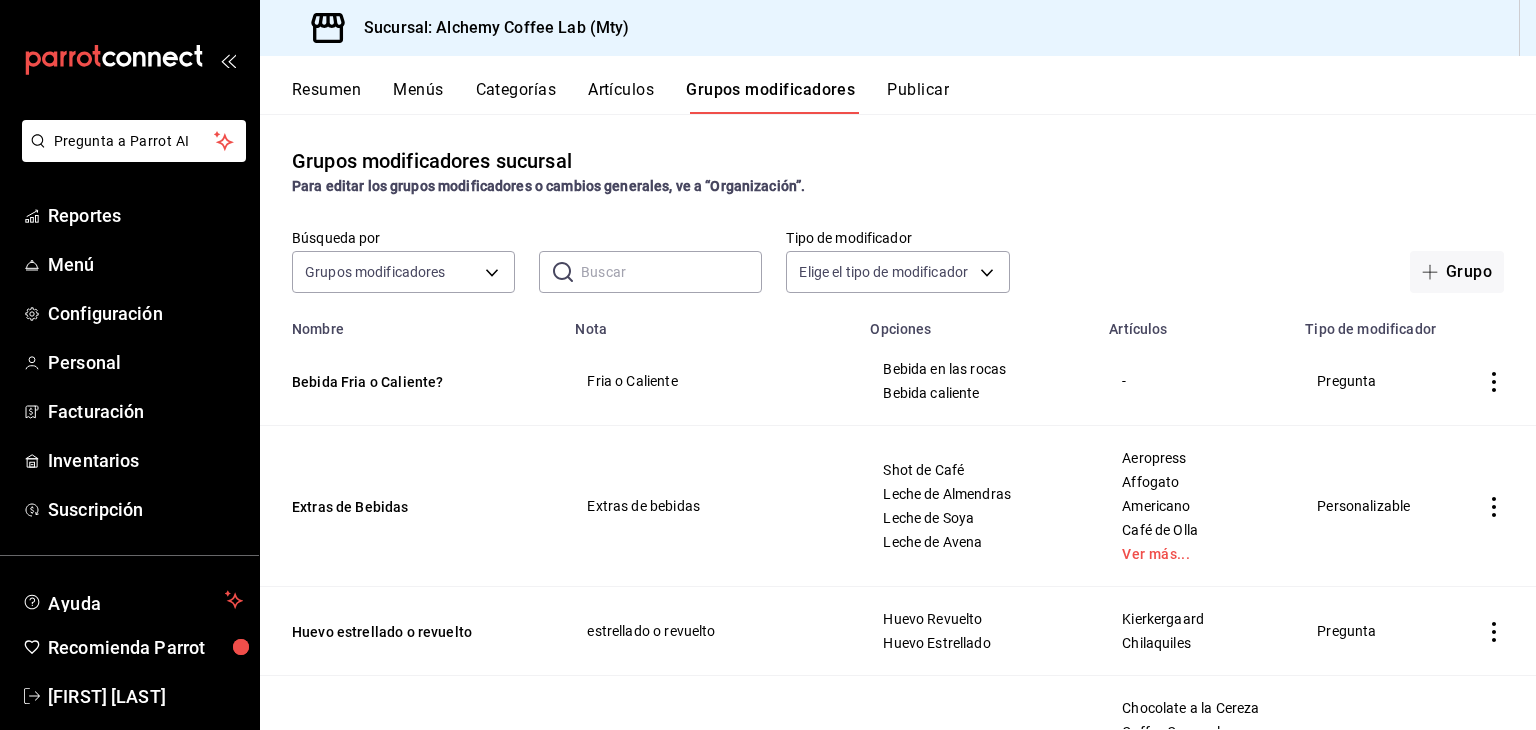 click on "Artículos" at bounding box center [621, 97] 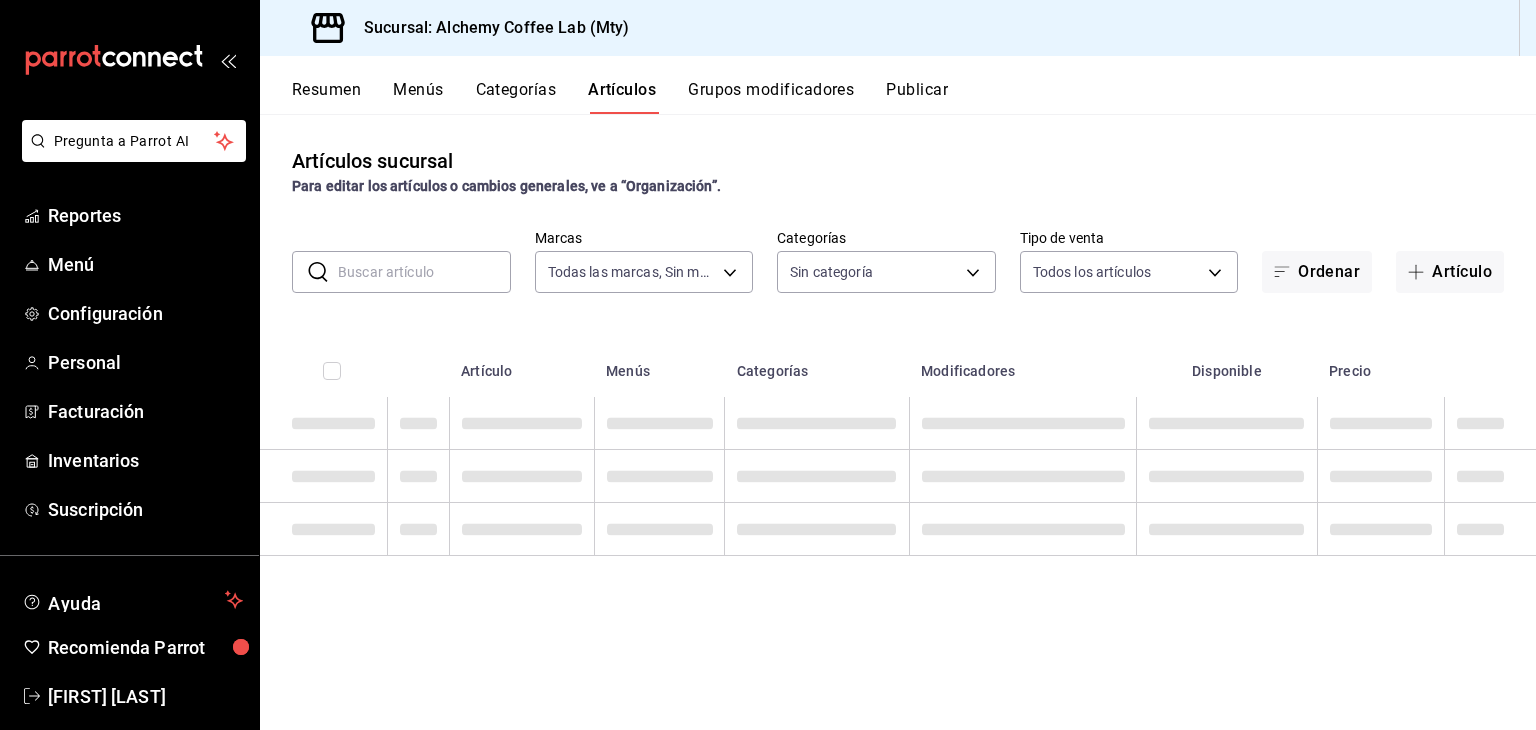 type on "147fd5db-d129-484d-8765-362391796a66" 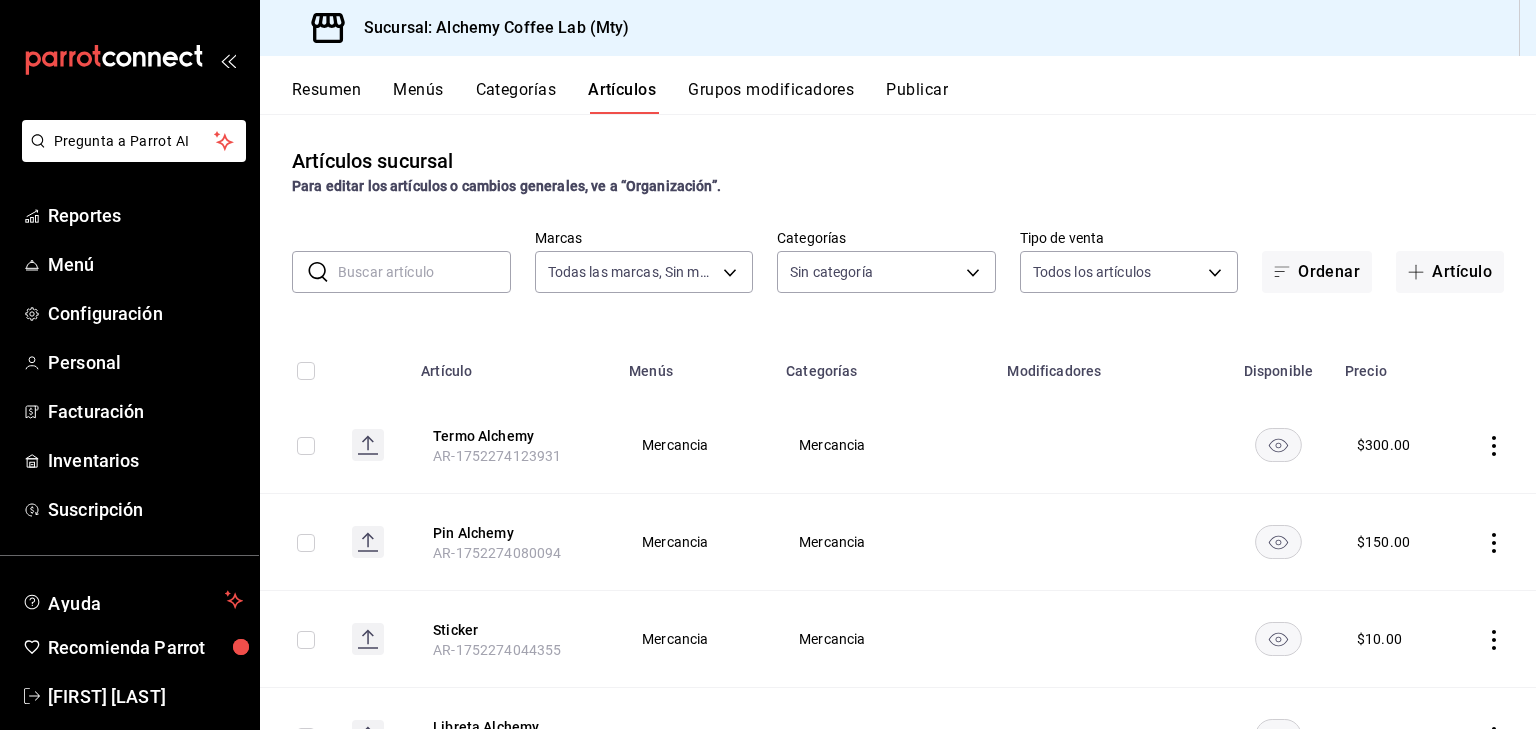 type on "7ab846a4-076e-4a1d-a629-53197790f2cd,475d1d53-3dd2-4a4e-b59e-75da982537cc,9128c269-13cc-49c0-a61c-98ae135d2966,1489ea8f-3c5b-4bed-8712-fb1efc8e1484,237dd9fd-525f-4126-935d-1d618c95d359,1759a289-da96-444c-a3da-589932e8f911,32a25308-5a1a-4b27-9101-20aae4ecbe3b,5720fba0-4b3c-4af1-99c2-310b9d32b626,6f391e13-d369-4fd1-9e07-81fa35695065,6cee18f7-63d6-4ae0-a5fa-7f66450c5234,8f56fa9d-b5f7-423d-8f11-eda24a9be7dc,0959238c-b2f0-4e50-a72b-9acd913a0e6d,87d7d329-ef4d-4ea2-b0cc-7aa43f232e86,0d94947a-2237-44fd-9659-405017dccbcb,4f878af2-bd33-4ff2-b57a-7be79110d9e1,7dbad2d2-8702-4494-bd85-95c08bbe0766,19e81b95-3a6a-45a7-b76c-705b7ea18356,ab0ce2b7-02f2-4a6d-b2a0-8d884bdd482f,f61d6689-96be-4dbf-b04d-1c056a84d092,bbe26e67-8ee3-44bb-aa42-10b56f436607,868379b8-0d20-4bb5-b8c7-30117c1a963f,3b48f957-8fb6-4fb6-81e1-ab77b4847770,0e1e856b-c234-4bde-b480-7e0d984a0171" 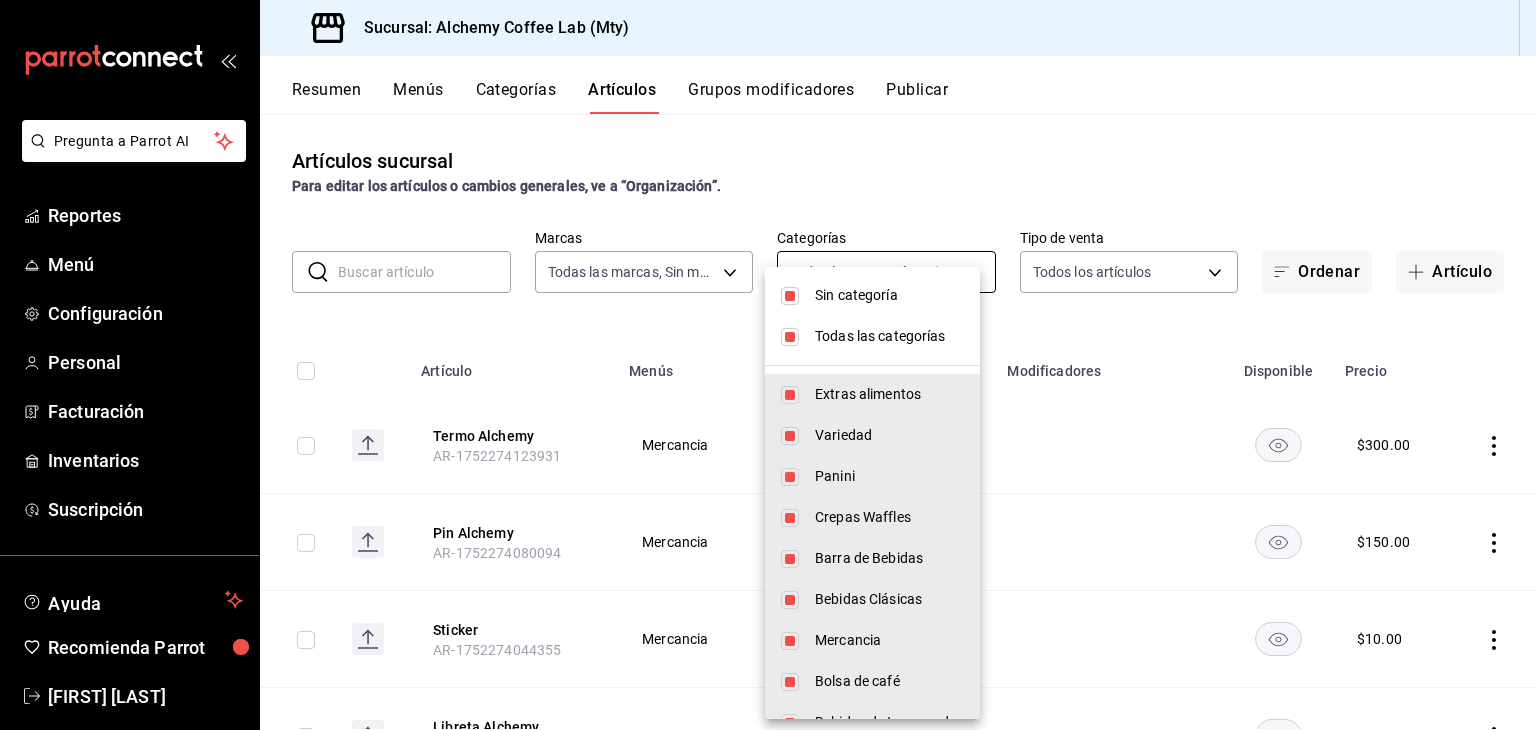 click on "Pregunta a Parrot AI Reportes   Menú   Configuración   Personal   Facturación   Inventarios   Suscripción   Ayuda Recomienda Parrot   David Eugenio Solis Treviño   Sugerir nueva función   Sucursal: Alchemy Coffee Lab (Mty) Resumen Menús Categorías Artículos Grupos modificadores Publicar Artículos sucursal Para editar los artículos o cambios generales, ve a “Organización”. ​ ​ Marcas Todas las marcas, Sin marca 147fd5db-d129-484d-8765-362391796a66 Categorías Todas las categorías, Sin categoría Tipo de venta Todos los artículos ALL Ordenar Artículo Artículo Menús Categorías Modificadores Disponible Precio Termo Alchemy AR-1752274123931 Mercancia Mercancia $ 300.00 Pin Alchemy AR-1752274080094 Mercancia Mercancia $ 150.00 Sticker AR-1752274044355 Mercancia Mercancia $ 10.00 Libreta Alchemy AR-1752274003741 Mercancia Mercancia $ 150.00 Grano Opus 250gr AR-1752273878509 Mercancia Bolsa de café $ 500.00 Grano Beneficiado 250gr AR-1752273847732 Mercancia Bolsa de café $ 350.00 Mercancia" at bounding box center [768, 365] 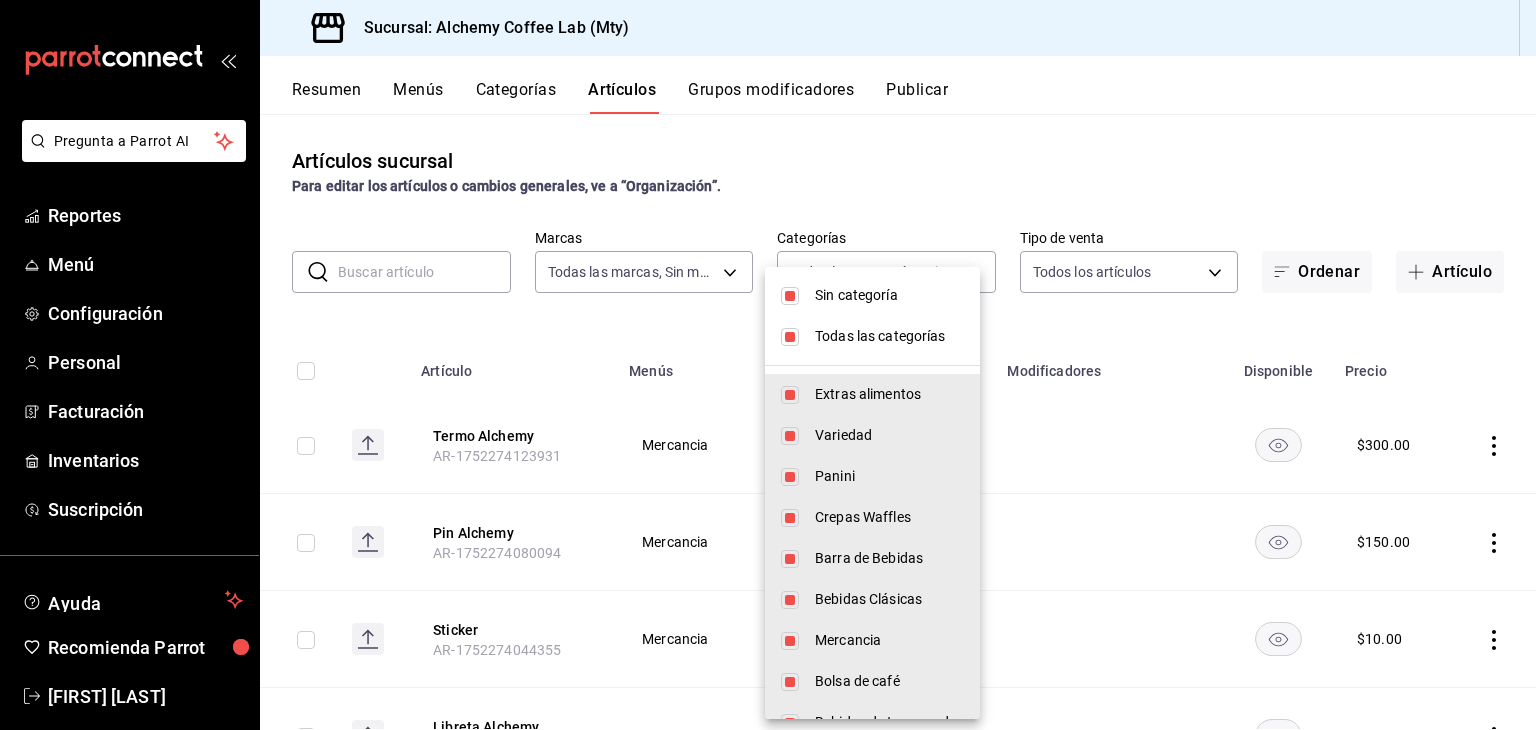 click at bounding box center (768, 365) 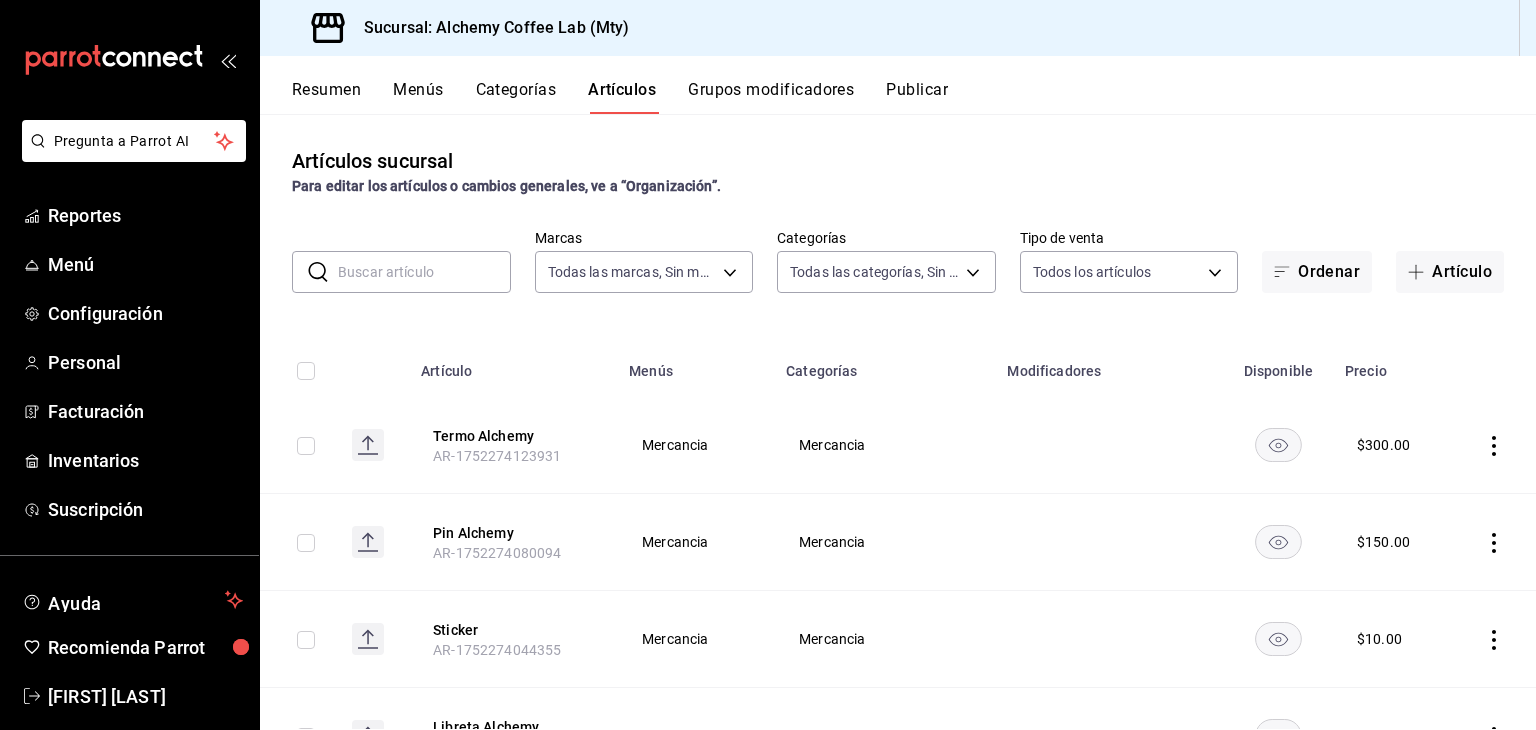 click on "Grupos modificadores" at bounding box center (771, 97) 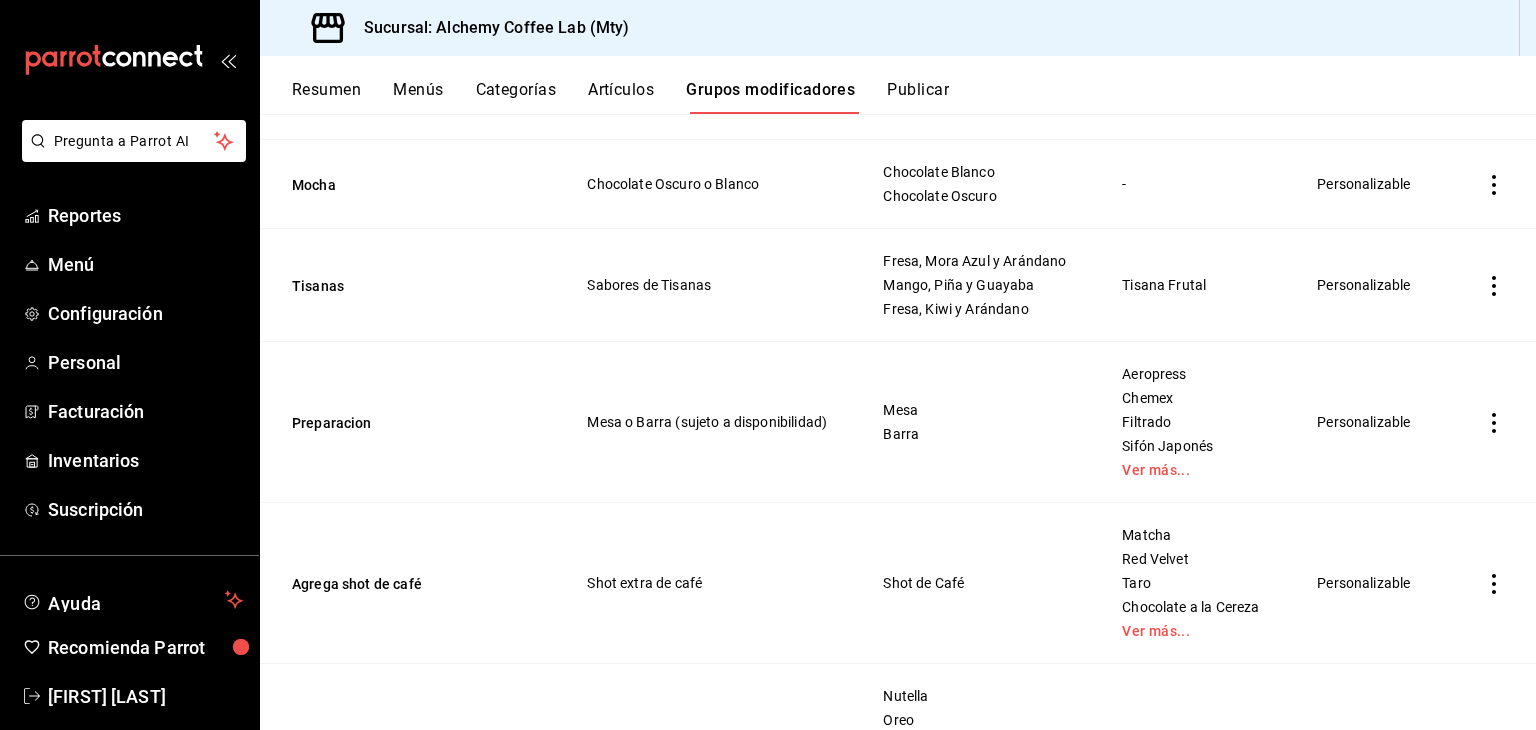 scroll, scrollTop: 700, scrollLeft: 0, axis: vertical 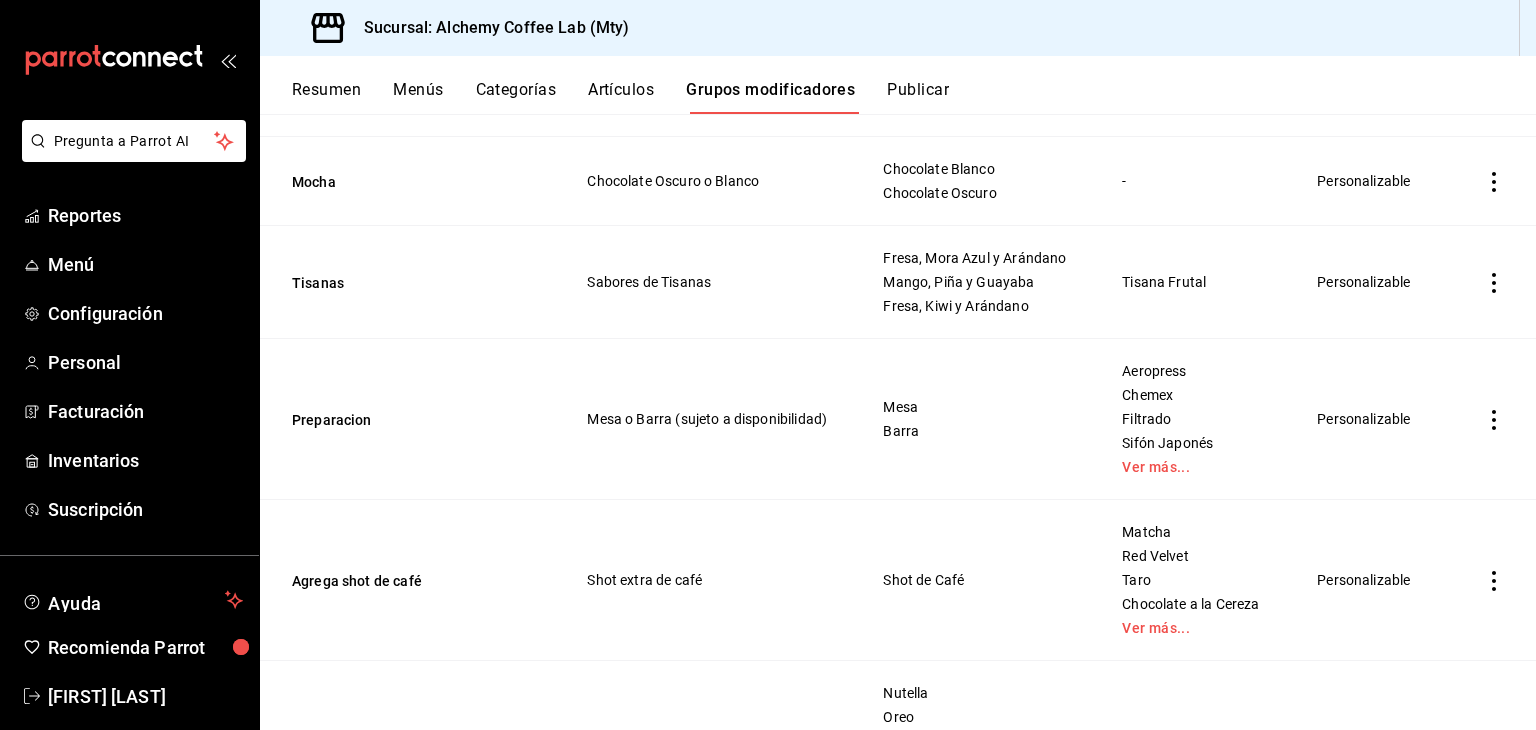 click 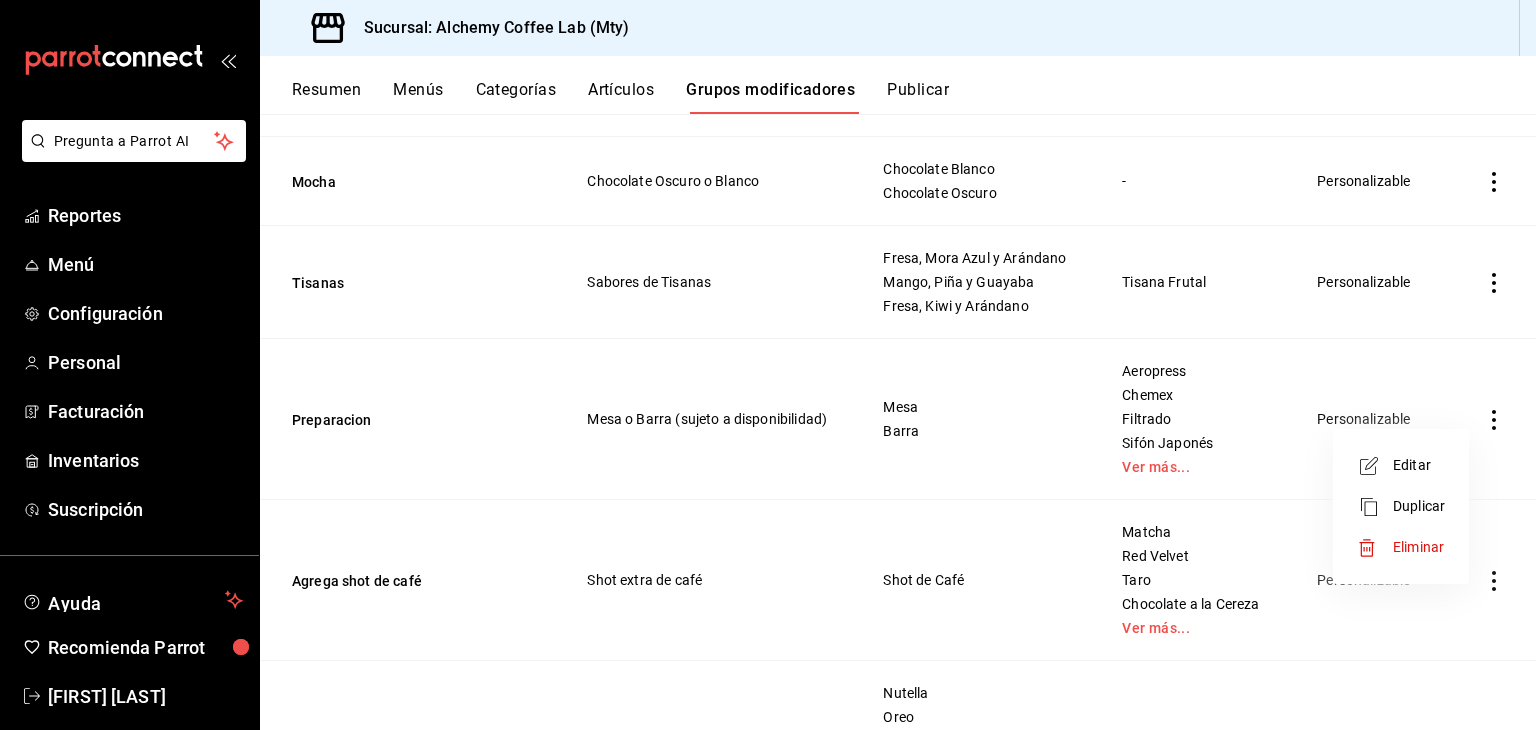 click on "Editar" at bounding box center [1419, 465] 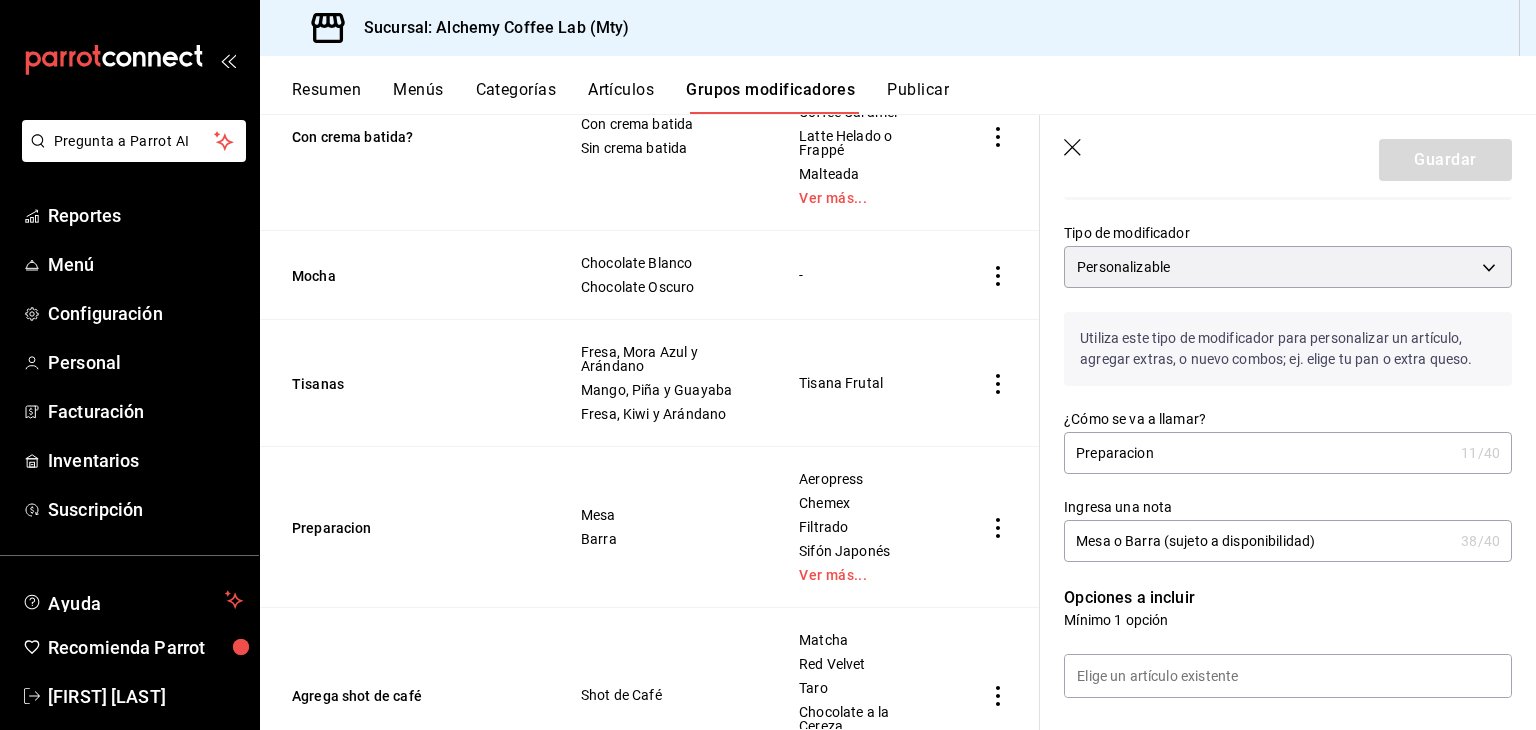scroll, scrollTop: 0, scrollLeft: 0, axis: both 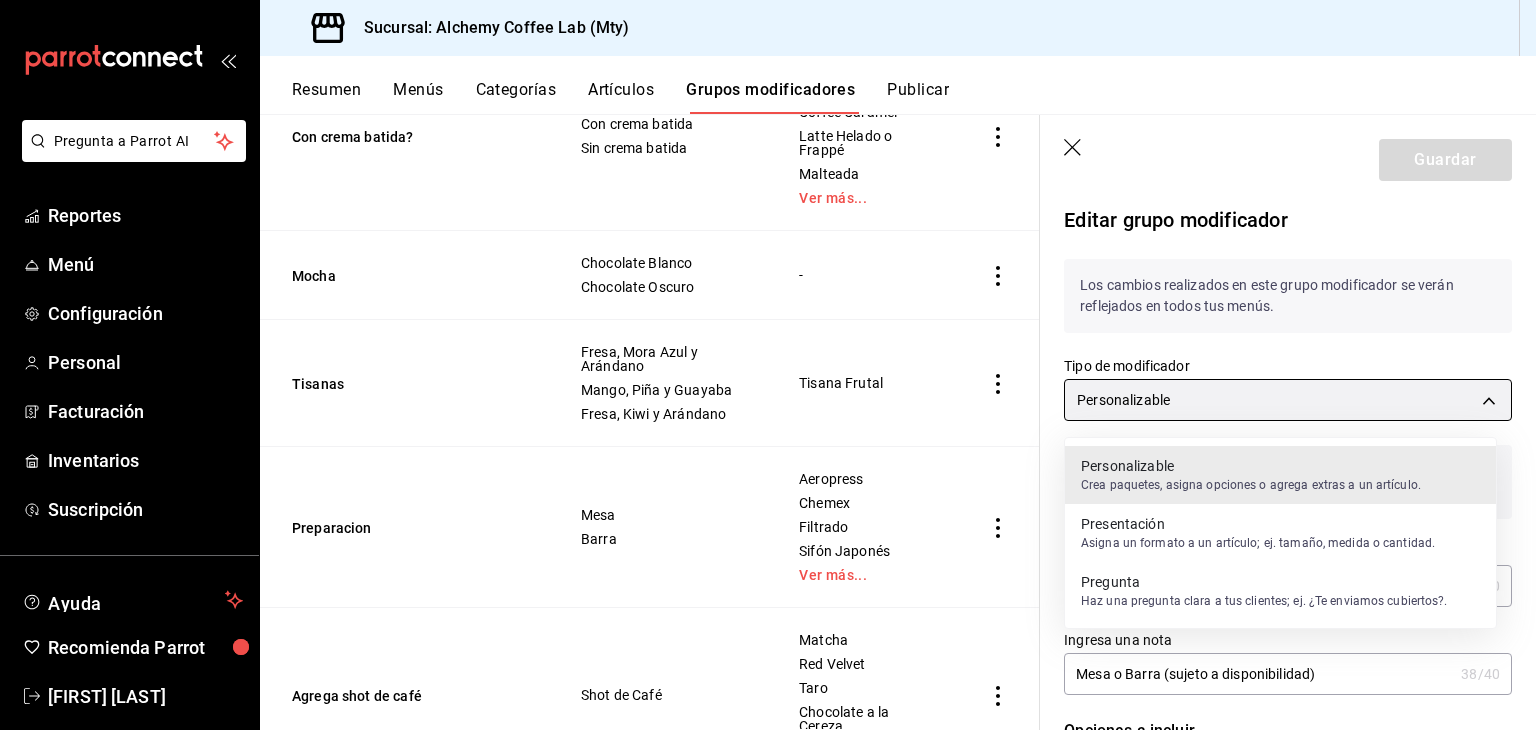 click on "Pregunta a Parrot AI Reportes   Menú   Configuración   Personal   Facturación   Inventarios   Suscripción   Ayuda Recomienda Parrot   David Eugenio Solis Treviño   Sugerir nueva función   Sucursal: Alchemy Coffee Lab (Mty) Resumen Menús Categorías Artículos Grupos modificadores Publicar Grupos modificadores sucursal Para editar los grupos modificadores o cambios generales, ve a “Organización”. Búsqueda por Grupos modificadores GROUP ​ ​ Tipo de modificador Elige el tipo de modificador Nombre Opciones Artículos Bebida Fria o Caliente? Bebida en las rocas Bebida caliente - Extras de Bebidas Shot de Café Leche de Almendras Leche de Soya Leche de Avena Aeropress Affogato Americano Café de Olla Ver más... Huevo estrellado o revuelto Huevo Revuelto Huevo Estrellado Kierkergaard Chilaquiles Con crema batida? Con crema batida Sin crema batida Chocolate a la Cereza Coffee Caramel Latte Helado o Frappé Malteada Ver más... Mocha Chocolate Blanco Chocolate Oscuro - Tisanas Mango, Piña y Guayaba" at bounding box center [768, 365] 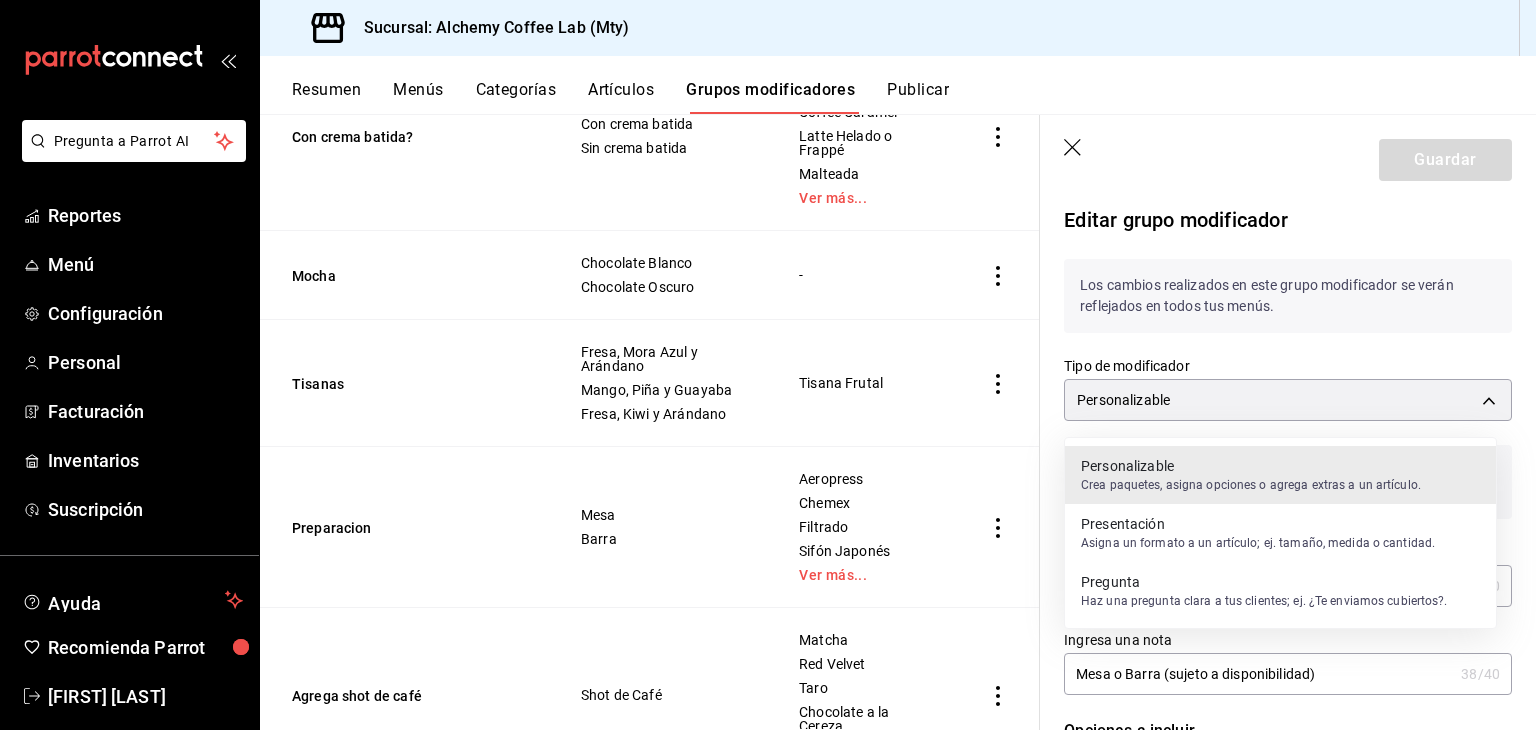 click at bounding box center [768, 365] 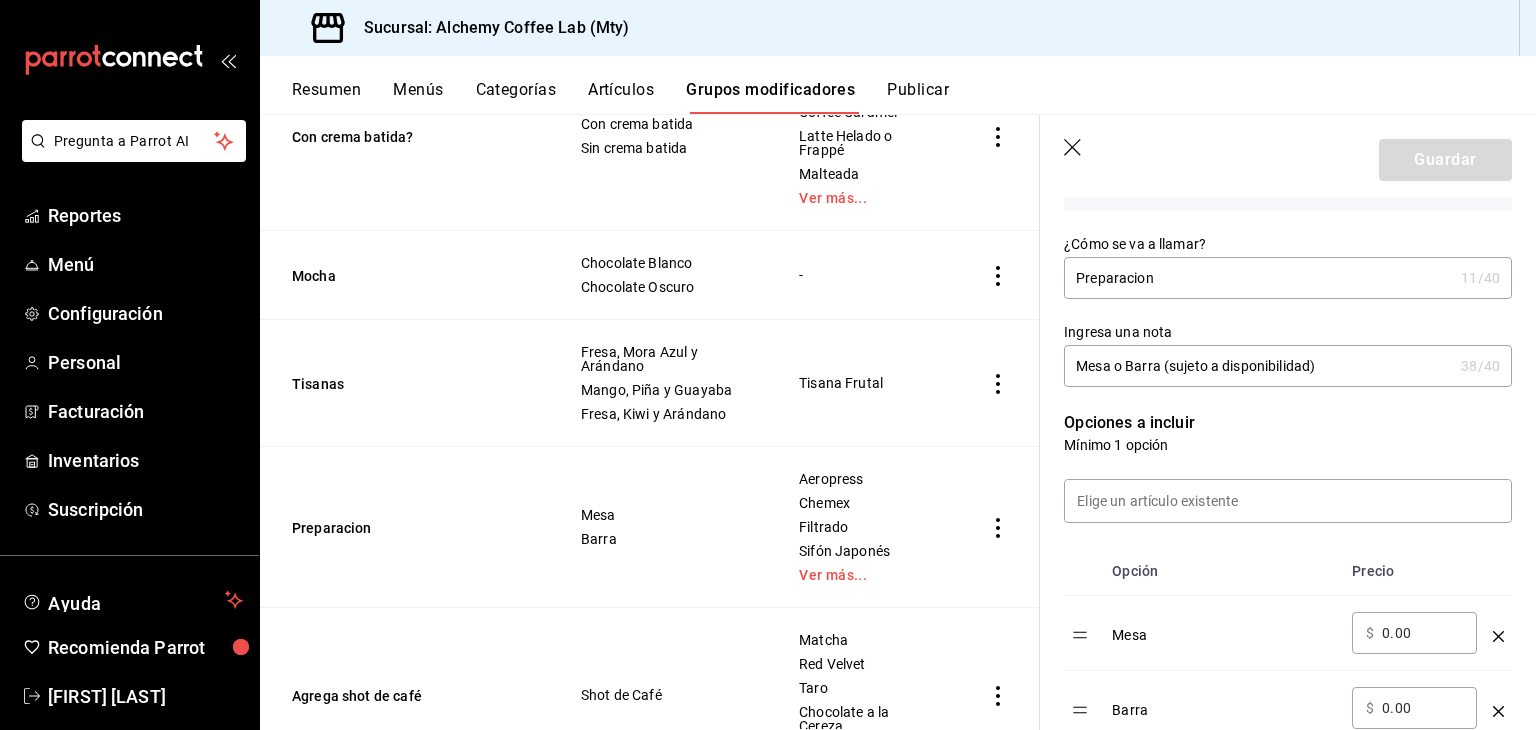scroll, scrollTop: 500, scrollLeft: 0, axis: vertical 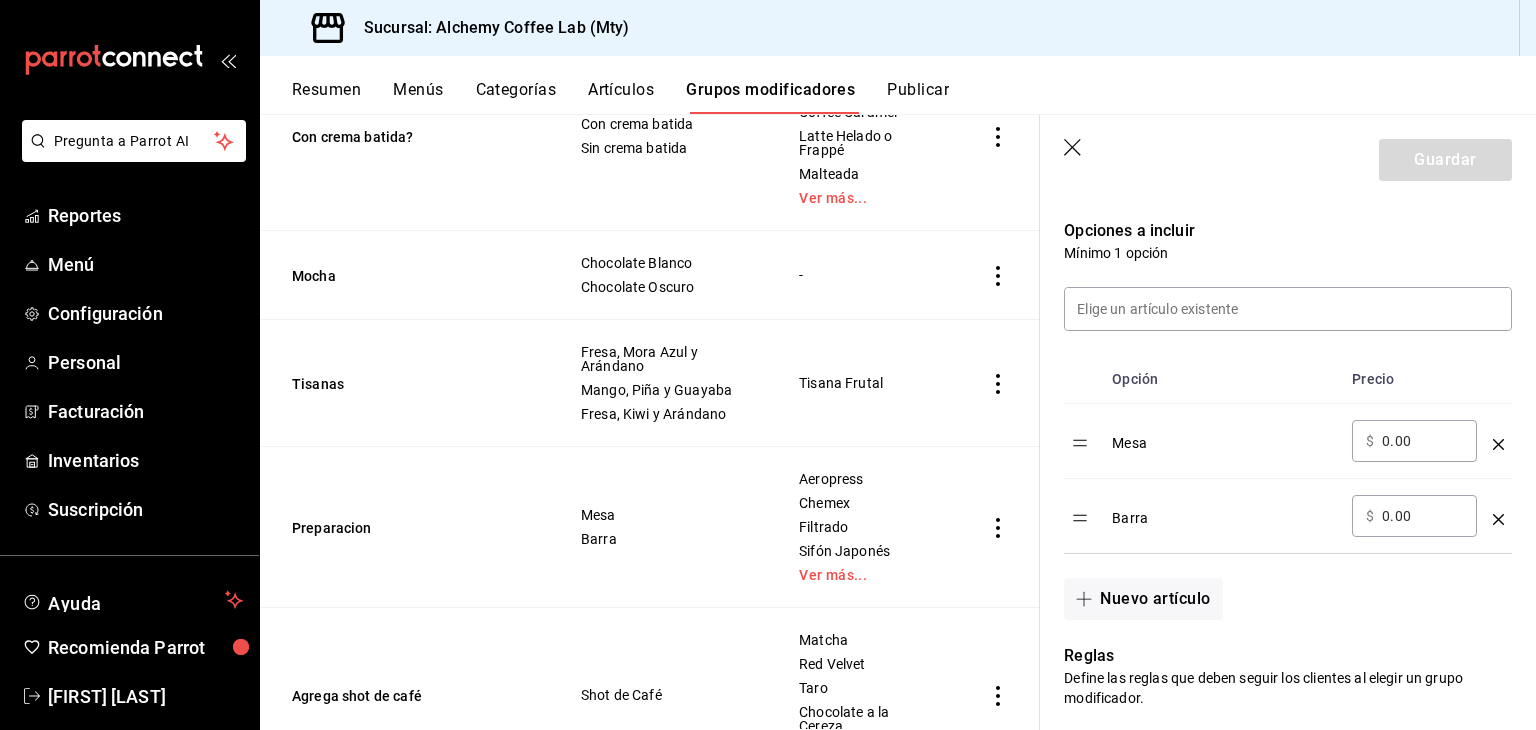 click at bounding box center (1498, 441) 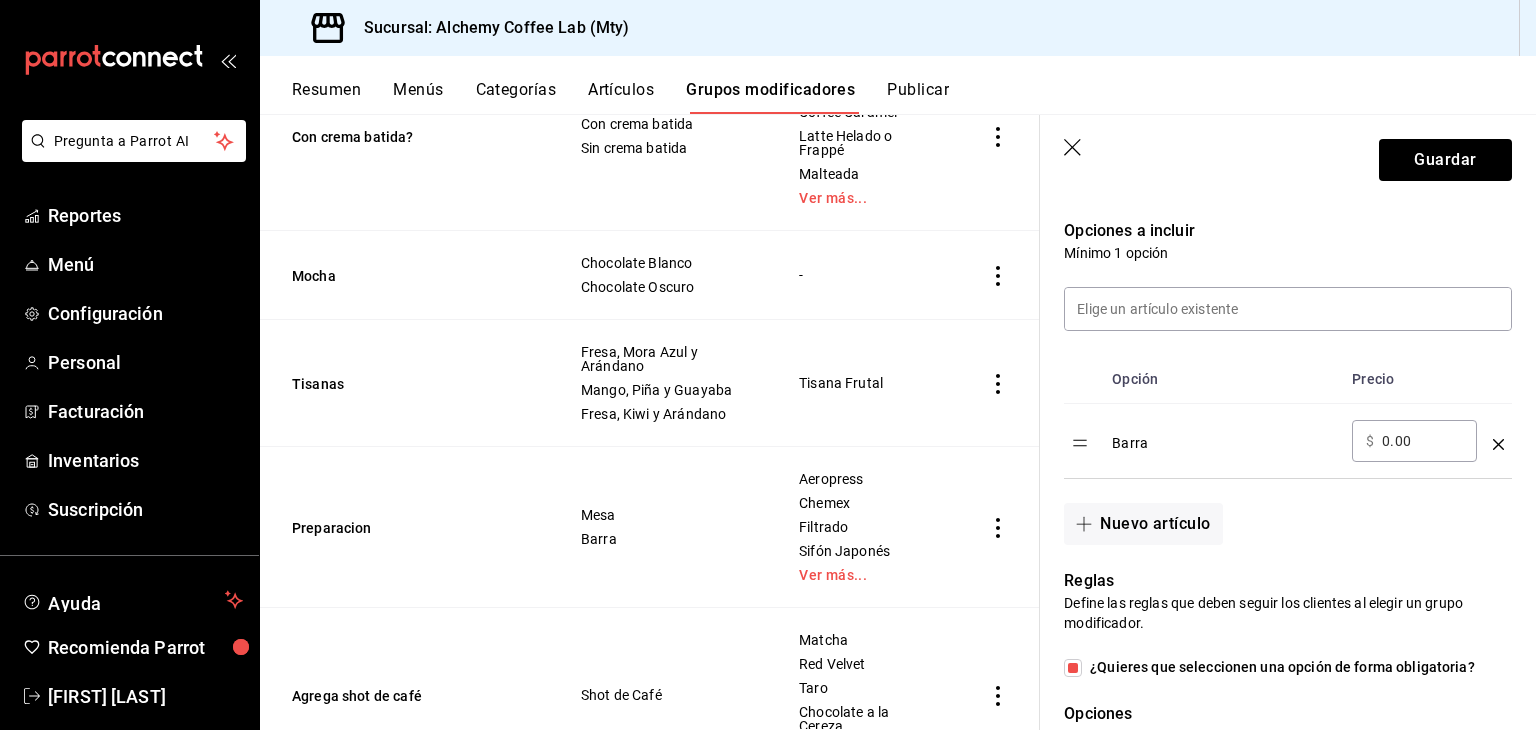 click 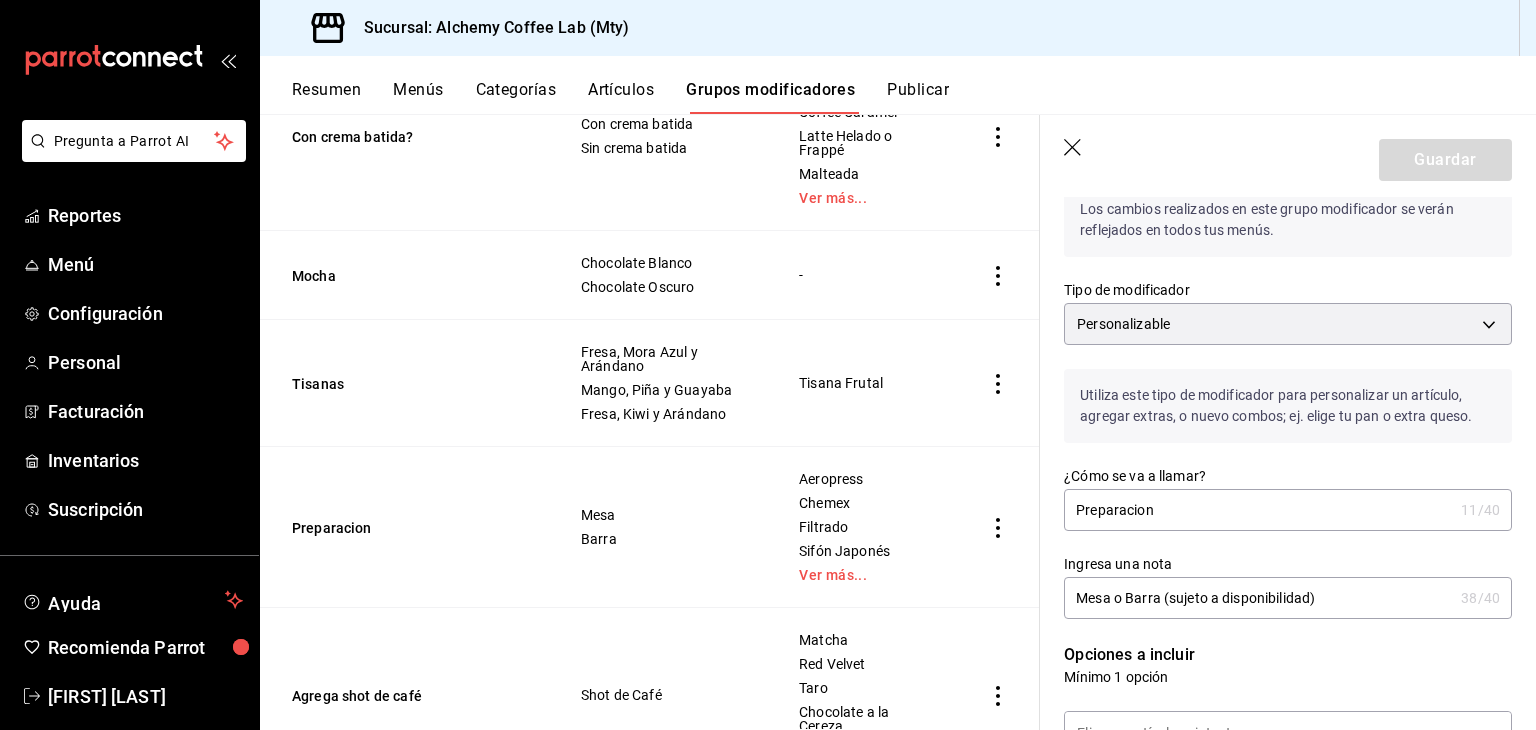 scroll, scrollTop: 0, scrollLeft: 0, axis: both 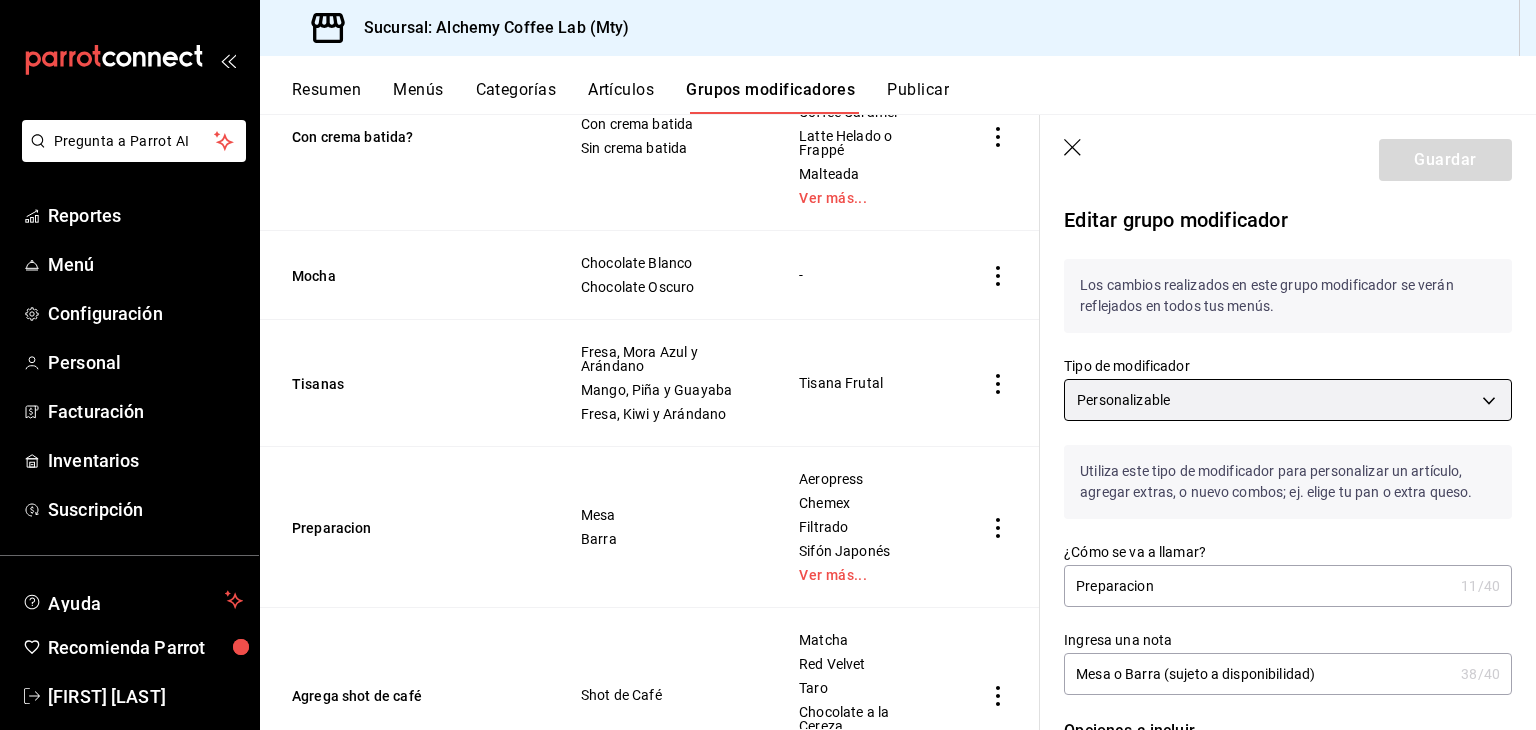 click on "Pregunta a Parrot AI Reportes   Menú   Configuración   Personal   Facturación   Inventarios   Suscripción   Ayuda Recomienda Parrot   David Eugenio Solis Treviño   Sugerir nueva función   Sucursal: Alchemy Coffee Lab (Mty) Resumen Menús Categorías Artículos Grupos modificadores Publicar Grupos modificadores sucursal Para editar los grupos modificadores o cambios generales, ve a “Organización”. Búsqueda por Grupos modificadores GROUP ​ ​ Tipo de modificador Elige el tipo de modificador Nombre Opciones Artículos Bebida Fria o Caliente? Bebida en las rocas Bebida caliente - Extras de Bebidas Shot de Café Leche de Almendras Leche de Soya Leche de Avena Aeropress Affogato Americano Café de Olla Ver más... Huevo estrellado o revuelto Huevo Revuelto Huevo Estrellado Kierkergaard Chilaquiles Con crema batida? Con crema batida Sin crema batida Chocolate a la Cereza Coffee Caramel Latte Helado o Frappé Malteada Ver más... Mocha Chocolate Blanco Chocolate Oscuro - Tisanas Mango, Piña y Guayaba" at bounding box center (768, 365) 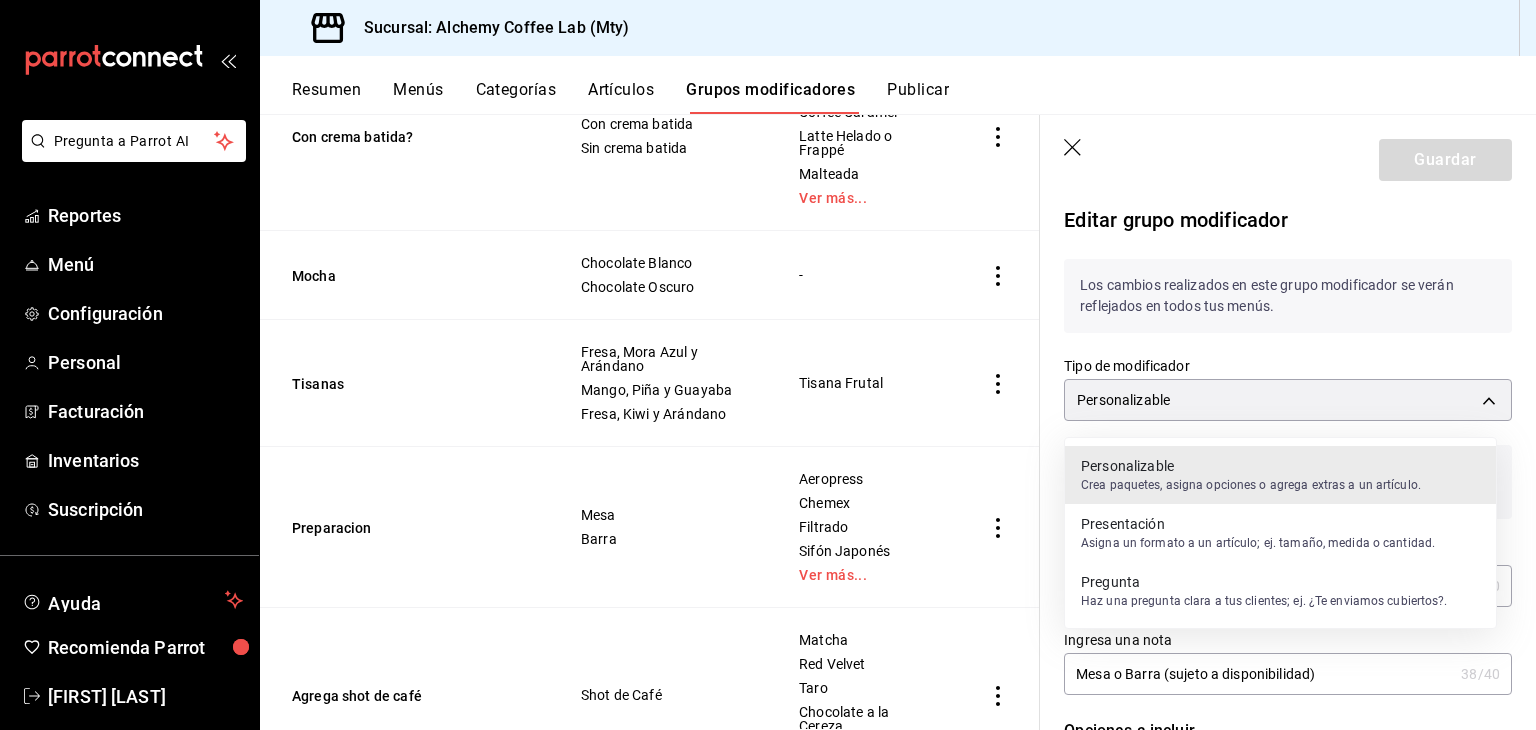 click on "Haz una pregunta clara a tus clientes; ej. ¿Te enviamos cubiertos?." at bounding box center [1264, 601] 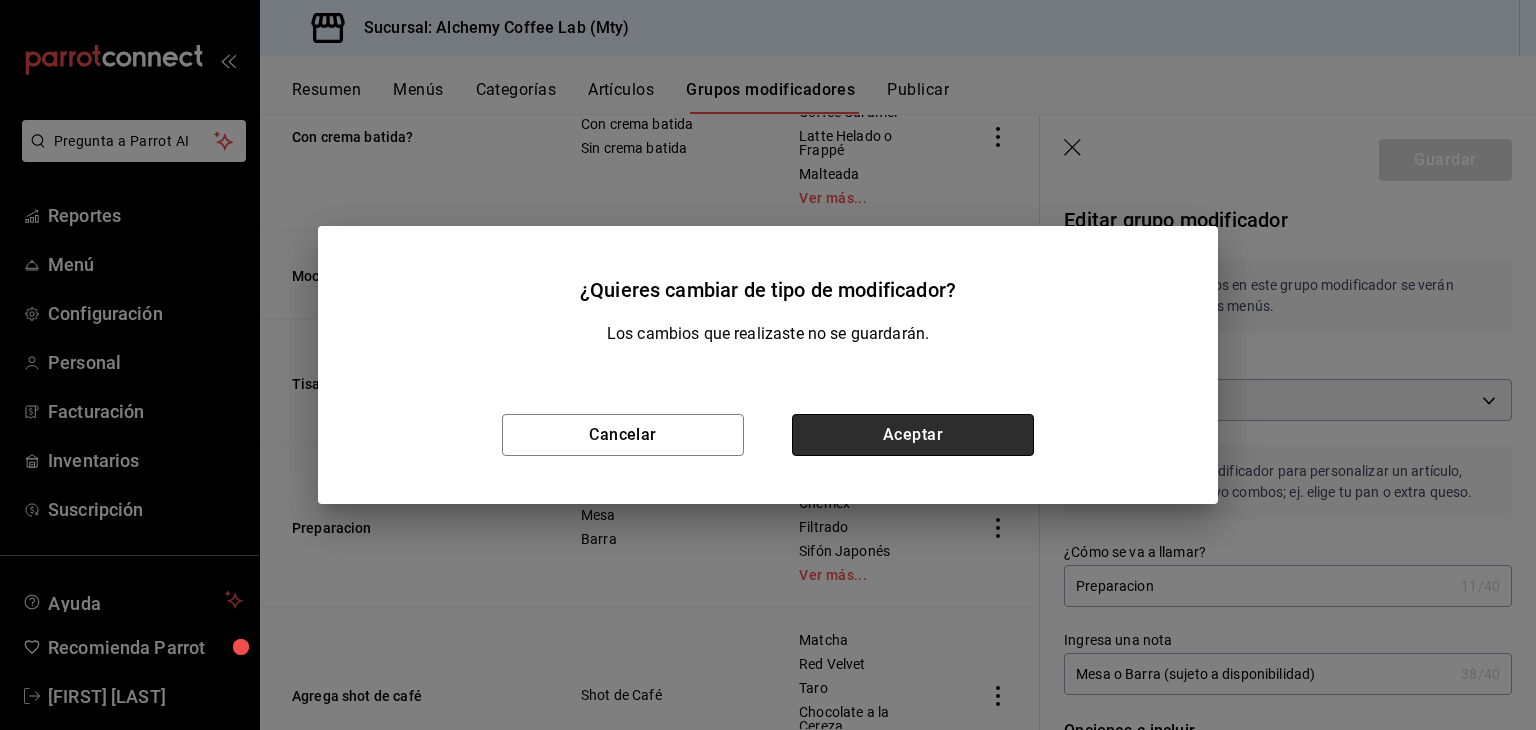 click on "Aceptar" at bounding box center [913, 435] 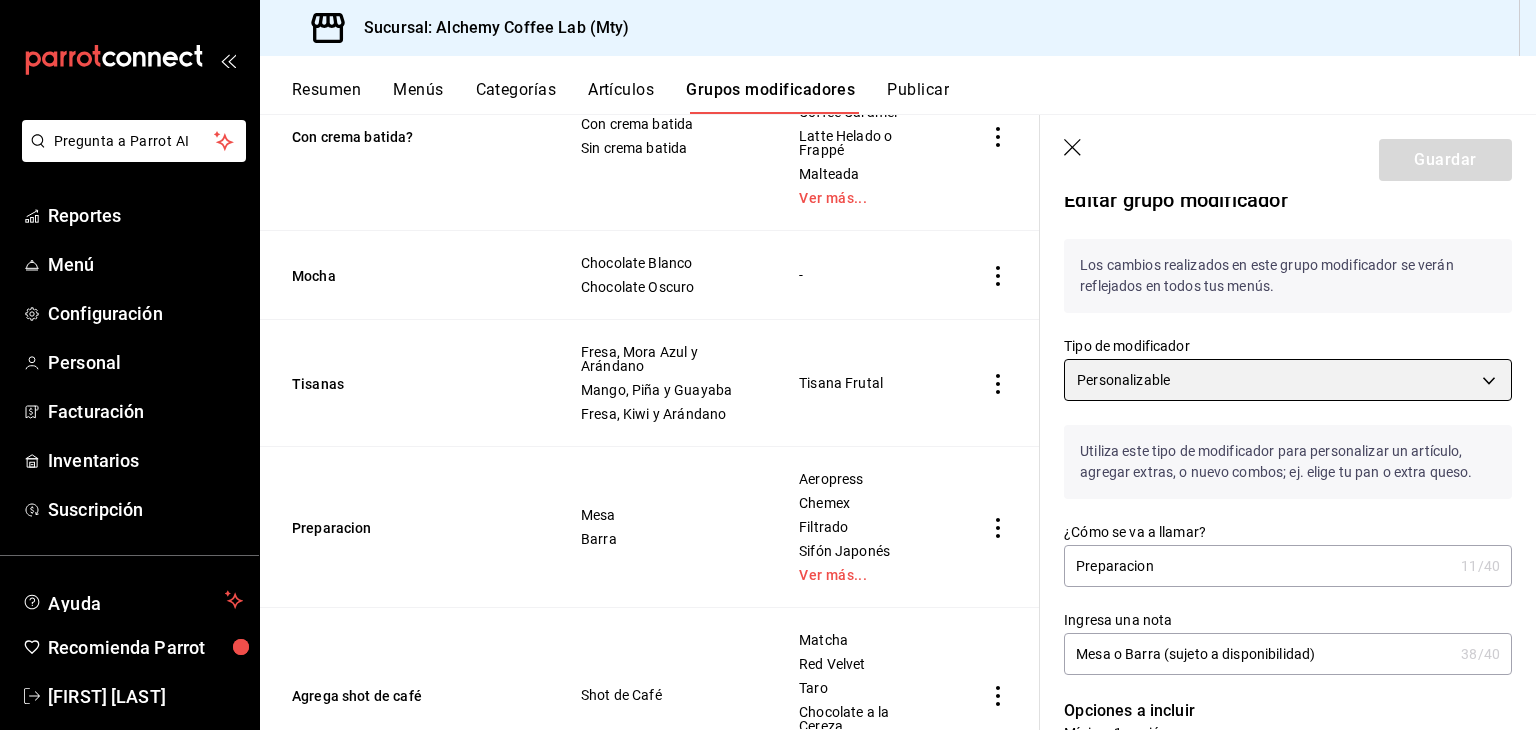 scroll, scrollTop: 0, scrollLeft: 0, axis: both 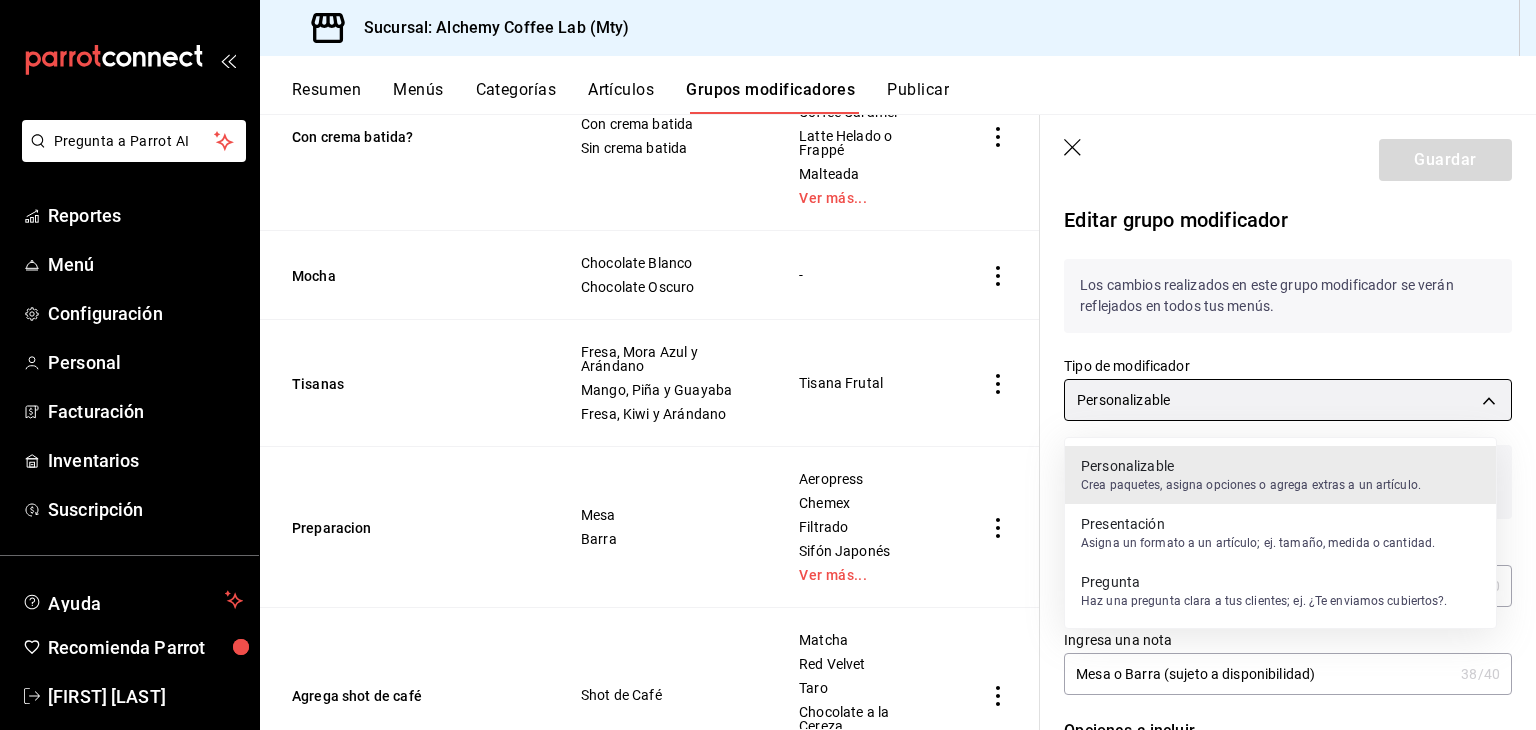 click on "Pregunta a Parrot AI Reportes   Menú   Configuración   Personal   Facturación   Inventarios   Suscripción   Ayuda Recomienda Parrot   David Eugenio Solis Treviño   Sugerir nueva función   Sucursal: Alchemy Coffee Lab (Mty) Resumen Menús Categorías Artículos Grupos modificadores Publicar Grupos modificadores sucursal Para editar los grupos modificadores o cambios generales, ve a “Organización”. Búsqueda por Grupos modificadores GROUP ​ ​ Tipo de modificador Elige el tipo de modificador Nombre Opciones Artículos Bebida Fria o Caliente? Bebida en las rocas Bebida caliente - Extras de Bebidas Shot de Café Leche de Almendras Leche de Soya Leche de Avena Aeropress Affogato Americano Café de Olla Ver más... Huevo estrellado o revuelto Huevo Revuelto Huevo Estrellado Kierkergaard Chilaquiles Con crema batida? Con crema batida Sin crema batida Chocolate a la Cereza Coffee Caramel Latte Helado o Frappé Malteada Ver más... Mocha Chocolate Blanco Chocolate Oscuro - Tisanas Mango, Piña y Guayaba" at bounding box center [768, 365] 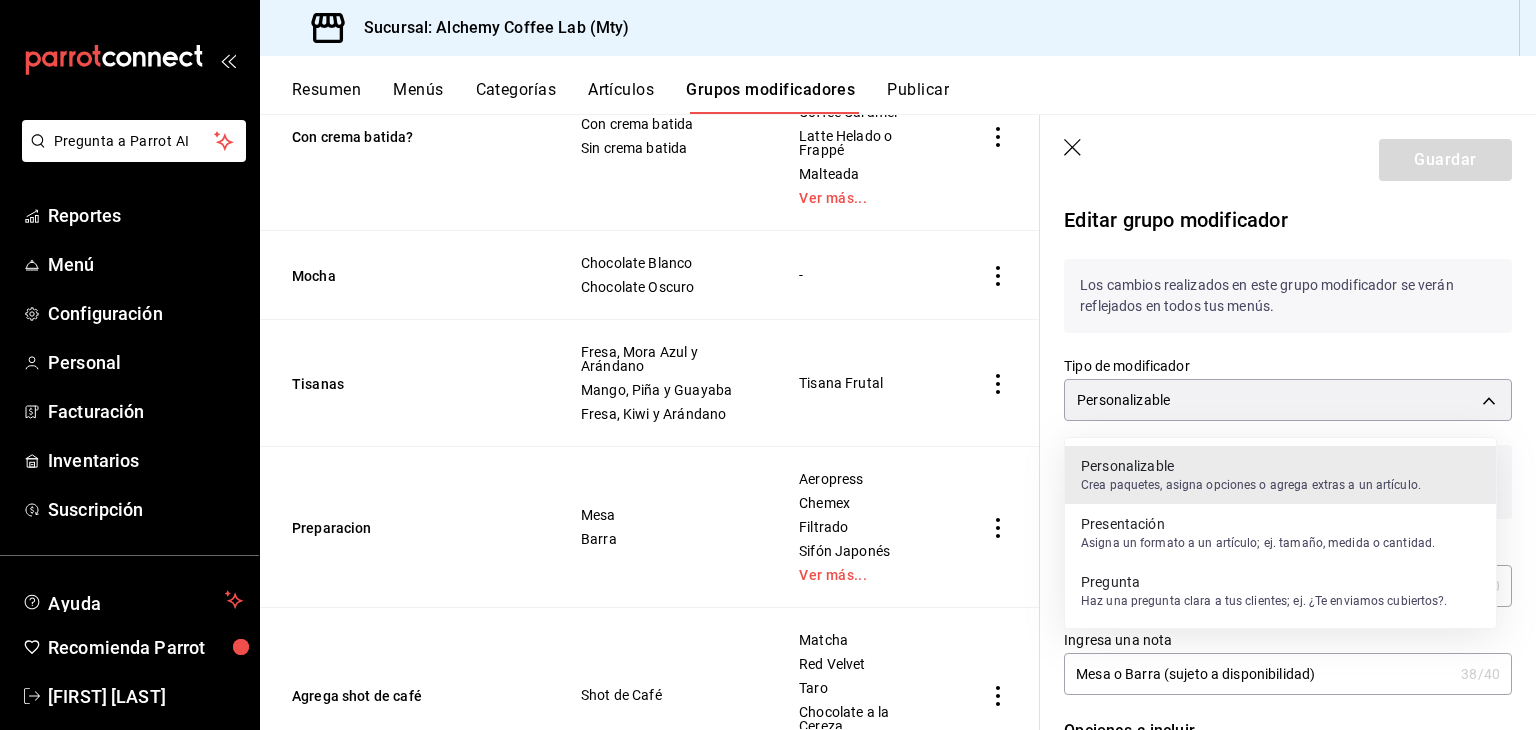 click on "Pregunta" at bounding box center (1264, 582) 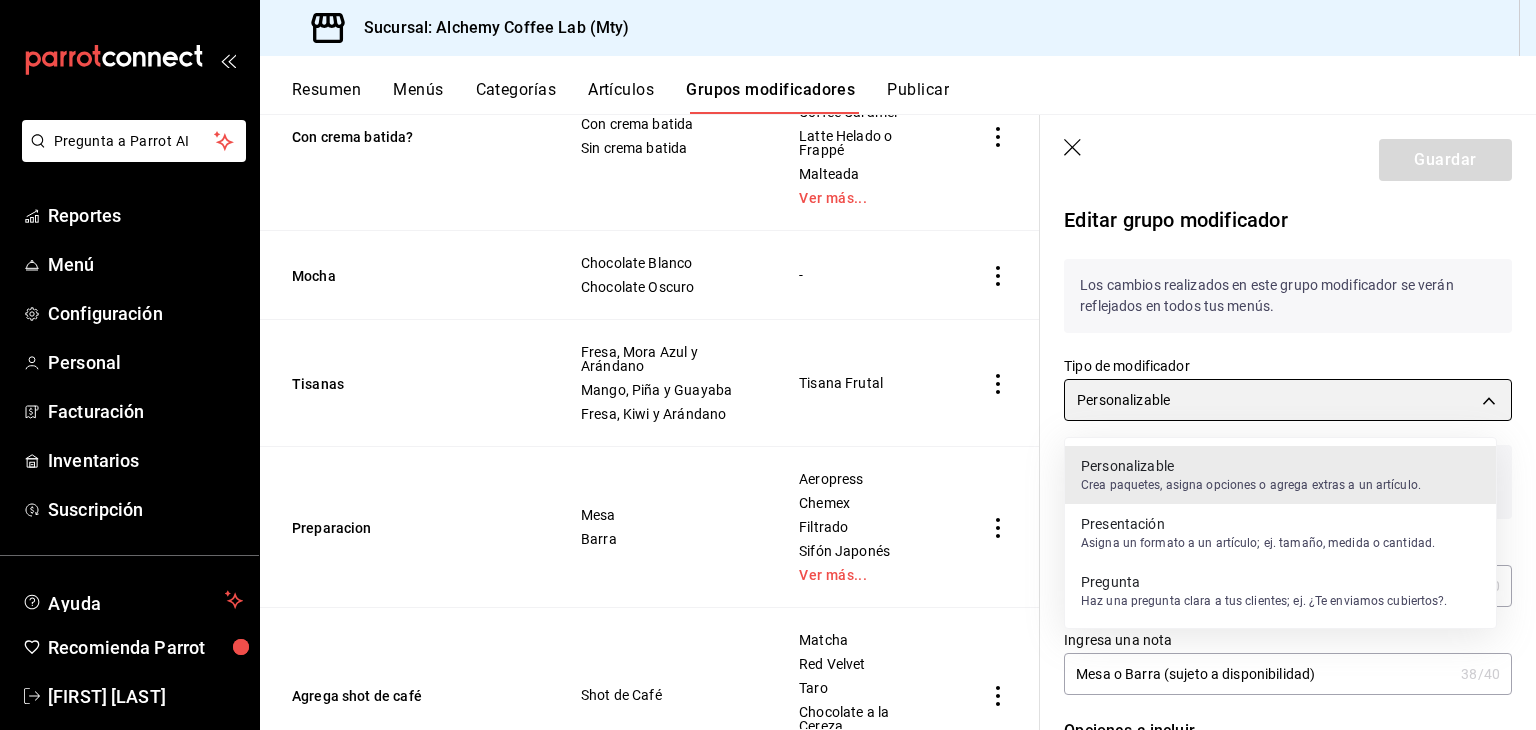 type on "CUSTOMIZABLE" 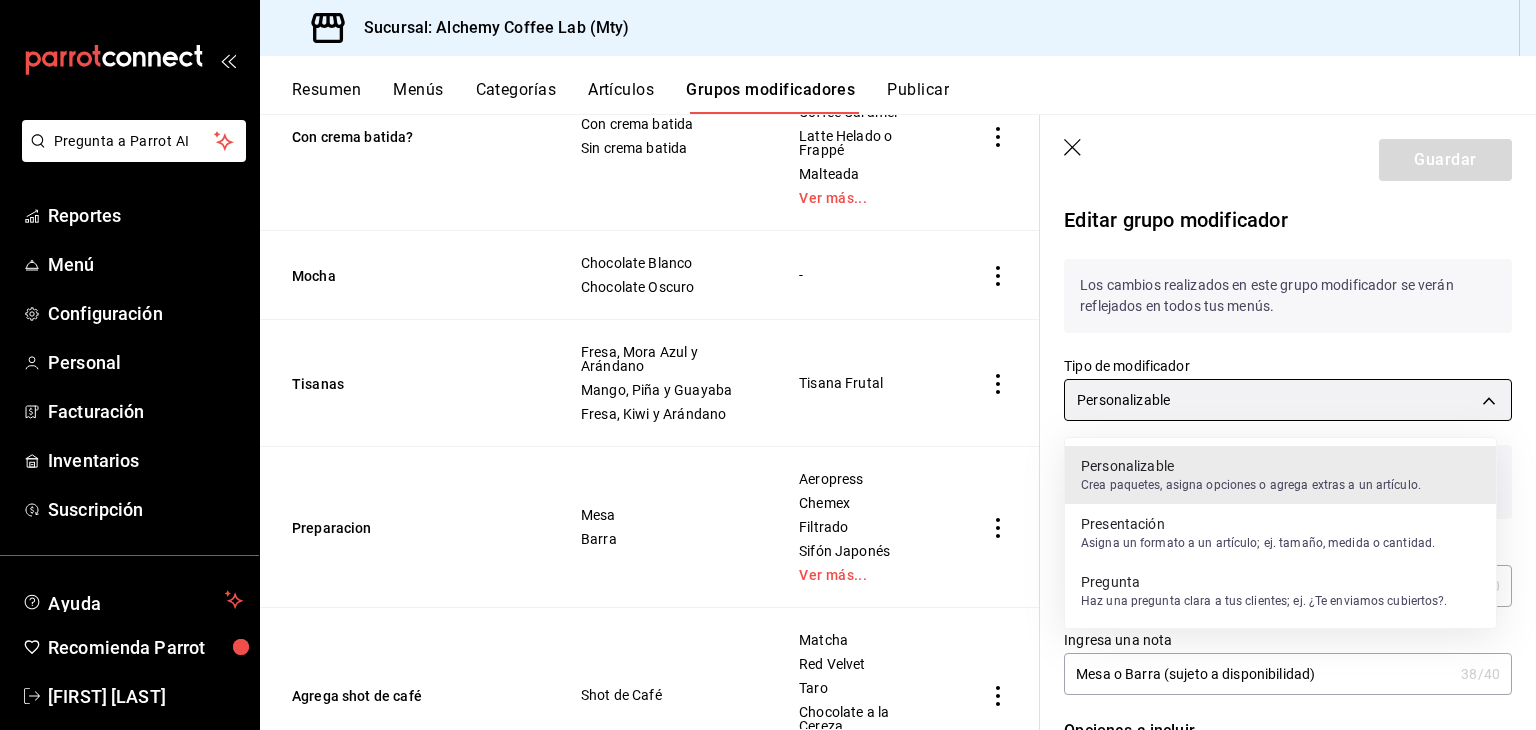 click on "Pregunta a Parrot AI Reportes   Menú   Configuración   Personal   Facturación   Inventarios   Suscripción   Ayuda Recomienda Parrot   David Eugenio Solis Treviño   Sugerir nueva función   Sucursal: Alchemy Coffee Lab (Mty) Resumen Menús Categorías Artículos Grupos modificadores Publicar Grupos modificadores sucursal Para editar los grupos modificadores o cambios generales, ve a “Organización”. Búsqueda por Grupos modificadores GROUP ​ ​ Tipo de modificador Elige el tipo de modificador Nombre Opciones Artículos Bebida Fria o Caliente? Bebida en las rocas Bebida caliente - Extras de Bebidas Shot de Café Leche de Almendras Leche de Soya Leche de Avena Aeropress Affogato Americano Café de Olla Ver más... Huevo estrellado o revuelto Huevo Revuelto Huevo Estrellado Kierkergaard Chilaquiles Con crema batida? Con crema batida Sin crema batida Chocolate a la Cereza Coffee Caramel Latte Helado o Frappé Malteada Ver más... Mocha Chocolate Blanco Chocolate Oscuro - Tisanas Mango, Piña y Guayaba" at bounding box center (768, 365) 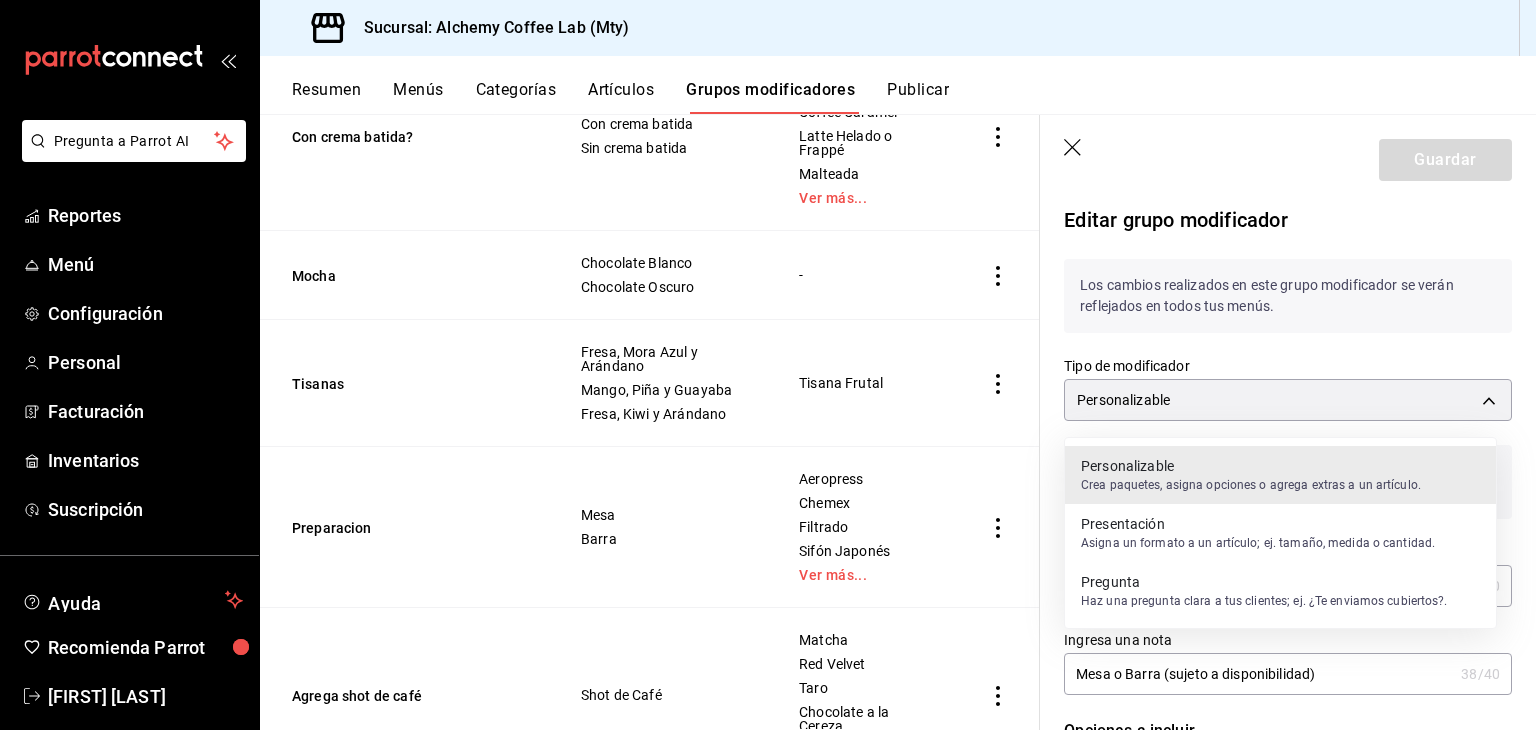 click at bounding box center [768, 365] 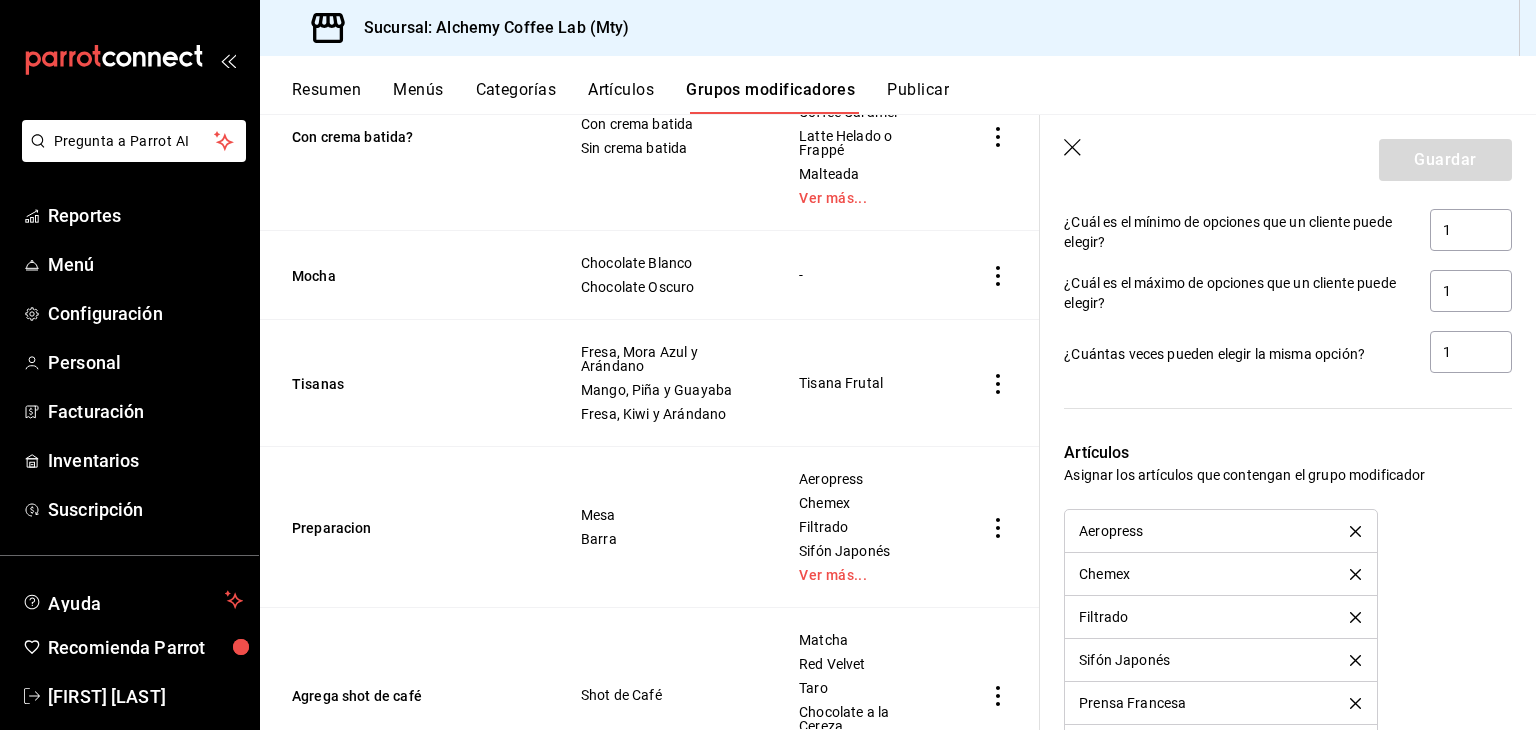 scroll, scrollTop: 1100, scrollLeft: 0, axis: vertical 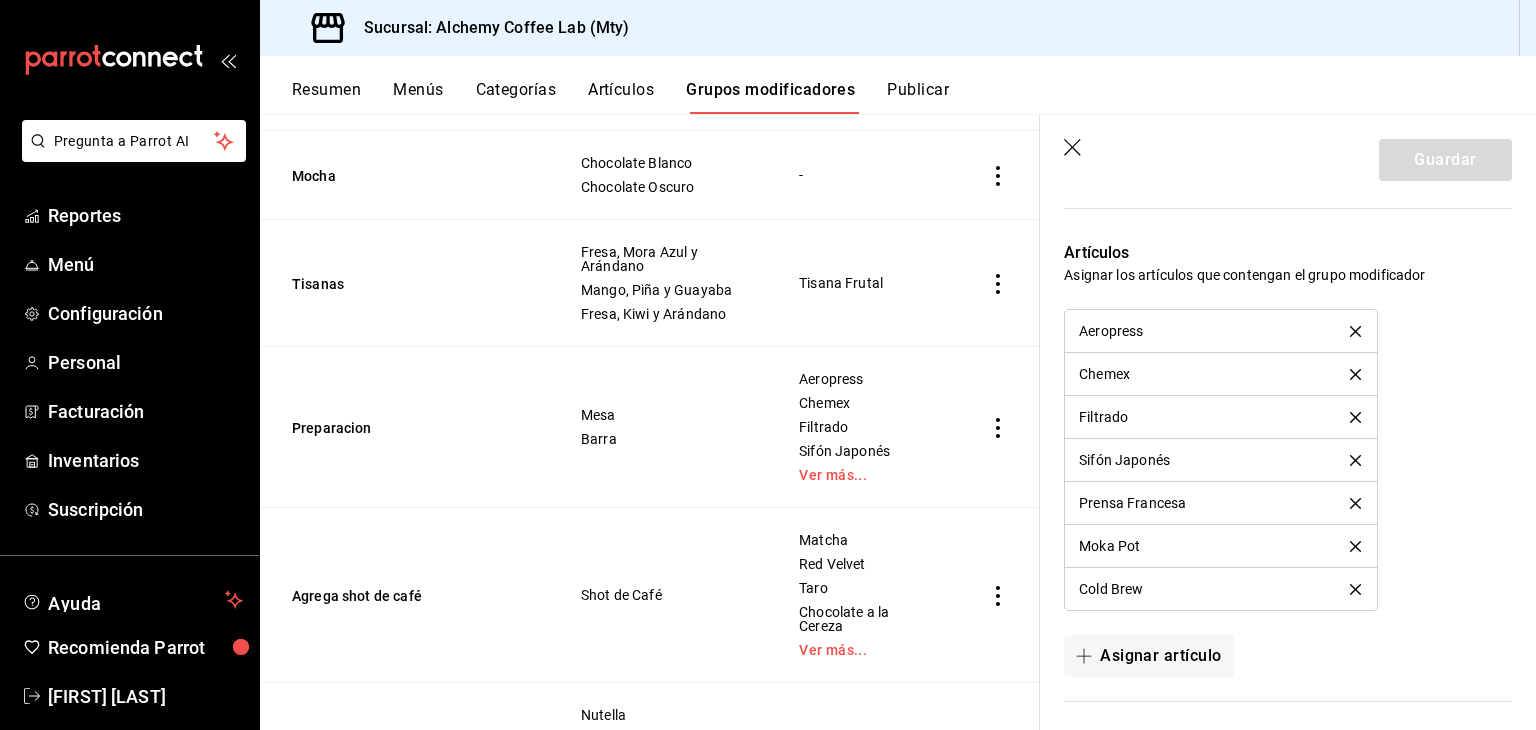 click on "Guardar" at bounding box center (1288, 156) 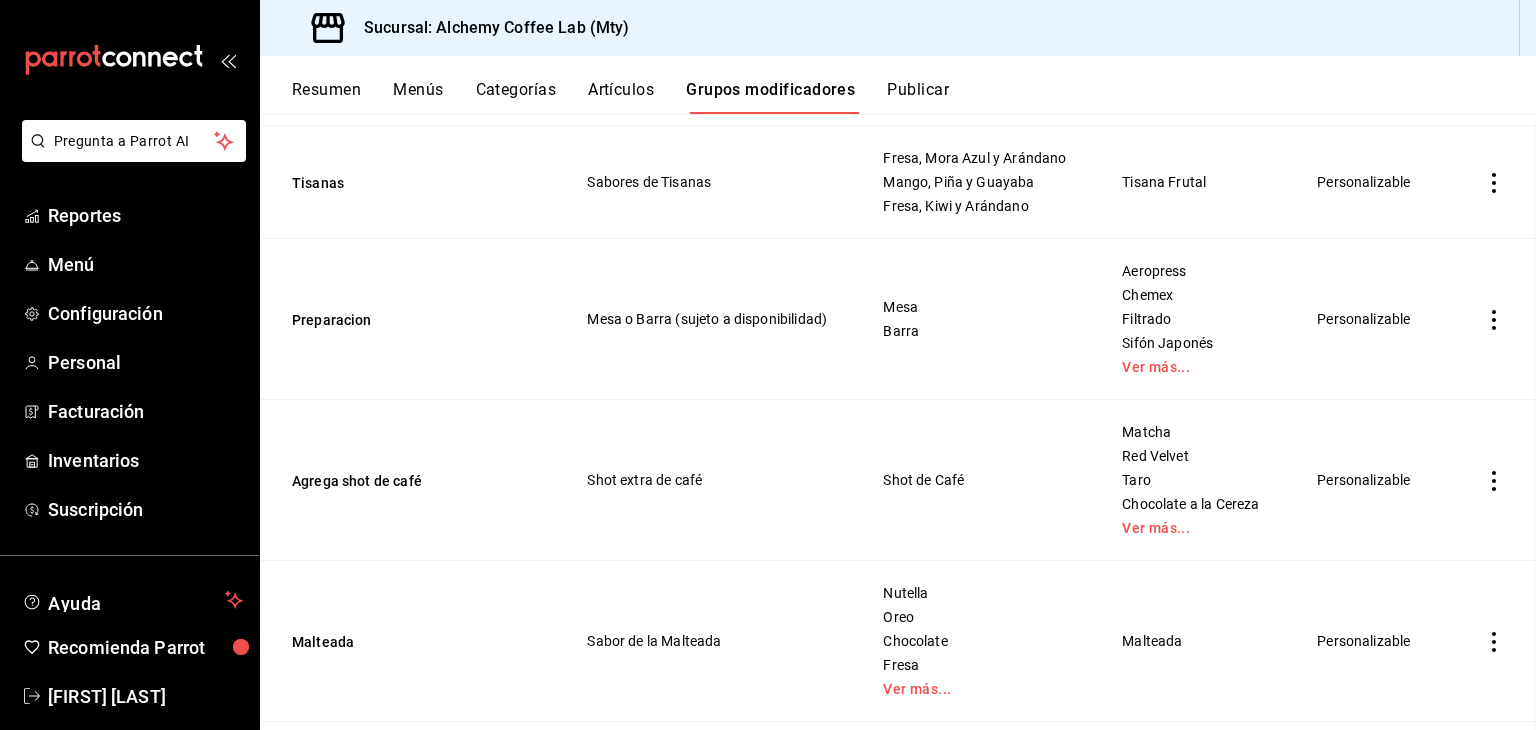 scroll, scrollTop: 0, scrollLeft: 0, axis: both 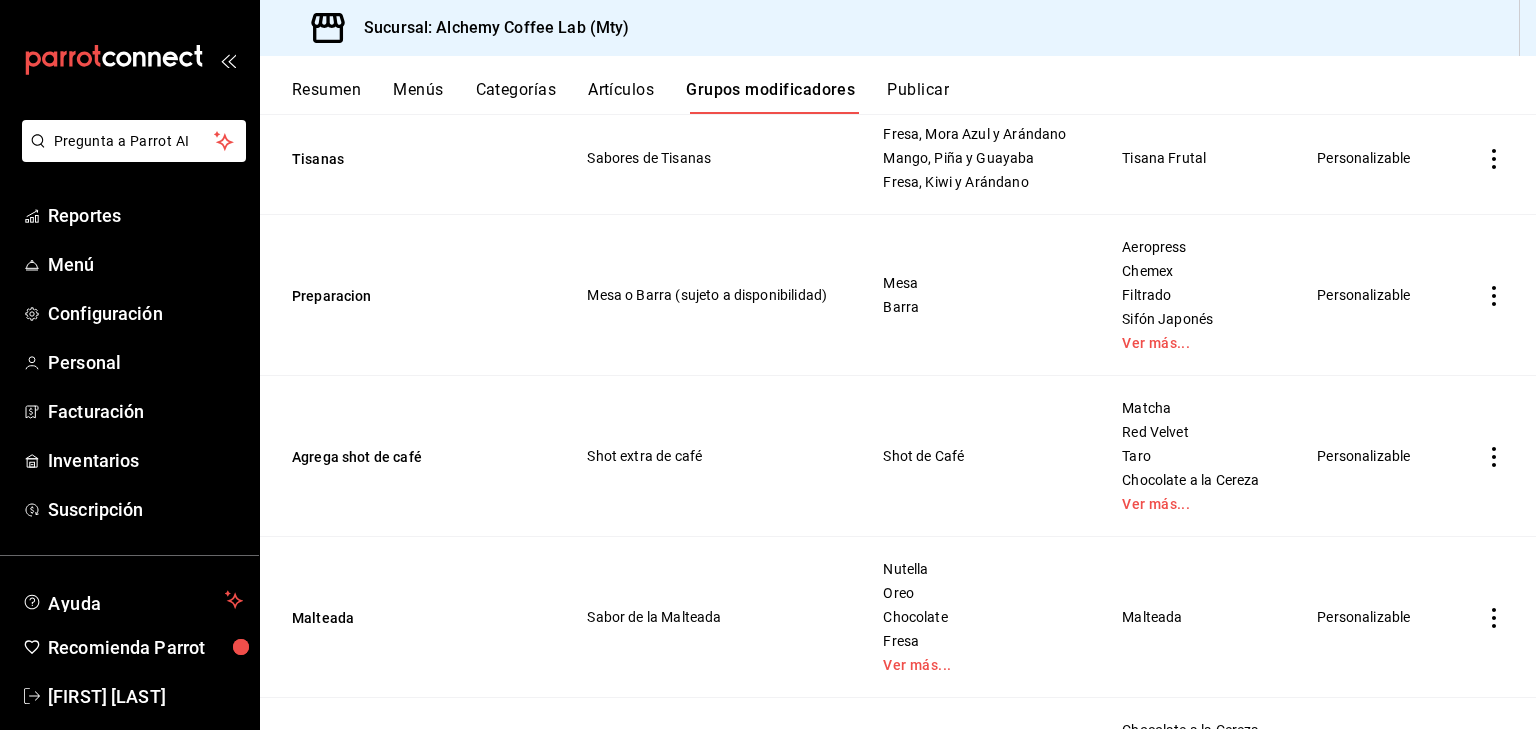 click 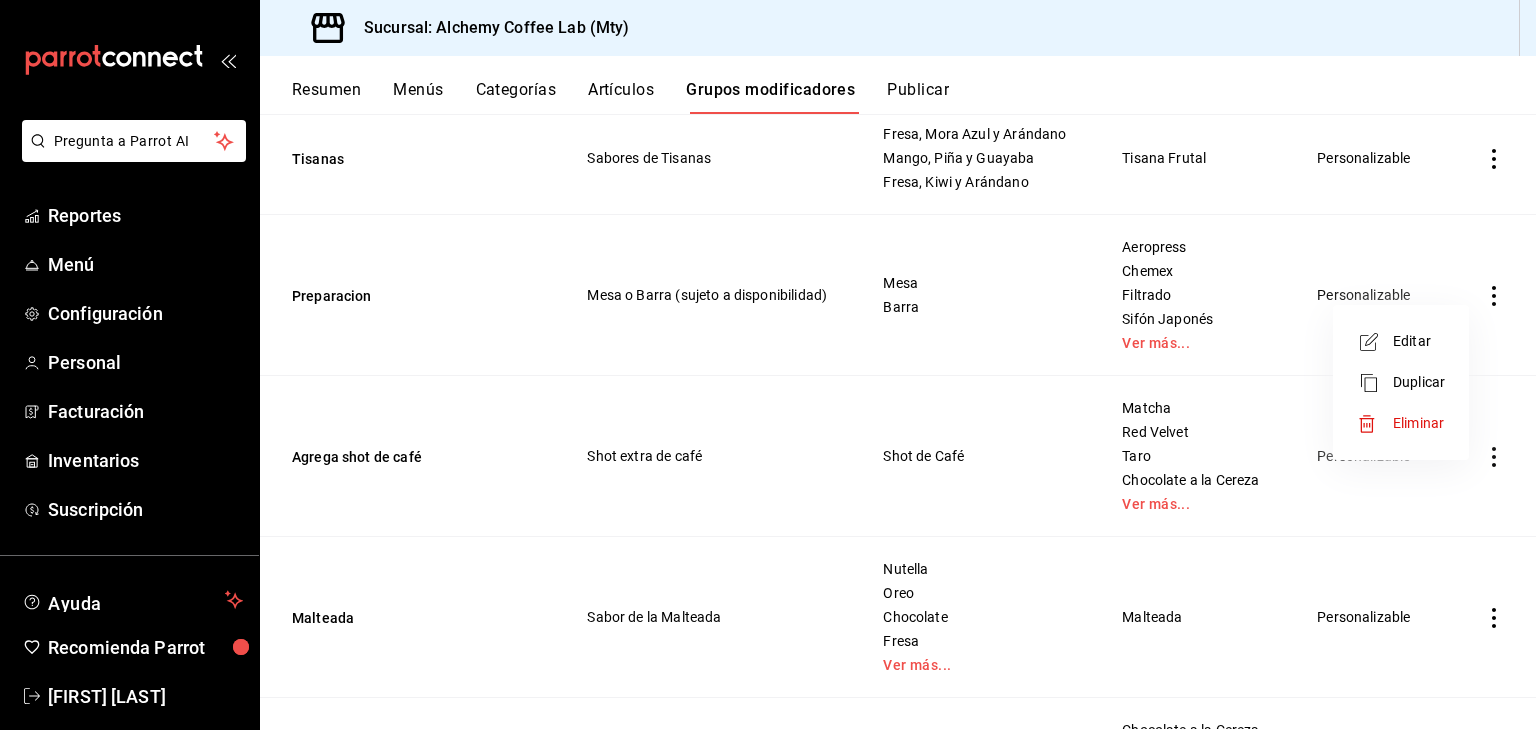 click on "Eliminar" at bounding box center (1418, 423) 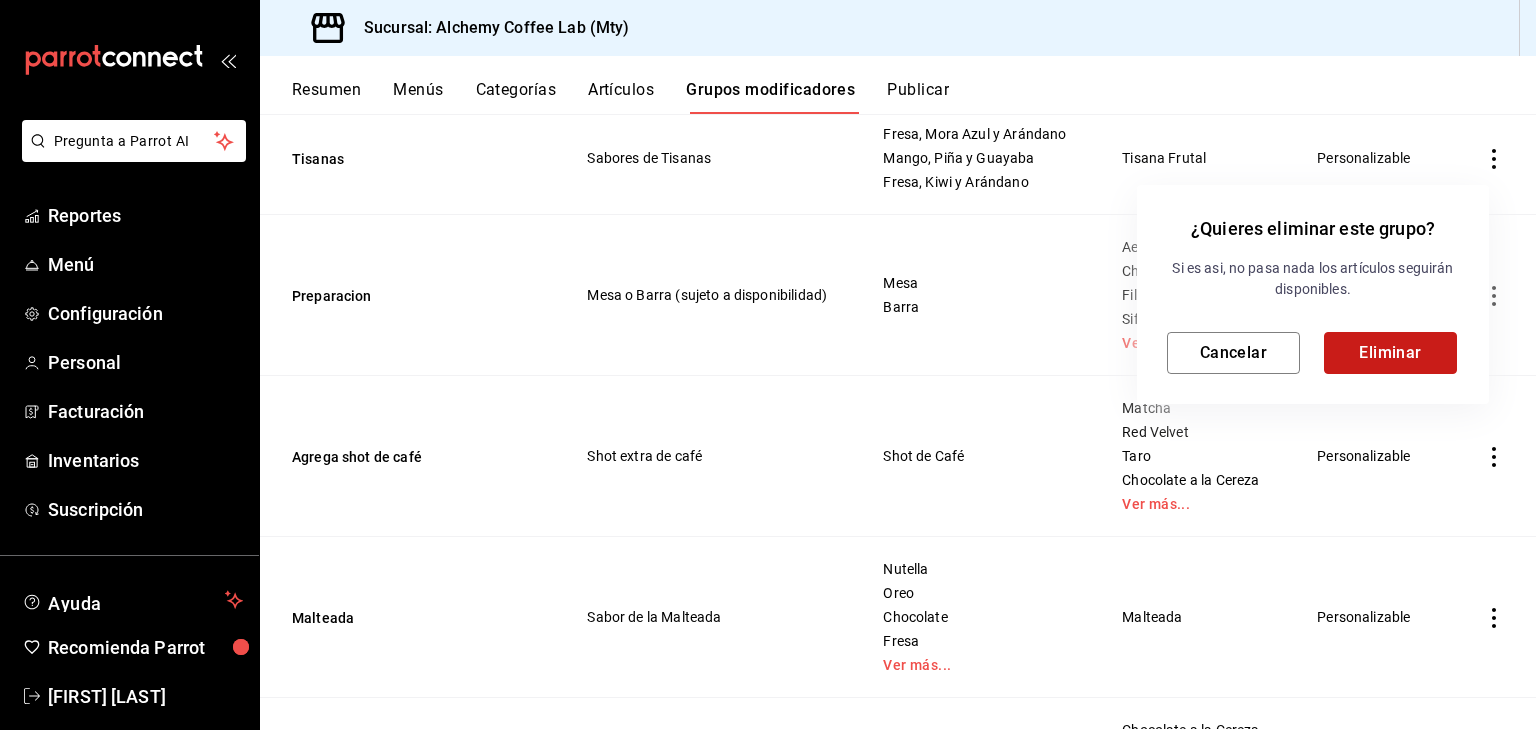 click on "Eliminar" at bounding box center (1390, 353) 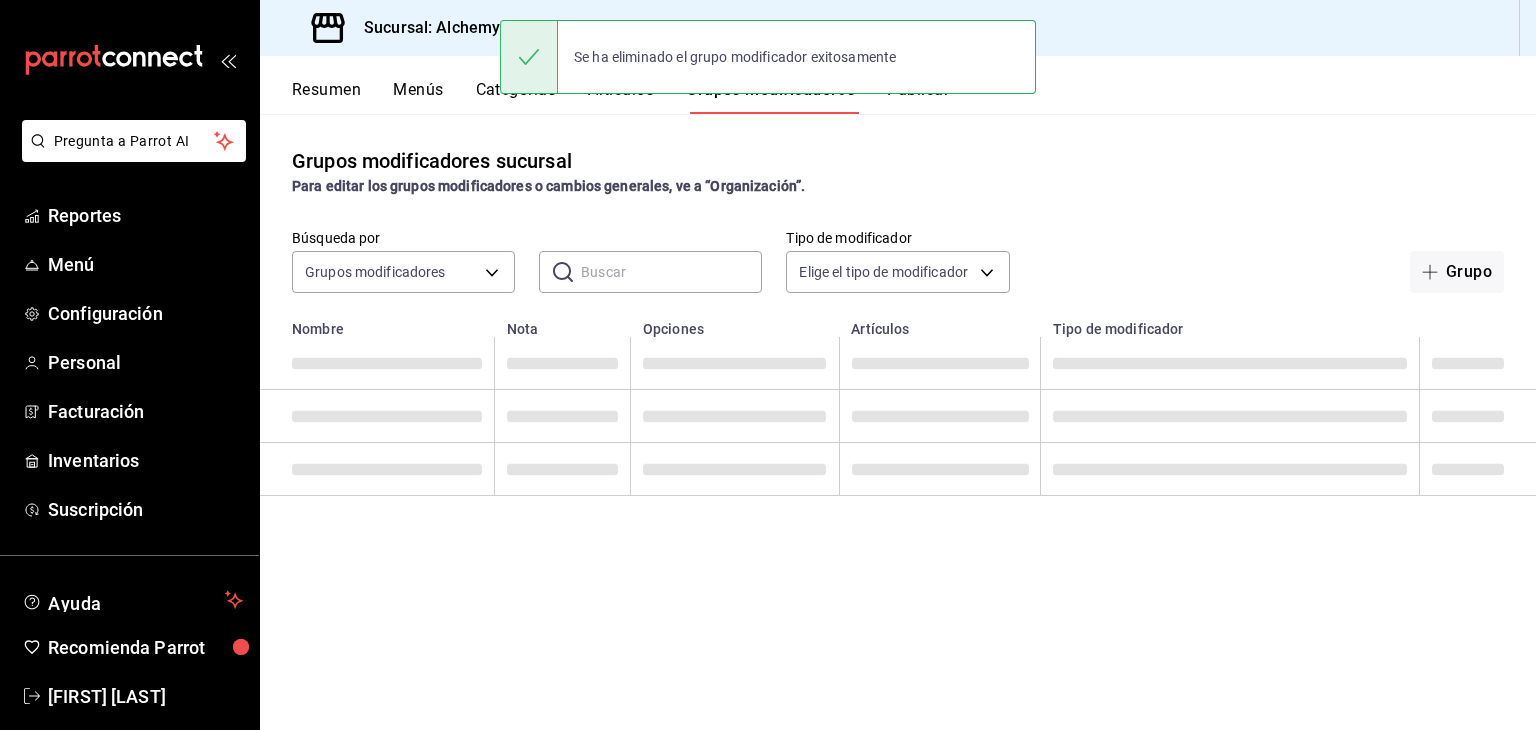 scroll, scrollTop: 0, scrollLeft: 0, axis: both 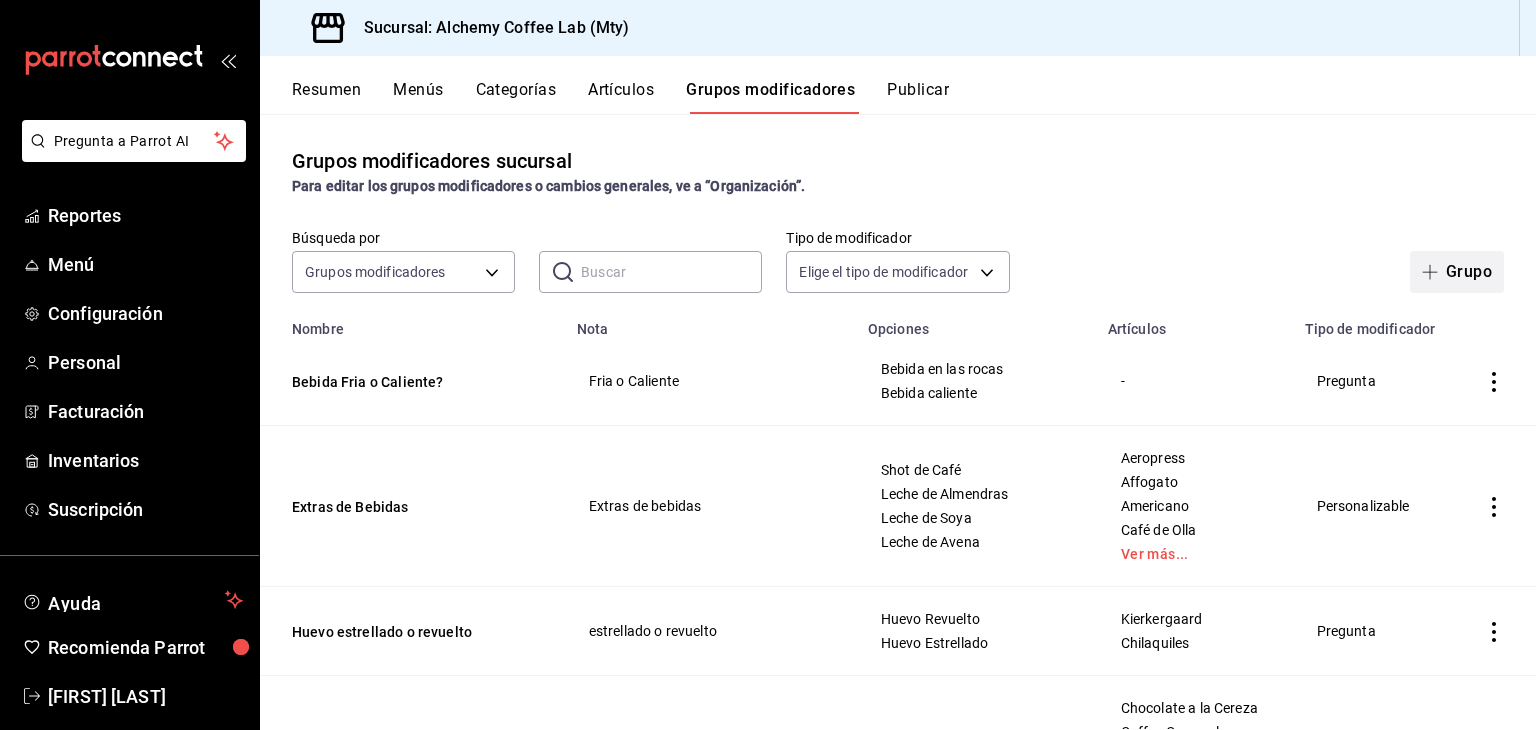 click on "Grupo" at bounding box center (1457, 272) 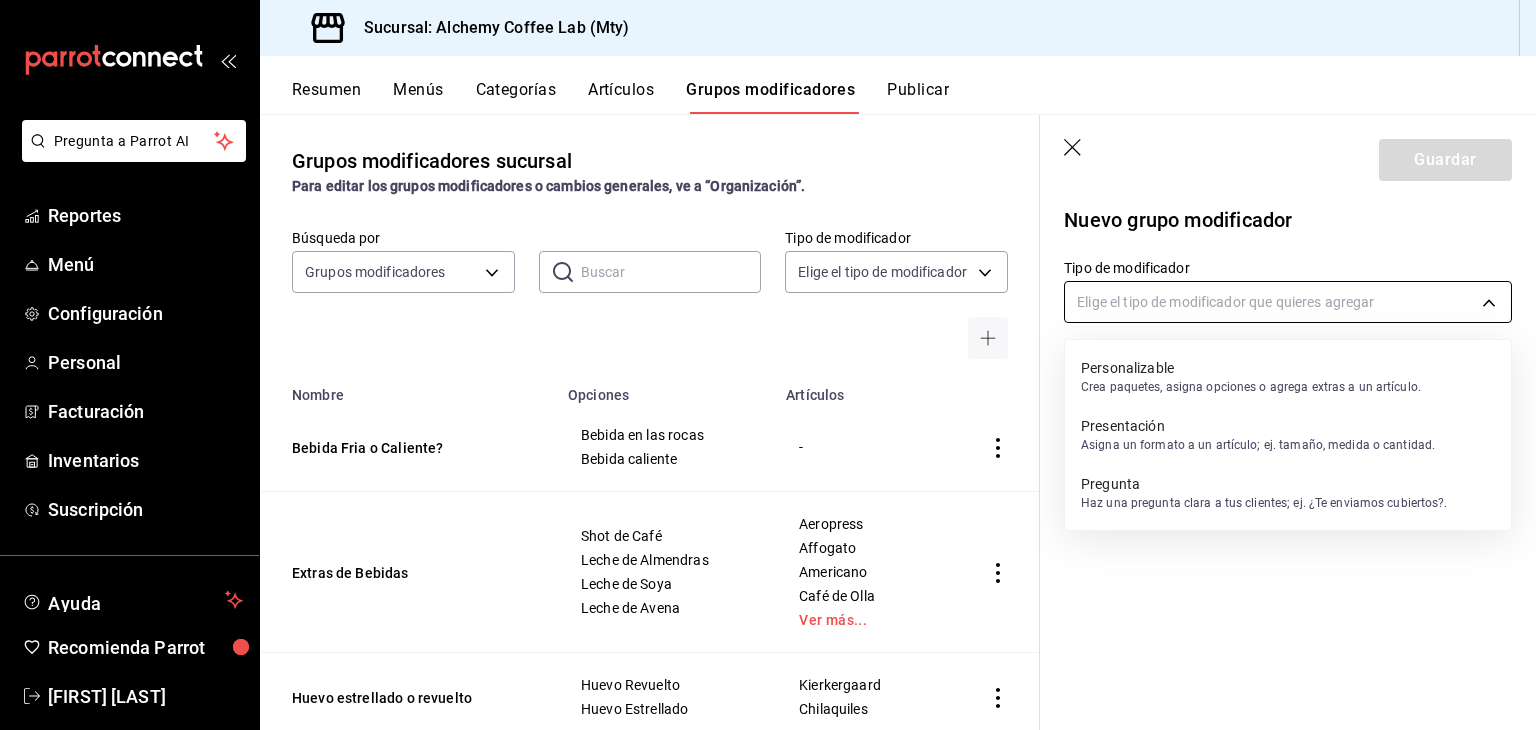 click on "Pregunta a Parrot AI Reportes   Menú   Configuración   Personal   Facturación   Inventarios   Suscripción   Ayuda Recomienda Parrot   David Eugenio Solis Treviño   Sugerir nueva función   Sucursal: Alchemy Coffee Lab (Mty) Resumen Menús Categorías Artículos Grupos modificadores Publicar Grupos modificadores sucursal Para editar los grupos modificadores o cambios generales, ve a “Organización”. Búsqueda por Grupos modificadores GROUP ​ ​ Tipo de modificador Elige el tipo de modificador Nombre Opciones Artículos Bebida Fria o Caliente? Bebida en las rocas Bebida caliente - Extras de Bebidas Shot de Café Leche de Almendras Leche de Soya Leche de Avena Aeropress Affogato Americano Café de Olla Ver más... Huevo estrellado o revuelto Huevo Revuelto Huevo Estrellado Kierkergaard Chilaquiles Con crema batida? Con crema batida Sin crema batida Chocolate a la Cereza Coffee Caramel Latte Helado o Frappé Malteada Ver más... Mocha Chocolate Blanco Chocolate Oscuro - Tisanas Mango, Piña y Guayaba" at bounding box center [768, 365] 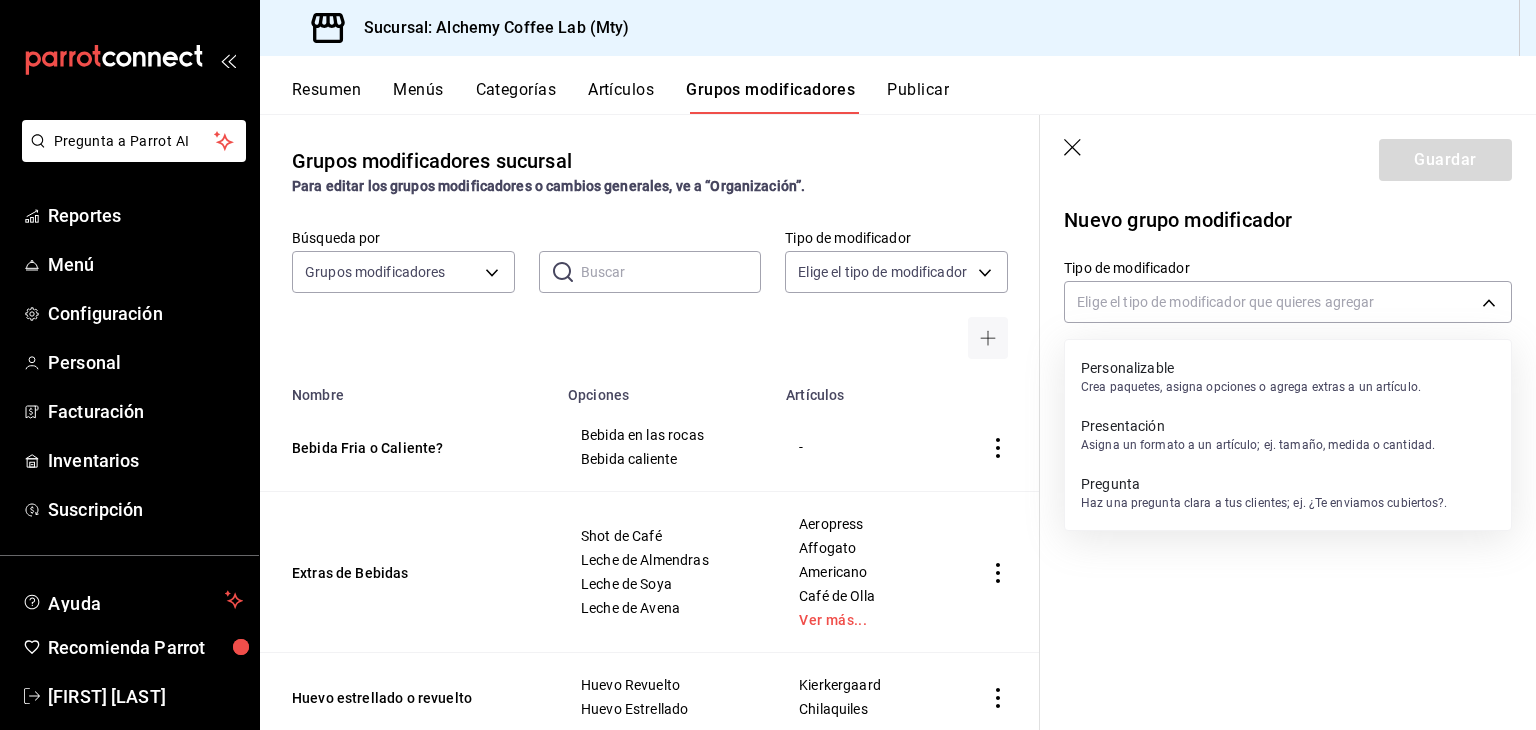 click on "Haz una pregunta clara a tus clientes; ej. ¿Te enviamos cubiertos?." at bounding box center [1264, 503] 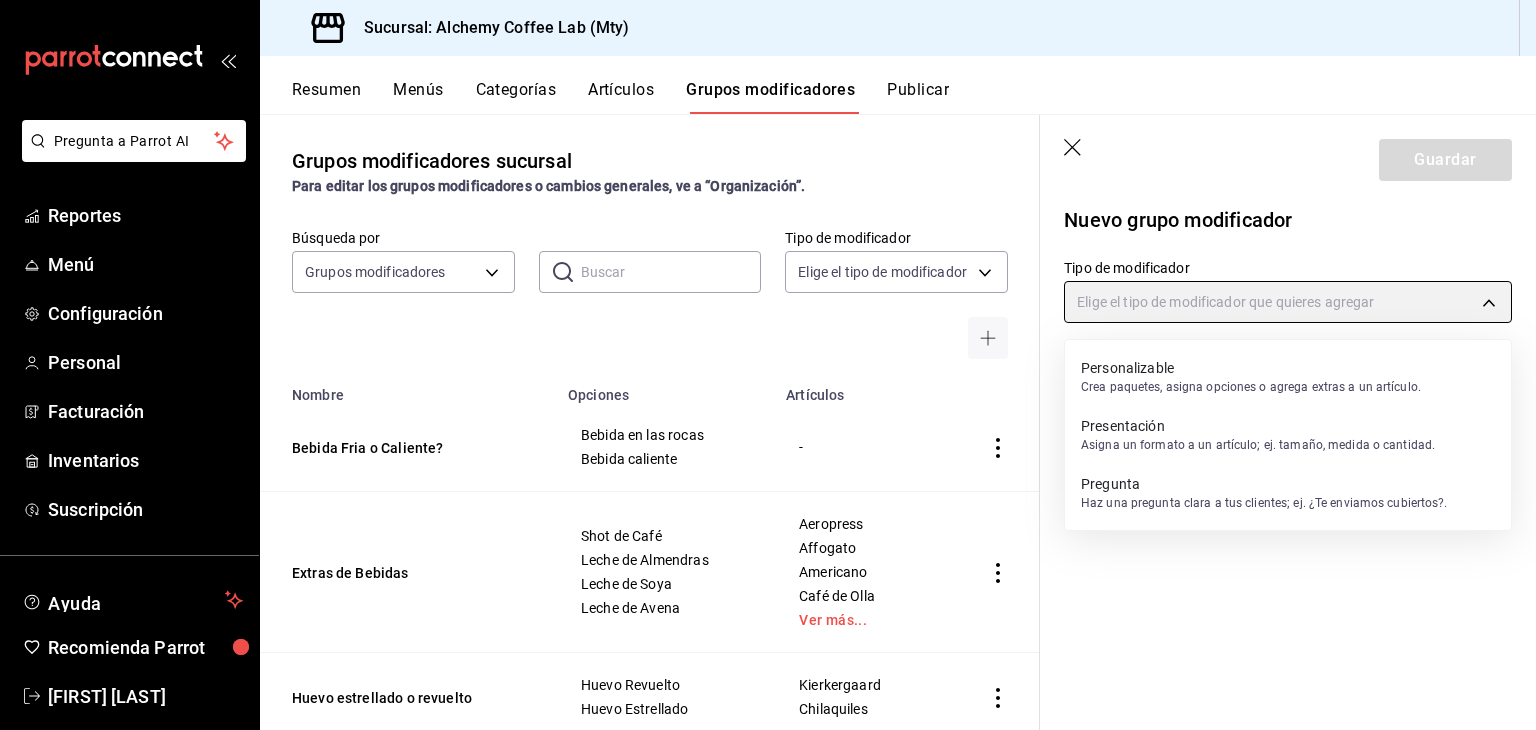 type on "QUESTION" 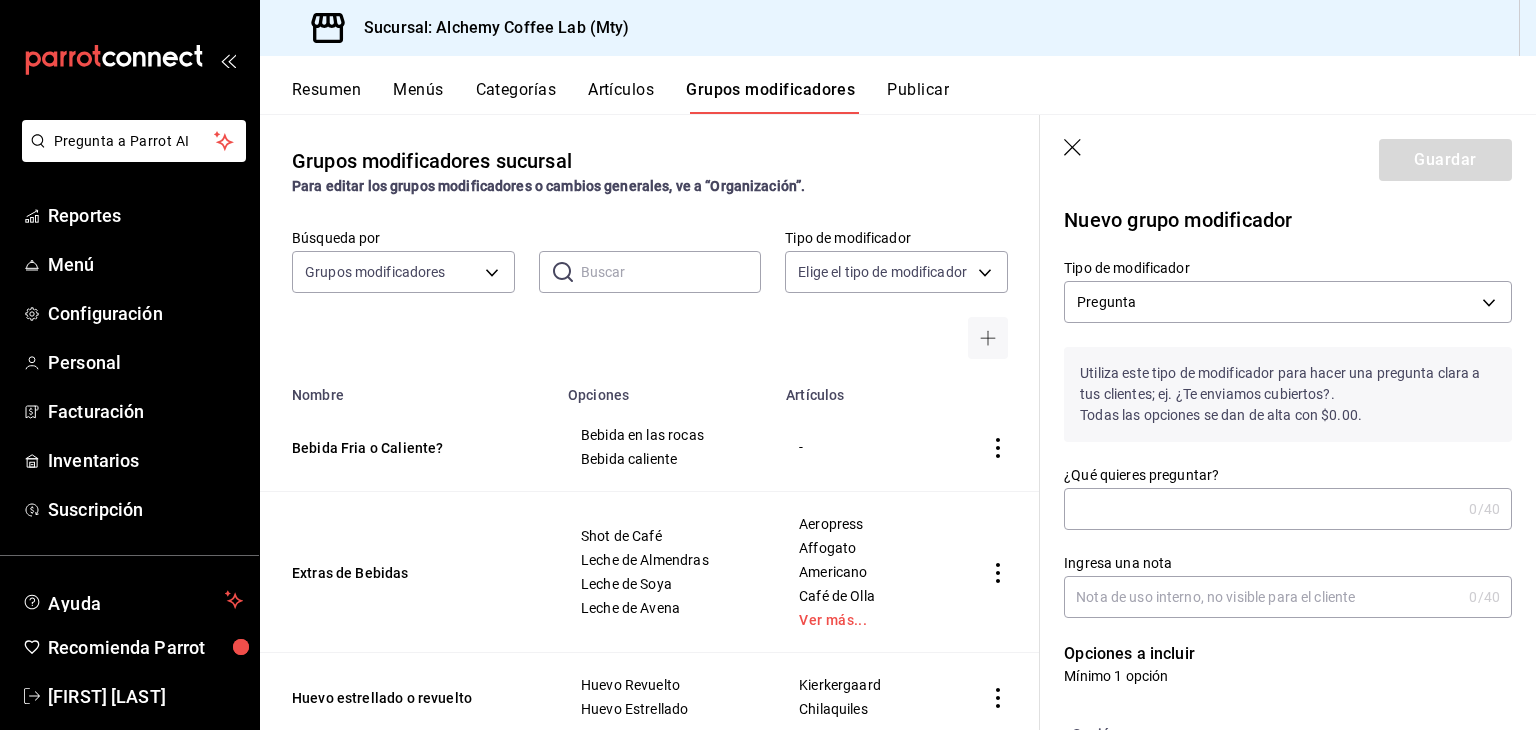 click on "¿Qué quieres preguntar?" at bounding box center (1262, 509) 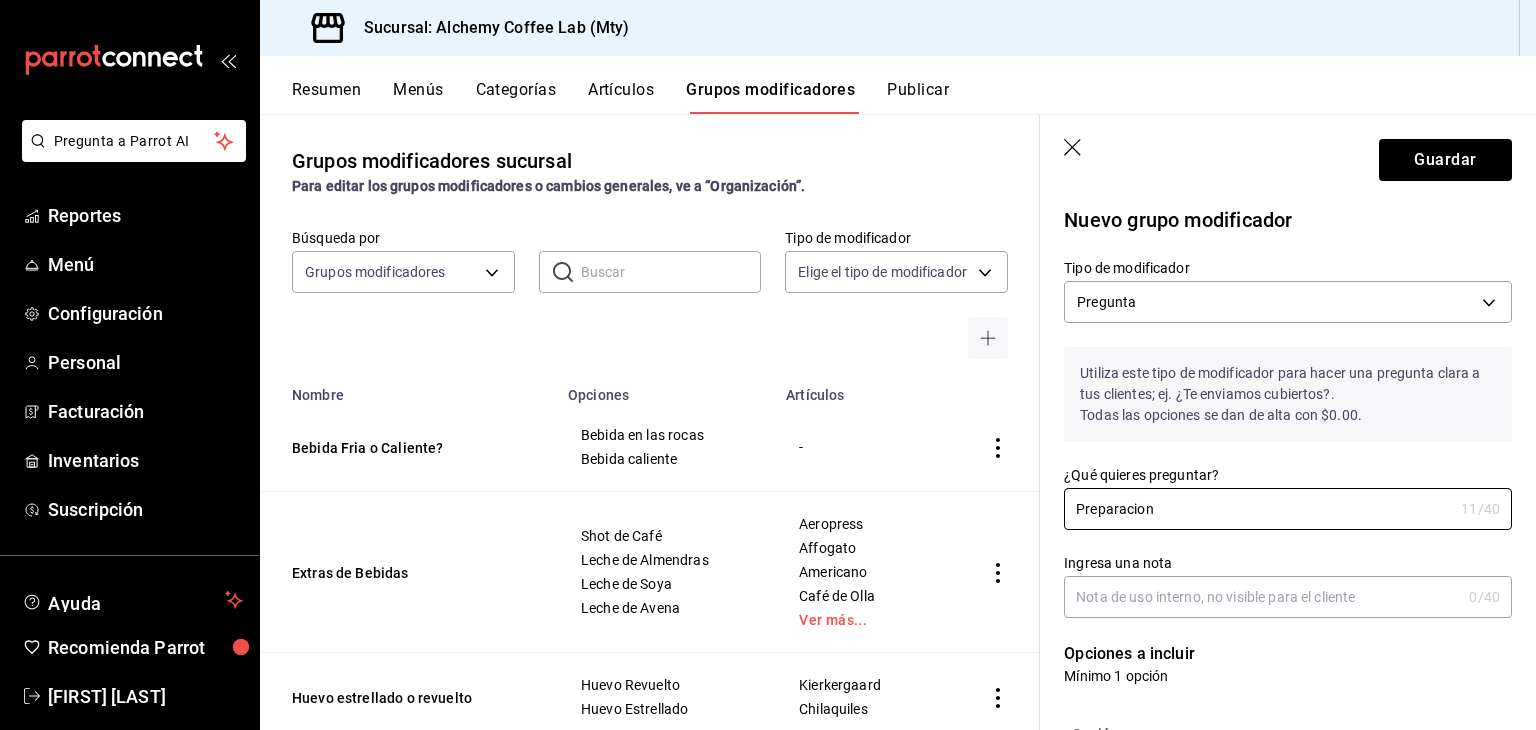 type on "Preparacion" 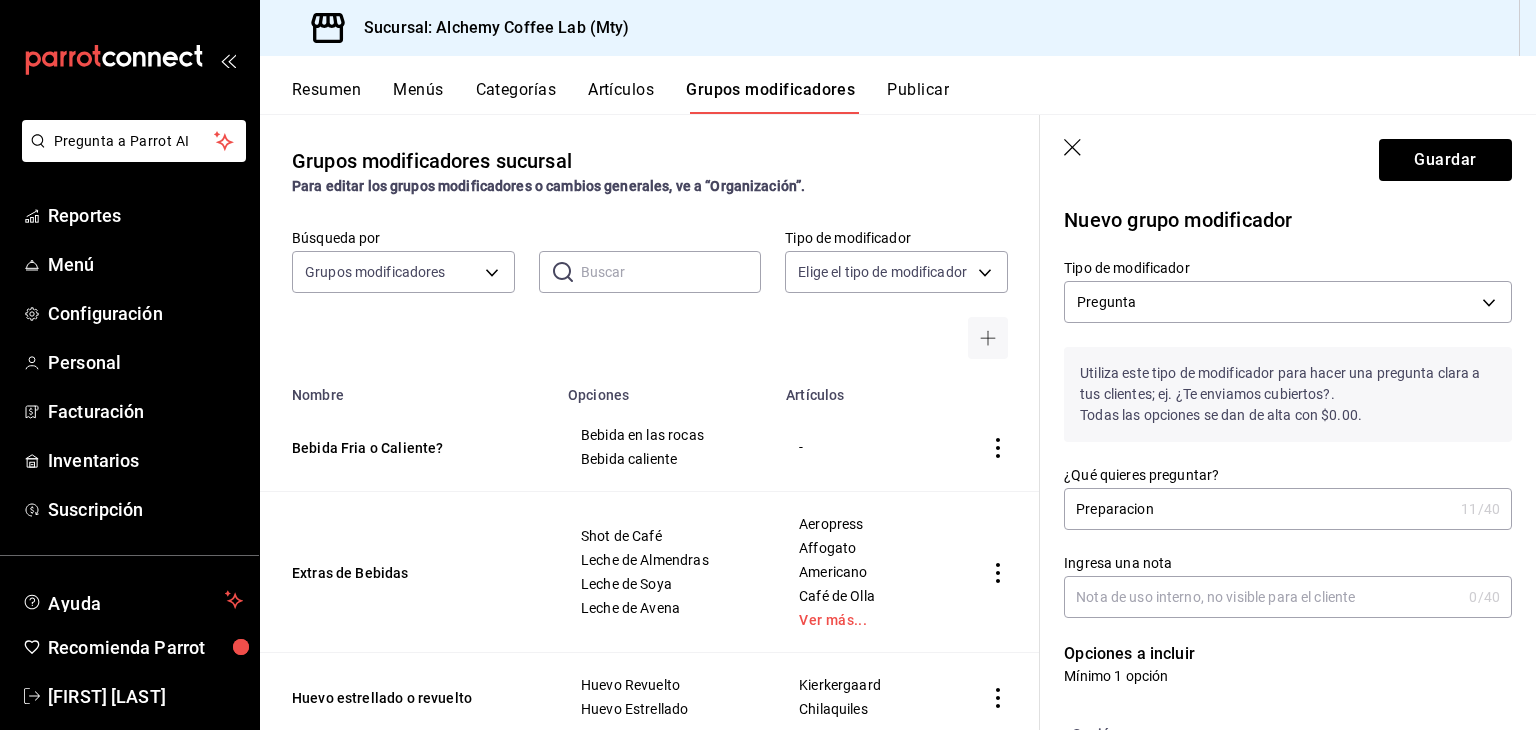 click on "Ingresa una nota" at bounding box center (1262, 597) 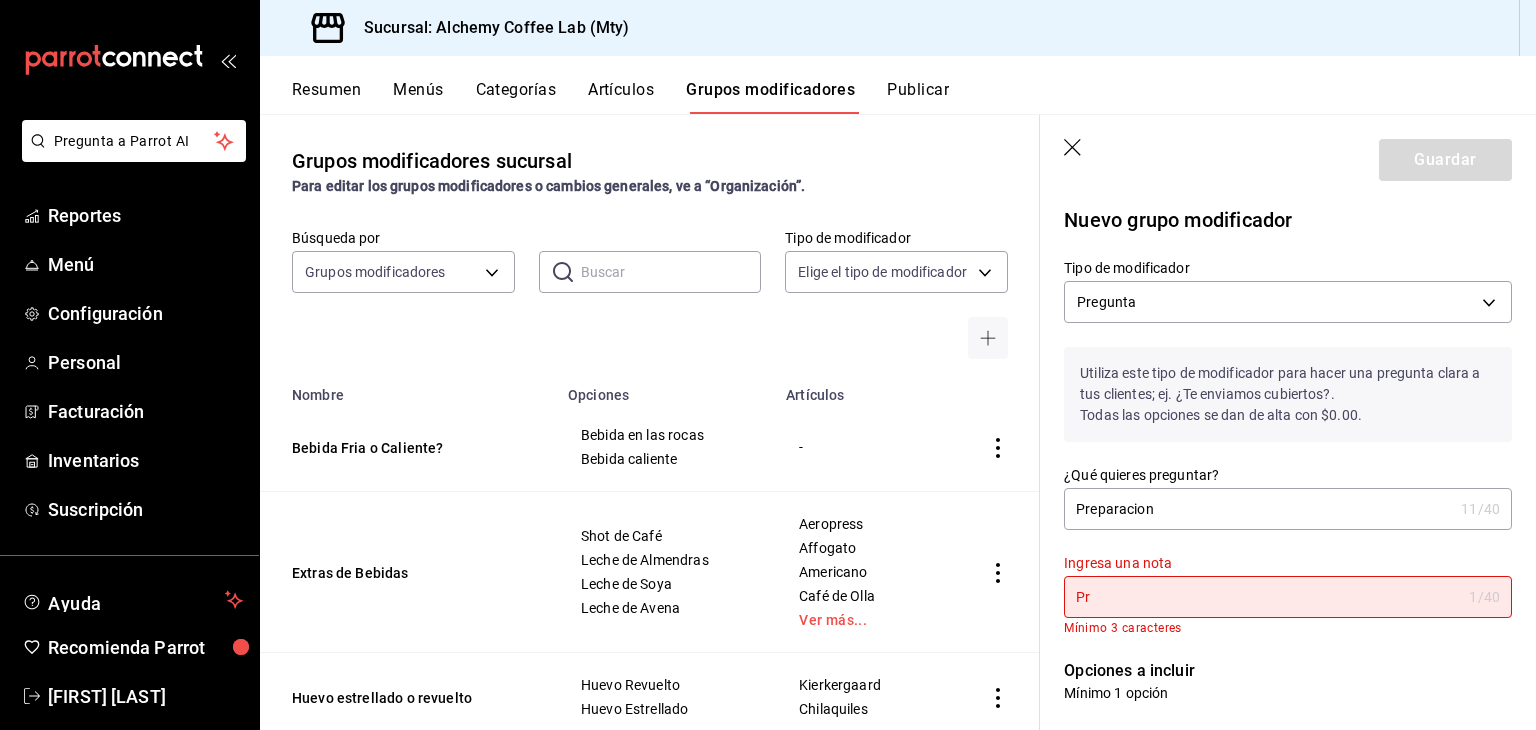 type on "P" 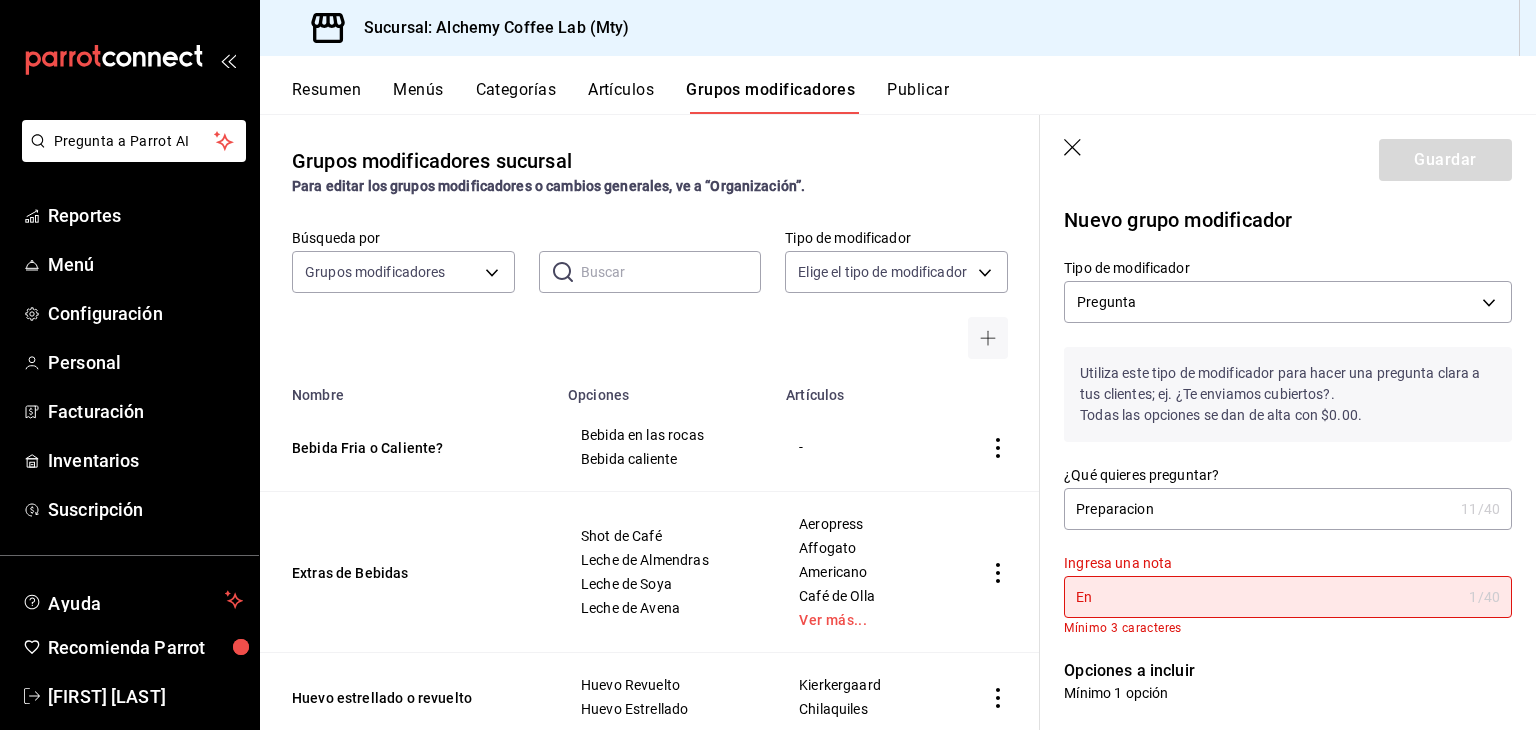 type on "E" 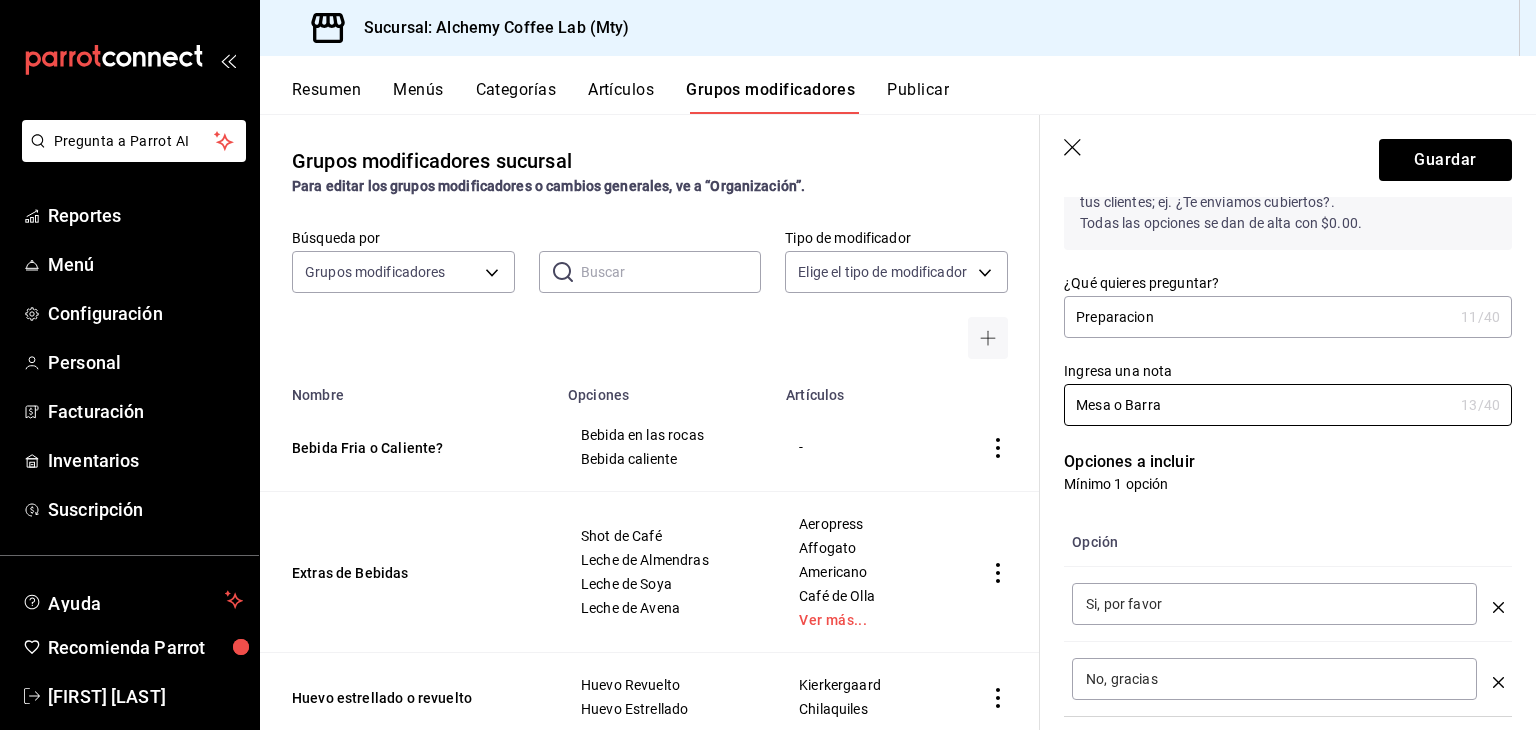 scroll, scrollTop: 200, scrollLeft: 0, axis: vertical 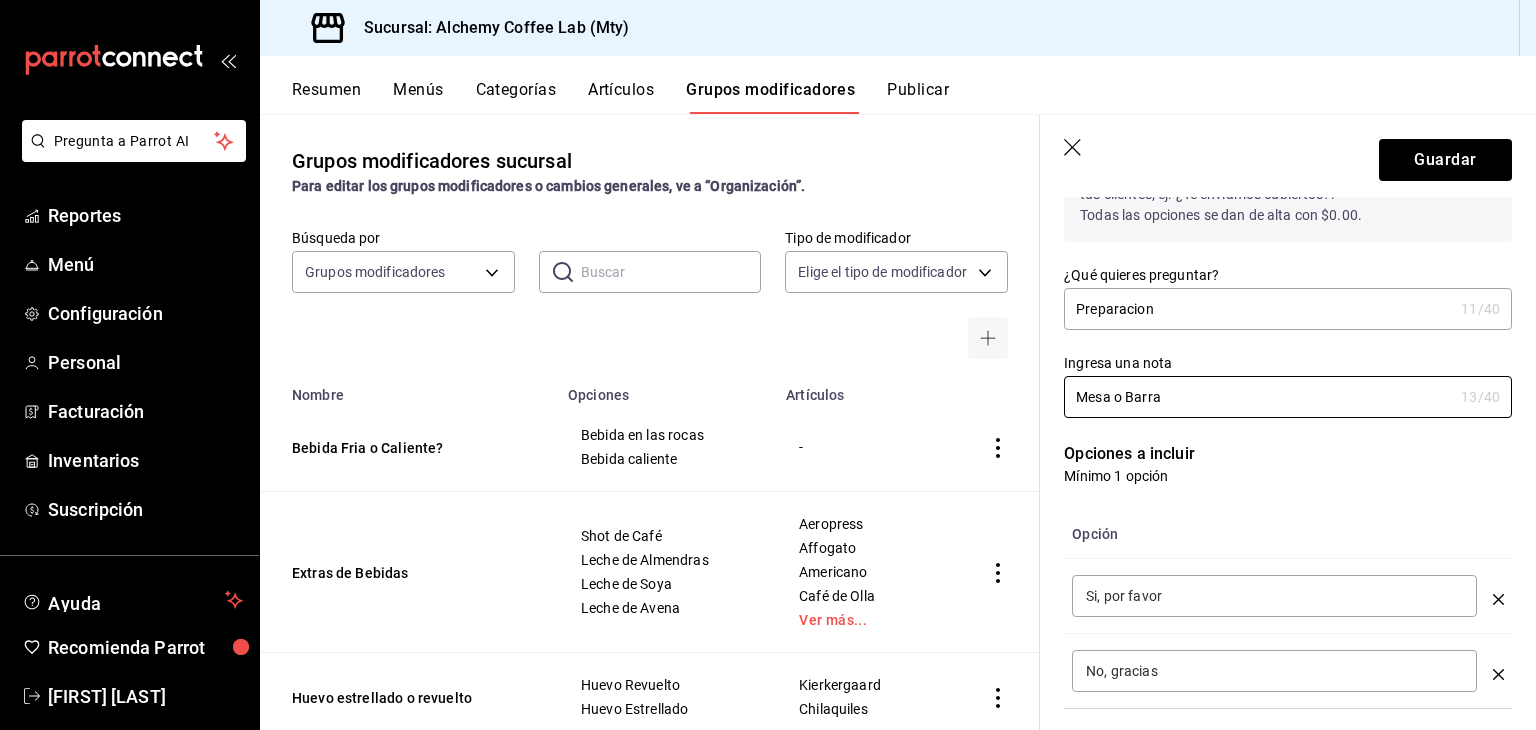 type on "Mesa o Barra" 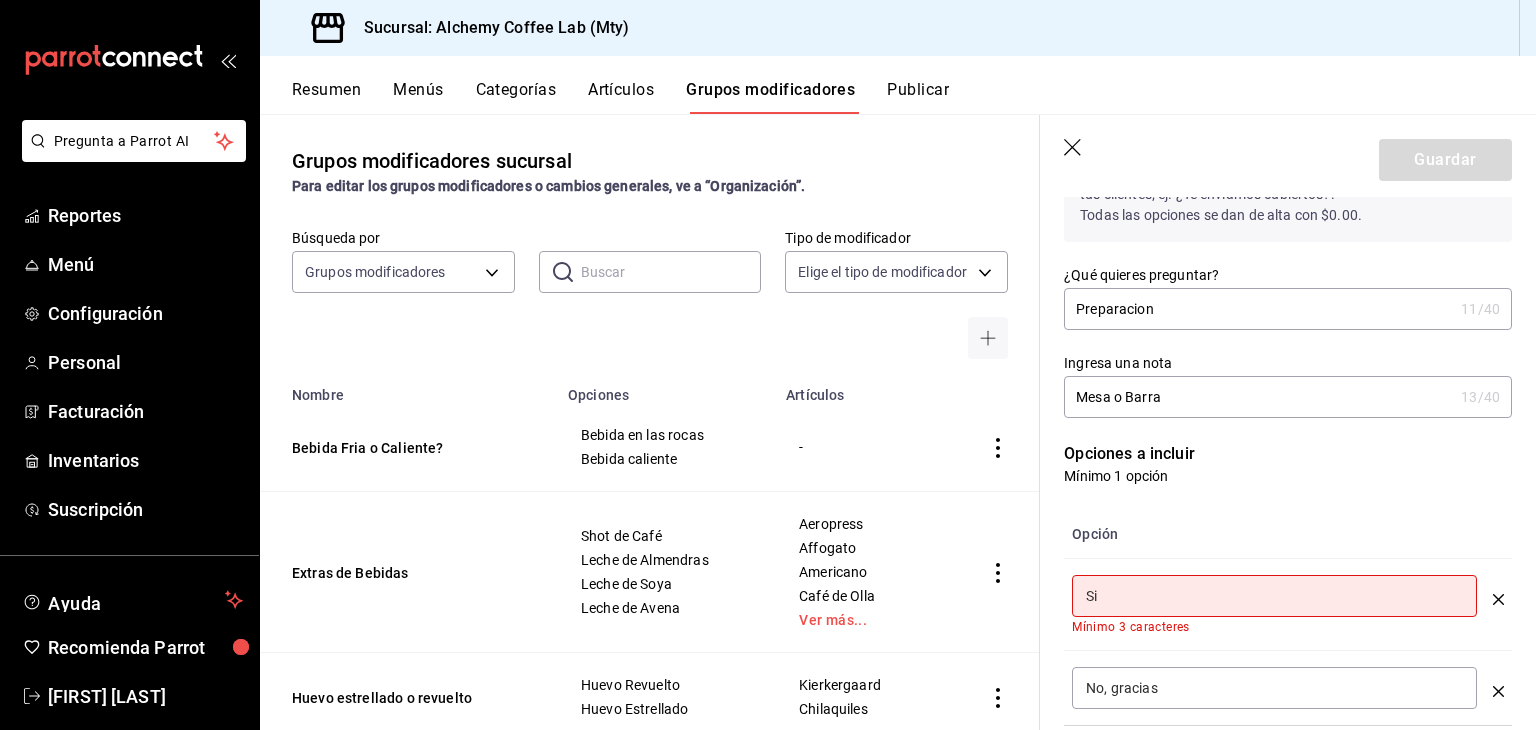 type on "S" 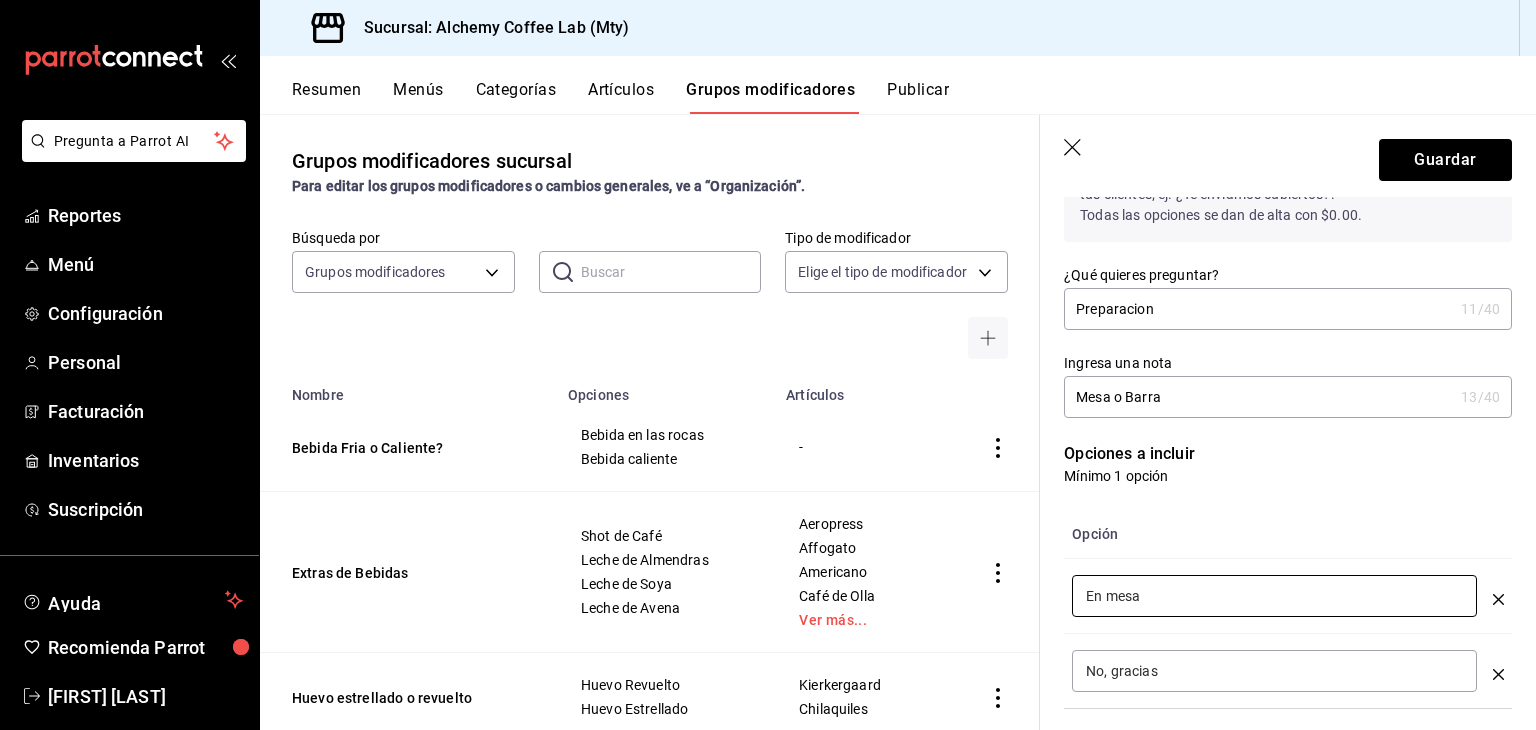 type on "En mesa" 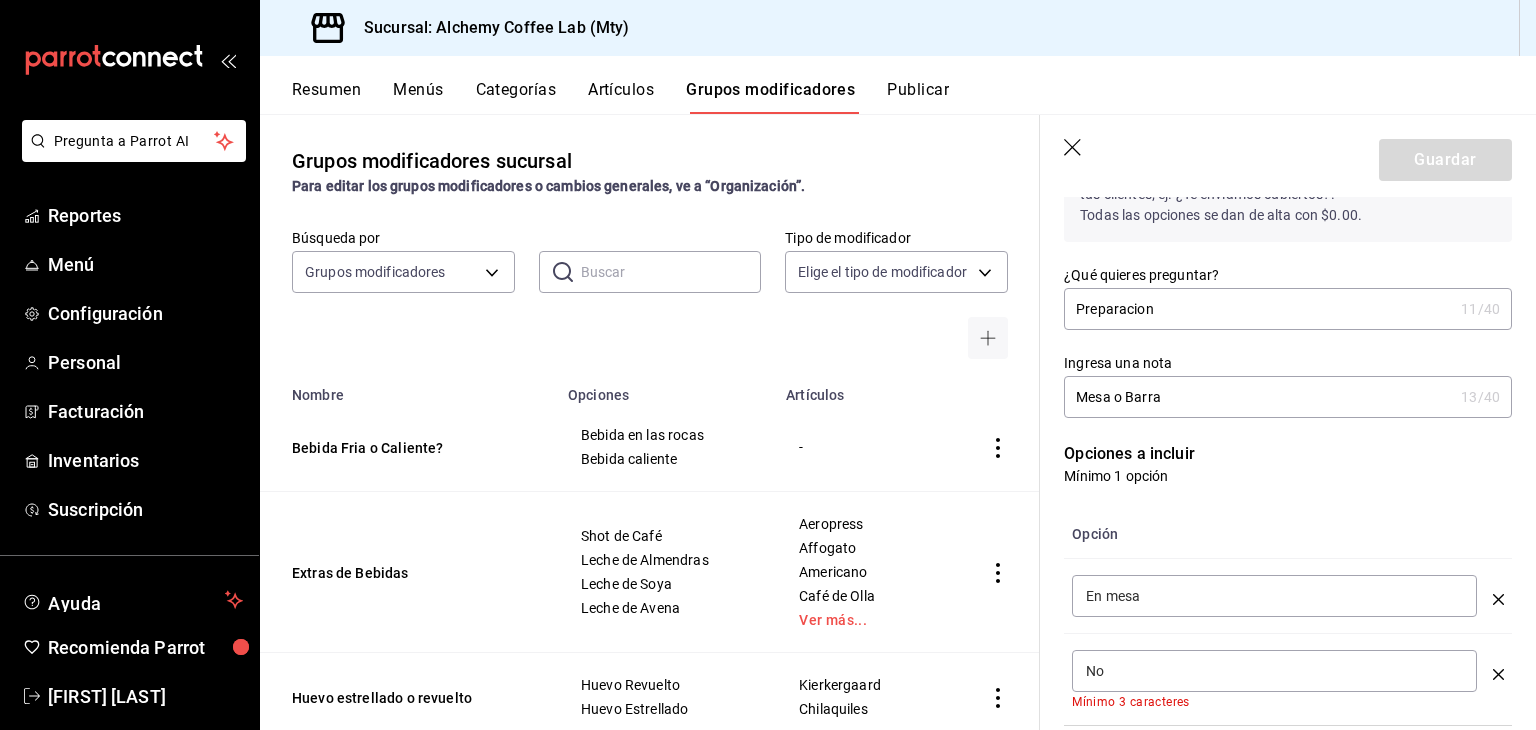 type on "N" 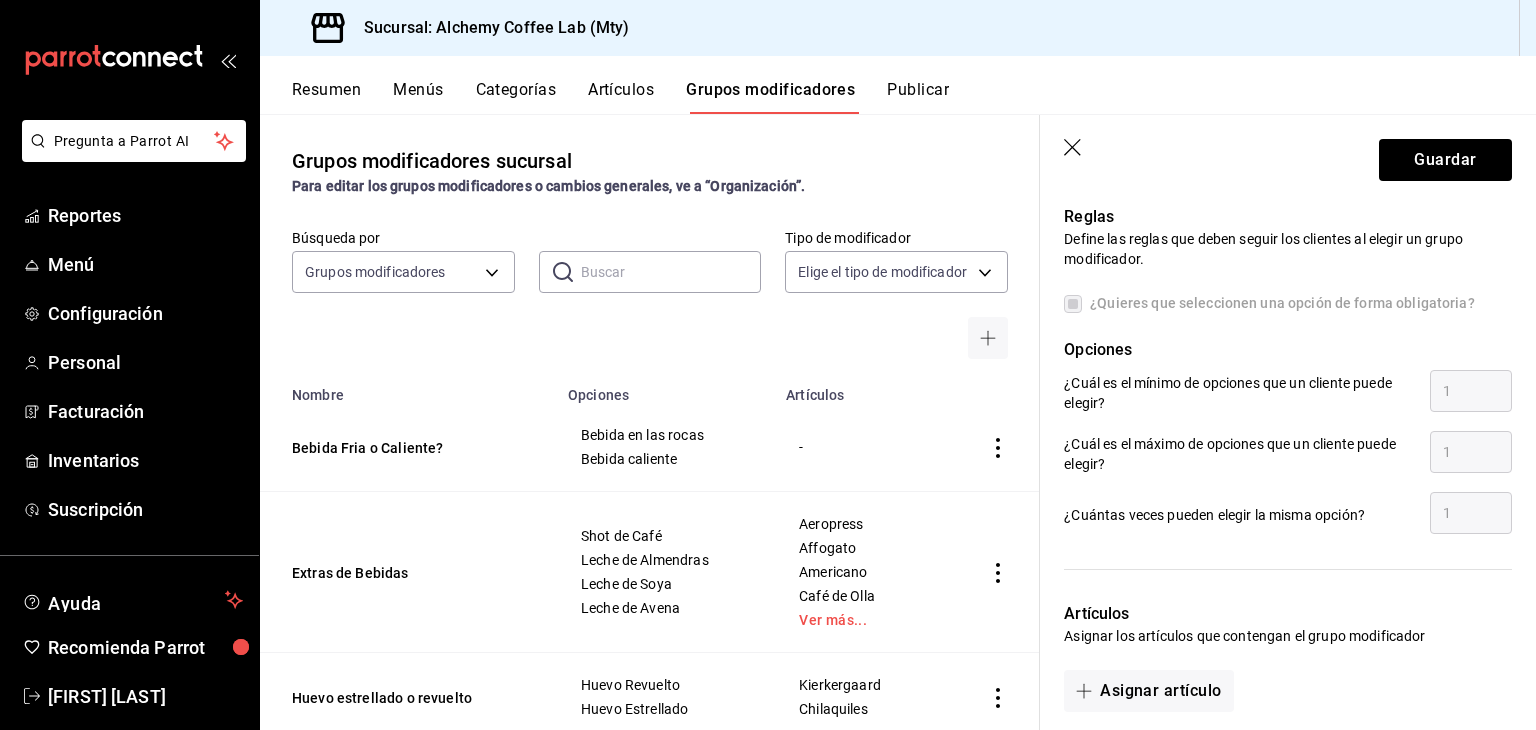 scroll, scrollTop: 900, scrollLeft: 0, axis: vertical 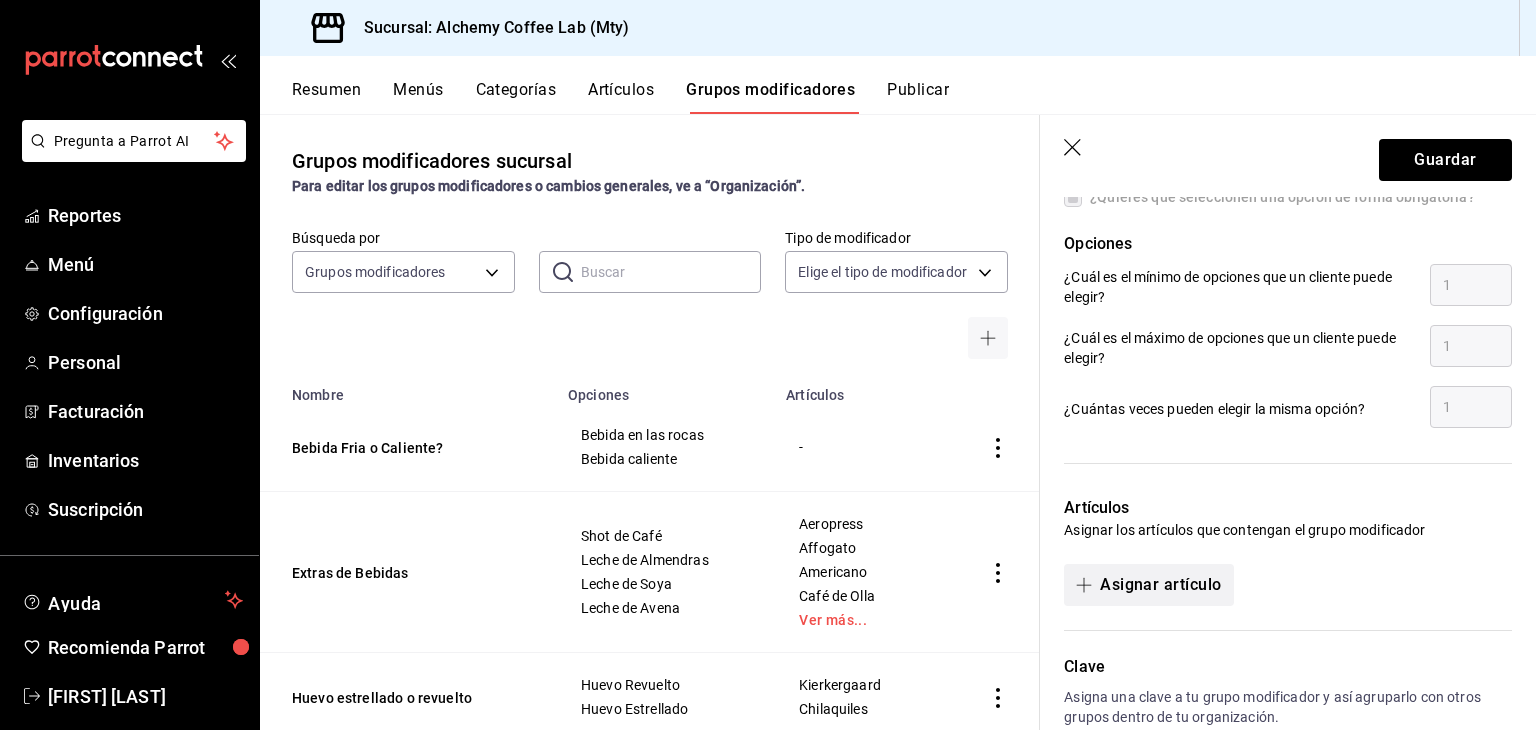 type on "En barra" 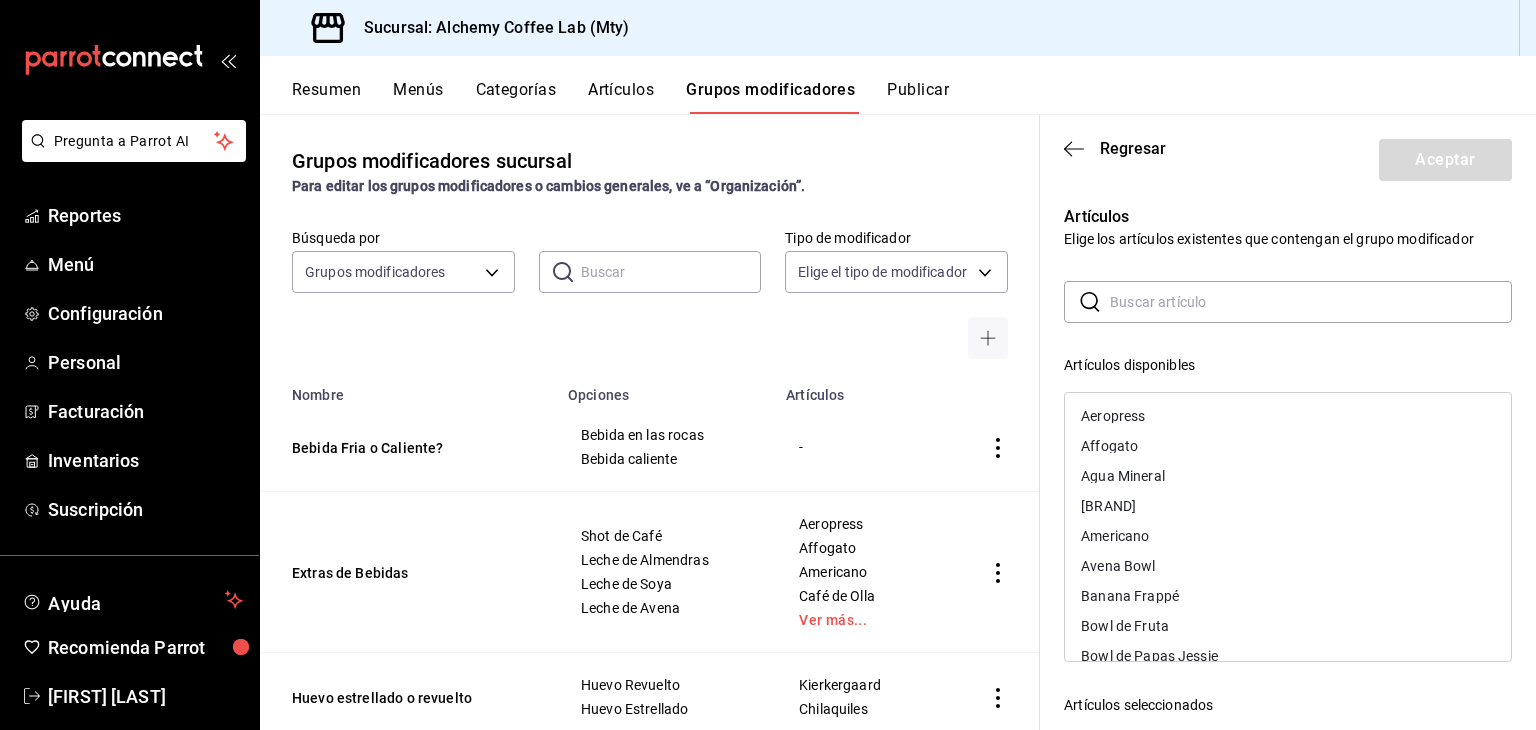 click on "Aeropress" at bounding box center (1288, 416) 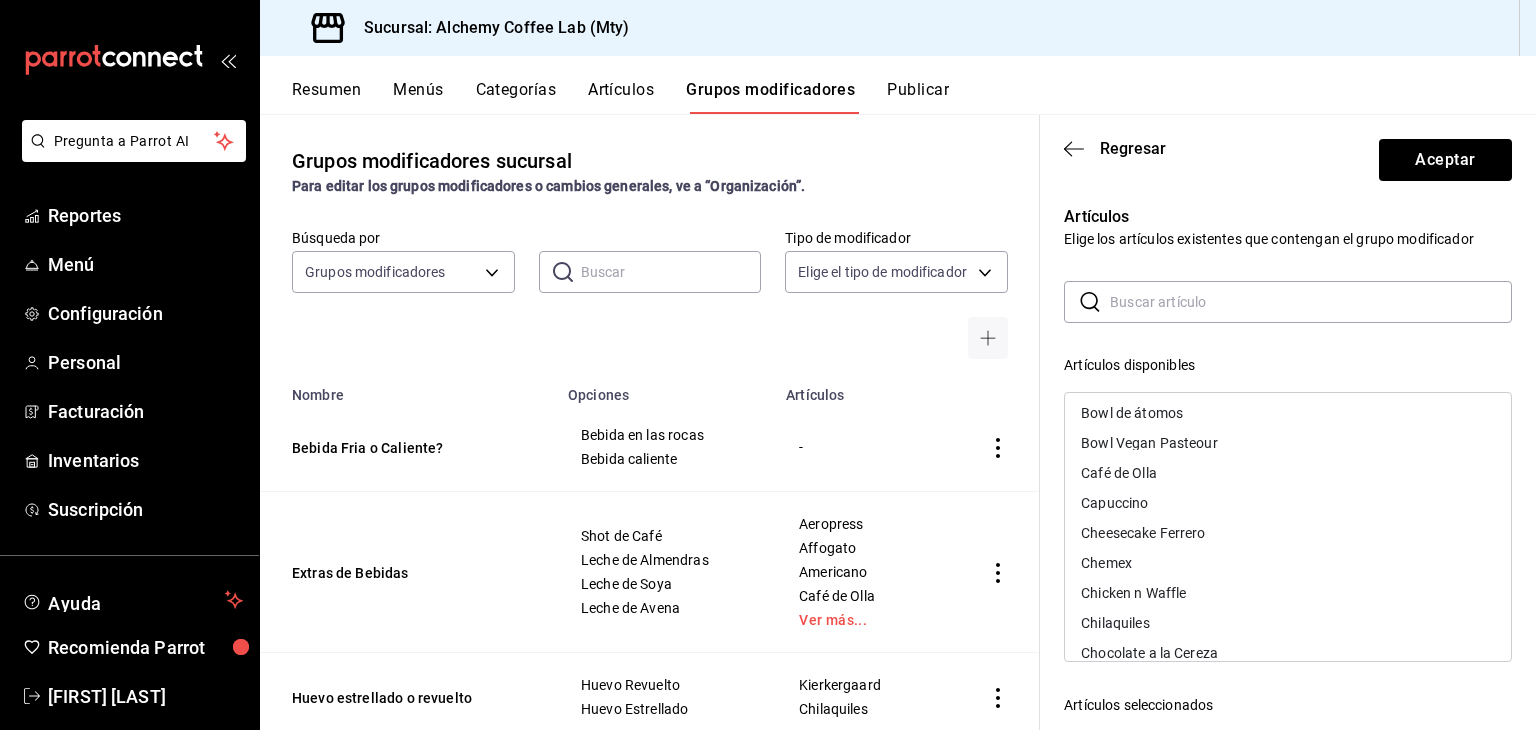 scroll, scrollTop: 300, scrollLeft: 0, axis: vertical 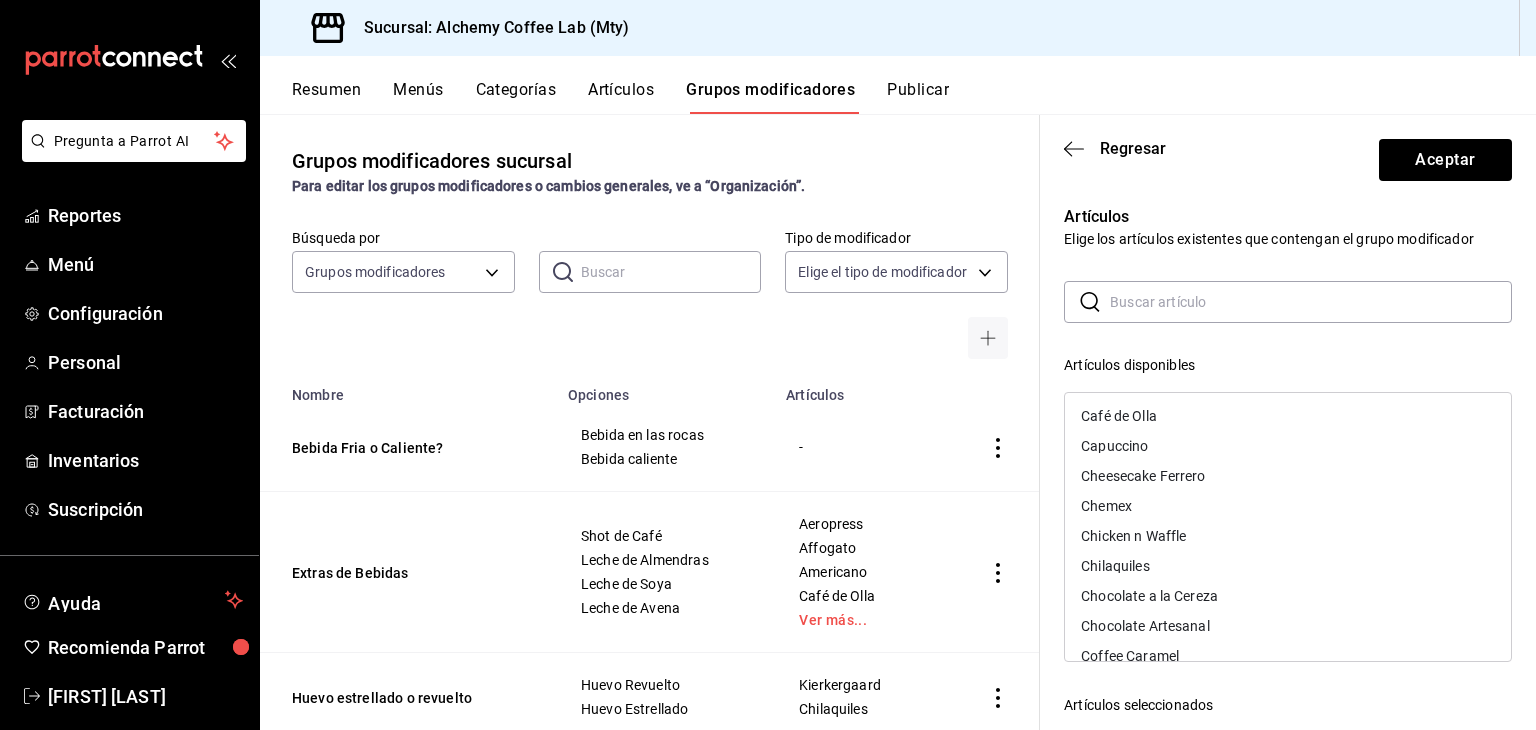 click on "Chemex" at bounding box center (1288, 506) 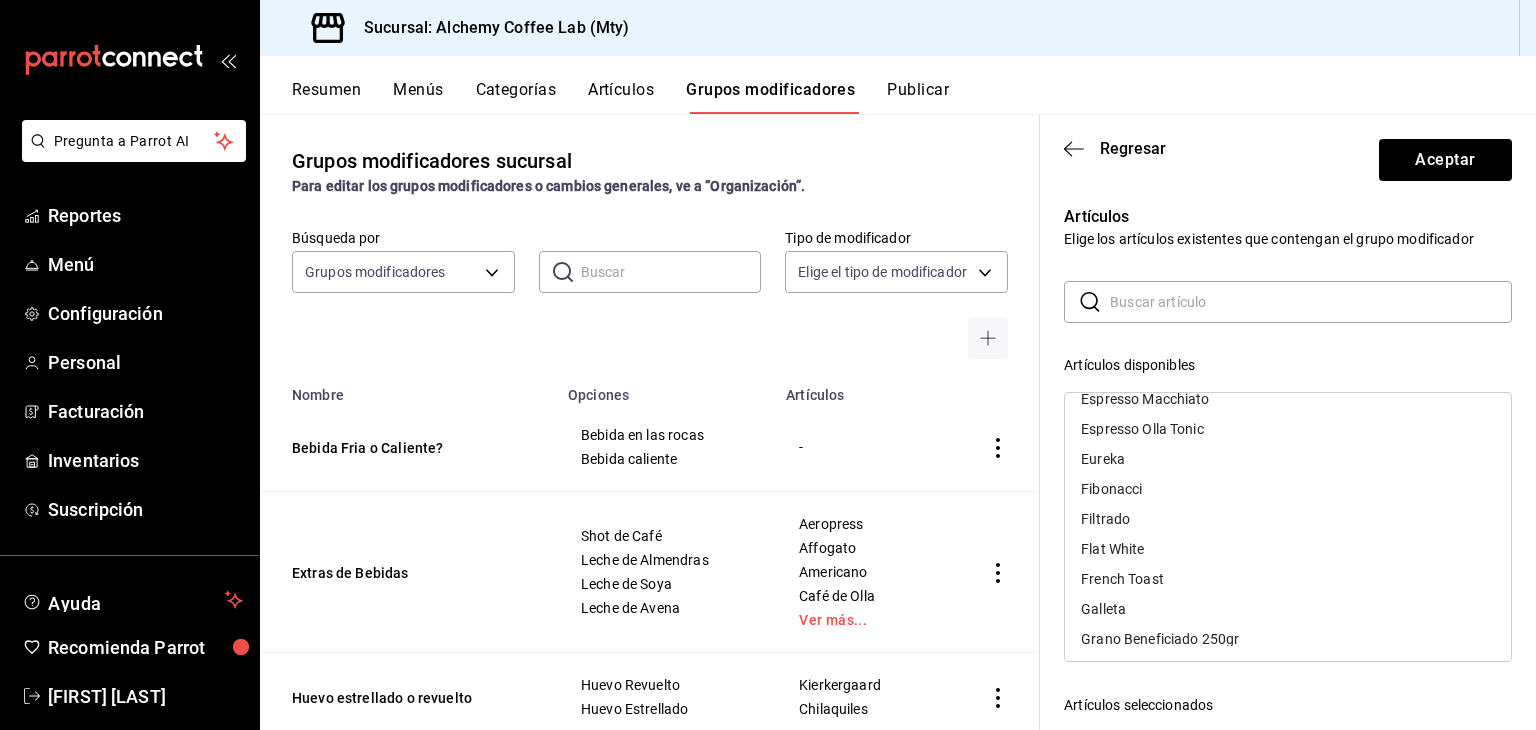 scroll, scrollTop: 800, scrollLeft: 0, axis: vertical 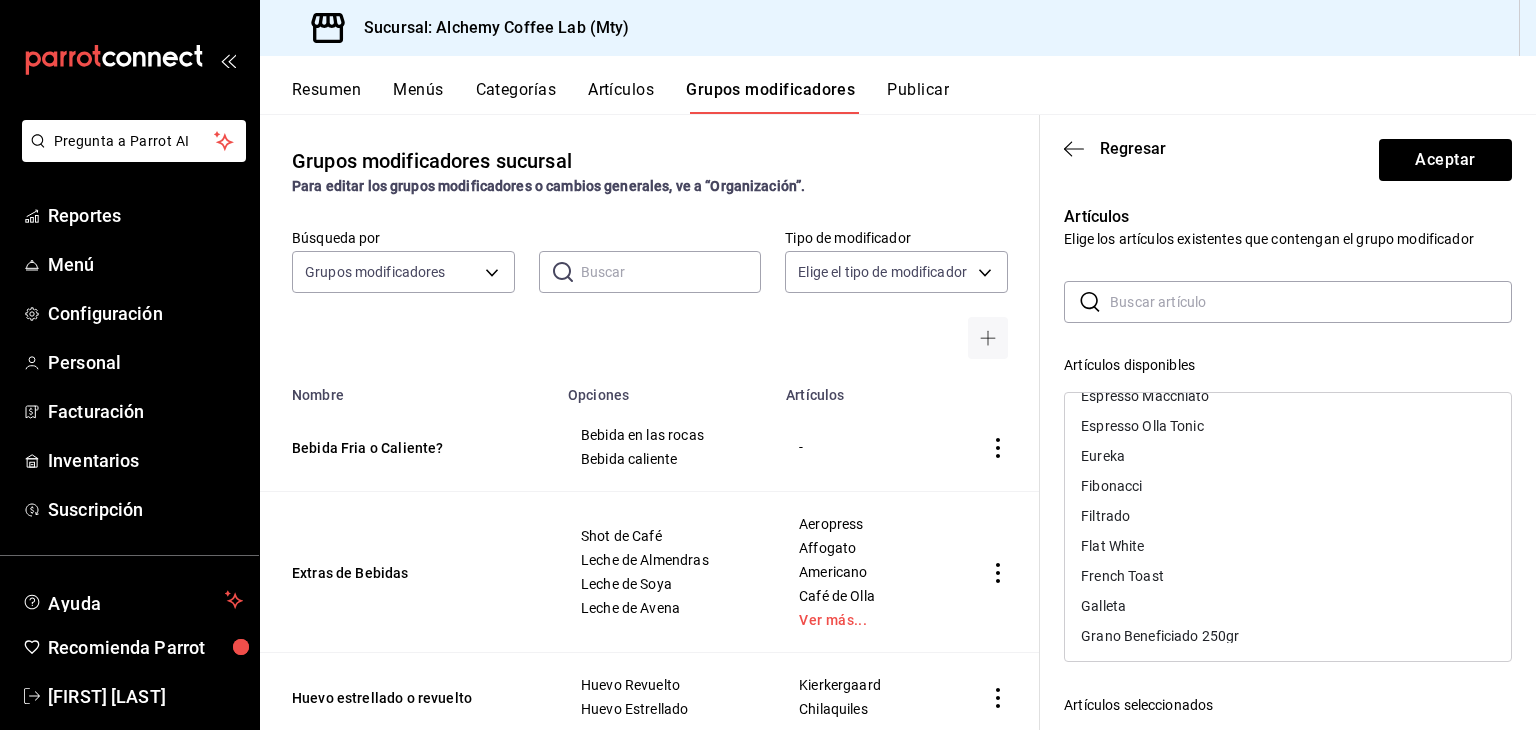 click on "Filtrado" at bounding box center (1288, 516) 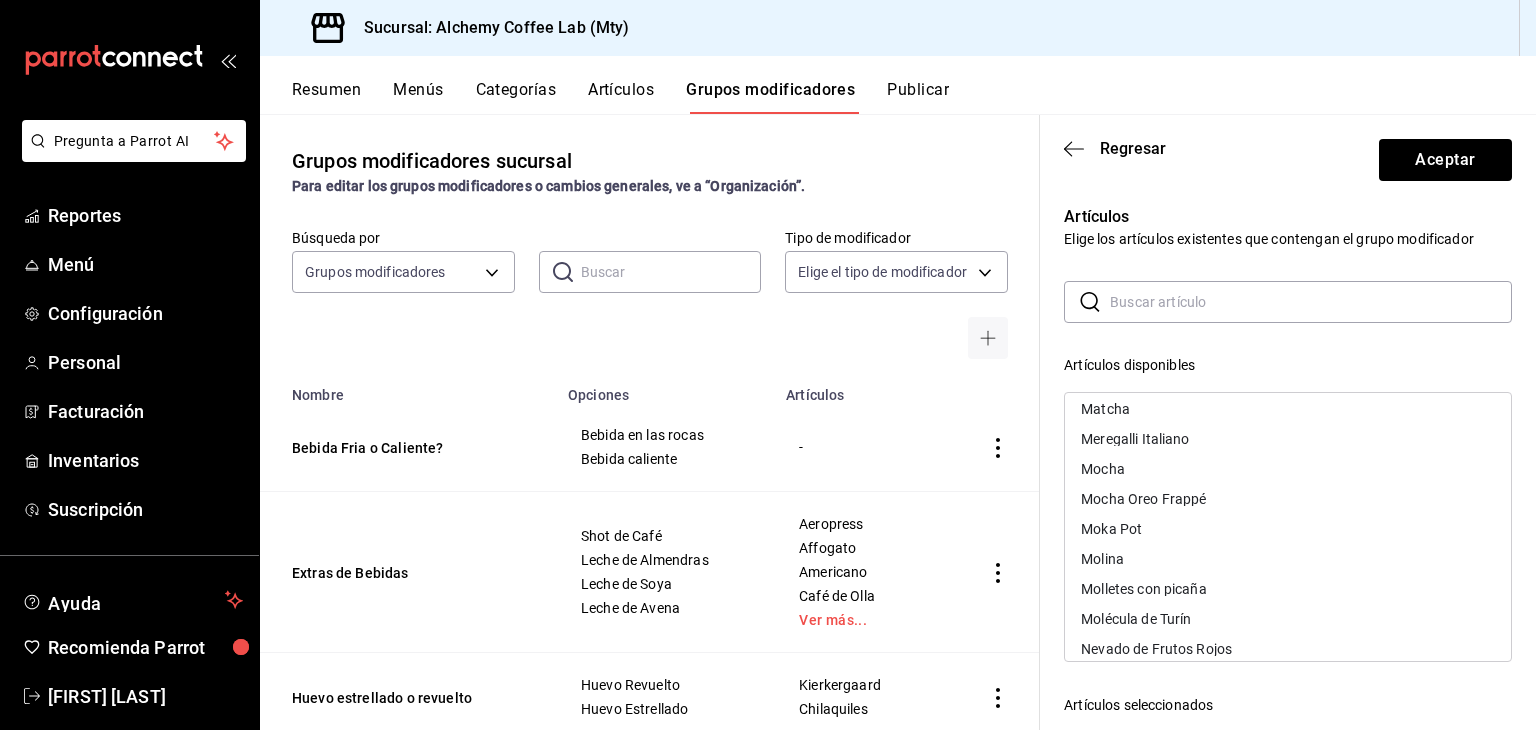 scroll, scrollTop: 1300, scrollLeft: 0, axis: vertical 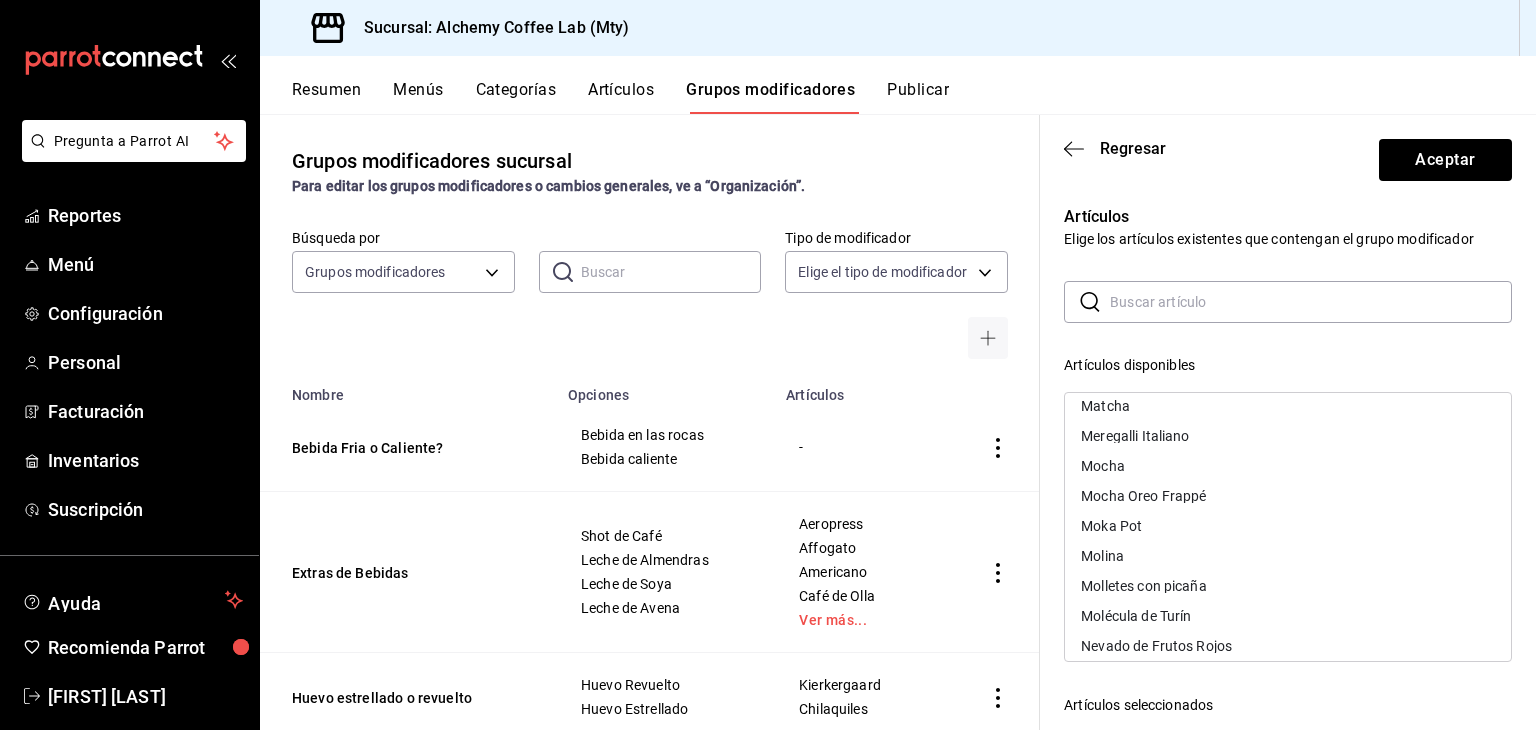 click on "Moka Pot" at bounding box center [1288, 526] 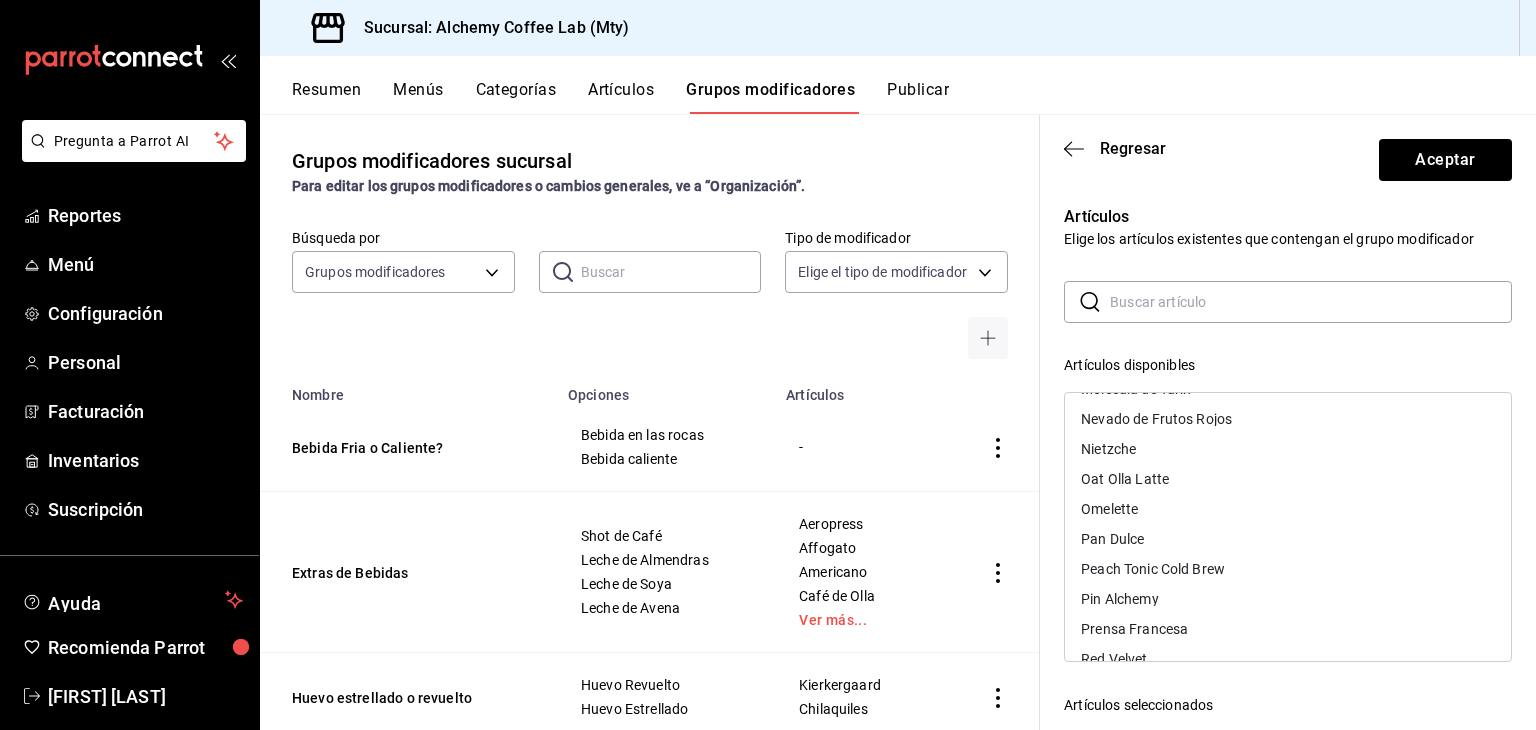 scroll, scrollTop: 1500, scrollLeft: 0, axis: vertical 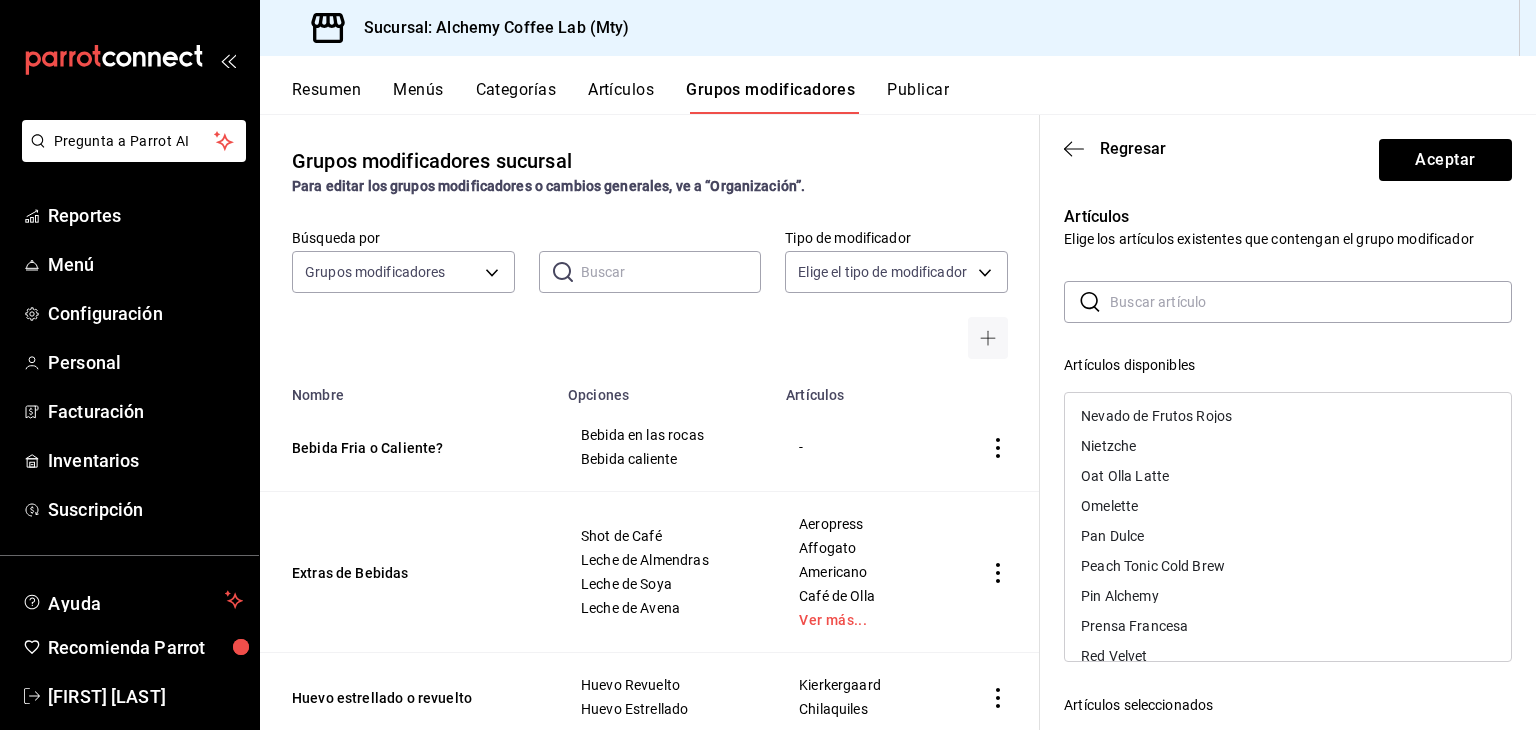 click on "Prensa Francesa" at bounding box center (1288, 626) 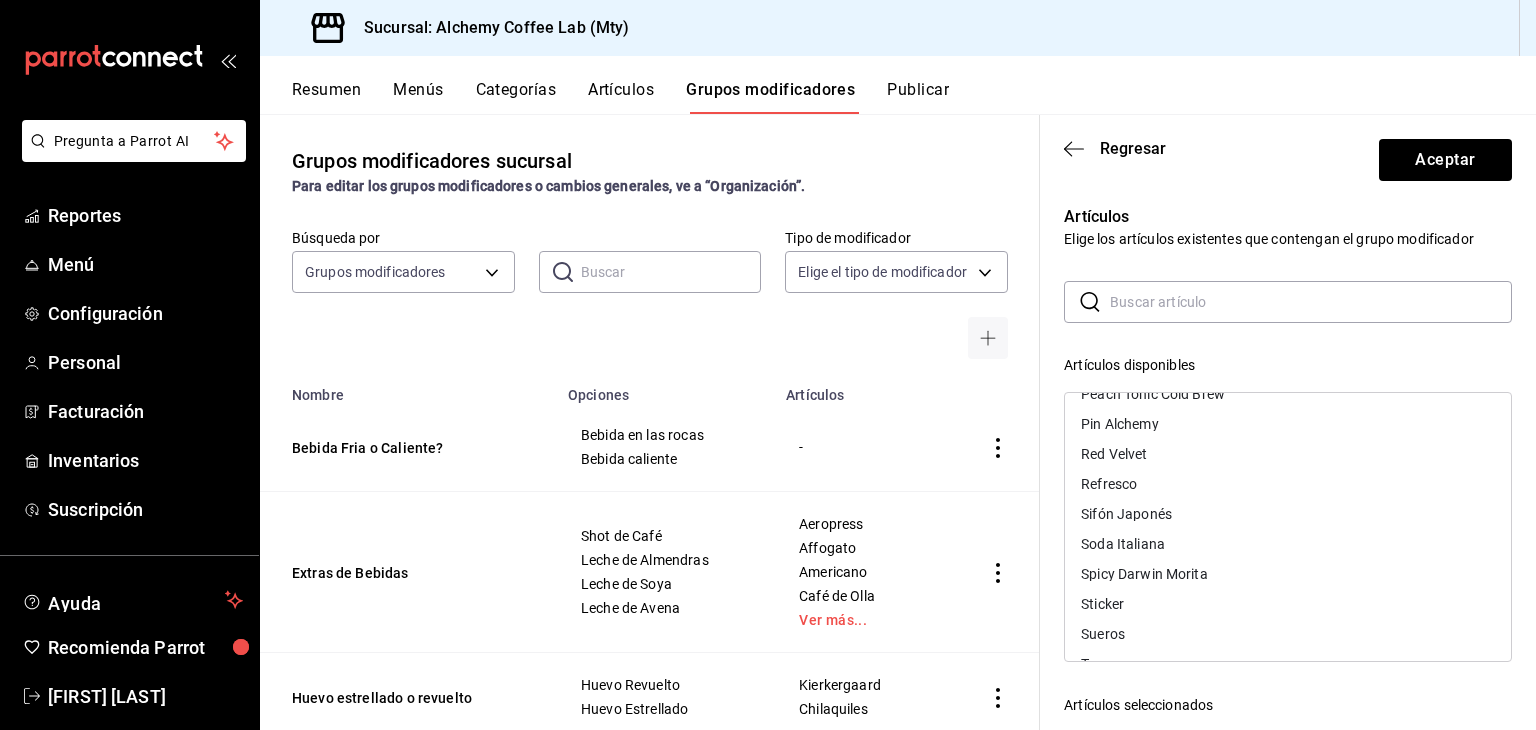 scroll, scrollTop: 1700, scrollLeft: 0, axis: vertical 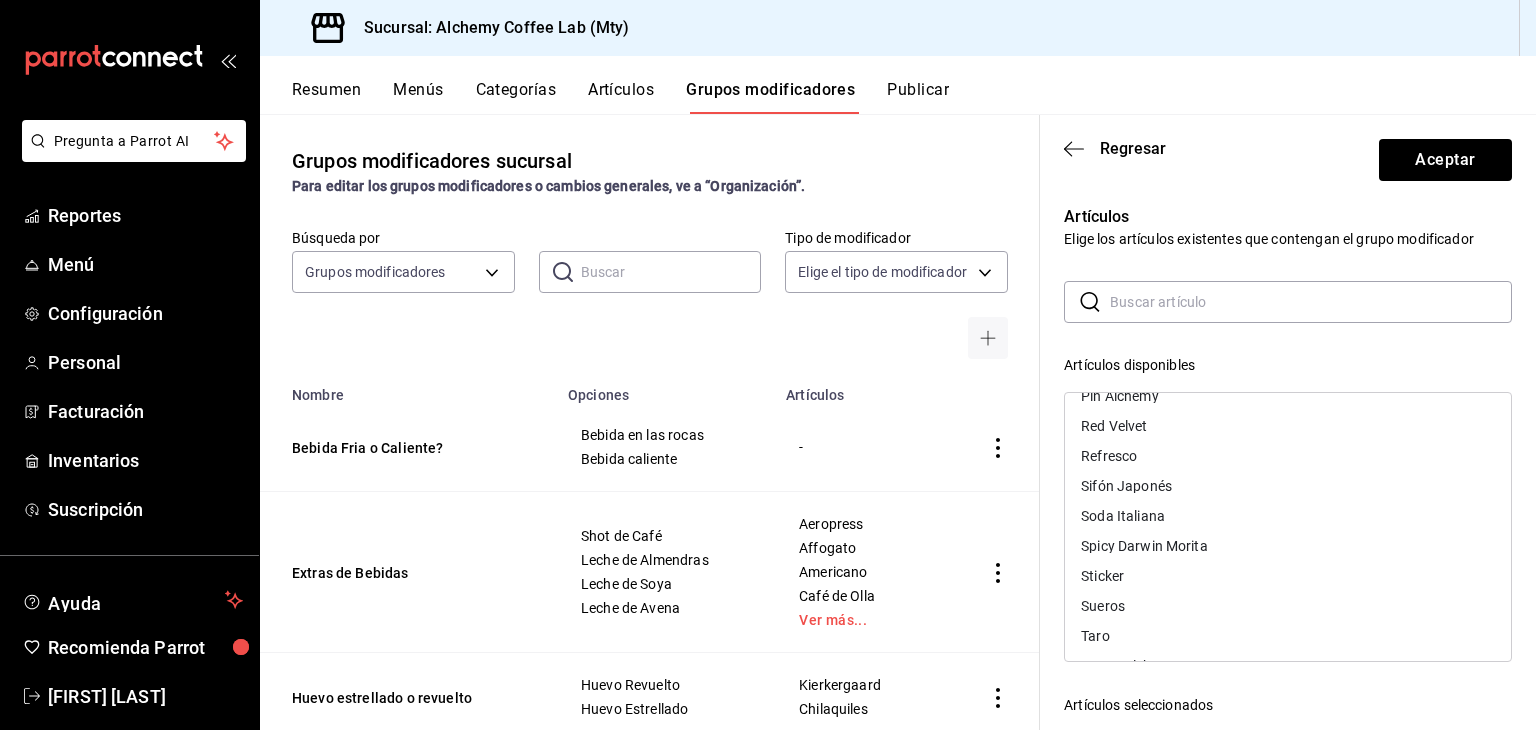click on "Sifón Japonés" at bounding box center (1288, 486) 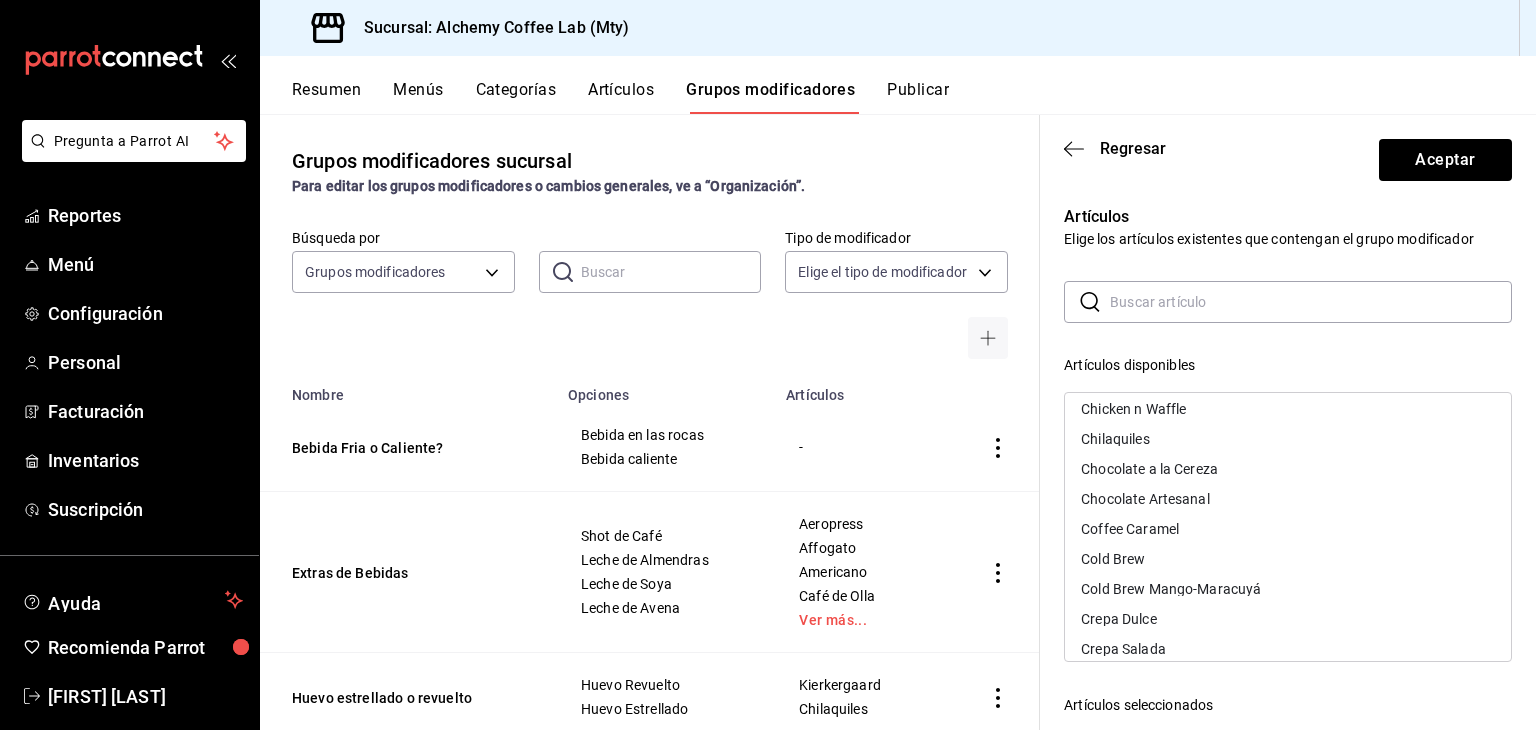 scroll, scrollTop: 400, scrollLeft: 0, axis: vertical 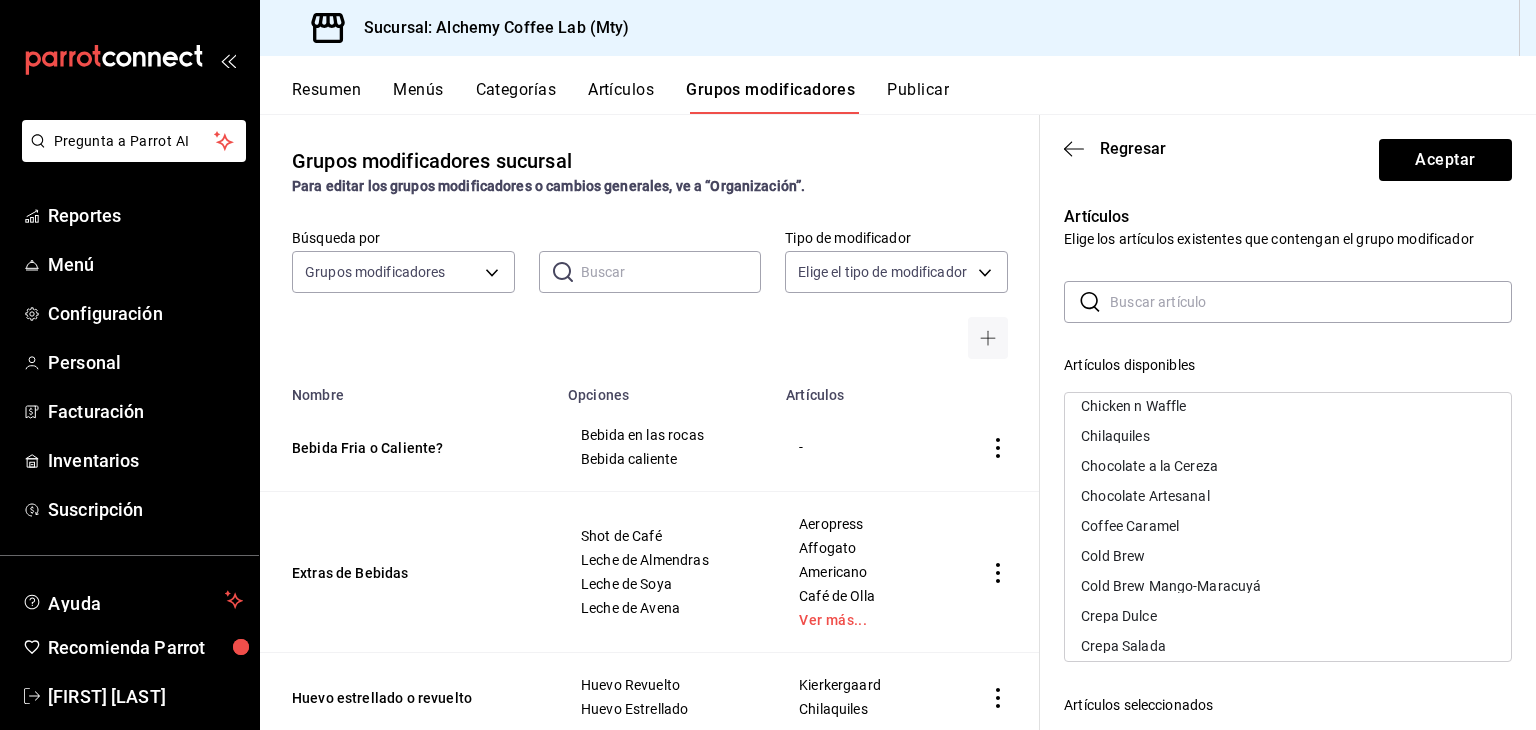 click on "Cold Brew" at bounding box center (1288, 556) 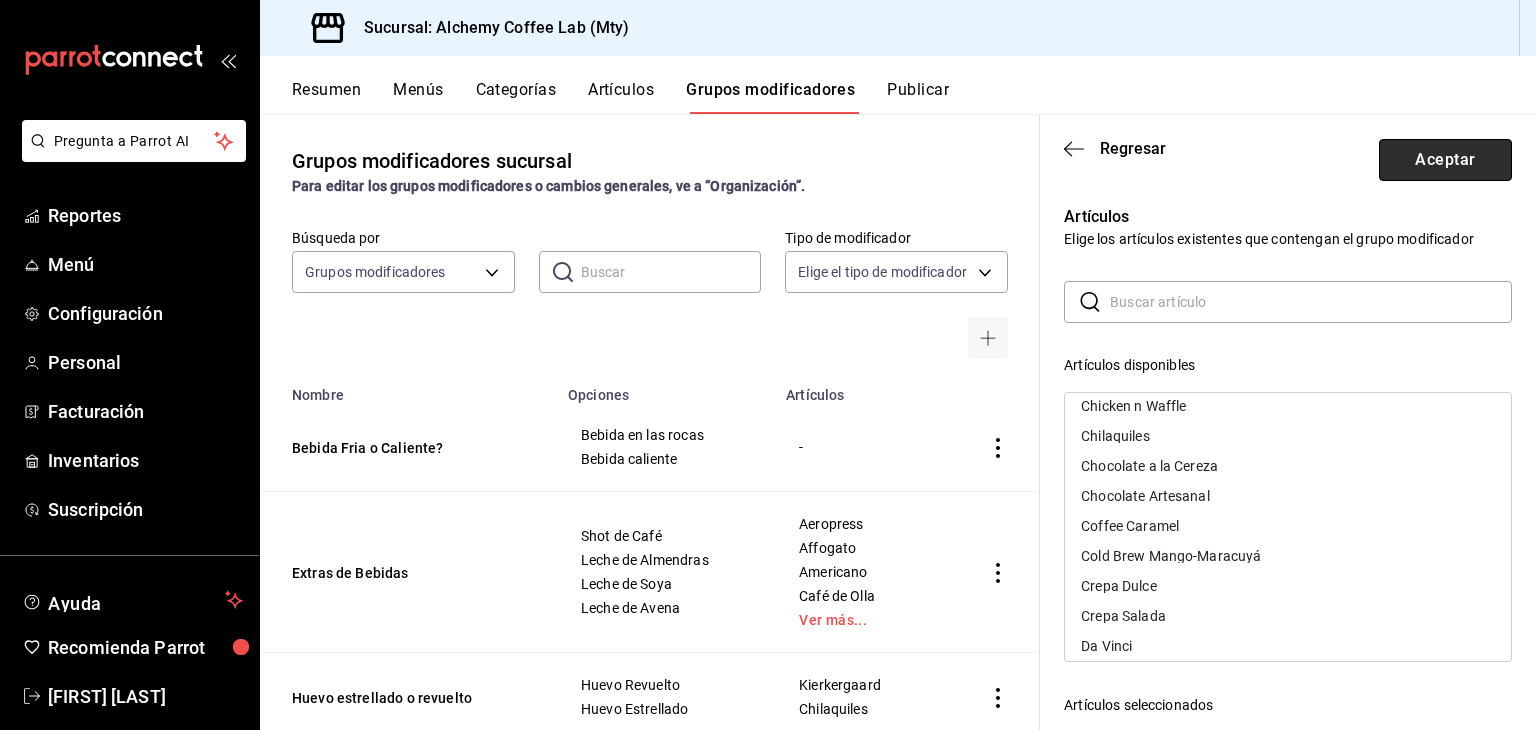 click on "Aceptar" at bounding box center (1445, 160) 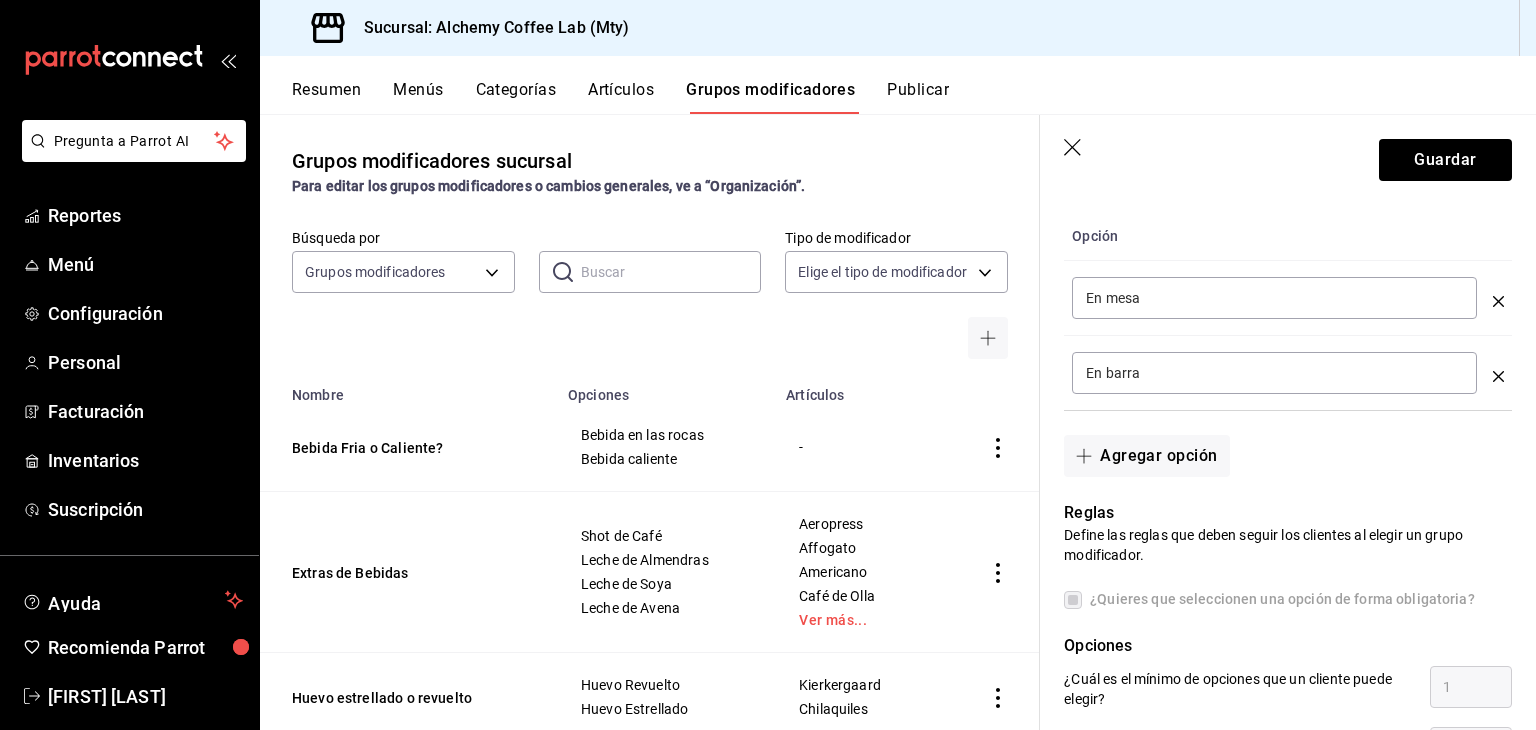 scroll, scrollTop: 500, scrollLeft: 0, axis: vertical 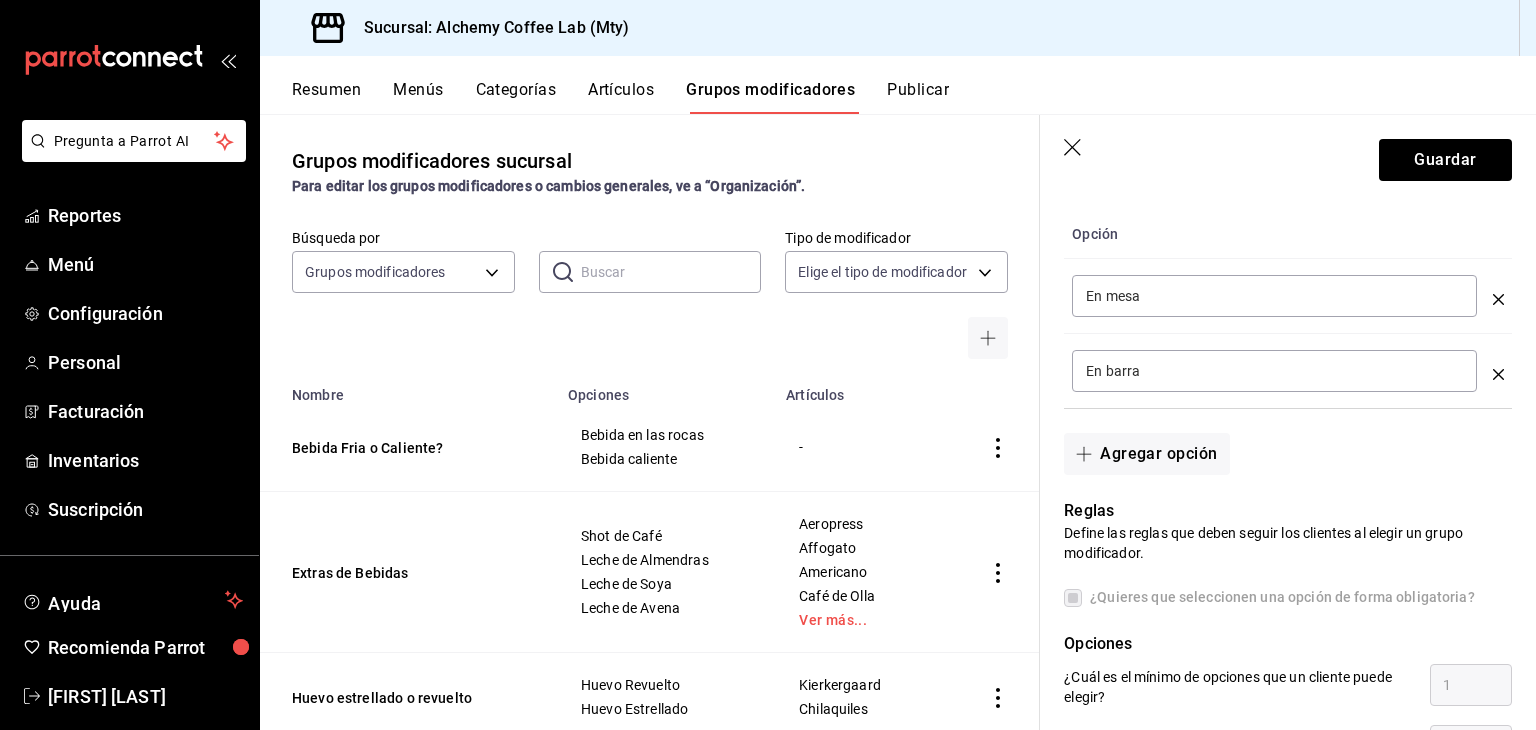click on "En mesa" at bounding box center [1274, 296] 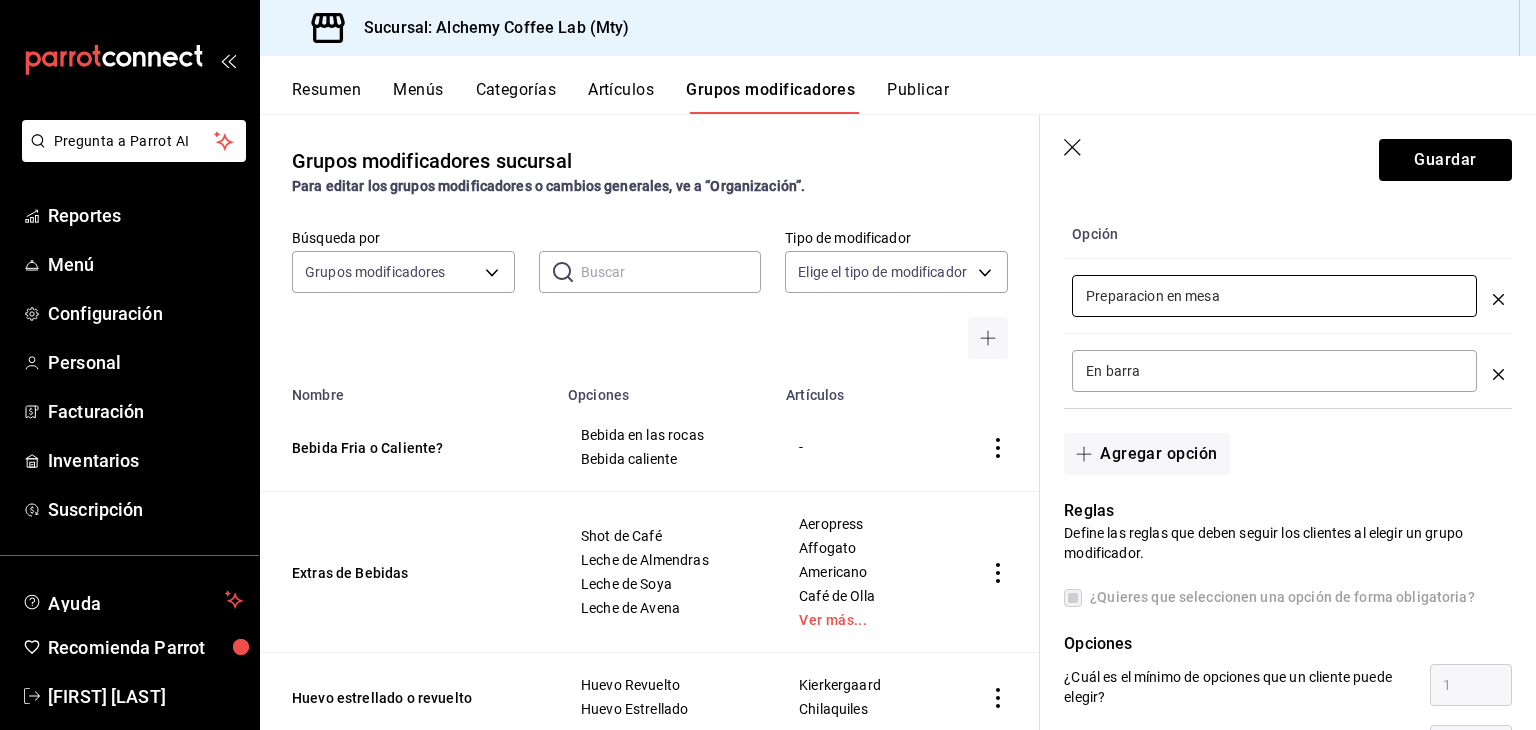 type on "Preparacion en mesa" 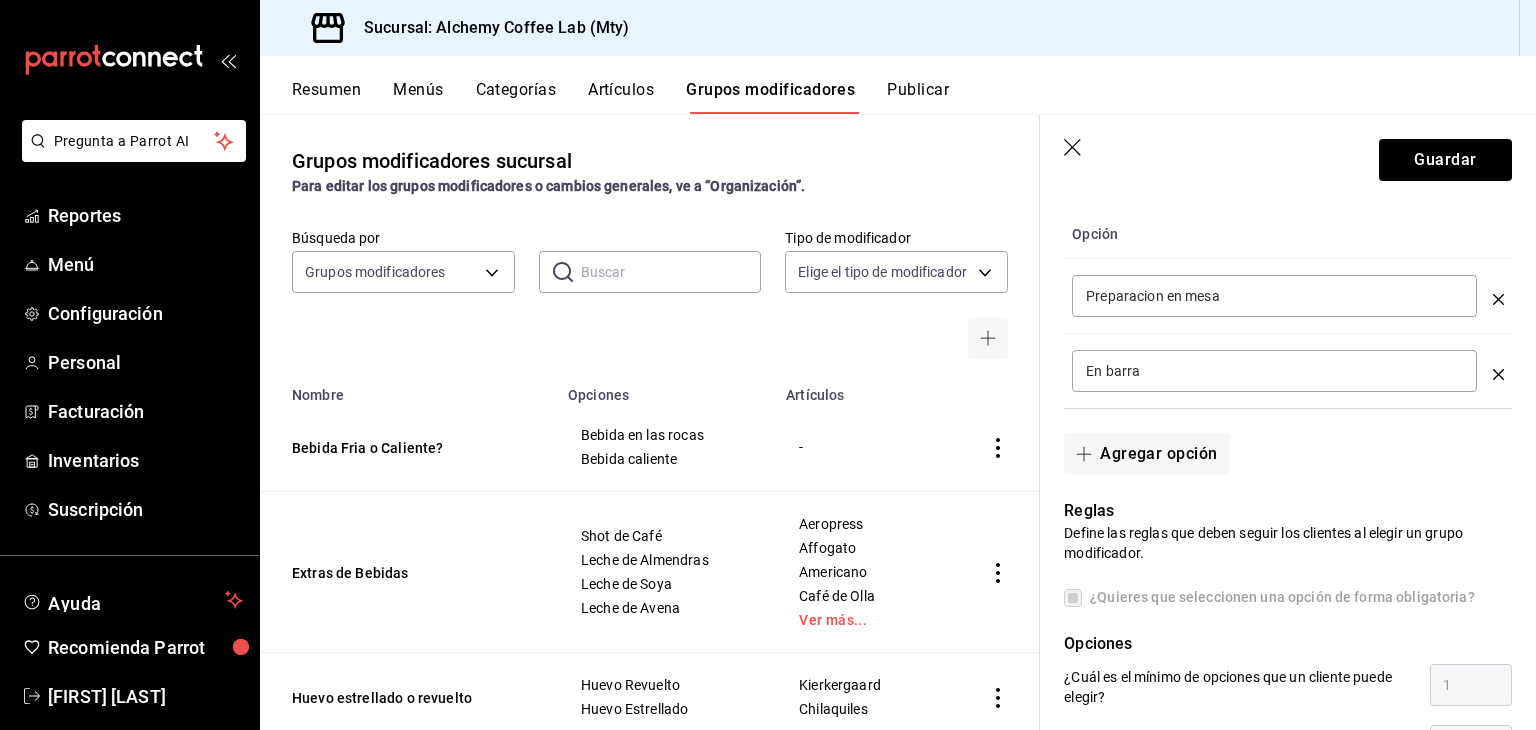click on "En barra" at bounding box center [1274, 371] 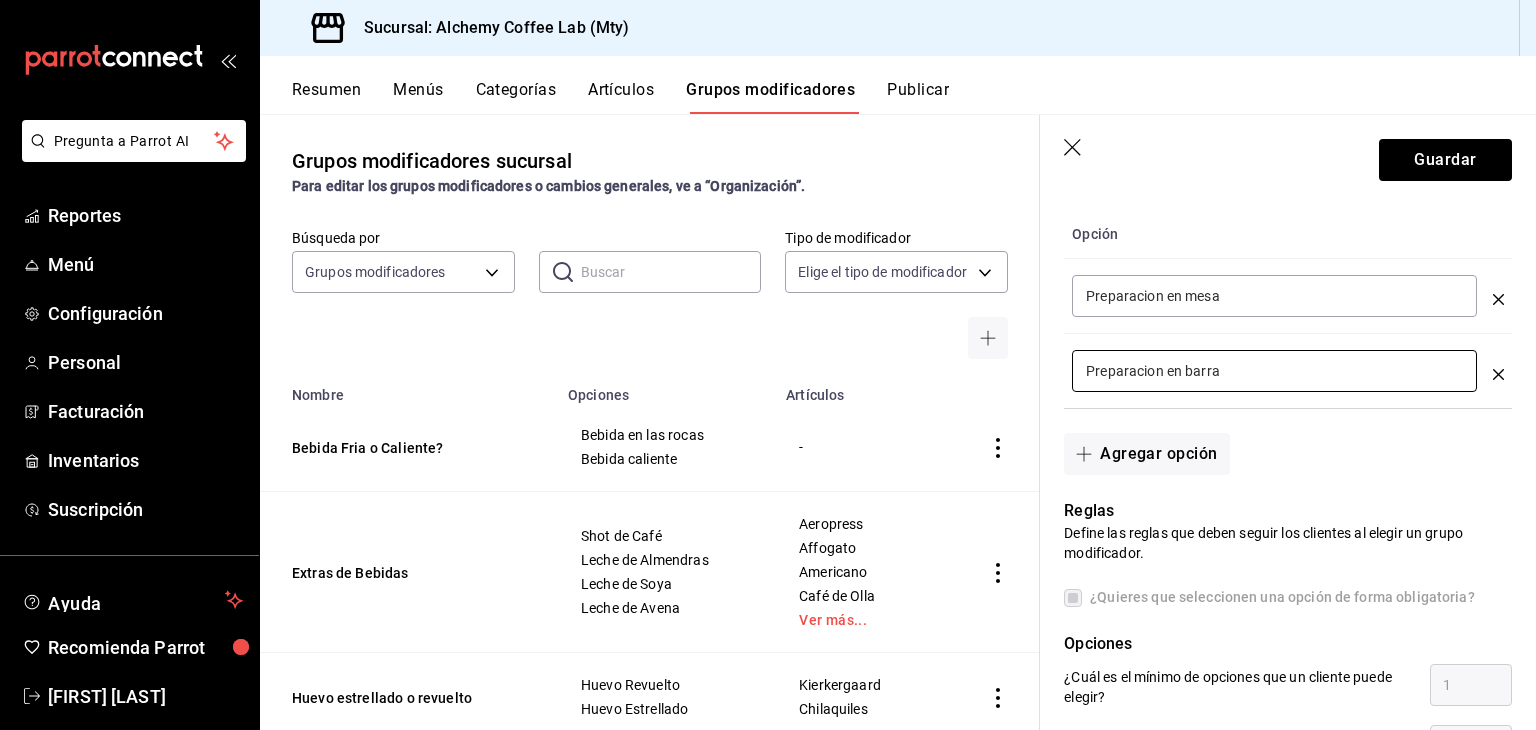 type on "Preparacion en barra" 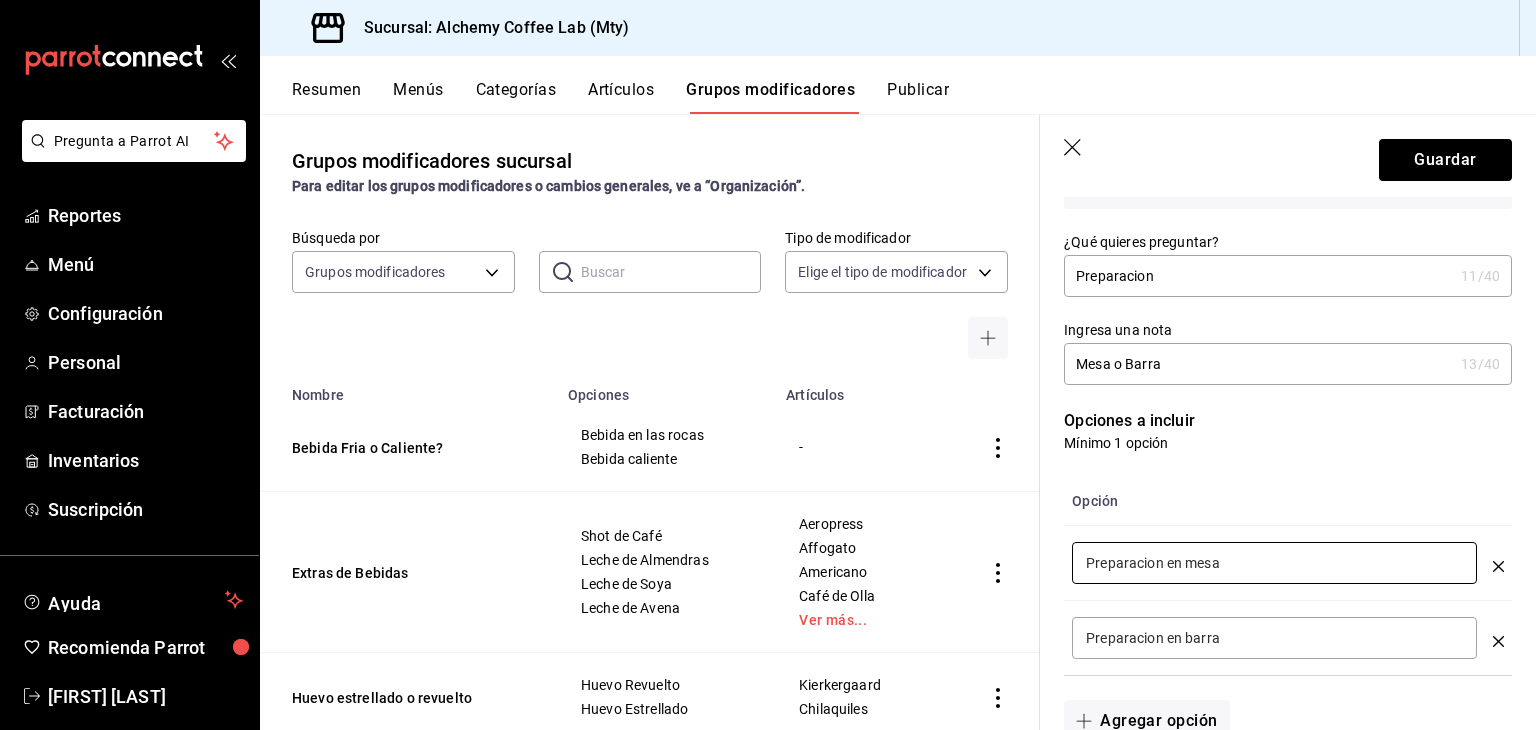 scroll, scrollTop: 200, scrollLeft: 0, axis: vertical 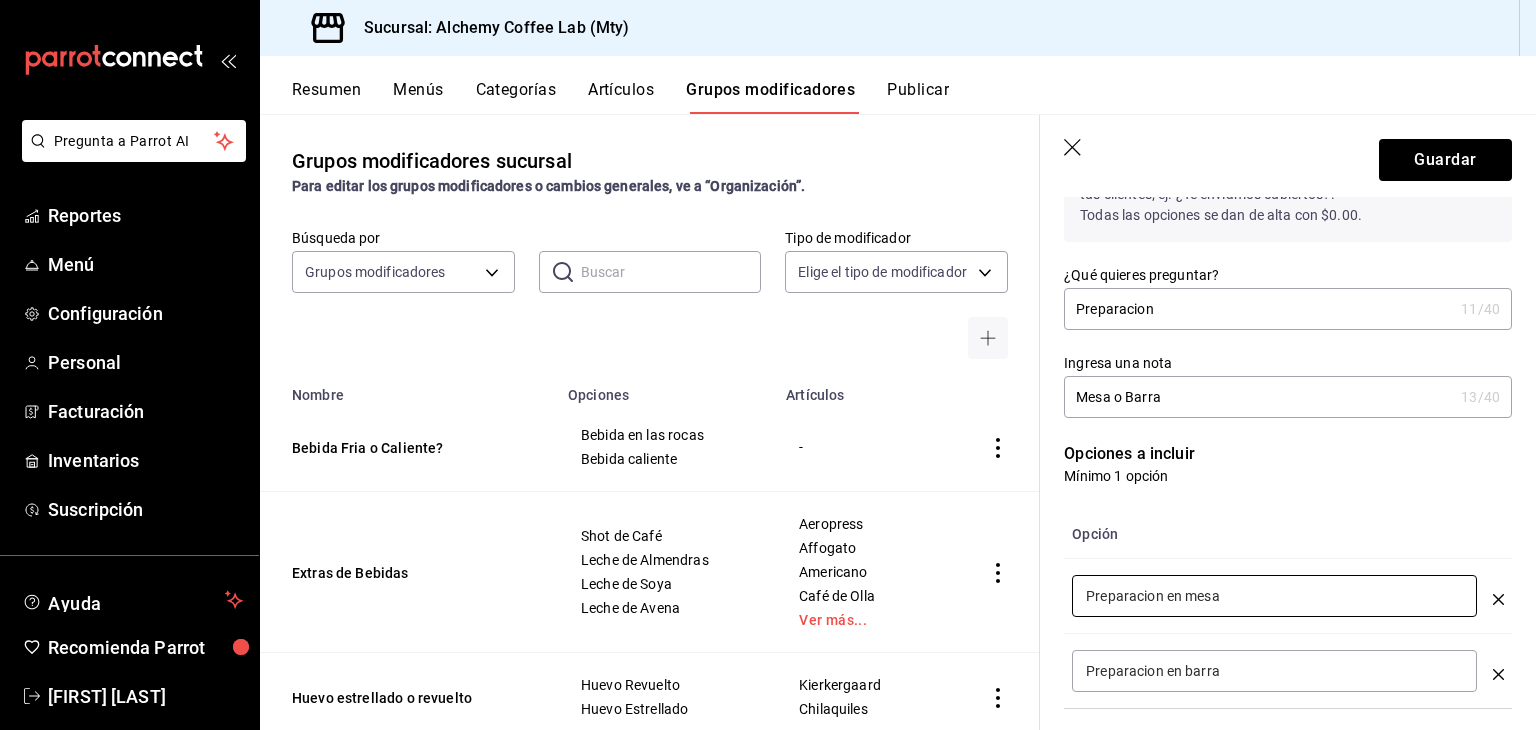 click on "Preparacion" at bounding box center [1258, 309] 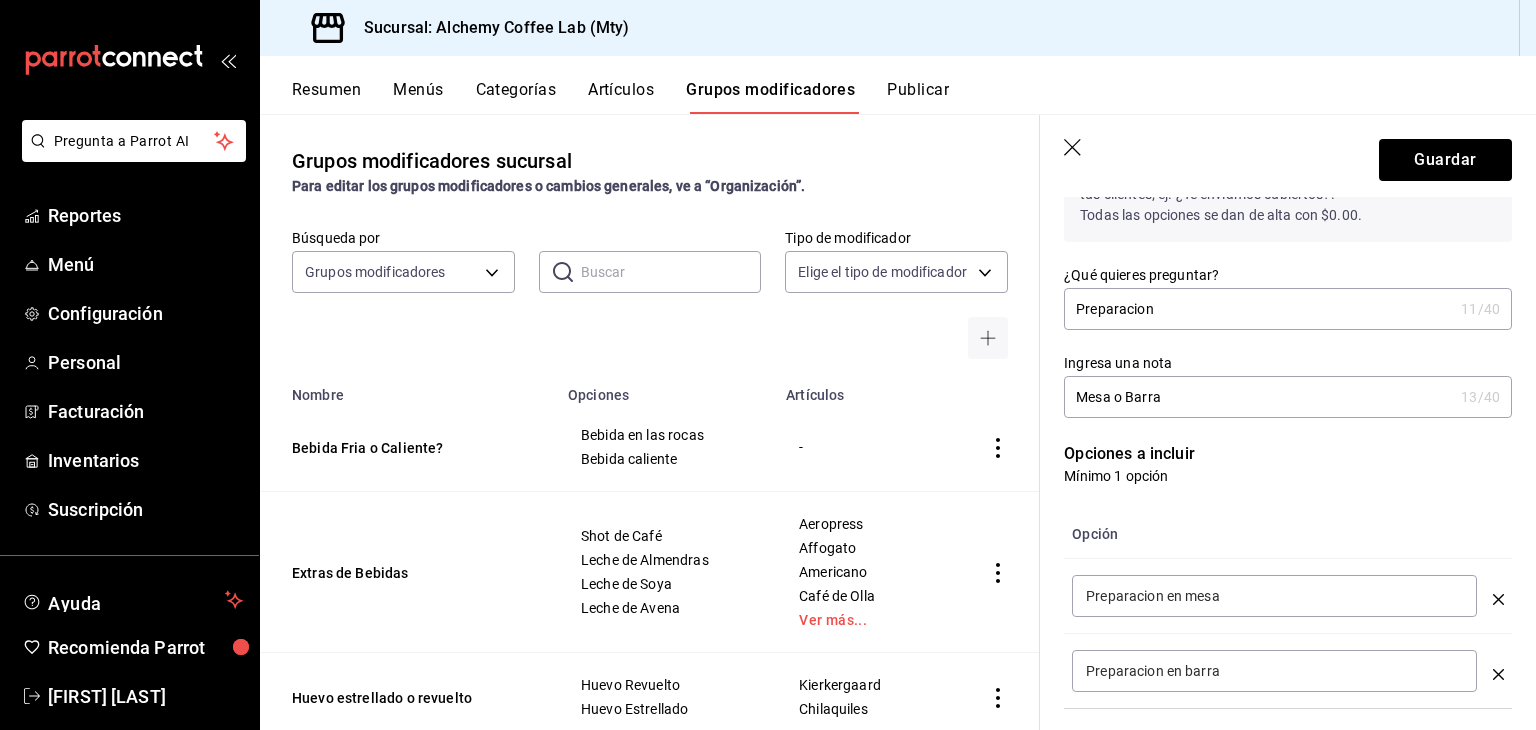 drag, startPoint x: 1172, startPoint y: 393, endPoint x: 1076, endPoint y: 400, distance: 96.25487 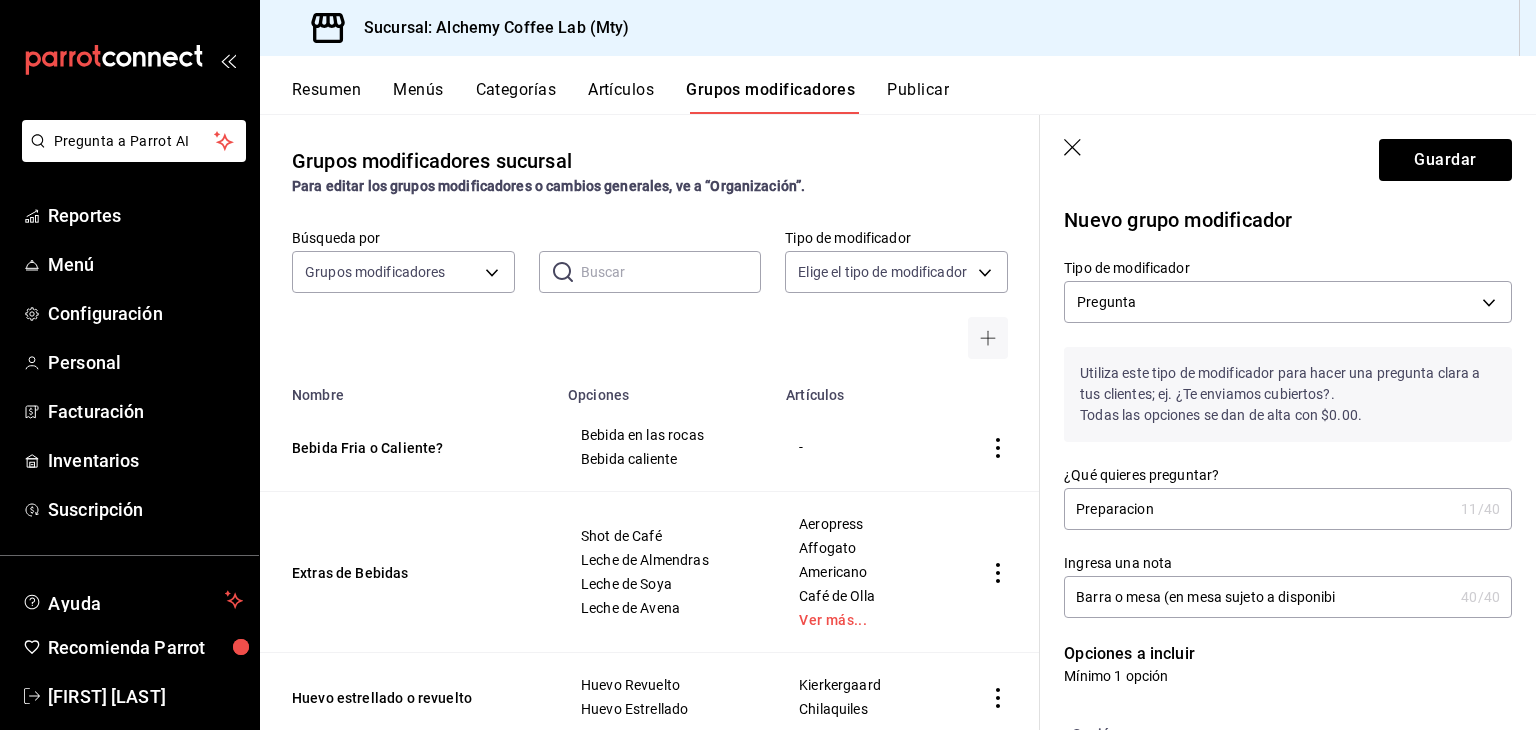 scroll, scrollTop: 0, scrollLeft: 0, axis: both 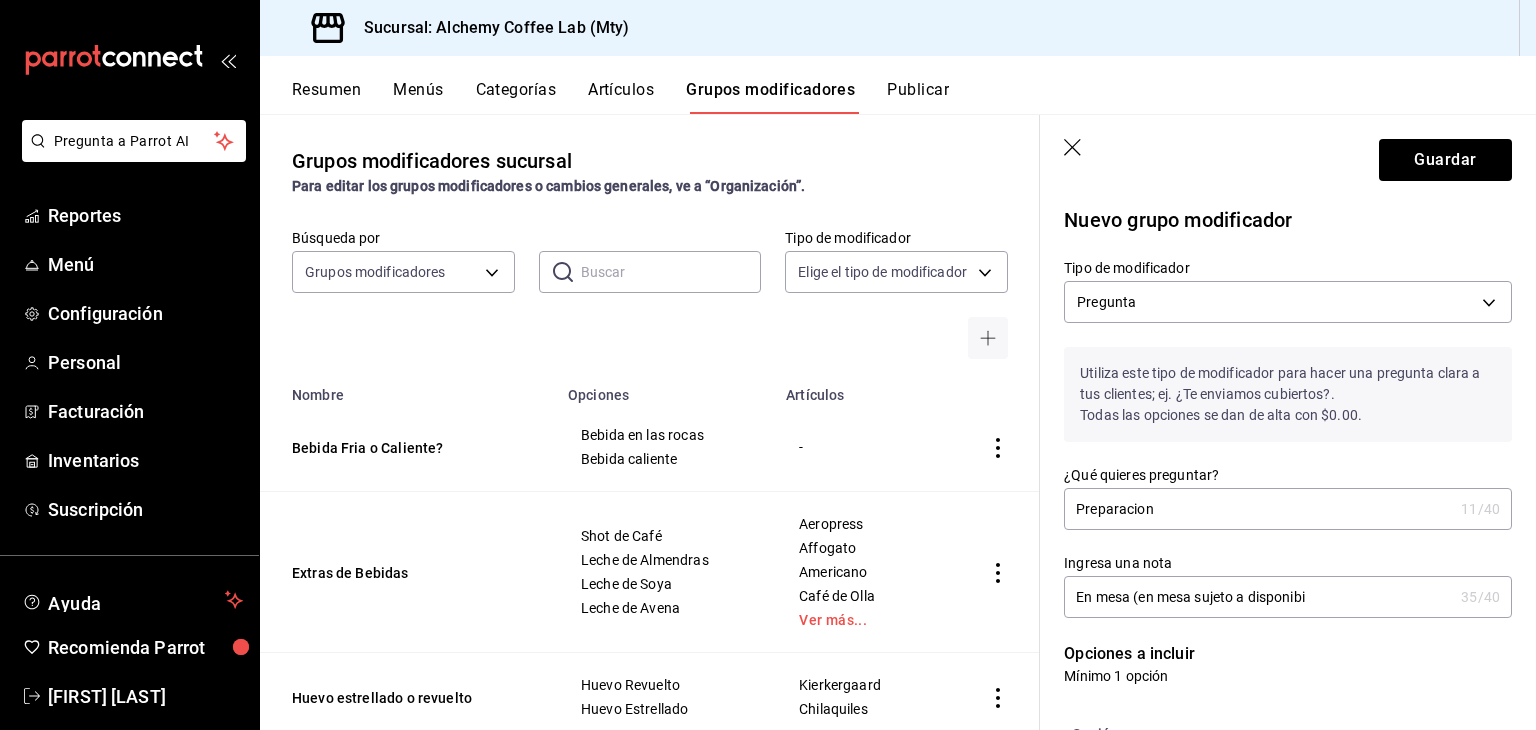click on "En mesa (en mesa sujeto a disponibi" at bounding box center (1258, 597) 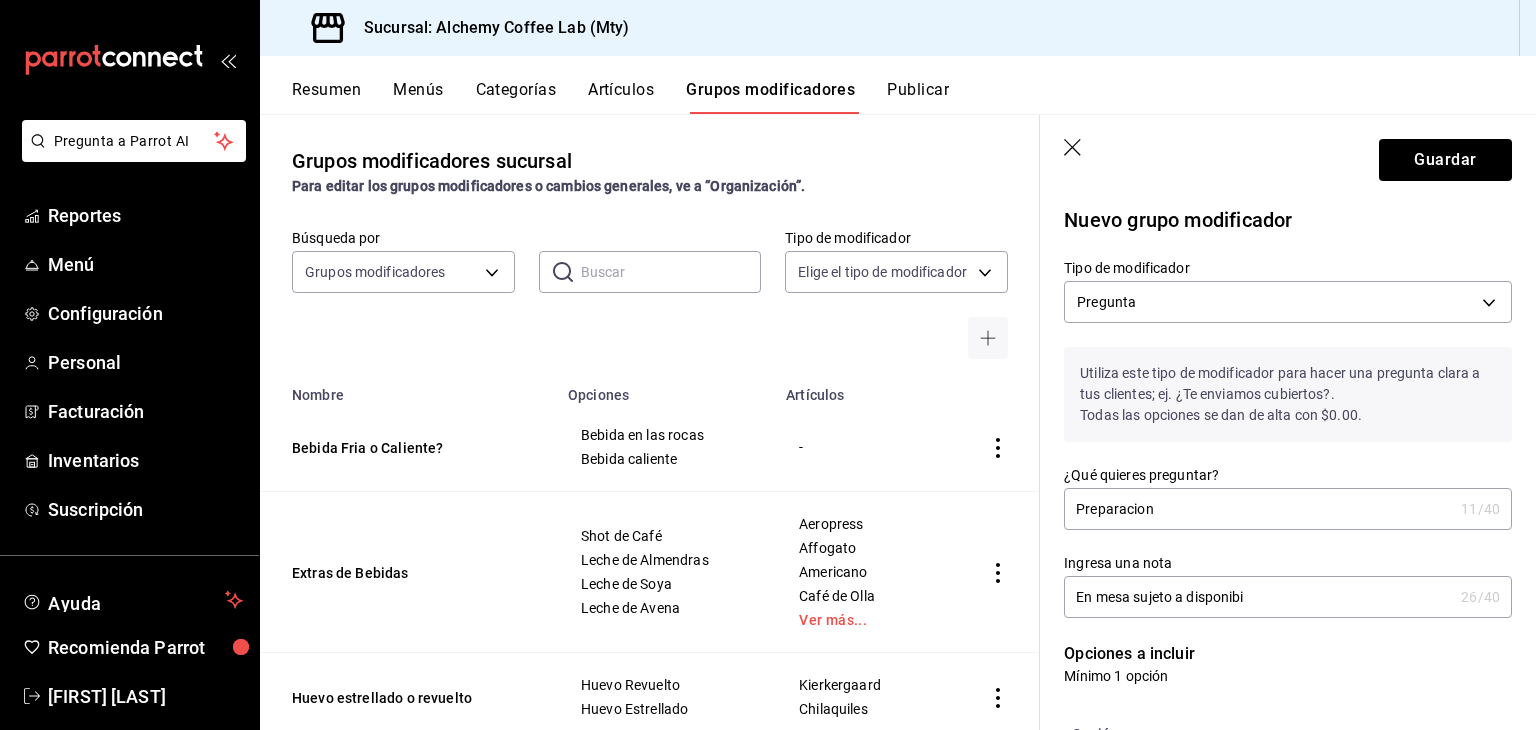 click on "En mesa sujeto a disponibi" at bounding box center [1258, 597] 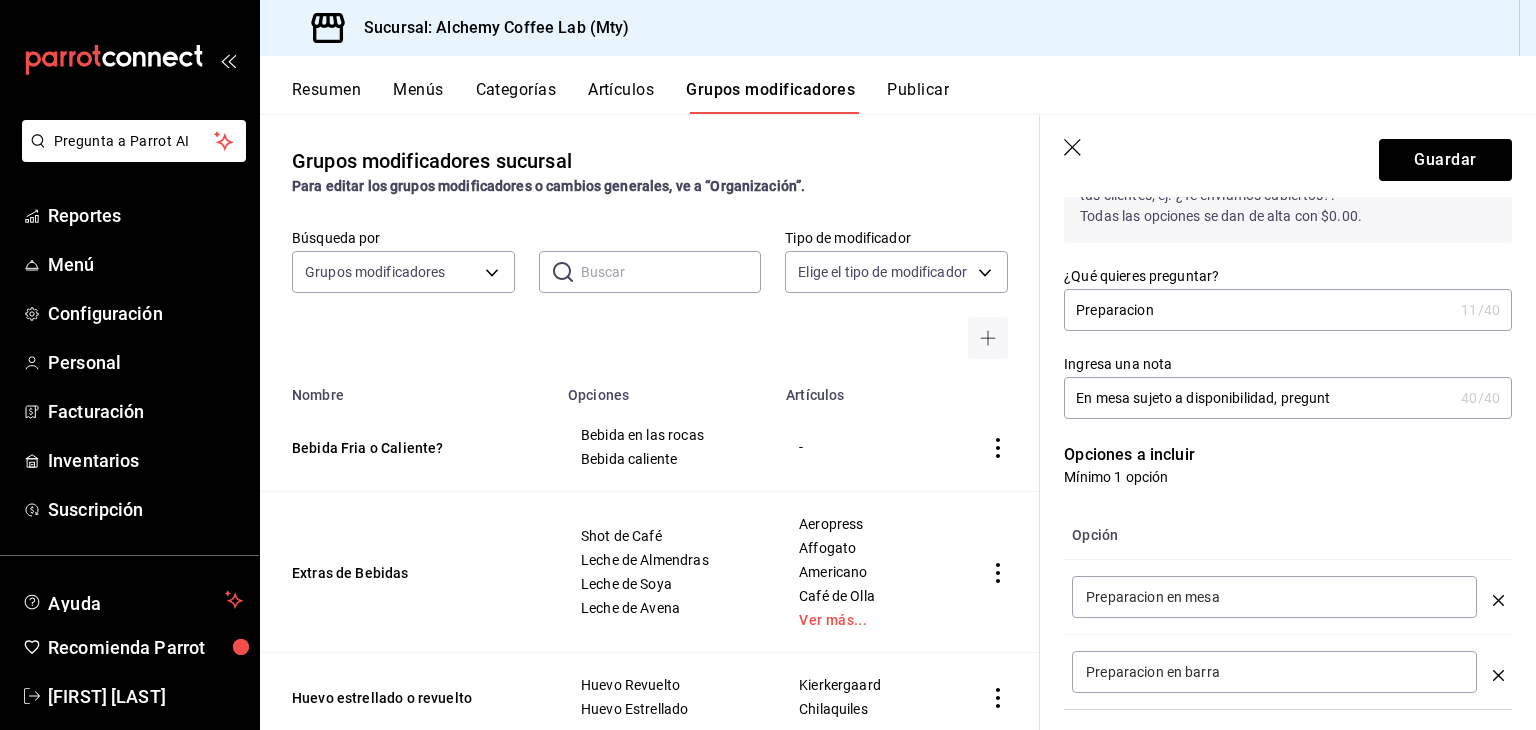 scroll, scrollTop: 200, scrollLeft: 0, axis: vertical 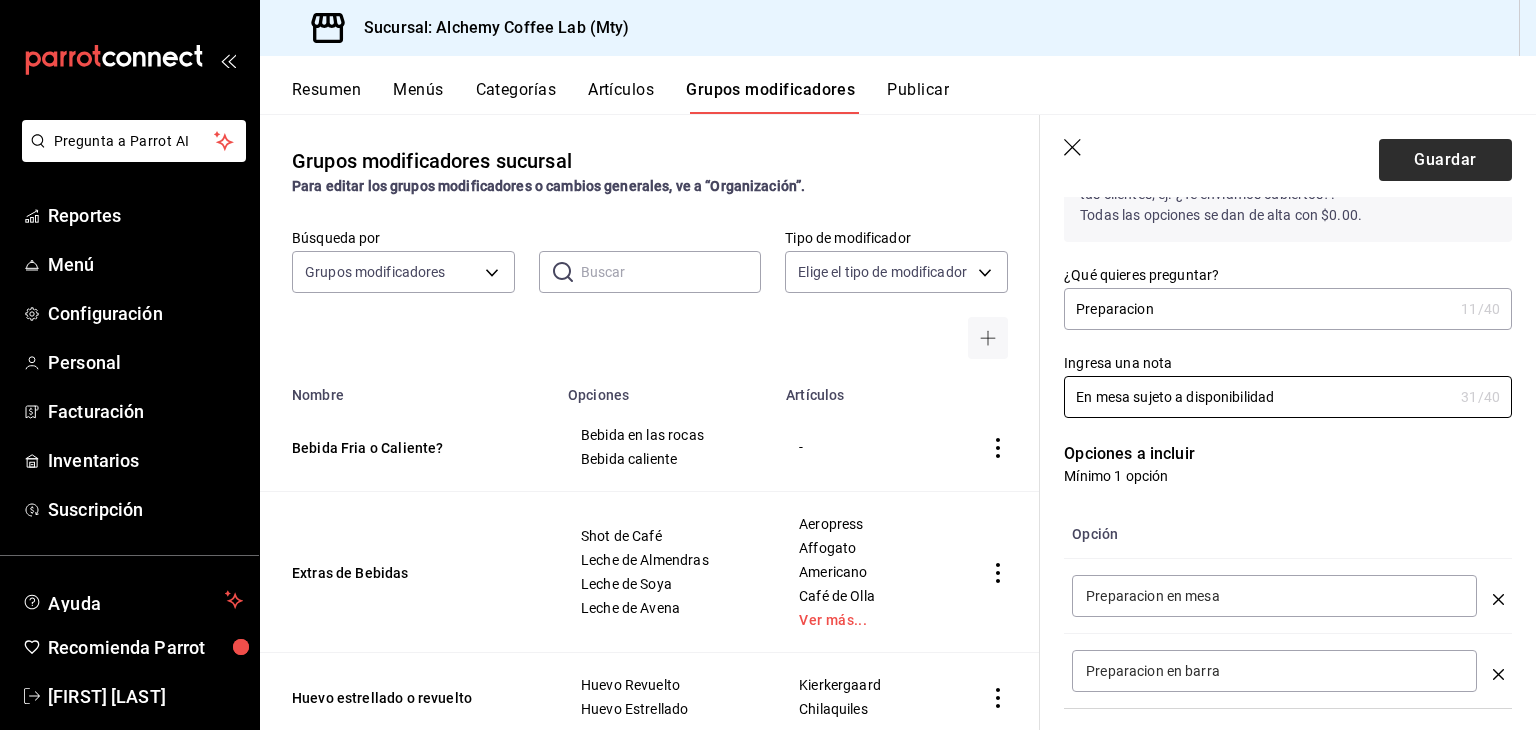 type on "En mesa sujeto a disponibilidad" 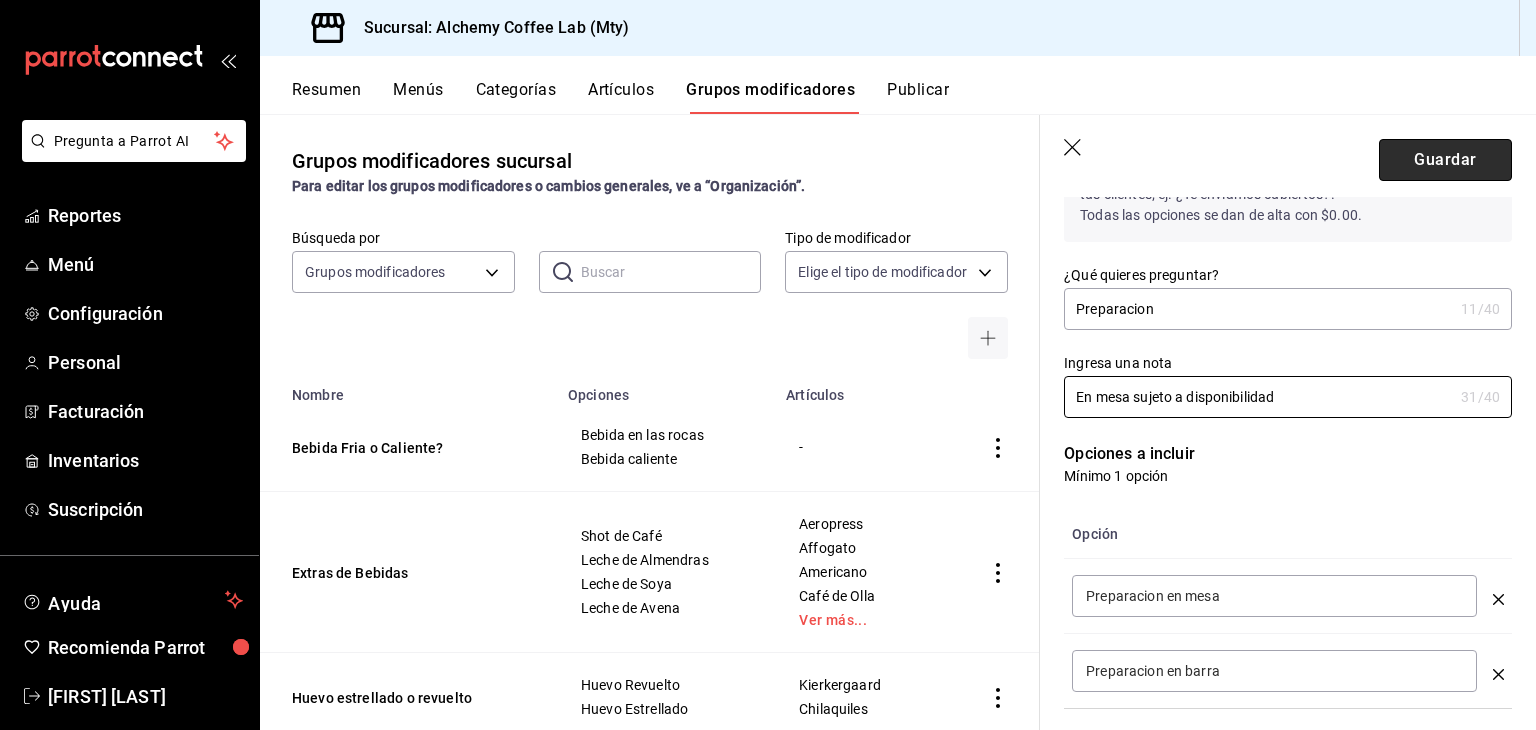 click on "Guardar" at bounding box center [1445, 160] 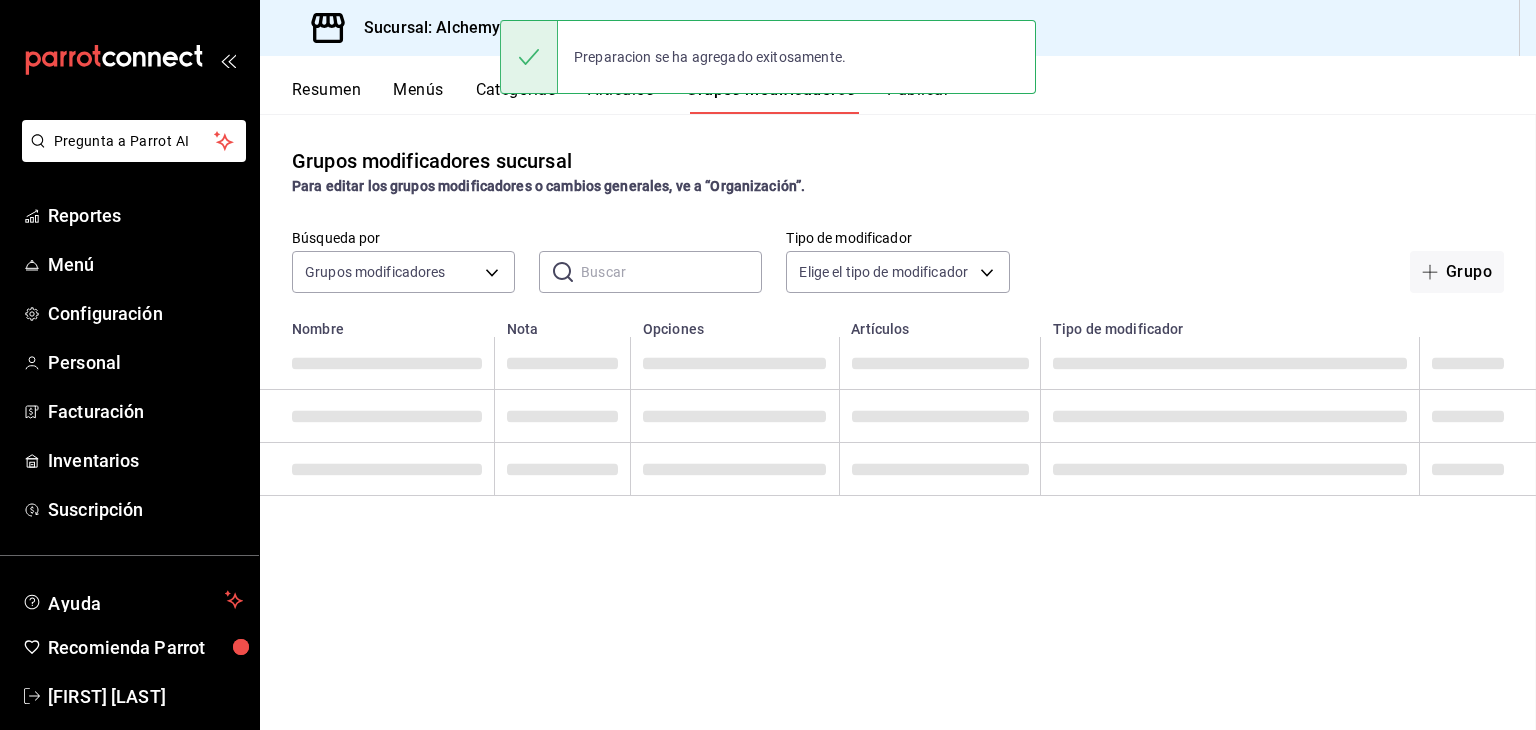 scroll, scrollTop: 0, scrollLeft: 0, axis: both 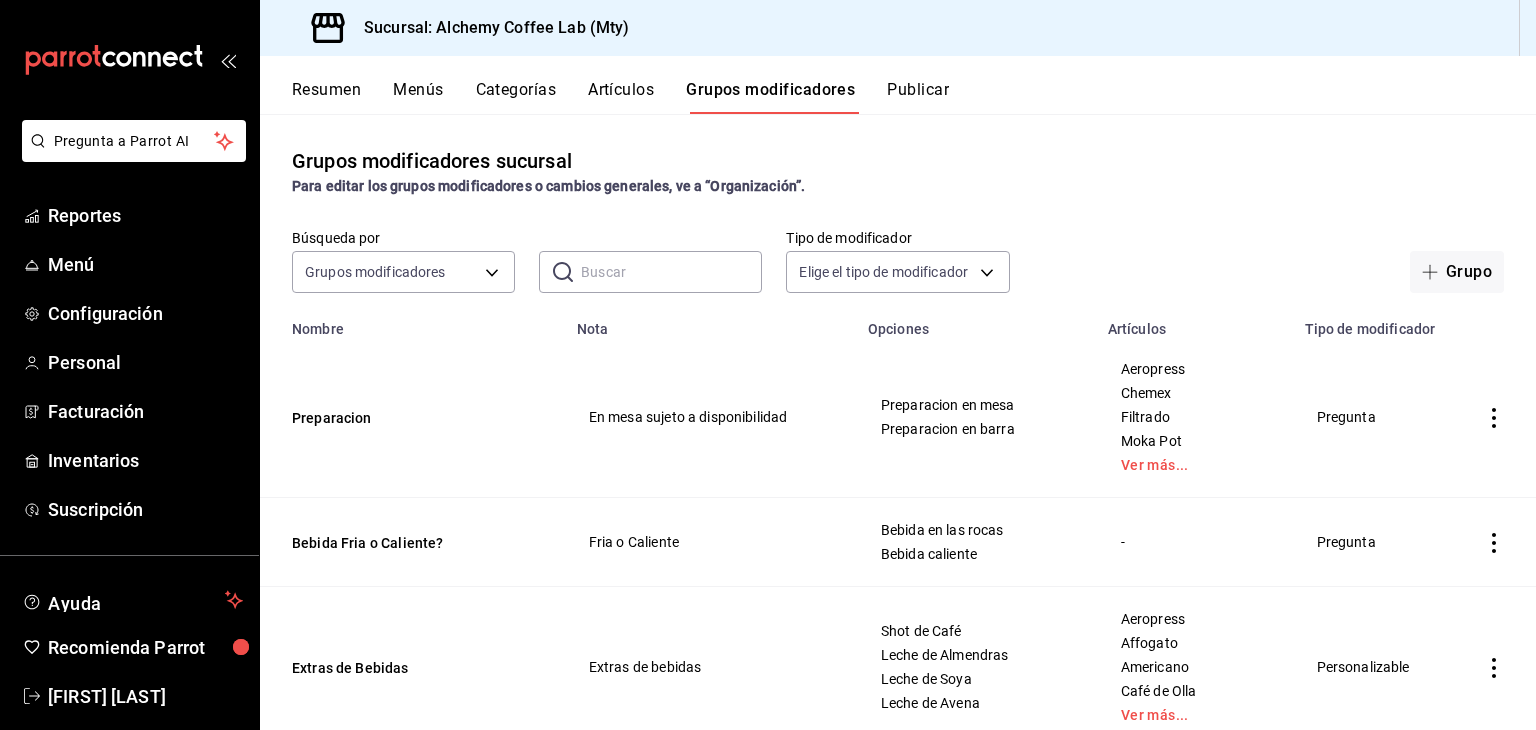 click on "Publicar" at bounding box center (918, 97) 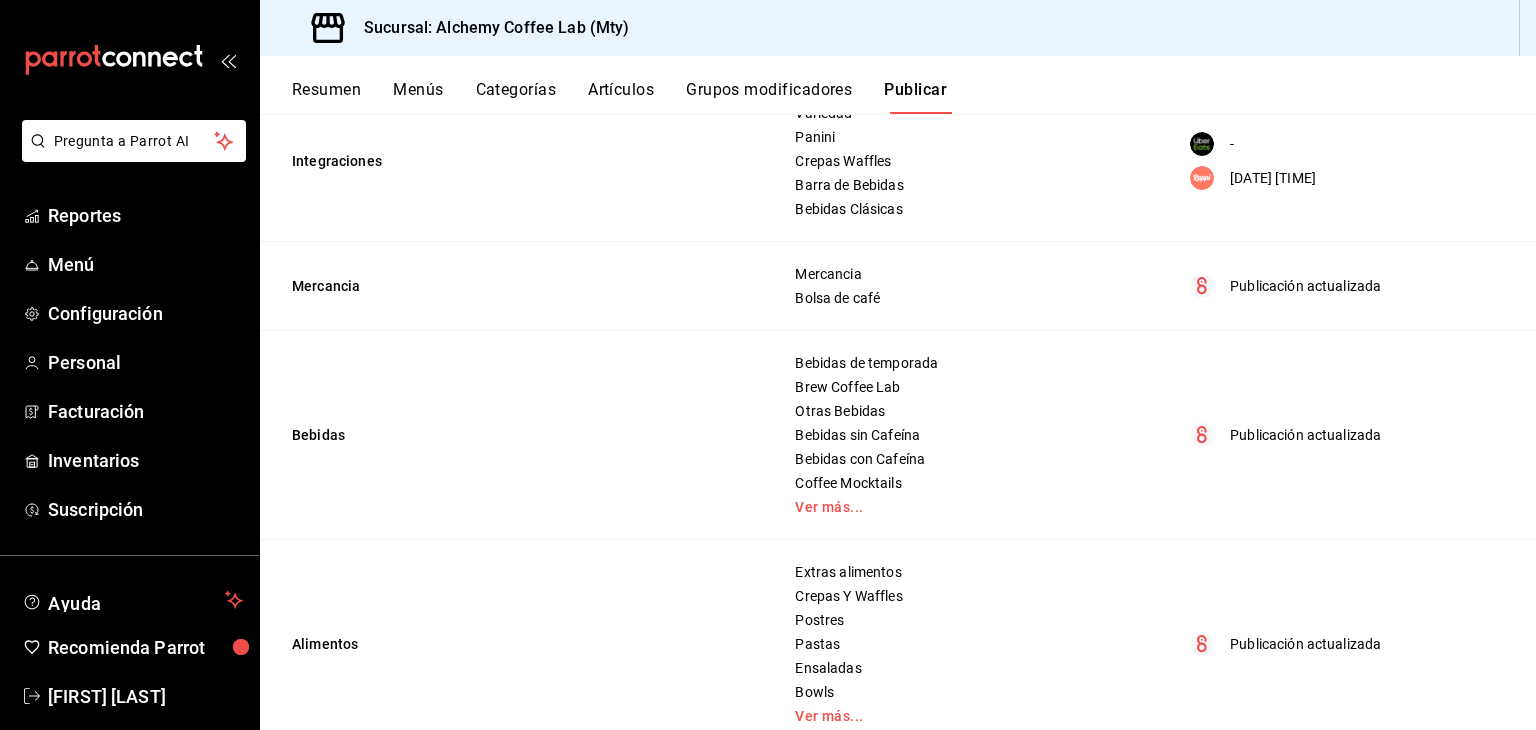 scroll, scrollTop: 201, scrollLeft: 0, axis: vertical 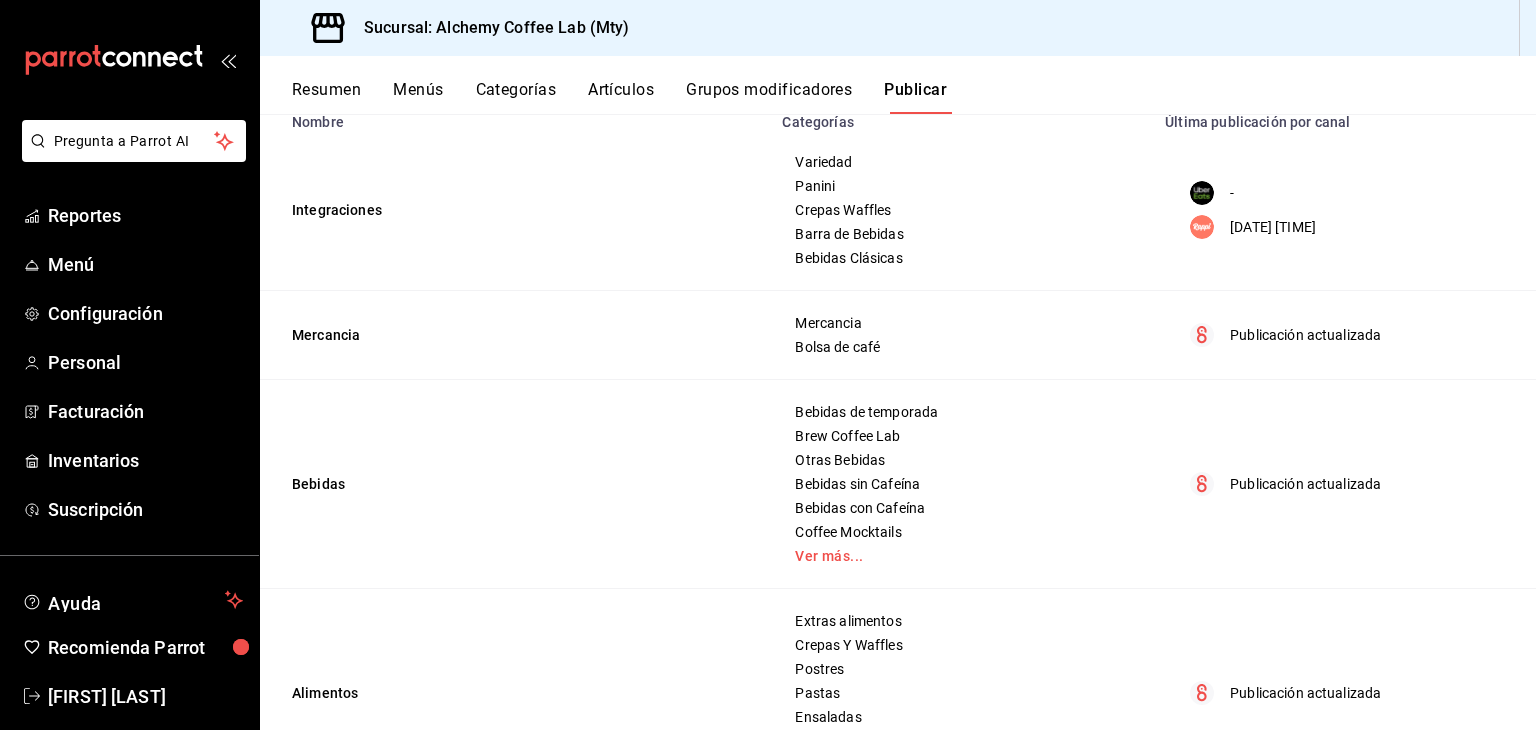 click on "Grupos modificadores" at bounding box center (769, 97) 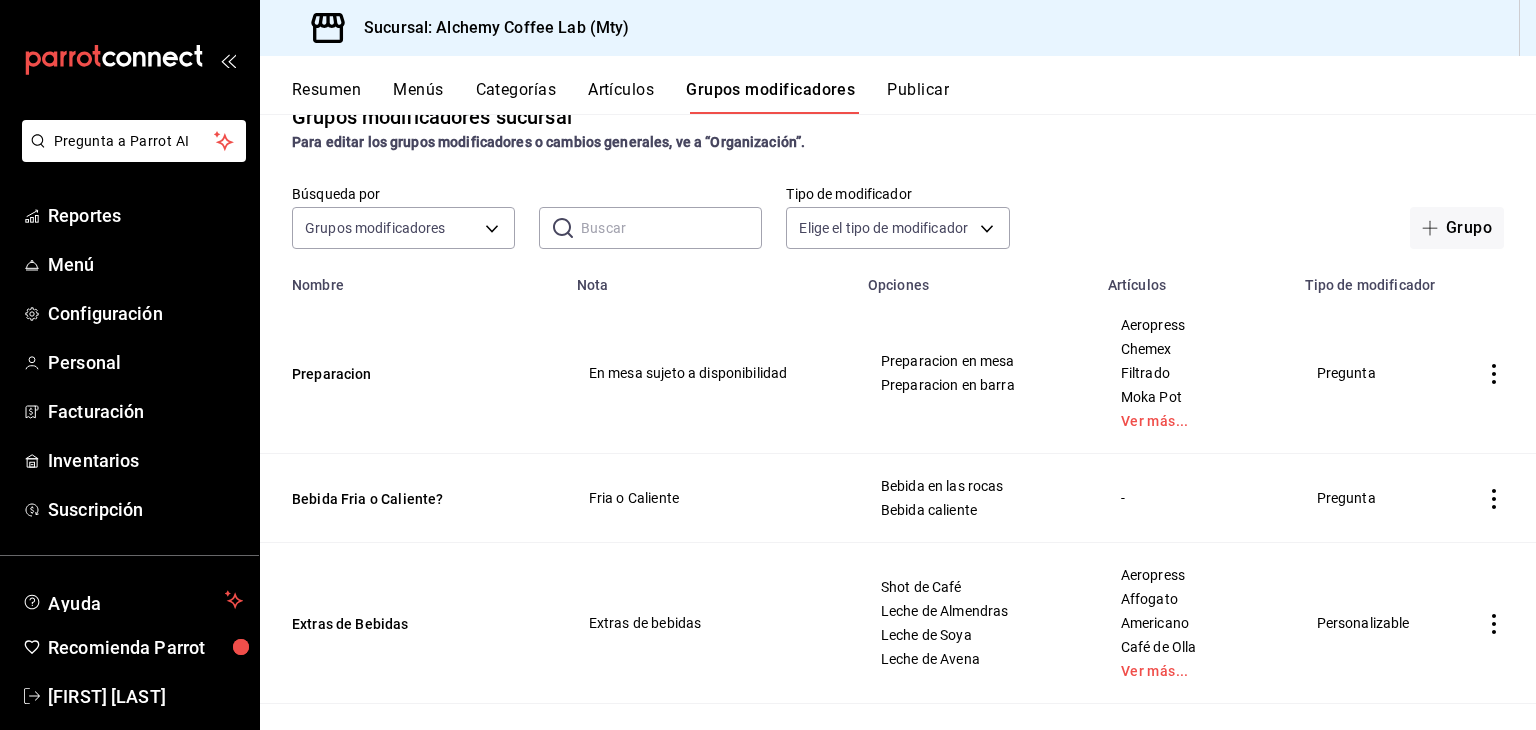 scroll, scrollTop: 0, scrollLeft: 0, axis: both 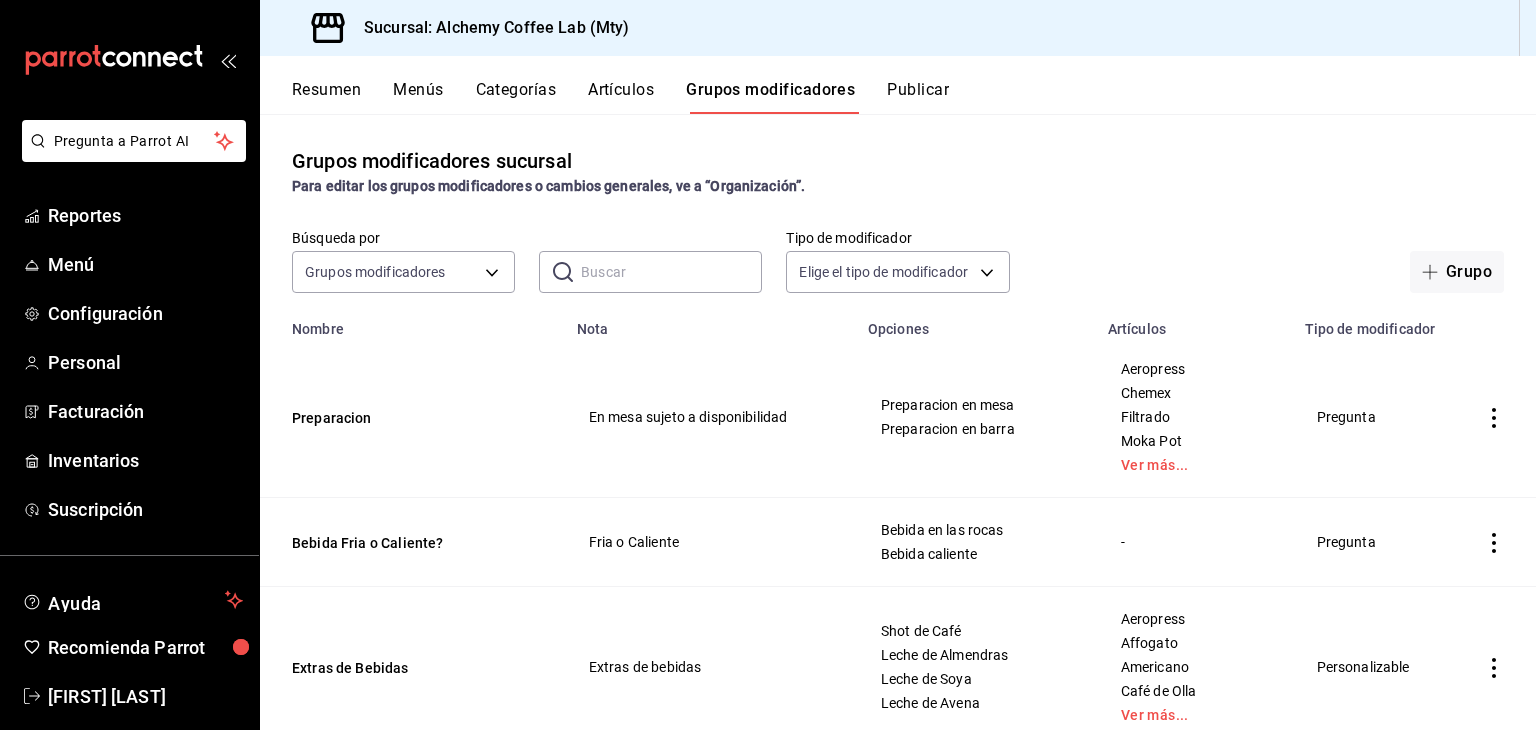 click on "Artículos" at bounding box center [621, 97] 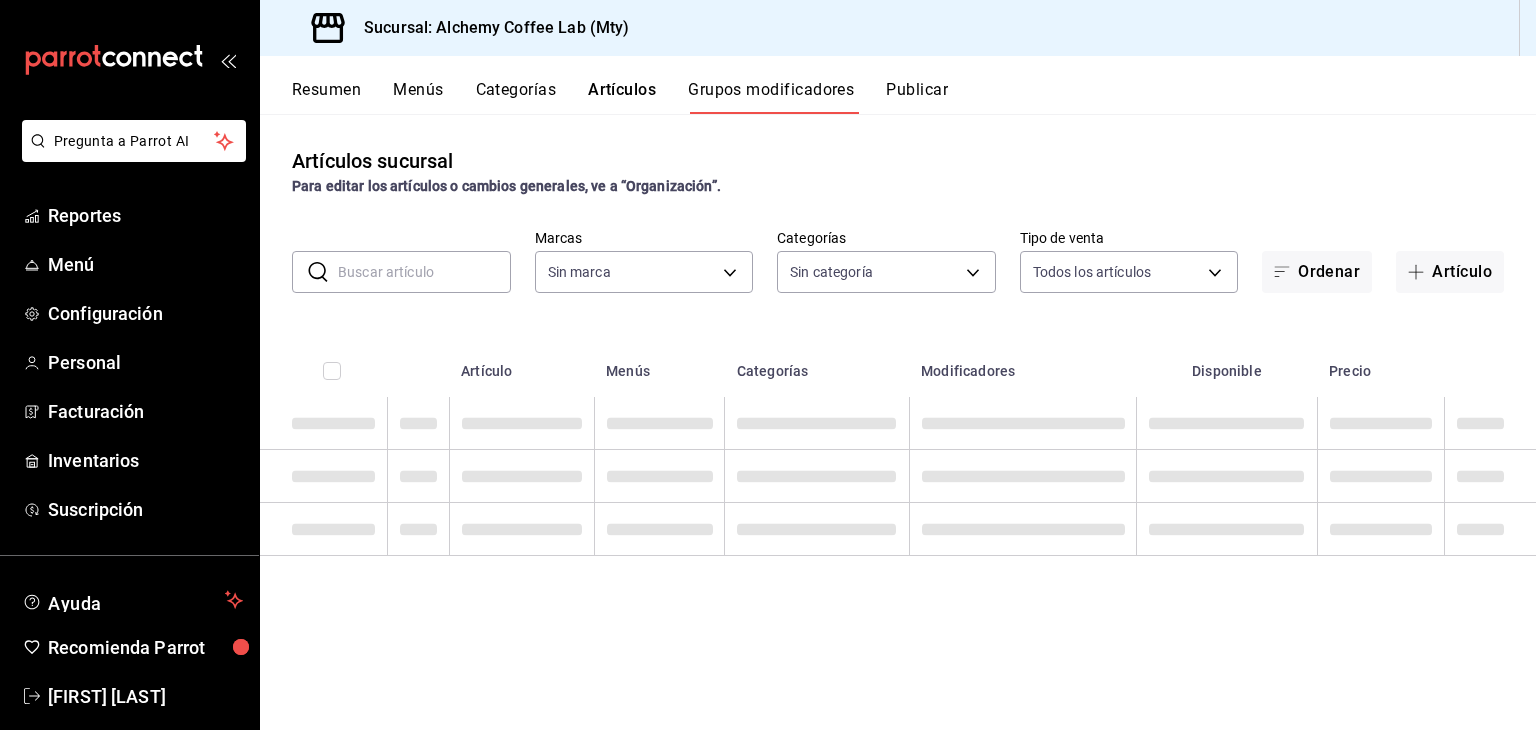 type on "147fd5db-d129-484d-8765-362391796a66" 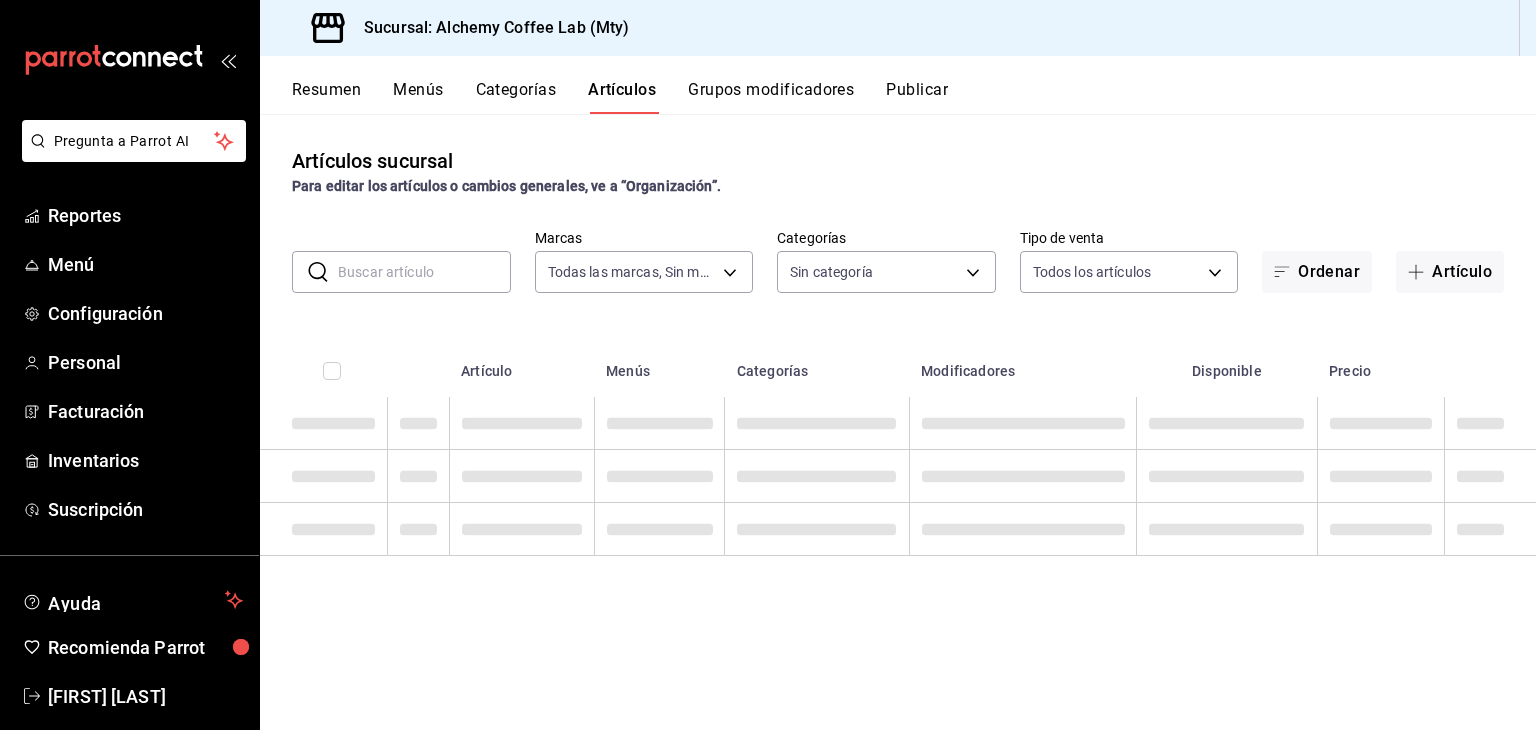 type on "147fd5db-d129-484d-8765-362391796a66" 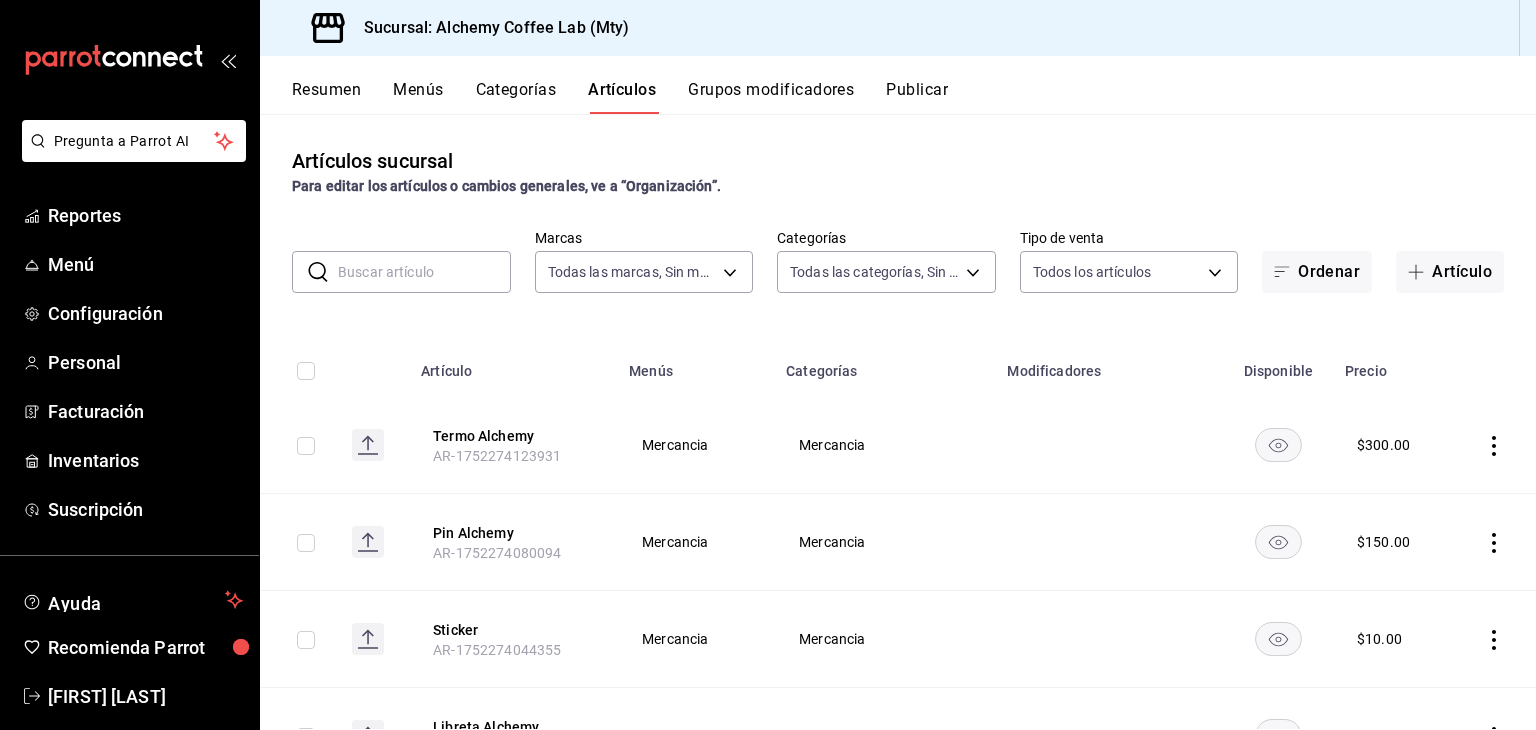 type on "7ab846a4-076e-4a1d-a629-53197790f2cd,475d1d53-3dd2-4a4e-b59e-75da982537cc,9128c269-13cc-49c0-a61c-98ae135d2966,1489ea8f-3c5b-4bed-8712-fb1efc8e1484,237dd9fd-525f-4126-935d-1d618c95d359,1759a289-da96-444c-a3da-589932e8f911,32a25308-5a1a-4b27-9101-20aae4ecbe3b,5720fba0-4b3c-4af1-99c2-310b9d32b626,6f391e13-d369-4fd1-9e07-81fa35695065,6cee18f7-63d6-4ae0-a5fa-7f66450c5234,8f56fa9d-b5f7-423d-8f11-eda24a9be7dc,0959238c-b2f0-4e50-a72b-9acd913a0e6d,87d7d329-ef4d-4ea2-b0cc-7aa43f232e86,0d94947a-2237-44fd-9659-405017dccbcb,4f878af2-bd33-4ff2-b57a-7be79110d9e1,7dbad2d2-8702-4494-bd85-95c08bbe0766,19e81b95-3a6a-45a7-b76c-705b7ea18356,ab0ce2b7-02f2-4a6d-b2a0-8d884bdd482f,f61d6689-96be-4dbf-b04d-1c056a84d092,bbe26e67-8ee3-44bb-aa42-10b56f436607,868379b8-0d20-4bb5-b8c7-30117c1a963f,3b48f957-8fb6-4fb6-81e1-ab77b4847770,0e1e856b-c234-4bde-b480-7e0d984a0171" 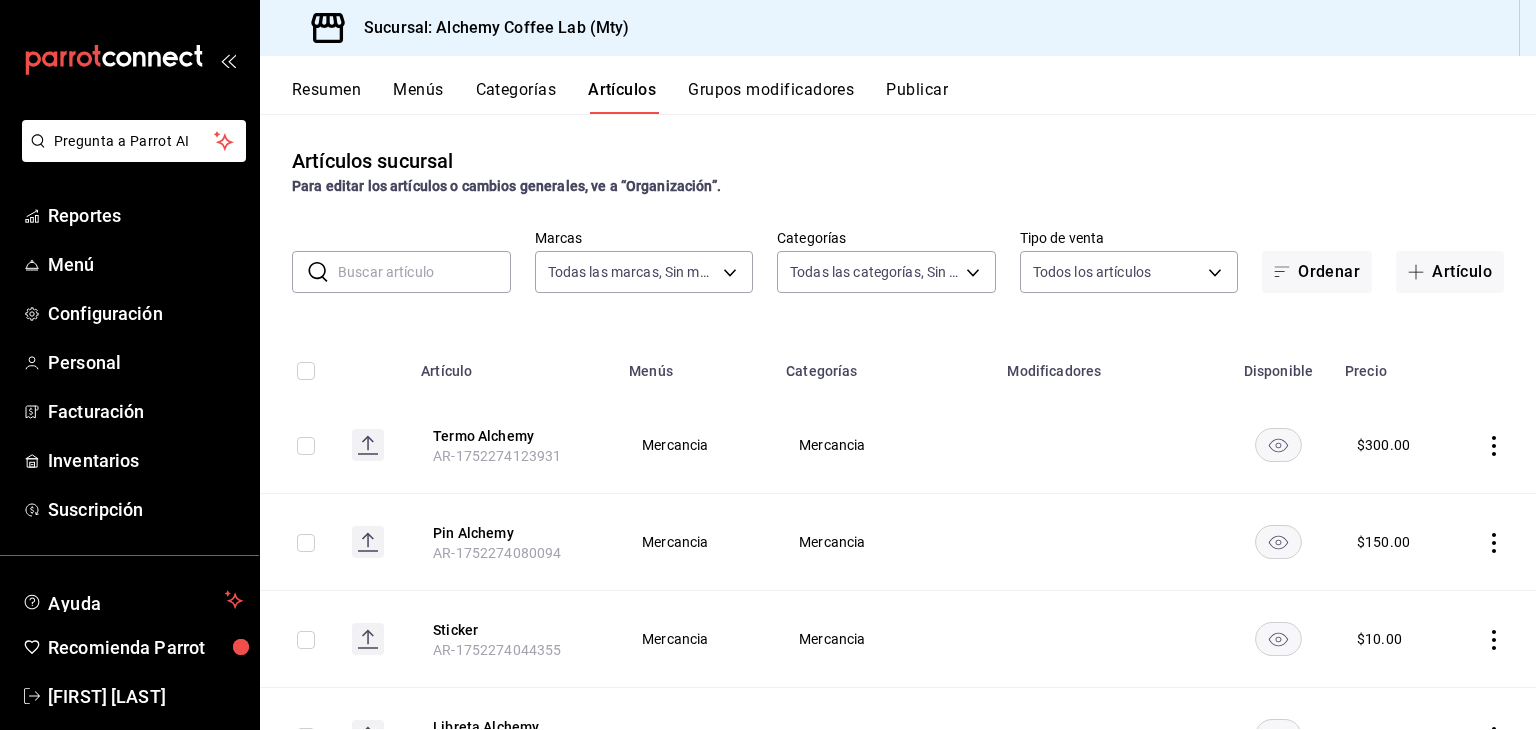 scroll, scrollTop: 0, scrollLeft: 0, axis: both 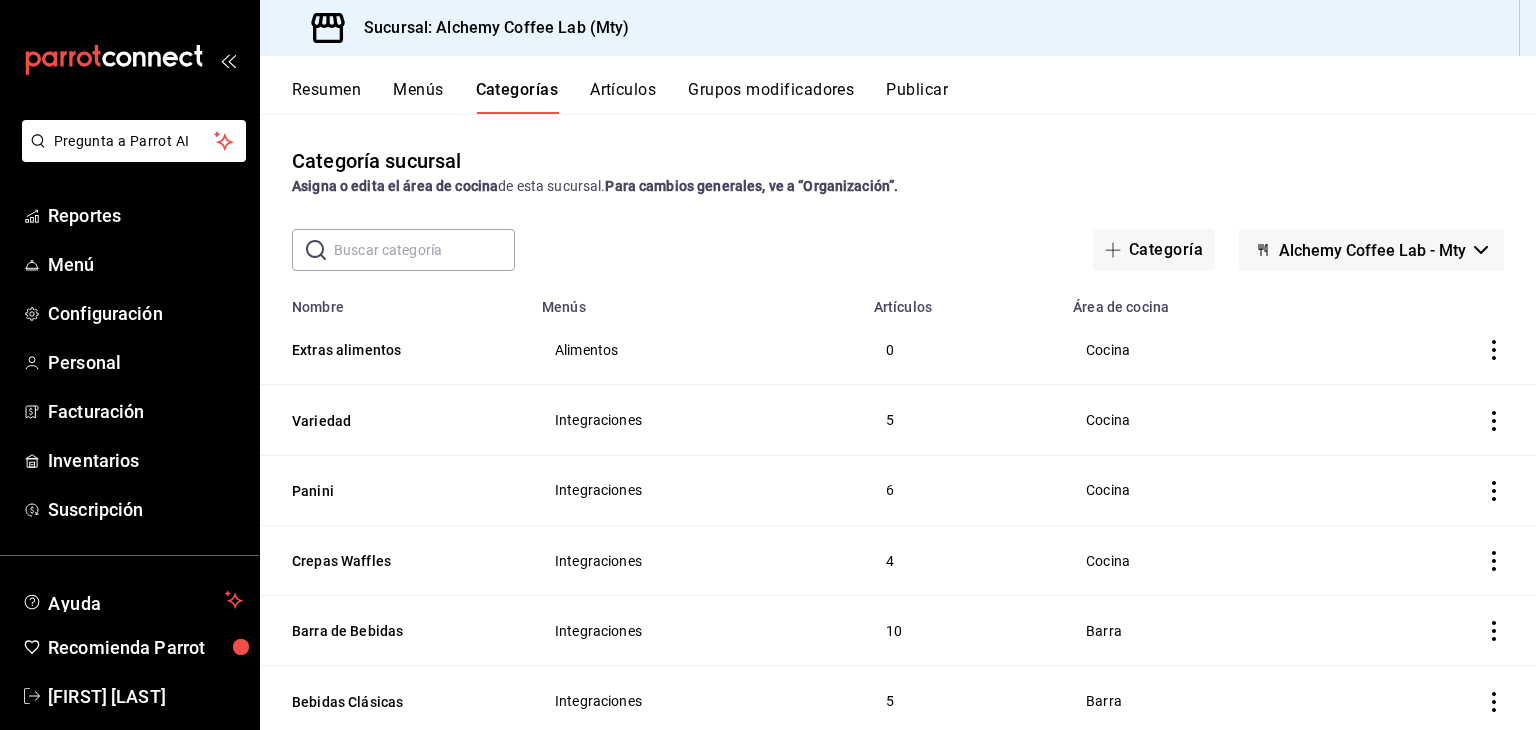 click on "Artículos" at bounding box center (623, 97) 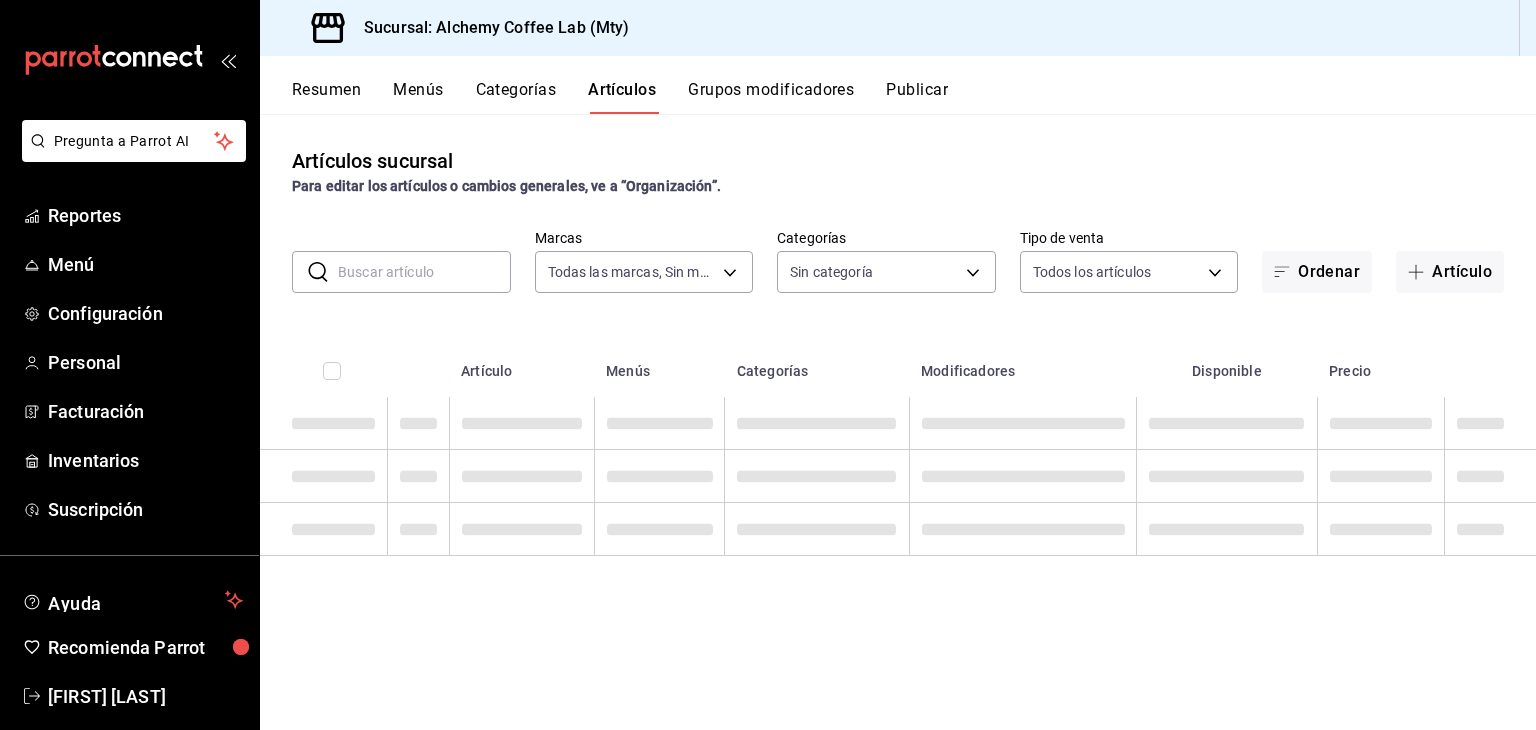 type on "147fd5db-d129-484d-8765-362391796a66" 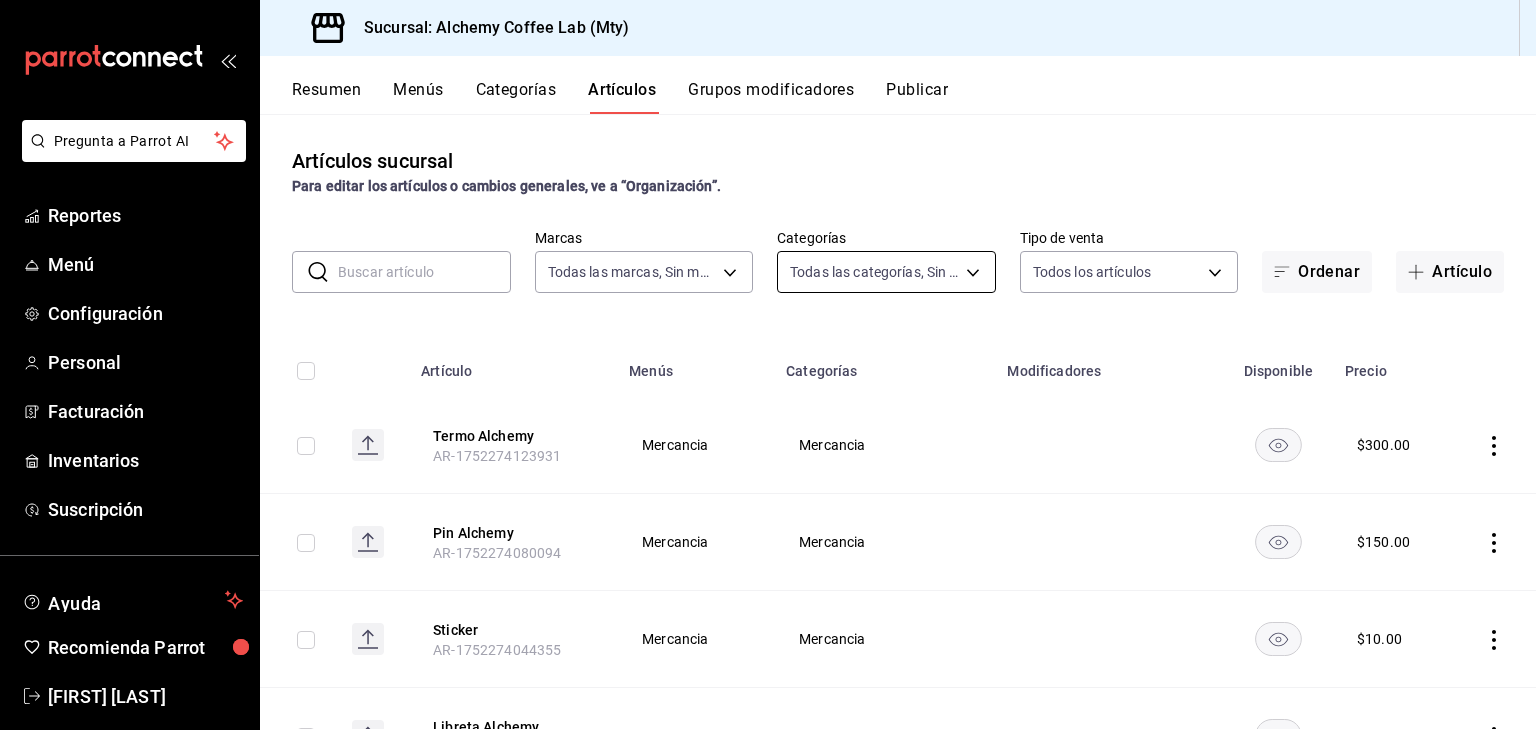 click on "Pregunta a Parrot AI Reportes   Menú   Configuración   Personal   Facturación   Inventarios   Suscripción   Ayuda Recomienda Parrot   David Eugenio Solis Treviño   Sugerir nueva función   Sucursal: Alchemy Coffee Lab (Mty) Resumen Menús Categorías Artículos Grupos modificadores Publicar Artículos sucursal Para editar los artículos o cambios generales, ve a “Organización”. ​ ​ Marcas Todas las marcas, Sin marca 147fd5db-d129-484d-8765-362391796a66 Categorías Todas las categorías, Sin categoría Tipo de venta Todos los artículos ALL Ordenar Artículo Artículo Menús Categorías Modificadores Disponible Precio Termo Alchemy AR-1752274123931 Mercancia Mercancia $ 300.00 Pin Alchemy AR-1752274080094 Mercancia Mercancia $ 150.00 Sticker AR-1752274044355 Mercancia Mercancia $ 10.00 Libreta Alchemy AR-1752274003741 Mercancia Mercancia $ 150.00 Grano Opus 250gr AR-1752273878509 Mercancia Bolsa de café $ 500.00 Grano Beneficiado 250gr AR-1752273847732 Mercancia Bolsa de café $ 350.00 Mercancia" at bounding box center (768, 365) 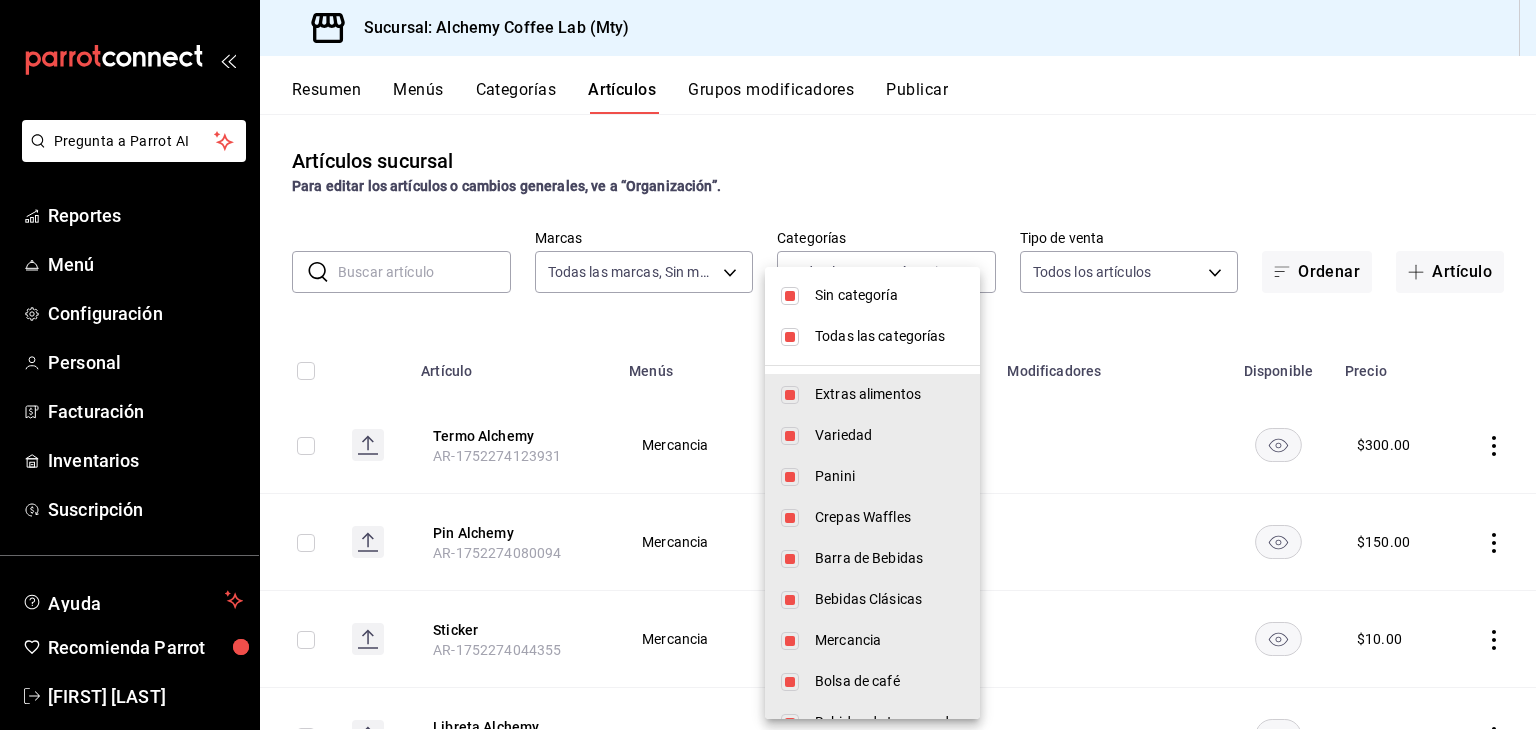click on "Todas las categorías" at bounding box center [889, 336] 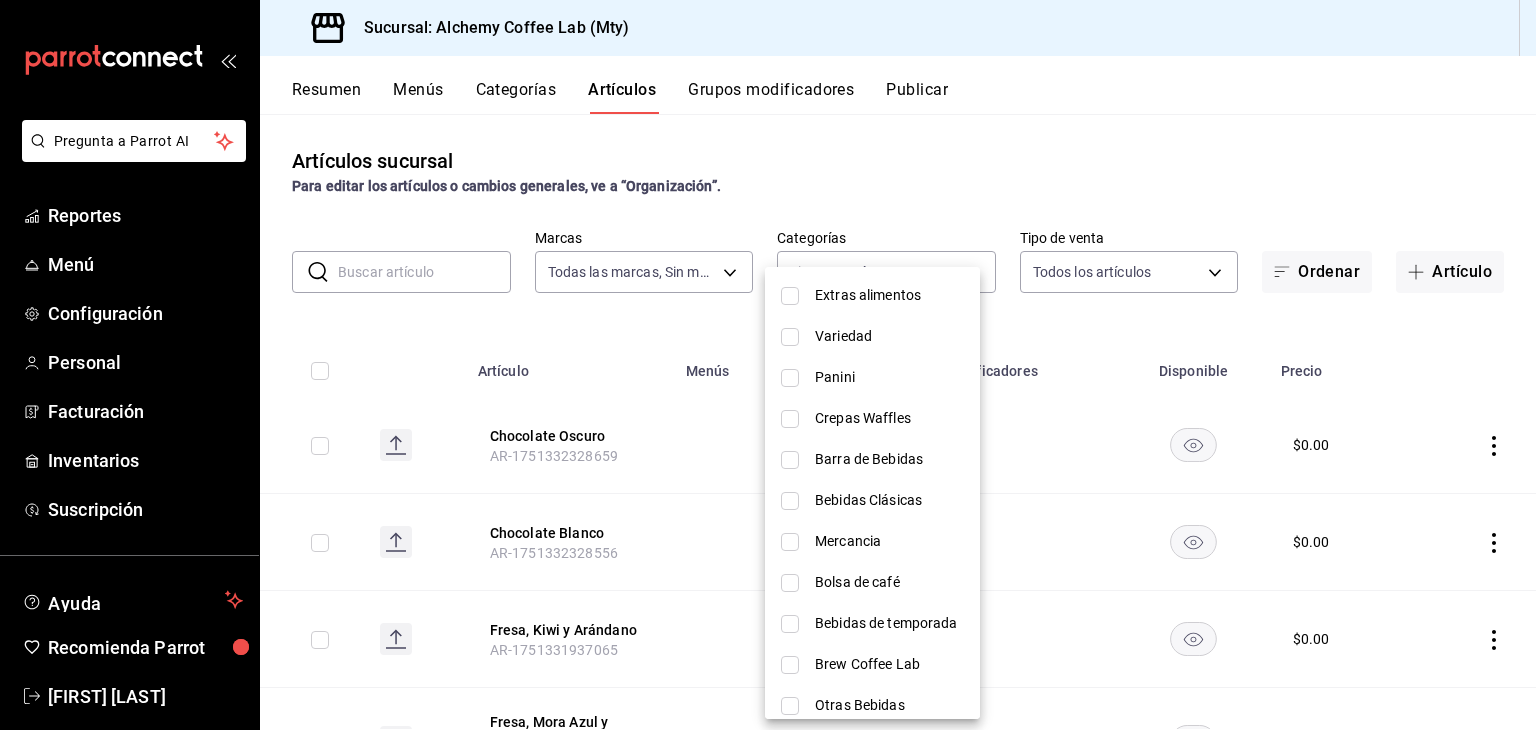 scroll, scrollTop: 100, scrollLeft: 0, axis: vertical 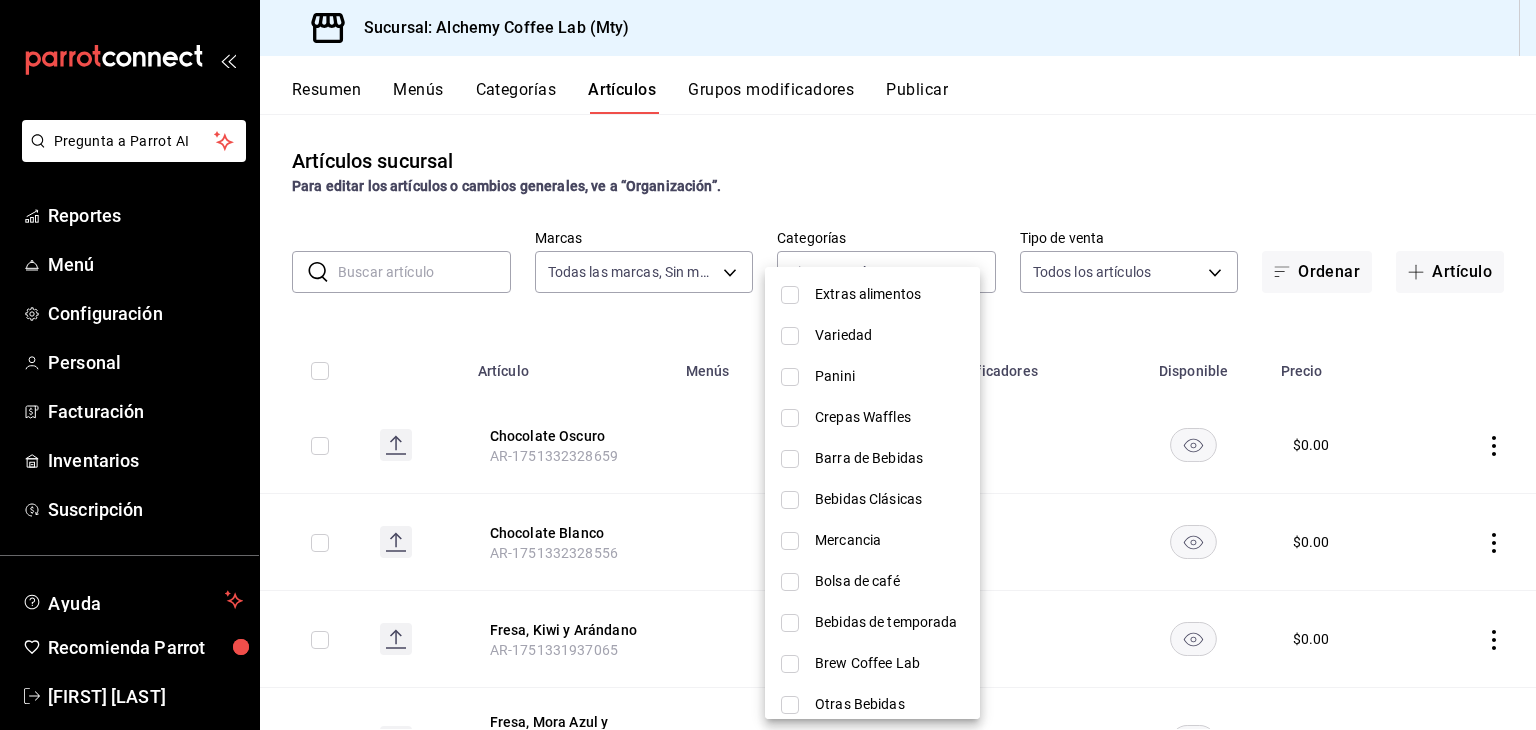 click on "Bebidas Clásicas" at bounding box center [889, 499] 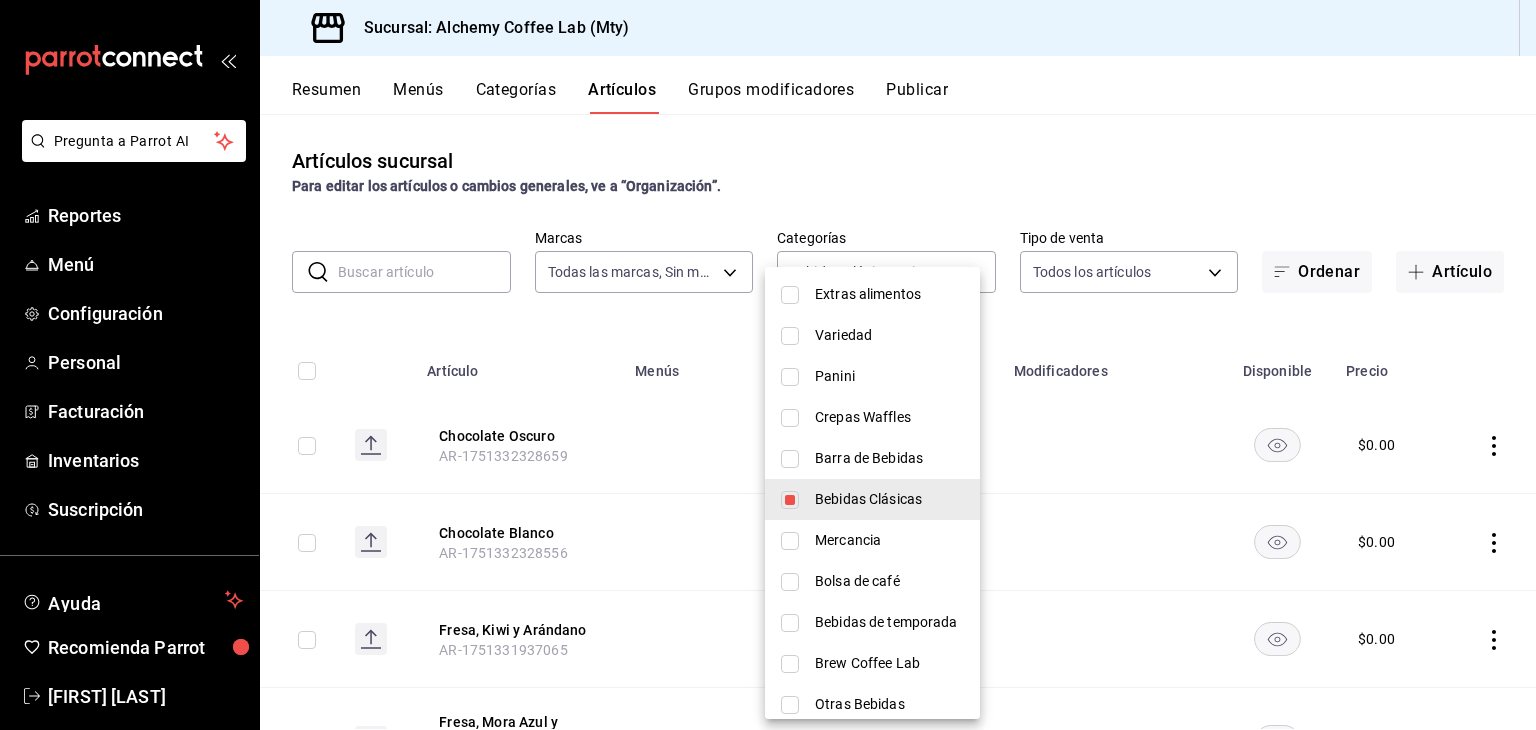 click on "Bolsa de café" at bounding box center [889, 581] 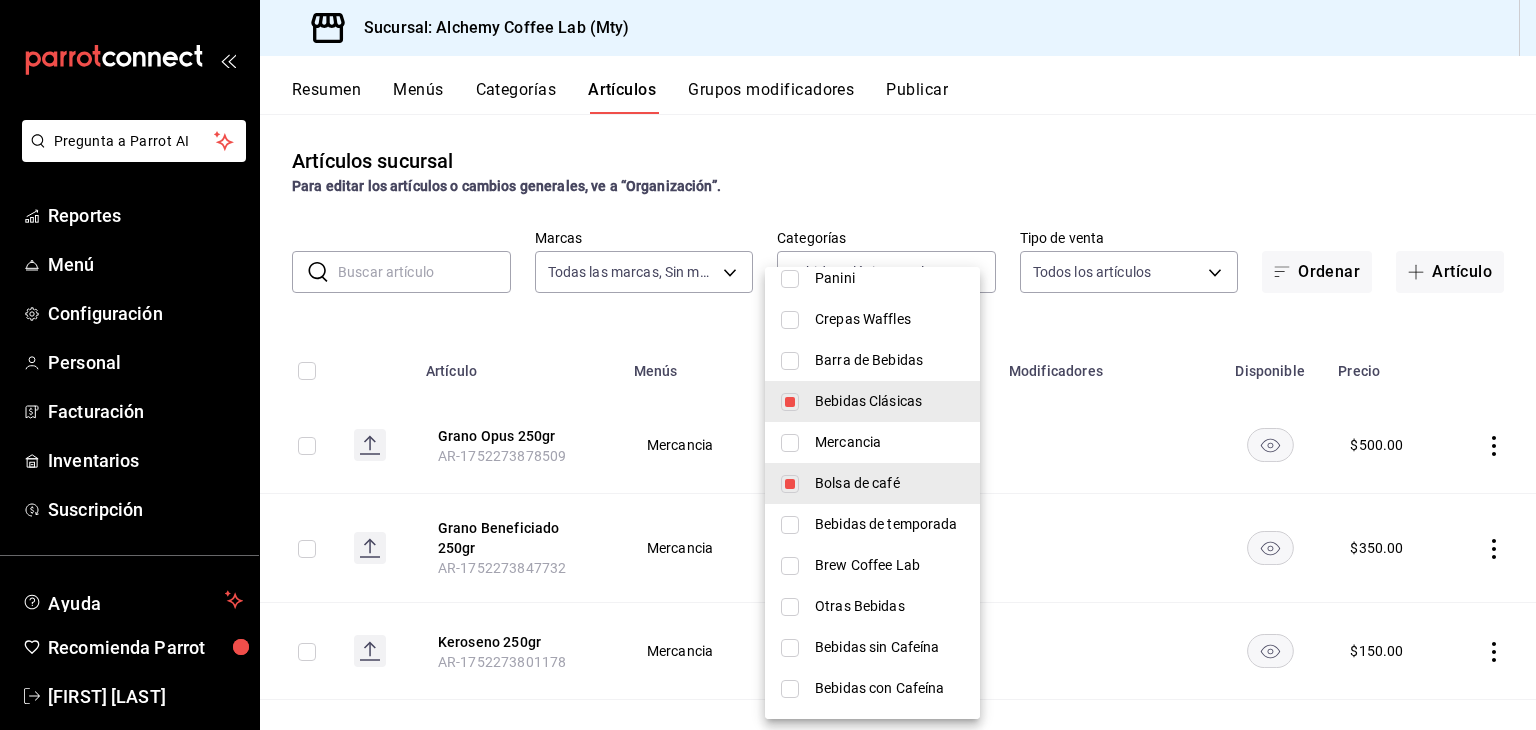 scroll, scrollTop: 200, scrollLeft: 0, axis: vertical 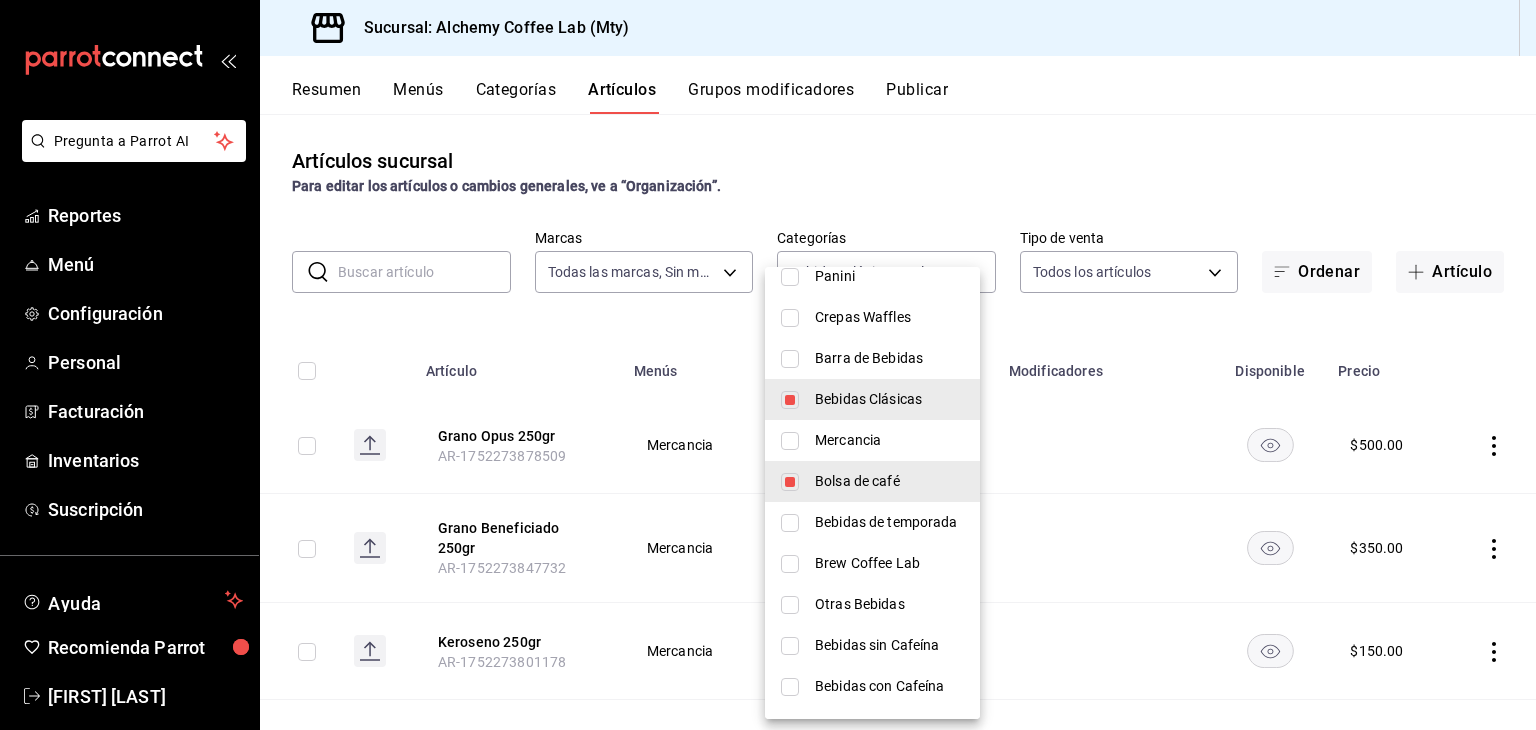 click on "Bolsa de café" at bounding box center (872, 481) 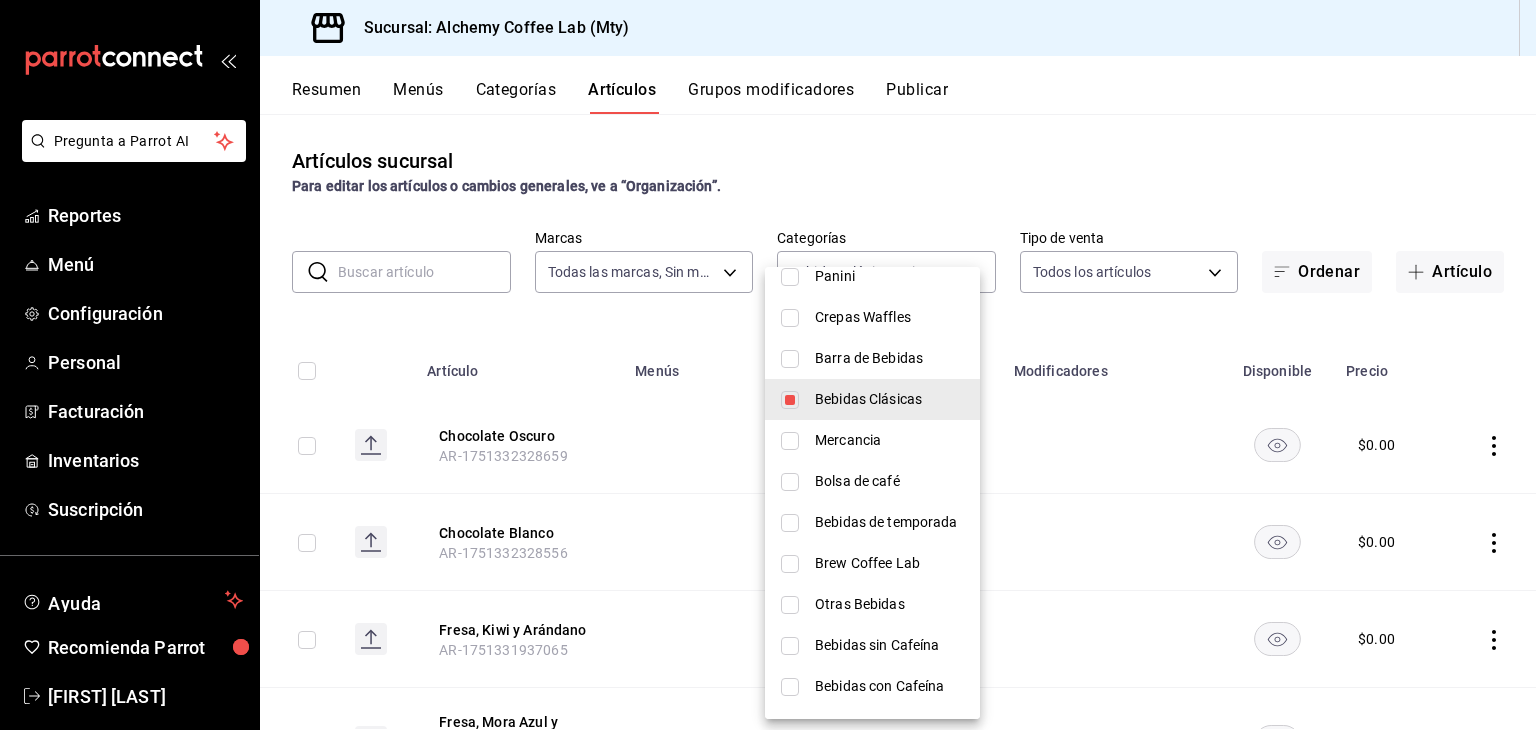 click on "Brew Coffee Lab" at bounding box center [889, 563] 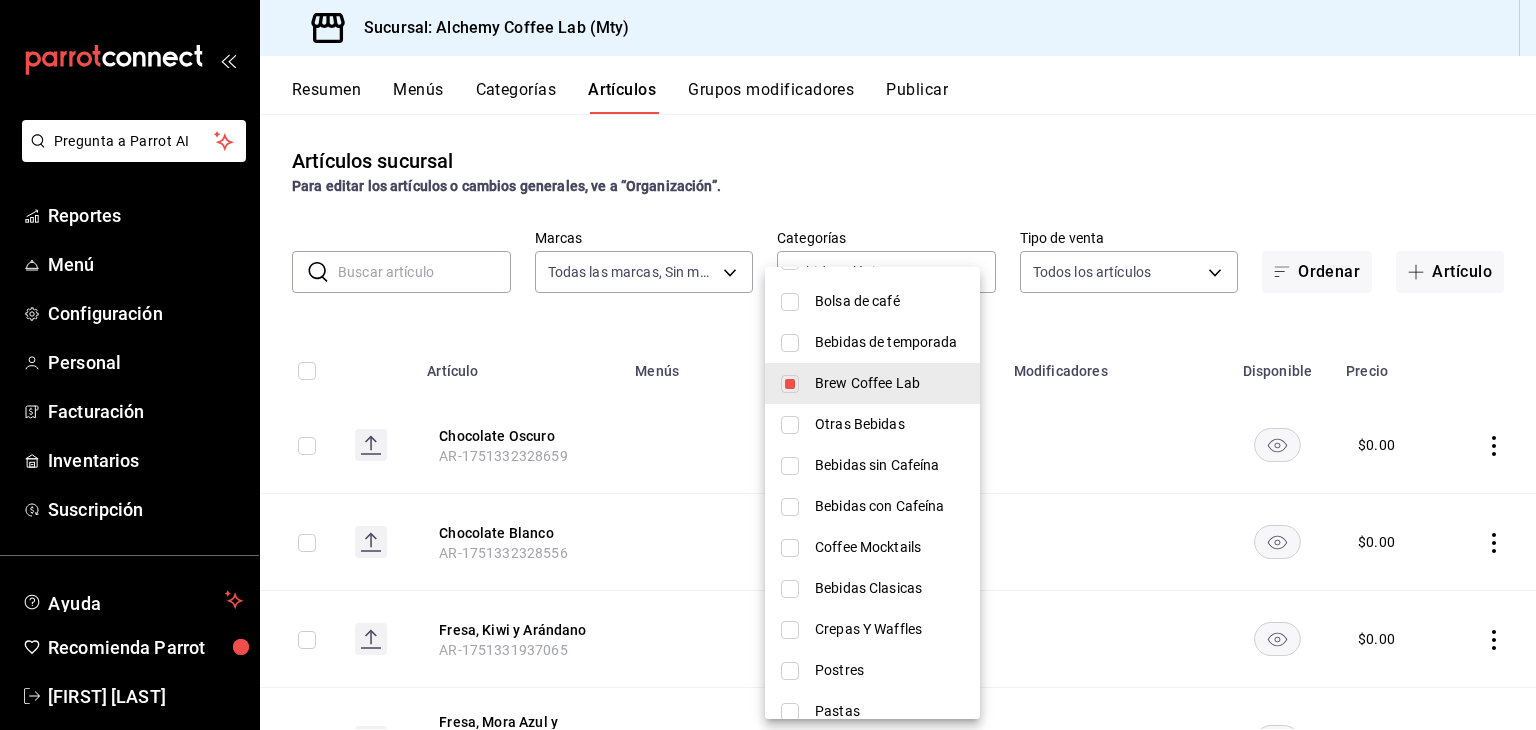 scroll, scrollTop: 400, scrollLeft: 0, axis: vertical 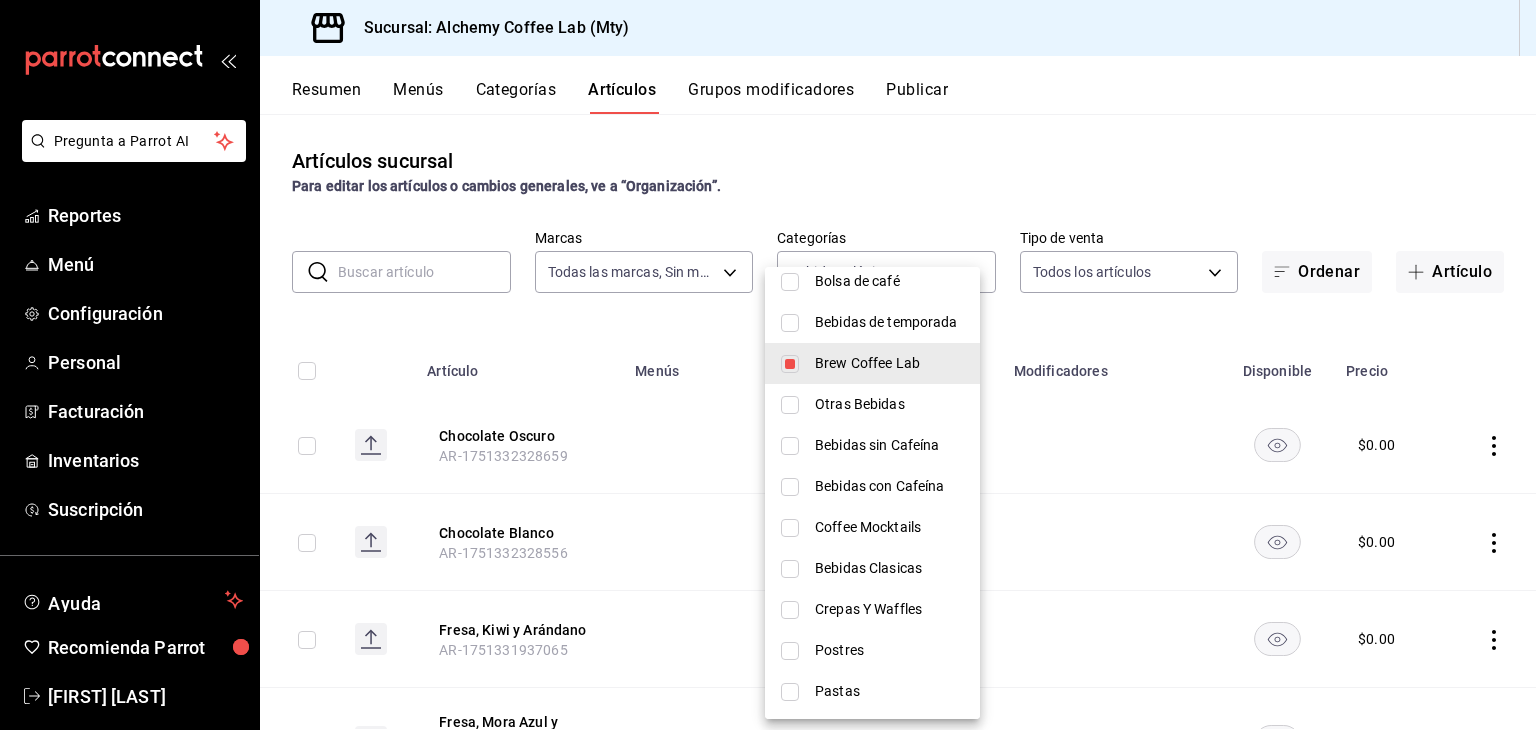 click on "Otras Bebidas" at bounding box center [889, 404] 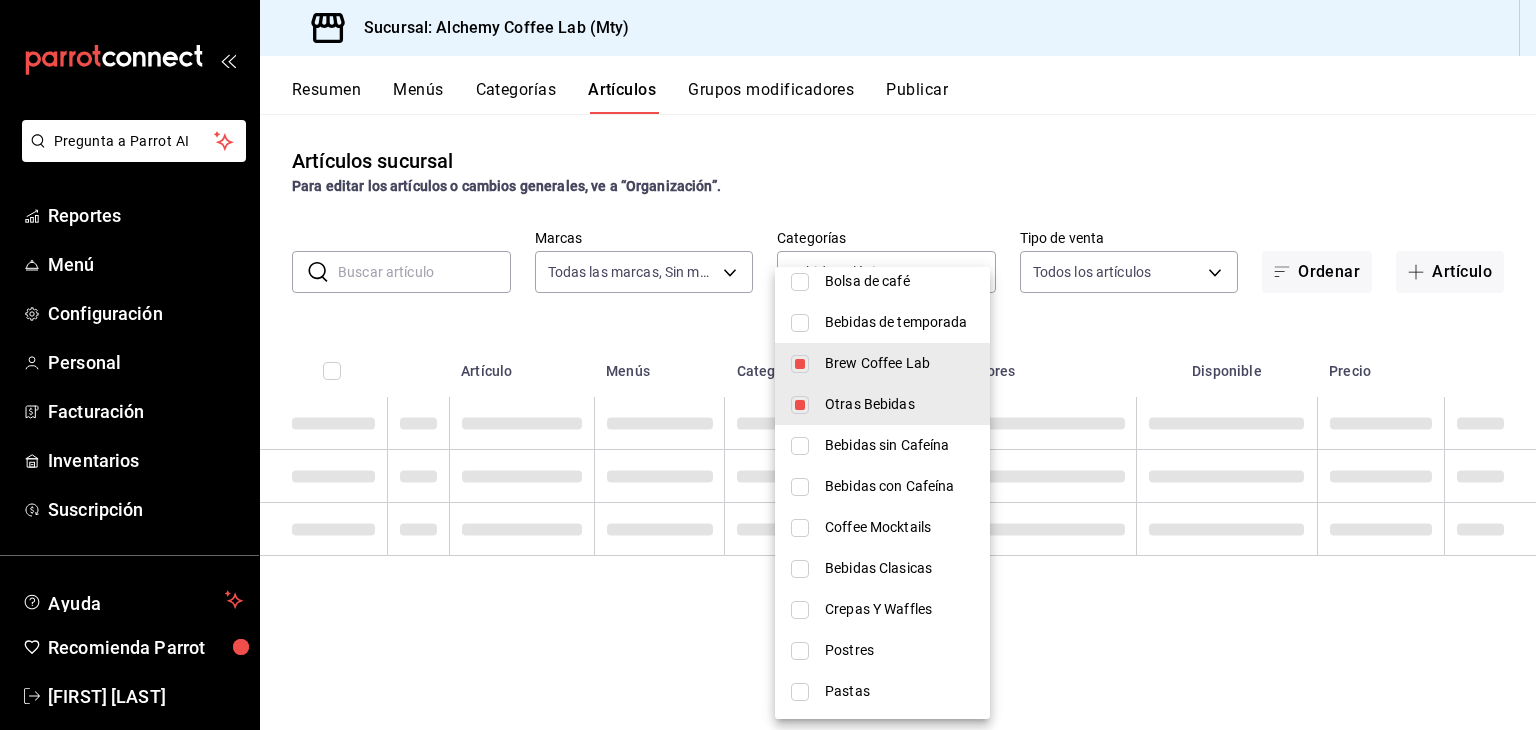 click on "Bebidas sin Cafeína" at bounding box center [899, 445] 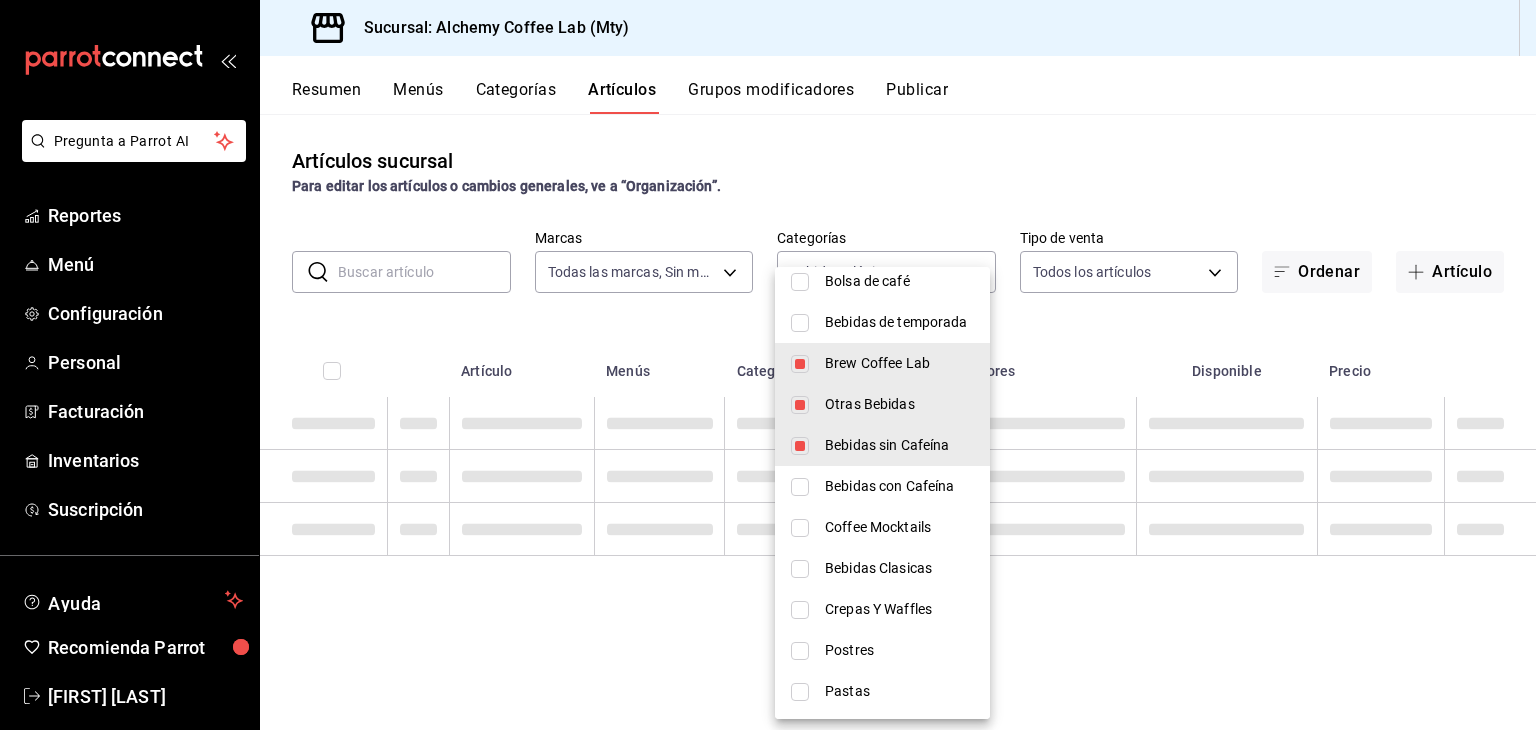 type on "1759a289-da96-444c-a3da-589932e8f911,6cee18f7-63d6-4ae0-a5fa-7f66450c5234,8f56fa9d-b5f7-423d-8f11-eda24a9be7dc,0959238c-b2f0-4e50-a72b-9acd913a0e6d" 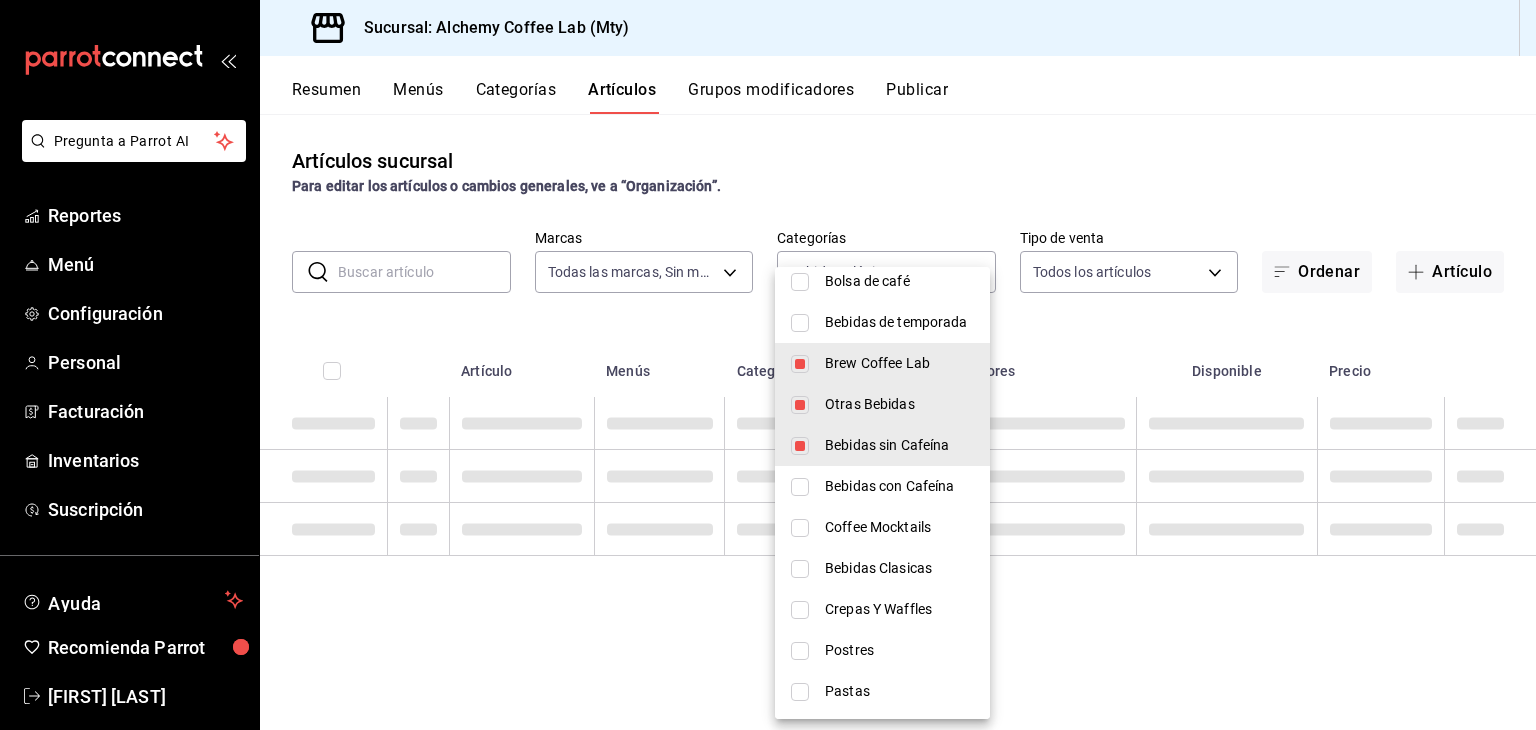 checkbox on "true" 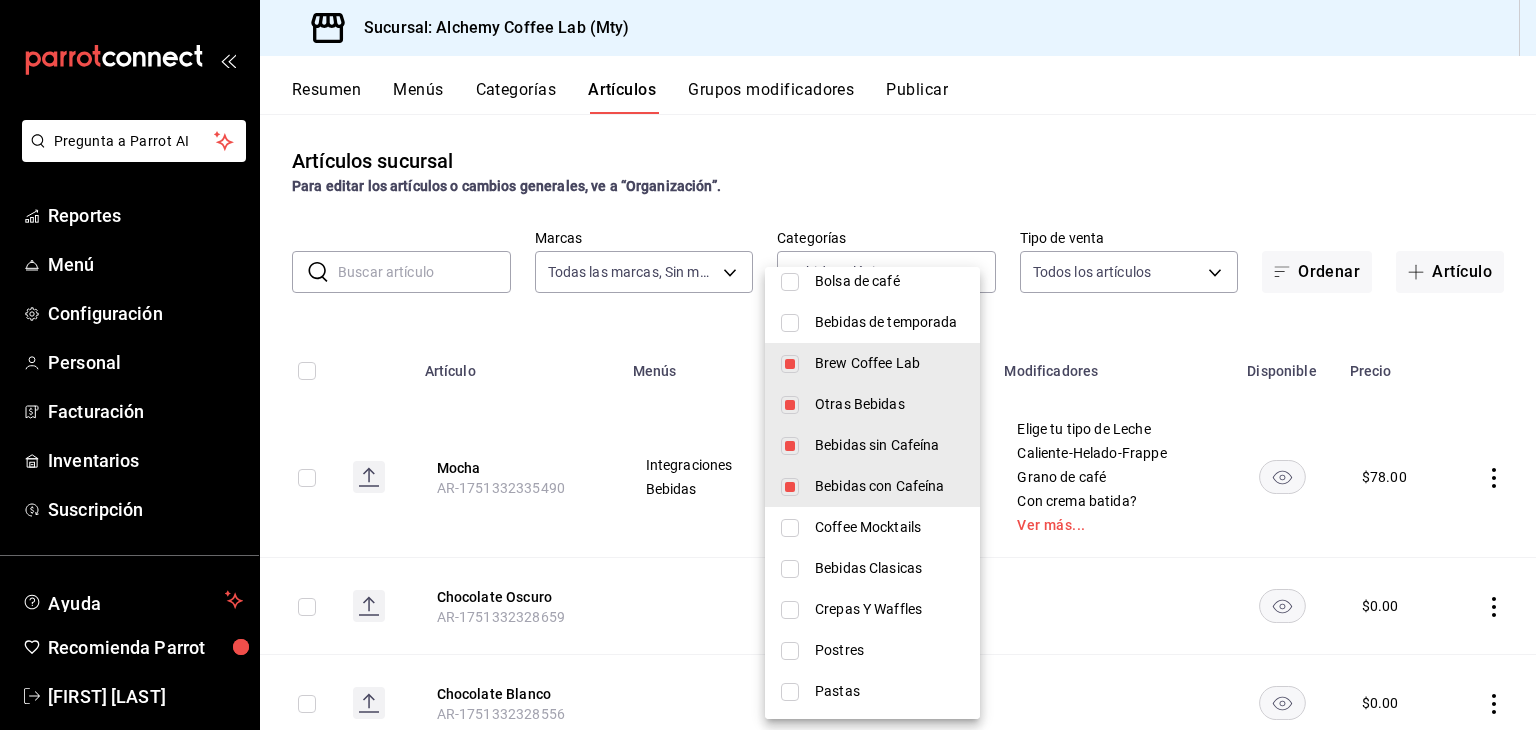 click on "Coffee Mocktails" at bounding box center (889, 527) 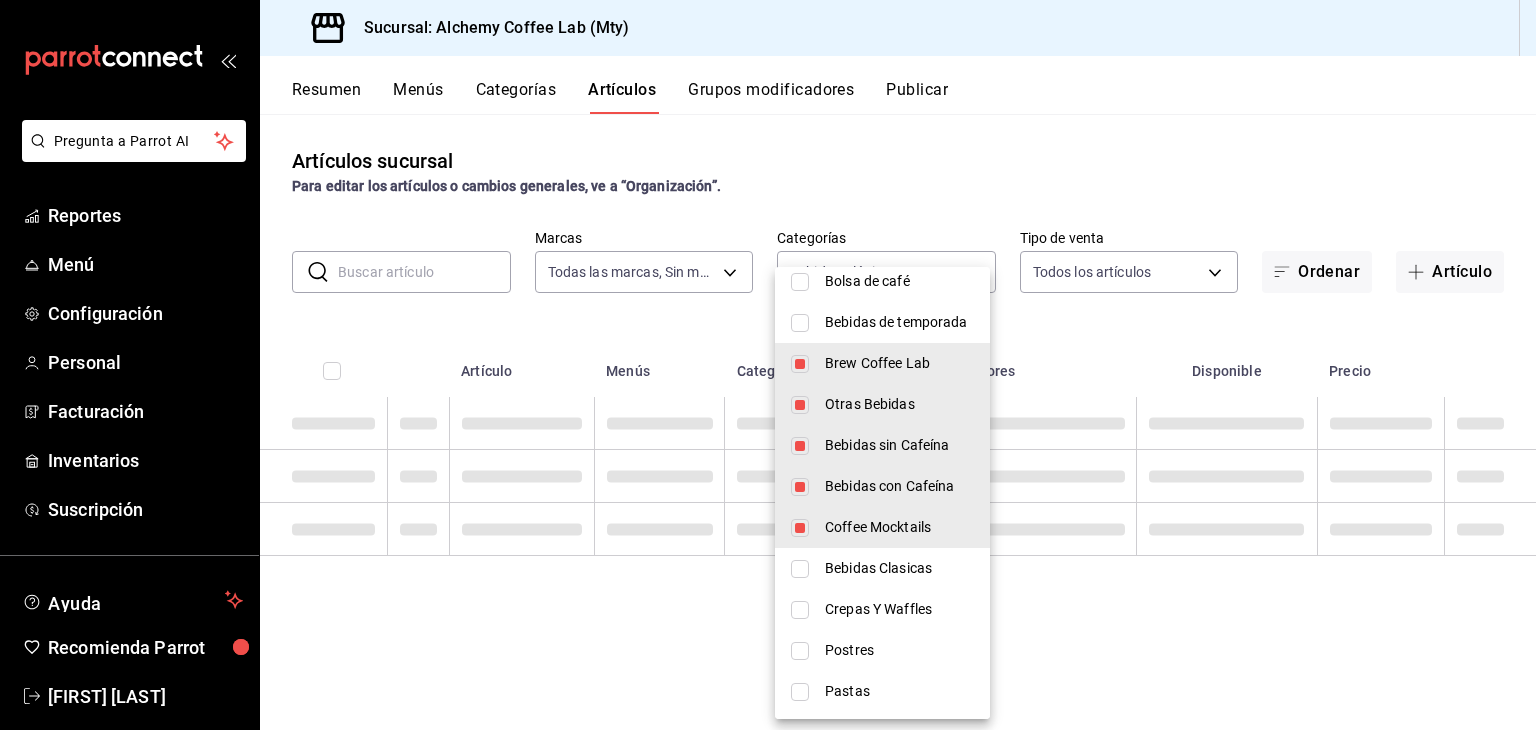 click on "Bebidas Clasicas" at bounding box center (899, 568) 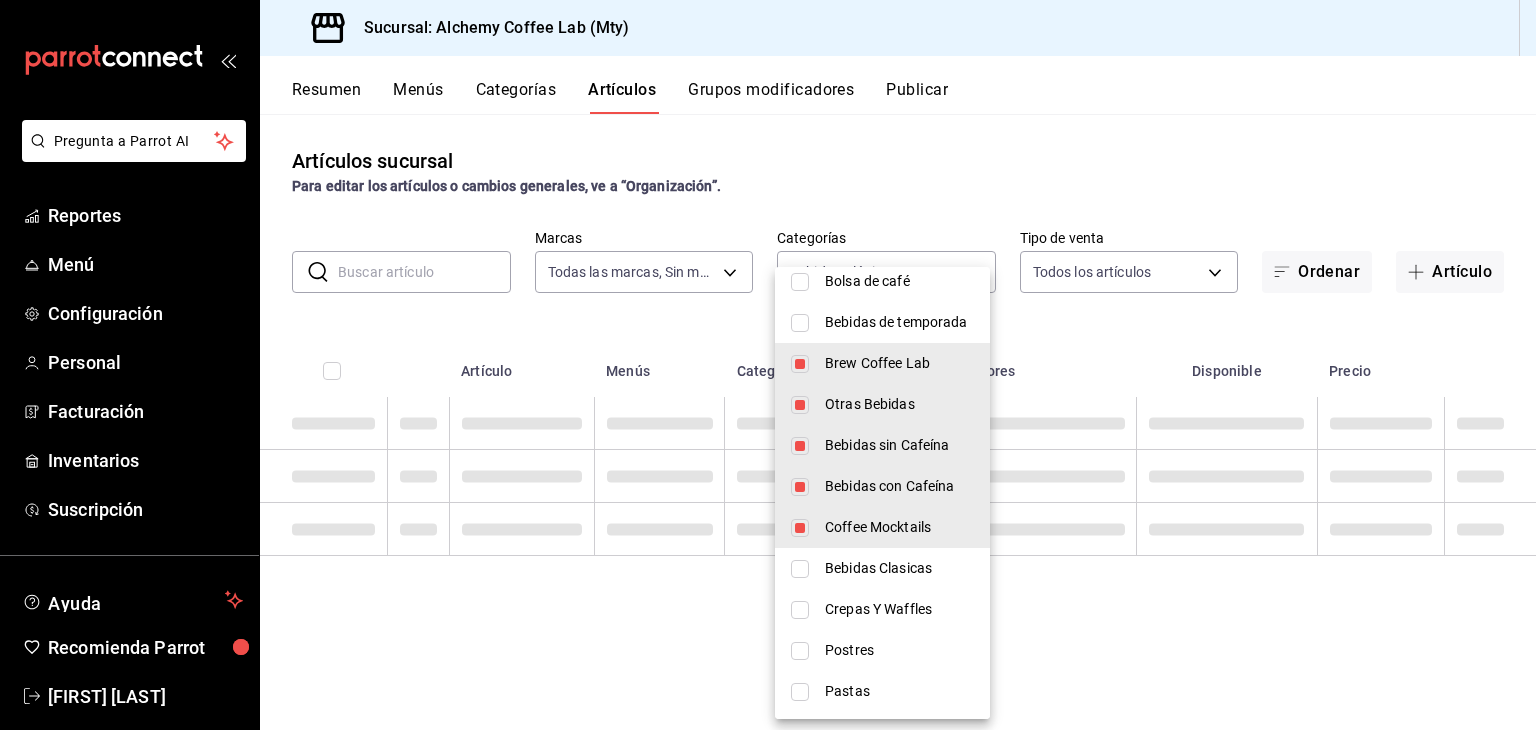 checkbox on "true" 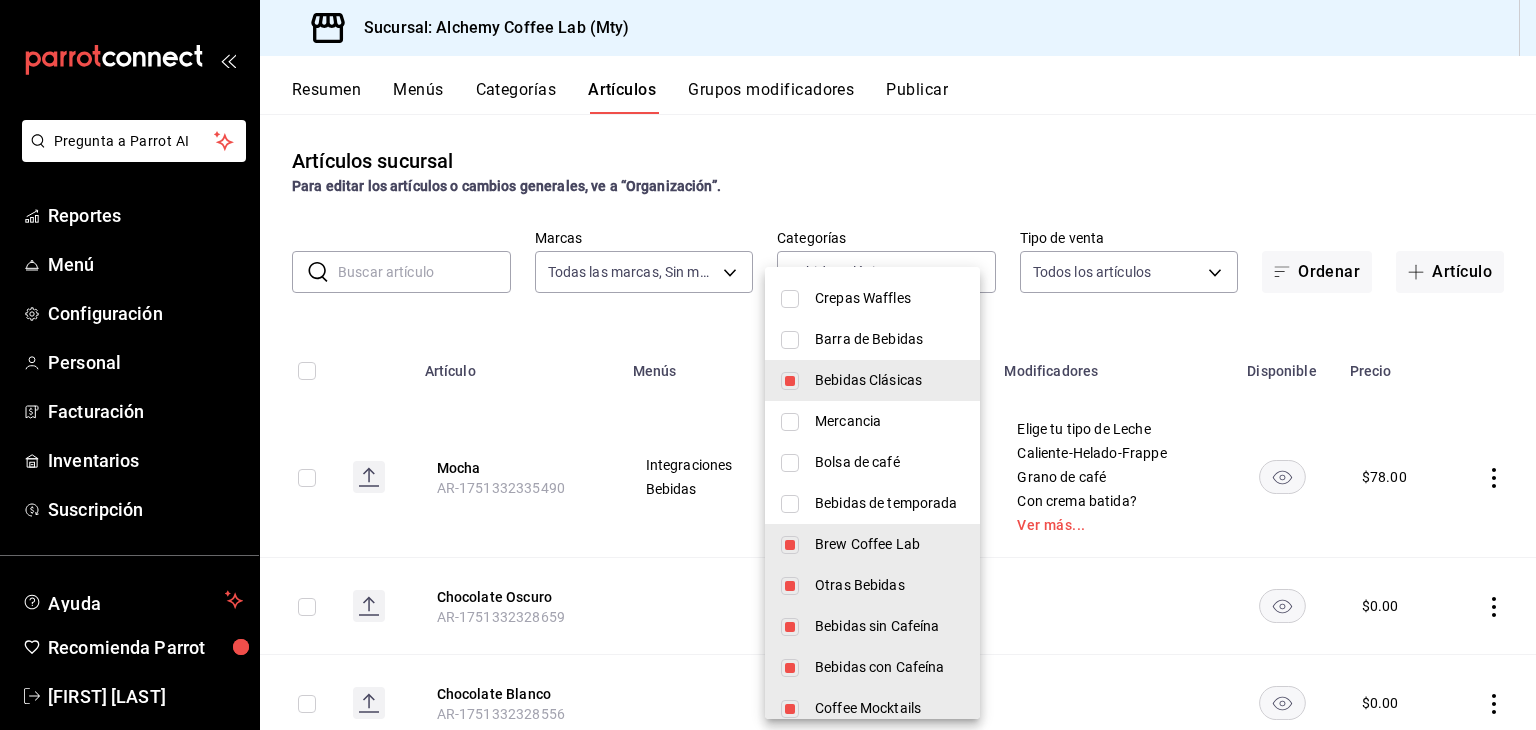 scroll, scrollTop: 206, scrollLeft: 0, axis: vertical 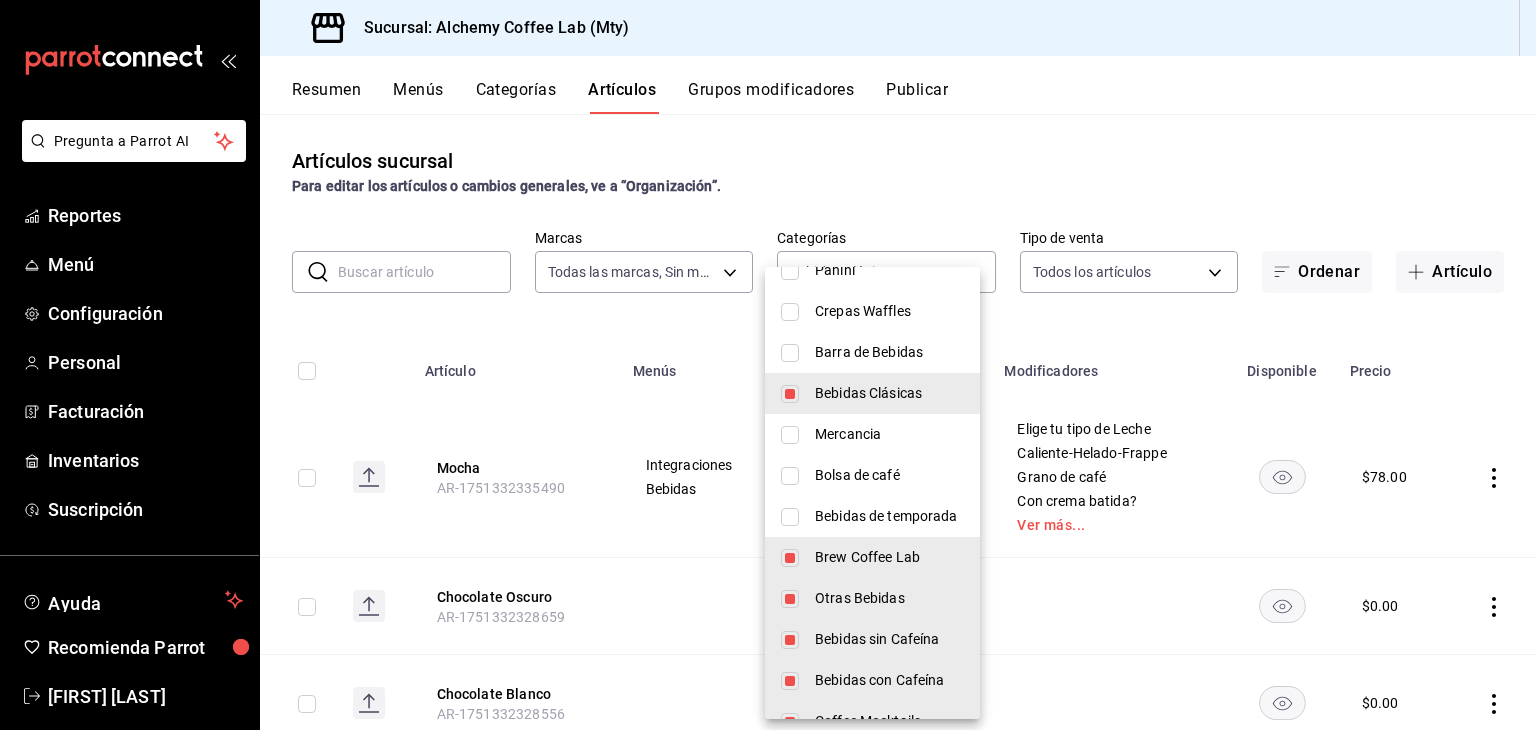 click on "Bebidas de temporada" at bounding box center [889, 516] 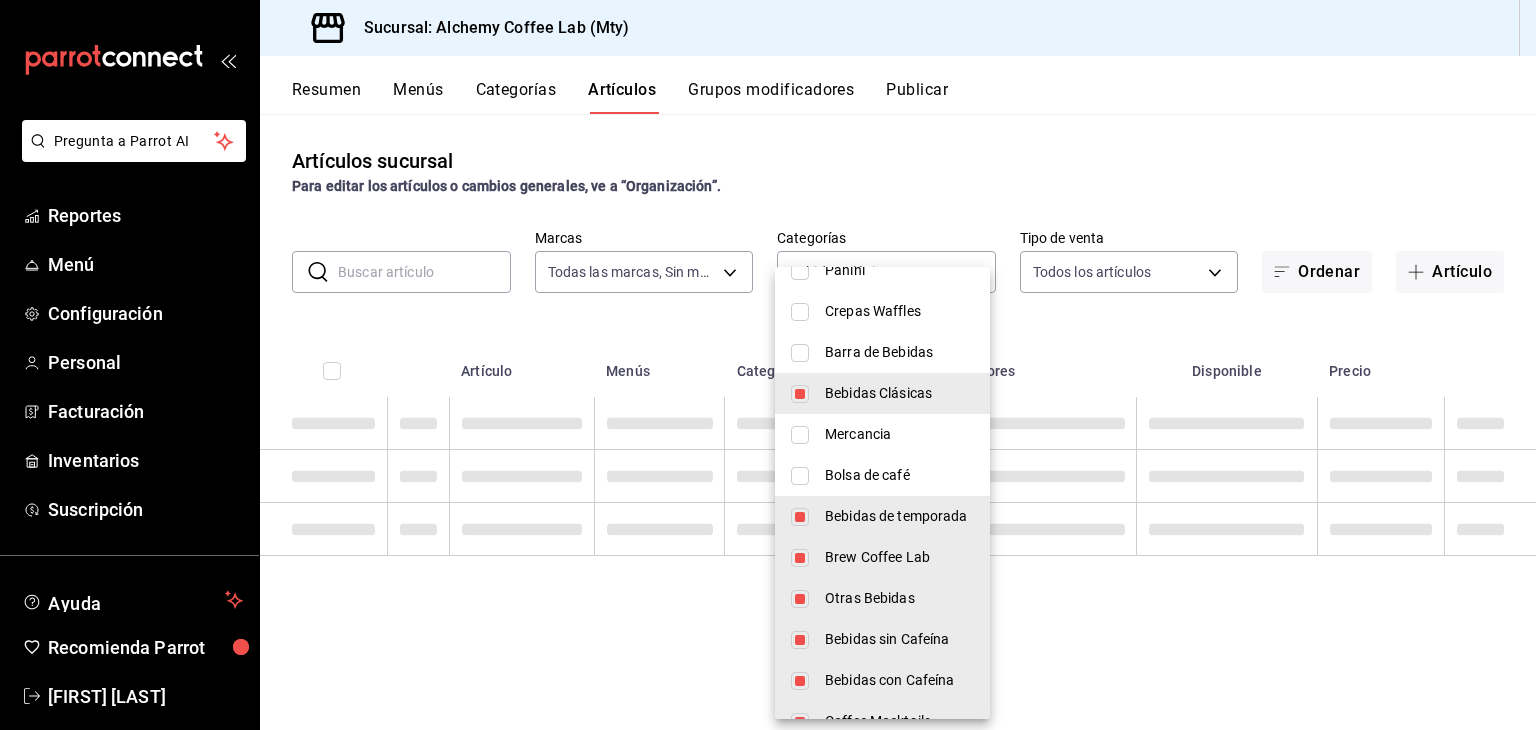 type on "1759a289-da96-444c-a3da-589932e8f911,6cee18f7-63d6-4ae0-a5fa-7f66450c5234,8f56fa9d-b5f7-423d-8f11-eda24a9be7dc,0959238c-b2f0-4e50-a72b-9acd913a0e6d,87d7d329-ef4d-4ea2-b0cc-7aa43f232e86,0d94947a-2237-44fd-9659-405017dccbcb,4f878af2-bd33-4ff2-b57a-7be79110d9e1,6f391e13-d369-4fd1-9e07-81fa35695065" 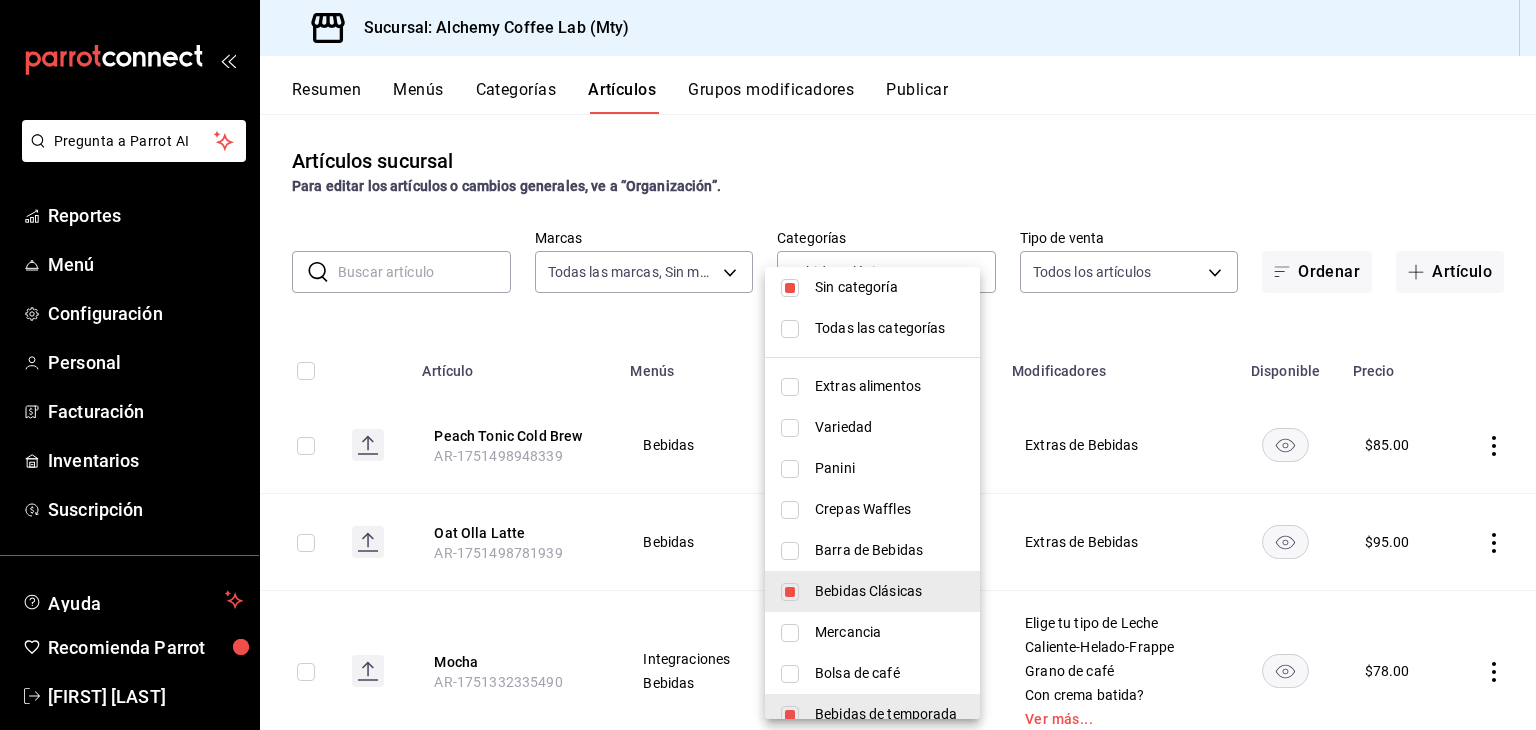scroll, scrollTop: 6, scrollLeft: 0, axis: vertical 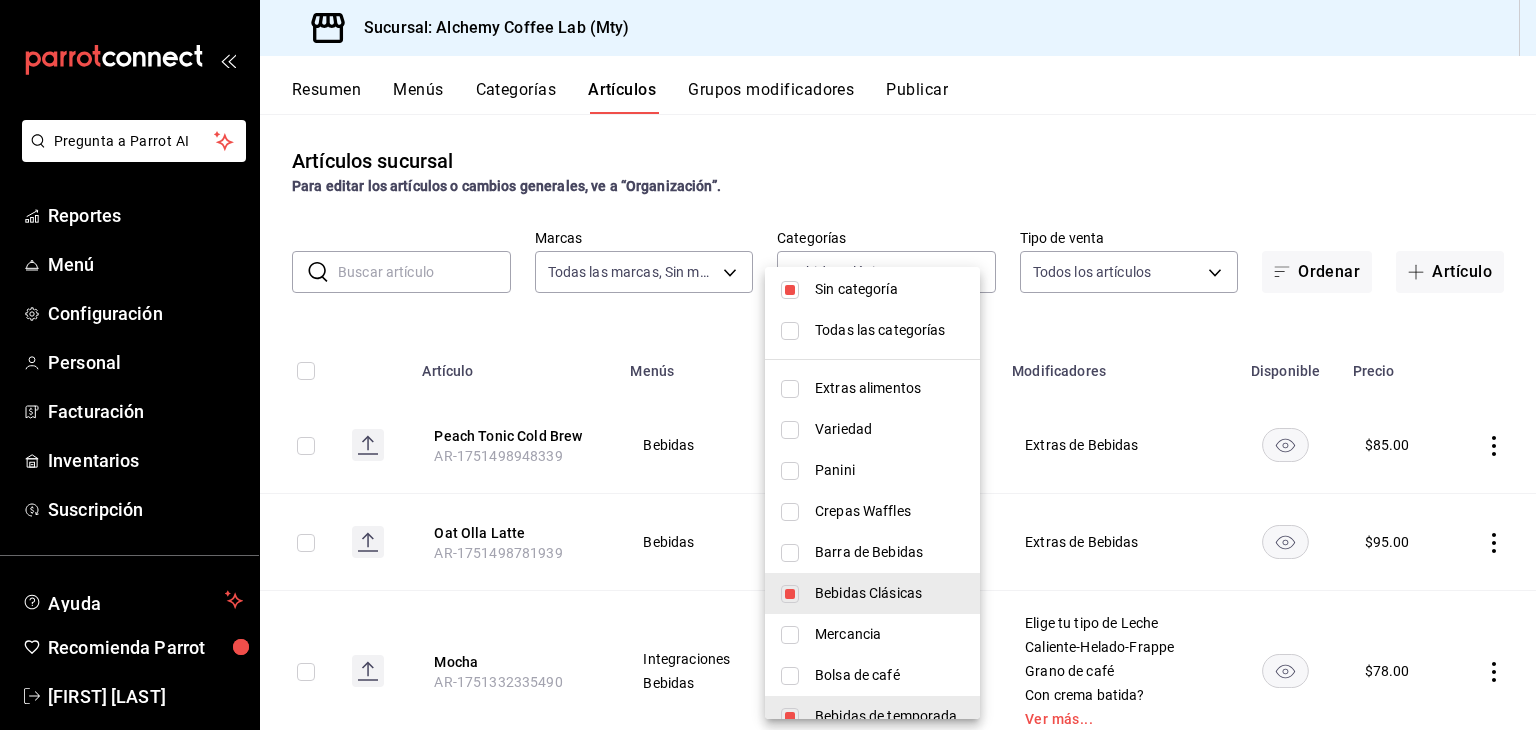 click at bounding box center (768, 365) 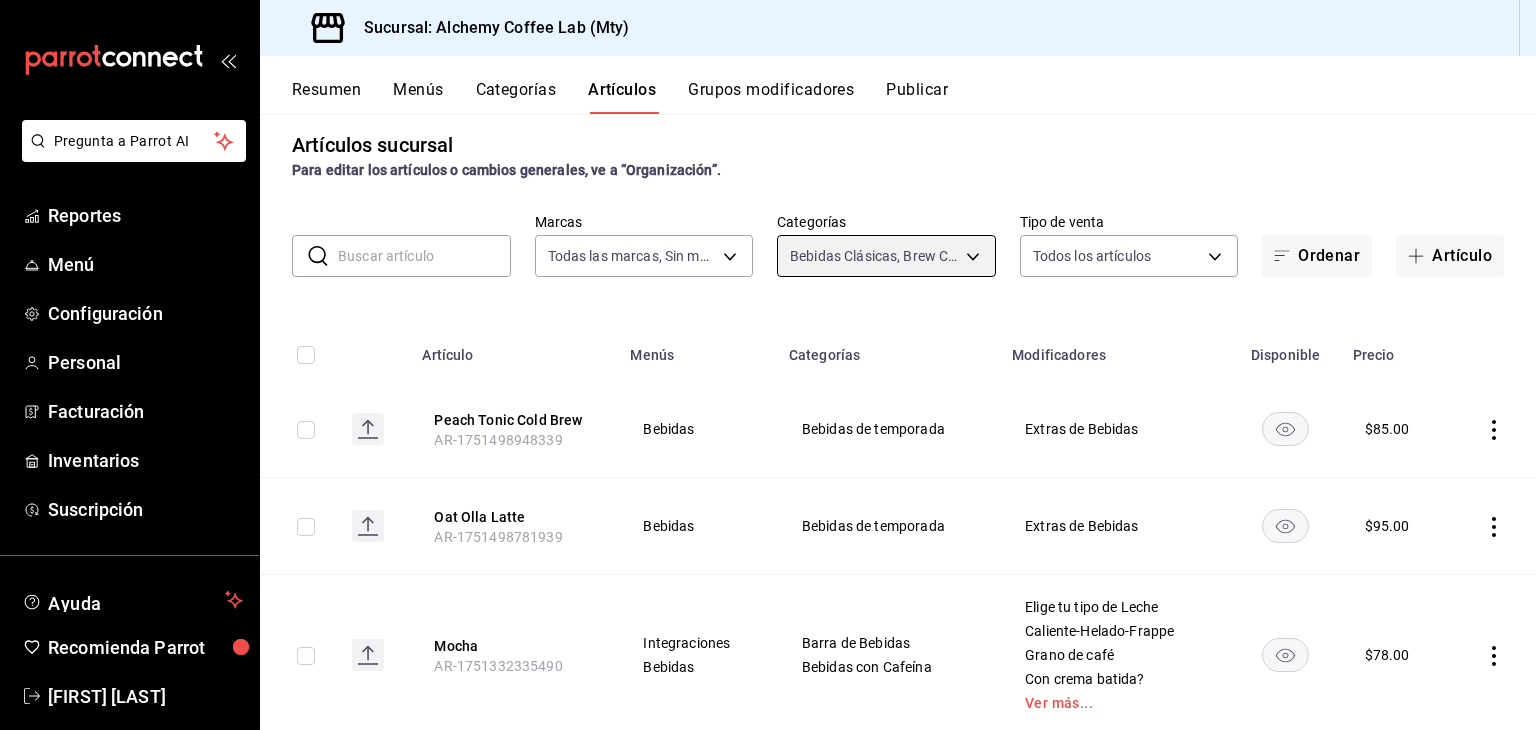 scroll, scrollTop: 0, scrollLeft: 0, axis: both 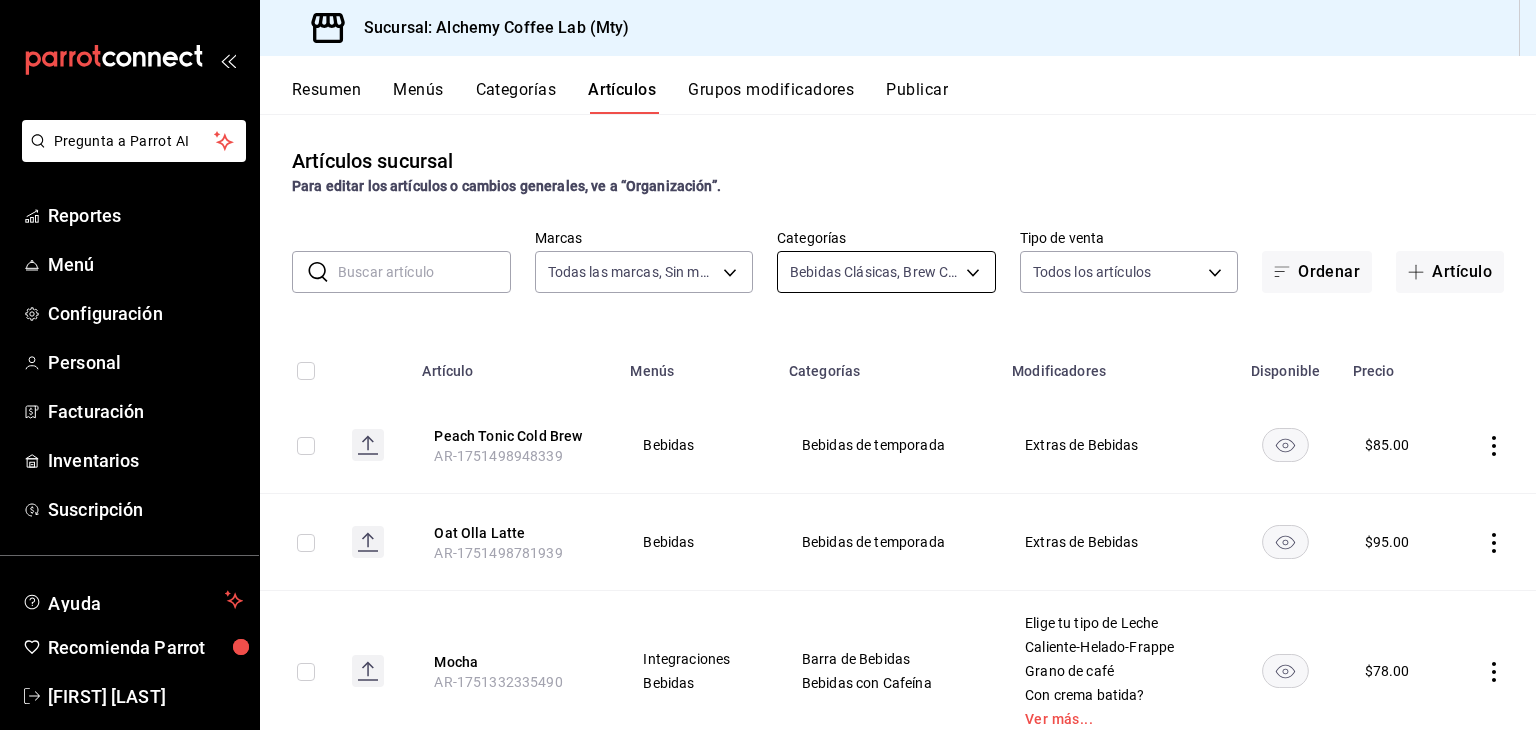 click on "Pregunta a Parrot AI Reportes   Menú   Configuración   Personal   Facturación   Inventarios   Suscripción   Ayuda Recomienda Parrot   David Eugenio Solis Treviño   Sugerir nueva función   Sucursal: Alchemy Coffee Lab (Mty) Resumen Menús Categorías Artículos Grupos modificadores Publicar Artículos sucursal Para editar los artículos o cambios generales, ve a “Organización”. ​ ​ Marcas Todas las marcas, Sin marca 147fd5db-d129-484d-8765-362391796a66 Categorías Bebidas Clásicas, Brew Coffee Lab, Otras Bebidas, Bebidas sin Cafeína, Bebidas con Cafeína, Coffee Mocktails, Bebidas Clasicas, Bebidas de temporada, Sin categoría 1759a289-da96-444c-a3da-589932e8f911,6cee18f7-63d6-4ae0-a5fa-7f66450c5234,8f56fa9d-b5f7-423d-8f11-eda24a9be7dc,0959238c-b2f0-4e50-a72b-9acd913a0e6d,87d7d329-ef4d-4ea2-b0cc-7aa43f232e86,0d94947a-2237-44fd-9659-405017dccbcb,4f878af2-bd33-4ff2-b57a-7be79110d9e1,6f391e13-d369-4fd1-9e07-81fa35695065 Tipo de venta Todos los artículos ALL Ordenar Artículo Artículo Menús $ $" at bounding box center [768, 365] 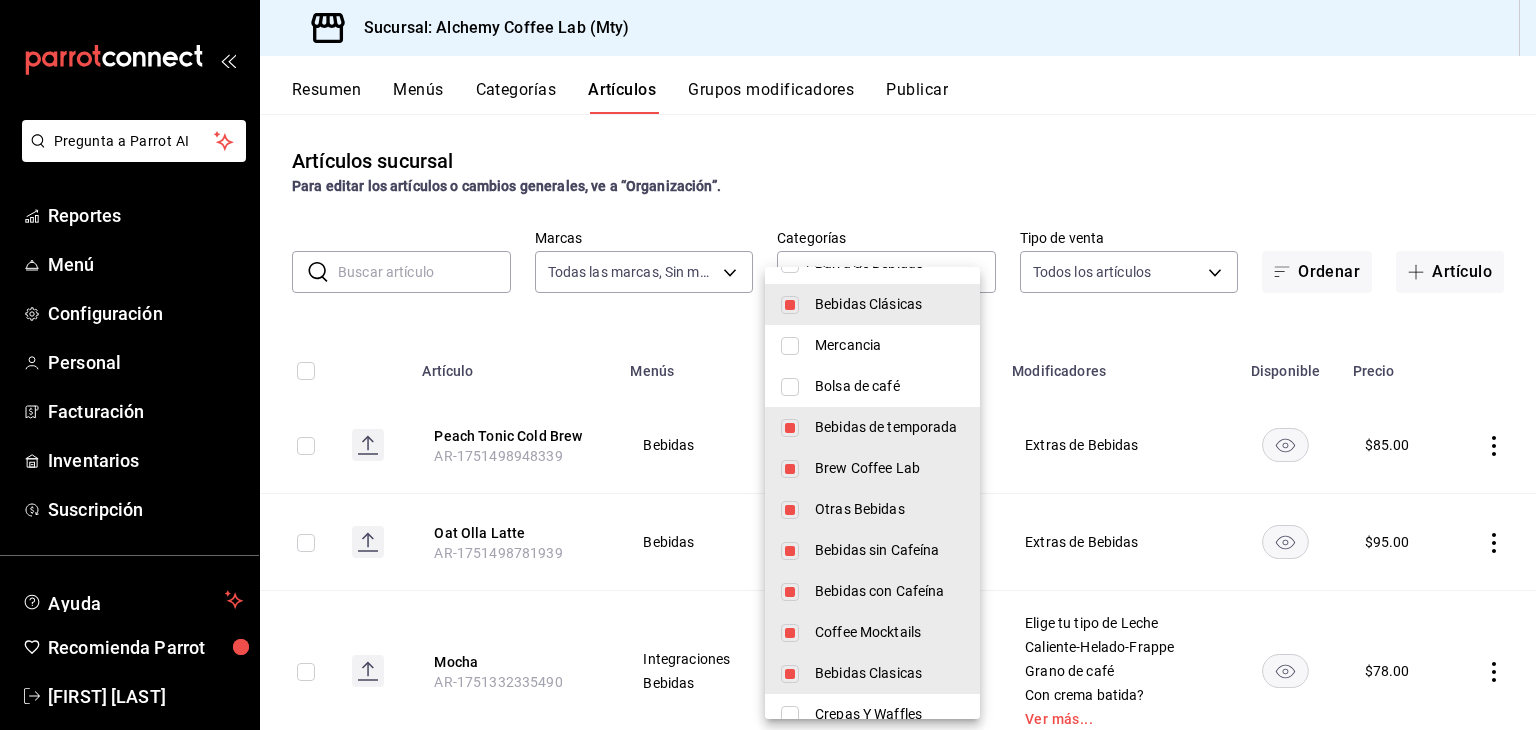 scroll, scrollTop: 300, scrollLeft: 0, axis: vertical 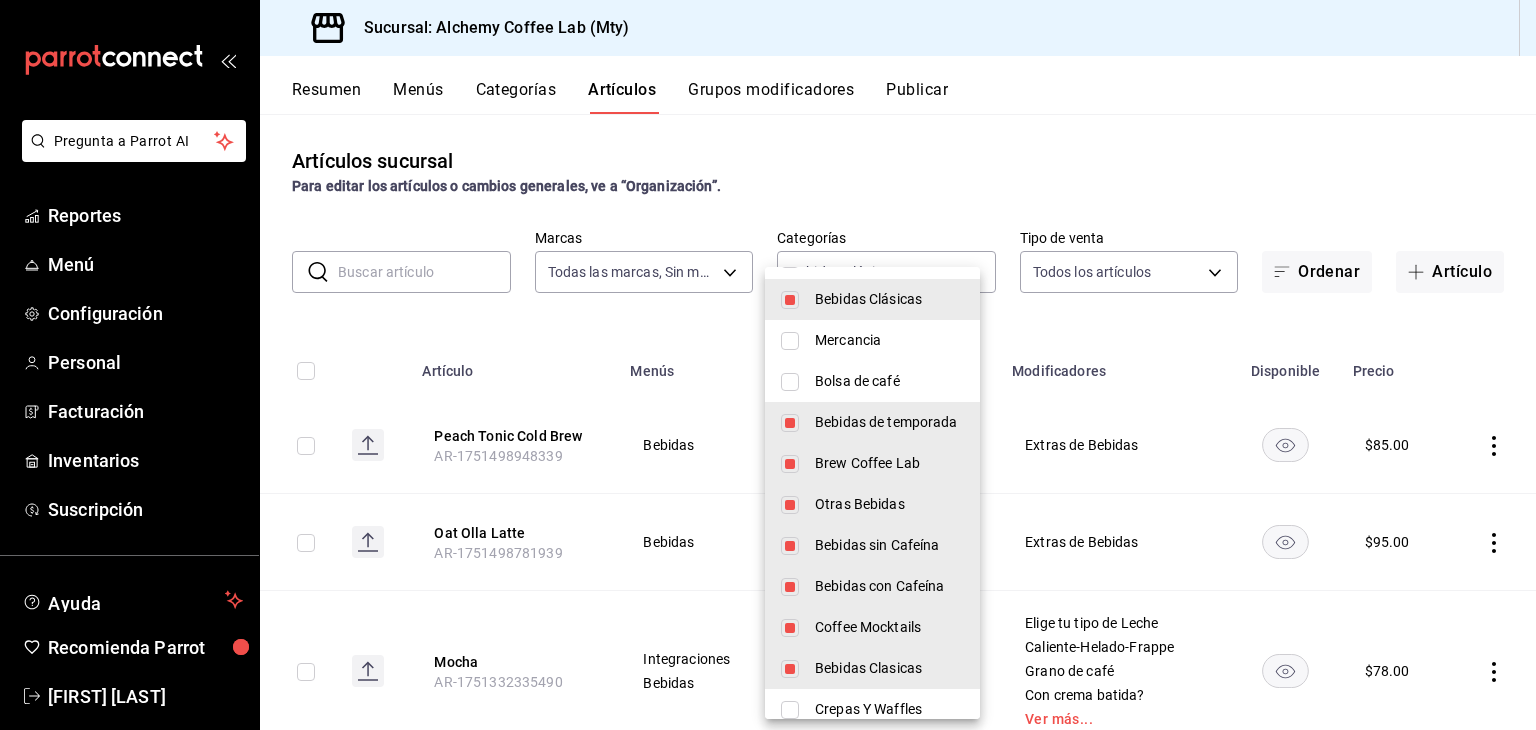 click at bounding box center (790, 423) 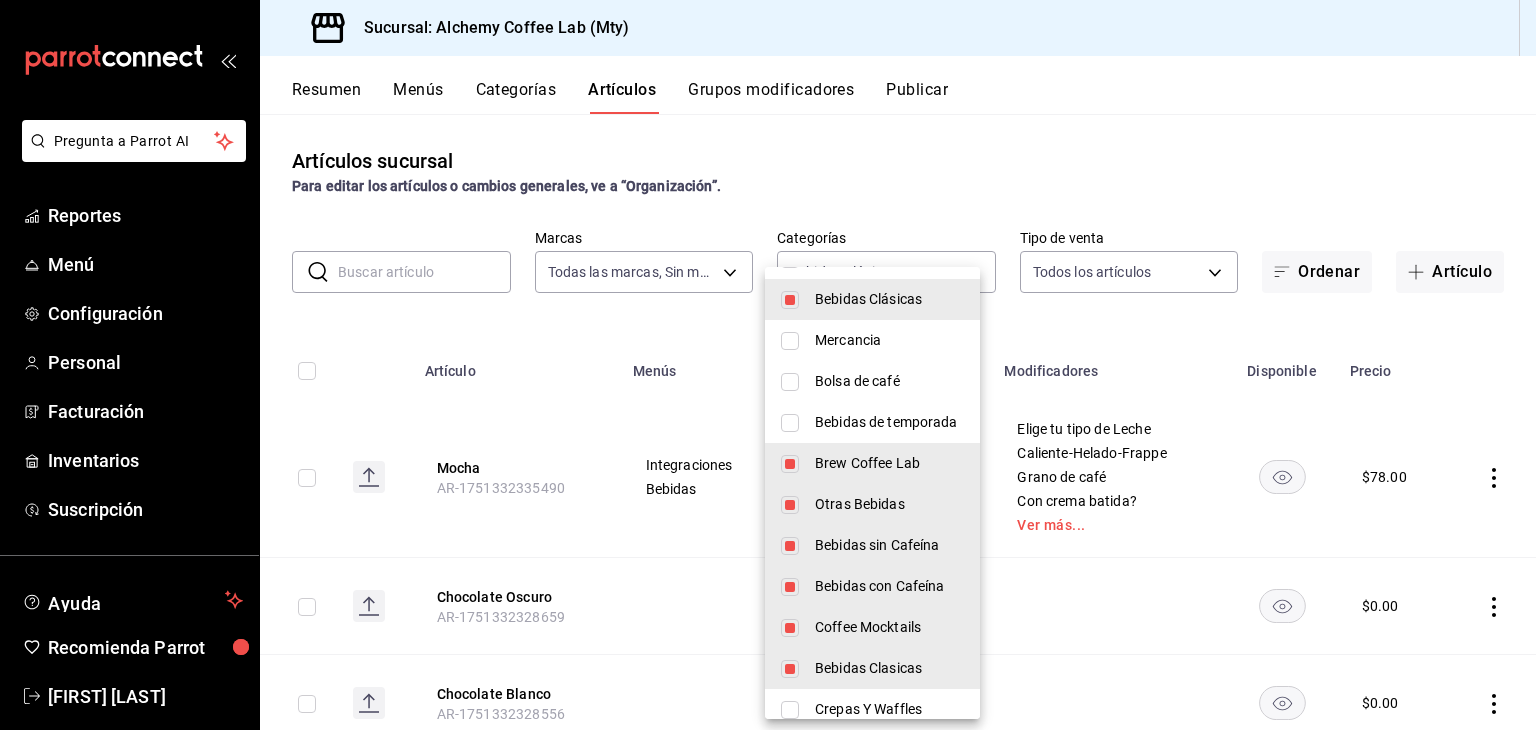 click at bounding box center (790, 464) 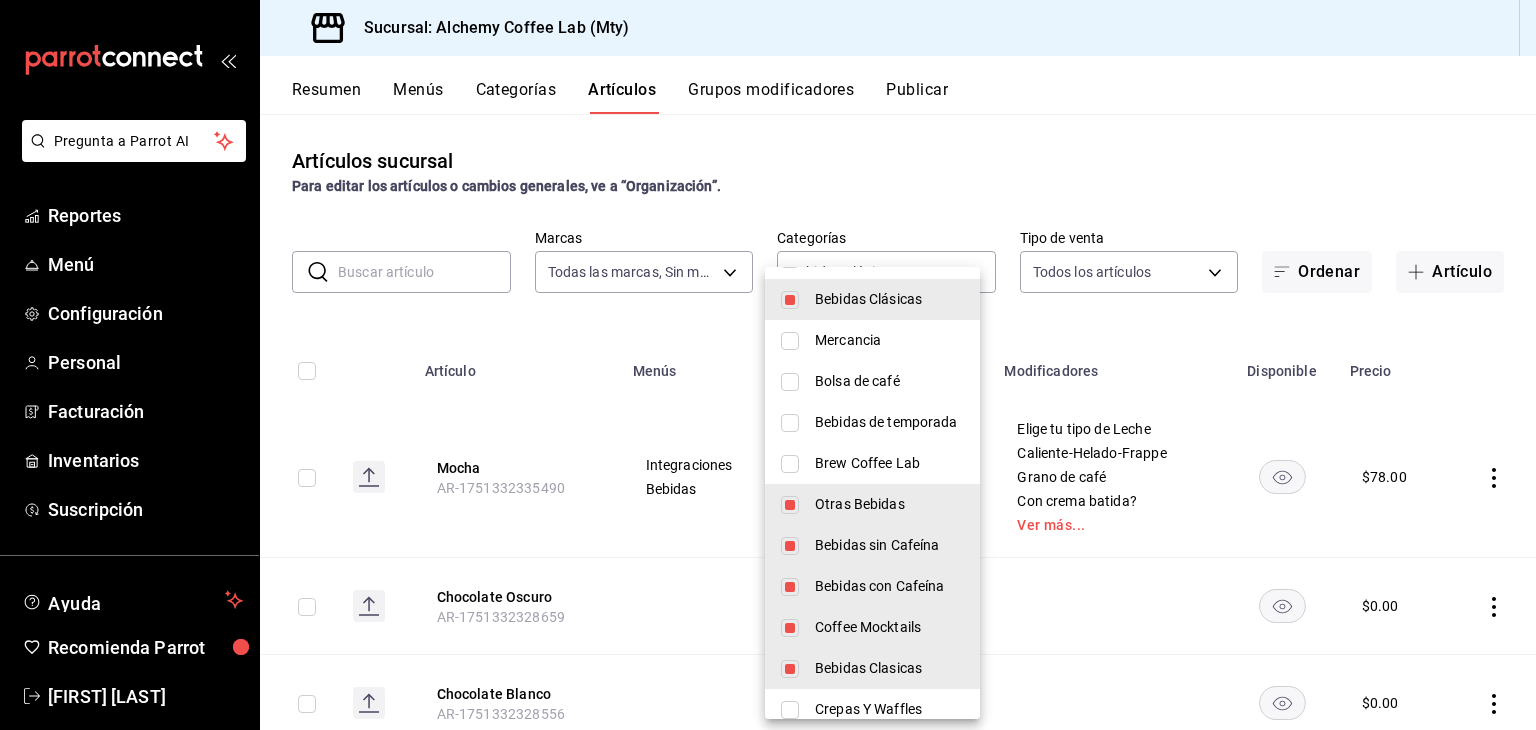 click on "Otras Bebidas" at bounding box center (872, 504) 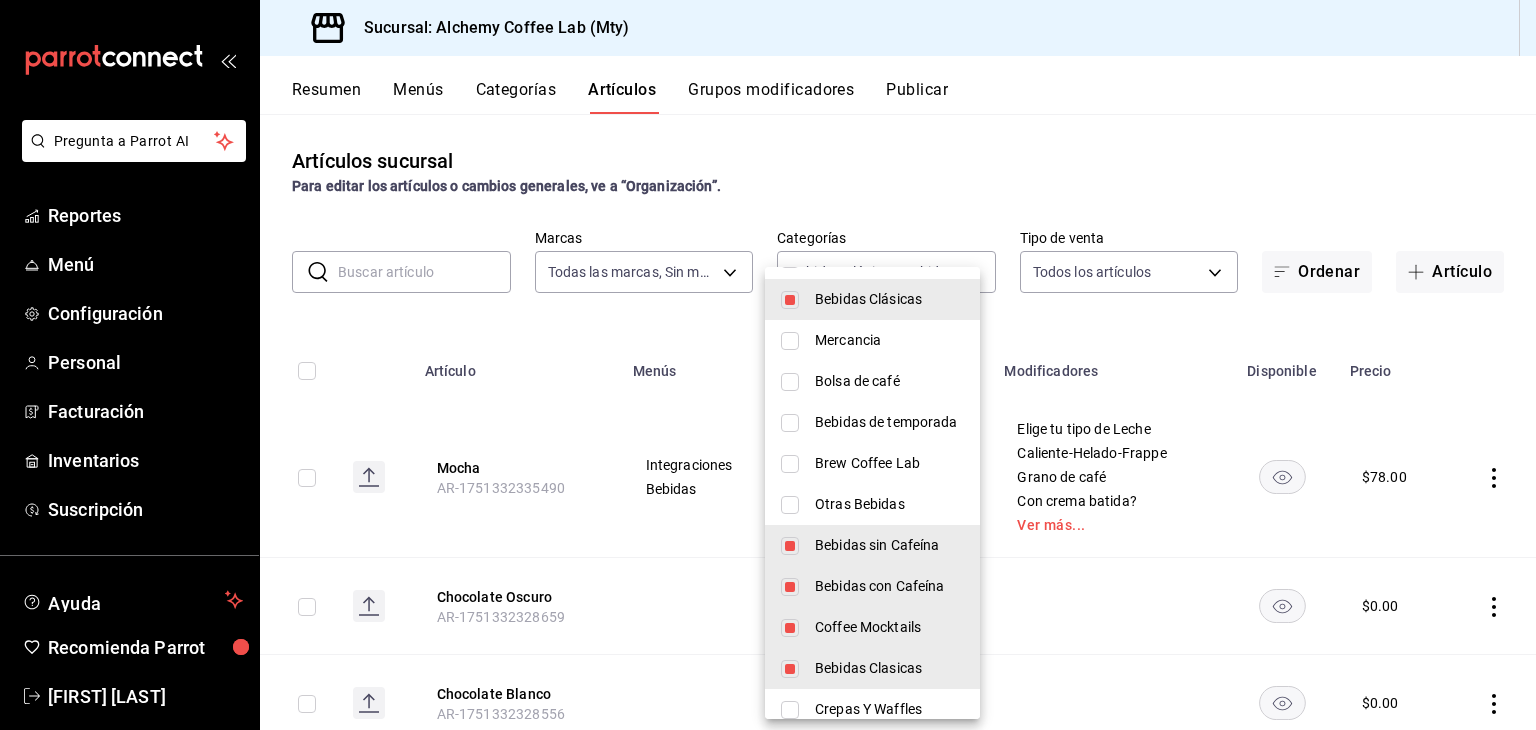 click on "Bebidas sin Cafeína" at bounding box center [872, 545] 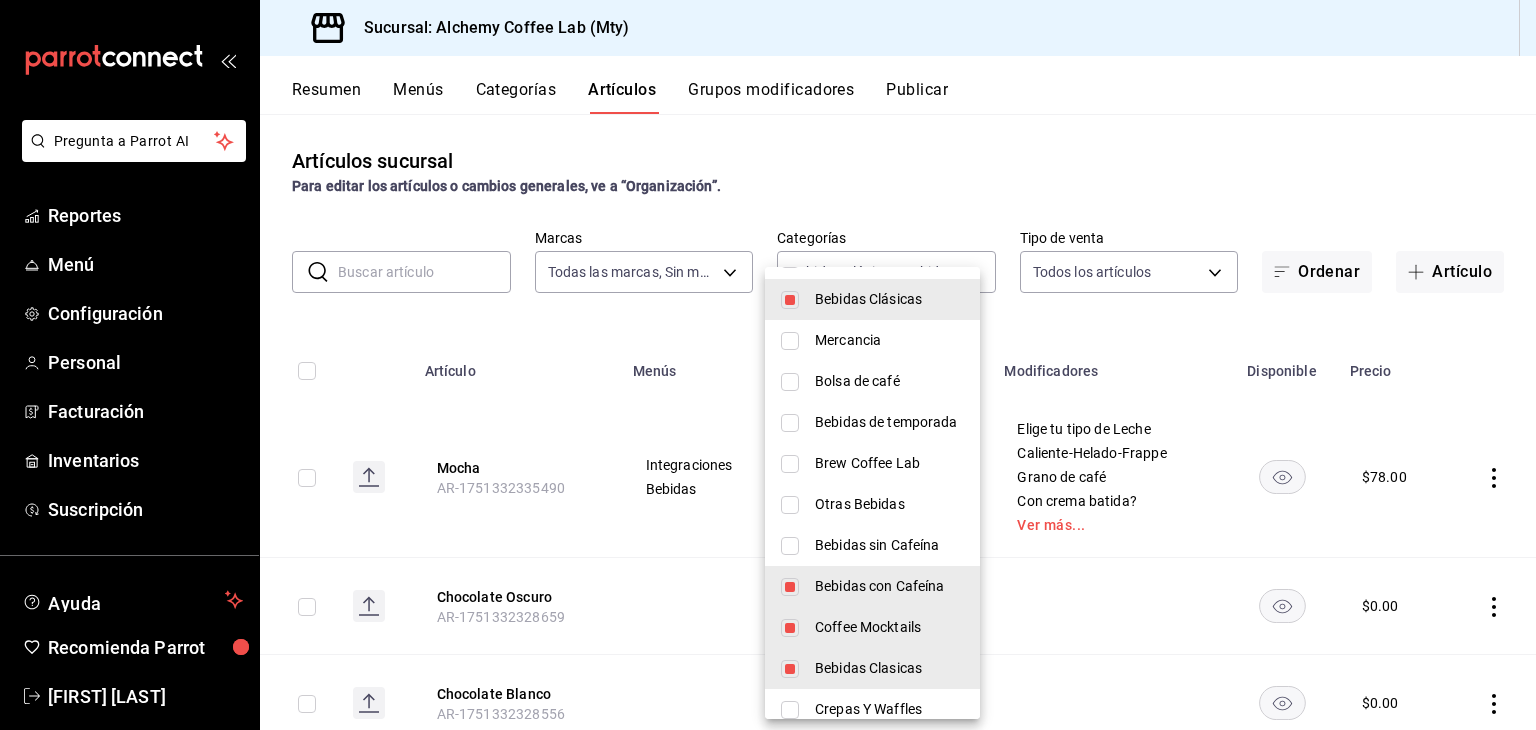 click on "Bebidas con Cafeína" at bounding box center [872, 586] 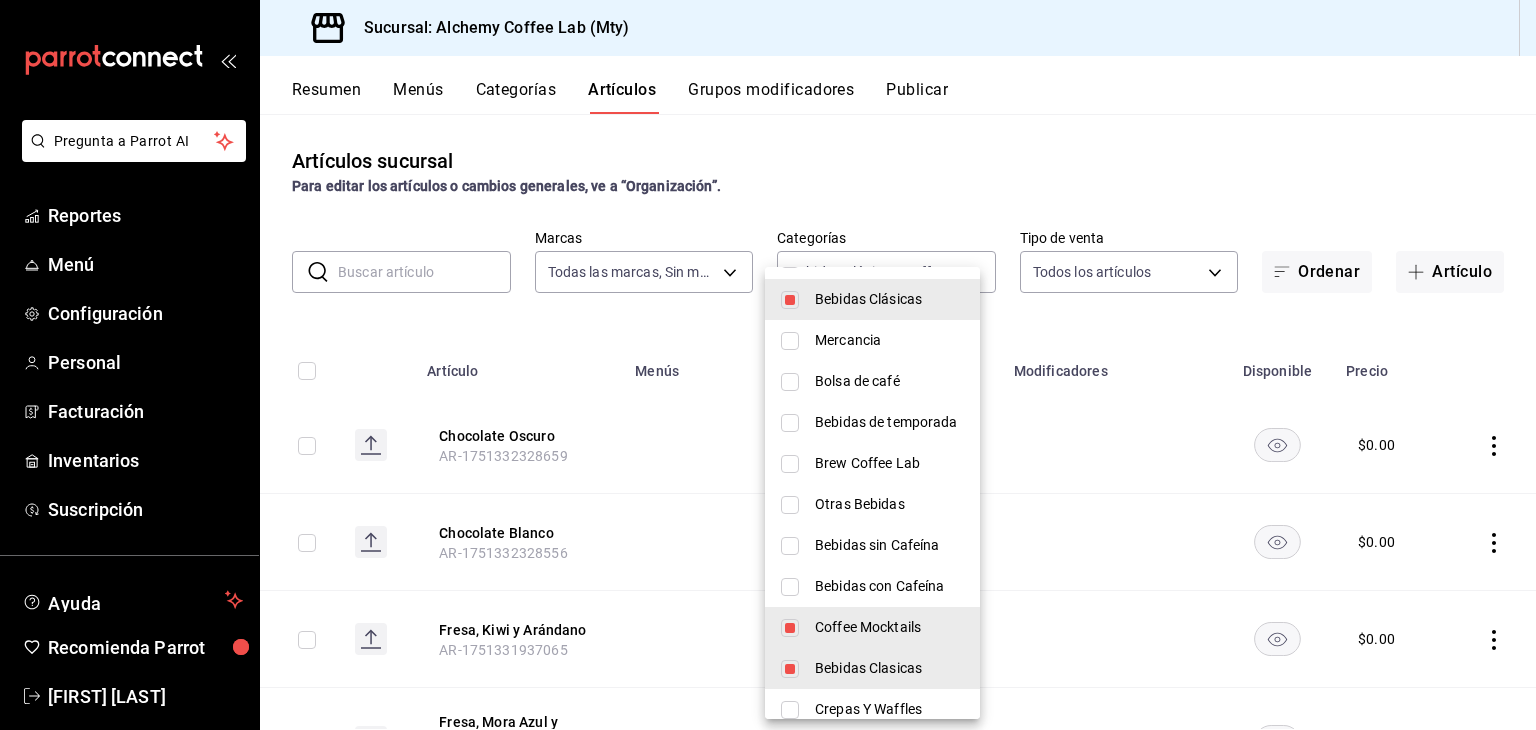 click on "Coffee Mocktails" at bounding box center [872, 627] 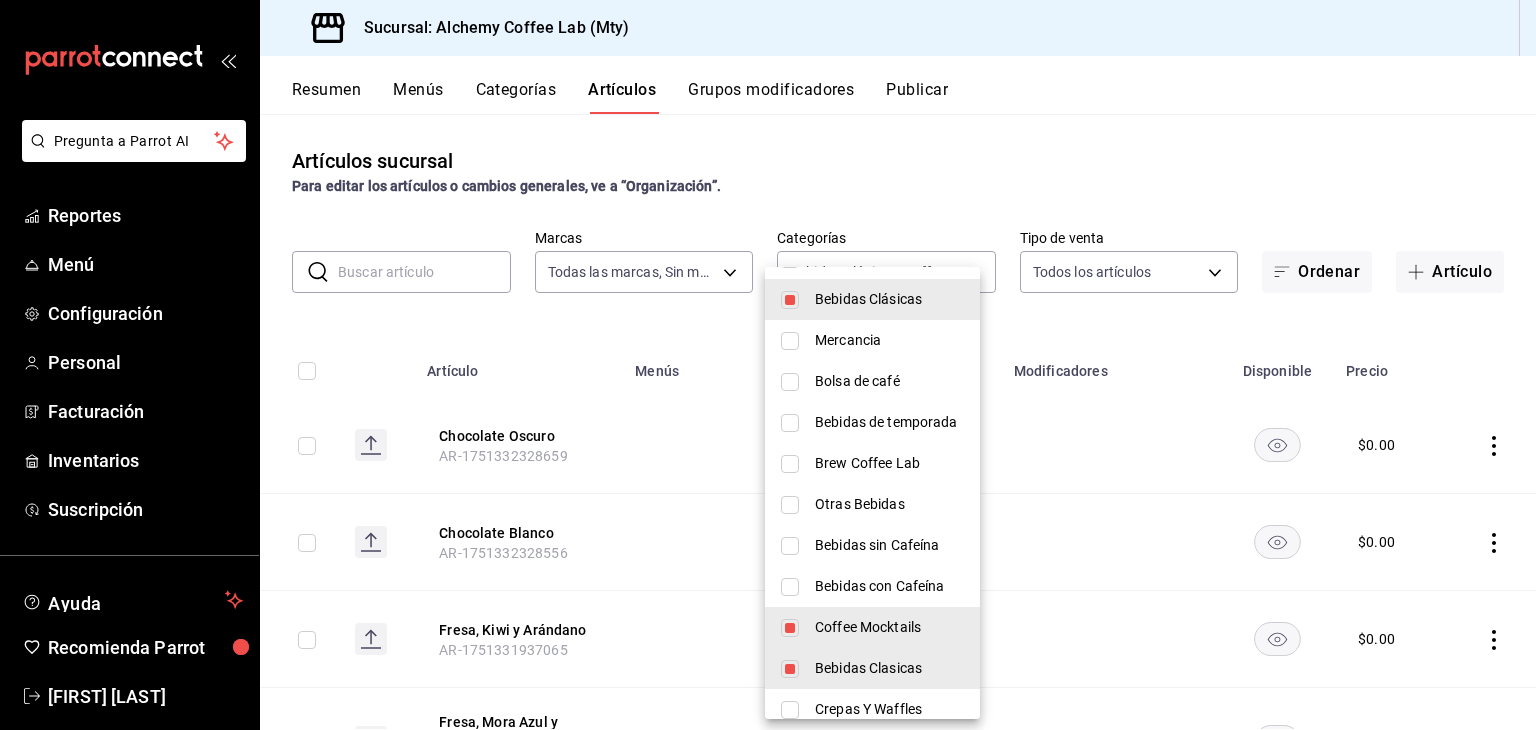 type on "1759a289-da96-444c-a3da-589932e8f911,4f878af2-bd33-4ff2-b57a-7be79110d9e1" 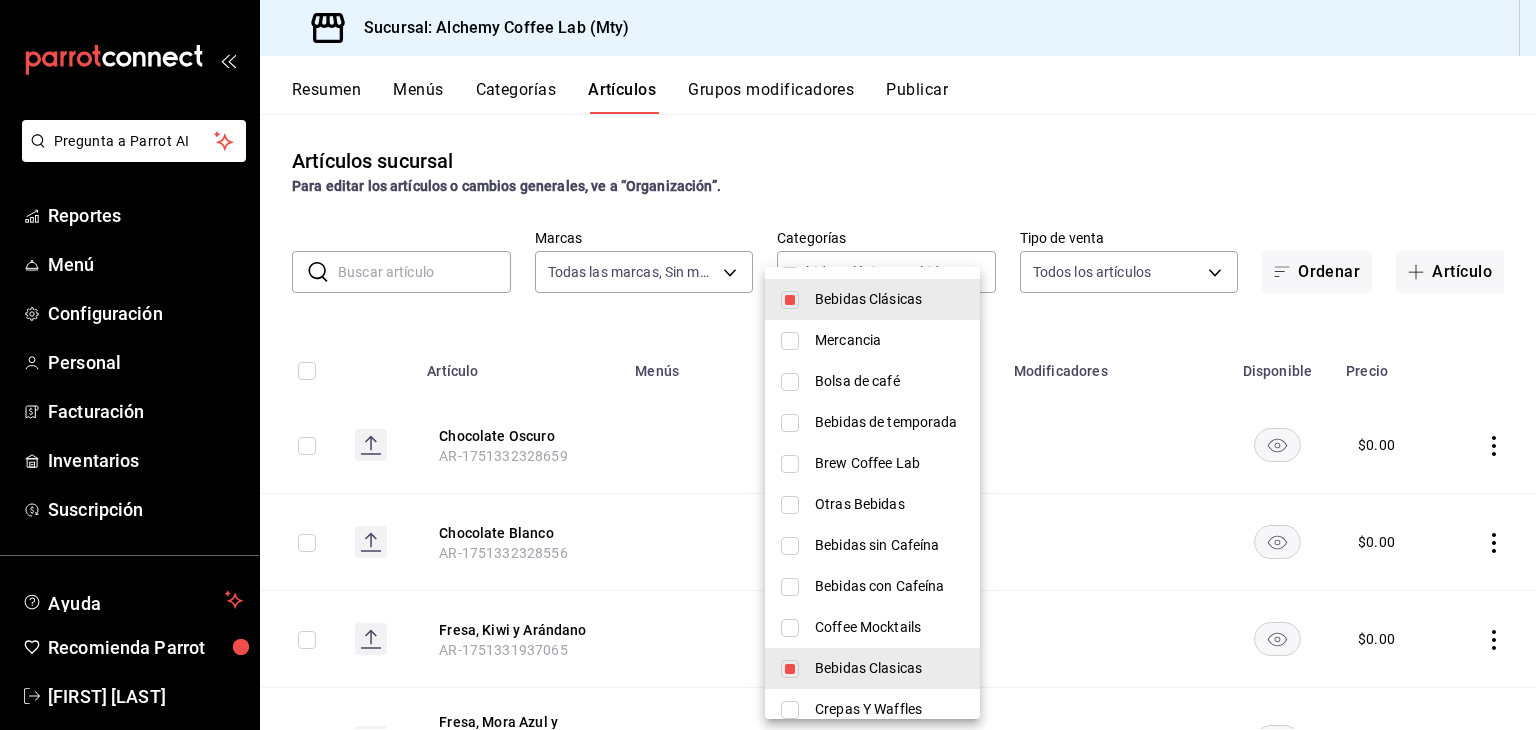 click on "Bebidas Clasicas" at bounding box center (872, 668) 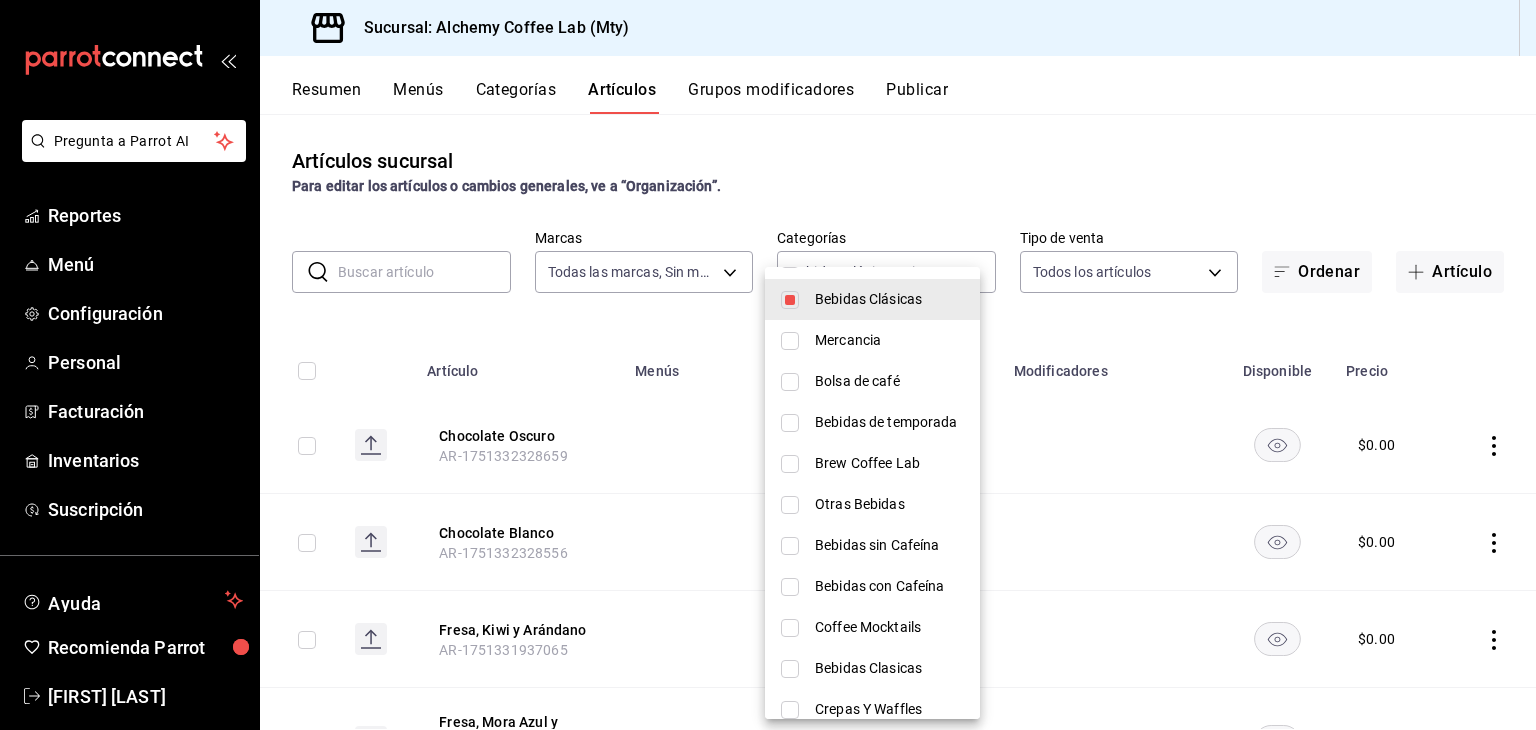 click at bounding box center [768, 365] 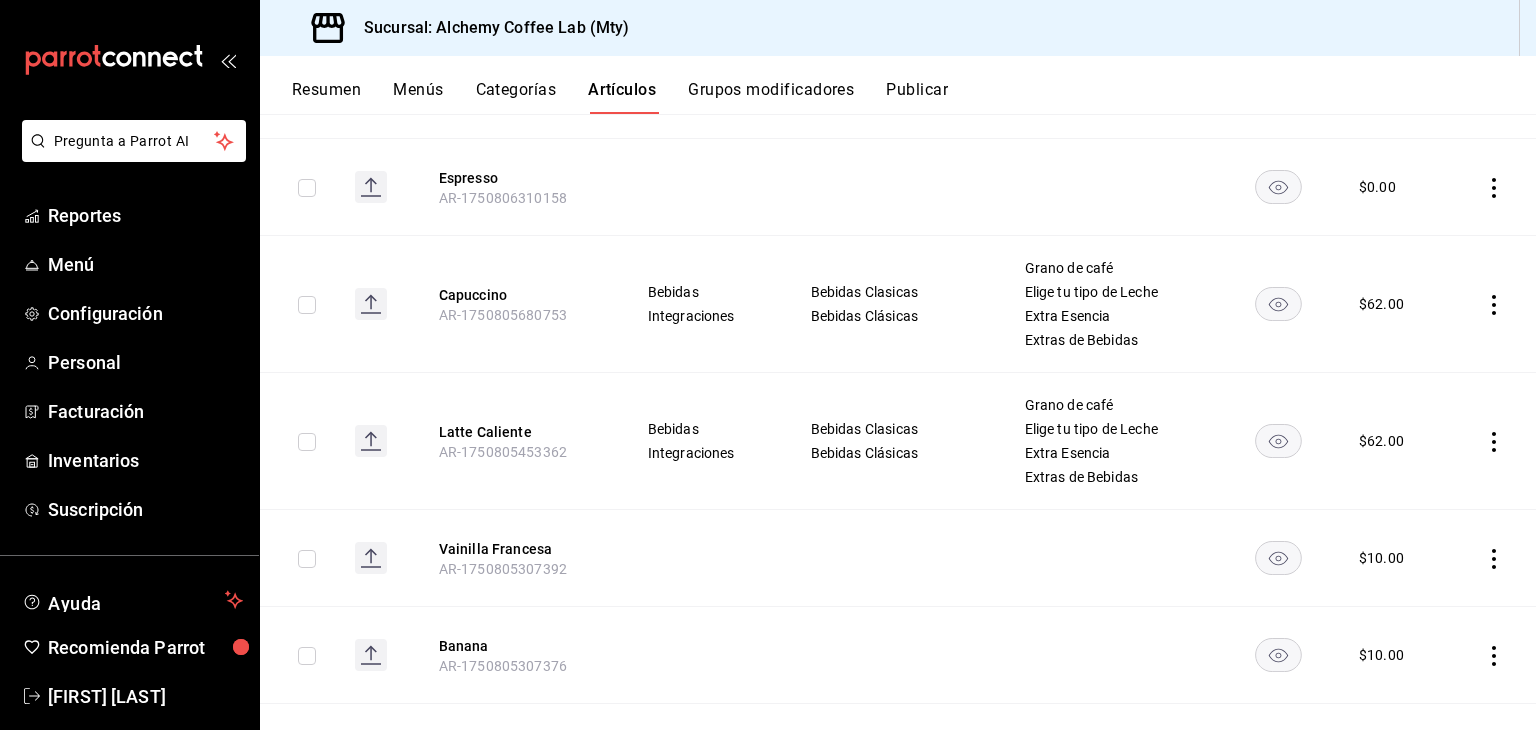 scroll, scrollTop: 4121, scrollLeft: 0, axis: vertical 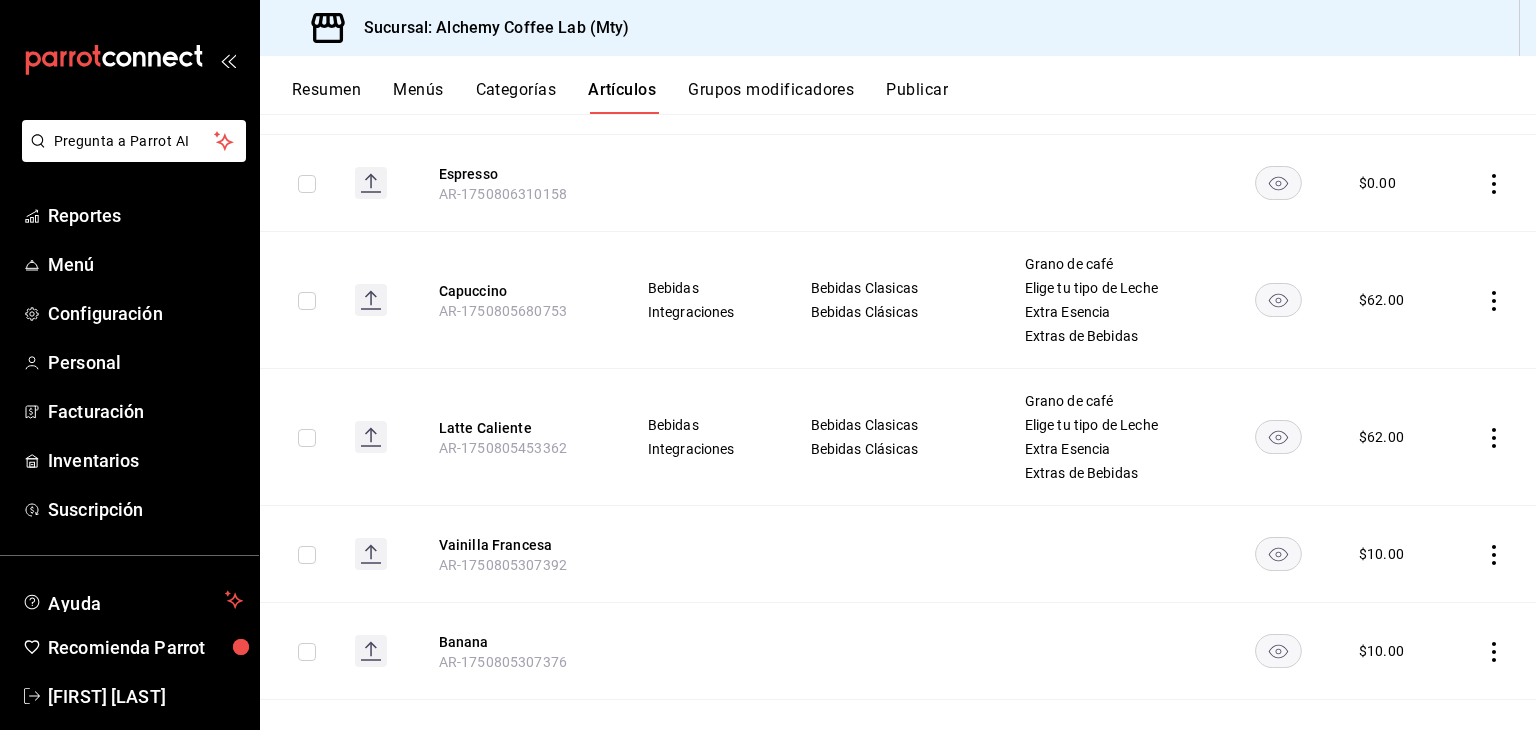 click 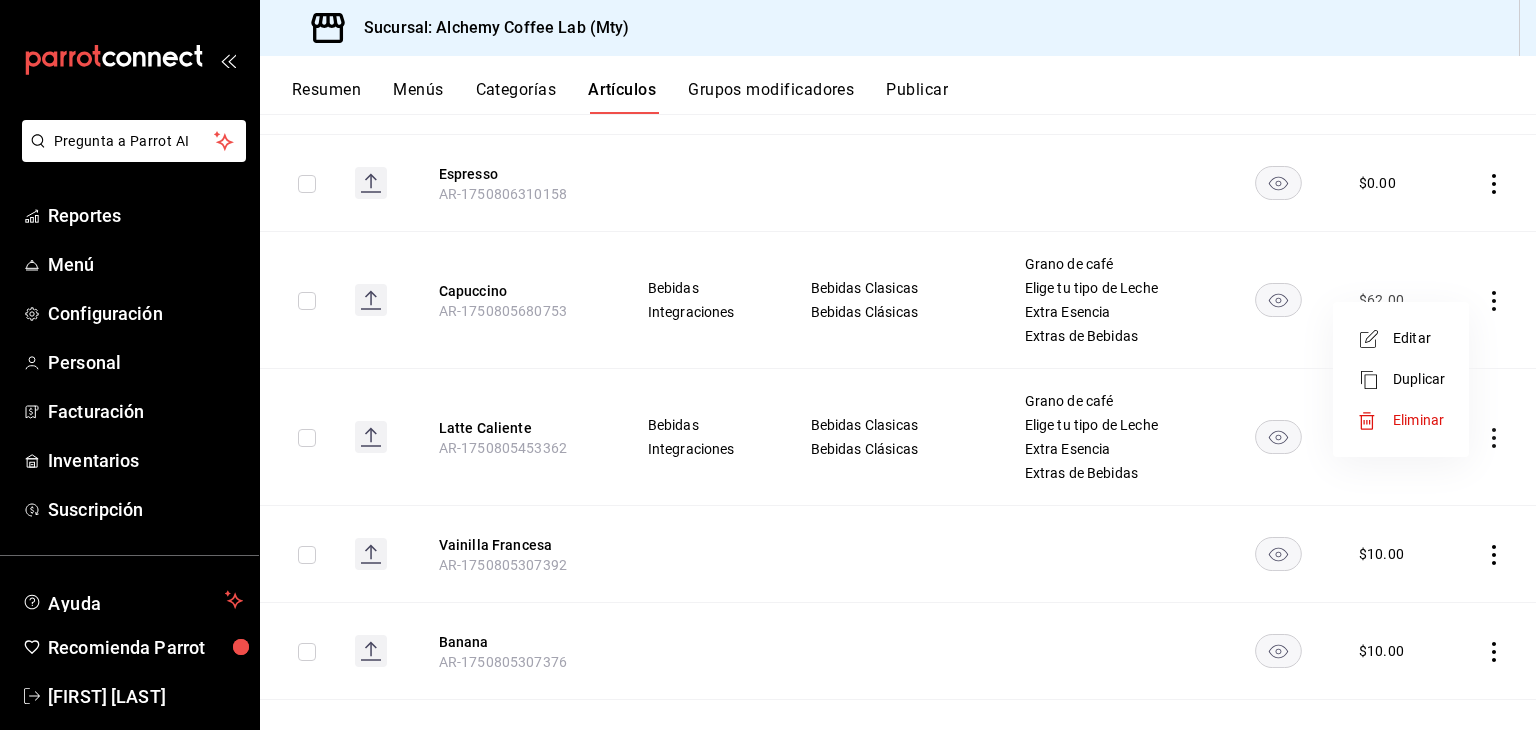 click on "Editar" at bounding box center (1419, 338) 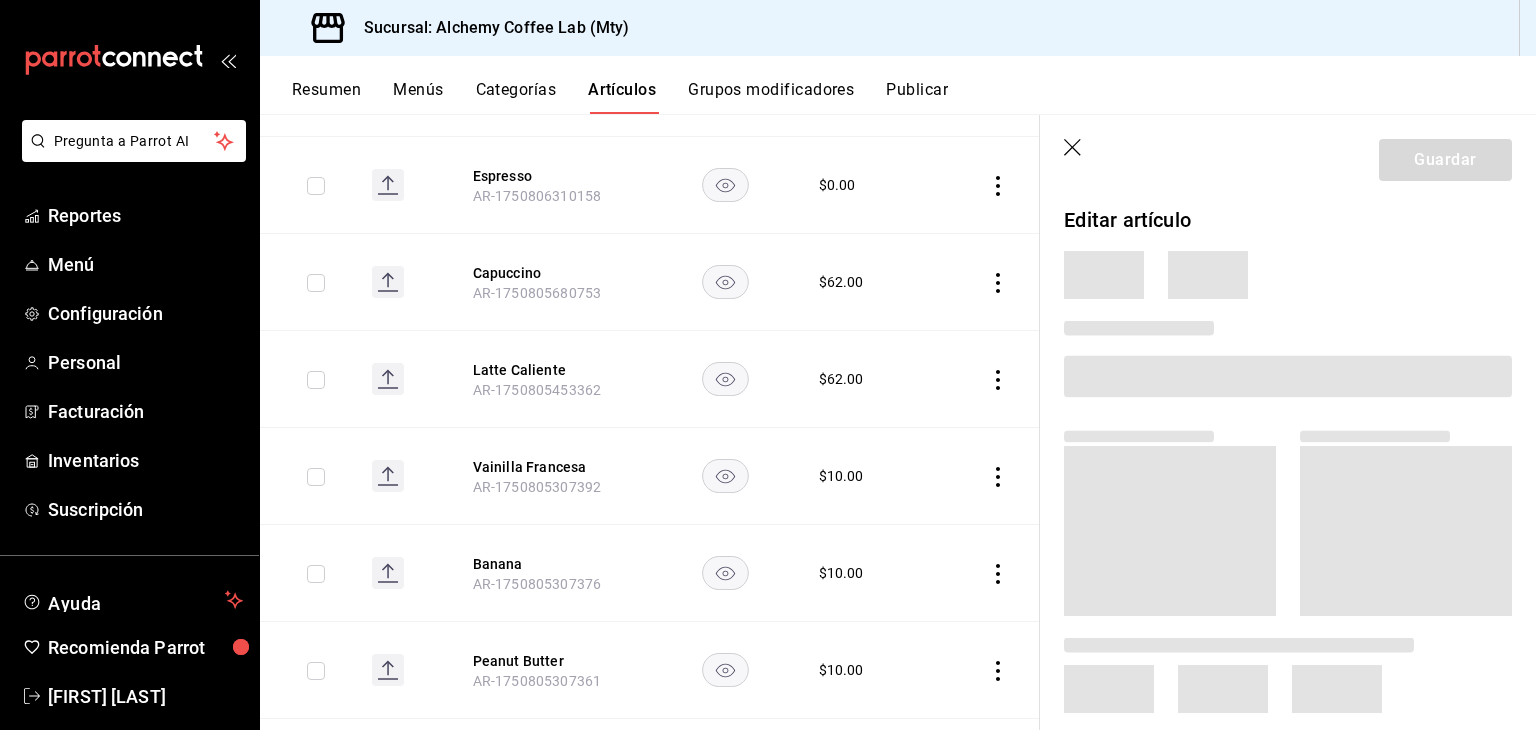 scroll, scrollTop: 4057, scrollLeft: 0, axis: vertical 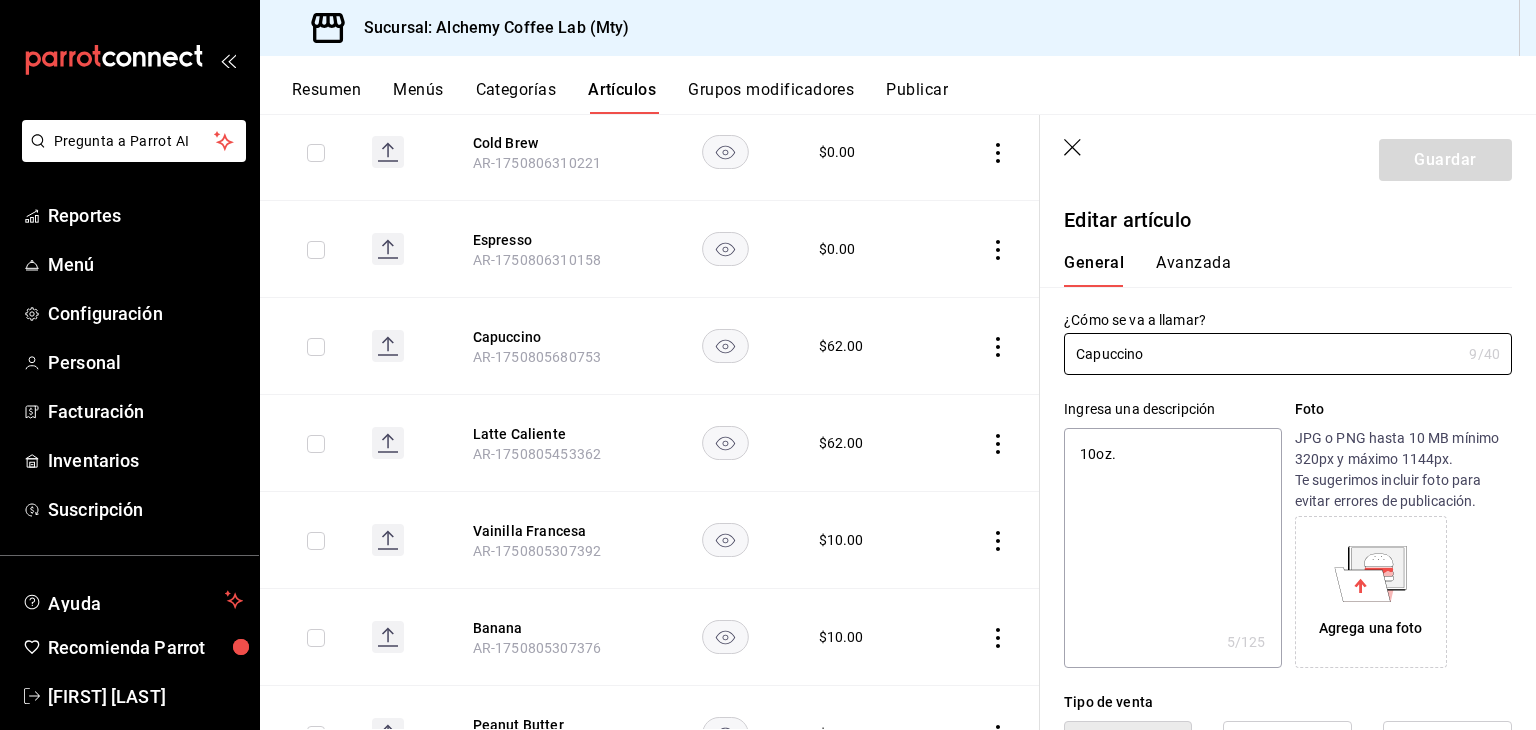 type on "x" 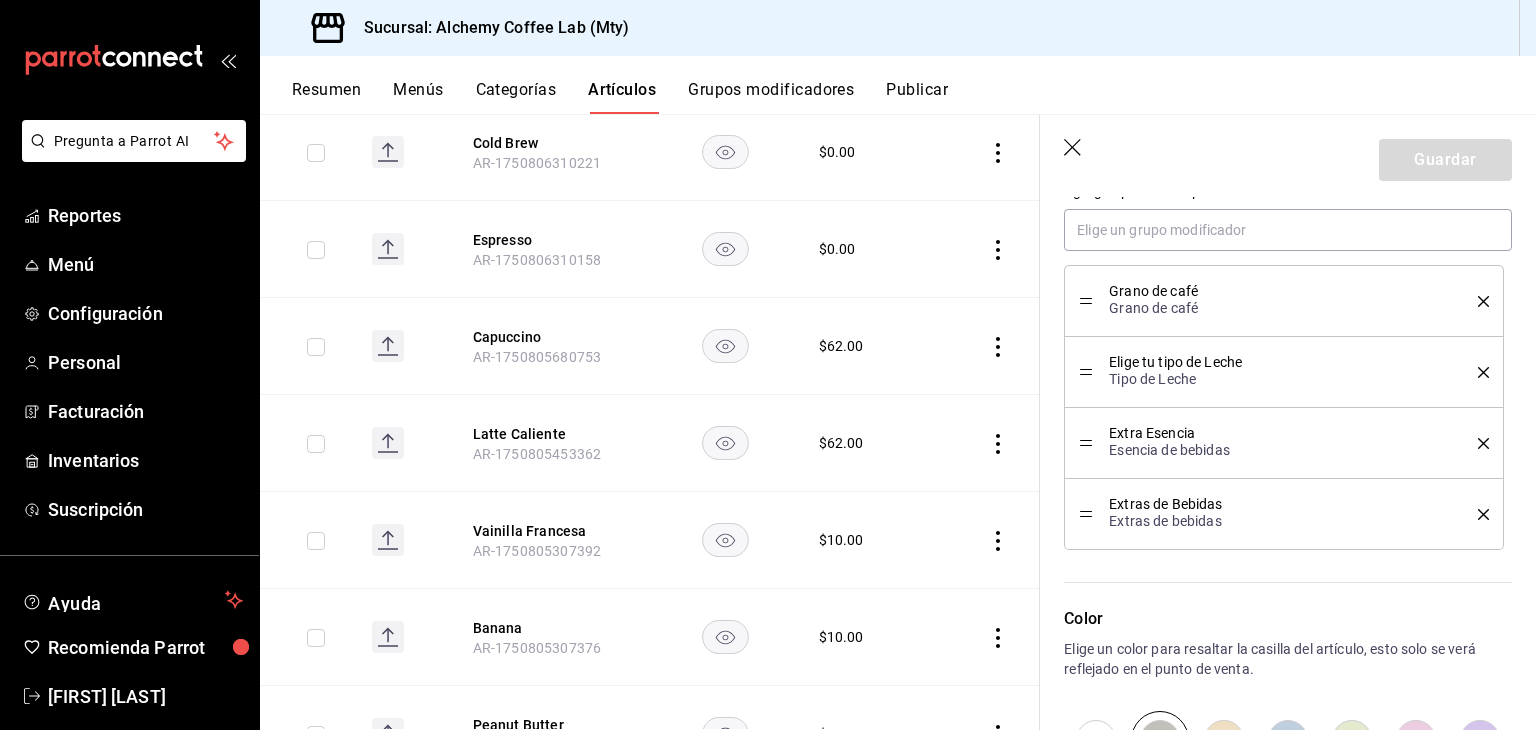 scroll, scrollTop: 1000, scrollLeft: 0, axis: vertical 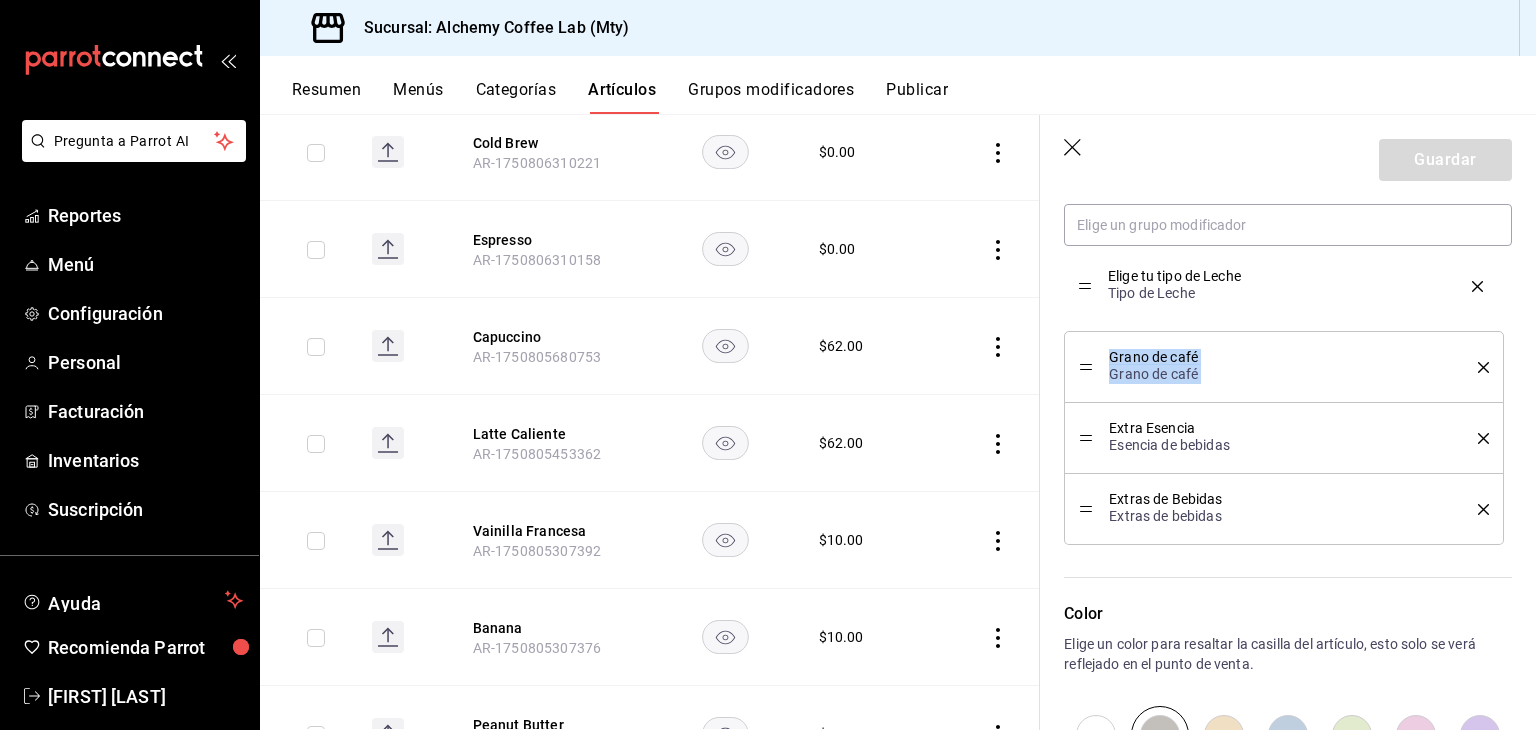 drag, startPoint x: 1086, startPoint y: 367, endPoint x: 1077, endPoint y: 285, distance: 82.492424 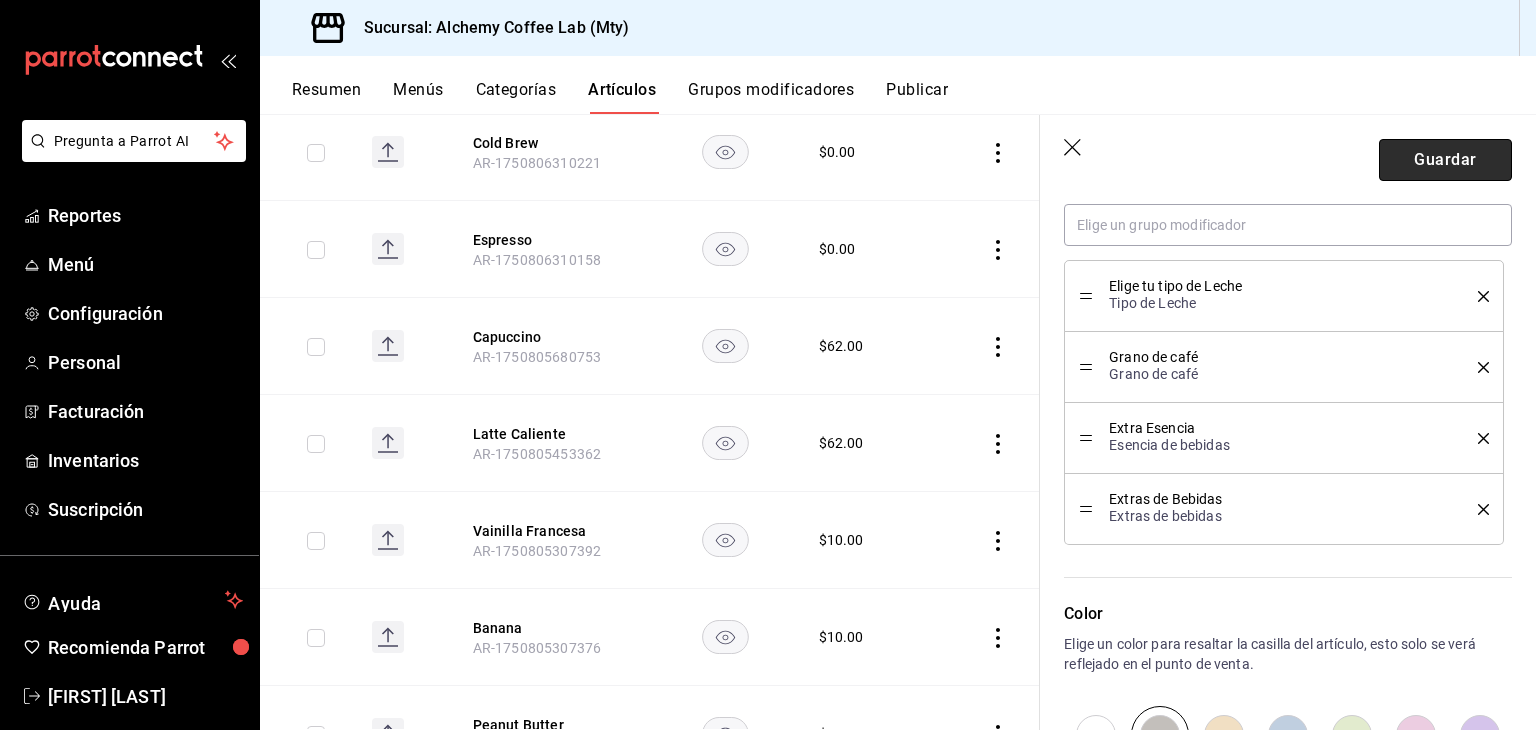 click on "Guardar" at bounding box center (1445, 160) 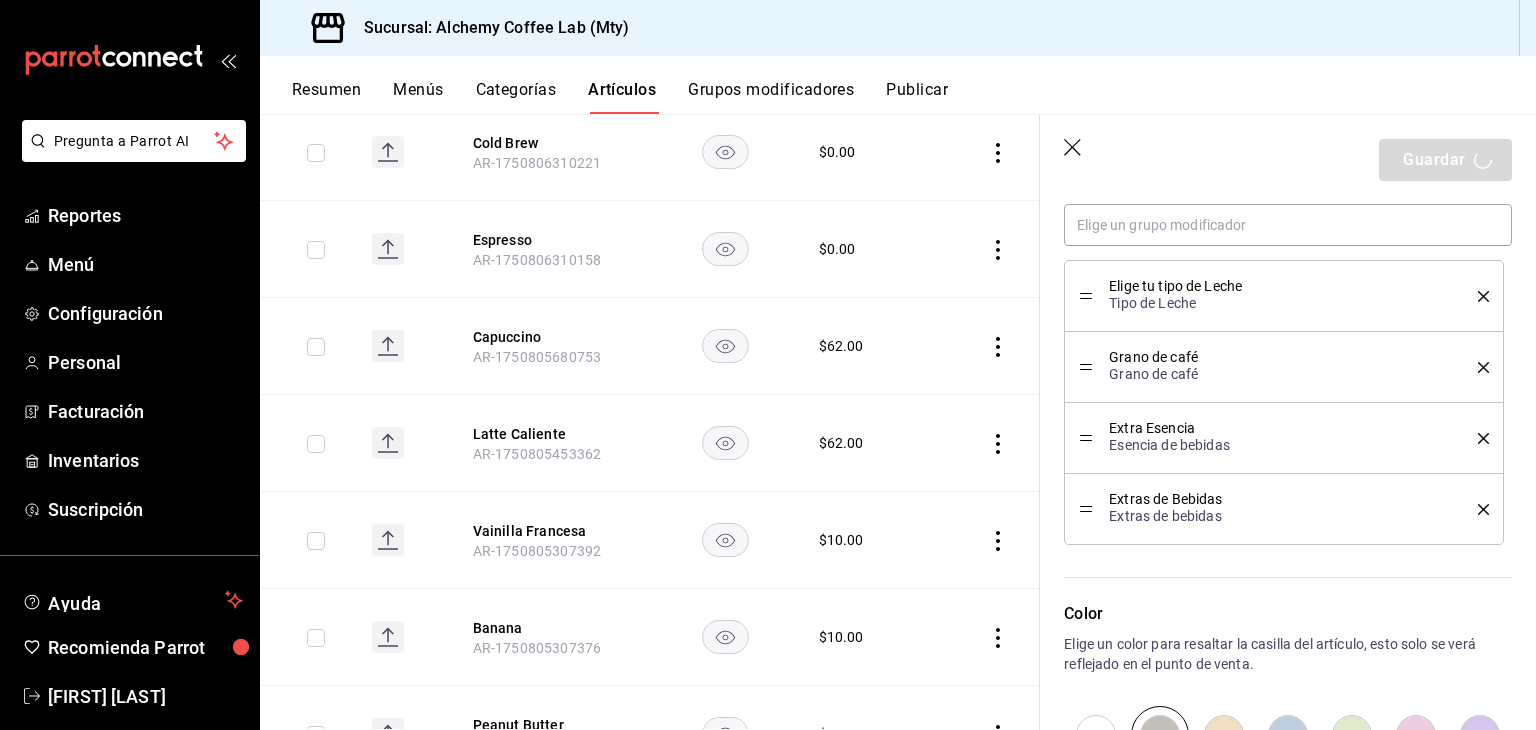 type on "x" 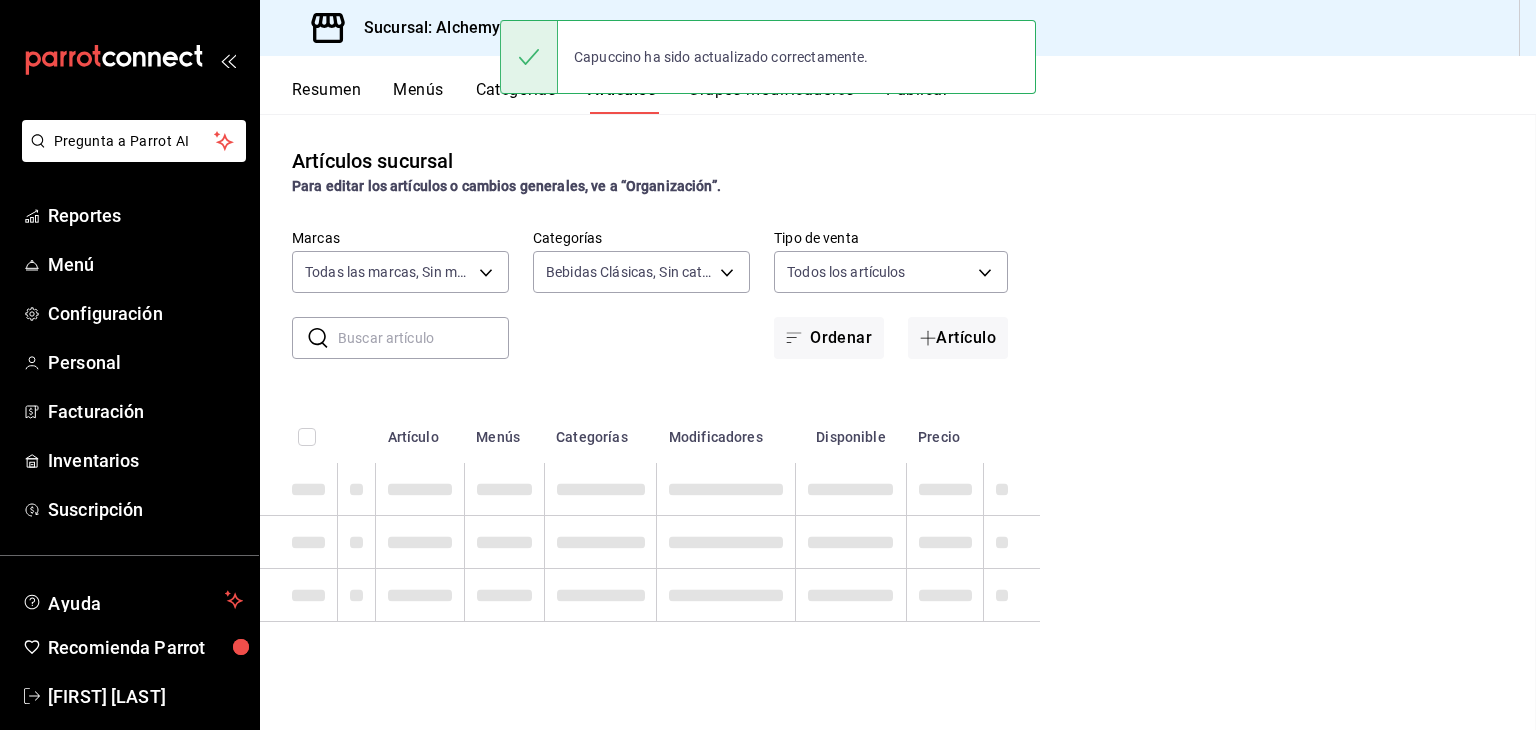 scroll, scrollTop: 0, scrollLeft: 0, axis: both 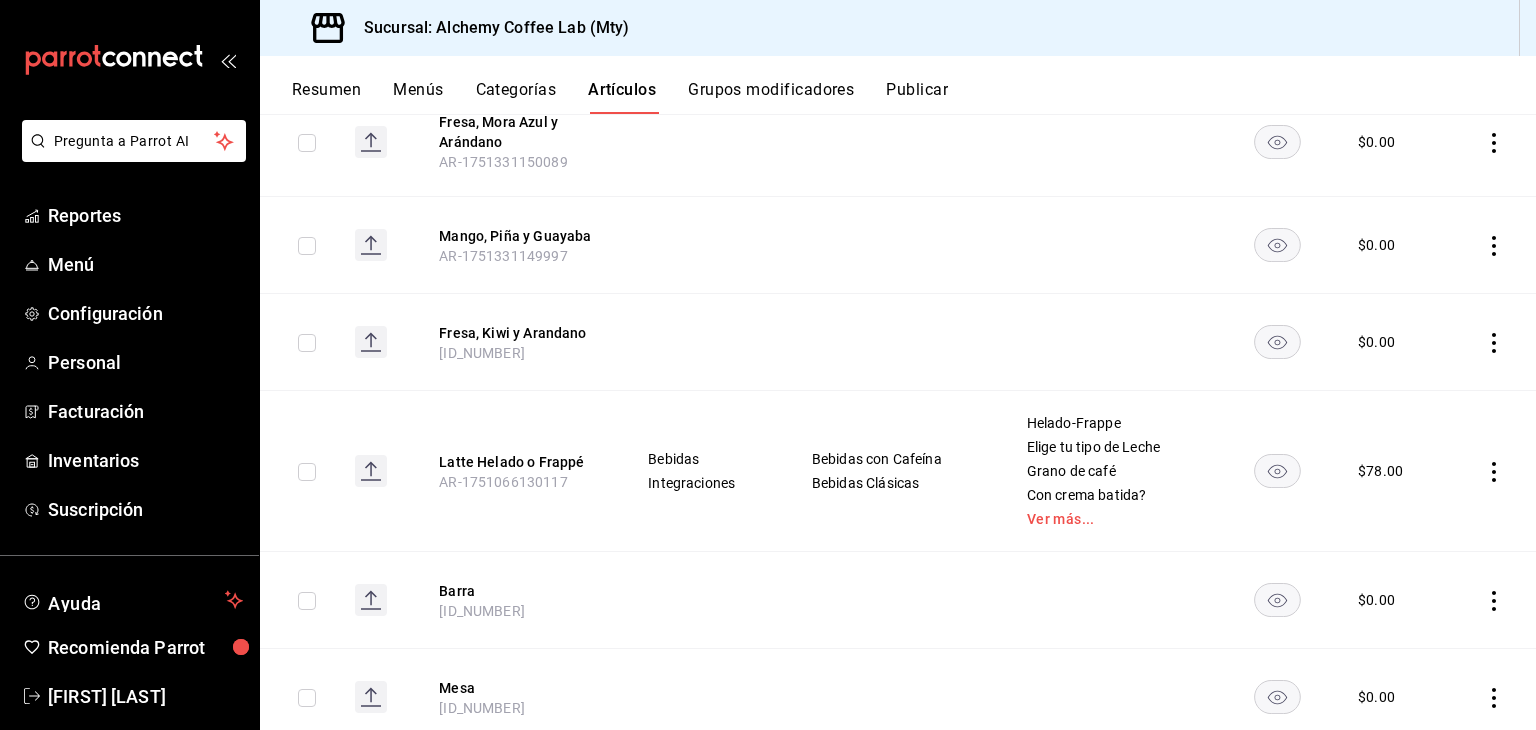 click 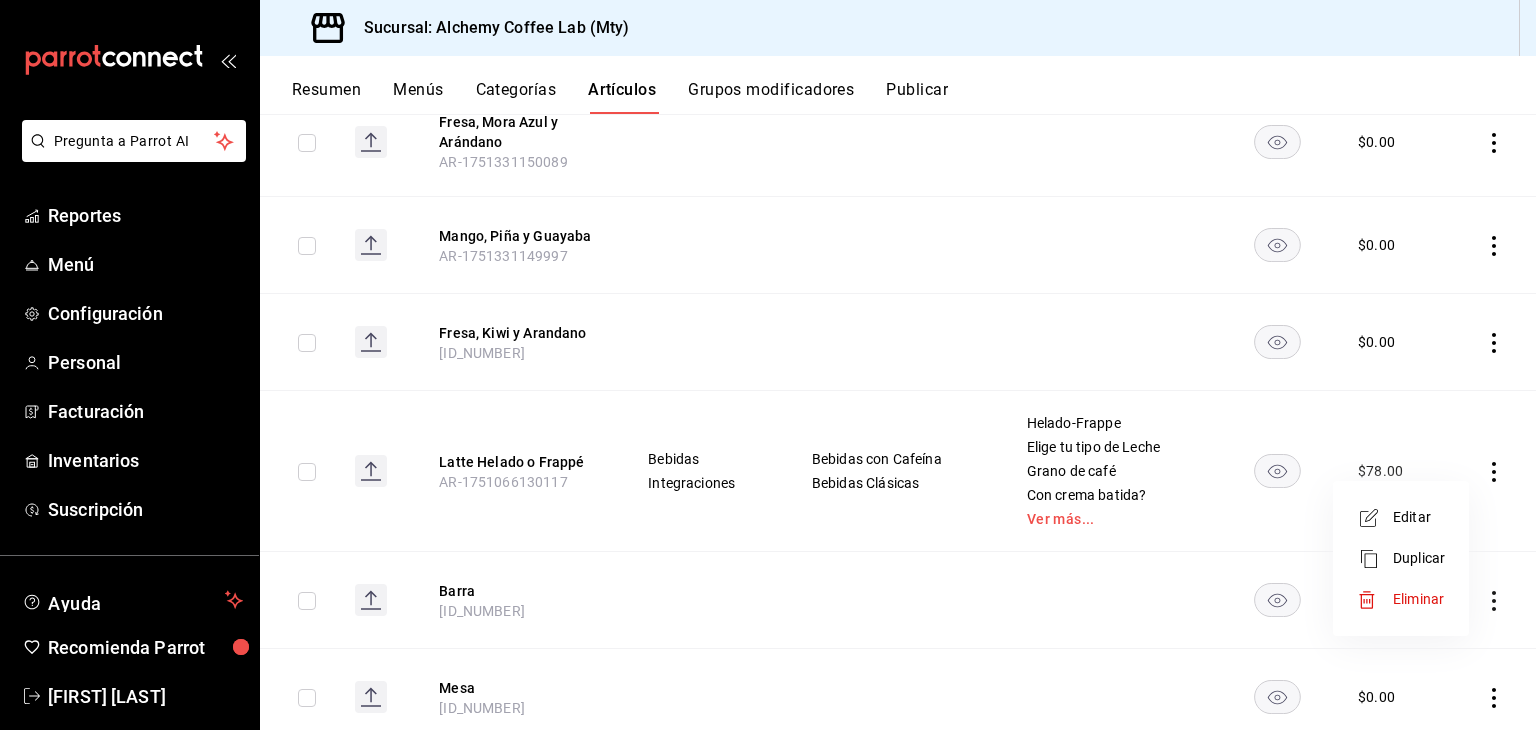 click on "Editar" at bounding box center [1419, 517] 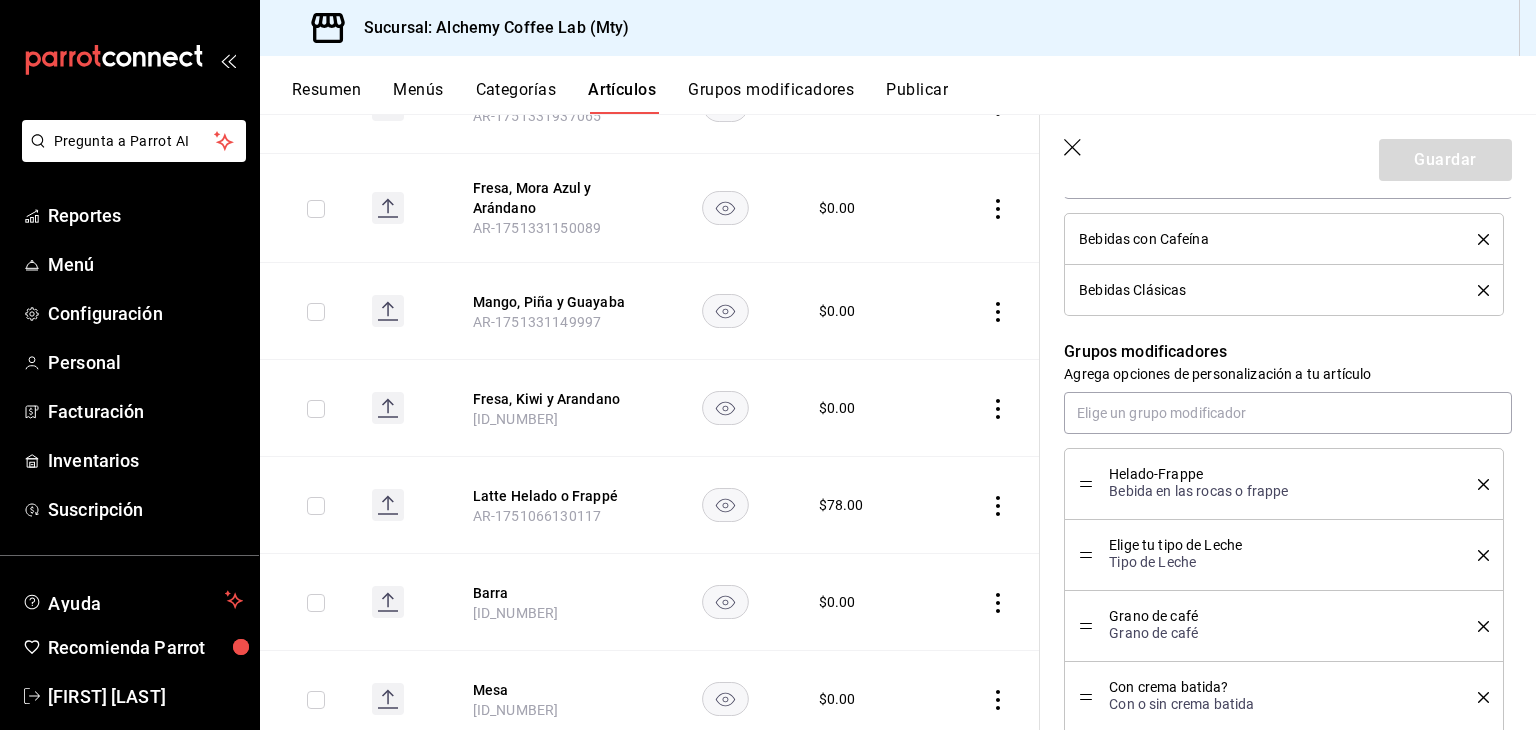 scroll, scrollTop: 900, scrollLeft: 0, axis: vertical 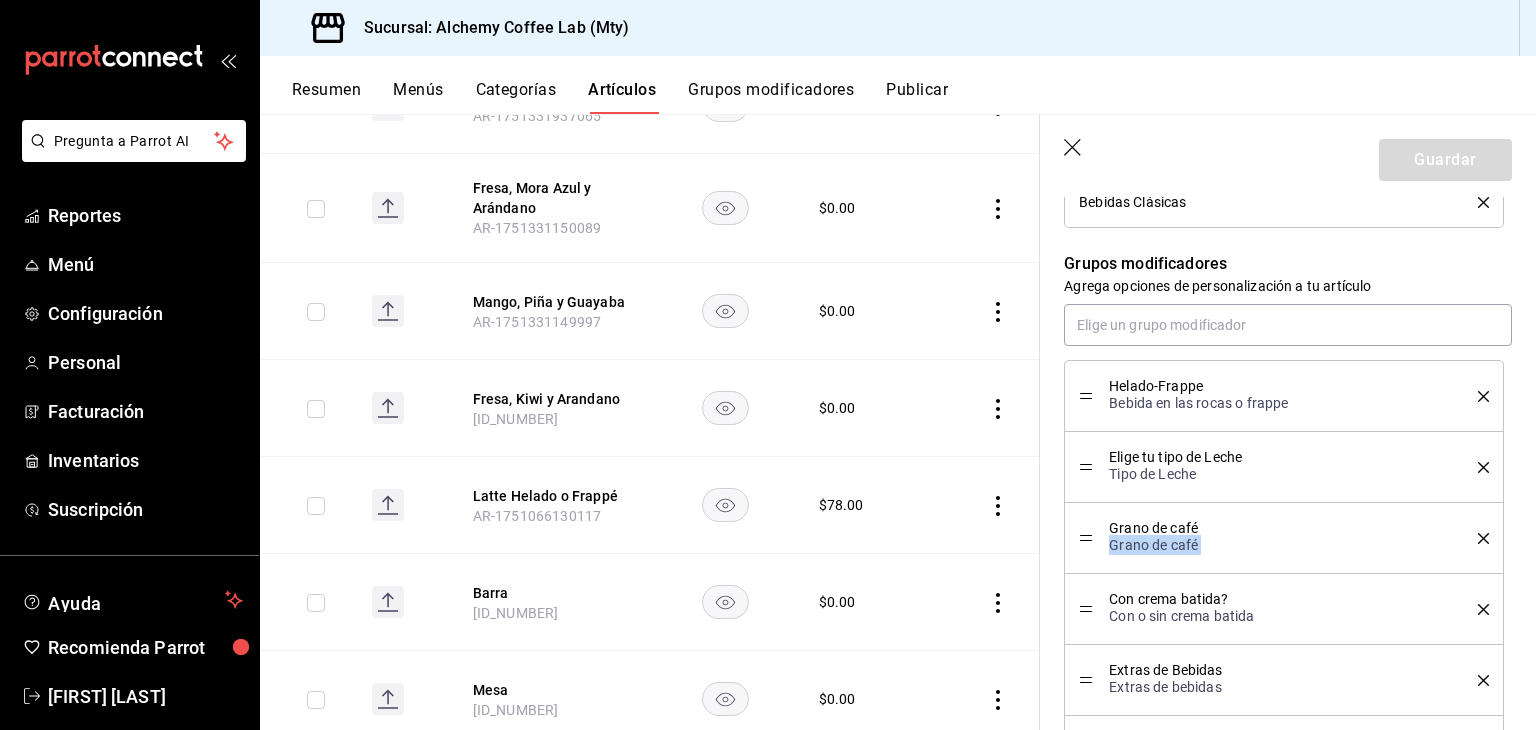 drag, startPoint x: 1091, startPoint y: 616, endPoint x: 1087, endPoint y: 573, distance: 43.185646 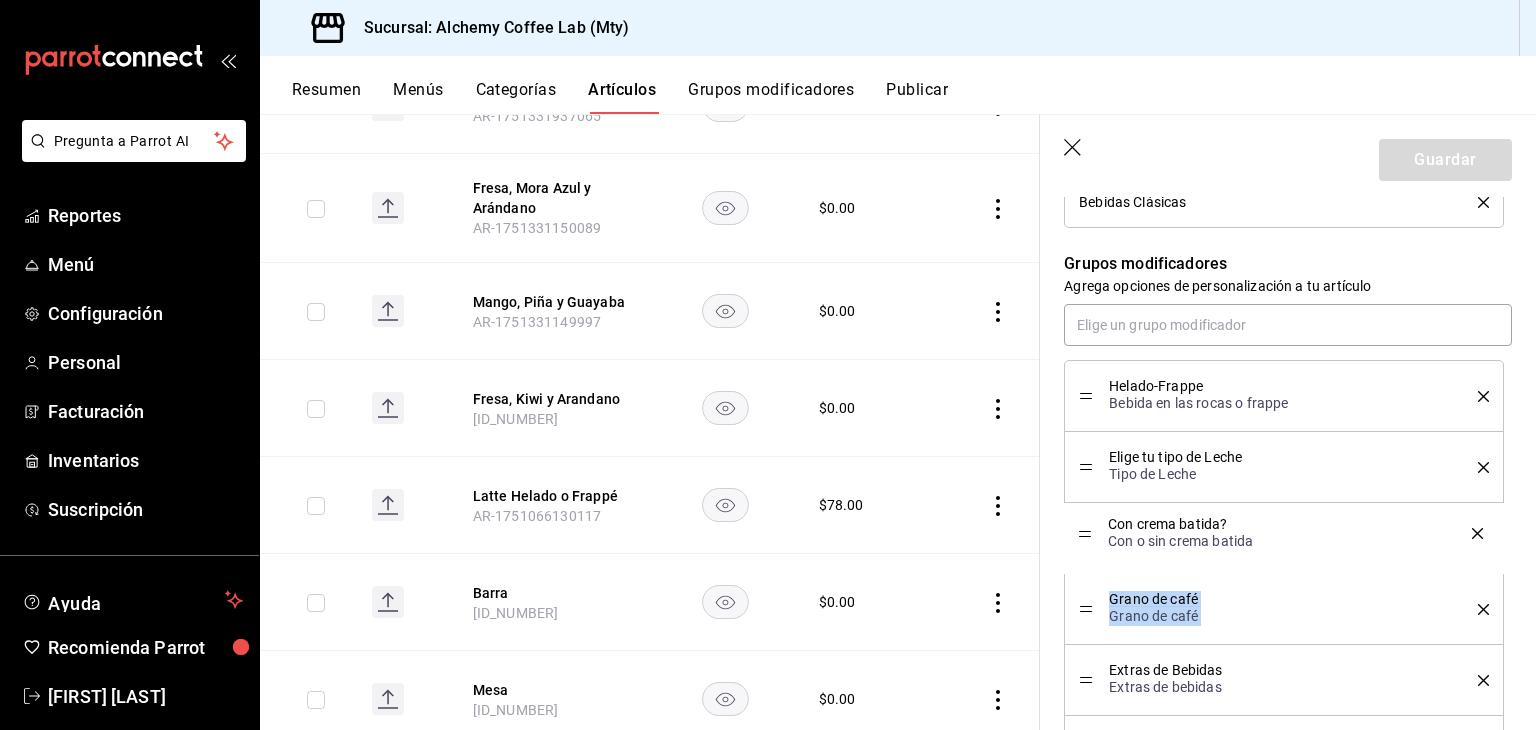drag, startPoint x: 1085, startPoint y: 613, endPoint x: 1087, endPoint y: 534, distance: 79.025314 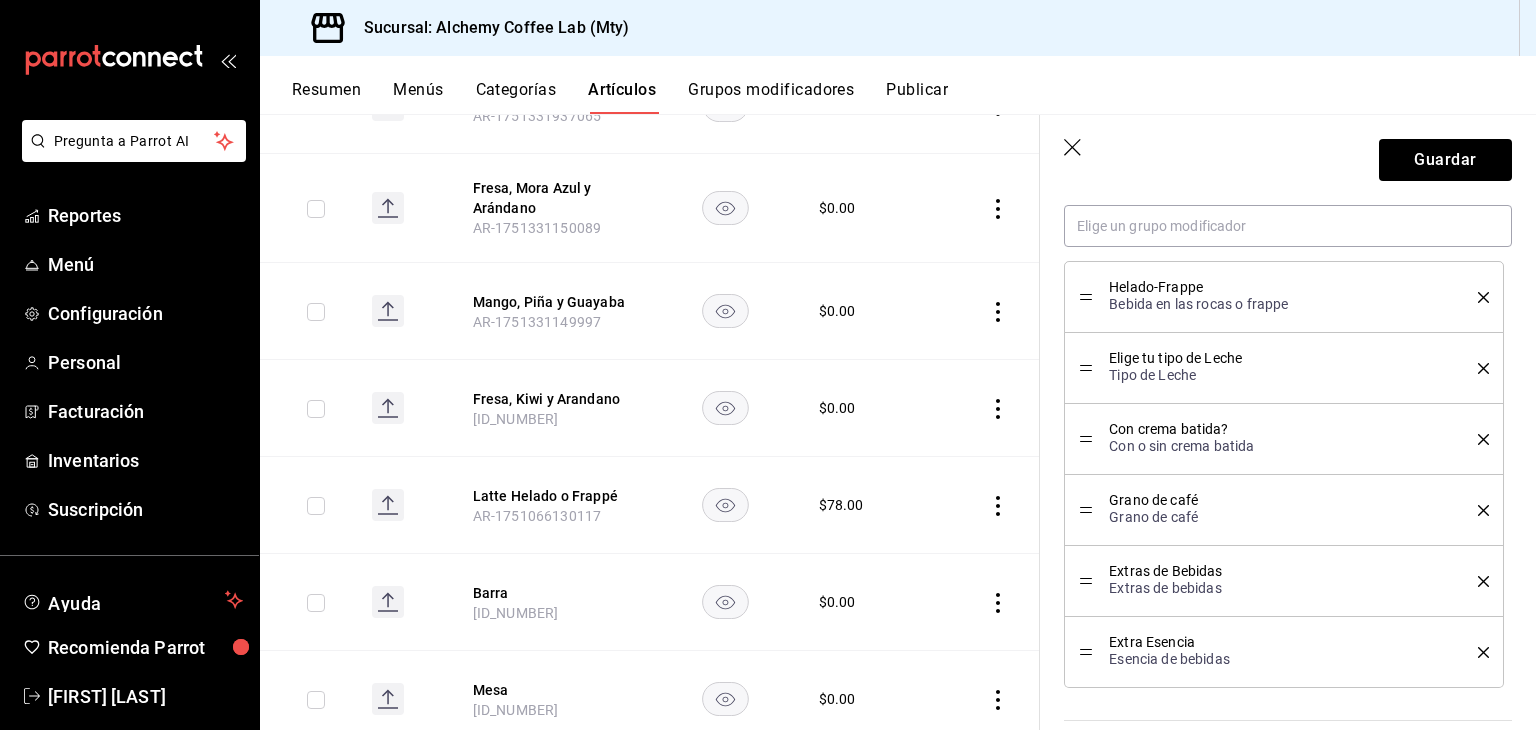 scroll, scrollTop: 1000, scrollLeft: 0, axis: vertical 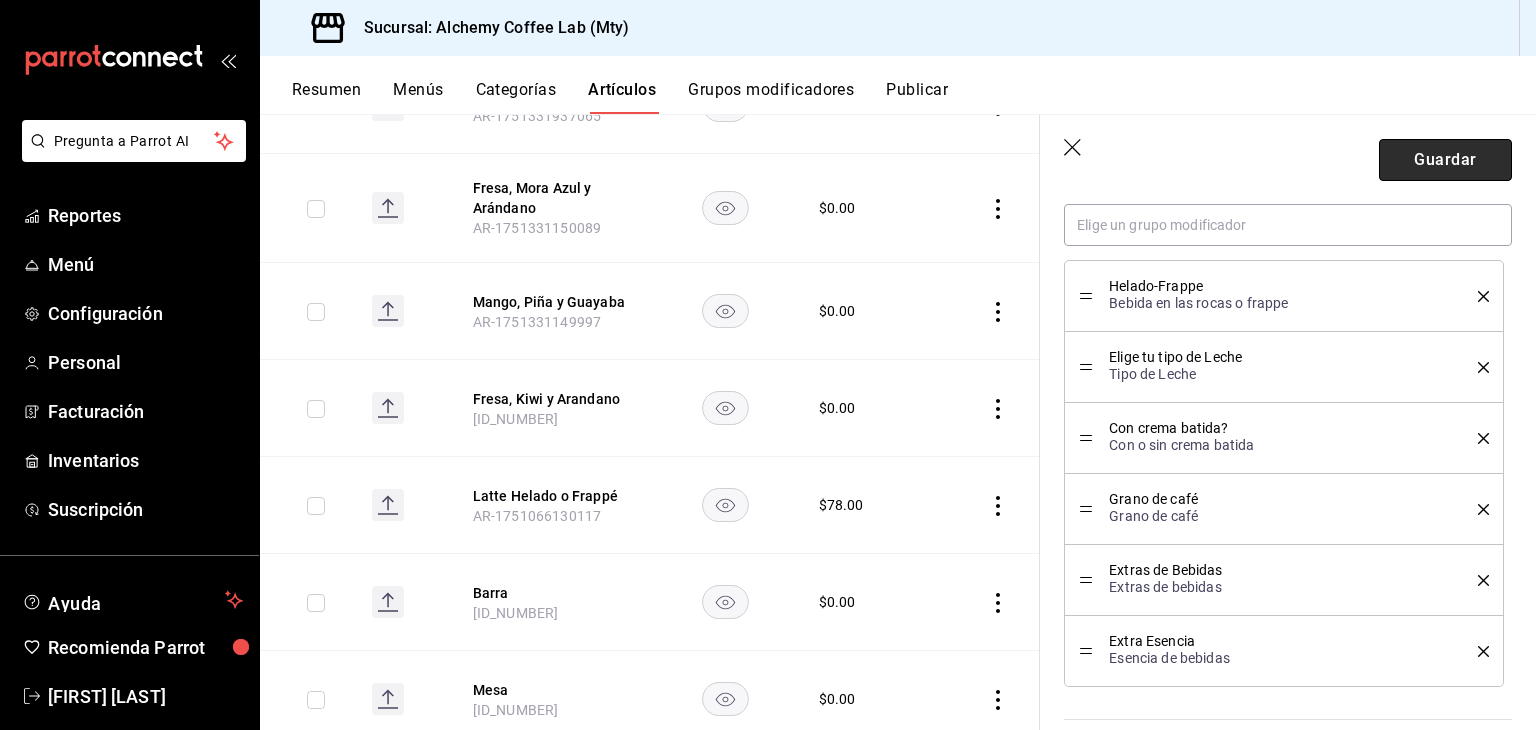 click on "Guardar" at bounding box center [1445, 160] 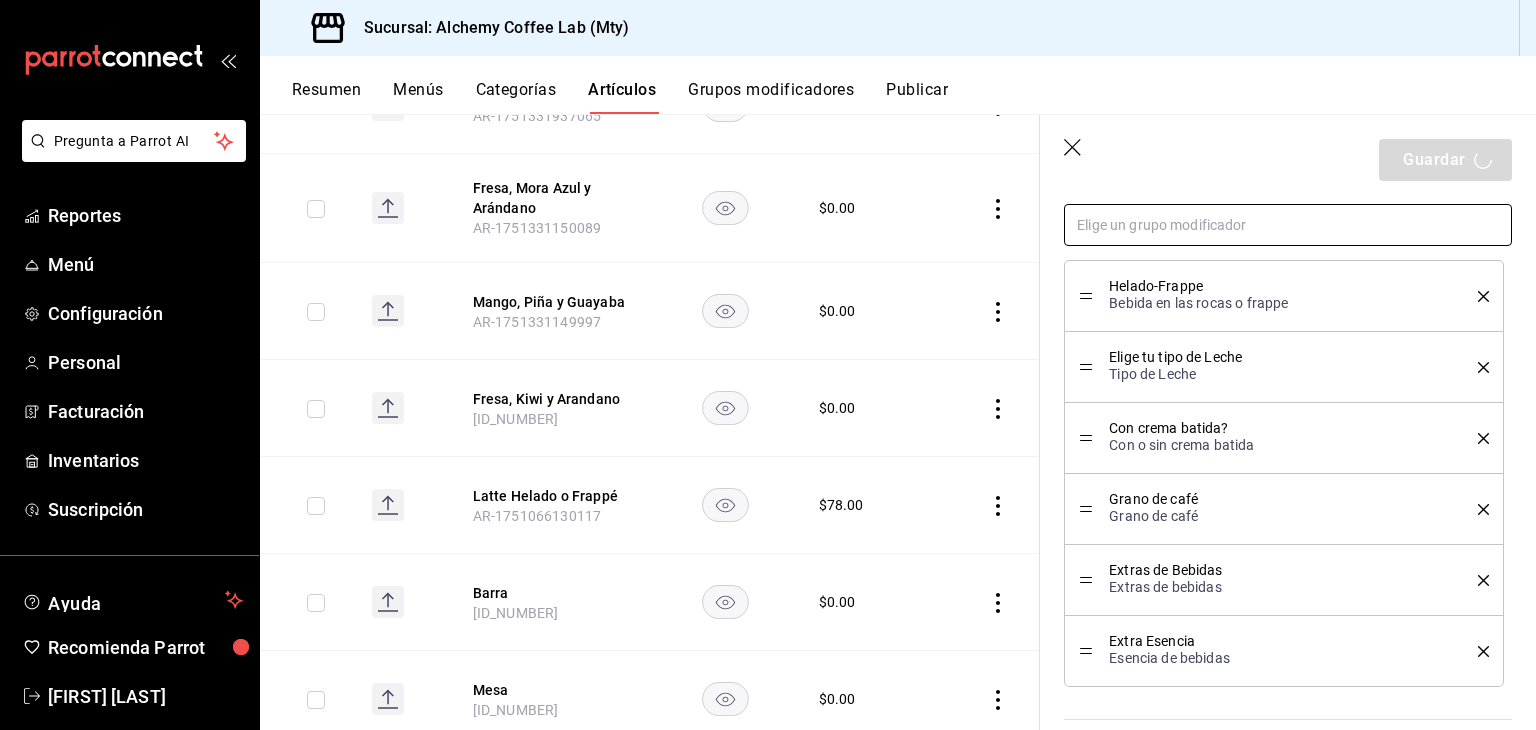 type on "x" 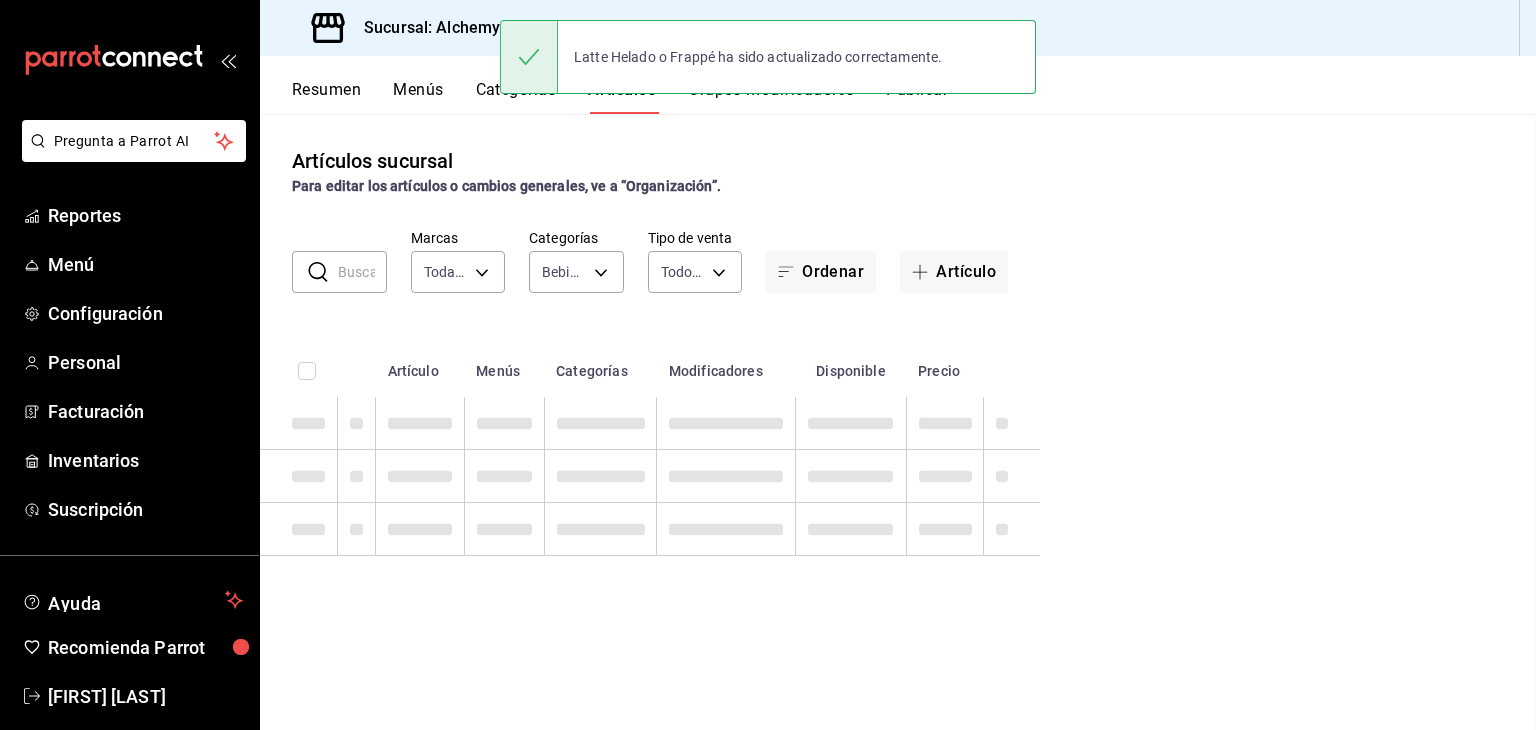 scroll, scrollTop: 0, scrollLeft: 0, axis: both 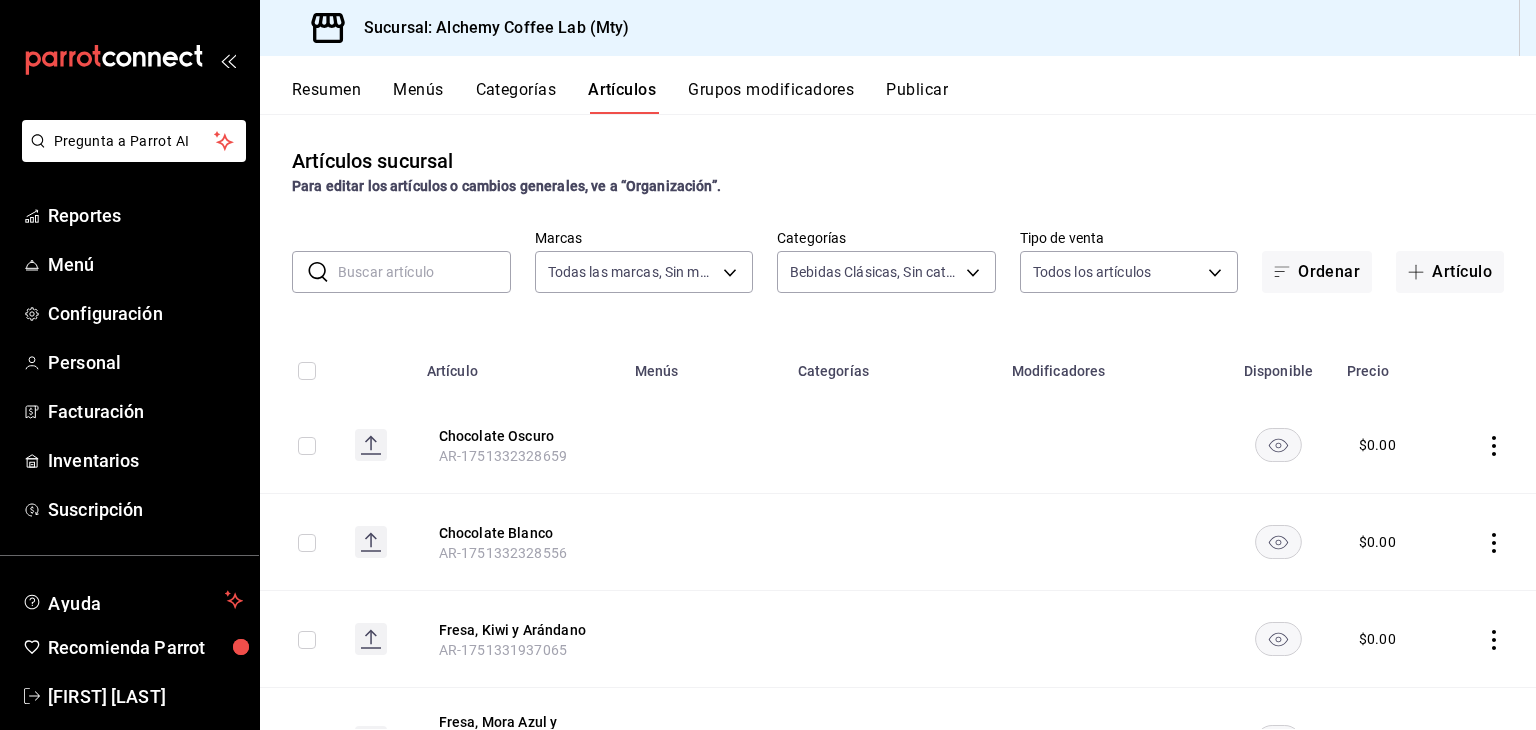 click at bounding box center [424, 272] 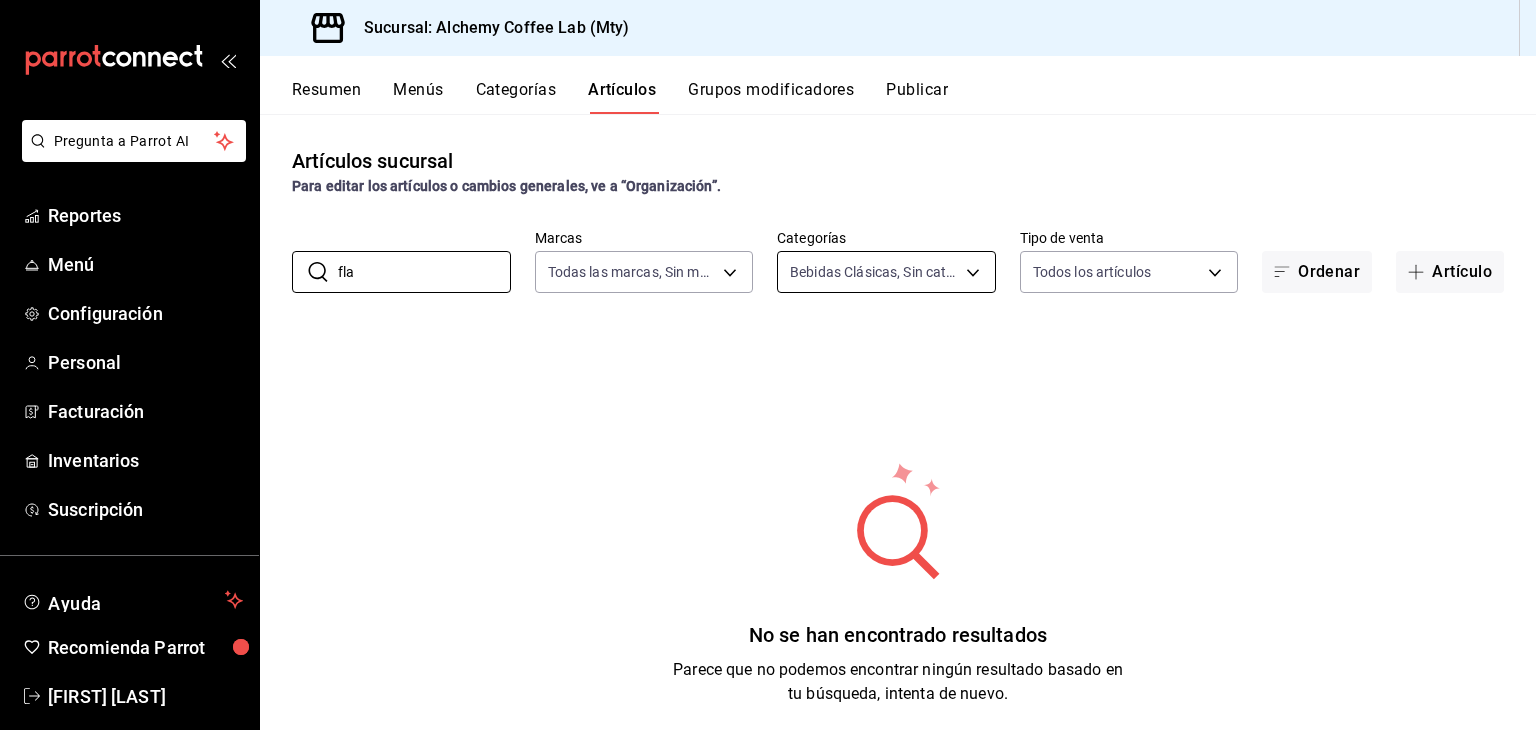 type on "fla" 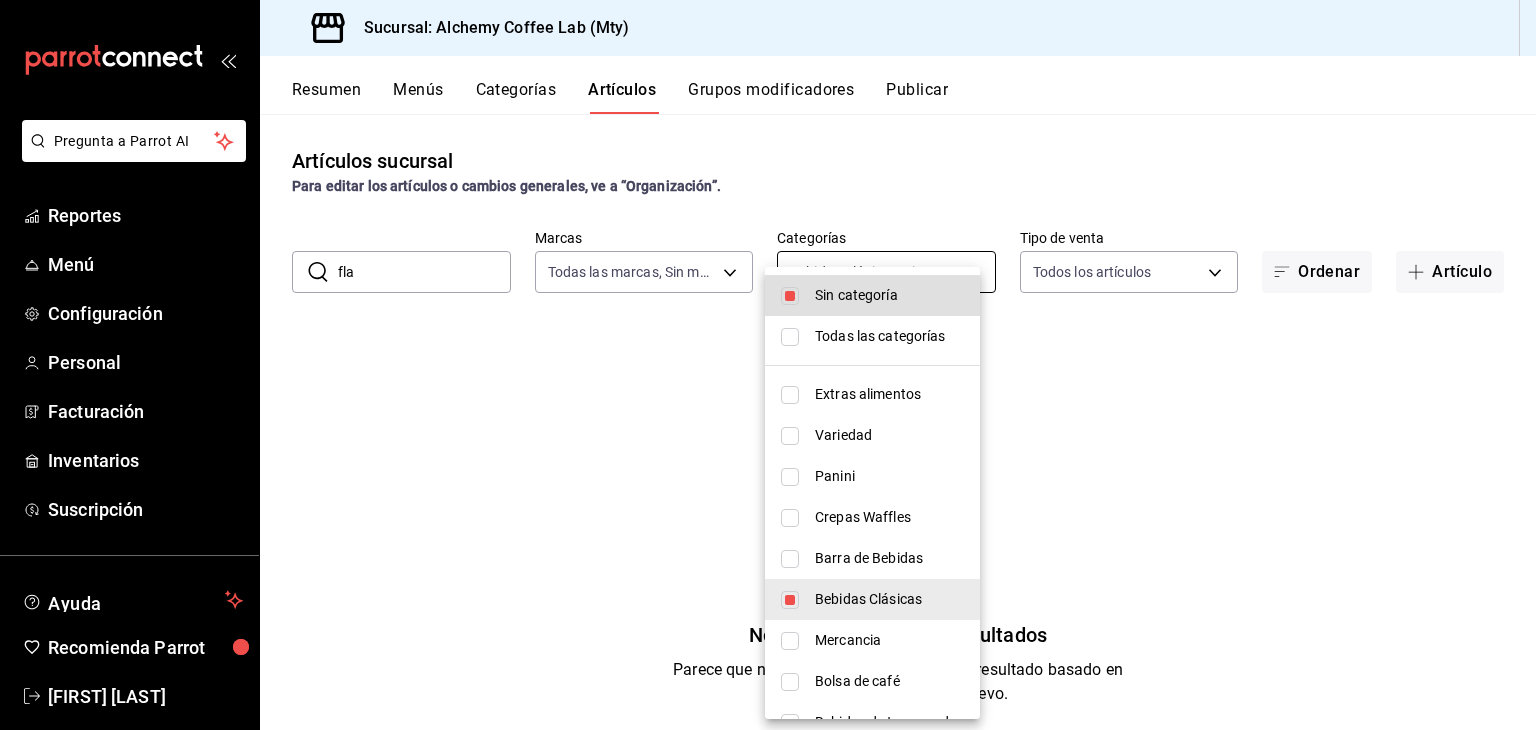 click on "Pregunta a Parrot AI Reportes   Menú   Configuración   Personal   Facturación   Inventarios   Suscripción   Ayuda Recomienda Parrot   [FIRST] [MIDDLE] [LAST]   Sugerir nueva función   Sucursal: Alchemy Coffee Lab (Mty) Resumen Menús Categorías Artículos Grupos modificadores Publicar Artículos sucursal Para editar los artículos o cambios generales, ve a “Organización”. ​ fla ​ Marcas Todas las marcas, Sin marca [UUID] Categorías Bebidas Clásicas, Sin categoría [UUID] Tipo de venta Todos los artículos ALL Ordenar Artículo No se han encontrado resultados Parece que no podemos encontrar ningún resultado basado en tu búsqueda, intenta de nuevo. Guardar GANA 1 MES GRATIS EN TU SUSCRIPCIÓN AQUÍ Ver video tutorial Ir a video Pregunta a Parrot AI Reportes   Menú   Configuración   Personal   Facturación   Inventarios   Suscripción   Ayuda Recomienda Parrot   [FIRST] [MIDDLE] [LAST]   Sugerir nueva función   Variedad" at bounding box center (768, 365) 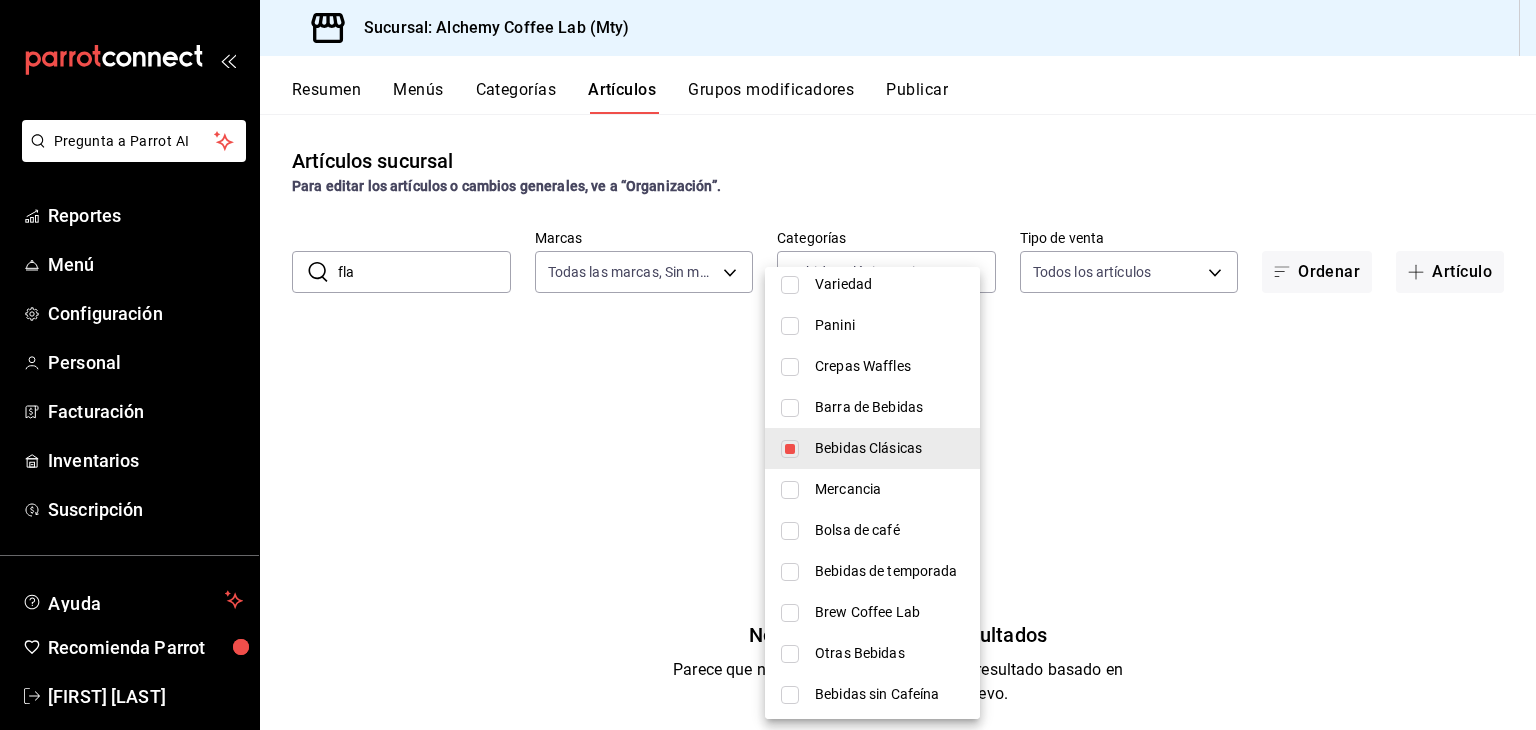 scroll, scrollTop: 6, scrollLeft: 0, axis: vertical 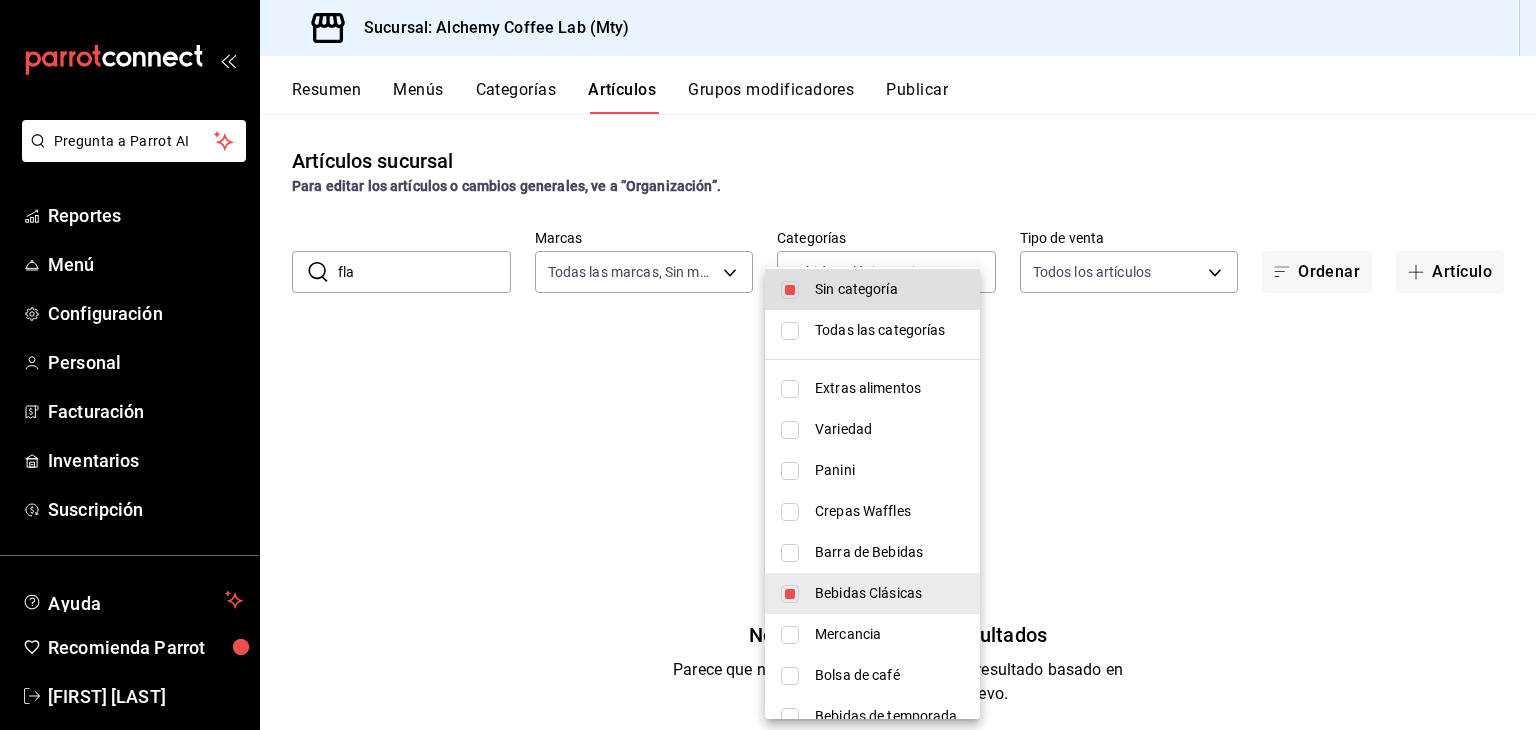 click on "Todas las categorías" at bounding box center [872, 330] 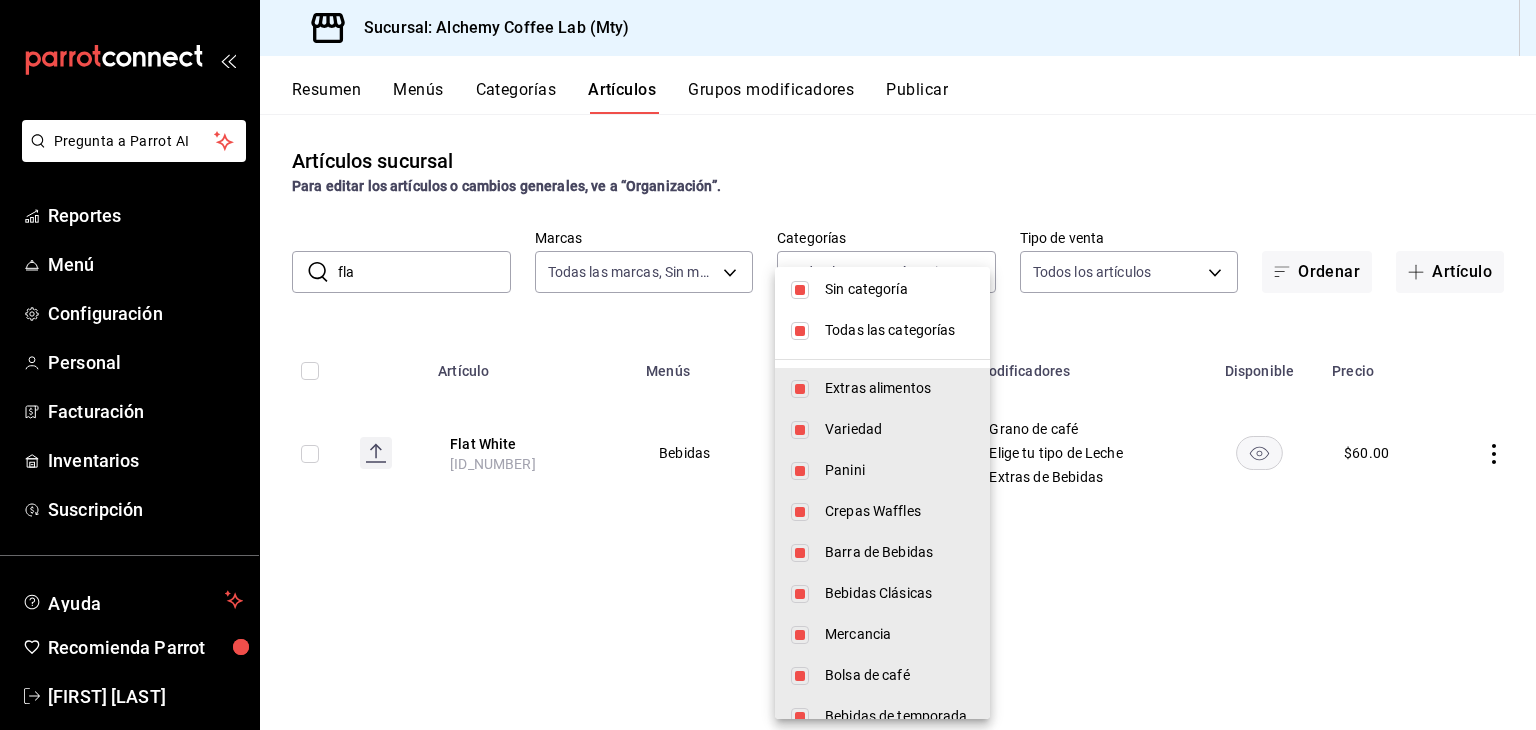 click at bounding box center (768, 365) 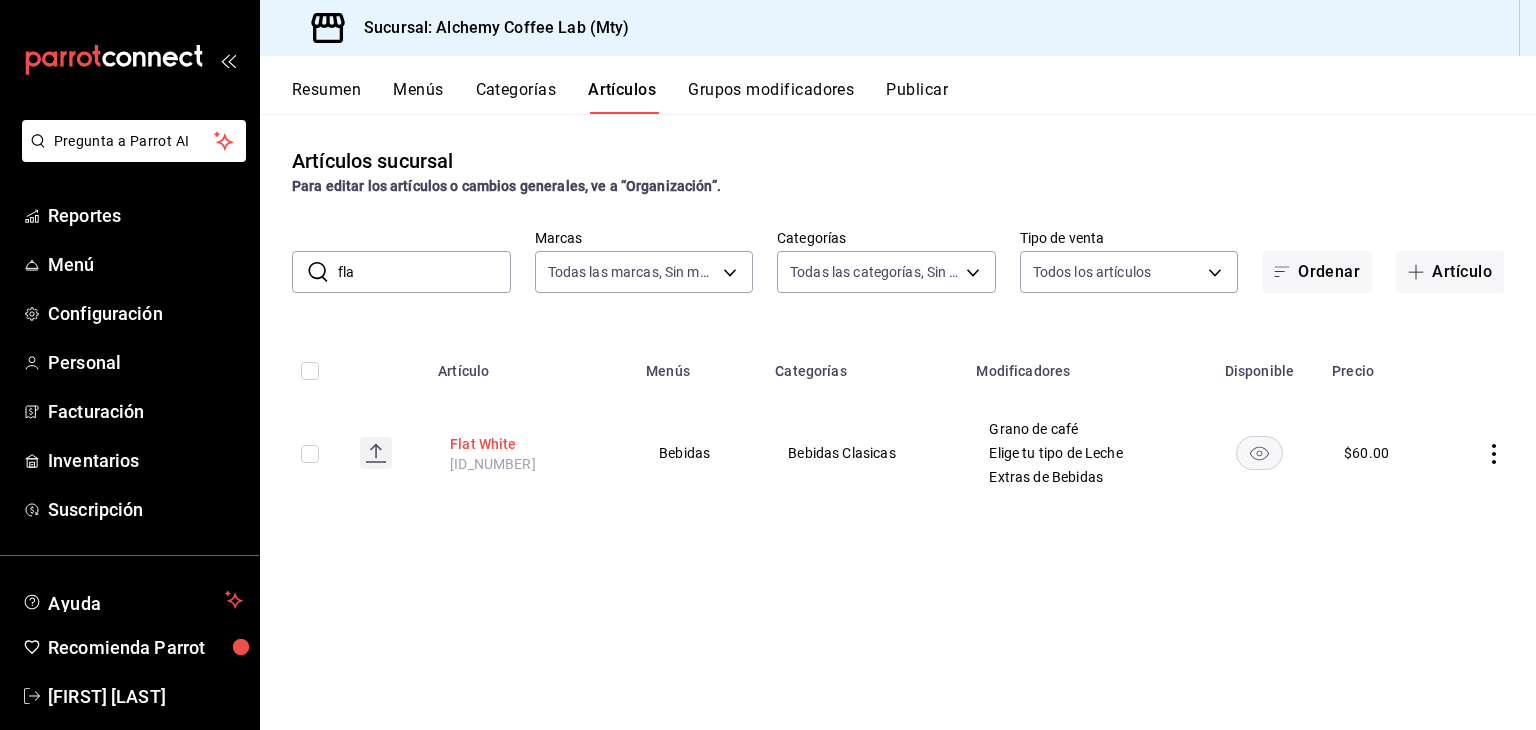 click on "Flat White" at bounding box center [530, 444] 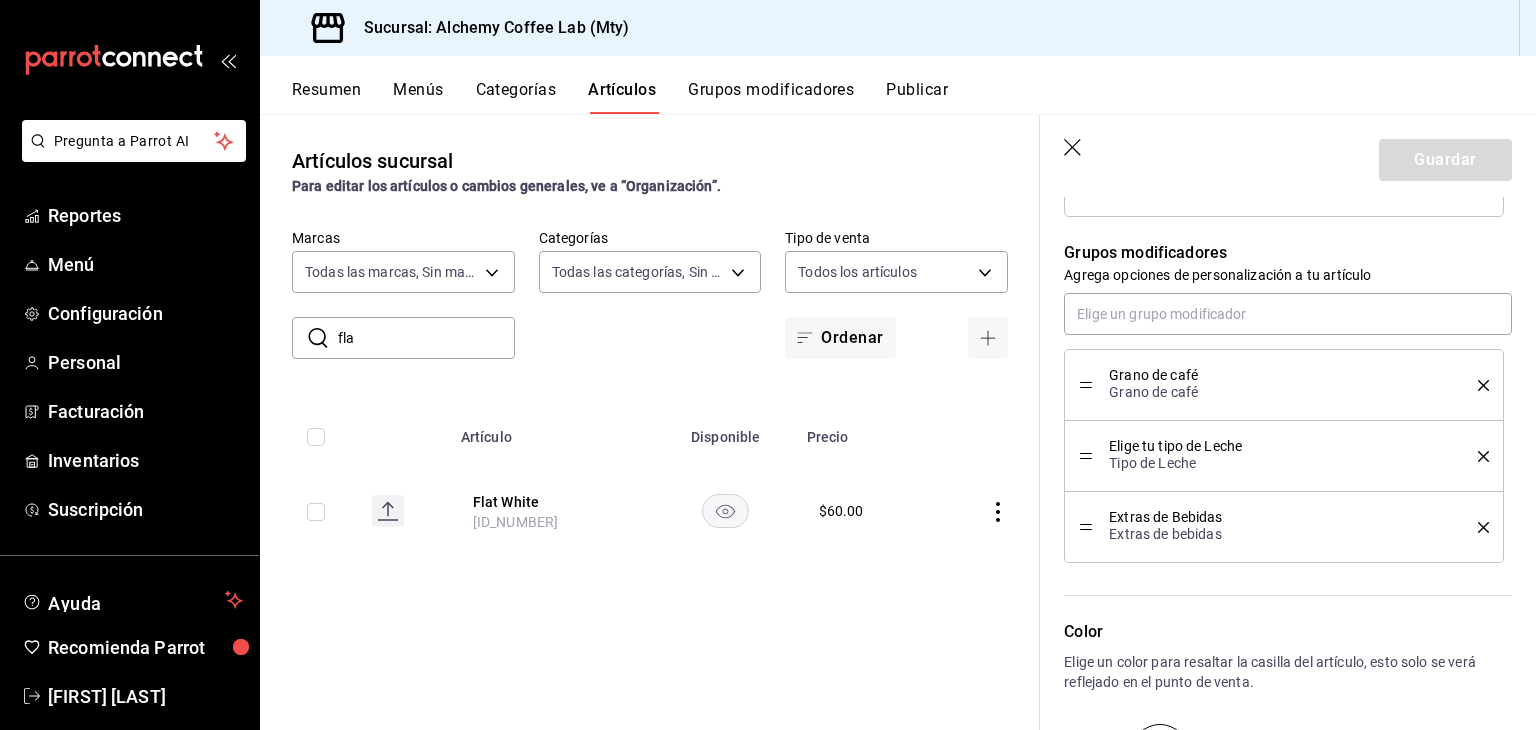scroll, scrollTop: 900, scrollLeft: 0, axis: vertical 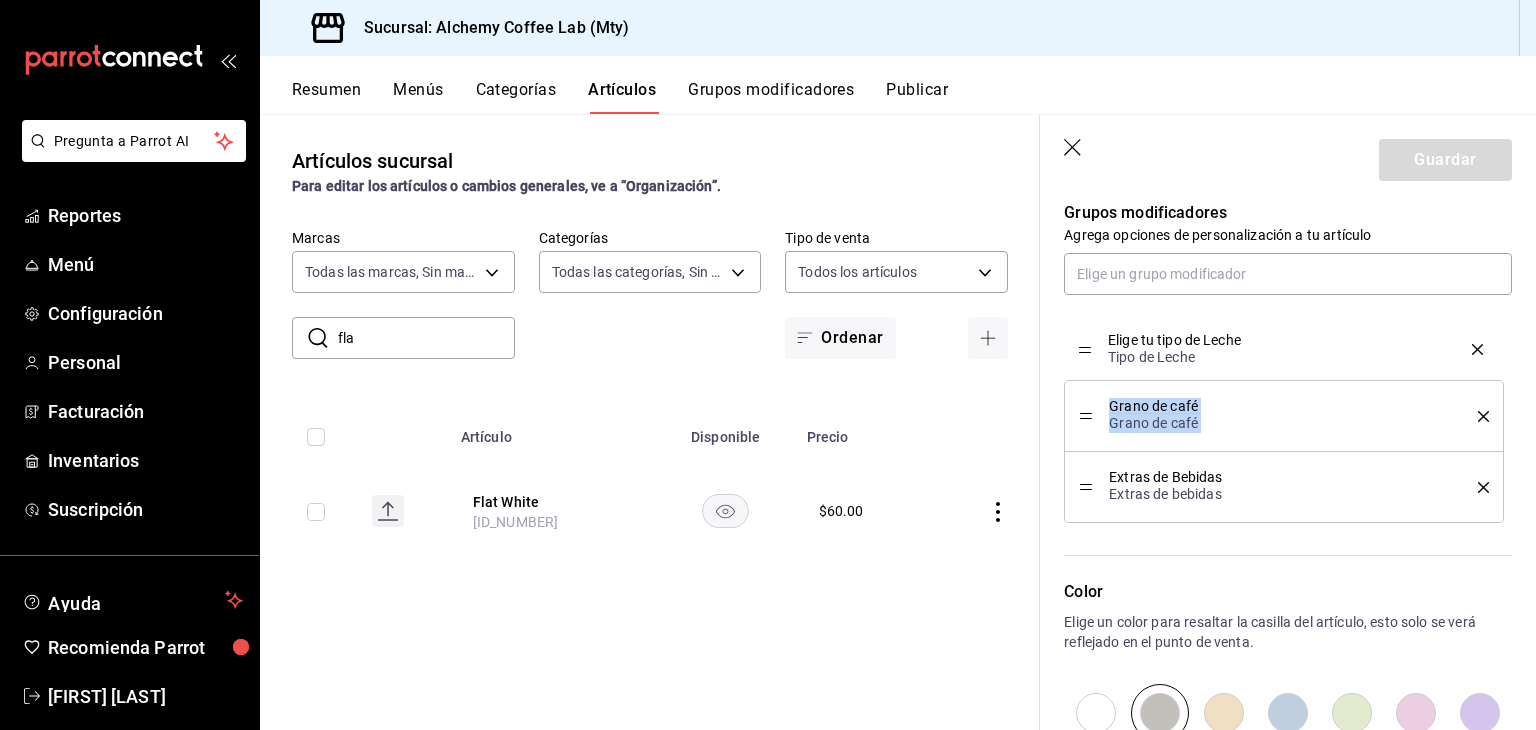 drag, startPoint x: 1085, startPoint y: 415, endPoint x: 1088, endPoint y: 349, distance: 66.068146 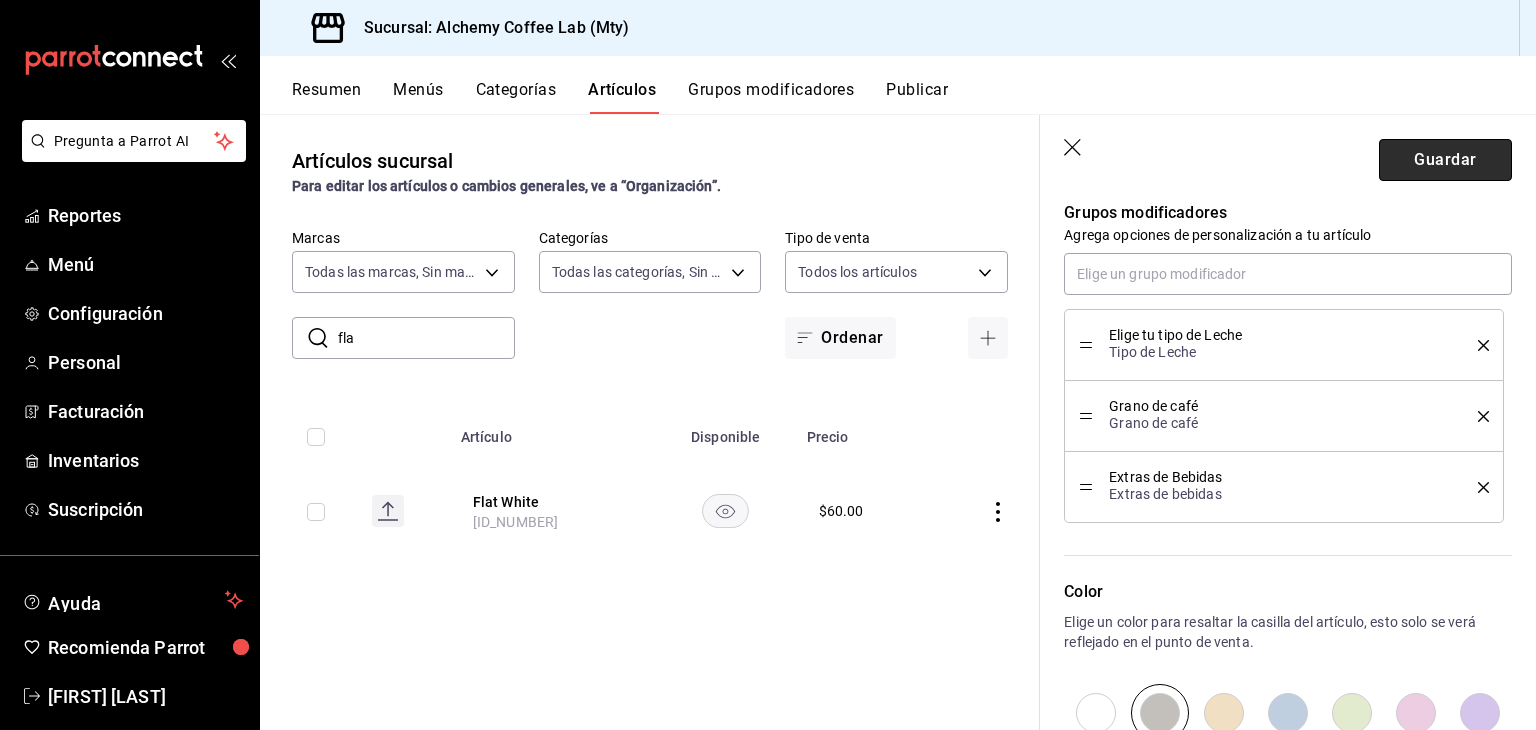 click on "Guardar" at bounding box center [1445, 160] 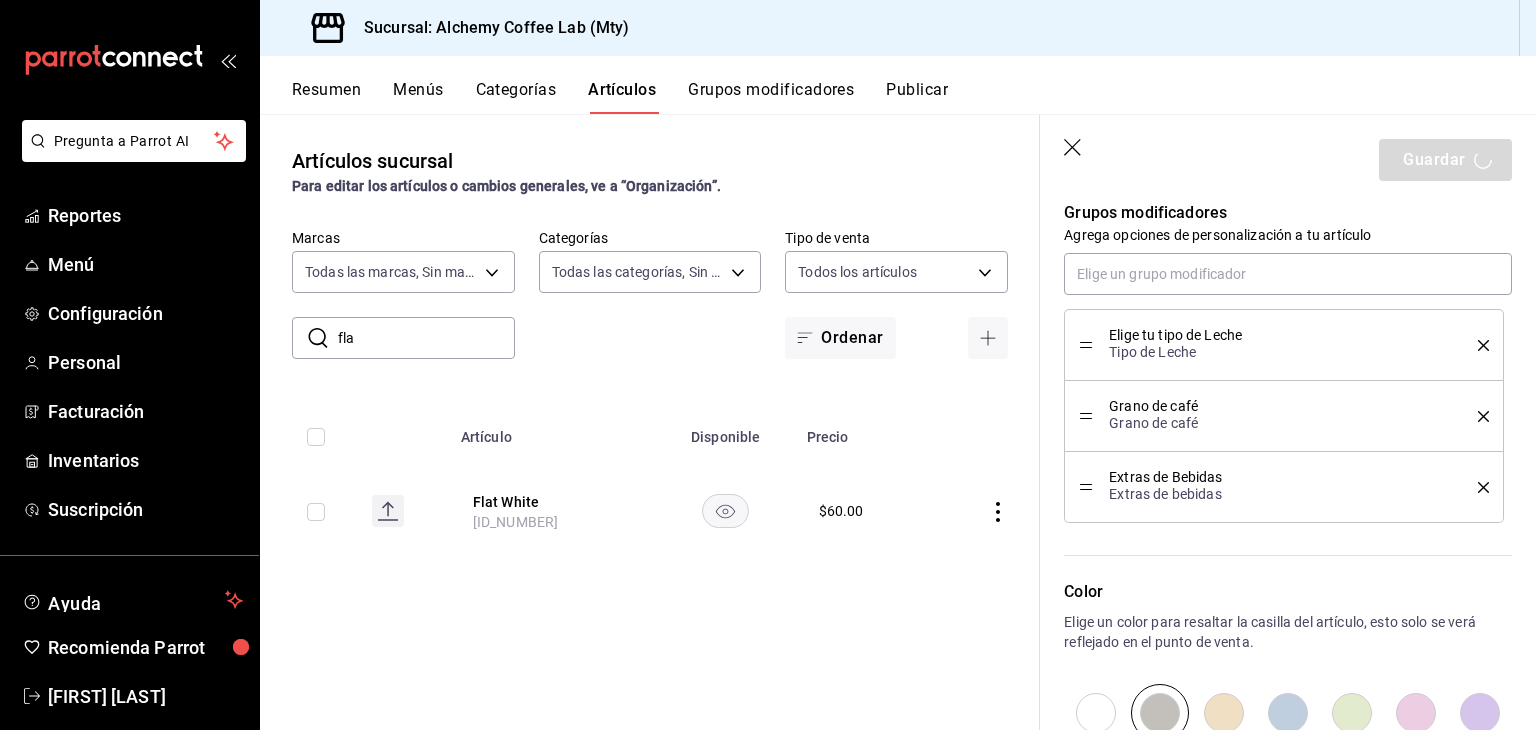 type on "x" 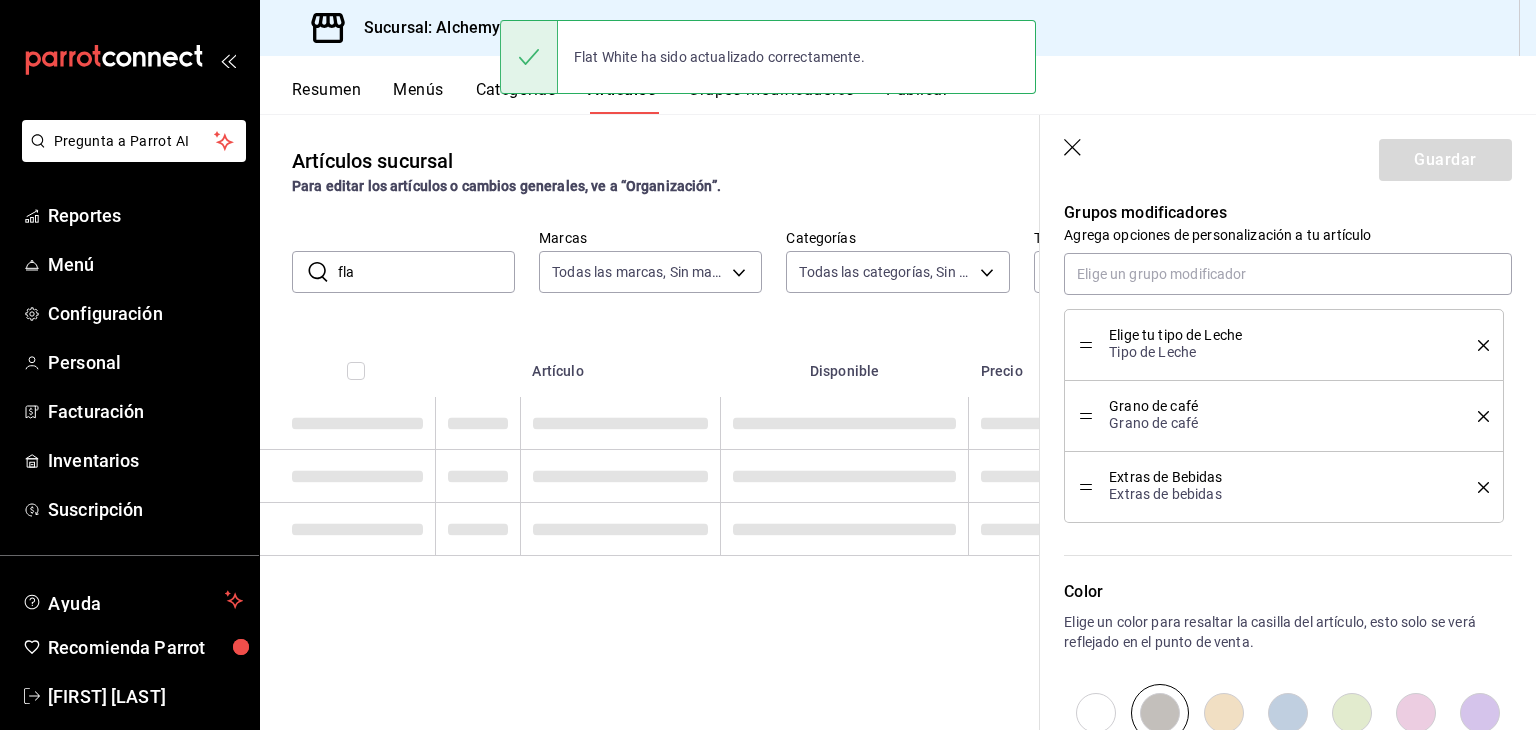 scroll, scrollTop: 0, scrollLeft: 0, axis: both 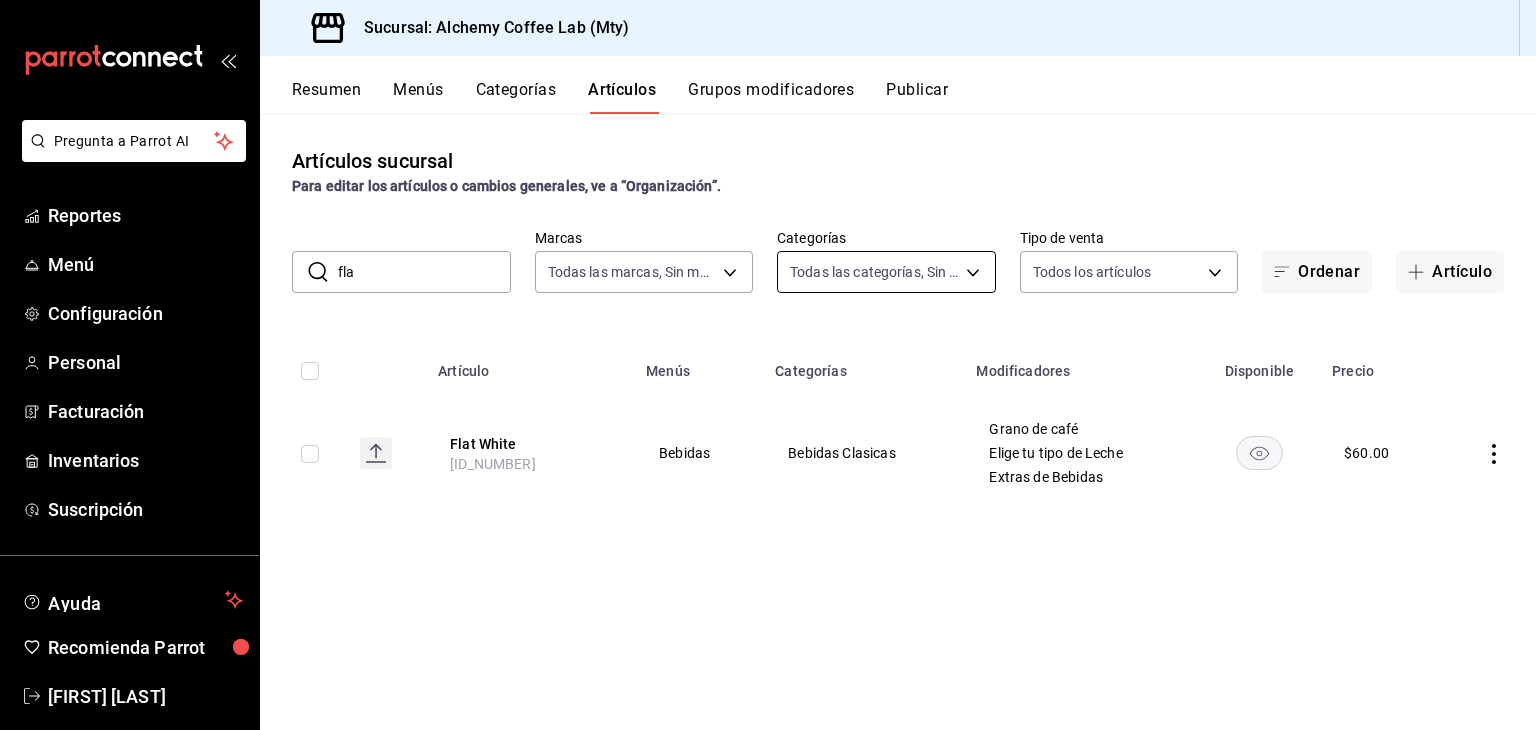 click on "Pregunta a Parrot AI Reportes   Menú   Configuración   Personal   Facturación   Inventarios   Suscripción   Ayuda Recomienda Parrot   [FIRST] [LAST]   Sugerir nueva función   Sucursal: Alchemy Coffee Lab (Mty) Resumen Menús Categorías Artículos Grupos modificadores Publicar Artículos sucursal Para editar los artículos o cambios generales, ve a “Organización”. ​ fla ​ Marcas Todas las marcas, Sin marca 147fd5db-d129-484d-8765-362391796a66 Categorías Todas las categorías, Sin categoría Tipo de venta Todos los artículos ALL Ordenar Artículo Artículo Menús Categorías Modificadores Disponible Precio Flat White AR-1750805616781 Bebidas Bebidas Clasicas Grano de café Elige tu tipo de Leche Extras de Bebidas $ 60.00 Guardar GANA 1 MES GRATIS EN TU SUSCRIPCIÓN AQUÍ Ver video tutorial Ir a video Pregunta a Parrot AI Reportes   Menú   Configuración   Personal   Facturación   Inventarios   Suscripción   Ayuda Recomienda Parrot   [FIRST] [LAST]     Editar" at bounding box center [768, 365] 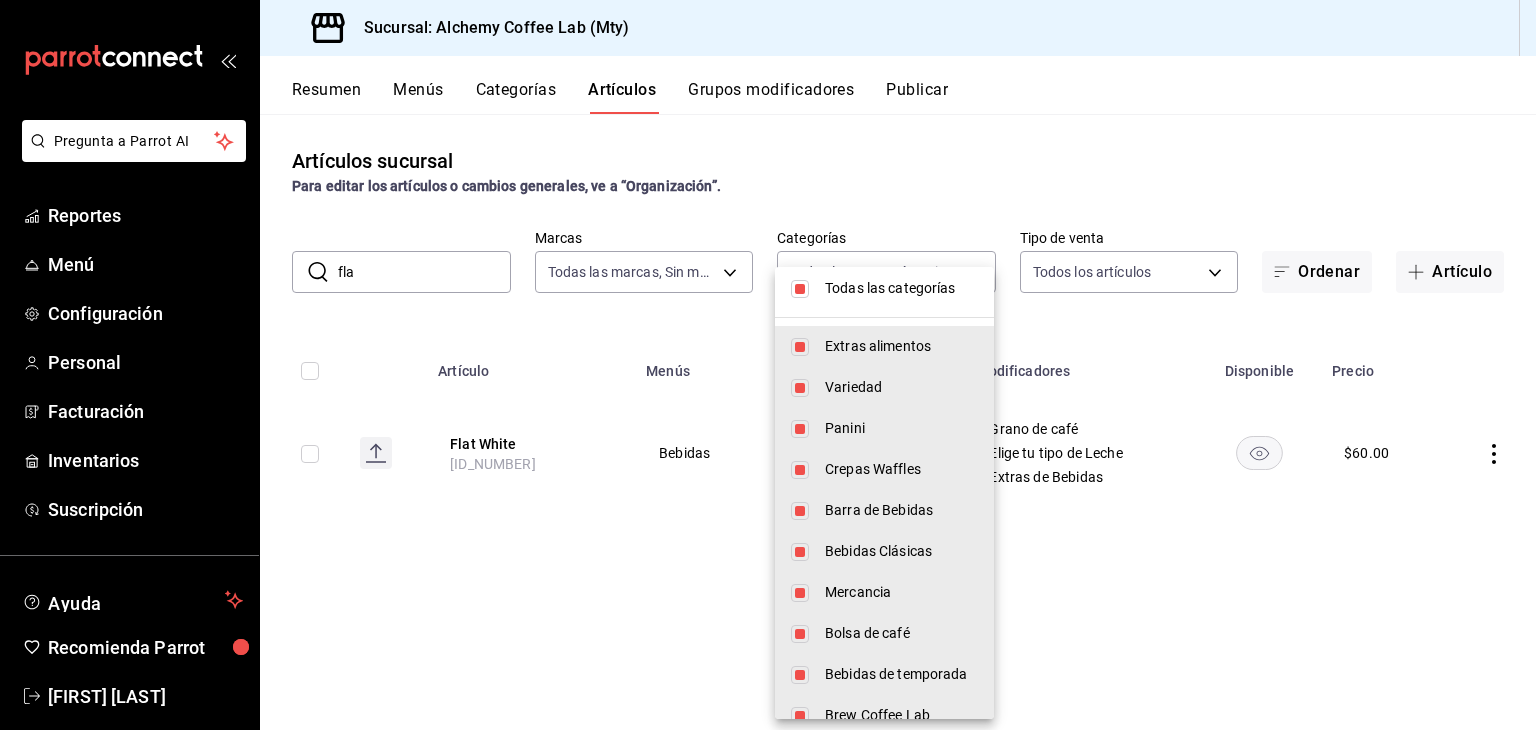 scroll, scrollTop: 0, scrollLeft: 0, axis: both 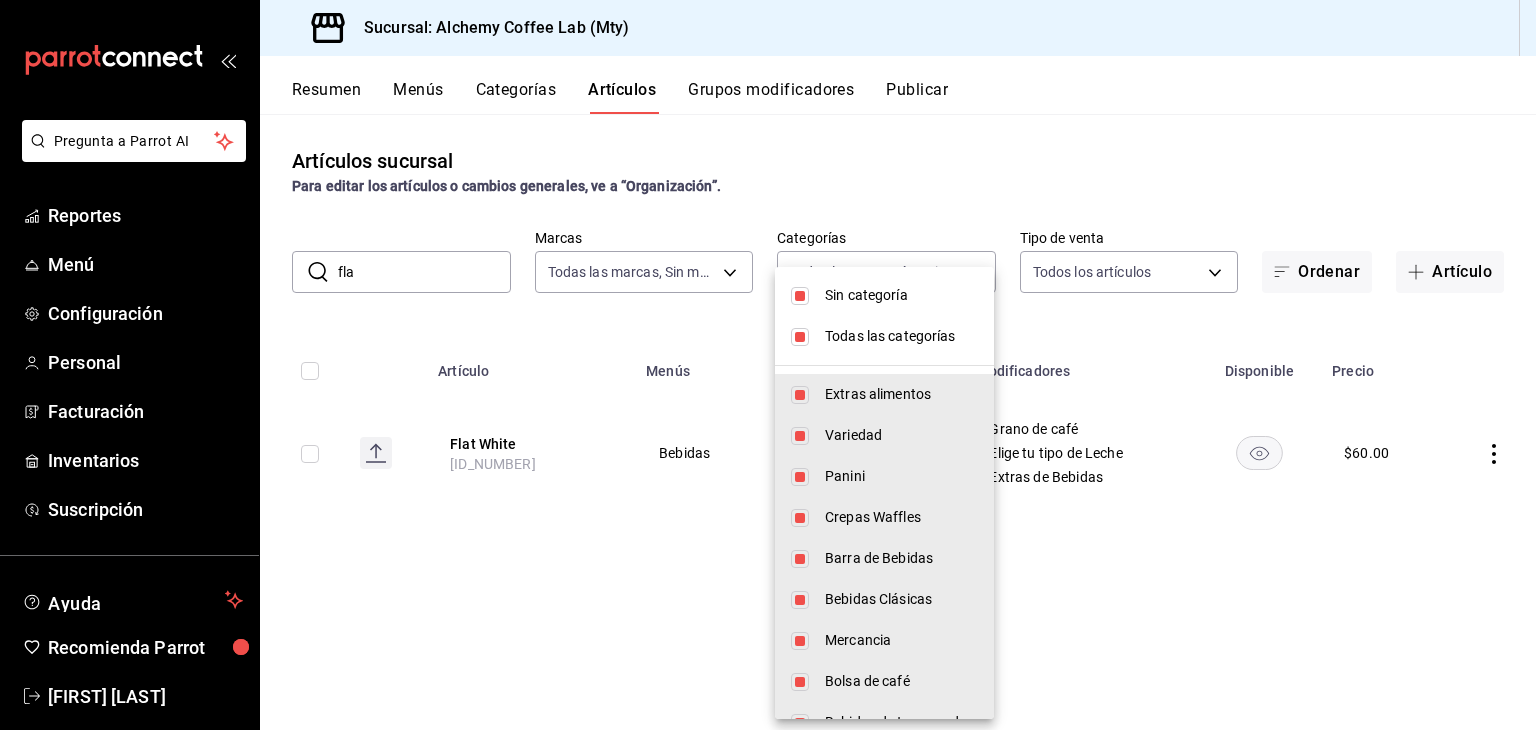 click at bounding box center [800, 337] 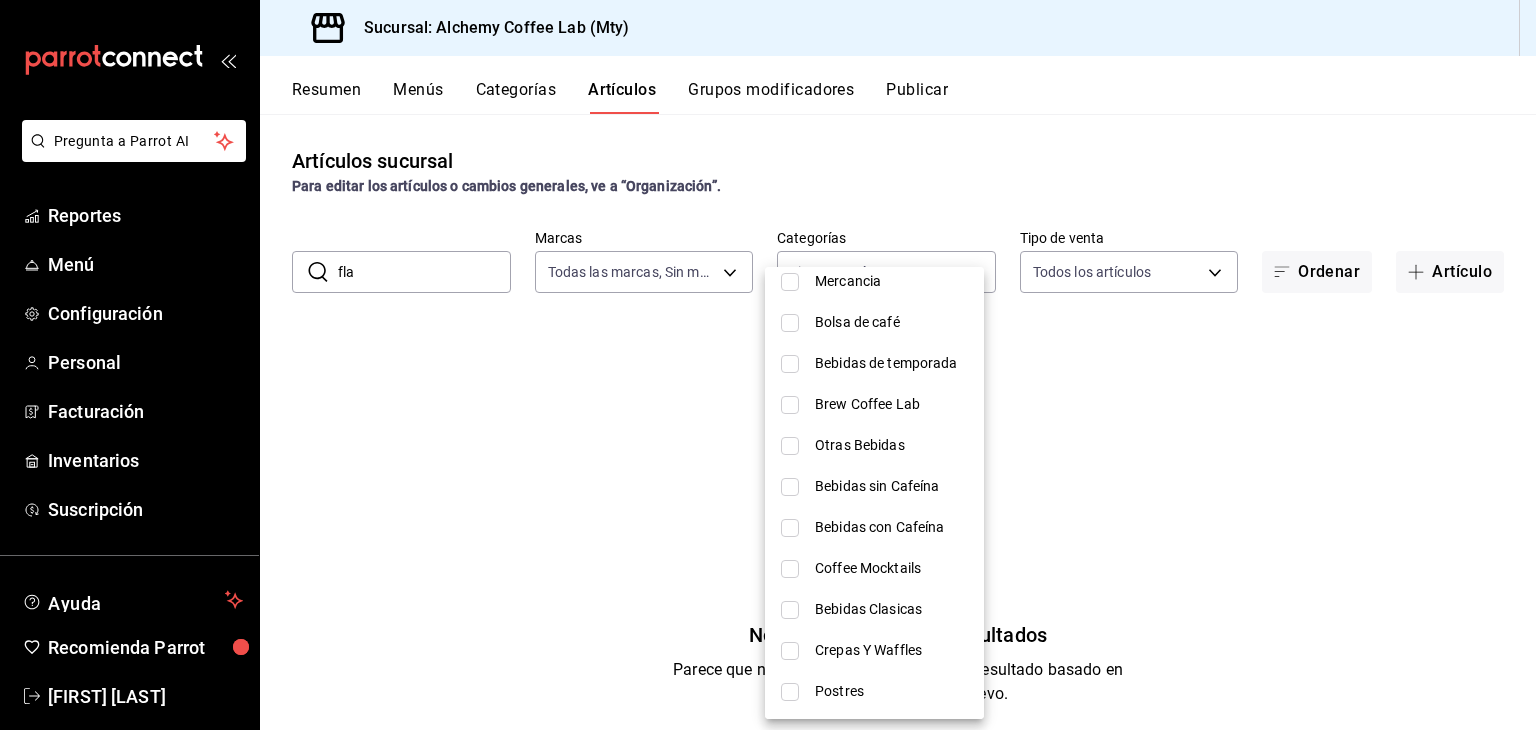 scroll, scrollTop: 306, scrollLeft: 0, axis: vertical 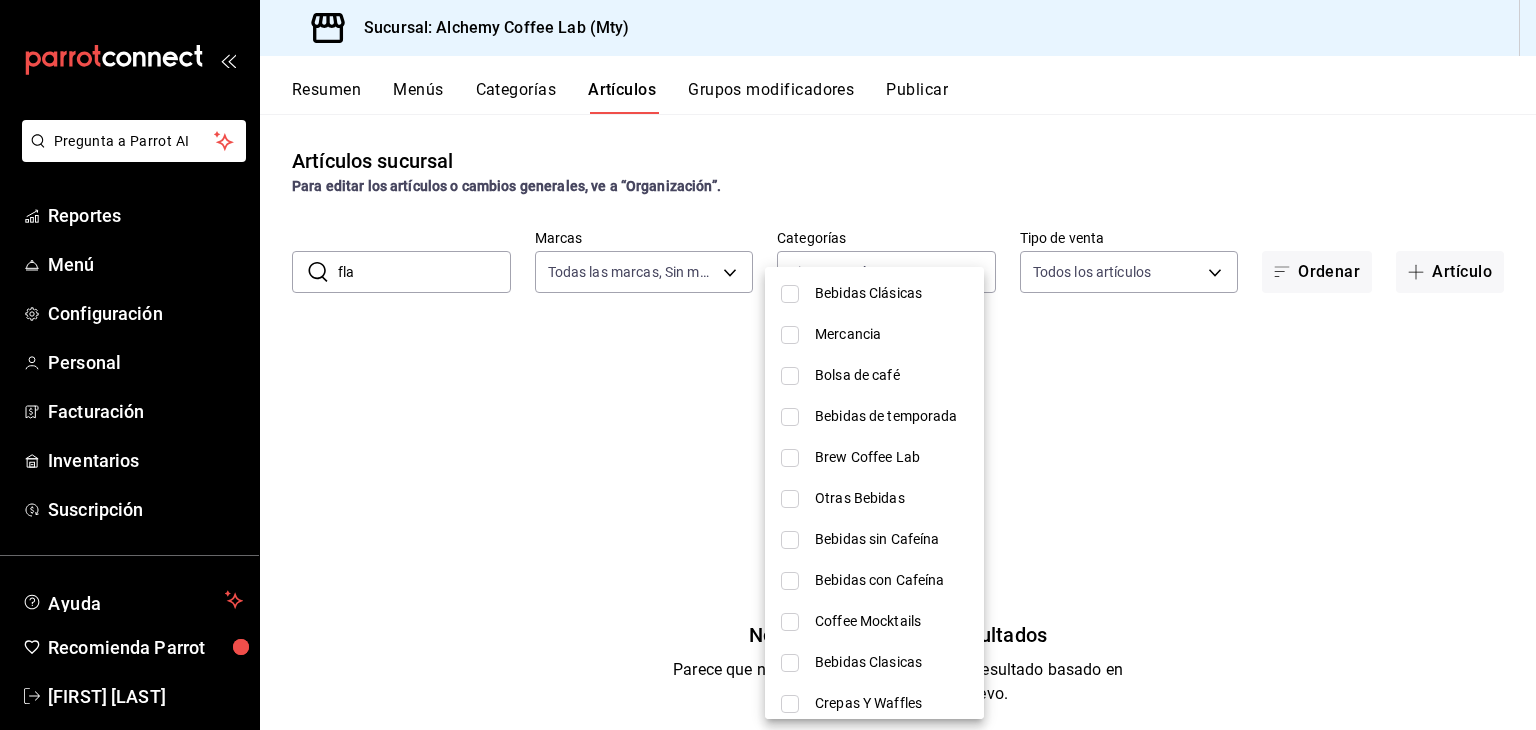 click on "Coffee Mocktails" at bounding box center (874, 621) 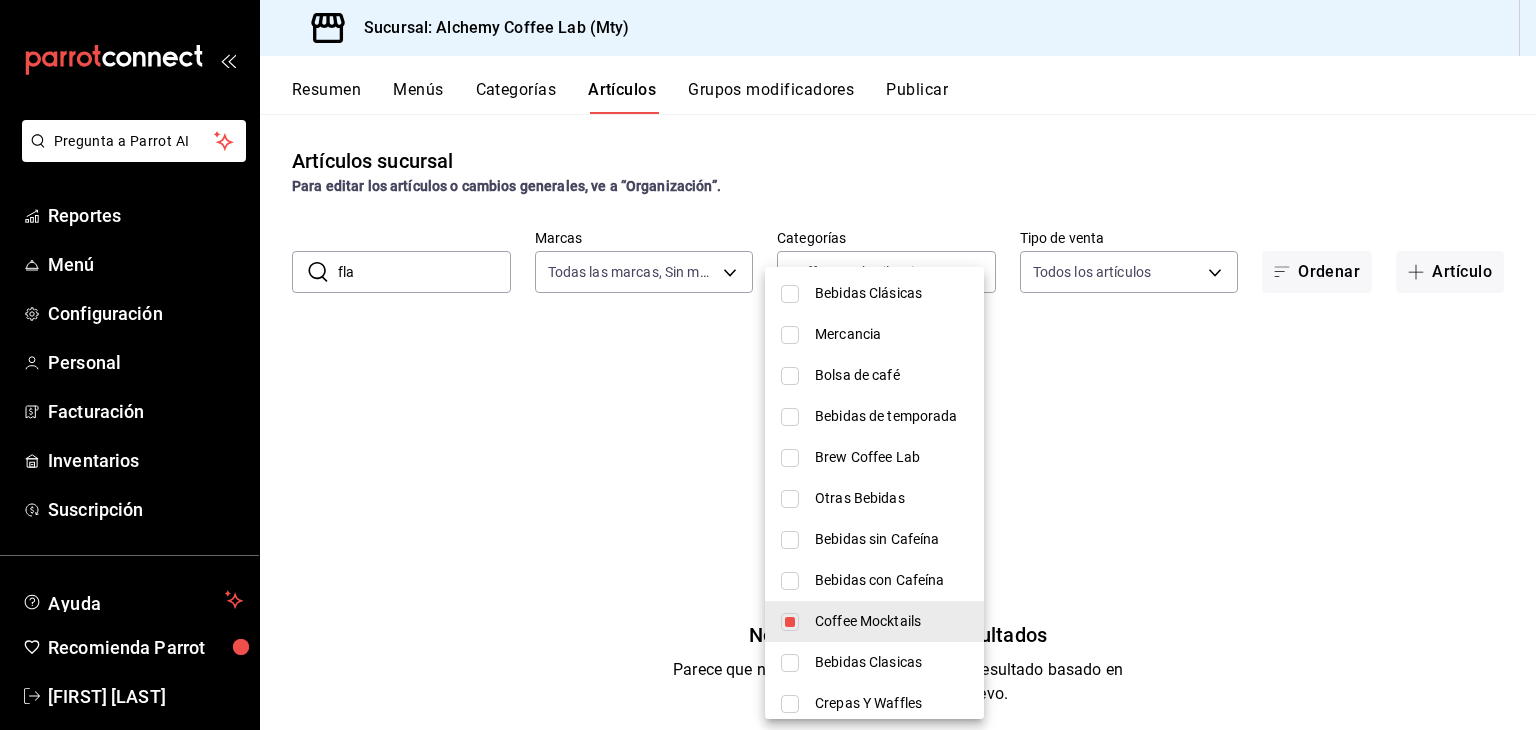 click at bounding box center [768, 365] 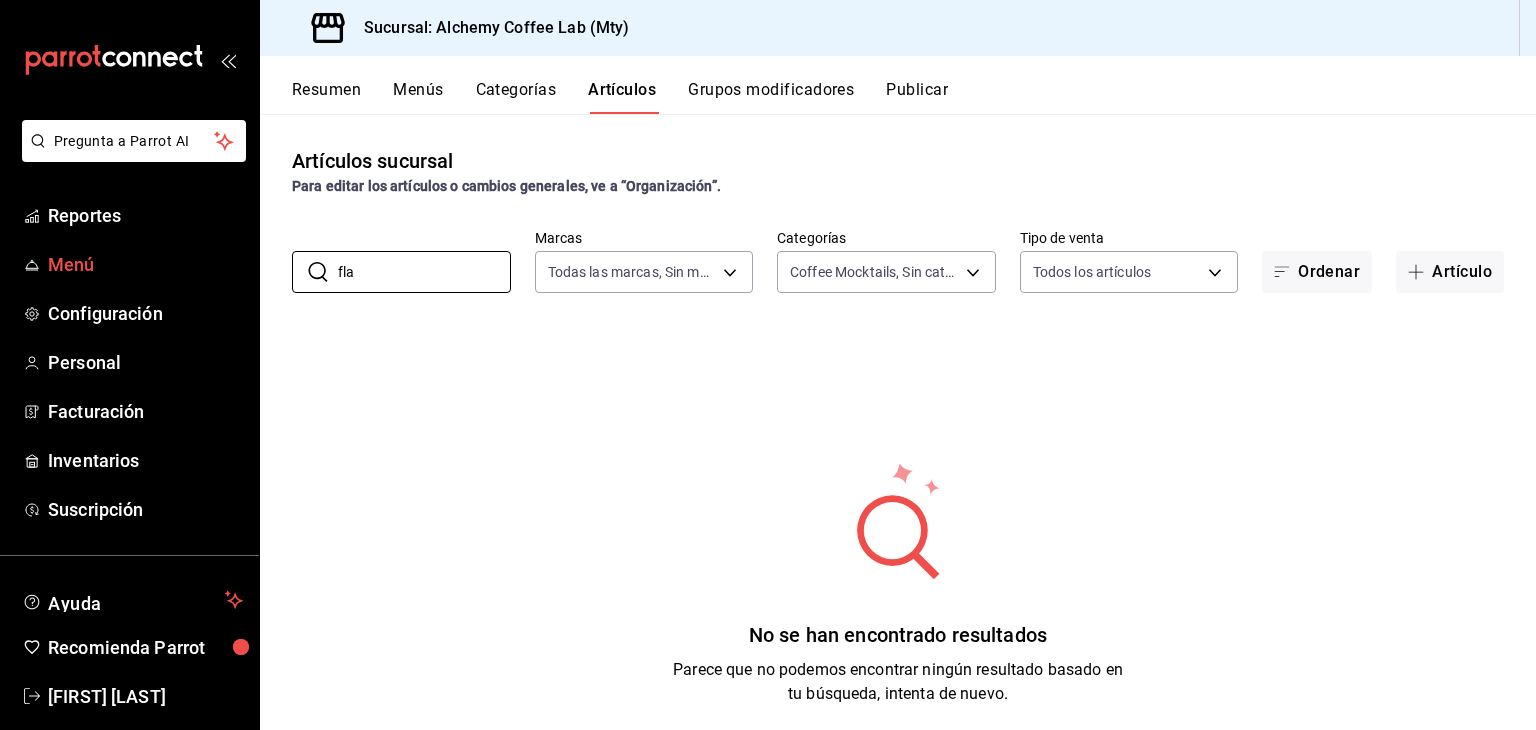 drag, startPoint x: 474, startPoint y: 270, endPoint x: 176, endPoint y: 275, distance: 298.04193 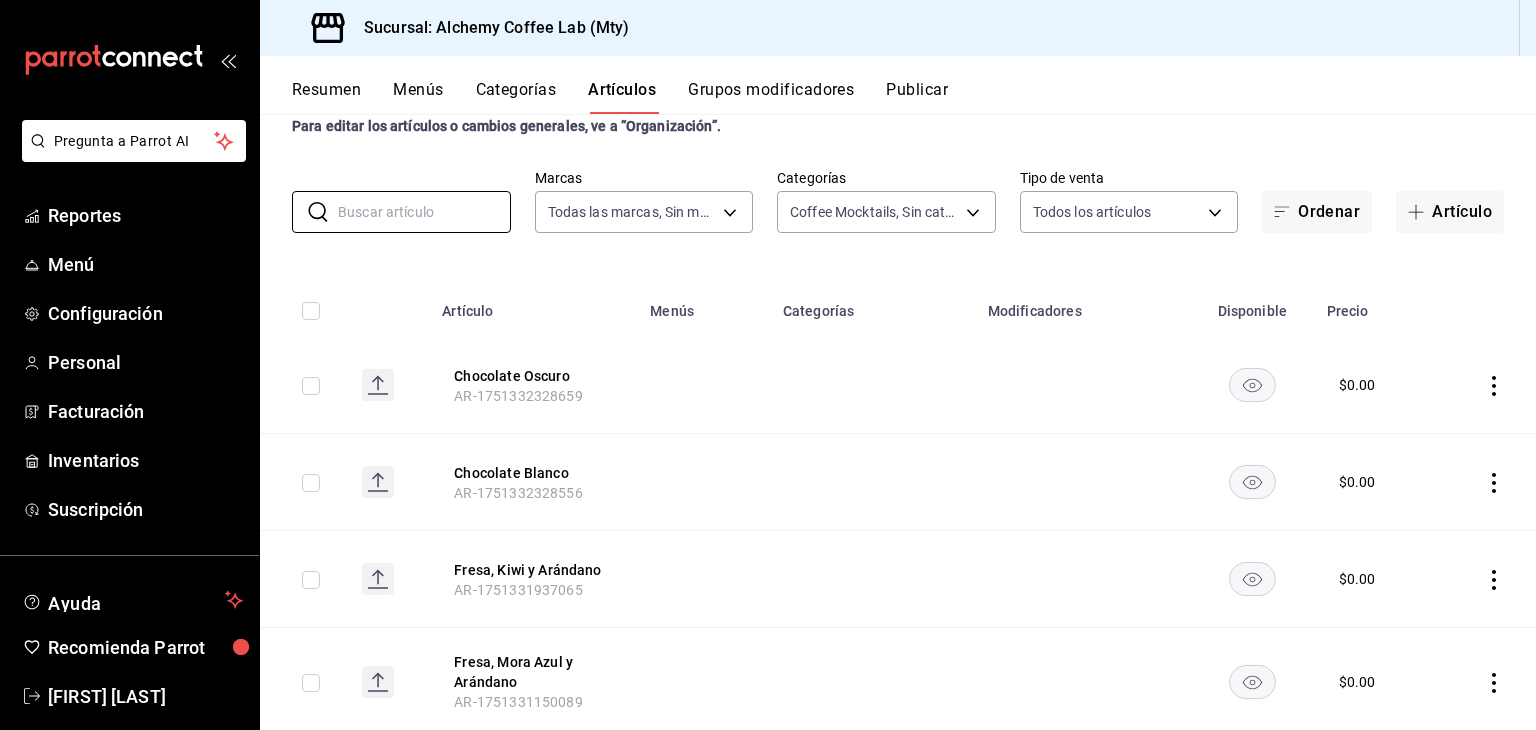 scroll, scrollTop: 0, scrollLeft: 0, axis: both 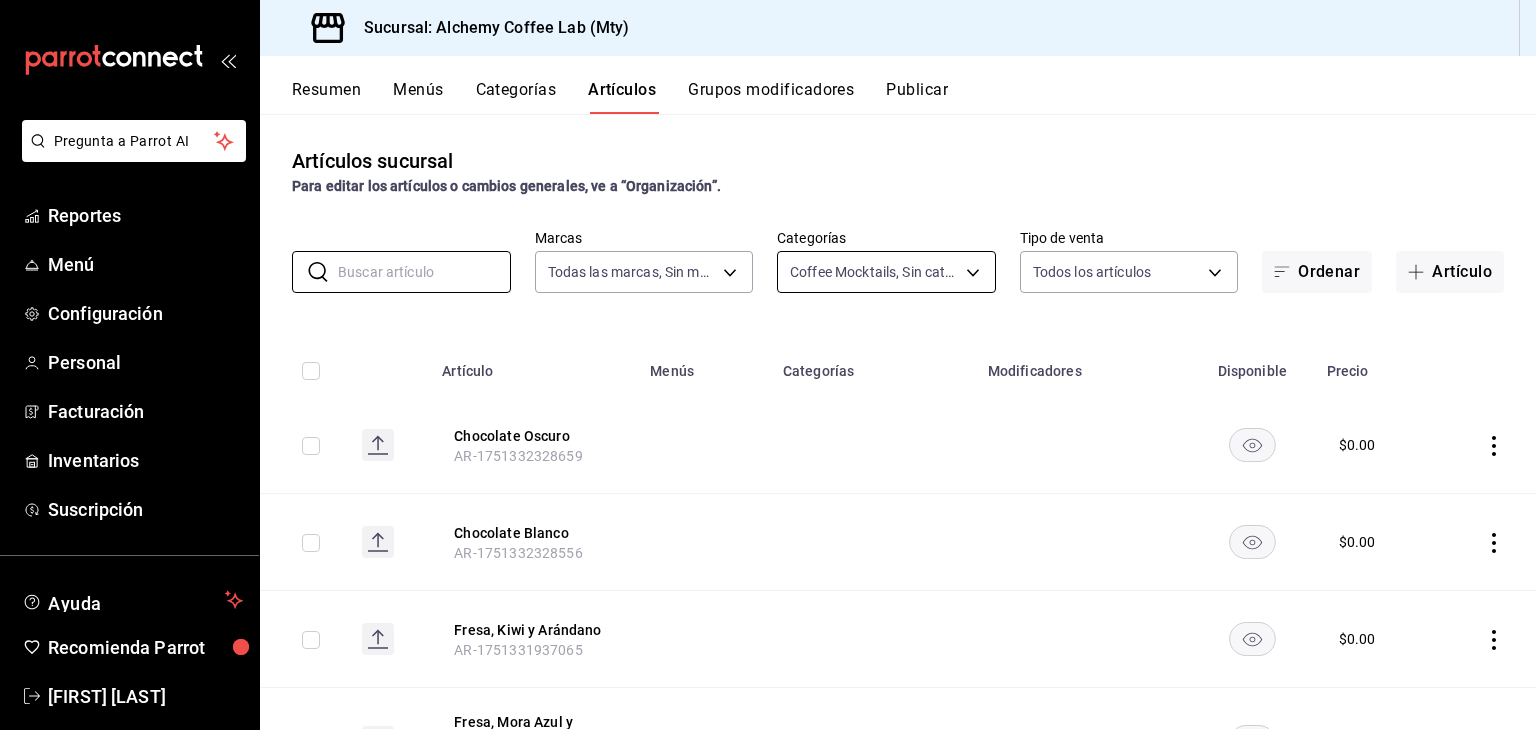 type 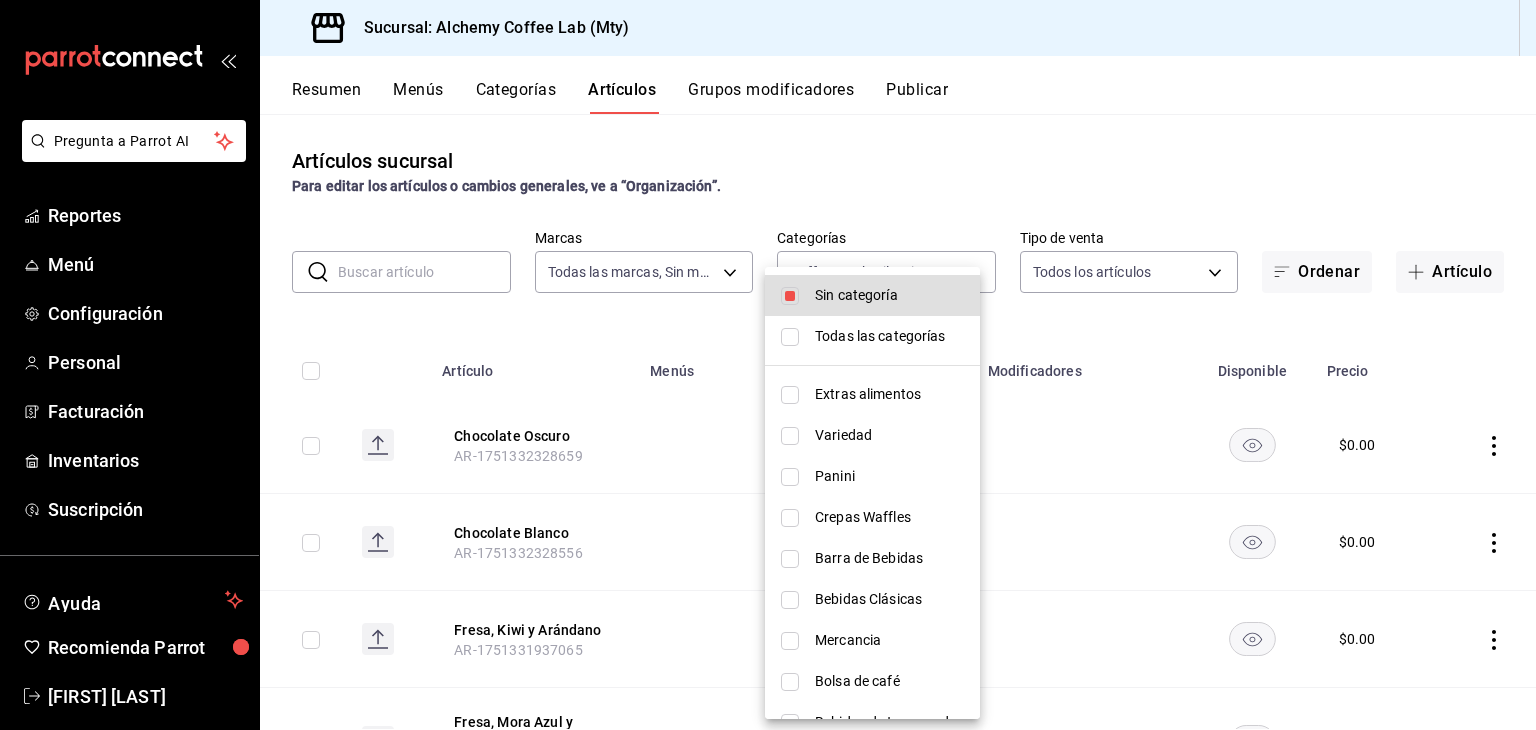 click at bounding box center (790, 296) 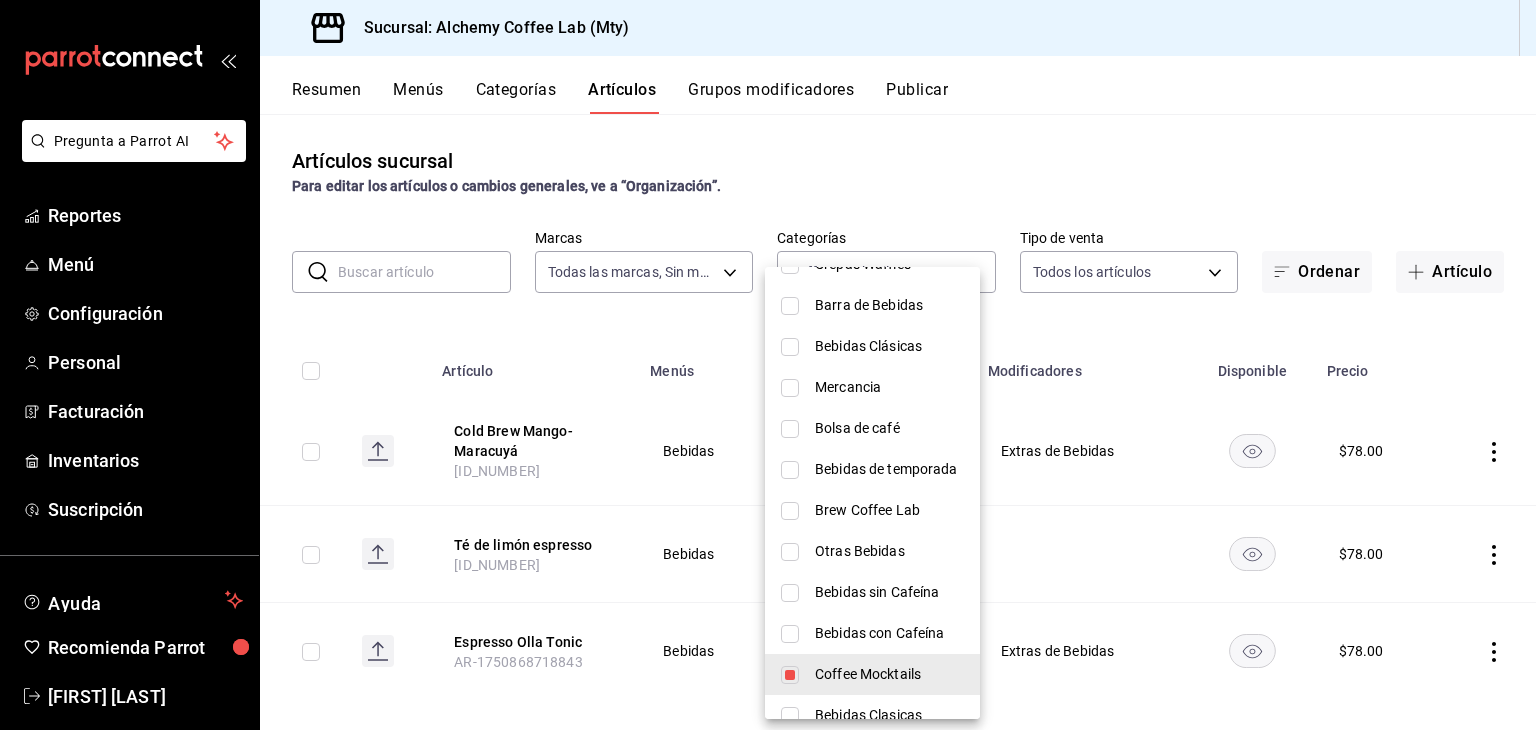 scroll, scrollTop: 300, scrollLeft: 0, axis: vertical 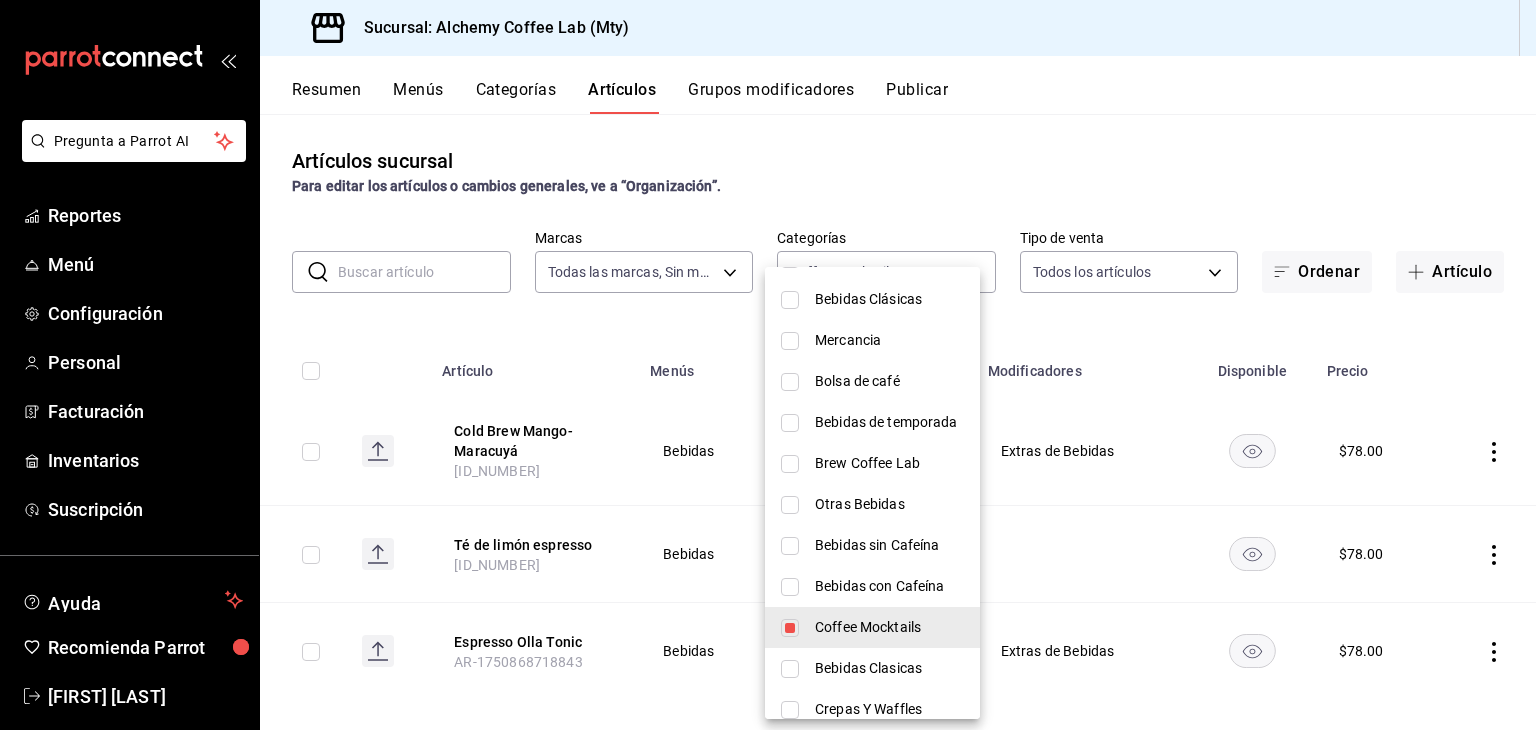 click at bounding box center [790, 628] 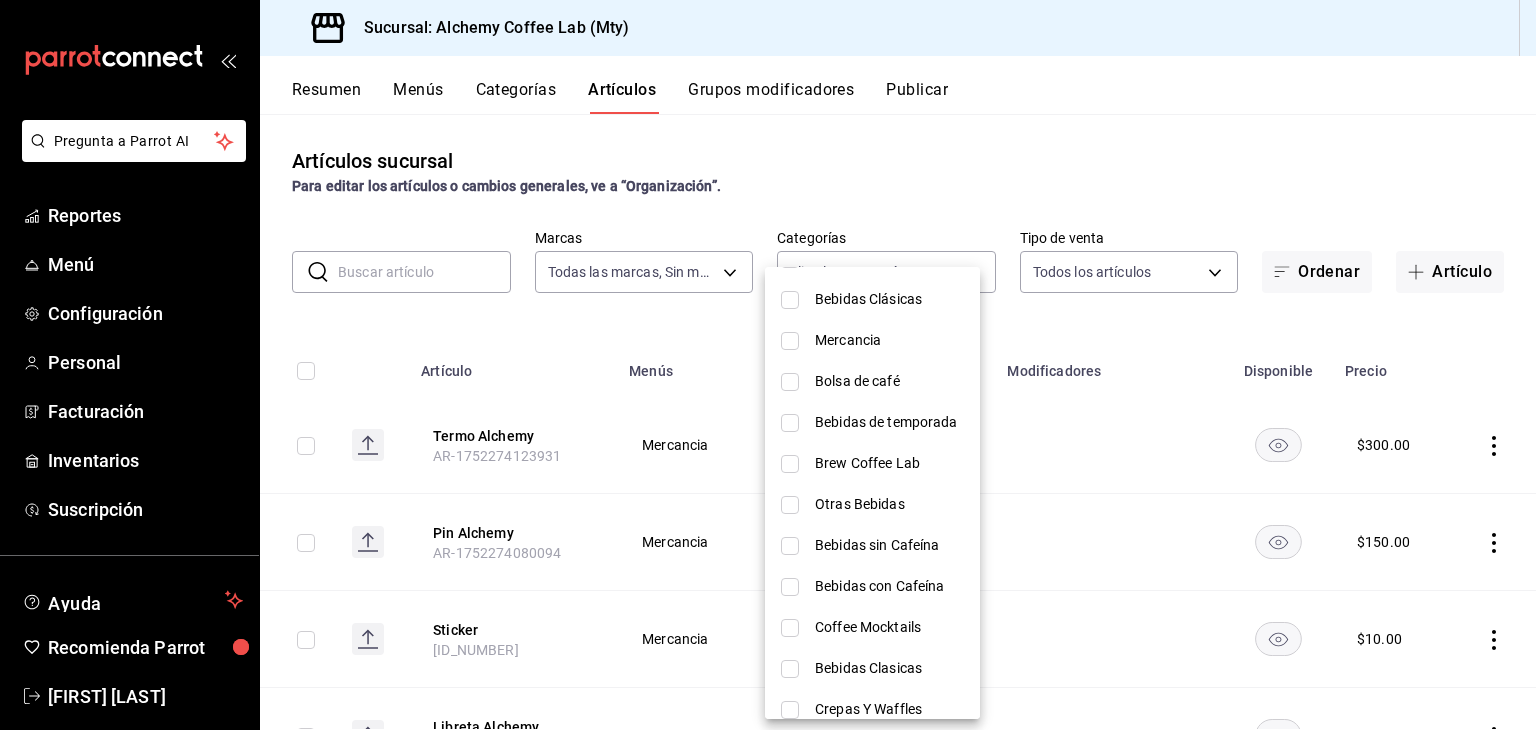click at bounding box center (790, 669) 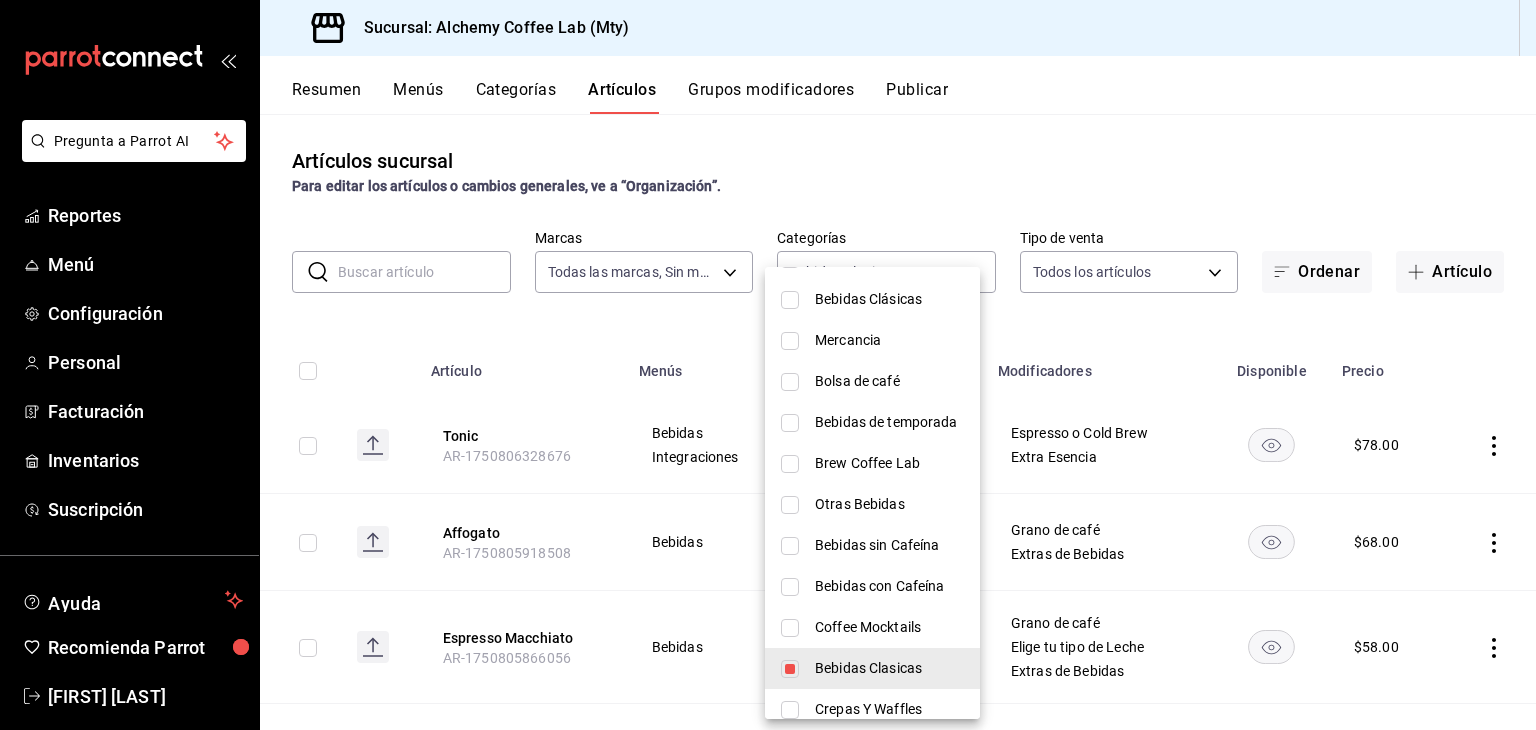 click at bounding box center (768, 365) 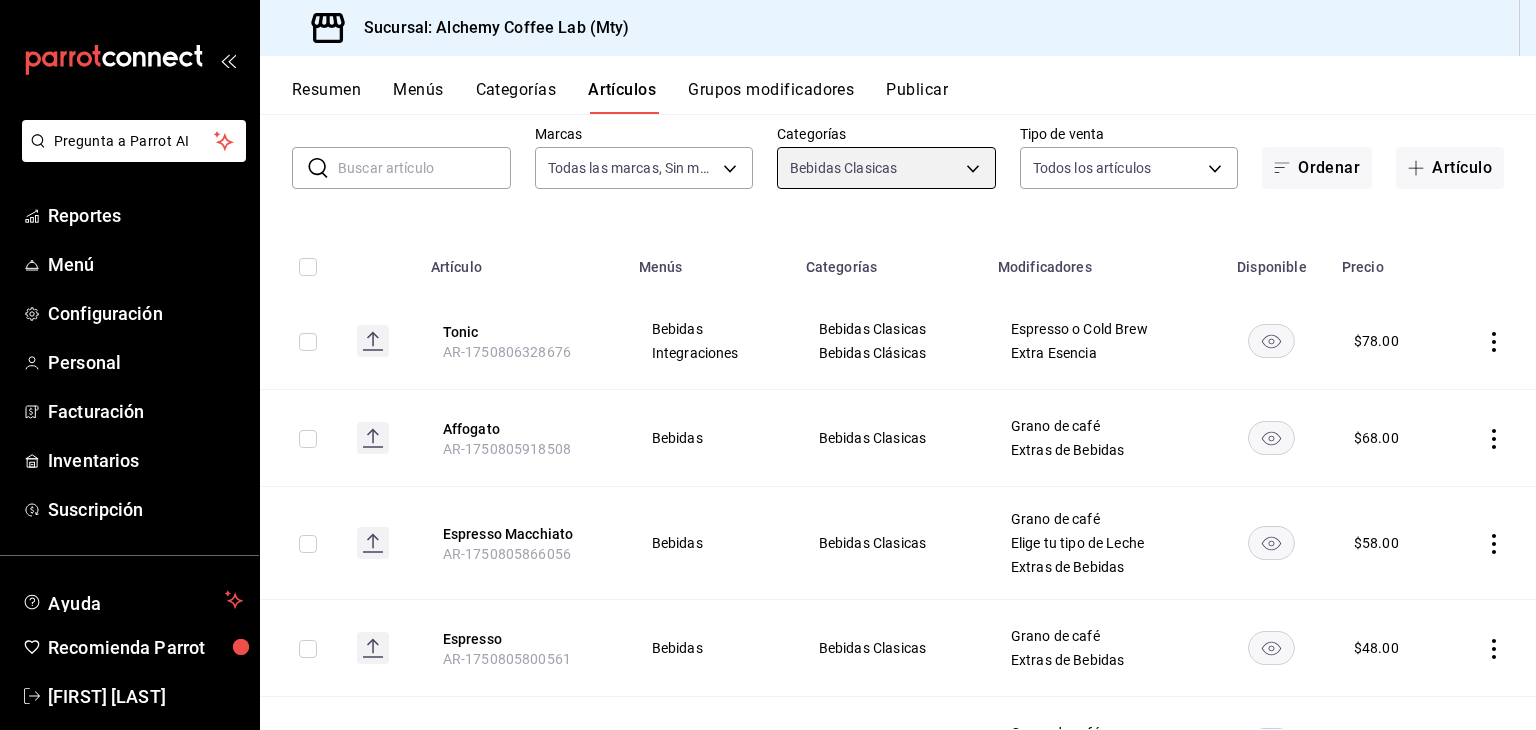 scroll, scrollTop: 14, scrollLeft: 0, axis: vertical 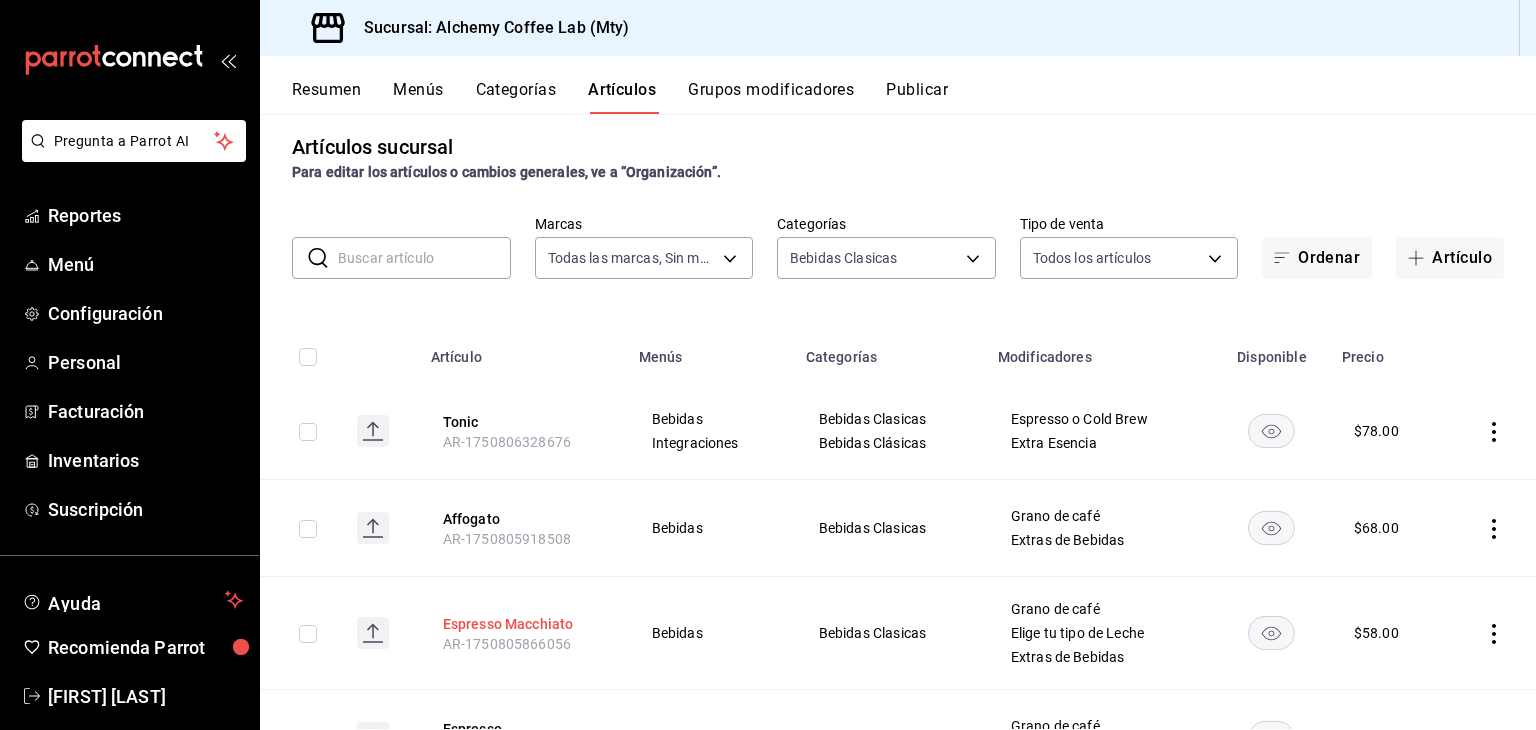 click on "Espresso Macchiato" at bounding box center (523, 624) 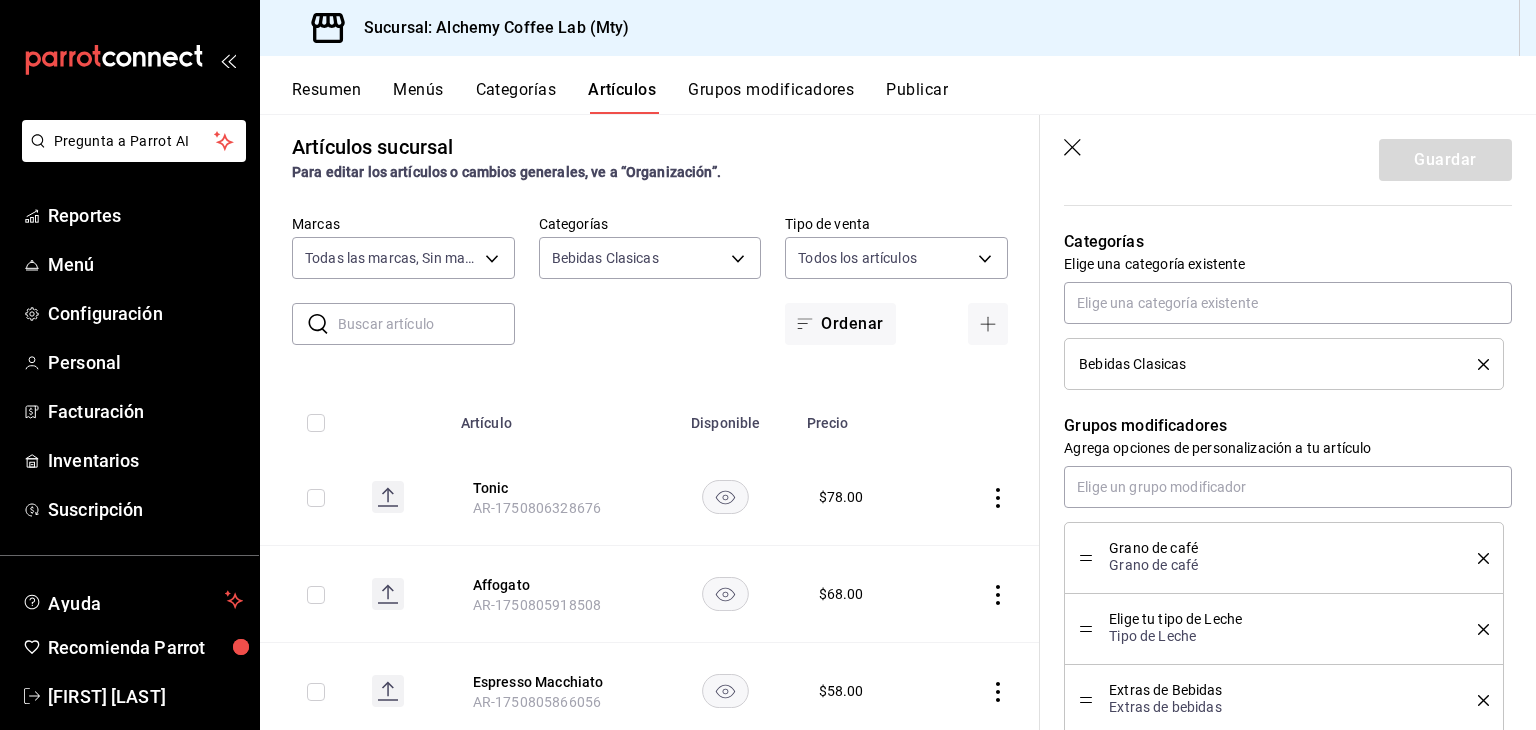 scroll, scrollTop: 800, scrollLeft: 0, axis: vertical 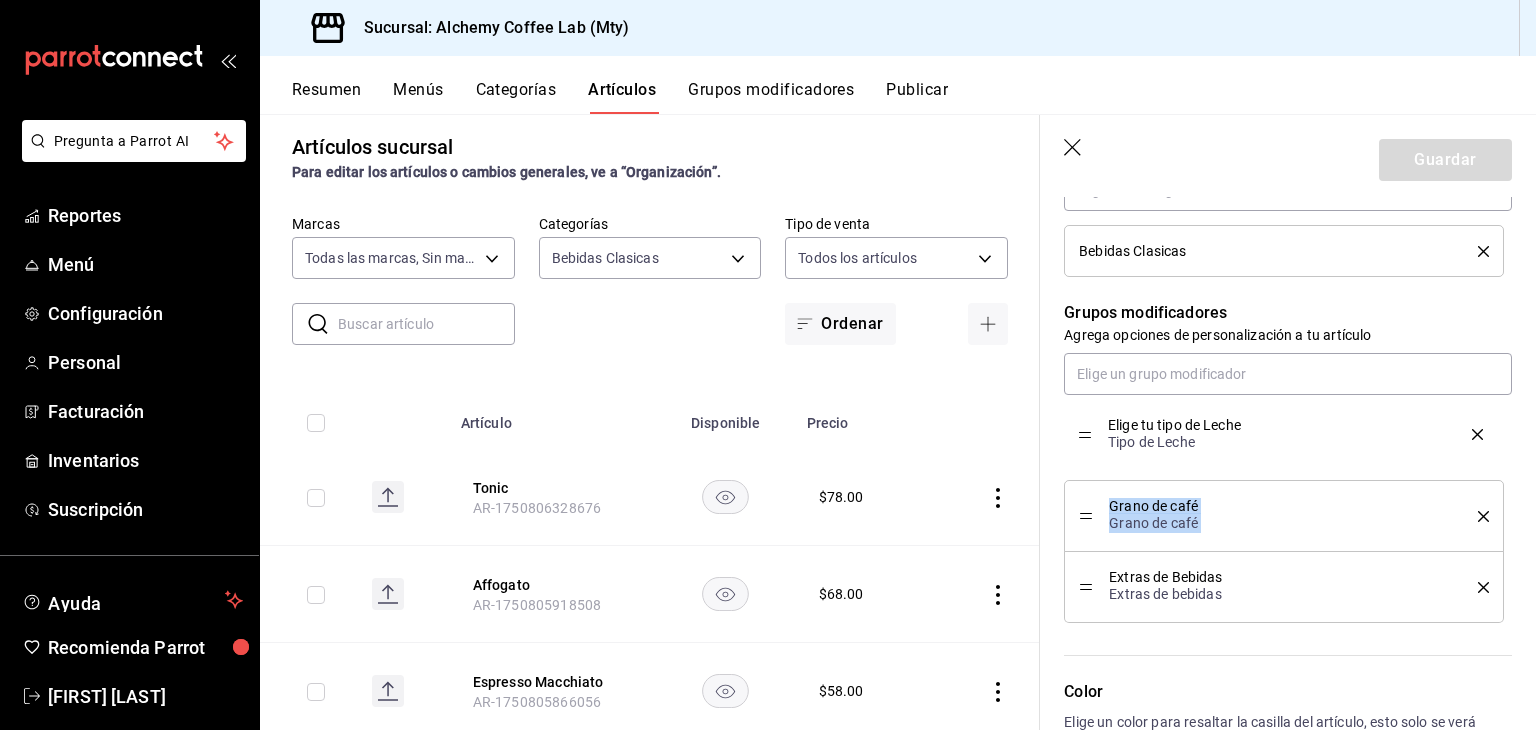 drag, startPoint x: 1083, startPoint y: 517, endPoint x: 1074, endPoint y: 436, distance: 81.49847 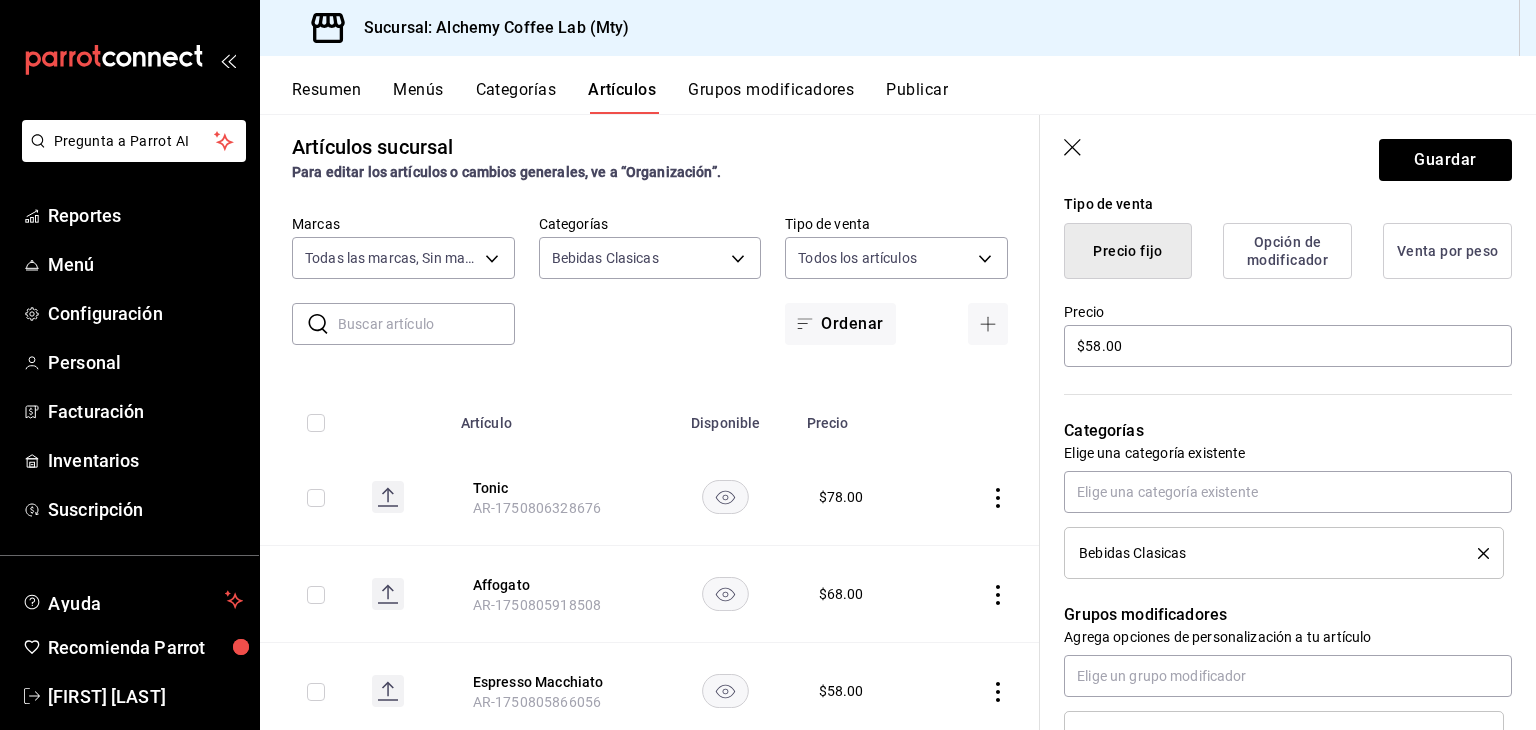 scroll, scrollTop: 361, scrollLeft: 0, axis: vertical 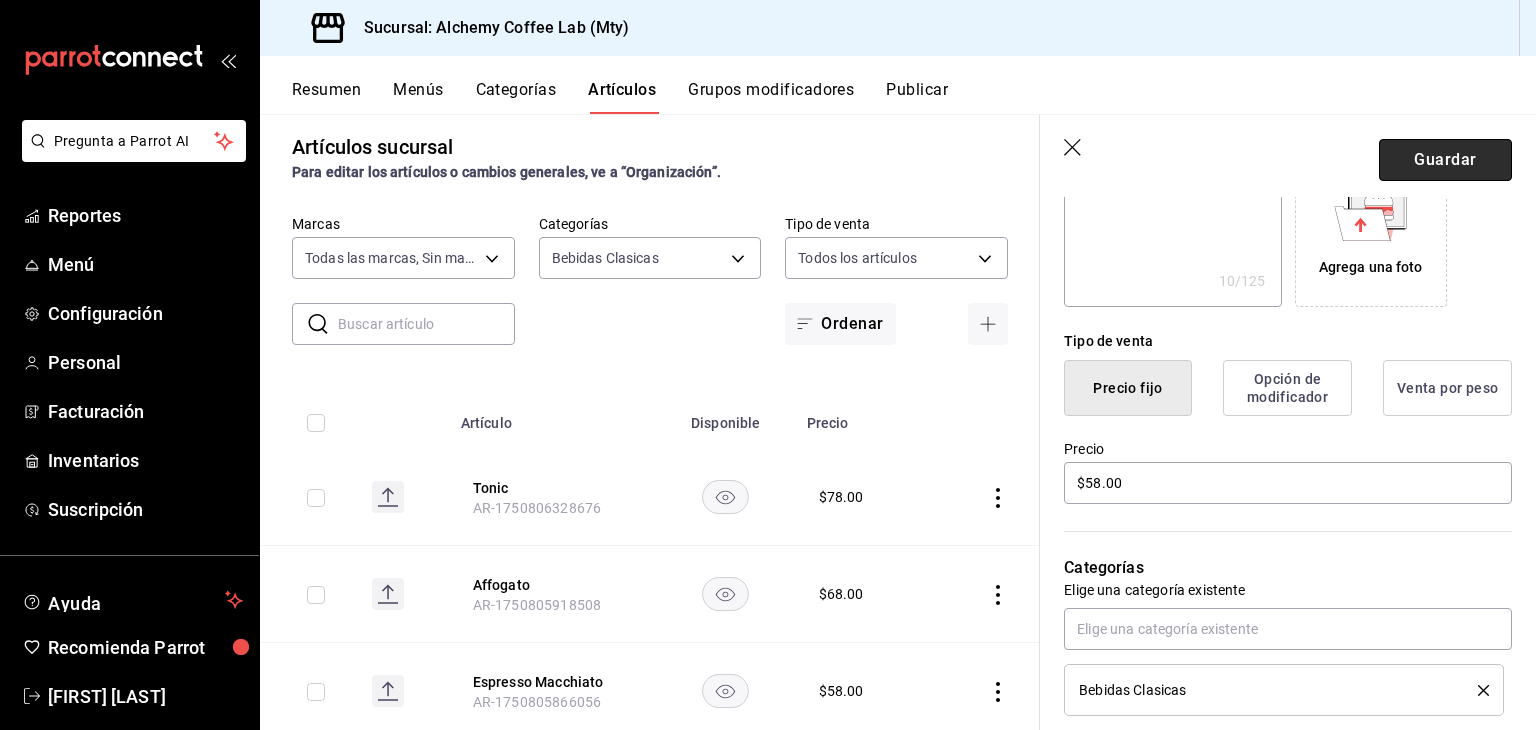 click on "Guardar" at bounding box center (1445, 160) 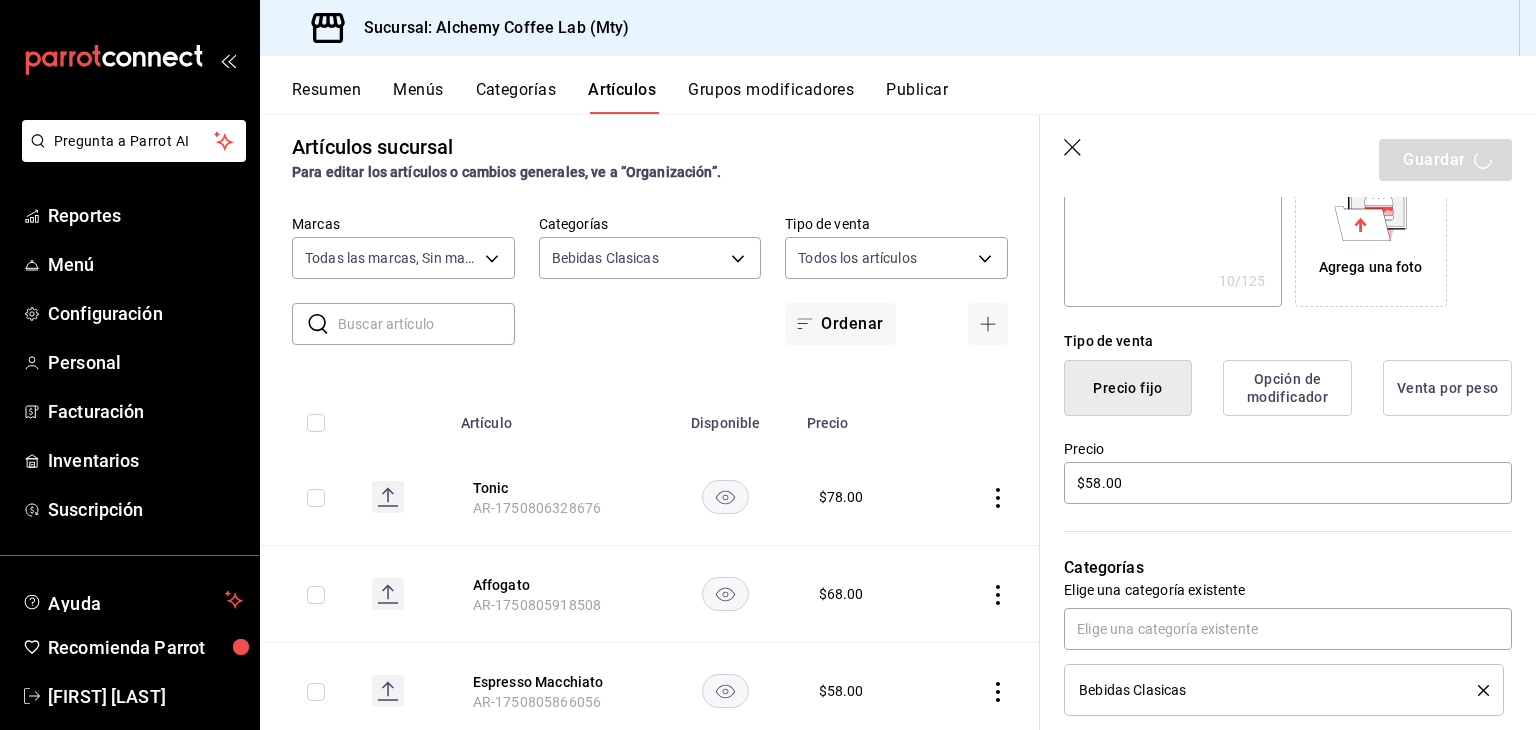 type on "x" 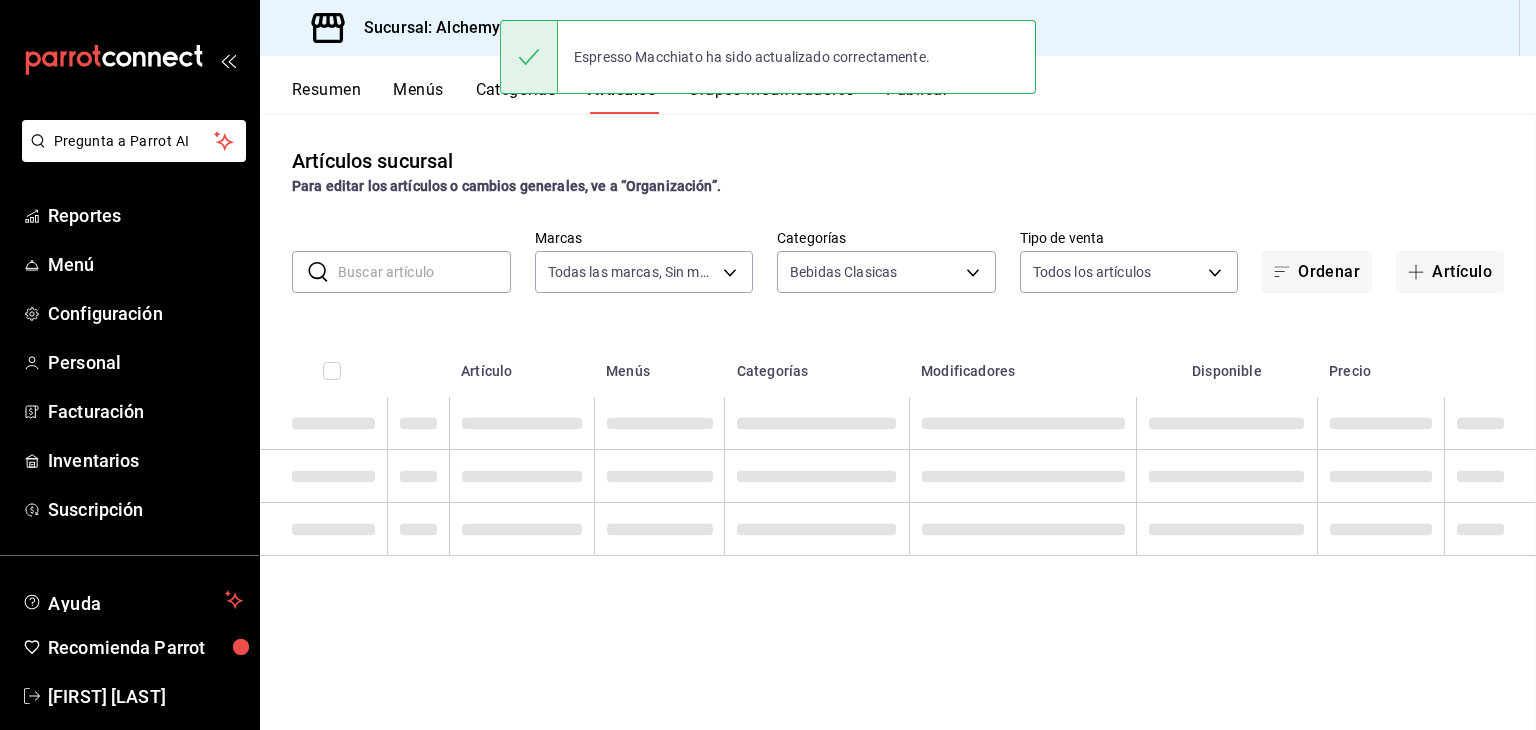 scroll, scrollTop: 0, scrollLeft: 0, axis: both 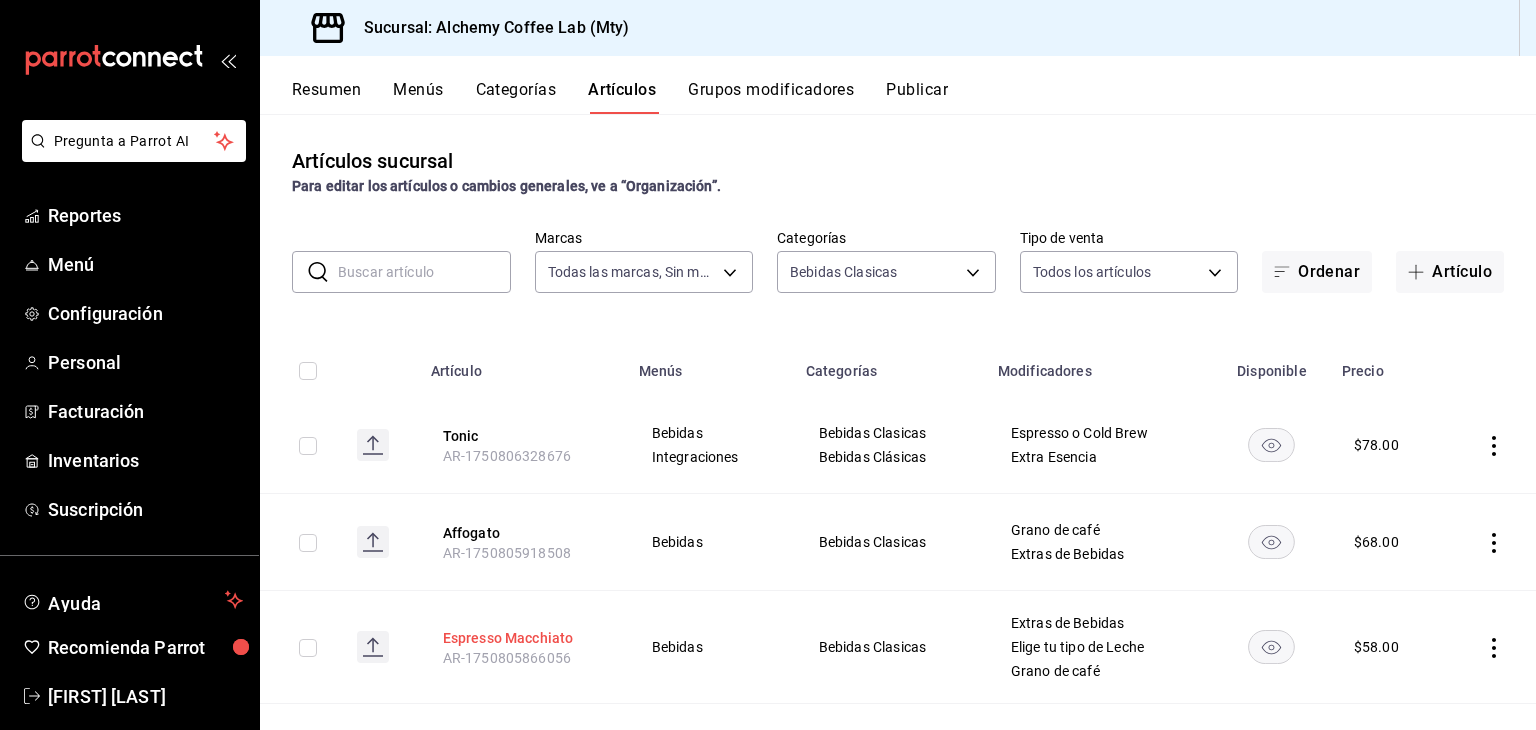 click on "Espresso Macchiato" at bounding box center [523, 638] 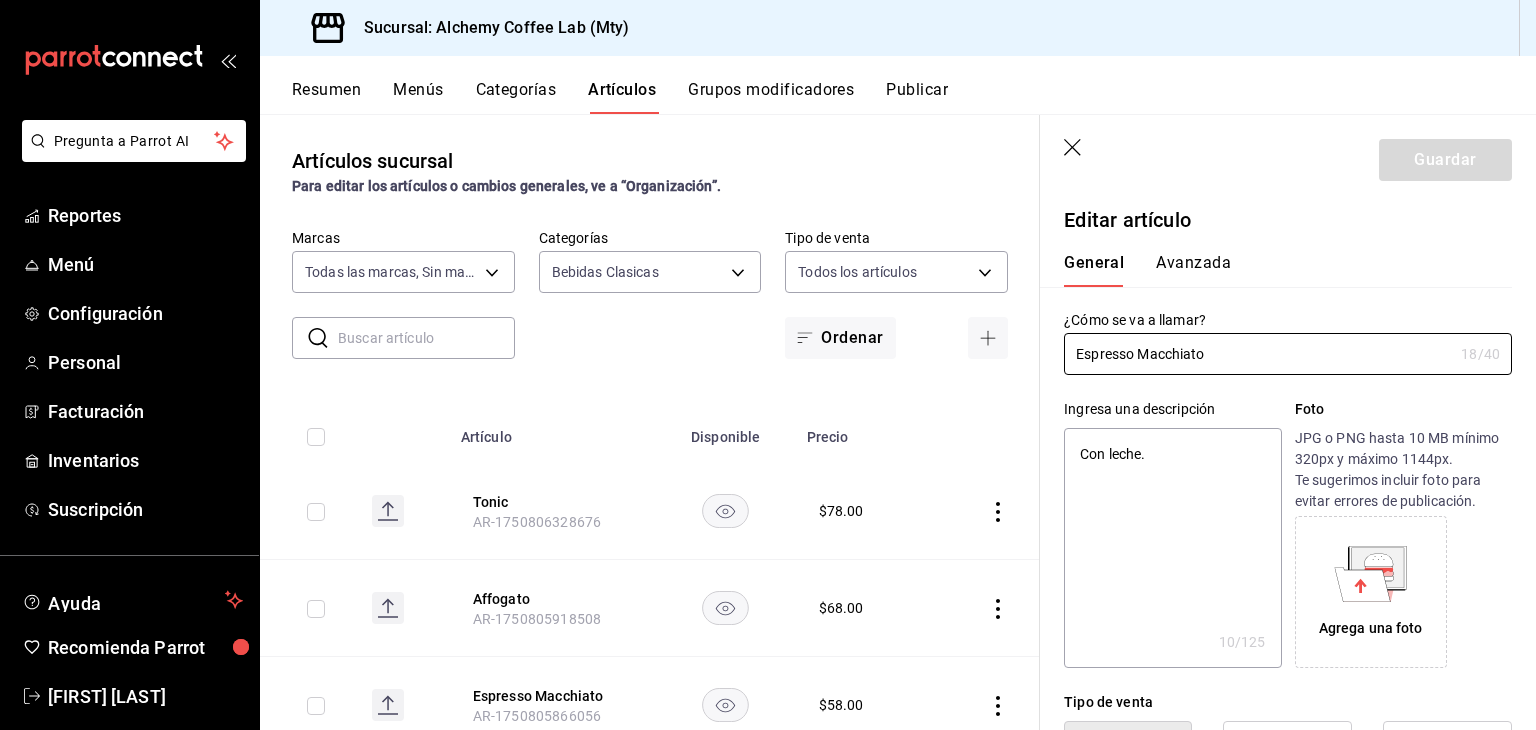 type on "x" 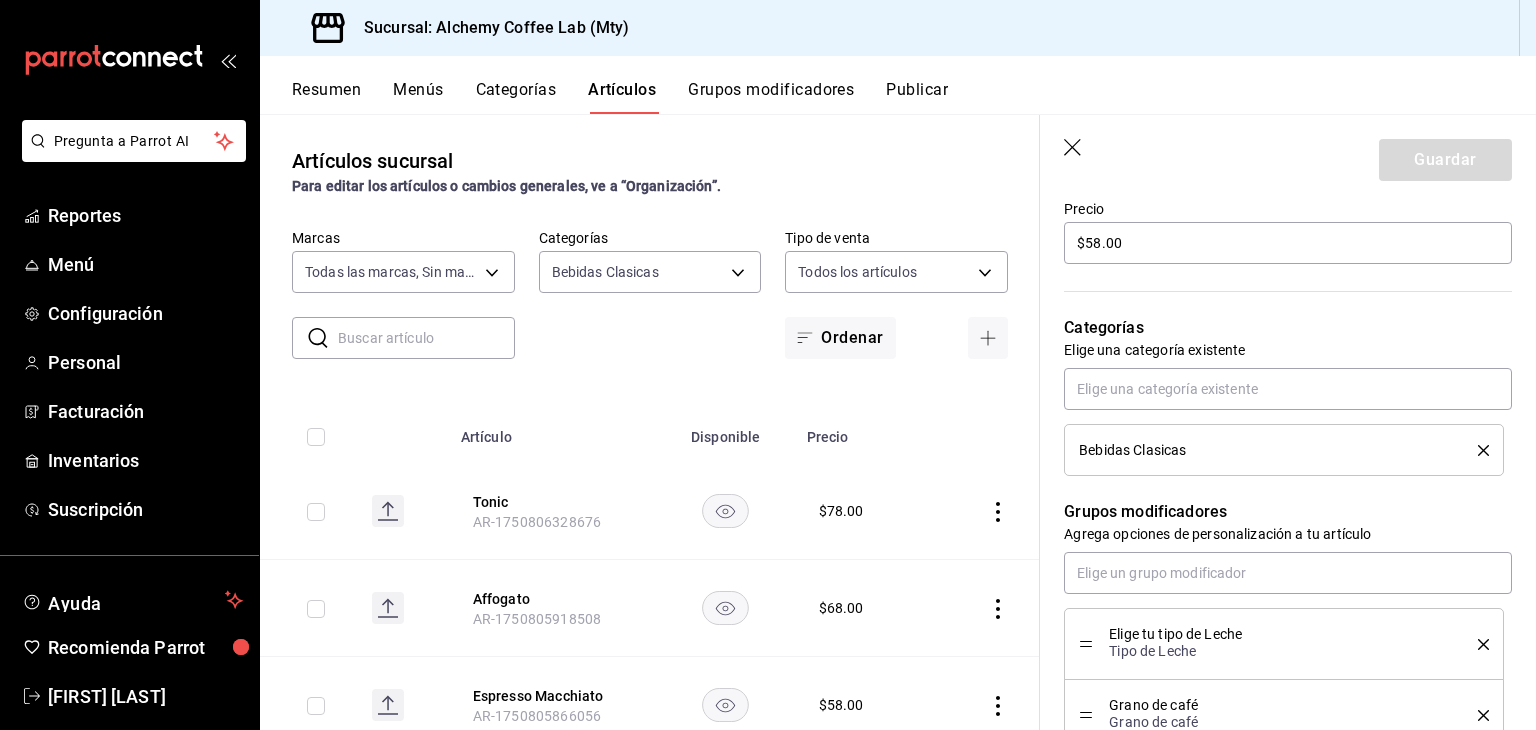 scroll, scrollTop: 600, scrollLeft: 0, axis: vertical 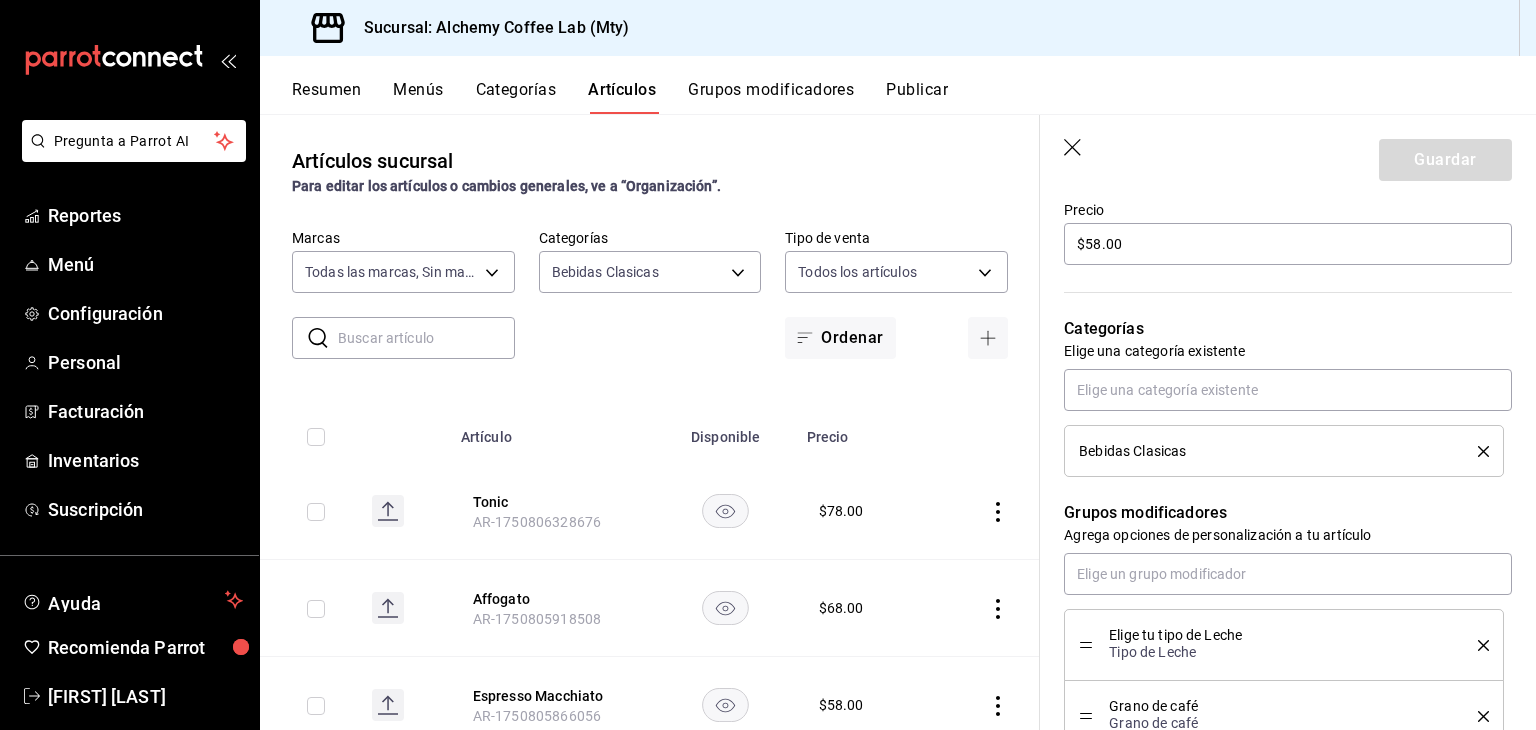 click on "Guardar" at bounding box center [1288, 156] 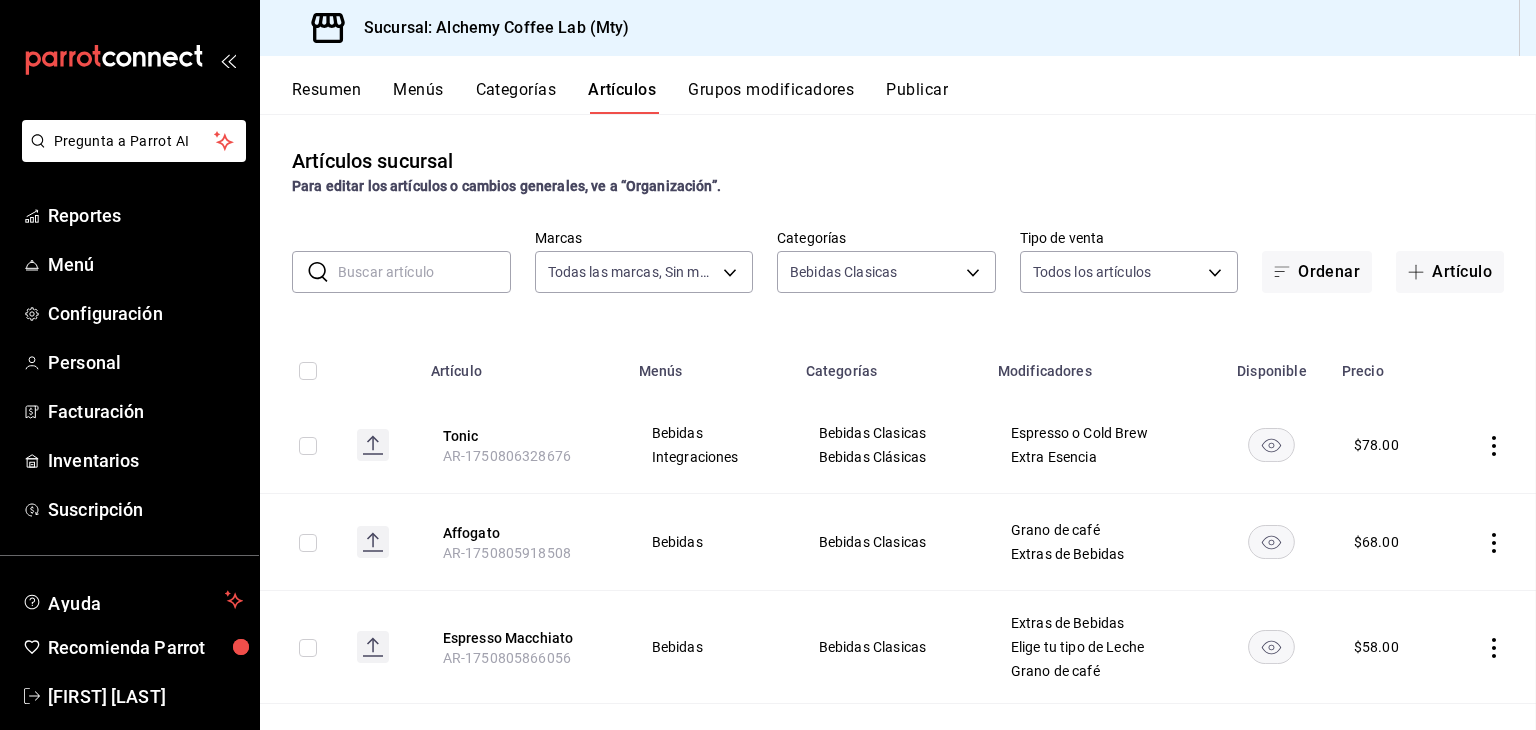 scroll, scrollTop: 0, scrollLeft: 0, axis: both 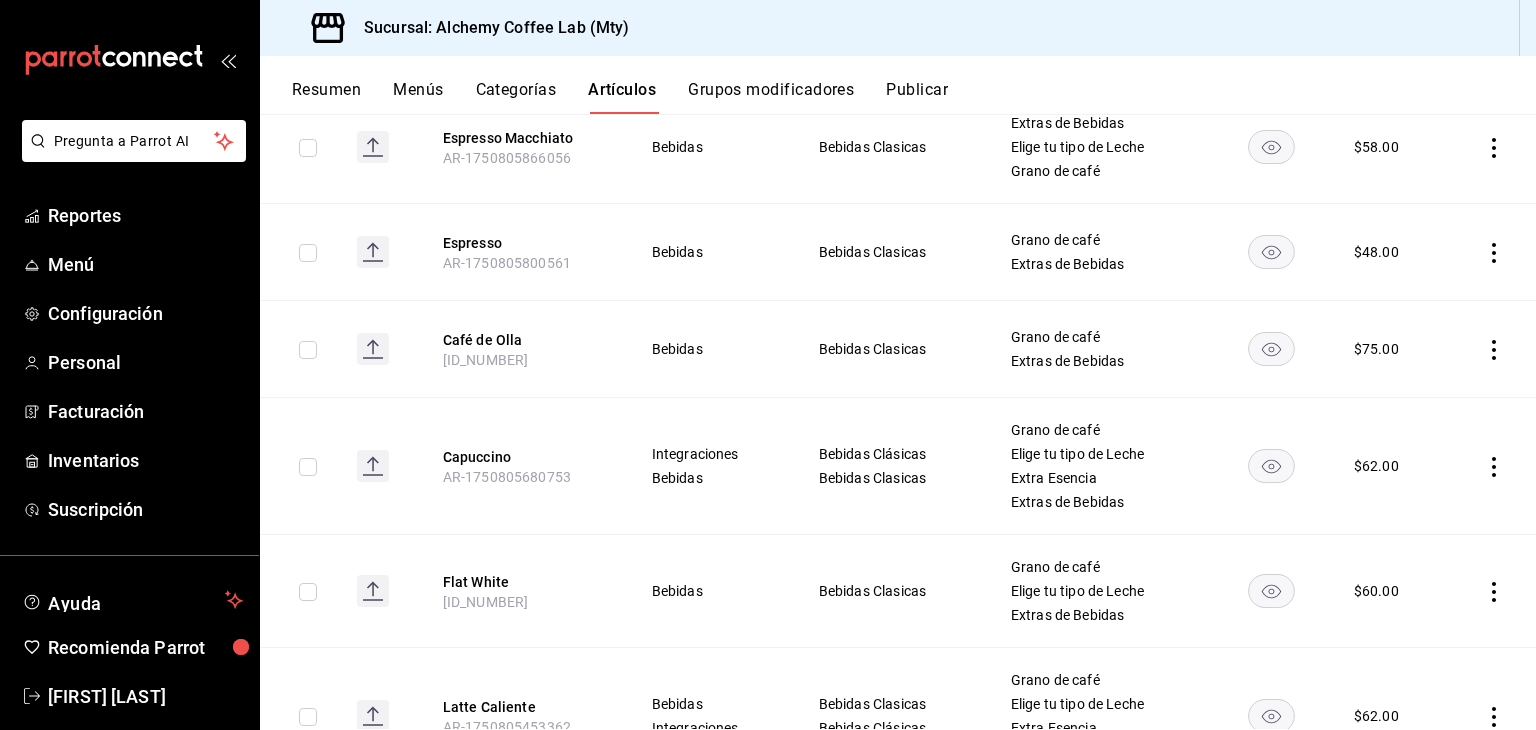 click 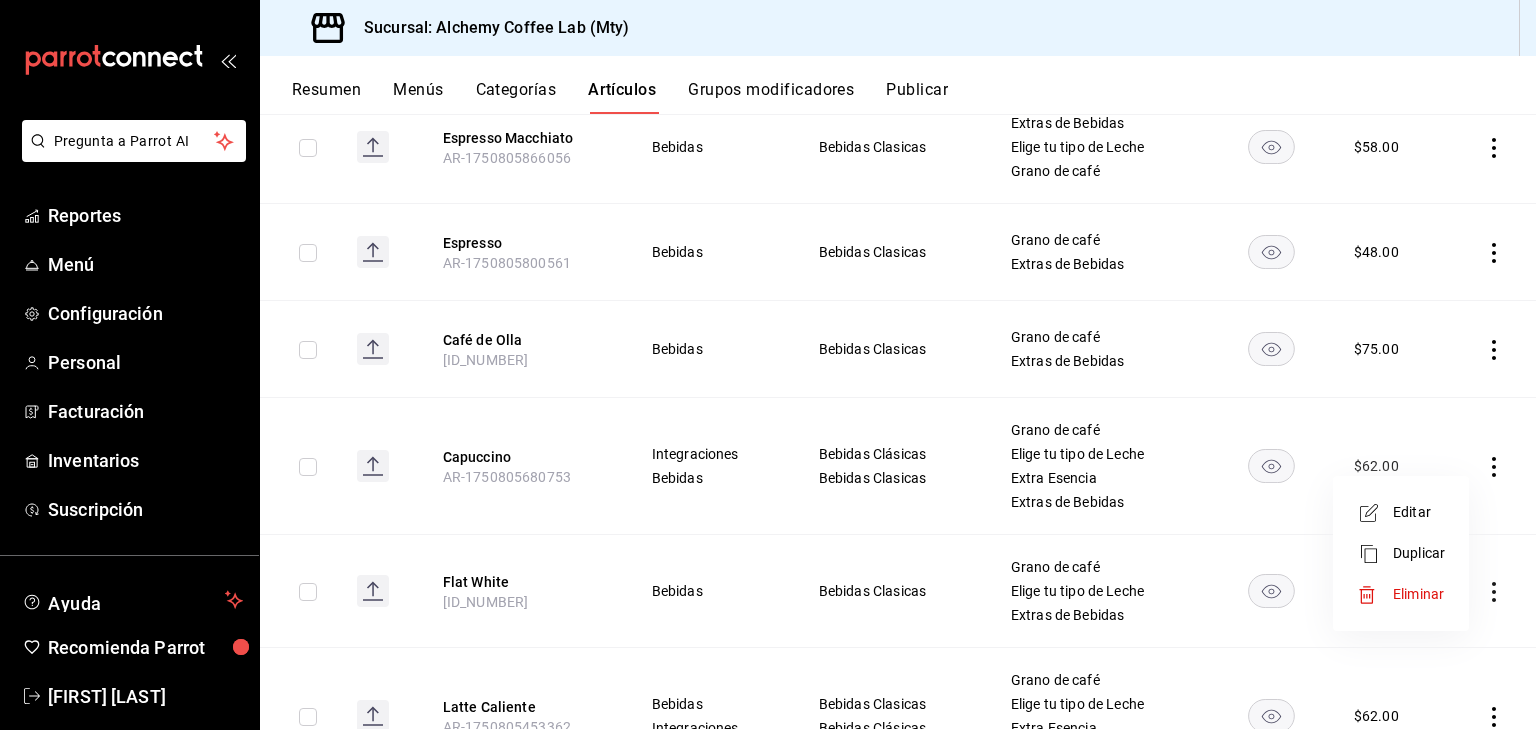 click on "Editar" at bounding box center (1419, 512) 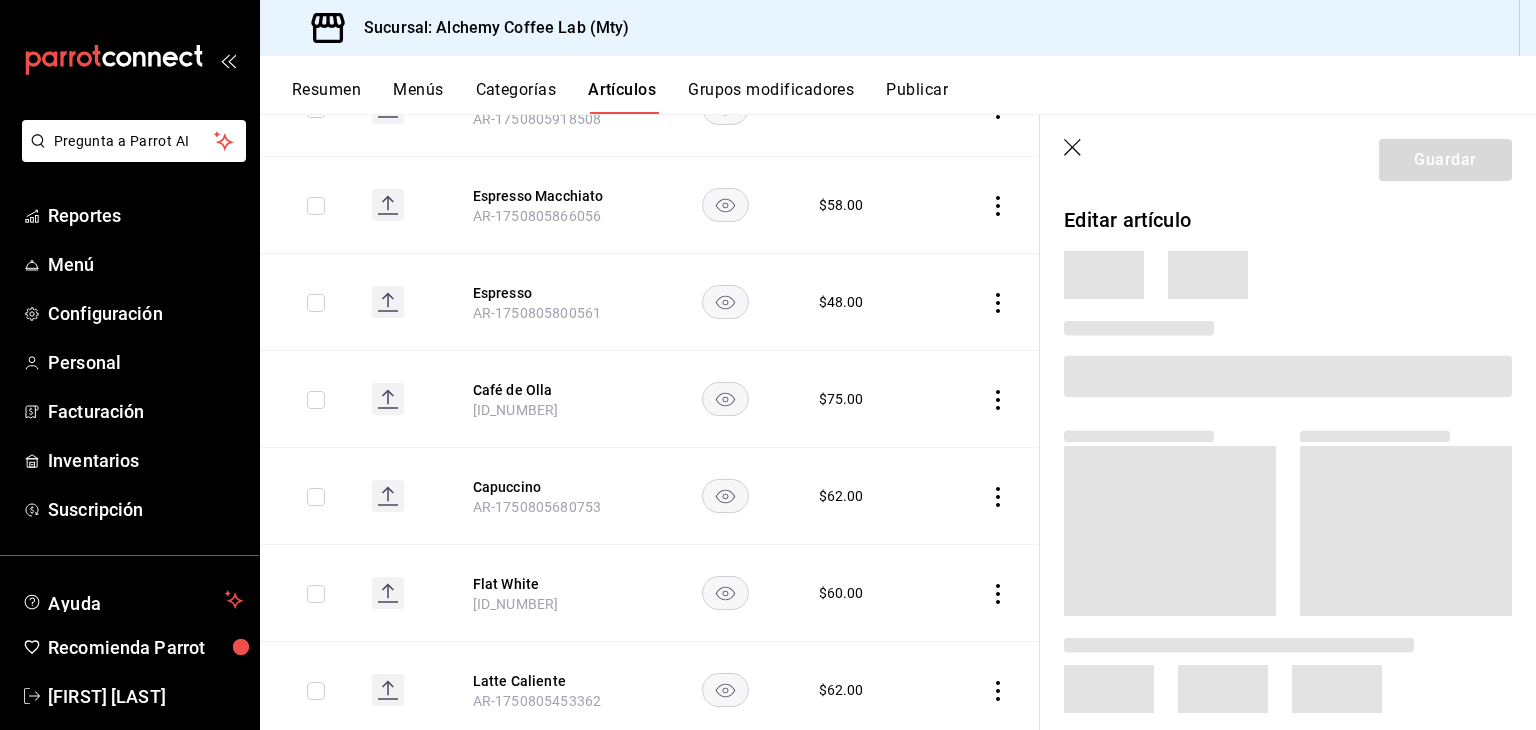 scroll, scrollTop: 492, scrollLeft: 0, axis: vertical 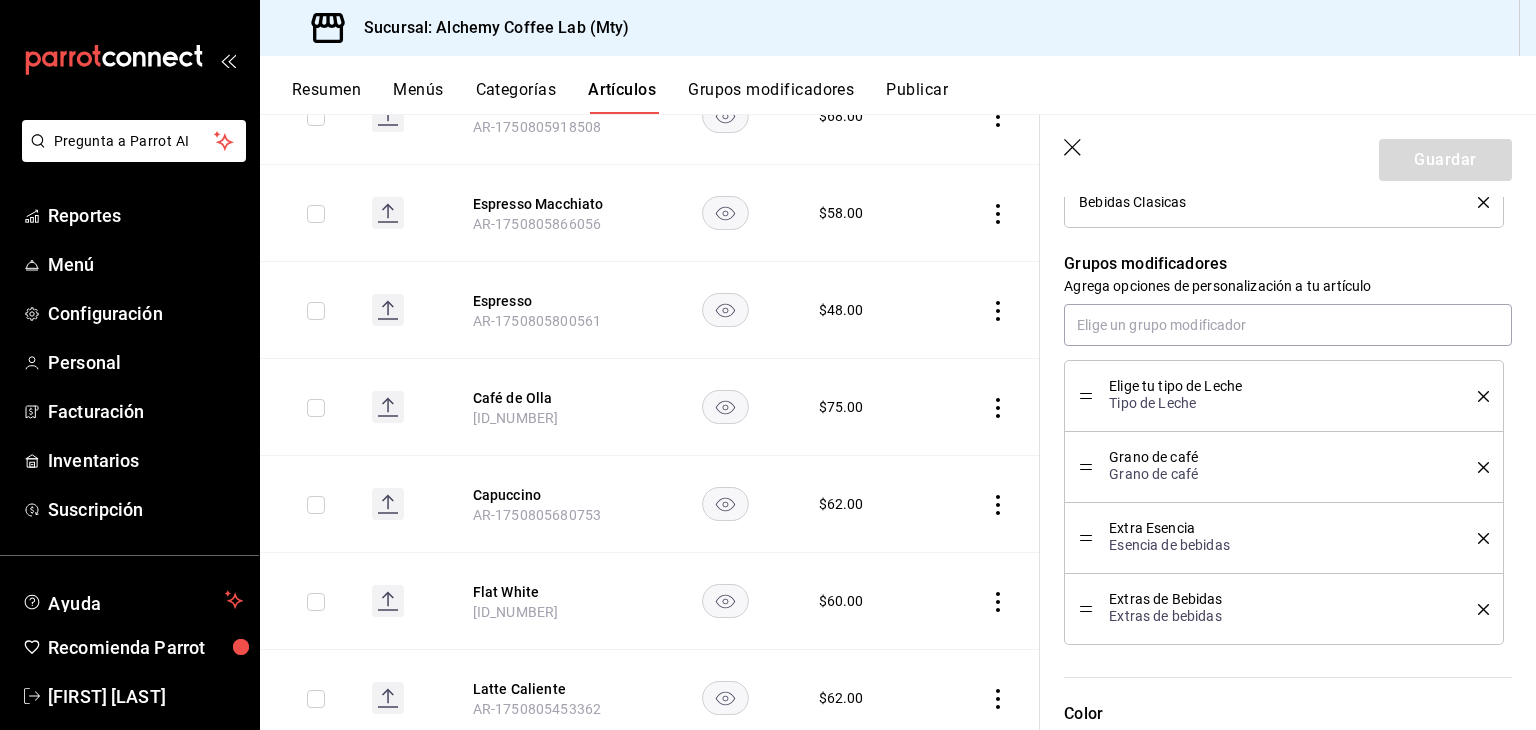 click 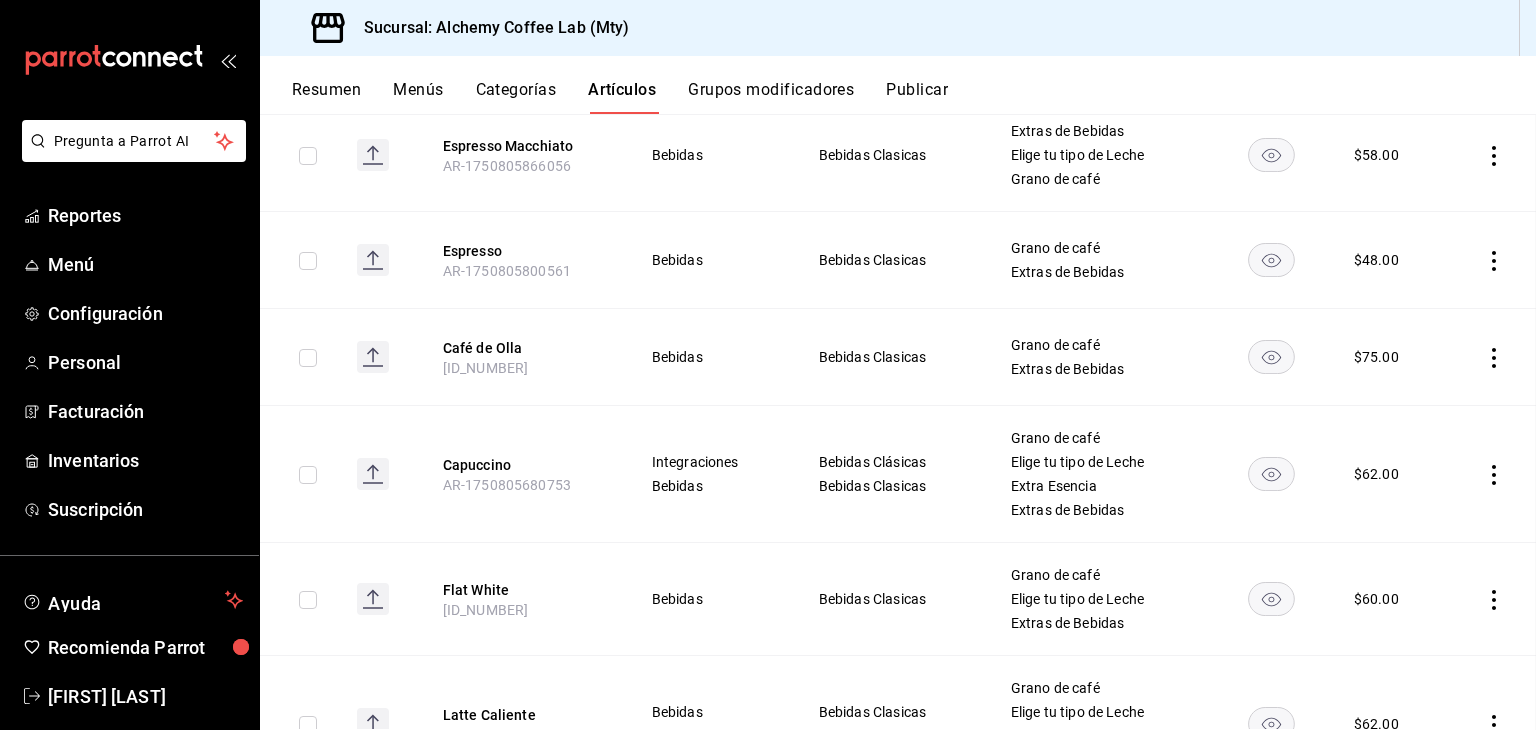 scroll, scrollTop: 0, scrollLeft: 0, axis: both 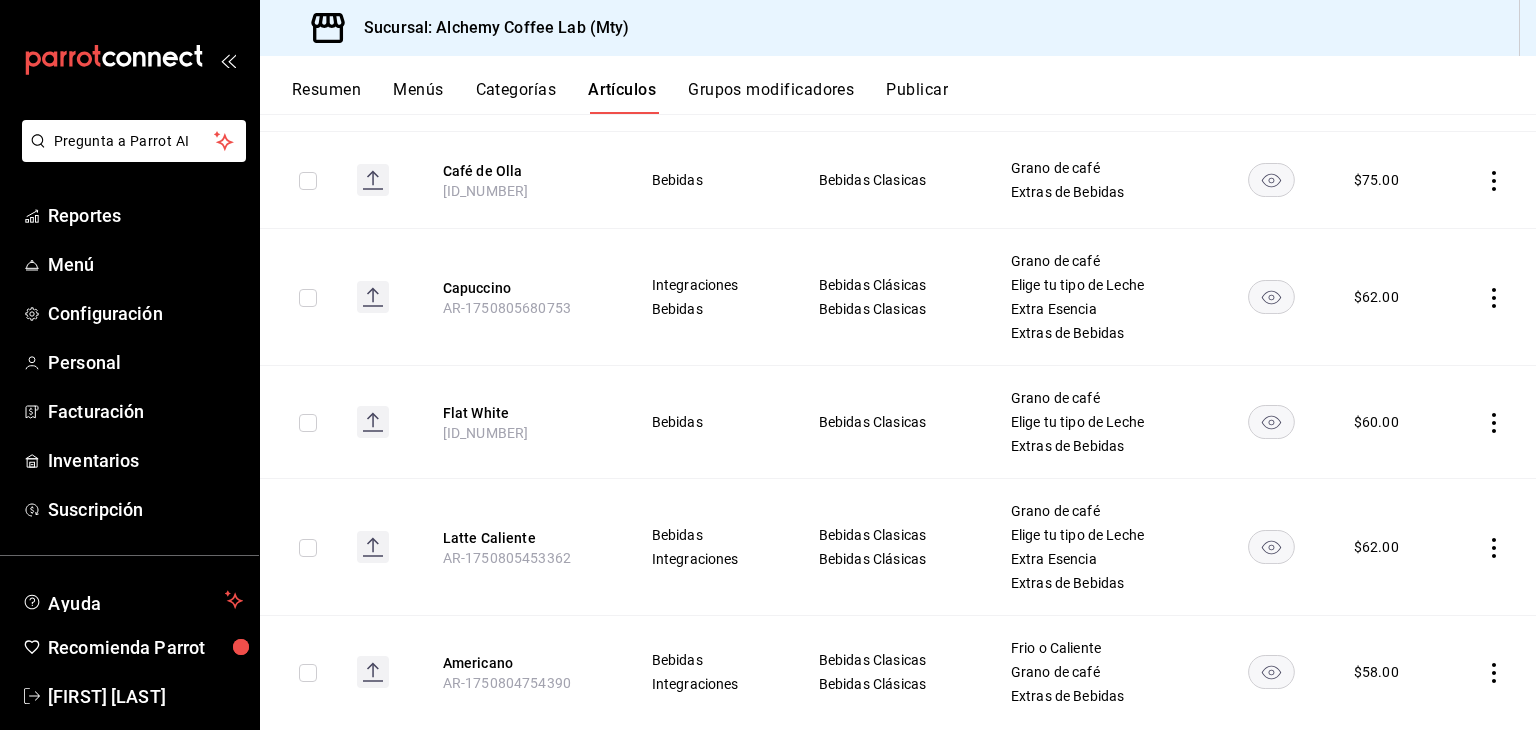 click 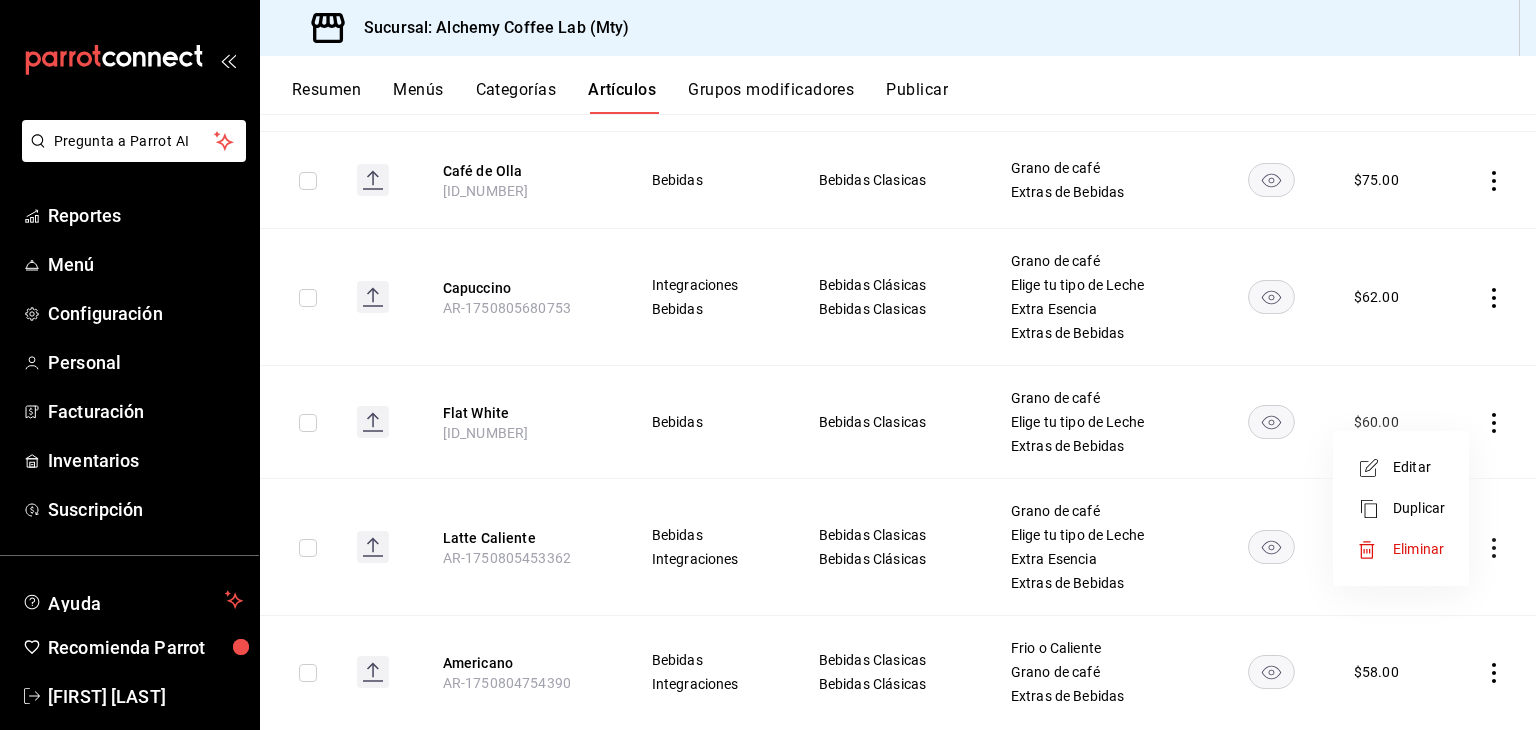 click on "Editar" at bounding box center [1419, 467] 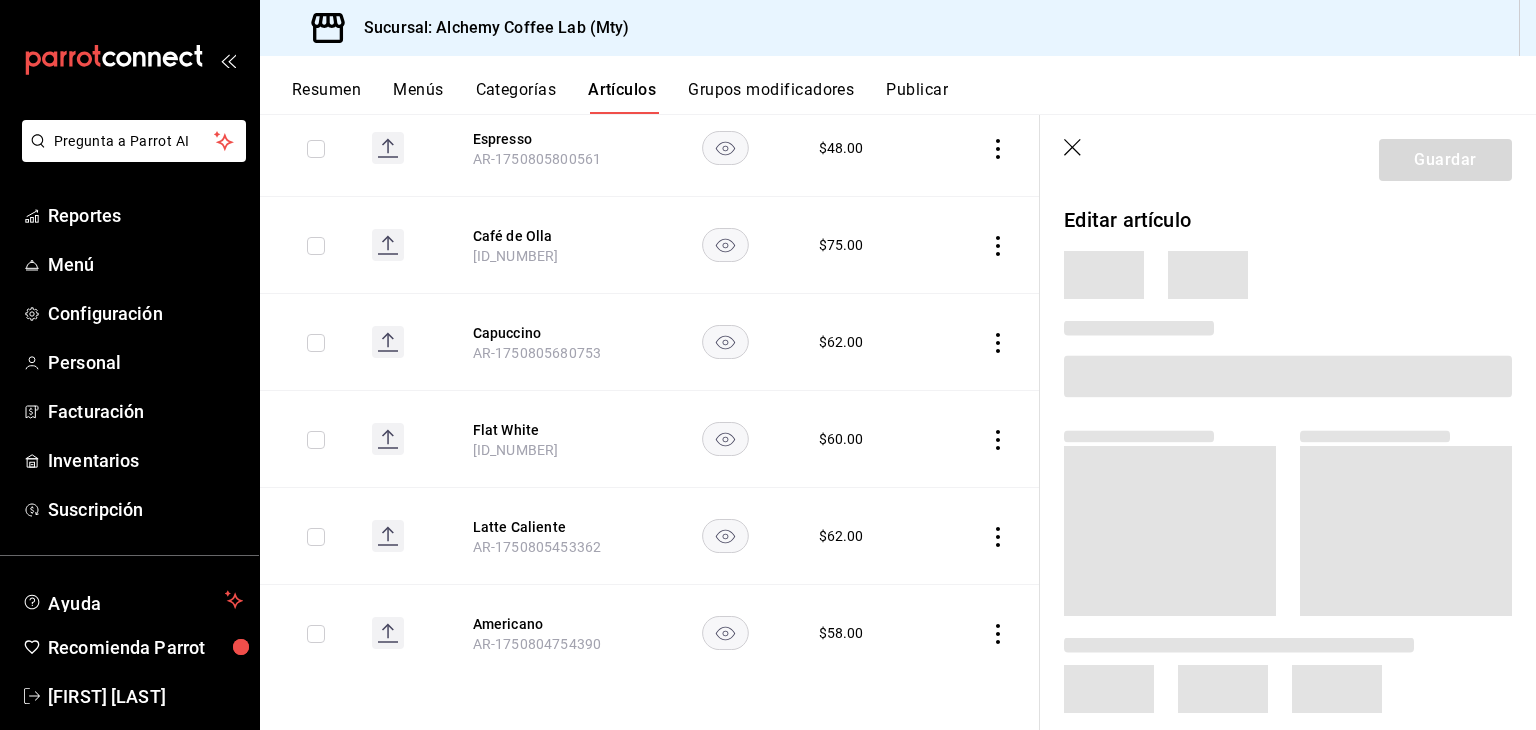 scroll, scrollTop: 587, scrollLeft: 0, axis: vertical 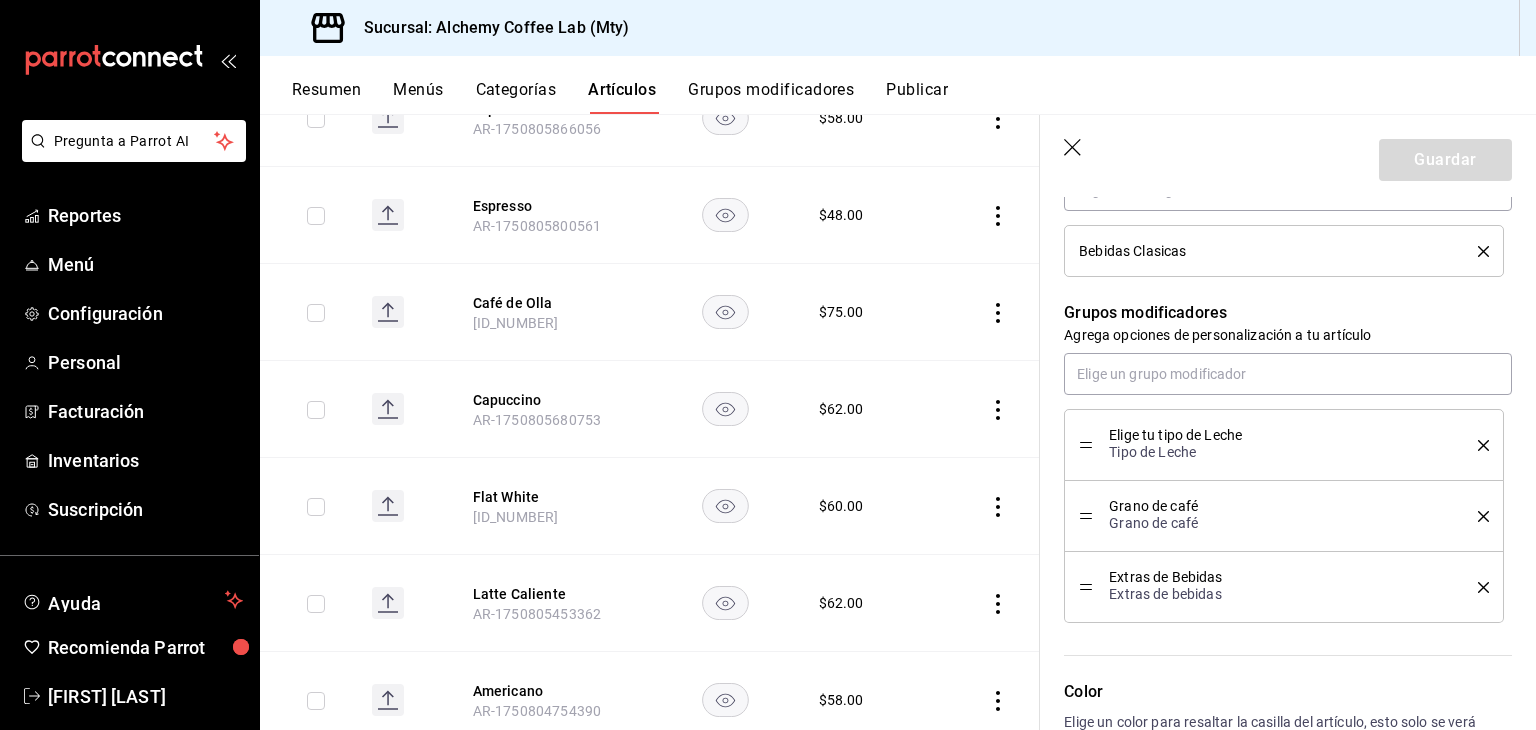 click 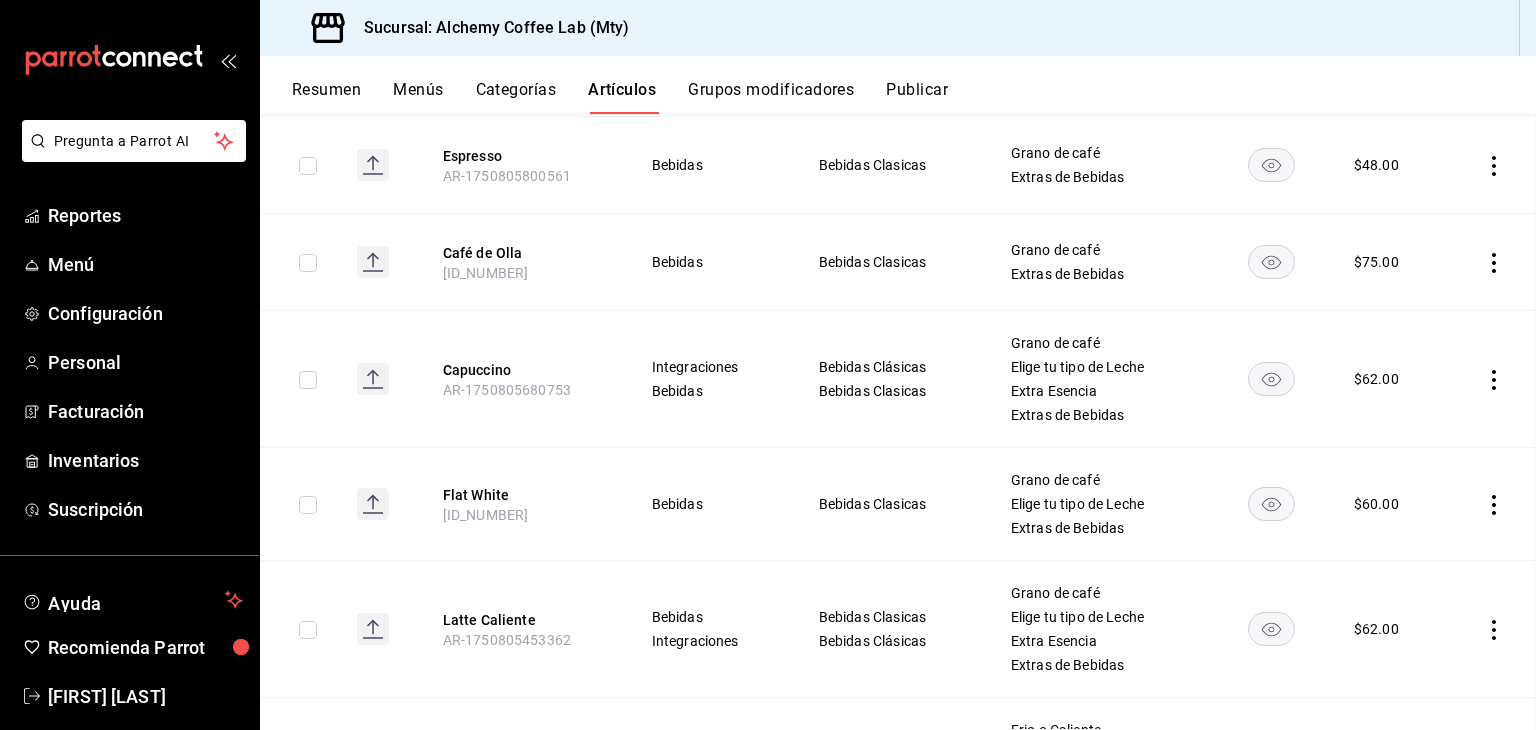 scroll, scrollTop: 611, scrollLeft: 0, axis: vertical 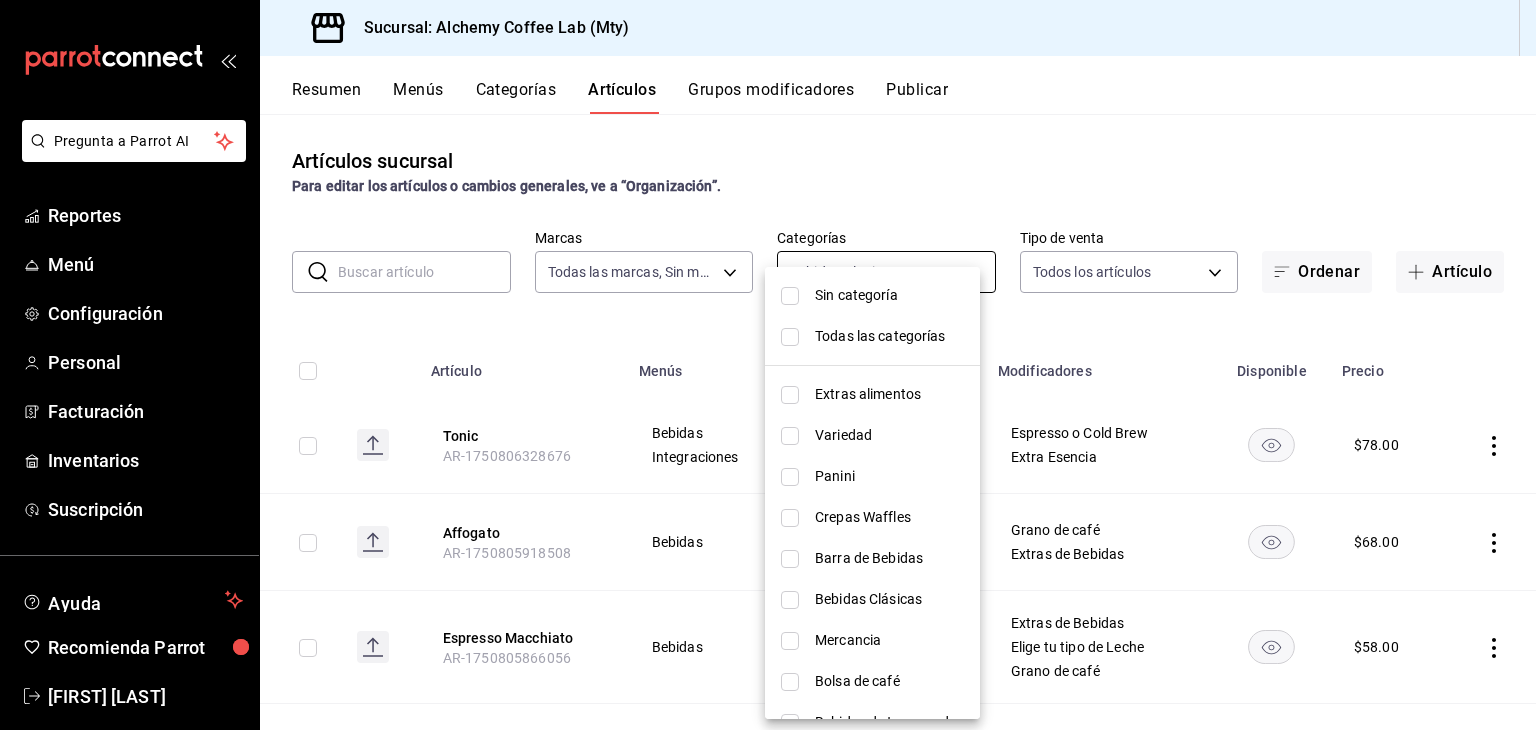 click on "Pregunta a Parrot AI Reportes   Menú   Configuración   Personal   Facturación   Inventarios   Suscripción   Ayuda Recomienda Parrot   [FIRST] [LAST]   Sugerir nueva función   Sucursal: Alchemy Coffee Lab (Mty) Resumen Menús Categorías Artículos Grupos modificadores Publicar Artículos sucursal Para editar los artículos o cambios generales, ve a “Organización”. ​ ​ Marcas Todas las marcas, Sin marca [UUID] Categorías Bebidas Clasicas [UUID] Tipo de venta Todos los artículos ALL Ordenar Artículo Artículo Menús Categorías Modificadores Disponible Precio Tonic [UUID] Bebidas Integraciones Bebidas Clasicas Bebidas Clásicas Espresso o Cold Brew Extra Esencia $ 78.00 Affogato [UUID] Bebidas Bebidas Clasicas Grano de café Extras de Bebidas $ 68.00 Espresso Macchiato [UUID] Bebidas Bebidas Clasicas Extras de Bebidas Elige tu tipo de Leche Grano de café $ 58.00 Espresso [UUID] $ $" at bounding box center (768, 365) 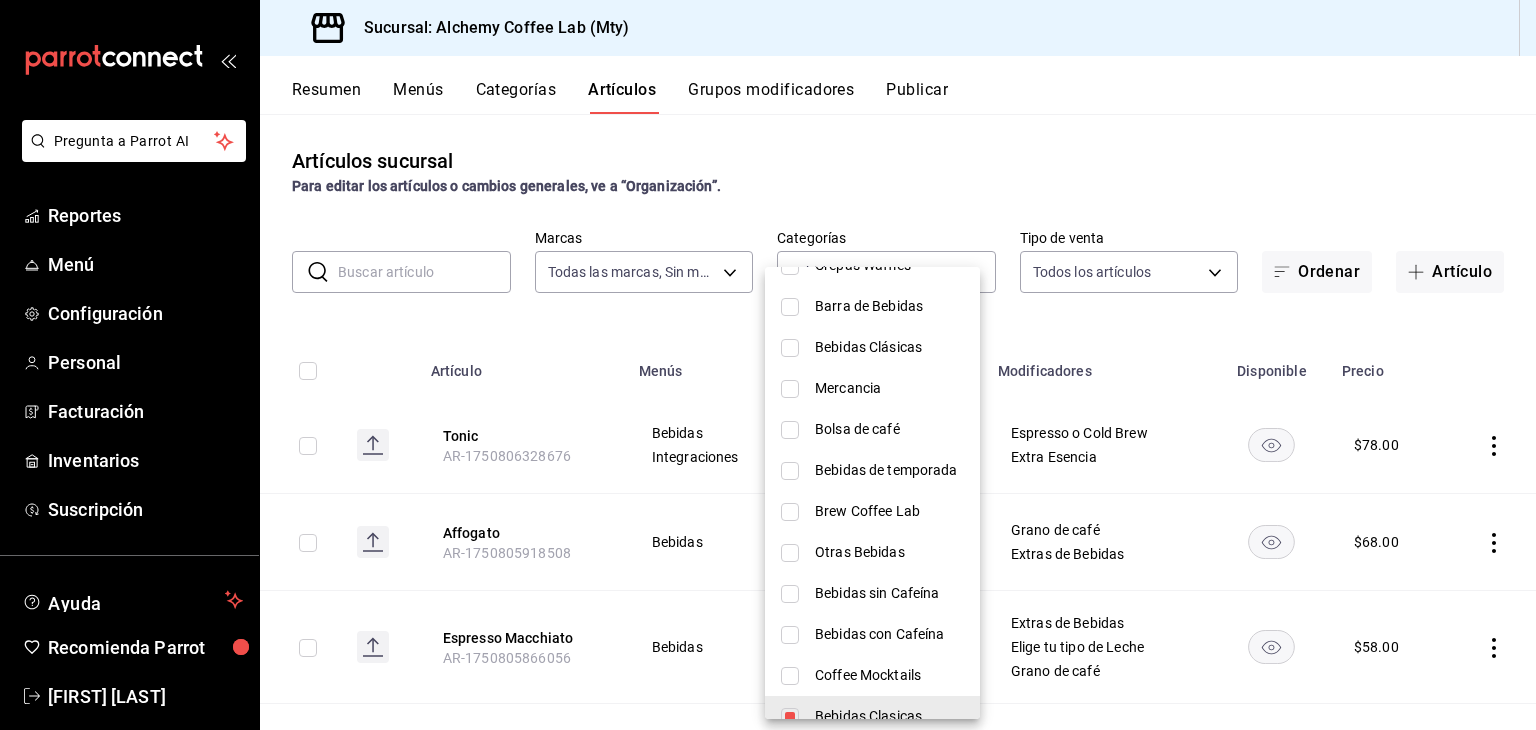 scroll, scrollTop: 300, scrollLeft: 0, axis: vertical 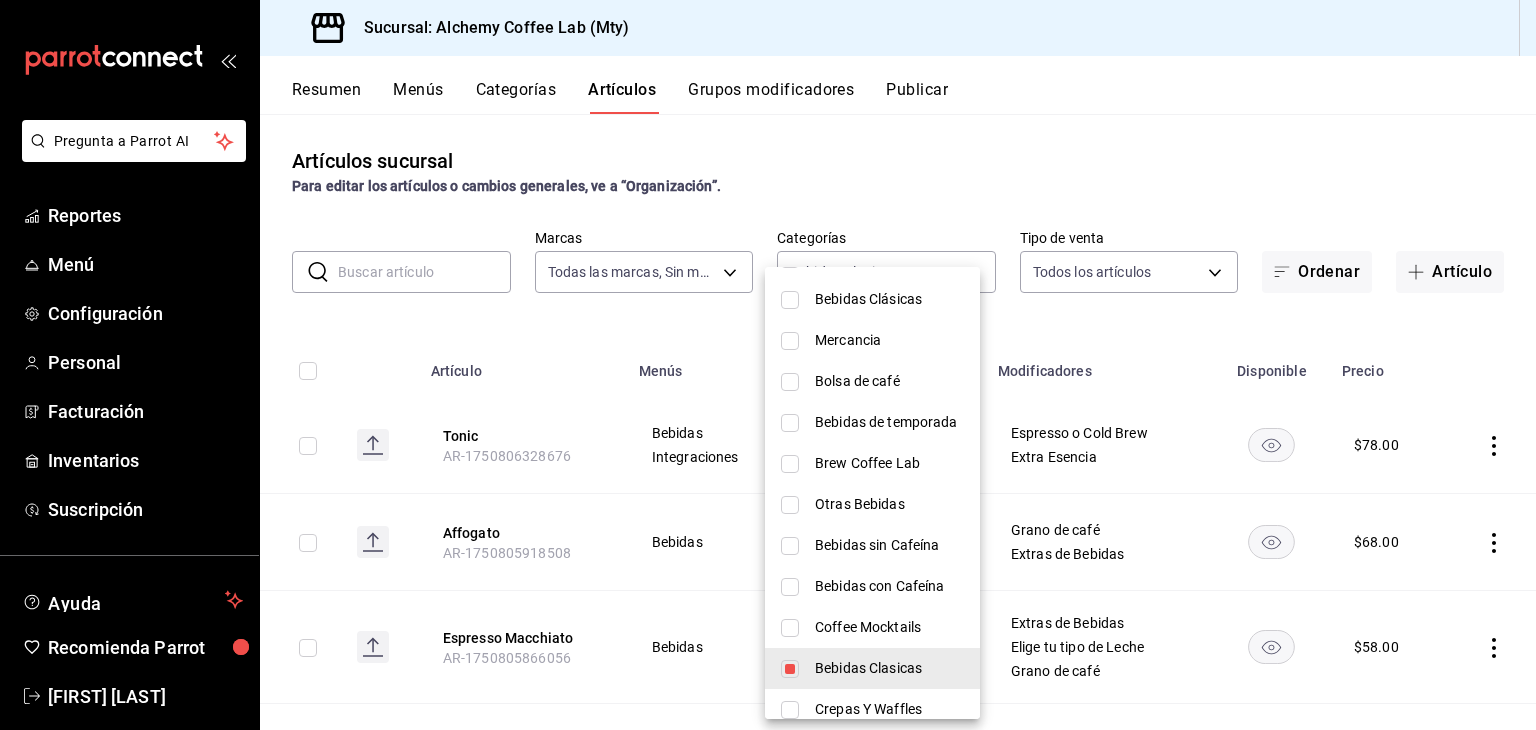 click on "Bebidas con Cafeína" at bounding box center [889, 586] 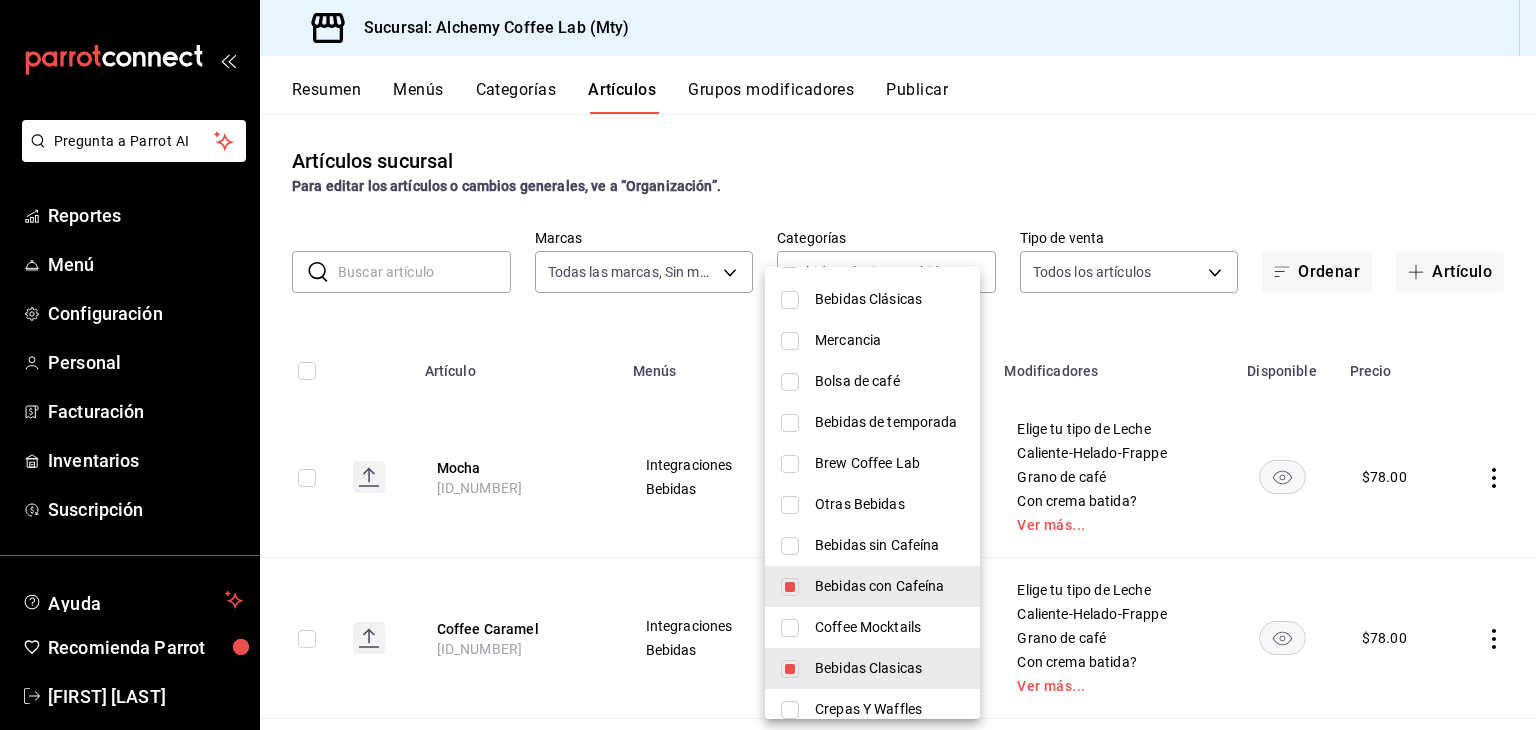 click on "Bebidas Clasicas" at bounding box center [889, 668] 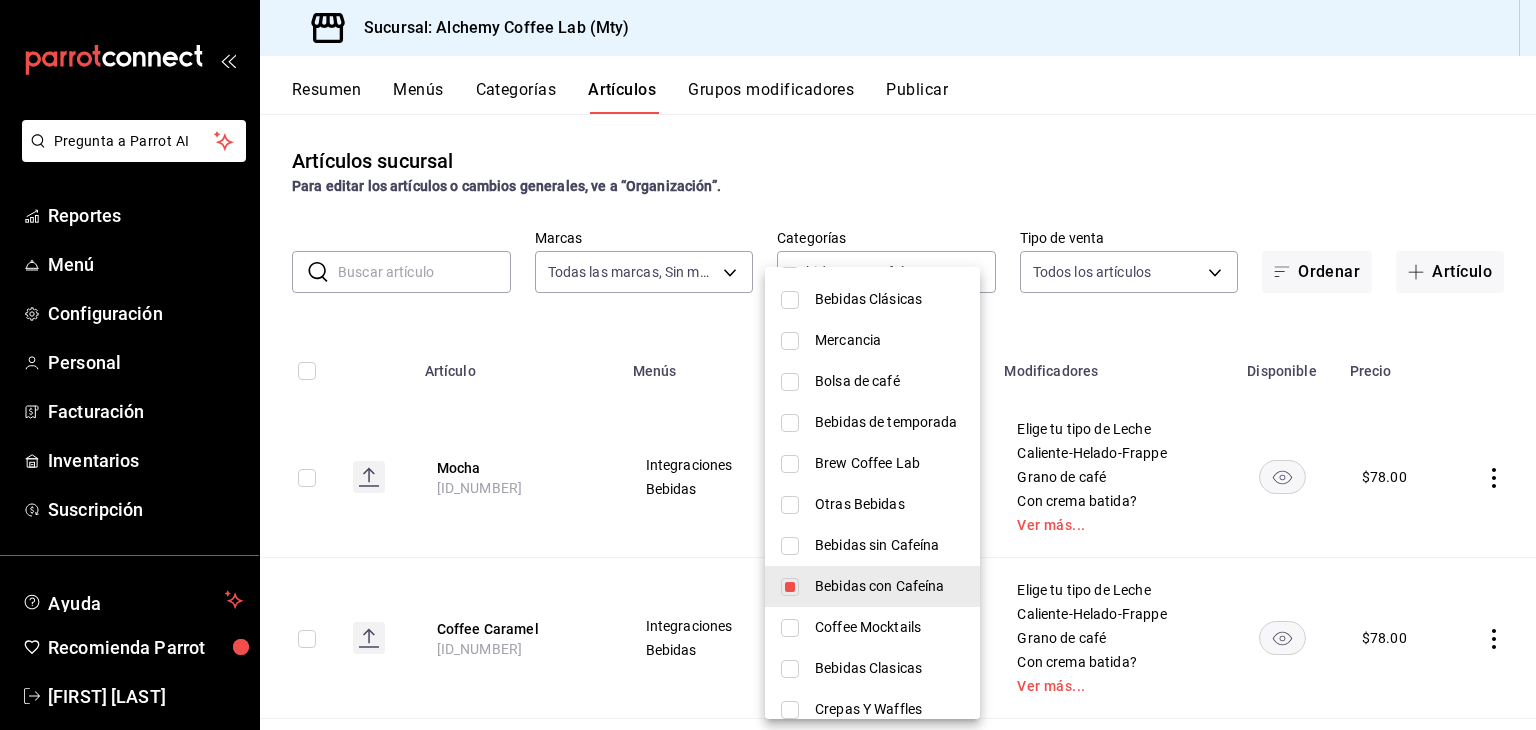 click at bounding box center [768, 365] 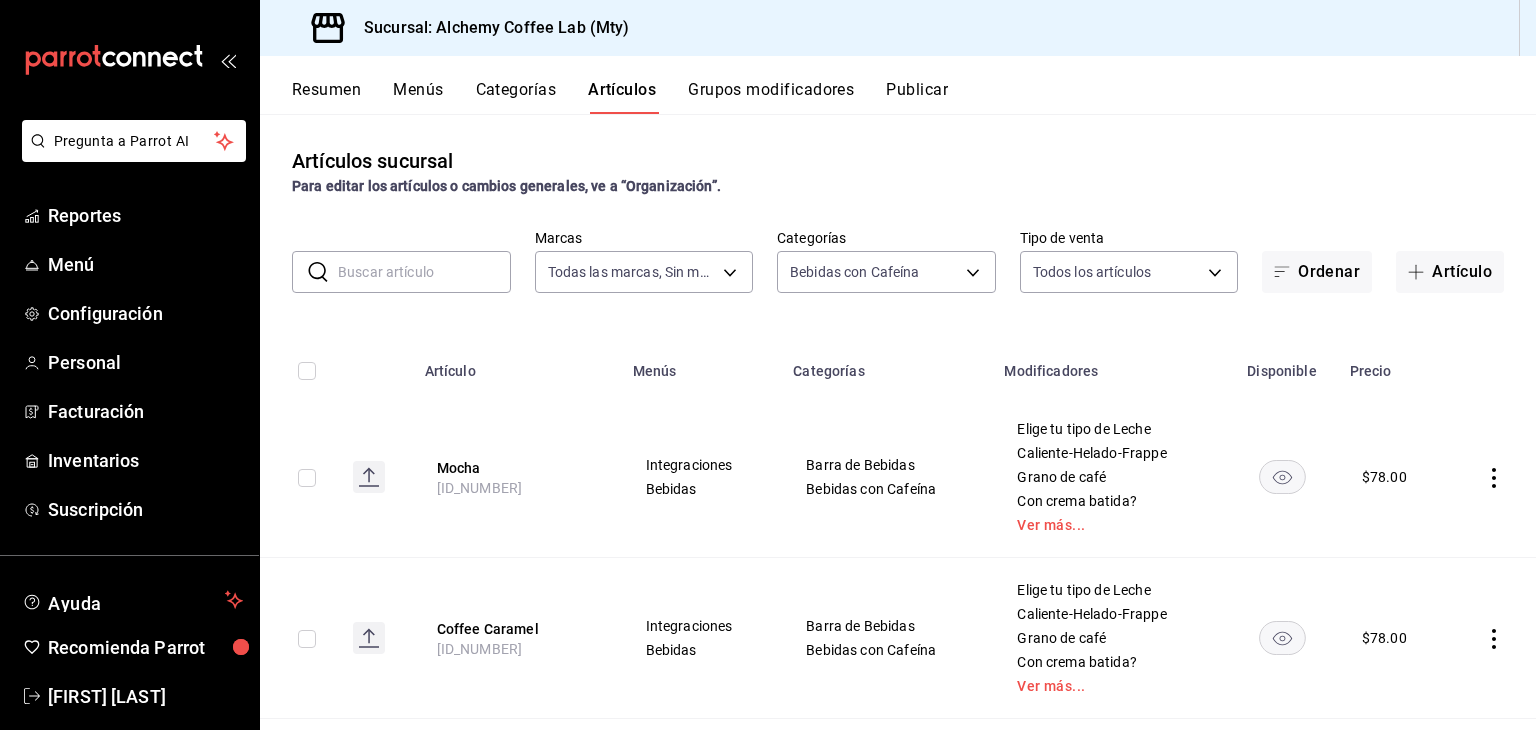 click 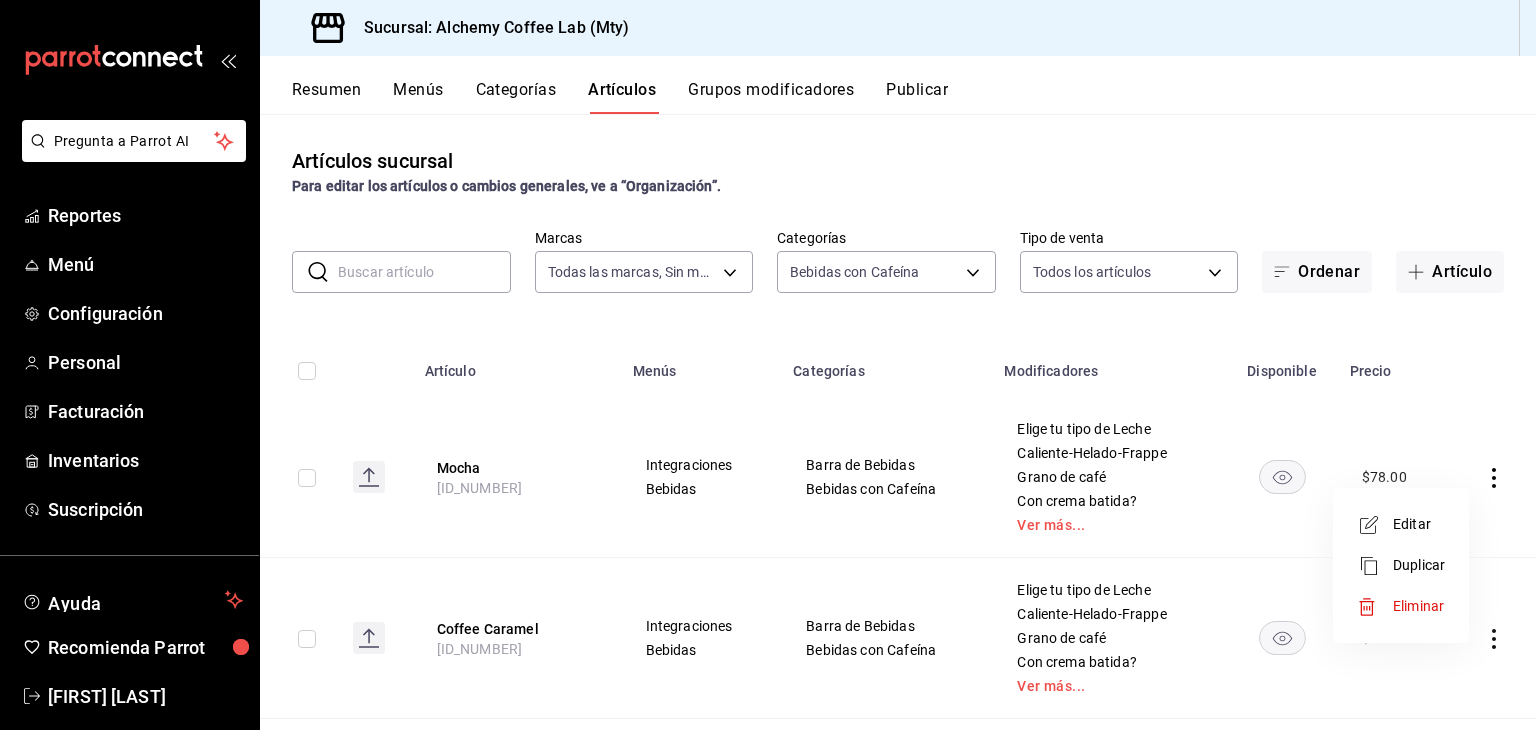 click on "Editar" at bounding box center (1401, 524) 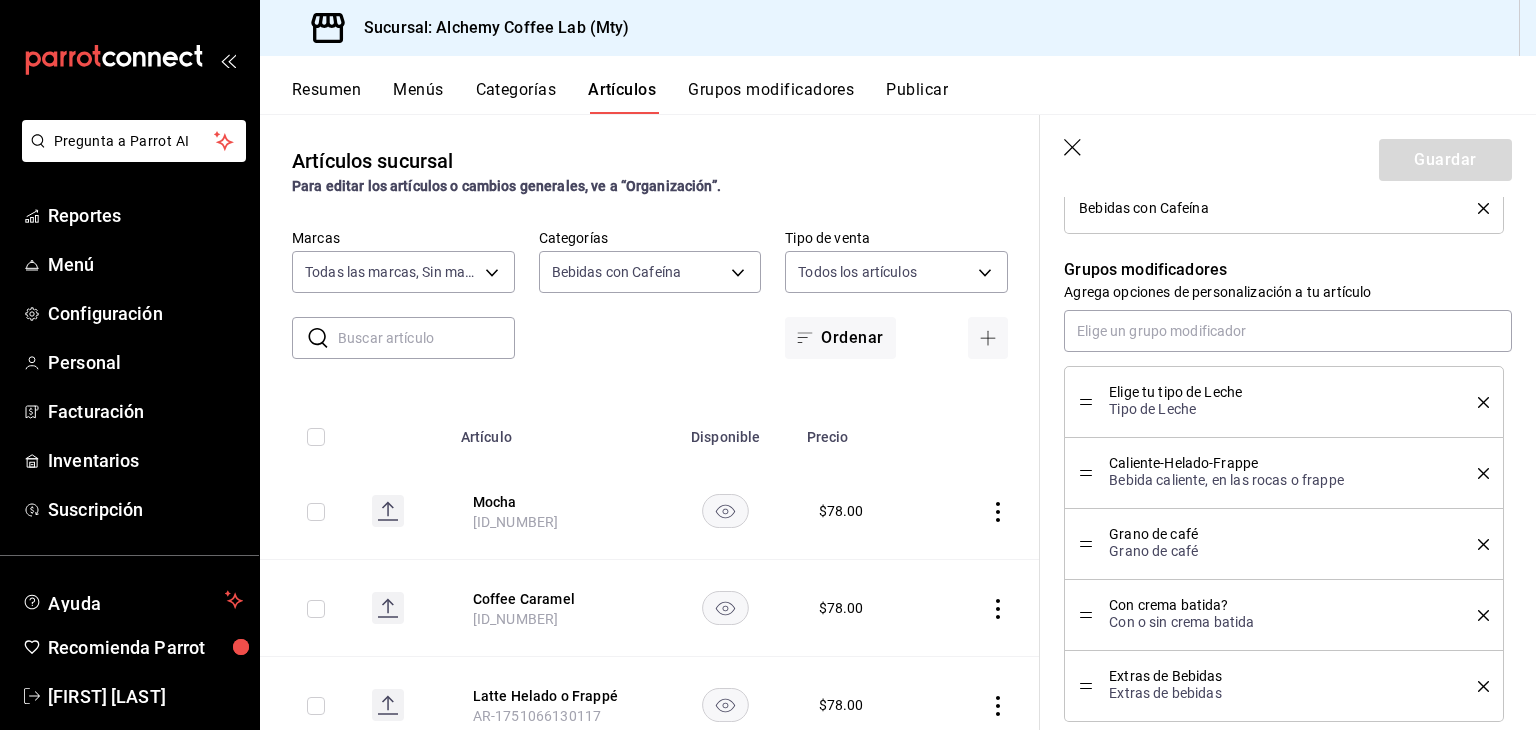 scroll, scrollTop: 900, scrollLeft: 0, axis: vertical 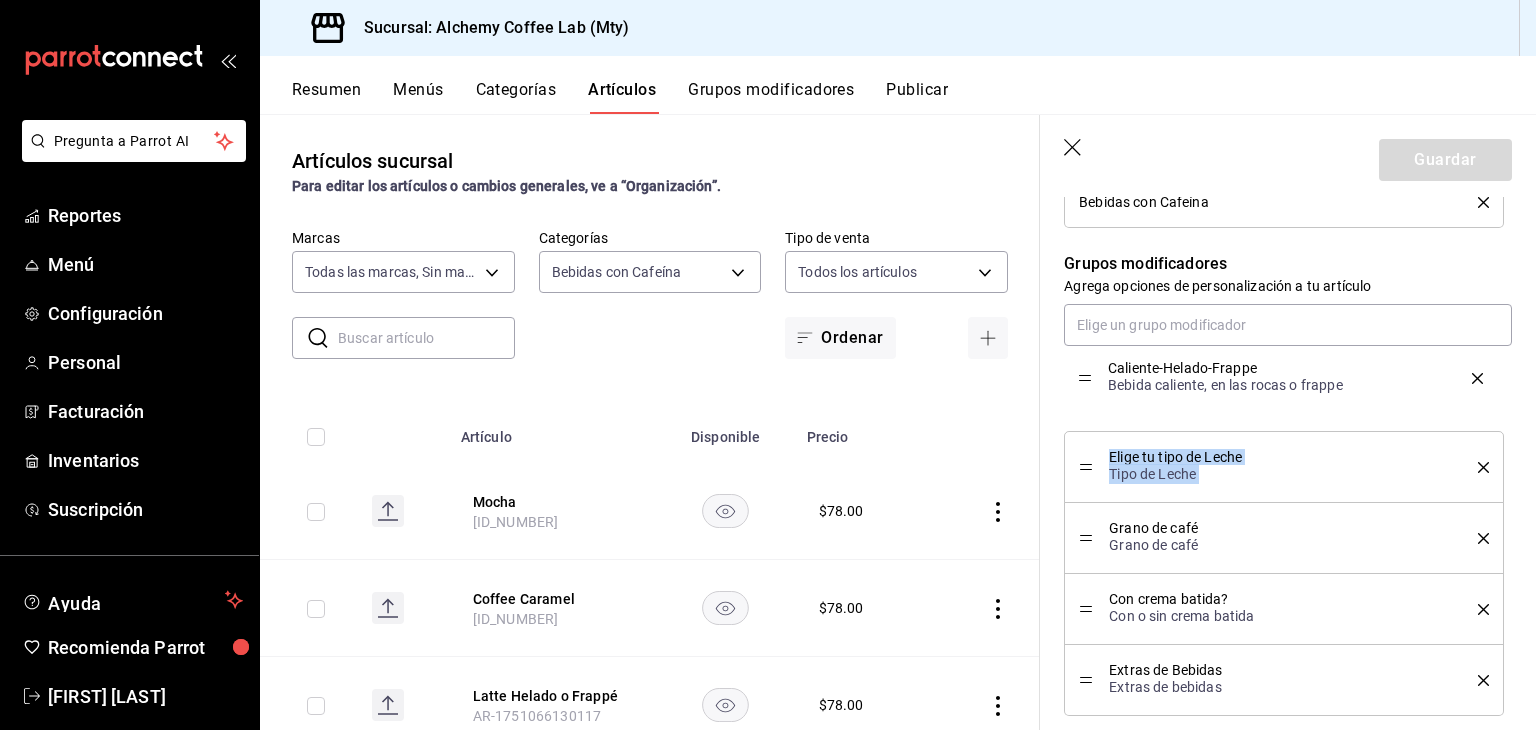 drag, startPoint x: 1087, startPoint y: 469, endPoint x: 1104, endPoint y: 381, distance: 89.62701 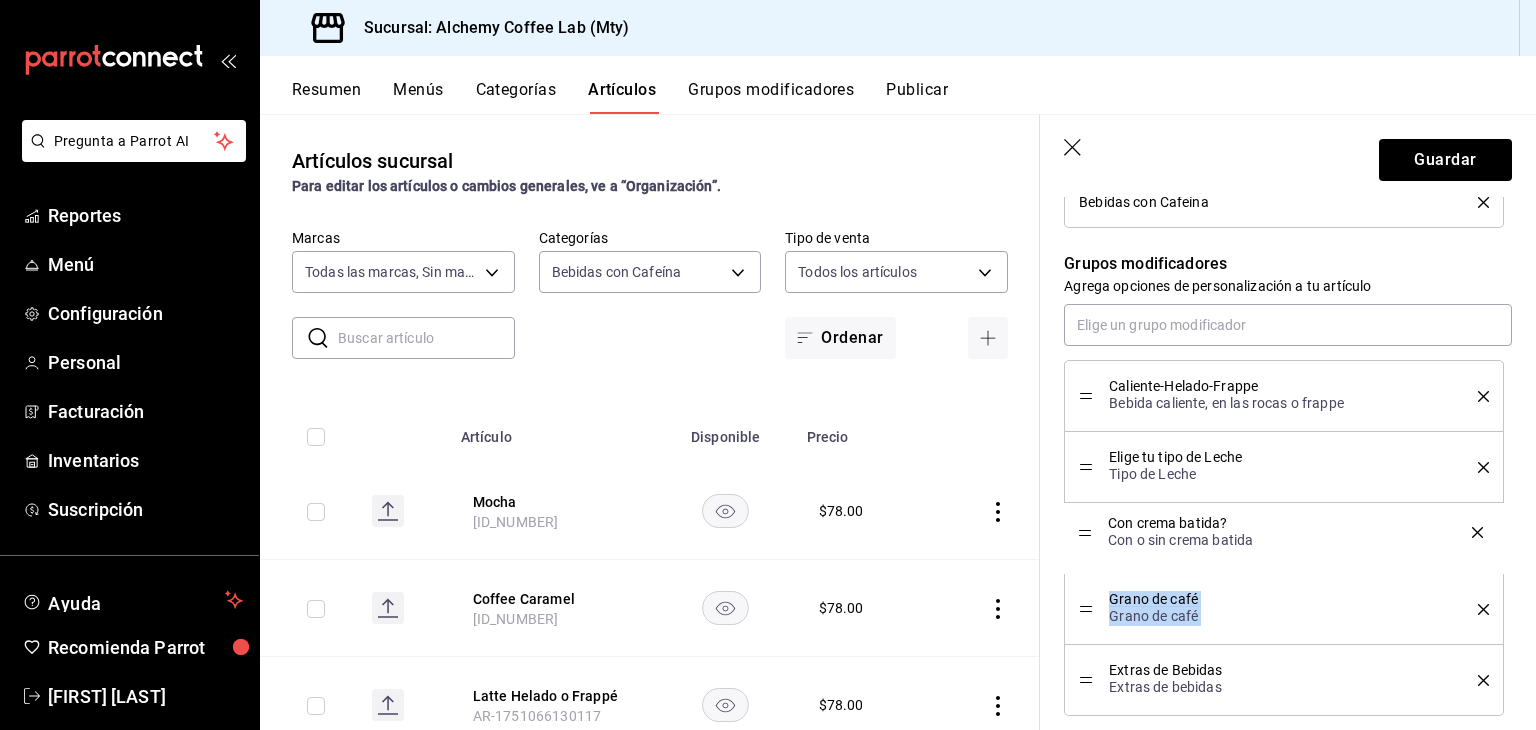 drag, startPoint x: 1088, startPoint y: 612, endPoint x: 1088, endPoint y: 536, distance: 76 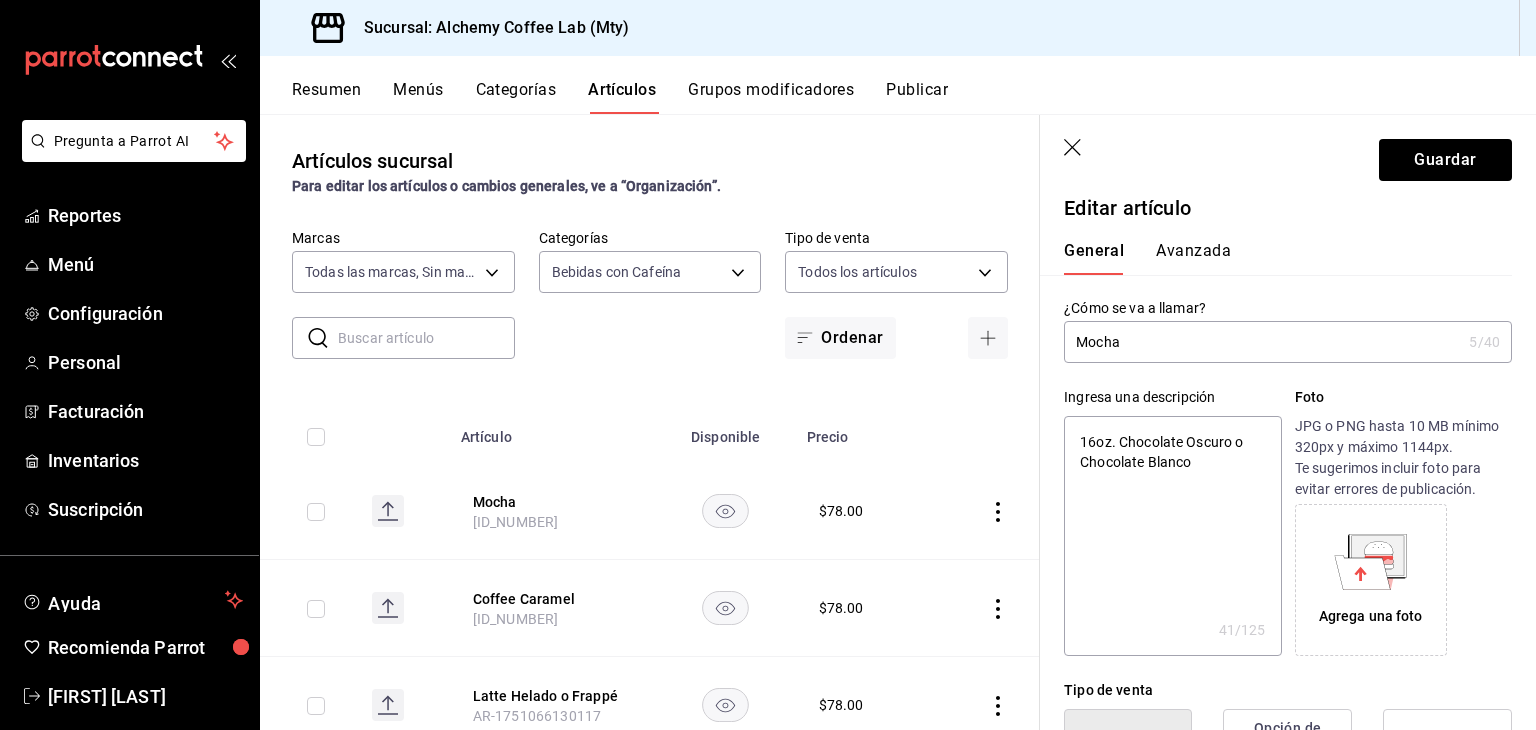 scroll, scrollTop: 0, scrollLeft: 0, axis: both 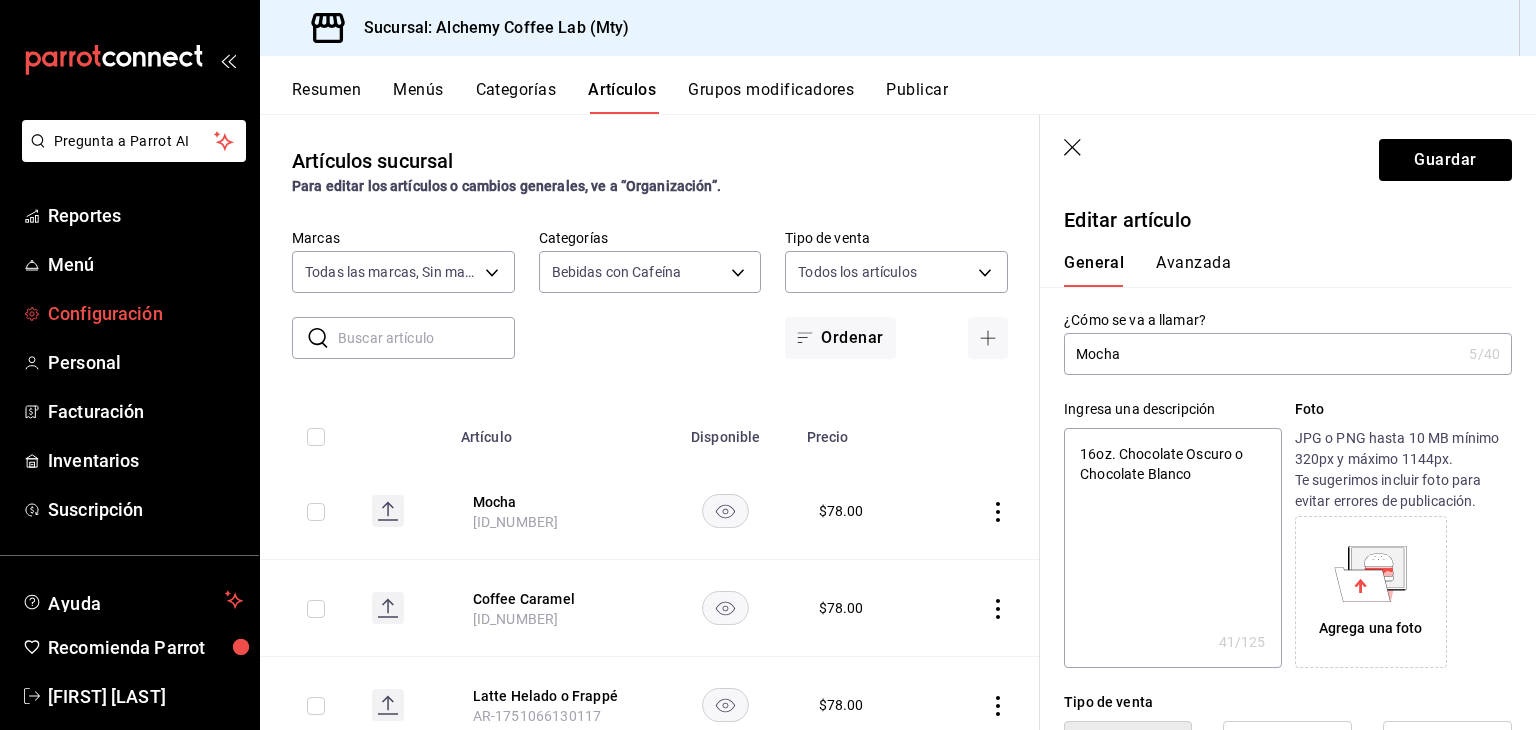 click on "Configuración" at bounding box center [145, 313] 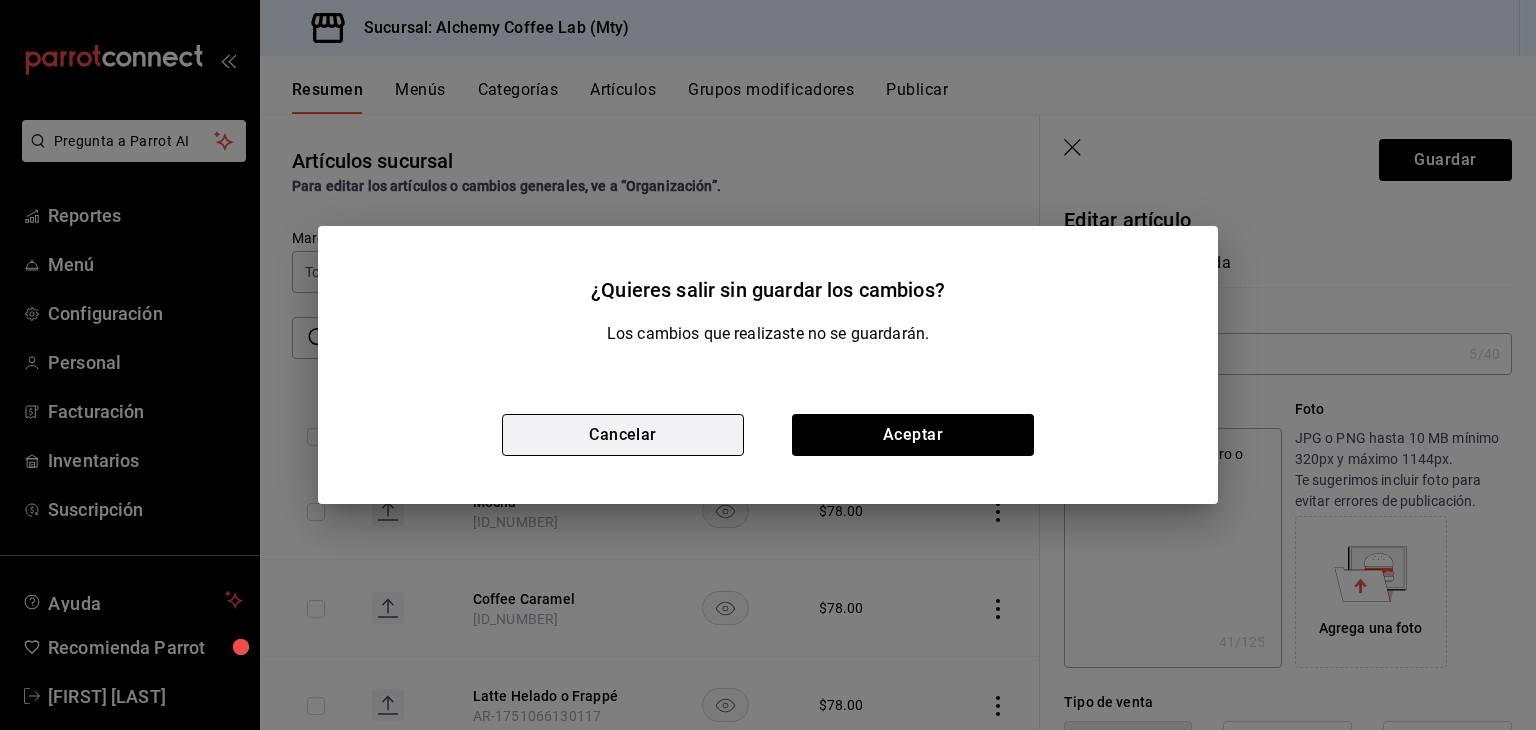click on "Cancelar" at bounding box center (623, 435) 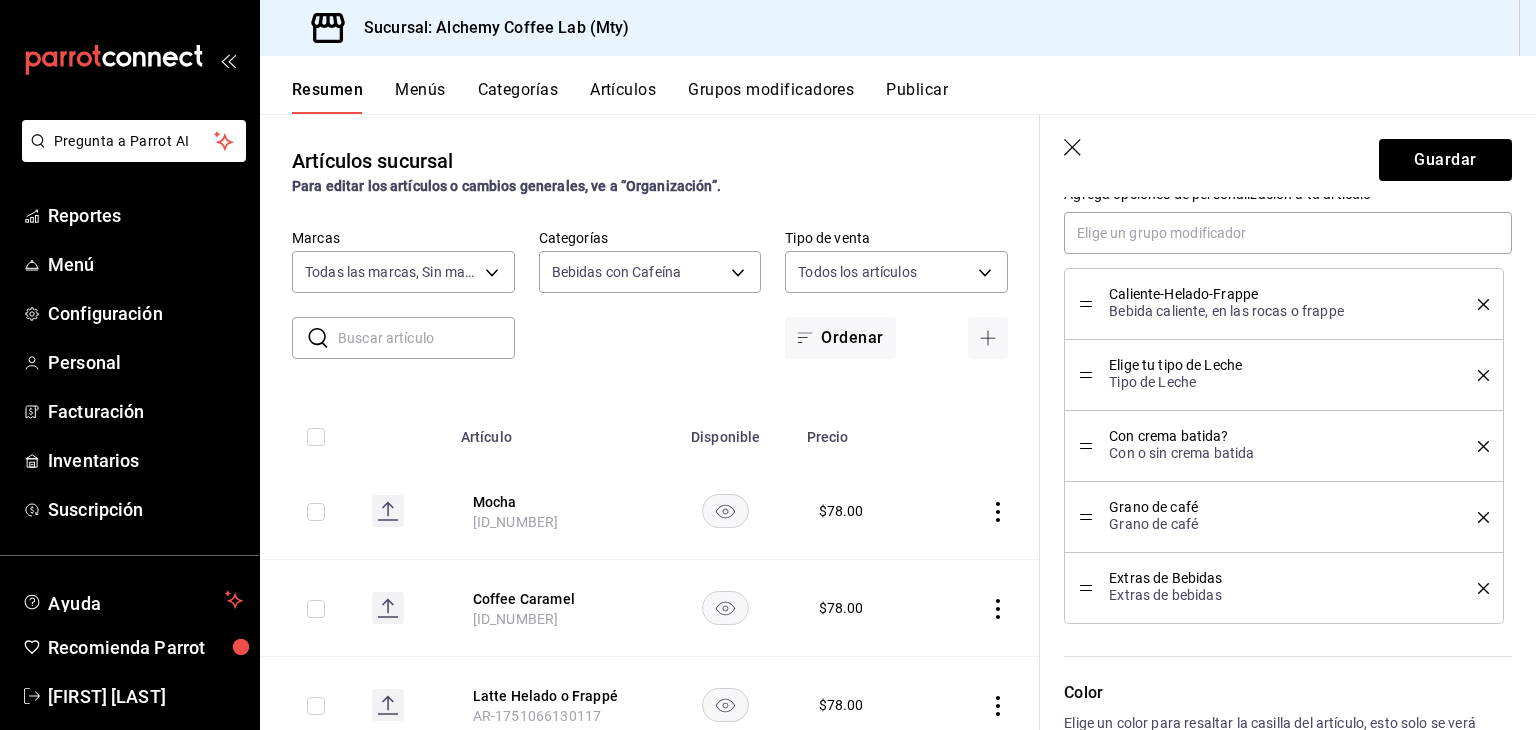 scroll, scrollTop: 1000, scrollLeft: 0, axis: vertical 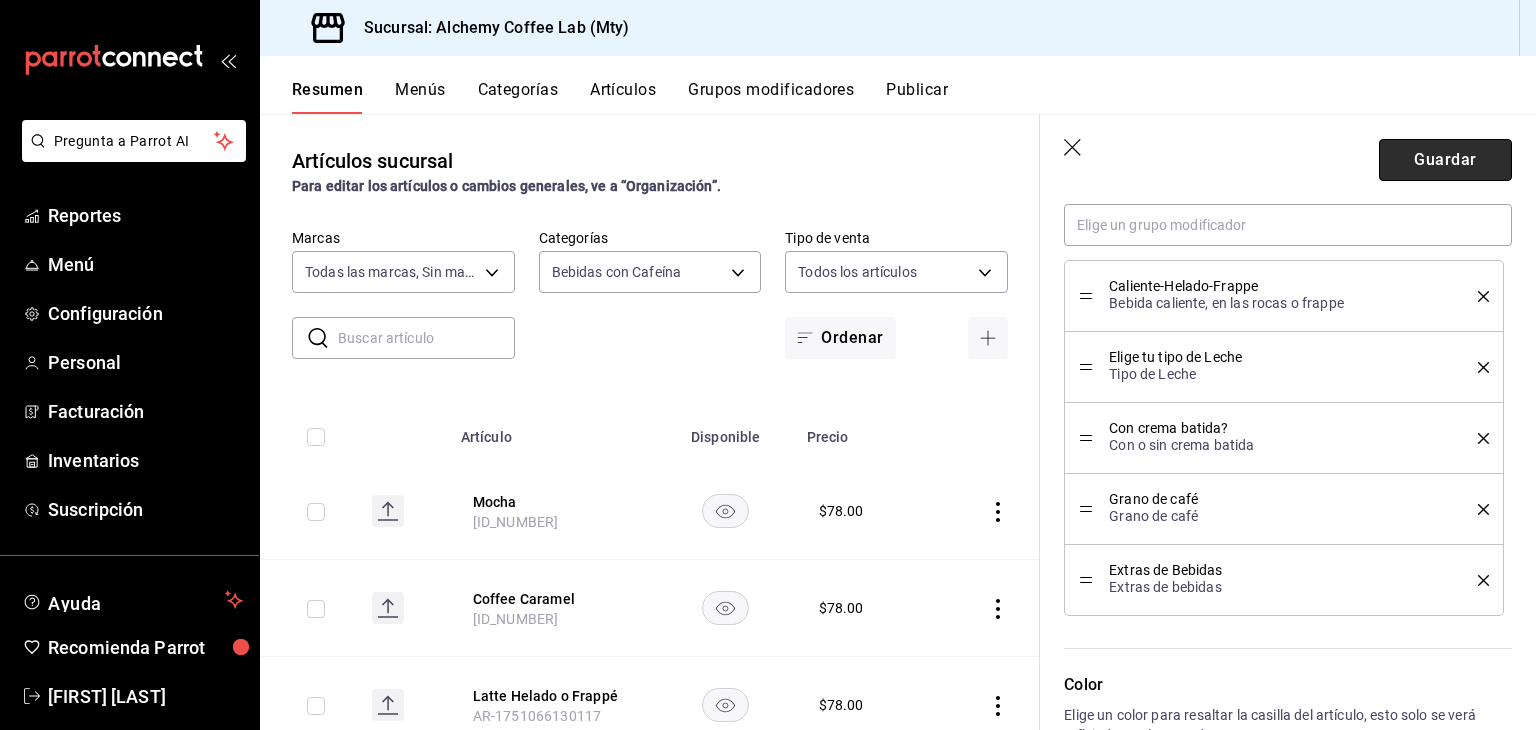click on "Guardar" at bounding box center [1445, 160] 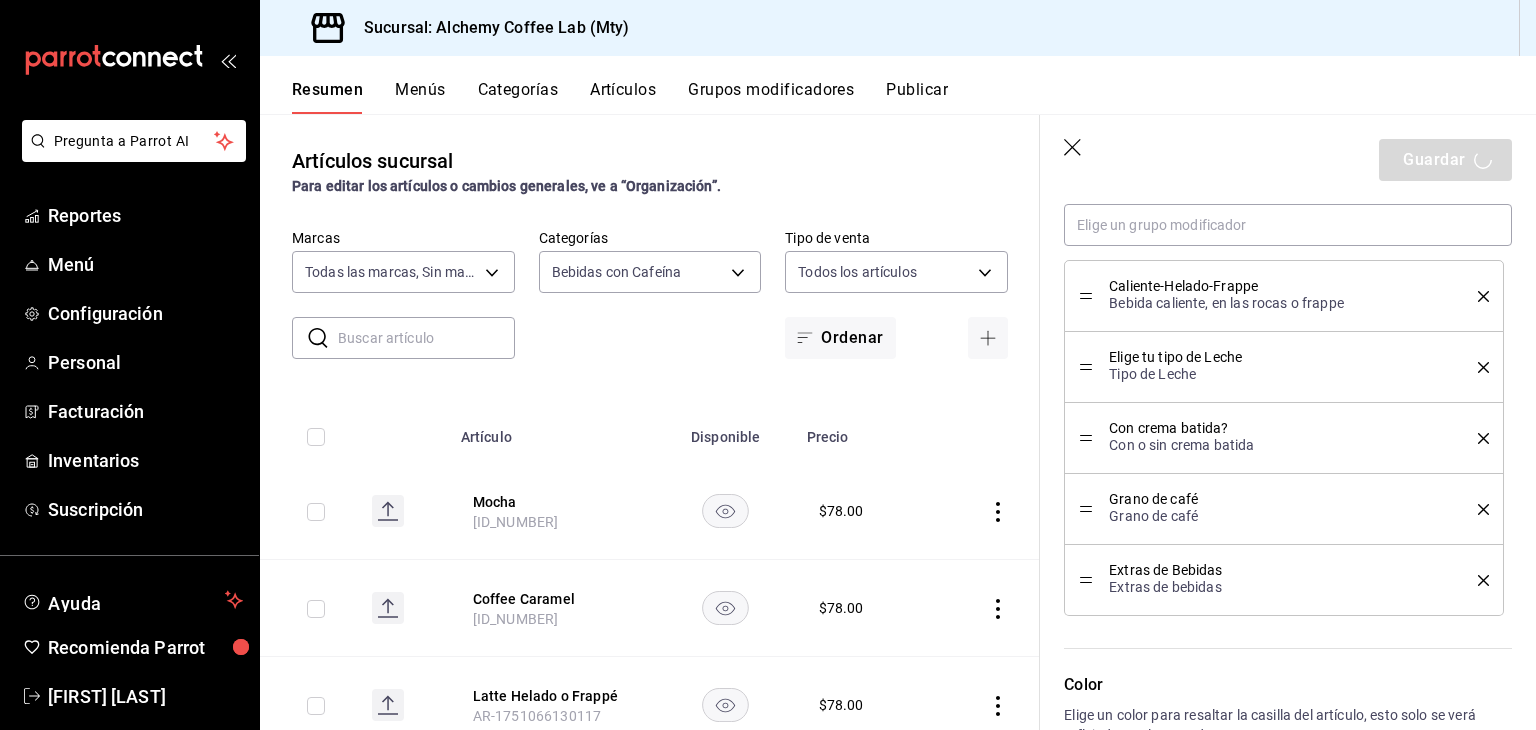 type on "x" 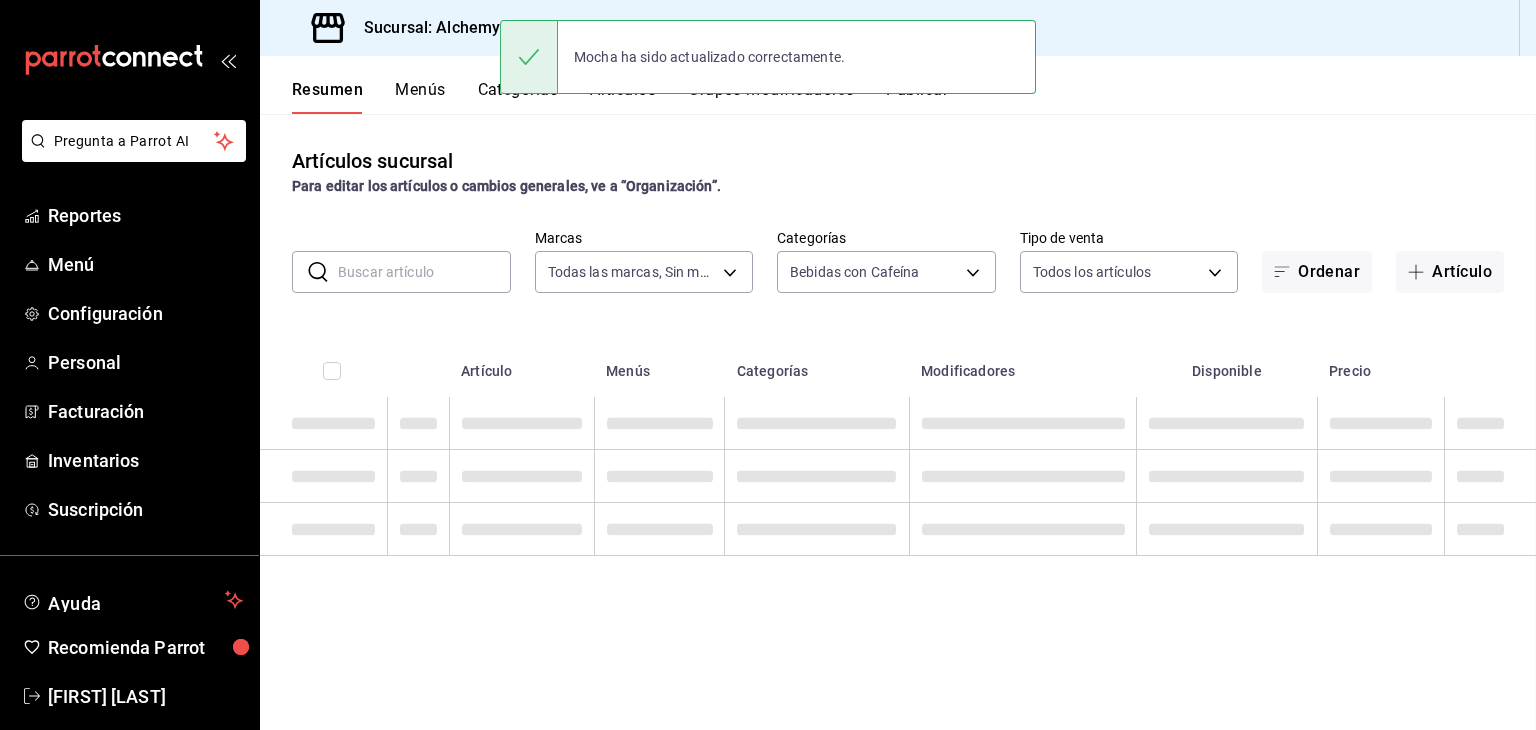 scroll, scrollTop: 0, scrollLeft: 0, axis: both 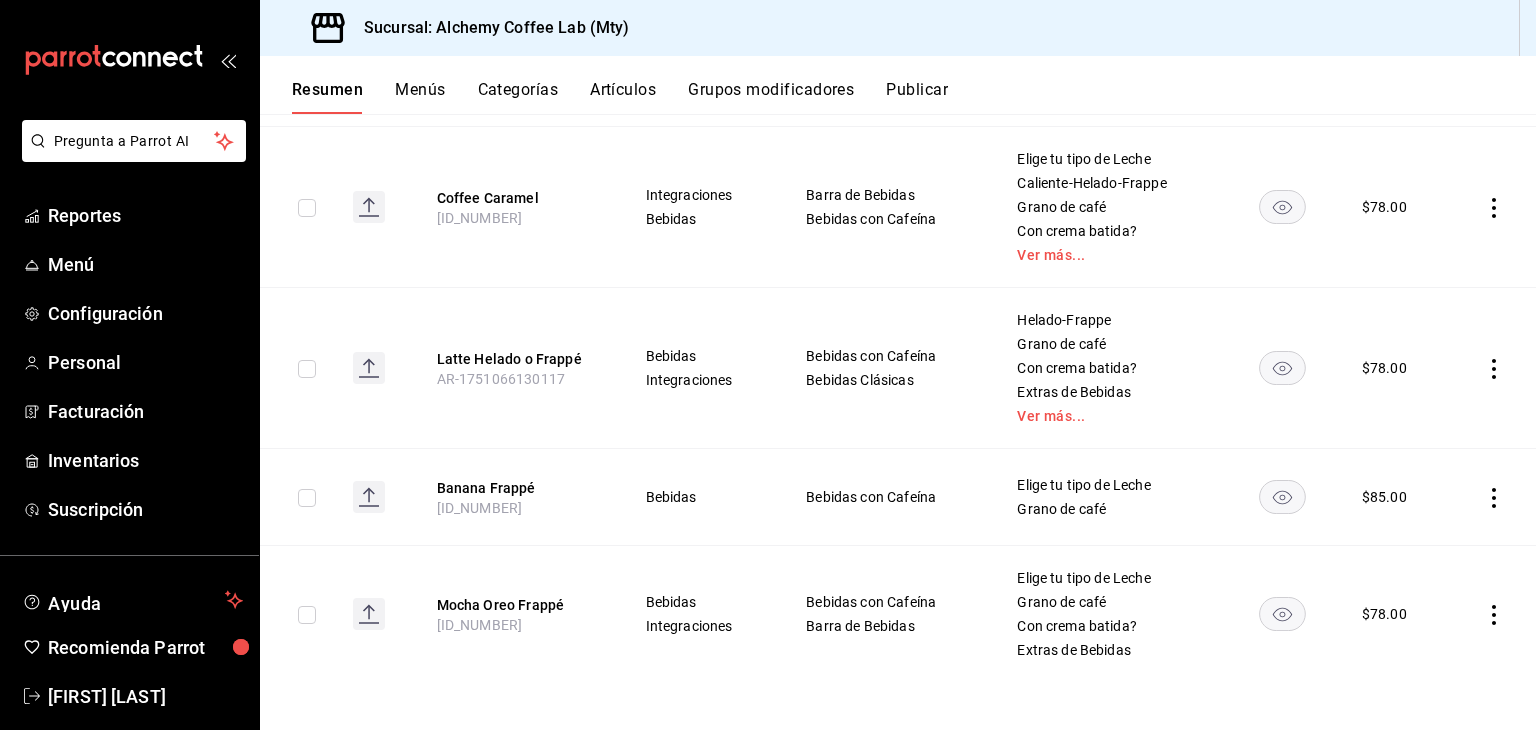 click 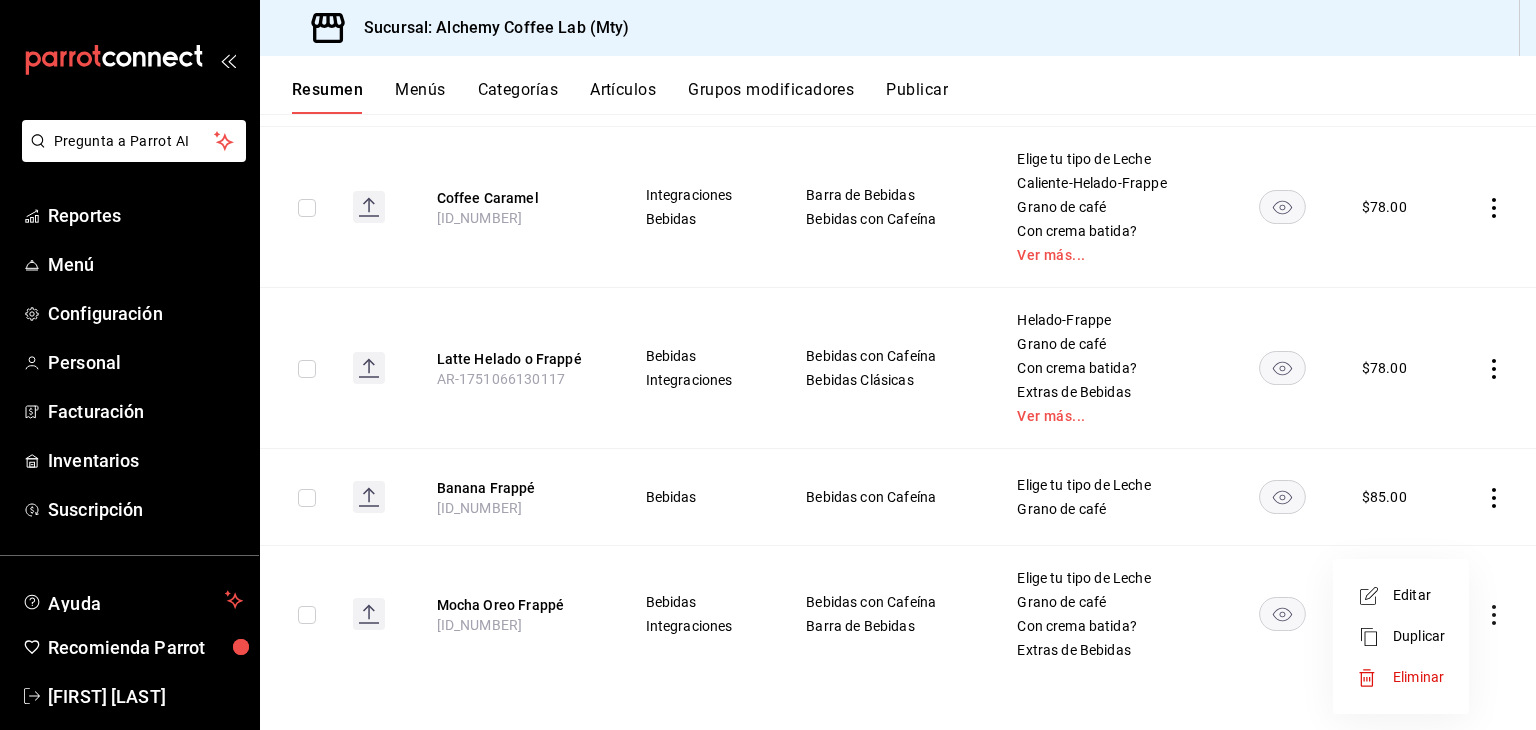 click on "Editar" at bounding box center (1401, 595) 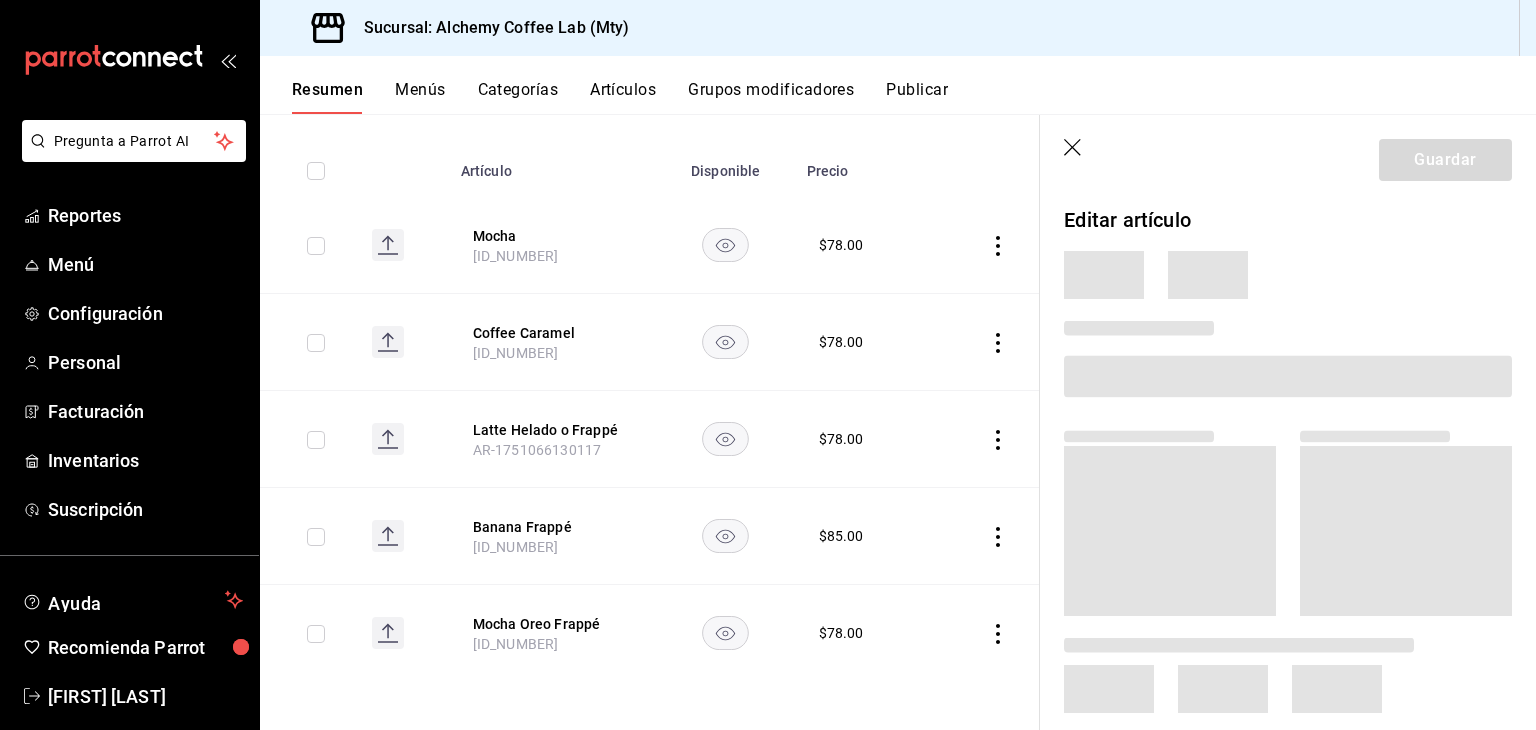 scroll, scrollTop: 200, scrollLeft: 0, axis: vertical 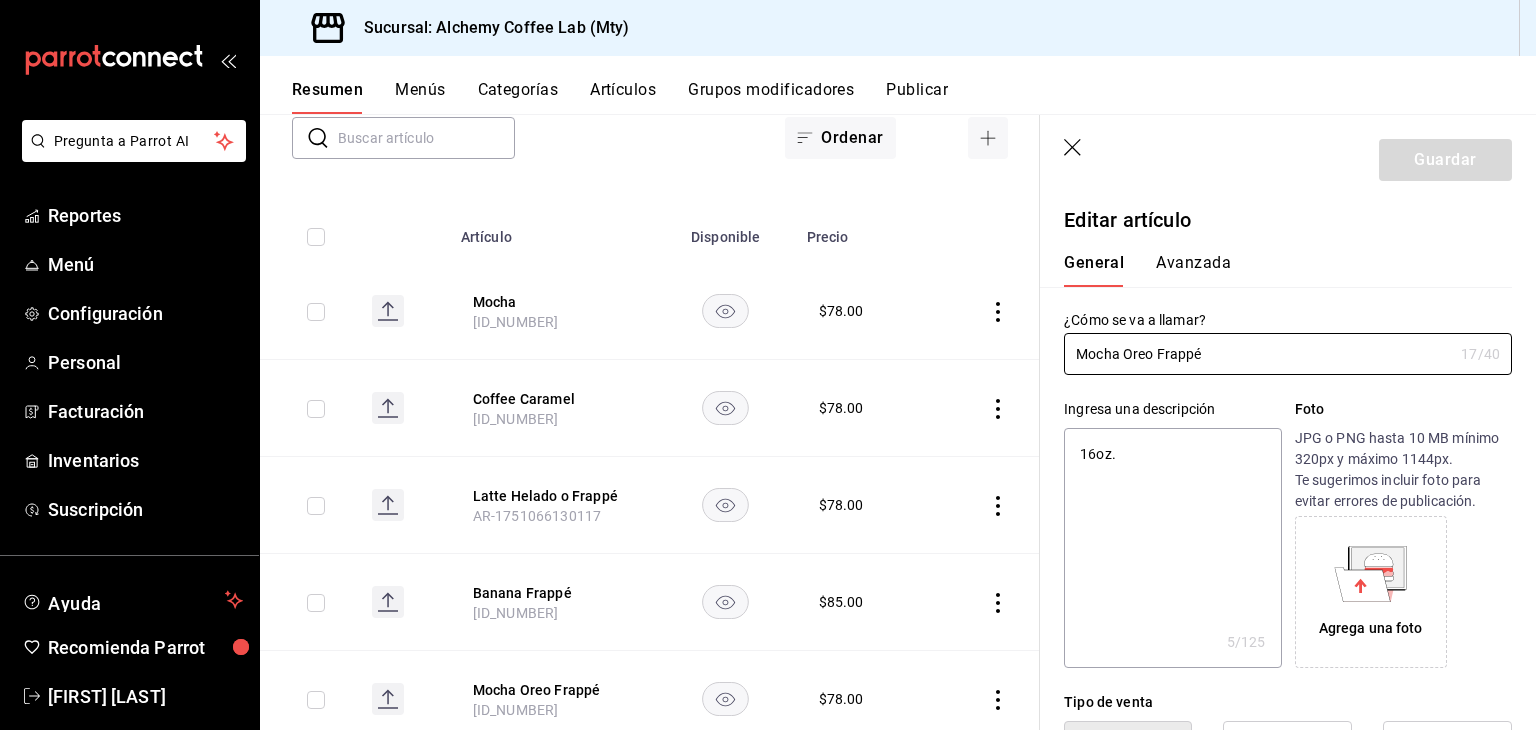 type on "x" 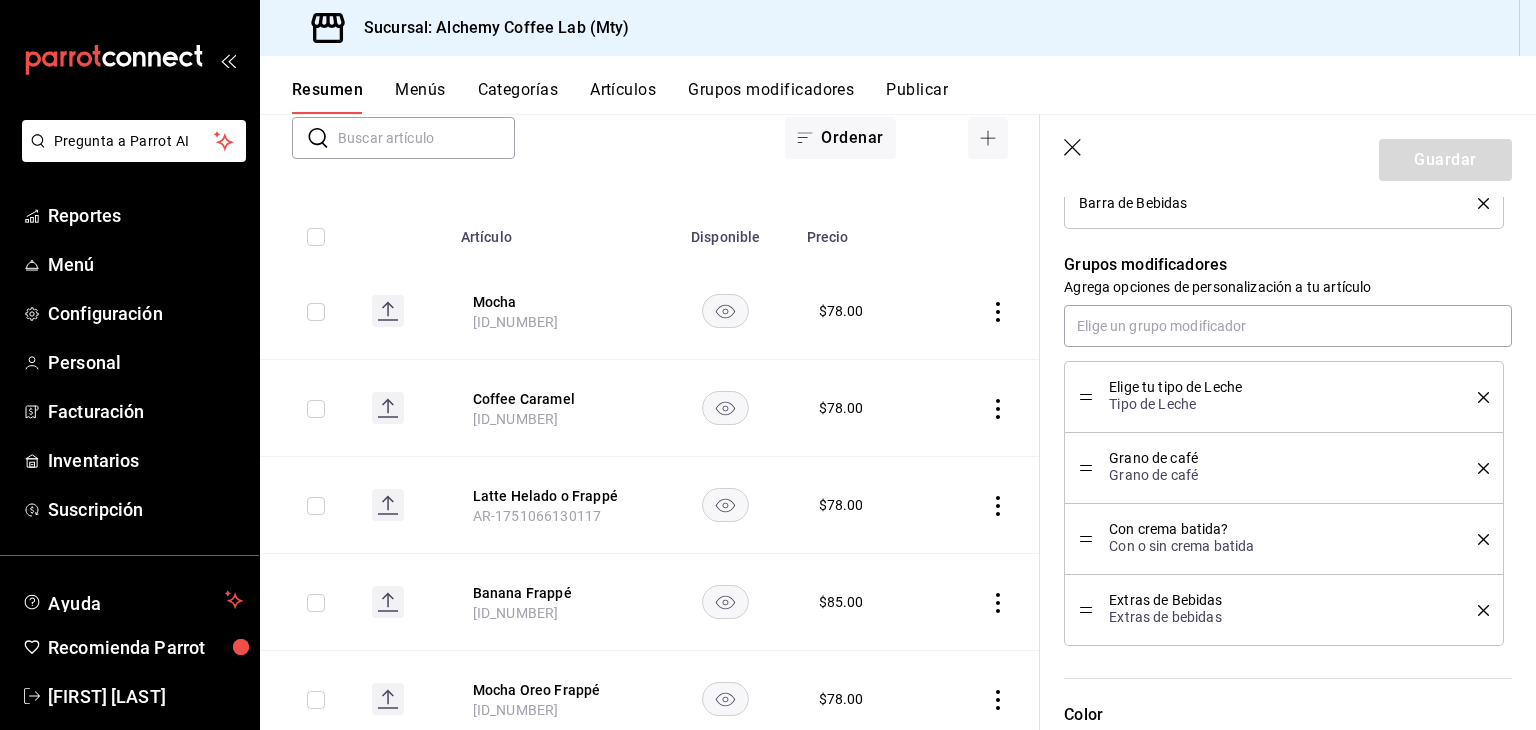 scroll, scrollTop: 900, scrollLeft: 0, axis: vertical 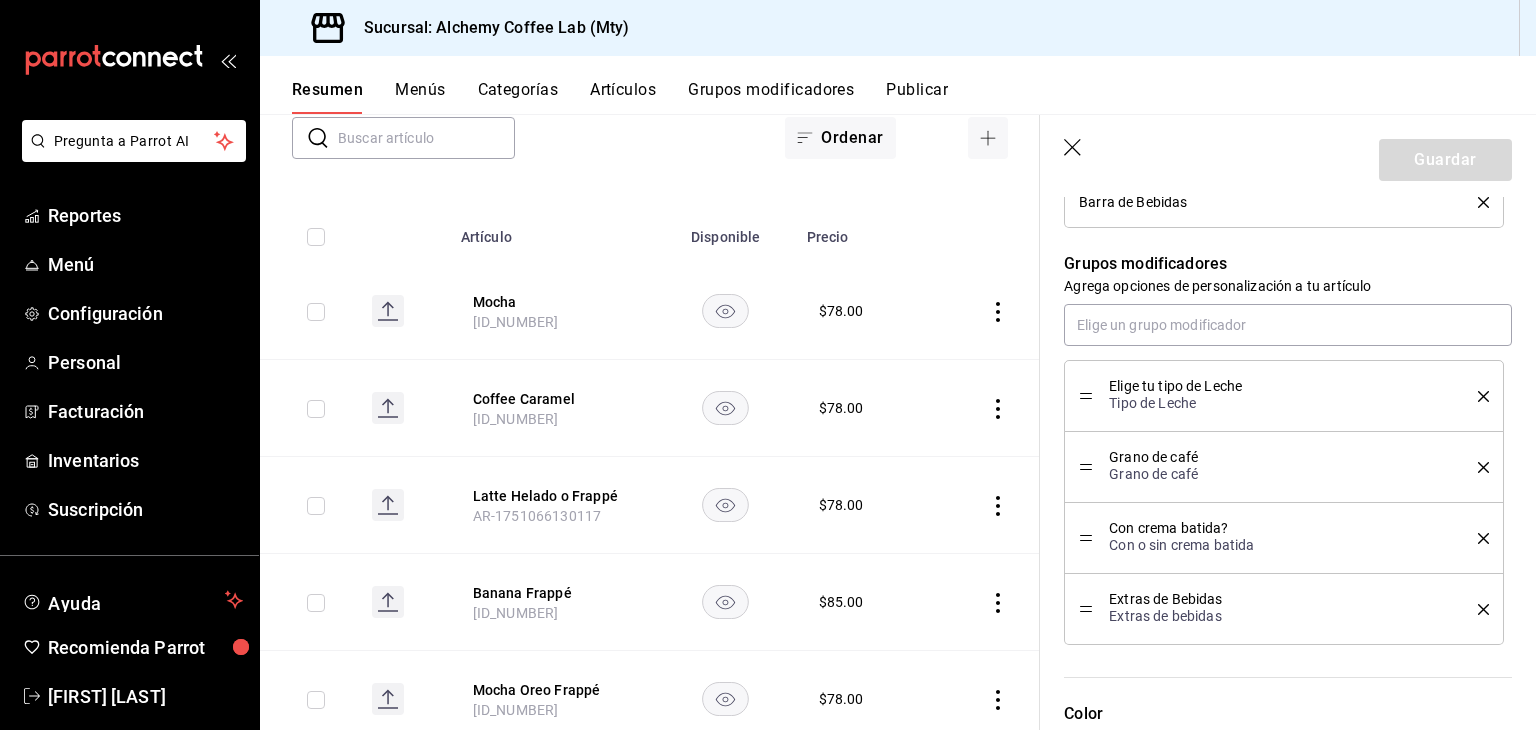 click on "Resumen Menús Categorías Artículos Grupos modificadores Publicar" at bounding box center [914, 97] 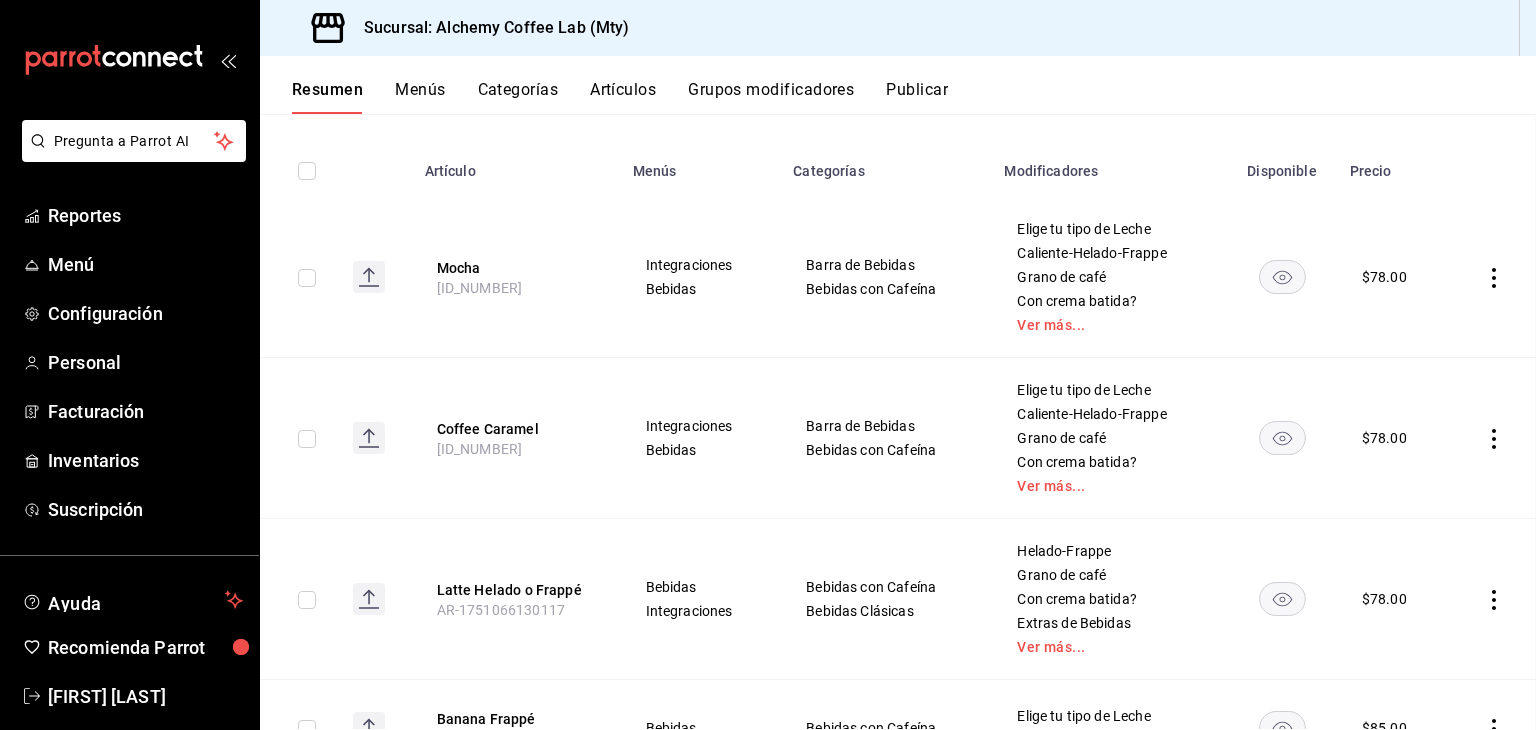 scroll, scrollTop: 0, scrollLeft: 0, axis: both 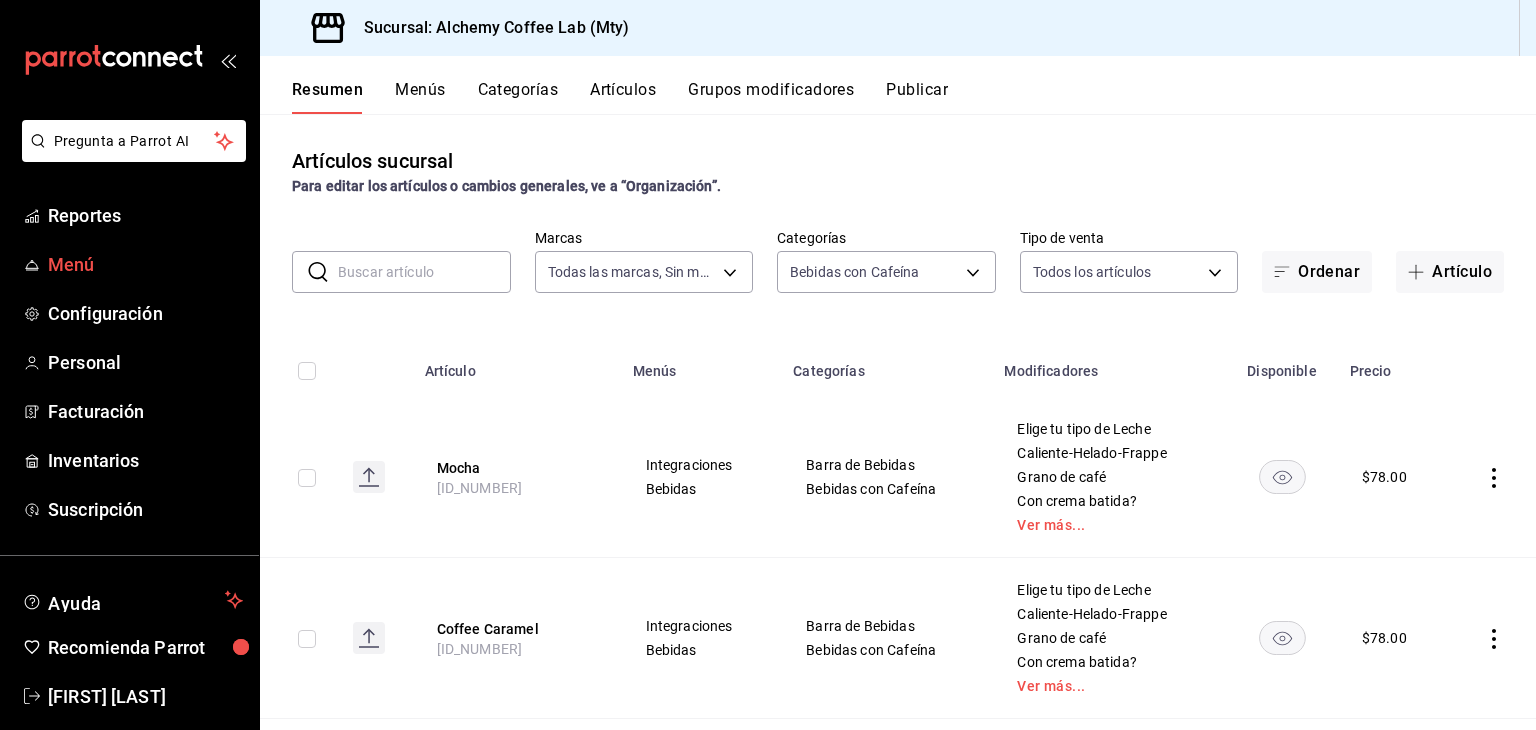 click on "Menú" at bounding box center [145, 264] 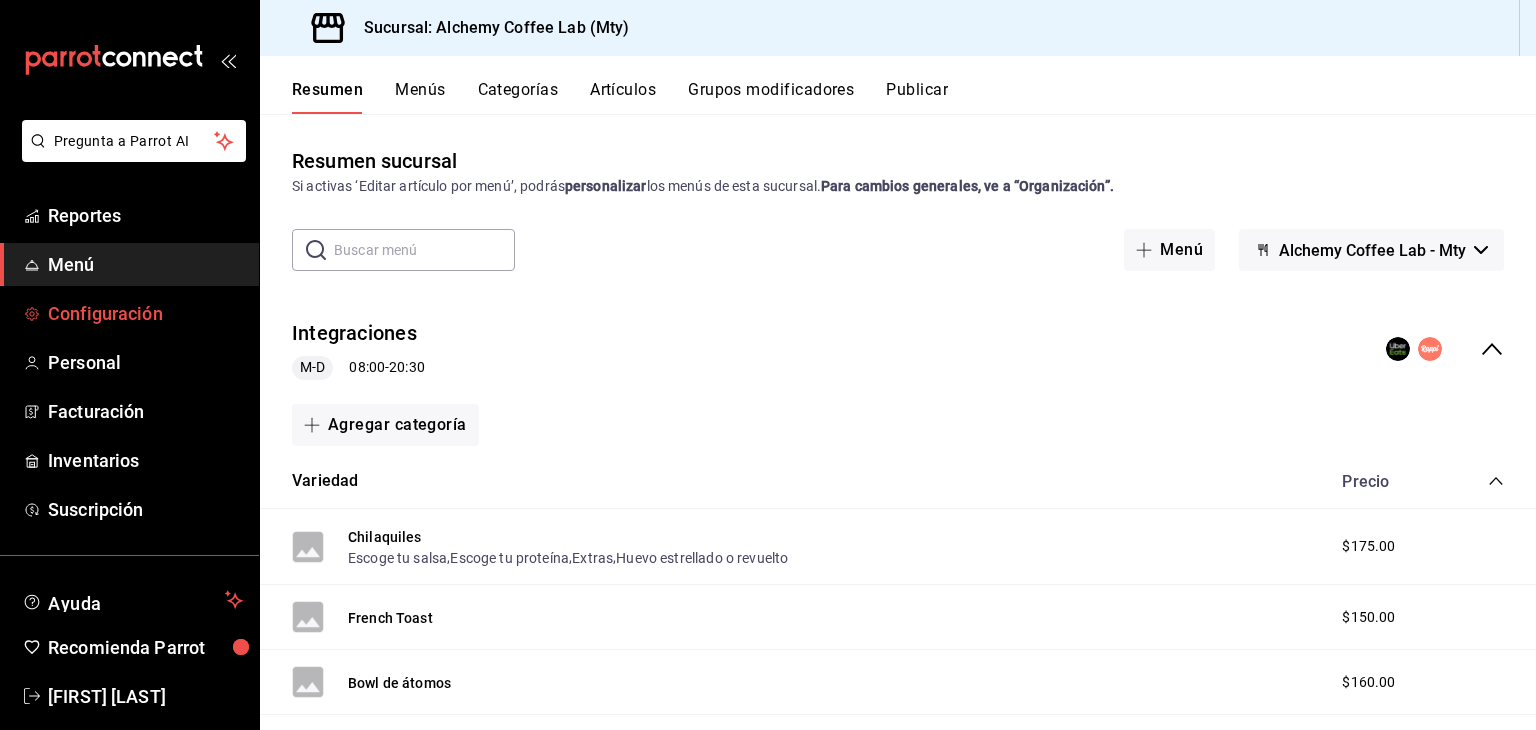 click on "Configuración" at bounding box center [145, 313] 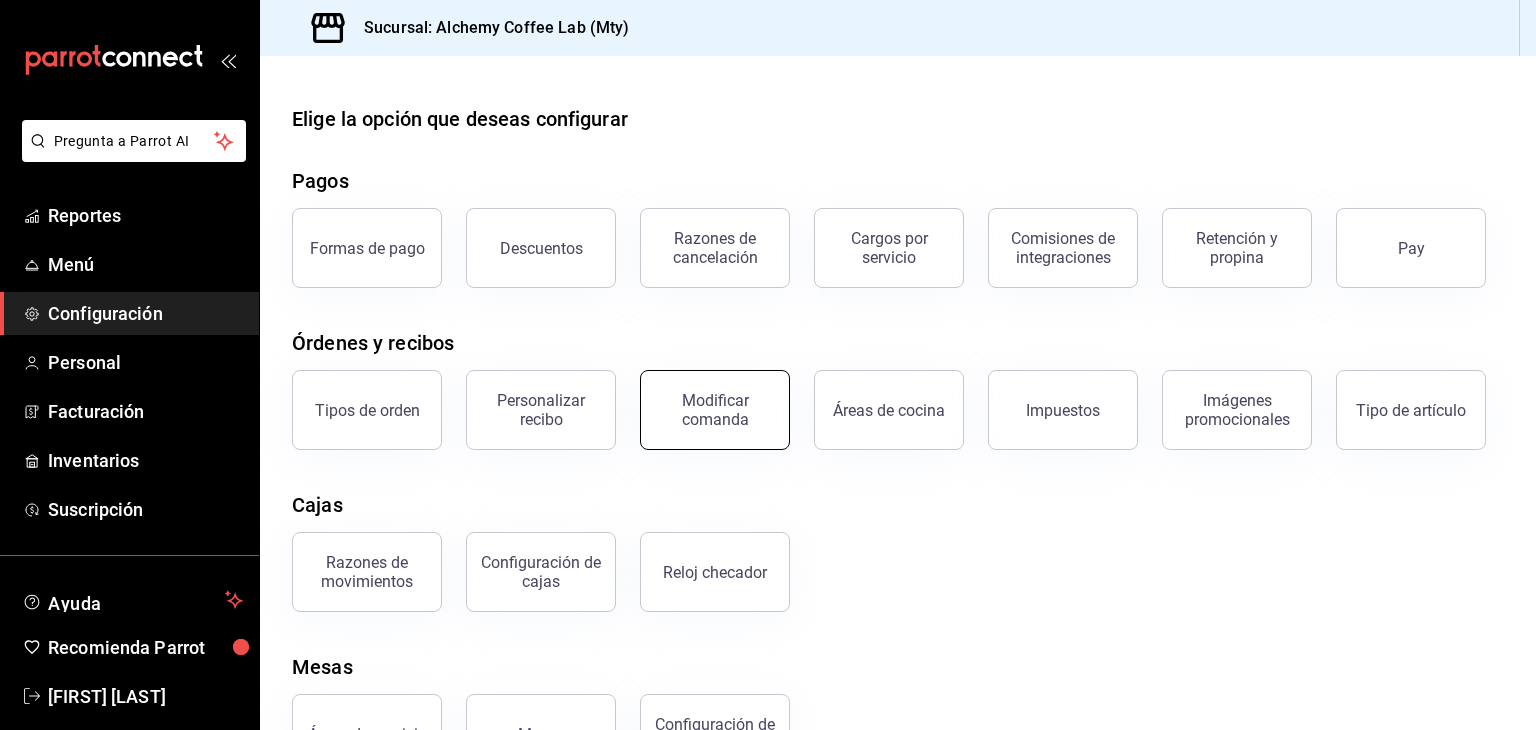 click on "Modificar comanda" at bounding box center [715, 410] 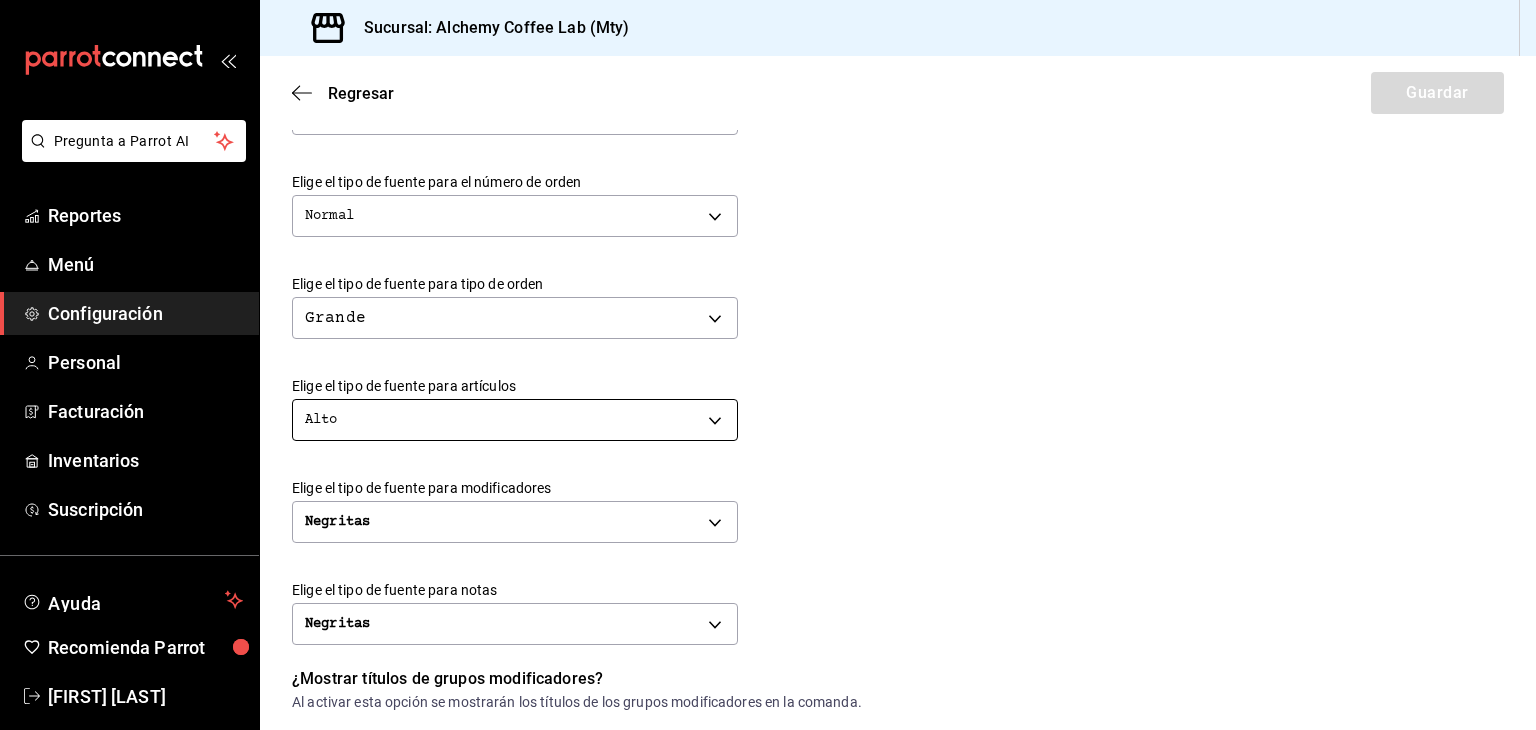 scroll, scrollTop: 600, scrollLeft: 0, axis: vertical 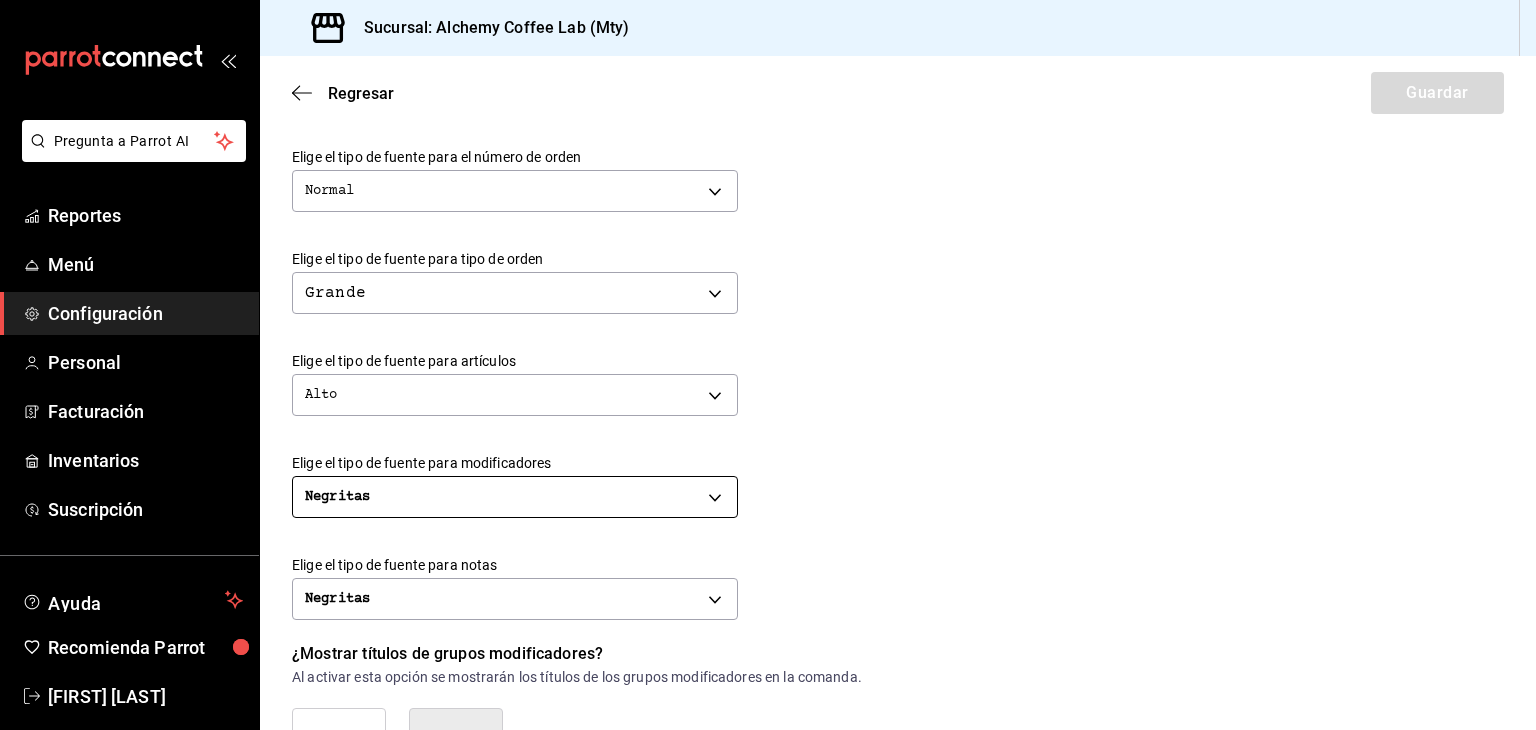 click on "Pregunta a Parrot AI Reportes   Menú   Configuración   Personal   Facturación   Inventarios   Suscripción   Ayuda Recomienda Parrot   [FIRST] [LAST]   Sugerir nueva función   Sucursal: Alchemy Coffee Lab (Mty) Regresar Guardar Modificar comanda Personaliza las comandas de tu cocina. Margen Superior Ingresa el número de líneas en blanco que se imprimirán antes de comenzar con el contenido 1 Margen Inferior Ingresa el número de líneas en blanco que se imprimirán después de terminar con el contenido 1 Espacio entre artículos Ingresa el número de líneas en blanco que se imprimirán entre artículos 0 Elige el tipo de fuente para la marca Normal NORMAL Elige el tipo de fuente para el número de orden Normal   NORMAL Elige el tipo de fuente para tipo de orden Grande   BIG Elige el tipo de fuente para artículos Alto TALL Elige el tipo de fuente para modificadores Negritas BOLD Elige el tipo de fuente para notas Negritas BOLD ¿Mostrar títulos de grupos modificadores? Si No Si No" at bounding box center (768, 365) 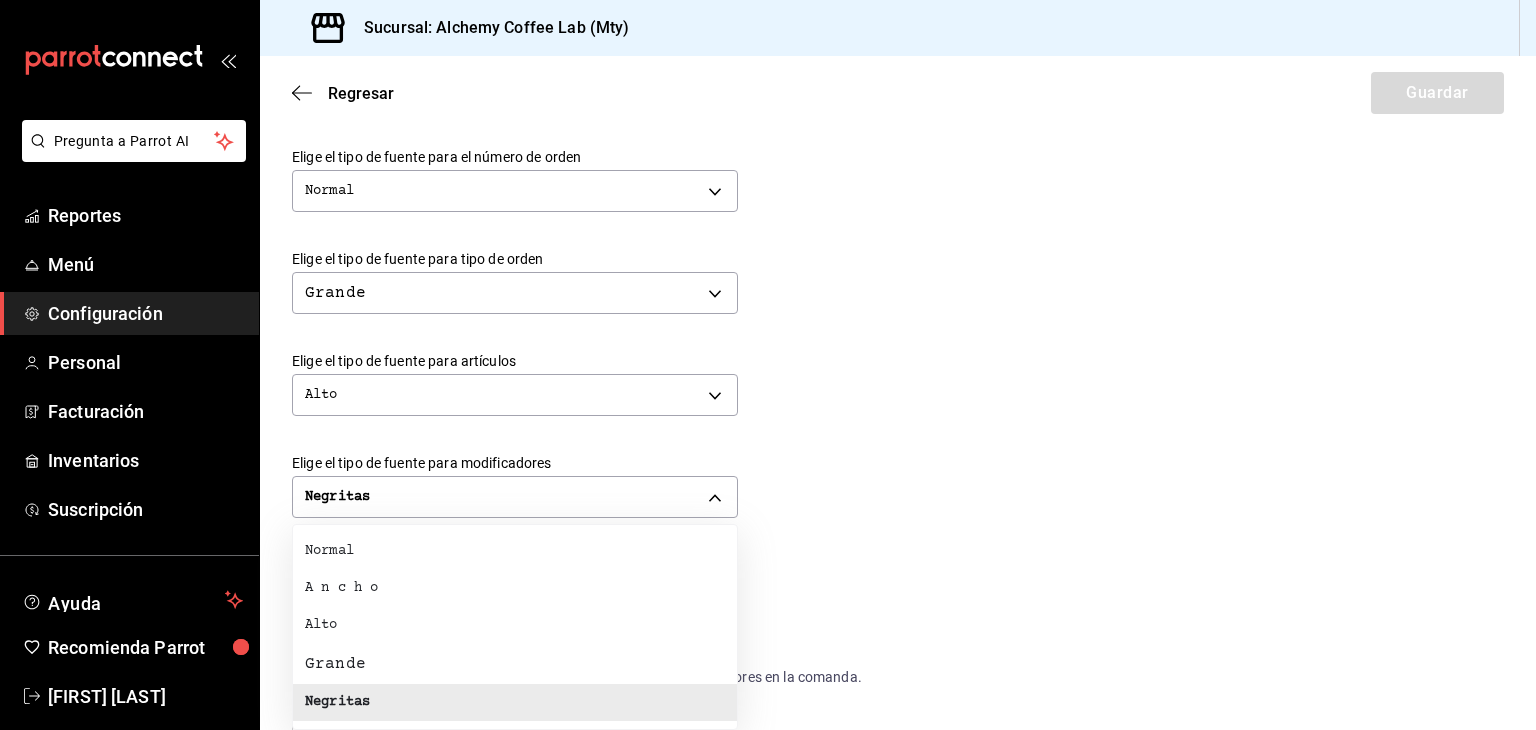 click on "Grande" at bounding box center (515, 664) 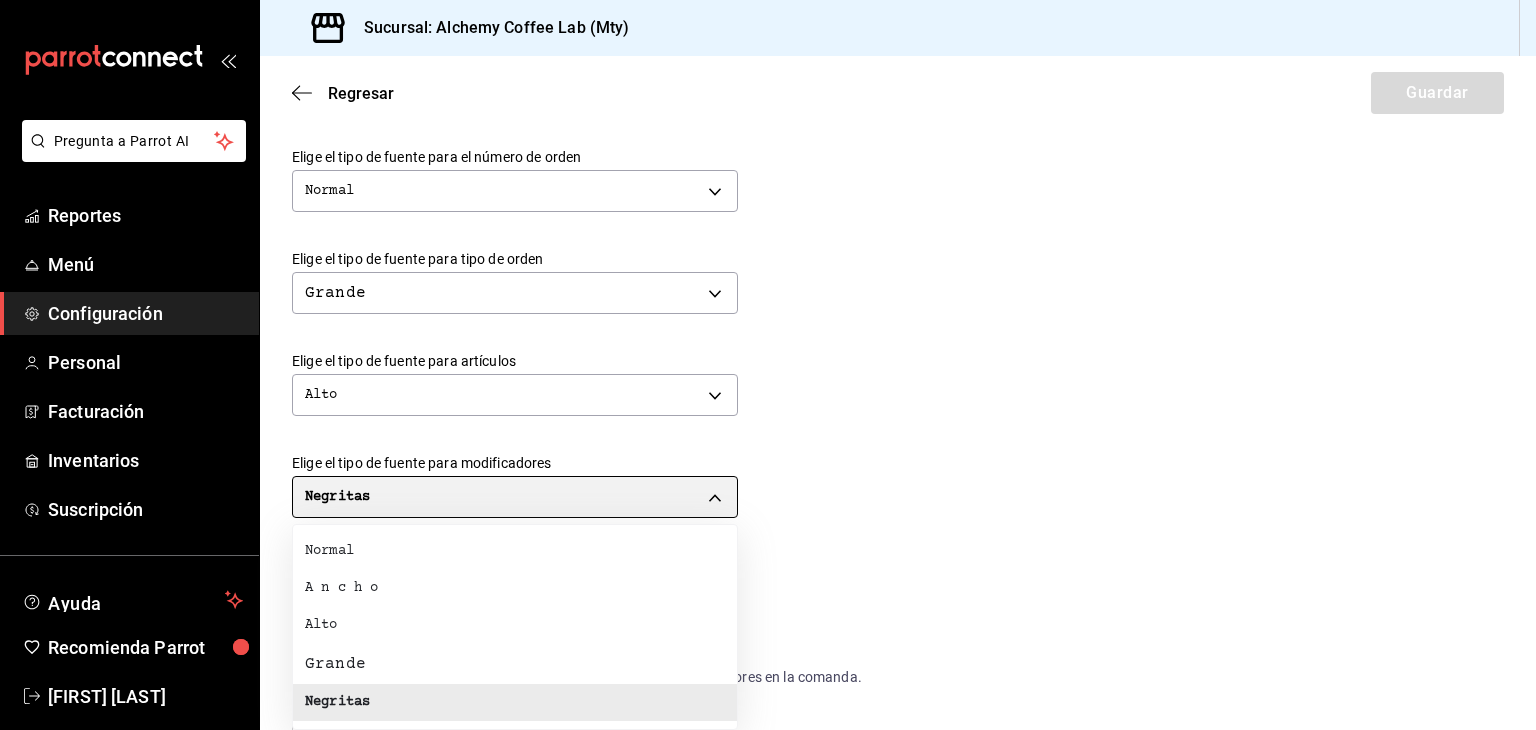 type on "BIG" 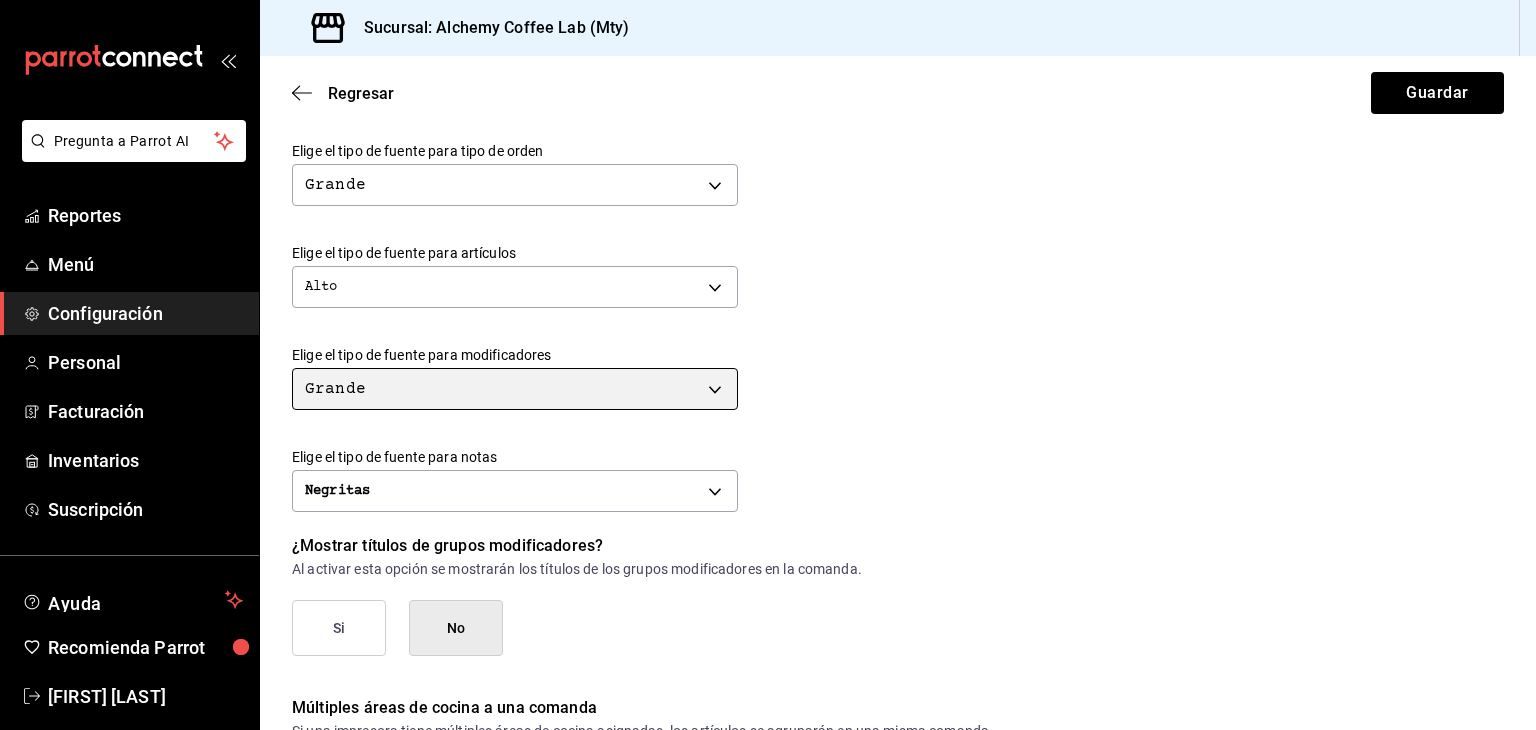 scroll, scrollTop: 800, scrollLeft: 0, axis: vertical 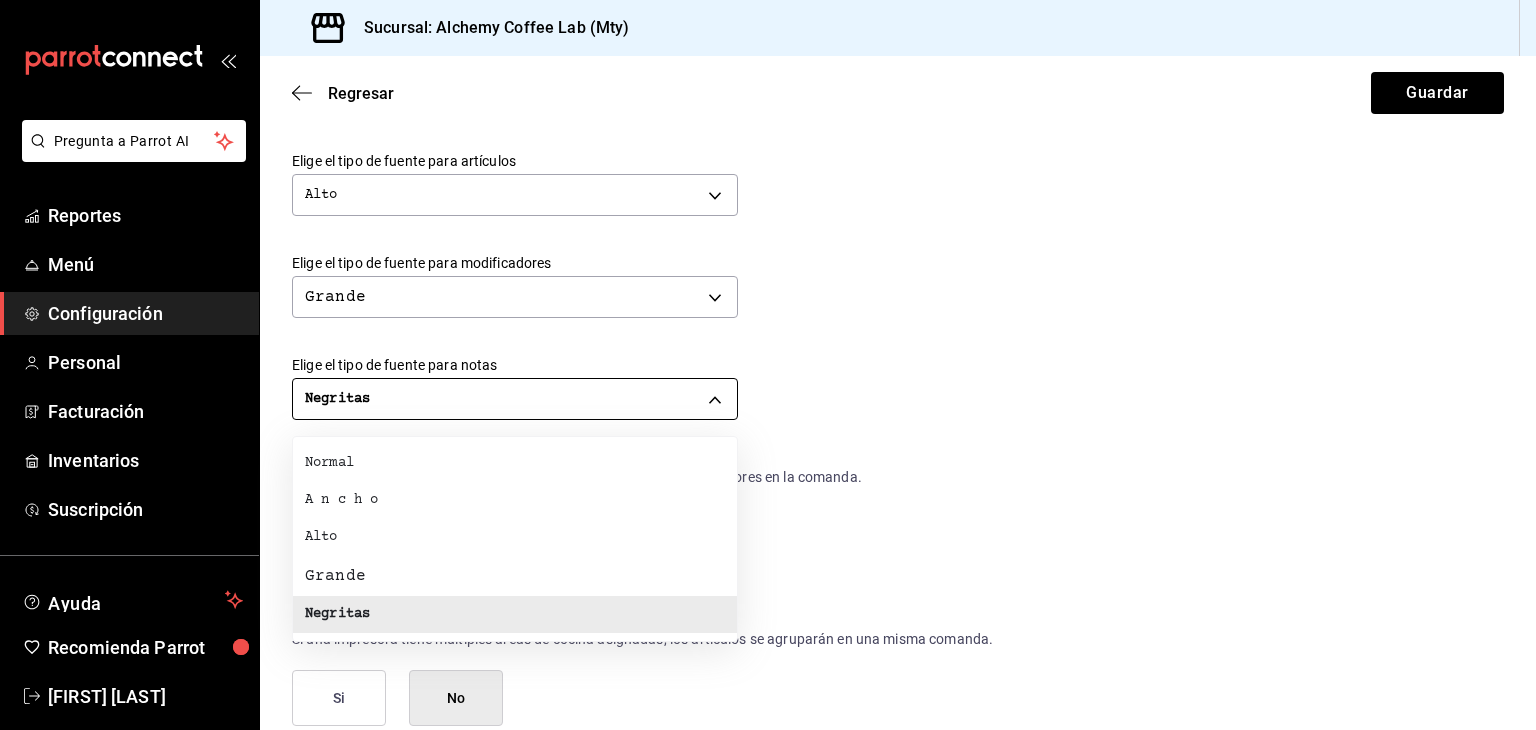 click on "Pregunta a Parrot AI Reportes   Menú   Configuración   Personal   Facturación   Inventarios   Suscripción   Ayuda Recomienda Parrot   [FIRST] [LAST]   Sugerir nueva función   Sucursal: Alchemy Coffee Lab (Mty) Regresar Guardar Modificar comanda Personaliza las comandas de tu cocina. Margen Superior Ingresa el número de líneas en blanco que se imprimirán antes de comenzar con el contenido 1 Margen Inferior Ingresa el número de líneas en blanco que se imprimirán después de terminar con el contenido 1 Espacio entre artículos Ingresa el número de líneas en blanco que se imprimirán entre artículos 0 Elige el tipo de fuente para la marca Normal NORMAL Elige el tipo de fuente para el número de orden Normal   NORMAL Elige el tipo de fuente para tipo de orden Grande   BIG Elige el tipo de fuente para artículos Alto TALL Elige el tipo de fuente para modificadores Grande BIG Elige el tipo de fuente para notas Negritas BOLD ¿Mostrar títulos de grupos modificadores? Si No Si No Reportes" at bounding box center [768, 365] 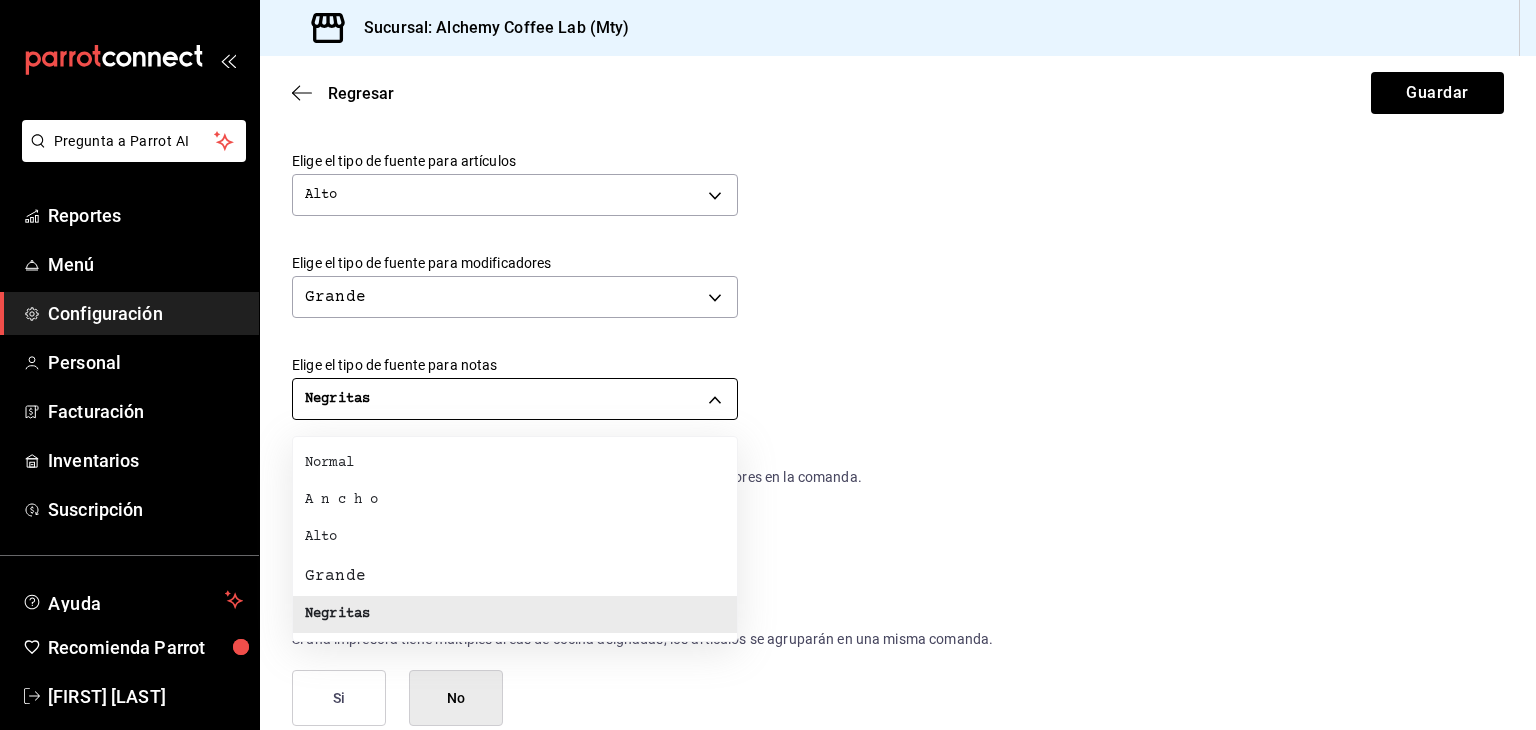 click at bounding box center [768, 365] 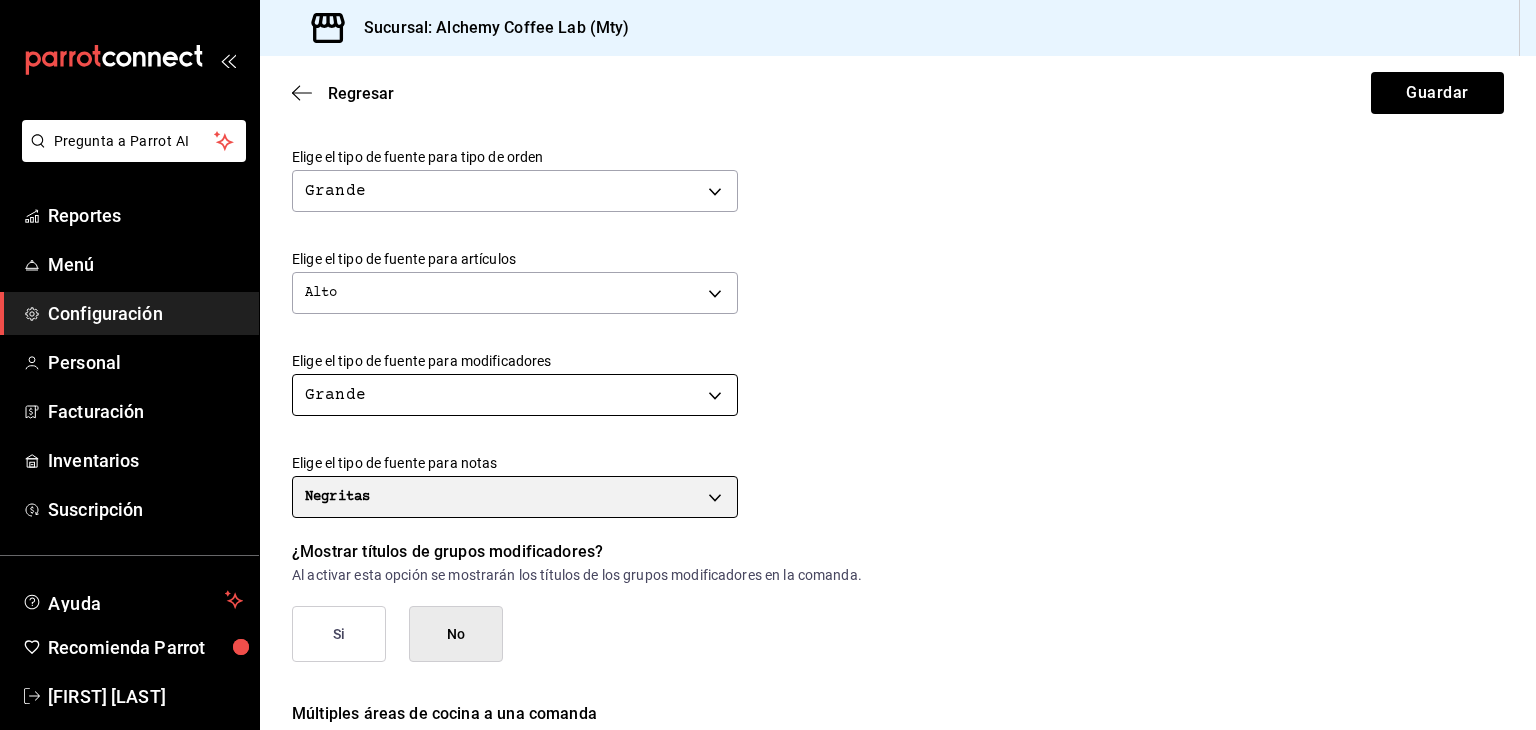 scroll, scrollTop: 700, scrollLeft: 0, axis: vertical 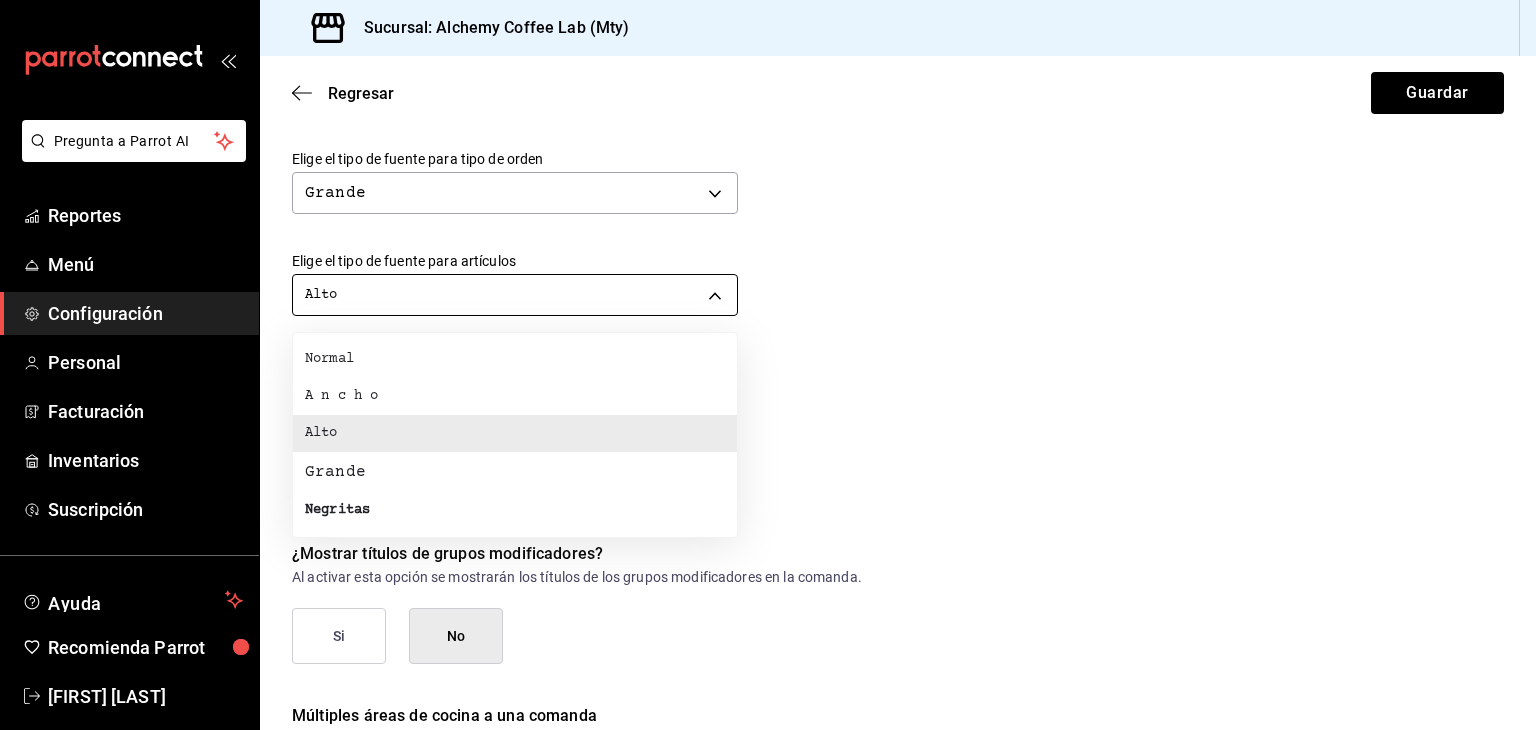 click on "Pregunta a Parrot AI Reportes   Menú   Configuración   Personal   Facturación   Inventarios   Suscripción   Ayuda Recomienda Parrot   [FIRST] [LAST]   Sugerir nueva función   Sucursal: Alchemy Coffee Lab (Mty) Regresar Guardar Modificar comanda Personaliza las comandas de tu cocina. Margen Superior Ingresa el número de líneas en blanco que se imprimirán antes de comenzar con el contenido 1 Margen Inferior Ingresa el número de líneas en blanco que se imprimirán después de terminar con el contenido 1 Espacio entre artículos Ingresa el número de líneas en blanco que se imprimirán entre artículos 0 Elige el tipo de fuente para la marca Normal NORMAL Elige el tipo de fuente para el número de orden Normal   NORMAL Elige el tipo de fuente para tipo de orden Grande   BIG Elige el tipo de fuente para artículos Alto TALL Elige el tipo de fuente para modificadores Grande BIG Elige el tipo de fuente para notas Negritas BOLD ¿Mostrar títulos de grupos modificadores? Si No Si No Reportes" at bounding box center (768, 365) 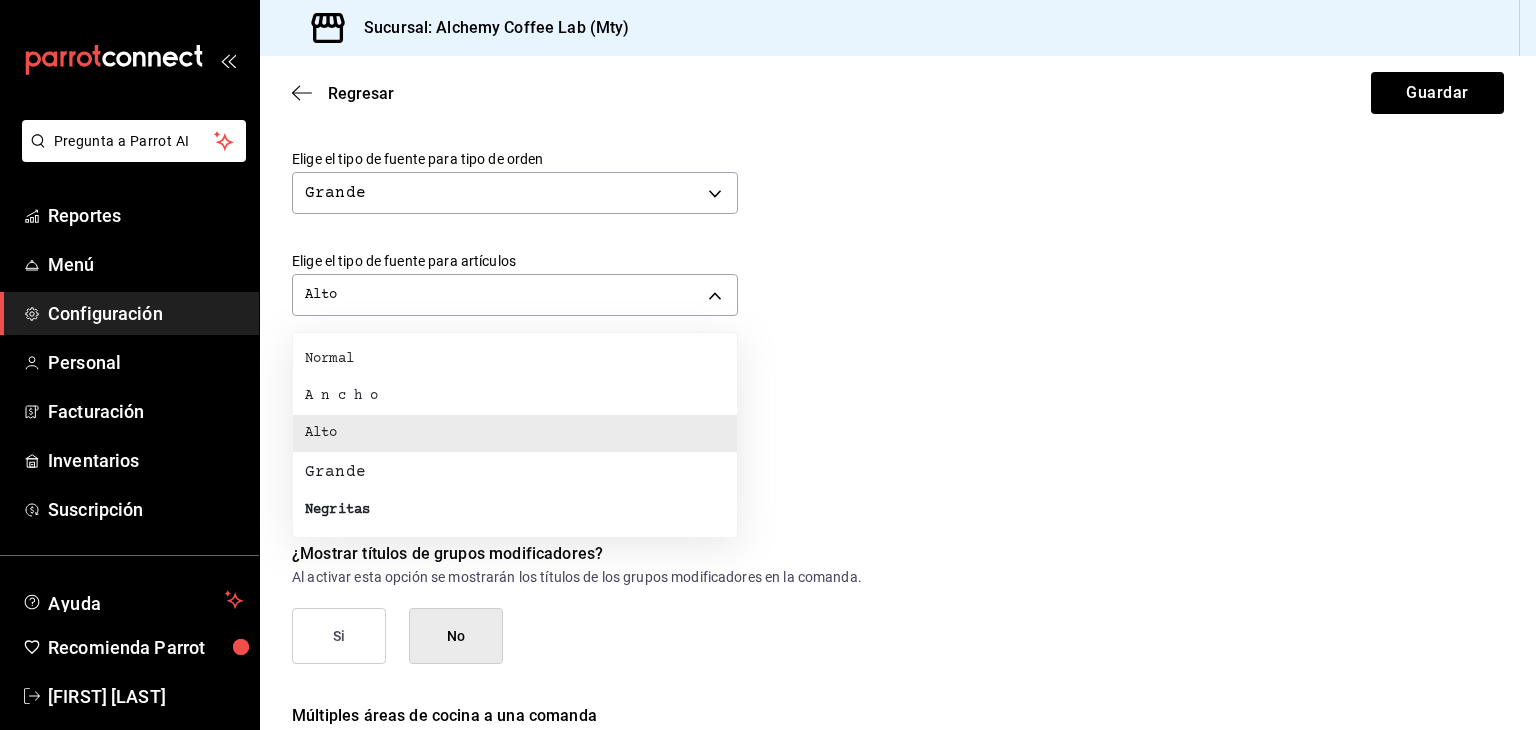click at bounding box center (768, 365) 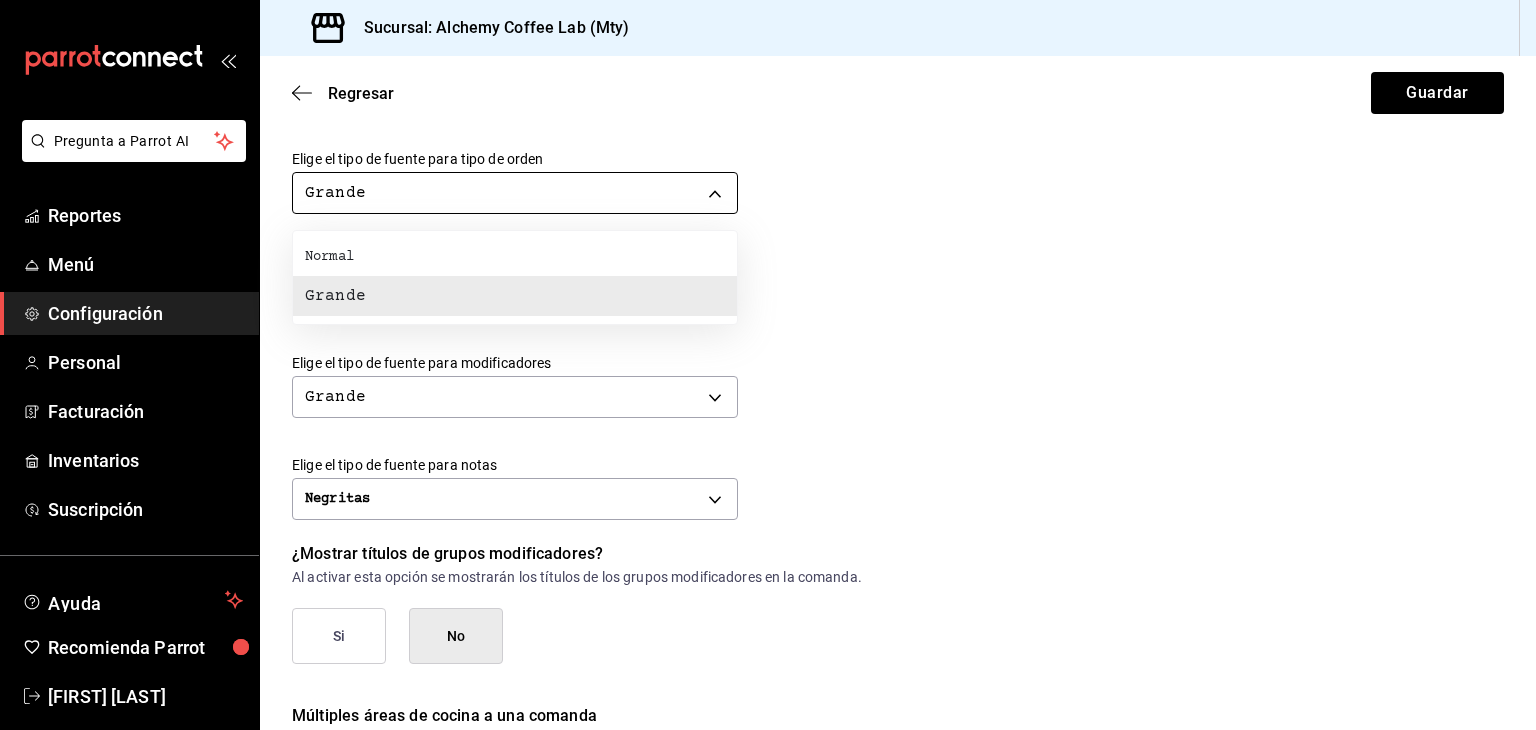 click on "Pregunta a Parrot AI Reportes   Menú   Configuración   Personal   Facturación   Inventarios   Suscripción   Ayuda Recomienda Parrot   [FIRST] [LAST]   Sugerir nueva función   Sucursal: Alchemy Coffee Lab (Mty) Regresar Guardar Modificar comanda Personaliza las comandas de tu cocina. Margen Superior Ingresa el número de líneas en blanco que se imprimirán antes de comenzar con el contenido 1 Margen Inferior Ingresa el número de líneas en blanco que se imprimirán después de terminar con el contenido 1 Espacio entre artículos Ingresa el número de líneas en blanco que se imprimirán entre artículos 0 Elige el tipo de fuente para la marca Normal NORMAL Elige el tipo de fuente para el número de orden Normal   NORMAL Elige el tipo de fuente para tipo de orden Grande   BIG Elige el tipo de fuente para artículos Alto TALL Elige el tipo de fuente para modificadores Grande BIG Elige el tipo de fuente para notas Negritas BOLD ¿Mostrar títulos de grupos modificadores? Si No Si No Reportes" at bounding box center (768, 365) 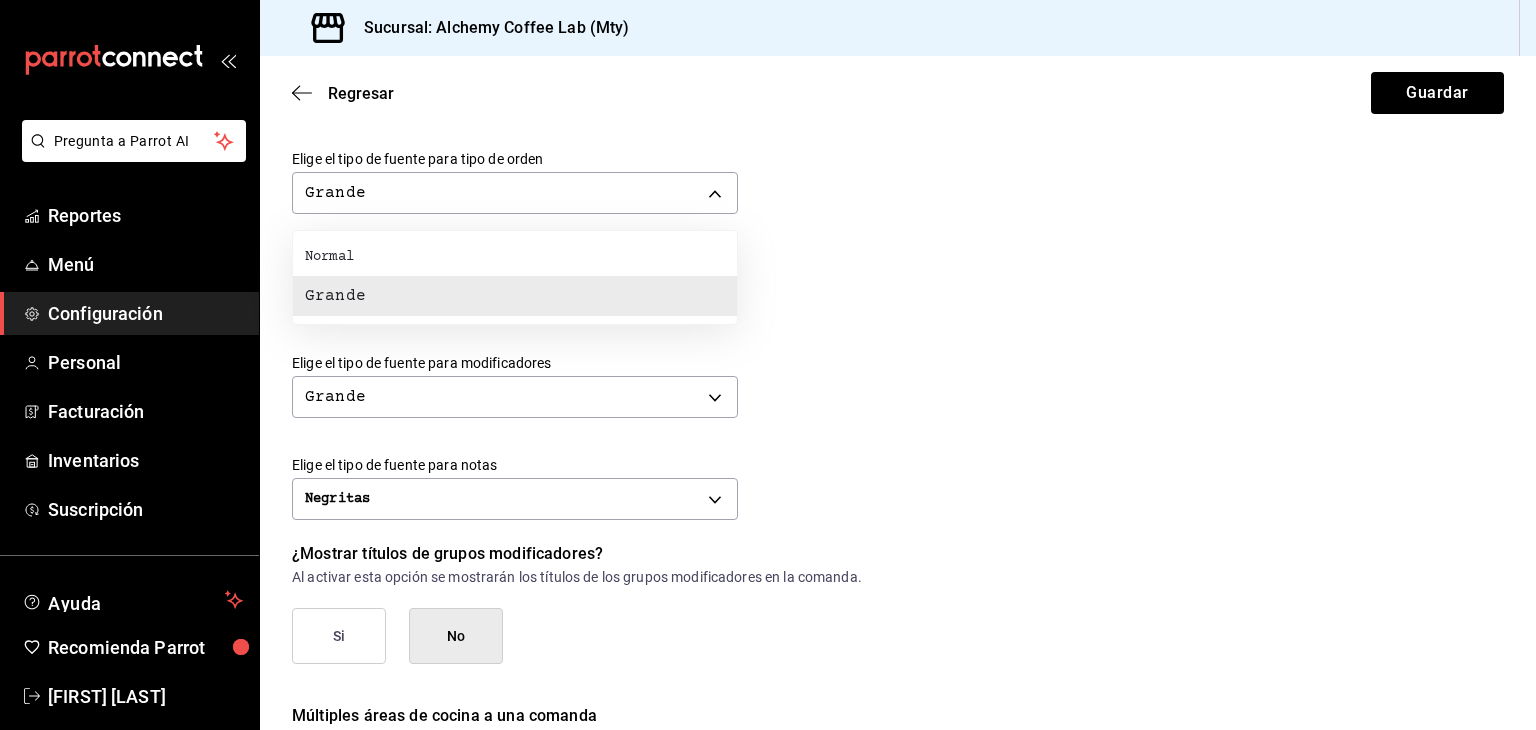 click on "Grande" at bounding box center [515, 296] 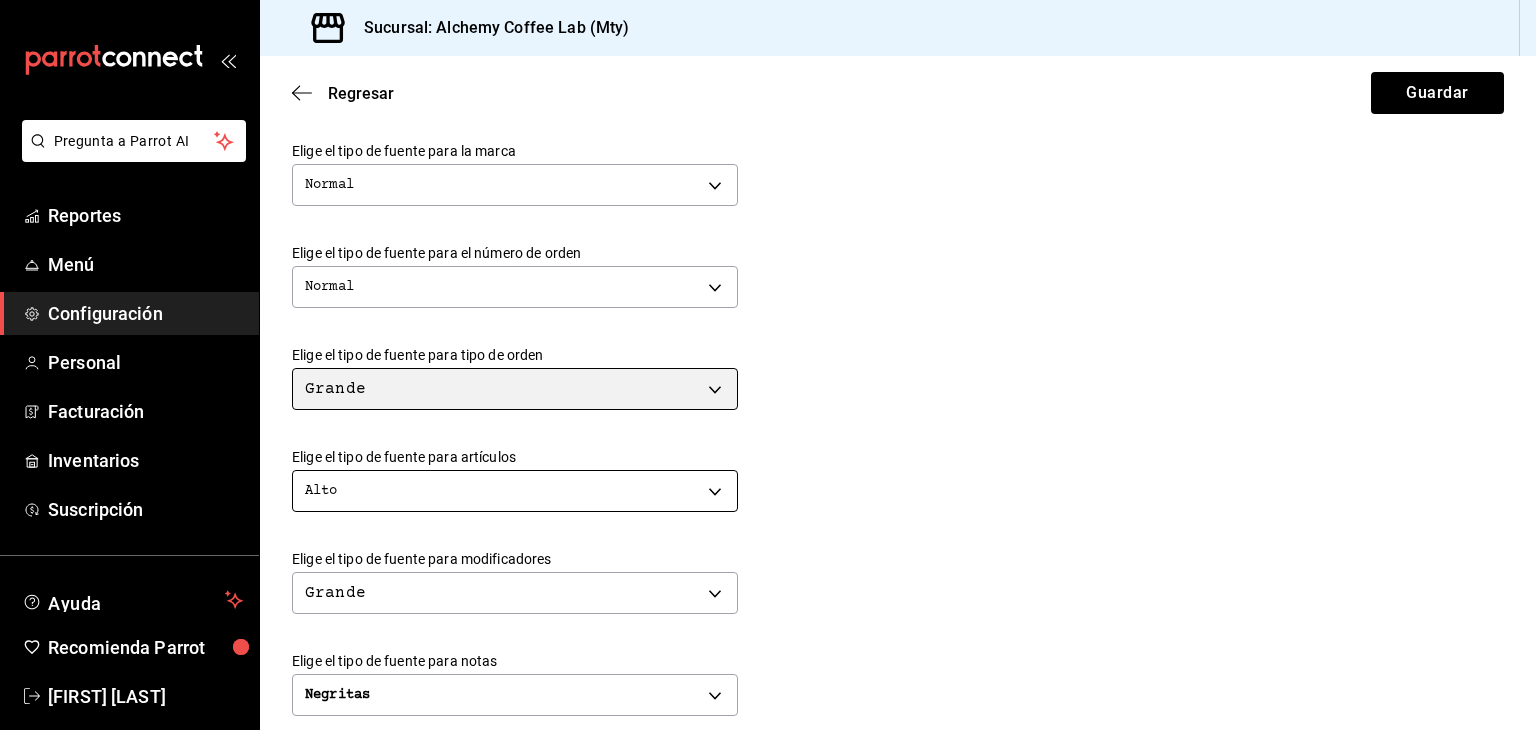 scroll, scrollTop: 500, scrollLeft: 0, axis: vertical 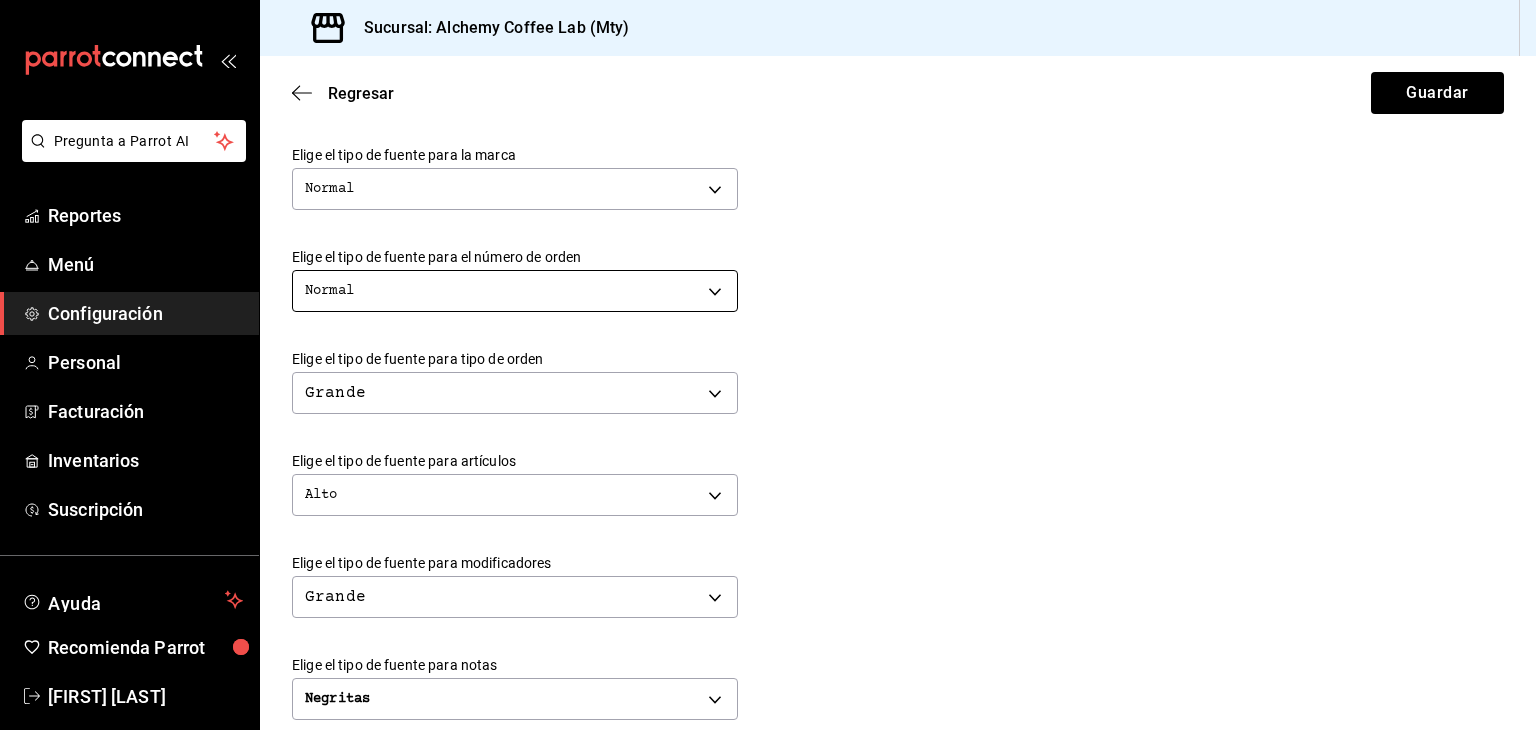 click on "Pregunta a Parrot AI Reportes   Menú   Configuración   Personal   Facturación   Inventarios   Suscripción   Ayuda Recomienda Parrot   [FIRST] [LAST]   Sugerir nueva función   Sucursal: Alchemy Coffee Lab (Mty) Regresar Guardar Modificar comanda Personaliza las comandas de tu cocina. Margen Superior Ingresa el número de líneas en blanco que se imprimirán antes de comenzar con el contenido 1 Margen Inferior Ingresa el número de líneas en blanco que se imprimirán después de terminar con el contenido 1 Espacio entre artículos Ingresa el número de líneas en blanco que se imprimirán entre artículos 0 Elige el tipo de fuente para la marca Normal NORMAL Elige el tipo de fuente para el número de orden Normal   NORMAL Elige el tipo de fuente para tipo de orden Grande   BIG Elige el tipo de fuente para artículos Alto TALL Elige el tipo de fuente para modificadores Grande BIG Elige el tipo de fuente para notas Negritas BOLD ¿Mostrar títulos de grupos modificadores? Si No Si No Reportes" at bounding box center [768, 365] 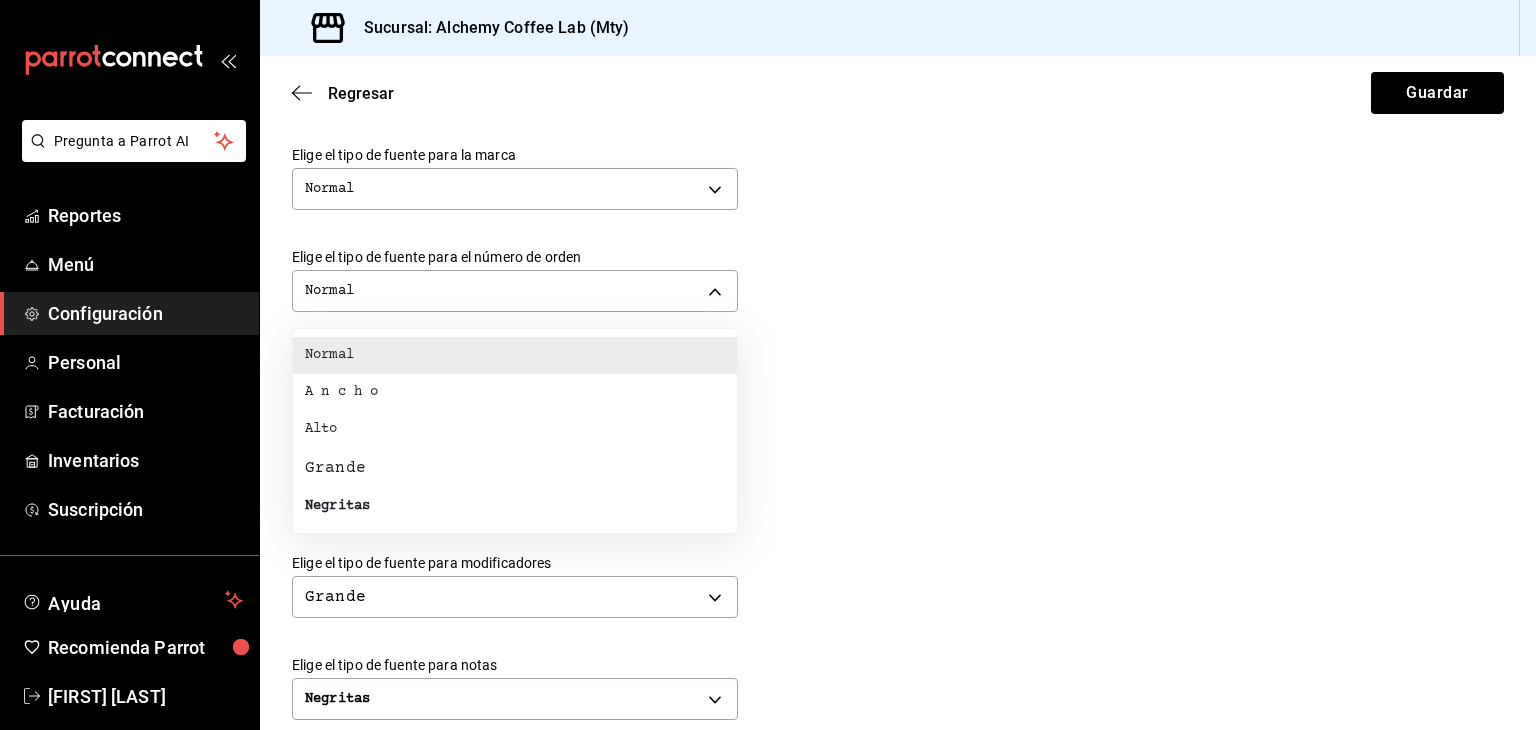 click on "Grande" at bounding box center [515, 468] 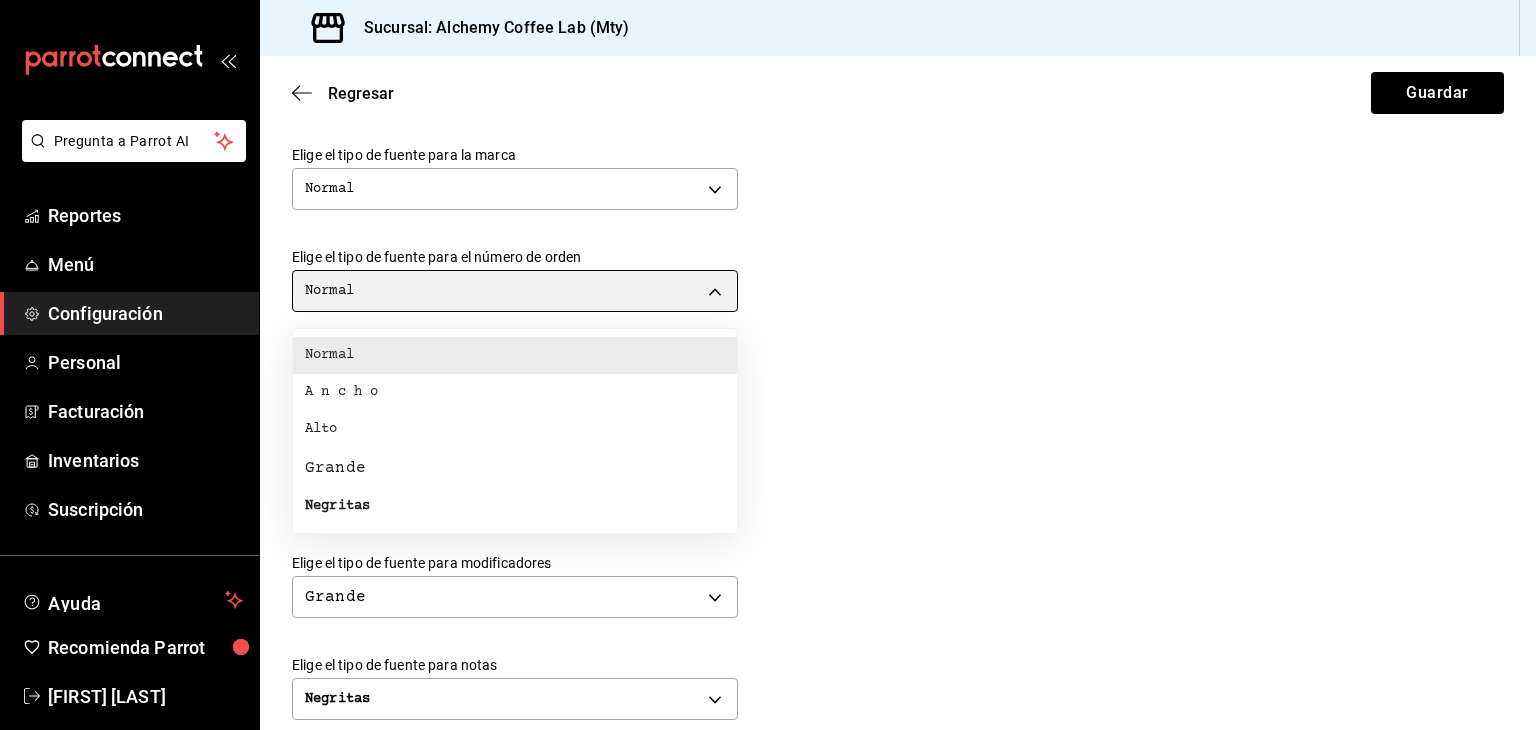 type on "BIG" 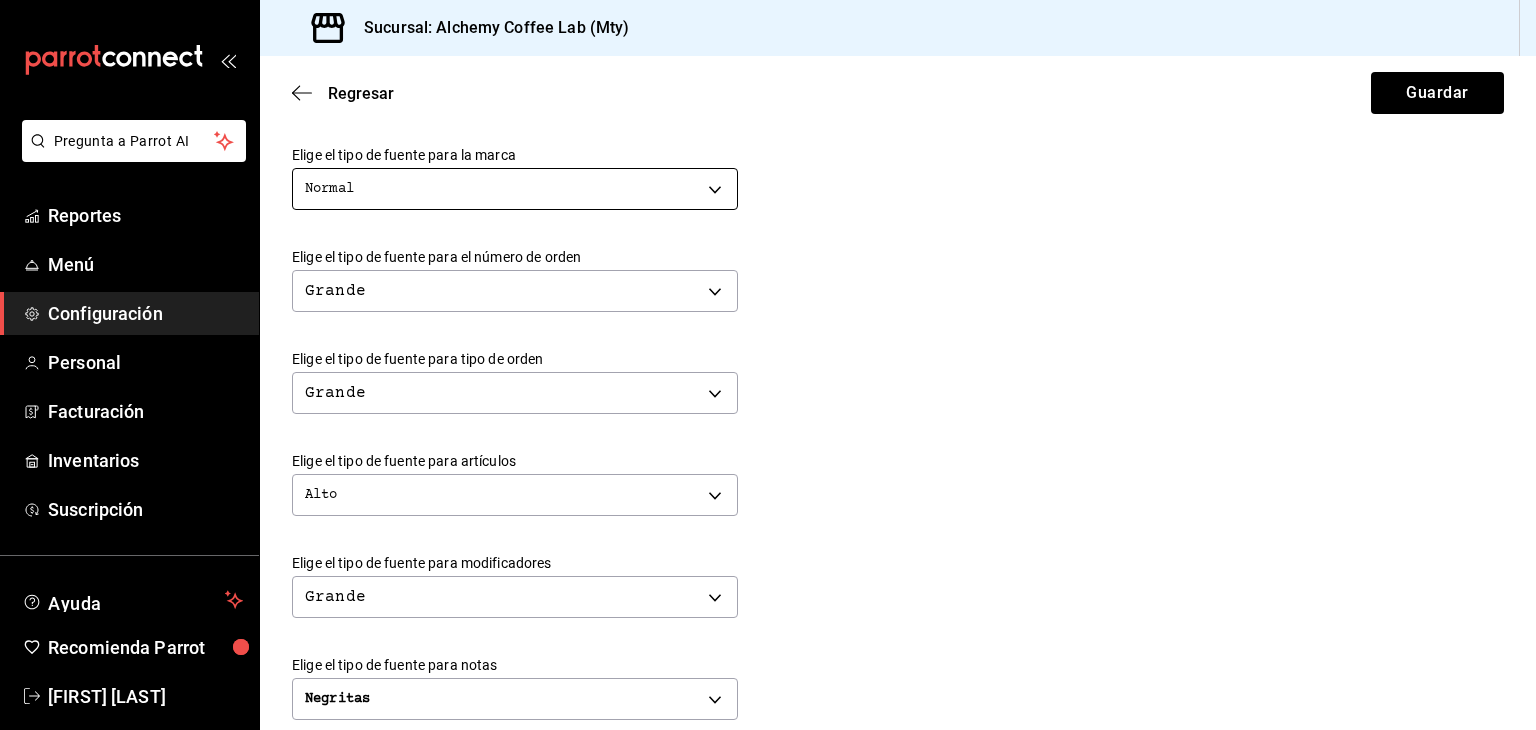 click on "Pregunta a Parrot AI Reportes   Menú   Configuración   Personal   Facturación   Inventarios   Suscripción   Ayuda Recomienda Parrot   [FIRST] [LAST]   Sugerir nueva función   Sucursal: Alchemy Coffee Lab (Mty) Regresar Guardar Modificar comanda Personaliza las comandas de tu cocina. Margen Superior Ingresa el número de líneas en blanco que se imprimirán antes de comenzar con el contenido 1 Margen Inferior Ingresa el número de líneas en blanco que se imprimirán después de terminar con el contenido 1 Espacio entre artículos Ingresa el número de líneas en blanco que se imprimirán entre artículos 0 Elige el tipo de fuente para la marca Normal NORMAL Elige el tipo de fuente para el número de orden Grande   BIG Elige el tipo de fuente para tipo de orden Grande   BIG Elige el tipo de fuente para artículos Alto TALL Elige el tipo de fuente para modificadores Grande BIG Elige el tipo de fuente para notas Negritas BOLD ¿Mostrar títulos de grupos modificadores? Si No Si No Ir a video" at bounding box center [768, 365] 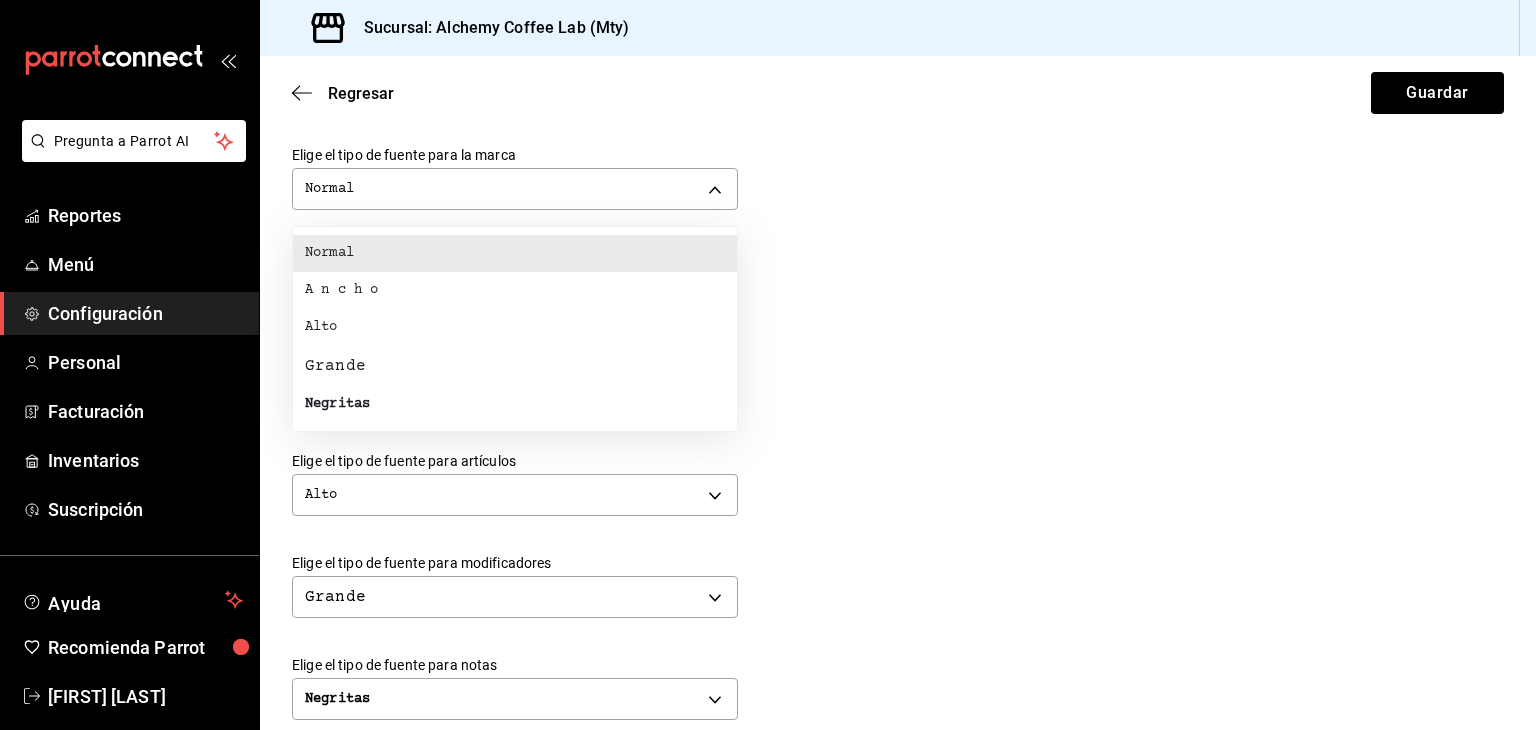 click at bounding box center [768, 365] 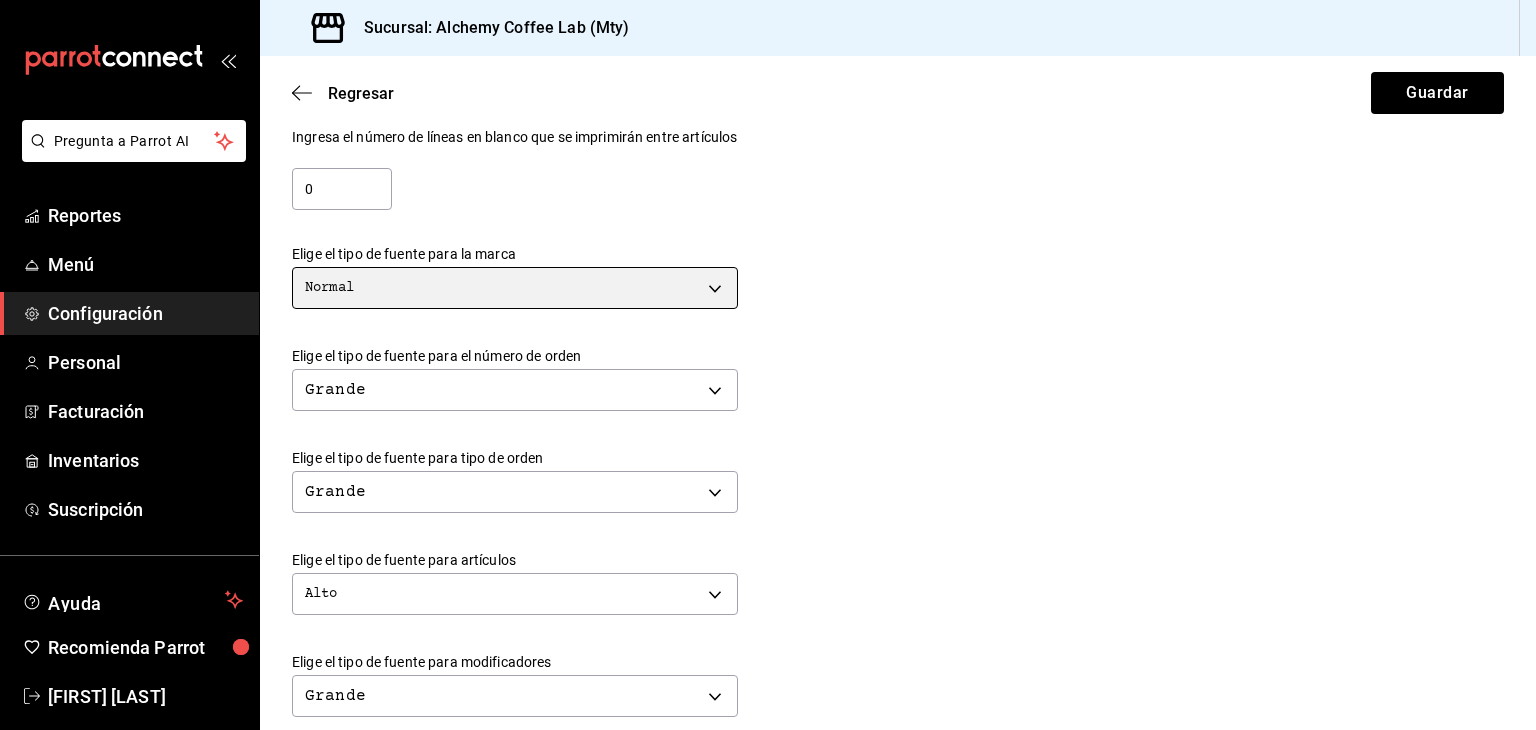 scroll, scrollTop: 400, scrollLeft: 0, axis: vertical 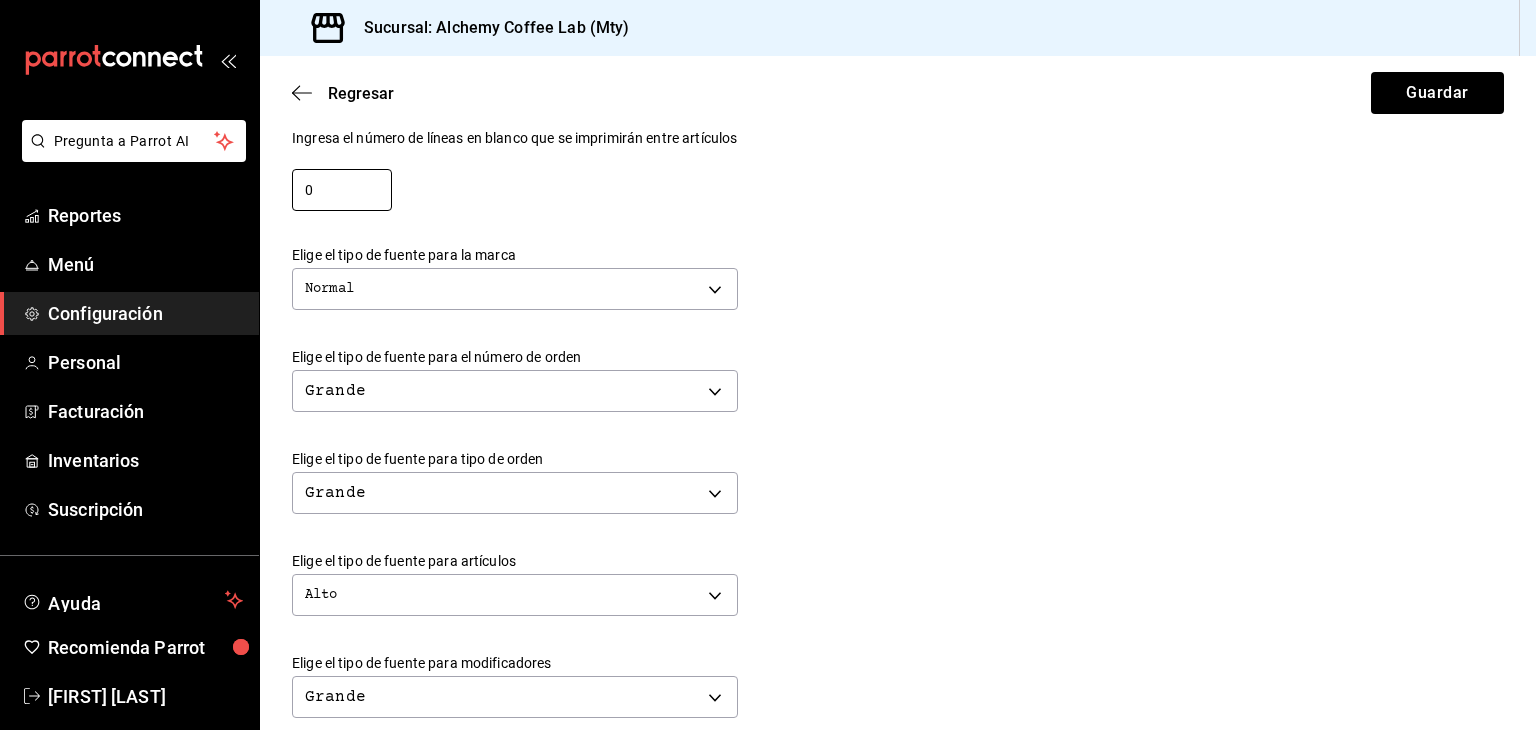 click on "0" at bounding box center (342, 190) 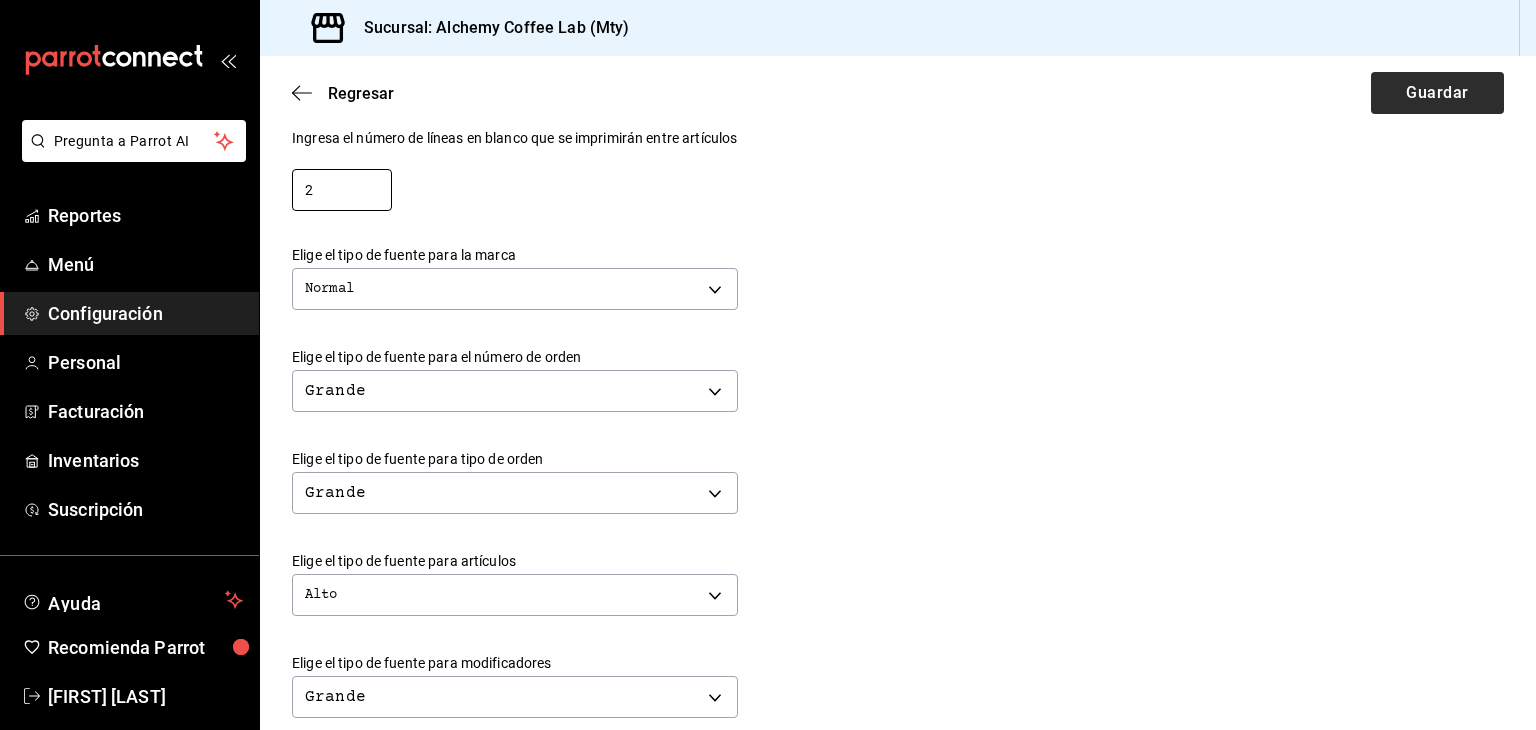 type on "2" 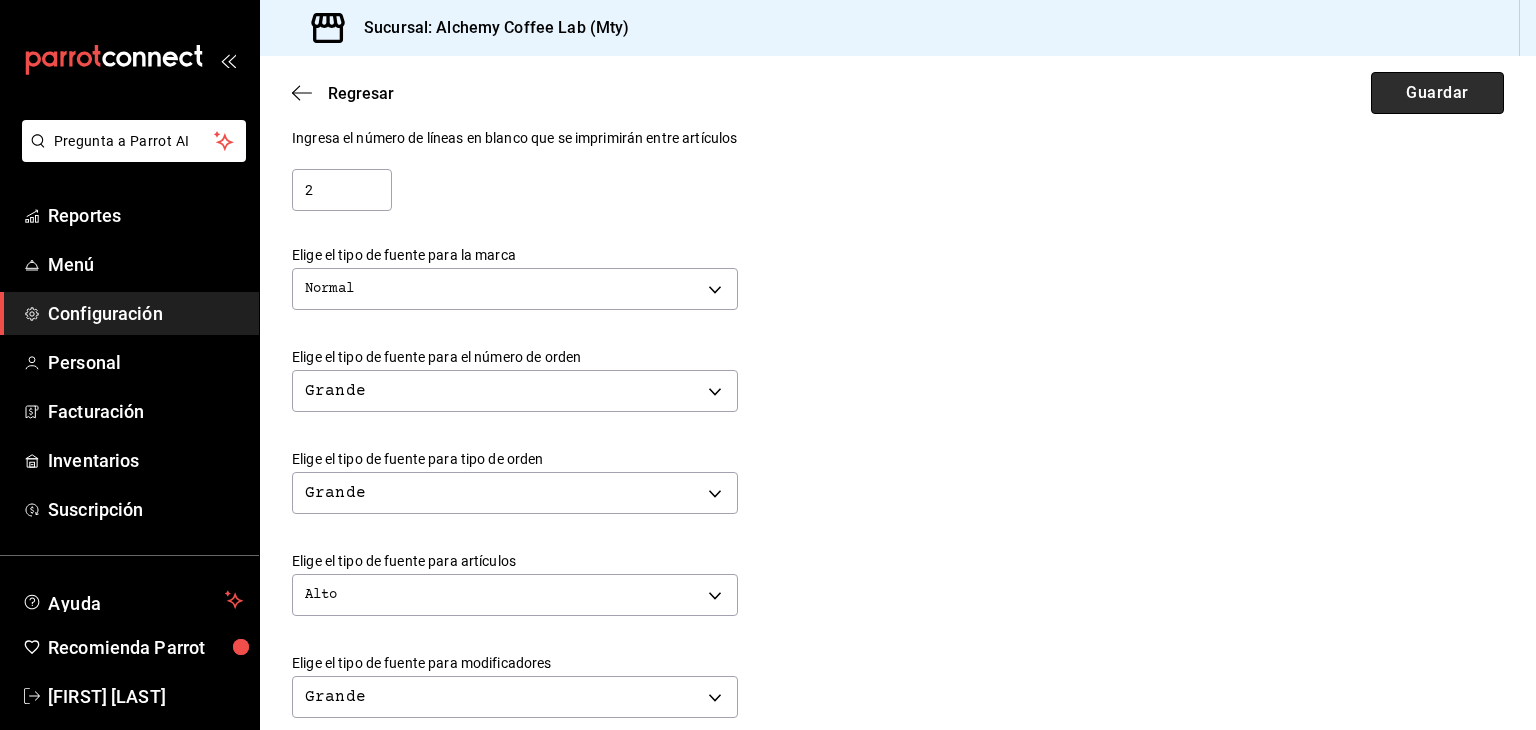 click on "Guardar" at bounding box center (1437, 93) 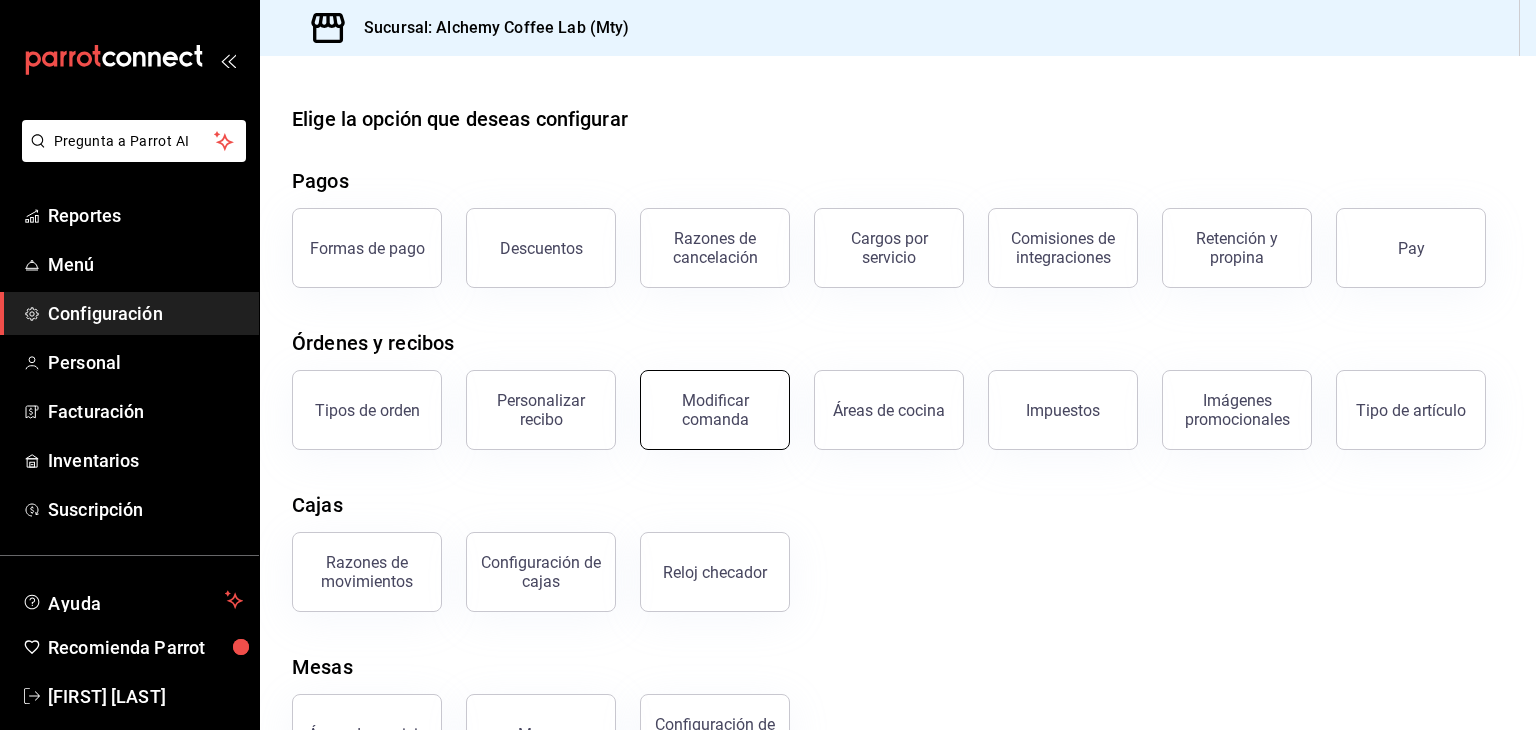 click on "Modificar comanda" at bounding box center (715, 410) 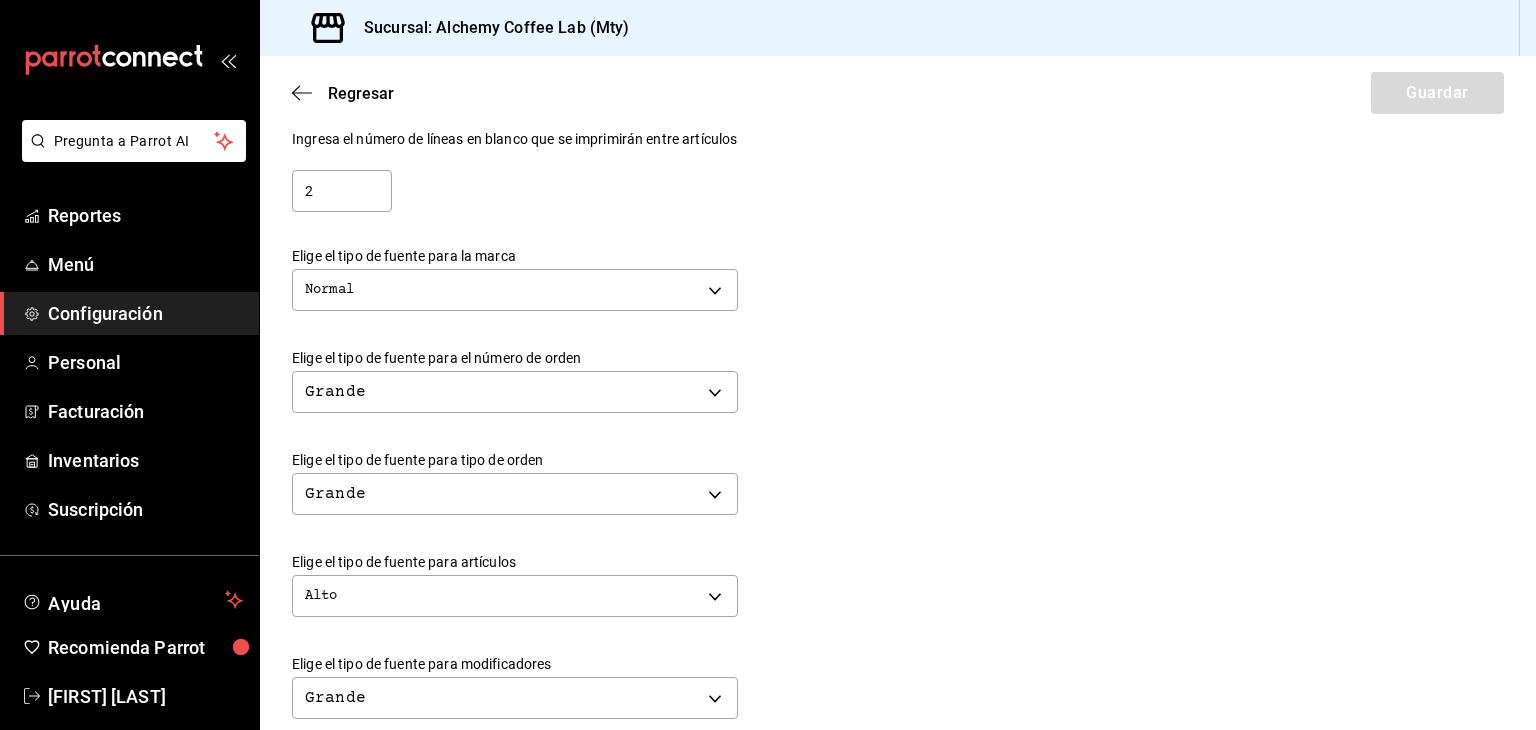 scroll, scrollTop: 400, scrollLeft: 0, axis: vertical 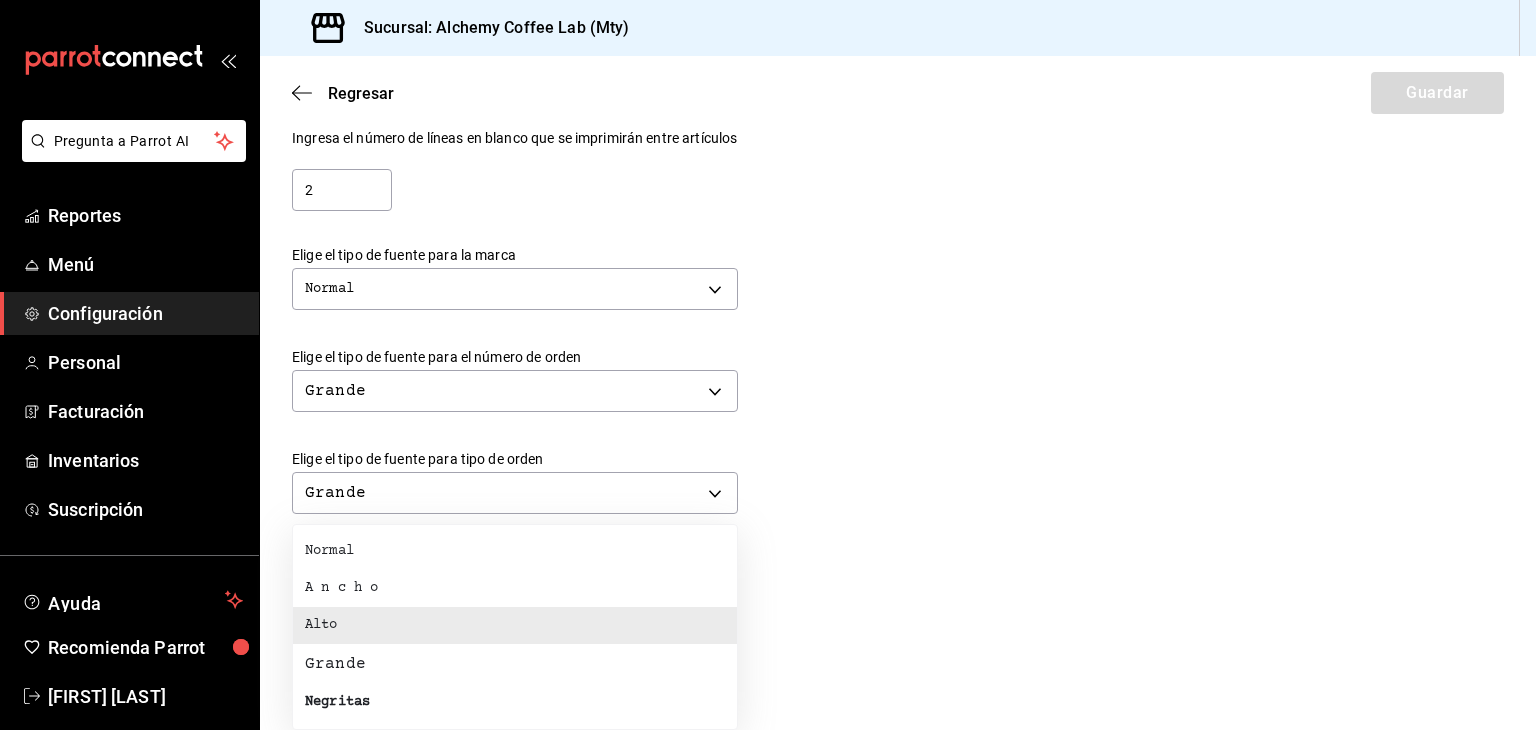 click on "Pregunta a Parrot AI Reportes   Menú   Configuración   Personal   Facturación   Inventarios   Suscripción   Ayuda Recomienda Parrot   [FIRST] [MIDDLE] [LAST]   Sugerir nueva función   Sucursal: Alchemy Coffee Lab (Mty) Regresar Guardar Modificar comanda Personaliza las comandas de tu cocina. Margen Superior Ingresa el número de líneas en blanco que se imprimirán antes de comenzar con el contenido 1 Margen Inferior Ingresa el número de líneas en blanco que se imprimirán después de terminar con el contenido 1 Espacio entre artículos Ingresa el número de líneas en blanco que se imprimirán entre artículos 2 Elige el tipo de fuente para la marca Normal NORMAL Elige el tipo de fuente para el número de orden Grande   BIG Elige el tipo de fuente para tipo de orden Grande   BIG Elige el tipo de fuente para artículos Alto TALL Elige el tipo de fuente para modificadores Grande BIG Elige el tipo de fuente para notas Negritas BOLD ¿Mostrar títulos de grupos modificadores? Si No Si No Ir a video" at bounding box center (768, 365) 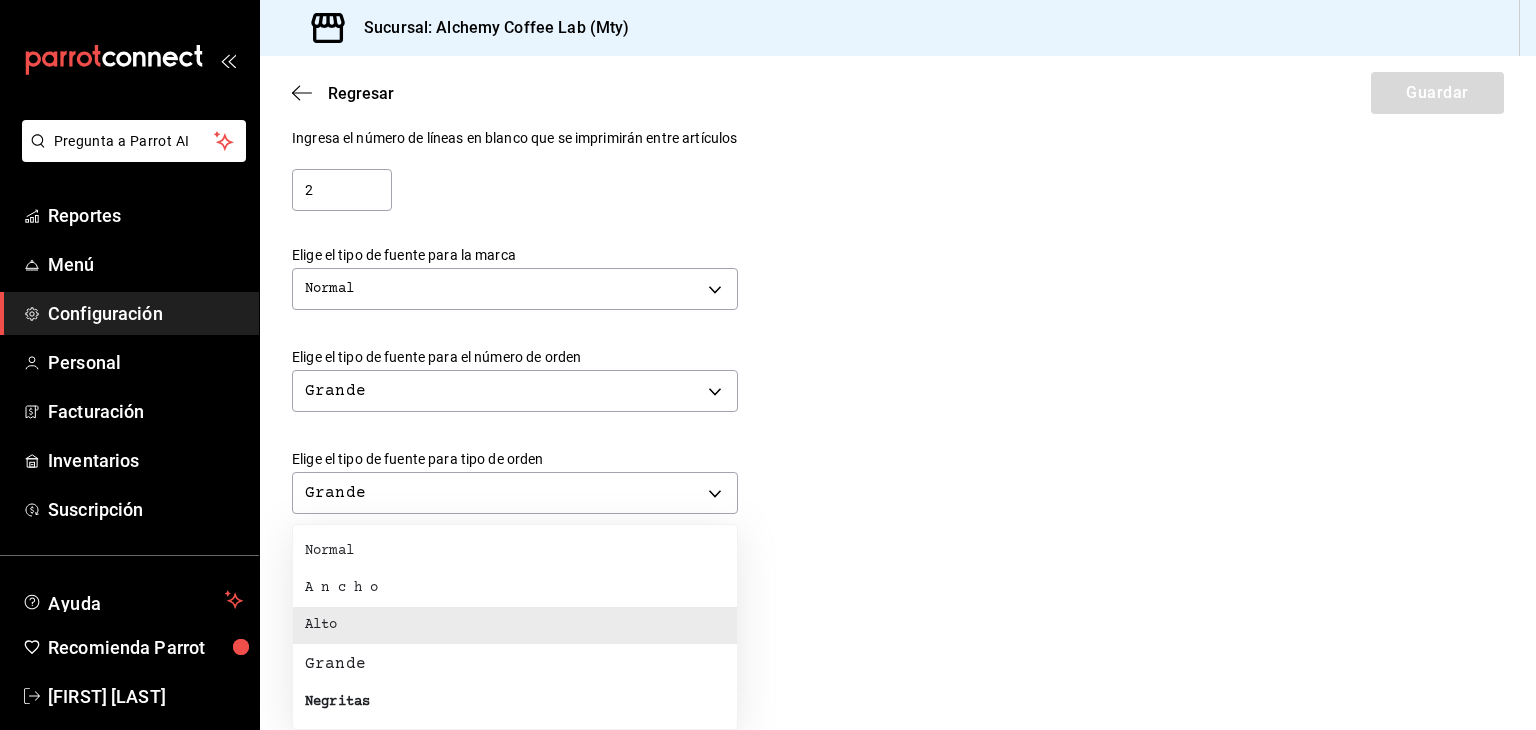 click on "Grande" at bounding box center [515, 664] 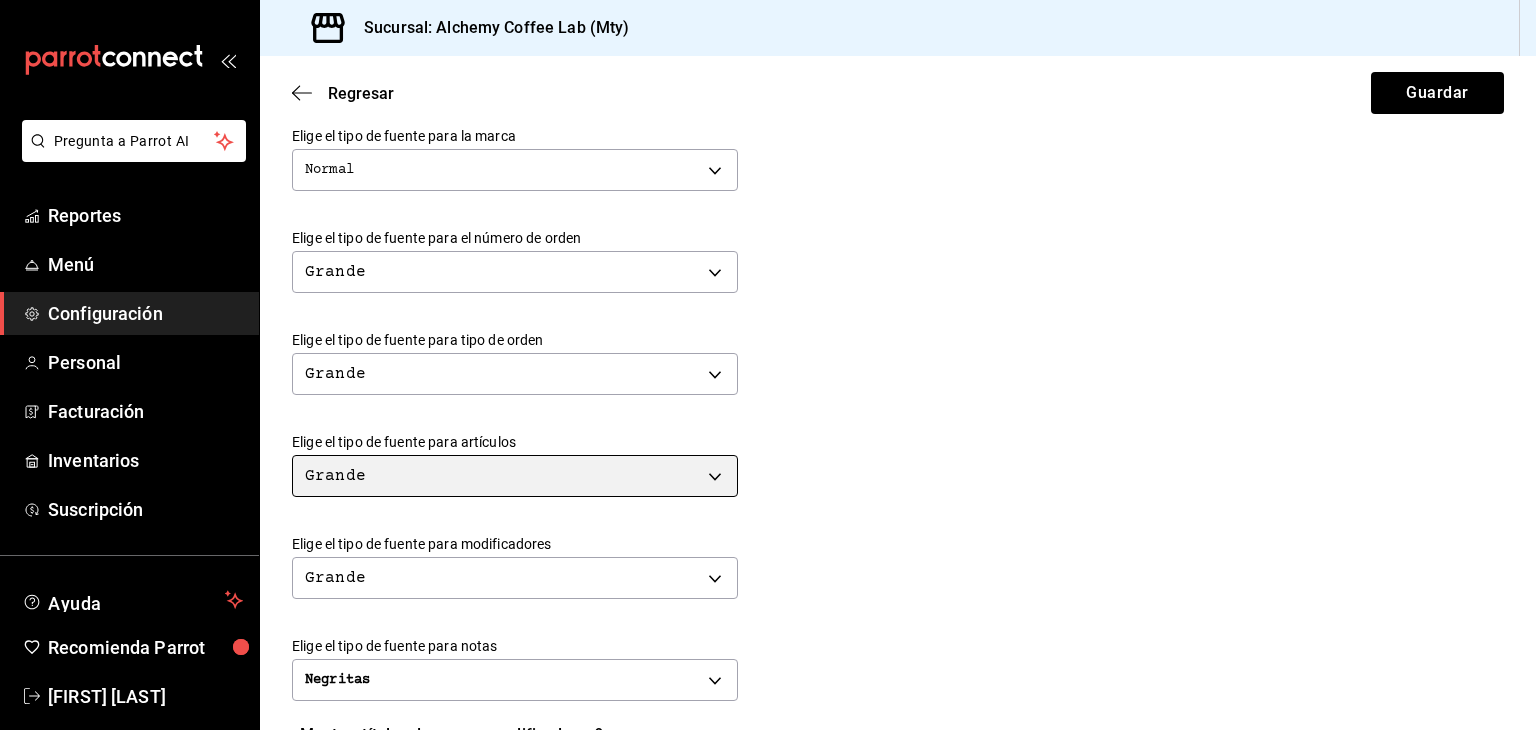 scroll, scrollTop: 600, scrollLeft: 0, axis: vertical 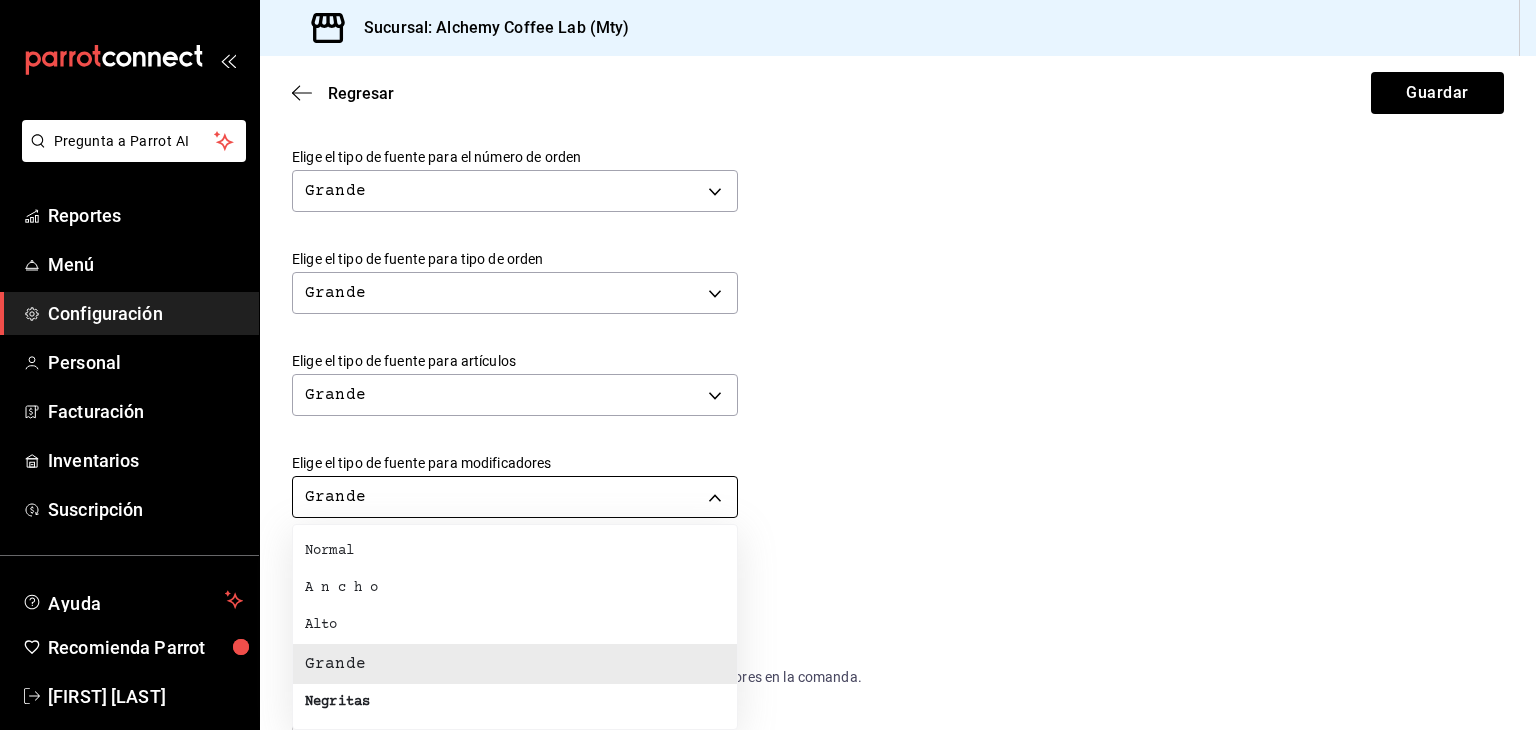 click on "Pregunta a Parrot AI Reportes   Menú   Configuración   Personal   Facturación   Inventarios   Suscripción   Ayuda Recomienda Parrot   [FIRST] [LAST]   Sugerir nueva función   Sucursal: Alchemy Coffee Lab (Mty) Regresar Guardar Modificar comanda Personaliza las comandas de tu cocina. Margen Superior Ingresa el número de líneas en blanco que se imprimirán antes de comenzar con el contenido 1 Margen Inferior Ingresa el número de líneas en blanco que se imprimirán después de terminar con el contenido 1 Espacio entre artículos Ingresa el número de líneas en blanco que se imprimirán entre artículos 2 Elige el tipo de fuente para la marca Normal NORMAL Elige el tipo de fuente para el número de orden Grande   BIG Elige el tipo de fuente para tipo de orden Grande   BIG Elige el tipo de fuente para artículos Grande BIG Elige el tipo de fuente para modificadores Grande BIG Elige el tipo de fuente para notas Negritas BOLD ¿Mostrar títulos de grupos modificadores? Si No Si No Ir a video" at bounding box center (768, 365) 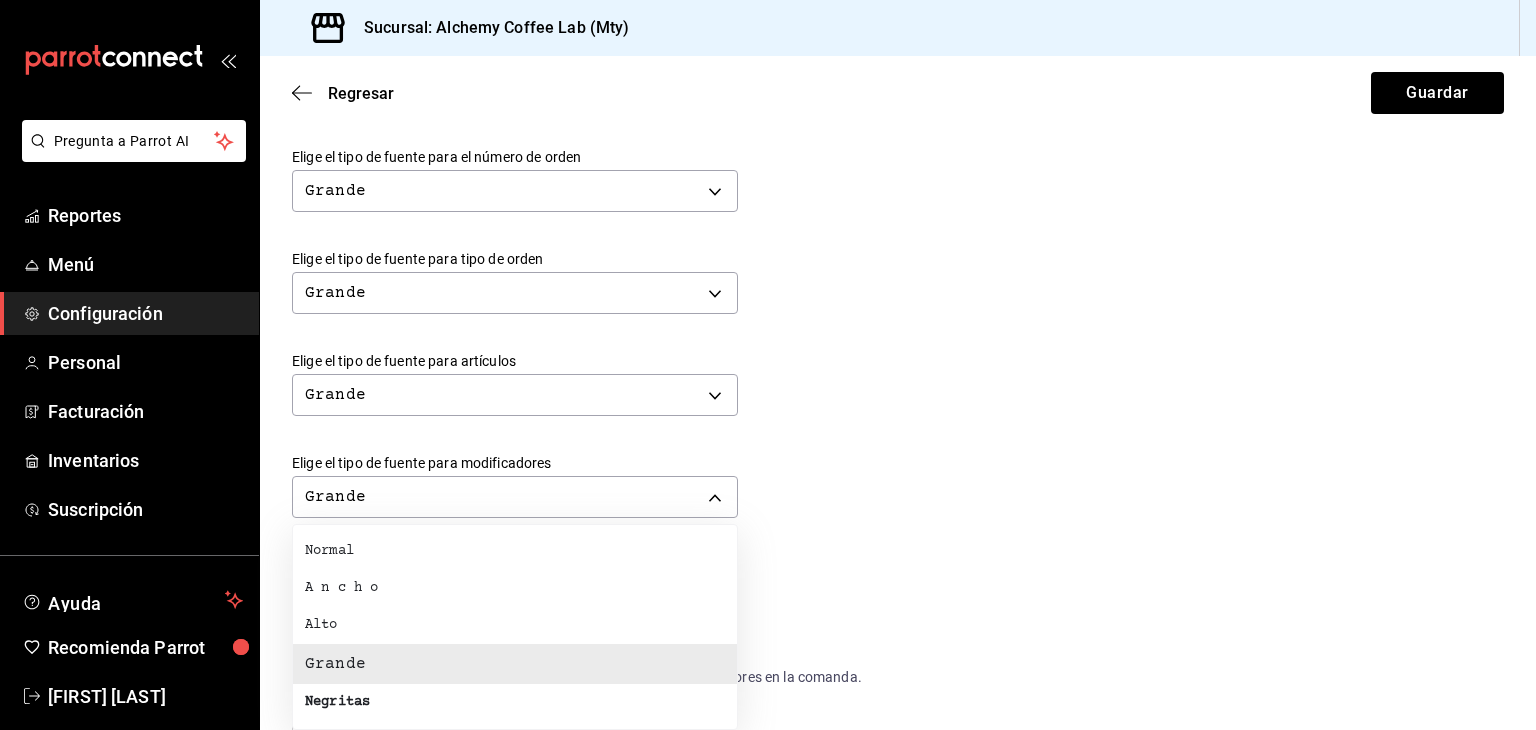 click on "Alto" at bounding box center (515, 625) 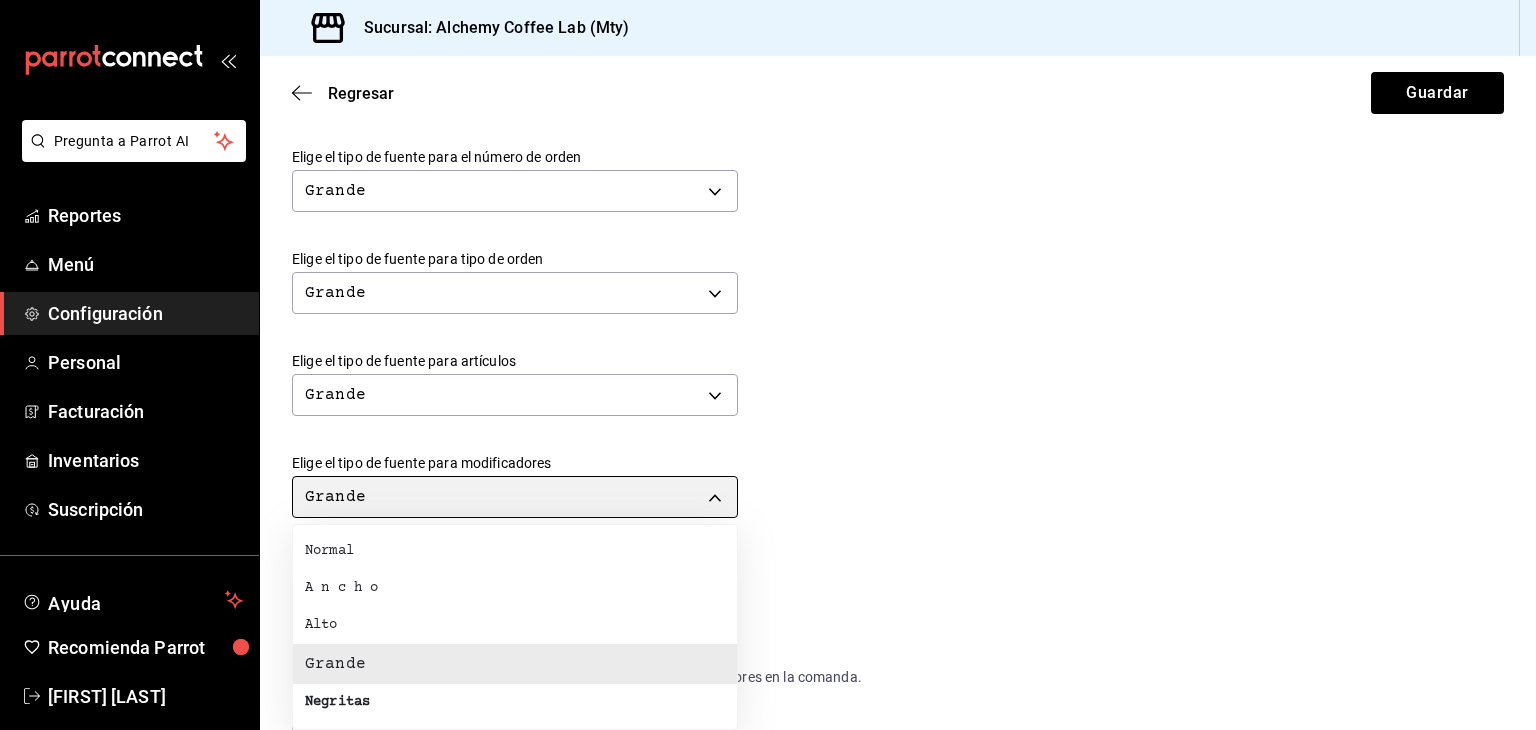 type on "TALL" 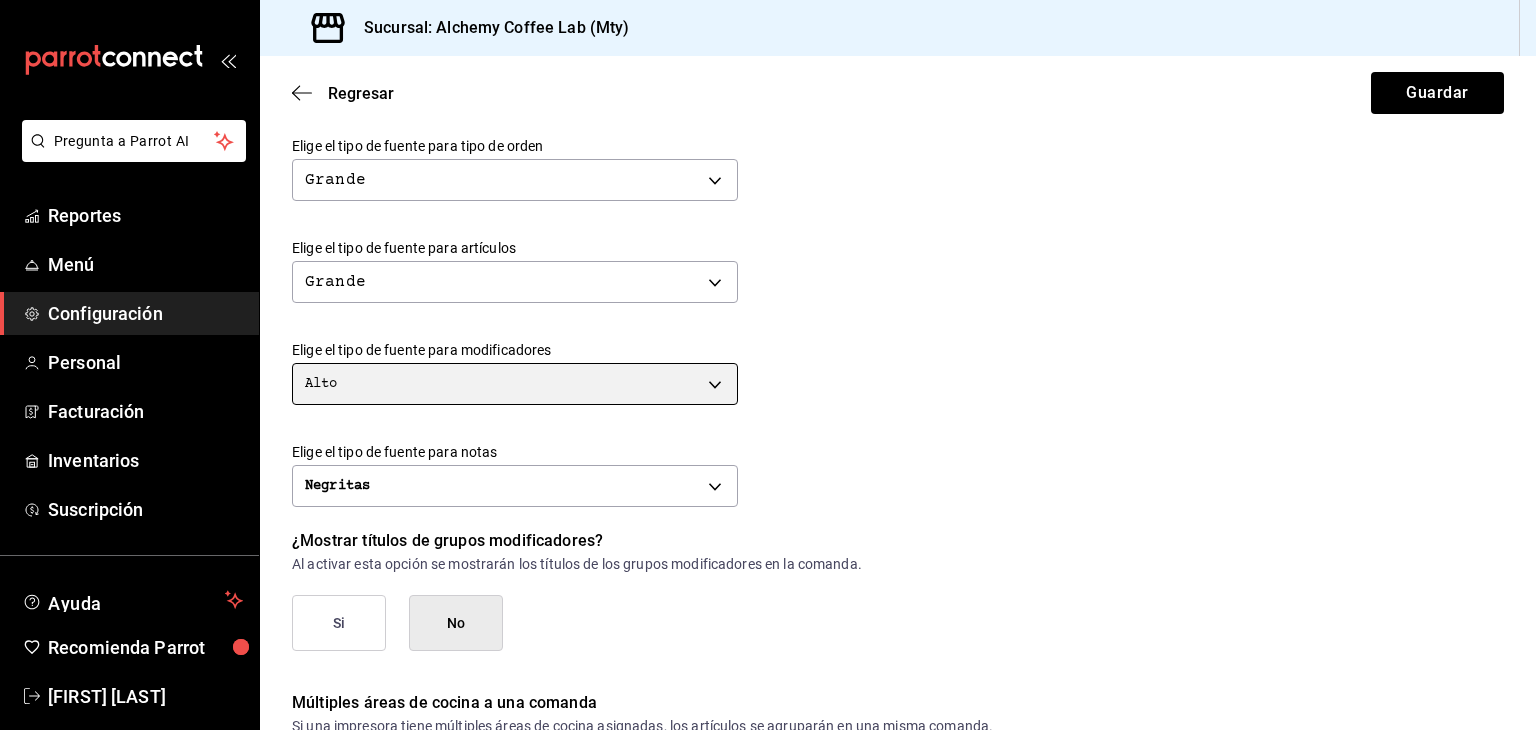 scroll, scrollTop: 800, scrollLeft: 0, axis: vertical 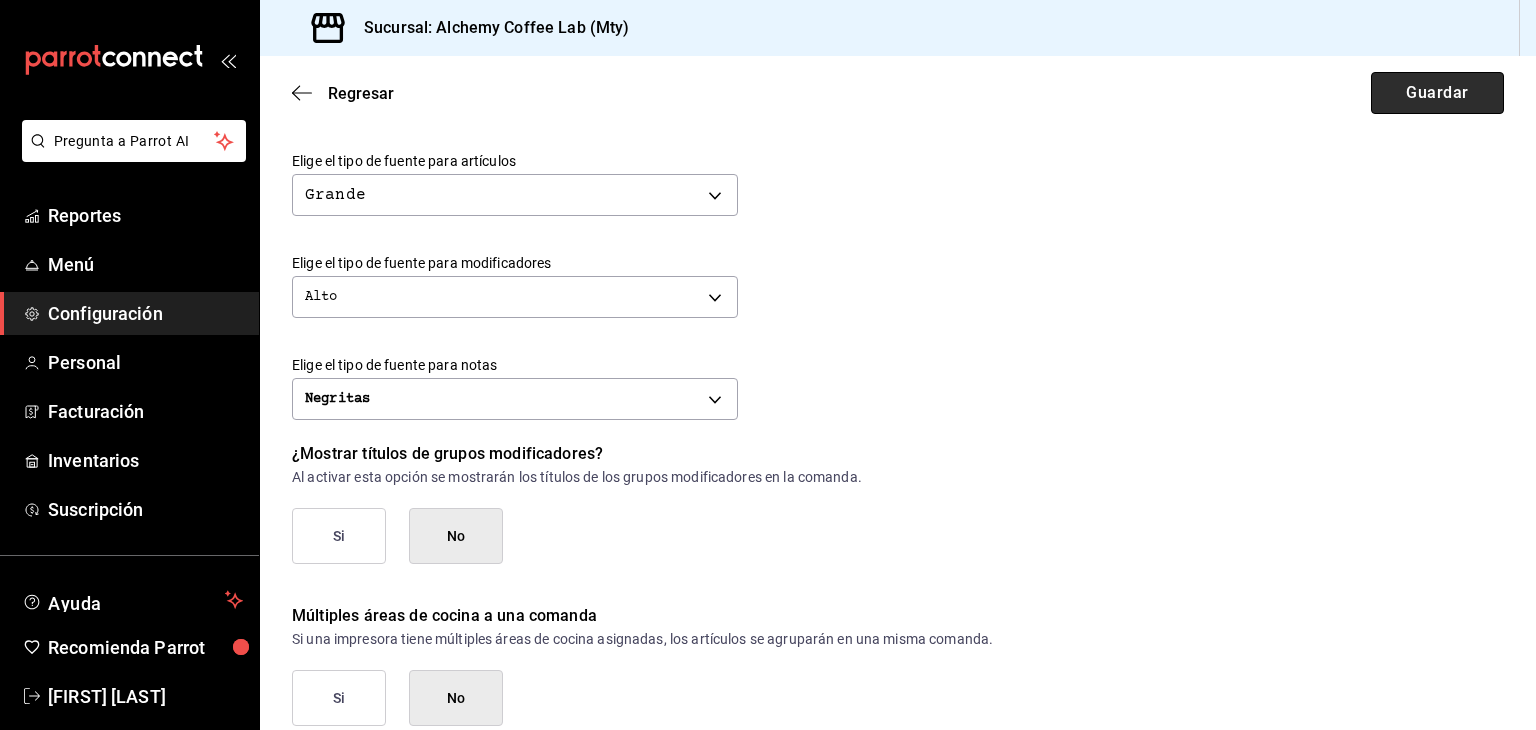 click on "Guardar" at bounding box center (1437, 93) 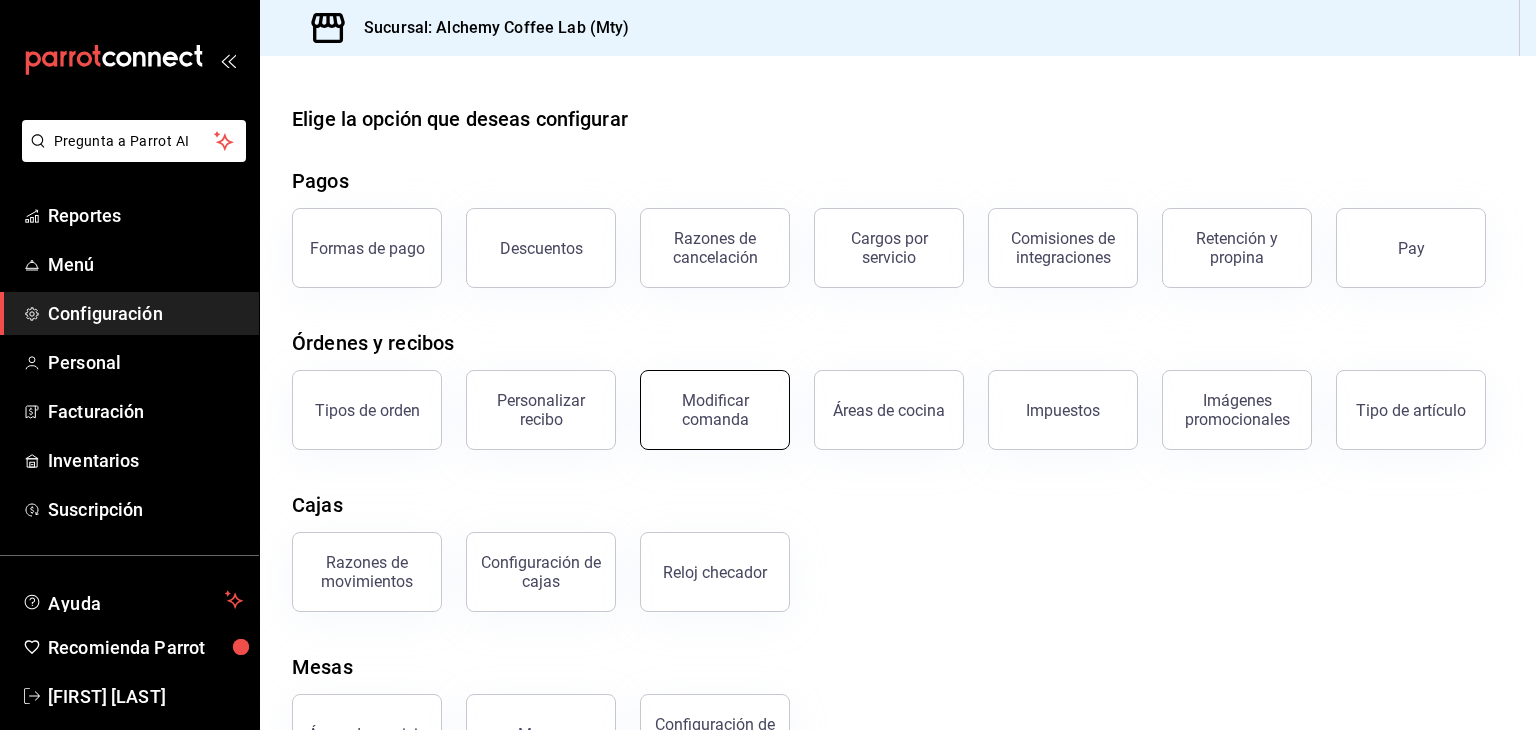 click on "Modificar comanda" at bounding box center [715, 410] 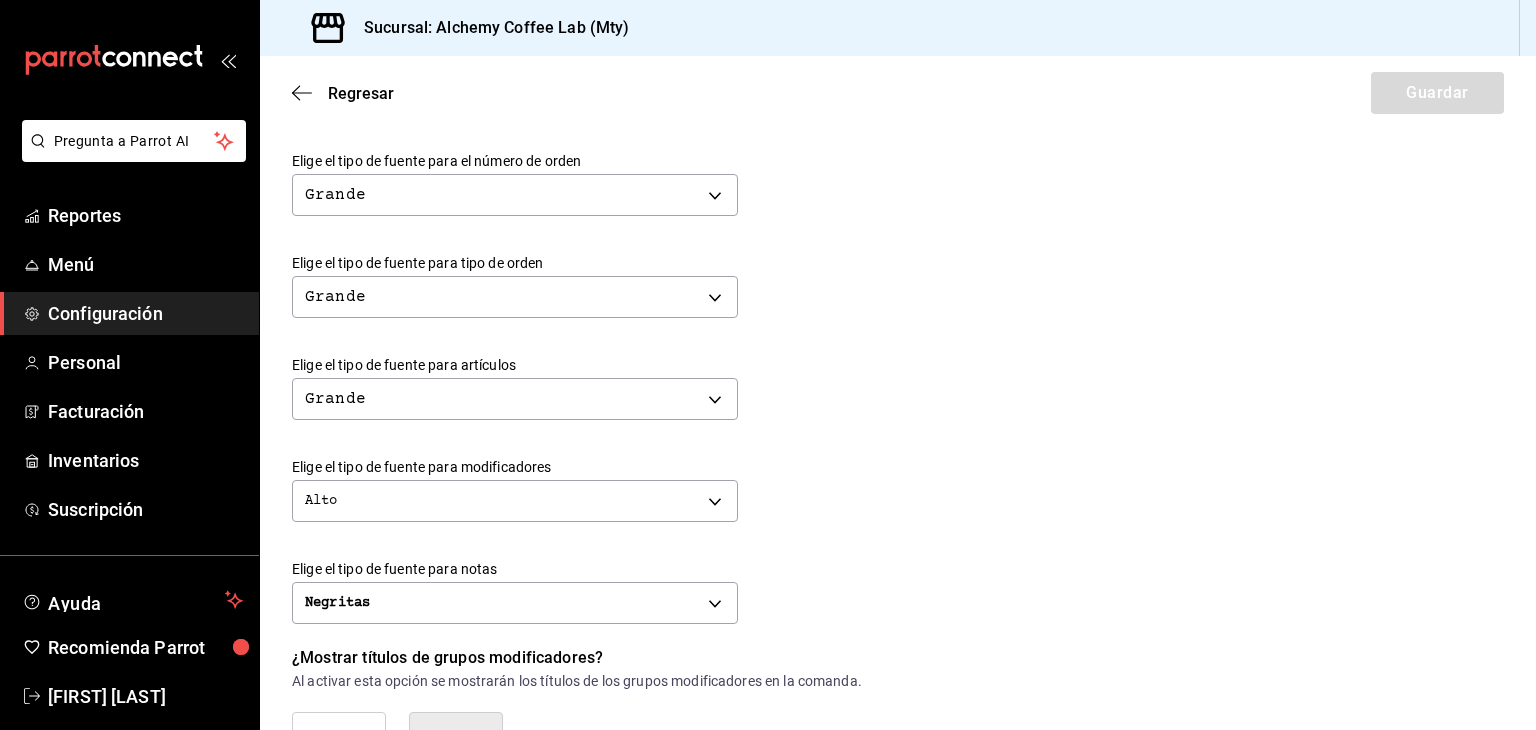 scroll, scrollTop: 600, scrollLeft: 0, axis: vertical 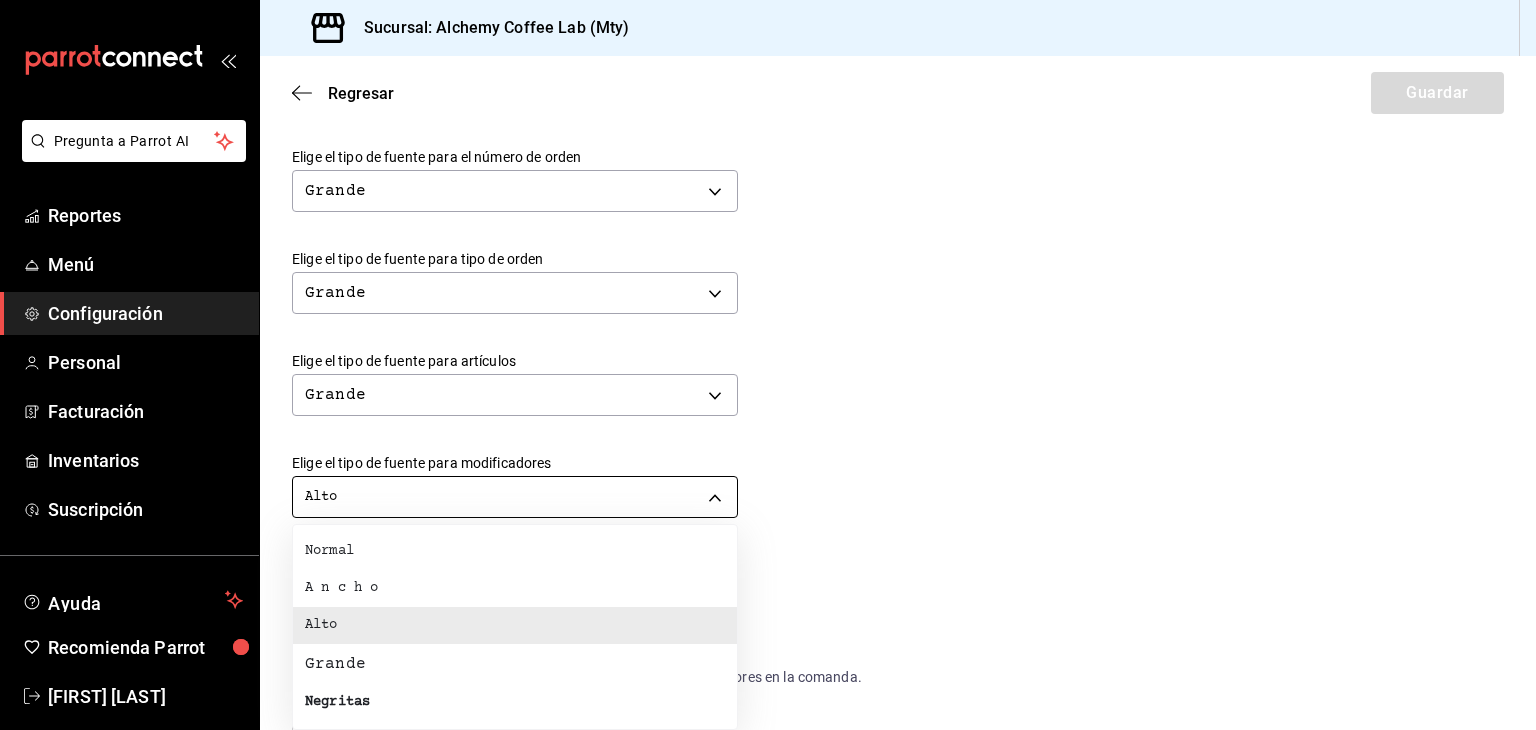 click on "Pregunta a Parrot AI Reportes   Menú   Configuración   Personal   Facturación   Inventarios   Suscripción   Ayuda Recomienda Parrot   [FIRST] [LAST]   Sugerir nueva función   Sucursal: Alchemy Coffee Lab (Mty) Regresar Guardar Modificar comanda Personaliza las comandas de tu cocina. Margen Superior Ingresa el número de líneas en blanco que se imprimirán antes de comenzar con el contenido 1 Margen Inferior Ingresa el número de líneas en blanco que se imprimirán después de terminar con el contenido 1 Espacio entre artículos Ingresa el número de líneas en blanco que se imprimirán entre artículos 2 Elige el tipo de fuente para la marca Normal NORMAL Elige el tipo de fuente para el número de orden Grande   BIG Elige el tipo de fuente para tipo de orden Grande   BIG Elige el tipo de fuente para artículos Grande BIG Elige el tipo de fuente para modificadores Alto TALL Elige el tipo de fuente para notas Negritas BOLD ¿Mostrar títulos de grupos modificadores? Si No Si No Ir a video" at bounding box center (768, 365) 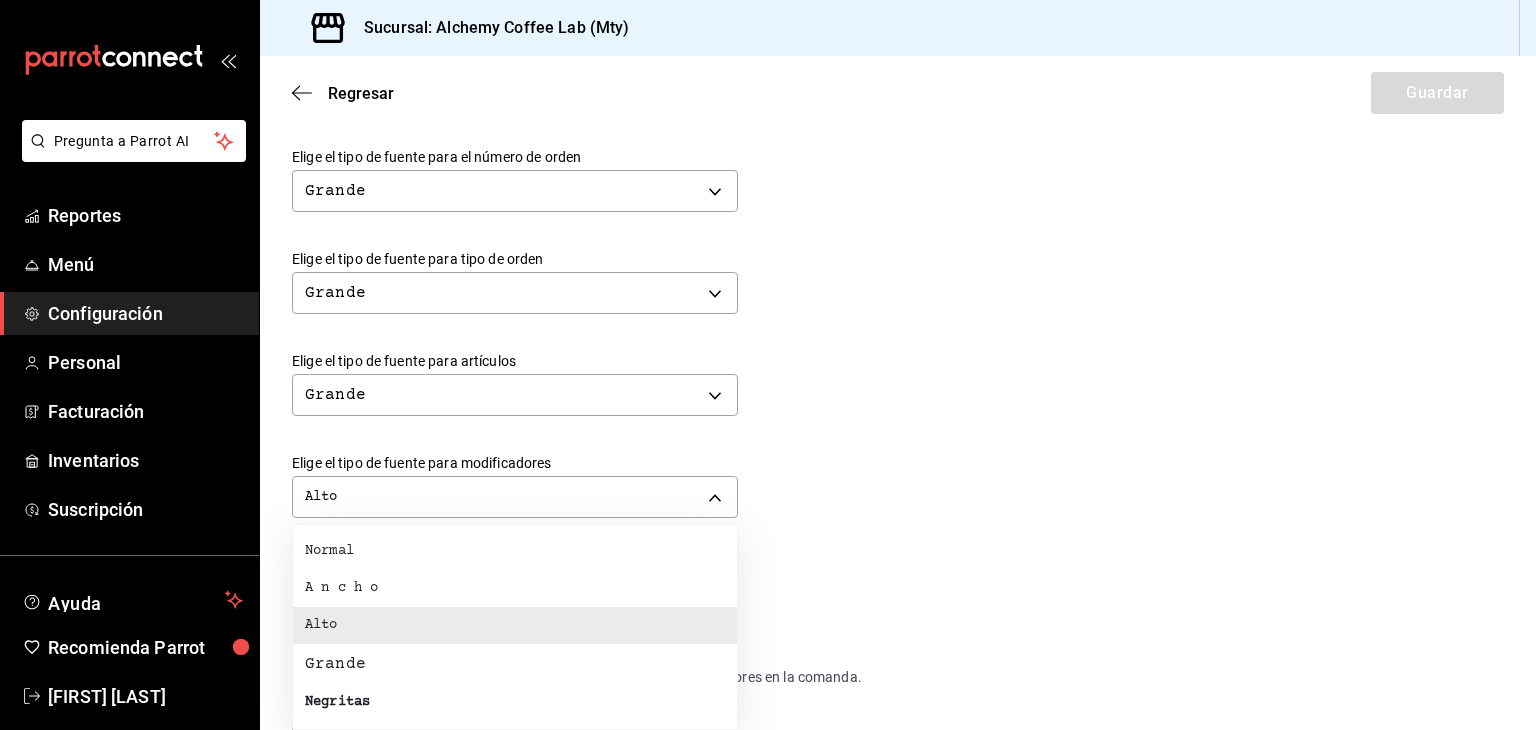 click at bounding box center [768, 365] 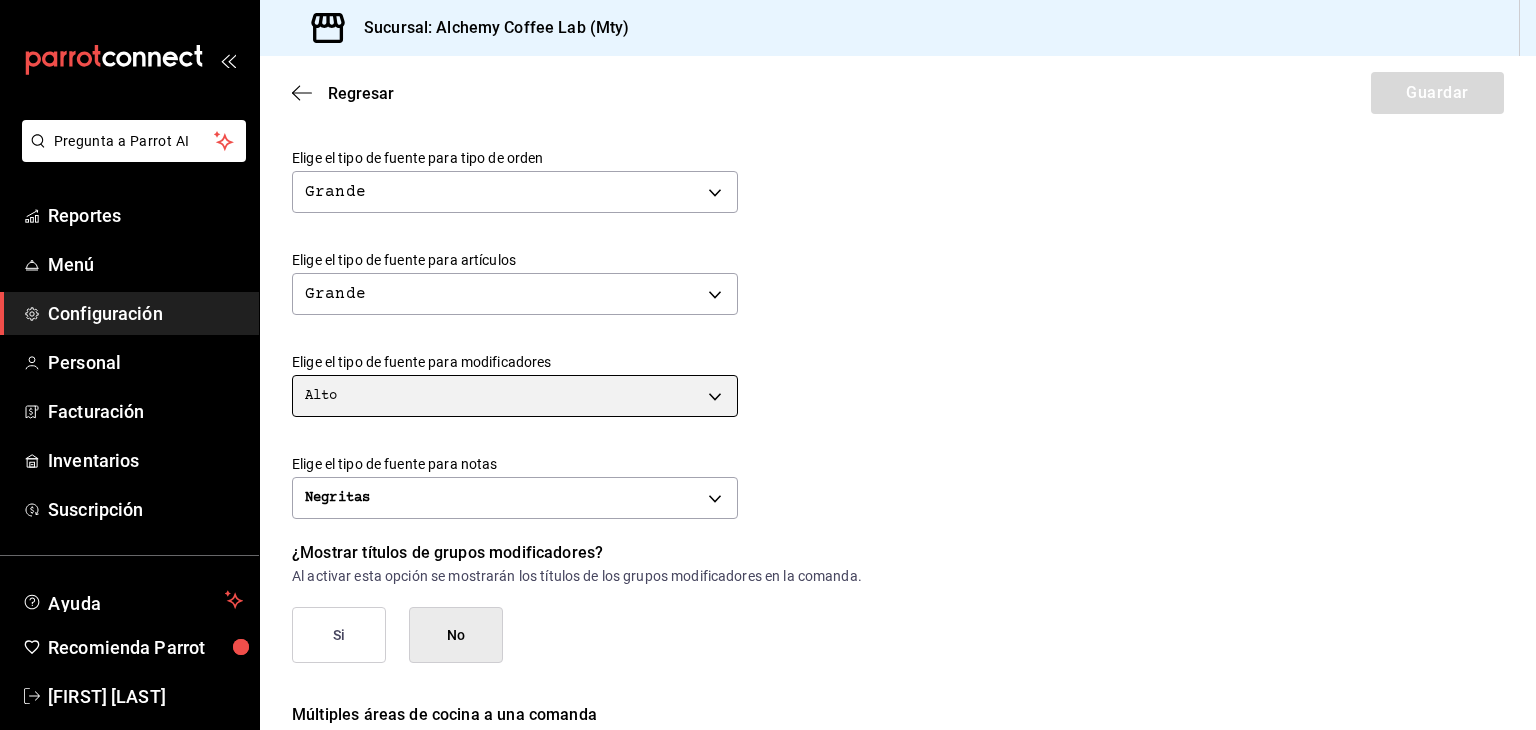 scroll, scrollTop: 668, scrollLeft: 0, axis: vertical 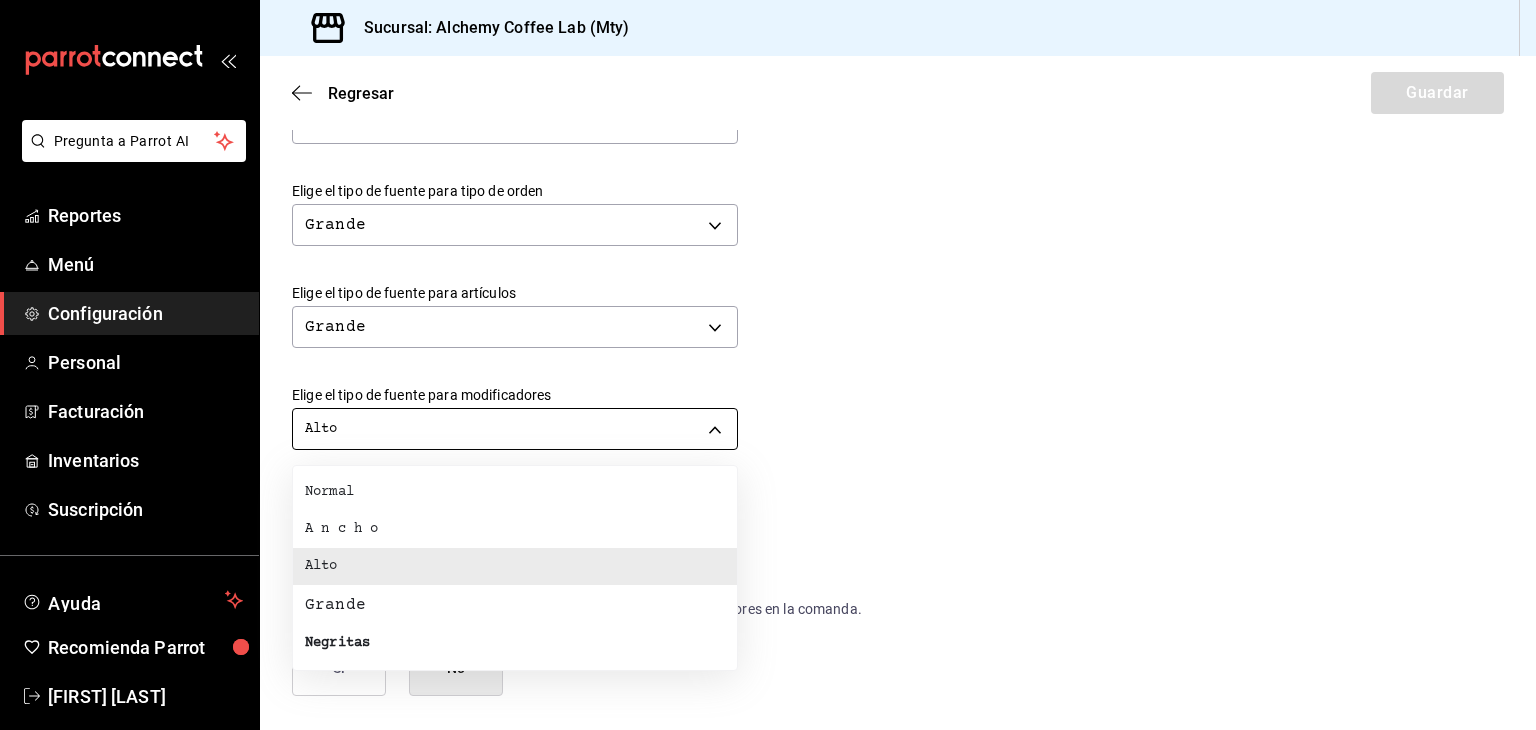 click on "Pregunta a Parrot AI Reportes   Menú   Configuración   Personal   Facturación   Inventarios   Suscripción   Ayuda Recomienda Parrot   [FIRST] [LAST]   Sugerir nueva función   Sucursal: Alchemy Coffee Lab (Mty) Regresar Guardar Modificar comanda Personaliza las comandas de tu cocina. Margen Superior Ingresa el número de líneas en blanco que se imprimirán antes de comenzar con el contenido 1 Margen Inferior Ingresa el número de líneas en blanco que se imprimirán después de terminar con el contenido 1 Espacio entre artículos Ingresa el número de líneas en blanco que se imprimirán entre artículos 2 Elige el tipo de fuente para la marca Normal NORMAL Elige el tipo de fuente para el número de orden Grande   BIG Elige el tipo de fuente para tipo de orden Grande   BIG Elige el tipo de fuente para artículos Grande BIG Elige el tipo de fuente para modificadores Alto TALL Elige el tipo de fuente para notas Negritas BOLD ¿Mostrar títulos de grupos modificadores? Si No Si No Ir a video" at bounding box center [768, 365] 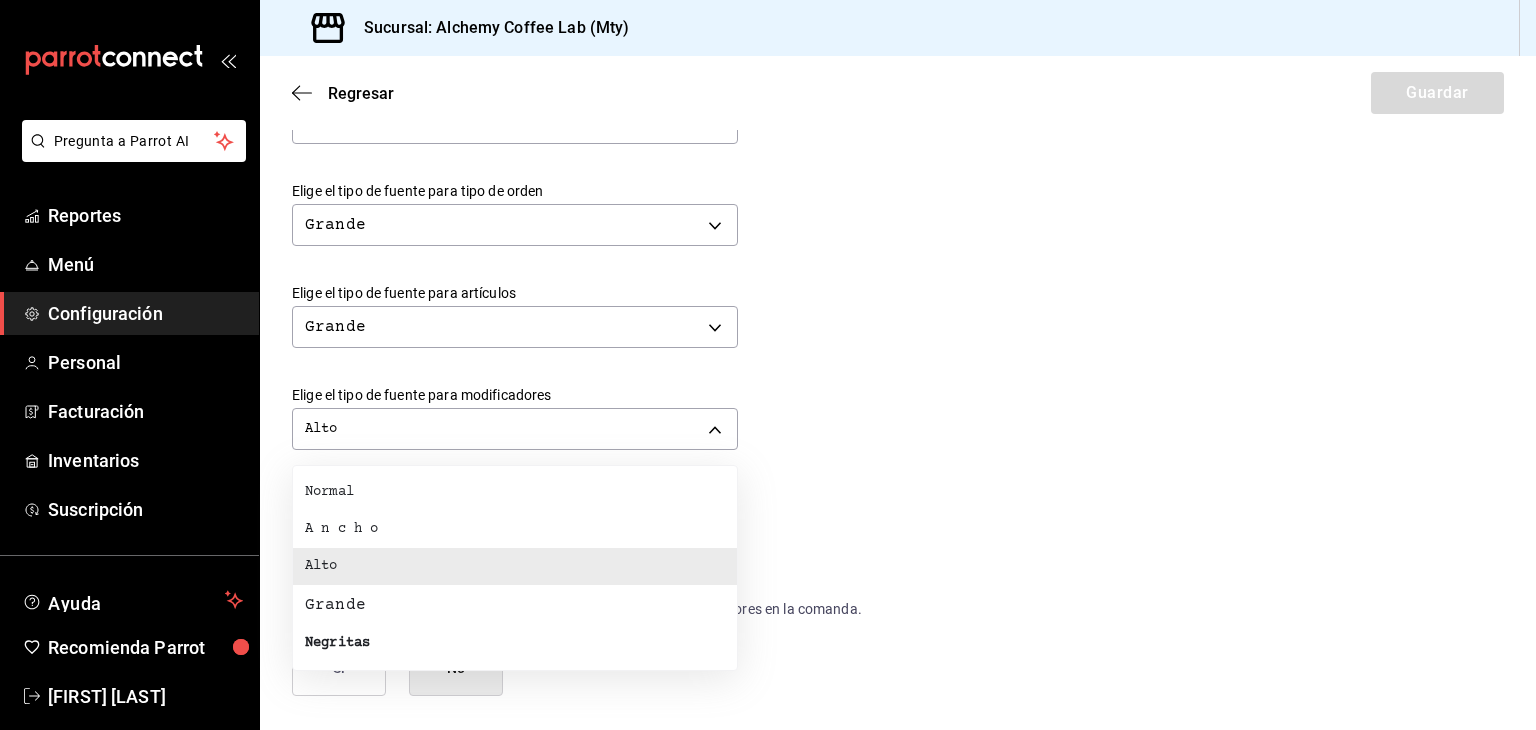 click on "A n c h o" at bounding box center [515, 529] 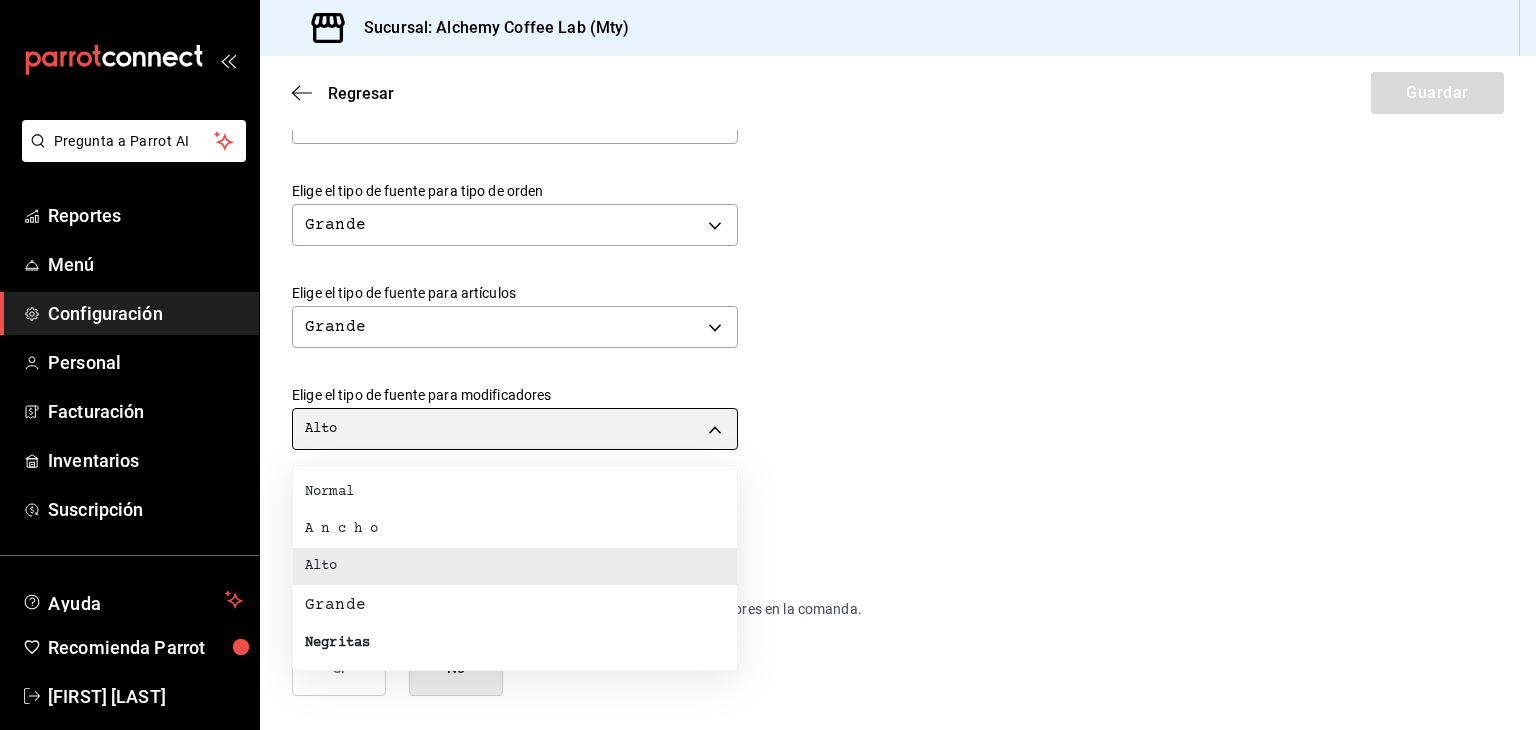 type on "WIDE" 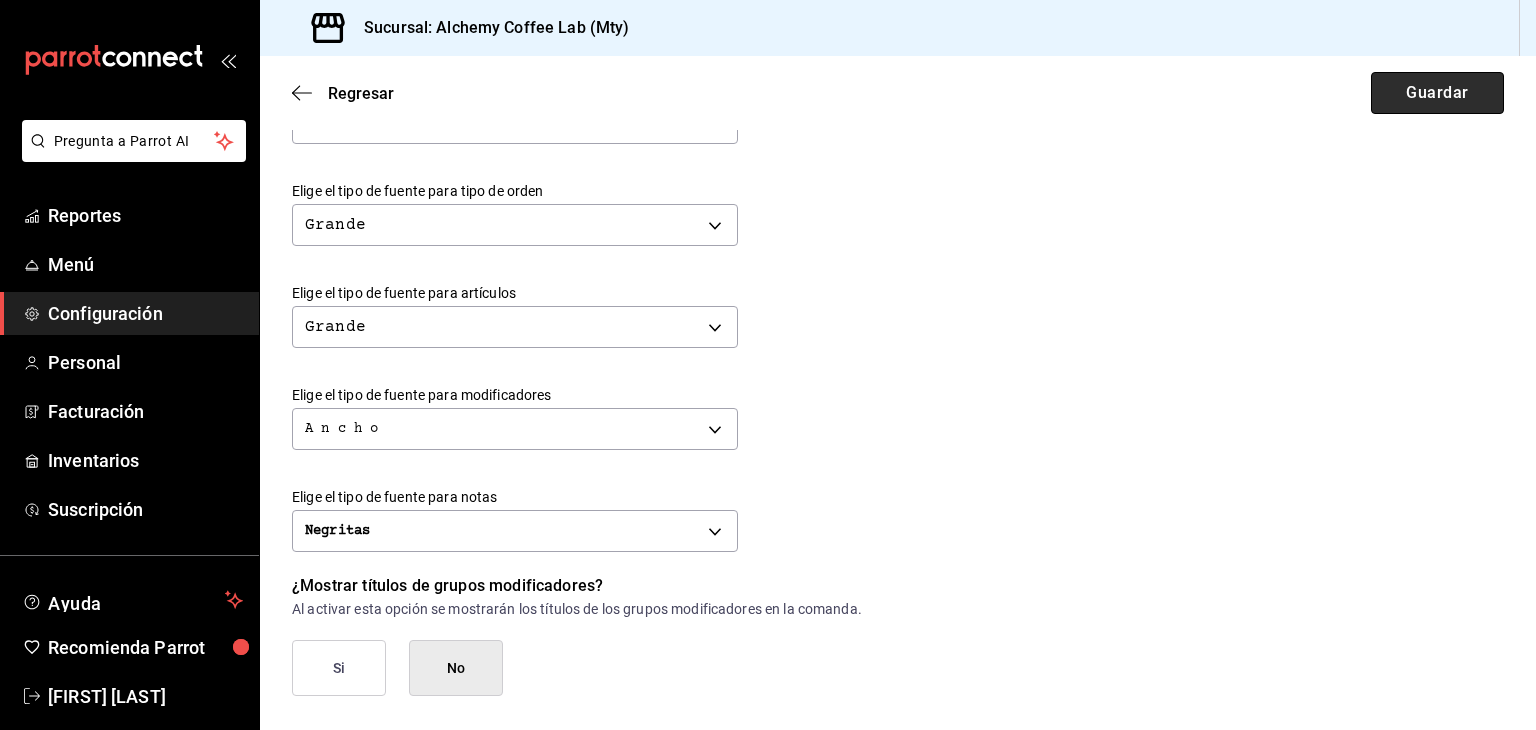 click on "Guardar" at bounding box center [1437, 93] 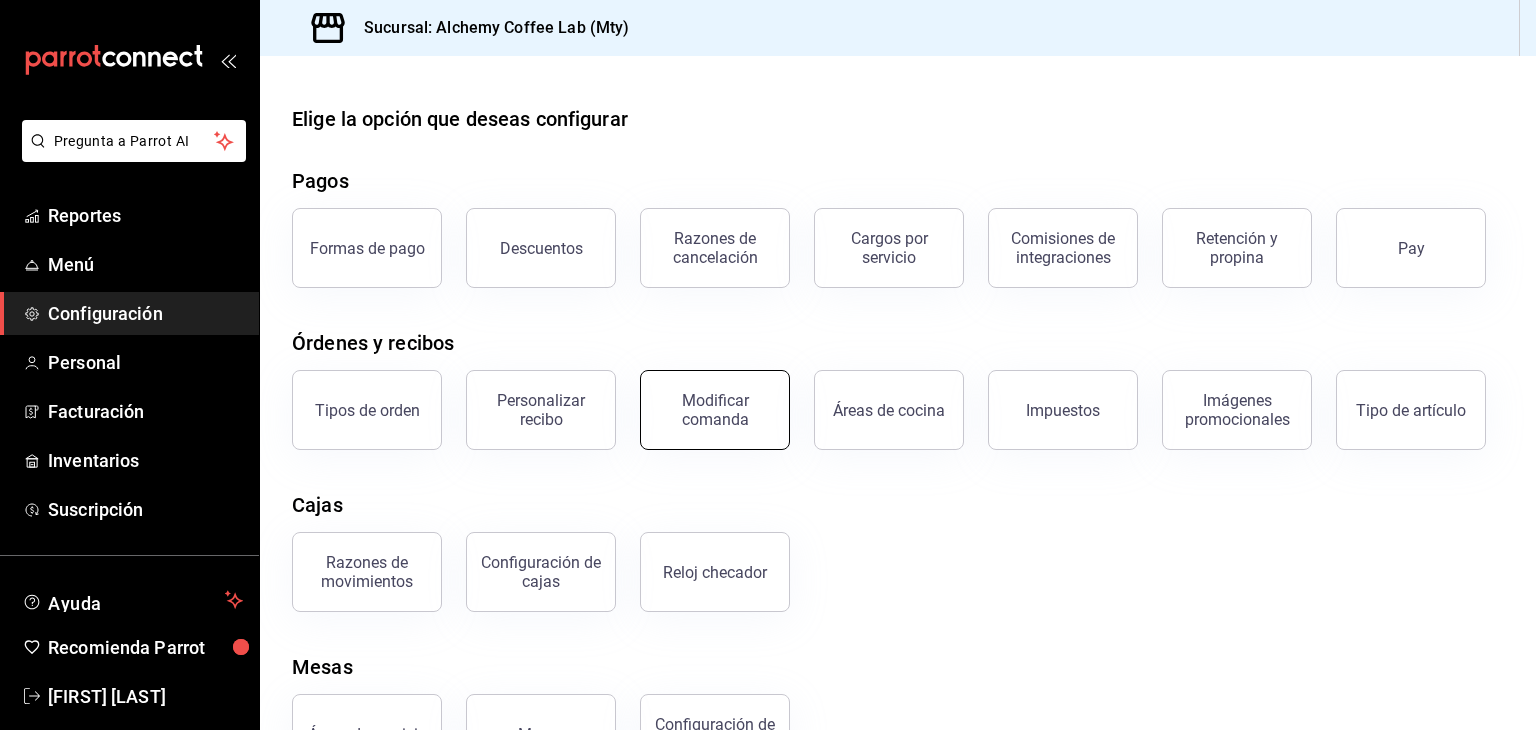 click on "Modificar comanda" at bounding box center (715, 410) 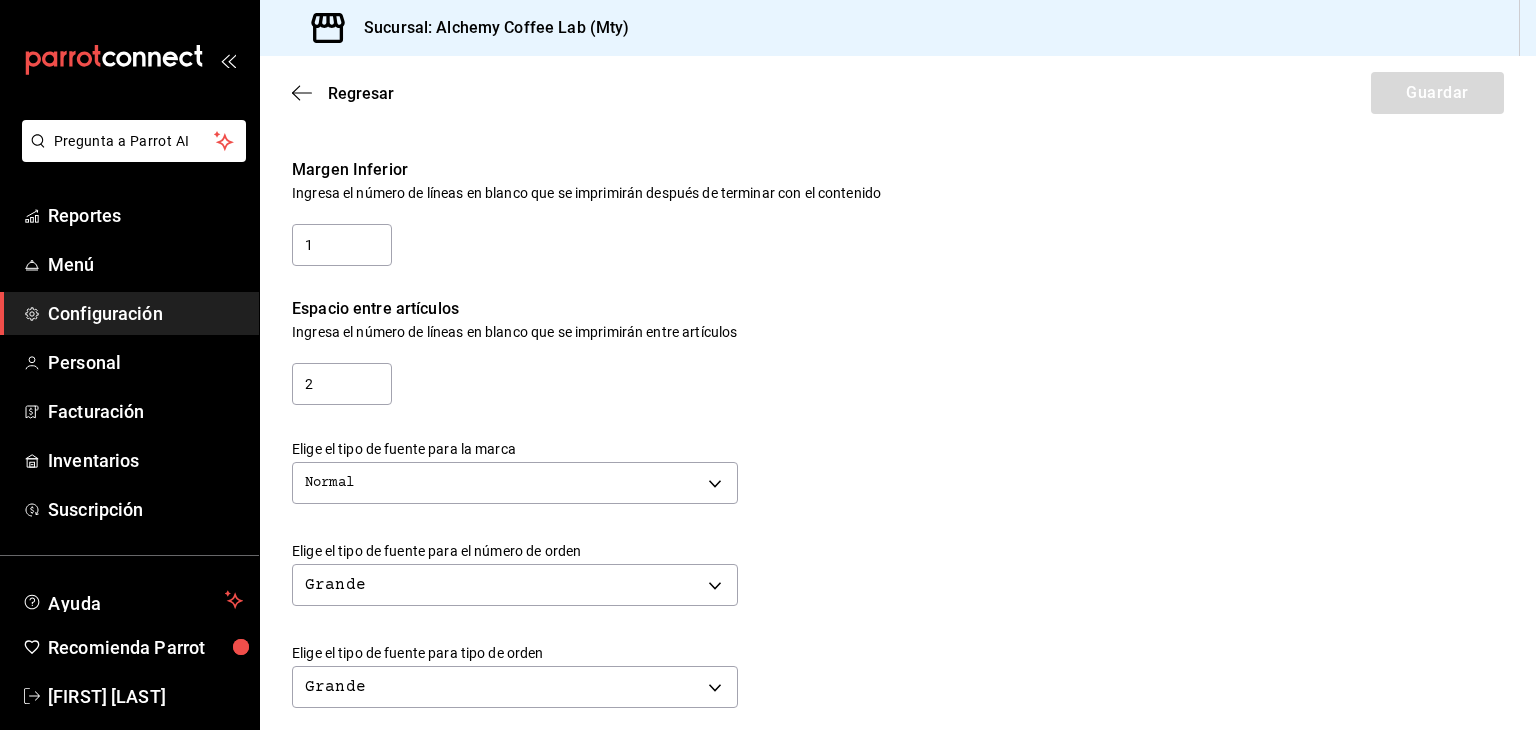 scroll, scrollTop: 300, scrollLeft: 0, axis: vertical 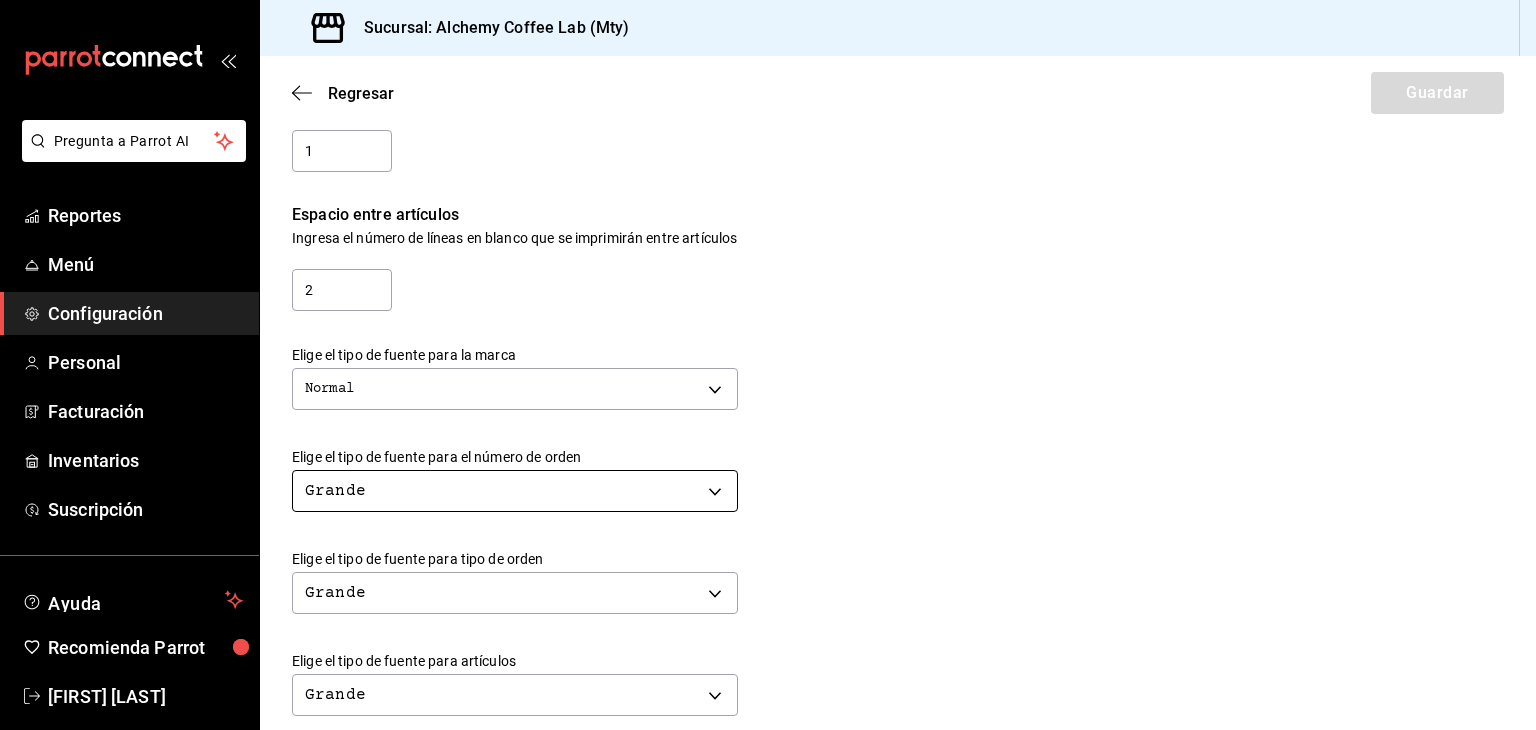 click on "Pregunta a Parrot AI Reportes   Menú   Configuración   Personal   Facturación   Inventarios   Suscripción   Ayuda Recomienda Parrot   [FIRST] [LAST]   Sugerir nueva función   Sucursal: Alchemy Coffee Lab (Mty) Regresar Guardar Modificar comanda Personaliza las comandas de tu cocina. Margen Superior Ingresa el número de líneas en blanco que se imprimirán antes de comenzar con el contenido 1 Margen Inferior Ingresa el número de líneas en blanco que se imprimirán después de terminar con el contenido 1 Espacio entre artículos Ingresa el número de líneas en blanco que se imprimirán entre artículos 2 Elige el tipo de fuente para la marca Normal NORMAL Elige el tipo de fuente para el número de orden Grande   BIG Elige el tipo de fuente para tipo de orden Grande   BIG Elige el tipo de fuente para artículos Grande BIG Elige el tipo de fuente para modificadores A n c h o WIDE Elige el tipo de fuente para notas Negritas BOLD ¿Mostrar títulos de grupos modificadores? Si No Si No   Menú" at bounding box center (768, 365) 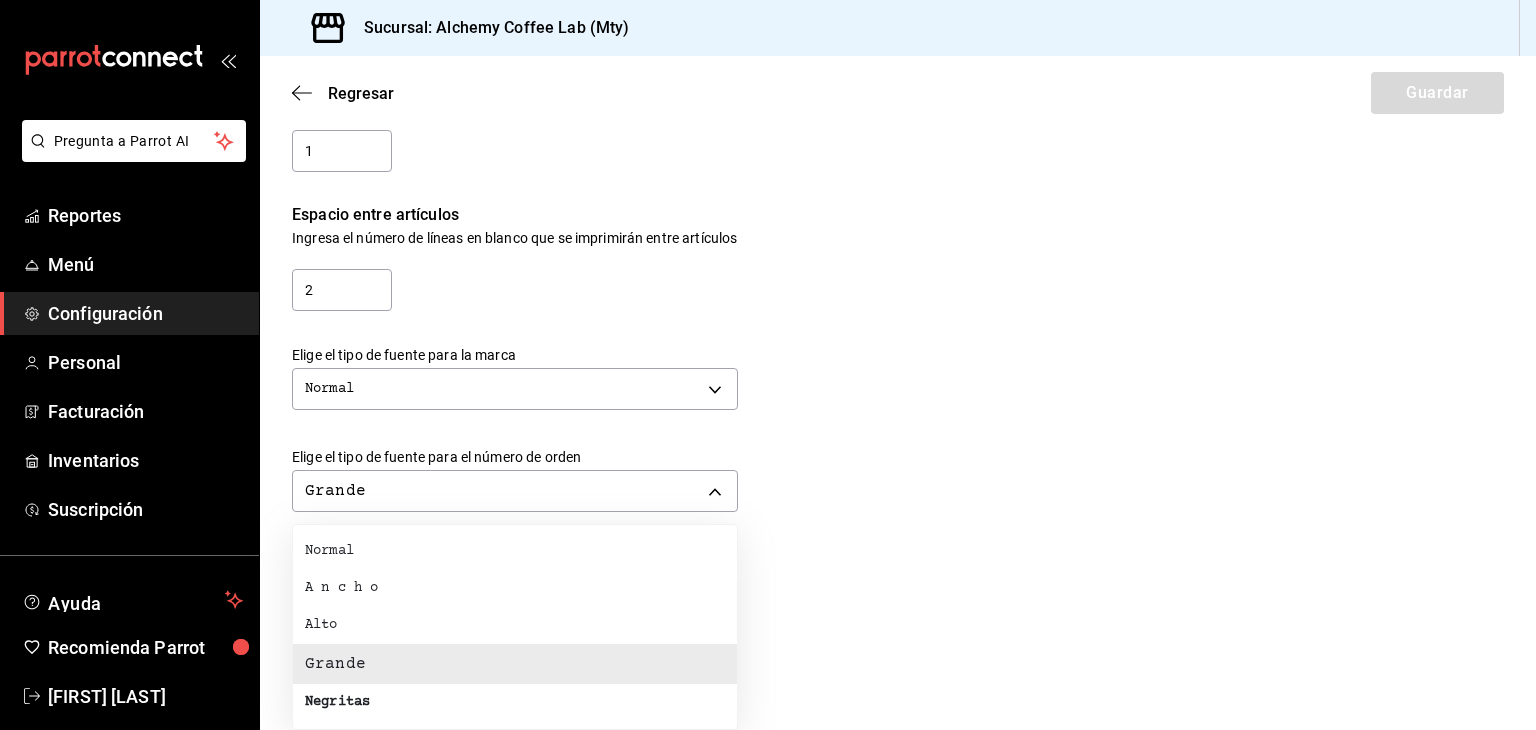 click on "Normal" at bounding box center (515, 551) 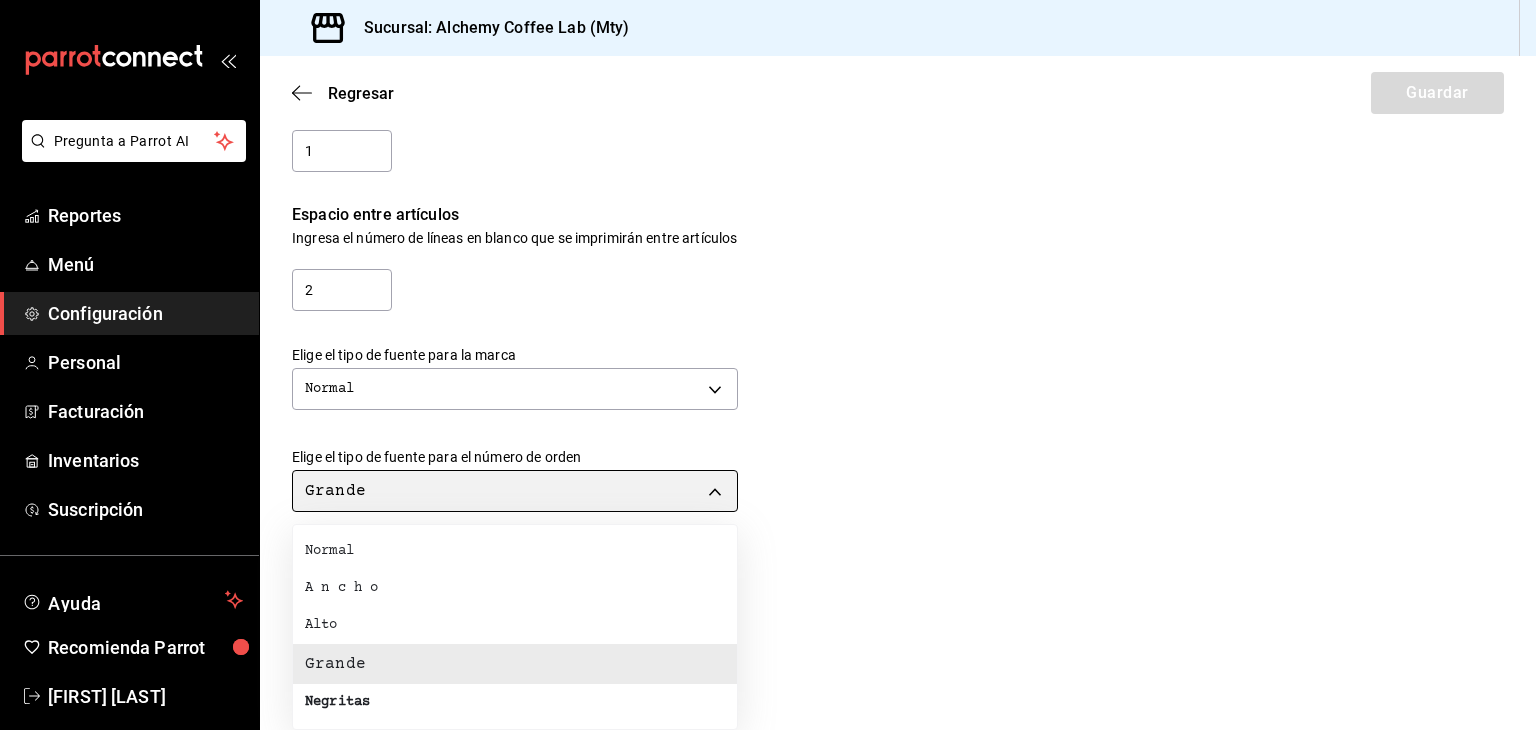 type on "NORMAL" 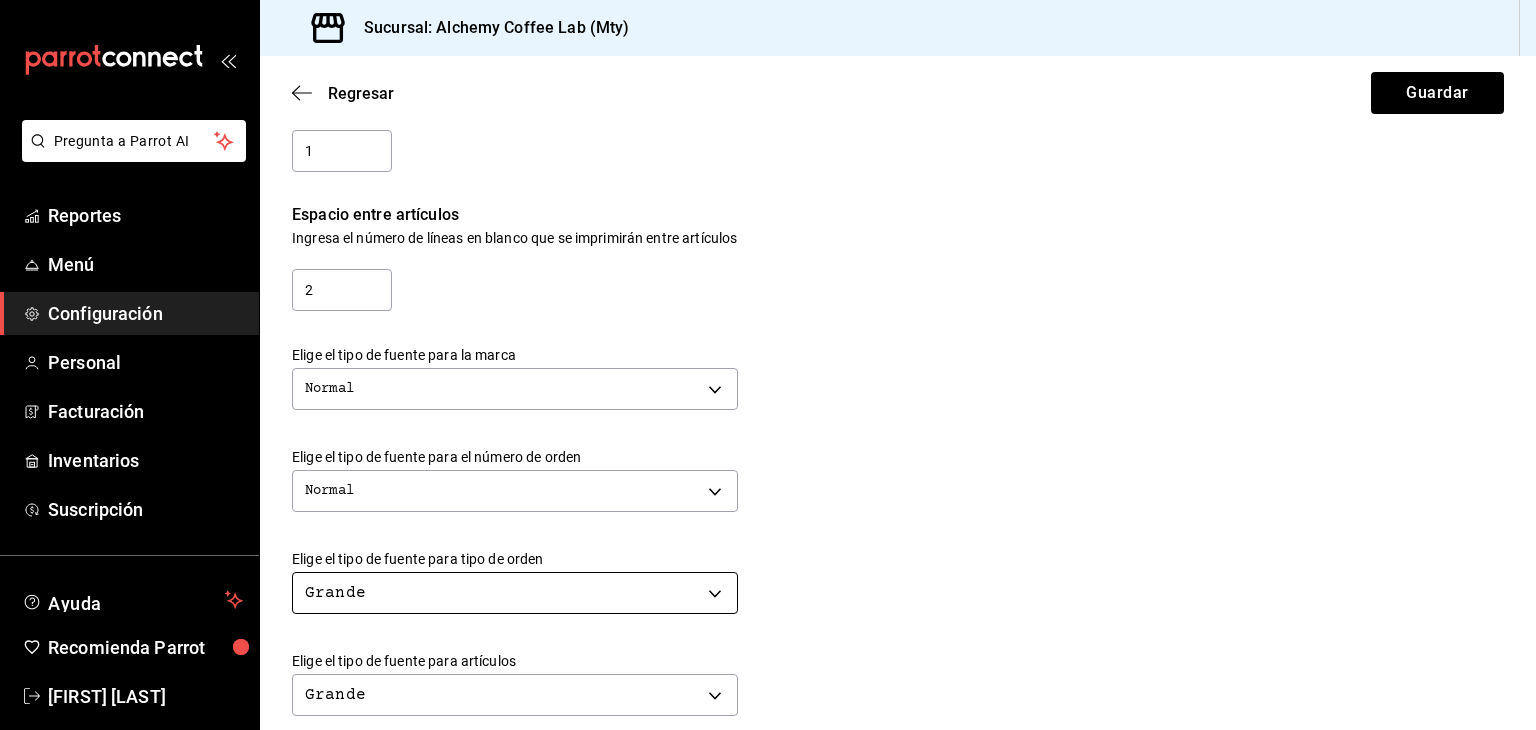 click on "Pregunta a Parrot AI Reportes   Menú   Configuración   Personal   Facturación   Inventarios   Suscripción   Ayuda Recomienda Parrot   [FIRST] [MIDDLE] [LAST]   Sugerir nueva función   Sucursal: Alchemy Coffee Lab (Mty) Regresar Guardar Modificar comanda Personaliza las comandas de tu cocina. Margen Superior Ingresa el número de líneas en blanco que se imprimirán antes de comenzar con el contenido 1 Margen Inferior Ingresa el número de líneas en blanco que se imprimirán después de terminar con el contenido 1 Espacio entre artículos Ingresa el número de líneas en blanco que se imprimirán entre artículos 2 Elige el tipo de fuente para la marca Normal NORMAL Elige el tipo de fuente para el número de orden Normal   NORMAL Elige el tipo de fuente para tipo de orden Grande   BIG Elige el tipo de fuente para artículos Grande BIG Elige el tipo de fuente para modificadores A n c h o WIDE Elige el tipo de fuente para notas Negritas BOLD ¿Mostrar títulos de grupos modificadores? Si No Si No" at bounding box center [768, 365] 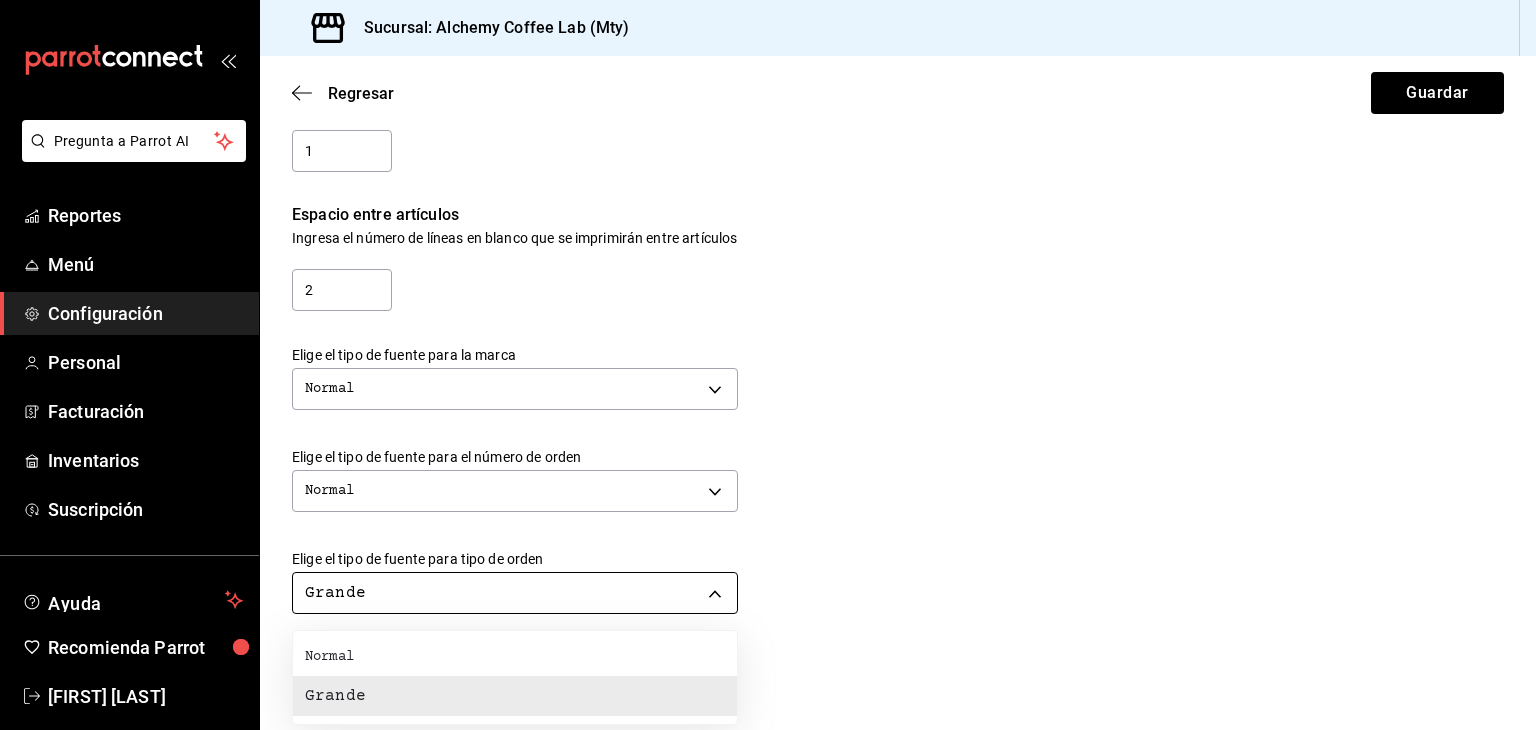 click at bounding box center [768, 365] 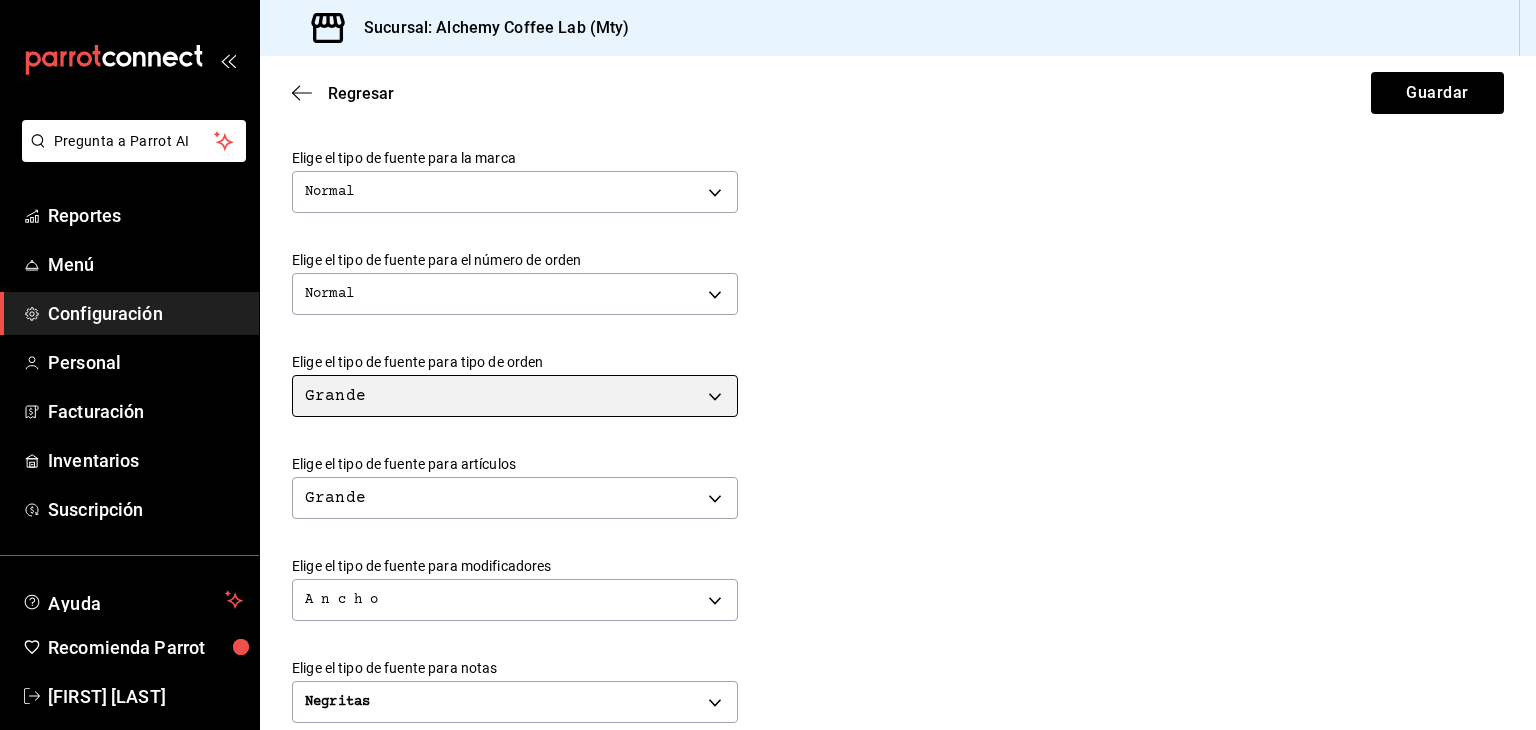 scroll, scrollTop: 500, scrollLeft: 0, axis: vertical 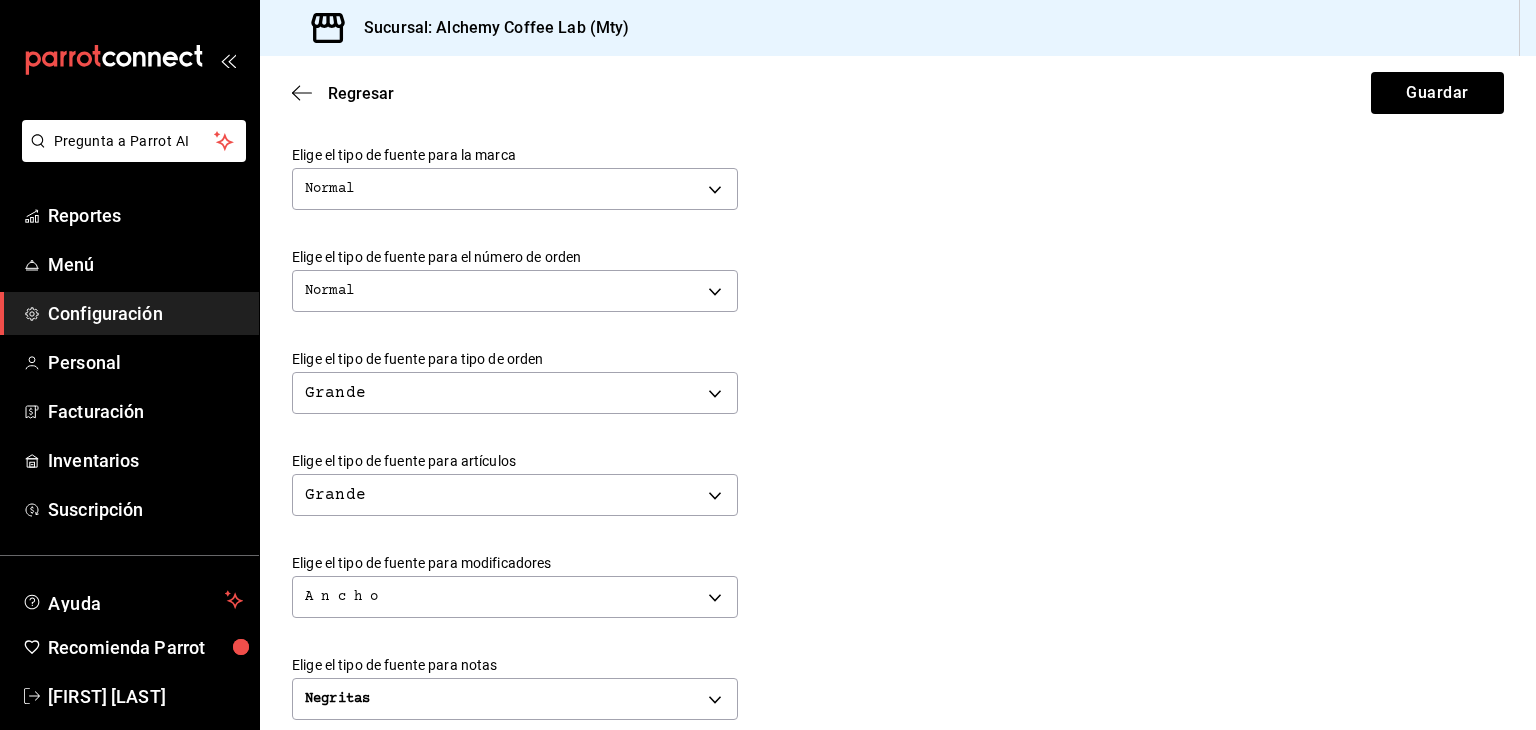 click on "Elige el tipo de fuente para artículos Grande BIG" at bounding box center (882, 471) 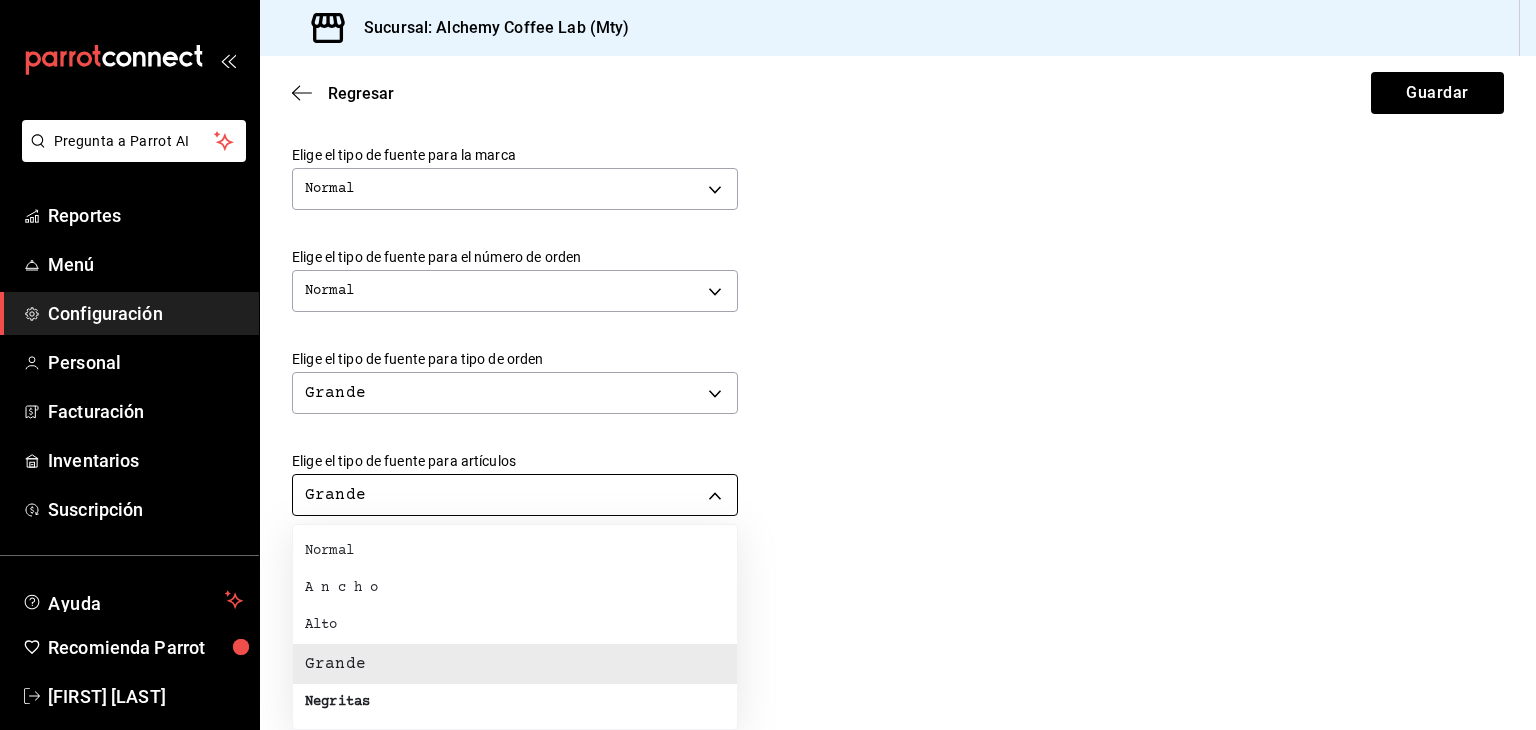 click on "Pregunta a Parrot AI Reportes   Menú   Configuración   Personal   Facturación   Inventarios   Suscripción   Ayuda Recomienda Parrot   [FIRST] [MIDDLE] [LAST]   Sugerir nueva función   Sucursal: Alchemy Coffee Lab (Mty) Regresar Guardar Modificar comanda Personaliza las comandas de tu cocina. Margen Superior Ingresa el número de líneas en blanco que se imprimirán antes de comenzar con el contenido 1 Margen Inferior Ingresa el número de líneas en blanco que se imprimirán después de terminar con el contenido 1 Espacio entre artículos Ingresa el número de líneas en blanco que se imprimirán entre artículos 2 Elige el tipo de fuente para la marca Normal NORMAL Elige el tipo de fuente para el número de orden Normal   NORMAL Elige el tipo de fuente para tipo de orden Grande   BIG Elige el tipo de fuente para artículos Grande BIG Elige el tipo de fuente para modificadores A n c h o WIDE Elige el tipo de fuente para notas Negritas BOLD ¿Mostrar títulos de grupos modificadores? Si No Si No" at bounding box center [768, 365] 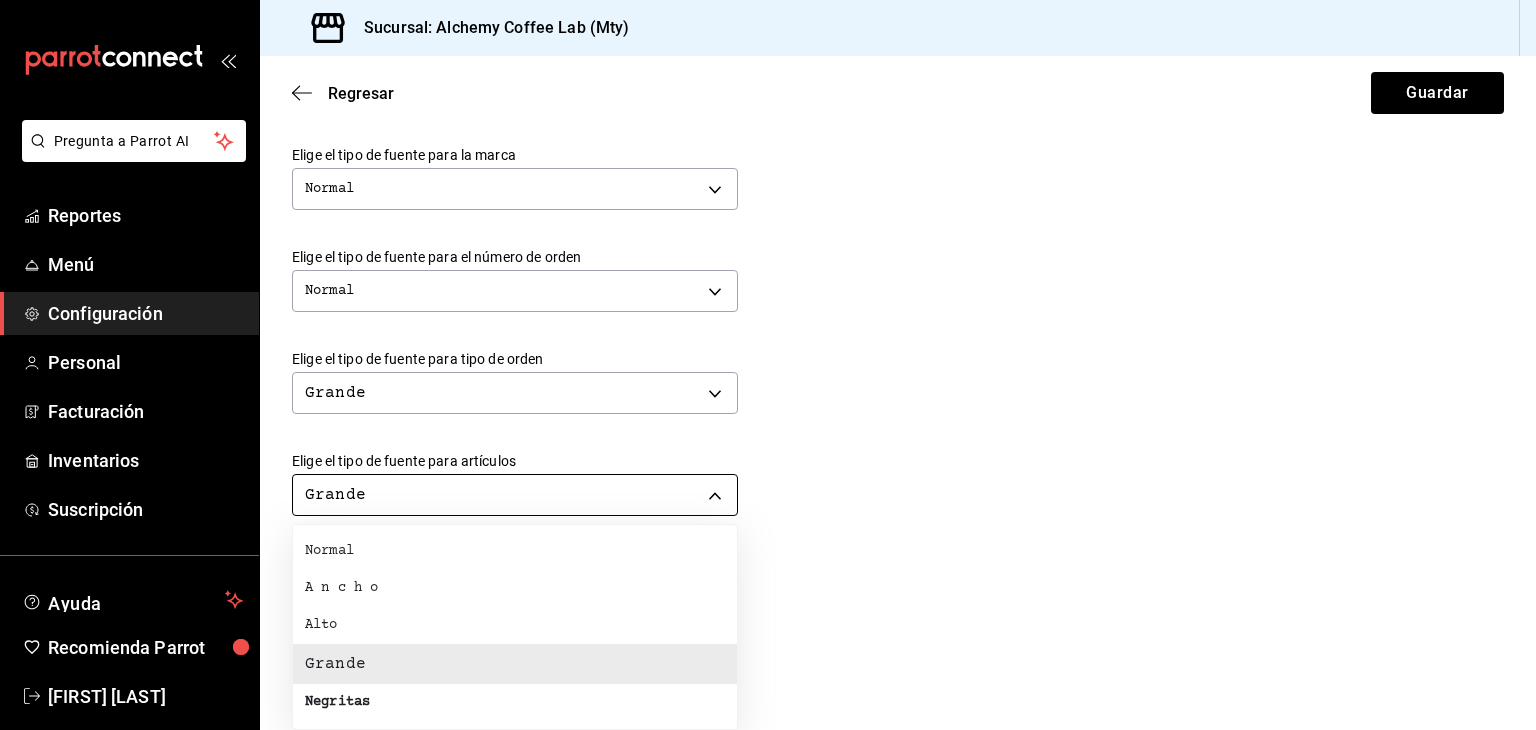 click at bounding box center (768, 365) 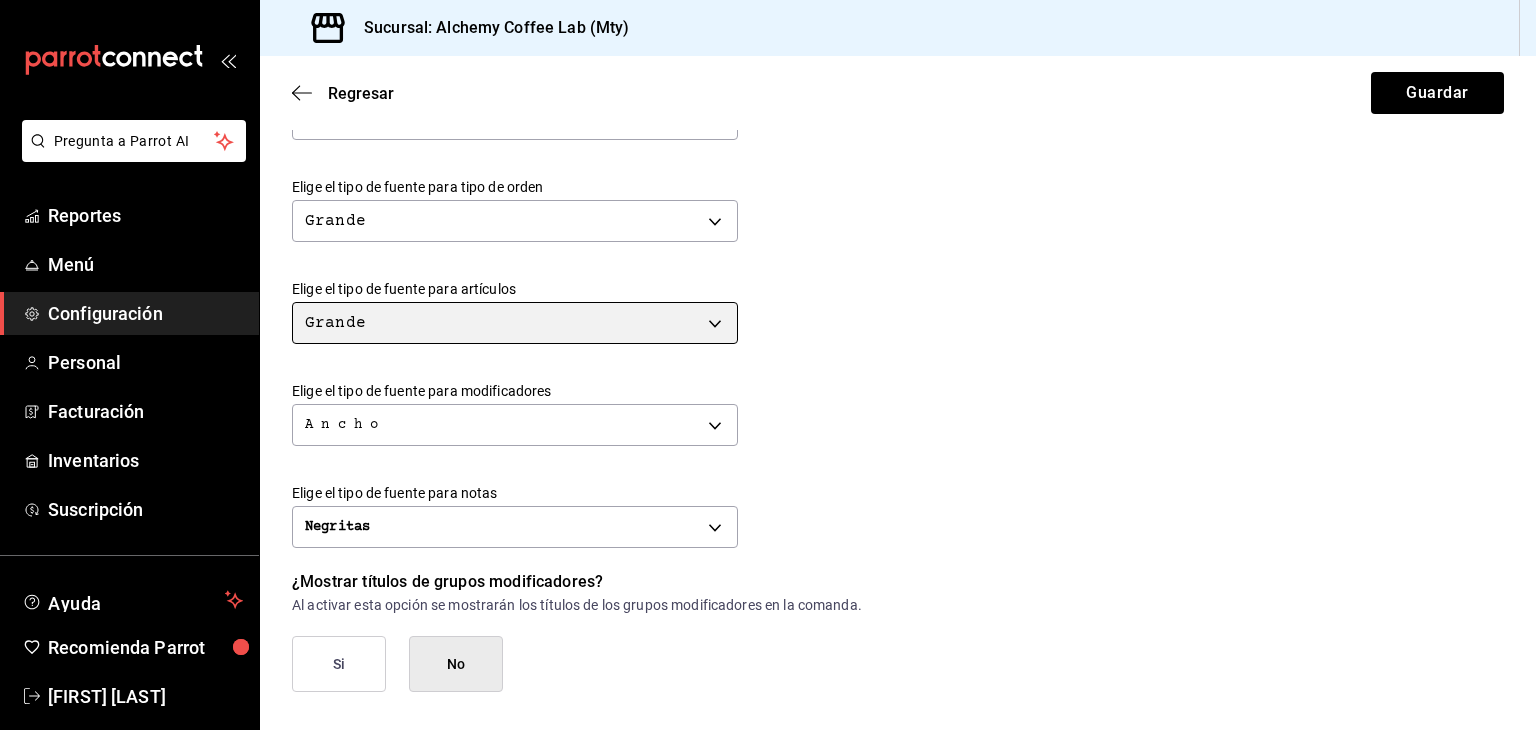 scroll, scrollTop: 700, scrollLeft: 0, axis: vertical 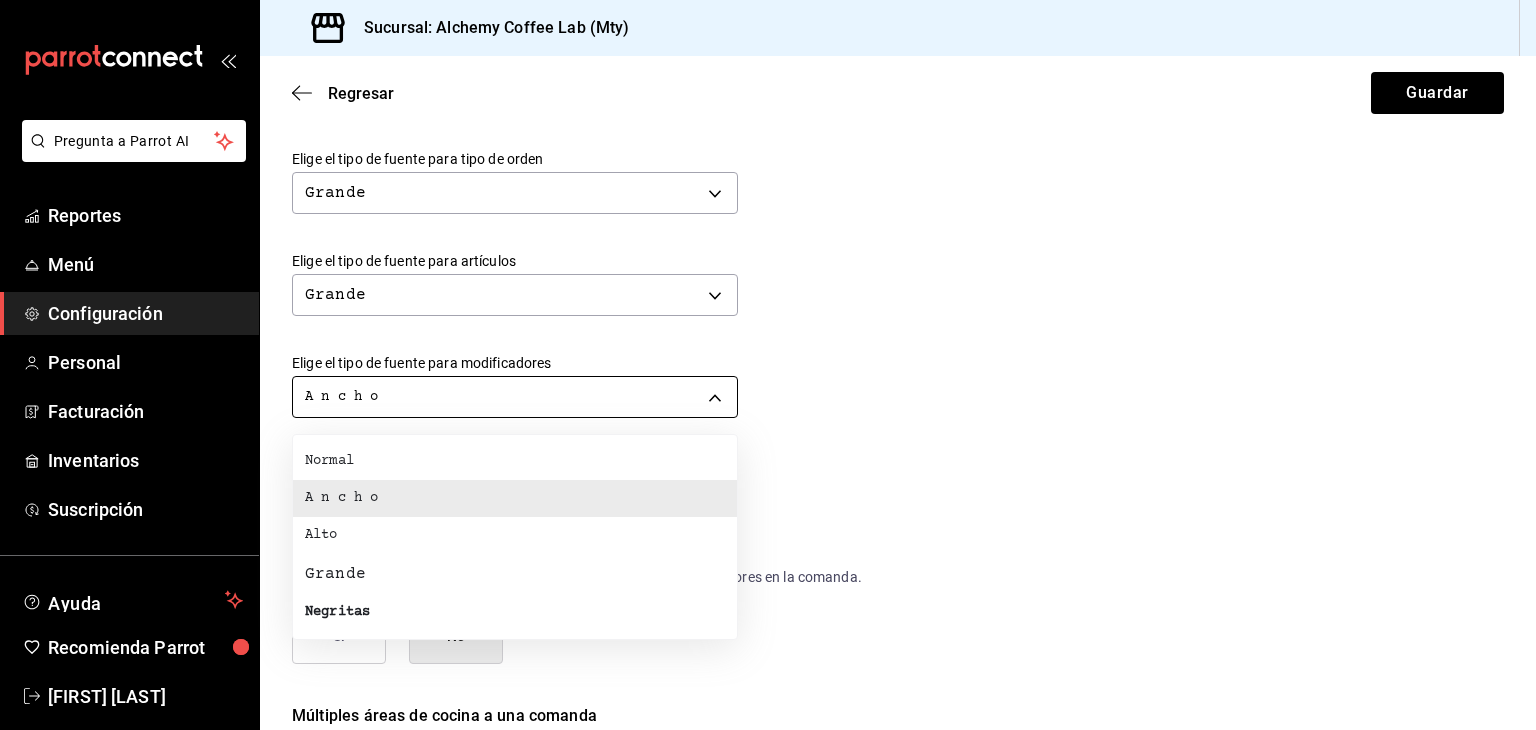 click on "Pregunta a Parrot AI Reportes   Menú   Configuración   Personal   Facturación   Inventarios   Suscripción   Ayuda Recomienda Parrot   [FIRST] [MIDDLE] [LAST]   Sugerir nueva función   Sucursal: Alchemy Coffee Lab (Mty) Regresar Guardar Modificar comanda Personaliza las comandas de tu cocina. Margen Superior Ingresa el número de líneas en blanco que se imprimirán antes de comenzar con el contenido 1 Margen Inferior Ingresa el número de líneas en blanco que se imprimirán después de terminar con el contenido 1 Espacio entre artículos Ingresa el número de líneas en blanco que se imprimirán entre artículos 2 Elige el tipo de fuente para la marca Normal NORMAL Elige el tipo de fuente para el número de orden Normal   NORMAL Elige el tipo de fuente para tipo de orden Grande   BIG Elige el tipo de fuente para artículos Grande BIG Elige el tipo de fuente para modificadores A n c h o WIDE Elige el tipo de fuente para notas Negritas BOLD ¿Mostrar títulos de grupos modificadores? Si No Si No" at bounding box center (768, 365) 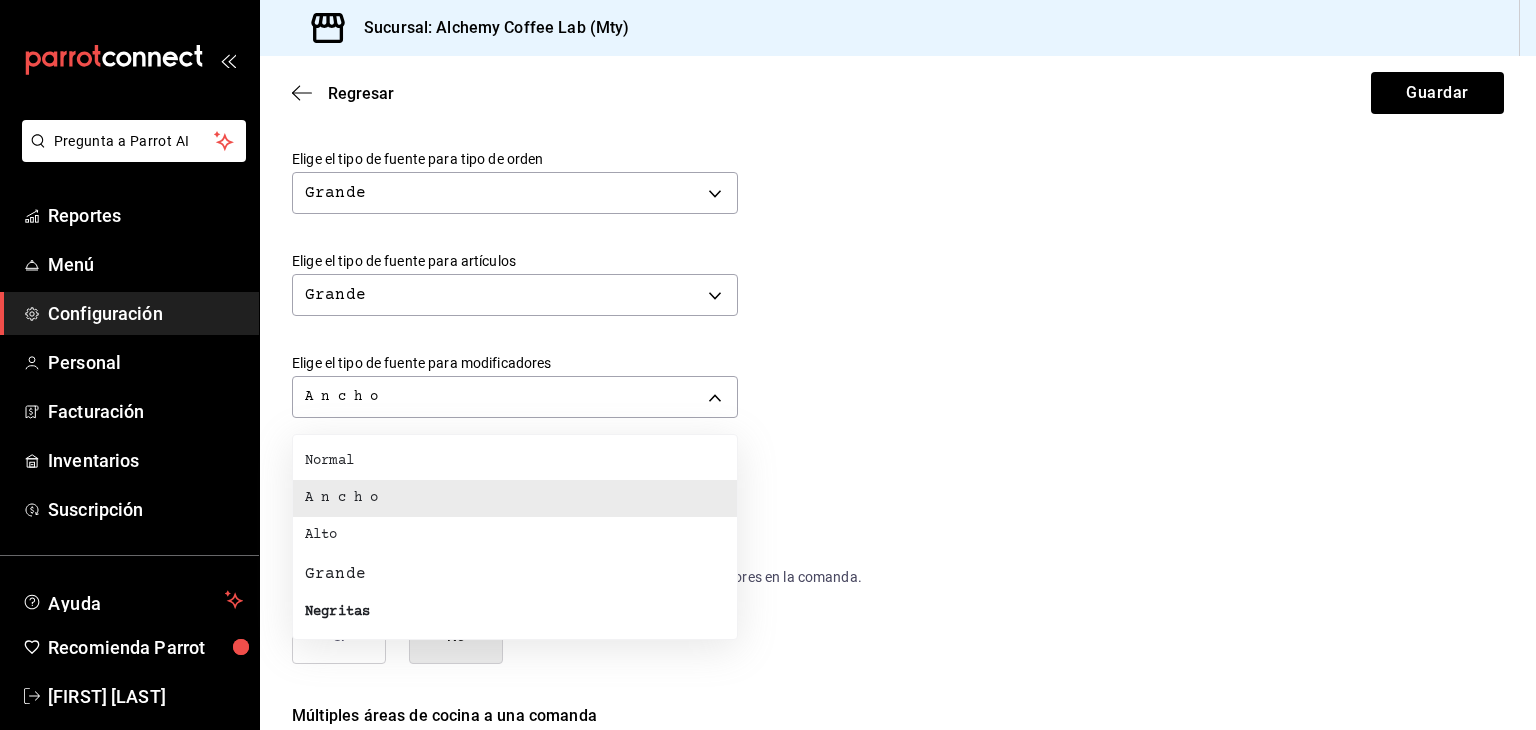 click on "Alto" at bounding box center [515, 535] 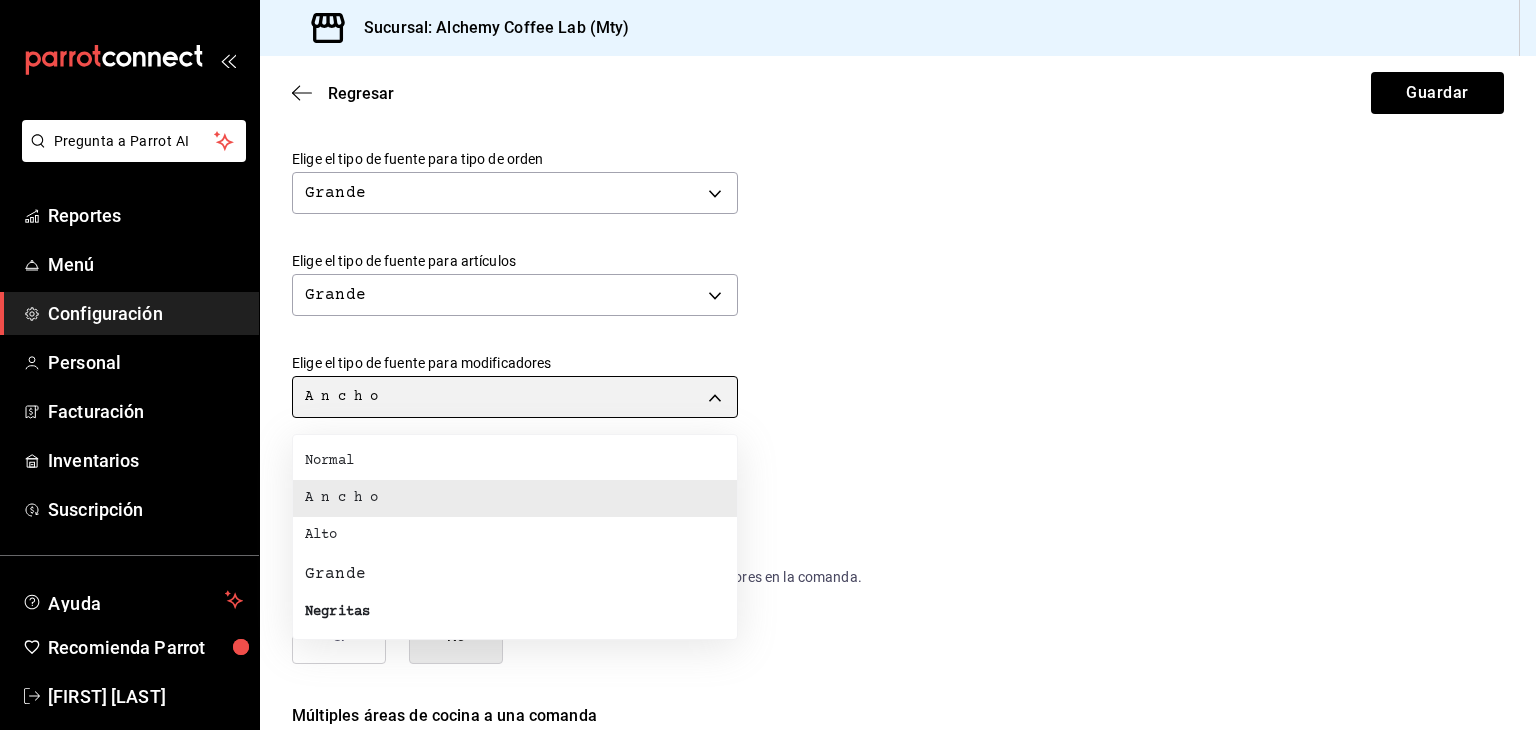 type on "TALL" 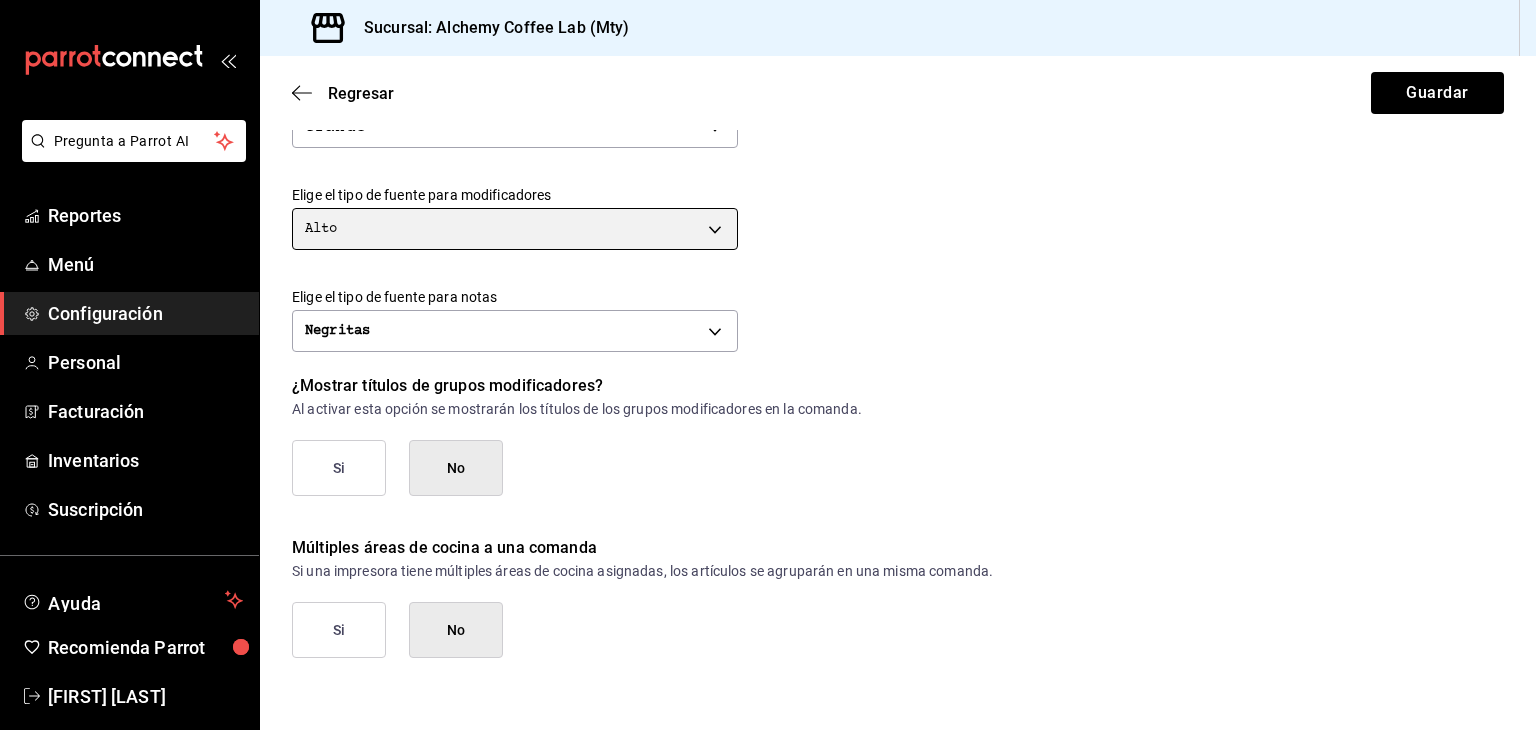 scroll, scrollTop: 868, scrollLeft: 0, axis: vertical 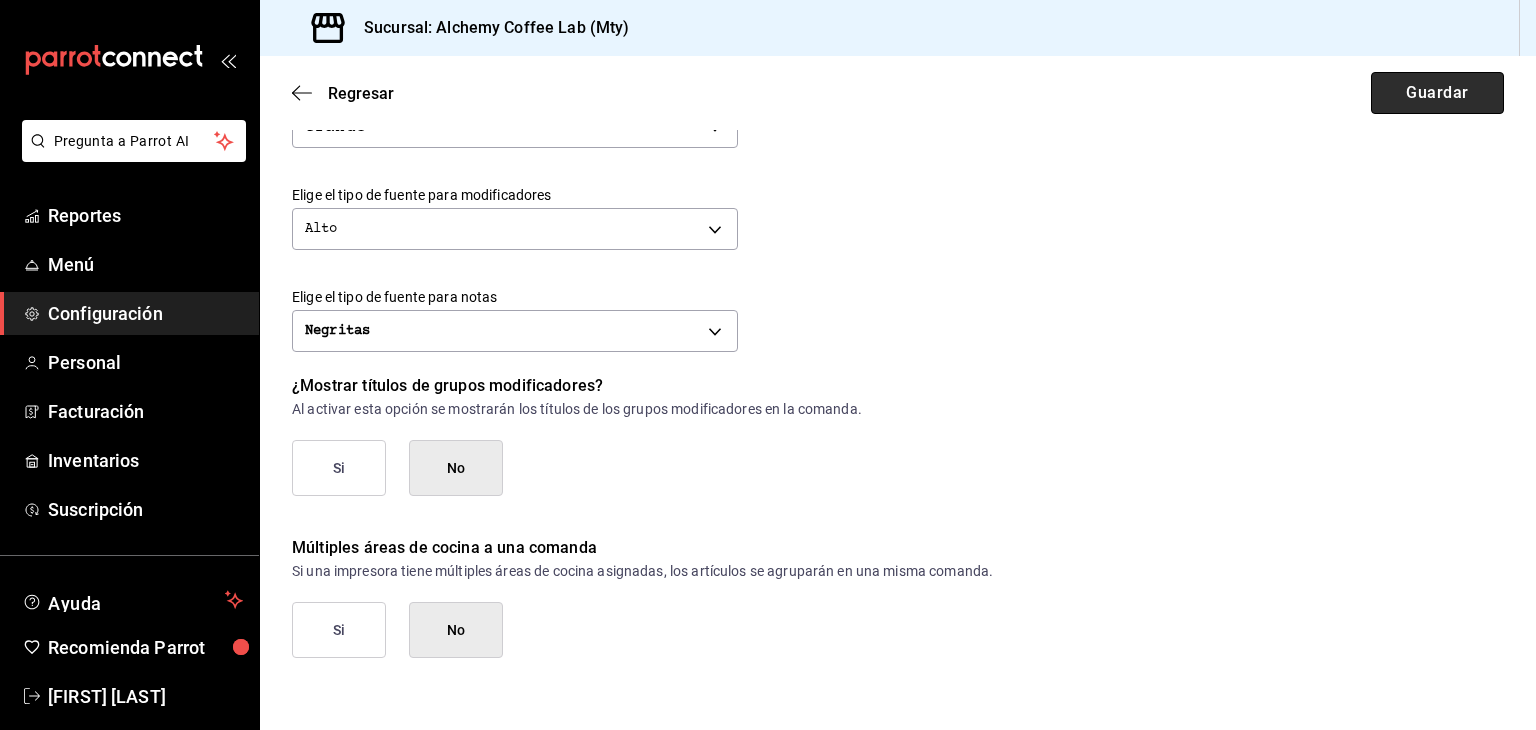 click on "Guardar" at bounding box center [1437, 93] 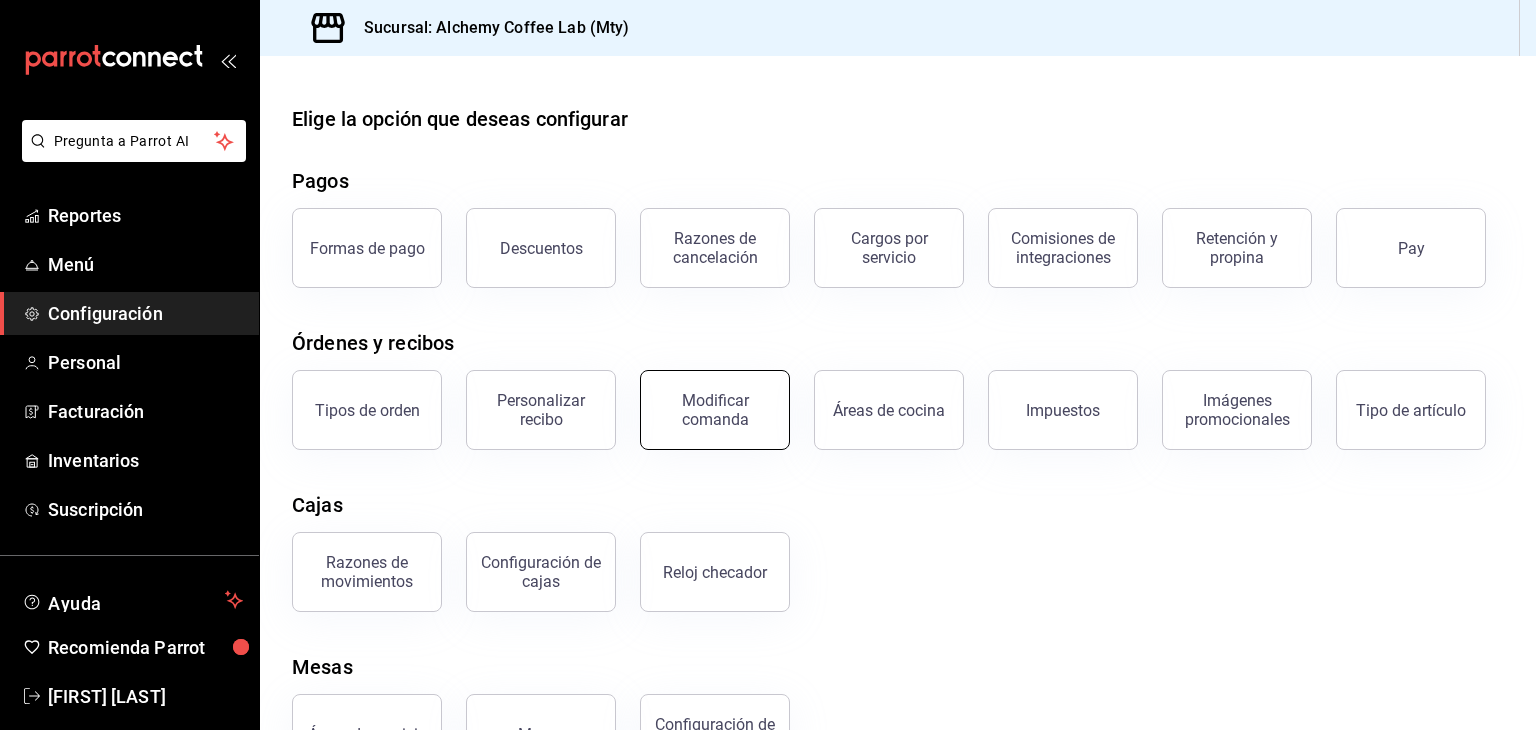 click on "Modificar comanda" at bounding box center [715, 410] 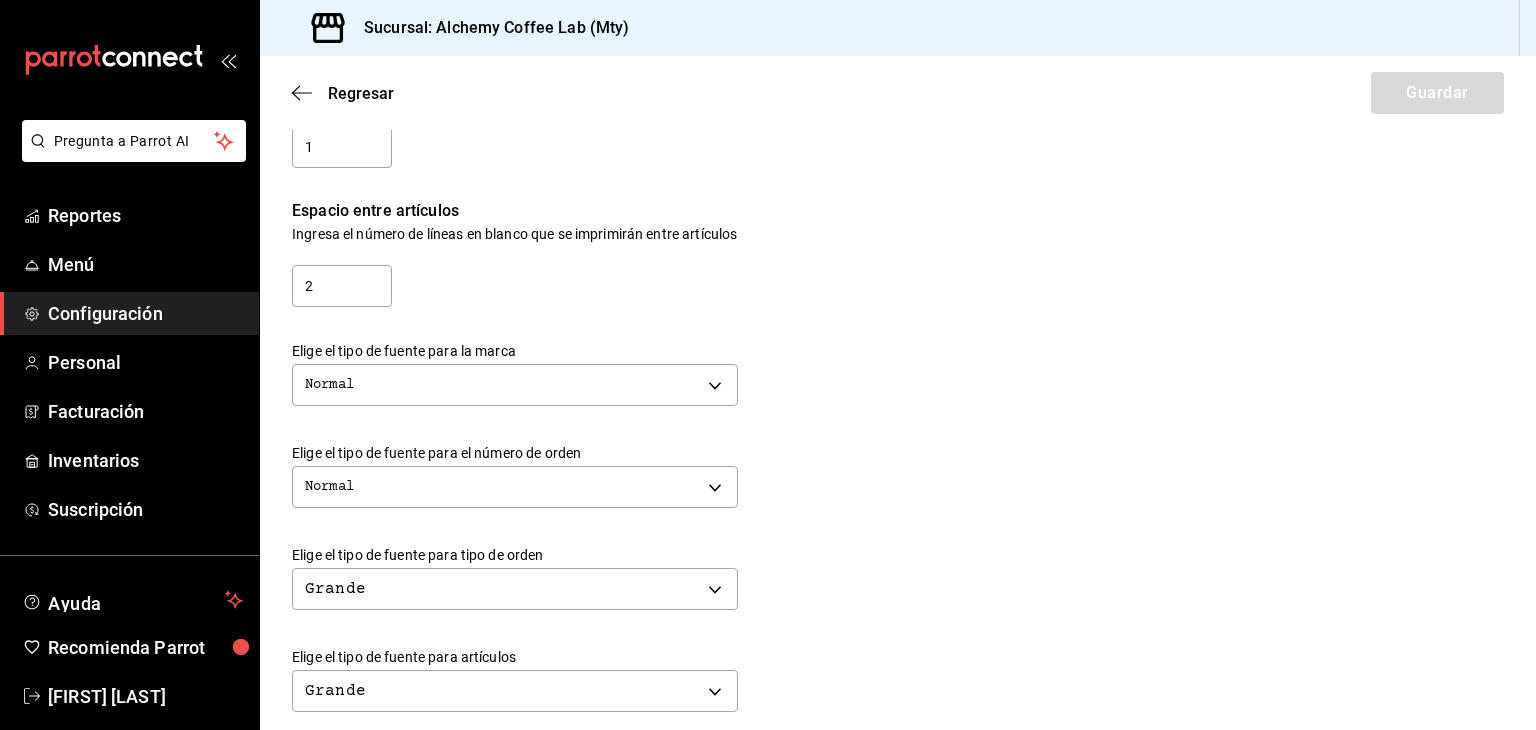 scroll, scrollTop: 600, scrollLeft: 0, axis: vertical 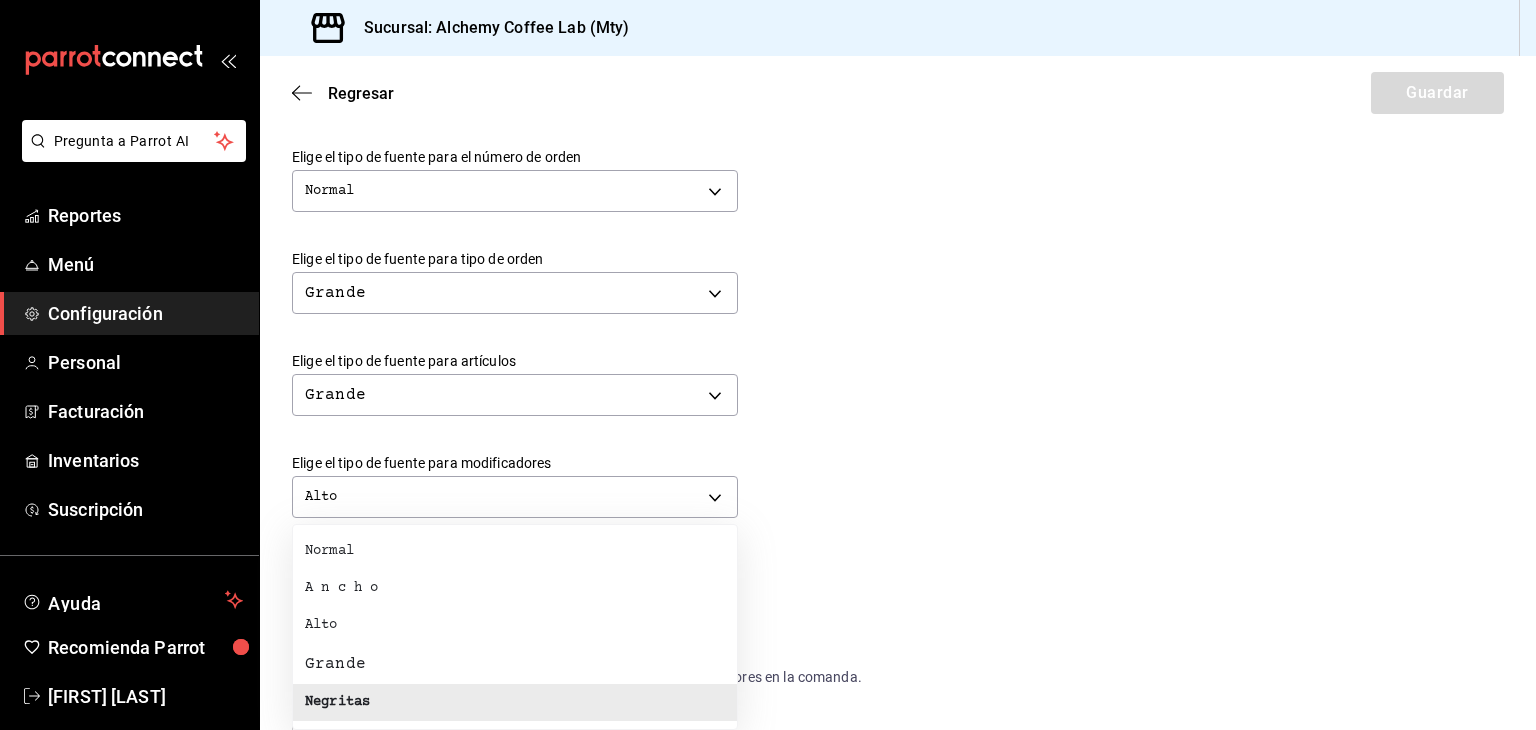 click on "Pregunta a Parrot AI Reportes   Menú   Configuración   Personal   Facturación   Inventarios   Suscripción   Ayuda Recomienda Parrot   [FIRST] [LAST]   Sugerir nueva función   Sucursal: Alchemy Coffee Lab (Mty) Regresar Guardar Modificar comanda Personaliza las comandas de tu cocina. Margen Superior Ingresa el número de líneas en blanco que se imprimirán antes de comenzar con el contenido 1 Margen Inferior Ingresa el número de líneas en blanco que se imprimirán después de terminar con el contenido 1 Espacio entre artículos Ingresa el número de líneas en blanco que se imprimirán entre artículos 2 Elige el tipo de fuente para la marca Normal NORMAL Elige el tipo de fuente para el número de orden Normal   NORMAL Elige el tipo de fuente para tipo de orden Grande   BIG Elige el tipo de fuente para artículos Grande BIG Elige el tipo de fuente para modificadores Alto TALL Elige el tipo de fuente para notas Negritas BOLD ¿Mostrar títulos de grupos modificadores? Si No Si No Reportes" at bounding box center [768, 365] 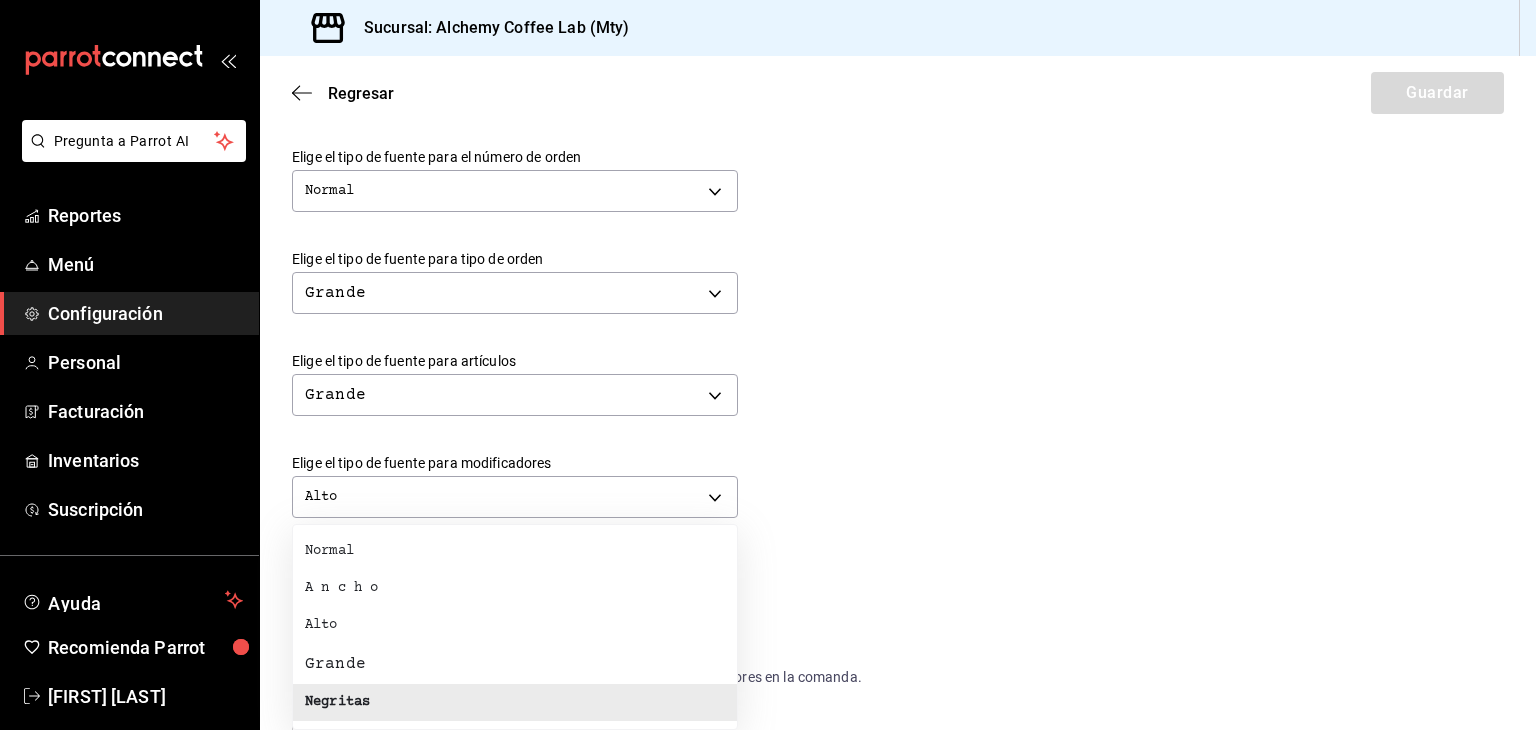 click on "Alto" at bounding box center (515, 625) 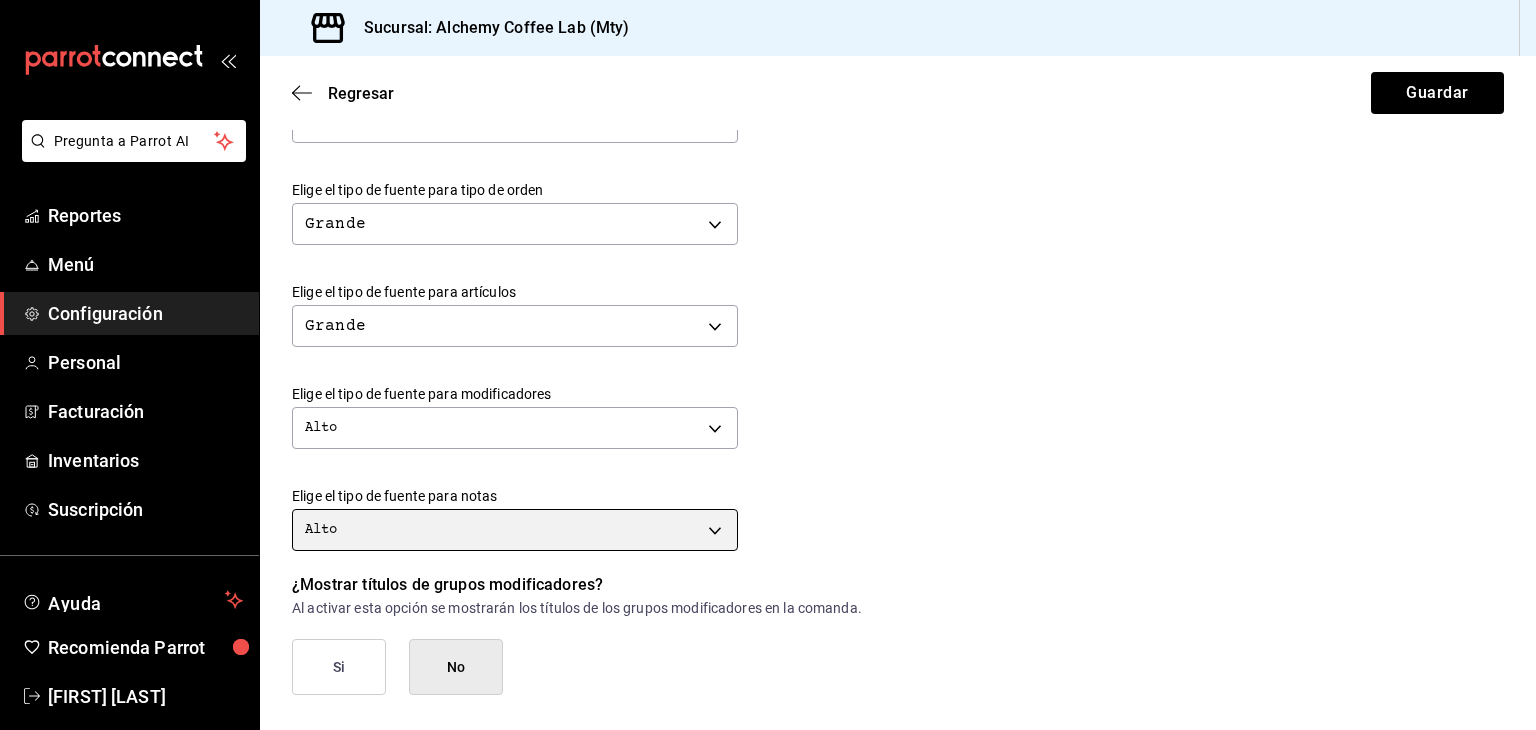 scroll, scrollTop: 668, scrollLeft: 0, axis: vertical 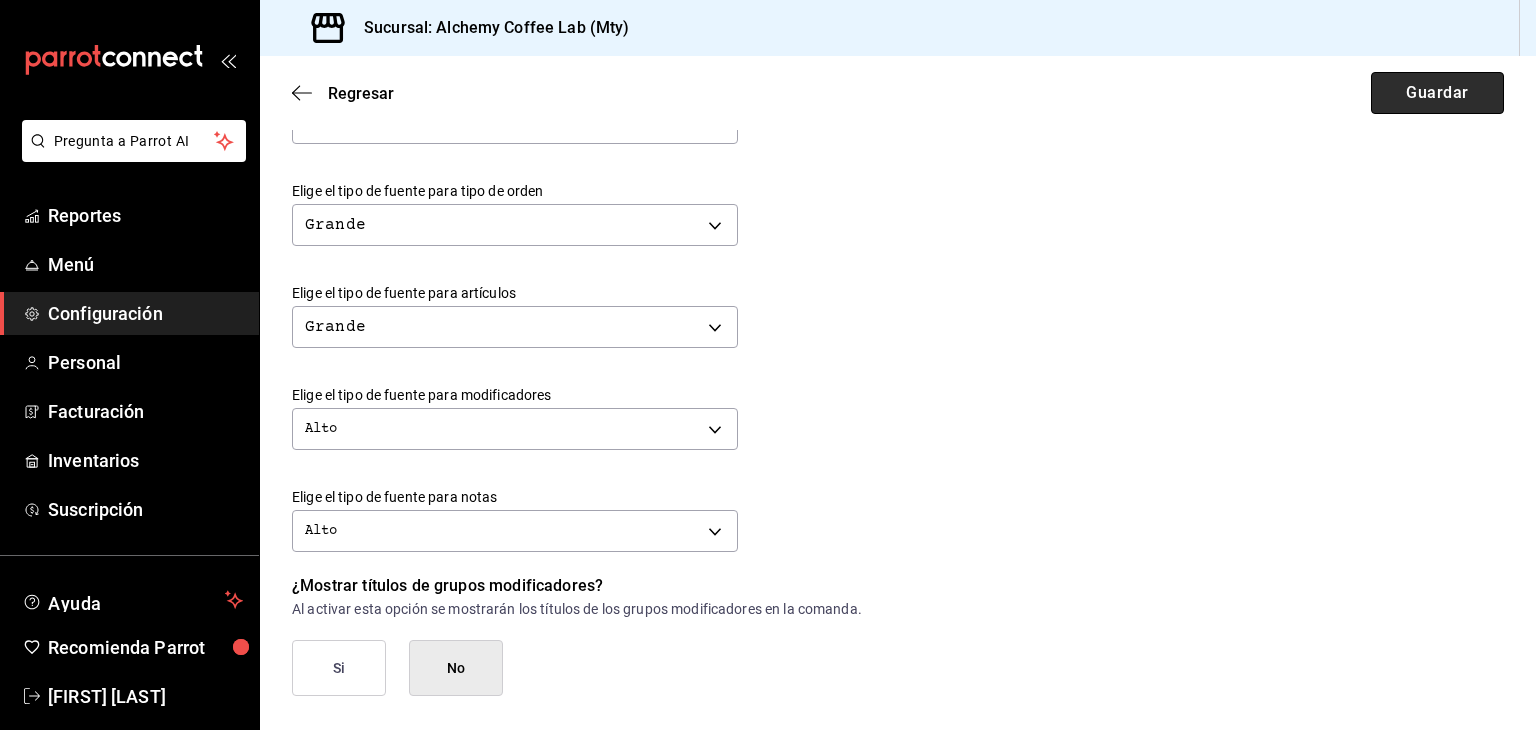 click on "Guardar" at bounding box center (1437, 93) 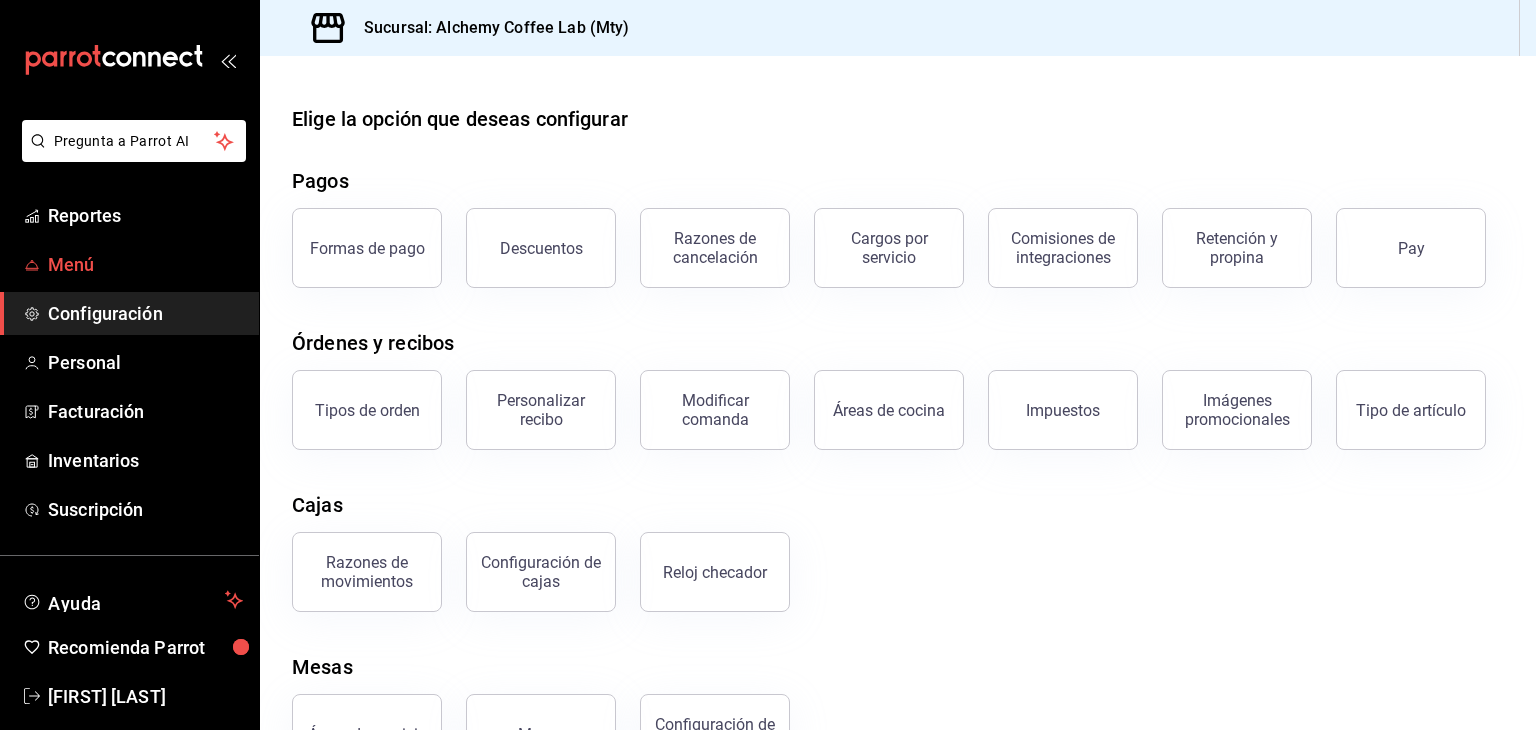 click on "Menú" at bounding box center (145, 264) 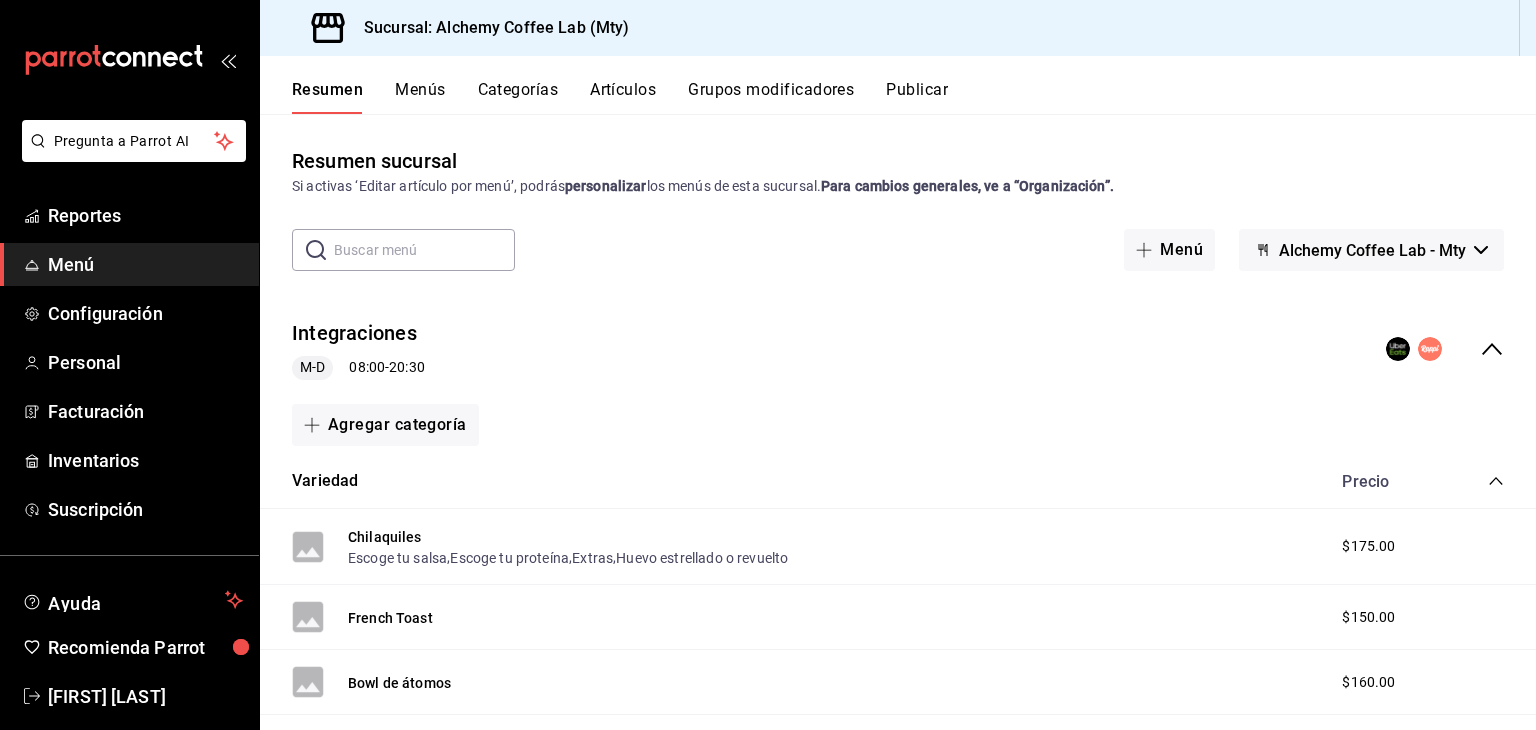 click on "Menú" at bounding box center [145, 264] 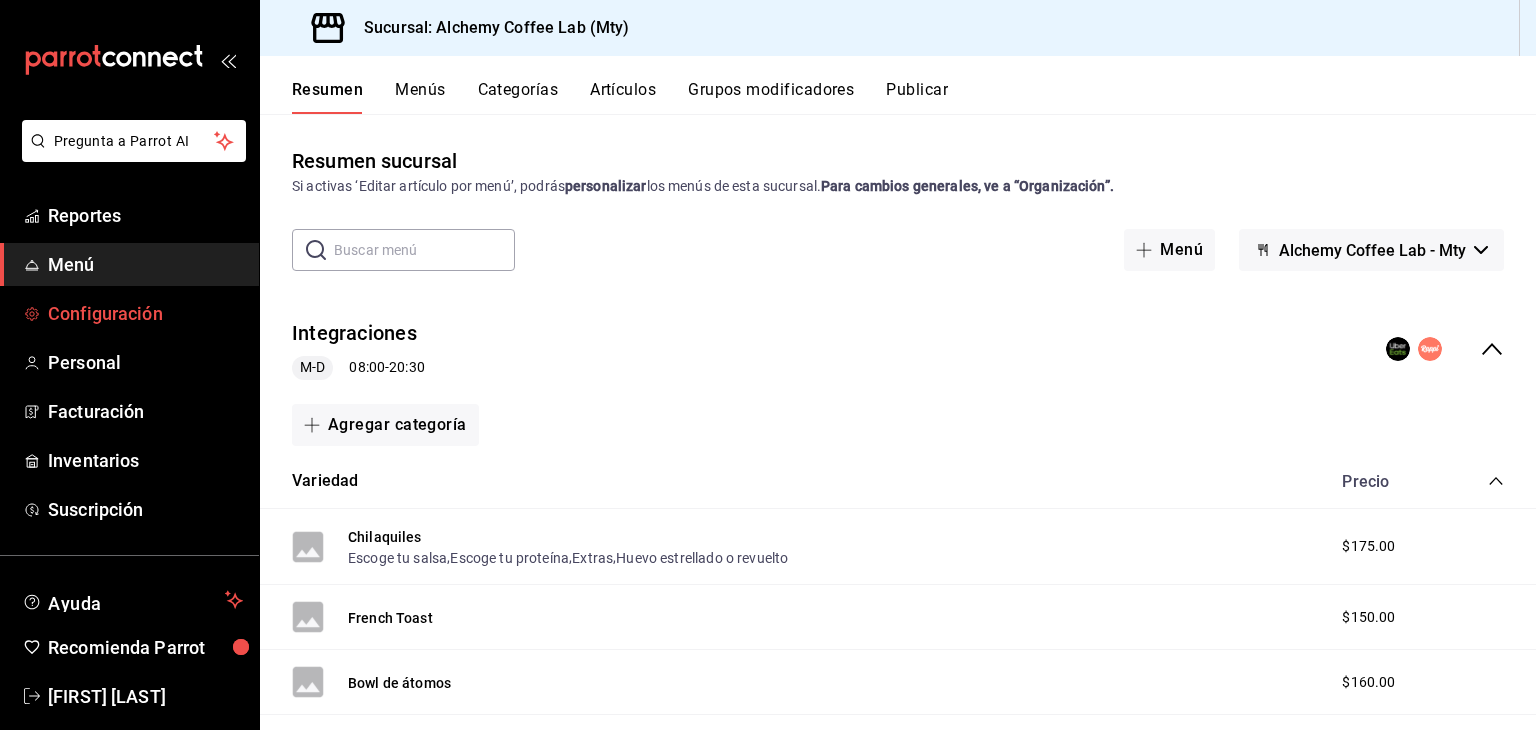 click on "Configuración" at bounding box center [145, 313] 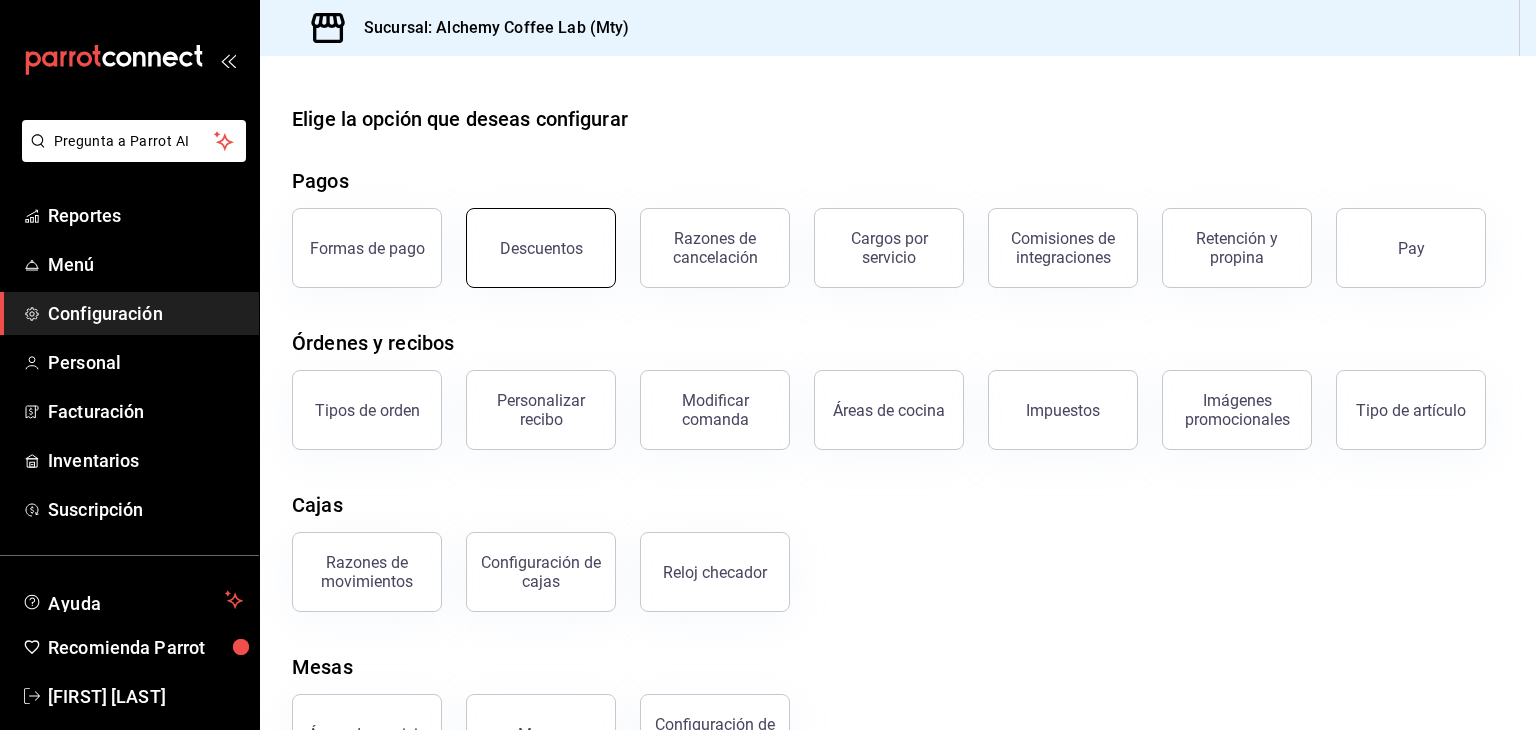 click on "Descuentos" at bounding box center [541, 248] 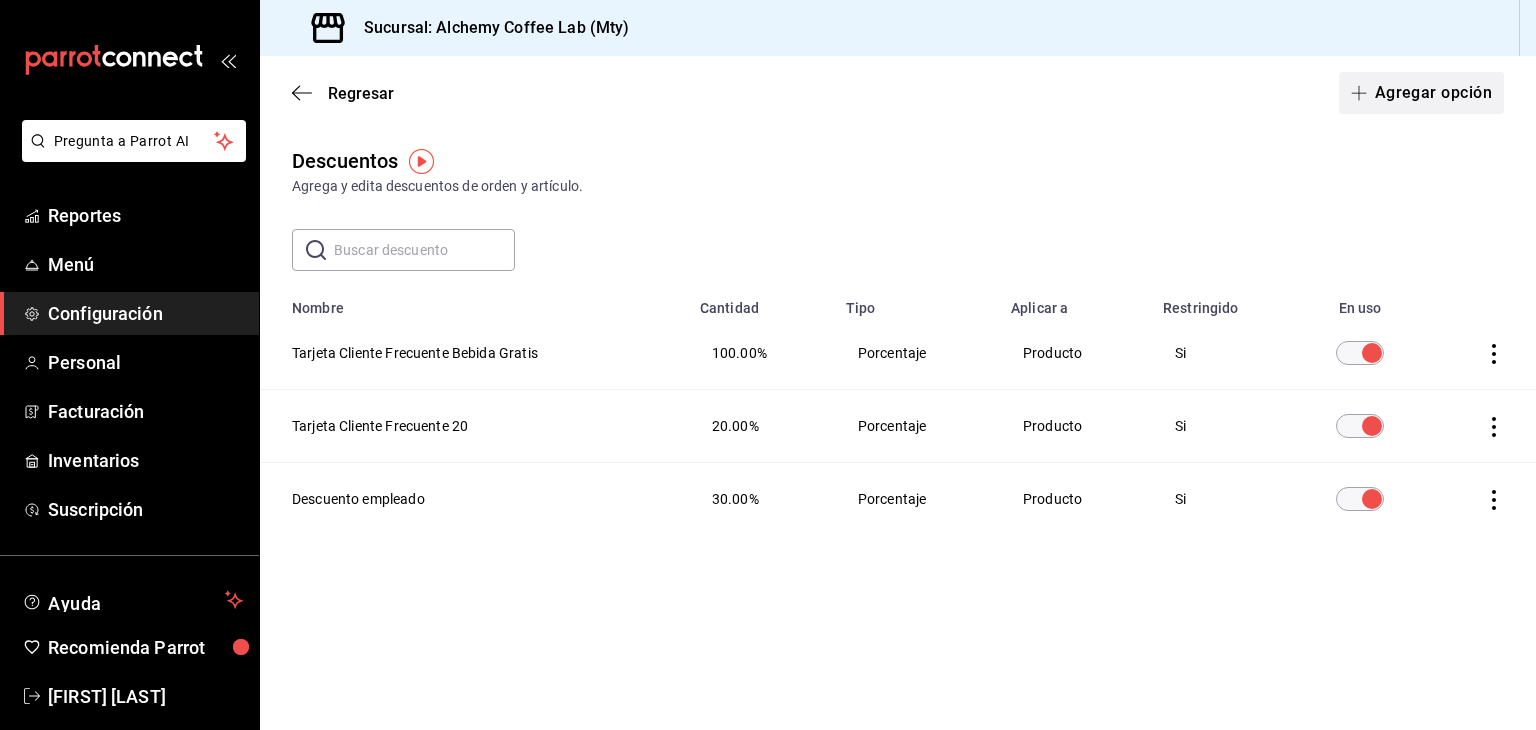 click on "Agregar opción" at bounding box center (1421, 93) 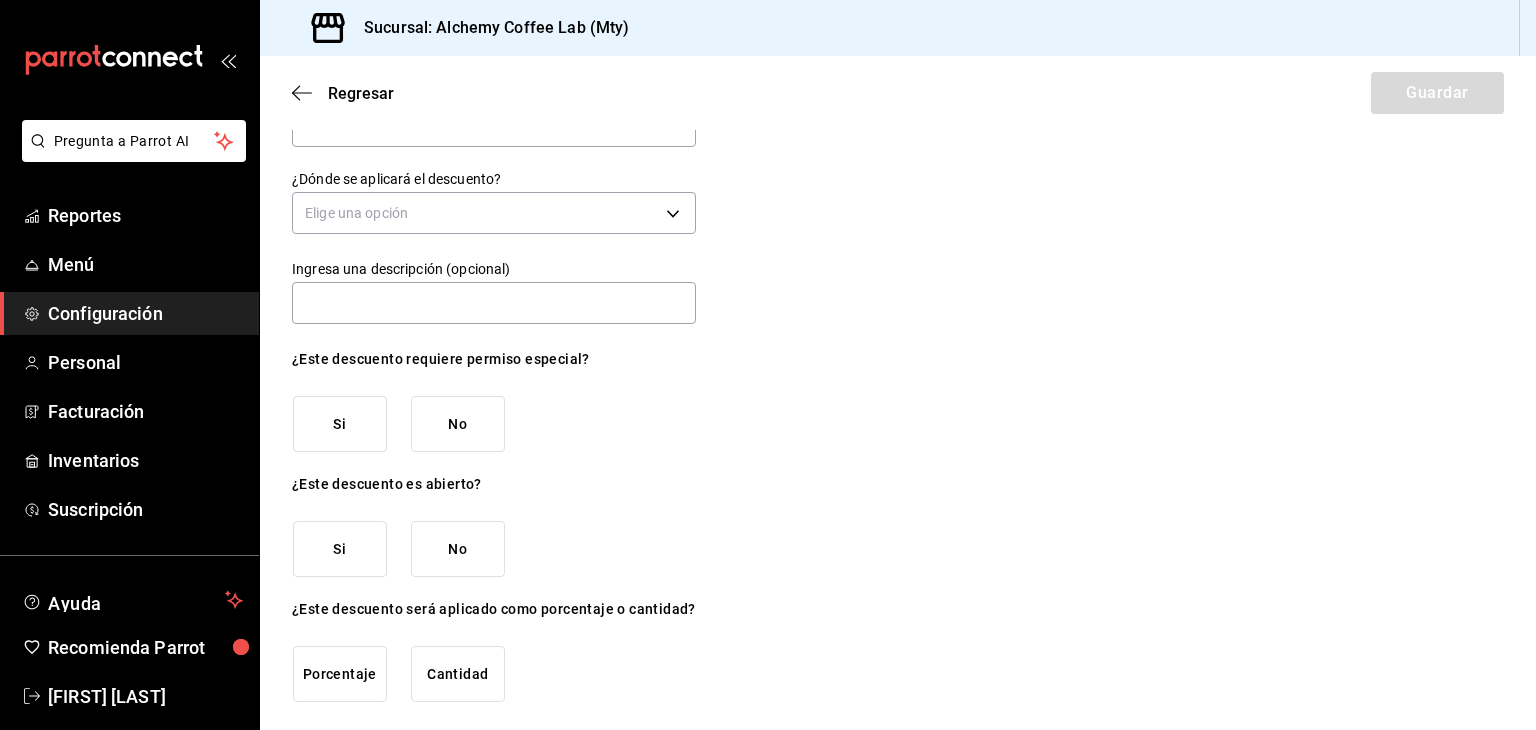 scroll, scrollTop: 66, scrollLeft: 0, axis: vertical 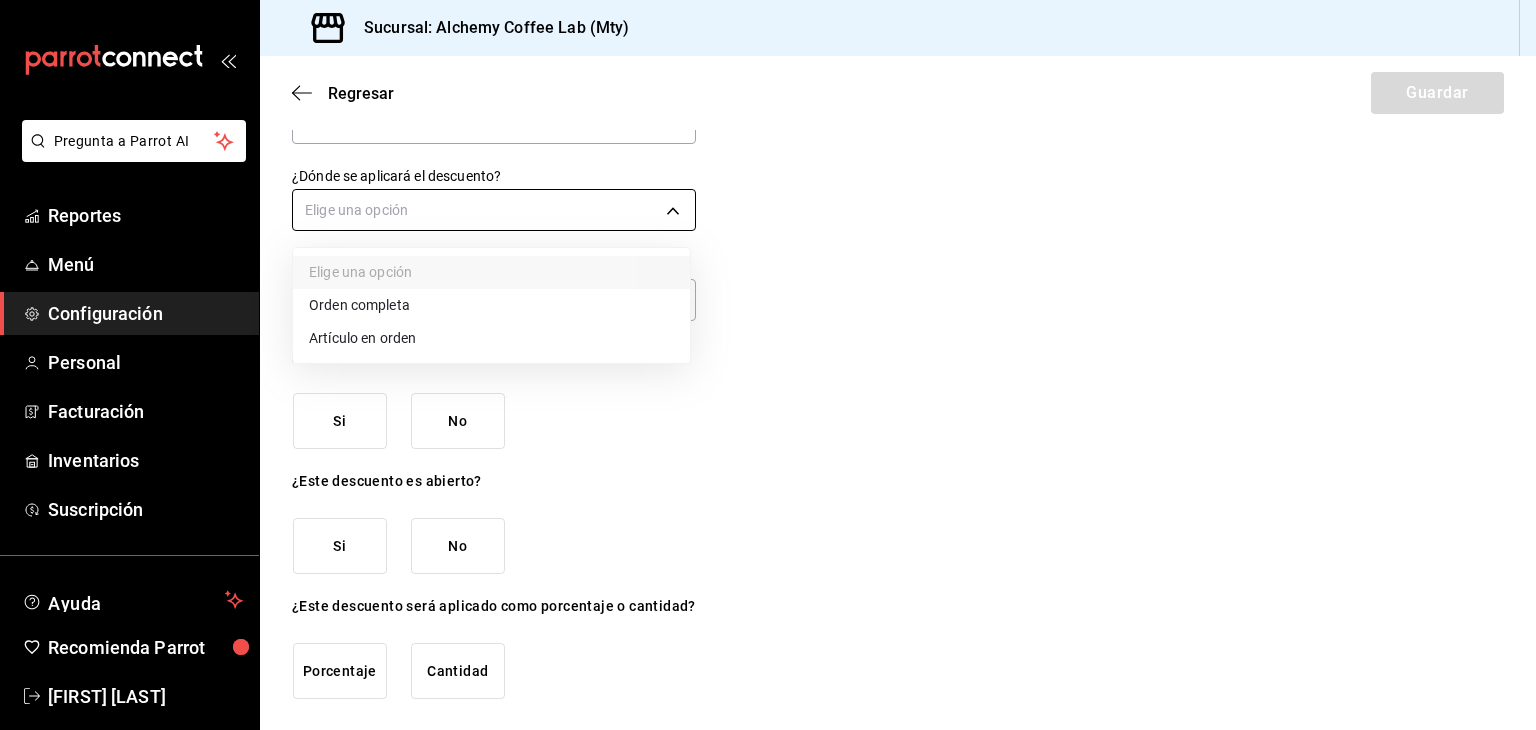 click on "Pregunta a Parrot AI Reportes   Menú   Configuración   Personal   Facturación   Inventarios   Suscripción   Ayuda Recomienda Parrot   [FIRST] [MIDDLE] [LAST]   Sugerir nueva función   Sucursal: Alchemy Coffee Lab (Mty) Regresar Guardar ¿Cómo se va a llamar? ¿Dónde se aplicará el descuento? Elige una opción Ingresa una descripción (opcional) ¿Este descuento requiere permiso especial? Si No ¿Este descuento es abierto? Si No ¿Este descuento será aplicado como porcentaje o cantidad? Porcentaje Cantidad GANA 1 MES GRATIS EN TU SUSCRIPCIÓN AQUÍ ¿Recuerdas cómo empezó tu restaurante?
Hoy puedes ayudar a un colega a tener el mismo cambio que tú viviste.
Recomienda Parrot directamente desde tu Portal Administrador.
Es fácil y rápido.
🎁 Por cada restaurante que se una, ganas 1 mes gratis. Ver video tutorial Ir a video Pregunta a Parrot AI Reportes   Menú   Configuración   Personal   Facturación   Inventarios   Suscripción   Ayuda Recomienda Parrot   [FIRST] [MIDDLE] [LAST]" at bounding box center (768, 365) 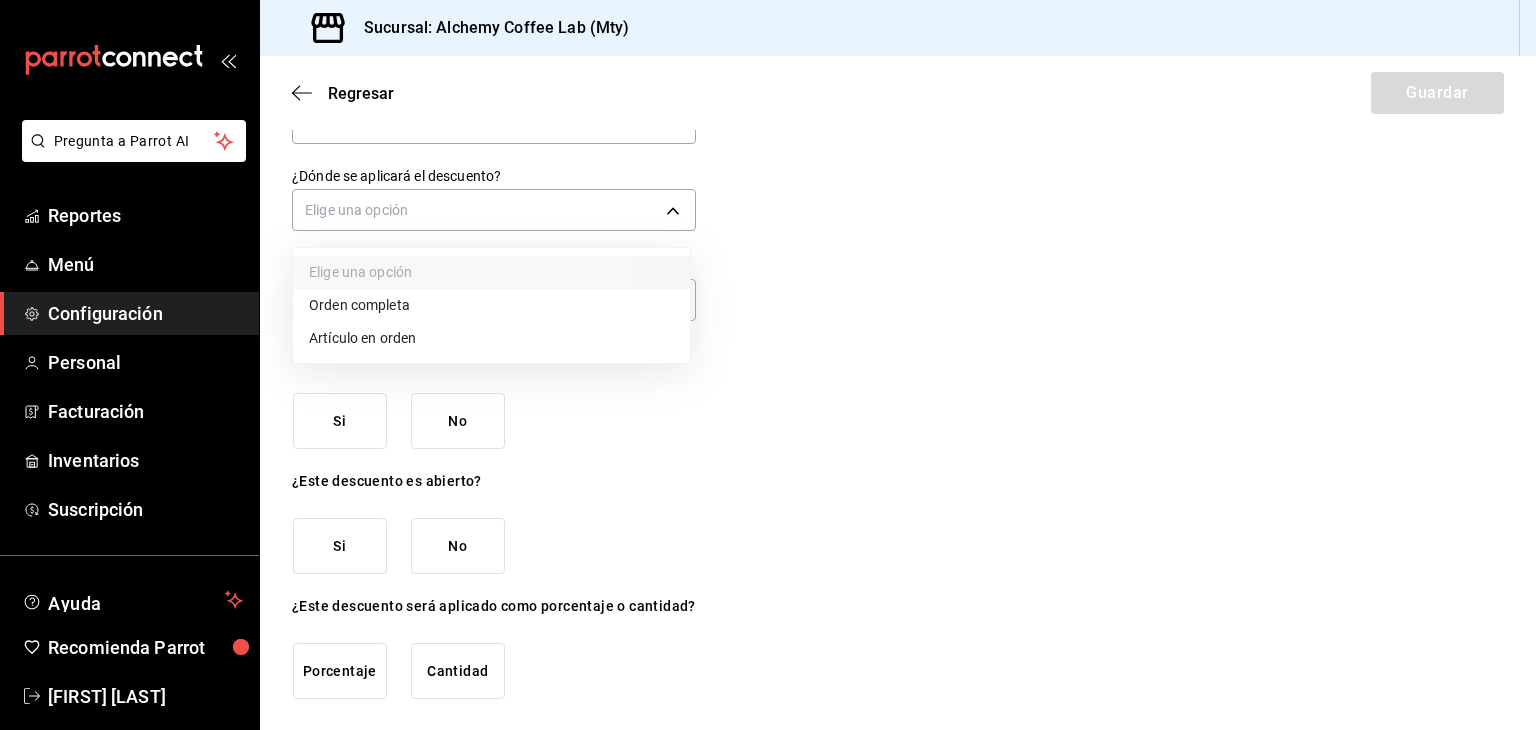 click on "Artículo en orden" at bounding box center (491, 338) 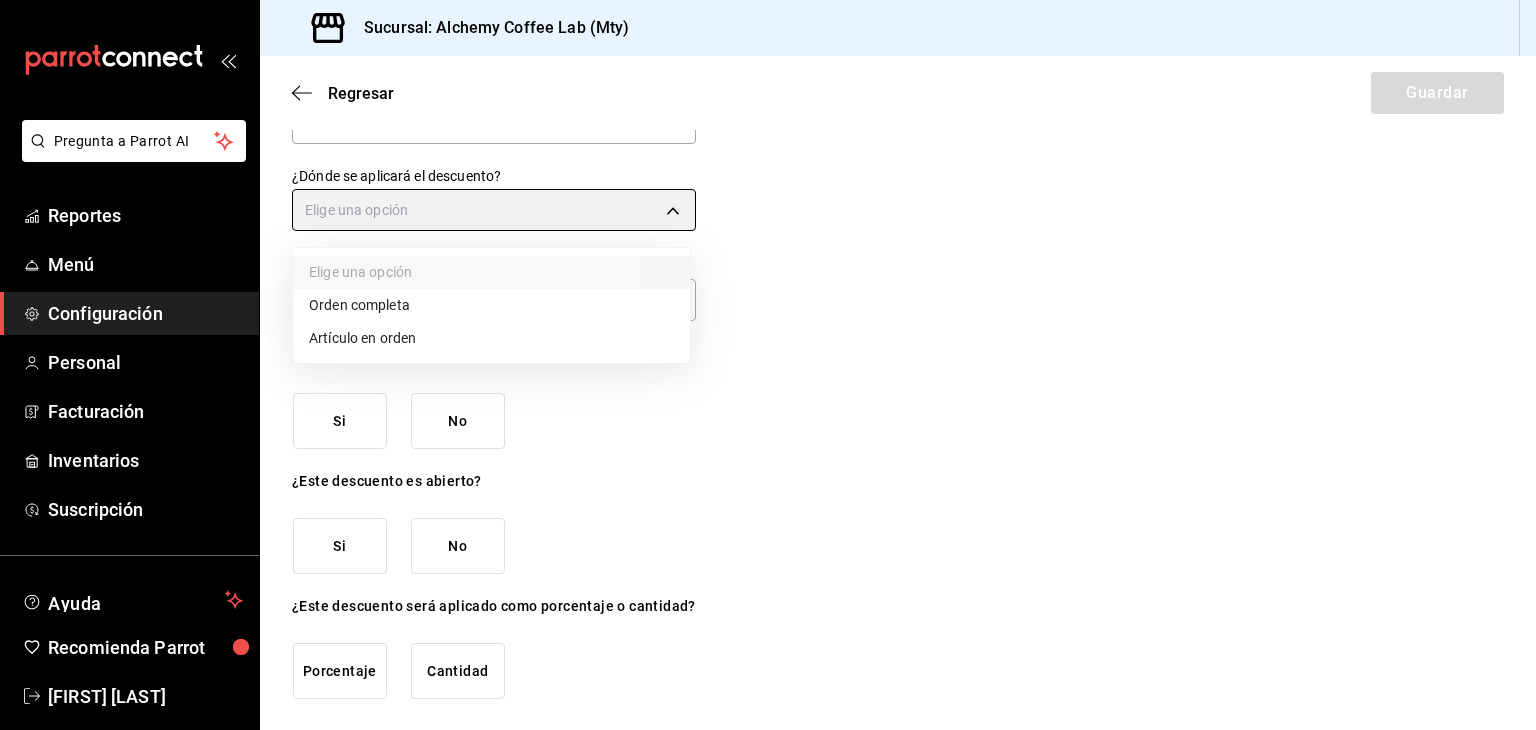 type on "ORDER_ITEM" 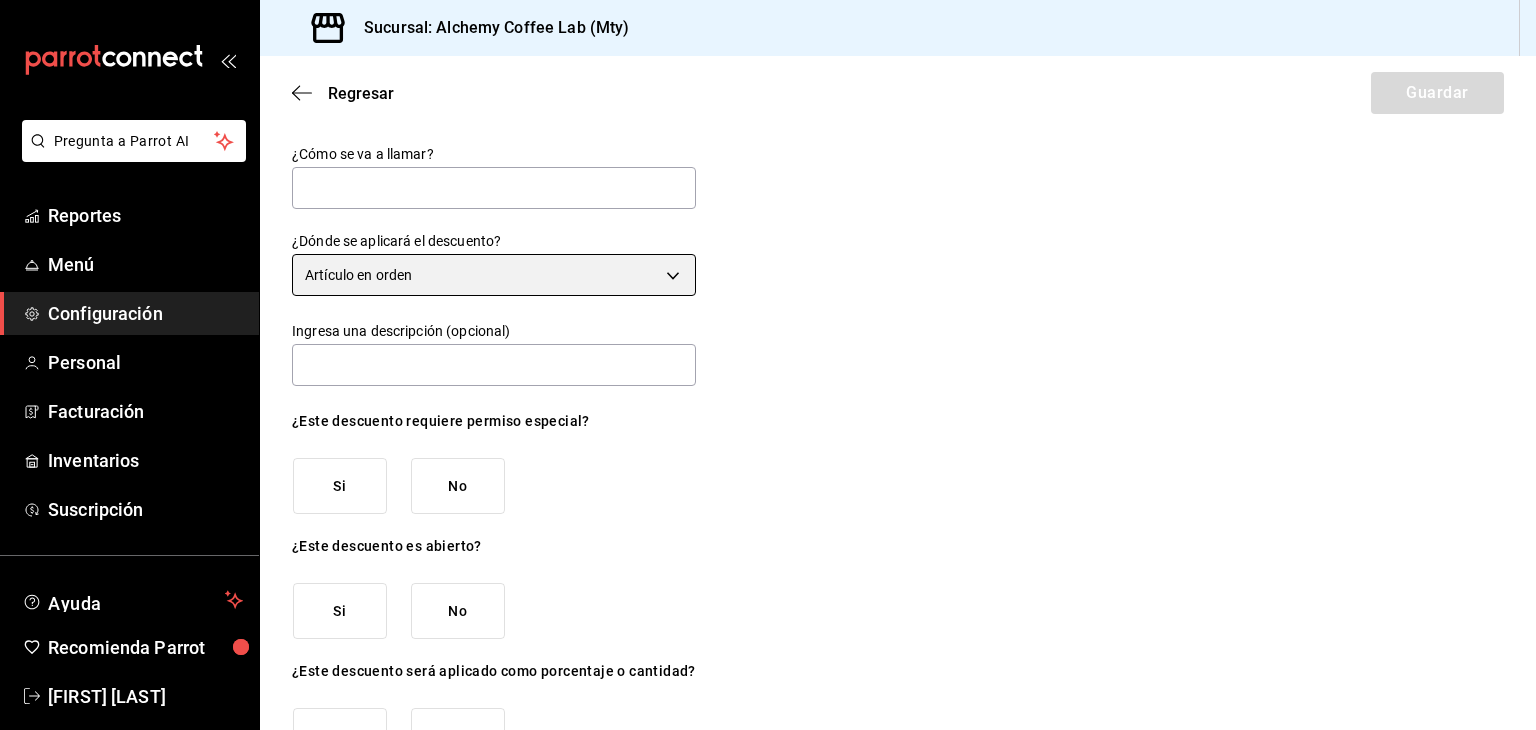 scroll, scrollTop: 0, scrollLeft: 0, axis: both 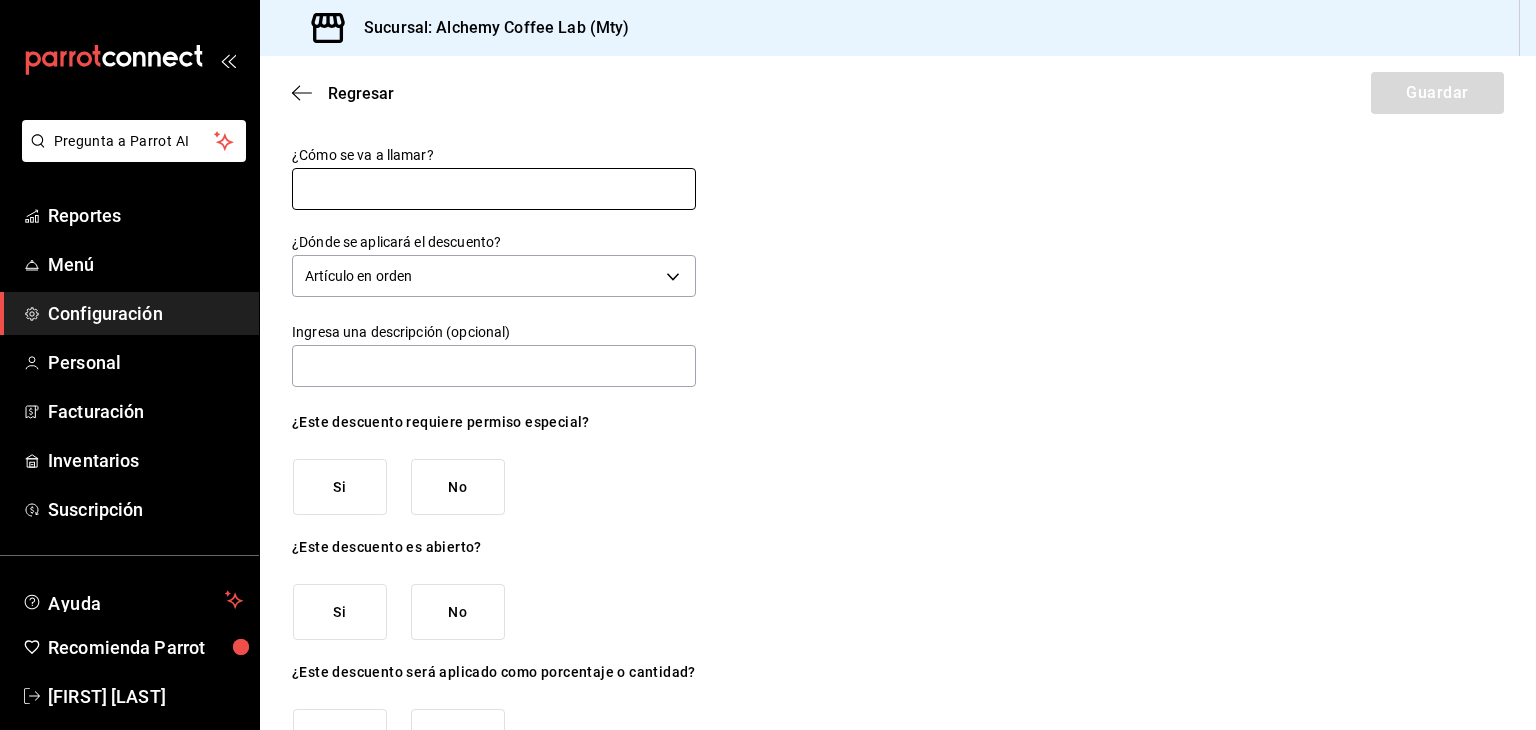 click at bounding box center [494, 189] 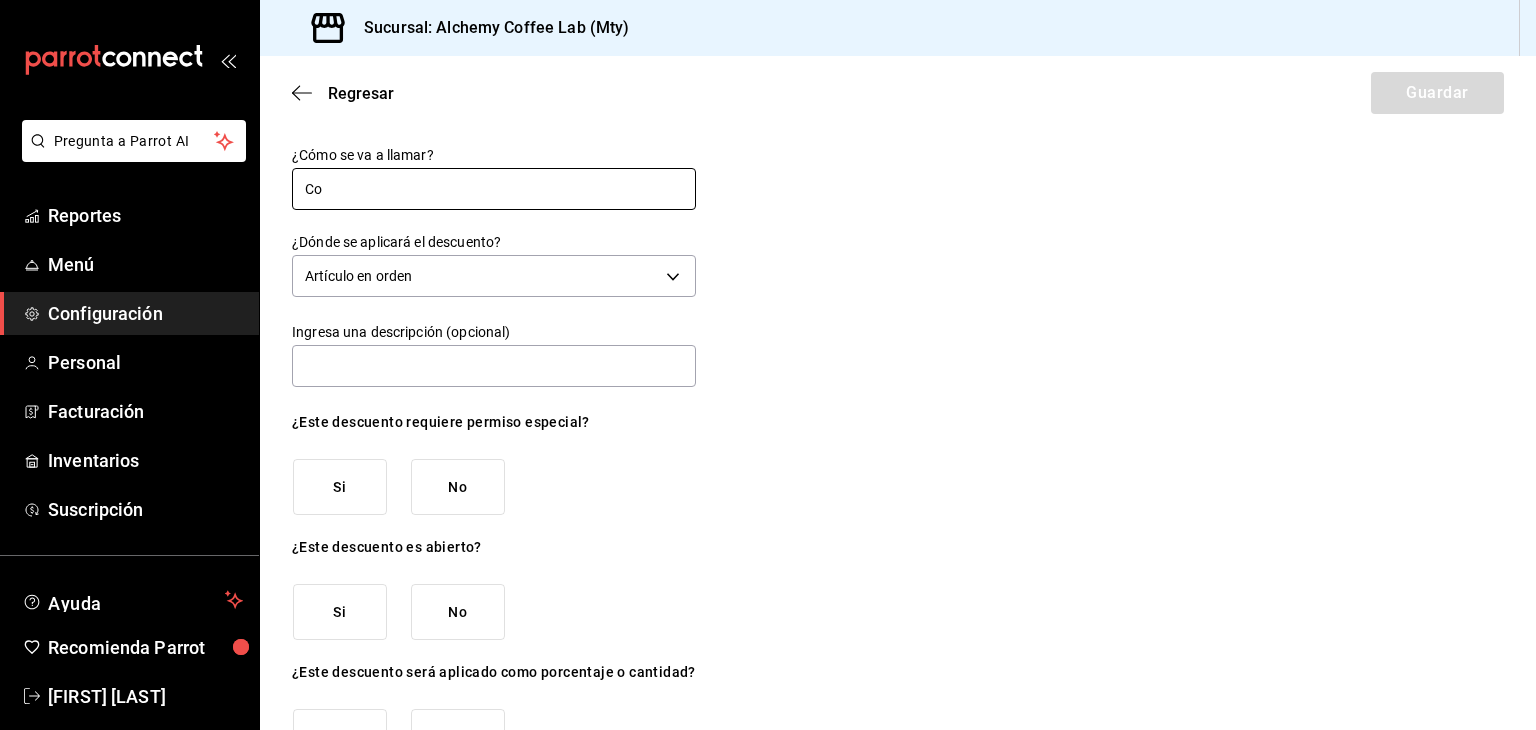 type on "C" 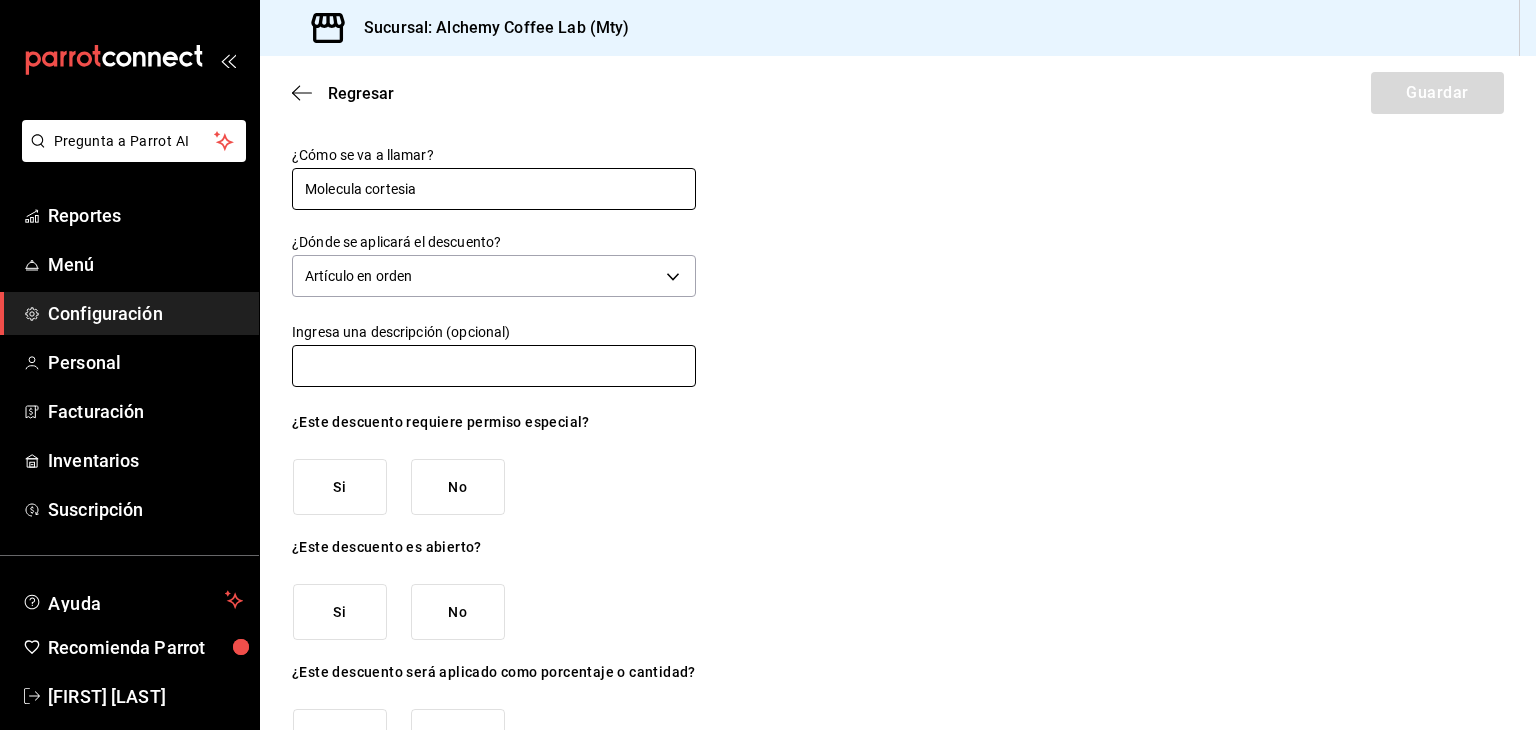 type on "Molecula cortesia" 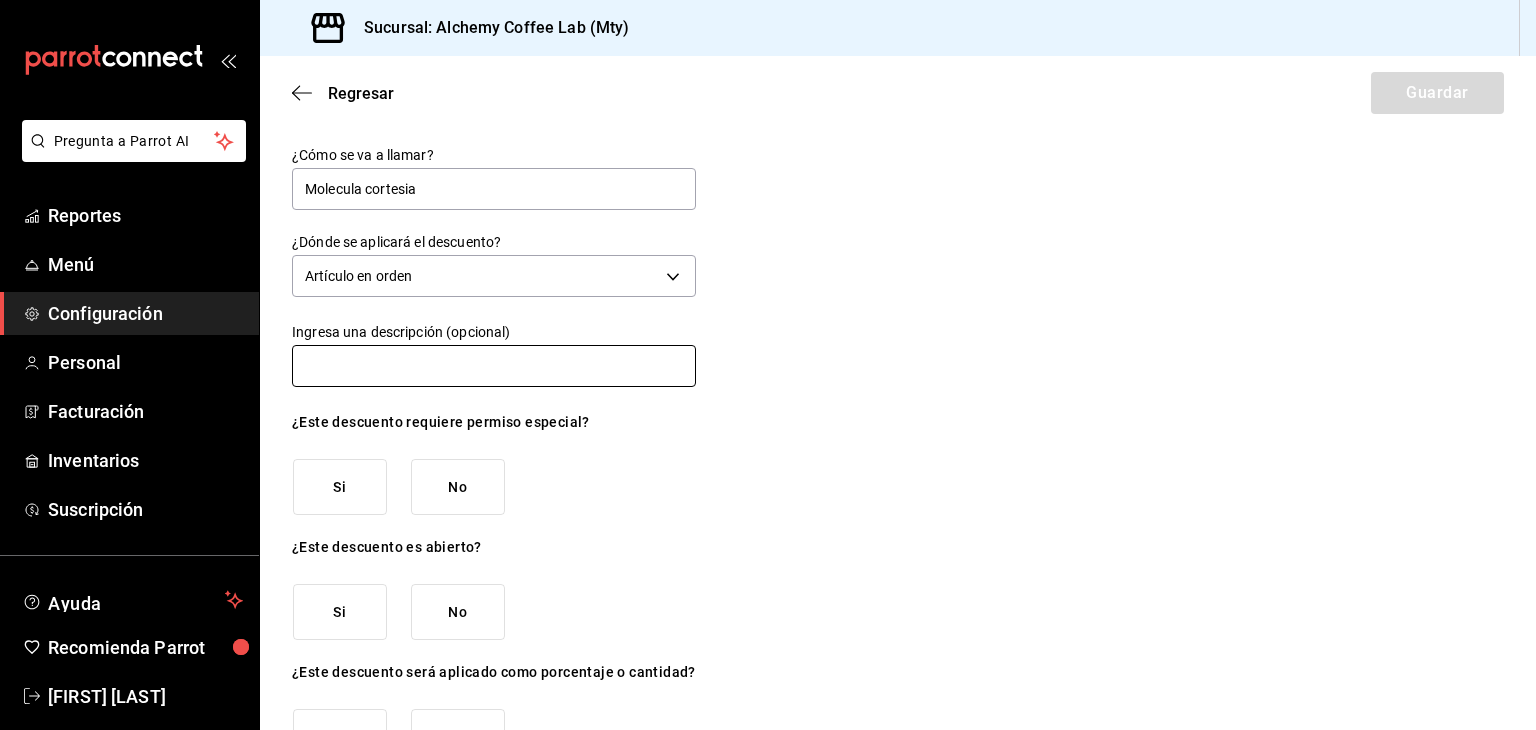 click at bounding box center (494, 366) 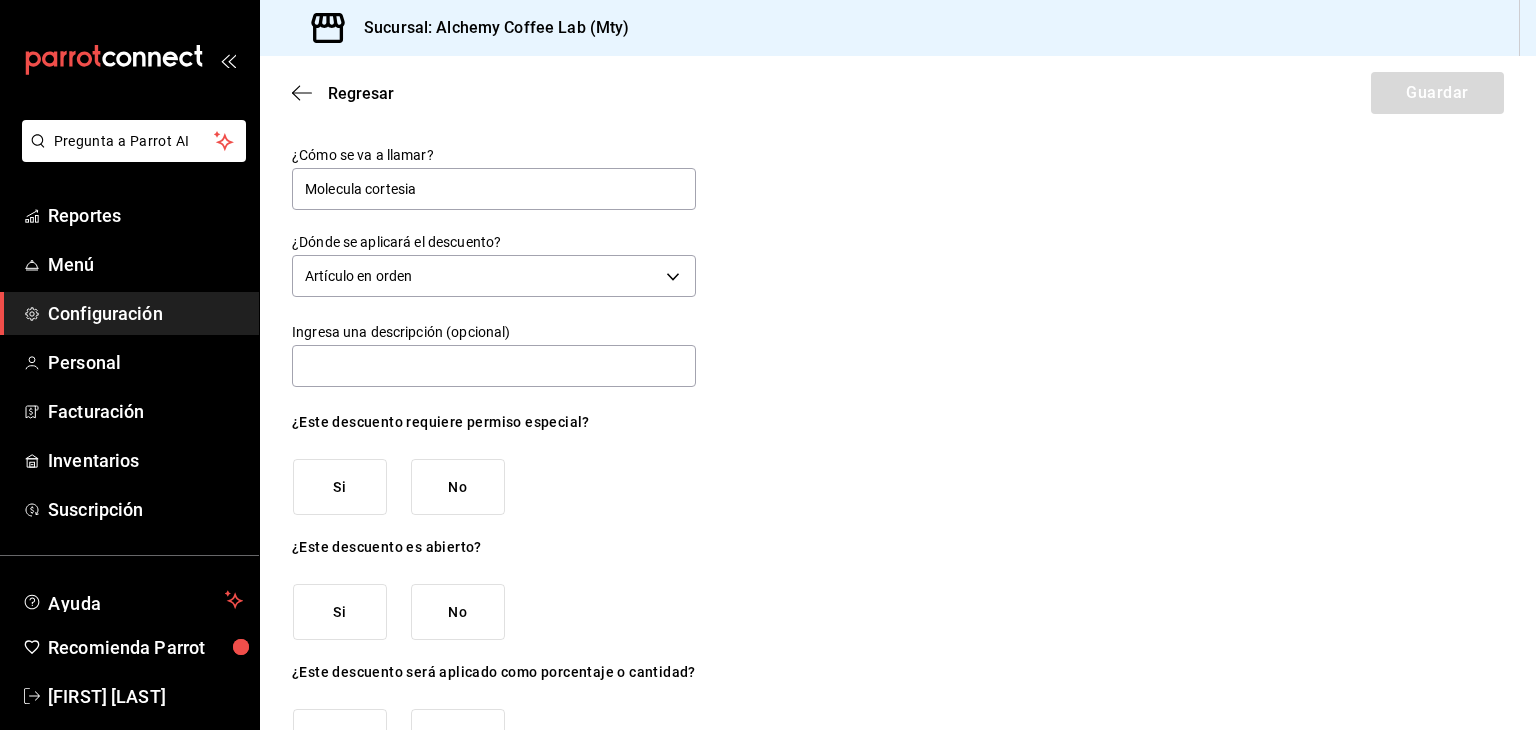 click on "¿Cómo se va a llamar? Molecula cortesia ¿Dónde se aplicará el descuento? Artículo en orden ORDER_ITEM Ingresa una descripción (opcional) ¿Este descuento requiere permiso especial? Si No ¿Este descuento es abierto? Si No ¿Este descuento será aplicado como porcentaje o cantidad? Porcentaje Cantidad" at bounding box center (898, 455) 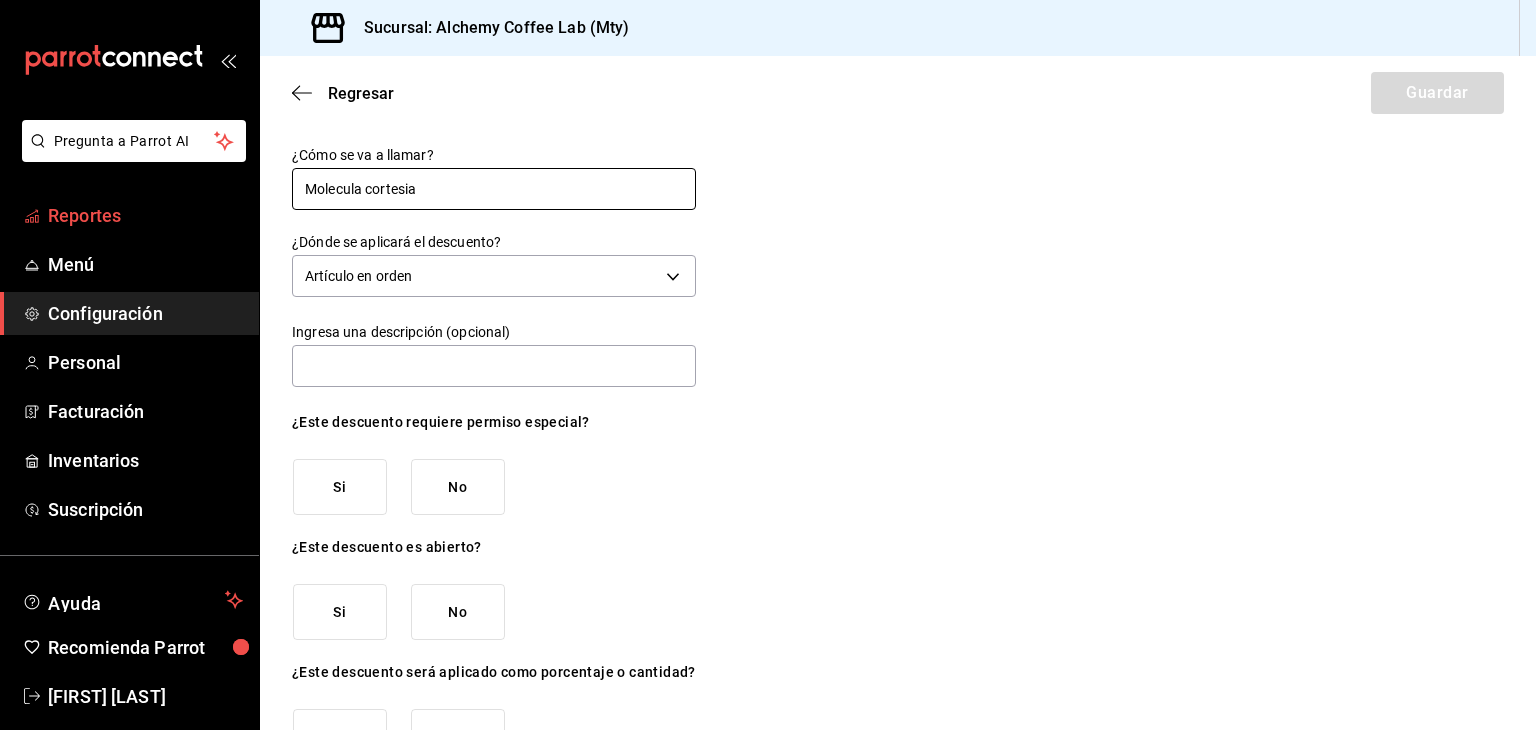 drag, startPoint x: 469, startPoint y: 186, endPoint x: 232, endPoint y: 202, distance: 237.53947 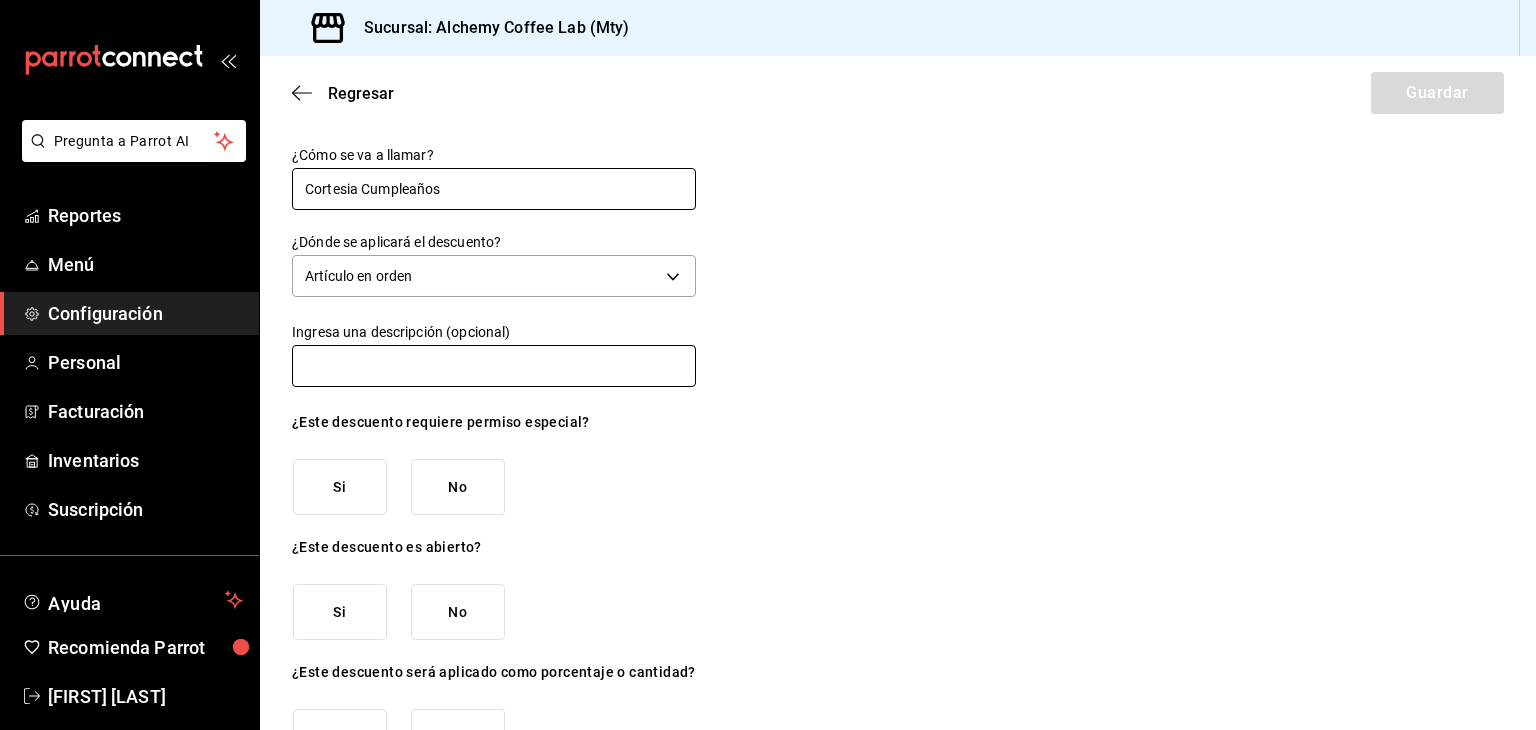 type on "Cortesia Cumpleaños" 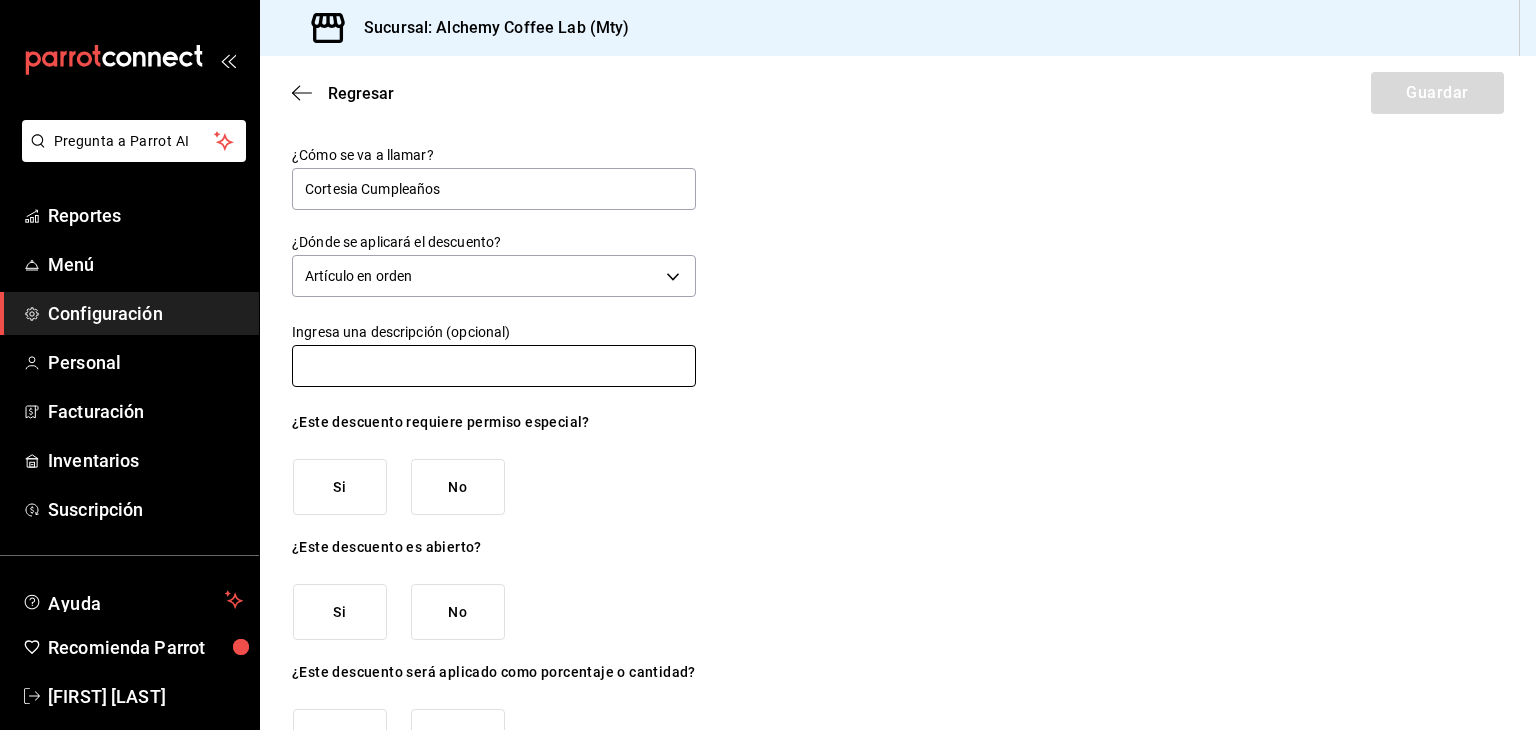 click at bounding box center [494, 366] 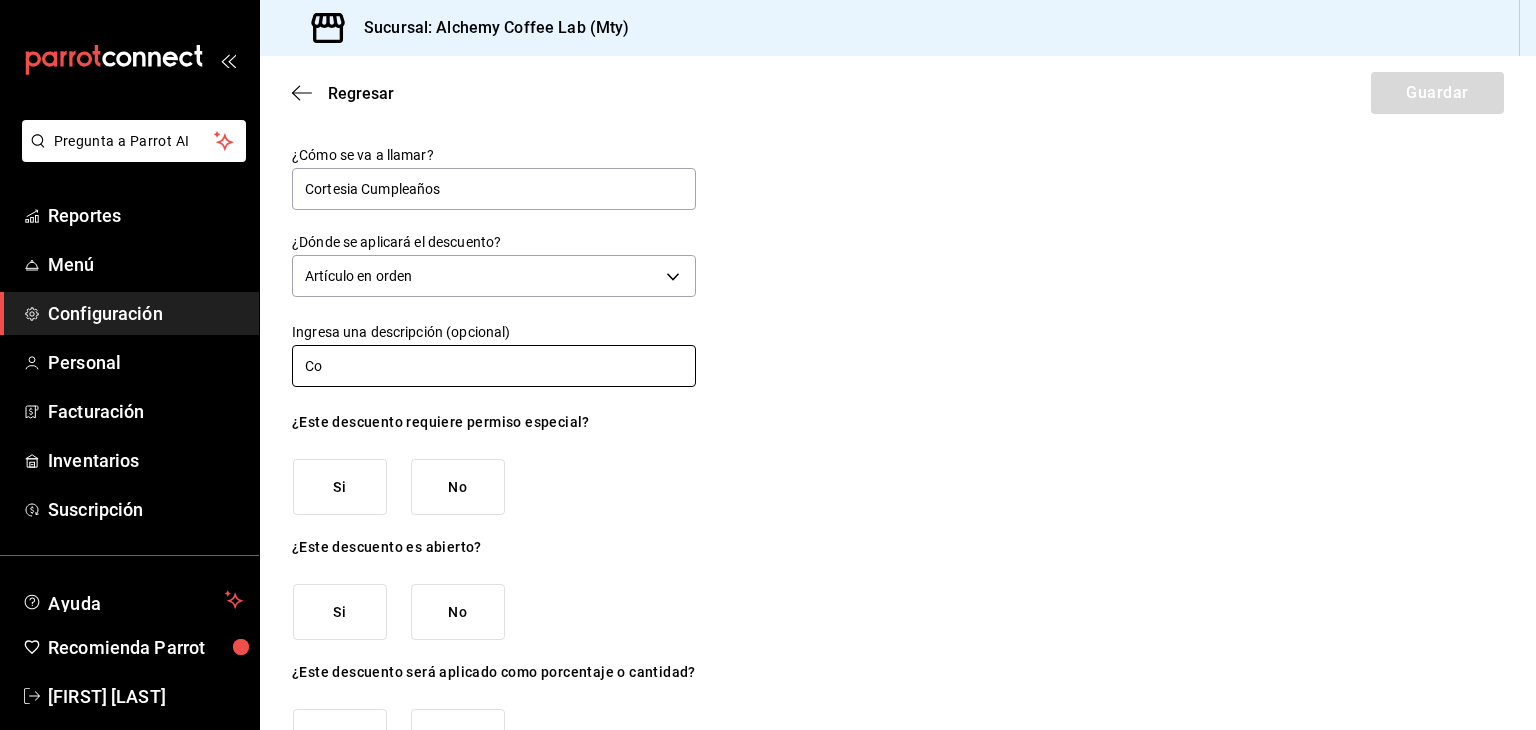 type on "C" 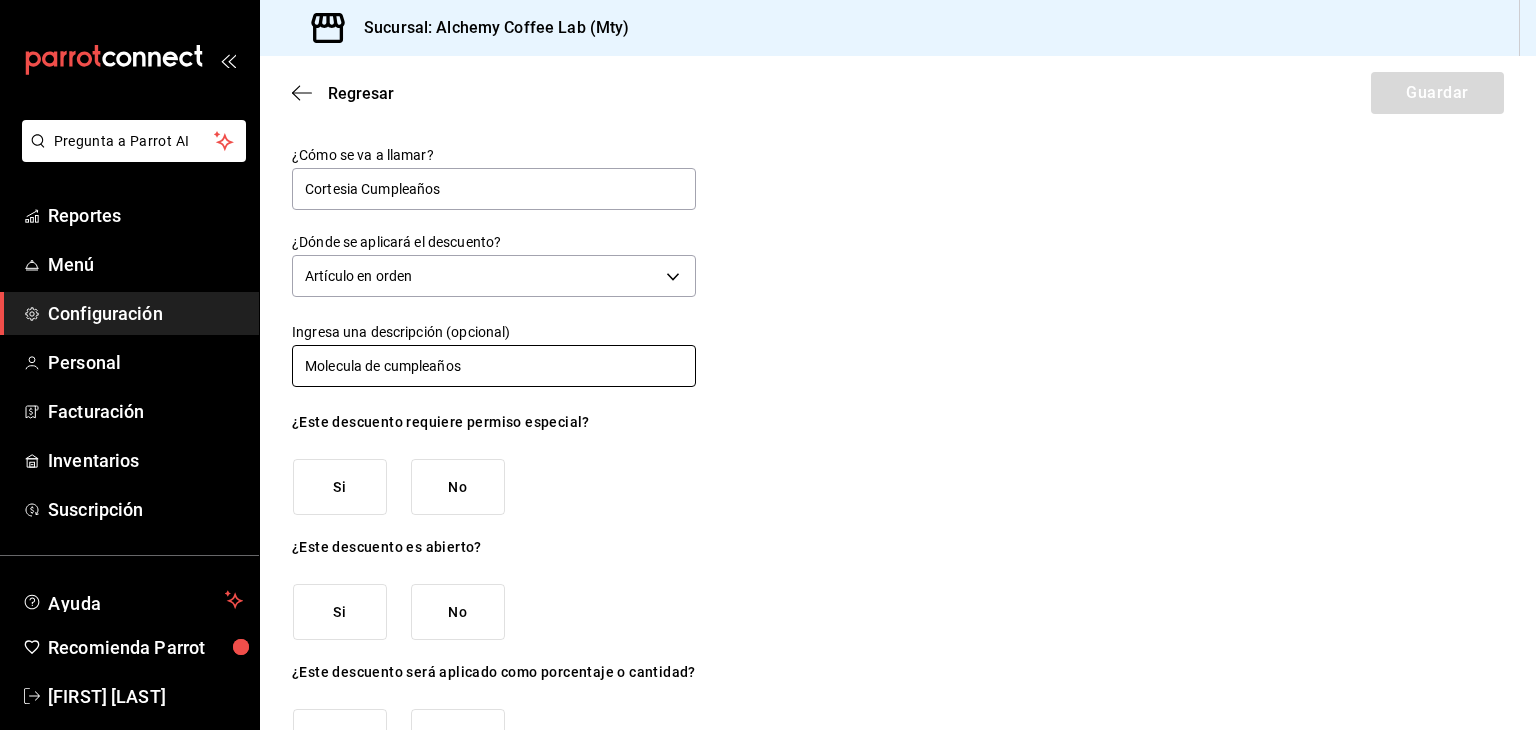 type on "Molecula de cumpleaños" 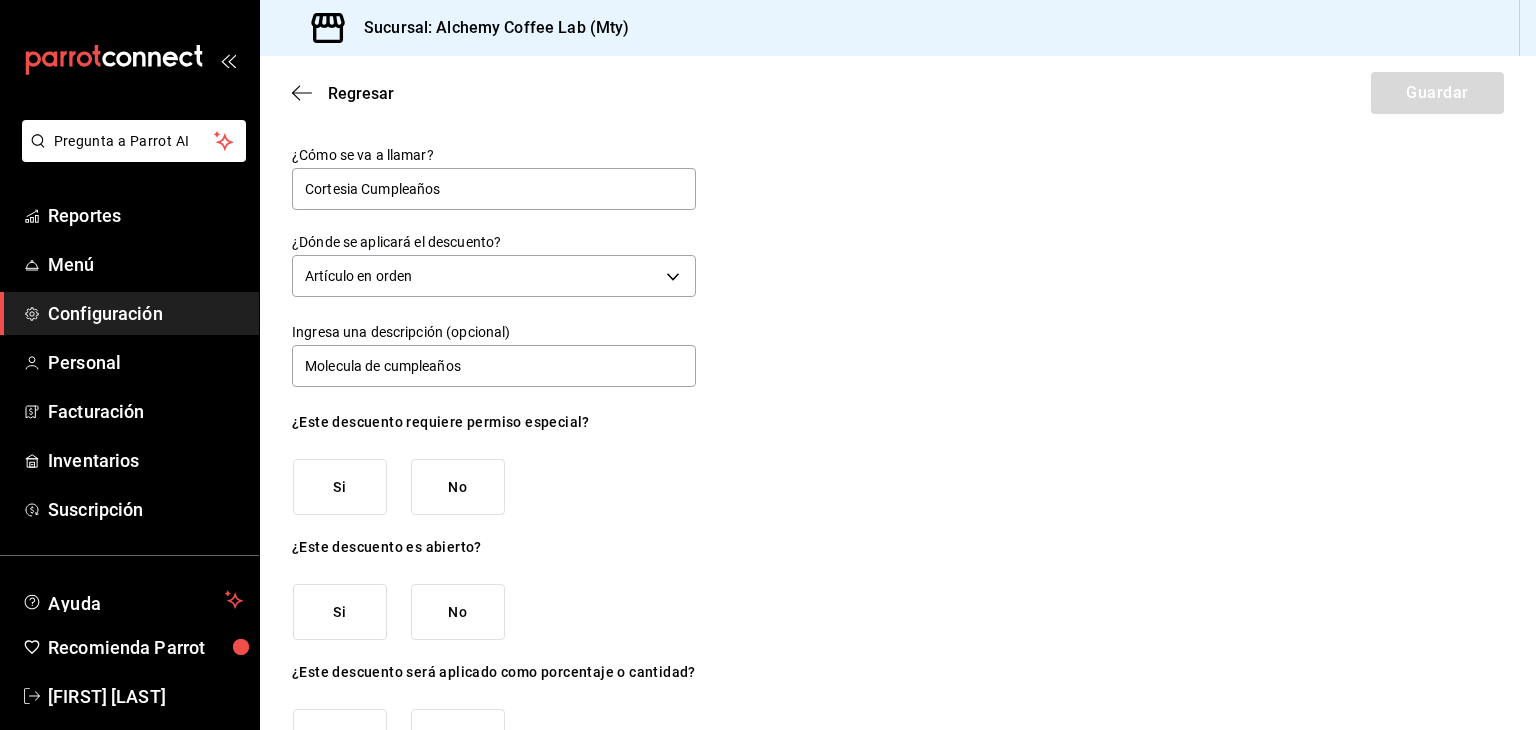 click on "Si" at bounding box center [340, 487] 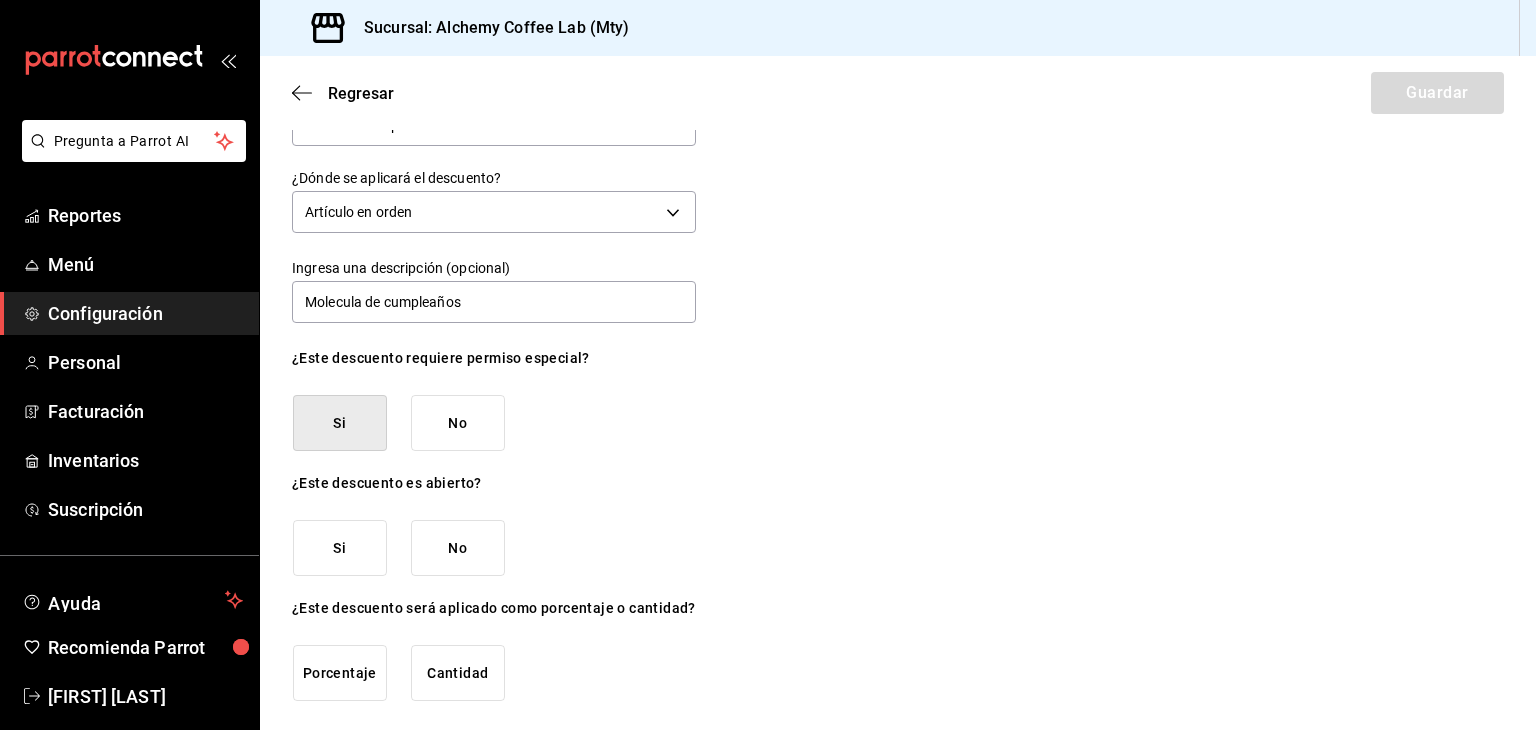 scroll, scrollTop: 66, scrollLeft: 0, axis: vertical 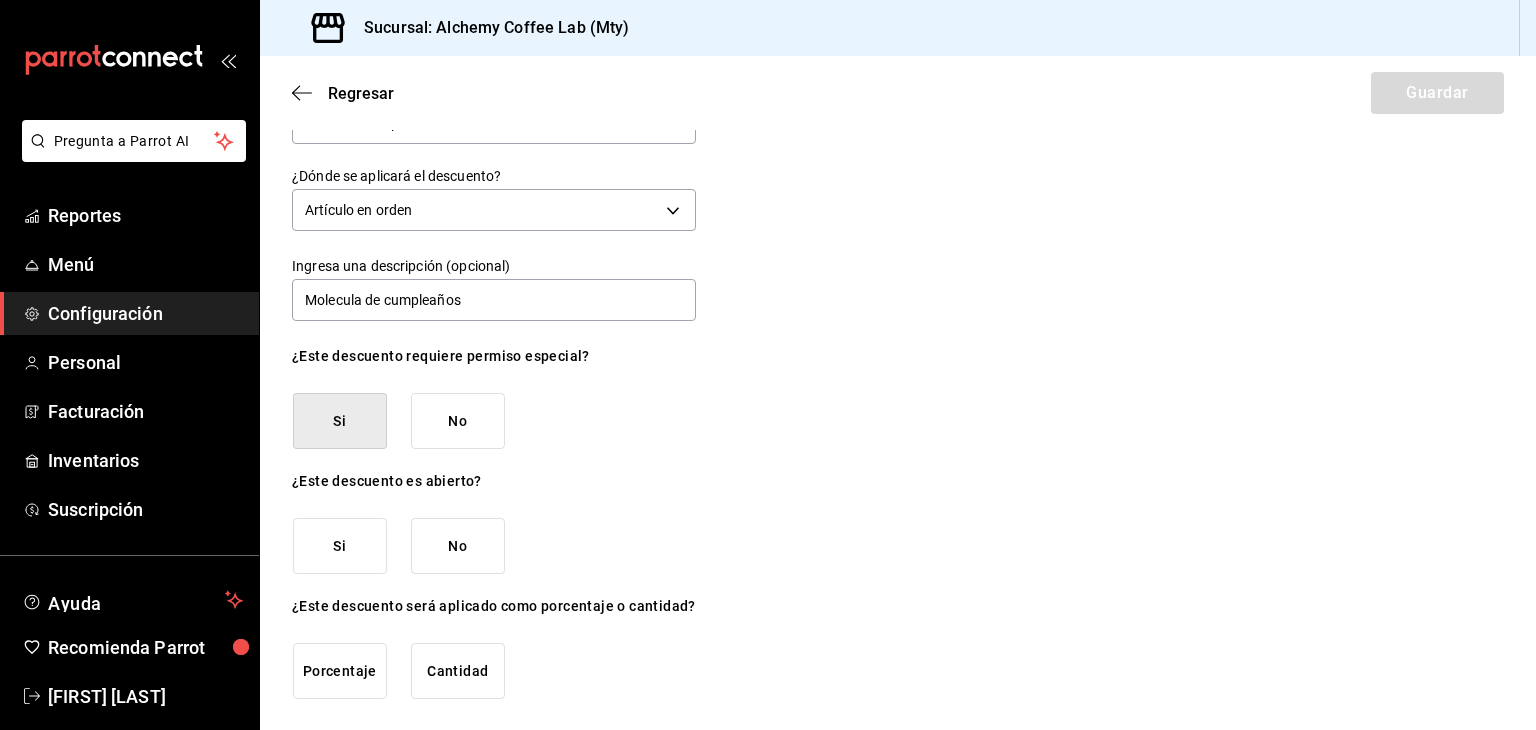 click on "Porcentaje" at bounding box center (340, 671) 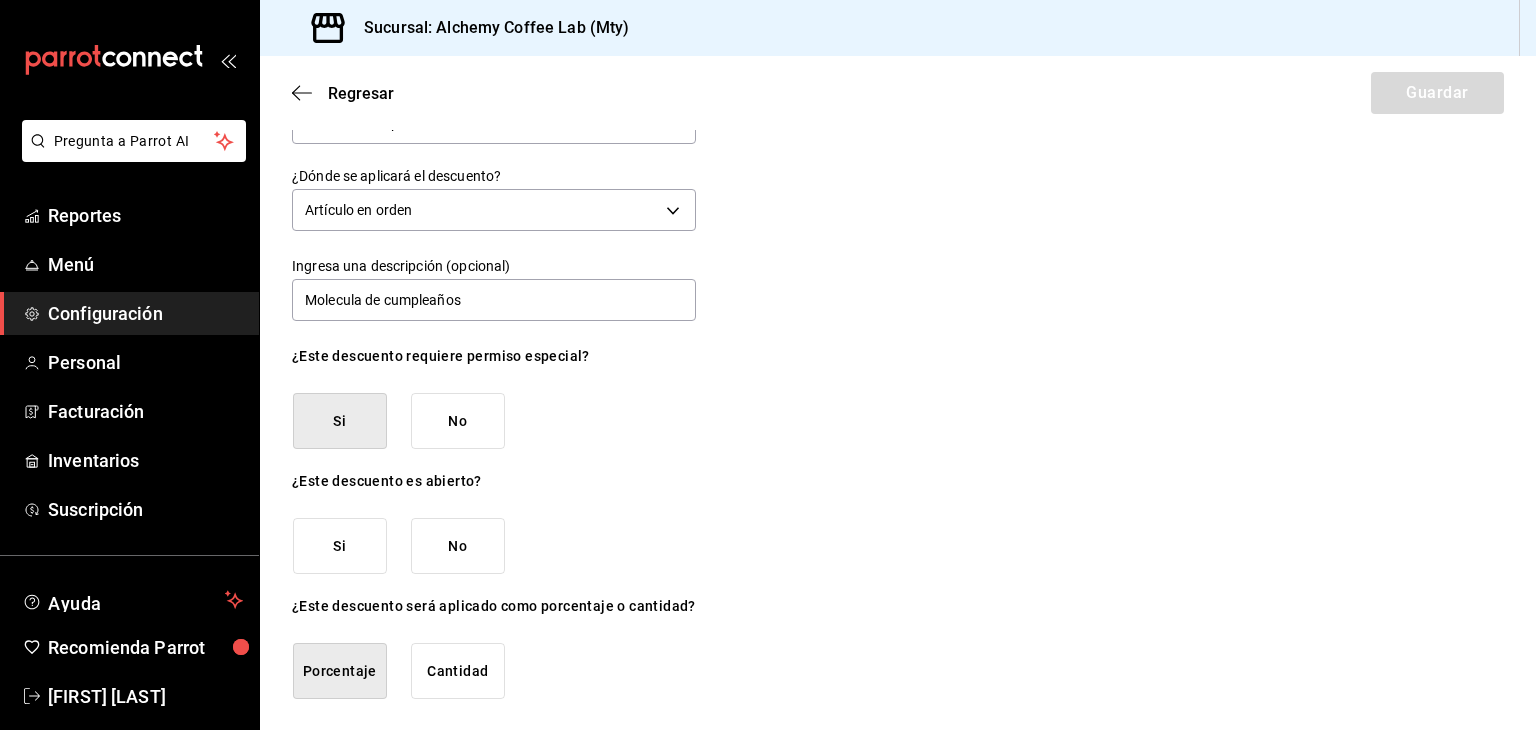 click on "No" at bounding box center (458, 546) 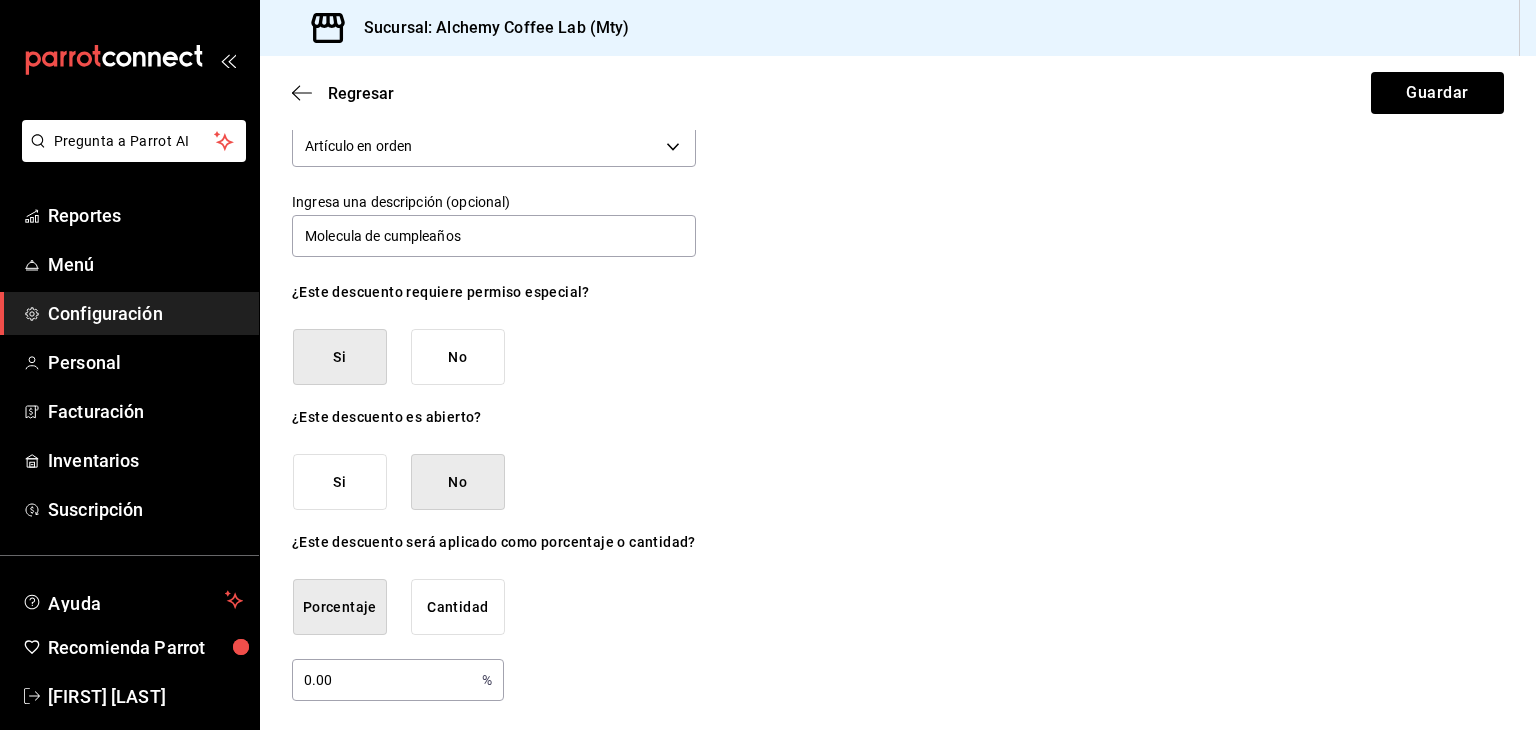scroll, scrollTop: 132, scrollLeft: 0, axis: vertical 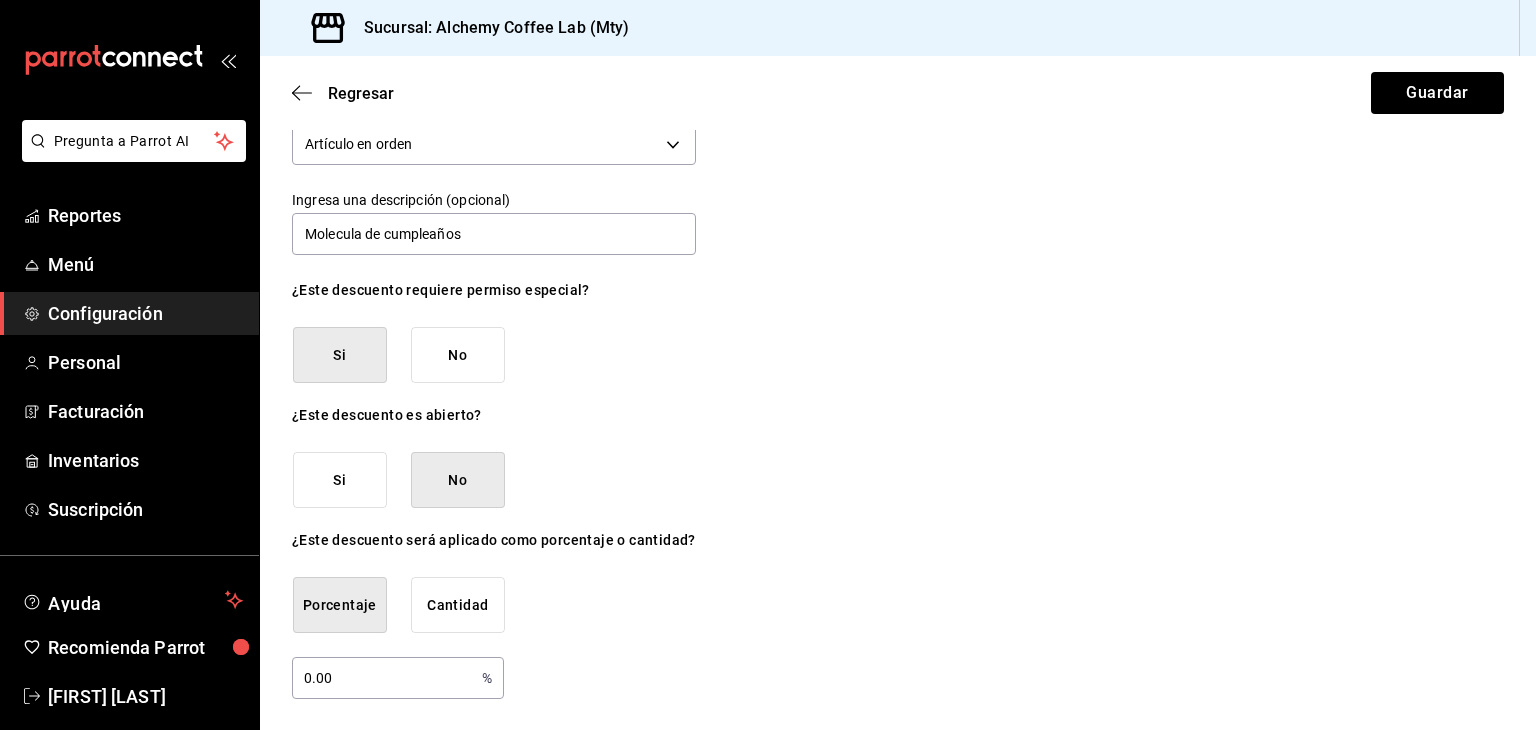 click on "0.00" at bounding box center (383, 678) 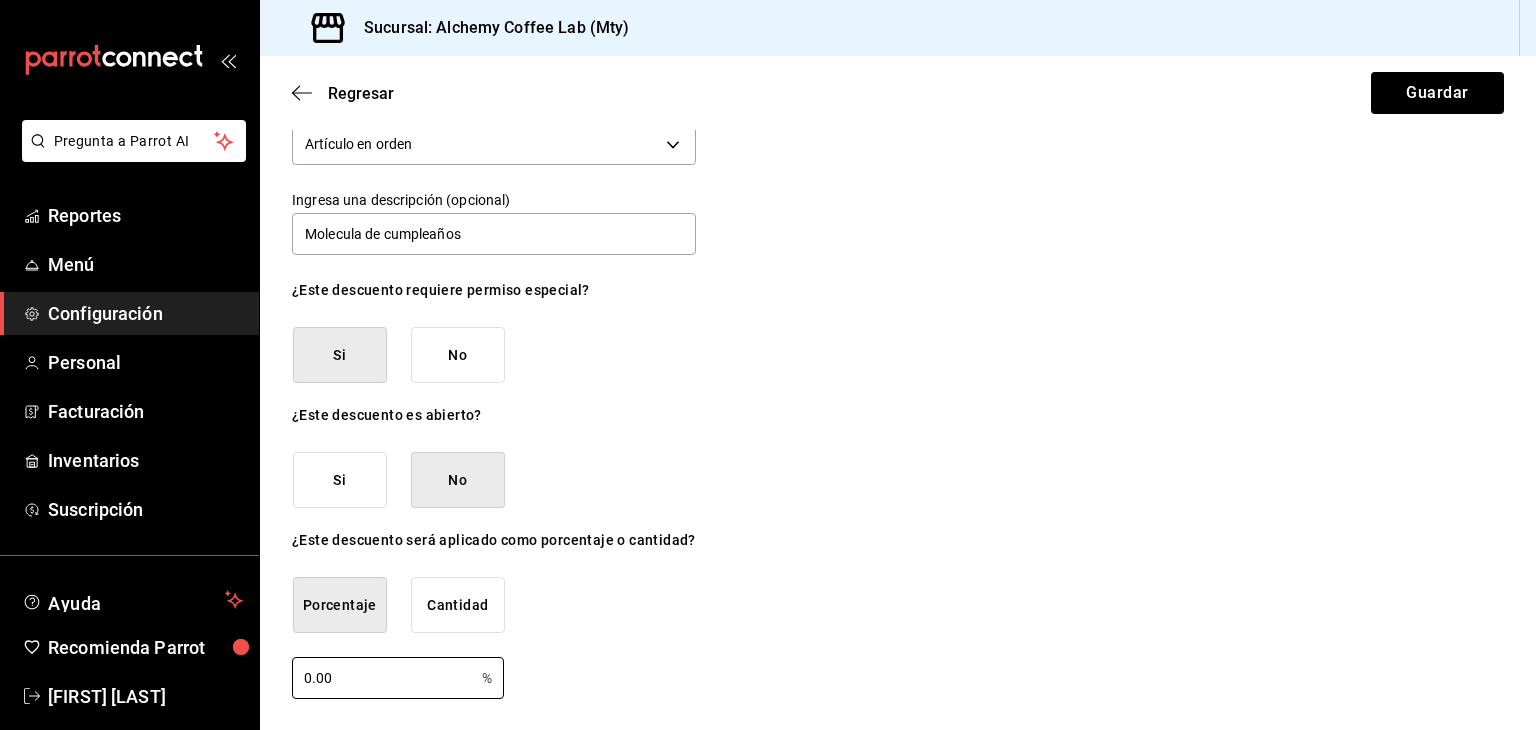 type on "0.00" 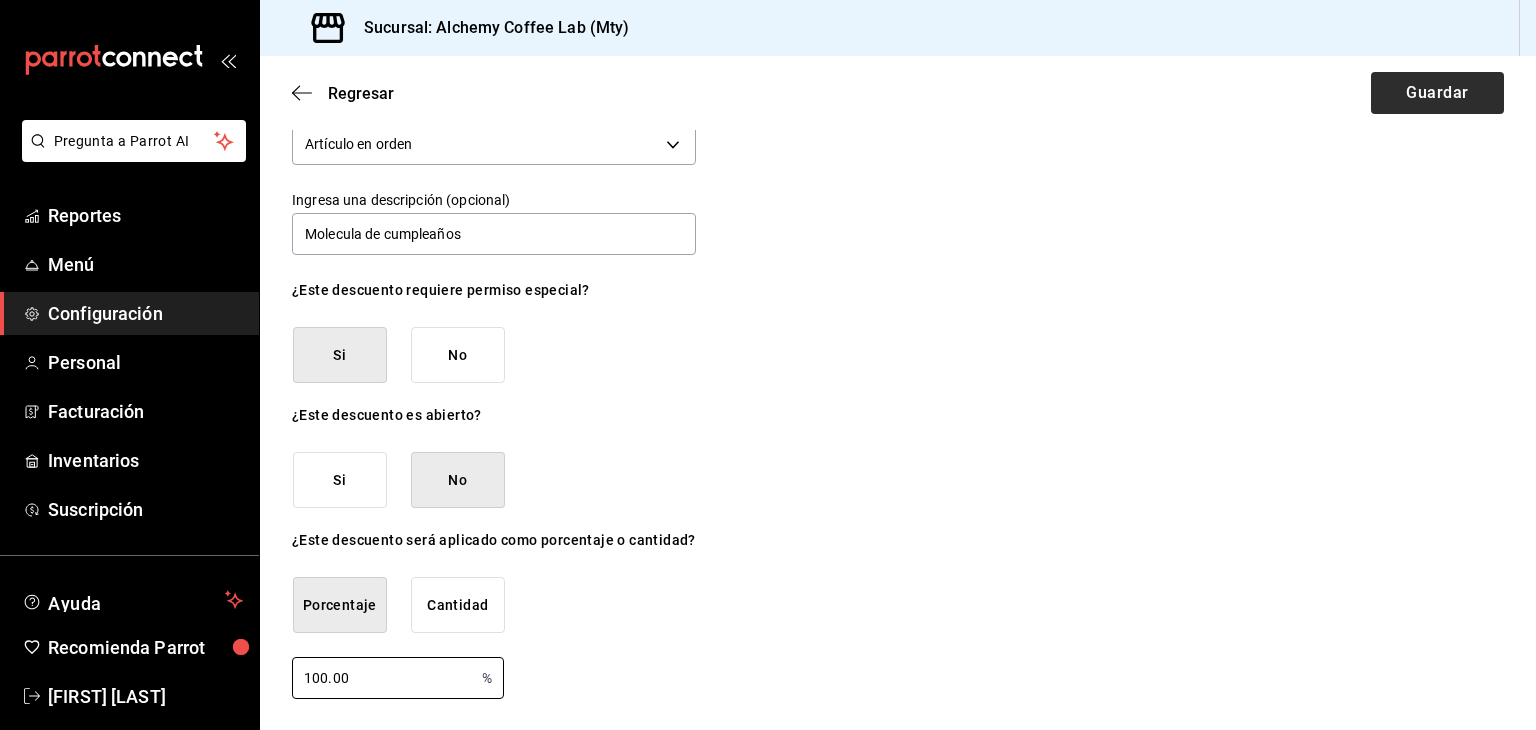 type on "100.00" 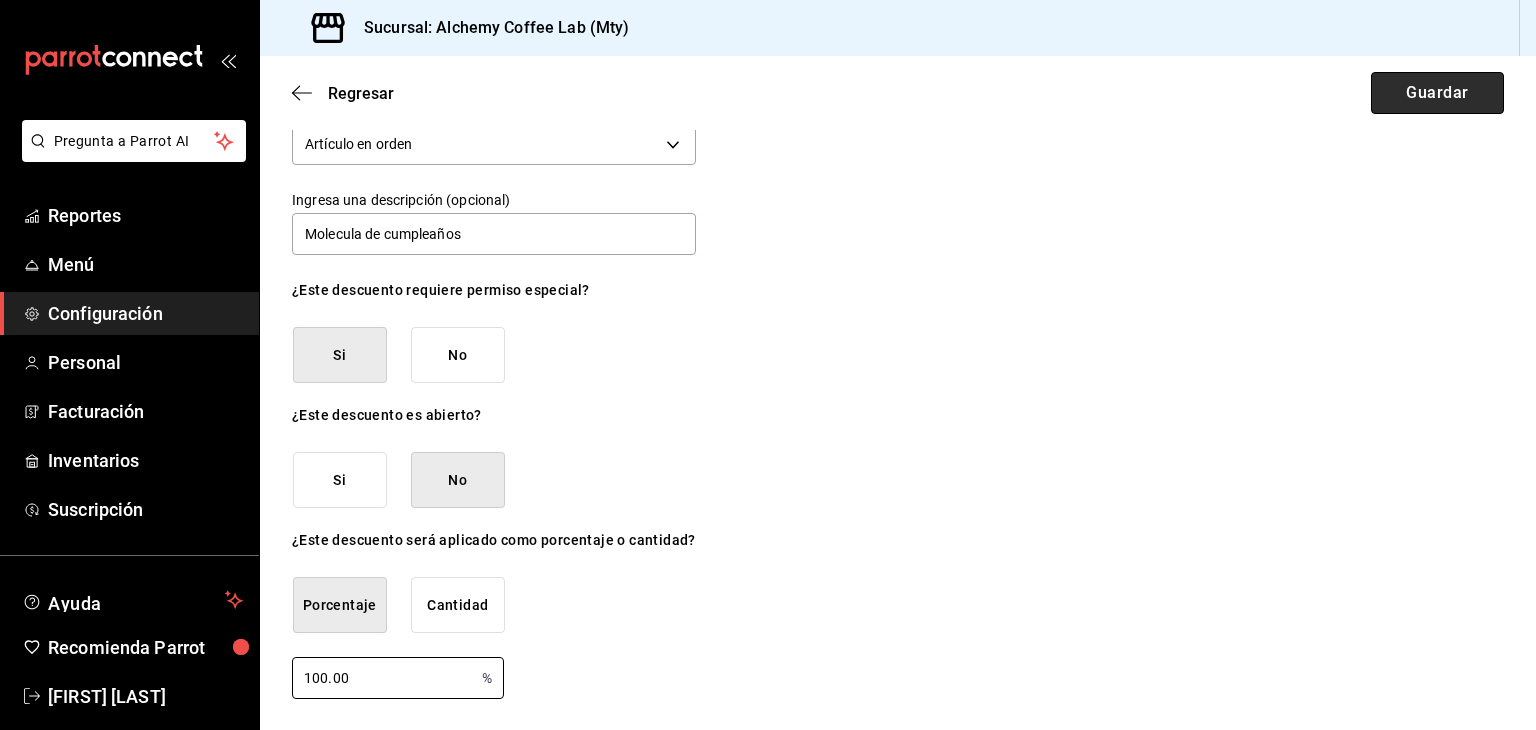 click on "Guardar" at bounding box center (1437, 93) 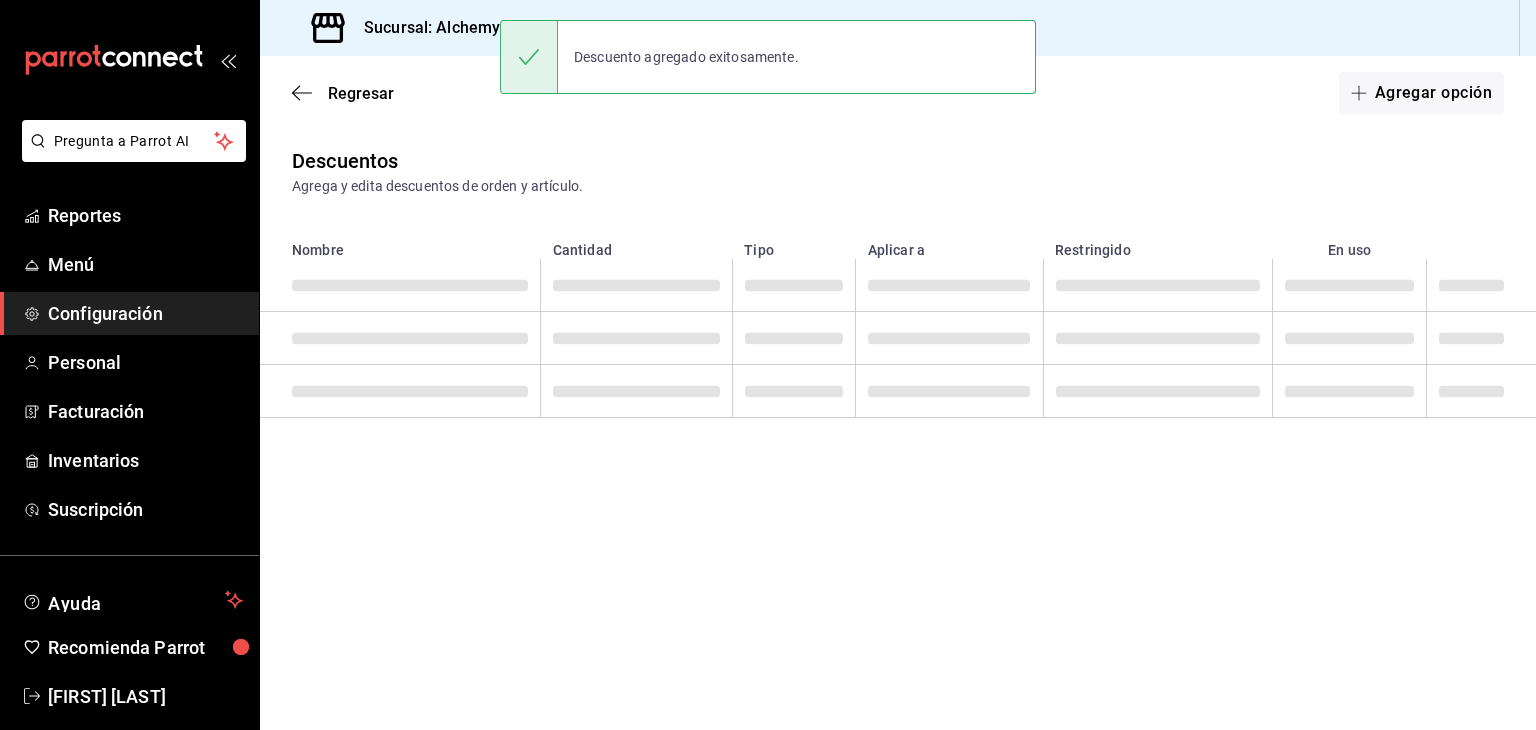 scroll, scrollTop: 0, scrollLeft: 0, axis: both 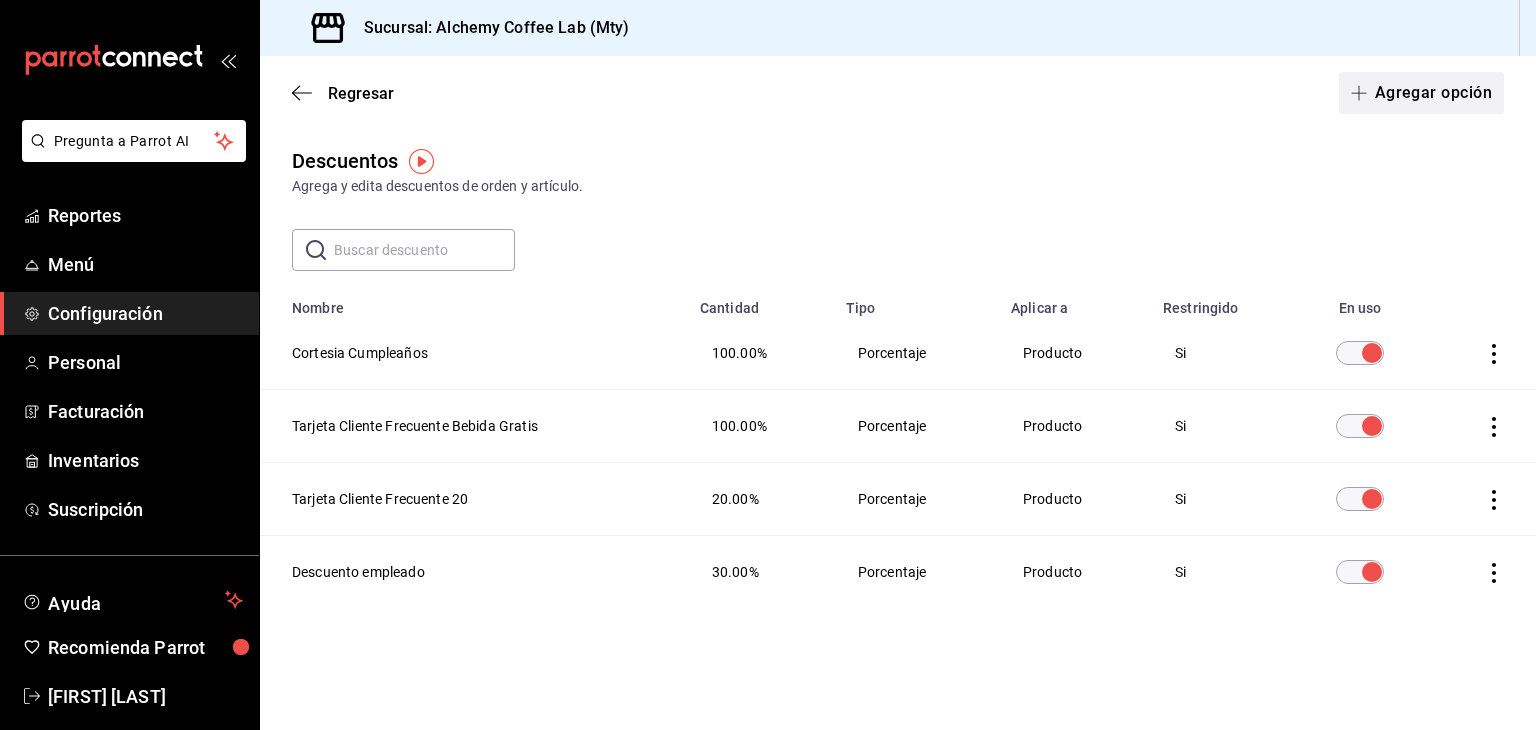 click on "Agregar opción" at bounding box center (1421, 93) 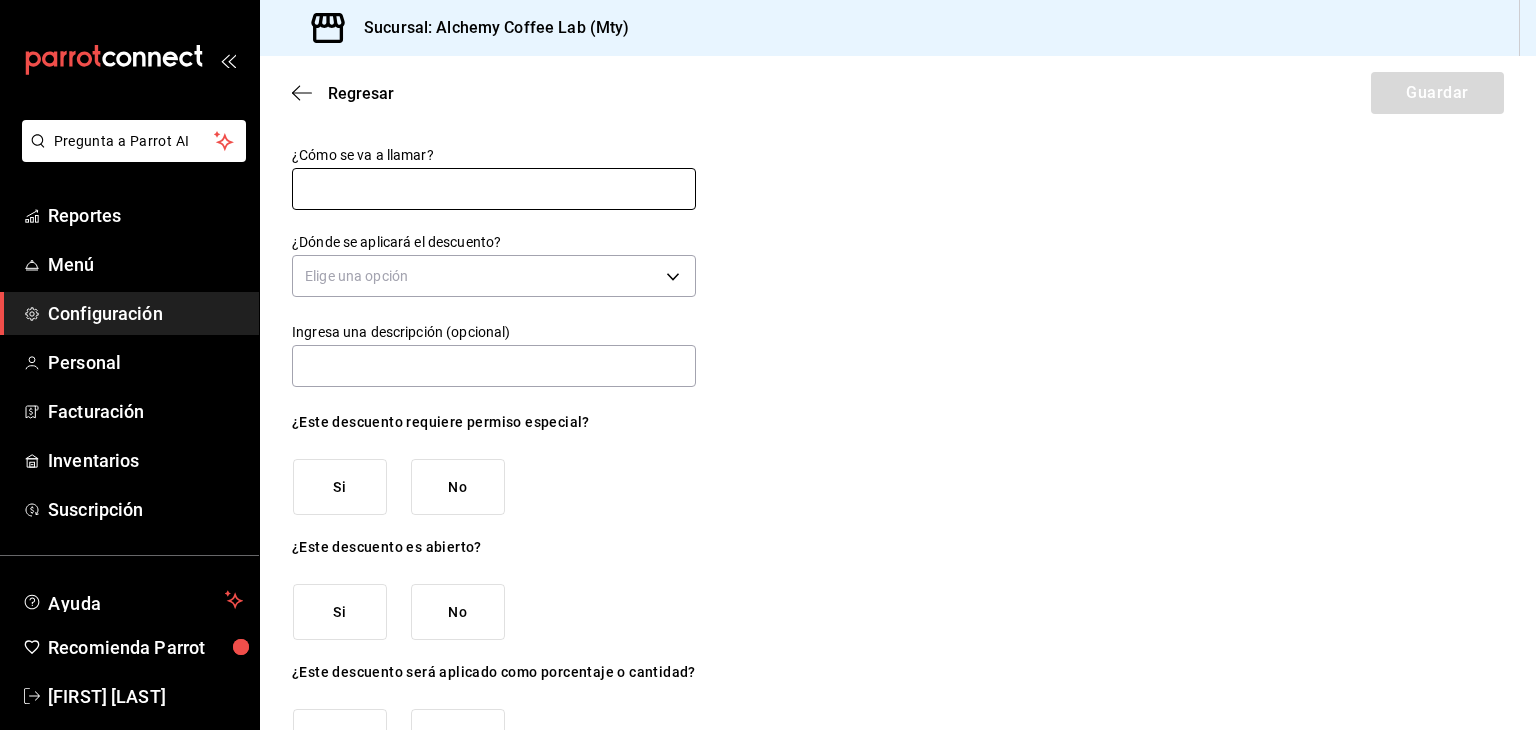 click at bounding box center [494, 189] 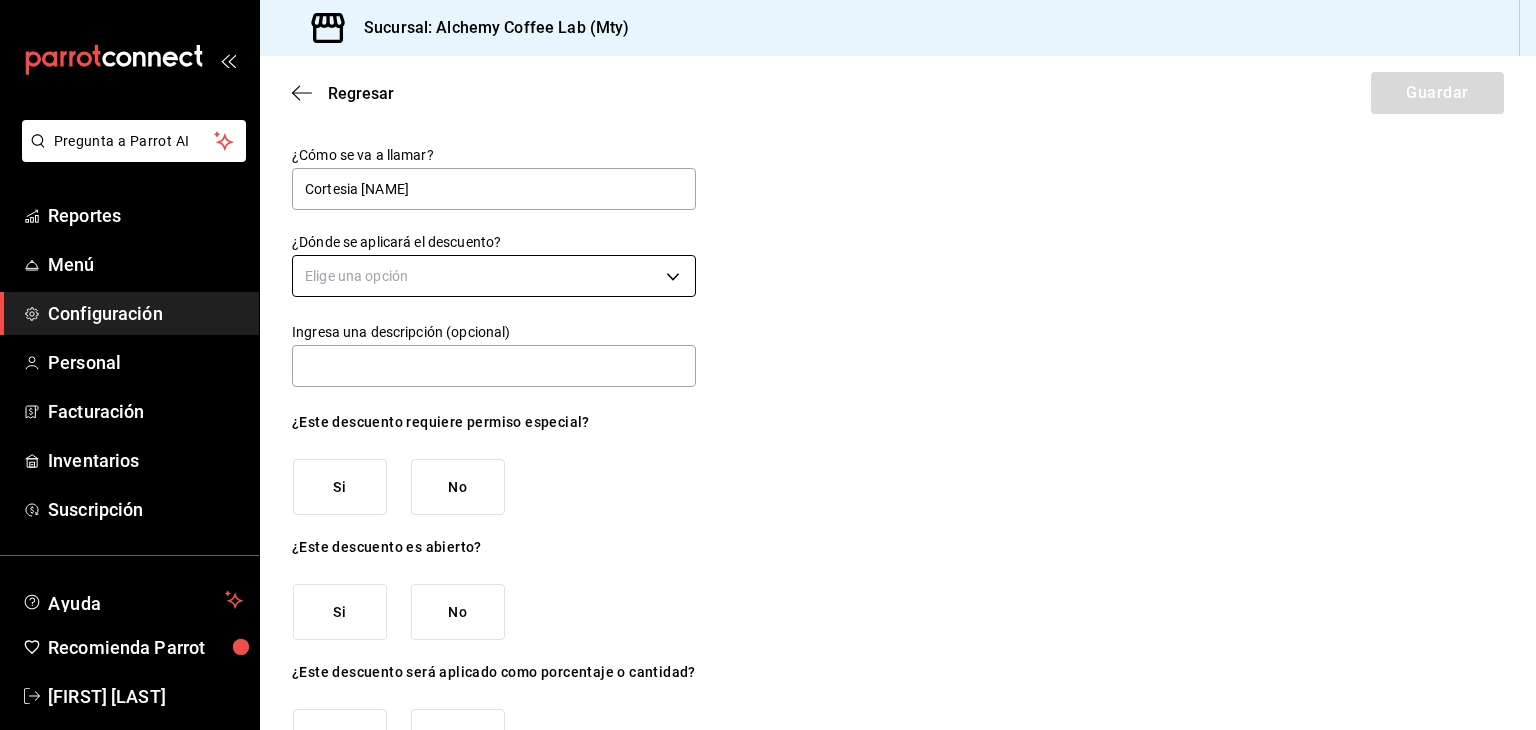 type on "Cortesia [NAME]" 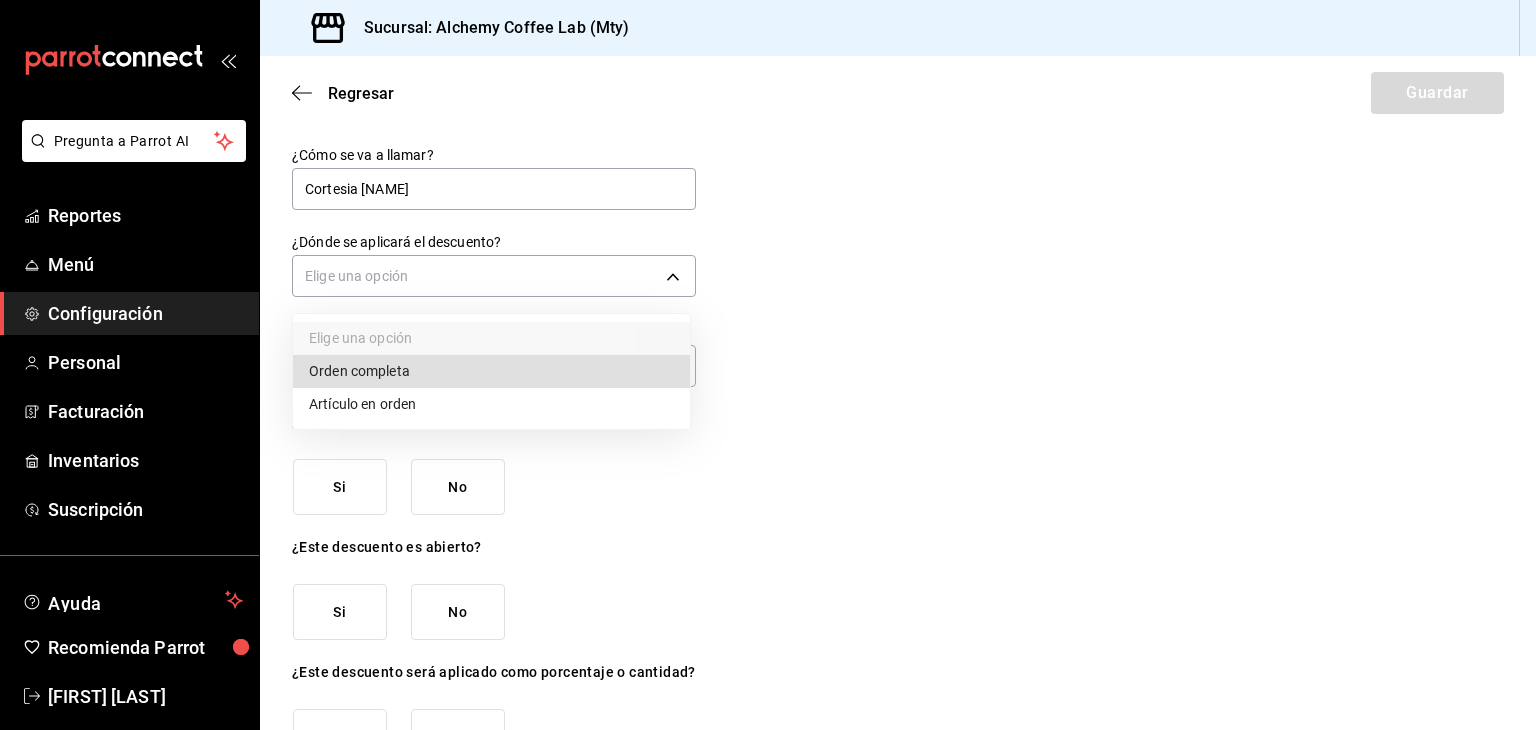 click on "Orden completa" at bounding box center (491, 371) 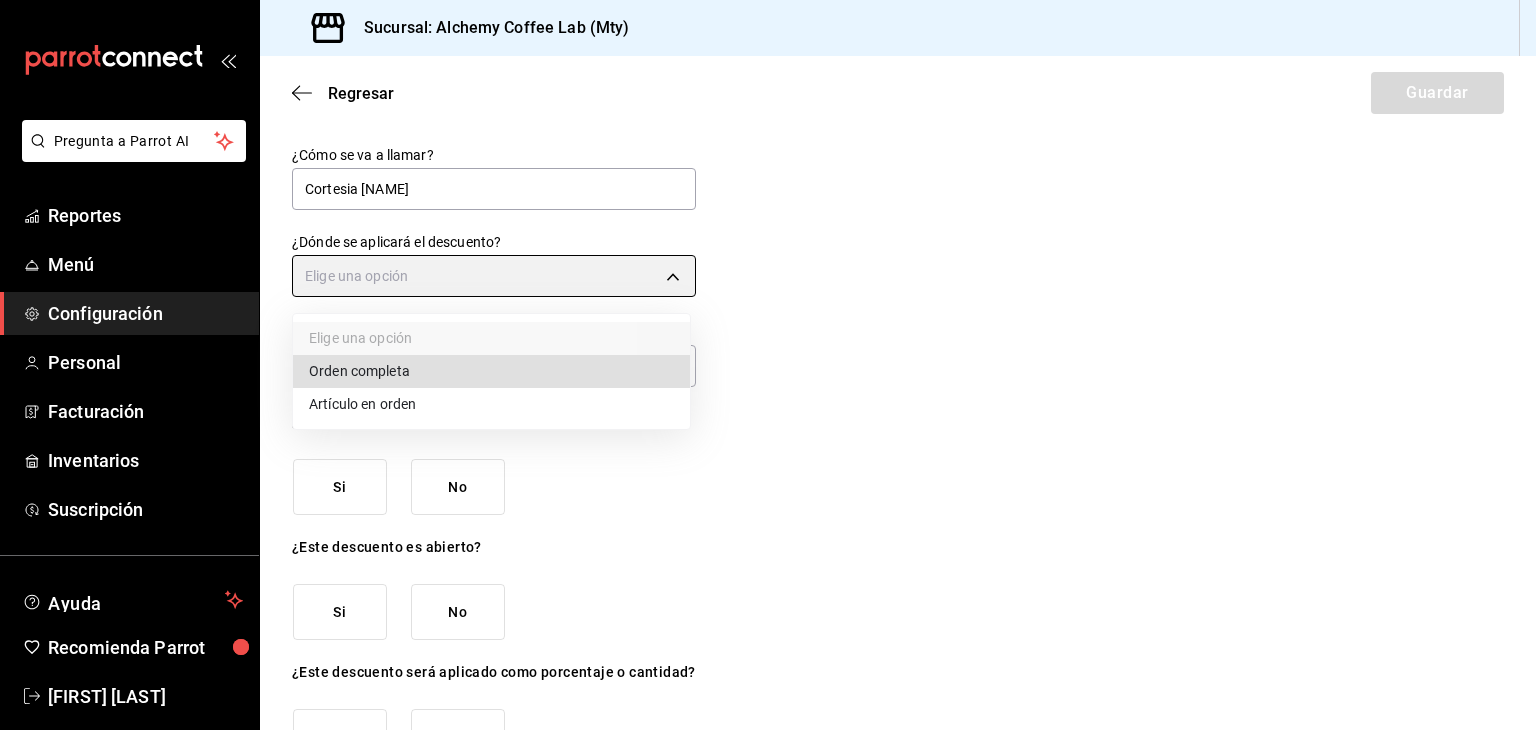 type on "ORDER" 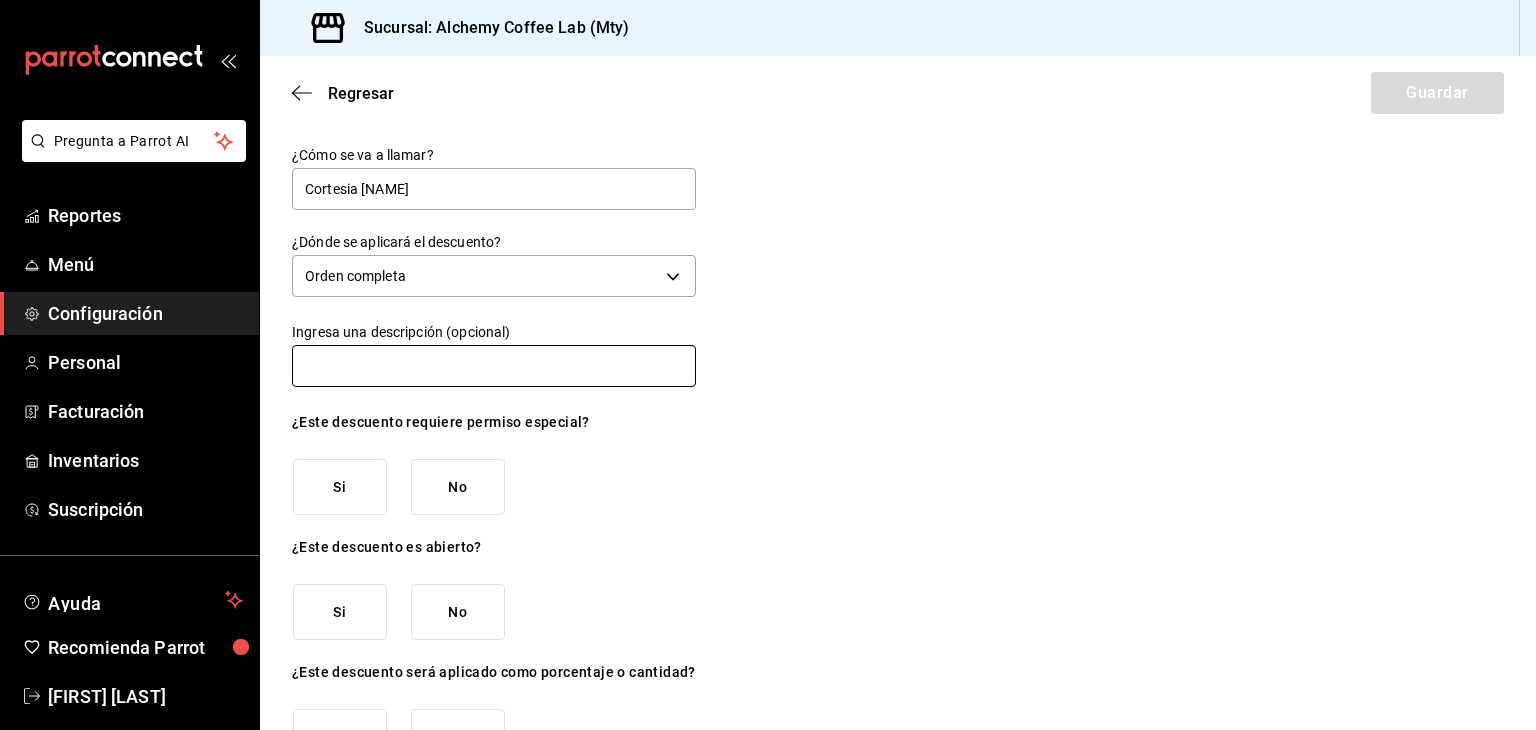 click at bounding box center [494, 366] 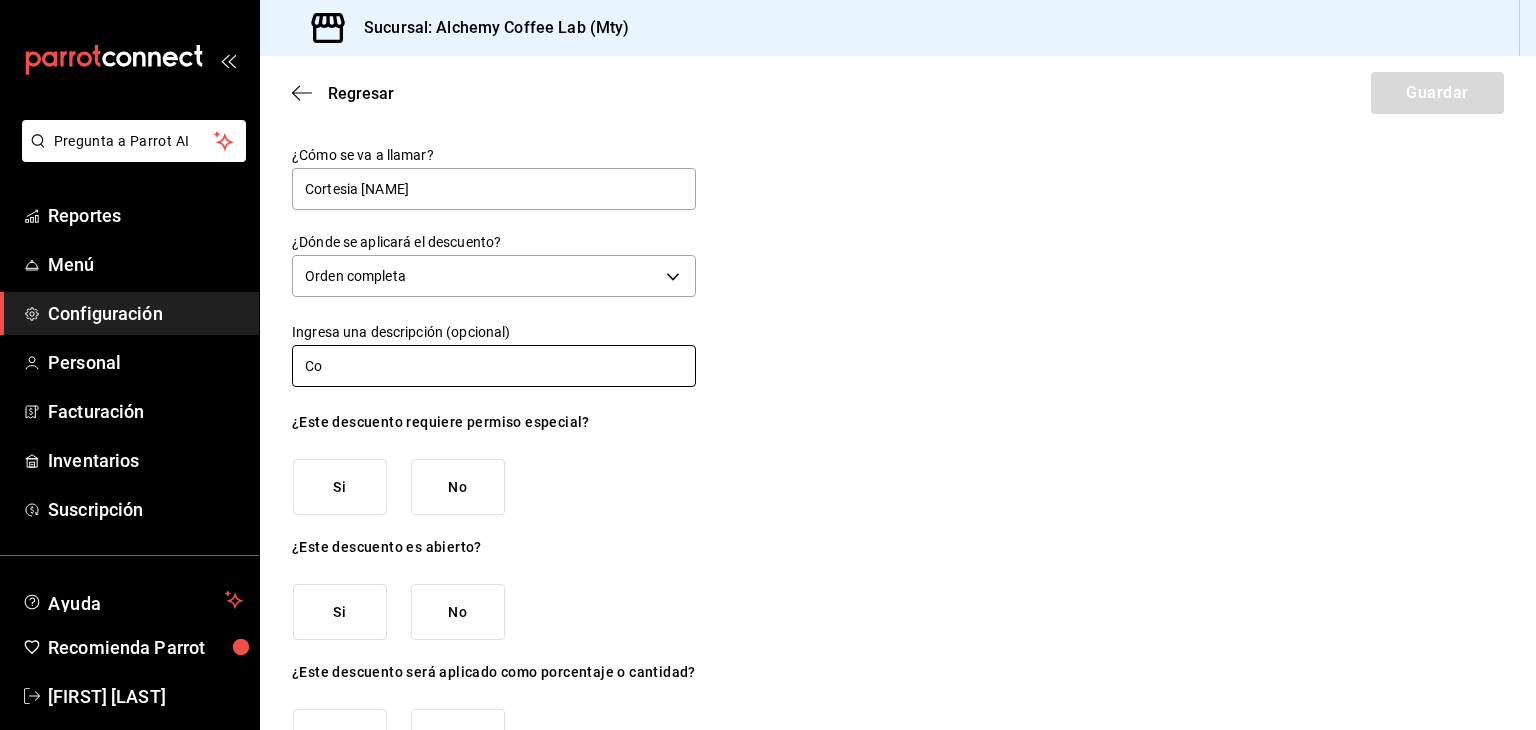 type on "C" 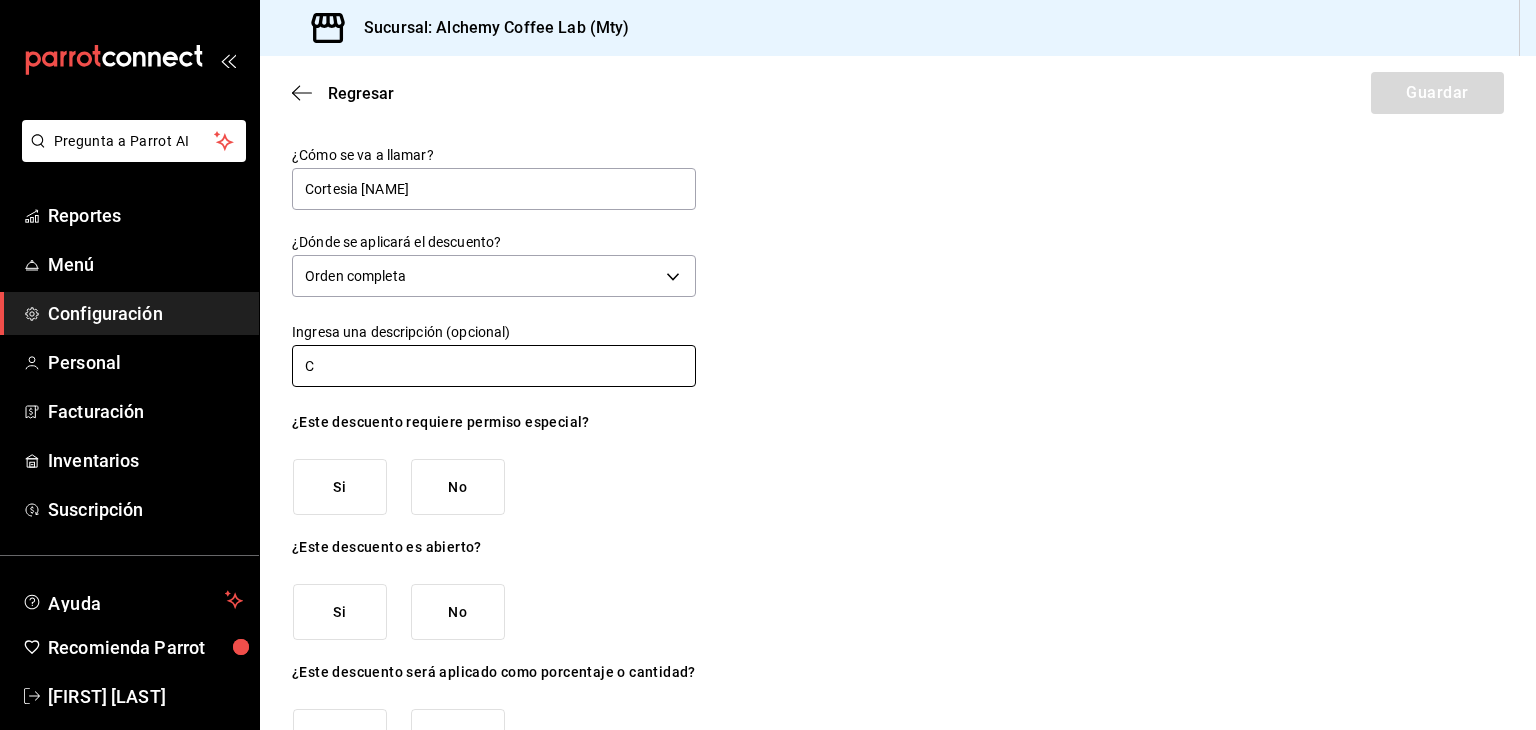 type 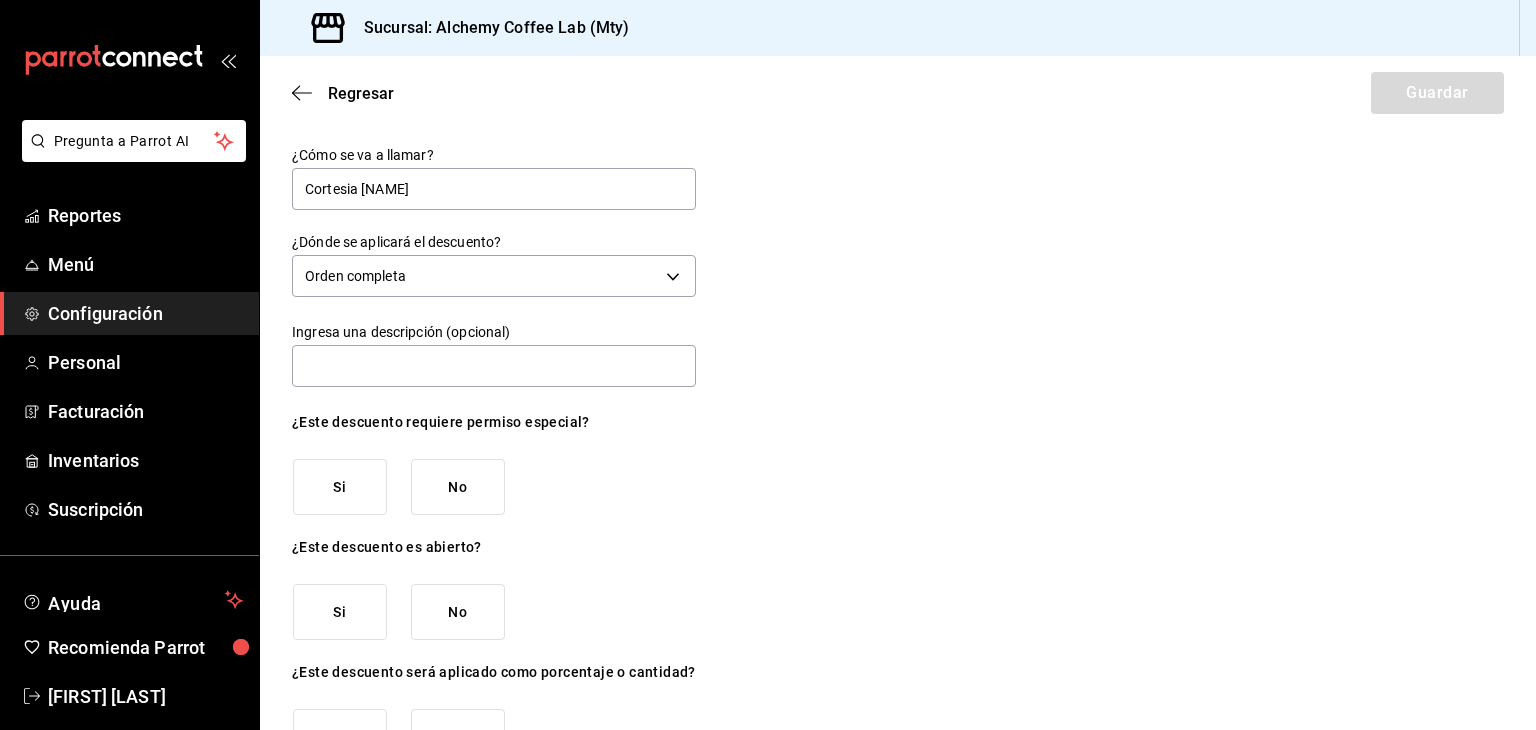 click on "Si" at bounding box center [340, 487] 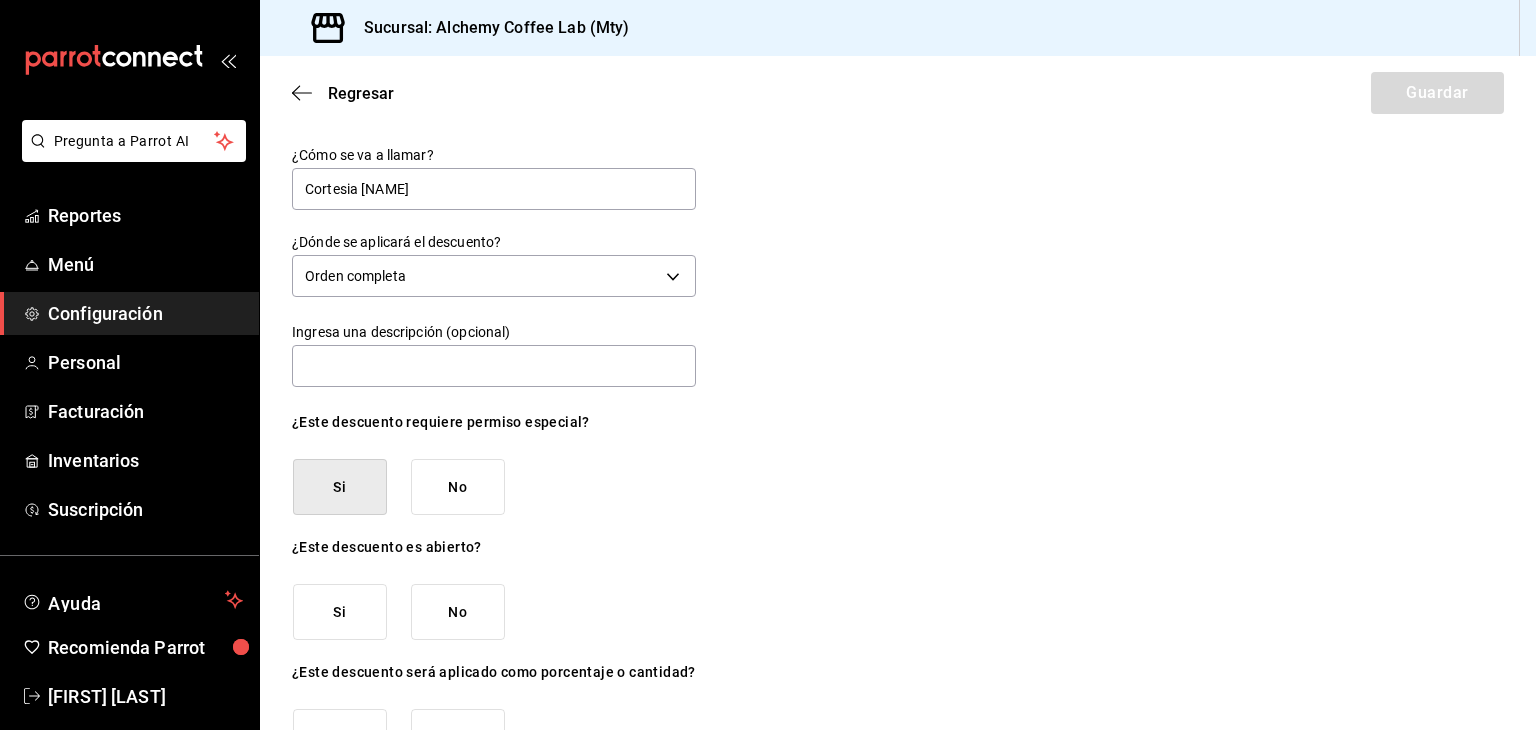 click on "Si" at bounding box center (340, 612) 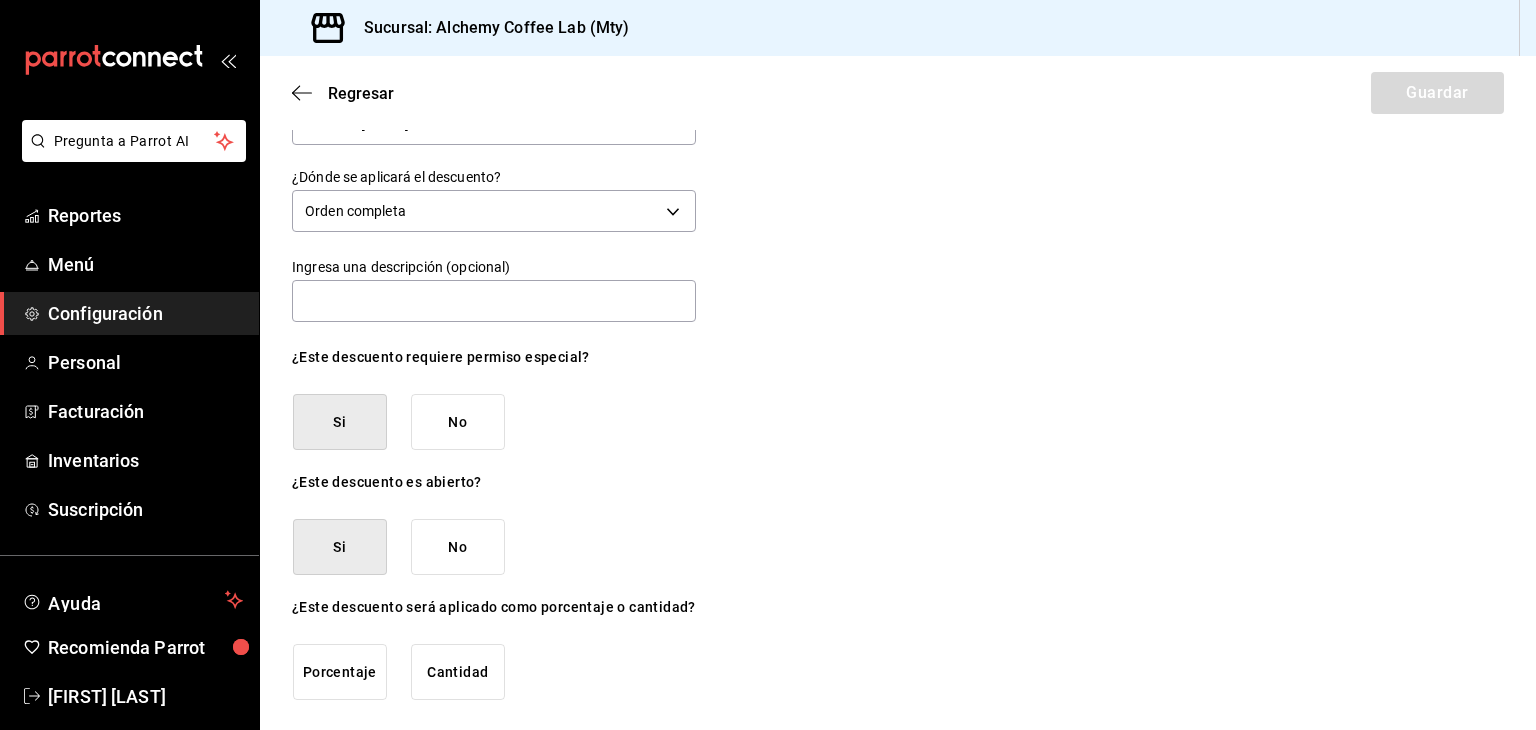 scroll, scrollTop: 66, scrollLeft: 0, axis: vertical 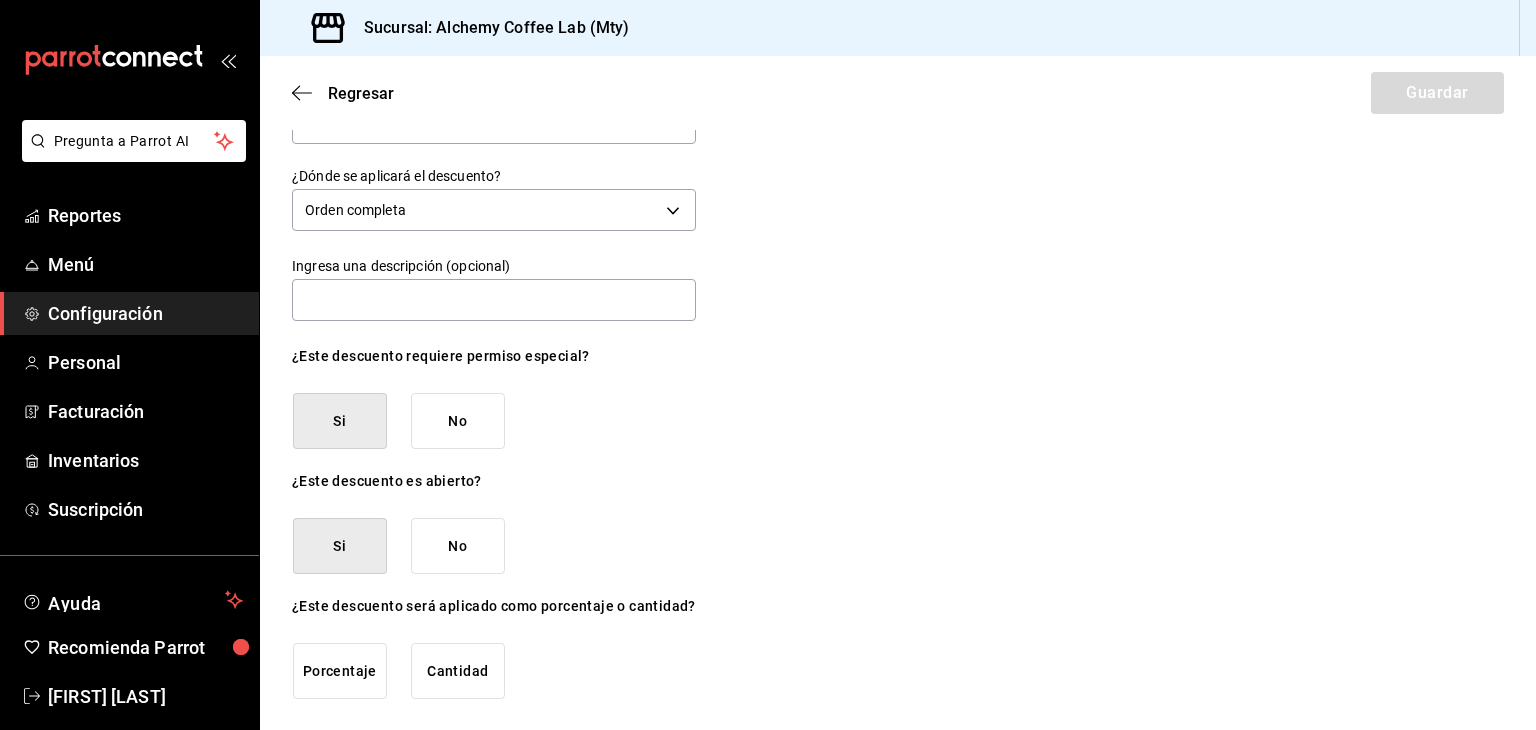 click on "Cantidad" at bounding box center (458, 671) 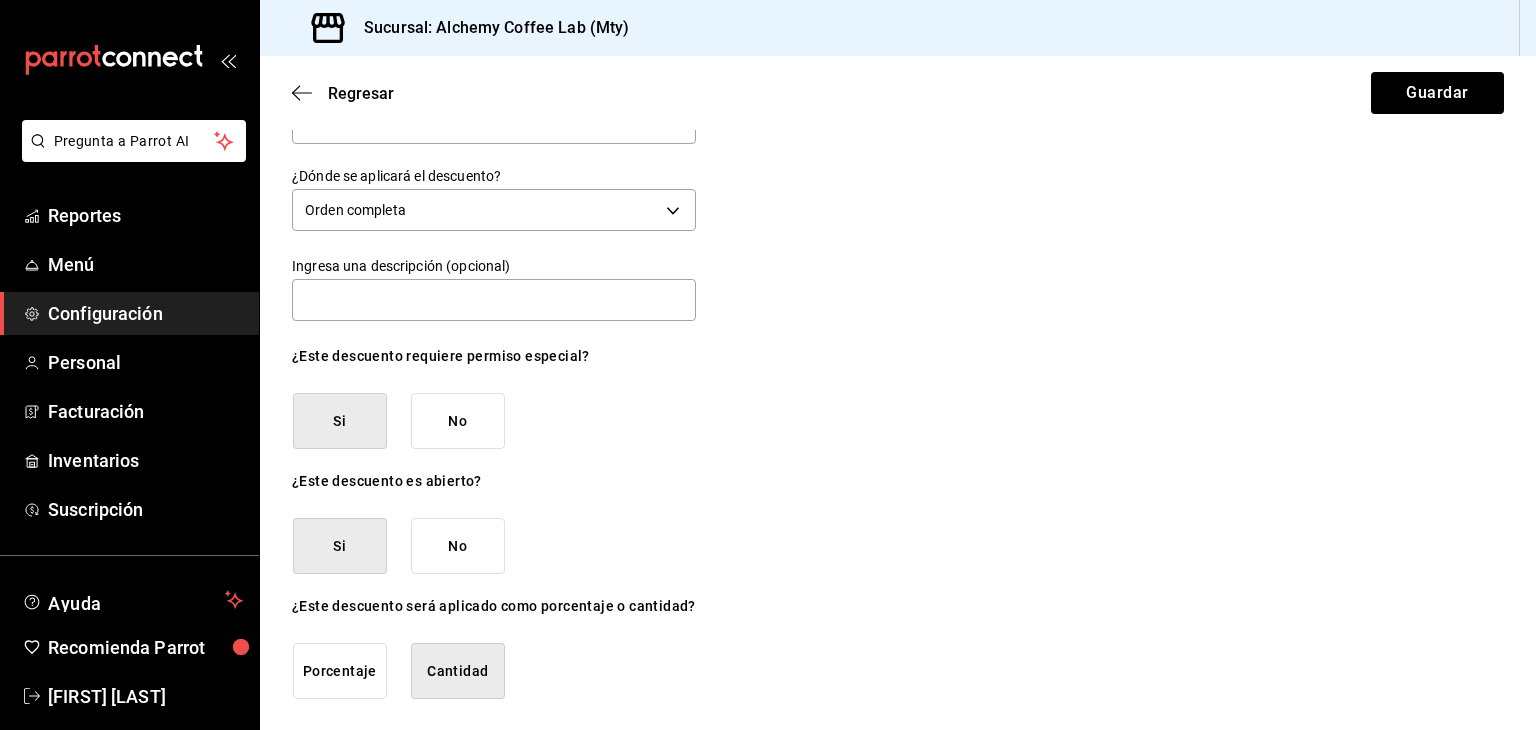 click on "Porcentaje" at bounding box center [340, 671] 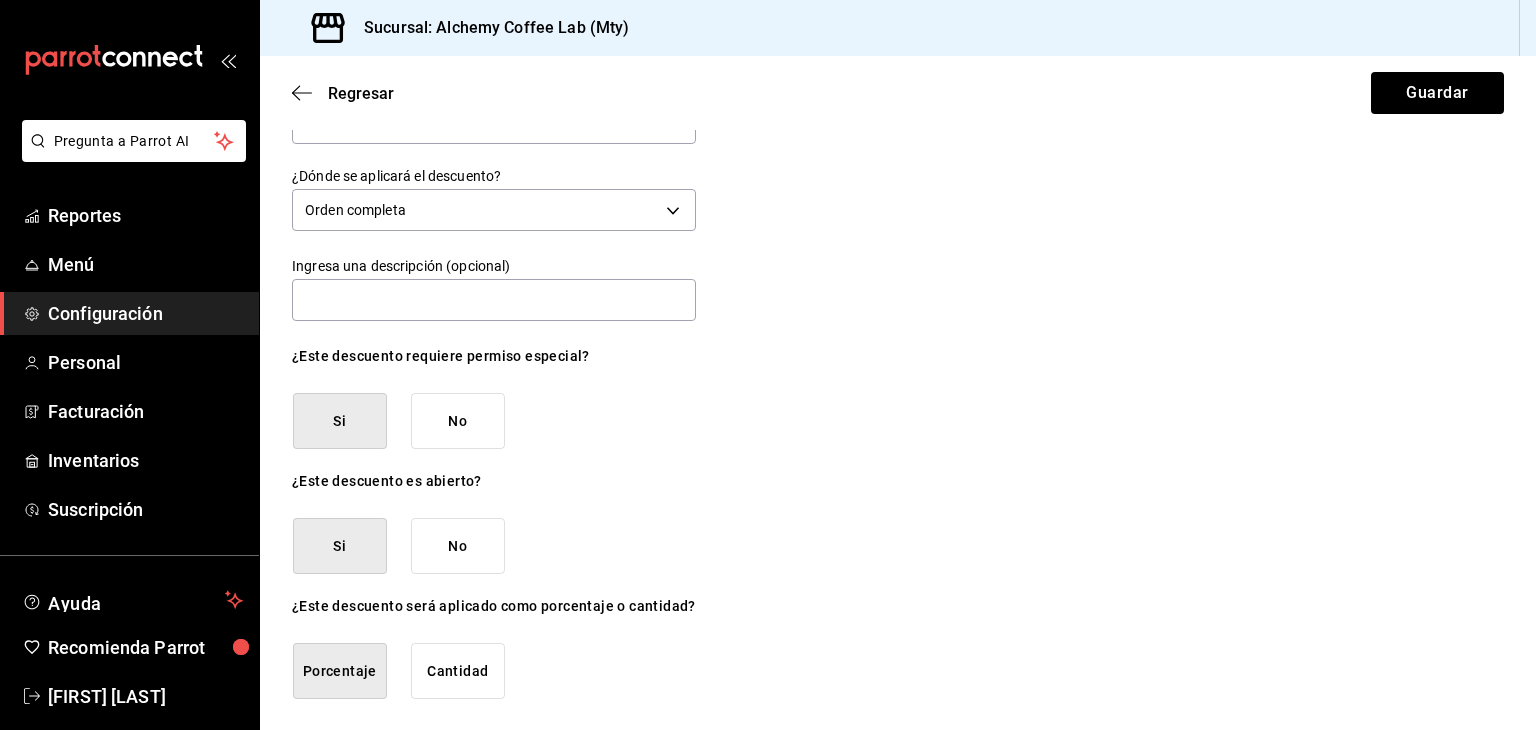 drag, startPoint x: 787, startPoint y: 522, endPoint x: 856, endPoint y: 553, distance: 75.643906 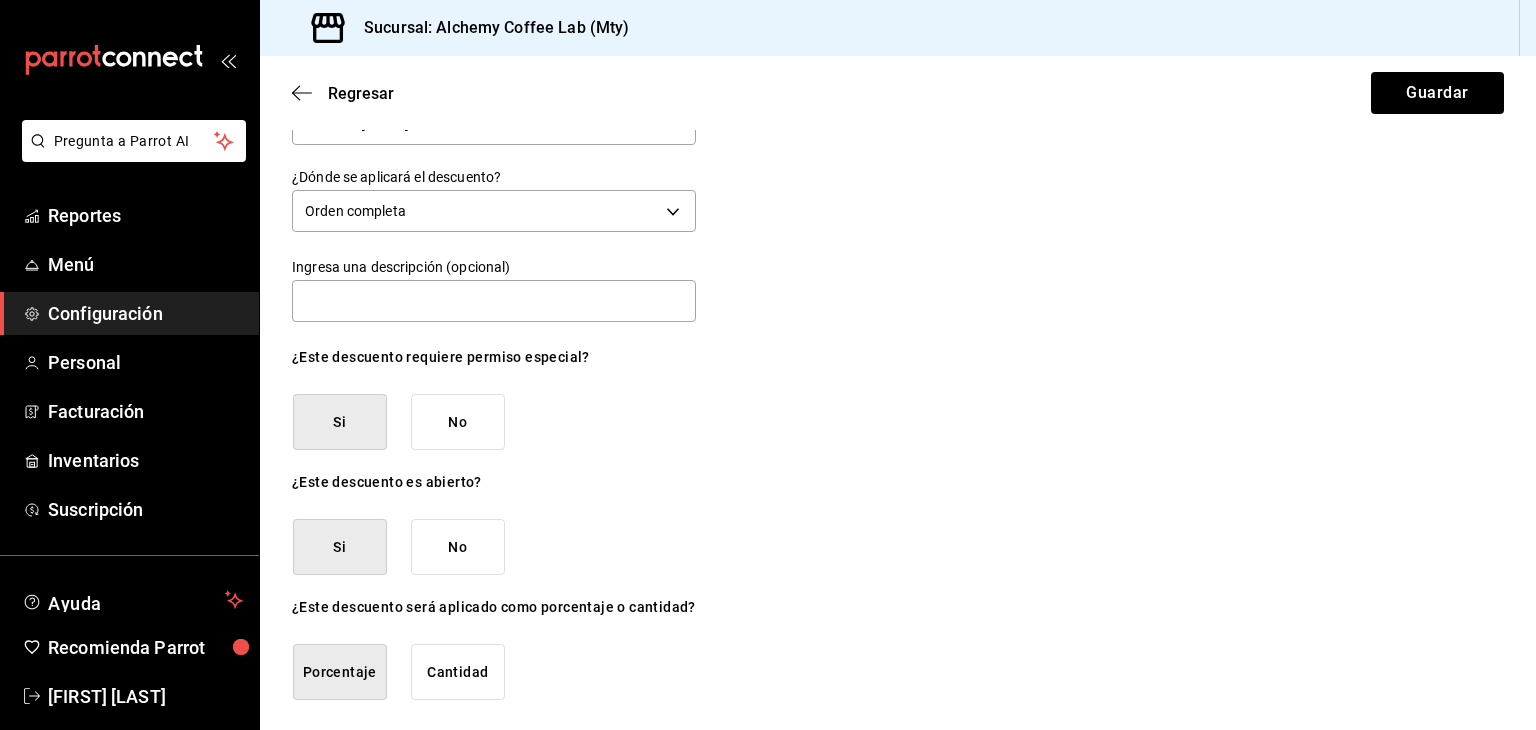 scroll, scrollTop: 66, scrollLeft: 0, axis: vertical 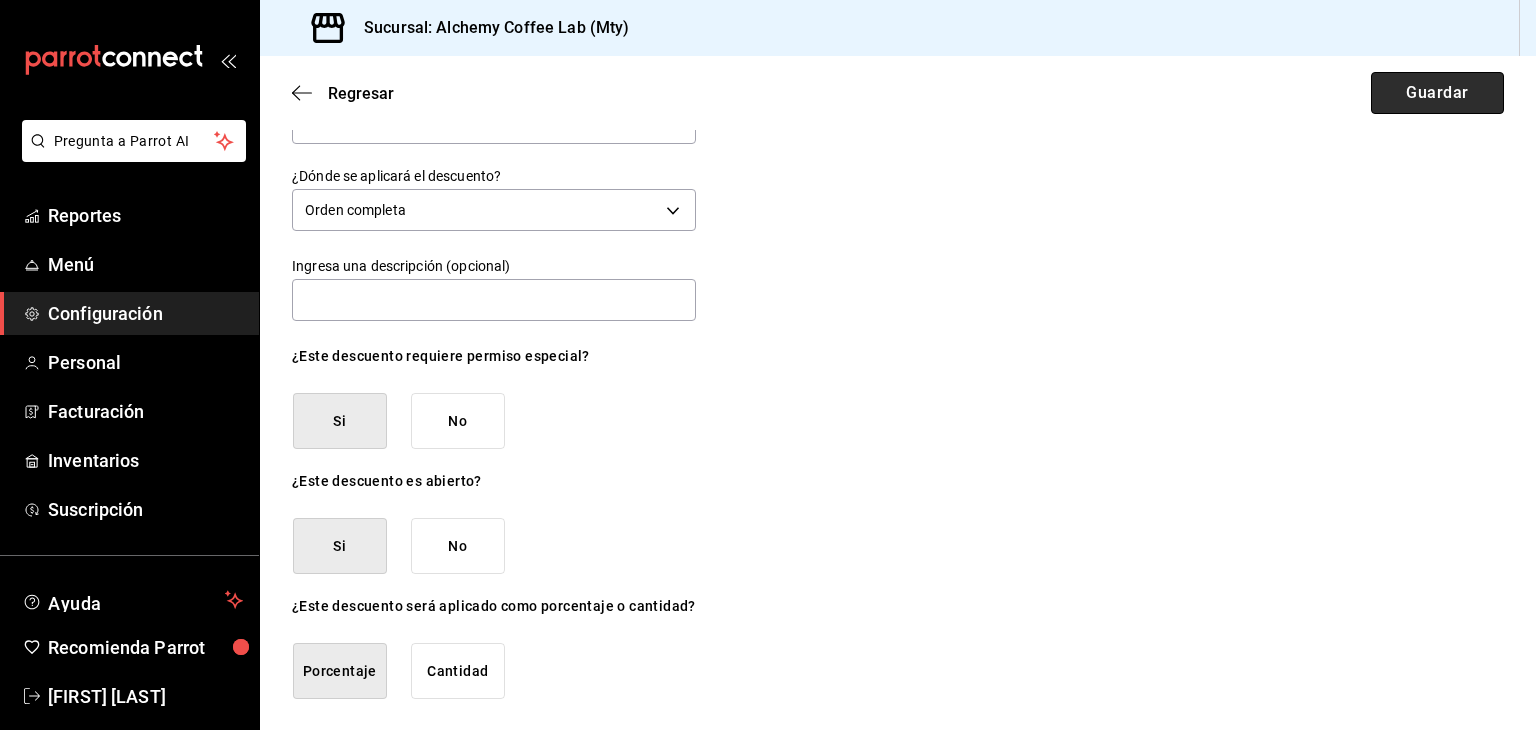 click on "Guardar" at bounding box center [1437, 93] 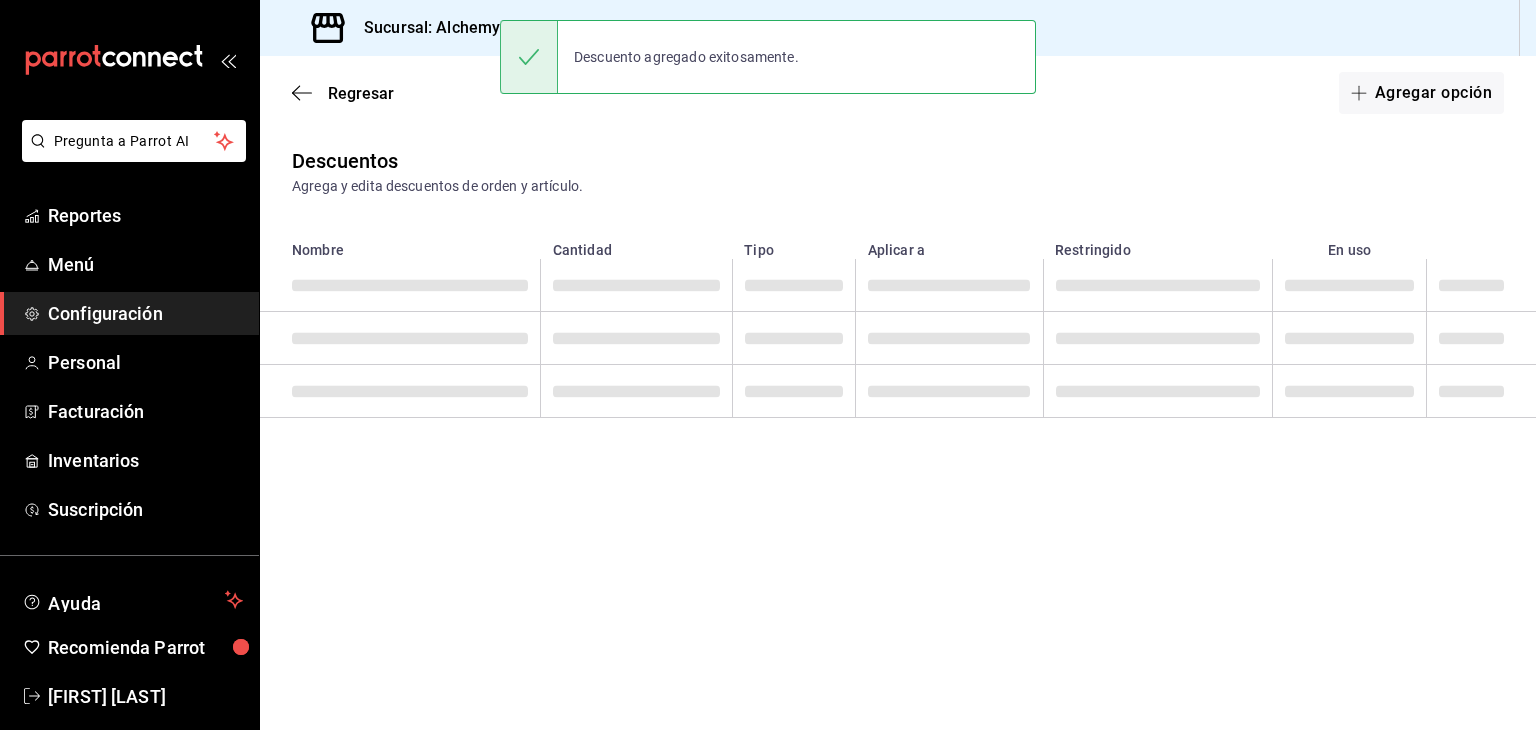 scroll, scrollTop: 0, scrollLeft: 0, axis: both 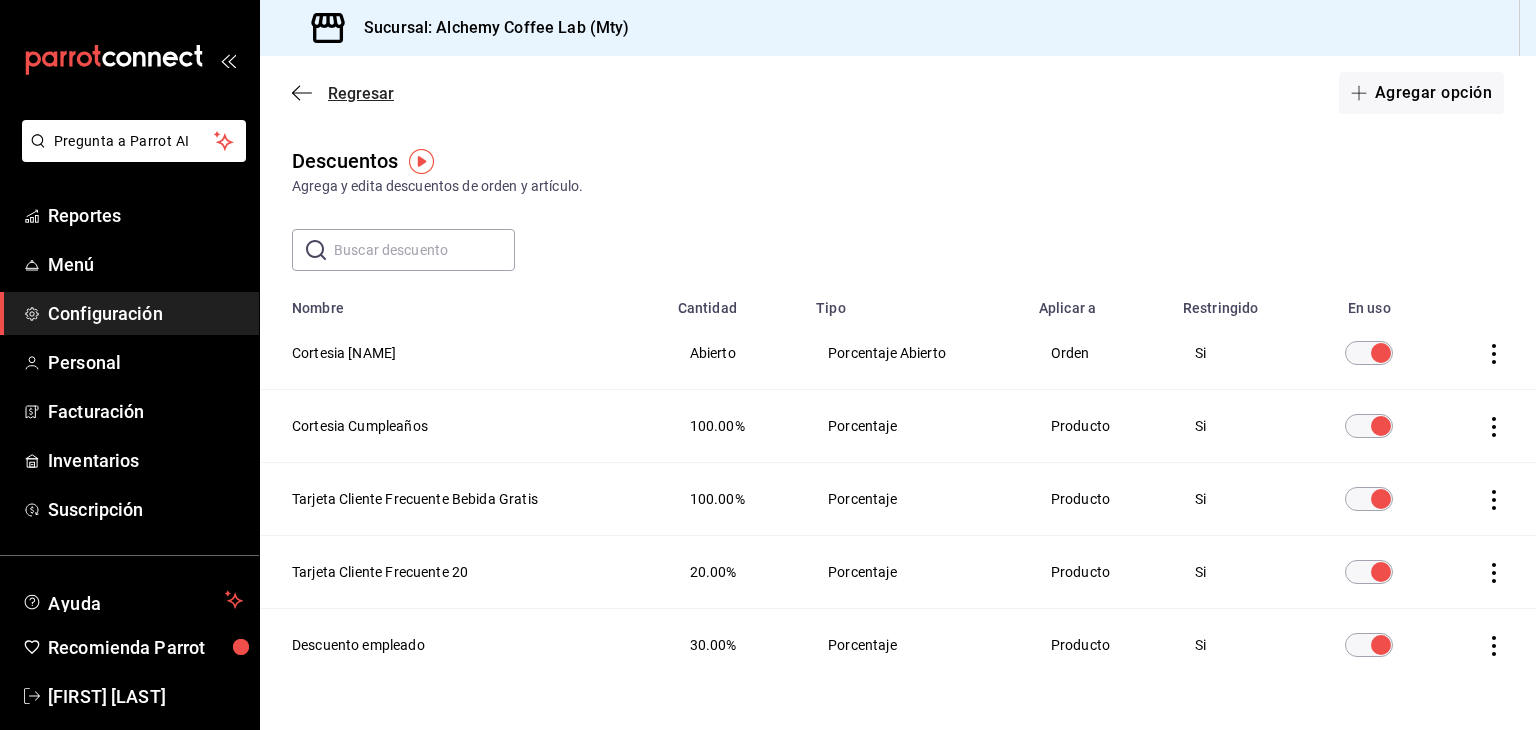 click on "Regresar" at bounding box center [361, 93] 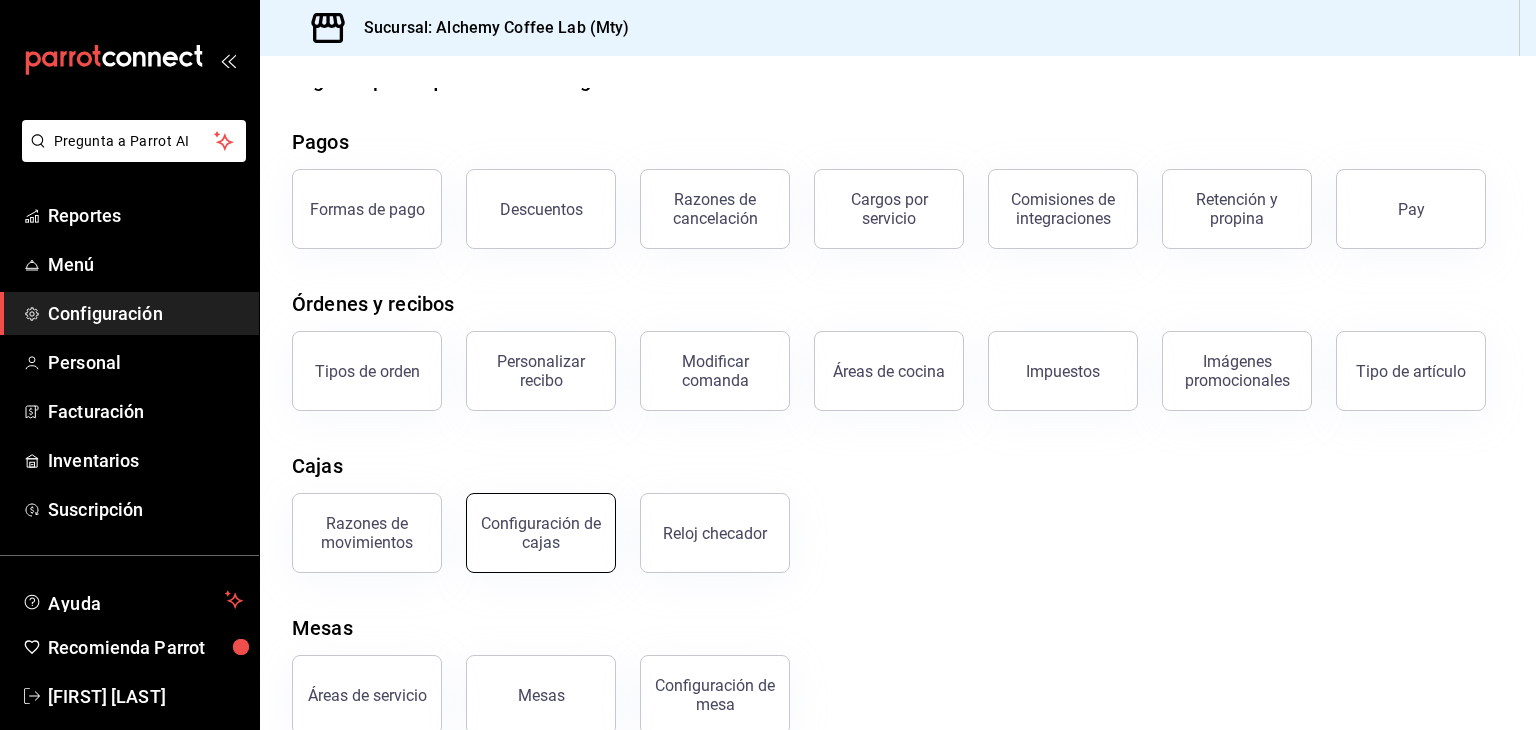 scroll, scrollTop: 76, scrollLeft: 0, axis: vertical 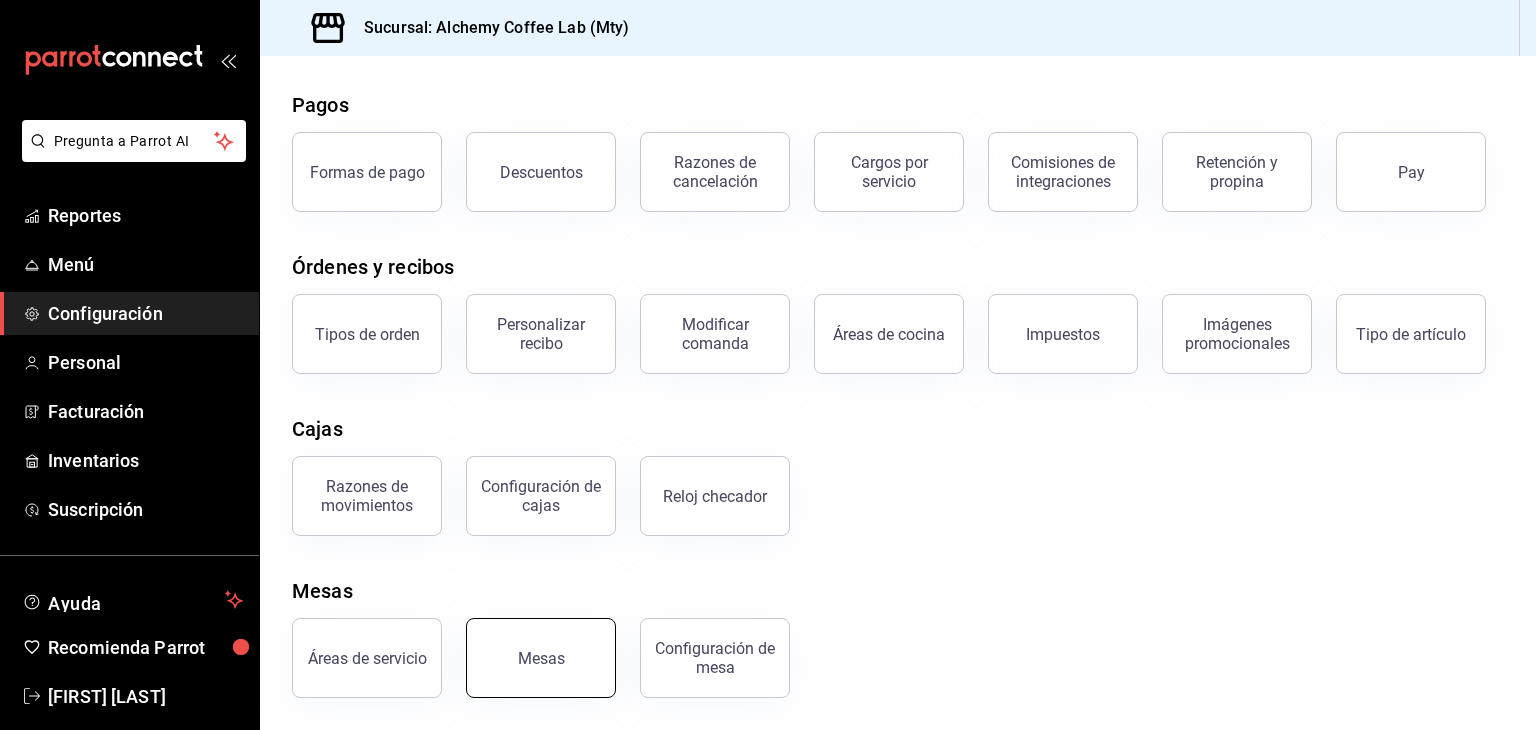 click on "Mesas" at bounding box center [541, 658] 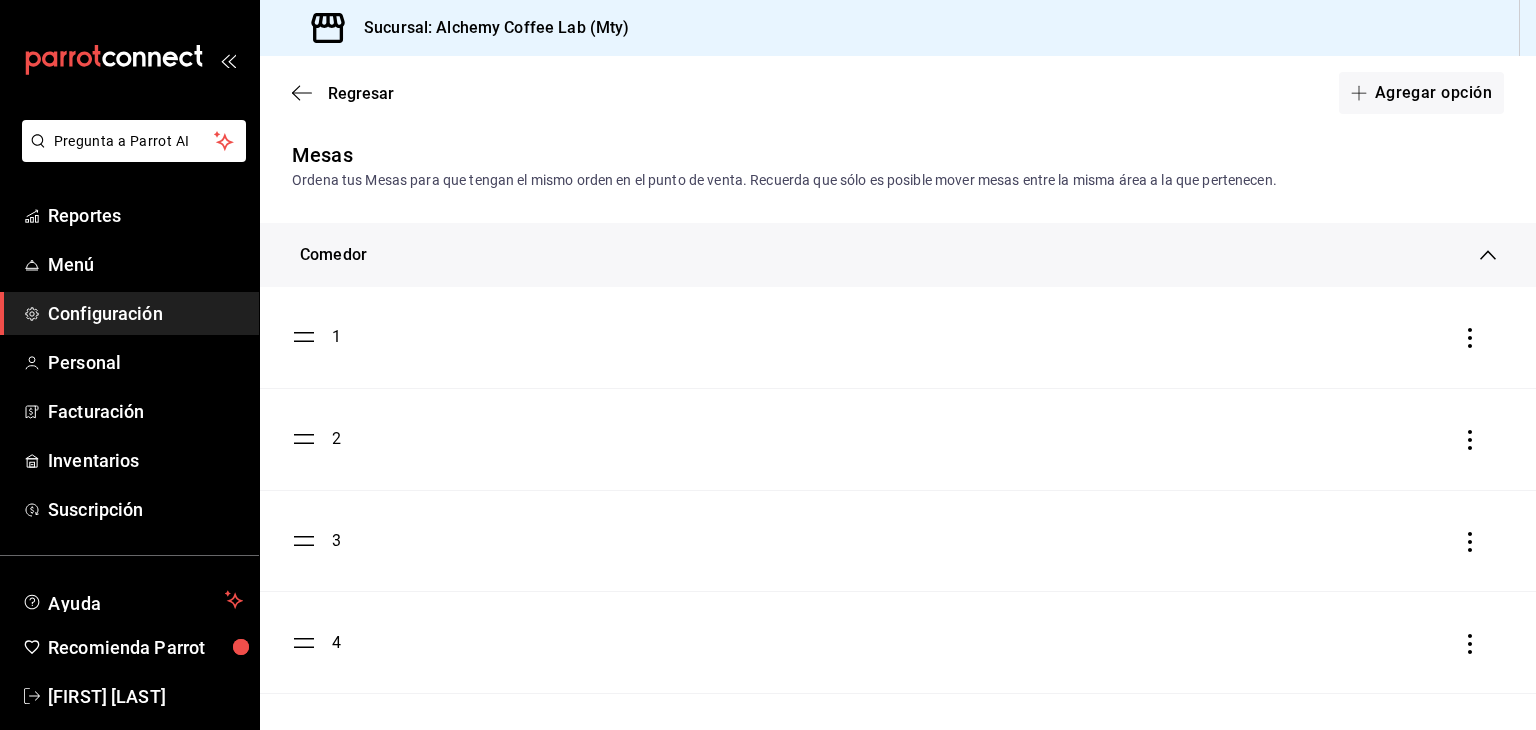 scroll, scrollTop: 0, scrollLeft: 0, axis: both 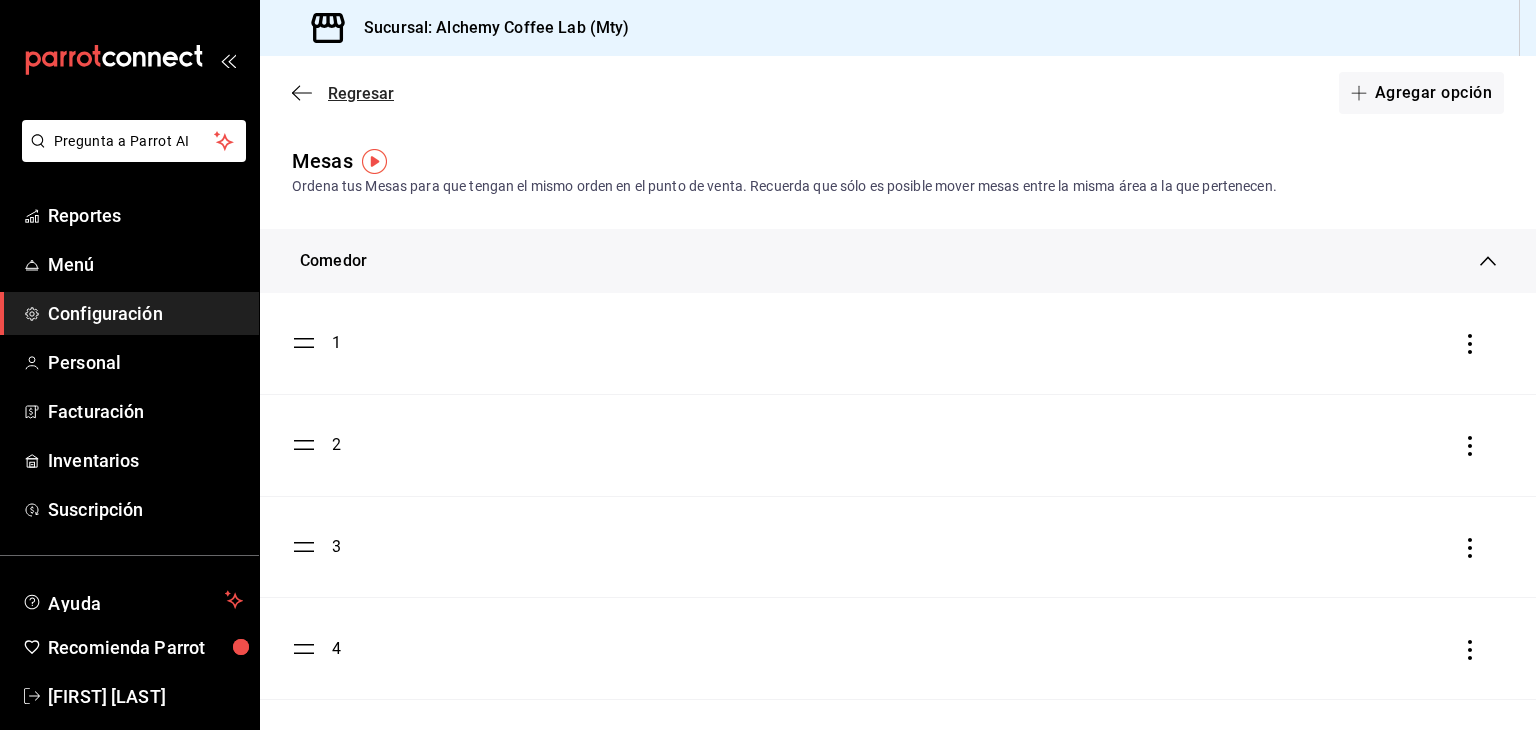 click on "Regresar" at bounding box center [361, 93] 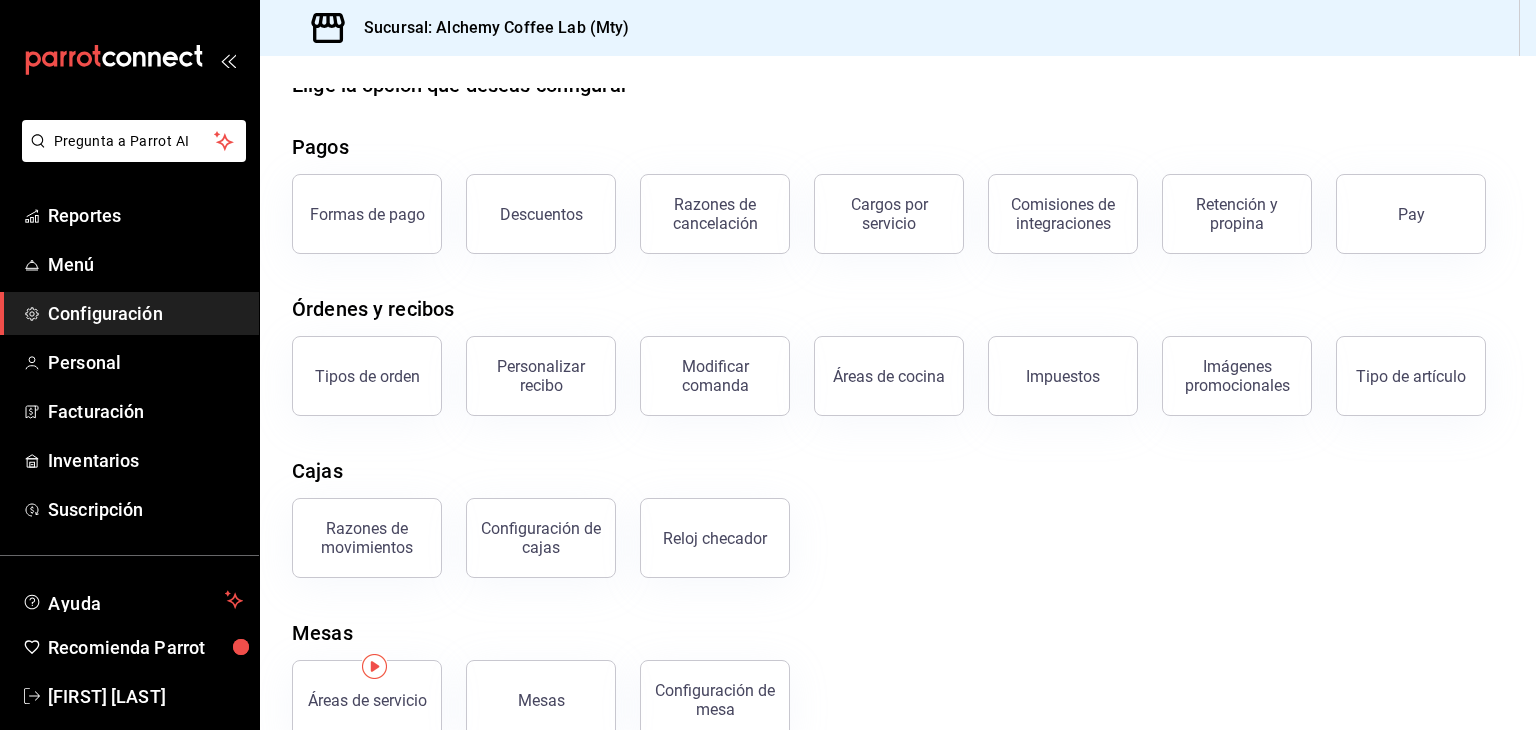 scroll, scrollTop: 76, scrollLeft: 0, axis: vertical 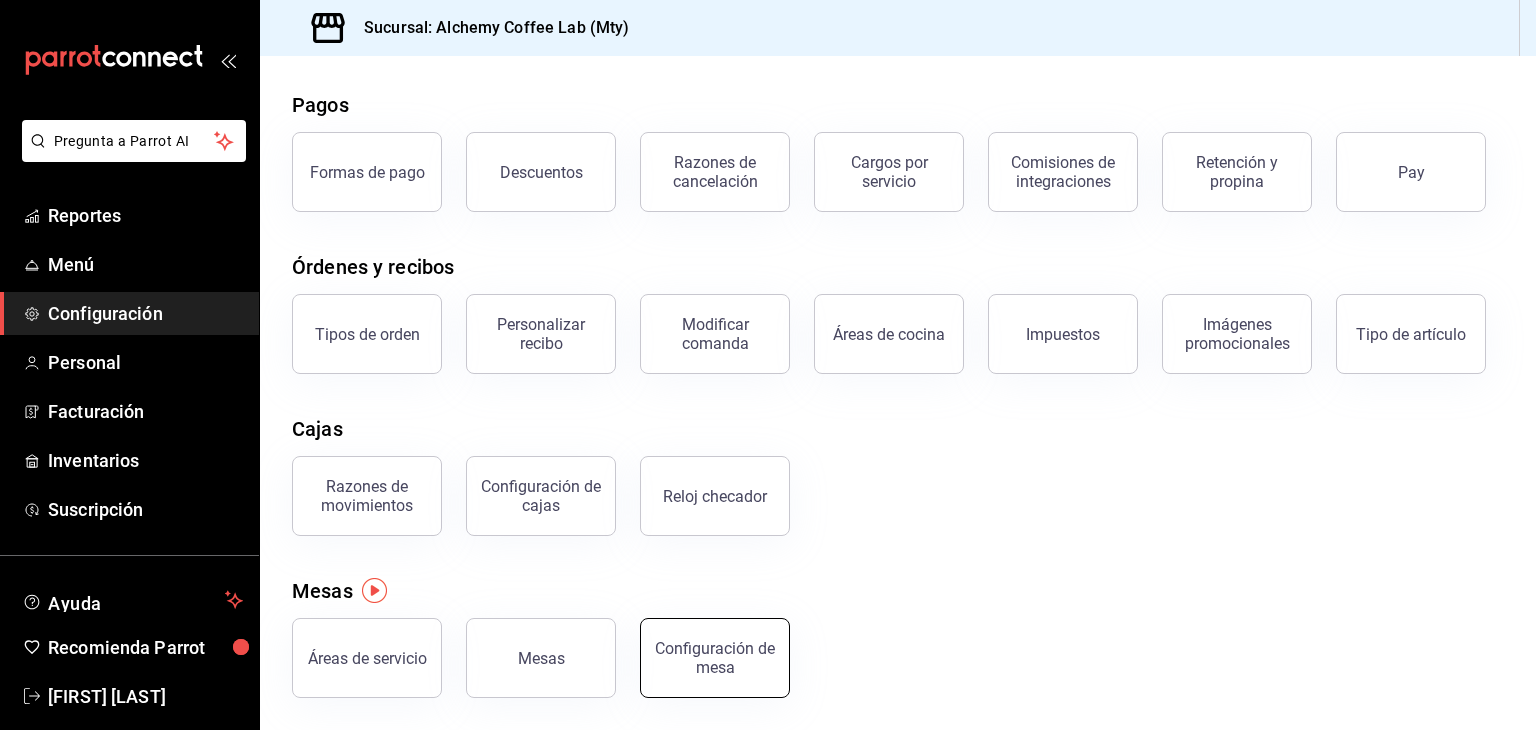 click on "Configuración de mesa" at bounding box center (715, 658) 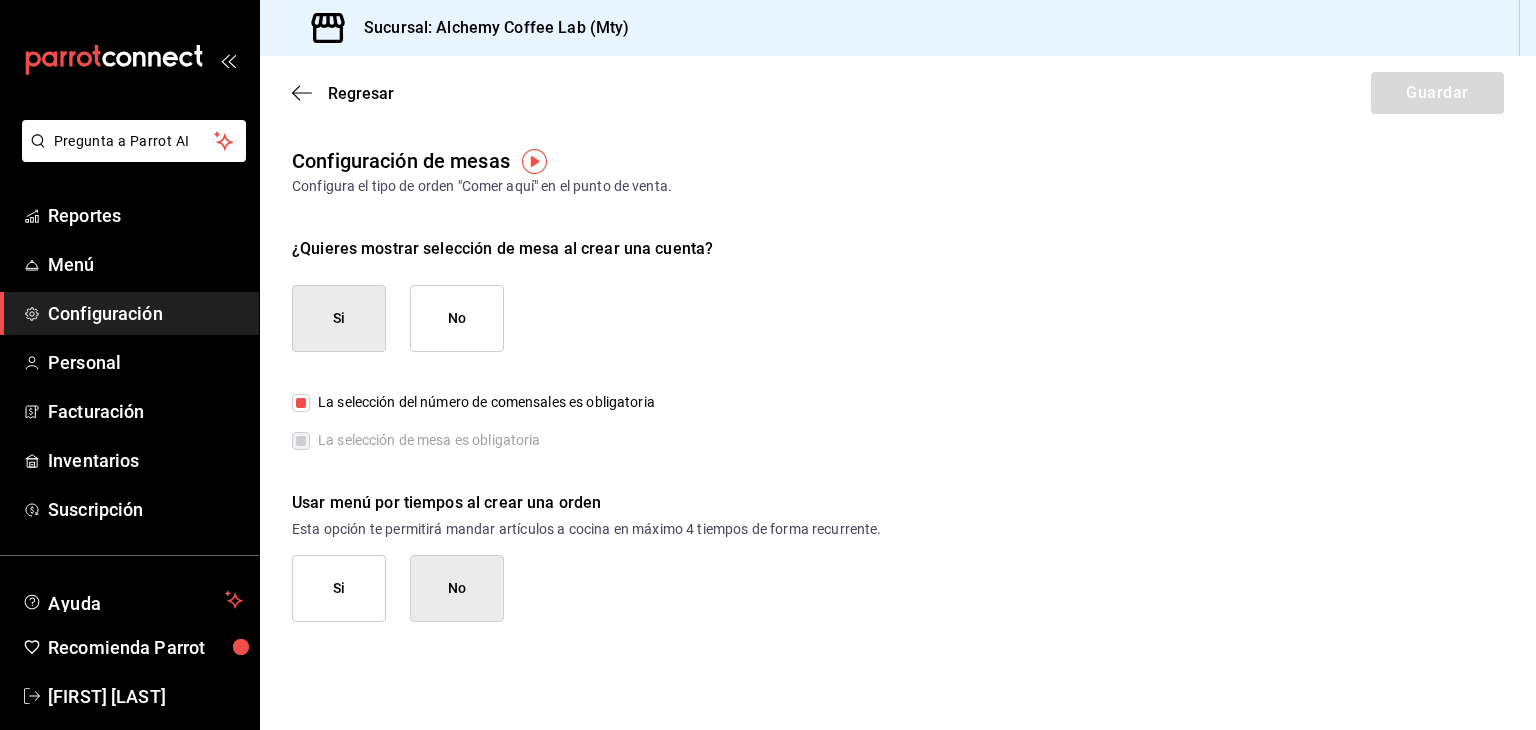 click on "La selección del número de comensales es obligatoria" at bounding box center [301, 403] 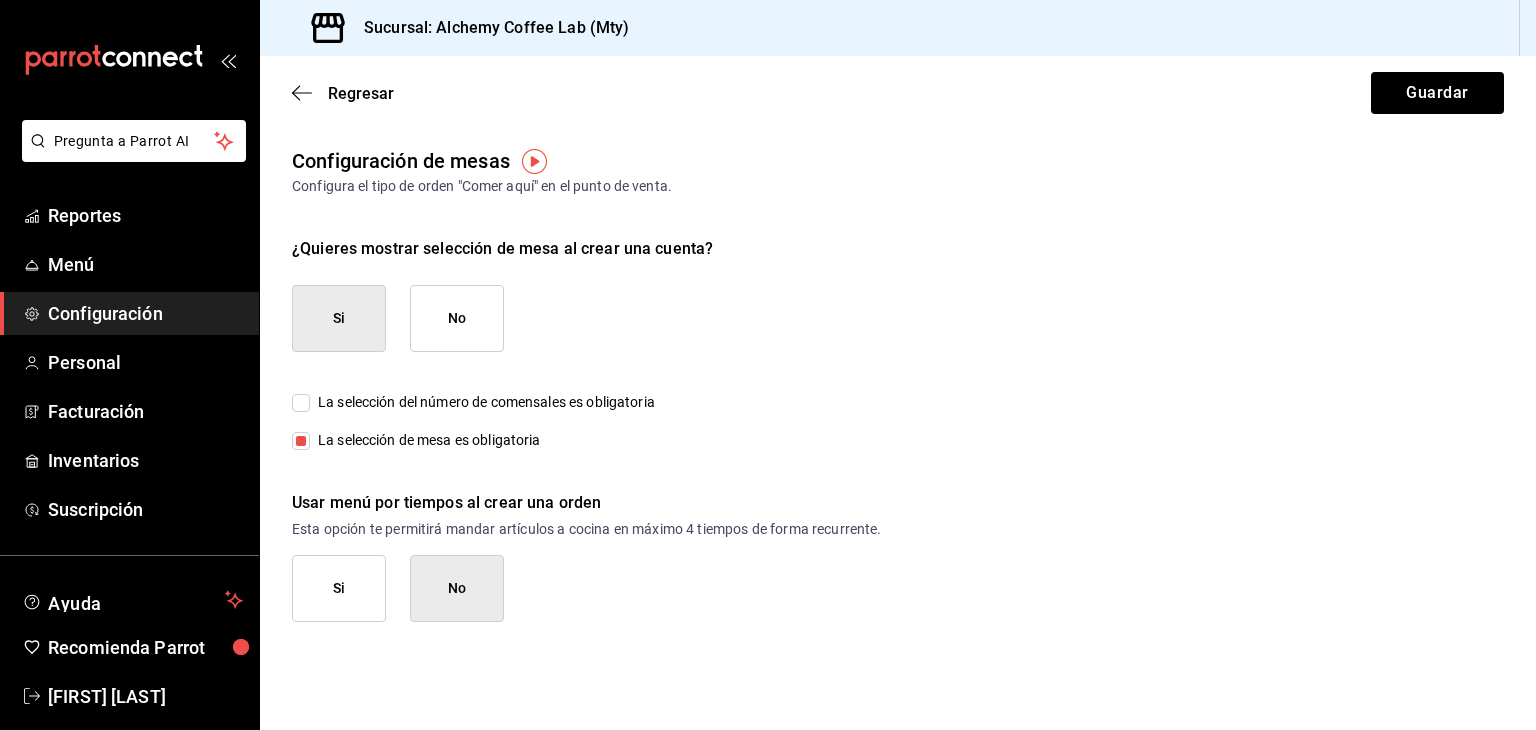 click on "La selección del número de comensales es obligatoria" at bounding box center (301, 403) 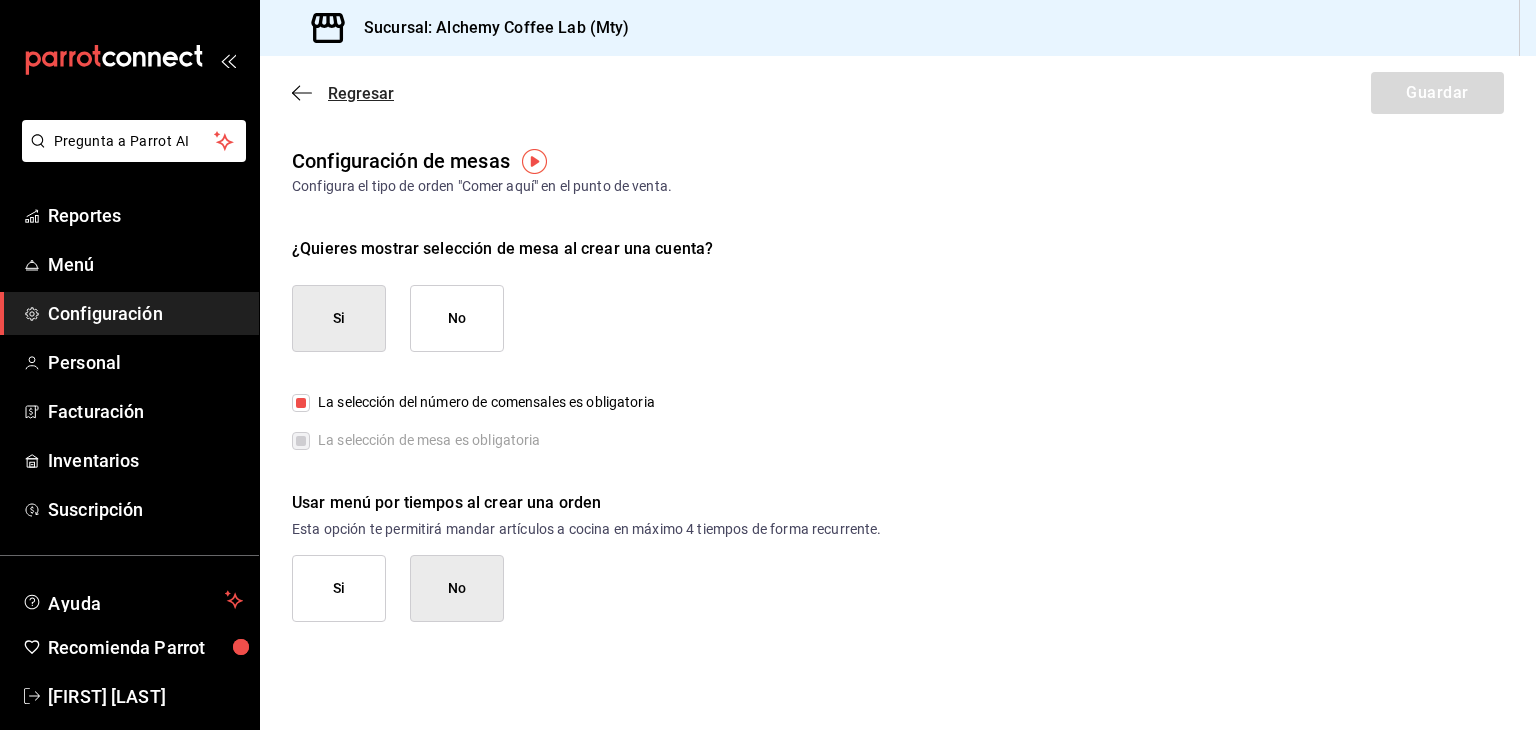click on "Regresar" at bounding box center (361, 93) 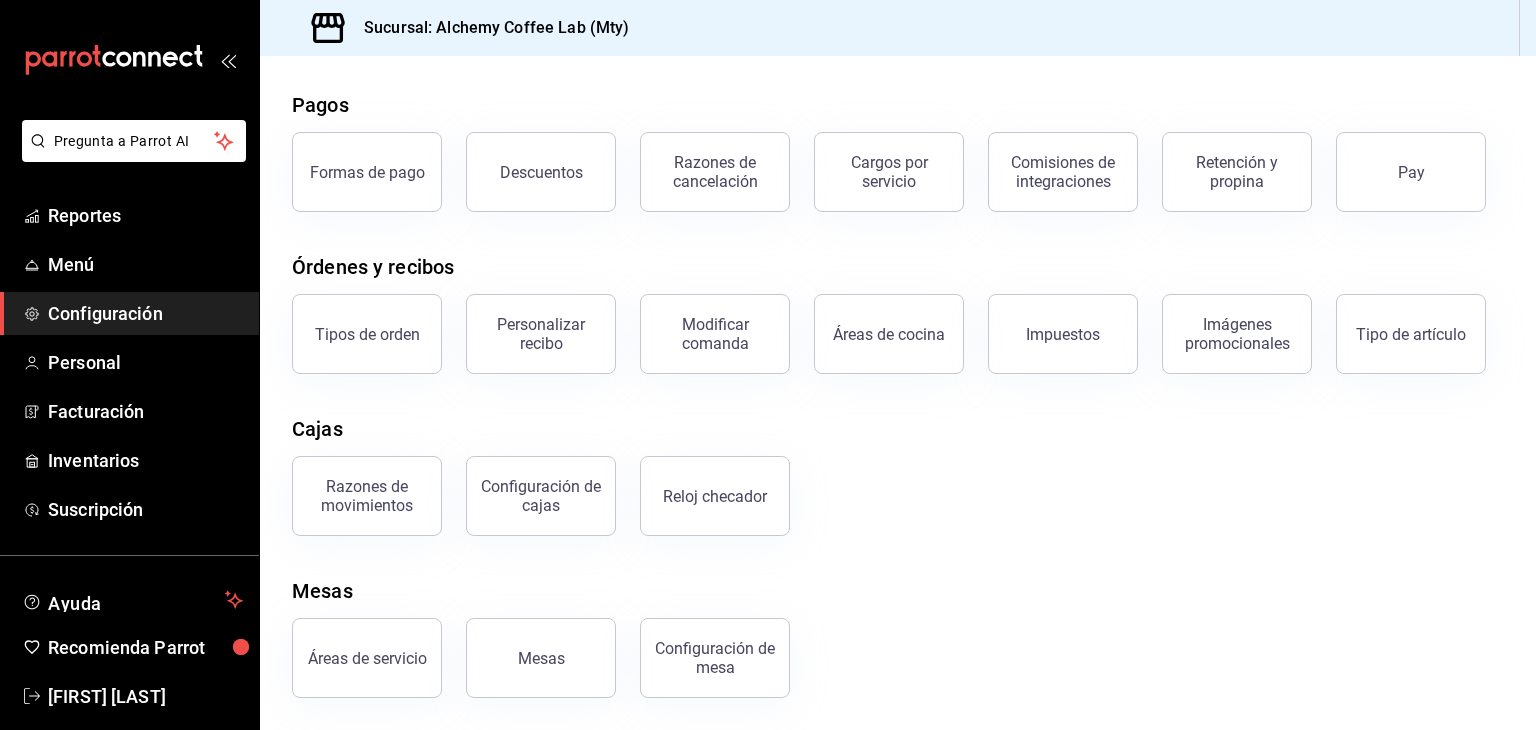 scroll, scrollTop: 76, scrollLeft: 0, axis: vertical 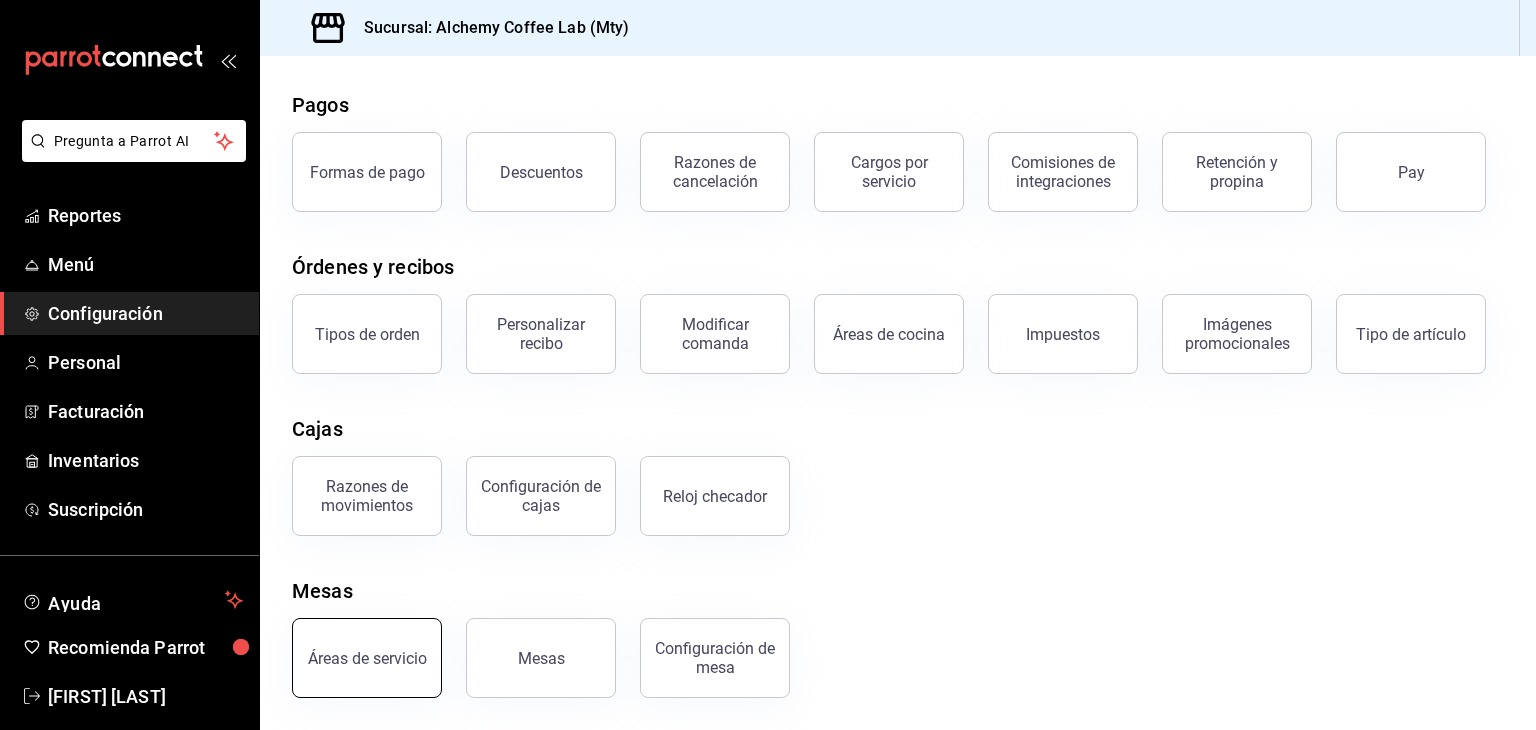 click on "Áreas de servicio" at bounding box center (367, 658) 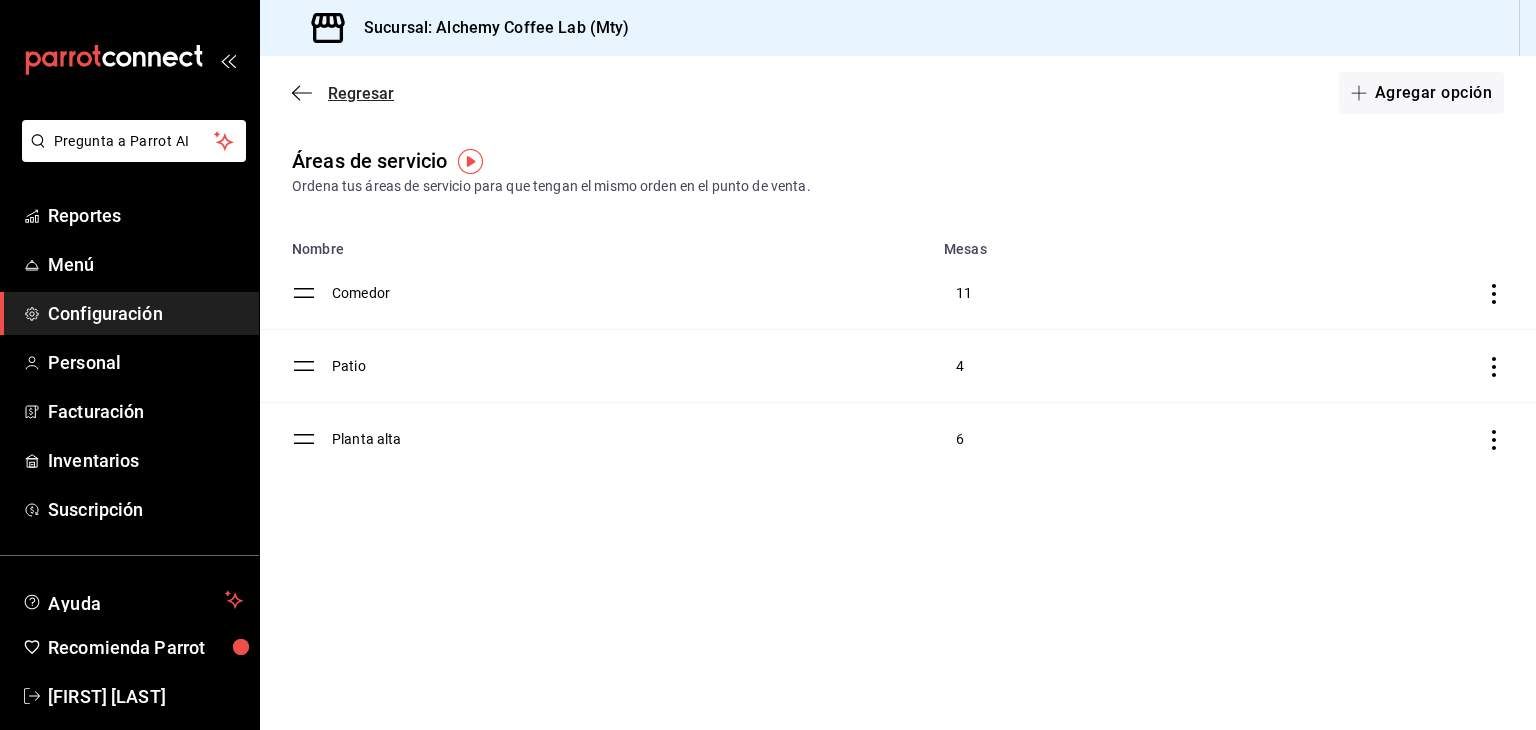 click on "Regresar" at bounding box center [361, 93] 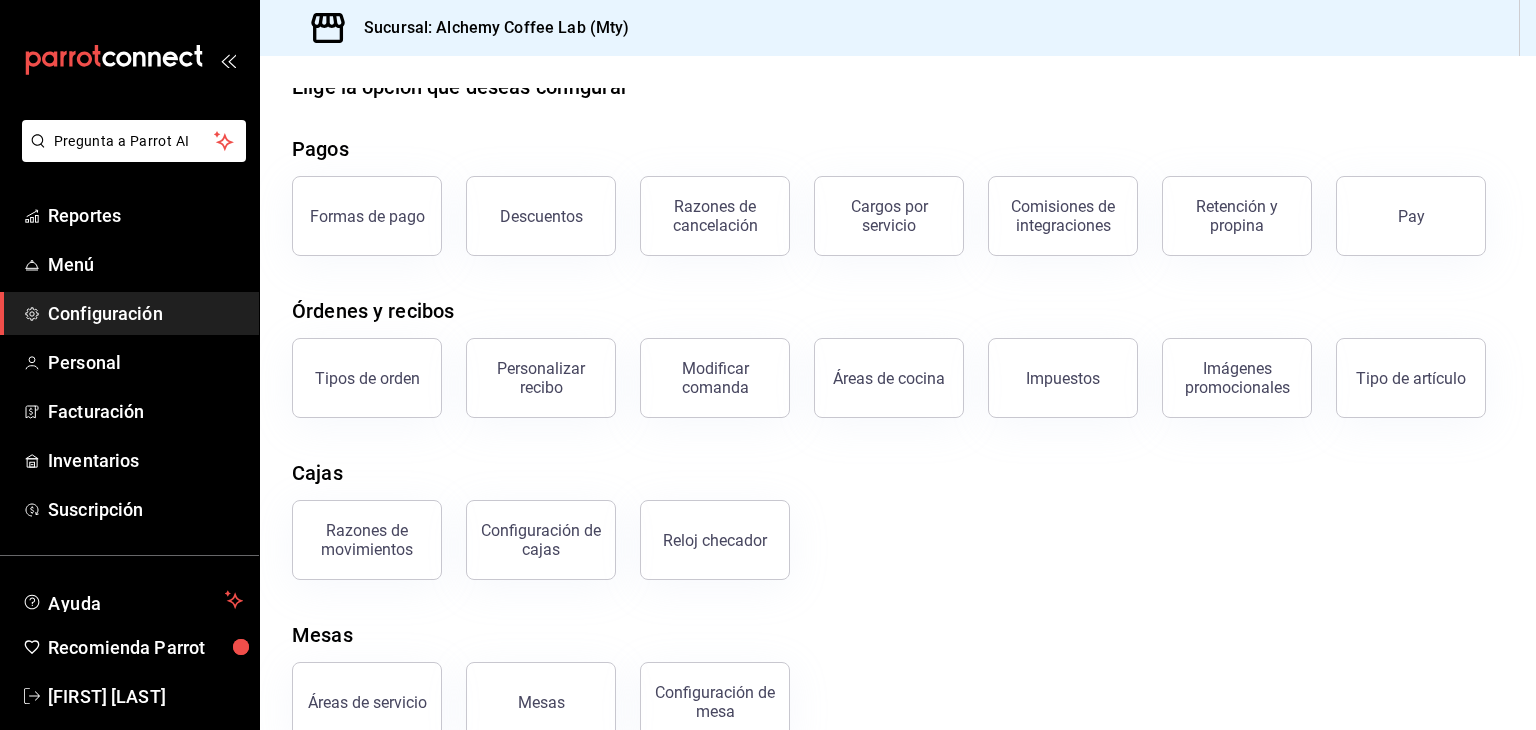 scroll, scrollTop: 76, scrollLeft: 0, axis: vertical 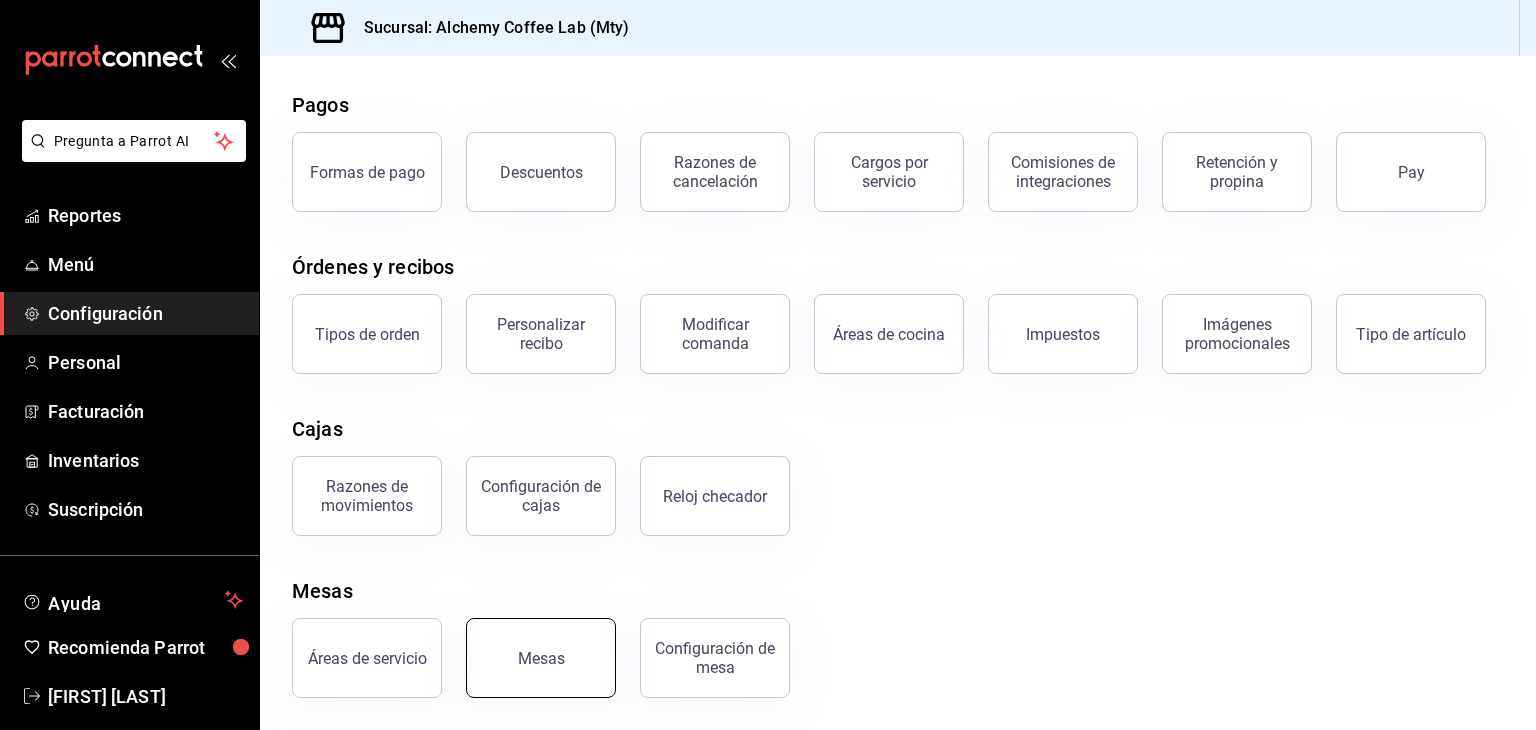 click on "Mesas" at bounding box center (541, 658) 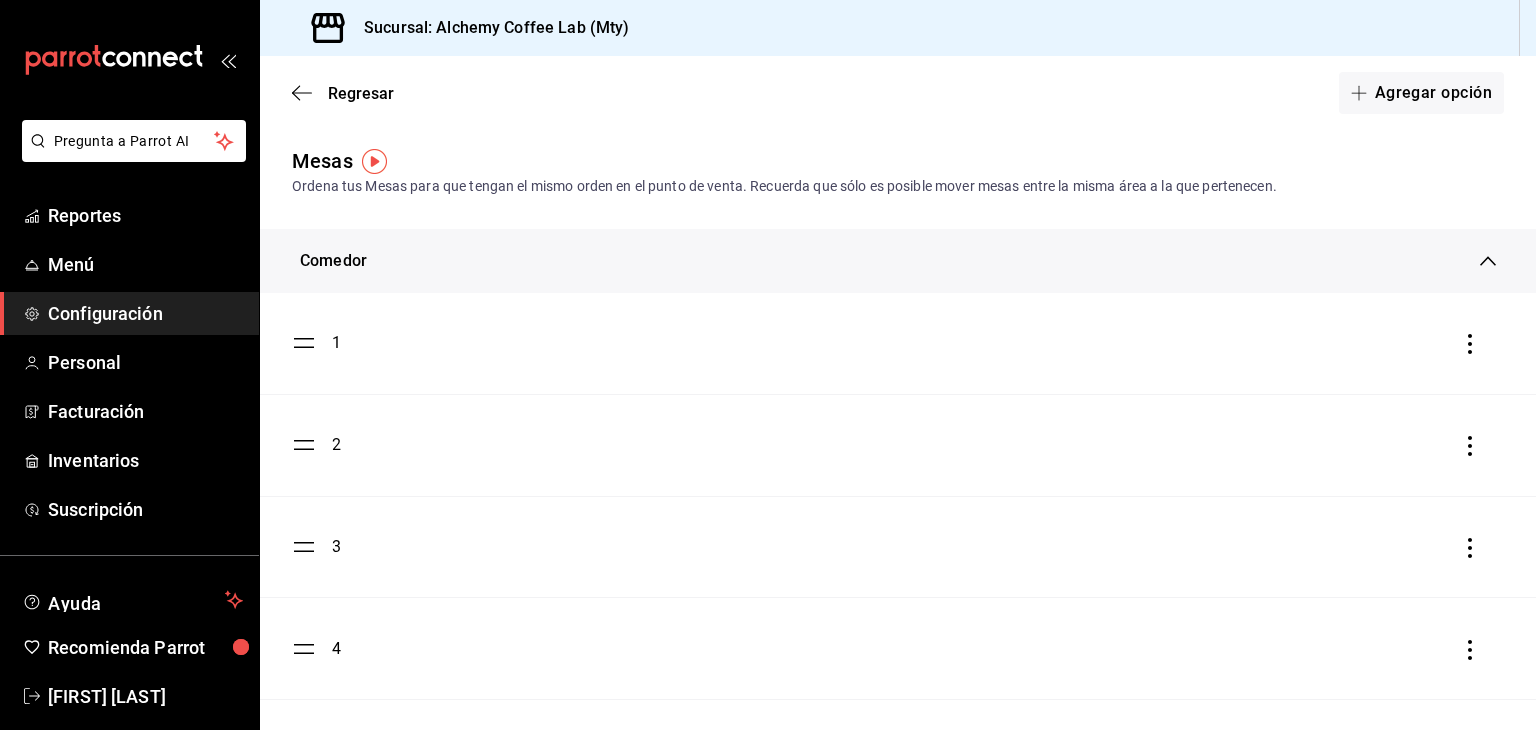 click 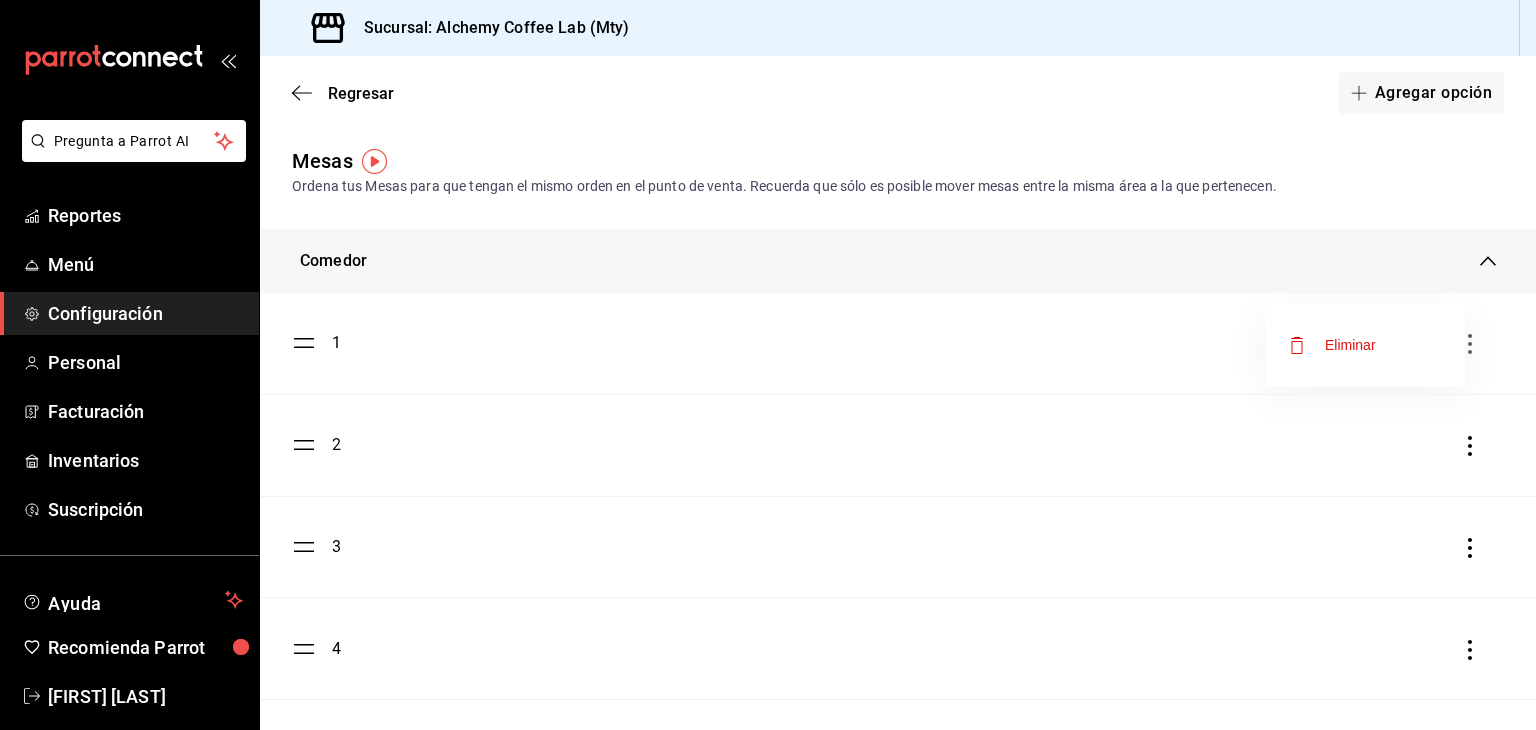 click at bounding box center (768, 365) 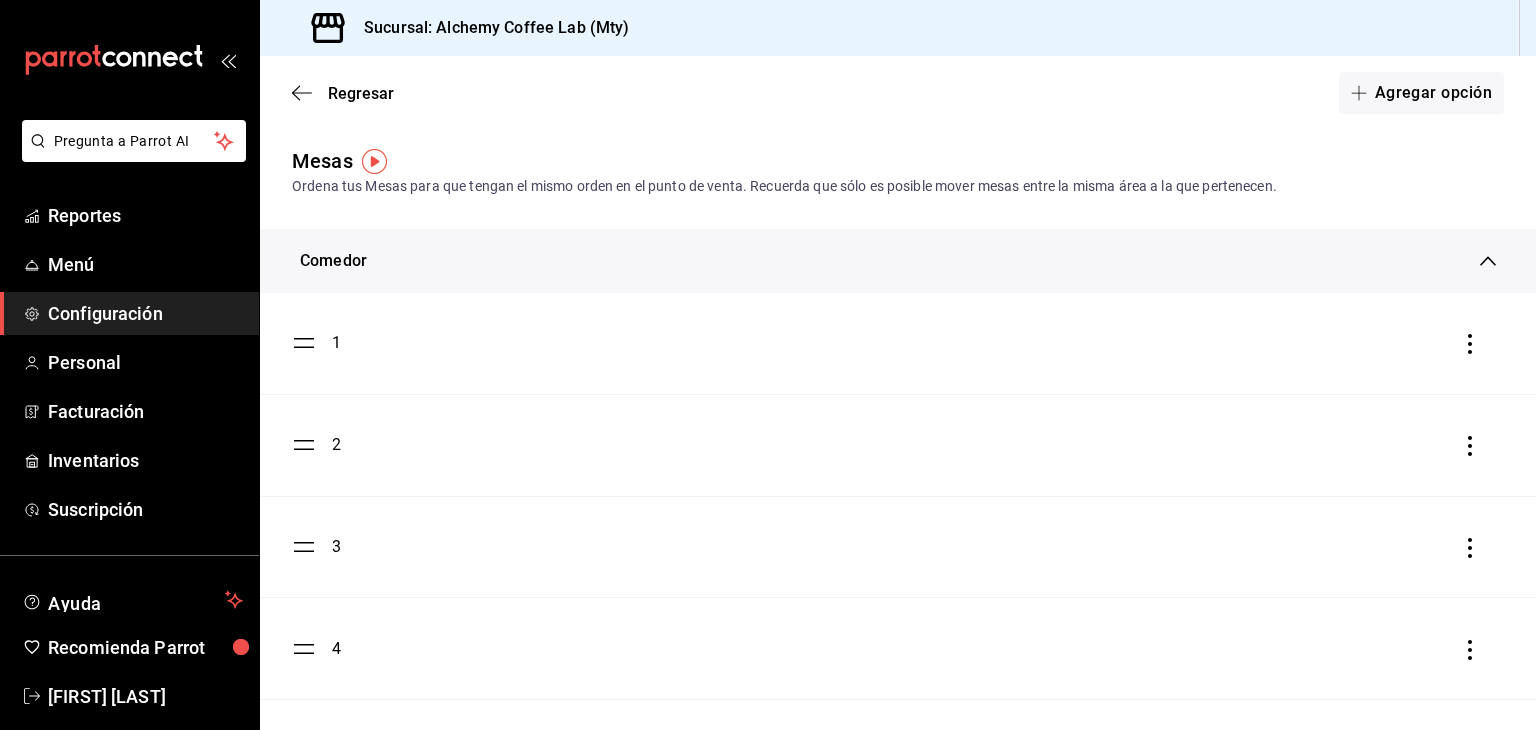 click on "1 2 3 4 5 6 7 8 9 10 11" at bounding box center (898, 852) 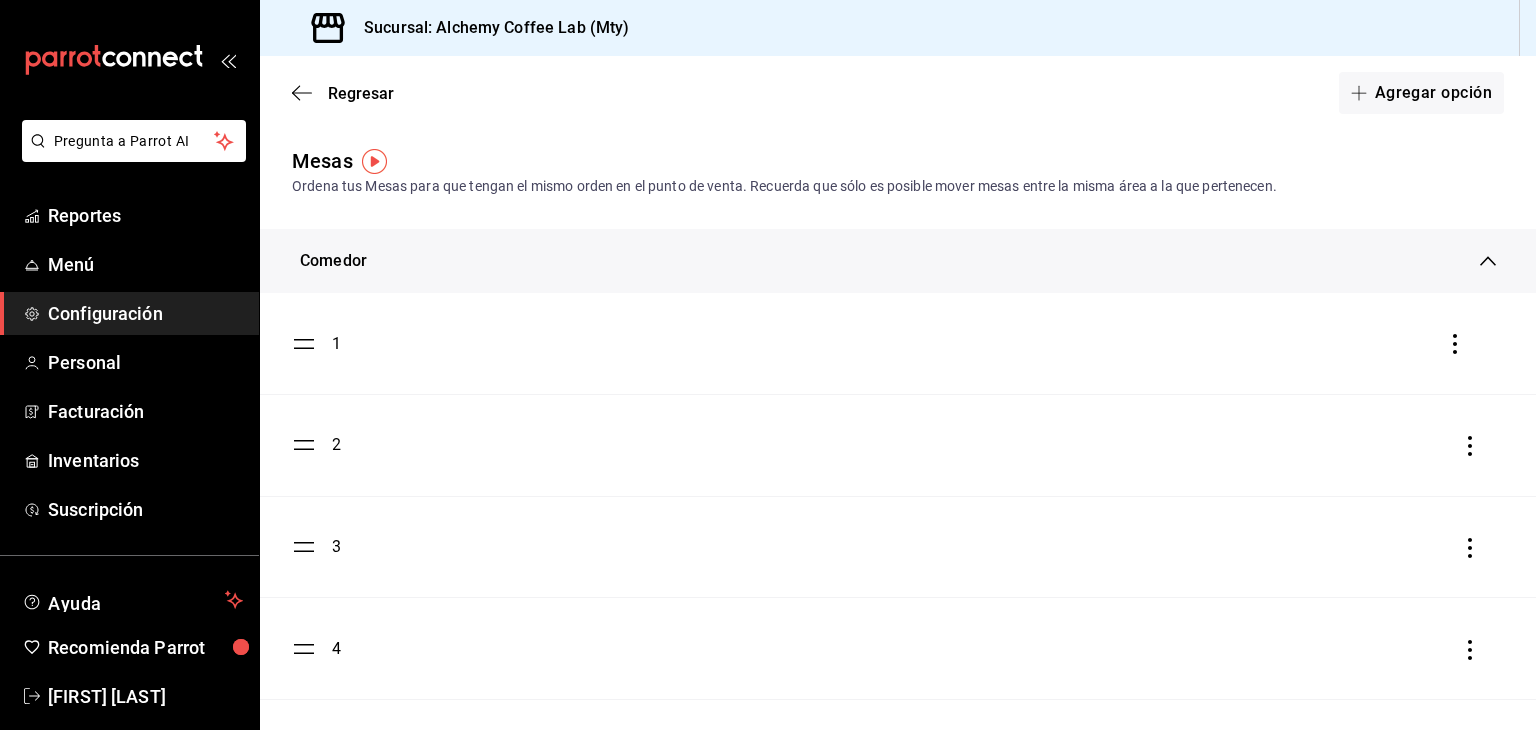 click on "1 2 3 4 5 6 7 8 9 10 11" at bounding box center [898, 852] 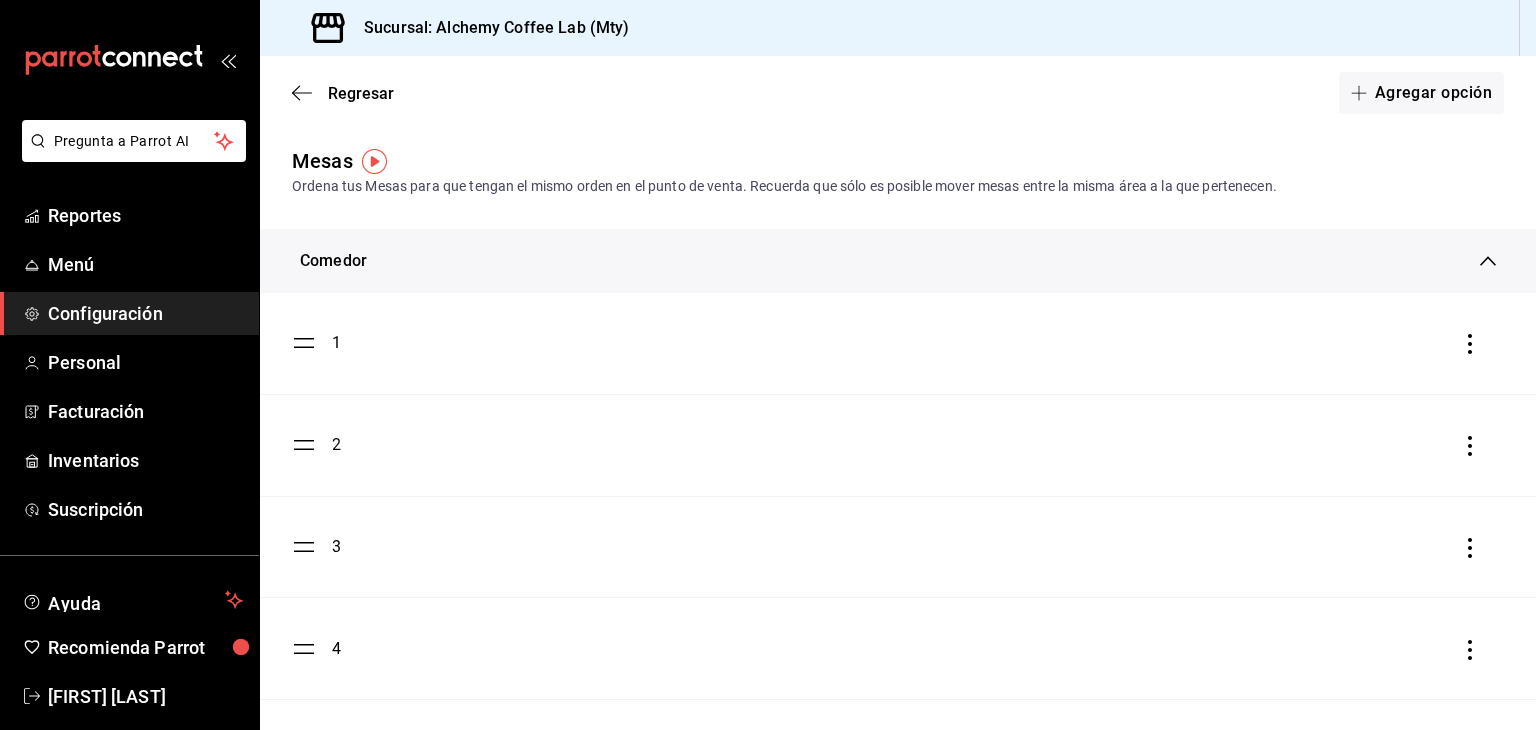 click on "1" at bounding box center (898, 343) 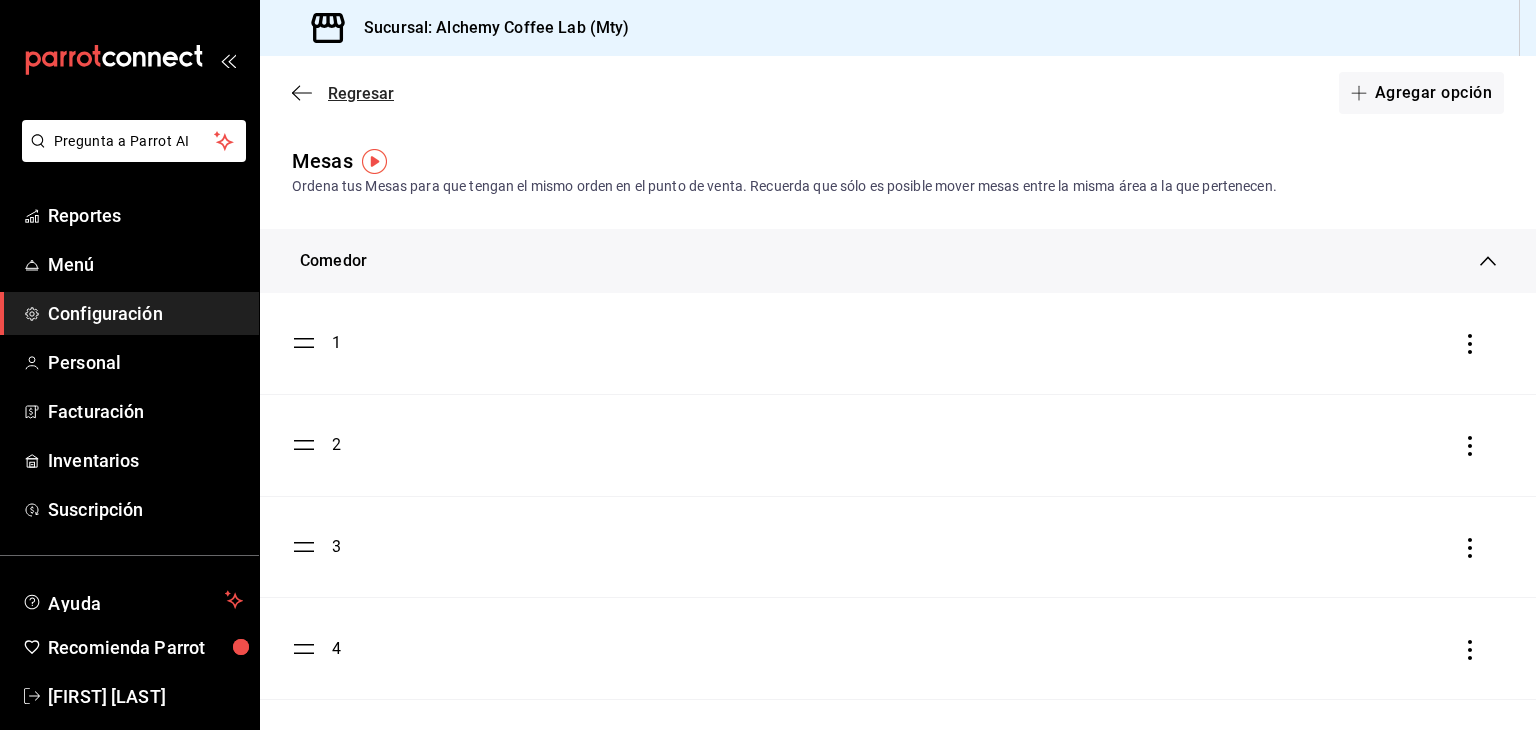 click on "Regresar" at bounding box center (361, 93) 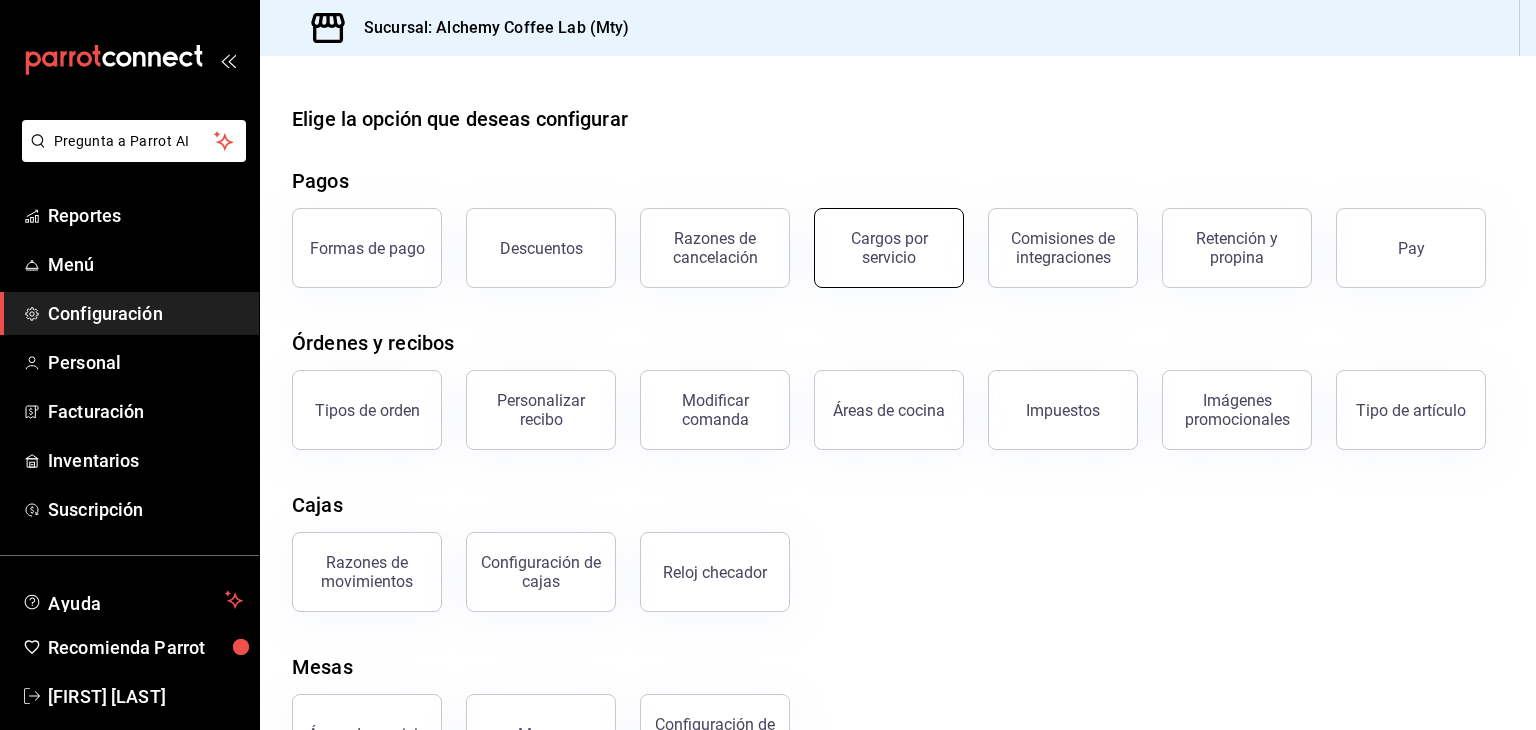 click on "Cargos por servicio" at bounding box center [889, 248] 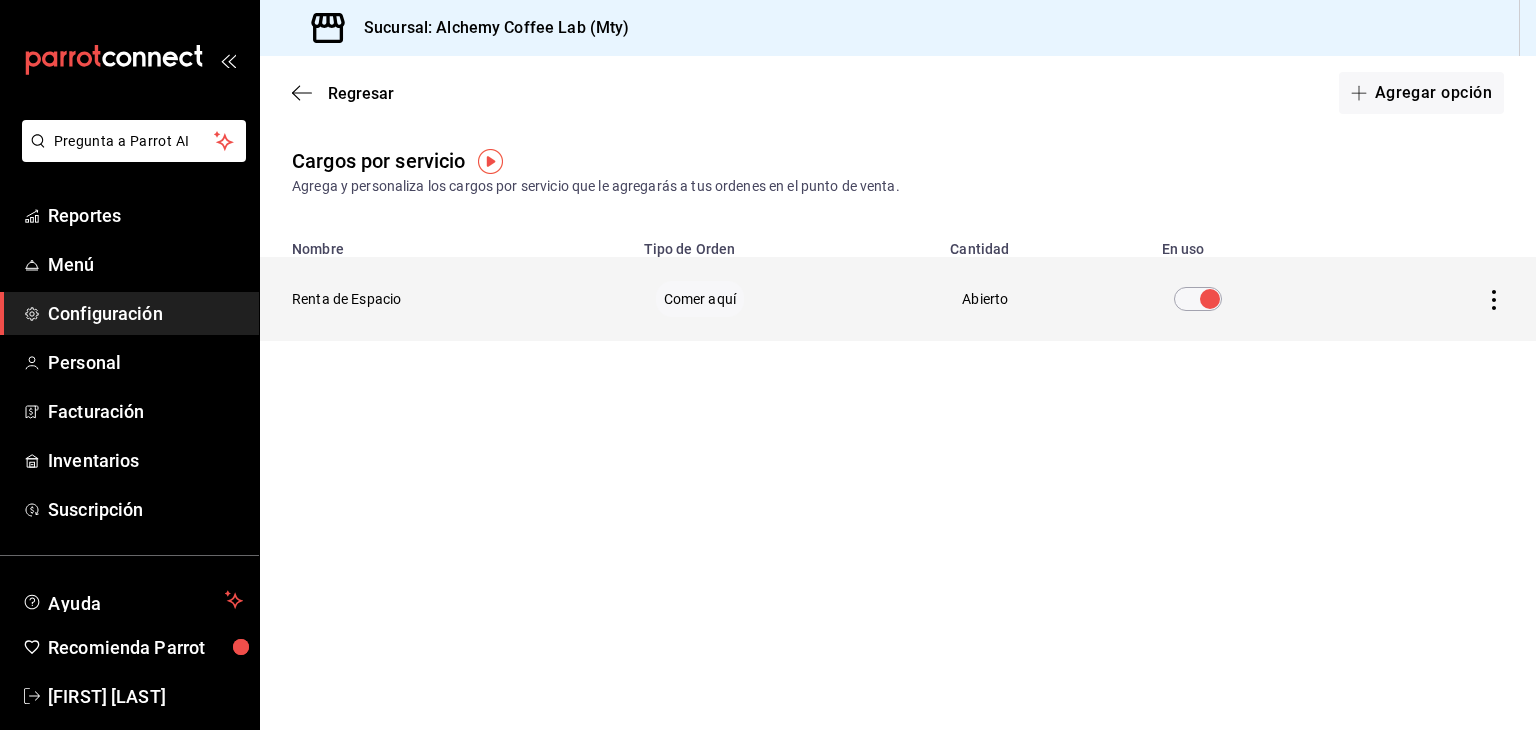 click at bounding box center [1210, 299] 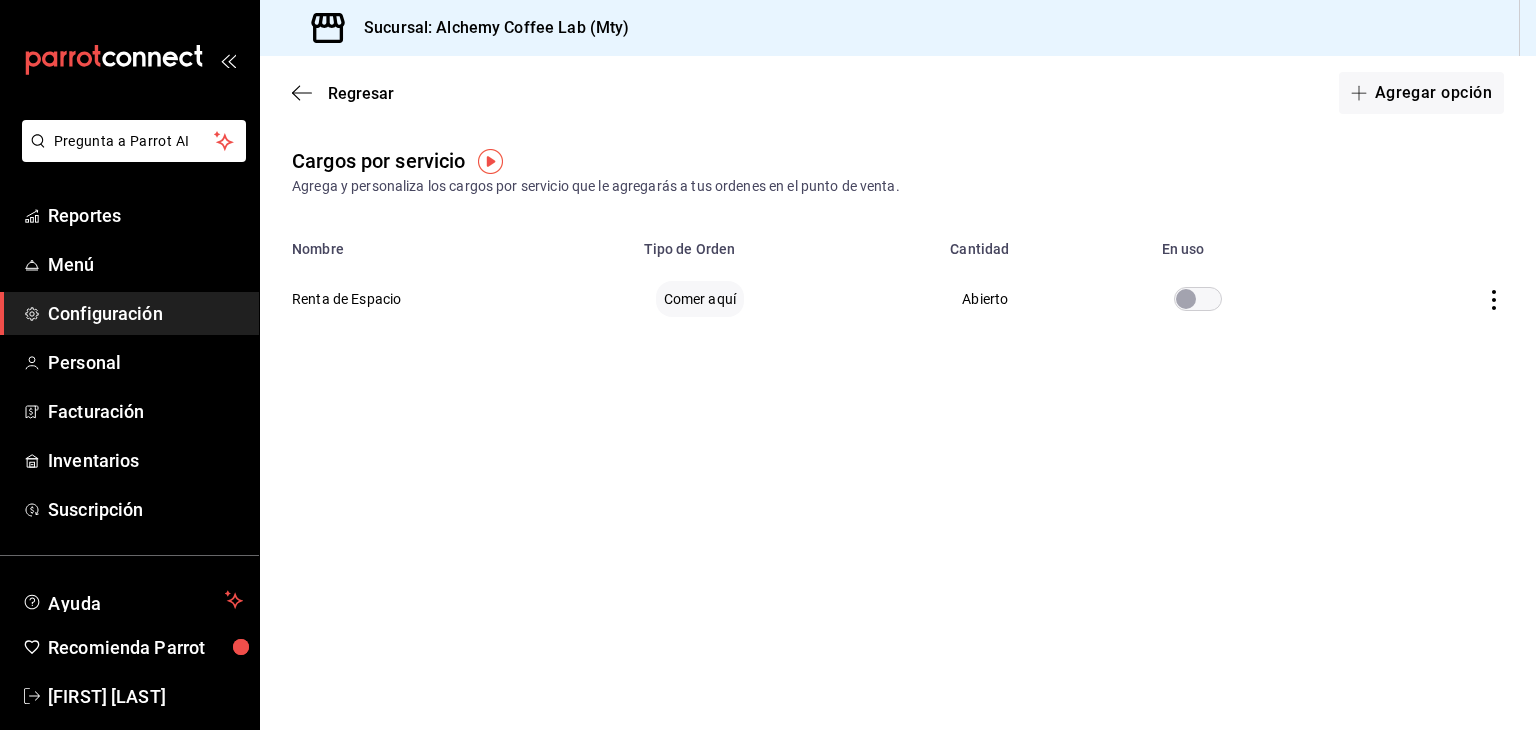 click on "Configuración" at bounding box center [145, 313] 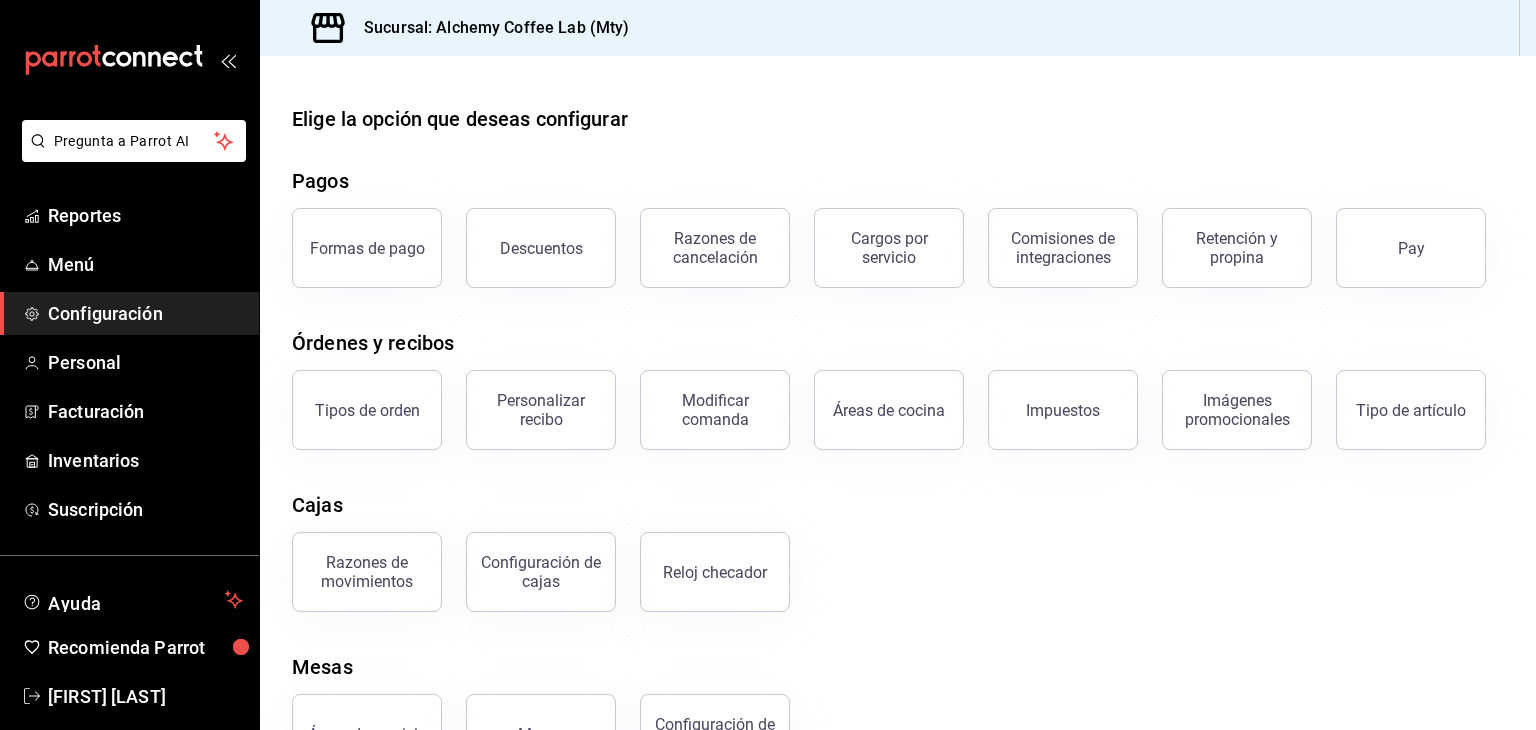 click on "Configuración" at bounding box center (145, 313) 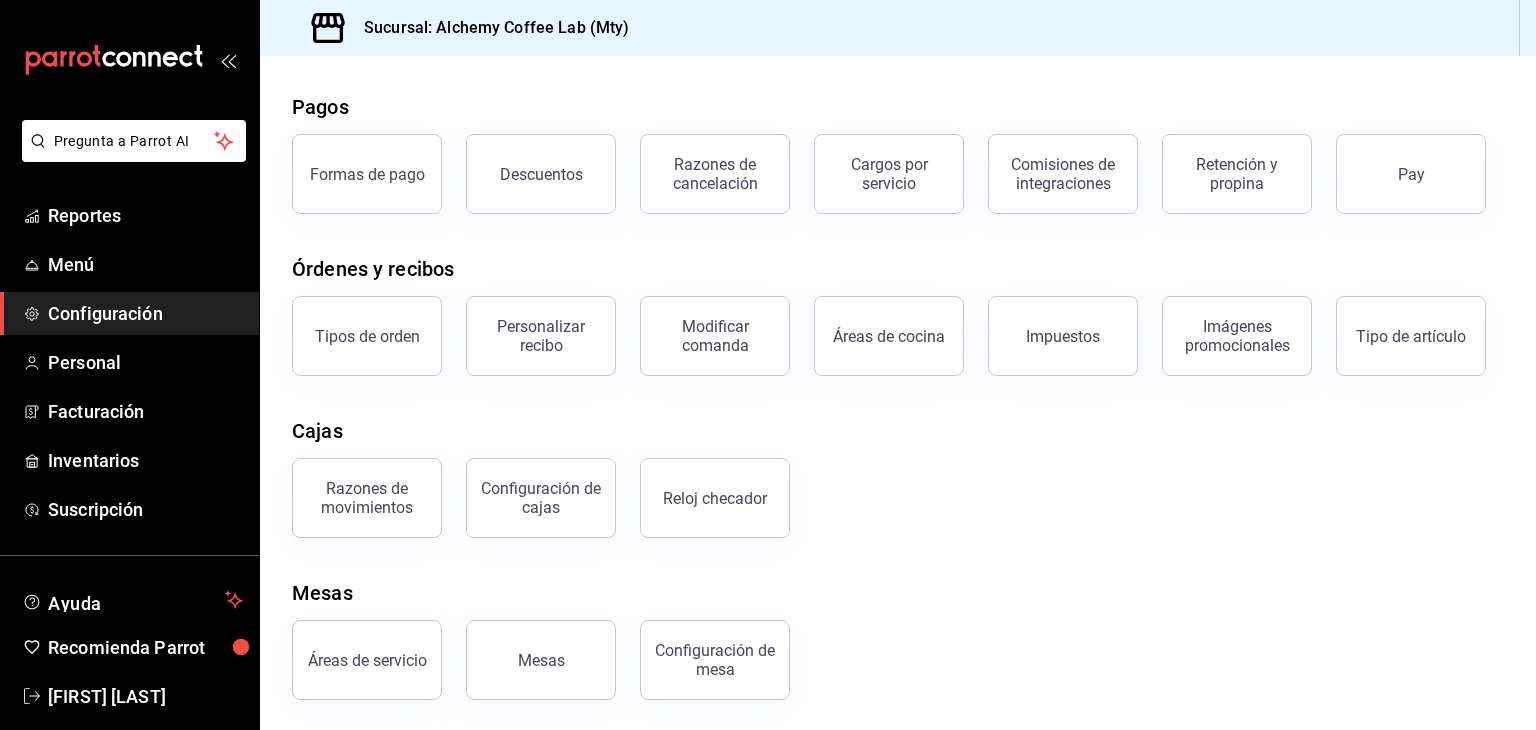 scroll, scrollTop: 76, scrollLeft: 0, axis: vertical 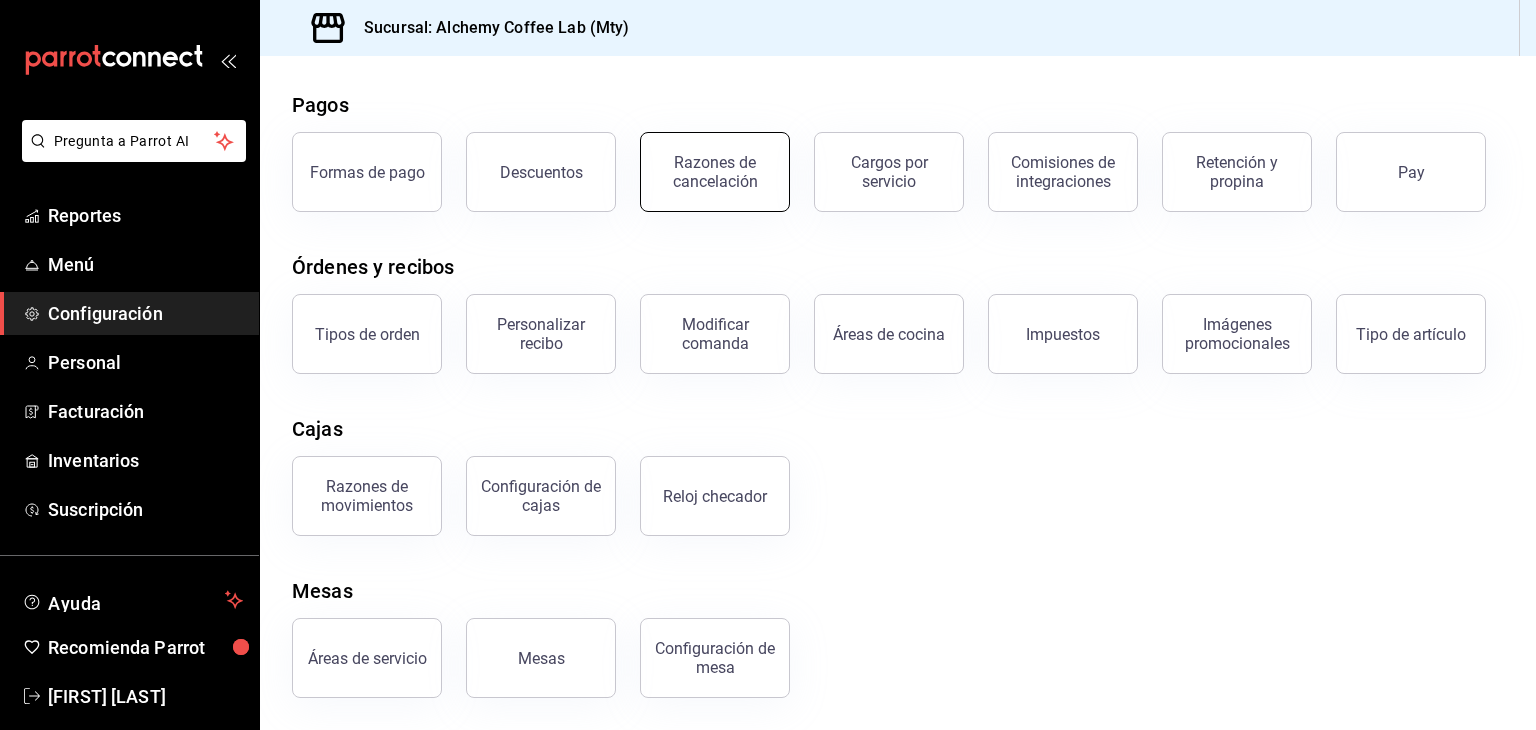 click on "Razones de cancelación" at bounding box center [715, 172] 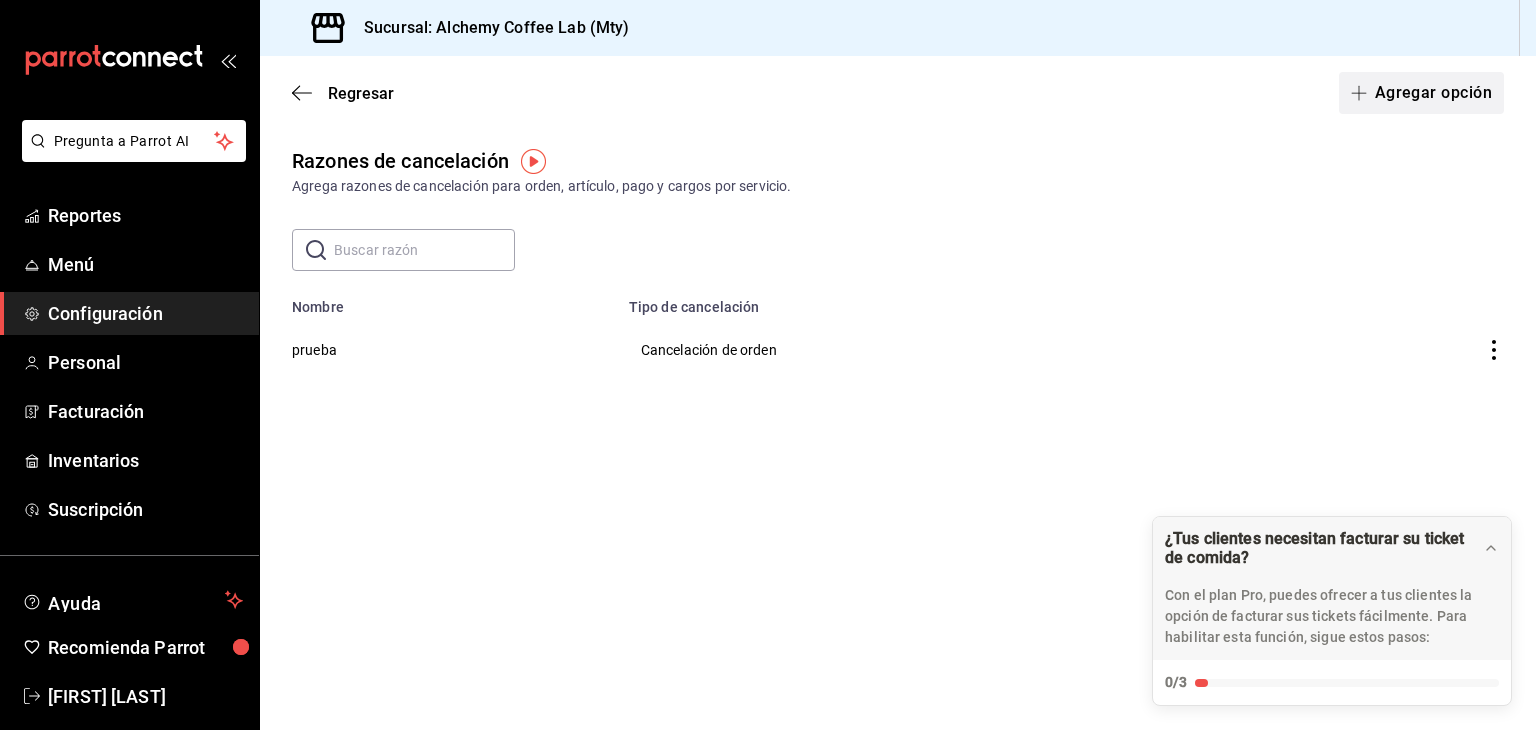 click on "Agregar opción" at bounding box center (1421, 93) 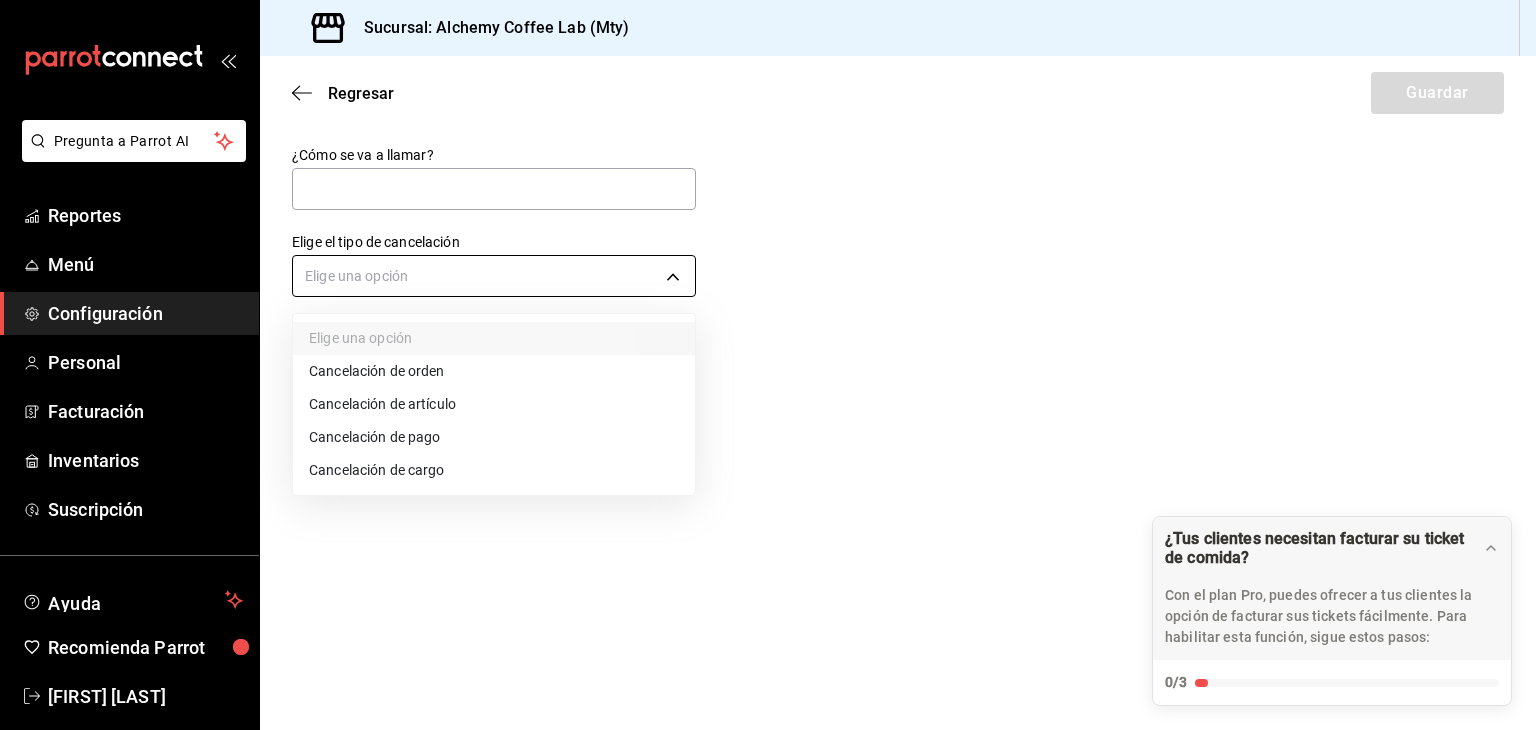 click on "Pregunta a Parrot AI Reportes   Menú   Configuración   Personal   Facturación   Inventarios   Suscripción   Ayuda Recomienda Parrot   [FIRST] [LAST]   Sugerir nueva función   Sucursal: Alchemy Coffee Lab (Mty) Regresar Guardar ¿Cómo se va a llamar? Elige el tipo de cancelación Elige una opción ¿Tus clientes necesitan facturar su ticket de comida? Con el plan Pro, puedes ofrecer a tus clientes la opción de facturar sus tickets fácilmente. Para habilitar esta función, sigue estos pasos: 0/3 Datos de emisión Agrega los datos fiscales esenciales de tu restaurante, como RFC, régimen fiscal y sellos fiscales. Agregar datos Portal de auto facturación Configura tu portal para que los clientes generen sus facturas su ticket. Configura tu portal Activar código QR en recibo Activa el QR en el recibo desde configuración del portal. Ir a Personalizar recibo GANA 1 MES GRATIS EN TU SUSCRIPCIÓN AQUÍ Ver video tutorial Ir a video Pregunta a Parrot AI Reportes   Menú   Configuración" at bounding box center [768, 365] 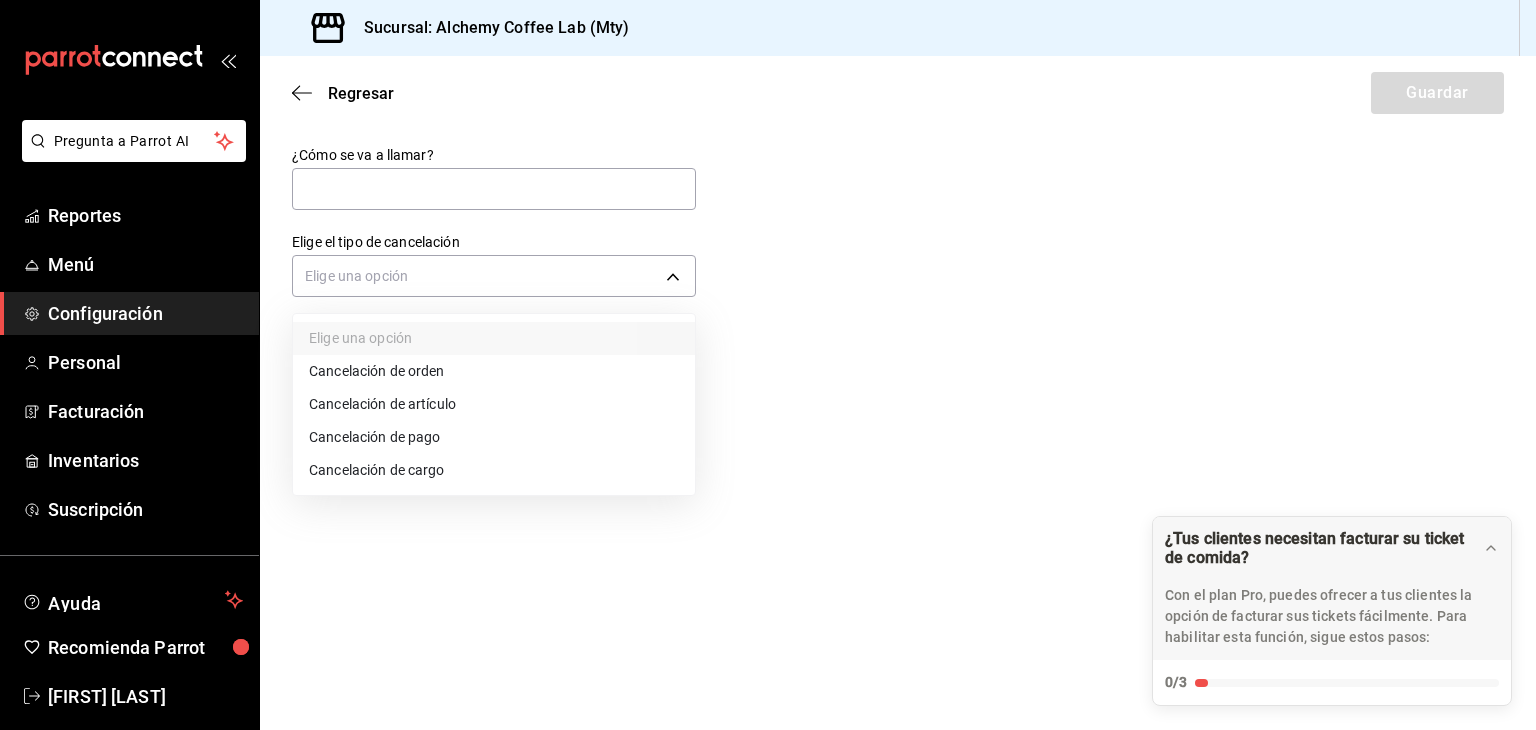 click on "Cancelación de artículo" at bounding box center (494, 404) 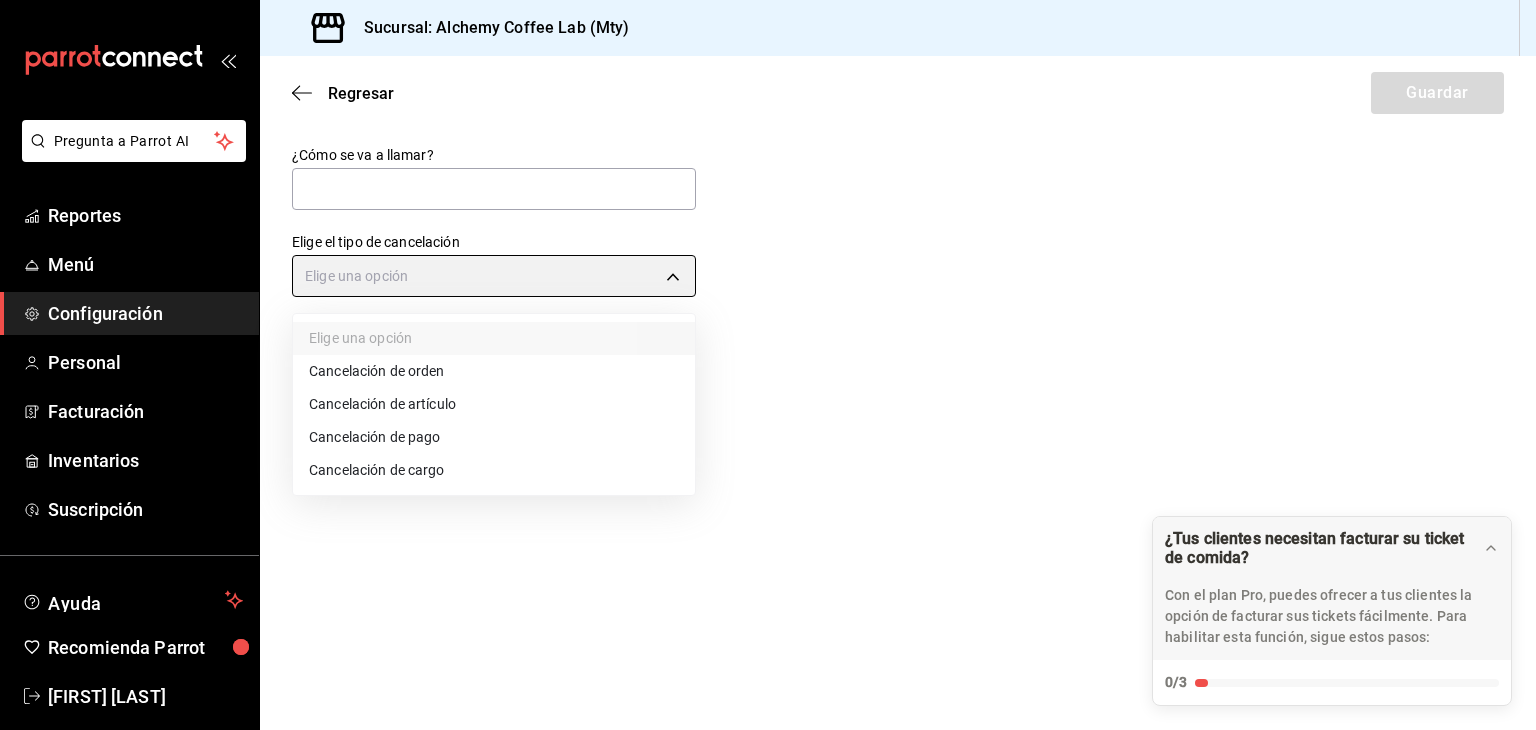 type on "ORDER_ITEM" 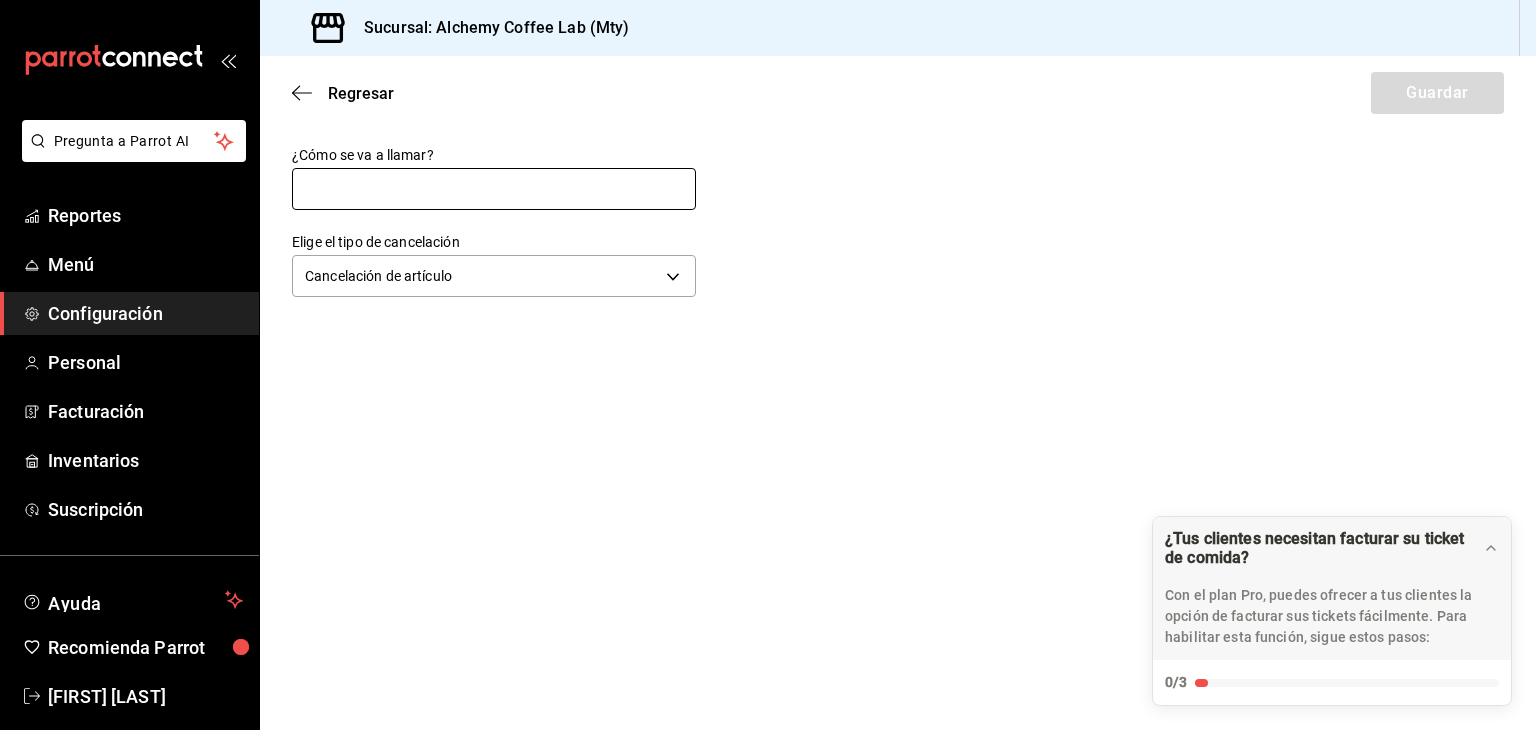 click at bounding box center (494, 189) 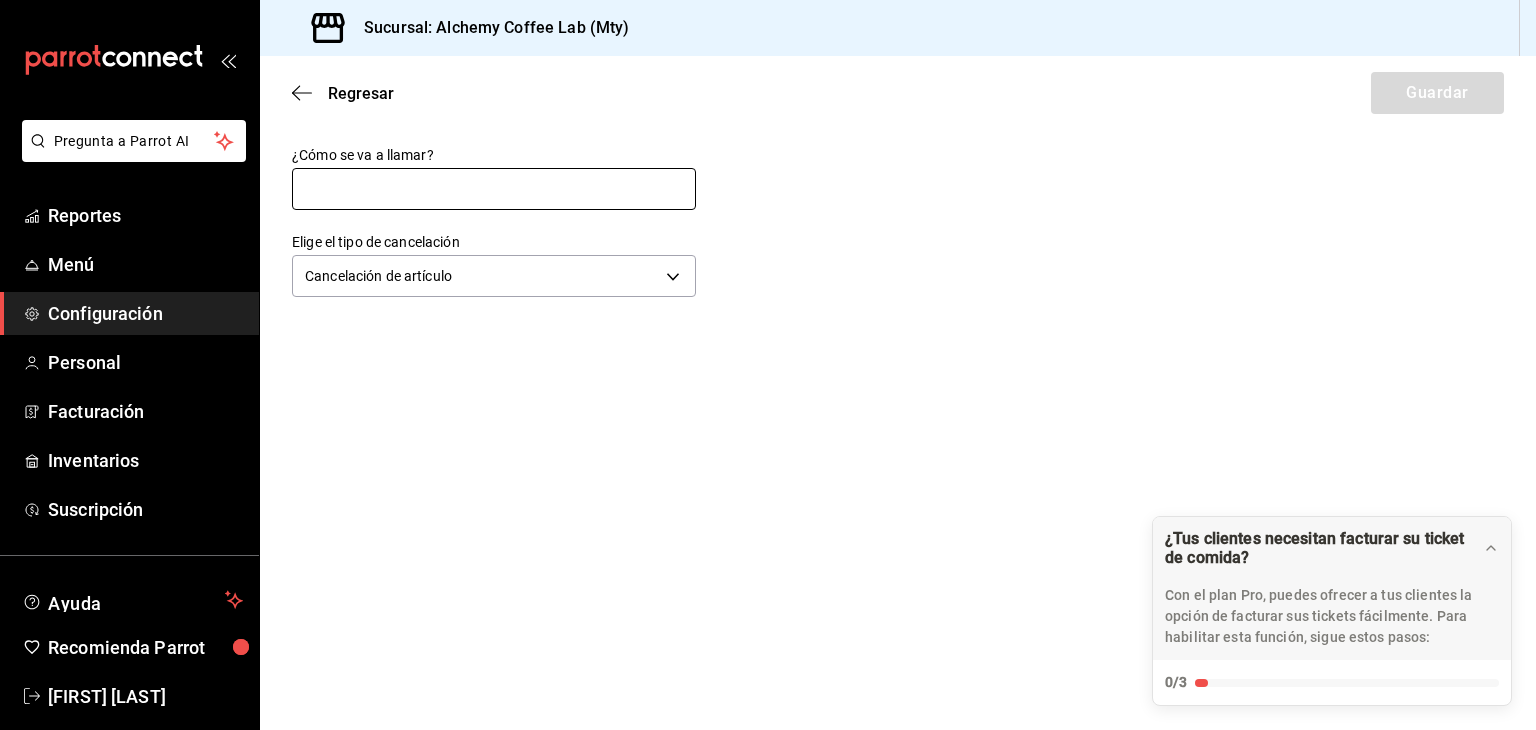 type on "Anulacion" 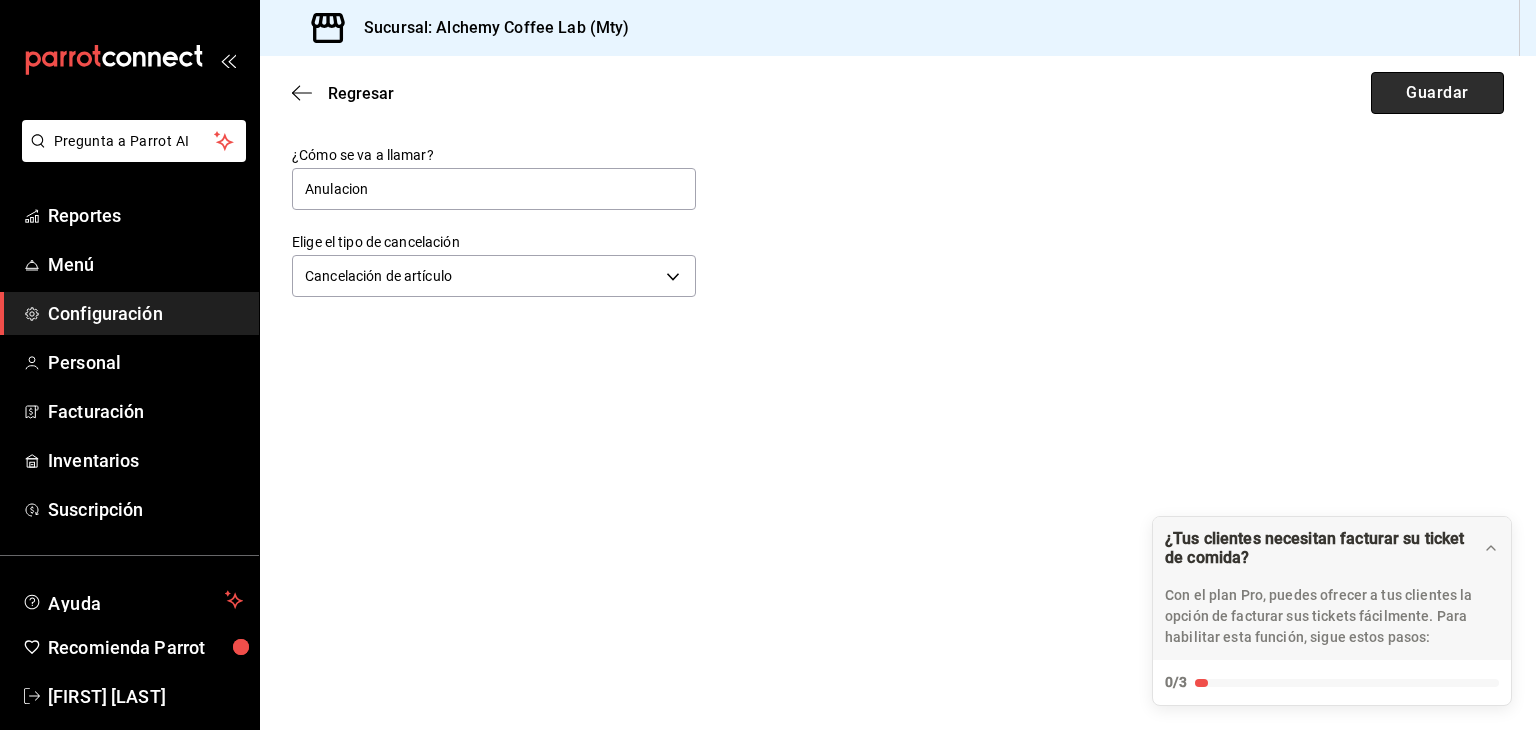 click on "Guardar" at bounding box center (1437, 93) 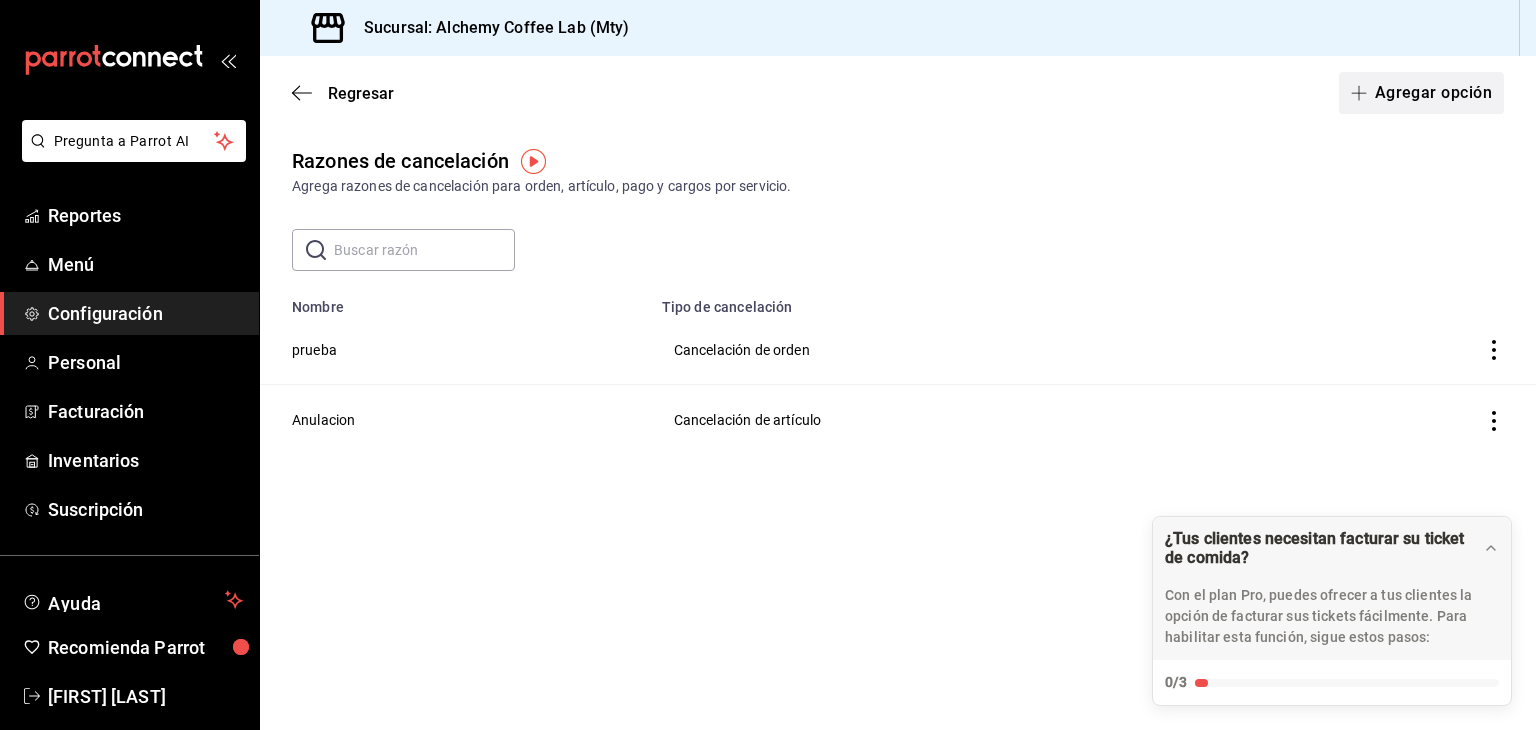 click on "Agregar opción" at bounding box center [1421, 93] 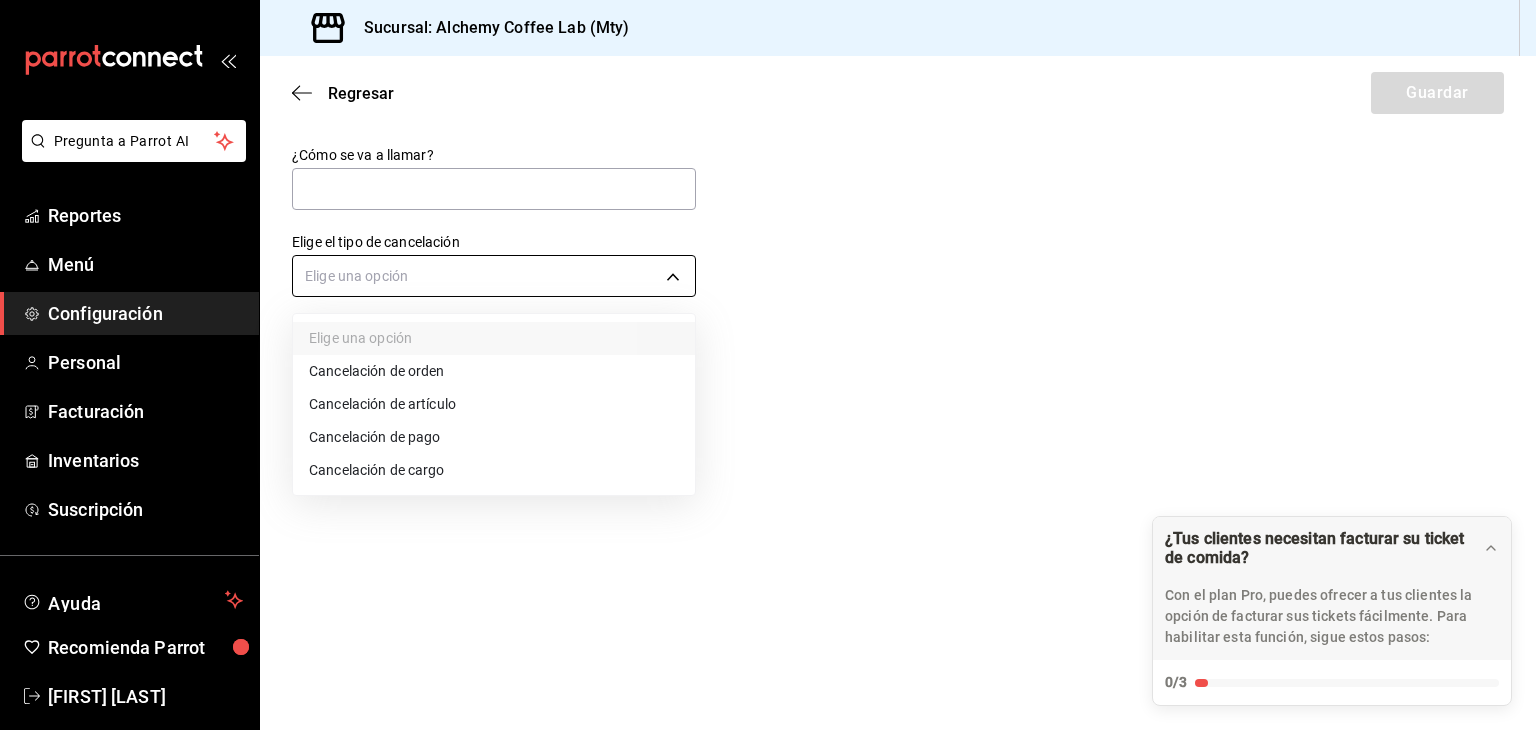 click on "Pregunta a Parrot AI Reportes   Menú   Configuración   Personal   Facturación   Inventarios   Suscripción   Ayuda Recomienda Parrot   [FIRST] [LAST]   Sugerir nueva función   Sucursal: Alchemy Coffee Lab (Mty) Regresar Guardar ¿Cómo se va a llamar? Elige el tipo de cancelación Elige una opción ¿Tus clientes necesitan facturar su ticket de comida? Con el plan Pro, puedes ofrecer a tus clientes la opción de facturar sus tickets fácilmente. Para habilitar esta función, sigue estos pasos: 0/3 Datos de emisión Agrega los datos fiscales esenciales de tu restaurante, como RFC, régimen fiscal y sellos fiscales. Agregar datos Portal de auto facturación Configura tu portal para que los clientes generen sus facturas su ticket. Configura tu portal Activar código QR en recibo Activa el QR en el recibo desde configuración del portal. Ir a Personalizar recibo GANA 1 MES GRATIS EN TU SUSCRIPCIÓN AQUÍ Ver video tutorial Ir a video Pregunta a Parrot AI Reportes   Menú   Configuración" at bounding box center (768, 365) 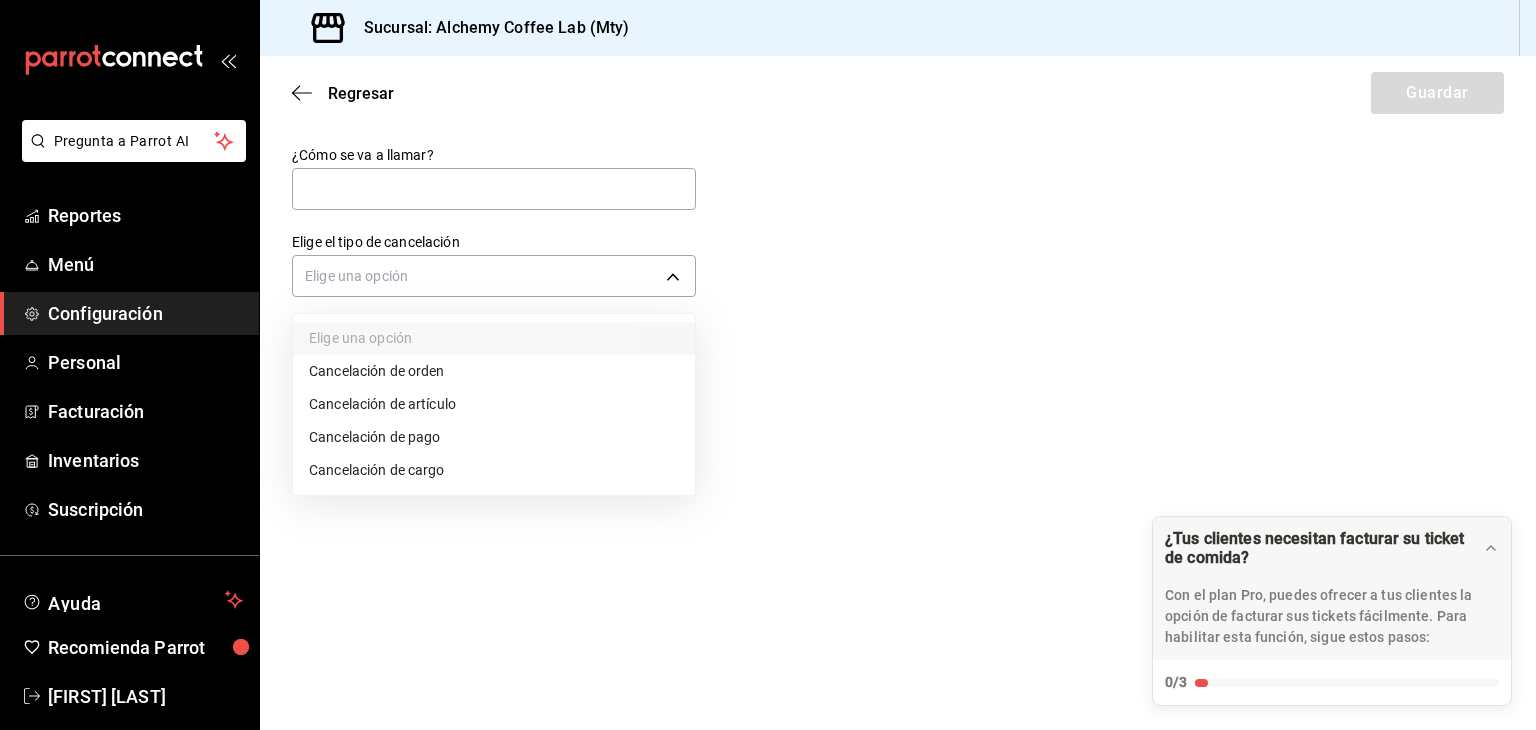 click on "Cancelación de orden" at bounding box center (494, 371) 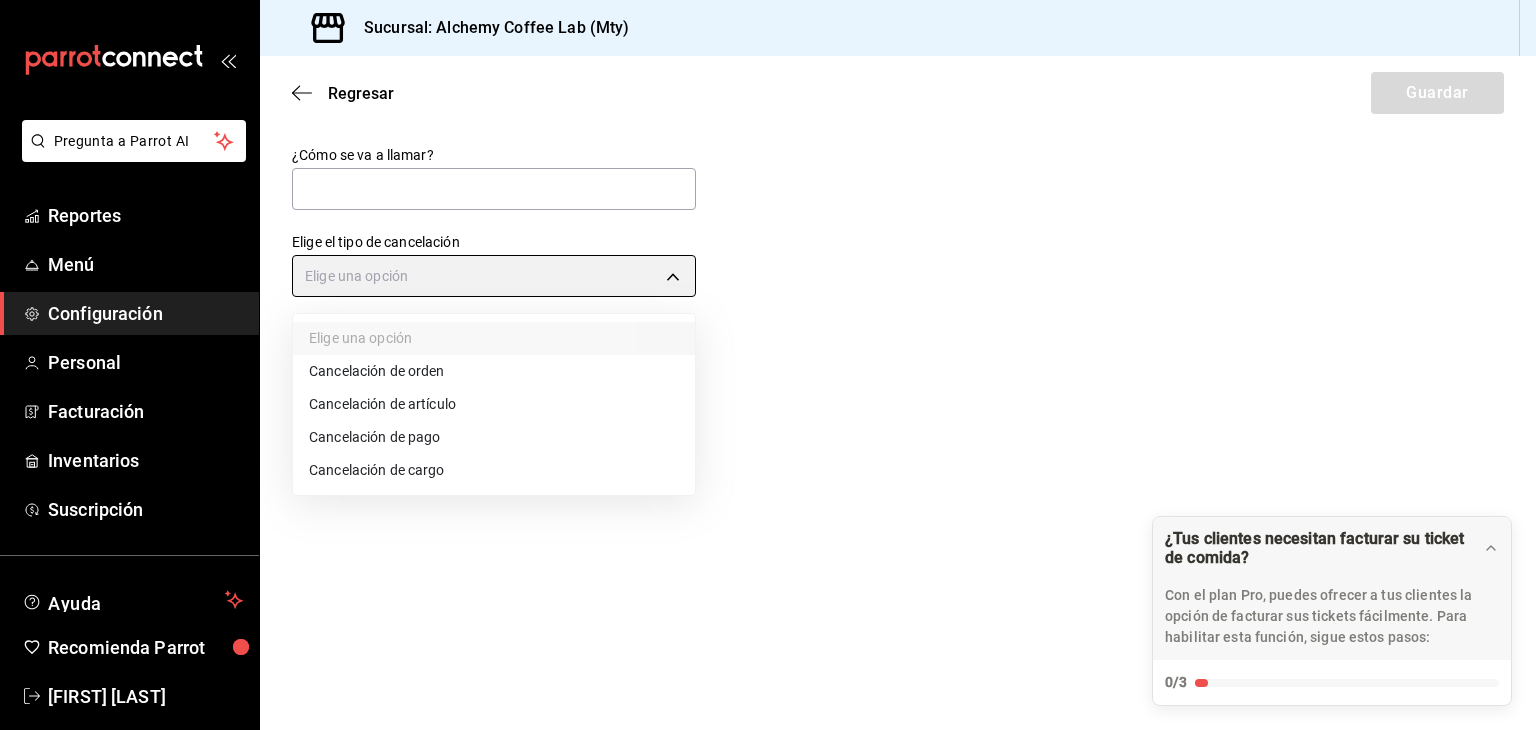 type on "ORDER" 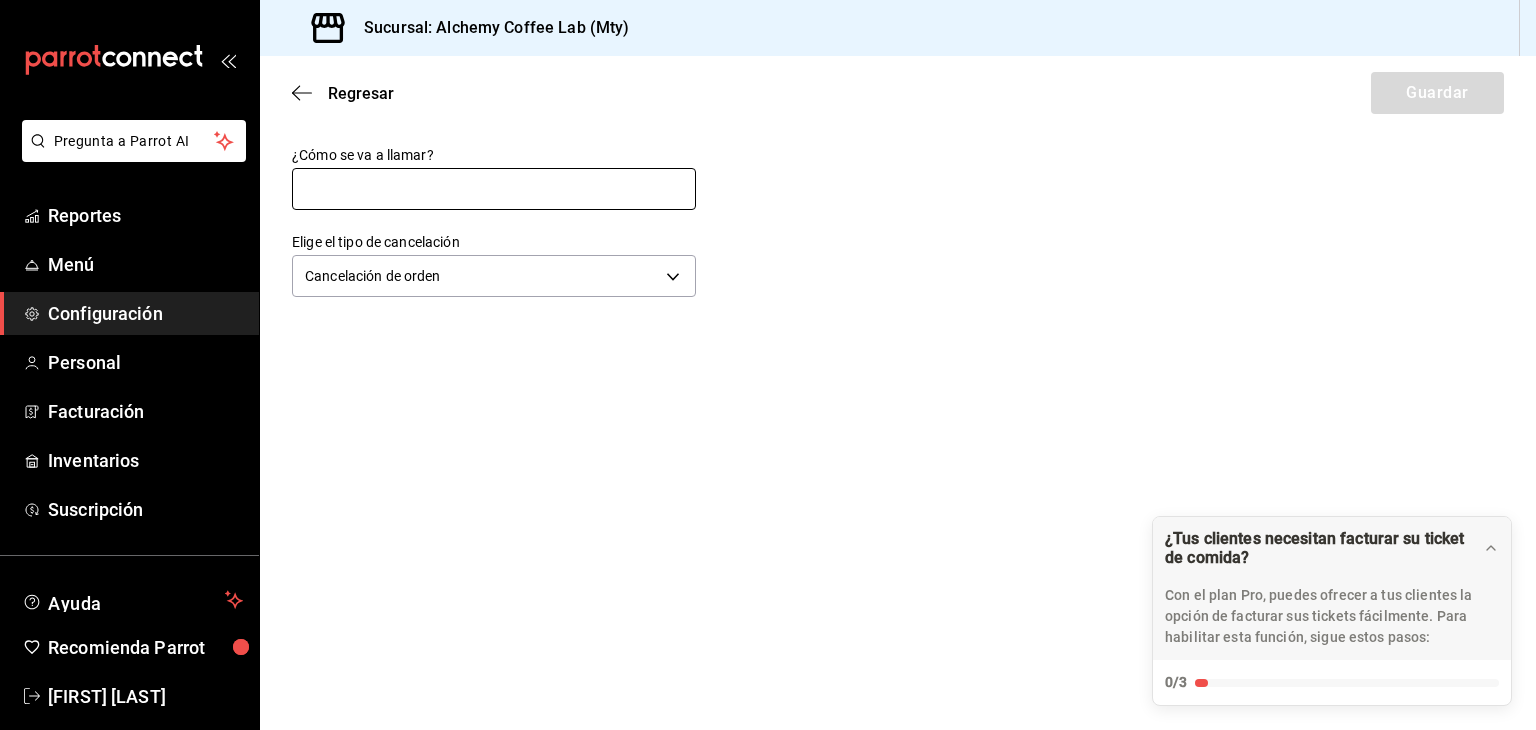 click at bounding box center (494, 189) 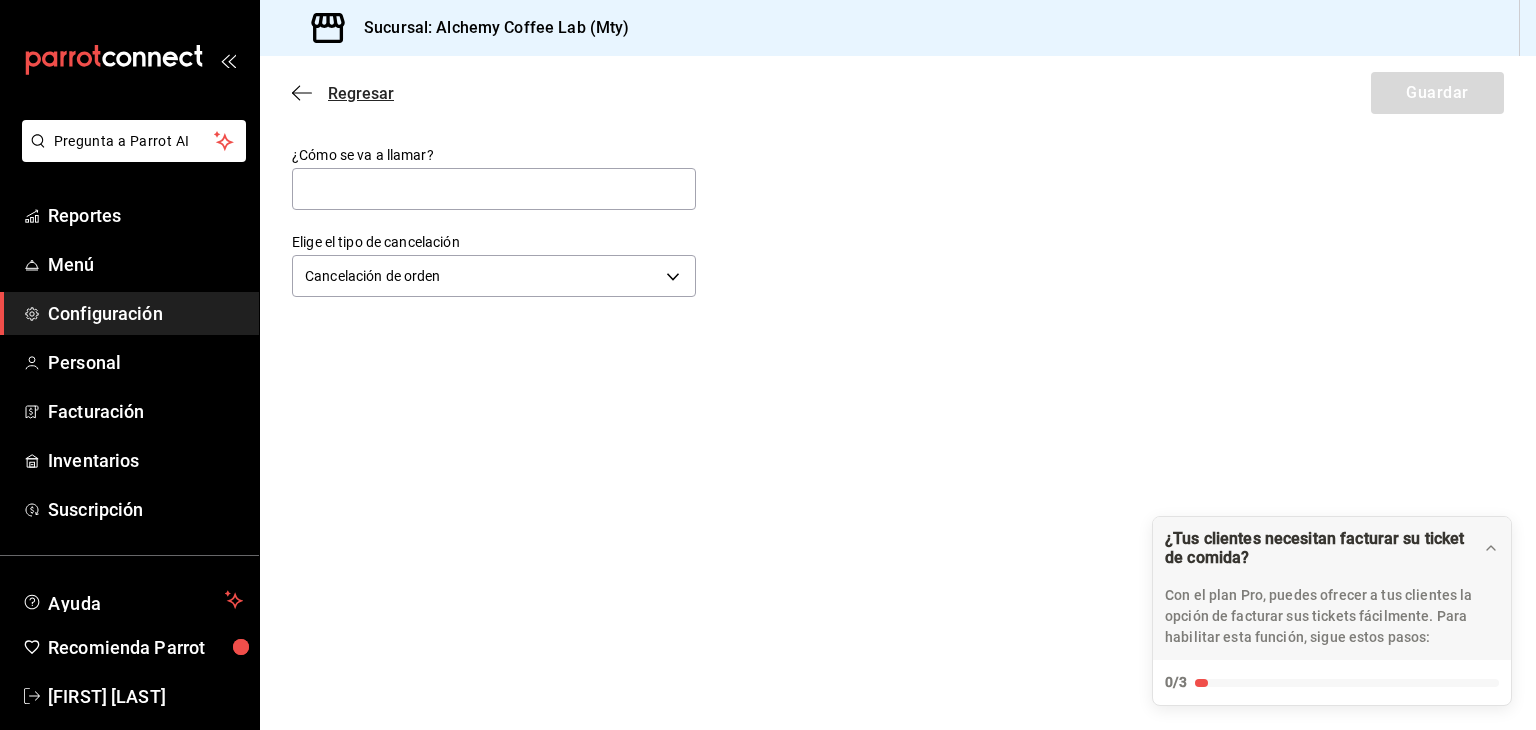 click 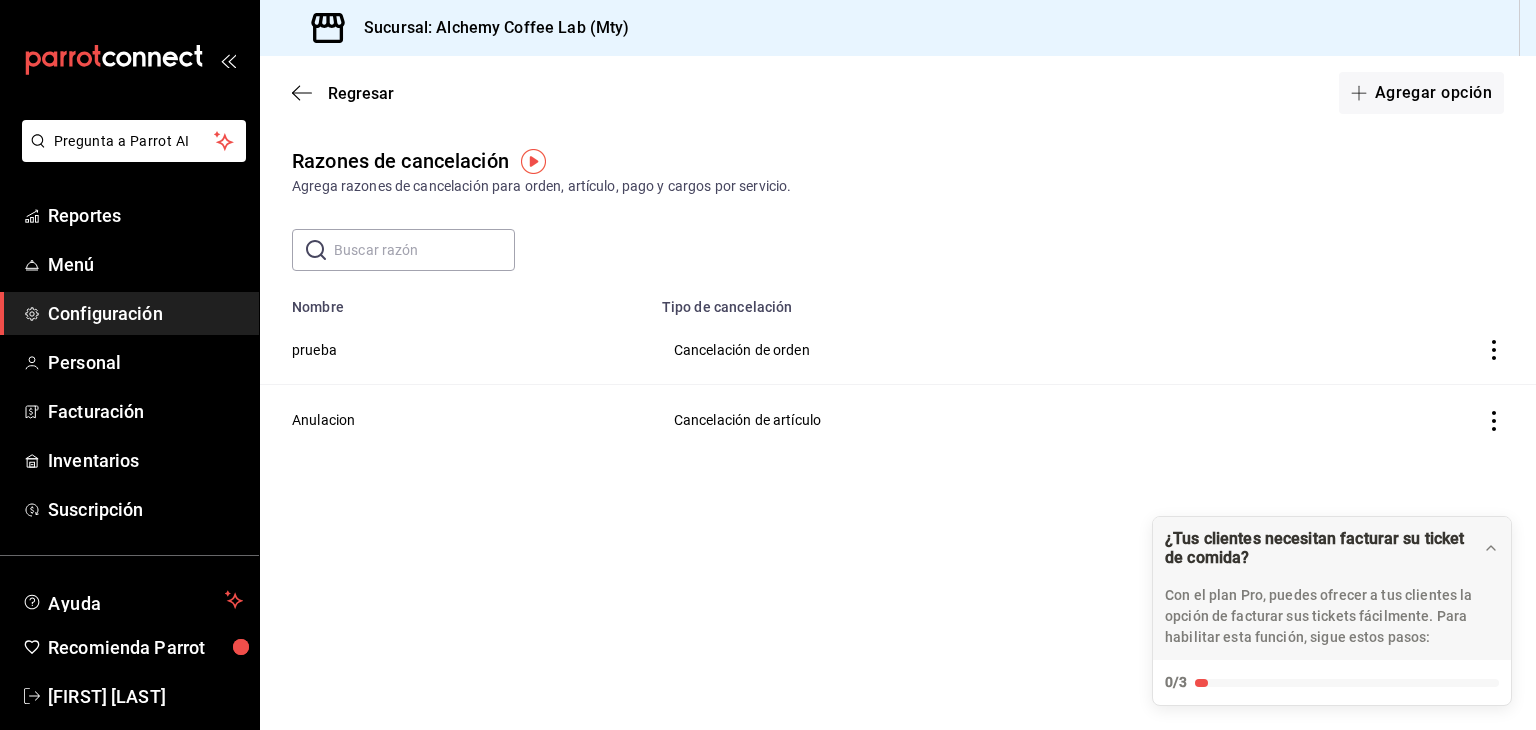 click 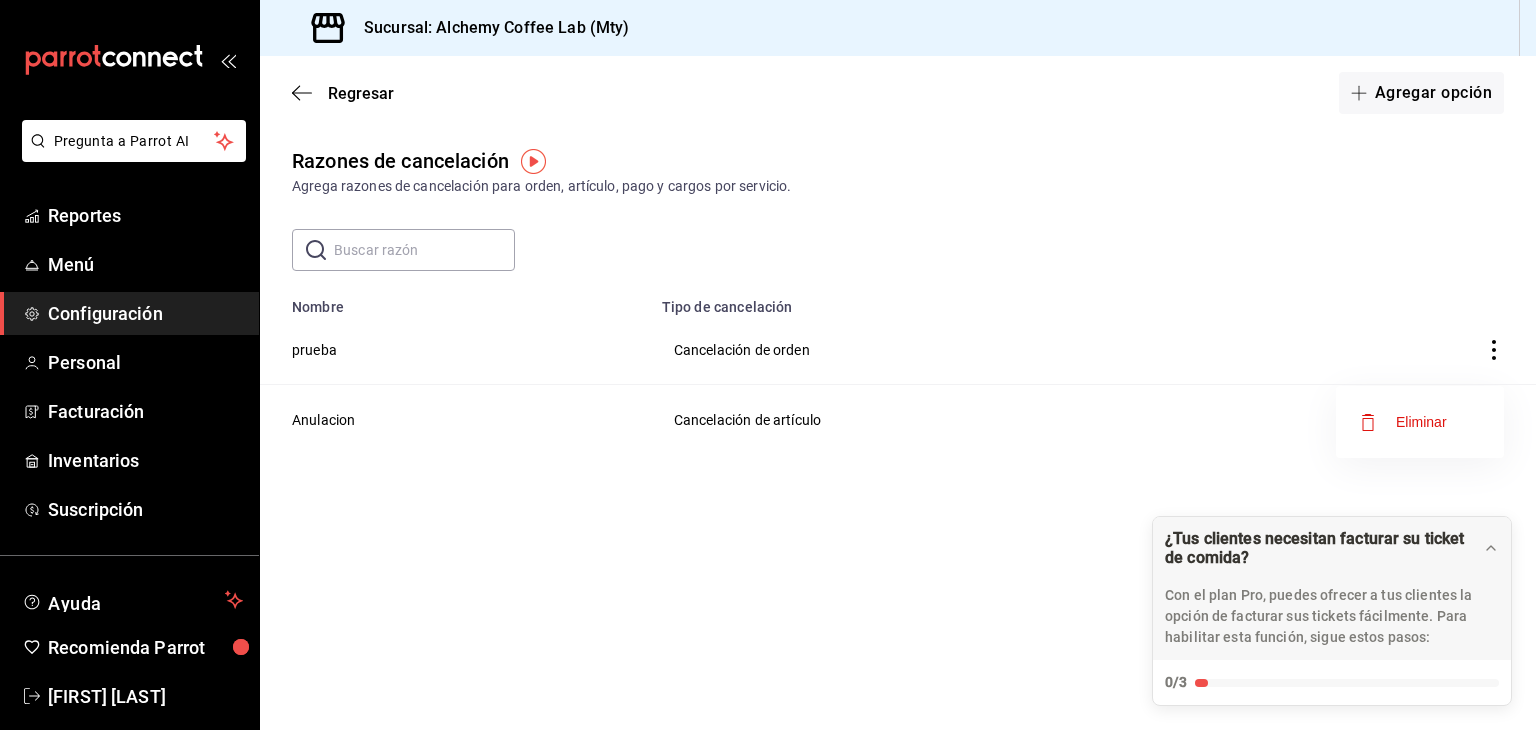 click on "Eliminar" at bounding box center [1420, 422] 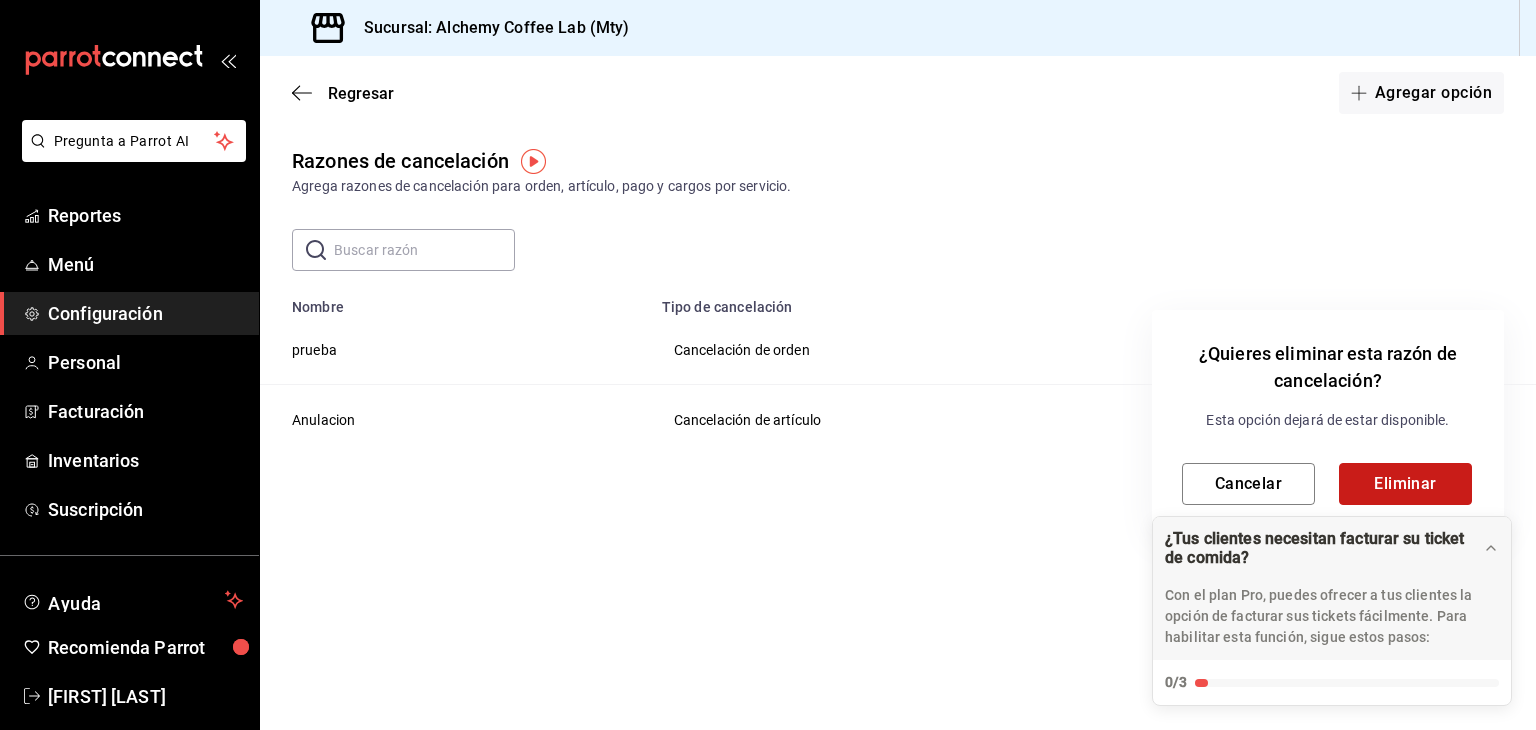 click on "Eliminar" at bounding box center [1405, 484] 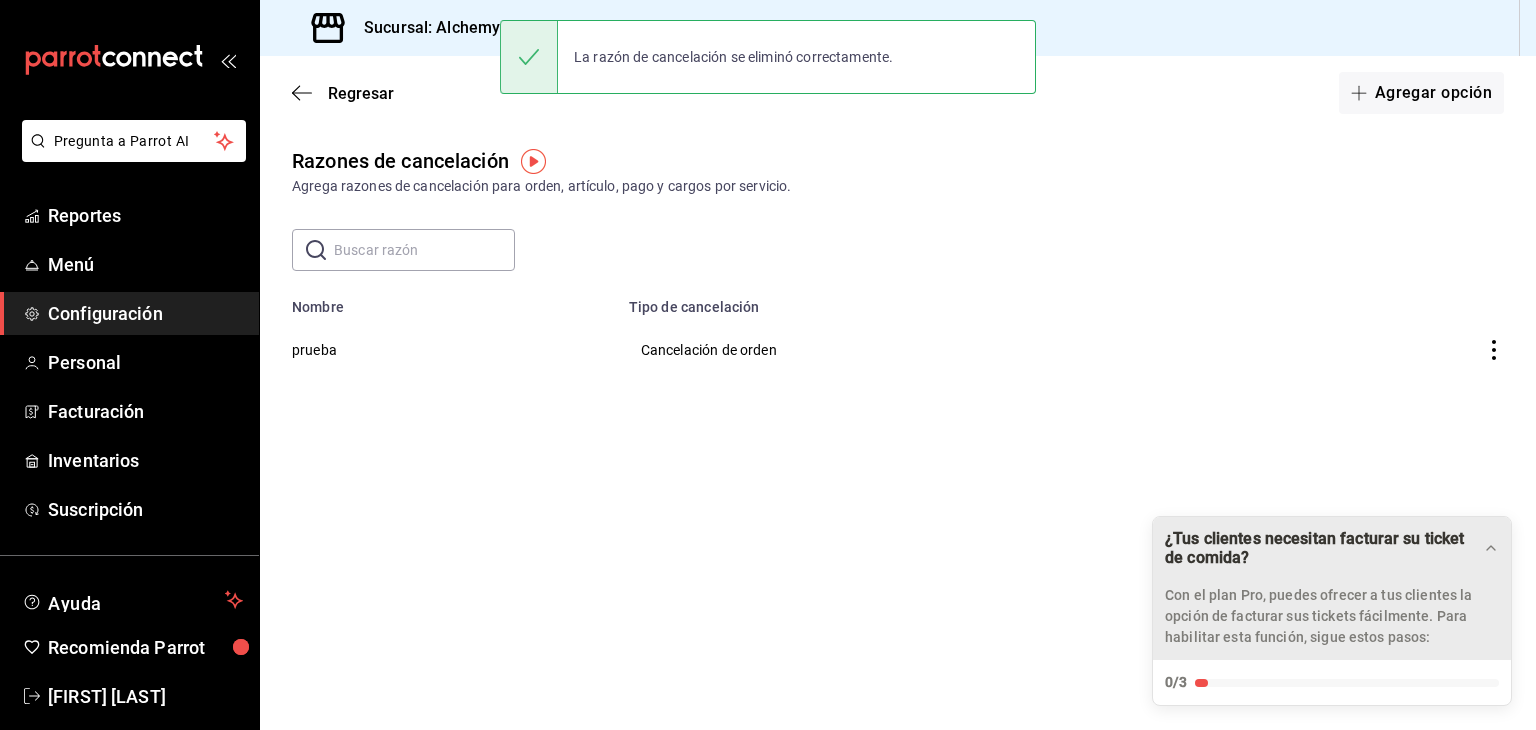 click 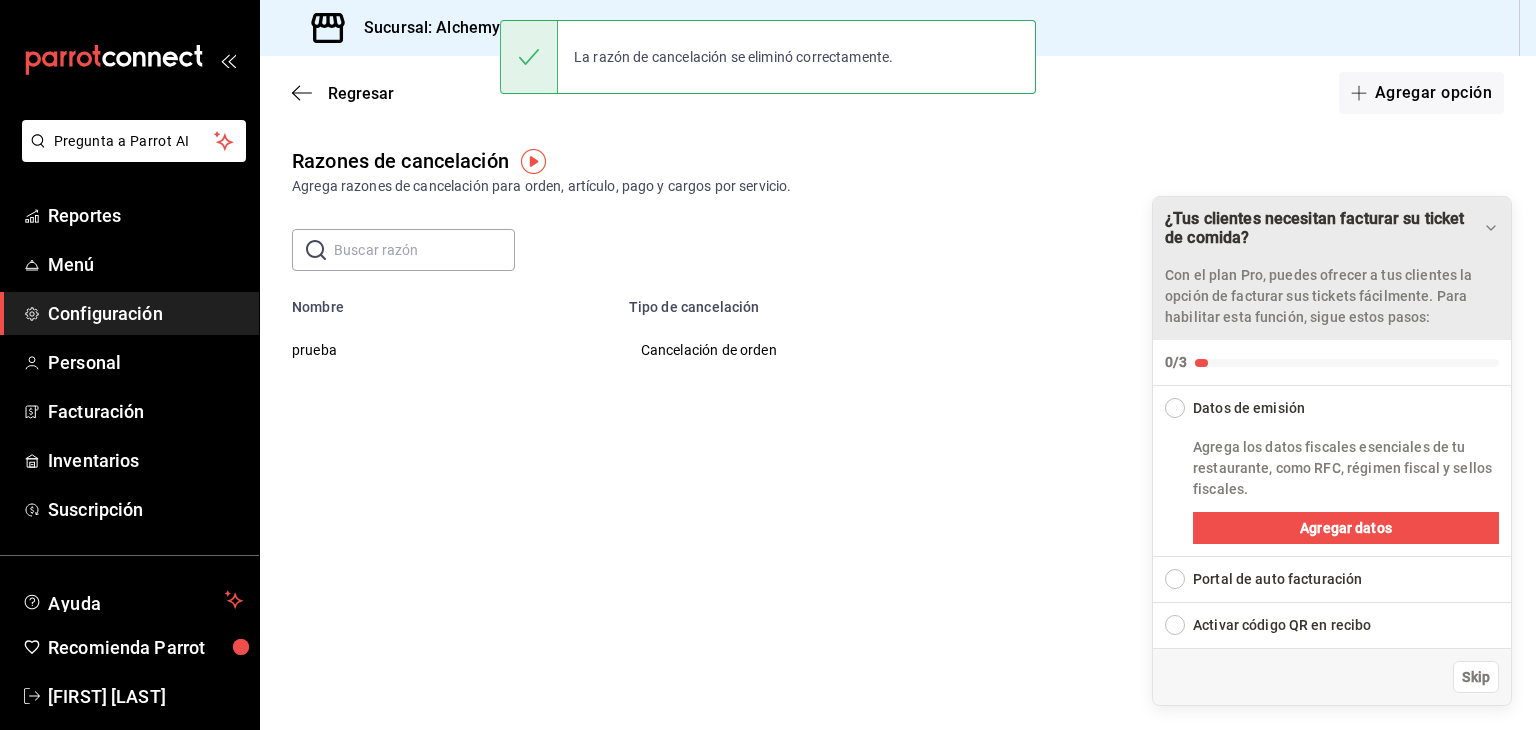click at bounding box center (533, 161) 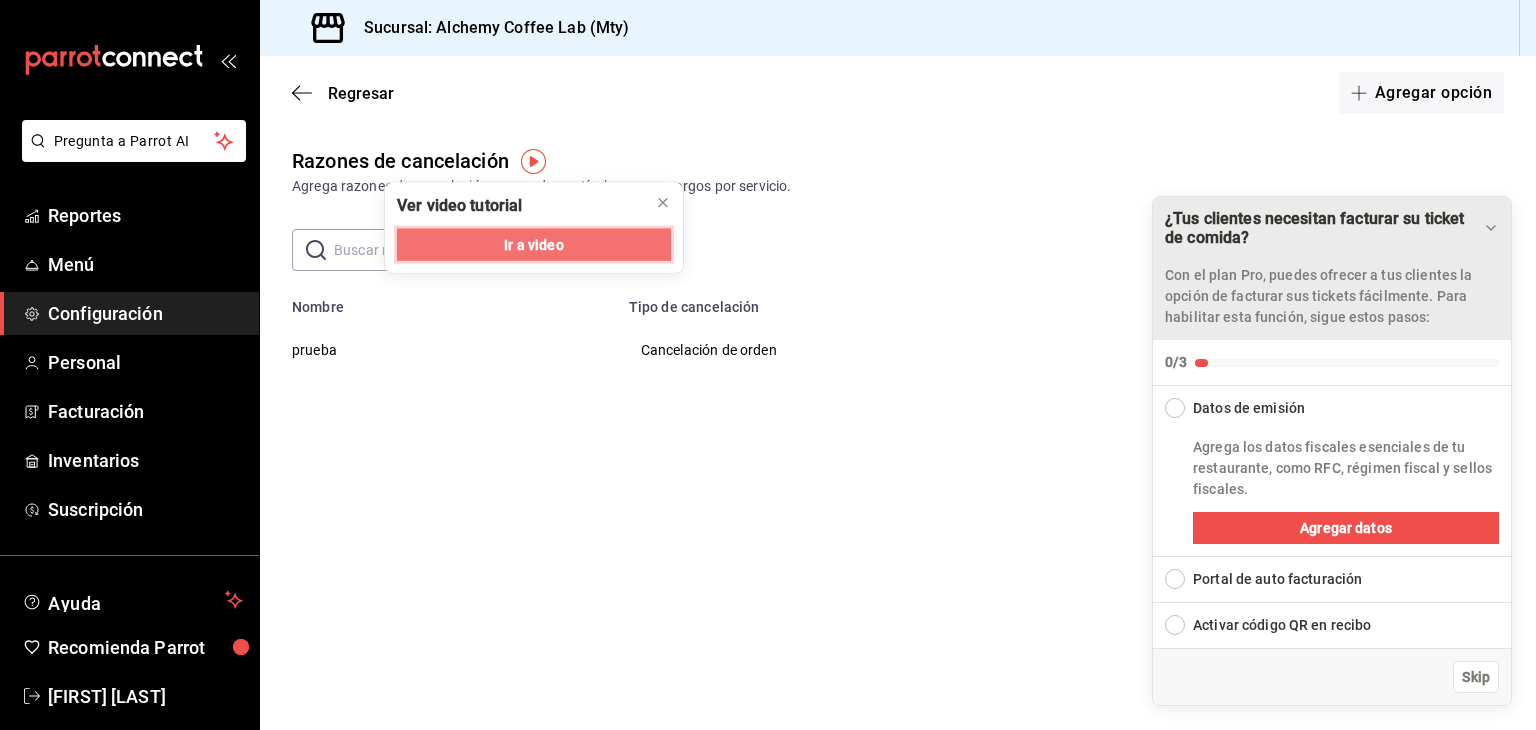 click on "Ir a video" at bounding box center (533, 244) 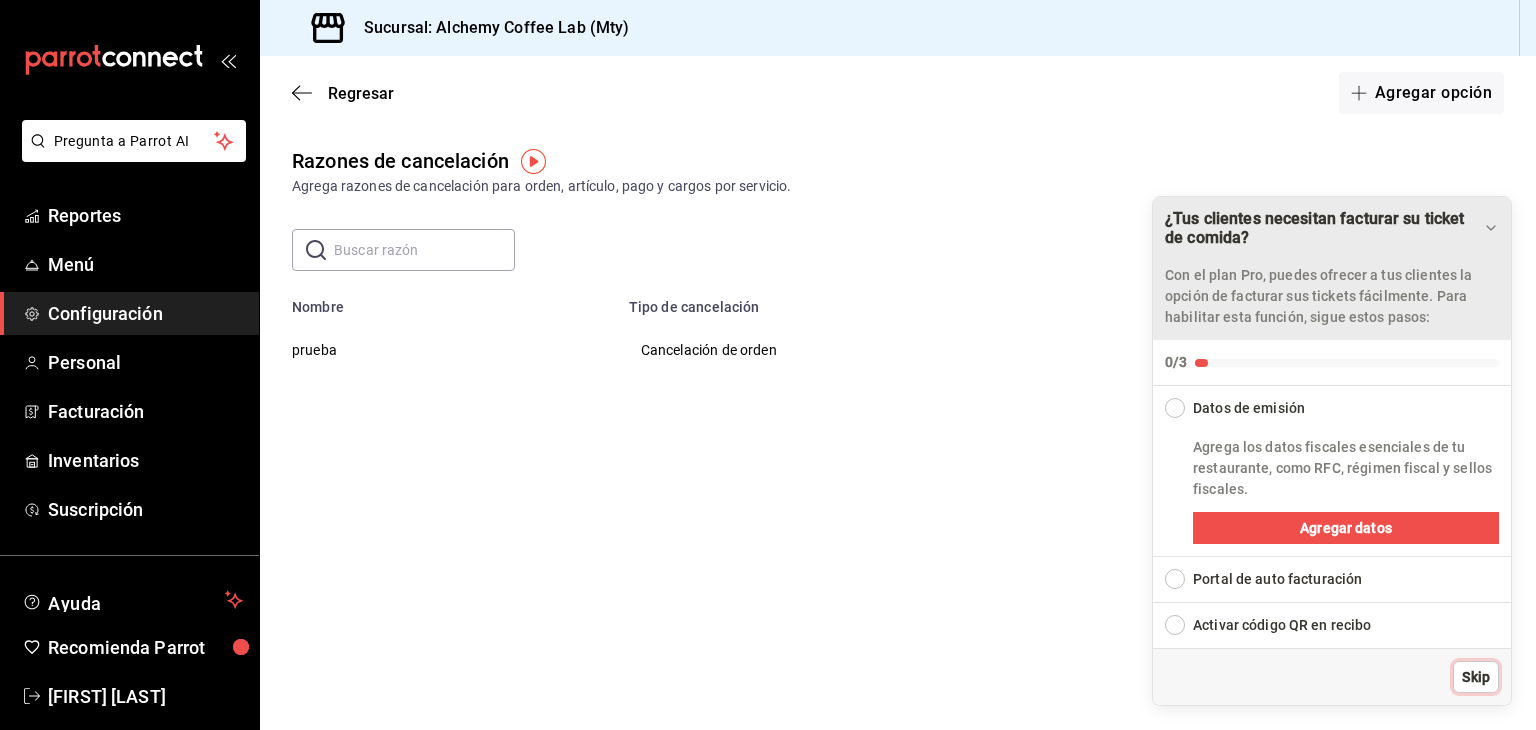 click on "Skip" at bounding box center (1476, 677) 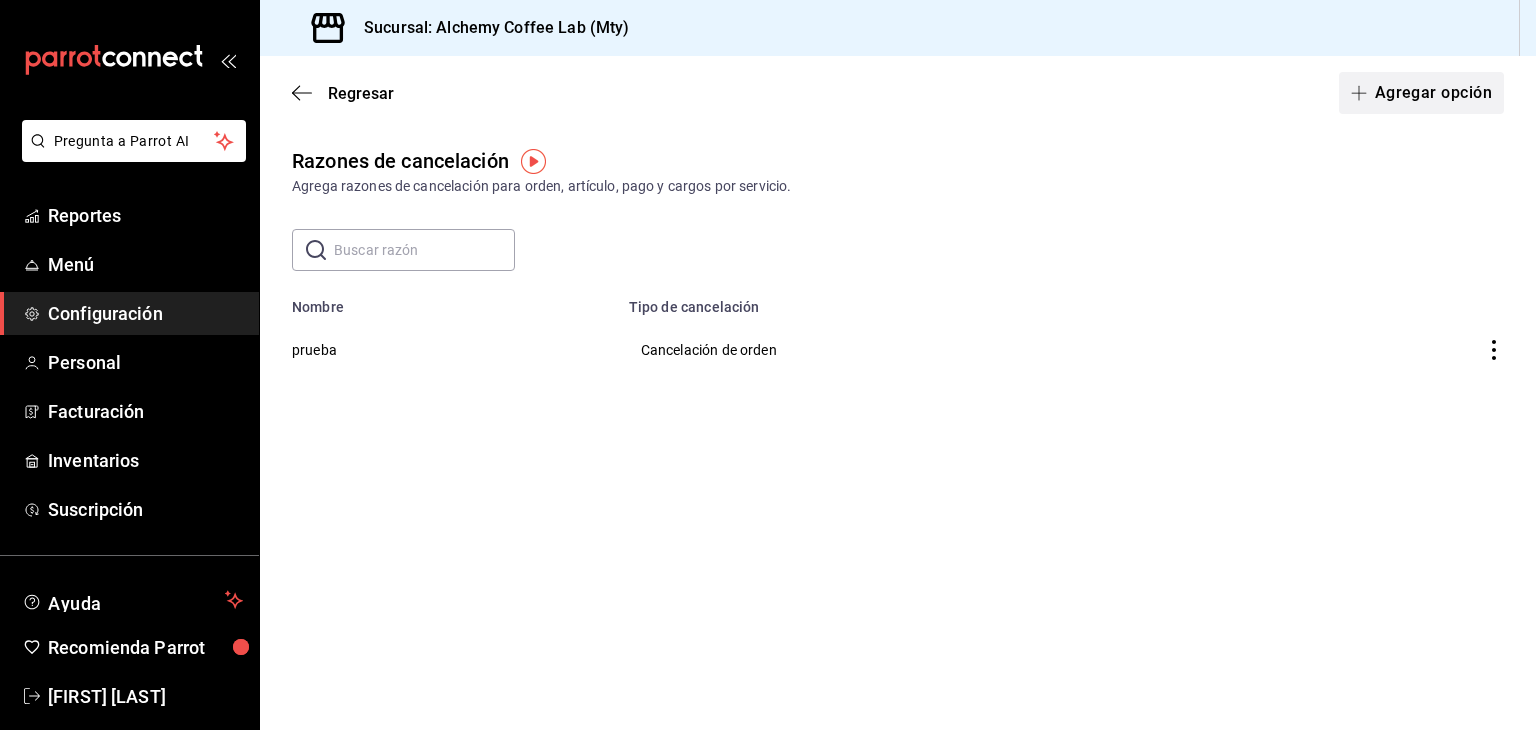 click on "Agregar opción" at bounding box center (1421, 93) 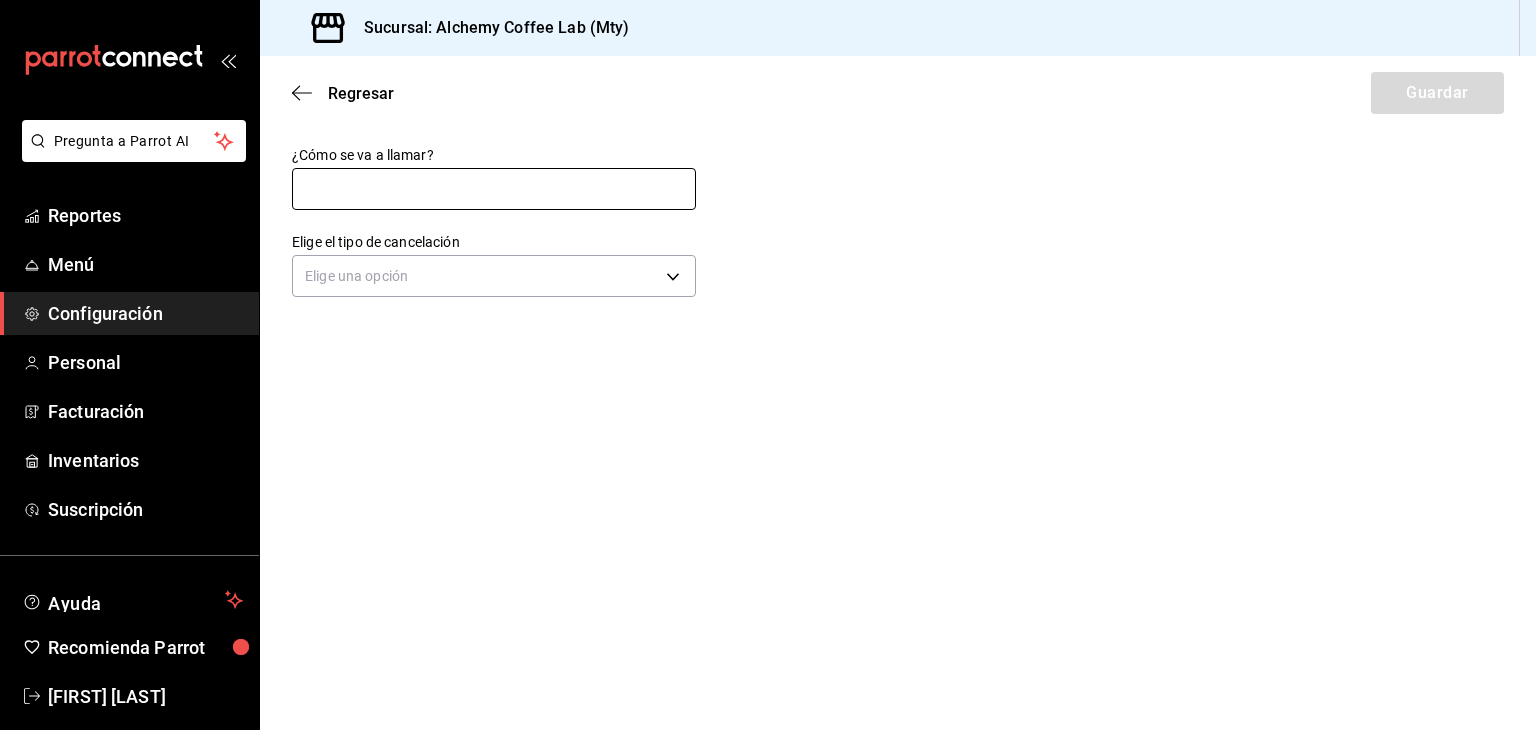 click at bounding box center (494, 189) 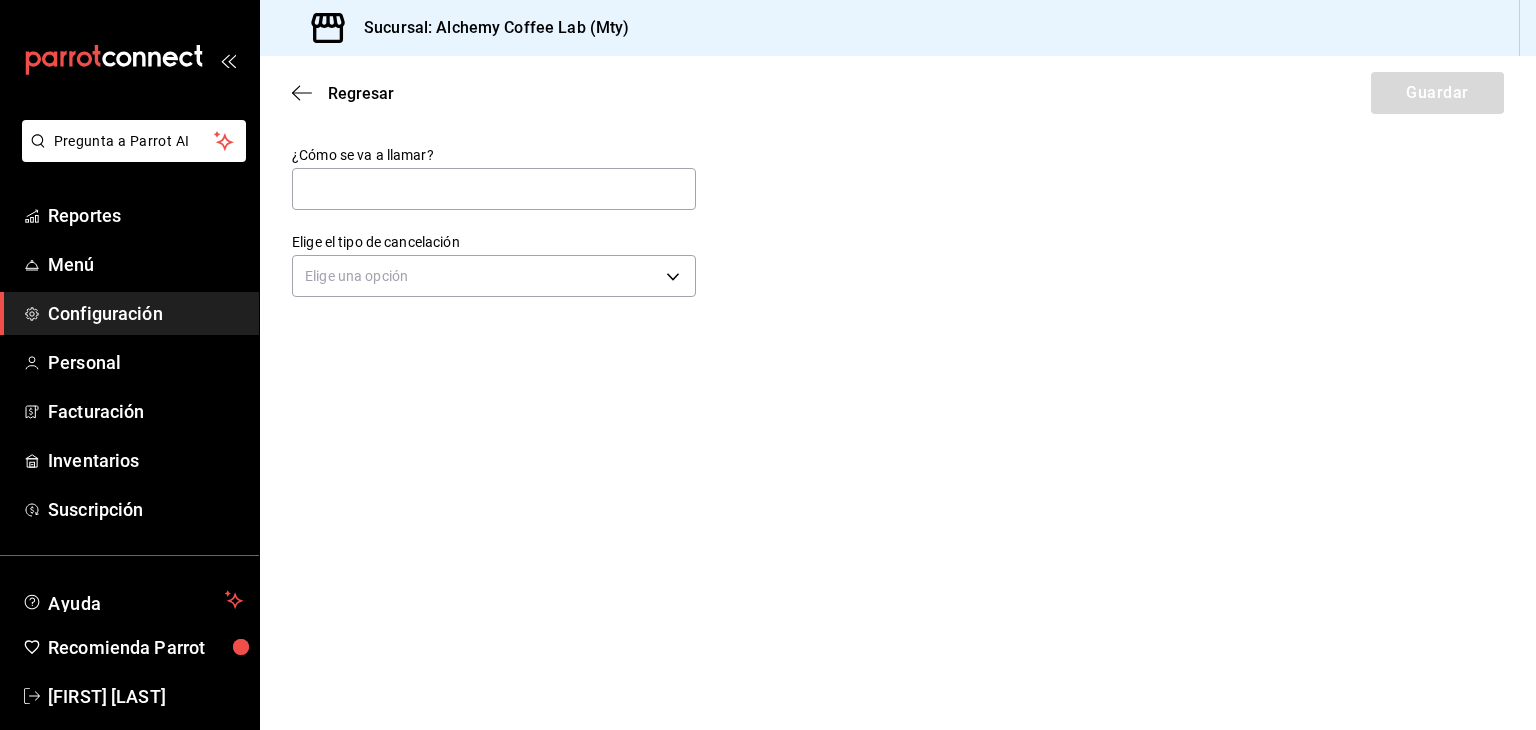 click on "Elige una opción" at bounding box center [494, 273] 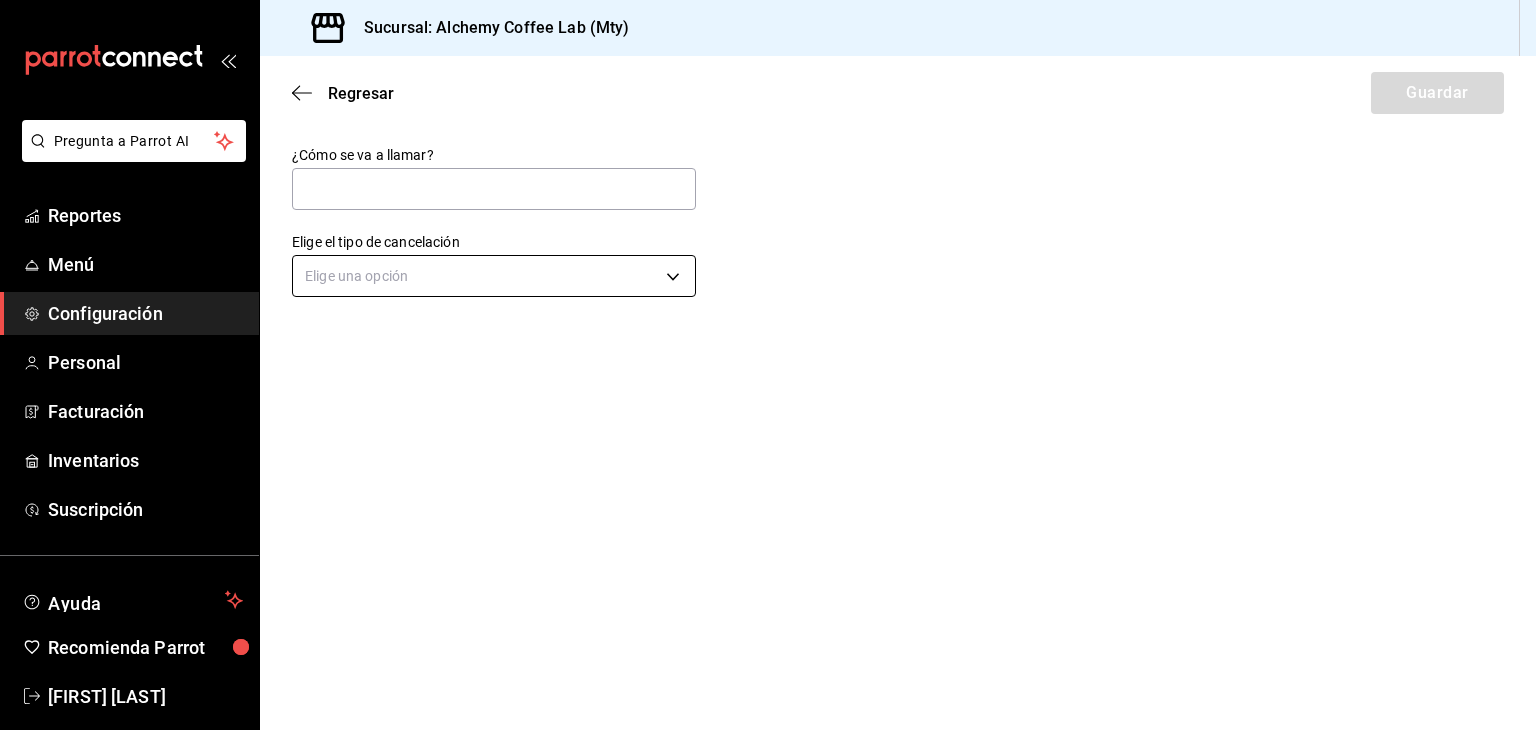 click on "Pregunta a Parrot AI Reportes   Menú   Configuración   Personal   Facturación   Inventarios   Suscripción   Ayuda Recomienda Parrot   David Eugenio Solis Treviño   Sugerir nueva función   Sucursal: Alchemy Coffee Lab (Mty) Regresar Guardar ¿Cómo se va a llamar? Elige el tipo de cancelación Elige una opción GANA 1 MES GRATIS EN TU SUSCRIPCIÓN AQUÍ ¿Recuerdas cómo empezó tu restaurante?
Hoy puedes ayudar a un colega a tener el mismo cambio que tú viviste.
Recomienda Parrot directamente desde tu Portal Administrador.
Es fácil y rápido.
🎁 Por cada restaurante que se una, ganas 1 mes gratis. Ver video tutorial Ir a video Pregunta a Parrot AI Reportes   Menú   Configuración   Personal   Facturación   Inventarios   Suscripción   Ayuda Recomienda Parrot   David Eugenio Solis Treviño   Sugerir nueva función   Visitar centro de ayuda (81) 2046 6363 soporte@parrotsoftware.io Visitar centro de ayuda (81) 2046 6363 soporte@parrotsoftware.io" at bounding box center [768, 365] 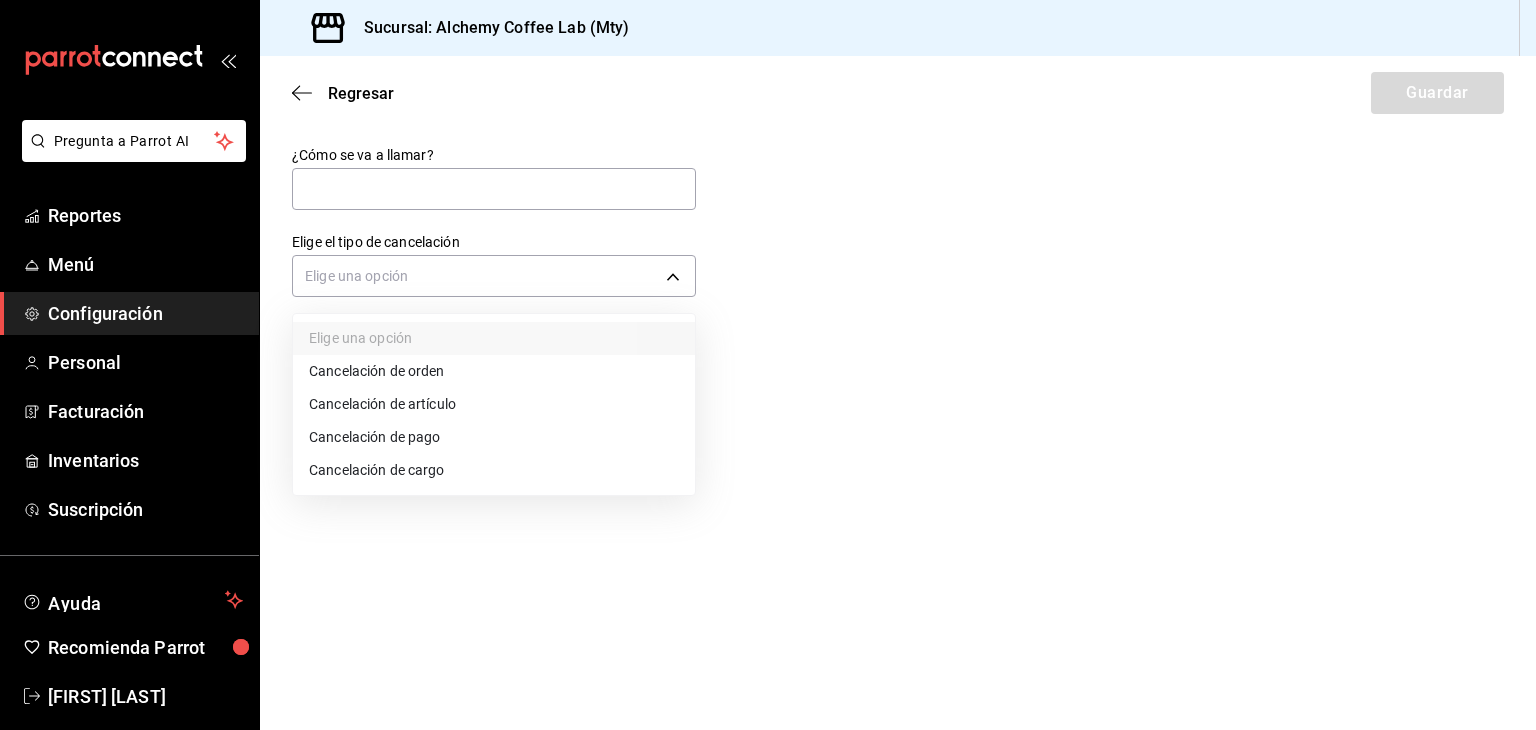 click on "Cancelación de artículo" at bounding box center [494, 404] 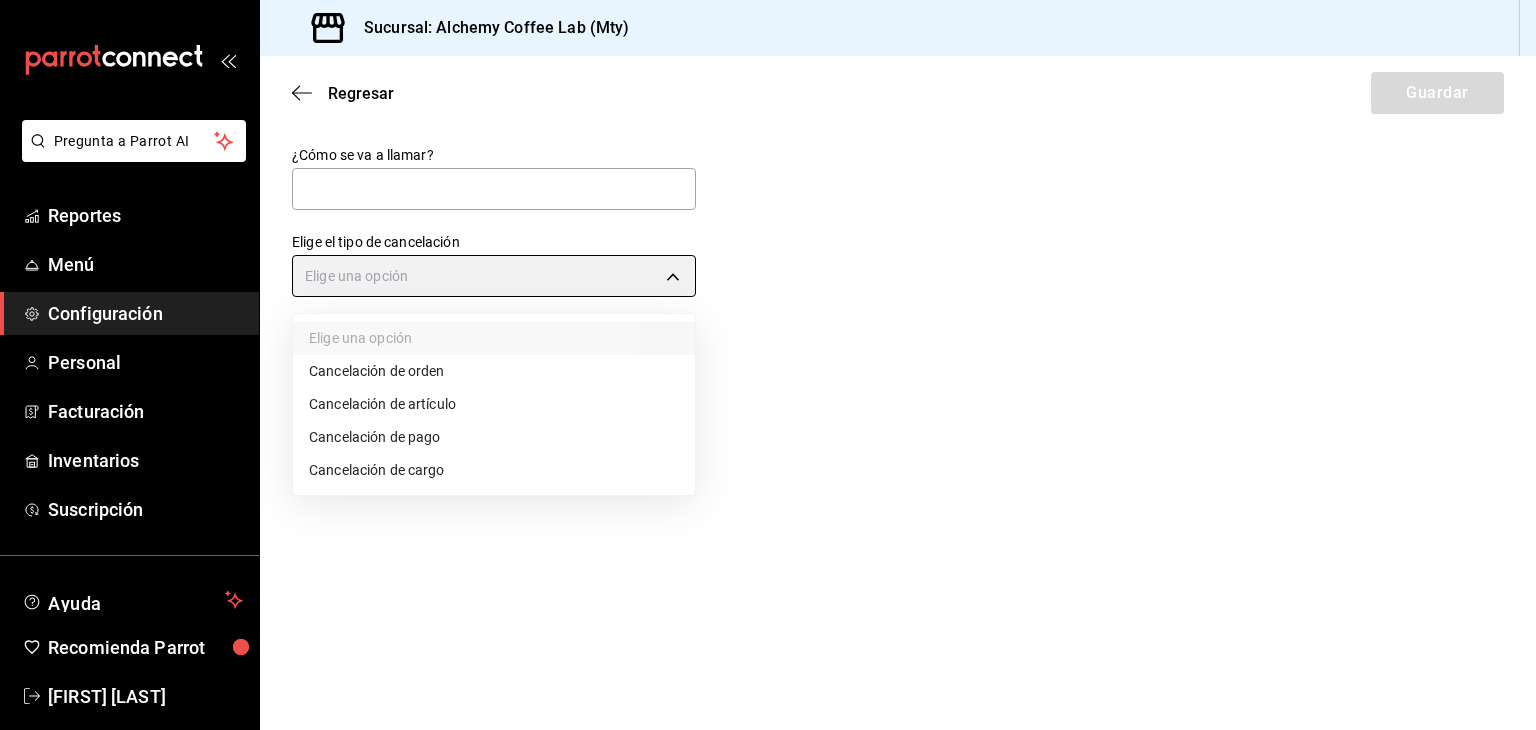 type on "ORDER_ITEM" 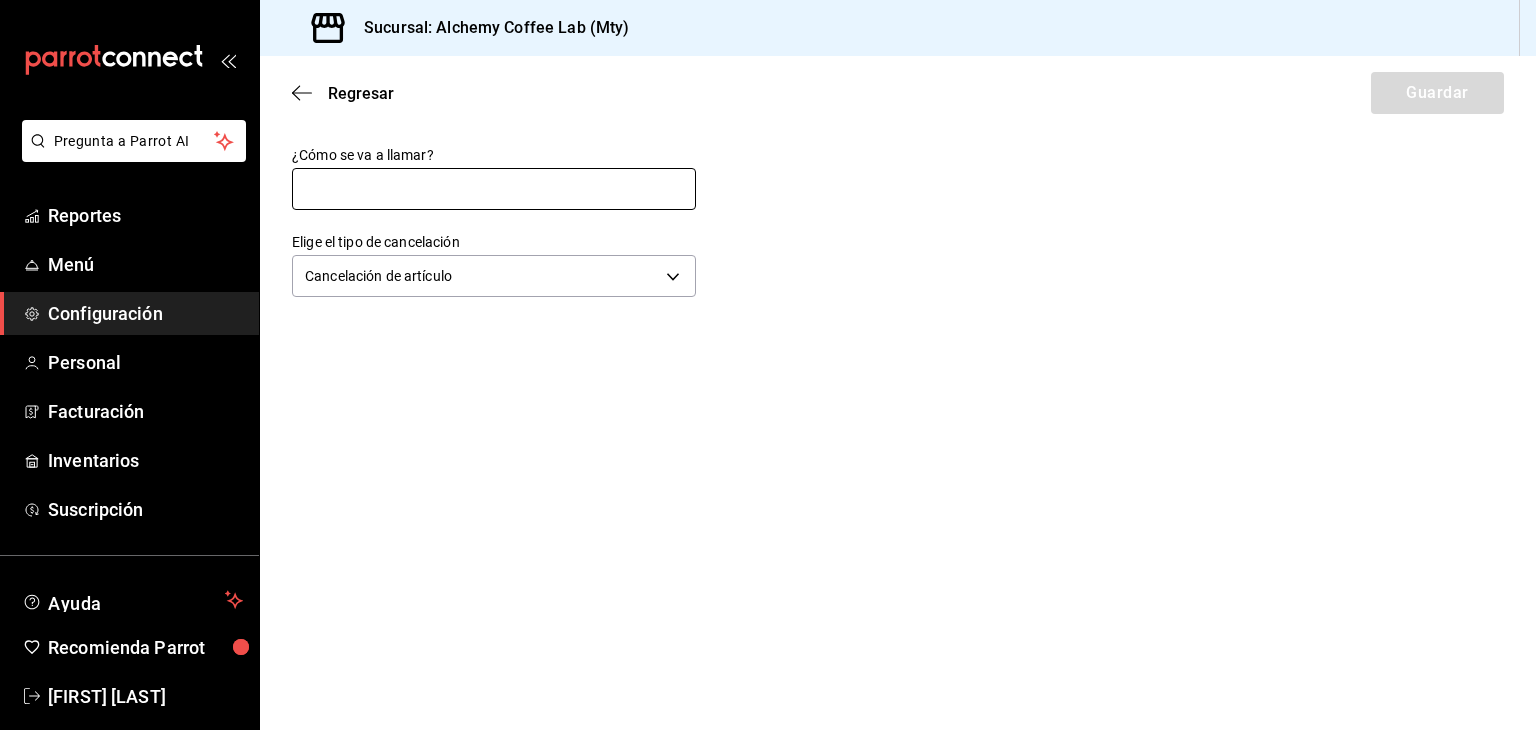 click at bounding box center [494, 189] 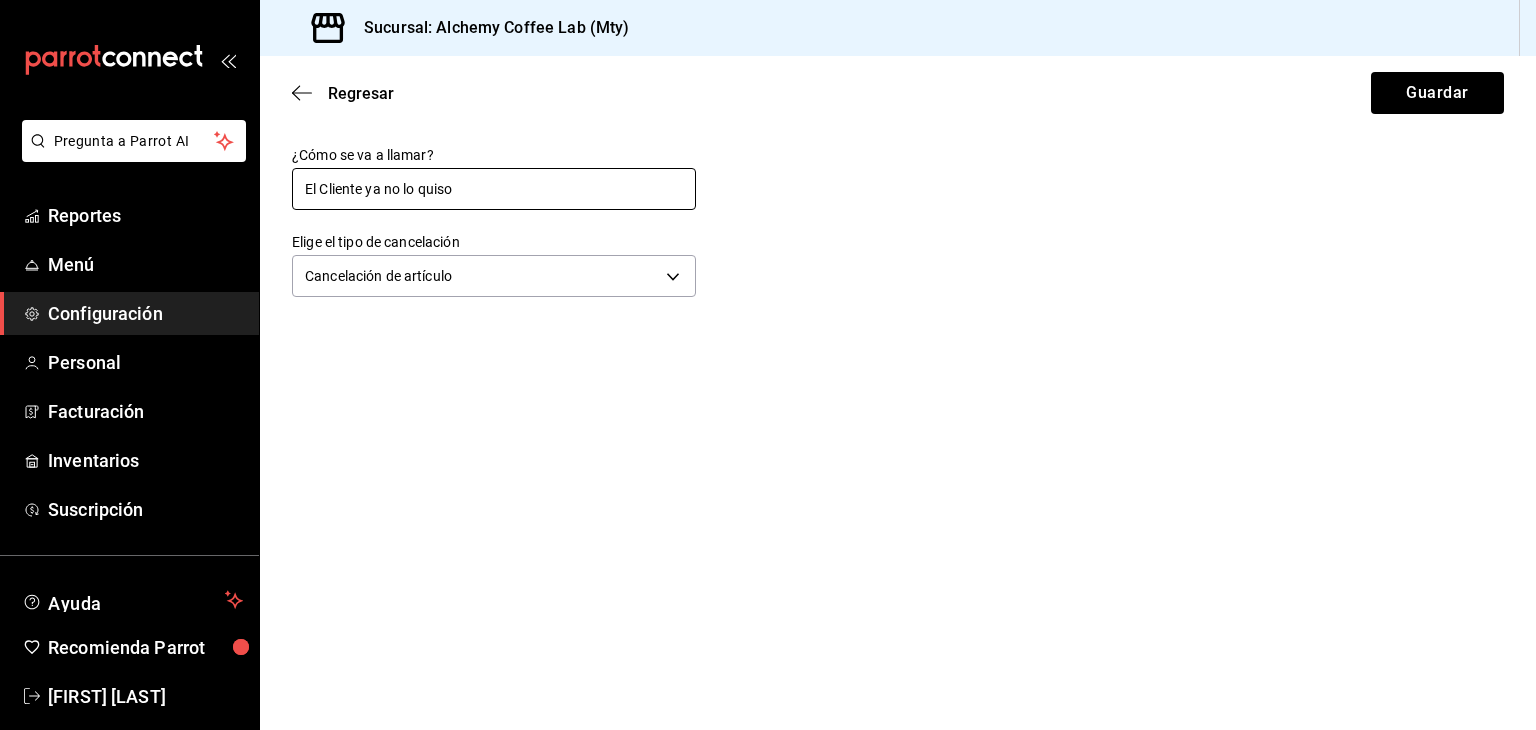 click on "El Cliente ya no lo quiso" at bounding box center [494, 189] 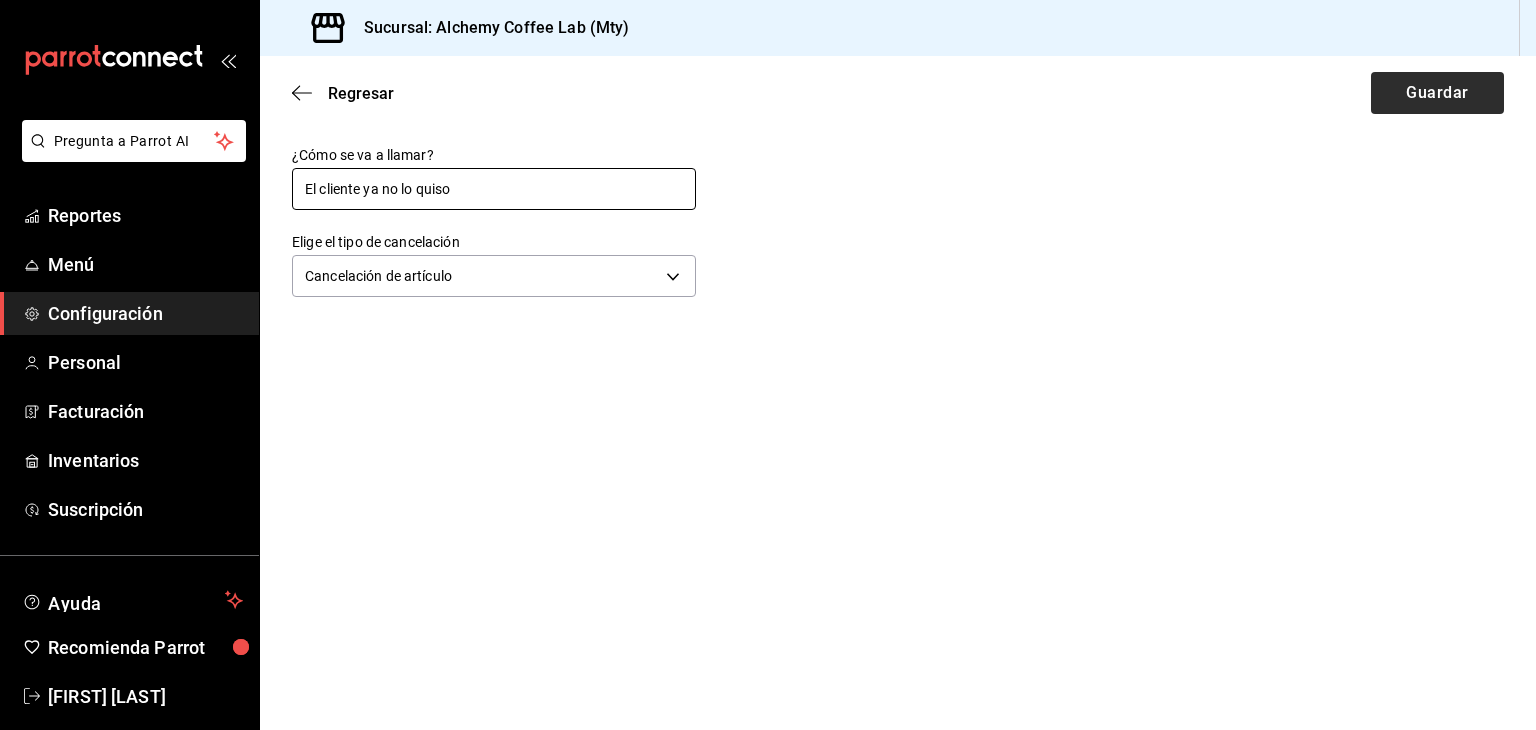 type on "El cliente ya no lo quiso" 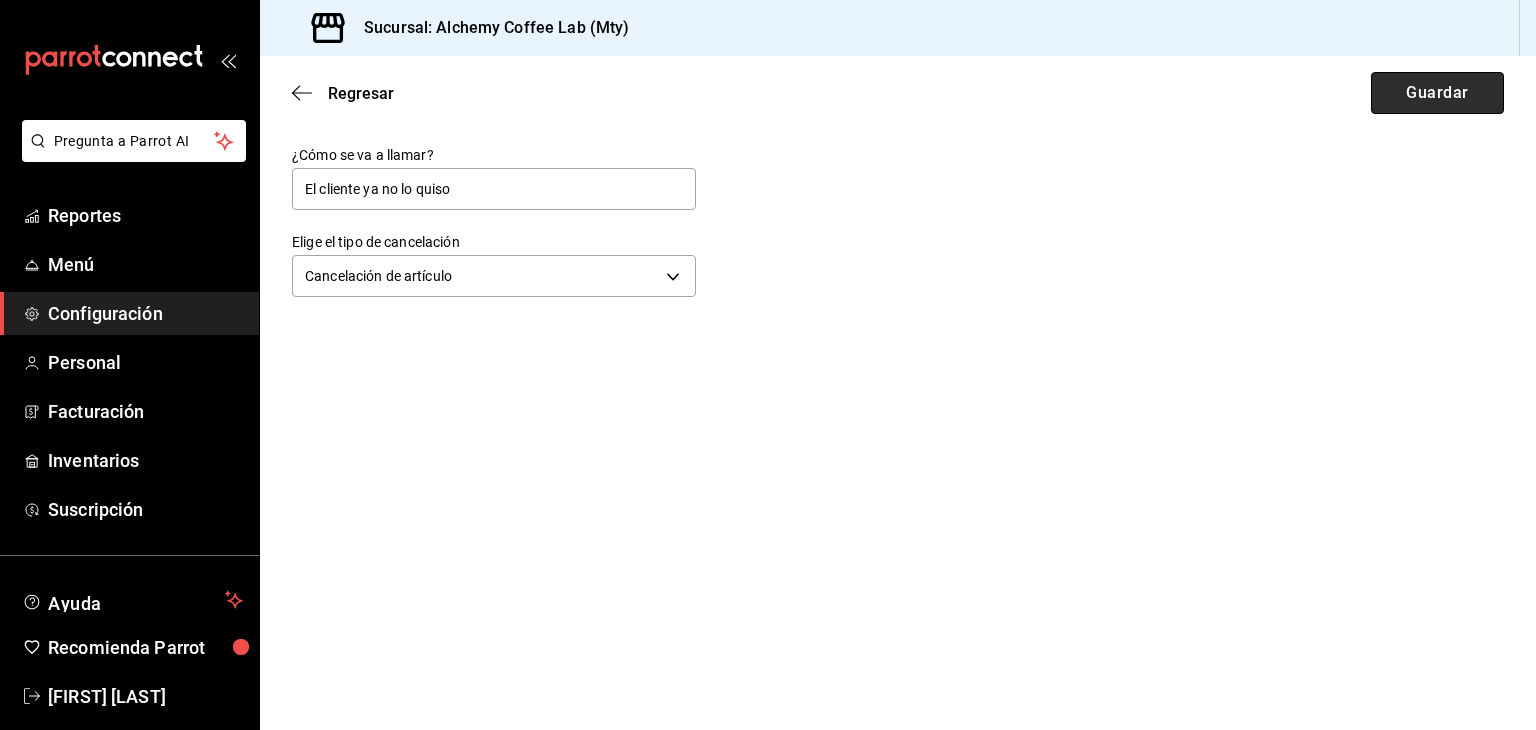 click on "Guardar" at bounding box center (1437, 93) 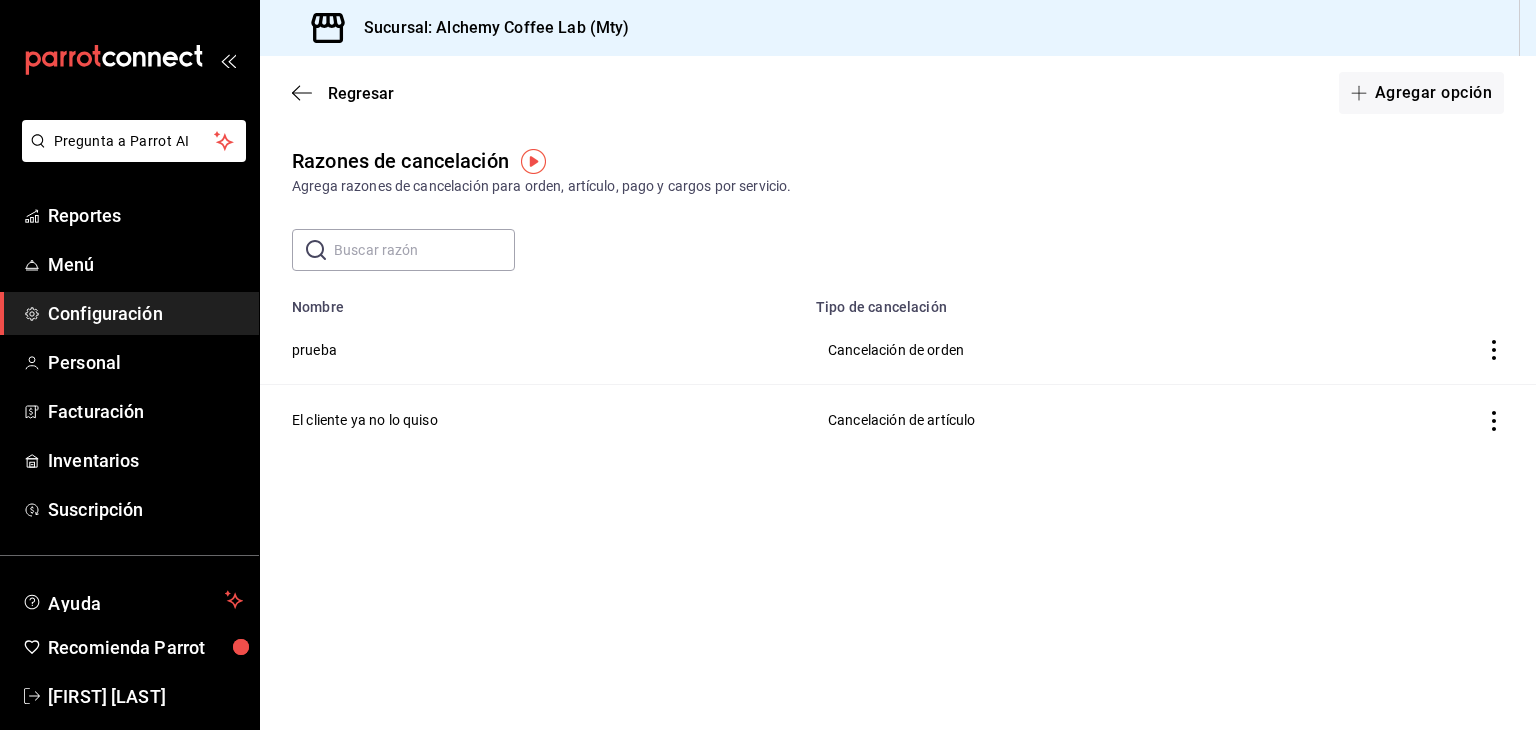 click 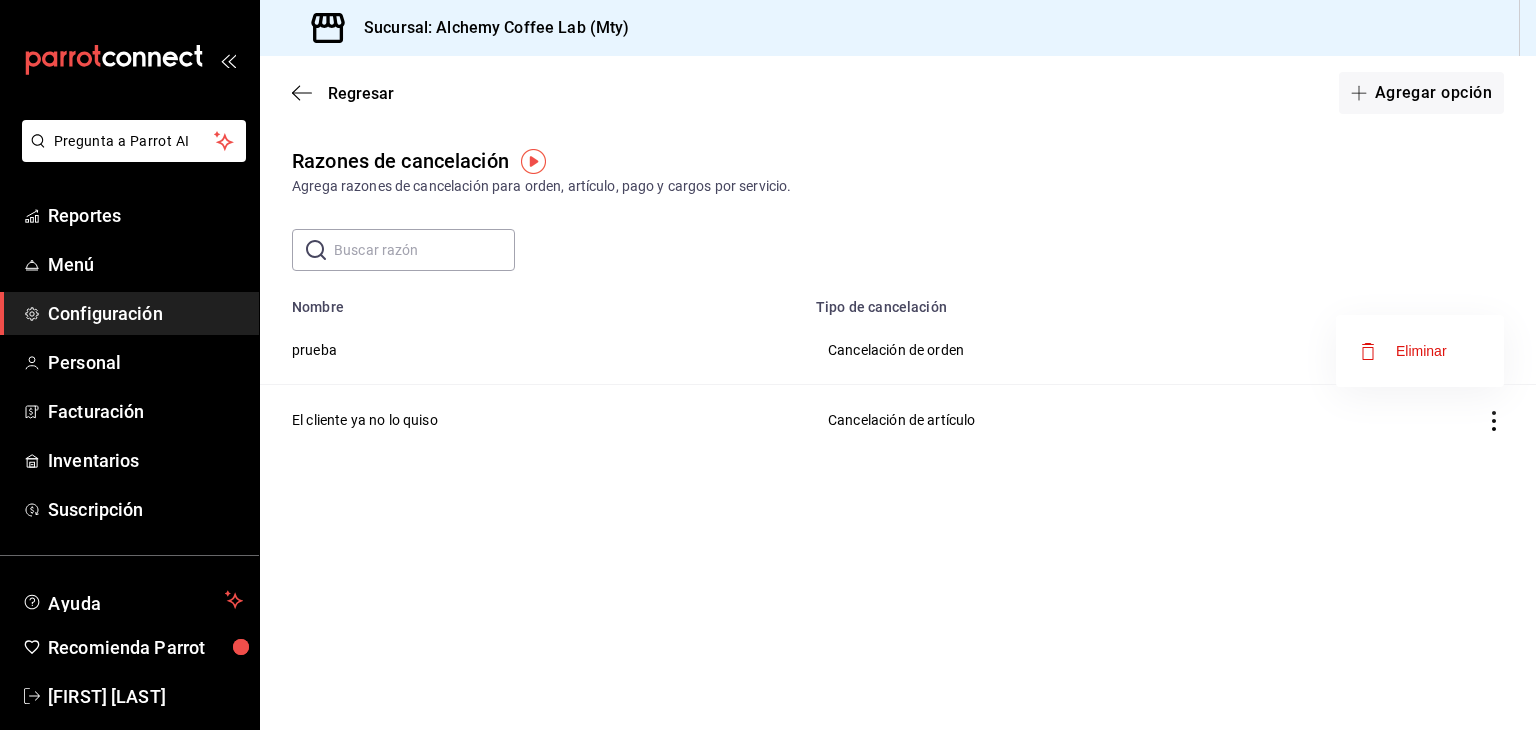 click at bounding box center (768, 365) 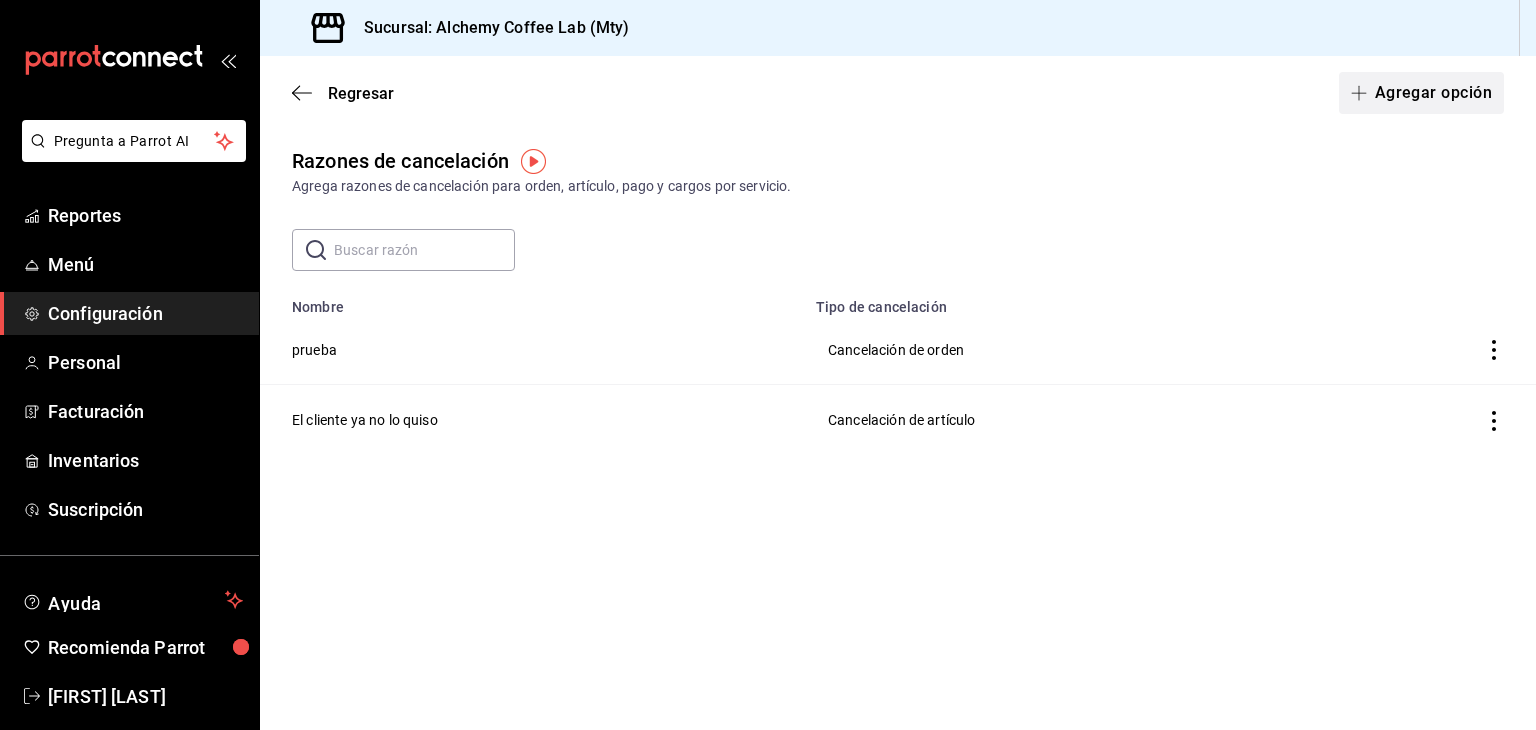 click on "Agregar opción" at bounding box center [1421, 93] 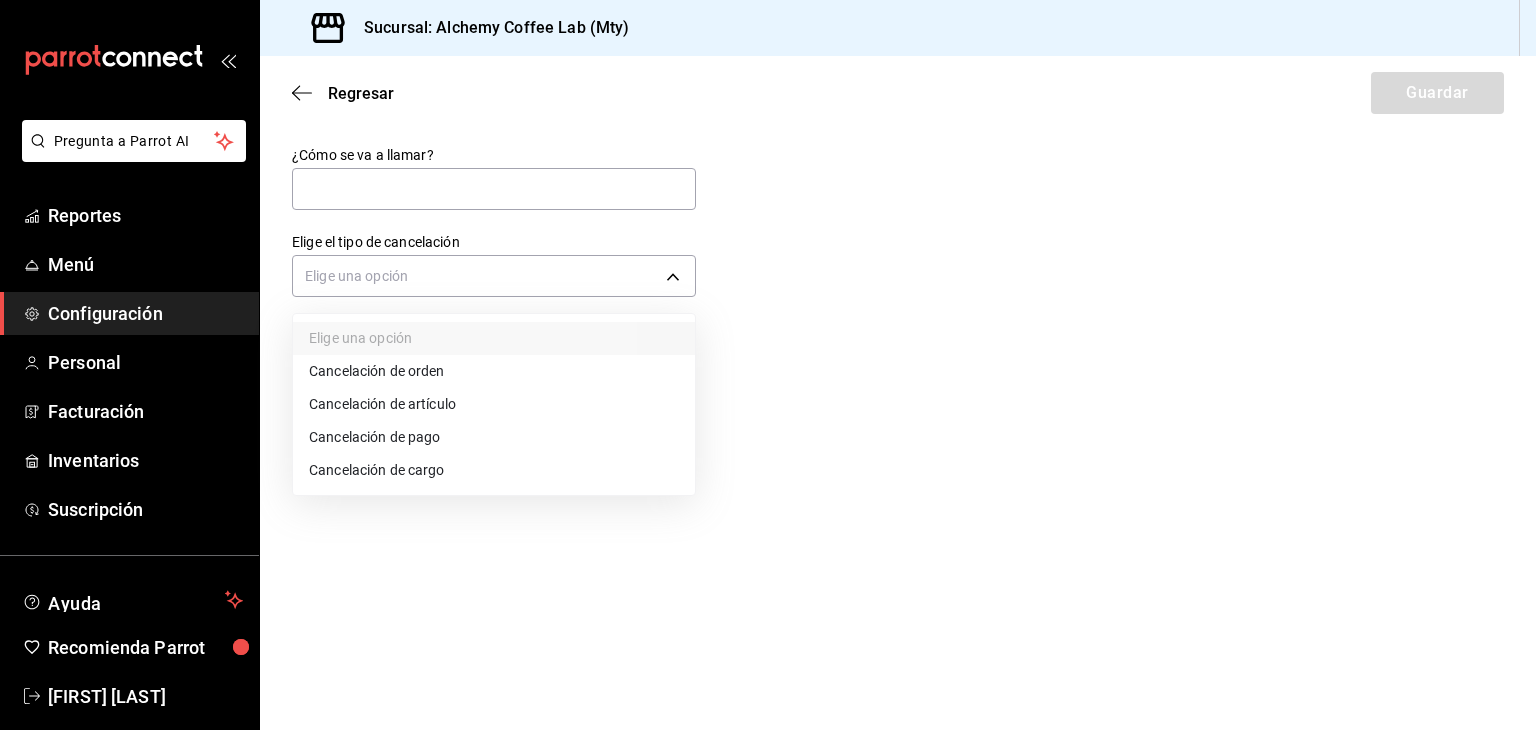 click on "Pregunta a Parrot AI Reportes   Menú   Configuración   Personal   Facturación   Inventarios   Suscripción   Ayuda Recomienda Parrot   [FIRST] [LAST]   Sugerir nueva función   Sucursal: Alchemy Coffee Lab (Mty) Regresar Guardar ¿Cómo se va a llamar? Elige el tipo de cancelación Elige una opción GANA 1 MES GRATIS EN TU SUSCRIPCIÓN AQUÍ ¿Recuerdas cómo empezó tu restaurante?
Hoy puedes ayudar a un colega a tener el mismo cambio que tú viviste.
Recomienda Parrot directamente desde tu Portal Administrador.
Es fácil y rápido.
🎁 Por cada restaurante que se una, ganas 1 mes gratis. Ver video tutorial Ir a video Pregunta a Parrot AI Reportes   Menú   Configuración   Personal   Facturación   Inventarios   Suscripción   Ayuda Recomienda Parrot   [FIRST] [LAST]   Sugerir nueva función   Visitar centro de ayuda (81) 2046 6363 soporte@parrotsoftware.io Visitar centro de ayuda (81) 2046 6363 soporte@parrotsoftware.io Elige una opción Cancelación de orden" at bounding box center [768, 365] 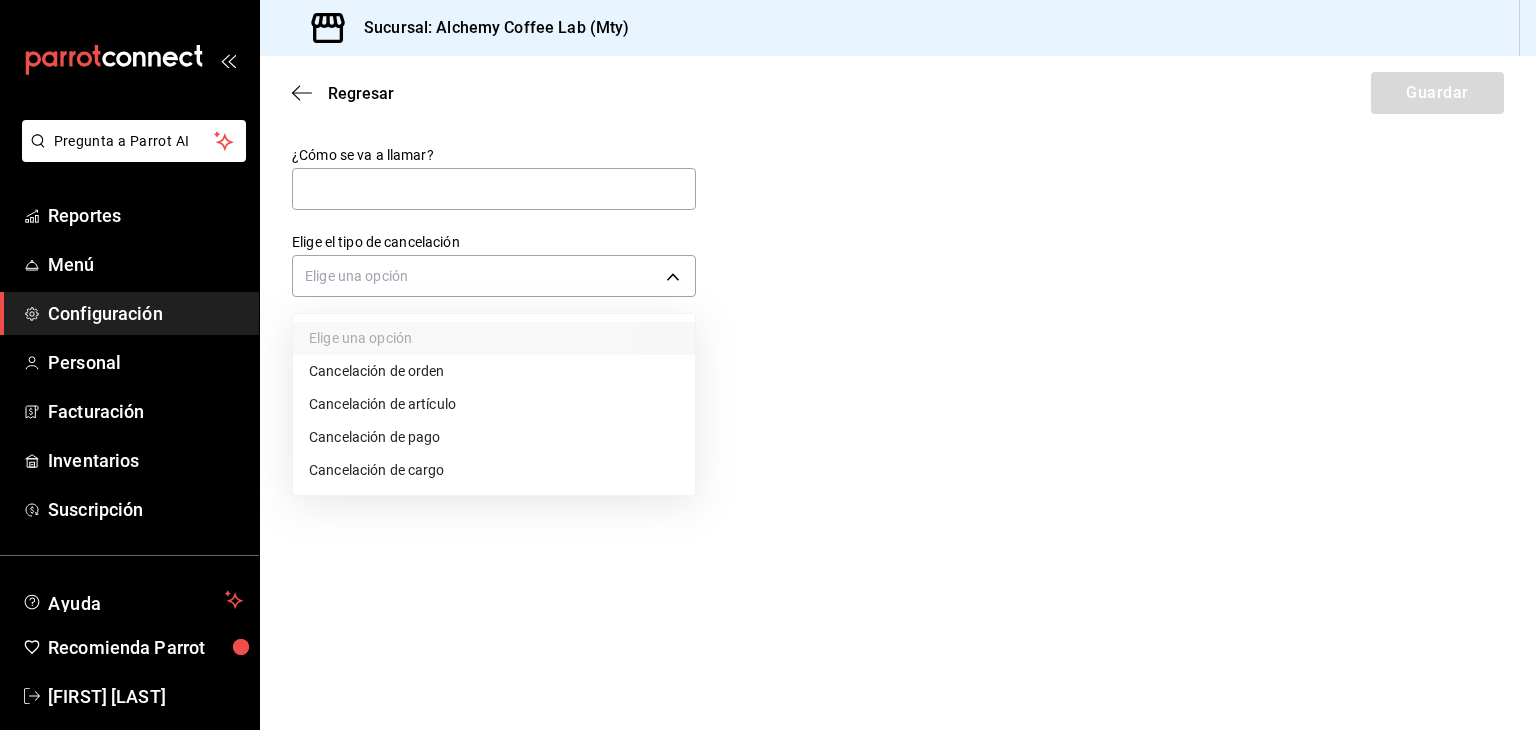 click on "Cancelación de artículo" at bounding box center [494, 404] 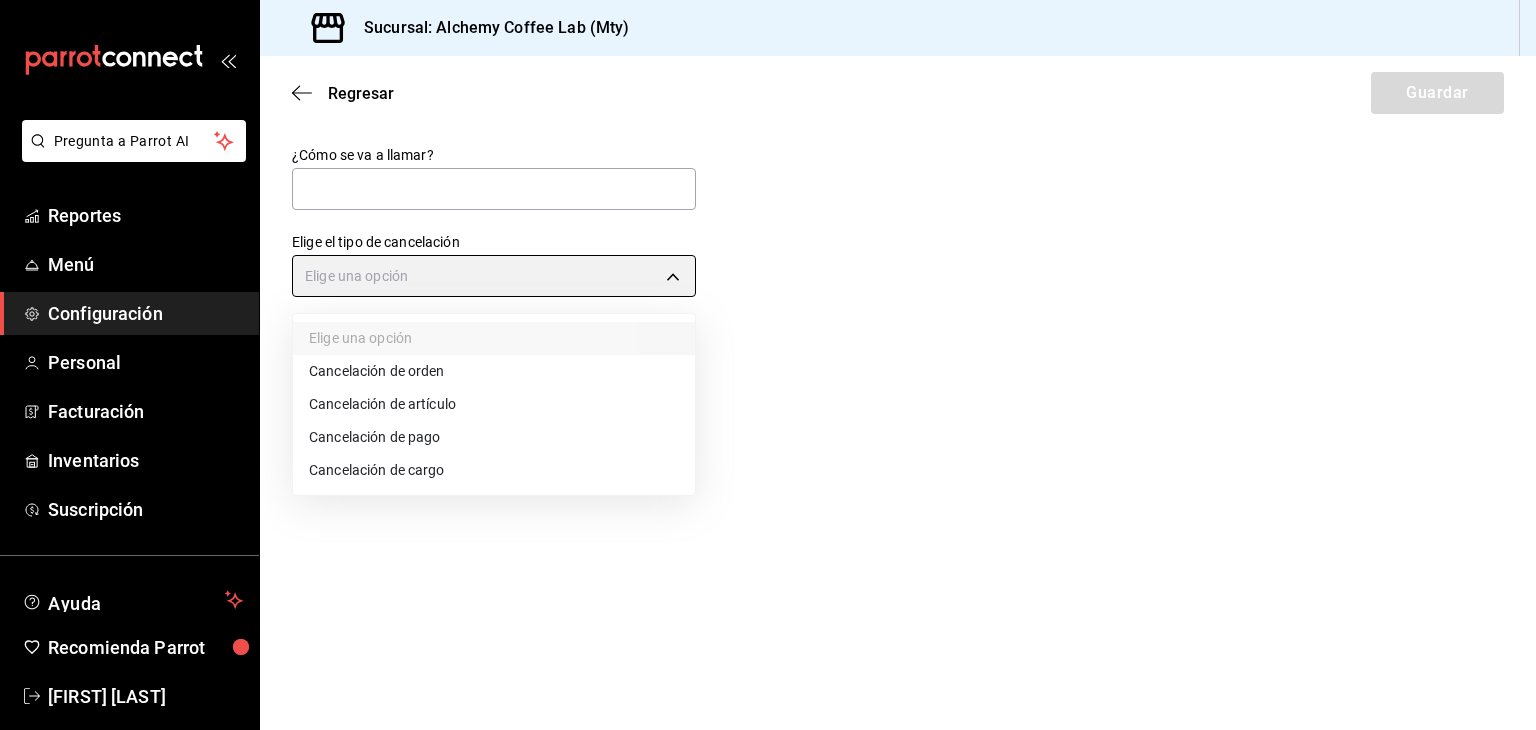 type on "ORDER_ITEM" 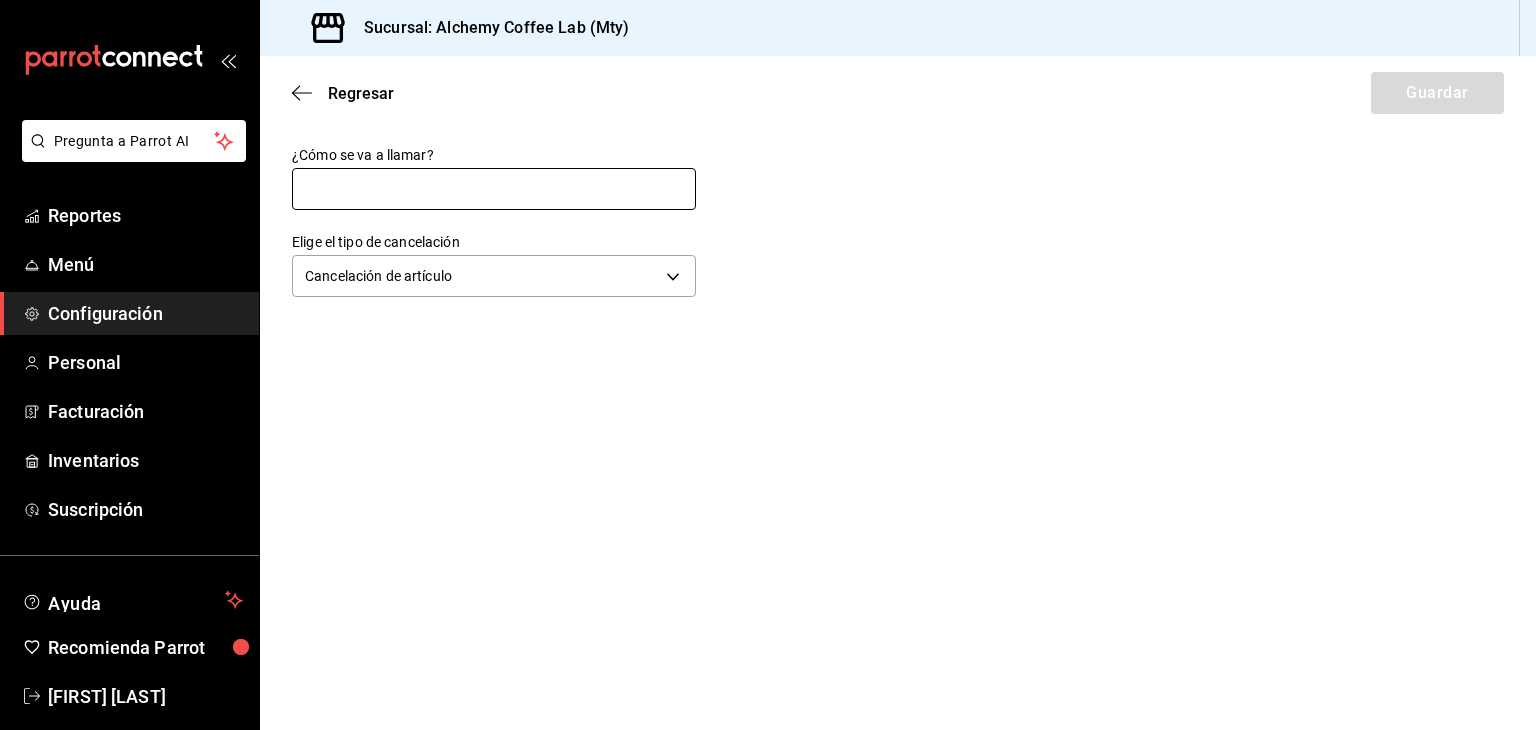 click at bounding box center (494, 189) 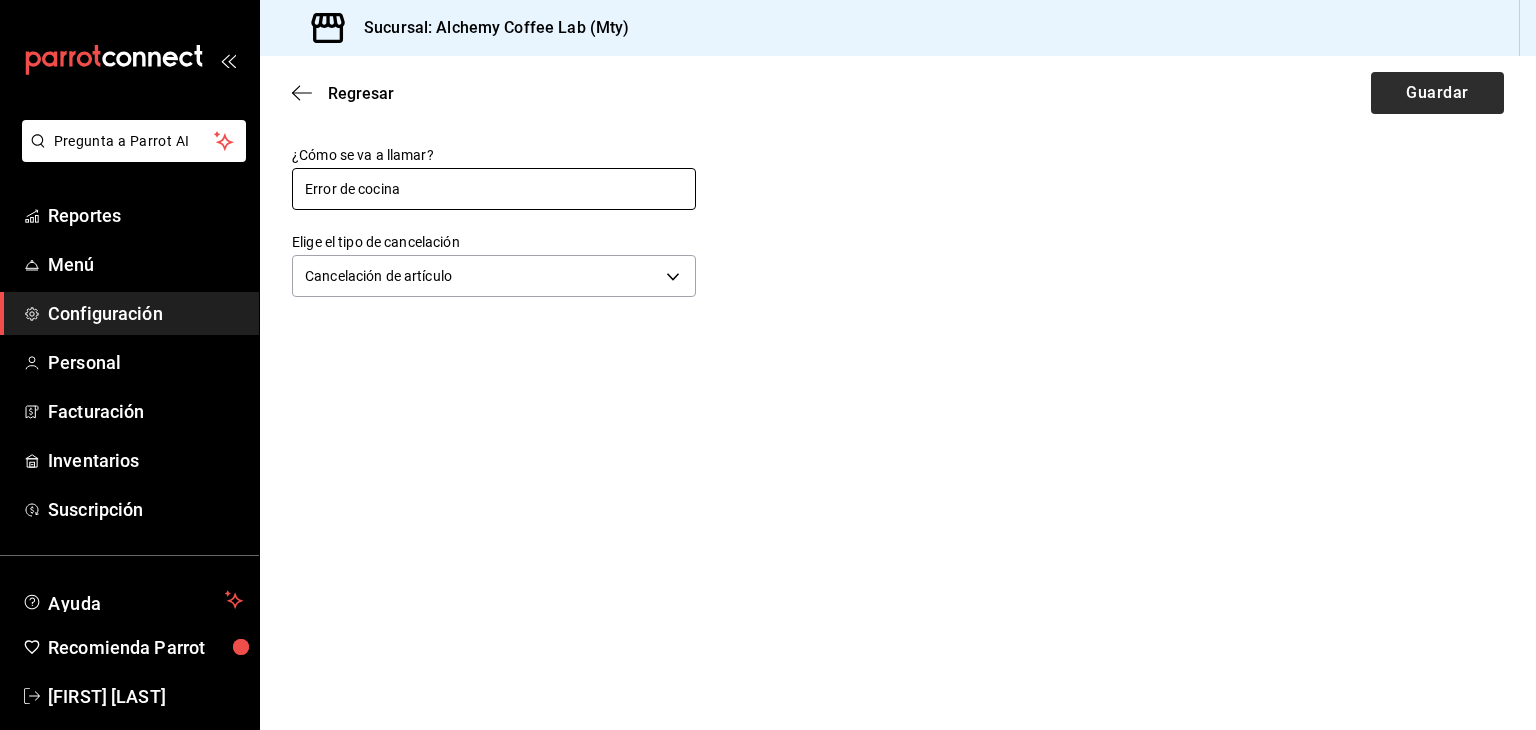 type on "Error de cocina" 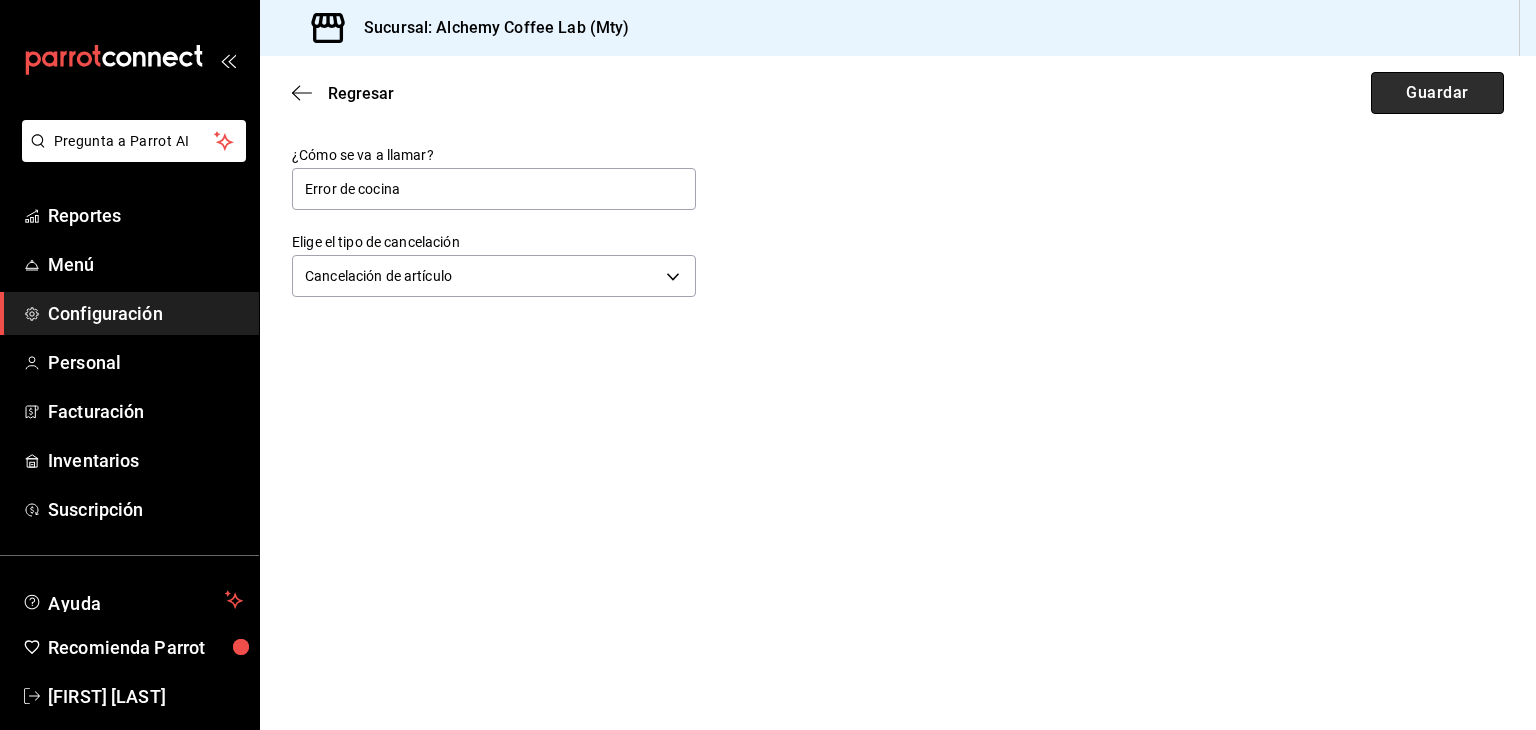 click on "Guardar" at bounding box center (1437, 93) 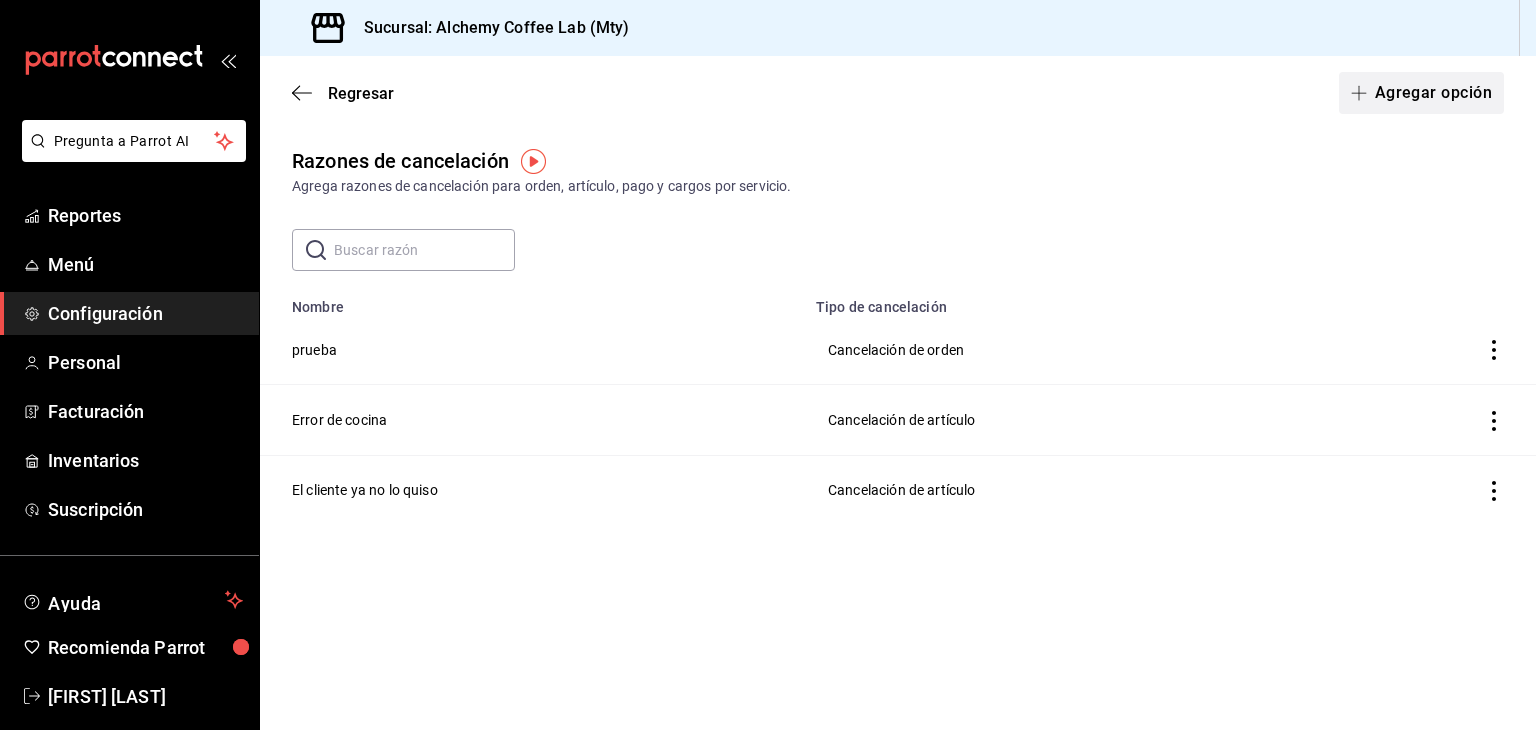 click on "Agregar opción" at bounding box center (1421, 93) 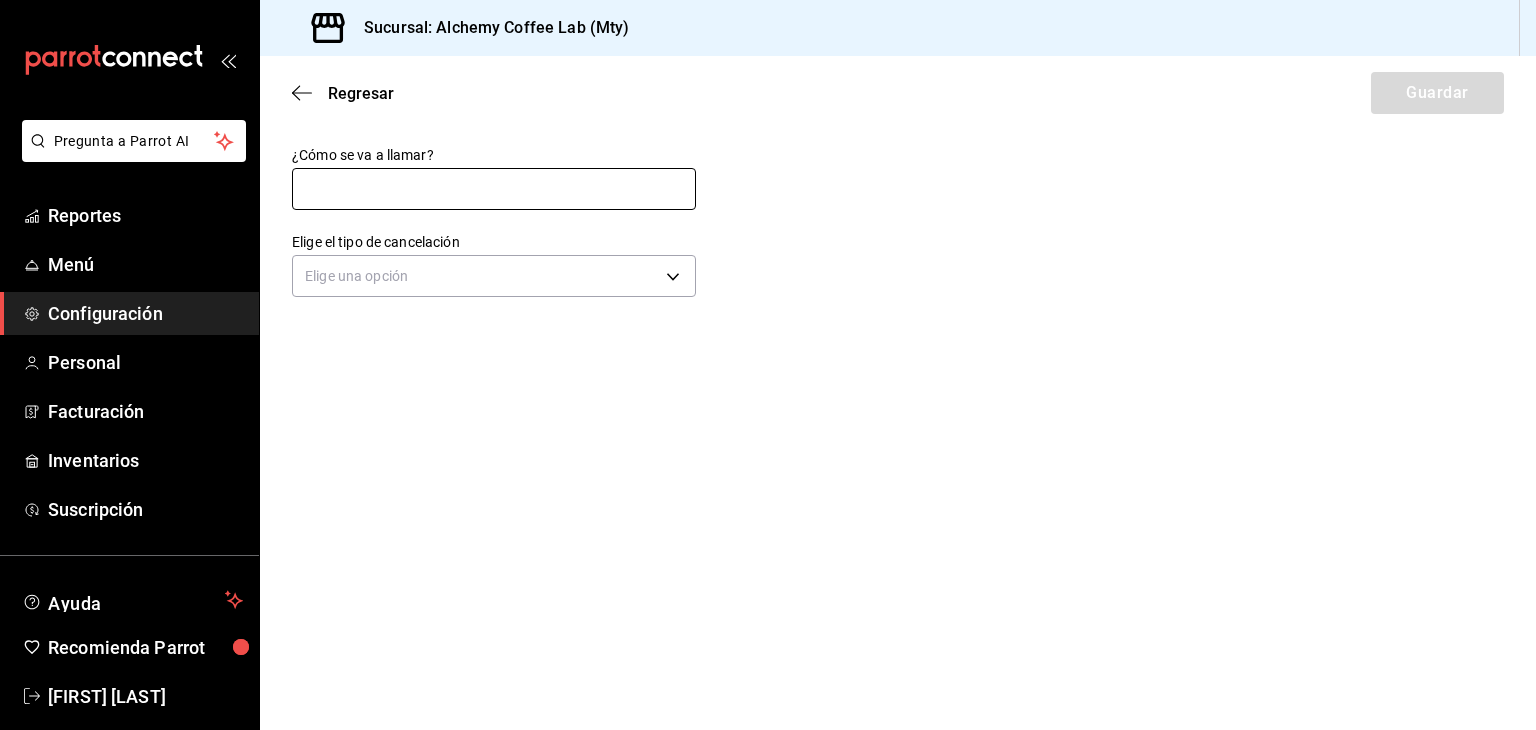 click at bounding box center (494, 189) 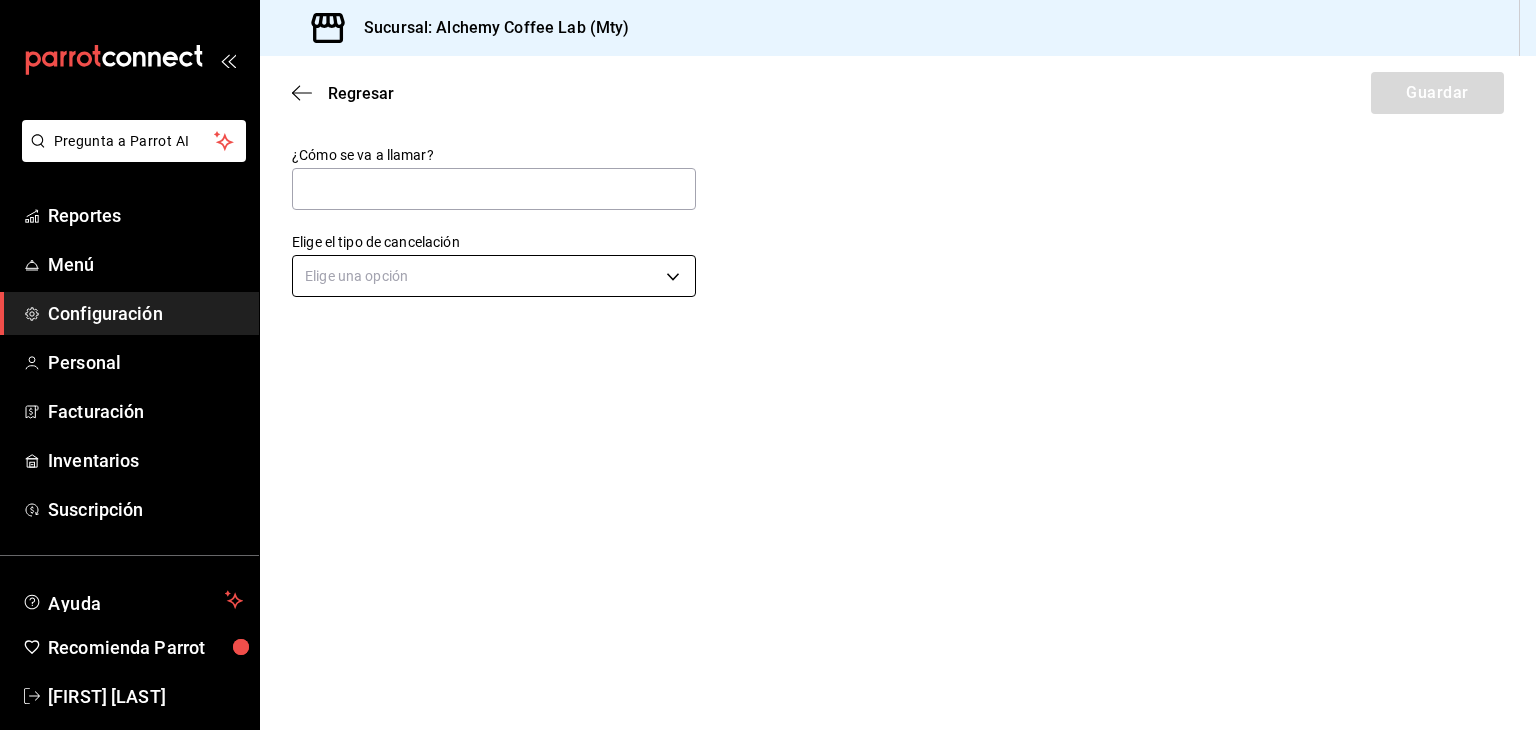 click on "Elige una opción" at bounding box center [494, 273] 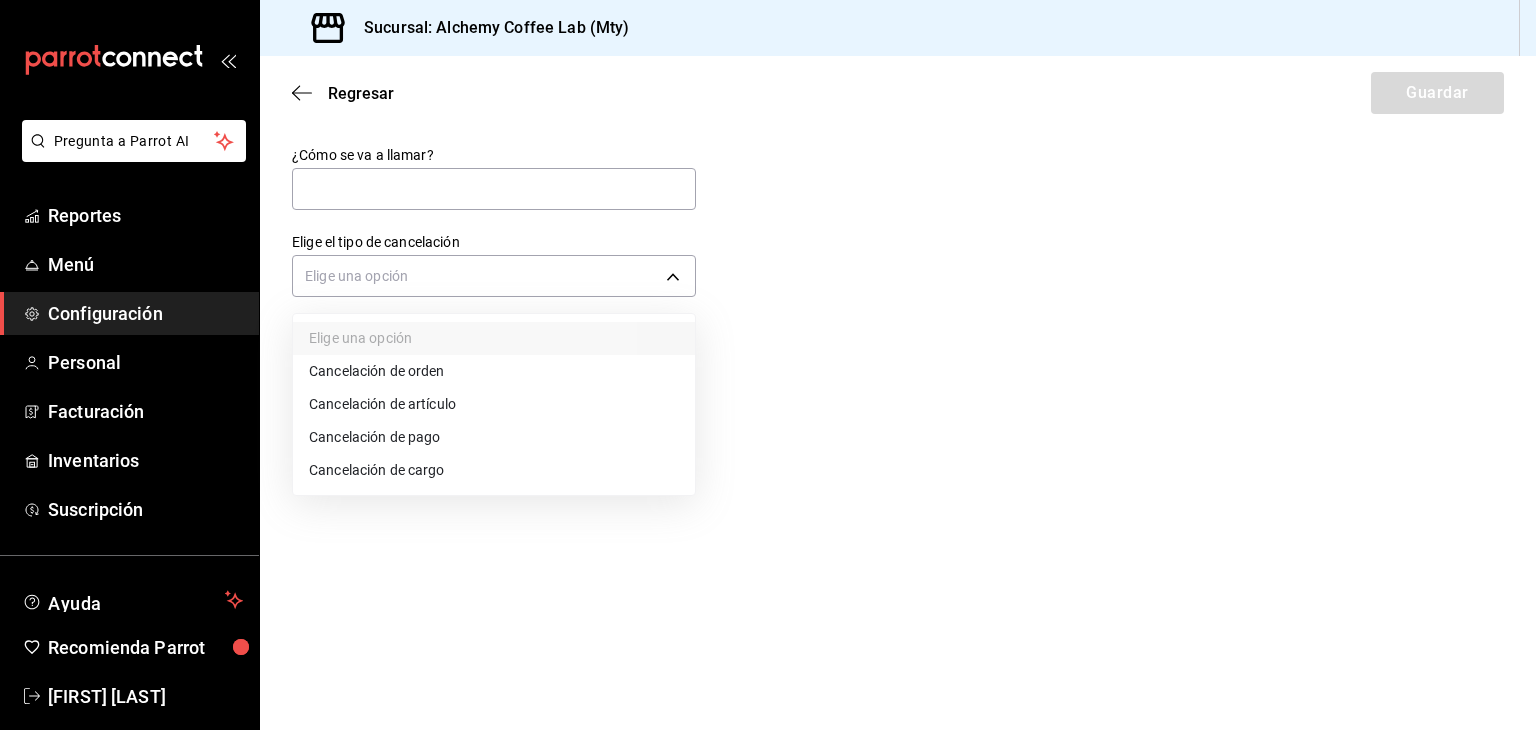 click on "Cancelación de artículo" at bounding box center (494, 404) 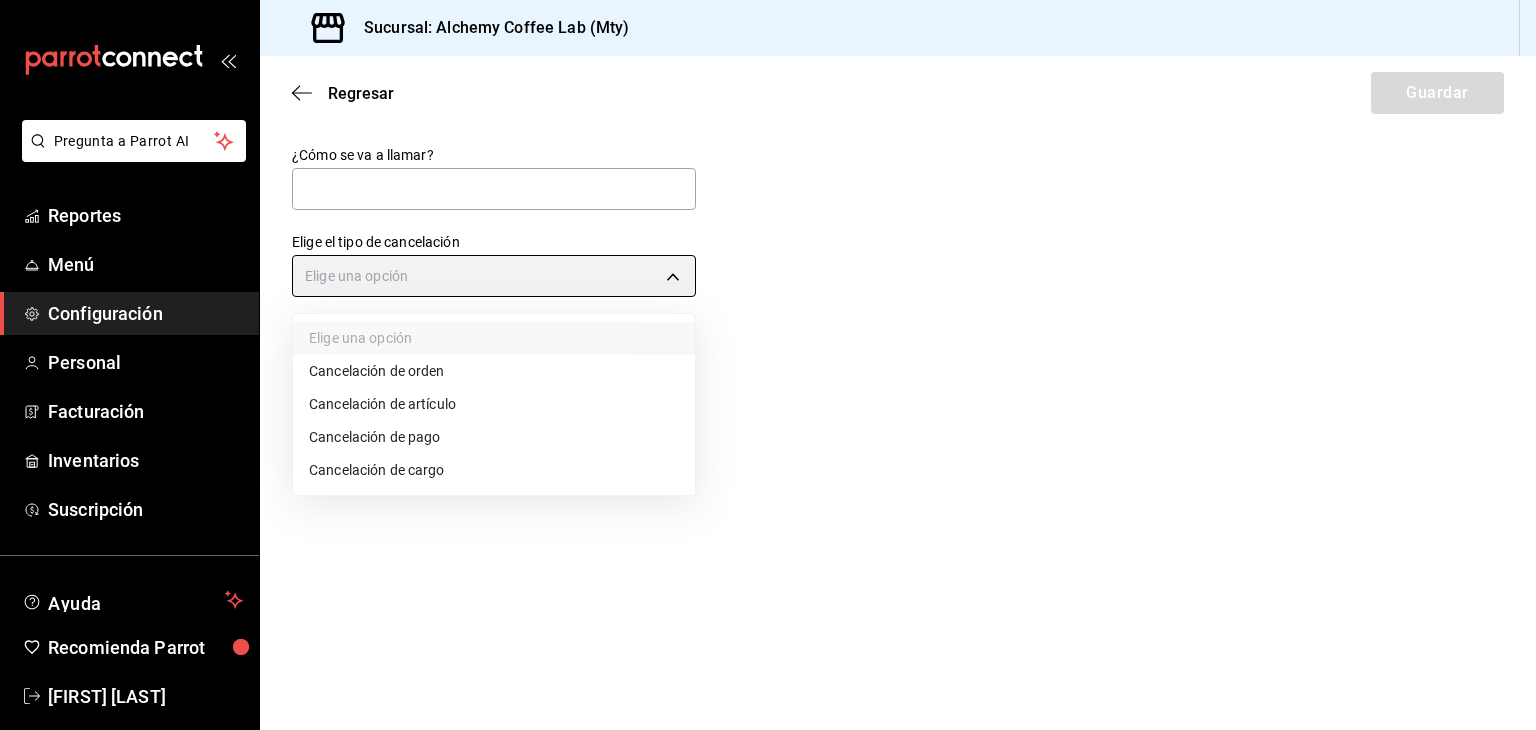 type on "ORDER_ITEM" 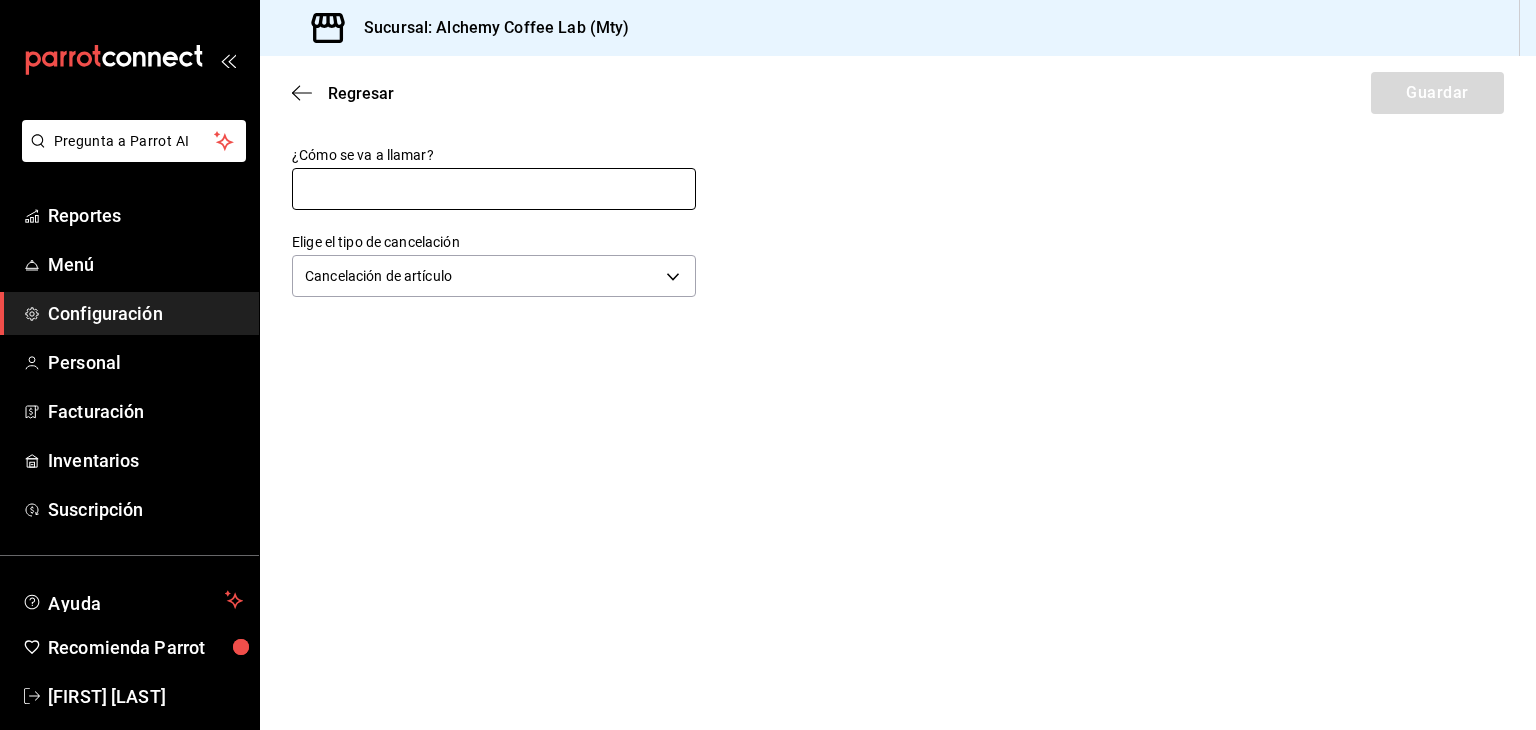 click at bounding box center [494, 189] 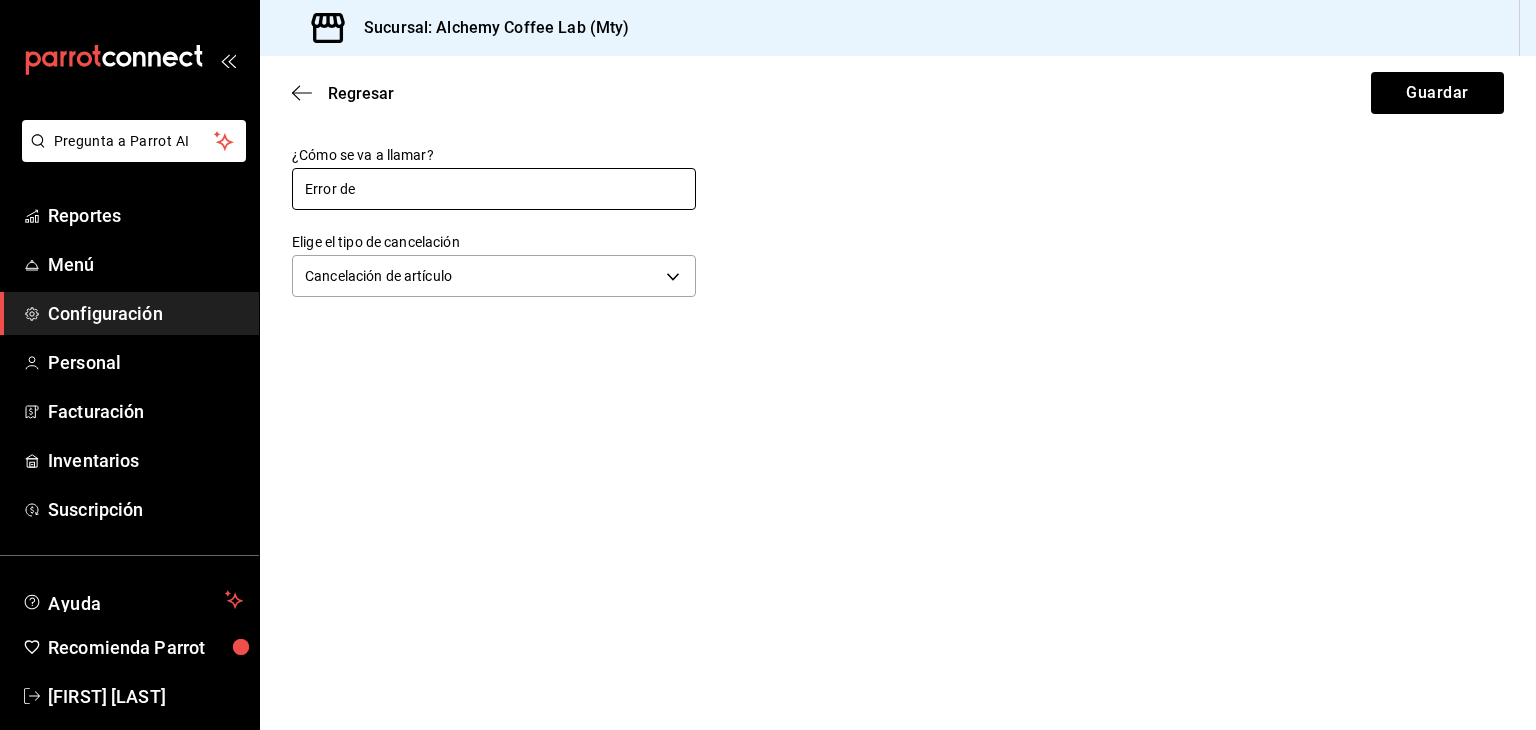 click on "Error de" at bounding box center (494, 189) 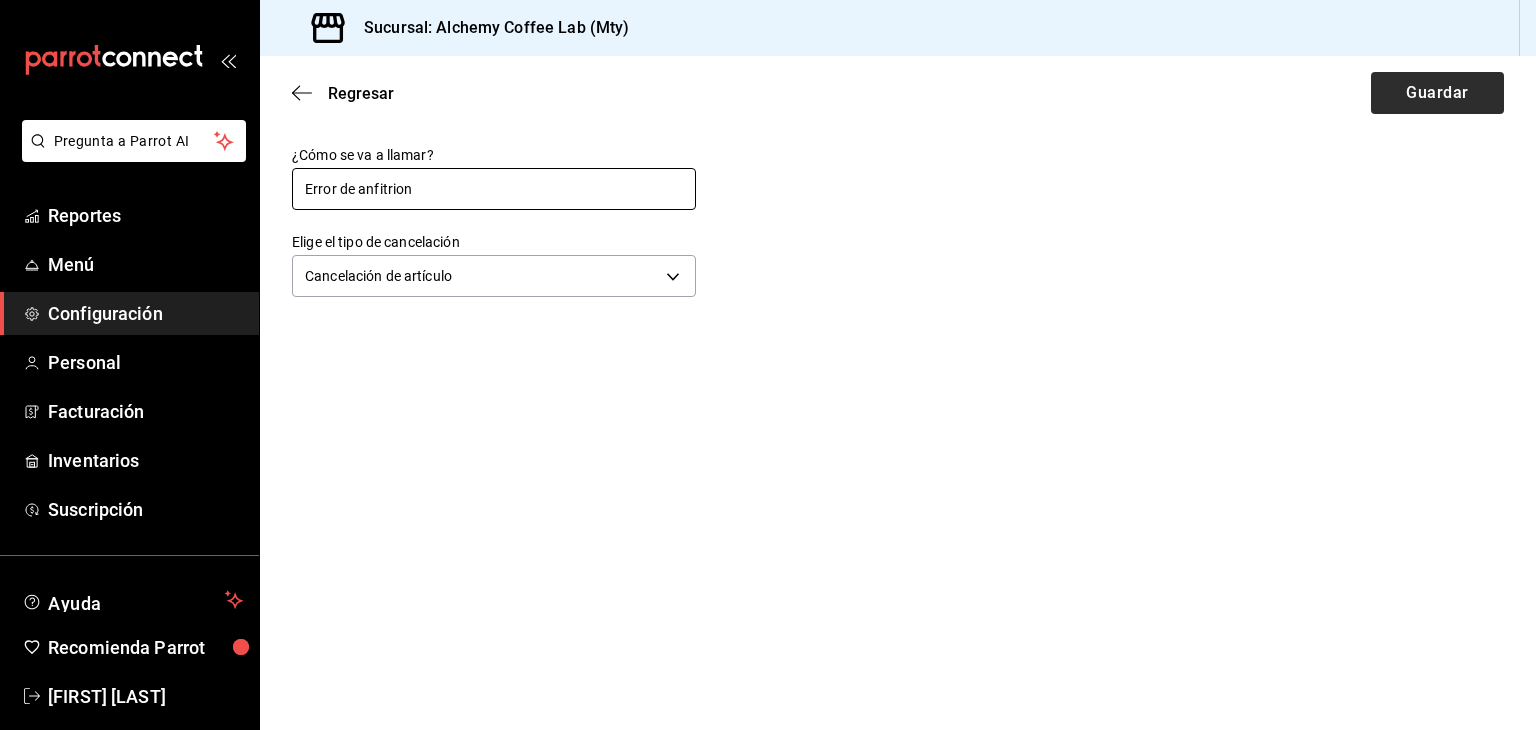 type on "Error de anfitrion" 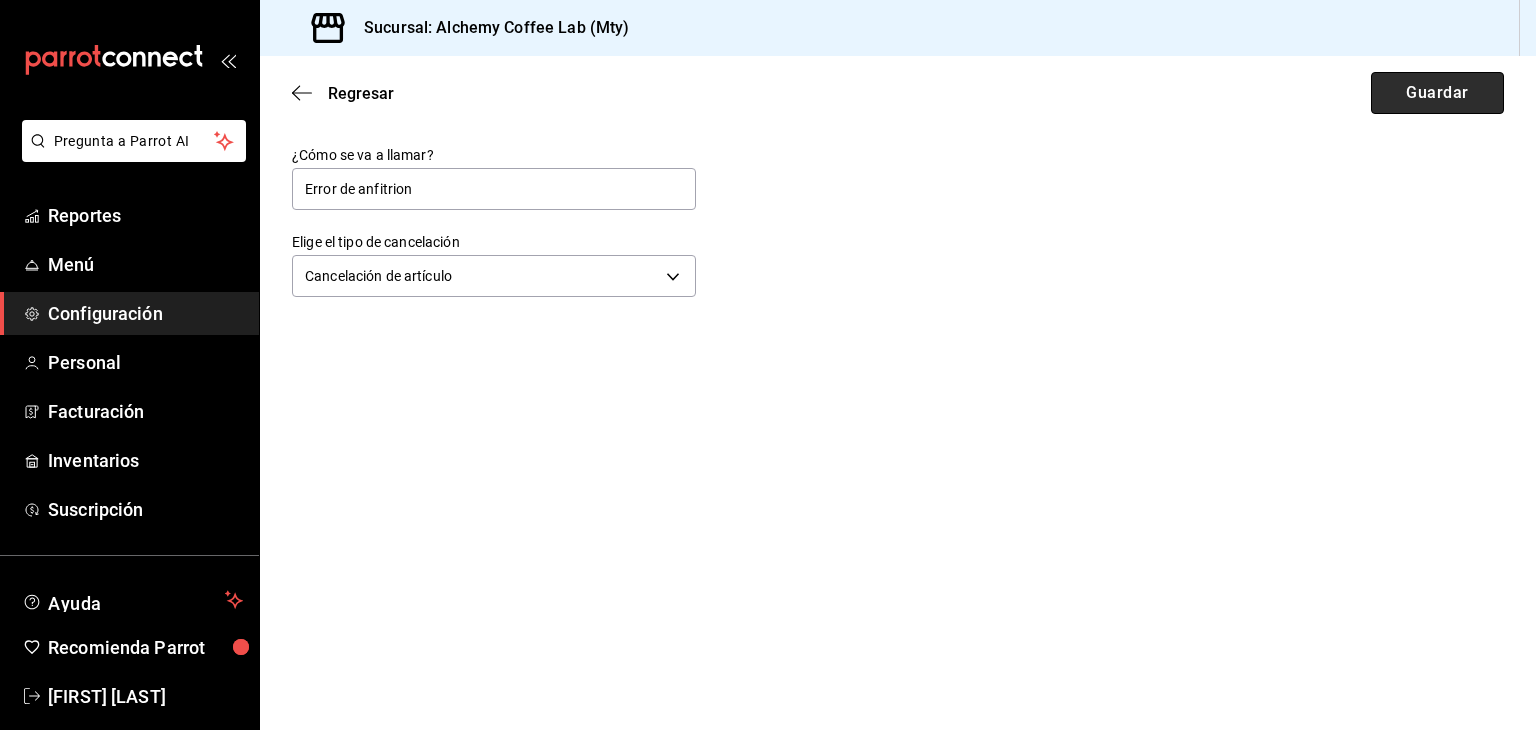 click on "Guardar" at bounding box center [1437, 93] 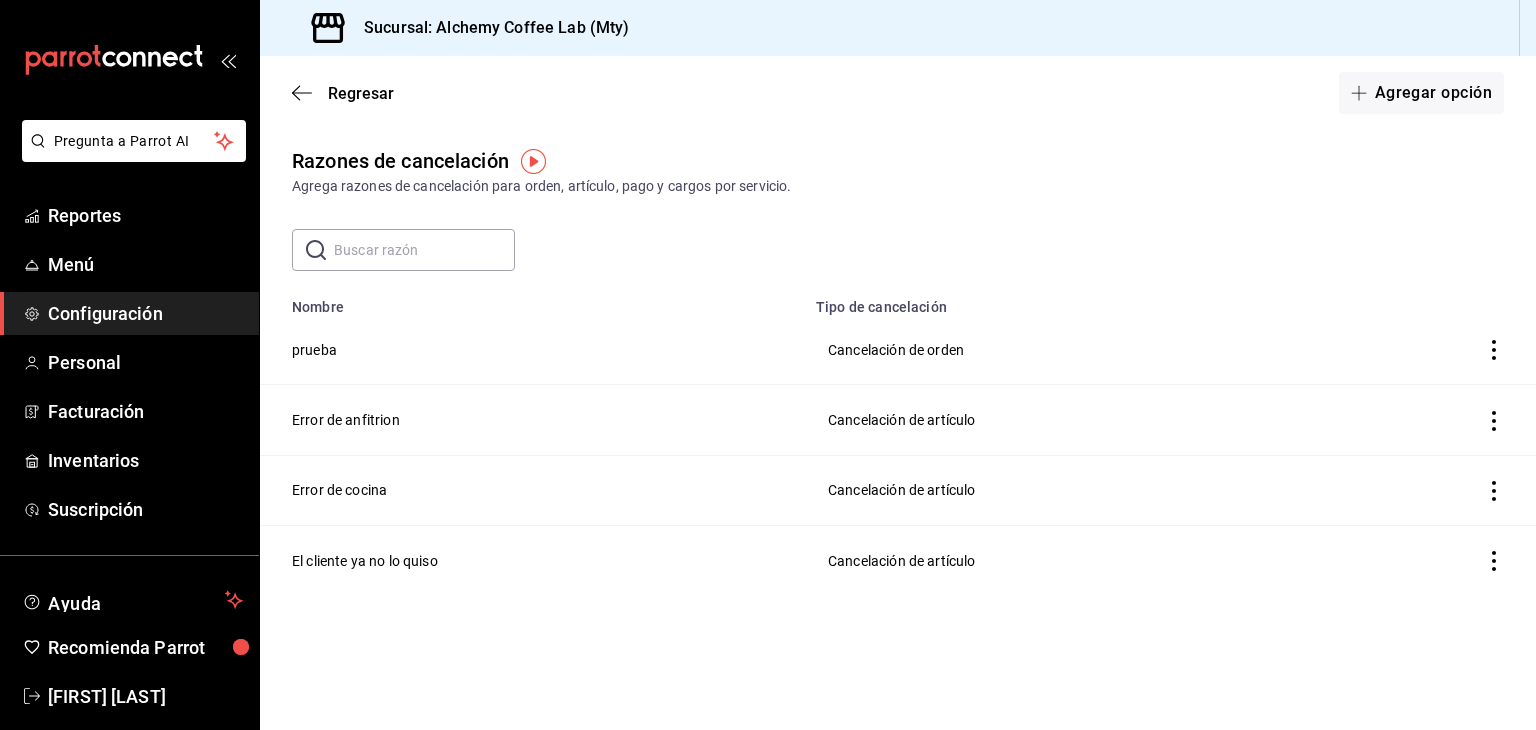 click 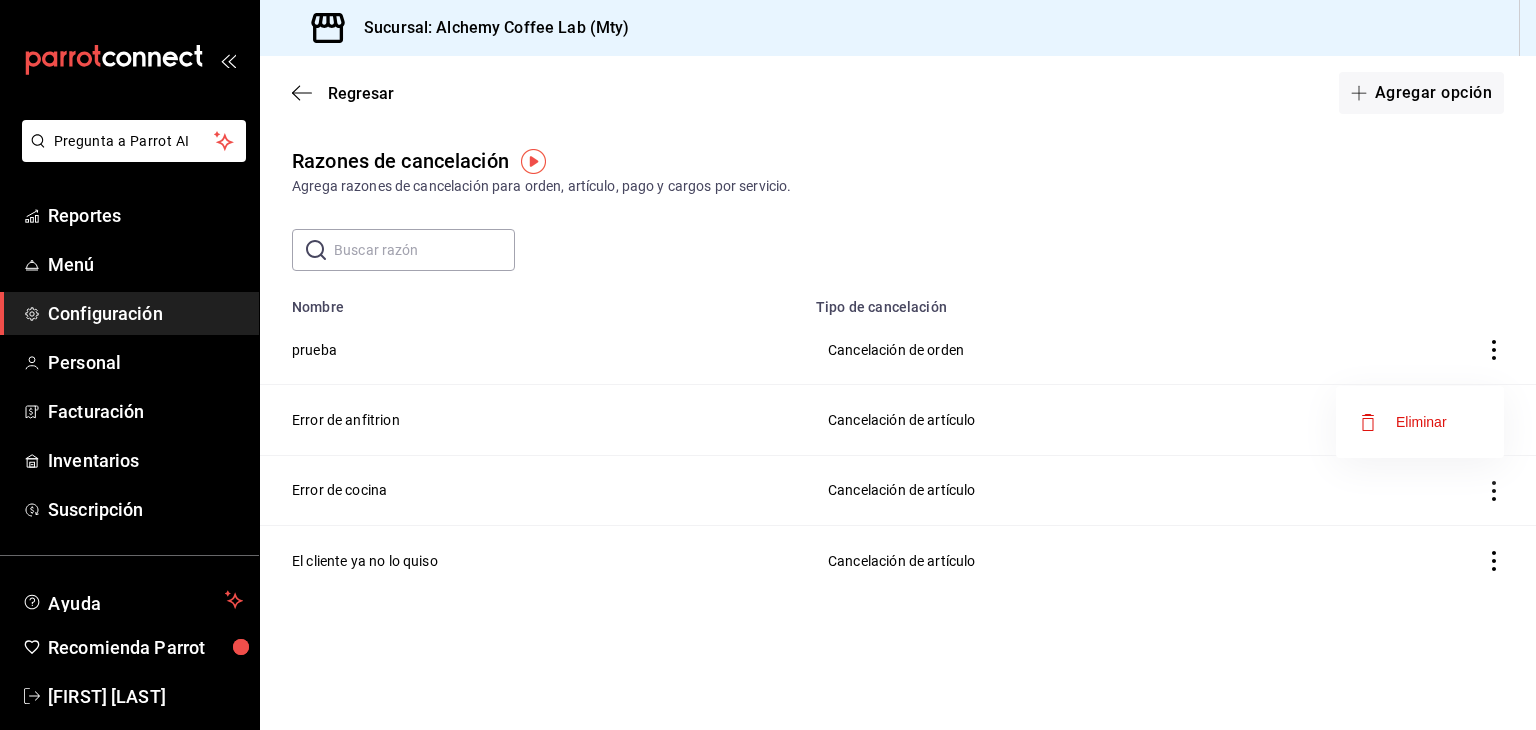 click on "Eliminar" at bounding box center [1421, 422] 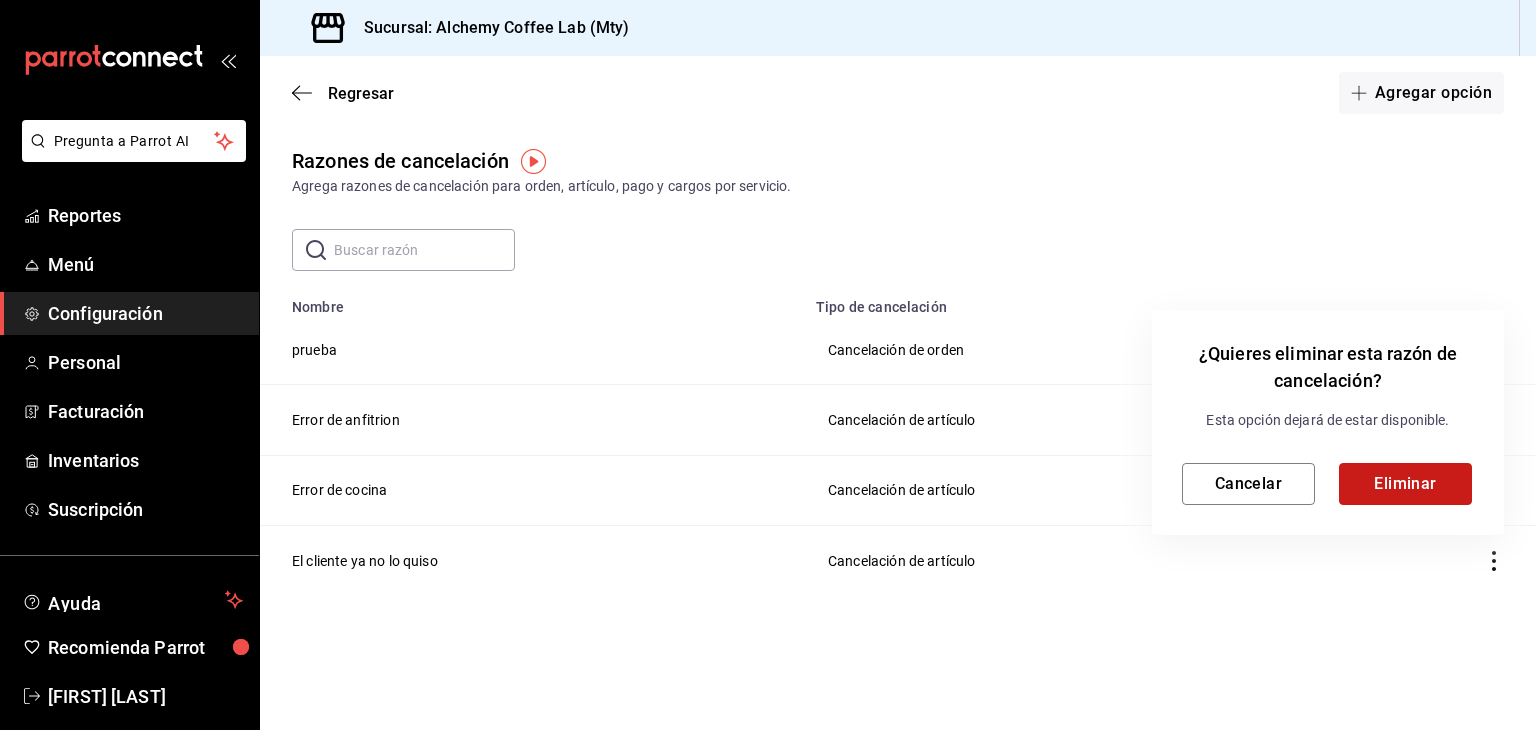click on "Eliminar" at bounding box center (1405, 484) 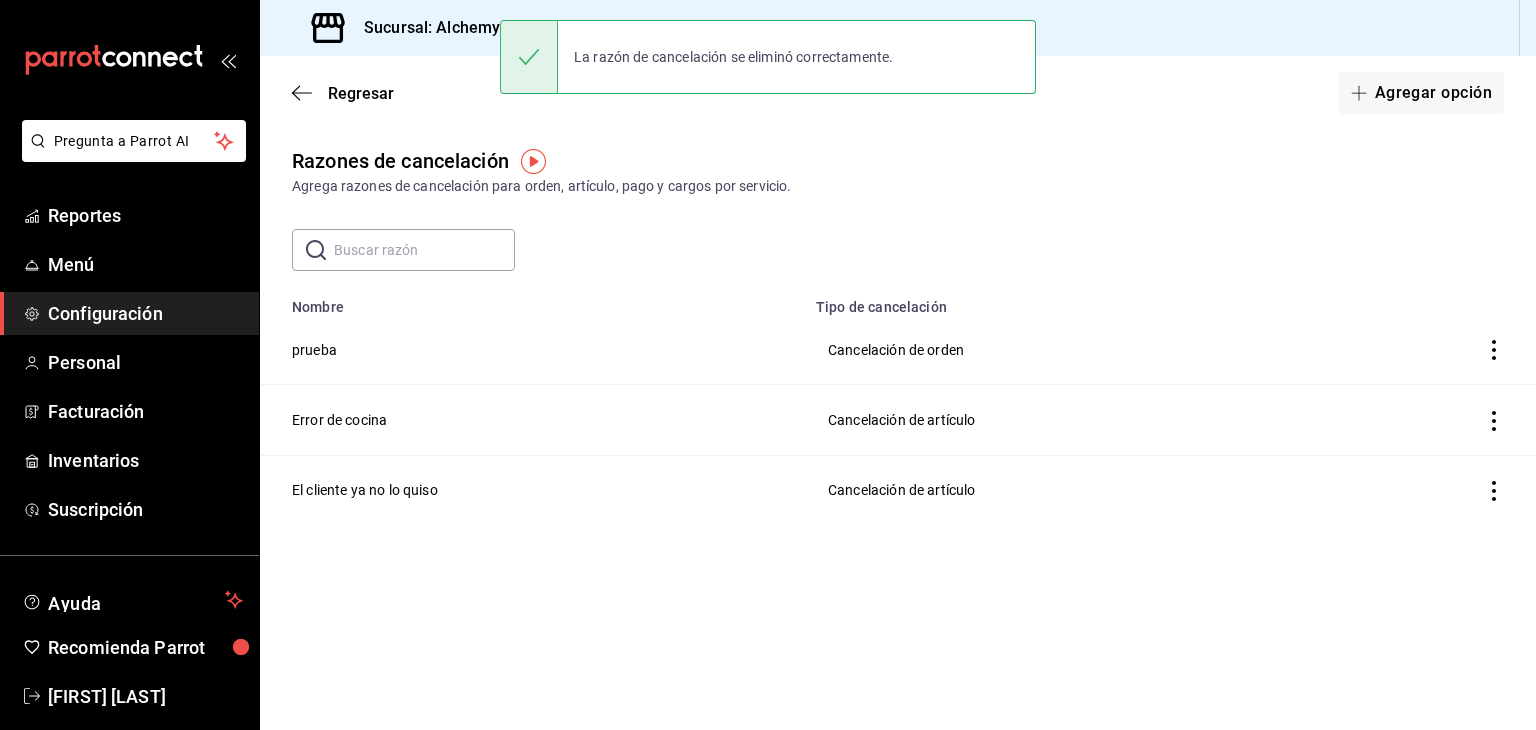 click on "Error de cocina" at bounding box center [532, 420] 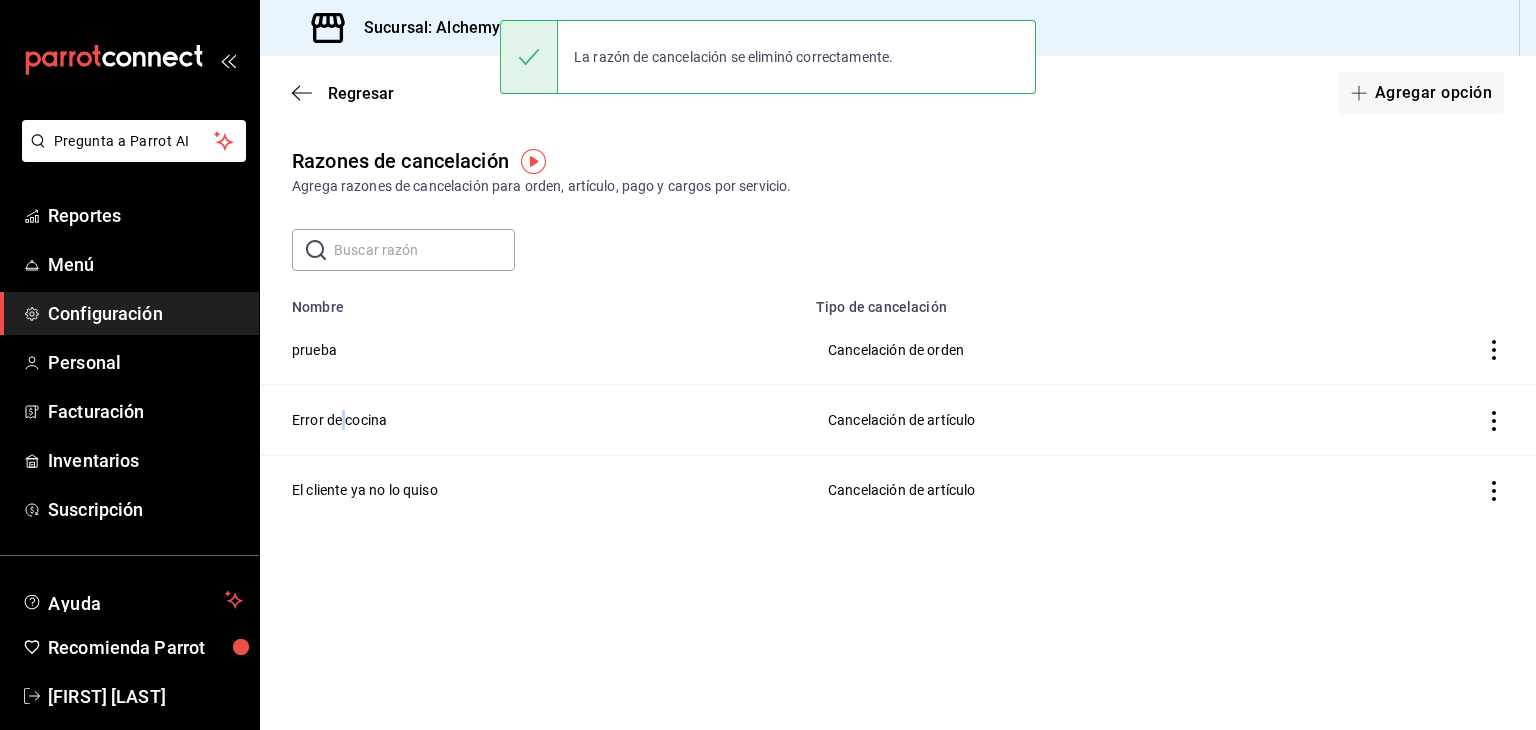 click on "Error de cocina" at bounding box center [532, 420] 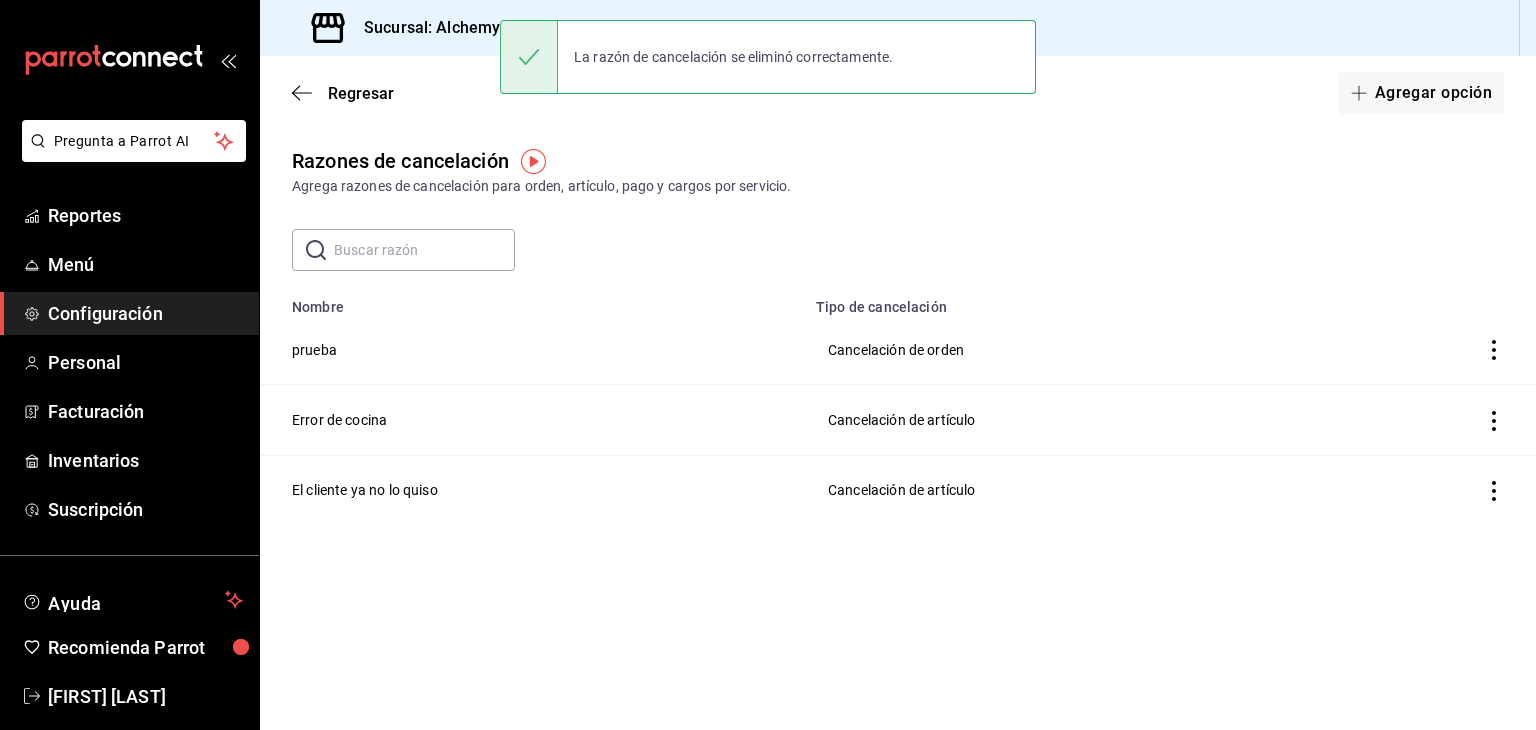 click at bounding box center [424, 250] 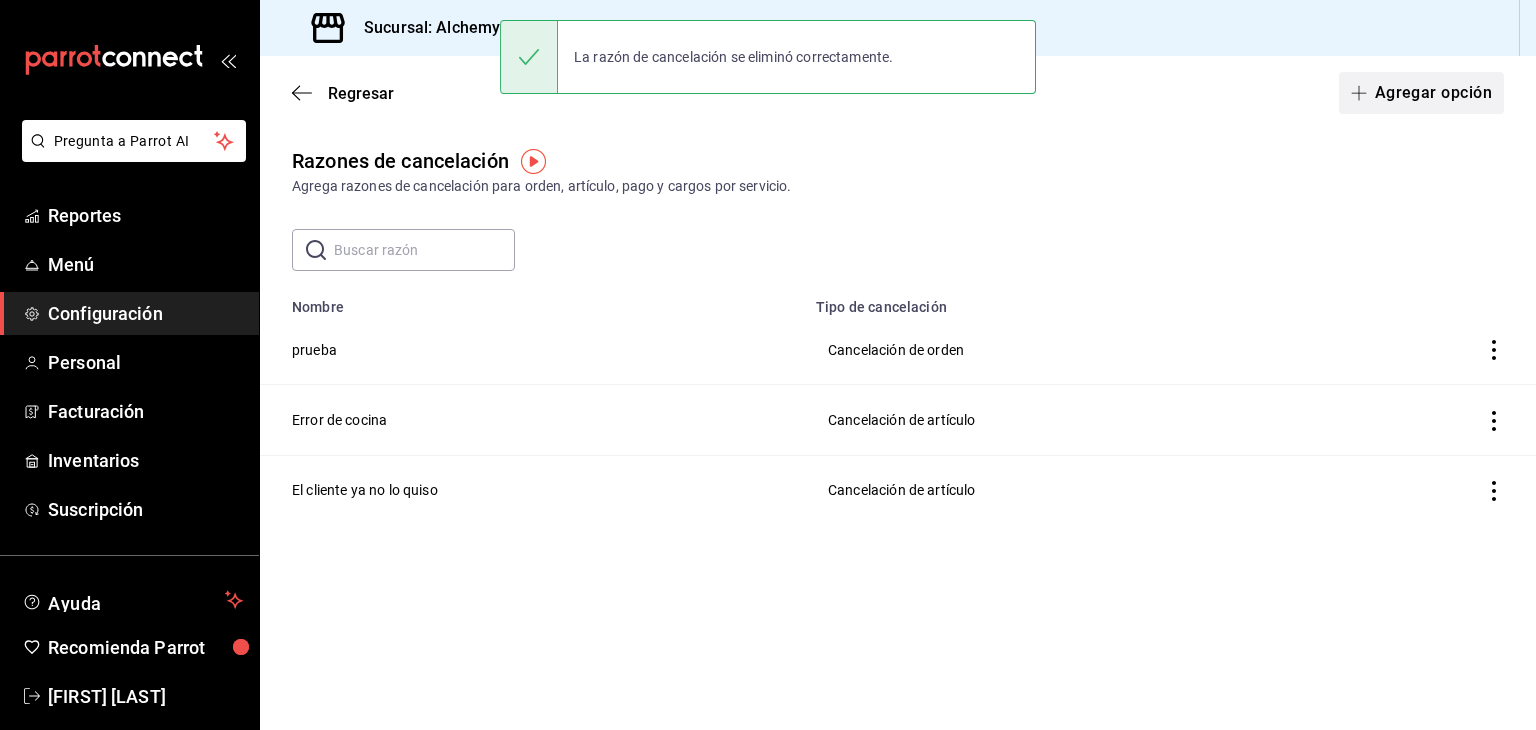 click on "Agregar opción" at bounding box center [1421, 93] 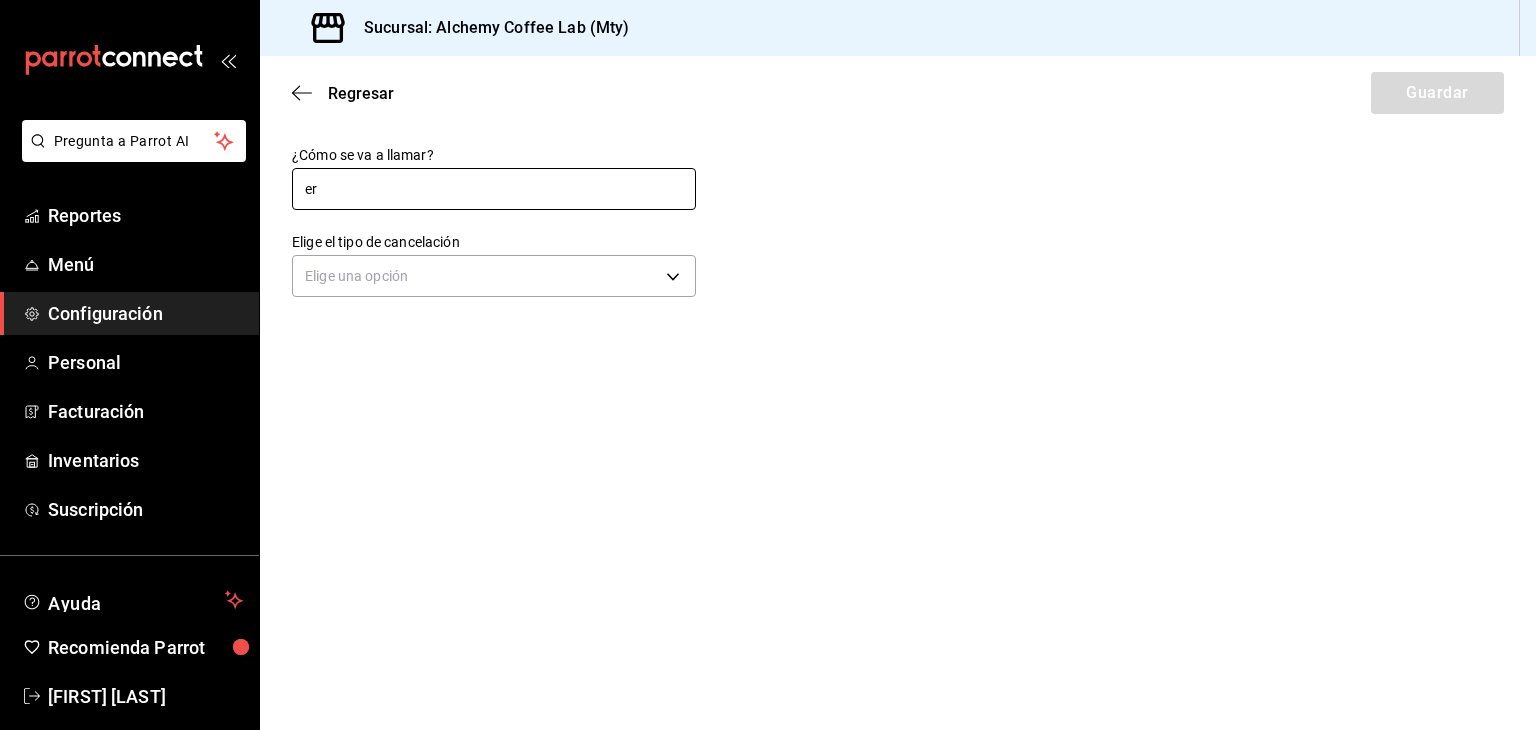 type on "e" 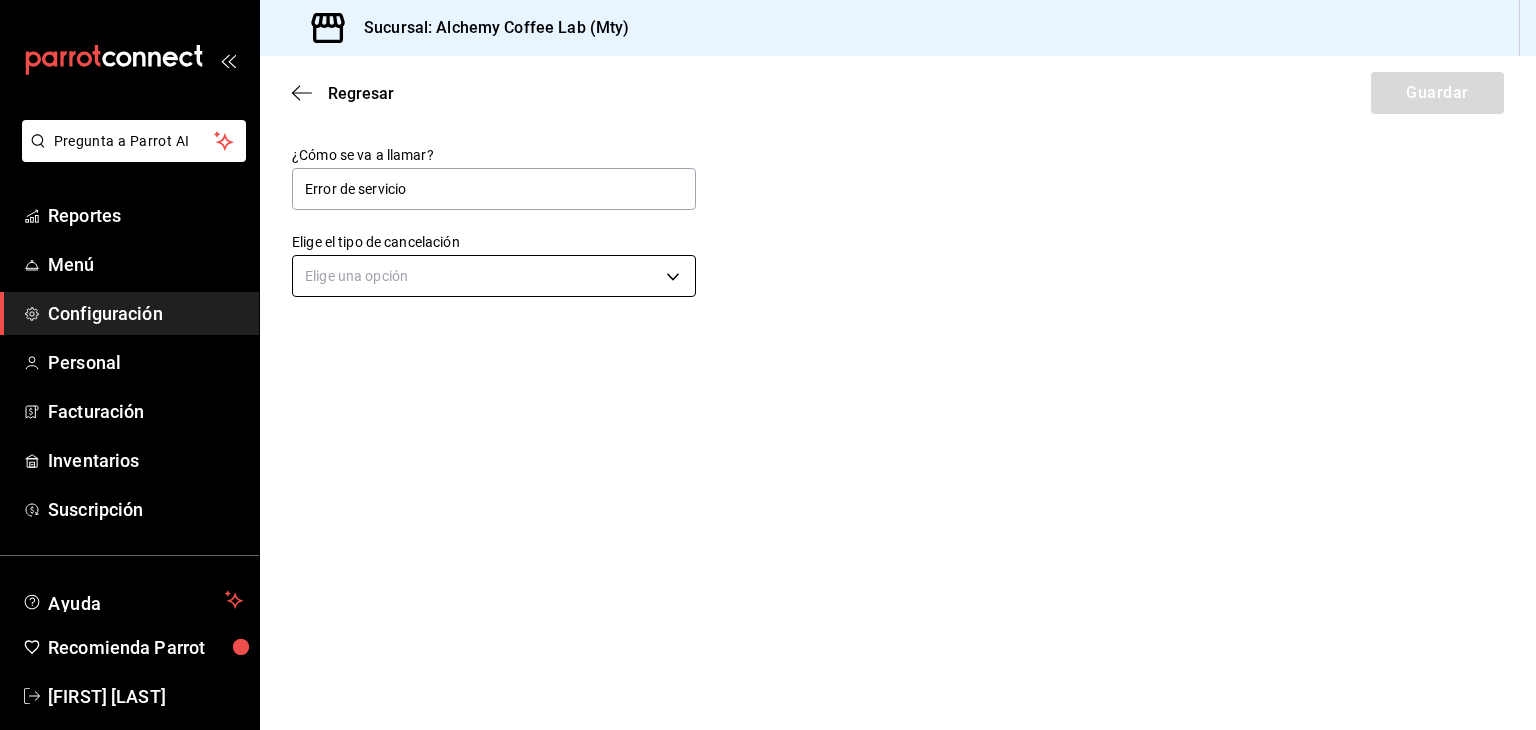 type on "Error de servicio" 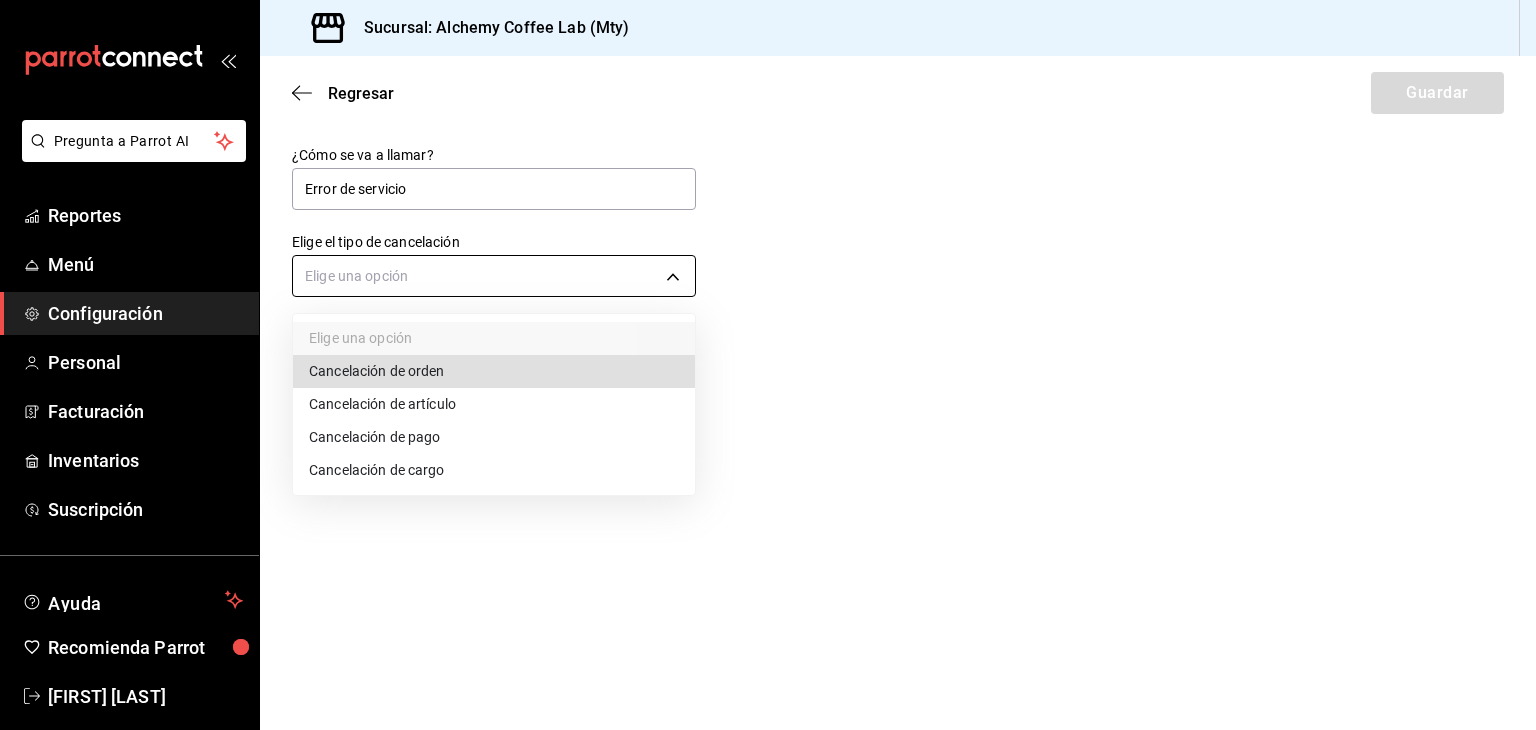 click on "Pregunta a Parrot AI Reportes   Menú   Configuración   Personal   Facturación   Inventarios   Suscripción   Ayuda Recomienda Parrot   [FIRST] [LAST]   Sugerir nueva función   Sucursal: Alchemy Coffee Lab (Mty) Regresar Guardar ¿Cómo se va a llamar? Error de servicio Elige el tipo de cancelación Elige una opción GANA 1 MES GRATIS EN TU SUSCRIPCIÓN AQUÍ ¿Recuerdas cómo empezó tu restaurante?
Hoy puedes ayudar a un colega a tener el mismo cambio que tú viviste.
Recomienda Parrot directamente desde tu Portal Administrador.
Es fácil y rápido.
🎁 Por cada restaurante que se una, ganas 1 mes gratis. Ver video tutorial Ir a video Pregunta a Parrot AI Reportes   Menú   Configuración   Personal   Facturación   Inventarios   Suscripción   Ayuda Recomienda Parrot   [FIRST] [LAST]   Sugerir nueva función   Visitar centro de ayuda (81) 2046 6363 soporte@parrotsoftware.io Visitar centro de ayuda (81) 2046 6363 soporte@parrotsoftware.io Elige una opción" at bounding box center (768, 365) 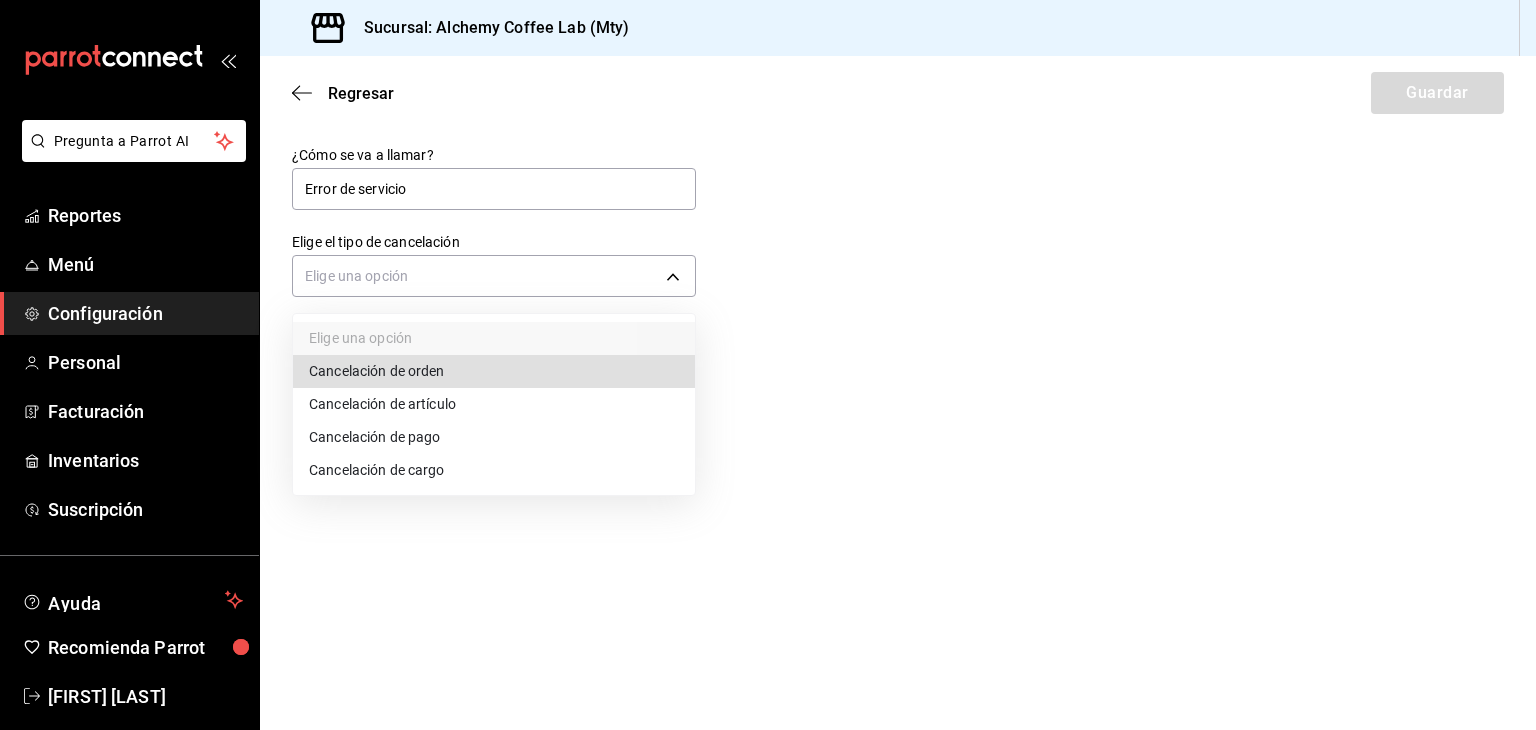 click on "Cancelación de artículo" at bounding box center (494, 404) 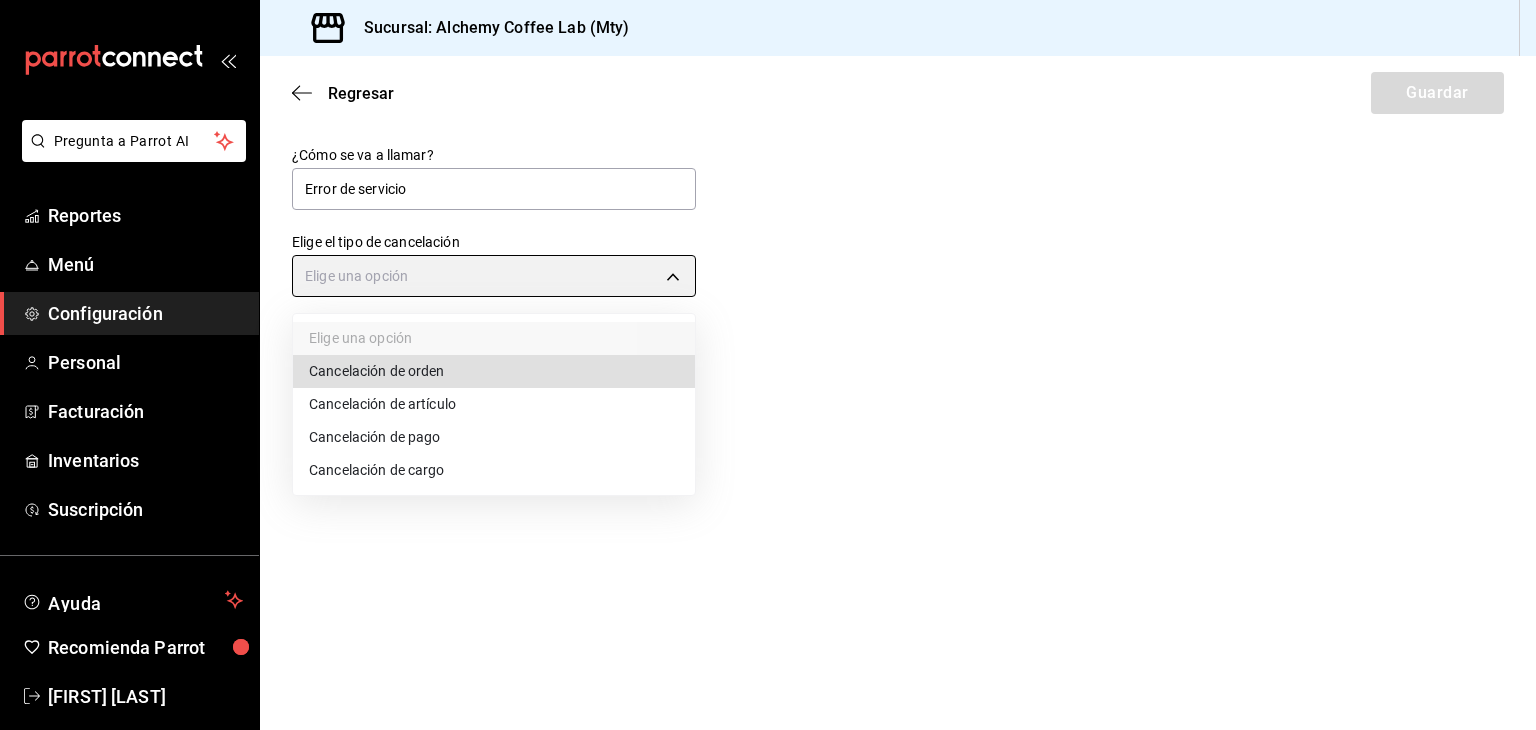 type on "ORDER_ITEM" 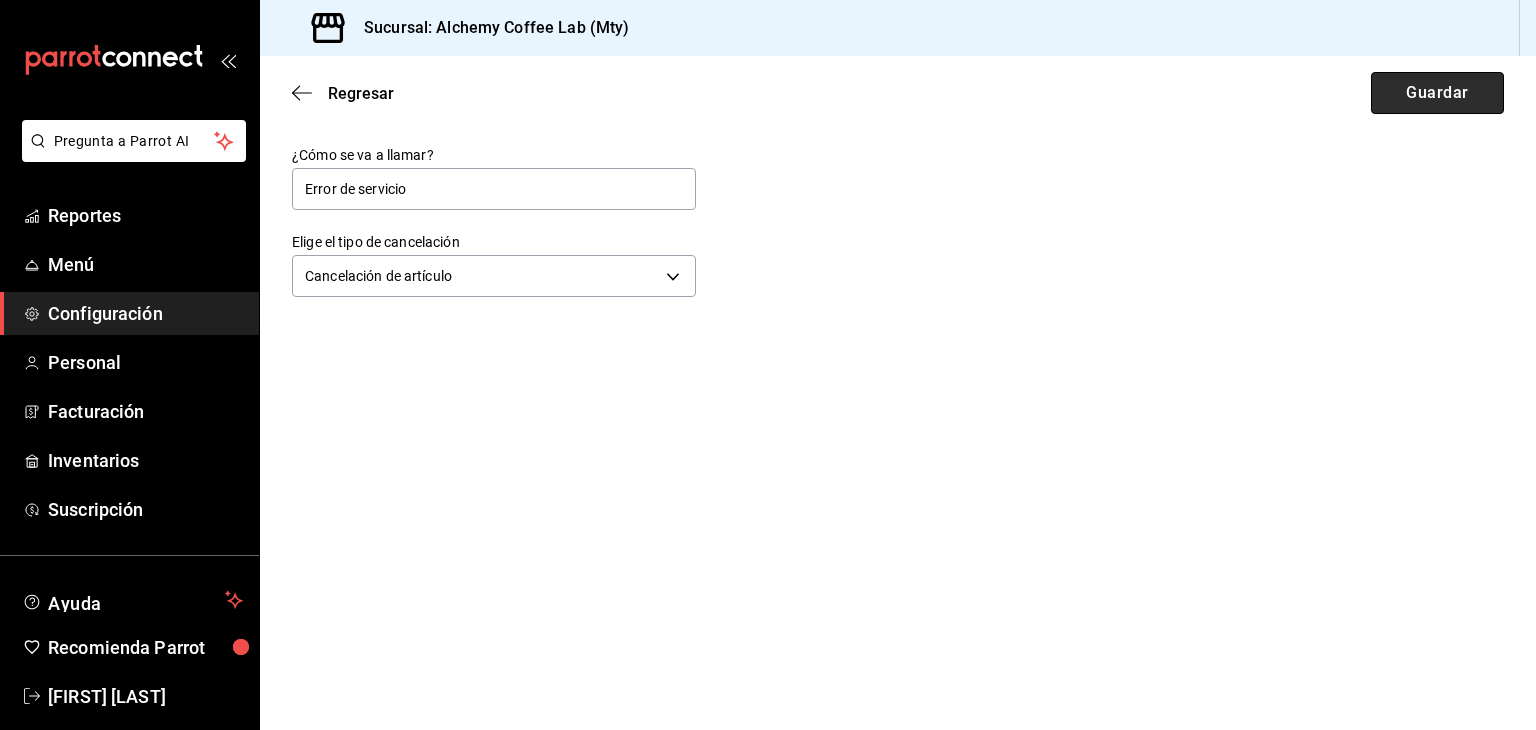 click on "Guardar" at bounding box center (1437, 93) 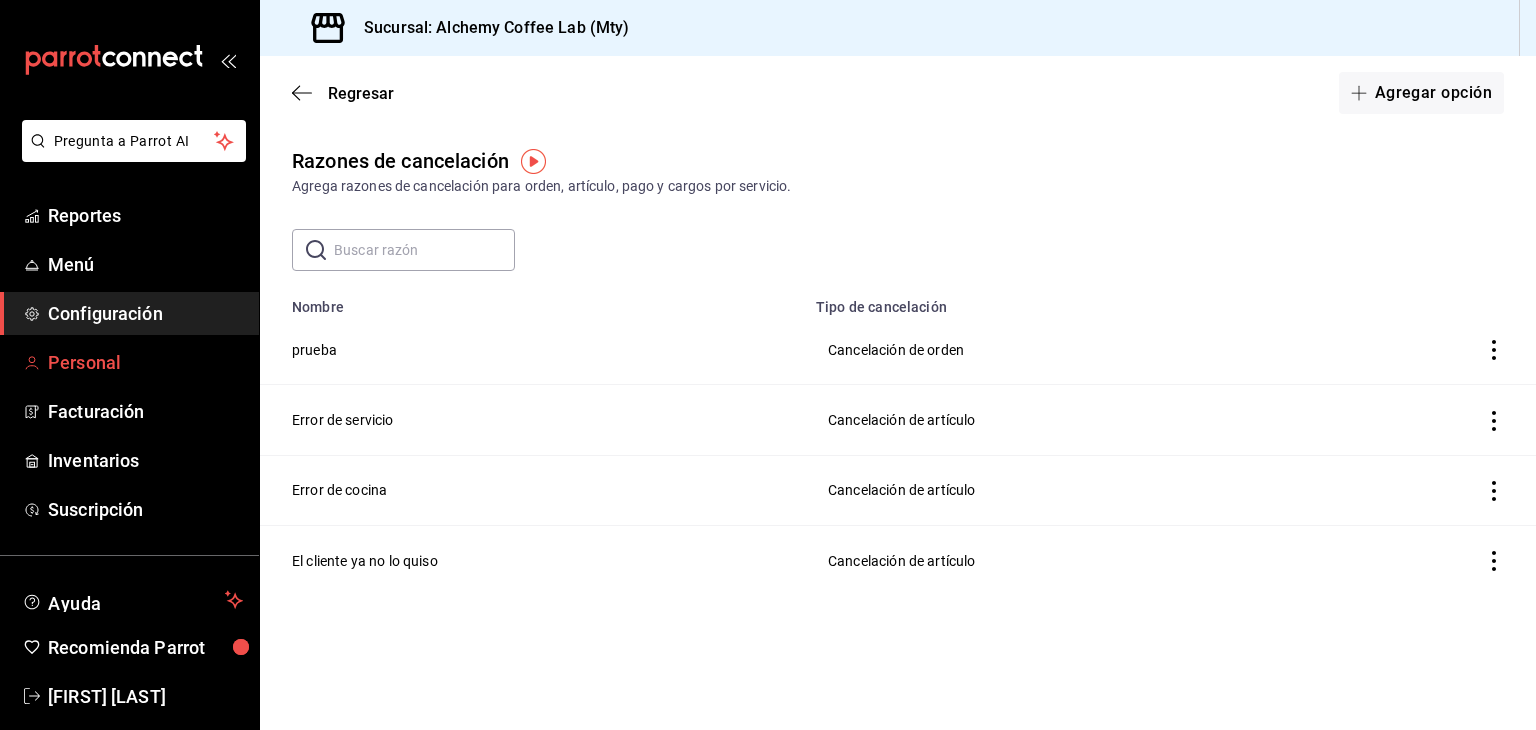 click on "Personal" at bounding box center (145, 362) 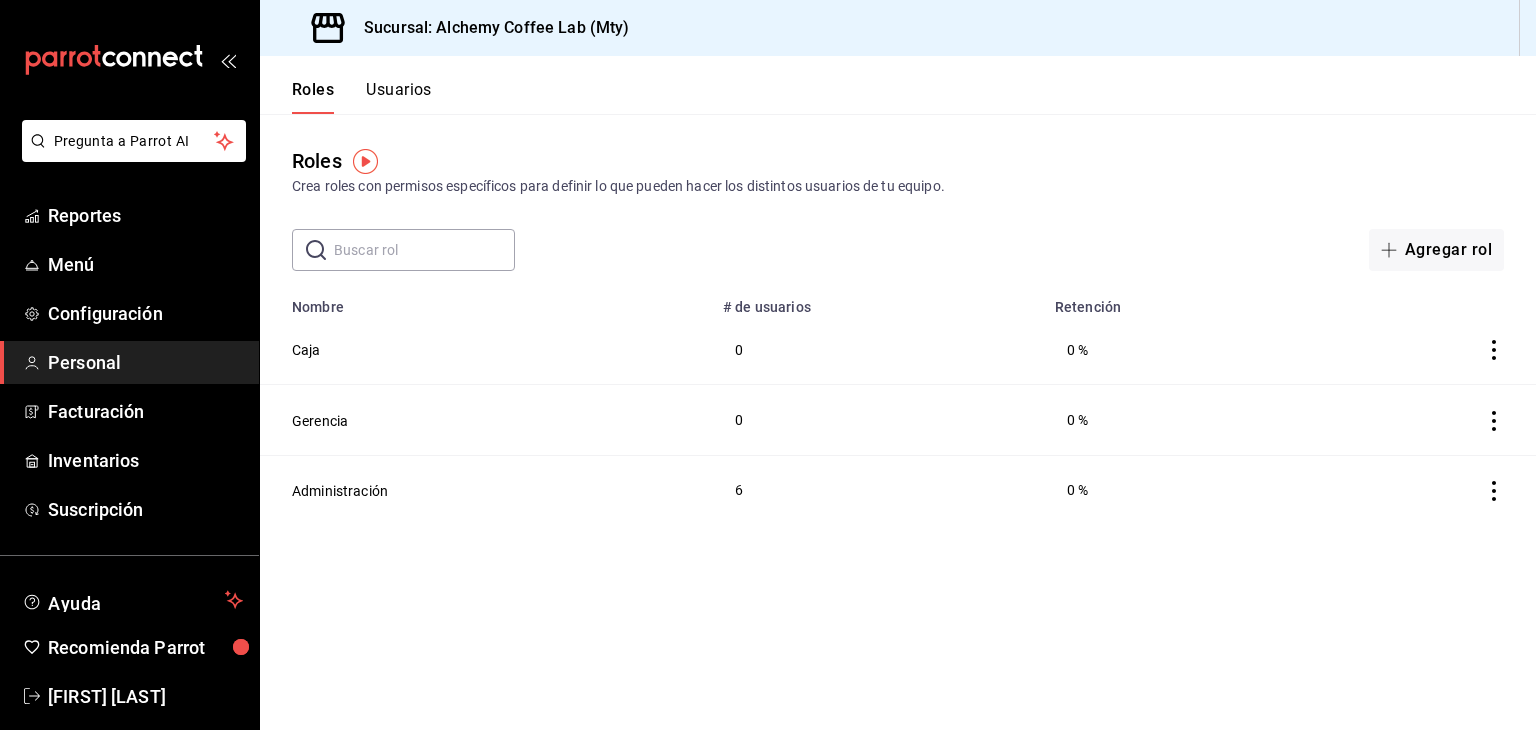 click on "Usuarios" at bounding box center [399, 97] 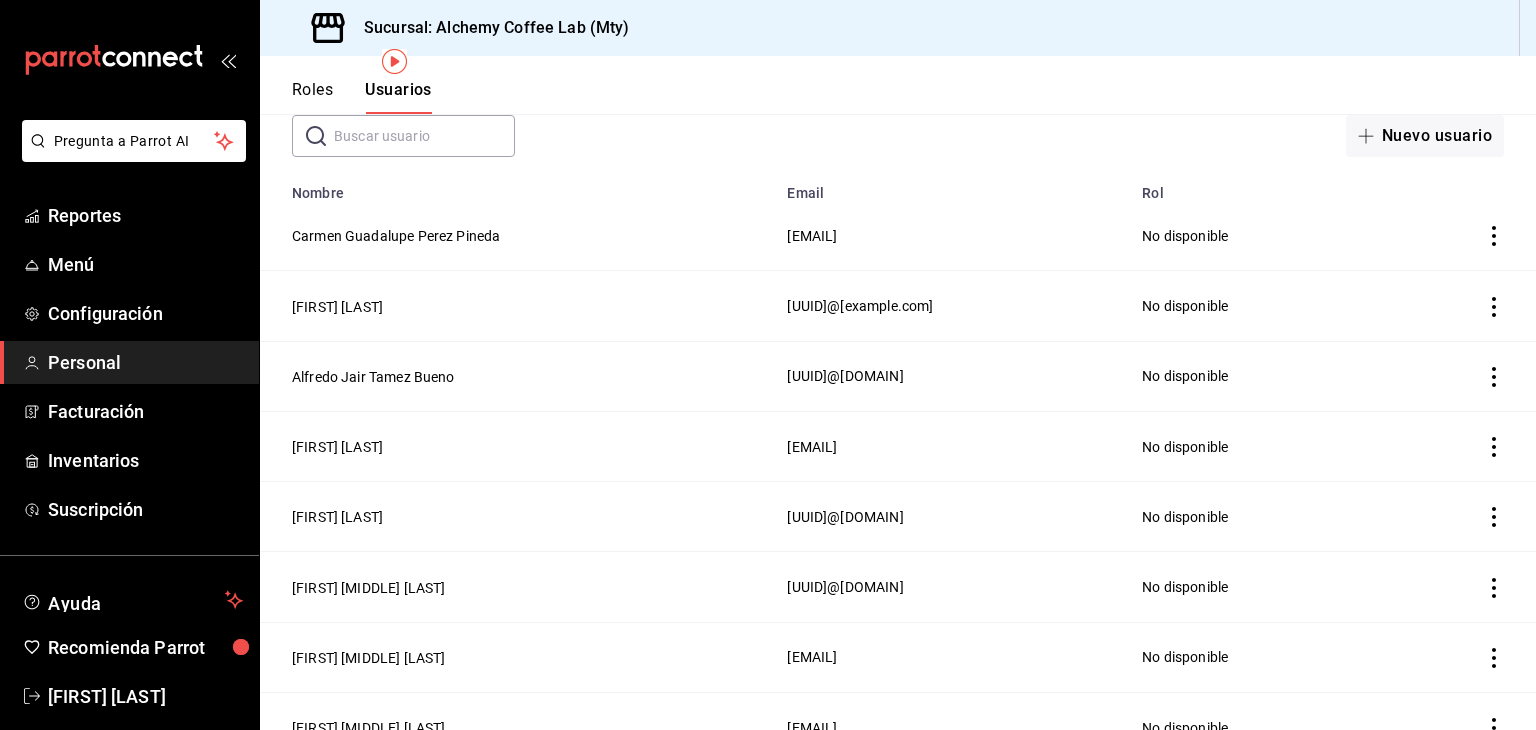 scroll, scrollTop: 100, scrollLeft: 0, axis: vertical 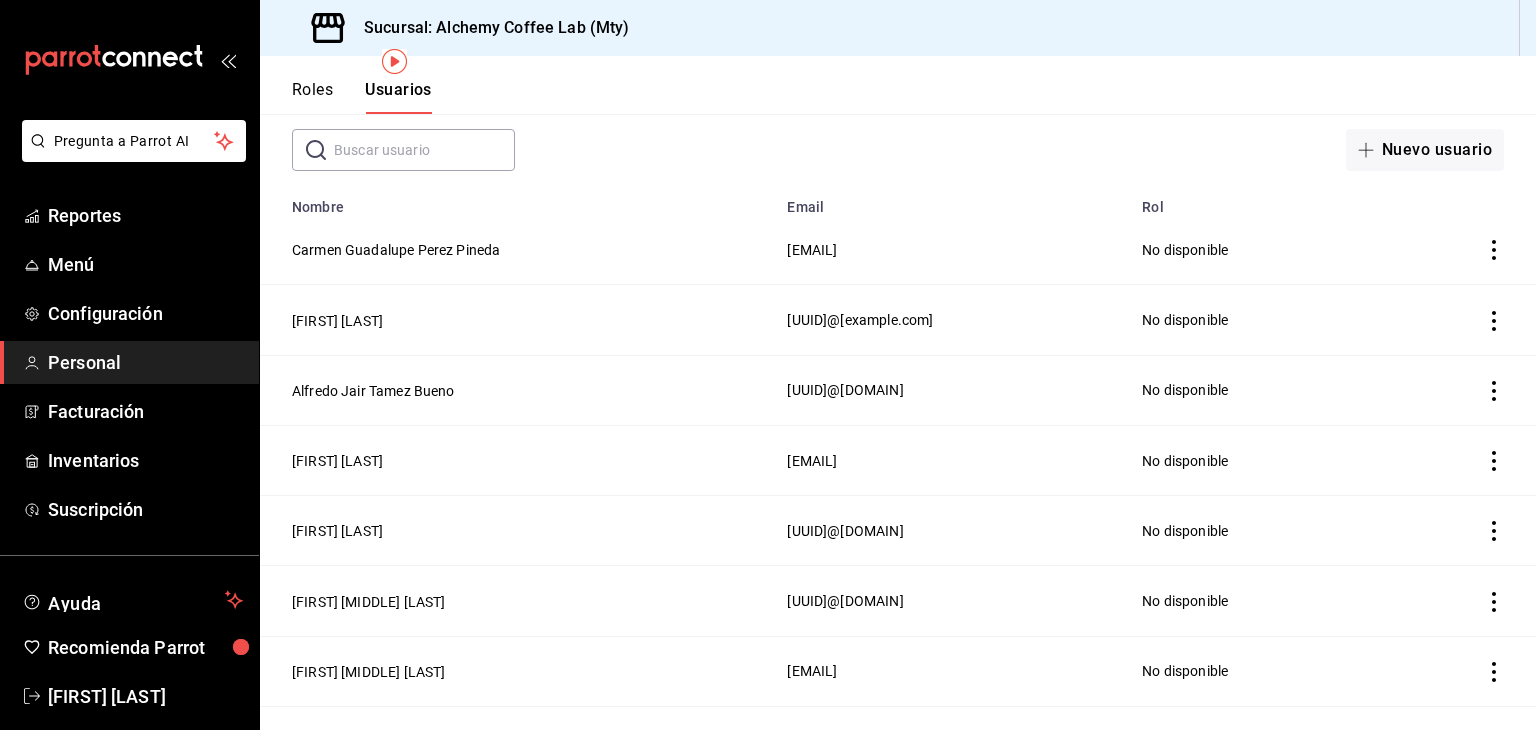 click on "Roles" at bounding box center [312, 97] 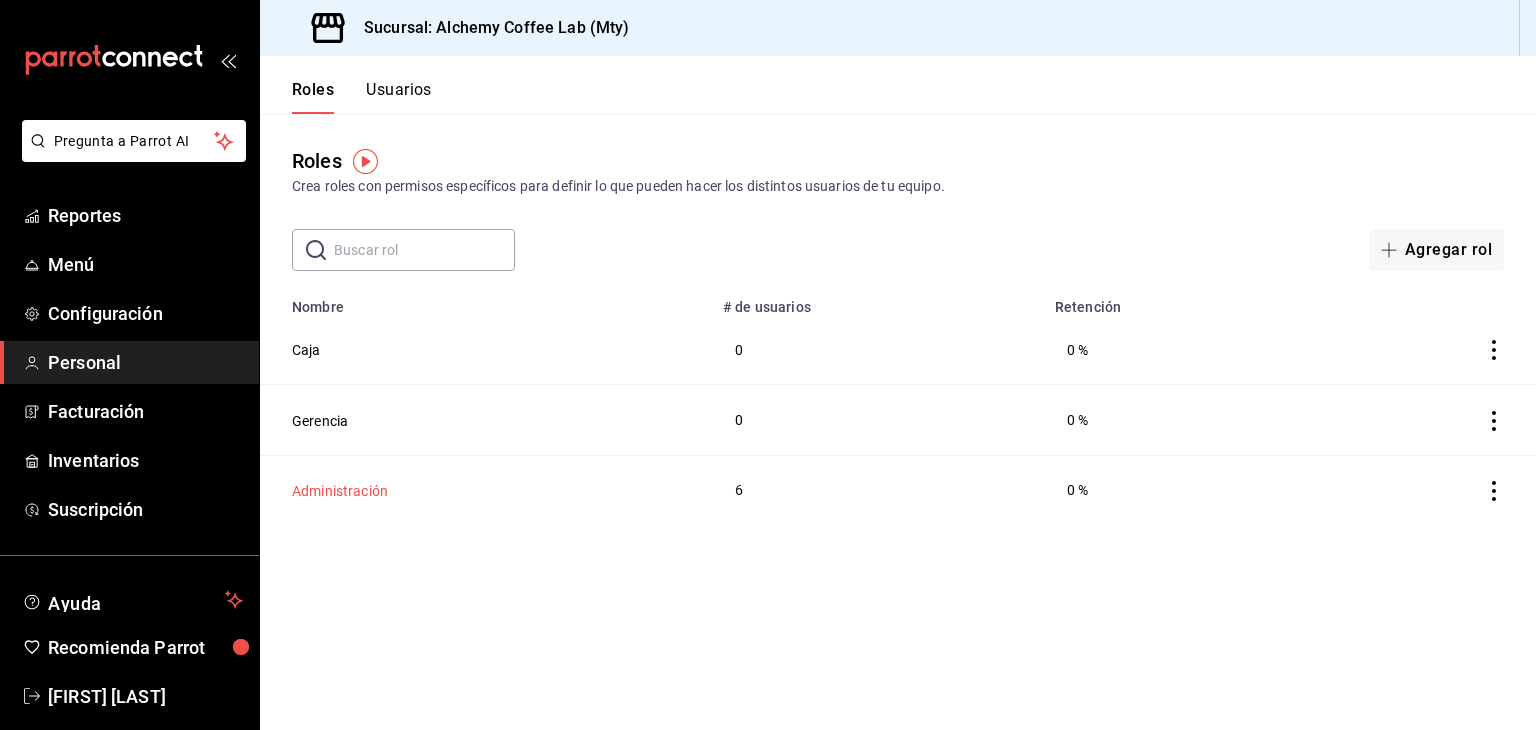 click on "Administración" at bounding box center (340, 491) 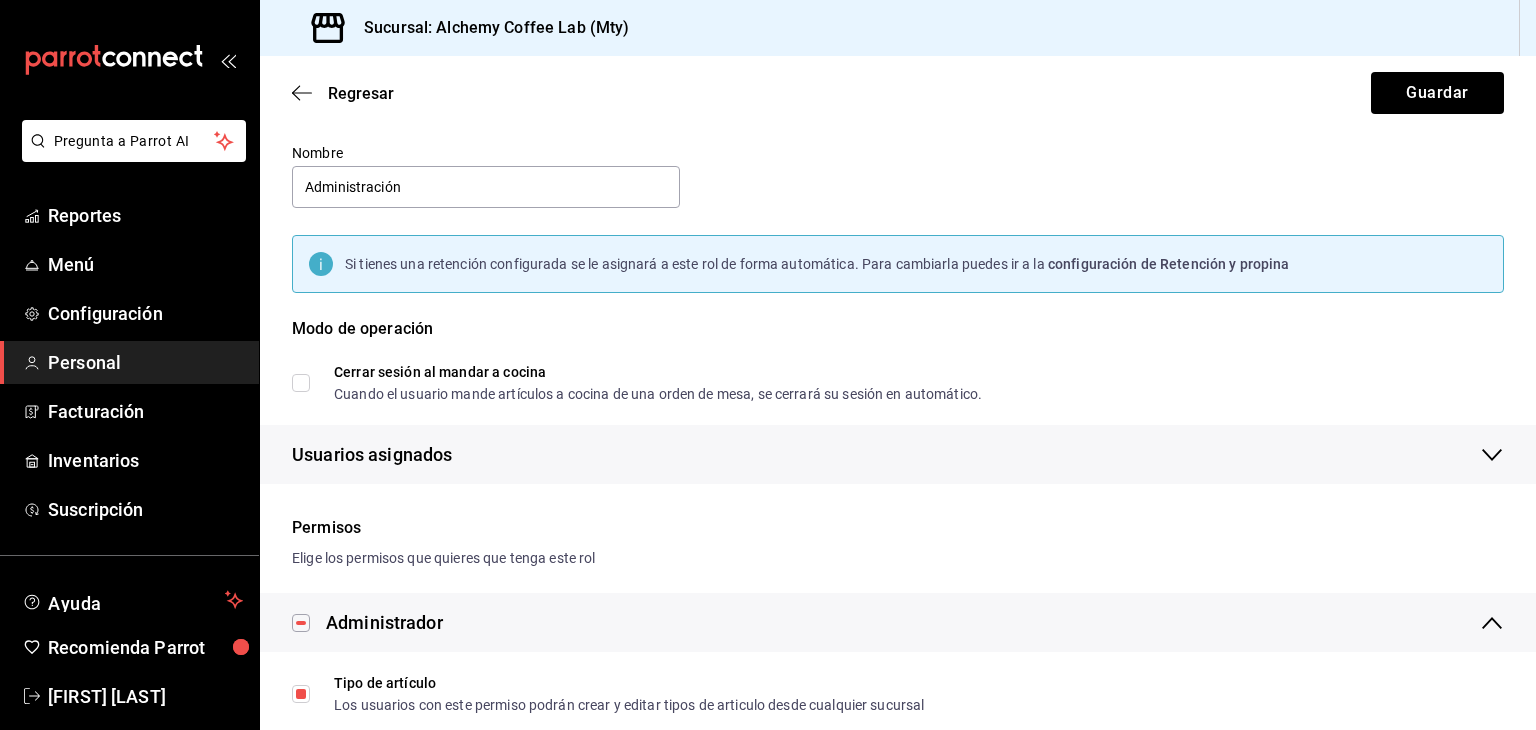scroll, scrollTop: 0, scrollLeft: 0, axis: both 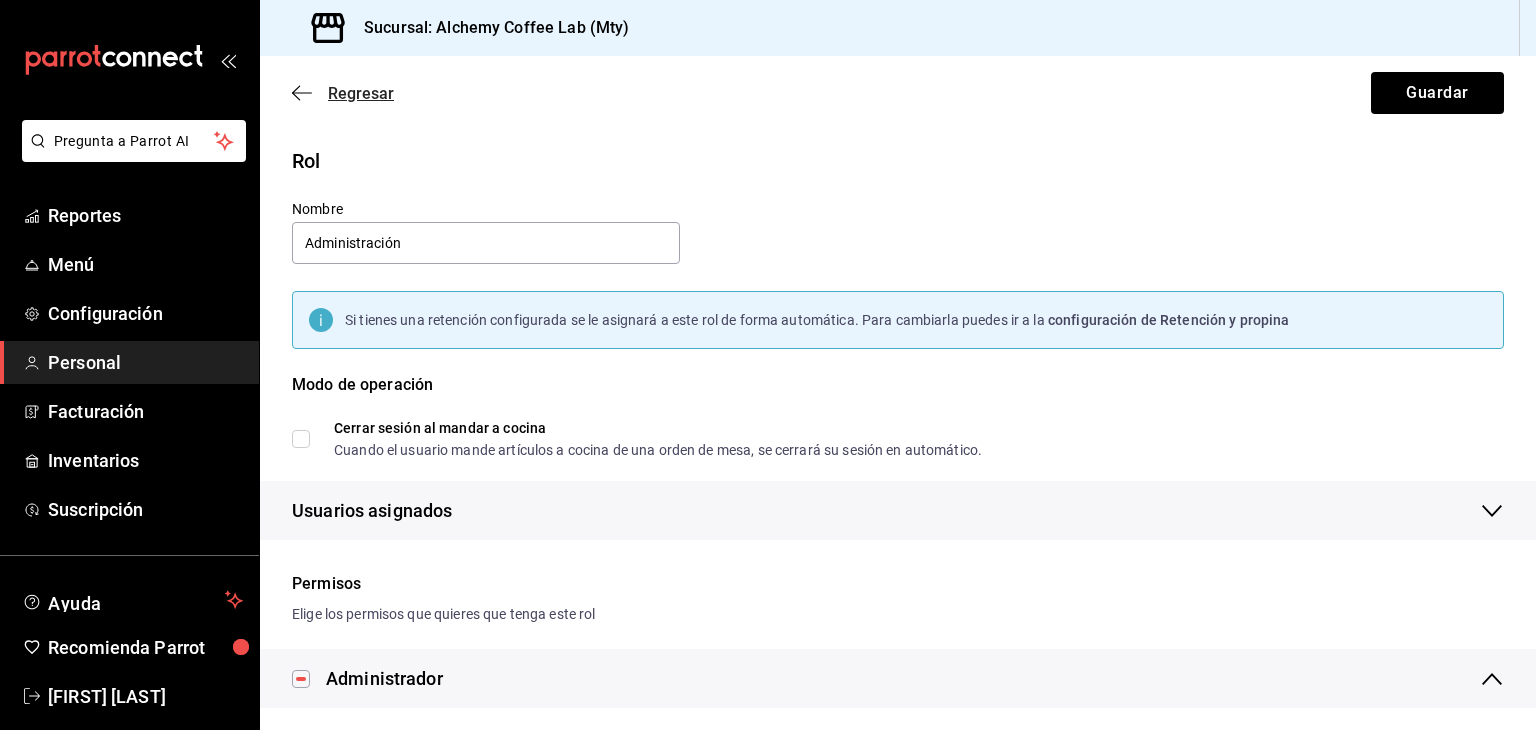 click 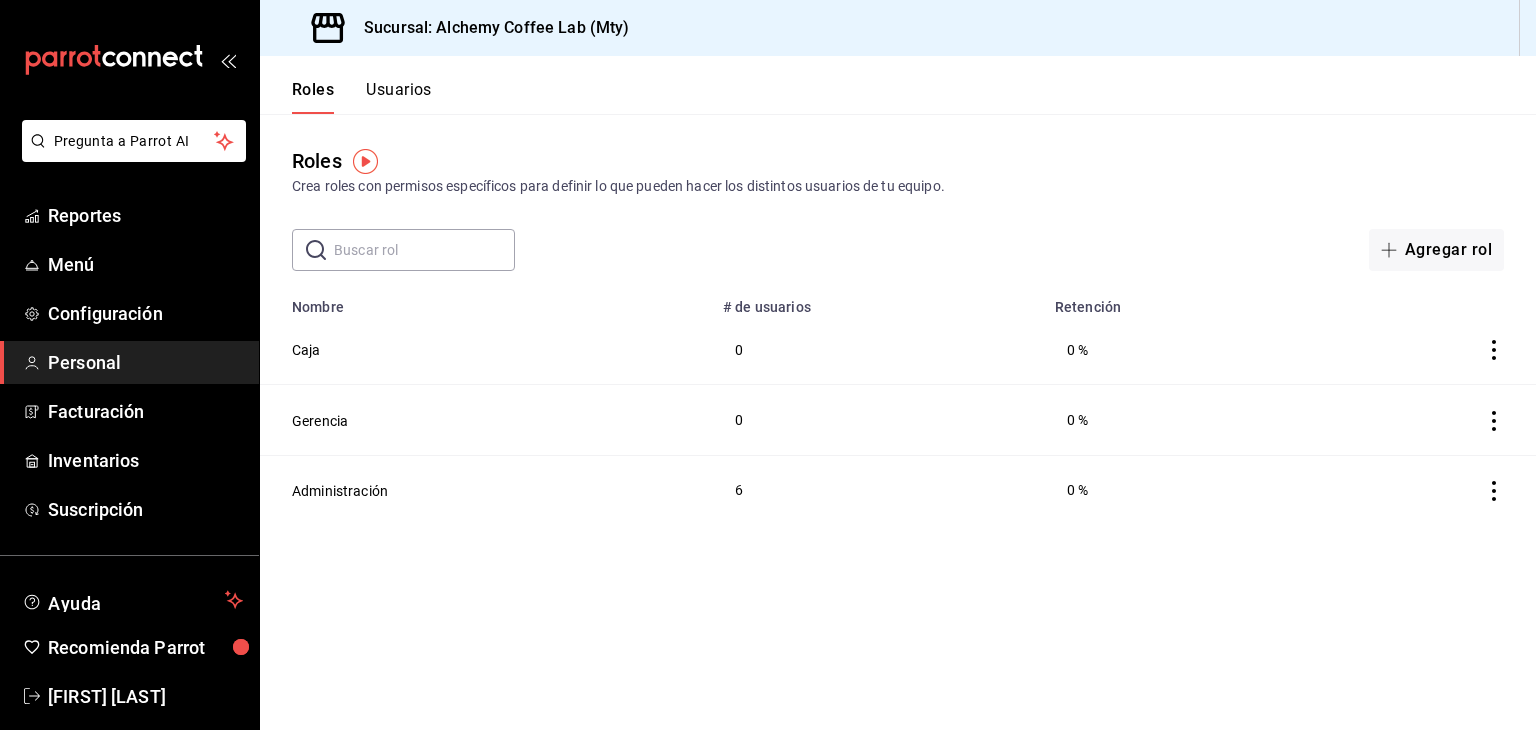 click 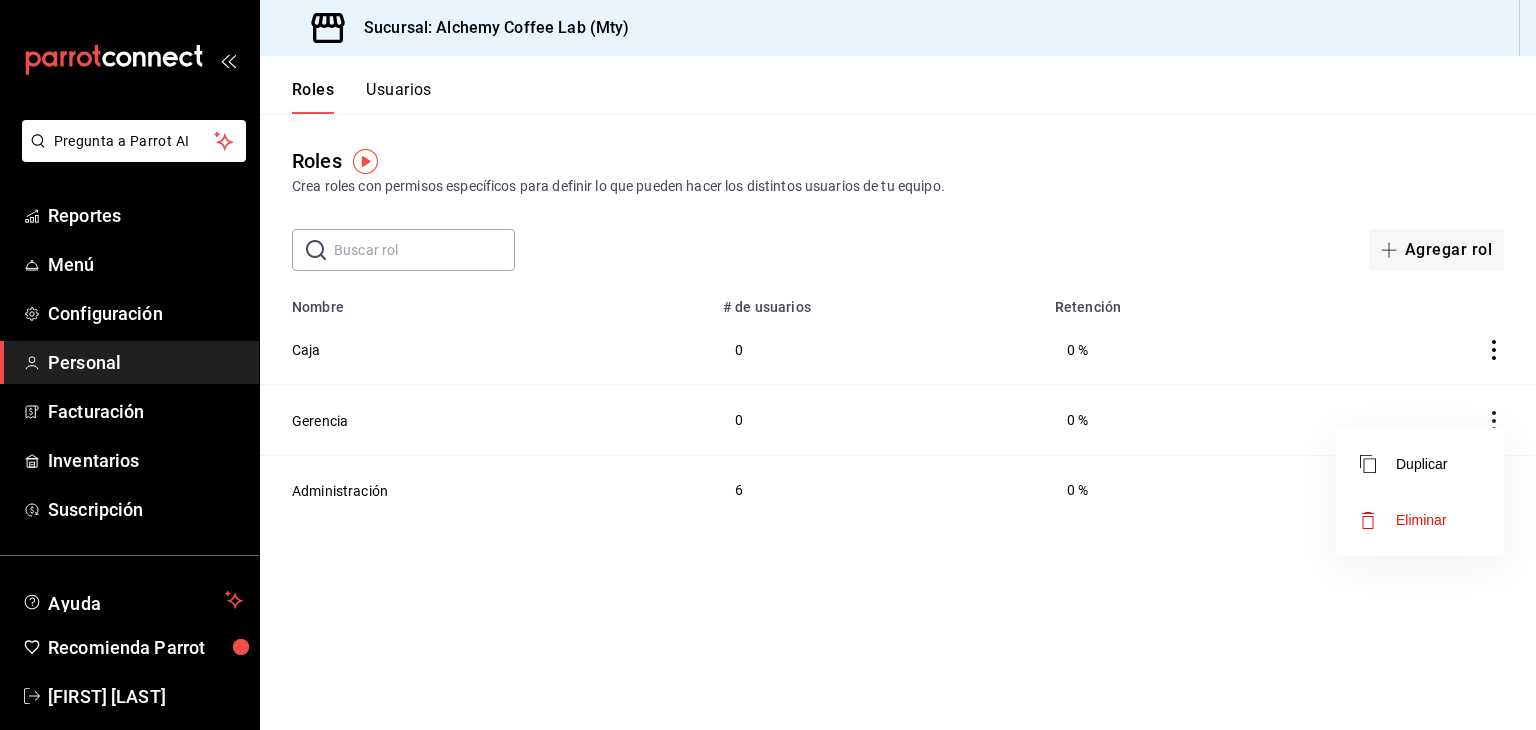 click at bounding box center [768, 365] 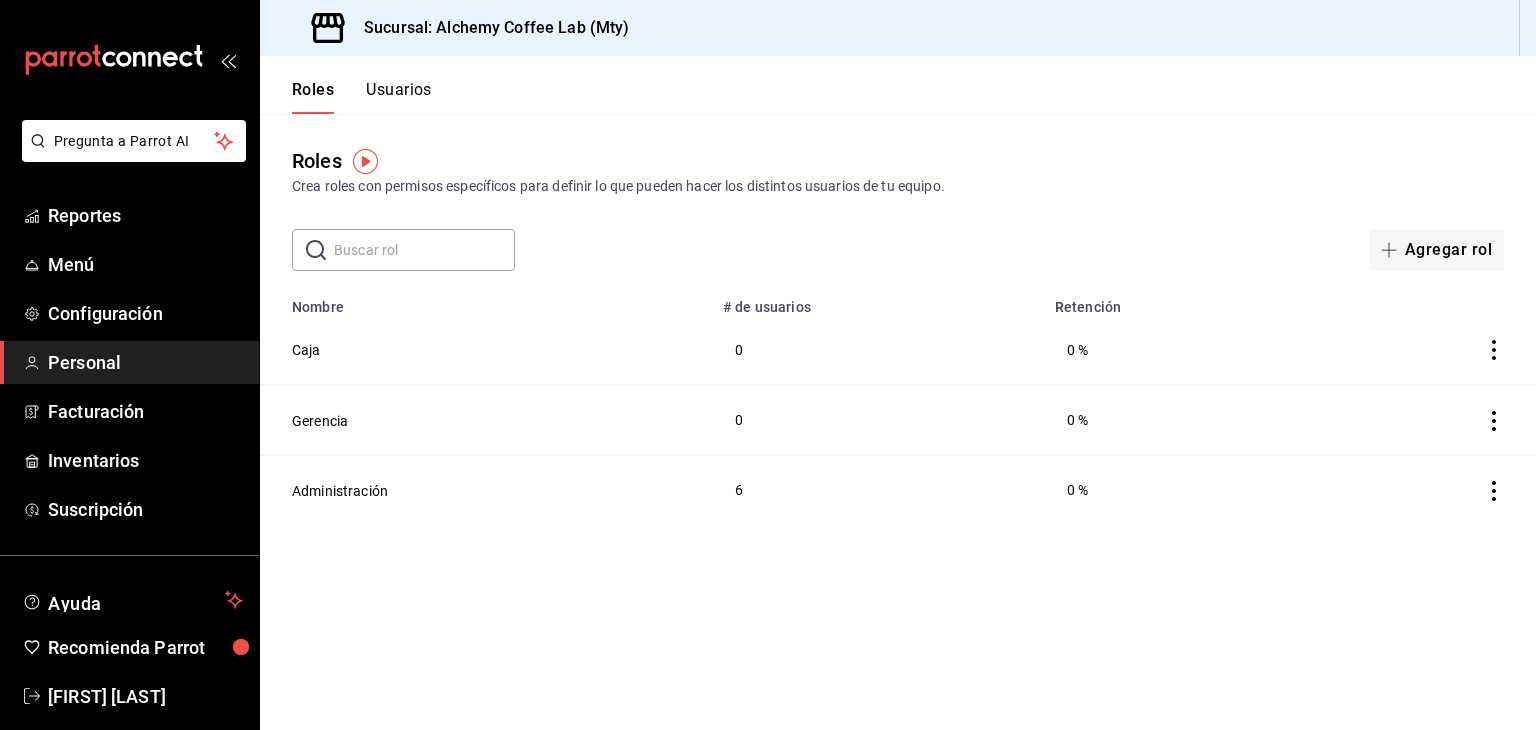 click on "Usuarios" at bounding box center (399, 97) 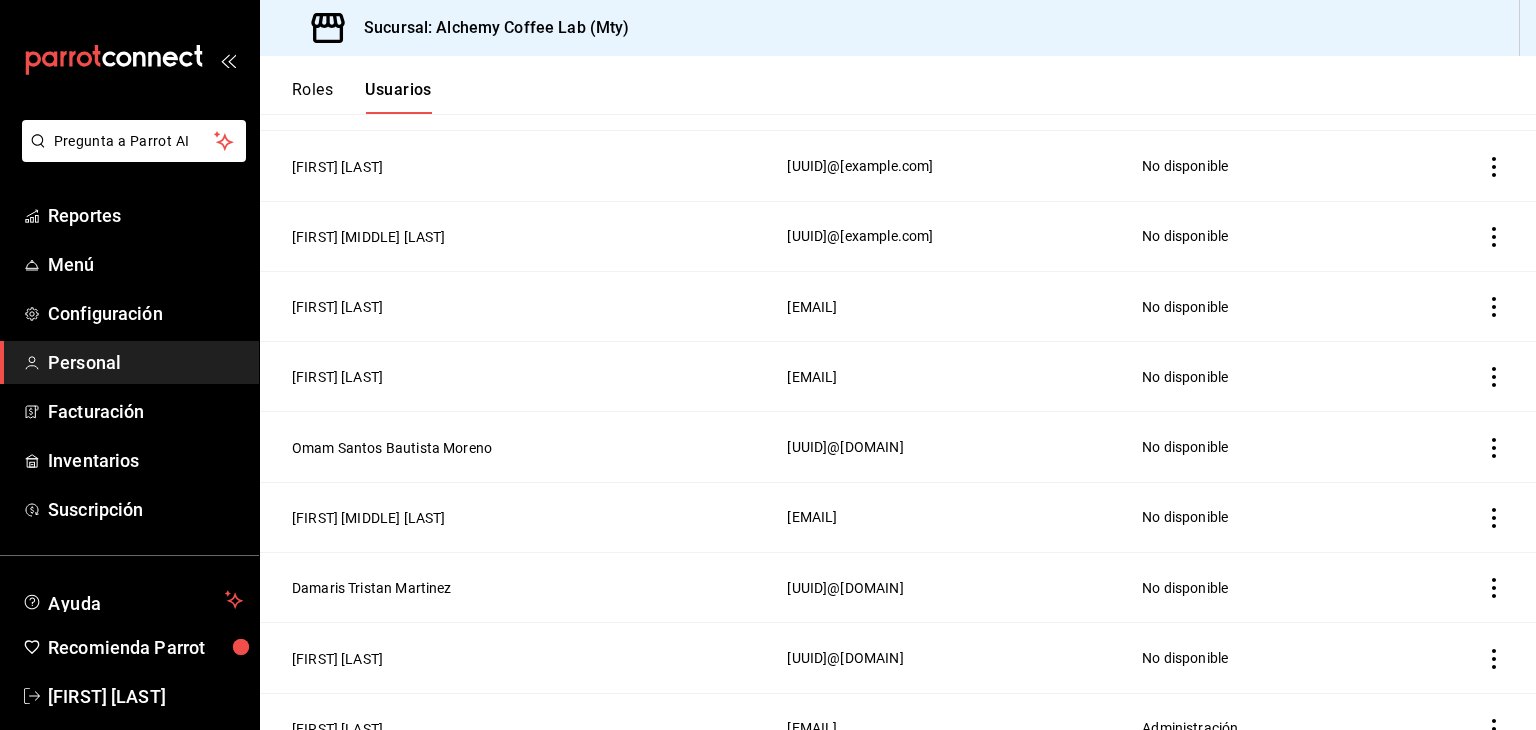 scroll, scrollTop: 913, scrollLeft: 0, axis: vertical 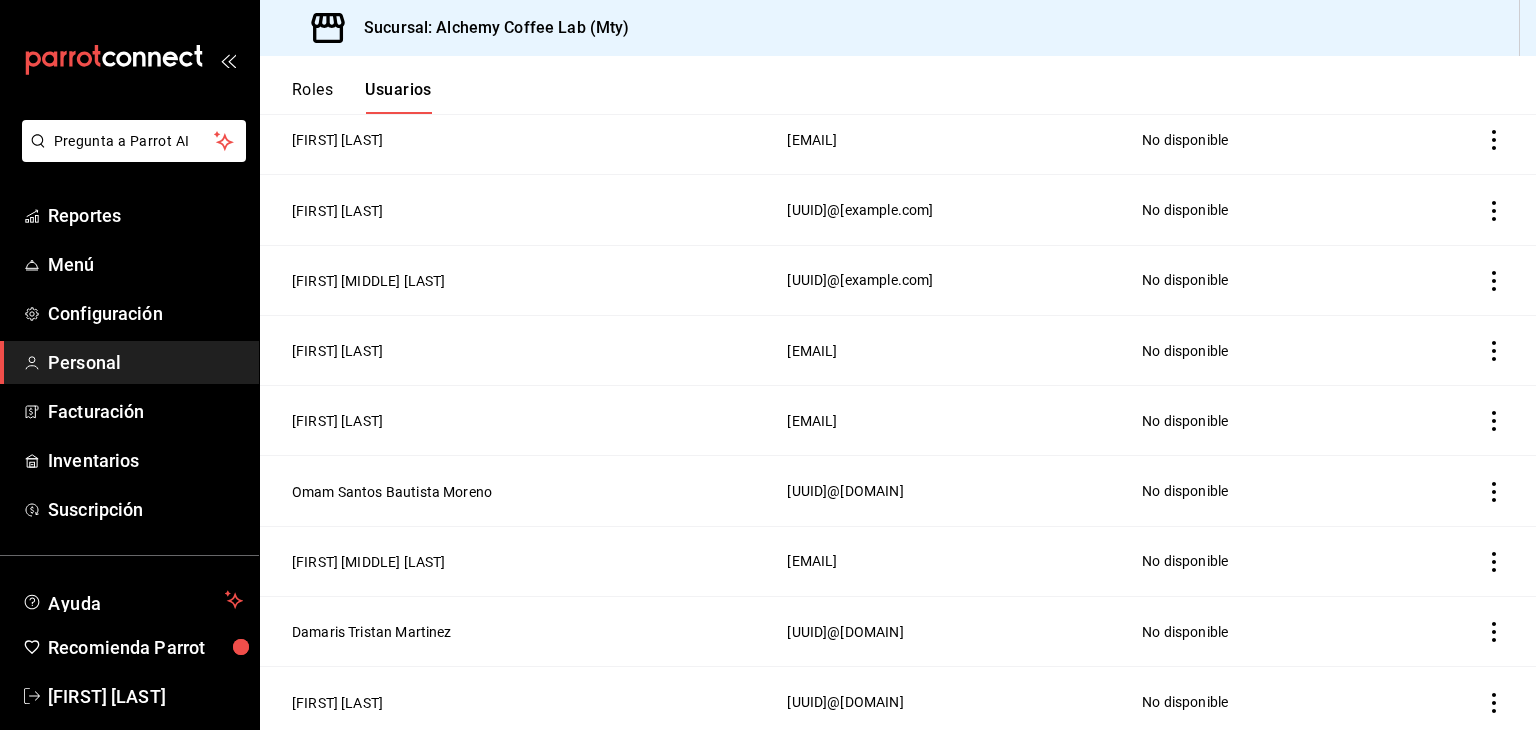 click 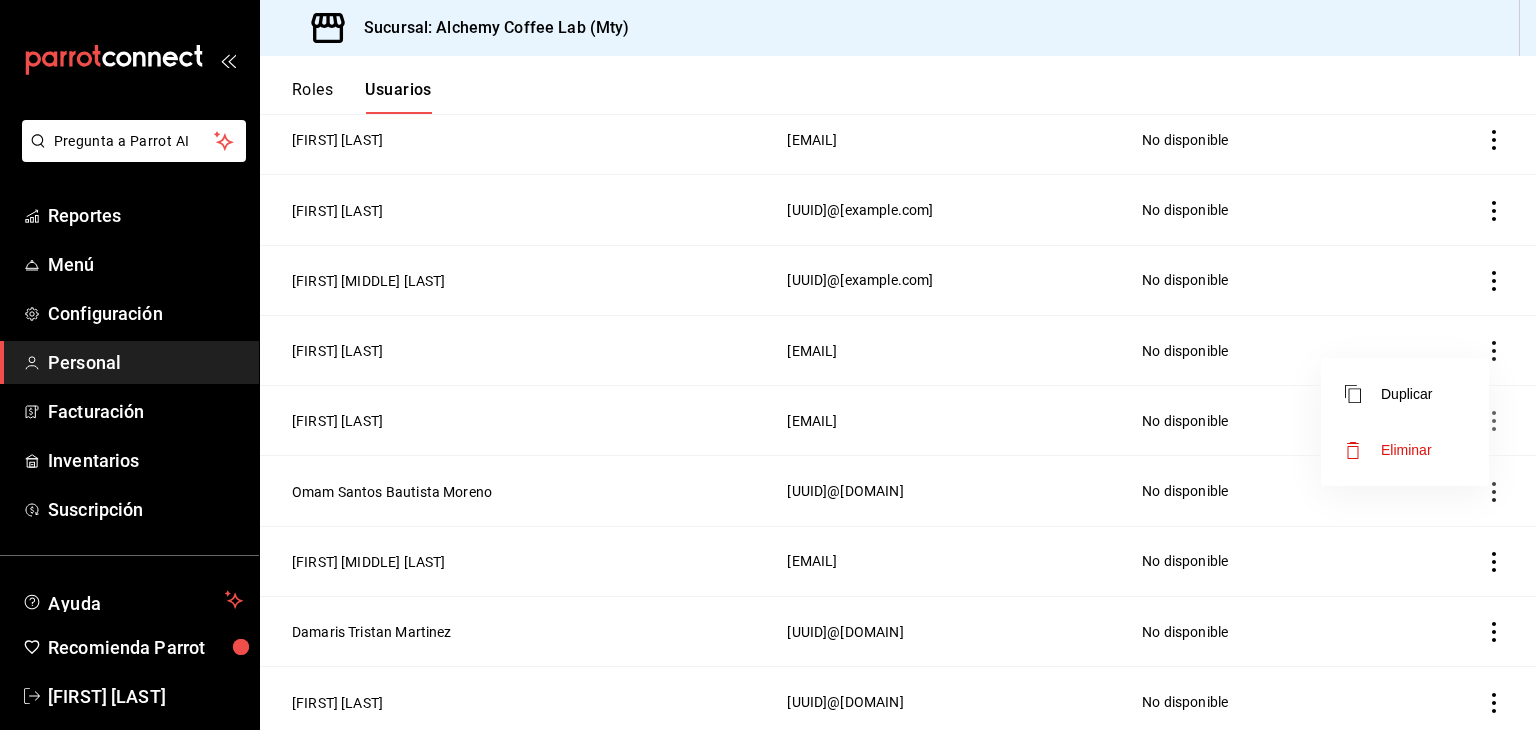 click at bounding box center (768, 365) 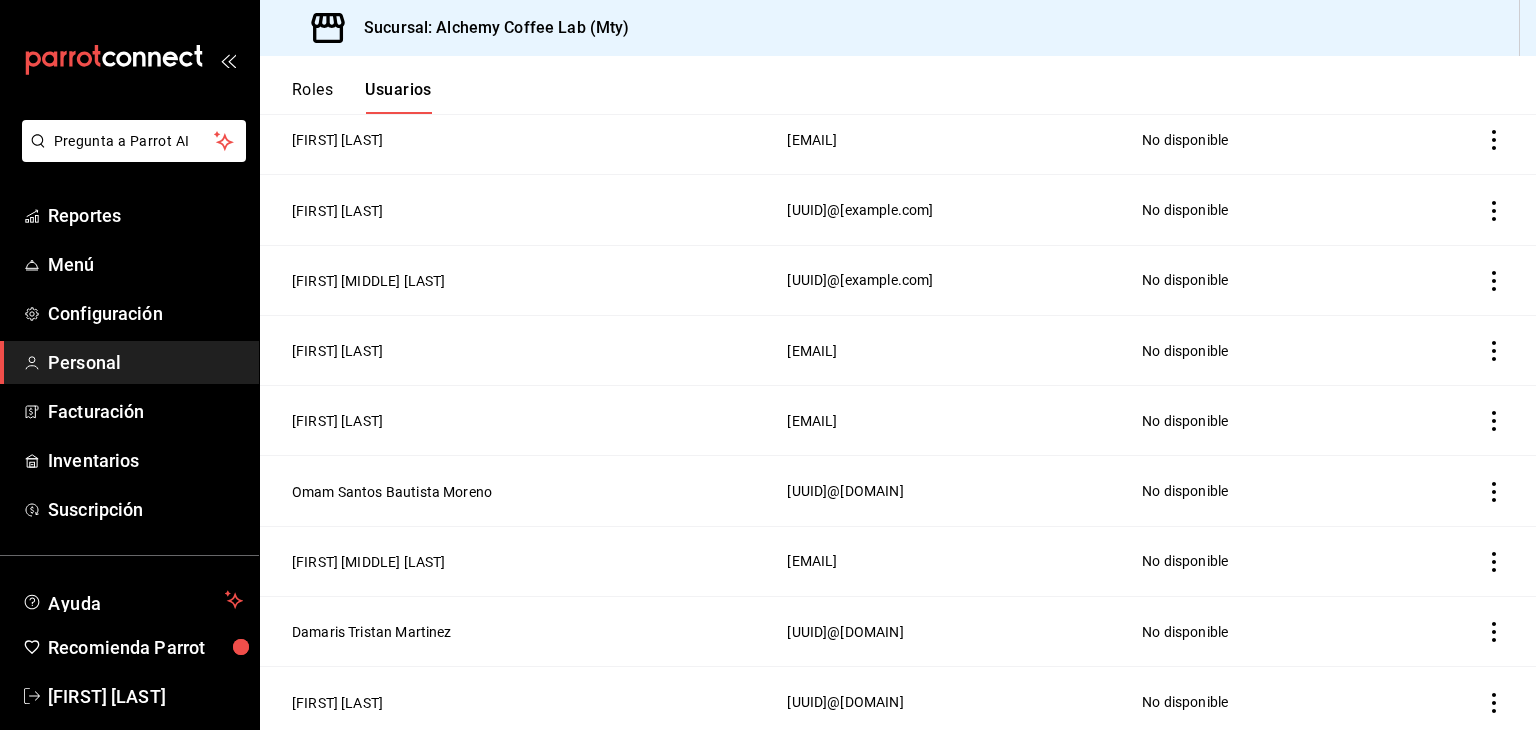click on "Pregunta a Parrot AI Reportes   Menú   Configuración   Personal   Facturación   Inventarios   Suscripción   Ayuda Recomienda Parrot   [FIRST] [LAST]   Sugerir nueva función   Sucursal: Alchemy Coffee Lab (Mty) Roles Usuarios Usuarios Gestiona la información y configuración de cada usuario, incluyendo su rol, PIN, correo y otros permisos según su función. ​ ​ Nuevo usuario Lo sentimos, no pudimos cargar la lista de usuarios. Reintentar Nombre Email Rol Carmen Guadalupe Perez Pineda [UUID]@[DOMAIN] No disponible Edgar Humberto Castillo Peña [UUID]@[DOMAIN] No disponible Alfredo Jair Tamez Bueno [UUID]@[DOMAIN] No disponible Jose Isaac Silva Ramirez [UUID]@[DOMAIN] No disponible Juan Pablo Lopez Ramirez [UUID]@[DOMAIN] No disponible Itsel Guadalupe Lazo Reyes [UUID]@[DOMAIN] No disponible   Menú" at bounding box center (768, 365) 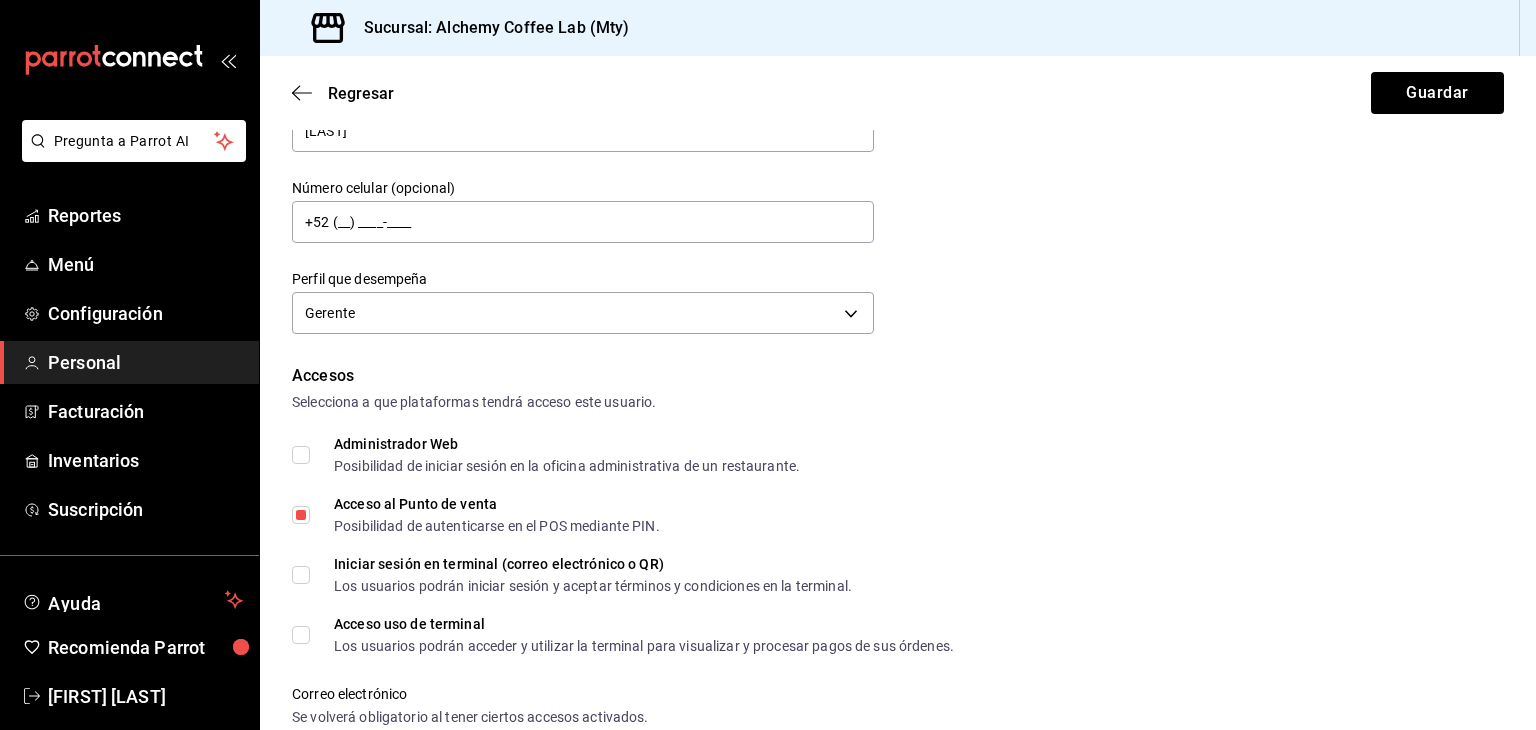 scroll, scrollTop: 200, scrollLeft: 0, axis: vertical 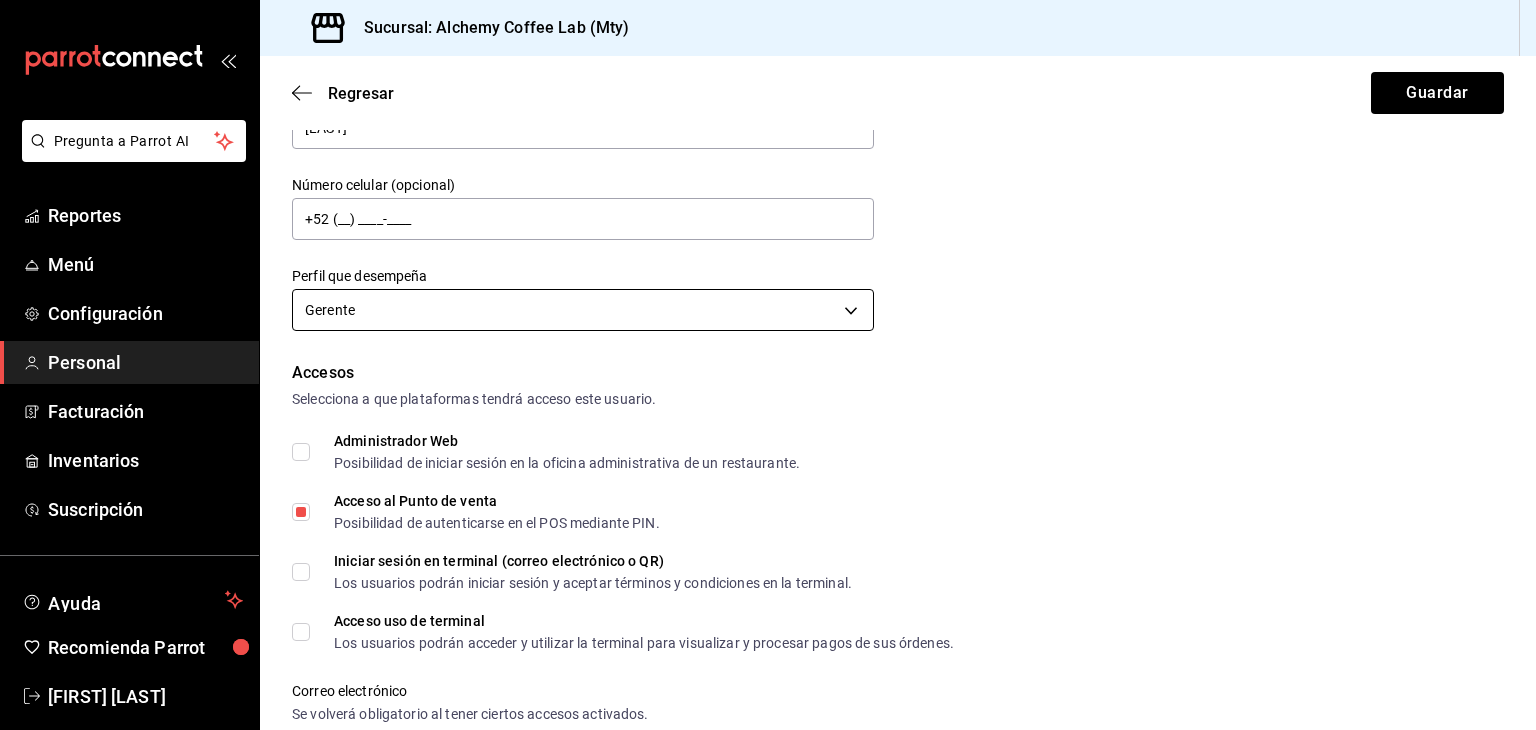 click on "Pregunta a Parrot AI Reportes   Menú   Configuración   Personal   Facturación   Inventarios   Suscripción   Ayuda Recomienda Parrot   [FIRST] [LAST]   Sugerir nueva función   Sucursal: Alchemy Coffee Lab (Mty) Regresar Guardar Datos personales Nombre Susana Apellido Flores Banda Número celular (opcional) +52 ([PHONE]) [PHONE]-[PHONE] Perfil que desempeña Gerente MANAGER Accesos Selecciona a que plataformas tendrá acceso este usuario. Administrador Web Posibilidad de iniciar sesión en la oficina administrativa de un restaurante.  Acceso al Punto de venta Posibilidad de autenticarse en el POS mediante PIN.  Iniciar sesión en terminal (correo electrónico o QR) Los usuarios podrán iniciar sesión y aceptar términos y condiciones en la terminal. Acceso uso de terminal Los usuarios podrán acceder y utilizar la terminal para visualizar y procesar pagos de sus órdenes. Correo electrónico Se volverá obligatorio al tener ciertos accesos activados. rena.rea7@[example.com] Contraseña Contraseña PIN 1811" at bounding box center [768, 365] 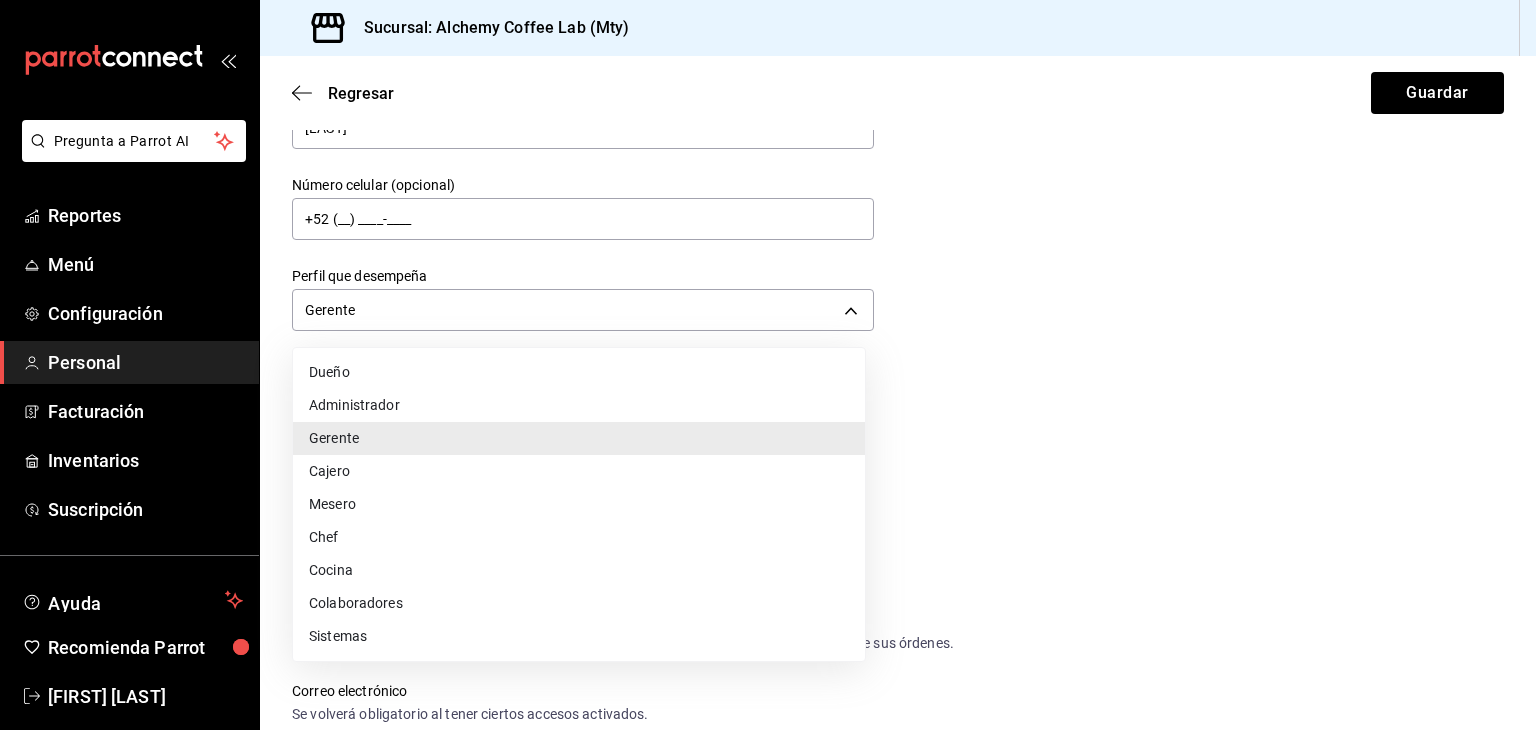 click on "Administrador" at bounding box center (579, 405) 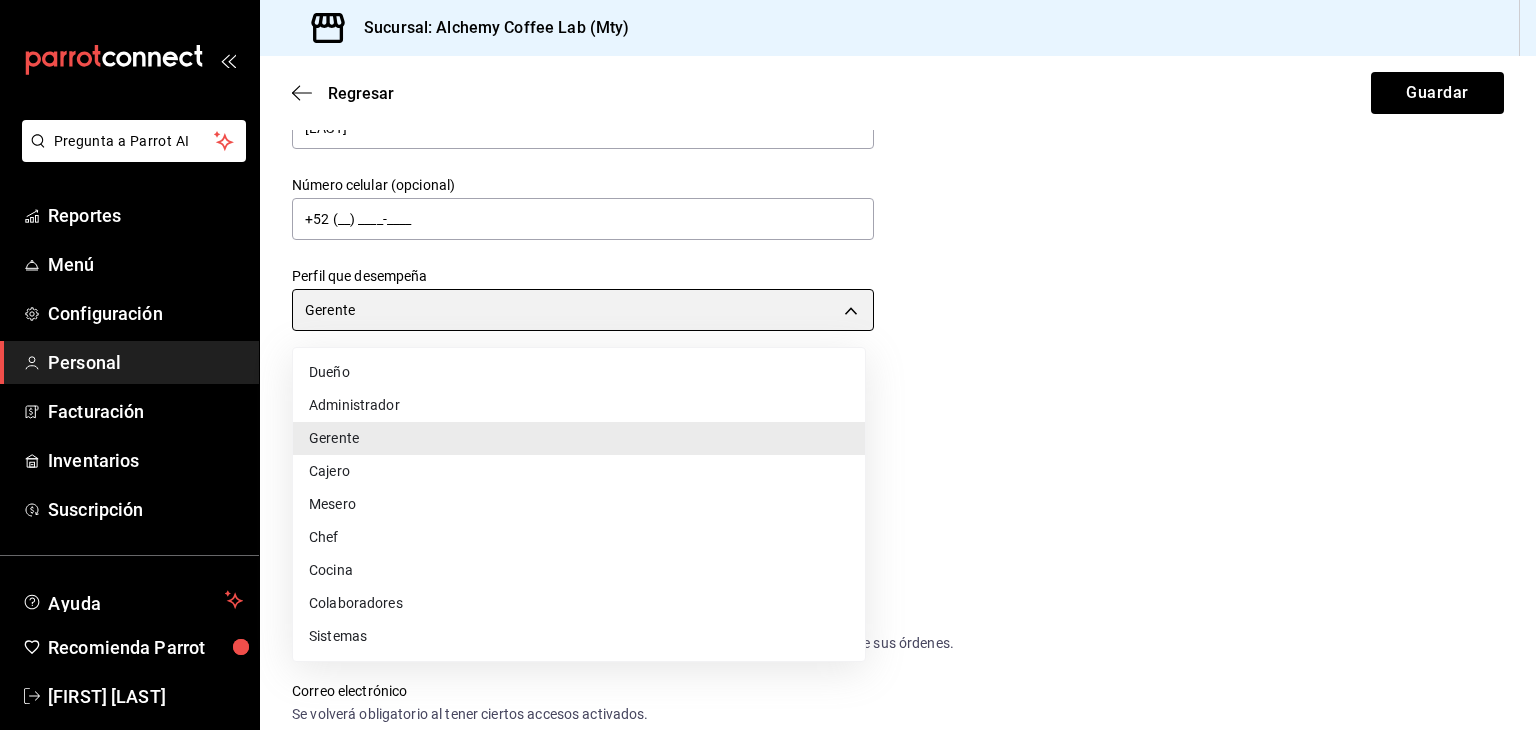 type on "ADMIN" 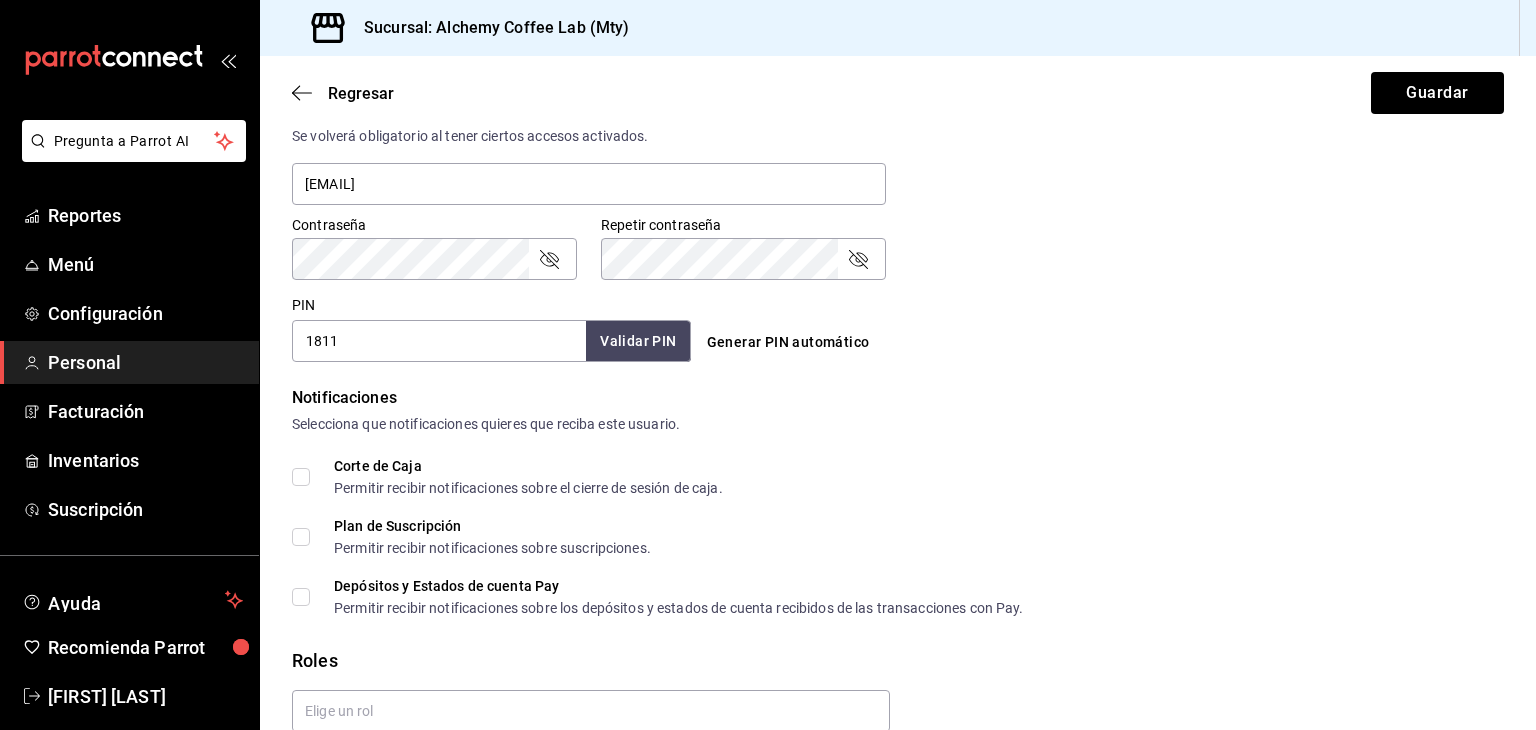 scroll, scrollTop: 868, scrollLeft: 0, axis: vertical 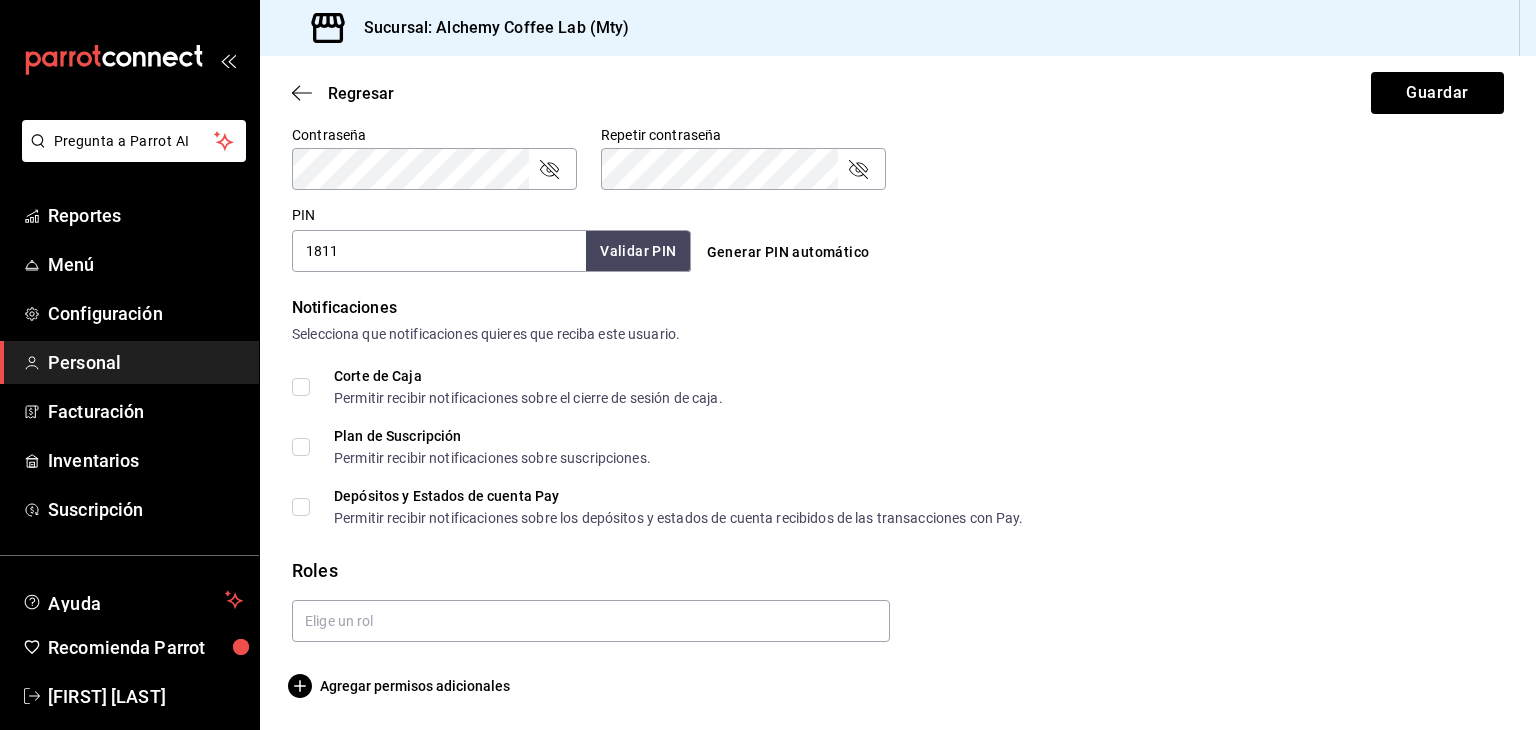 click on "Corte de Caja Permitir recibir notificaciones sobre el cierre de sesión de caja." at bounding box center [301, 387] 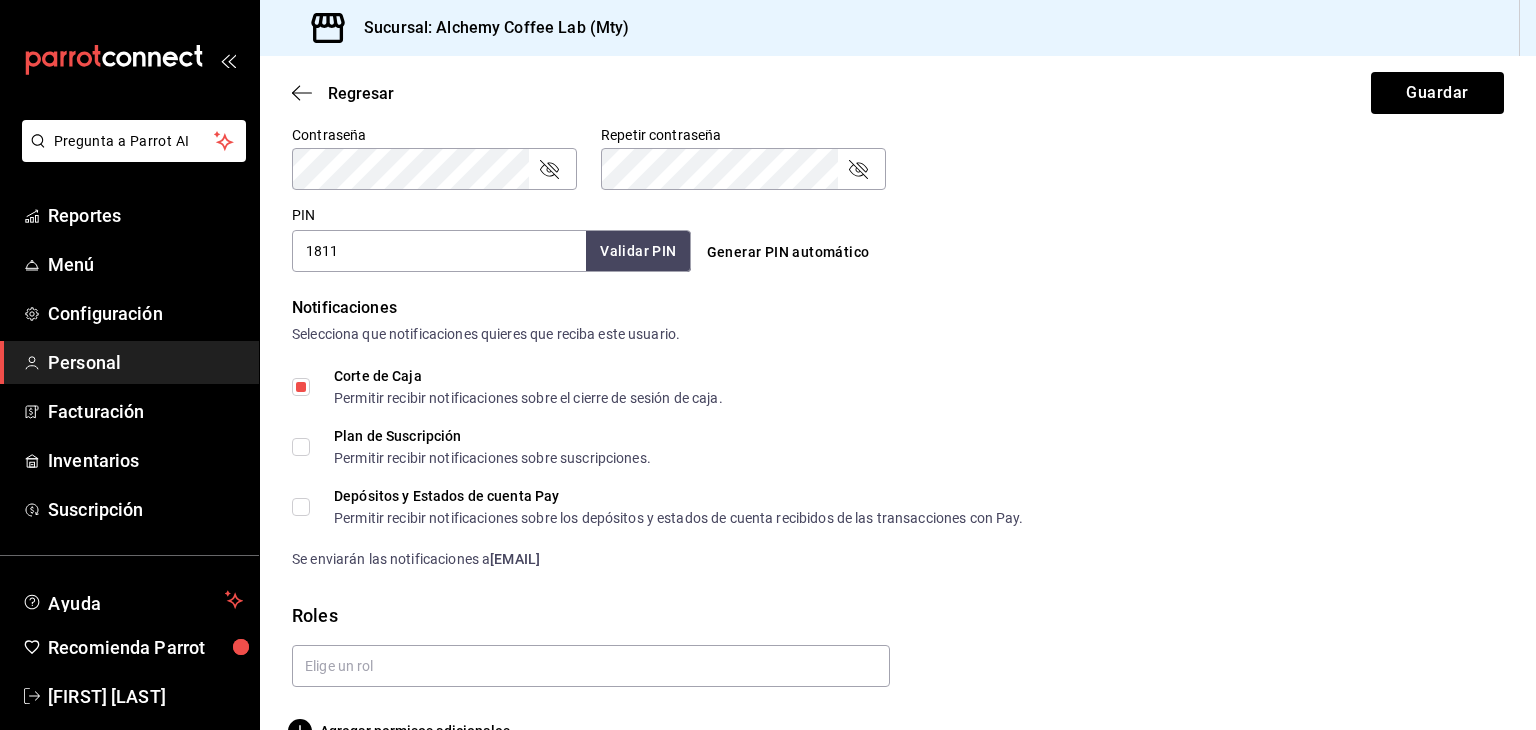 scroll, scrollTop: 913, scrollLeft: 0, axis: vertical 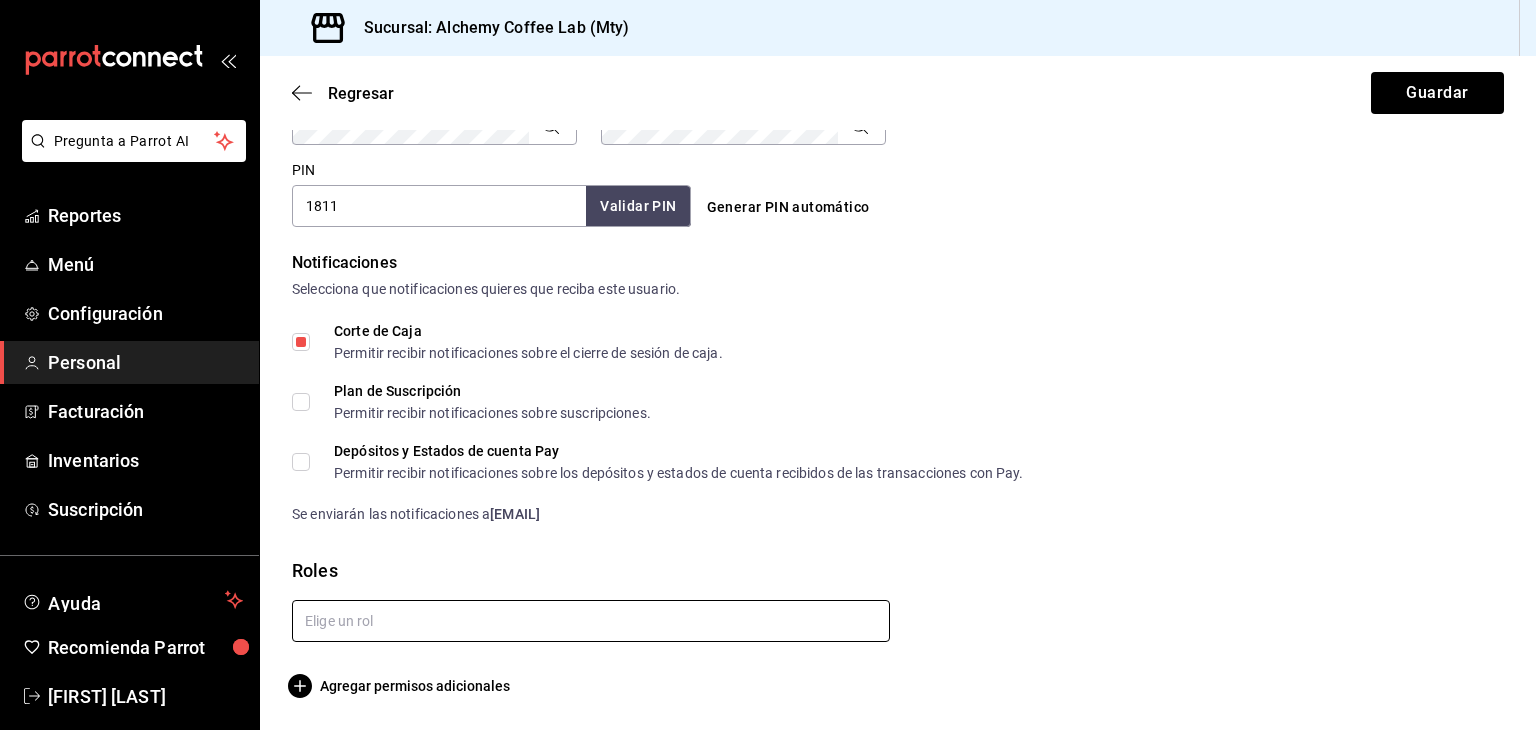 click at bounding box center [591, 621] 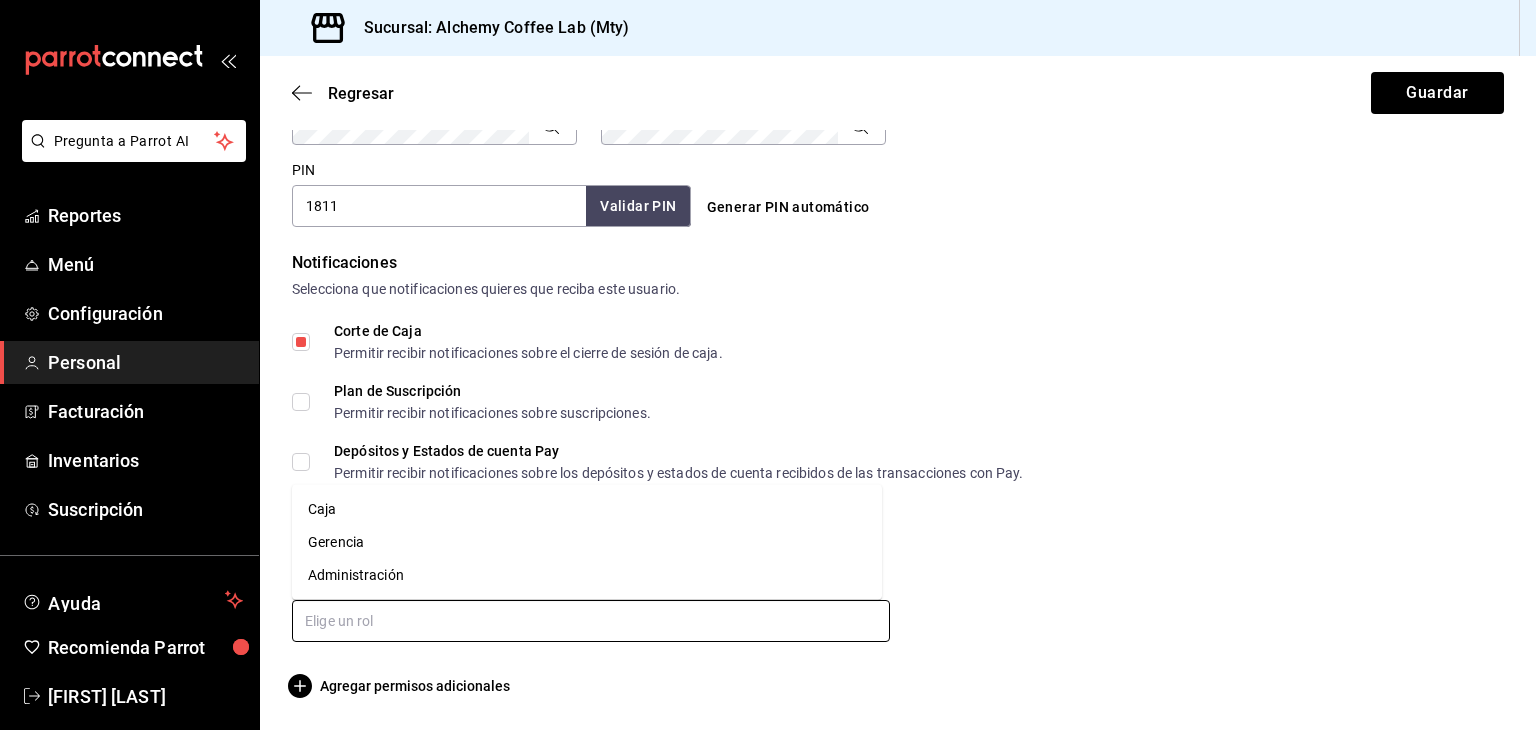 click on "Administración" at bounding box center (587, 575) 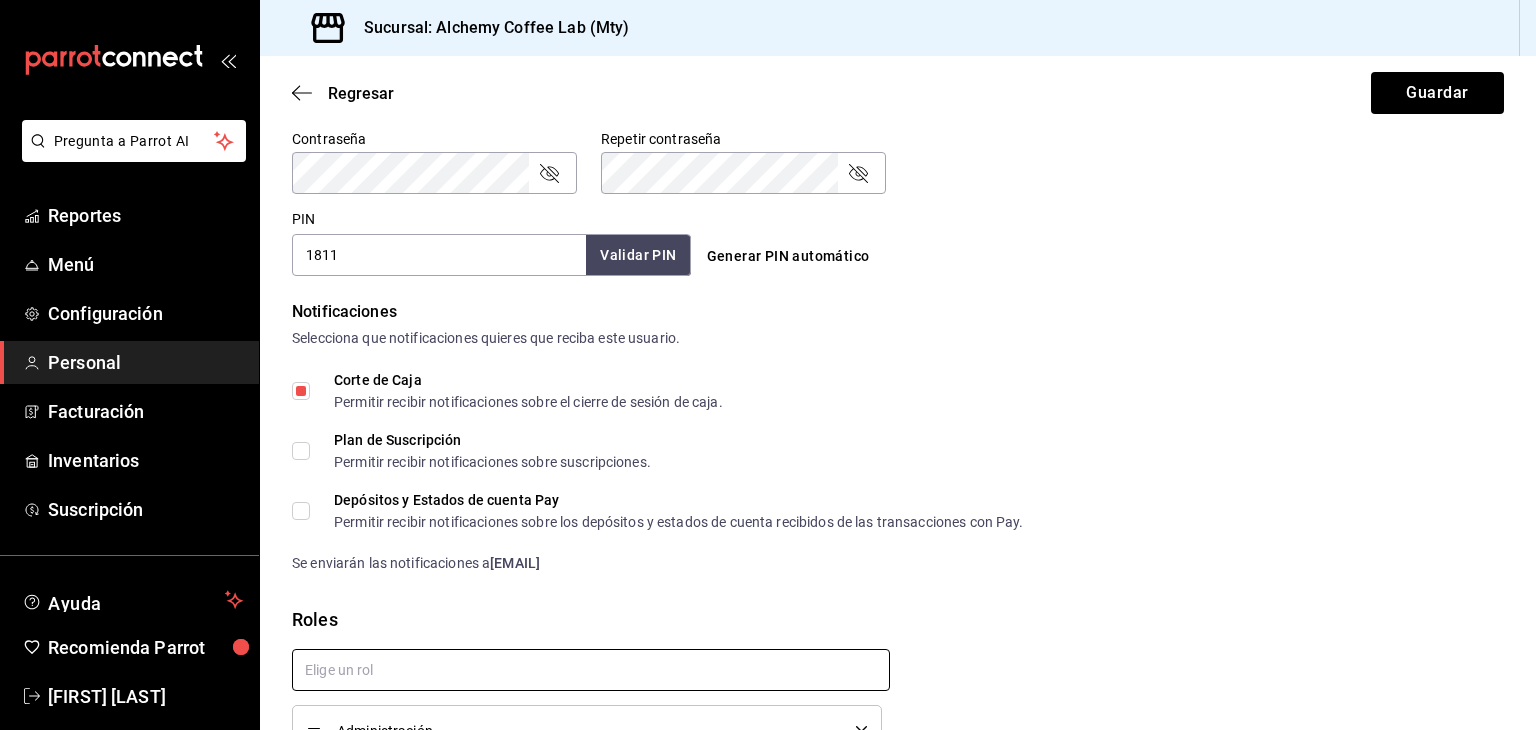 checkbox on "true" 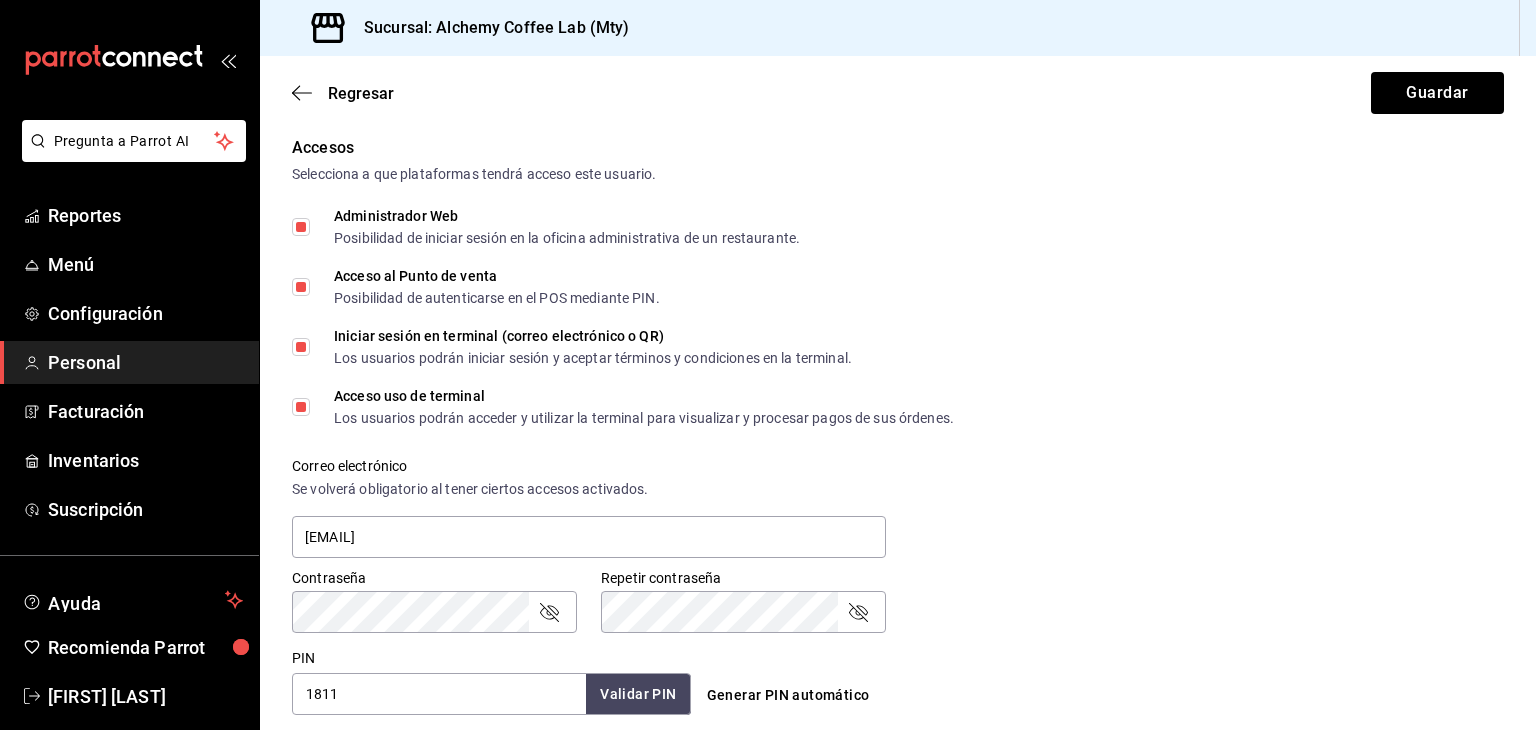scroll, scrollTop: 413, scrollLeft: 0, axis: vertical 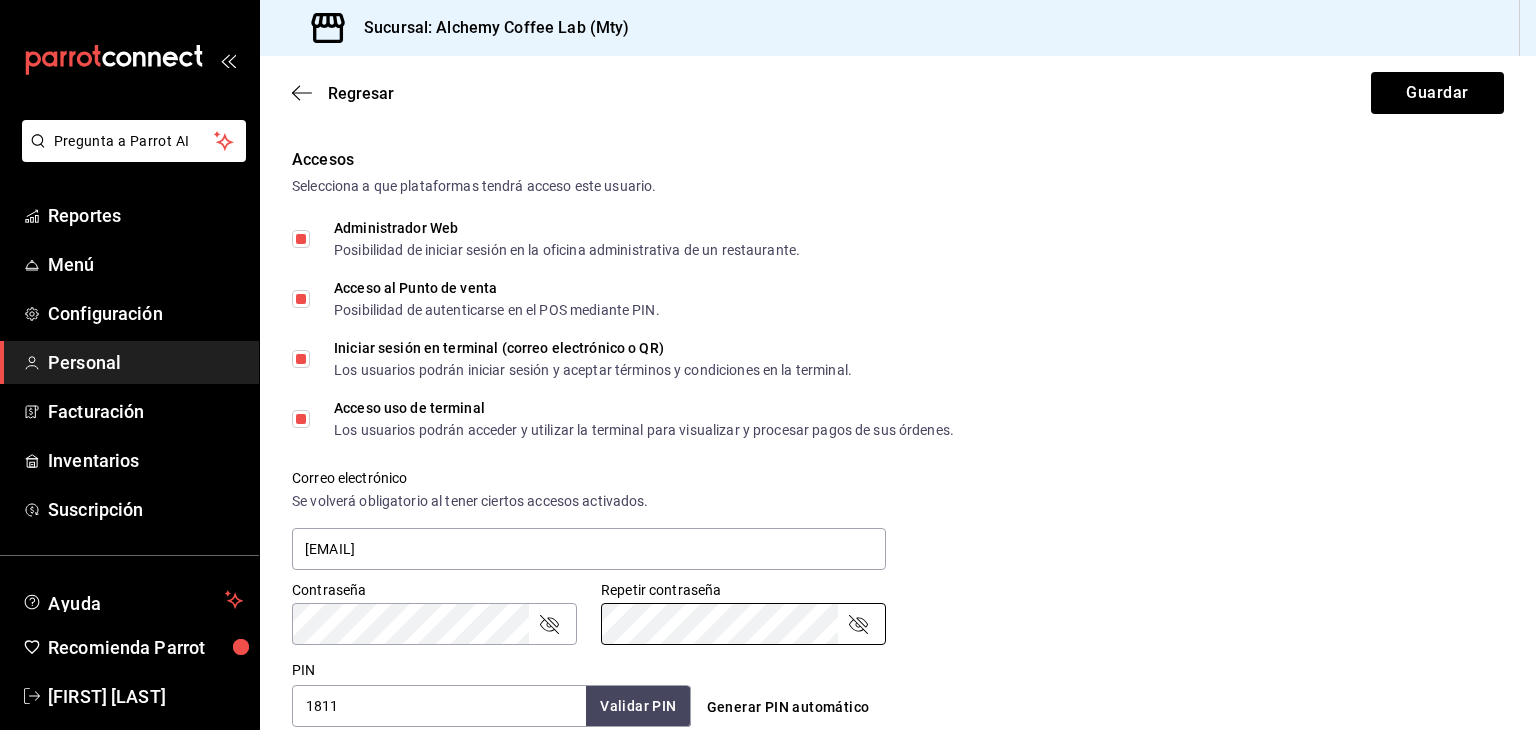 click 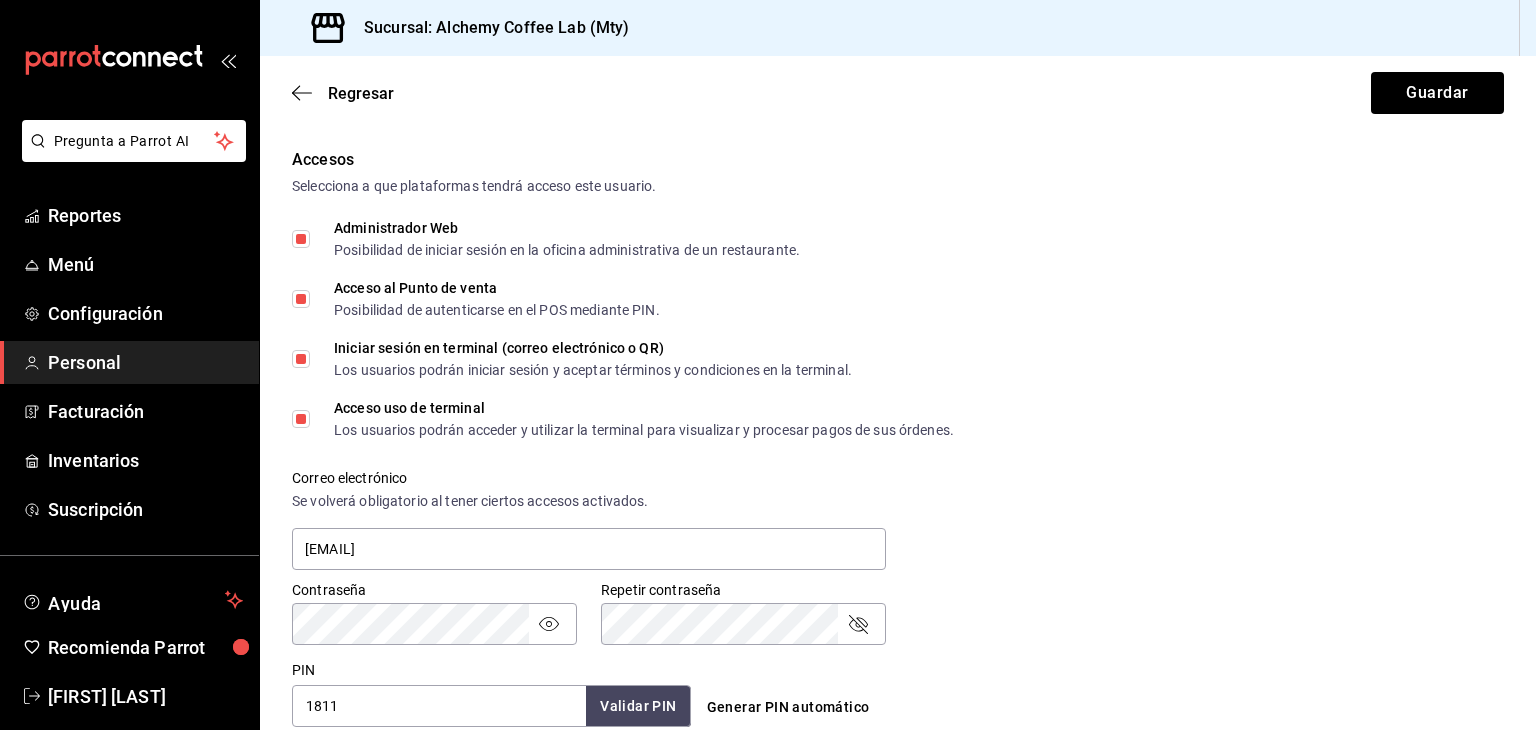 click 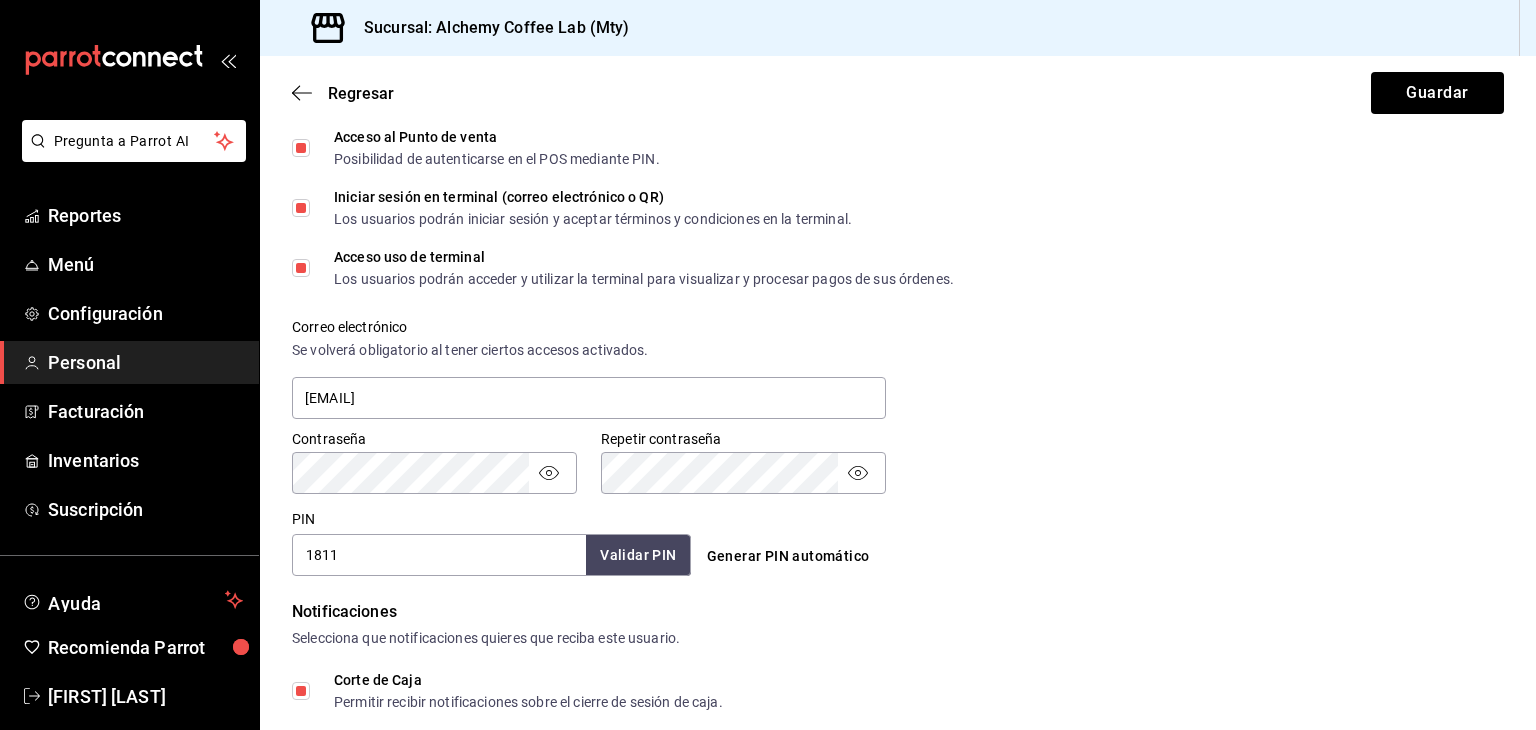 scroll, scrollTop: 613, scrollLeft: 0, axis: vertical 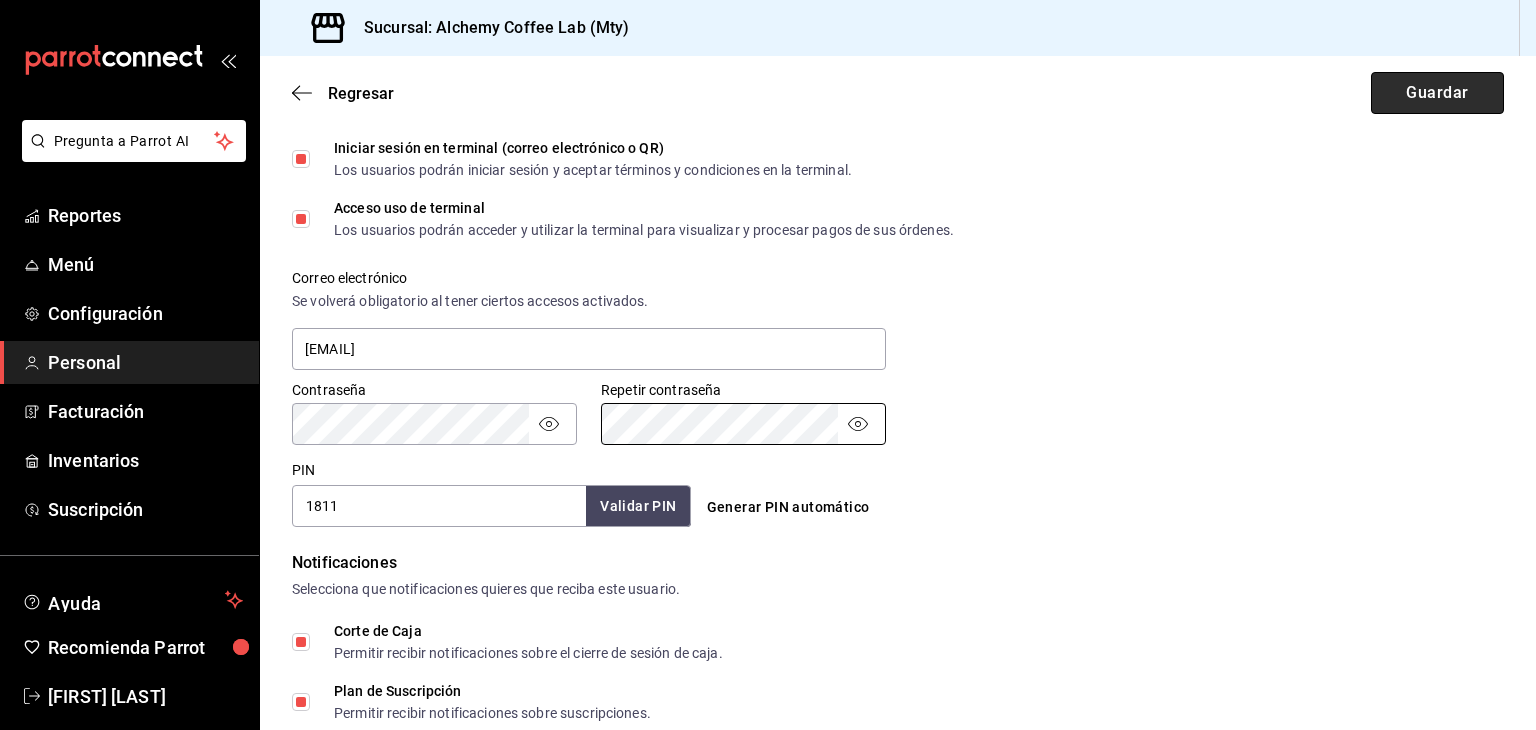 click on "Guardar" at bounding box center [1437, 93] 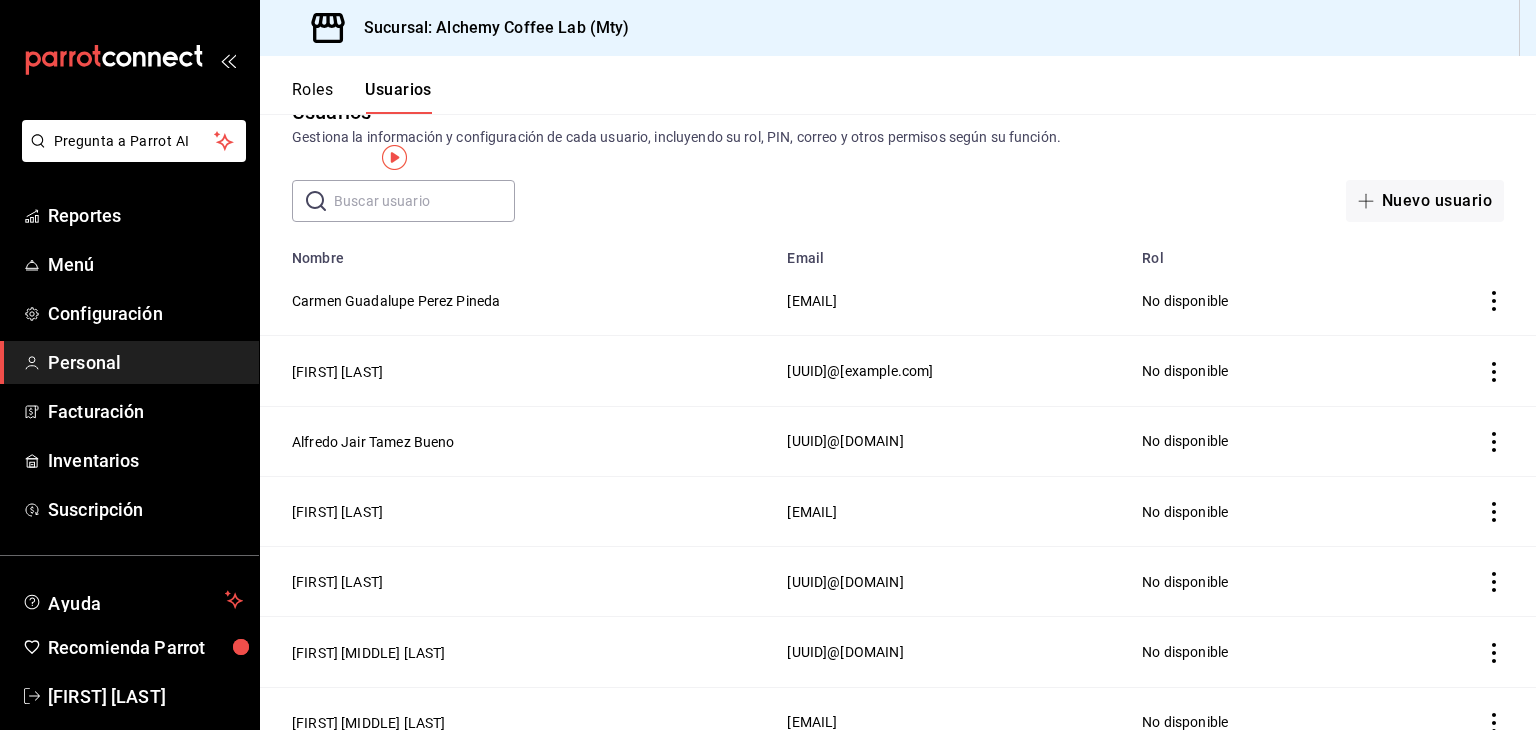 scroll, scrollTop: 0, scrollLeft: 0, axis: both 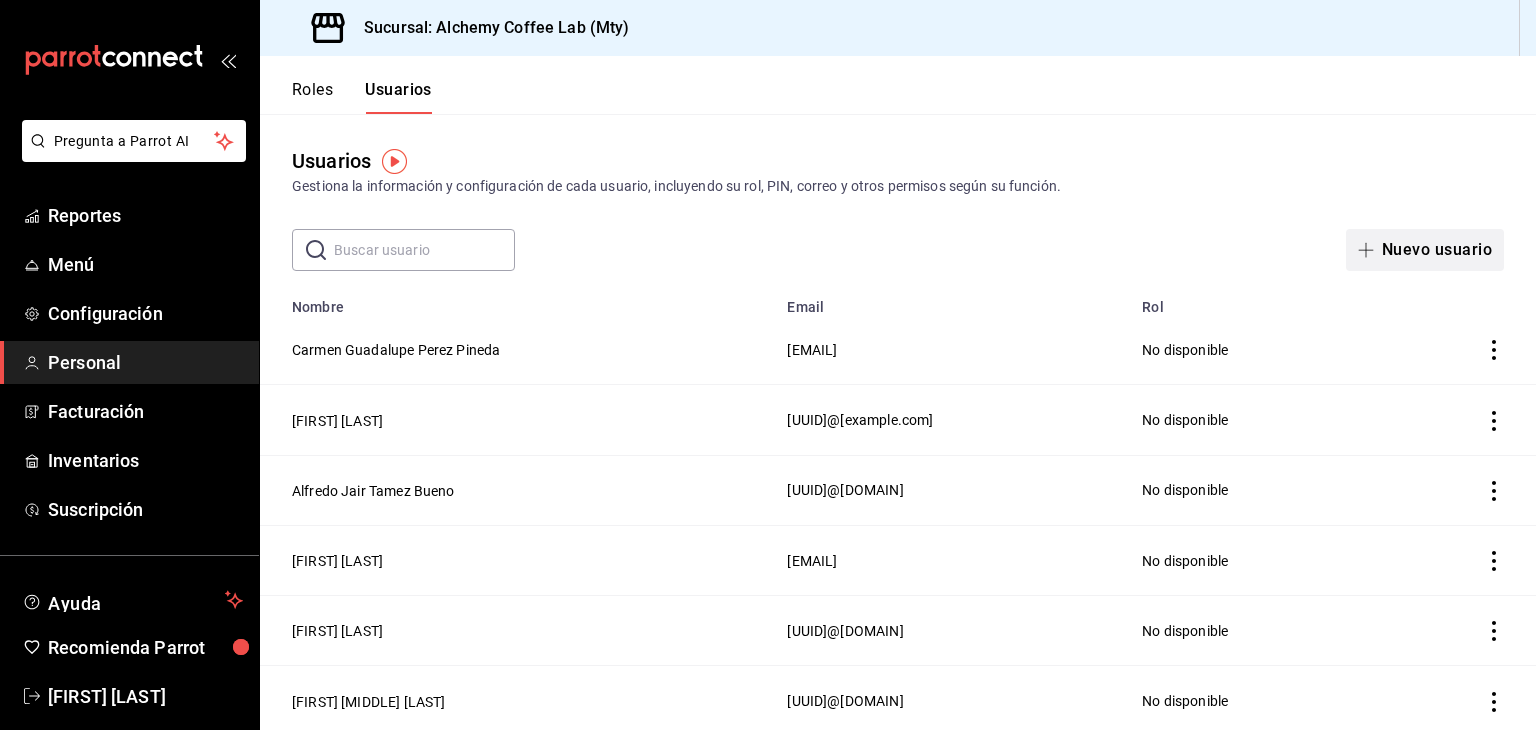 click on "Nuevo usuario" at bounding box center [1425, 250] 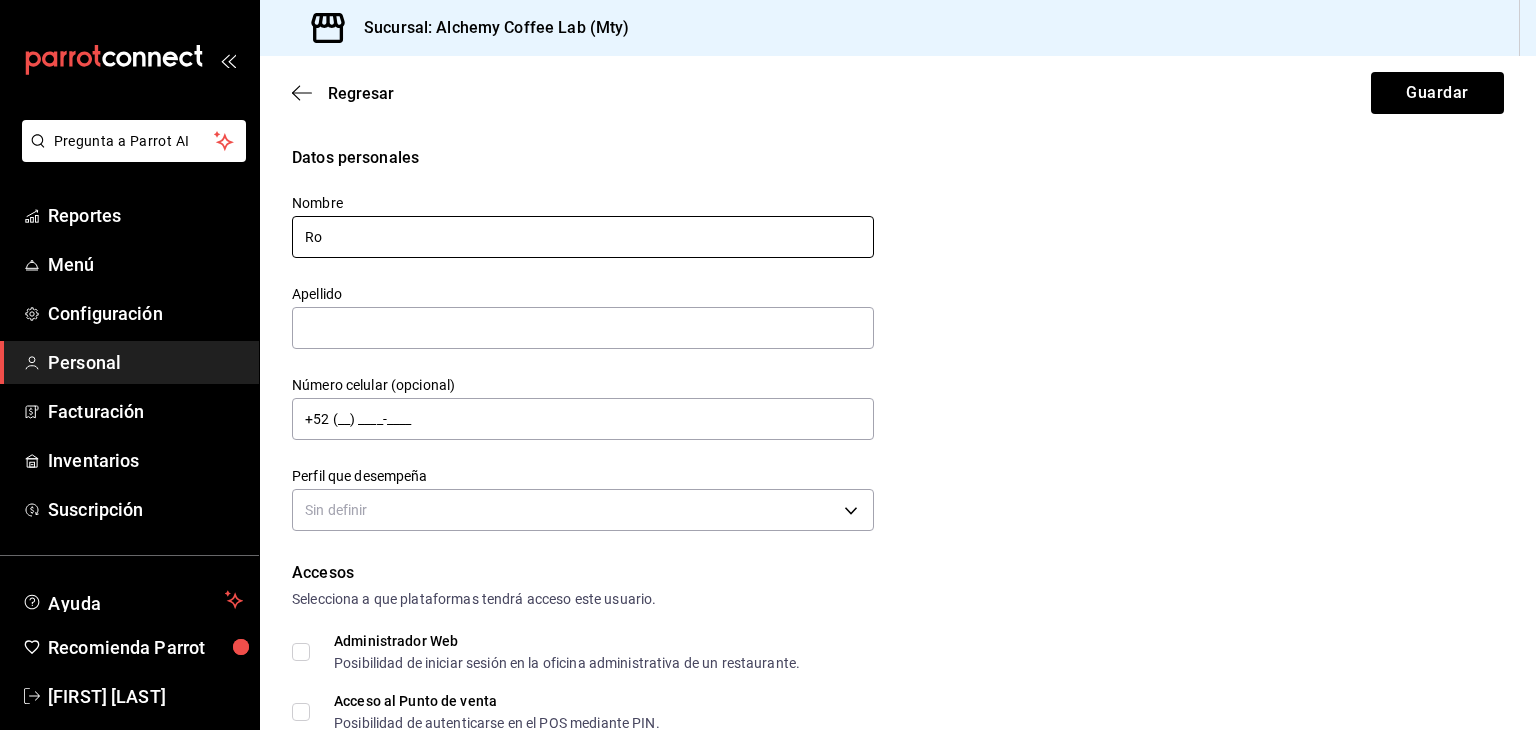 type on "R" 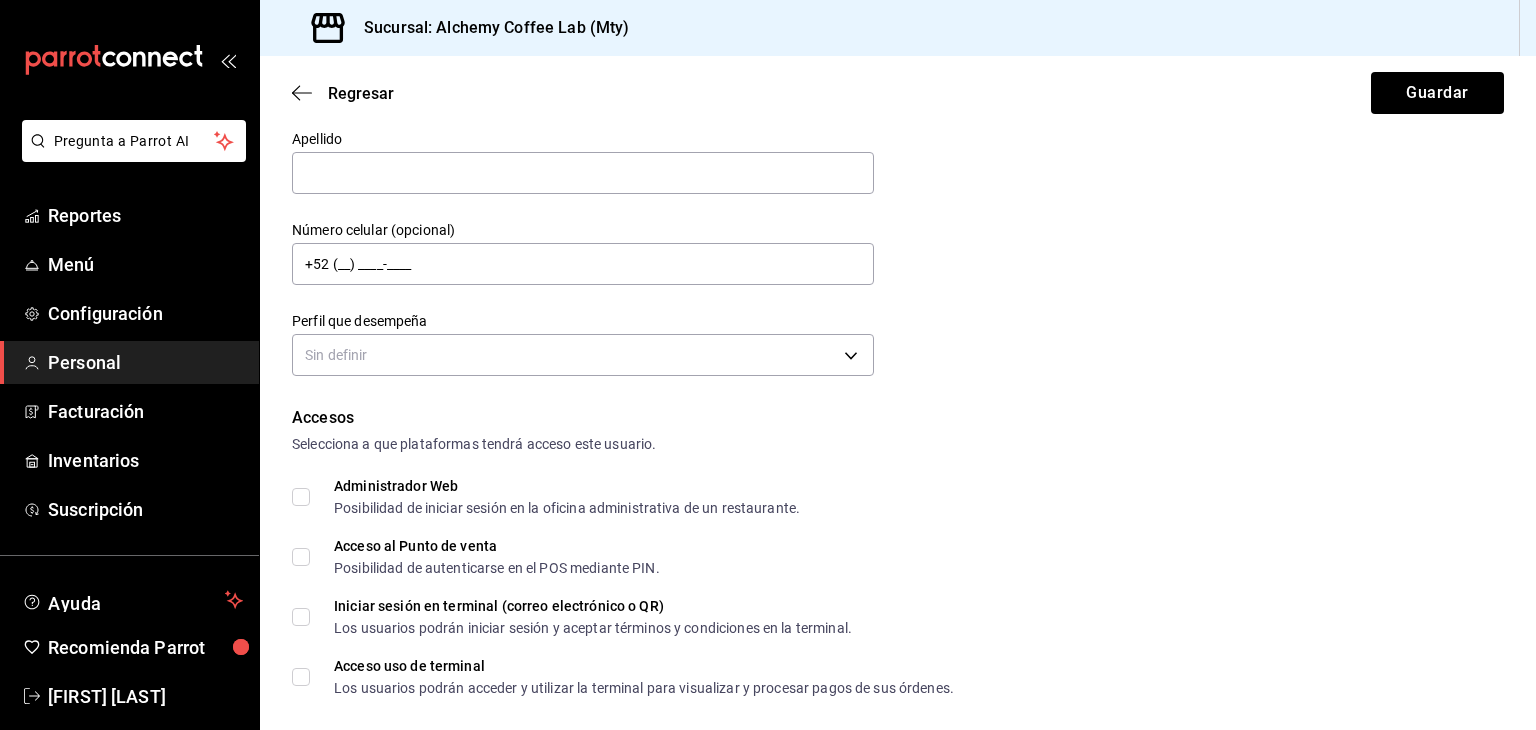 scroll, scrollTop: 200, scrollLeft: 0, axis: vertical 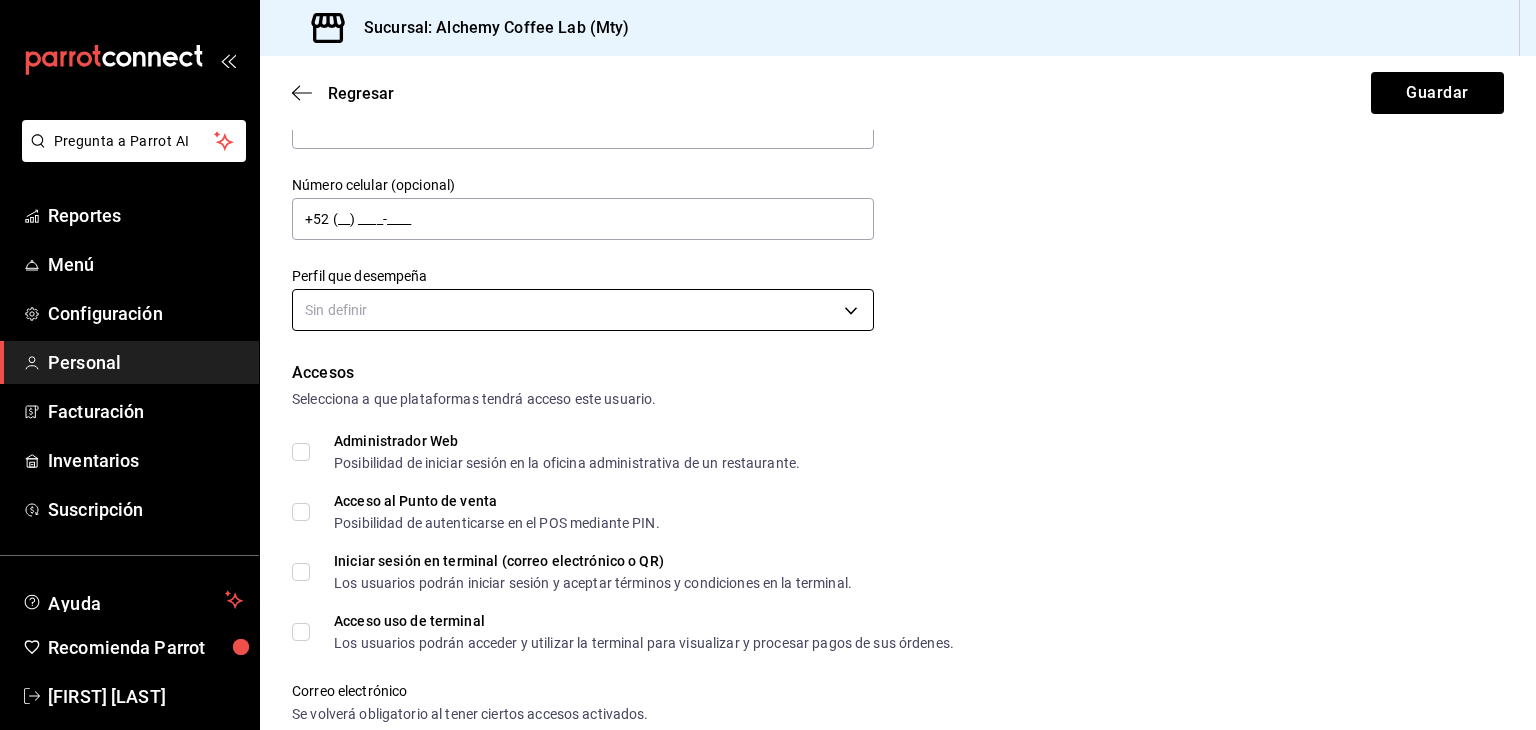 type on "[FIRST] [LAST]" 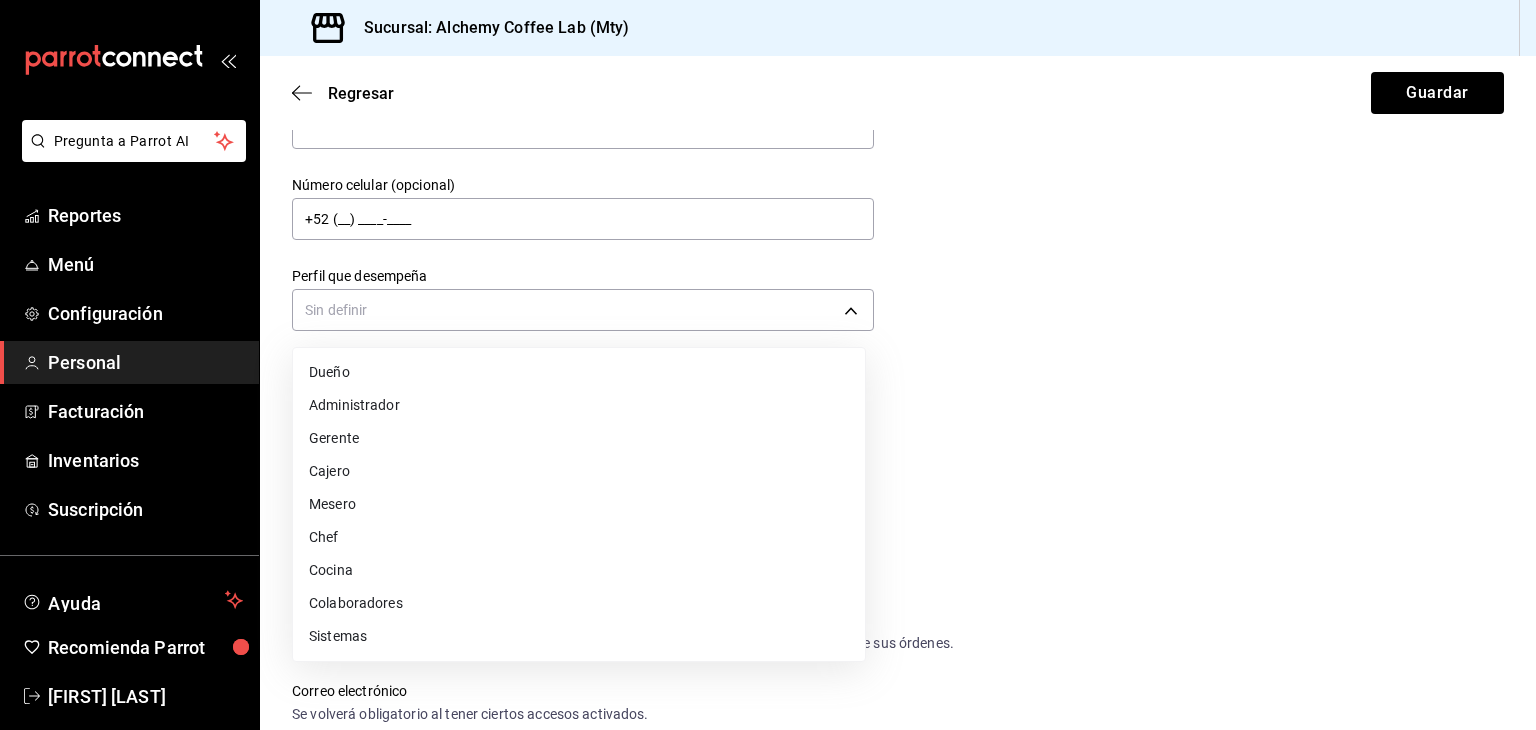 click on "Mesero" at bounding box center [579, 504] 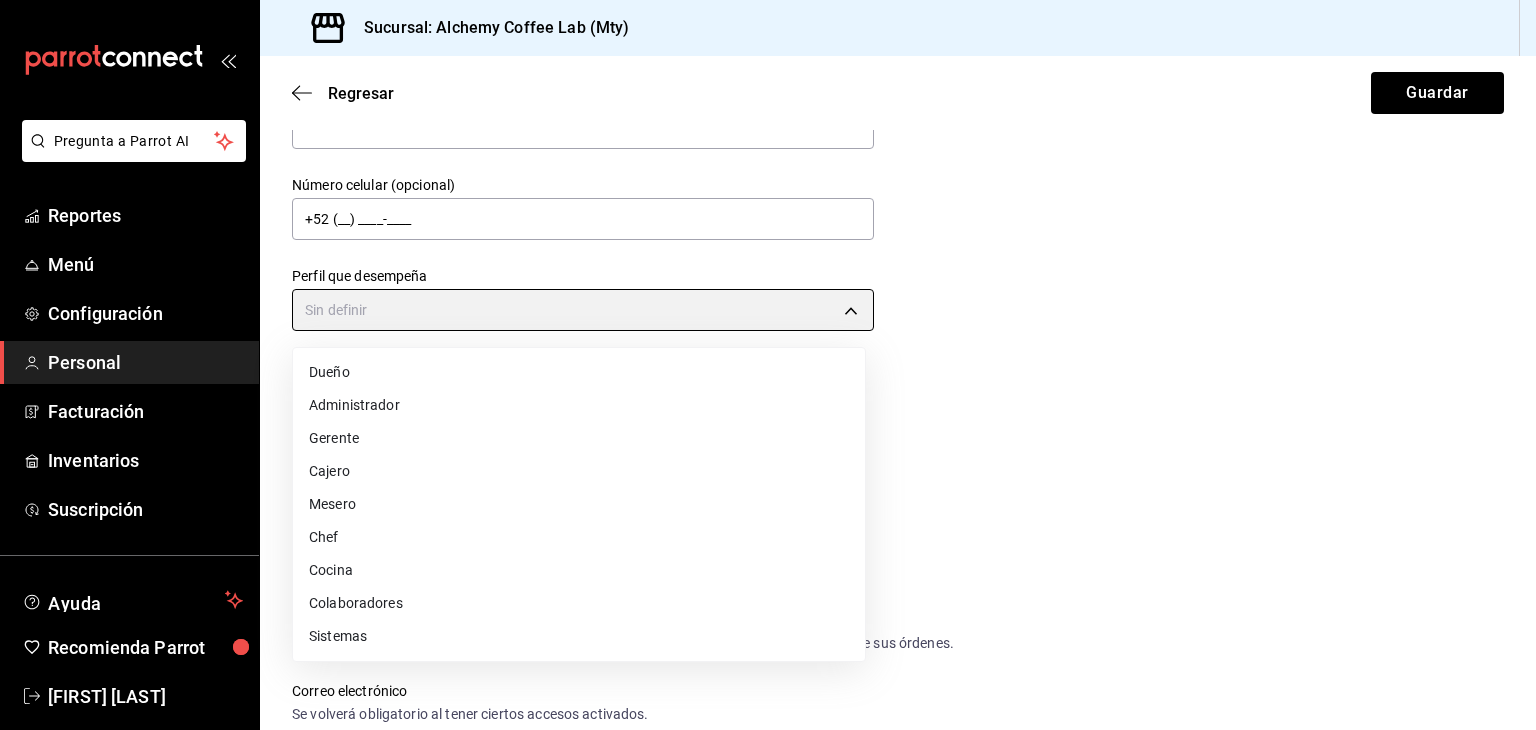 type on "WAITER" 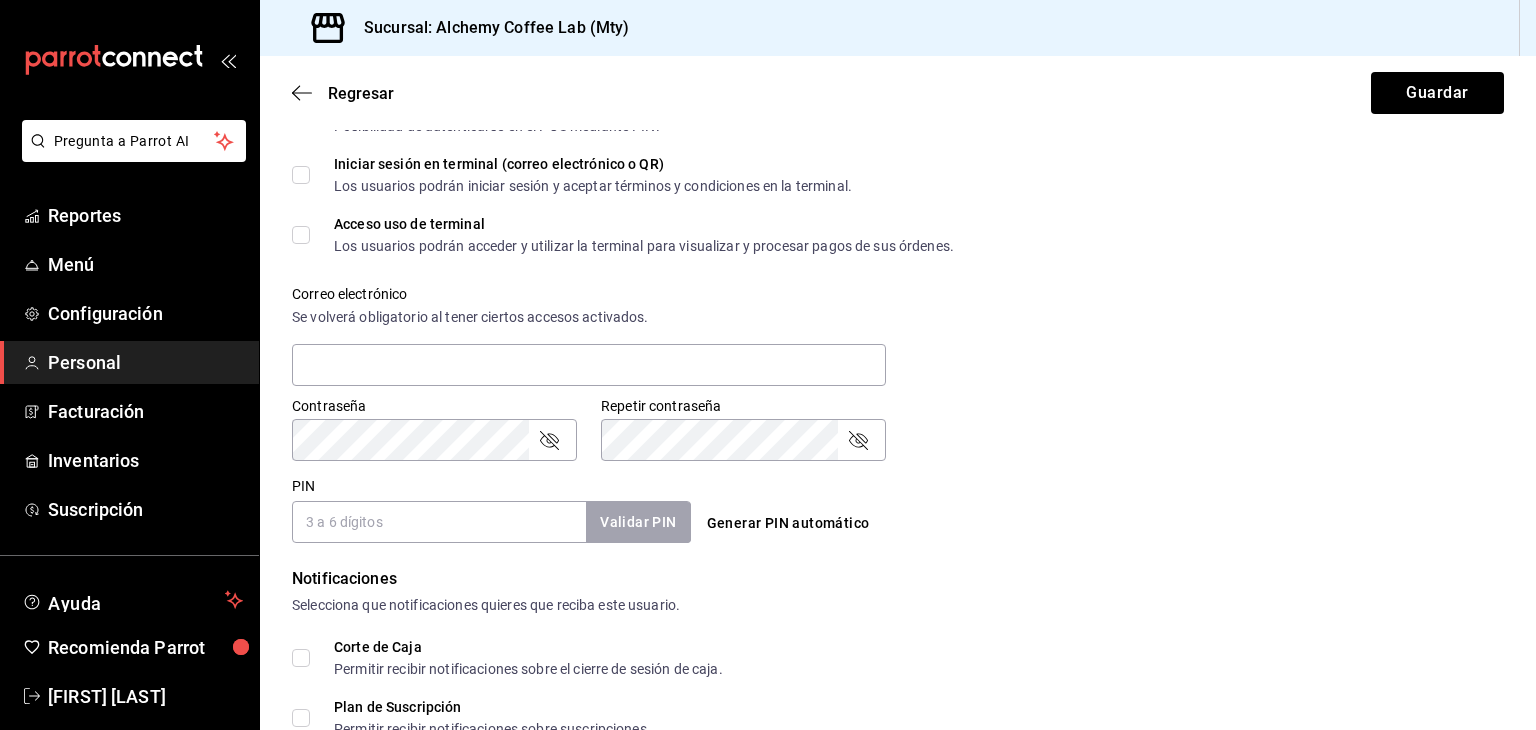 scroll, scrollTop: 600, scrollLeft: 0, axis: vertical 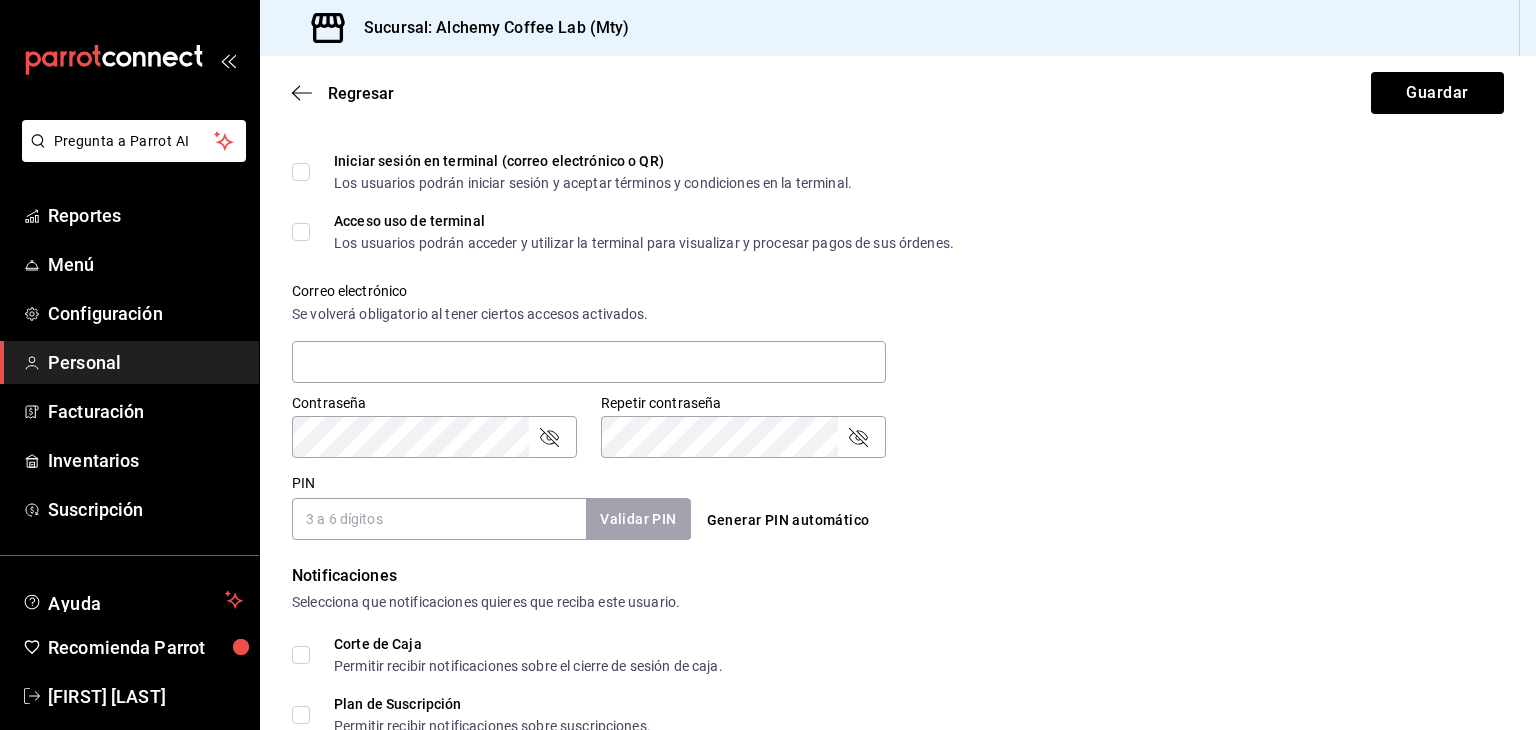 click on "PIN" at bounding box center [439, 519] 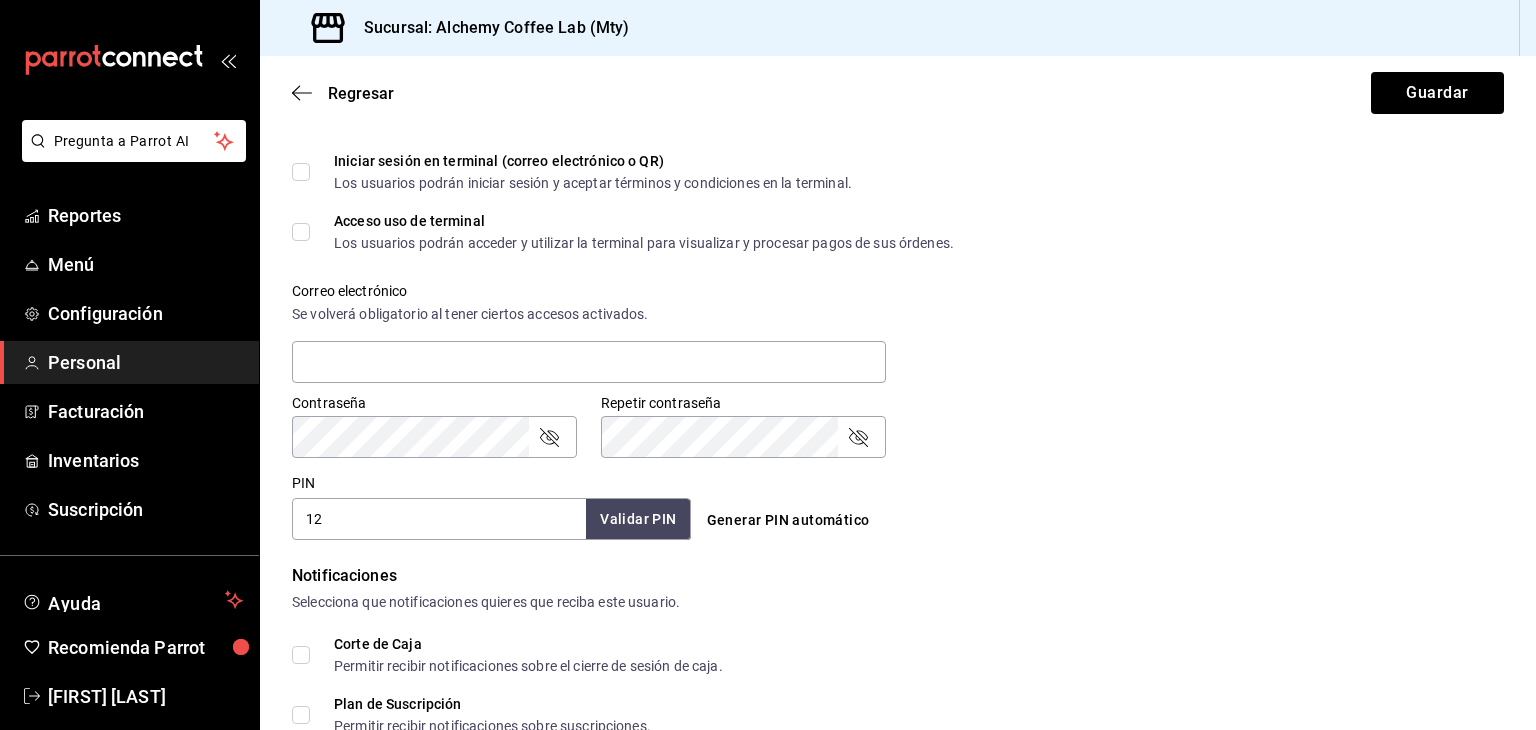 type on "1" 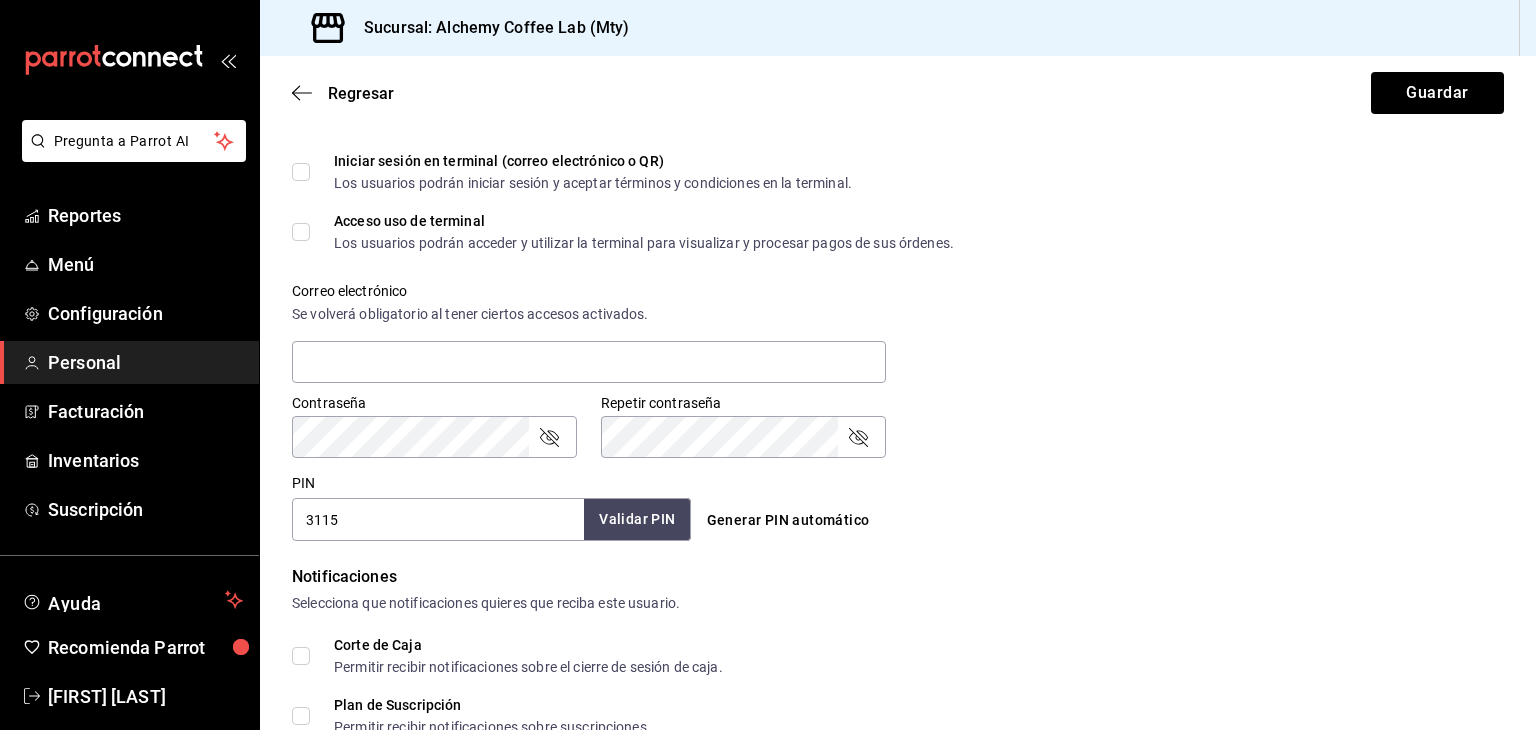 click on "Validar PIN" at bounding box center [637, 519] 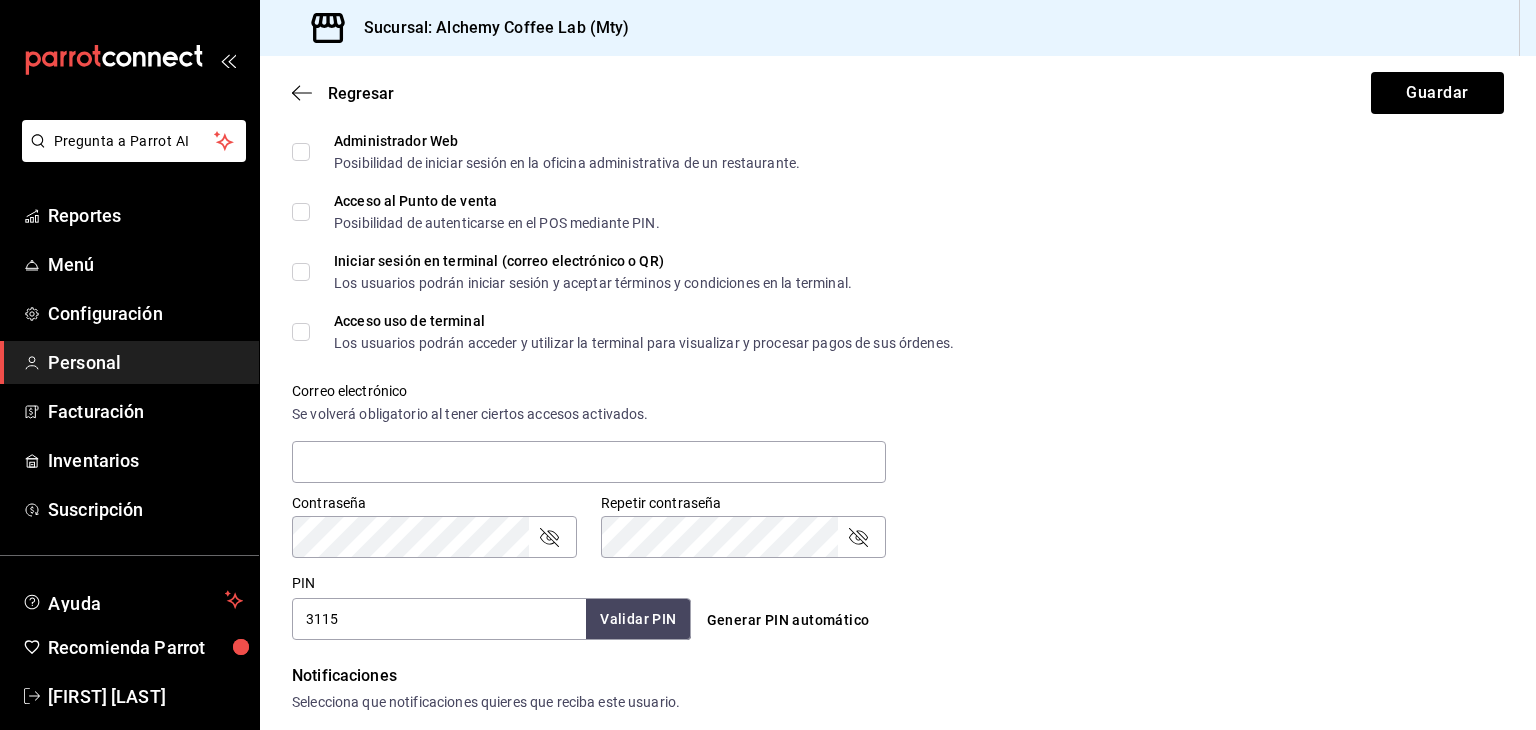 scroll, scrollTop: 600, scrollLeft: 0, axis: vertical 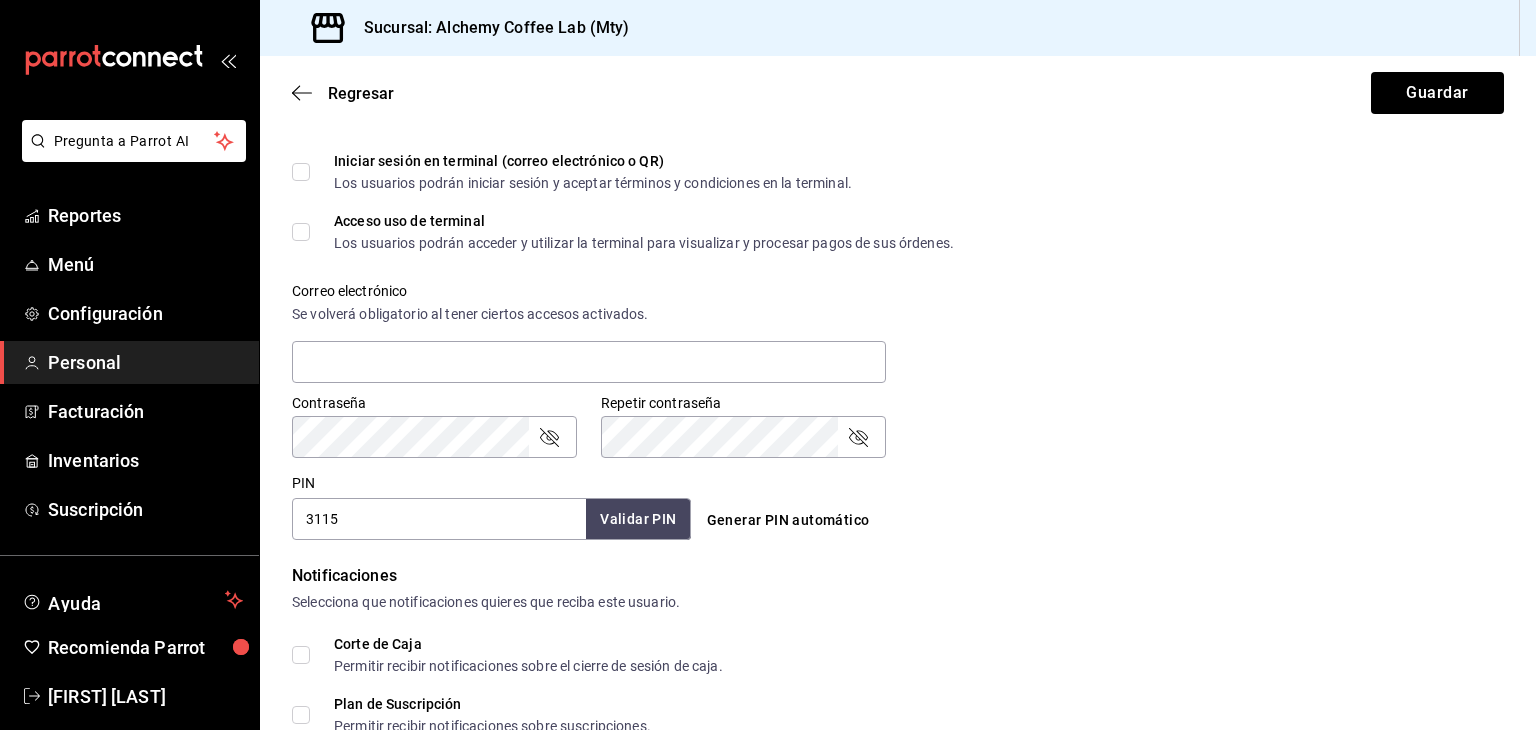 click on "3115" at bounding box center (439, 519) 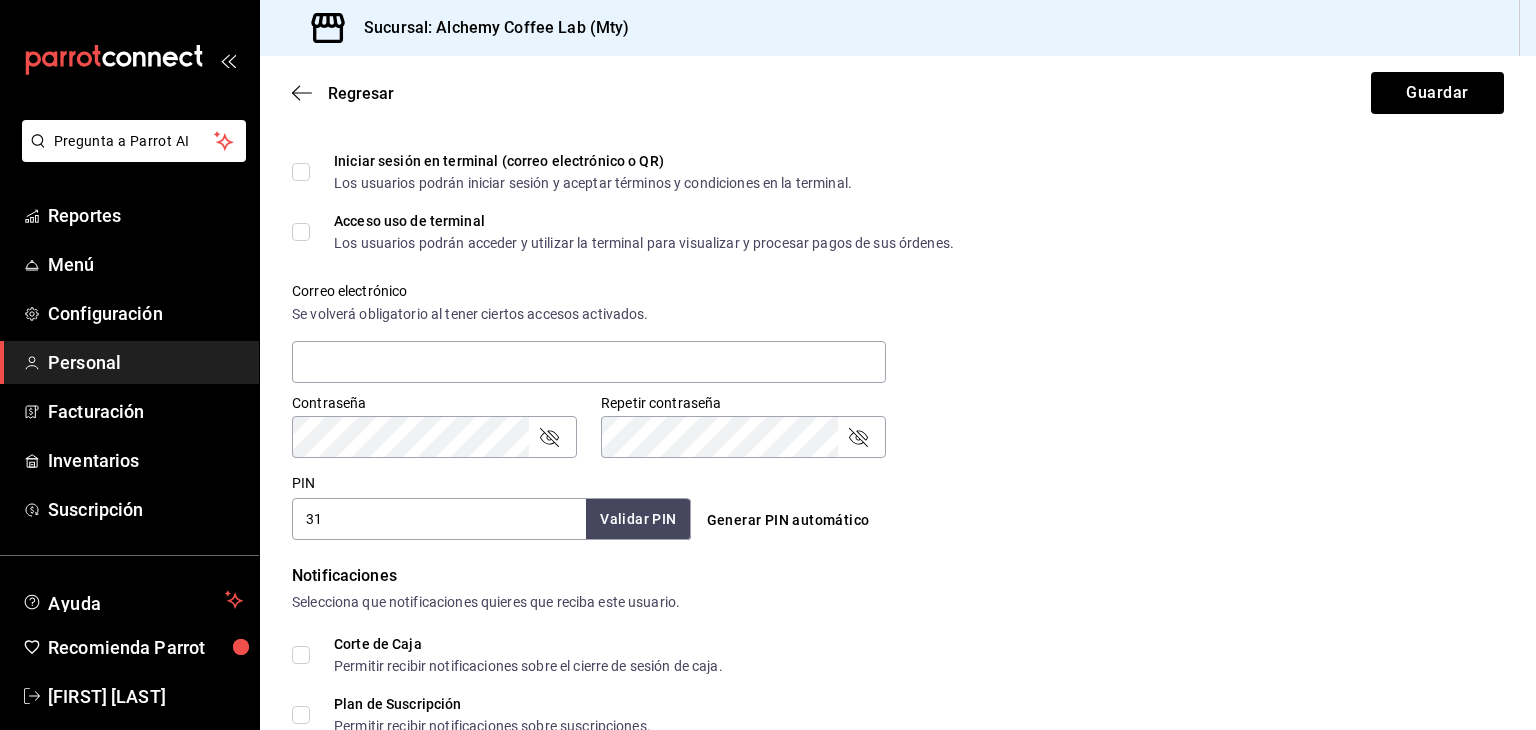 type on "3" 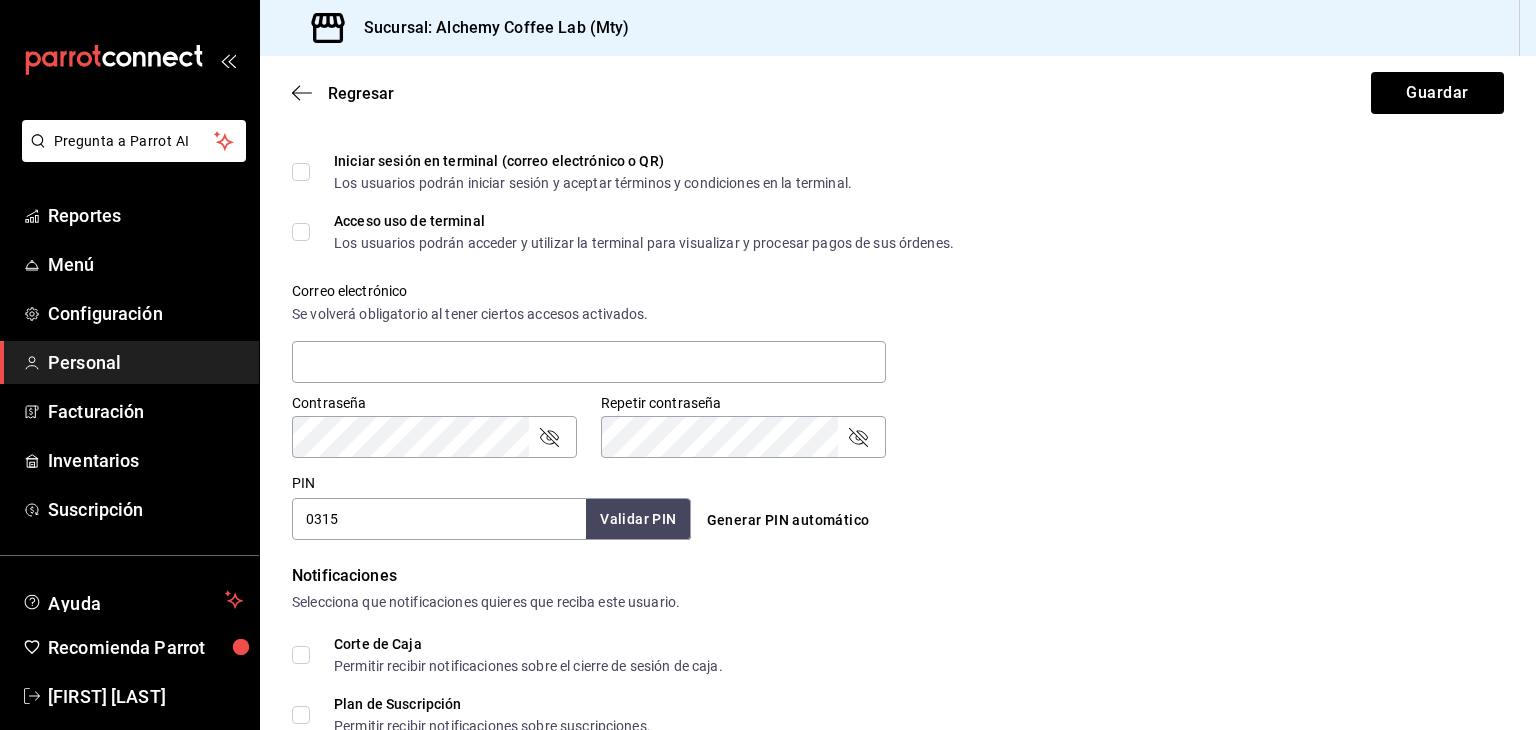 type on "0315" 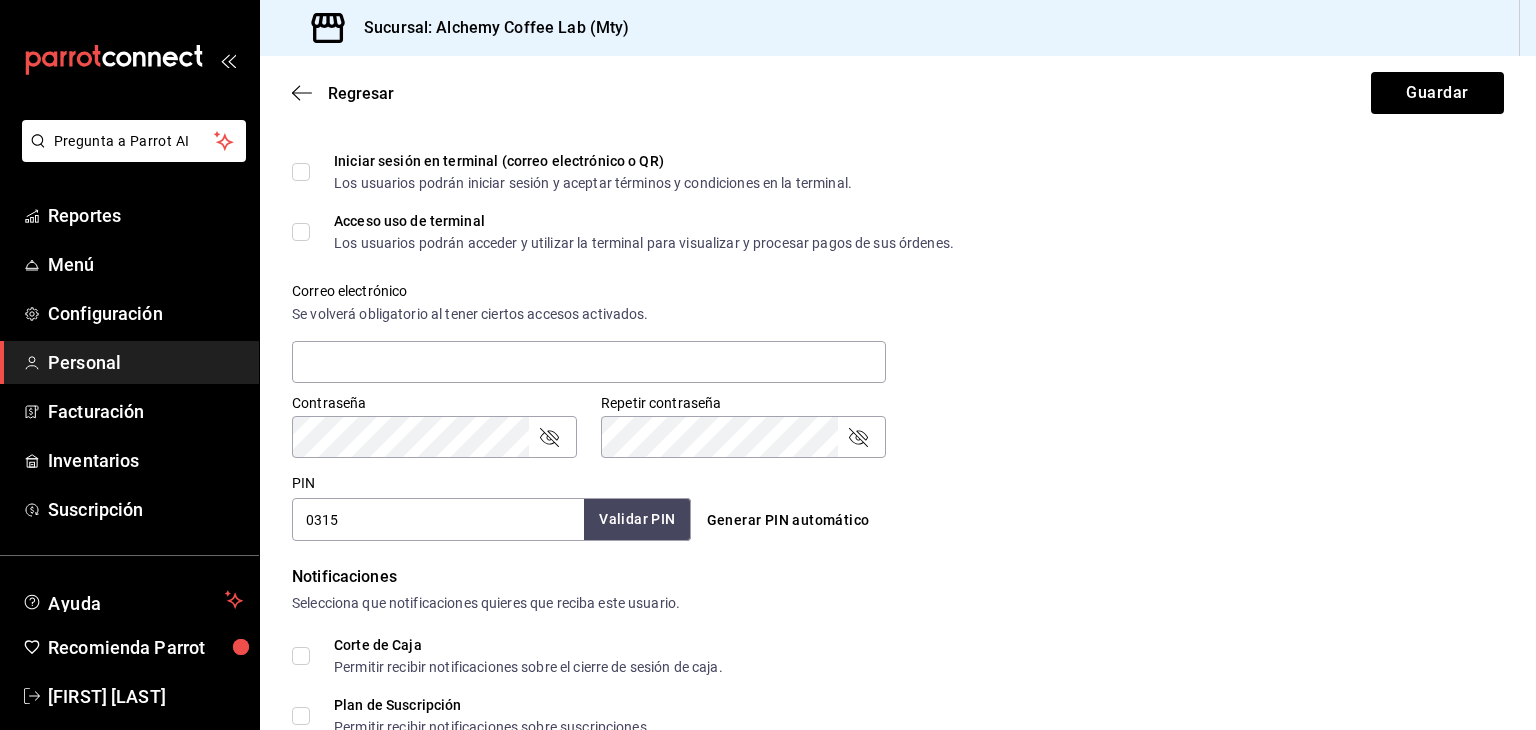 click on "Validar PIN" at bounding box center (637, 519) 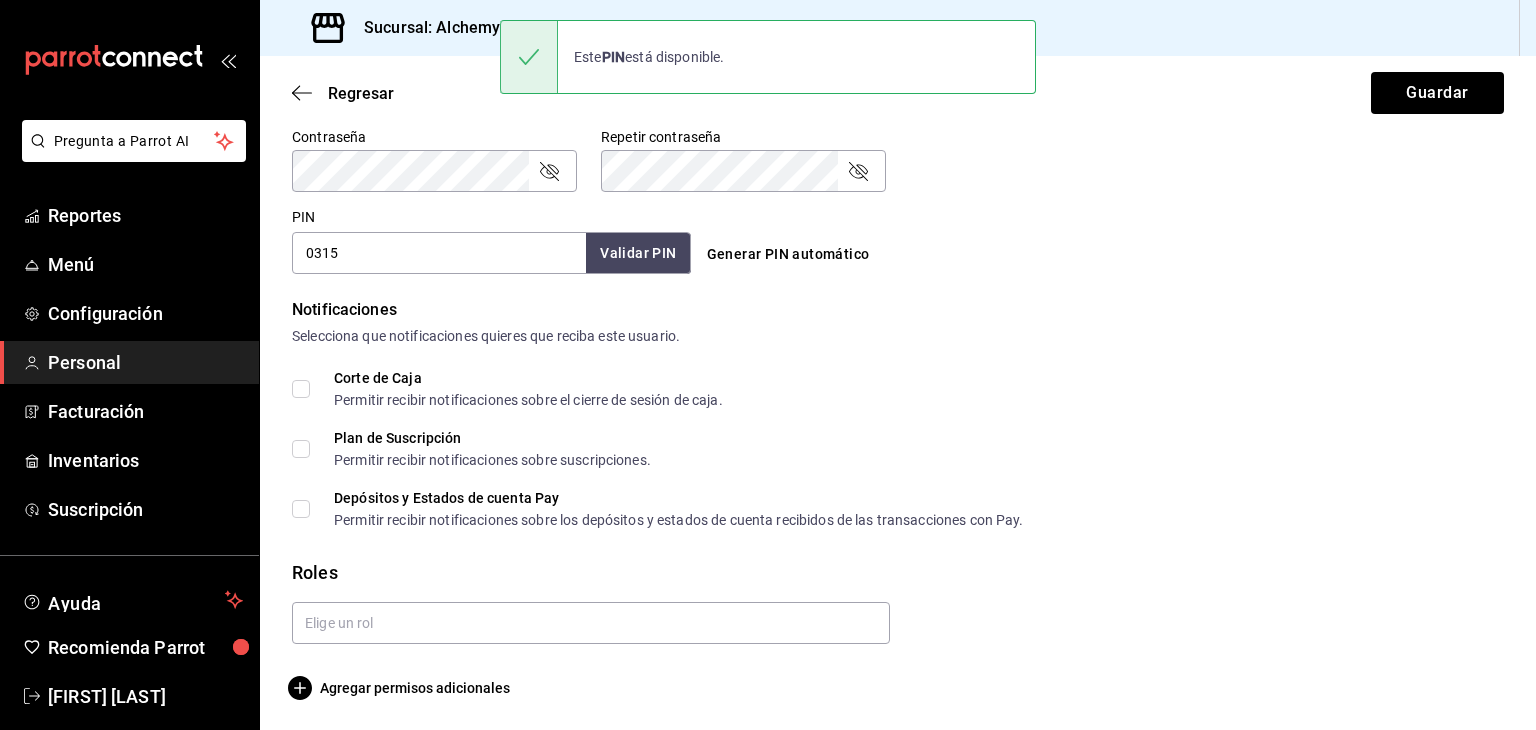 scroll, scrollTop: 868, scrollLeft: 0, axis: vertical 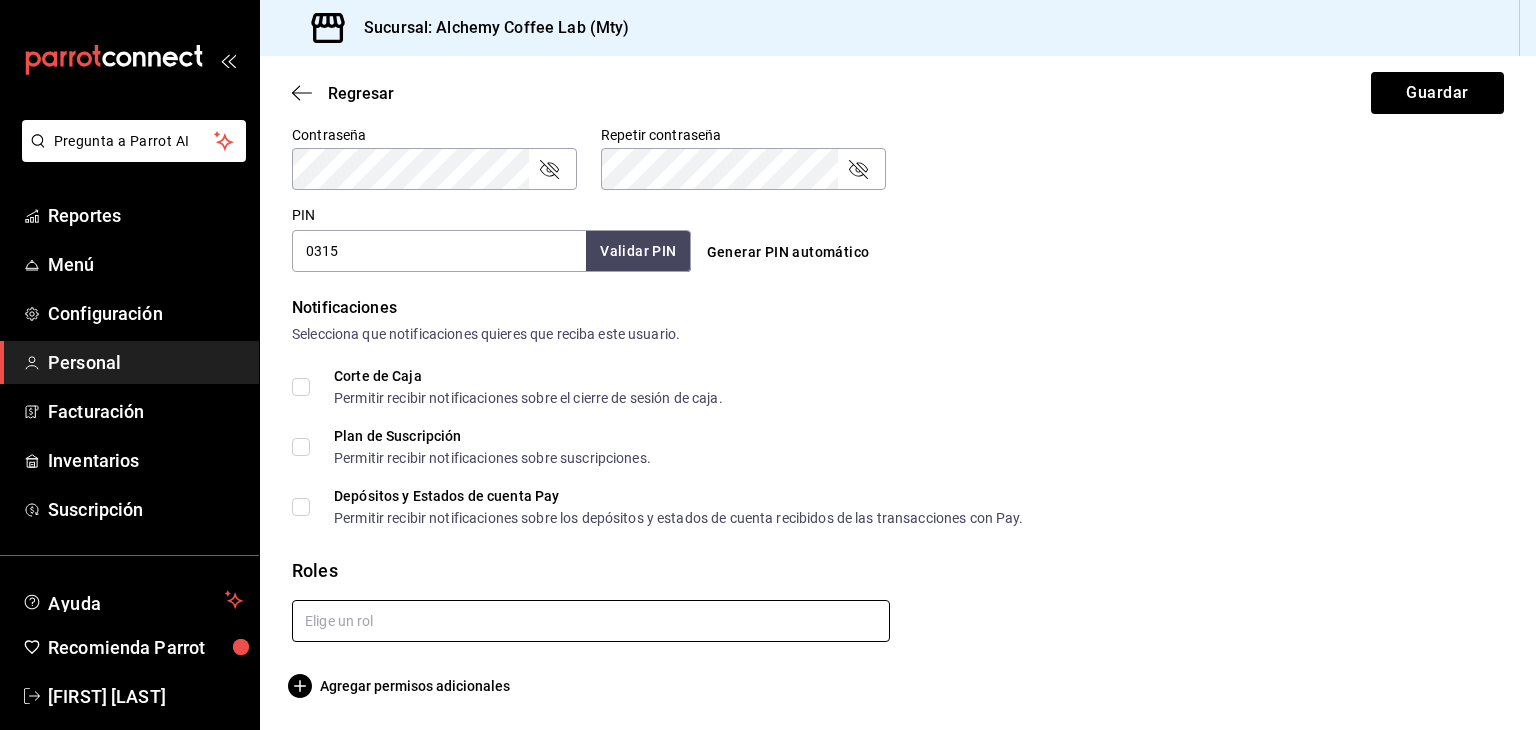 click at bounding box center [591, 621] 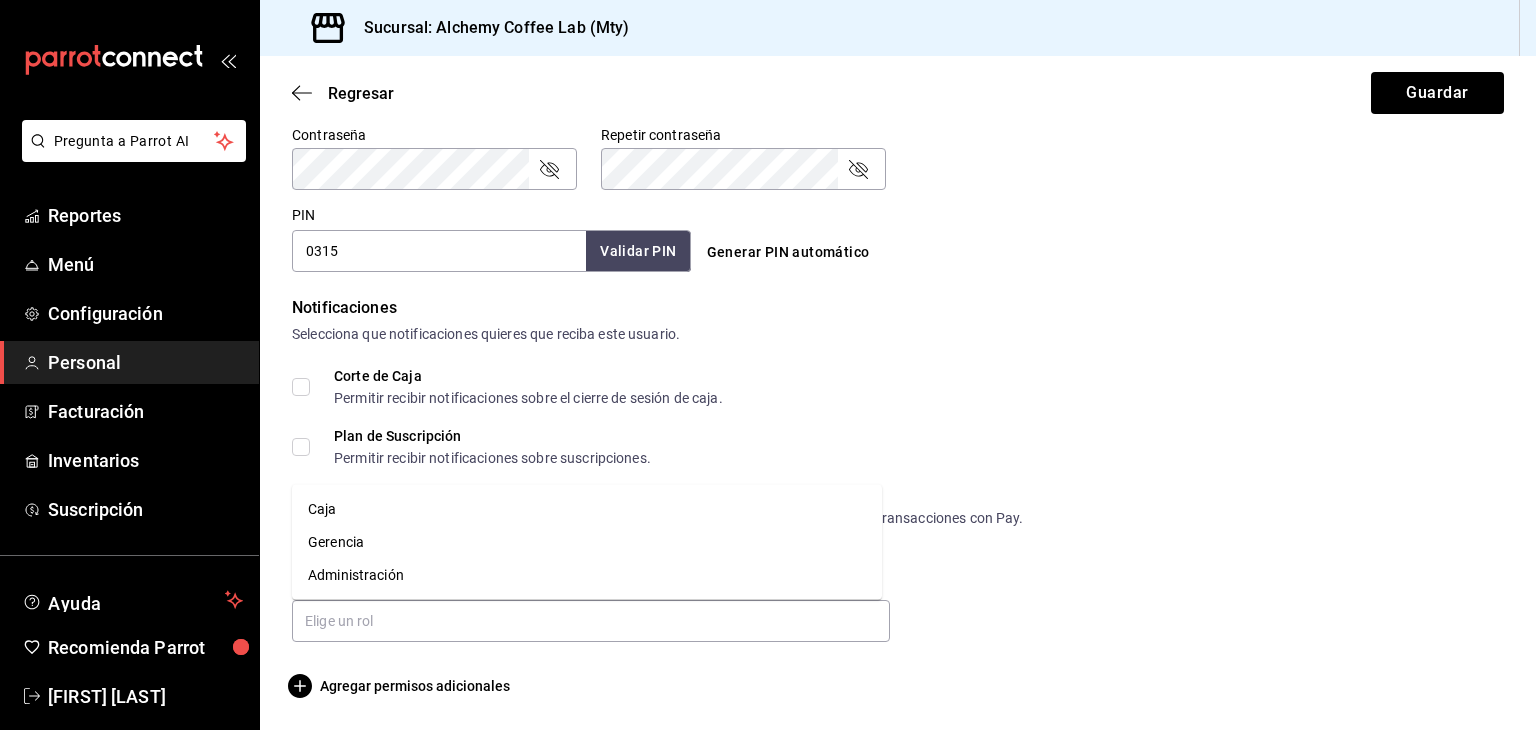 click on "Selecciona que notificaciones quieres que reciba este usuario." at bounding box center (898, 334) 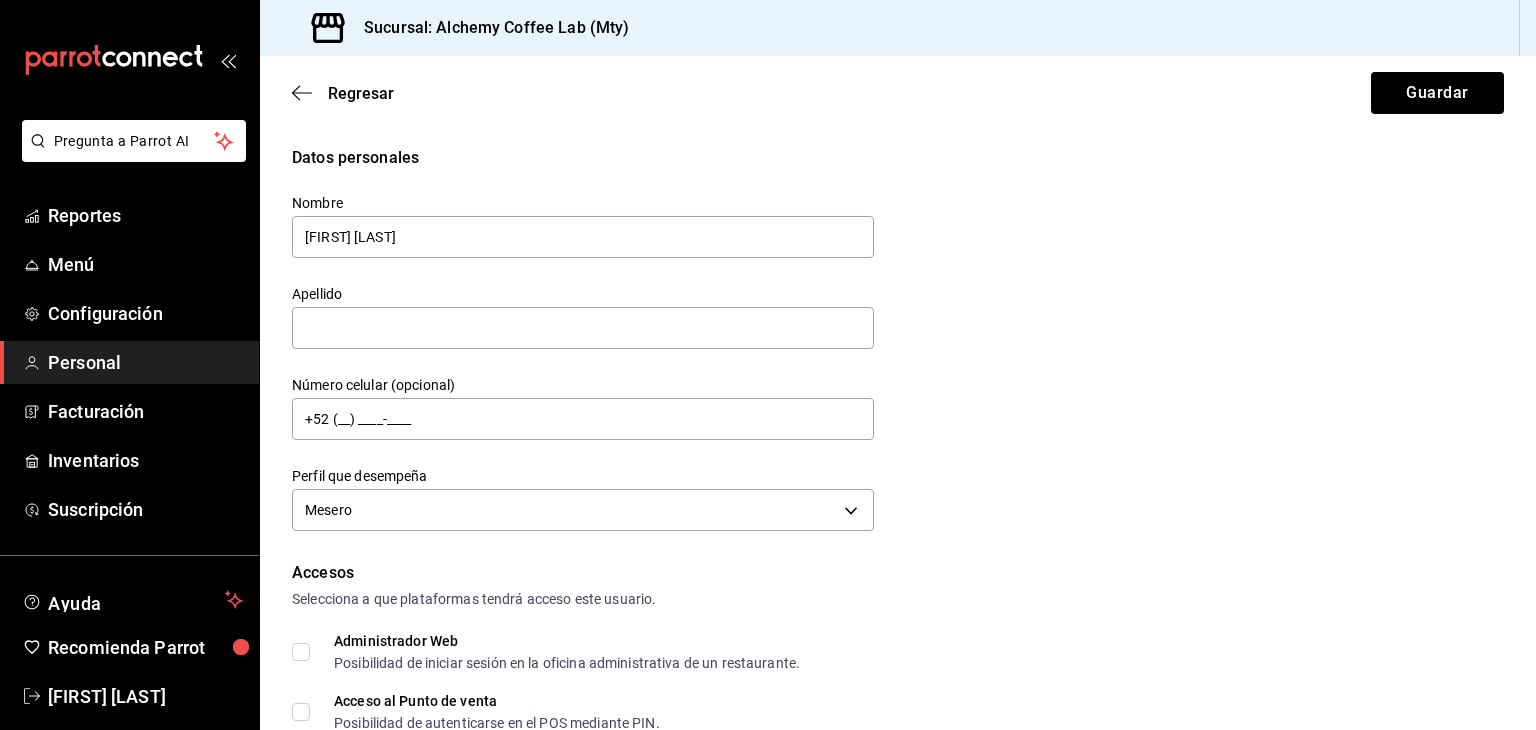 scroll, scrollTop: 0, scrollLeft: 0, axis: both 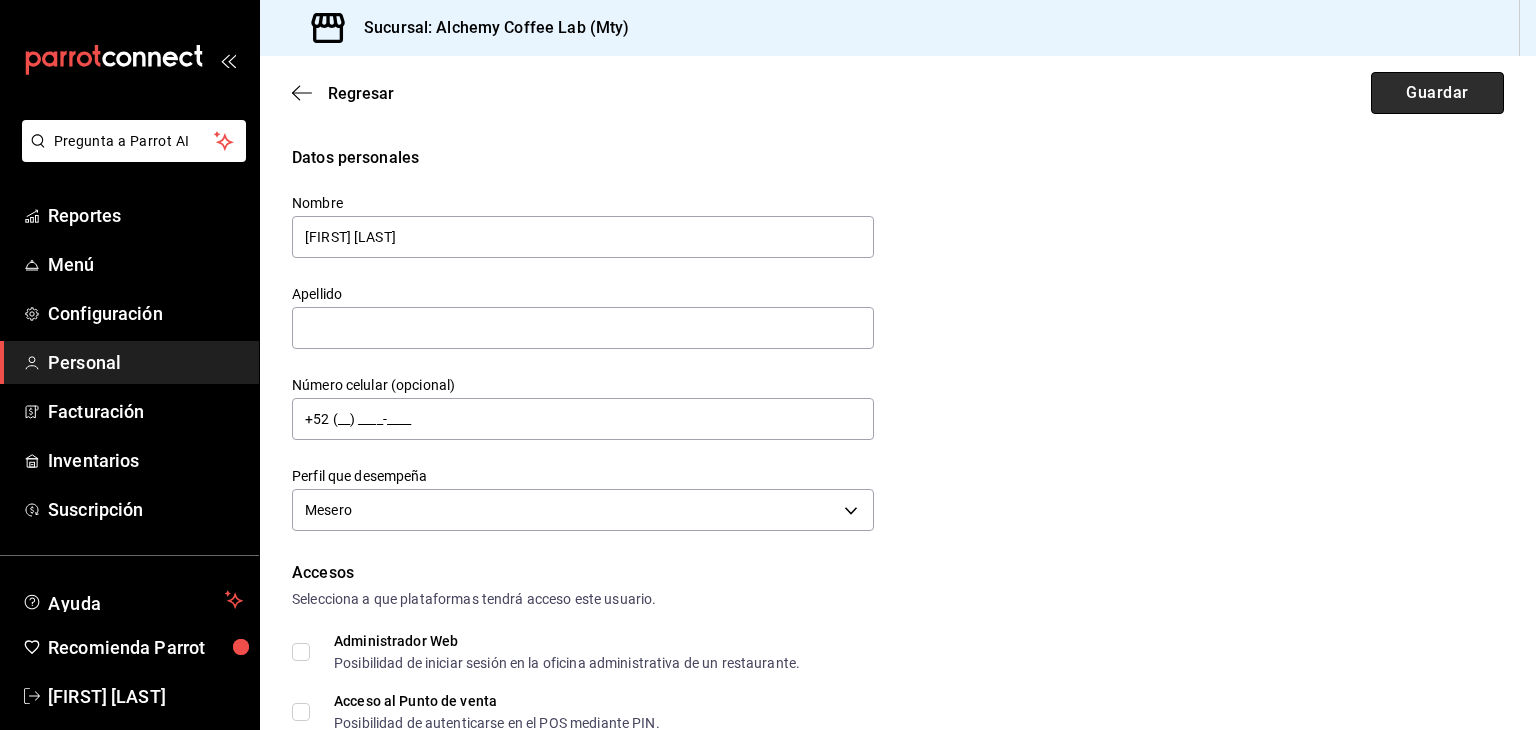 click on "Guardar" at bounding box center (1437, 93) 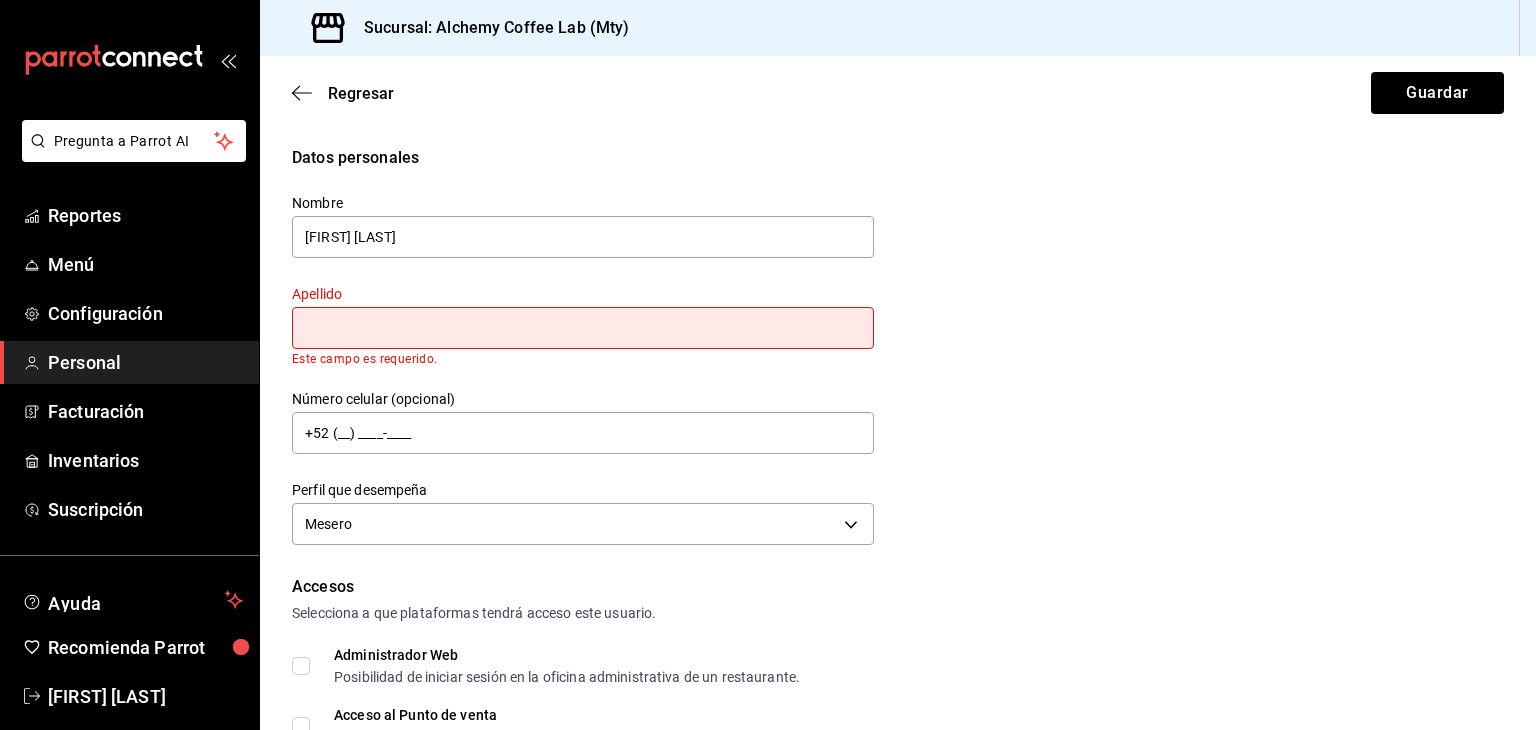 click at bounding box center (583, 328) 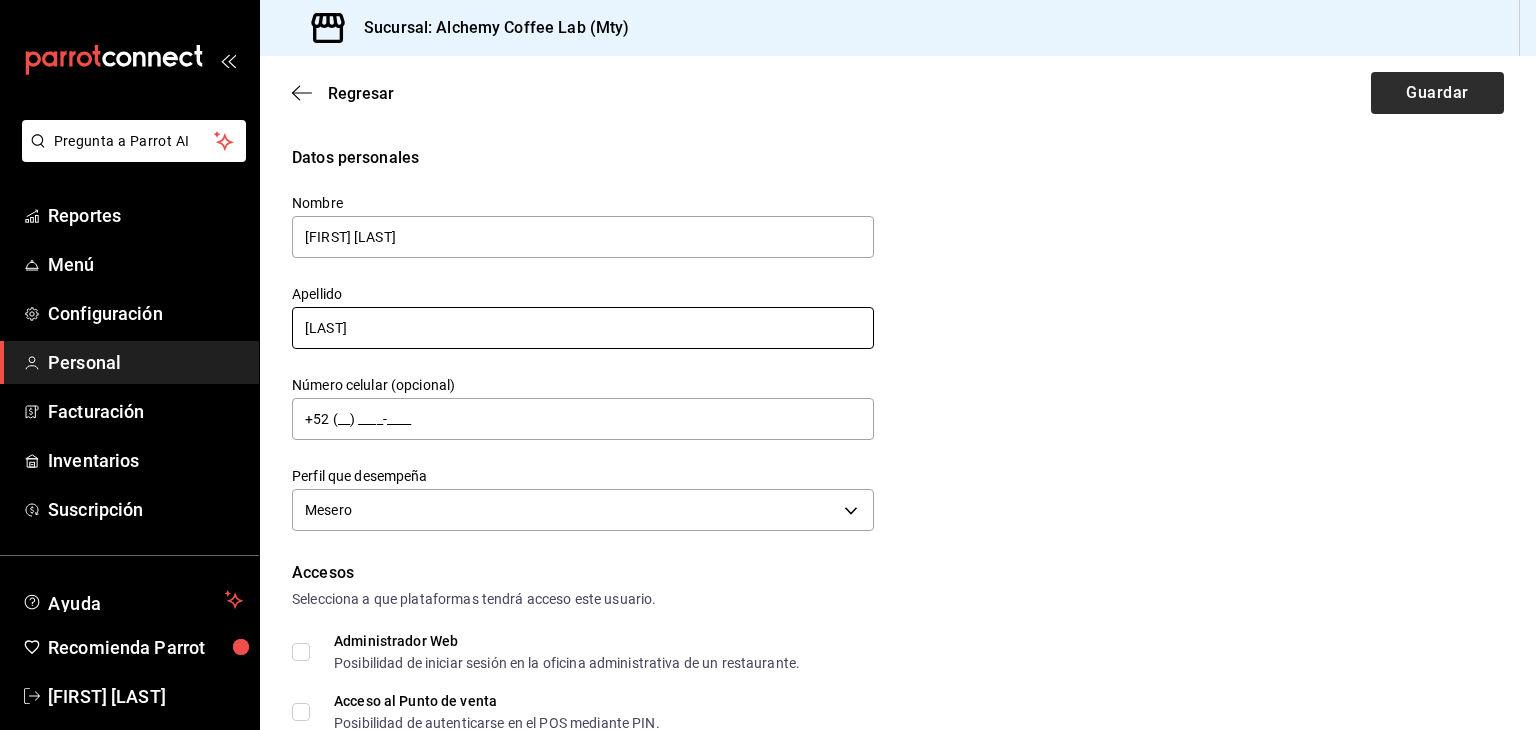 type on "[LAST]" 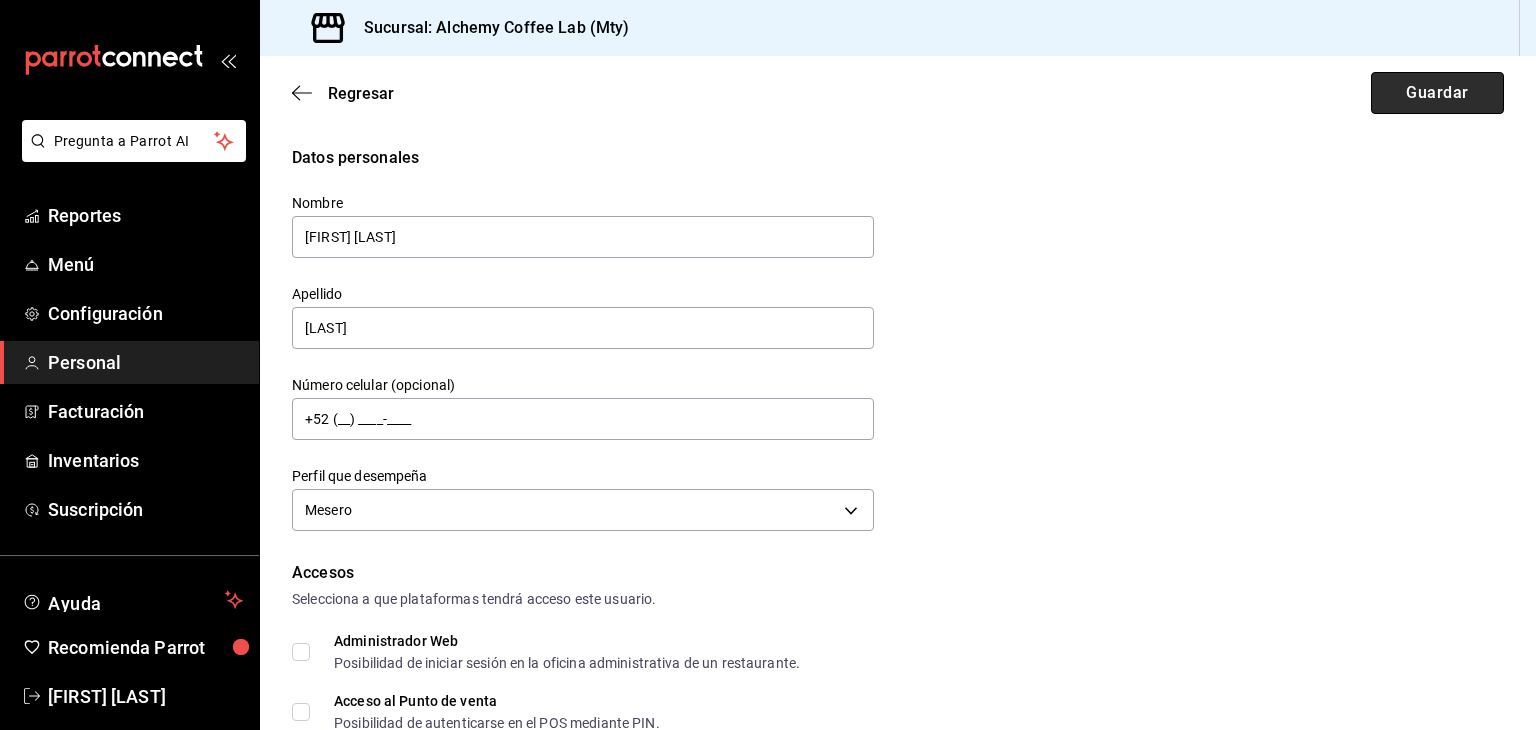click on "Guardar" at bounding box center (1437, 93) 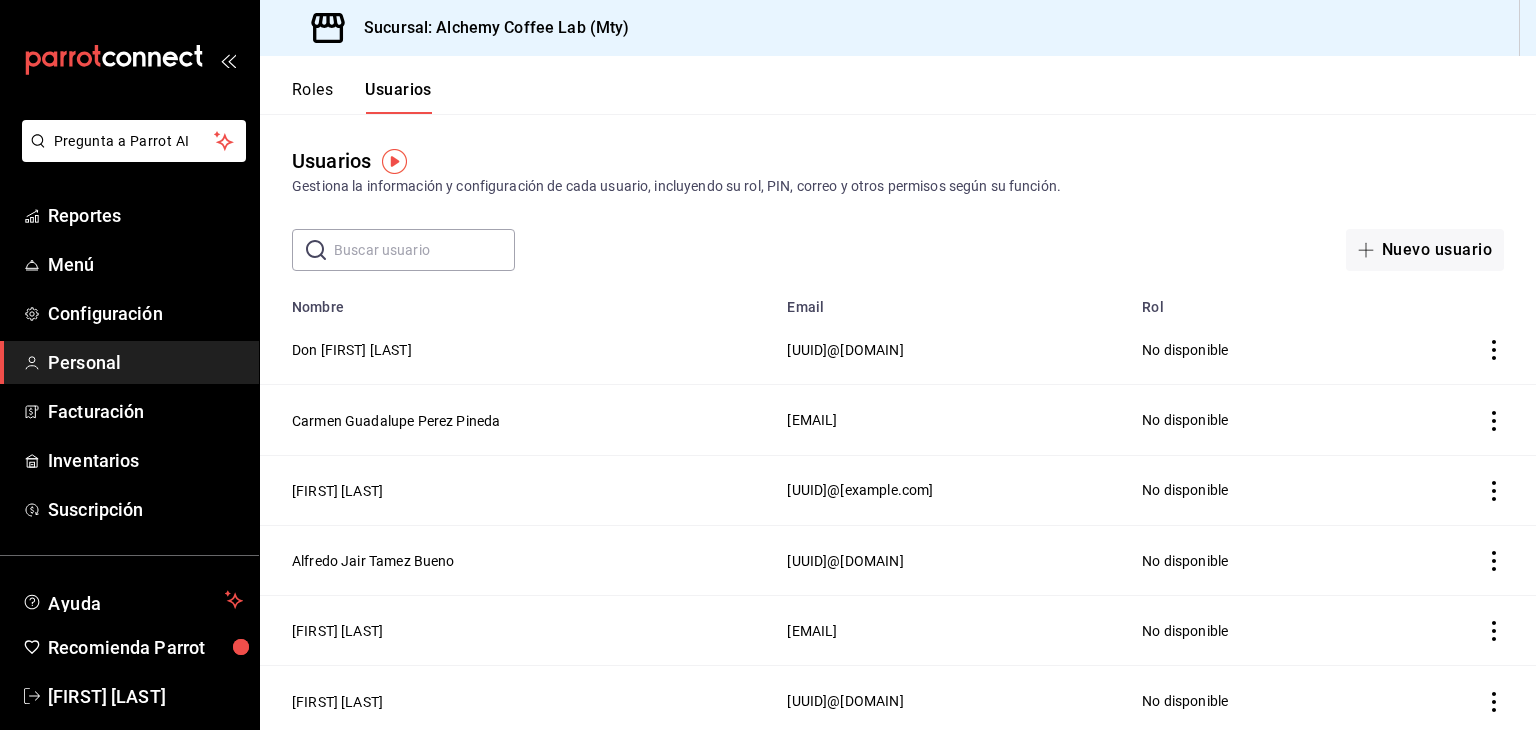 click 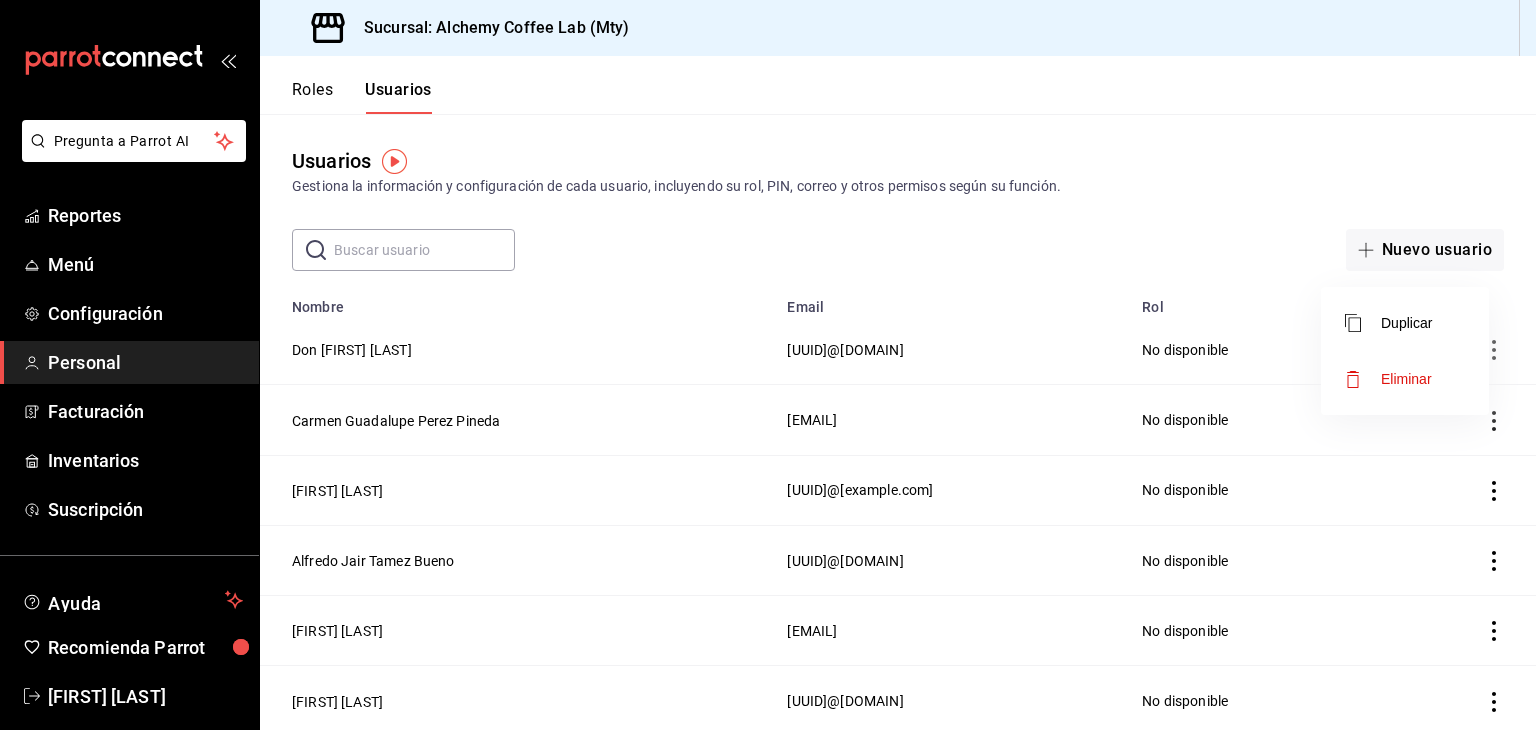 click at bounding box center (768, 365) 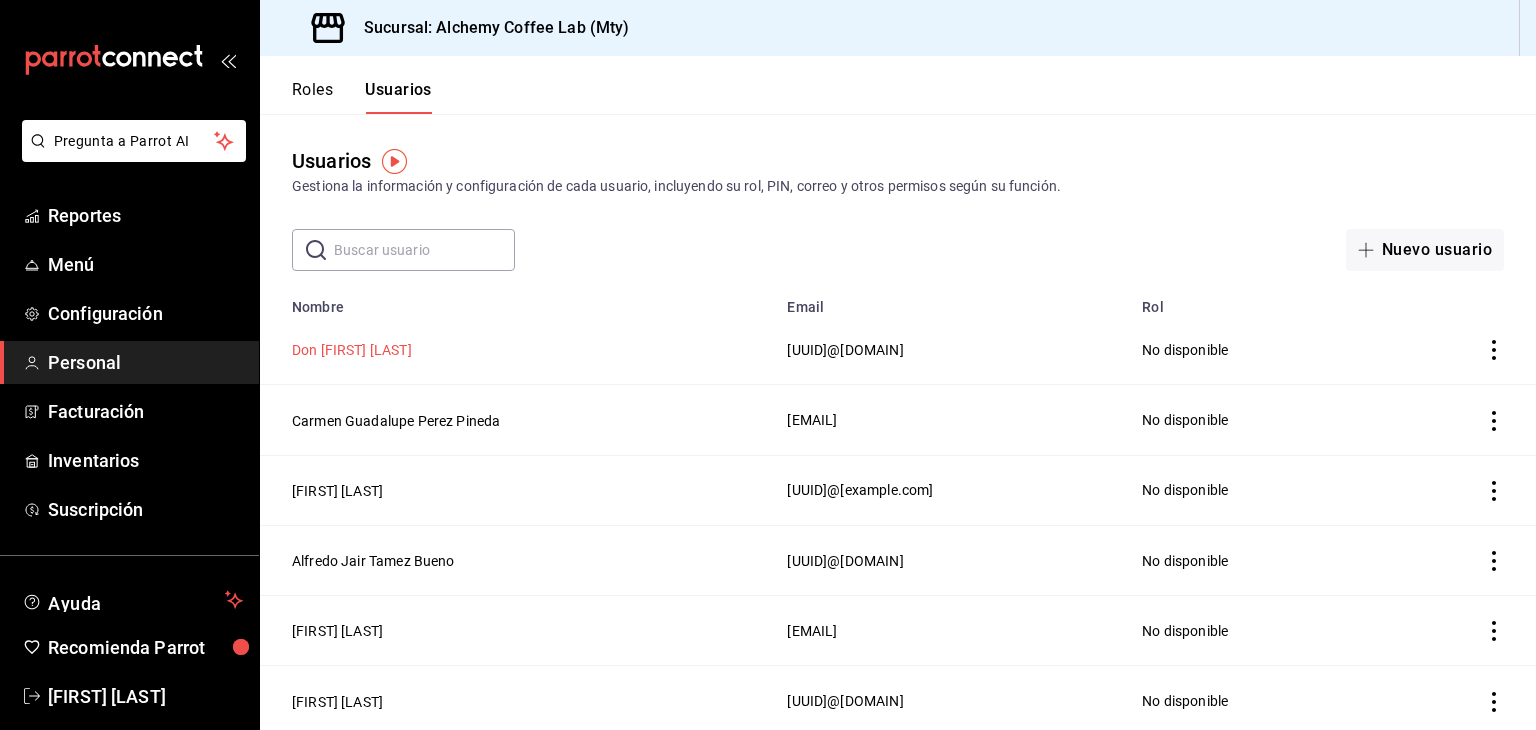 click on "Don [FIRST] [LAST]" at bounding box center [352, 350] 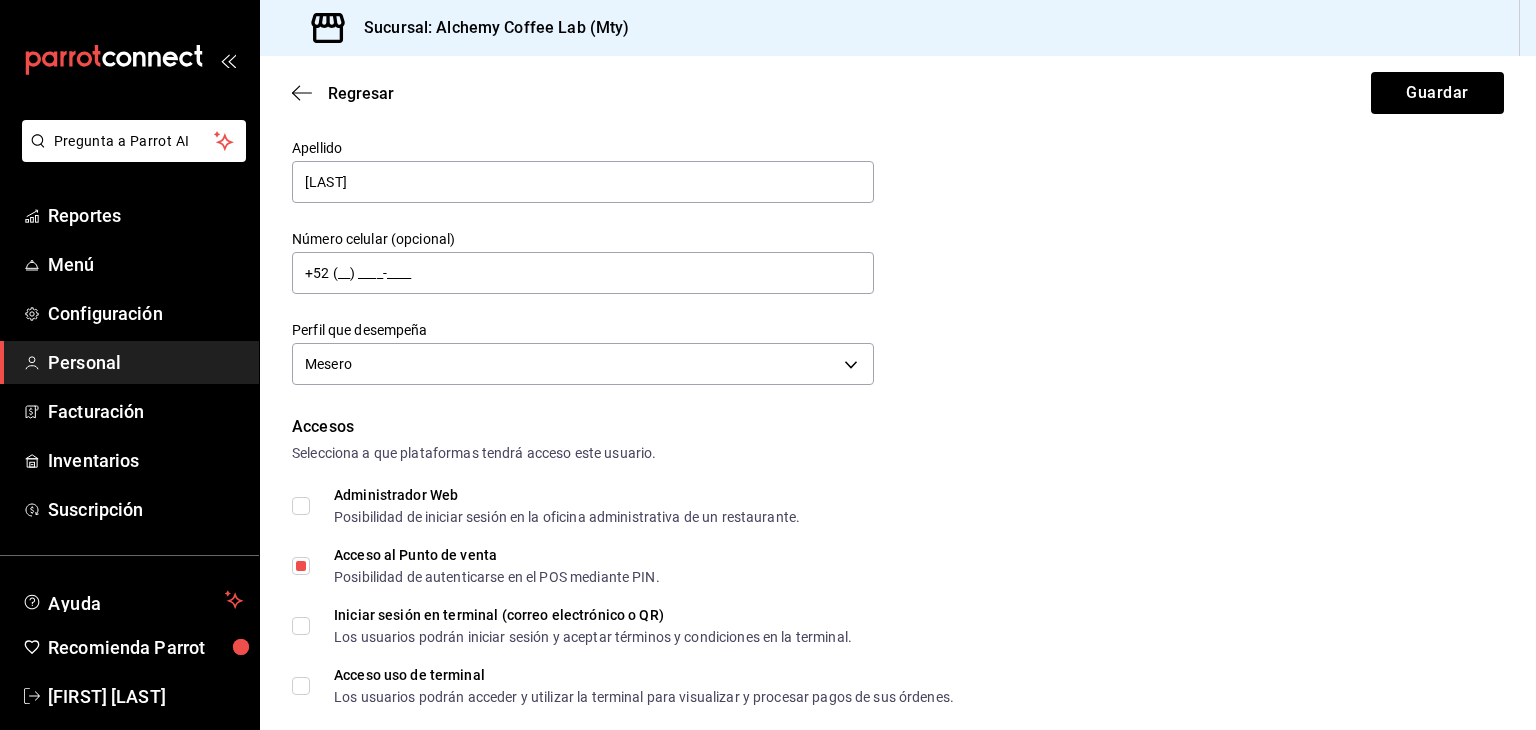 scroll, scrollTop: 300, scrollLeft: 0, axis: vertical 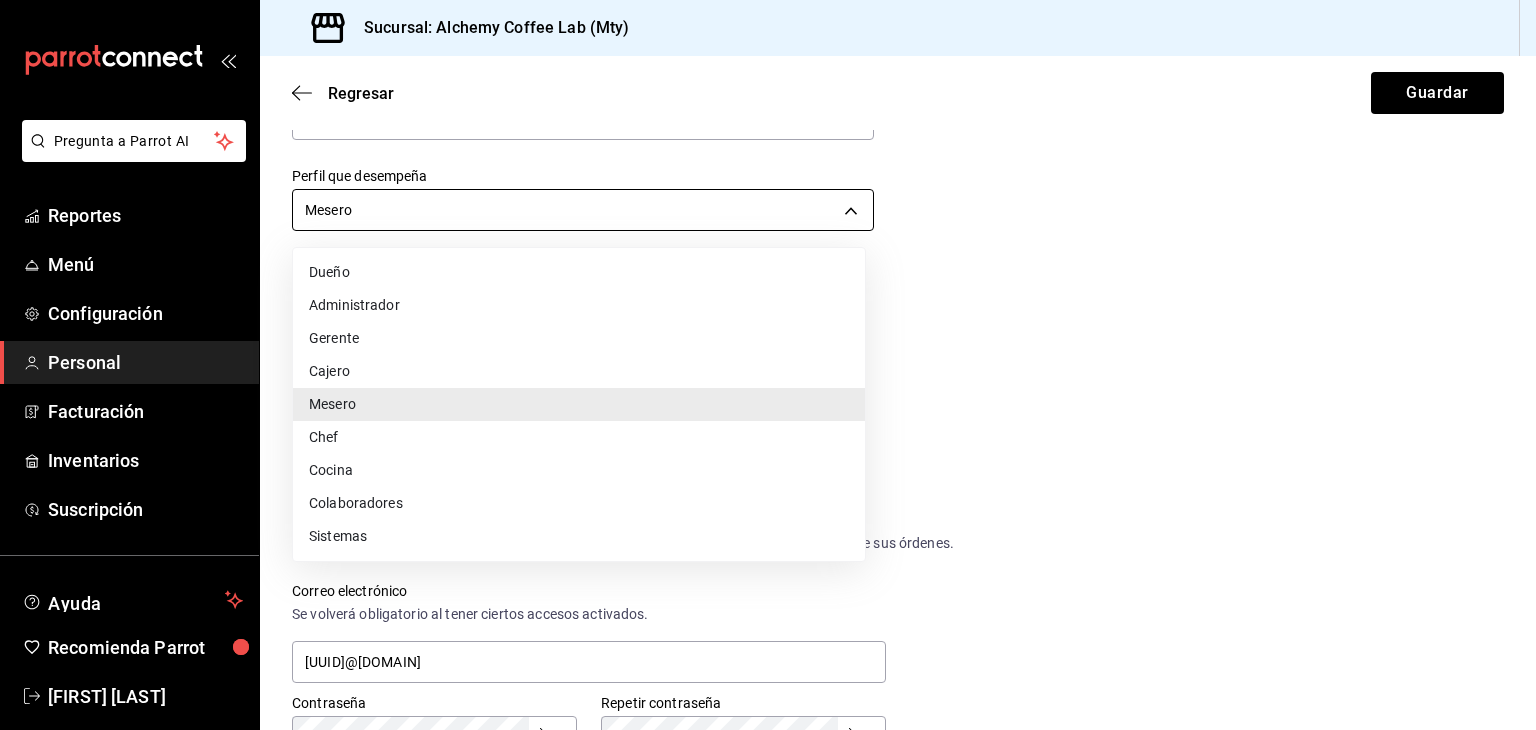 click on "Pregunta a Parrot AI Reportes   Menú   Configuración   Personal   Facturación   Inventarios   Suscripción   Ayuda Recomienda Parrot   [FIRST] [MIDDLE] [LAST]   Sugerir nueva función   Sucursal: Alchemy Coffee Lab (Mty) Resumen Menús Categorías Artículos Grupos modificadores Publicar Artículos sucursal Para editar los artículos o cambios generales, ve a “Organización”. ​ fla ​ Marcas Todas las marcas, Sin marca [UUID] Categorías Bebidas Clásicas, Sin categoría [UUID] Tipo de venta Todos los artículos ALL Ordenar Artículo No se han encontrado resultados Parece que no podemos encontrar ningún resultado basado en tu búsqueda, intenta de nuevo. Guardar GANA 1 MES GRATIS EN TU SUSCRIPCIÓN AQUÍ Ver video tutorial Ir a video Pregunta a Parrot AI Reportes   Menú   Configuración   Personal   Facturación   Inventarios   Suscripción   Ayuda Recomienda Parrot   [FIRST] [MIDDLE] [LAST]   Sugerir nueva función   Variedad" at bounding box center (768, 365) 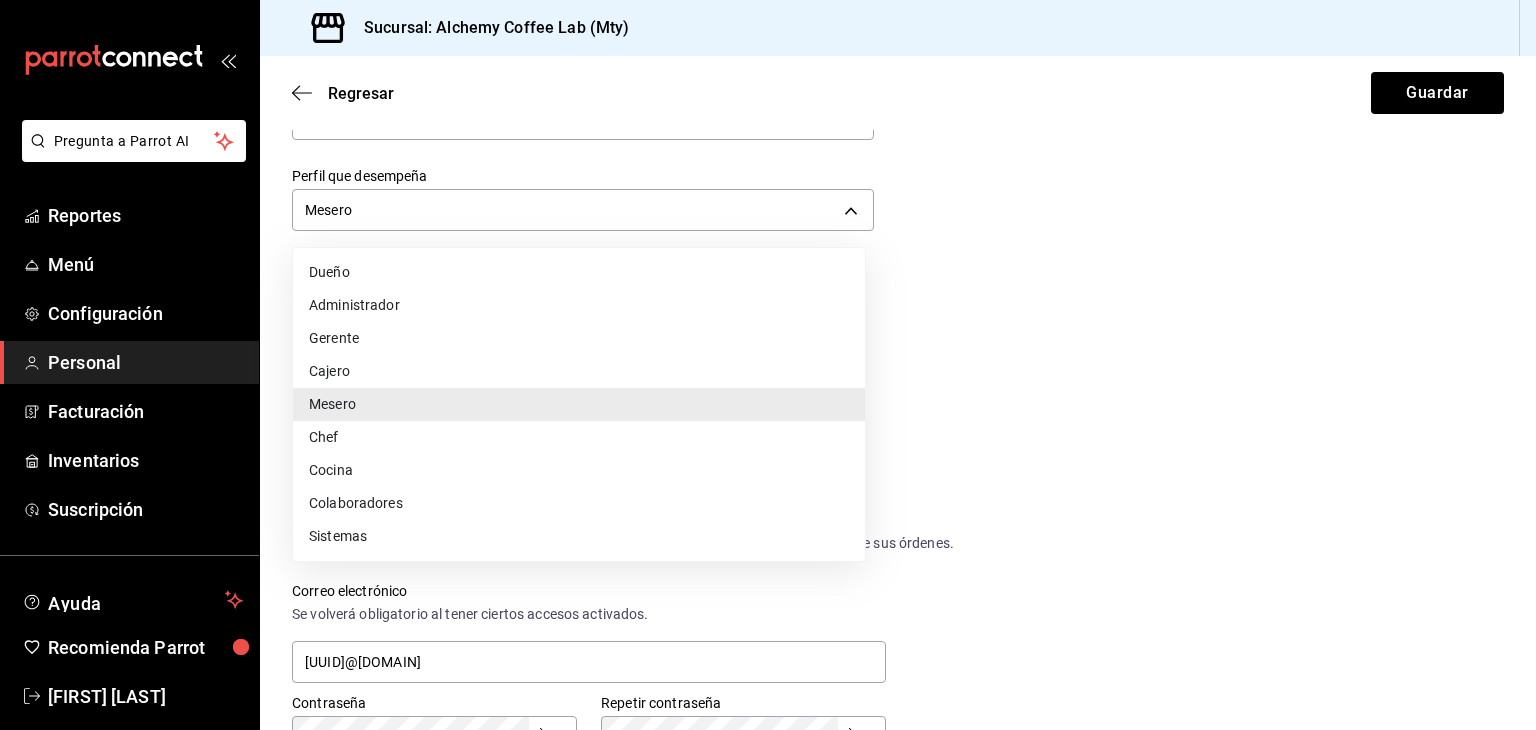 click on "Cajero" at bounding box center [579, 371] 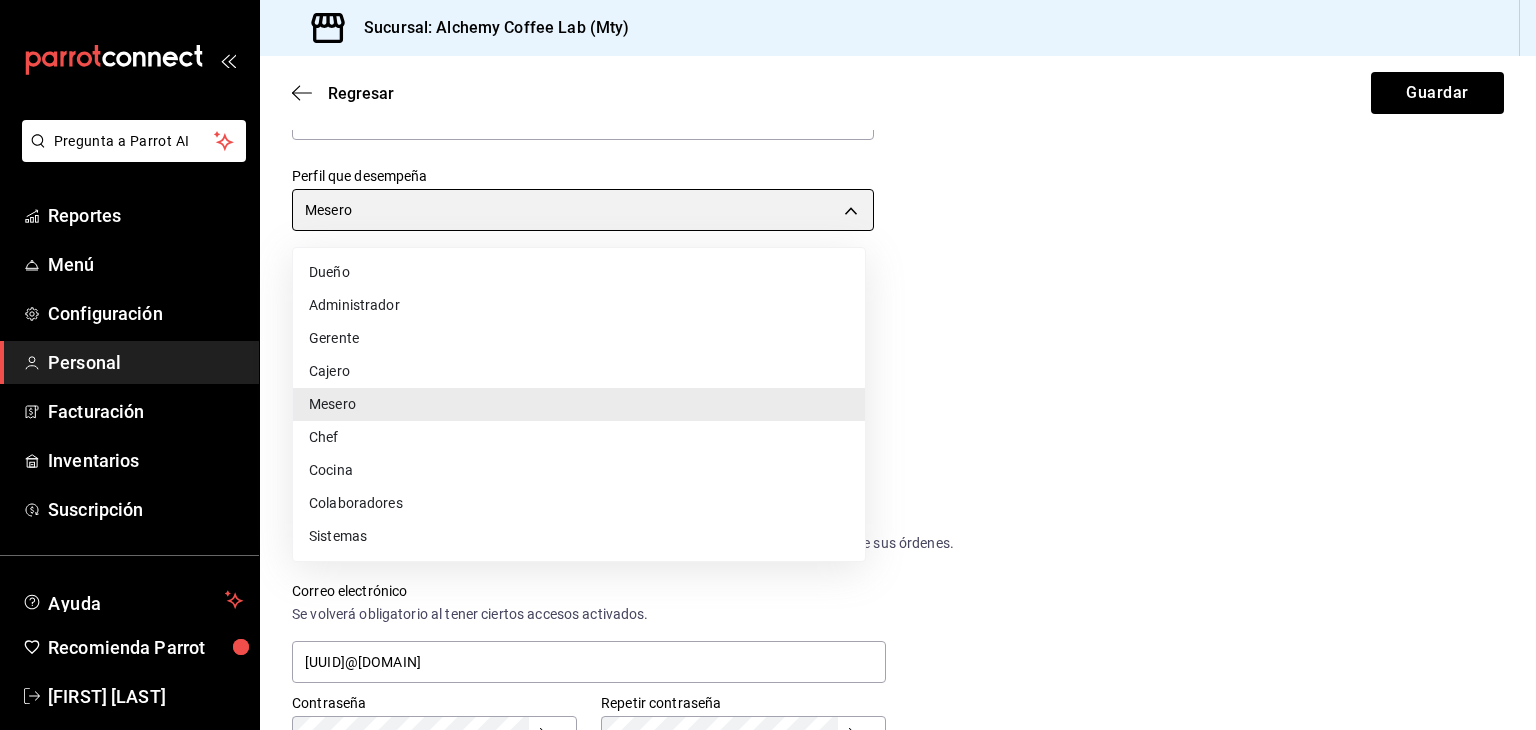 type on "CASHIER" 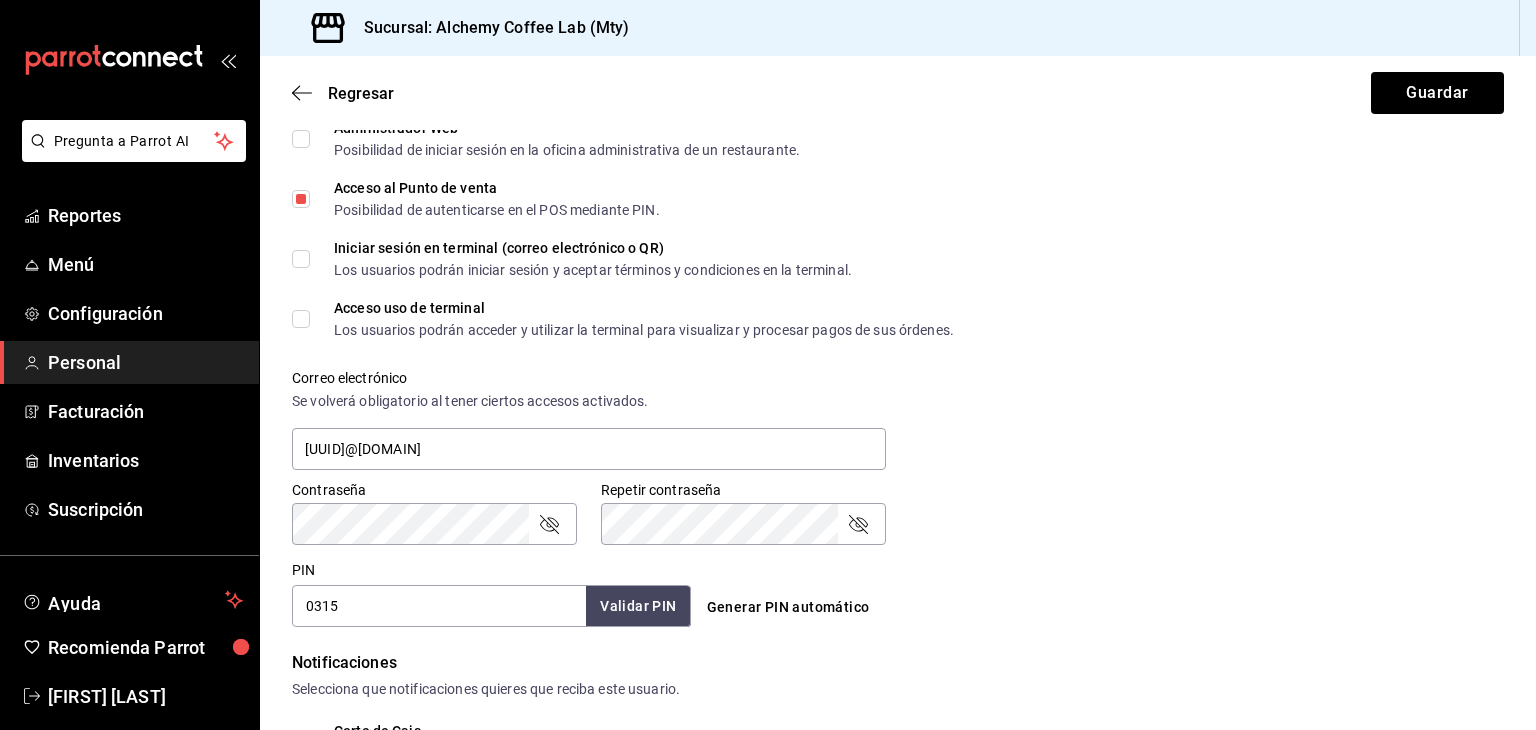 scroll, scrollTop: 700, scrollLeft: 0, axis: vertical 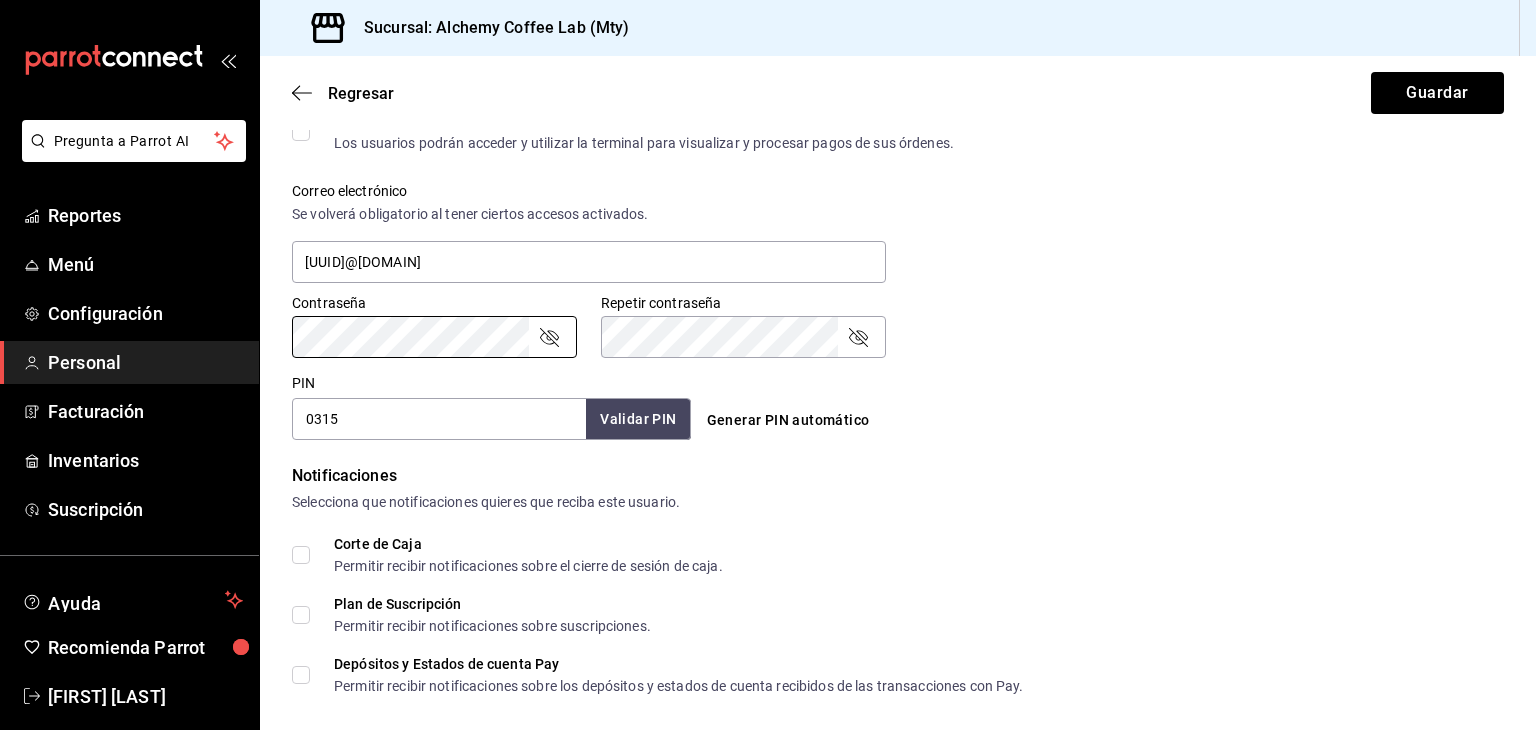 click on "Corte de Caja Permitir recibir notificaciones sobre el cierre de sesión de caja." at bounding box center (301, 555) 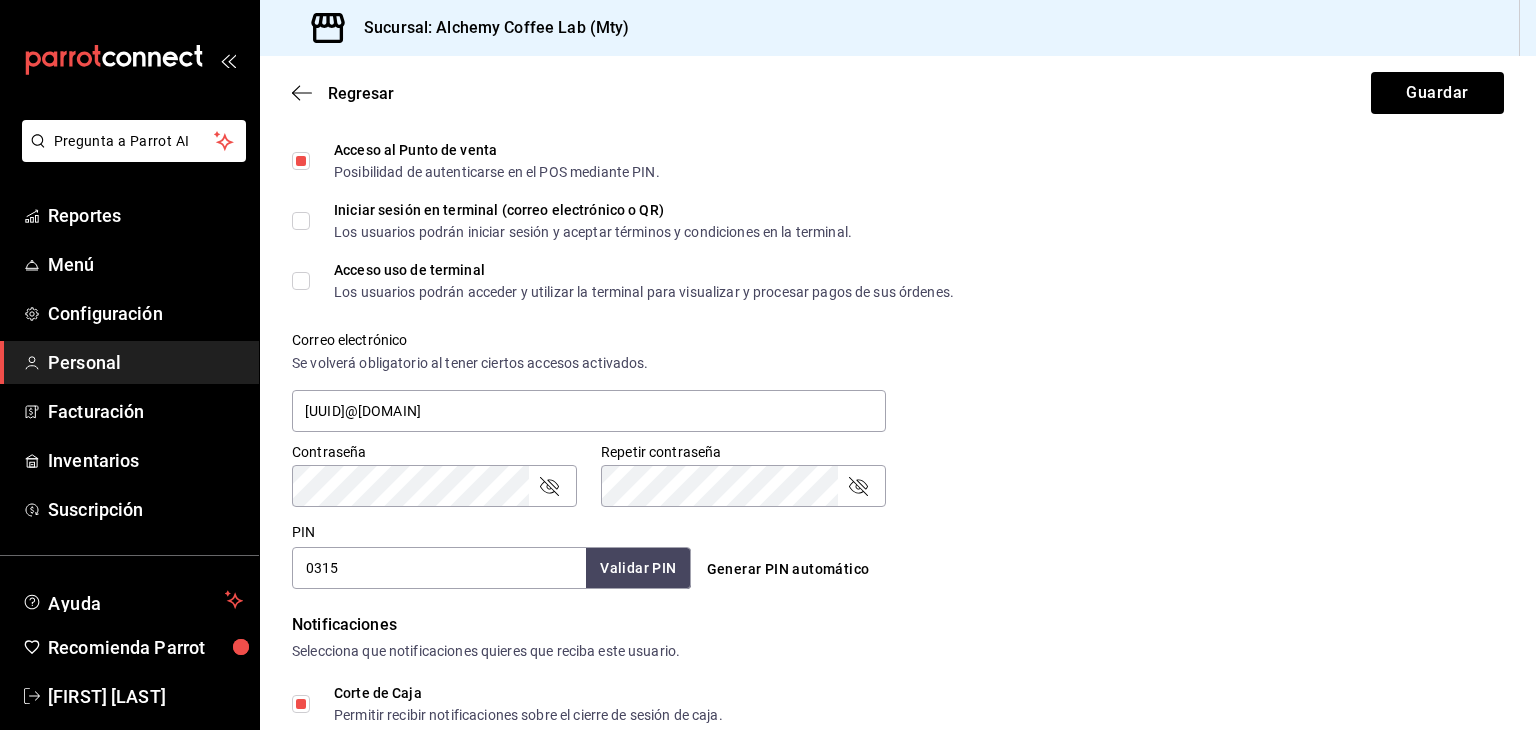 scroll, scrollTop: 500, scrollLeft: 0, axis: vertical 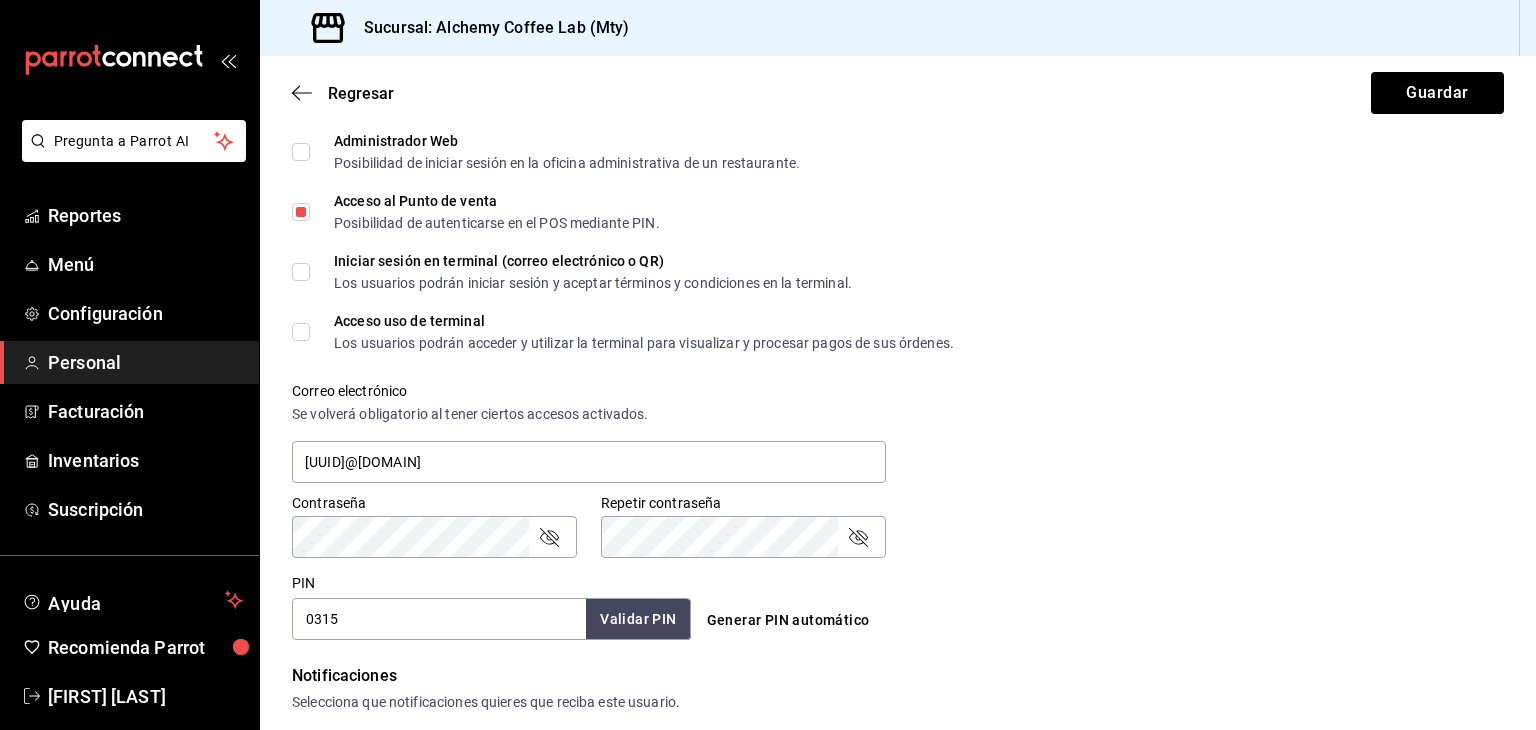 click on "Acceso uso de terminal Los usuarios podrán acceder y utilizar la terminal para visualizar y procesar pagos de sus órdenes." at bounding box center (301, 332) 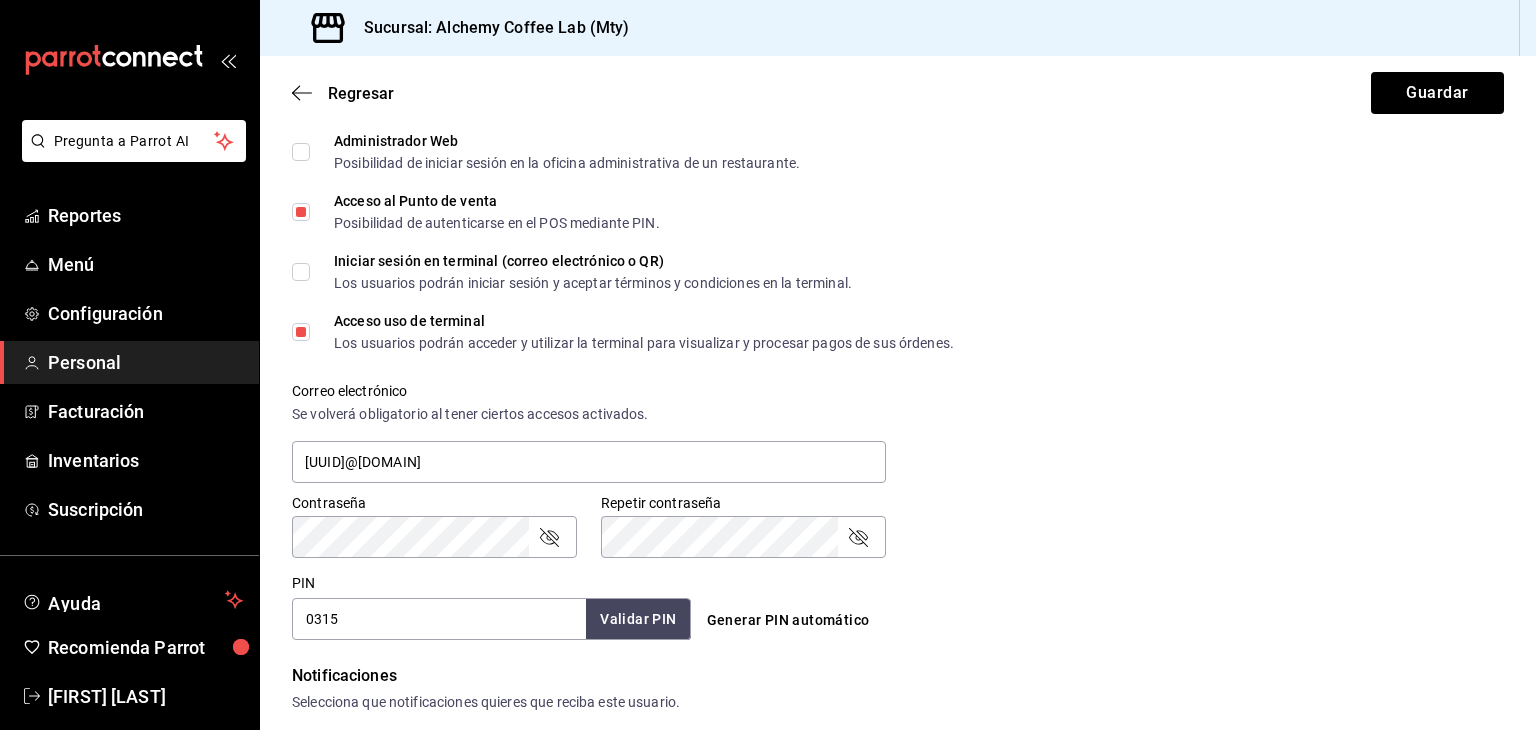 click on "Iniciar sesión en terminal (correo electrónico o QR) Los usuarios podrán iniciar sesión y aceptar términos y condiciones en la terminal." at bounding box center (301, 272) 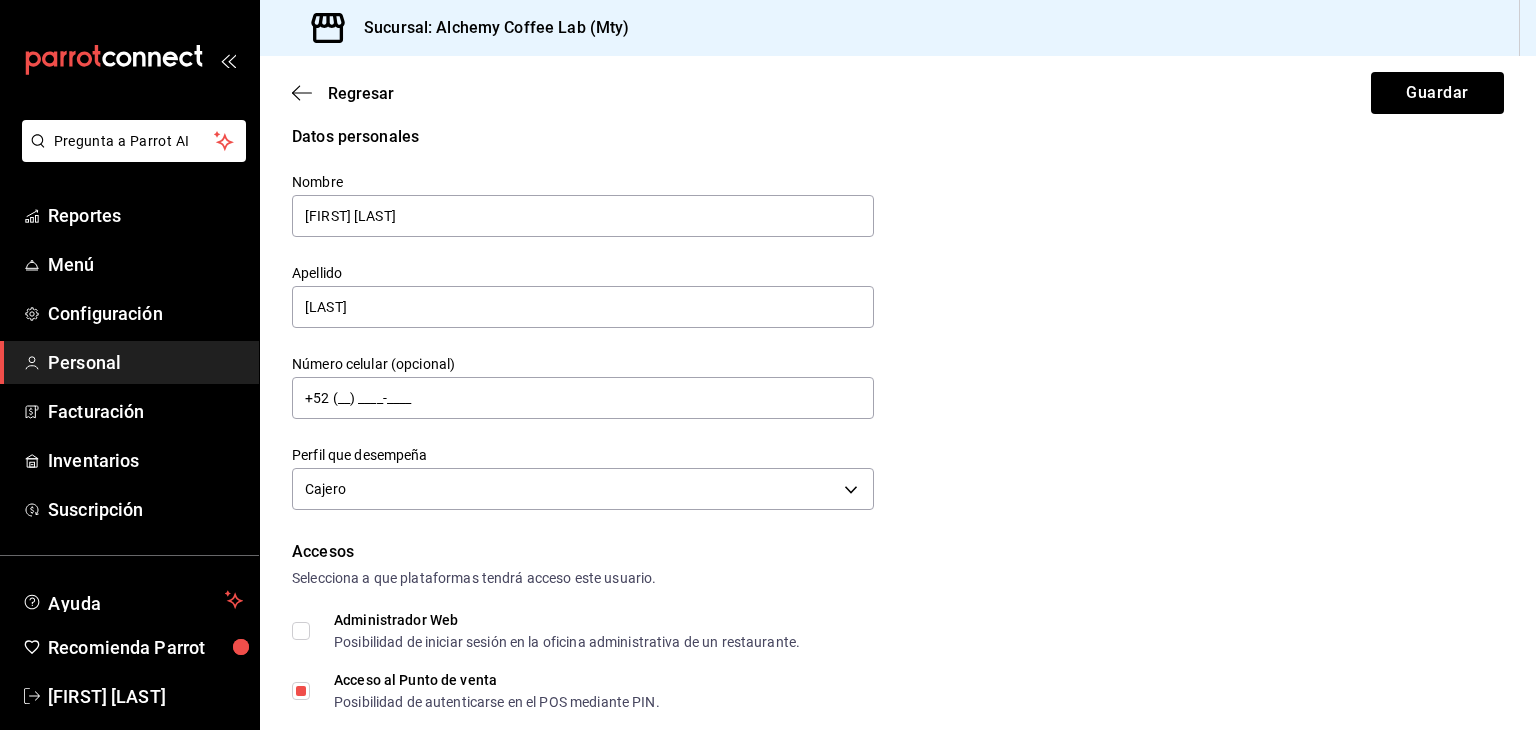 scroll, scrollTop: 0, scrollLeft: 0, axis: both 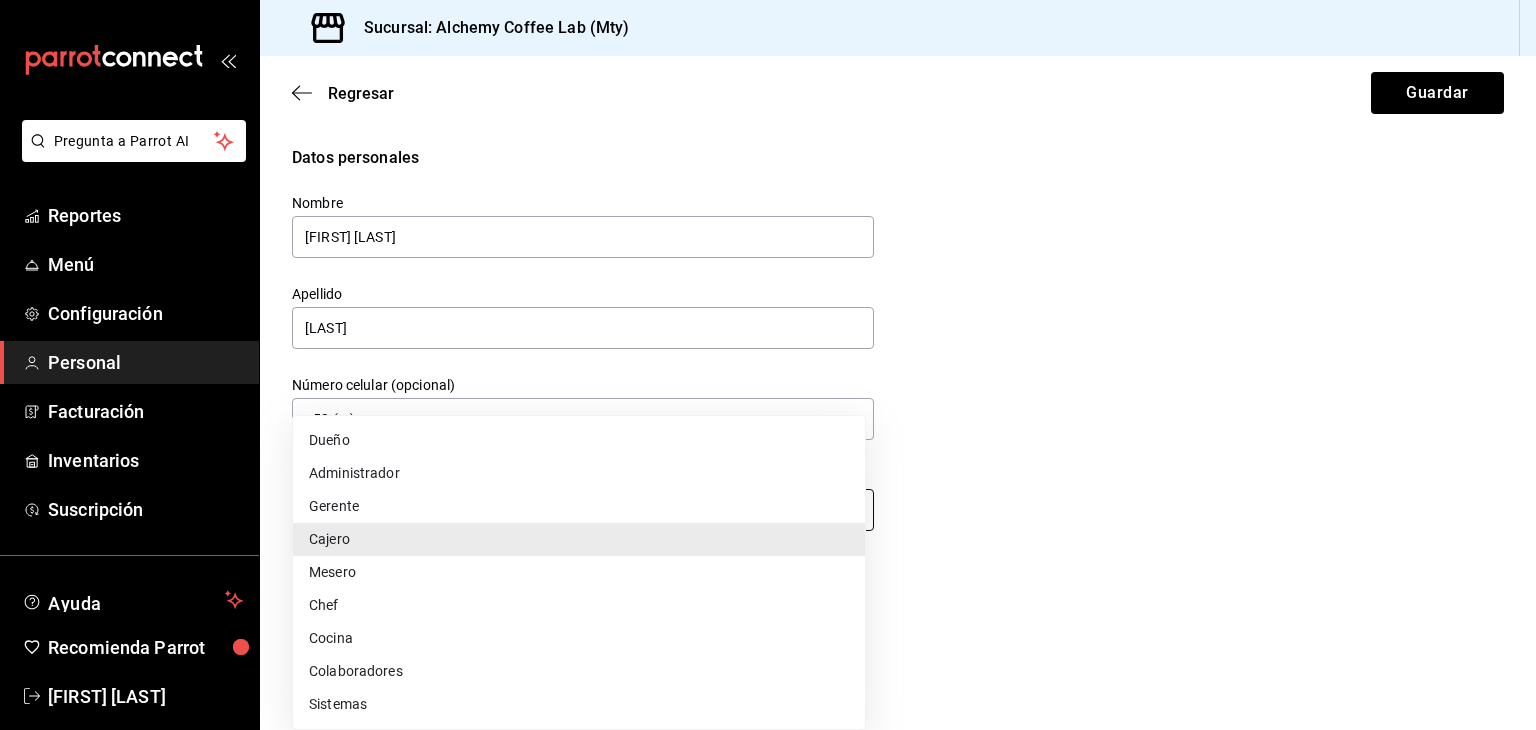 click on "Pregunta a Parrot AI Reportes   Menú   Configuración   Personal   Facturación   Inventarios   Suscripción   Ayuda Recomienda Parrot   [FIRST] [LAST]   Sugerir nueva función   Sucursal: Alchemy Coffee Lab (Mty) Regresar Guardar Datos personales Nombre Don [LAST] Apellido Reyes Lopez Número celular (opcional) +52 (__) ____-____ Perfil que desempeña Cajero CASHIER Accesos Selecciona a que plataformas tendrá acceso este usuario. Administrador Web Posibilidad de iniciar sesión en la oficina administrativa de un restaurante.  Acceso al Punto de venta Posibilidad de autenticarse en el POS mediante PIN.  Iniciar sesión en terminal (correo electrónico o QR) Los usuarios podrán iniciar sesión y aceptar términos y condiciones en la terminal. Acceso uso de terminal Los usuarios podrán acceder y utilizar la terminal para visualizar y procesar pagos de sus órdenes. Correo electrónico Se volverá obligatorio al tener ciertos accesos activados. [EMAIL]" at bounding box center [768, 365] 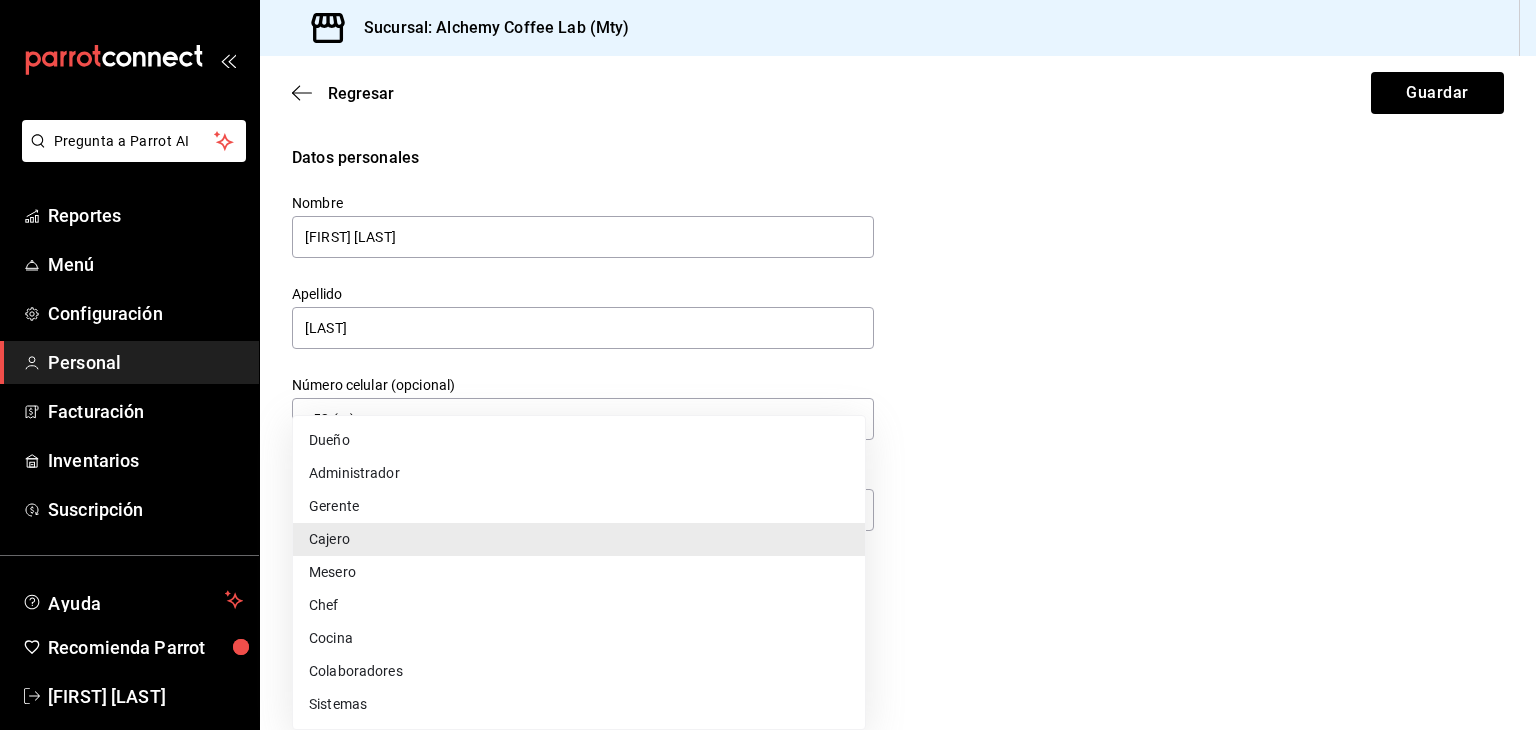 click on "Mesero" at bounding box center (579, 572) 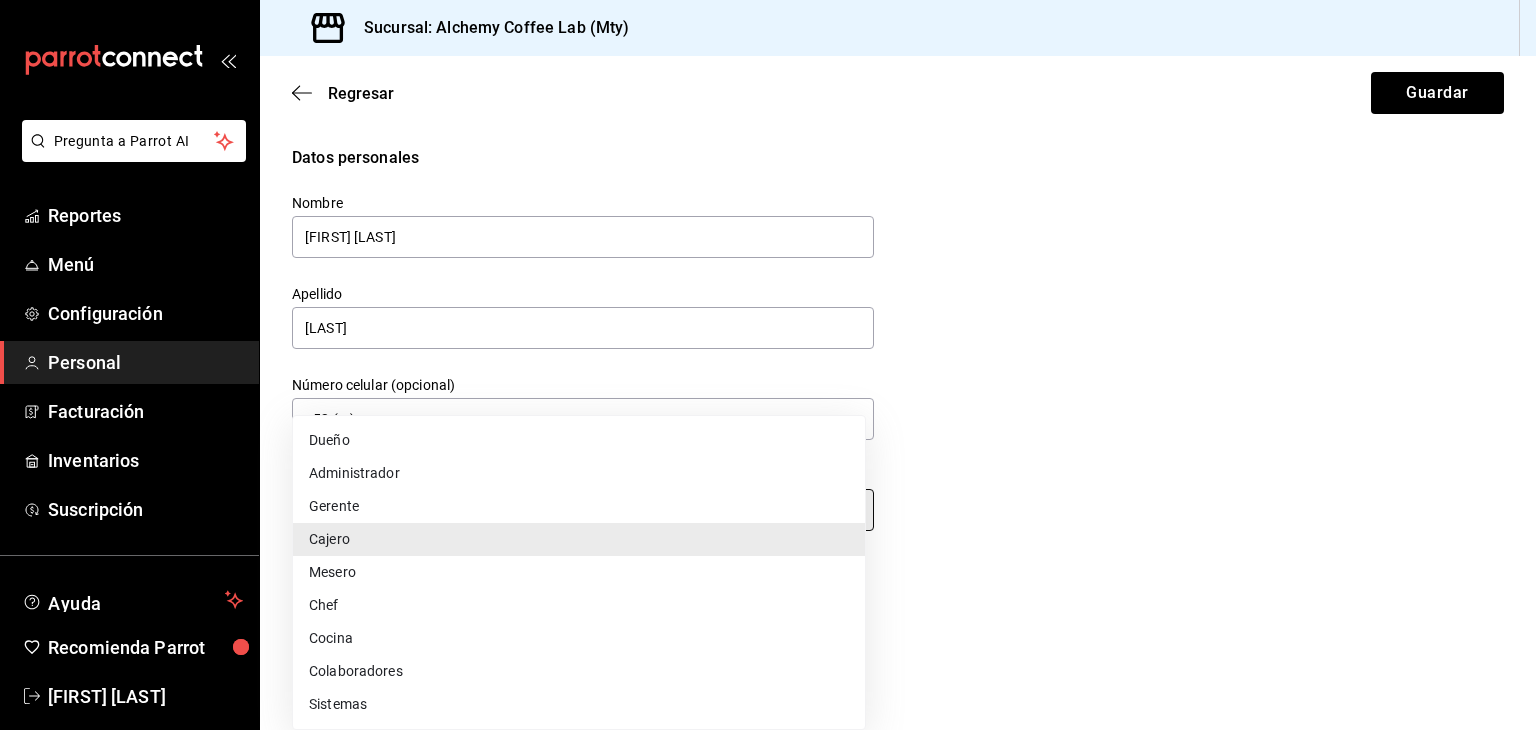 type on "WAITER" 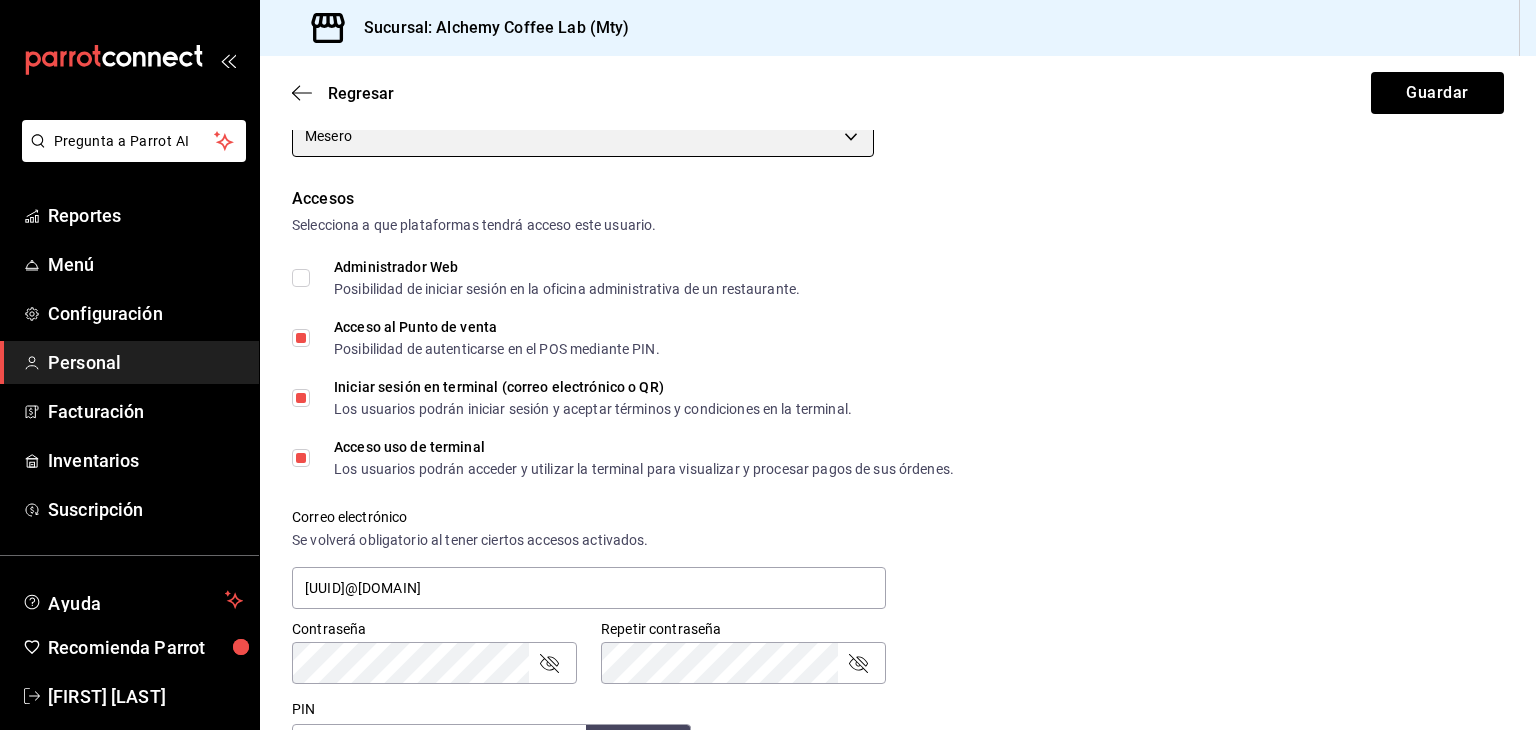 scroll, scrollTop: 500, scrollLeft: 0, axis: vertical 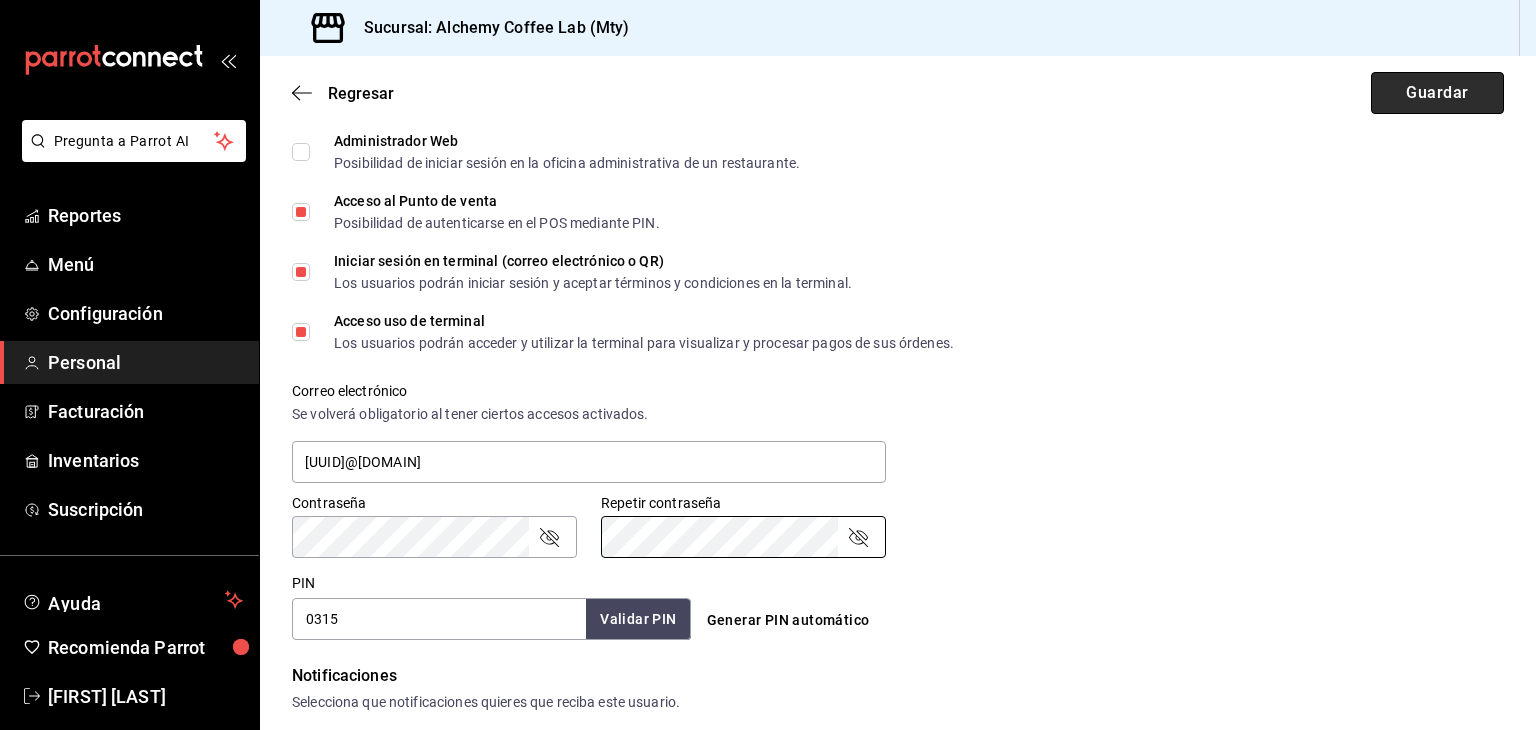 click on "Guardar" at bounding box center (1437, 93) 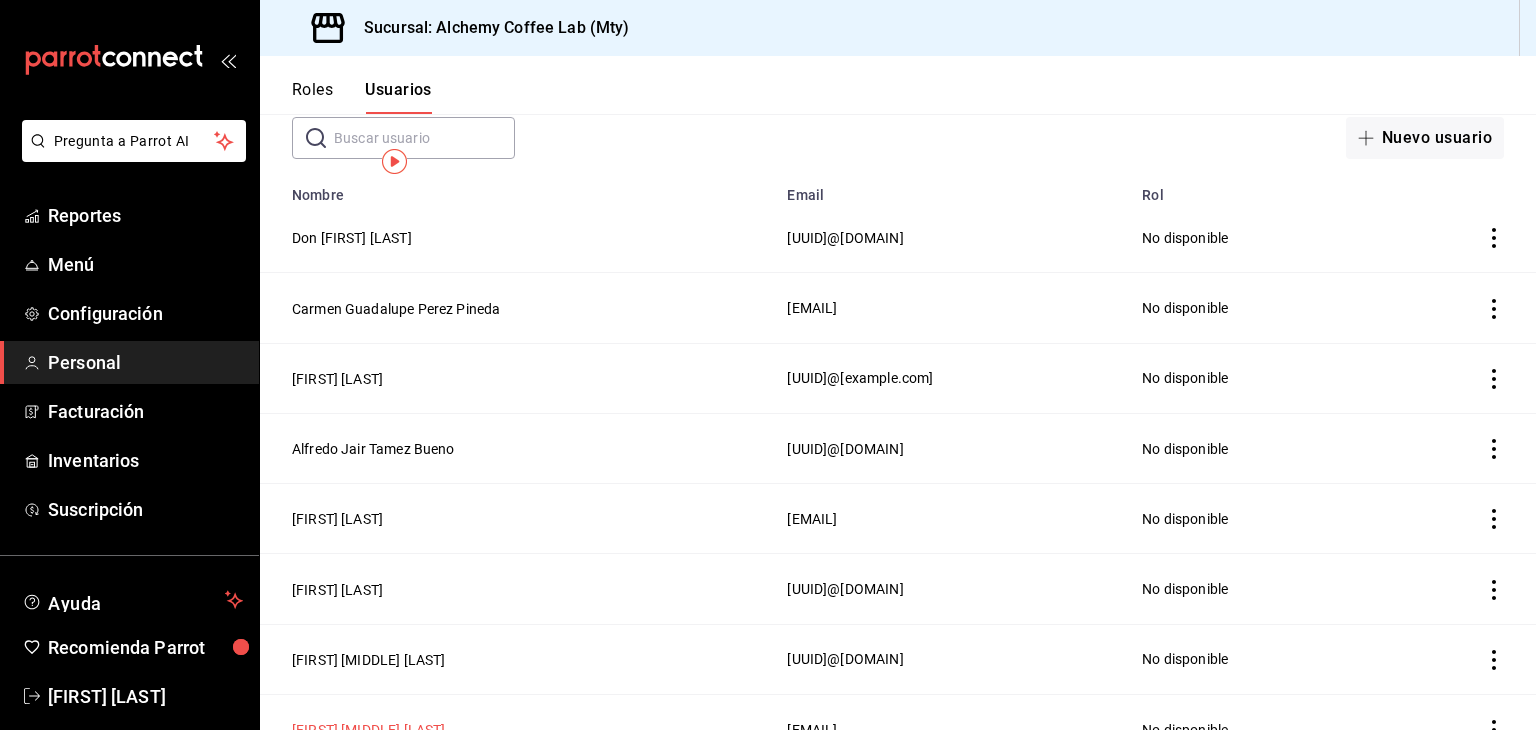 scroll, scrollTop: 0, scrollLeft: 0, axis: both 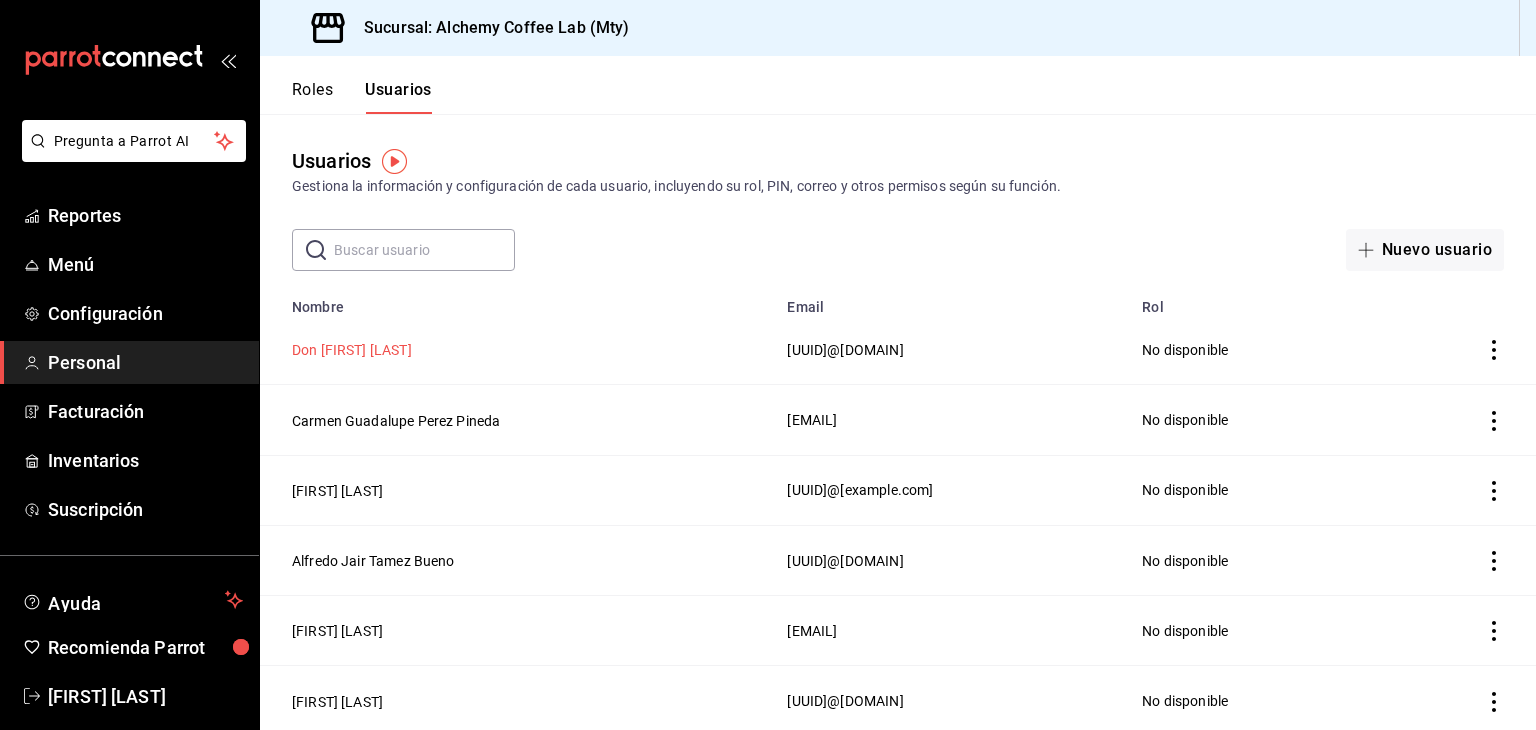 click on "Don [FIRST] [LAST]" at bounding box center [352, 350] 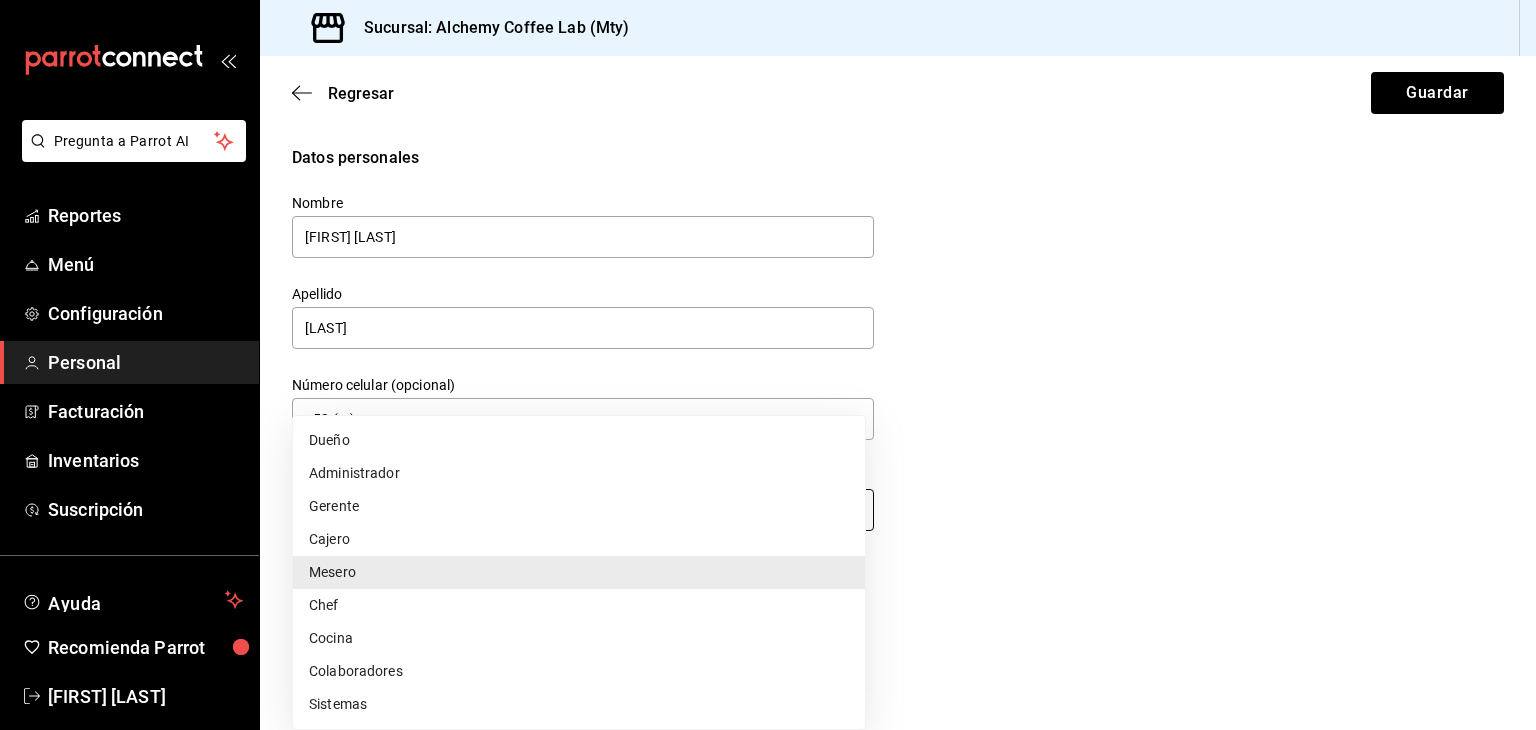 click on "Pregunta a Parrot AI Reportes   Menú   Configuración   Personal   Facturación   Inventarios   Suscripción   Ayuda Recomienda Parrot   [FIRST] [MIDDLE] [LAST]   Sugerir nueva función   Sucursal: Alchemy Coffee Lab (Mty) Resumen Menús Categorías Artículos Grupos modificadores Publicar Artículos sucursal Para editar los artículos o cambios generales, ve a “Organización”. ​ fla ​ Marcas Todas las marcas, Sin marca [UUID] Categorías Bebidas Clásicas, Sin categoría [UUID] Tipo de venta Todos los artículos ALL Ordenar Artículo No se han encontrado resultados Parece que no podemos encontrar ningún resultado basado en tu búsqueda, intenta de nuevo. Guardar GANA 1 MES GRATIS EN TU SUSCRIPCIÓN AQUÍ Ver video tutorial Ir a video Pregunta a Parrot AI Reportes   Menú   Configuración   Personal   Facturación   Inventarios   Suscripción   Ayuda Recomienda Parrot   [FIRST] [MIDDLE] [LAST]   Sugerir nueva función   Variedad" at bounding box center (768, 365) 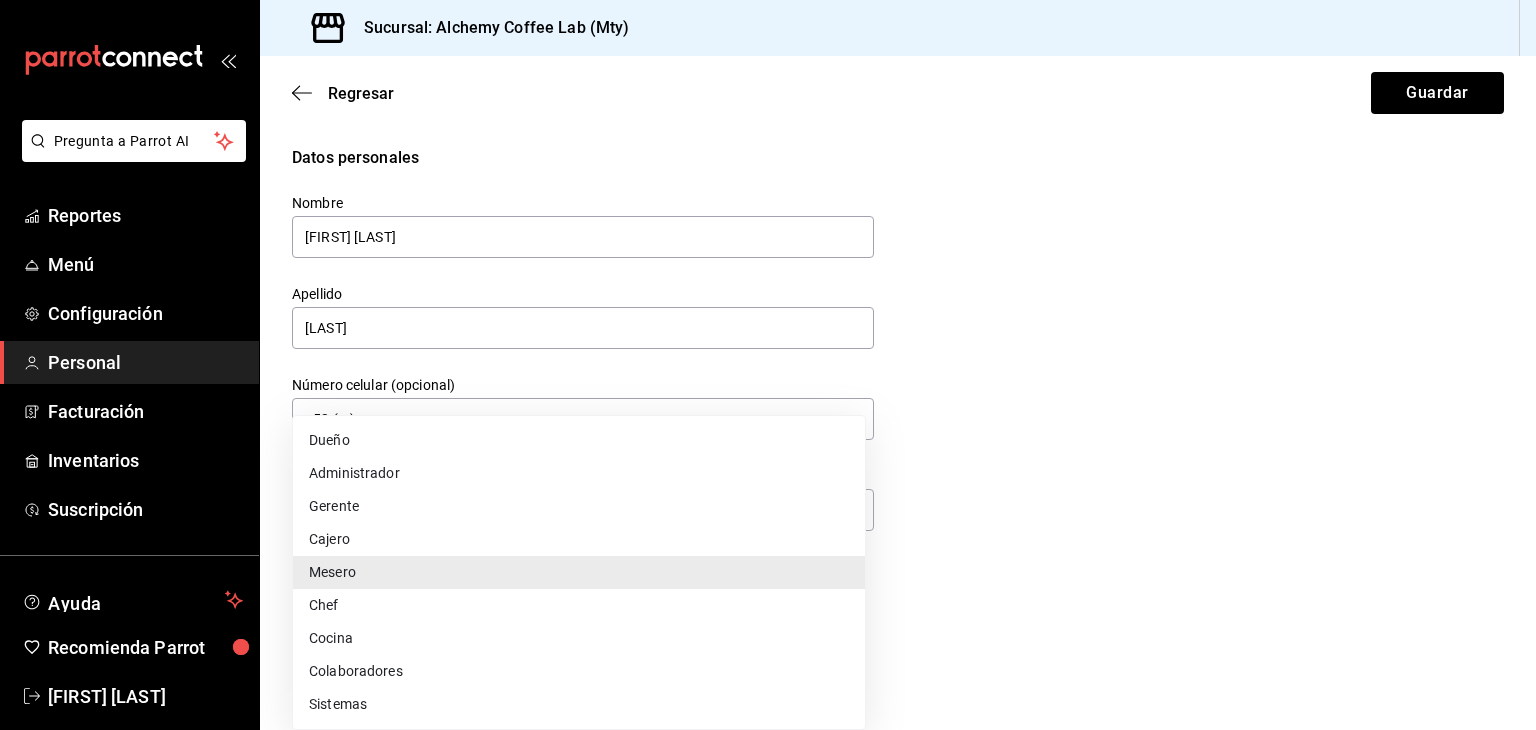 click on "Cajero" at bounding box center (579, 539) 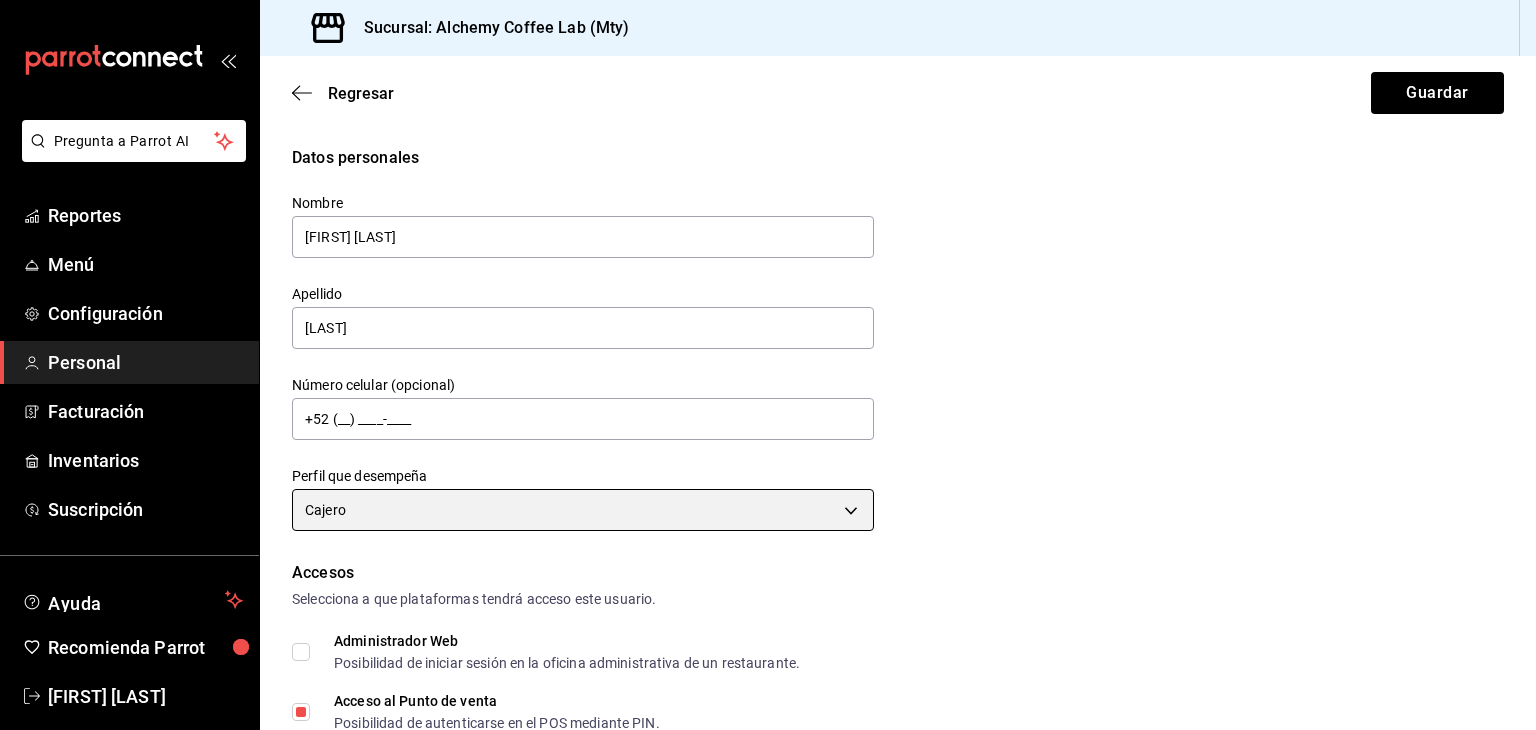 type on "CASHIER" 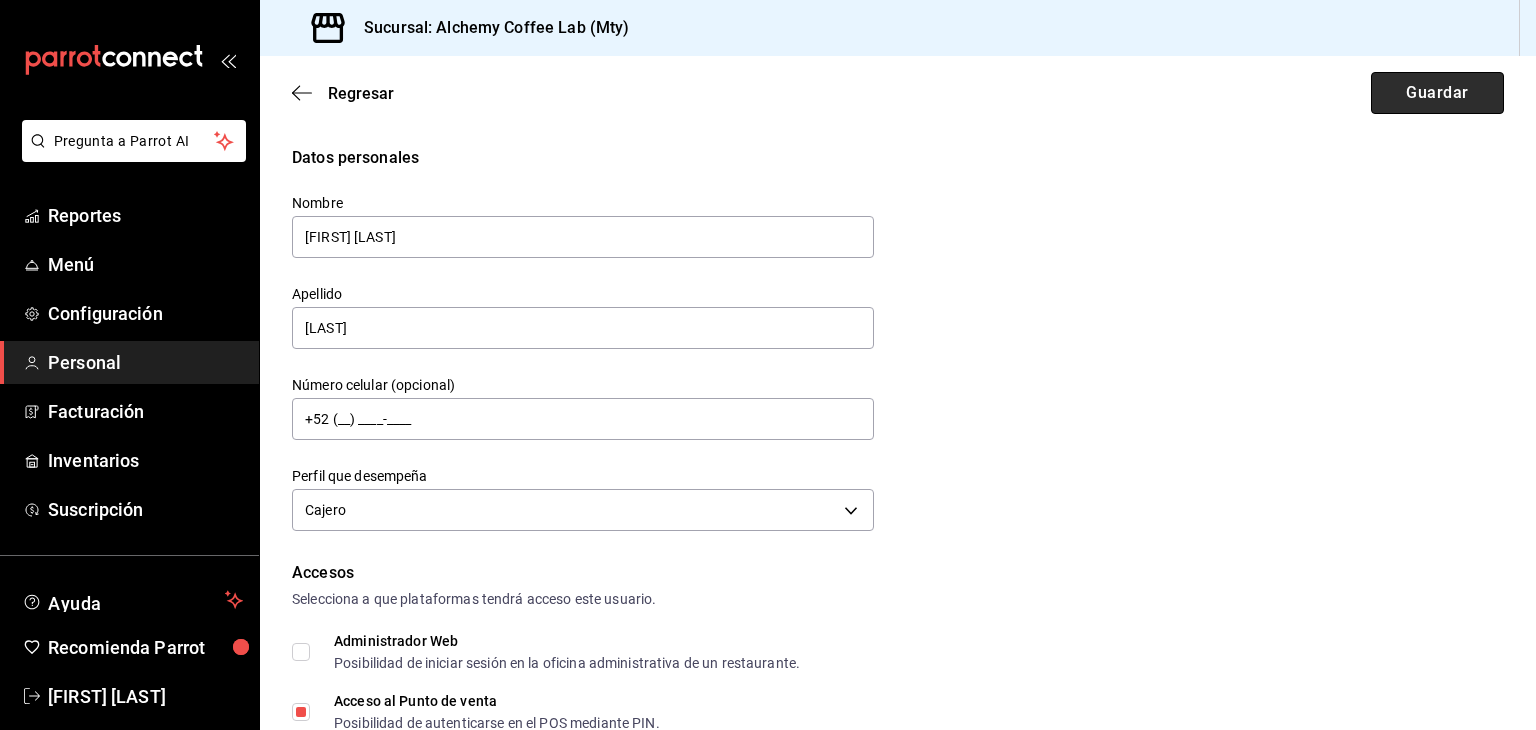 click on "Guardar" at bounding box center (1437, 93) 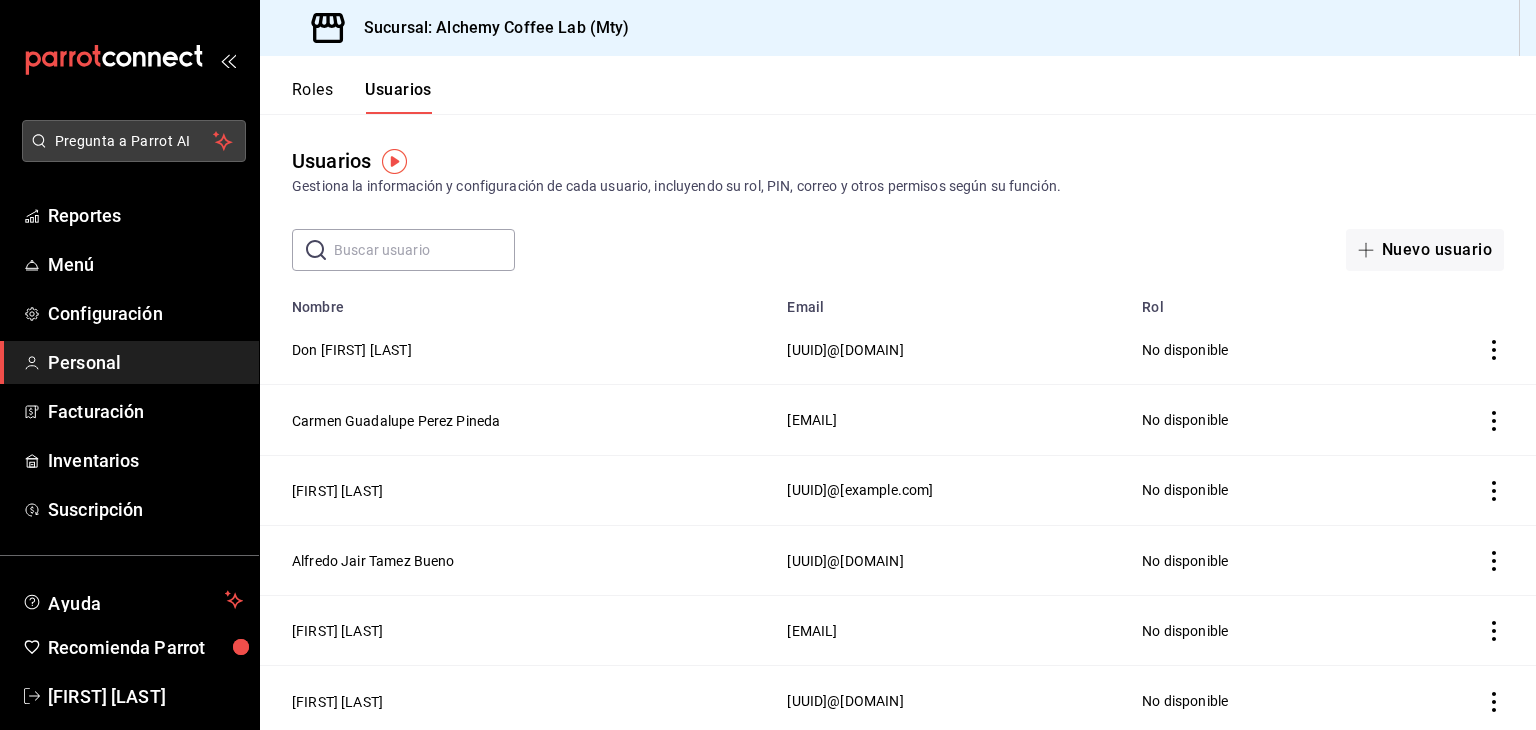 click on "Pregunta a Parrot AI" at bounding box center (134, 141) 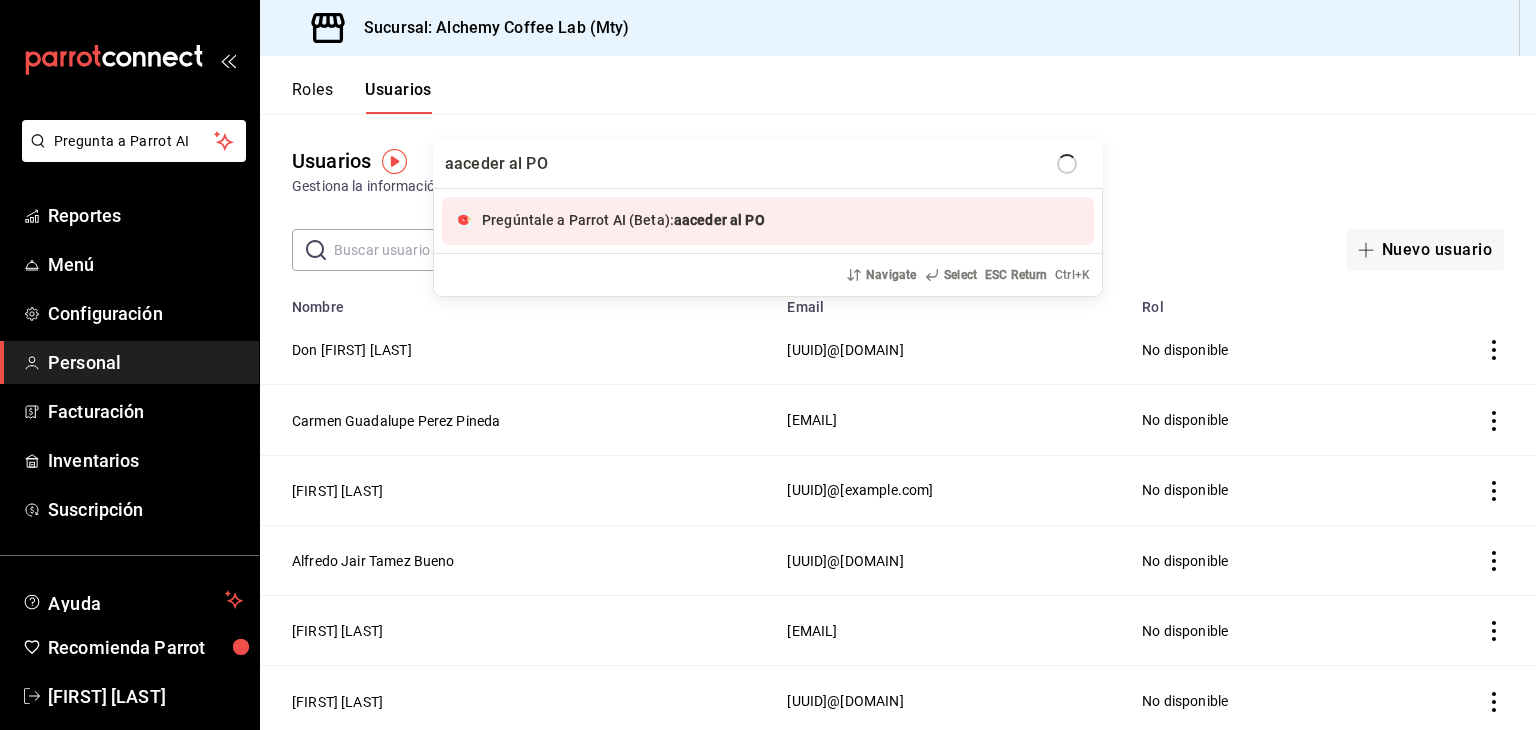 type on "aaceder al POS" 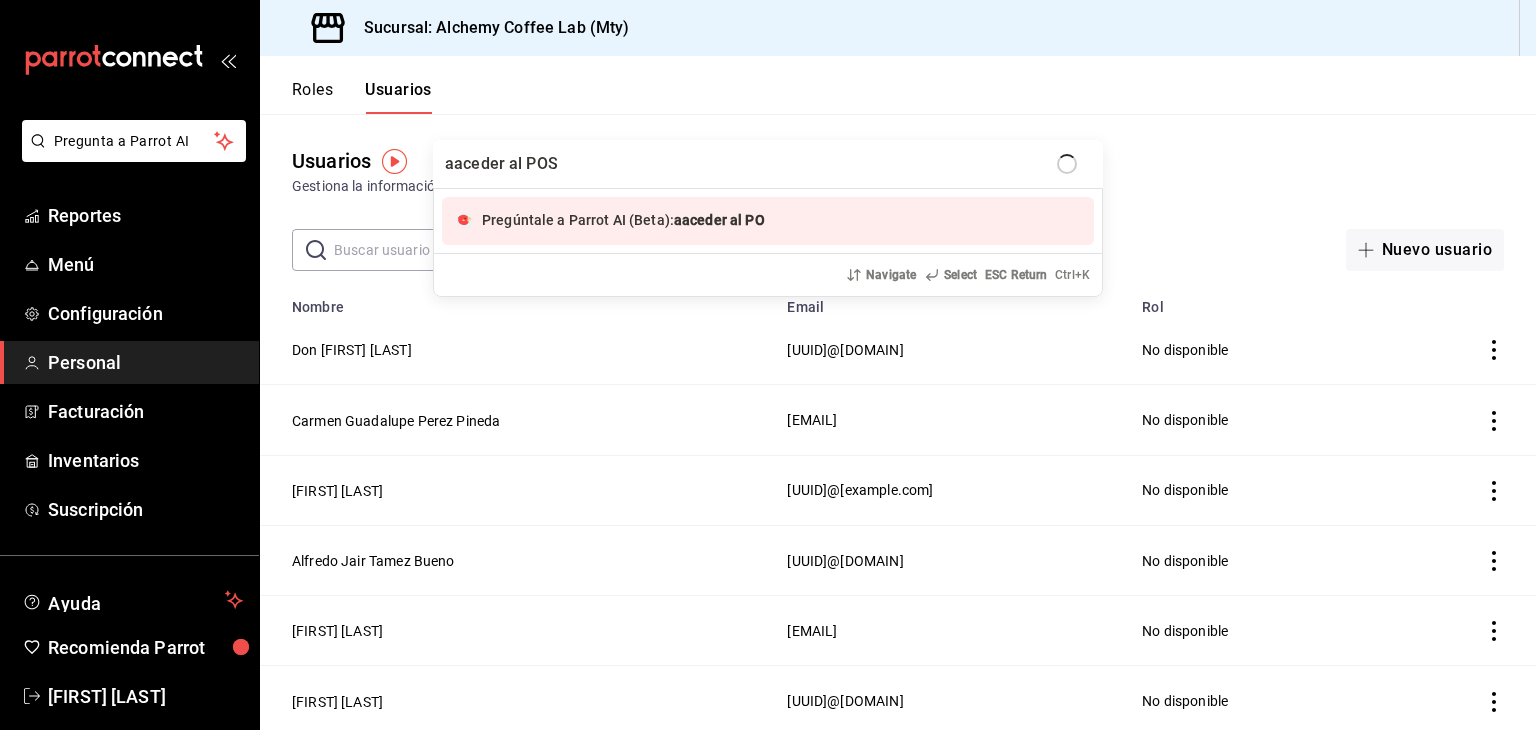 type 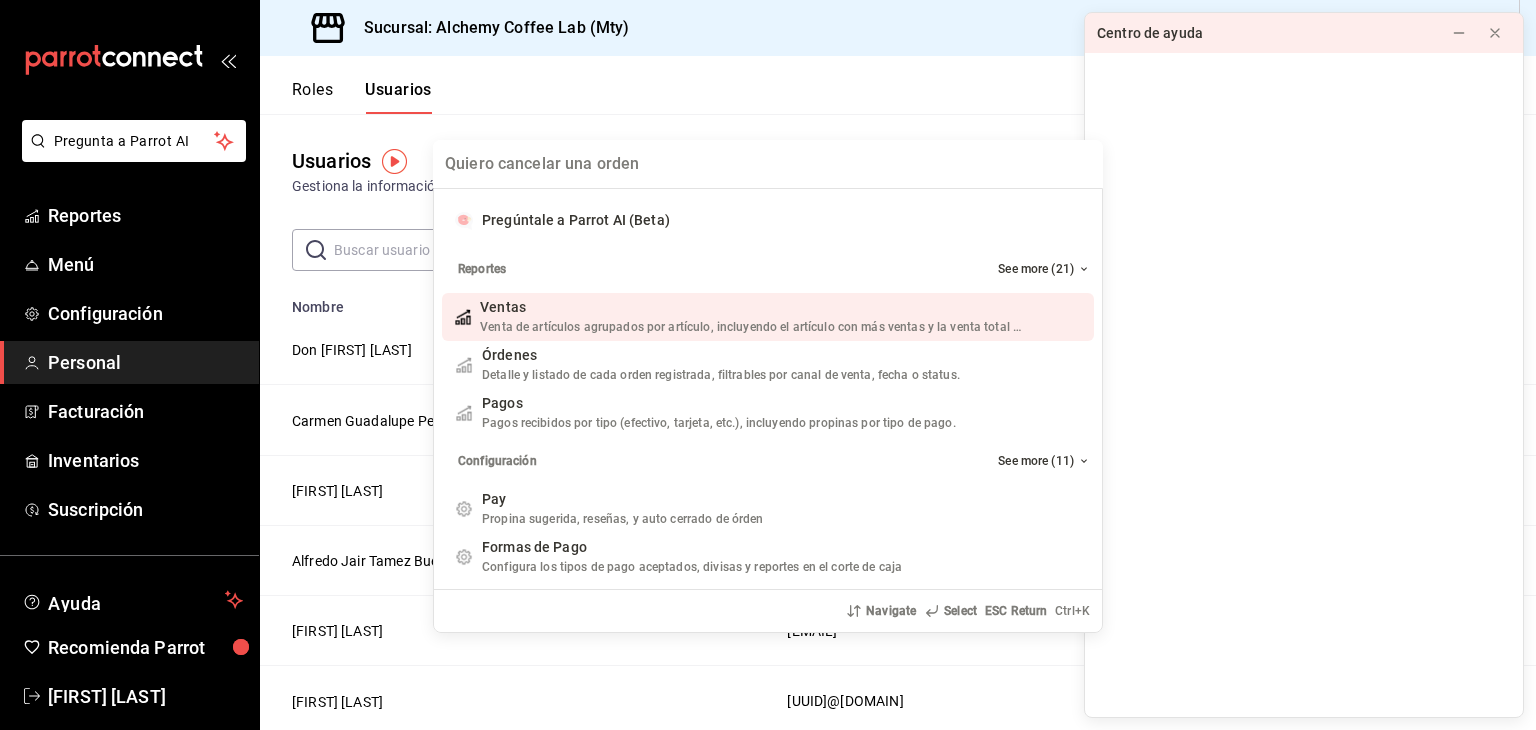 type 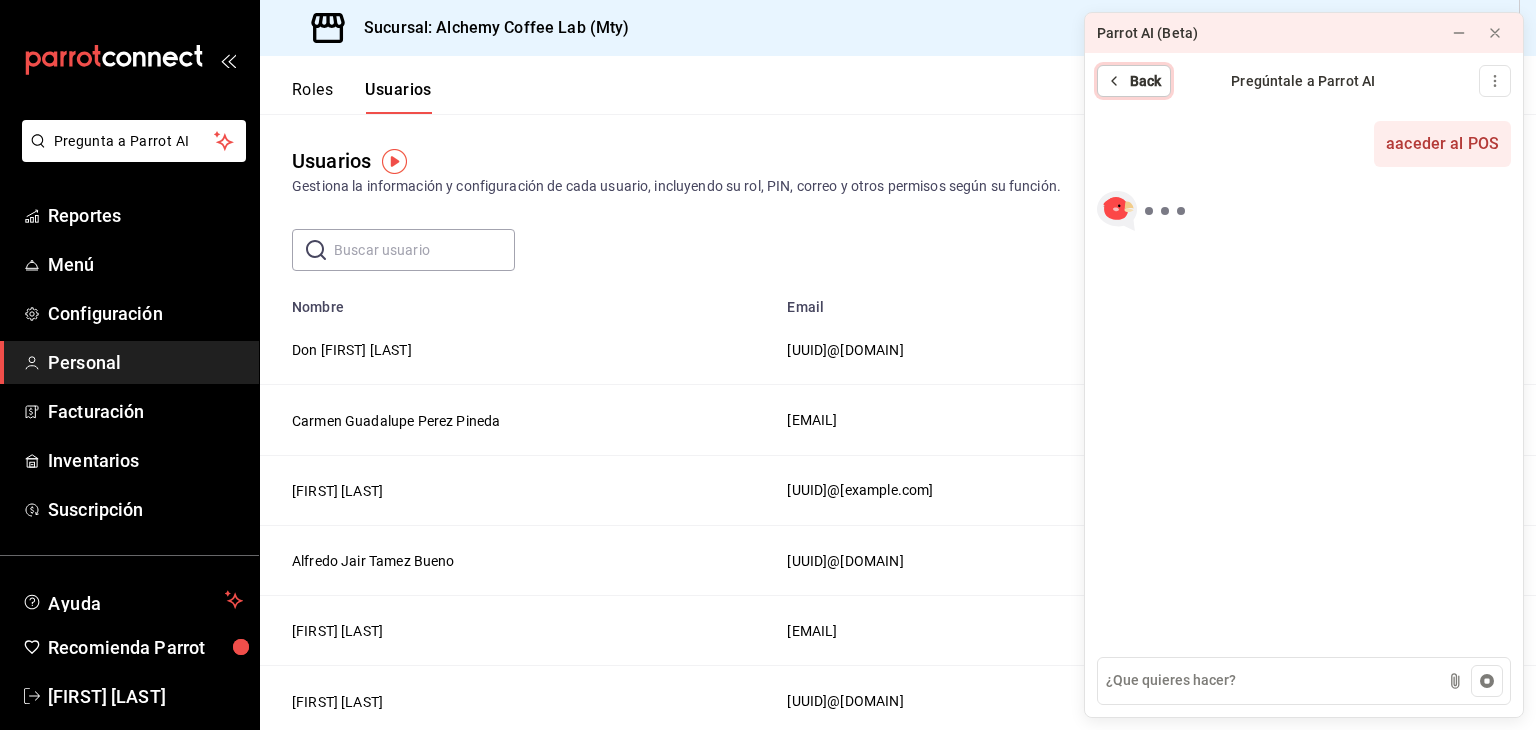 click on "Back" at bounding box center [1146, 81] 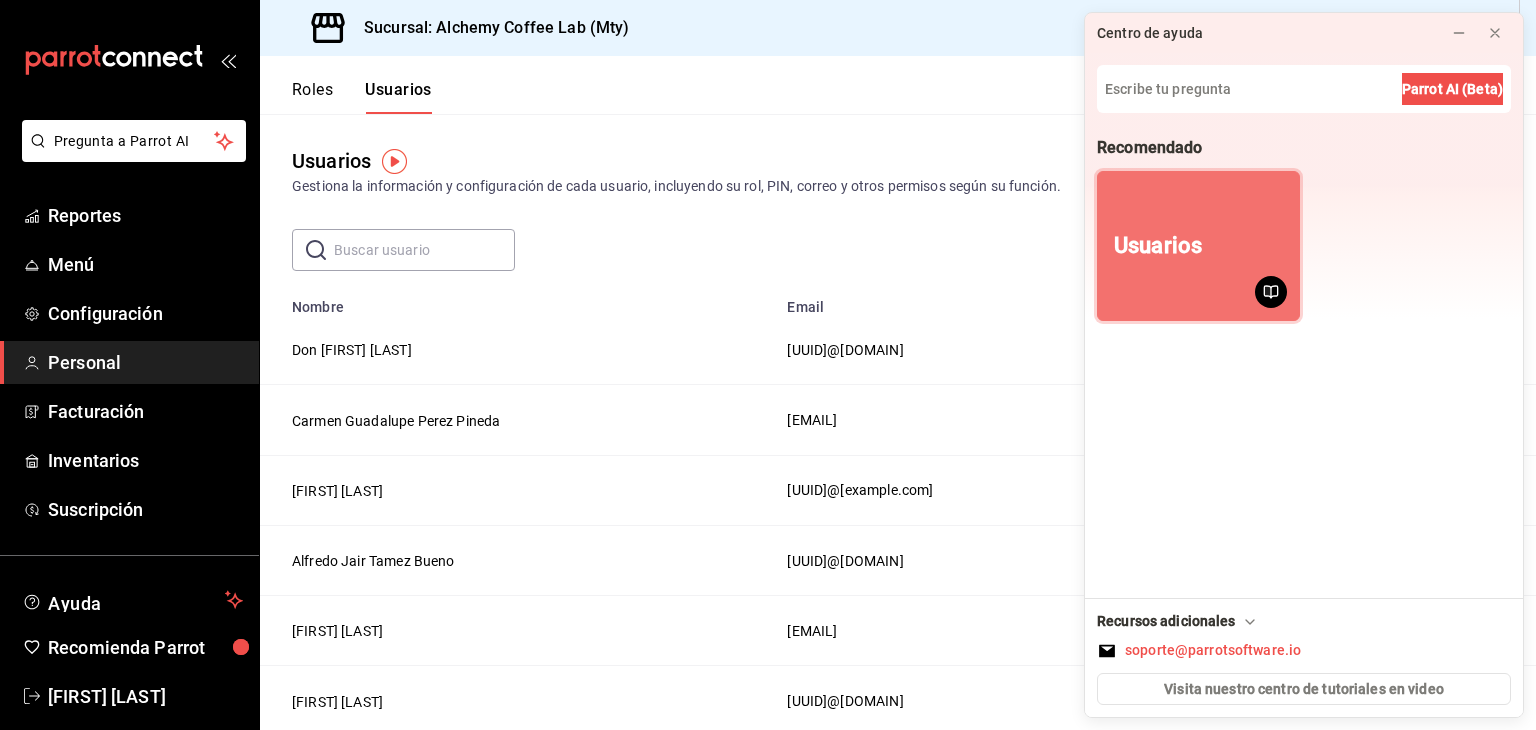 click on "Usuarios" at bounding box center [1198, 246] 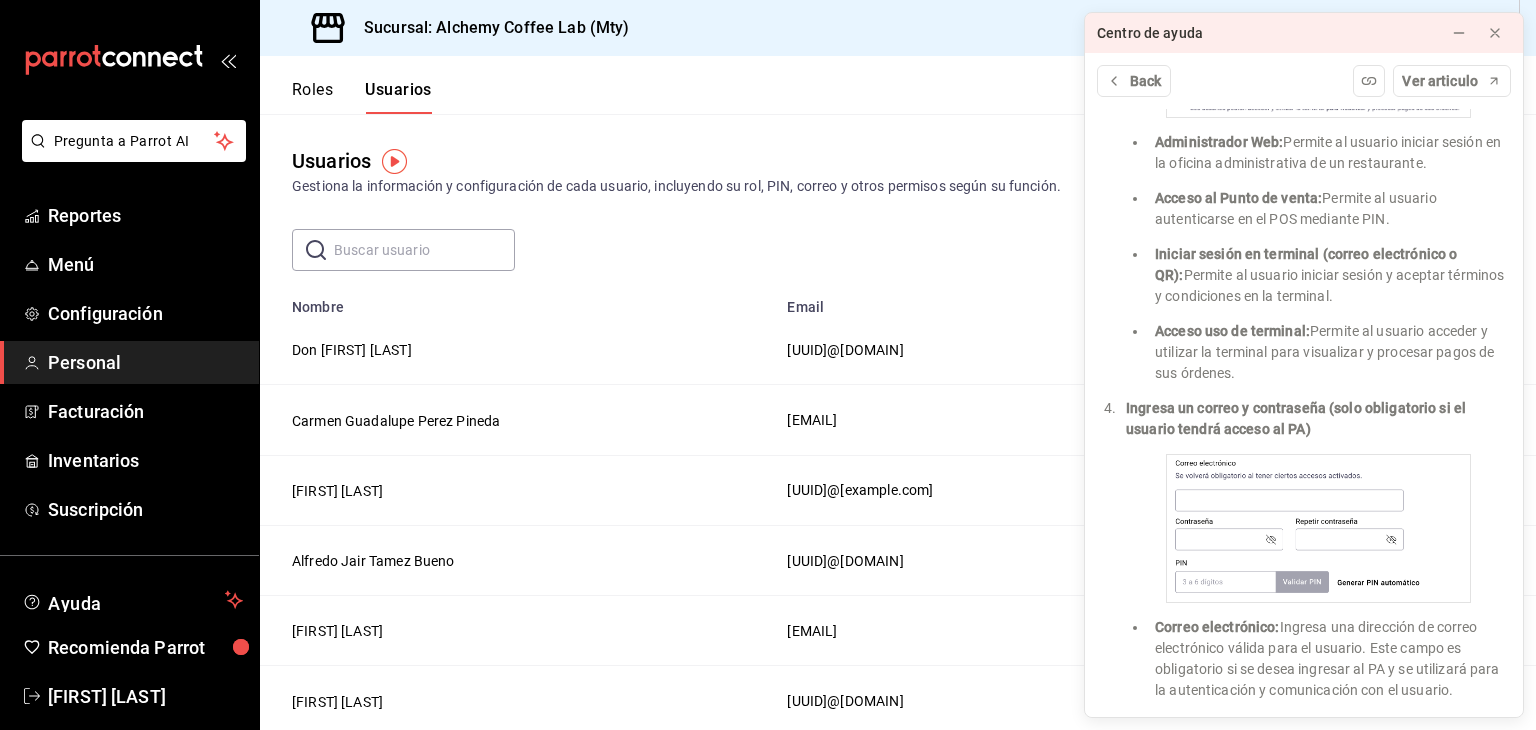 scroll, scrollTop: 1017, scrollLeft: 0, axis: vertical 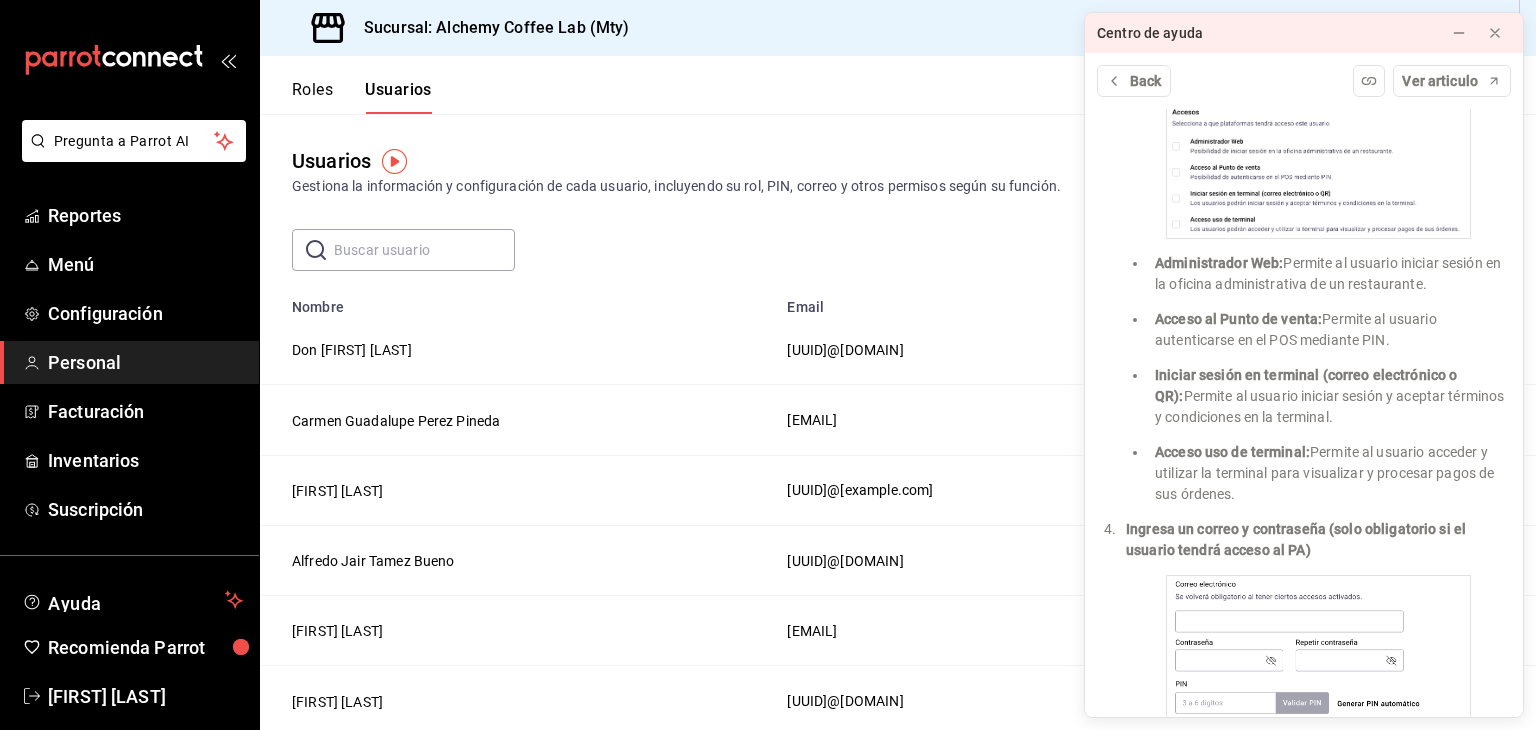 click on "Roles Usuarios" at bounding box center (898, 85) 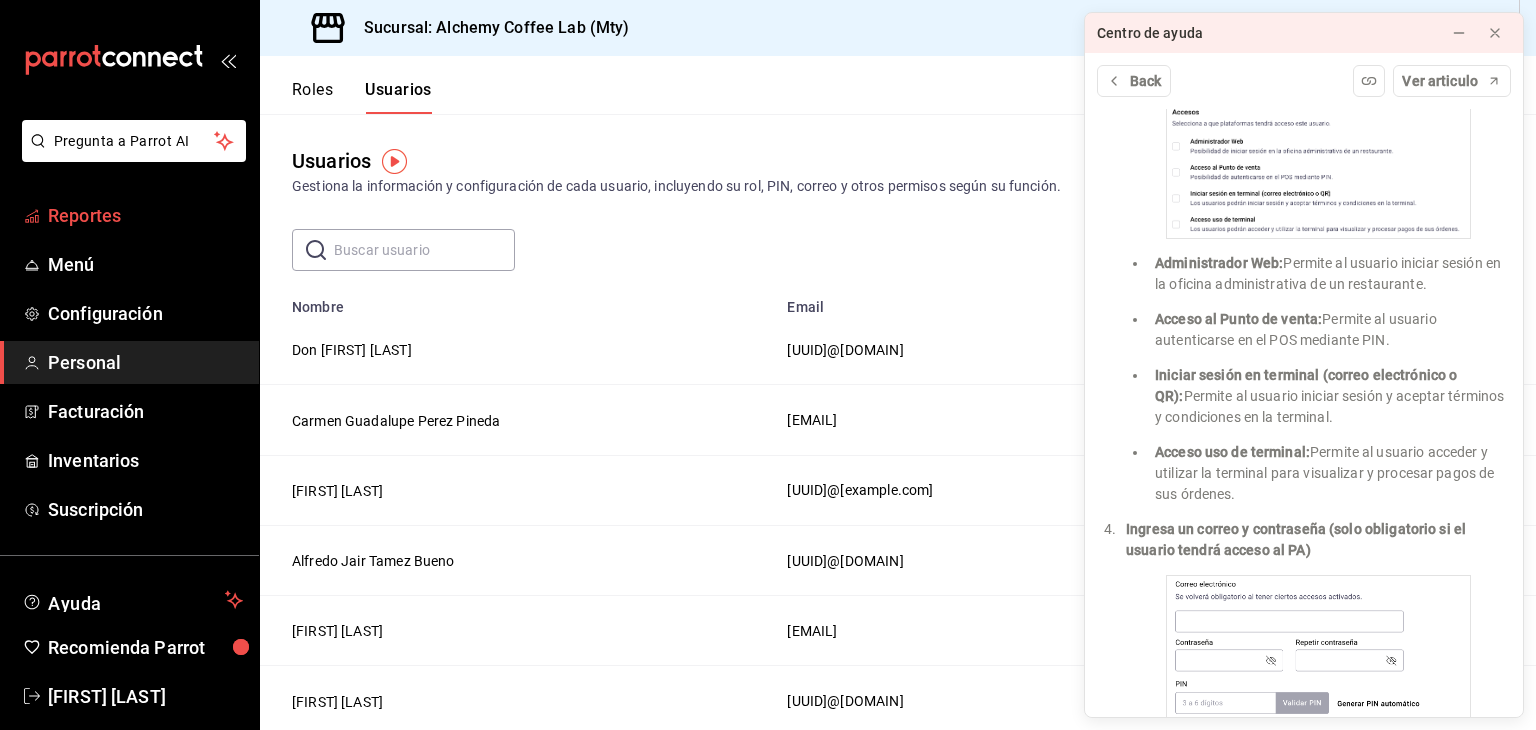 click on "Reportes" at bounding box center (145, 215) 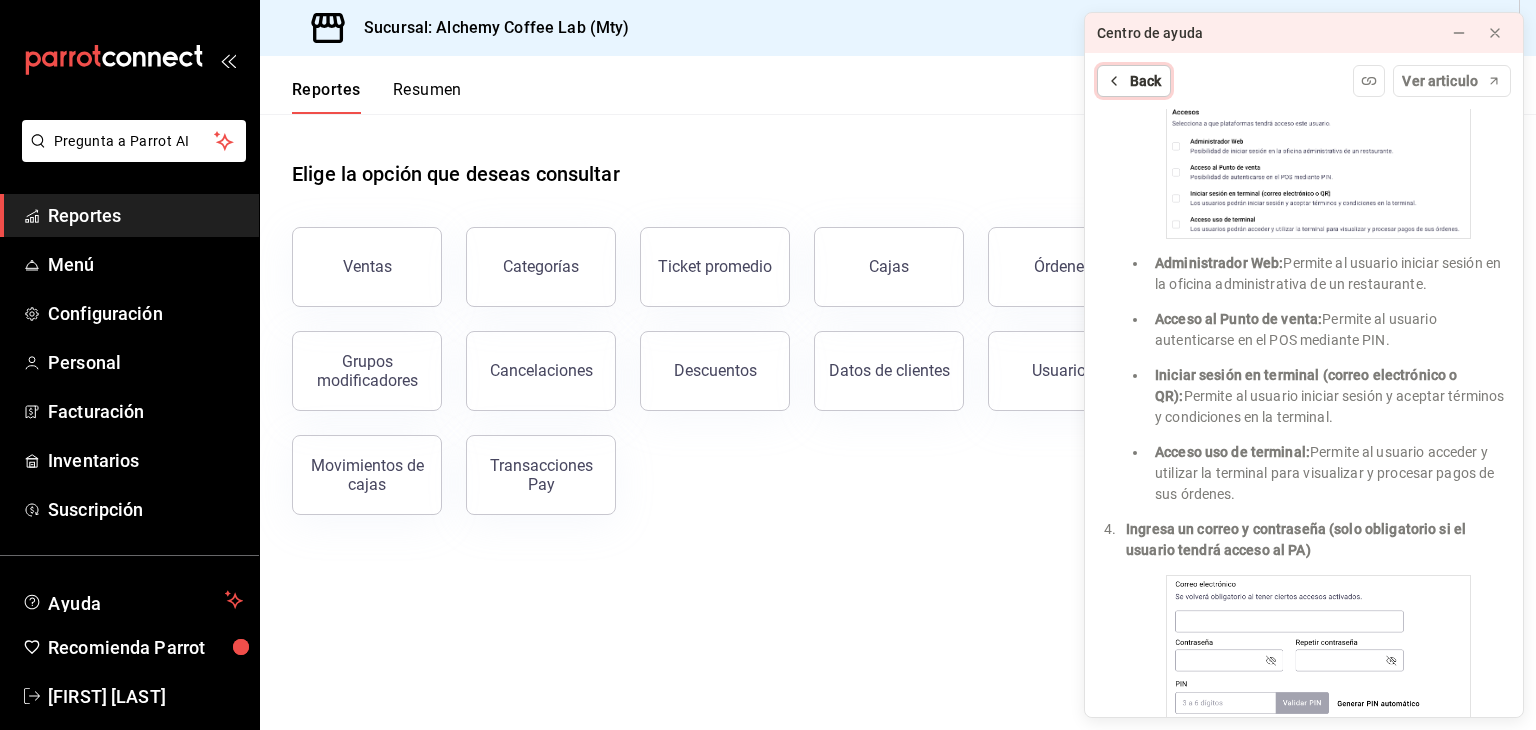 click on "Back" at bounding box center [1146, 81] 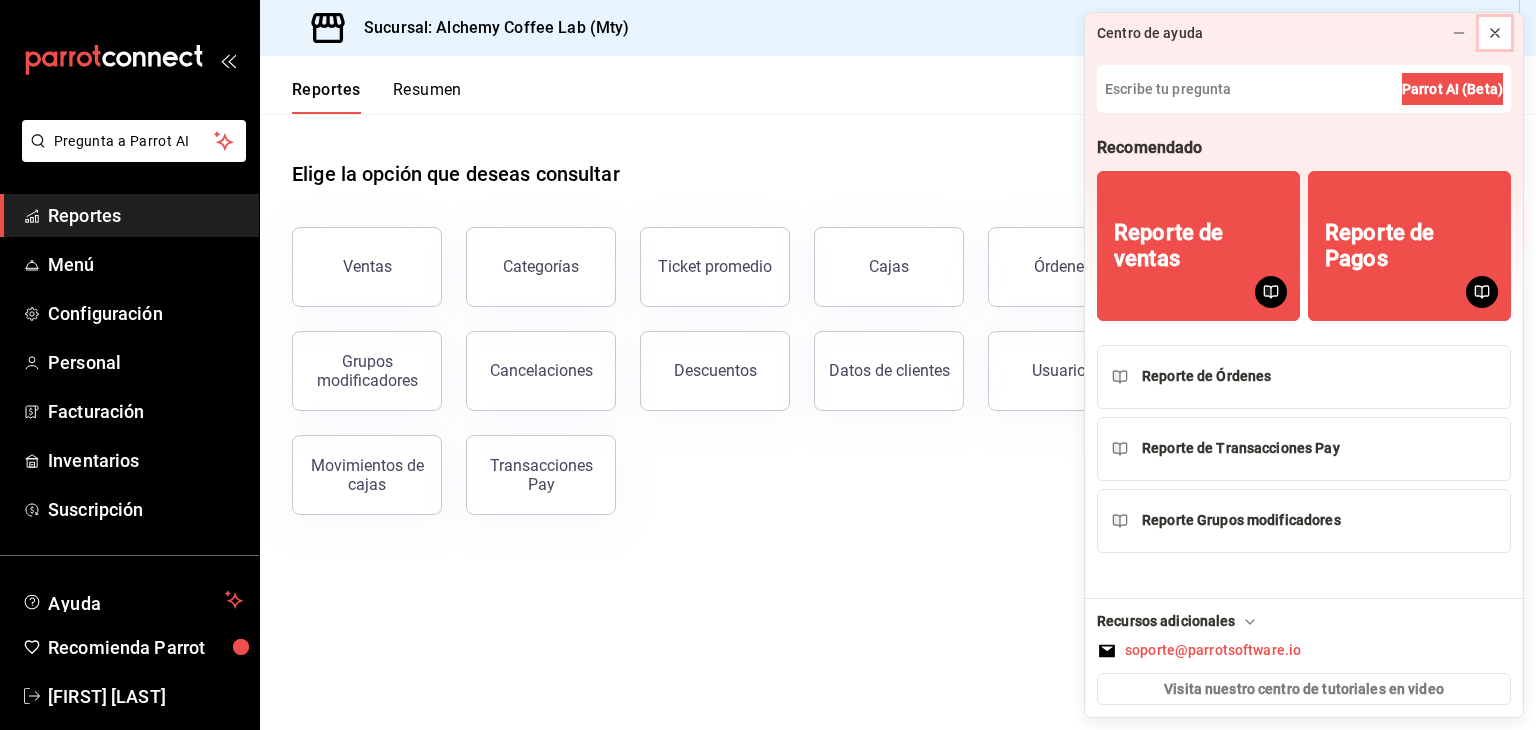 click 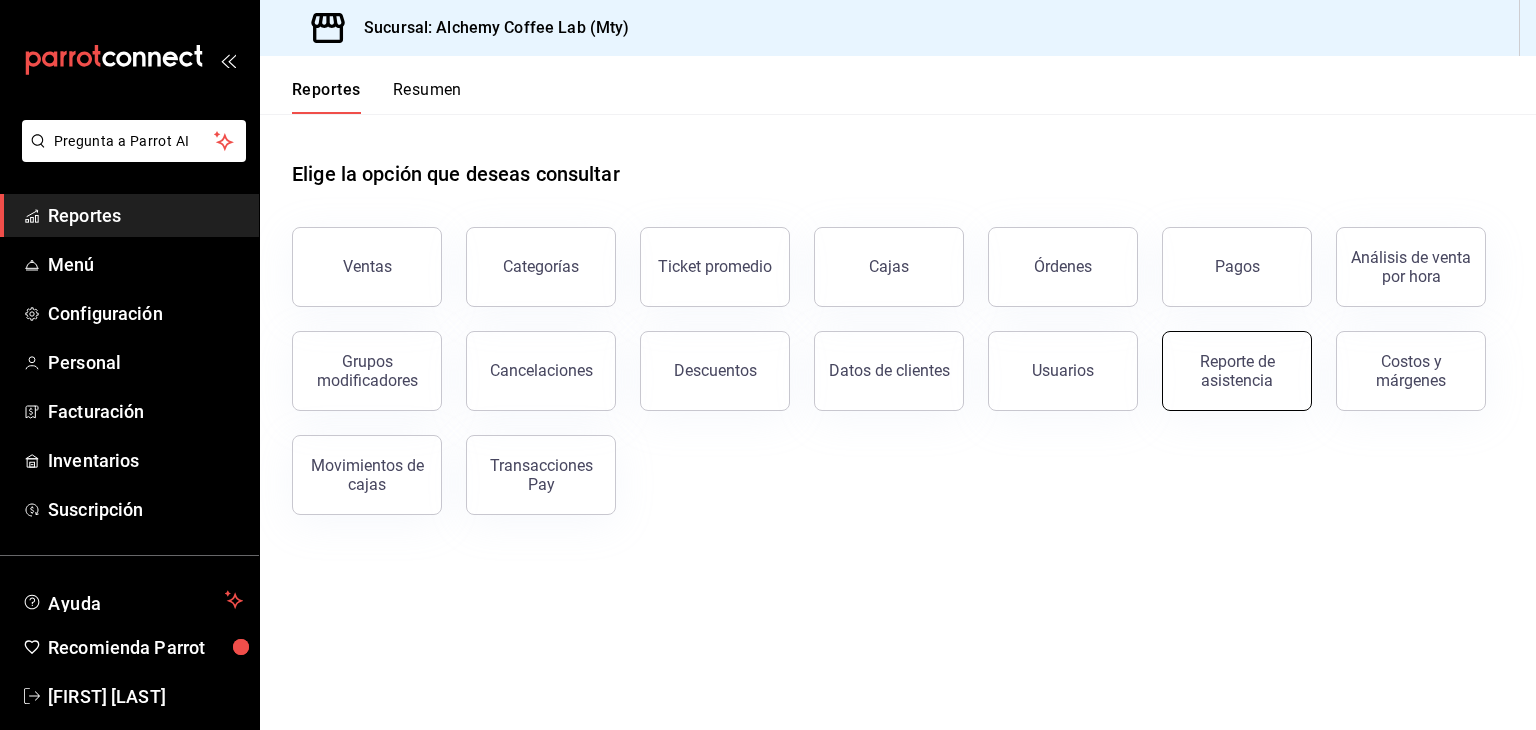 click on "Reporte de asistencia" at bounding box center (1237, 371) 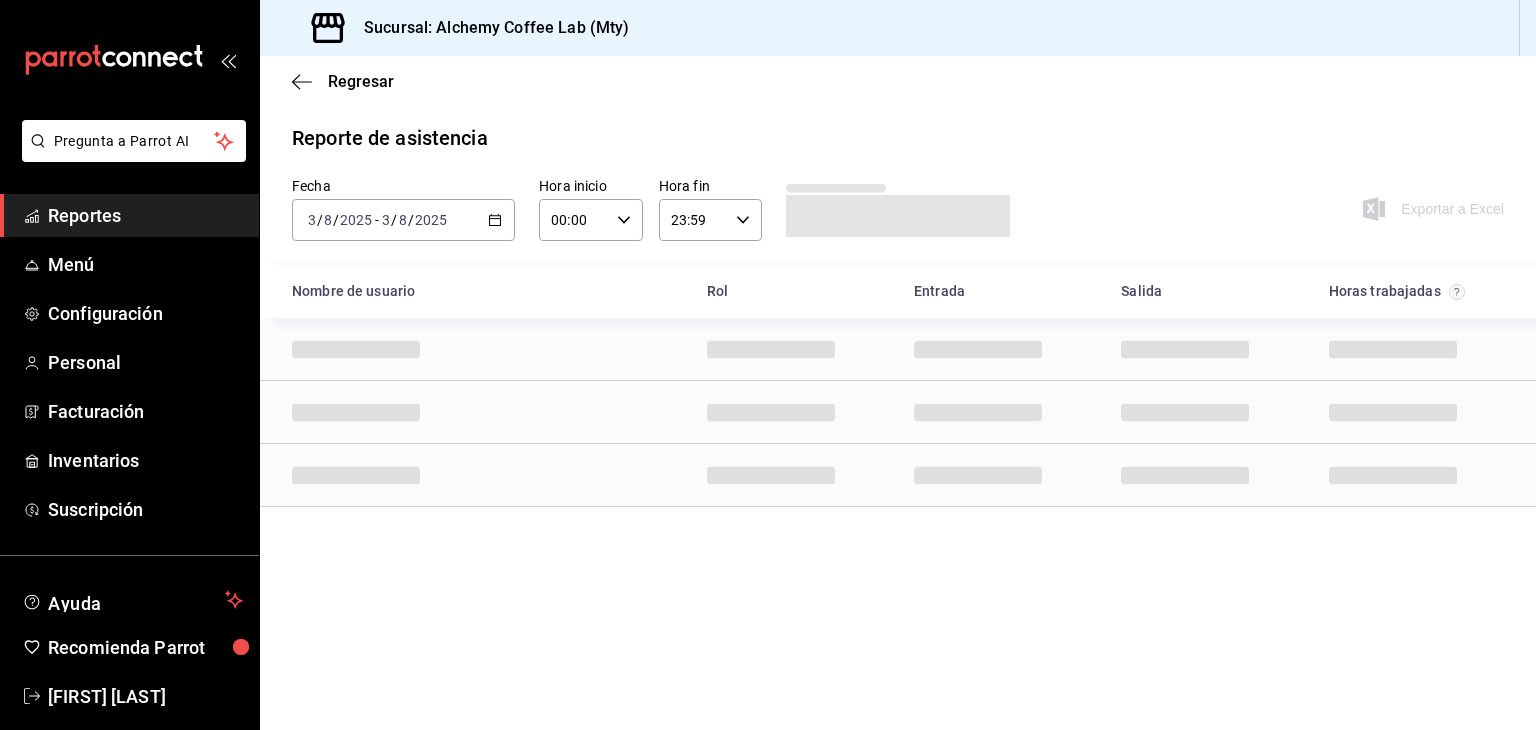 click on "2025-08-03 3 / 8 / 2025 - 2025-08-03 3 / 8 / 2025" at bounding box center (403, 220) 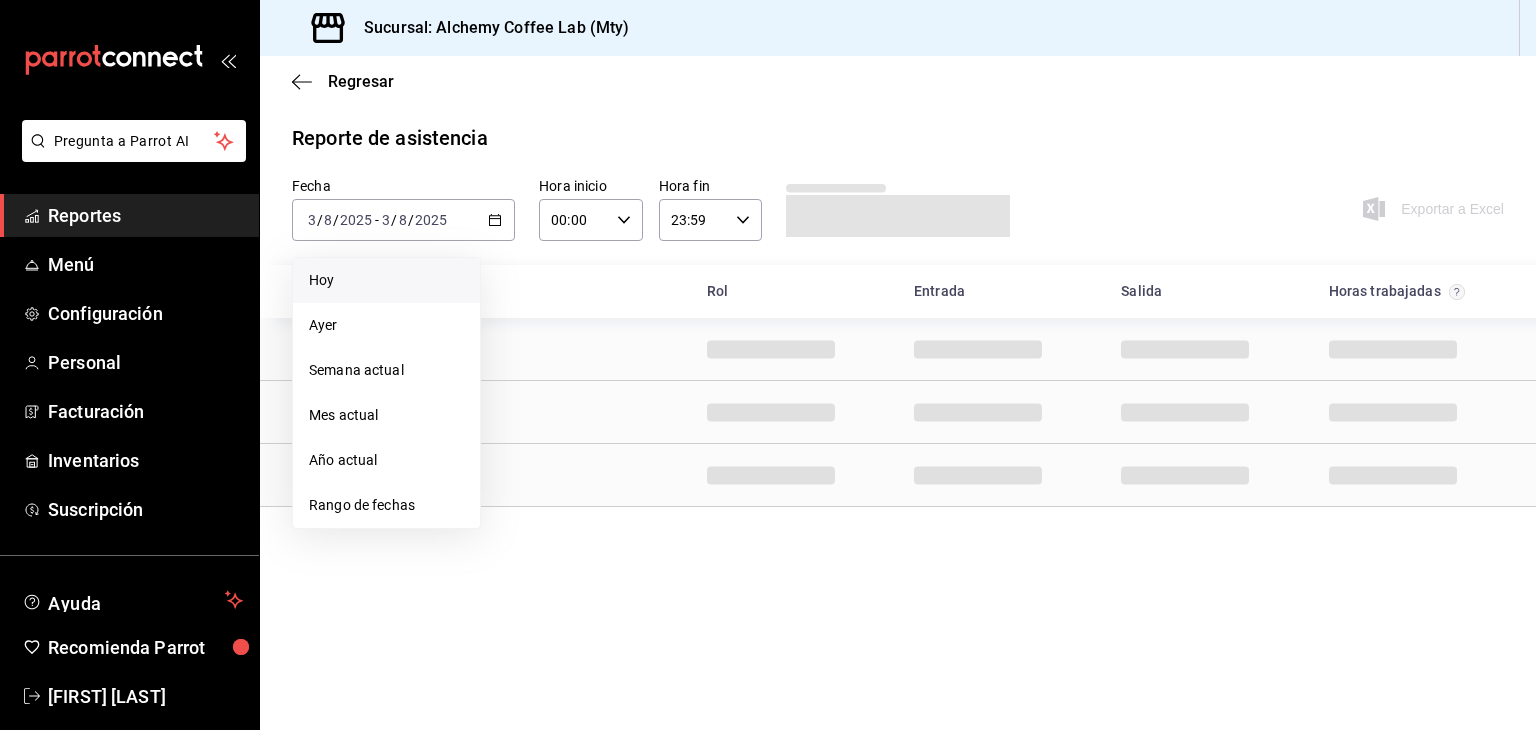 click on "Hoy" at bounding box center (386, 280) 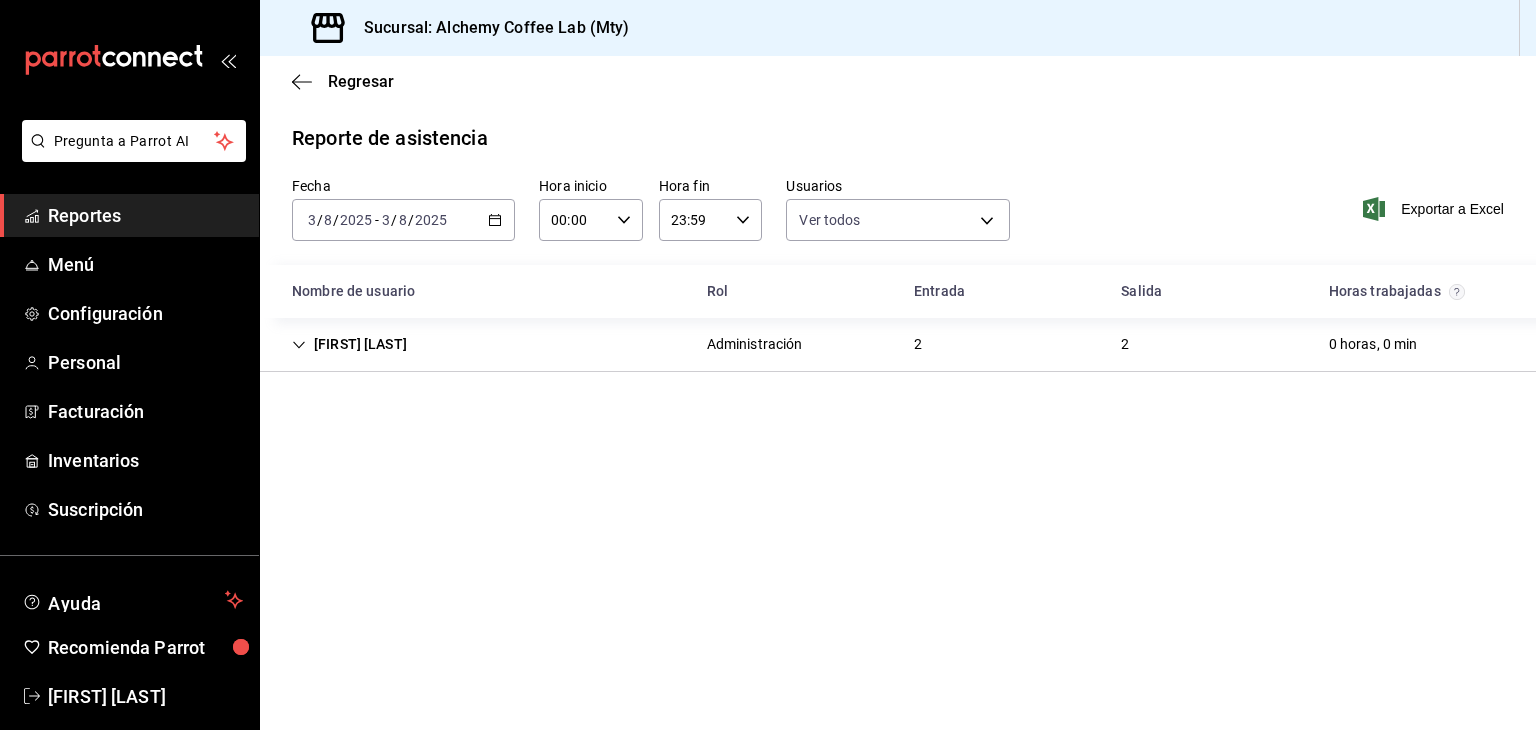 click 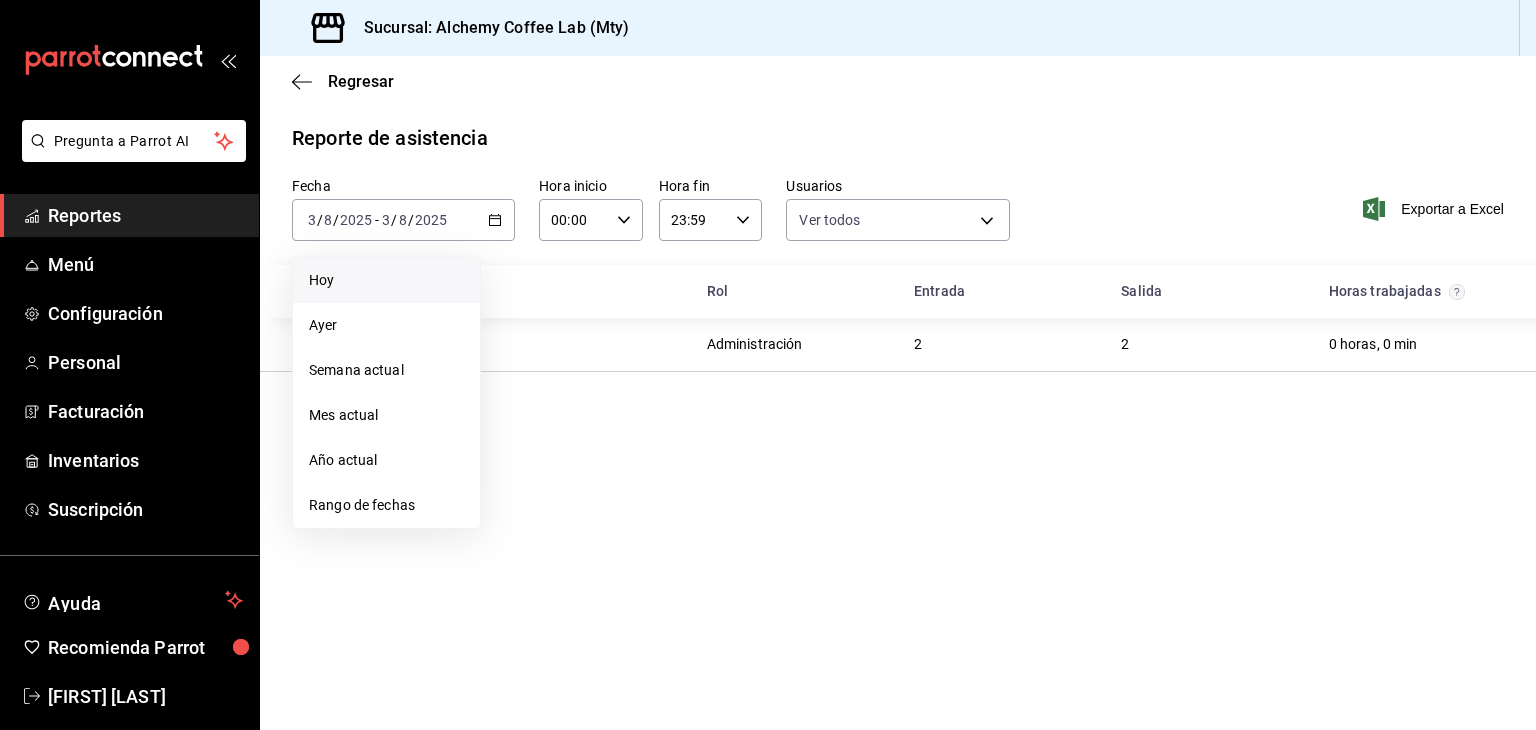 click on "23:59 Hora fin" at bounding box center [711, 220] 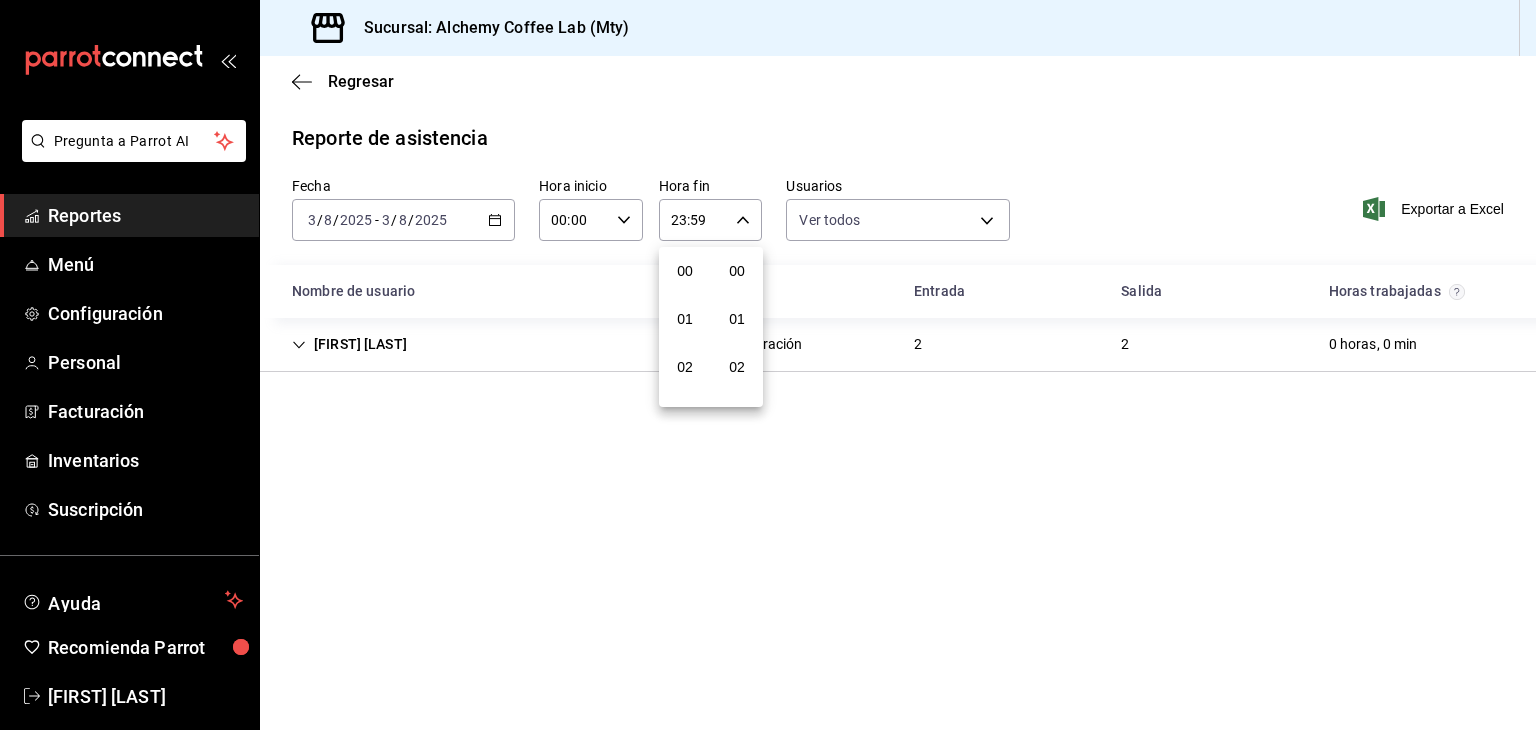 scroll, scrollTop: 1011, scrollLeft: 0, axis: vertical 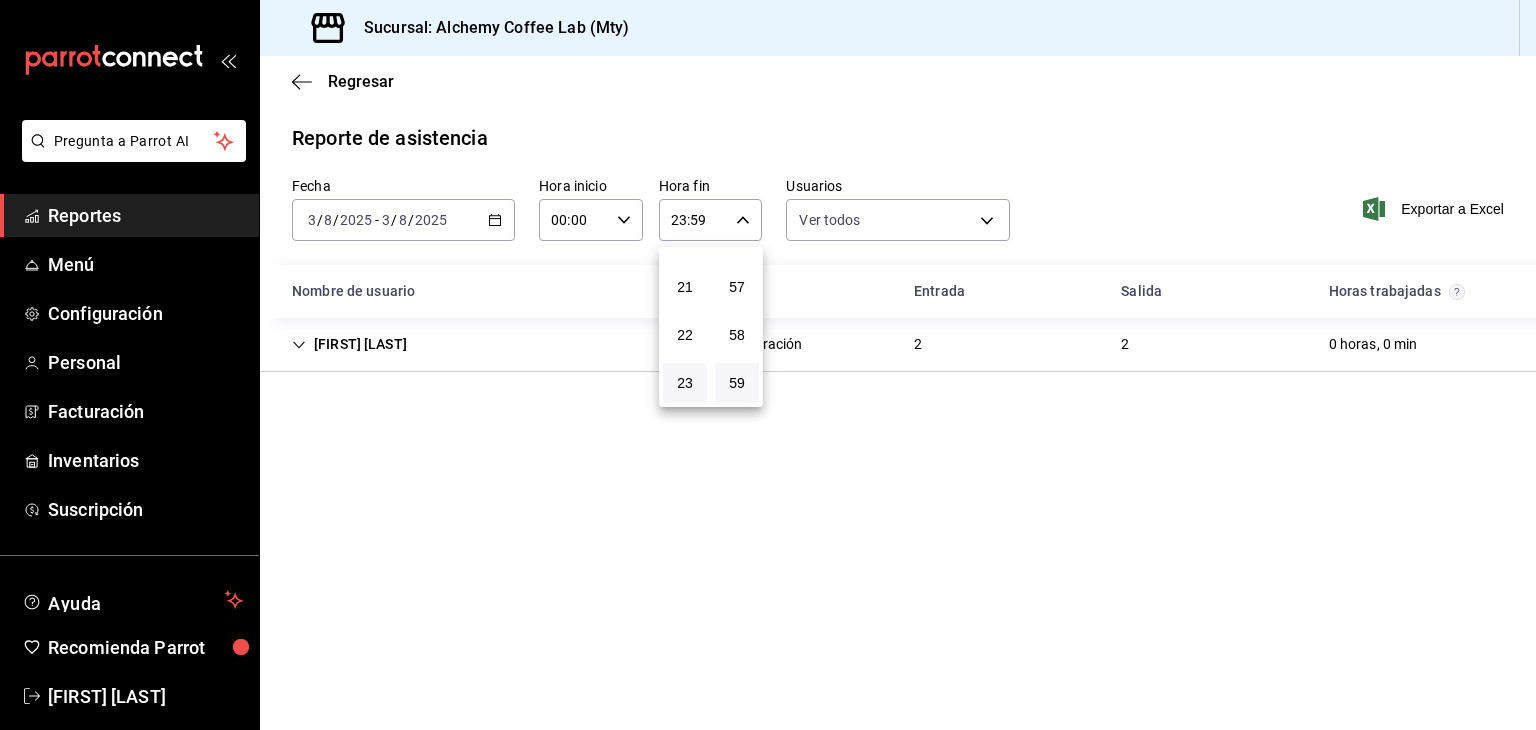 click at bounding box center (768, 365) 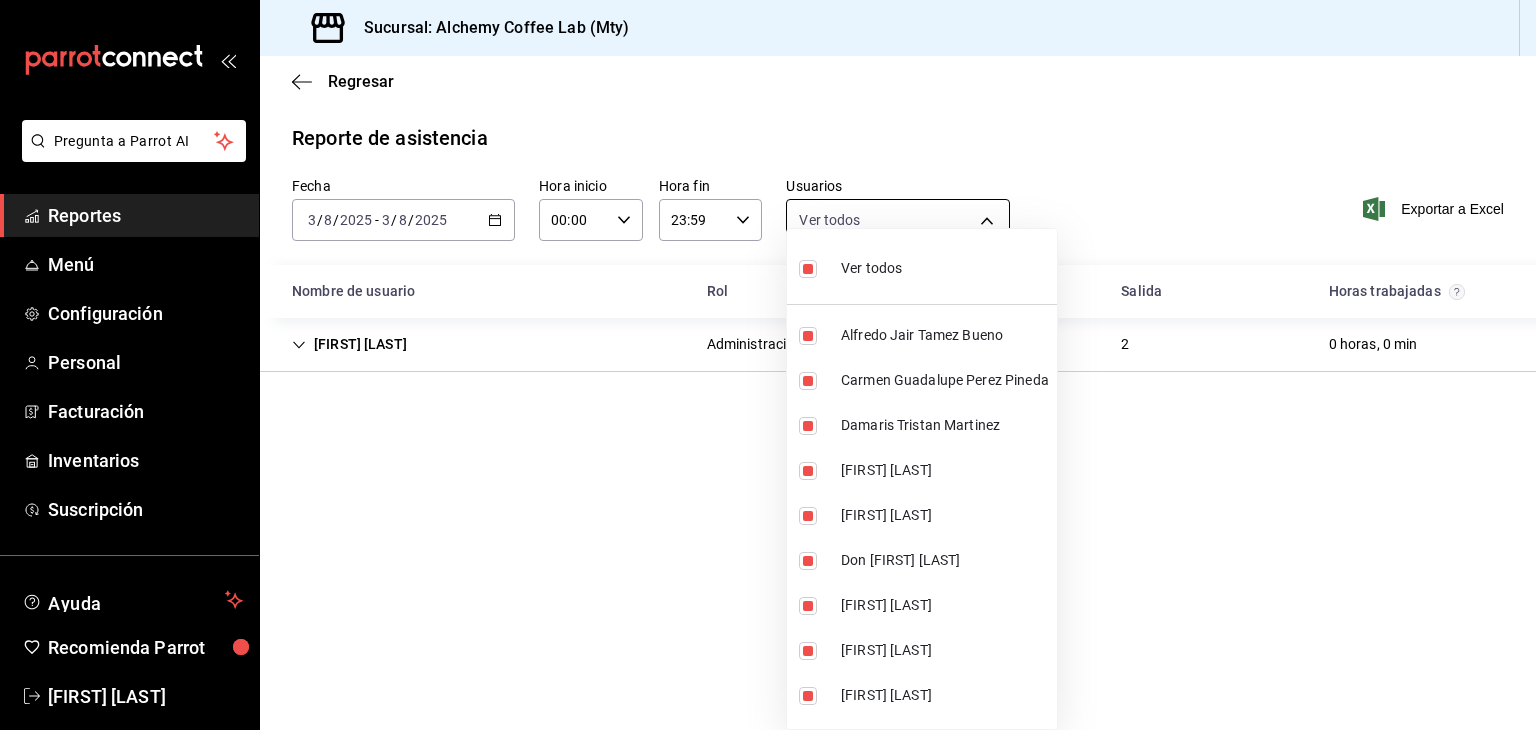 click on "Pregunta a Parrot AI Reportes   Menú   Configuración   Personal   Facturación   Inventarios   Suscripción   Ayuda Recomienda Parrot   [FIRST] [LAST]   Sugerir nueva función   Sucursal: Alchemy Coffee Lab (Mty) Regresar Reporte de asistencia Fecha [DATE] [DATE] - [DATE] [DATE] Hora inicio 00:00 Hora inicio Hora fin 23:59 Hora fin Usuarios Ver todos Exportar a Excel Nombre de usuario Rol Entrada Salida Horas trabajadas   Susana Flores Banda Administración 2 2 0 horas, 0 min GANA 1 MES GRATIS EN TU SUSCRIPCIÓN AQUÍ ¿Recuerdas cómo empezó tu restaurante?
Hoy puedes ayudar a un colega a tener el mismo cambio que tú viviste.
Recomienda Parrot directamente desde tu Portal Administrador.
Es fácil y rápido.
🎁 Por cada restaurante que se una, ganas 1 mes gratis. Pregunta a Parrot AI Reportes   Menú   Configuración   Personal   Facturación   Inventarios   Suscripción   Ayuda Recomienda Parrot   [FIRST] [LAST]   Sugerir nueva función   Ver todos" at bounding box center (768, 365) 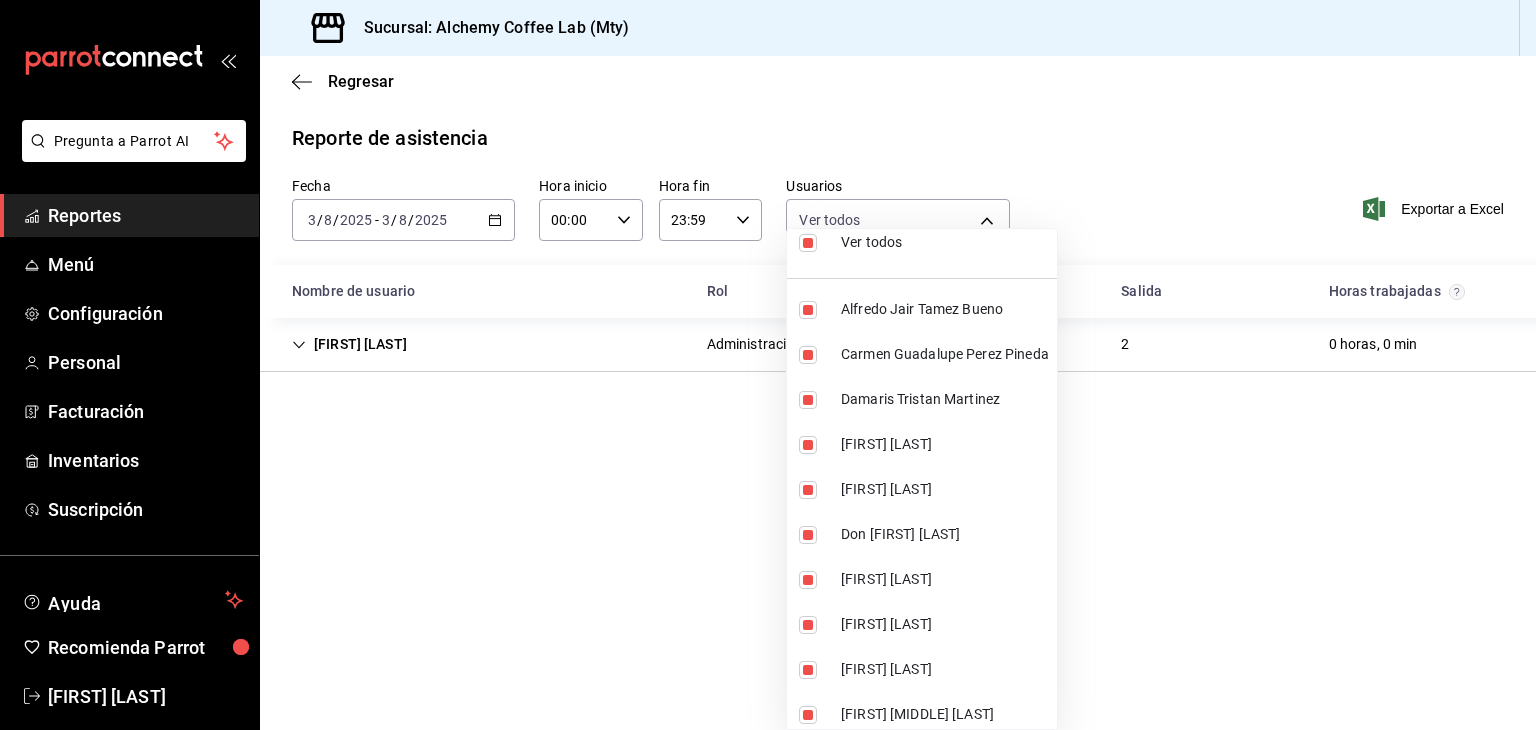 scroll, scrollTop: 0, scrollLeft: 0, axis: both 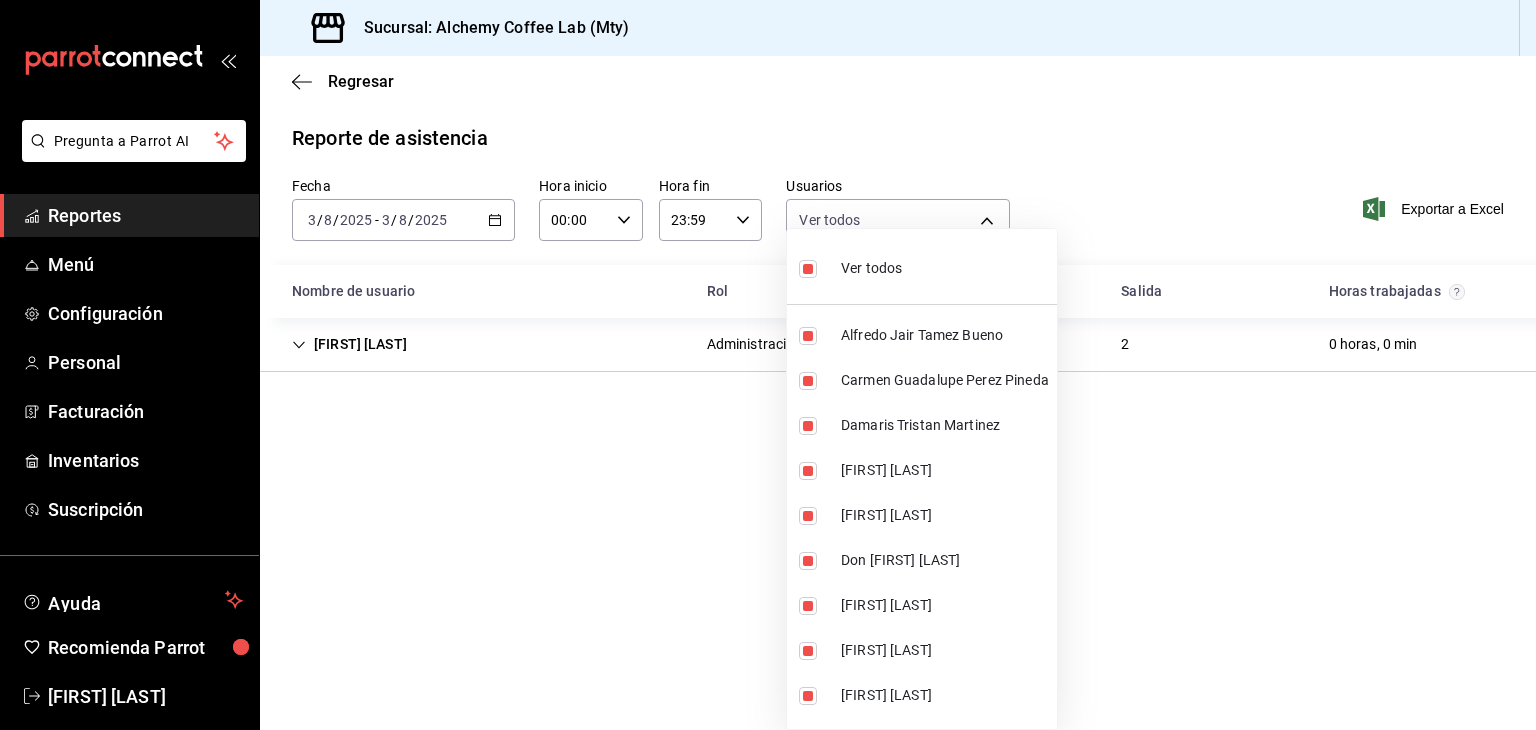 click at bounding box center (768, 365) 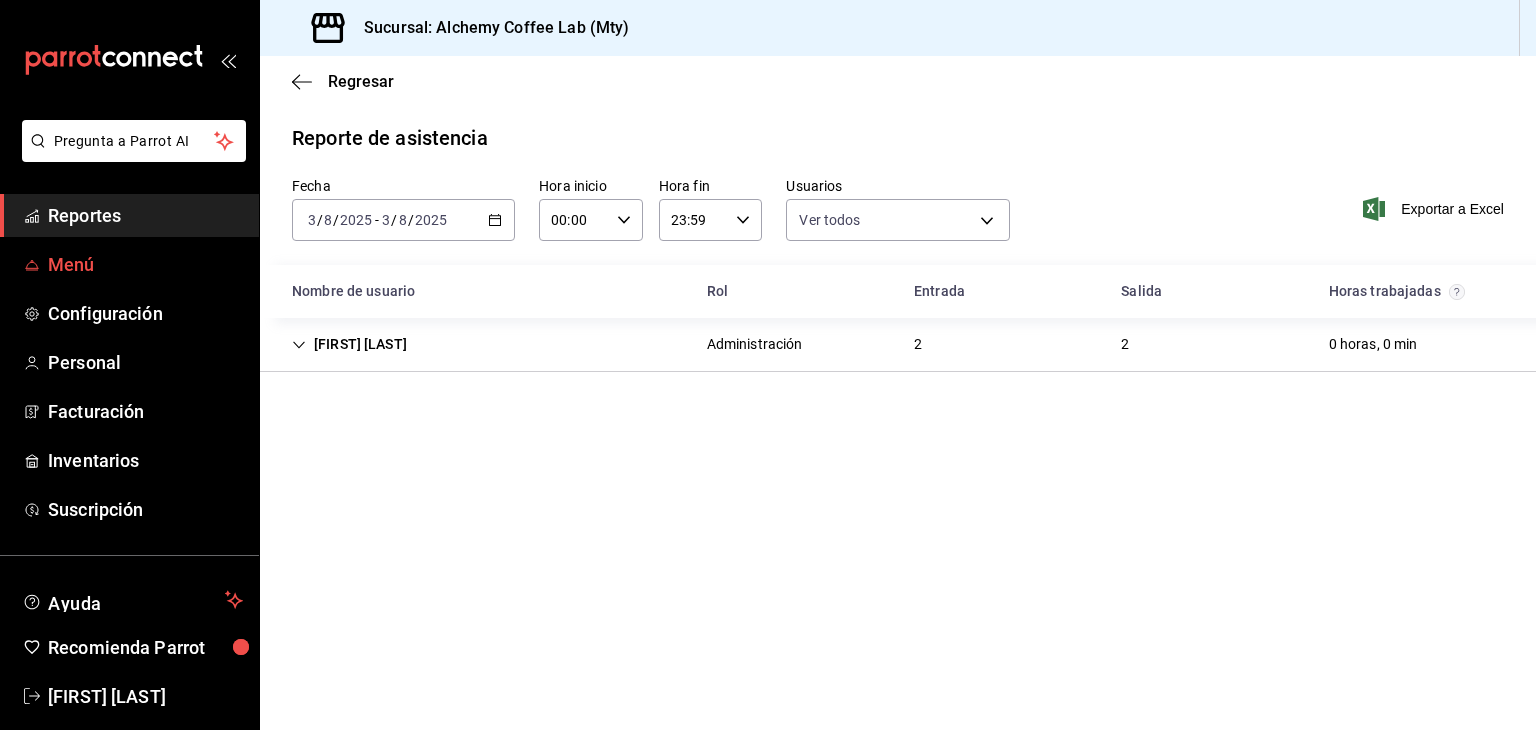 click on "Menú" at bounding box center [145, 264] 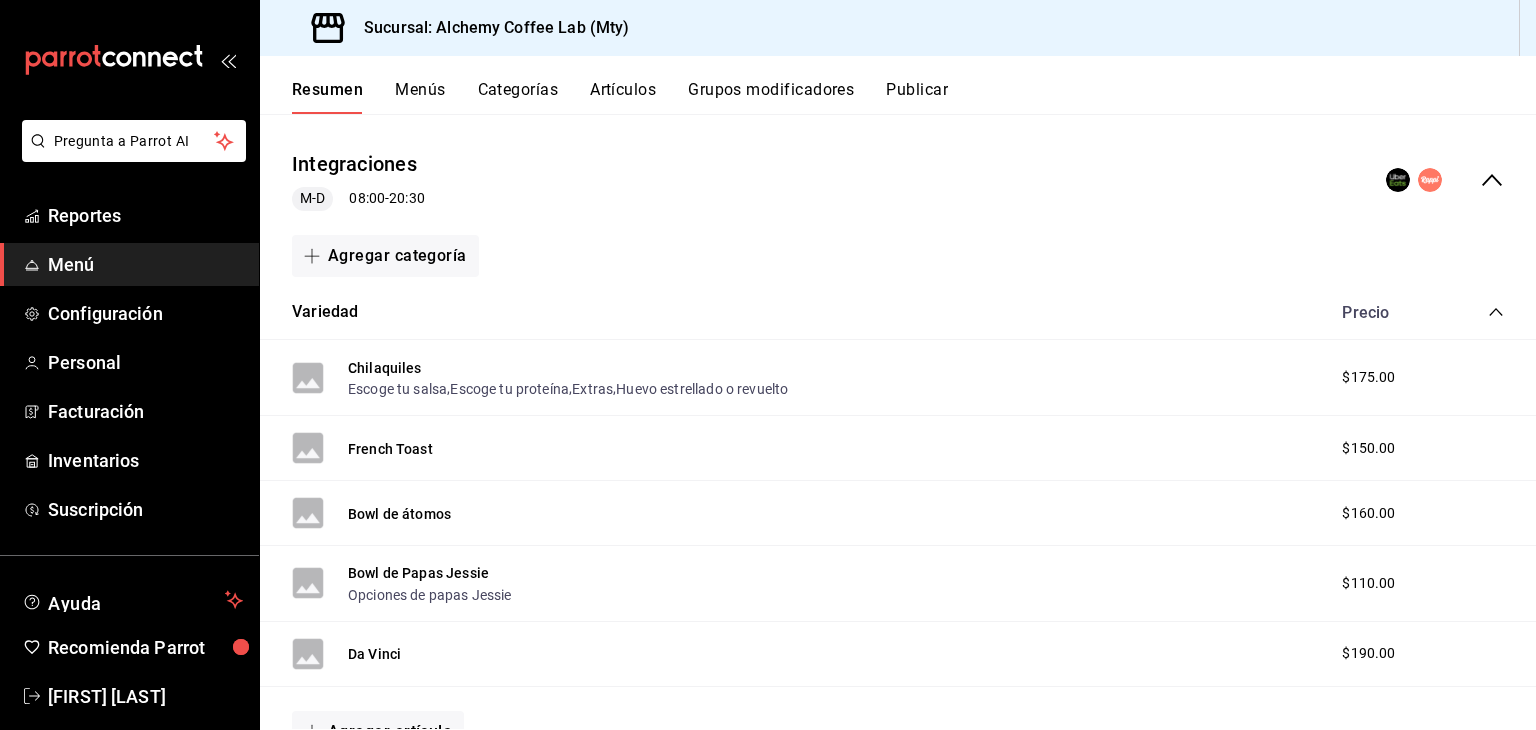 scroll, scrollTop: 100, scrollLeft: 0, axis: vertical 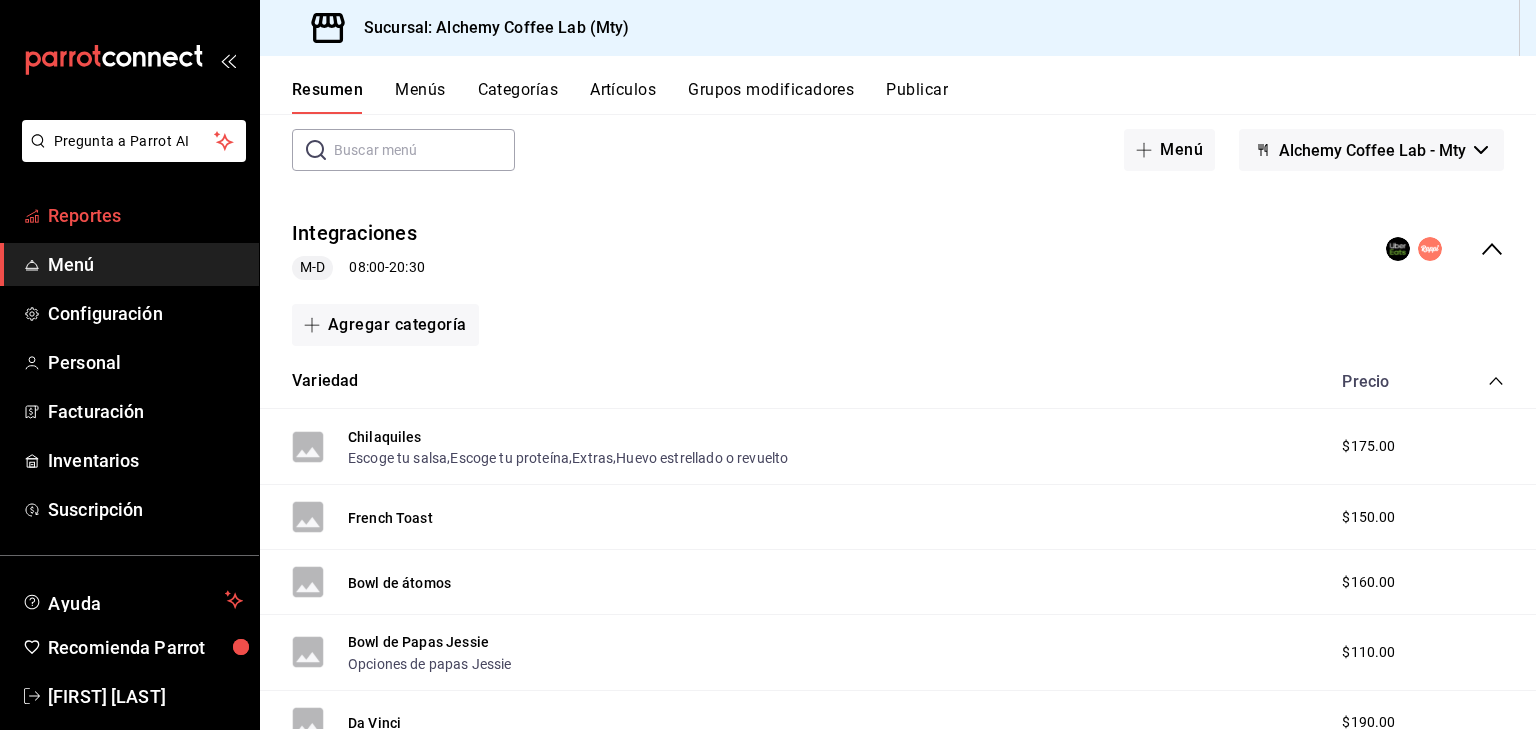 click on "Reportes" at bounding box center (145, 215) 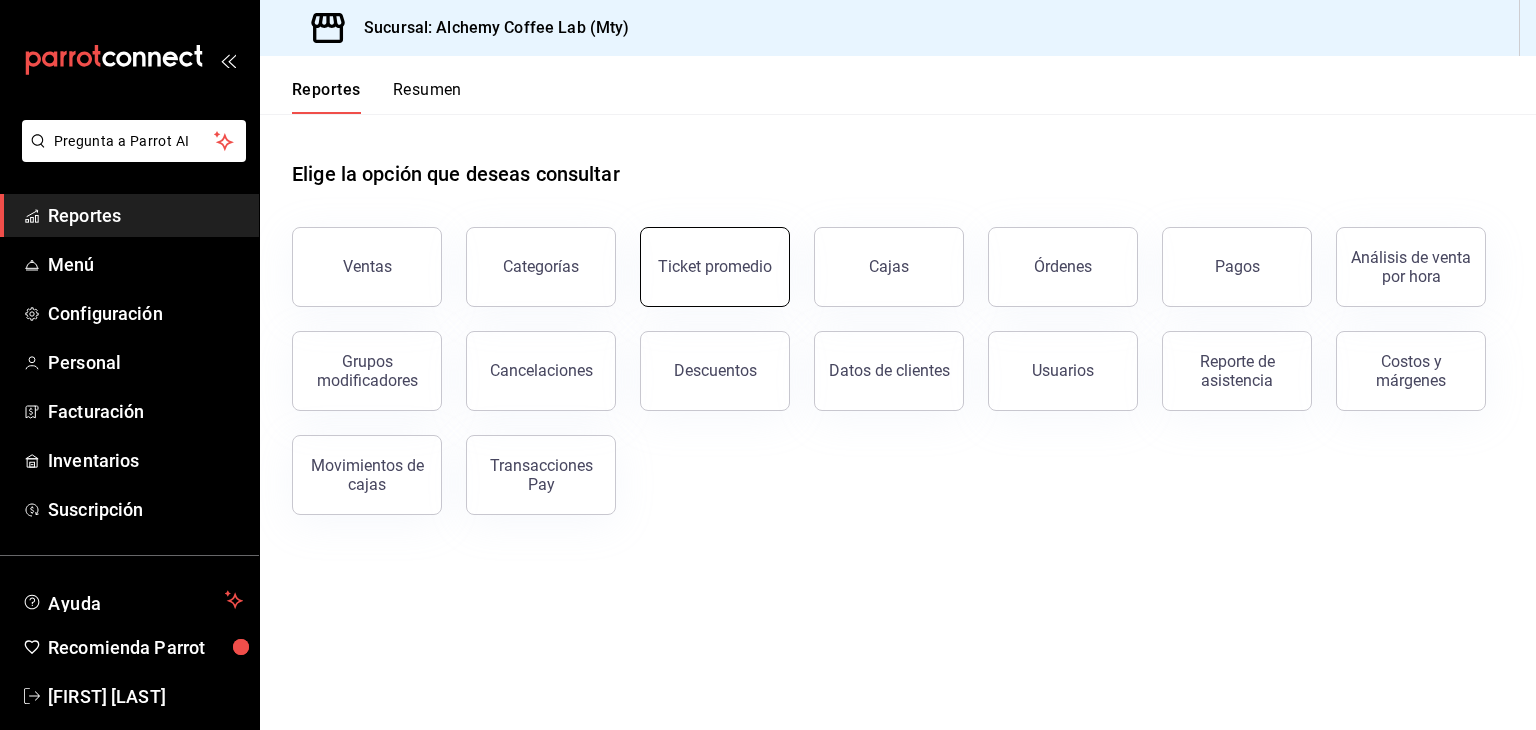 click on "Ticket promedio" at bounding box center [715, 267] 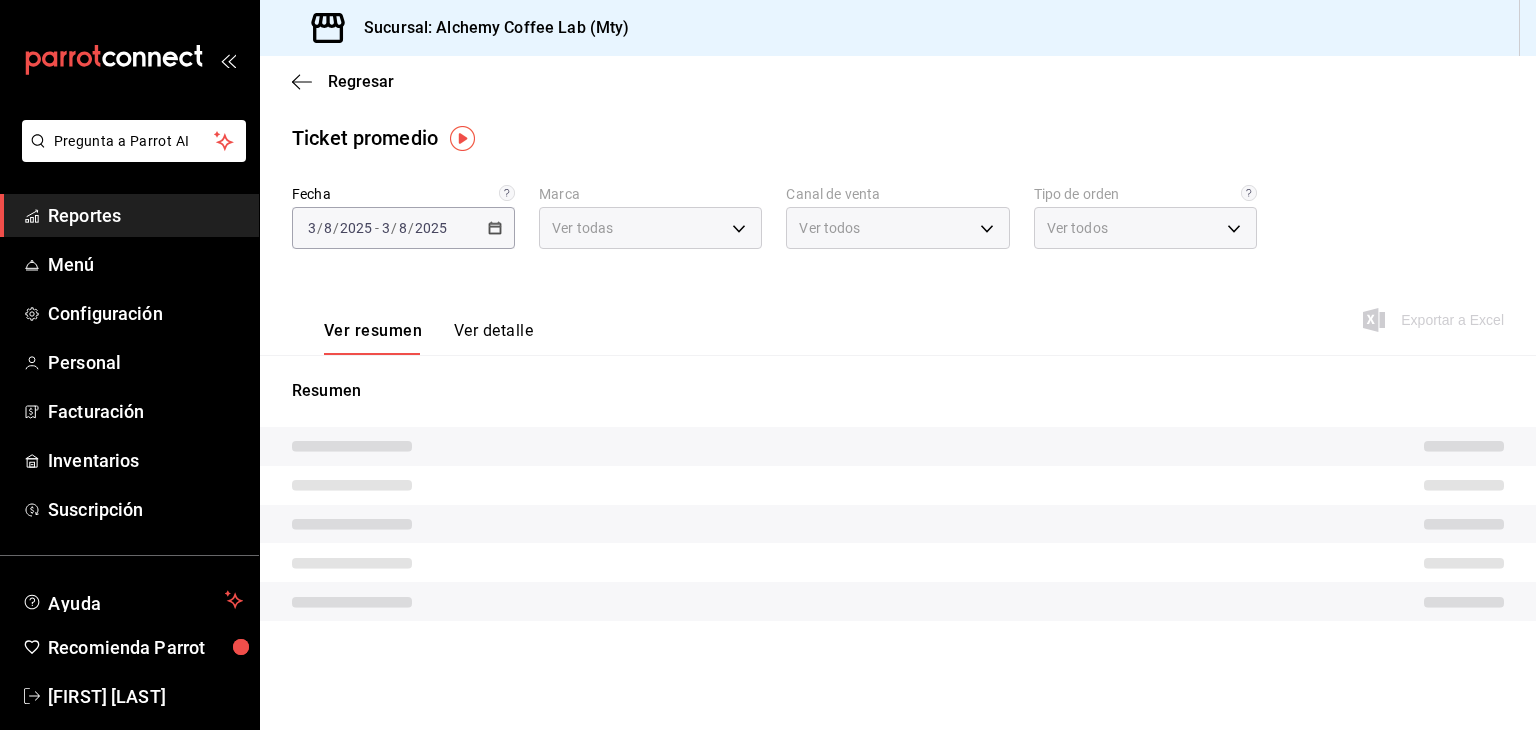 type on "147fd5db-d129-484d-8765-362391796a66" 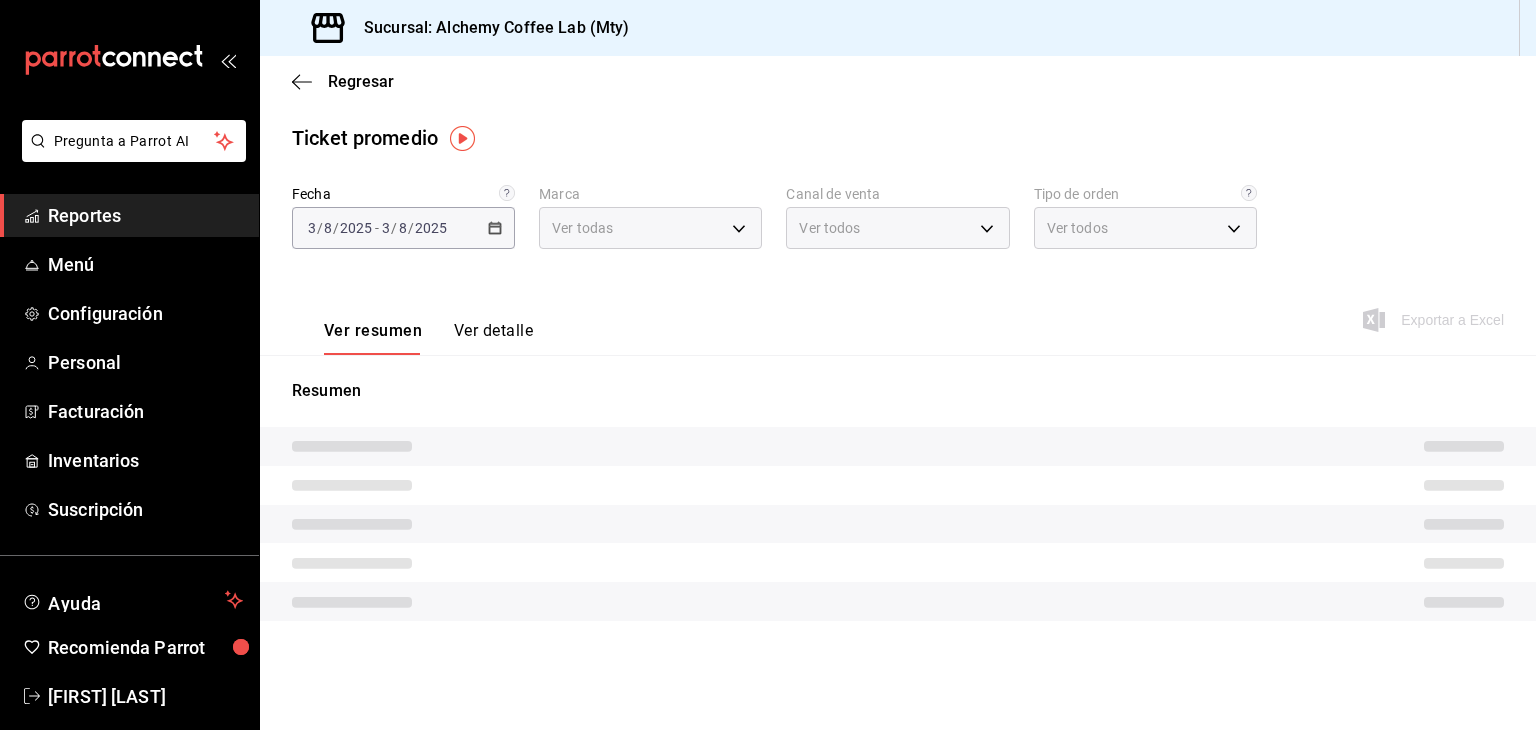 type on "PARROT,UBER_EATS,RAPPI,DIDI_FOOD,ONLINE" 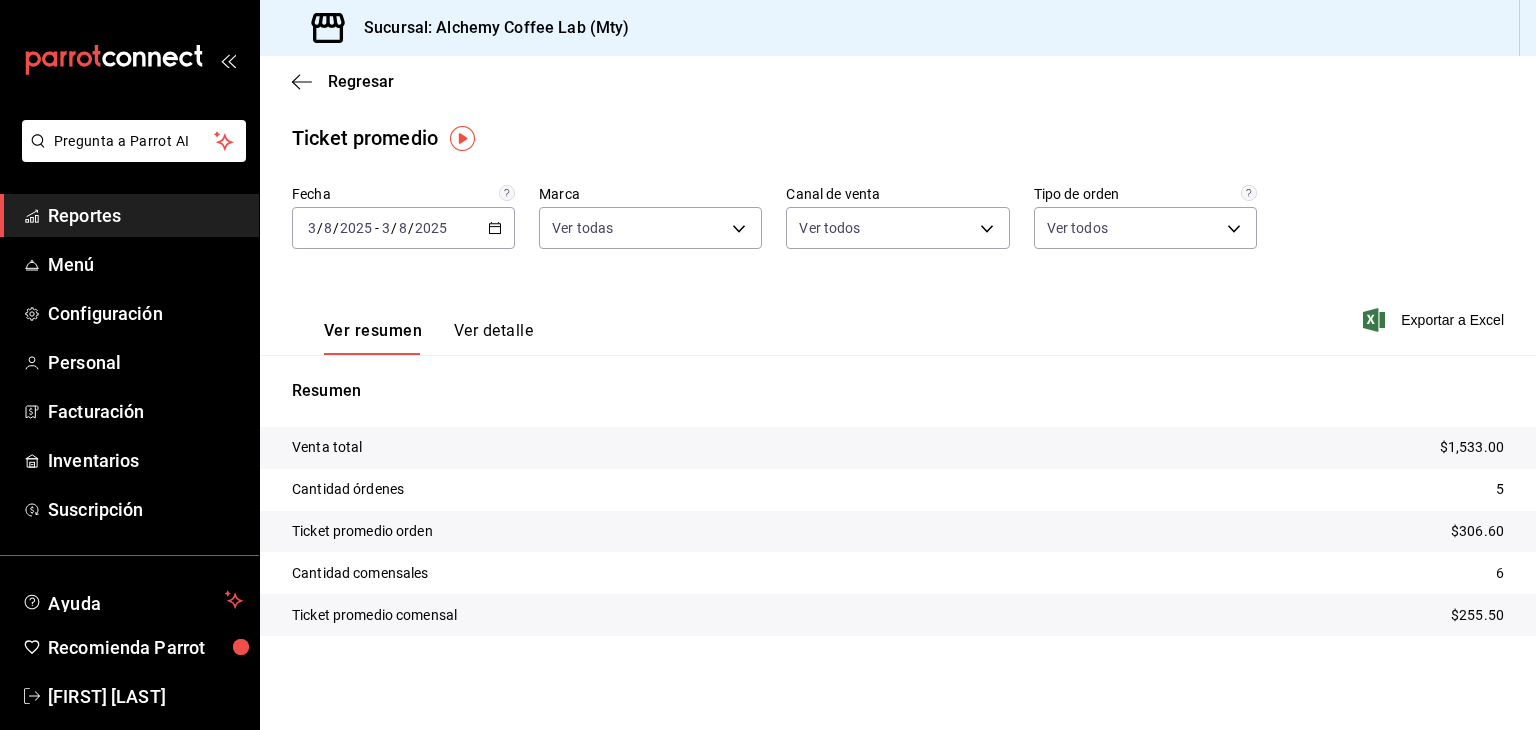 click on "[DATE] [DAY] / [MONTH] / [YEAR] - [DATE] [DAY] / [MONTH] / [YEAR] Marca Ver todas [UUID] Canal de venta Ver todos PARROT,UBER_EATS,RAPPI,DIDI_FOOD,ONLINE   Tipo de orden Ver todos [UUID], [UUID], [UUID], [UUID]" at bounding box center (898, 229) 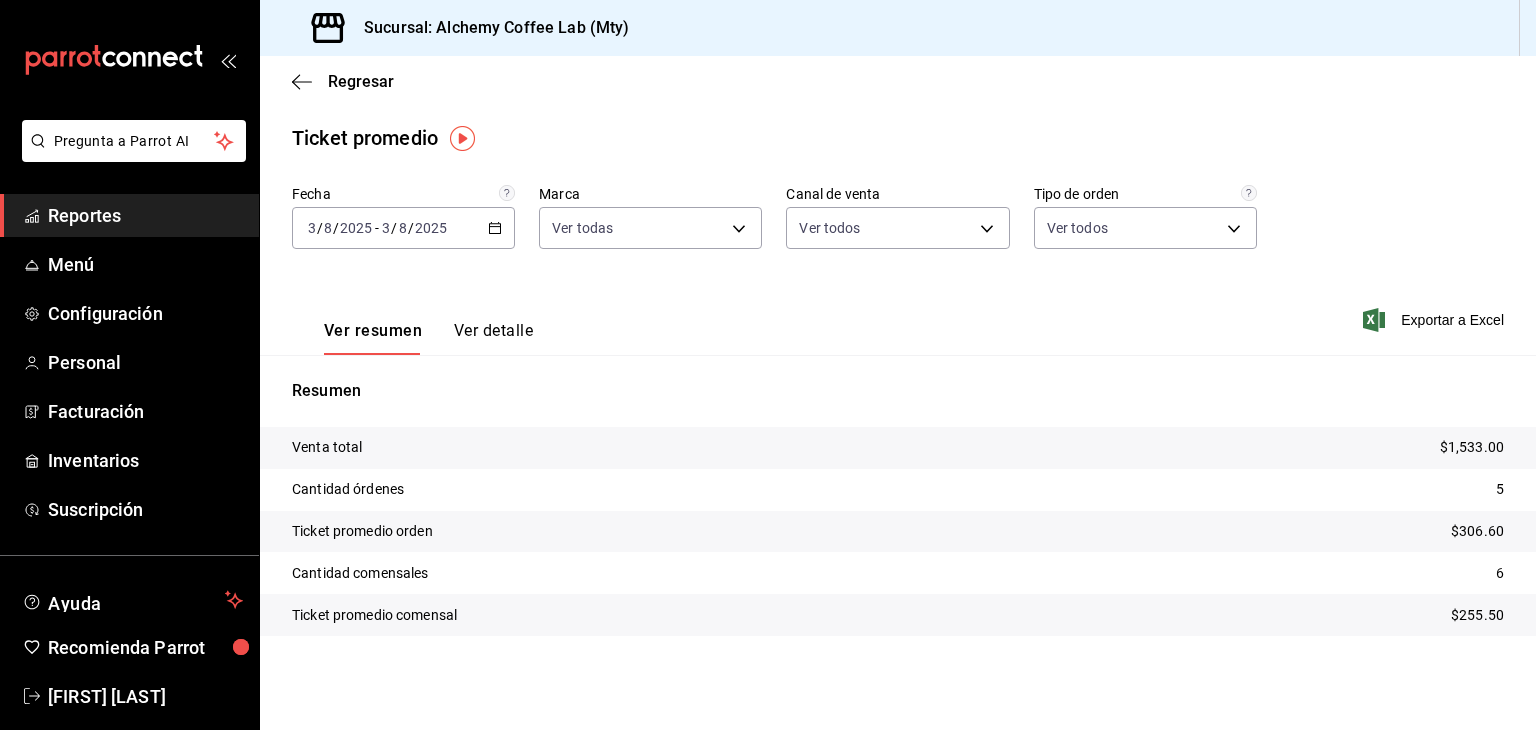 click on "2025-08-03 3 / 8 / 2025 - 2025-08-03 3 / 8 / 2025" at bounding box center [403, 228] 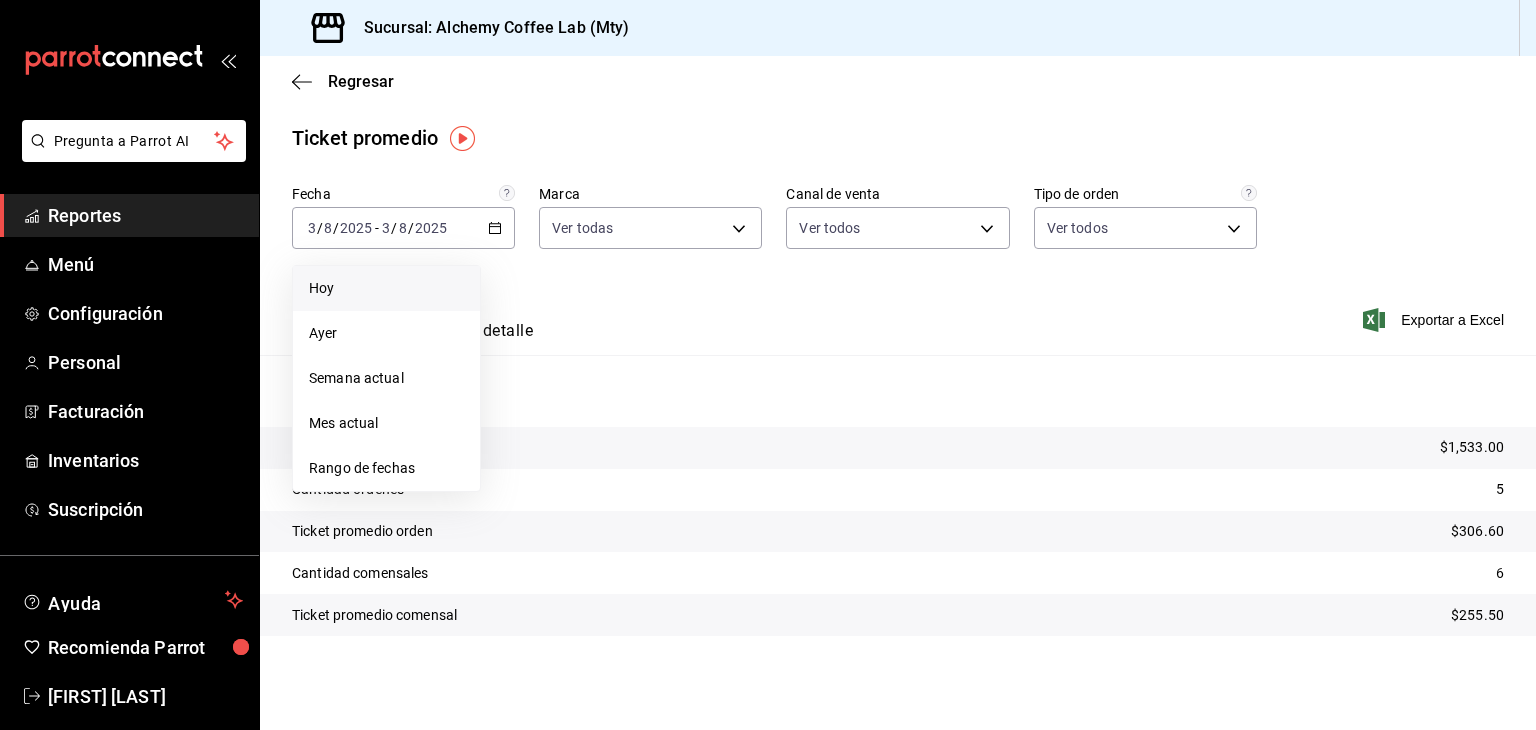 click on "Hoy" at bounding box center (386, 288) 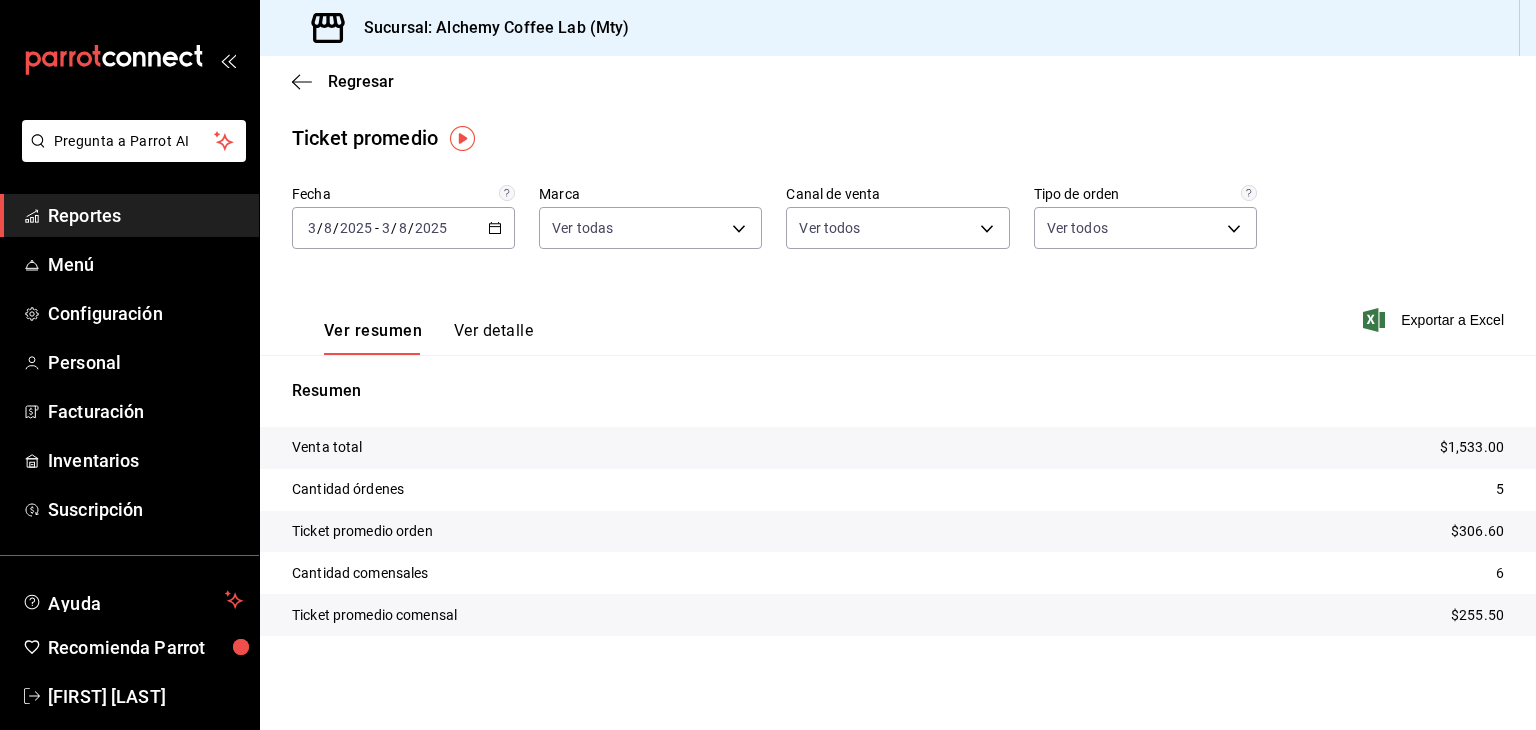 click on "2025-08-03 3 / 8 / 2025 - 2025-08-03 3 / 8 / 2025" at bounding box center [403, 228] 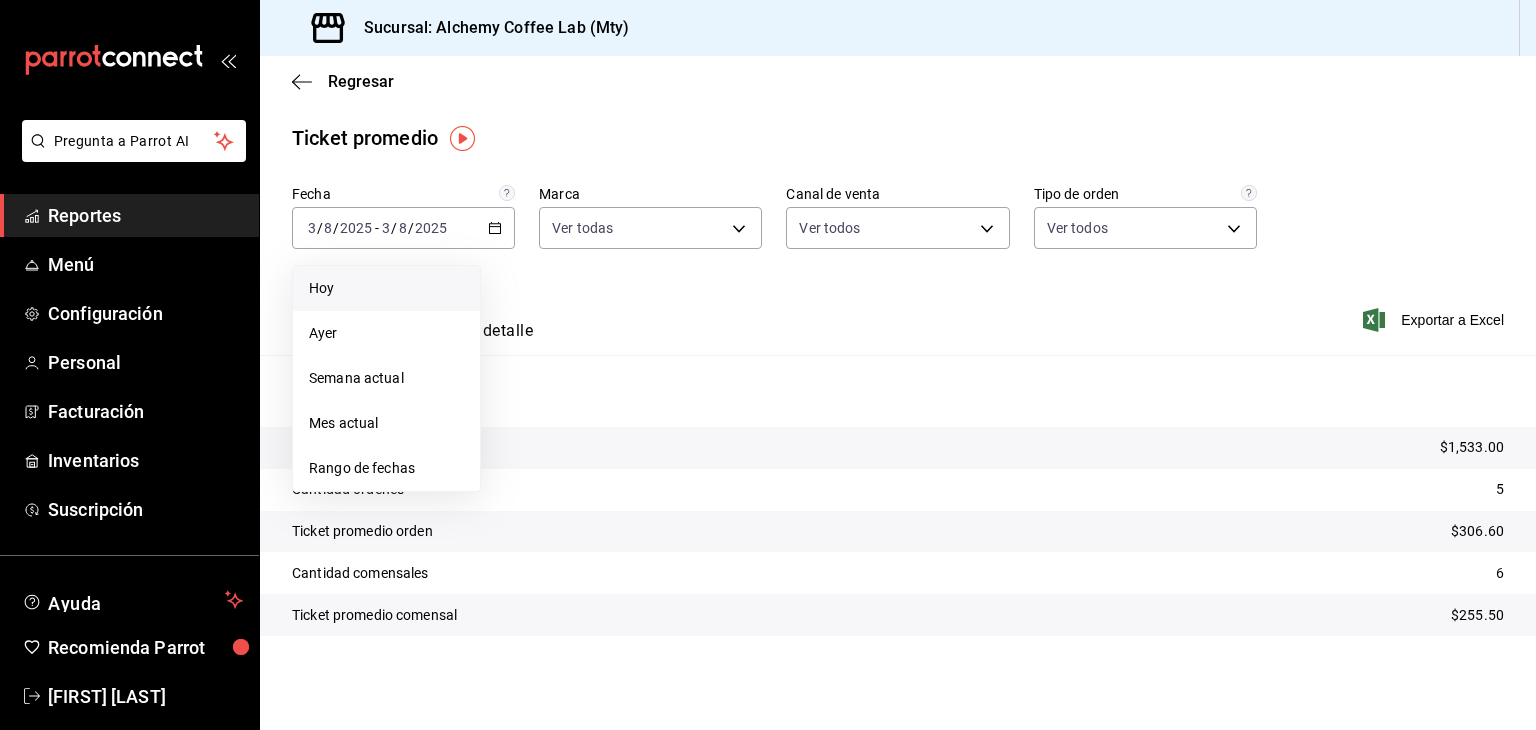 click on "Hoy" at bounding box center (386, 288) 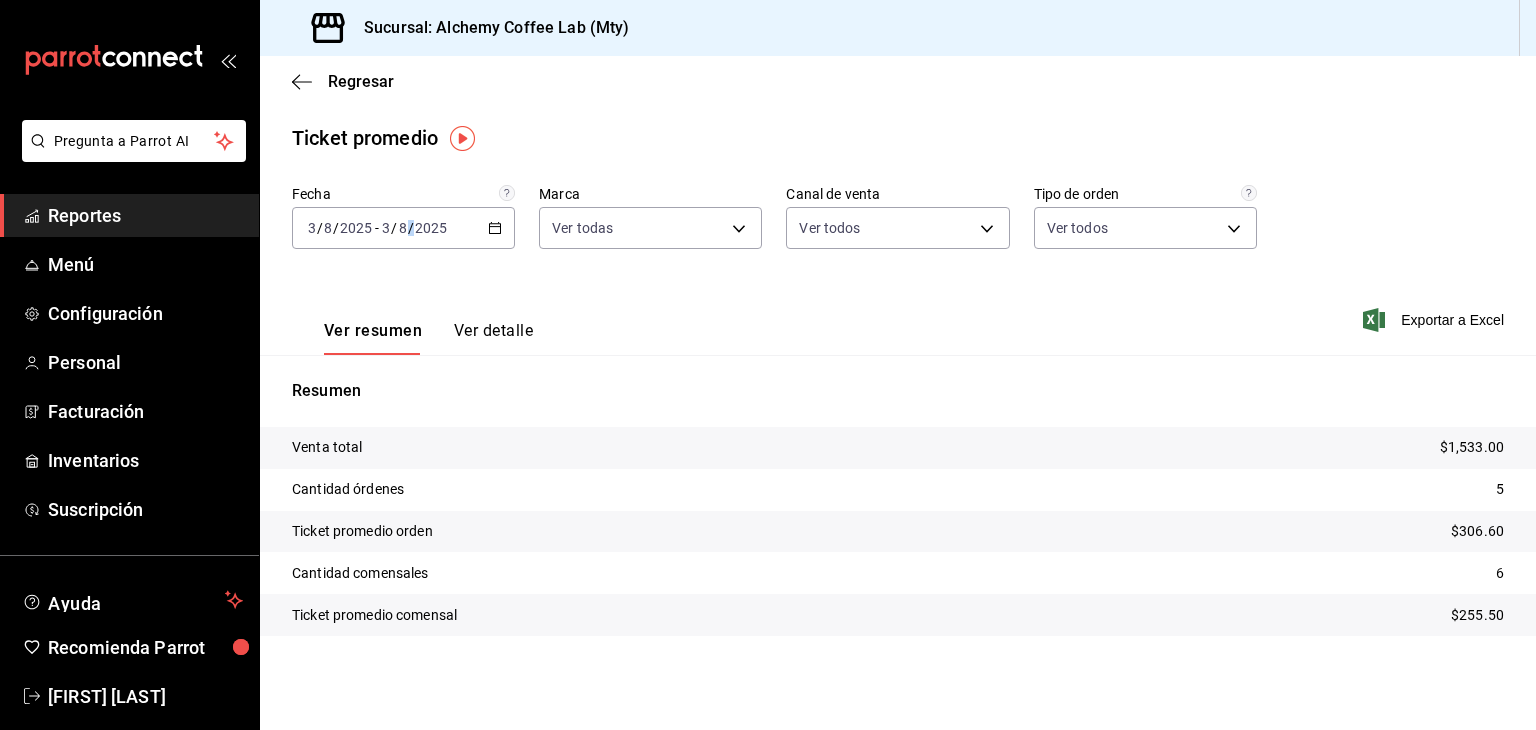 click on "2025-08-03 3 / 8 / 2025 - 2025-08-03 3 / 8 / 2025" at bounding box center (403, 228) 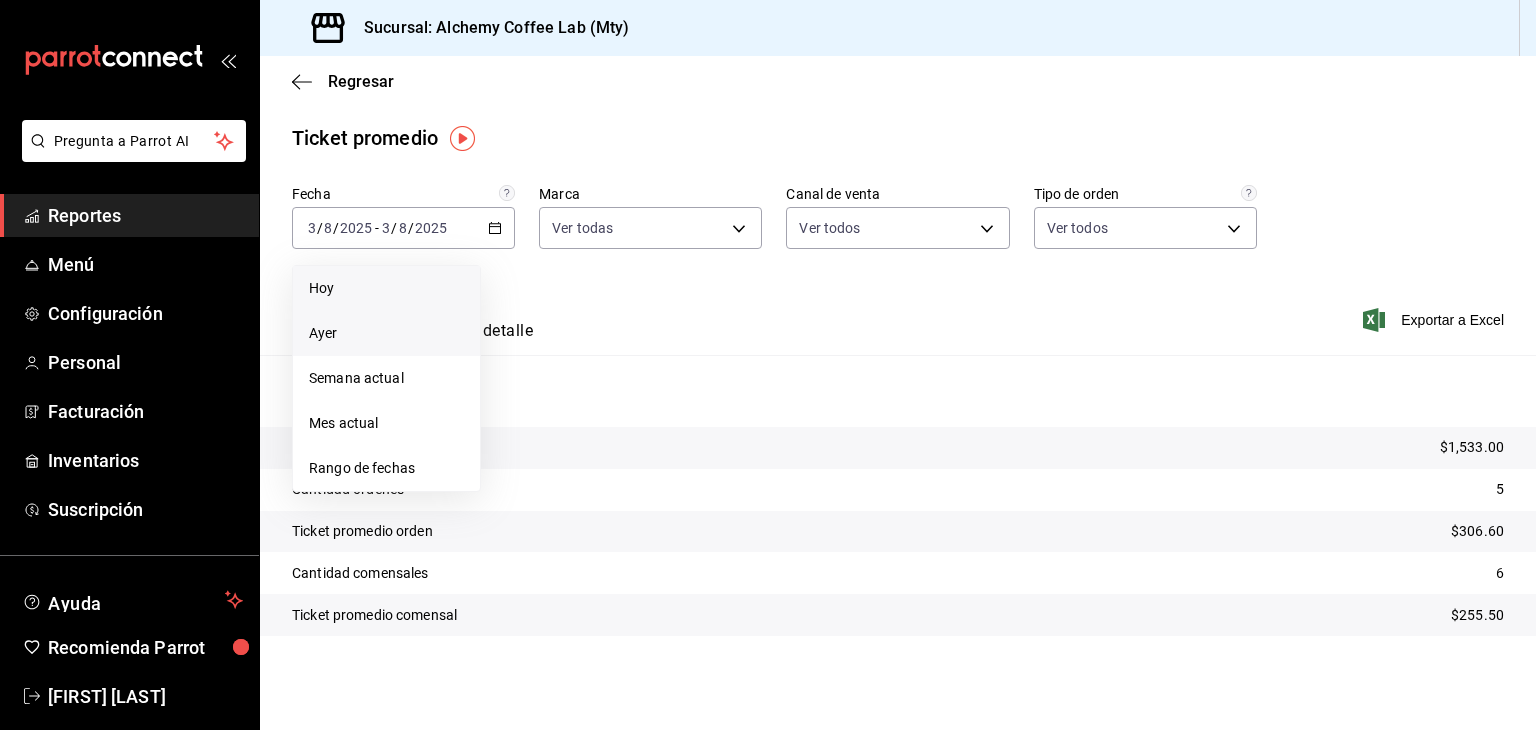 click on "Ayer" at bounding box center [386, 333] 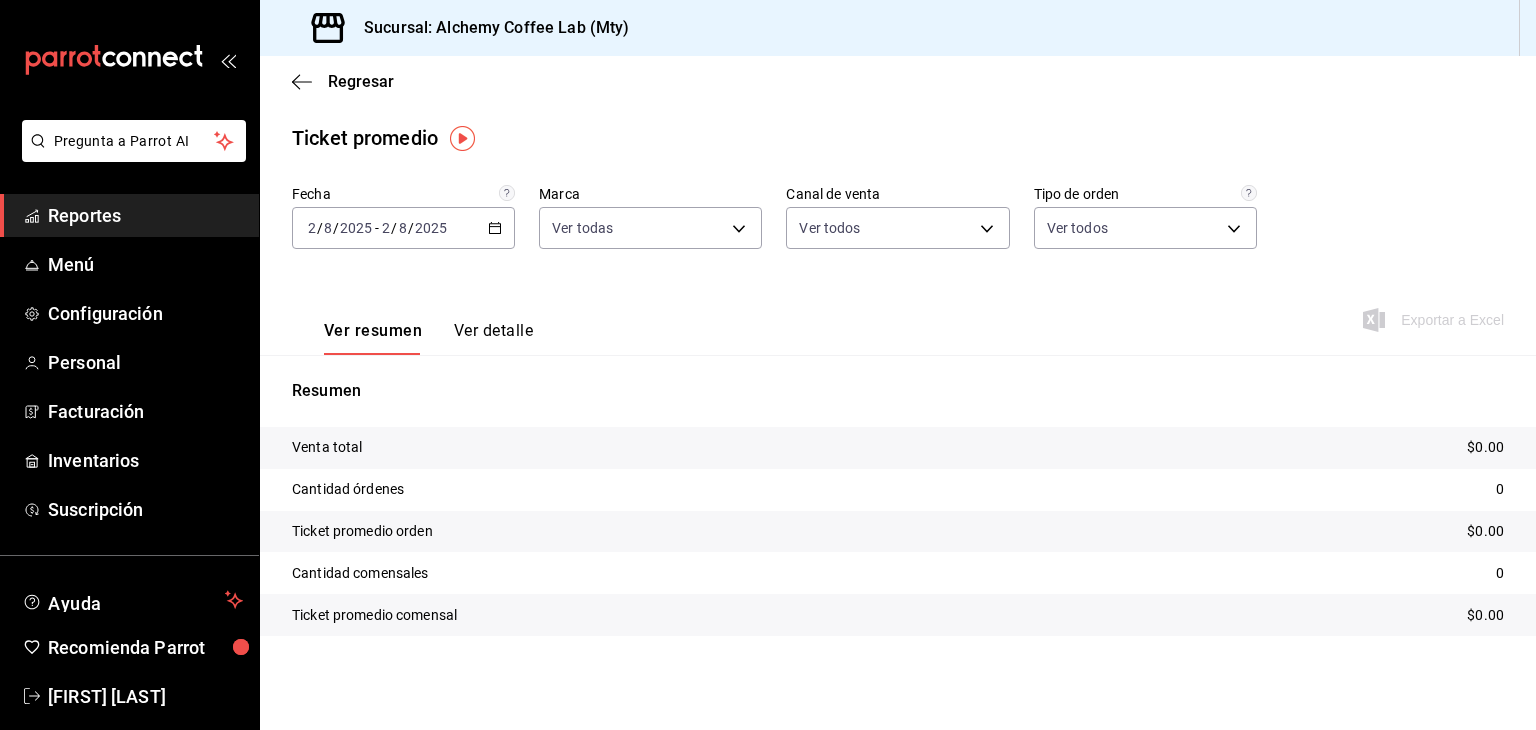 click on "2025-08-02 2 / 8 / 2025 - 2025-08-02 2 / 8 / 2025" at bounding box center [403, 228] 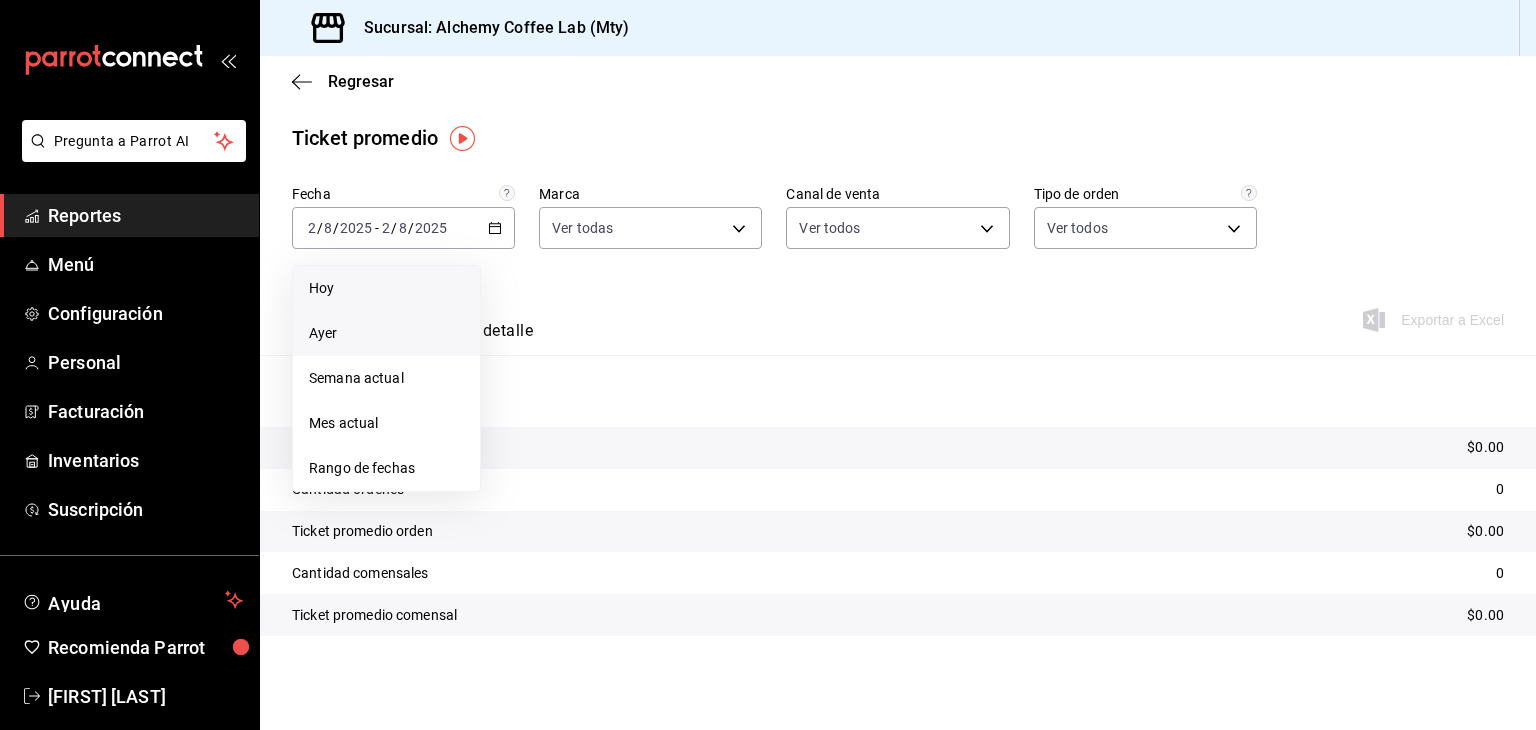 click on "Hoy" at bounding box center [386, 288] 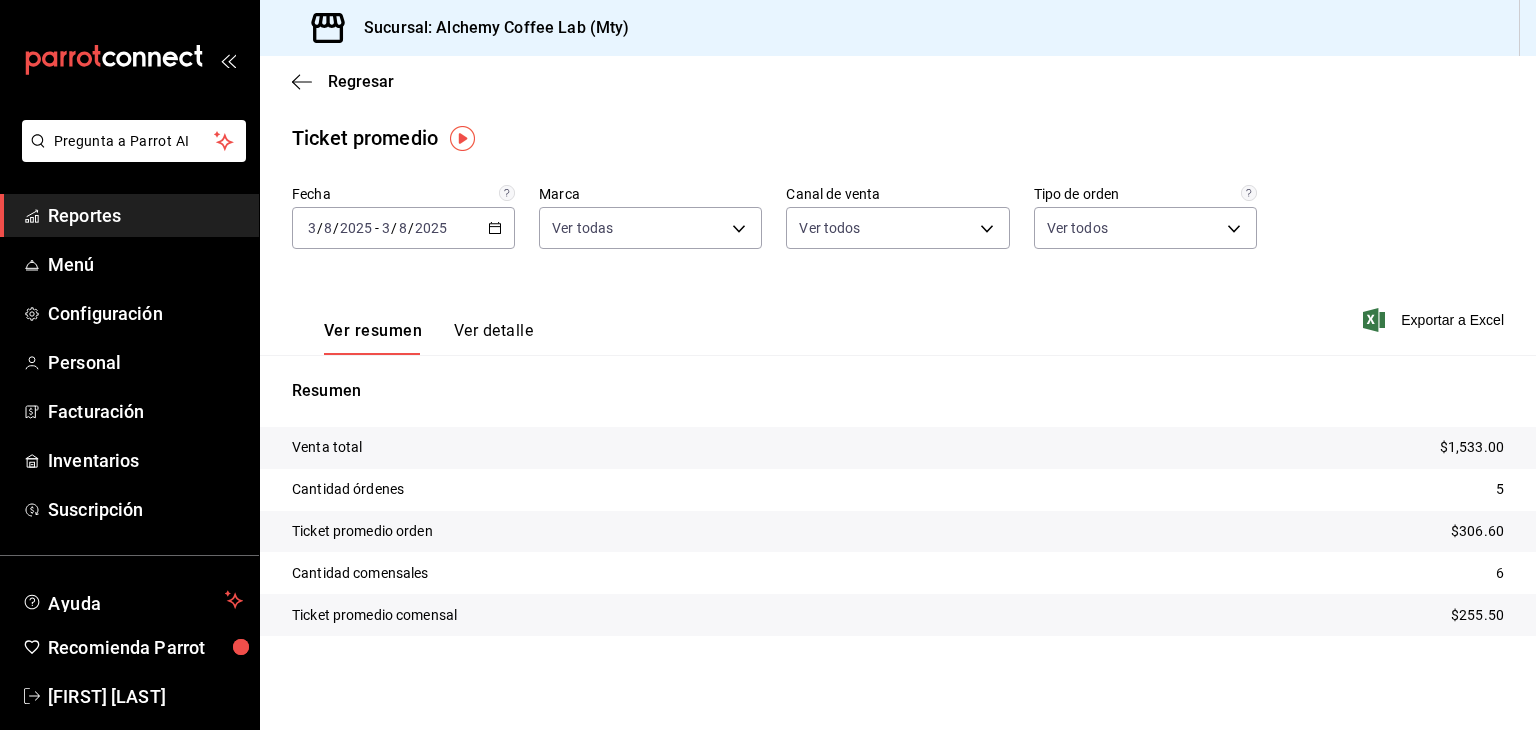 click on "/" at bounding box center (411, 228) 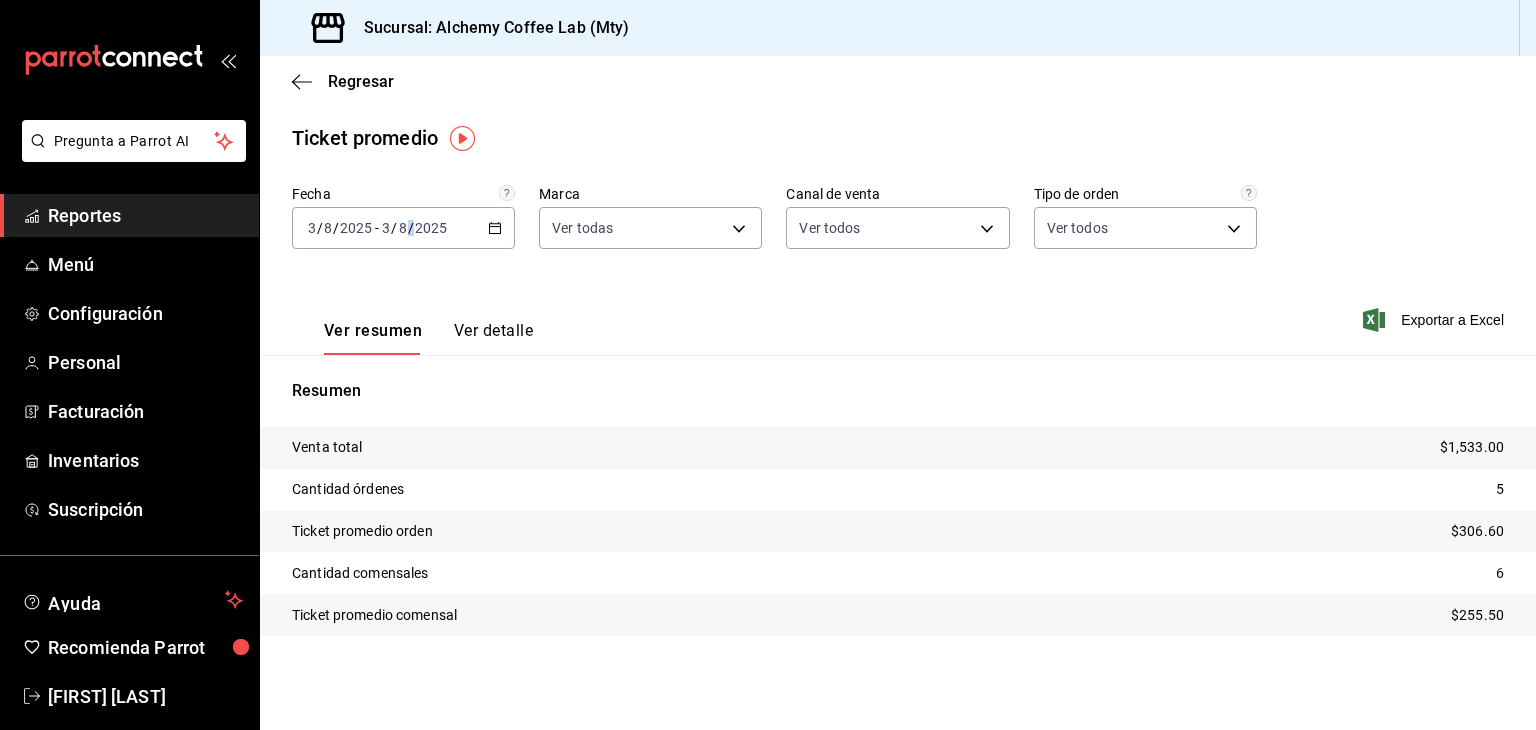 click on "/" at bounding box center [411, 228] 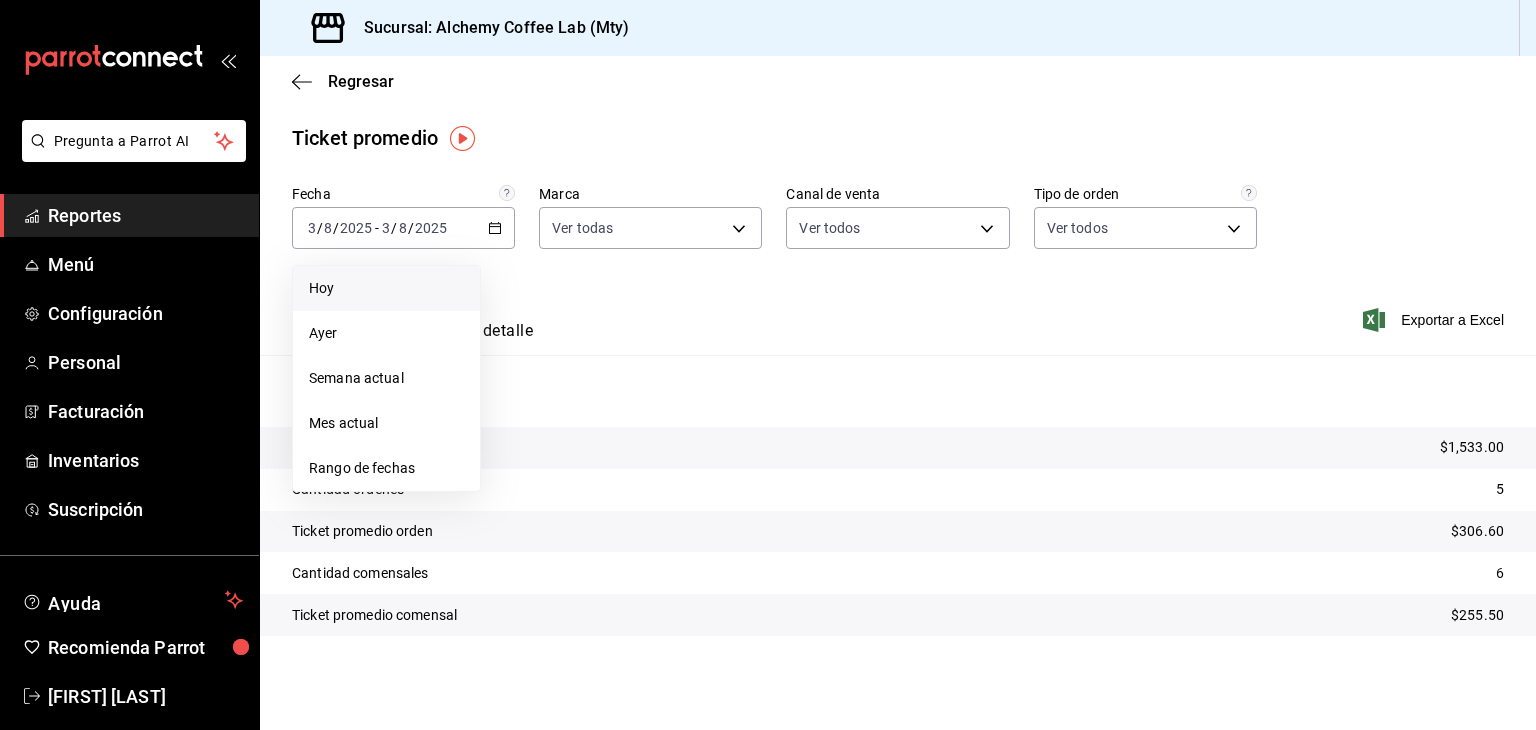 click on "Hoy" at bounding box center (386, 288) 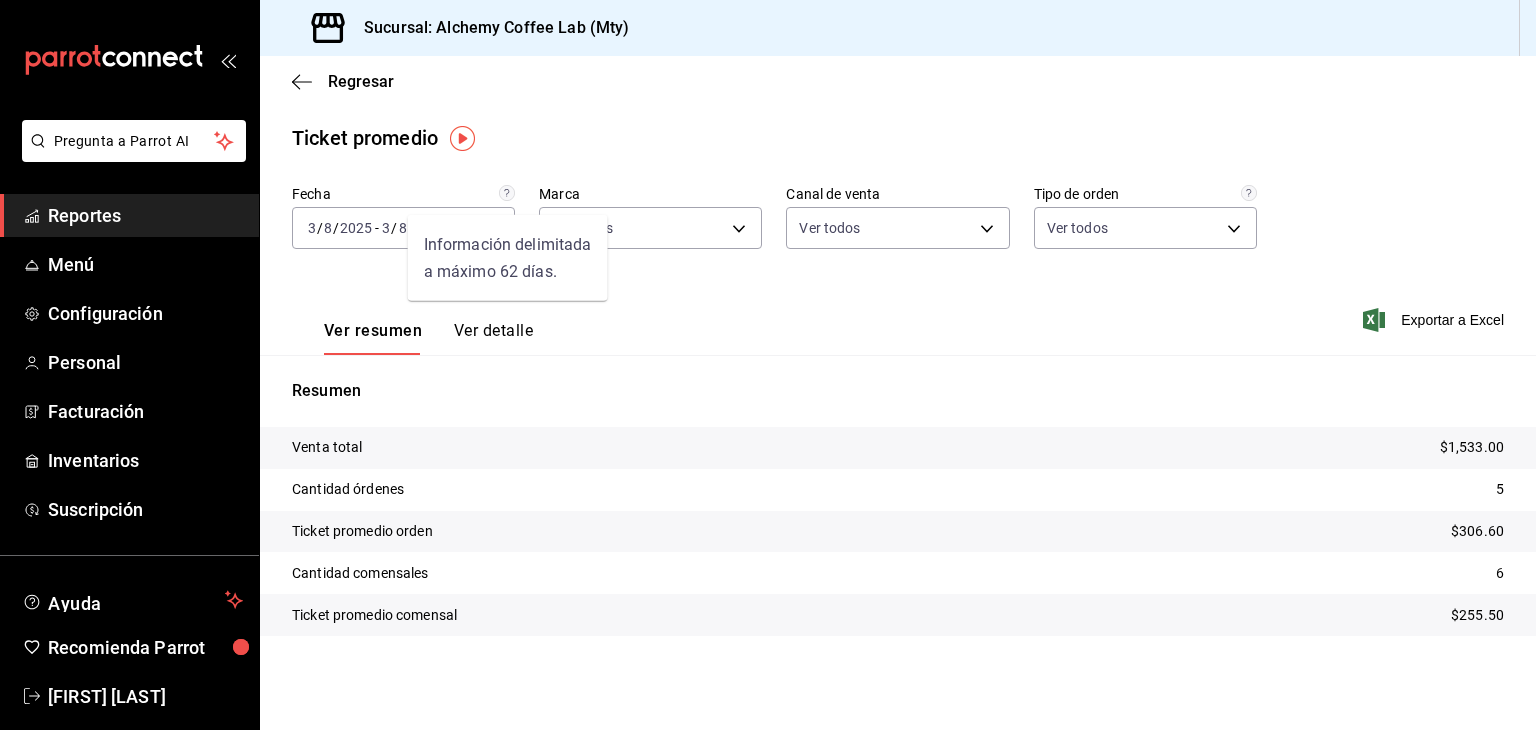 click 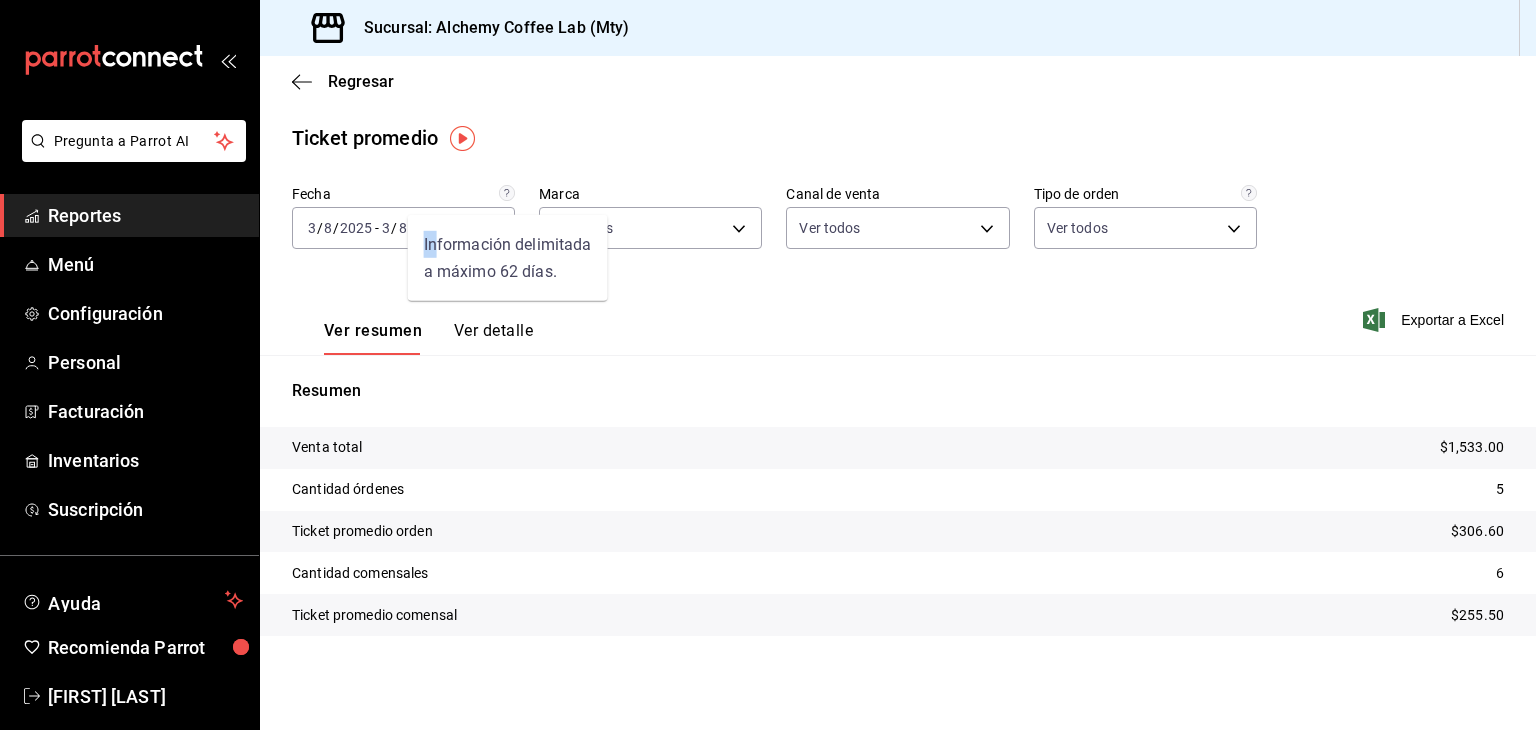 click on "Información delimitada a máximo 62 días." at bounding box center (508, 258) 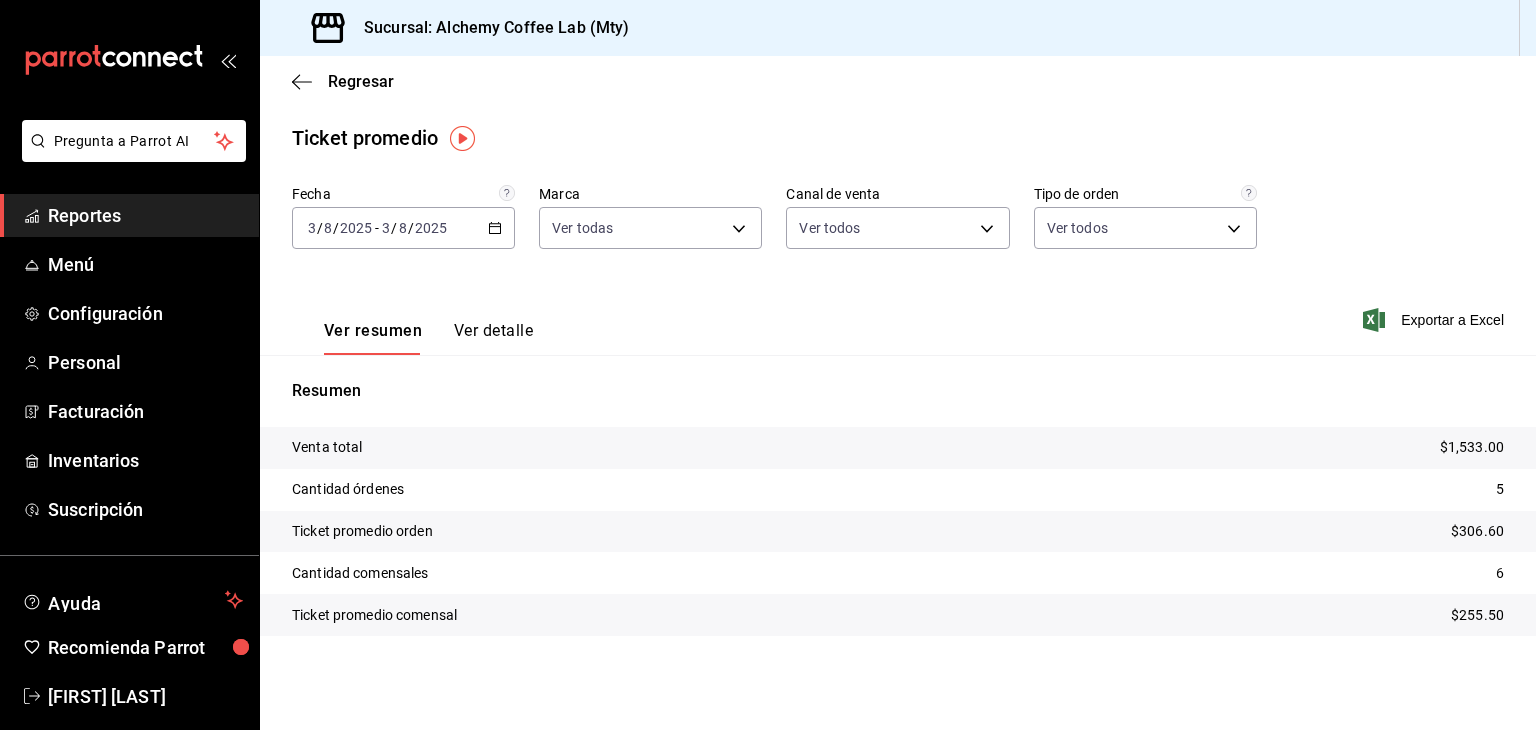 click on "2025-08-03 3 / 8 / 2025 - 2025-08-03 3 / 8 / 2025" at bounding box center [403, 228] 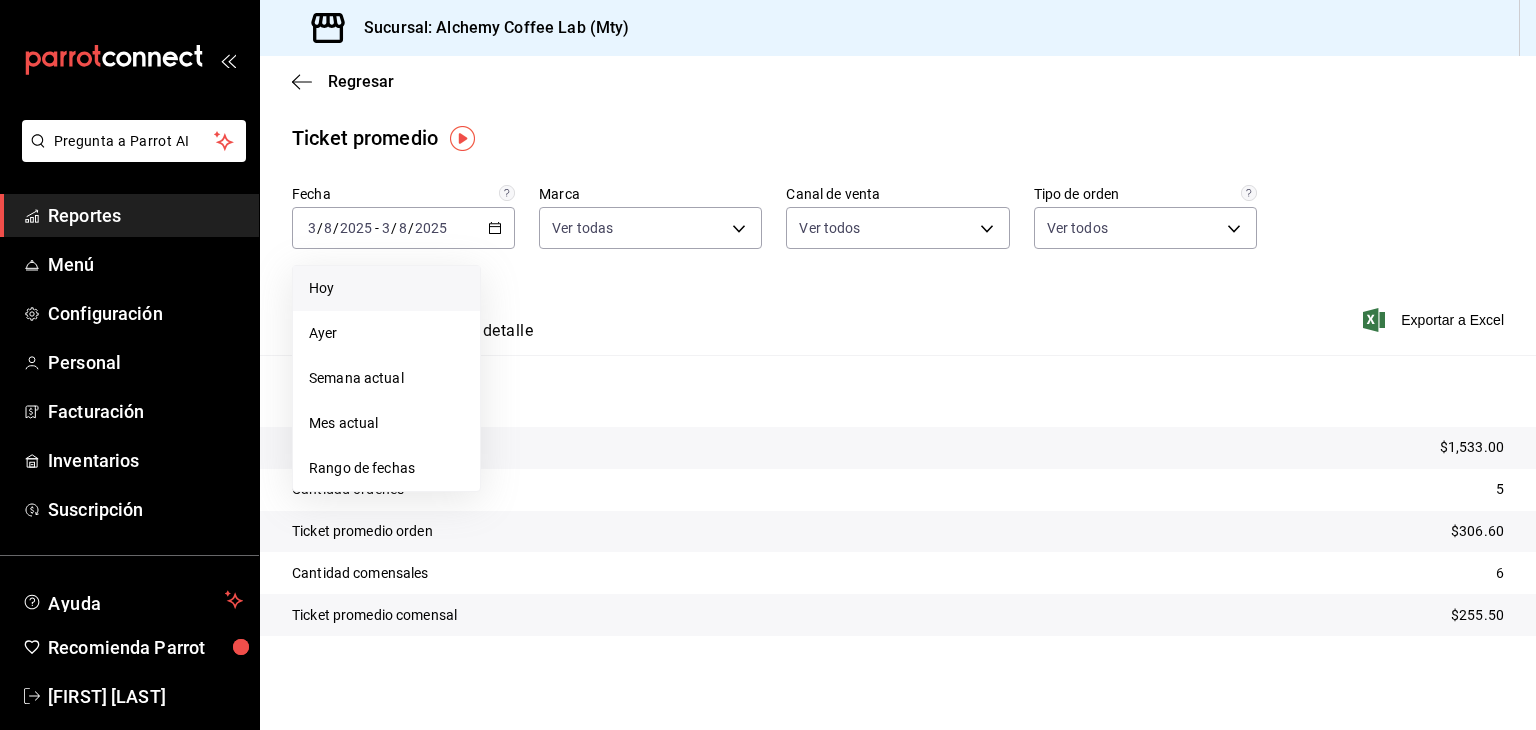 click on "Fecha 2025-08-03 3 / 8 / 2025 - 2025-08-03 3 / 8 / 2025 Hoy Ayer Semana actual Mes actual Rango de fechas Marca Ver todas 147fd5db-d129-484d-8765-362391796a66 Canal de venta Ver todos PARROT,UBER_EATS,RAPPI,DIDI_FOOD,ONLINE   Tipo de orden Ver todos dfdd72ae-8a7a-4685-b929-b1ce200667ec,32c4f34c-6012-4314-b390-4d46c86d6356,da8e88e5-d7cc-4f27-b934-b4c1832b591a,EXTERNAL" at bounding box center (898, 229) 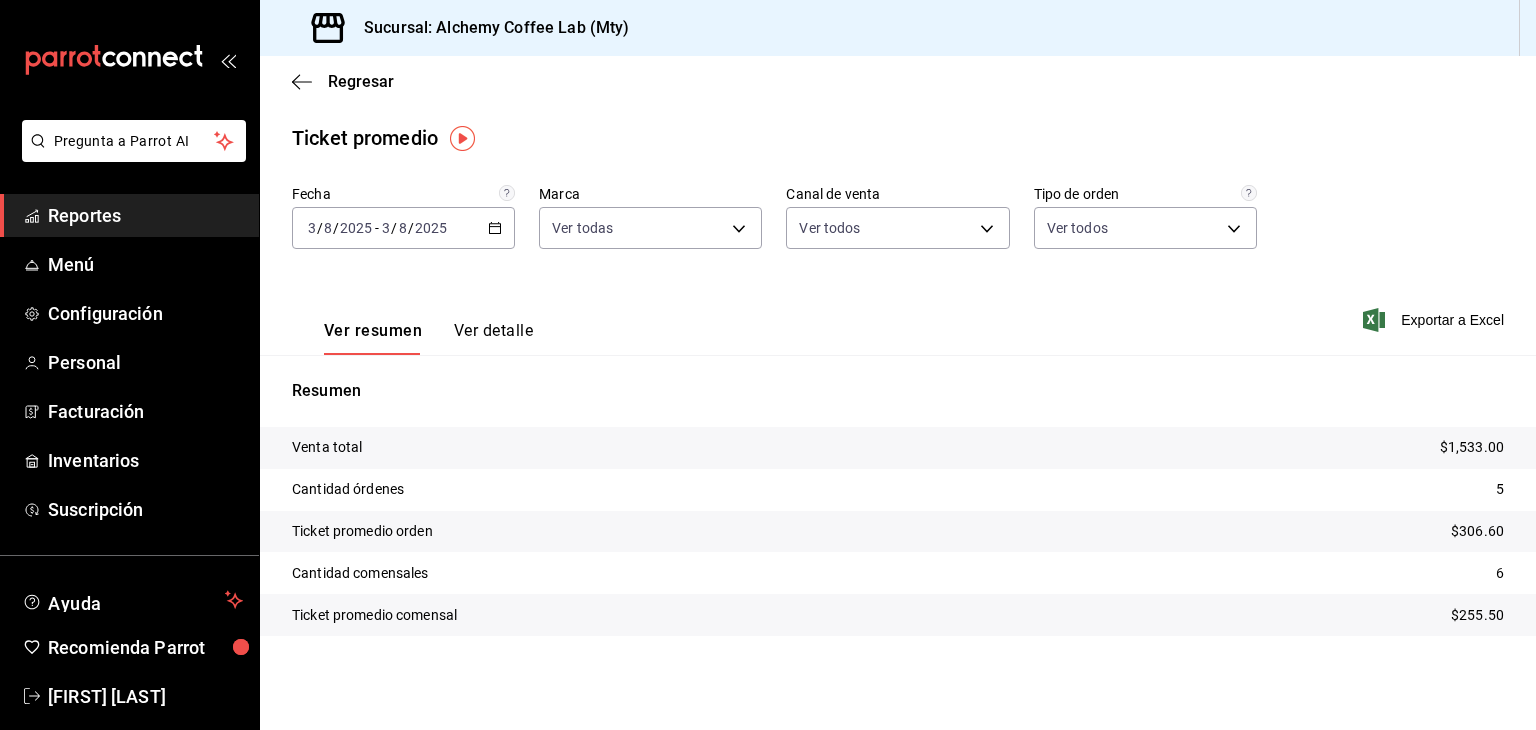 click on "2025" at bounding box center (431, 228) 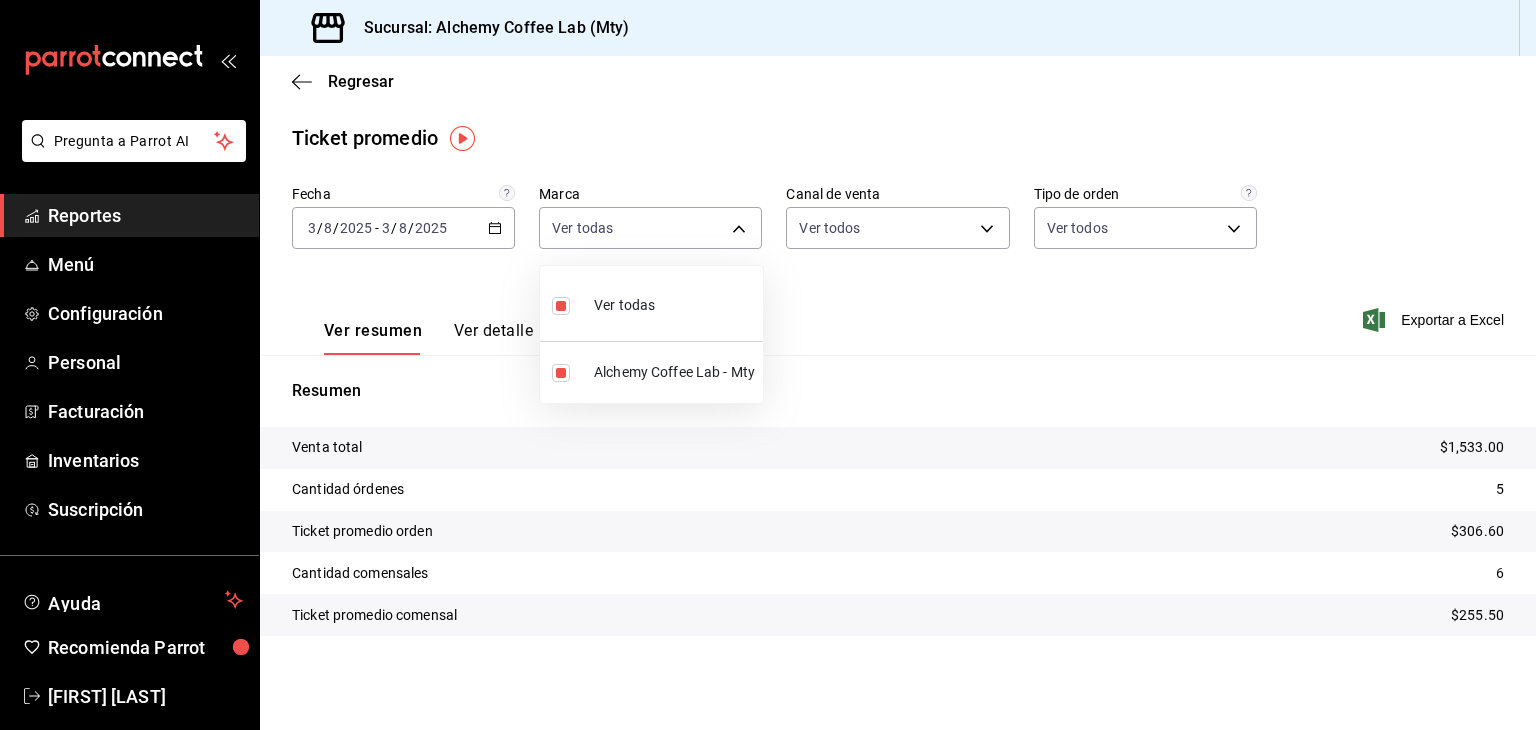 click on "Pregunta a Parrot AI Reportes   Menú   Configuración   Personal   Facturación   Inventarios   Suscripción   Ayuda Recomienda Parrot   [FIRST] [LAST]   Sugerir nueva función   Sucursal: Alchemy Coffee Lab (Mty) Regresar Ticket promedio   Fecha [DATE] [DATE] - [DATE] [DATE] Marca Ver todas [UUID] Canal de venta Ver todos PARROT,UBER_EATS,RAPPI,DIDI_FOOD,ONLINE   Tipo de orden Ver todos [UUID],[UUID],[UUID],[UUID] Ver resumen Ver detalle Exportar a Excel Resumen Venta total $1,533.00 Cantidad órdenes 5 Ticket promedio orden $306.60 Cantidad comensales 6 Ticket promedio comensal $255.50 GANA 1 MES GRATIS EN TU SUSCRIPCIÓN AQUÍ Ver video tutorial Ir a video Pregunta a Parrot AI Reportes   Menú   Configuración   Personal   Facturación   Inventarios   Suscripción   Ayuda Recomienda Parrot   [FIRST] [LAST]   Sugerir nueva función" at bounding box center [768, 365] 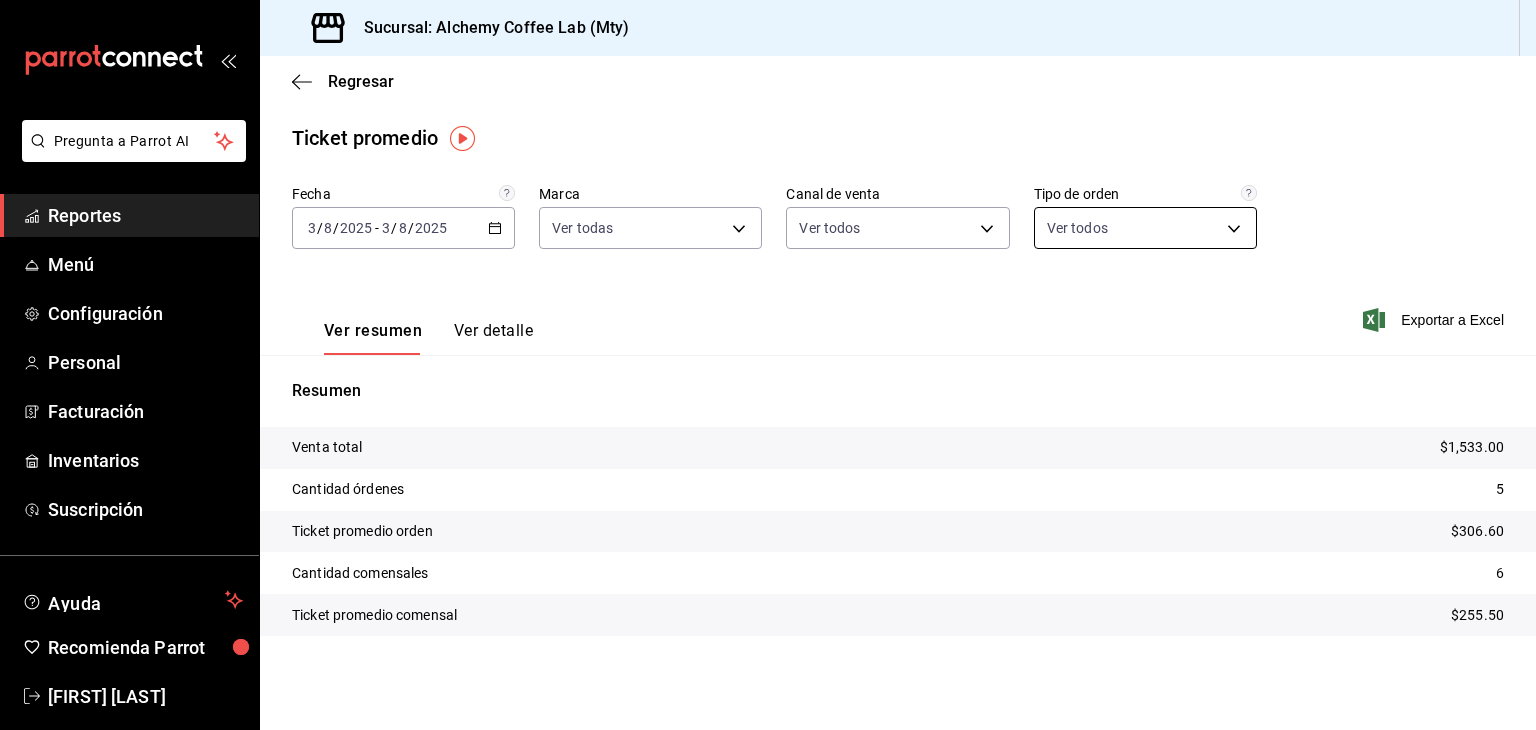 click on "Pregunta a Parrot AI Reportes   Menú   Configuración   Personal   Facturación   Inventarios   Suscripción   Ayuda Recomienda Parrot   [FIRST] [LAST]   Sugerir nueva función   Sucursal: Alchemy Coffee Lab (Mty) Regresar Ticket promedio   Fecha [DATE] [DATE] - [DATE] [DATE] Marca Ver todas [UUID] Canal de venta Ver todos PARROT,UBER_EATS,RAPPI,DIDI_FOOD,ONLINE   Tipo de orden Ver todos [UUID],[UUID],[UUID],[UUID] Ver resumen Ver detalle Exportar a Excel Resumen Venta total $1,533.00 Cantidad órdenes 5 Ticket promedio orden $306.60 Cantidad comensales 6 Ticket promedio comensal $255.50 GANA 1 MES GRATIS EN TU SUSCRIPCIÓN AQUÍ Ver video tutorial Ir a video Pregunta a Parrot AI Reportes   Menú   Configuración   Personal   Facturación   Inventarios   Suscripción   Ayuda Recomienda Parrot   [FIRST] [LAST]   Sugerir nueva función" at bounding box center (768, 365) 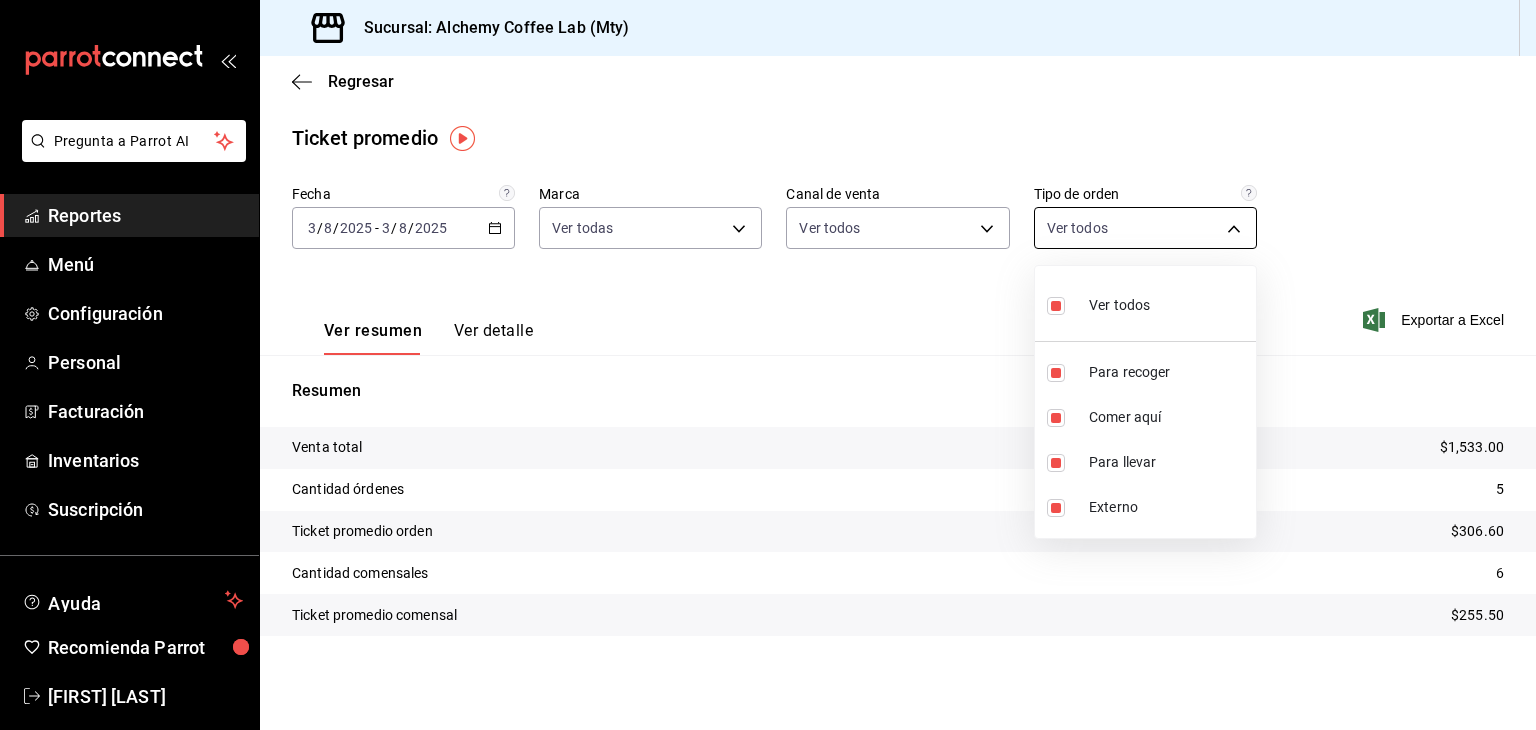 click at bounding box center [768, 365] 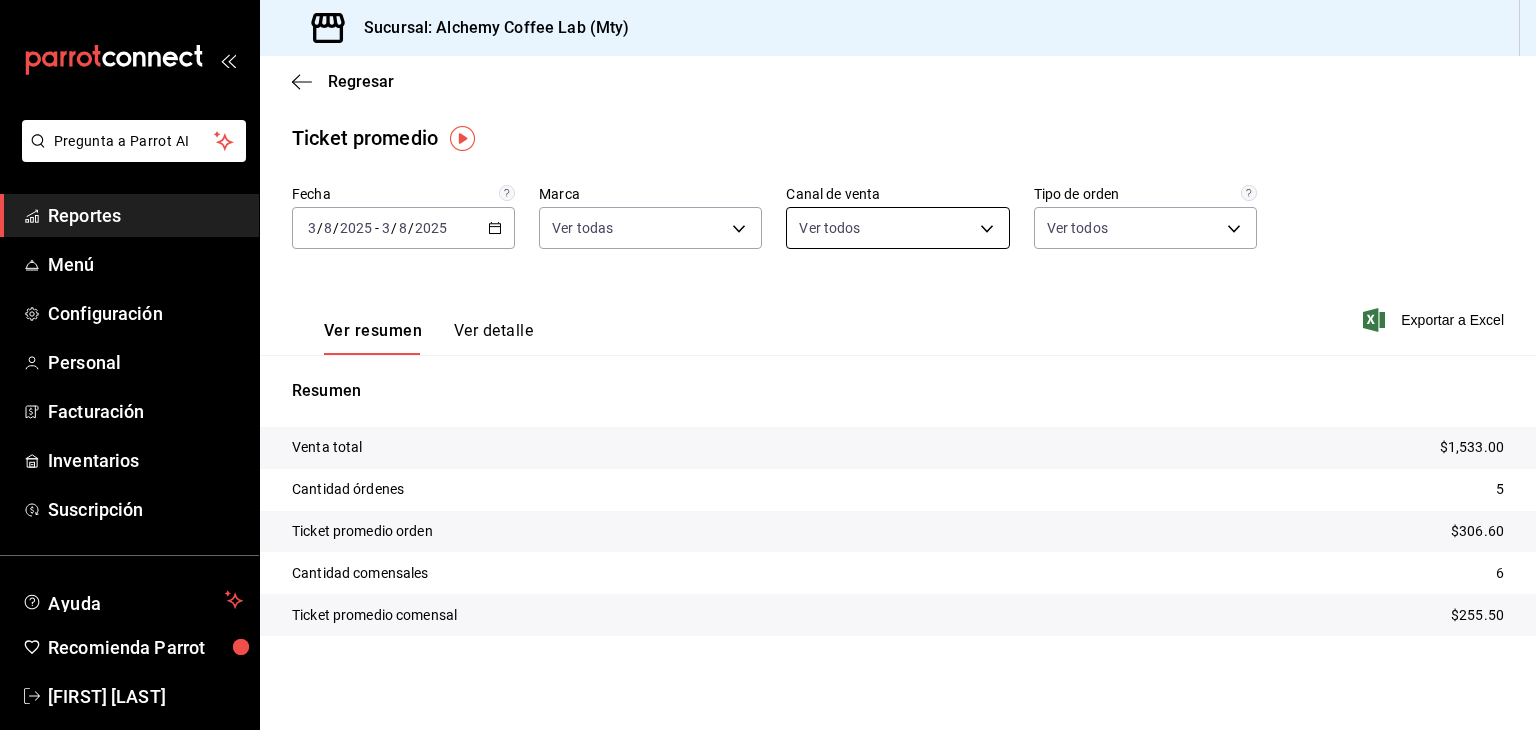 click on "Pregunta a Parrot AI Reportes   Menú   Configuración   Personal   Facturación   Inventarios   Suscripción   Ayuda Recomienda Parrot   [FIRST] [LAST]   Sugerir nueva función   Sucursal: Alchemy Coffee Lab (Mty) Regresar Ticket promedio   Fecha [DATE] [DATE] - [DATE] [DATE] Marca Ver todas [UUID] Canal de venta Ver todos PARROT,UBER_EATS,RAPPI,DIDI_FOOD,ONLINE   Tipo de orden Ver todos [UUID],[UUID],[UUID],[UUID] Ver resumen Ver detalle Exportar a Excel Resumen Venta total $1,533.00 Cantidad órdenes 5 Ticket promedio orden $306.60 Cantidad comensales 6 Ticket promedio comensal $255.50 GANA 1 MES GRATIS EN TU SUSCRIPCIÓN AQUÍ Ver video tutorial Ir a video Pregunta a Parrot AI Reportes   Menú   Configuración   Personal   Facturación   Inventarios   Suscripción   Ayuda Recomienda Parrot   [FIRST] [LAST]   Sugerir nueva función" at bounding box center (768, 365) 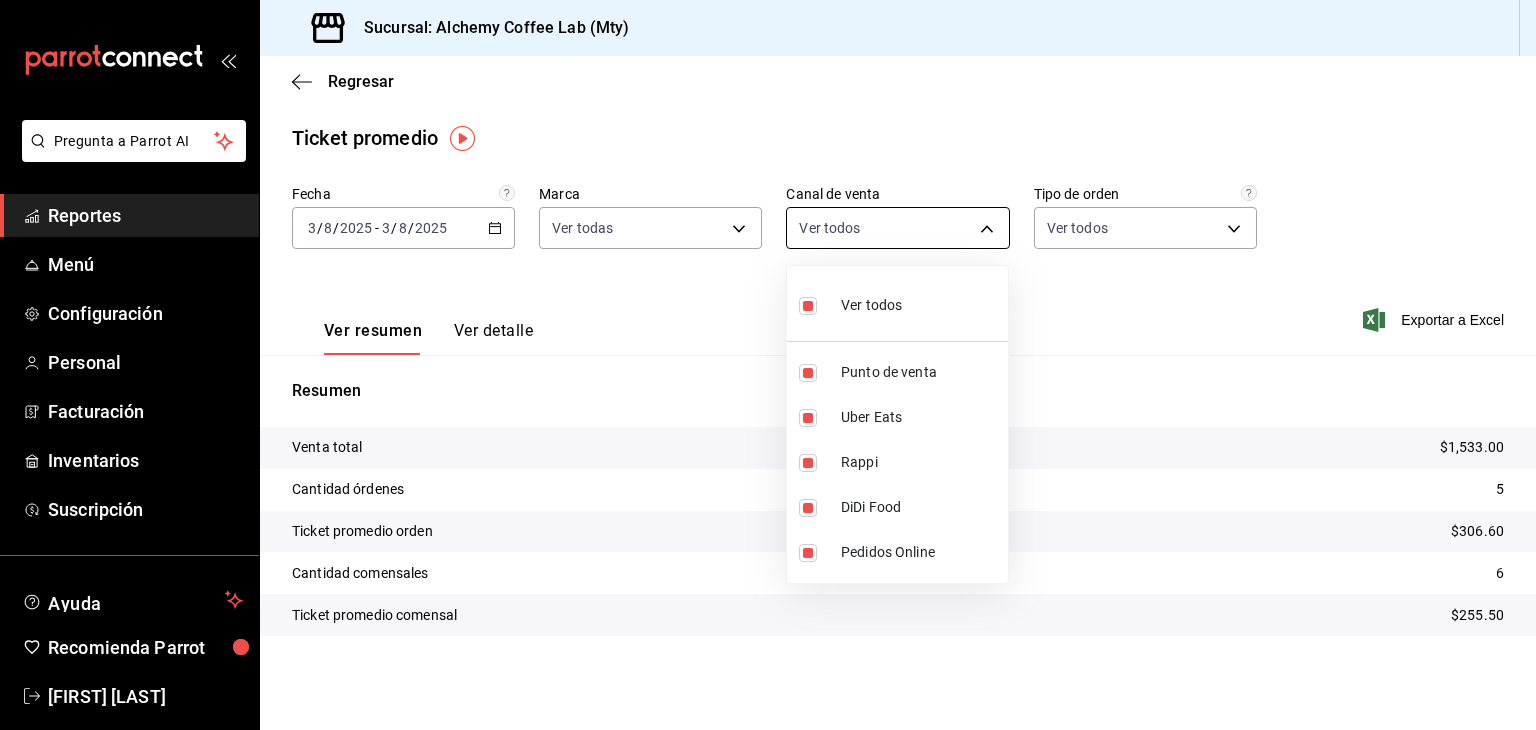 click at bounding box center [768, 365] 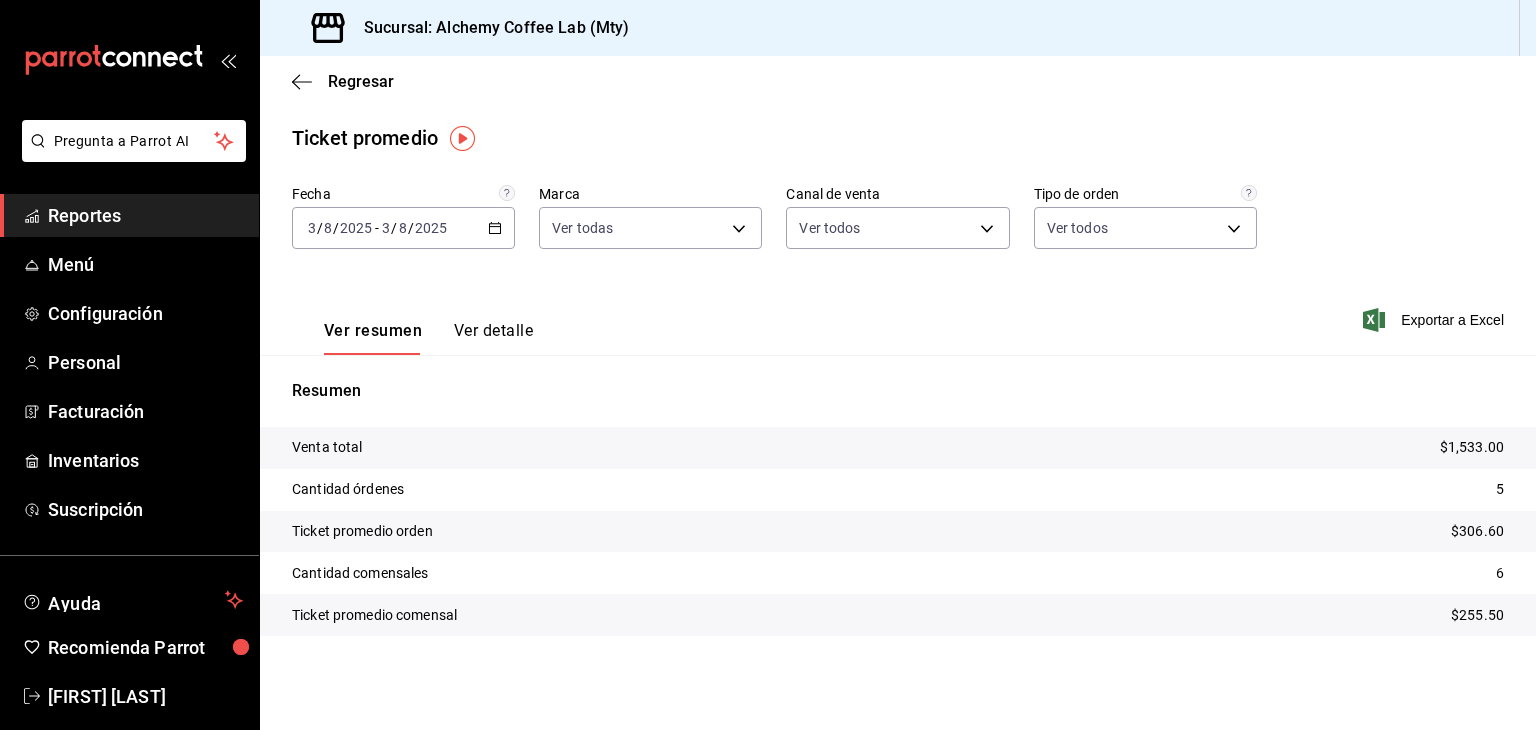 click on "8" at bounding box center [403, 228] 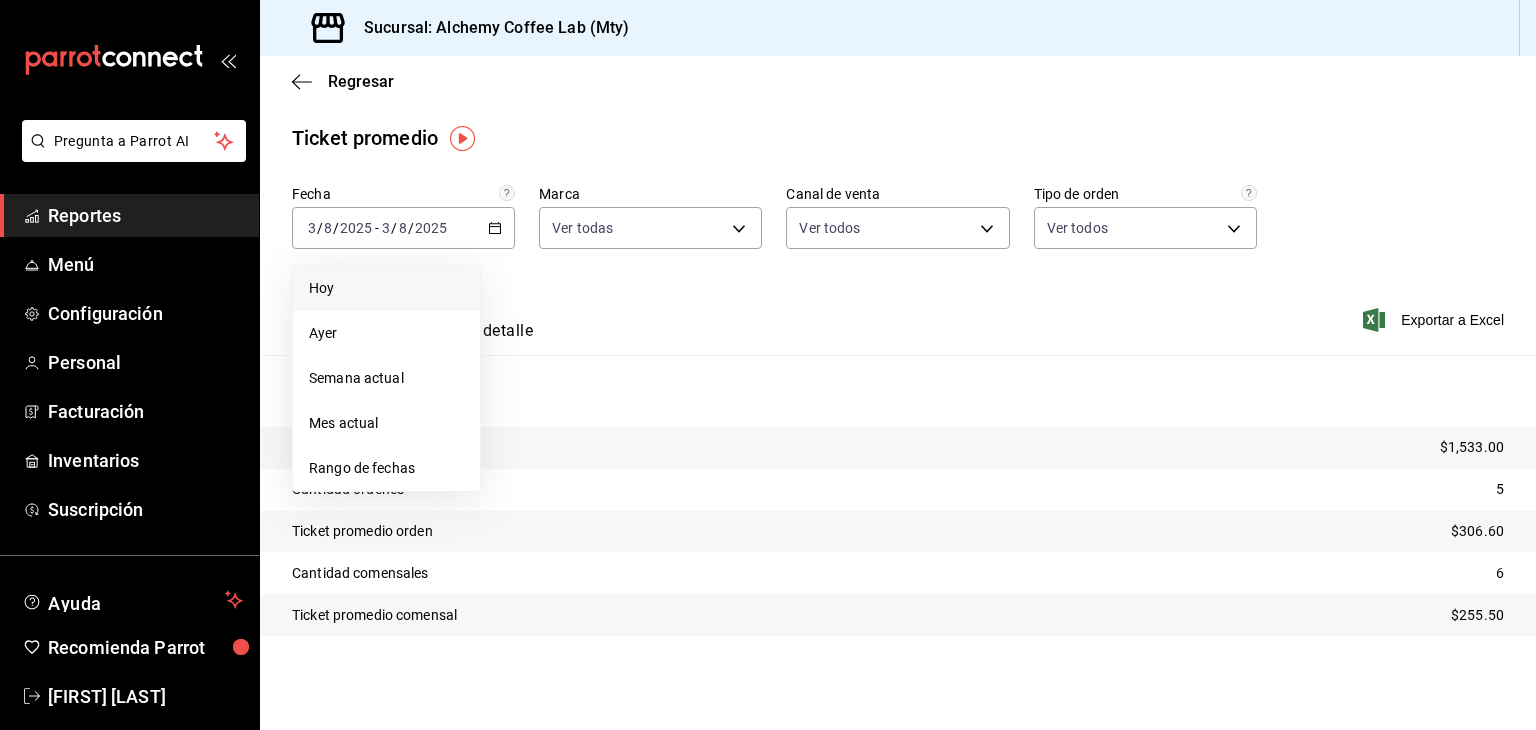 click on "Hoy" at bounding box center (386, 288) 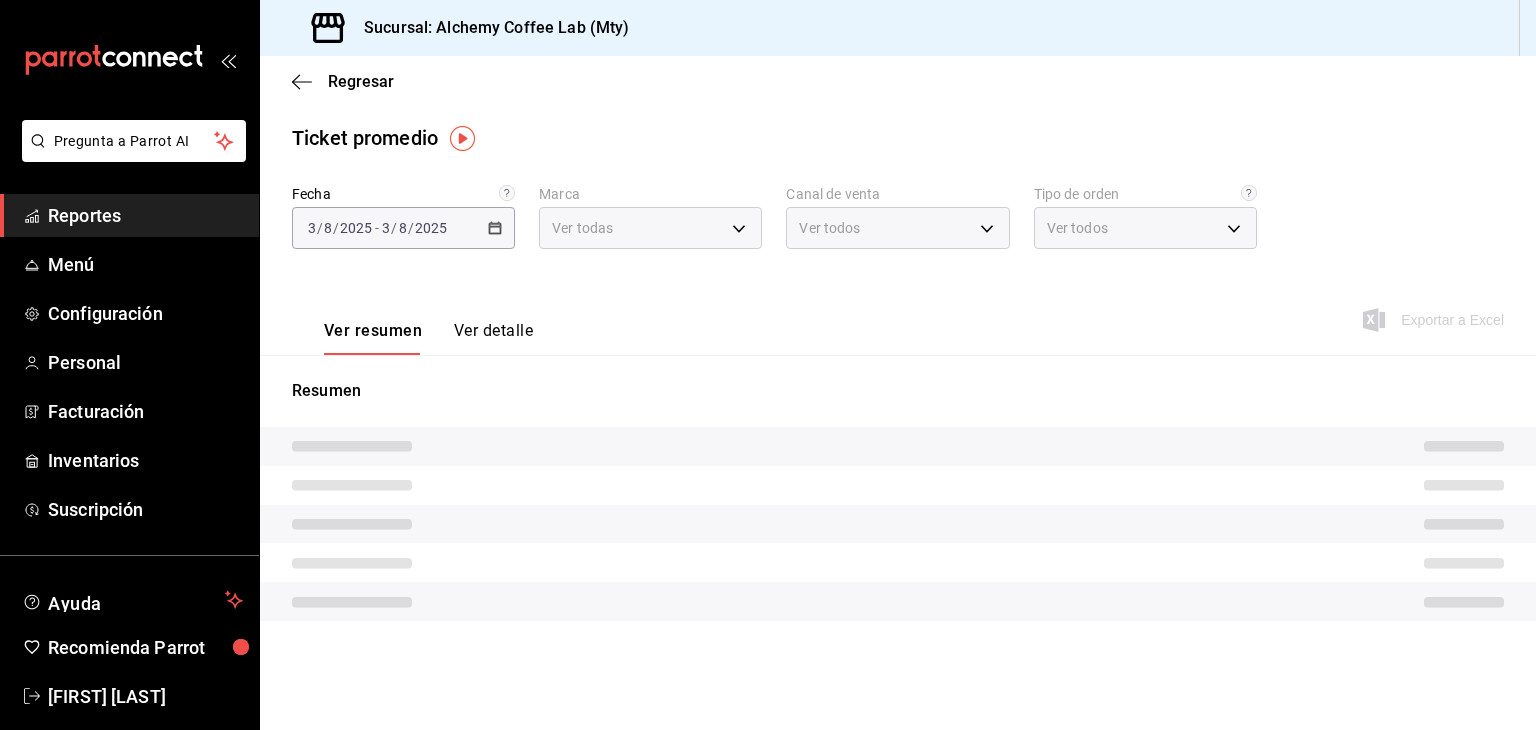click on "Ver resumen Ver detalle Exportar a Excel" at bounding box center (898, 314) 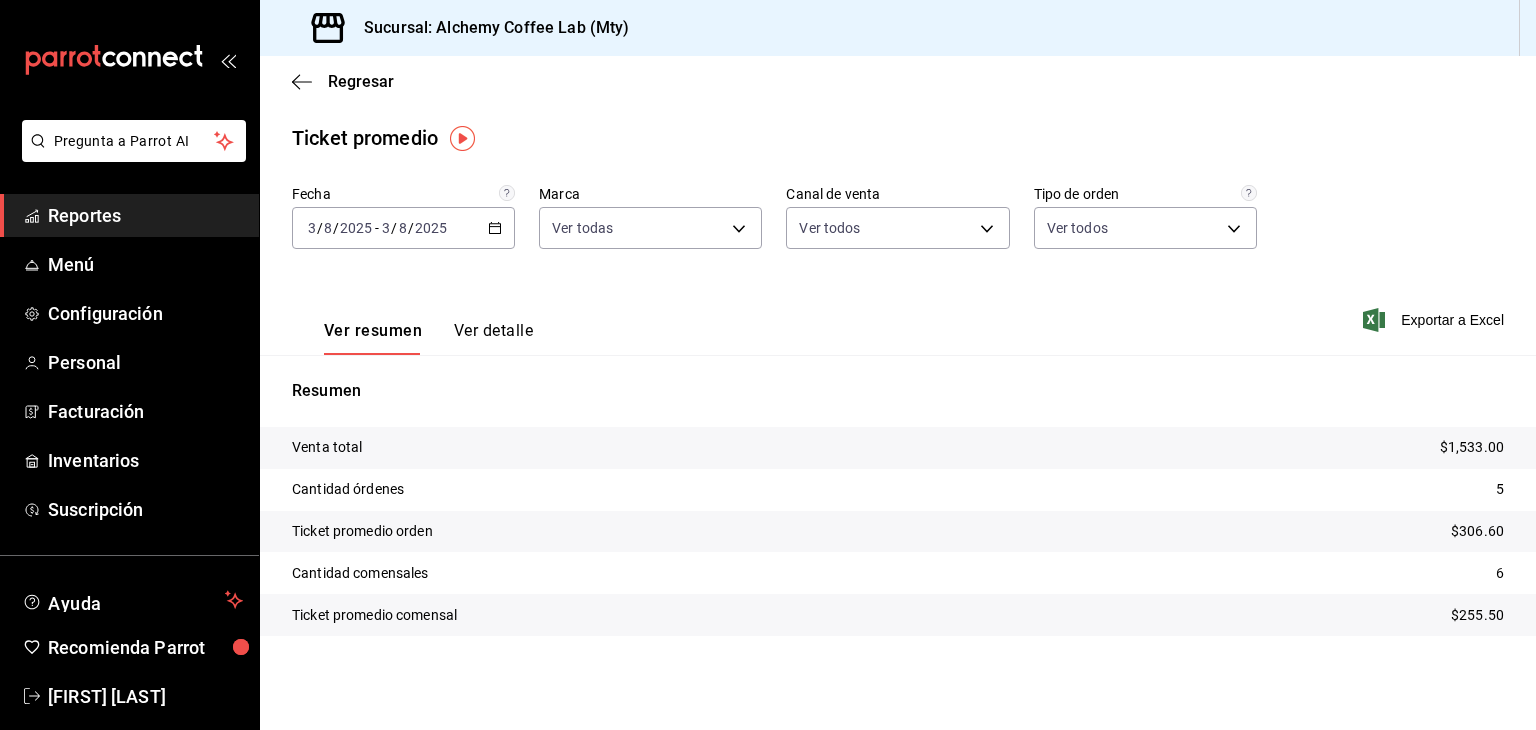 click on "2025-08-03 3 / 8 / 2025 - 2025-08-03 3 / 8 / 2025" at bounding box center (403, 228) 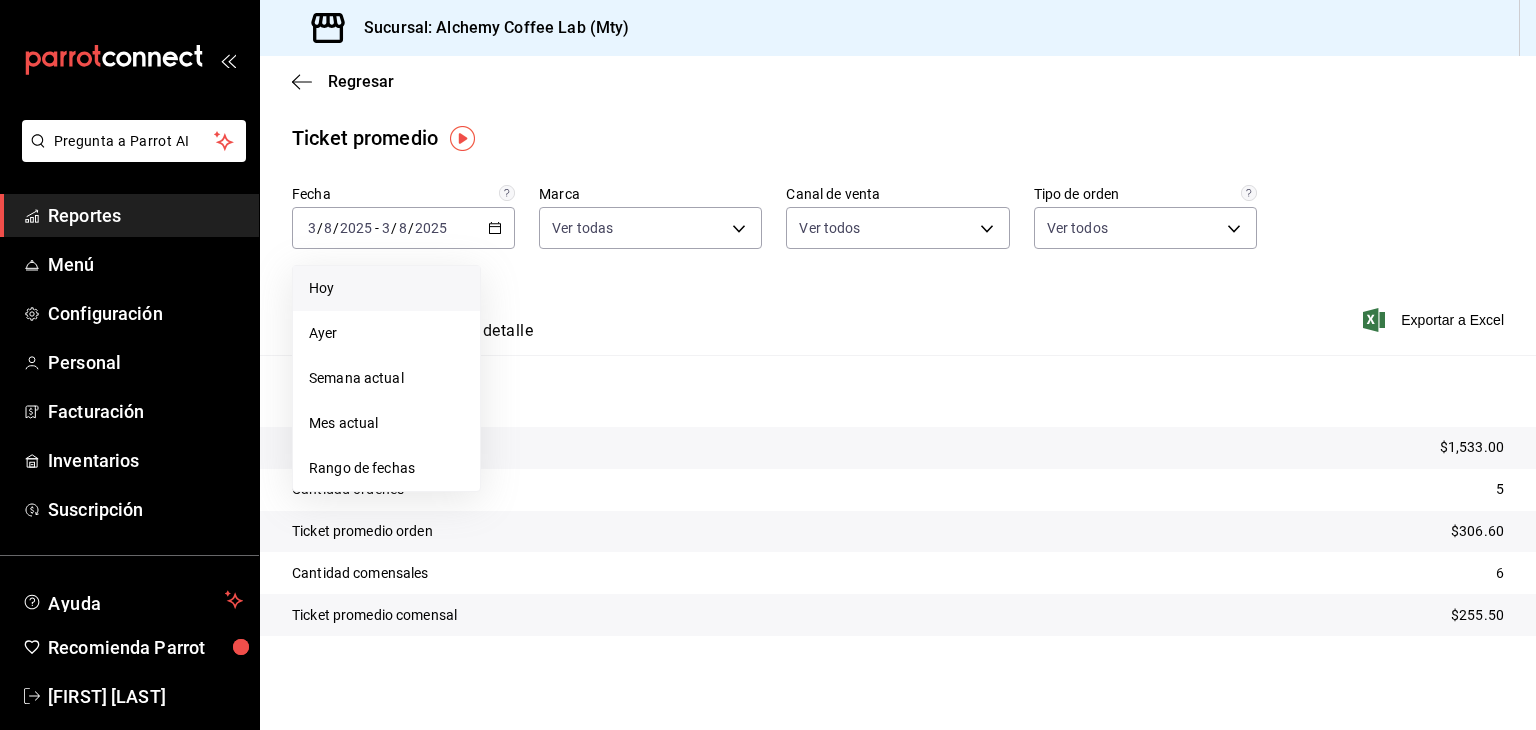 click on "Hoy" at bounding box center (386, 288) 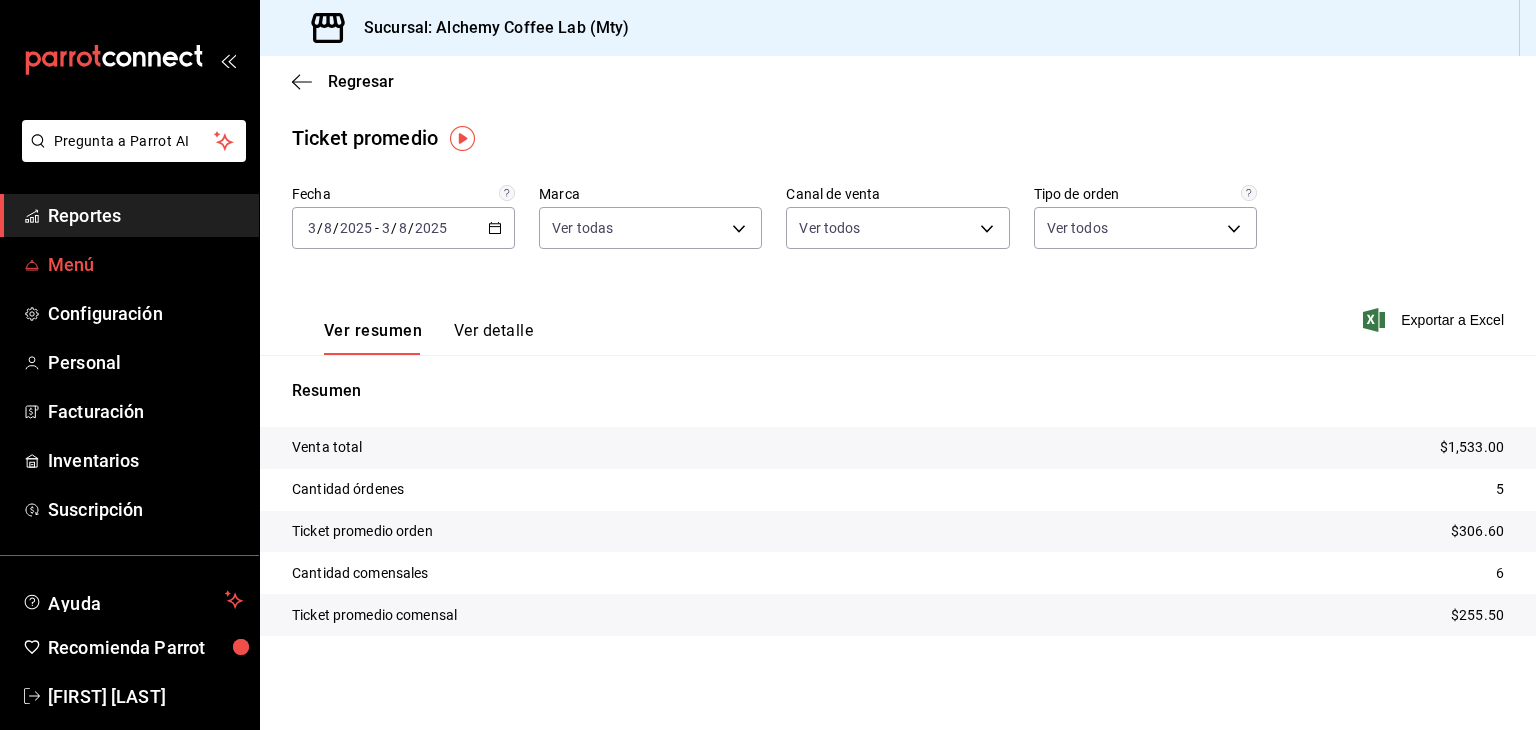 click on "Menú" at bounding box center [145, 264] 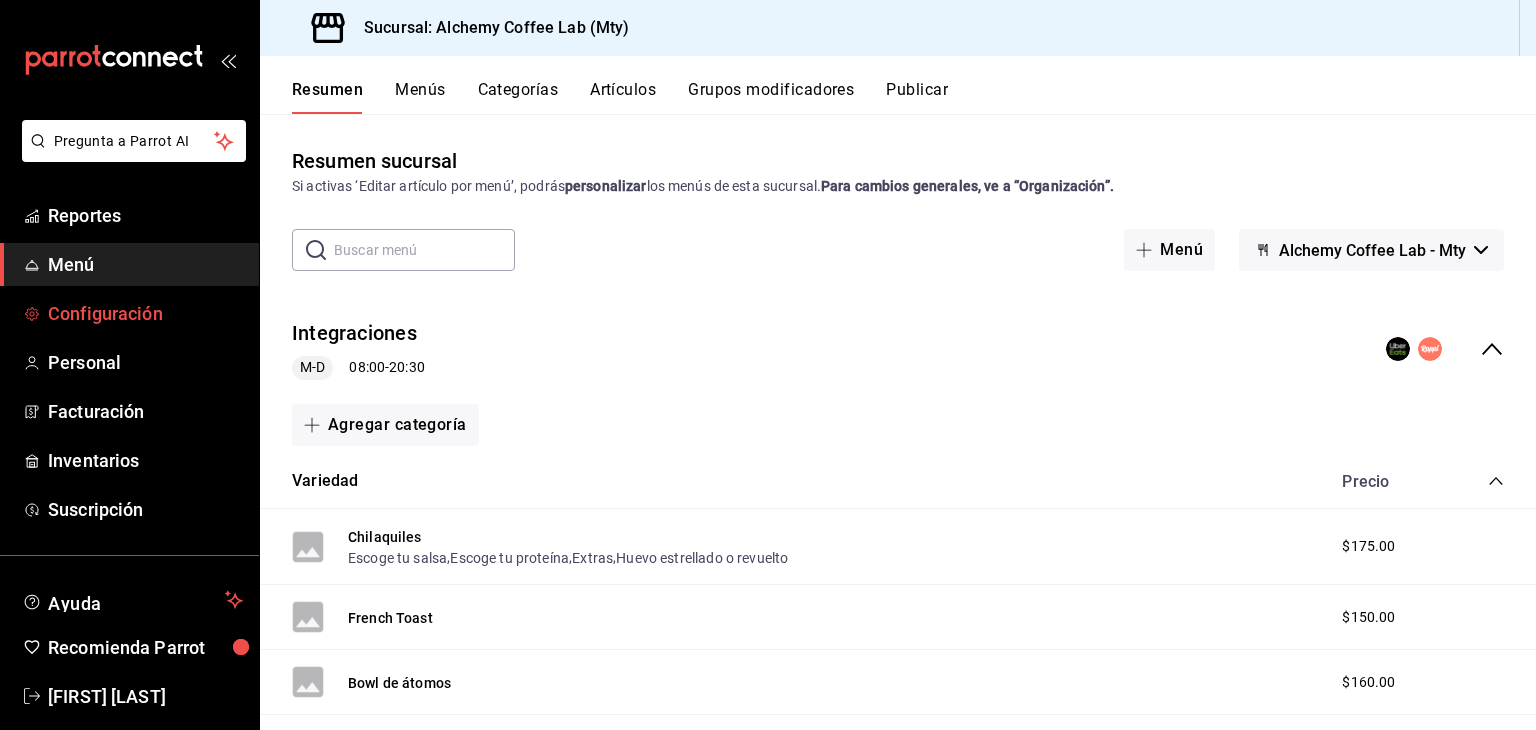 click on "Configuración" at bounding box center (145, 313) 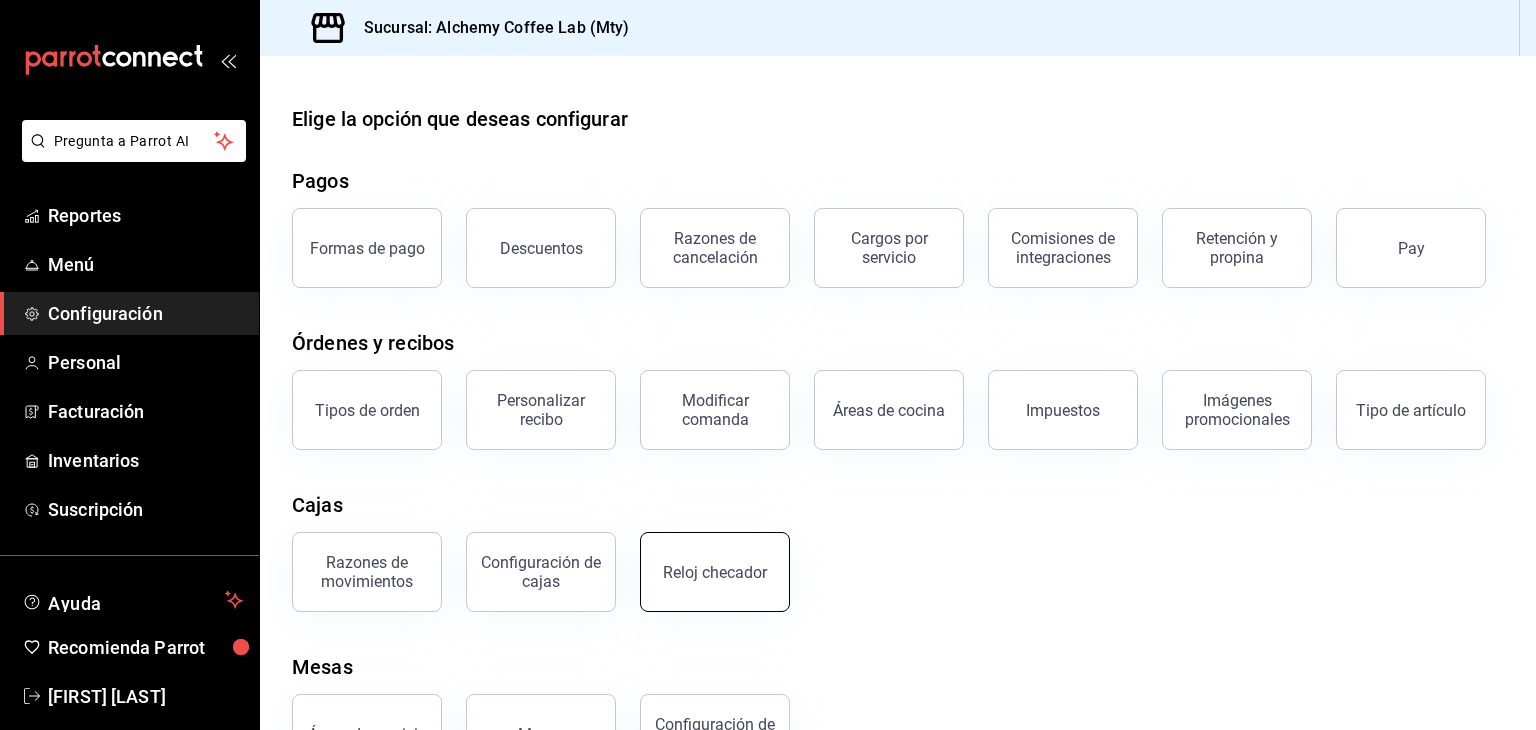click on "Reloj checador" at bounding box center (715, 572) 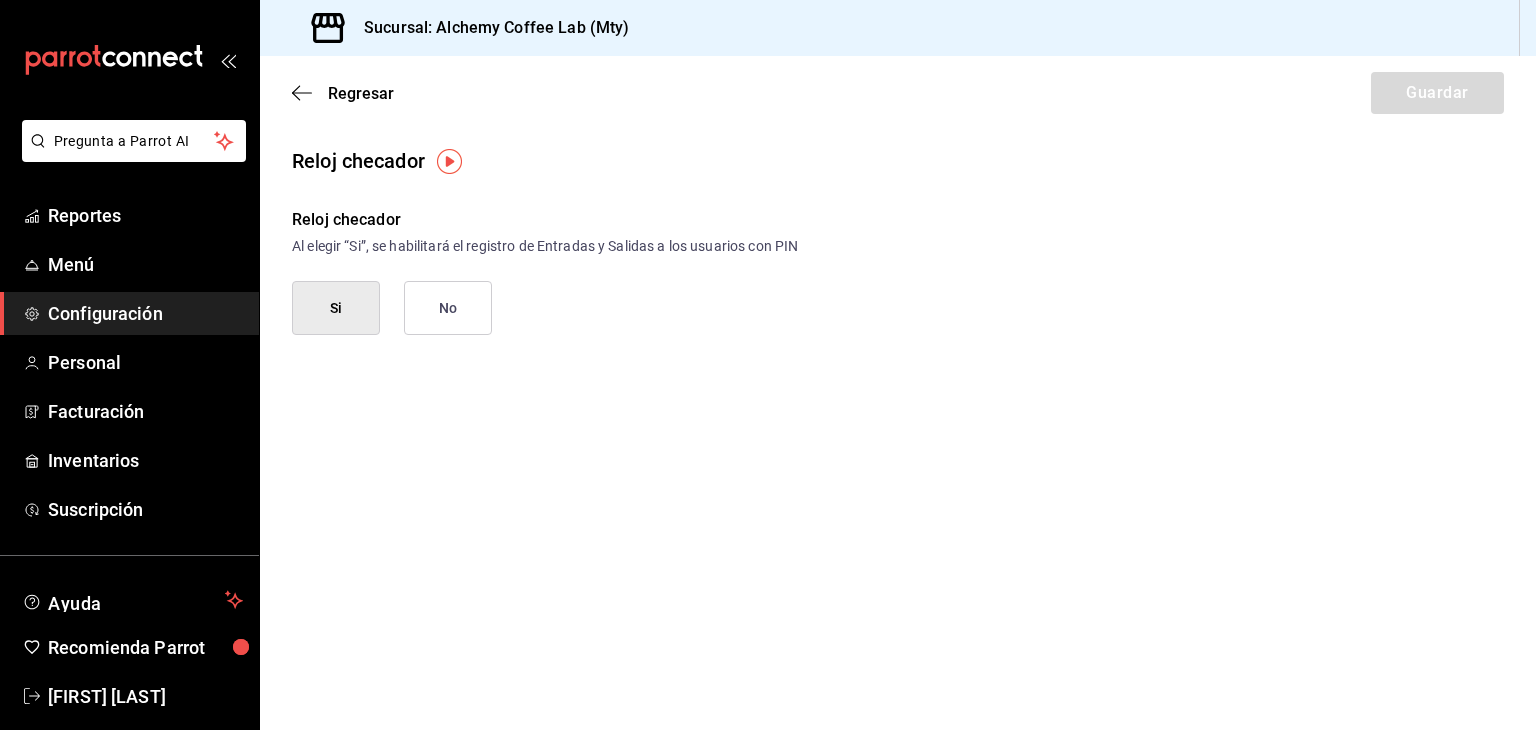 click on "No" at bounding box center [448, 308] 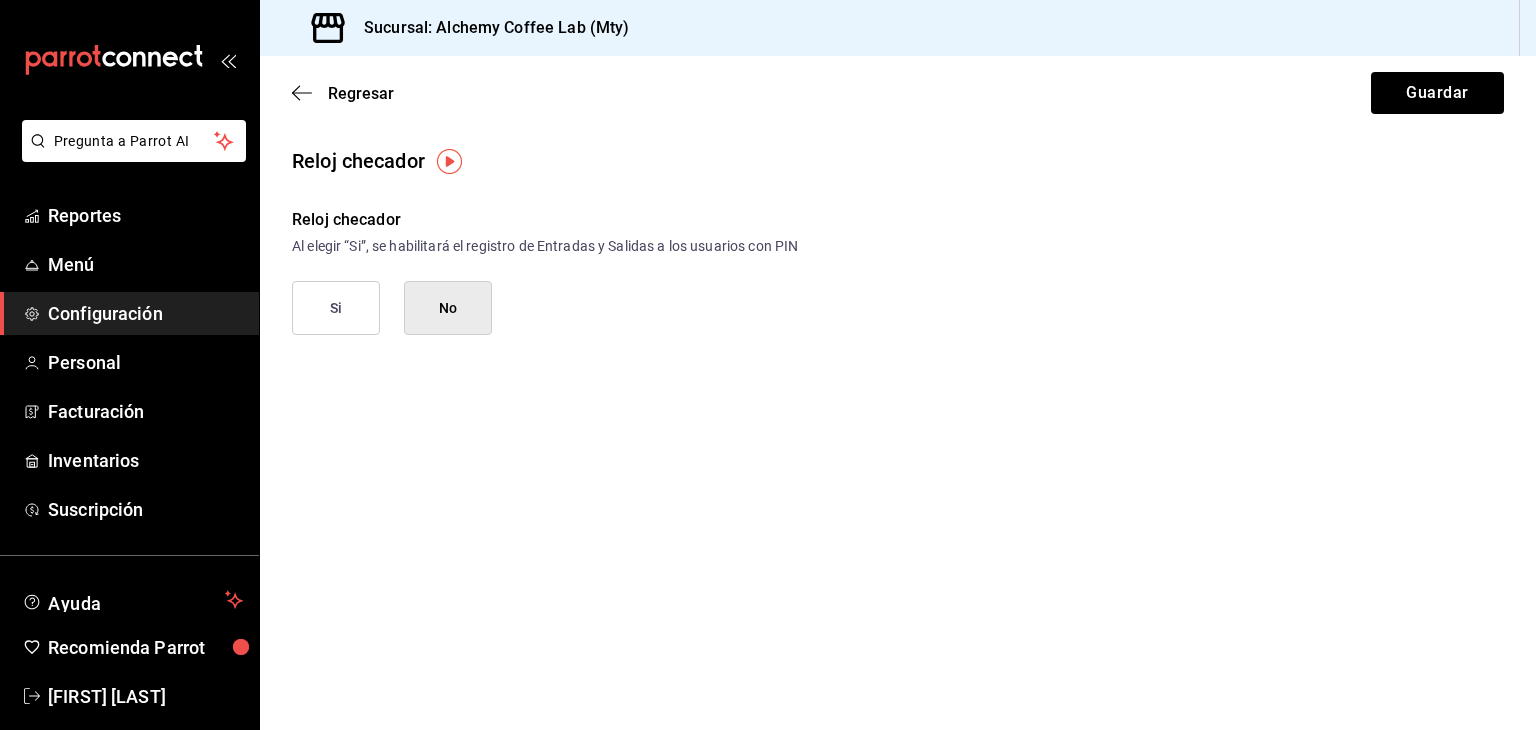 click on "Si" at bounding box center [336, 308] 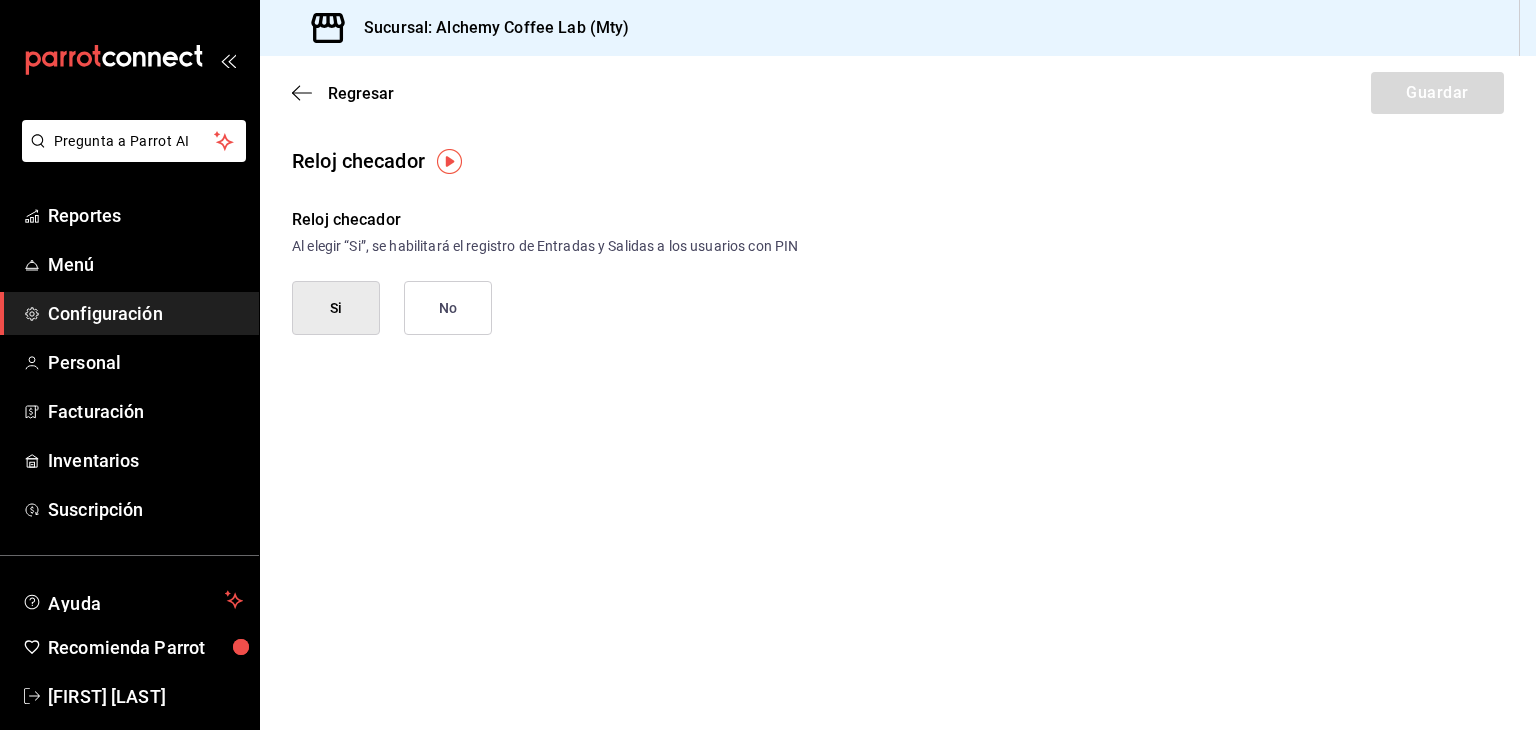 click at bounding box center (449, 161) 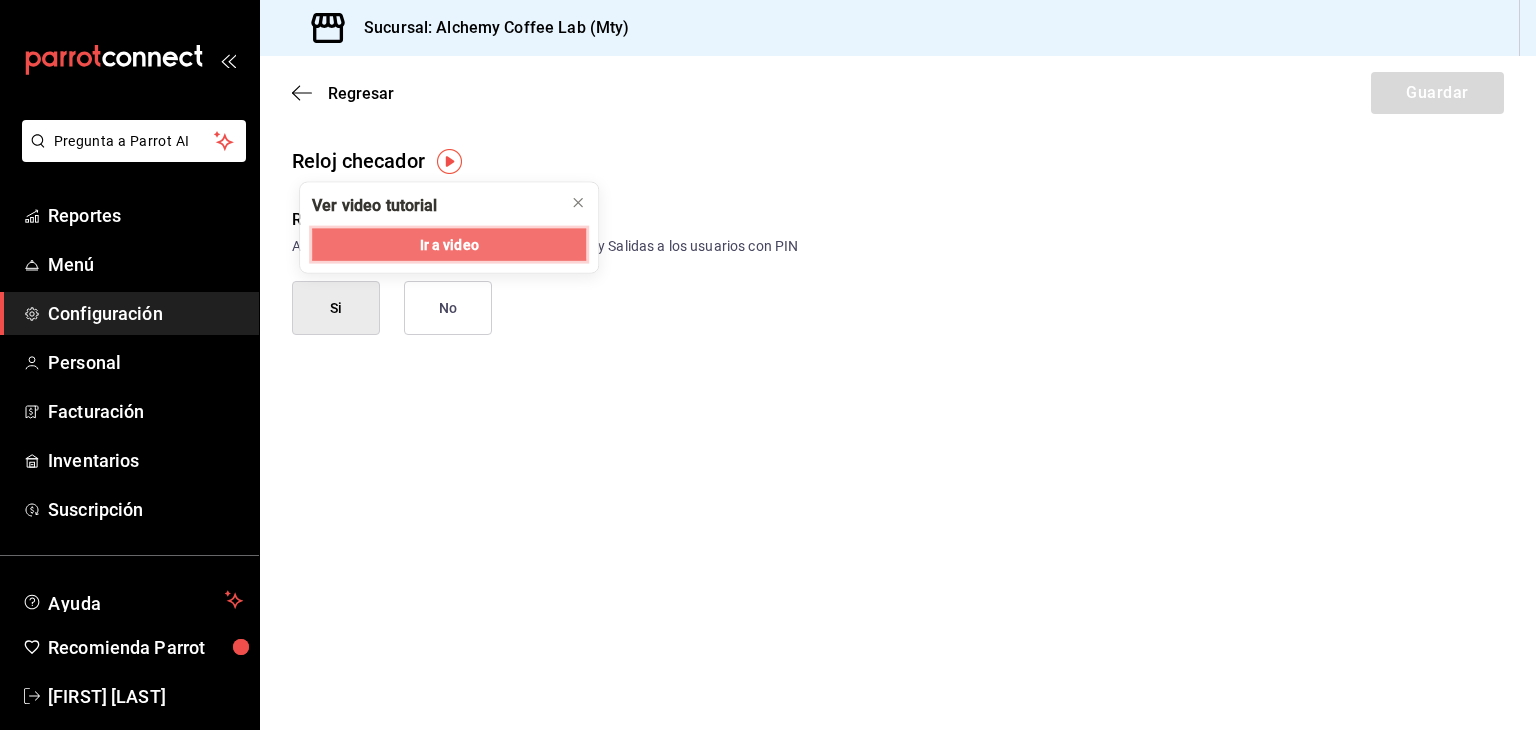 click on "Ir a video" at bounding box center [449, 245] 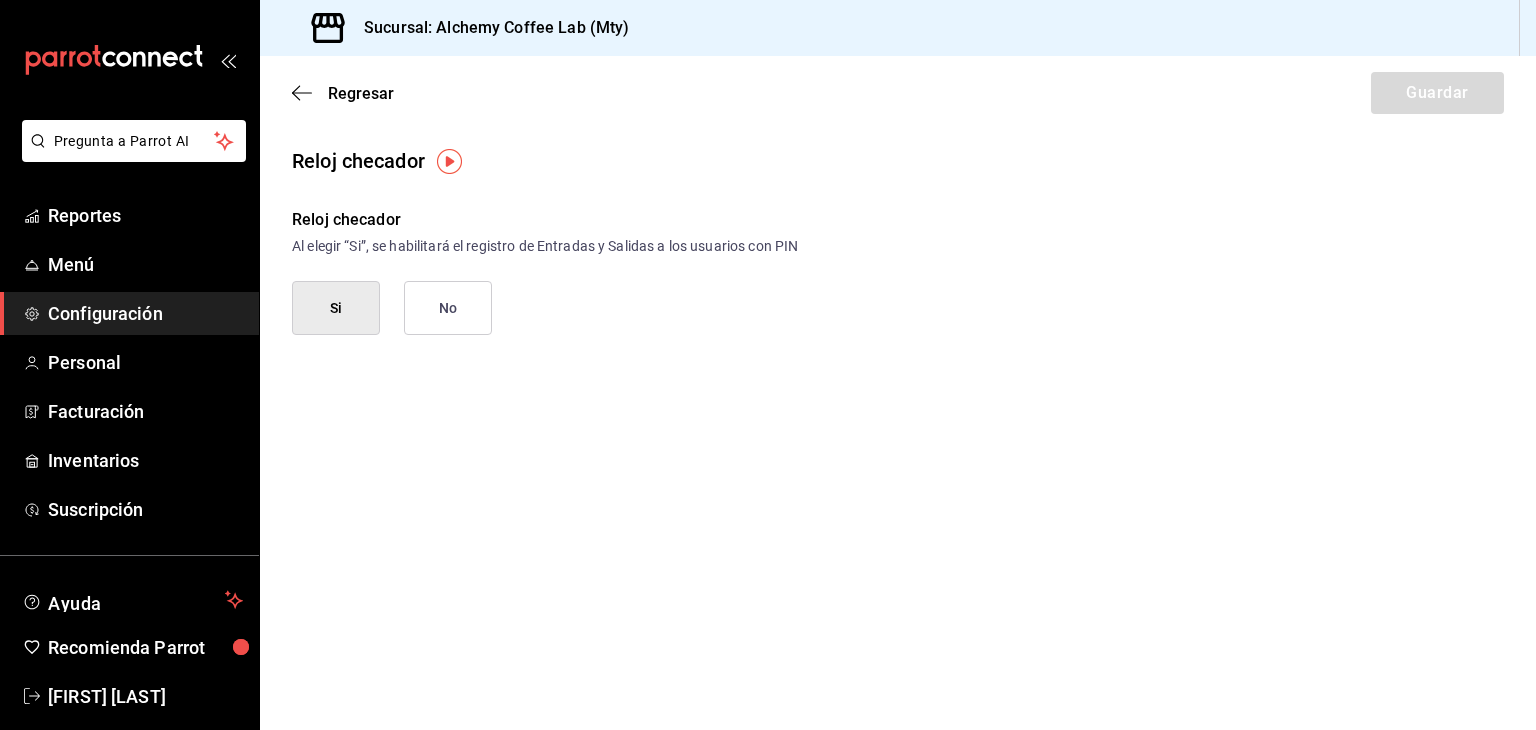 click on "No" at bounding box center (448, 308) 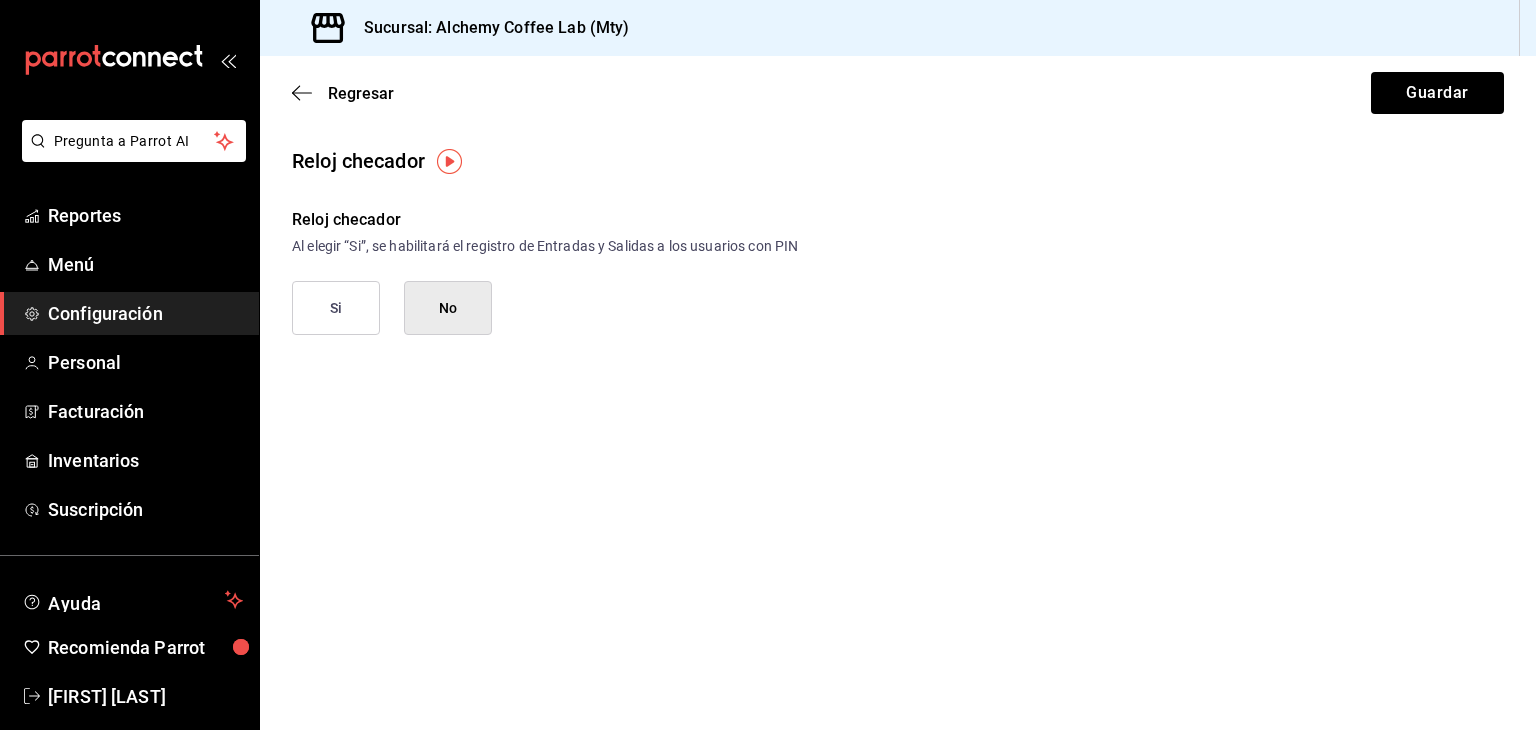 click on "Si" at bounding box center [336, 308] 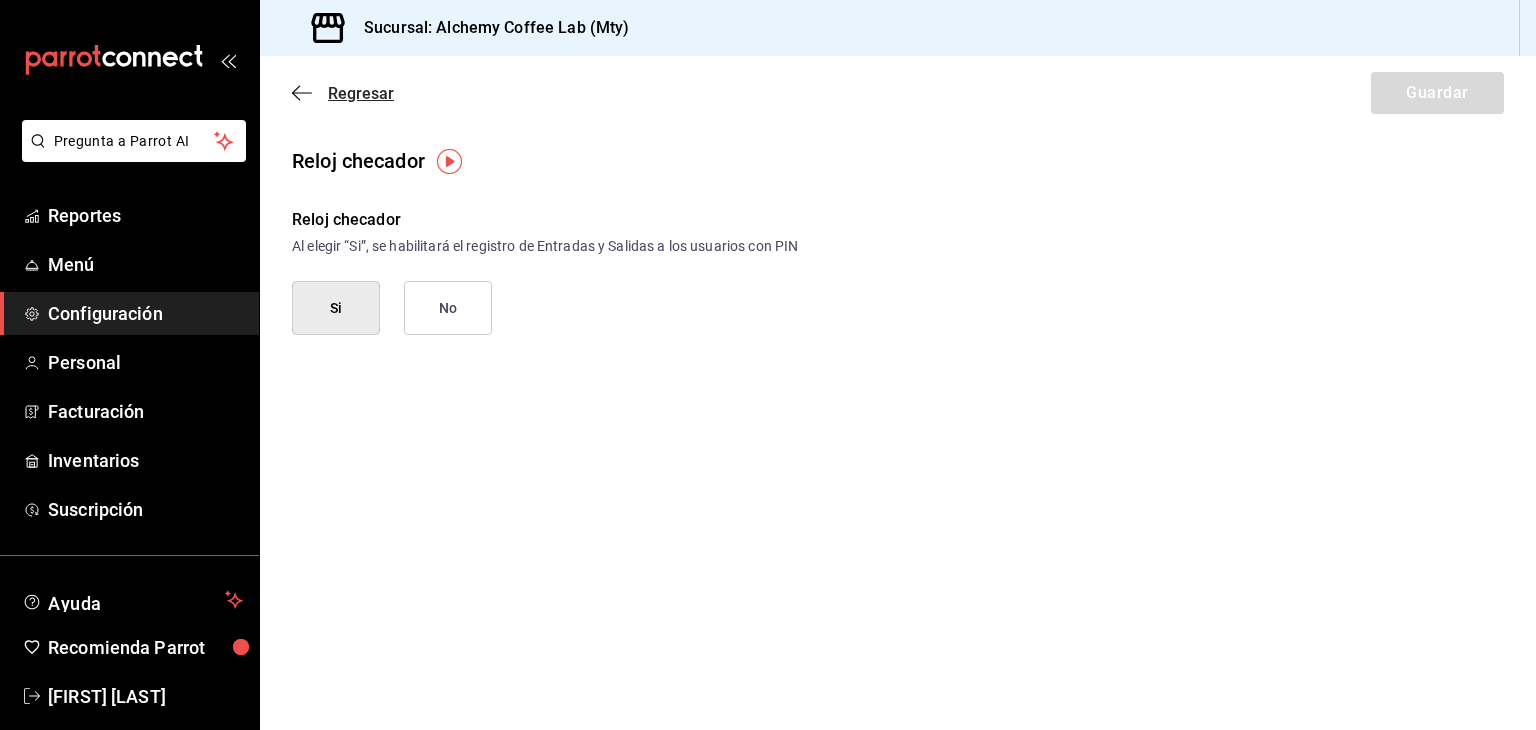 click on "Regresar" at bounding box center [361, 93] 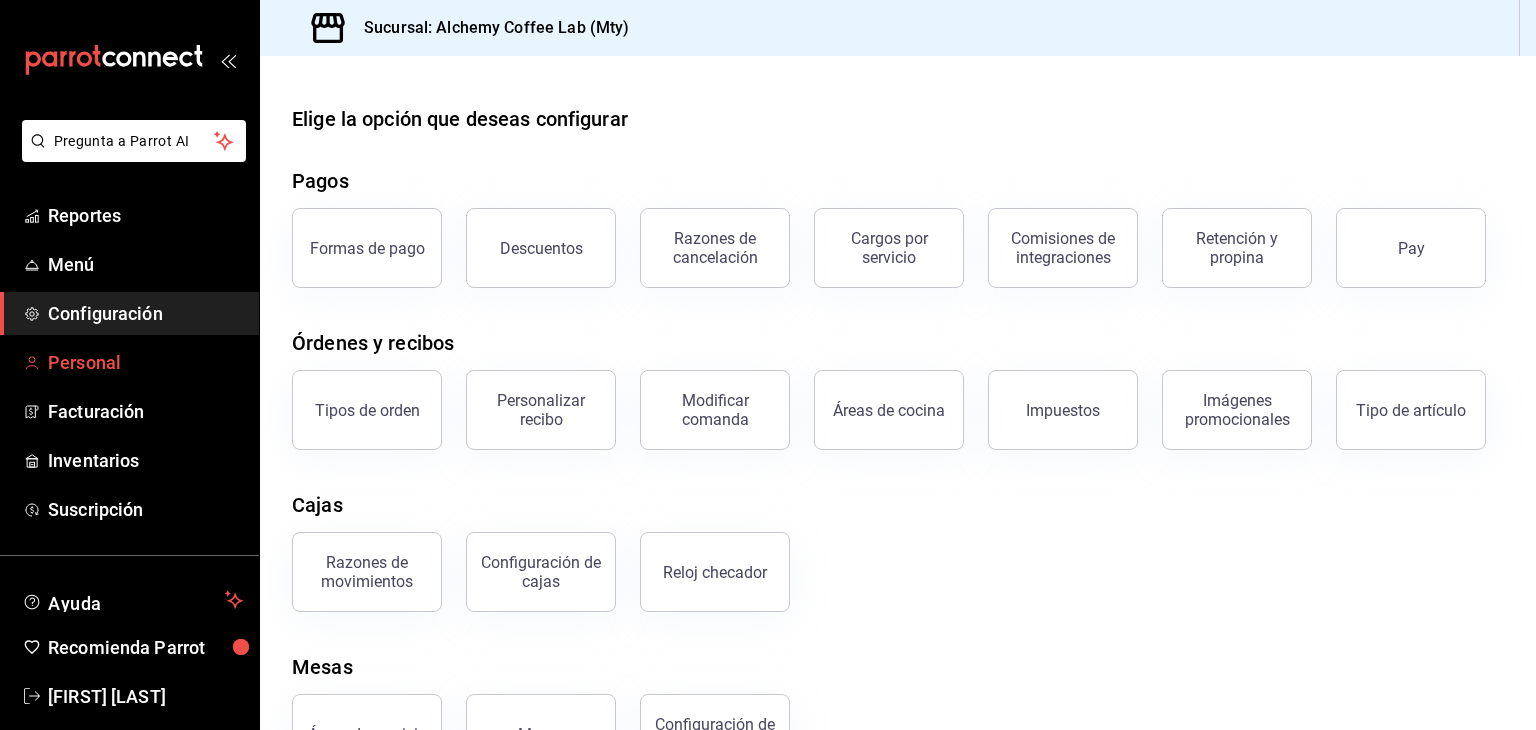 click on "Personal" at bounding box center [145, 362] 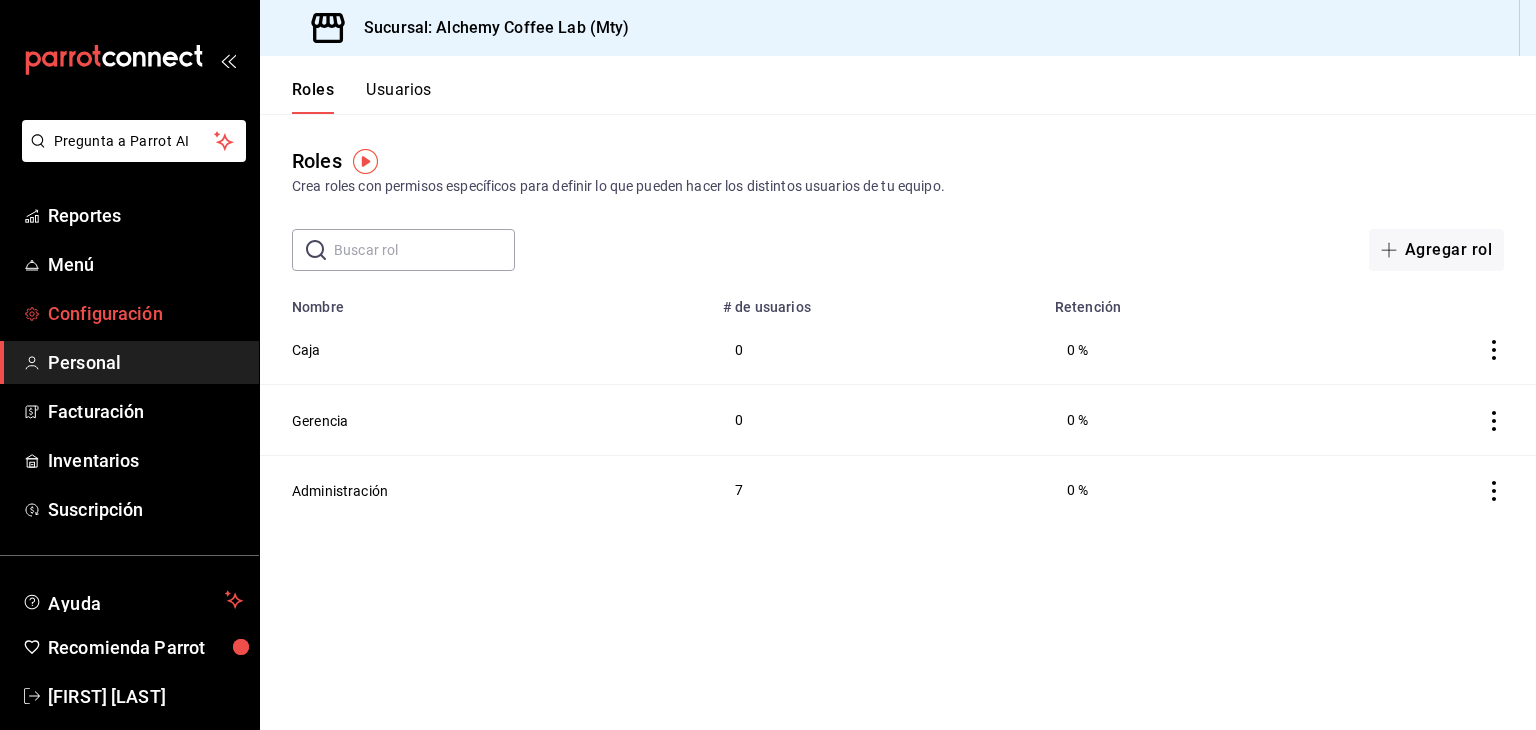 click on "Configuración" at bounding box center [145, 313] 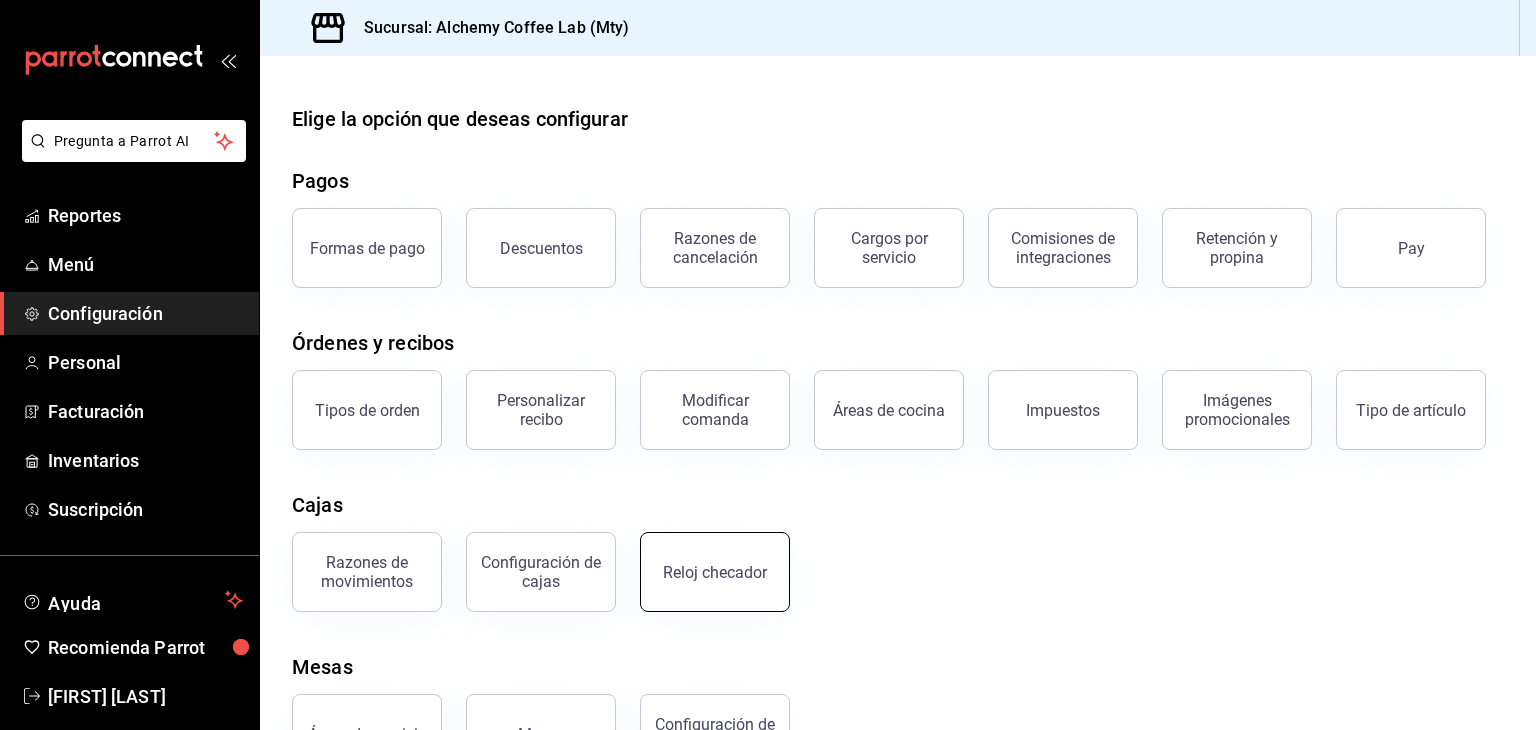 click on "Reloj checador" at bounding box center (703, 560) 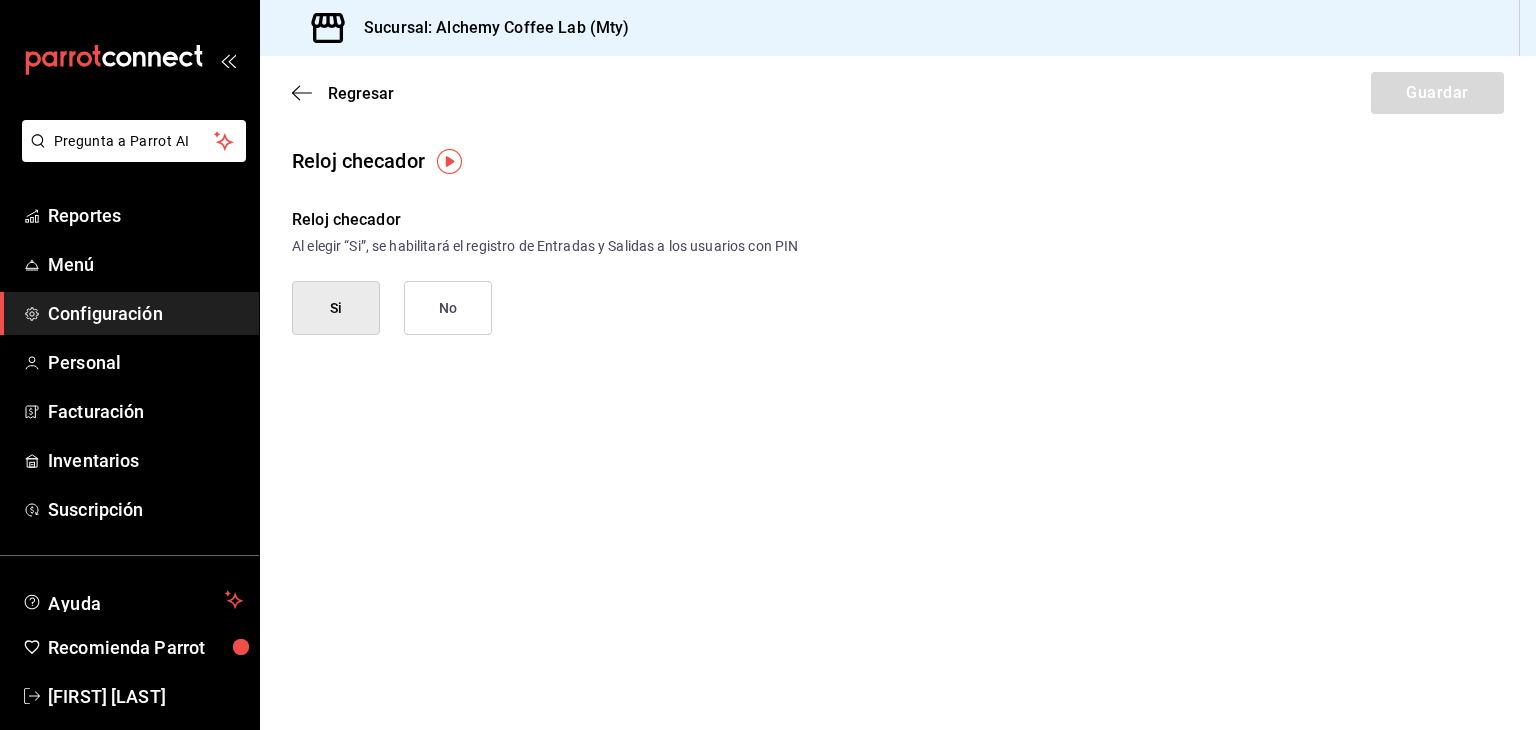 click on "No" at bounding box center [448, 308] 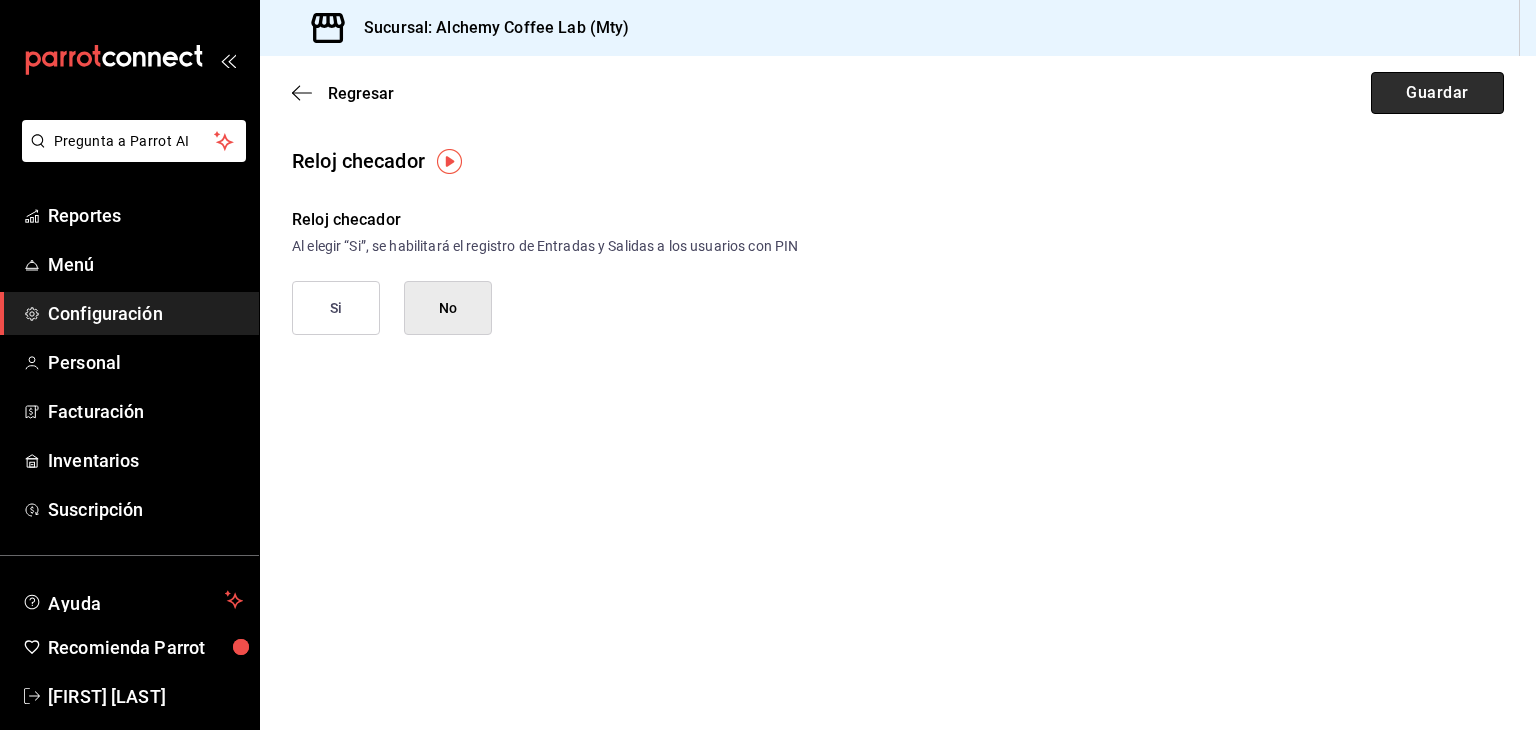 click on "Guardar" at bounding box center (1437, 93) 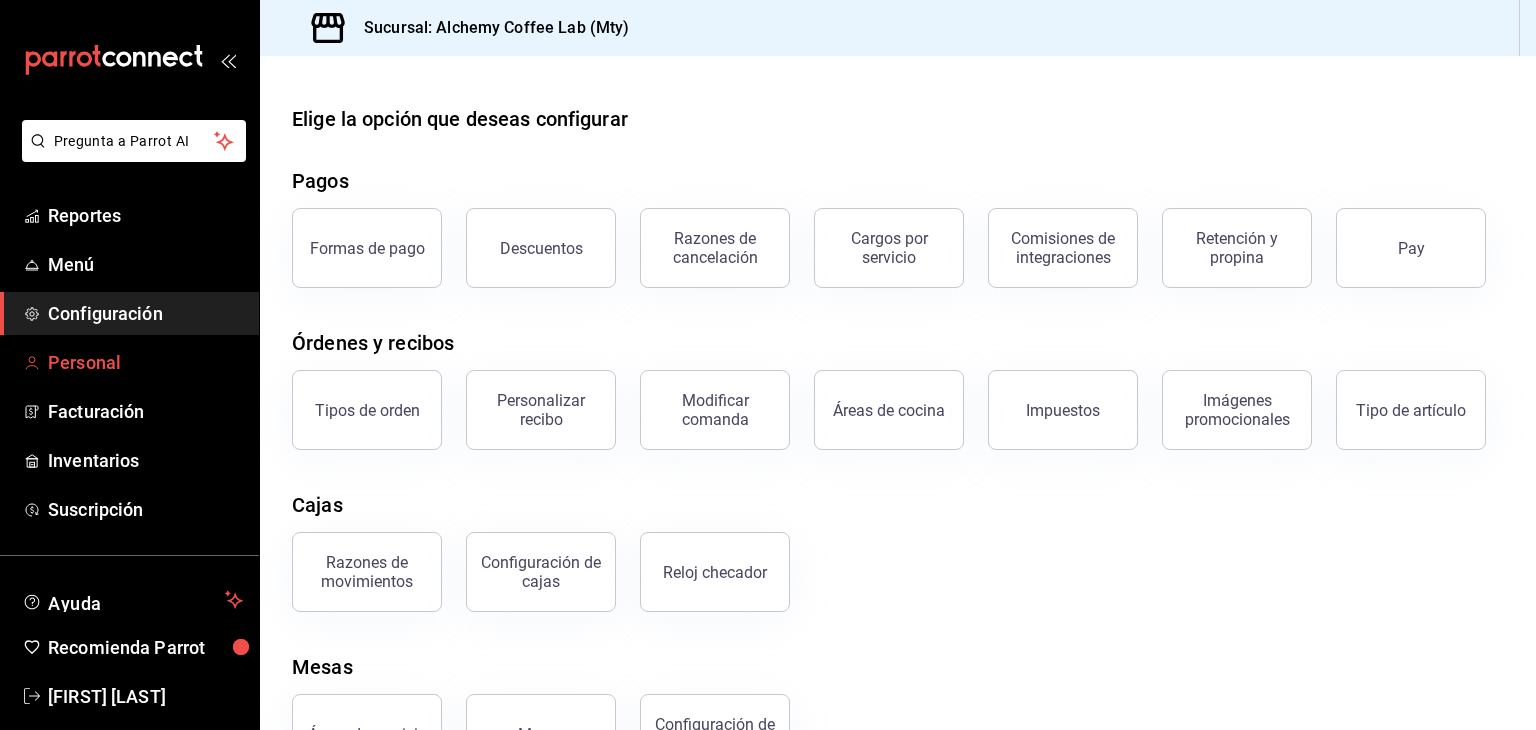 click on "Personal" at bounding box center [145, 362] 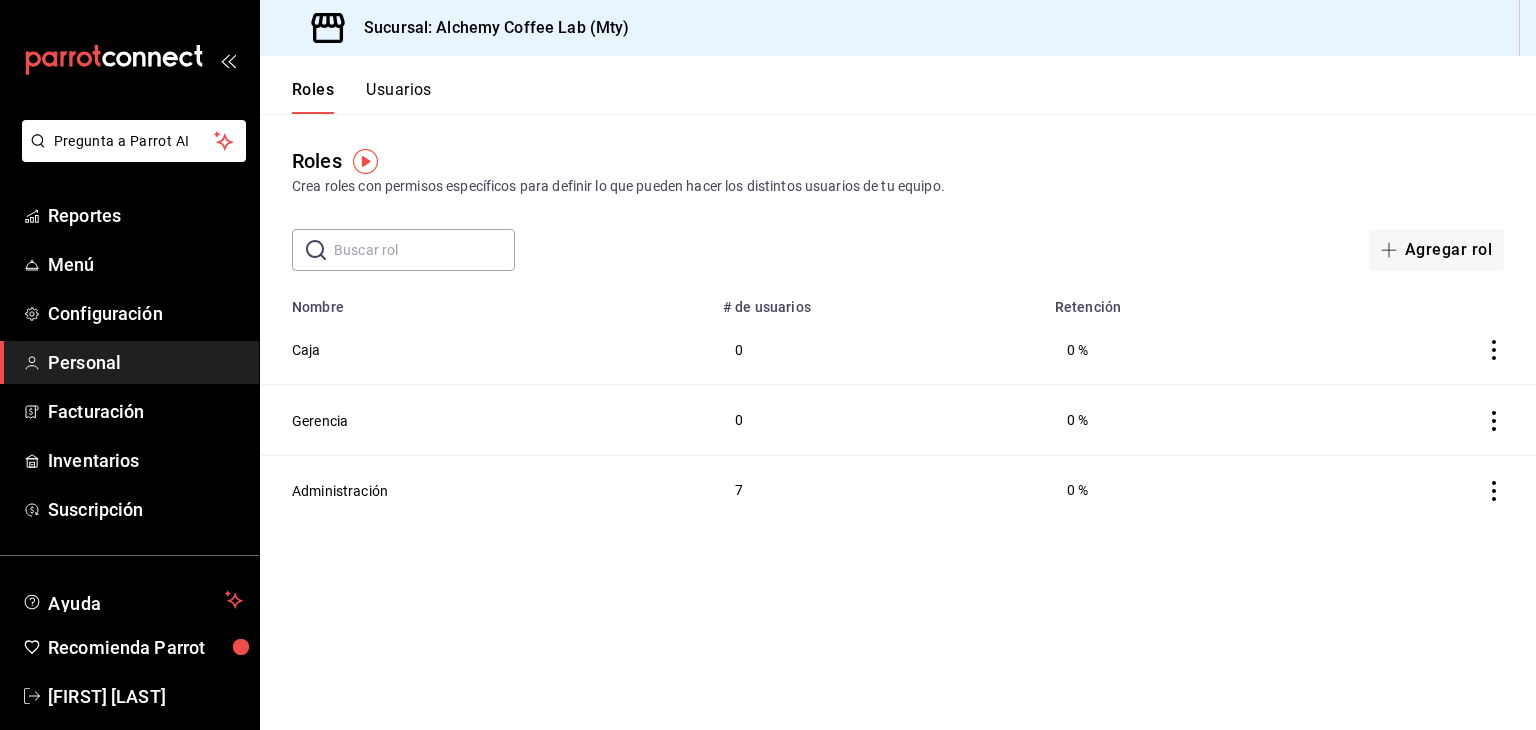 click on "Roles Usuarios" at bounding box center (346, 85) 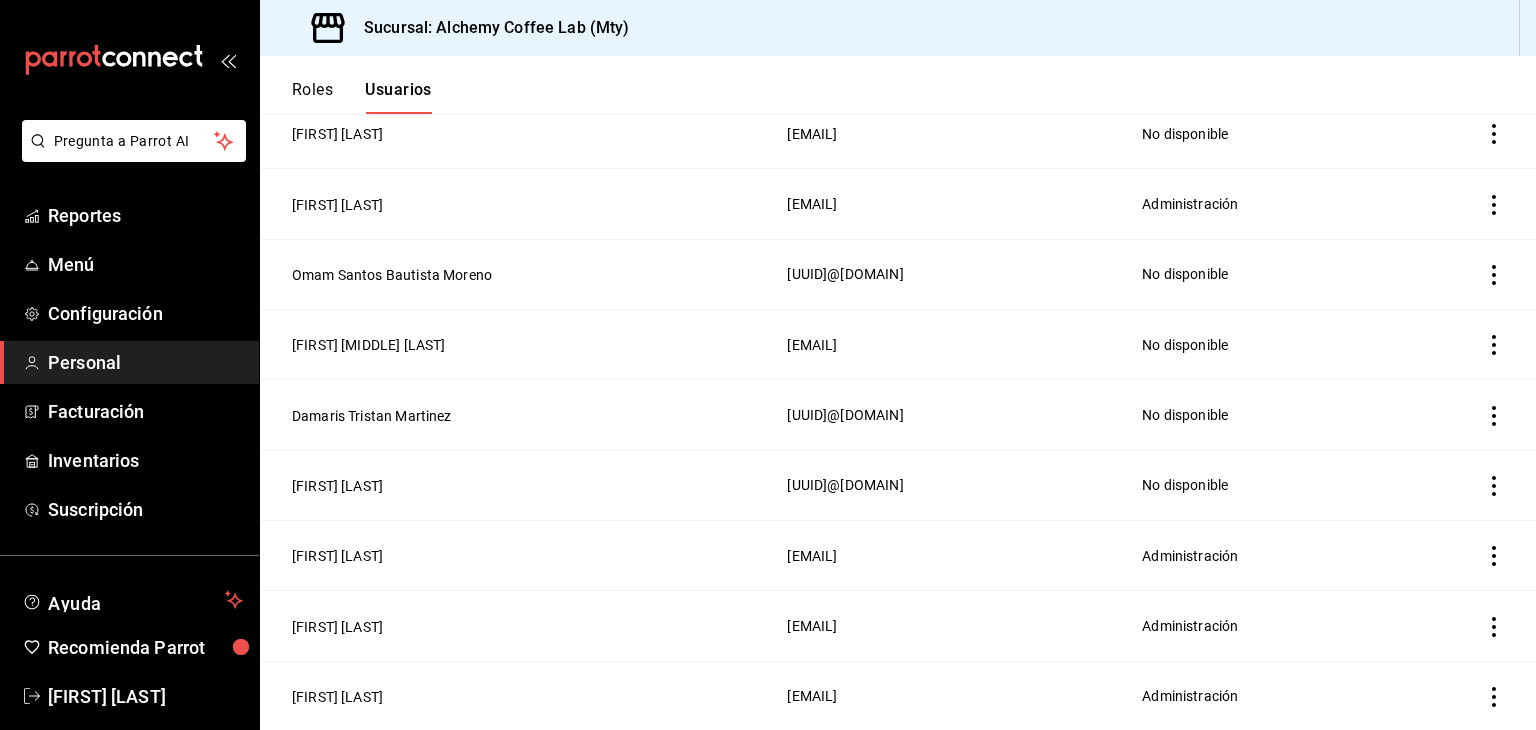 scroll, scrollTop: 1483, scrollLeft: 0, axis: vertical 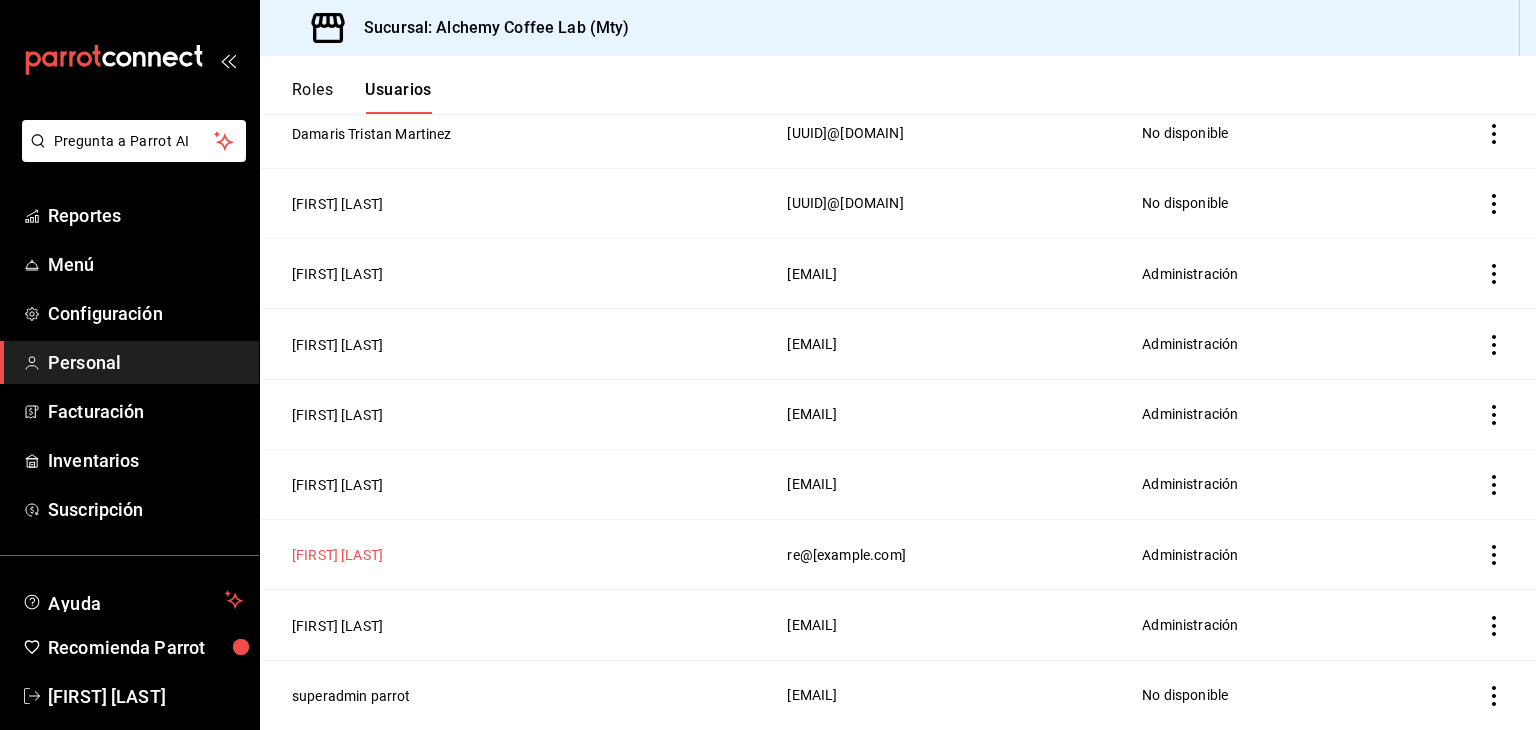 click on "[FIRST] [LAST]" at bounding box center [337, 555] 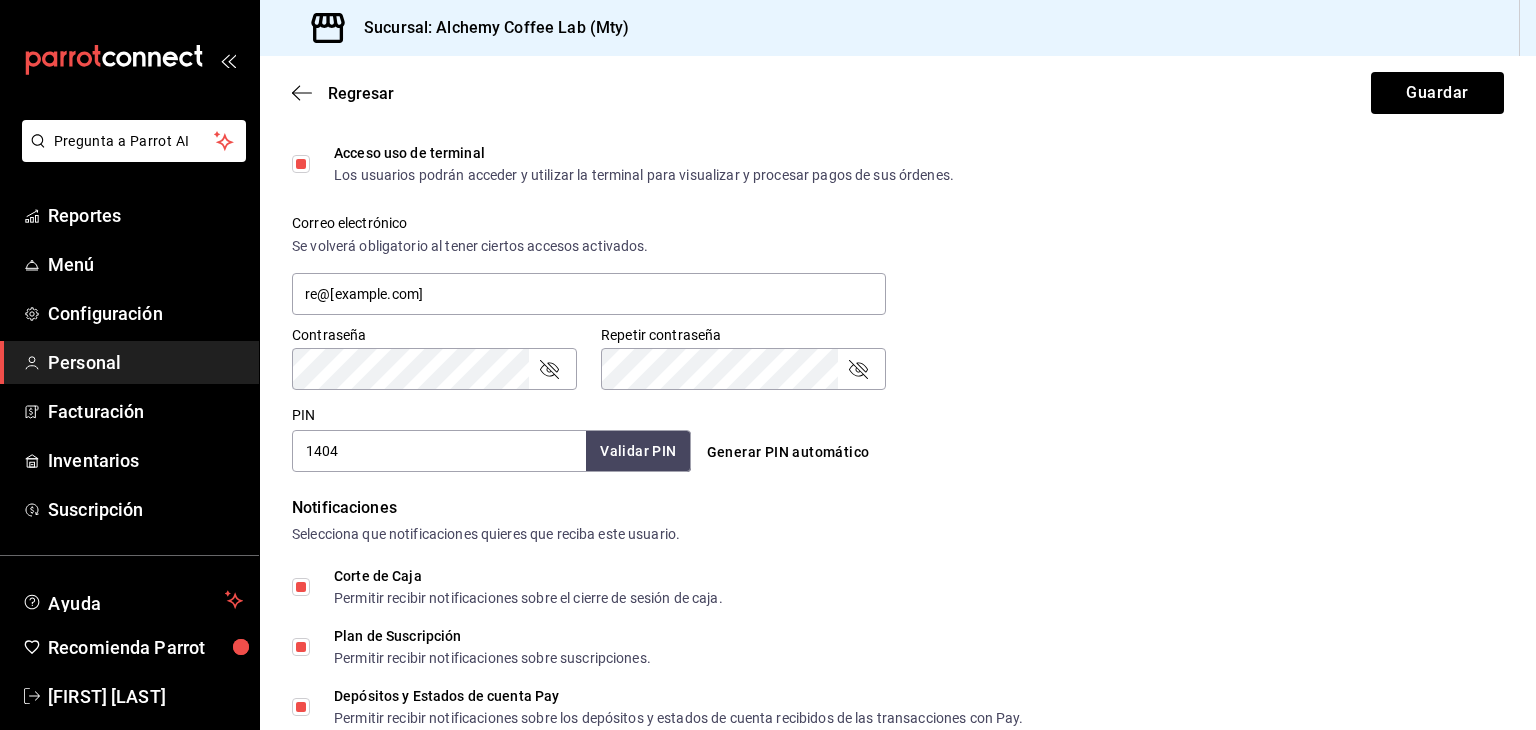 scroll, scrollTop: 700, scrollLeft: 0, axis: vertical 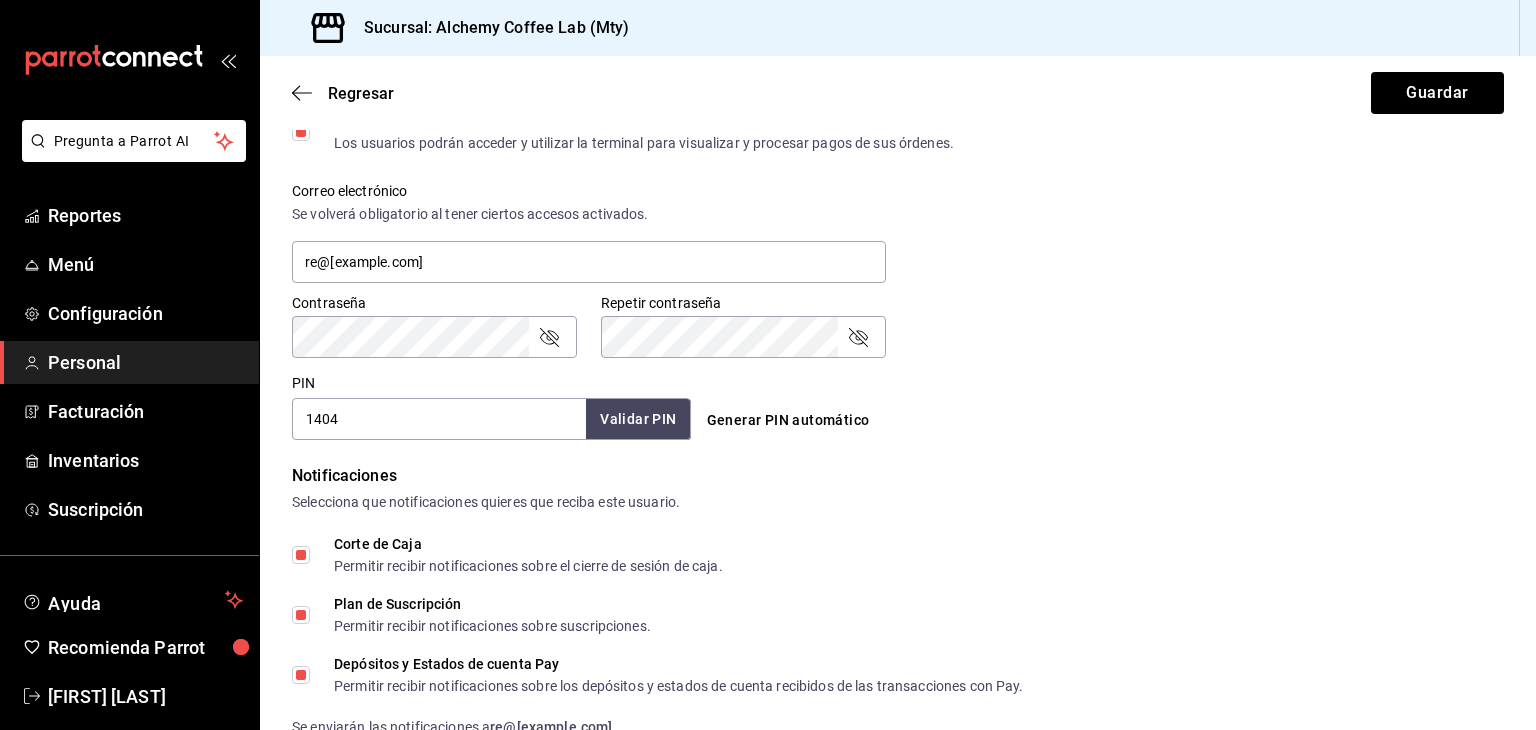 click 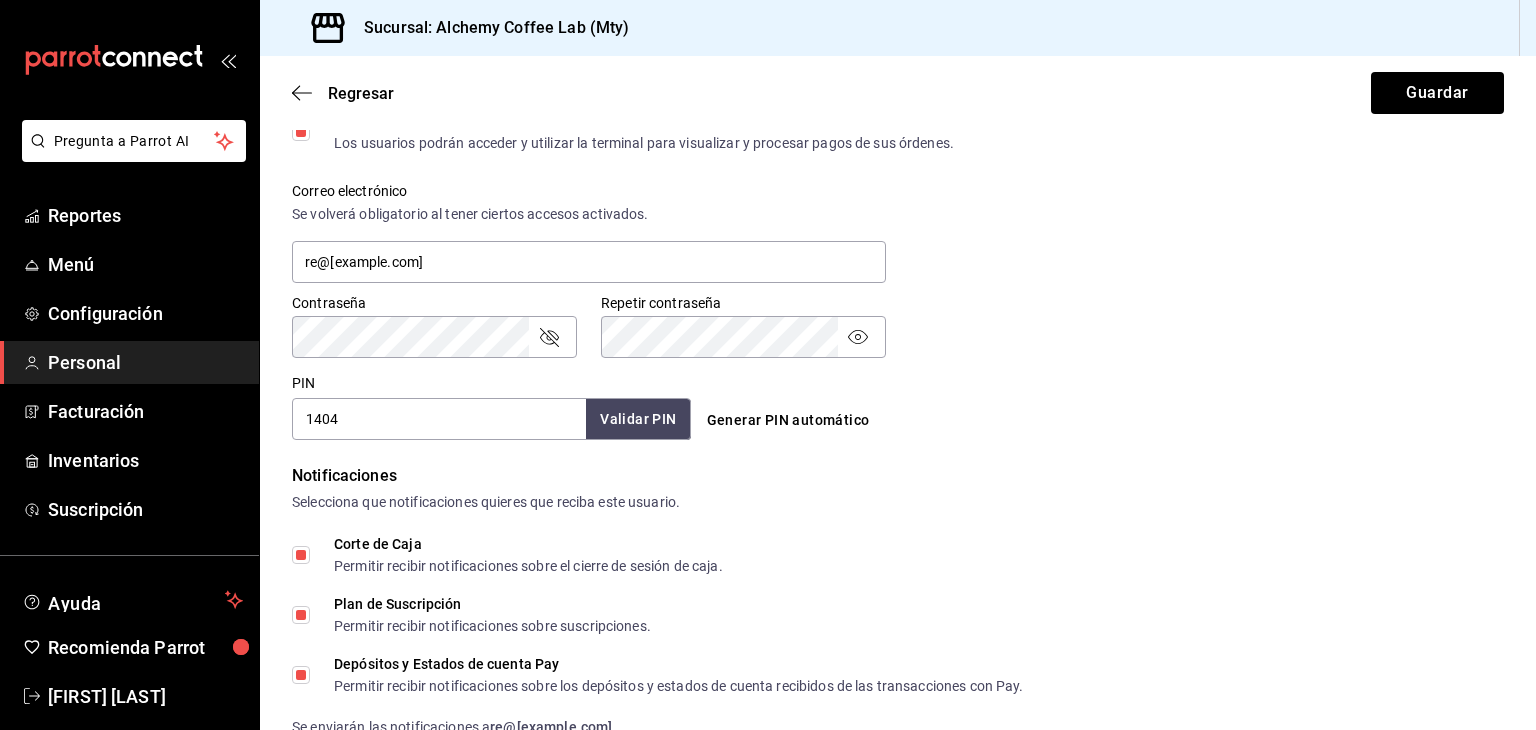 click 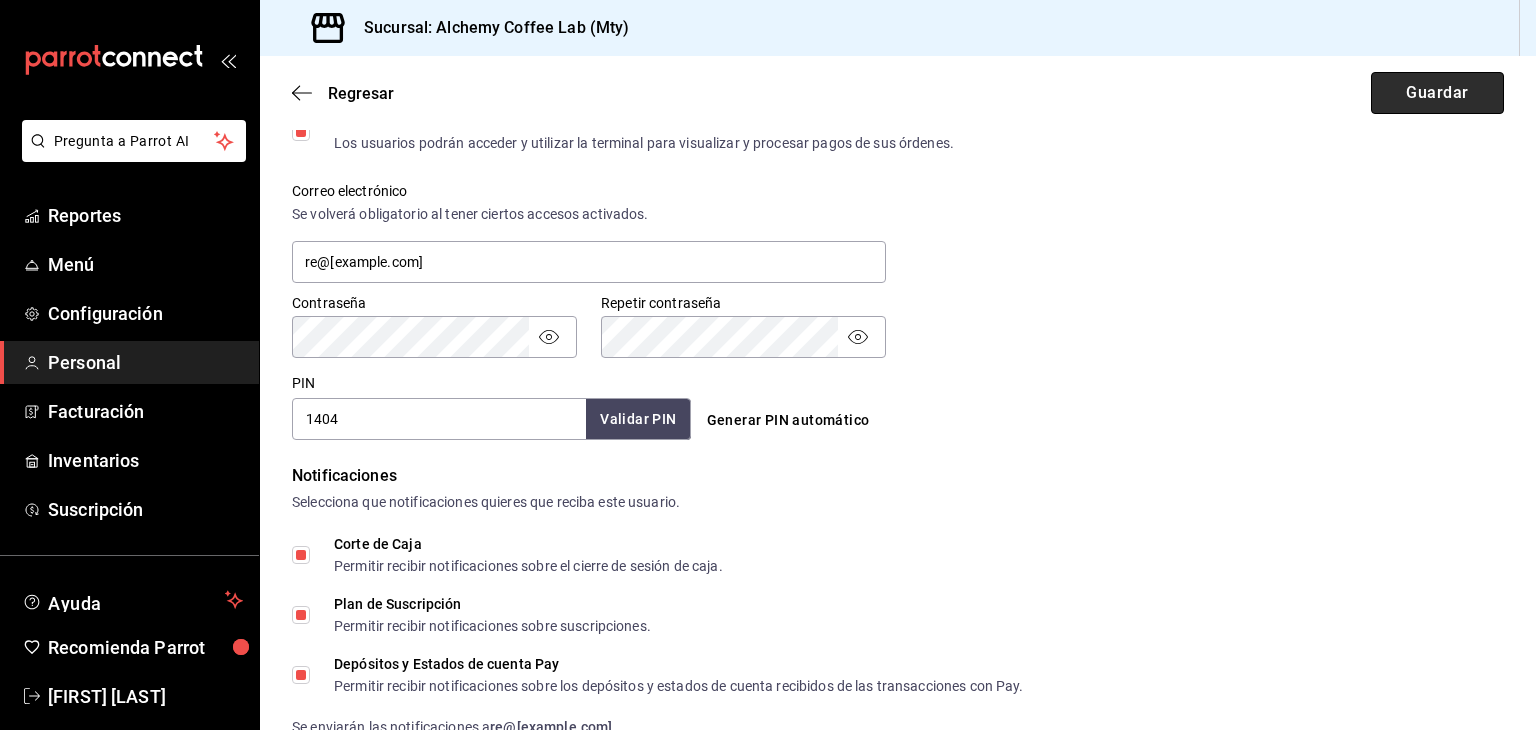click on "Guardar" at bounding box center (1437, 93) 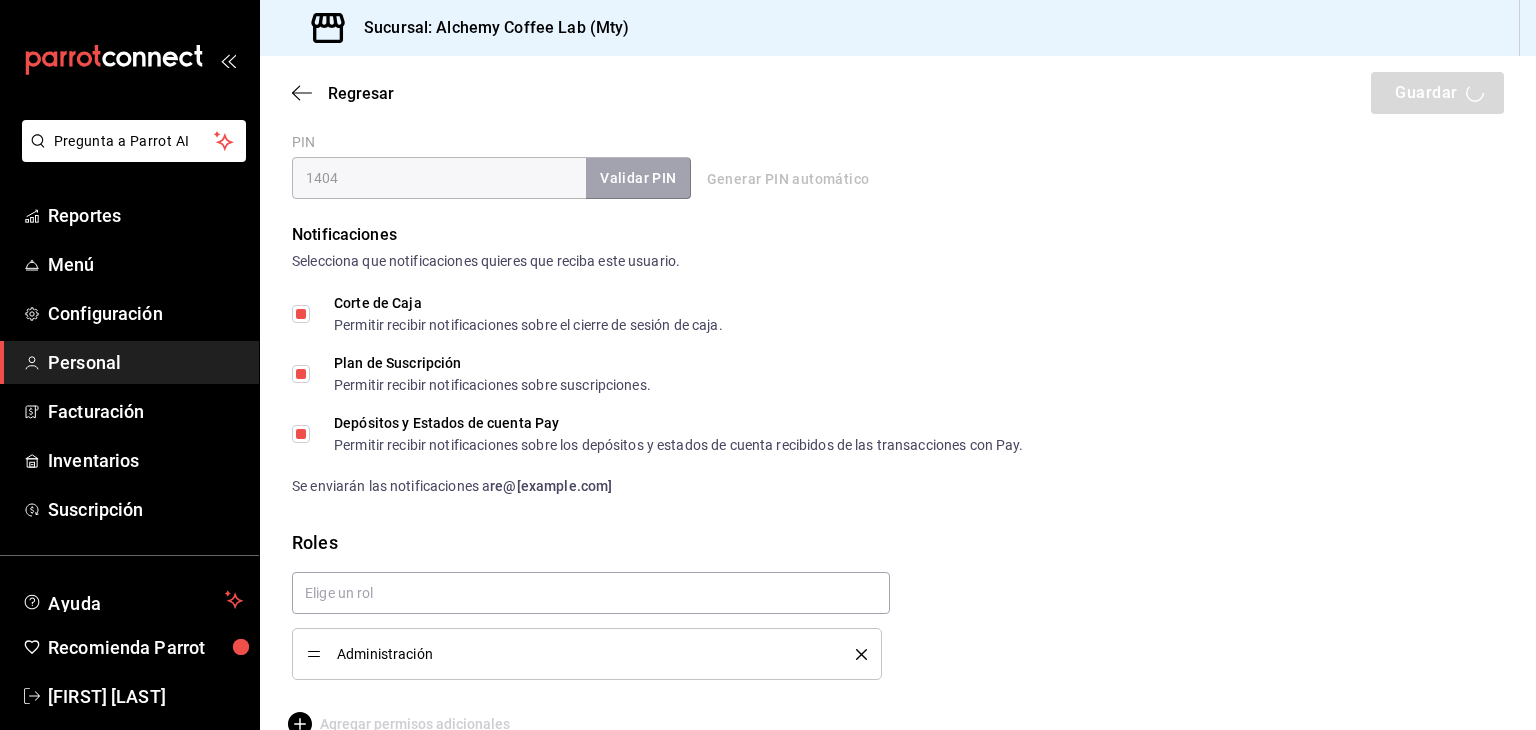 scroll, scrollTop: 979, scrollLeft: 0, axis: vertical 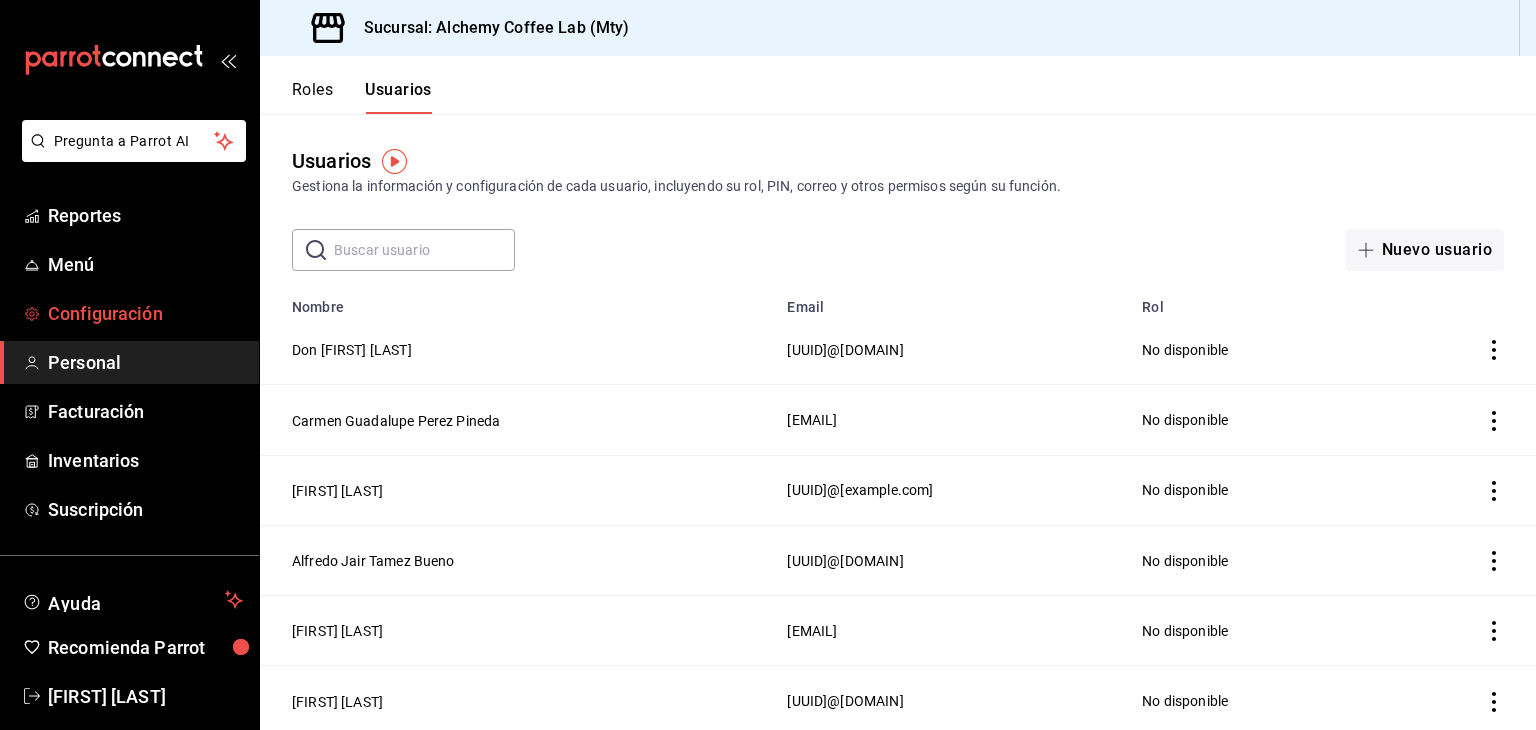 click on "Configuración" at bounding box center [145, 313] 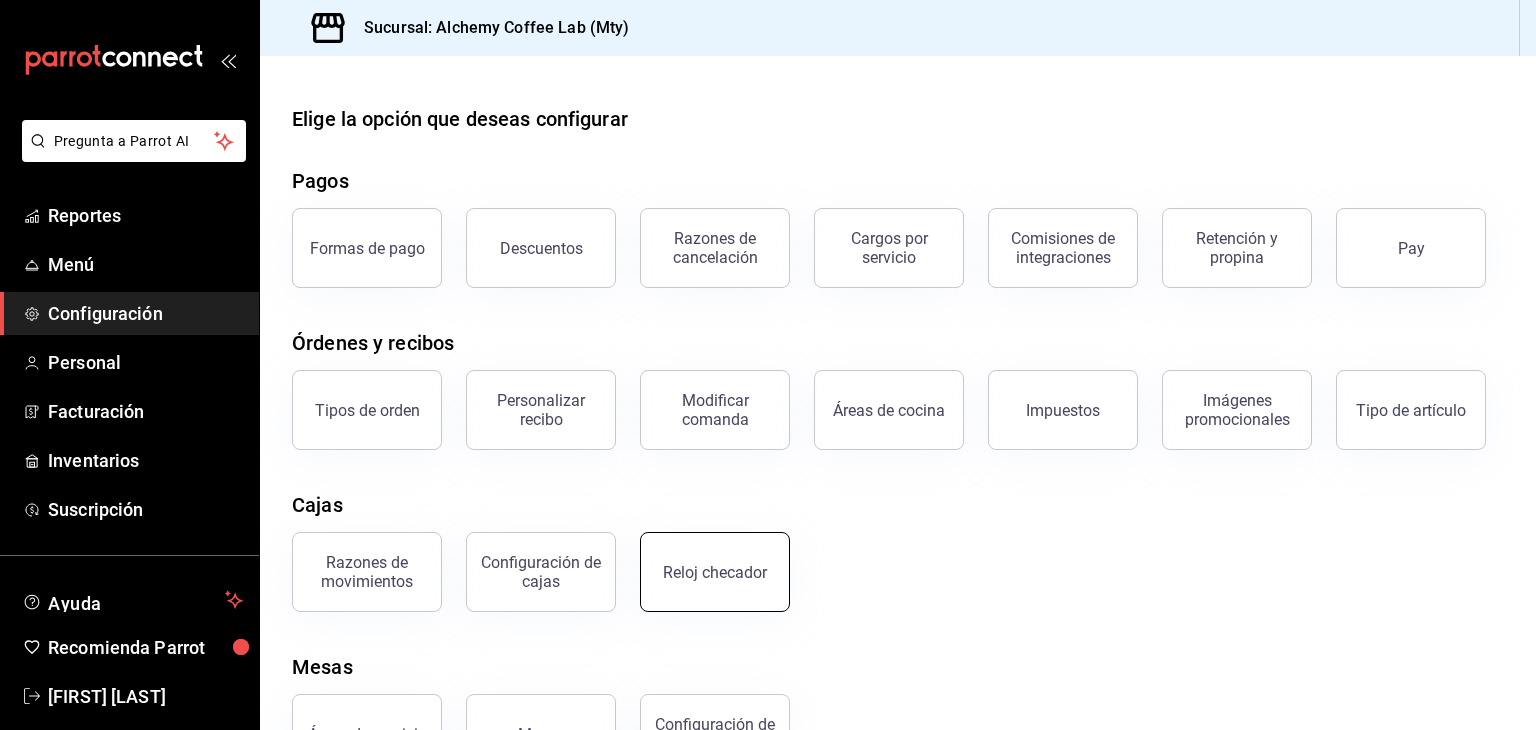 click on "Reloj checador" at bounding box center (715, 572) 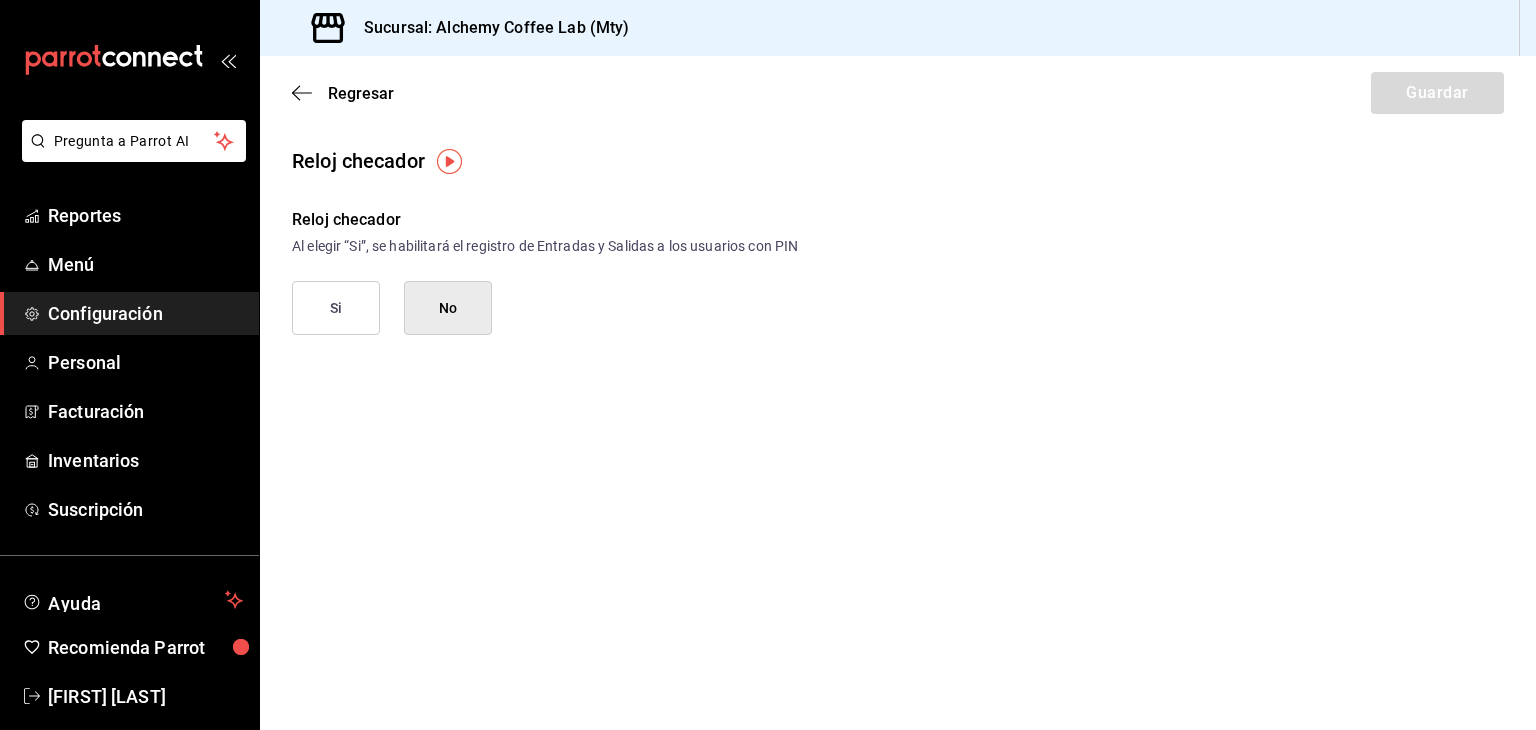 click on "Si" at bounding box center (336, 308) 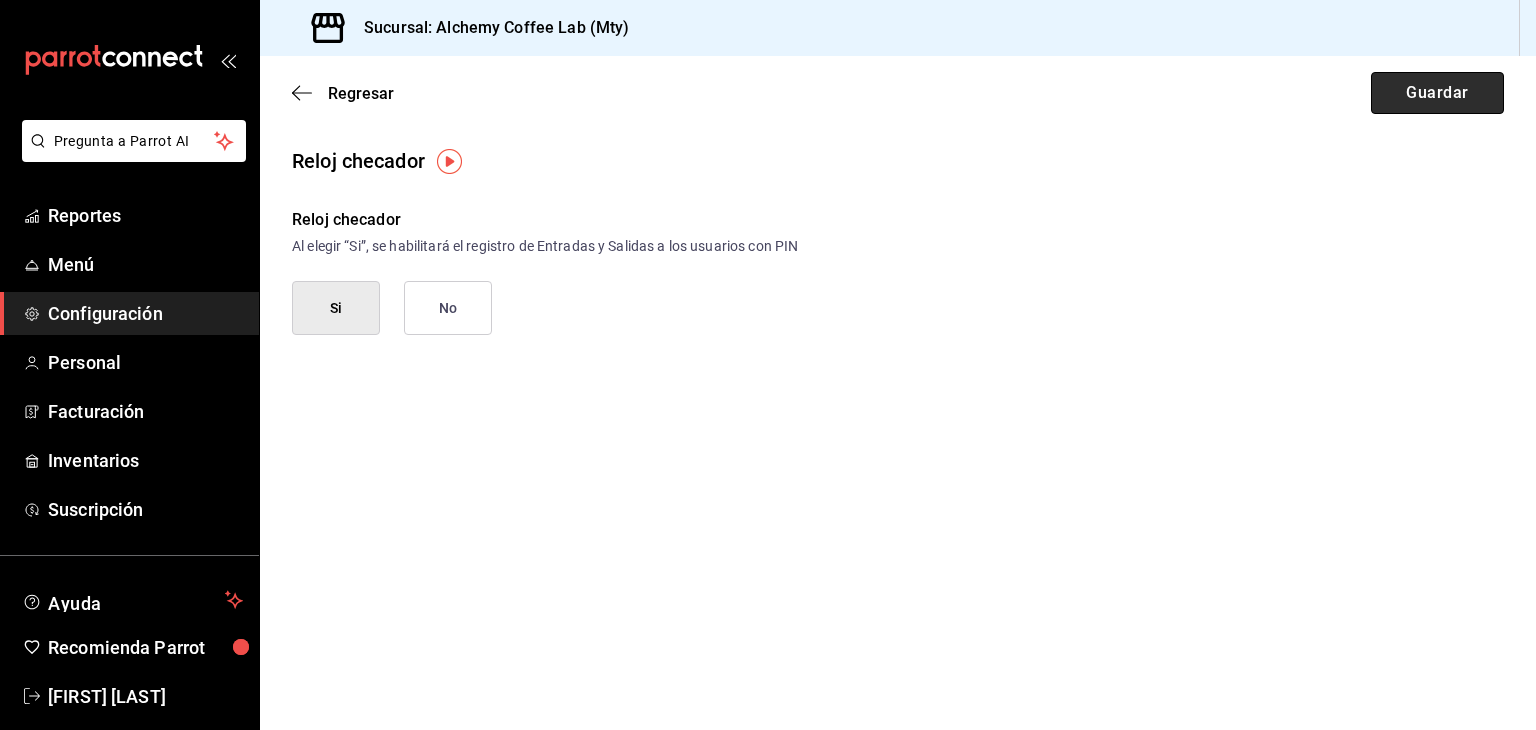 click on "Guardar" at bounding box center (1437, 93) 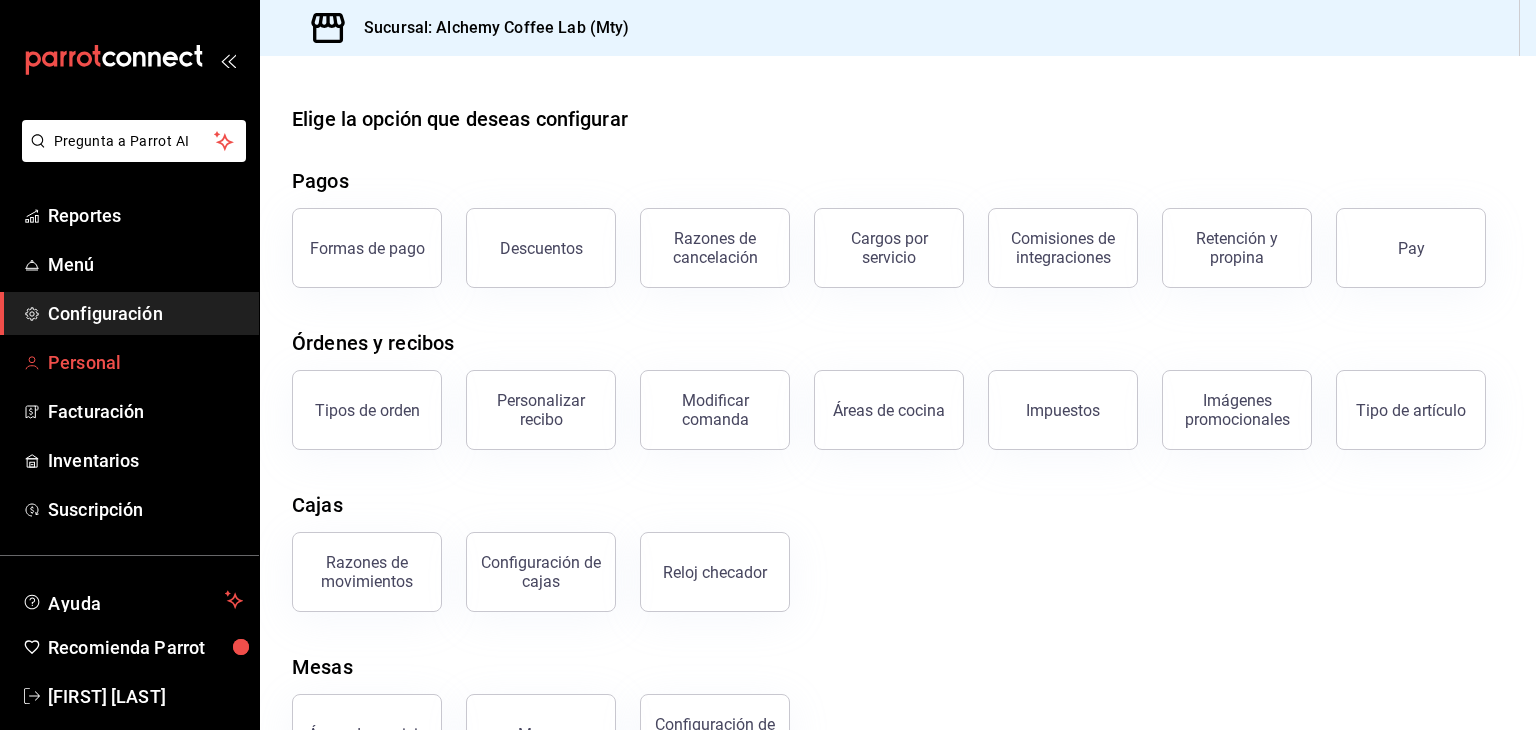 click on "Personal" at bounding box center (145, 362) 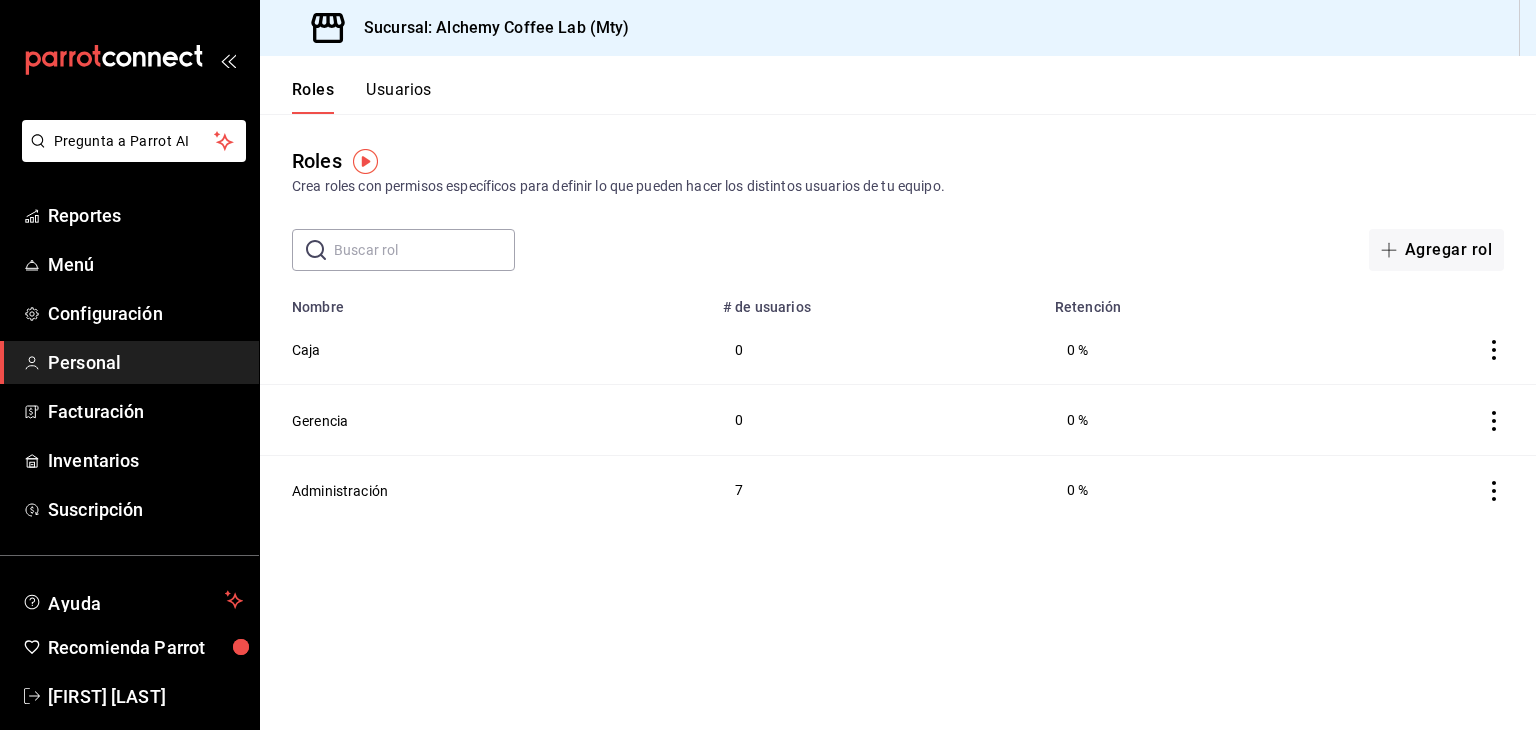 click on "Usuarios" at bounding box center [399, 97] 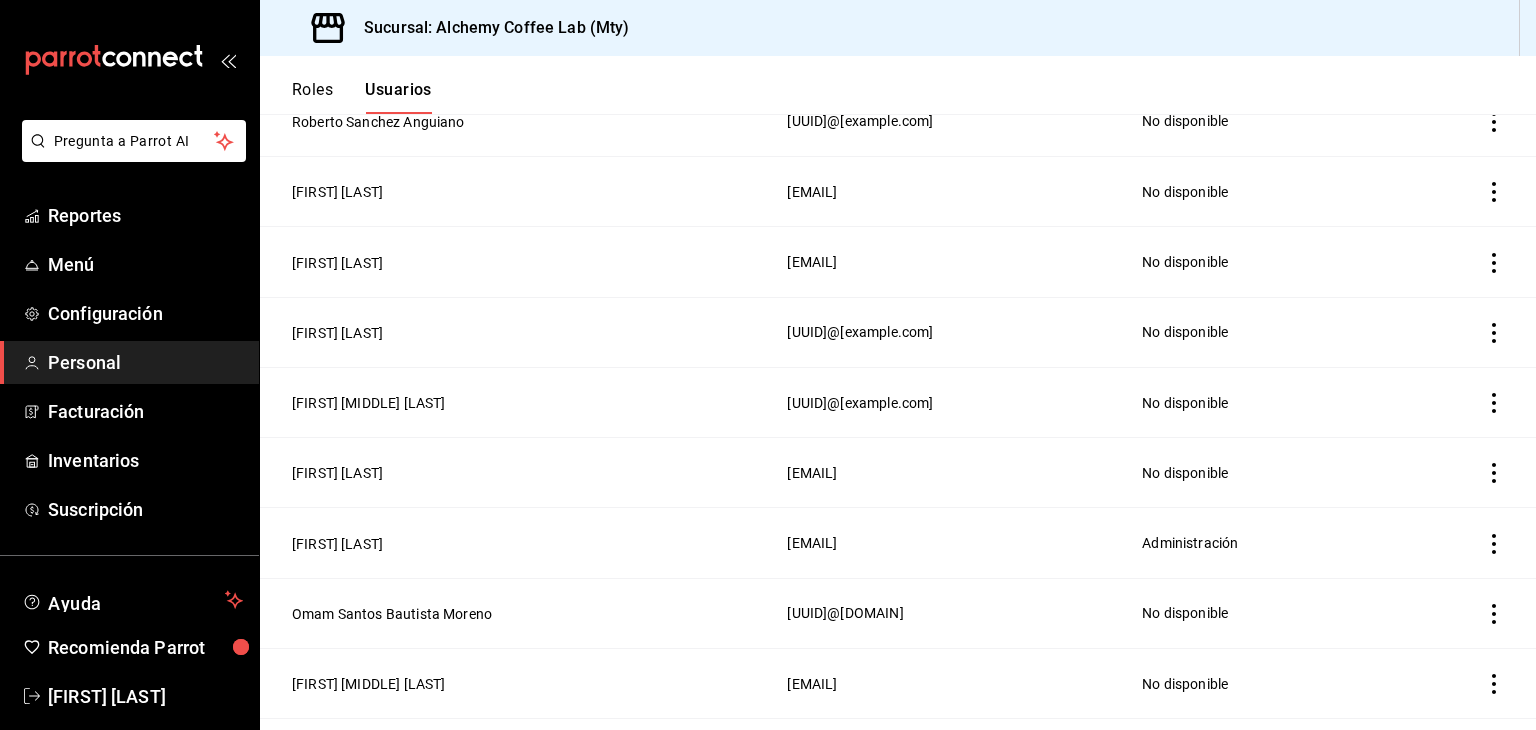 scroll, scrollTop: 800, scrollLeft: 0, axis: vertical 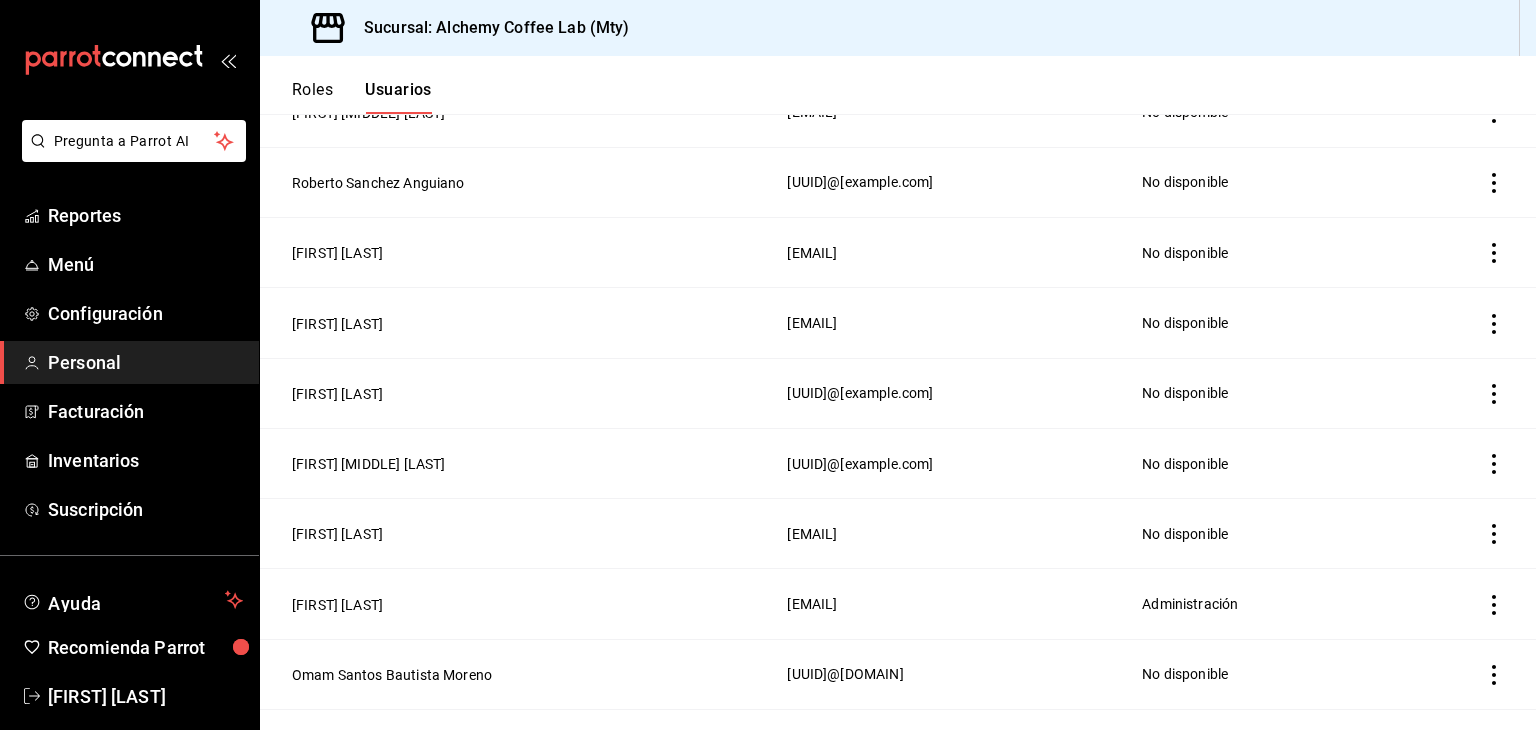 click 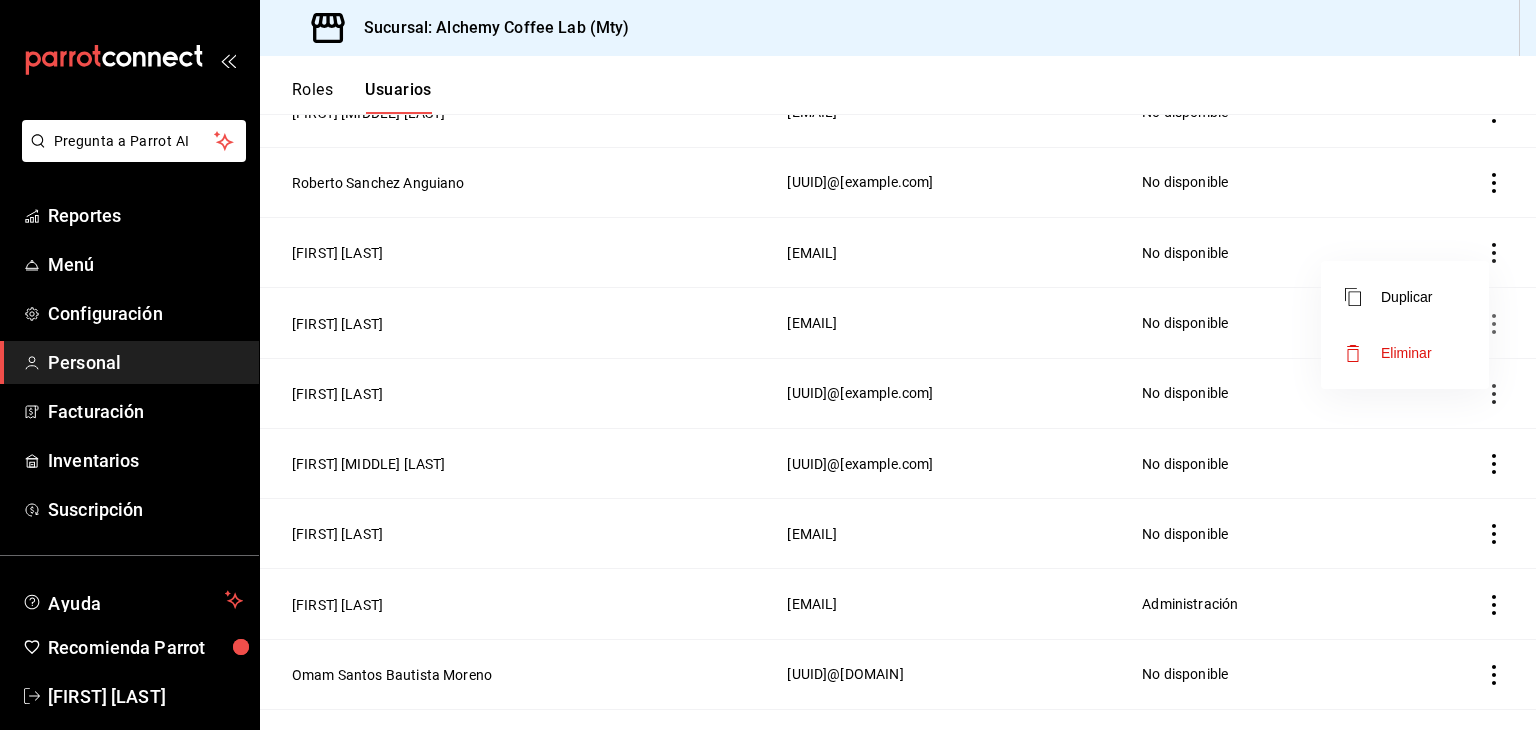click at bounding box center [768, 365] 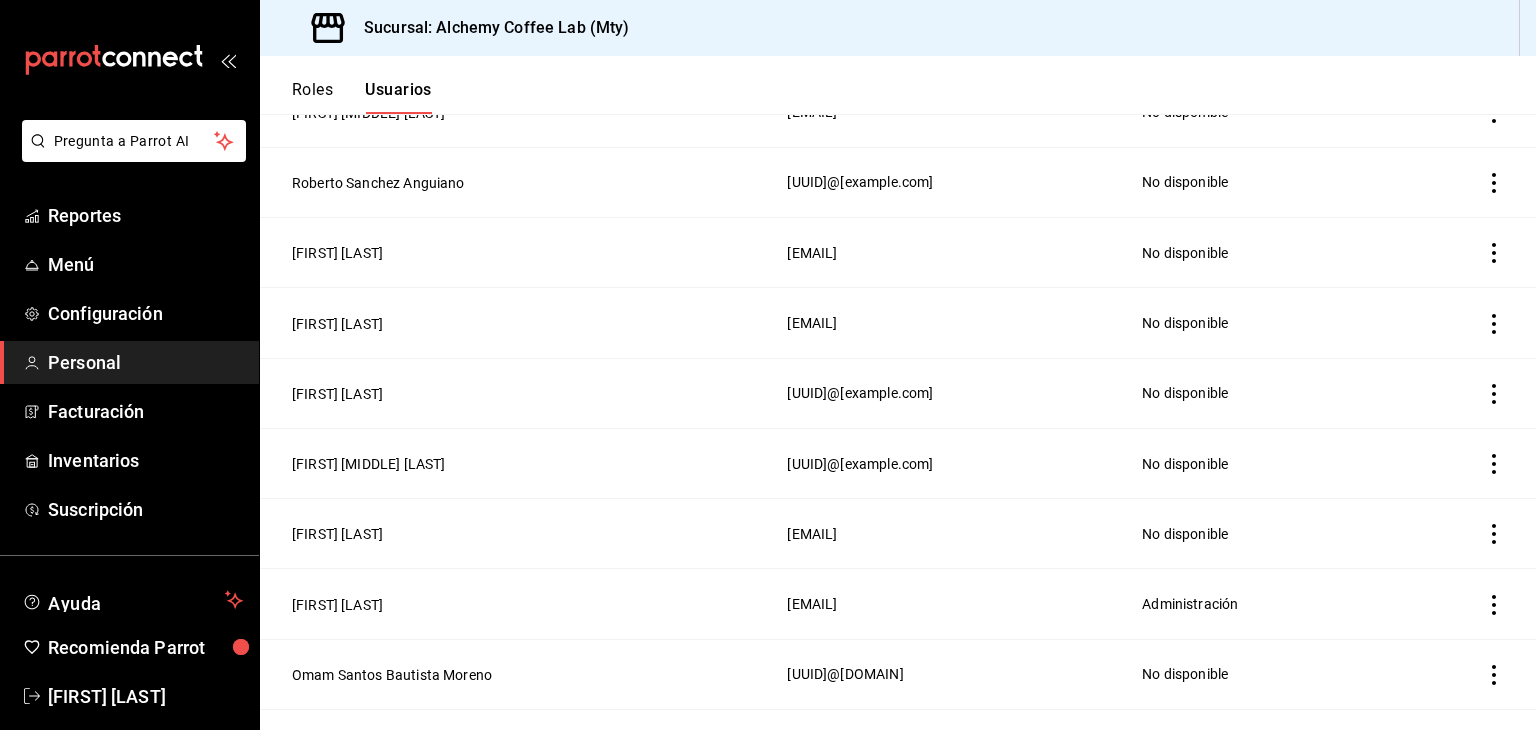 click on "Duplicar Eliminar" at bounding box center [768, 365] 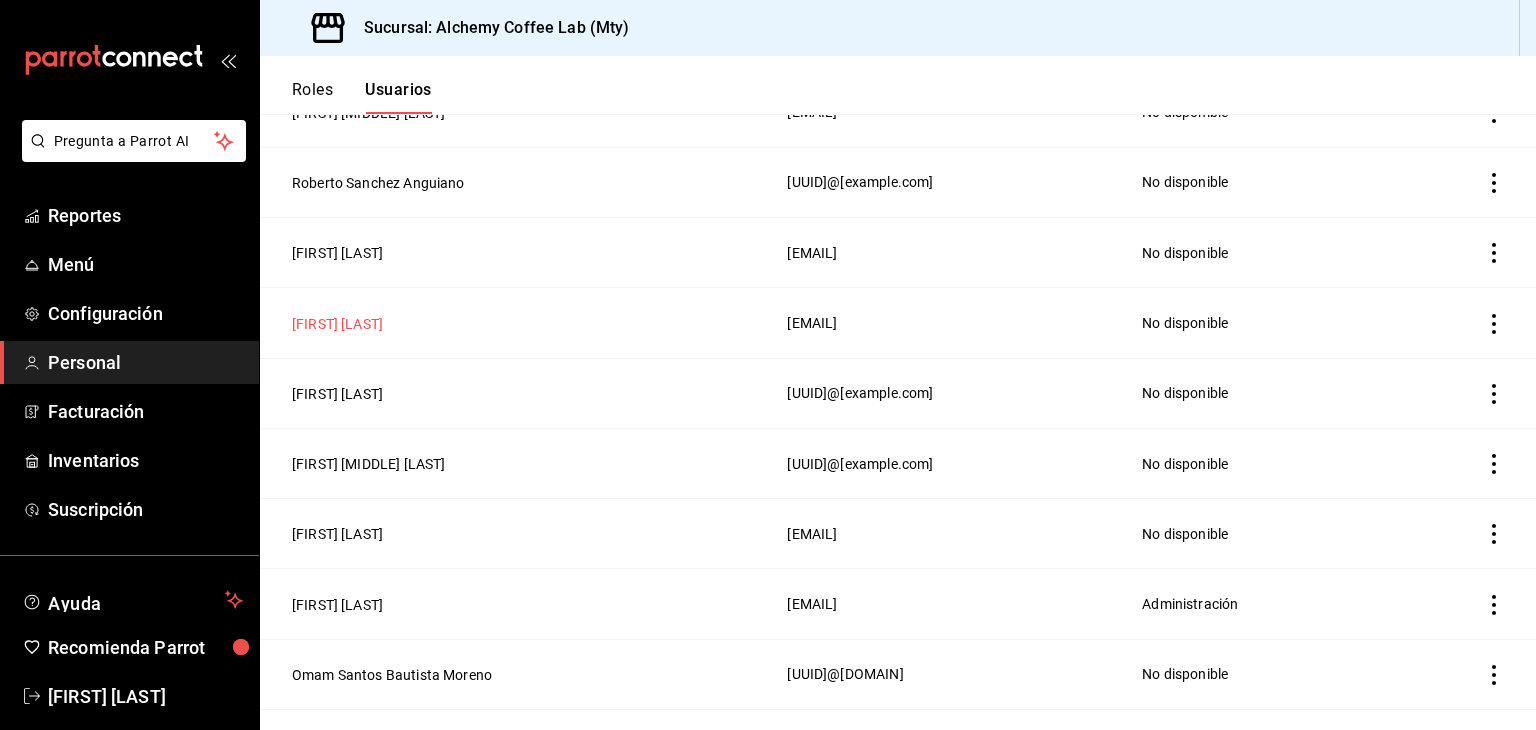 click on "[FIRST] [LAST]" at bounding box center (337, 324) 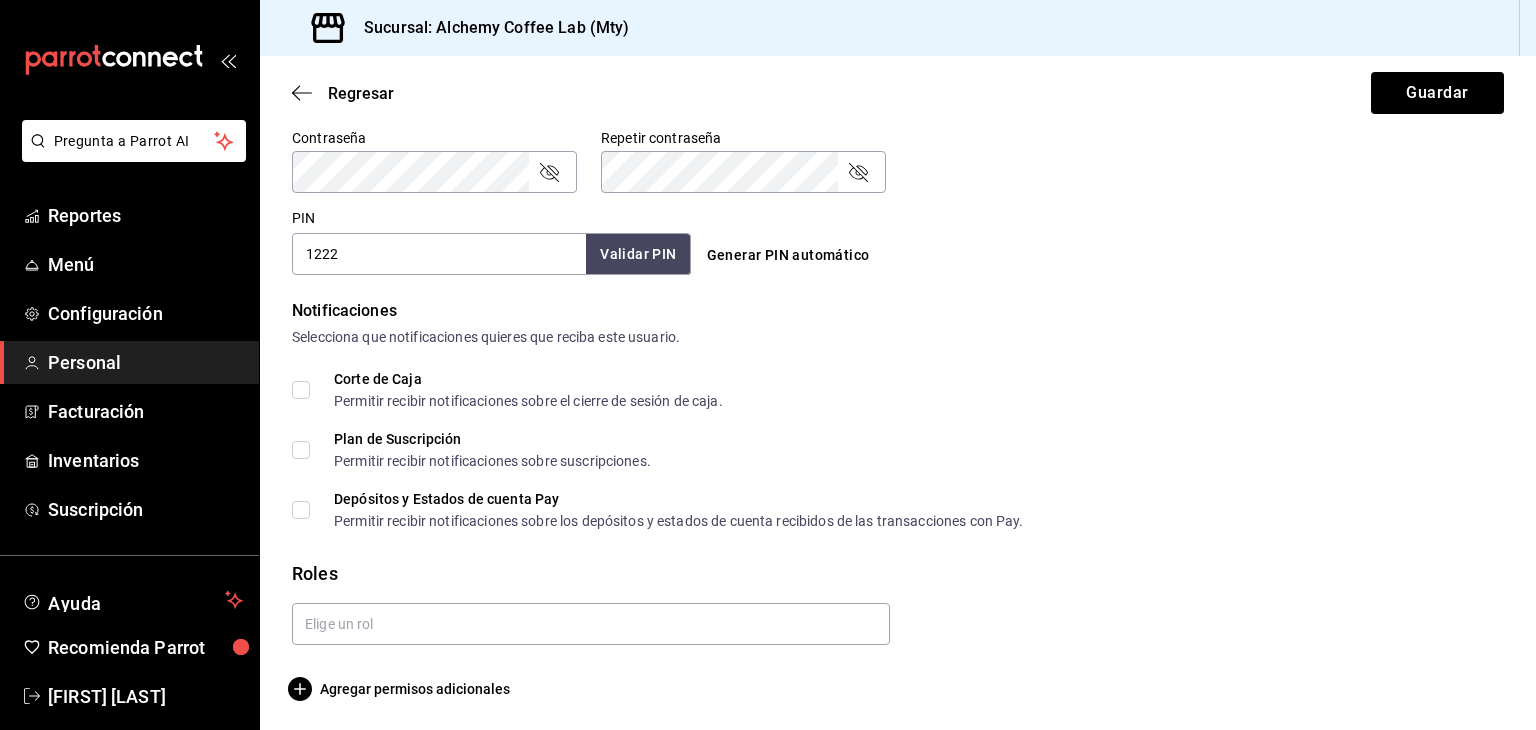 scroll, scrollTop: 868, scrollLeft: 0, axis: vertical 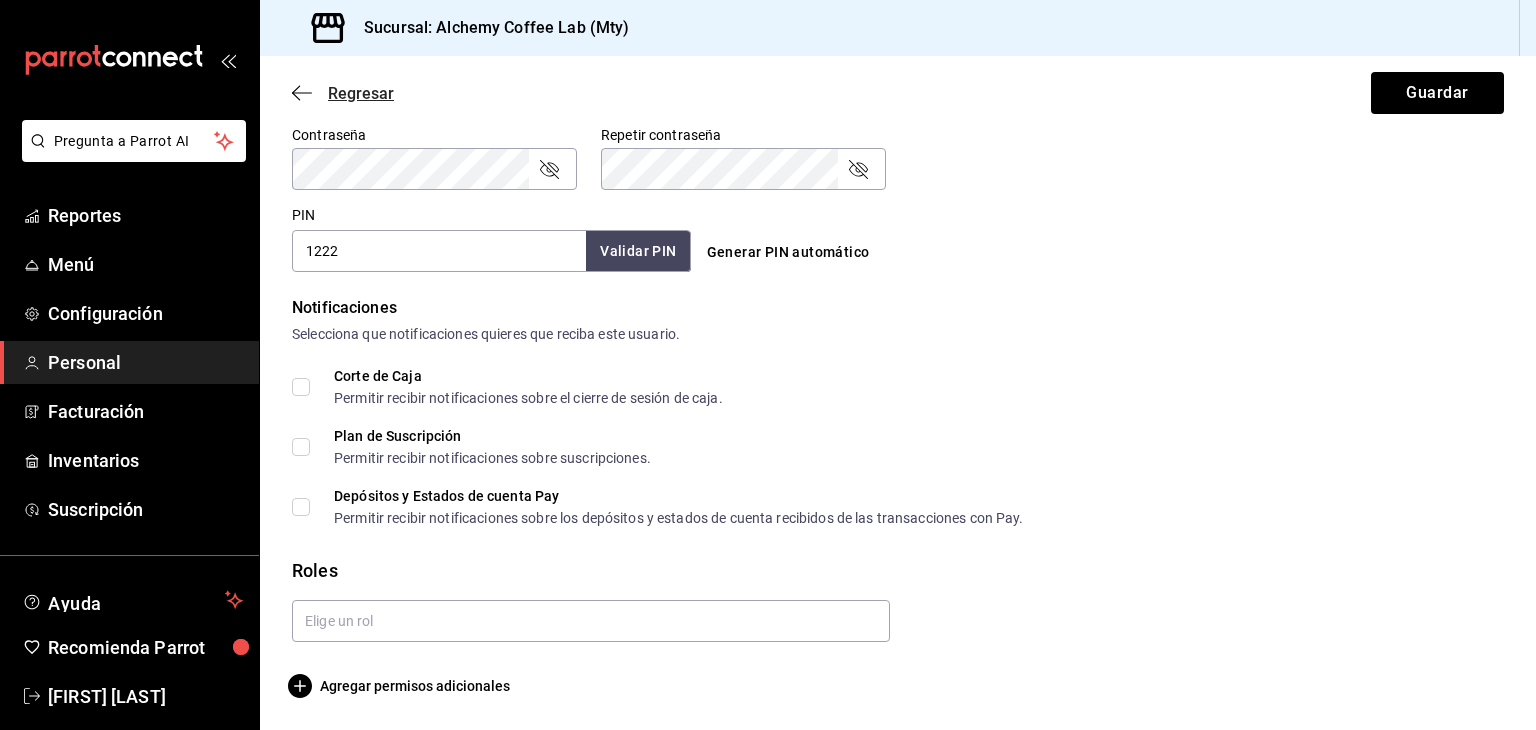 click on "Regresar" at bounding box center (343, 93) 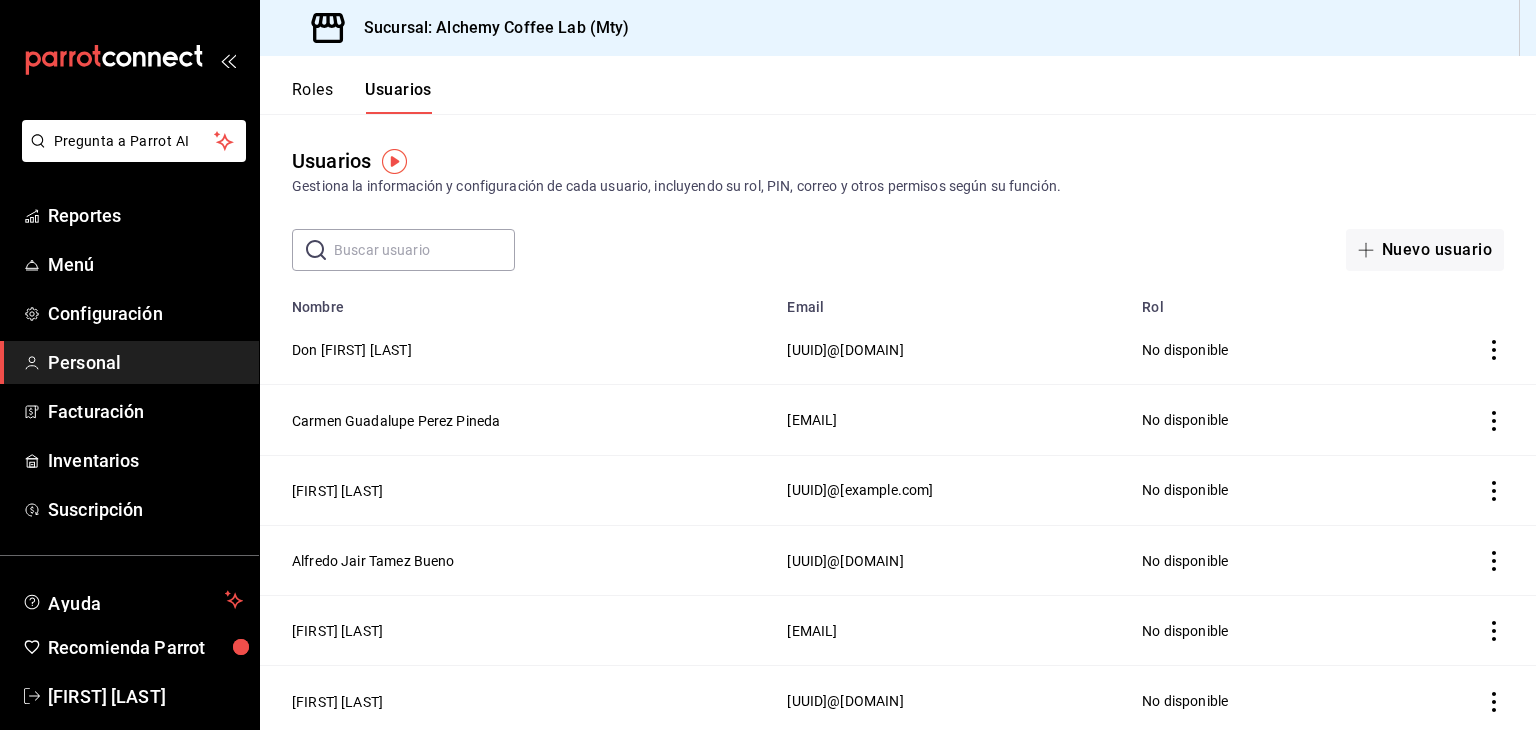 click on "Roles" at bounding box center (312, 97) 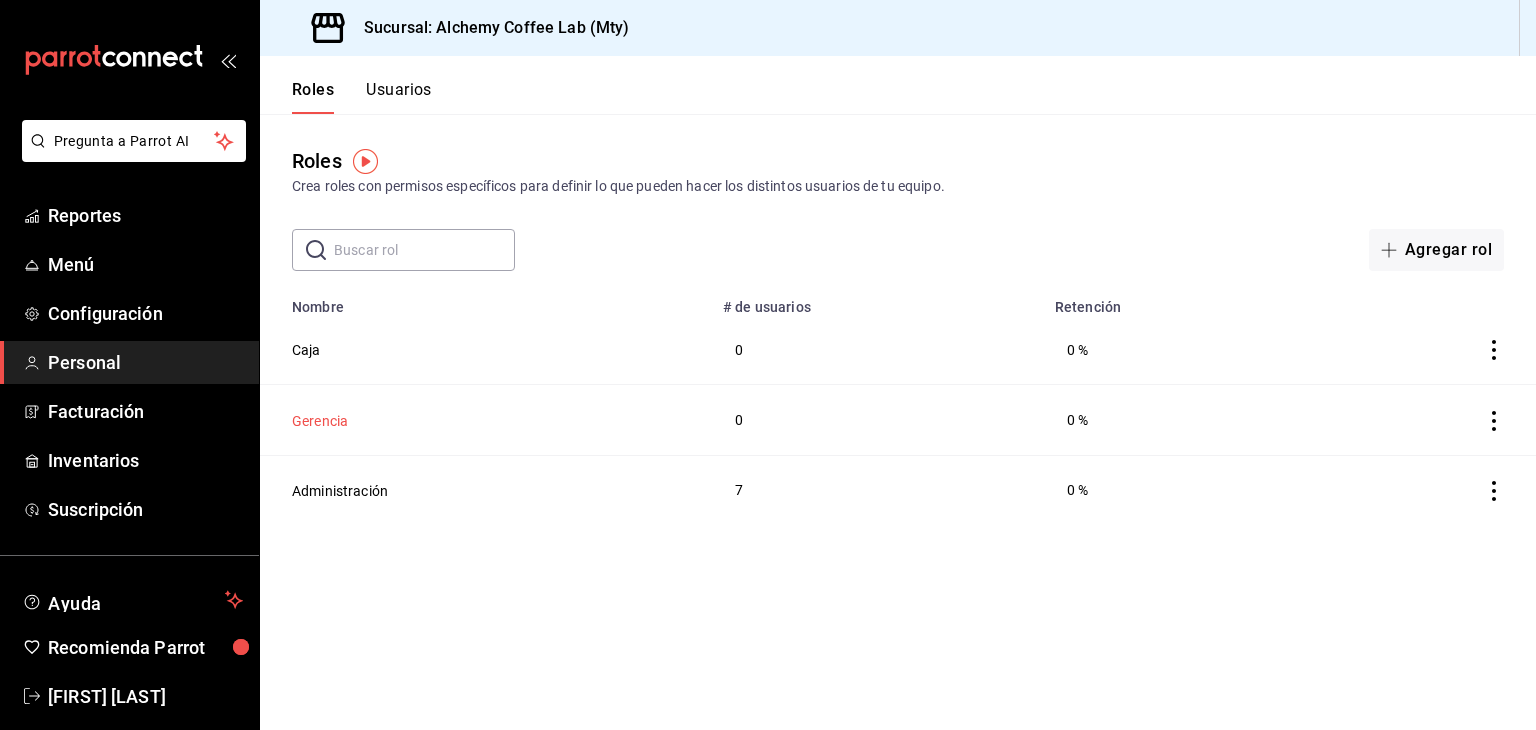 click on "Gerencia" at bounding box center (320, 421) 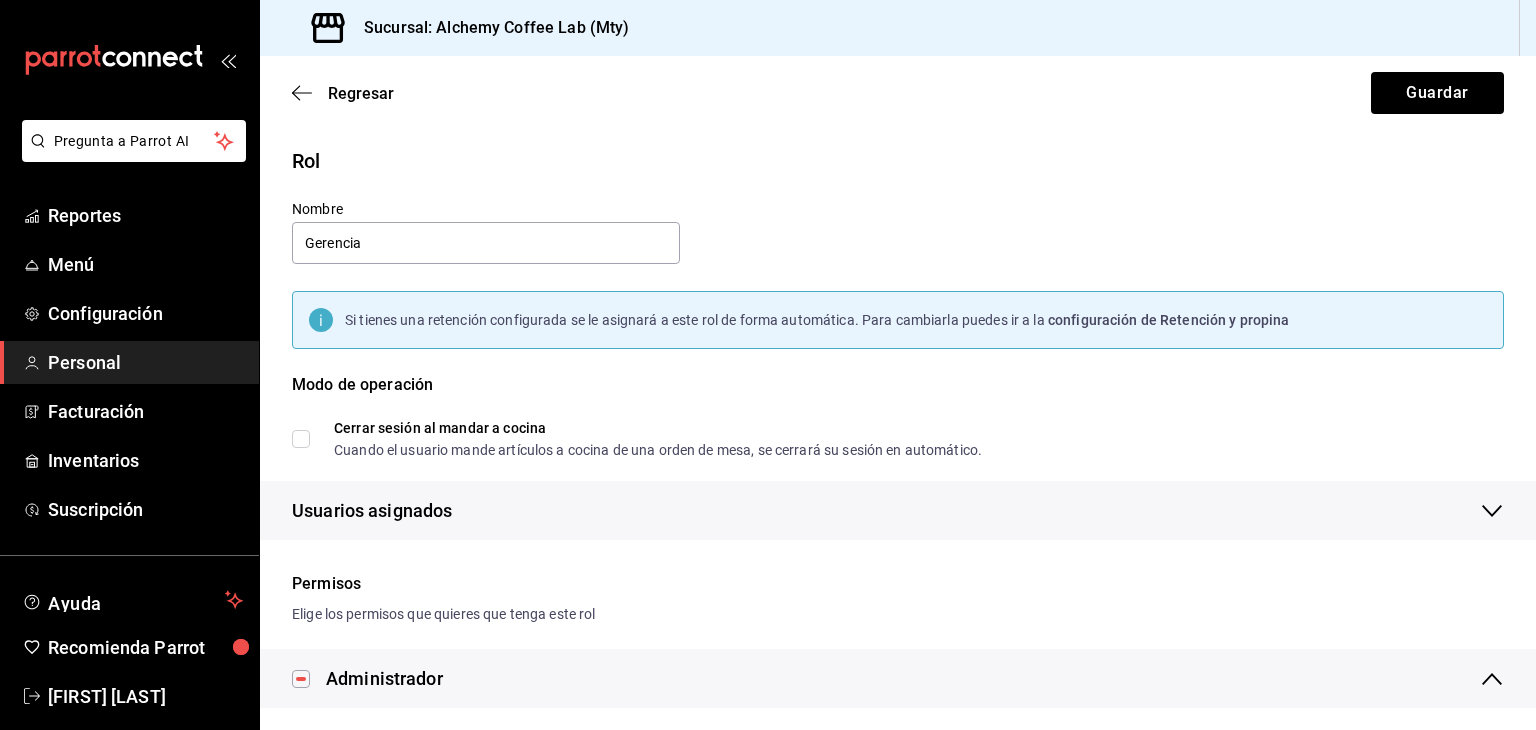 checkbox on "true" 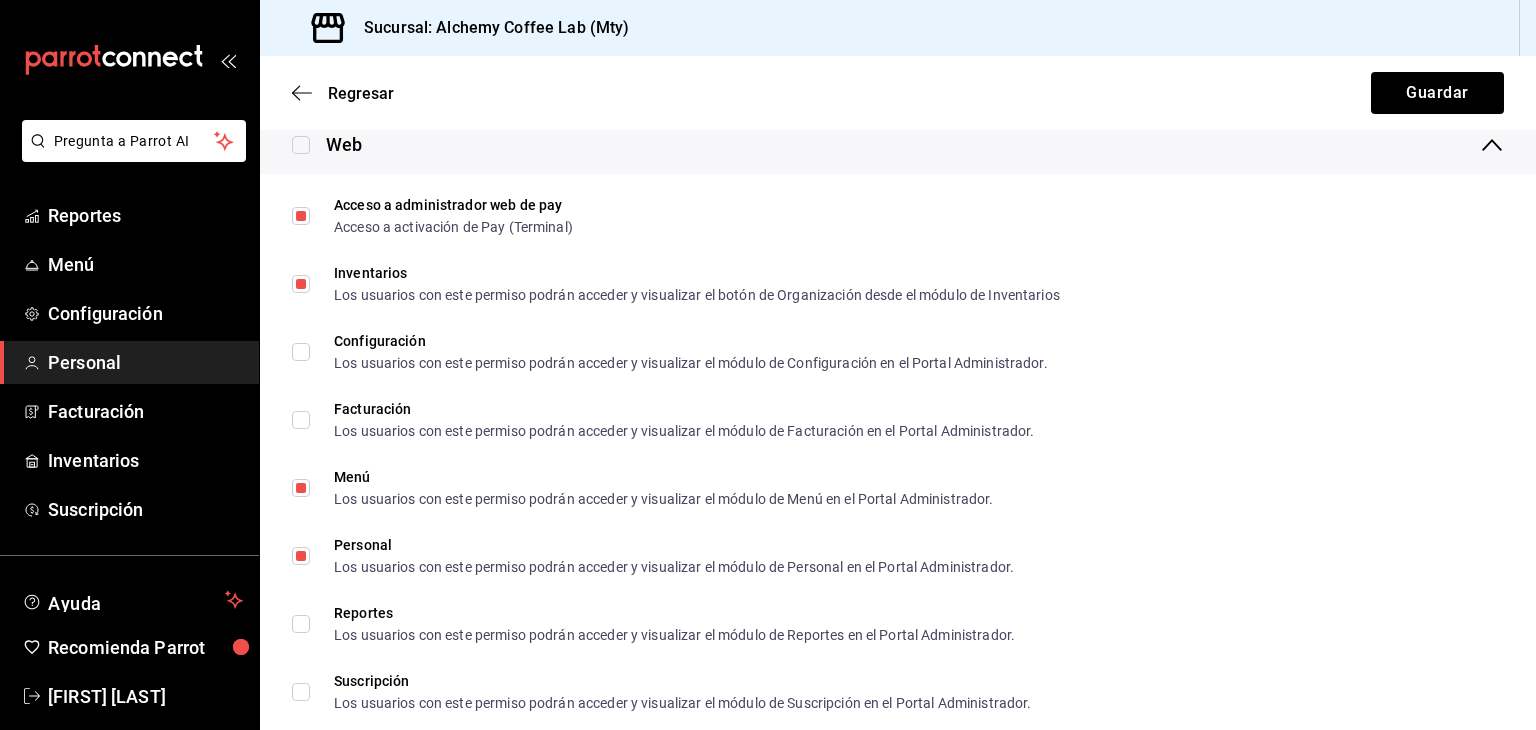 scroll, scrollTop: 1300, scrollLeft: 0, axis: vertical 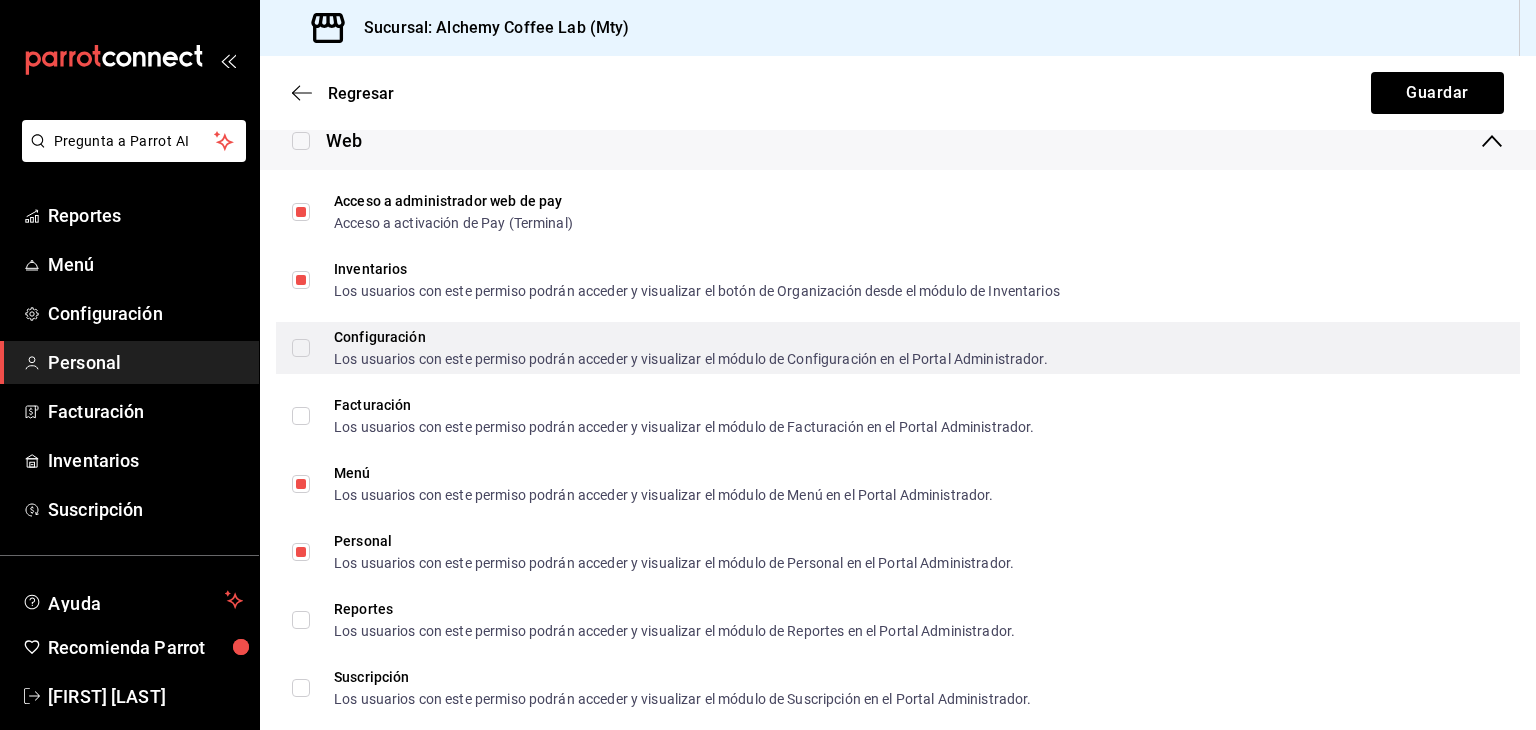 click on "Configuración Los usuarios con este permiso podrán acceder y visualizar el módulo de Configuración en el Portal Administrador." at bounding box center (301, 348) 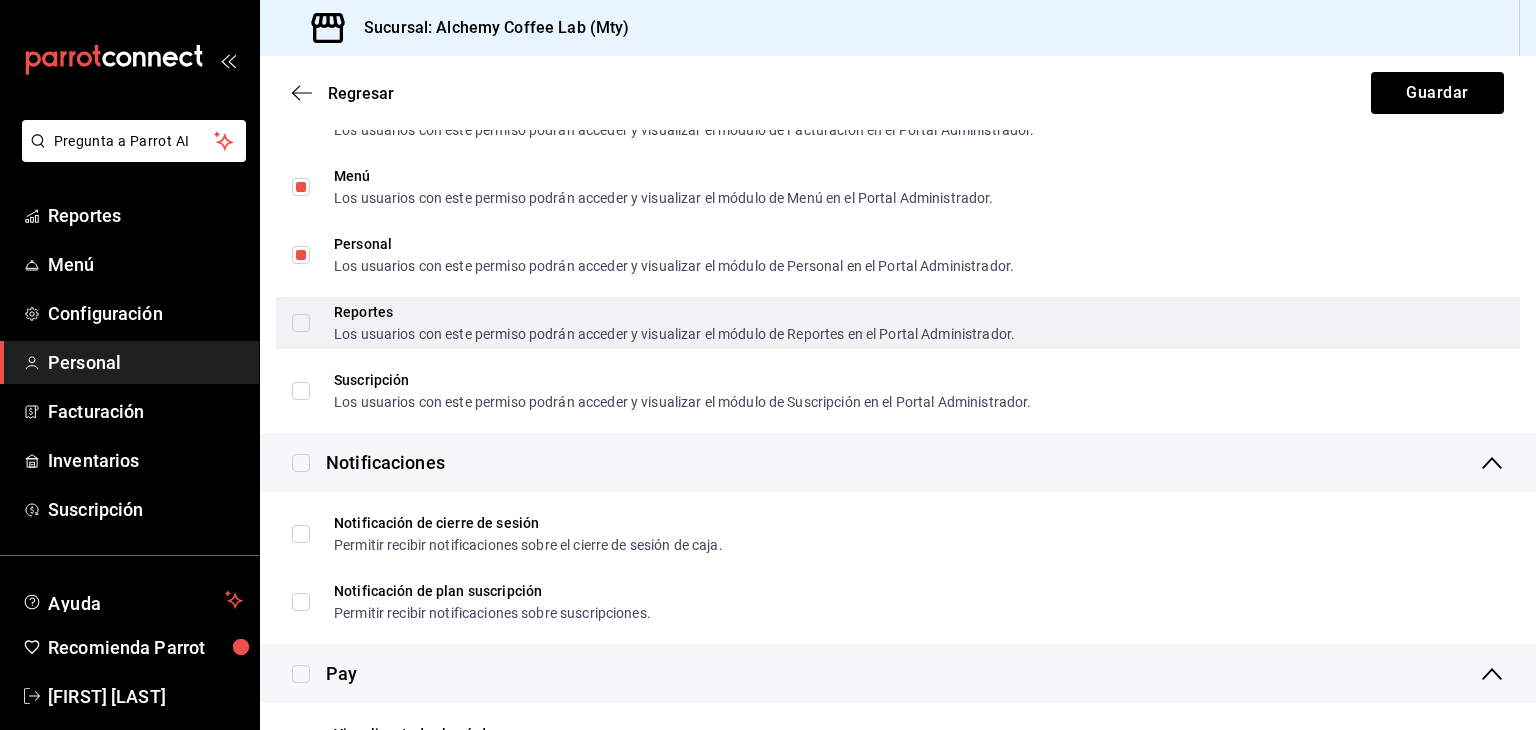 scroll, scrollTop: 1600, scrollLeft: 0, axis: vertical 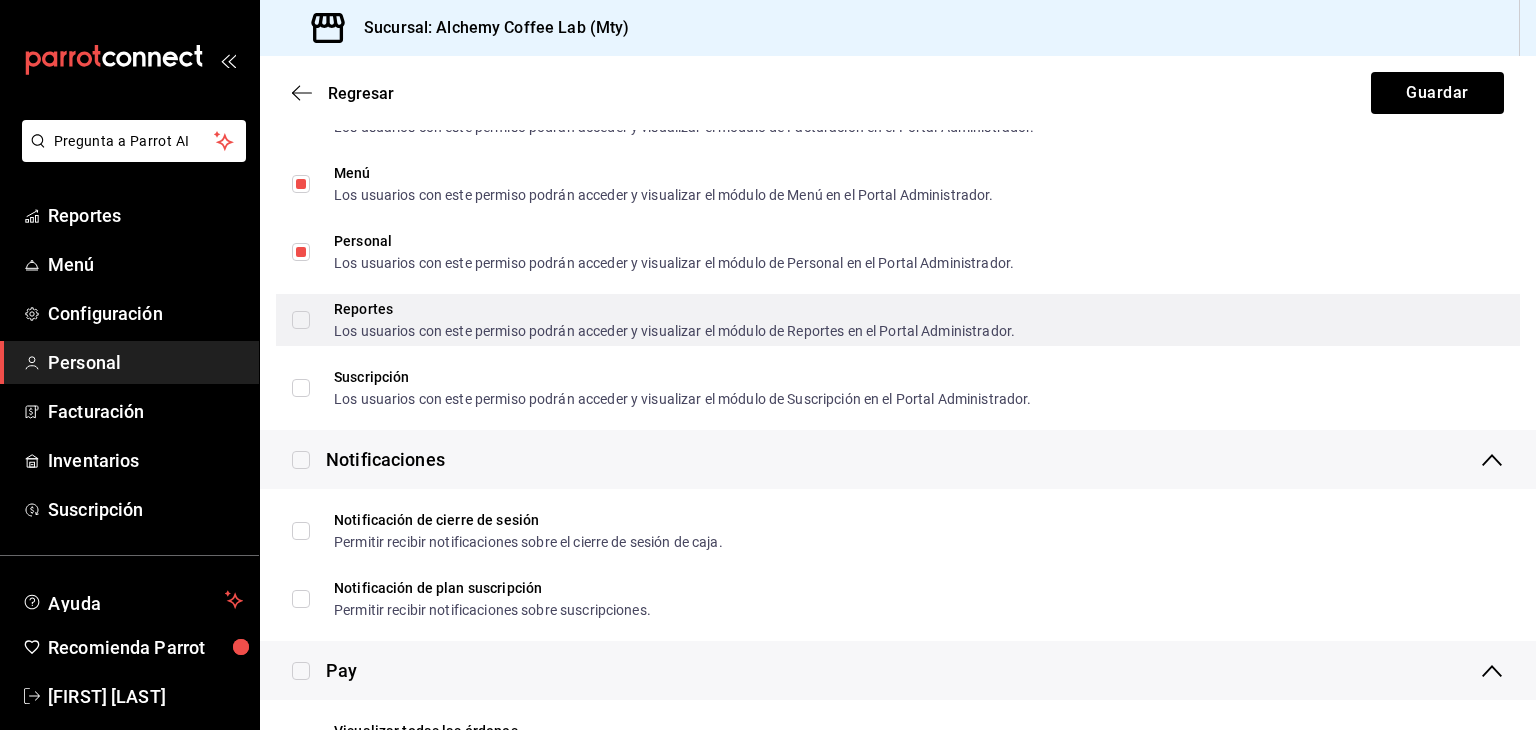 click on "Reportes Los usuarios con este permiso podrán acceder y visualizar el módulo de Reportes en el Portal Administrador." at bounding box center (653, 320) 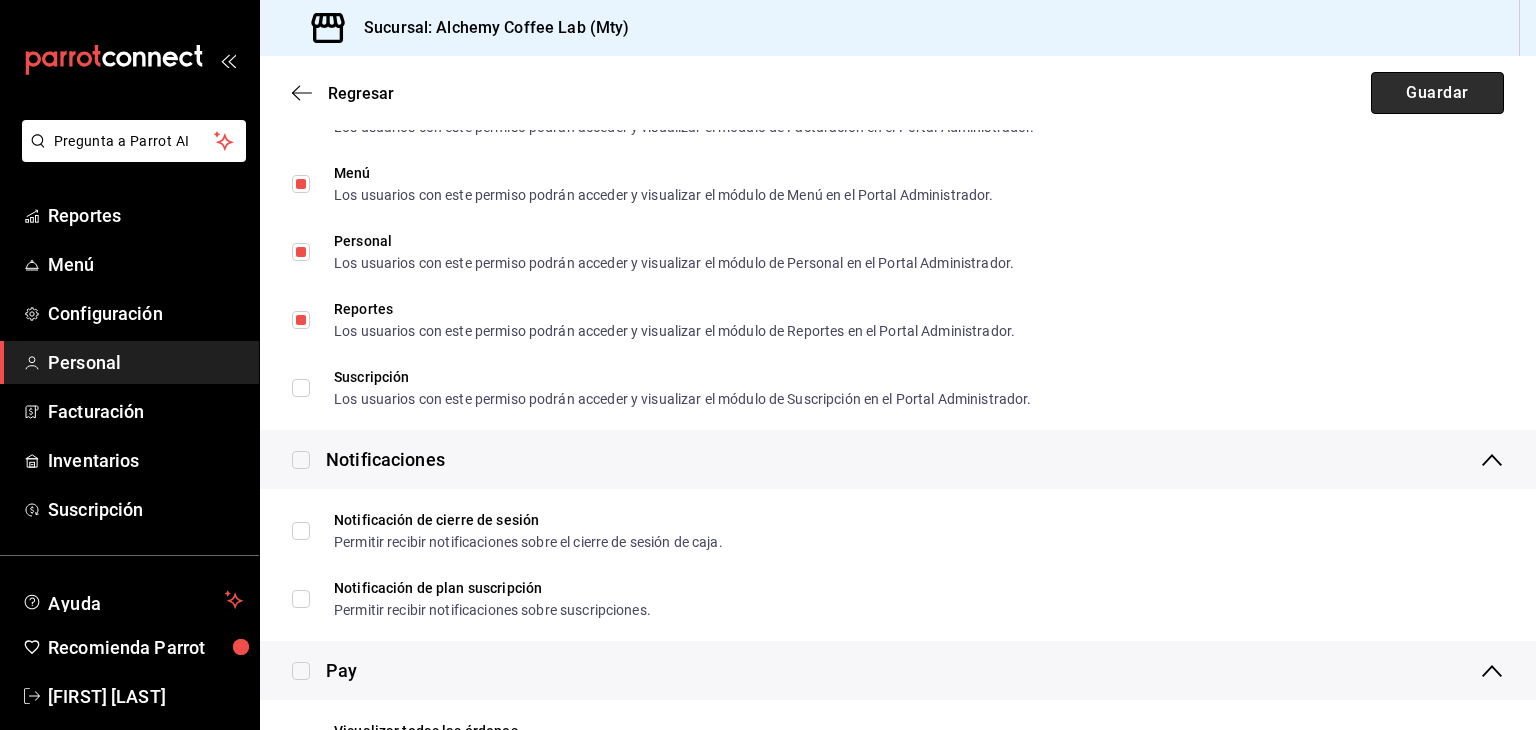 click on "Guardar" at bounding box center (1437, 93) 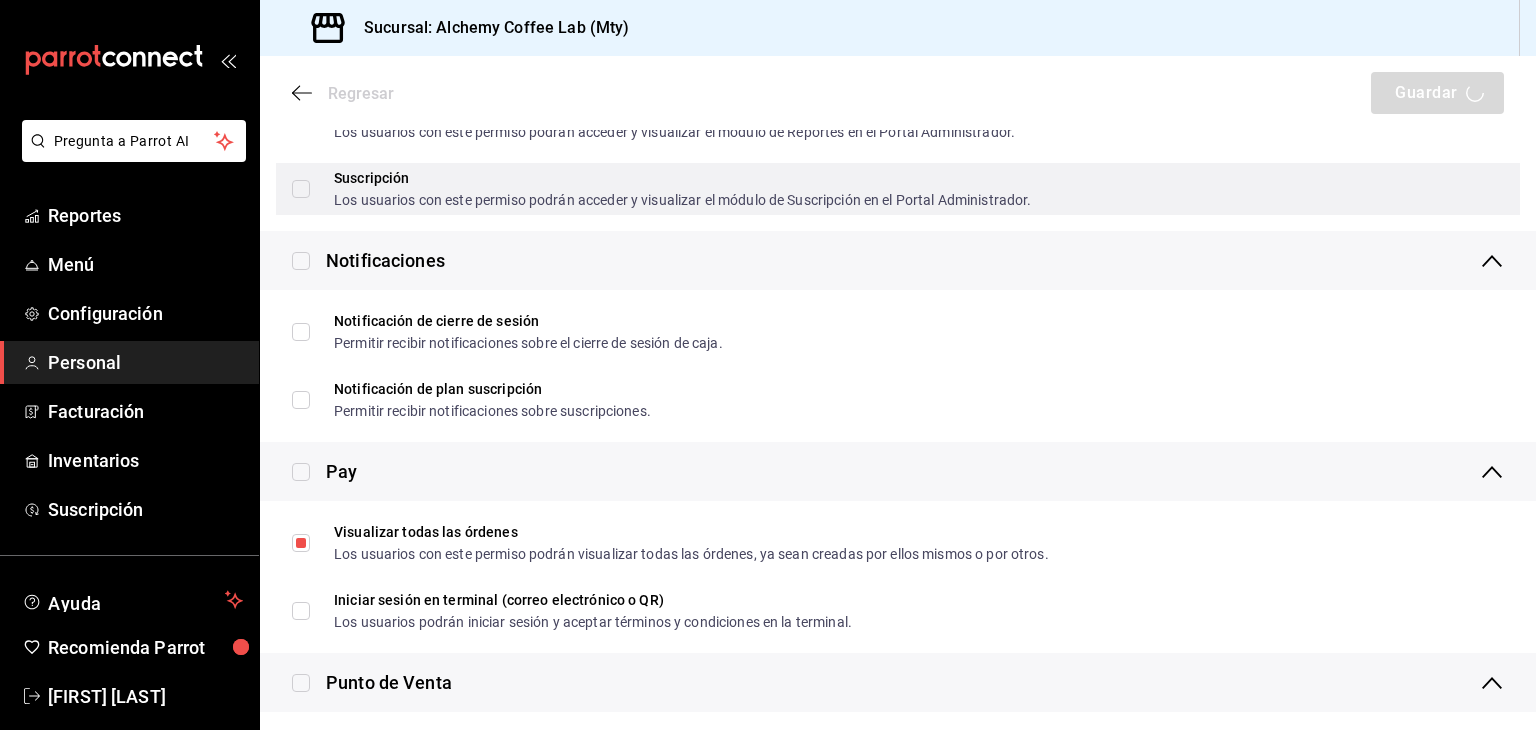 scroll, scrollTop: 1800, scrollLeft: 0, axis: vertical 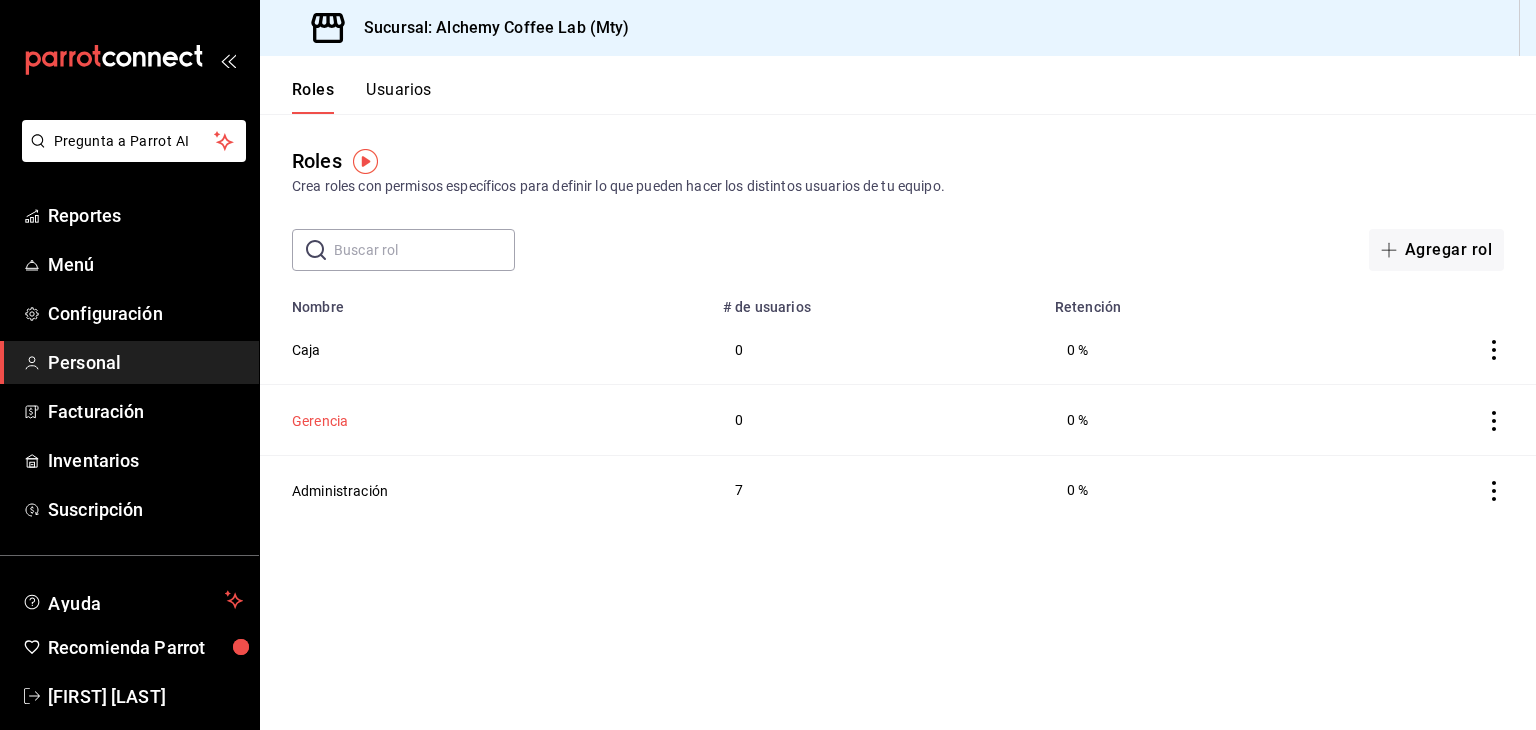 click on "Gerencia" at bounding box center [320, 421] 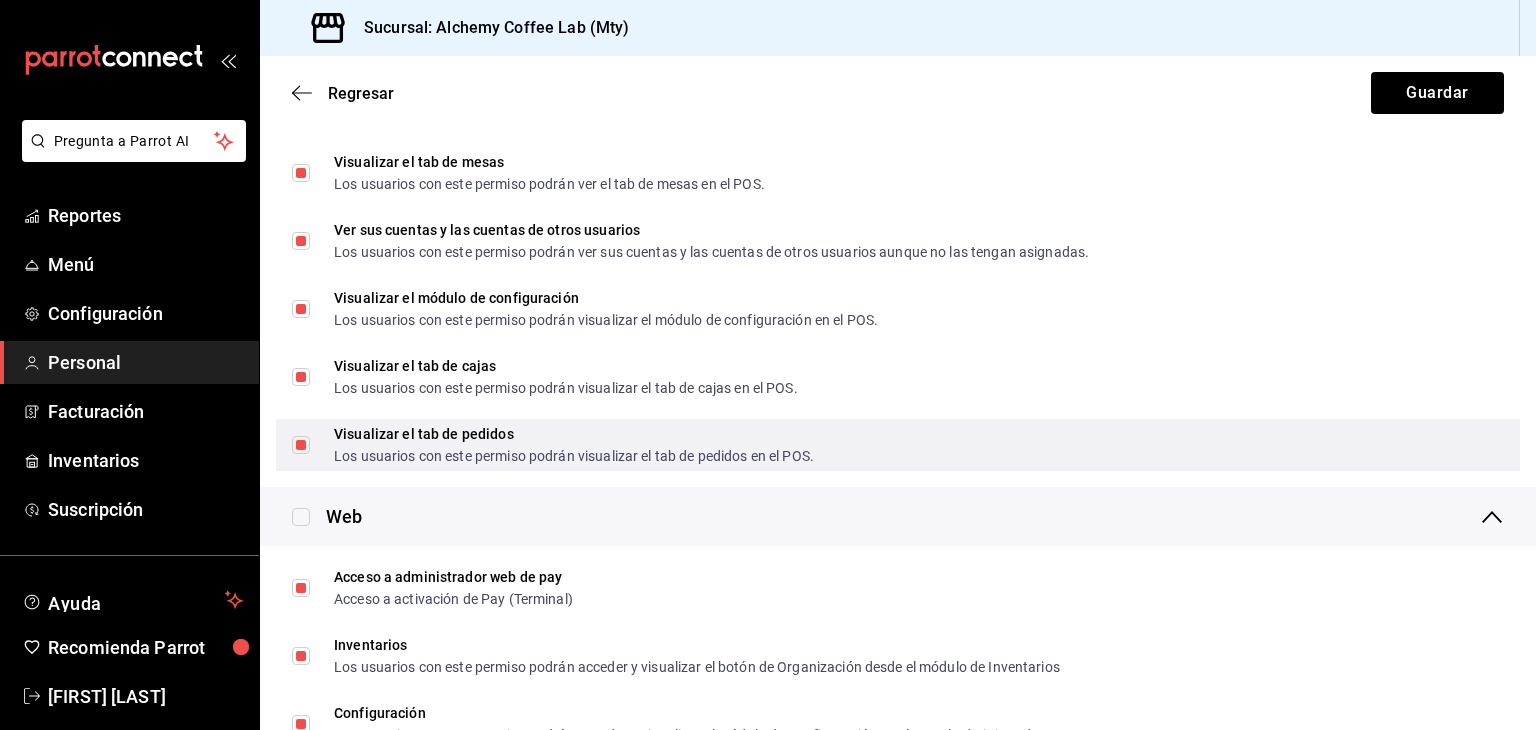 scroll, scrollTop: 896, scrollLeft: 0, axis: vertical 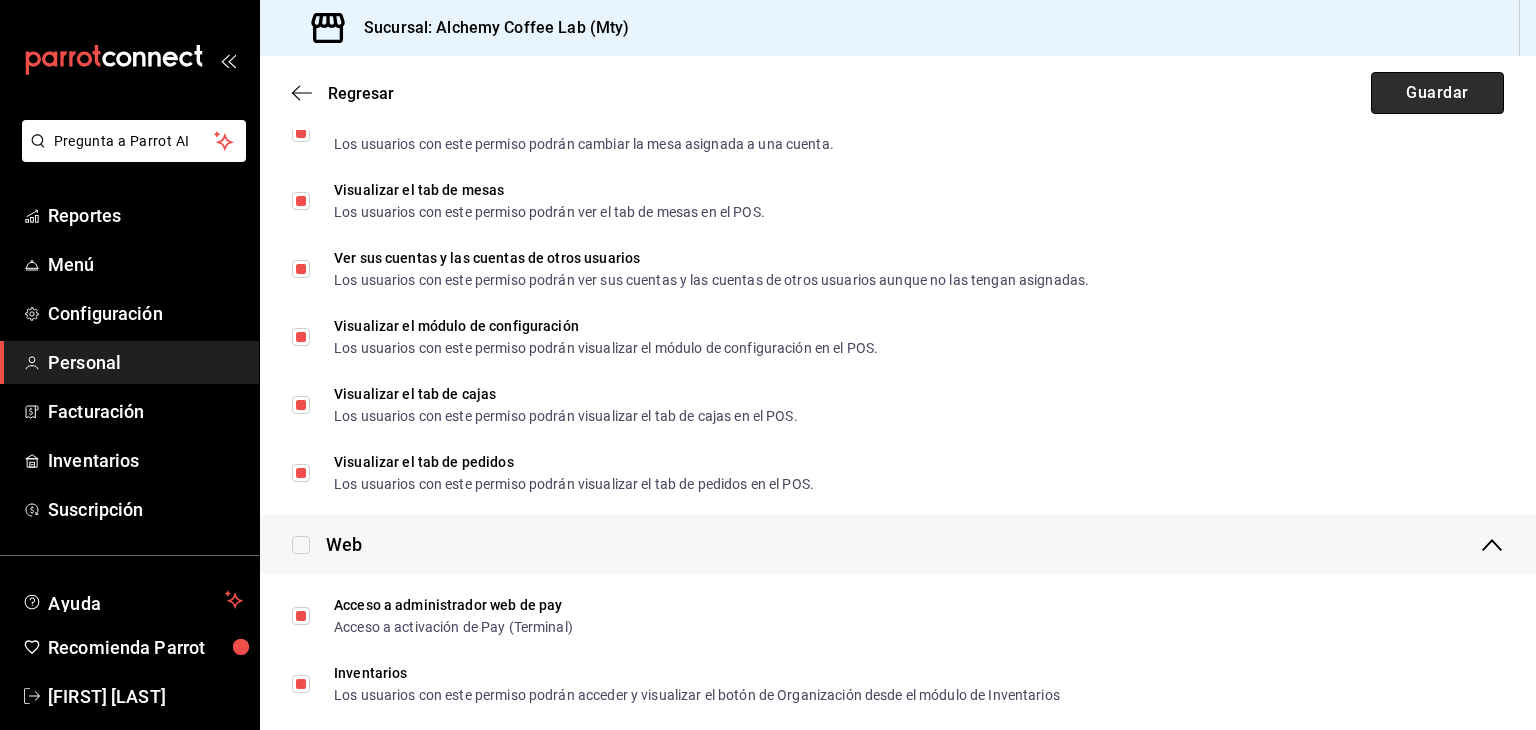 click on "Guardar" at bounding box center (1437, 93) 